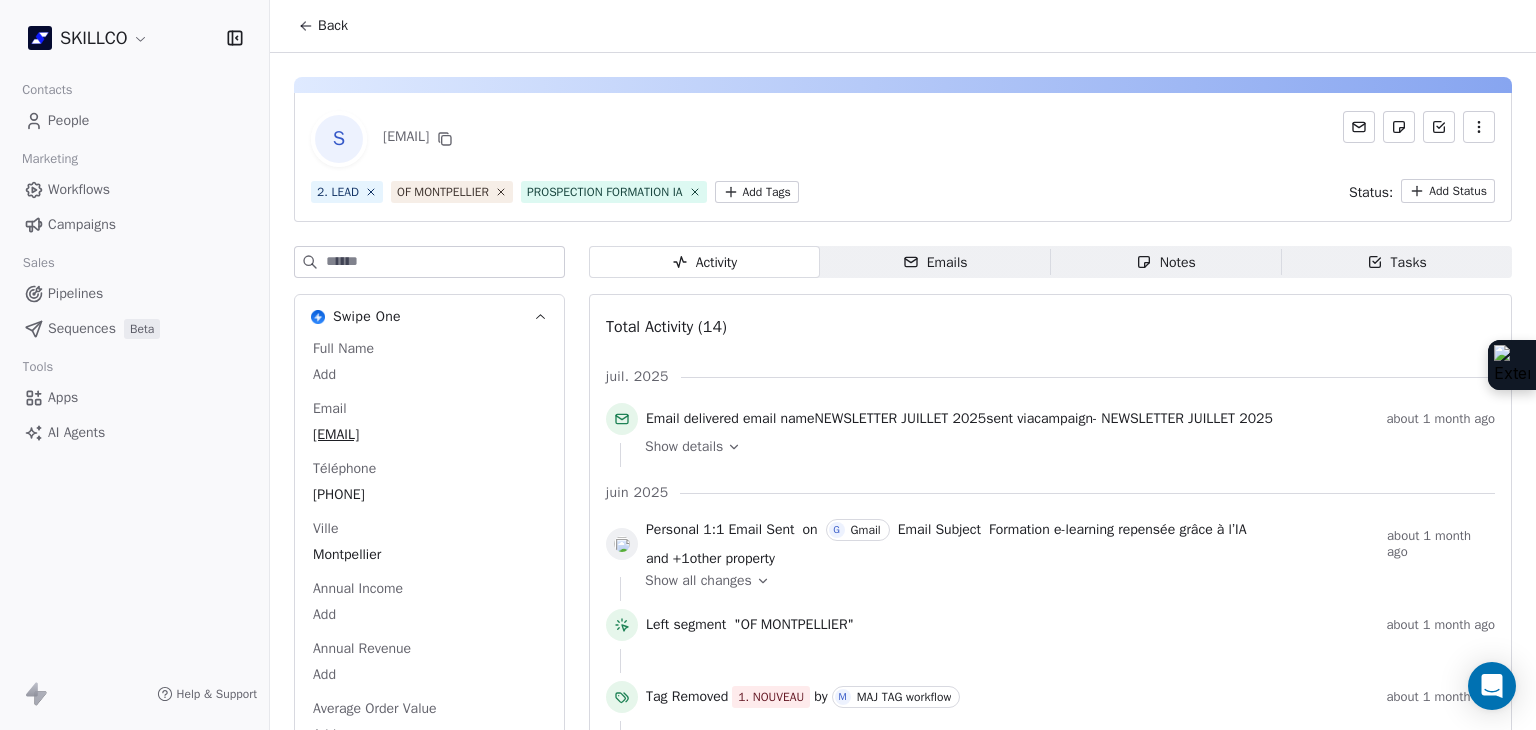 scroll, scrollTop: 0, scrollLeft: 0, axis: both 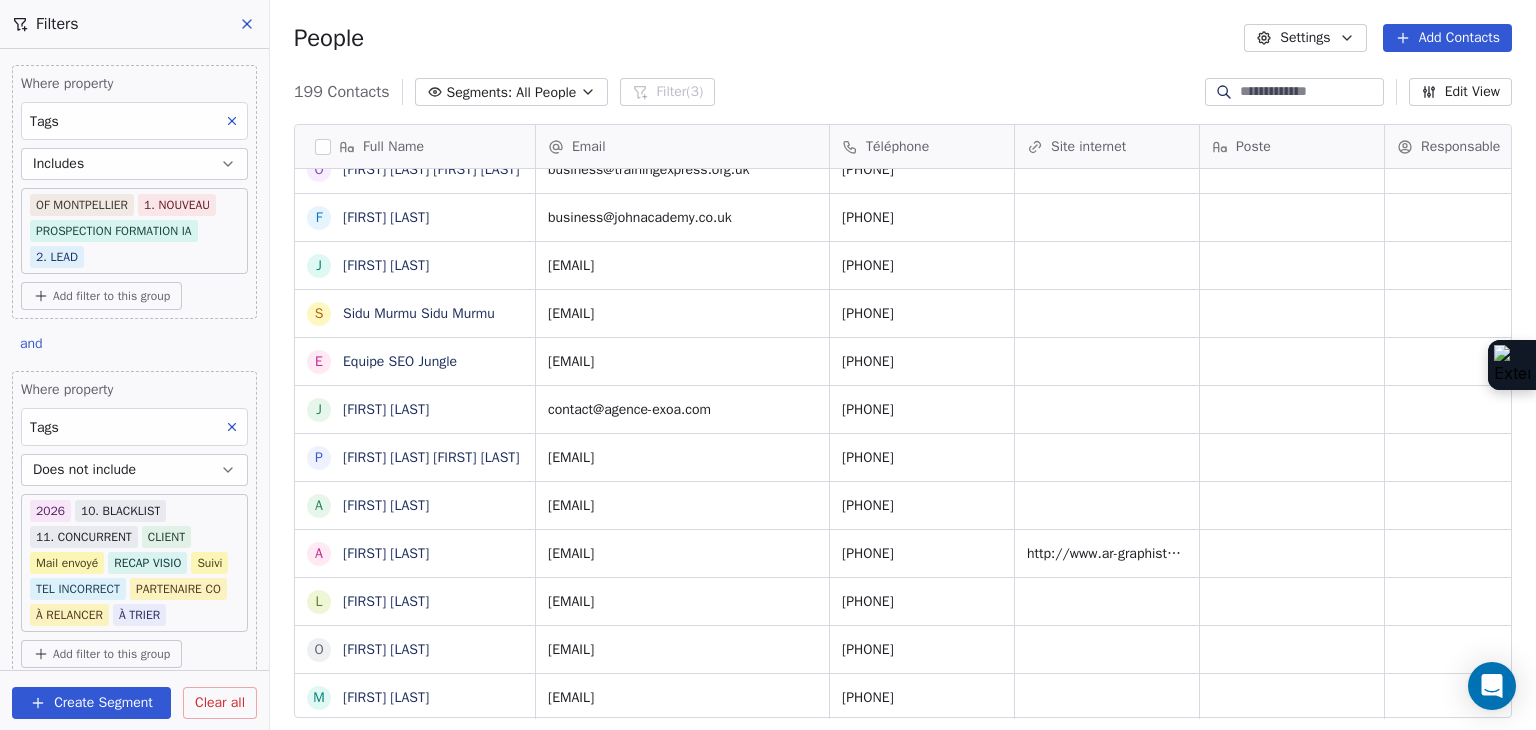 click on "SKILLCO Contacts People Marketing Workflows Campaigns Sales Pipelines Sequences Beta Tools Apps AI Agents Help & Support Filters Where property   Tags   Includes OF MONTPELLIER 1. NOUVEAU PROSPECTION FORMATION IA 2. LEAD Add filter to this group and Where property   Tags   Does not include 2026 10. BLACKLIST 11. CONCURRENT CLIENT Mail envoyé RECAP VISIO Suivi TEL INCORRECT PARTENAIRE CO À RELANCER À TRIER Add filter to this group and Where property   Téléphone   Contains 0 Add filter to this group Add another filter  Create Segment Clear all People Settings  Add Contacts 199 Contacts Segments: All People Filter  (3) Edit View Tag Add to Sequence Full Name I Isabelle SIMONIN N Nixon Helory B Bournais Pierre t tamara buns f formation@protection-civile-herault.org a alternance@esbanque.fr c ce.0340043m@ac-montpellier.fr a administration@cfa-sport.com M Morgane GREGORIUS M Myriam Khaldoune K Karim MEHOUAS S Sayeed Rahman Sayeed Rahman O Omar Rahman Omar Rahman F Farzan H j jourdan yannick S E J Julie Vic P" at bounding box center [768, 365] 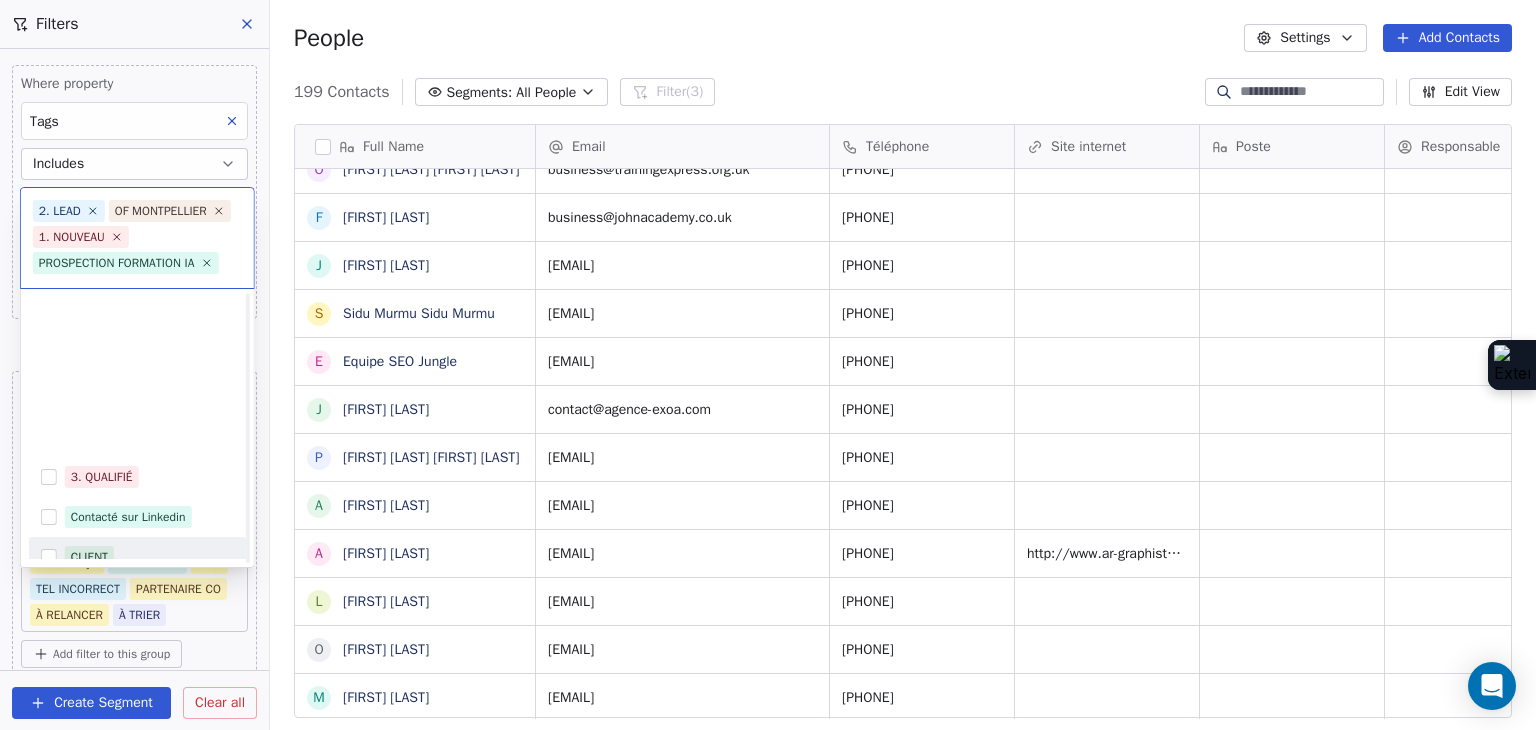 scroll, scrollTop: 23, scrollLeft: 0, axis: vertical 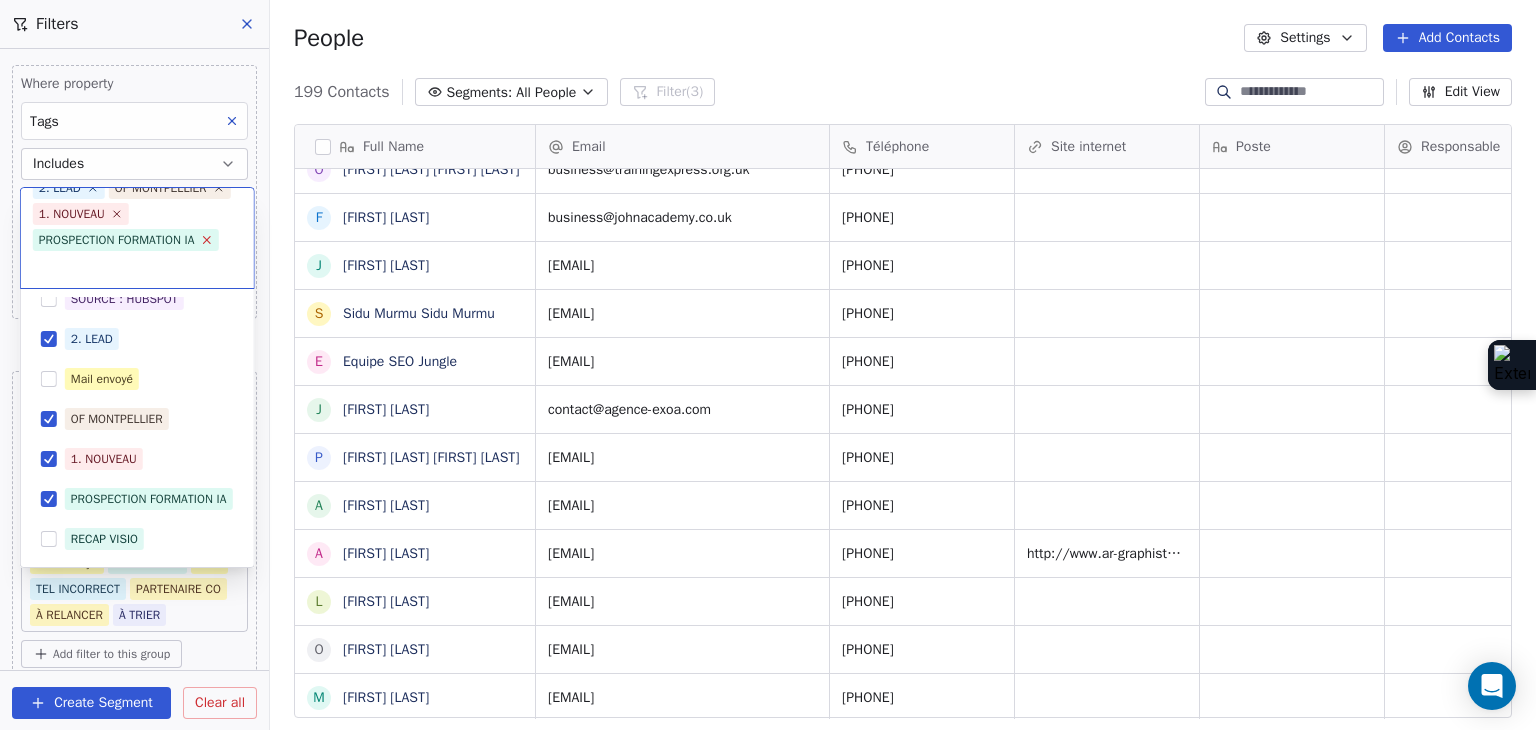 click 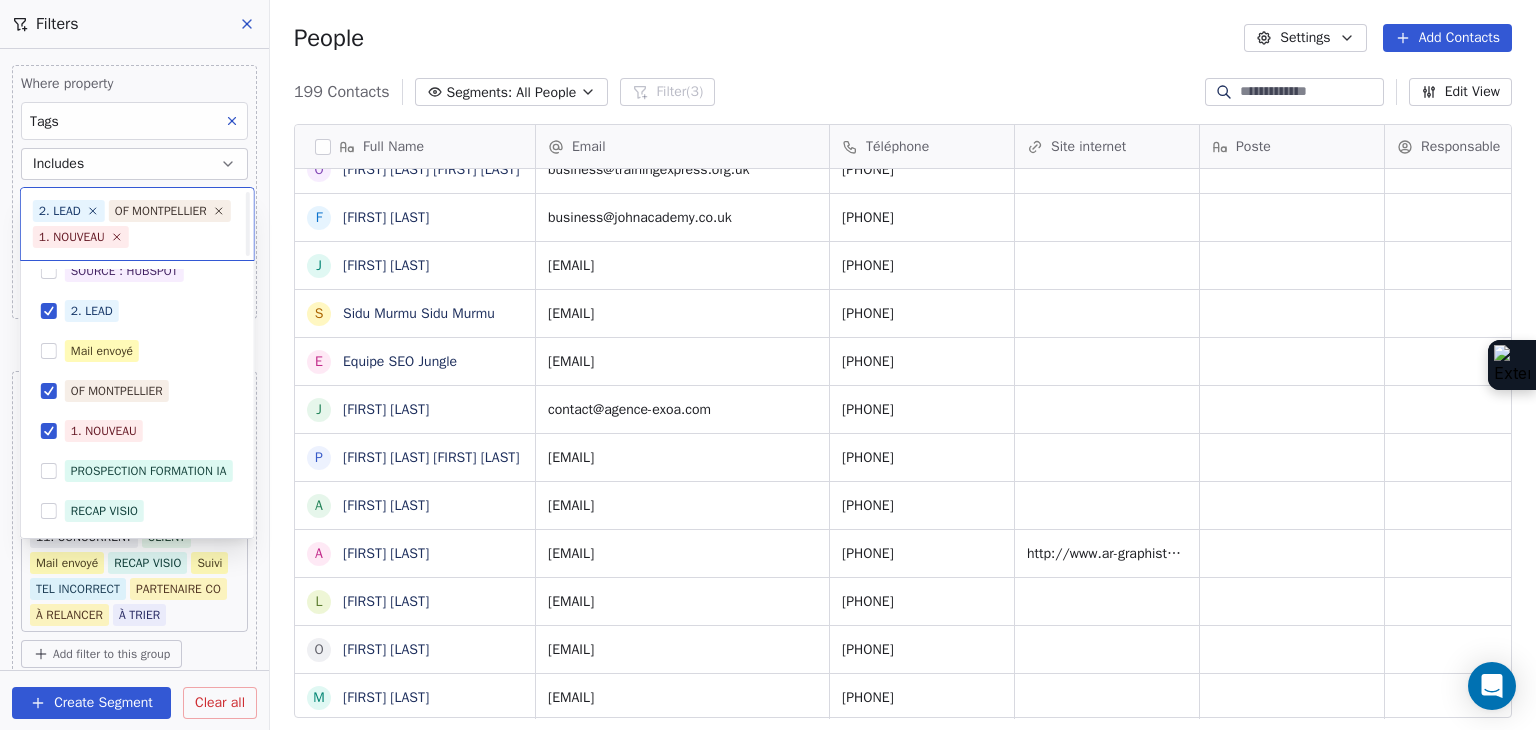 scroll, scrollTop: 0, scrollLeft: 0, axis: both 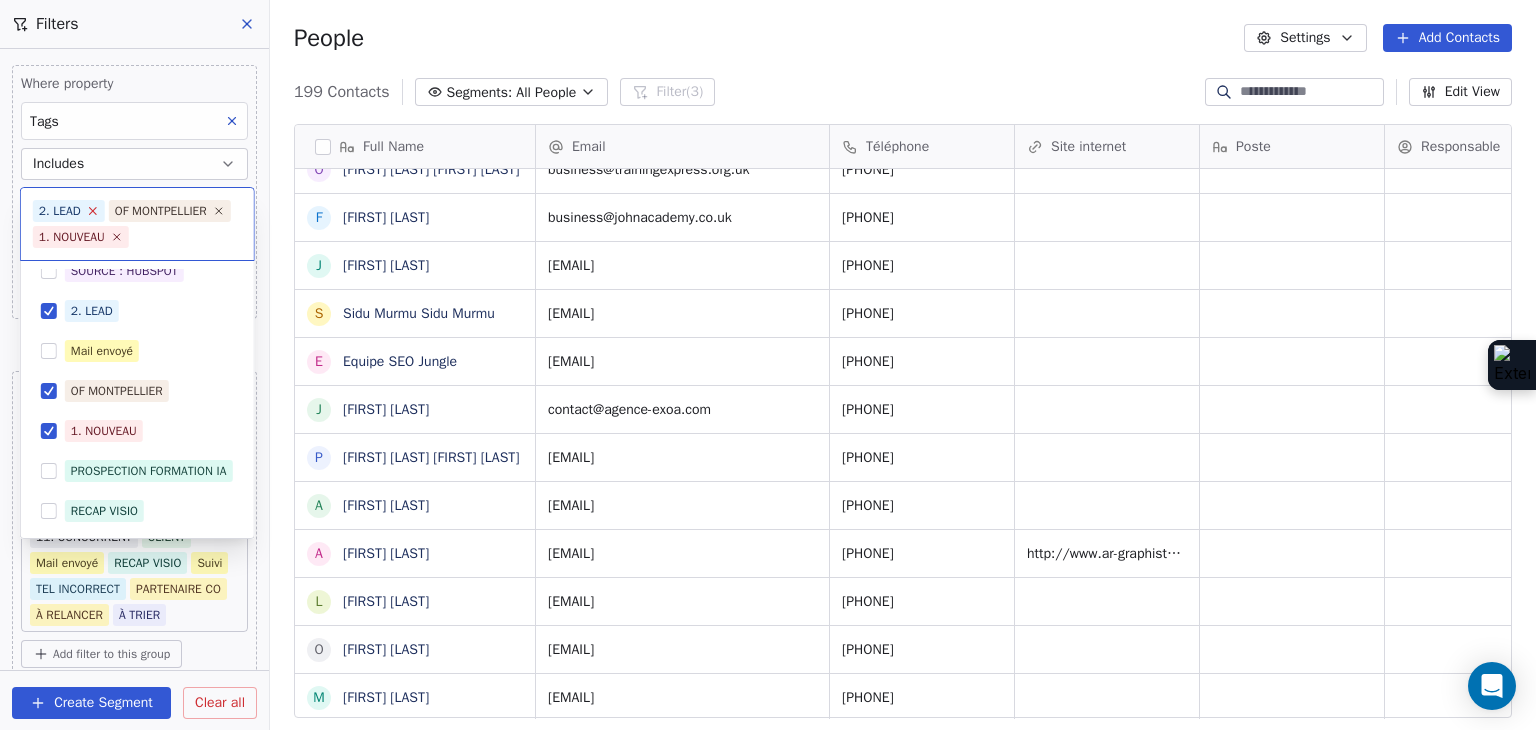 click 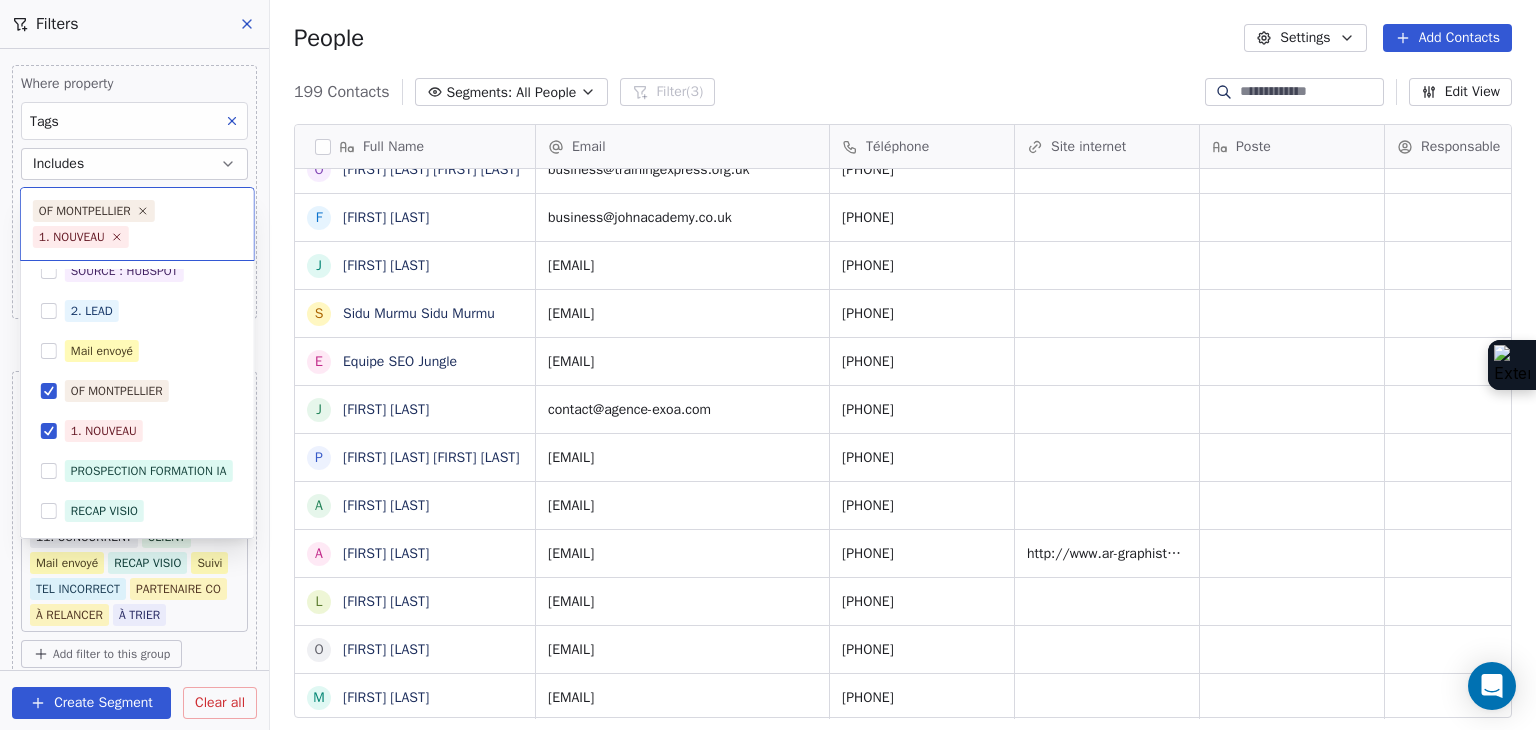click on "SKILLCO Contacts People Marketing Workflows Campaigns Sales Pipelines Sequences Beta Tools Apps AI Agents Help & Support Filters Where property   Tags   Includes OF MONTPELLIER 1. NOUVEAU PROSPECTION FORMATION IA 2. LEAD Add filter to this group and Where property   Tags   Does not include 2026 10. BLACKLIST 11. CONCURRENT CLIENT Mail envoyé RECAP VISIO Suivi TEL INCORRECT PARTENAIRE CO À RELANCER À TRIER Add filter to this group and Where property   Téléphone   Contains 0 Add filter to this group Add another filter  Create Segment Clear all People Settings  Add Contacts 199 Contacts Segments: All People Filter  (3) Edit View Tag Add to Sequence Full Name I Isabelle SIMONIN N Nixon Helory B Bournais Pierre t tamara buns f formation@protection-civile-herault.org a alternance@esbanque.fr c ce.0340043m@ac-montpellier.fr a administration@cfa-sport.com M Morgane GREGORIUS M Myriam Khaldoune K Karim MEHOUAS S Sayeed Rahman Sayeed Rahman O Omar Rahman Omar Rahman F Farzan H j jourdan yannick S E J Julie Vic P" at bounding box center (768, 365) 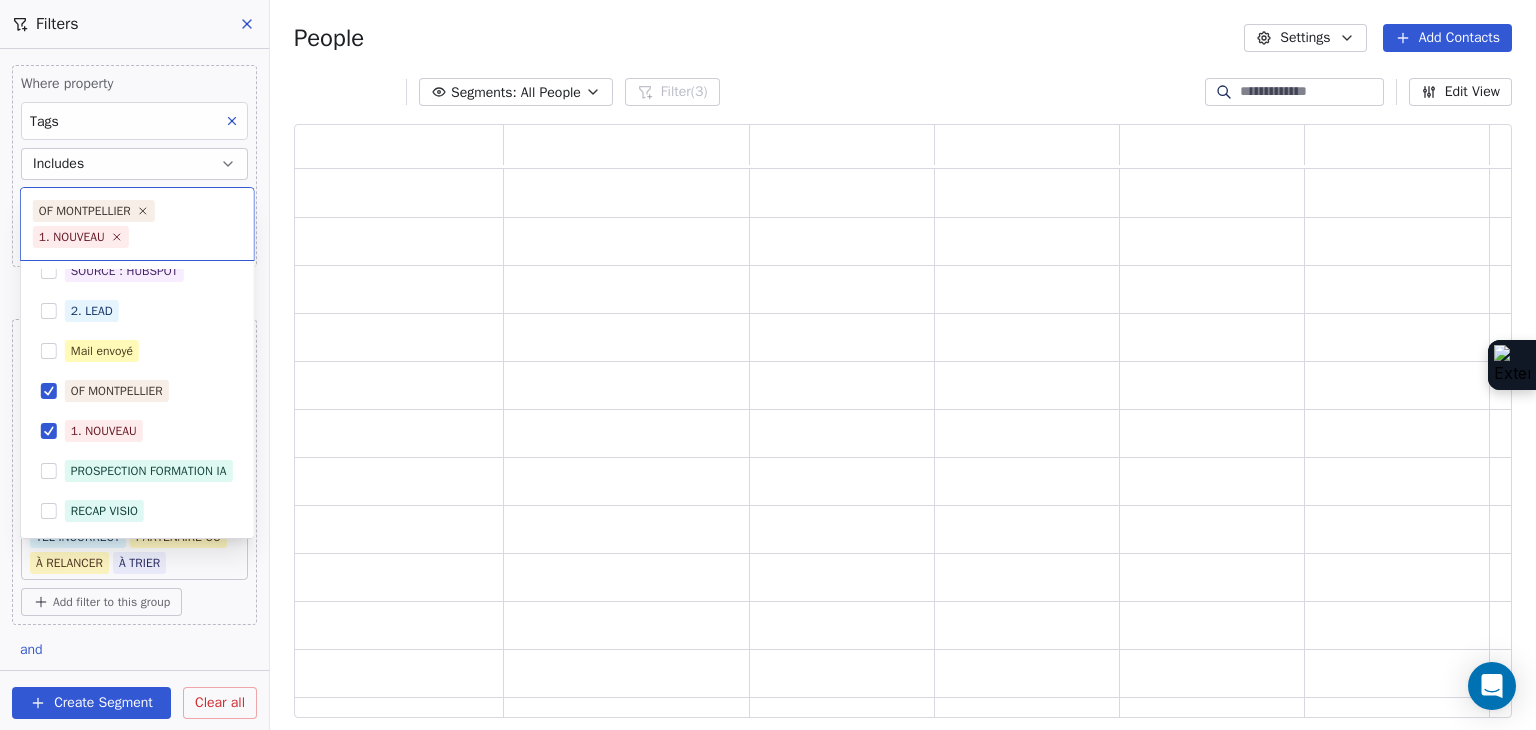 scroll, scrollTop: 16, scrollLeft: 16, axis: both 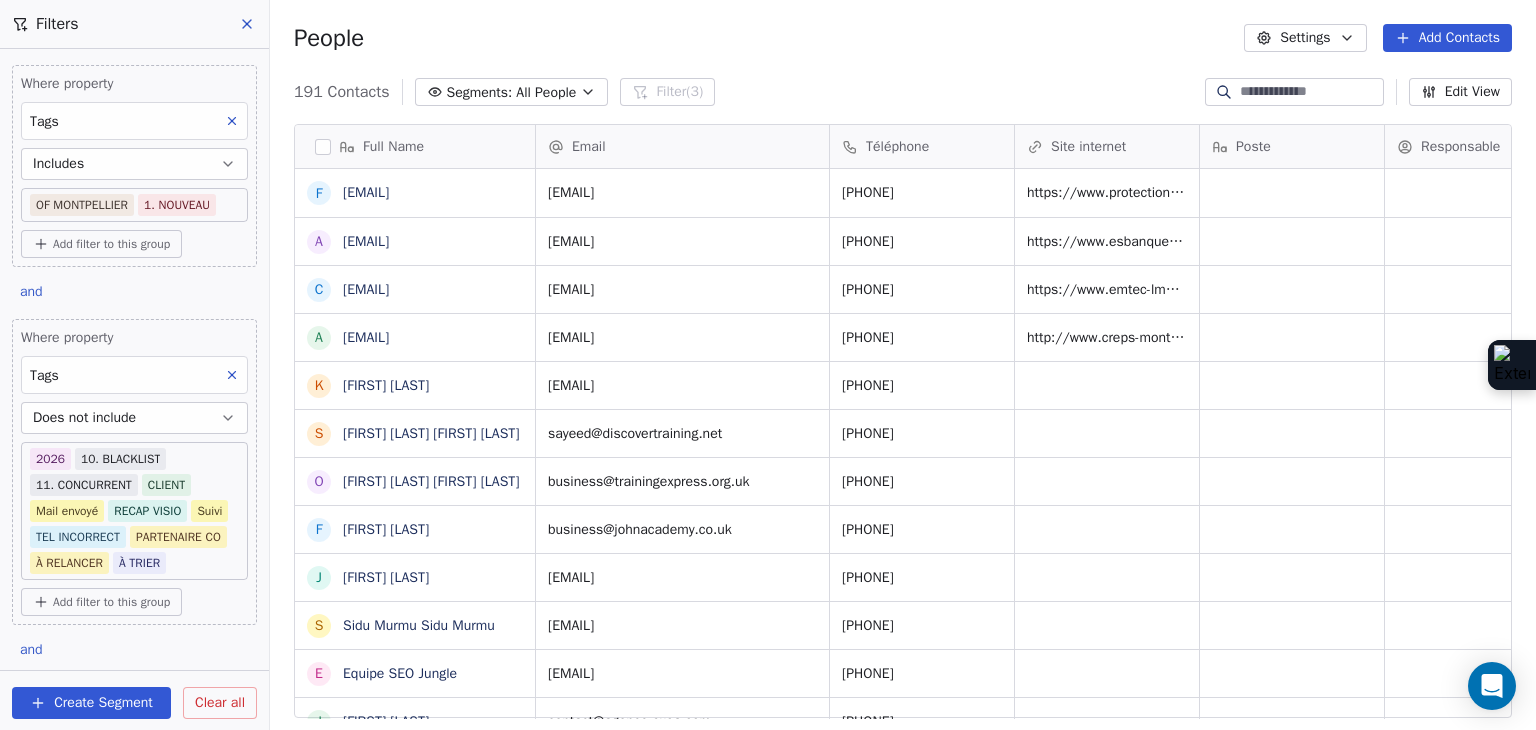 click on "SKILLCO Contacts People Marketing Workflows Campaigns Sales Pipelines Sequences Beta Tools Apps AI Agents Help & Support Filters Where property   Tags   Includes OF MONTPELLIER 1. NOUVEAU Add filter to this group and Where property   Tags   Does not include 2026 10. BLACKLIST 11. CONCURRENT CLIENT Mail envoyé RECAP VISIO Suivi TEL INCORRECT PARTENAIRE CO À RELANCER À TRIER Add filter to this group and Where property   Téléphone   Contains 0 Add filter to this group Add another filter  Create Segment Clear all People Settings  Add Contacts 191 Contacts Segments: All People Filter  (3) Edit View Tag Add to Sequence Full Name f formation@protection-civile-herault.org a alternance@esbanque.fr c ce.0340043m@ac-montpellier.fr a administration@cfa-sport.com K Karim MEHOUAS S Sayeed Rahman Sayeed Rahman O Omar Rahman Omar Rahman F Farzan H j jourdan yannick S Sidu Murmu Sidu Murmu E Equipe SEO Jungle J Julie Vic P Prateek Choudhary Prateek Choudhary A Alexia D’ARRIGO A Amandine Ridet L Liam OSWALD O M R l V" at bounding box center (768, 365) 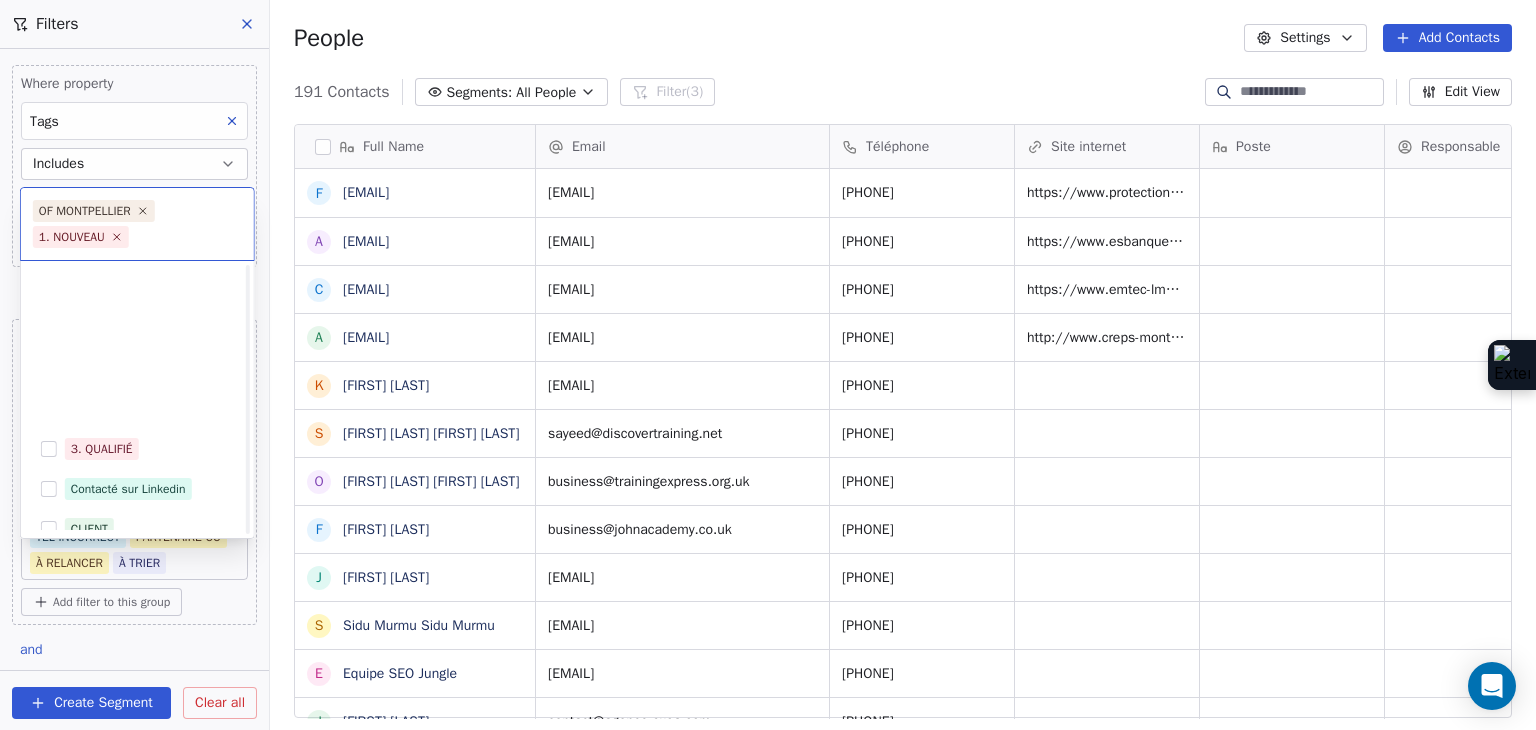 scroll, scrollTop: 16, scrollLeft: 16, axis: both 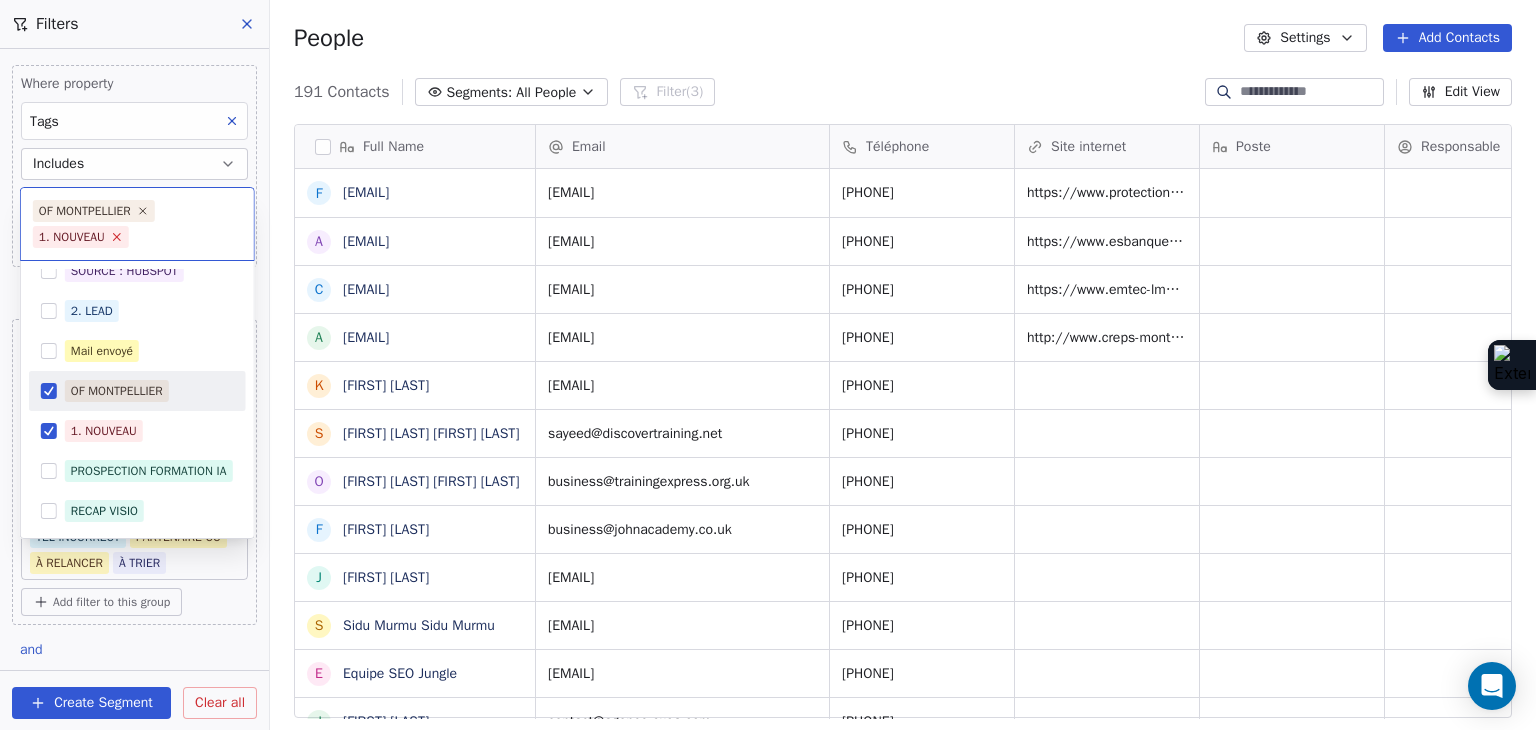 click 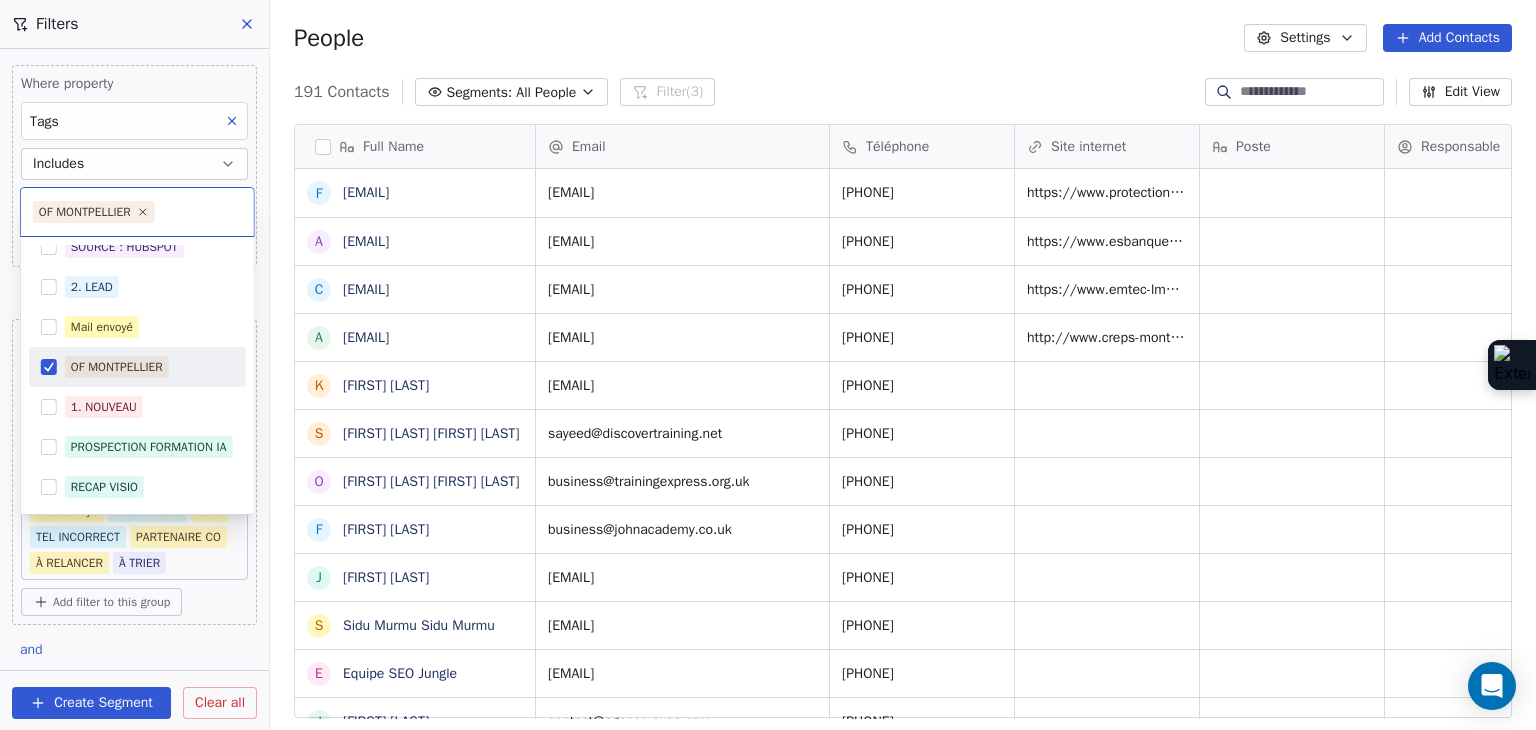 click on "SKILLCO Contacts People Marketing Workflows Campaigns Sales Pipelines Sequences Beta Tools Apps AI Agents Help & Support Filters Where property   Tags   Includes OF MONTPELLIER 1. NOUVEAU Add filter to this group and Where property   Tags   Does not include 2026 10. BLACKLIST 11. CONCURRENT CLIENT Mail envoyé RECAP VISIO Suivi TEL INCORRECT PARTENAIRE CO À RELANCER À TRIER Add filter to this group and Where property   Téléphone   Contains 0 Add filter to this group Add another filter  Create Segment Clear all People Settings  Add Contacts 191 Contacts Segments: All People Filter  (3) Edit View Tag Add to Sequence Full Name f formation@protection-civile-herault.org a alternance@esbanque.fr c ce.0340043m@ac-montpellier.fr a administration@cfa-sport.com K Karim MEHOUAS S Sayeed Rahman Sayeed Rahman O Omar Rahman Omar Rahman F Farzan H j jourdan yannick S Sidu Murmu Sidu Murmu E Equipe SEO Jungle J Julie Vic P Prateek Choudhary Prateek Choudhary A Alexia D’ARRIGO A Amandine Ridet L Liam OSWALD O M R l V" at bounding box center [768, 365] 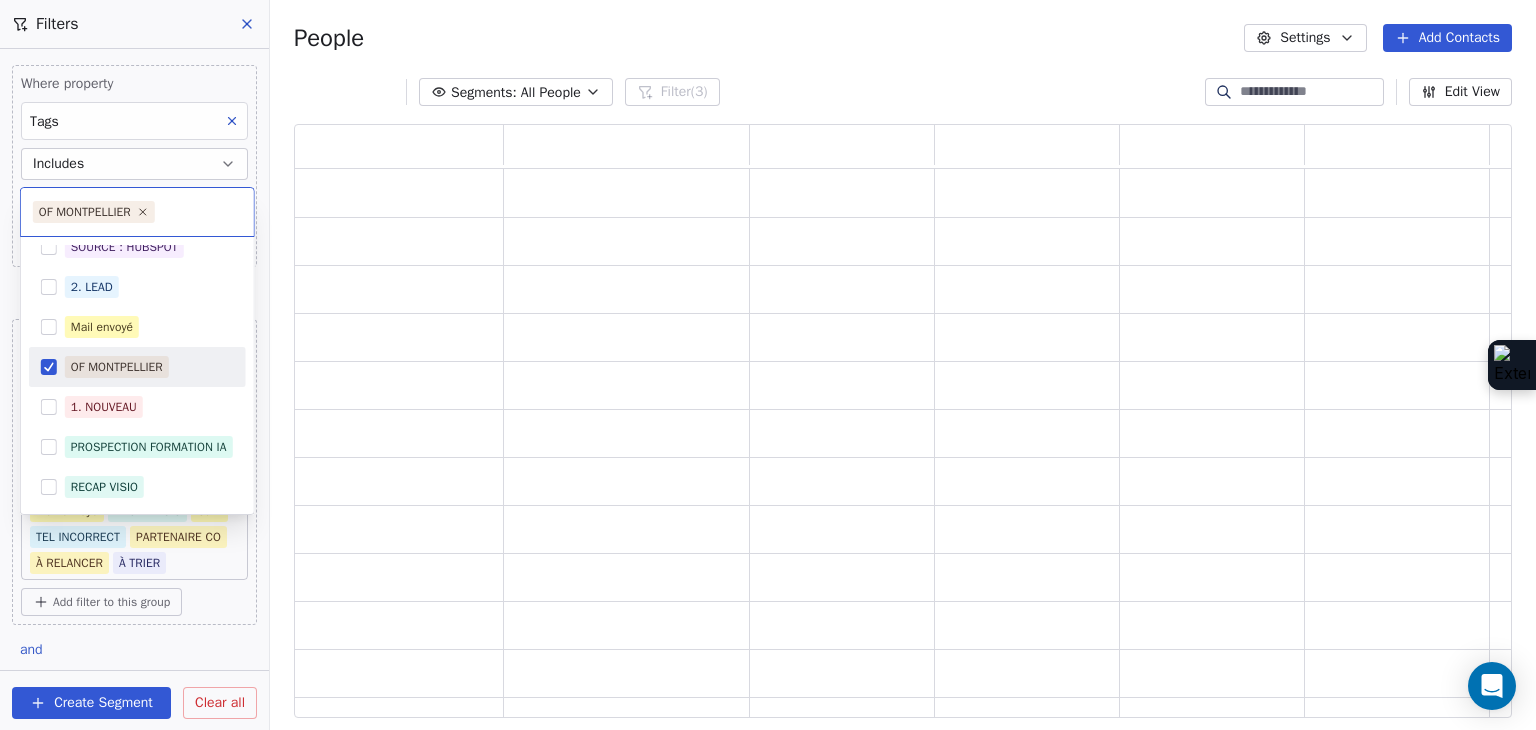scroll, scrollTop: 16, scrollLeft: 16, axis: both 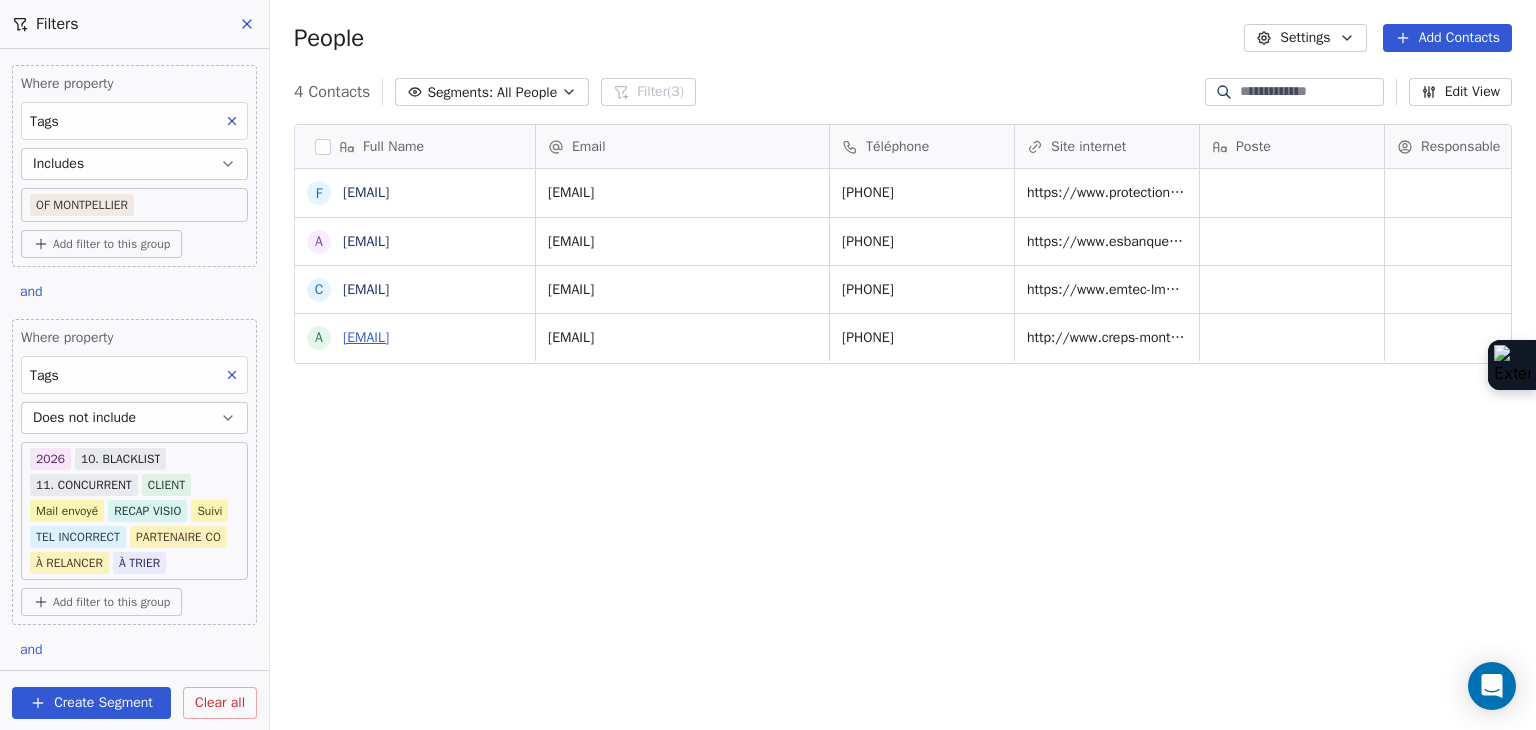click on "administration@cfa-sport.com" at bounding box center [366, 337] 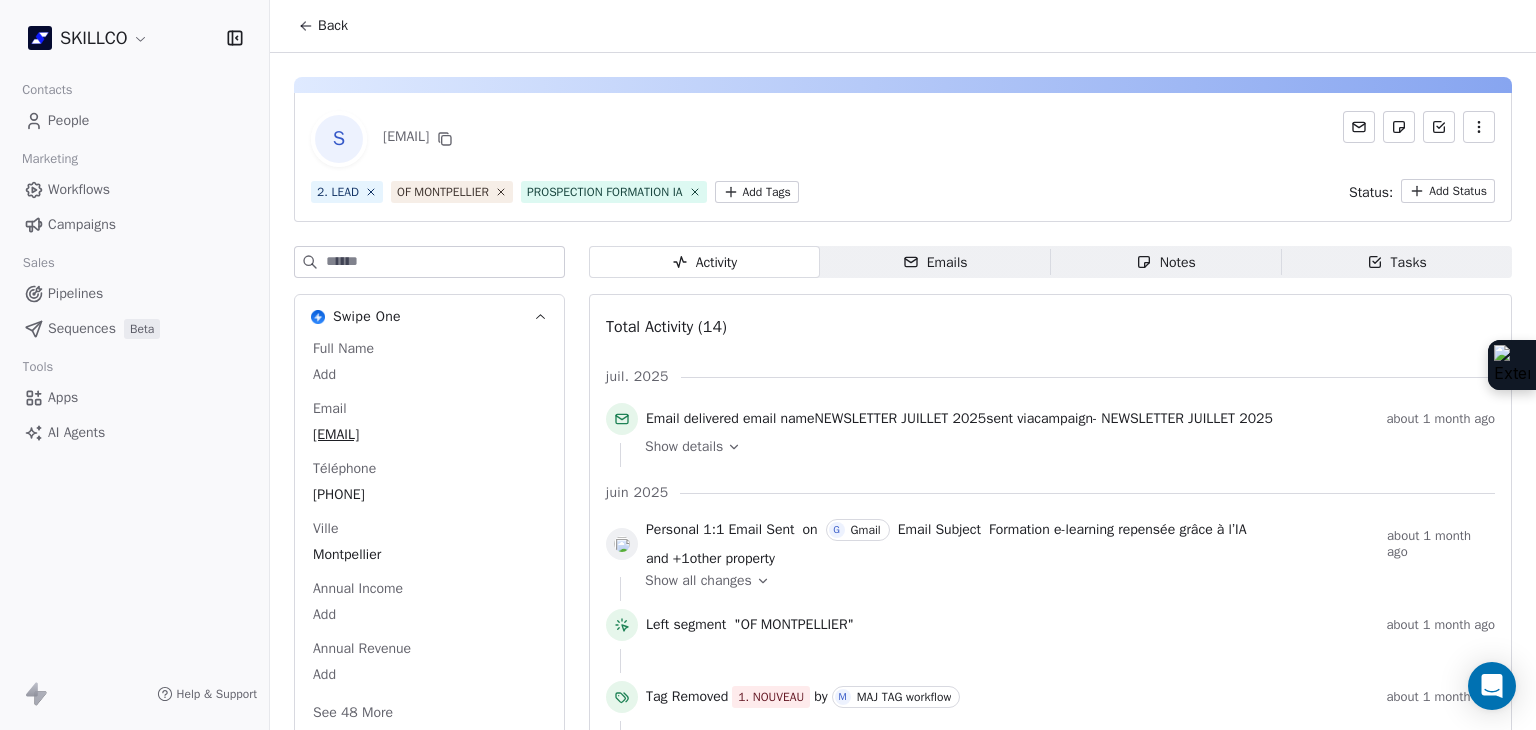 click on "S administration@cfa-sport.com 2. LEAD OF MONTPELLIER PROSPECTION FORMATION IA  Add Tags Status:   Add Status Swipe One Full Name Add Email administration@cfa-sport.com Téléphone 33467610522 Ville Montpellier Annual Income Add Annual Revenue Add See   48   More   Calendly Activity Activity Emails Emails   Notes   Notes Tasks Tasks Total Activity (14) juil. 2025 Email delivered   email name  NEWSLETTER JUILLET 2025  sent via  campaign  -   NEWSLETTER JUILLET 2025 about 1 month ago Show details juin 2025 Personal 1:1 Email Sent on G Gmail Email Subject   Formation e-learning repensée grâce à l’IA and + 1  other   property   about 1 month ago   Show all changes Left segment "OF MONTPELLIER"   about 1 month ago Tag Removed 1. NOUVEAU by M MAJ TAG workflow   about 1 month ago Tag Added as PROSPECTION FORMATION IA by M MAJ TAG workflow   about 1 month ago Entered a segment "OF MONTPELLIER"   about 1 month ago Email delivered   email name  NEWSLETTER JUIN 2025  sent via  campaign  -   NEWSLETTER JUIN 2025 by" at bounding box center [903, 770] 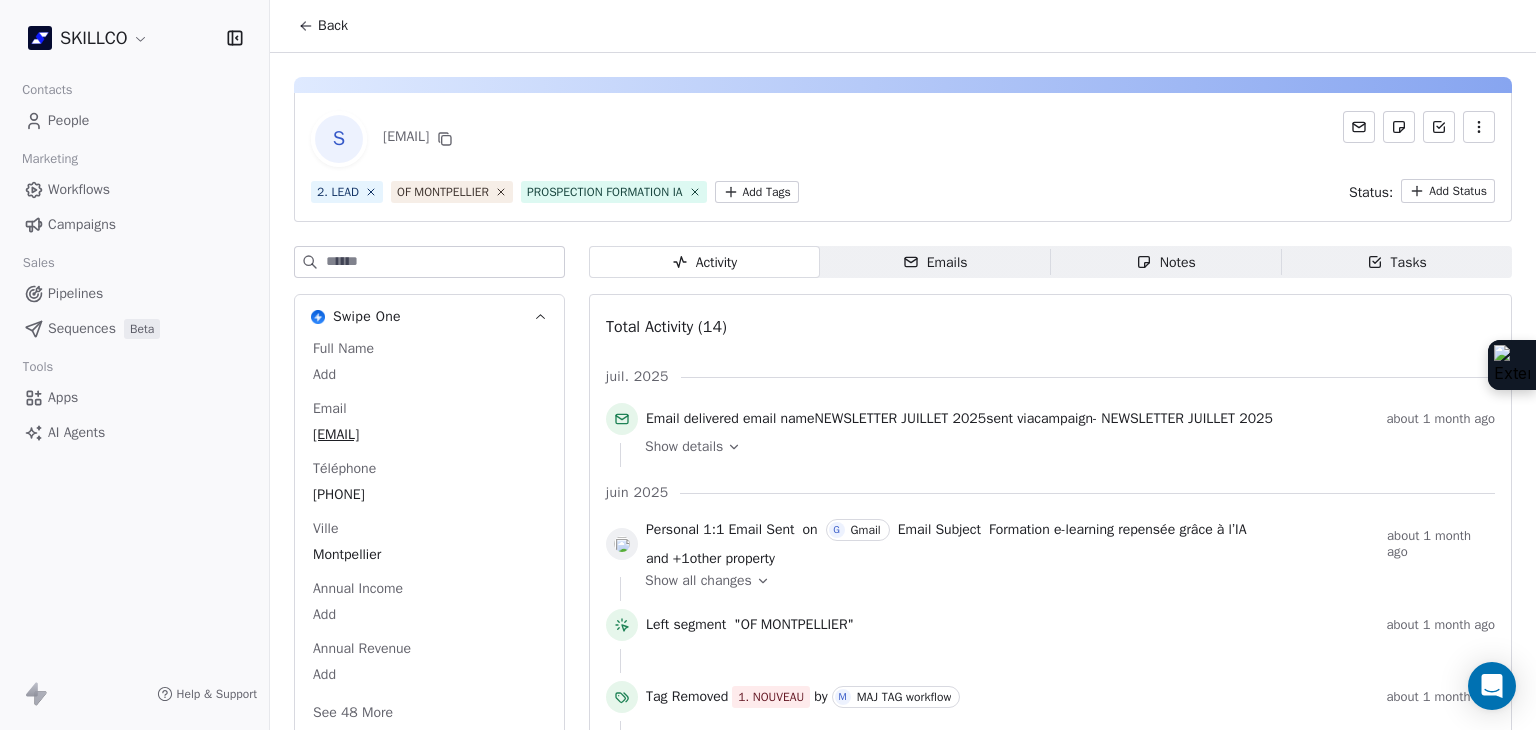 click on "Emails" at bounding box center (935, 262) 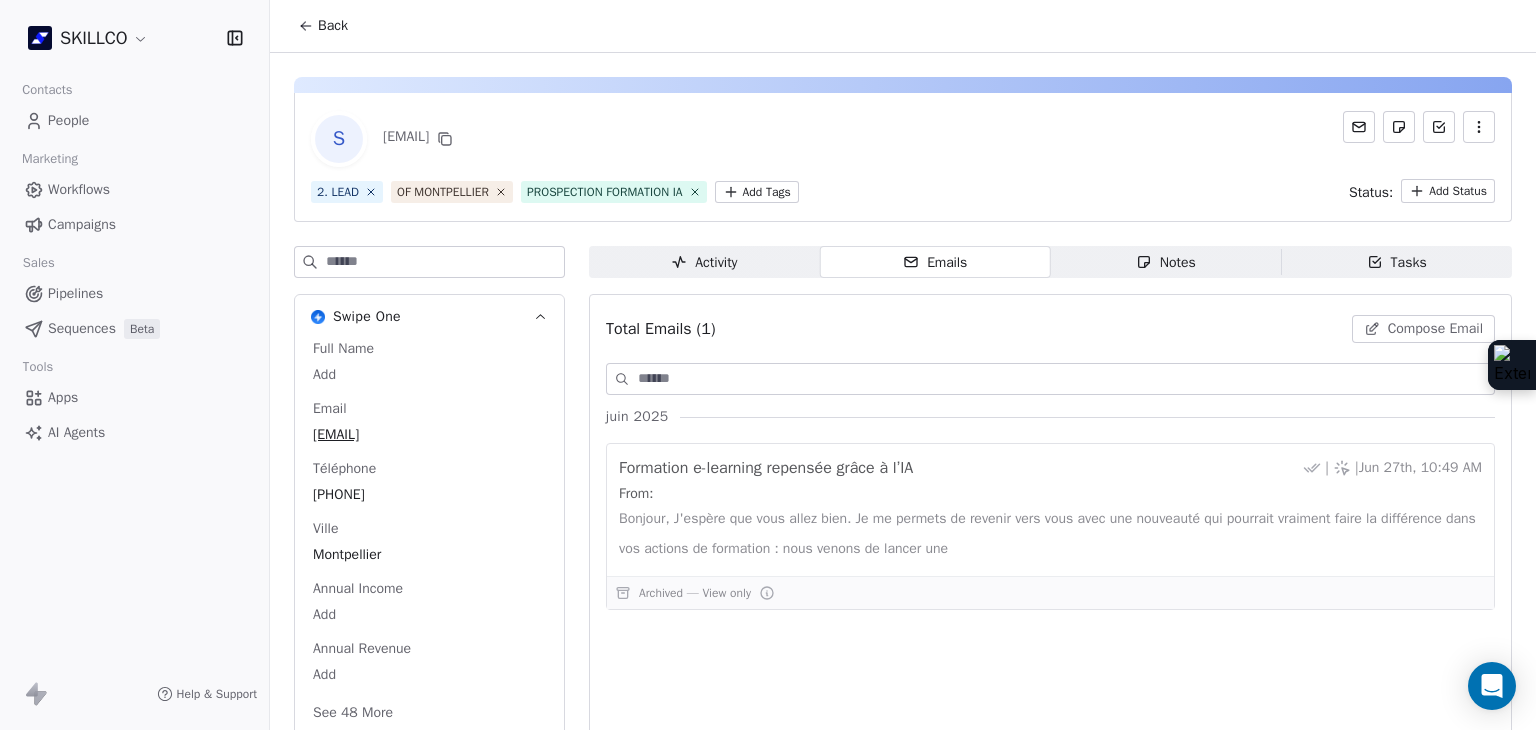 click on "Notes" at bounding box center (1166, 262) 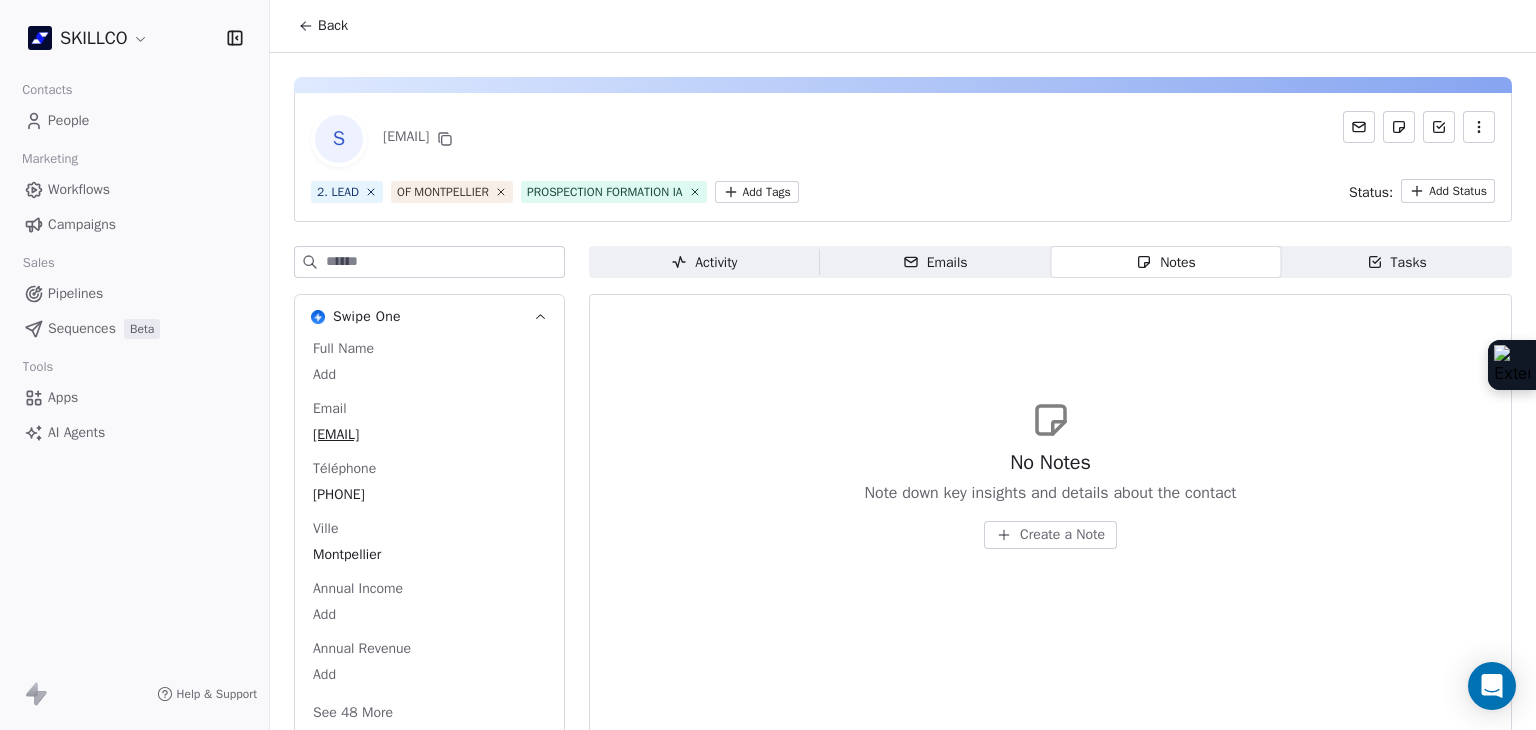 click on "Create a Note" at bounding box center (1062, 535) 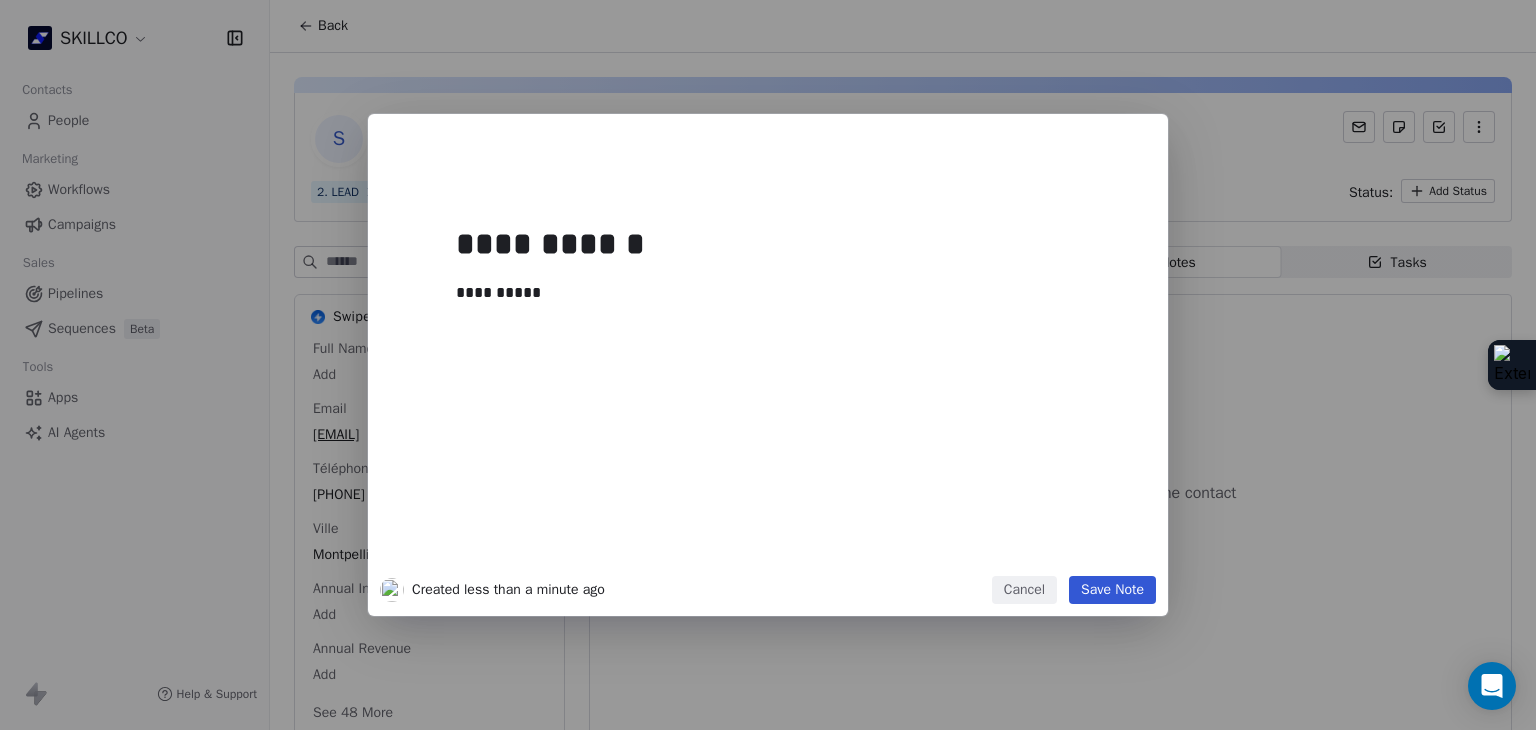 click on "Save Note" at bounding box center (1112, 590) 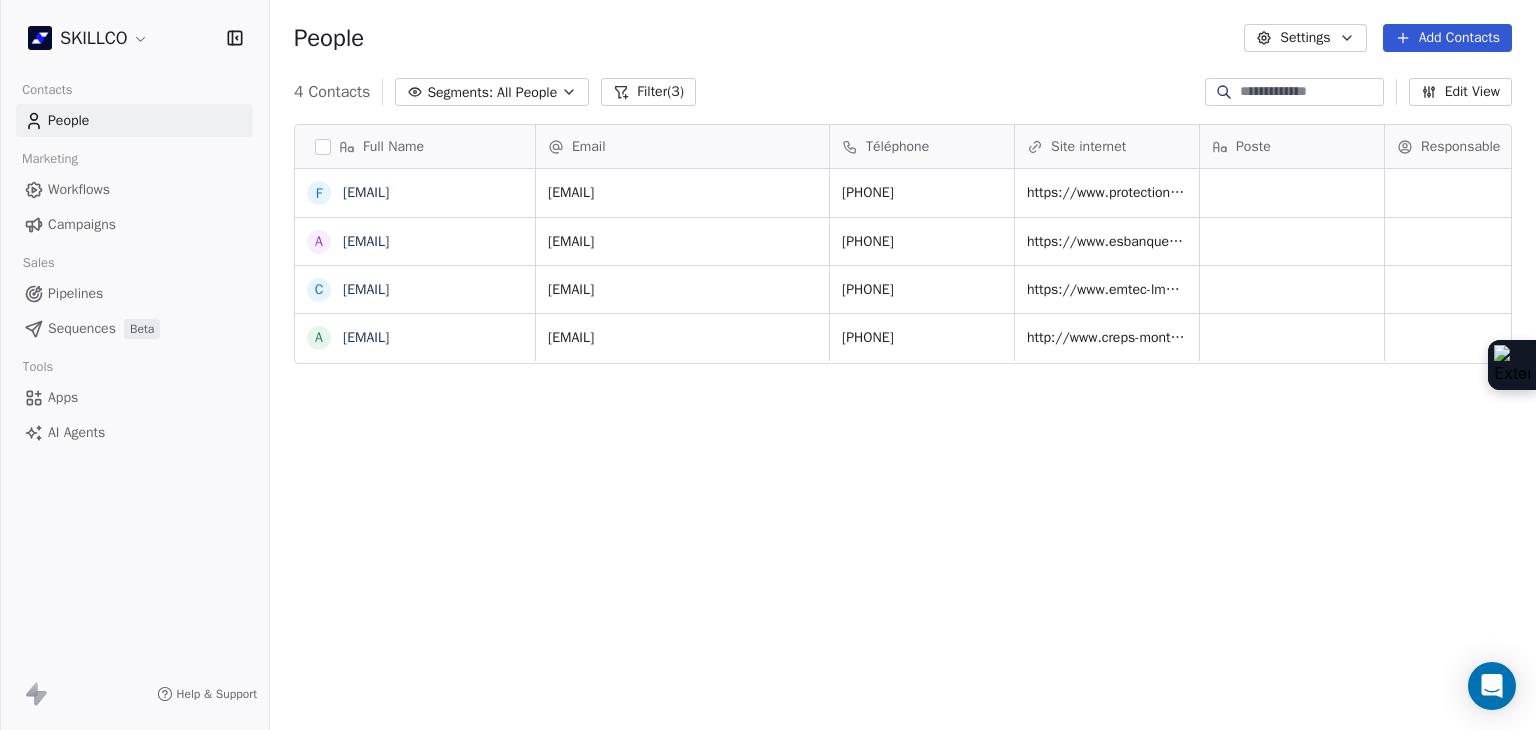 scroll, scrollTop: 16, scrollLeft: 16, axis: both 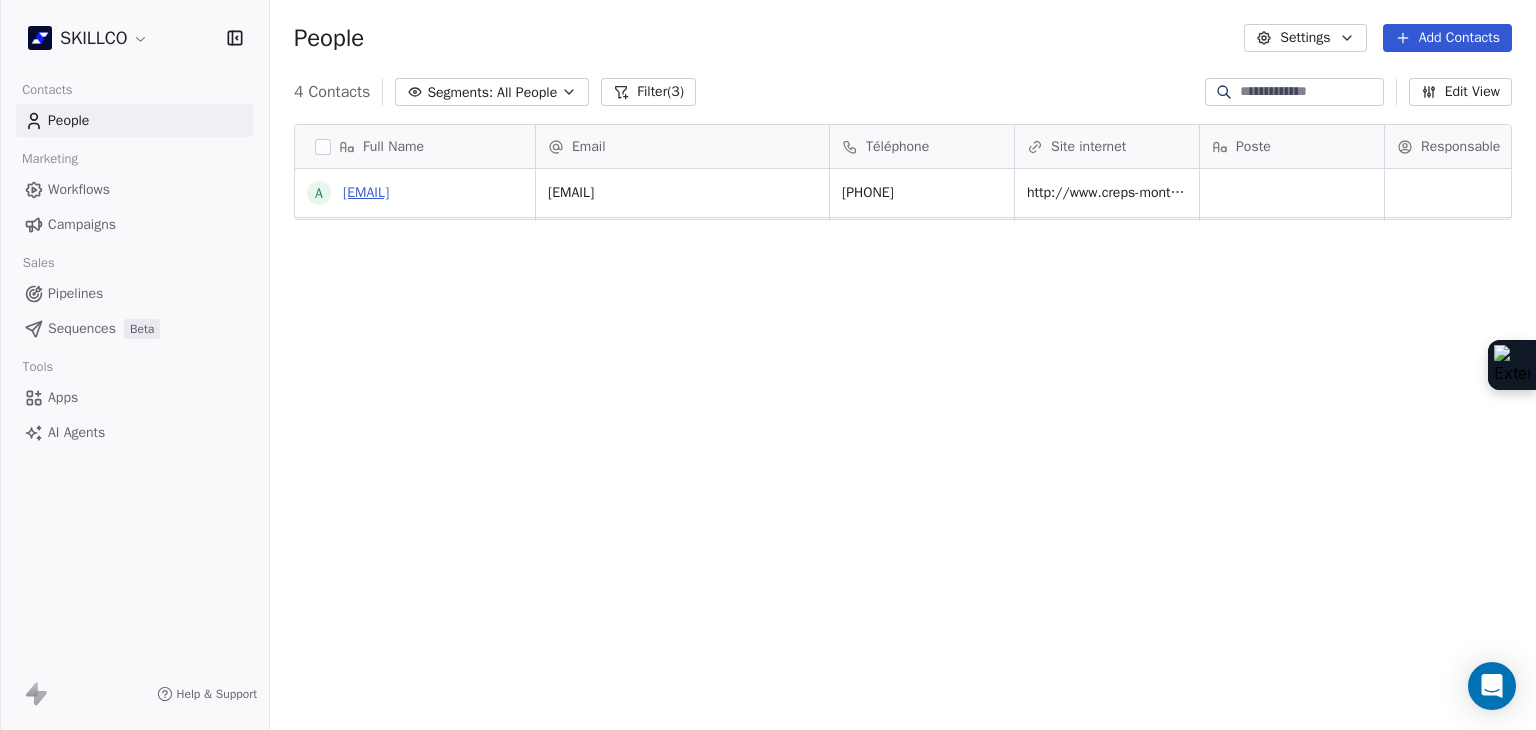 click on "administration@cfa-sport.com" at bounding box center (366, 192) 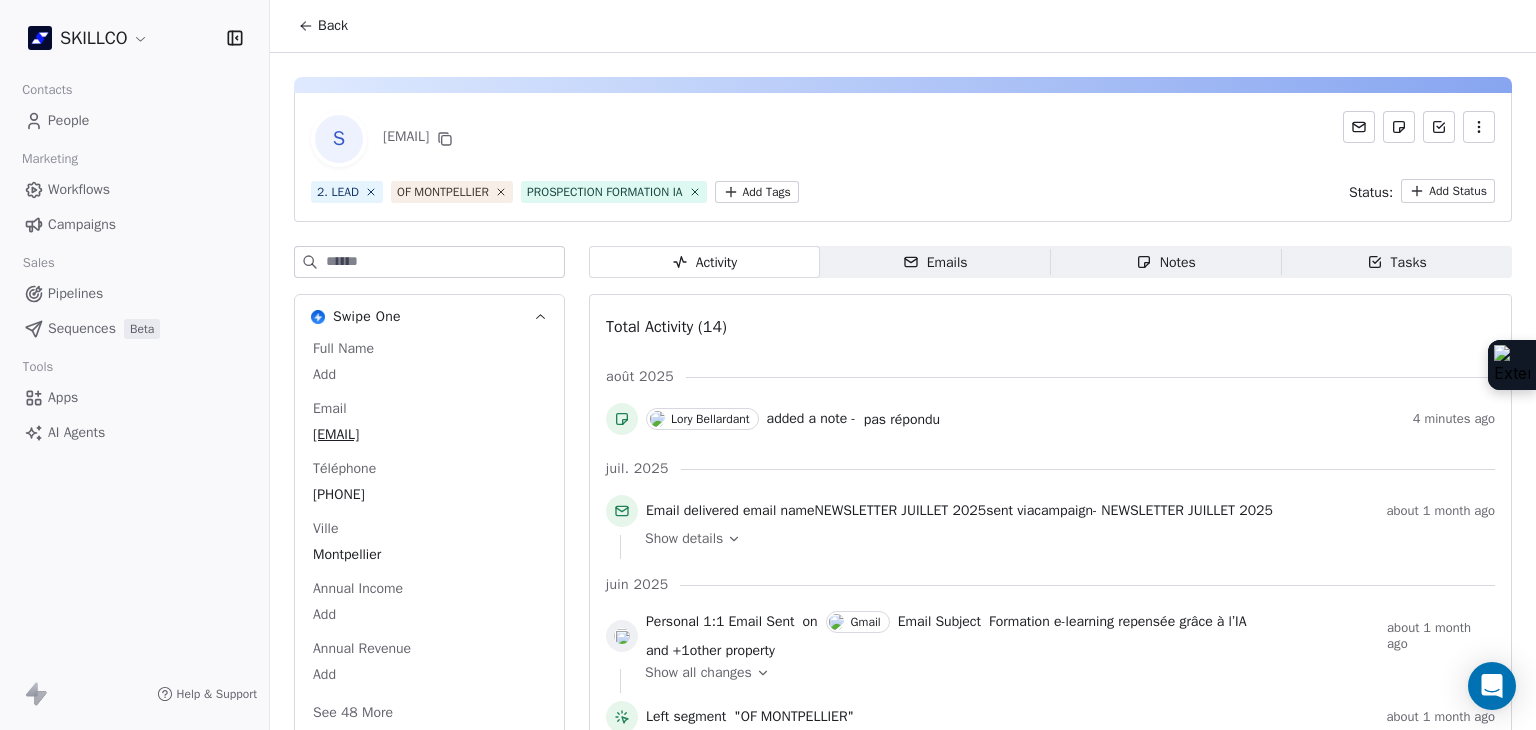 click on "Notes" at bounding box center (1166, 262) 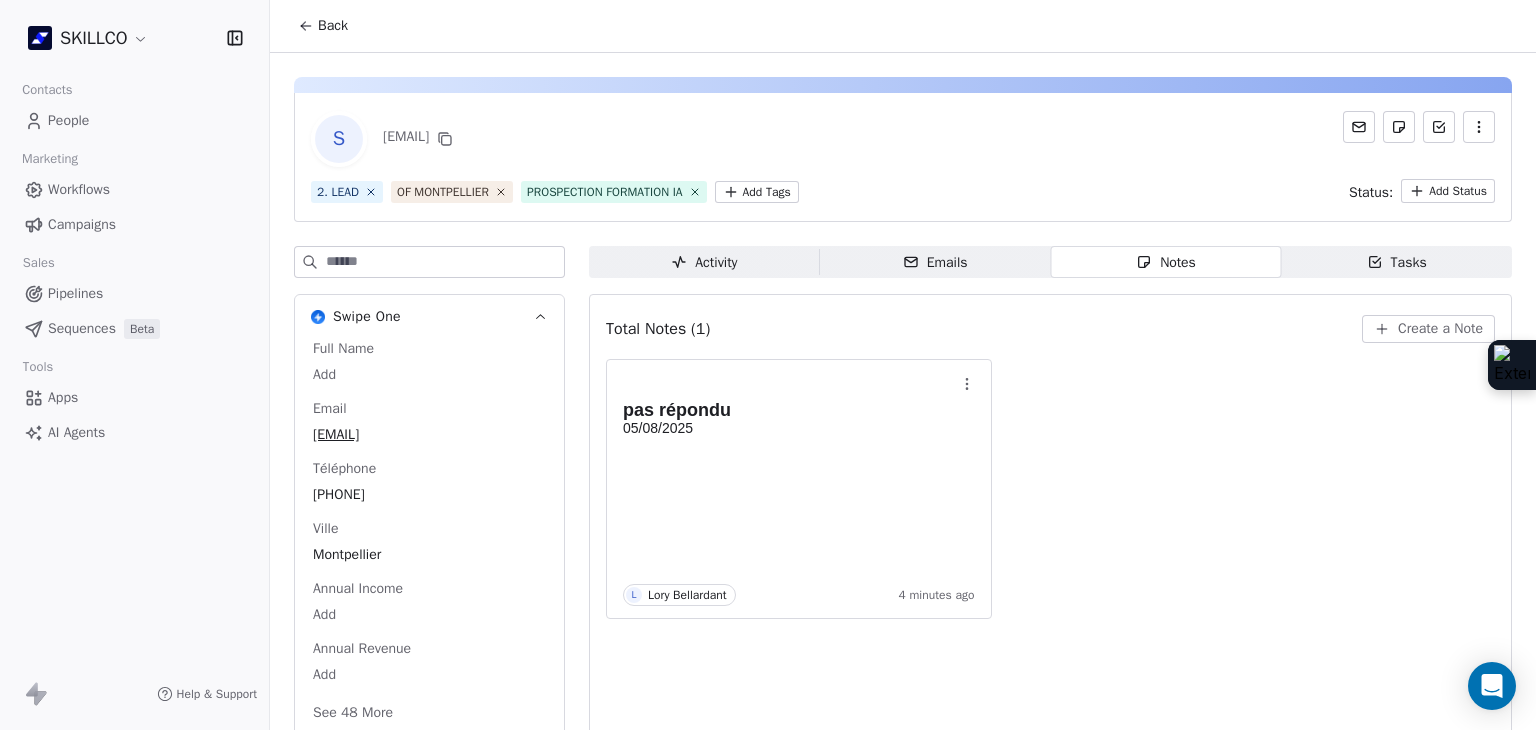 click on "SKILLCO Contacts People Marketing Workflows Campaigns Sales Pipelines Sequences Beta Tools Apps AI Agents Help & Support Back S administration@cfa-sport.com 2. LEAD OF MONTPELLIER PROSPECTION FORMATION IA  Add Tags Status:   Add Status Swipe One Full Name Add Email administration@cfa-sport.com Téléphone 33467610522 Ville Montpellier Annual Income Add Annual Revenue Add See   48   More   Calendly Activity Activity Emails Emails   Notes   Notes Tasks Tasks Total Notes (1)   Create a Note pas répondu 05/08/2025 L Lory Bellardant 4 minutes ago" at bounding box center (768, 365) 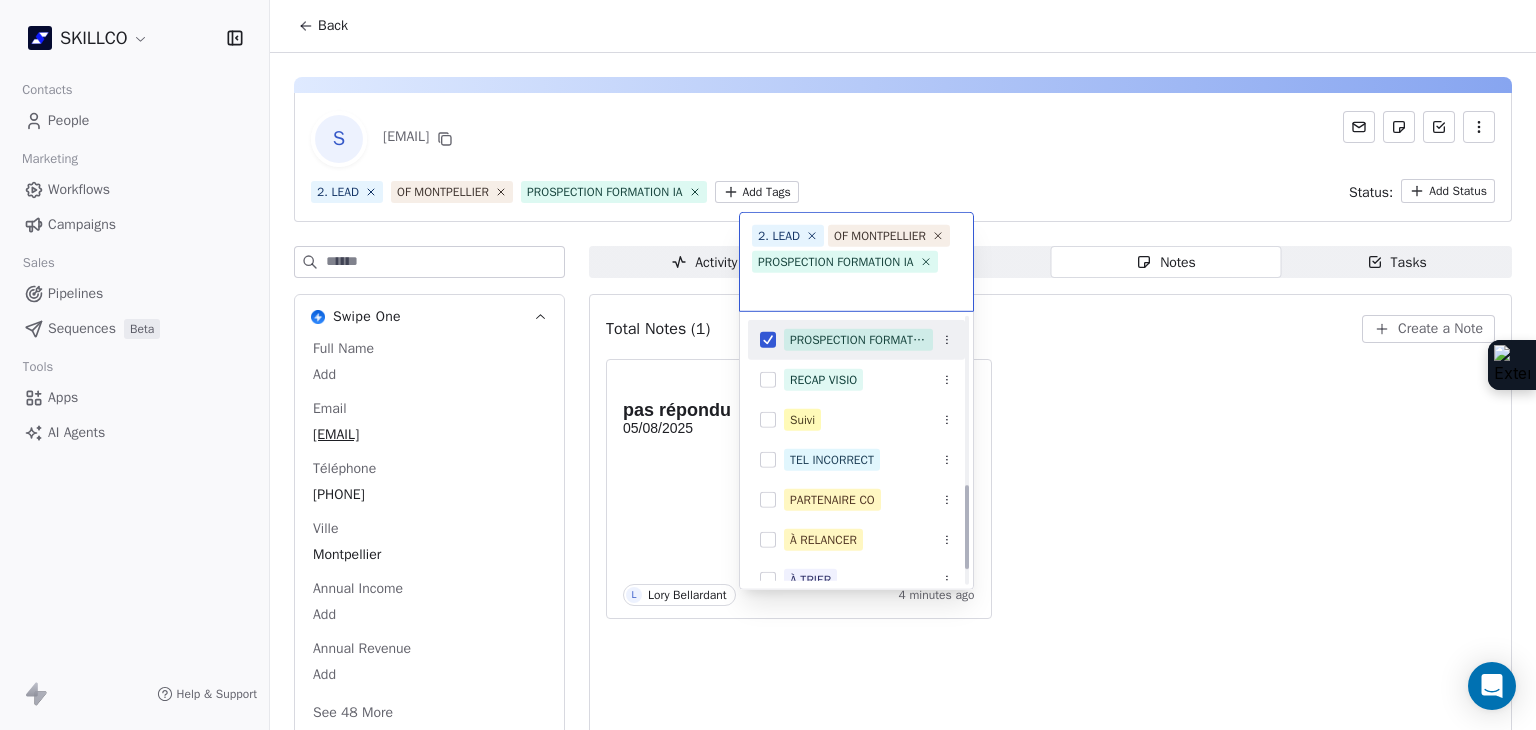 scroll, scrollTop: 578, scrollLeft: 0, axis: vertical 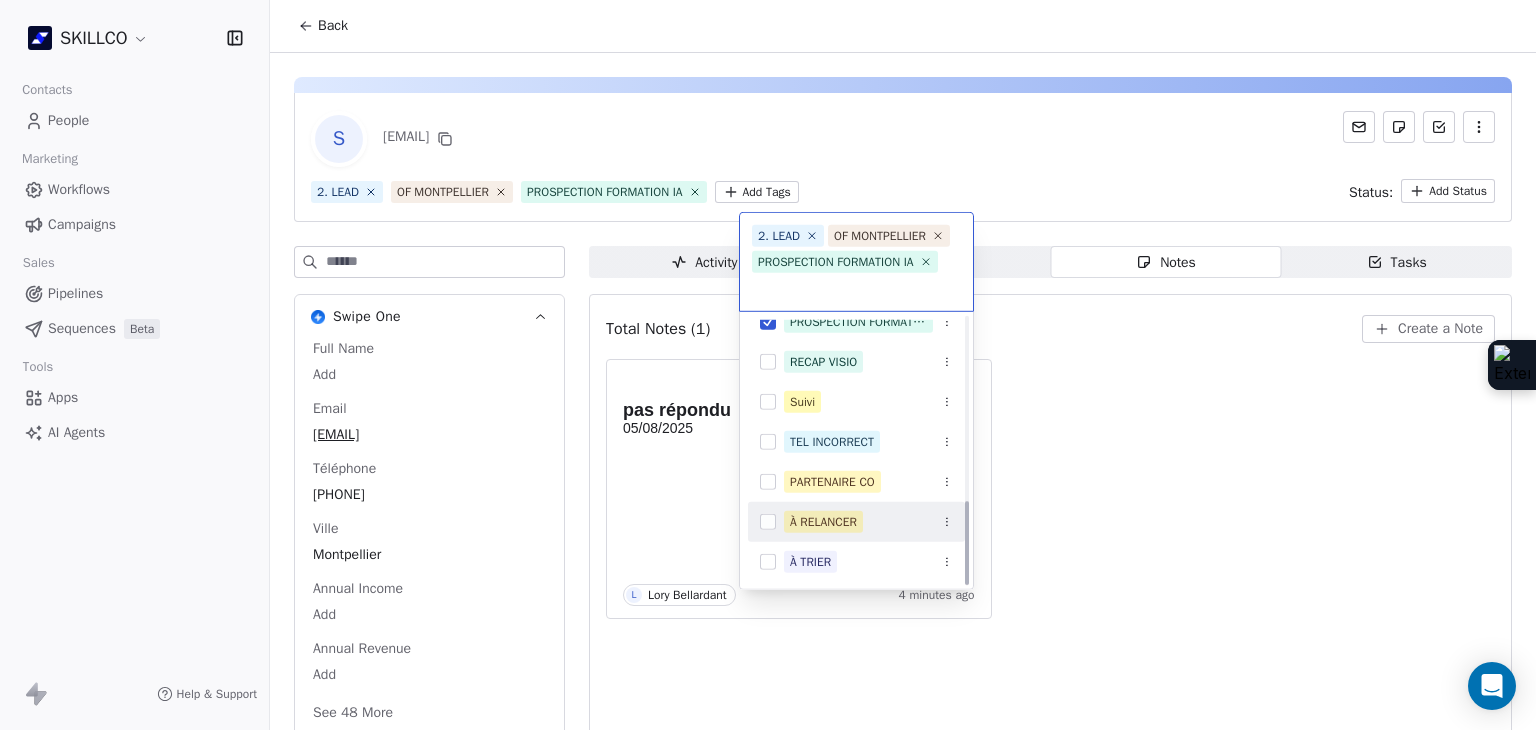 click on "À RELANCER" at bounding box center (856, 522) 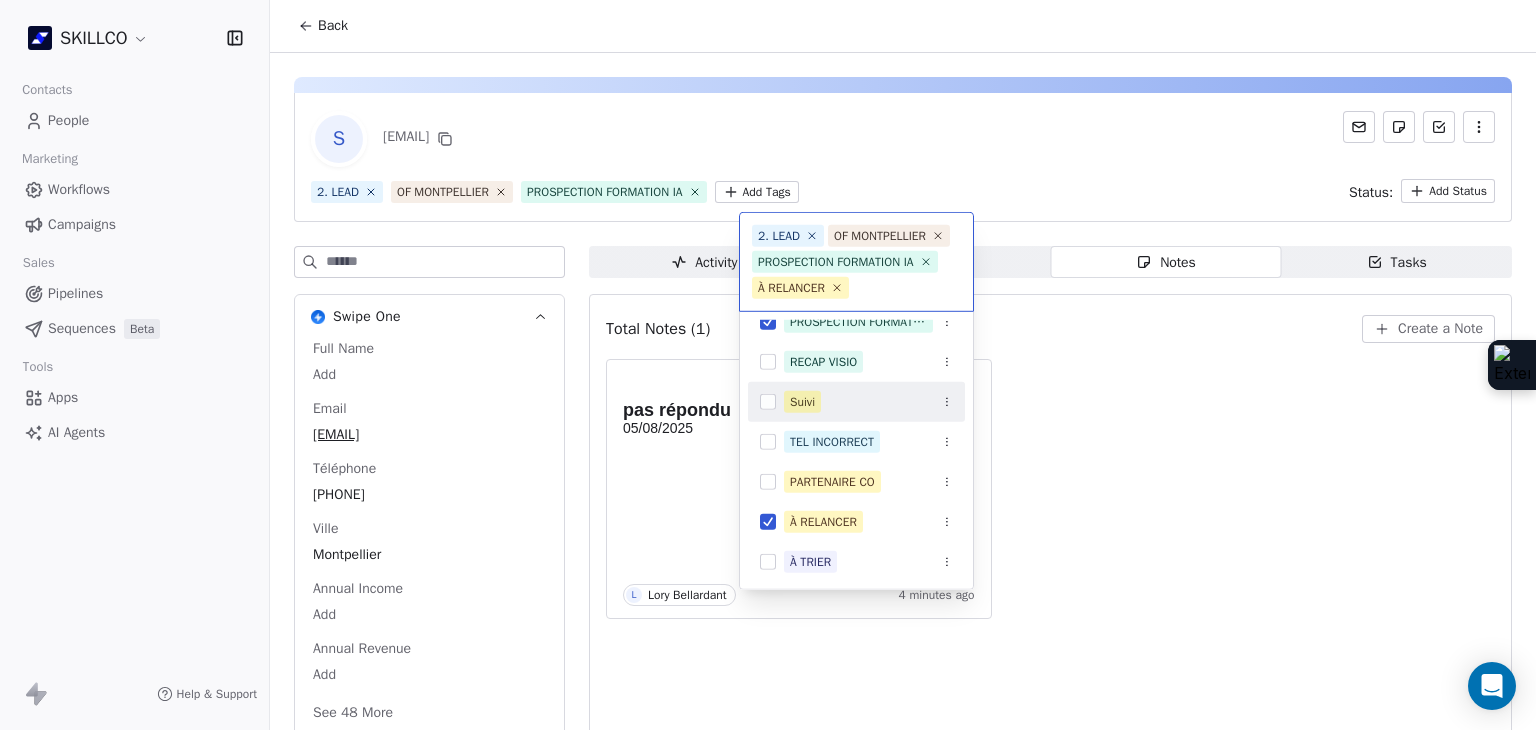 click on "SKILLCO Contacts People Marketing Workflows Campaigns Sales Pipelines Sequences Beta Tools Apps AI Agents Help & Support Back S administration@cfa-sport.com 2. LEAD OF MONTPELLIER PROSPECTION FORMATION IA  Add Tags Status:   Add Status Swipe One Full Name Add Email administration@cfa-sport.com Téléphone 33467610522 Ville Montpellier Annual Income Add Annual Revenue Add See   48   More   Calendly Activity Activity Emails Emails   Notes   Notes Tasks Tasks Total Notes (1)   Create a Note pas répondu 05/08/2025 L Lory Bellardant 4 minutes ago
2. LEAD OF MONTPELLIER PROSPECTION FORMATION IA À RELANCER SOURCE : HUBSPOT 2. LEAD Mail envoyé OF MONTPELLIER 1. NOUVEAU PROSPECTION FORMATION IA RECAP VISIO Suivi TEL INCORRECT PARTENAIRE CO À RELANCER À TRIER" at bounding box center [768, 365] 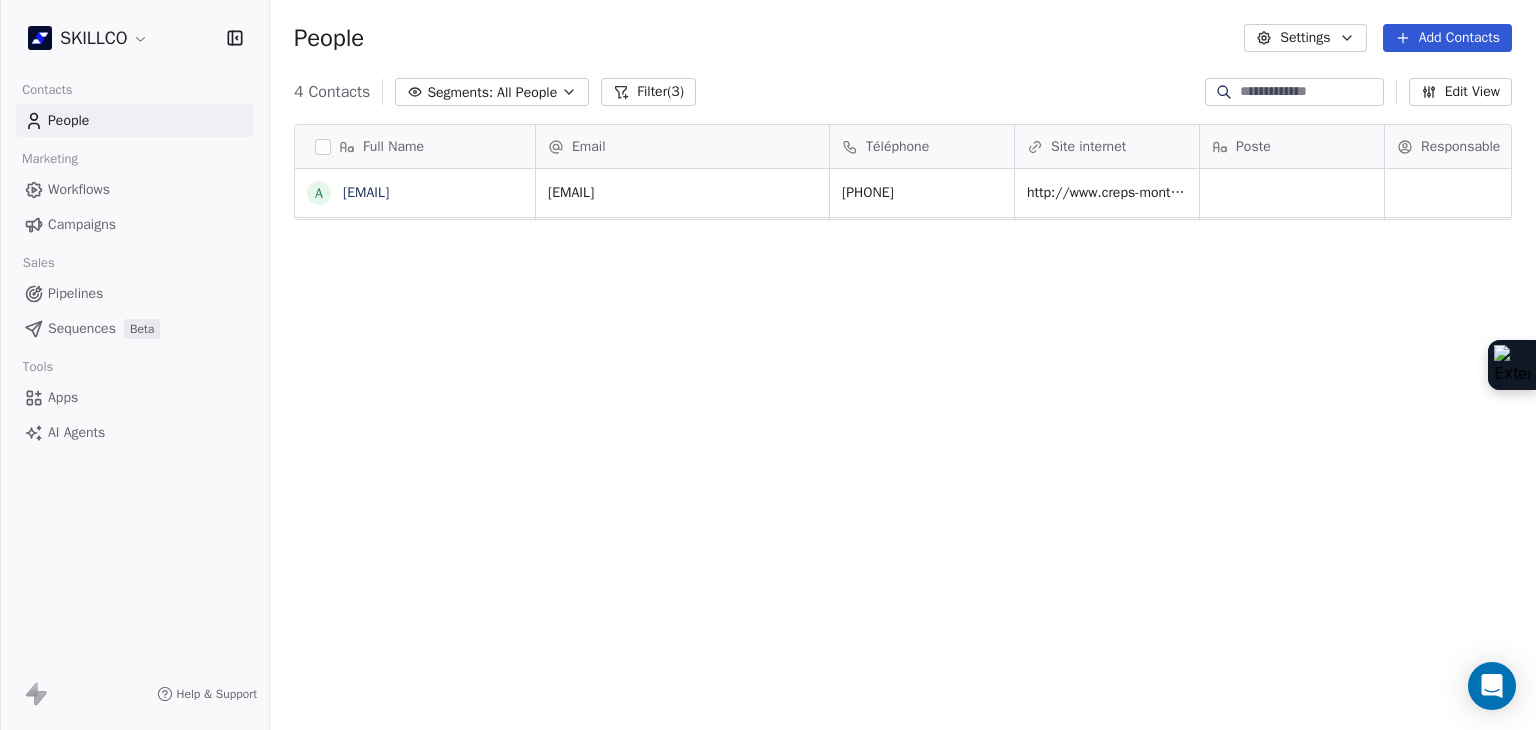 scroll, scrollTop: 16, scrollLeft: 16, axis: both 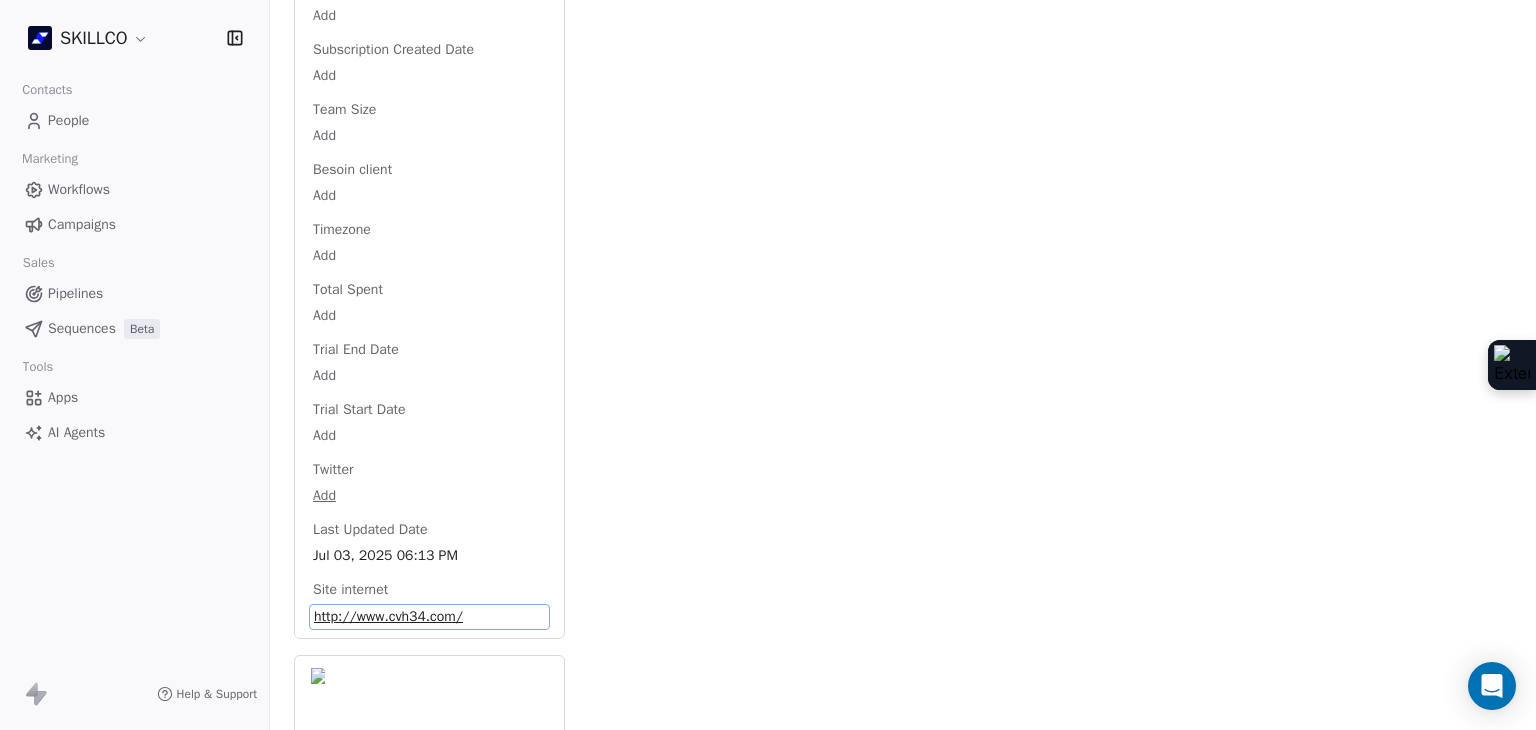 click on "http://www.cvh34.com/" at bounding box center (429, 617) 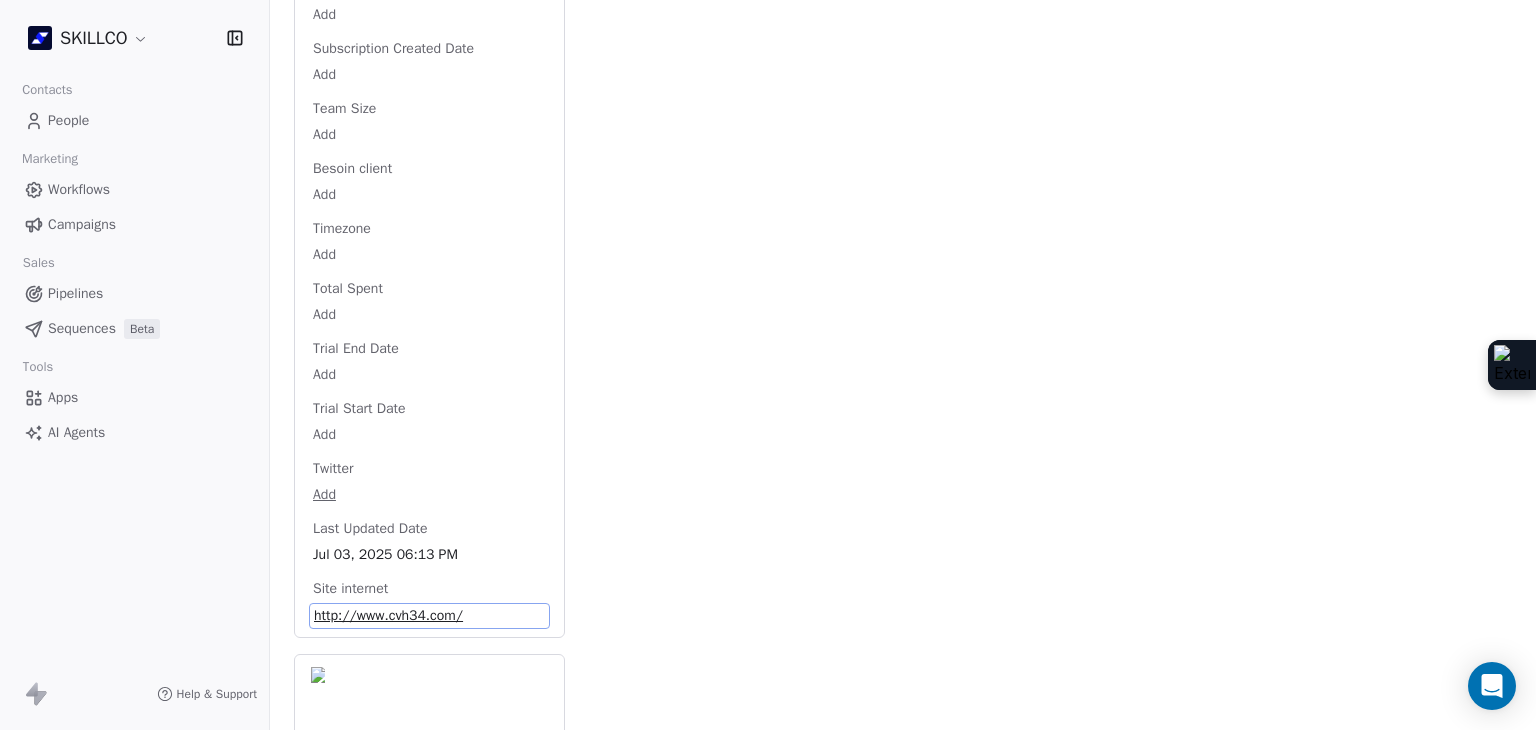 click on "http://www.cvh34.com/" at bounding box center (429, 616) 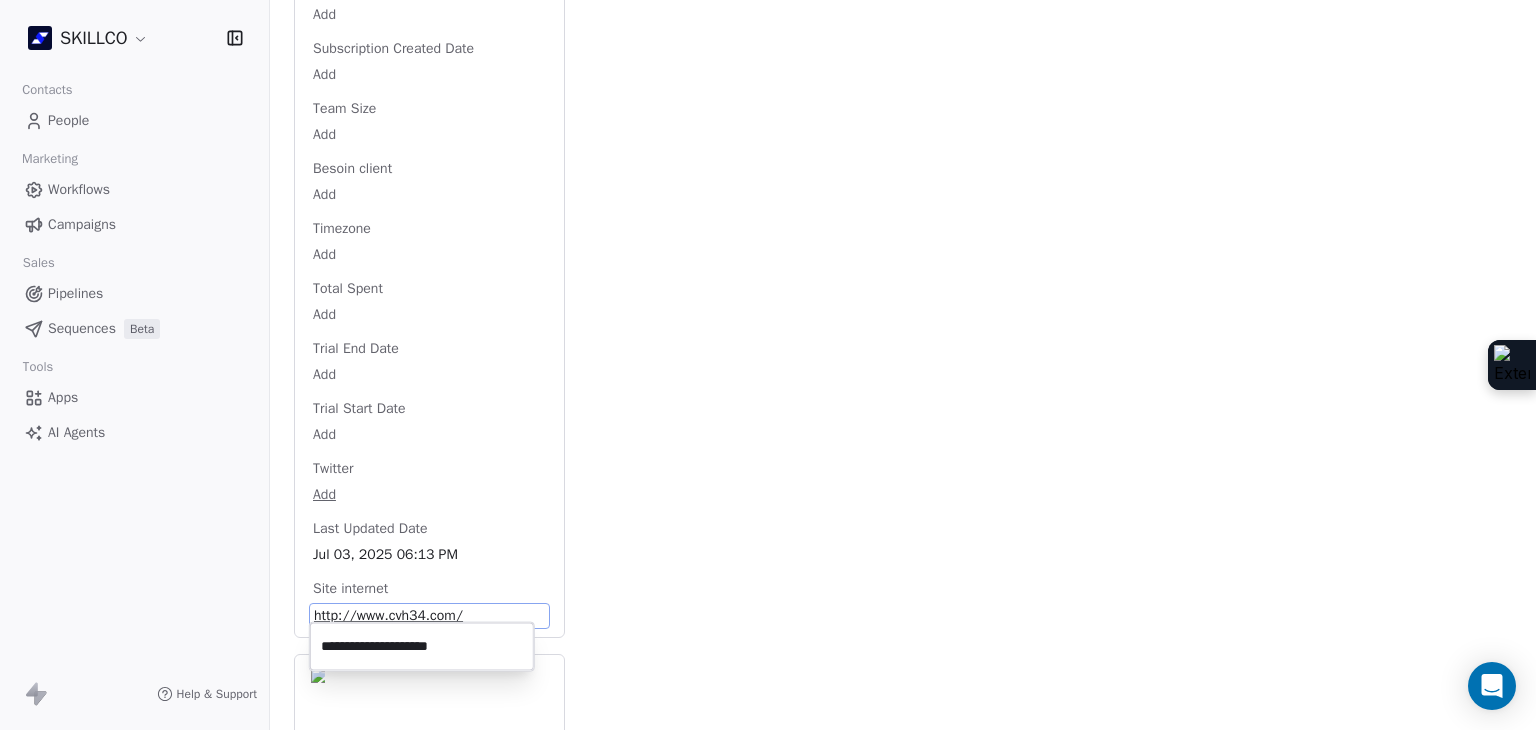click on "**********" at bounding box center (422, 647) 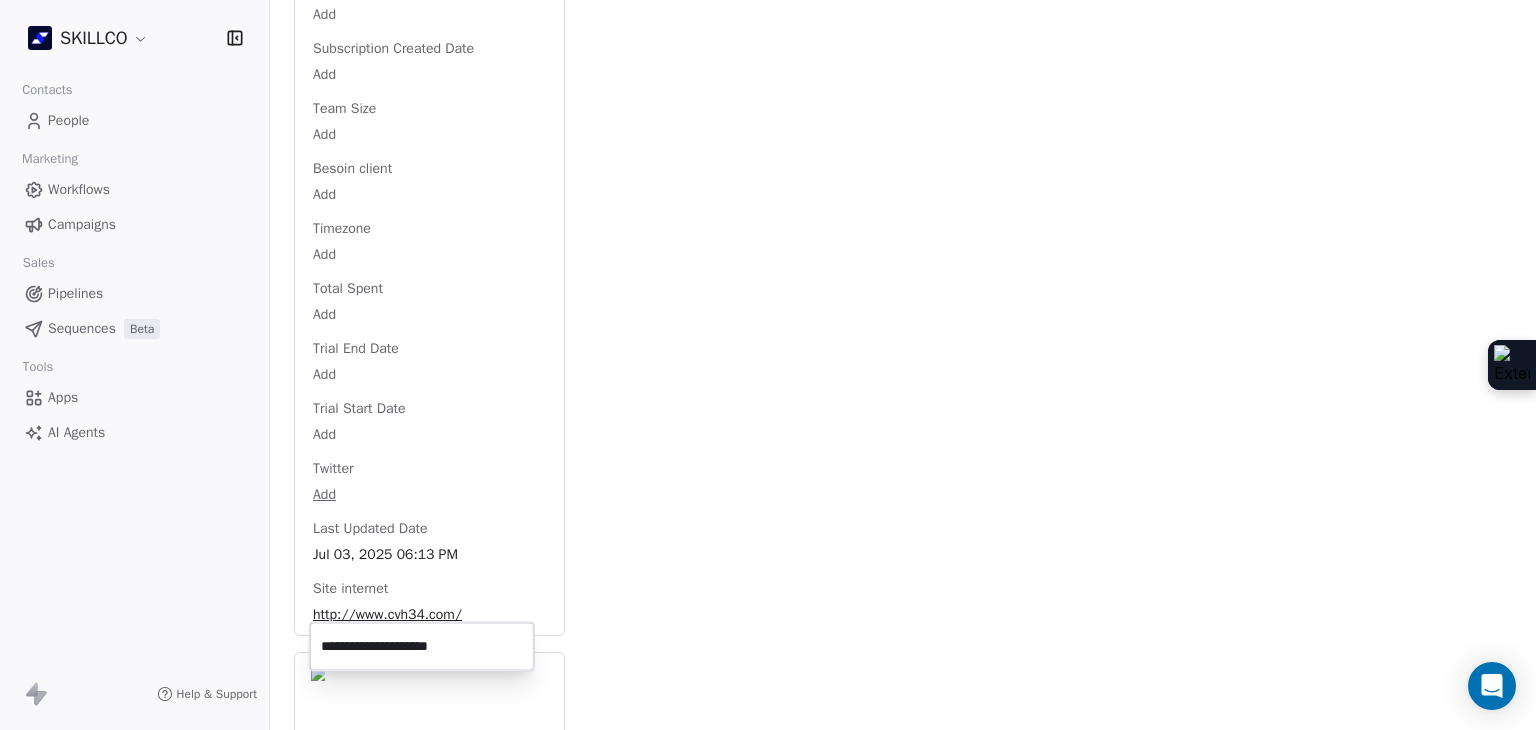click on "SKILLCO Contacts People Marketing Workflows Campaigns Sales Pipelines Sequences Beta Tools Apps AI Agents Help & Support Back S [EMAIL] 2. LEAD OF MONTPELLIER PROSPECTION FORMATION IA Add Tags Status: Add Status Swipe One Full Name Add Email [EMAIL] Téléphone [PHONE] Ville [CITY] Annual Income Add Annual Revenue Add Average Order Value Add Besoin Add Birthday Add Browser Add Contact Source Add Pays Add Created Date May 28, 2025 03:36 PM Customer Lifetime Value Add Department Add Derniere page consulte Add Device Add Email Verification Status Valid Entreprise C.v.h Facebook https://www.facebook.com/185779498609370 First Purchase Date Add Prénom Add Gender Add Poste Add Langue Add Last Abandoned Date Add Last Purchase Date Add Last Activity Date Jul 03, 2025 06:13 PM Nom Add LinkedIn Add Marketing Contact Status Add Email Marketing Consent Subscribed MRR Add Next Billing Date Add Notes Add Scoring 0/10 Add Occupation Add Orders Count Add Responsable Add Scoring" at bounding box center (768, 365) 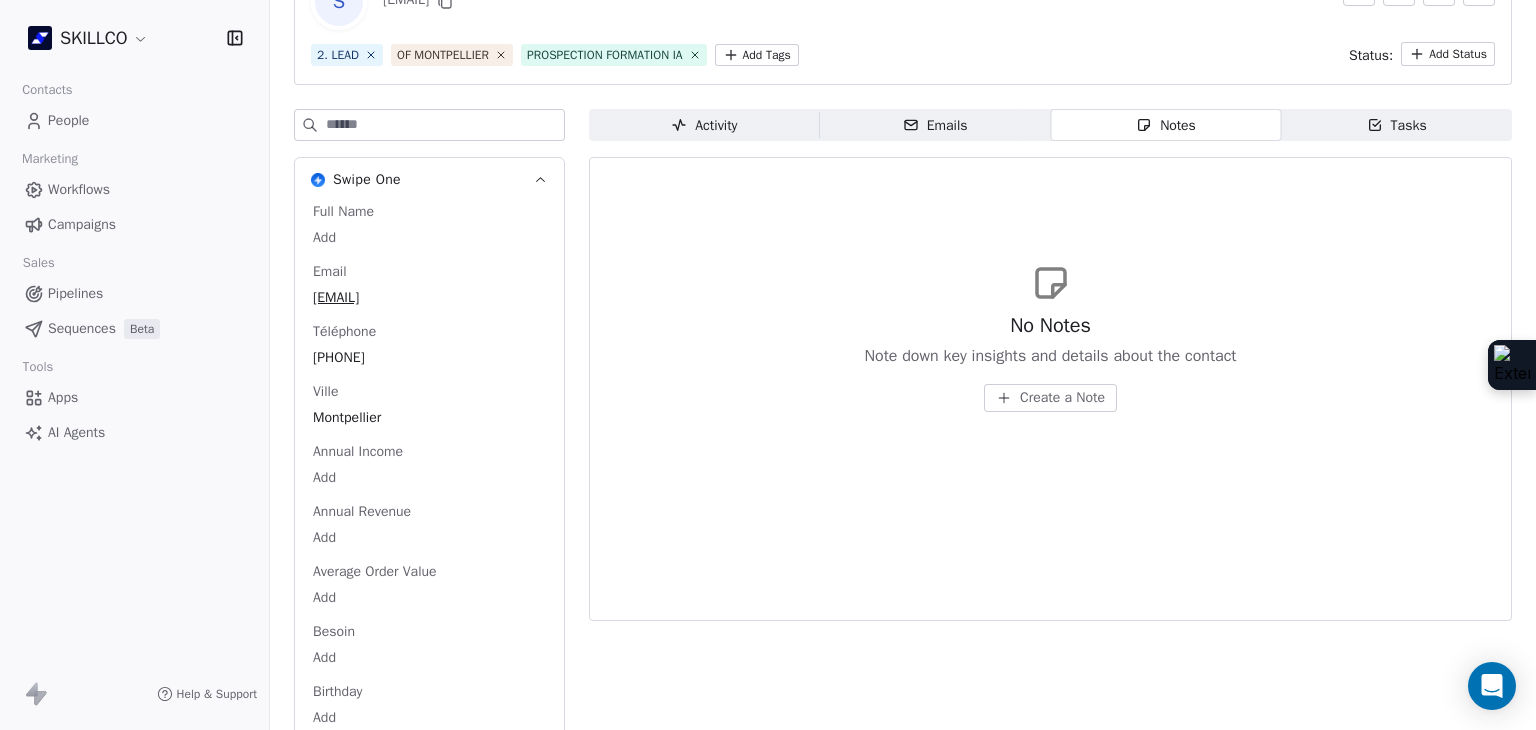 scroll, scrollTop: 0, scrollLeft: 0, axis: both 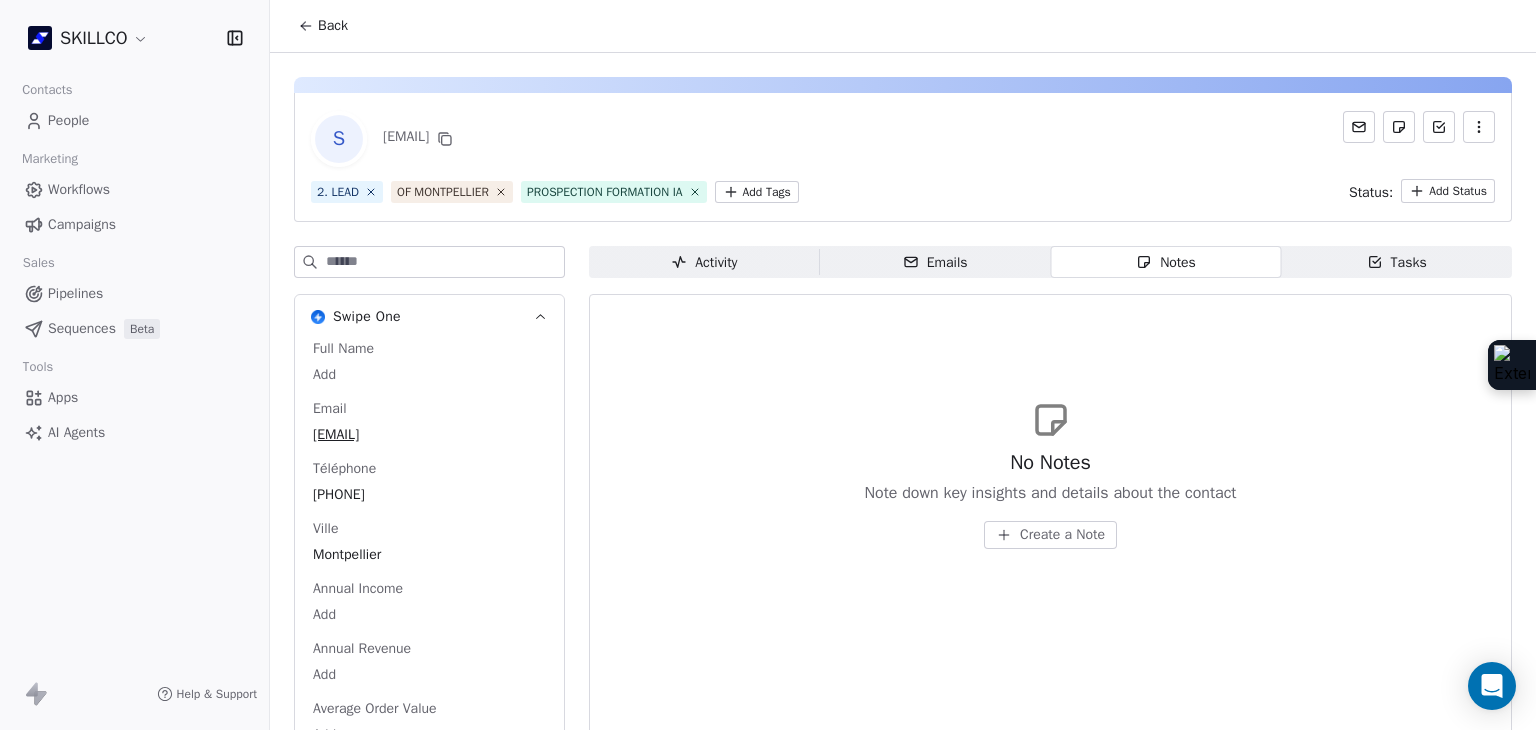 click on "Emails" at bounding box center [935, 262] 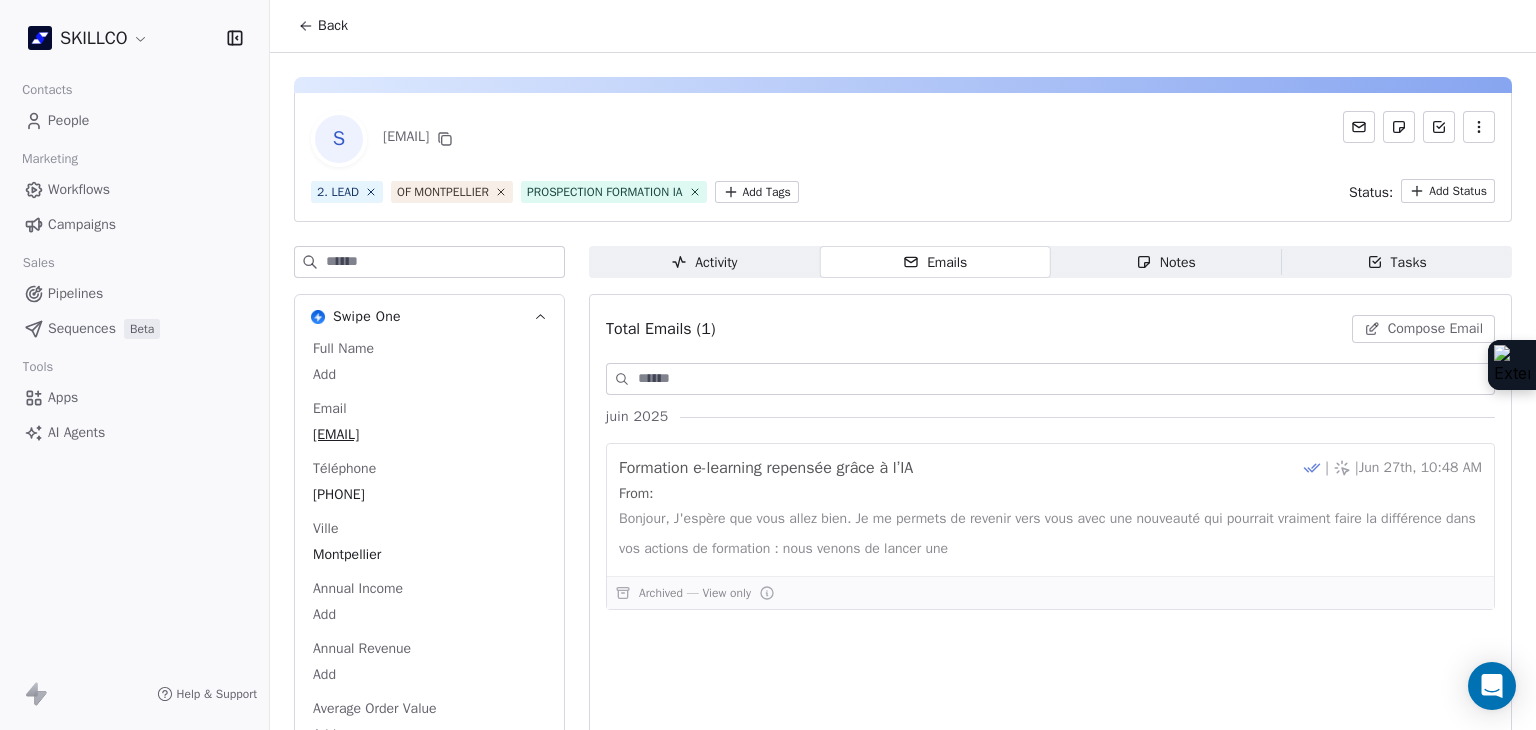 click on "Activity" at bounding box center [704, 262] 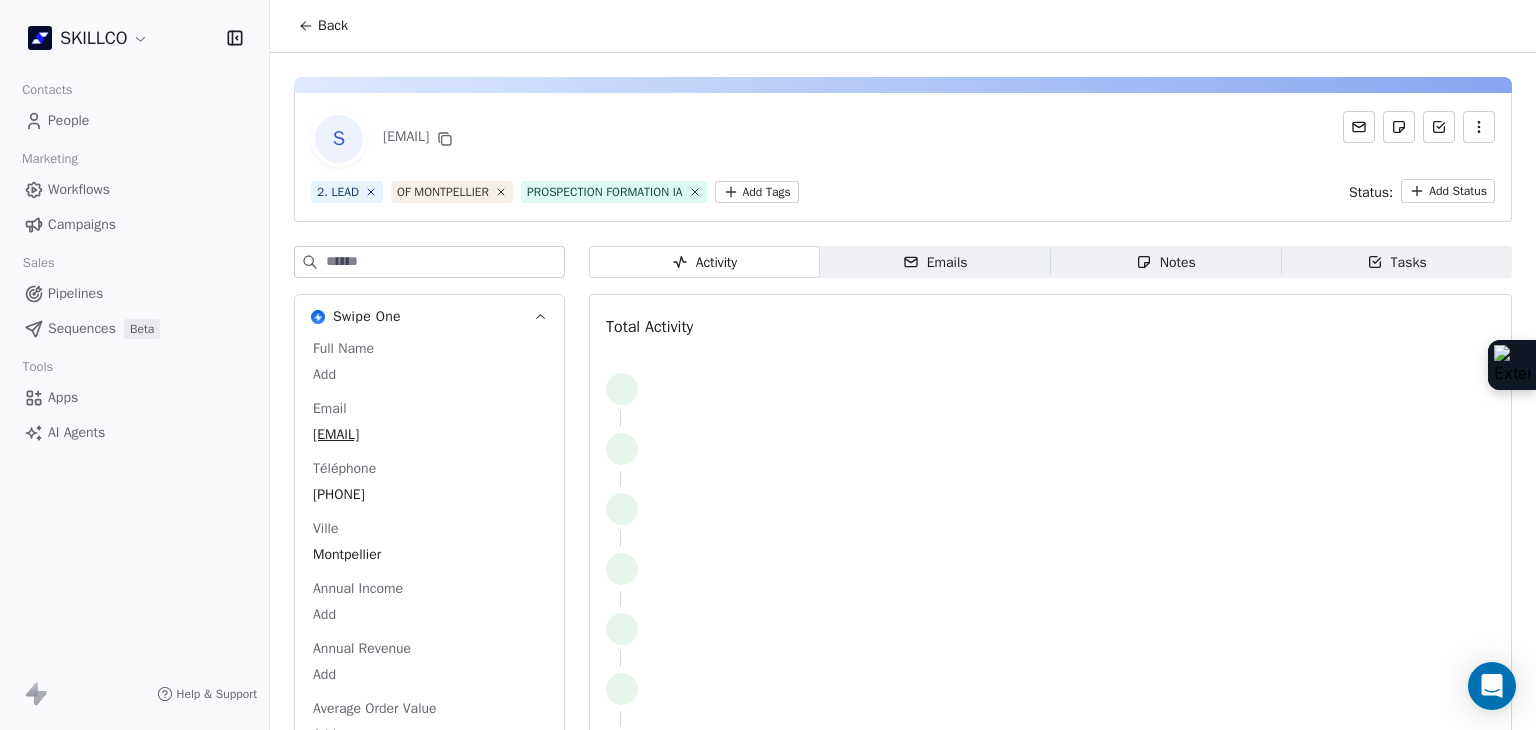 click on "S cvhformation@cvh34.com" at bounding box center (903, 139) 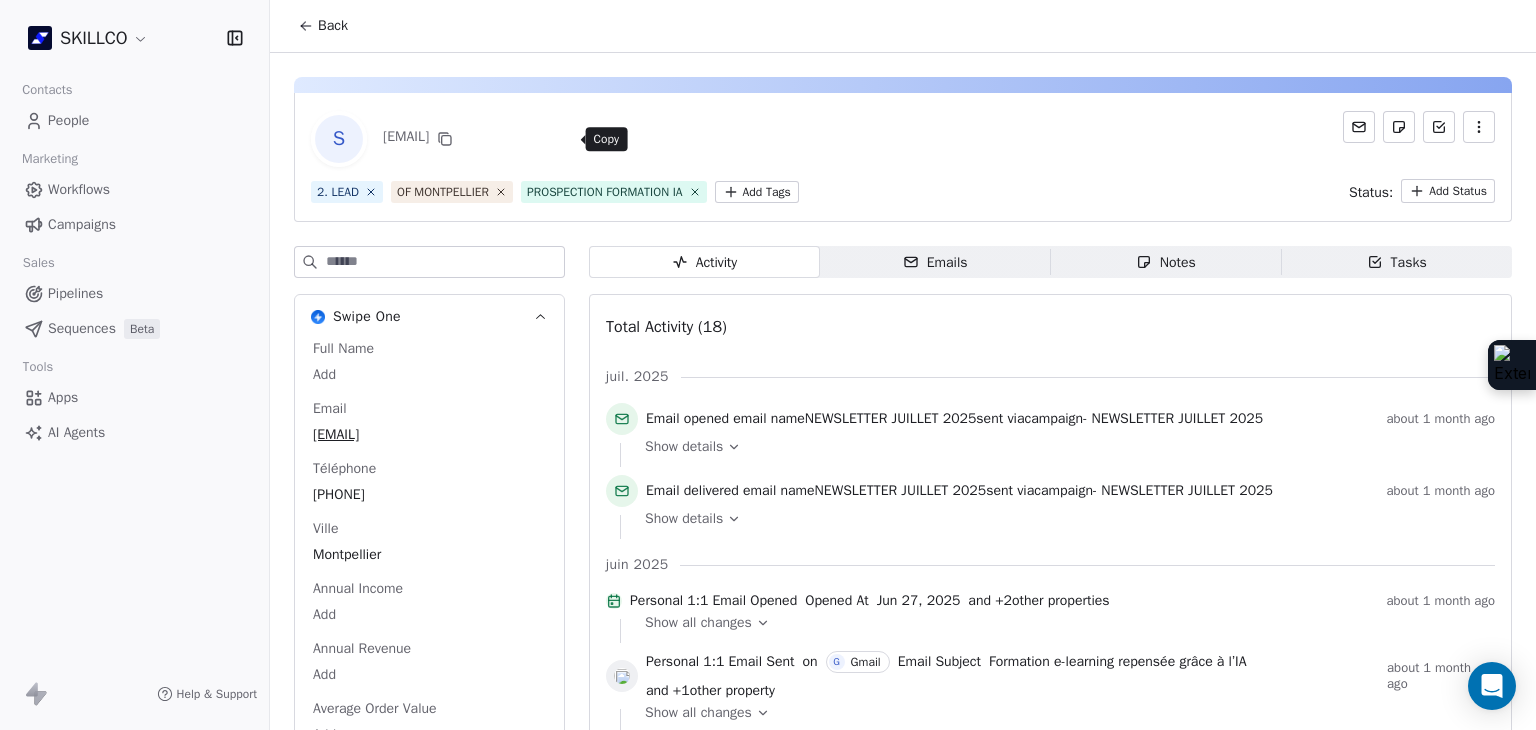 click 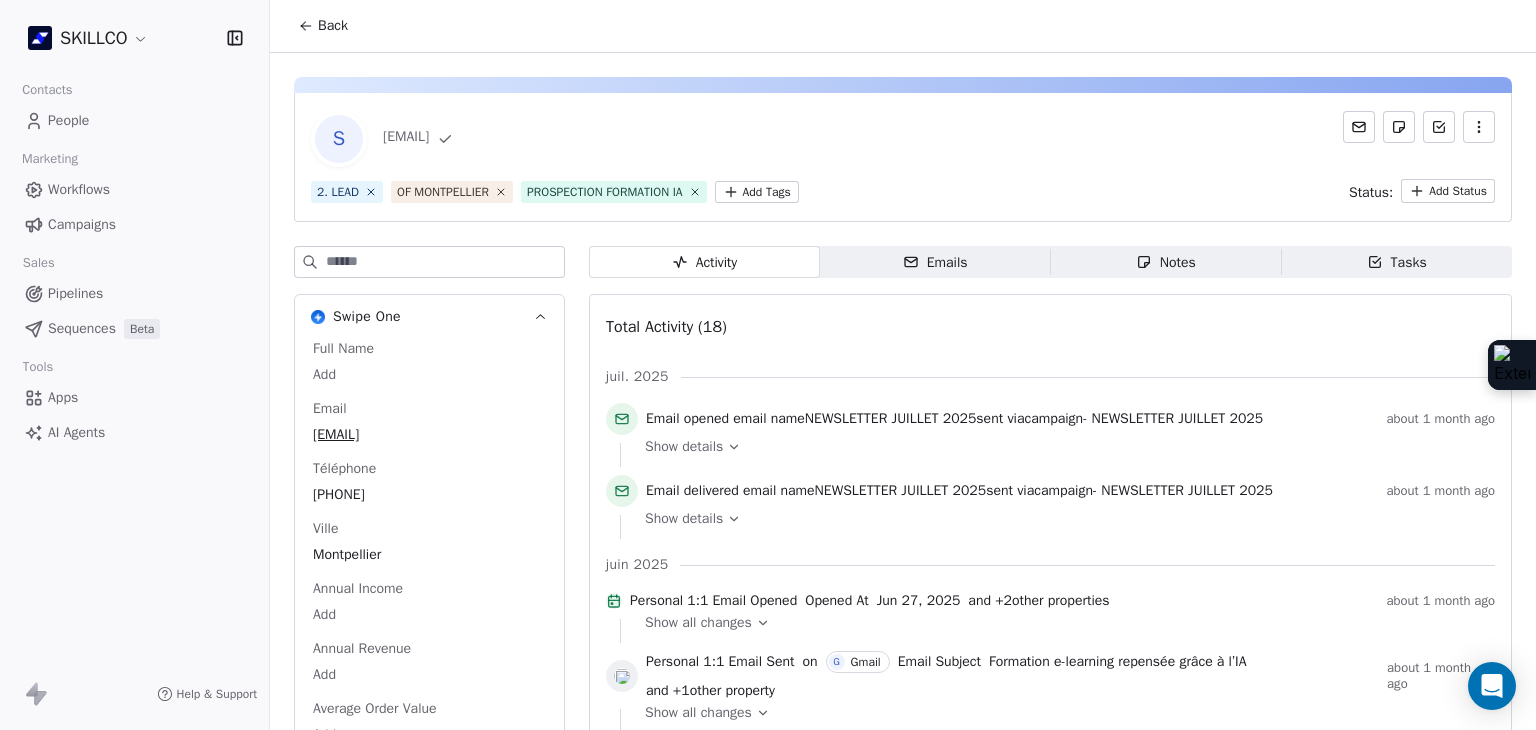 click on "SKILLCO Contacts People Marketing Workflows Campaigns Sales Pipelines Sequences Beta Tools Apps AI Agents Help & Support Back S cvhformation@cvh34.com 2. LEAD OF MONTPELLIER PROSPECTION FORMATION IA  Add Tags Status:   Add Status Swipe One Full Name Add Email cvhformation@cvh34.com Téléphone 33467222367 Ville Montpellier Annual Income Add Annual Revenue Add Average Order Value Add Besoin Add Birthday Add Browser Add Contact Source Add Pays Add Created Date May 28, 2025 03:36 PM Customer Lifetime Value Add Department Add Derniere page consulte Add Device Add Email Verification Status Valid Entreprise C.v.h Facebook https://www.facebook.com/185779498609370 First Purchase Date Add Prénom Add Gender Add Poste Add Langue Add Last Abandoned Date Add Last Purchase Date Add Last Activity Date Jul 03, 2025 06:13 PM Nom Add LinkedIn Add Marketing Contact Status Add Email Marketing Consent Subscribed MRR Add Next Billing Date Add Notes Add Scoring 0/10 Add Occupation Add Orders Count Add Responsable Add Scoring" at bounding box center [768, 365] 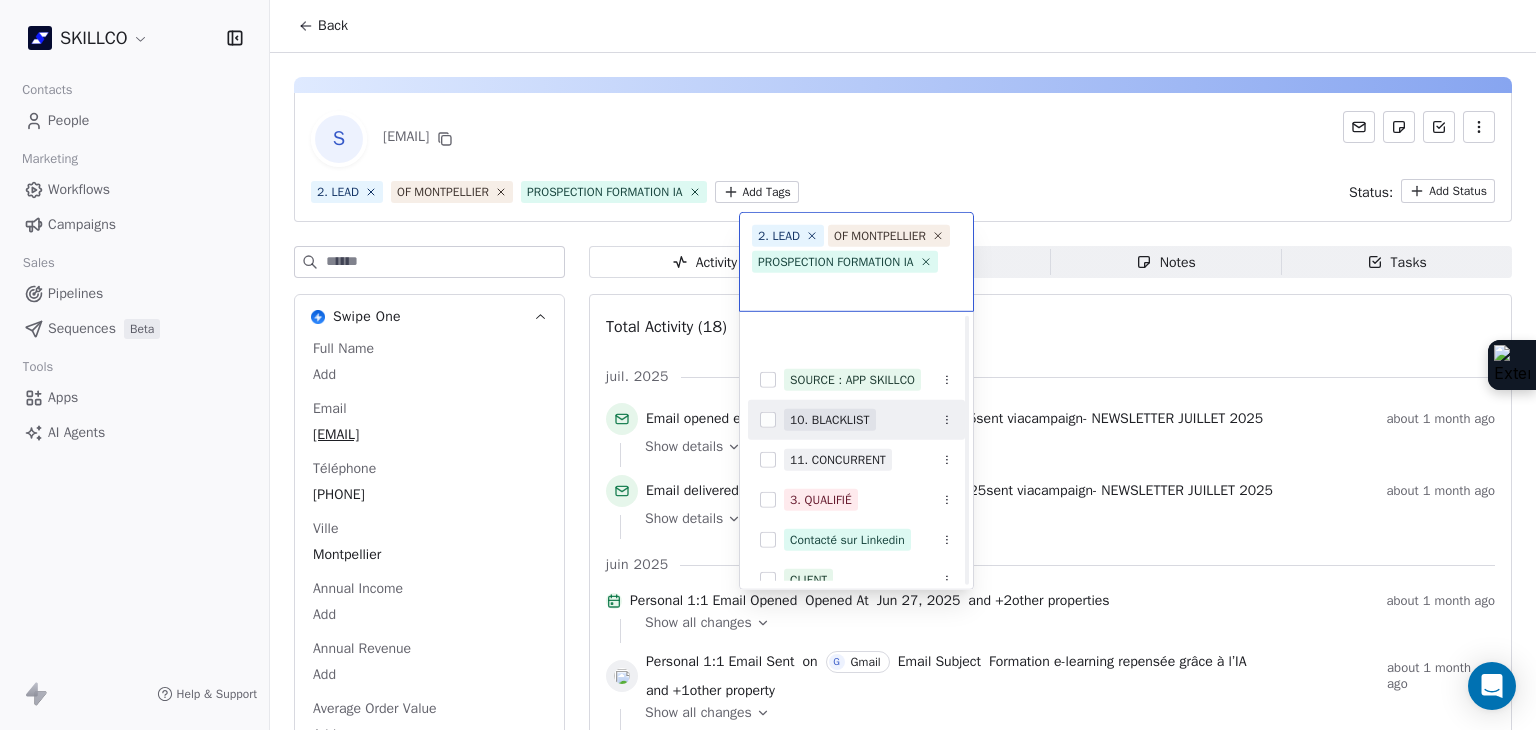scroll, scrollTop: 578, scrollLeft: 0, axis: vertical 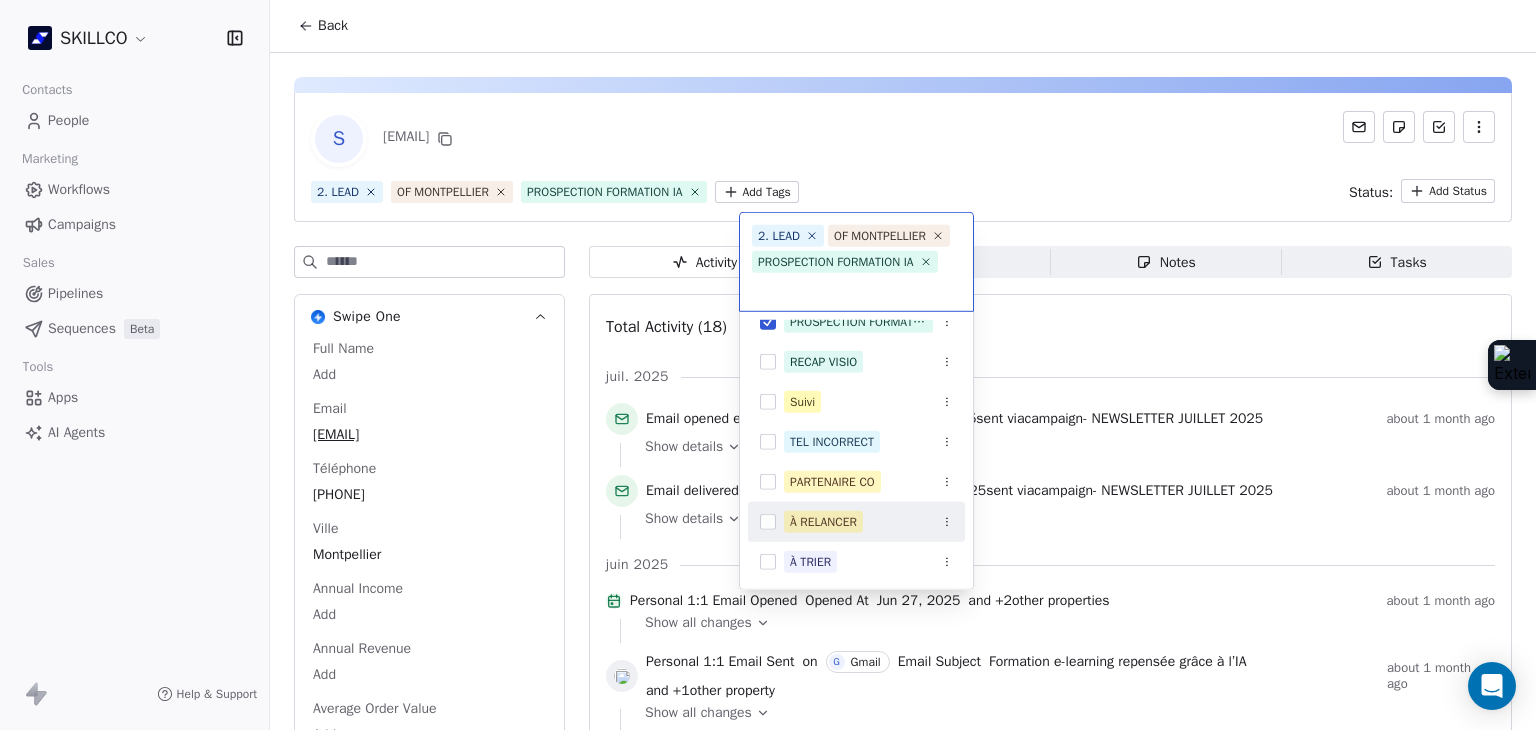 click on "À RELANCER" at bounding box center (823, 522) 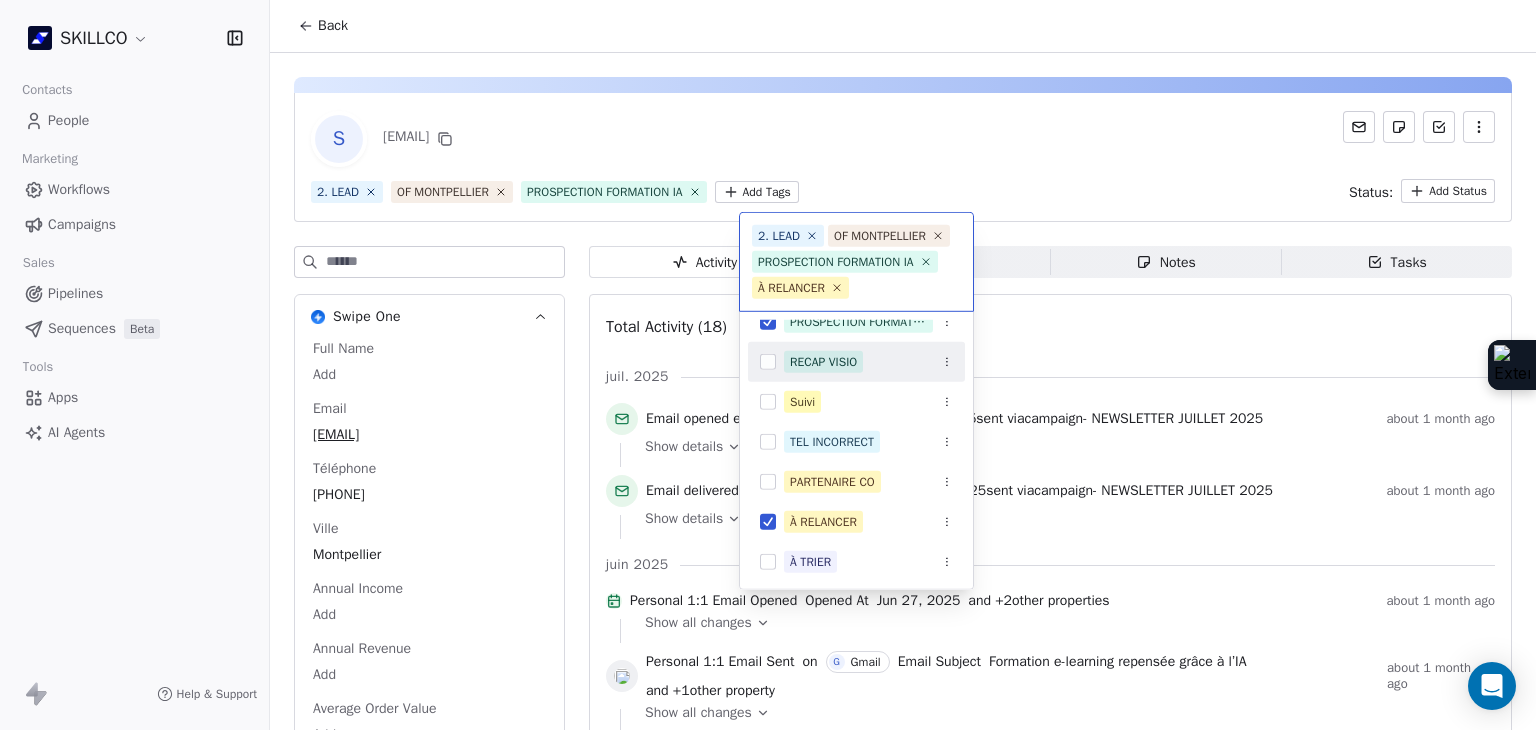 click on "SKILLCO Contacts People Marketing Workflows Campaigns Sales Pipelines Sequences Beta Tools Apps AI Agents Help & Support Back S cvhformation@cvh34.com 2. LEAD OF MONTPELLIER PROSPECTION FORMATION IA  Add Tags Status:   Add Status Swipe One Full Name Add Email cvhformation@cvh34.com Téléphone 33467222367 Ville Montpellier Annual Income Add Annual Revenue Add Average Order Value Add Besoin Add Birthday Add Browser Add Contact Source Add Pays Add Created Date May 28, 2025 03:36 PM Customer Lifetime Value Add Department Add Derniere page consulte Add Device Add Email Verification Status Valid Entreprise C.v.h Facebook https://www.facebook.com/185779498609370 First Purchase Date Add Prénom Add Gender Add Poste Add Langue Add Last Abandoned Date Add Last Purchase Date Add Last Activity Date Jul 03, 2025 06:13 PM Nom Add LinkedIn Add Marketing Contact Status Add Email Marketing Consent Subscribed MRR Add Next Billing Date Add Notes Add Scoring 0/10 Add Occupation Add Orders Count Add Responsable Add Scoring" at bounding box center [768, 365] 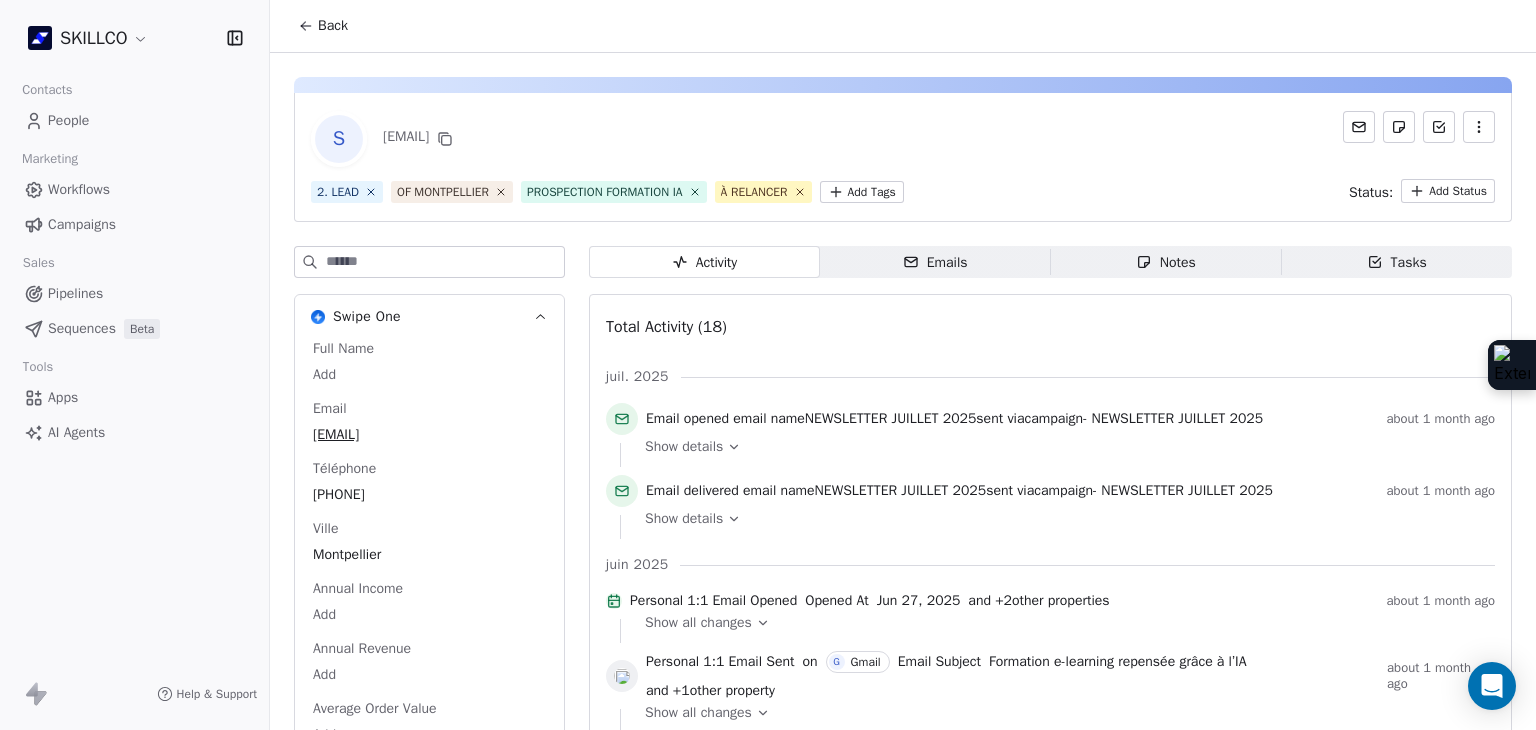 click on "Notes" at bounding box center (1166, 262) 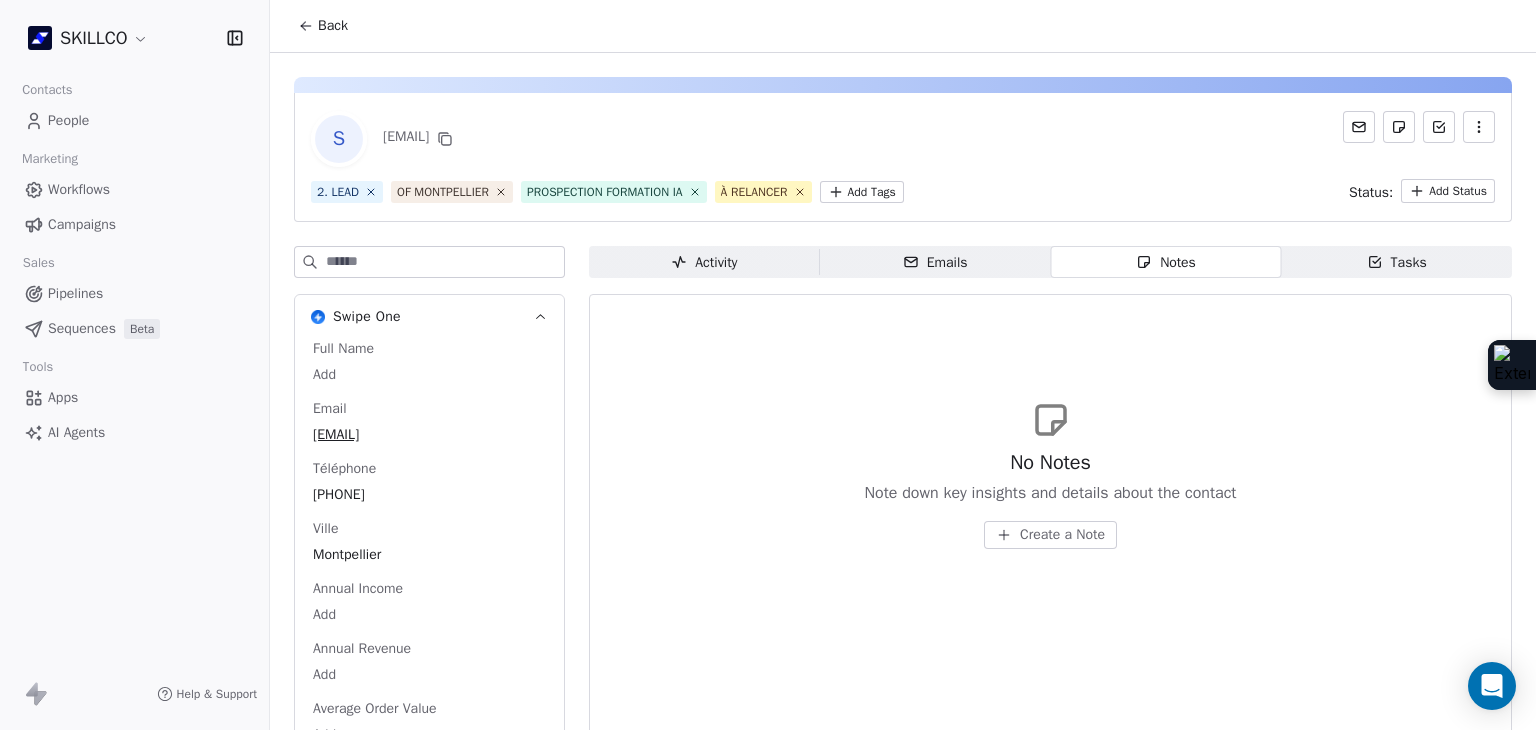 click on "Create a Note" at bounding box center [1062, 535] 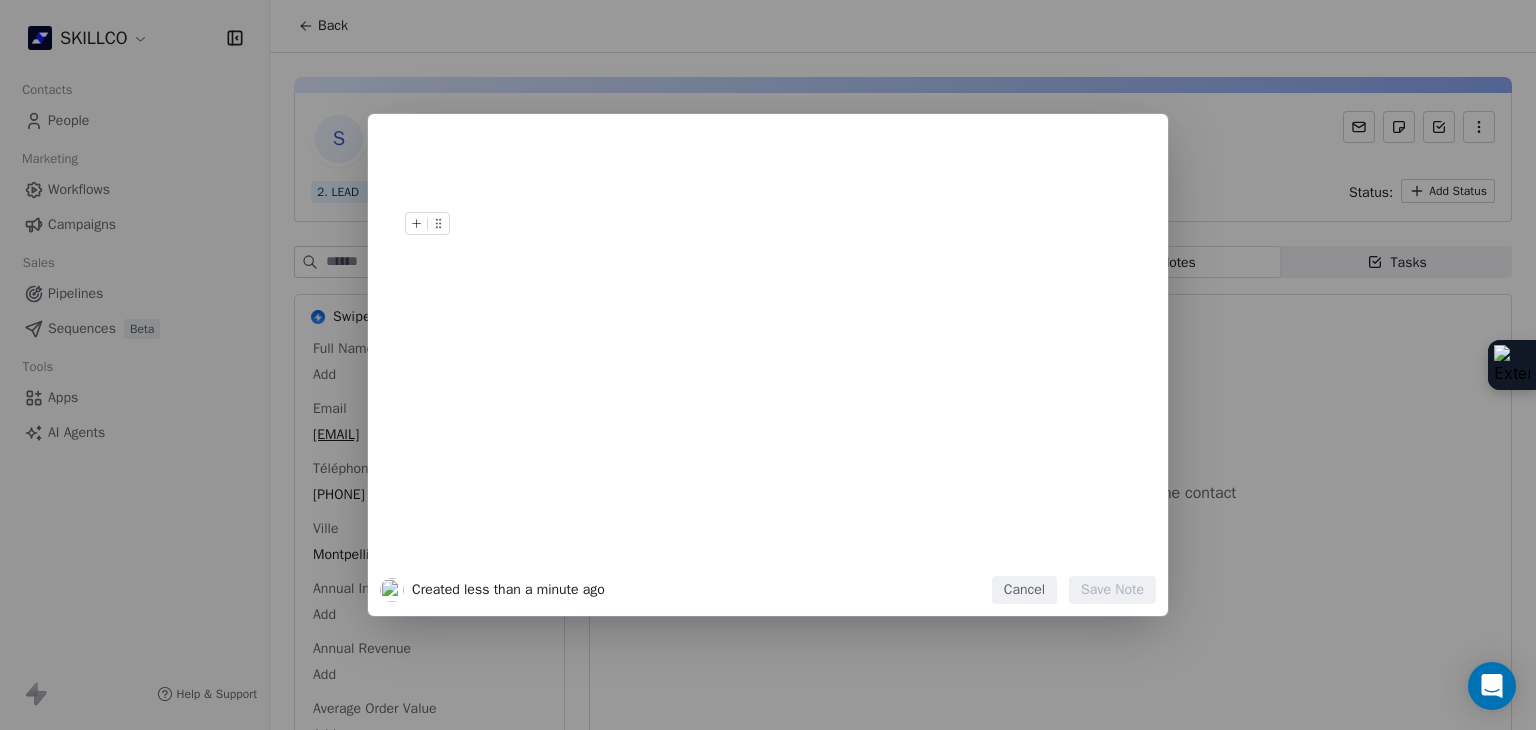 type 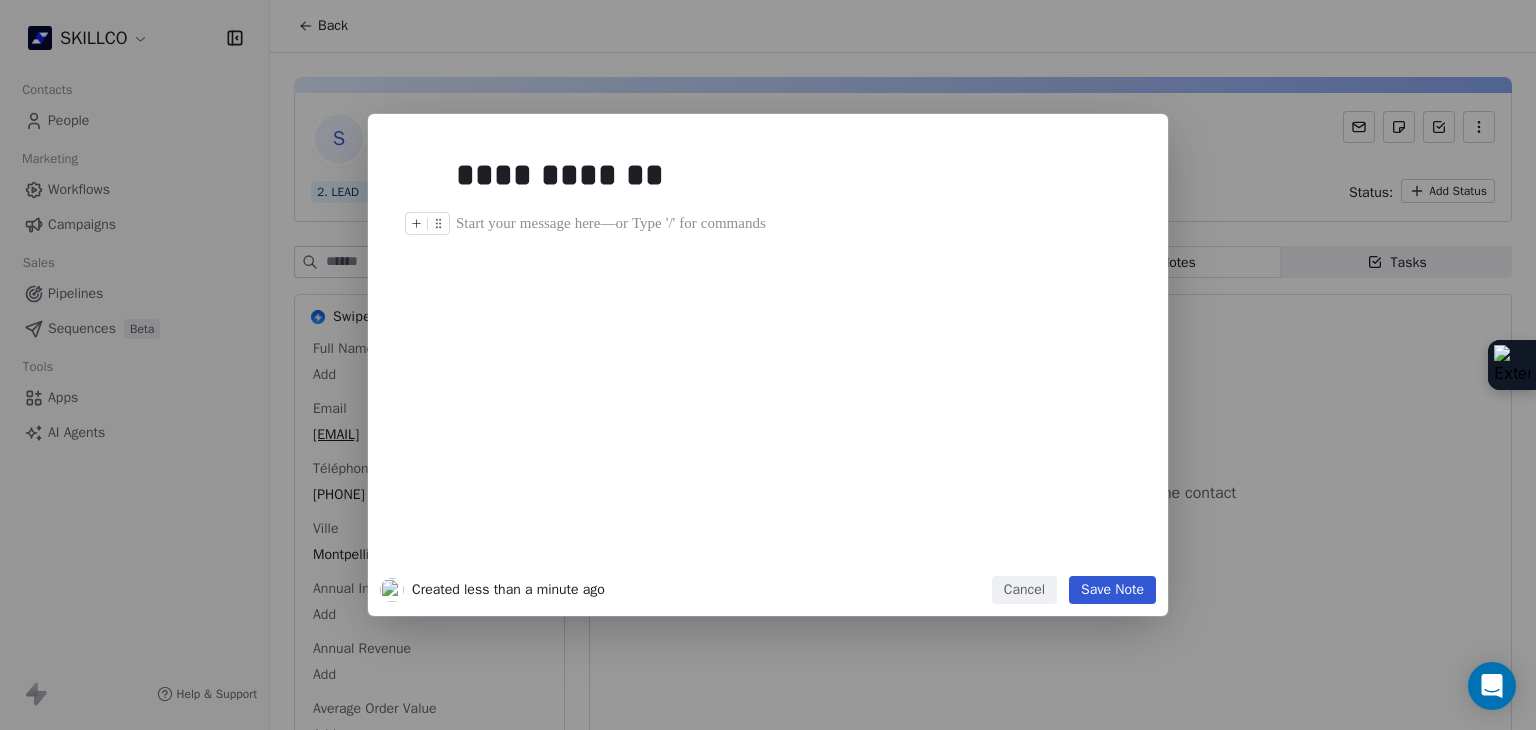 click on "Save Note" at bounding box center [1112, 590] 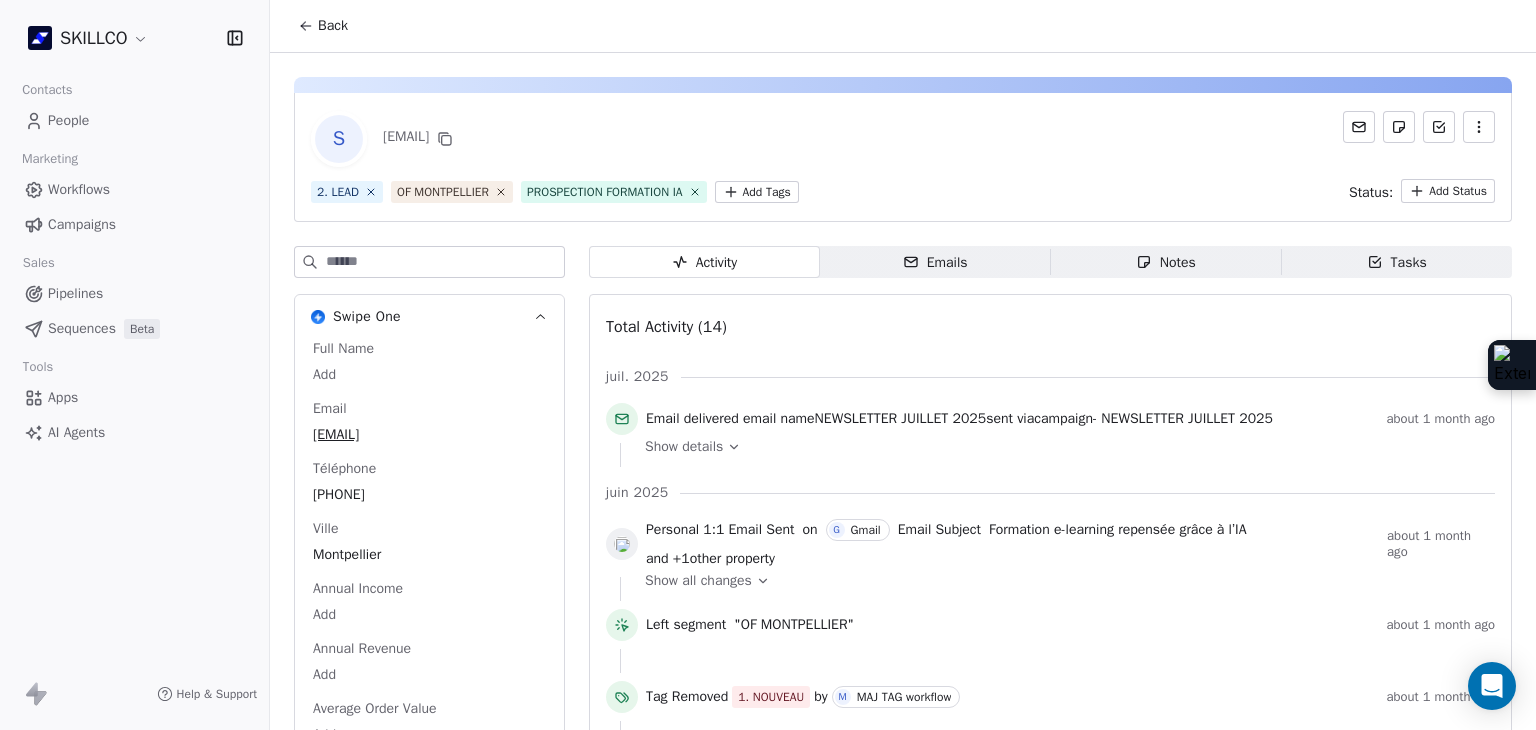 scroll, scrollTop: 0, scrollLeft: 0, axis: both 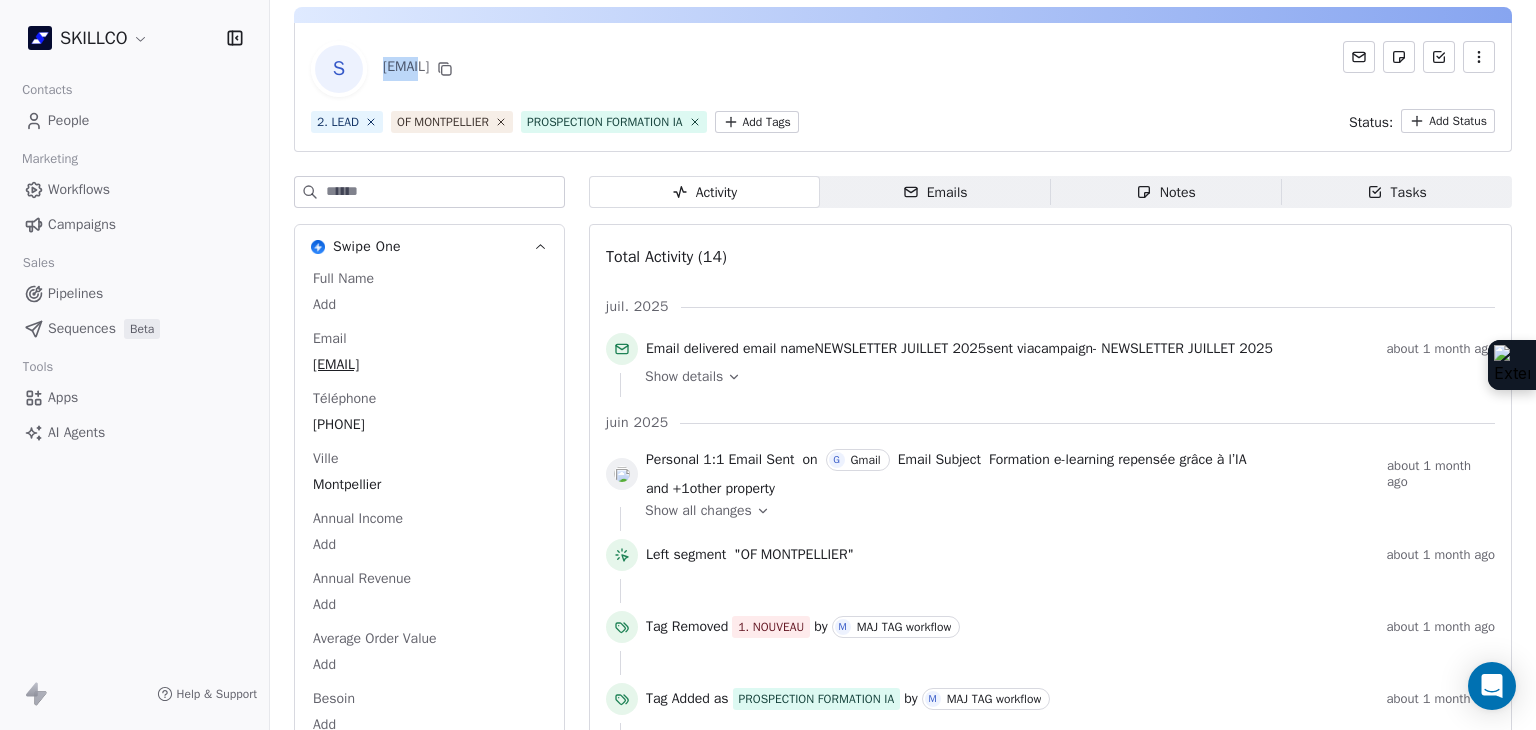 drag, startPoint x: 380, startPoint y: 66, endPoint x: 417, endPoint y: 66, distance: 37 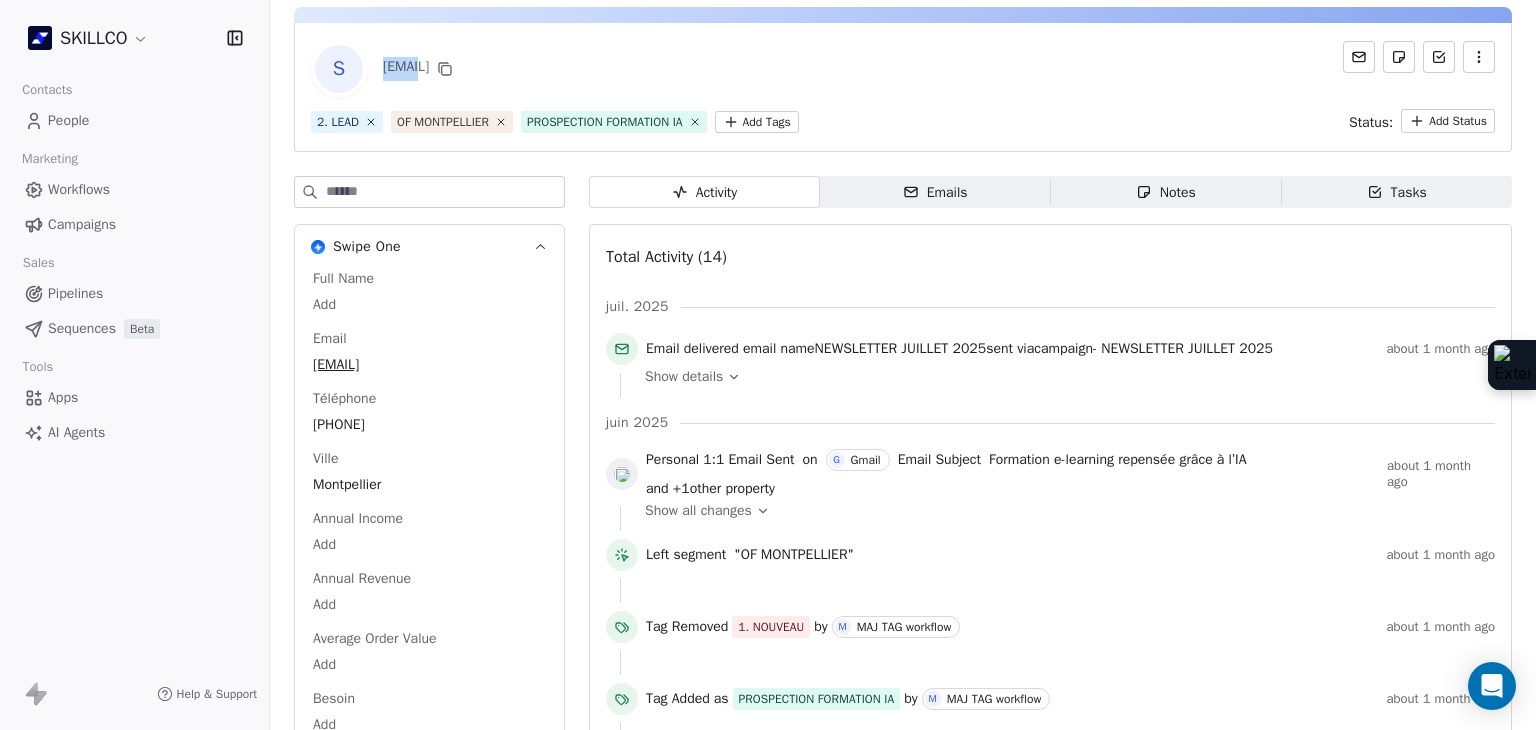 copy on "cafoc" 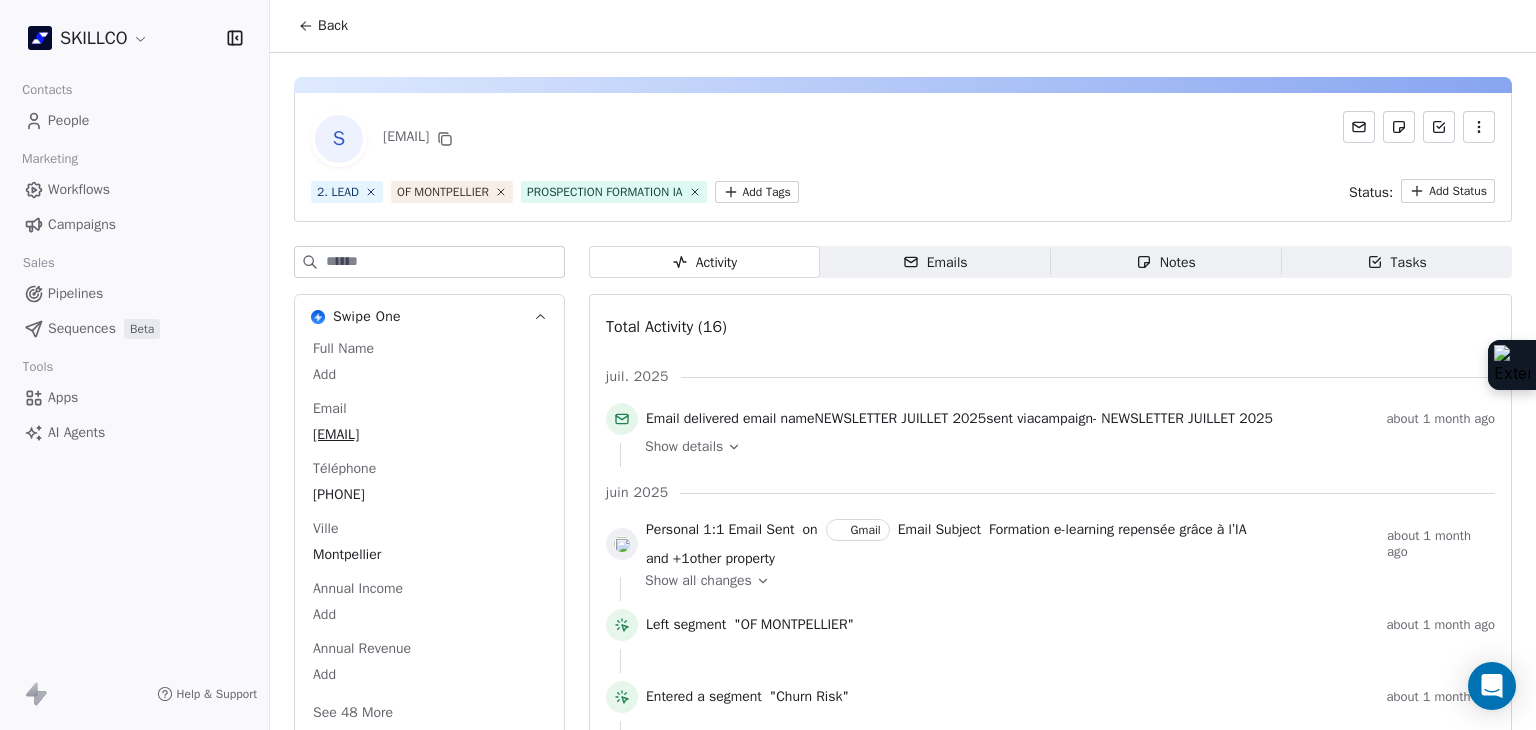 scroll, scrollTop: 0, scrollLeft: 0, axis: both 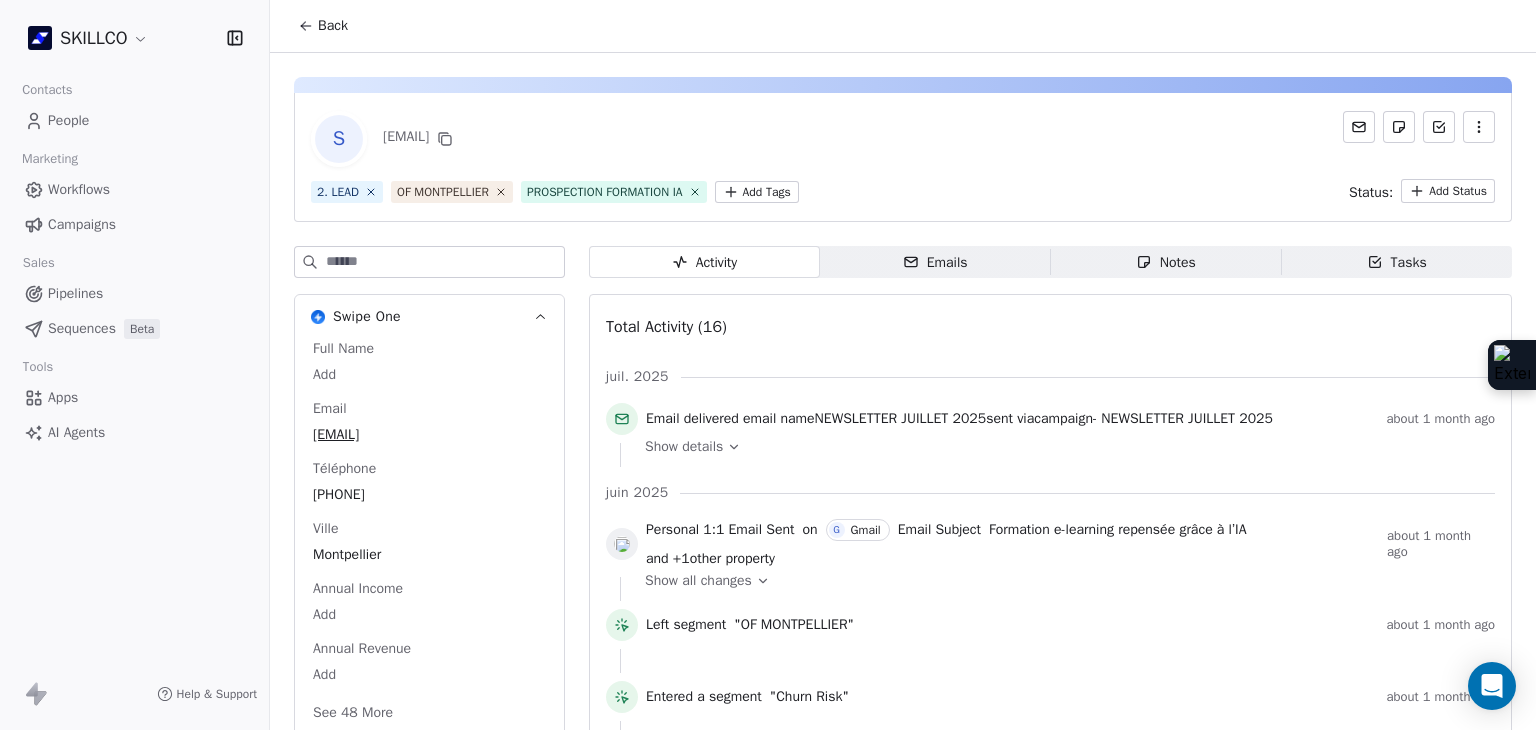 click on "Emails" at bounding box center (935, 262) 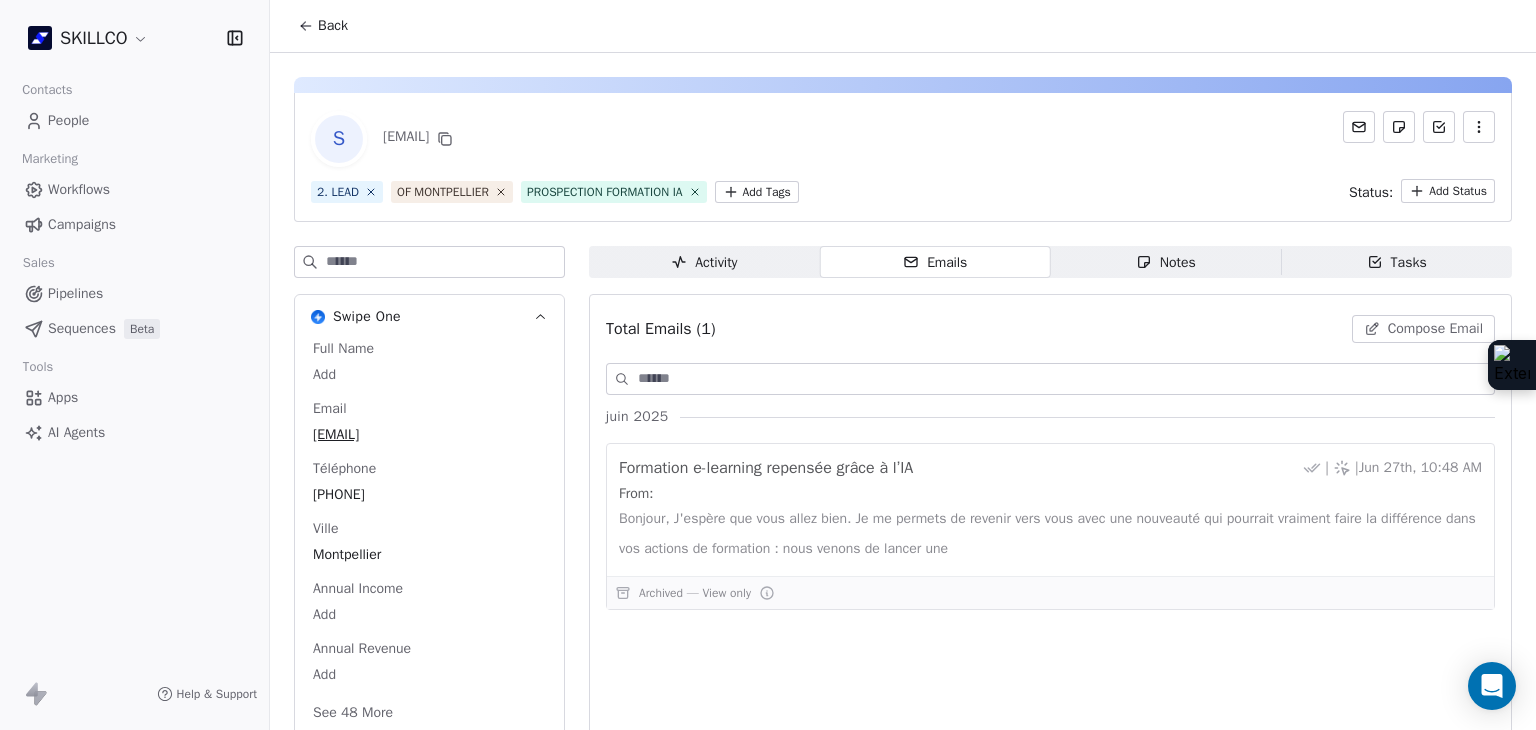 click on "Notes" at bounding box center (1166, 262) 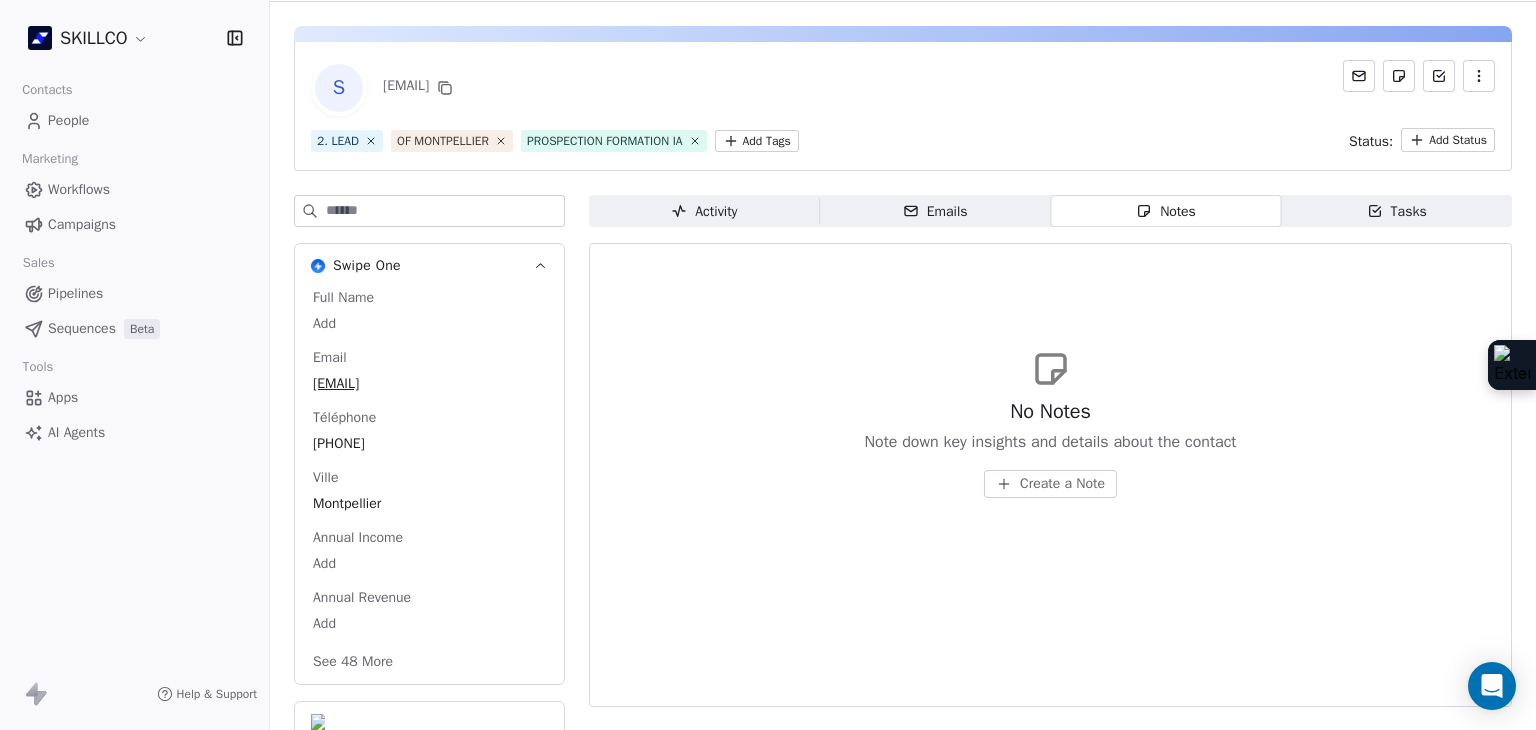 scroll, scrollTop: 79, scrollLeft: 0, axis: vertical 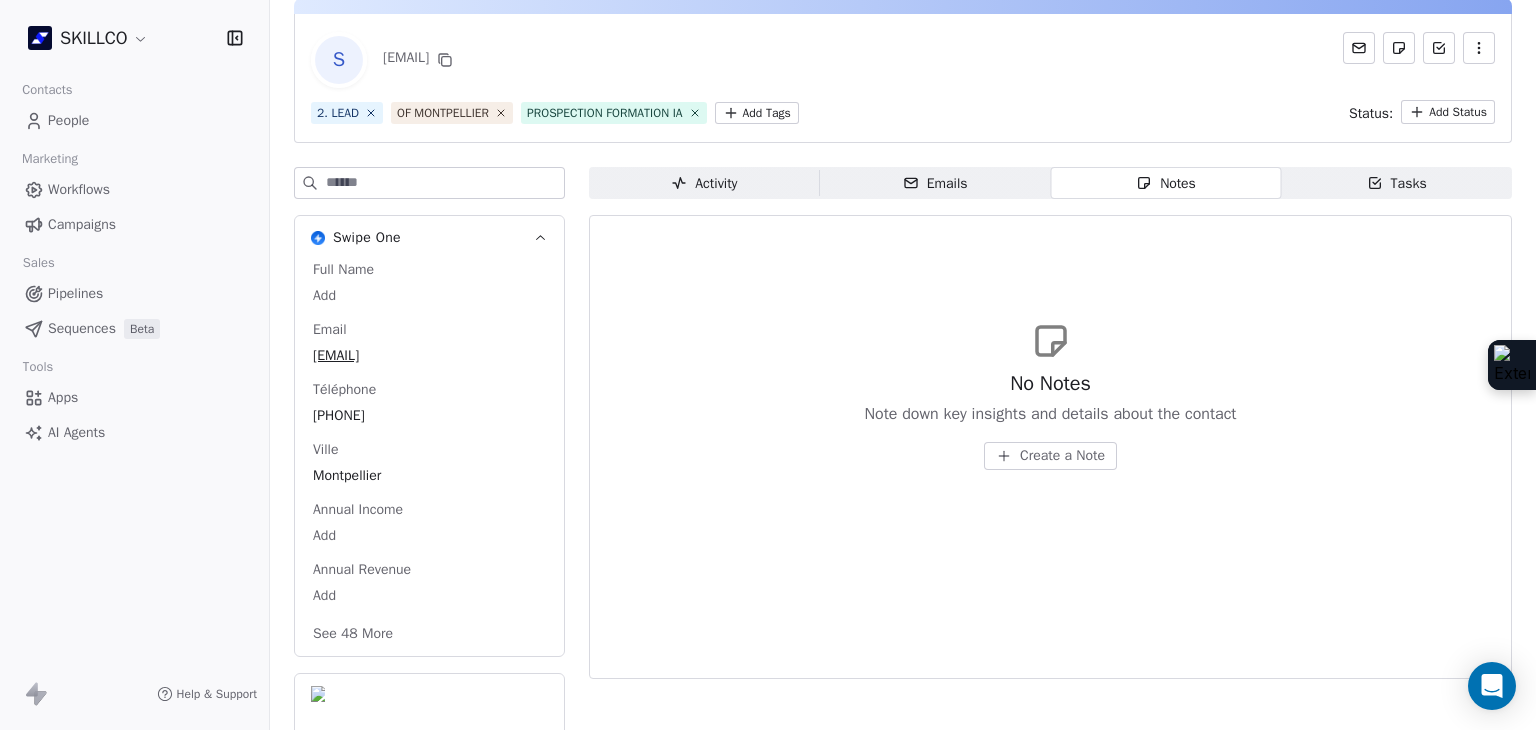 click on "See   48   More" at bounding box center [353, 634] 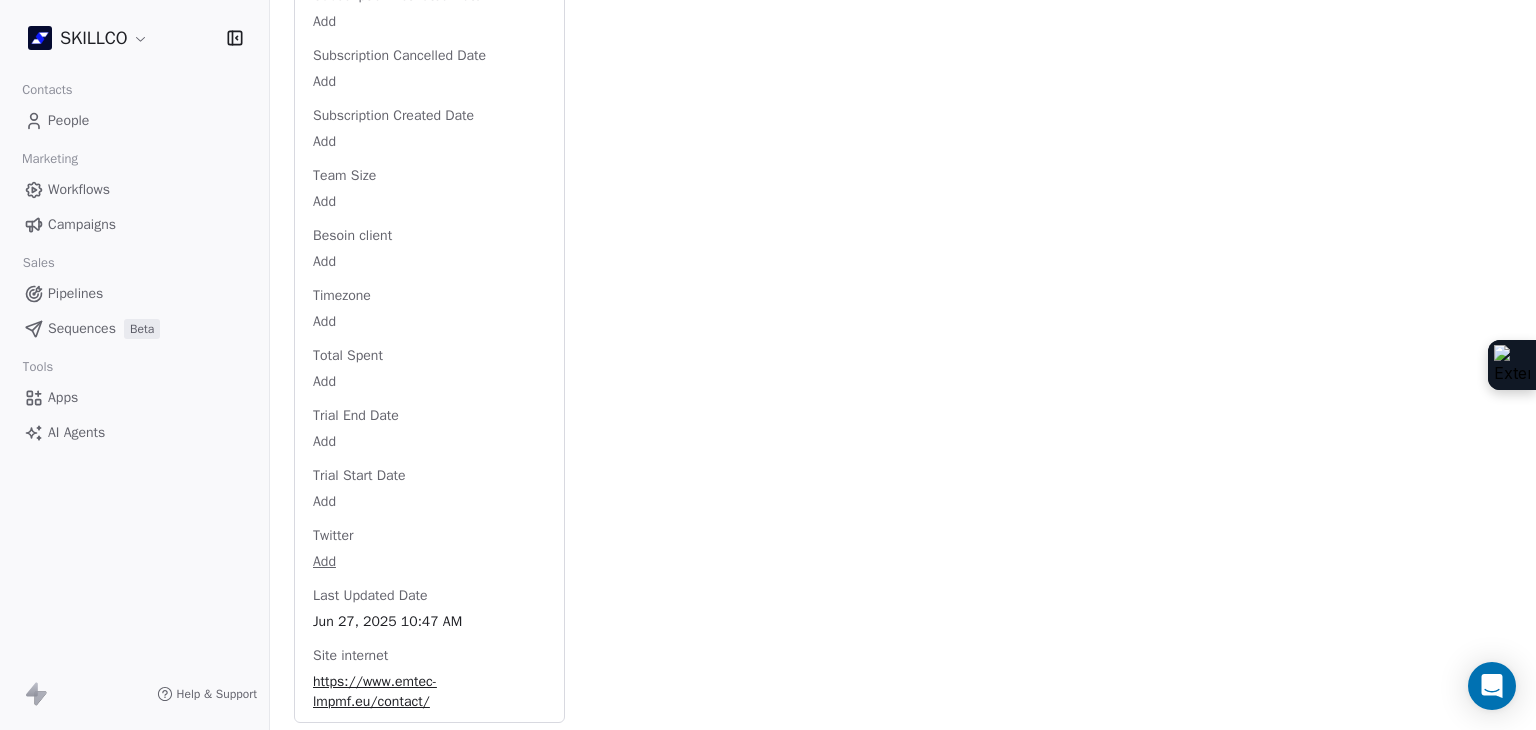 scroll, scrollTop: 2943, scrollLeft: 0, axis: vertical 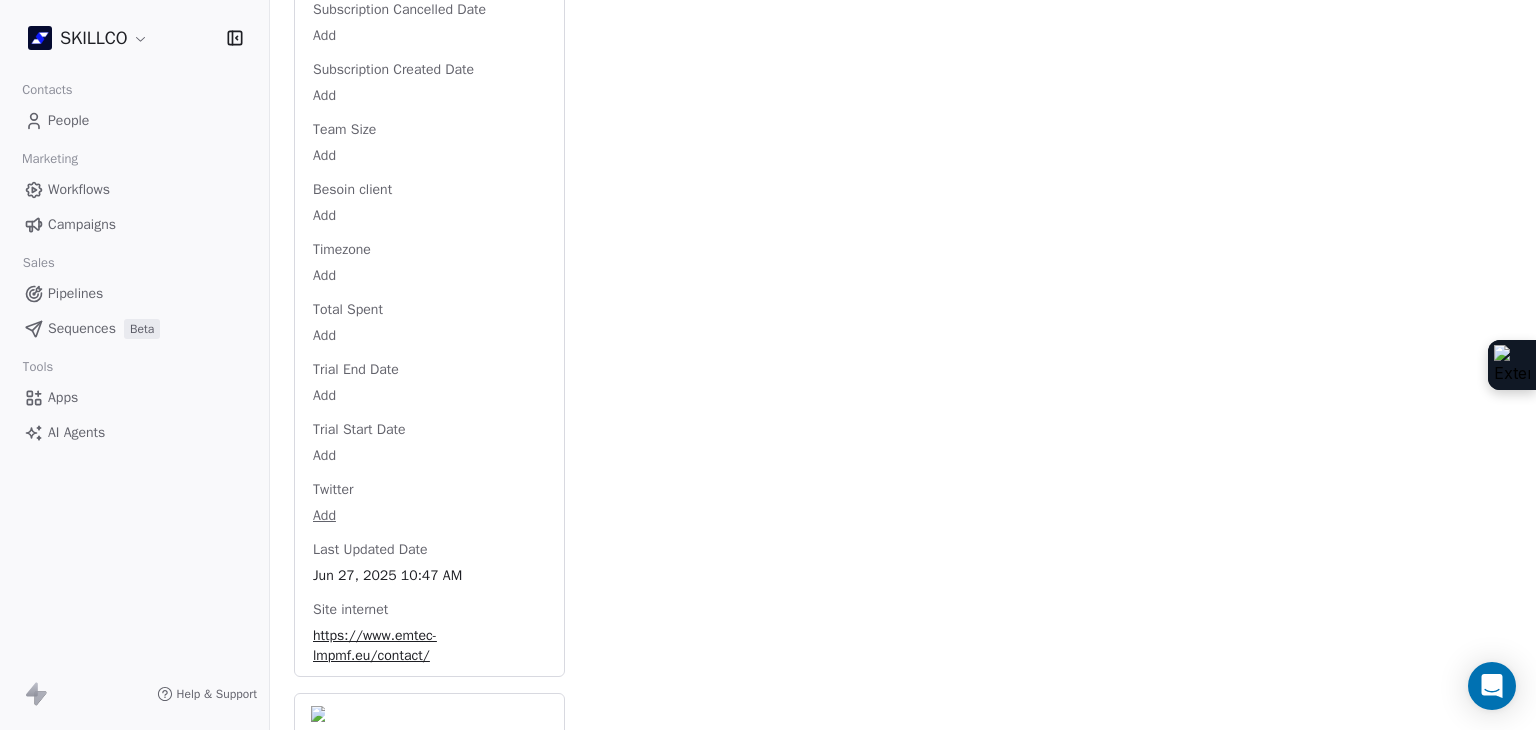 click on "https://www.emtec-lmpmf.eu/contact/" at bounding box center (429, 646) 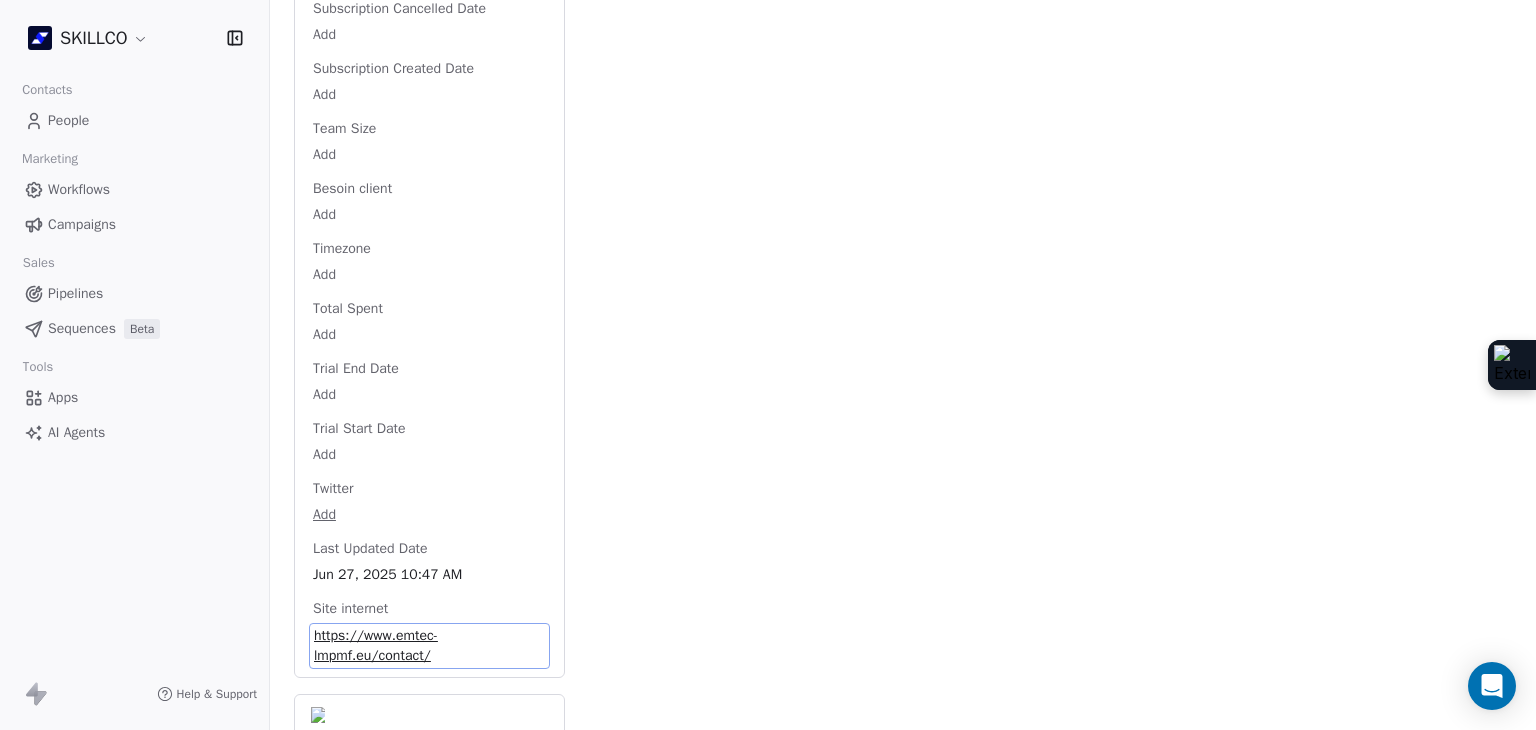 click on "https://www.emtec-lmpmf.eu/contact/" at bounding box center [429, 646] 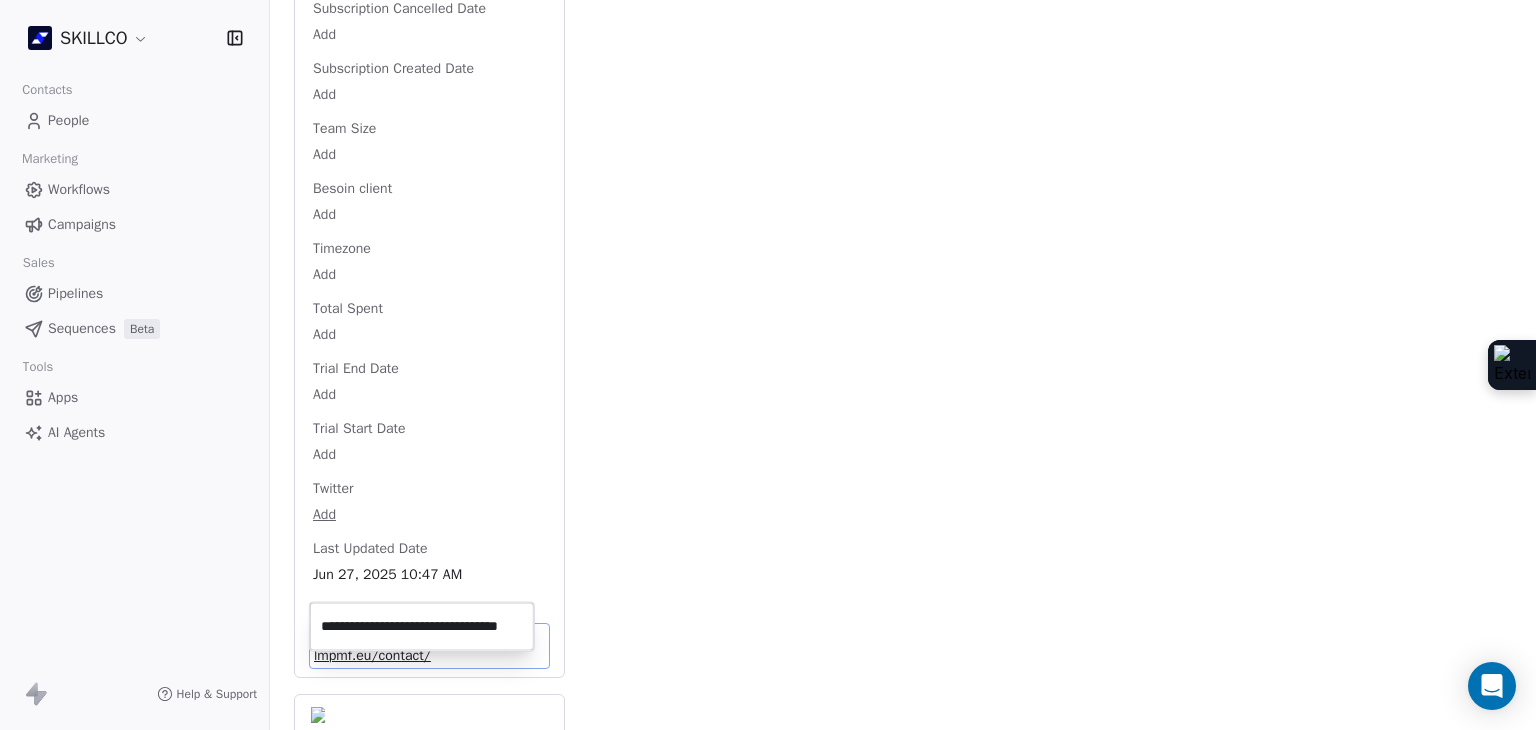 scroll, scrollTop: 0, scrollLeft: 34, axis: horizontal 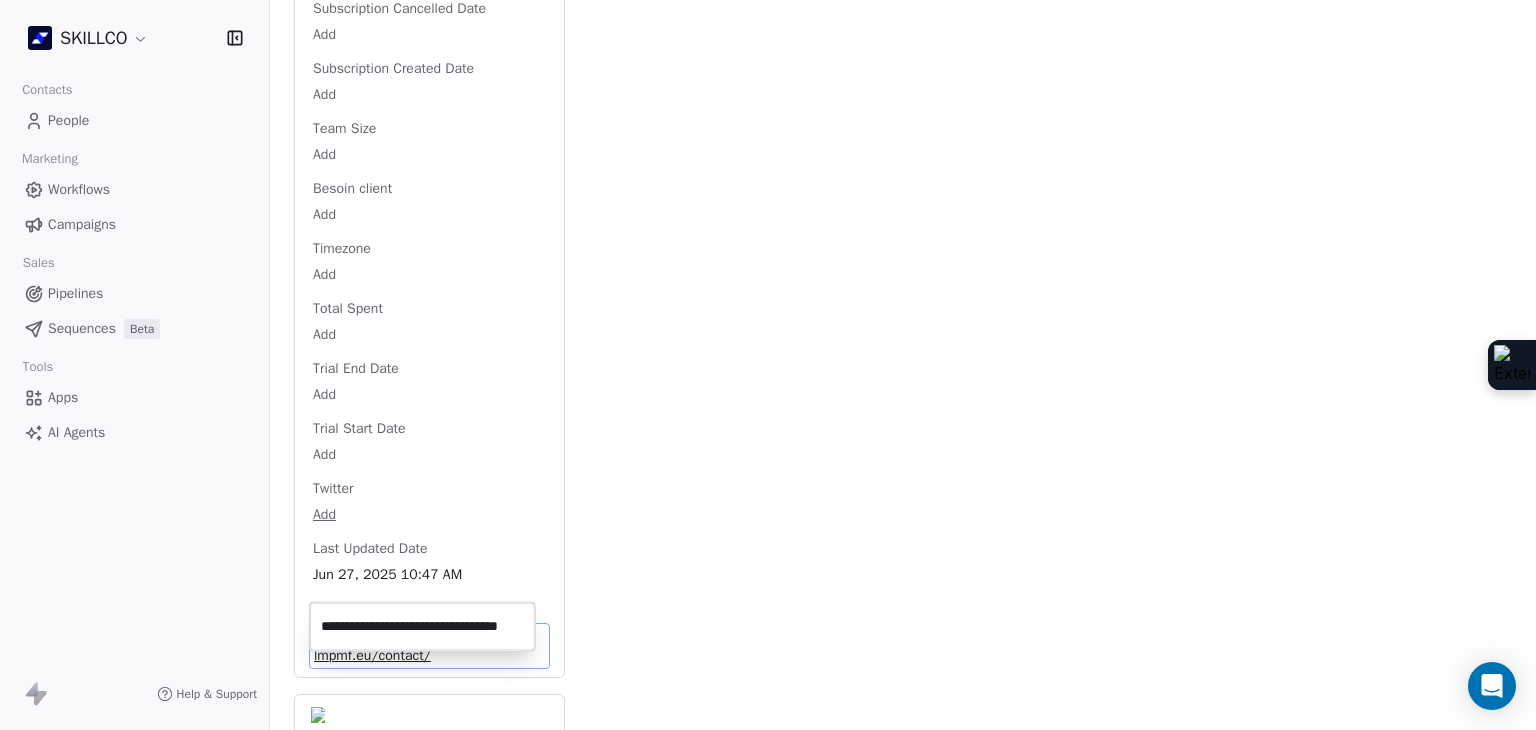click on "SKILLCO Contacts People Marketing Workflows Campaigns Sales Pipelines Sequences Beta Tools Apps AI Agents Help & Support Back S ce.0340043m@ac-montpellier.fr 2. LEAD OF MONTPELLIER PROSPECTION FORMATION IA  Add Tags Status:   Add Status Swipe One Full Name Add Email ce.0340043m@ac-montpellier.fr Téléphone 33467133500 Ville Montpellier Annual Income Add Annual Revenue Add Average Order Value Add Besoin Add Birthday Add Browser Add Contact Source Add Pays Add Created Date May 28, 2025 03:36 PM Customer Lifetime Value Add Department Add Derniere page consulte Add Device Add Email Verification Status Valid Entreprise Emtec Facebook Add First Purchase Date Add Prénom Add Gender Add Poste Add Langue Add Last Abandoned Date Add Last Purchase Date Add Last Activity Date Jun 06, 2025 01:28 PM Nom Add LinkedIn Add Marketing Contact Status Add Email Marketing Consent Subscribed MRR Add Next Billing Date Add Notes Add Scoring 0/10 Add Occupation Add Orders Count Add Responsable Add Scoring  Add Source Lead Add Add" at bounding box center (768, 365) 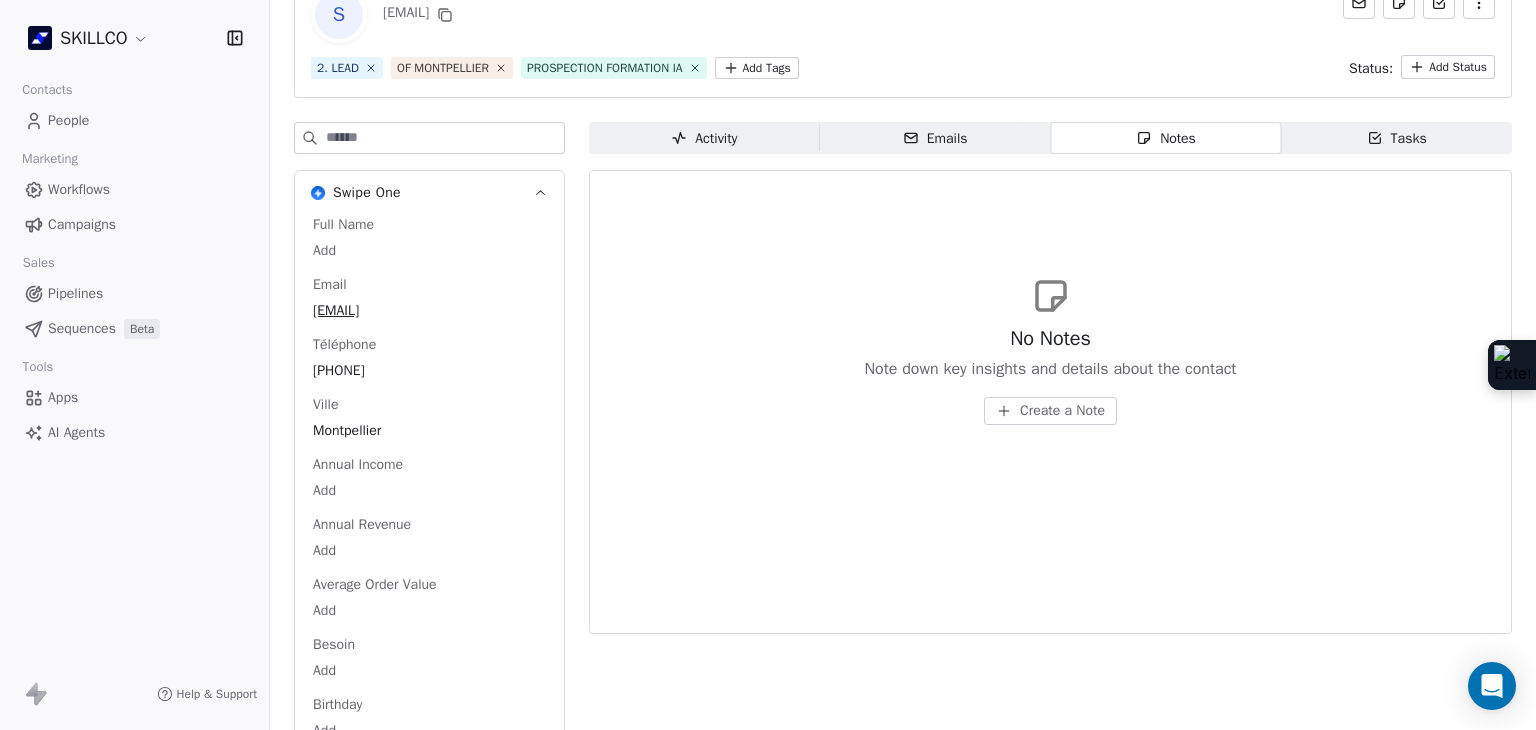 scroll, scrollTop: 0, scrollLeft: 0, axis: both 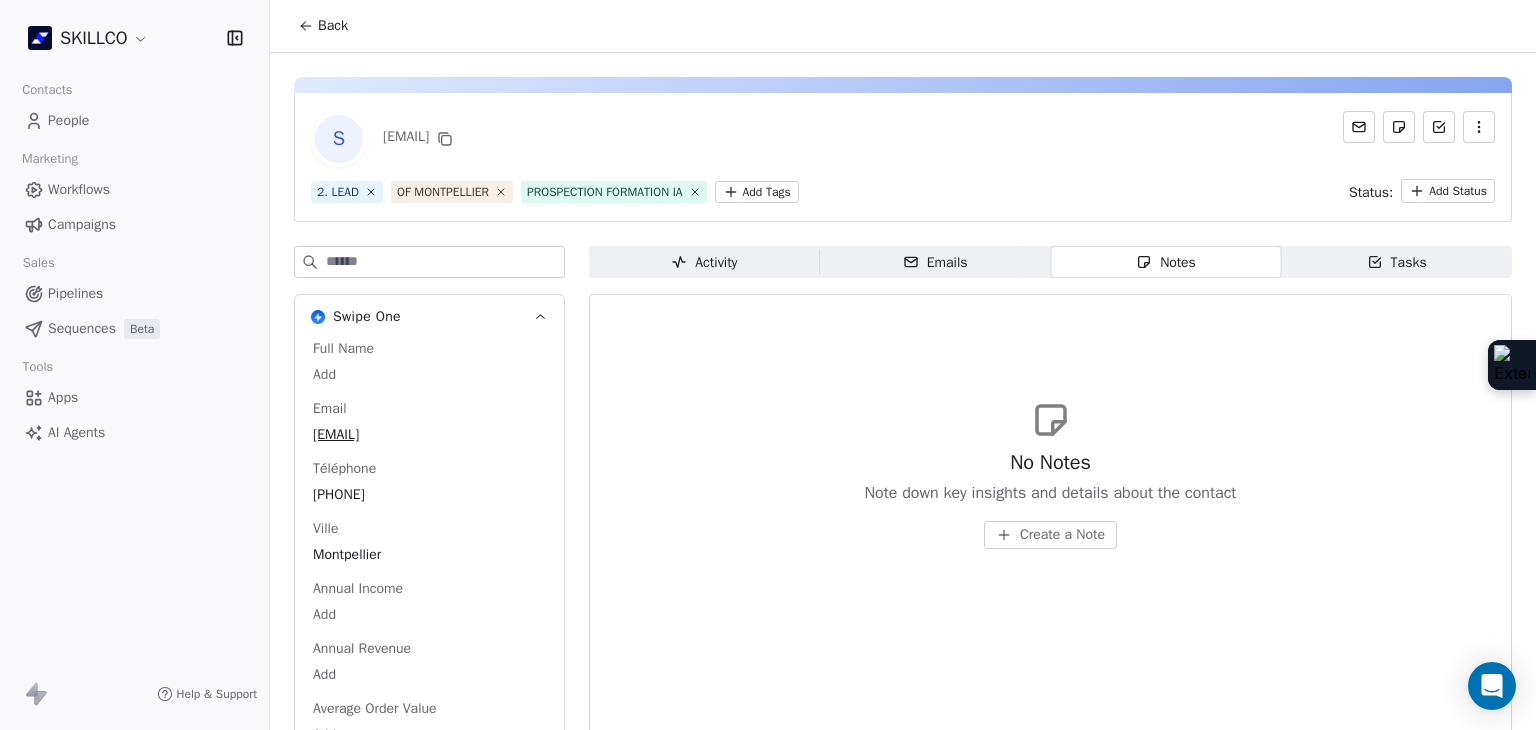 click on "Create a Note" at bounding box center [1062, 535] 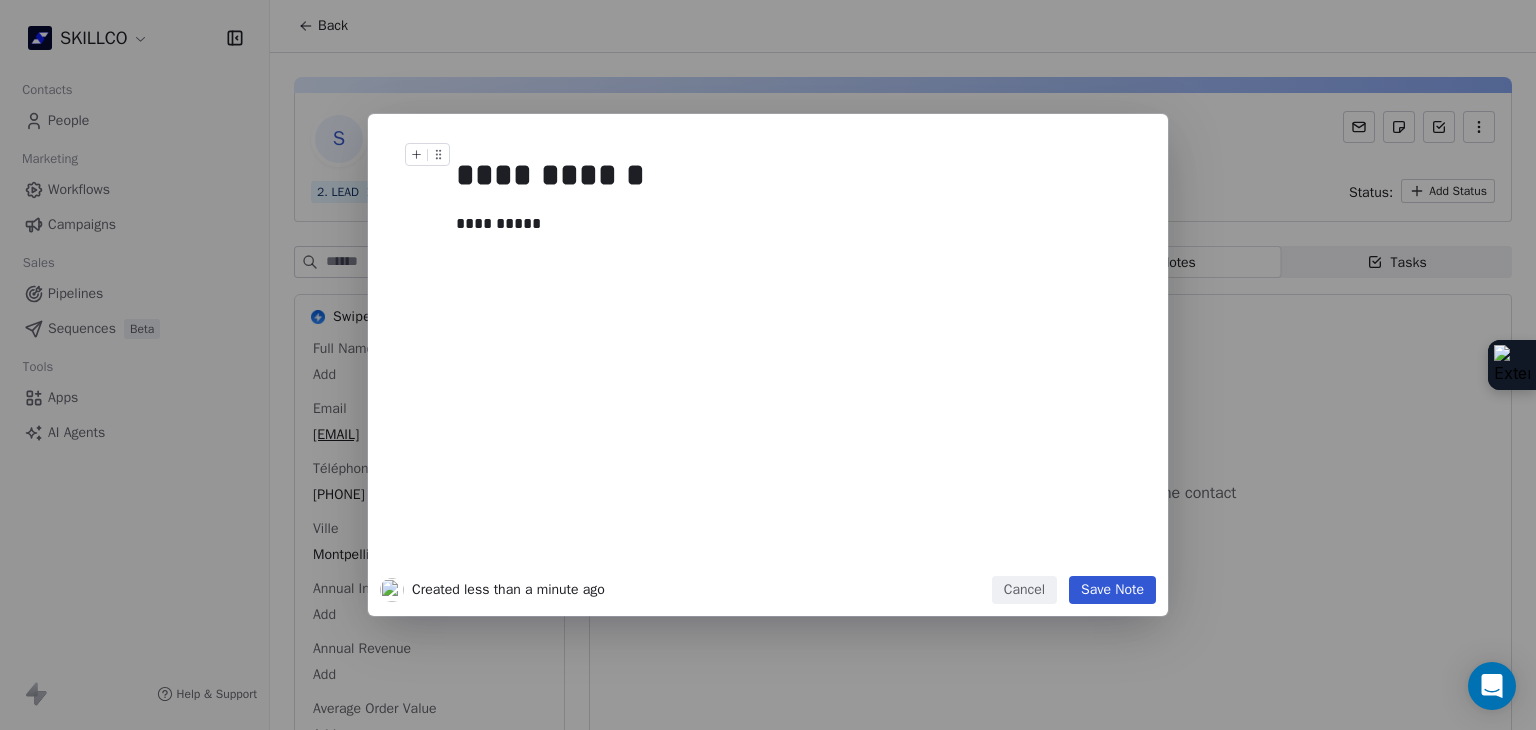 click on "Save Note" at bounding box center (1112, 590) 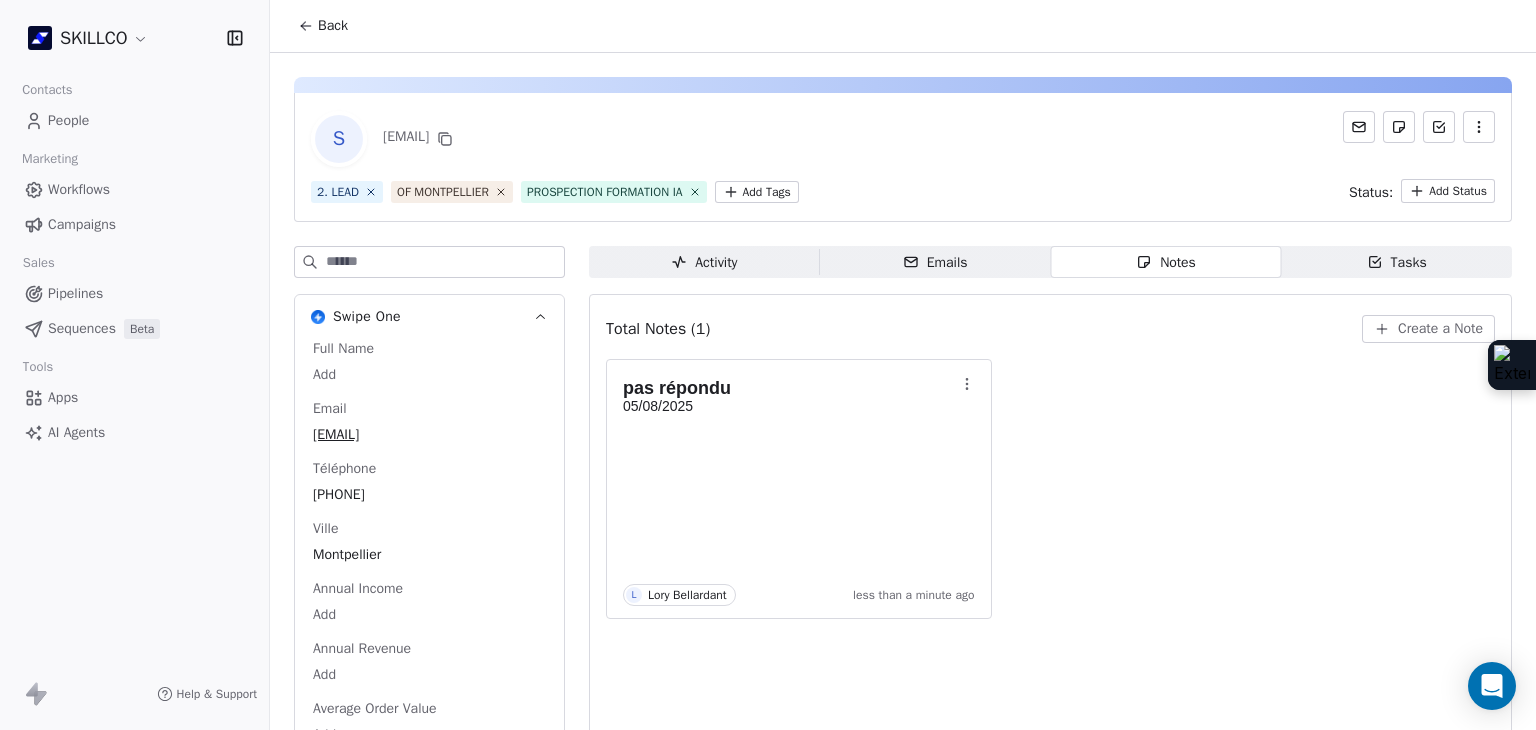 click on "SKILLCO Contacts People Marketing Workflows Campaigns Sales Pipelines Sequences Beta Tools Apps AI Agents Help & Support Back S ce.0340043m@ac-montpellier.fr 2. LEAD OF MONTPELLIER PROSPECTION FORMATION IA  Add Tags Status:   Add Status Swipe One Full Name Add Email ce.0340043m@ac-montpellier.fr Téléphone 33467133500 Ville Montpellier Annual Income Add Annual Revenue Add Average Order Value Add Besoin Add Birthday Add Browser Add Contact Source Add Pays Add Created Date May 28, 2025 03:36 PM Customer Lifetime Value Add Department Add Derniere page consulte Add Device Add Email Verification Status Valid Entreprise Emtec Facebook Add First Purchase Date Add Prénom Add Gender Add Poste Add Langue Add Last Abandoned Date Add Last Purchase Date Add Last Activity Date Jun 06, 2025 01:28 PM Nom Add LinkedIn Add Marketing Contact Status Add Email Marketing Consent Subscribed MRR Add Next Billing Date Add Notes Add Scoring 0/10 Add Occupation Add Orders Count Add Responsable Add Scoring  Add Source Lead Add Add" at bounding box center [768, 365] 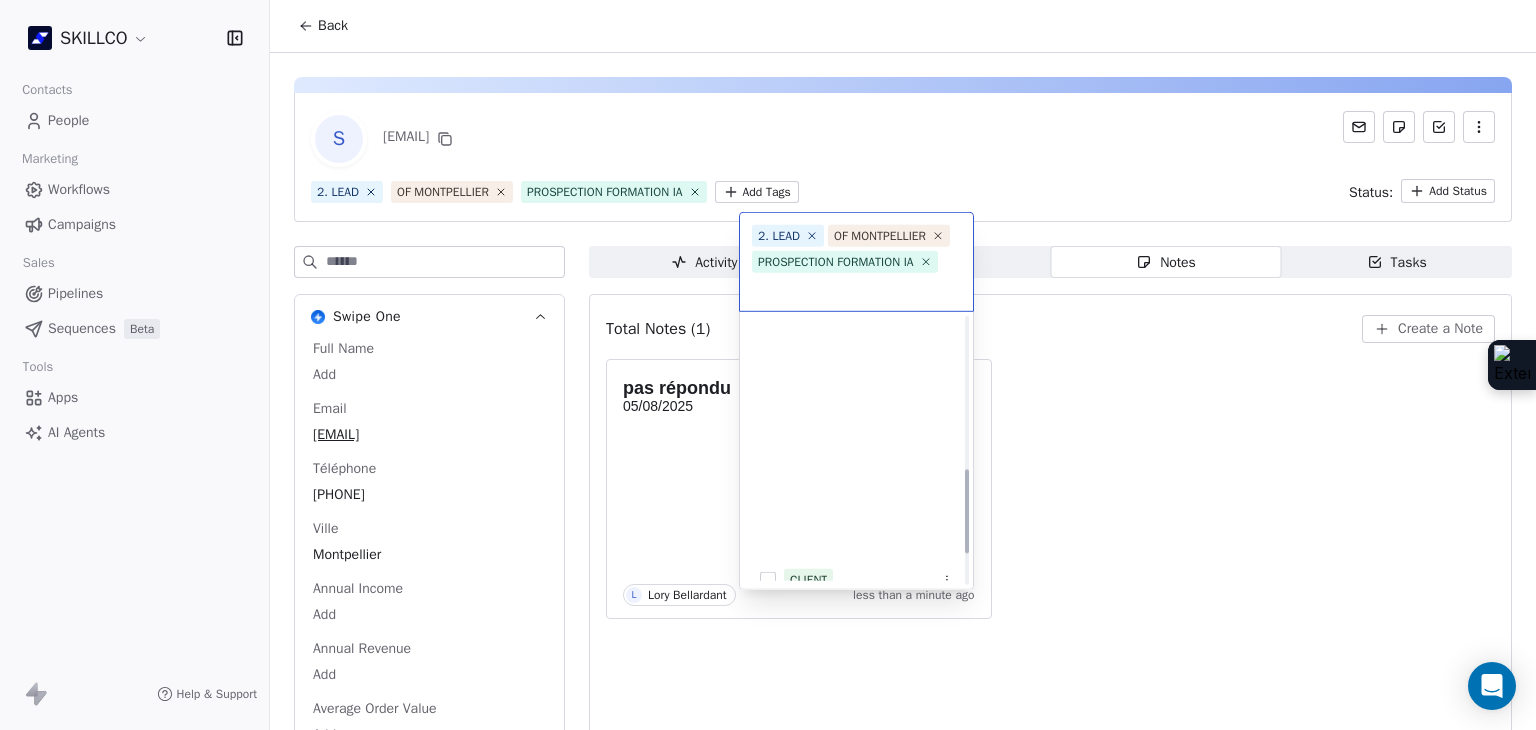 scroll, scrollTop: 578, scrollLeft: 0, axis: vertical 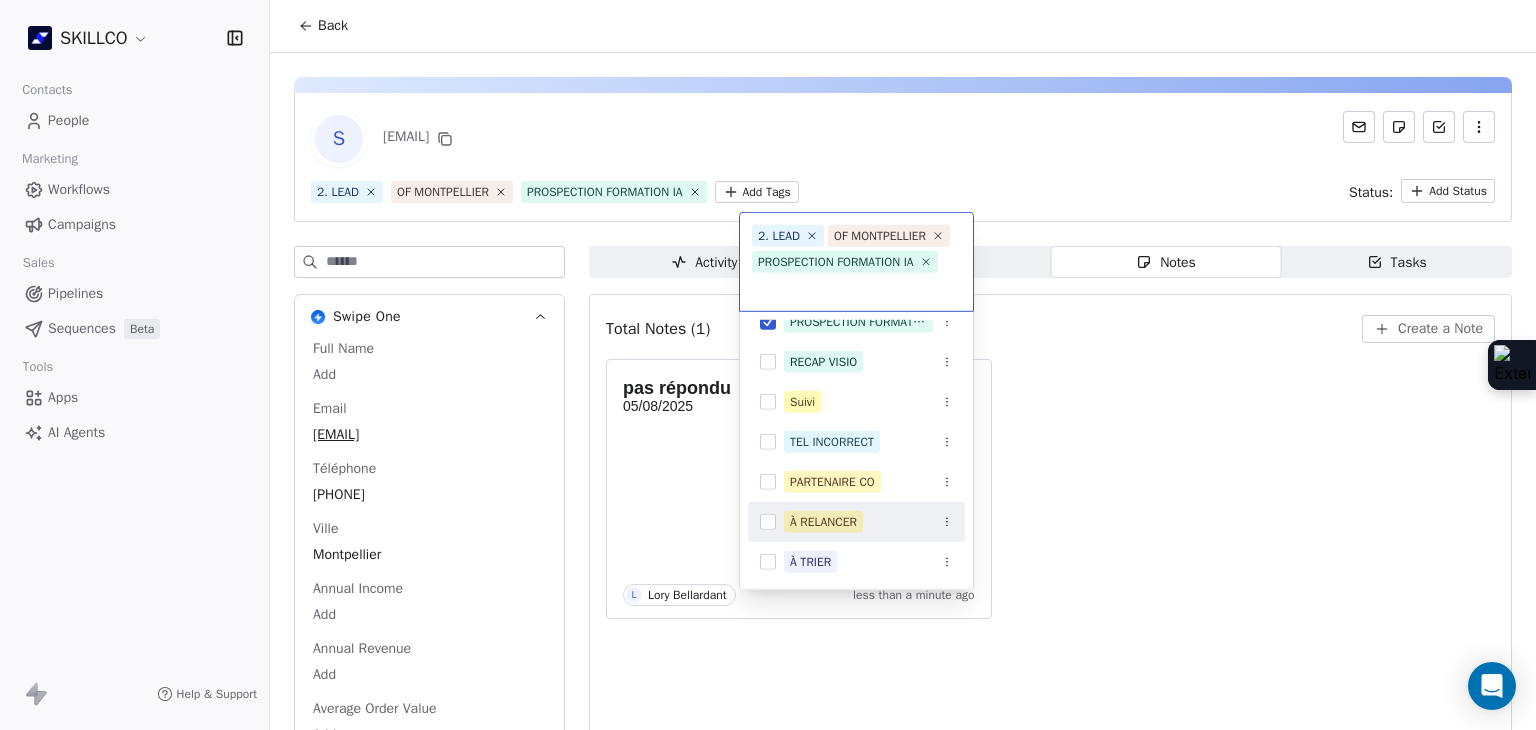 click on "À RELANCER" at bounding box center (856, 522) 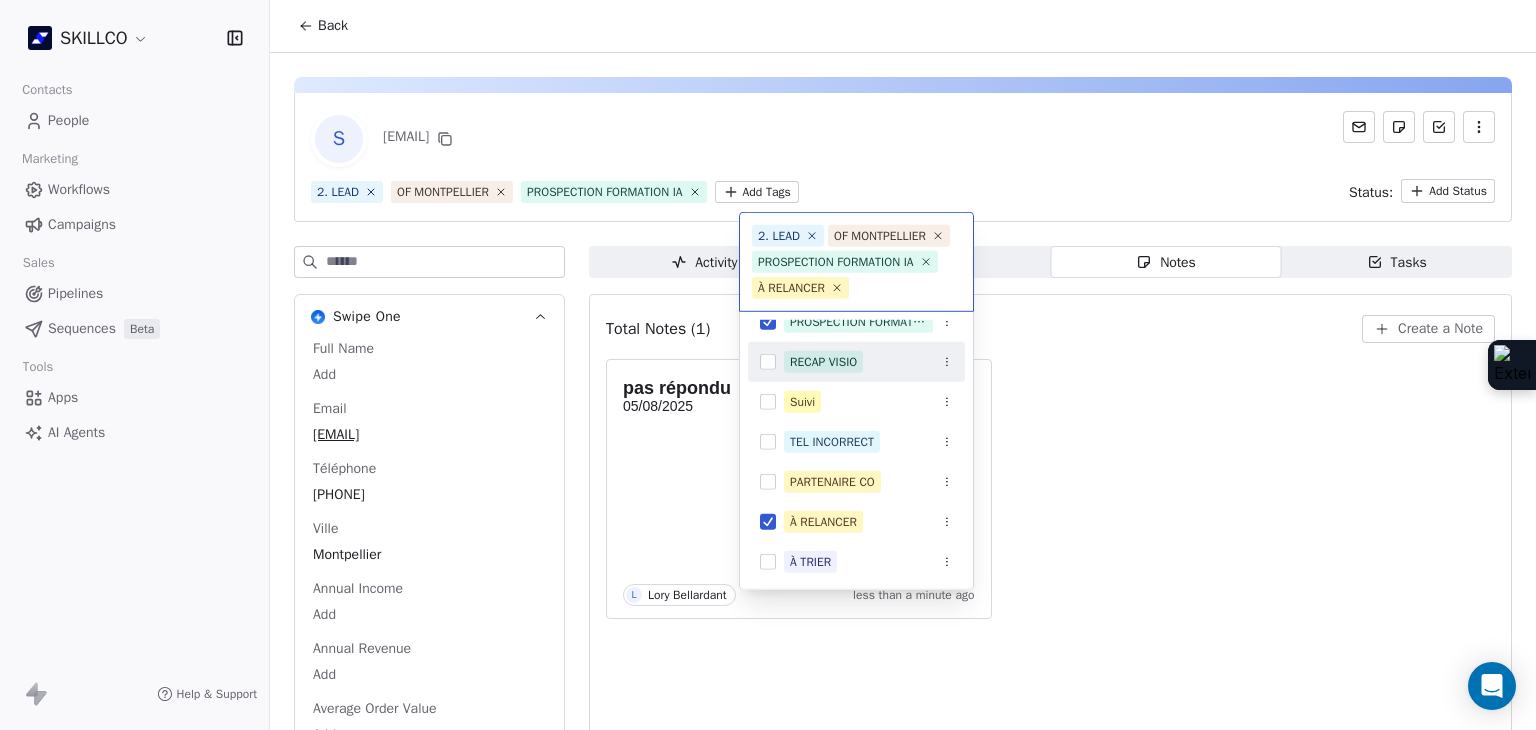 click on "SKILLCO Contacts People Marketing Workflows Campaigns Sales Pipelines Sequences Beta Tools Apps AI Agents Help & Support Back S ce.0340043m@ac-montpellier.fr 2. LEAD OF MONTPELLIER PROSPECTION FORMATION IA  Add Tags Status:   Add Status Swipe One Full Name Add Email ce.0340043m@ac-montpellier.fr Téléphone 33467133500 Ville Montpellier Annual Income Add Annual Revenue Add Average Order Value Add Besoin Add Birthday Add Browser Add Contact Source Add Pays Add Created Date May 28, 2025 03:36 PM Customer Lifetime Value Add Department Add Derniere page consulte Add Device Add Email Verification Status Valid Entreprise Emtec Facebook Add First Purchase Date Add Prénom Add Gender Add Poste Add Langue Add Last Abandoned Date Add Last Purchase Date Add Last Activity Date Jun 06, 2025 01:28 PM Nom Add LinkedIn Add Marketing Contact Status Add Email Marketing Consent Subscribed MRR Add Next Billing Date Add Notes Add Scoring 0/10 Add Occupation Add Orders Count Add Responsable Add Scoring  Add Source Lead Add Add" at bounding box center [768, 365] 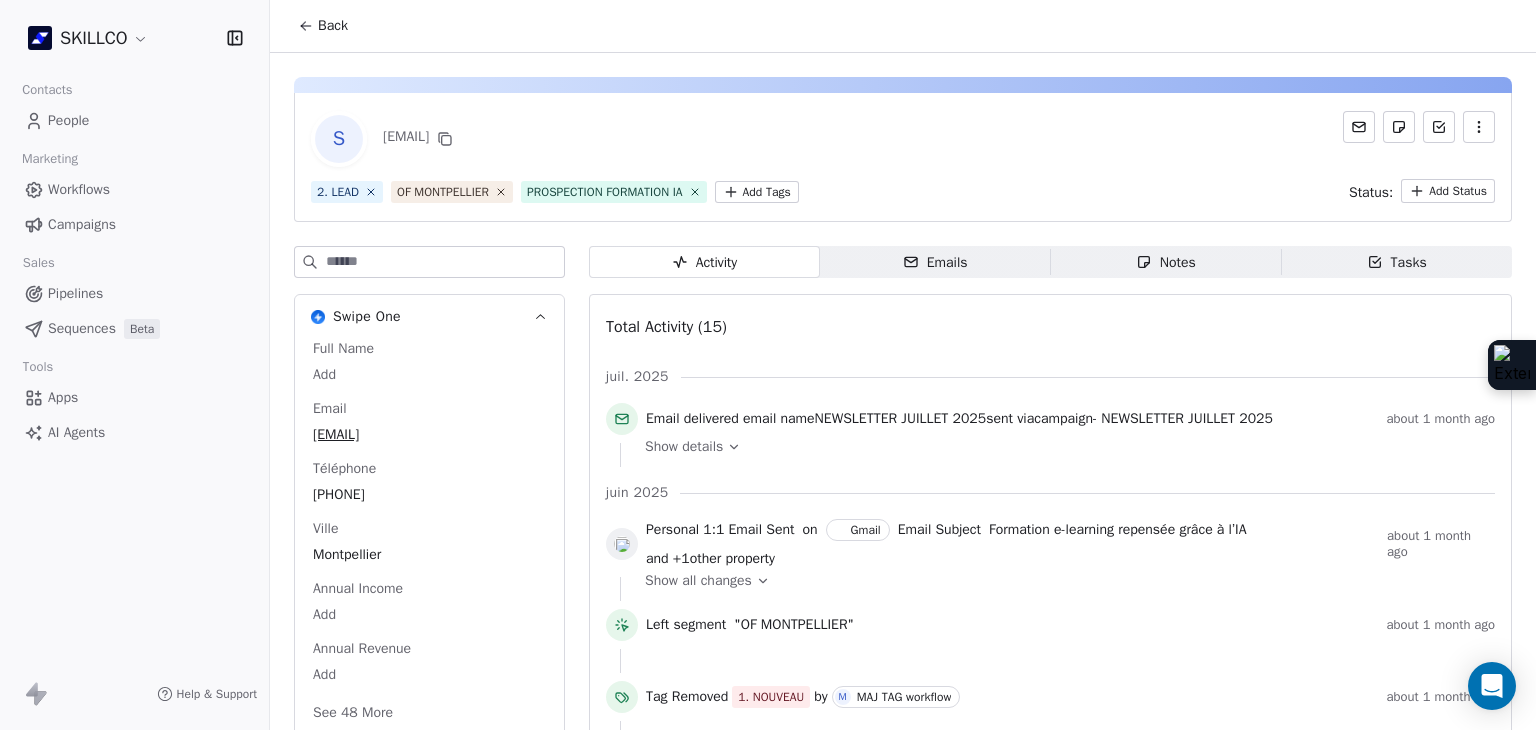 scroll, scrollTop: 0, scrollLeft: 0, axis: both 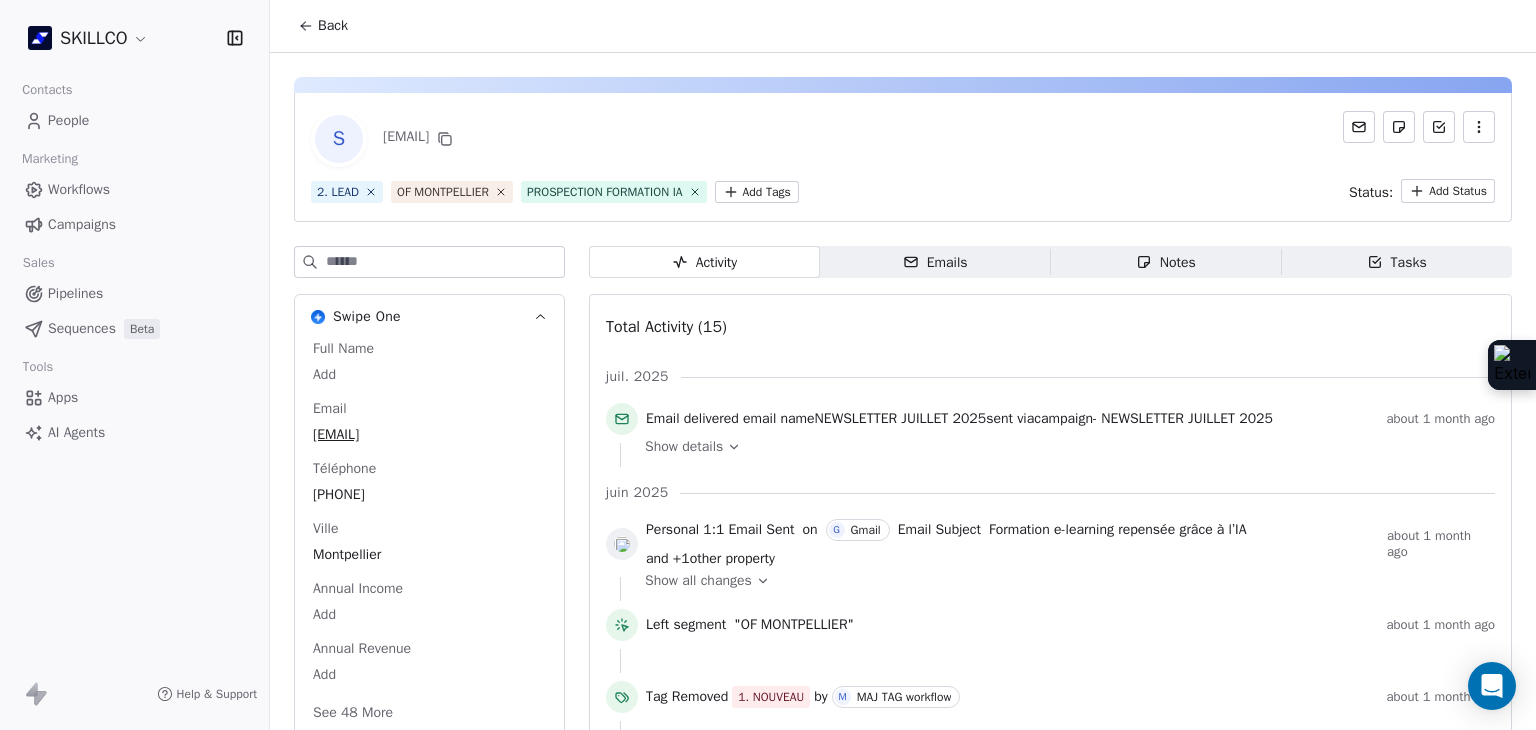 click on "S [EMAIL]" at bounding box center (903, 139) 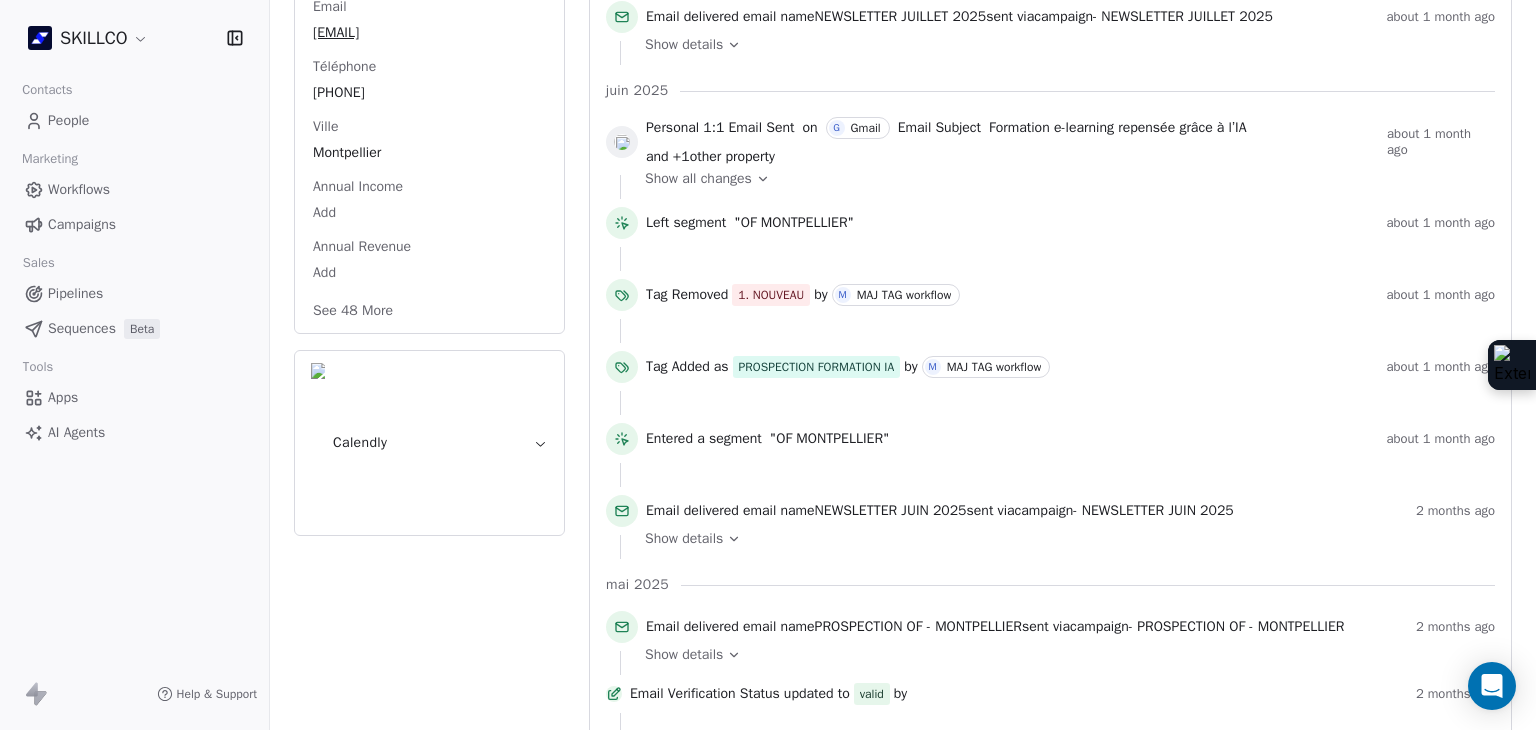 scroll, scrollTop: 500, scrollLeft: 0, axis: vertical 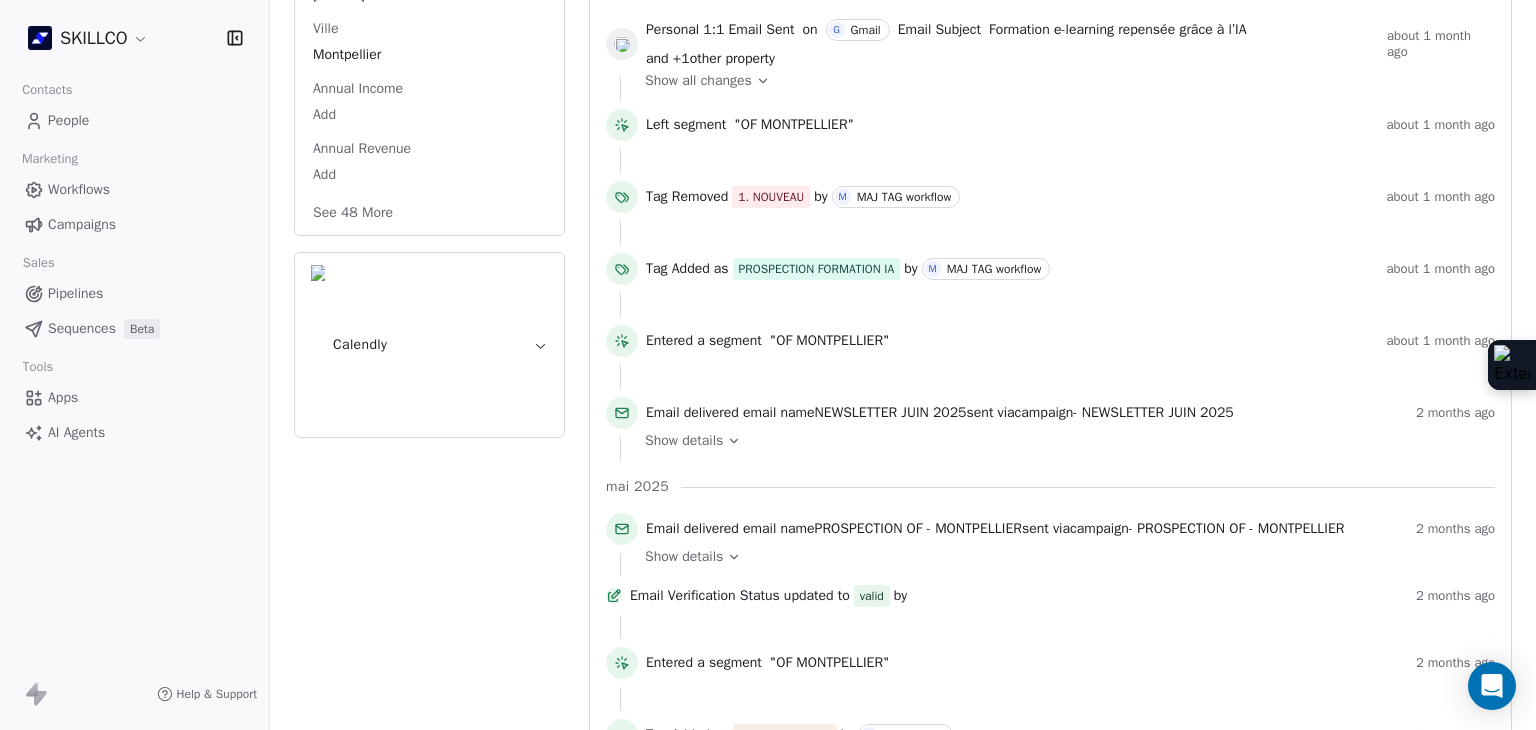 click on "See   48   More" at bounding box center (353, 213) 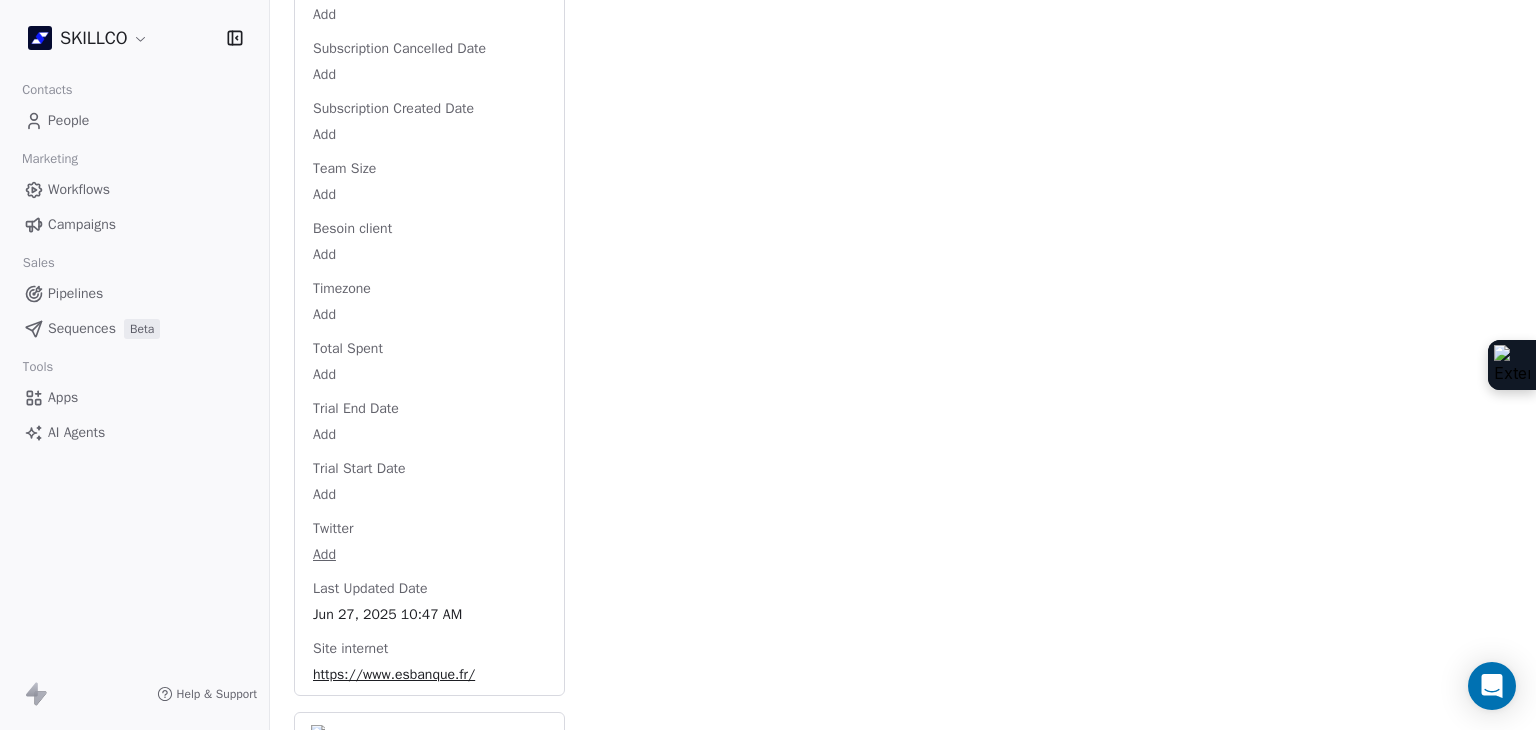 scroll, scrollTop: 2983, scrollLeft: 0, axis: vertical 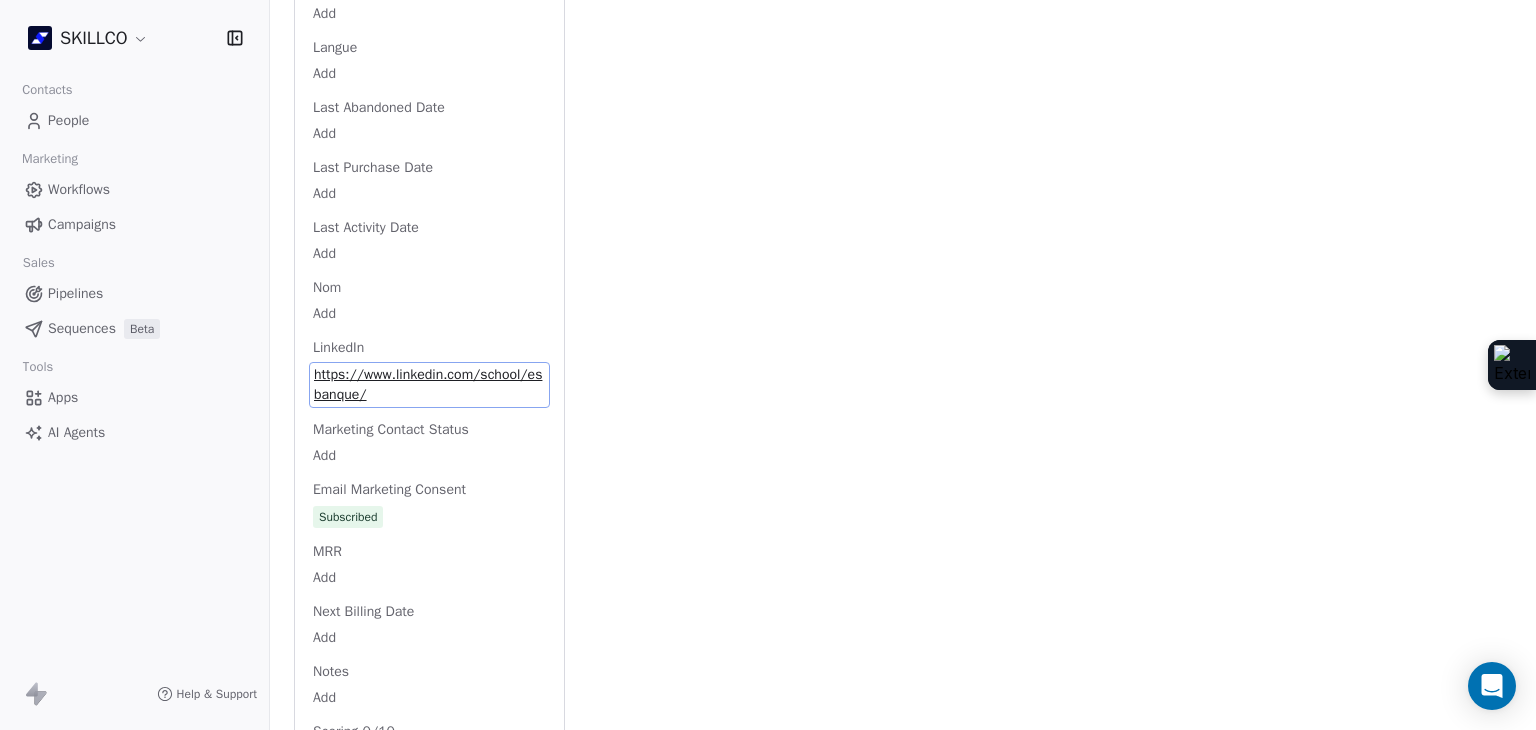 click on "https://www.linkedin.com/school/esbanque/" at bounding box center [429, 385] 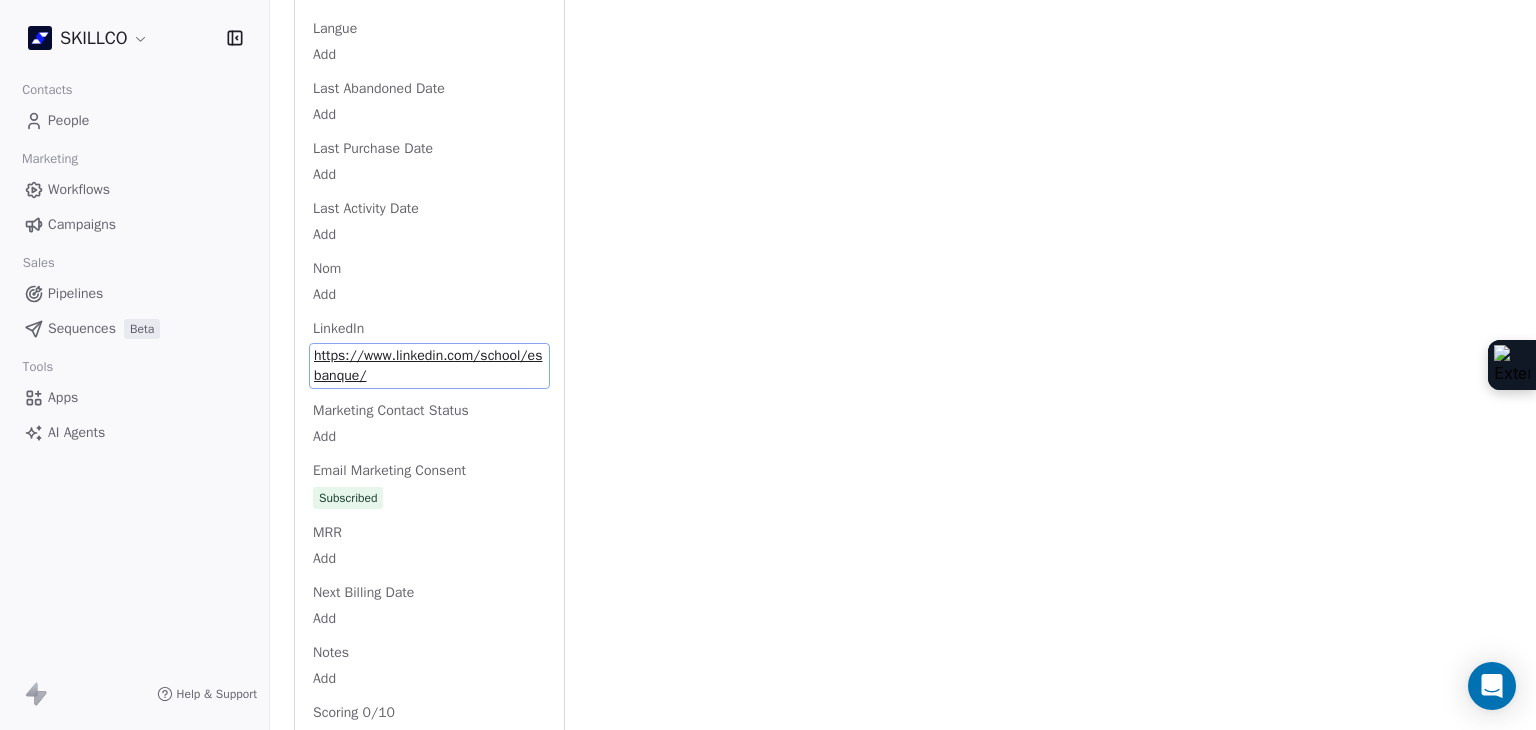 click on "https://www.linkedin.com/school/esbanque/" at bounding box center (429, 366) 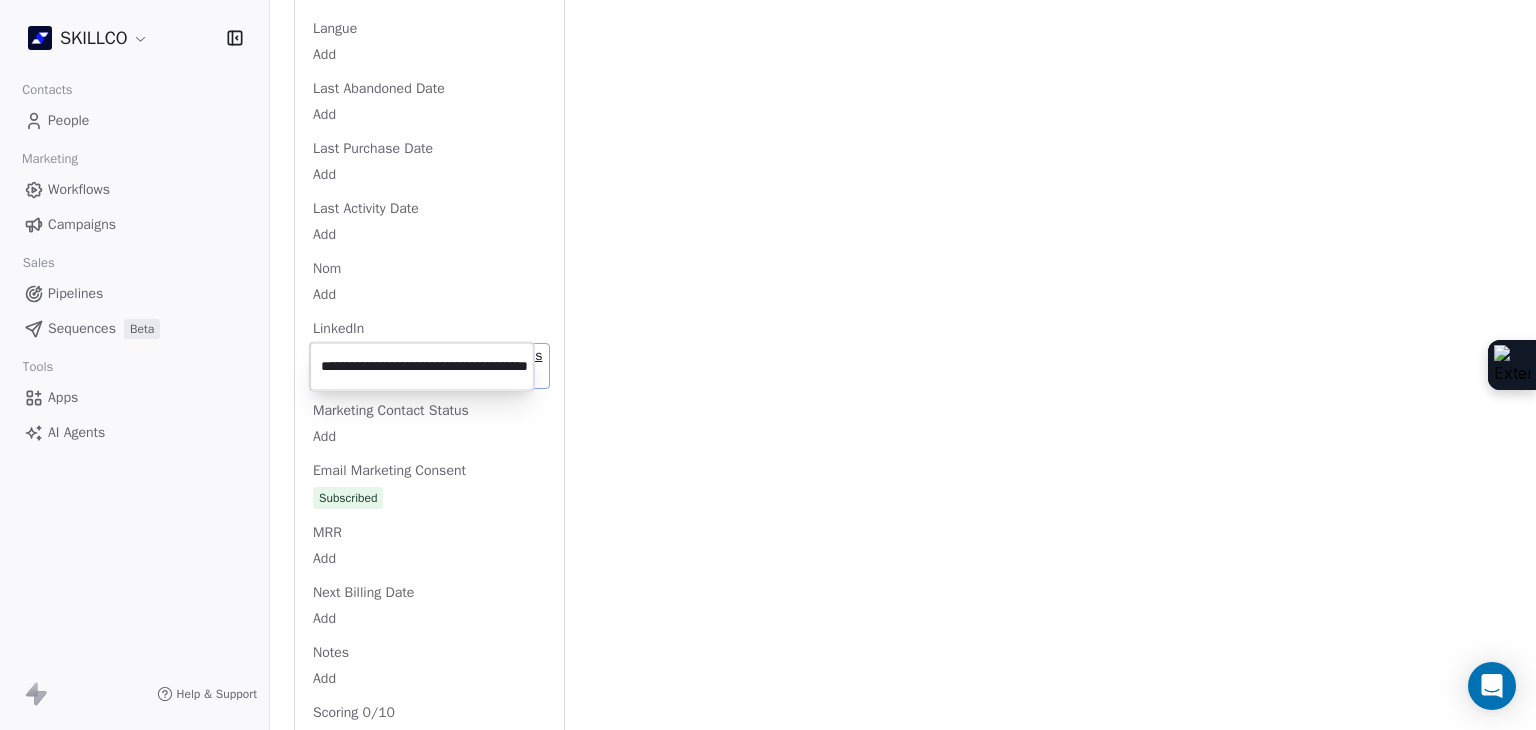 click on "**********" at bounding box center (422, 367) 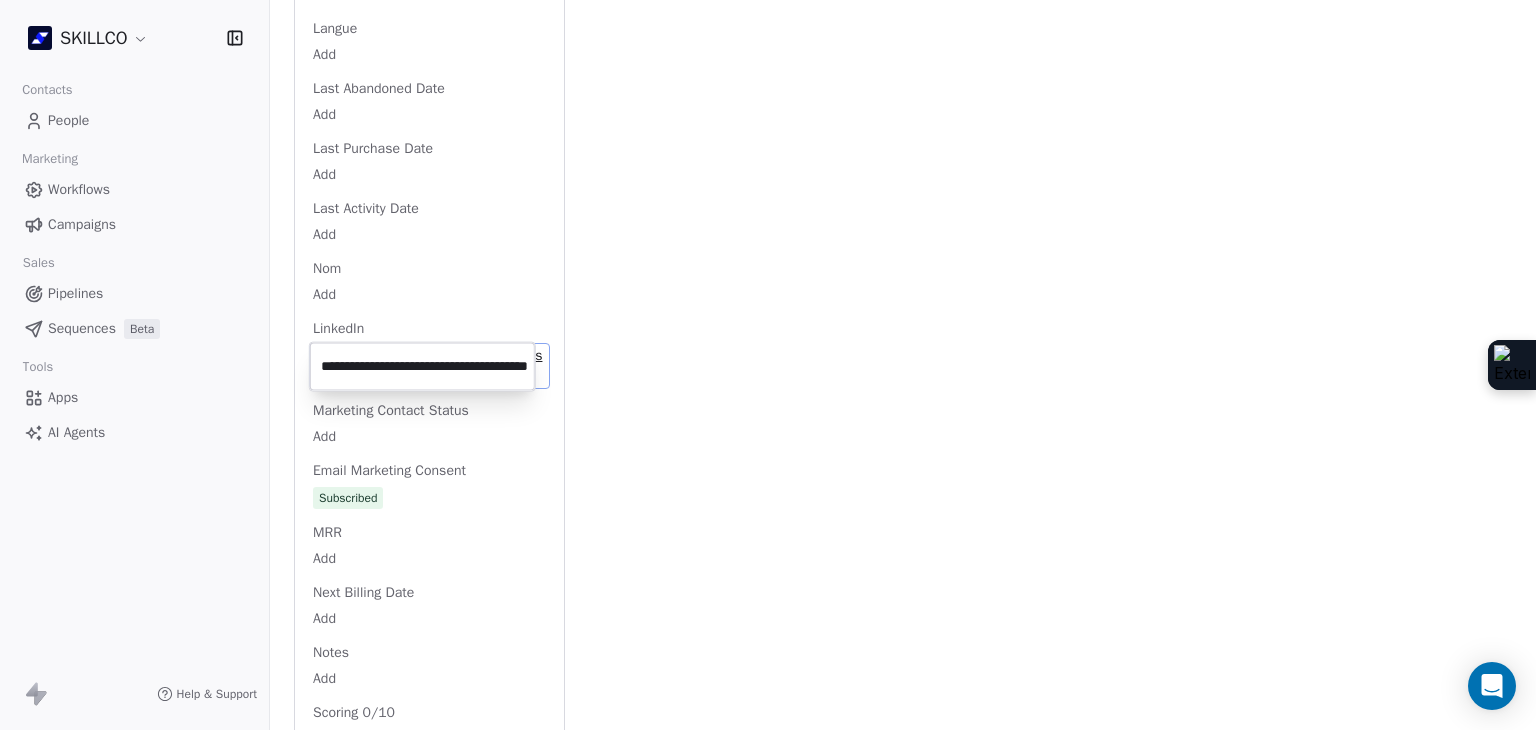 scroll, scrollTop: 0, scrollLeft: 0, axis: both 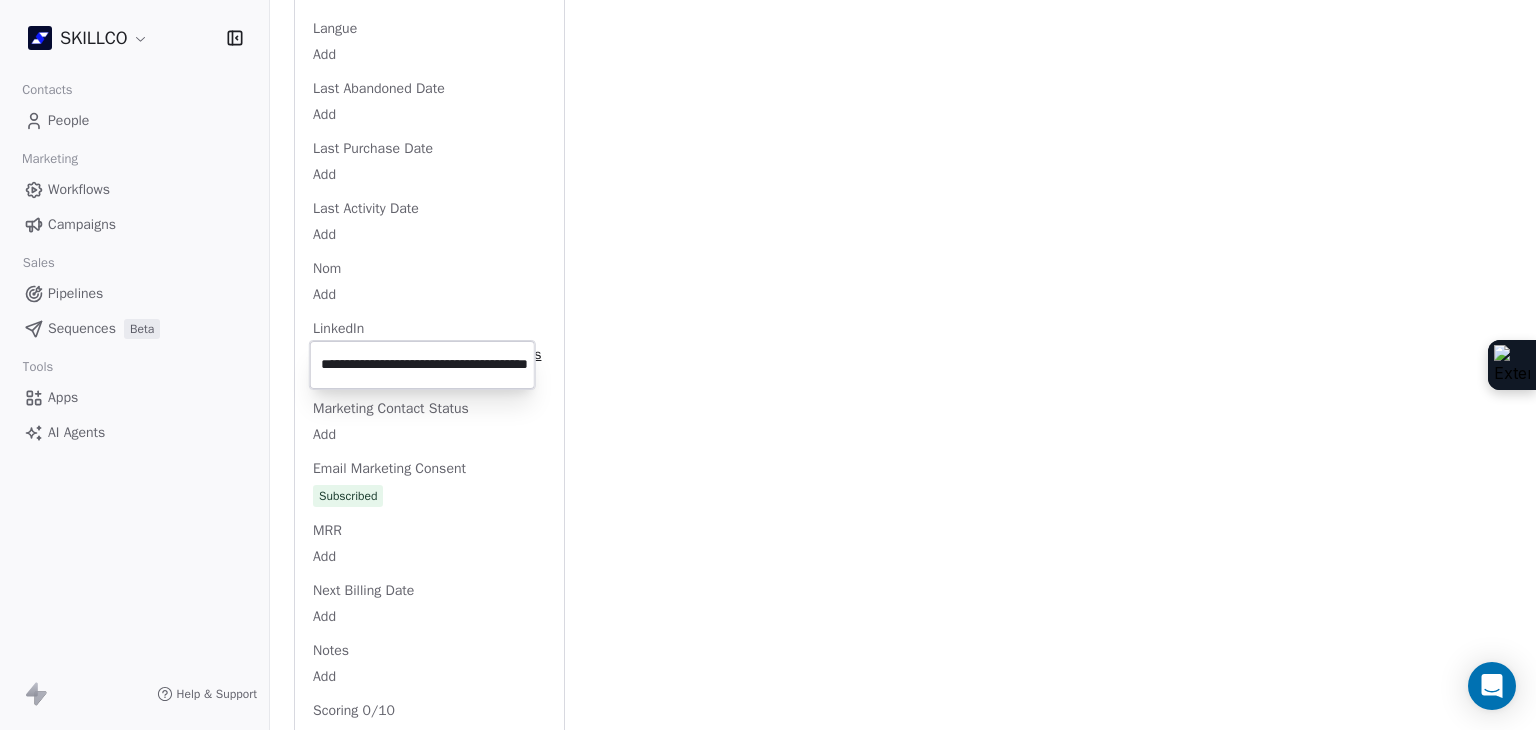 click on "SKILLCO Contacts People Marketing Workflows Campaigns Sales Pipelines Sequences Beta Tools Apps AI Agents Help & Support Back S [EMAIL] 2. LEAD OF [CITY] PROSPECTION FORMATION IA Add Tags Status: Add Status Swipe One Full Name Add Email [EMAIL] Téléphone [PHONE] Ville [CITY] Annual Income Add Annual Revenue Add Average Order Value Add Besoin Add Birthday Add Browser Add Contact Source Add Pays Add Created Date May 28, 2025 03:36 PM Customer Lifetime Value Add Department Add Derniere page consulte Add Device Add Email Verification Status Valid Entreprise Esbanque - Delegation Occitanie Campus De [CITY] Facebook https://www.facebook.com/ESBanque First Purchase Date Add Prénom Add Gender Add Poste Add Langue Add Last Abandoned Date Add Last Purchase Date Add Last Activity Date Add Nom Add LinkedIn https://www.linkedin.com/school/esbanque/ Marketing Contact Status Add Email Marketing Consent Subscribed MRR Add Next Billing Date Add Notes Add Scoring 0/10" at bounding box center [768, 365] 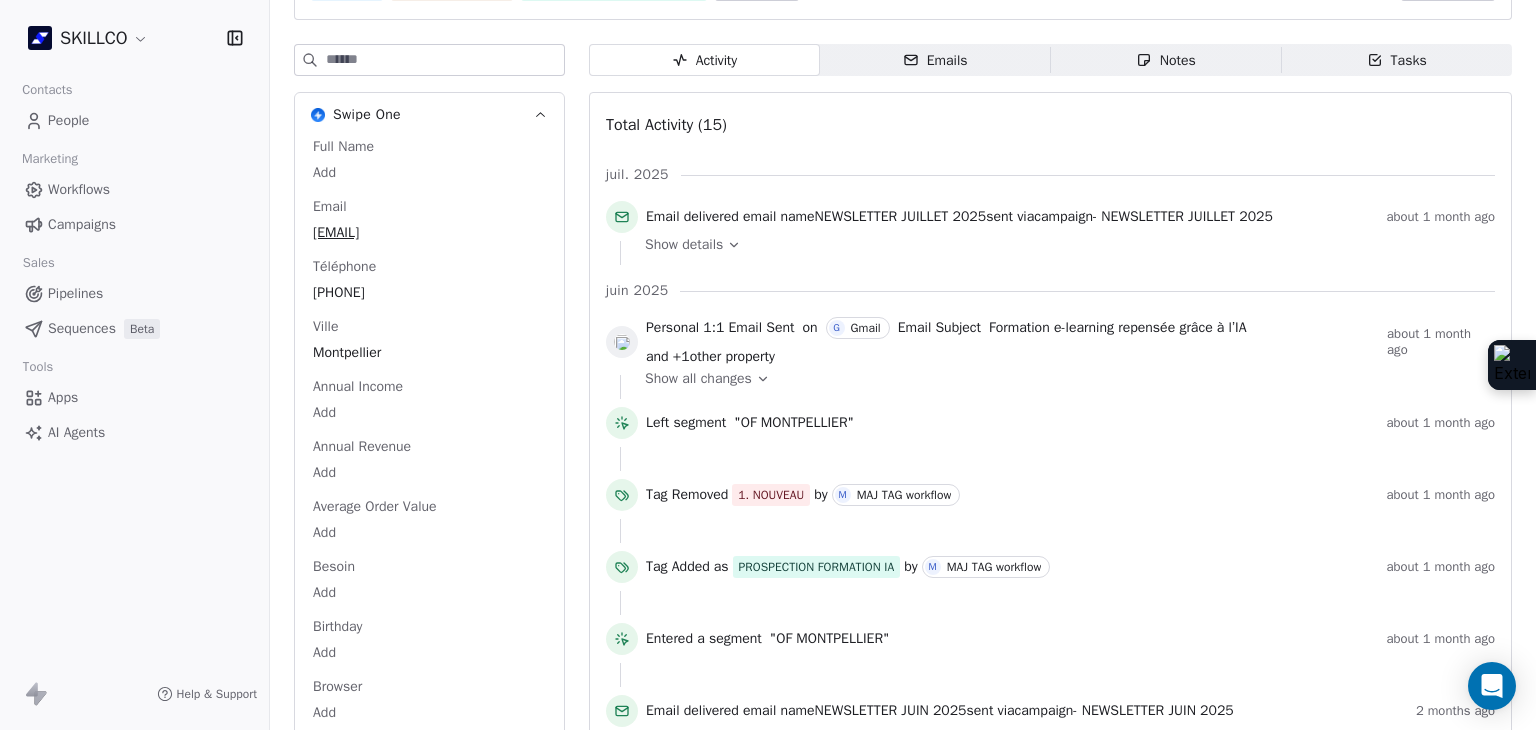 scroll, scrollTop: 0, scrollLeft: 0, axis: both 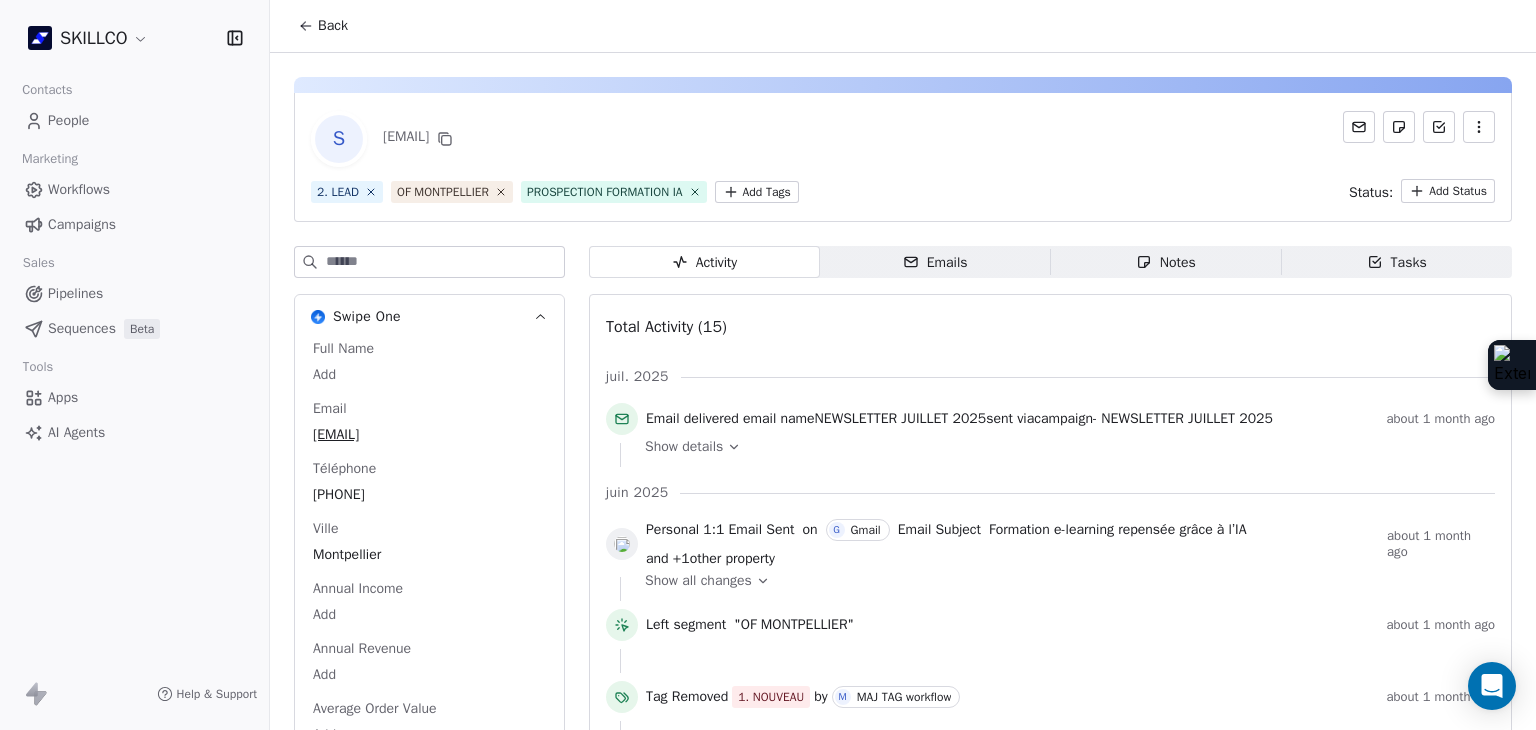 click on "SKILLCO Contacts People Marketing Workflows Campaigns Sales Pipelines Sequences Beta Tools Apps AI Agents Help & Support Back S [EMAIL] 2. LEAD OF [CITY] PROSPECTION FORMATION IA Add Tags Status: Add Status Swipe One Full Name Add Email [EMAIL] Téléphone [PHONE] Ville [CITY] Annual Income Add Annual Revenue Add Average Order Value Add Besoin Add Birthday Add Browser Add Contact Source Add Pays Add Created Date May 28, 2025 03:36 PM Customer Lifetime Value Add Department Add Derniere page consulte Add Device Add Email Verification Status Valid Entreprise Esbanque - Delegation Occitanie Campus De [CITY] Facebook https://www.facebook.com/ESBanque First Purchase Date Add Prénom Add Gender Add Poste Add Langue Add Last Abandoned Date Add Last Purchase Date Add Last Activity Date Add Nom Add LinkedIn https://www.linkedin.com/school/esbanque/ Marketing Contact Status Add Email Marketing Consent Subscribed MRR Add Next Billing Date Add Notes Add Scoring 0/10" at bounding box center [768, 365] 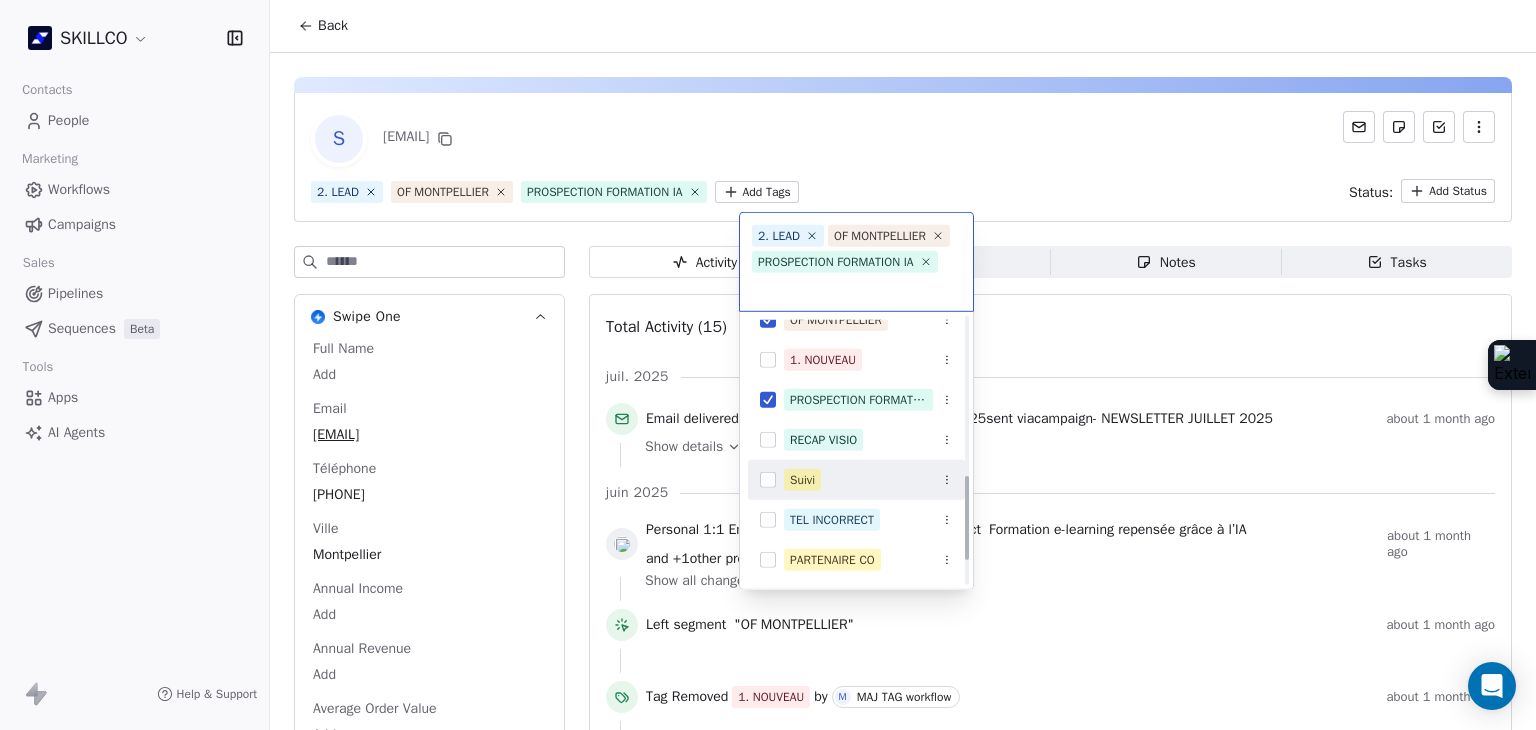 scroll, scrollTop: 578, scrollLeft: 0, axis: vertical 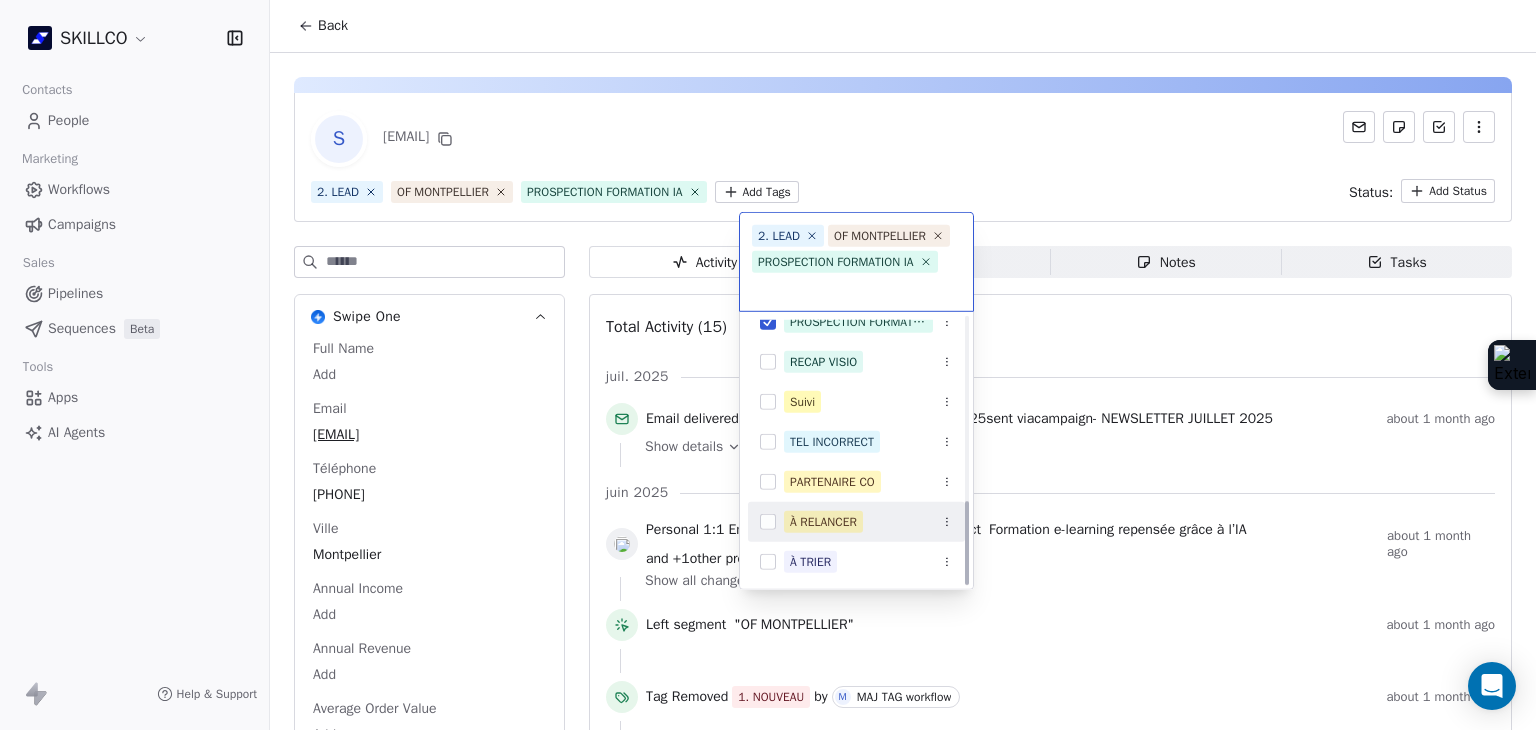 click on "À RELANCER" at bounding box center [823, 522] 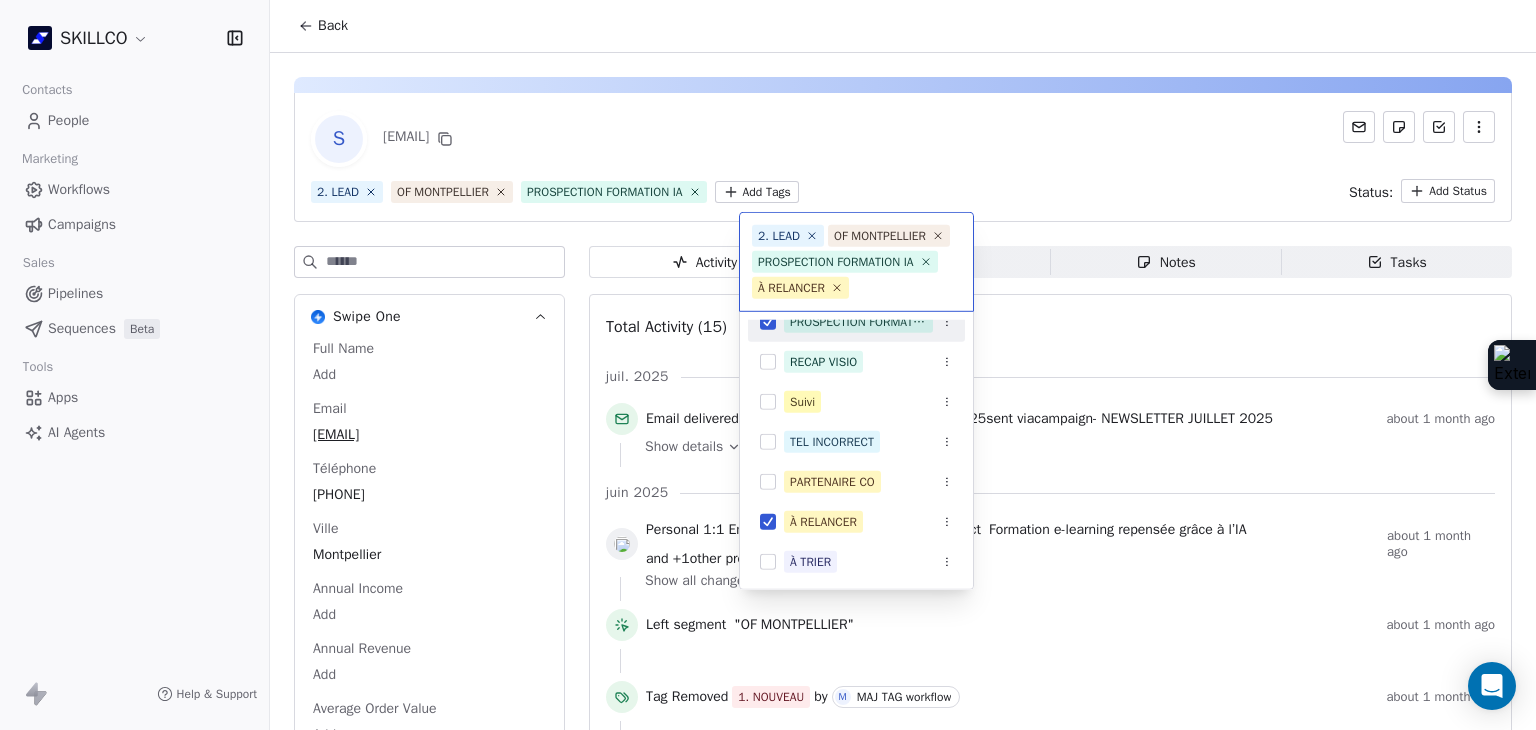 click on "SKILLCO Contacts People Marketing Workflows Campaigns Sales Pipelines Sequences Beta Tools Apps AI Agents Help & Support Back S [EMAIL] 2. LEAD OF [CITY] PROSPECTION FORMATION IA Add Tags Status: Add Status Swipe One Full Name Add Email [EMAIL] Téléphone [PHONE] Ville [CITY] Annual Income Add Annual Revenue Add Average Order Value Add Besoin Add Birthday Add Browser Add Contact Source Add Pays Add Created Date May 28, 2025 03:36 PM Customer Lifetime Value Add Department Add Derniere page consulte Add Device Add Email Verification Status Valid Entreprise Esbanque - Delegation Occitanie Campus De [CITY] Facebook https://www.facebook.com/ESBanque First Purchase Date Add Prénom Add Gender Add Poste Add Langue Add Last Abandoned Date Add Last Purchase Date Add Last Activity Date Add Nom Add LinkedIn https://www.linkedin.com/school/esbanque/ Marketing Contact Status Add Email Marketing Consent Subscribed MRR Add Next Billing Date Add Notes Add Scoring 0/10" at bounding box center (768, 365) 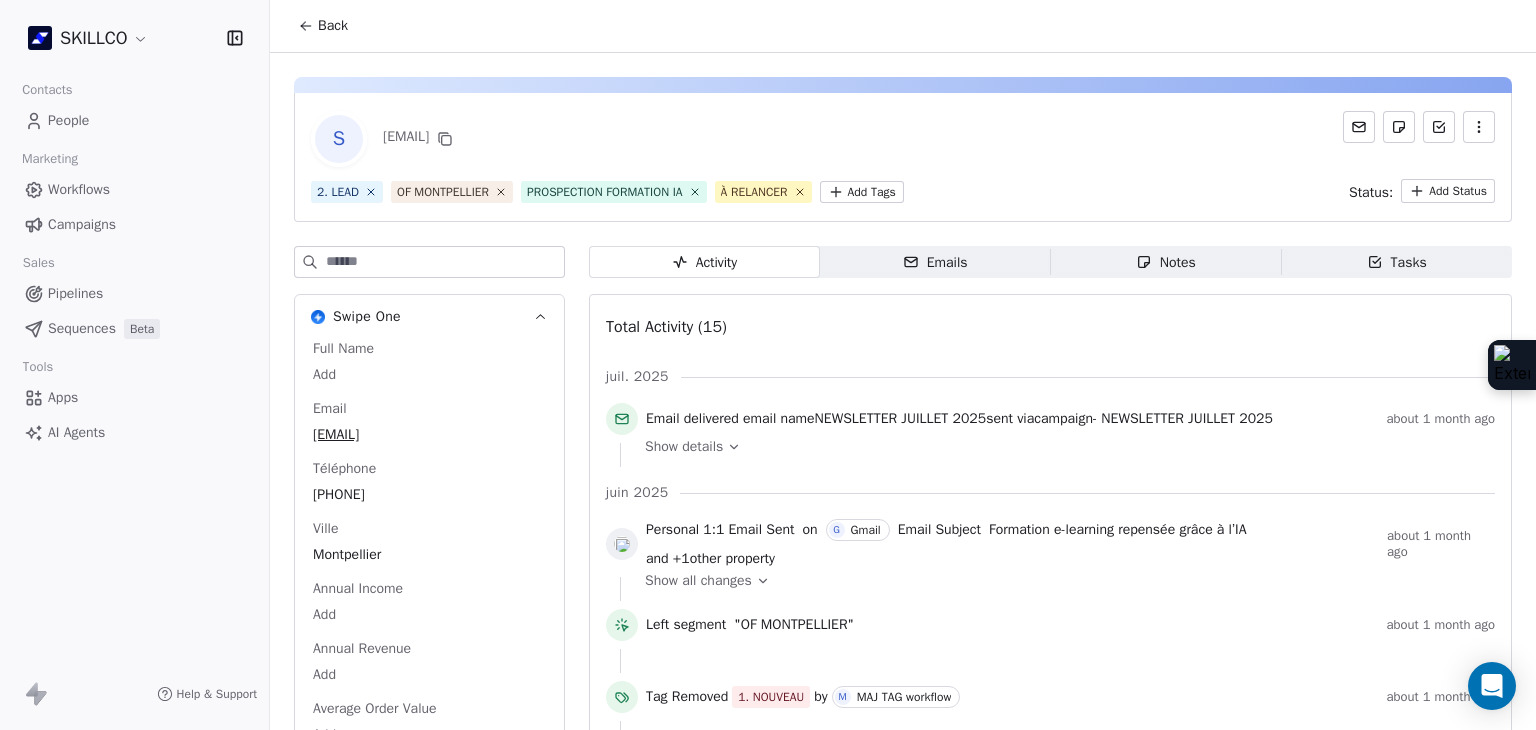click 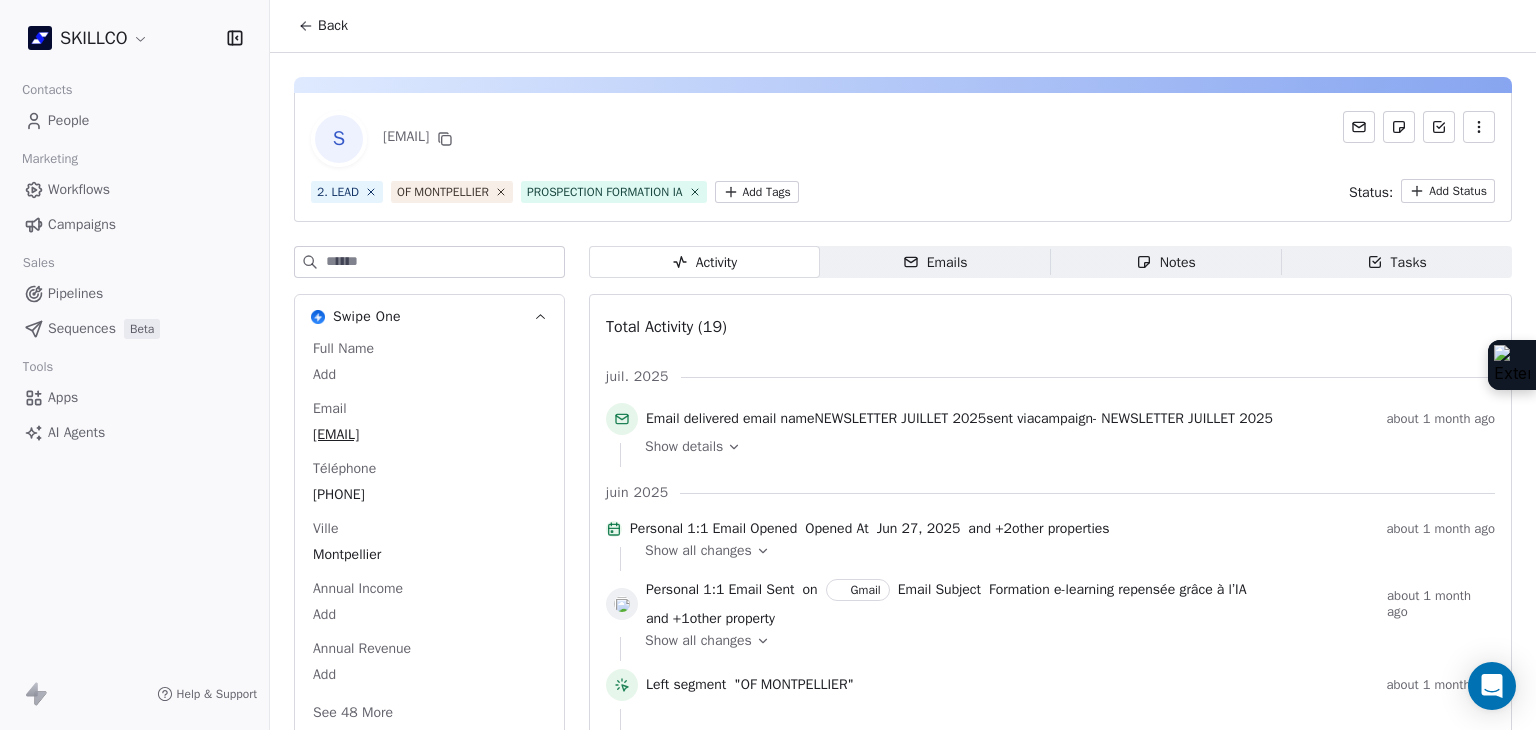scroll, scrollTop: 0, scrollLeft: 0, axis: both 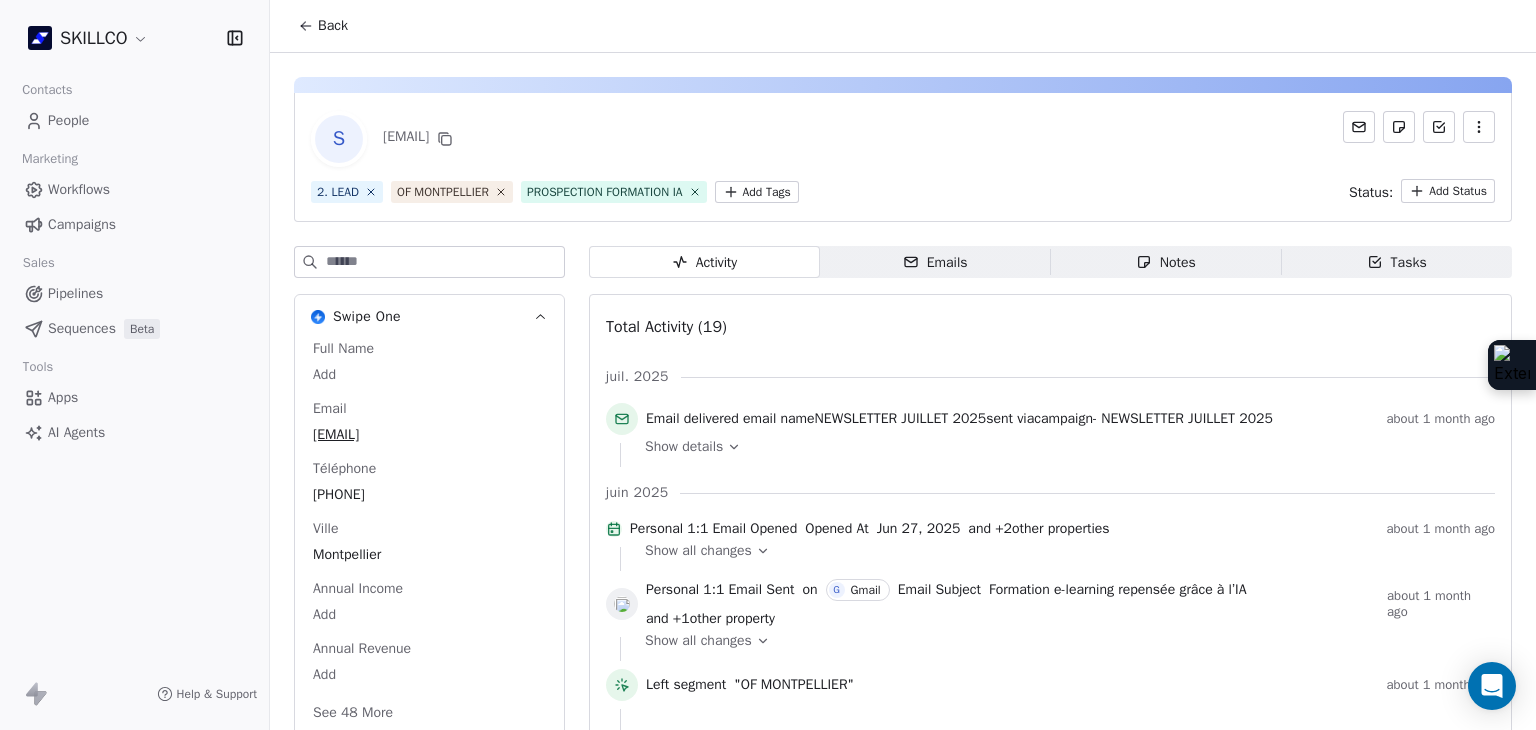 click on "S [EMAIL] 2. LEAD OF [CITY] PROSPECTION FORMATION IA Add Tags Status: Add Status" at bounding box center (903, 157) 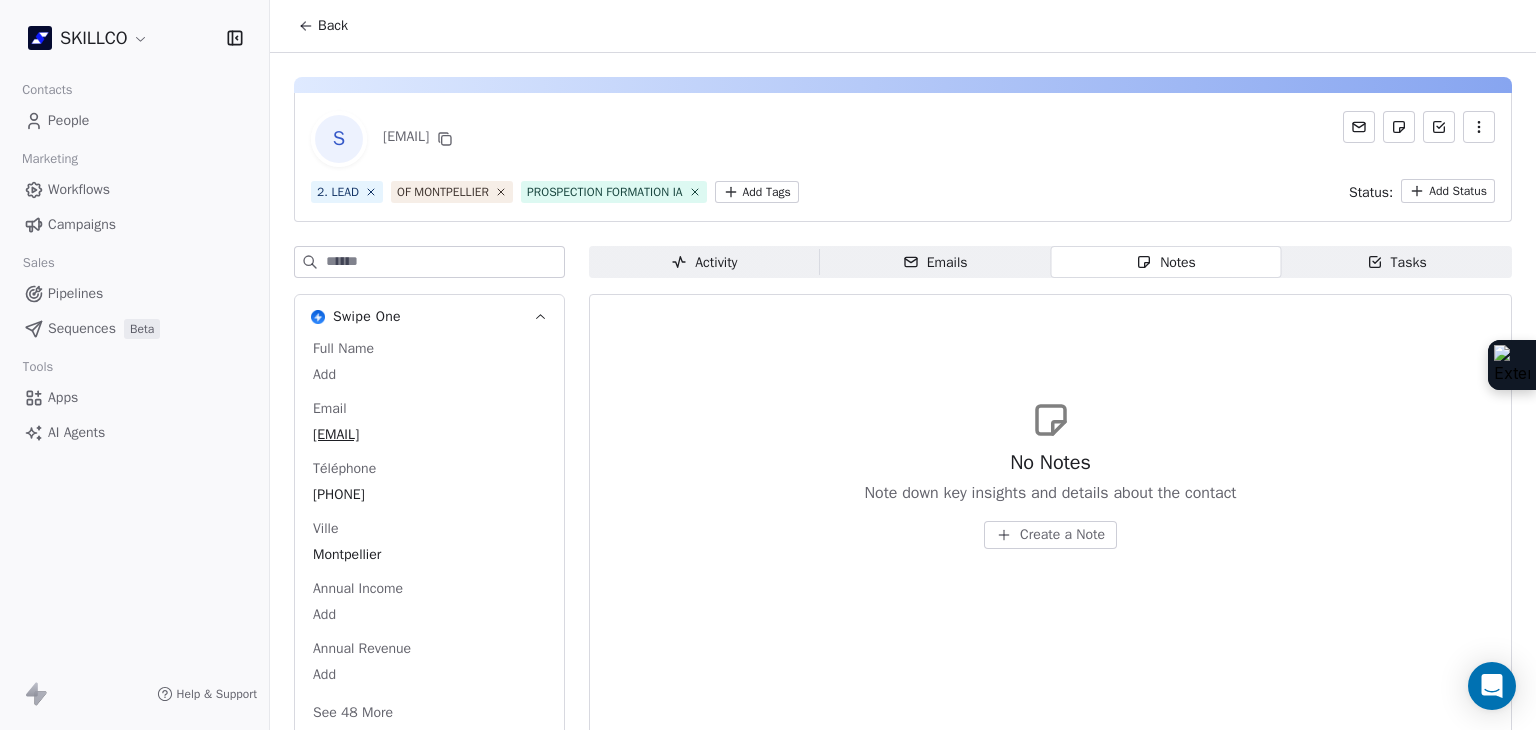 click on "Activity Activity" at bounding box center [704, 262] 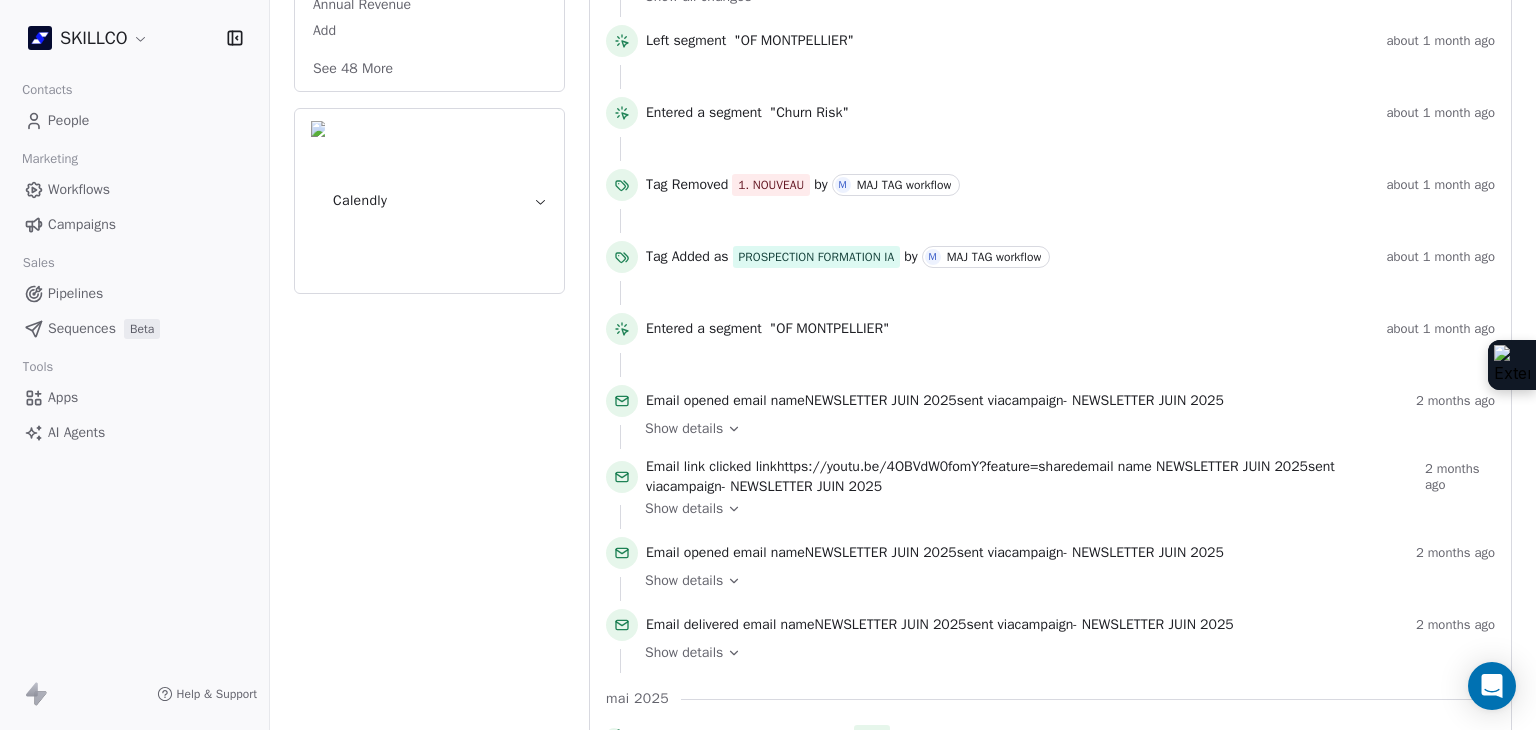 scroll, scrollTop: 600, scrollLeft: 0, axis: vertical 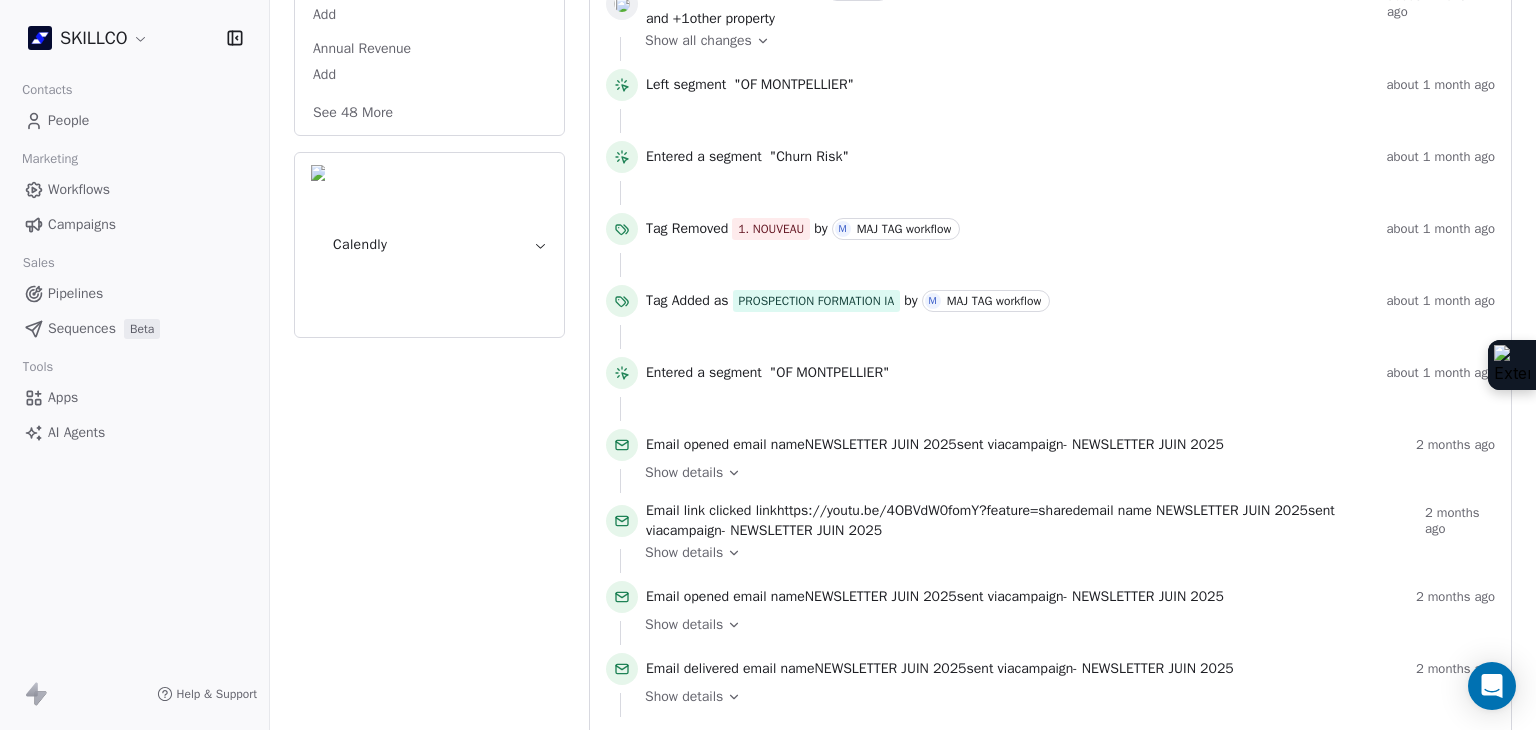 click on "See   48   More" at bounding box center [353, 113] 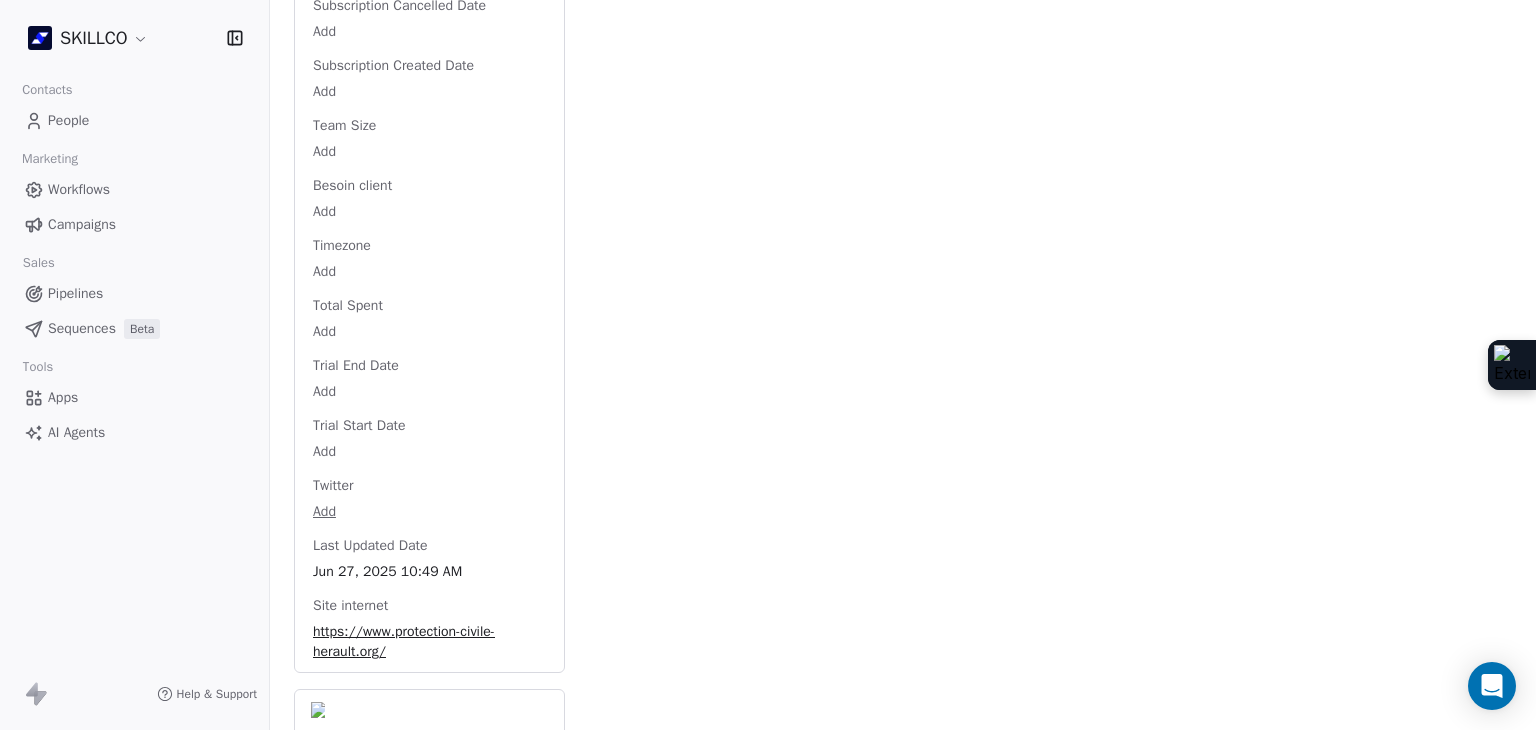 scroll, scrollTop: 2983, scrollLeft: 0, axis: vertical 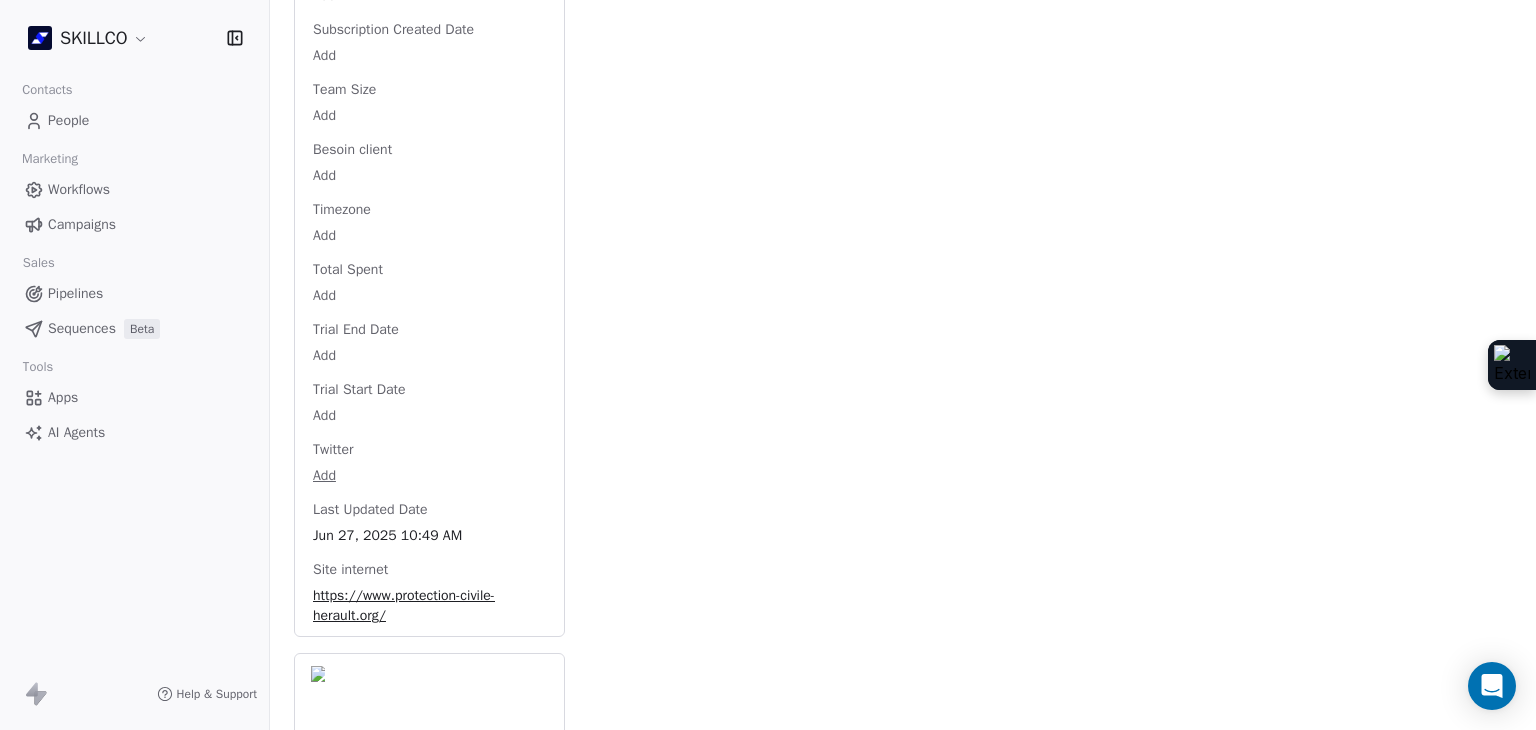 click on "https://www.protection-civile-herault.org/" at bounding box center (429, 606) 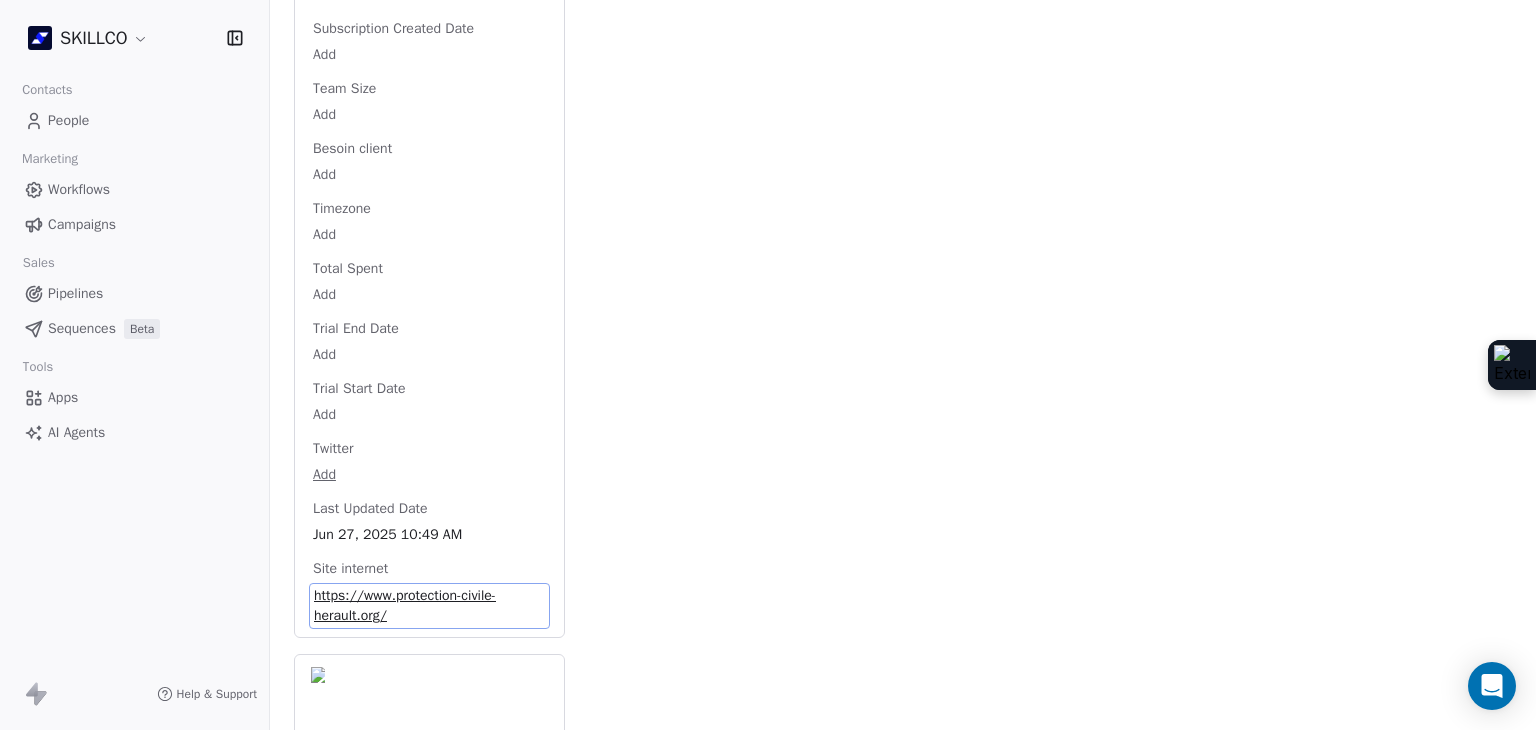 click on "https://www.protection-civile-herault.org/" at bounding box center [429, 606] 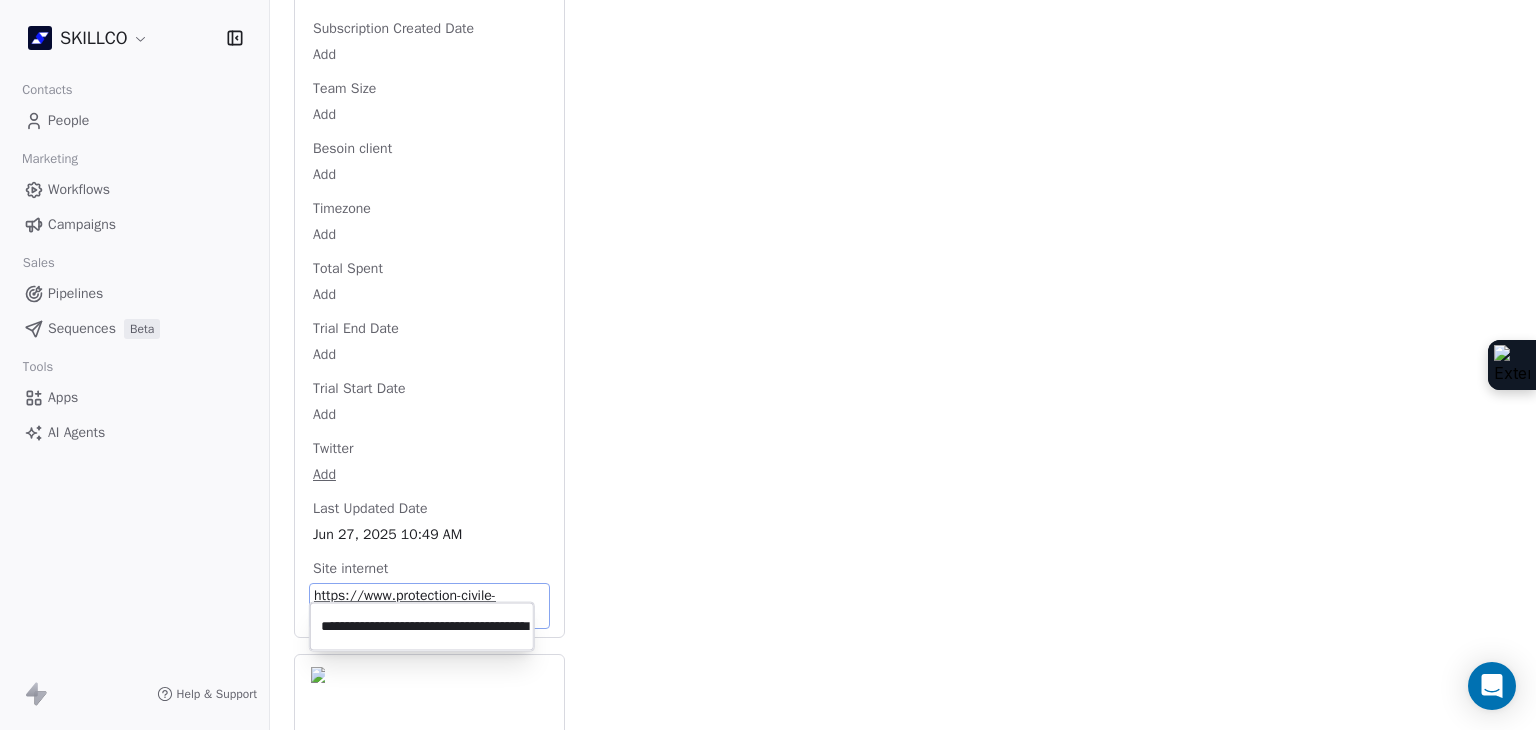 click on "**********" at bounding box center [422, 627] 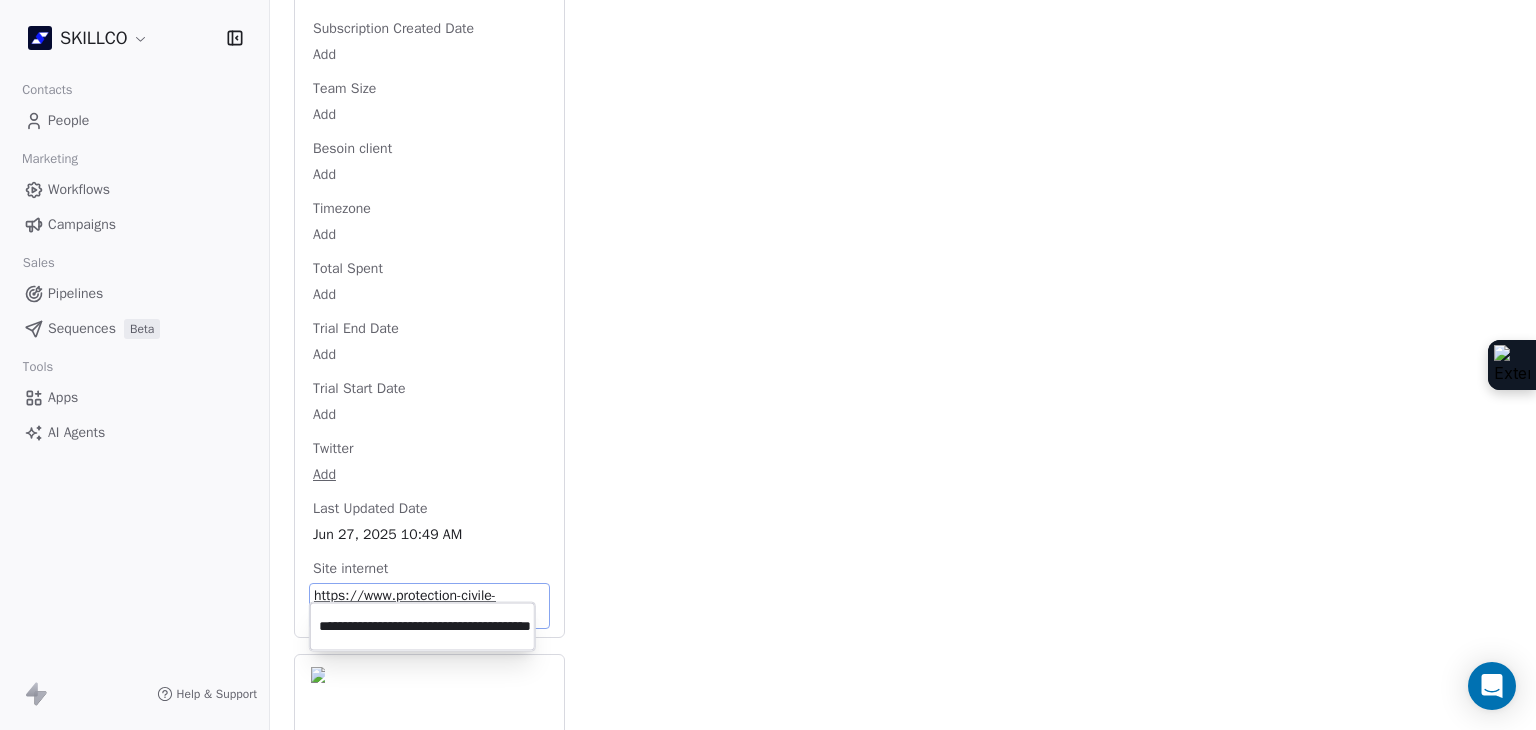 click on "**********" at bounding box center [422, 627] 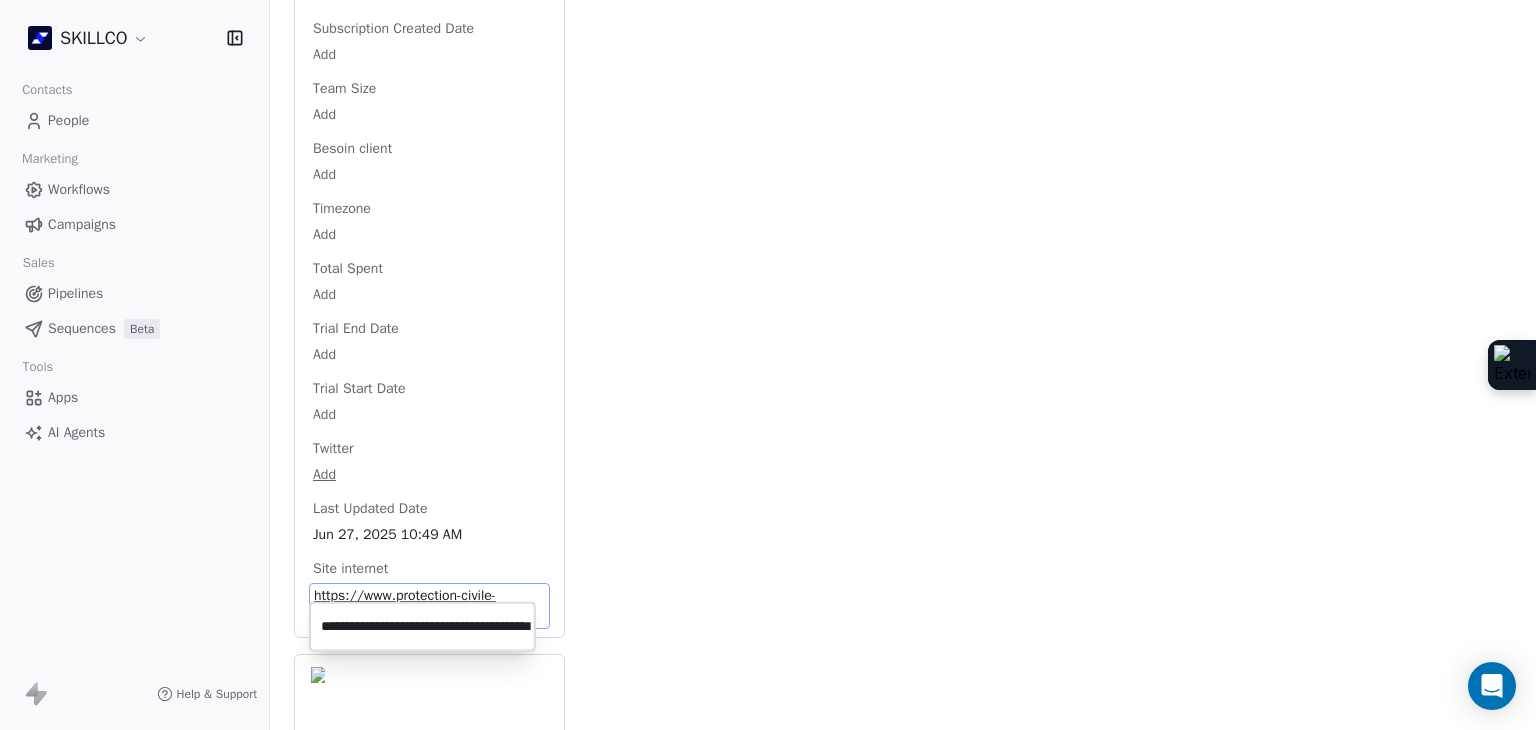 click on "SKILLCO Contacts People Marketing Workflows Campaigns Sales Pipelines Sequences Beta Tools Apps AI Agents Help & Support Back S formation@protection-civile-herault.org 2. LEAD OF MONTPELLIER PROSPECTION FORMATION IA  Add Tags Status:   Add Status Swipe One Full Name Add Email formation@protection-civile-herault.org Téléphone 33980467452 Ville Montpellier Annual Income Add Annual Revenue Add Average Order Value Add Besoin Add Birthday Add Browser Add Contact Source Add Pays Add Created Date May 28, 2025 03:36 PM Customer Lifetime Value Add Department Add Derniere page consulte Add Device Add Email Verification Status Valid Entreprise Civil Protection De L'hérault Facebook https://www.facebook.com/ProtecCivile34 First Purchase Date Add Prénom Add Gender Add Poste Add Langue Add Last Abandoned Date Add Last Purchase Date Add Last Activity Date Jun 27, 2025 10:49 AM Nom Add LinkedIn Add Marketing Contact Status Add Email Marketing Consent Subscribed MRR Add Next Billing Date Add Notes Add Scoring 0/10 Add" at bounding box center (768, 365) 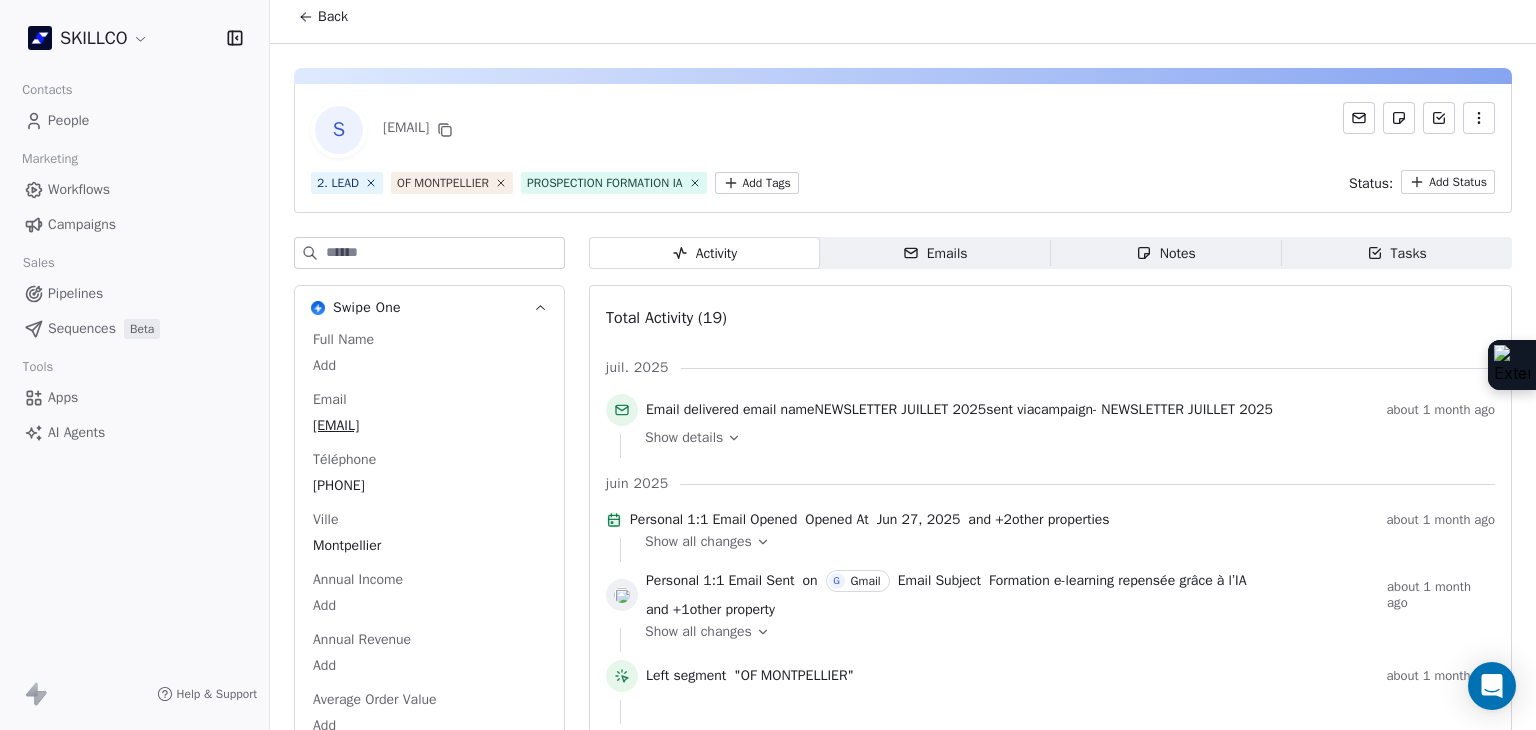 scroll, scrollTop: 0, scrollLeft: 0, axis: both 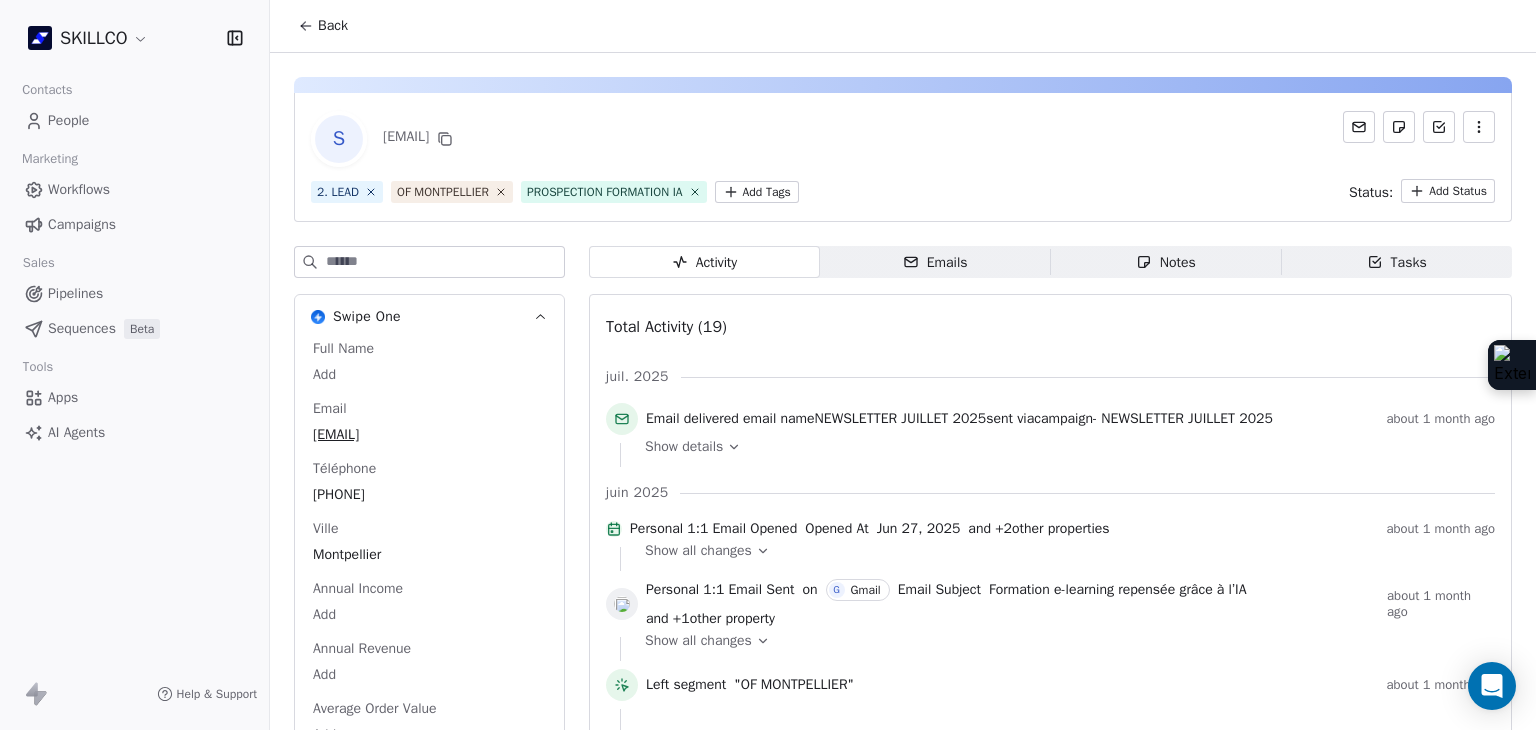 click on "SKILLCO Contacts People Marketing Workflows Campaigns Sales Pipelines Sequences Beta Tools Apps AI Agents Help & Support Back S formation@protection-civile-herault.org 2. LEAD OF MONTPELLIER PROSPECTION FORMATION IA  Add Tags Status:   Add Status Swipe One Full Name Add Email formation@protection-civile-herault.org Téléphone 33980467452 Ville Montpellier Annual Income Add Annual Revenue Add Average Order Value Add Besoin Add Birthday Add Browser Add Contact Source Add Pays Add Created Date May 28, 2025 03:36 PM Customer Lifetime Value Add Department Add Derniere page consulte Add Device Add Email Verification Status Valid Entreprise Civil Protection De L'hérault Facebook https://www.facebook.com/ProtecCivile34 First Purchase Date Add Prénom Add Gender Add Poste Add Langue Add Last Abandoned Date Add Last Purchase Date Add Last Activity Date Jun 27, 2025 10:49 AM Nom Add LinkedIn Add Marketing Contact Status Add Email Marketing Consent Subscribed MRR Add Next Billing Date Add Notes Add Scoring 0/10 Add" at bounding box center (768, 365) 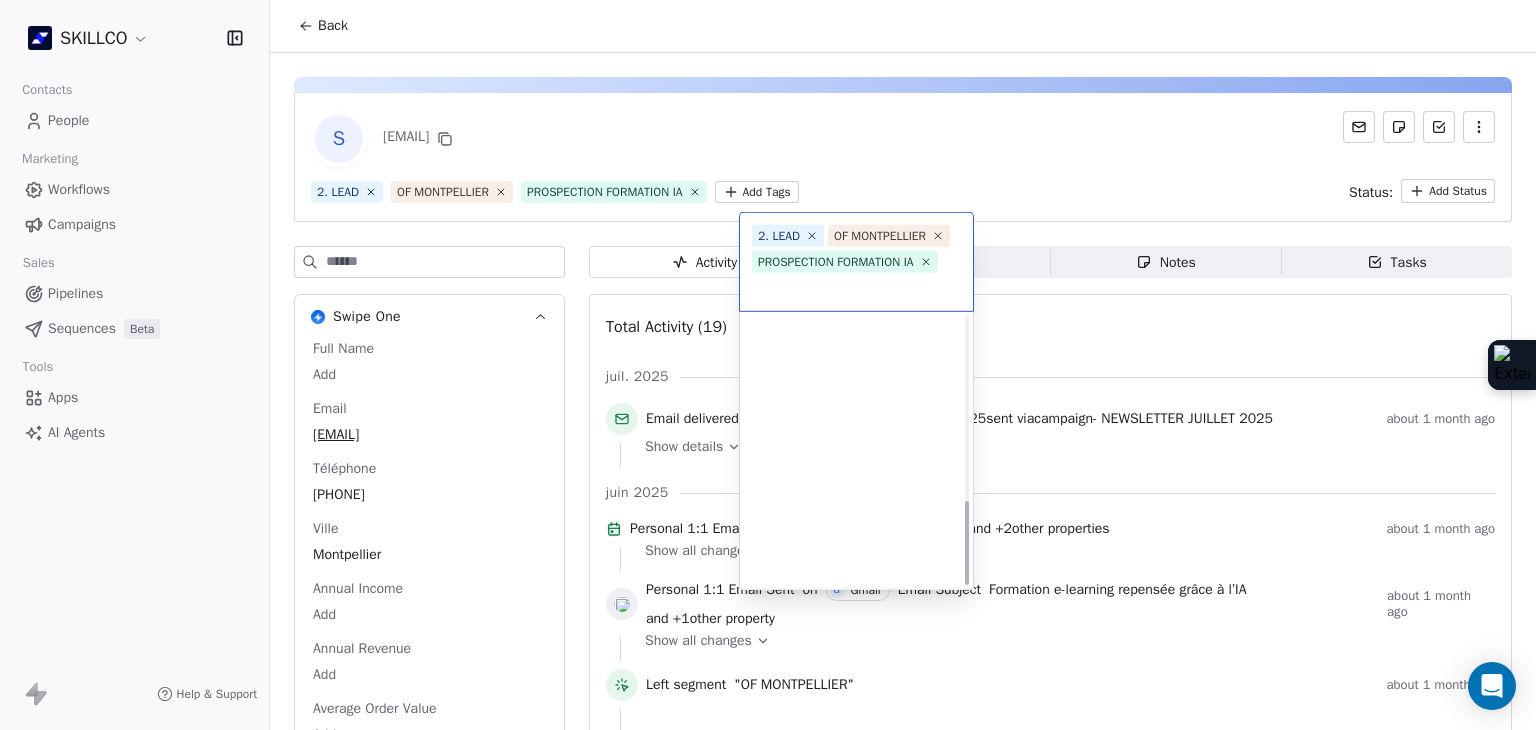 scroll, scrollTop: 578, scrollLeft: 0, axis: vertical 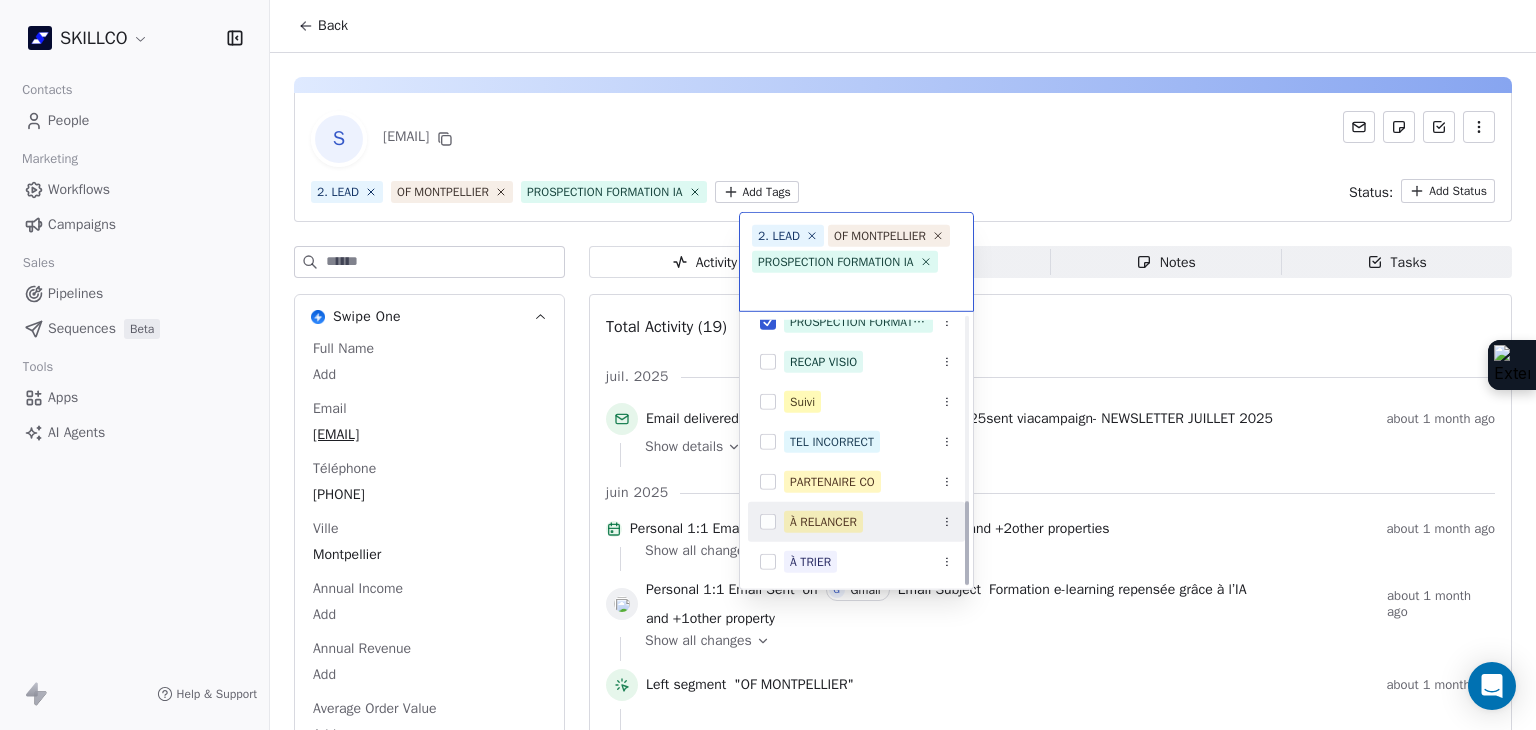 click on "À RELANCER" at bounding box center [868, 522] 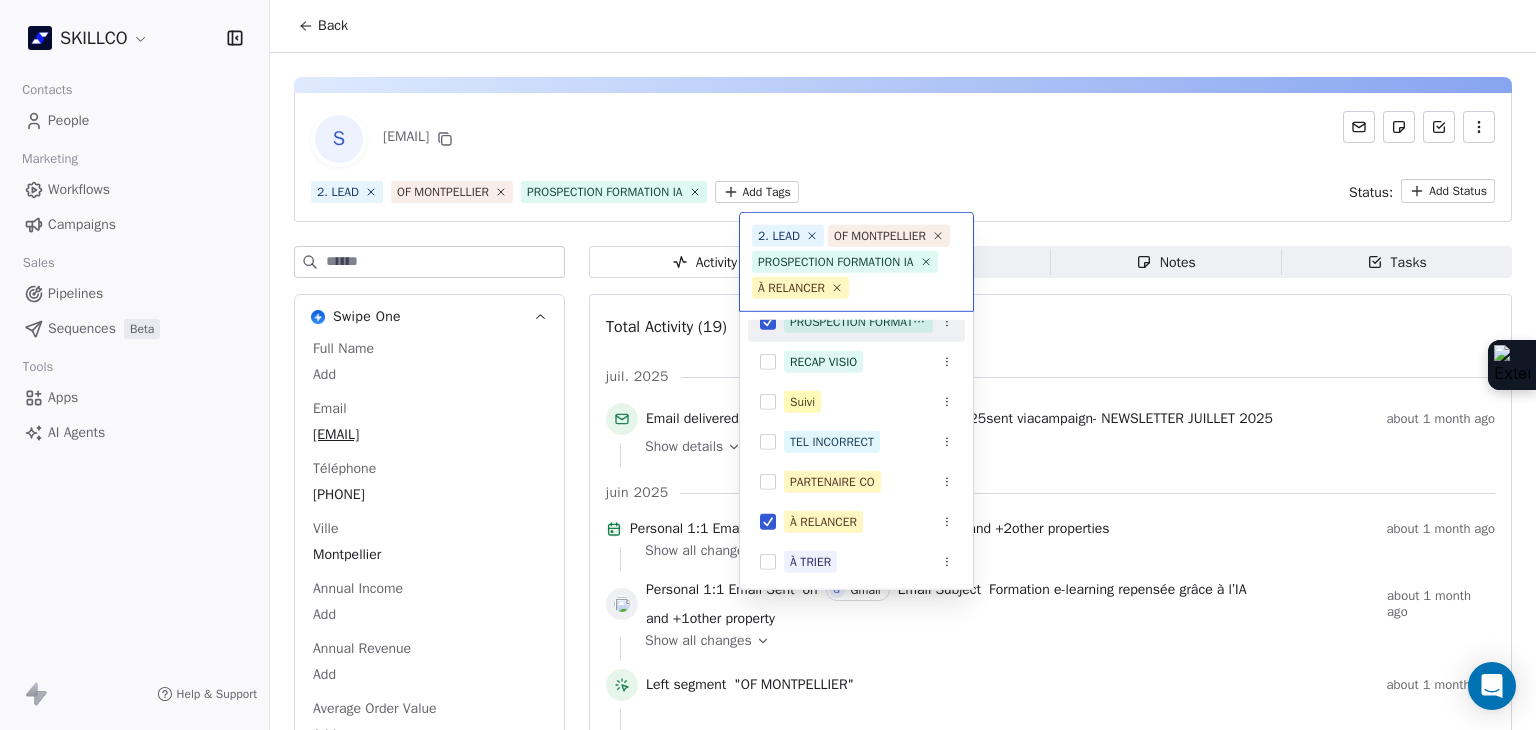 click on "SKILLCO Contacts People Marketing Workflows Campaigns Sales Pipelines Sequences Beta Tools Apps AI Agents Help & Support Back S formation@protection-civile-herault.org 2. LEAD OF MONTPELLIER PROSPECTION FORMATION IA  Add Tags Status:   Add Status Swipe One Full Name Add Email formation@protection-civile-herault.org Téléphone 33980467452 Ville Montpellier Annual Income Add Annual Revenue Add Average Order Value Add Besoin Add Birthday Add Browser Add Contact Source Add Pays Add Created Date May 28, 2025 03:36 PM Customer Lifetime Value Add Department Add Derniere page consulte Add Device Add Email Verification Status Valid Entreprise Civil Protection De L'hérault Facebook https://www.facebook.com/ProtecCivile34 First Purchase Date Add Prénom Add Gender Add Poste Add Langue Add Last Abandoned Date Add Last Purchase Date Add Last Activity Date Jun 27, 2025 10:49 AM Nom Add LinkedIn Add Marketing Contact Status Add Email Marketing Consent Subscribed MRR Add Next Billing Date Add Notes Add Scoring 0/10 Add" at bounding box center [768, 365] 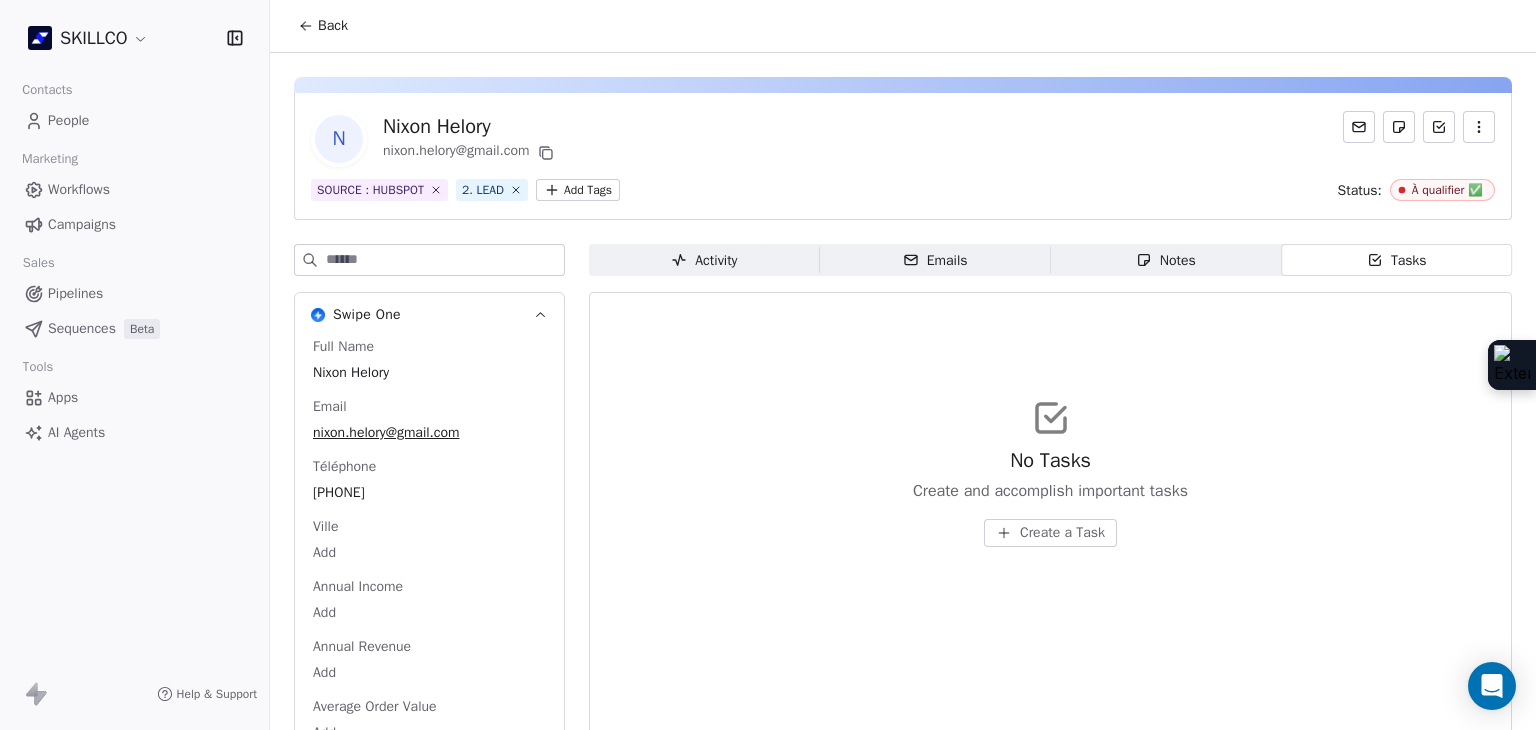 scroll, scrollTop: 0, scrollLeft: 0, axis: both 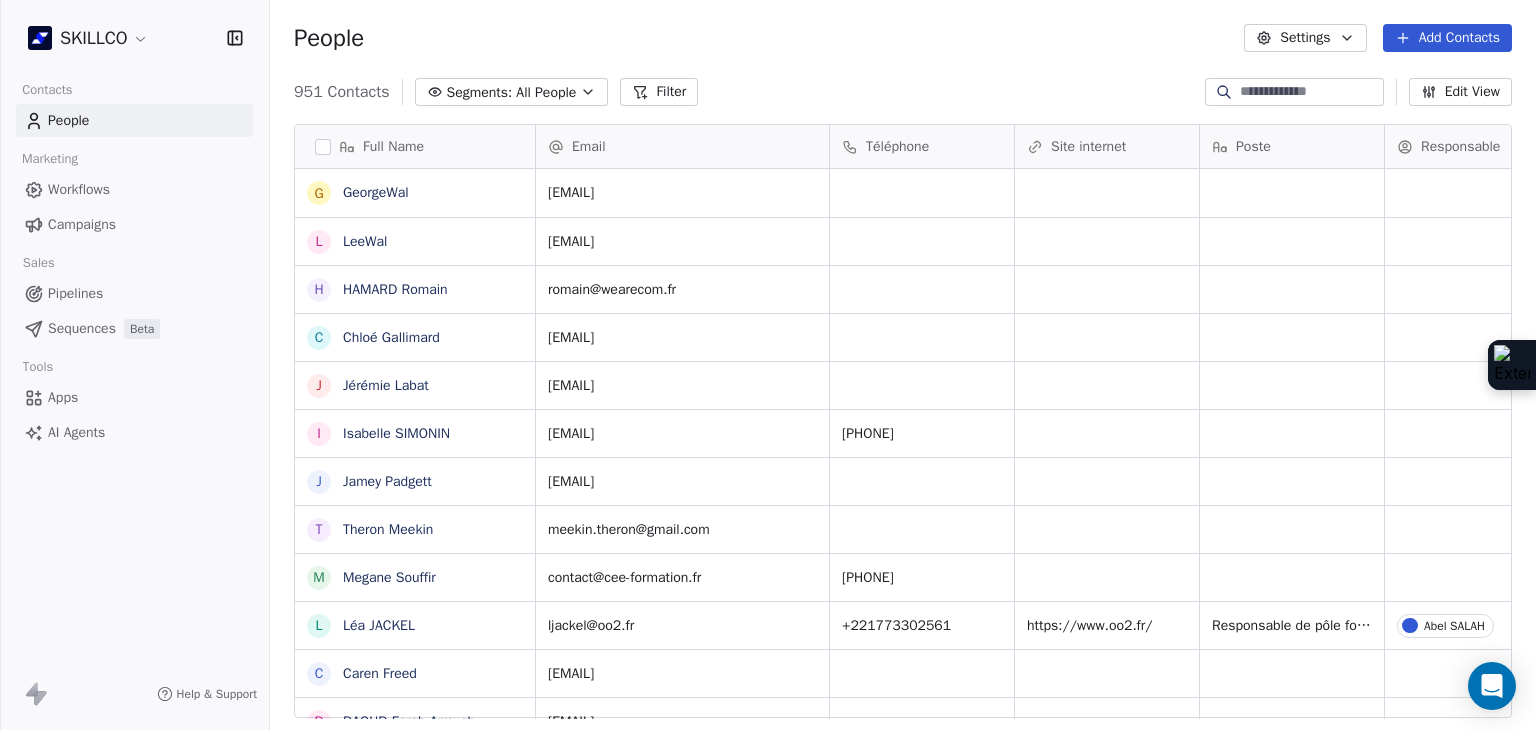 click on "Filter" at bounding box center [659, 92] 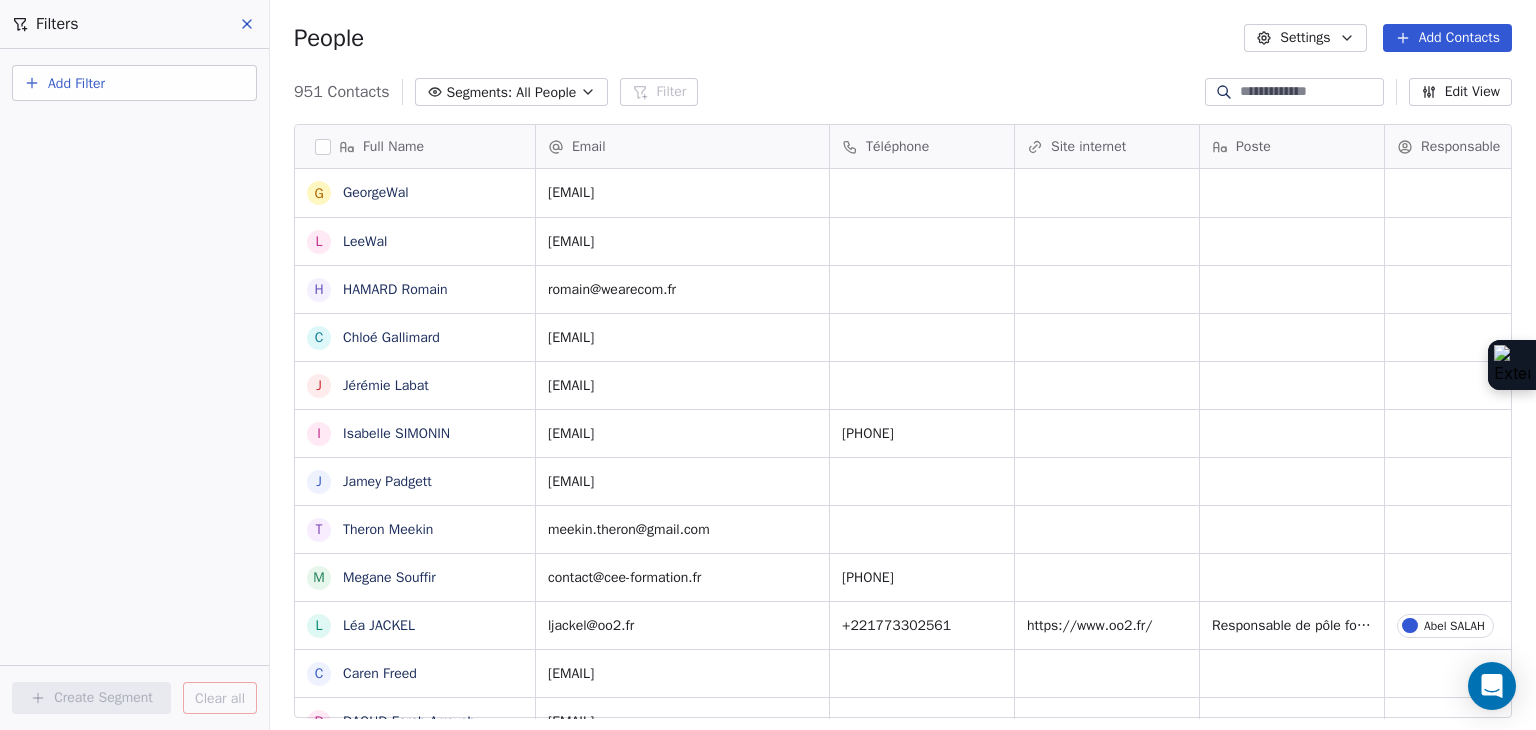 click on "Add Filter" at bounding box center [134, 83] 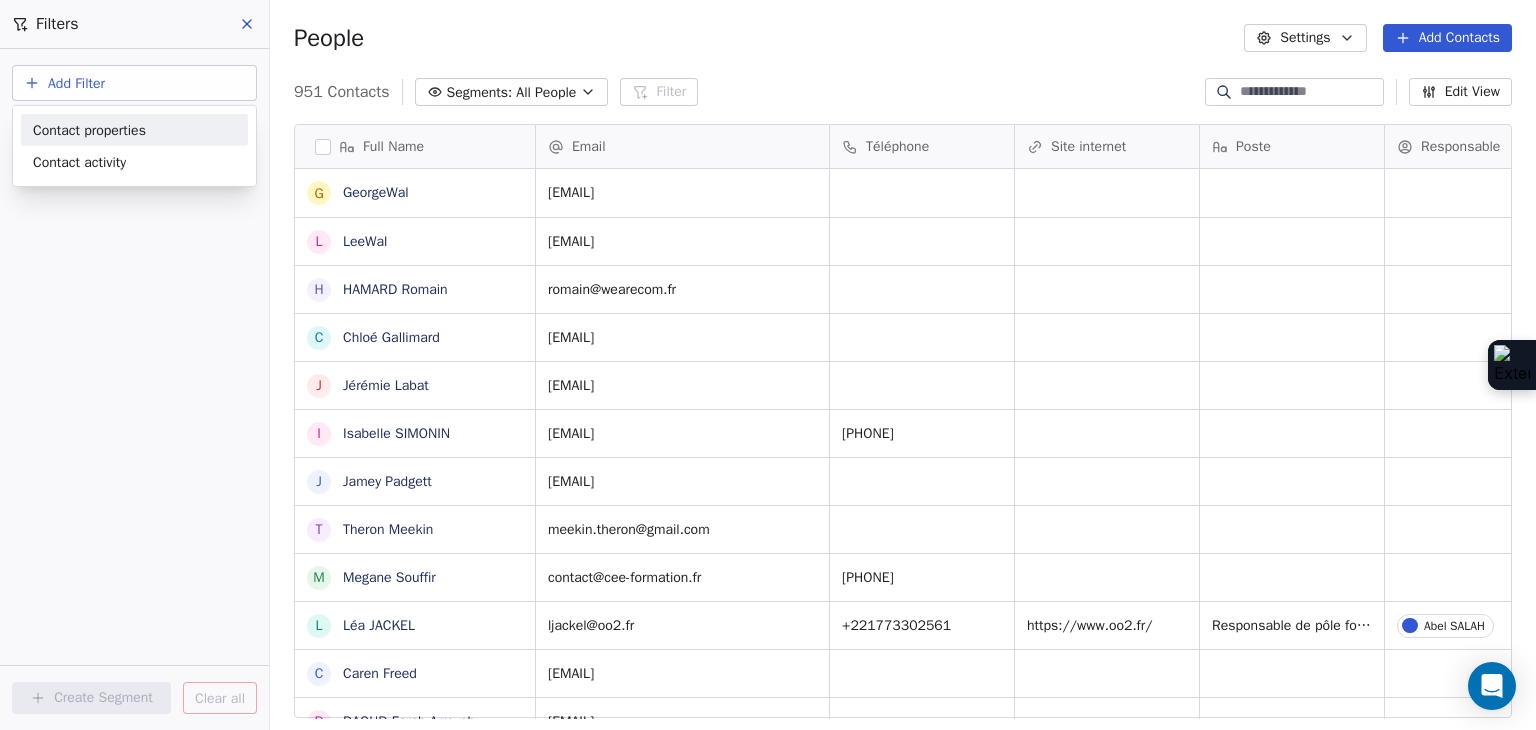 click on "Contact properties" at bounding box center [89, 129] 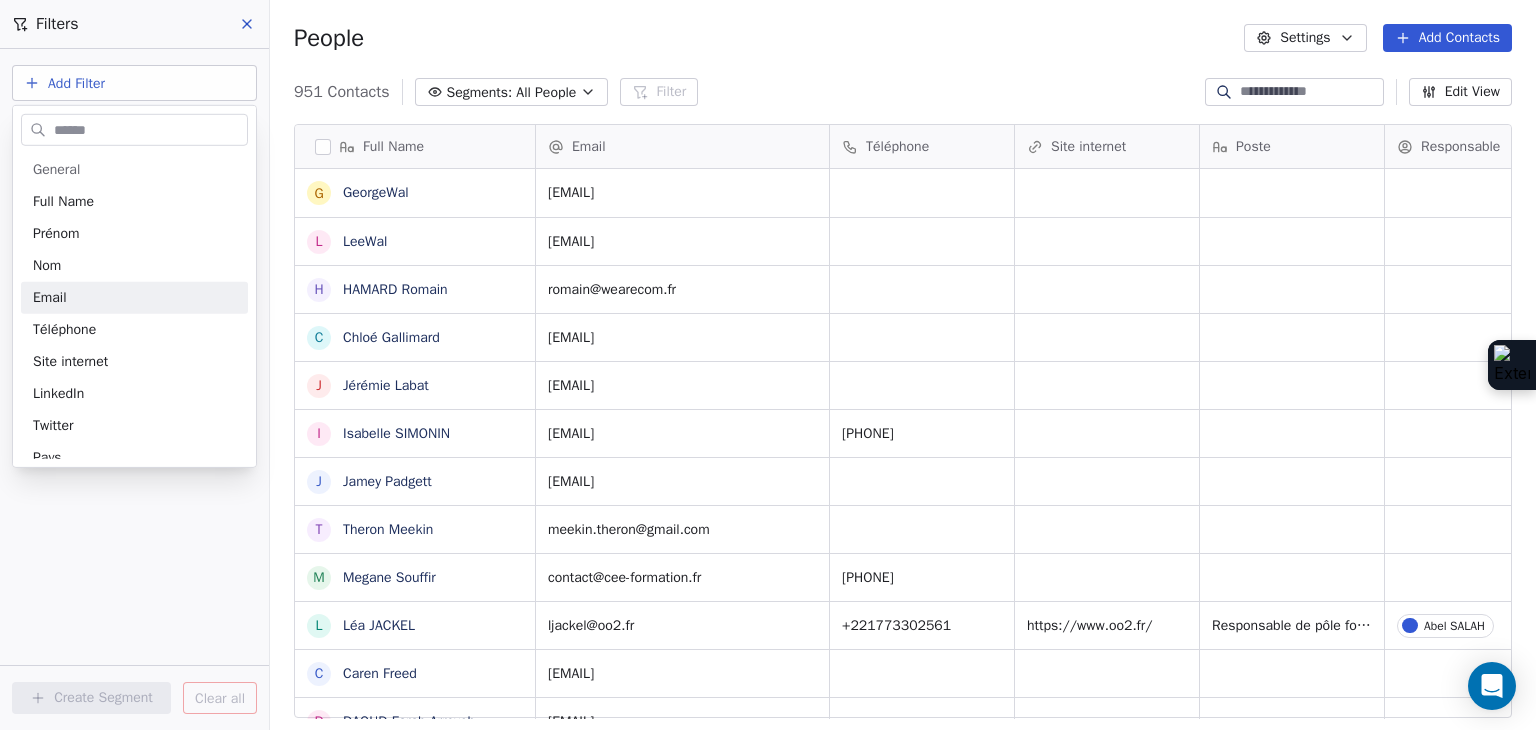click on "SKILLCO Contacts People Marketing Workflows Campaigns Sales Pipelines Sequences Beta Tools Apps AI Agents Help & Support Filters Add Filter  Create Segment Clear all People Settings  Add Contacts 951 Contacts Segments: All People Filter  Edit View Tag Add to Sequence Full Name G GeorgeWal L LeeWal H HAMARD Romain C Chloé Gallimard J Jérémie Labat I Isabelle SIMONIN J Jamey Padgett T Theron Meekin M Megane Souffir L Léa JACKEL C Caren Freed D DAOUD Farah Arreyeh A Ayoub Khouder N Nicolas LE MORVAN E Emmanuel Balpe A Ainhoa Bermeo m massimo davoli J Judith Haggard s sébastien tassier J Johnathan Dunett N Nixon Helory 2 2900cdl.helene@gmail.com o oumaima.tafhi@usmba.ac.ma D Daniela Coleman C Cédric Brandon J Joaquim Da Costa n ndibumusungayibenedicte@gmail.com p pyros_man@hotmail.com B Bournais Pierre n narcissecomlanbismark@gmail.com c chrishamuli2015@gmail.com s shangiricha@gmail.com Email Téléphone Site internet Poste Responsable Tags Status Besoin client irinademenkova86@gmail.com 2. LEAD 2. LEAD" at bounding box center [768, 365] 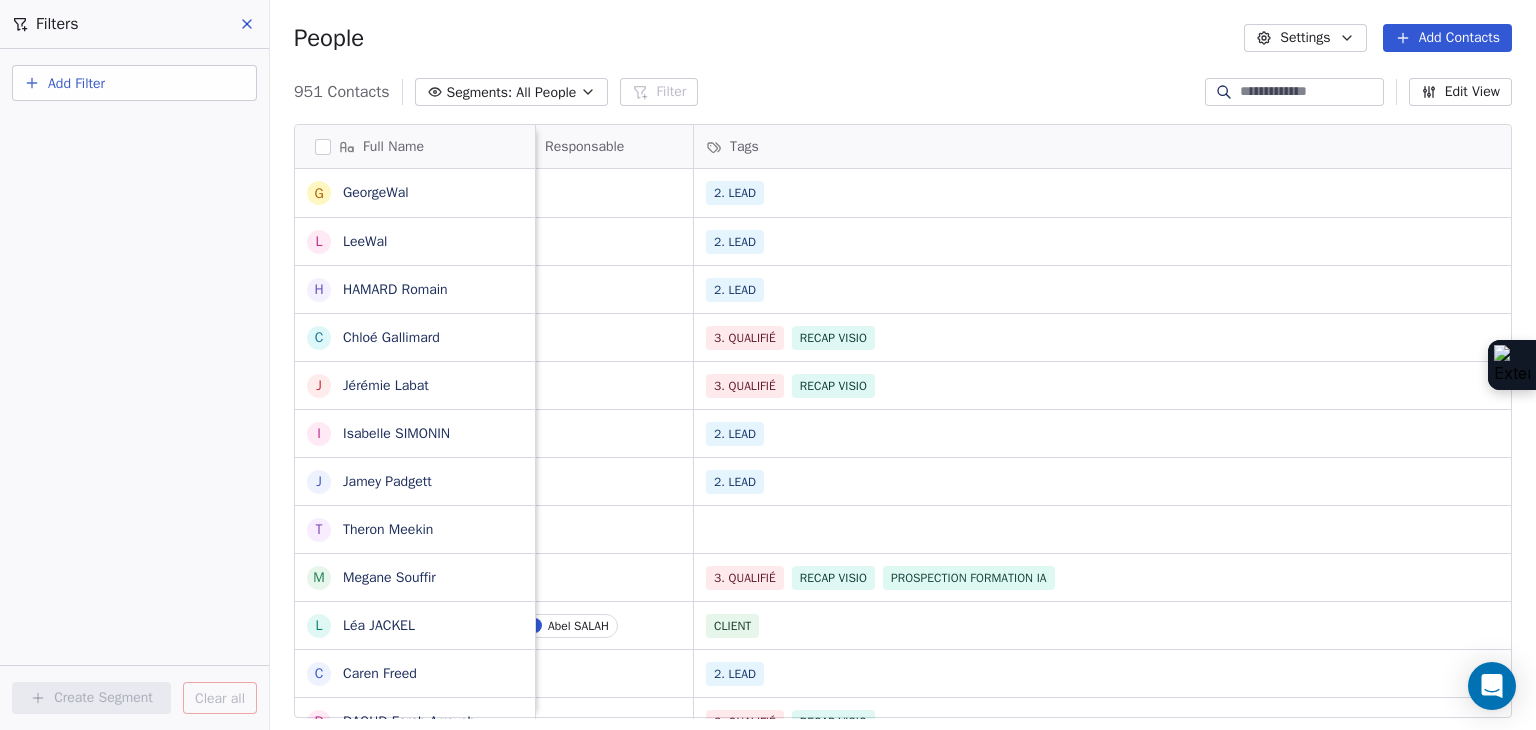 scroll, scrollTop: 0, scrollLeft: 0, axis: both 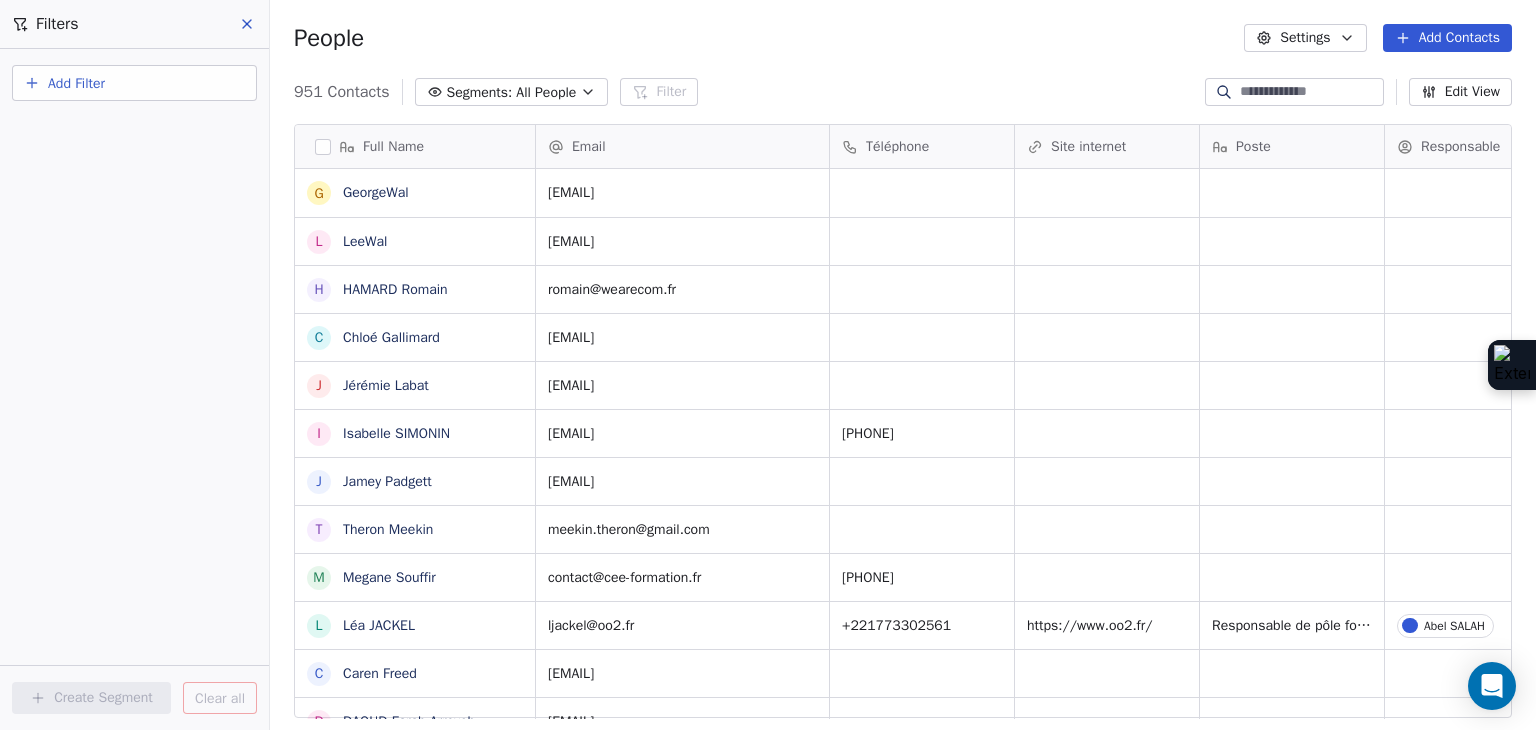 click on "Add Filter" at bounding box center [134, 83] 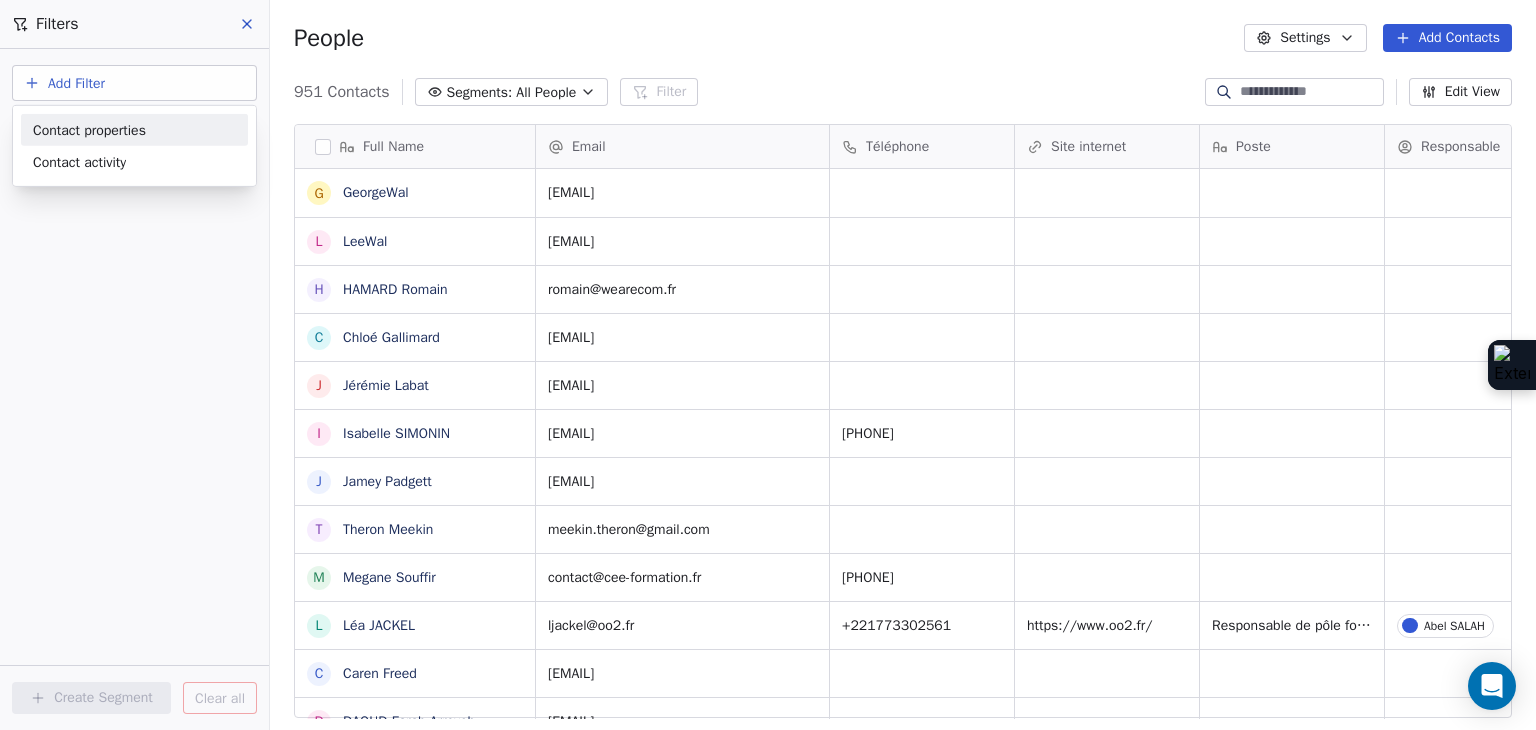 click on "Contact properties" at bounding box center [89, 129] 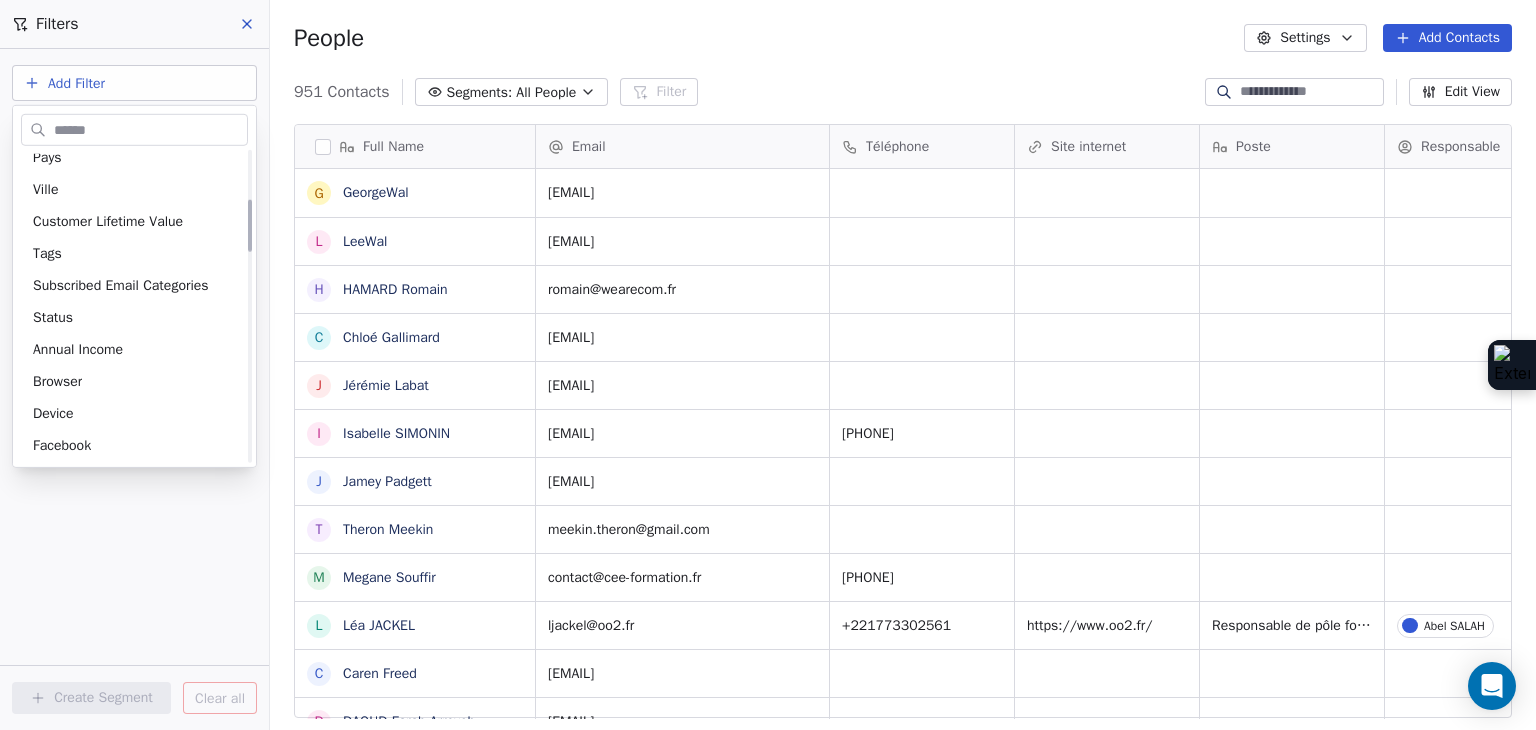 scroll, scrollTop: 200, scrollLeft: 0, axis: vertical 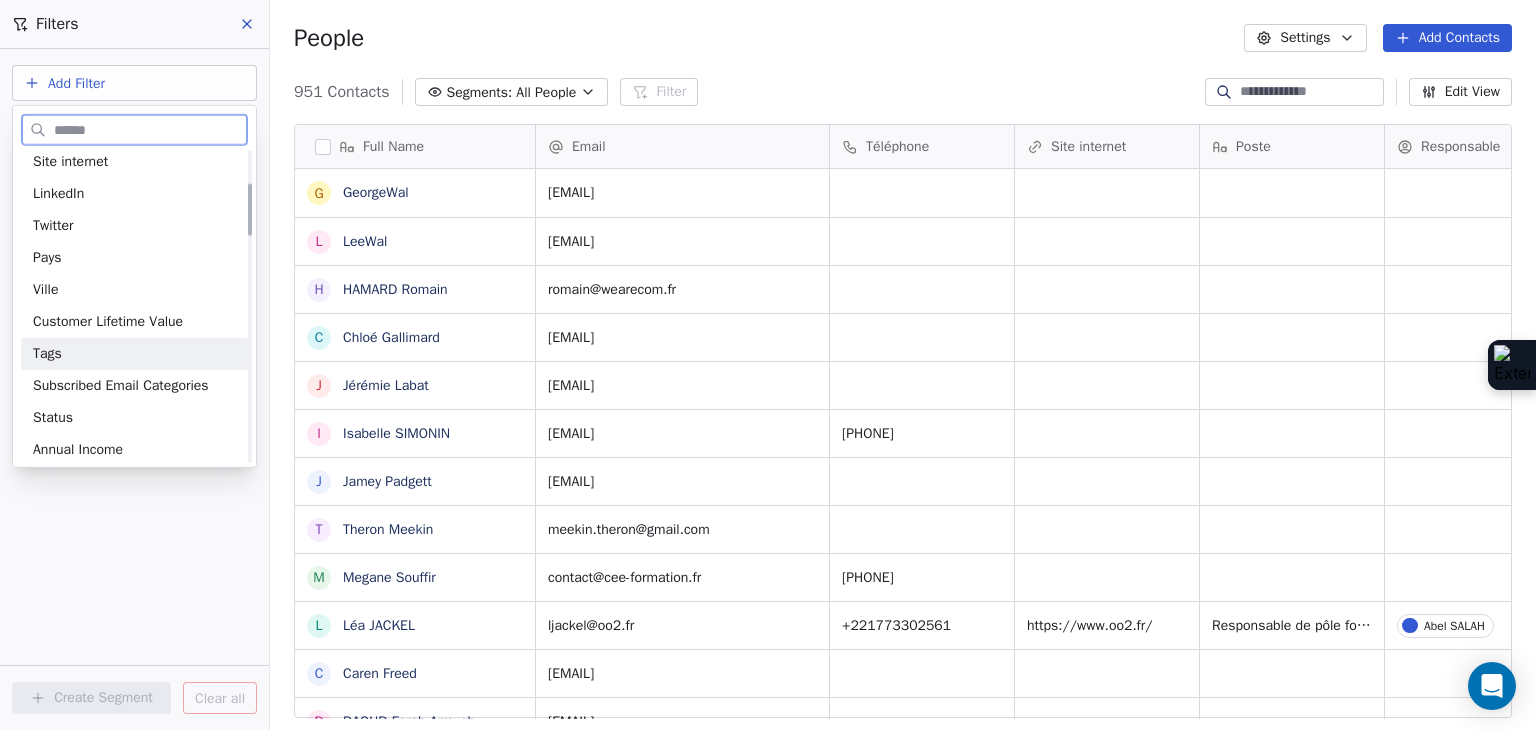 click on "Tags" at bounding box center (134, 354) 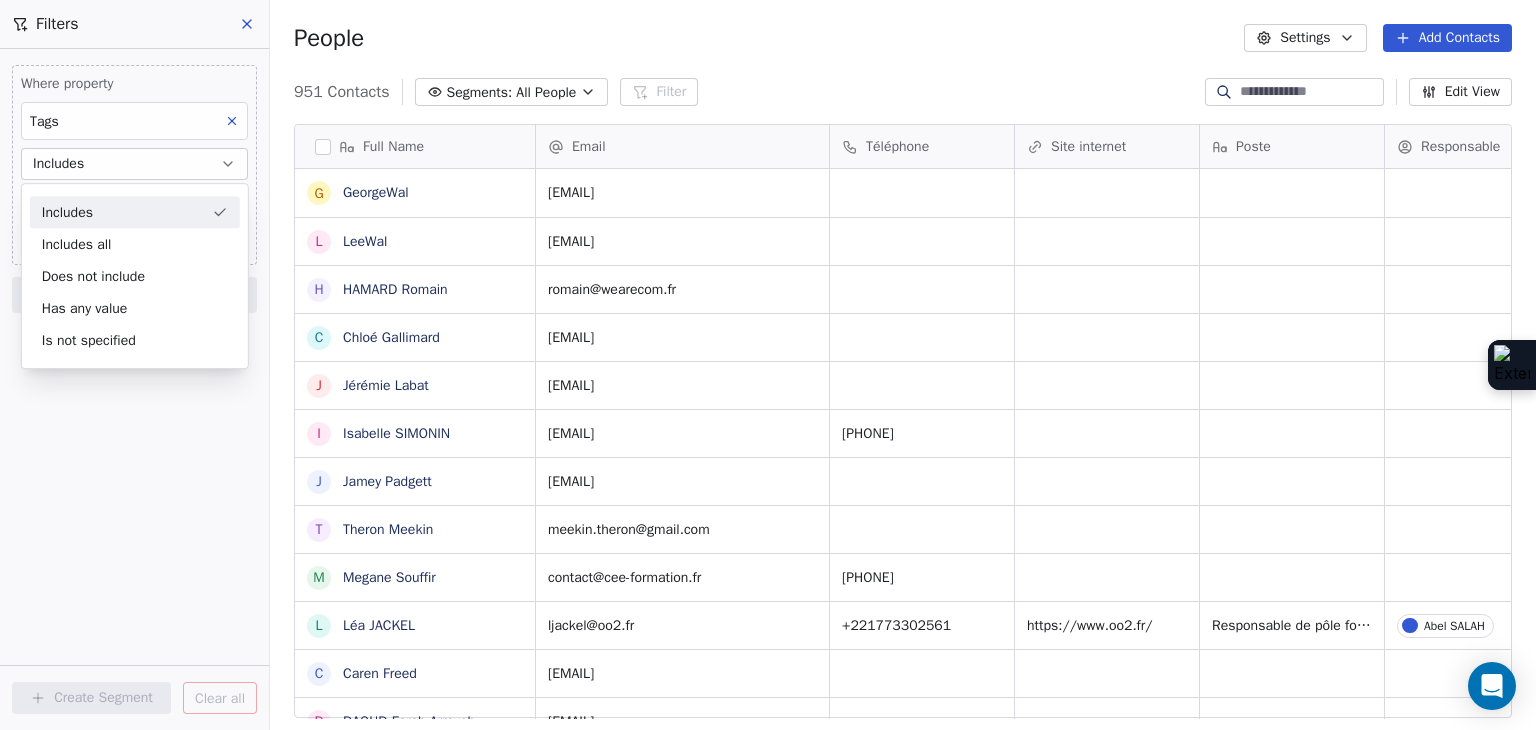 click on "Includes" at bounding box center (135, 212) 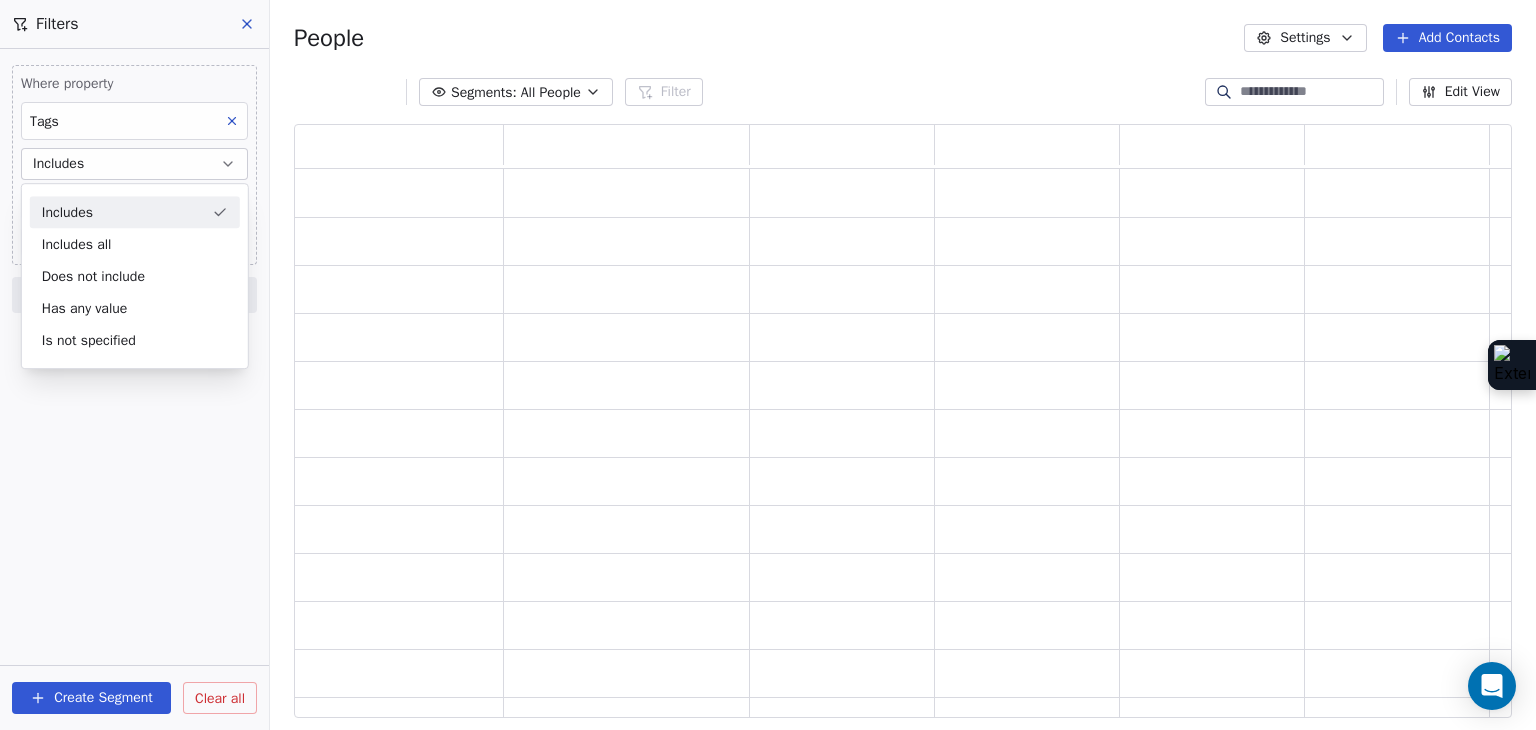 scroll, scrollTop: 16, scrollLeft: 16, axis: both 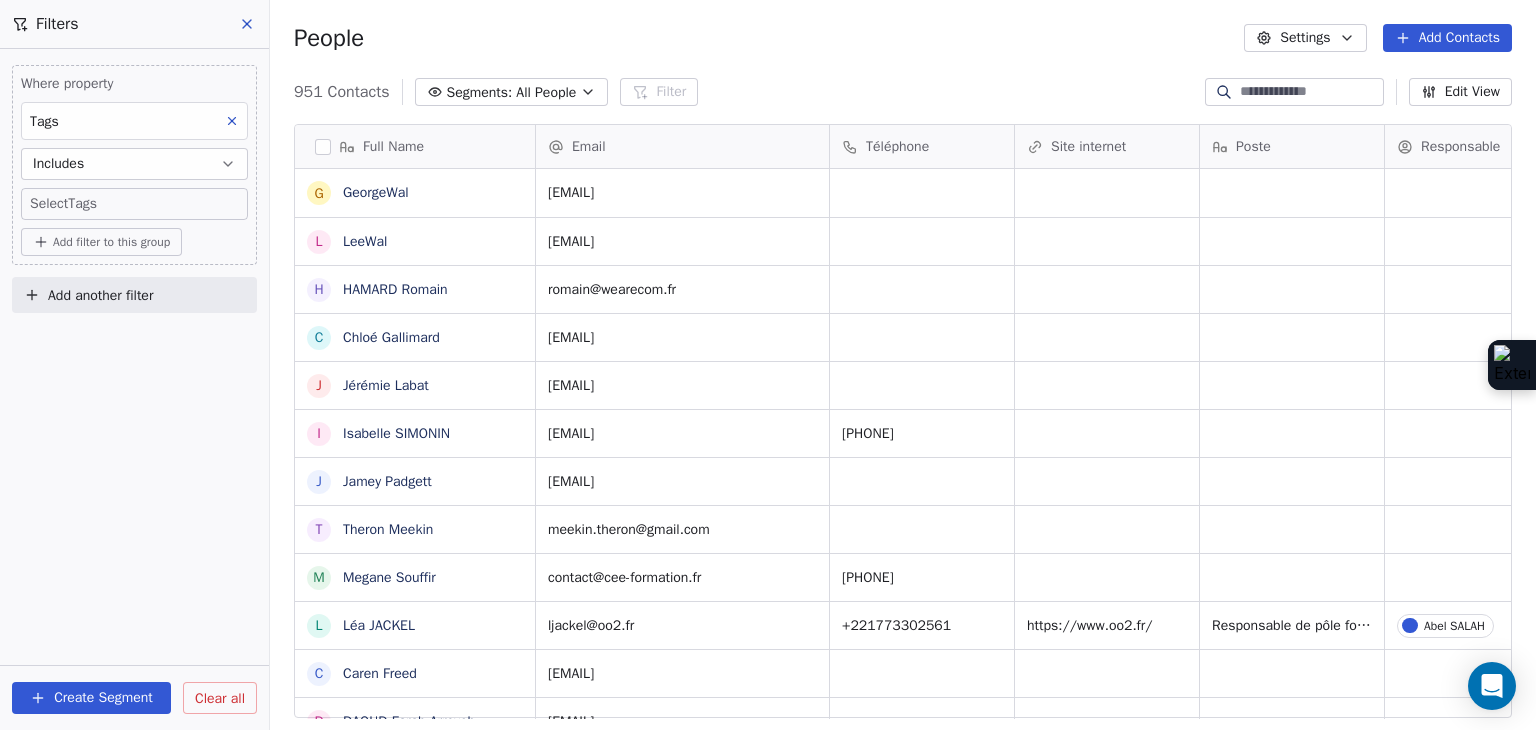 click on "SKILLCO Contacts People Marketing Workflows Campaigns Sales Pipelines Sequences Beta Tools Apps AI Agents Help & Support Filters Where property   Tags   Includes Select  Tags Add filter to this group Add another filter  Create Segment Clear all People Settings  Add Contacts 951 Contacts Segments: All People Filter  Edit View Tag Add to Sequence Full Name G GeorgeWal L LeeWal H HAMARD Romain C Chloé Gallimard J Jérémie Labat I Isabelle SIMONIN J Jamey Padgett T Theron Meekin M Megane Souffir L Léa JACKEL C Caren Freed D DAOUD Farah Arreyeh A Ayoub Khouder N Nicolas LE MORVAN E Emmanuel Balpe A Ainhoa Bermeo m massimo davoli J Judith Haggard s sébastien tassier J Johnathan Dunett N Nixon Helory 2 2900cdl.helene@gmail.com o oumaima.tafhi@usmba.ac.ma D Daniela Coleman C Cédric Brandon J Joaquim Da Costa n ndibumusungayibenedicte@gmail.com p pyros_man@hotmail.com B Bournais Pierre n narcissecomlanbismark@gmail.com c chrishamuli2015@gmail.com s shangiricha@gmail.com Email Téléphone Site internet Poste" at bounding box center [768, 365] 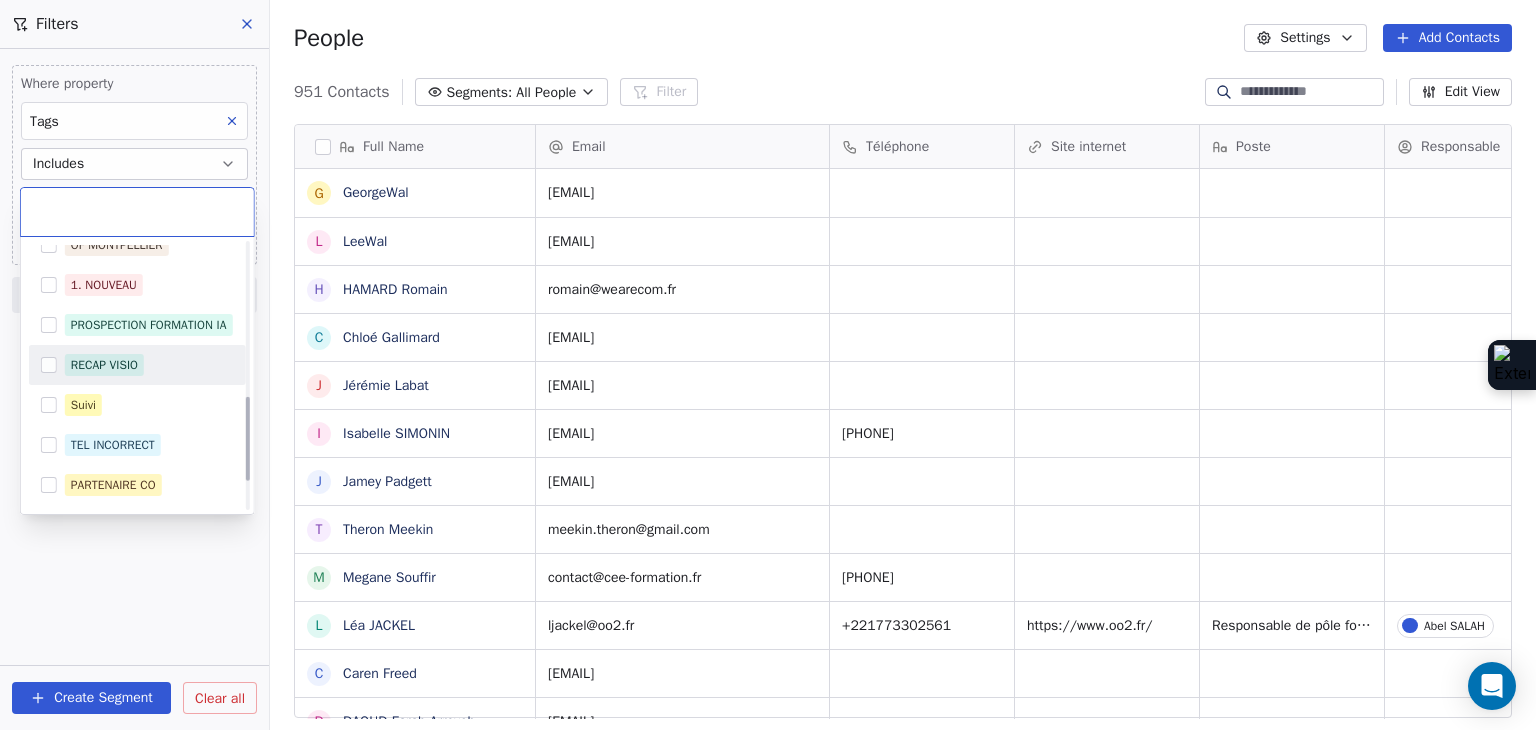 scroll, scrollTop: 400, scrollLeft: 0, axis: vertical 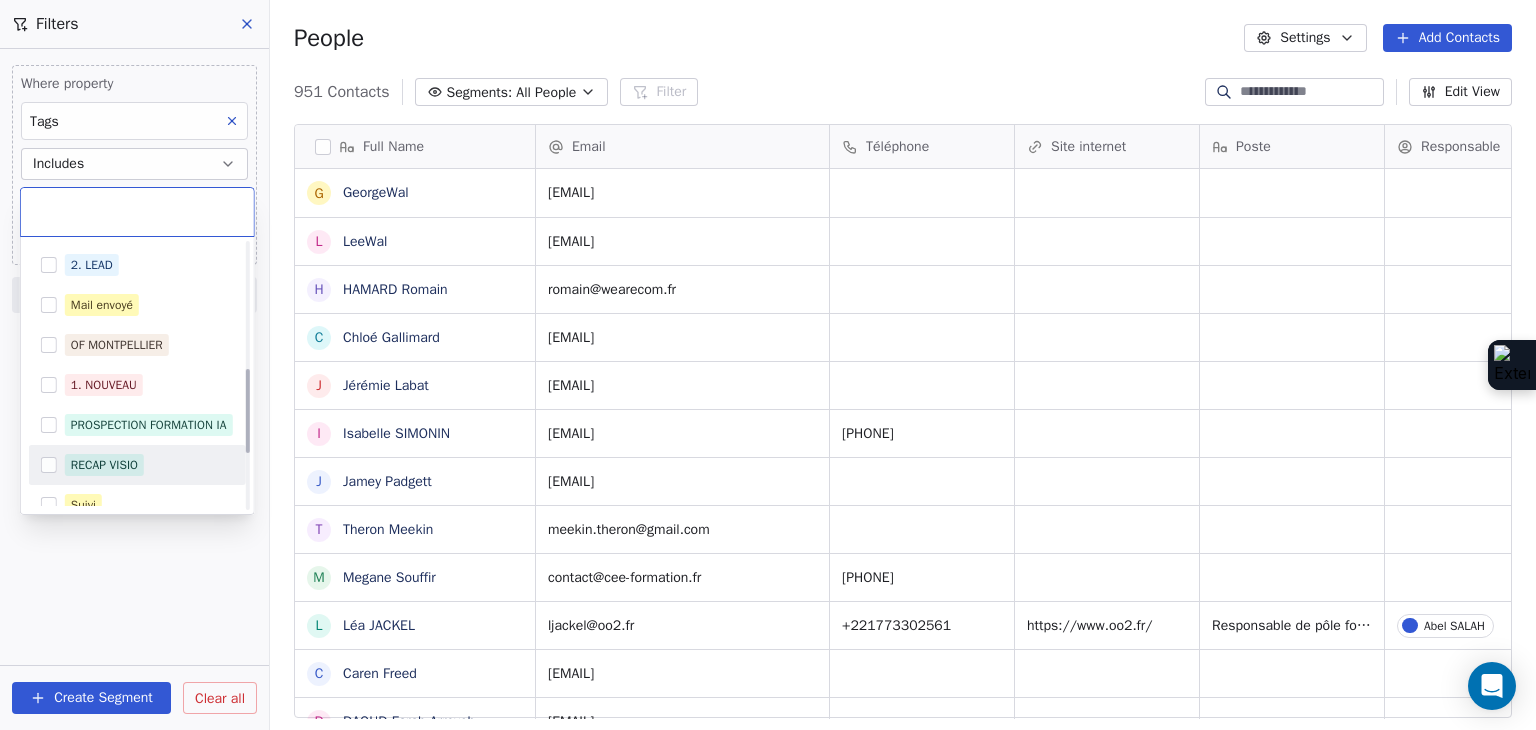click on "OF MONTPELLIER" at bounding box center (117, 345) 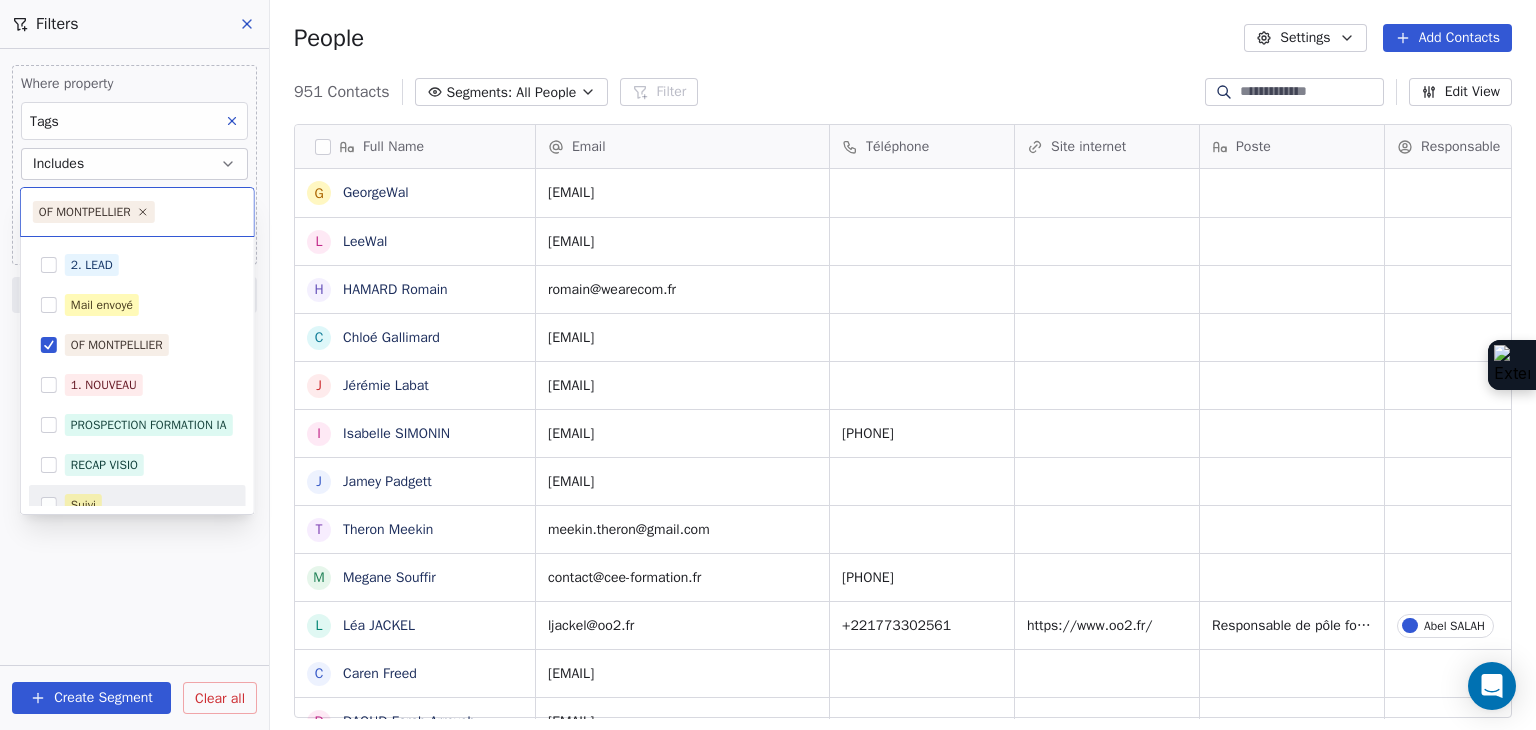 click on "SKILLCO Contacts People Marketing Workflows Campaigns Sales Pipelines Sequences Beta Tools Apps AI Agents Help & Support Filters Where property   Tags   Includes Select  Tags Add filter to this group Add another filter  Create Segment Clear all People Settings  Add Contacts 951 Contacts Segments: All People Filter  Edit View Tag Add to Sequence Full Name G GeorgeWal L LeeWal H HAMARD Romain C Chloé Gallimard J Jérémie Labat I Isabelle SIMONIN J Jamey Padgett T Theron Meekin M Megane Souffir L Léa JACKEL C Caren Freed D DAOUD Farah Arreyeh A Ayoub Khouder N Nicolas LE MORVAN E Emmanuel Balpe A Ainhoa Bermeo m massimo davoli J Judith Haggard s sébastien tassier J Johnathan Dunett N Nixon Helory 2 2900cdl.helene@gmail.com o oumaima.tafhi@usmba.ac.ma D Daniela Coleman C Cédric Brandon J Joaquim Da Costa n ndibumusungayibenedicte@gmail.com p pyros_man@hotmail.com B Bournais Pierre n narcissecomlanbismark@gmail.com c chrishamuli2015@gmail.com s shangiricha@gmail.com Email Téléphone Site internet Poste" at bounding box center [768, 365] 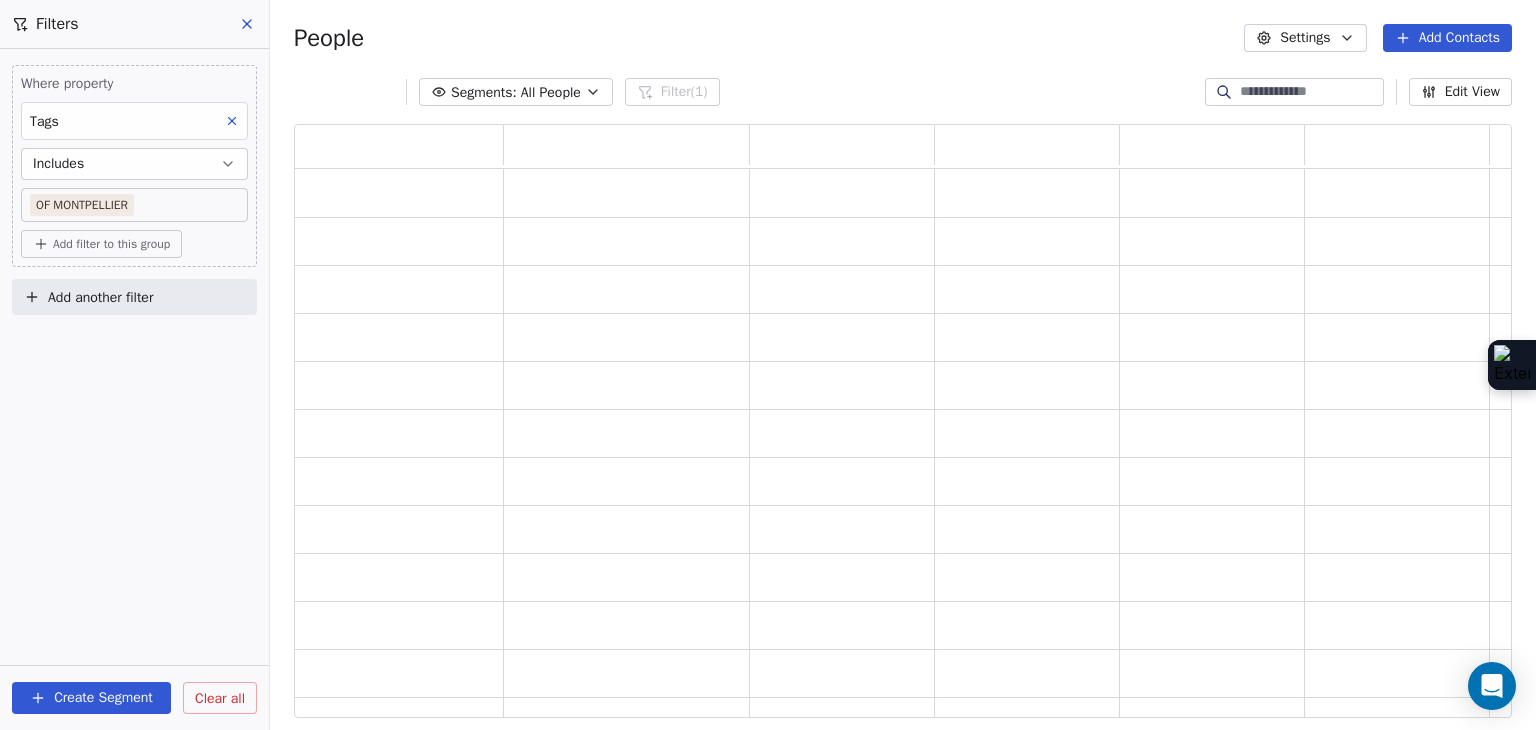 scroll, scrollTop: 16, scrollLeft: 16, axis: both 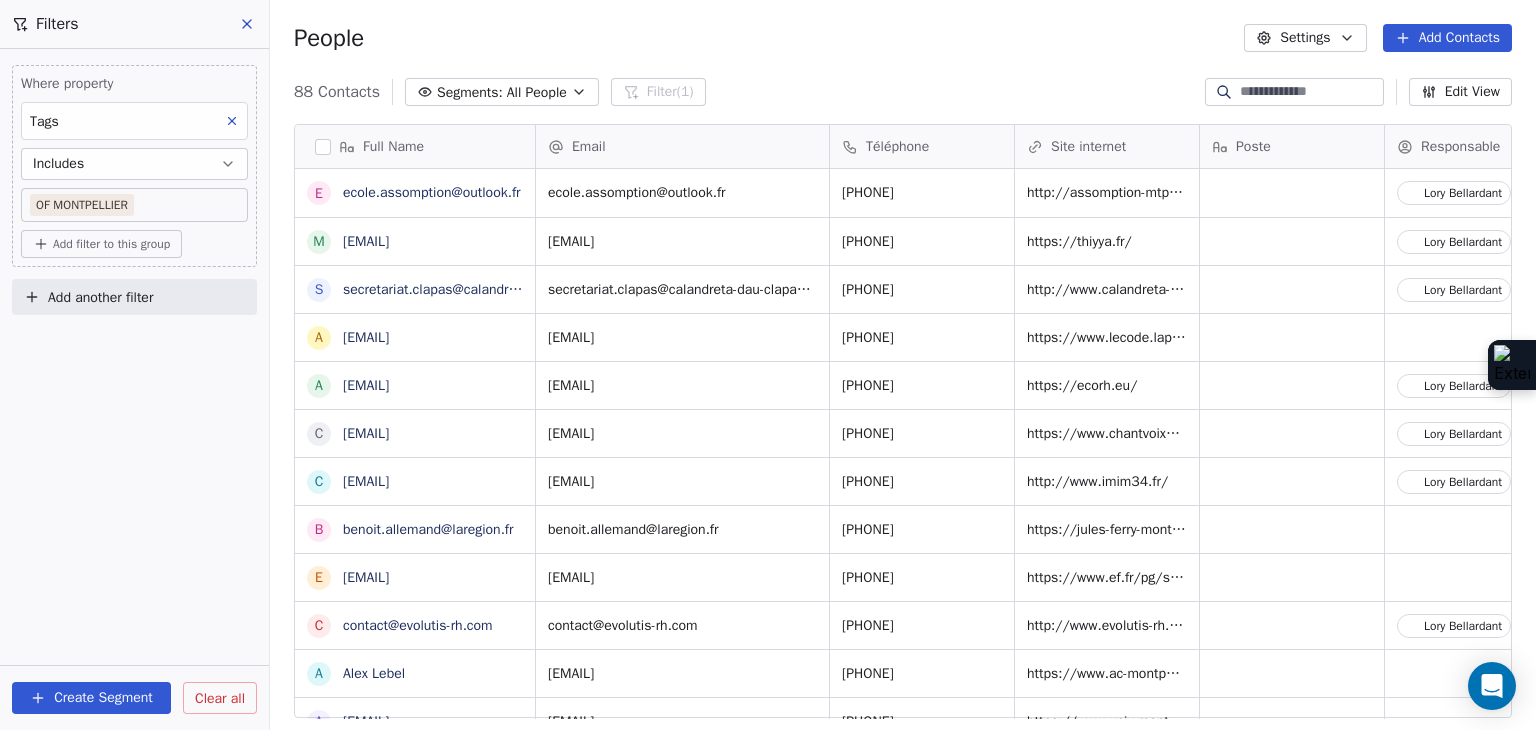 click on "Add another filter" at bounding box center [134, 297] 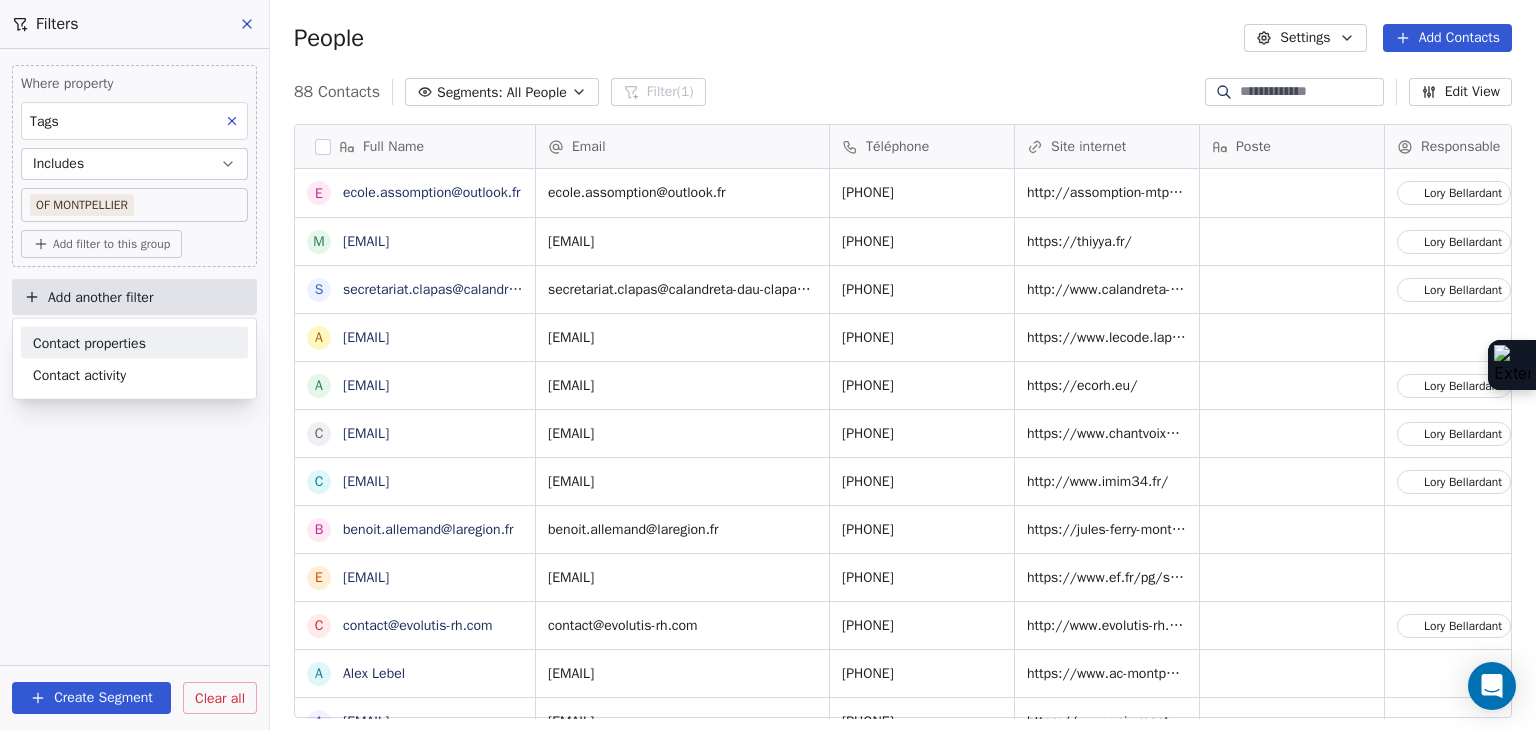 click on "Contact properties" at bounding box center (89, 342) 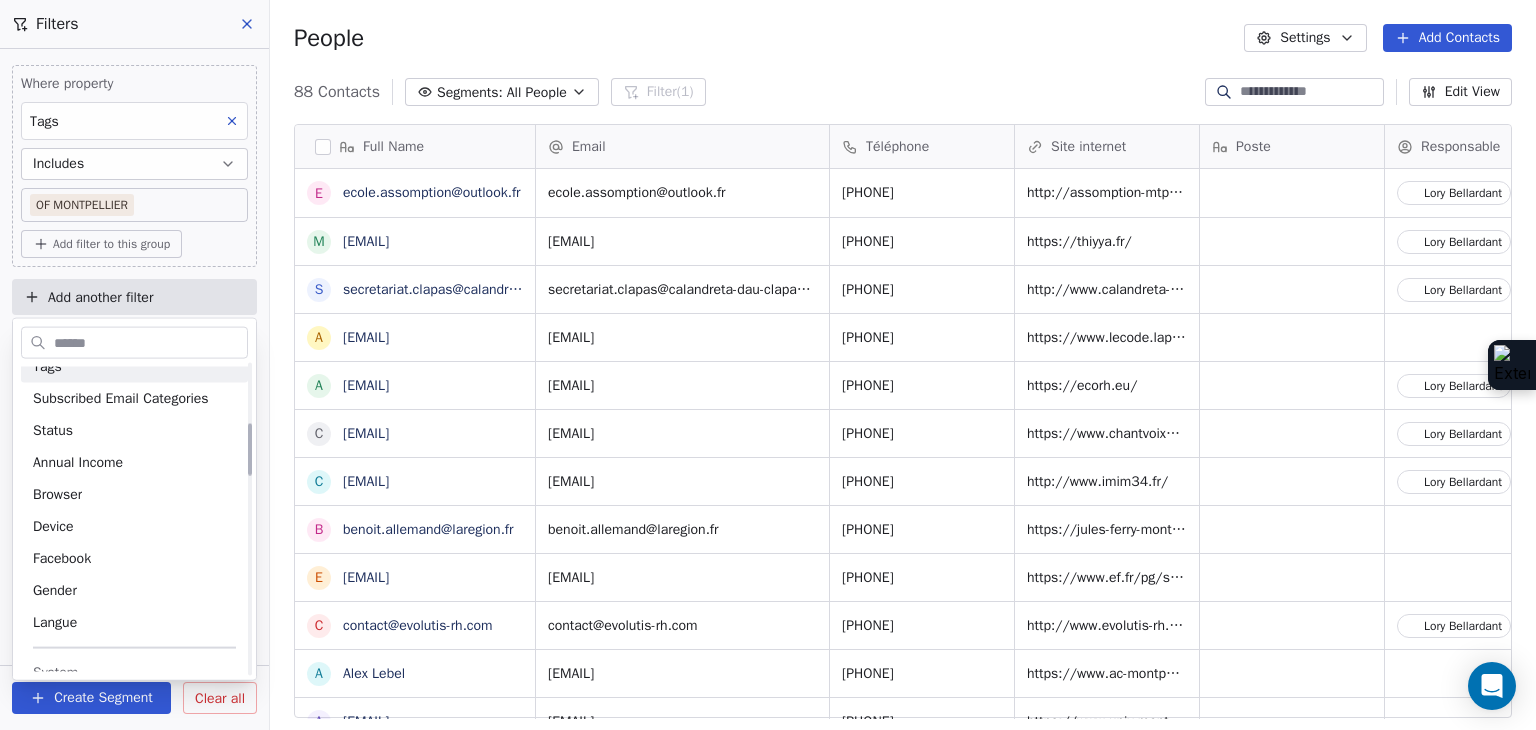 scroll, scrollTop: 300, scrollLeft: 0, axis: vertical 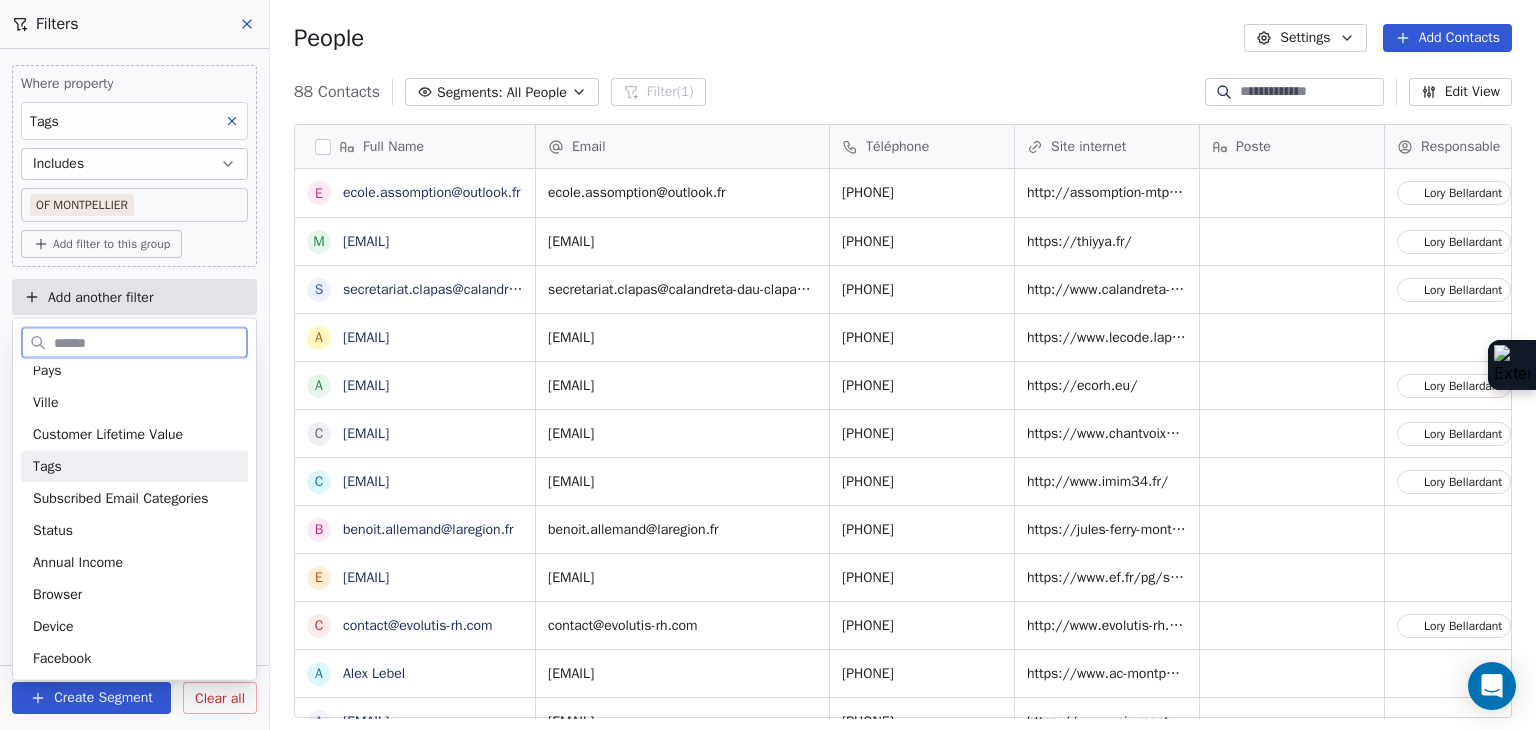 click on "Tags" at bounding box center (134, 467) 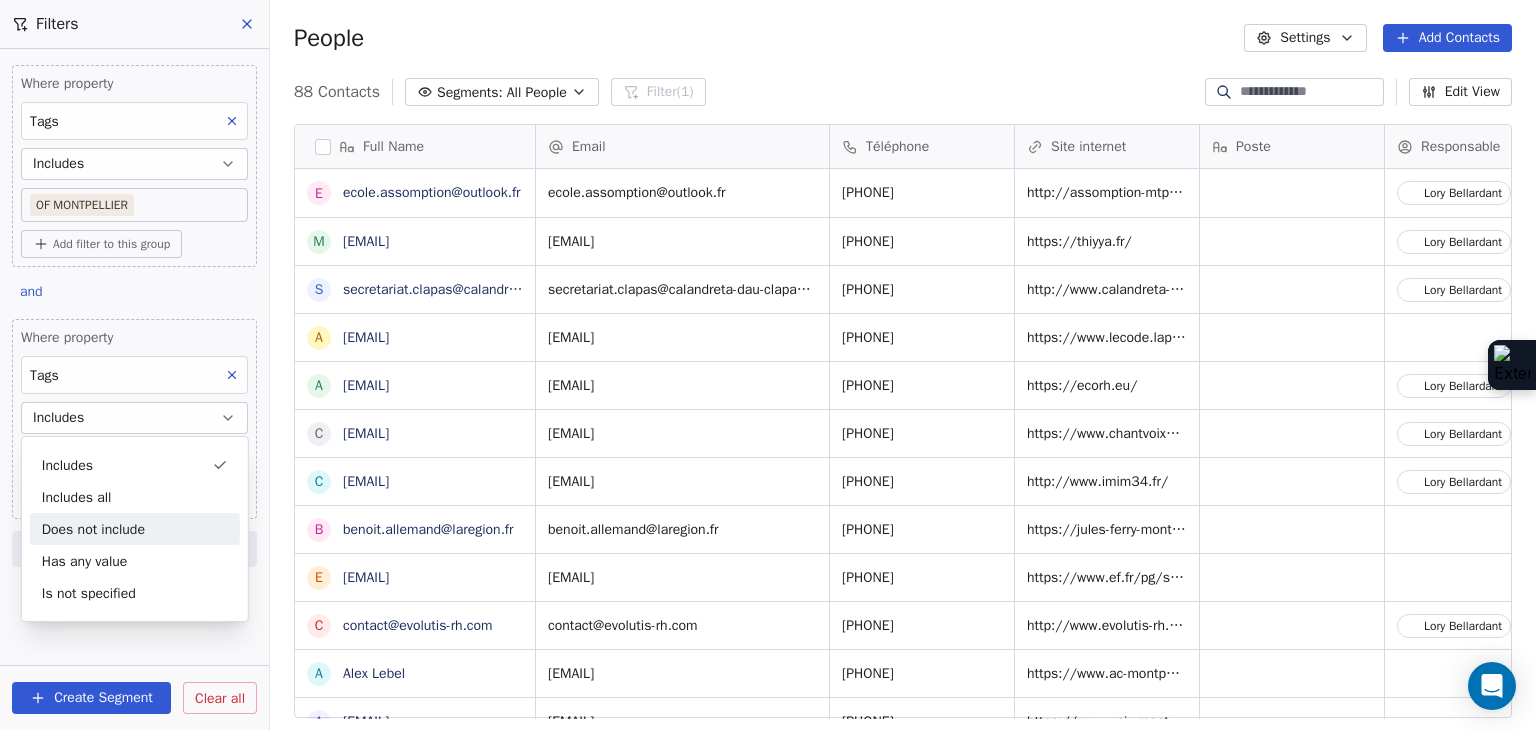 click on "Does not include" at bounding box center (135, 529) 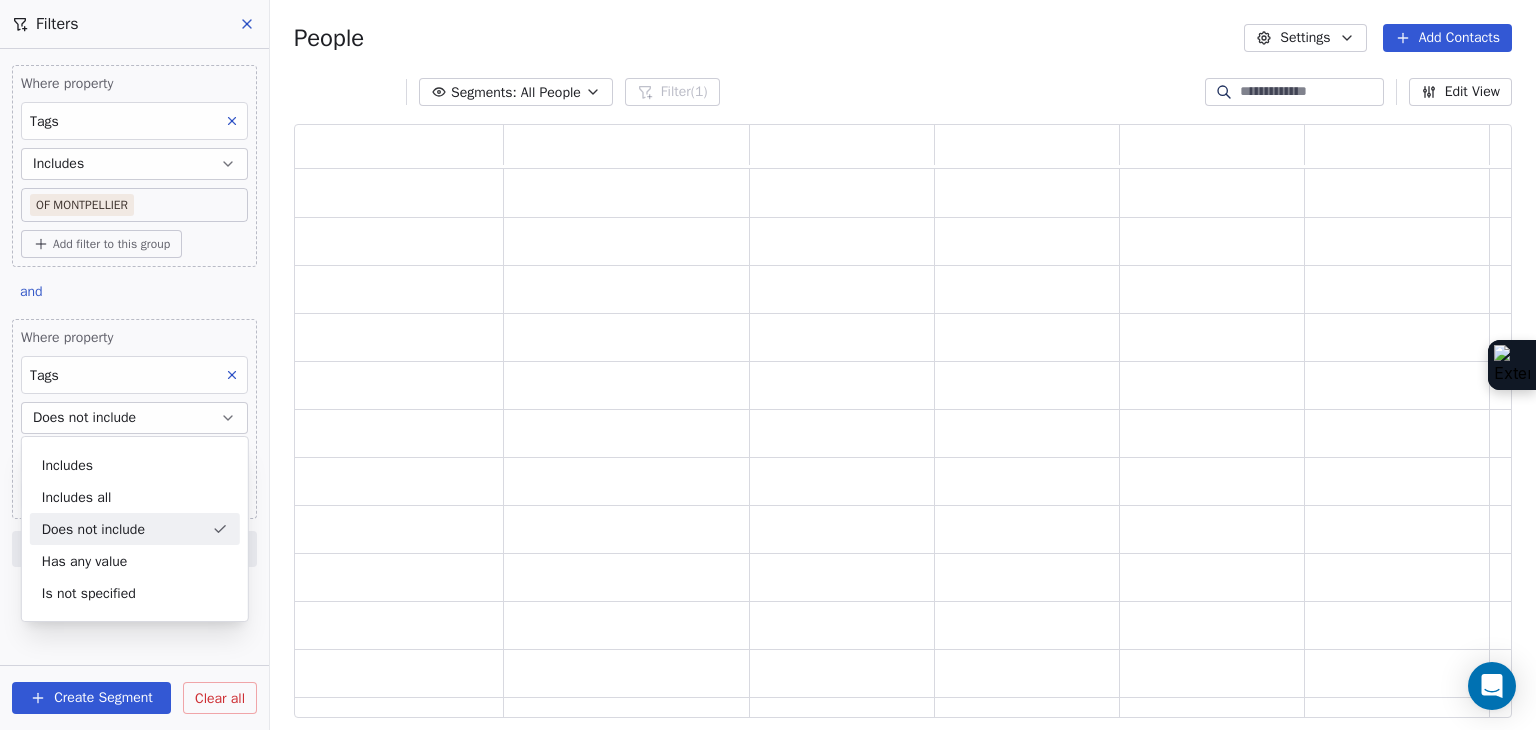 scroll, scrollTop: 16, scrollLeft: 16, axis: both 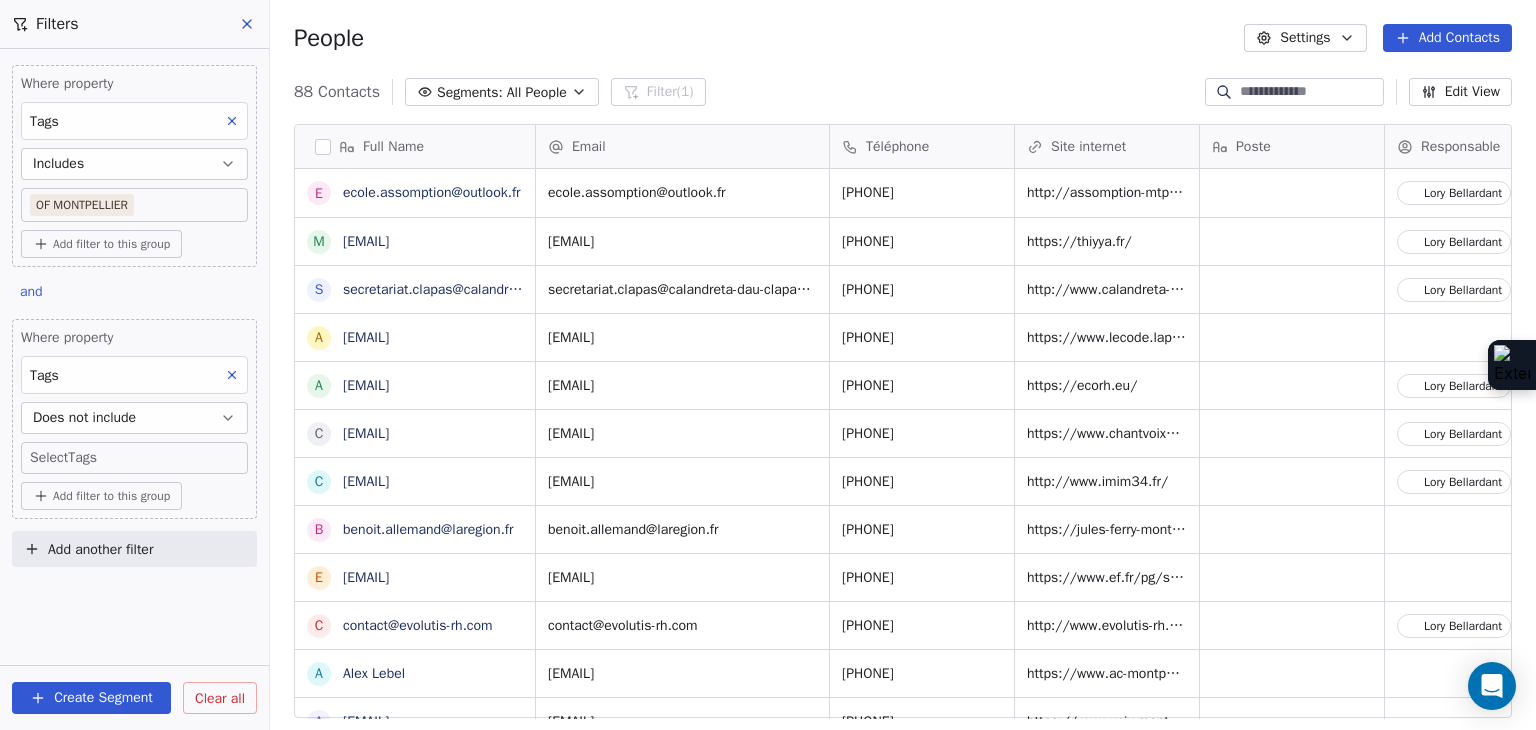 click on "SKILLCO Contacts People Marketing Workflows Campaigns Sales Pipelines Sequences Beta Tools Apps AI Agents Help & Support Filters Where property   Tags   Includes OF MONTPELLIER Add filter to this group and Where property   Tags   Does not include Select  Tags Add filter to this group Add another filter  Create Segment Clear all People Settings  Add Contacts 88 Contacts Segments: All People Filter  (1) Edit View Tag Add to Sequence Full Name e ecole.assomption@outlook.fr m mariellejerzissi@hotmail.fr s secretariat.clapas@calandreta-dau-clapas.org a aziz.hamidaoui@laposte.fr a administration@ecorh.eu c chantvoixetcorps@gmail.com c contact@imim34.fr b benoit.allemand@laregion.fr e ef.bordeaux@ef.com c contact@evolutis-rh.com A Alex Lebel a alexandre.brun@univ-montp3.fr c contact@adrec-formation.fr m montpellier@abc-formationcontinue.com c contact@valorecia.com A Alain Abad a admissions@jedha.co s services@jenkaa.com c contact@lasolutionformation.fr c contact@ocsa-formation.fr l laparoleaucorps@free.fr c a e c" at bounding box center (768, 365) 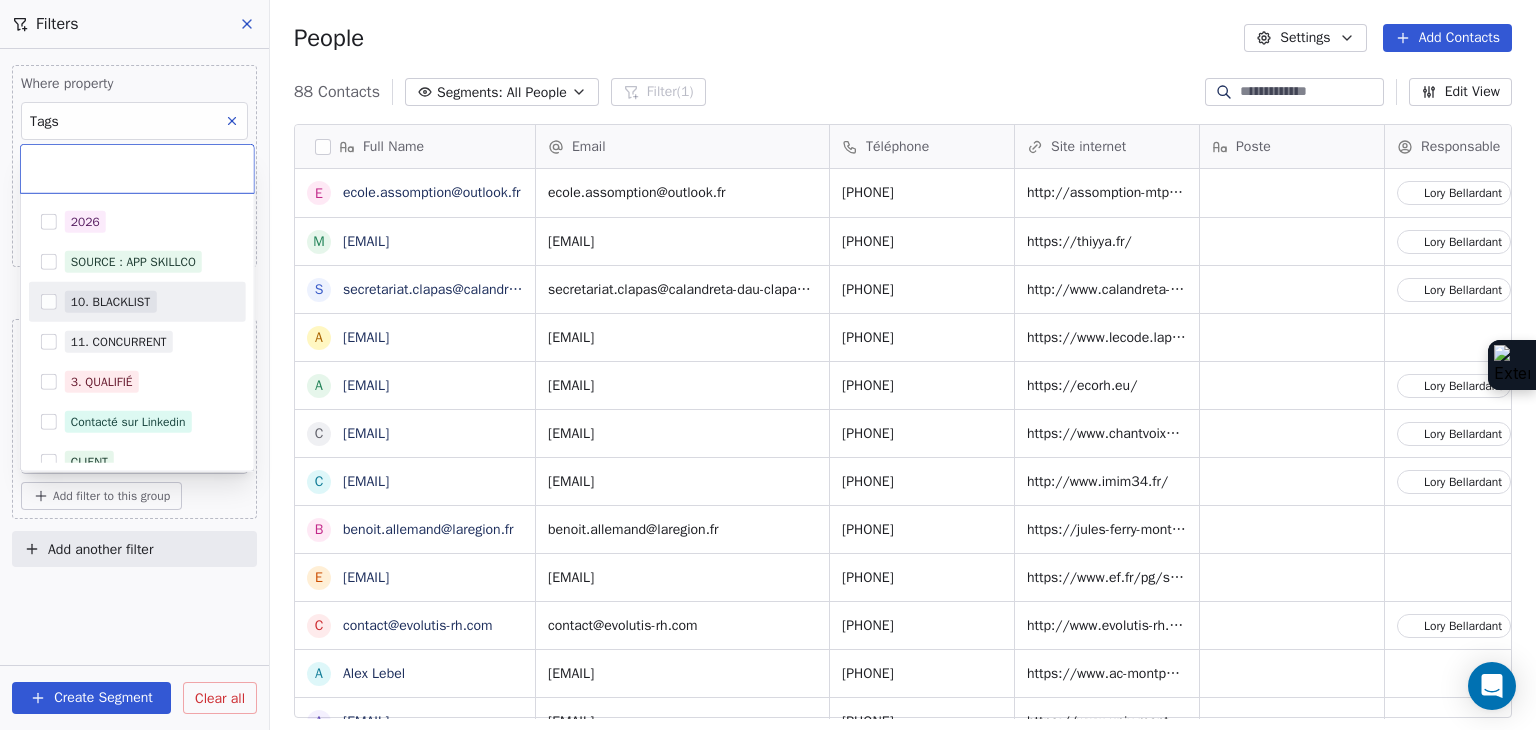 click on "10. BLACKLIST" at bounding box center [149, 302] 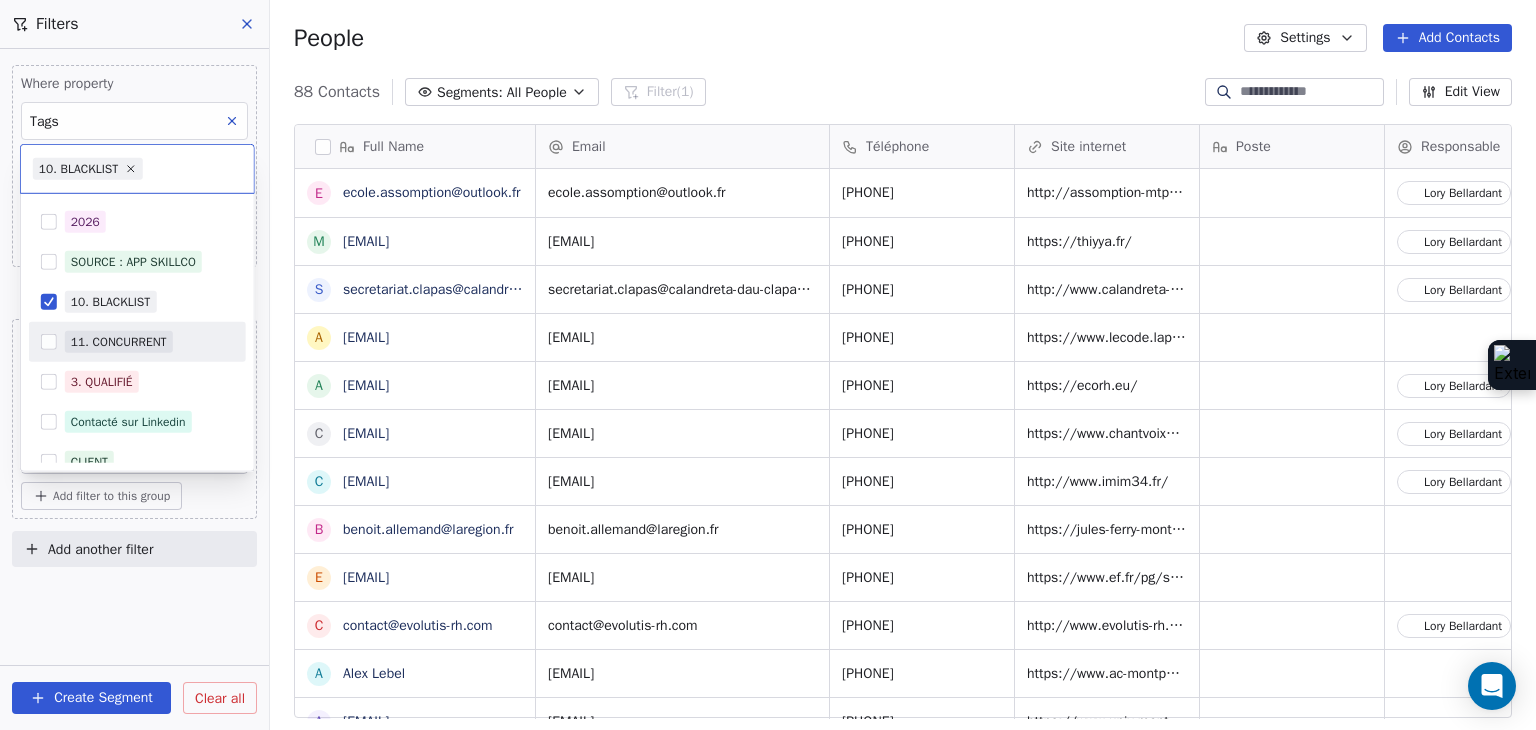 click on "11. CONCURRENT" at bounding box center [119, 342] 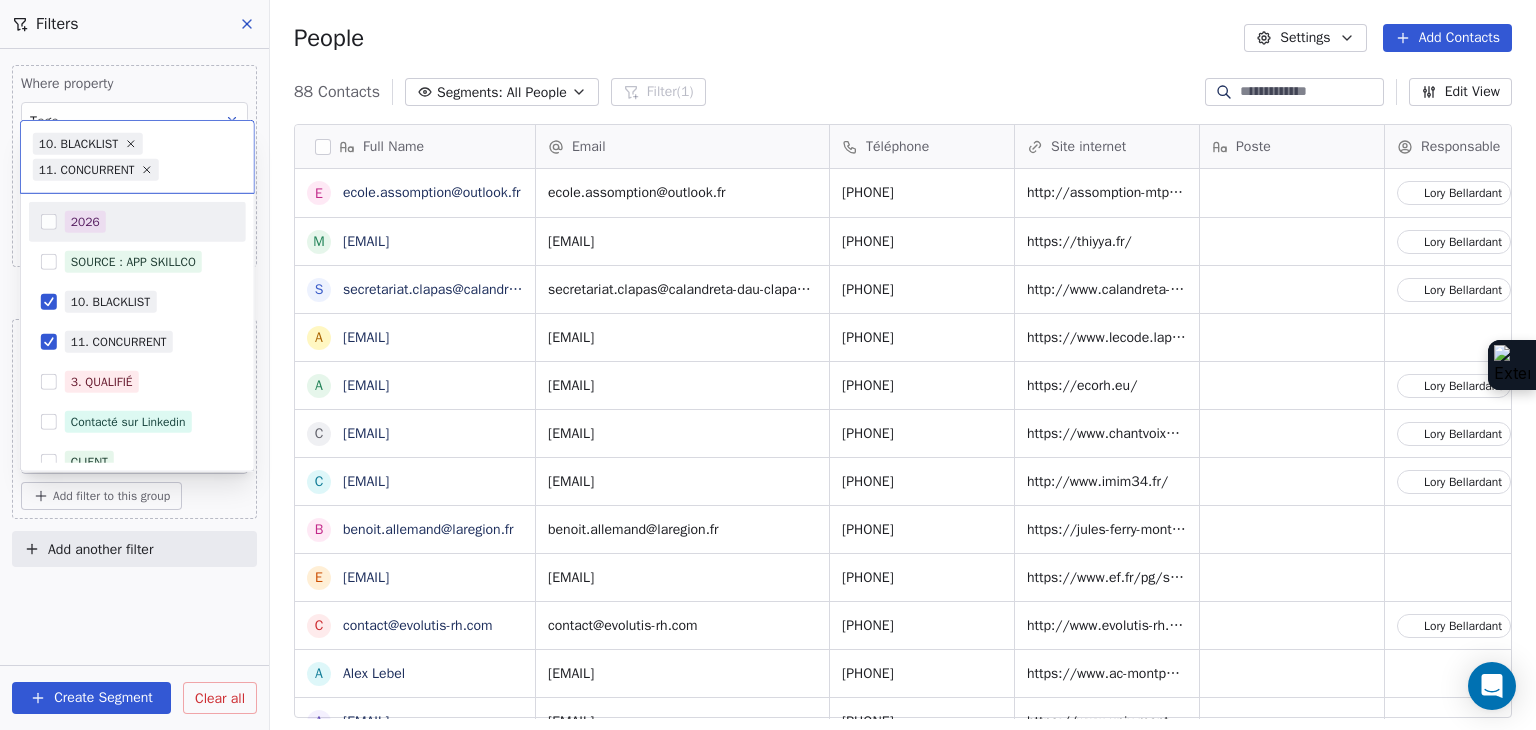 click on "2026" at bounding box center [149, 222] 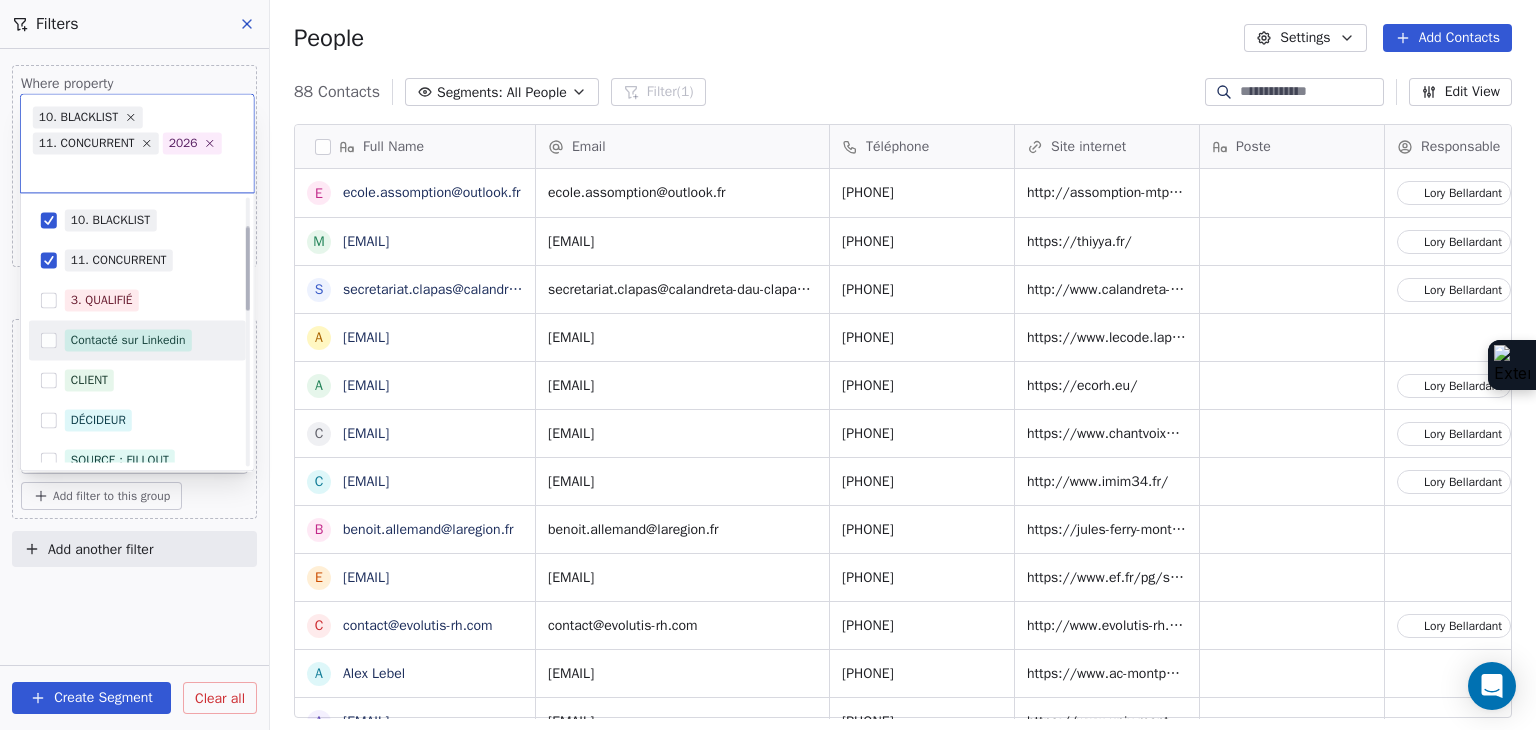 scroll, scrollTop: 100, scrollLeft: 0, axis: vertical 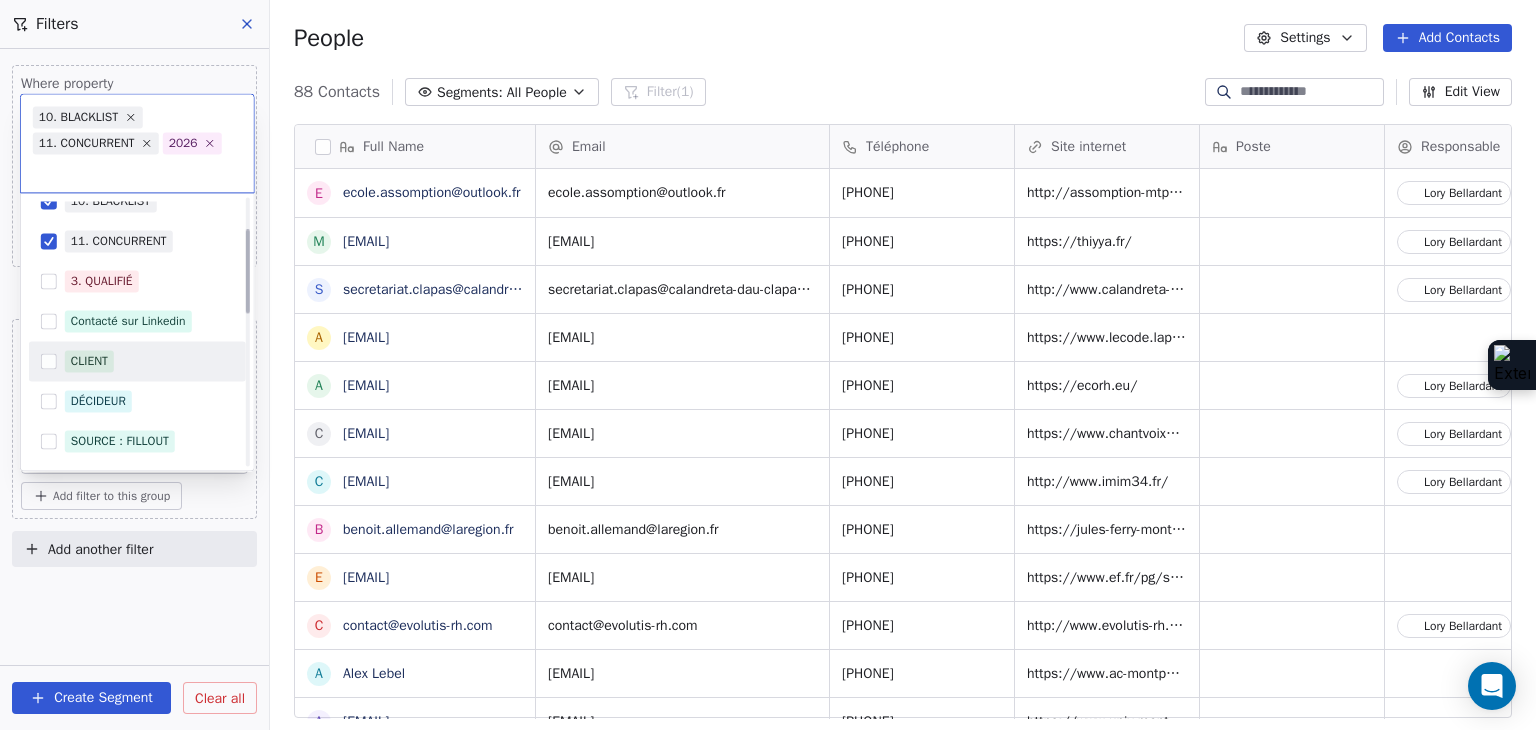 click on "CLIENT" at bounding box center [149, 361] 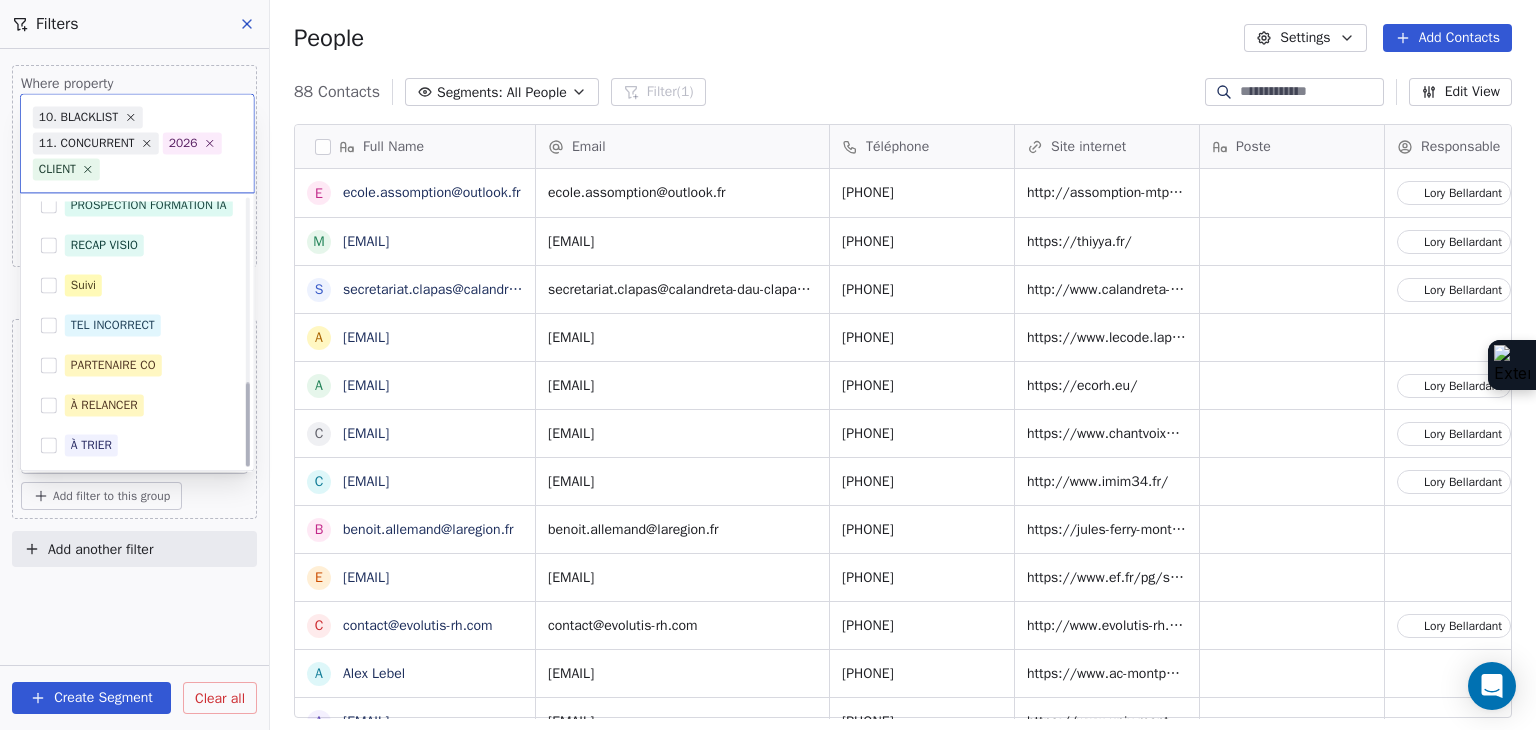 scroll, scrollTop: 578, scrollLeft: 0, axis: vertical 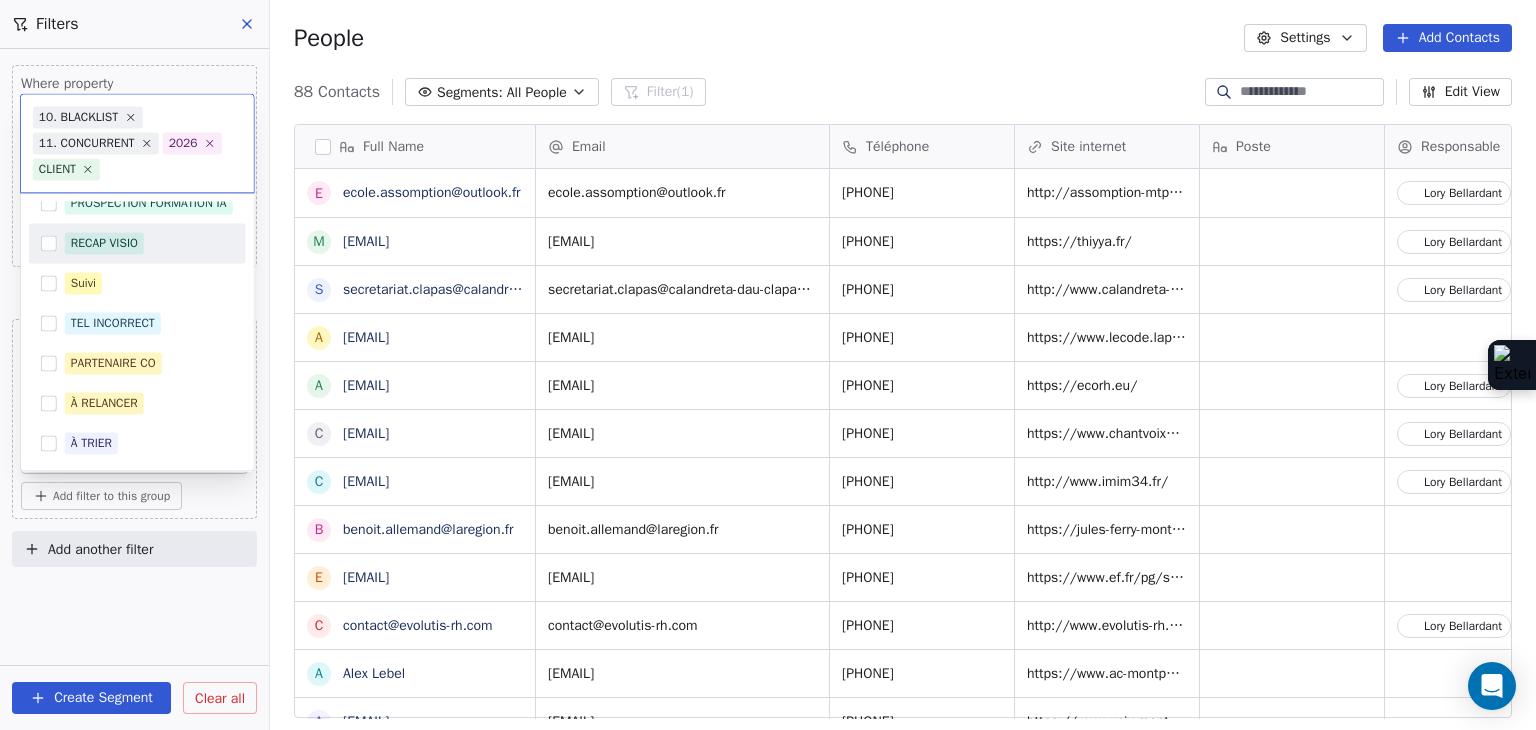 click on "RECAP VISIO" at bounding box center [149, 243] 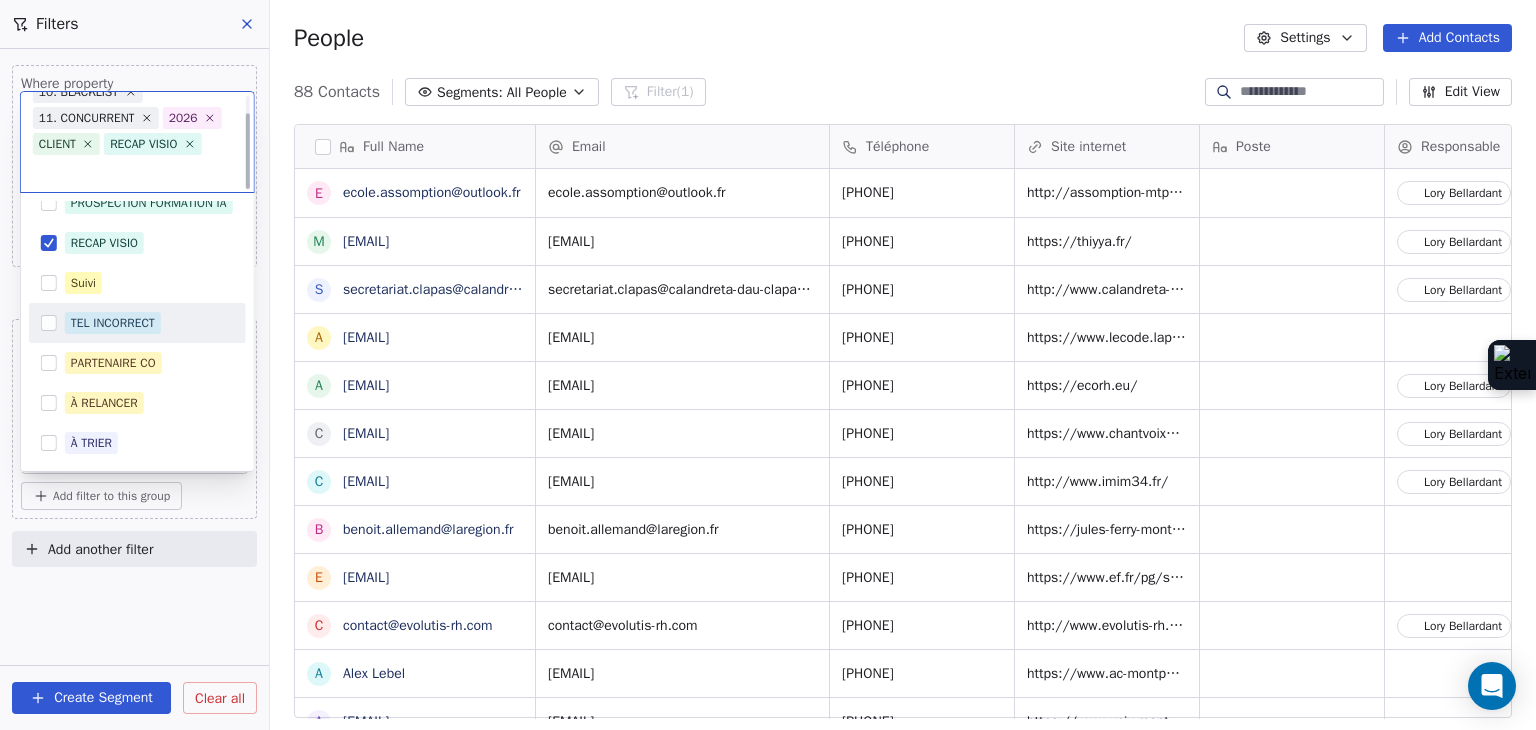 click on "TEL INCORRECT" at bounding box center [113, 323] 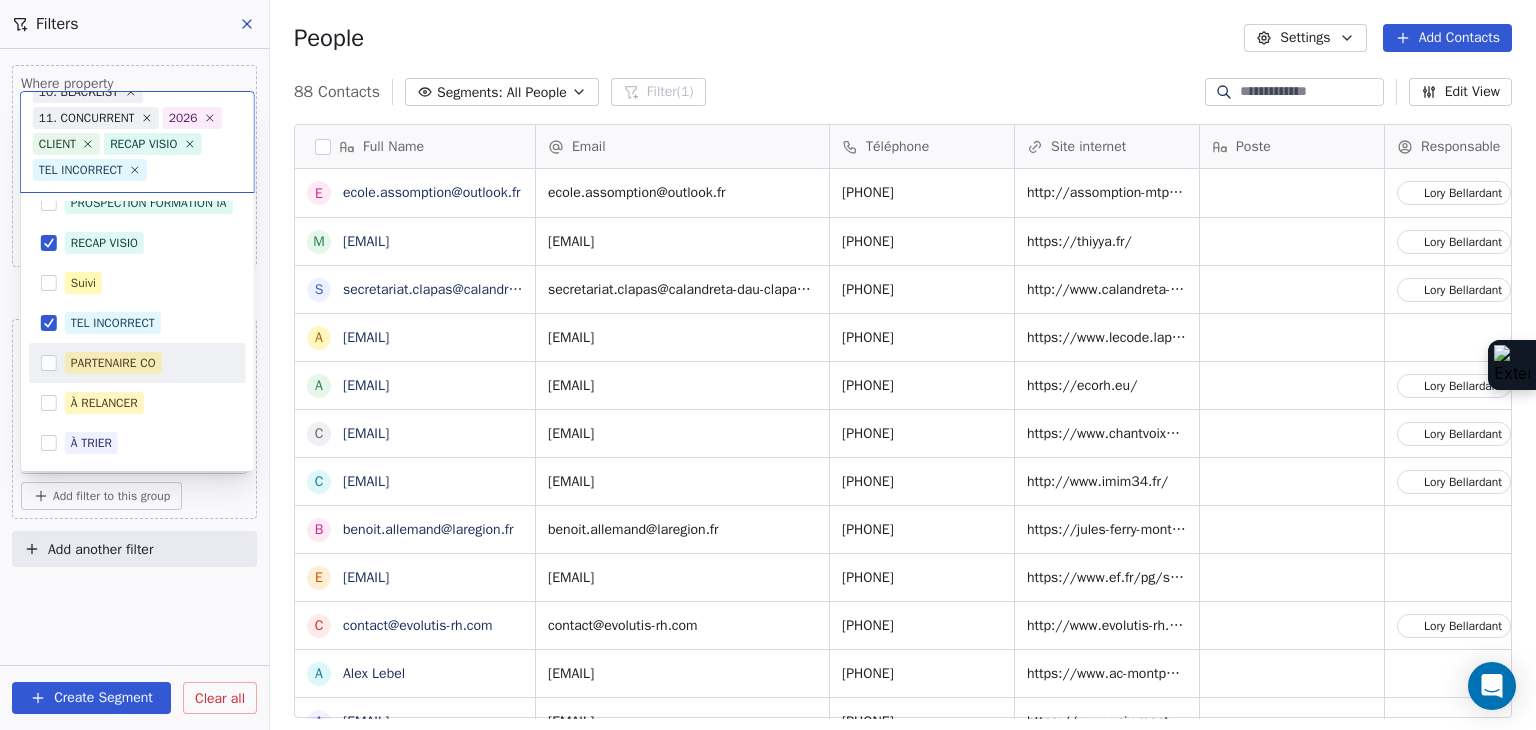 click on "PARTENAIRE CO" at bounding box center (137, 363) 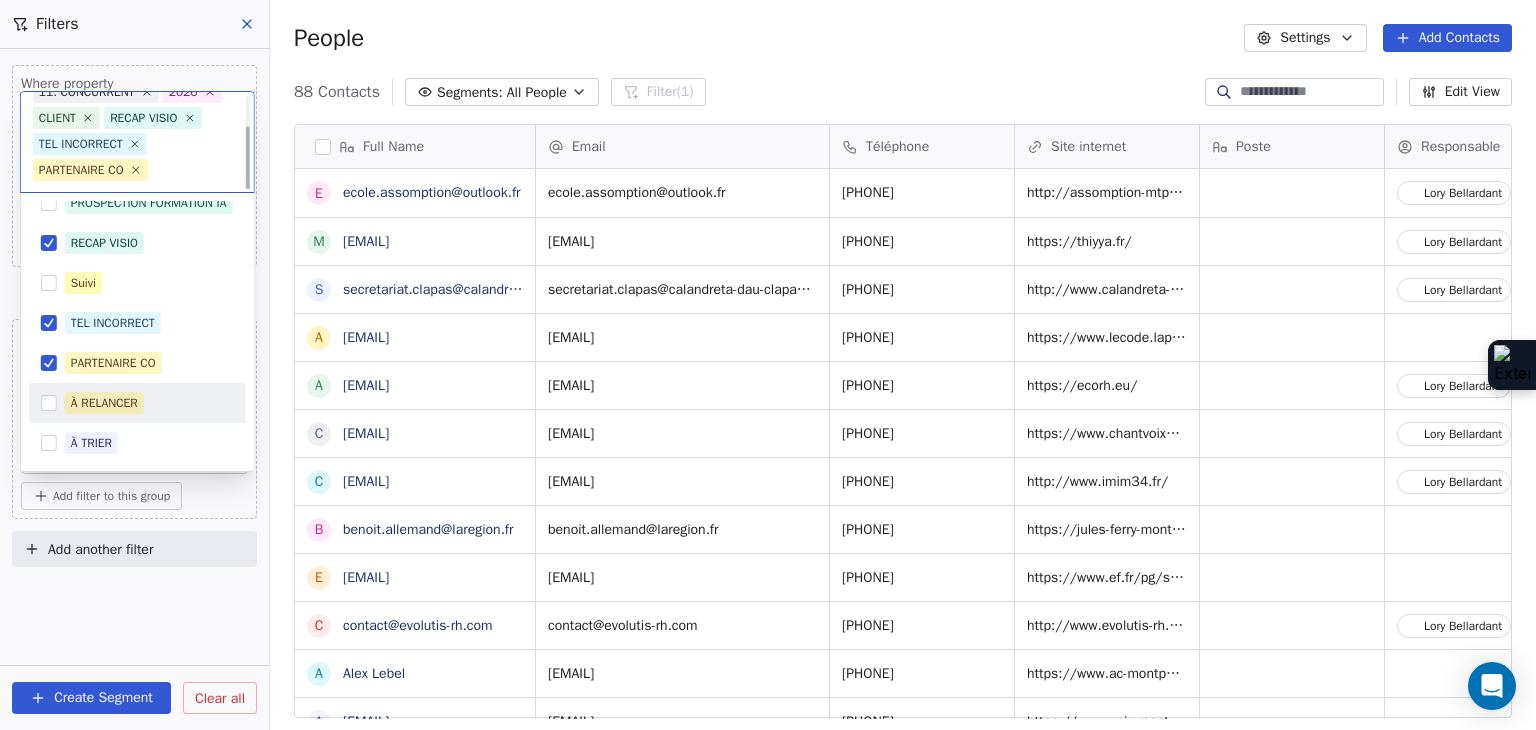 click on "À RELANCER" at bounding box center (104, 403) 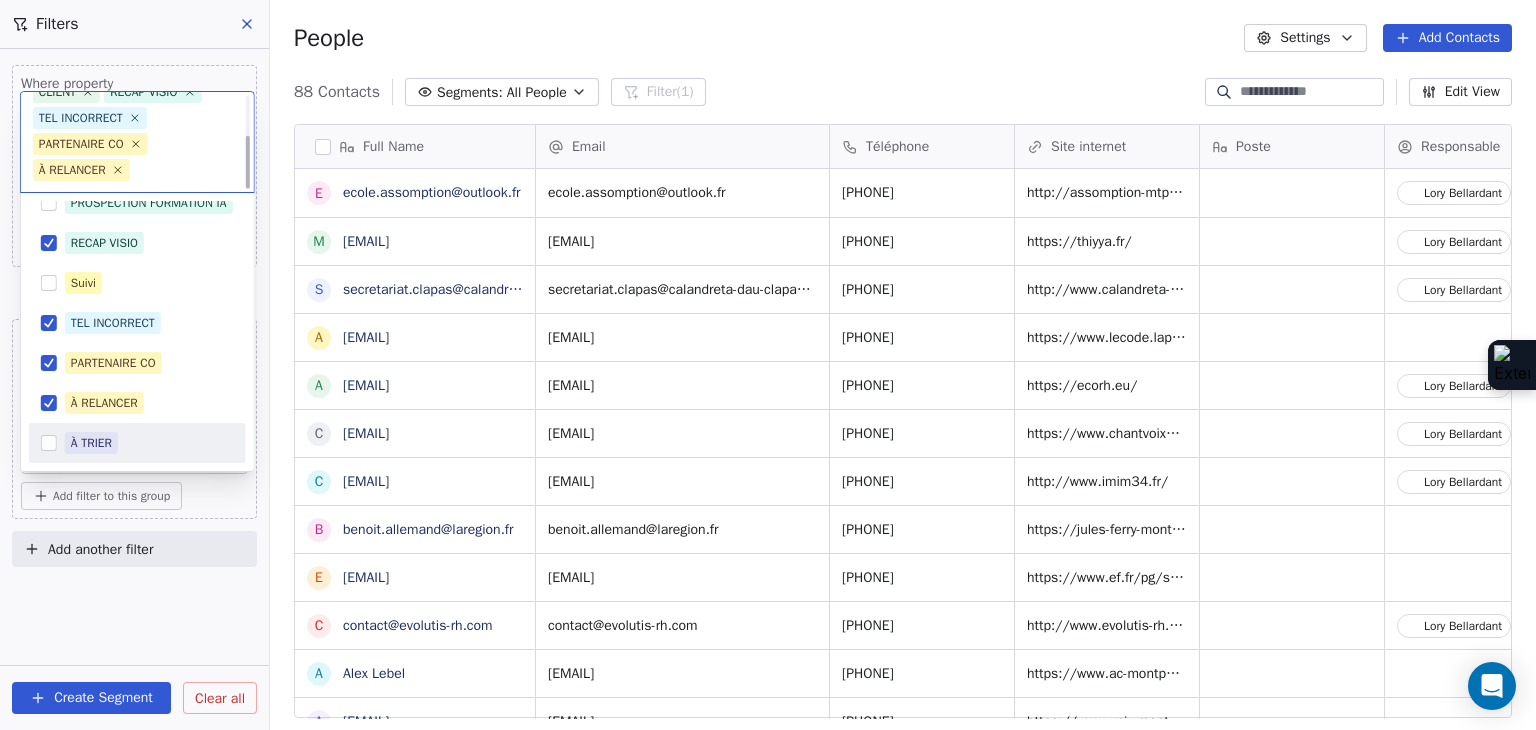 click on "À TRIER" at bounding box center (149, 443) 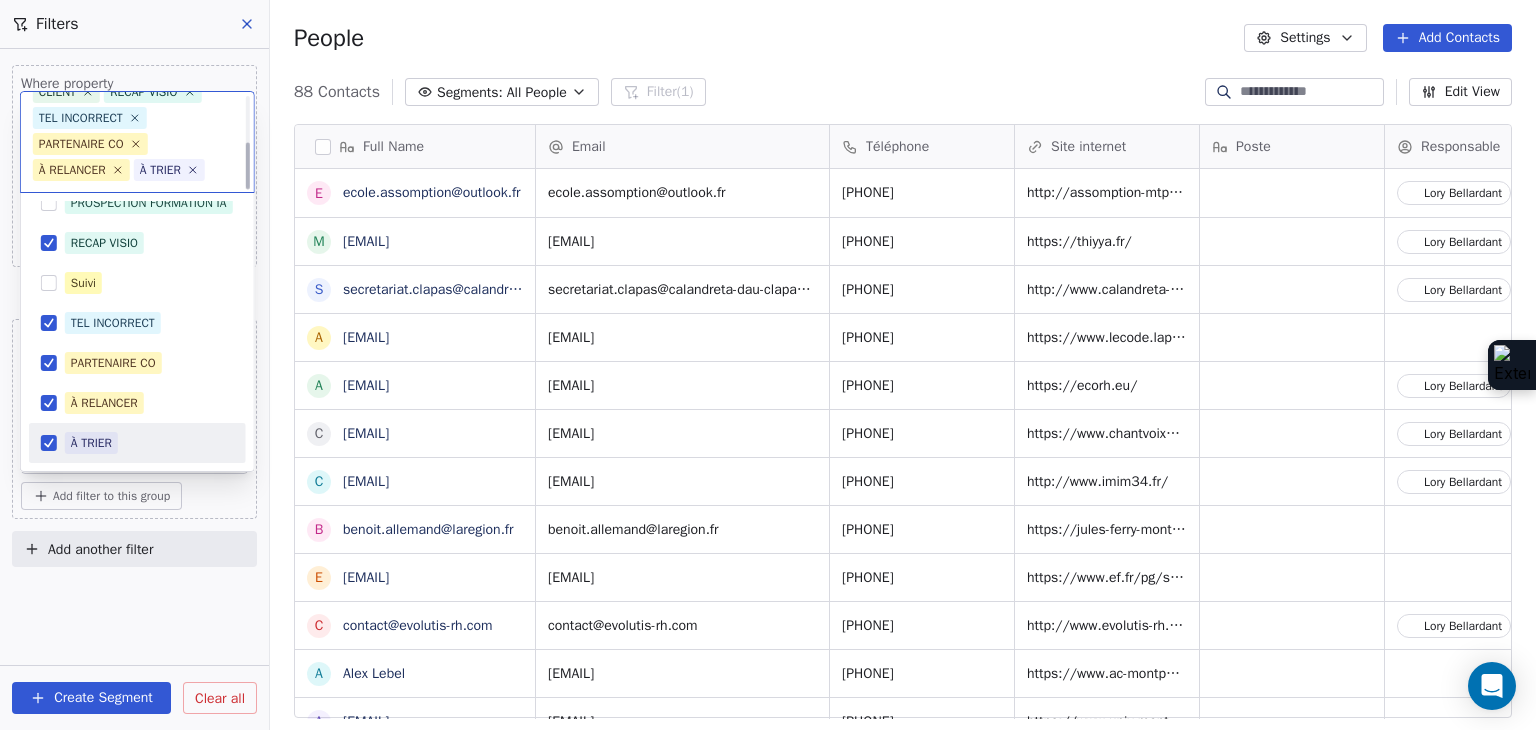 scroll, scrollTop: 101, scrollLeft: 0, axis: vertical 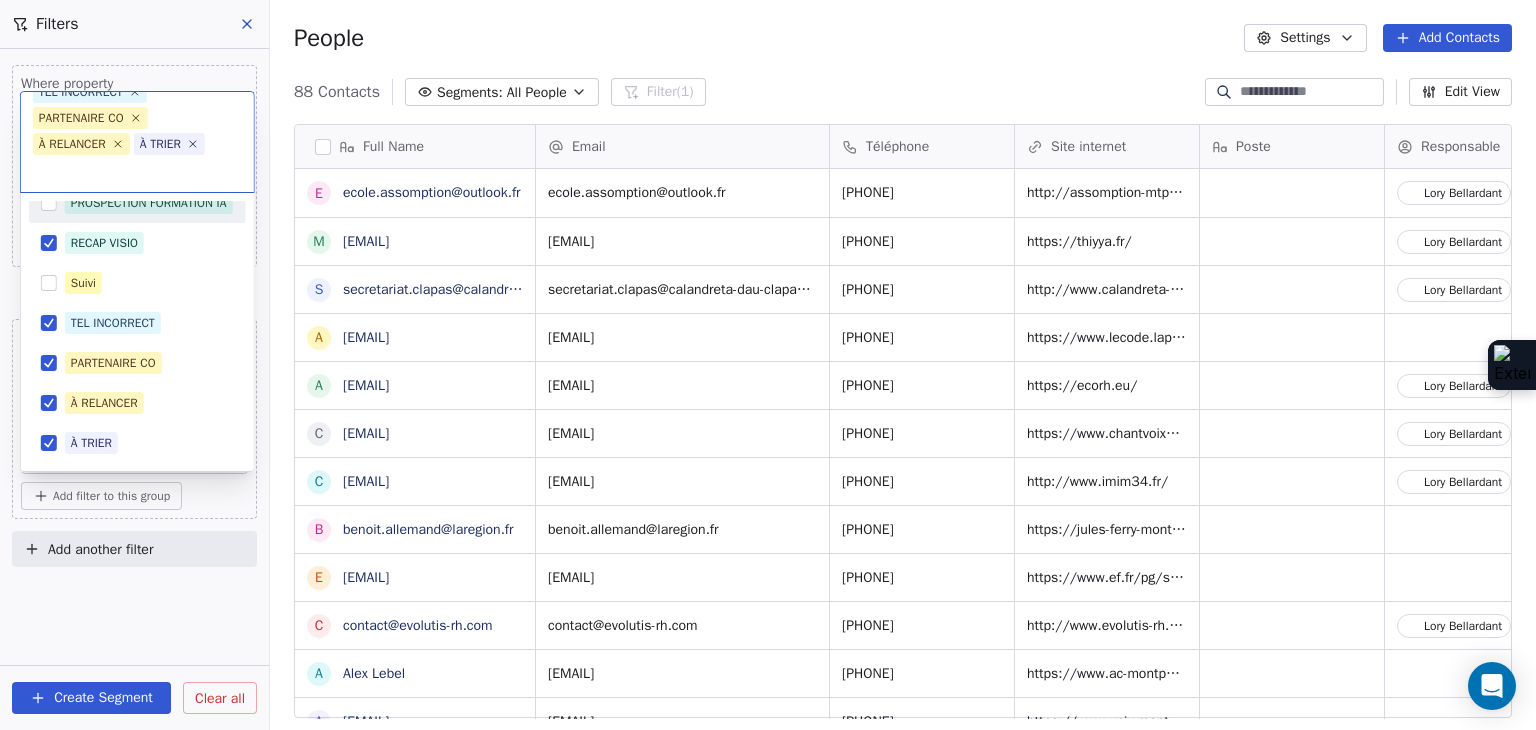 click on "SKILLCO Contacts People Marketing Workflows Campaigns Sales Pipelines Sequences Beta Tools Apps AI Agents Help & Support Filters Where property   Tags   Includes OF MONTPELLIER Add filter to this group and Where property   Tags   Does not include Select  Tags Add filter to this group Add another filter  Create Segment Clear all People Settings  Add Contacts 88 Contacts Segments: All People Filter  (1) Edit View Tag Add to Sequence Full Name e ecole.assomption@outlook.fr m mariellejerzissi@hotmail.fr s secretariat.clapas@calandreta-dau-clapas.org a aziz.hamidaoui@laposte.fr a administration@ecorh.eu c chantvoixetcorps@gmail.com c contact@imim34.fr b benoit.allemand@laregion.fr e ef.bordeaux@ef.com c contact@evolutis-rh.com A Alex Lebel a alexandre.brun@univ-montp3.fr c contact@adrec-formation.fr m montpellier@abc-formationcontinue.com c contact@valorecia.com A Alain Abad a admissions@jedha.co s services@jenkaa.com c contact@lasolutionformation.fr c contact@ocsa-formation.fr l laparoleaucorps@free.fr c a e c" at bounding box center [768, 365] 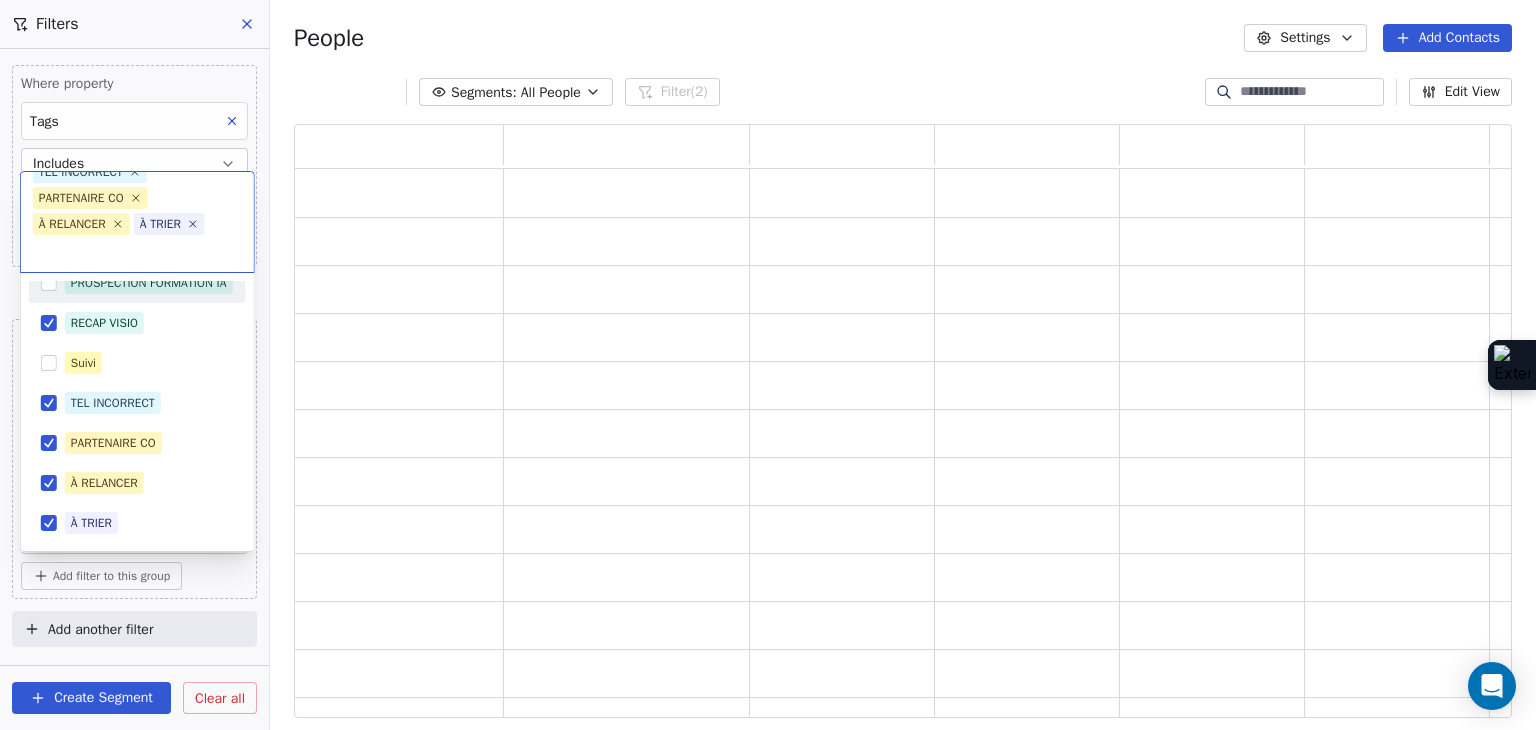 scroll, scrollTop: 16, scrollLeft: 16, axis: both 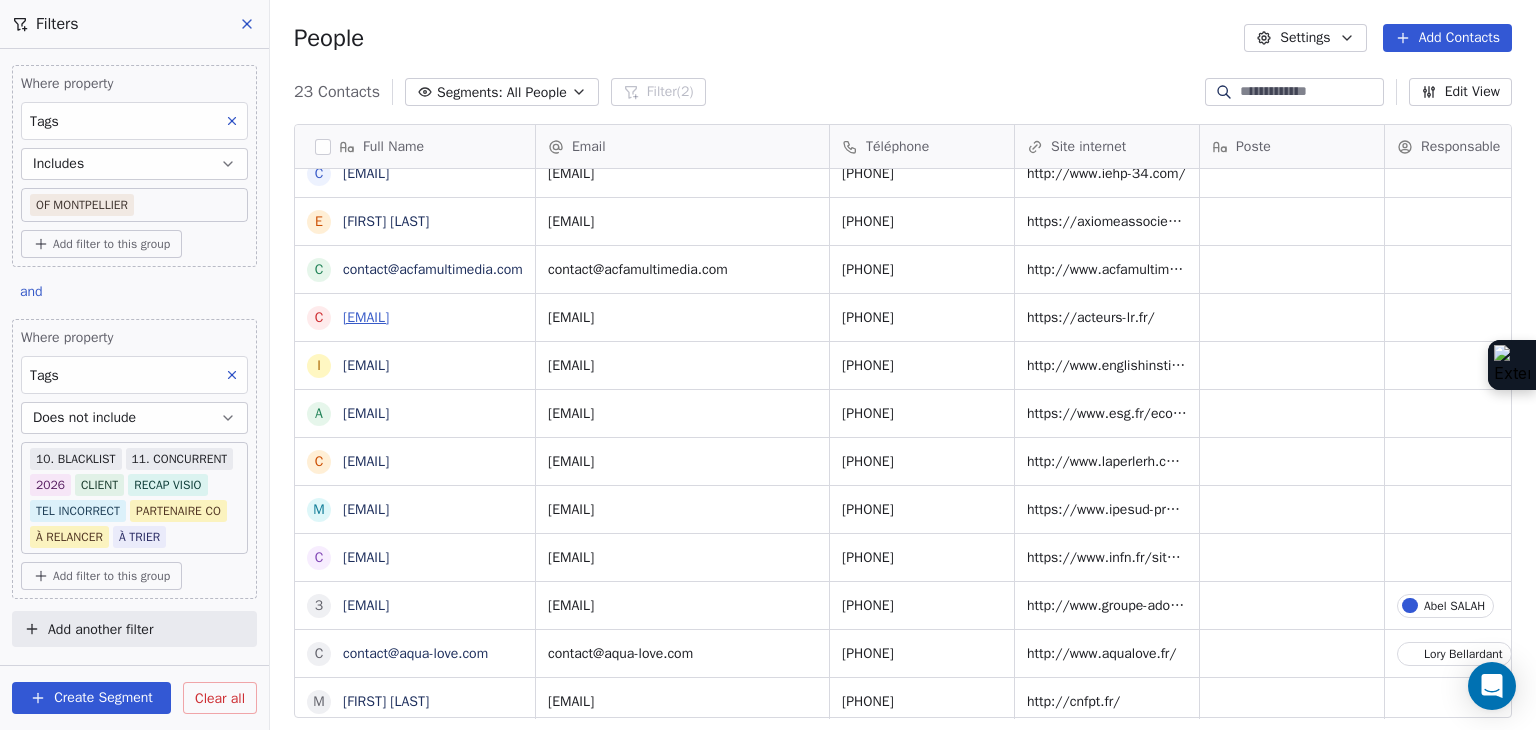 click on "contact@acteurs-lr.fr" at bounding box center (366, 317) 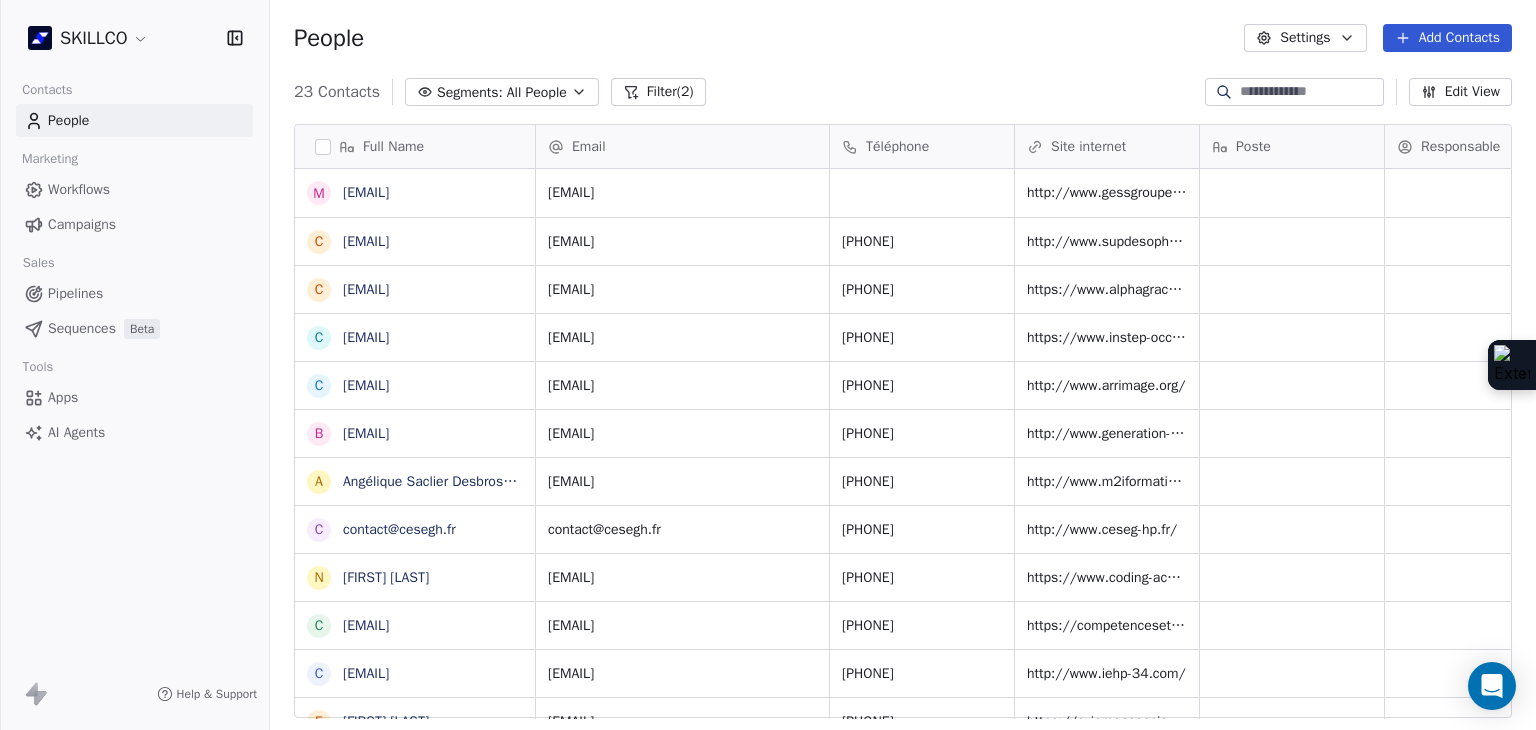 scroll, scrollTop: 500, scrollLeft: 0, axis: vertical 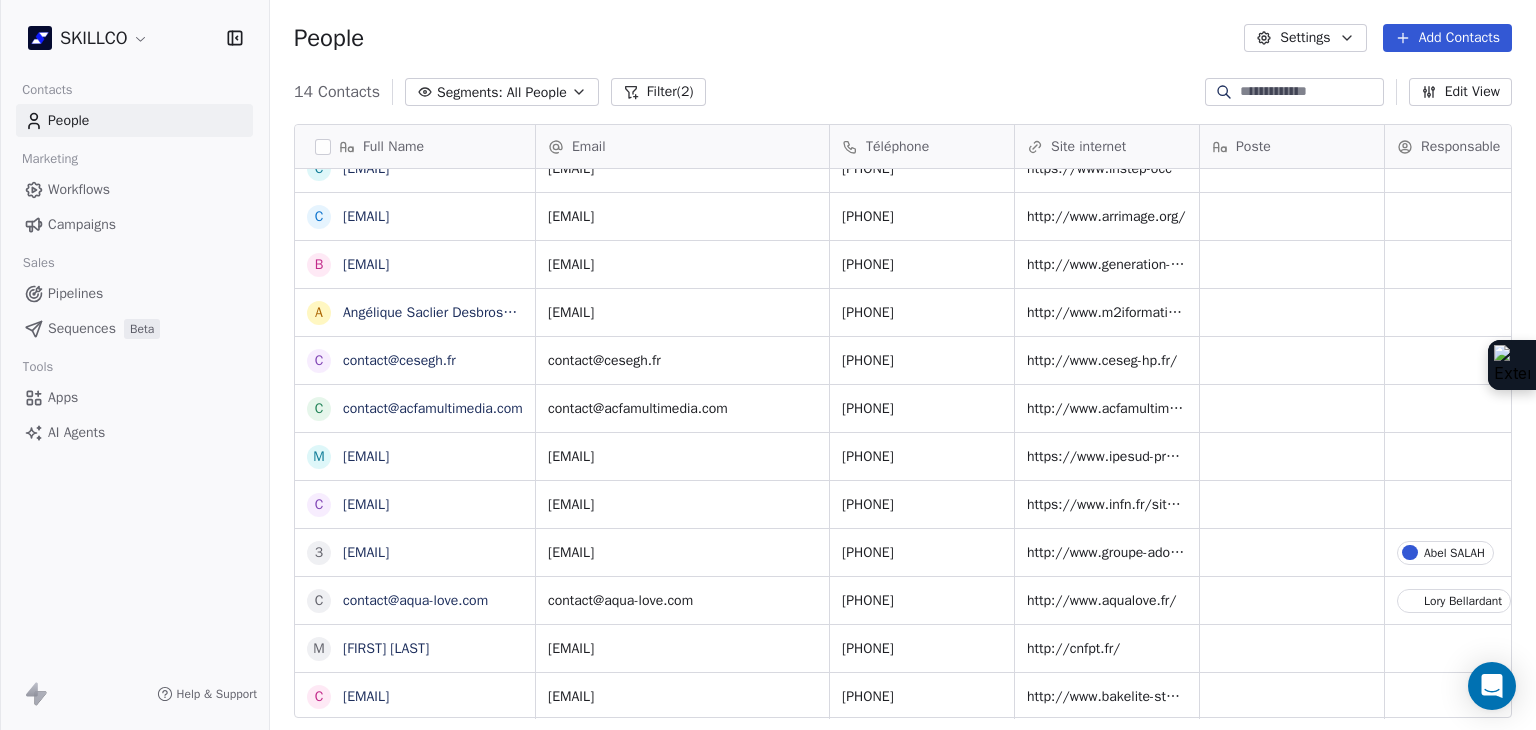 click on "Filter  (2)" at bounding box center [658, 92] 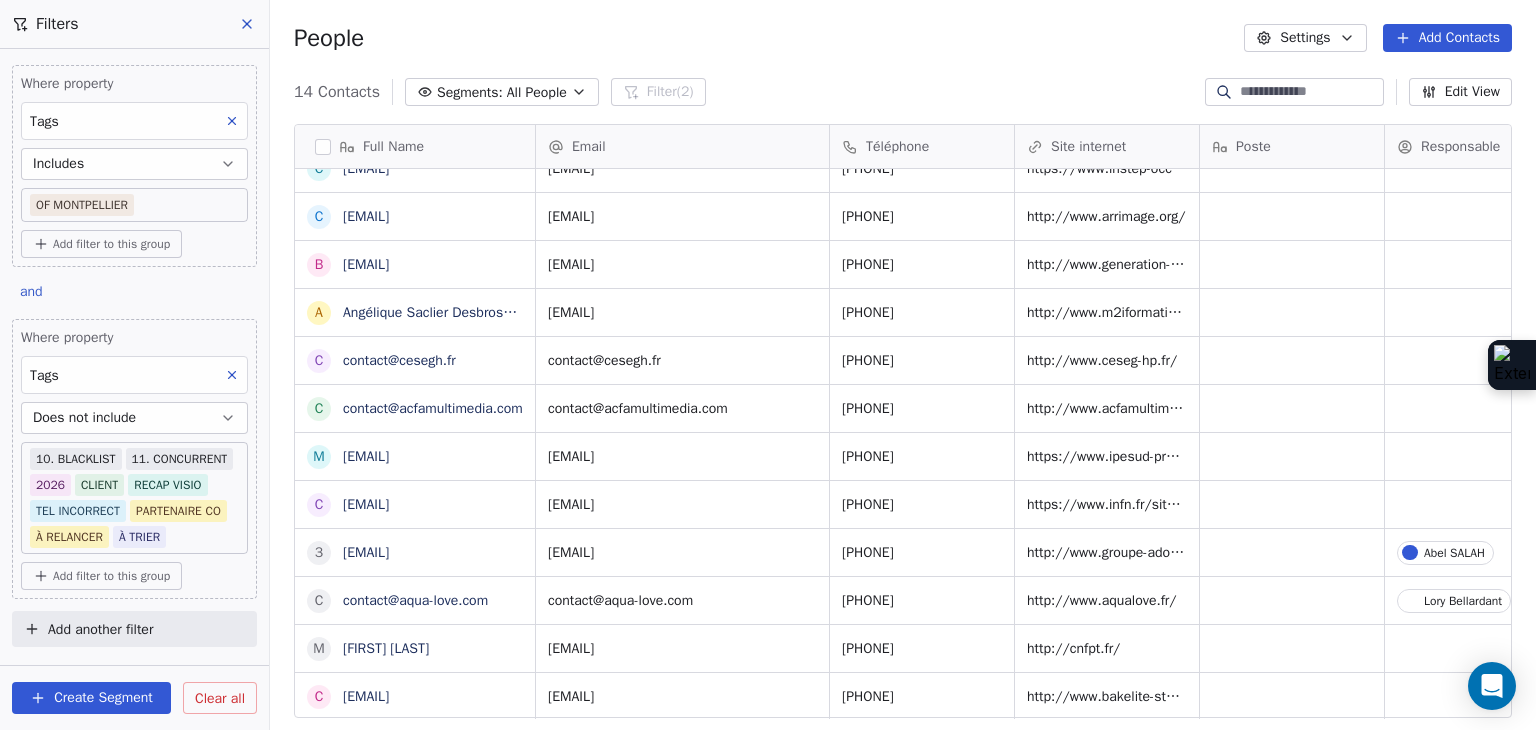 click on "SKILLCO Contacts People Marketing Workflows Campaigns Sales Pipelines Sequences Beta Tools Apps AI Agents Help & Support Filters Where property   Tags   Includes OF MONTPELLIER Add filter to this group and Where property   Tags   Does not include 10. BLACKLIST 11. CONCURRENT 2026 CLIENT RECAP VISIO TEL INCORRECT PARTENAIRE CO À RELANCER À TRIER Add filter to this group Add another filter  Create Segment Clear all People Settings  Add Contacts 14 Contacts Segments: All People Filter  (2) Edit View Tag Add to Sequence Full Name m montpellier@desetoilesetdesfemmes.org c contact@alphagrace.fr c contact@instep-occitanie.fr c contact@arrimage.org b bonjour@generation-formation.com A Angélique Saclier Desbrosses c contact@cesegh.fr c contact@acfamultimedia.com m montpellier@ipesud-prepa.fr c clermontferrand@infn-notaires.fr 3 31@groupe-adonis.fr c contact@aqua-love.com M Modeste Adou c contact@bakelite-studio.com Email Téléphone Site internet Poste Responsable Tags Status Besoin client 2. LEAD OF MONTPELLIER" at bounding box center (768, 365) 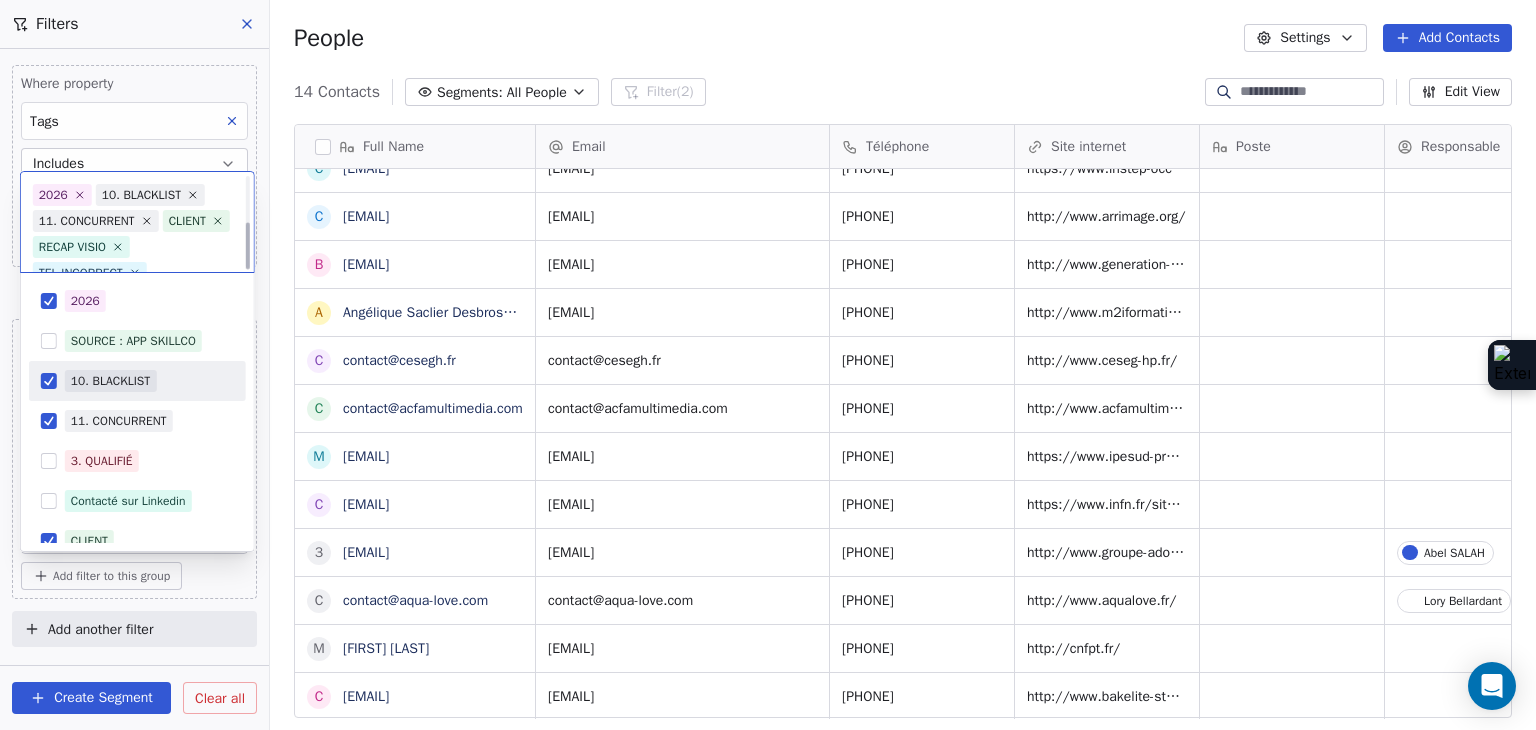 scroll, scrollTop: 101, scrollLeft: 0, axis: vertical 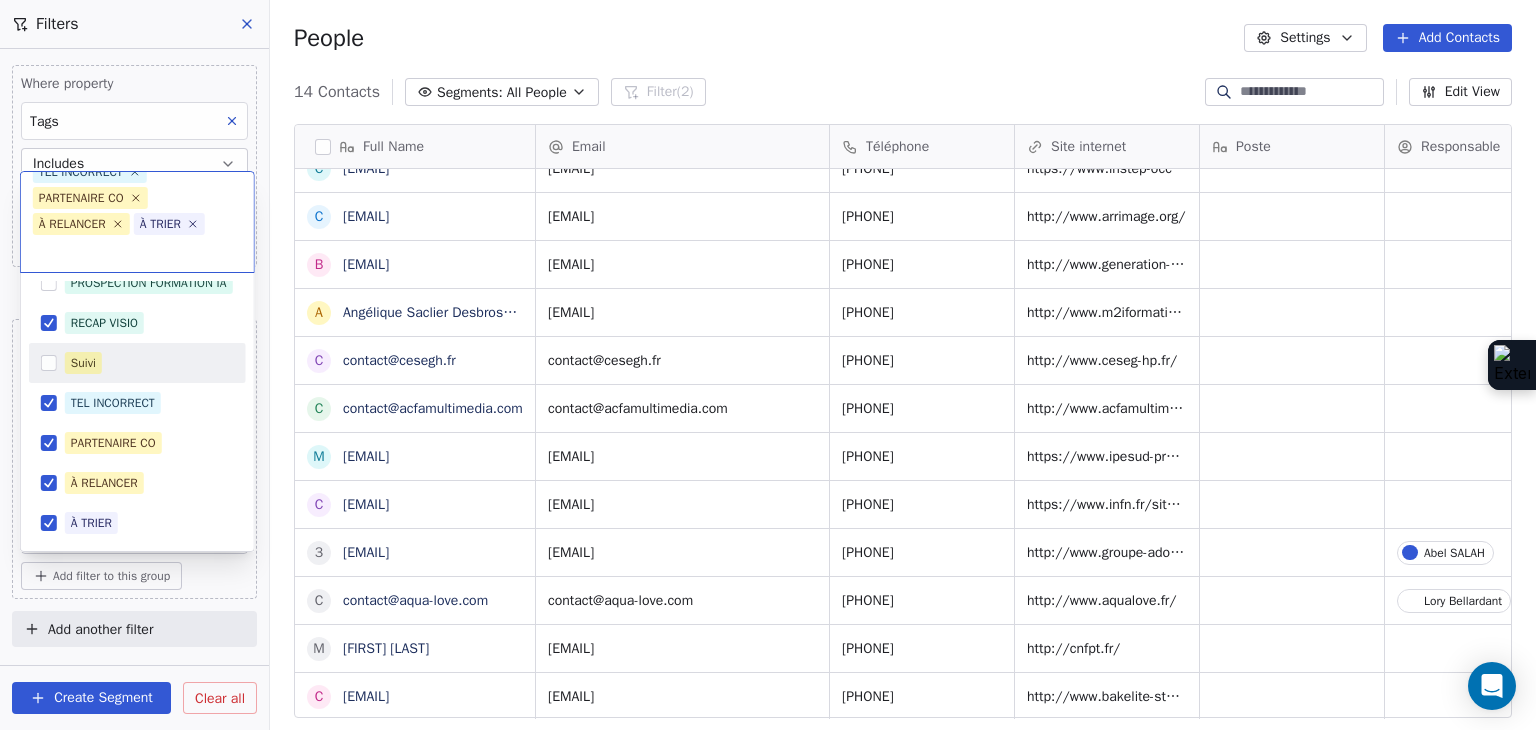 click on "Suivi" at bounding box center (137, 363) 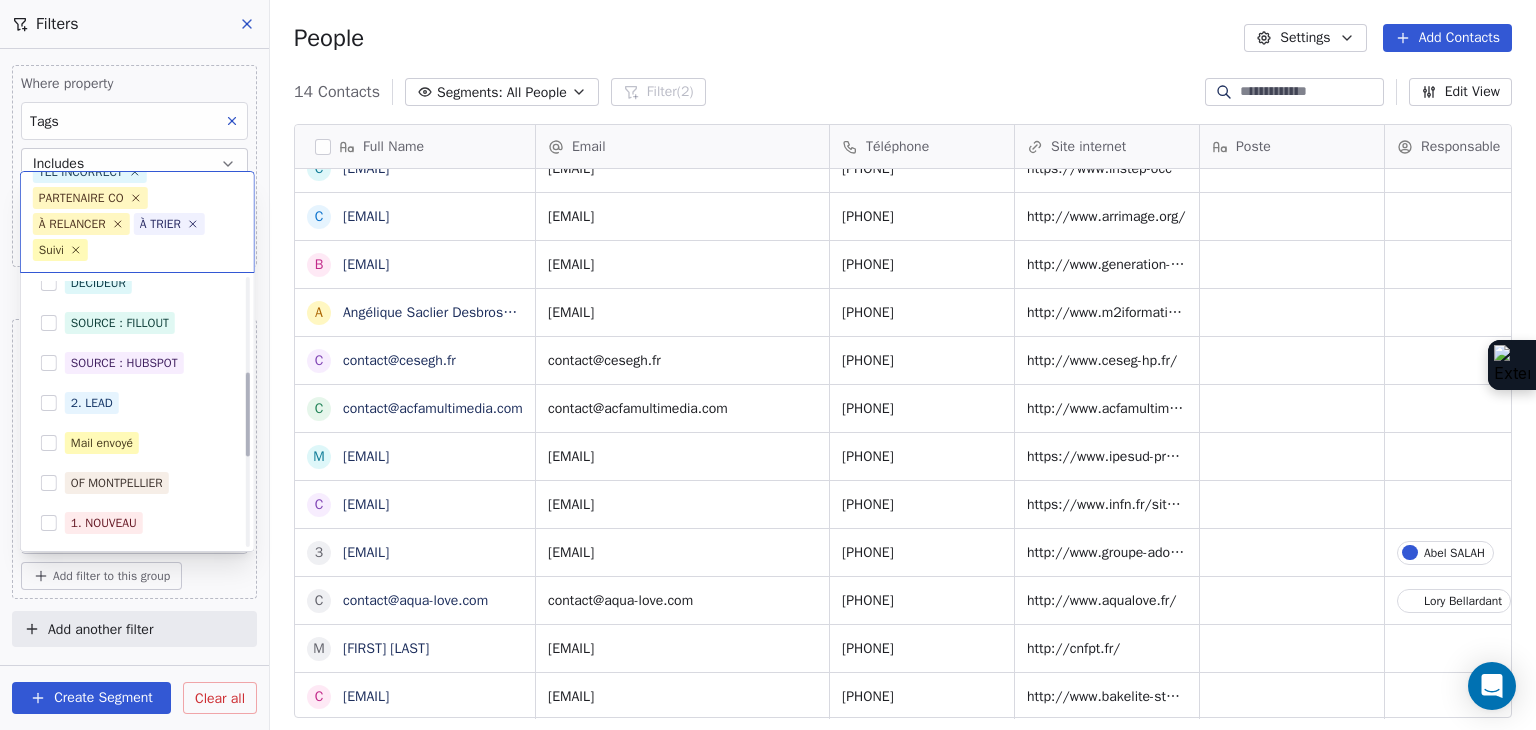 scroll, scrollTop: 278, scrollLeft: 0, axis: vertical 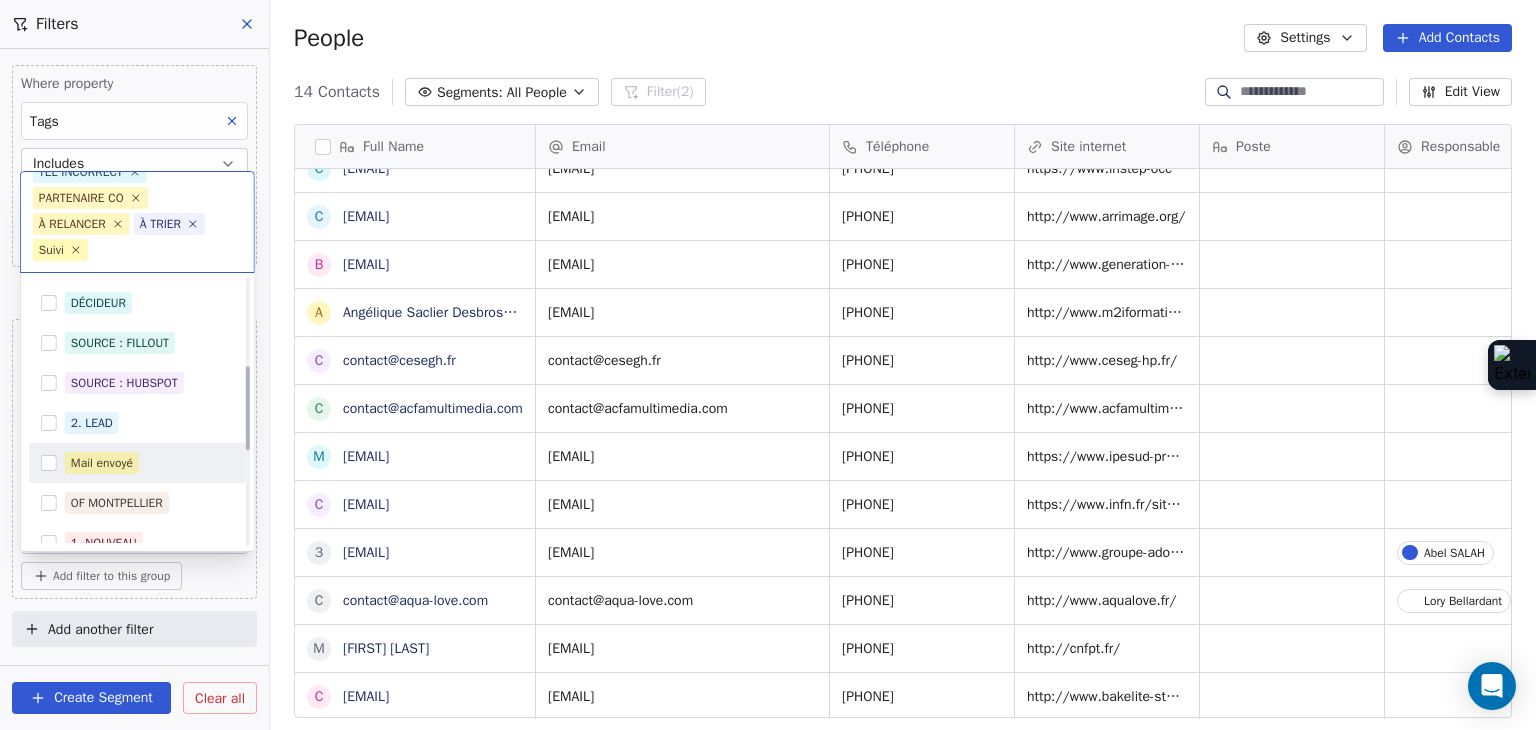 click on "Mail envoyé" at bounding box center [137, 463] 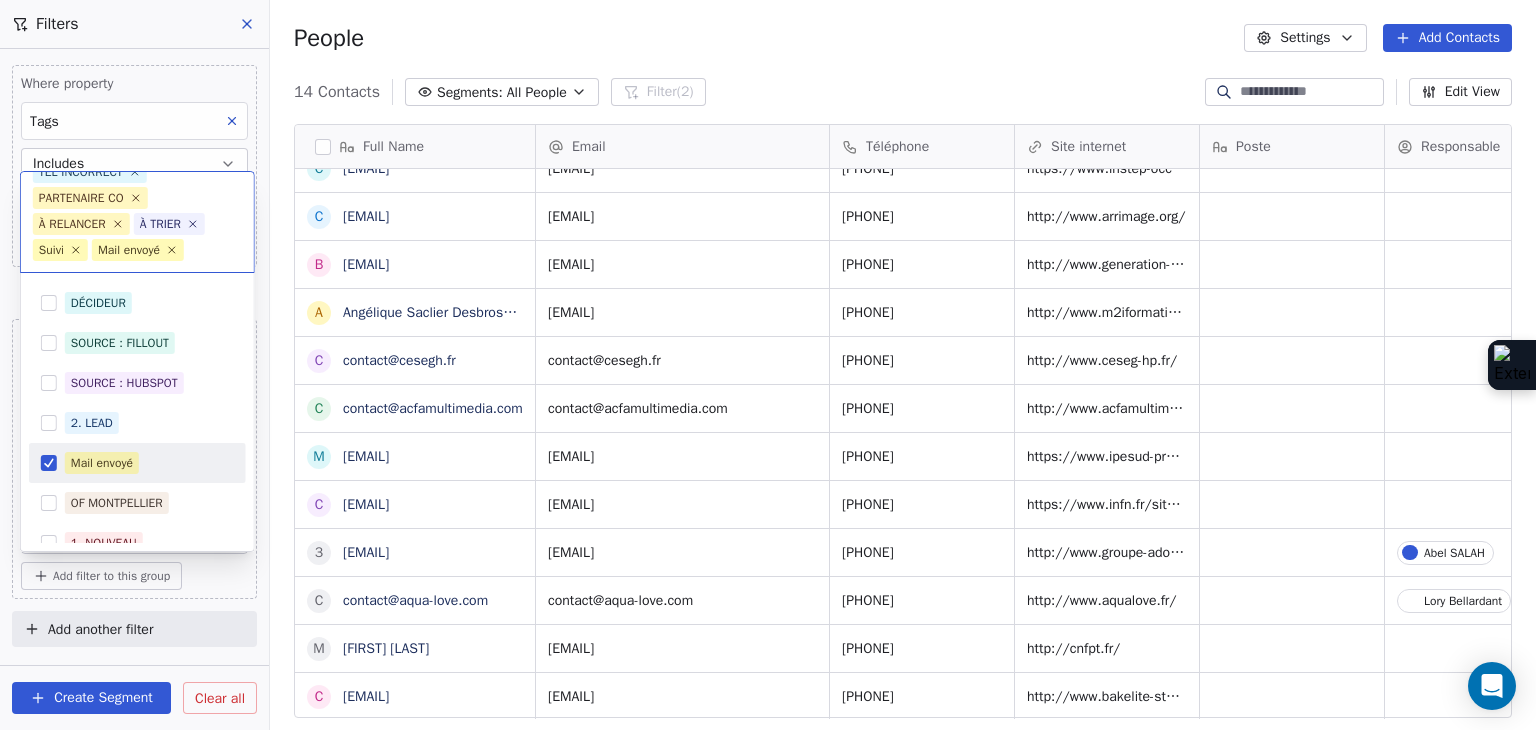 scroll, scrollTop: 127, scrollLeft: 0, axis: vertical 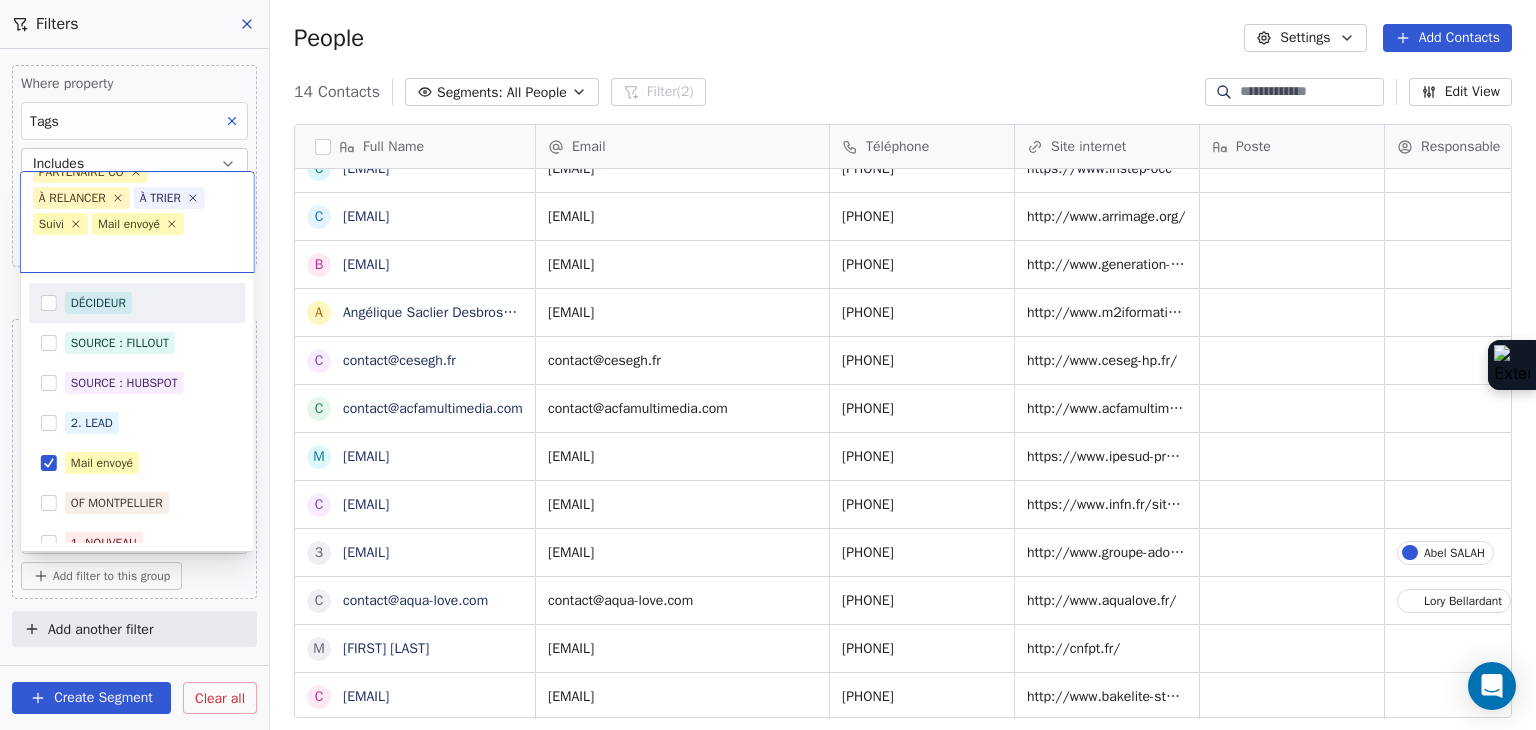 click on "SKILLCO Contacts People Marketing Workflows Campaigns Sales Pipelines Sequences Beta Tools Apps AI Agents Help & Support Filters Where property   Tags   Includes OF MONTPELLIER Add filter to this group and Where property   Tags   Does not include 10. BLACKLIST 11. CONCURRENT 2026 CLIENT RECAP VISIO TEL INCORRECT PARTENAIRE CO À RELANCER À TRIER Add filter to this group Add another filter  Create Segment Clear all People Settings  Add Contacts 14 Contacts Segments: All People Filter  (2) Edit View Tag Add to Sequence Full Name m montpellier@desetoilesetdesfemmes.org c contact@alphagrace.fr c contact@instep-occitanie.fr c contact@arrimage.org b bonjour@generation-formation.com A Angélique Saclier Desbrosses c contact@cesegh.fr c contact@acfamultimedia.com m montpellier@ipesud-prepa.fr c clermontferrand@infn-notaires.fr 3 31@groupe-adonis.fr c contact@aqua-love.com M Modeste Adou c contact@bakelite-studio.com Email Téléphone Site internet Poste Responsable Tags Status Besoin client 2. LEAD OF MONTPELLIER" at bounding box center [768, 365] 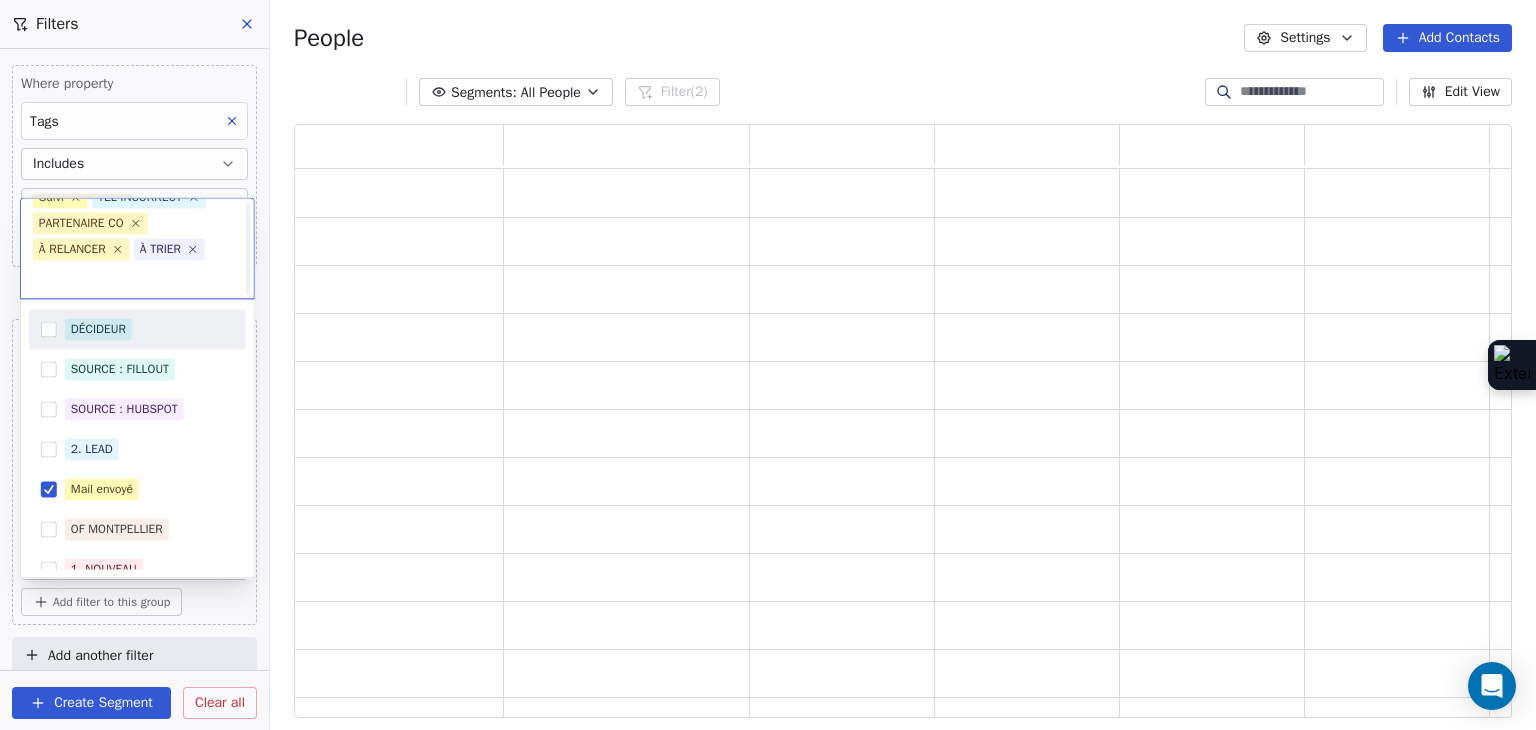 scroll, scrollTop: 0, scrollLeft: 0, axis: both 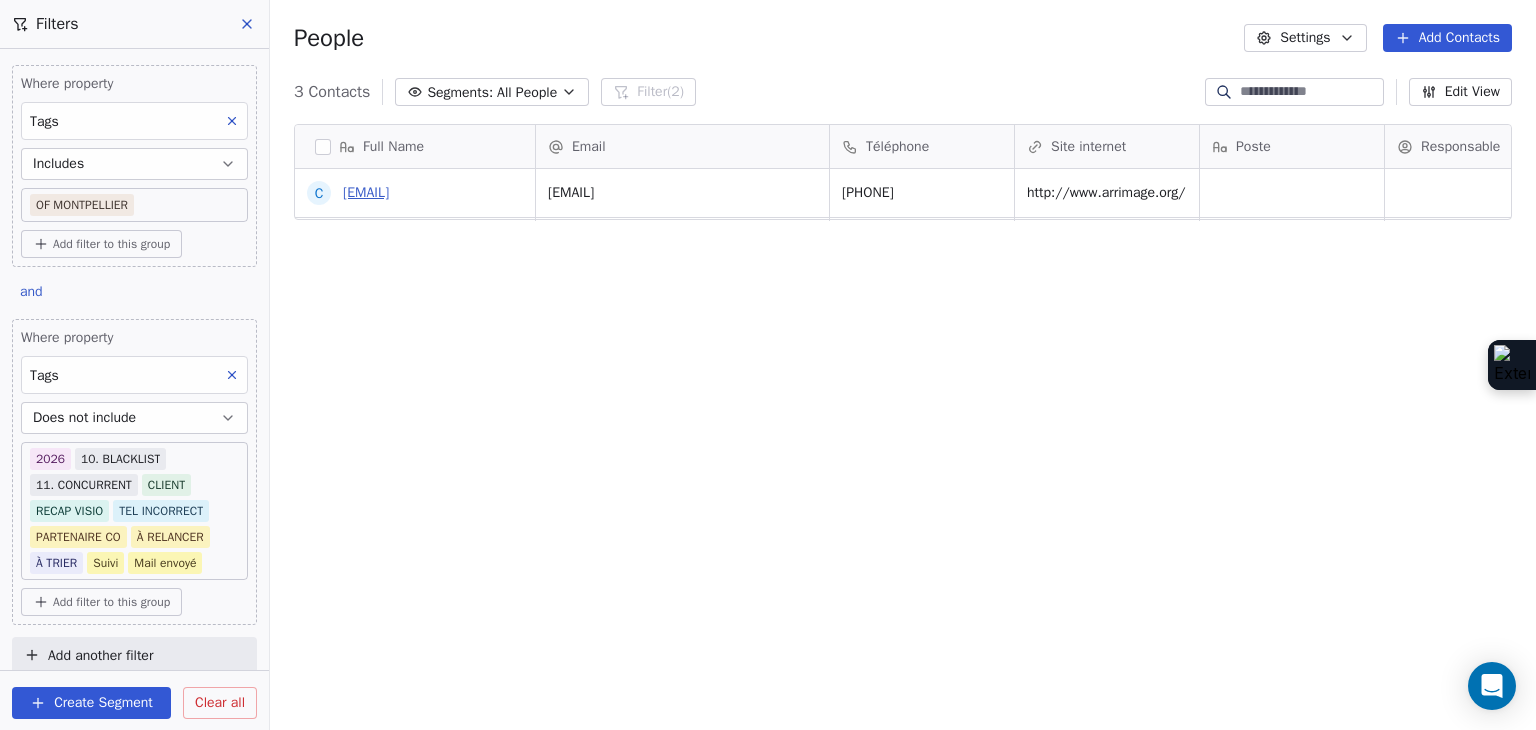 drag, startPoint x: 408, startPoint y: 204, endPoint x: 385, endPoint y: 190, distance: 26.925823 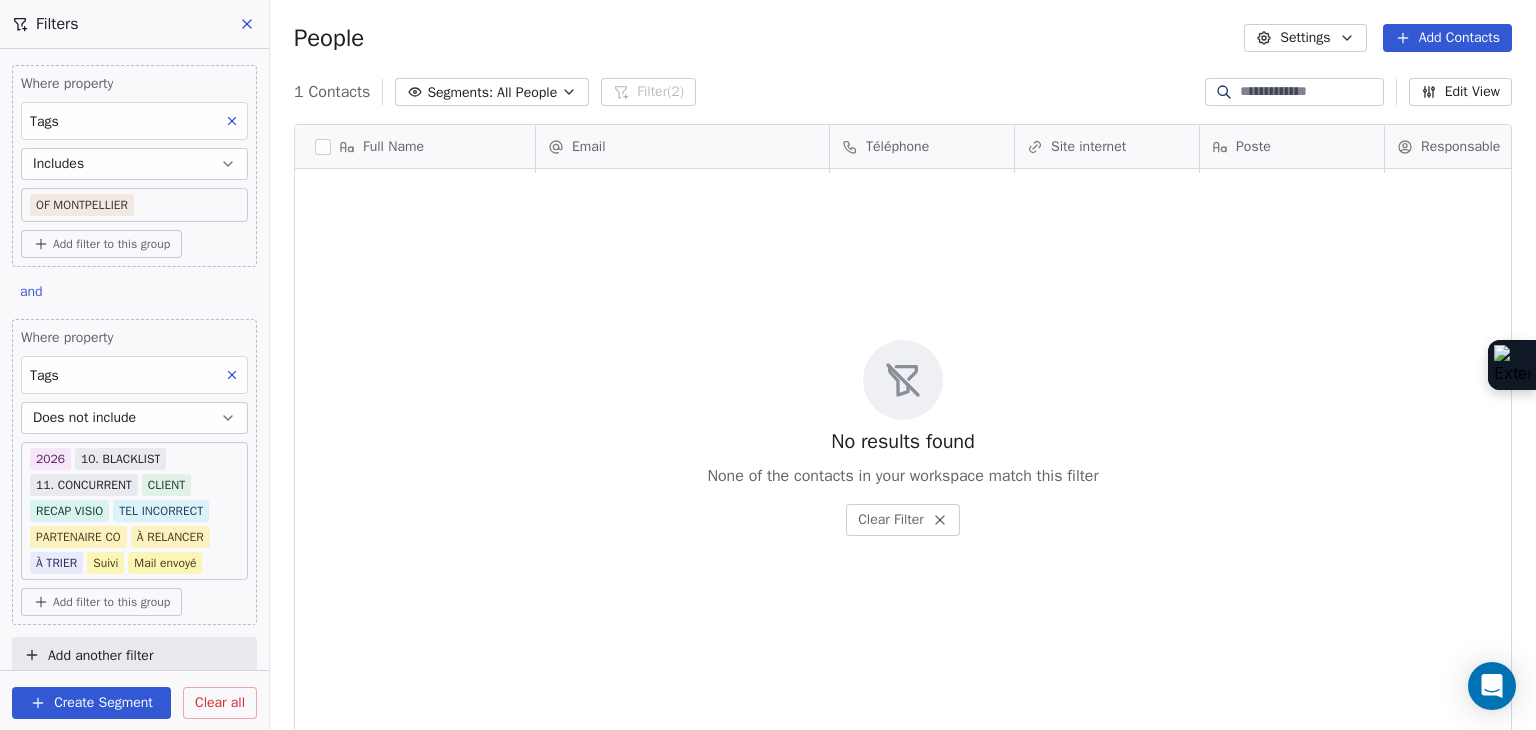 click 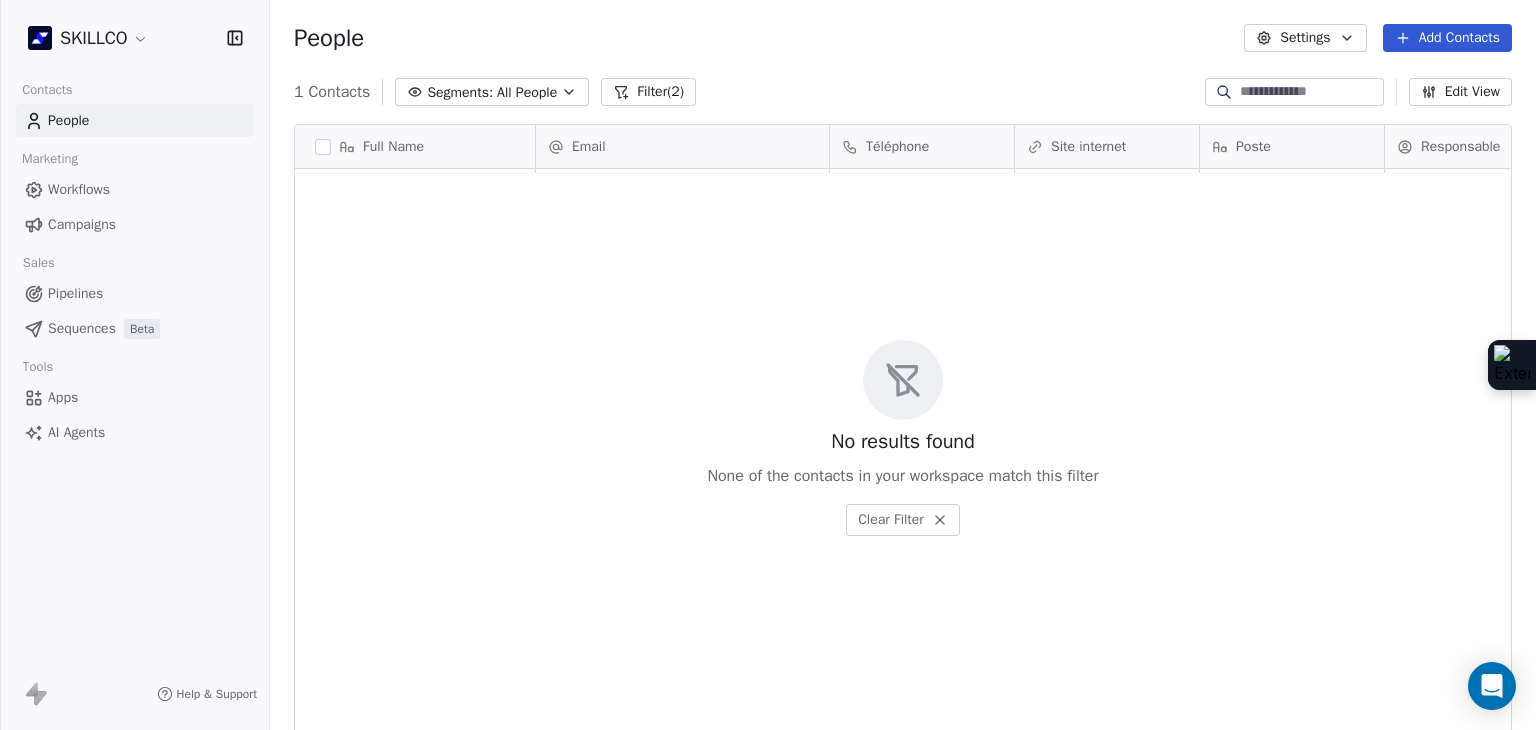click on "People" at bounding box center [68, 120] 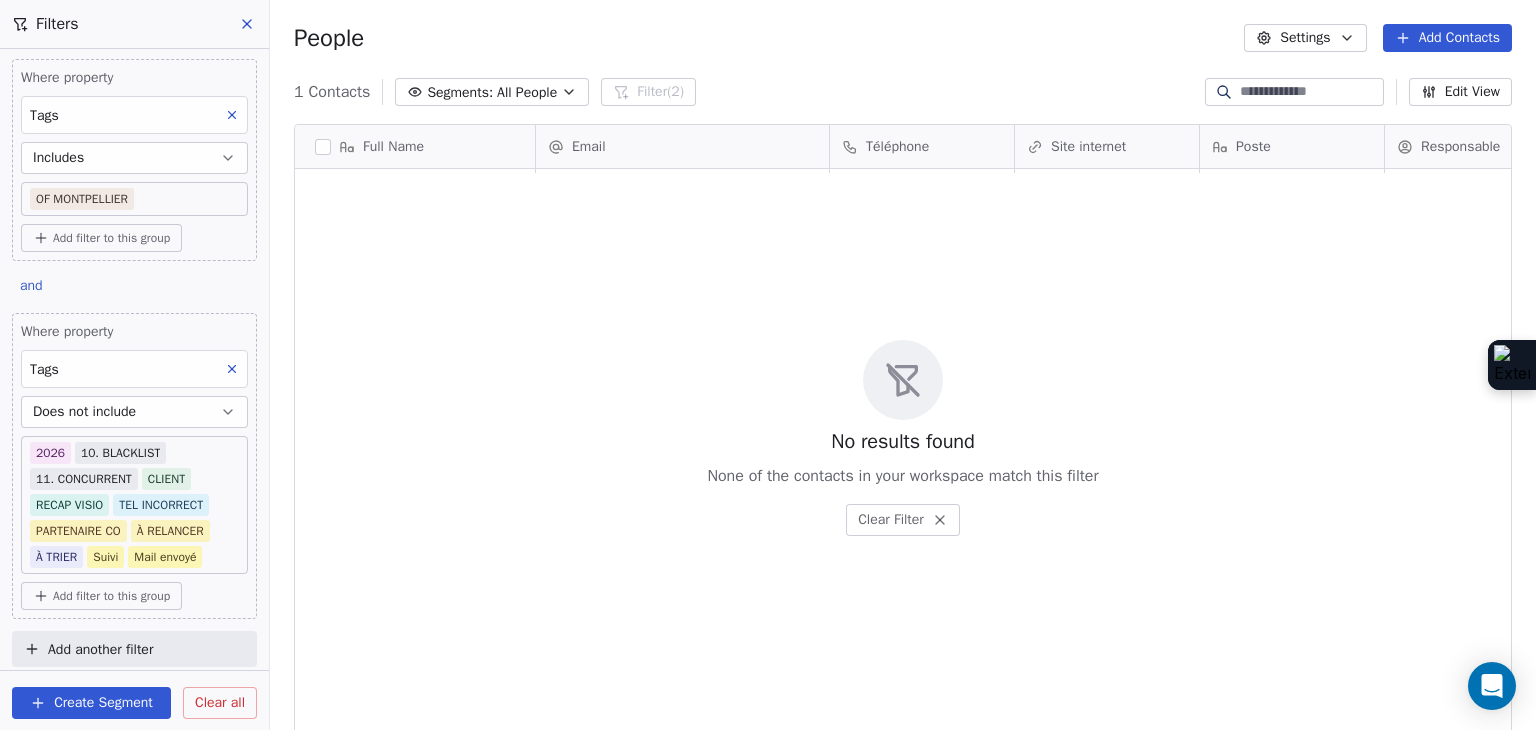 scroll, scrollTop: 9, scrollLeft: 0, axis: vertical 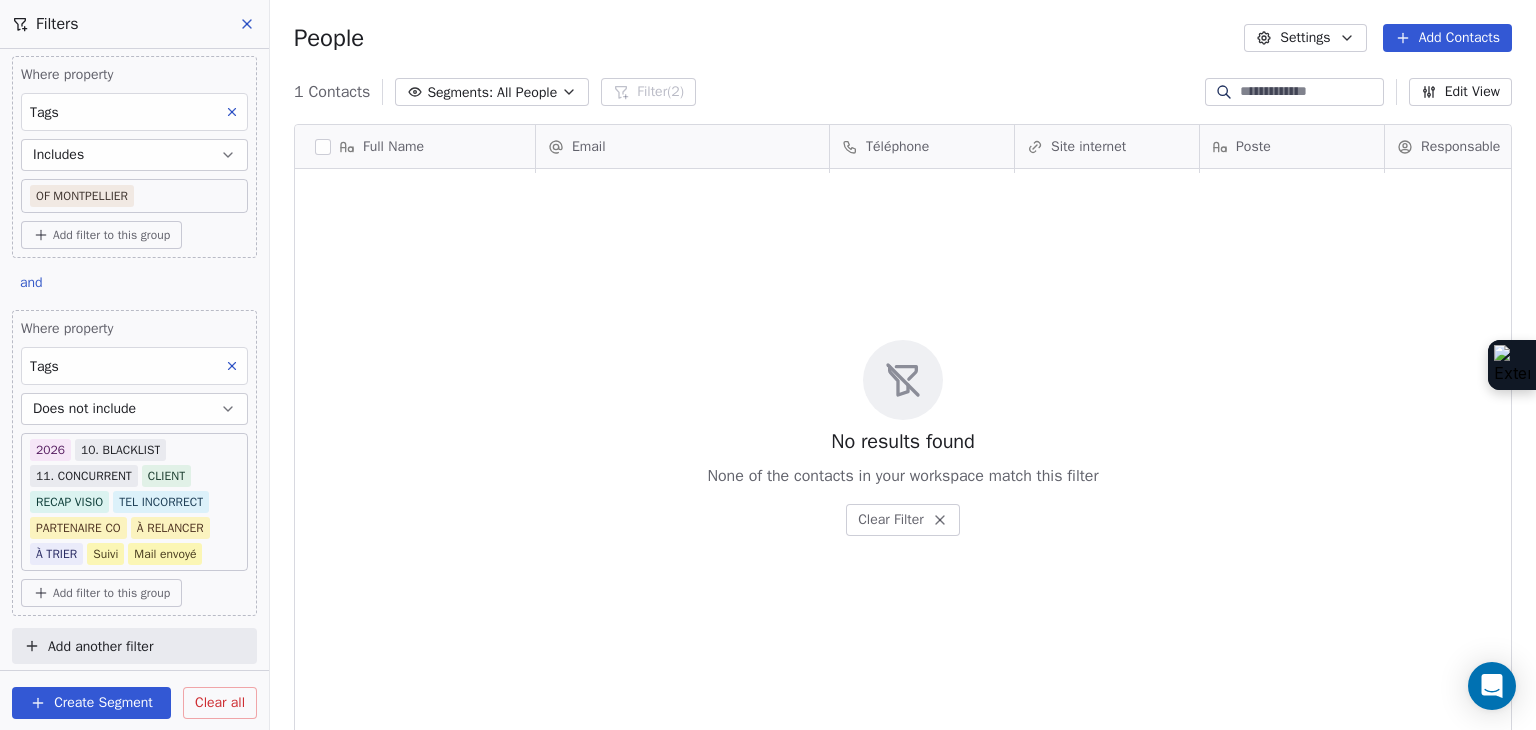 click at bounding box center [232, 366] 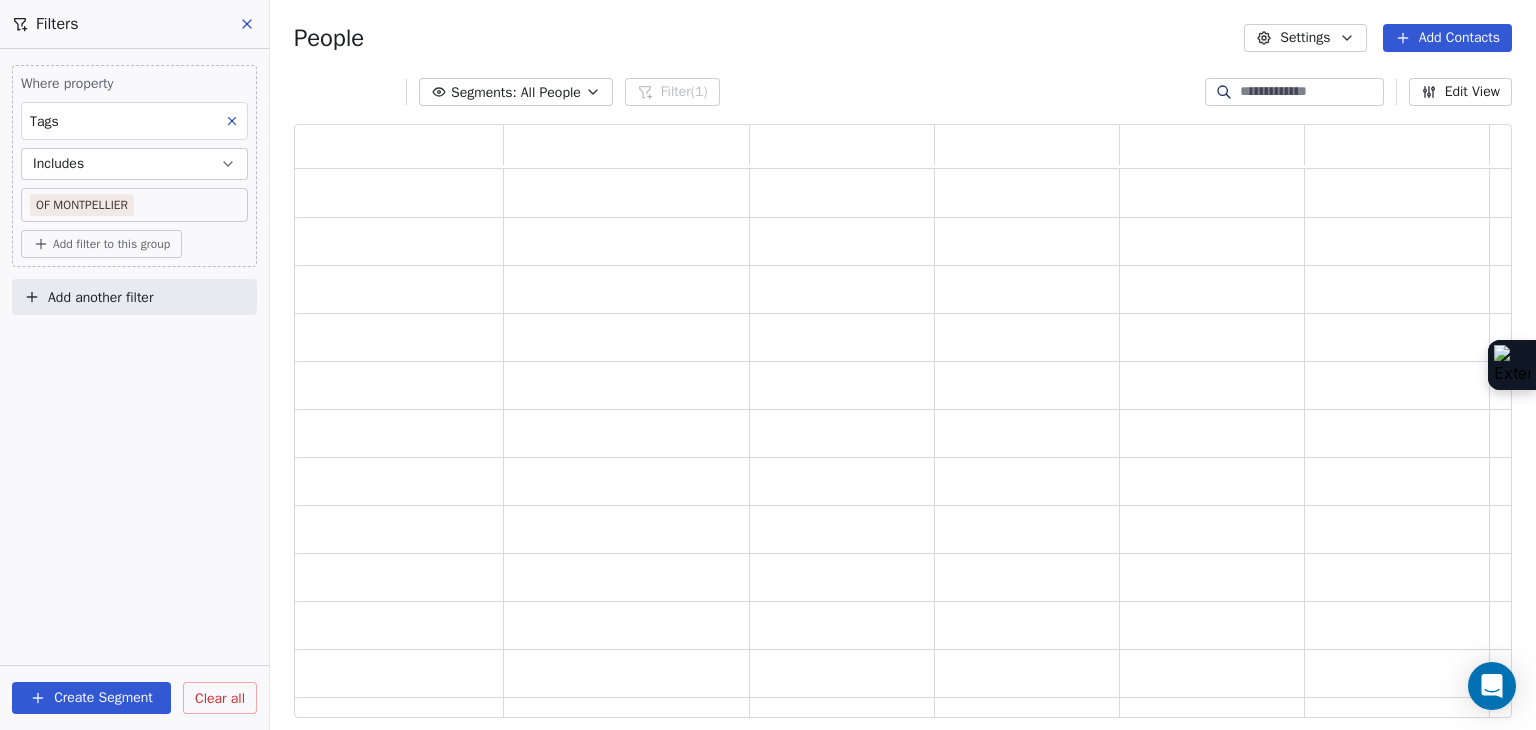 scroll, scrollTop: 16, scrollLeft: 16, axis: both 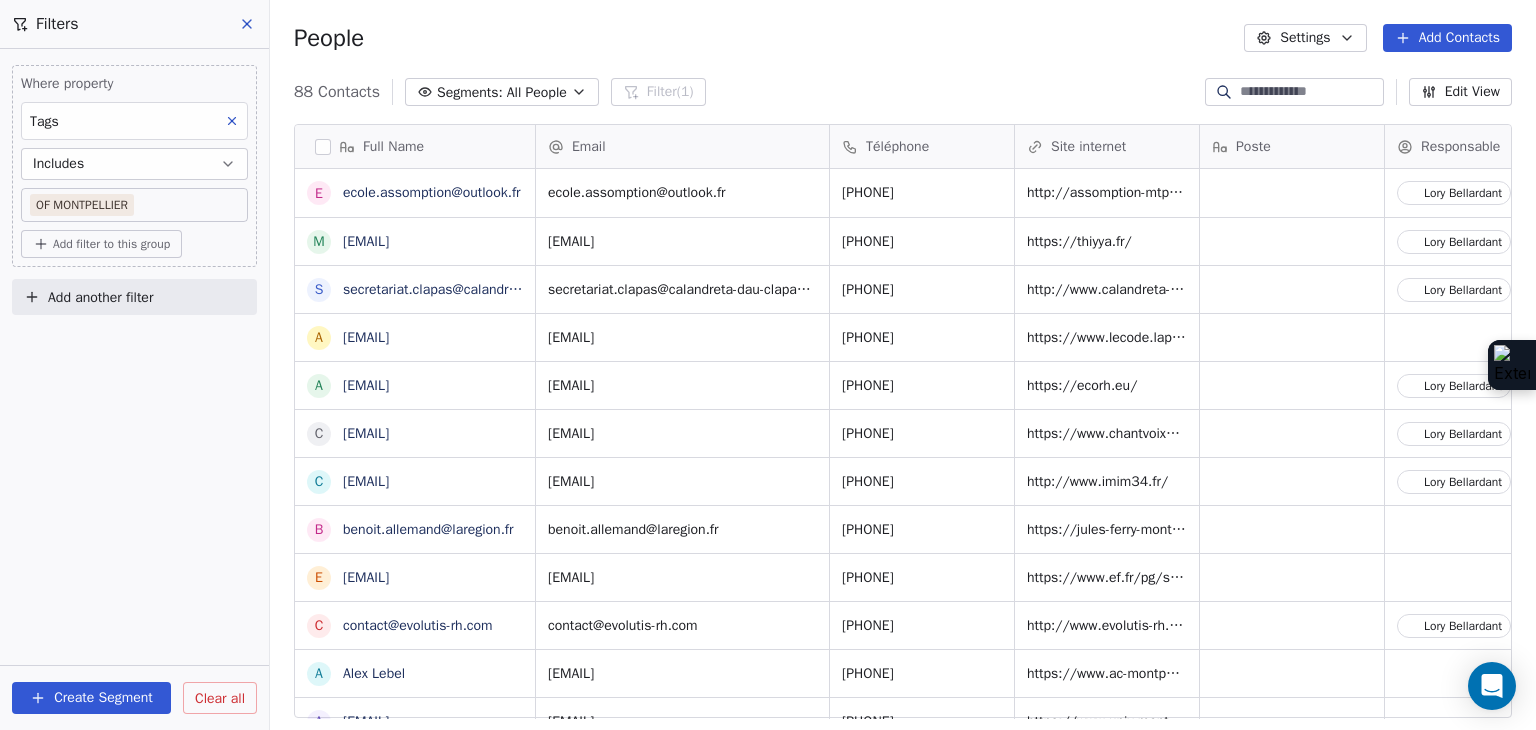click 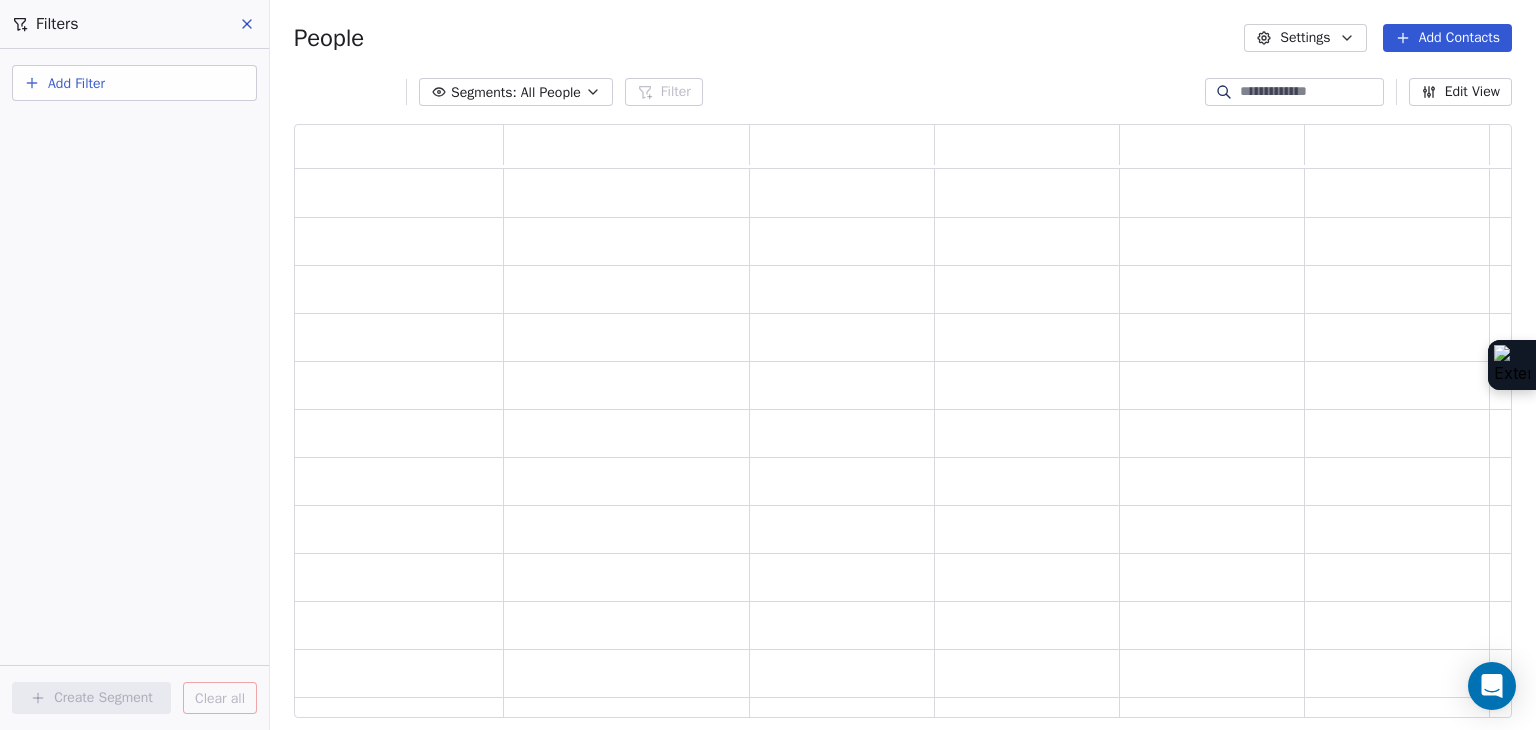 scroll, scrollTop: 16, scrollLeft: 16, axis: both 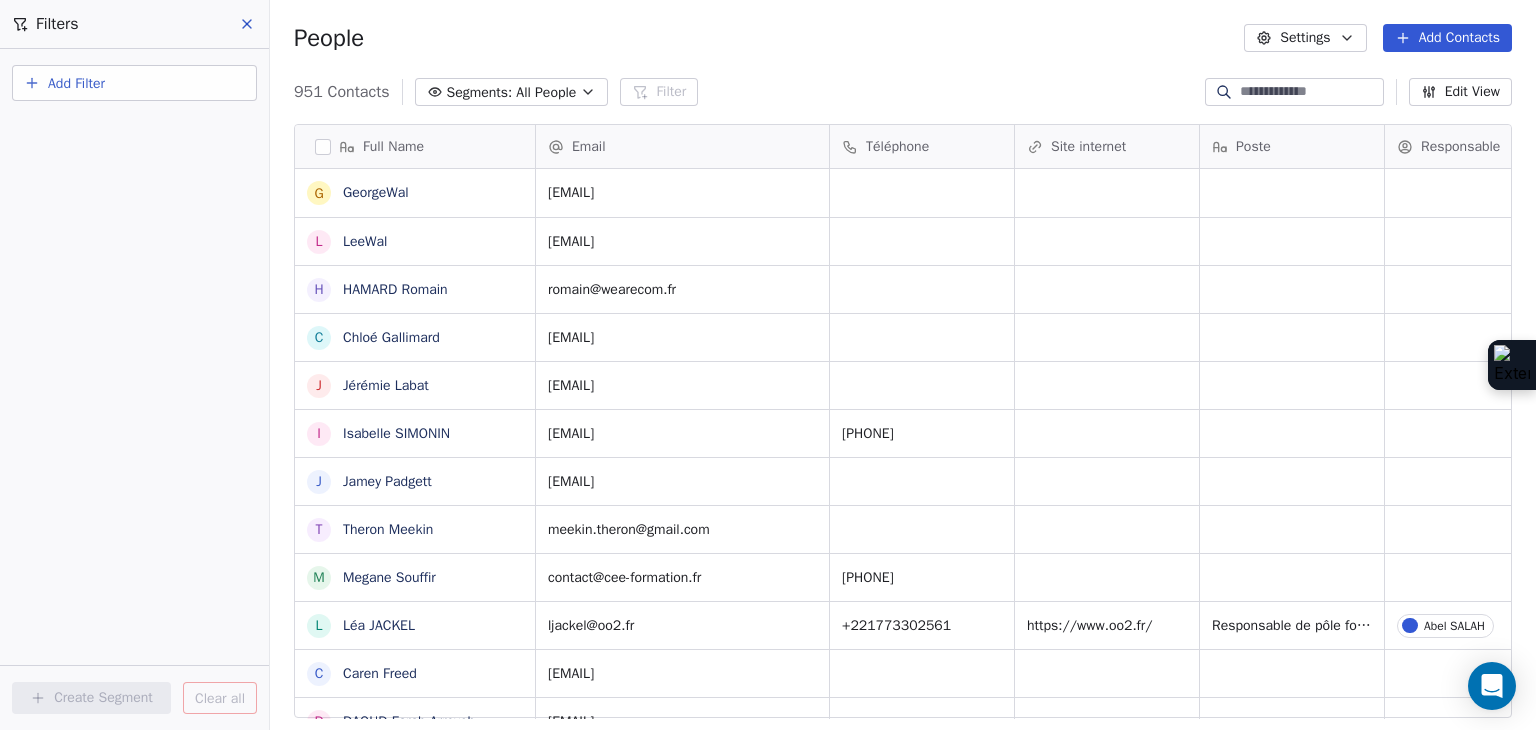 click on "Add Filter" at bounding box center [134, 83] 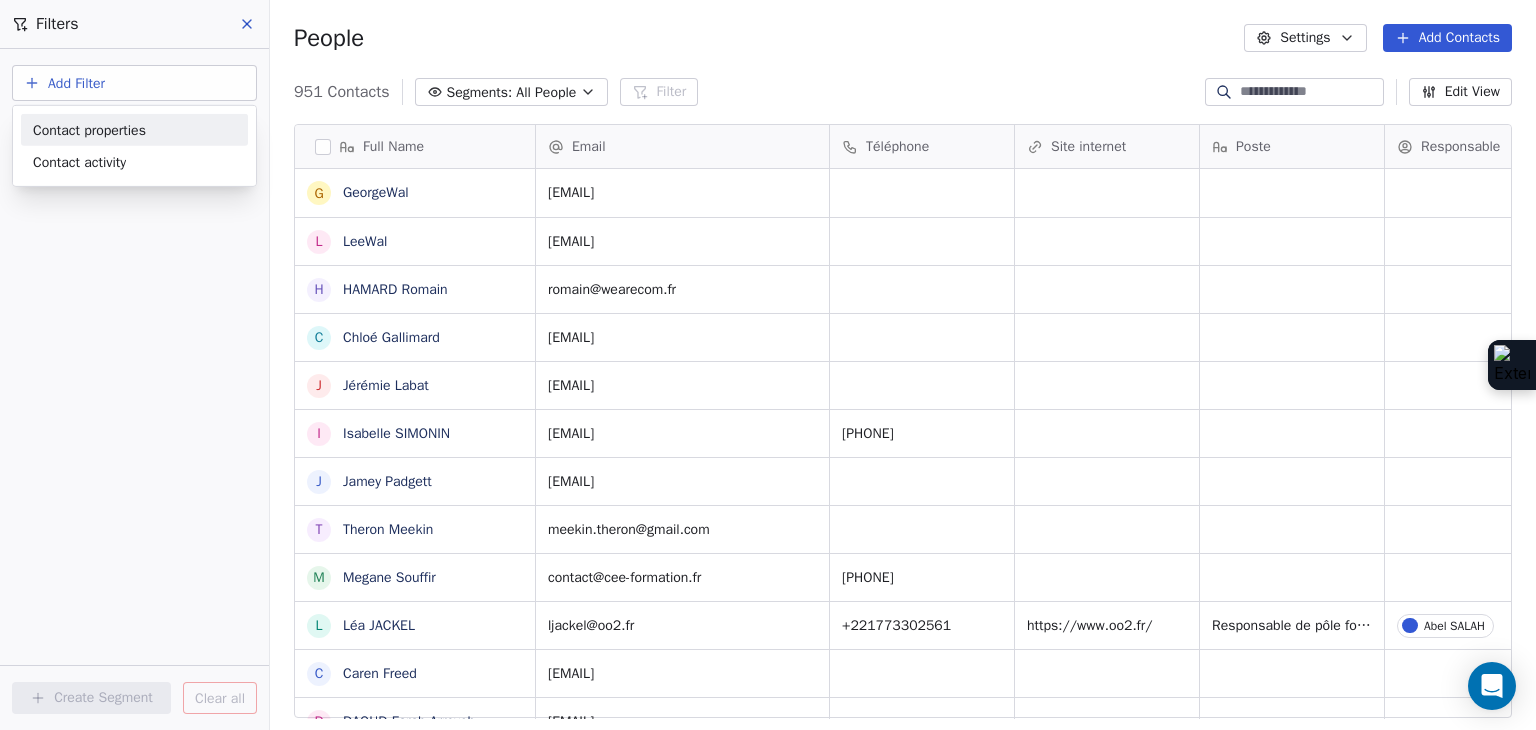 scroll, scrollTop: 16, scrollLeft: 16, axis: both 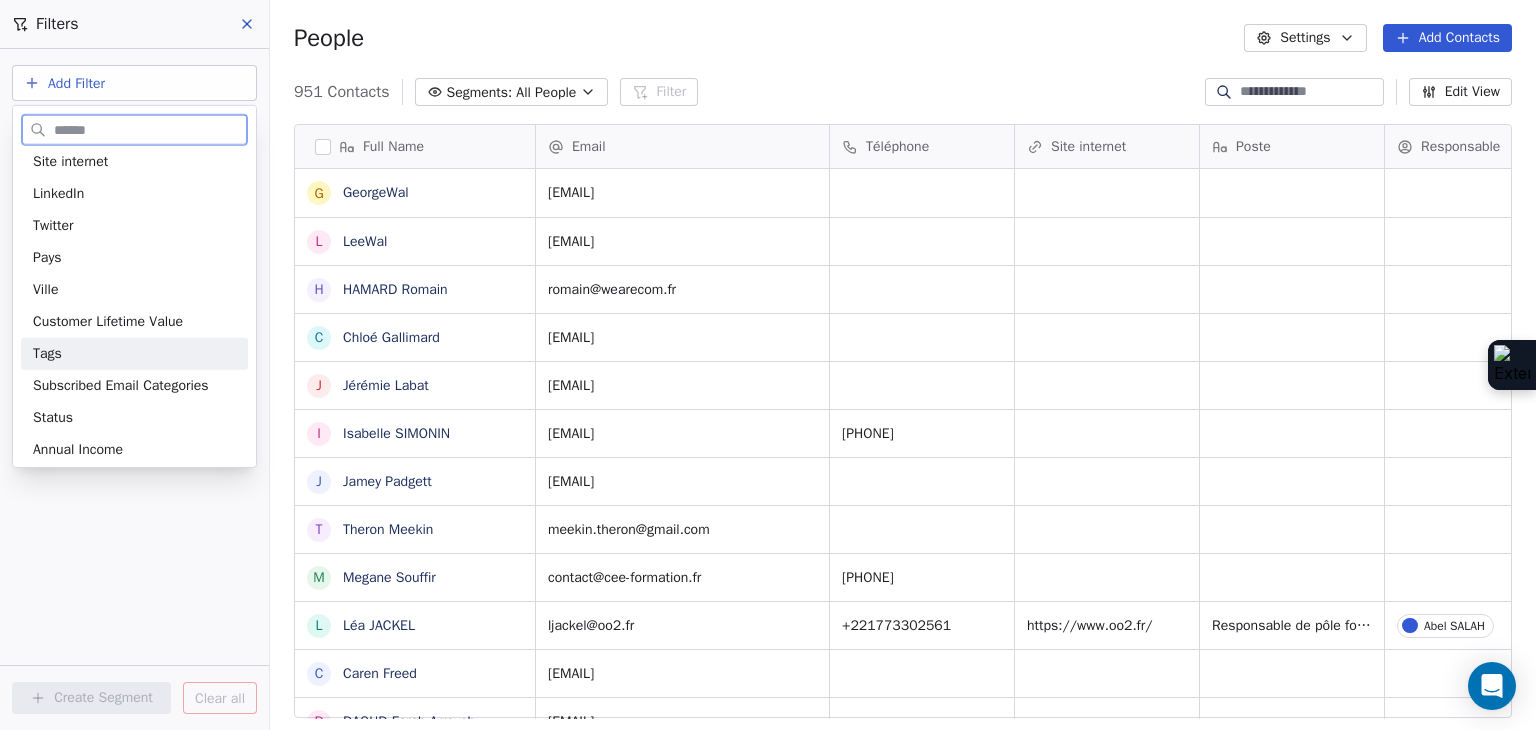 click on "Tags" at bounding box center (134, 354) 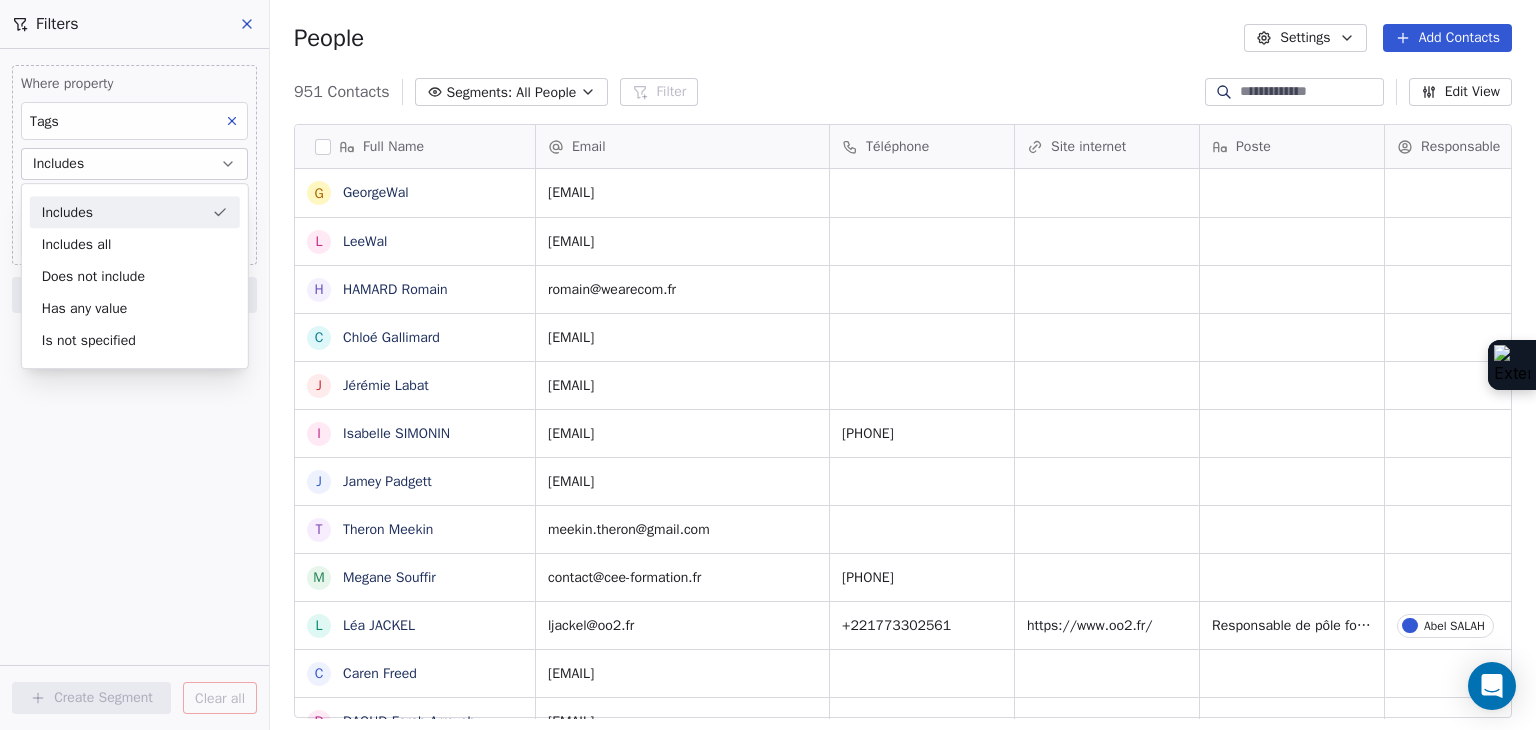click on "Includes" at bounding box center [135, 212] 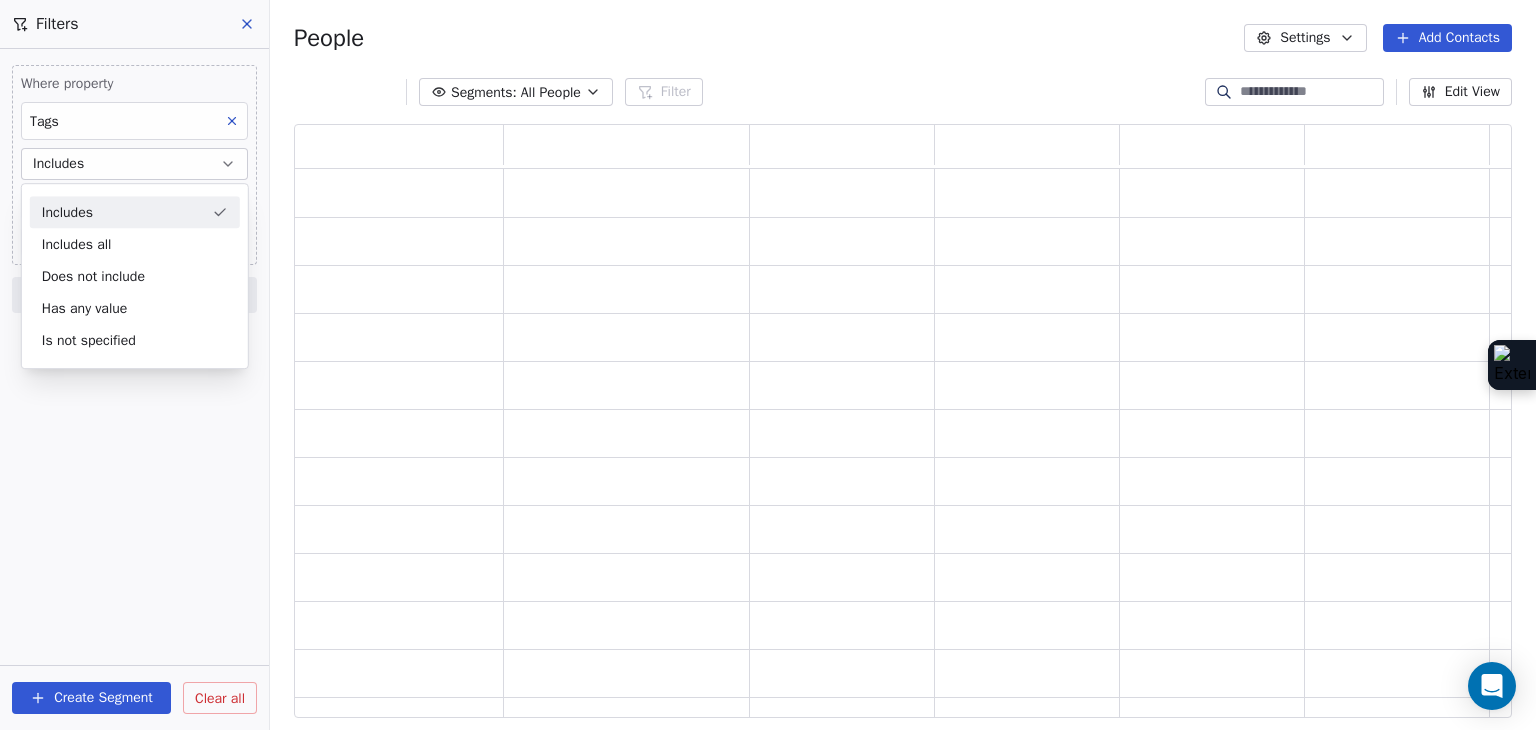 scroll, scrollTop: 16, scrollLeft: 16, axis: both 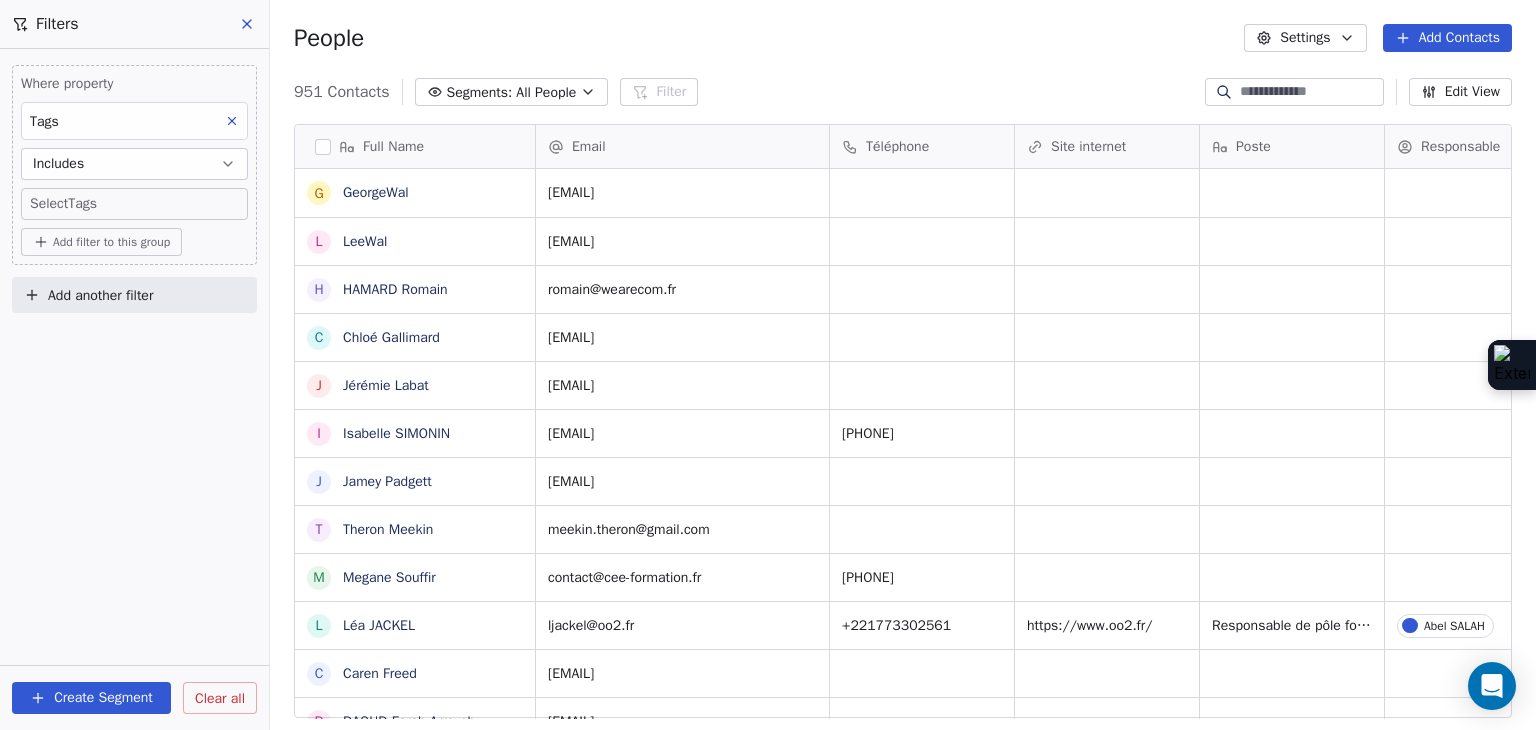 click on "SKILLCO Contacts People Marketing Workflows Campaigns Sales Pipelines Sequences Beta Tools Apps AI Agents Help & Support Filters Where property   Tags   Includes Select  Tags Add filter to this group Add another filter  Create Segment Clear all People Settings  Add Contacts 951 Contacts Segments: All People Filter  Edit View Tag Add to Sequence Full Name G GeorgeWal L LeeWal H HAMARD Romain C Chloé Gallimard J Jérémie Labat I Isabelle SIMONIN J Jamey Padgett T Theron Meekin M Megane Souffir L Léa JACKEL C Caren Freed D DAOUD Farah Arreyeh A Ayoub Khouder N Nicolas LE MORVAN E Emmanuel Balpe A Ainhoa Bermeo m massimo davoli J Judith Haggard s sébastien tassier J Johnathan Dunett N Nixon Helory 2 2900cdl.helene@gmail.com o oumaima.tafhi@usmba.ac.ma D Daniela Coleman C Cédric Brandon J Joaquim Da Costa n ndibumusungayibenedicte@gmail.com p pyros_man@hotmail.com B Bournais Pierre n narcissecomlanbismark@gmail.com c chrishamuli2015@gmail.com s shangiricha@gmail.com Email Téléphone Site internet Poste" at bounding box center (768, 365) 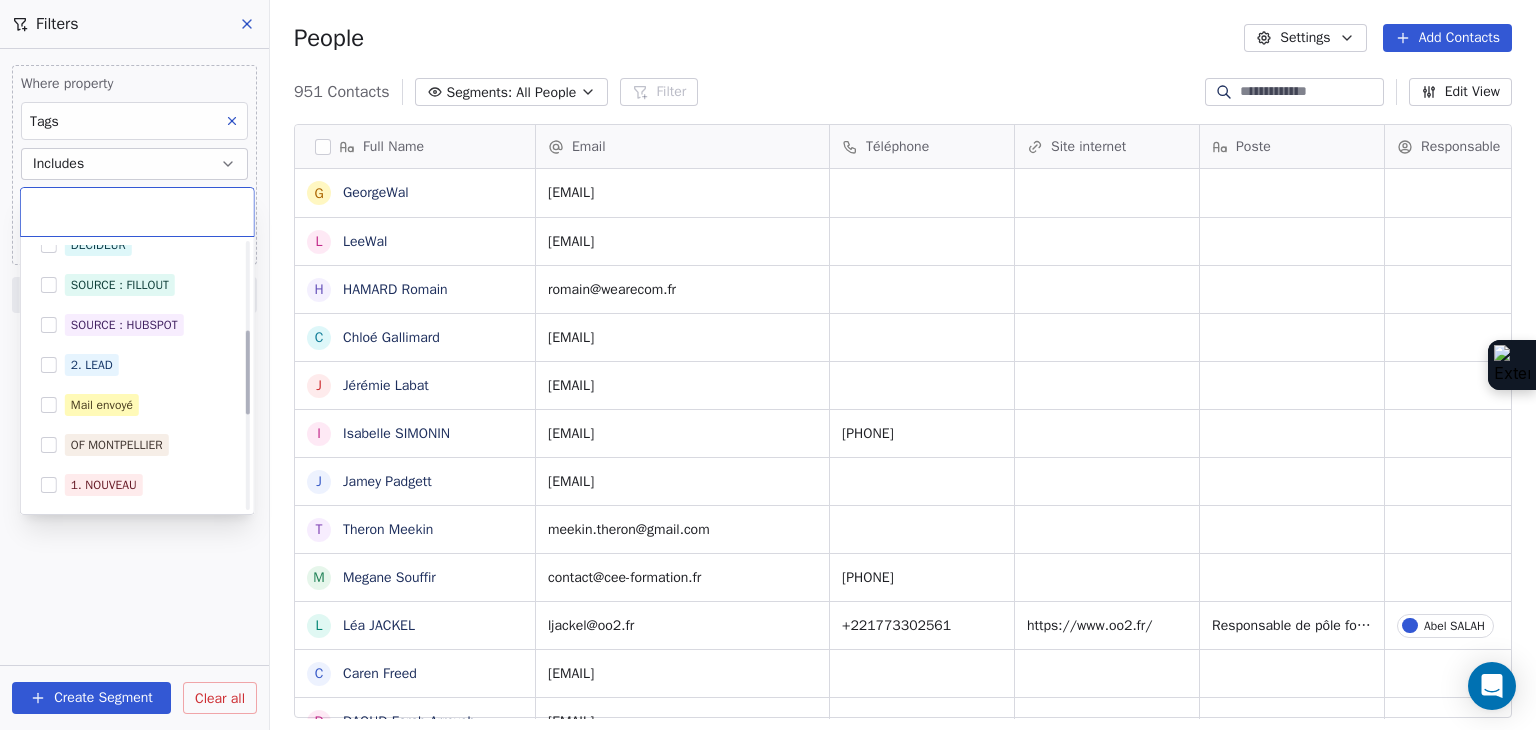 scroll, scrollTop: 278, scrollLeft: 0, axis: vertical 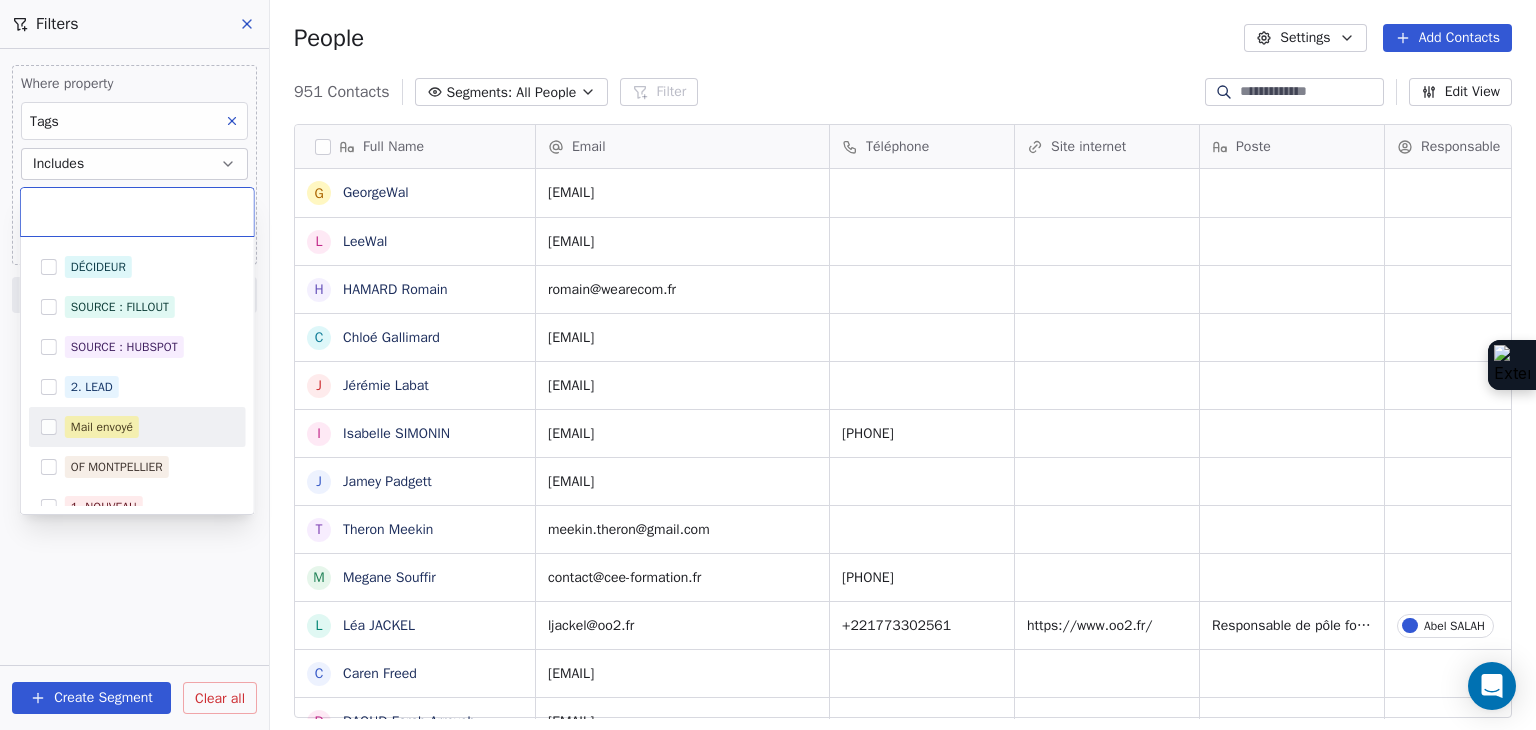 click on "Mail envoyé" at bounding box center [137, 427] 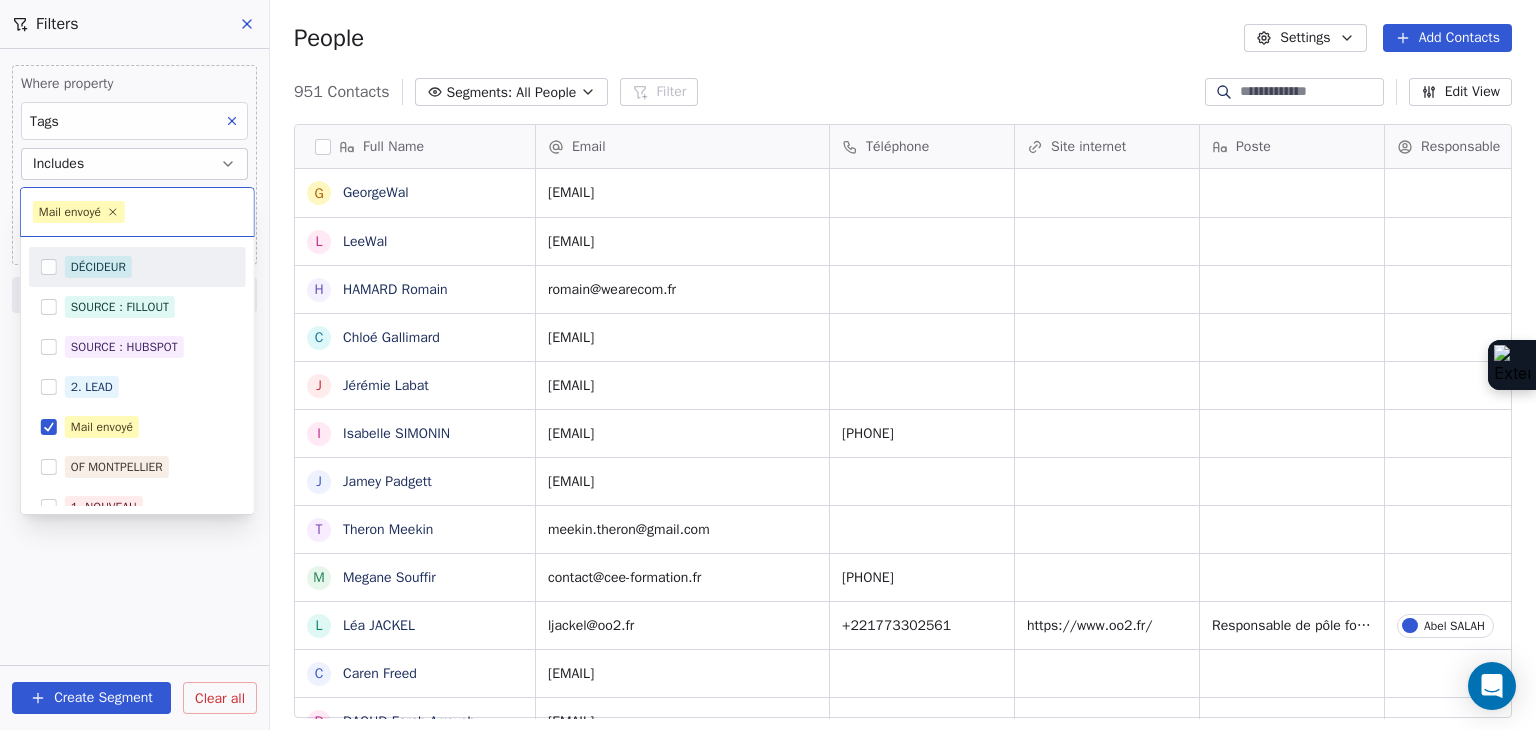 click on "SKILLCO Contacts People Marketing Workflows Campaigns Sales Pipelines Sequences Beta Tools Apps AI Agents Help & Support Filters Where property   Tags   Includes Select  Tags Add filter to this group Add another filter  Create Segment Clear all People Settings  Add Contacts 951 Contacts Segments: All People Filter  Edit View Tag Add to Sequence Full Name G GeorgeWal L LeeWal H HAMARD Romain C Chloé Gallimard J Jérémie Labat I Isabelle SIMONIN J Jamey Padgett T Theron Meekin M Megane Souffir L Léa JACKEL C Caren Freed D DAOUD Farah Arreyeh A Ayoub Khouder N Nicolas LE MORVAN E Emmanuel Balpe A Ainhoa Bermeo m massimo davoli J Judith Haggard s sébastien tassier J Johnathan Dunett N Nixon Helory 2 2900cdl.helene@gmail.com o oumaima.tafhi@usmba.ac.ma D Daniela Coleman C Cédric Brandon J Joaquim Da Costa n ndibumusungayibenedicte@gmail.com p pyros_man@hotmail.com B Bournais Pierre n narcissecomlanbismark@gmail.com c chrishamuli2015@gmail.com s shangiricha@gmail.com Email Téléphone Site internet Poste" at bounding box center (768, 365) 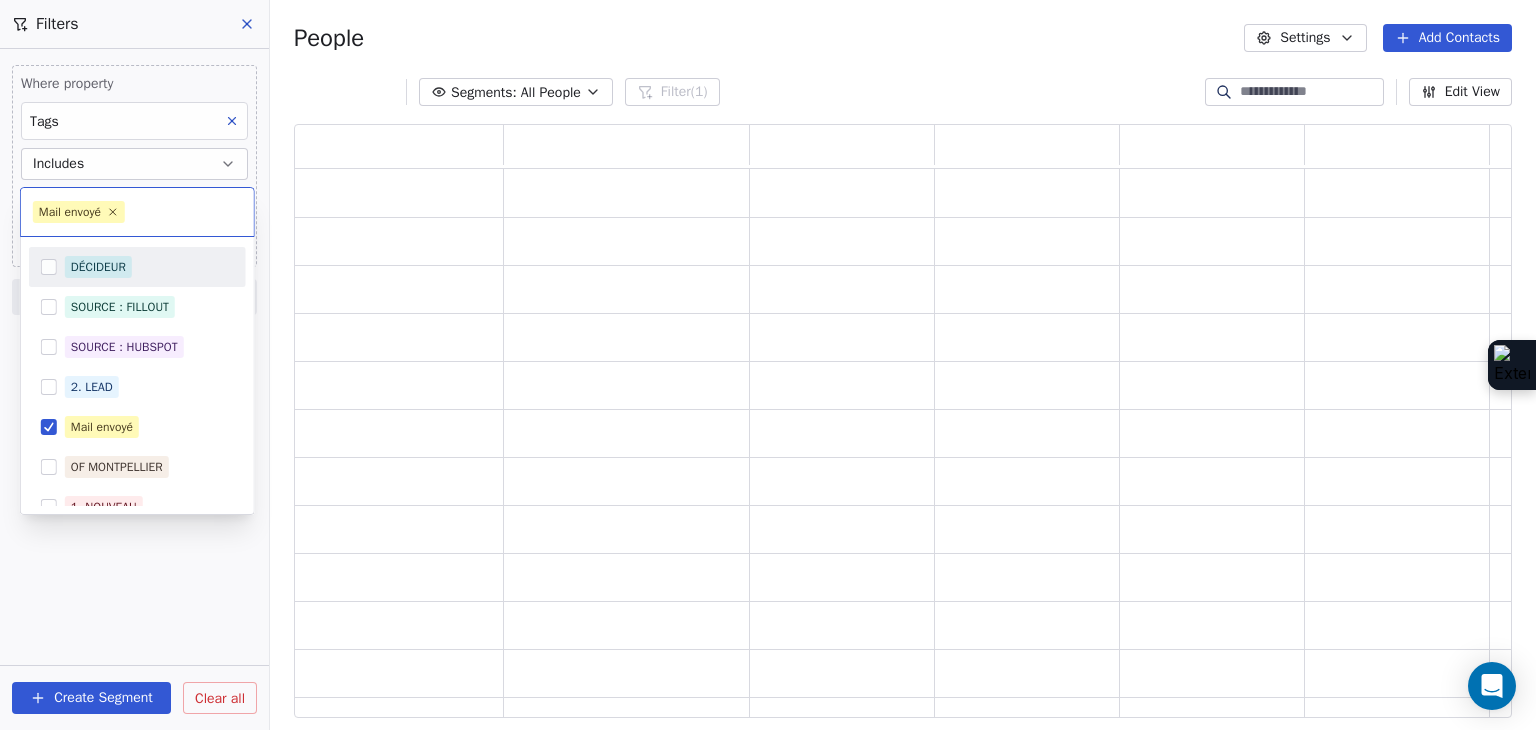 scroll, scrollTop: 16, scrollLeft: 16, axis: both 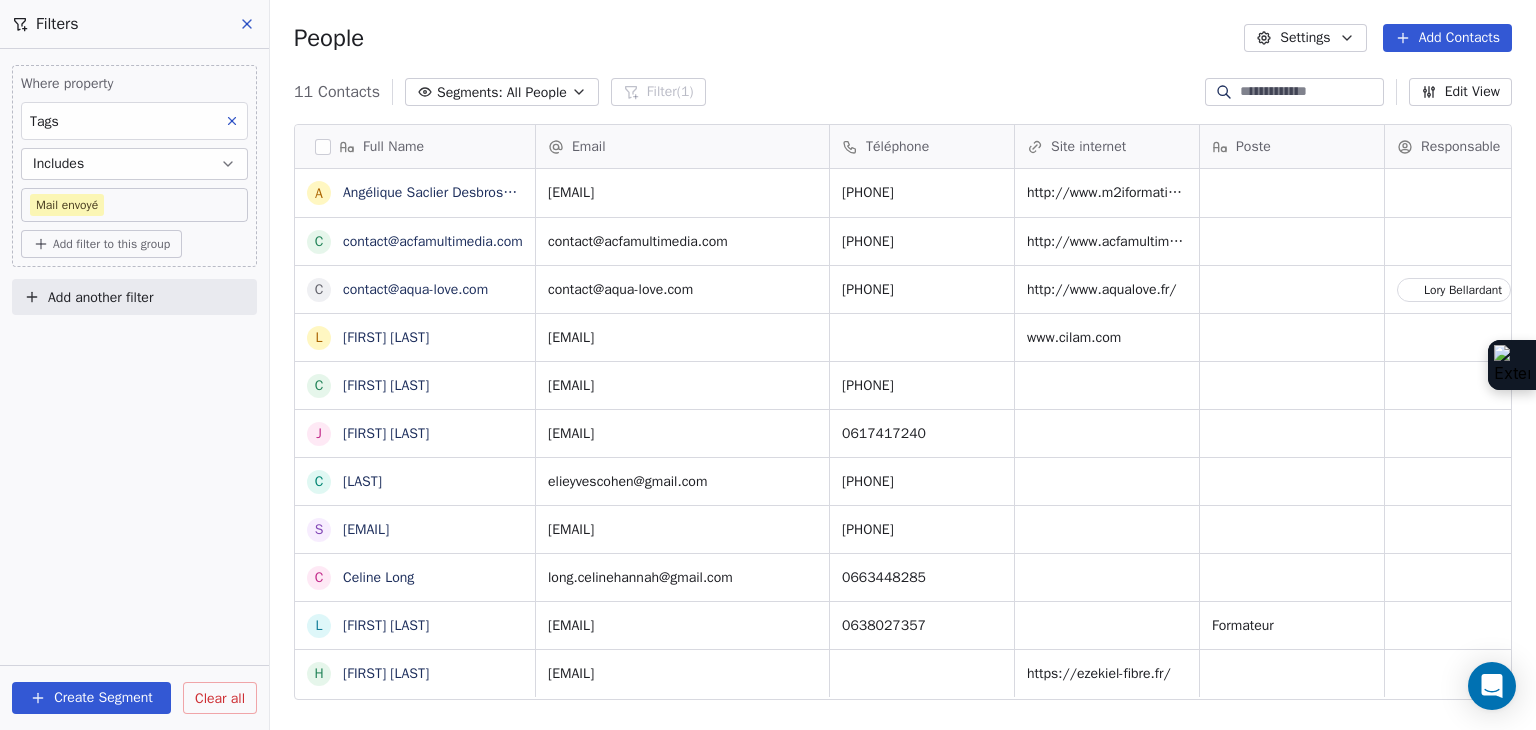 click on "Add another filter" at bounding box center [100, 297] 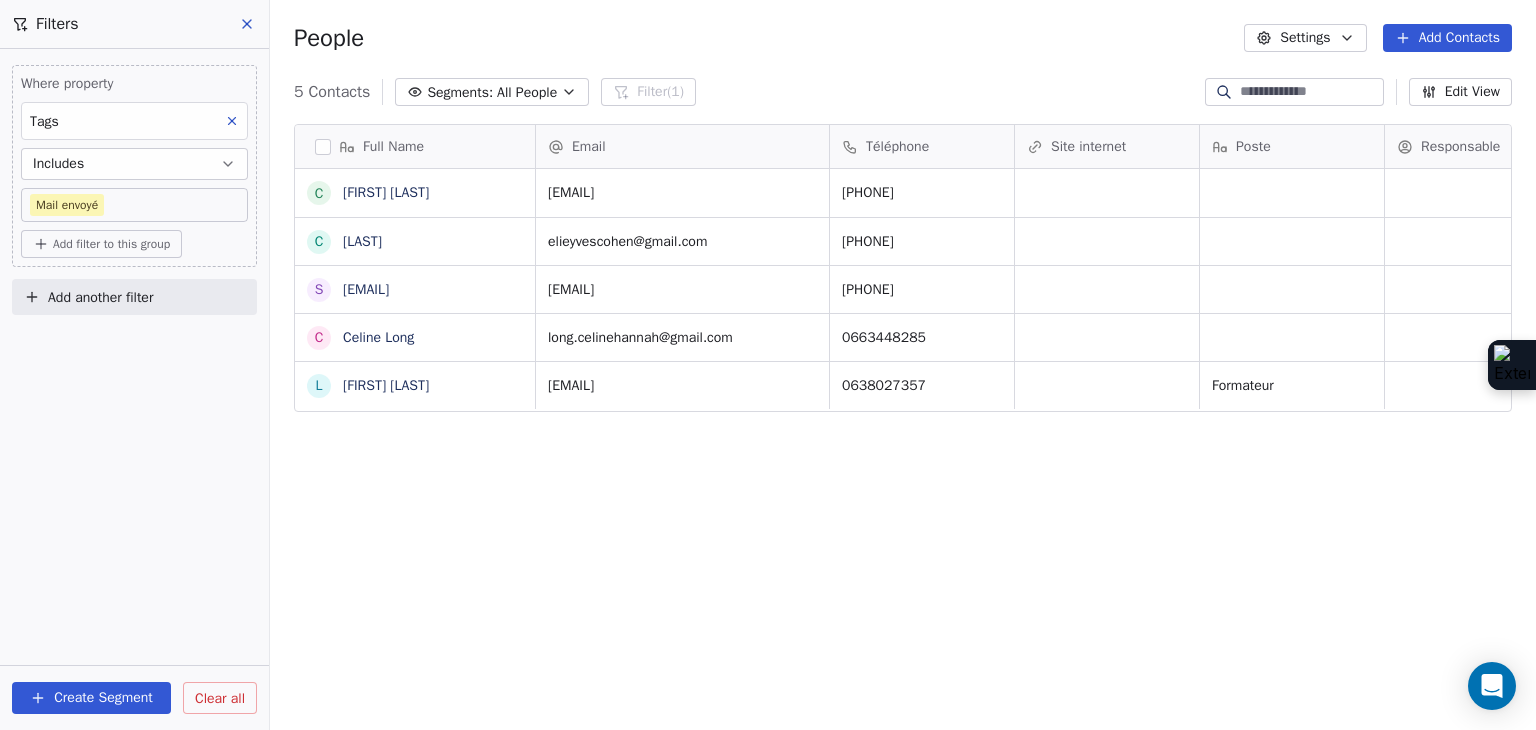 click on "Add another filter" at bounding box center (134, 297) 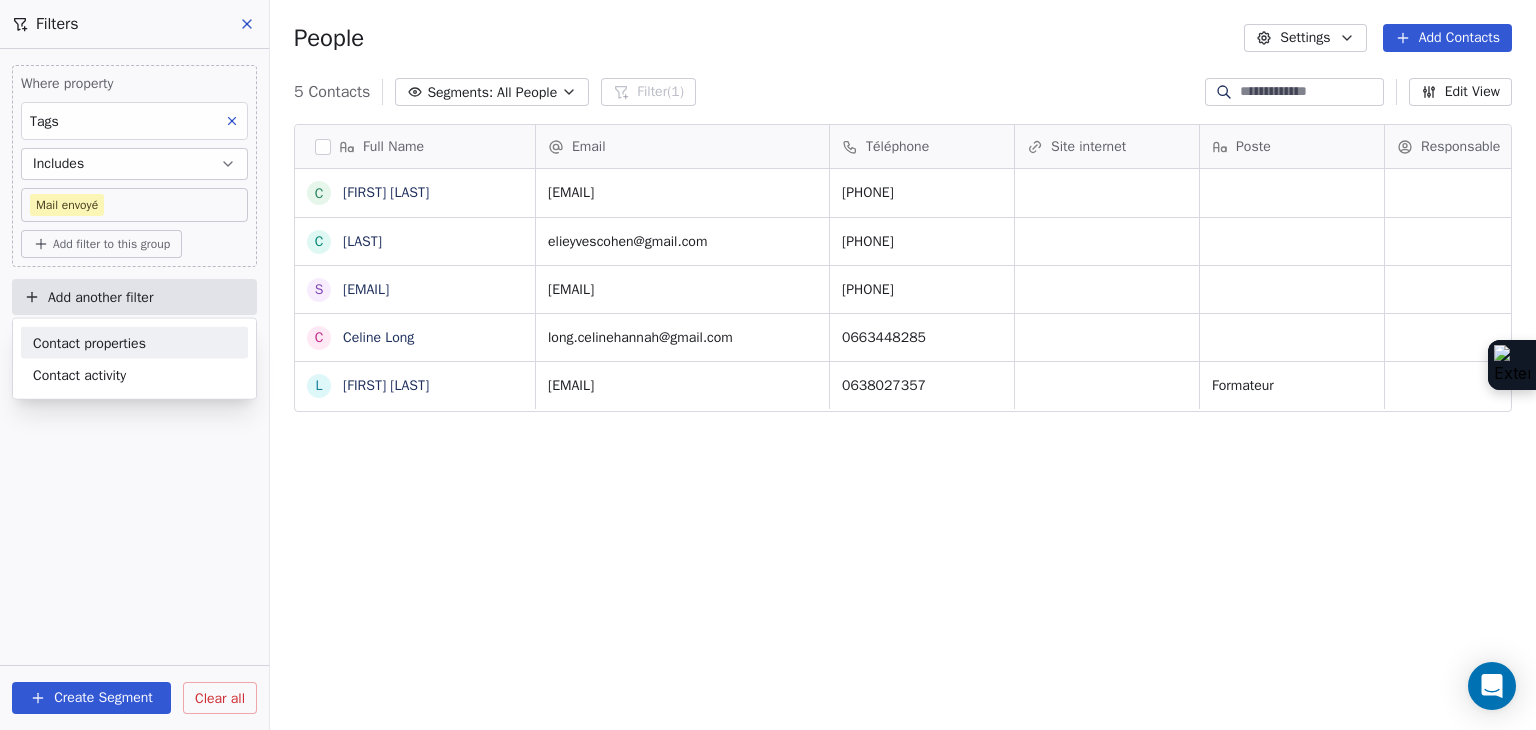 click on "Contact properties" at bounding box center [89, 342] 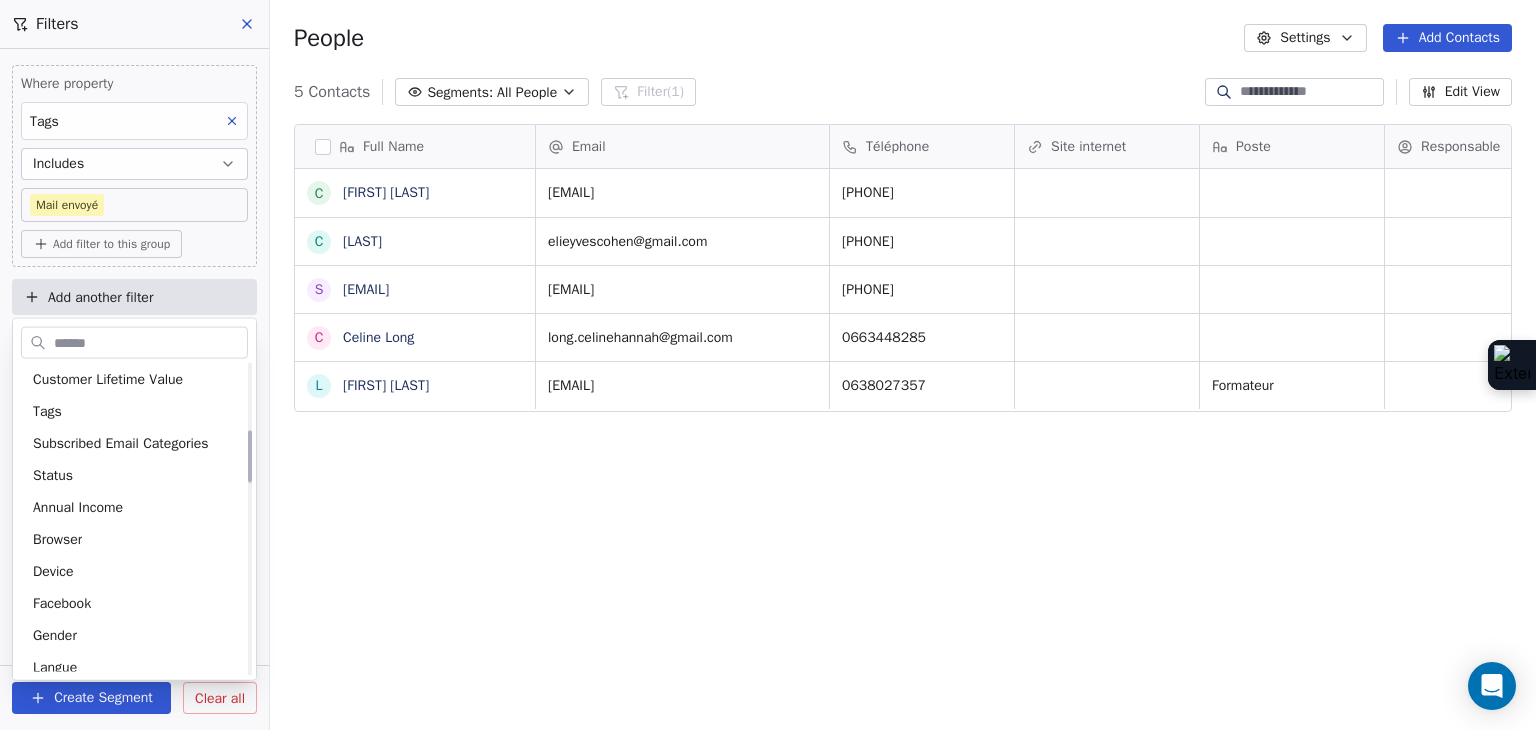 scroll, scrollTop: 400, scrollLeft: 0, axis: vertical 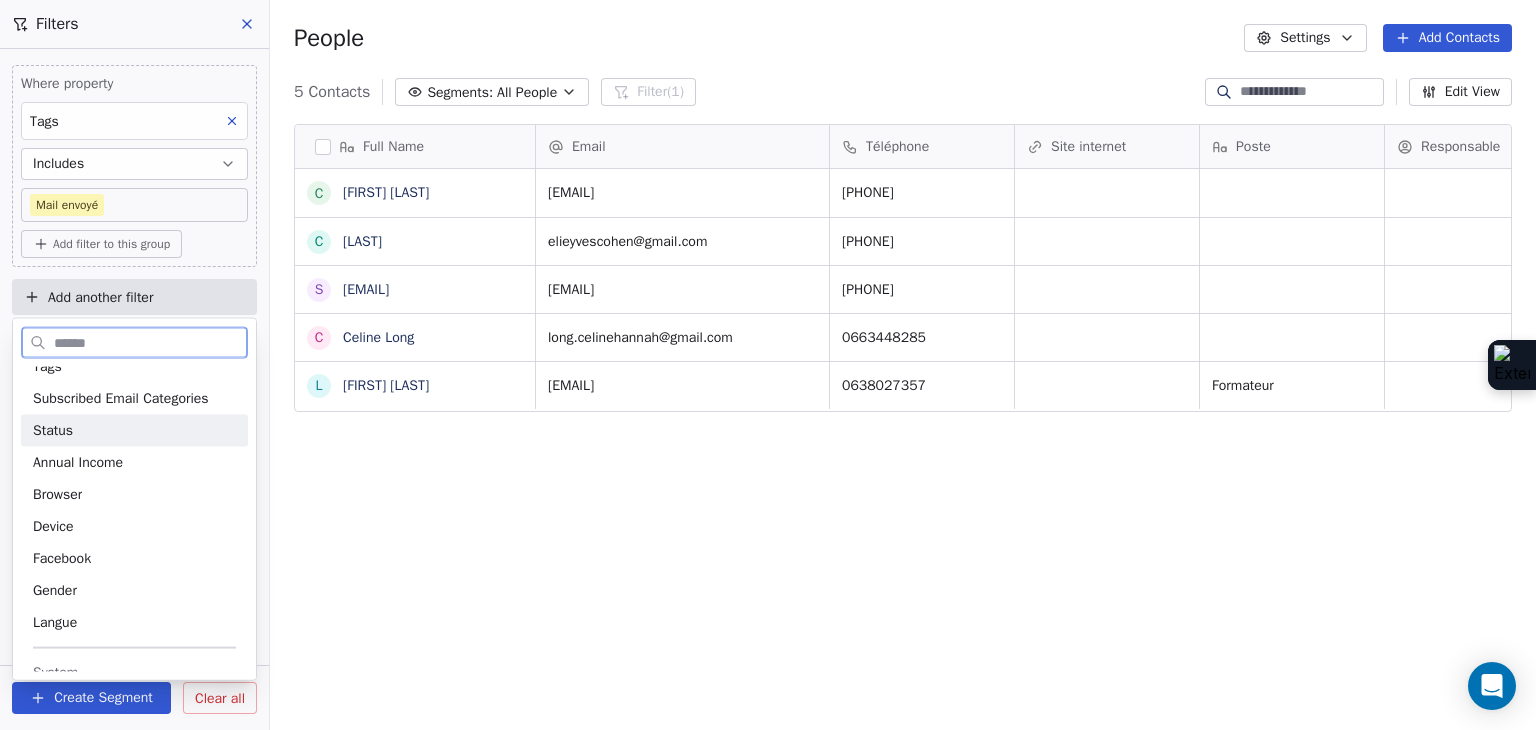 click on "Status" at bounding box center [134, 431] 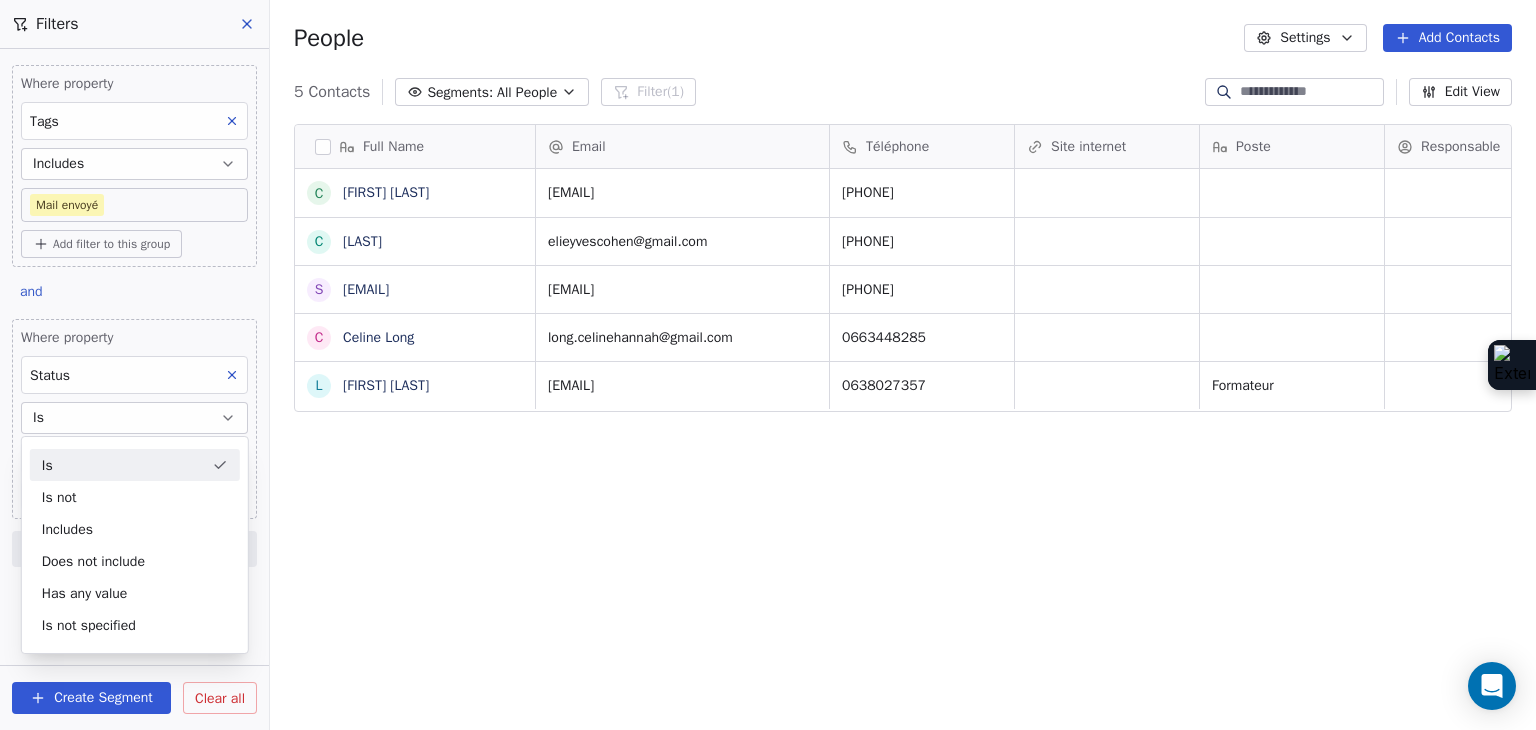 click on "Status" at bounding box center (134, 375) 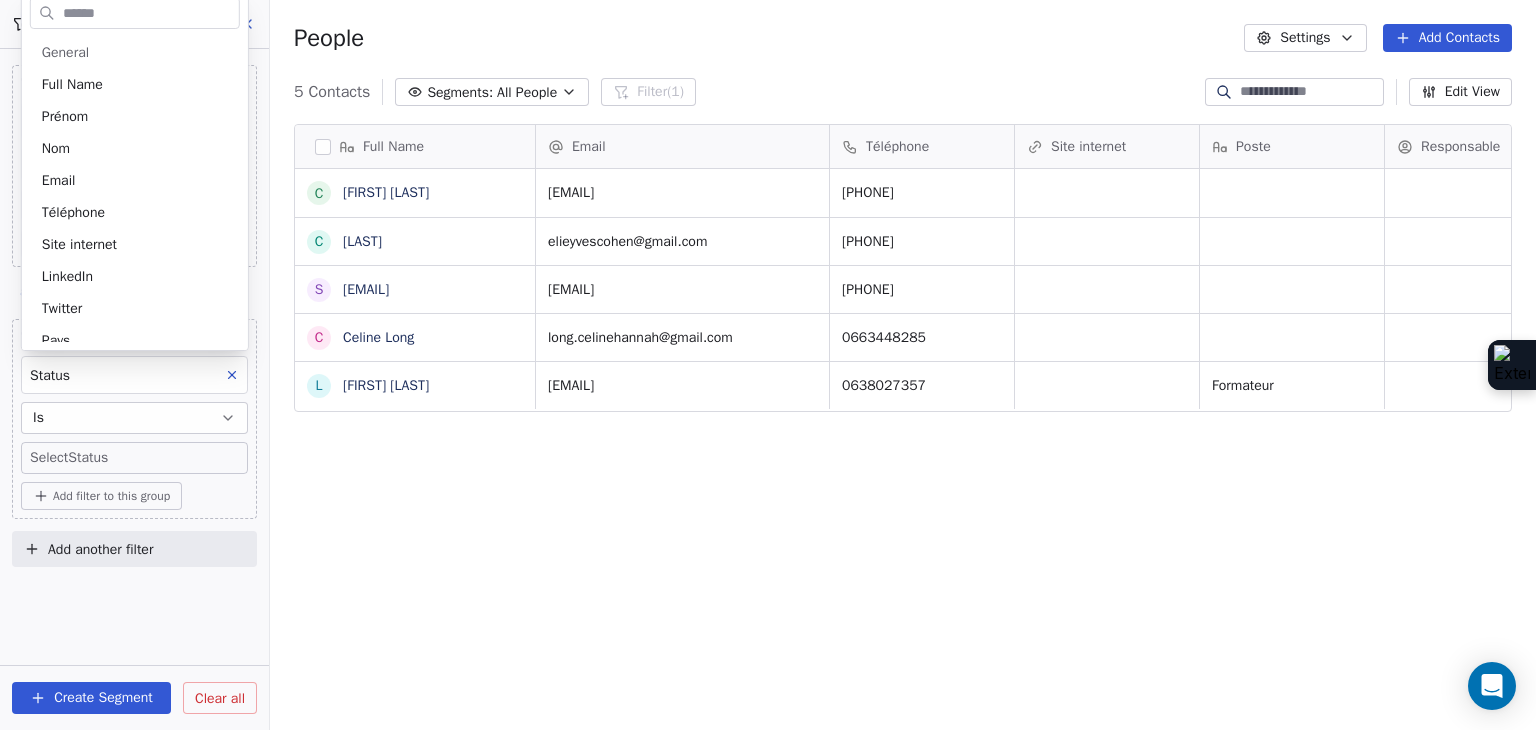 scroll, scrollTop: 175, scrollLeft: 0, axis: vertical 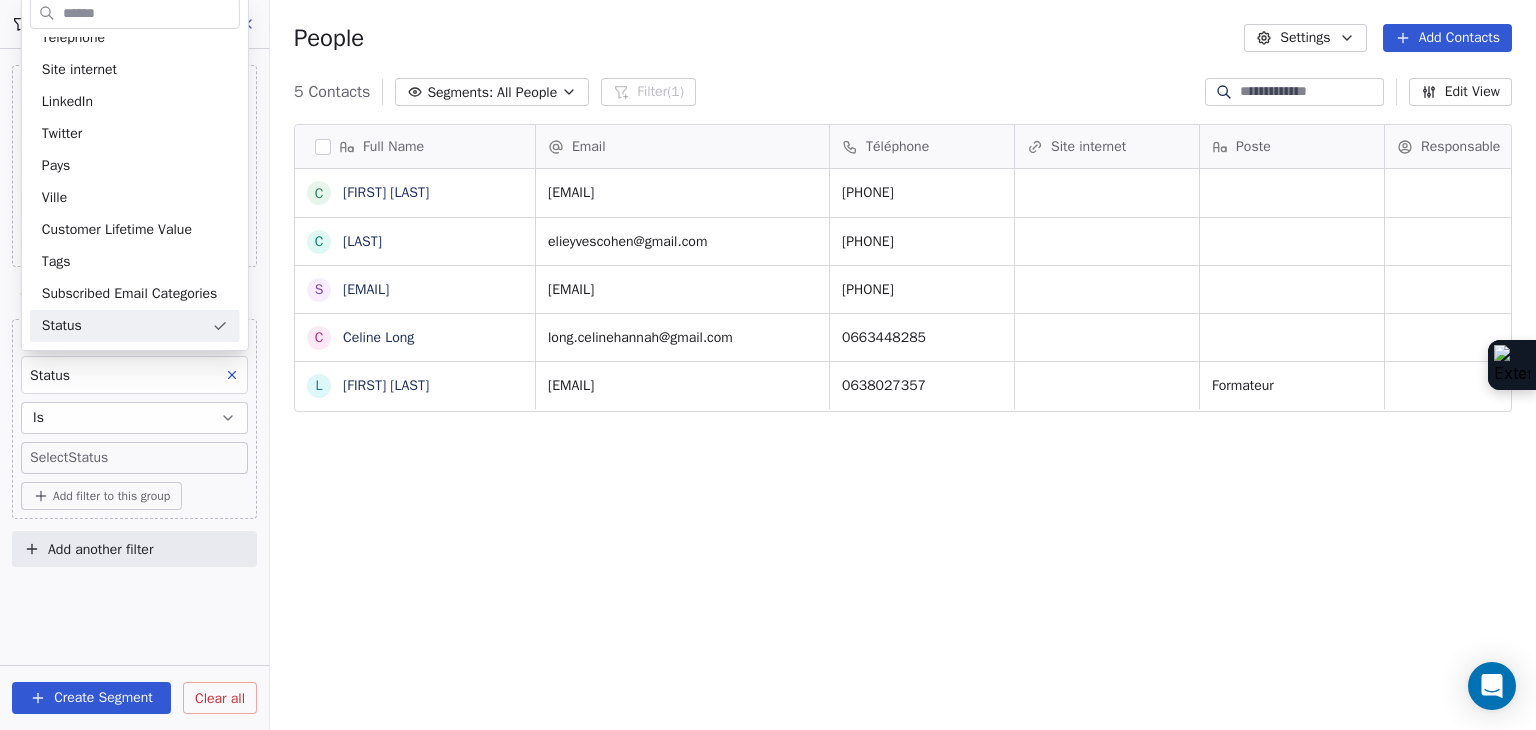 click on "SKILLCO Contacts People Marketing Workflows Campaigns Sales Pipelines Sequences Beta Tools Apps AI Agents Help & Support Filters Where property   Tags   Includes Mail envoyé Add filter to this group and Where property   Status   Is Select  Status Add filter to this group Add another filter  Create Segment Clear all People Settings  Add Contacts 5 Contacts Segments: All People Filter  (1) Edit View Tag Add to Sequence Full Name C Cédric EPAILLARD C Cohen s sophie.benyamin@bkube.org C Celine Long L Léo Bourderon Email Téléphone Site internet Poste Responsable Tags Status Besoin client cedric.epaillard11@gmail.com 0683649256 SOURCE : HUBSPOT Mail envoyé À RELANCER Relance 2 À qualifier ✅ elieyvescohen@gmail.com 0608779832 SOURCE : HUBSPOT Mail envoyé À TRIER À RELANCER Contacté ✅ sophie.benyamin@bkube.org 0422530442 3. QUALIFIÉ SOURCE : HUBSPOT Mail envoyé À RELANCER Qualifié Formations long.celinehannah@gmail.com 0663448285 SOURCE : HUBSPOT Mail envoyé À RELANCER Qualifié 0638027357" at bounding box center (768, 365) 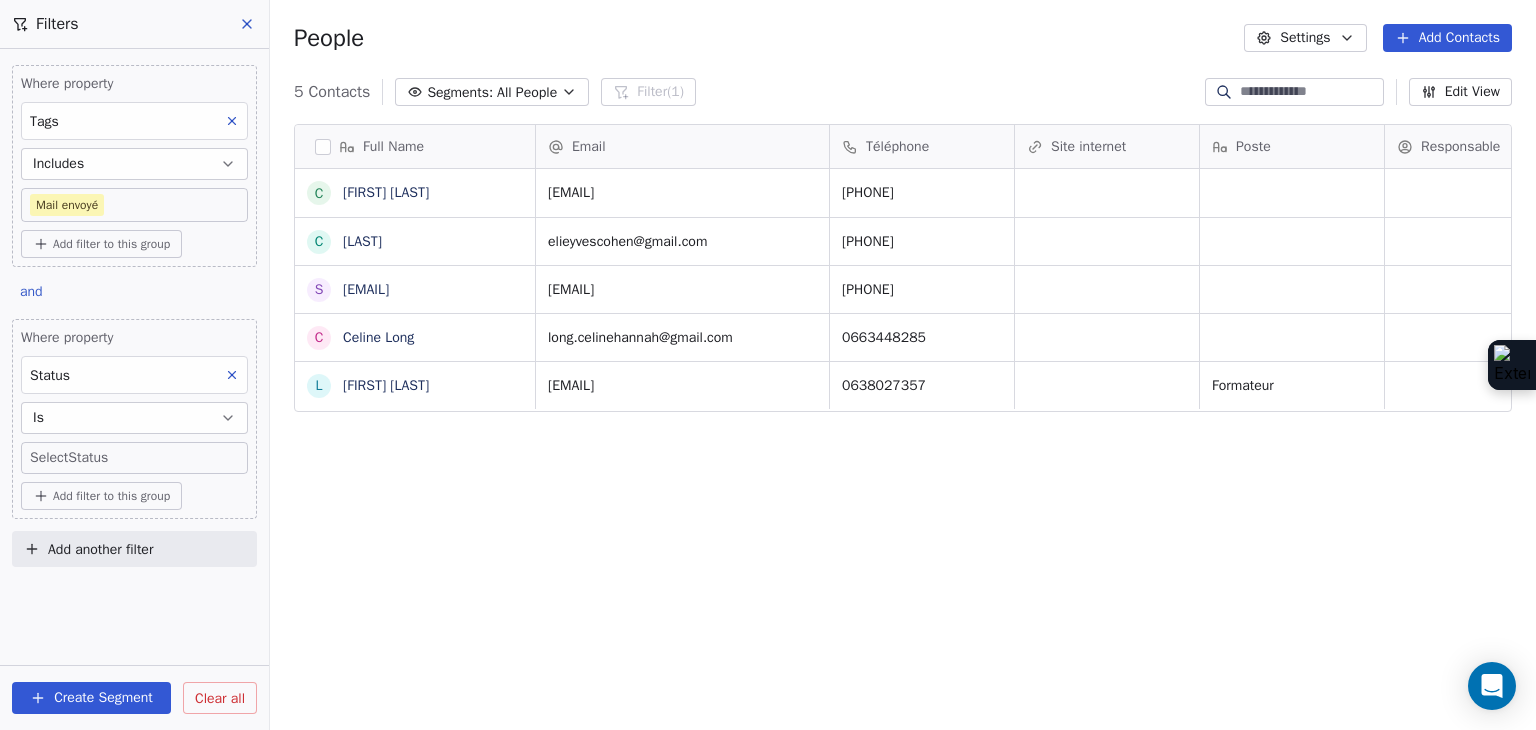 click on "Status" at bounding box center (134, 375) 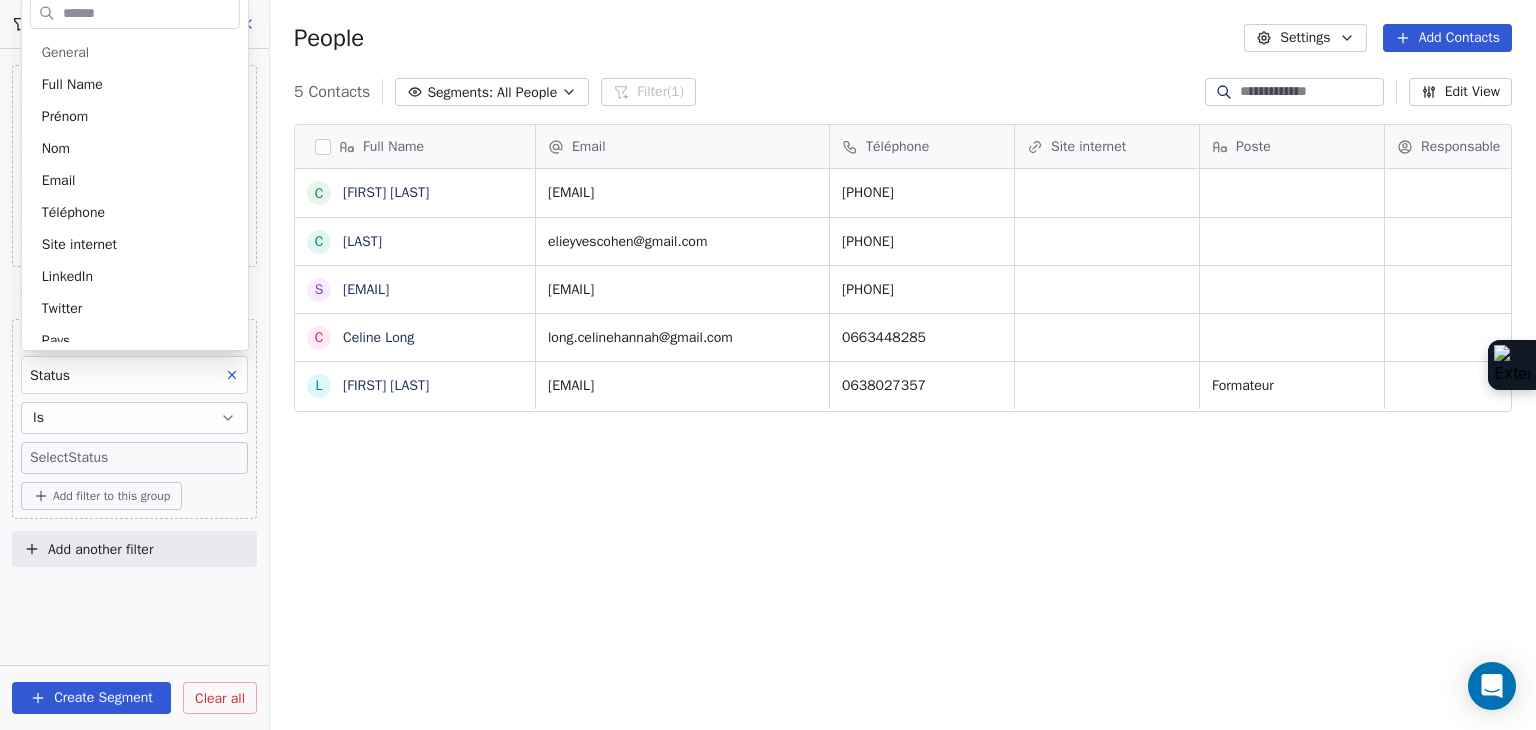 scroll, scrollTop: 175, scrollLeft: 0, axis: vertical 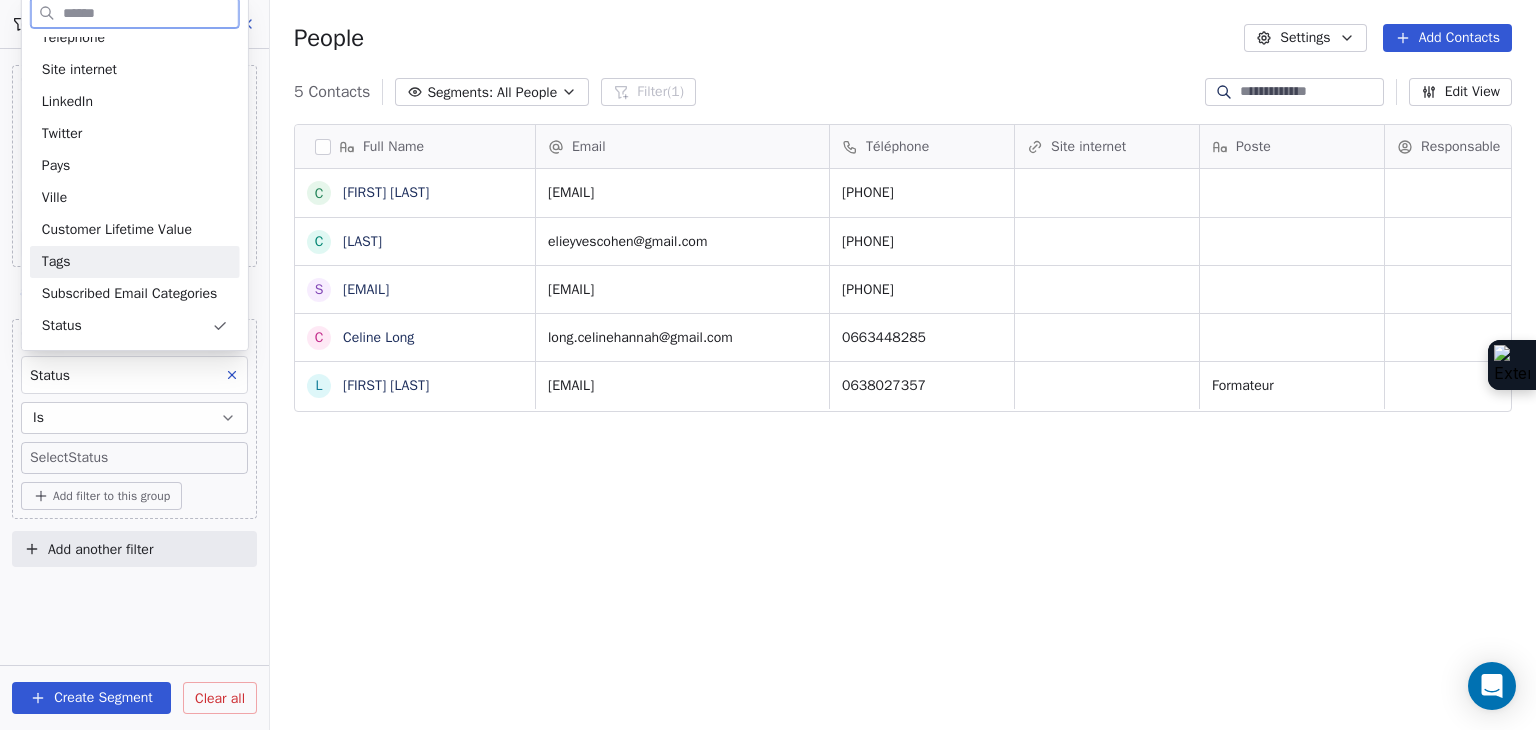 click on "Tags" at bounding box center (135, 262) 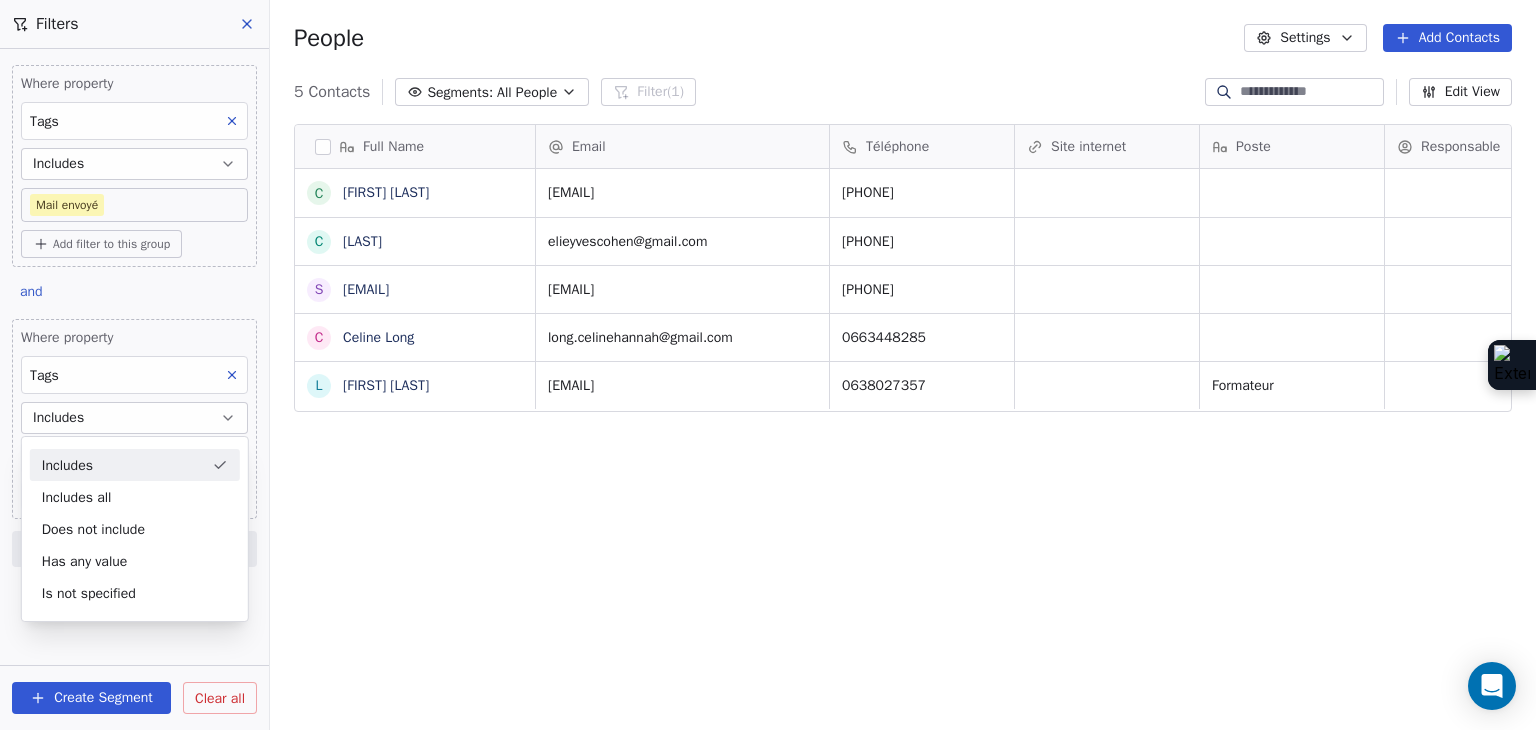 click on "Includes" at bounding box center (135, 465) 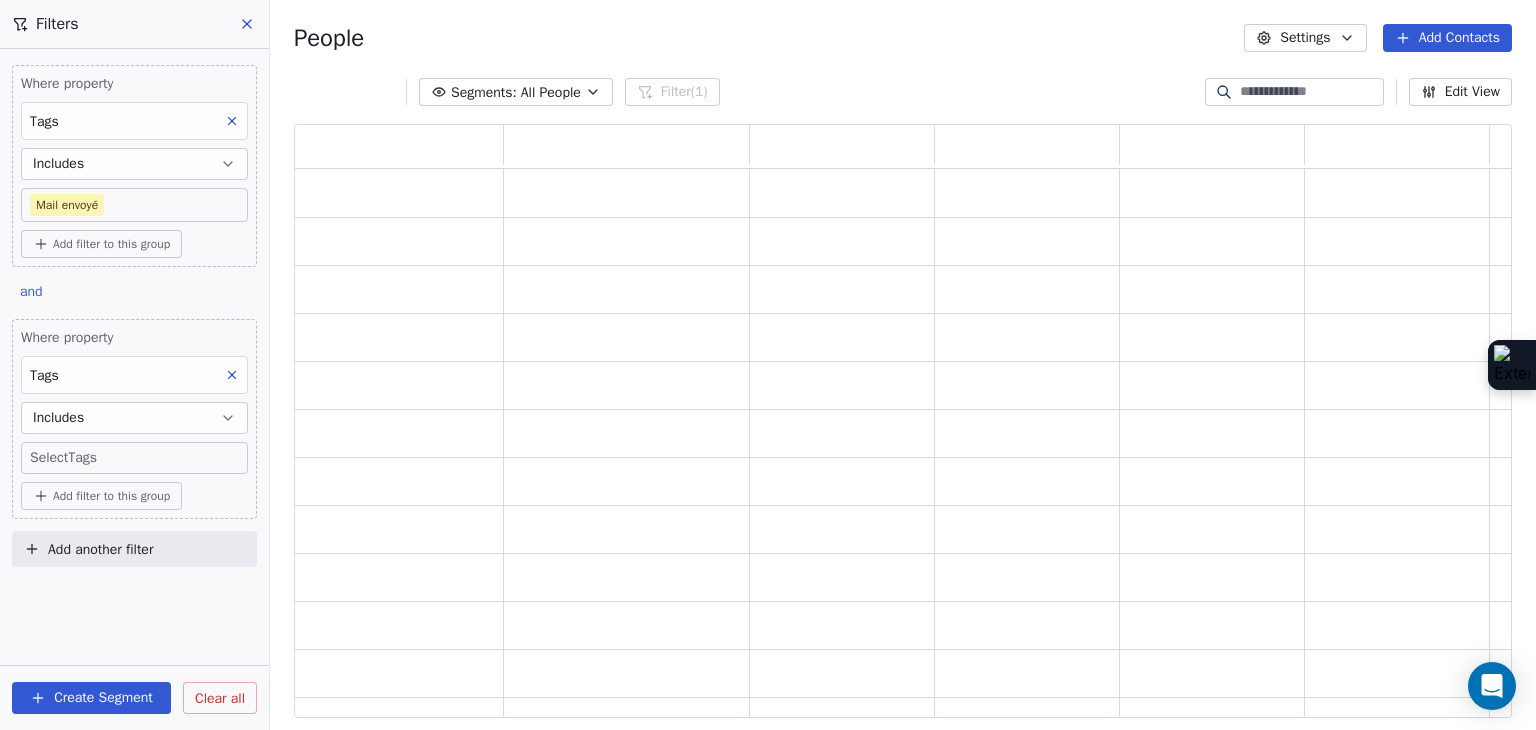 scroll, scrollTop: 0, scrollLeft: 0, axis: both 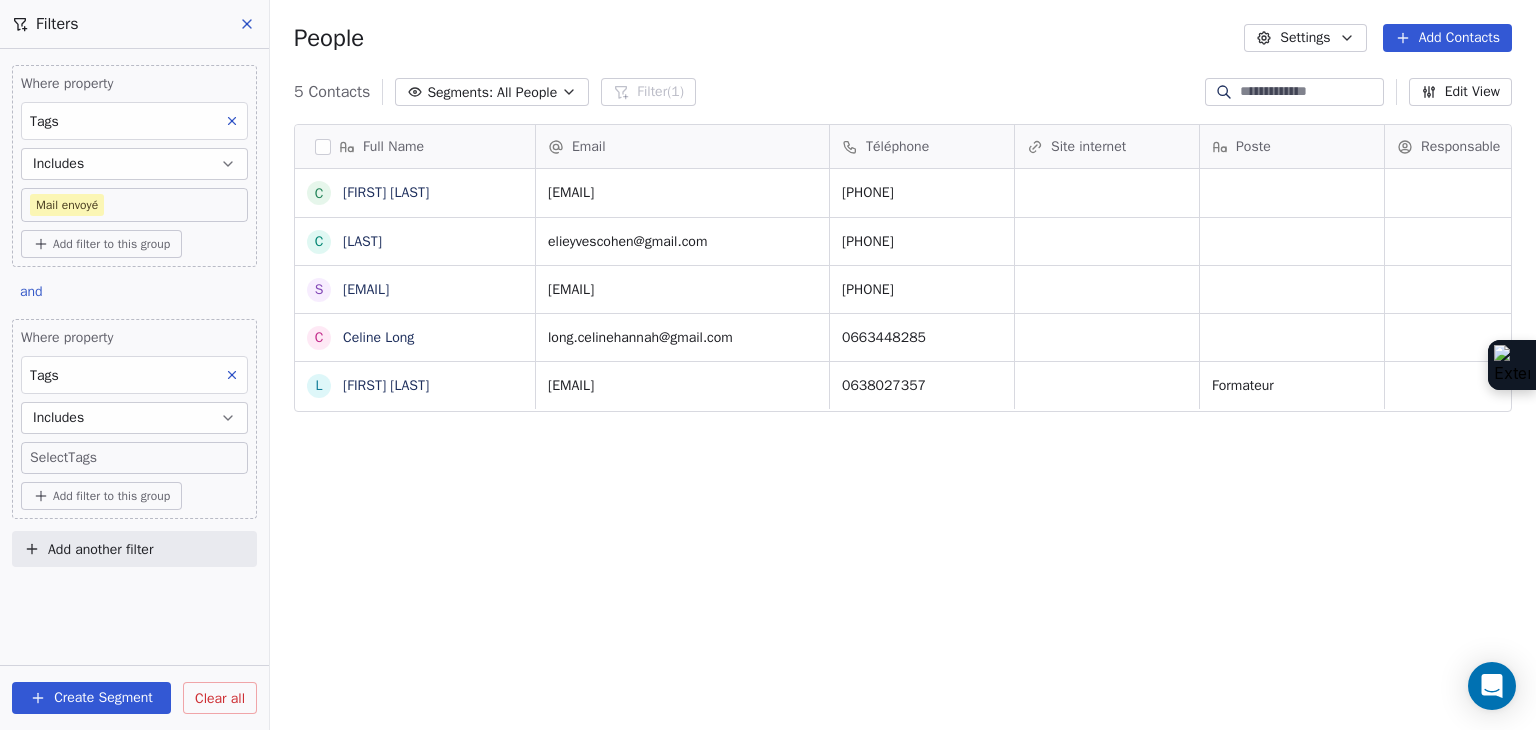 click on "SKILLCO Contacts People Marketing Workflows Campaigns Sales Pipelines Sequences Beta Tools Apps AI Agents Help & Support Filters Where property   Tags   Includes Mail envoyé Add filter to this group and Where property   Tags   Includes Select  Tags Add filter to this group Add another filter  Create Segment Clear all People Settings  Add Contacts 5 Contacts Segments: All People Filter  (1) Edit View Tag Add to Sequence Full Name C Cédric EPAILLARD C Cohen s sophie.benyamin@bkube.org C Celine Long L Léo Bourderon Email Téléphone Site internet Poste Responsable Tags Status Besoin client cedric.epaillard11@gmail.com 0683649256 SOURCE : HUBSPOT Mail envoyé À RELANCER Relance 2 À qualifier ✅ elieyvescohen@gmail.com 0608779832 SOURCE : HUBSPOT Mail envoyé À TRIER À RELANCER Contacté ✅ sophie.benyamin@bkube.org 0422530442 3. QUALIFIÉ SOURCE : HUBSPOT Mail envoyé À RELANCER Qualifié Formations long.celinehannah@gmail.com 0663448285 SOURCE : HUBSPOT Mail envoyé À RELANCER Qualifié 0638027357" at bounding box center (768, 365) 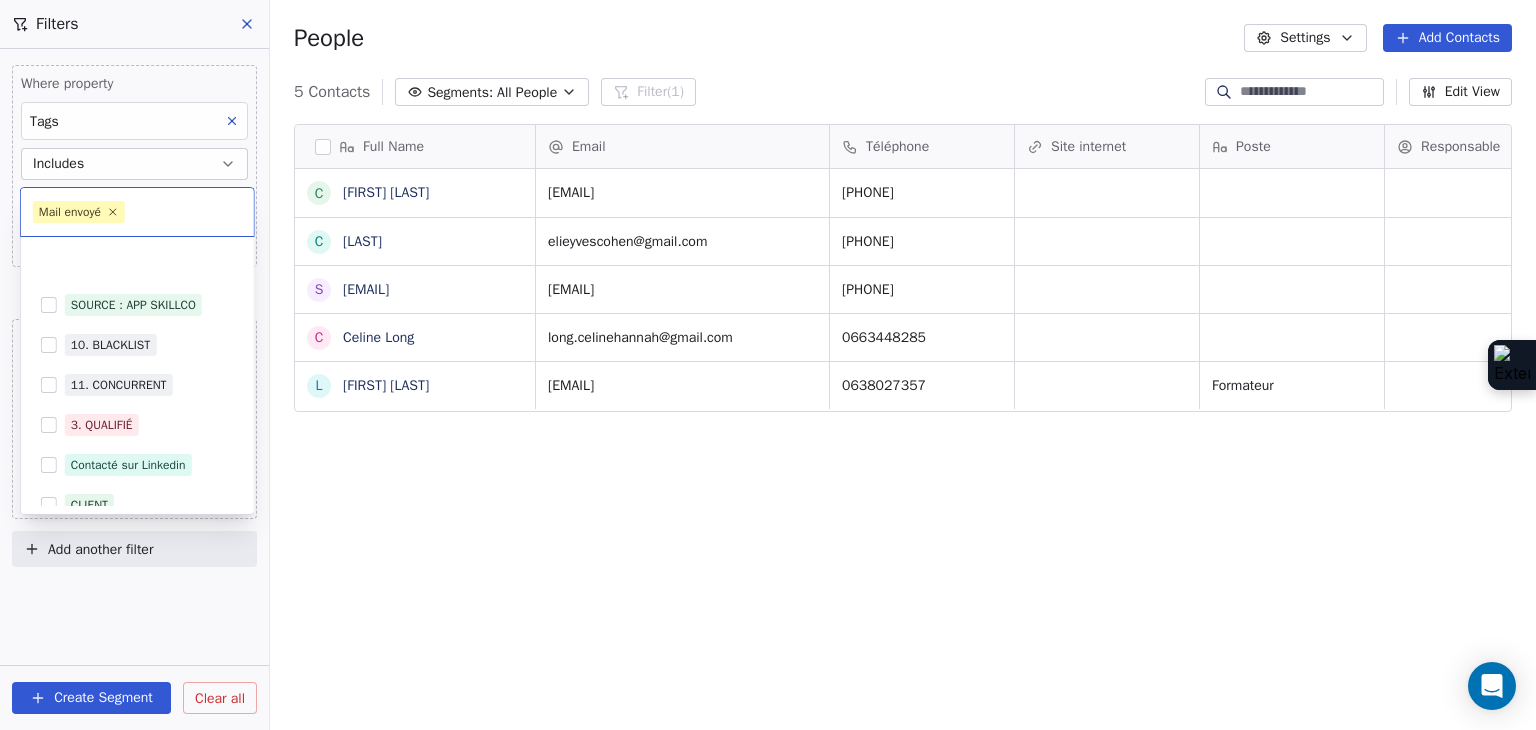 scroll, scrollTop: 278, scrollLeft: 0, axis: vertical 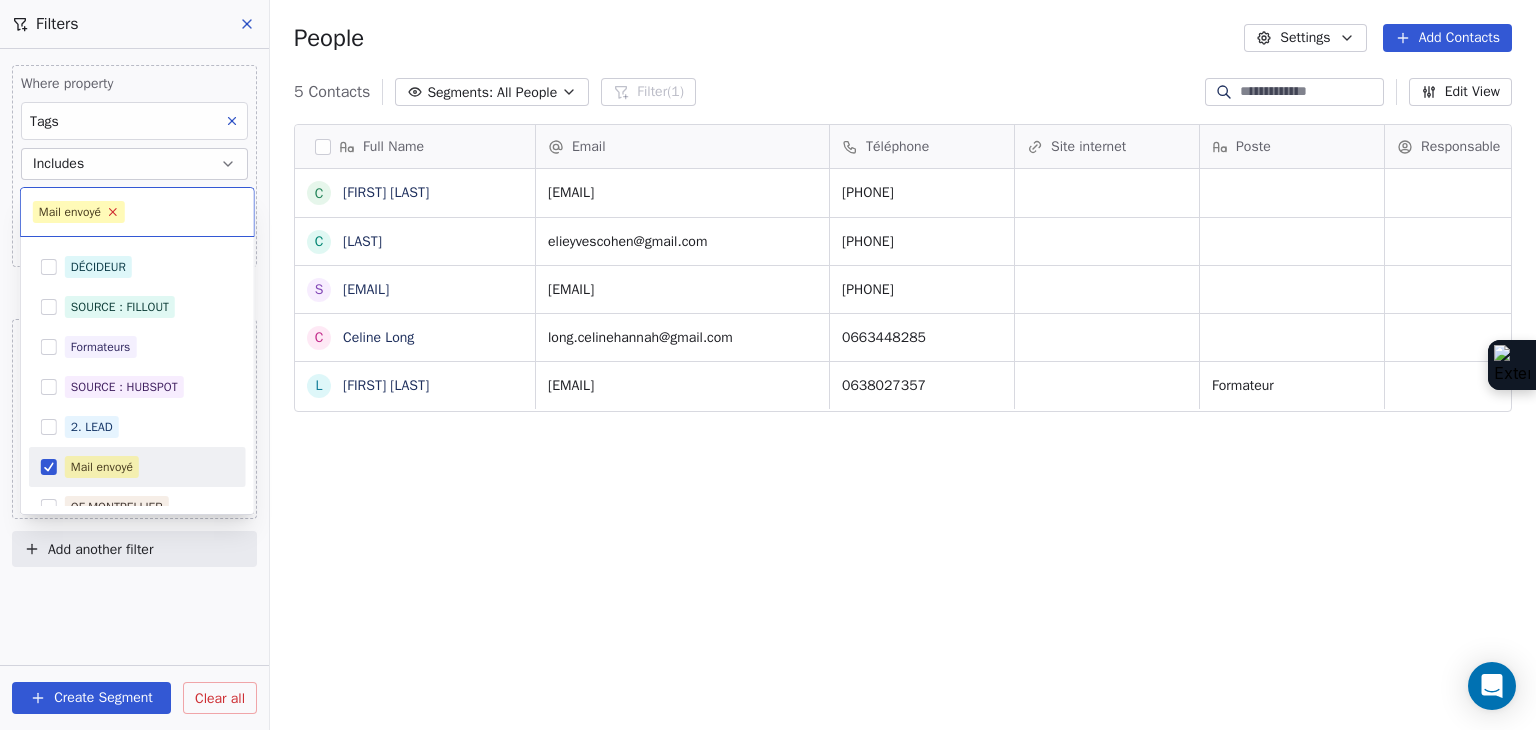 click 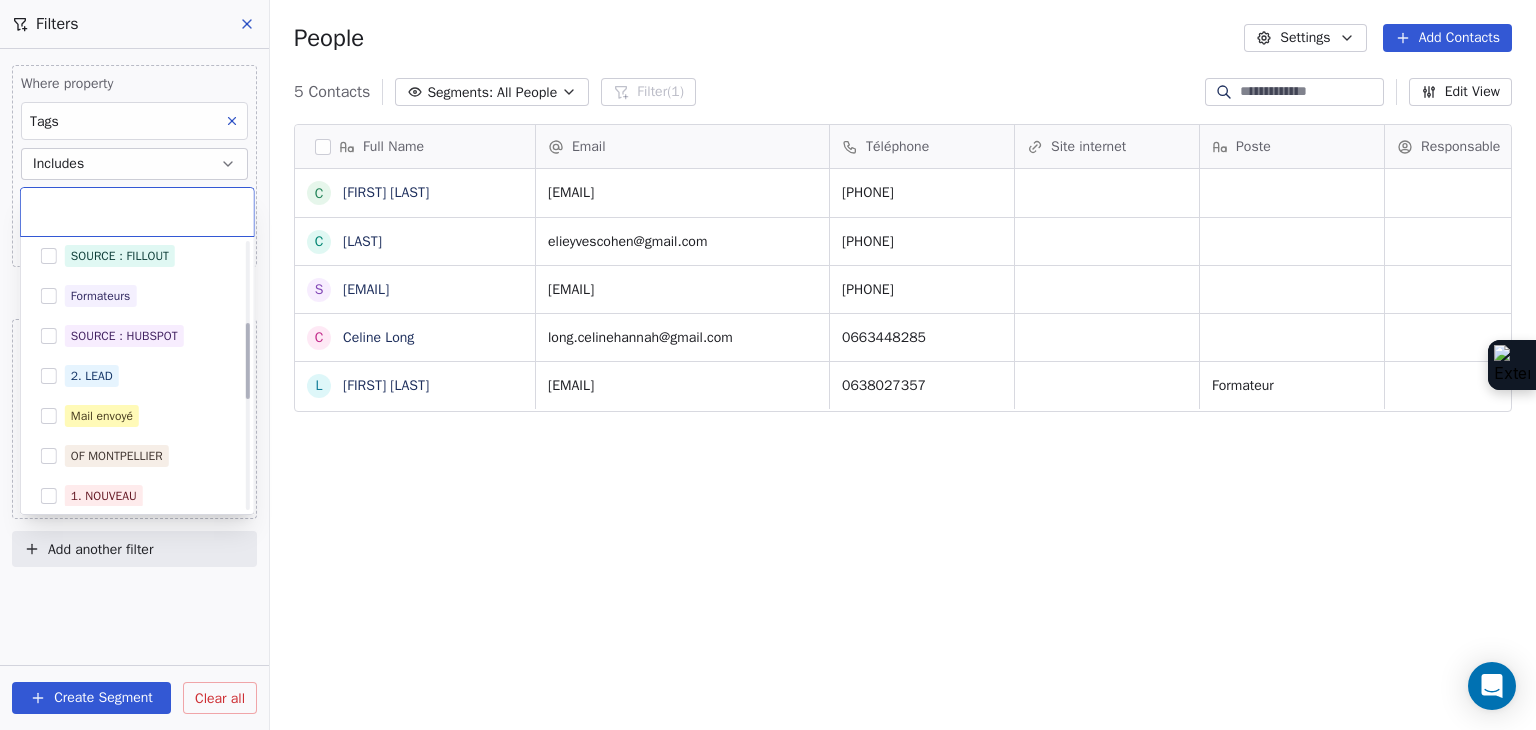 scroll, scrollTop: 400, scrollLeft: 0, axis: vertical 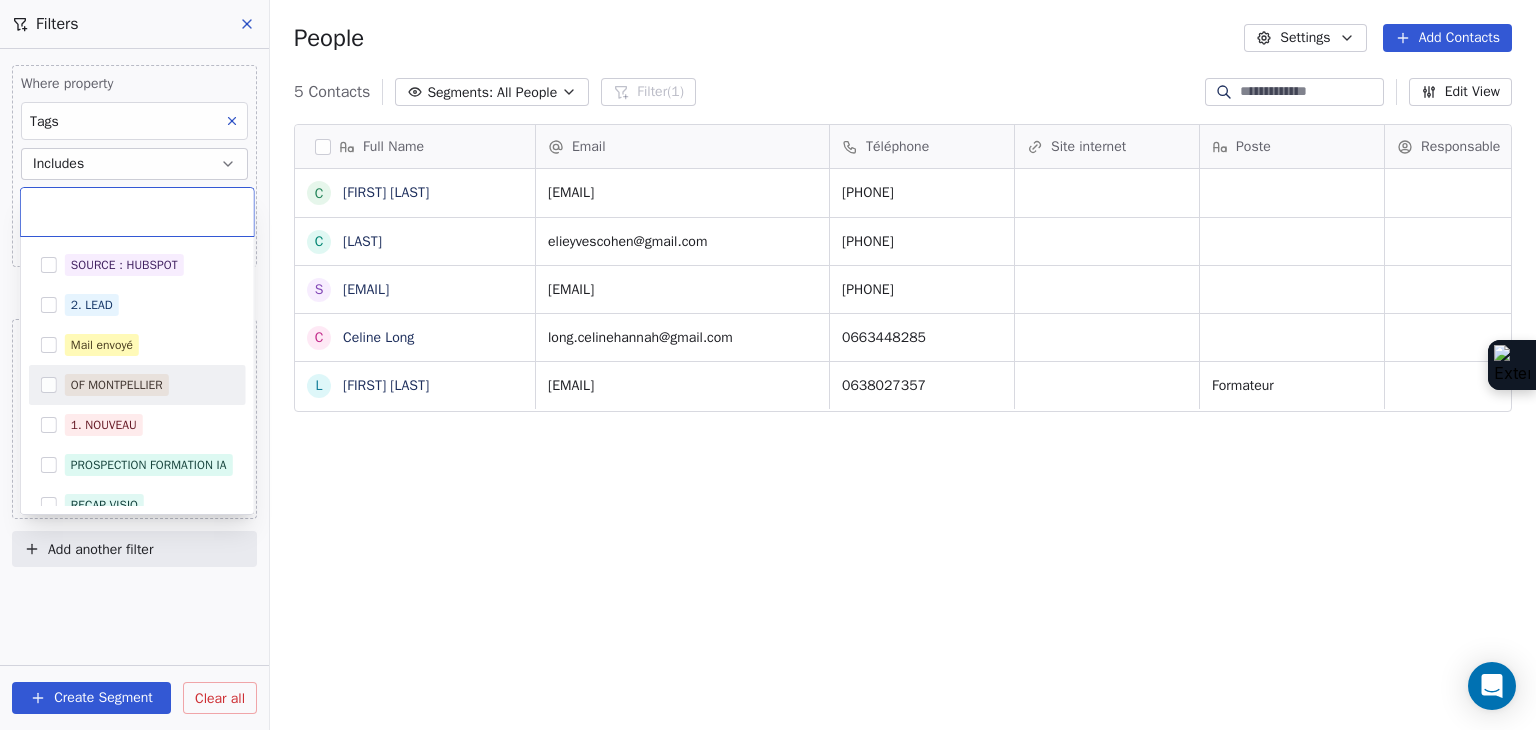 click on "OF MONTPELLIER" at bounding box center (117, 385) 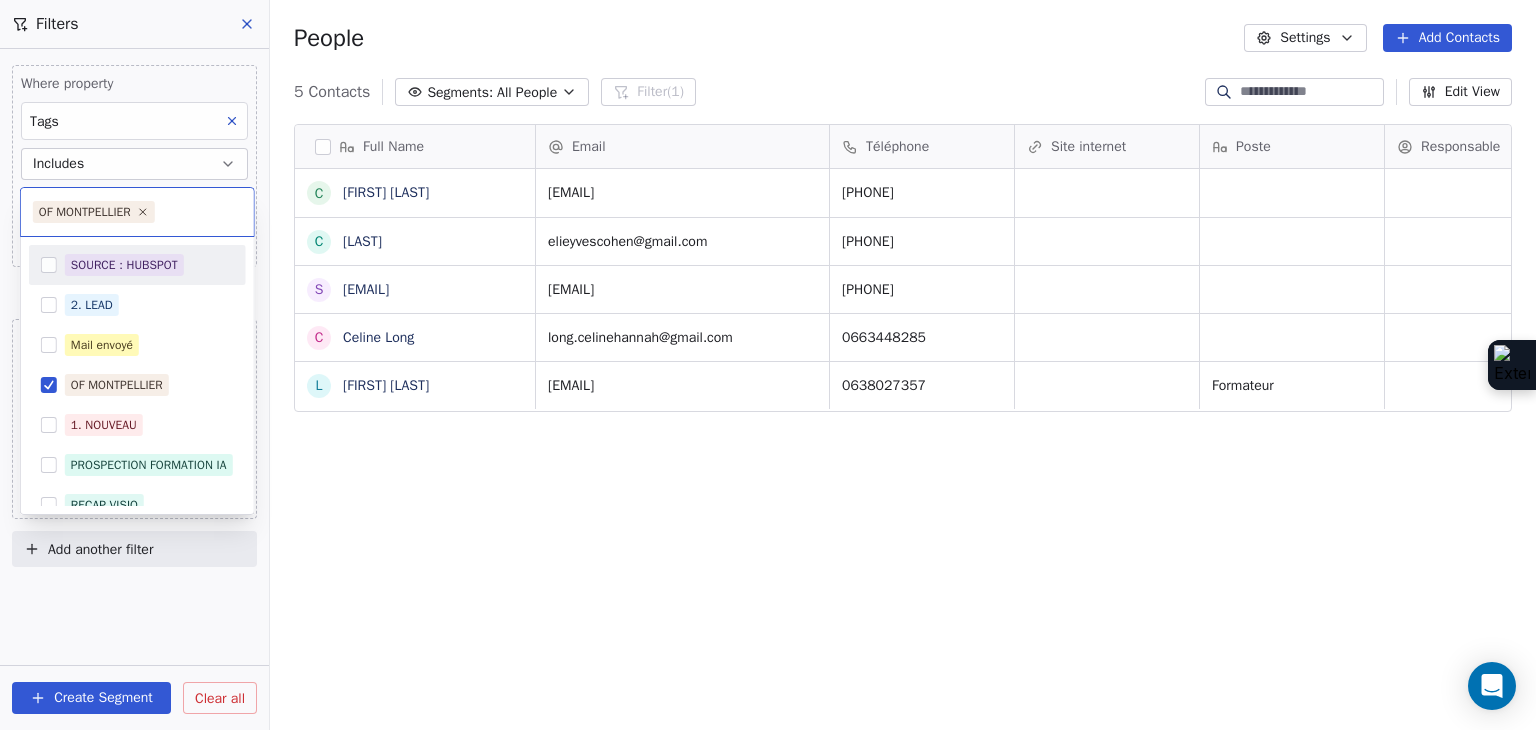 click on "SKILLCO Contacts People Marketing Workflows Campaigns Sales Pipelines Sequences Beta Tools Apps AI Agents Help & Support Filters Where property   Tags   Includes Mail envoyé Add filter to this group and Where property   Tags   Includes Select  Tags Add filter to this group Add another filter  Create Segment Clear all People Settings  Add Contacts 5 Contacts Segments: All People Filter  (1) Edit View Tag Add to Sequence Full Name C Cédric EPAILLARD C Cohen s sophie.benyamin@bkube.org C Celine Long L Léo Bourderon Email Téléphone Site internet Poste Responsable Tags Status Besoin client cedric.epaillard11@gmail.com 0683649256 SOURCE : HUBSPOT Mail envoyé À RELANCER Relance 2 À qualifier ✅ elieyvescohen@gmail.com 0608779832 SOURCE : HUBSPOT Mail envoyé À TRIER À RELANCER Contacté ✅ sophie.benyamin@bkube.org 0422530442 3. QUALIFIÉ SOURCE : HUBSPOT Mail envoyé À RELANCER Qualifié Formations long.celinehannah@gmail.com 0663448285 SOURCE : HUBSPOT Mail envoyé À RELANCER Qualifié 0638027357" at bounding box center [768, 365] 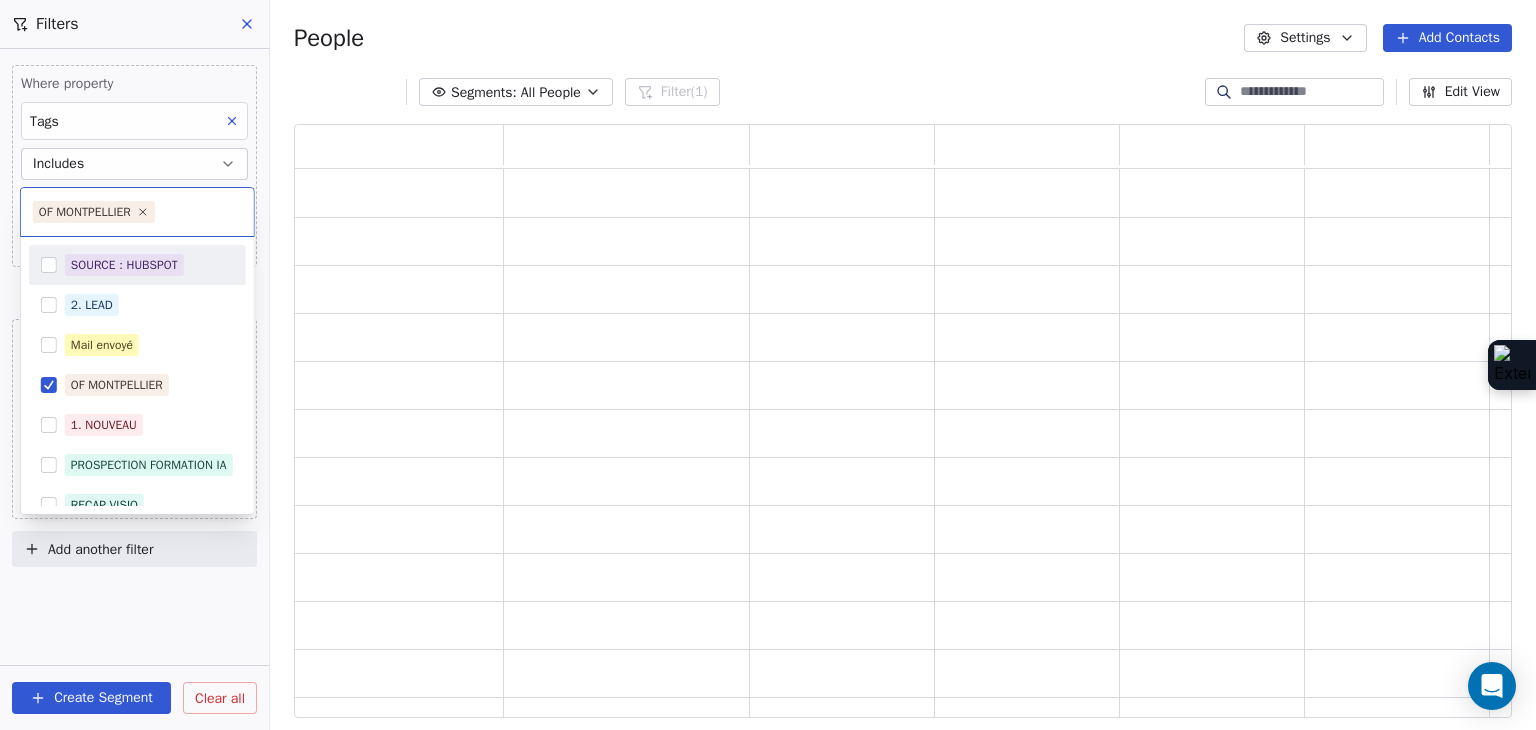 scroll, scrollTop: 16, scrollLeft: 16, axis: both 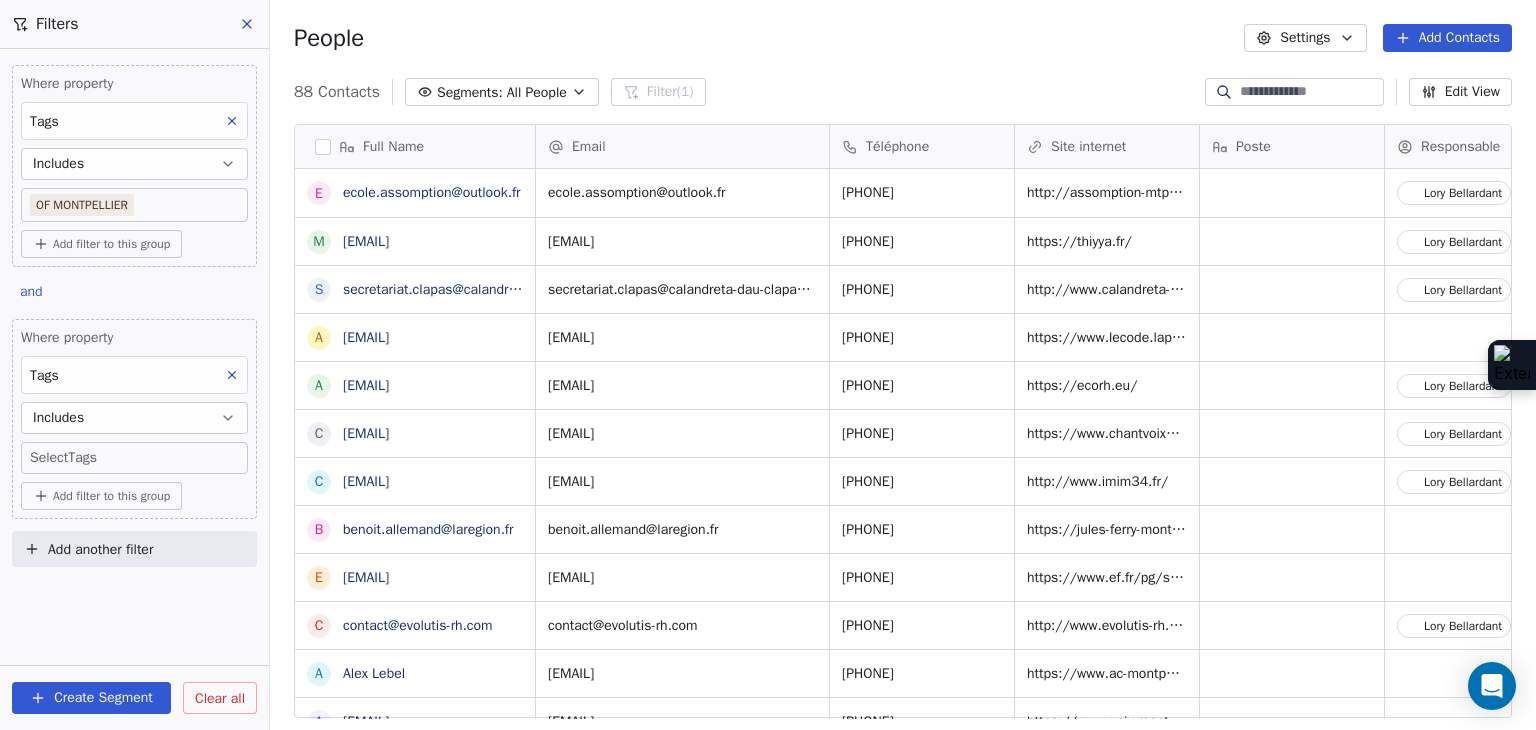 click on "SKILLCO Contacts People Marketing Workflows Campaigns Sales Pipelines Sequences Beta Tools Apps AI Agents Help & Support Filters Where property   Tags   Includes OF MONTPELLIER Add filter to this group and Where property   Tags   Includes Select  Tags Add filter to this group Add another filter  Create Segment Clear all People Settings  Add Contacts 88 Contacts Segments: All People Filter  (1) Edit View Tag Add to Sequence Full Name e ecole.assomption@outlook.fr m mariellejerzissi@hotmail.fr s secretariat.clapas@calandreta-dau-clapas.org a aziz.hamidaoui@laposte.fr a administration@ecorh.eu c chantvoixetcorps@gmail.com c contact@imim34.fr b benoit.allemand@laregion.fr e ef.bordeaux@ef.com c contact@evolutis-rh.com A Alex Lebel a alexandre.brun@univ-montp3.fr c contact@adrec-formation.fr m montpellier@abc-formationcontinue.com c contact@valorecia.com A Alain Abad a admissions@jedha.co s services@jenkaa.com c contact@lasolutionformation.fr c contact@ocsa-formation.fr l laparoleaucorps@free.fr c a e e2r@e2r.fr" at bounding box center (768, 365) 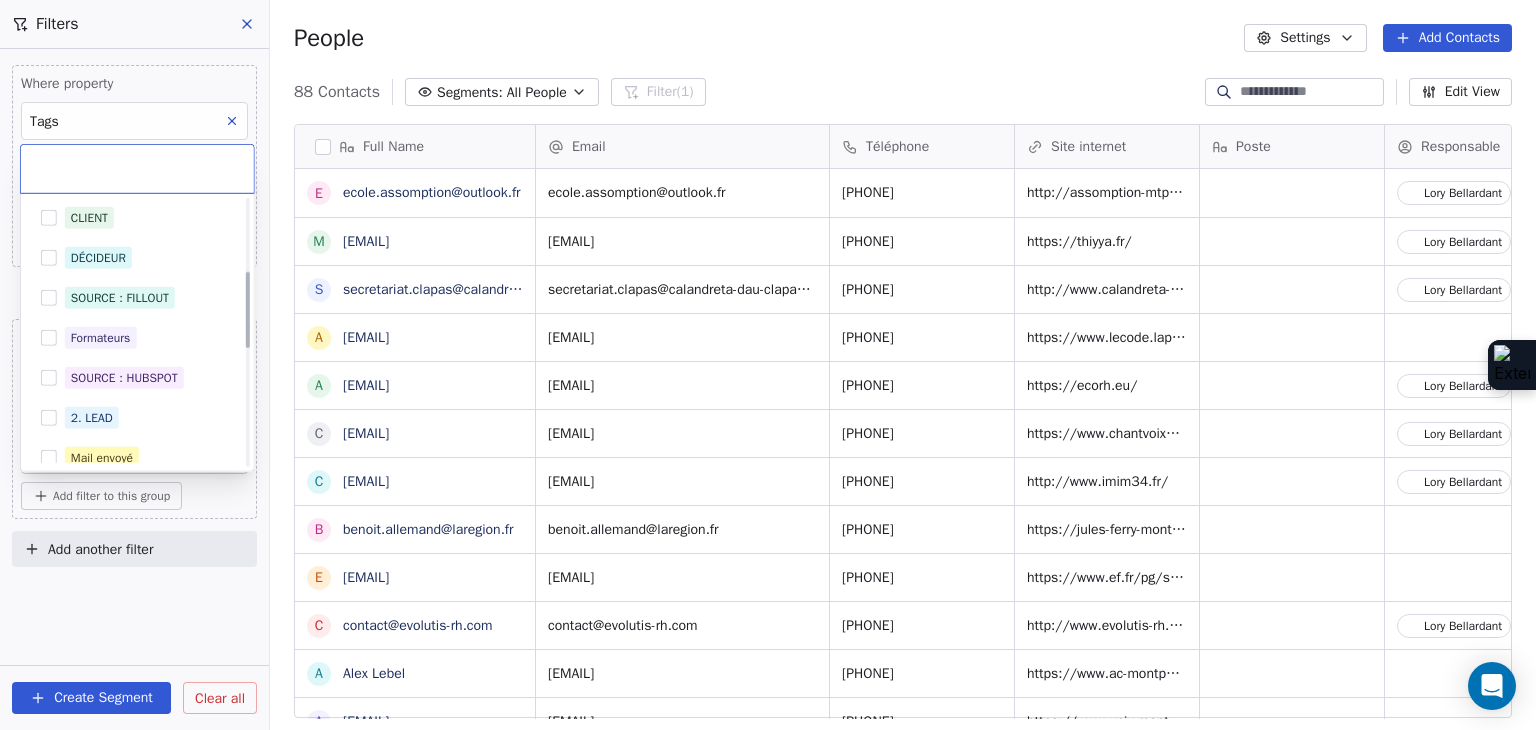 scroll, scrollTop: 0, scrollLeft: 0, axis: both 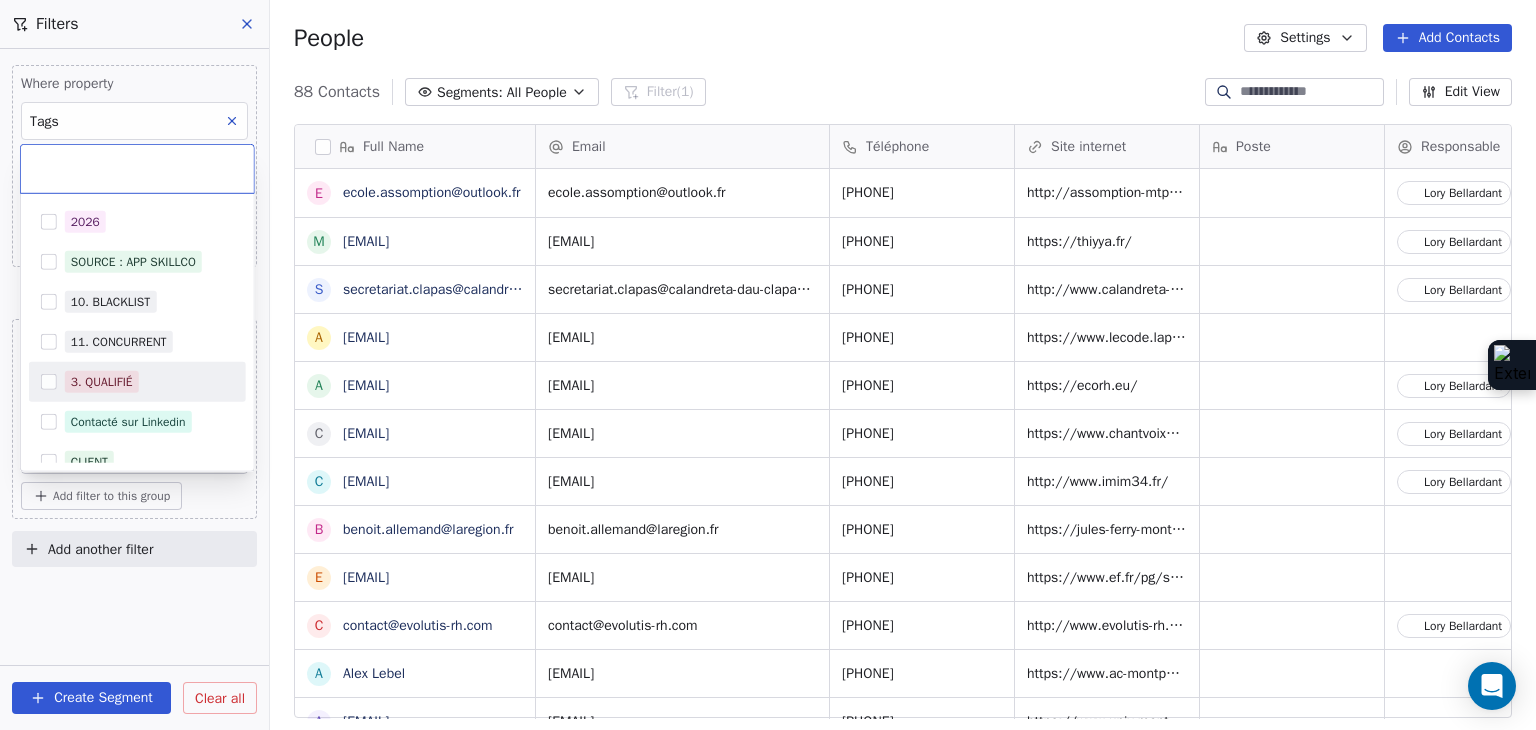 click on "3. QUALIFIÉ" at bounding box center (102, 382) 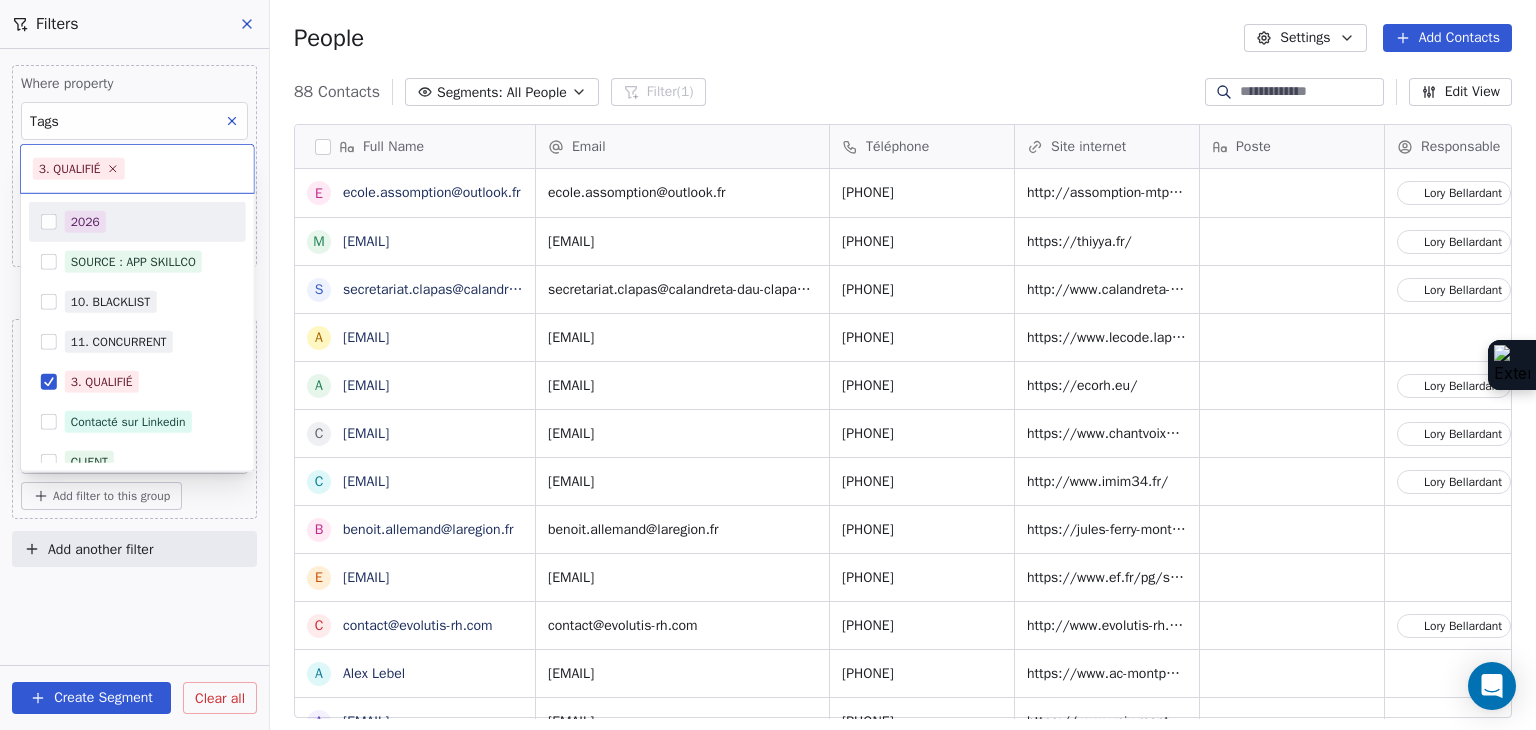 click on "SKILLCO Contacts People Marketing Workflows Campaigns Sales Pipelines Sequences Beta Tools Apps AI Agents Help & Support Filters Where property   Tags   Includes OF MONTPELLIER Add filter to this group and Where property   Tags   Includes Select  Tags Add filter to this group Add another filter  Create Segment Clear all People Settings  Add Contacts 88 Contacts Segments: All People Filter  (1) Edit View Tag Add to Sequence Full Name e ecole.assomption@outlook.fr m mariellejerzissi@hotmail.fr s secretariat.clapas@calandreta-dau-clapas.org a aziz.hamidaoui@laposte.fr a administration@ecorh.eu c chantvoixetcorps@gmail.com c contact@imim34.fr b benoit.allemand@laregion.fr e ef.bordeaux@ef.com c contact@evolutis-rh.com A Alex Lebel a alexandre.brun@univ-montp3.fr c contact@adrec-formation.fr m montpellier@abc-formationcontinue.com c contact@valorecia.com A Alain Abad a admissions@jedha.co s services@jenkaa.com c contact@lasolutionformation.fr c contact@ocsa-formation.fr l laparoleaucorps@free.fr c a e e2r@e2r.fr" at bounding box center (768, 365) 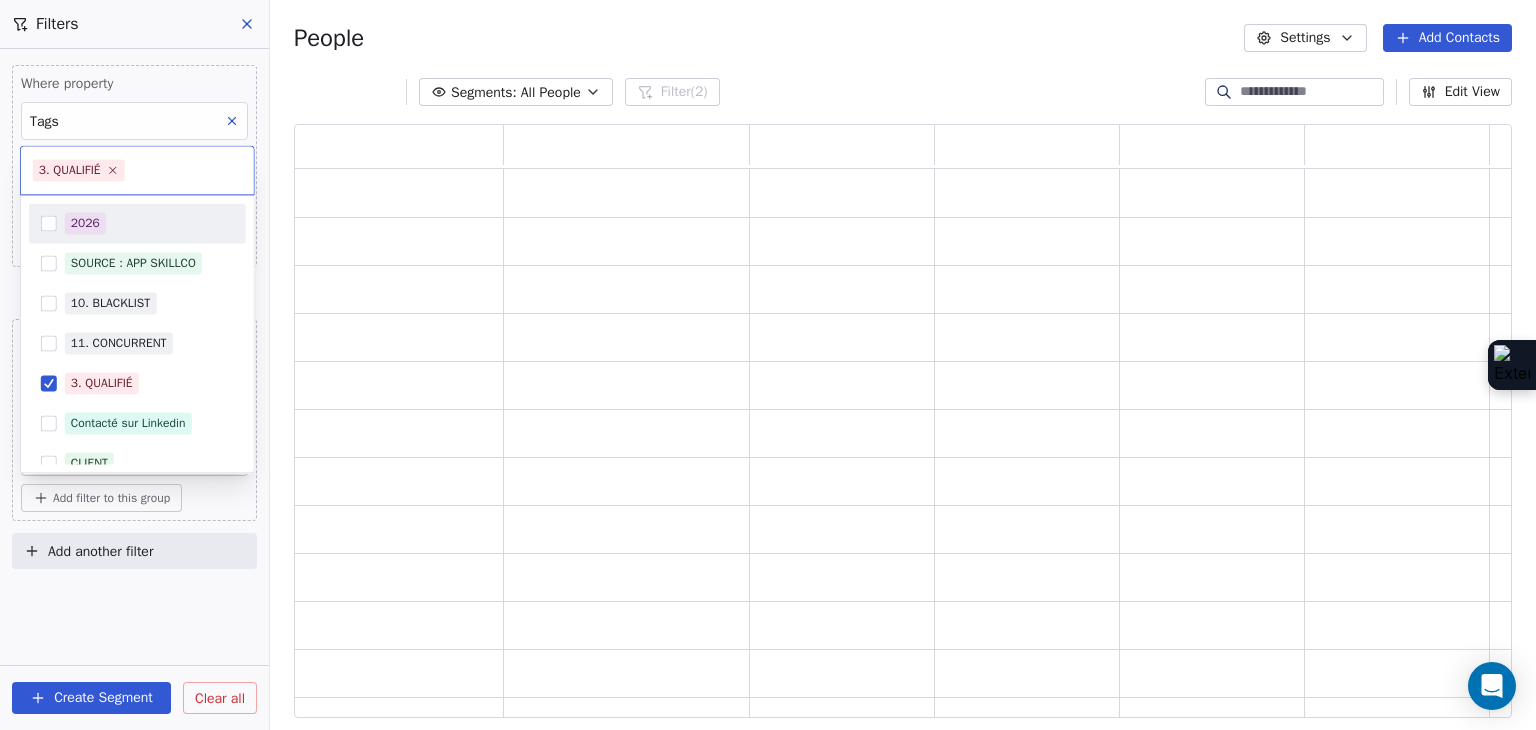 scroll, scrollTop: 0, scrollLeft: 0, axis: both 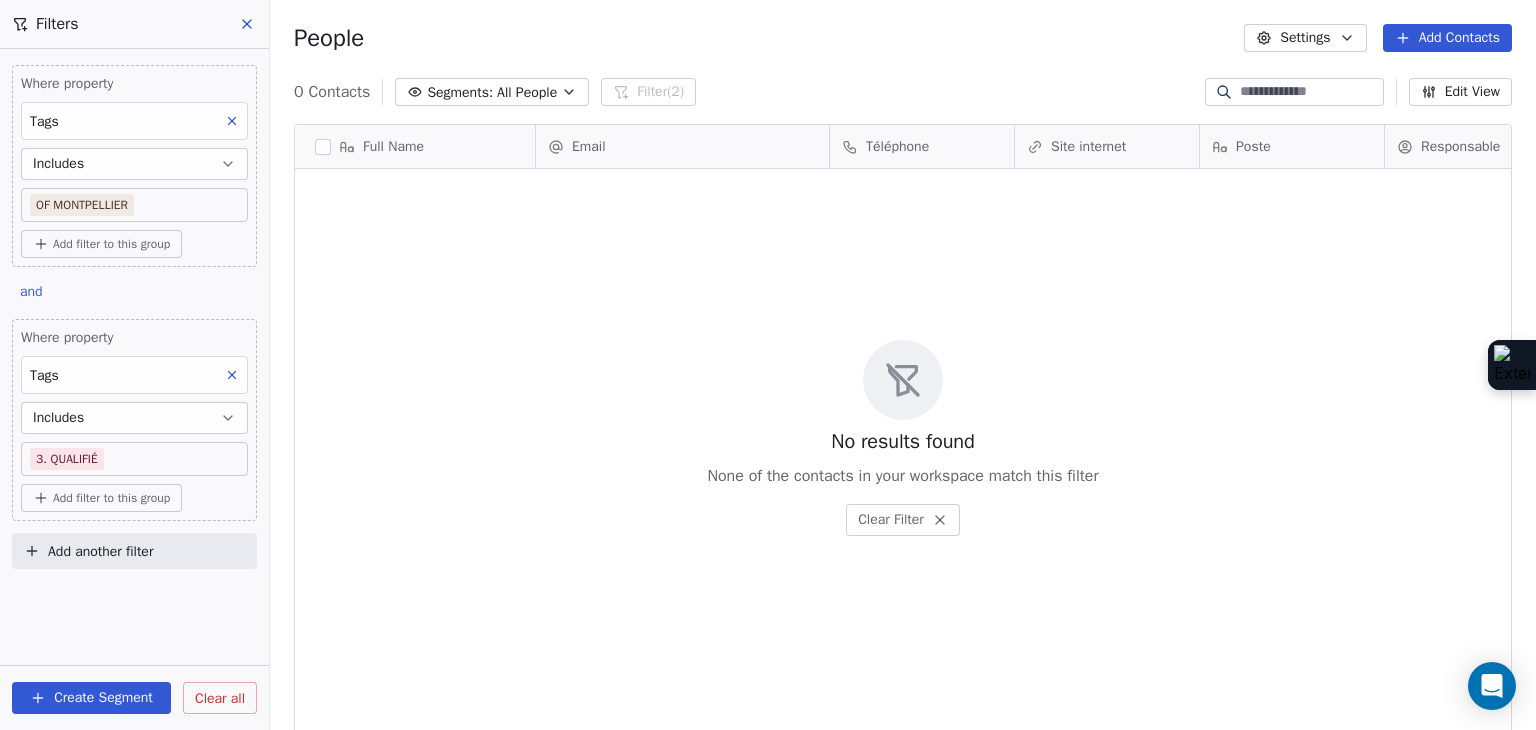 click on "SKILLCO Contacts People Marketing Workflows Campaigns Sales Pipelines Sequences Beta Tools Apps AI Agents Help & Support Filters Where property   Tags   Includes OF MONTPELLIER Add filter to this group and Where property   Tags   Includes 3. QUALIFIÉ Add filter to this group Add another filter  Create Segment Clear all People Settings  Add Contacts 0 Contacts Segments: All People Filter  (2) Edit View Tag Add to Sequence Full Name Email Téléphone Site internet Poste Responsable Tags Status Besoin client
To pick up a draggable item, press the space bar.
While dragging, use the arrow keys to move the item.
Press space again to drop the item in its new position, or press escape to cancel.
No results found None of the contacts in your workspace match this filter Clear Filter" at bounding box center [768, 365] 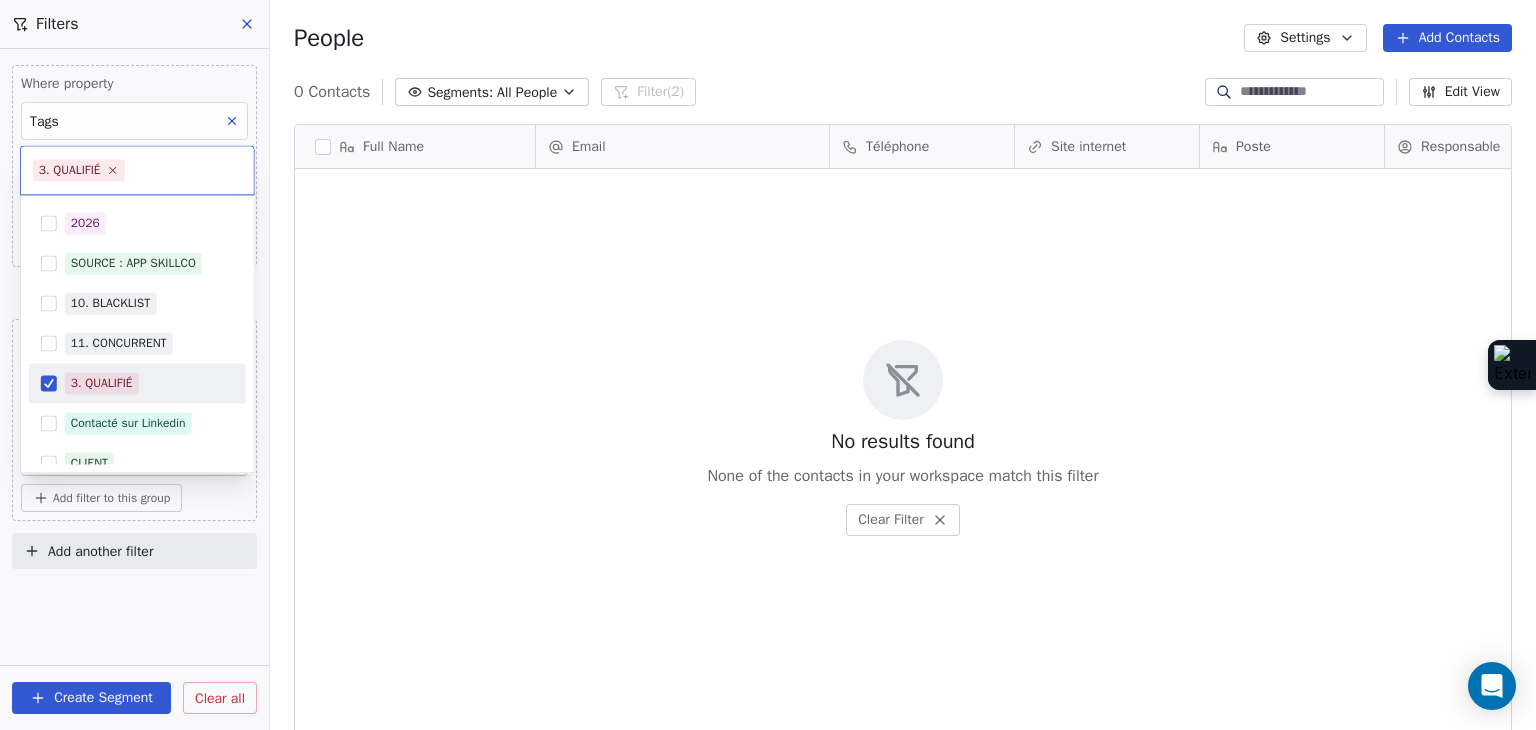 click on "3. QUALIFIÉ" at bounding box center [102, 383] 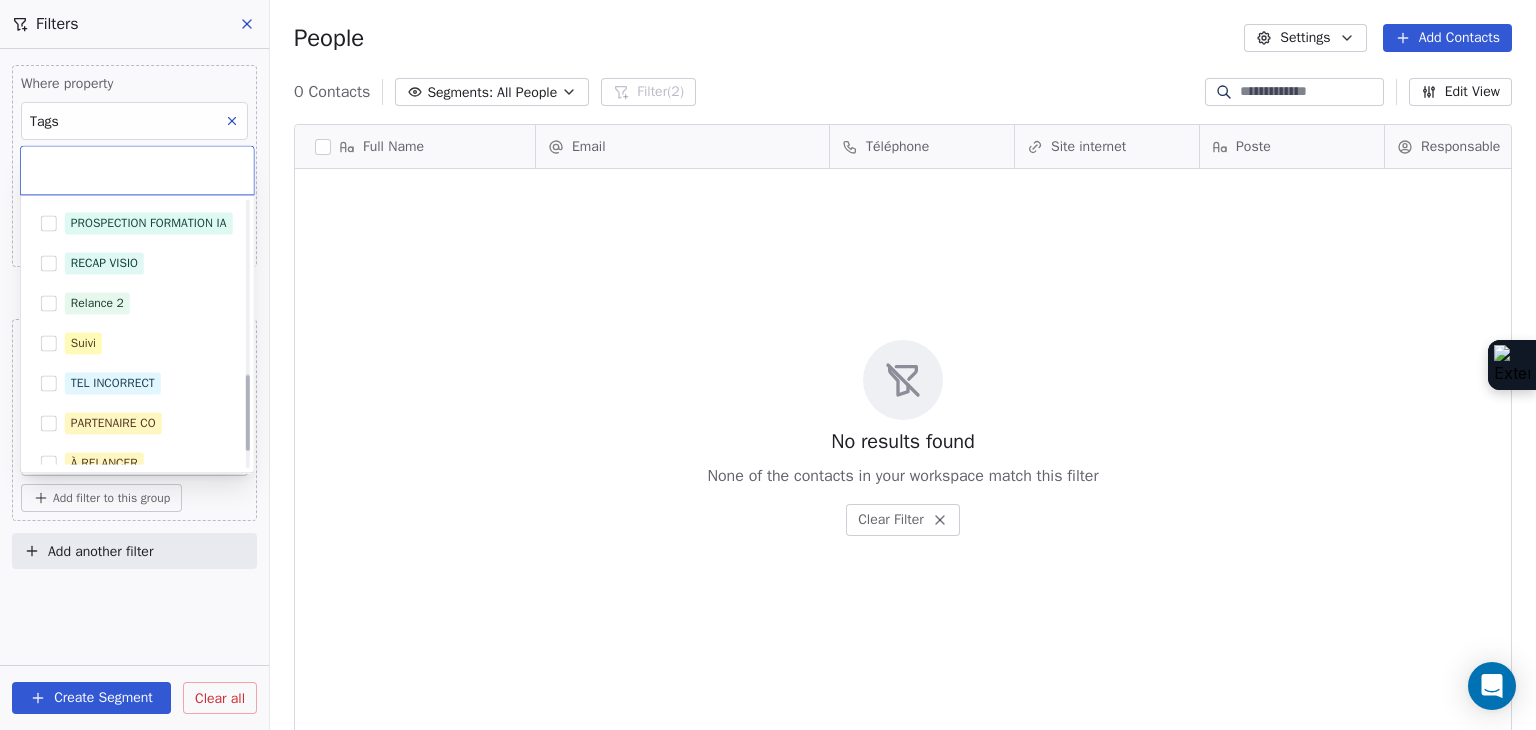 scroll, scrollTop: 658, scrollLeft: 0, axis: vertical 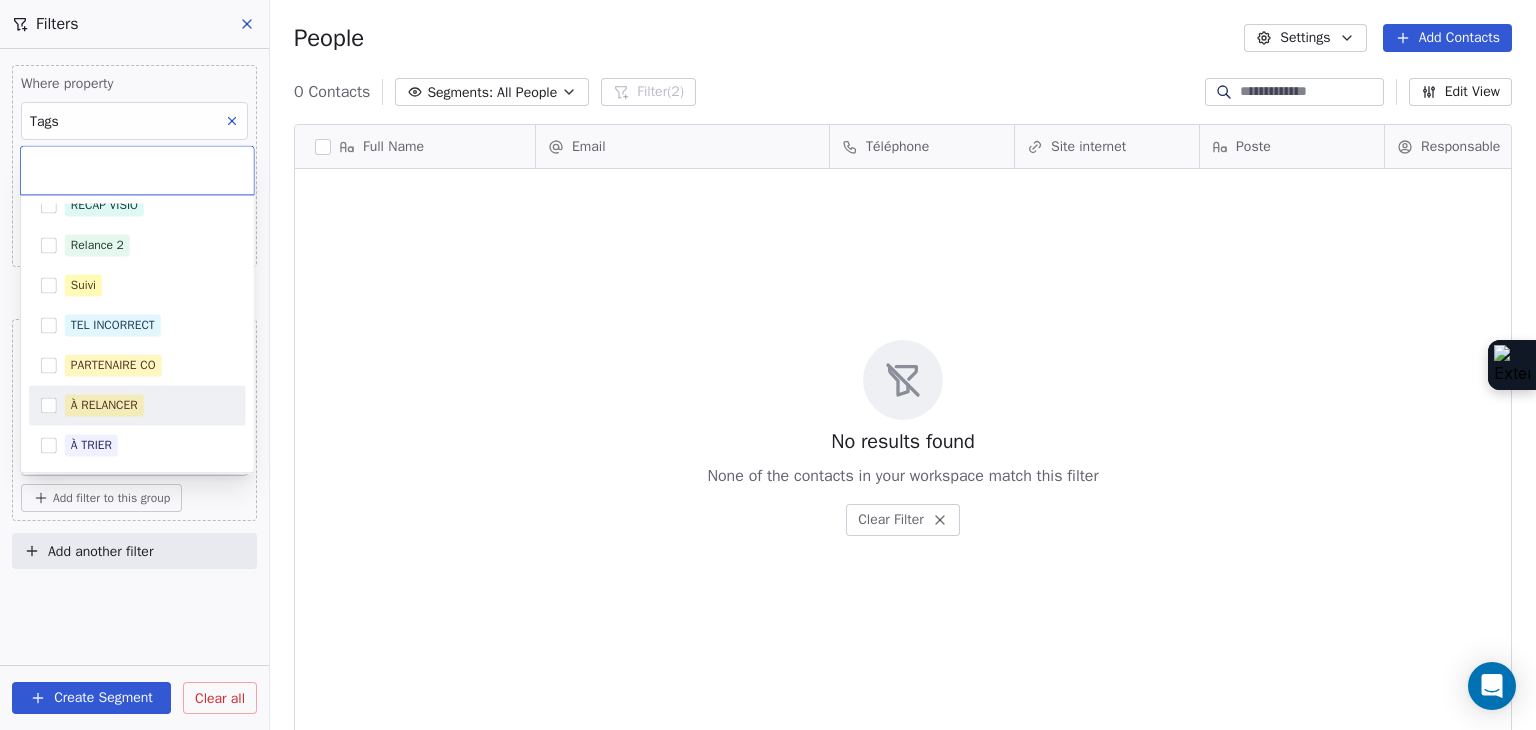 click on "À RELANCER" at bounding box center [104, 405] 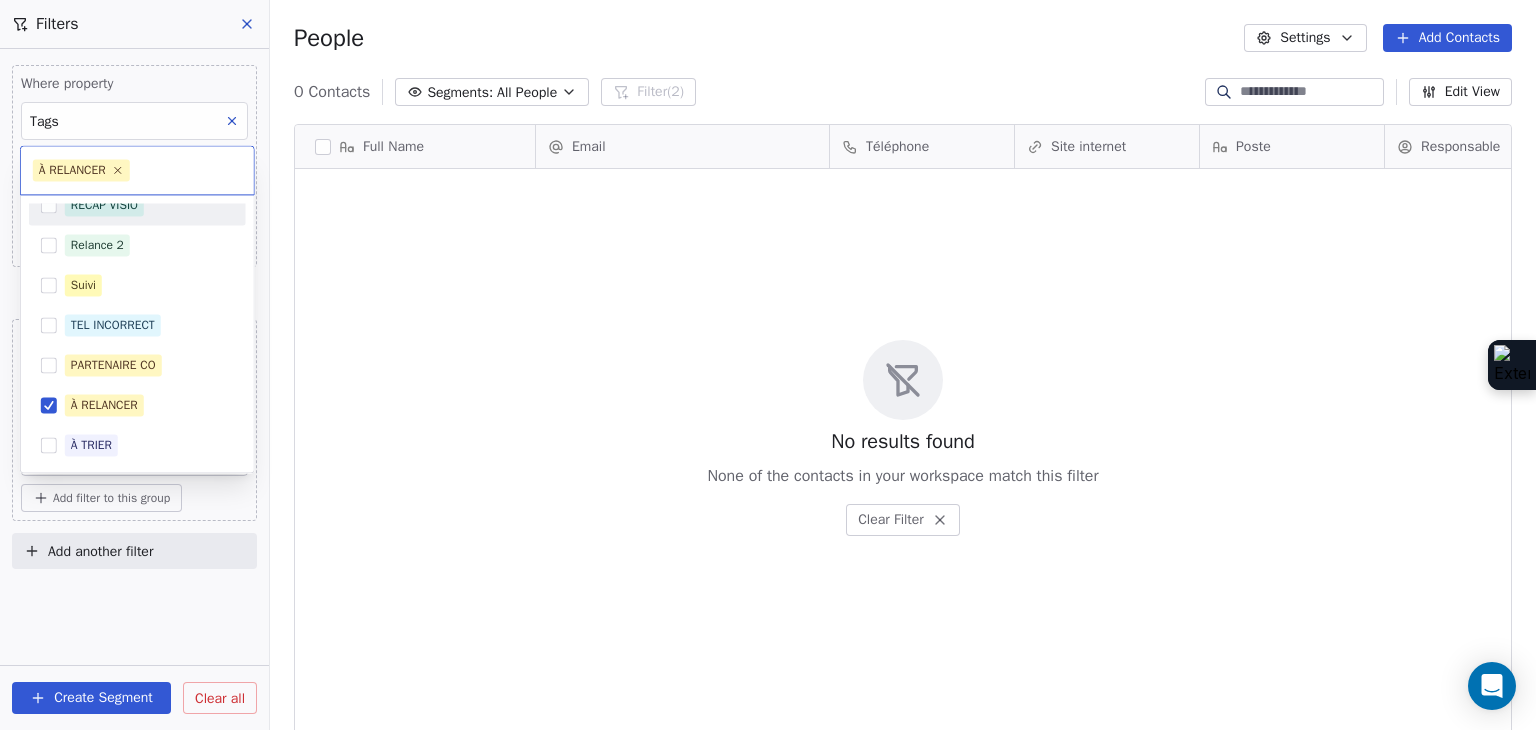 click on "SKILLCO Contacts People Marketing Workflows Campaigns Sales Pipelines Sequences Beta Tools Apps AI Agents Help & Support Filters Where property   Tags   Includes OF MONTPELLIER Add filter to this group and Where property   Tags   Includes 3. QUALIFIÉ Add filter to this group Add another filter  Create Segment Clear all People Settings  Add Contacts 0 Contacts Segments: All People Filter  (2) Edit View Tag Add to Sequence Full Name Email Téléphone Site internet Poste Responsable Tags Status Besoin client
To pick up a draggable item, press the space bar.
While dragging, use the arrow keys to move the item.
Press space again to drop the item in its new position, or press escape to cancel.
No results found None of the contacts in your workspace match this filter Clear Filter
À RELANCER 2. LEAD Mail envoyé OF MONTPELLIER 1. NOUVEAU PROSPECTION FORMATION IA RECAP VISIO Relance 2 Suivi TEL INCORRECT PARTENAIRE CO À RELANCER À TRIER" at bounding box center [768, 365] 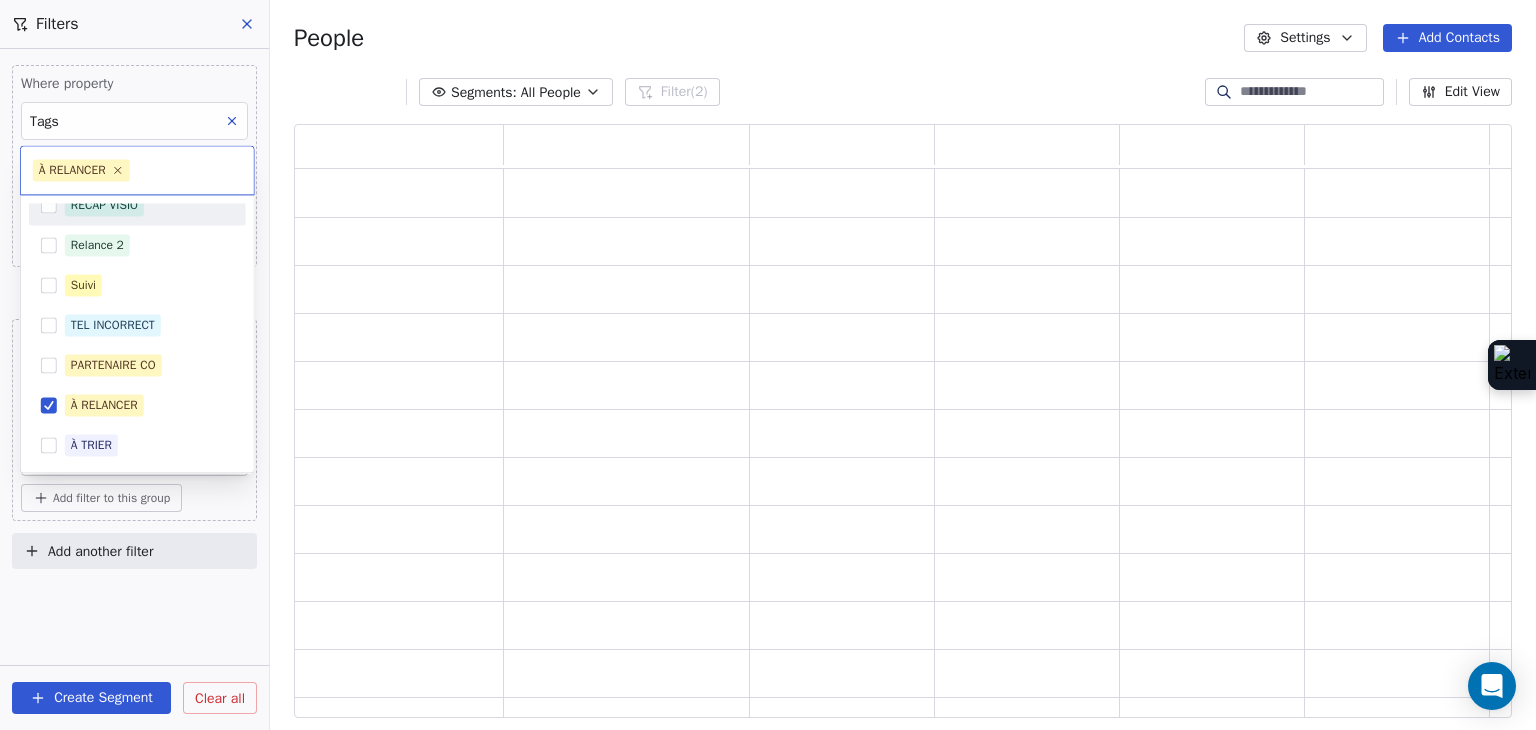 scroll, scrollTop: 16, scrollLeft: 16, axis: both 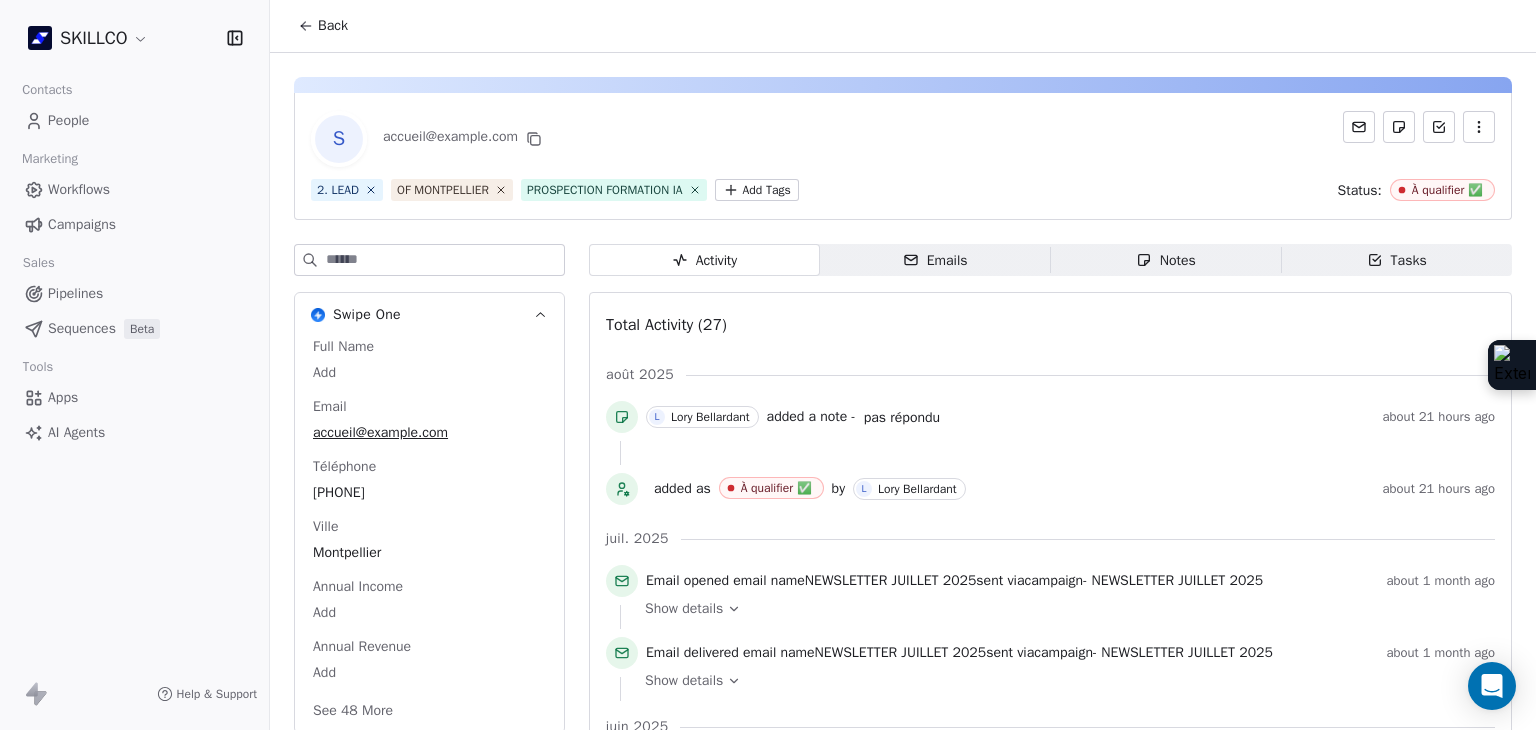click on "Emails Emails" at bounding box center [935, 260] 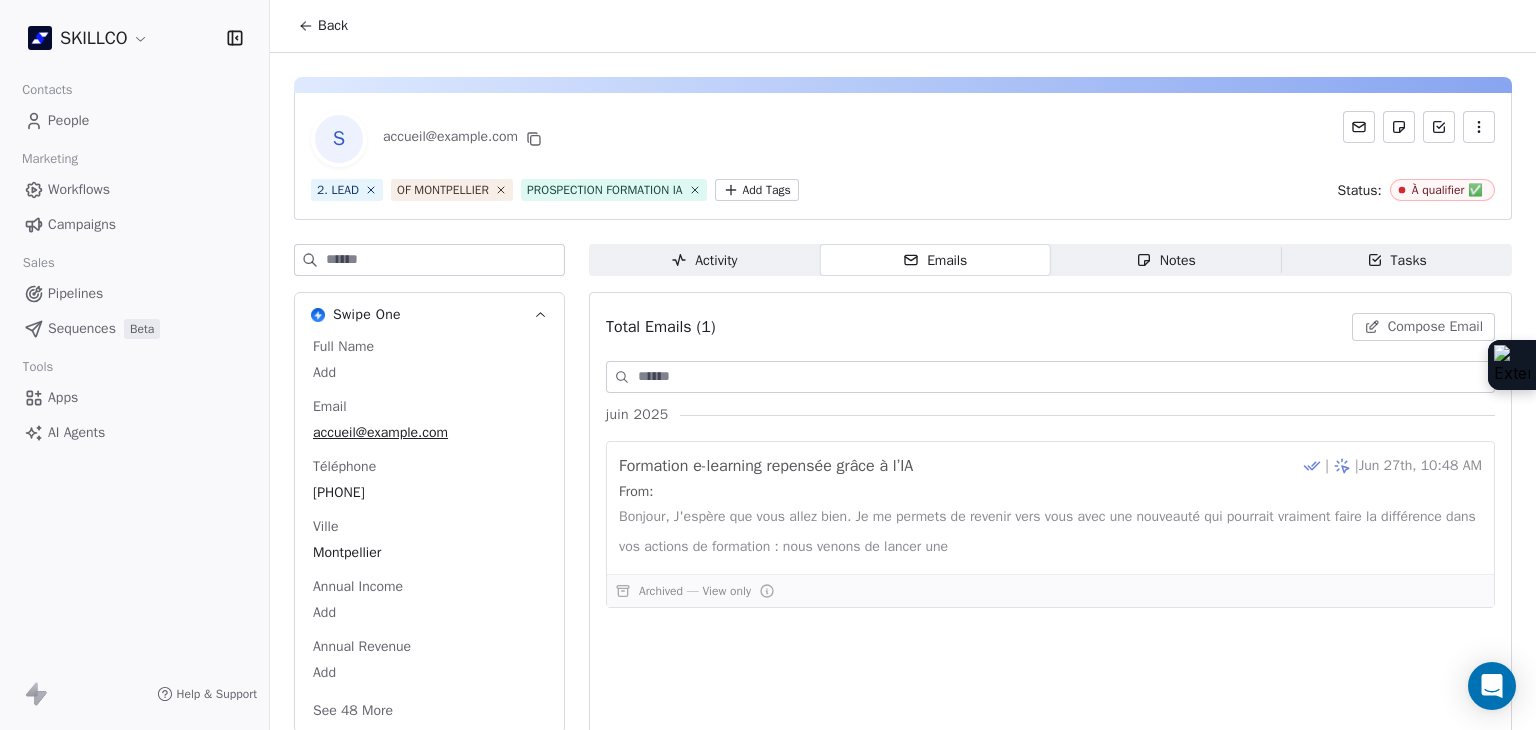 click 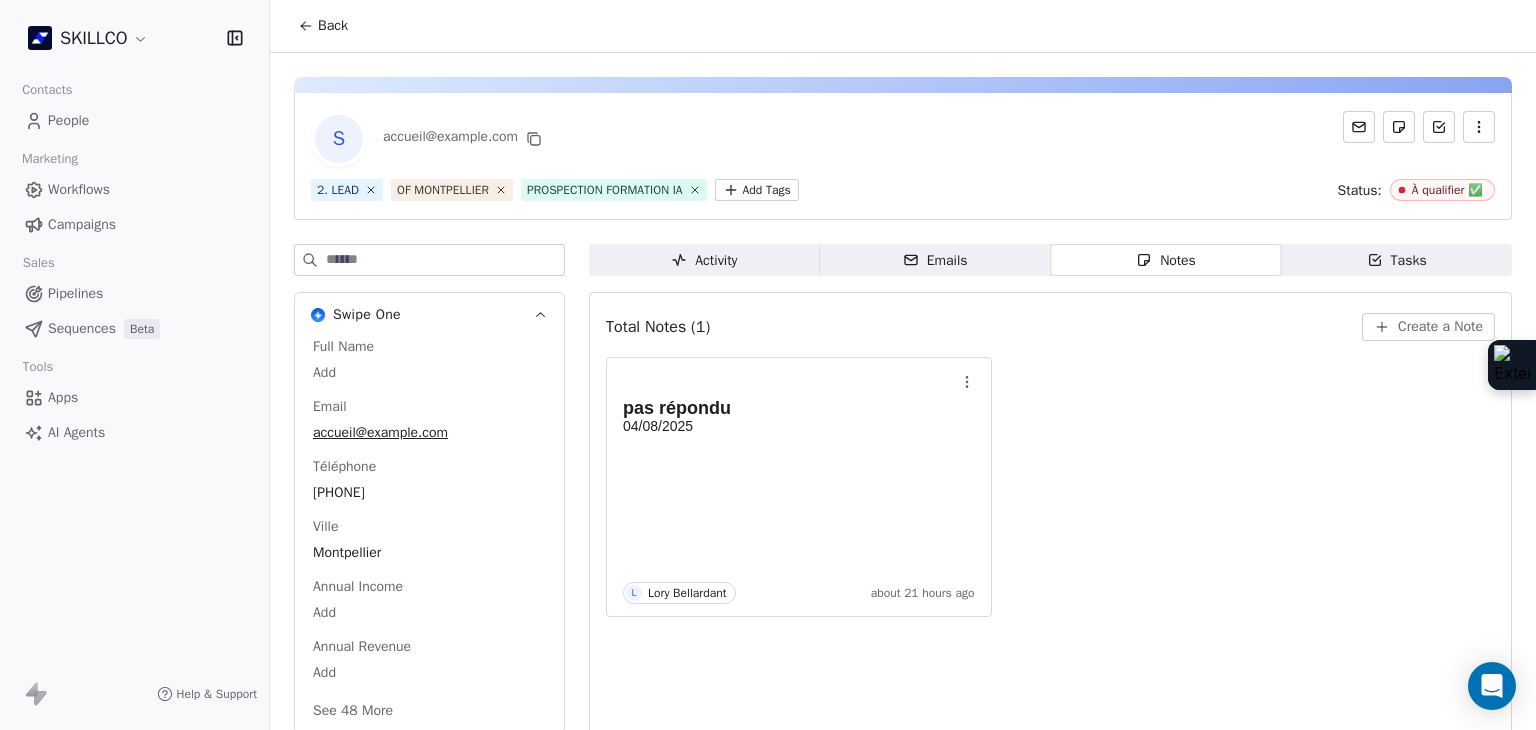 click on "SKILLCO Contacts People Marketing Workflows Campaigns Sales Pipelines Sequences Beta Tools Apps AI Agents Help & Support Back S accueil@example.com 2. LEAD OF MONTPELLIER PROSPECTION FORMATION IA Add Tags Status: À qualifier ✅ Swipe One Full Name Add Email accueil@example.com Téléphone [PHONE] Ville Montpellier Annual Income Add Annual Revenue Add See 48 More Calendly Activity Activity Emails Emails Notes Notes Tasks Tasks Total Notes (1) Create a Note pas répondu 04/08/2025 L [FIRST] [LAST] about 21 hours ago" at bounding box center (768, 365) 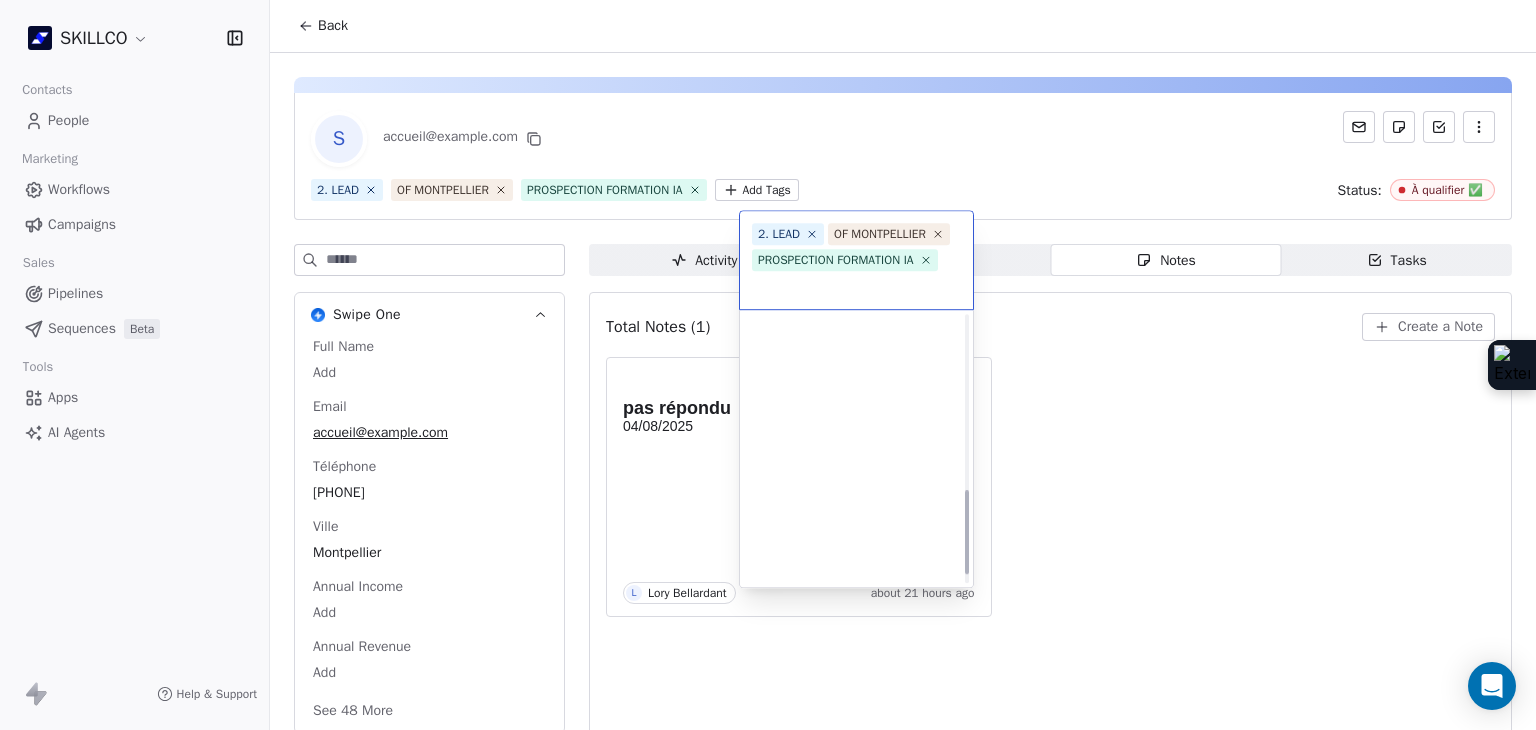 scroll, scrollTop: 578, scrollLeft: 0, axis: vertical 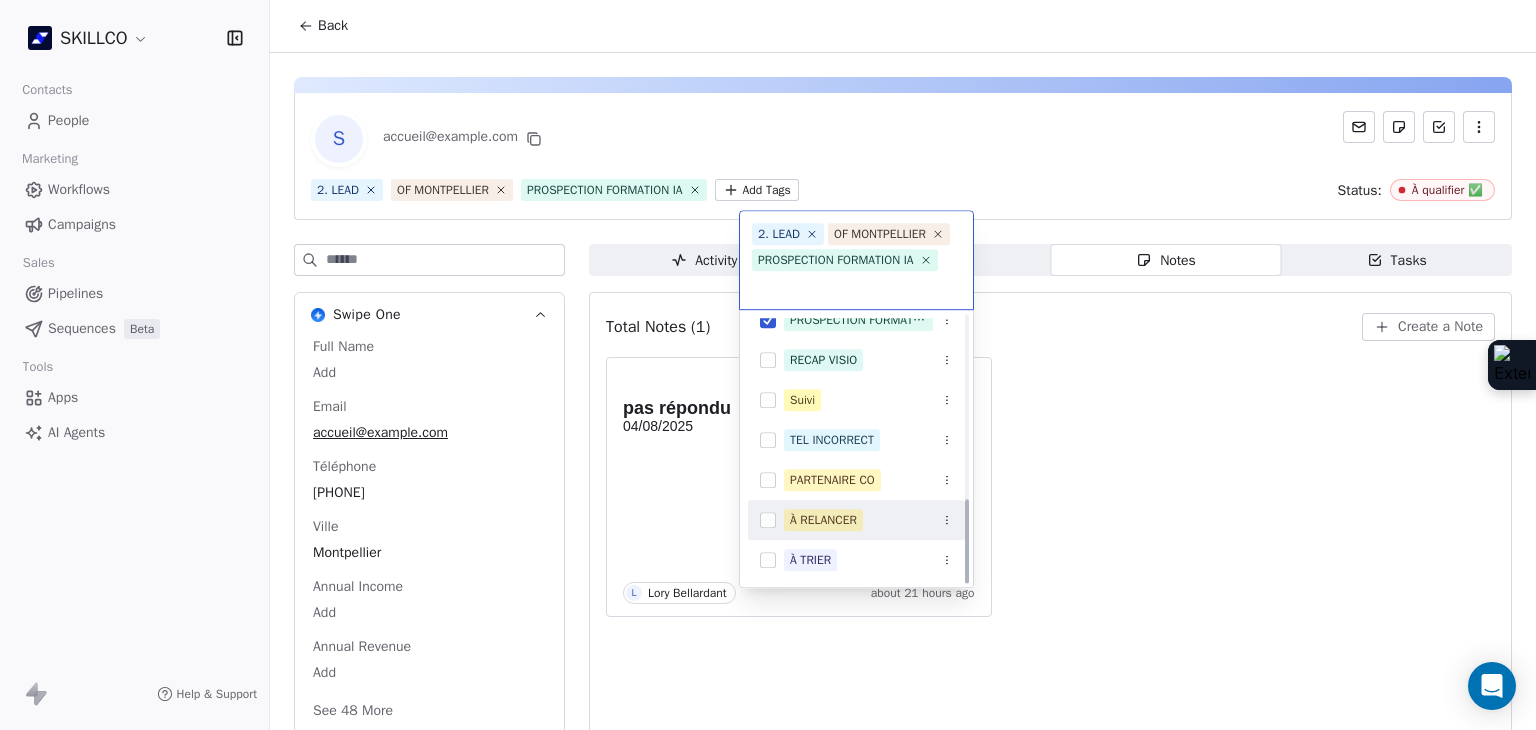 click on "À RELANCER" at bounding box center [823, 520] 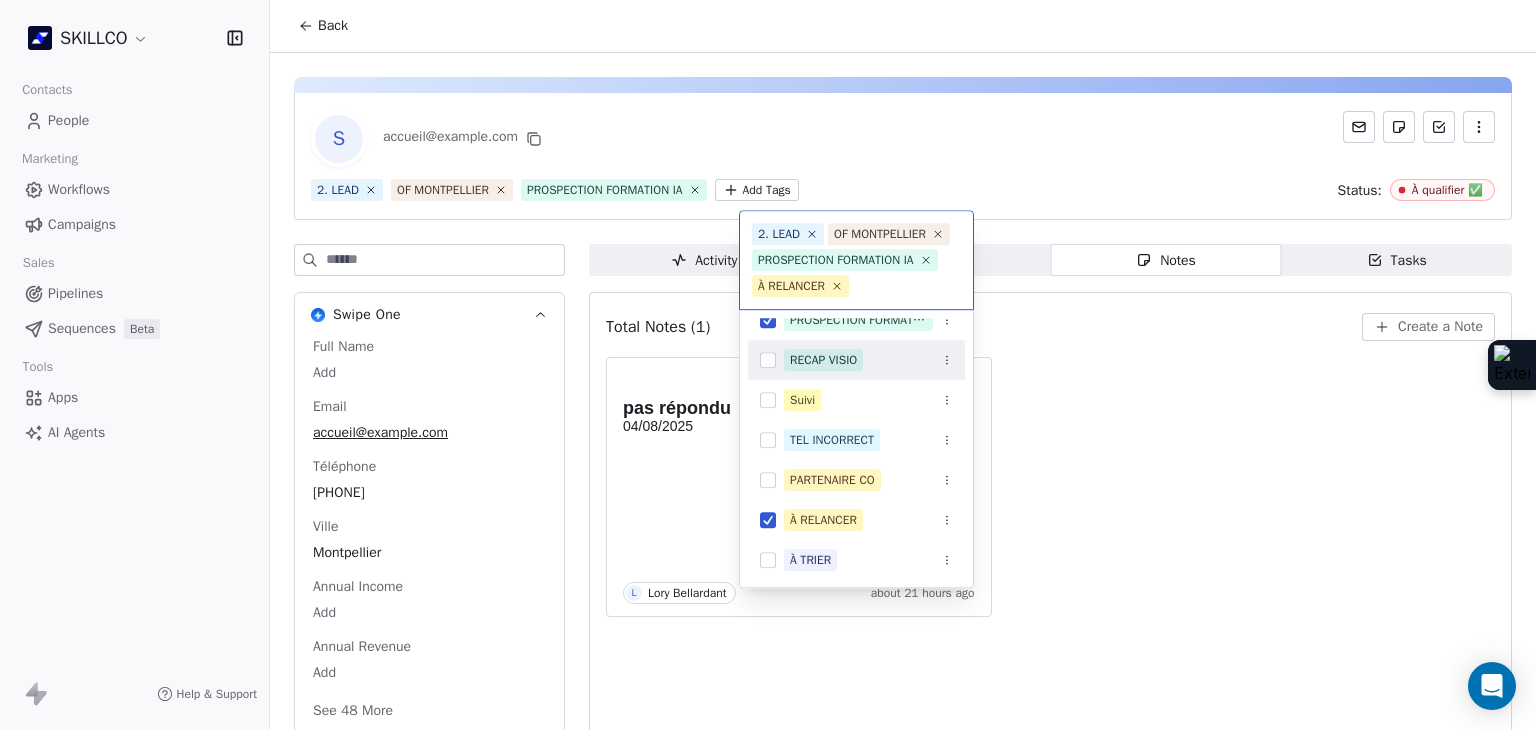 click on "SKILLCO Contacts People Marketing Workflows Campaigns Sales Pipelines Sequences Beta Tools Apps AI Agents Help & Support Back S accueil@ifologmediterranee.fr 2. LEAD OF MONTPELLIER PROSPECTION FORMATION IA  Add Tags Status:  À qualifier ✅ Swipe One Full Name Add Email accueil@ifologmediterranee.fr Téléphone 33536474458 Ville Montpellier Annual Income Add Annual Revenue Add See   48   More   Calendly Activity Activity Emails Emails   Notes   Notes Tasks Tasks Total Notes (1)   Create a Note pas répondu 04/08/2025 L Lory Bellardant about 21 hours ago
2. LEAD OF MONTPELLIER PROSPECTION FORMATION IA À RELANCER SOURCE : HUBSPOT 2. LEAD Mail envoyé OF MONTPELLIER 1. NOUVEAU PROSPECTION FORMATION IA RECAP VISIO Suivi TEL INCORRECT PARTENAIRE CO À RELANCER À TRIER" at bounding box center [768, 365] 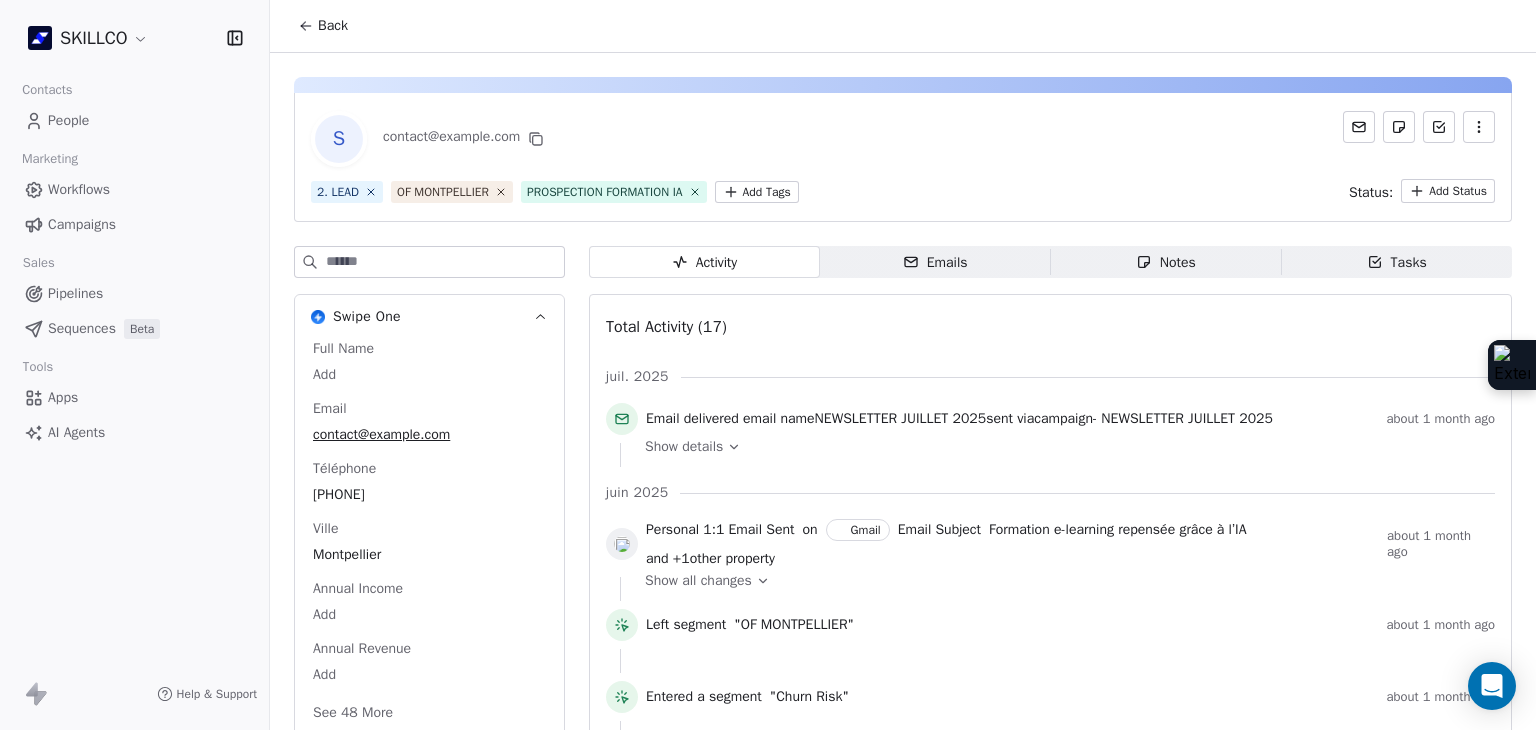 scroll, scrollTop: 0, scrollLeft: 0, axis: both 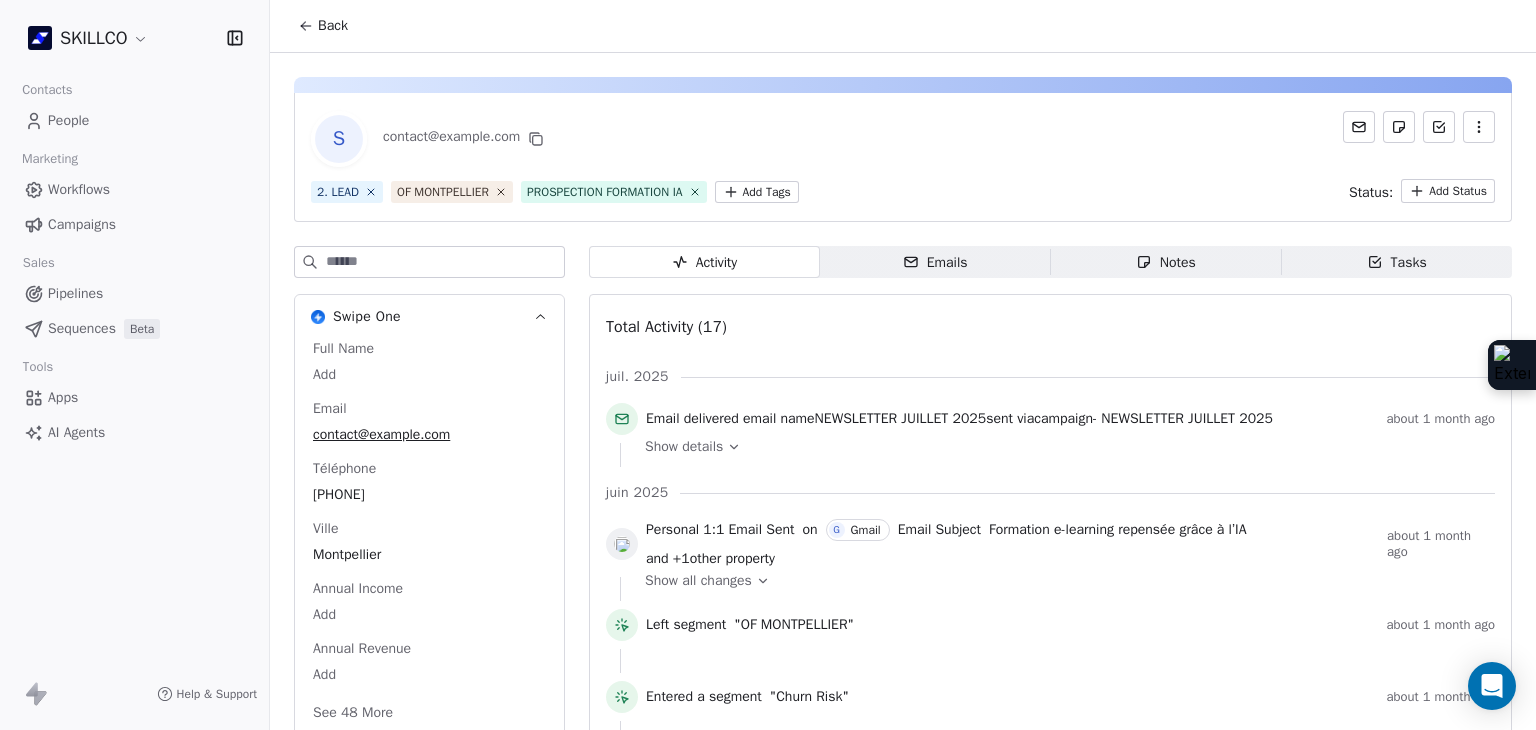 click on "Notes   Notes" at bounding box center [1166, 262] 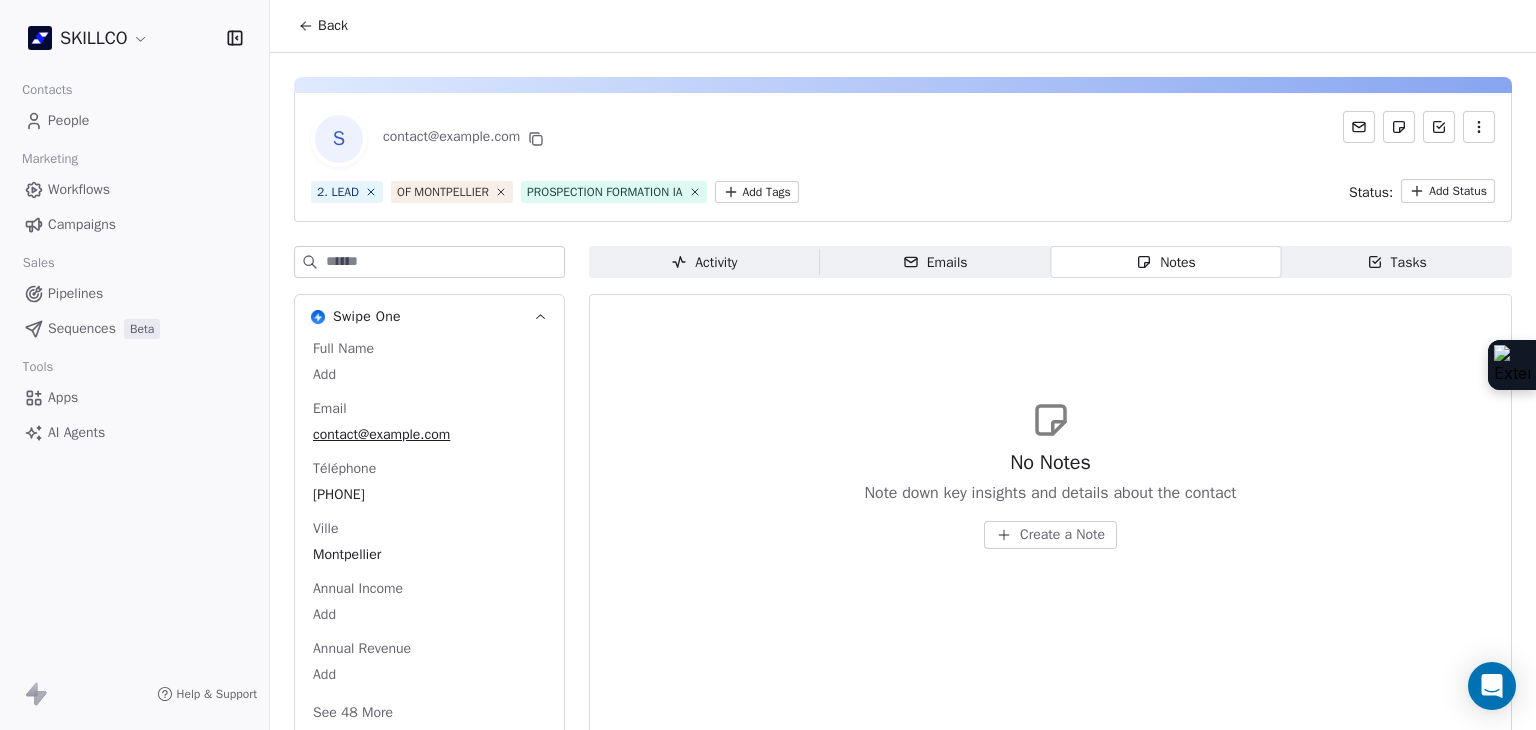click on "Emails Emails" at bounding box center (935, 262) 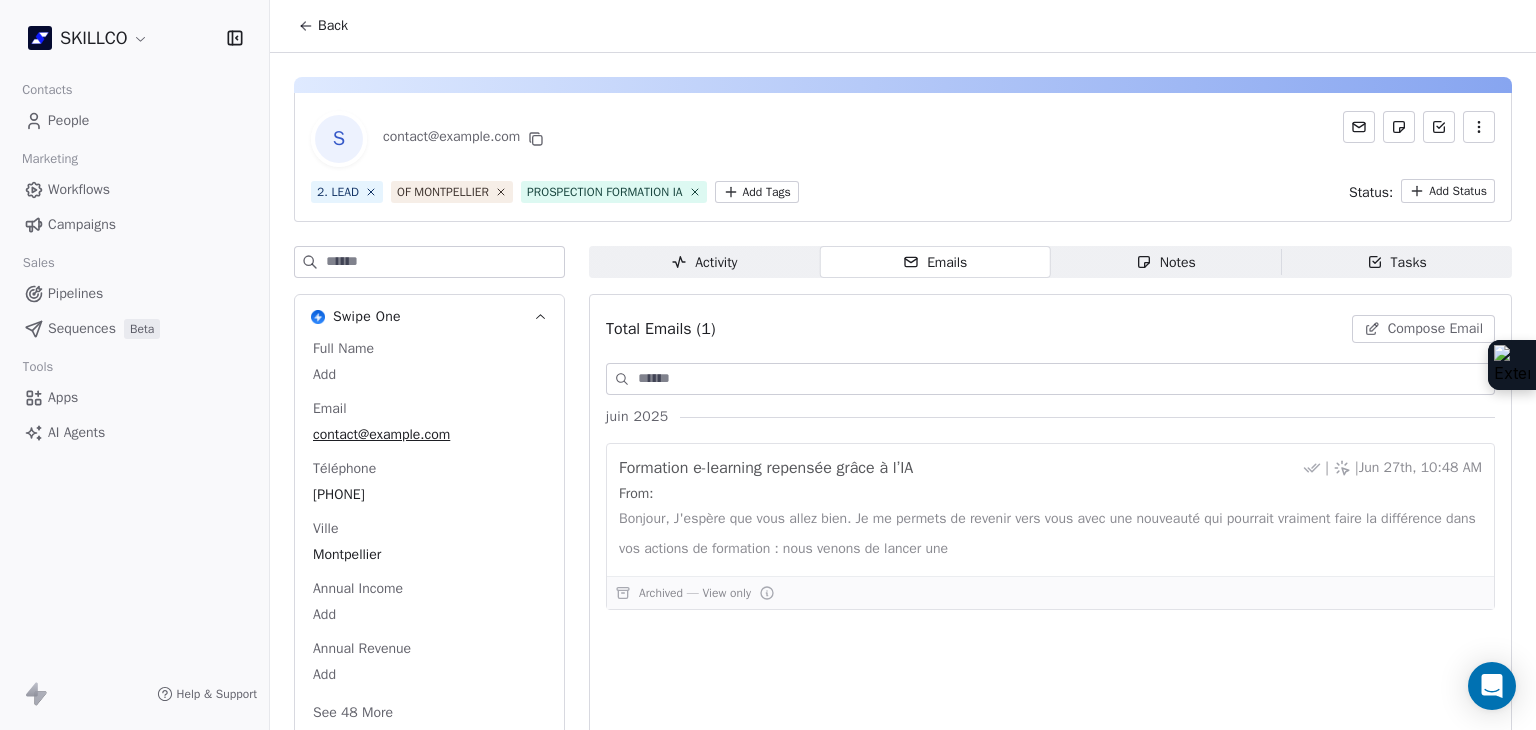 click on "S contact@example.com 2. LEAD OF [CITY] PROSPECTION FORMATION IA  Add Tags Status:   Add Status Swipe One Full Name Add Email contact@example.com Téléphone [PHONE] Ville [CITY] Annual Income Add Annual Revenue Add See   48   More   Calendly Activity Activity Emails Emails   Notes   Notes Tasks Tasks Total Emails (1)   Compose Email [MONTH] [YEAR] Formation e-learning repensée grâce à l’IA  |   |  [DATE], [TIME] From: Bonjour, J'espère que vous allez bien. Je me permets de revenir vers vous avec une nouveauté qui pourrait vraiment faire la différence dans vos actions de formation : nous venons de lancer une Archived — View only" at bounding box center [903, 501] 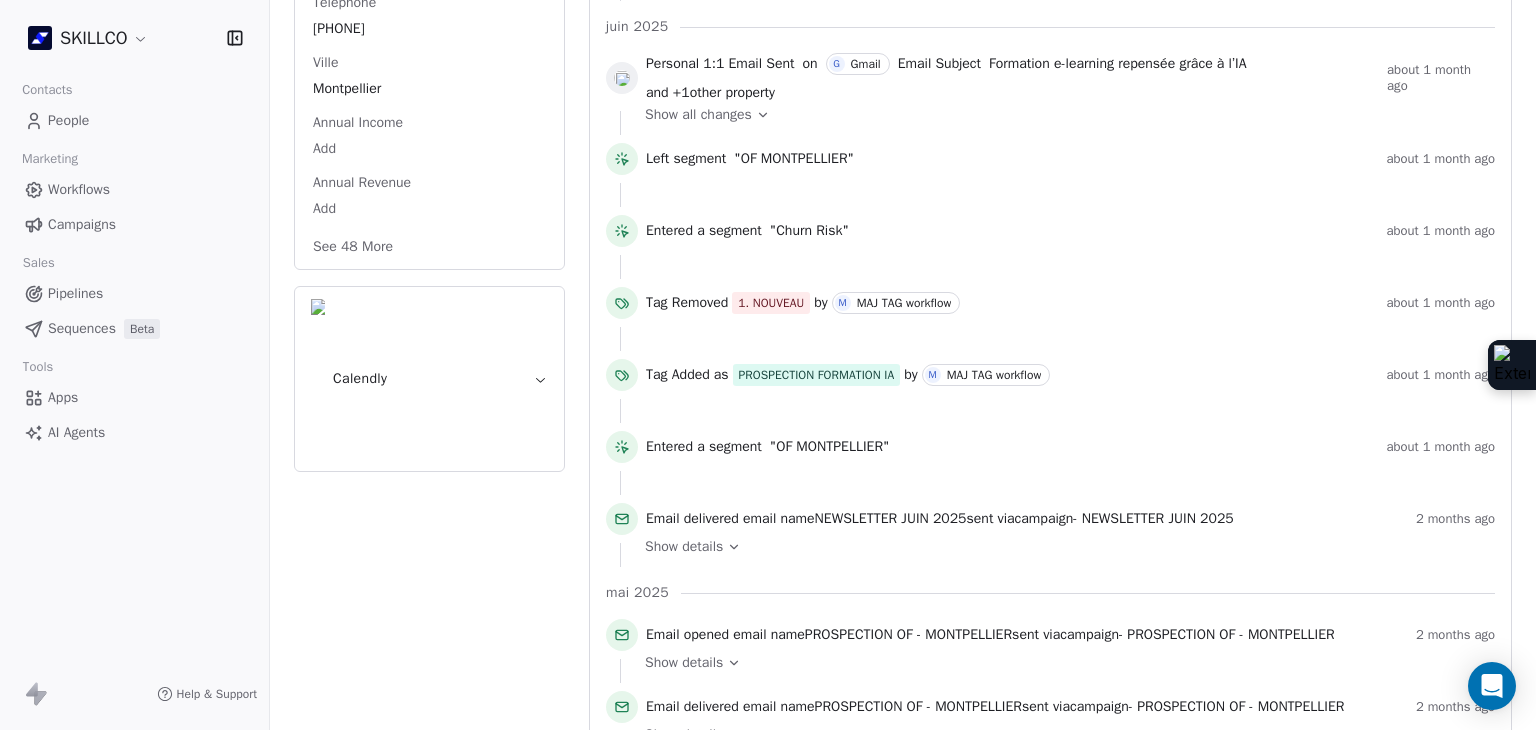 scroll, scrollTop: 500, scrollLeft: 0, axis: vertical 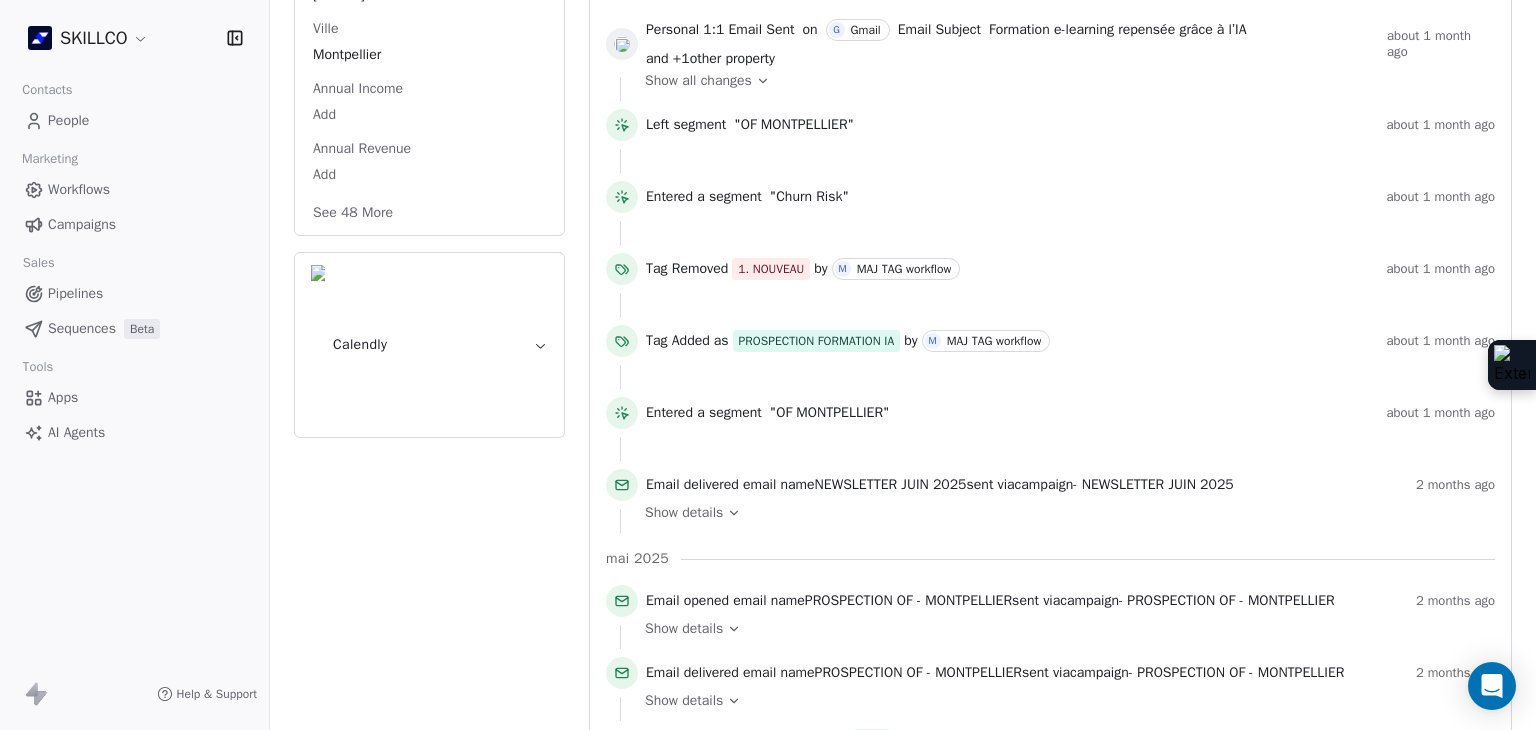 click on "See   48   More" at bounding box center (353, 213) 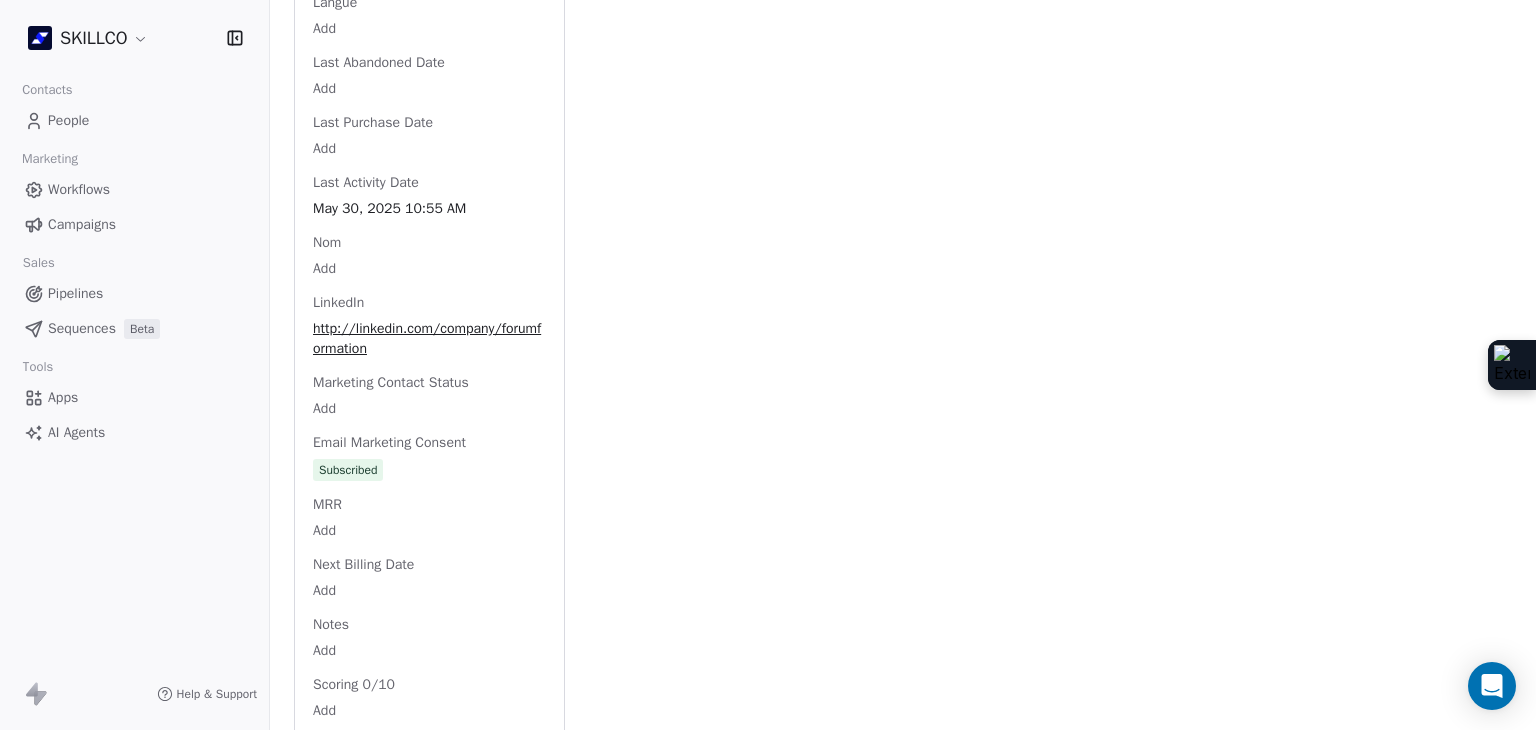 scroll, scrollTop: 2000, scrollLeft: 0, axis: vertical 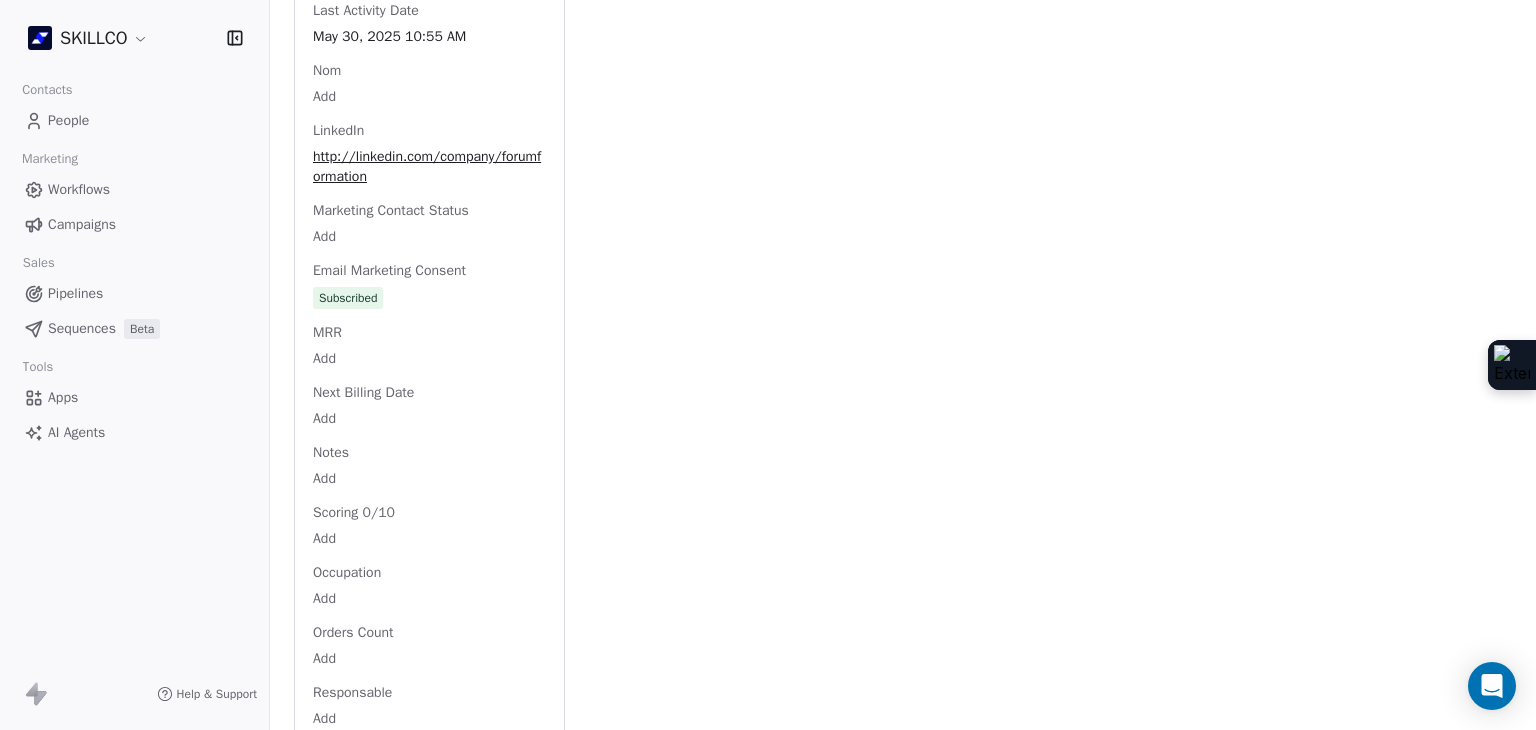click on "Full Name Add Email contact@example.com Téléphone [PHONE] Ville [CITY] Annual Income Add Annual Revenue Add Average Order Value Add Besoin Add Birthday Add Browser Add Contact Source Add Pays Add Created Date [DATE] [TIME] Customer Lifetime Value Add Department Add Derniere page consulte Add Device Add Email Verification Status Valid Entreprise Forum Training Forum Consultants [CITY] Facebook https://www.facebook.com/Forum-Formation-609285949252522/ First Purchase Date Add Prénom Add Gender Add Poste Add Langue Add Last Abandoned Date Add Last Purchase Date Add Last Activity Date [DATE] [TIME] Nom Add LinkedIn http://linkedin.com/company/forumformation Marketing Contact Status Add Email Marketing Consent Subscribed MRR Add Next Billing Date Add Notes Add Scoring 0/10 Add Occupation Add Orders Count Add Responsable Add Scoring  Add Source Lead Add Status Personnalisés Add Subscription Activated Date Add Subscription Cancelled Date Add Subscription Created Date Add Add" at bounding box center (429, -15) 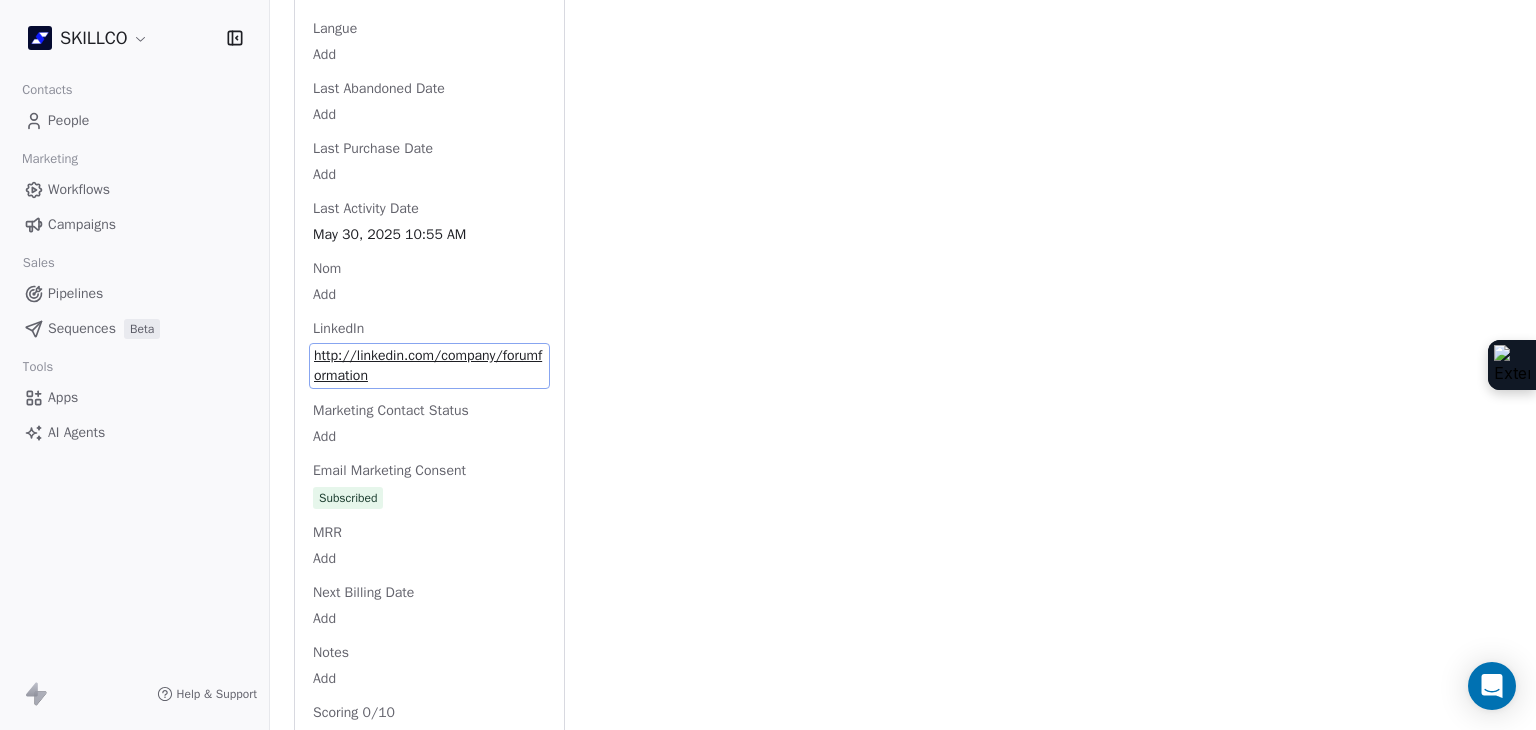 click on "Last Purchase Date" at bounding box center (373, 149) 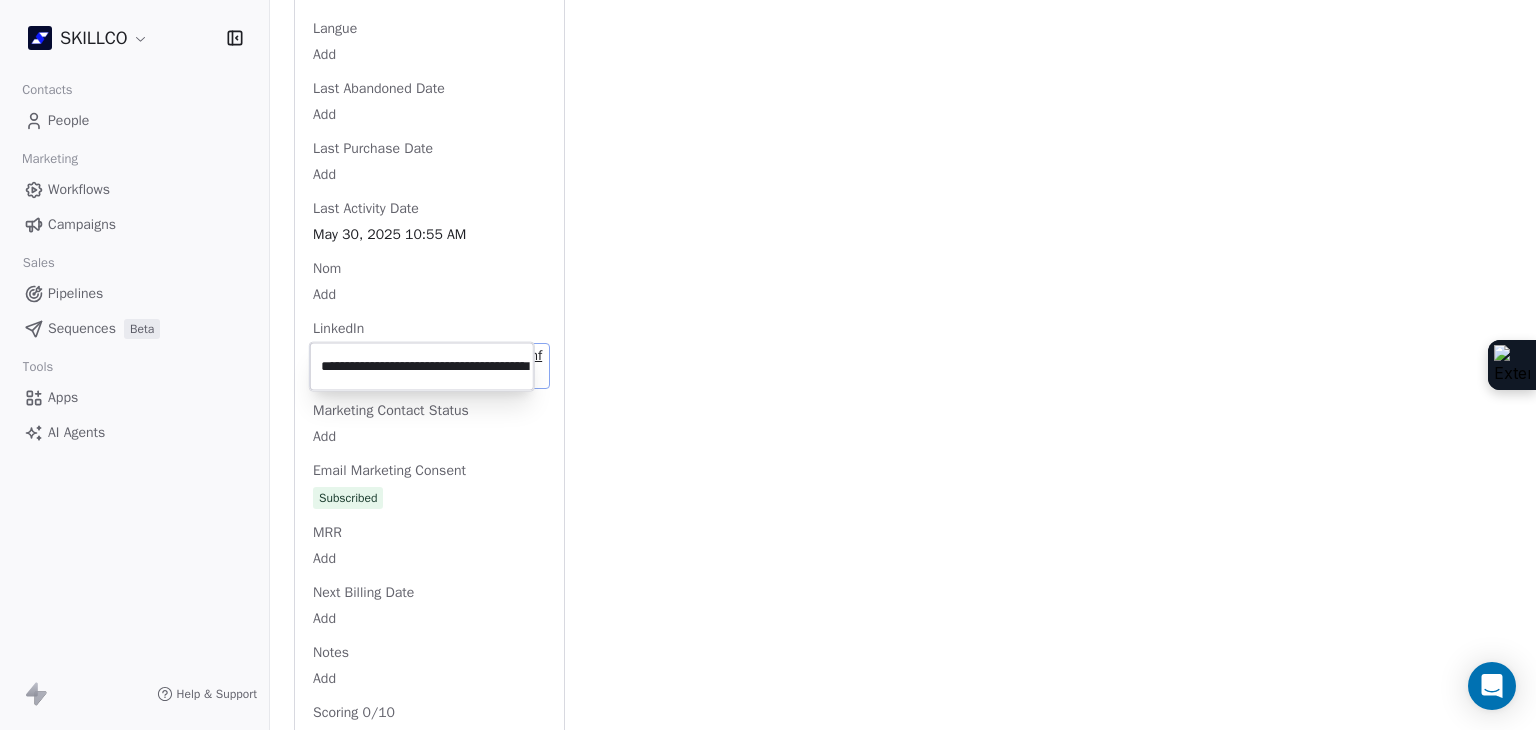 scroll, scrollTop: 0, scrollLeft: 82, axis: horizontal 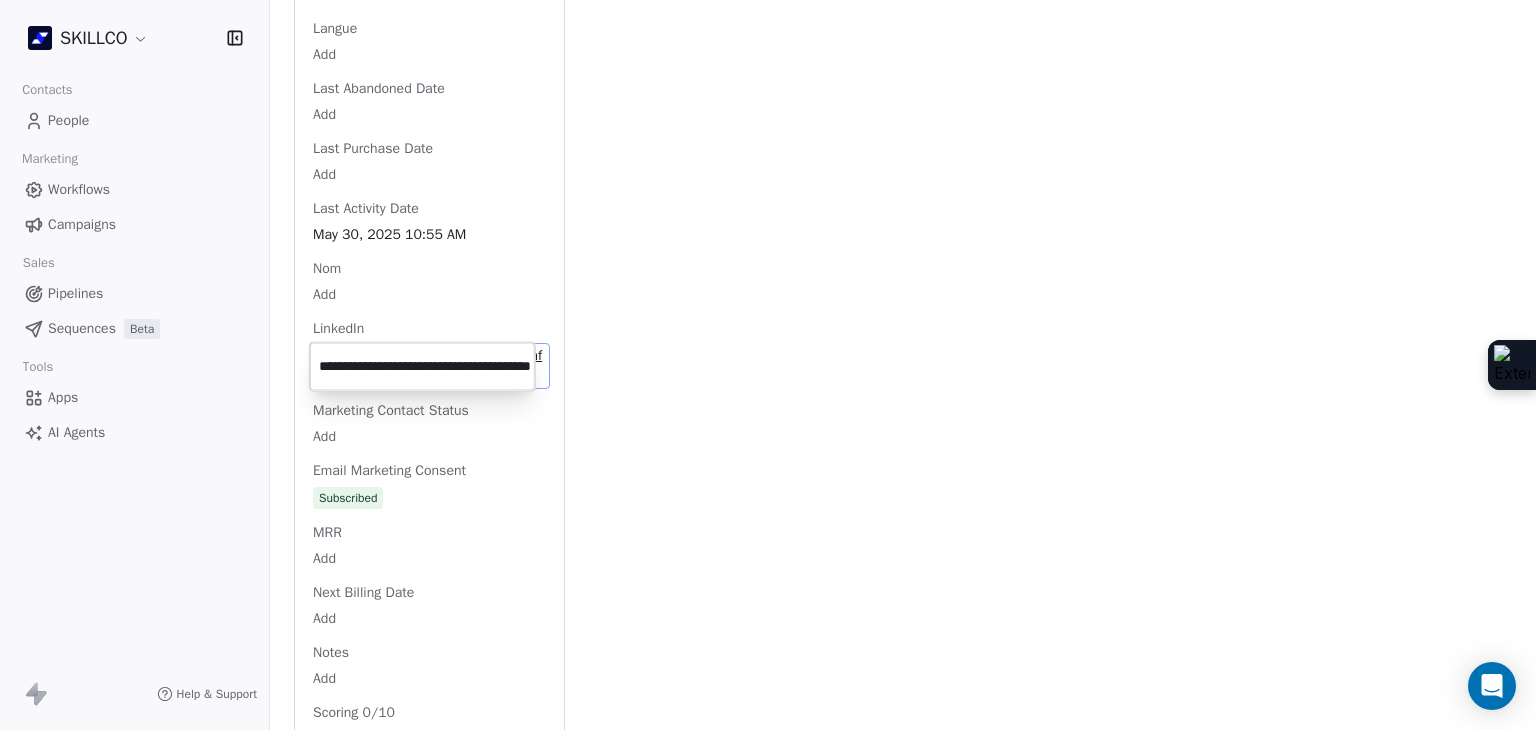 click on "**********" at bounding box center (422, 367) 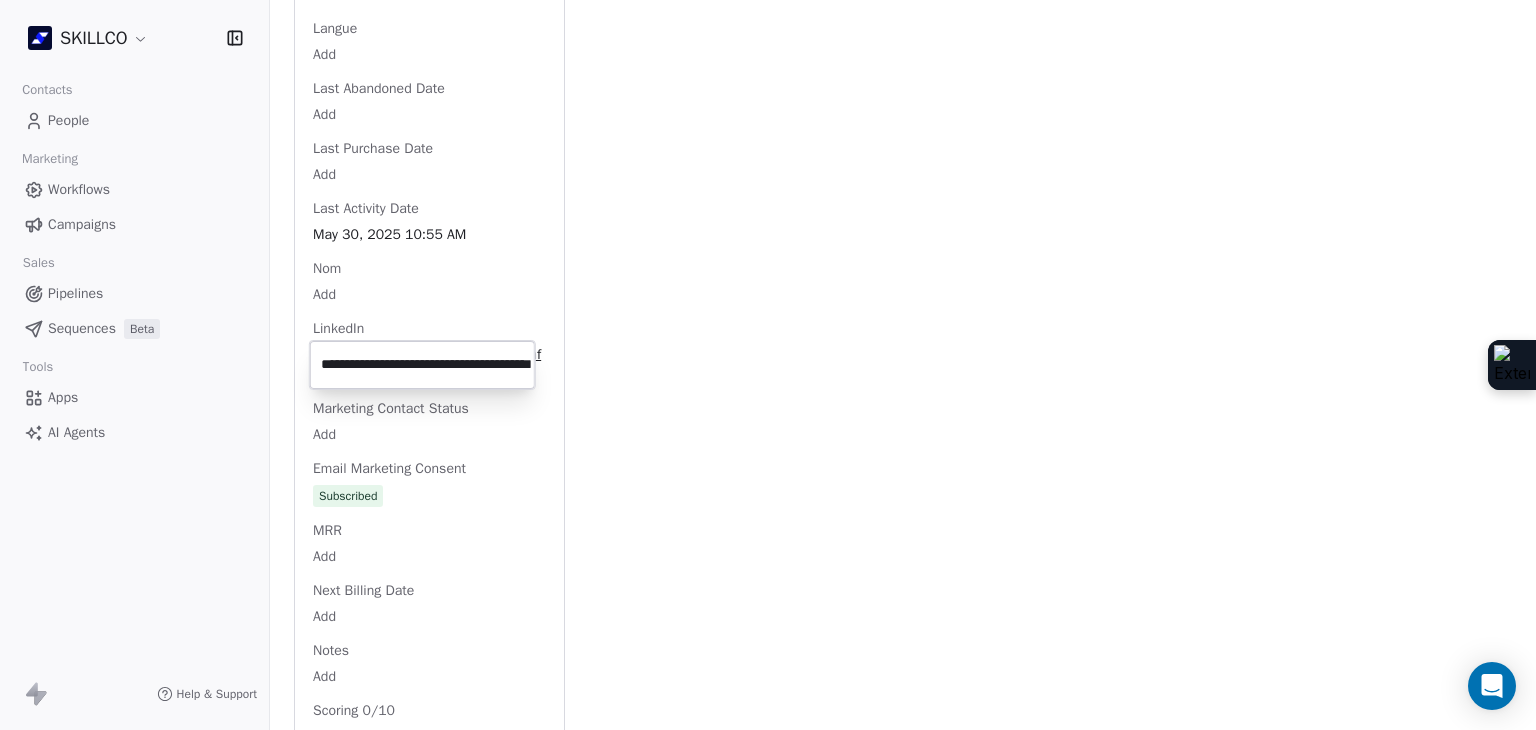click on "SKILLCO Contacts People Marketing Workflows Campaigns Sales Pipelines Sequences Beta Tools Apps AI Agents Help & Support Back S contact@example.com 2. LEAD OF [CITY] PROSPECTION FORMATION IA  Add Tags Status:   Add Status Swipe One Full Name Add Email contact@example.com Téléphone [PHONE] Ville [CITY] Annual Income Add Annual Revenue Add Average Order Value Add Besoin Add Birthday Add Browser Add Contact Source Add Pays Add Created Date [DATE] [TIME] Customer Lifetime Value Add Department Add Derniere page consulte Add Device Add Email Verification Status Valid Entreprise Forum Training Forum Consultants [CITY] Facebook https://www.facebook.com/Forum-Formation-609285949252522/ First Purchase Date Add Prénom Add Gender Add Poste Add Langue Add Last Abandoned Date Add Last Purchase Date Add Last Activity Date [DATE] [TIME] Nom Add LinkedIn http://linkedin.com/company/forumformation Marketing Contact Status Add Email Marketing Consent Subscribed MRR Add Add" at bounding box center [768, 365] 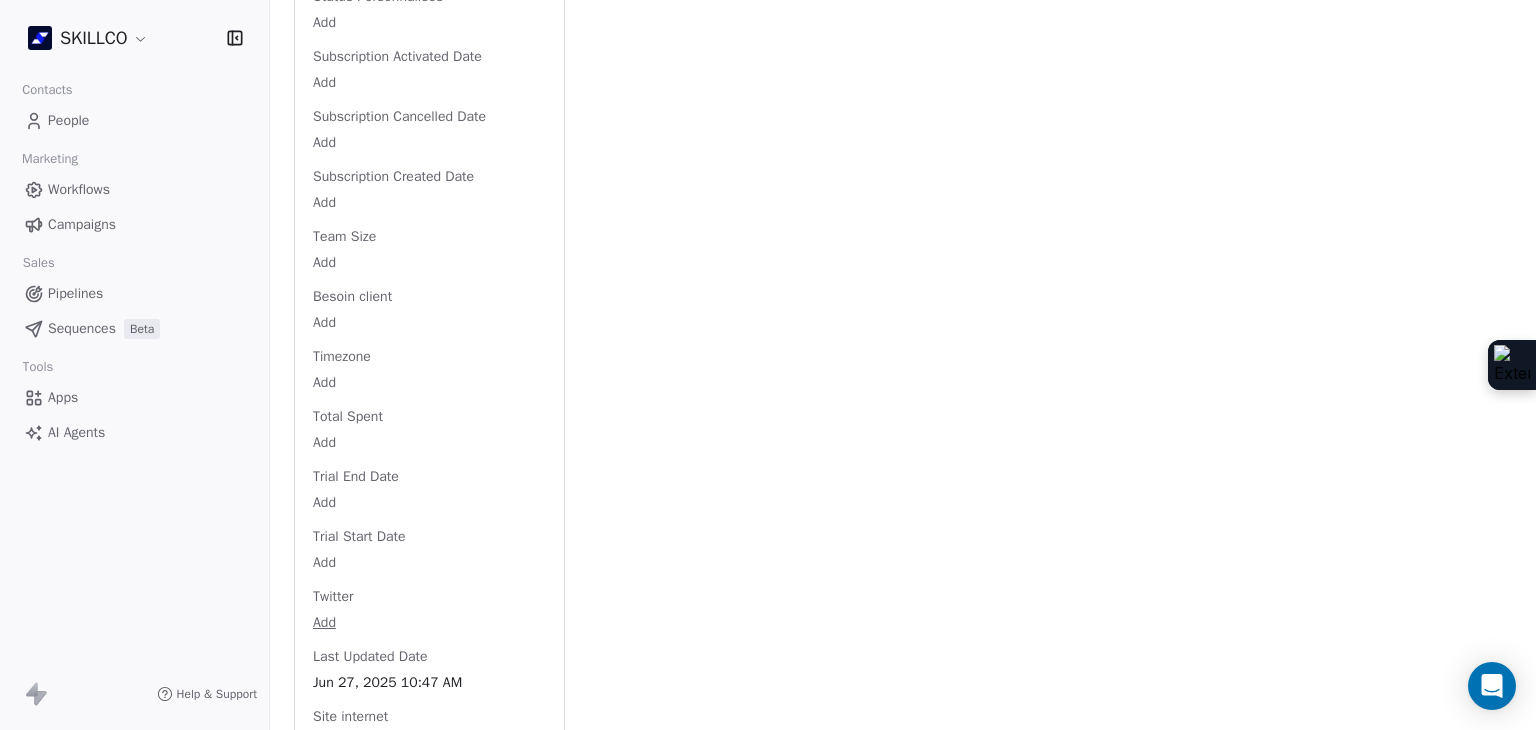 scroll, scrollTop: 2983, scrollLeft: 0, axis: vertical 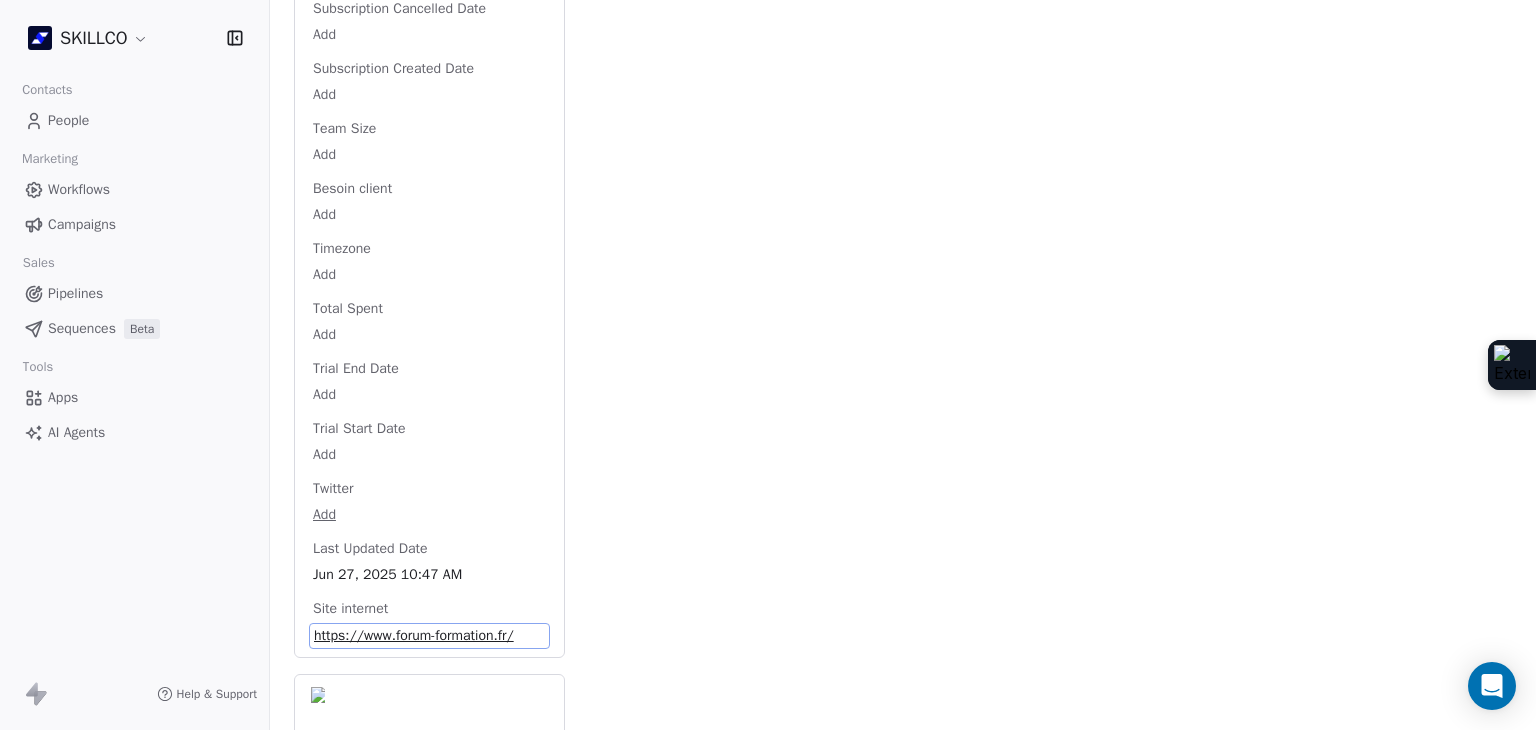 click on "https://www.forum-formation.fr/" at bounding box center [429, 636] 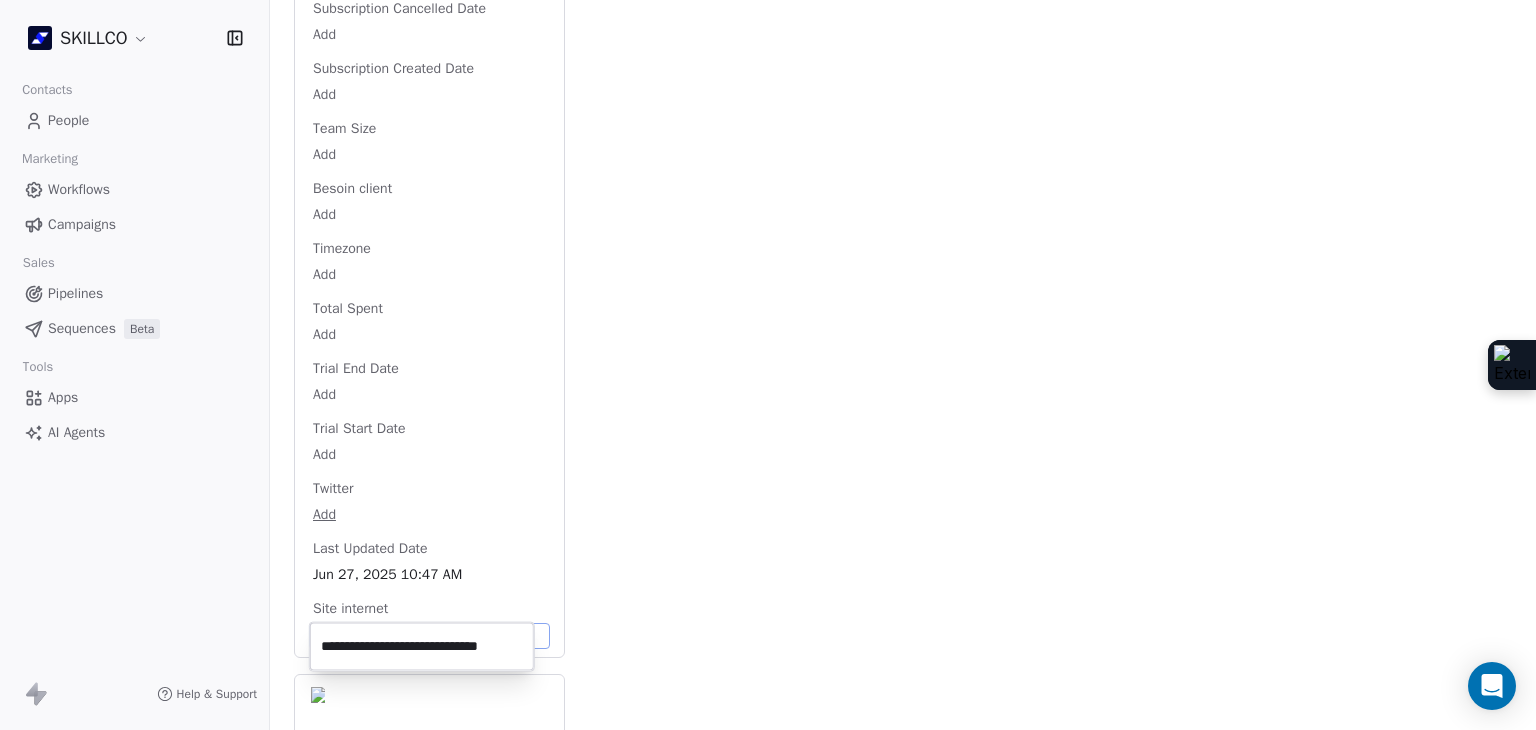 click on "**********" at bounding box center [422, 647] 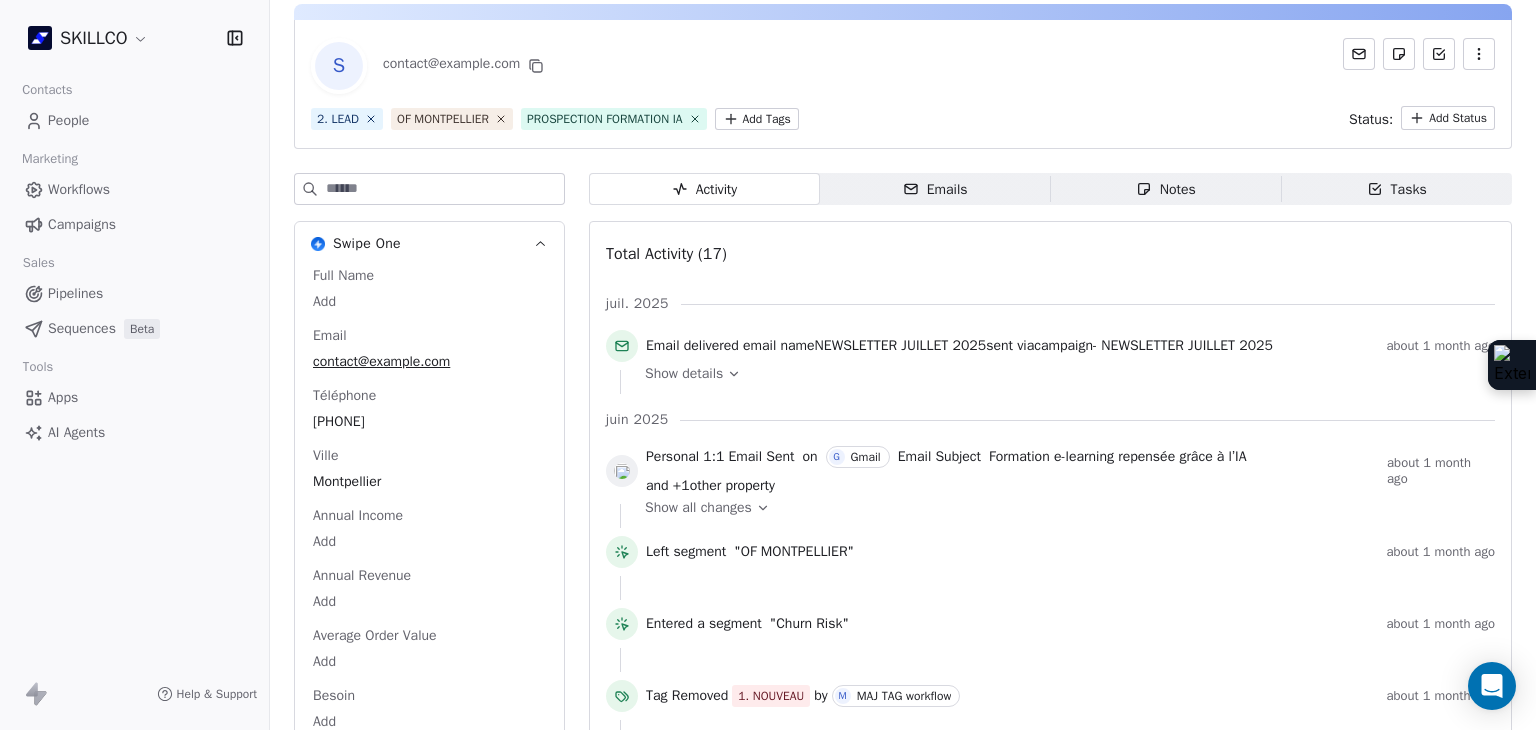 scroll, scrollTop: 0, scrollLeft: 0, axis: both 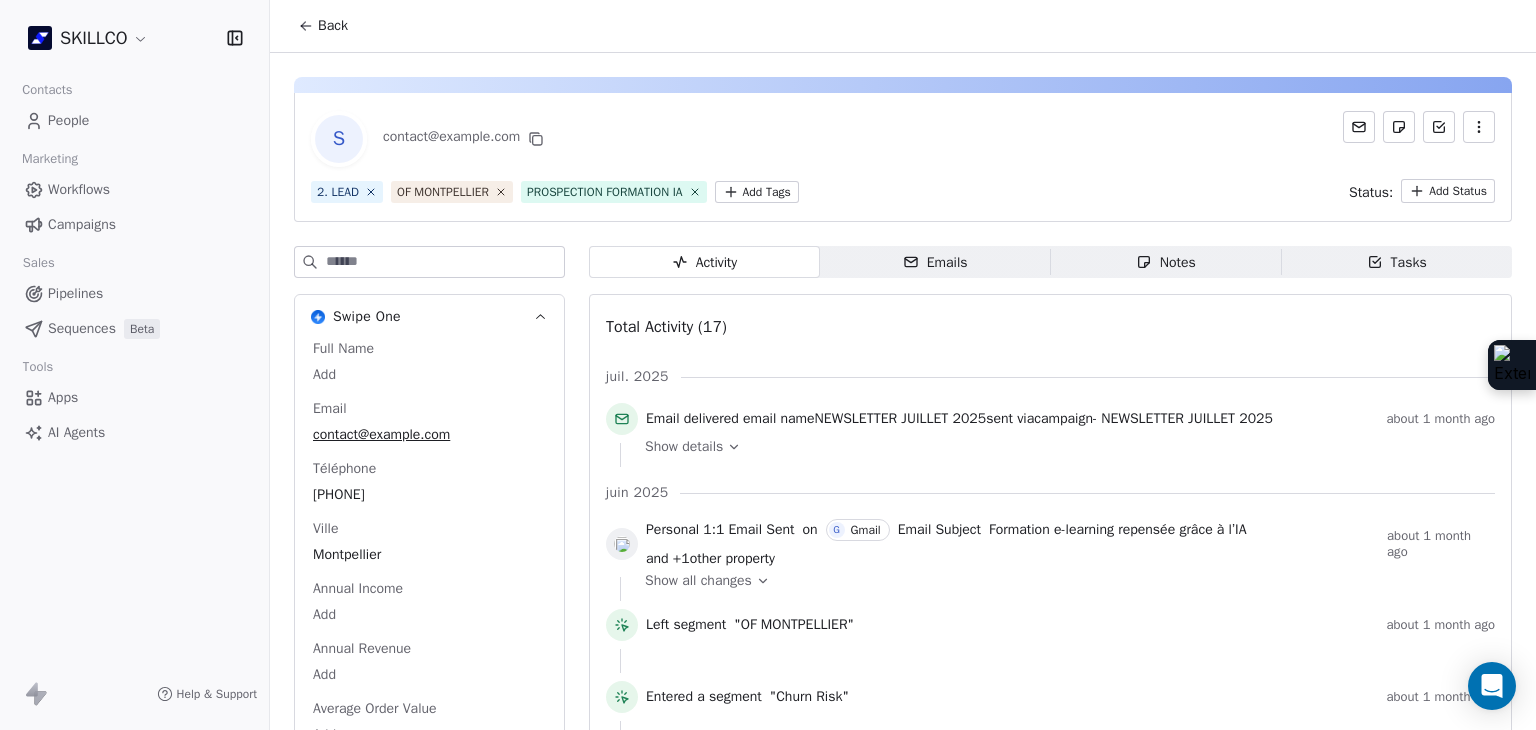 click on "S contact@example.com 2. LEAD OF [CITY] PROSPECTION FORMATION IA  Add Tags Status:   Add Status" at bounding box center [903, 157] 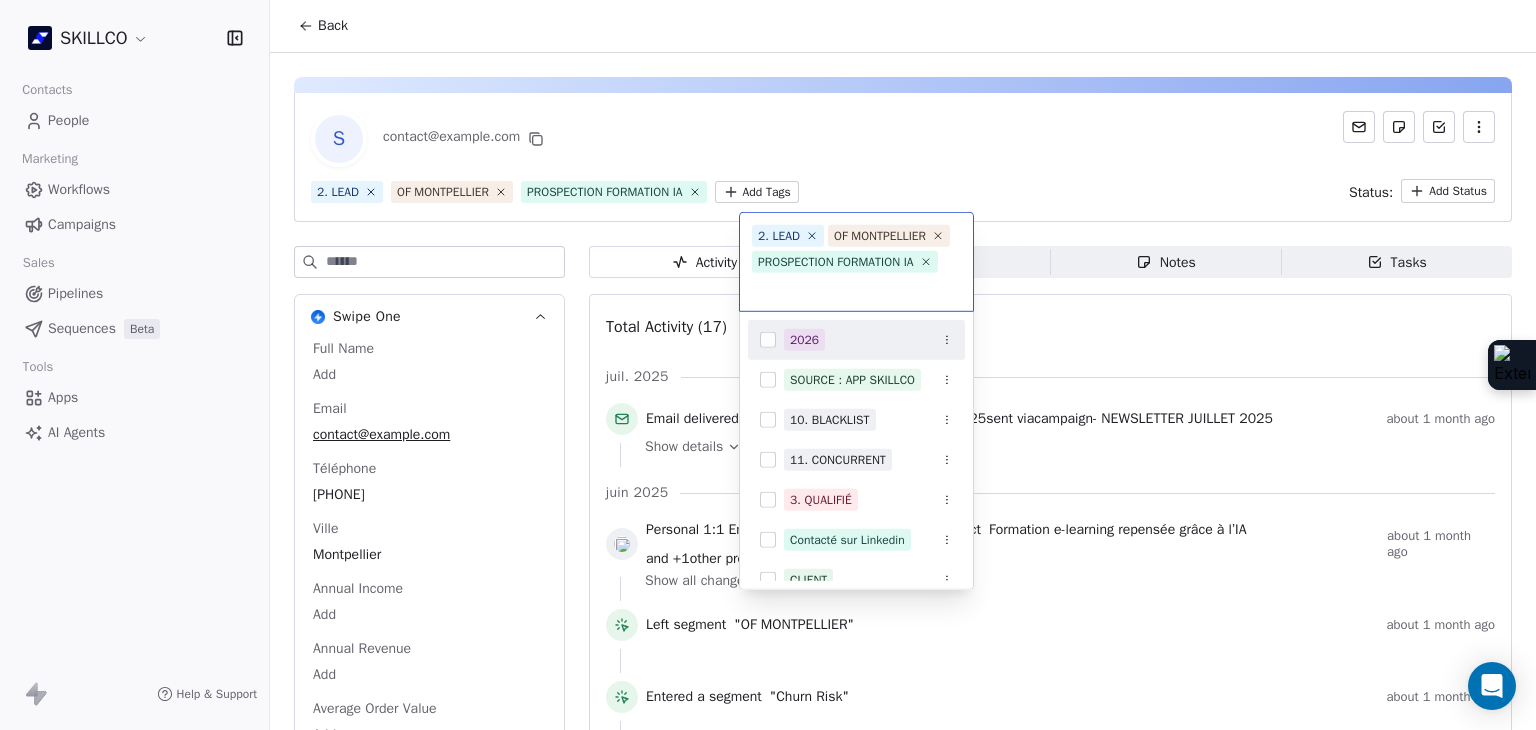 click on "SKILLCO Contacts People Marketing Workflows Campaigns Sales Pipelines Sequences Beta Tools Apps AI Agents Help & Support Back S contact@example.com 2. LEAD OF [CITY] PROSPECTION FORMATION IA  Add Tags Status:   Add Status Swipe One Full Name Add Email contact@example.com Téléphone [PHONE] Ville [CITY] Annual Income Add Annual Revenue Add Average Order Value Add Besoin Add Birthday Add Browser Add Contact Source Add Pays Add Created Date [DATE] [TIME] Customer Lifetime Value Add Department Add Derniere page consulte Add Device Add Email Verification Status Valid Entreprise Forum Training Forum Consultants [CITY] Facebook https://www.facebook.com/Forum-Formation-609285949252522/ First Purchase Date Add Prénom Add Gender Add Poste Add Langue Add Last Abandoned Date Add Last Purchase Date Add Last Activity Date [DATE] [TIME] Nom Add LinkedIn http://linkedin.com/company/forumformation Marketing Contact Status Add Email Marketing Consent Subscribed MRR Add Add" at bounding box center [768, 365] 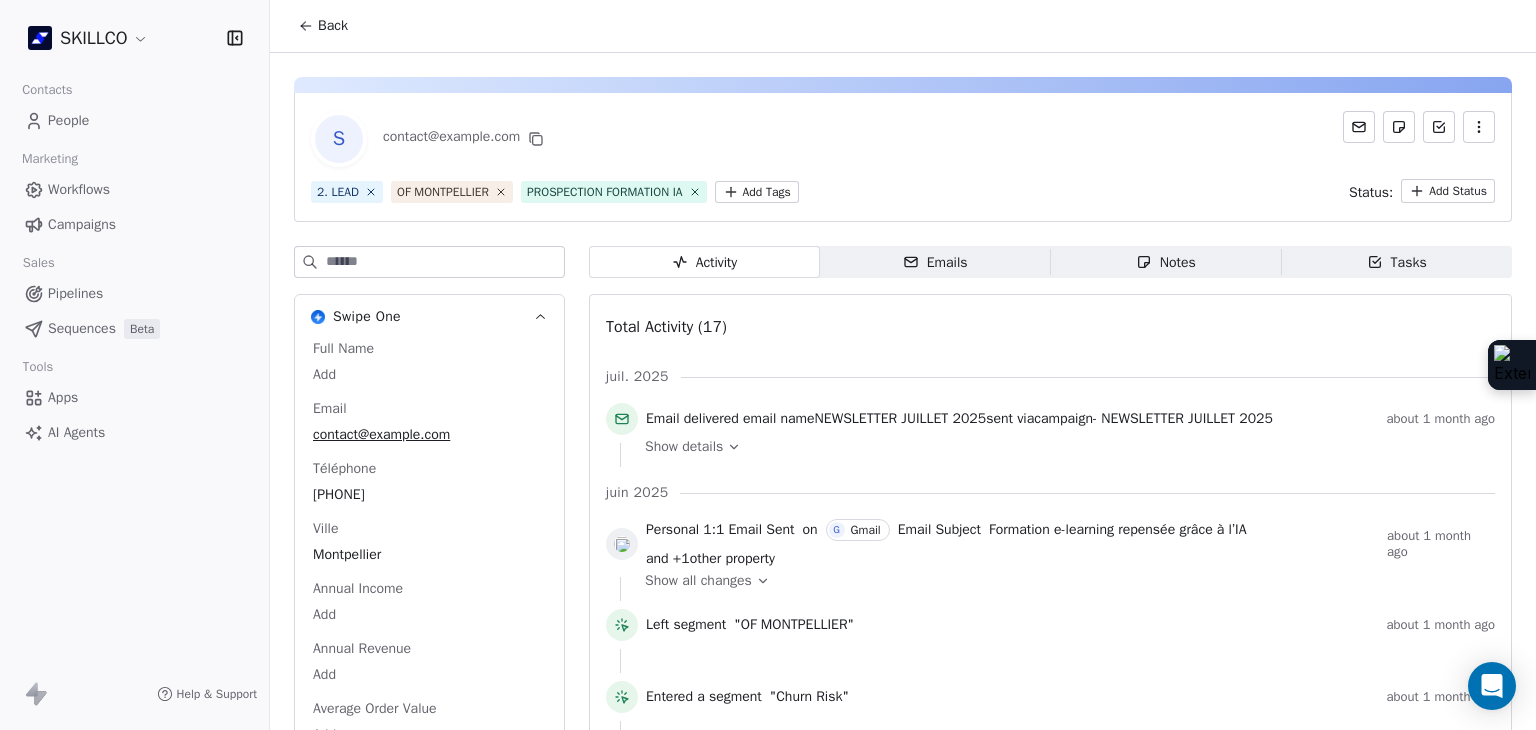 click on "SKILLCO Contacts People Marketing Workflows Campaigns Sales Pipelines Sequences Beta Tools Apps AI Agents Help & Support Back S contact@example.com 2. LEAD OF [CITY] PROSPECTION FORMATION IA  Add Tags Status:   Add Status Swipe One Full Name Add Email contact@example.com Téléphone [PHONE] Ville [CITY] Annual Income Add Annual Revenue Add Average Order Value Add Besoin Add Birthday Add Browser Add Contact Source Add Pays Add Created Date [DATE] [TIME] Customer Lifetime Value Add Department Add Derniere page consulte Add Device Add Email Verification Status Valid Entreprise Forum Training Forum Consultants [CITY] Facebook https://www.facebook.com/Forum-Formation-609285949252522/ First Purchase Date Add Prénom Add Gender Add Poste Add Langue Add Last Abandoned Date Add Last Purchase Date Add Last Activity Date [DATE] [TIME] Nom Add LinkedIn http://linkedin.com/company/forumformation Marketing Contact Status Add Email Marketing Consent Subscribed MRR Add Add" at bounding box center (768, 365) 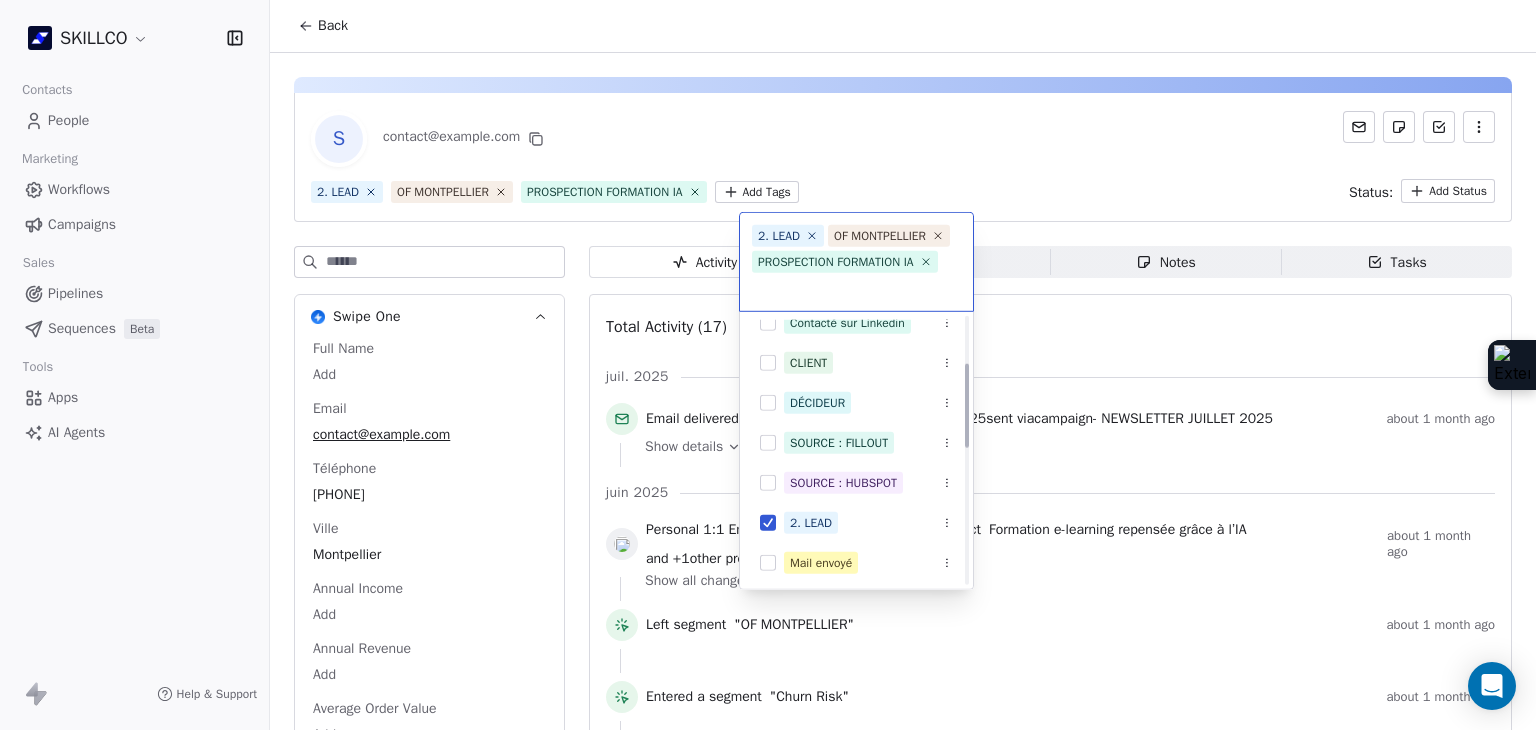 scroll, scrollTop: 0, scrollLeft: 0, axis: both 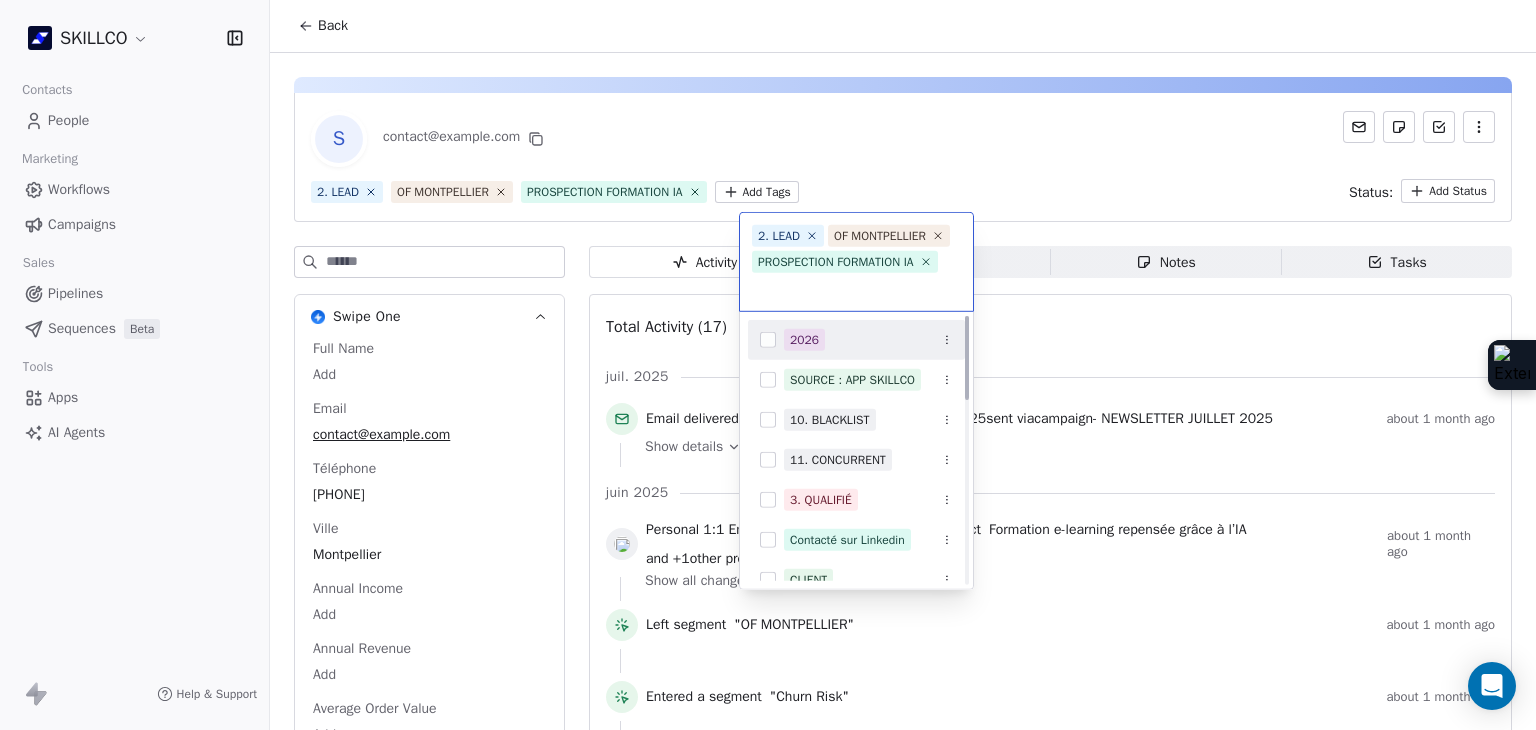click on "2026" at bounding box center (868, 340) 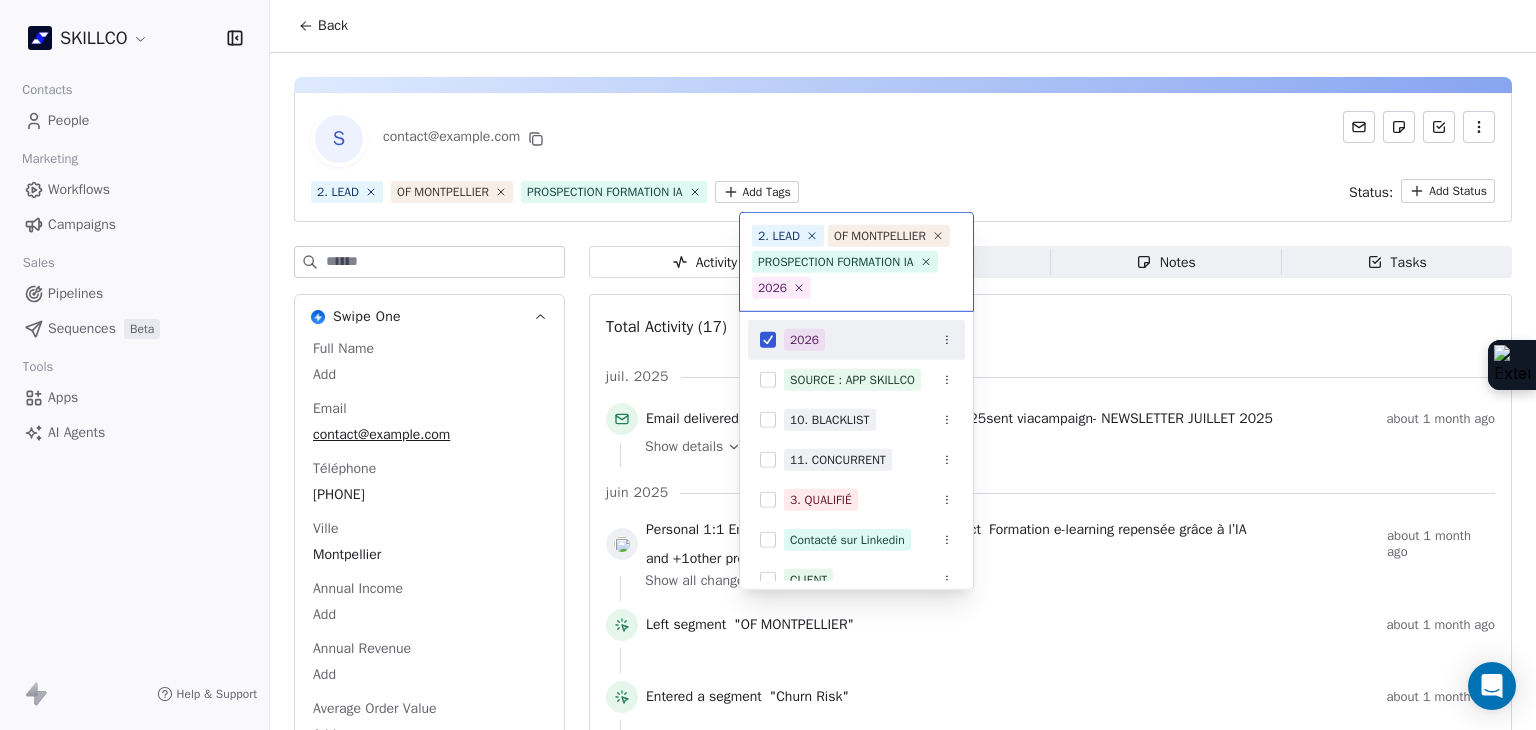 click on "SKILLCO Contacts People Marketing Workflows Campaigns Sales Pipelines Sequences Beta Tools Apps AI Agents Help & Support Back S contact@forum-formation.fr 2. LEAD OF MONTPELLIER PROSPECTION FORMATION IA  Add Tags Status:   Add Status Swipe One Full Name Add Email contact@forum-formation.fr Téléphone 33467588741 Ville Montpellier Annual Income Add Annual Revenue Add Average Order Value Add Besoin Add Birthday Add Browser Add Contact Source Add Pays Add Created Date May 28, 2025 03:36 PM Customer Lifetime Value Add Department Add Derniere page consulte Add Device Add Email Verification Status Valid Entreprise Forum Training Forum Consultants Montpellier Facebook https://www.facebook.com/Forum-Formation-609285949252522/ First Purchase Date Add Prénom Add Gender Add Poste Add Langue Add Last Abandoned Date Add Last Purchase Date Add Last Activity Date May 30, 2025 10:55 AM Nom Add LinkedIn http://linkedin.com/company/forumformation Marketing Contact Status Add Email Marketing Consent Subscribed MRR Add Add" at bounding box center [768, 365] 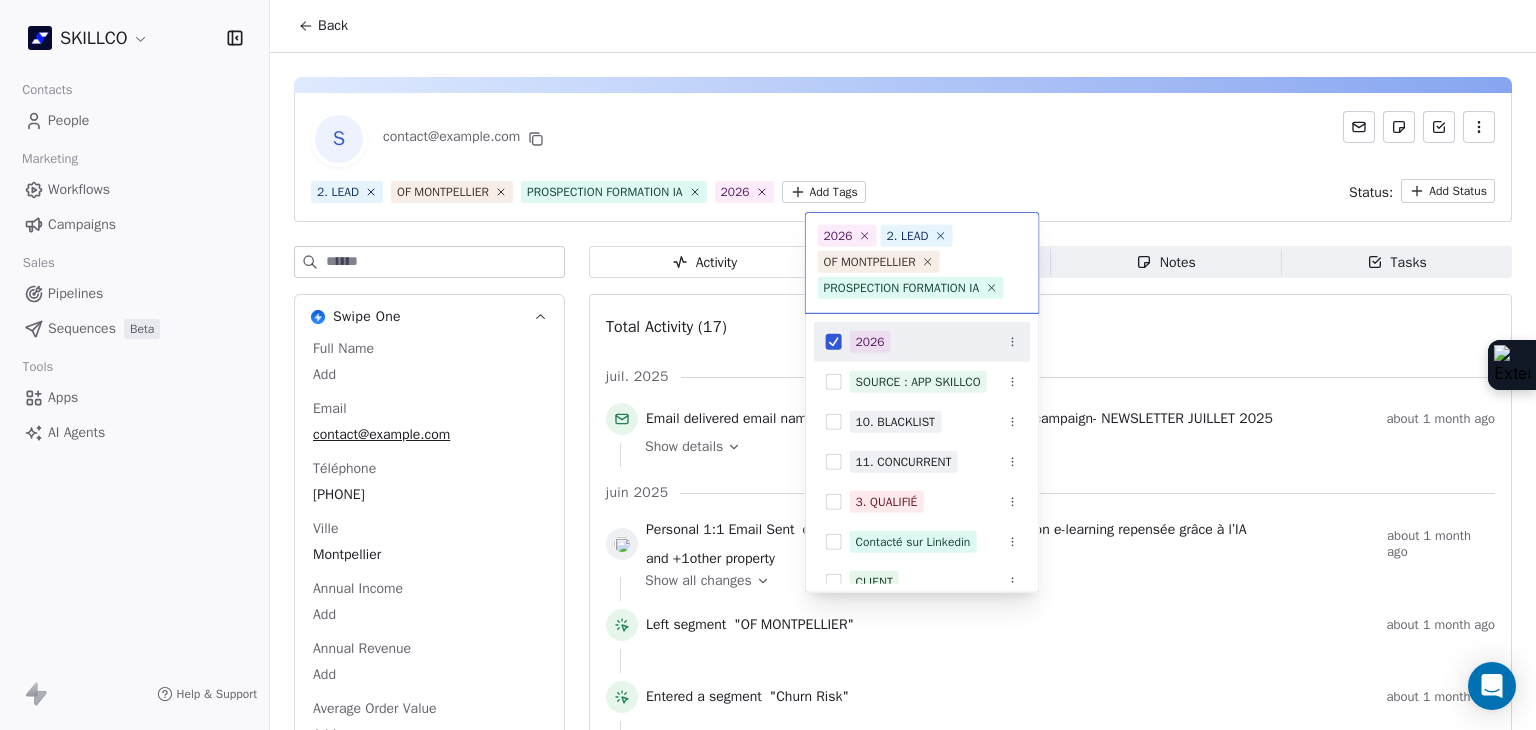 scroll, scrollTop: 0, scrollLeft: 0, axis: both 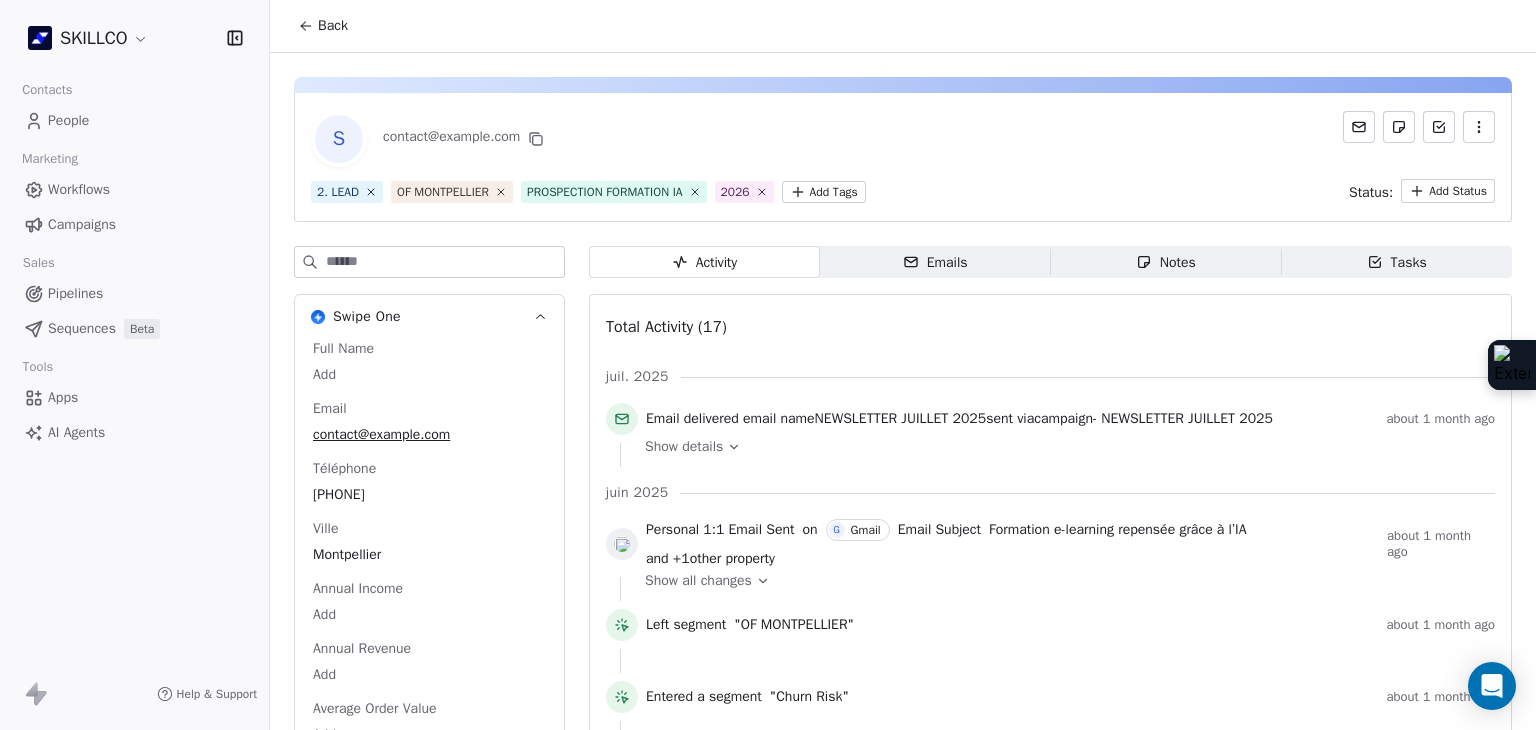 click on "Notes   Notes" at bounding box center (1166, 262) 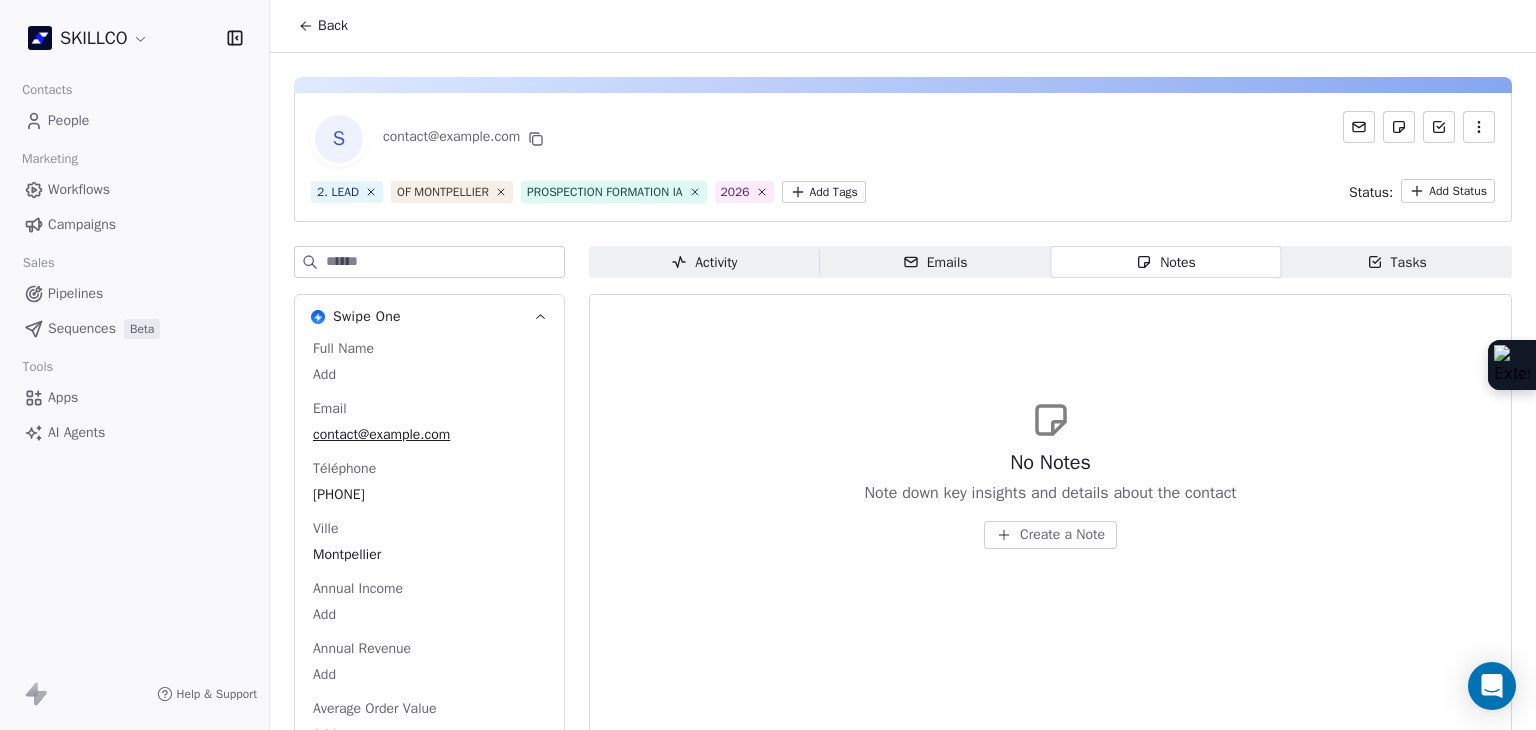 click on "Create a Note" at bounding box center (1050, 535) 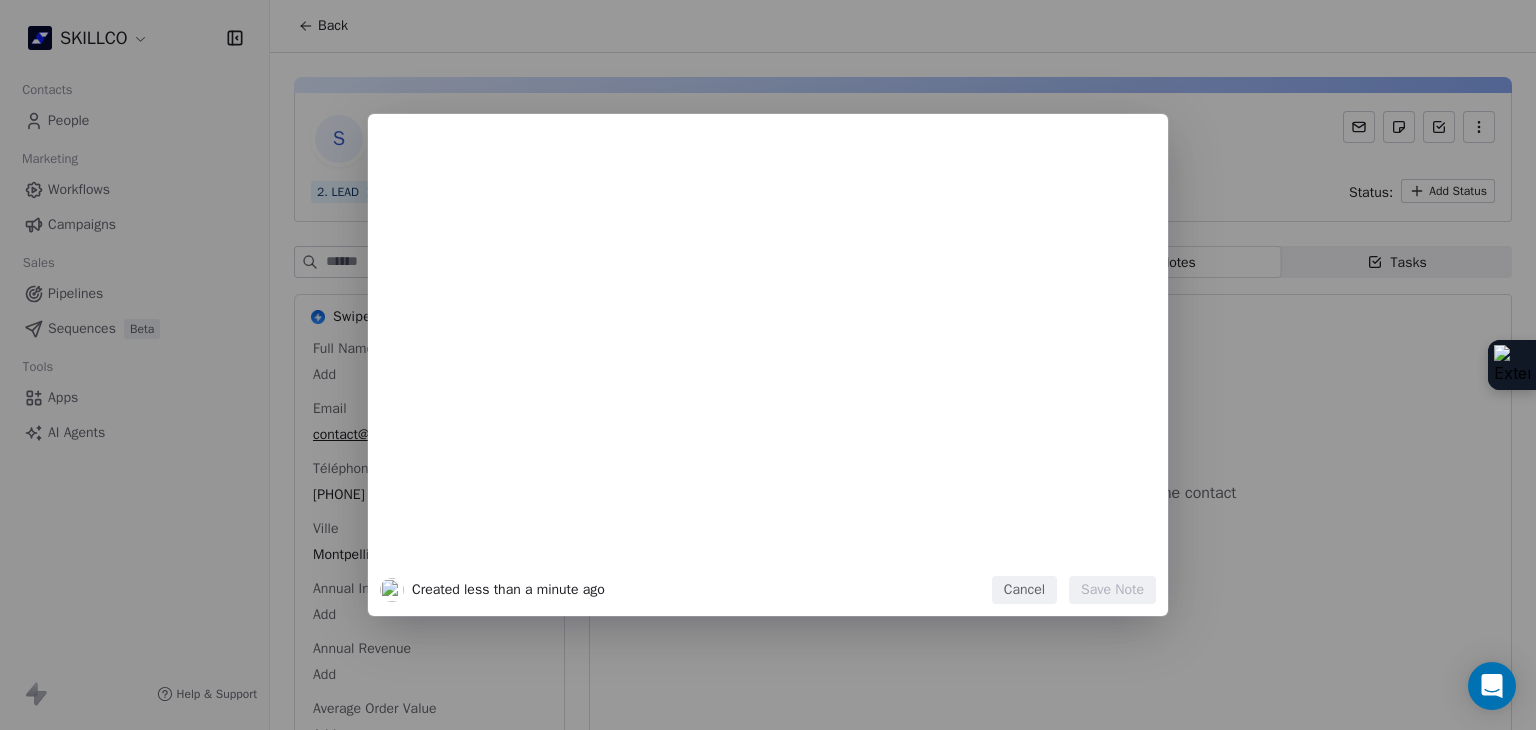 type 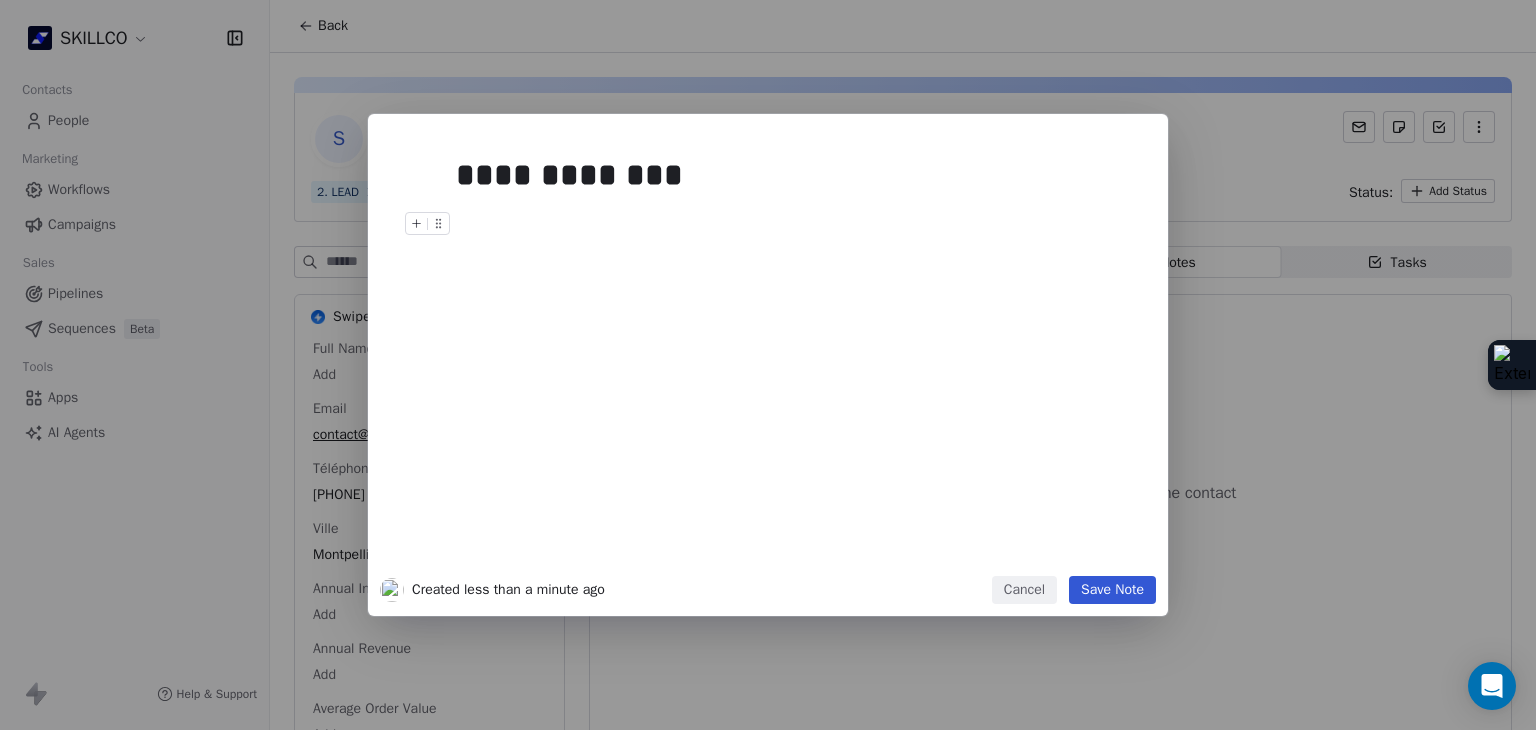 click on "Save Note" at bounding box center (1112, 590) 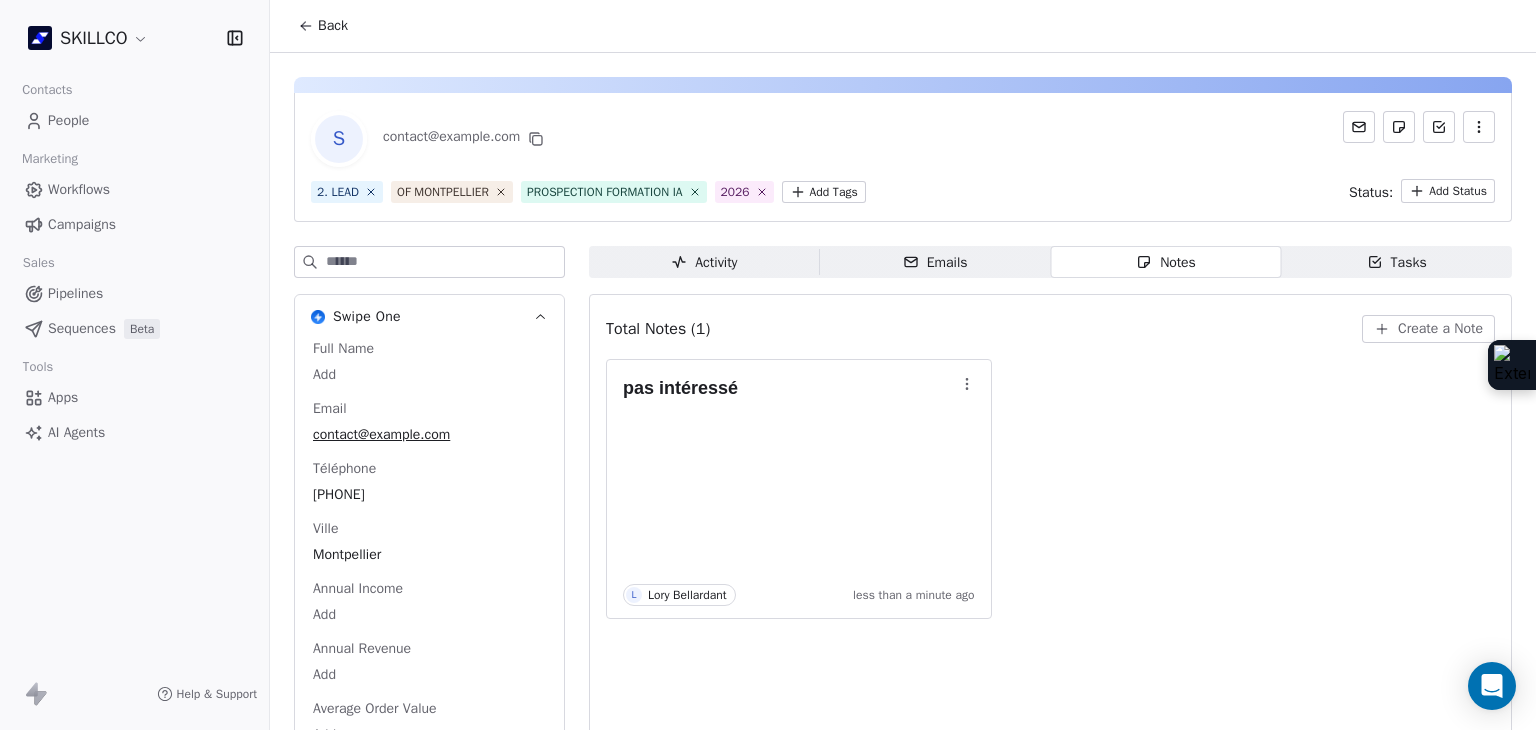 click on "SKILLCO Contacts People Marketing Workflows Campaigns Sales Pipelines Sequences Beta Tools Apps AI Agents Help & Support Back S contact@forum-formation.fr 2. LEAD OF MONTPELLIER PROSPECTION FORMATION IA 2026  Add Tags Status:   Add Status Swipe One Full Name Add Email contact@forum-formation.fr Téléphone 33467588741 Ville Montpellier Annual Income Add Annual Revenue Add Average Order Value Add Besoin Add Birthday Add Browser Add Contact Source Add Pays Add Created Date May 28, 2025 03:36 PM Customer Lifetime Value Add Department Add Derniere page consulte Add Device Add Email Verification Status Valid Entreprise Forum Training Forum Consultants Montpellier Facebook https://www.facebook.com/Forum-Formation-609285949252522/ First Purchase Date Add Prénom Add Gender Add Poste Add Langue Add Last Abandoned Date Add Last Purchase Date Add Last Activity Date May 30, 2025 10:55 AM Nom Add LinkedIn http://linkedin.com/company/forumformation Marketing Contact Status Add Email Marketing Consent Subscribed MRR Add" at bounding box center [768, 365] 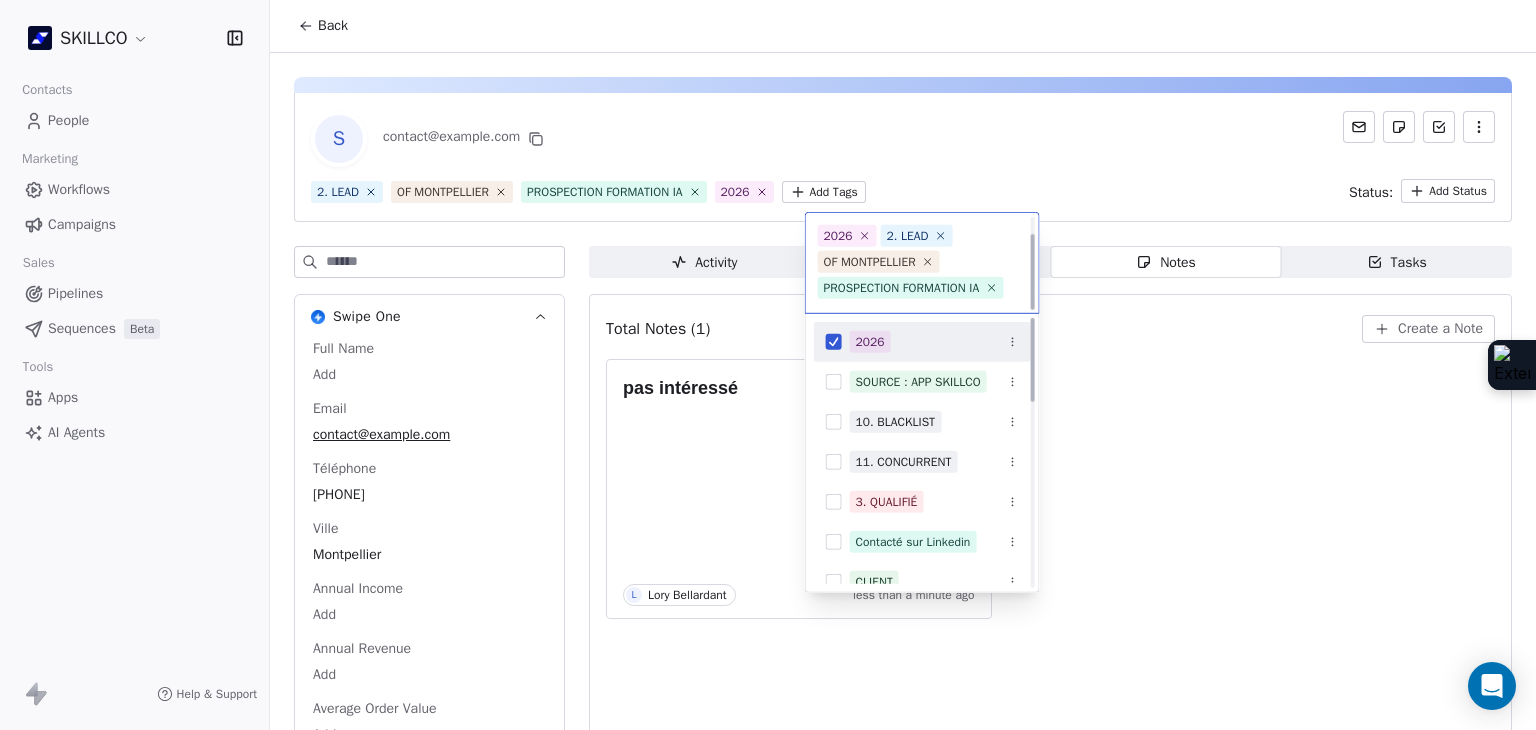 scroll, scrollTop: 23, scrollLeft: 0, axis: vertical 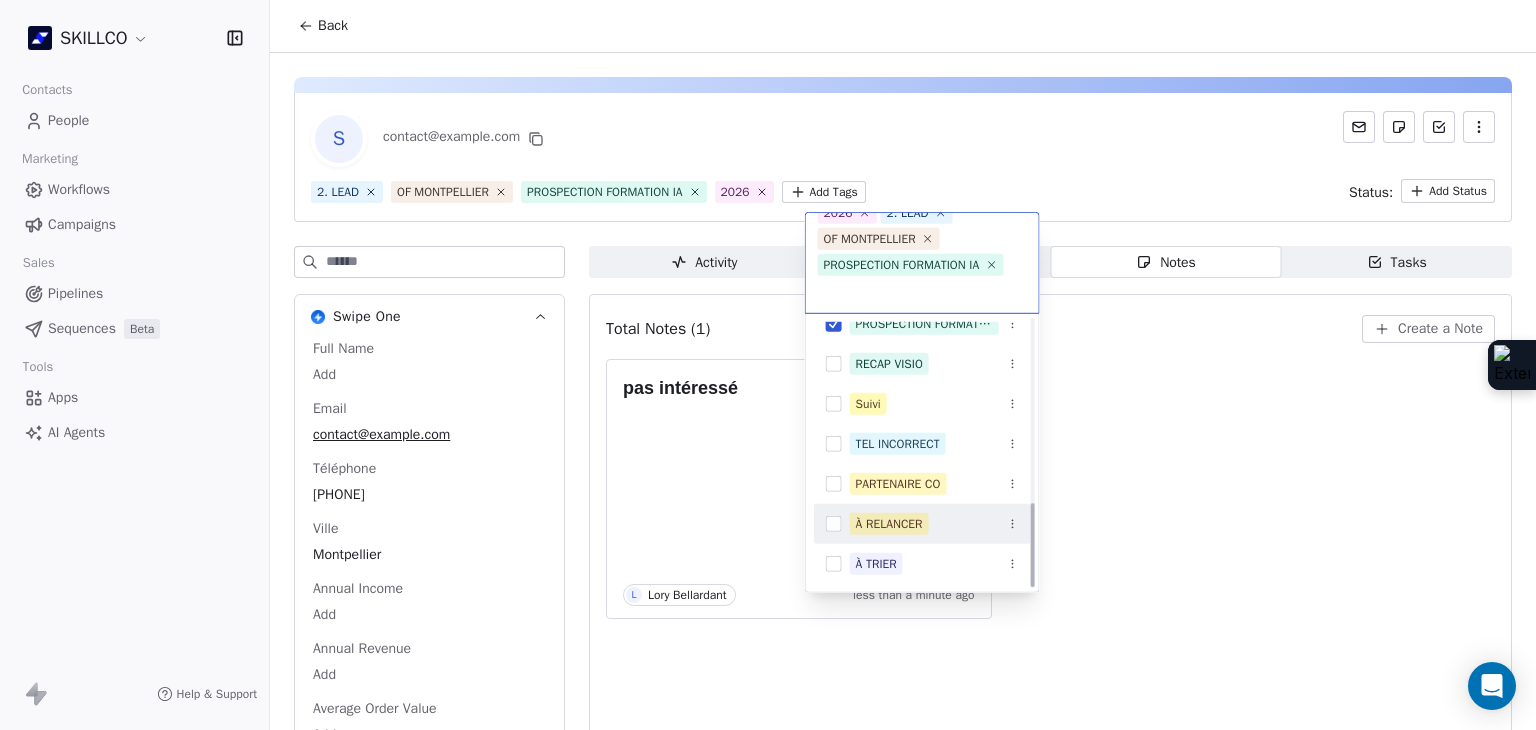 click on "À RELANCER" at bounding box center (922, 524) 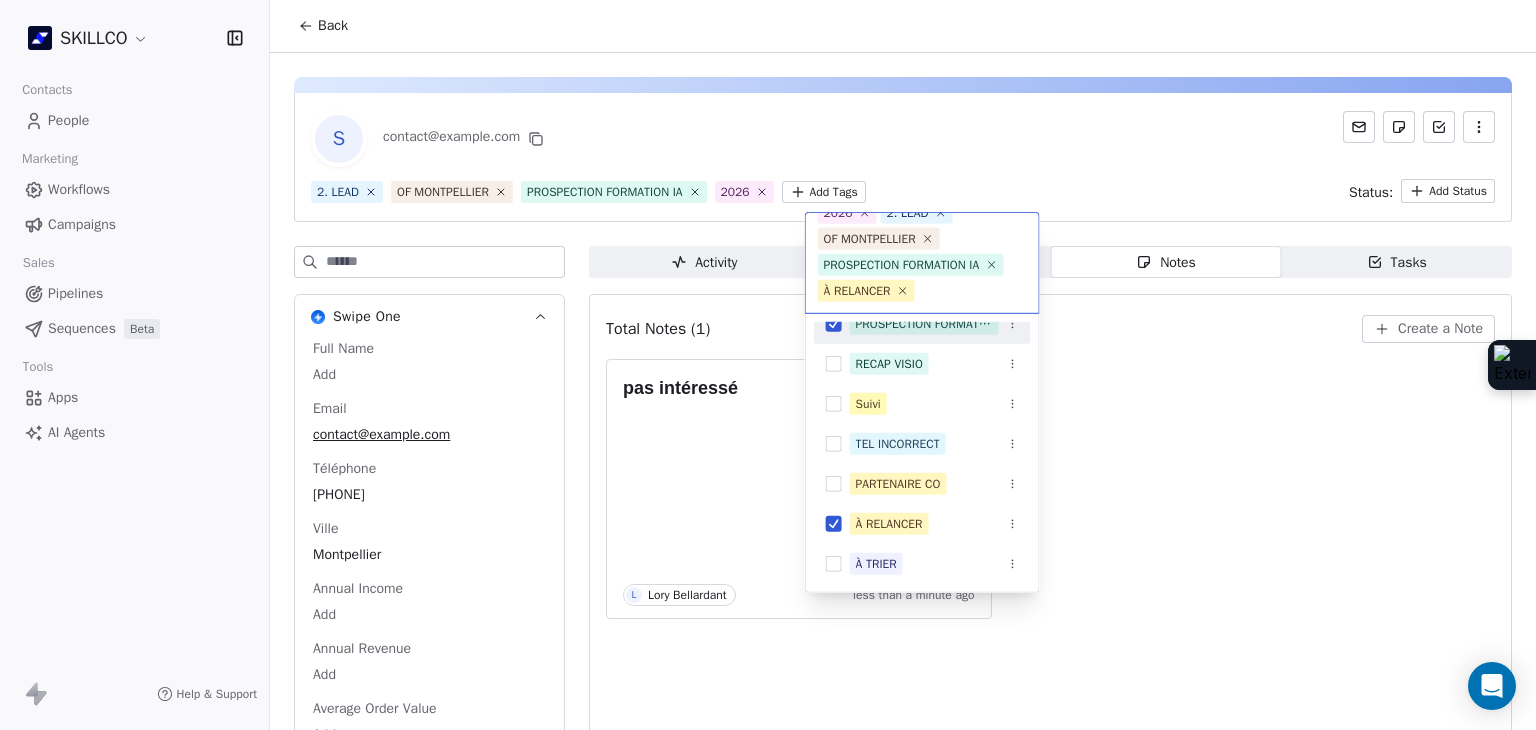 click on "SKILLCO Contacts People Marketing Workflows Campaigns Sales Pipelines Sequences Beta Tools Apps AI Agents Help & Support Back S contact@forum-formation.fr 2. LEAD OF MONTPELLIER PROSPECTION FORMATION IA 2026  Add Tags Status:   Add Status Swipe One Full Name Add Email contact@forum-formation.fr Téléphone 33467588741 Ville Montpellier Annual Income Add Annual Revenue Add Average Order Value Add Besoin Add Birthday Add Browser Add Contact Source Add Pays Add Created Date May 28, 2025 03:36 PM Customer Lifetime Value Add Department Add Derniere page consulte Add Device Add Email Verification Status Valid Entreprise Forum Training Forum Consultants Montpellier Facebook https://www.facebook.com/Forum-Formation-609285949252522/ First Purchase Date Add Prénom Add Gender Add Poste Add Langue Add Last Abandoned Date Add Last Purchase Date Add Last Activity Date May 30, 2025 10:55 AM Nom Add LinkedIn http://linkedin.com/company/forumformation Marketing Contact Status Add Email Marketing Consent Subscribed MRR Add" at bounding box center (768, 365) 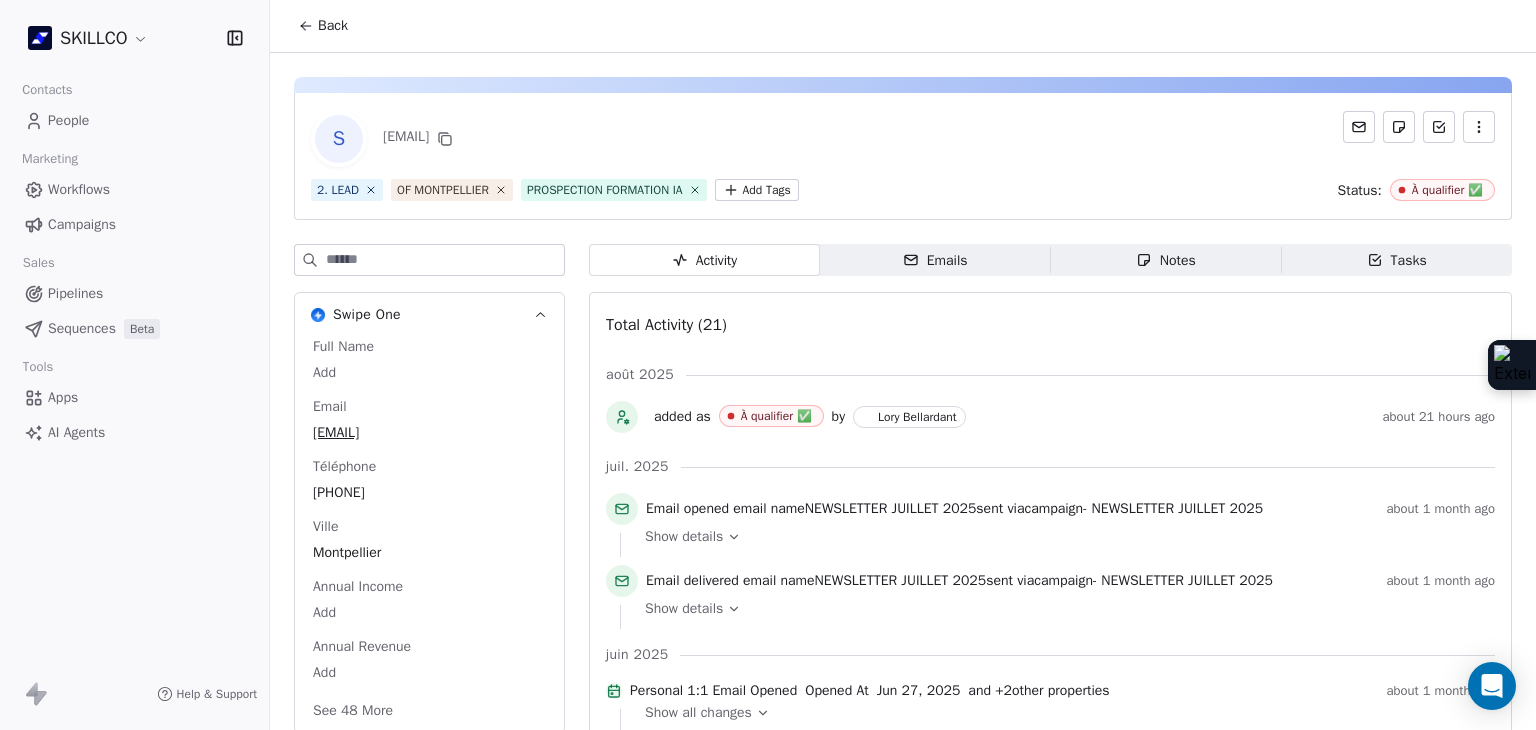 scroll, scrollTop: 0, scrollLeft: 0, axis: both 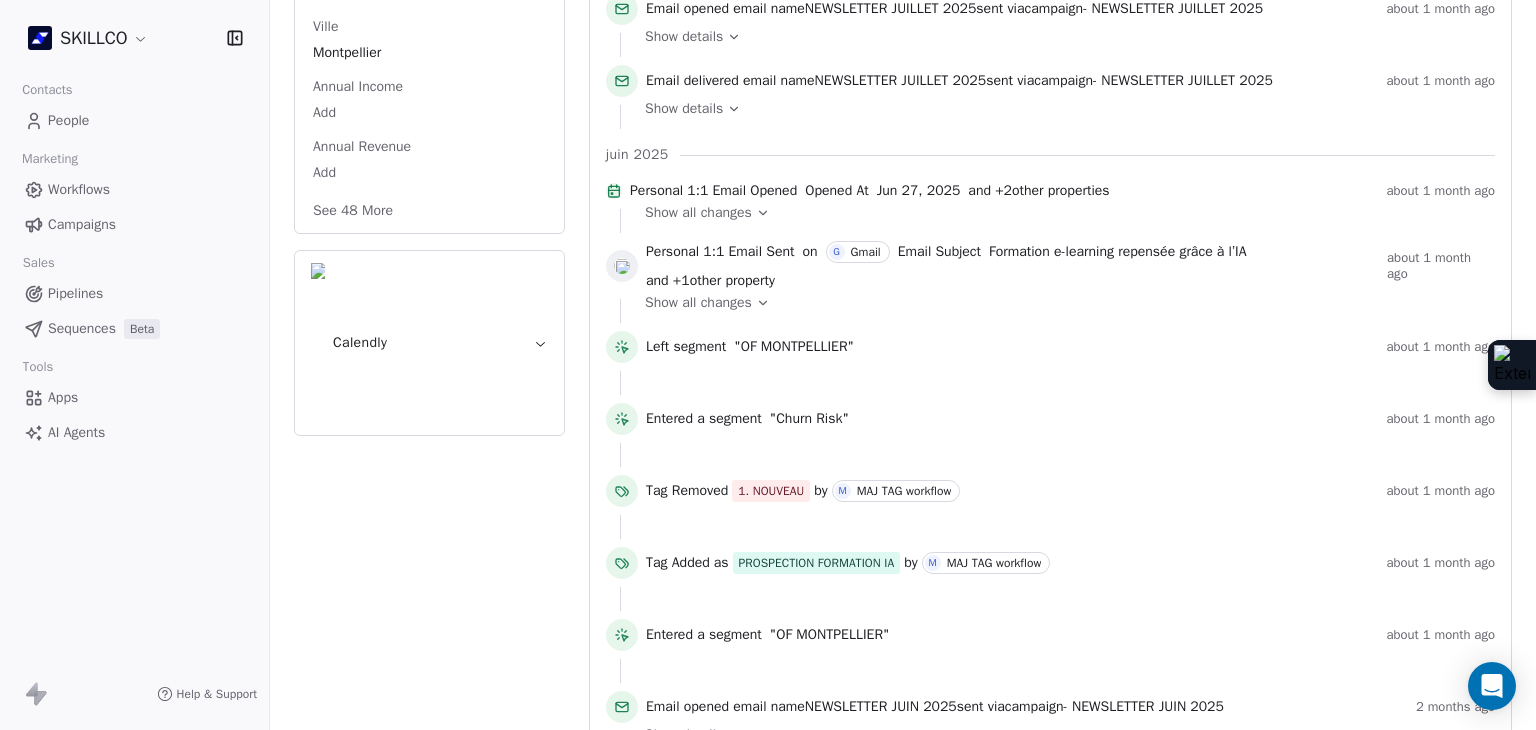 click on "See   48   More" at bounding box center (353, 211) 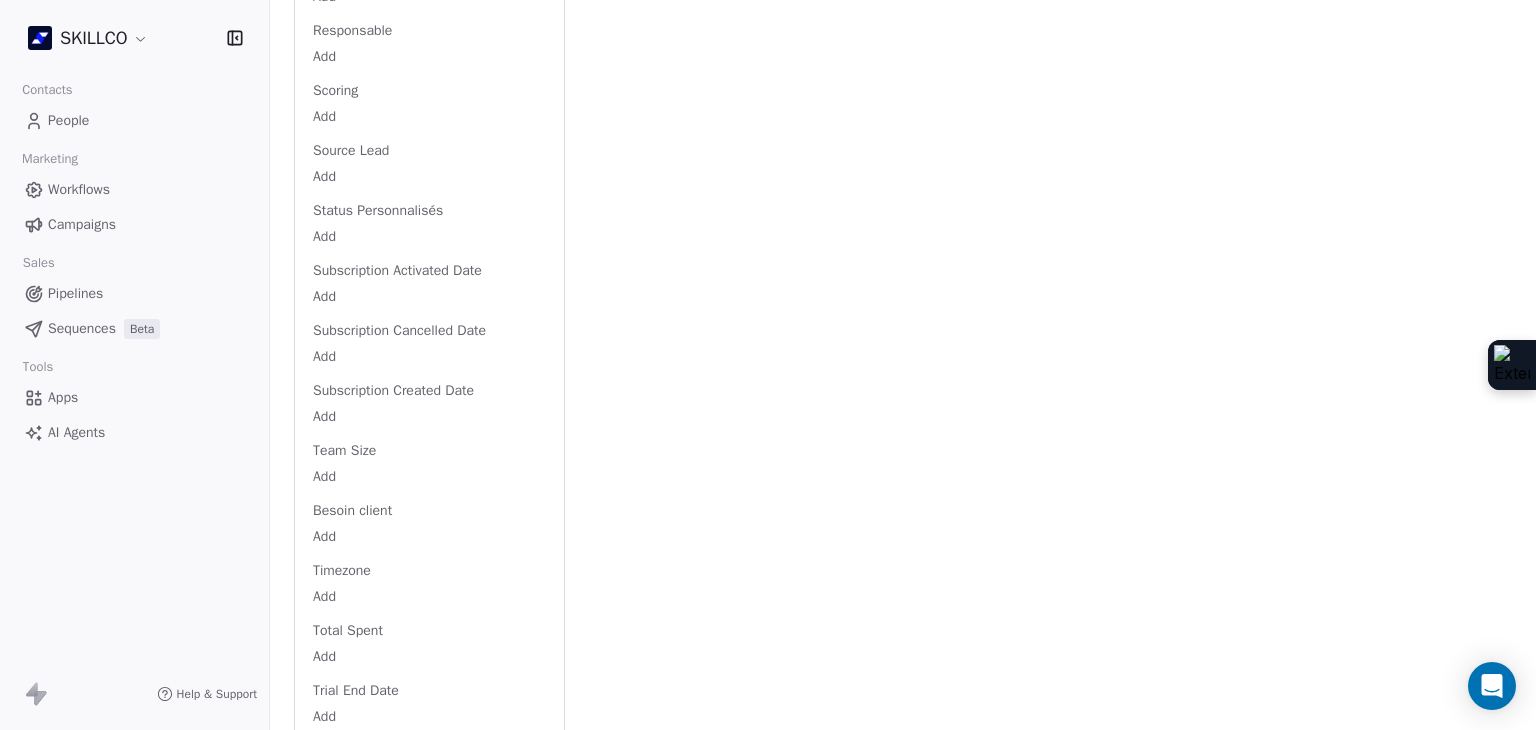 scroll, scrollTop: 2921, scrollLeft: 0, axis: vertical 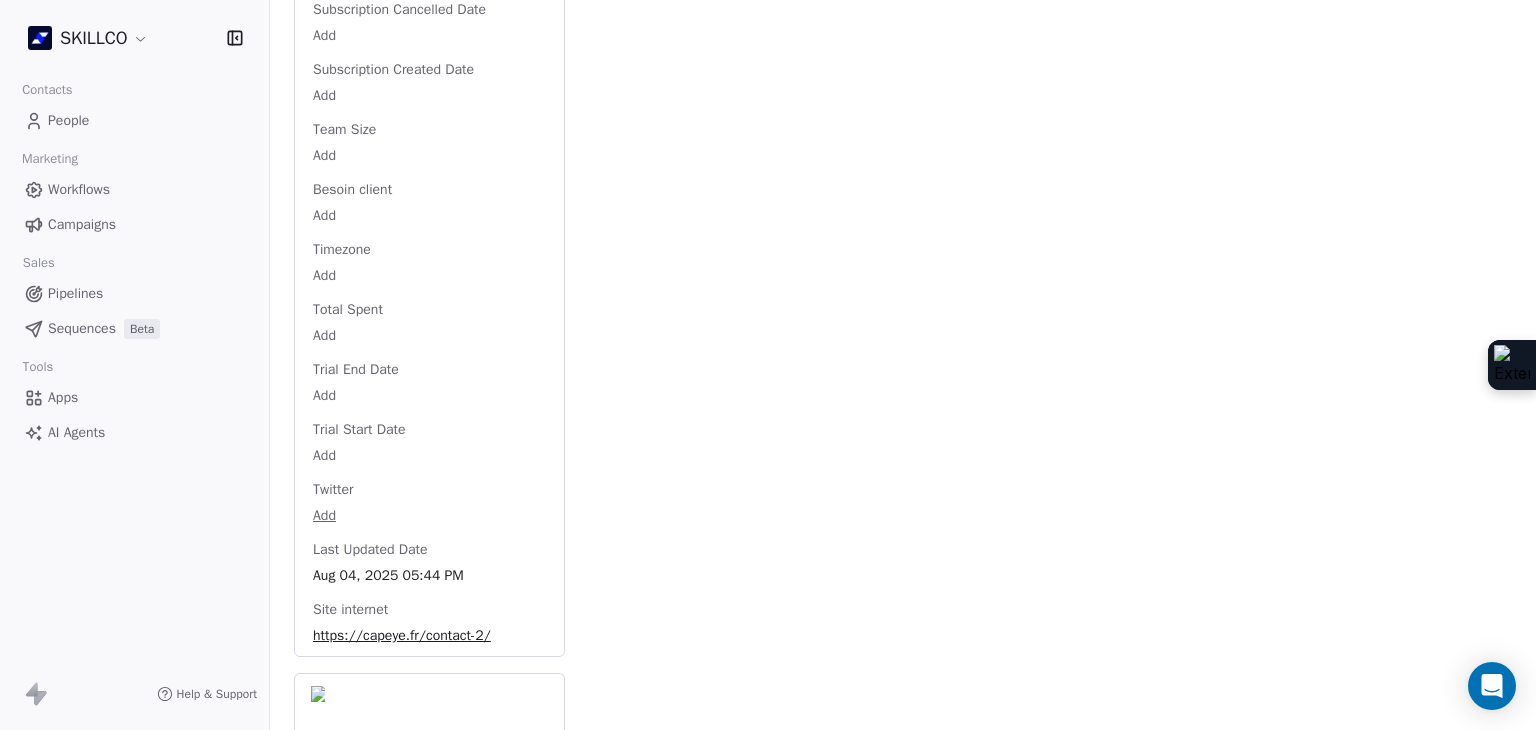 click on "https://capeye.fr/contact-2/" at bounding box center [429, 636] 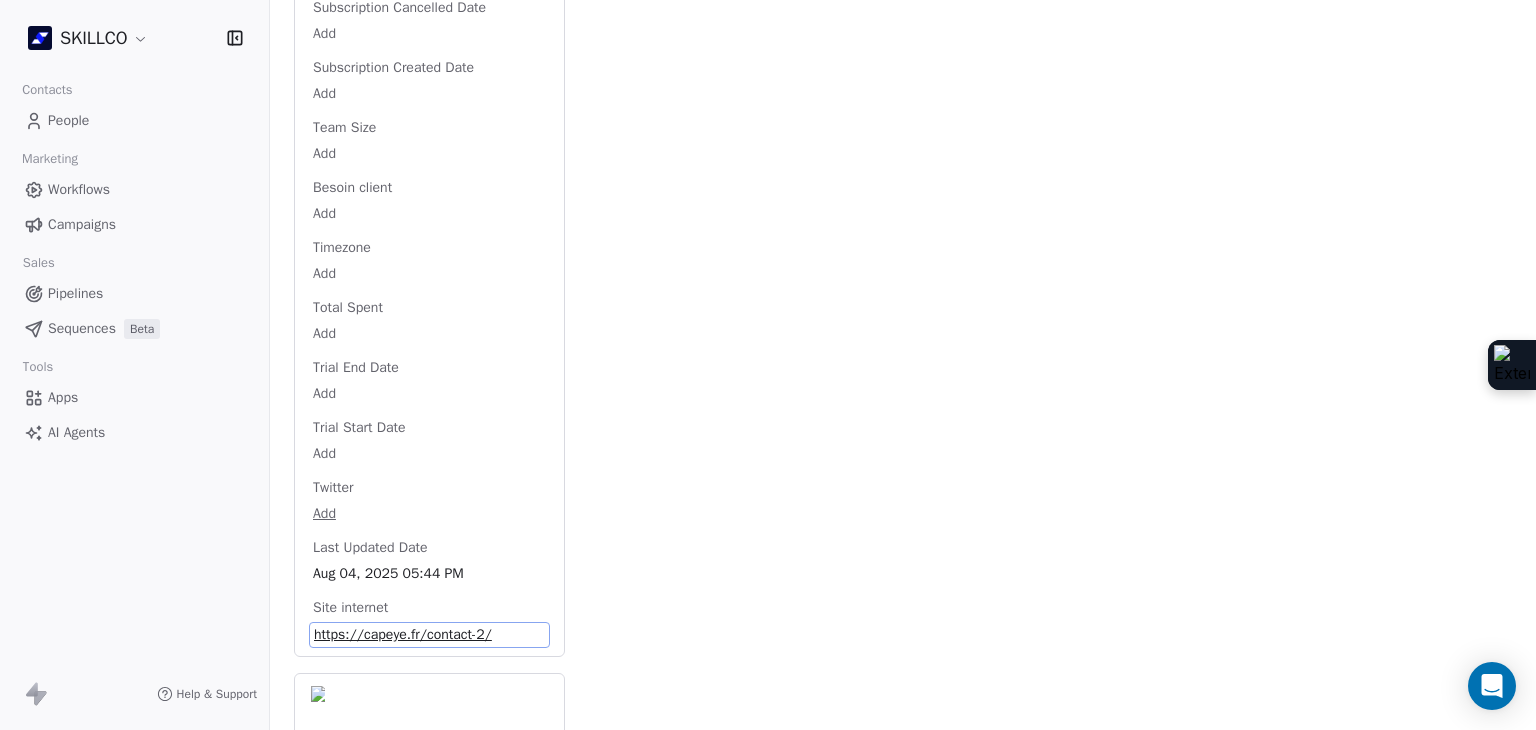 click on "https://capeye.fr/contact-2/" at bounding box center (429, 635) 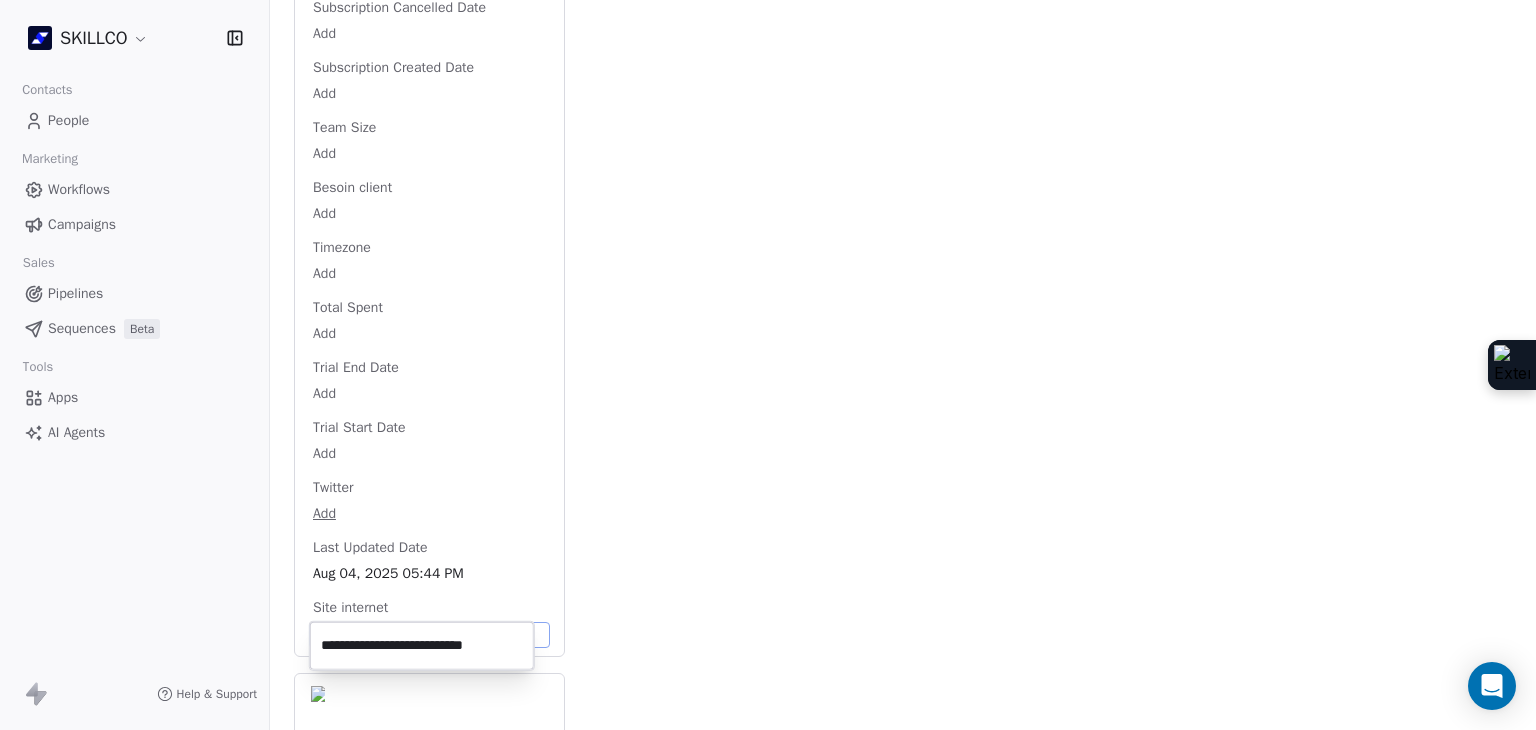 click on "**********" at bounding box center [422, 646] 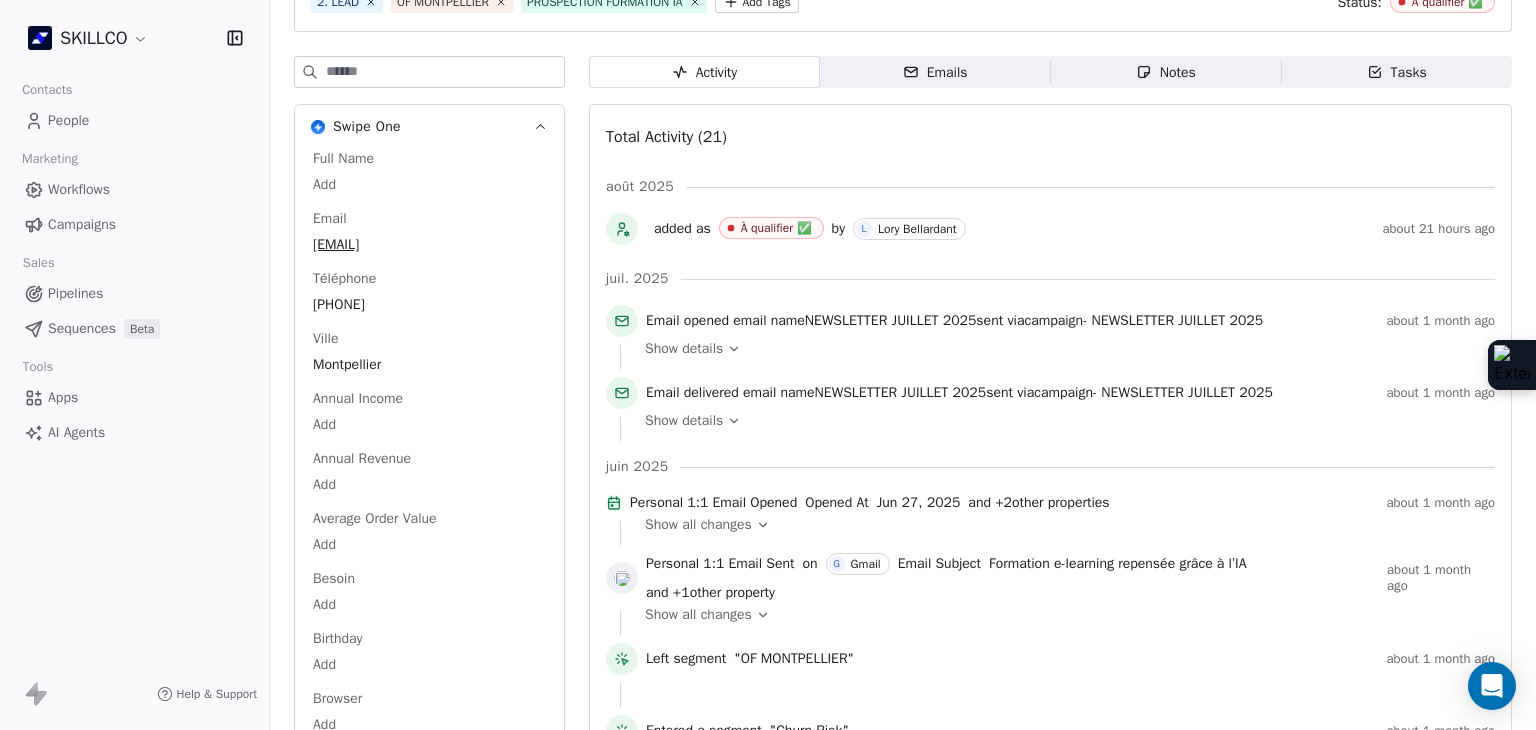 scroll, scrollTop: 21, scrollLeft: 0, axis: vertical 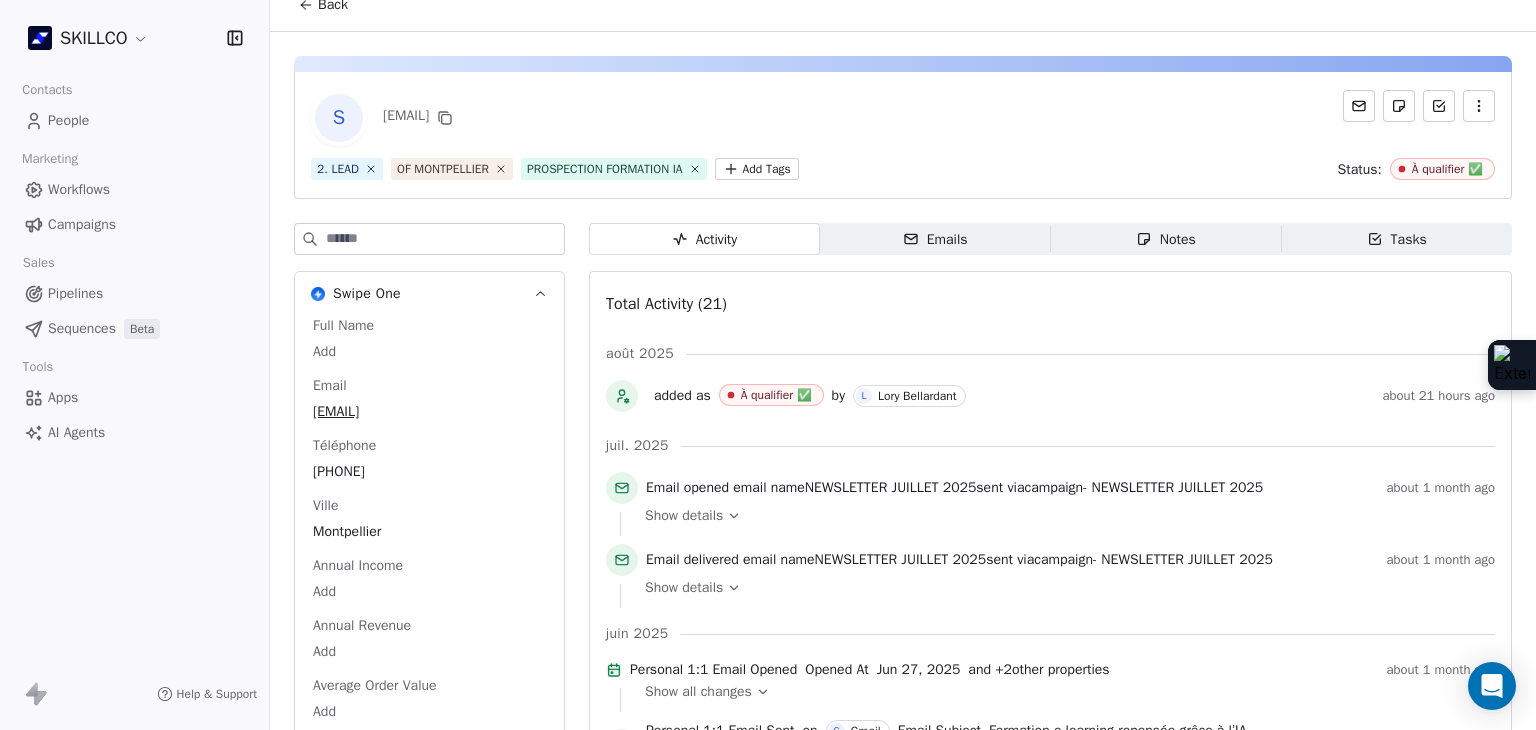 click on "SKILLCO Contacts People Marketing Workflows Campaigns Sales Pipelines Sequences Beta Tools Apps AI Agents Help & Support Back S capeye-contact@supagro.fr 2. LEAD OF MONTPELLIER PROSPECTION FORMATION IA  Add Tags Status:  À qualifier ✅ Swipe One Full Name Add Email capeye-contact@supagro.fr Téléphone 33499612441 Ville Montpellier Annual Income Add Annual Revenue Add Average Order Value Add Besoin Add Birthday Add Browser Add Contact Source Add Pays Add Created Date May 28, 2025 03:36 PM Customer Lifetime Value Add Department Add Derniere page consulte Add Device Add Email Verification Status Valid Entreprise Capeye Facebook Add First Purchase Date Add Prénom Add Gender Add Poste Add Langue Add Last Abandoned Date Add Last Purchase Date Add Last Activity Date Jul 03, 2025 06:43 PM Nom Add LinkedIn Add Marketing Contact Status Add Email Marketing Consent Subscribed MRR Add Next Billing Date Add Notes Add Scoring 0/10 Add Occupation Add Orders Count Add Responsable Add Scoring  Add Source Lead Add Add Add" at bounding box center (768, 365) 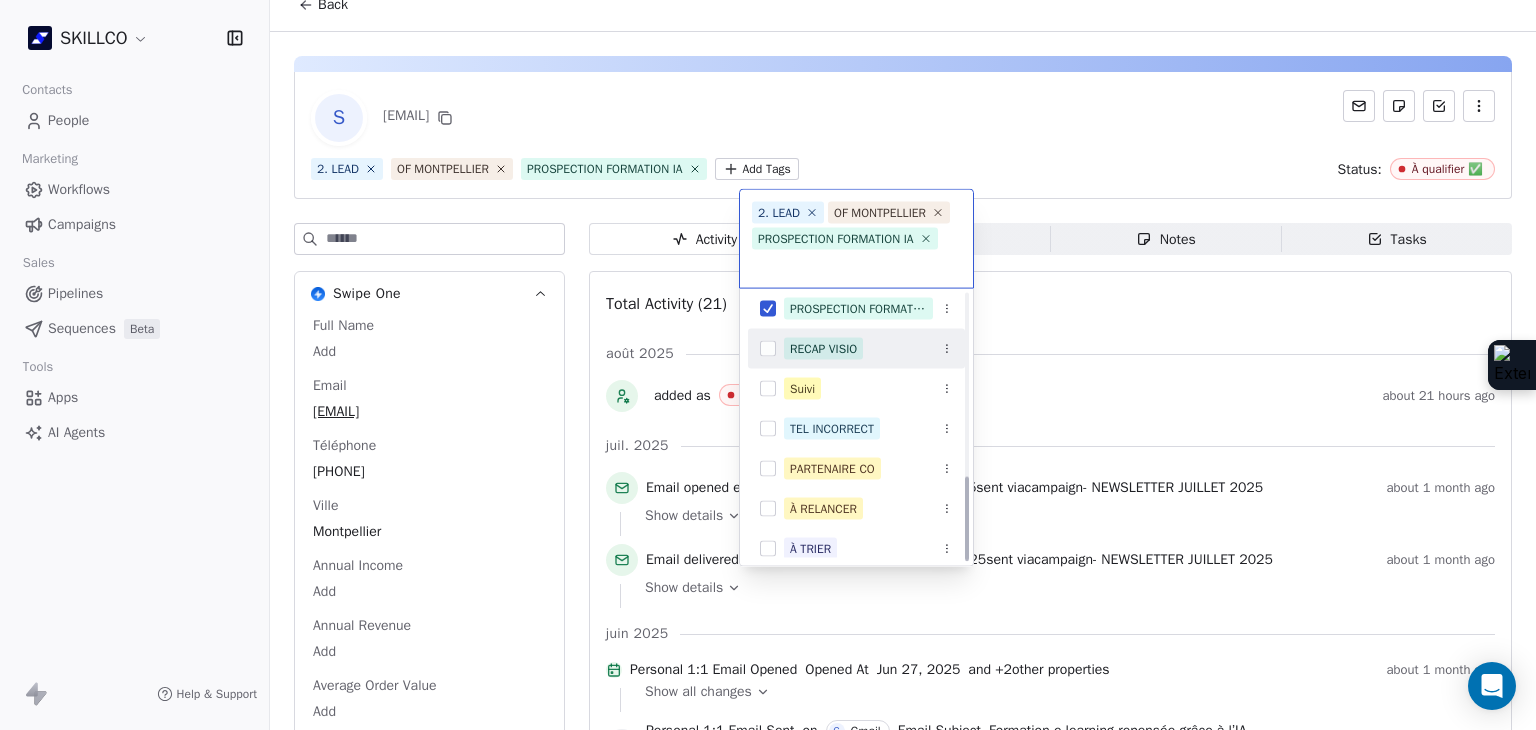 scroll, scrollTop: 578, scrollLeft: 0, axis: vertical 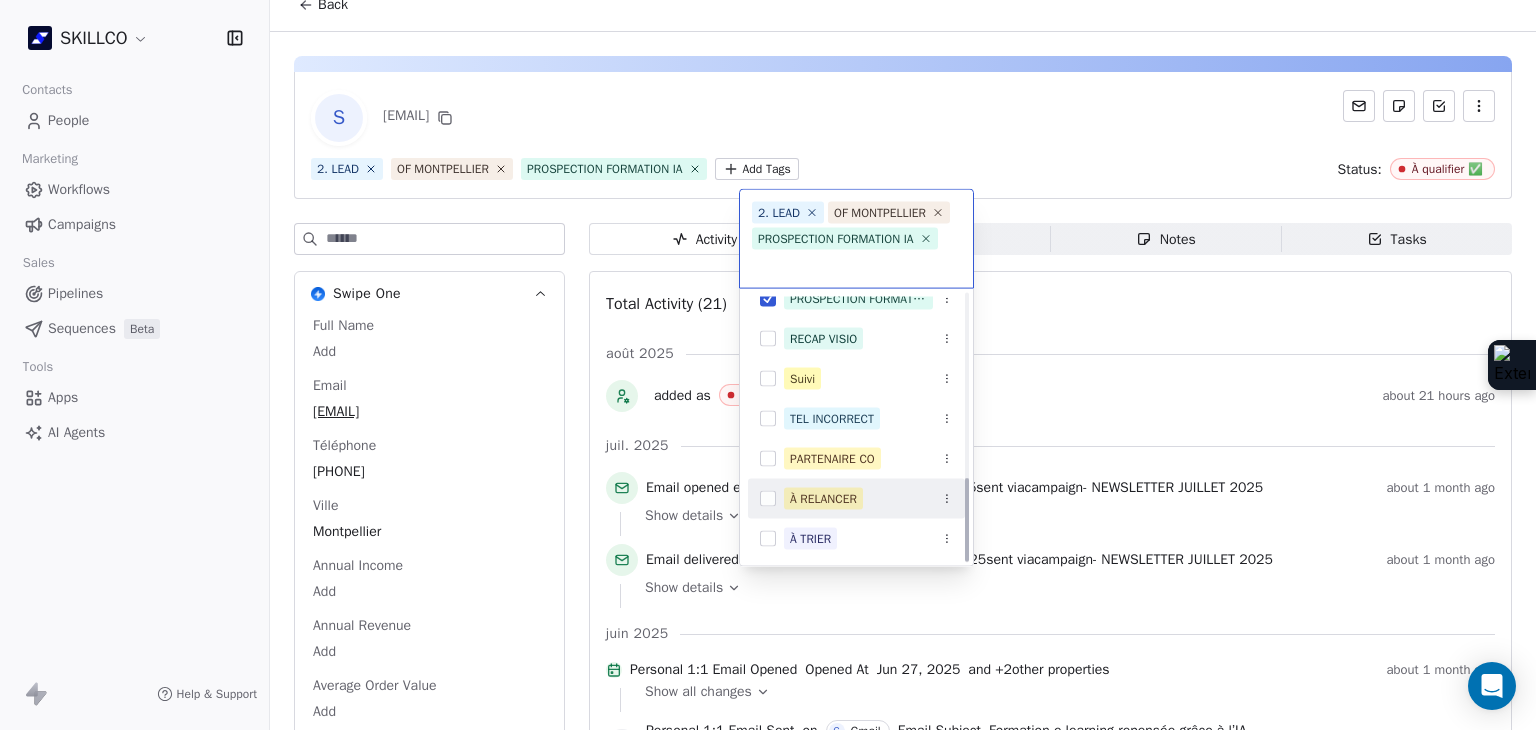 click on "À RELANCER" at bounding box center (823, 499) 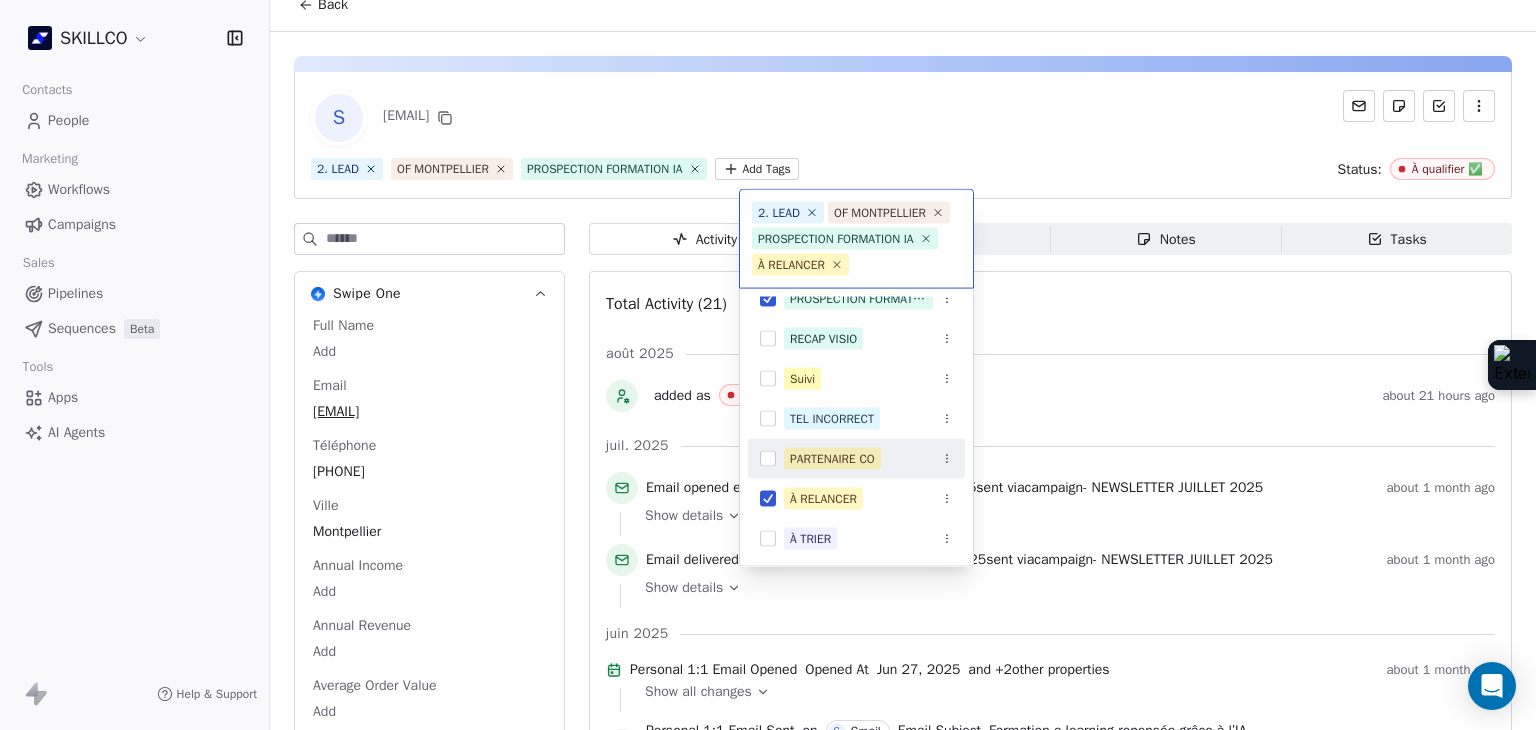 click on "SKILLCO Contacts People Marketing Workflows Campaigns Sales Pipelines Sequences Beta Tools Apps AI Agents Help & Support Back S capeye-contact@supagro.fr 2. LEAD OF MONTPELLIER PROSPECTION FORMATION IA  Add Tags Status:  À qualifier ✅ Swipe One Full Name Add Email capeye-contact@supagro.fr Téléphone 33499612441 Ville Montpellier Annual Income Add Annual Revenue Add Average Order Value Add Besoin Add Birthday Add Browser Add Contact Source Add Pays Add Created Date May 28, 2025 03:36 PM Customer Lifetime Value Add Department Add Derniere page consulte Add Device Add Email Verification Status Valid Entreprise Capeye Facebook Add First Purchase Date Add Prénom Add Gender Add Poste Add Langue Add Last Abandoned Date Add Last Purchase Date Add Last Activity Date Jul 03, 2025 06:43 PM Nom Add LinkedIn Add Marketing Contact Status Add Email Marketing Consent Subscribed MRR Add Next Billing Date Add Notes Add Scoring 0/10 Add Occupation Add Orders Count Add Responsable Add Scoring  Add Source Lead Add Add Add" at bounding box center (768, 365) 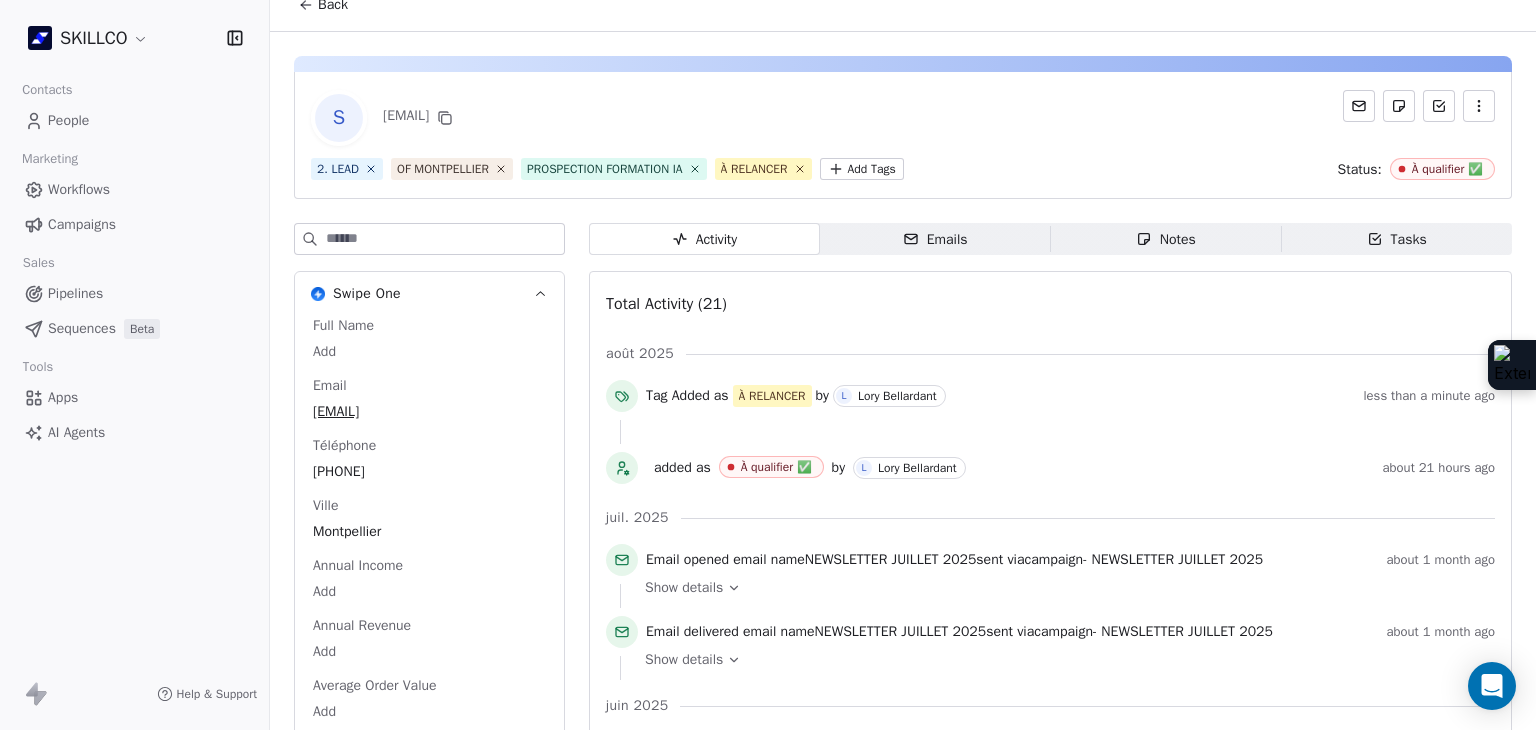 click on "Notes" at bounding box center [1166, 239] 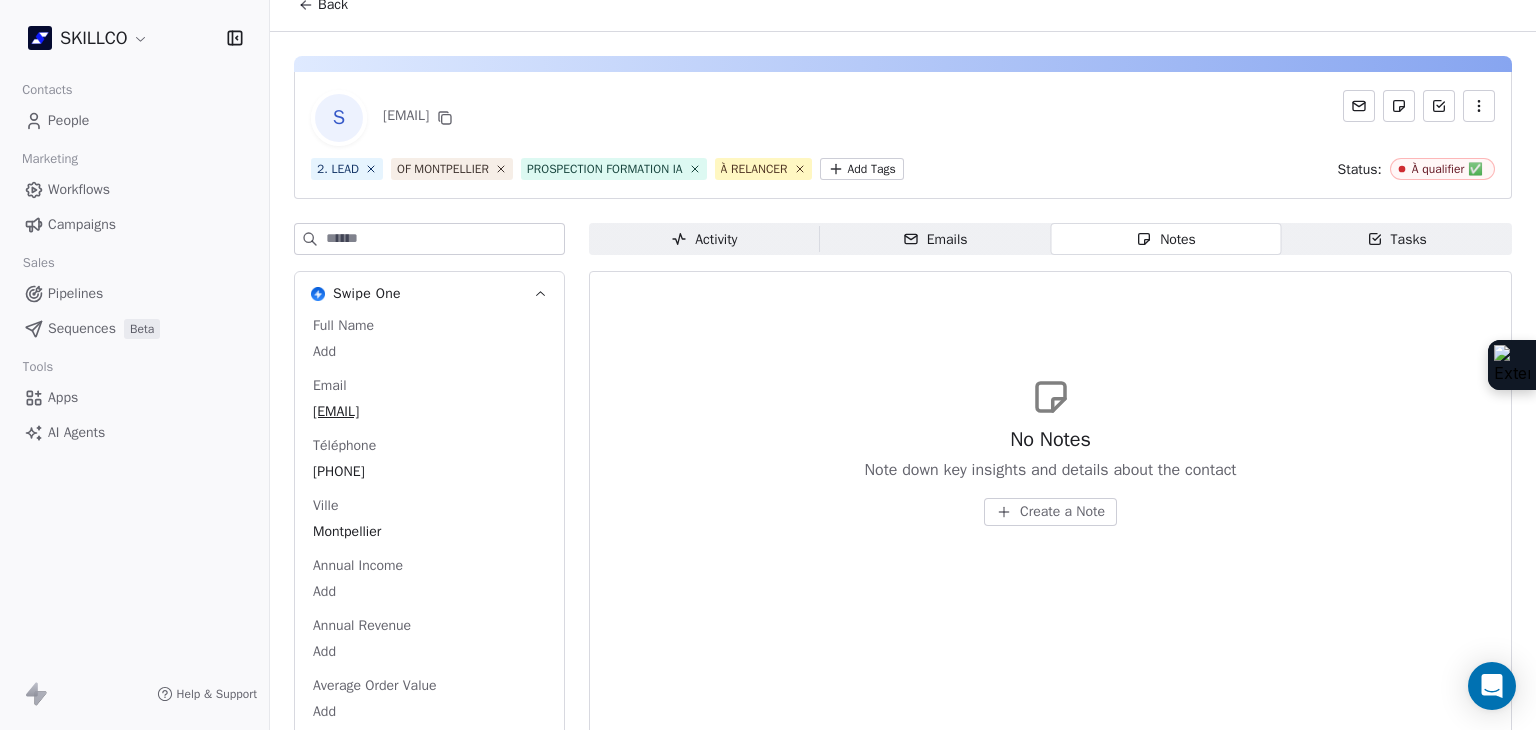 click on "Create a Note" at bounding box center [1062, 512] 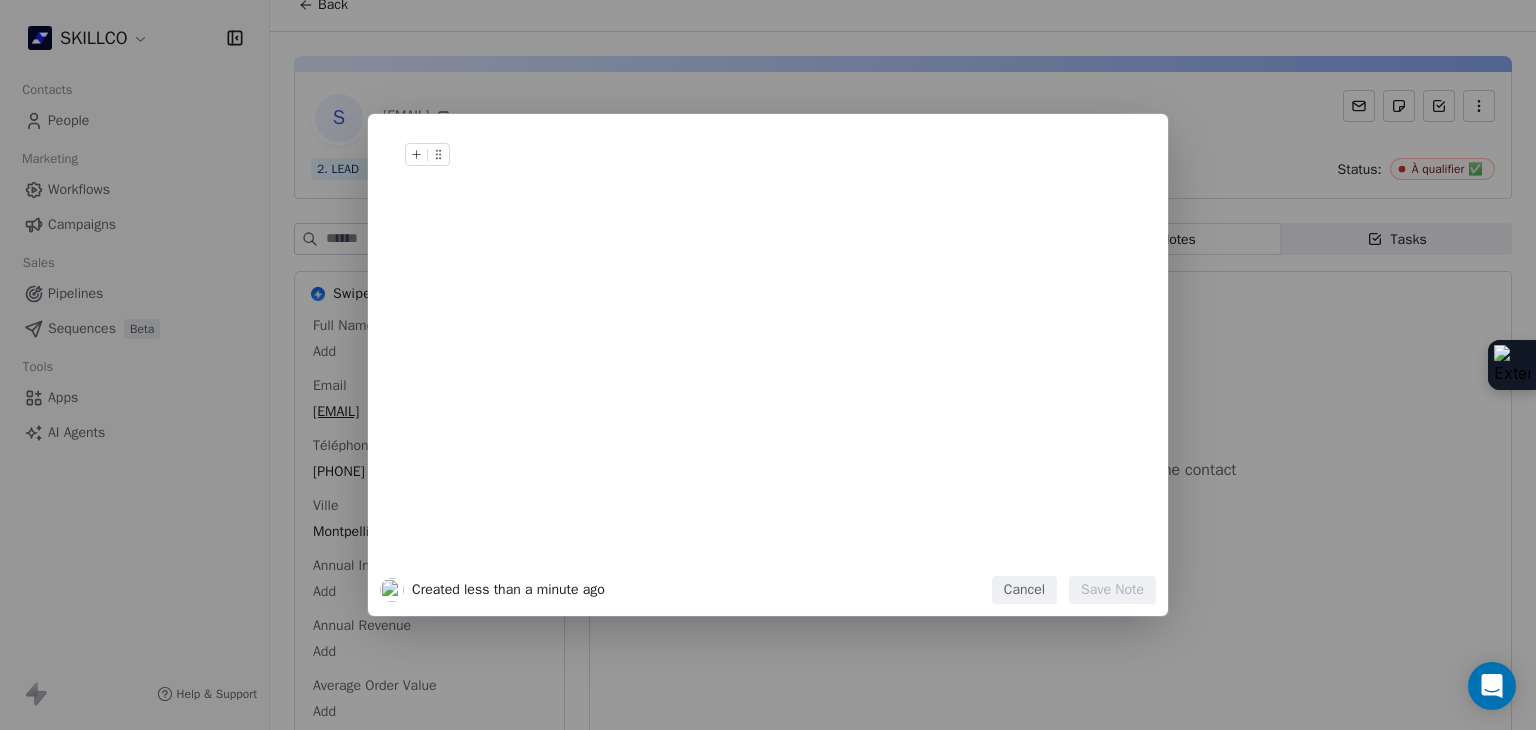 click at bounding box center (798, 175) 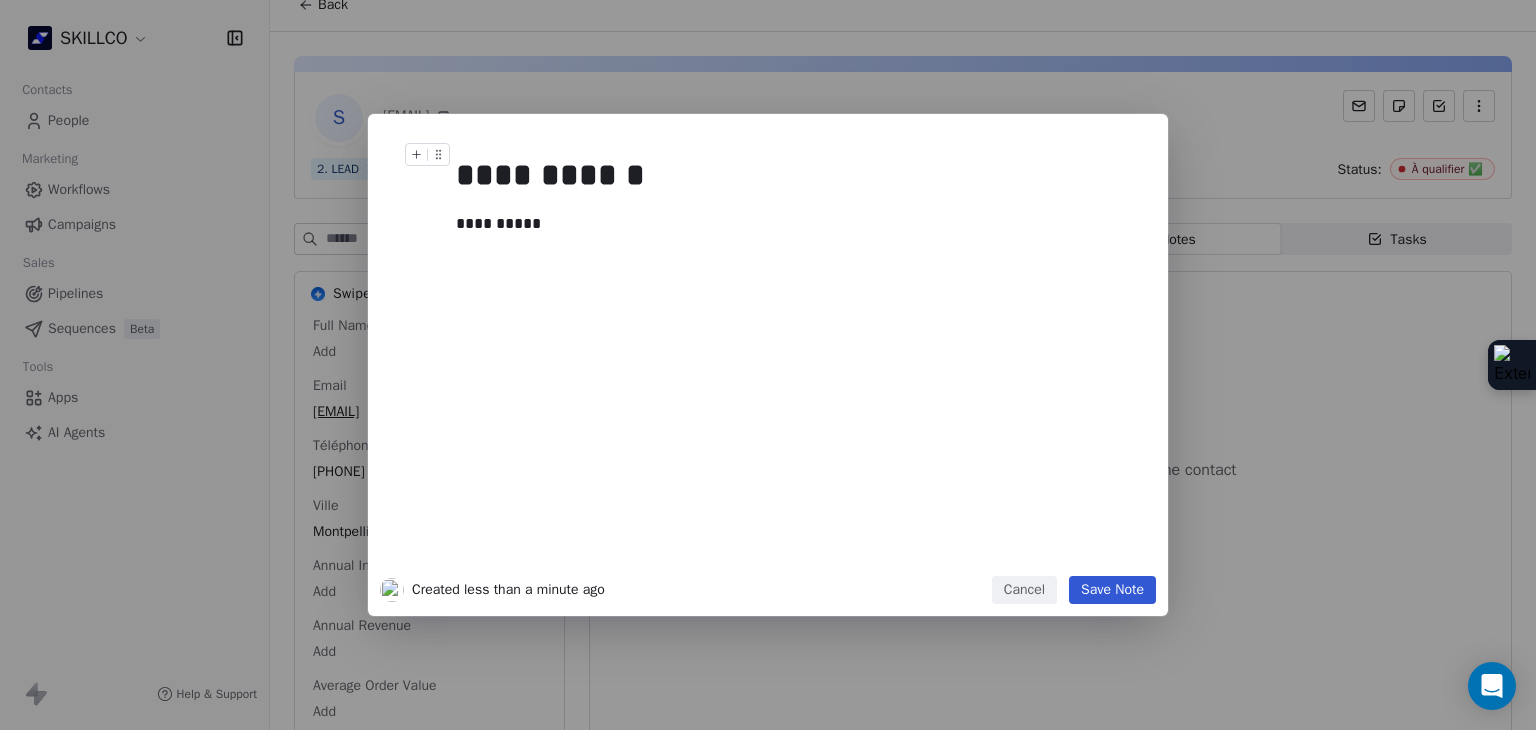click on "Save Note" at bounding box center (1112, 590) 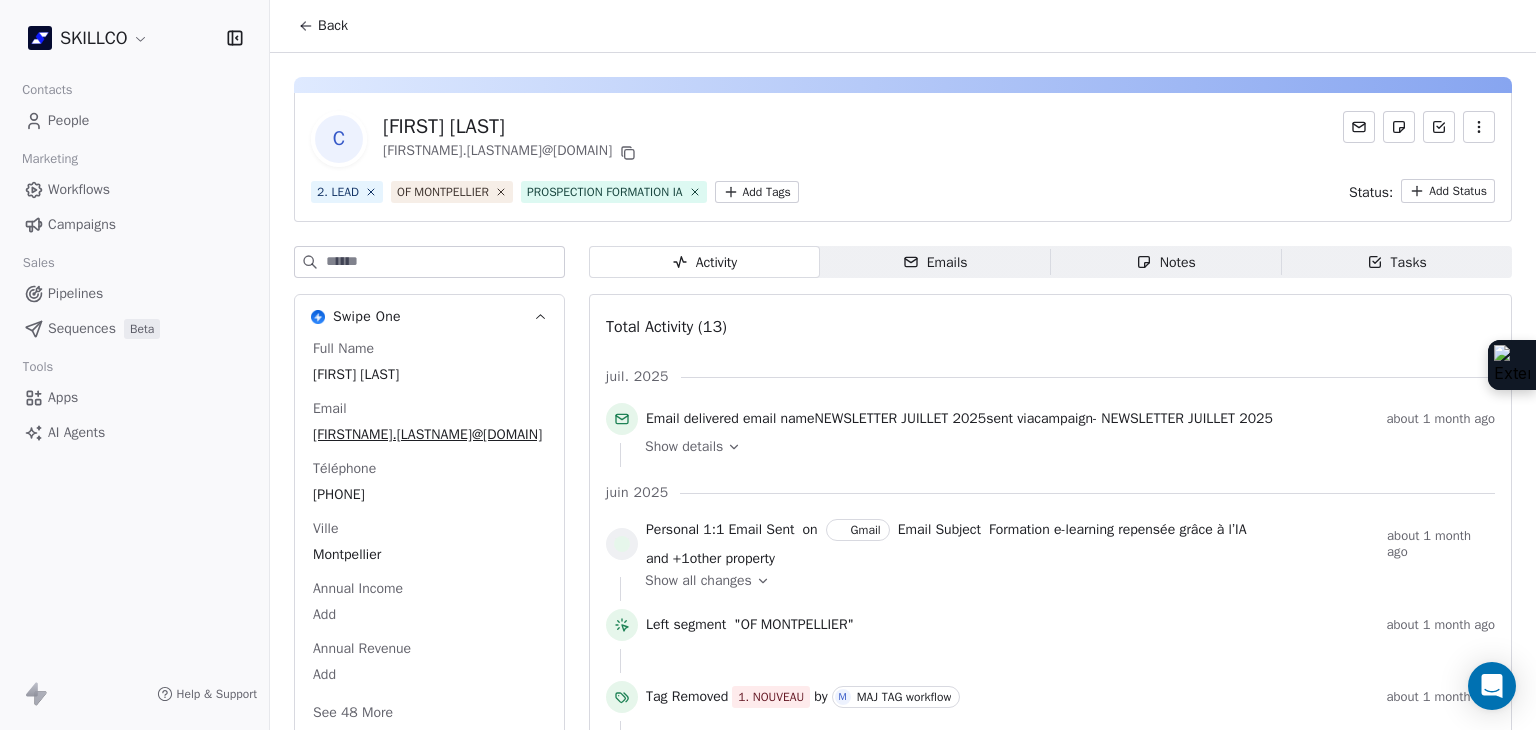 scroll, scrollTop: 0, scrollLeft: 0, axis: both 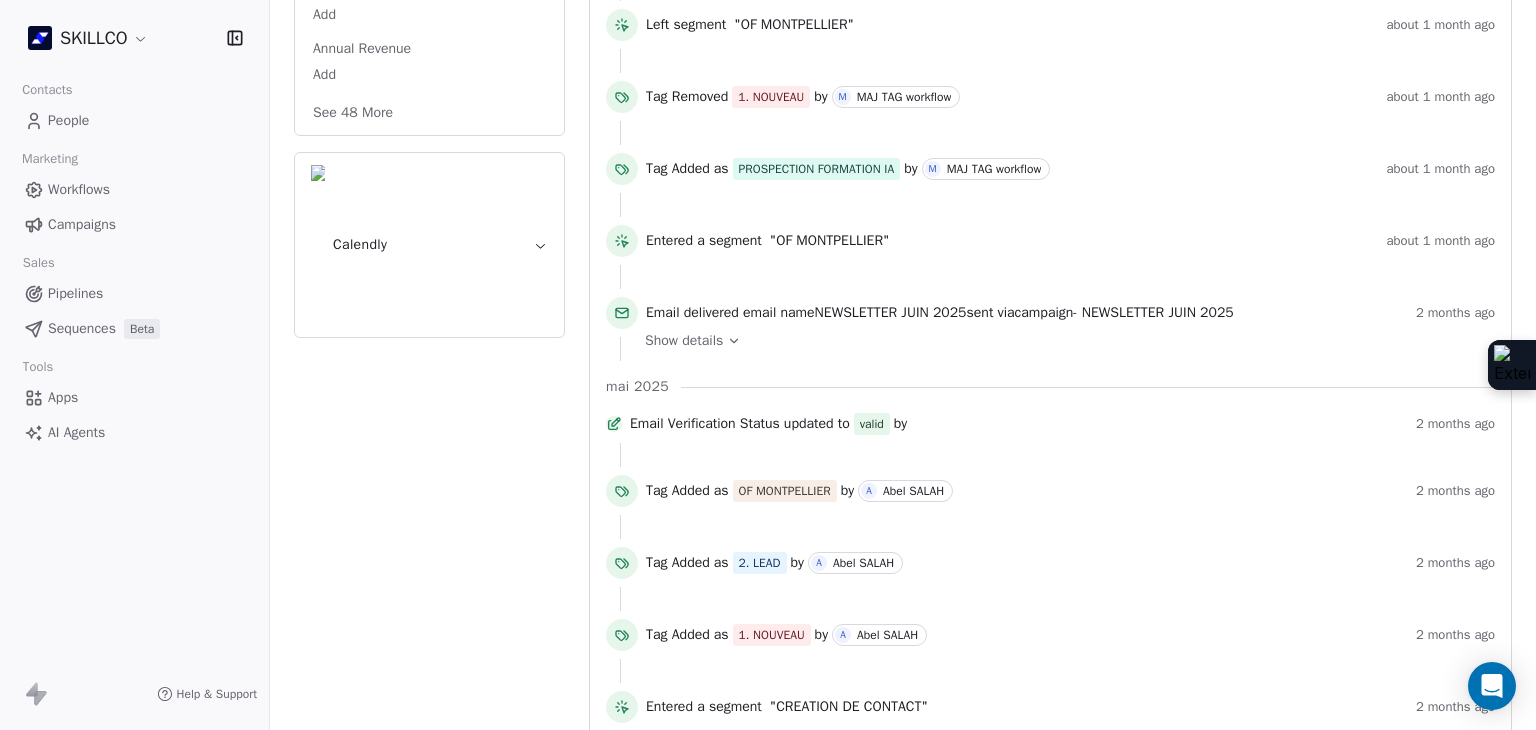 click on "See   48   More" at bounding box center [353, 113] 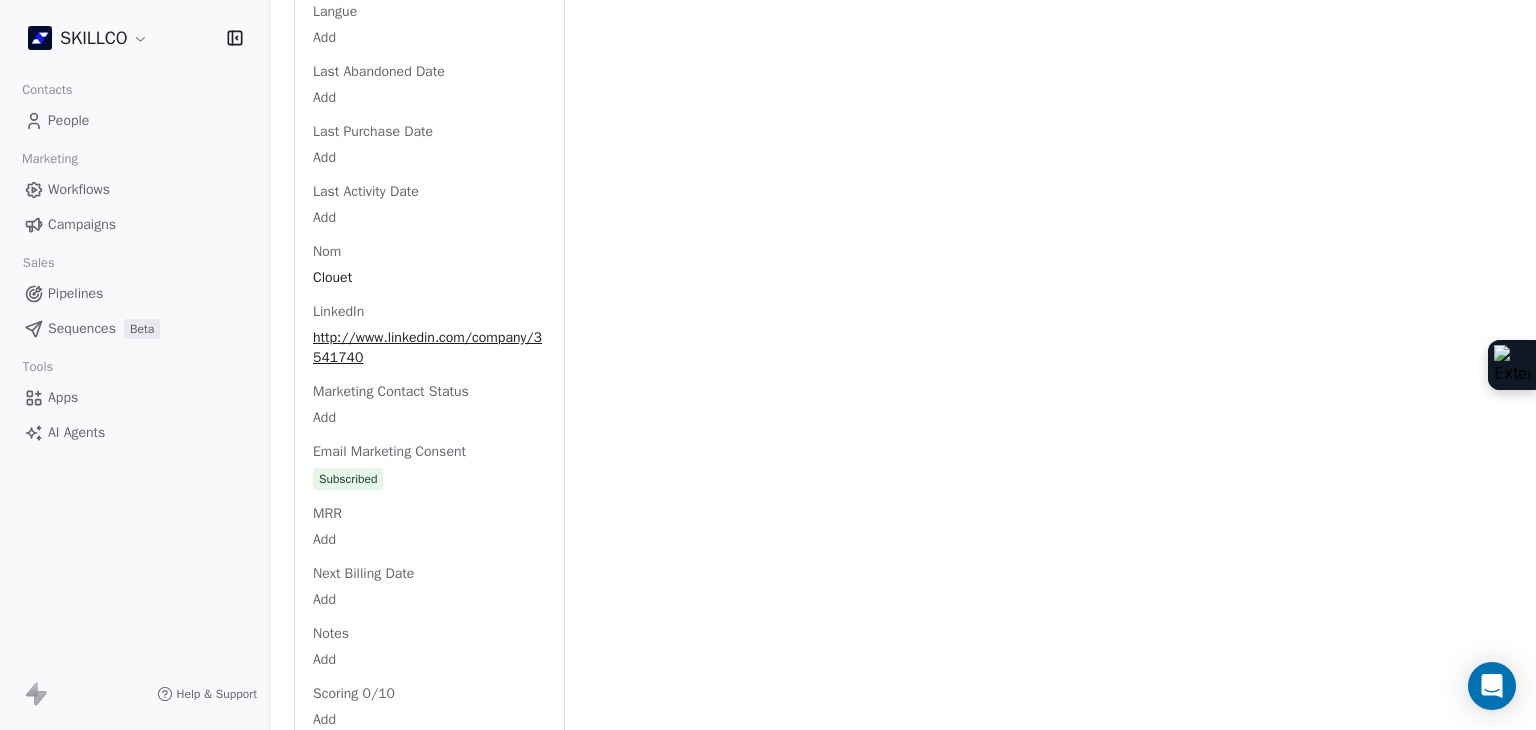 scroll, scrollTop: 1800, scrollLeft: 0, axis: vertical 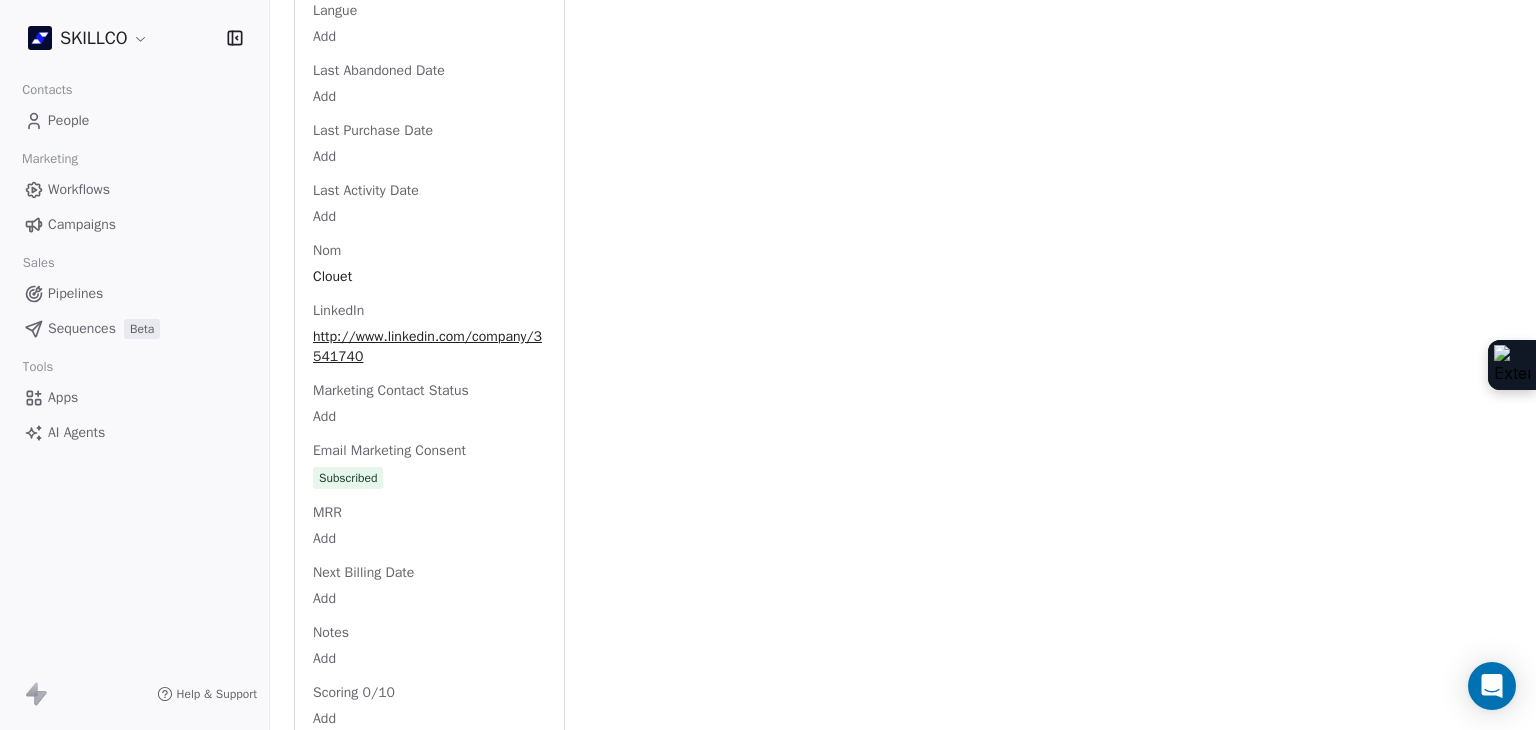 click on "LinkedIn http://www.linkedin.com/company/3541740" at bounding box center (429, 335) 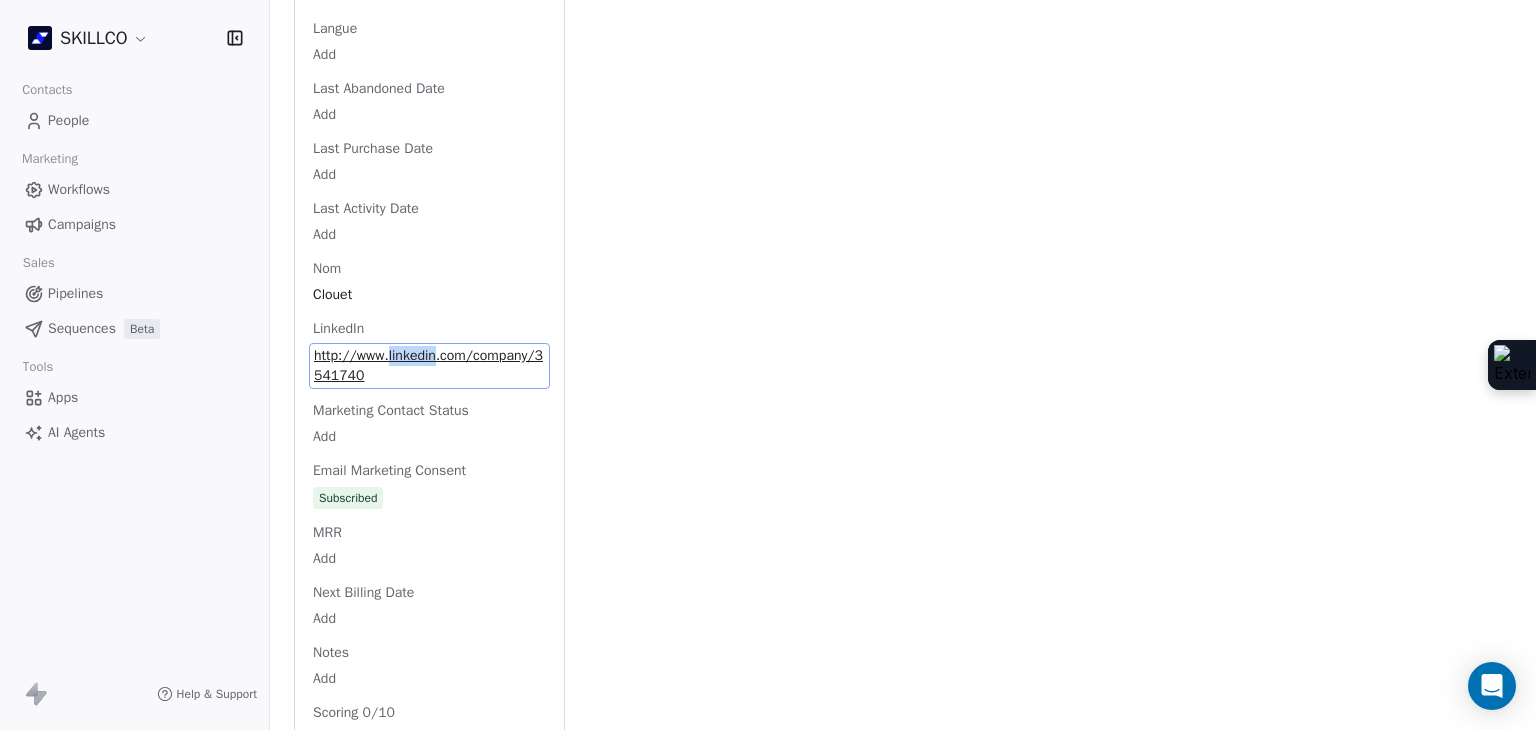 click on "LinkedIn http://www.linkedin.com/company/3541740" at bounding box center [429, 354] 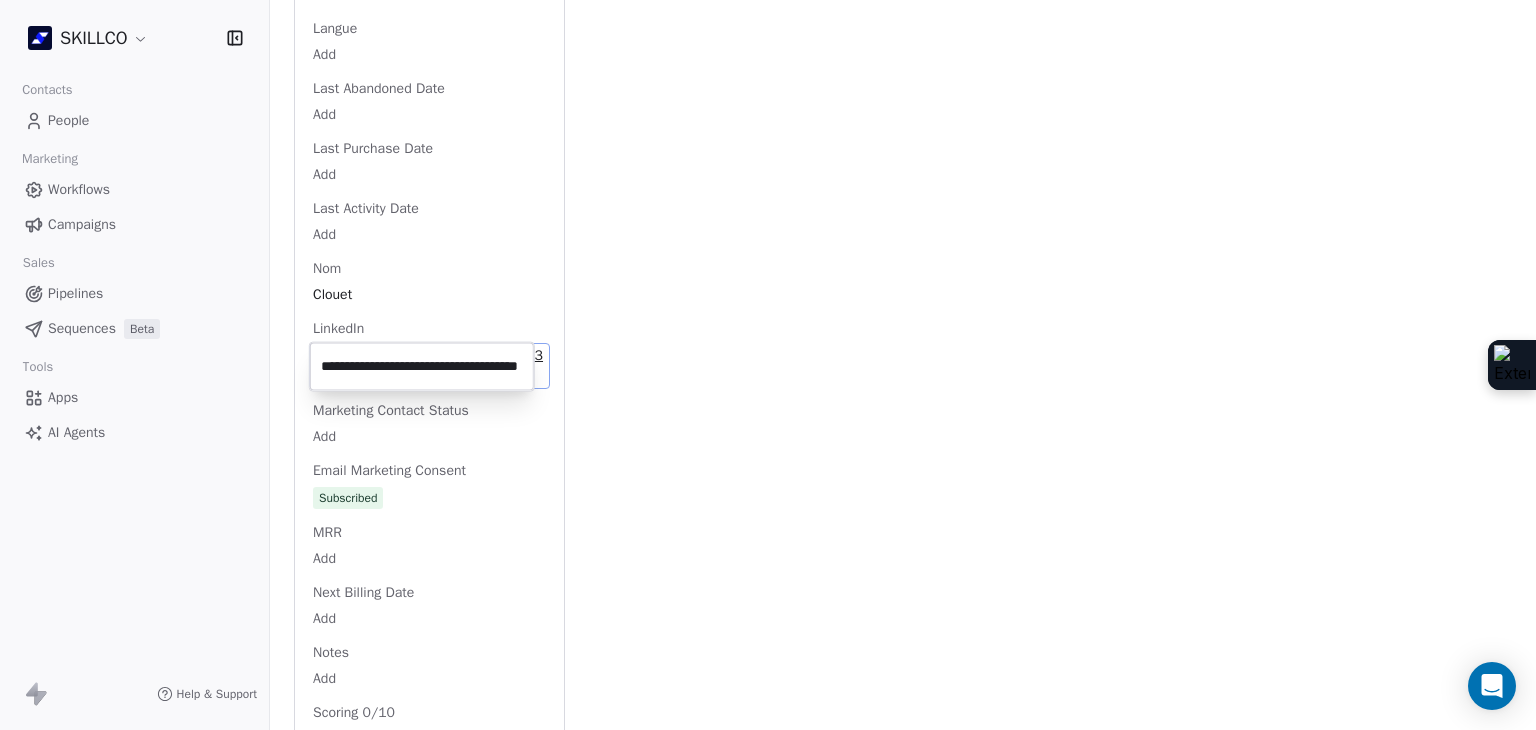 click on "**********" at bounding box center [422, 367] 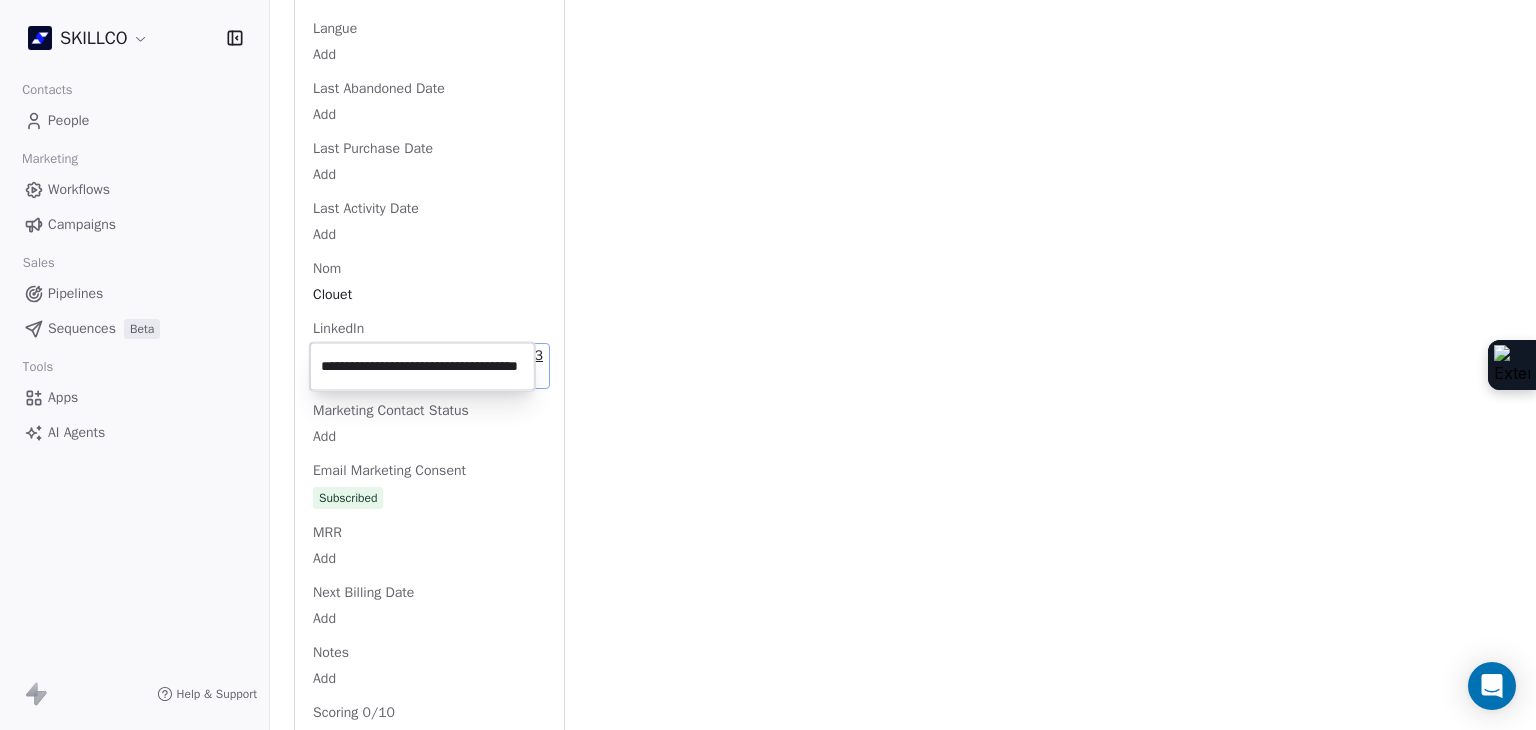 scroll, scrollTop: 0, scrollLeft: 0, axis: both 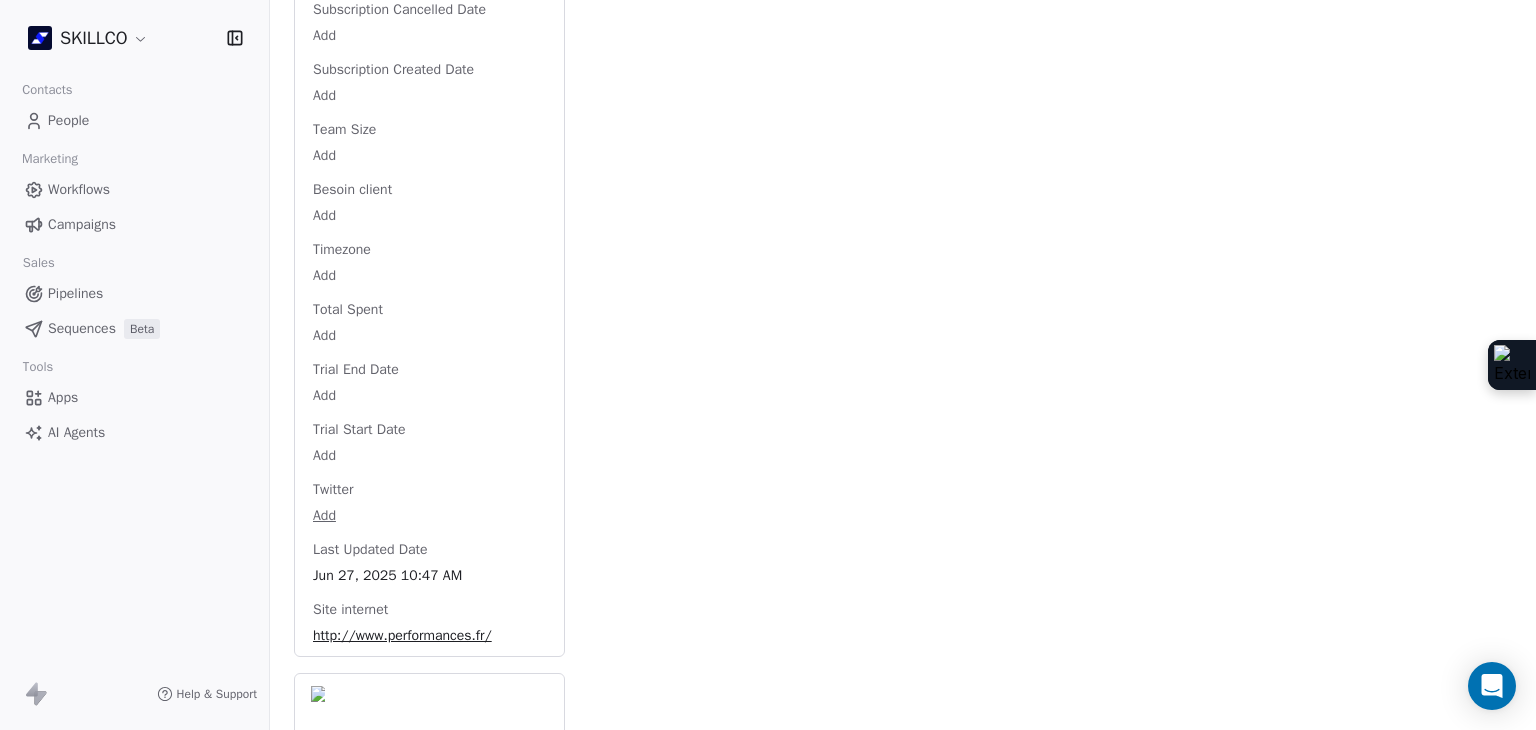 click on "Activity Activity Emails Emails   Notes   Notes Tasks Tasks Total Activity (13) juil. 2025 Email delivered   email name  NEWSLETTER JUILLET 2025  sent via  campaign  -   NEWSLETTER JUILLET 2025 about 1 month ago Show details juin 2025 Personal 1:1 Email Sent on G Gmail Email Subject   Formation e-learning repensée grâce à l’IA and + 1  other   property   about 1 month ago   Show all changes Left segment "OF [CITY]"   about 1 month ago Tag Removed 1. NOUVEAU by M MAJ TAG workflow   about 1 month ago Tag Added as PROSPECTION FORMATION IA by M MAJ TAG workflow   about 1 month ago Entered a segment "OF [CITY]"   about 1 month ago Email delivered   email name  NEWSLETTER JUIN 2025  sent via  campaign  -   NEWSLETTER JUIN 2025 2 months ago Show details mai 2025 Email Verification Status updated to valid by   2 months ago Tag Added as OF [CITY] by A Abel SALAH   2 months ago Tag Added as 2. LEAD by A Abel SALAH   2 months ago Tag Added as 1. NOUVEAU by A Abel SALAH   2 months ago   2 months ago" at bounding box center (1050, -923) 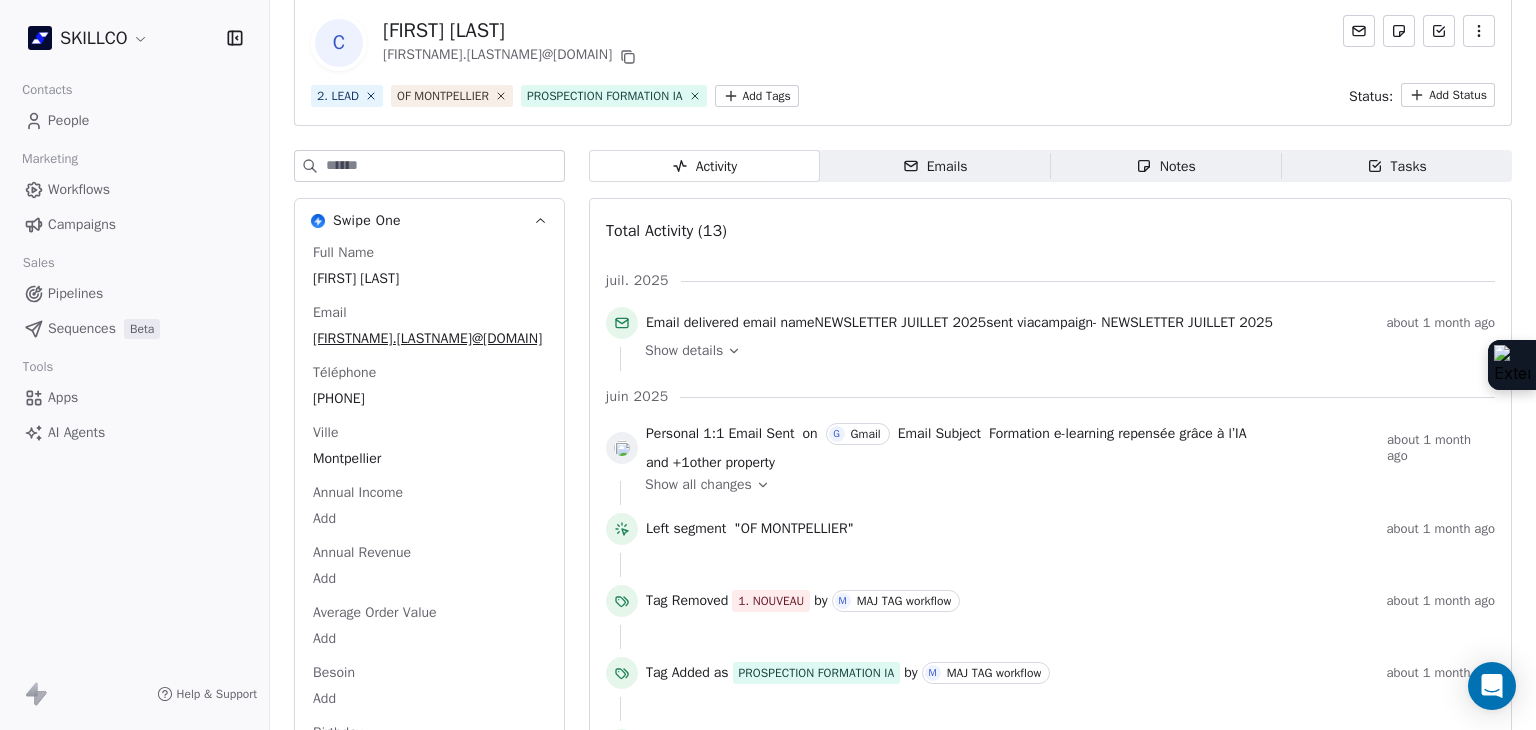scroll, scrollTop: 0, scrollLeft: 0, axis: both 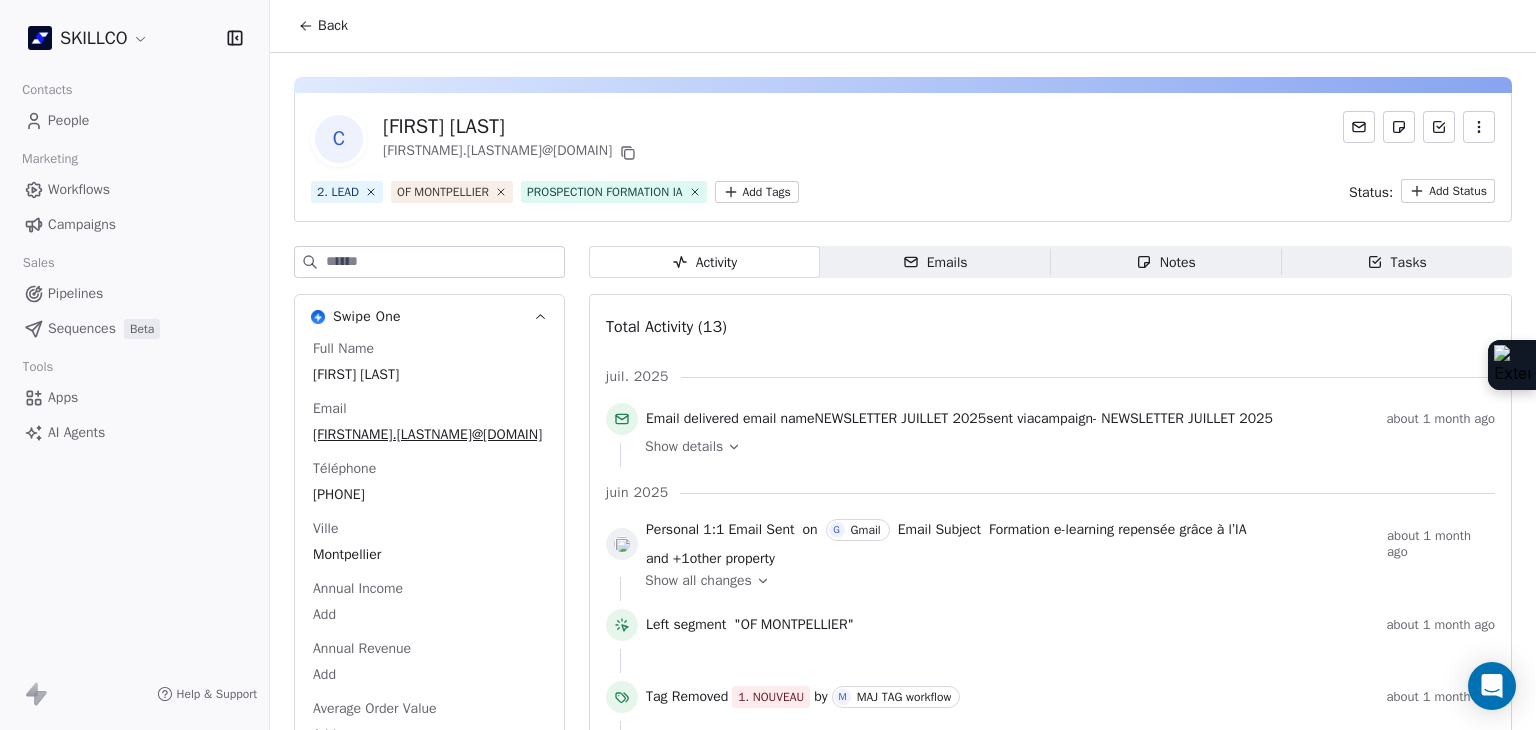 click on "SKILLCO Contacts People Marketing Workflows Campaigns Sales Pipelines Sequences Beta Tools Apps AI Agents Help & Support Back C Christine Clouet christine.clouet@performances.fr 2. LEAD OF MONTPELLIER PROSPECTION FORMATION IA  Add Tags Status:   Add Status Swipe One Full Name Christine Clouet Email christine.clouet@performances.fr Téléphone 33164236851 Ville Montpellier Annual Income Add Annual Revenue Add Average Order Value Add Besoin Add Birthday Add Browser Add Contact Source Add Pays Add Created Date May 28, 2025 03:36 PM Customer Lifetime Value Add Department Add Derniere page consulte Add Device Add Email Verification Status Valid Entreprise Formation Montpellier Facebook https://www.facebook.com/InstitutFrancoisBocquet First Purchase Date Add Prénom Christine Gender Add Poste Add Langue Add Last Abandoned Date Add Last Purchase Date Add Last Activity Date Add Nom Clouet LinkedIn http://www.linkedin.com/company/3541740 Marketing Contact Status Add Email Marketing Consent Subscribed MRR Add Add Add" at bounding box center [768, 365] 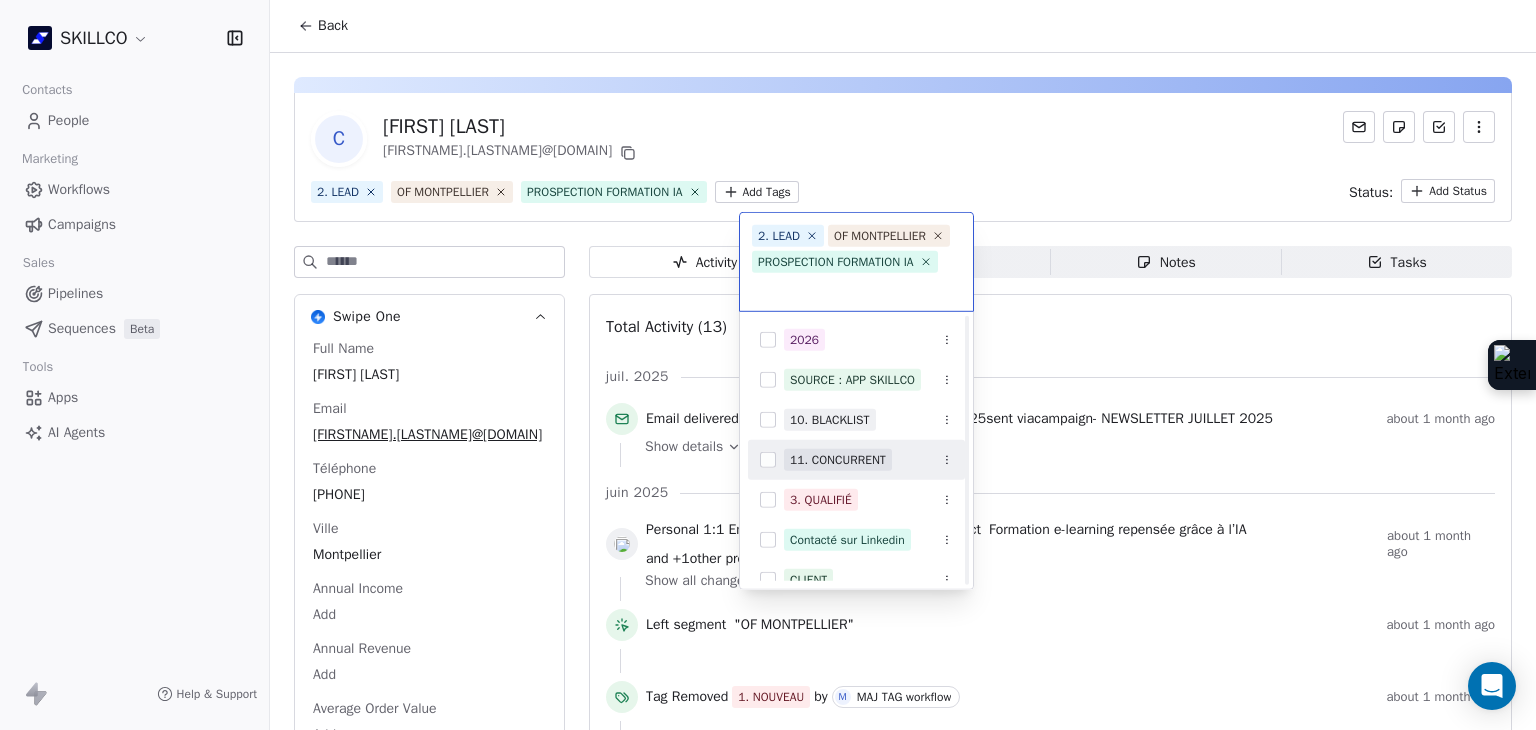 scroll, scrollTop: 578, scrollLeft: 0, axis: vertical 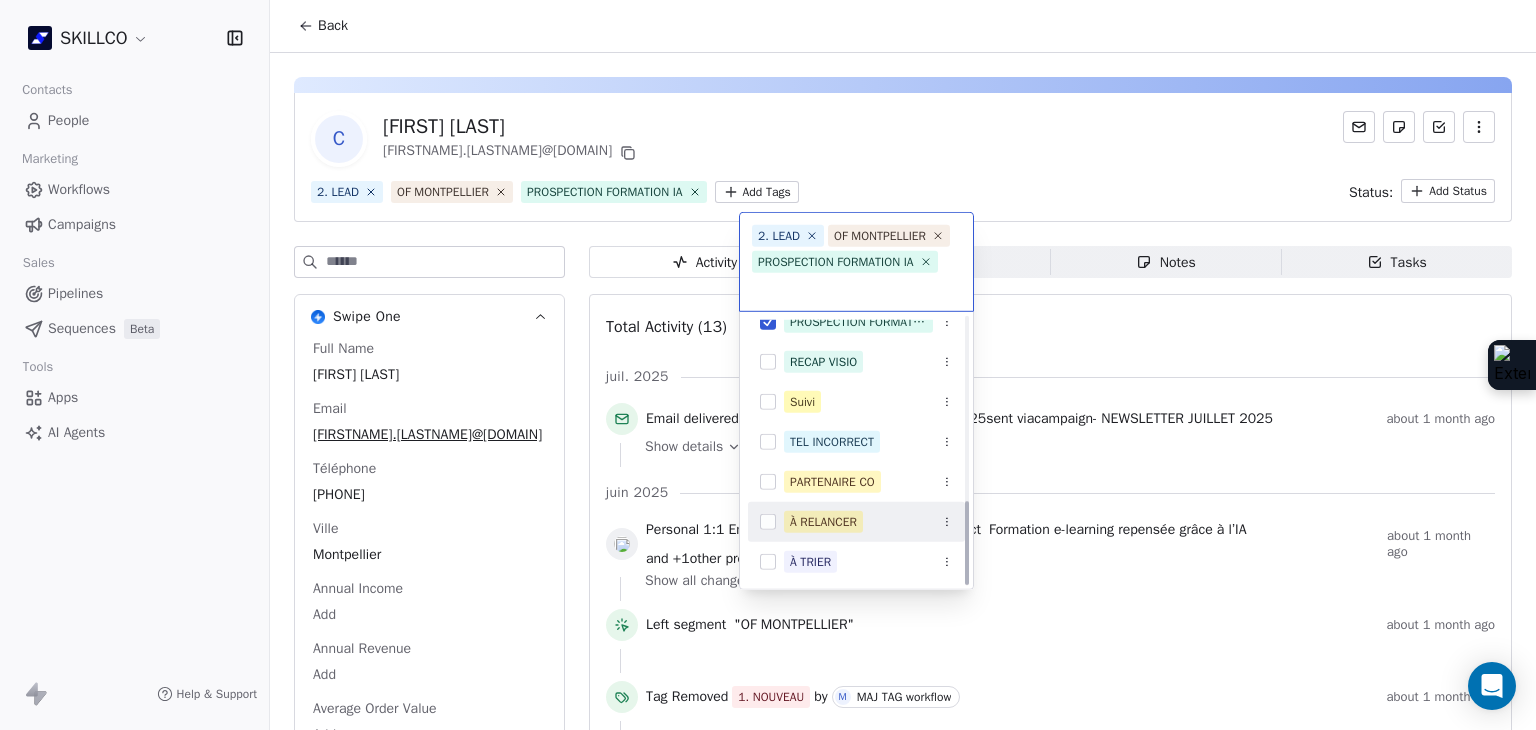 click on "À RELANCER" at bounding box center [868, 522] 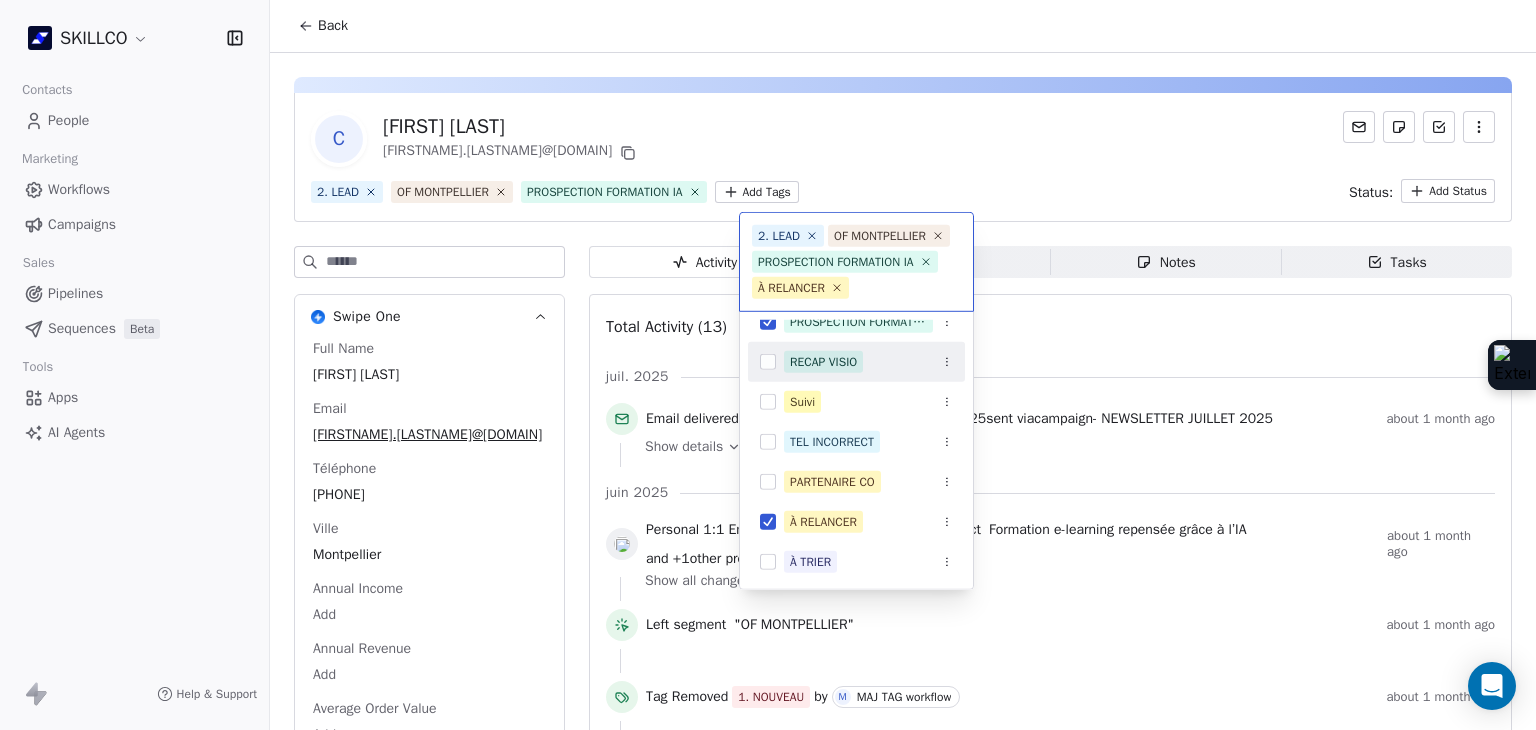 click on "SKILLCO Contacts People Marketing Workflows Campaigns Sales Pipelines Sequences Beta Tools Apps AI Agents Help & Support Back C Christine Clouet christine.clouet@performances.fr 2. LEAD OF MONTPELLIER PROSPECTION FORMATION IA  Add Tags Status:   Add Status Swipe One Full Name Christine Clouet Email christine.clouet@performances.fr Téléphone 33164236851 Ville Montpellier Annual Income Add Annual Revenue Add Average Order Value Add Besoin Add Birthday Add Browser Add Contact Source Add Pays Add Created Date May 28, 2025 03:36 PM Customer Lifetime Value Add Department Add Derniere page consulte Add Device Add Email Verification Status Valid Entreprise Formation Montpellier Facebook https://www.facebook.com/InstitutFrancoisBocquet First Purchase Date Add Prénom Christine Gender Add Poste Add Langue Add Last Abandoned Date Add Last Purchase Date Add Last Activity Date Add Nom Clouet LinkedIn http://www.linkedin.com/company/3541740 Marketing Contact Status Add Email Marketing Consent Subscribed MRR Add Add Add" at bounding box center [768, 365] 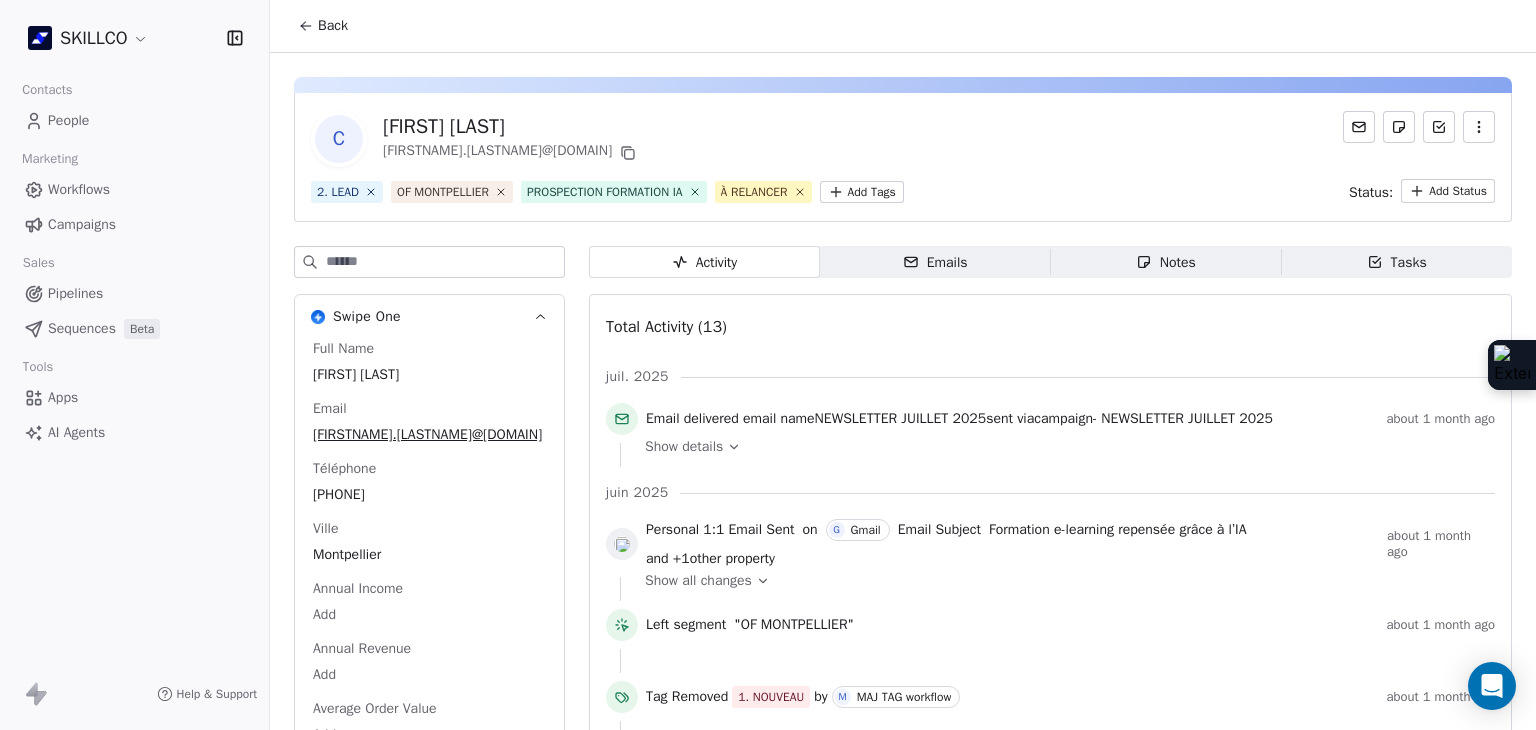 click on "C Christine Clouet christine.clouet@performances.fr 2. LEAD OF MONTPELLIER PROSPECTION FORMATION IA À RELANCER  Add Tags Status:   Add Status Swipe One Full Name Christine Clouet Email christine.clouet@performances.fr Téléphone 33164236851 Ville Montpellier Annual Income Add Annual Revenue Add Average Order Value Add Besoin Add Birthday Add Browser Add Contact Source Add Pays Add Created Date May 28, 2025 03:36 PM Customer Lifetime Value Add Department Add Derniere page consulte Add Device Add Email Verification Status Valid Entreprise Formation Montpellier Facebook https://www.facebook.com/InstitutFrancoisBocquet First Purchase Date Add Prénom Christine Gender Add Poste Add Langue Add Last Abandoned Date Add Last Purchase Date Add Last Activity Date Add Nom Clouet LinkedIn http://www.linkedin.com/company/3541740 Marketing Contact Status Add Email Marketing Consent Subscribed MRR Add Next Billing Date Add Notes Add Scoring 0/10 Add Occupation Add Orders Count Add Responsable Add Scoring  Add Source Lead" at bounding box center [903, 1943] 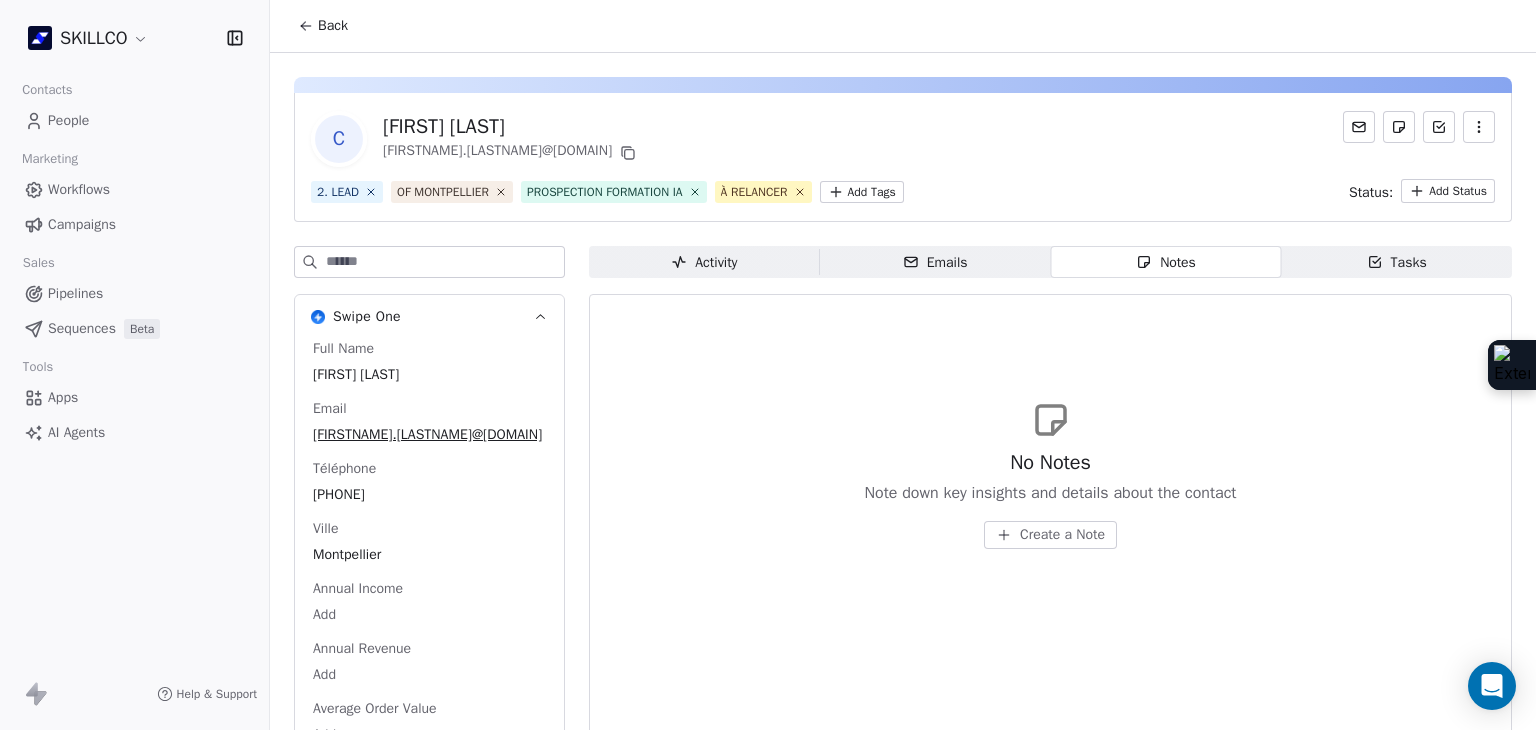 click on "Create a Note" at bounding box center [1062, 535] 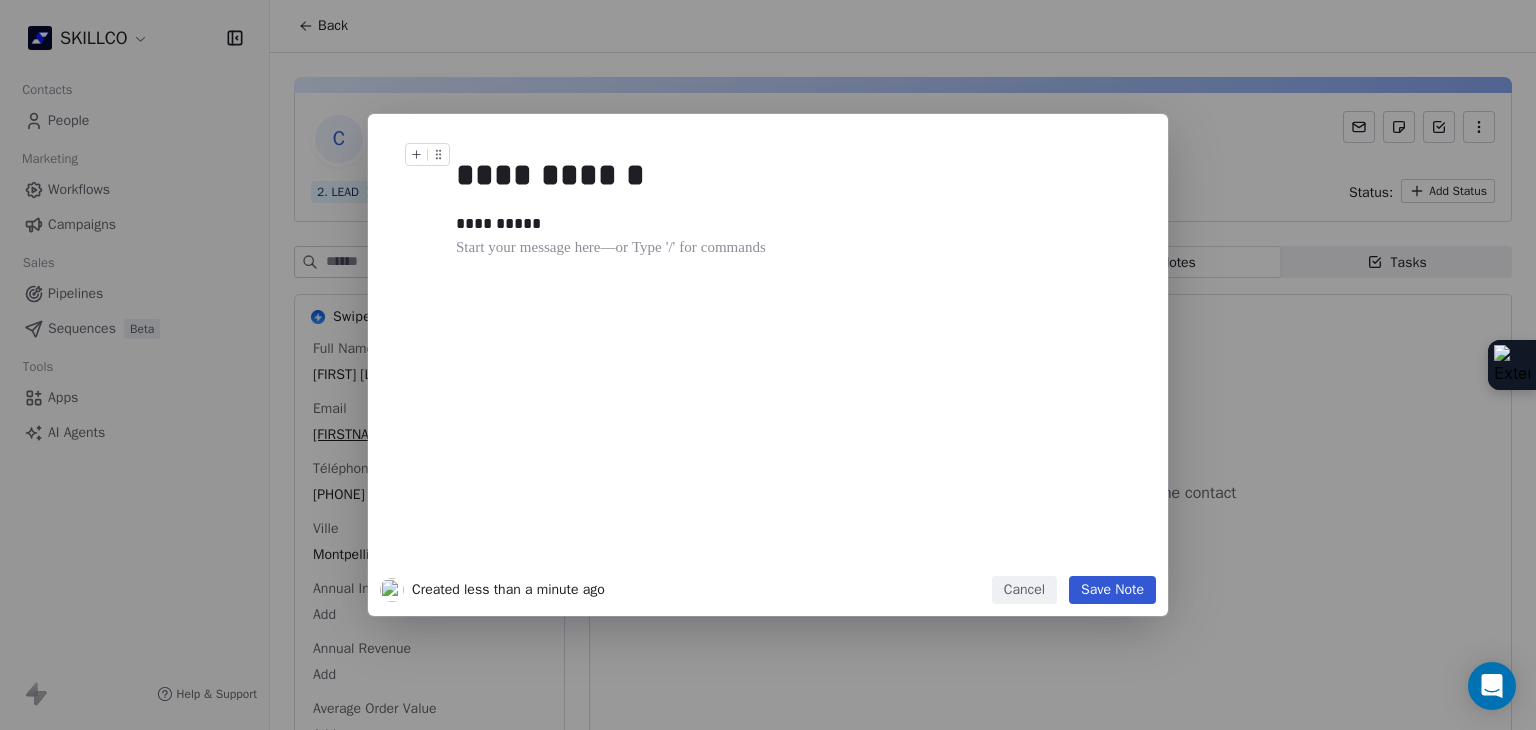 click on "Save Note" at bounding box center [1112, 590] 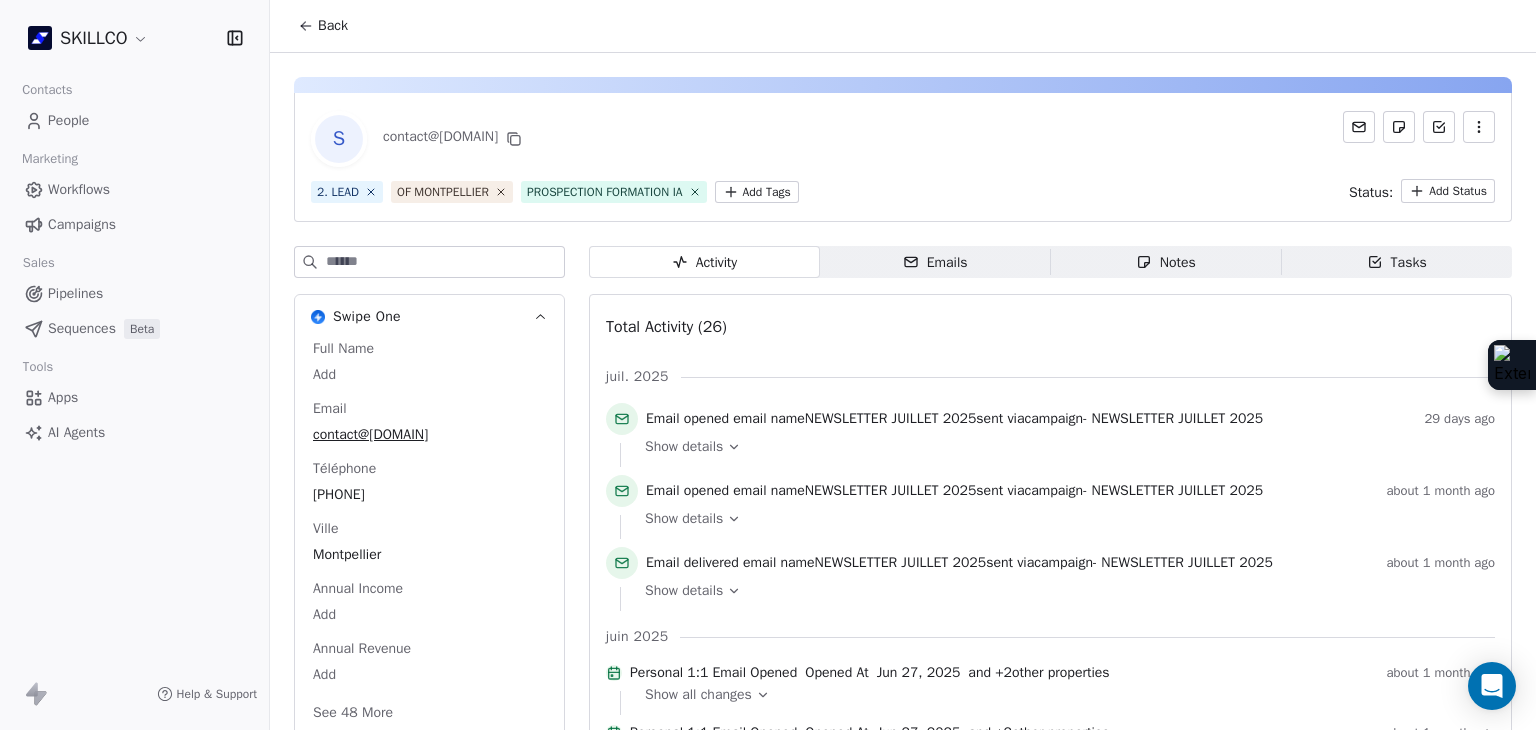 scroll, scrollTop: 0, scrollLeft: 0, axis: both 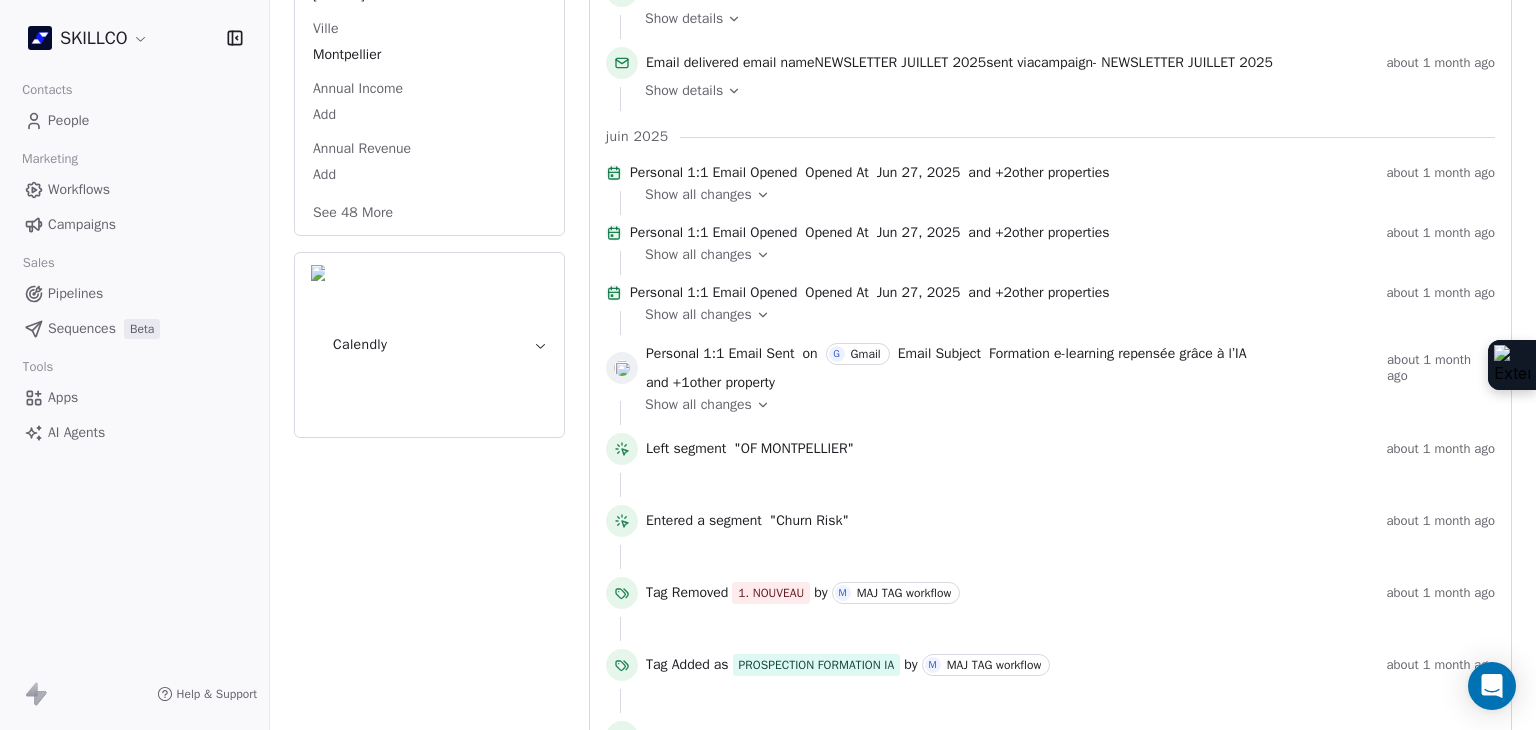 click on "See   48   More" at bounding box center [353, 213] 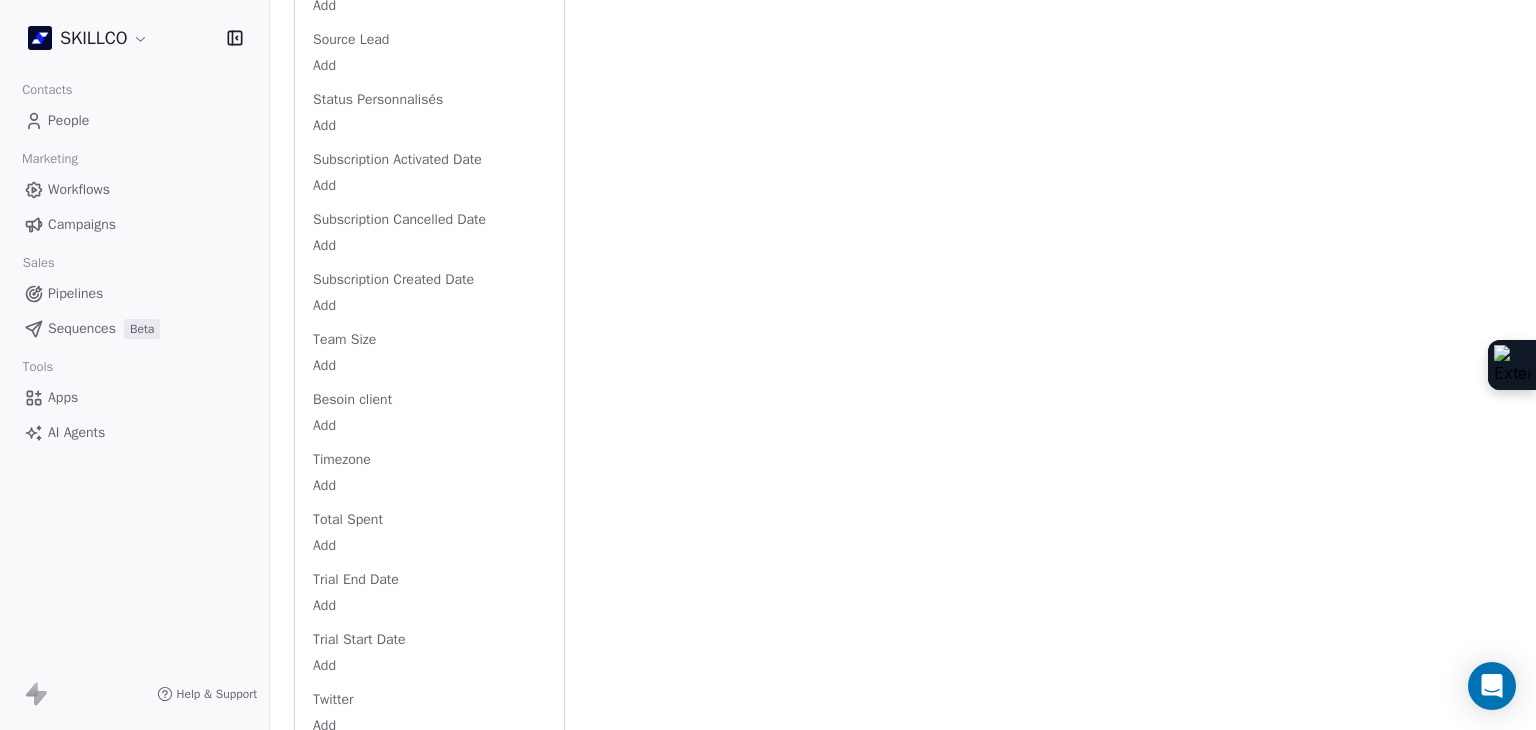 scroll, scrollTop: 3023, scrollLeft: 0, axis: vertical 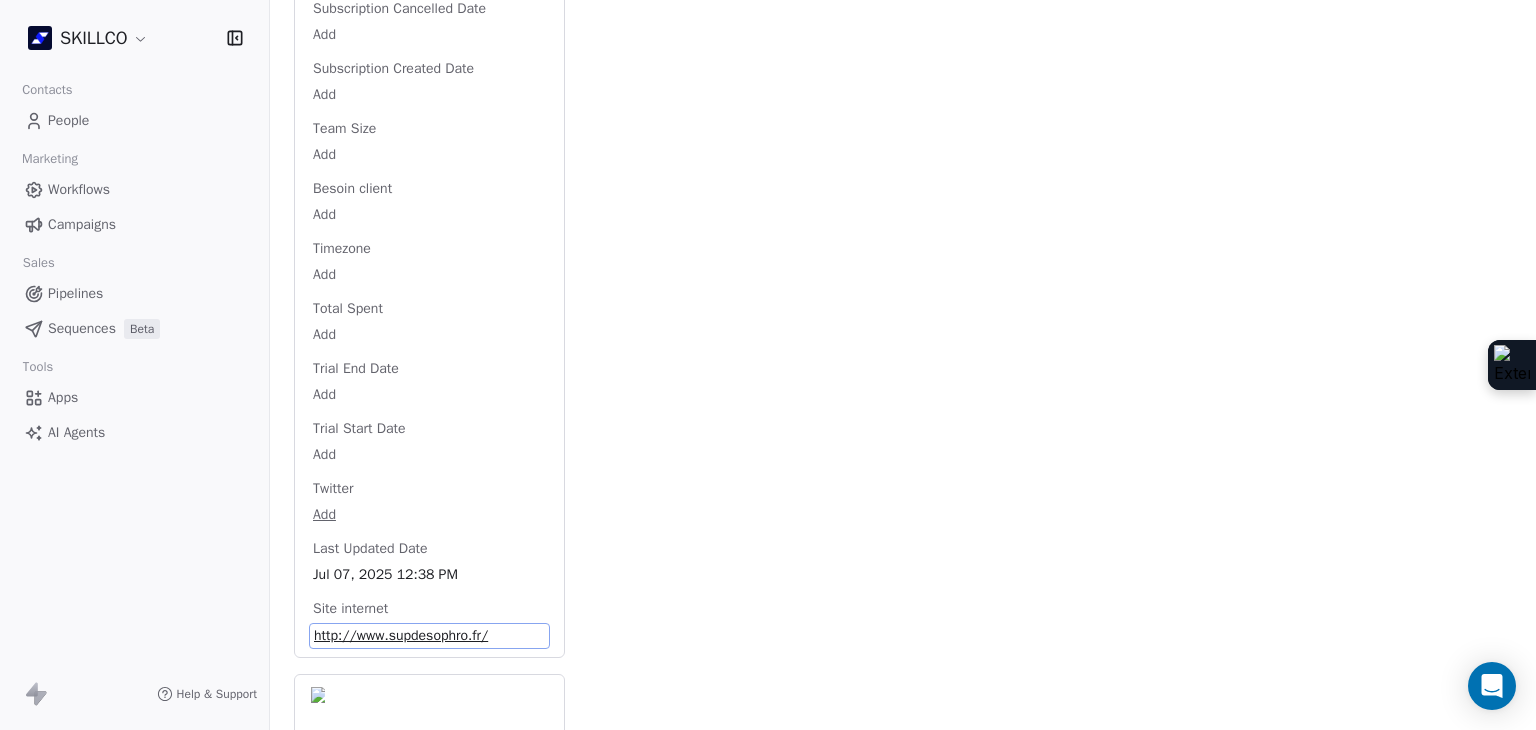 click on "http://www.supdesophro.fr/" at bounding box center (429, 636) 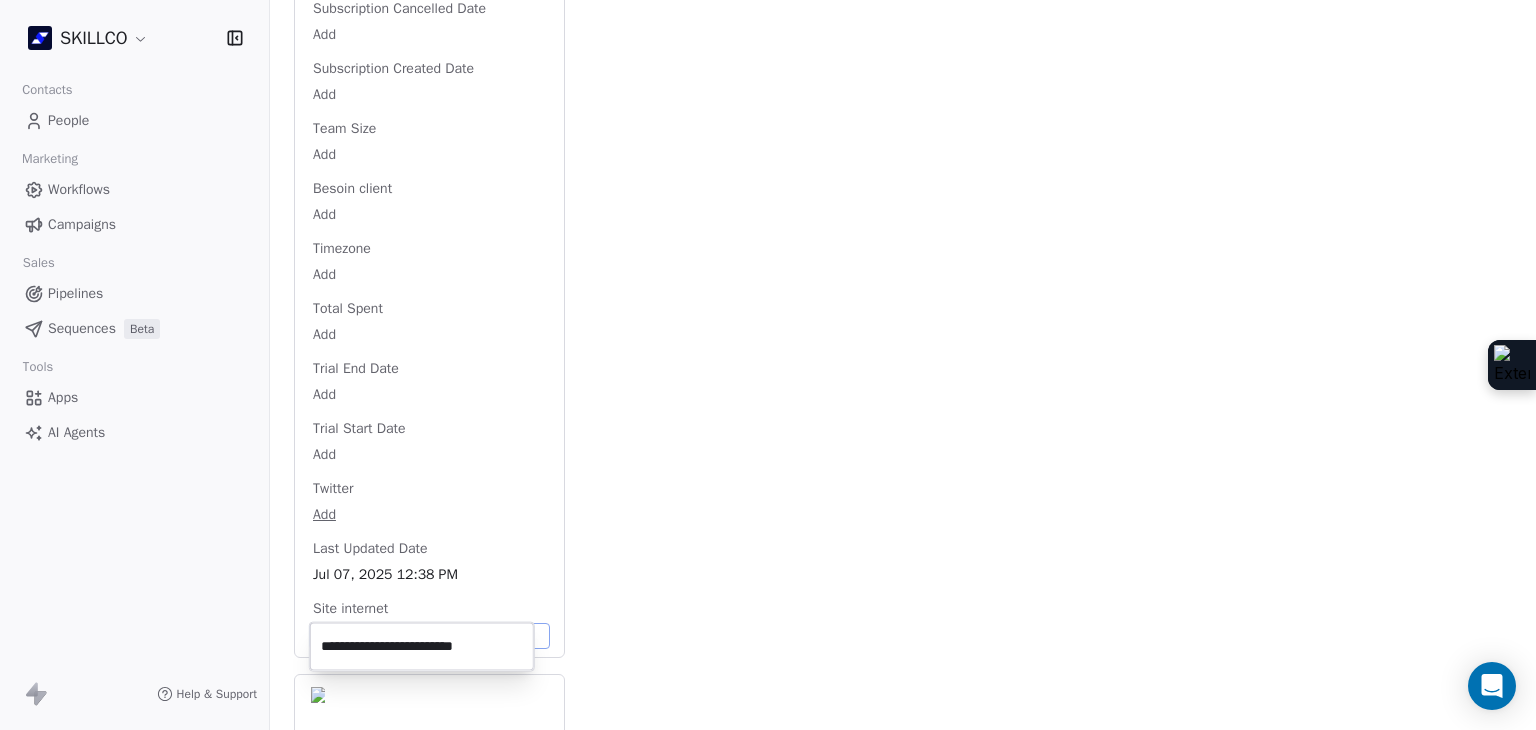 click on "SKILLCO Contacts People Marketing Workflows Campaigns Sales Pipelines Sequences Beta Tools Apps AI Agents Help & Support Back S contact@supdesophro.fr 2. LEAD OF MONTPELLIER PROSPECTION FORMATION IA  Add Tags Status:   Add Status Swipe One Full Name Add Email contact@supdesophro.fr Téléphone 33428299883 Ville Montpellier Annual Income Add Annual Revenue Add Average Order Value Add Besoin Add Birthday Add Browser Add Contact Source Add Pays Add Created Date May 28, 2025 03:36 PM Customer Lifetime Value Add Department Add Derniere page consulte Add Device Add Email Verification Status Valid Entreprise Sup Sophro Ecole De Sophrologie_rncp D'etat_formation De Sophrologie Et Spécialisations À Montpellier Facebook https://www.facebook.com/EcoleEFSS First Purchase Date Add Prénom Add Gender Add Poste Add Langue Add Last Abandoned Date Add Last Purchase Date Add Last Activity Date Jul 07, 2025 12:38 PM Nom Add LinkedIn https://www.linkedin.com/school/34741625/ Marketing Contact Status Add Subscribed MRR Add" at bounding box center [768, 365] 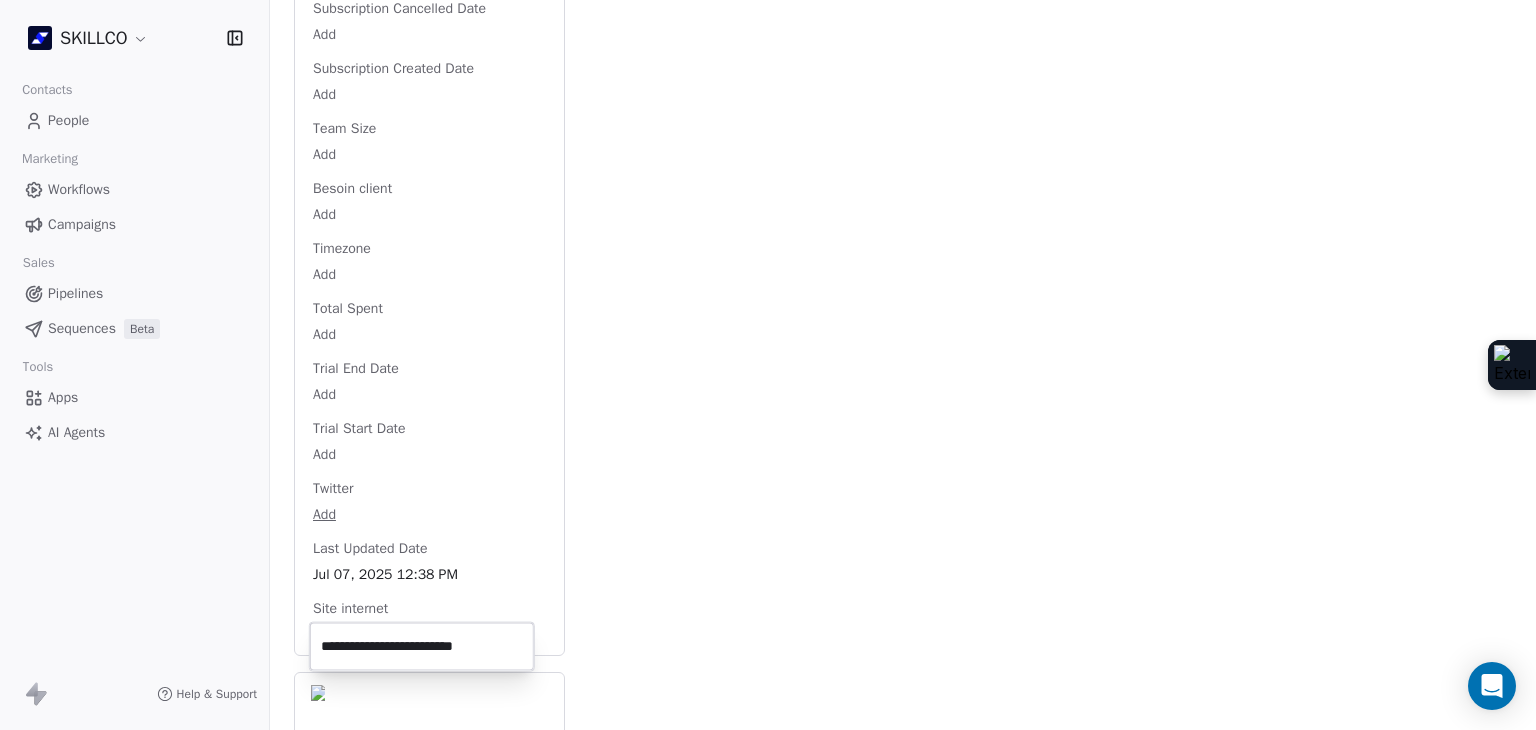 scroll, scrollTop: 3023, scrollLeft: 0, axis: vertical 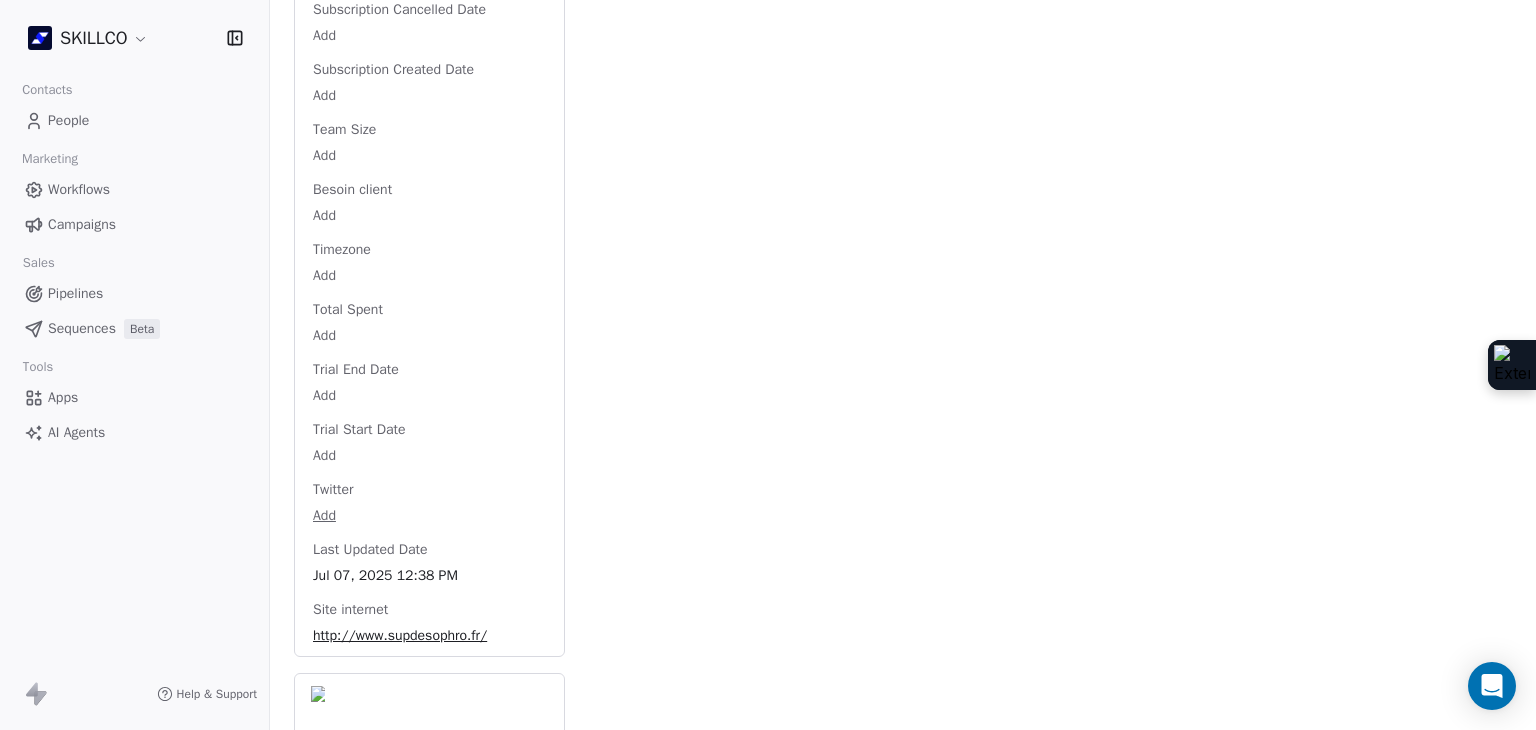 click on "SKILLCO Contacts People Marketing Workflows Campaigns Sales Pipelines Sequences Beta Tools Apps AI Agents Help & Support Back S contact@supdesophro.fr 2. LEAD OF MONTPELLIER PROSPECTION FORMATION IA  Add Tags Status:   Add Status Swipe One Full Name Add Email contact@supdesophro.fr Téléphone 33428299883 Ville Montpellier Annual Income Add Annual Revenue Add Average Order Value Add Besoin Add Birthday Add Browser Add Contact Source Add Pays Add Created Date May 28, 2025 03:36 PM Customer Lifetime Value Add Department Add Derniere page consulte Add Device Add Email Verification Status Valid Entreprise Sup Sophro Ecole De Sophrologie_rncp D'etat_formation De Sophrologie Et Spécialisations À Montpellier Facebook https://www.facebook.com/EcoleEFSS First Purchase Date Add Prénom Add Gender Add Poste Add Langue Add Last Abandoned Date Add Last Purchase Date Add Last Activity Date Jul 07, 2025 12:38 PM Nom Add LinkedIn https://www.linkedin.com/school/34741625/ Marketing Contact Status Add Subscribed MRR Add" at bounding box center (768, 365) 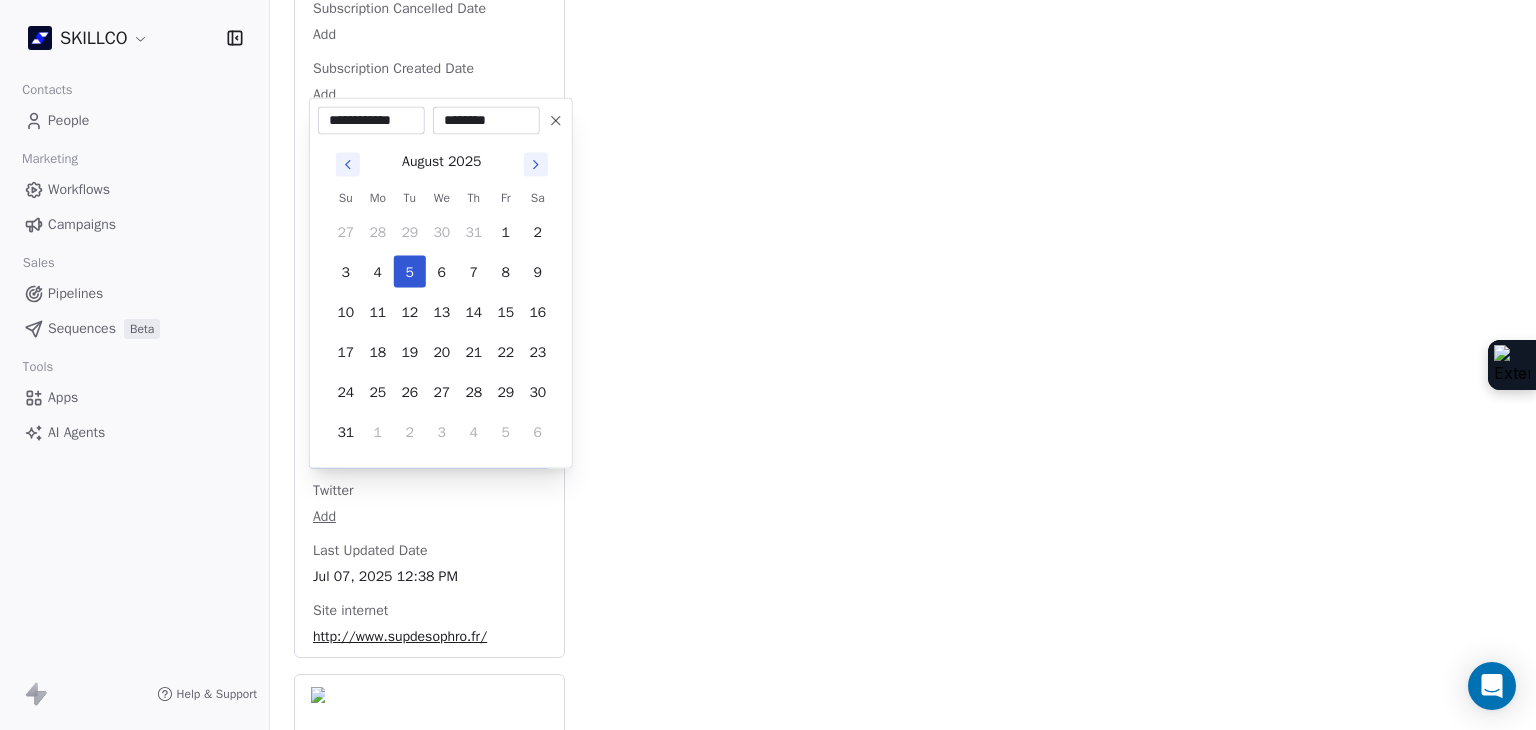 click on "SKILLCO Contacts People Marketing Workflows Campaigns Sales Pipelines Sequences Beta Tools Apps AI Agents Help & Support Back S contact@supdesophro.fr 2. LEAD OF MONTPELLIER PROSPECTION FORMATION IA  Add Tags Status:   Add Status Swipe One Full Name Add Email contact@supdesophro.fr Téléphone 33428299883 Ville Montpellier Annual Income Add Annual Revenue Add Average Order Value Add Besoin Add Birthday Add Browser Add Contact Source Add Pays Add Created Date May 28, 2025 03:36 PM Customer Lifetime Value Add Department Add Derniere page consulte Add Device Add Email Verification Status Valid Entreprise Sup Sophro Ecole De Sophrologie_rncp D'etat_formation De Sophrologie Et Spécialisations À Montpellier Facebook https://www.facebook.com/EcoleEFSS First Purchase Date Add Prénom Add Gender Add Poste Add Langue Add Last Abandoned Date Add Last Purchase Date Add Last Activity Date Jul 07, 2025 12:38 PM Nom Add LinkedIn https://www.linkedin.com/school/34741625/ Marketing Contact Status Add Subscribed MRR Add" at bounding box center [768, 365] 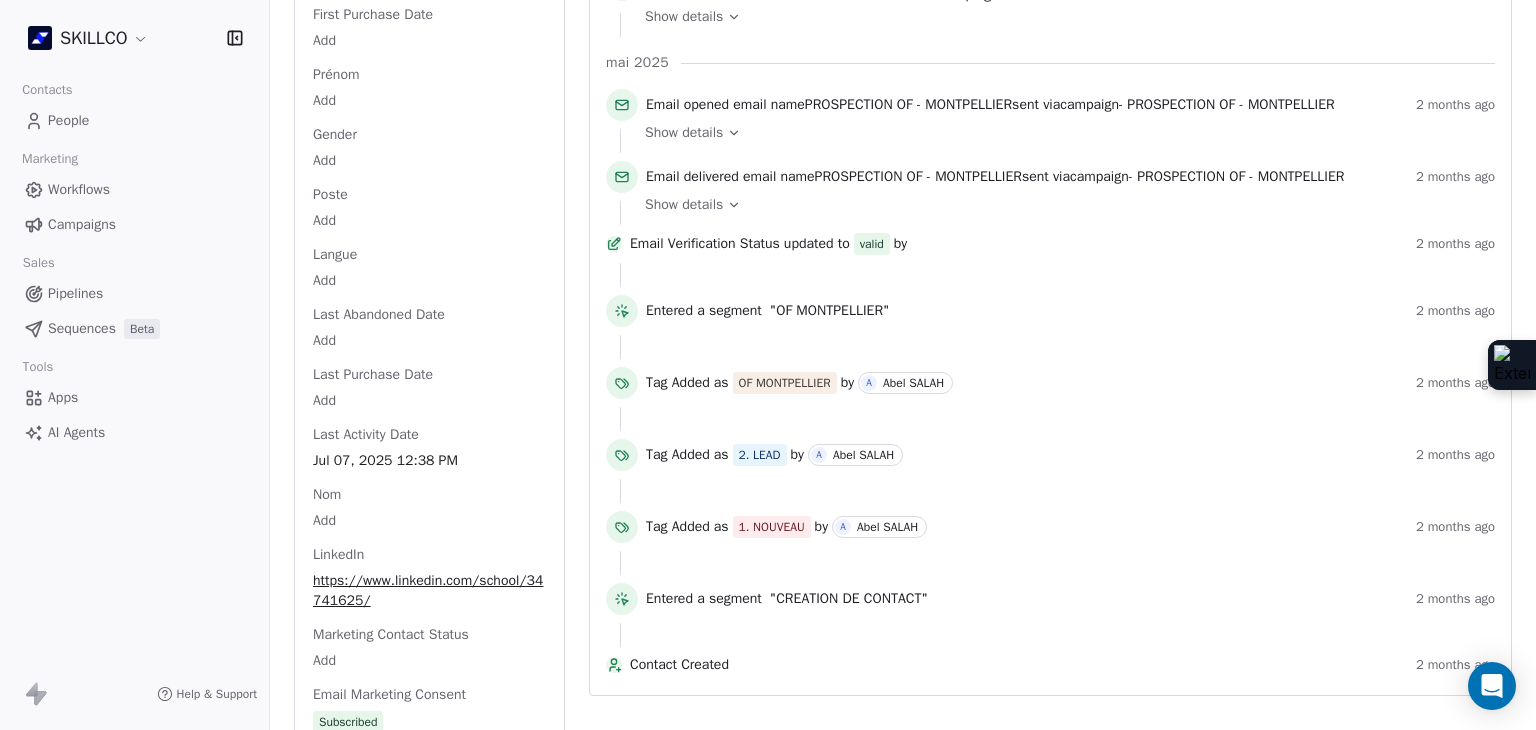 scroll, scrollTop: 1623, scrollLeft: 0, axis: vertical 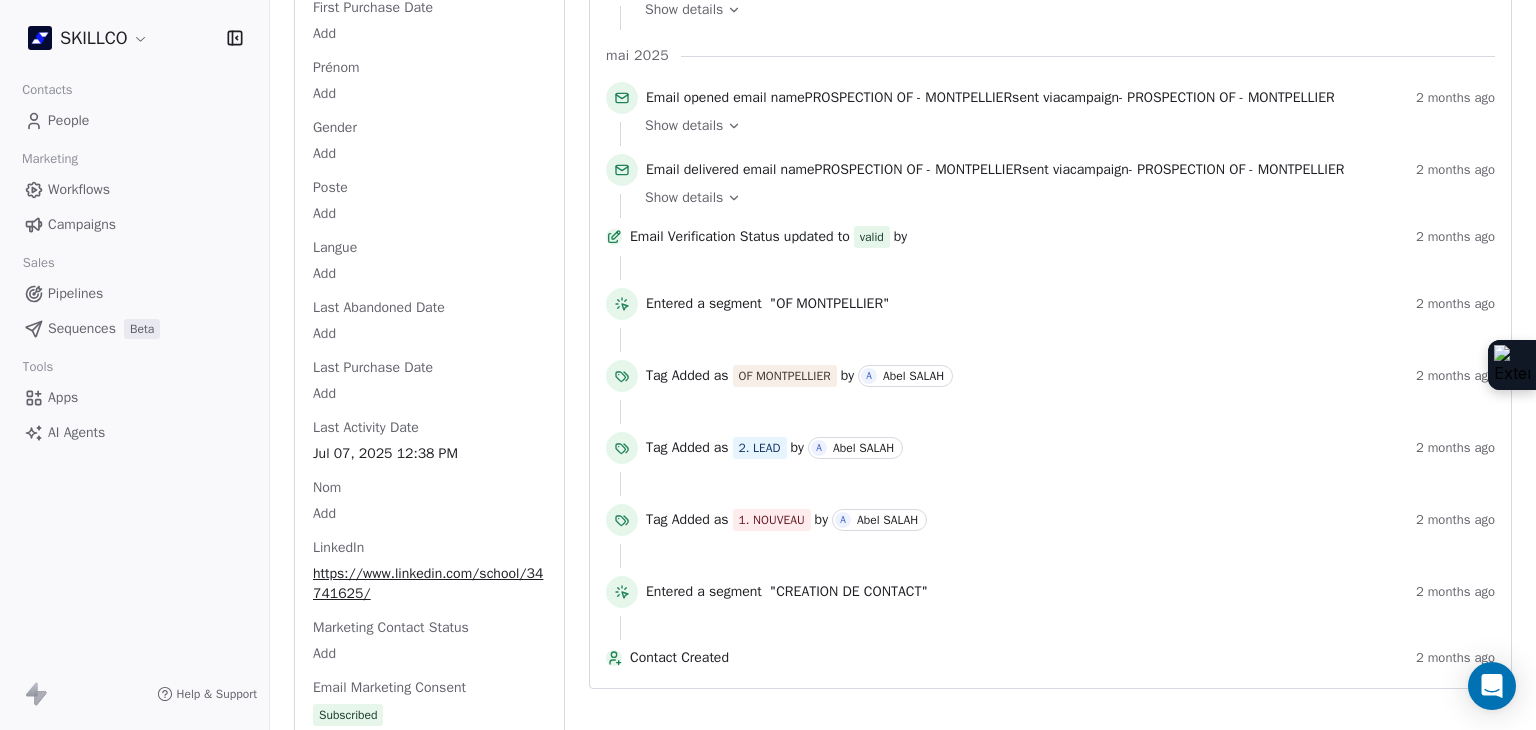 click on "Full Name Add Email contact@supdesophro.fr Téléphone 33428299883 Ville Montpellier Annual Income Add Annual Revenue Add Average Order Value Add Besoin Add Birthday Add Browser Add Contact Source Add Pays Add Created Date May 28, 2025 03:36 PM Customer Lifetime Value Add Department Add Derniere page consulte Add Device Add Email Verification Status Valid Entreprise Sup Sophro Ecole De Sophrologie_rncp D'etat_formation De Sophrologie Et Spécialisations À Montpellier Facebook https://www.facebook.com/EcoleEFSS First Purchase Date Add Prénom Add Gender Add Poste Add Langue Add Last Abandoned Date Add Last Purchase Date Add Last Activity Date Jul 07, 2025 12:38 PM Nom Add LinkedIn https://www.linkedin.com/school/34741625/ Marketing Contact Status Add Email Marketing Consent Subscribed MRR Add Next Billing Date Add Notes Add Scoring 0/10 Add Occupation Add Orders Count Add Responsable Add Scoring  Add Source Lead Add Status Personnalisés Add Subscription Activated Date Add Subscription Cancelled Date Add Add" at bounding box center (429, 382) 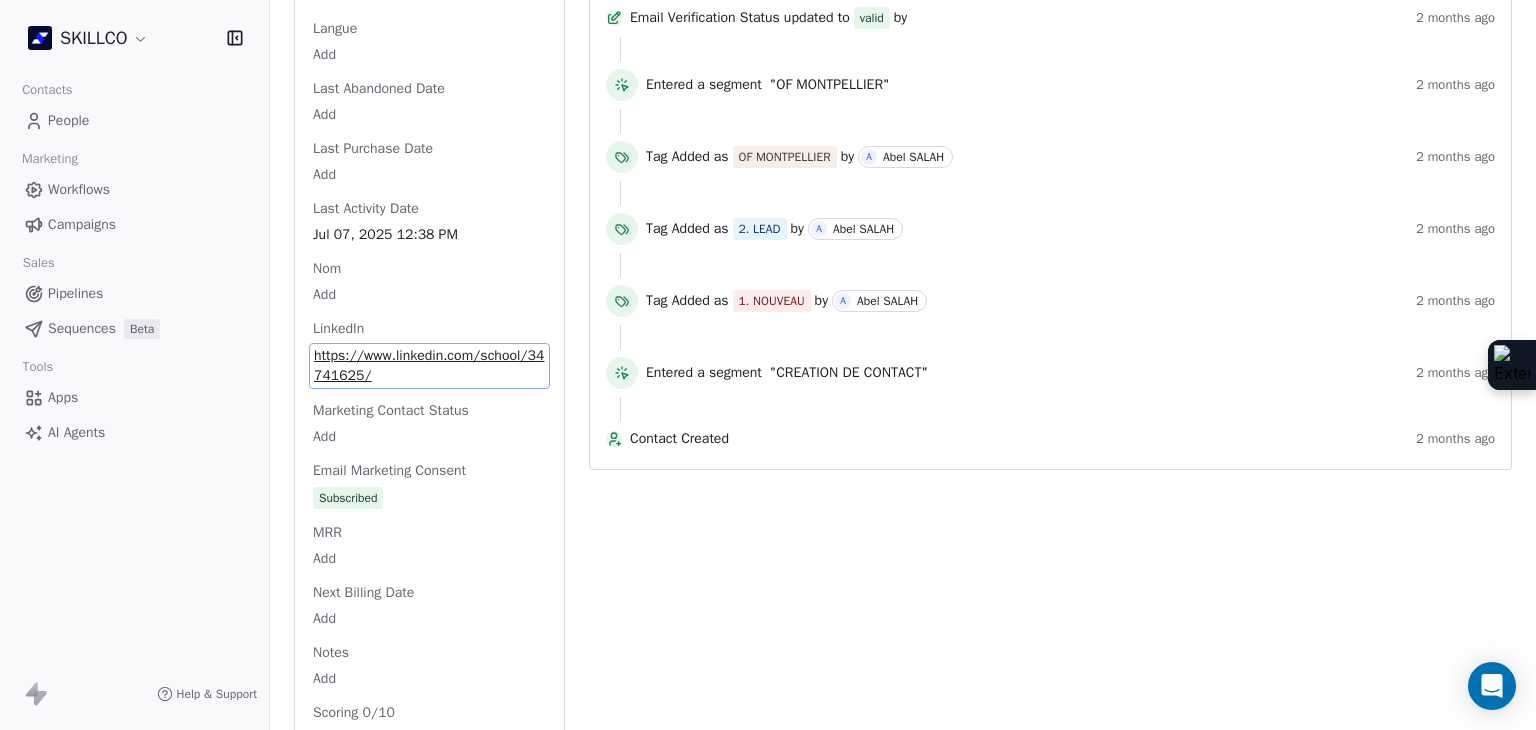 click on "Full Name Add Email contact@supdesophro.fr Téléphone 33428299883 Ville Montpellier Annual Income Add Annual Revenue Add Average Order Value Add Besoin Add Birthday Add Browser Add Contact Source Add Pays Add Created Date May 28, 2025 03:36 PM Customer Lifetime Value Add Department Add Derniere page consulte Add Device Add Email Verification Status Valid Entreprise Sup Sophro Ecole De Sophrologie_rncp D'etat_formation De Sophrologie Et Spécialisations À Montpellier Facebook https://www.facebook.com/EcoleEFSS First Purchase Date Add Prénom Add Gender Add Poste Add Langue Add Last Abandoned Date Add Last Purchase Date Add Last Activity Date Jul 07, 2025 12:38 PM Nom Add LinkedIn https://www.linkedin.com/school/34741625/ Marketing Contact Status Add Email Marketing Consent Subscribed MRR Add Next Billing Date Add Notes Add Scoring 0/10 Add Occupation Add Orders Count Add Responsable Add Scoring  Add Source Lead Add Status Personnalisés Add Subscription Activated Date Add Subscription Cancelled Date Add Add" at bounding box center [429, 164] 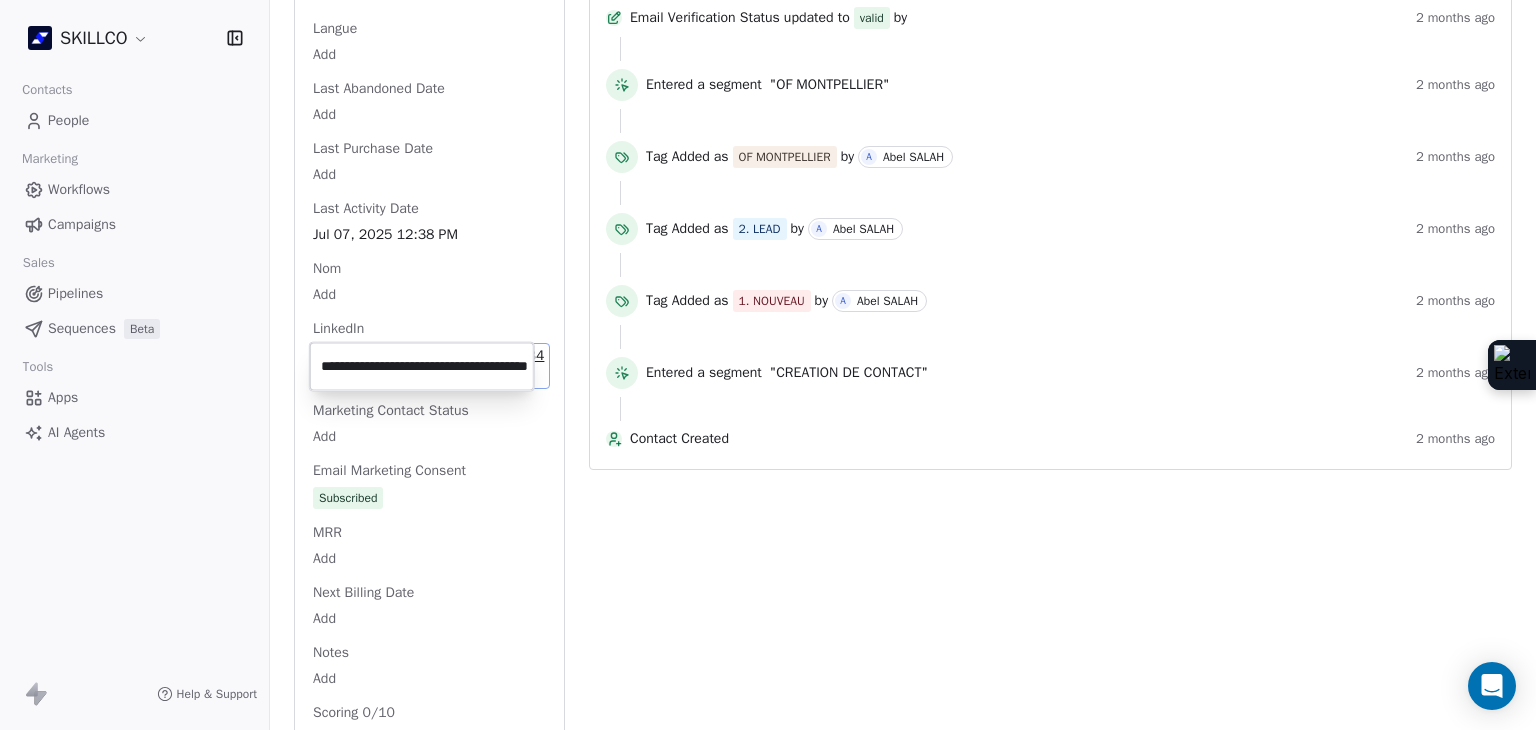 click on "**********" at bounding box center (422, 367) 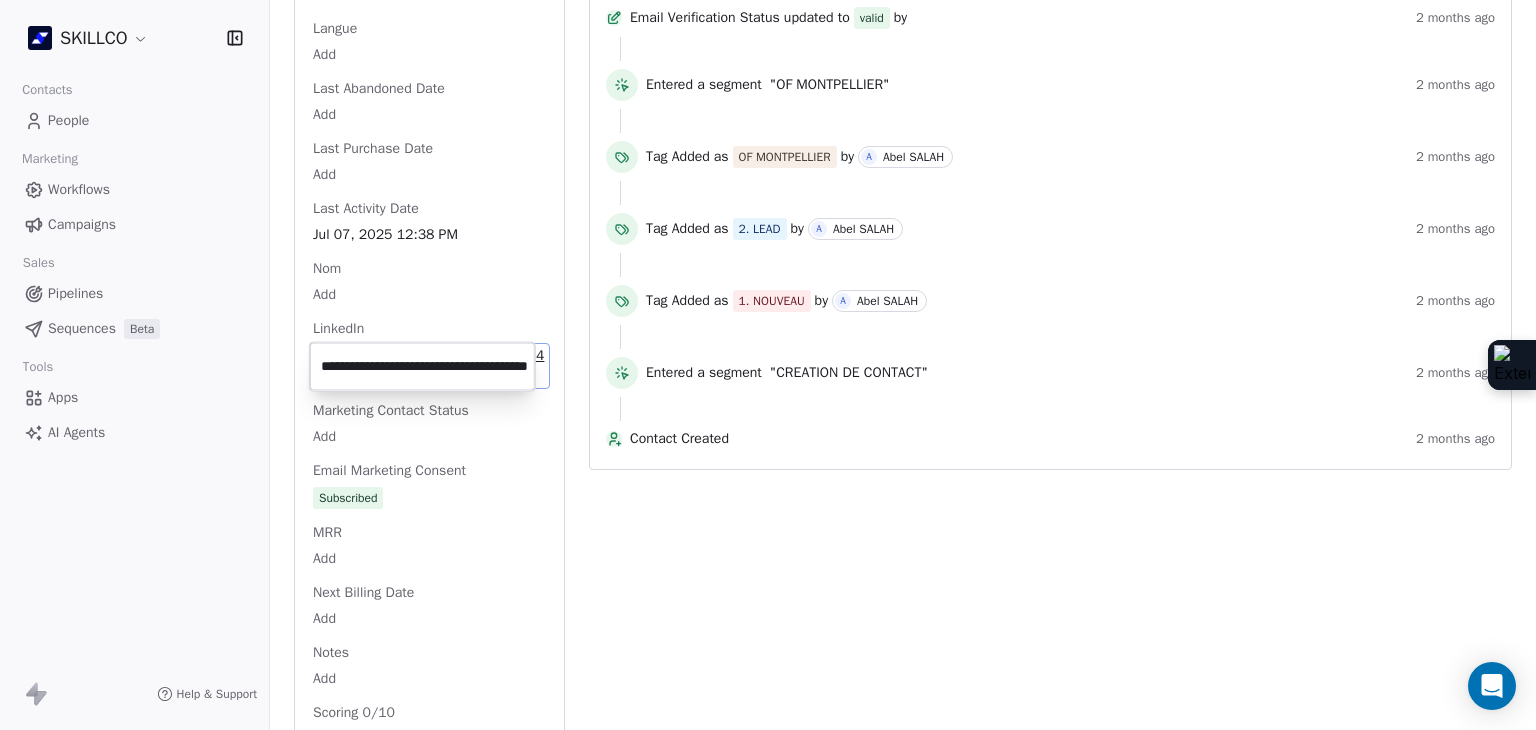 click on "**********" at bounding box center (422, 367) 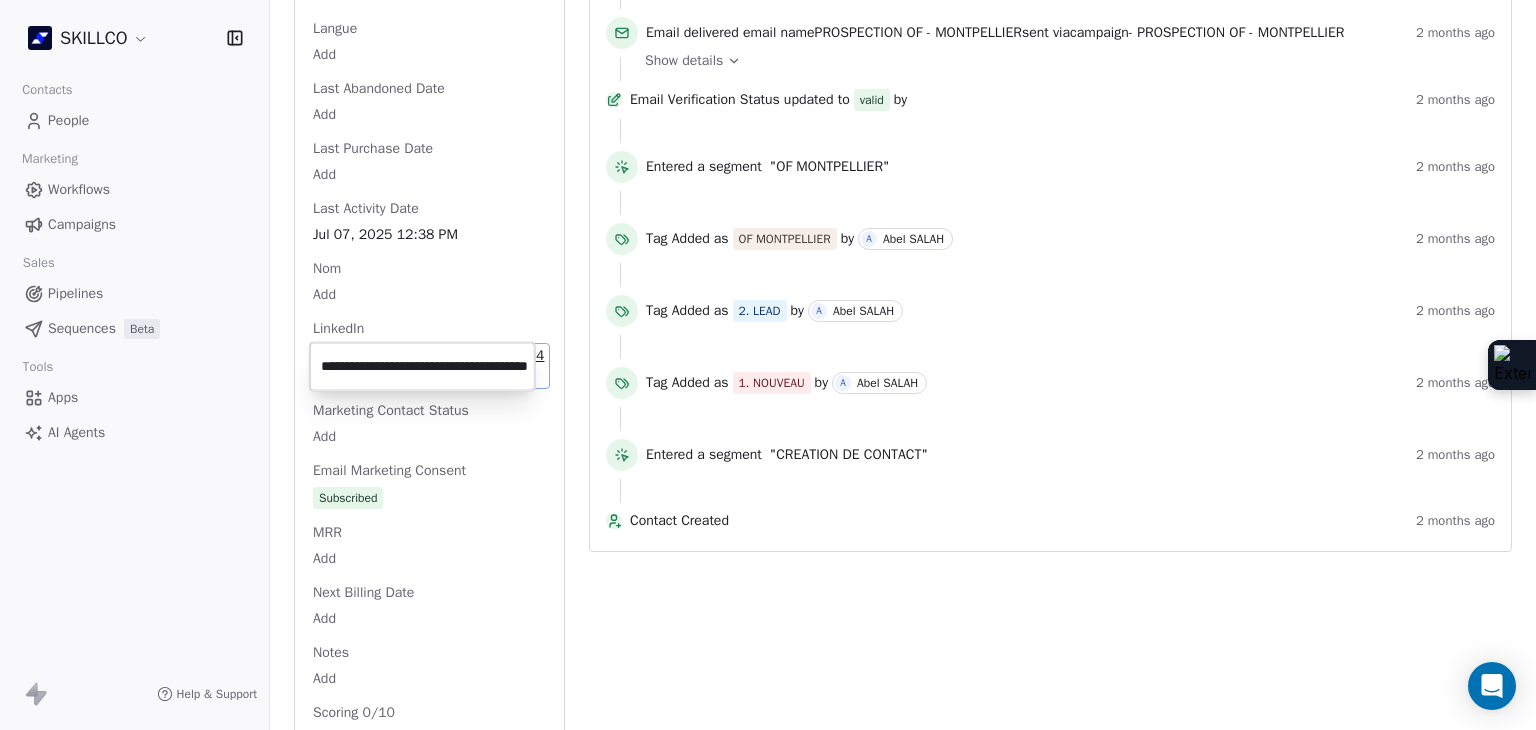 click on "SKILLCO Contacts People Marketing Workflows Campaigns Sales Pipelines Sequences Beta Tools Apps AI Agents Help & Support Back S contact@supdesophro.fr 2. LEAD OF MONTPELLIER PROSPECTION FORMATION IA  Add Tags Status:   Add Status Swipe One Full Name Add Email contact@supdesophro.fr Téléphone 33428299883 Ville Montpellier Annual Income Add Annual Revenue Add Average Order Value Add Besoin Add Birthday Add Browser Add Contact Source Add Pays Add Created Date May 28, 2025 03:36 PM Customer Lifetime Value Add Department Add Derniere page consulte Add Device Add Email Verification Status Valid Entreprise Sup Sophro Ecole De Sophrologie_rncp D'etat_formation De Sophrologie Et Spécialisations À Montpellier Facebook https://www.facebook.com/EcoleEFSS First Purchase Date Add Prénom Add Gender Add Poste Add Langue Add Last Abandoned Date Add Last Purchase Date Add Last Activity Date Jul 07, 2025 12:38 PM Nom Add LinkedIn https://www.linkedin.com/school/34741625/ Marketing Contact Status Add Subscribed MRR Add" at bounding box center [768, 365] 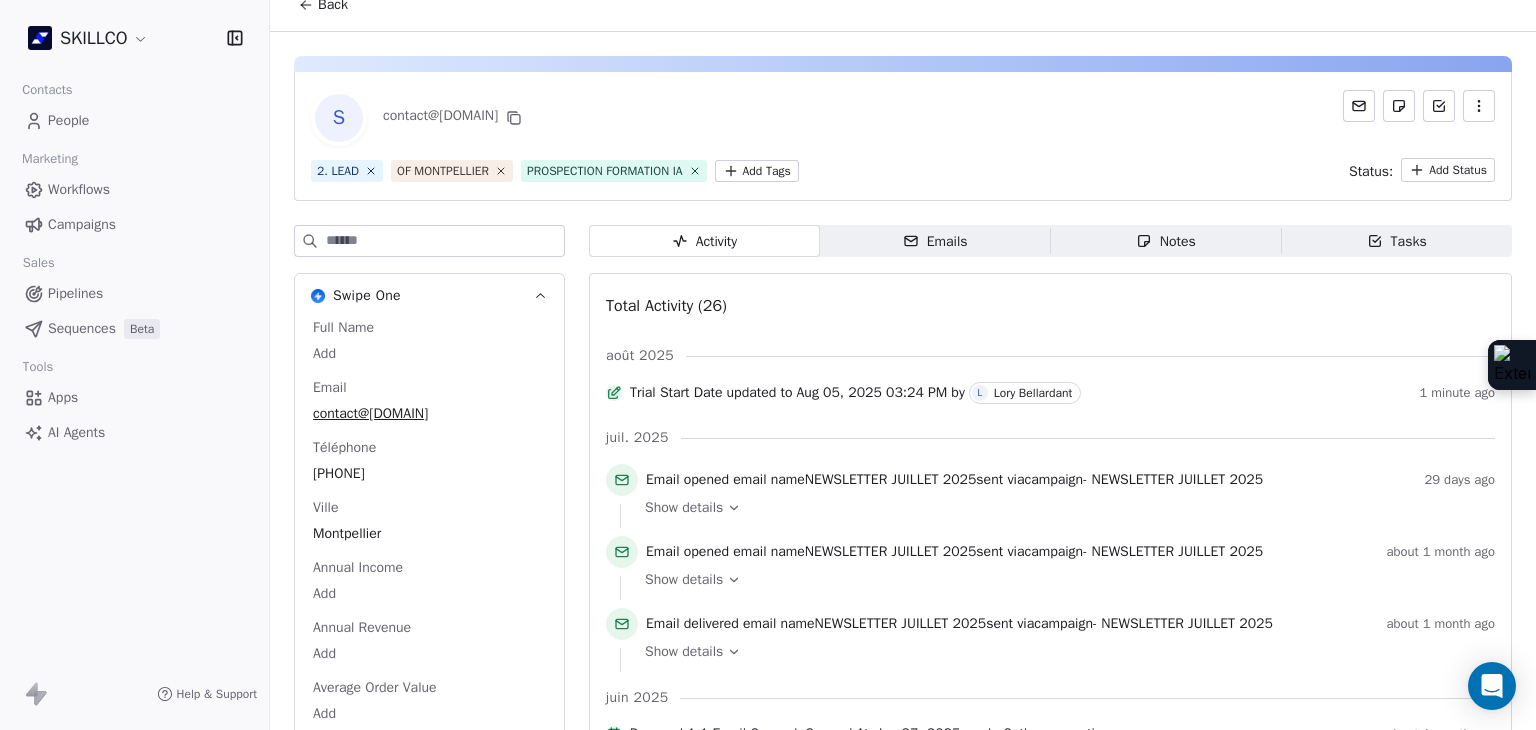 scroll, scrollTop: 0, scrollLeft: 0, axis: both 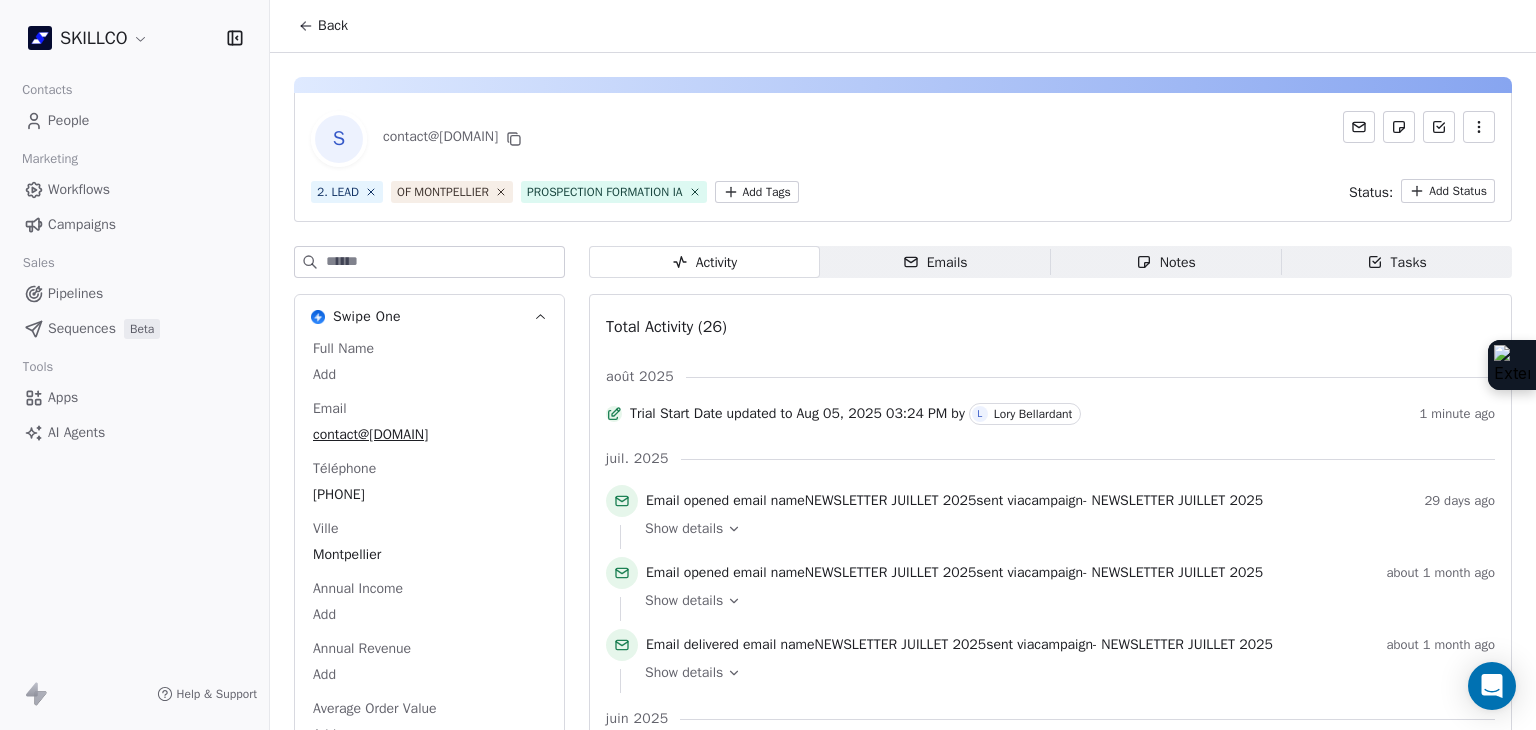 click on "Emails Emails" at bounding box center [935, 262] 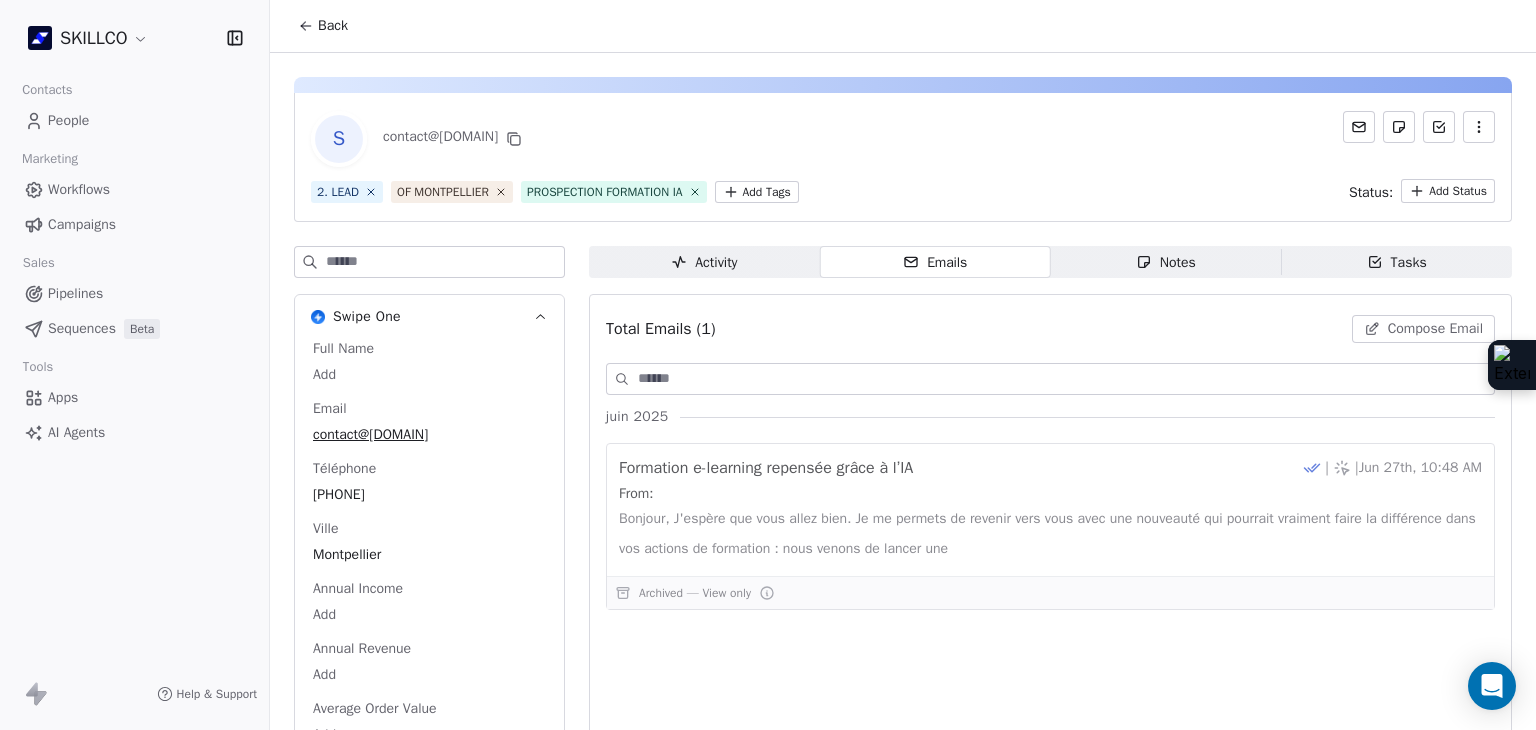 click on "Notes   Notes" at bounding box center (1166, 262) 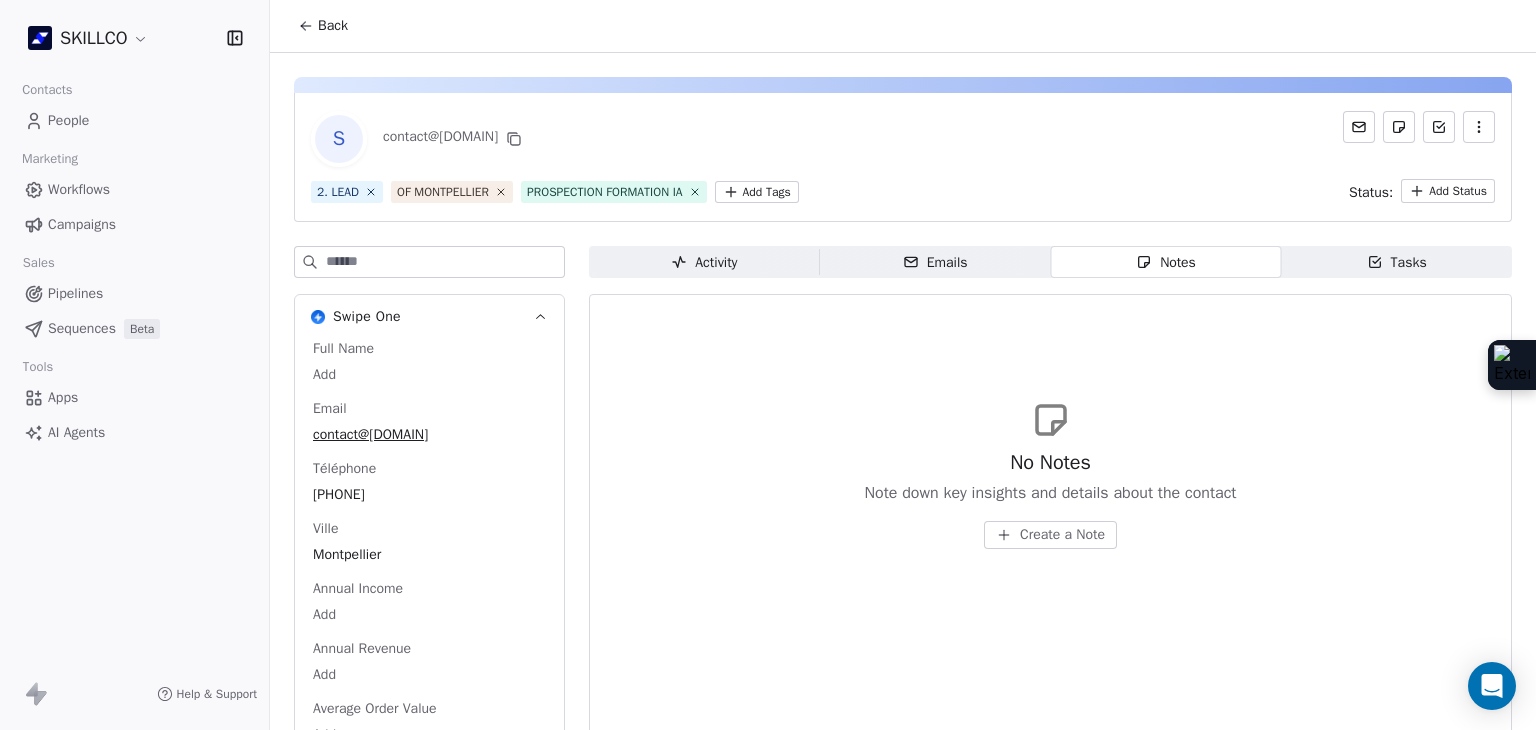 click on "Activity Activity" at bounding box center [704, 262] 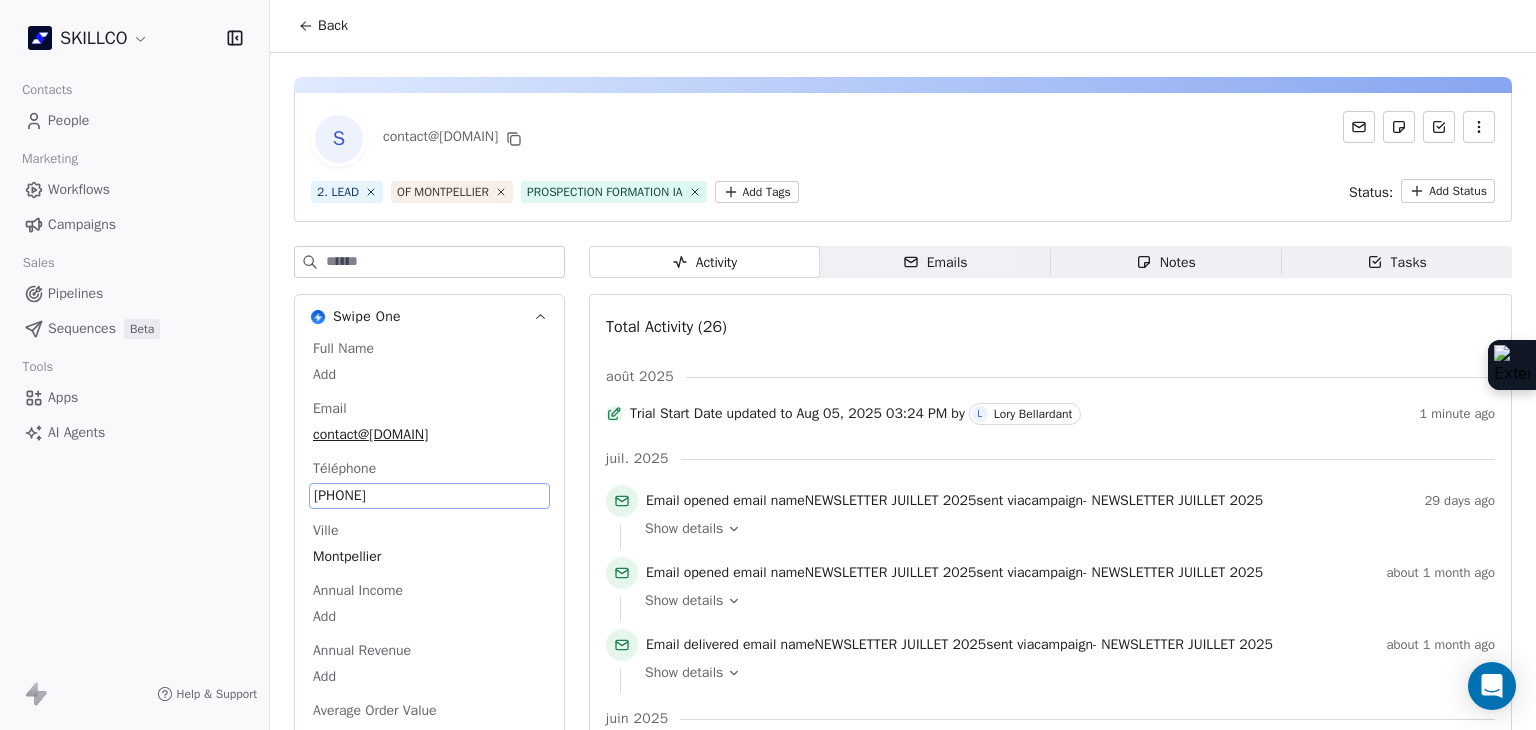 click on "Full Name Add Email contact@supdesophro.fr Téléphone 33428299883 Ville Montpellier Annual Income Add Annual Revenue Add Average Order Value Add Besoin Add Birthday Add Browser Add Contact Source Add Pays Add Created Date May 28, 2025 03:36 PM Customer Lifetime Value Add Department Add Derniere page consulte Add Device Add Email Verification Status Valid Entreprise Sup Sophro Ecole De Sophrologie_rncp D'etat_formation De Sophrologie Et Spécialisations À Montpellier Facebook https://www.facebook.com/EcoleEFSS First Purchase Date Add Prénom Add Gender Add Poste Add Langue Add Last Abandoned Date Add Last Purchase Date Add Last Activity Date Jul 07, 2025 12:38 PM Nom Add LinkedIn https://www.linkedin.com/school/34741625/ Marketing Contact Status Add Email Marketing Consent Subscribed MRR Add Next Billing Date Add Notes Add Scoring 0/10 Add Occupation Add Orders Count Add Responsable Add Scoring  Add Source Lead Add Status Personnalisés Add Subscription Activated Date Add Subscription Cancelled Date Add Add" at bounding box center (429, 2006) 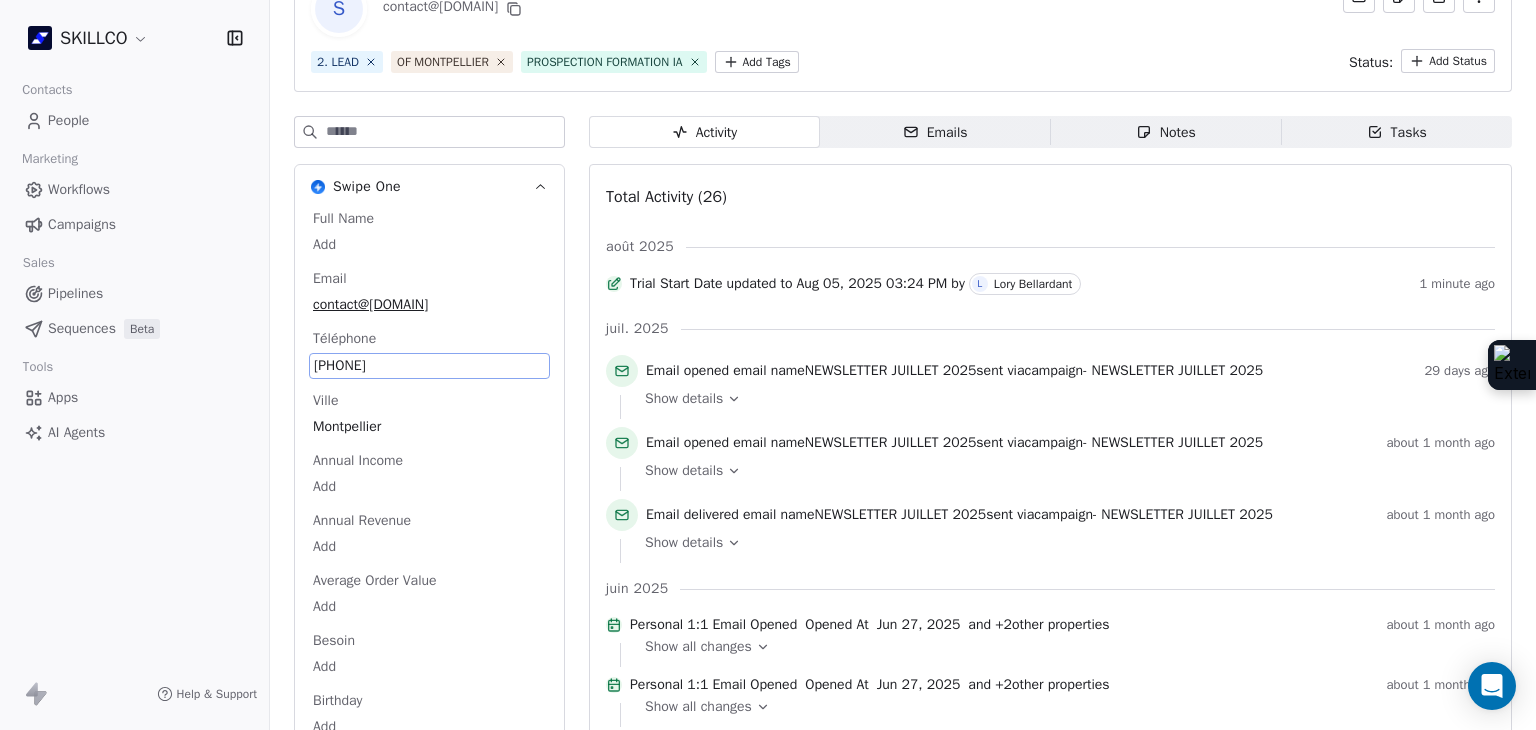 click on "Full Name Add Email contact@supdesophro.fr Téléphone 33428299883 Ville Montpellier Annual Income Add Annual Revenue Add Average Order Value Add Besoin Add Birthday Add Browser Add Contact Source Add Pays Add Created Date May 28, 2025 03:36 PM Customer Lifetime Value Add Department Add Derniere page consulte Add Device Add Email Verification Status Valid Entreprise Sup Sophro Ecole De Sophrologie_rncp D'etat_formation De Sophrologie Et Spécialisations À Montpellier Facebook https://www.facebook.com/EcoleEFSS First Purchase Date Add Prénom Add Gender Add Poste Add Langue Add Last Abandoned Date Add Last Purchase Date Add Last Activity Date Jul 07, 2025 12:38 PM Nom Add LinkedIn https://www.linkedin.com/school/34741625/ Marketing Contact Status Add Email Marketing Consent Subscribed MRR Add Next Billing Date Add Notes Add Scoring 0/10 Add Occupation Add Orders Count Add Responsable Add Scoring  Add Source Lead Add Status Personnalisés Add Subscription Activated Date Add Subscription Cancelled Date Add Add" at bounding box center [429, 1876] 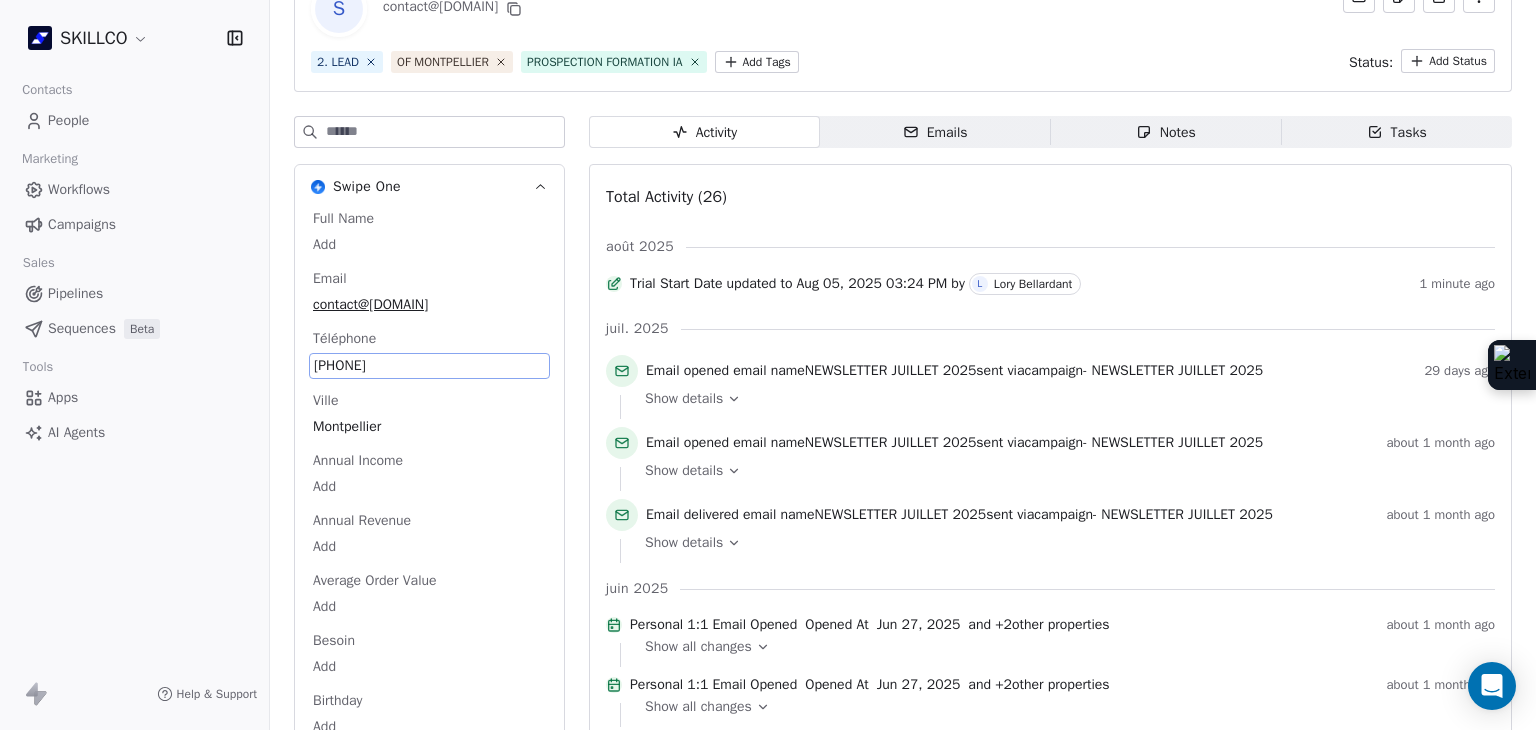 click on "33428299883" at bounding box center [429, 366] 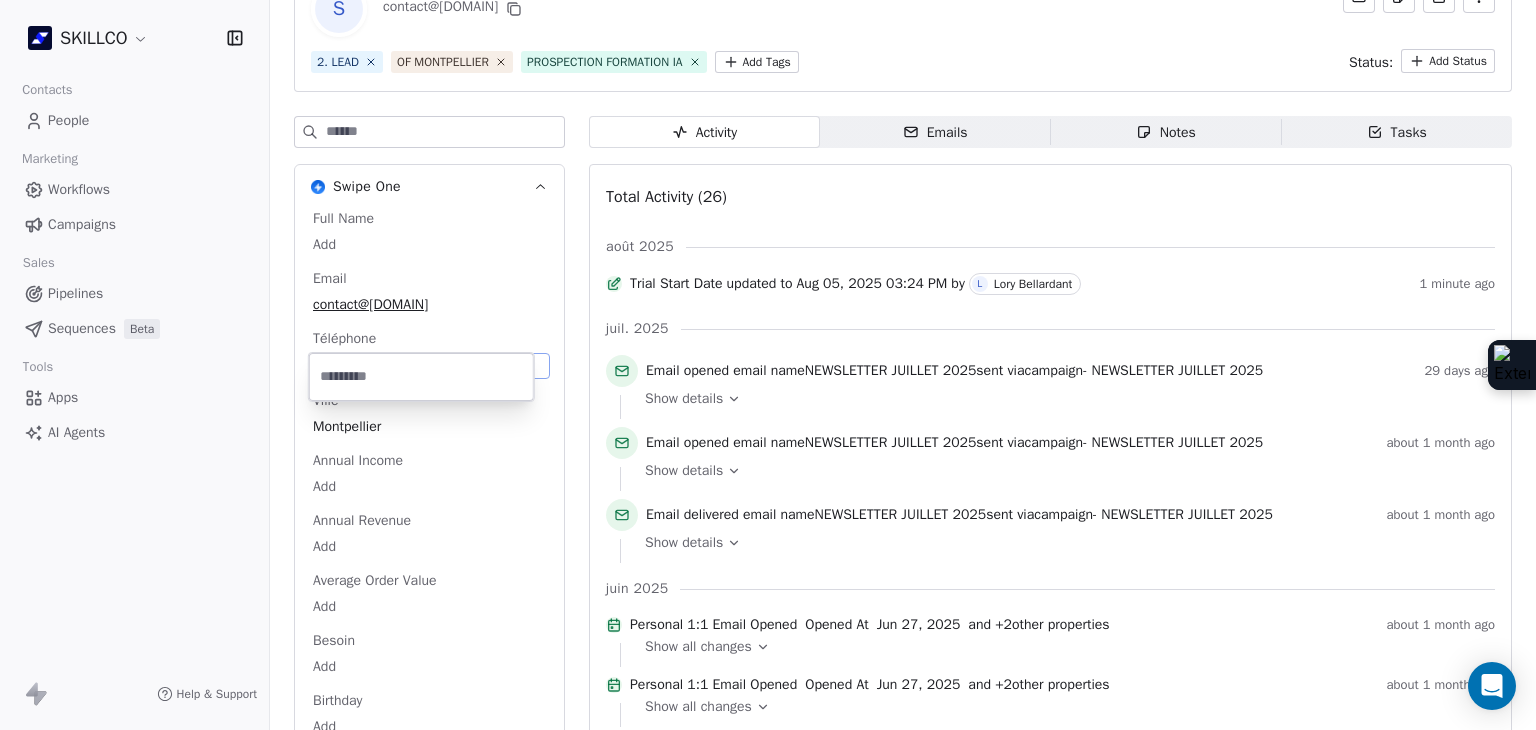 type 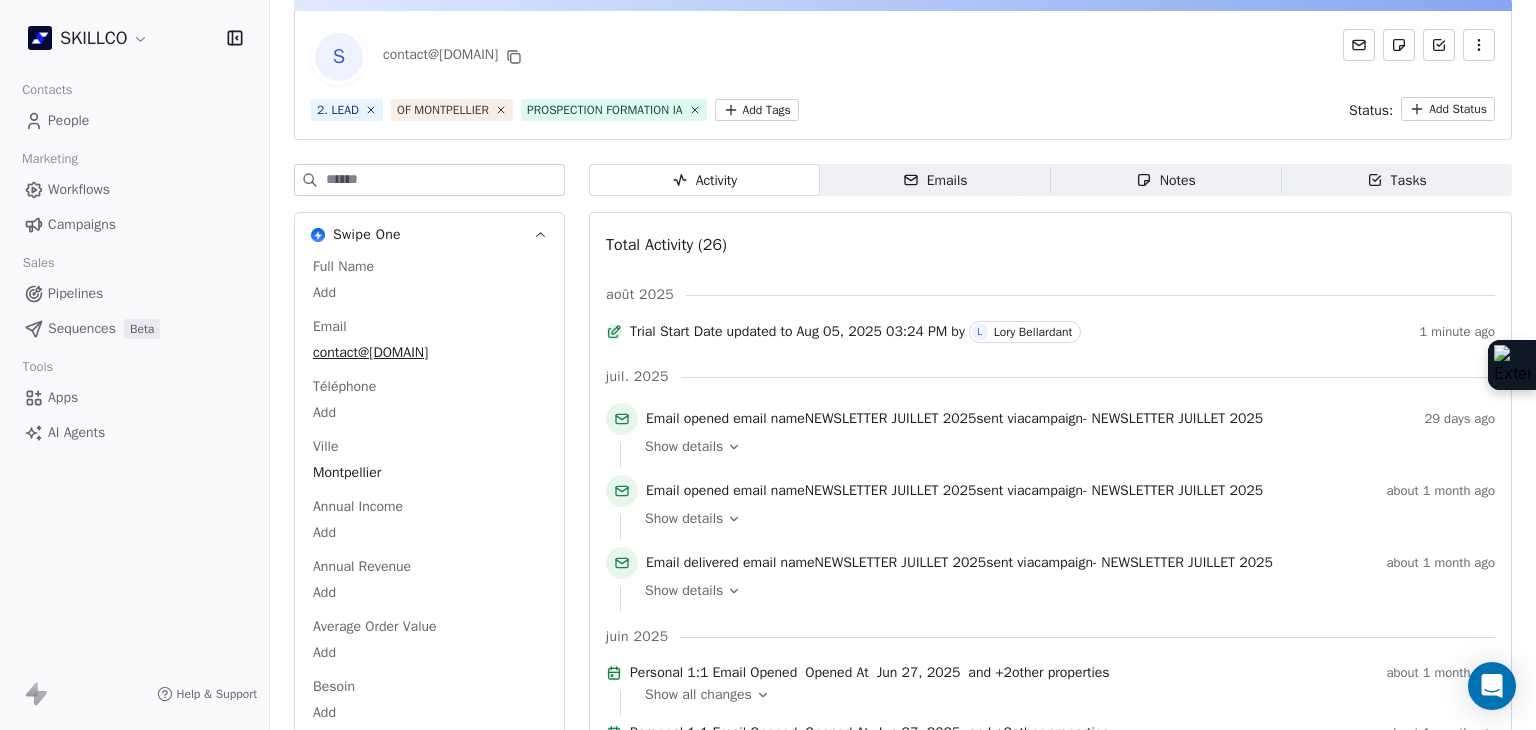 scroll, scrollTop: 0, scrollLeft: 0, axis: both 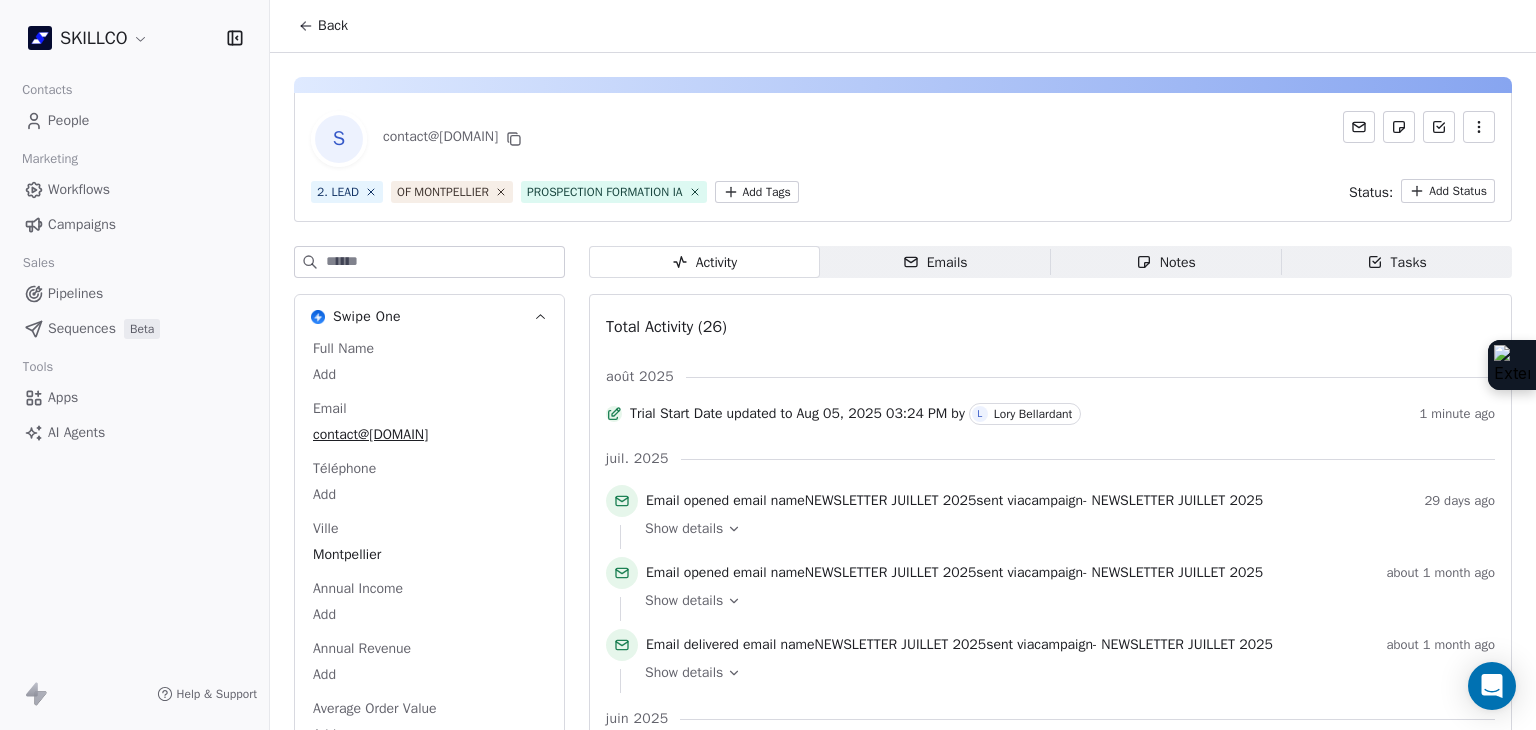 click on "SKILLCO Contacts People Marketing Workflows Campaigns Sales Pipelines Sequences Beta Tools Apps AI Agents Help & Support Back S contact@supdesophro.fr 2. LEAD OF MONTPELLIER PROSPECTION FORMATION IA  Add Tags Status:   Add Status Swipe One Full Name Add Email contact@supdesophro.fr Téléphone Add Ville Montpellier Annual Income Add Annual Revenue Add Average Order Value Add Besoin Add Birthday Add Browser Add Contact Source Add Pays Add Created Date May 28, 2025 03:36 PM Customer Lifetime Value Add Department Add Derniere page consulte Add Device Add Email Verification Status Valid Entreprise Sup Sophro Ecole De Sophrologie_rncp D'etat_formation De Sophrologie Et Spécialisations À Montpellier Facebook https://www.facebook.com/EcoleEFSS First Purchase Date Add Prénom Add Gender Add Poste Add Langue Add Last Abandoned Date Add Last Purchase Date Add Last Activity Date Jul 07, 2025 12:38 PM Nom Add LinkedIn https://www.linkedin.com/school/34741625/ Marketing Contact Status Add Email Marketing Consent MRR" at bounding box center (768, 365) 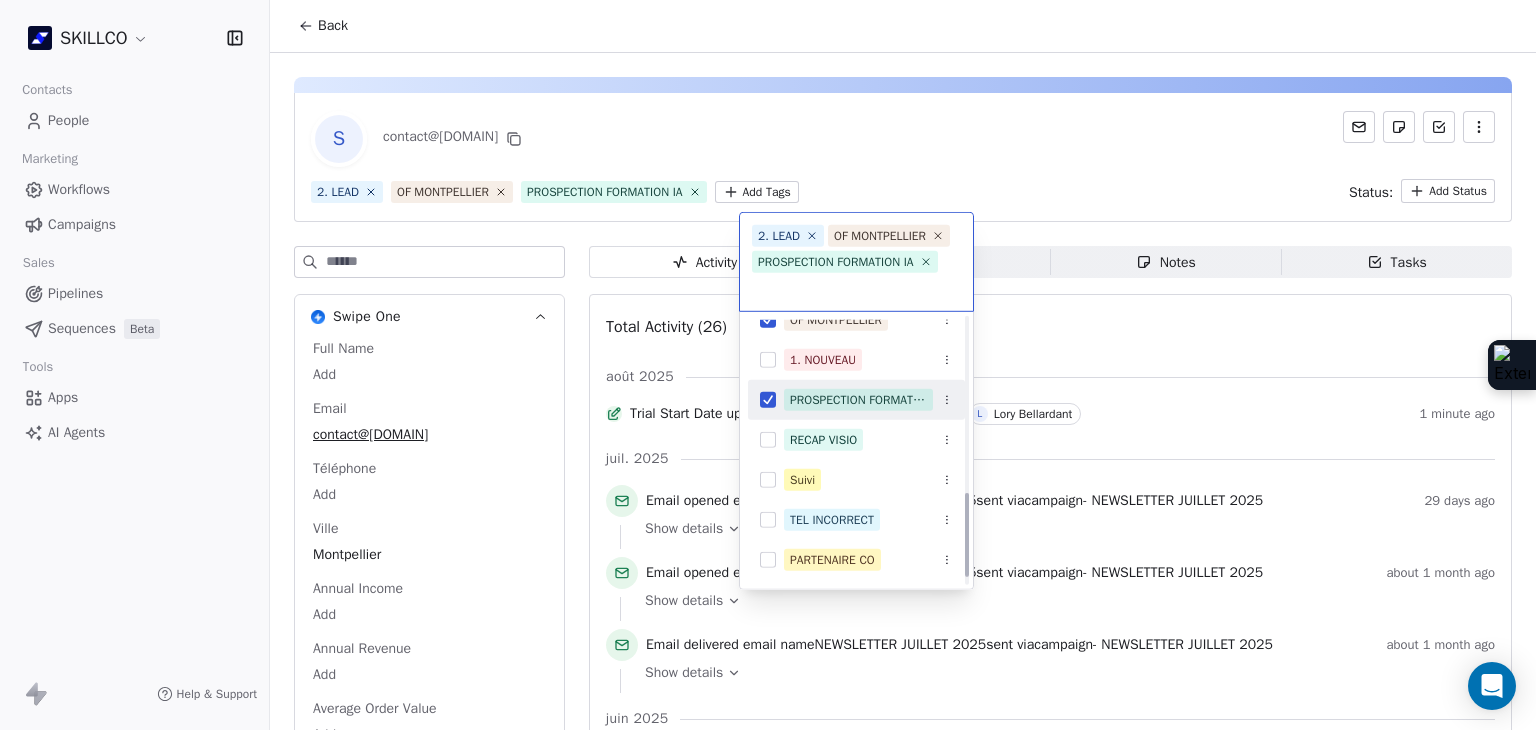 scroll, scrollTop: 578, scrollLeft: 0, axis: vertical 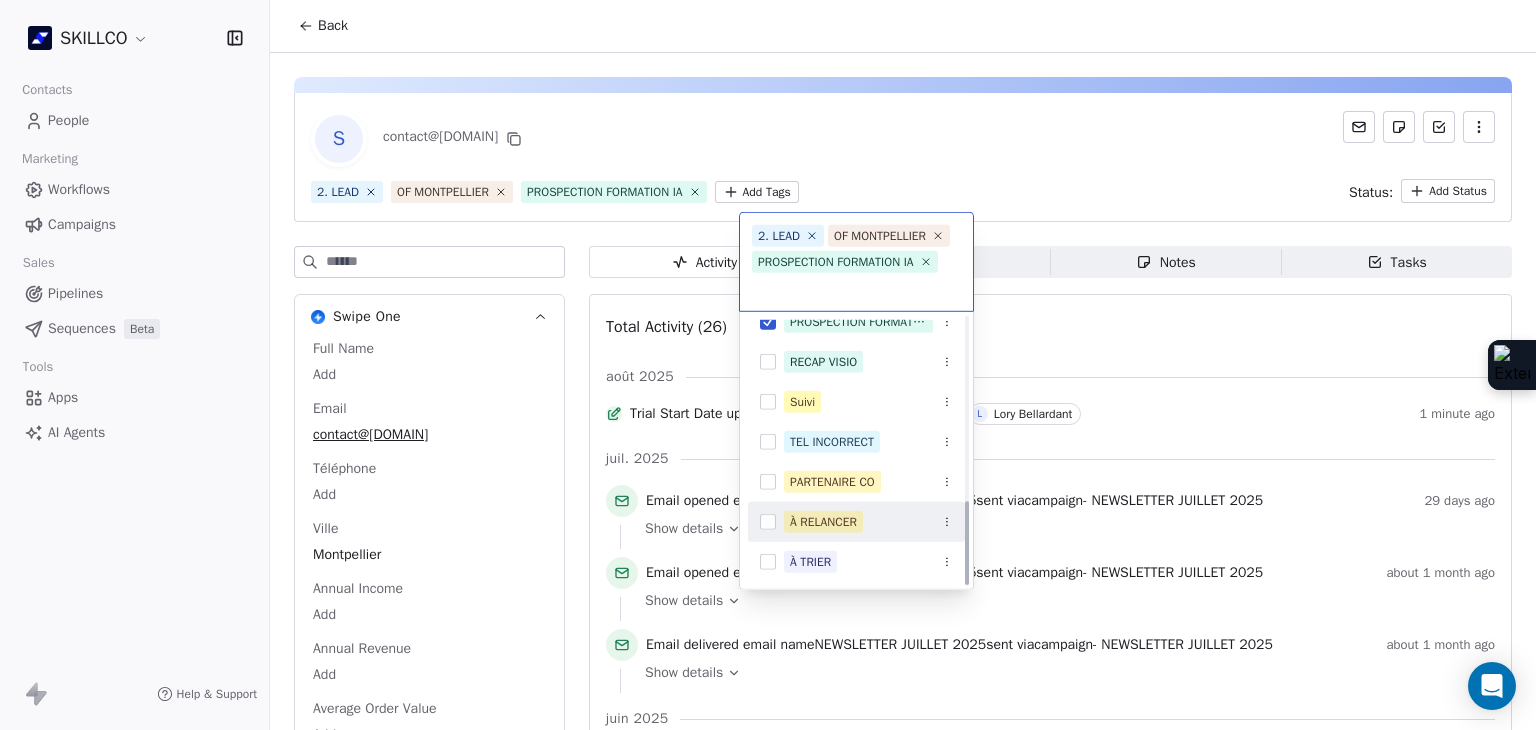 drag, startPoint x: 838, startPoint y: 517, endPoint x: 857, endPoint y: 482, distance: 39.824615 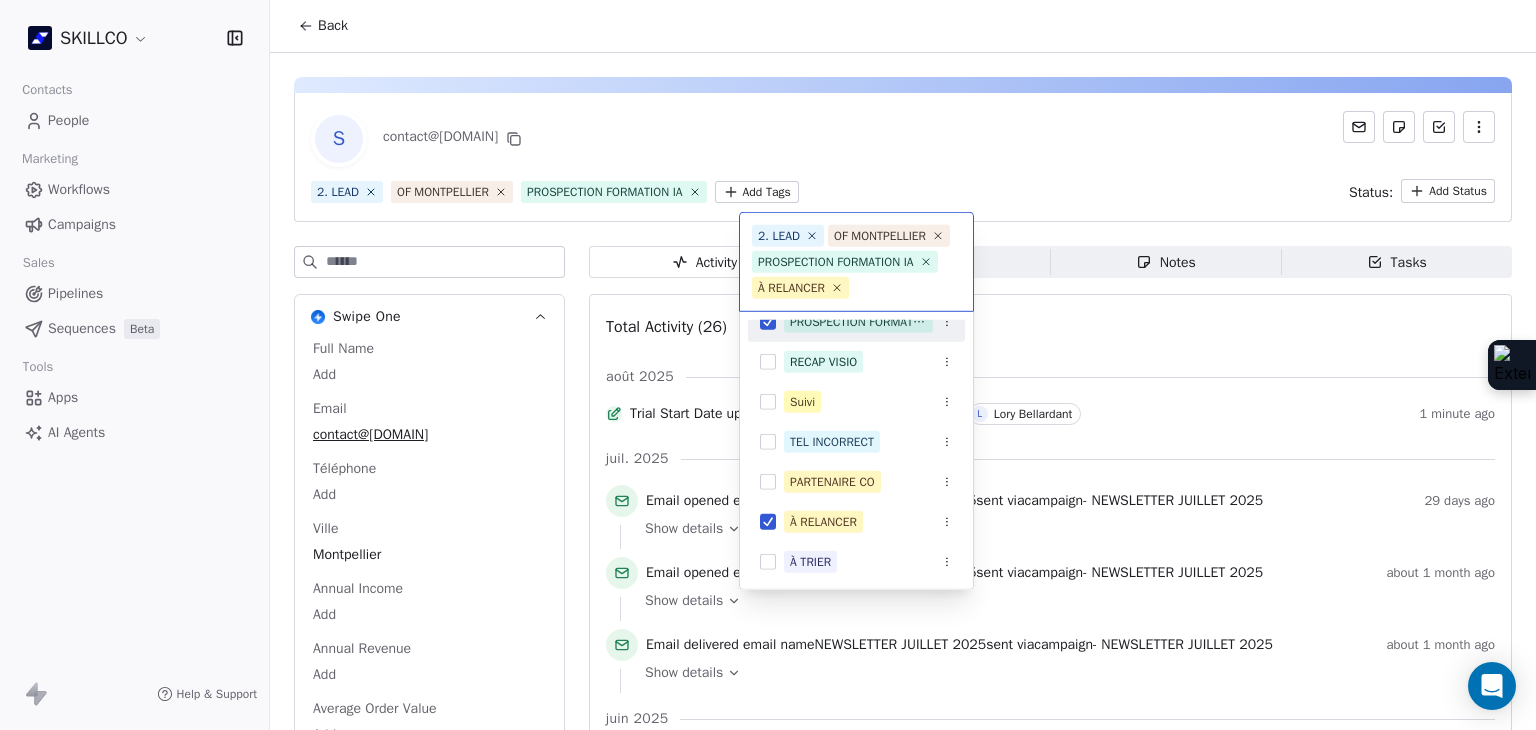 click on "SKILLCO Contacts People Marketing Workflows Campaigns Sales Pipelines Sequences Beta Tools Apps AI Agents Help & Support Back S contact@supdesophro.fr 2. LEAD OF MONTPELLIER PROSPECTION FORMATION IA  Add Tags Status:   Add Status Swipe One Full Name Add Email contact@supdesophro.fr Téléphone Add Ville Montpellier Annual Income Add Annual Revenue Add Average Order Value Add Besoin Add Birthday Add Browser Add Contact Source Add Pays Add Created Date May 28, 2025 03:36 PM Customer Lifetime Value Add Department Add Derniere page consulte Add Device Add Email Verification Status Valid Entreprise Sup Sophro Ecole De Sophrologie_rncp D'etat_formation De Sophrologie Et Spécialisations À Montpellier Facebook https://www.facebook.com/EcoleEFSS First Purchase Date Add Prénom Add Gender Add Poste Add Langue Add Last Abandoned Date Add Last Purchase Date Add Last Activity Date Jul 07, 2025 12:38 PM Nom Add LinkedIn https://www.linkedin.com/school/34741625/ Marketing Contact Status Add Email Marketing Consent MRR" at bounding box center (768, 365) 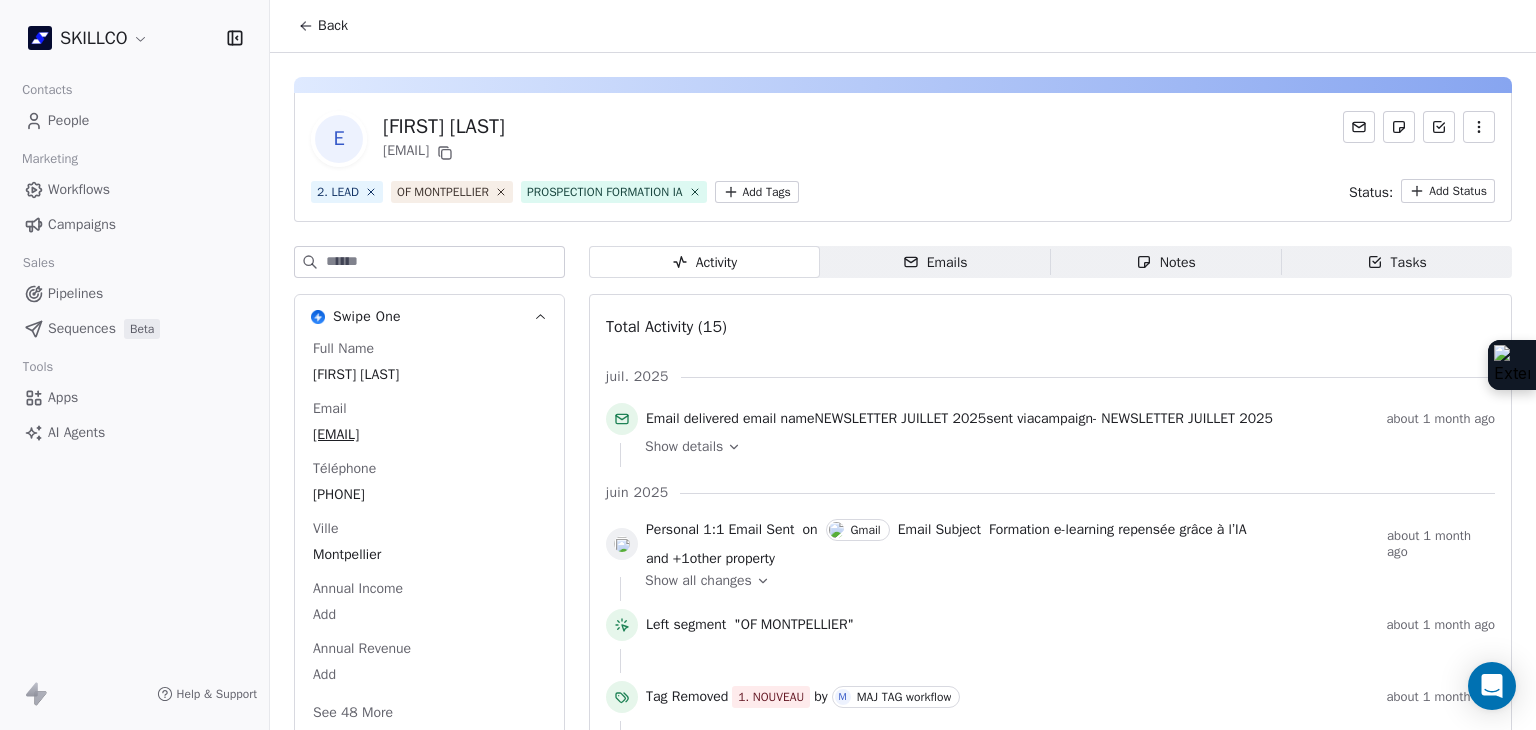 scroll, scrollTop: 0, scrollLeft: 0, axis: both 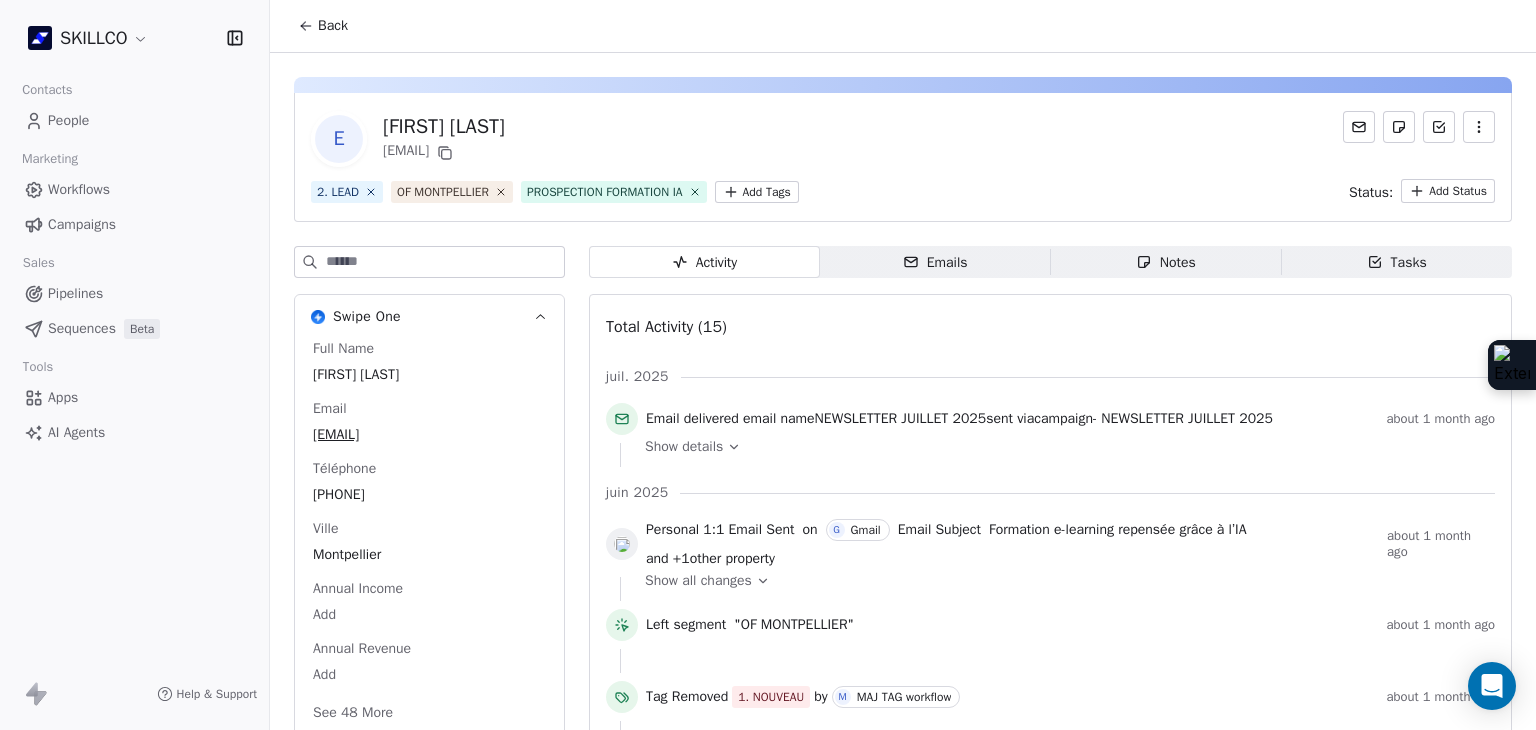 click on "Emails Emails" at bounding box center (935, 262) 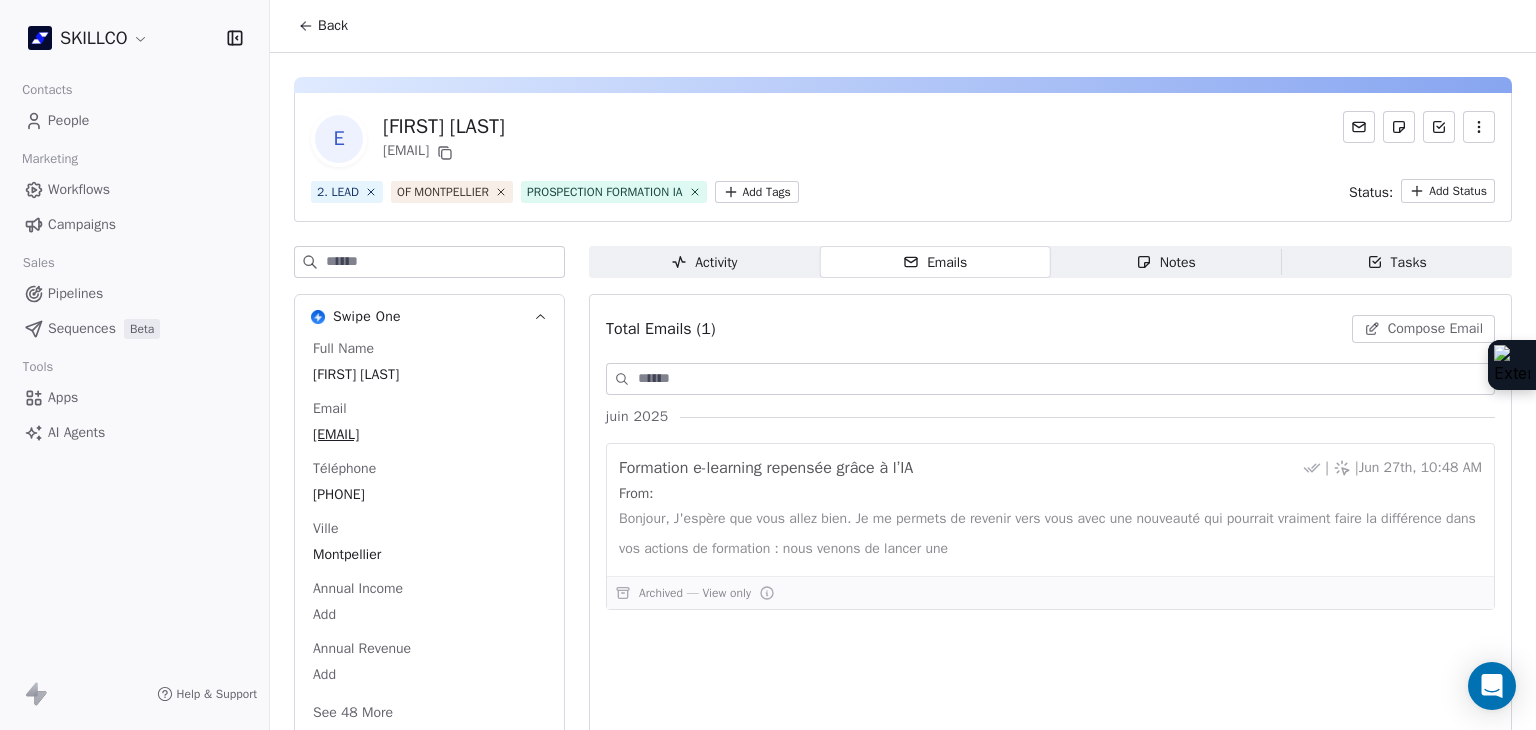 click on "Notes" at bounding box center (1166, 262) 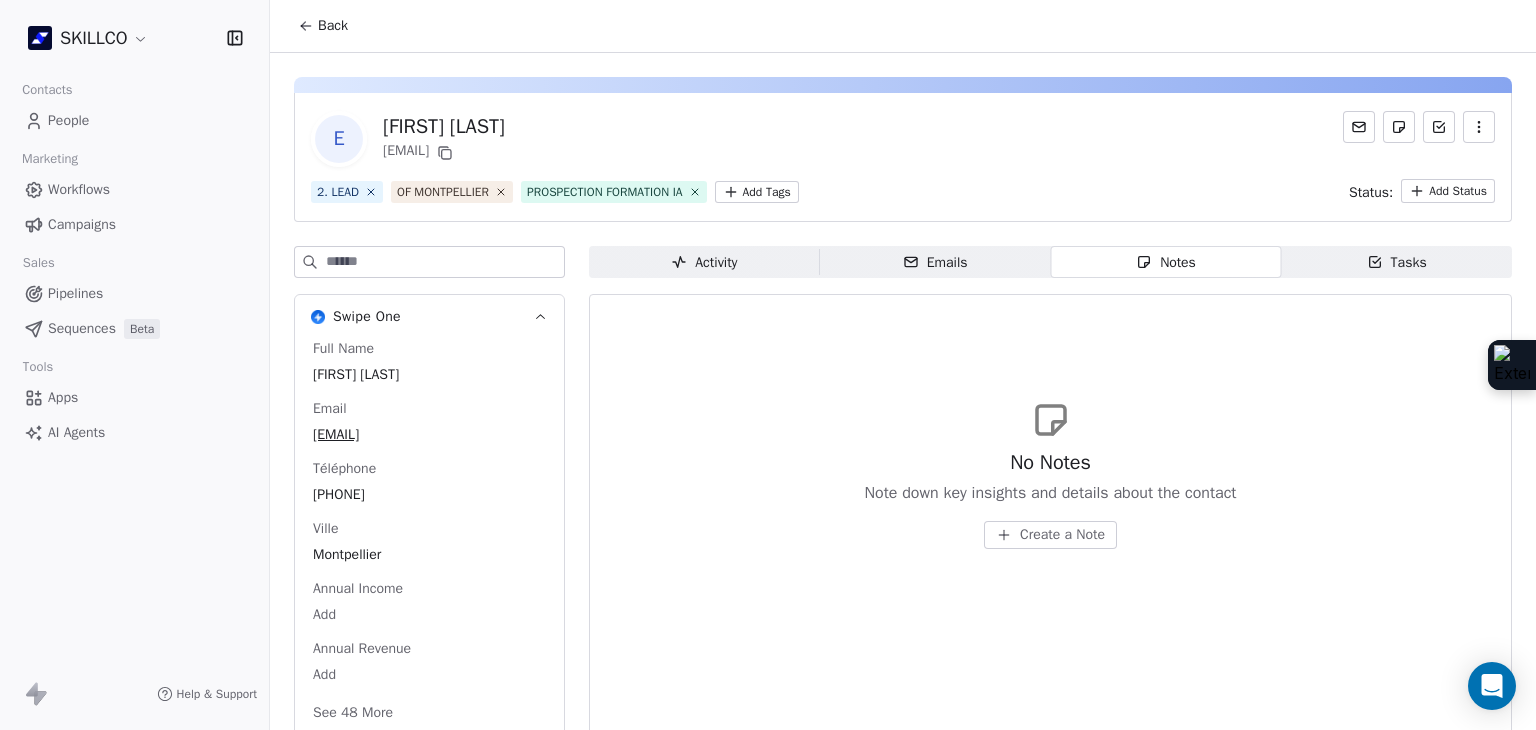 click on "Activity Activity" at bounding box center (704, 262) 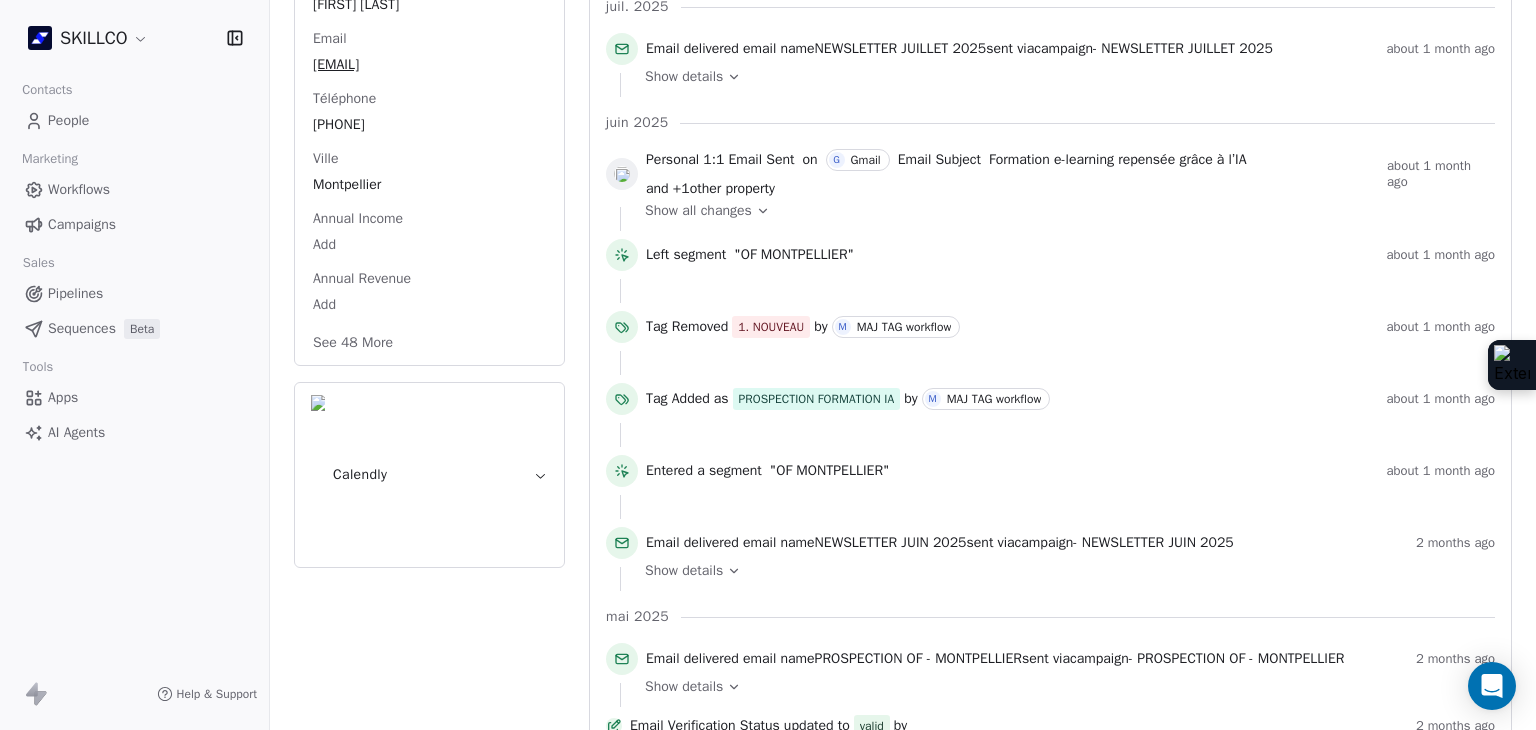 scroll, scrollTop: 400, scrollLeft: 0, axis: vertical 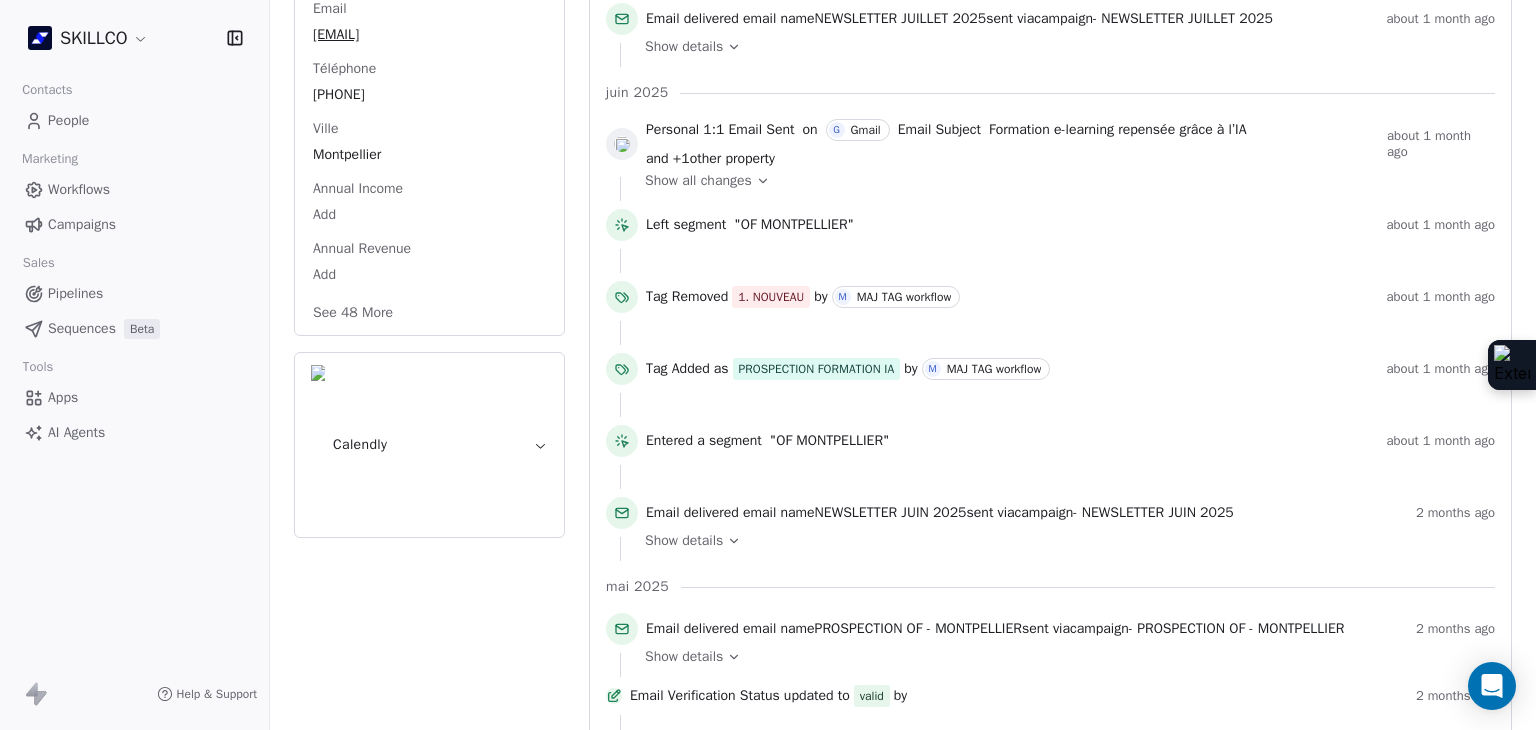 click on "See   48   More" at bounding box center [353, 313] 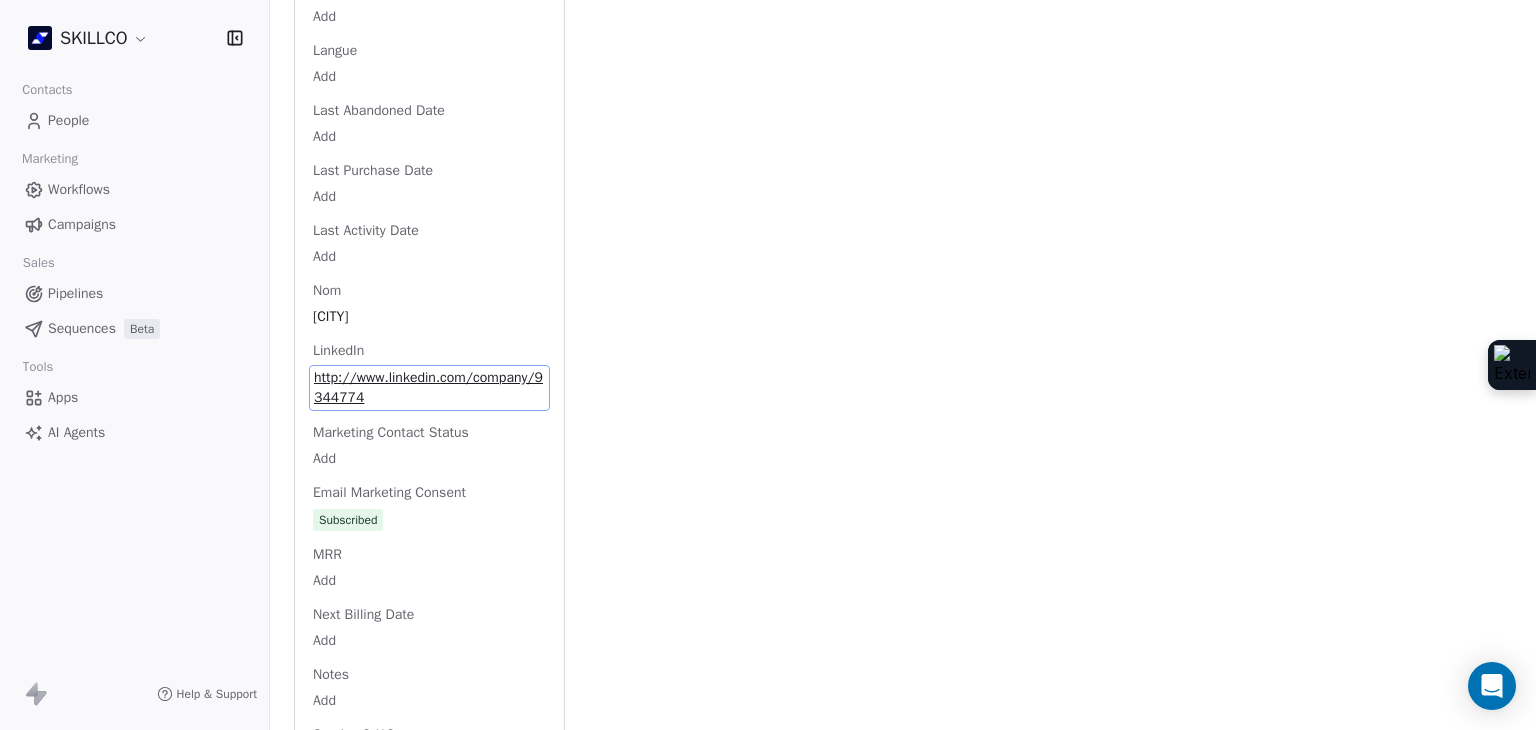 click on "Full Name Eric Chaudron Email echaudron@axiomeassocies.fr Téléphone 33499542465 Ville Montpellier Annual Income Add Annual Revenue Add Average Order Value Add Besoin Add Birthday Add Browser Add Contact Source Add Pays Add Created Date May 28, 2025 03:36 PM Customer Lifetime Value Add Department Add Derniere page consulte Add Device Add Email Verification Status Valid Entreprise Formaxiom Facebook https://www.facebook.com/pages/Axiome-Associ%C3%A9s/146668495429926 First Purchase Date Add Prénom Eric Gender Add Poste Add Langue Add Last Abandoned Date Add Last Purchase Date Add Last Activity Date Add Nom Chaudron LinkedIn http://www.linkedin.com/company/9344774 Marketing Contact Status Add Email Marketing Consent Subscribed MRR Add Next Billing Date Add Notes Add Scoring 0/10 Add Occupation Add Orders Count Add Responsable Add Scoring  Add Source Lead Add Status Personnalisés Add Subscription Activated Date Add Subscription Cancelled Date Add Subscription Created Date Add Team Size Add Besoin client Add" at bounding box center [429, 206] 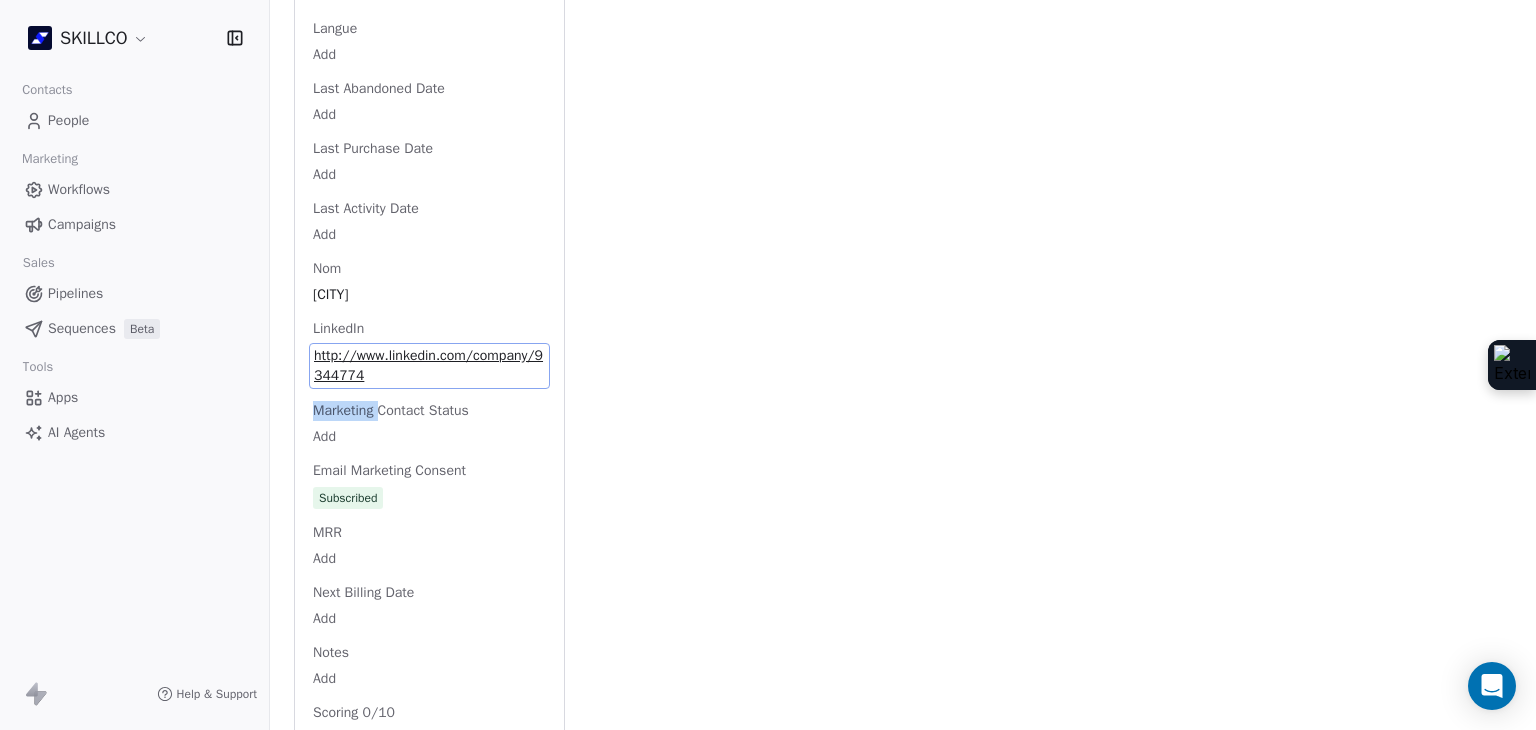 click on "Full Name Eric Chaudron Email echaudron@axiomeassocies.fr Téléphone 33499542465 Ville Montpellier Annual Income Add Annual Revenue Add Average Order Value Add Besoin Add Birthday Add Browser Add Contact Source Add Pays Add Created Date May 28, 2025 03:36 PM Customer Lifetime Value Add Department Add Derniere page consulte Add Device Add Email Verification Status Valid Entreprise Formaxiom Facebook https://www.facebook.com/pages/Axiome-Associ%C3%A9s/146668495429926 First Purchase Date Add Prénom Eric Gender Add Poste Add Langue Add Last Abandoned Date Add Last Purchase Date Add Last Activity Date Add Nom Chaudron LinkedIn http://www.linkedin.com/company/9344774 Marketing Contact Status Add Email Marketing Consent Subscribed MRR Add Next Billing Date Add Notes Add Scoring 0/10 Add Occupation Add Orders Count Add Responsable Add Scoring  Add Source Lead Add Status Personnalisés Add Subscription Activated Date Add Subscription Cancelled Date Add Subscription Created Date Add Team Size Add Besoin client Add" at bounding box center (429, 184) 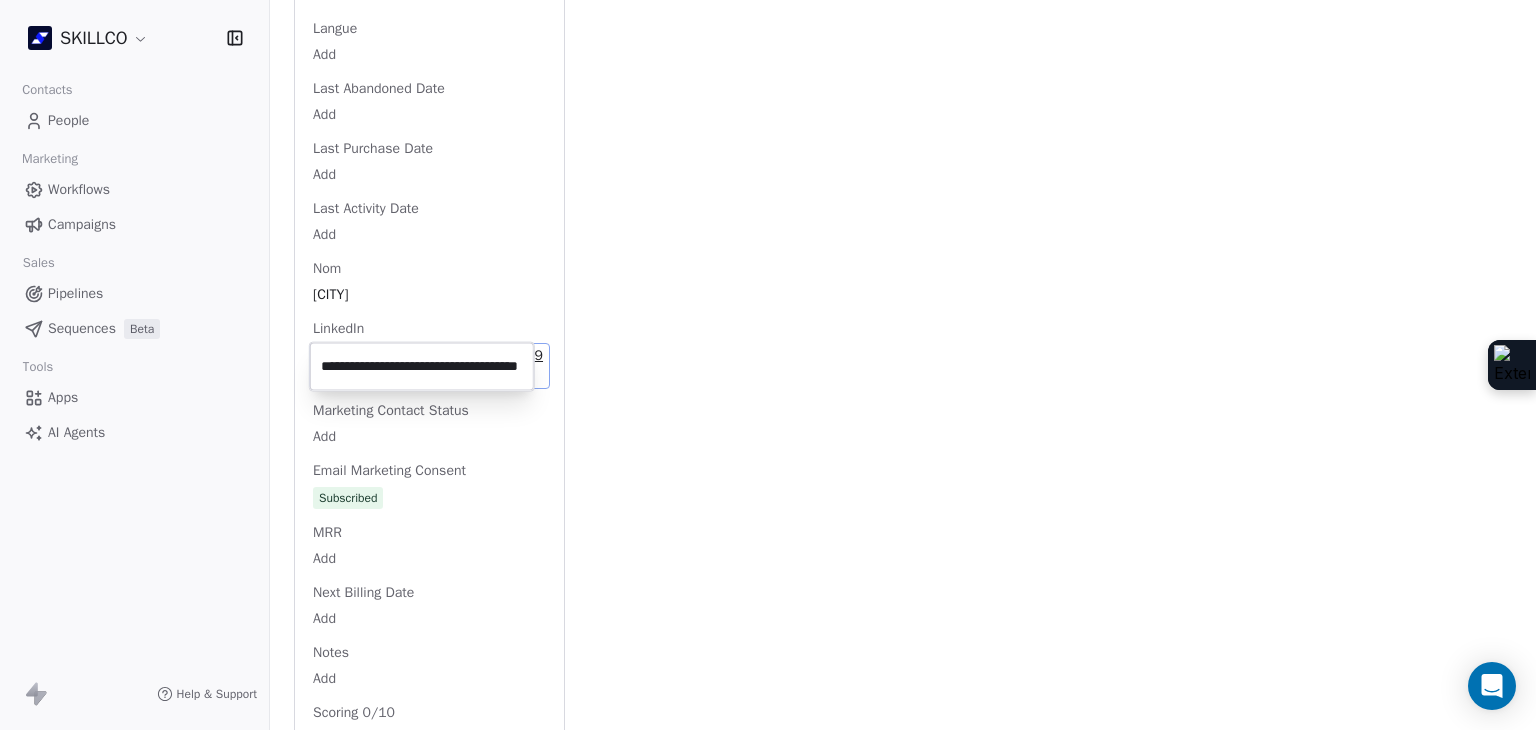 click on "**********" at bounding box center [422, 367] 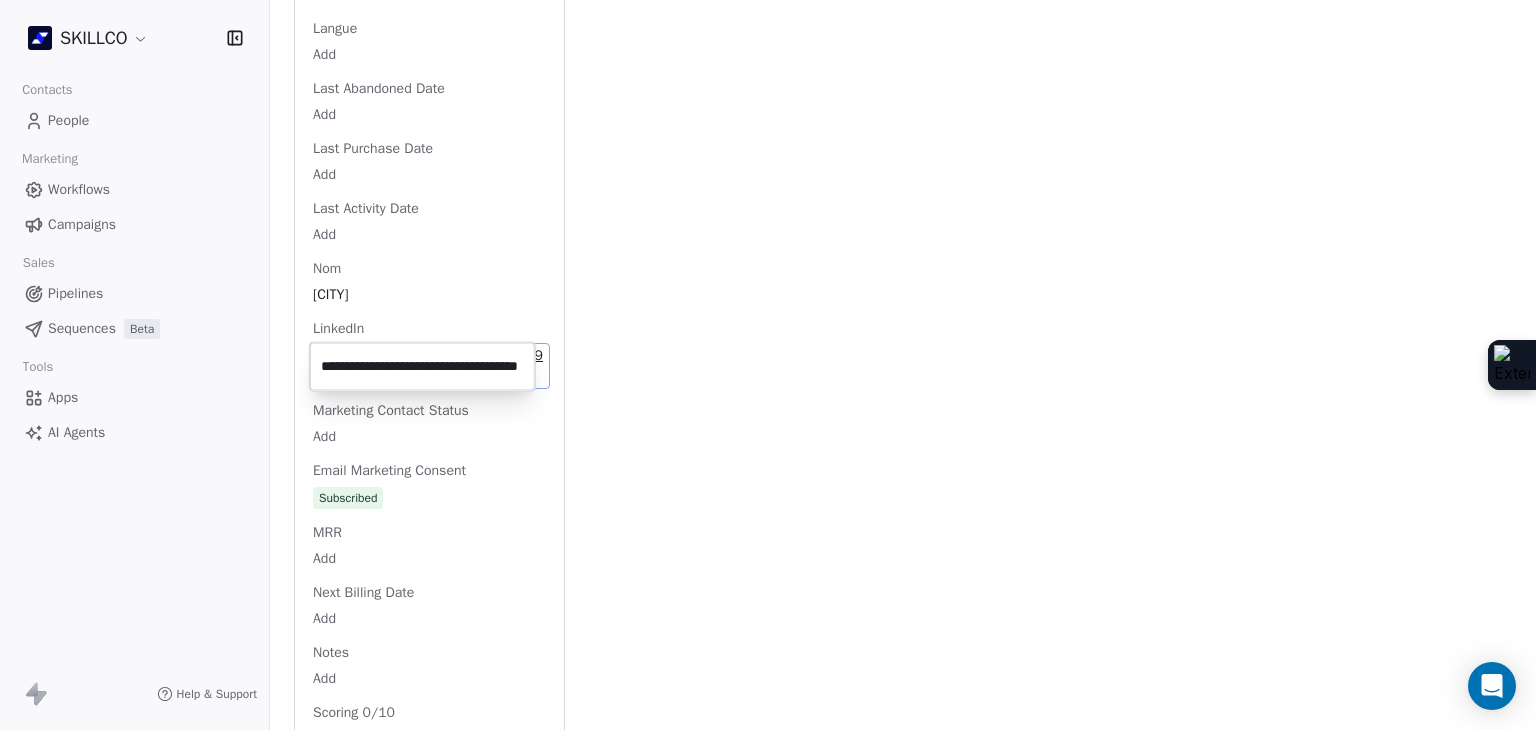scroll, scrollTop: 0, scrollLeft: 0, axis: both 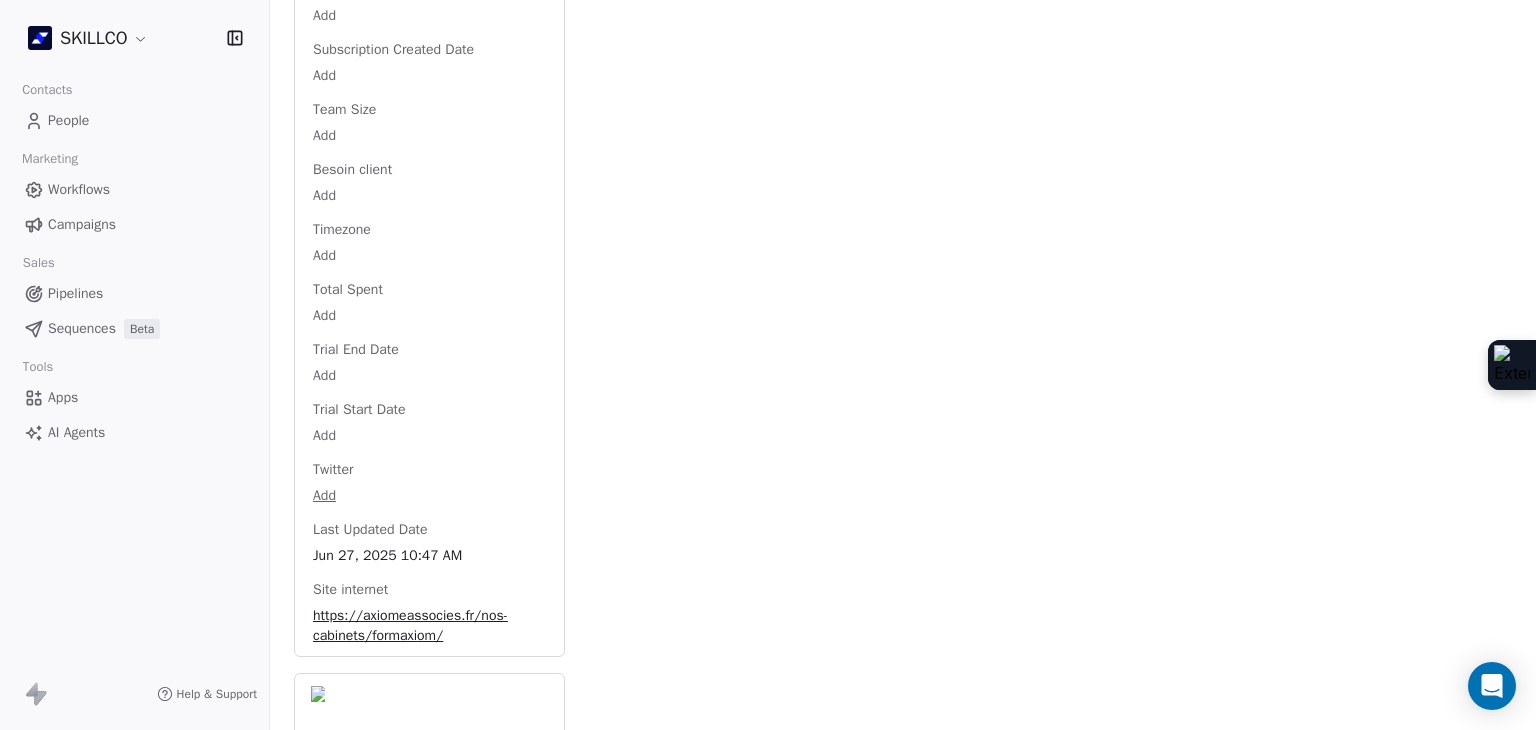 click on "https://axiomeassocies.fr/nos-cabinets/formaxiom/" at bounding box center [429, 626] 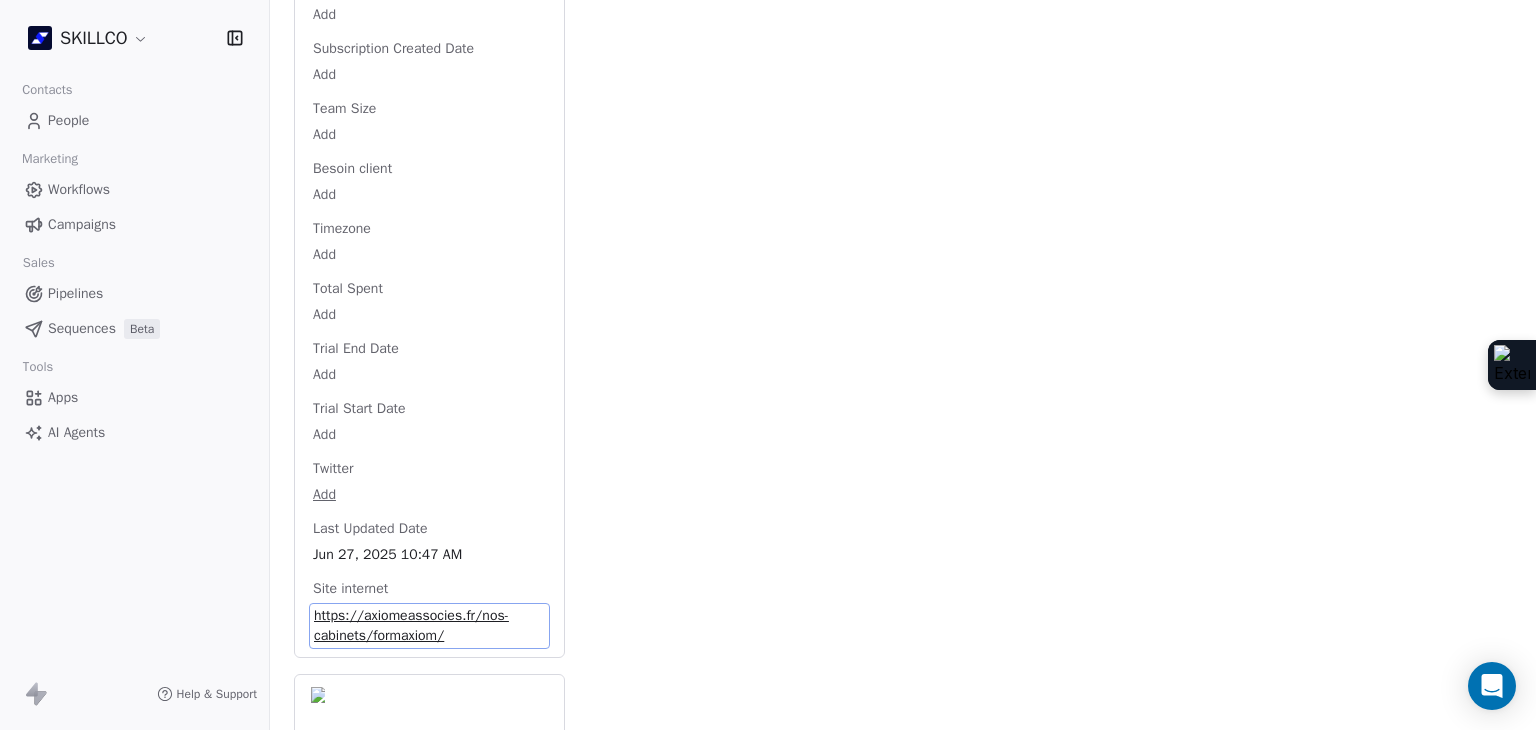 click on "https://axiomeassocies.fr/nos-cabinets/formaxiom/" at bounding box center [429, 626] 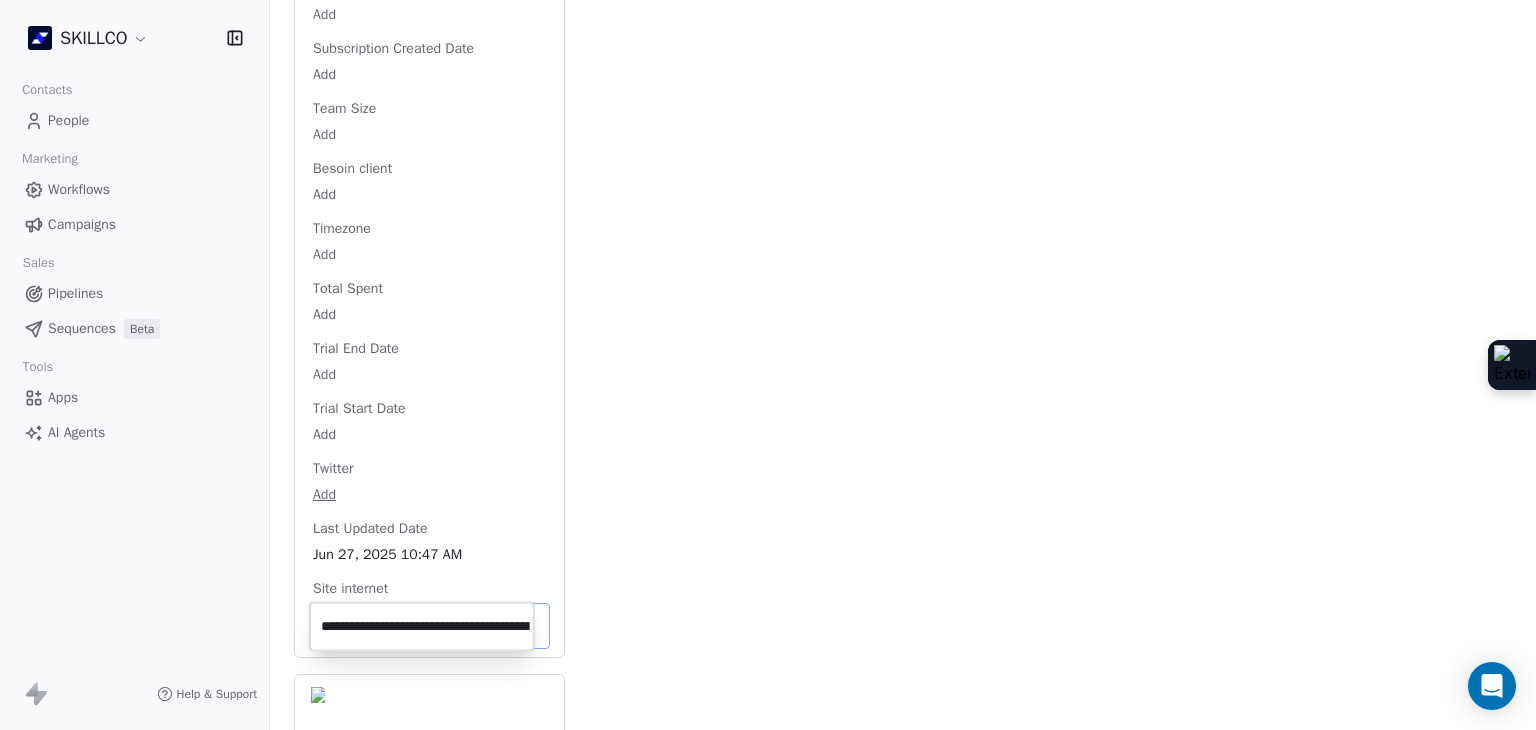 click on "**********" at bounding box center [422, 627] 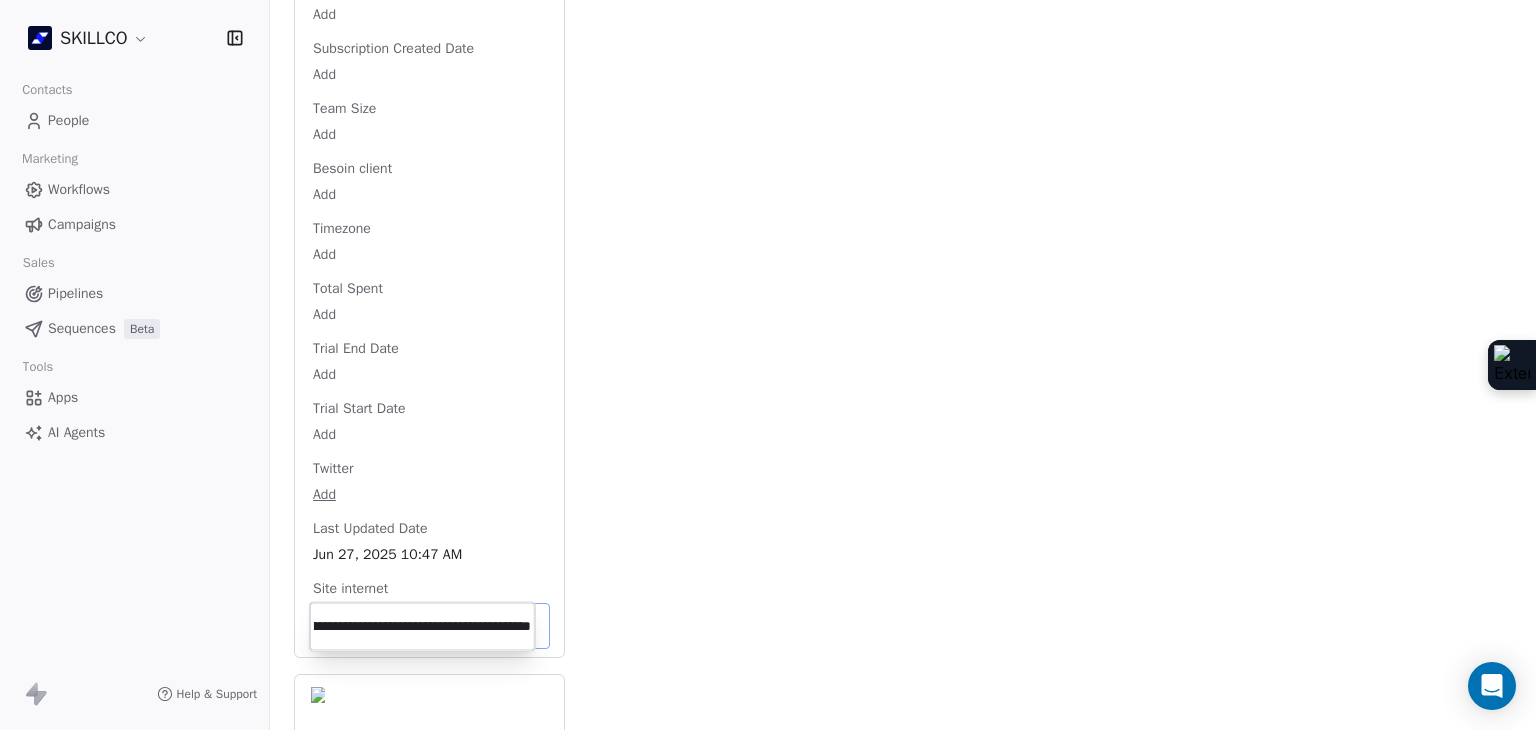 scroll, scrollTop: 0, scrollLeft: 0, axis: both 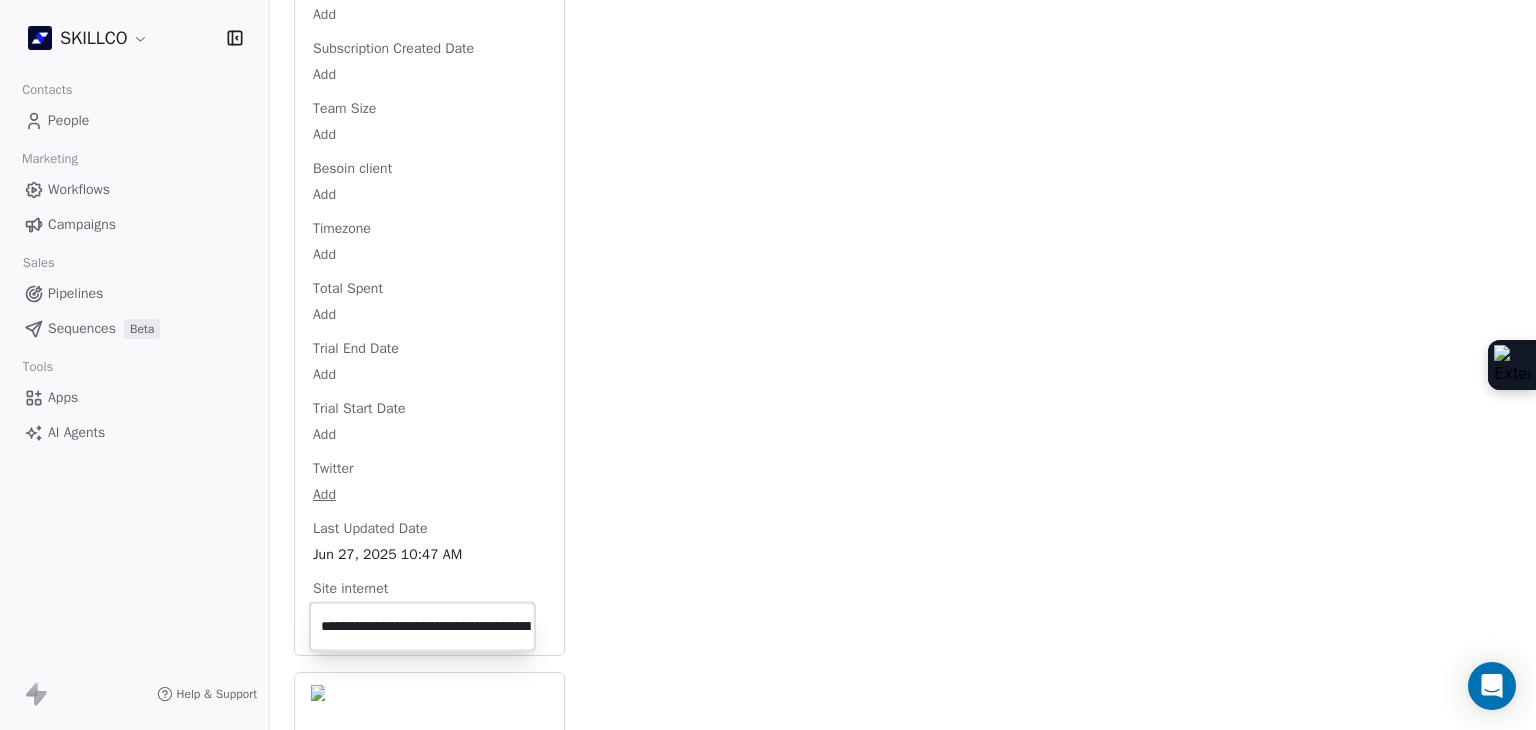 click on "SKILLCO Contacts People Marketing Workflows Campaigns Sales Pipelines Sequences Beta Tools Apps AI Agents Help & Support Back E Eric Chaudron echaudron@axiomeassocies.fr 2. LEAD OF MONTPELLIER PROSPECTION FORMATION IA  Add Tags Status:   Add Status Swipe One Full Name Eric Chaudron Email echaudron@axiomeassocies.fr Téléphone 33499542465 Ville Montpellier Annual Income Add Annual Revenue Add Average Order Value Add Besoin Add Birthday Add Browser Add Contact Source Add Pays Add Created Date May 28, 2025 03:36 PM Customer Lifetime Value Add Department Add Derniere page consulte Add Device Add Email Verification Status Valid Entreprise Formaxiom Facebook https://www.facebook.com/pages/Axiome-Associ%C3%A9s/146668495429926 First Purchase Date Add Prénom Eric Gender Add Poste Add Langue Add Last Abandoned Date Add Last Purchase Date Add Last Activity Date Add Nom Chaudron LinkedIn http://www.linkedin.com/company/9344774 Marketing Contact Status Add Email Marketing Consent Subscribed MRR Add Next Billing Date" at bounding box center [768, 365] 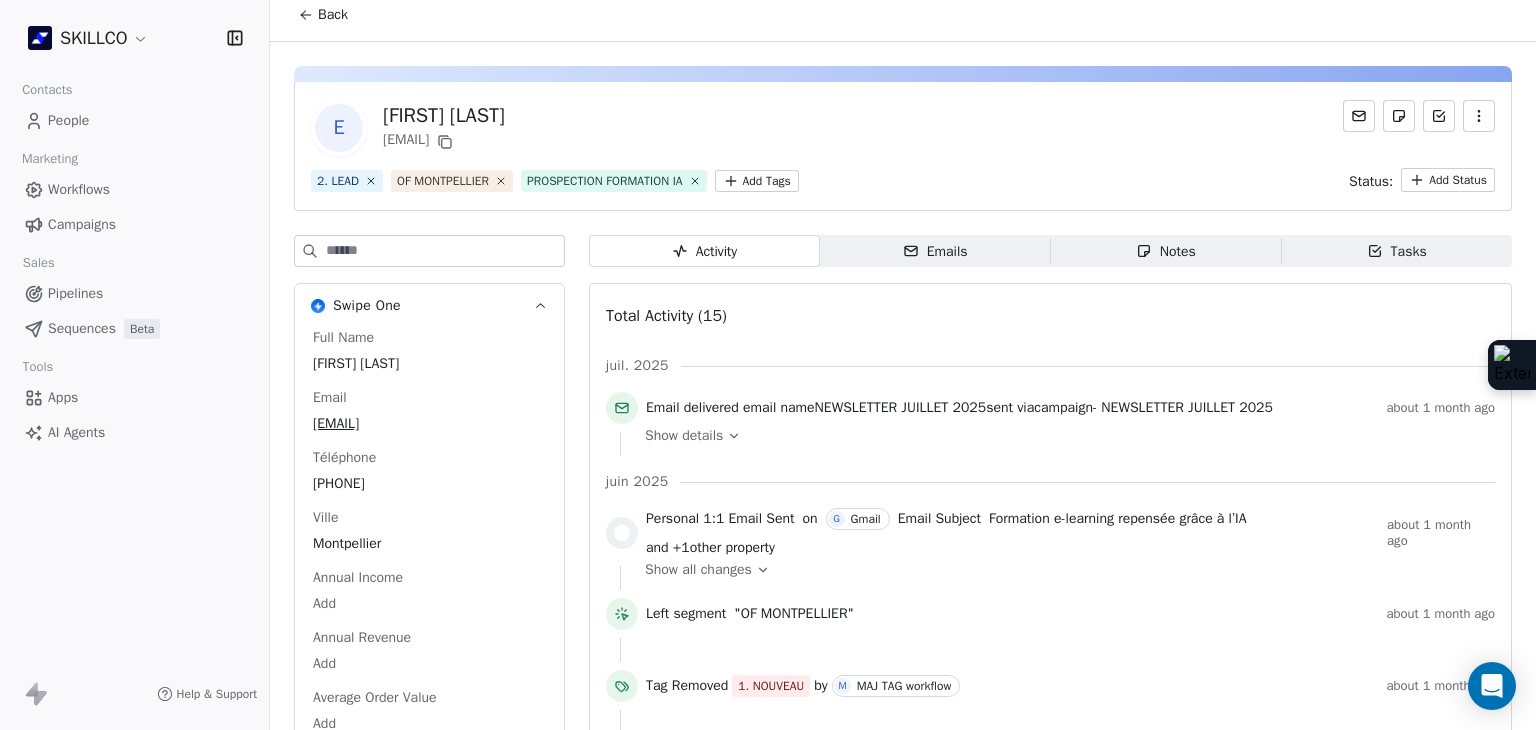 scroll, scrollTop: 0, scrollLeft: 0, axis: both 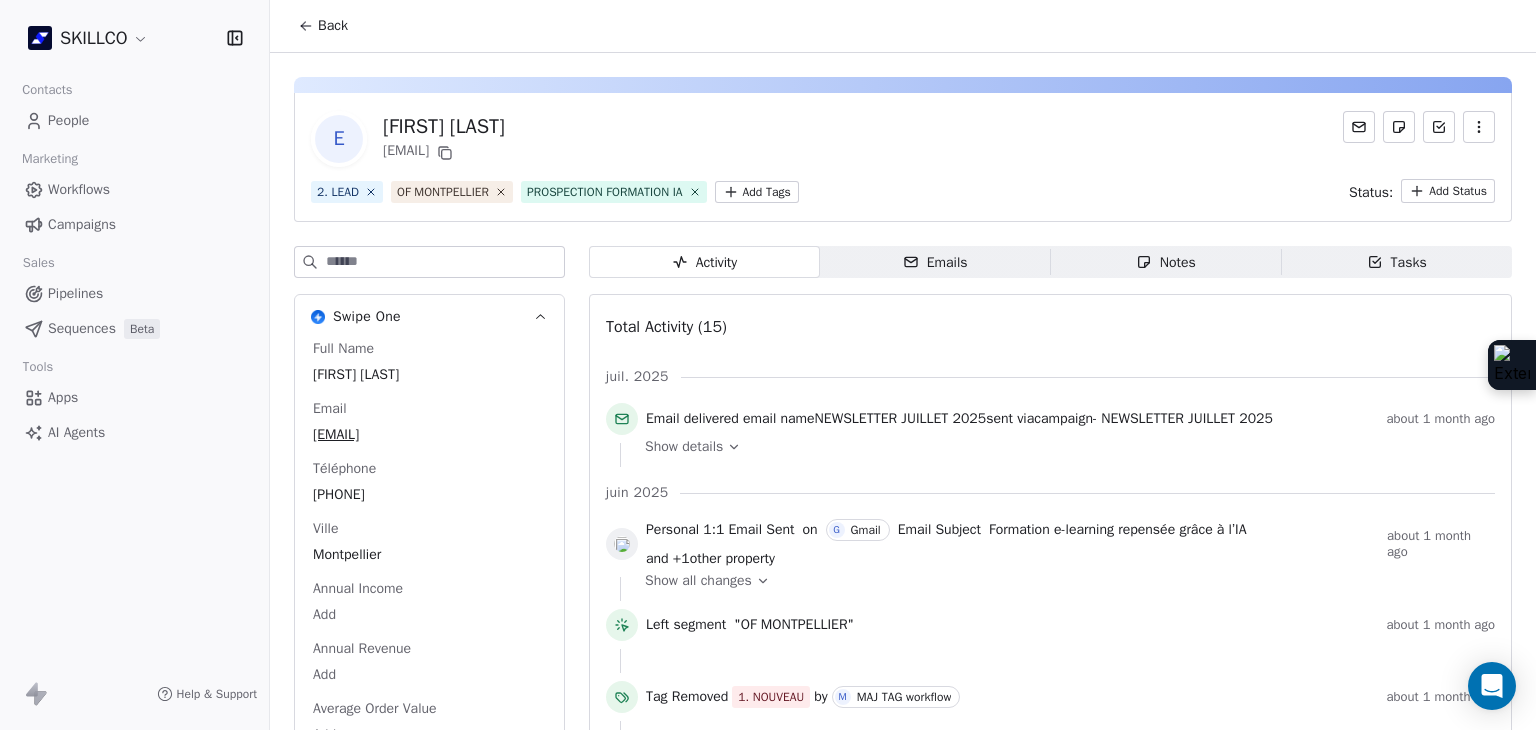 click on "Activity Activity Emails Emails   Notes   Notes Tasks Tasks Total Activity (15) juil. 2025 Email delivered   email name  NEWSLETTER JUILLET 2025  sent via  campaign  -   NEWSLETTER JUILLET 2025 about 1 month ago Show details juin 2025 Personal 1:1 Email Sent on G Gmail Email Subject   Formation e-learning repensée grâce à l’IA and + 1  other   property   about 1 month ago   Show all changes Left segment "OF MONTPELLIER"   about 1 month ago Tag Removed 1. NOUVEAU by M MAJ TAG workflow   about 1 month ago Tag Added as PROSPECTION FORMATION IA by M MAJ TAG workflow   about 1 month ago Entered a segment "OF MONTPELLIER"   about 1 month ago Email delivered   email name  NEWSLETTER JUIN 2025  sent via  campaign  -   NEWSLETTER JUIN 2025 2 months ago Show details mai 2025 Email delivered   email name  PROSPECTION OF - MONTPELLIER   sent via  campaign  -   PROSPECTION OF - MONTPELLIER  2 months ago Show details Email Verification Status updated to valid by   2 months ago Entered a segment "OF MONTPELLIER"   as A" at bounding box center (1050, 2070) 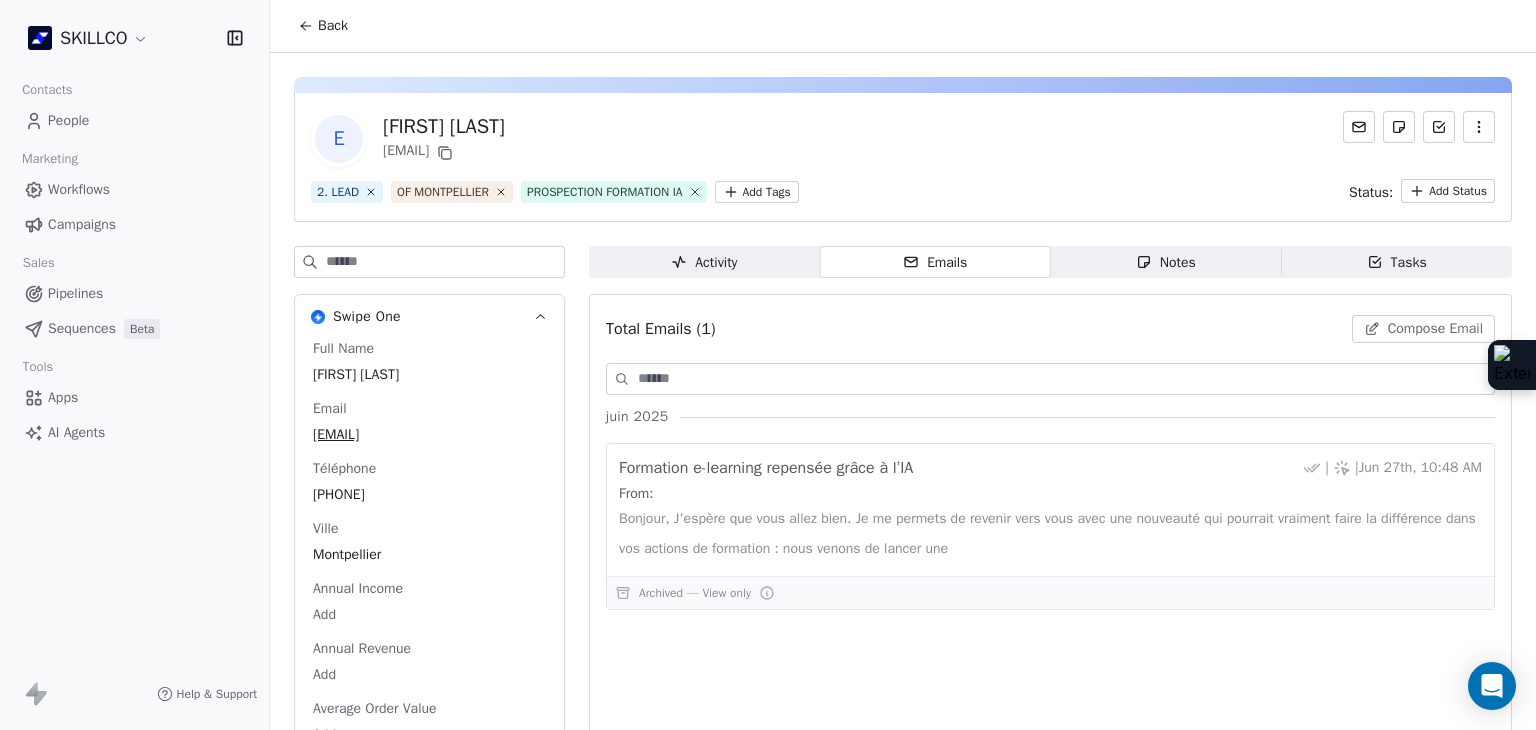 click on "Notes   Notes" at bounding box center [1166, 262] 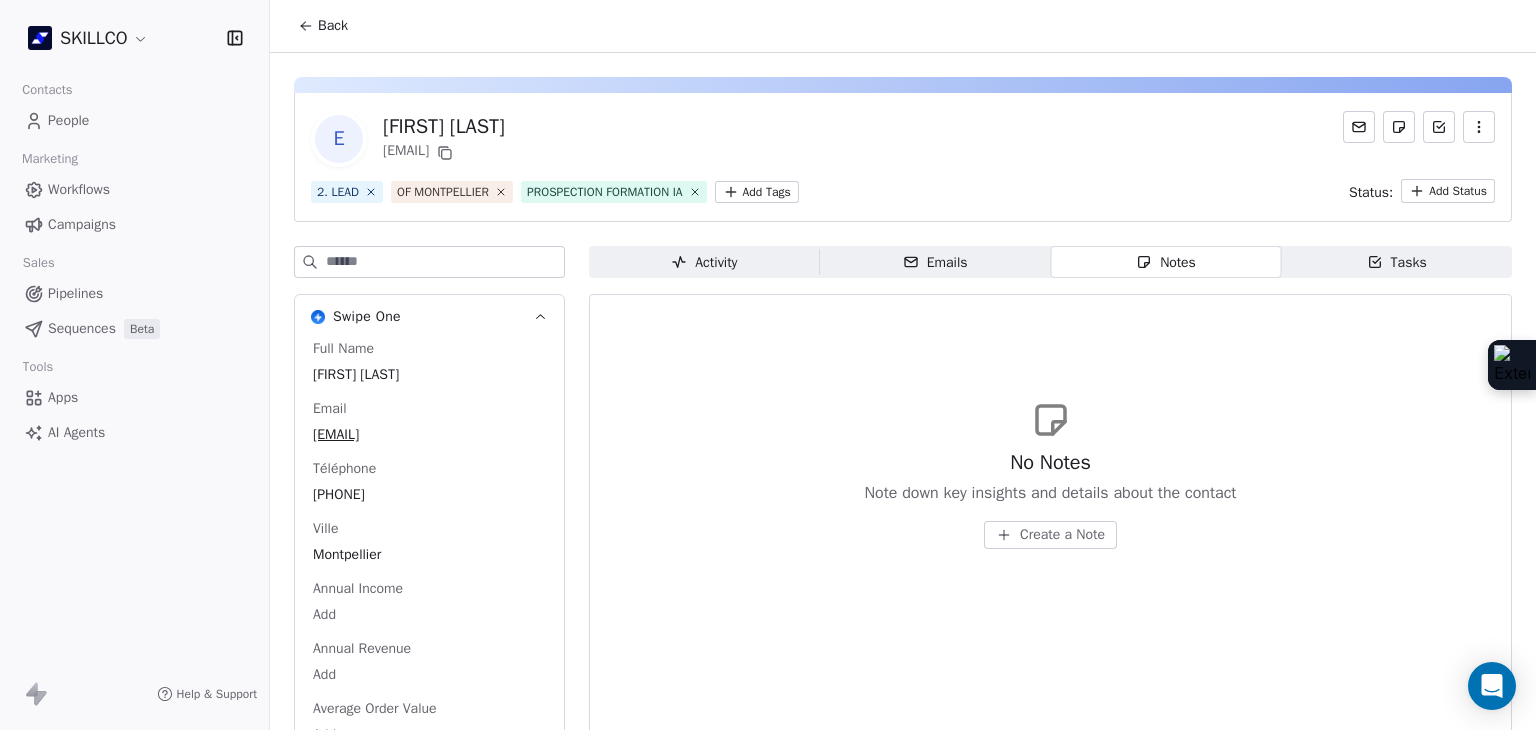 click on "Activity Activity" at bounding box center [704, 262] 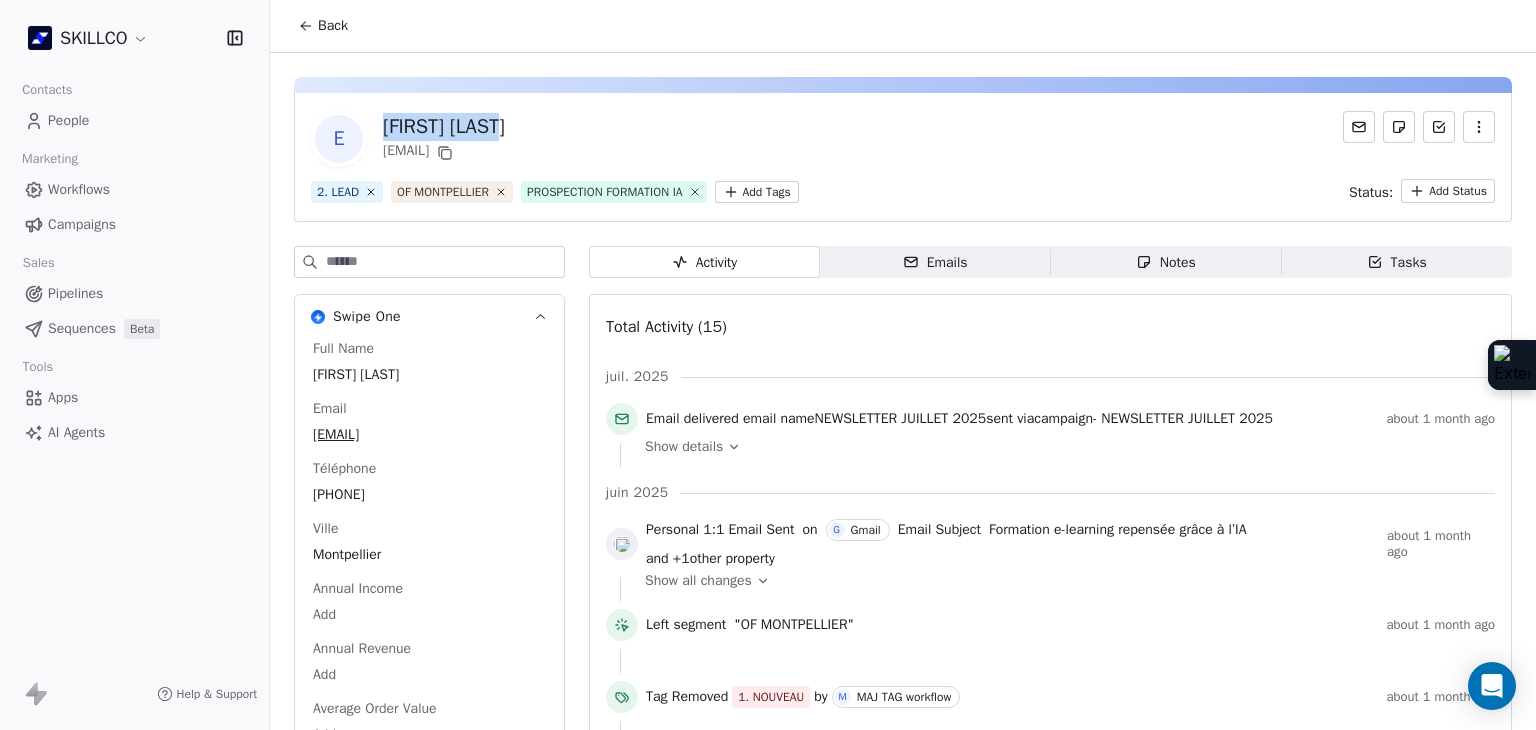 drag, startPoint x: 388, startPoint y: 134, endPoint x: 513, endPoint y: 140, distance: 125.14392 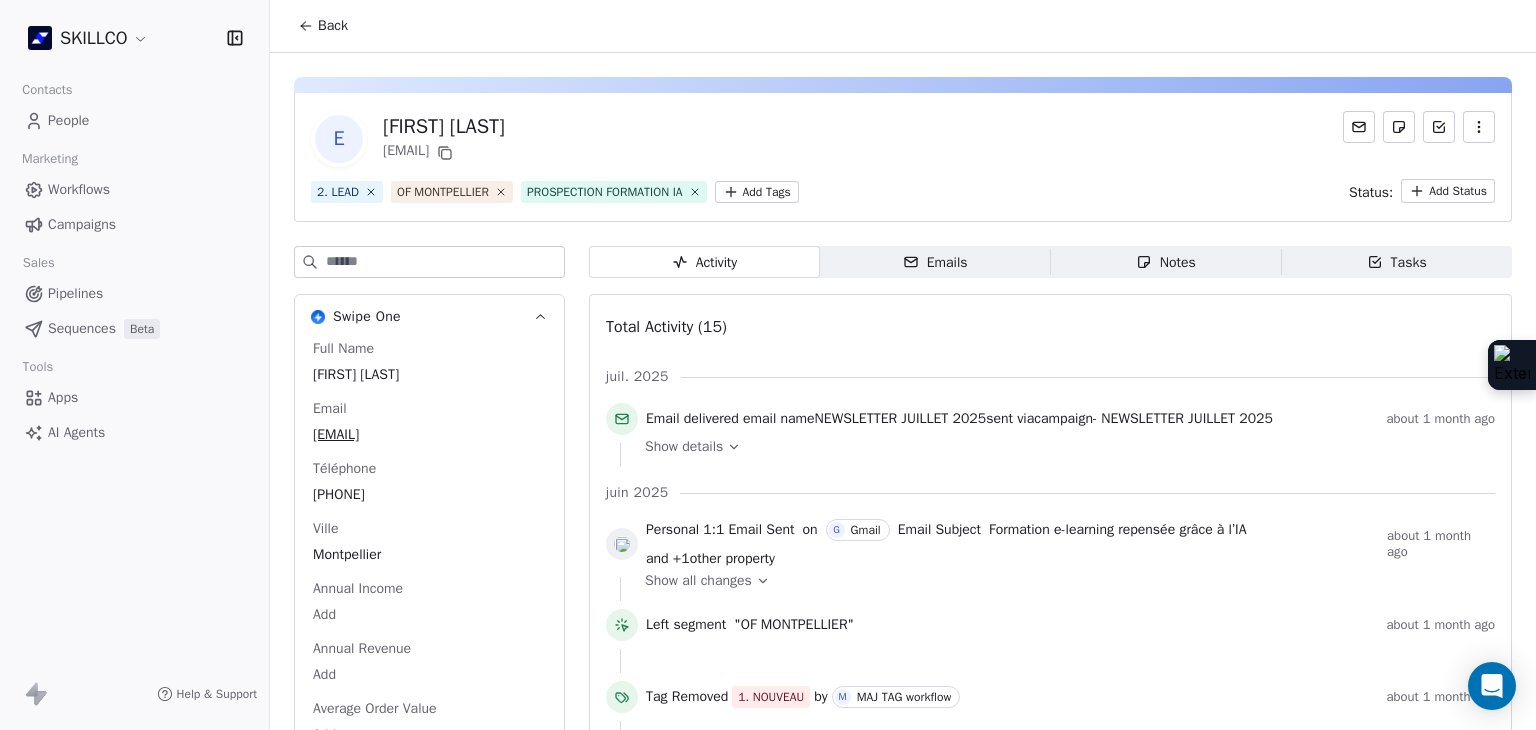 click on "E Eric Chaudron echaudron@axiomeassocies.fr" at bounding box center [903, 139] 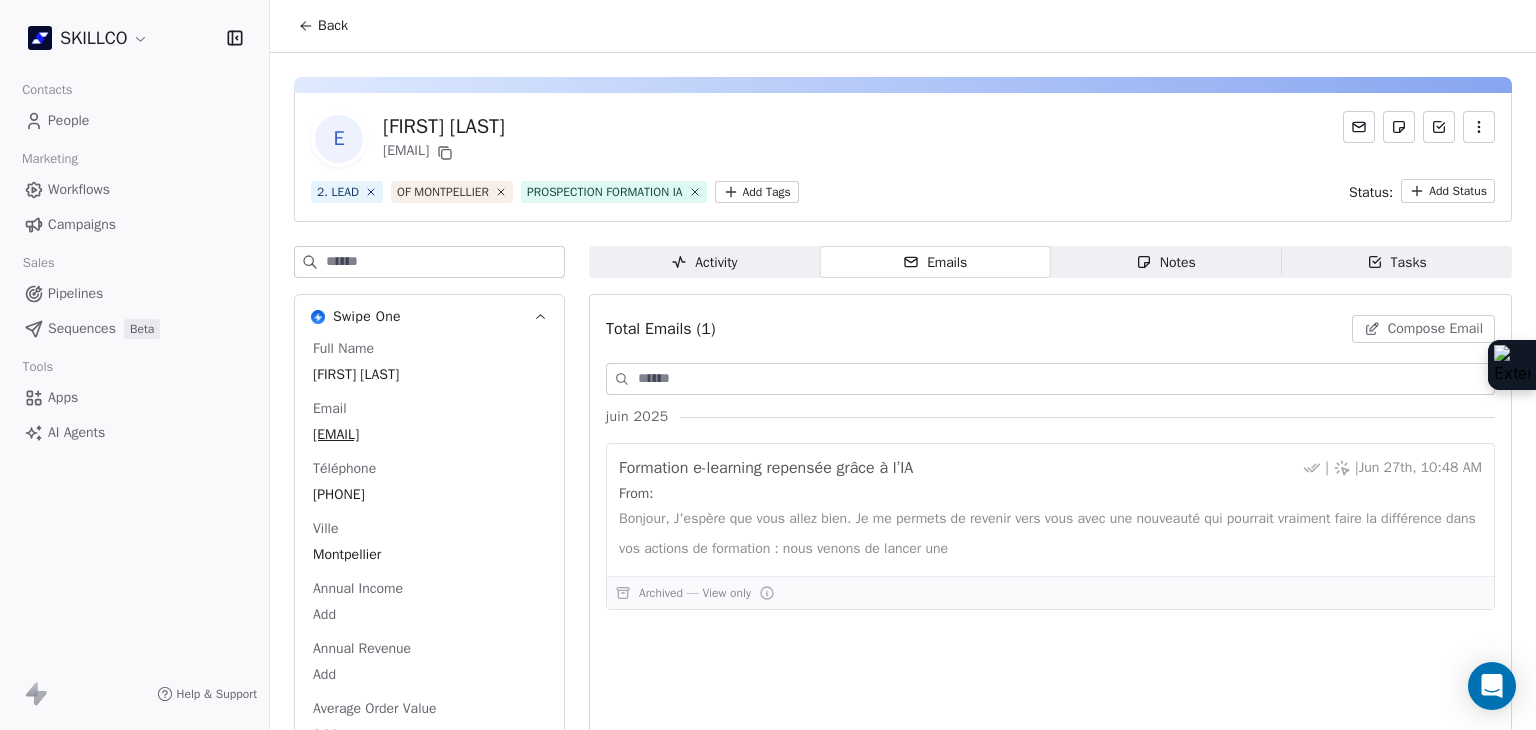 click on "E Eric Chaudron echaudron@axiomeassocies.fr 2. LEAD OF MONTPELLIER PROSPECTION FORMATION IA  Add Tags Status:   Add Status Swipe One Full Name Eric Chaudron Email echaudron@axiomeassocies.fr Téléphone 33499542465 Ville Montpellier Annual Income Add Annual Revenue Add Average Order Value Add Besoin Add Birthday Add Browser Add Contact Source Add Pays Add Created Date May 28, 2025 03:36 PM Customer Lifetime Value Add Department Add Derniere page consulte Add Device Add Email Verification Status Valid Entreprise Formaxiom Facebook https://www.facebook.com/pages/Axiome-Associ%C3%A9s/146668495429926 First Purchase Date Add Prénom Eric Gender Add Poste Add Langue Add Last Abandoned Date Add Last Purchase Date Add Last Activity Date Add Nom Chaudron LinkedIn http://www.linkedin.com/company/9344774 Marketing Contact Status Add Email Marketing Consent Subscribed MRR Add Next Billing Date Add Notes Add Scoring 0/10 Add Occupation Add Orders Count Add Responsable Add Scoring  Add Source Lead Add Status Personnalisés" at bounding box center (903, 1973) 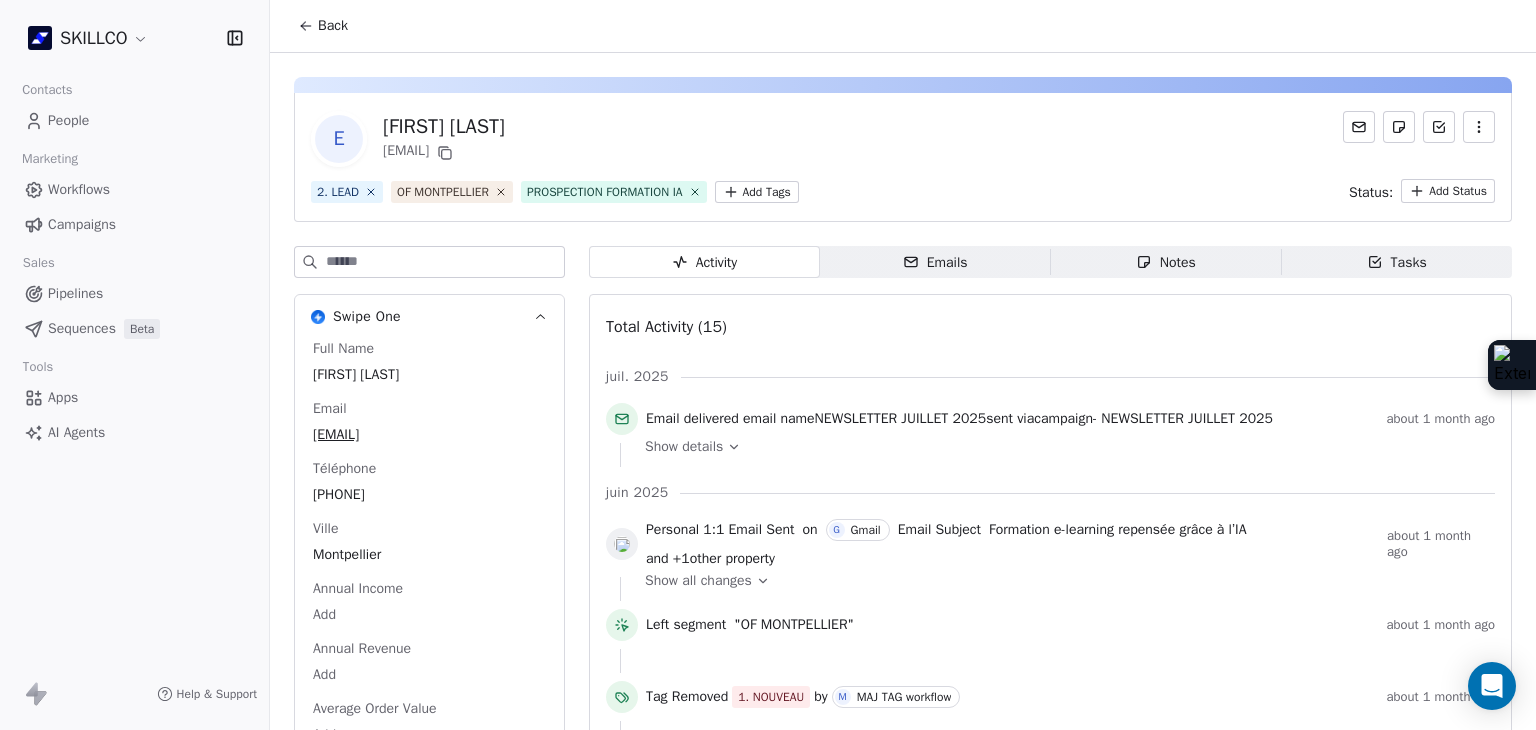 click on "SKILLCO Contacts People Marketing Workflows Campaigns Sales Pipelines Sequences Beta Tools Apps AI Agents Help & Support Back E Eric Chaudron echaudron@axiomeassocies.fr 2. LEAD OF MONTPELLIER PROSPECTION FORMATION IA  Add Tags Status:   Add Status Swipe One Full Name Eric Chaudron Email echaudron@axiomeassocies.fr Téléphone 33499542465 Ville Montpellier Annual Income Add Annual Revenue Add Average Order Value Add Besoin Add Birthday Add Browser Add Contact Source Add Pays Add Created Date May 28, 2025 03:36 PM Customer Lifetime Value Add Department Add Derniere page consulte Add Device Add Email Verification Status Valid Entreprise Formaxiom Facebook https://www.facebook.com/pages/Axiome-Associ%C3%A9s/146668495429926 First Purchase Date Add Prénom Eric Gender Add Poste Add Langue Add Last Abandoned Date Add Last Purchase Date Add Last Activity Date Add Nom Chaudron LinkedIn http://www.linkedin.com/company/9344774 Marketing Contact Status Add Email Marketing Consent Subscribed MRR Add Next Billing Date" at bounding box center [768, 365] 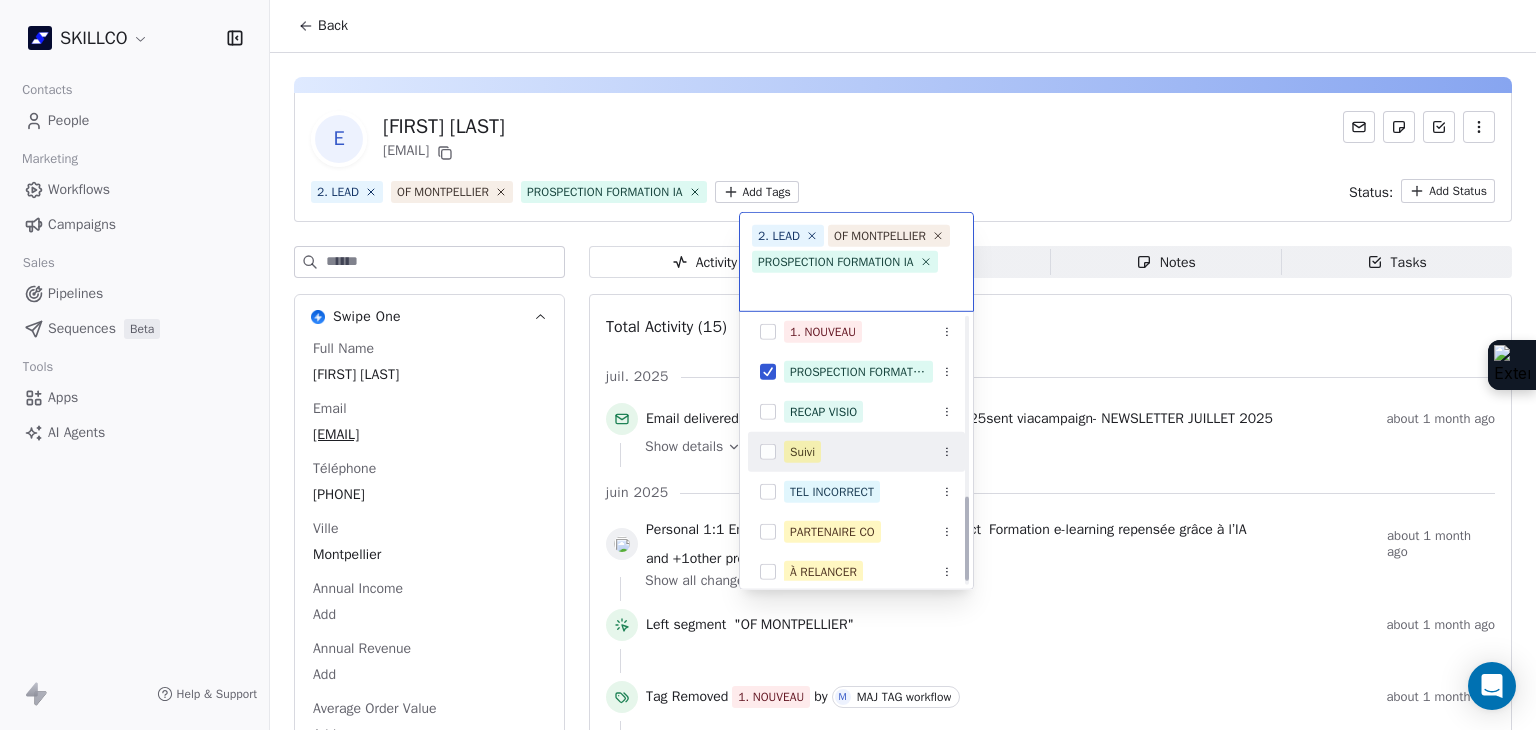 scroll, scrollTop: 578, scrollLeft: 0, axis: vertical 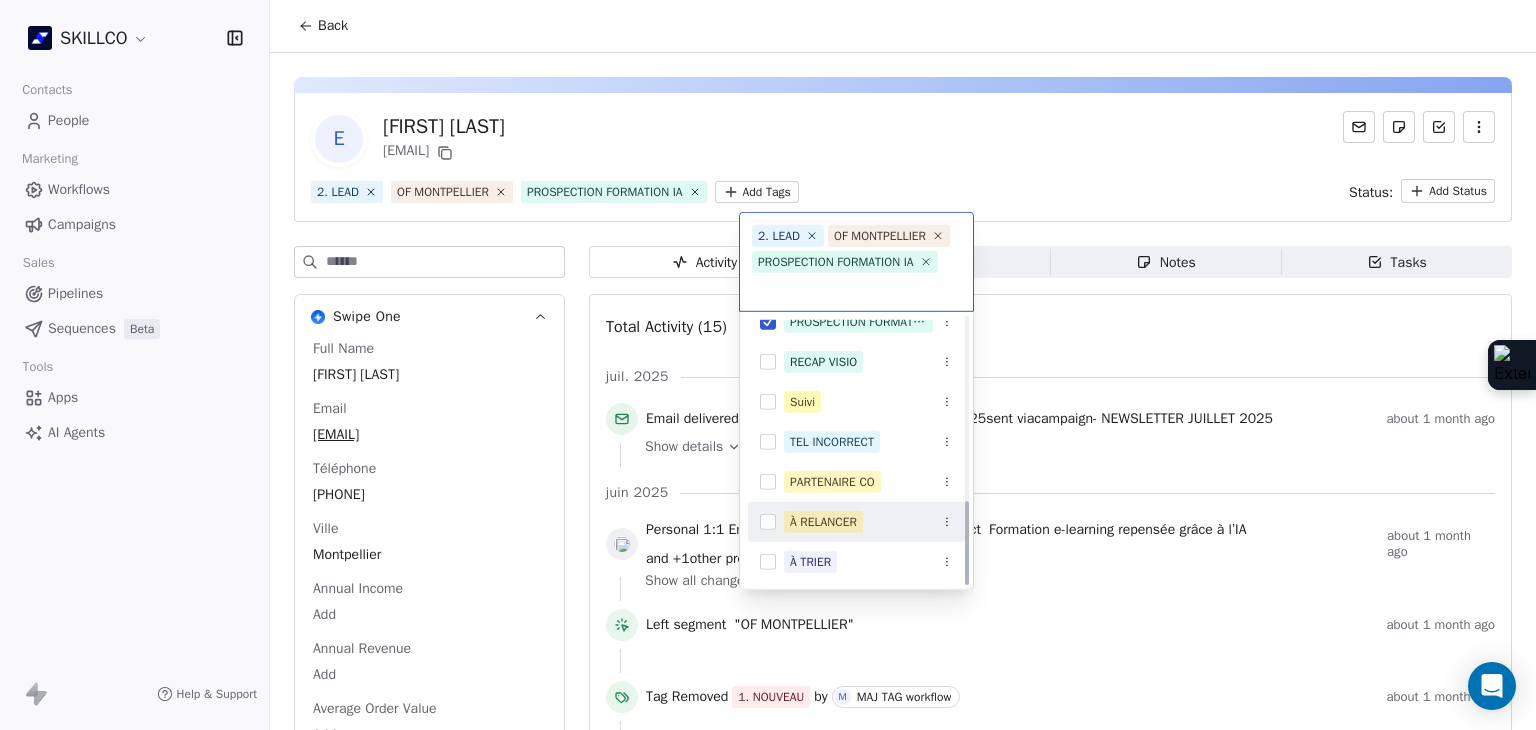 click on "À RELANCER" at bounding box center [823, 522] 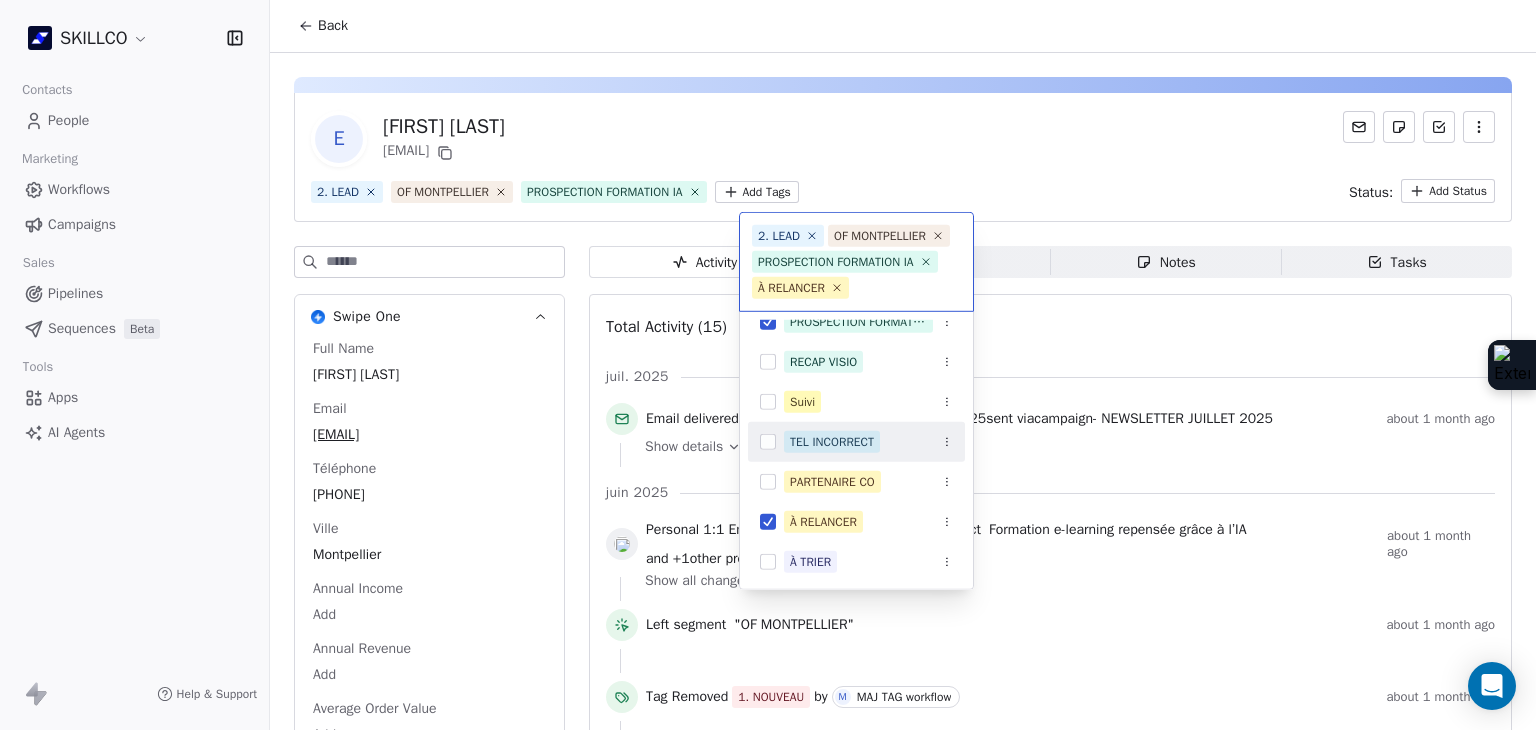 click on "SKILLCO Contacts People Marketing Workflows Campaigns Sales Pipelines Sequences Beta Tools Apps AI Agents Help & Support Back E Eric Chaudron echaudron@axiomeassocies.fr 2. LEAD OF MONTPELLIER PROSPECTION FORMATION IA  Add Tags Status:   Add Status Swipe One Full Name Eric Chaudron Email echaudron@axiomeassocies.fr Téléphone 33499542465 Ville Montpellier Annual Income Add Annual Revenue Add Average Order Value Add Besoin Add Birthday Add Browser Add Contact Source Add Pays Add Created Date May 28, 2025 03:36 PM Customer Lifetime Value Add Department Add Derniere page consulte Add Device Add Email Verification Status Valid Entreprise Formaxiom Facebook https://www.facebook.com/pages/Axiome-Associ%C3%A9s/146668495429926 First Purchase Date Add Prénom Eric Gender Add Poste Add Langue Add Last Abandoned Date Add Last Purchase Date Add Last Activity Date Add Nom Chaudron LinkedIn http://www.linkedin.com/company/9344774 Marketing Contact Status Add Email Marketing Consent Subscribed MRR Add Next Billing Date" at bounding box center (768, 365) 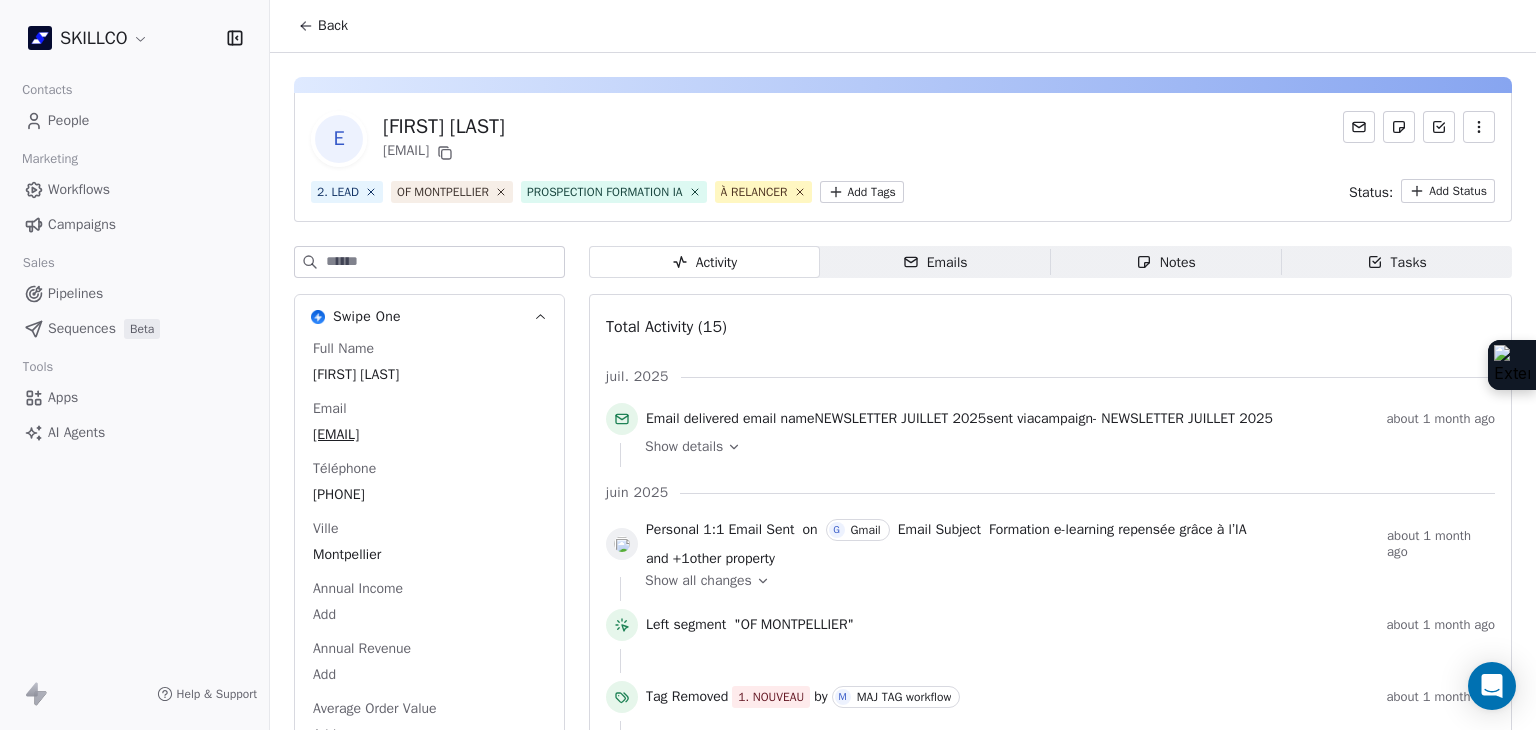 click on "Notes   Notes" at bounding box center [1166, 262] 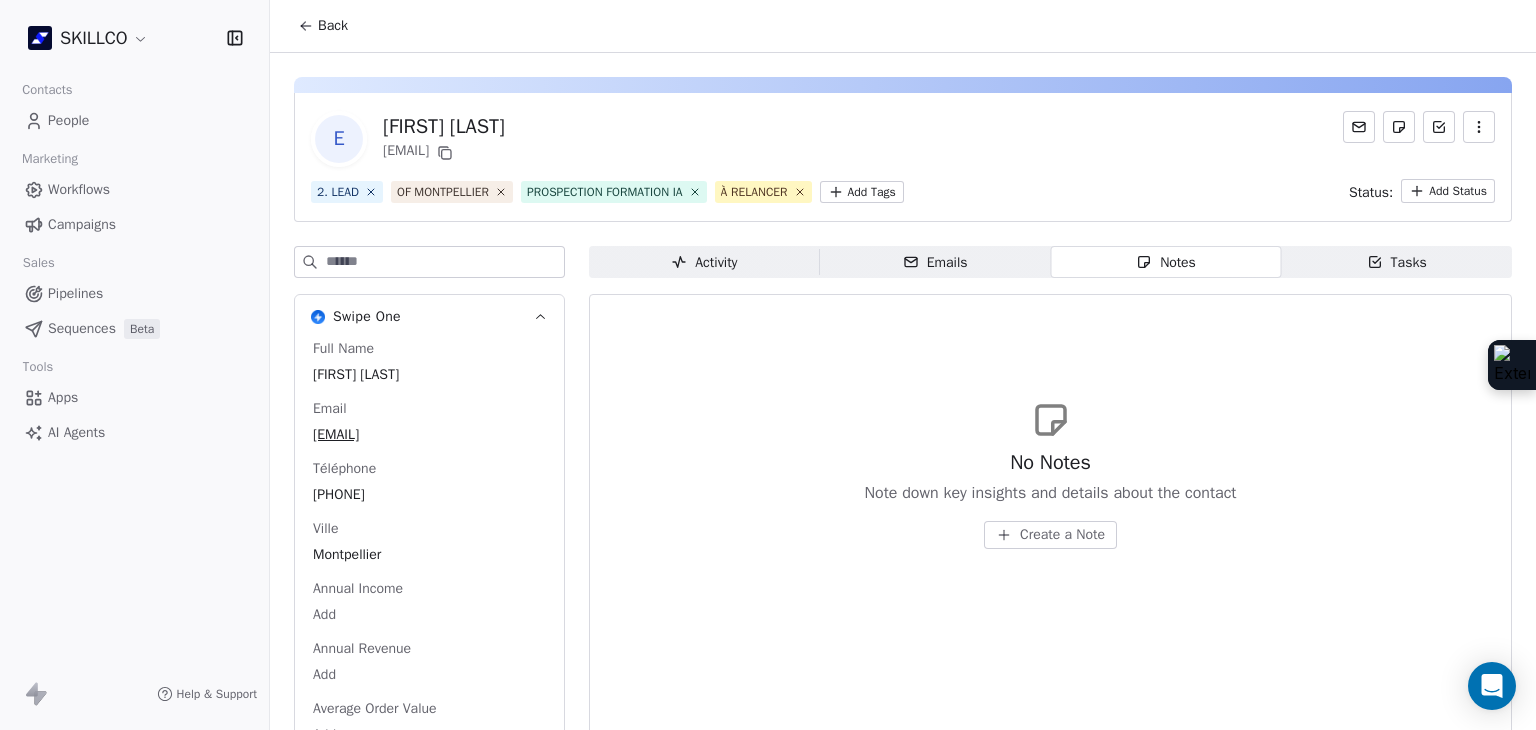 click on "Create a Note" at bounding box center (1062, 535) 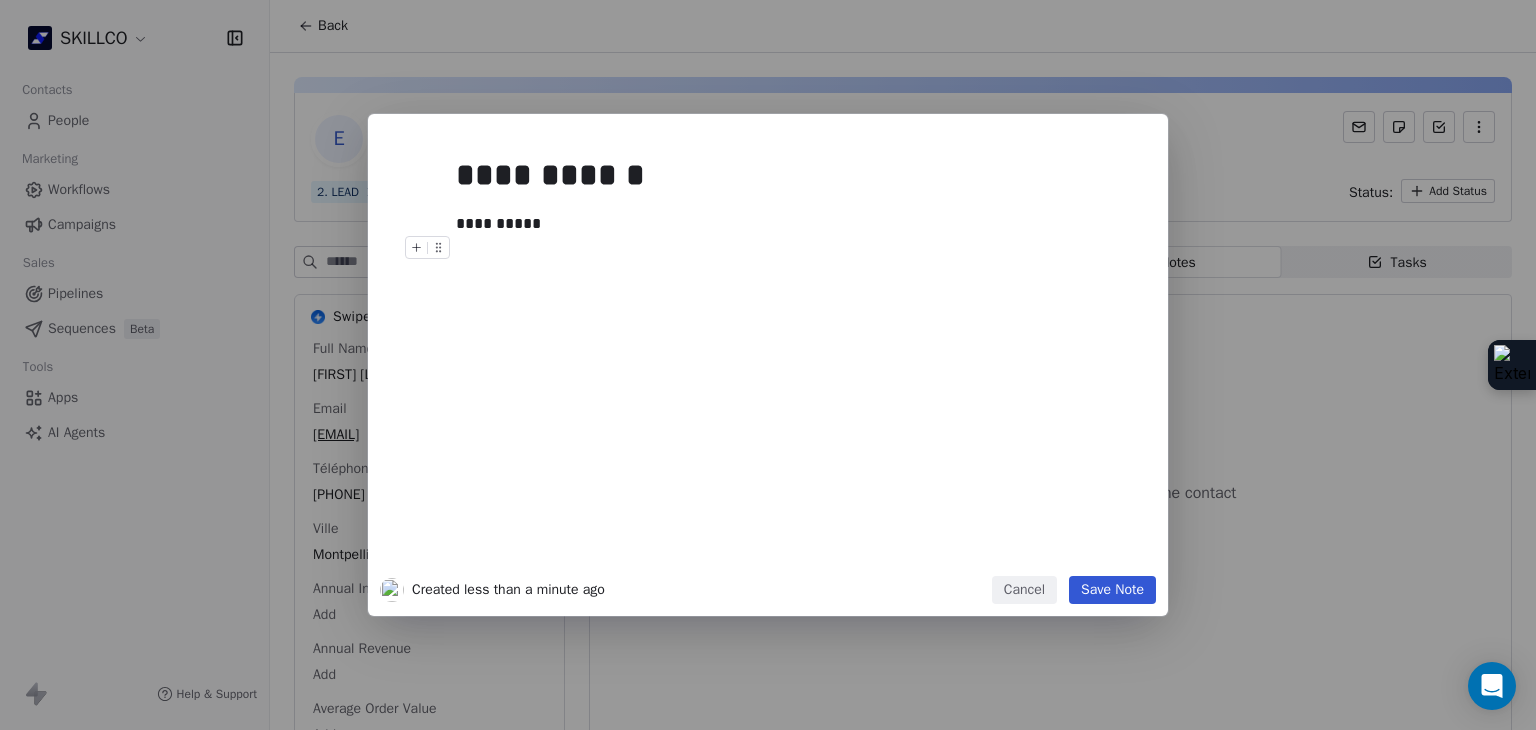 drag, startPoint x: 1092, startPoint y: 589, endPoint x: 1084, endPoint y: 577, distance: 14.422205 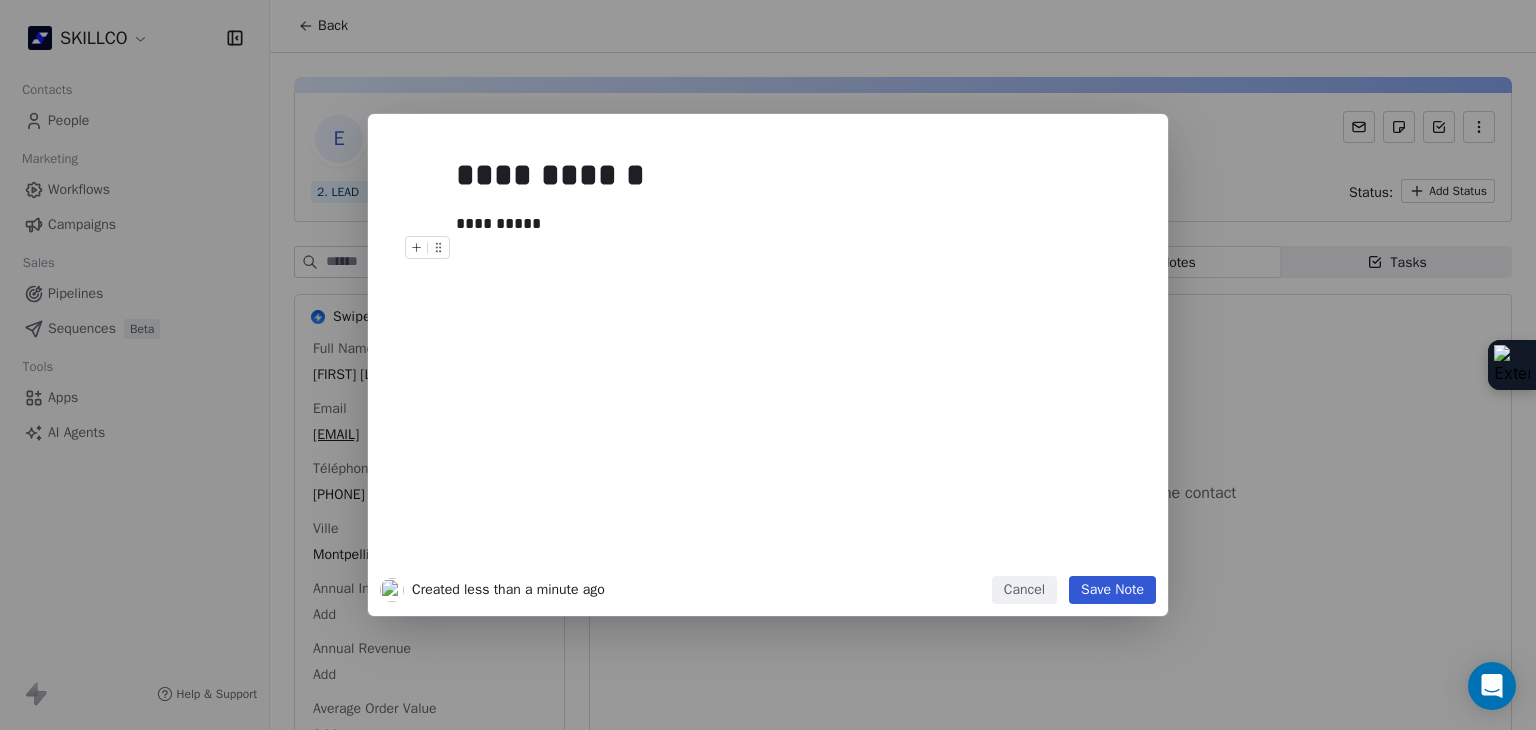 click on "Save Note" at bounding box center (1112, 590) 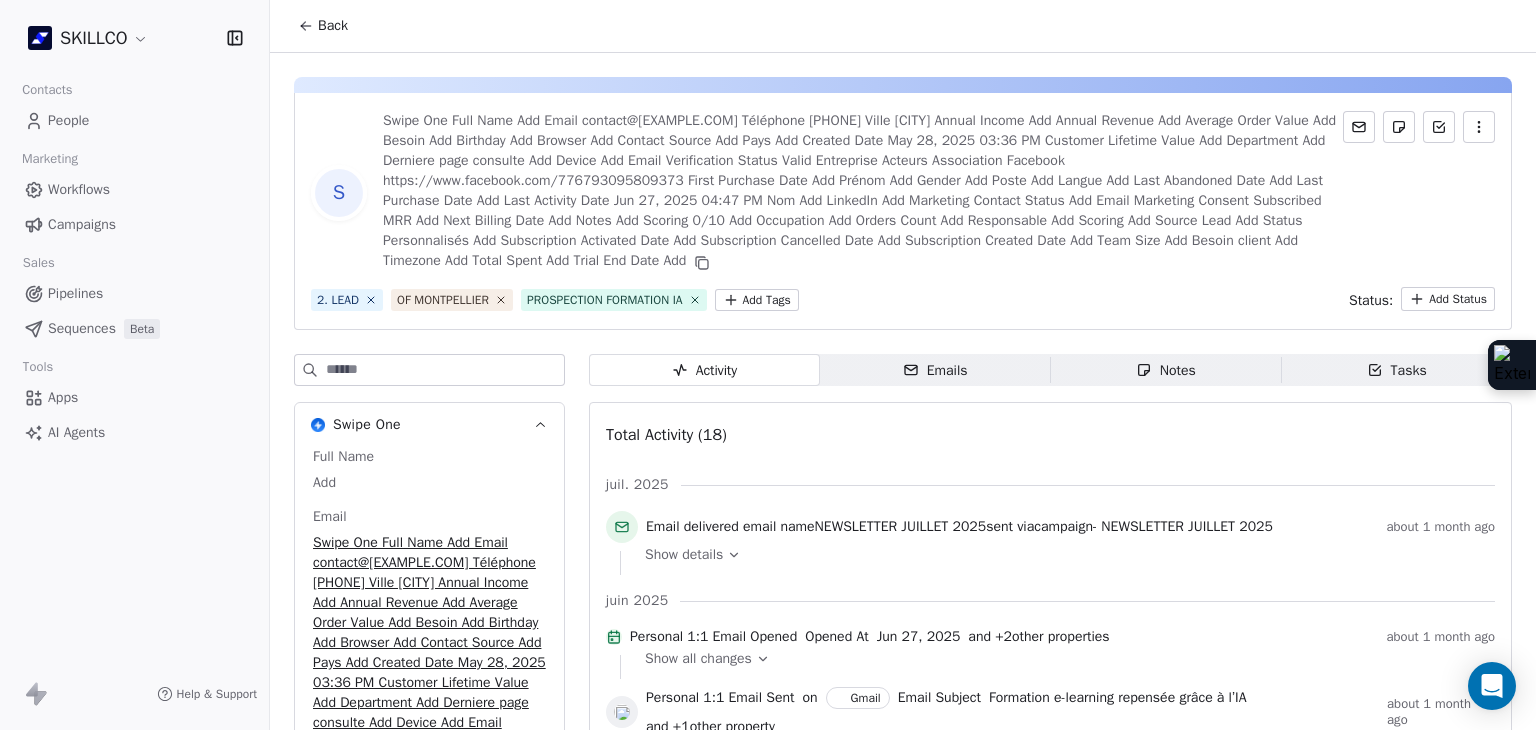 scroll, scrollTop: 0, scrollLeft: 0, axis: both 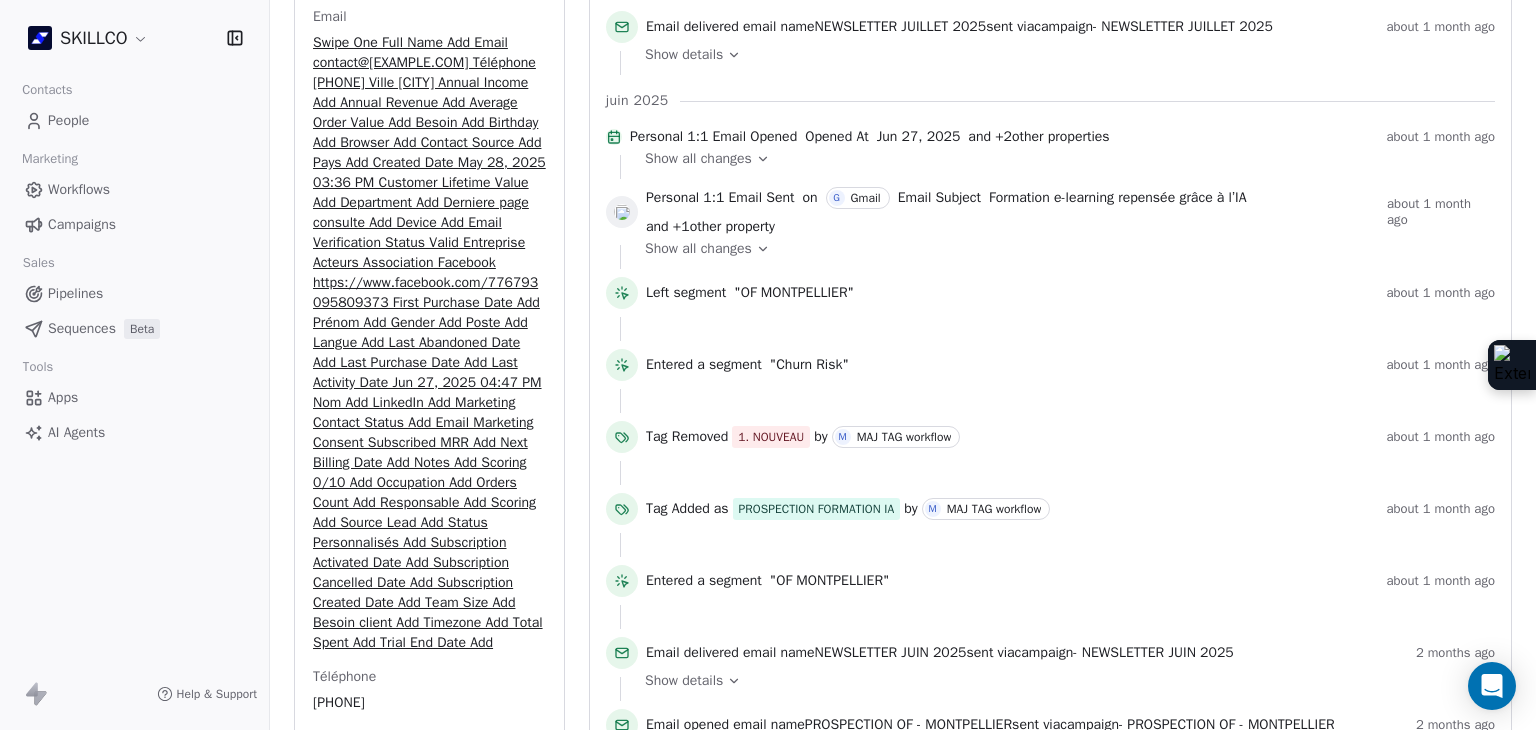 click on "See   48   More" at bounding box center [353, 921] 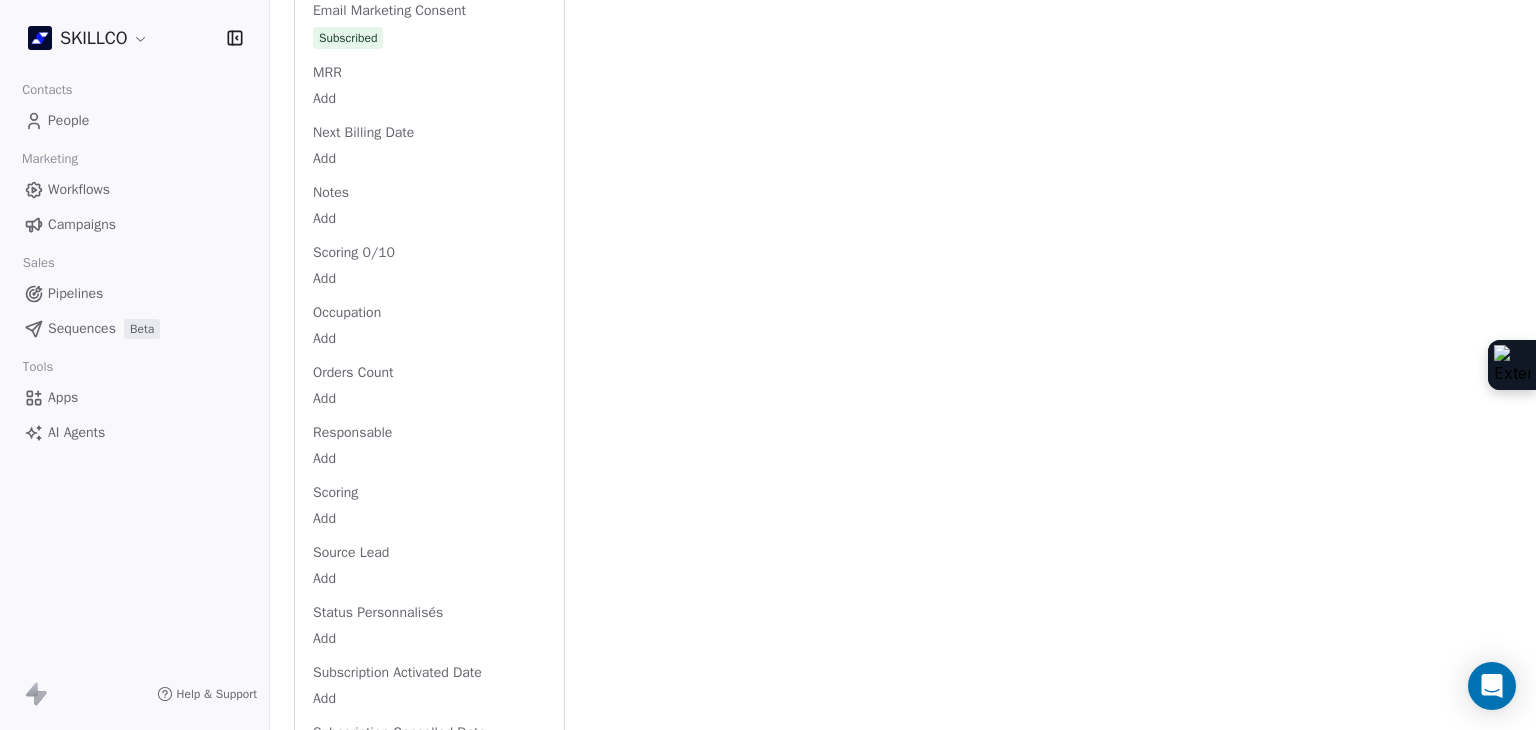 scroll, scrollTop: 2943, scrollLeft: 0, axis: vertical 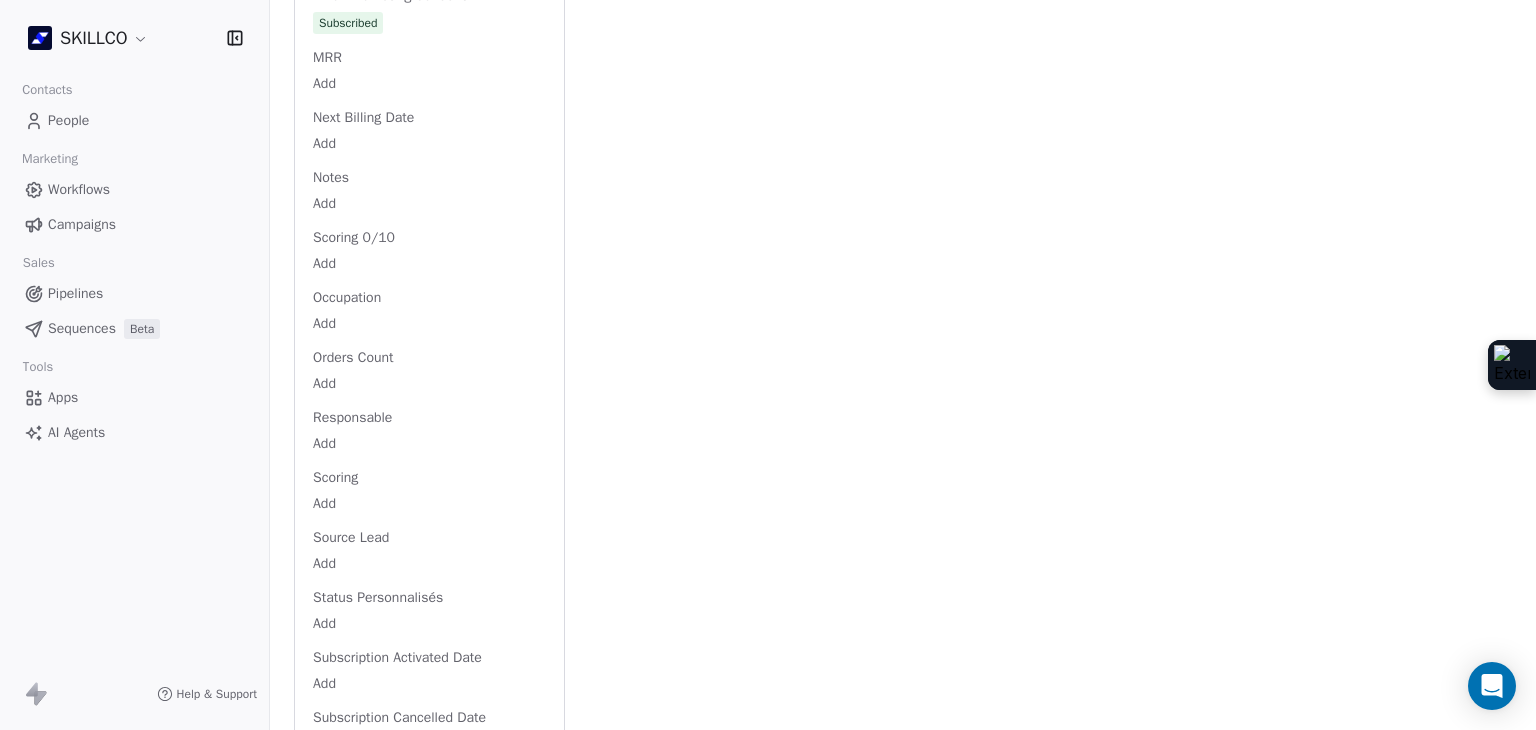 click on "https://acteurs-lr.fr/" at bounding box center [429, 1344] 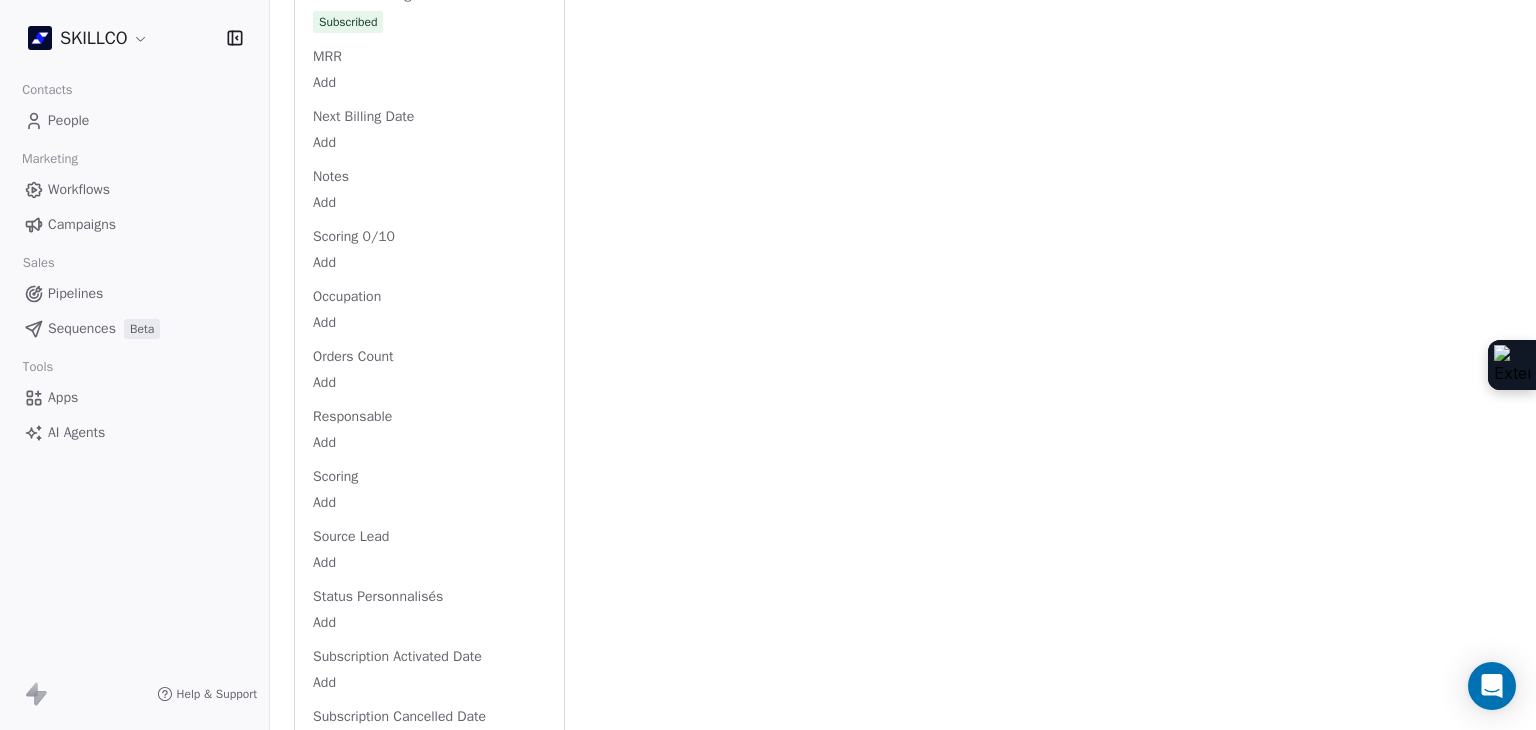 click on "https://acteurs-lr.fr/" at bounding box center [429, 1344] 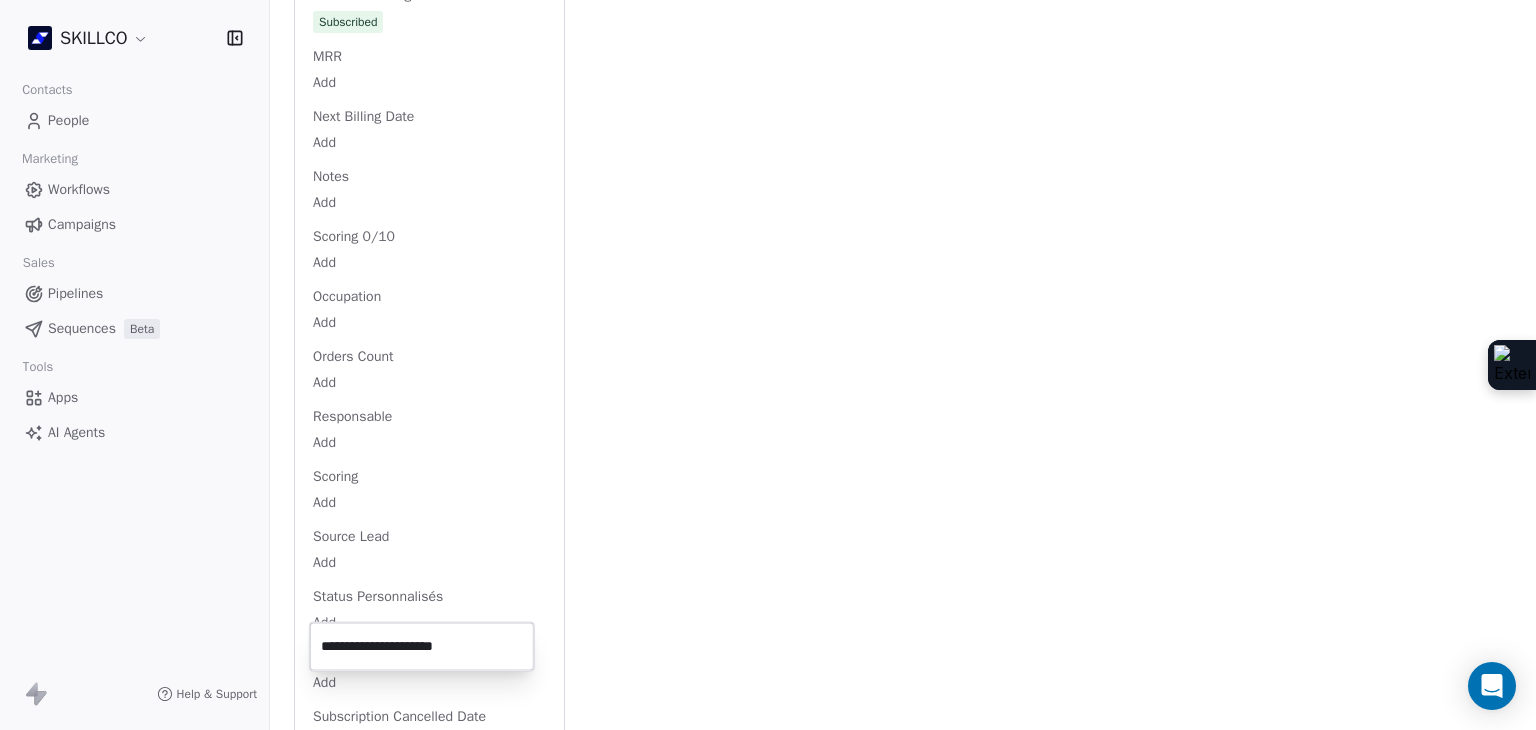 drag, startPoint x: 388, startPoint y: 632, endPoint x: 387, endPoint y: 653, distance: 21.023796 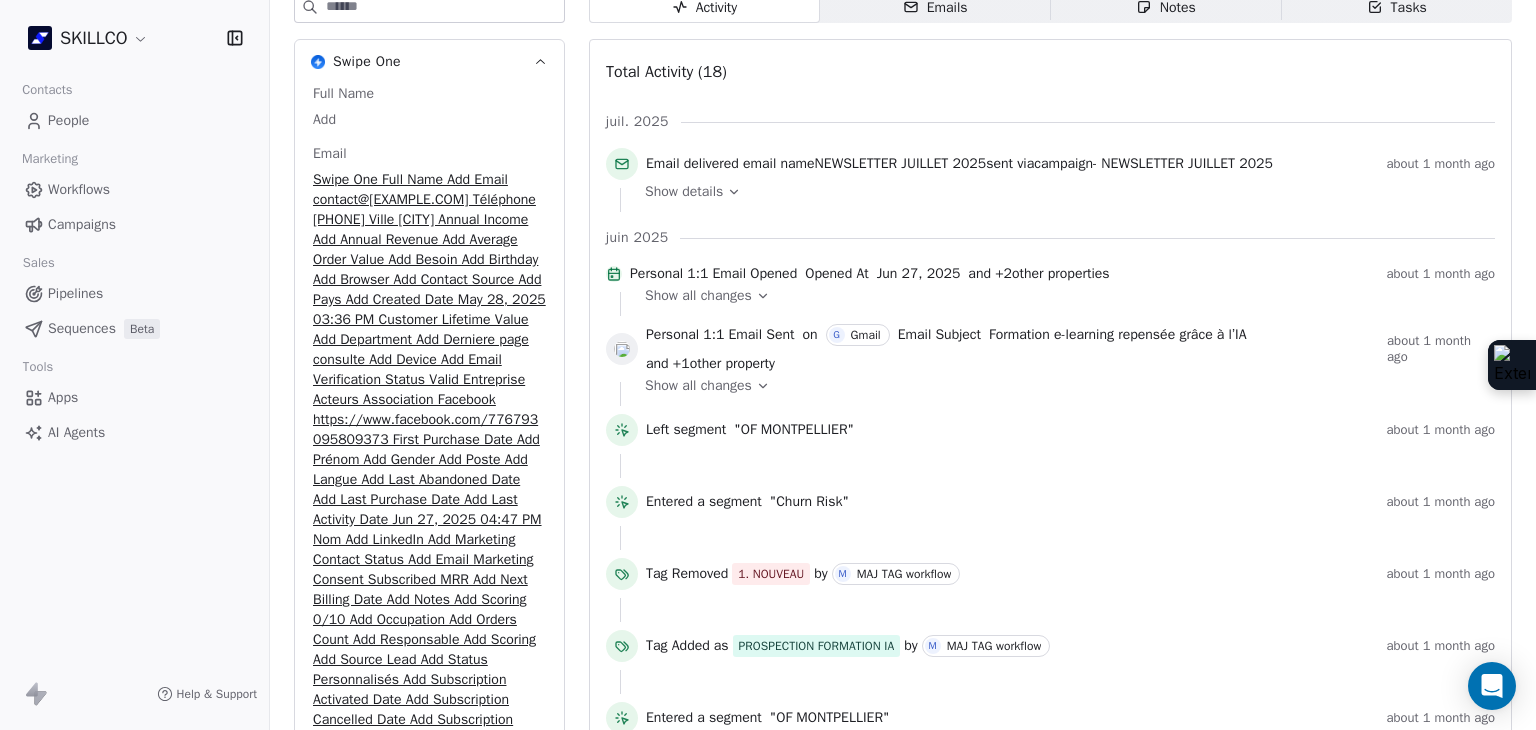 scroll, scrollTop: 43, scrollLeft: 0, axis: vertical 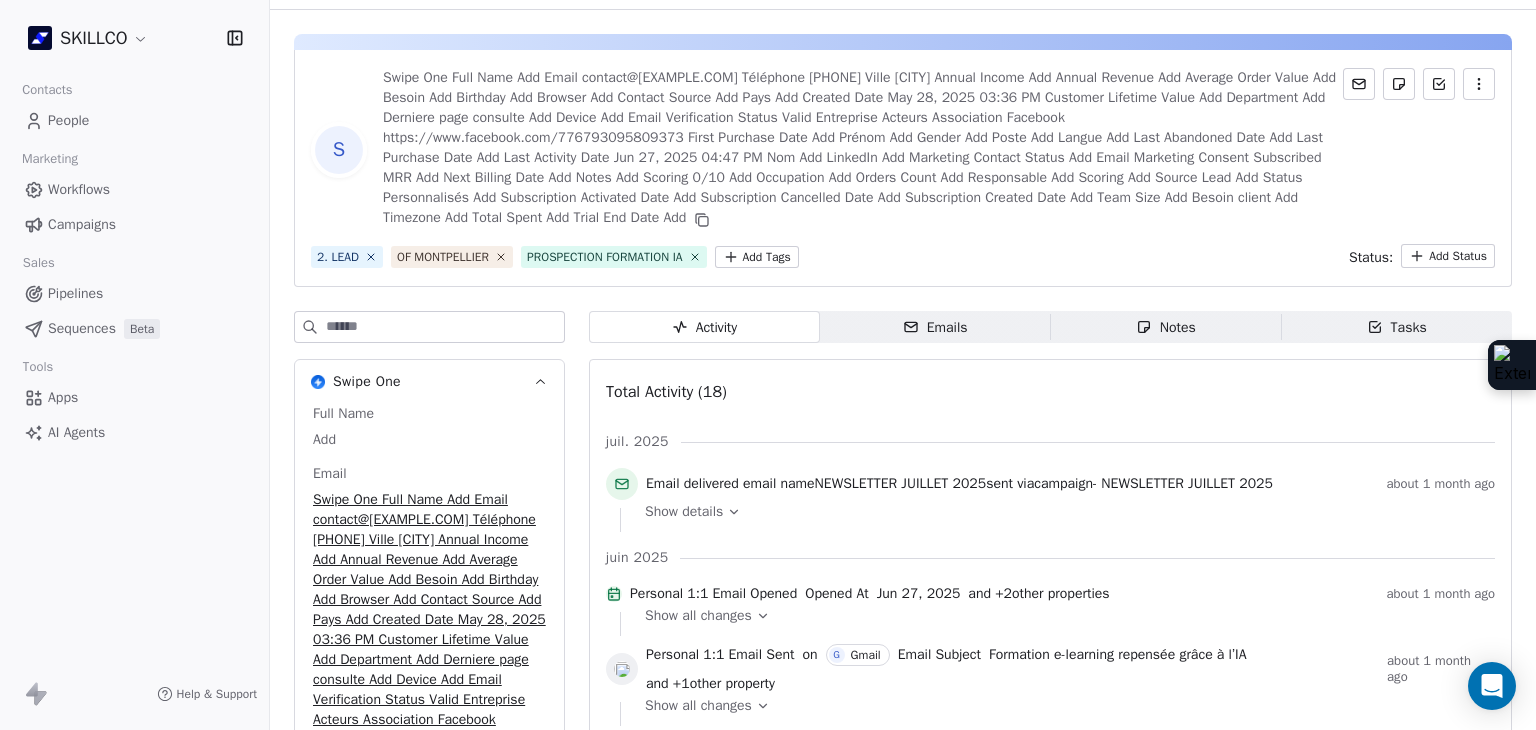 drag, startPoint x: 1144, startPoint y: 197, endPoint x: 1166, endPoint y: 217, distance: 29.732138 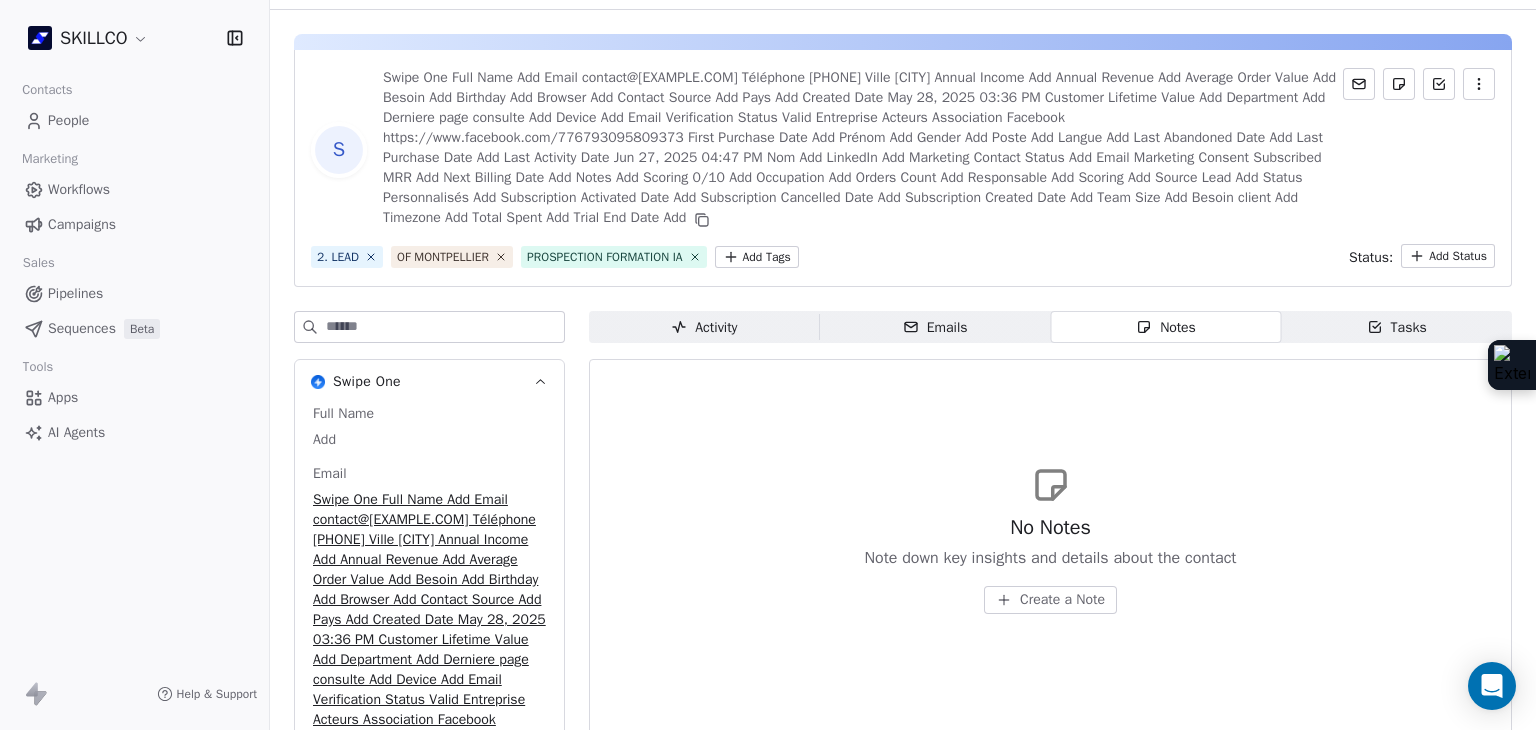 click on "Create a Note" at bounding box center (1062, 600) 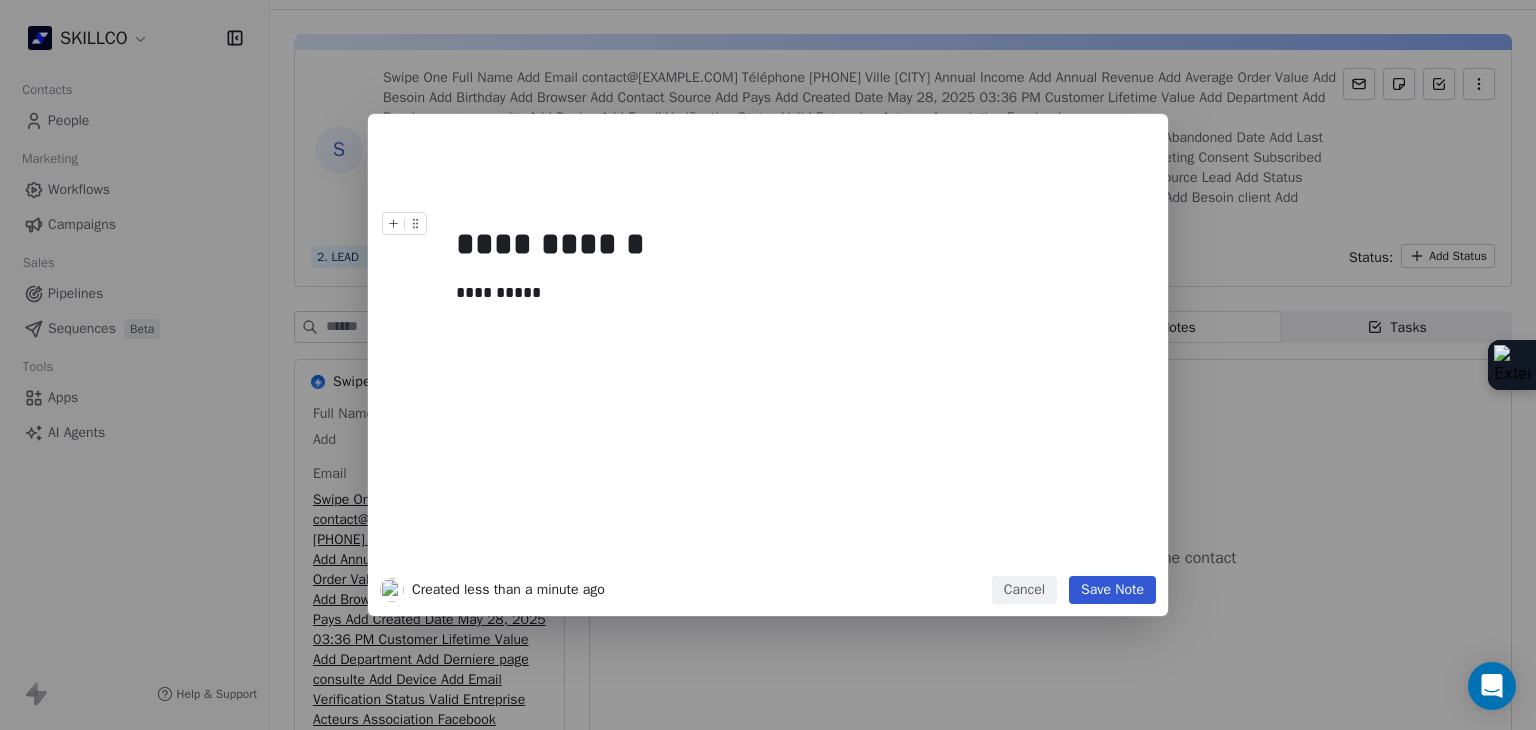 click on "Save Note" at bounding box center (1112, 590) 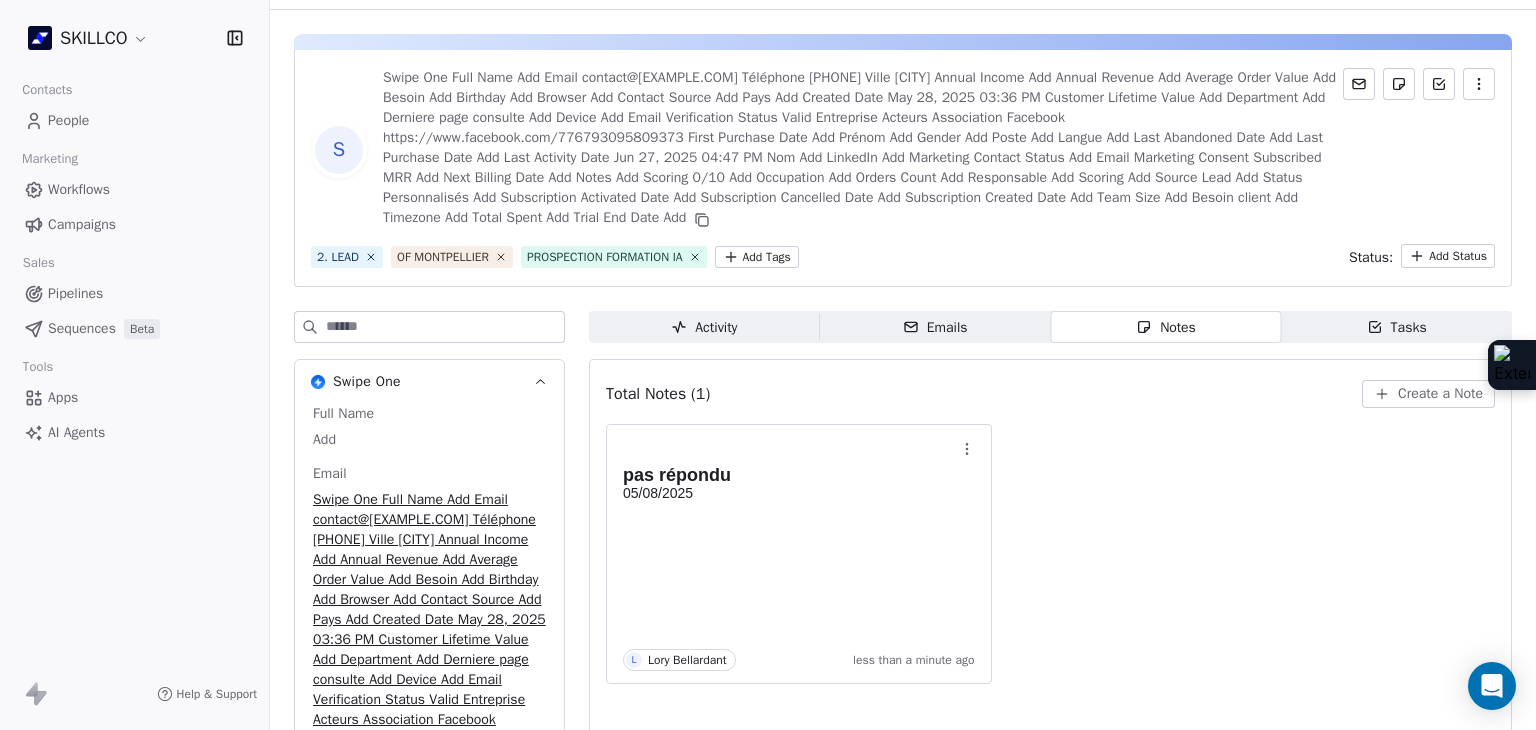 click on "SKILLCO Contacts People Marketing Workflows Campaigns Sales Pipelines Sequences Beta Tools Apps AI Agents Help & Support Back S contact@[EXAMPLE.COM] 2. LEAD OF [CITY] PROSPECTION FORMATION IA Add Tags Status: Add Status Swipe One Full Name Add Email contact@[EXAMPLE.COM] Téléphone [PHONE] Ville [CITY] Annual Income Add Annual Revenue Add Average Order Value Add Besoin Add Birthday Add Browser Add Contact Source Add Pays Add Created Date May 28, 2025 03:36 PM Customer Lifetime Value Add Department Add Derniere page consulte Add Device Add Email Verification Status Valid Entreprise Acteurs Association Facebook https://www.facebook.com/776793095809373 First Purchase Date Add Prénom Add Gender Add Poste Add Langue Add Last Abandoned Date Add Last Purchase Date Add Last Activity Date Jun 27, 2025 04:47 PM Nom Add LinkedIn Add Marketing Contact Status Add Email Marketing Consent Subscribed MRR Add Next Billing Date Add Notes Add Scoring 0/10 Add Occupation Add Orders Count Add Responsable Add" at bounding box center [768, 365] 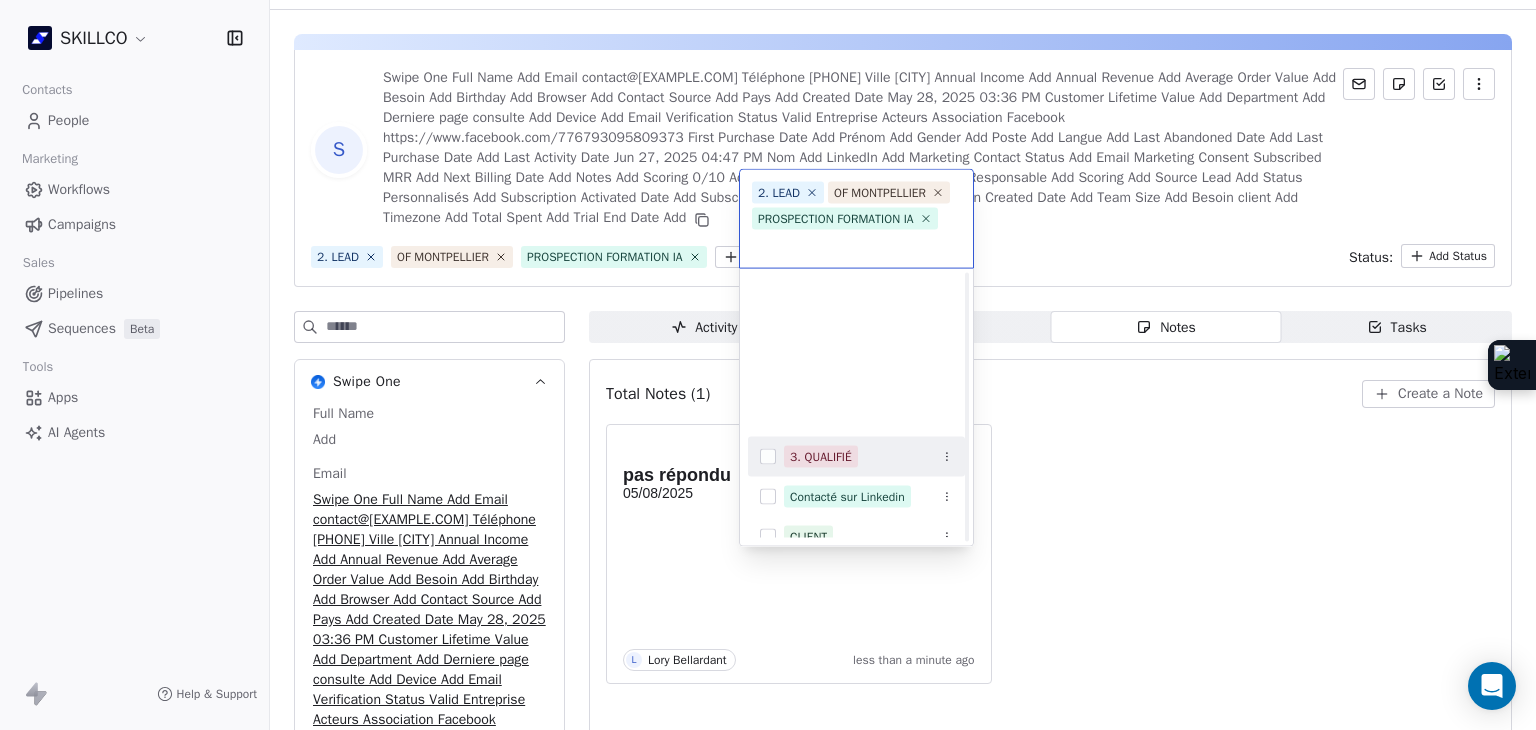 scroll, scrollTop: 578, scrollLeft: 0, axis: vertical 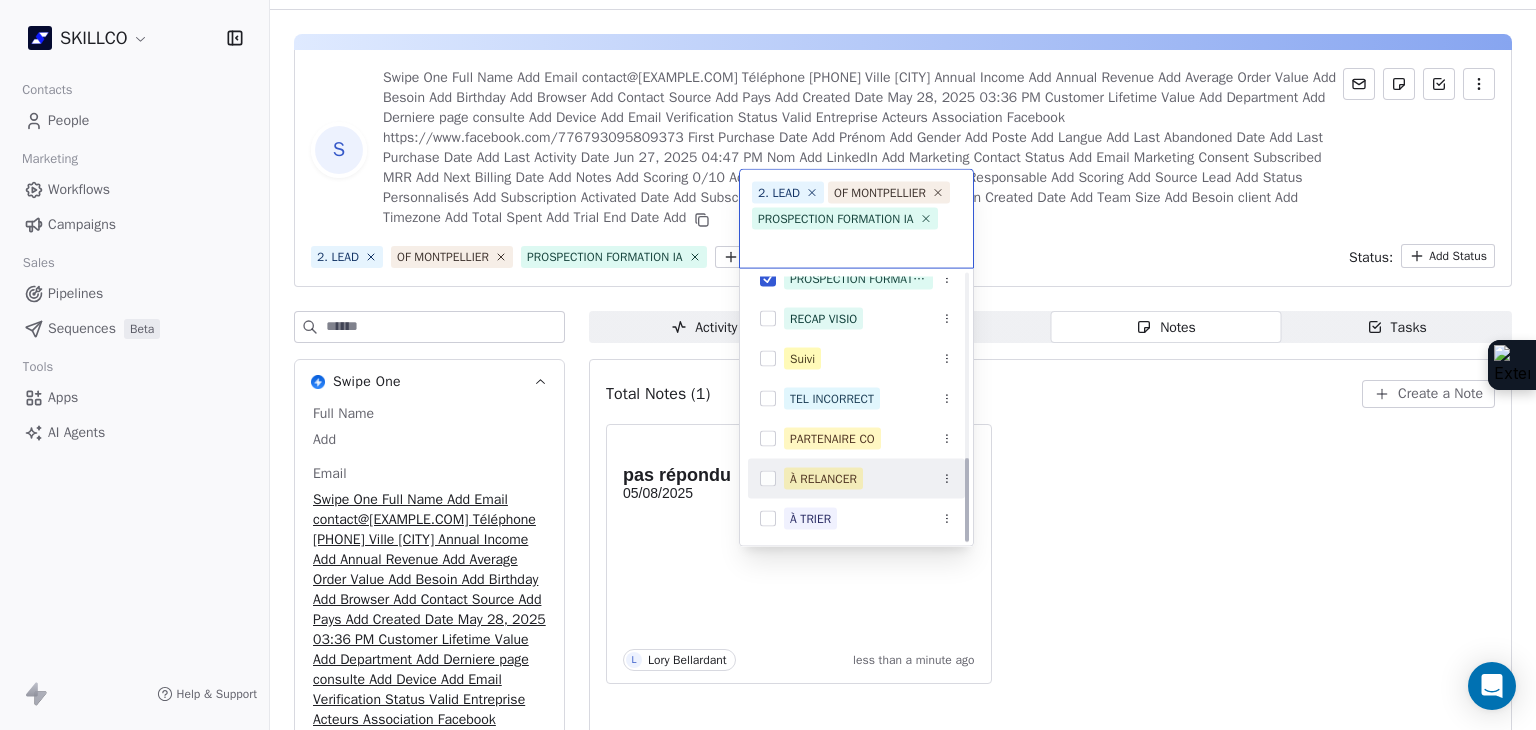 click on "À RELANCER" at bounding box center [823, 479] 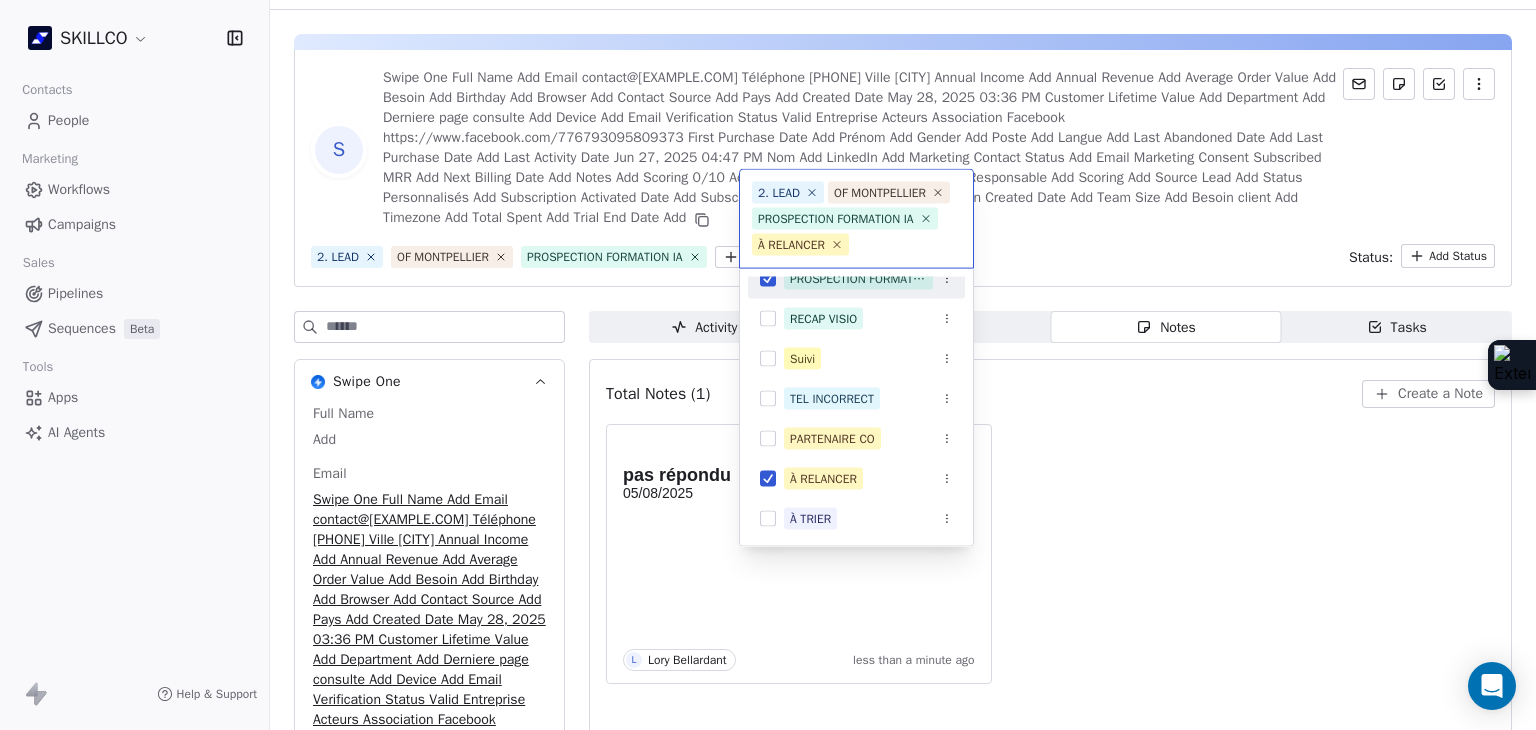 click on "SKILLCO Contacts People Marketing Workflows Campaigns Sales Pipelines Sequences Beta Tools Apps AI Agents Help & Support Back S contact@[EXAMPLE.COM] 2. LEAD OF [CITY] PROSPECTION FORMATION IA Add Tags Status: Add Status Swipe One Full Name Add Email contact@[EXAMPLE.COM] Téléphone [PHONE] Ville [CITY] Annual Income Add Annual Revenue Add Average Order Value Add Besoin Add Birthday Add Browser Add Contact Source Add Pays Add Created Date May 28, 2025 03:36 PM Customer Lifetime Value Add Department Add Derniere page consulte Add Device Add Email Verification Status Valid Entreprise Acteurs Association Facebook https://www.facebook.com/776793095809373 First Purchase Date Add Prénom Add Gender Add Poste Add Langue Add Last Abandoned Date Add Last Purchase Date Add Last Activity Date Jun 27, 2025 04:47 PM Nom Add LinkedIn Add Marketing Contact Status Add Email Marketing Consent Subscribed MRR Add Next Billing Date Add Notes Add Scoring 0/10 Add Occupation Add Orders Count Add Responsable Add" at bounding box center (768, 365) 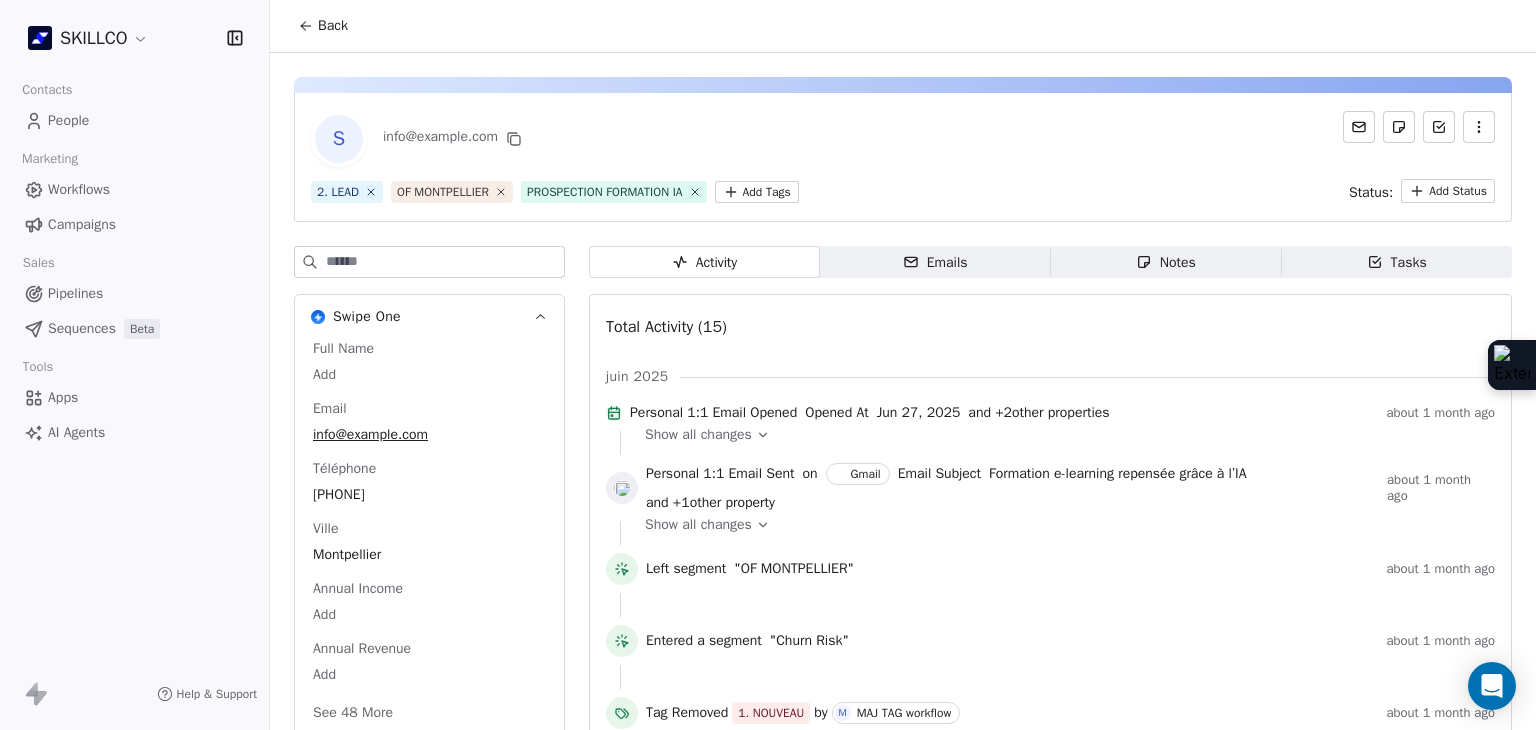scroll, scrollTop: 0, scrollLeft: 0, axis: both 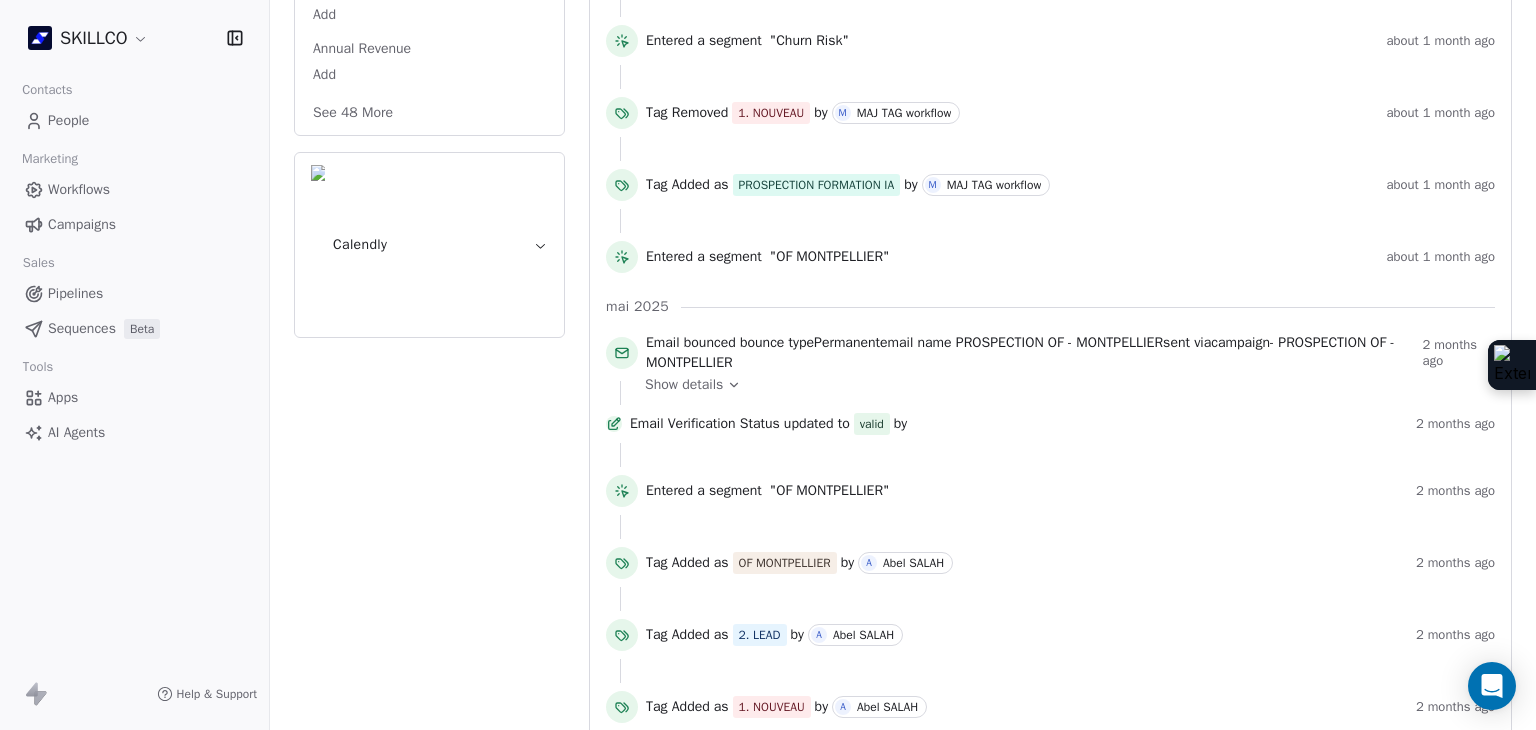 click on "See   48   More" at bounding box center (353, 113) 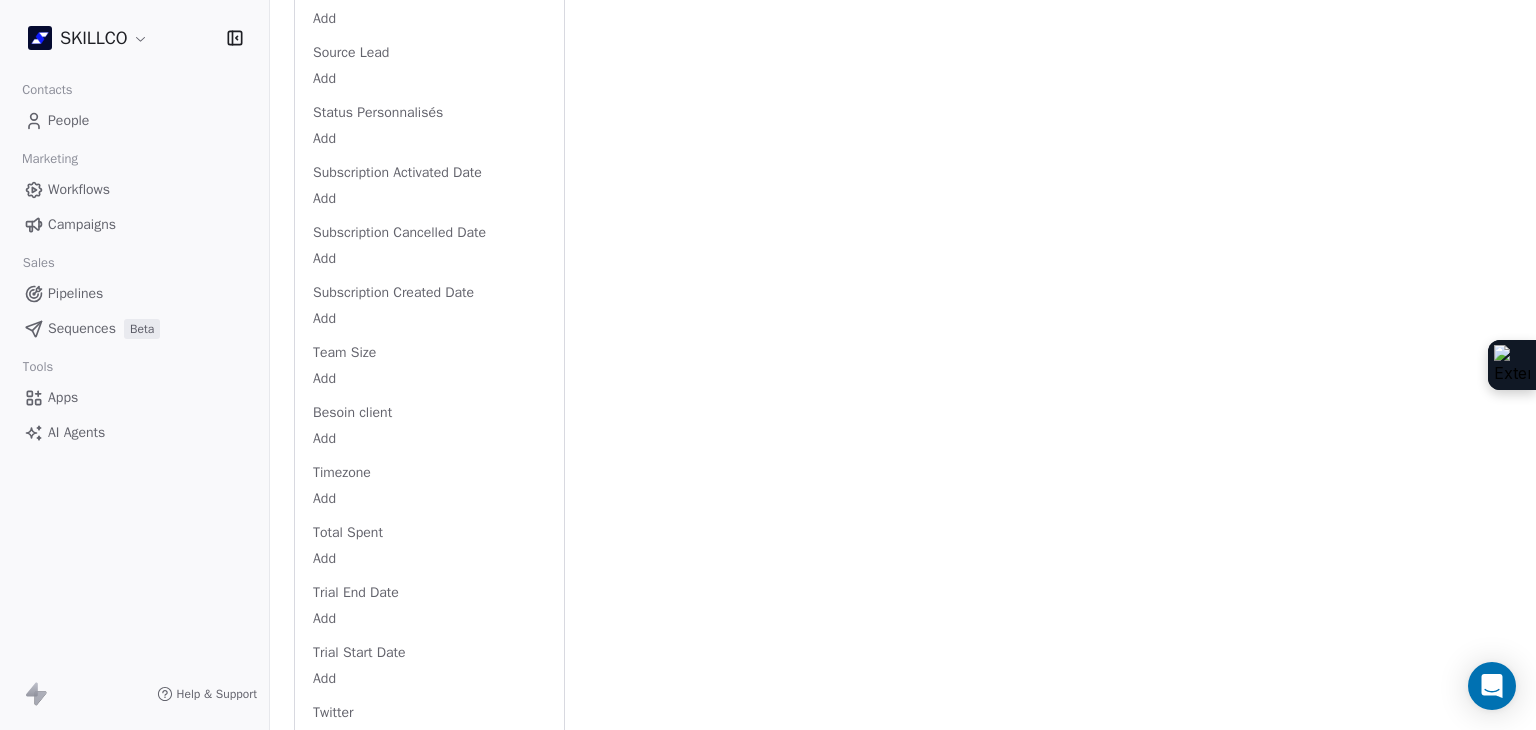 scroll, scrollTop: 2923, scrollLeft: 0, axis: vertical 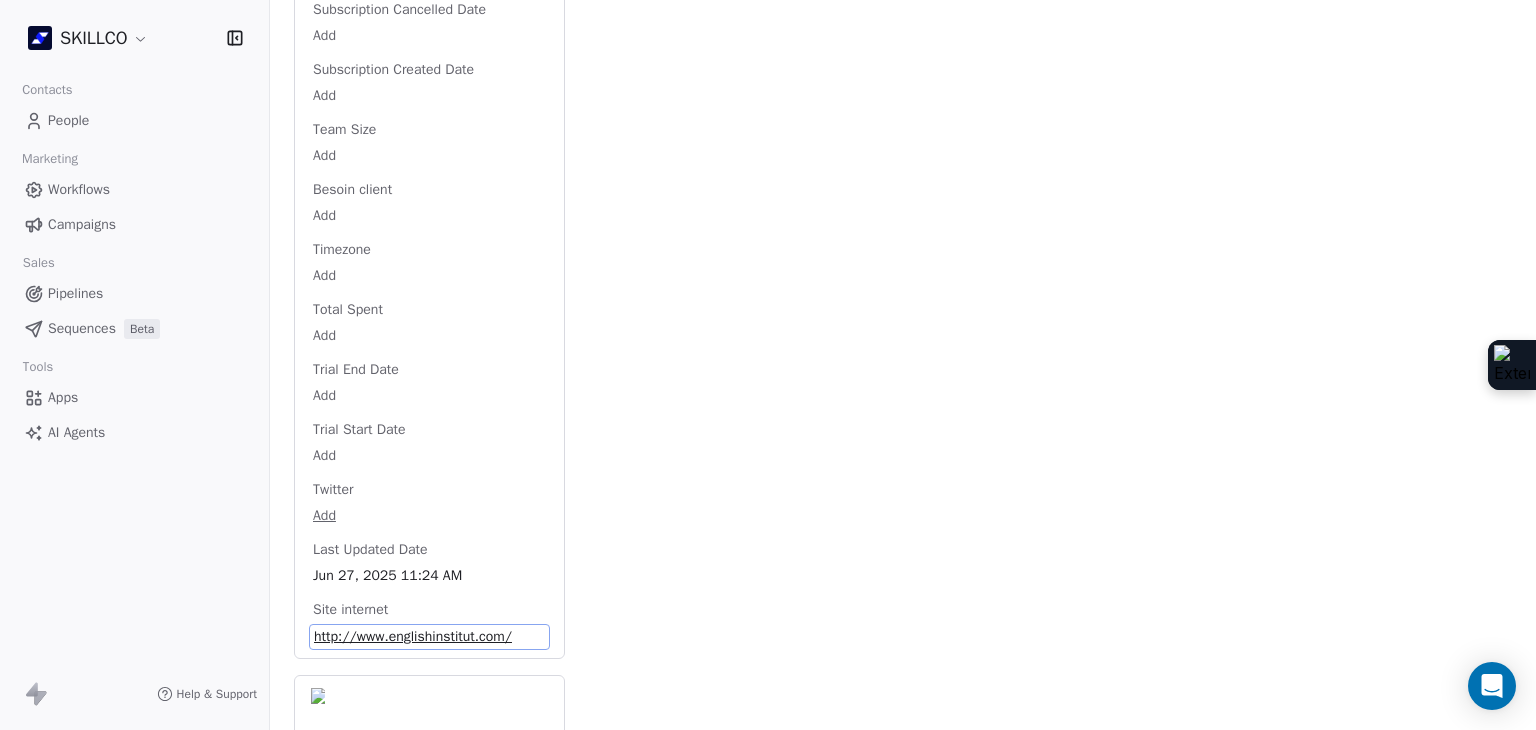 click on "http://www.englishinstitut.com/" at bounding box center (429, 637) 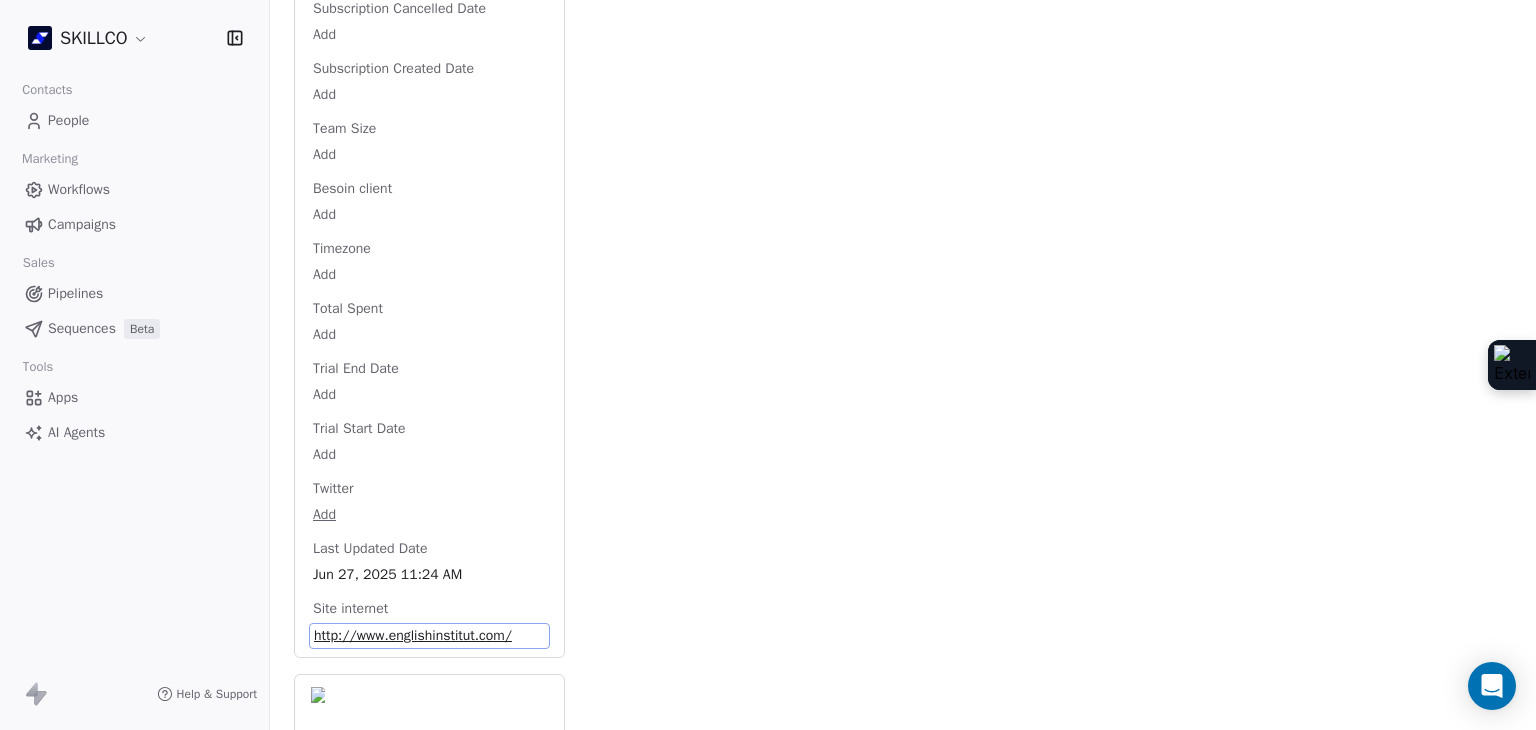 click on "http://www.englishinstitut.com/" at bounding box center [429, 636] 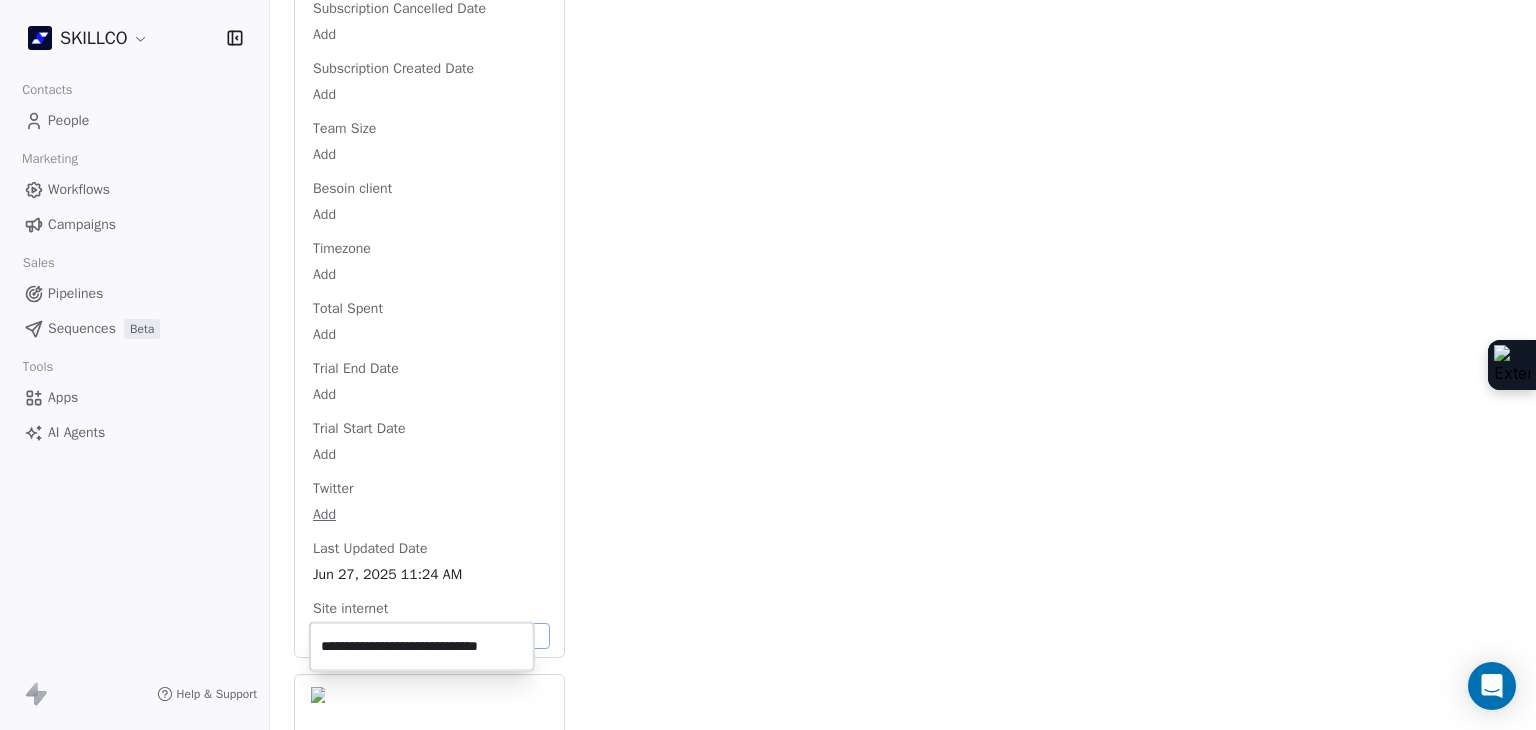 click on "**********" at bounding box center (422, 647) 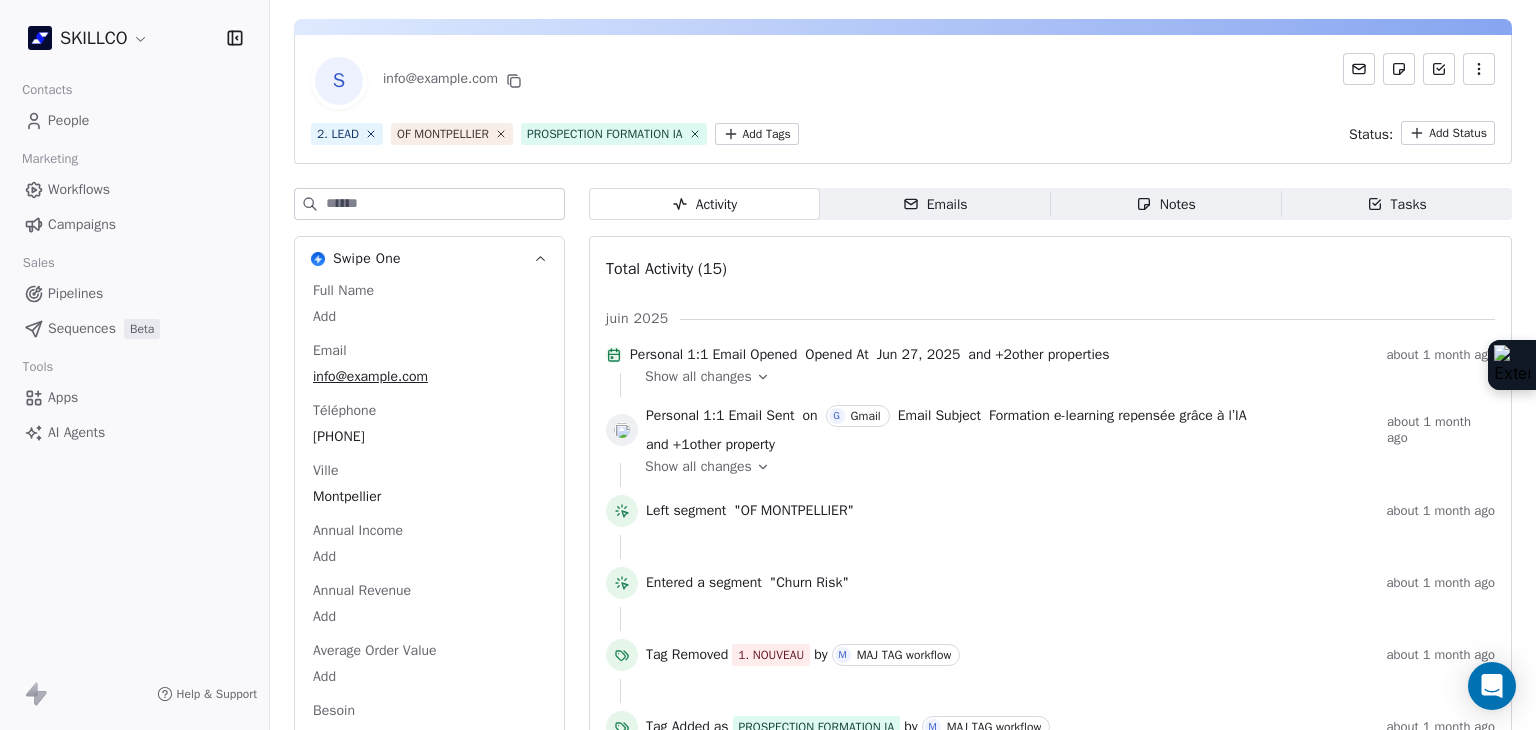 scroll, scrollTop: 0, scrollLeft: 0, axis: both 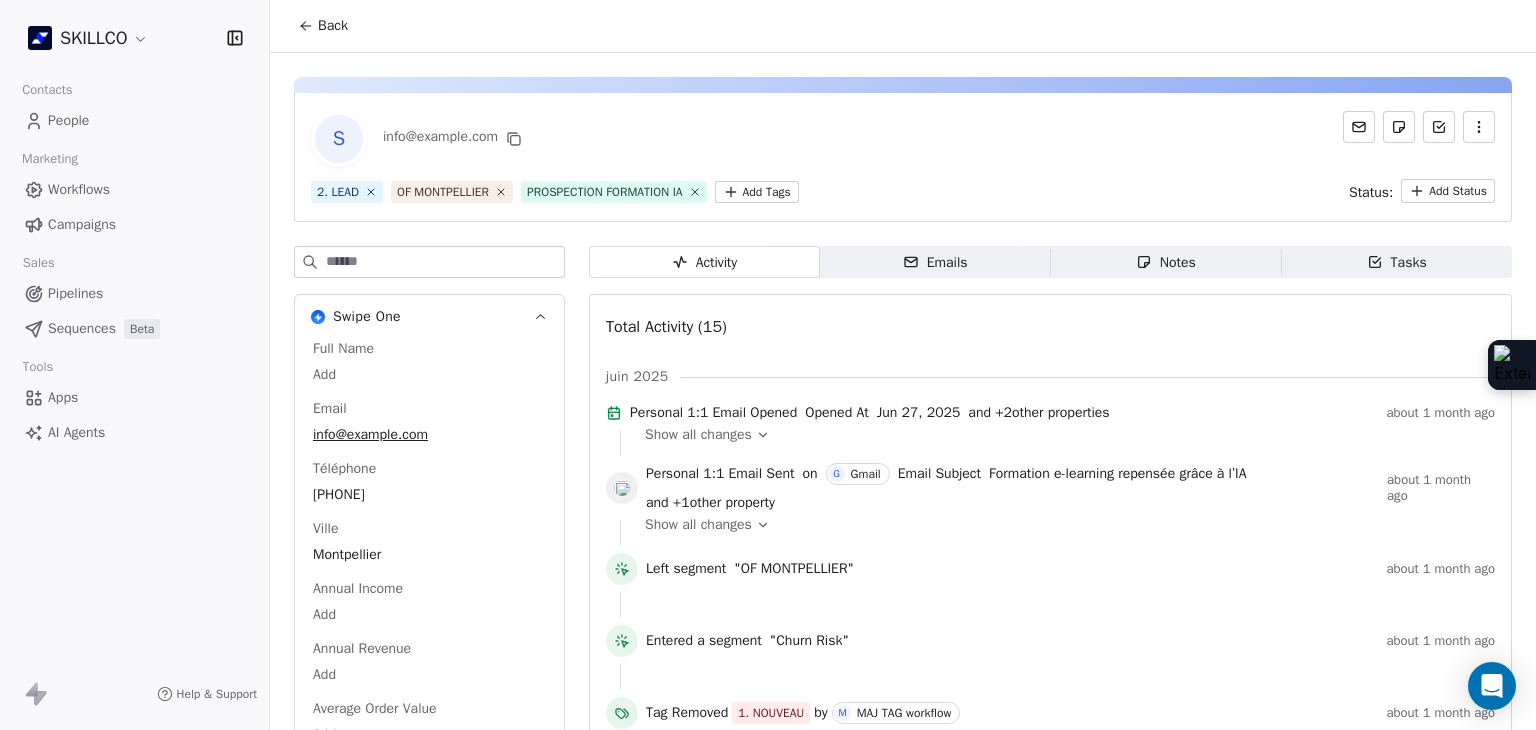 click on "SKILLCO Contacts People Marketing Workflows Campaigns Sales Pipelines Sequences Beta Tools Apps AI Agents Help & Support Back S info@englishinstitut.com 2. LEAD OF MONTPELLIER PROSPECTION FORMATION IA  Add Tags Status:   Add Status Swipe One Full Name Add Email info@englishinstitut.com Téléphone 33467661733 Ville Montpellier Annual Income Add Annual Revenue Add Average Order Value Add Besoin Add Birthday Add Browser Add Contact Source Add Pays Add Created Date May 28, 2025 03:36 PM Customer Lifetime Value Add Department Add Derniere page consulte Add Device Add Email Verification Status Valid Entreprise English Institute The Facebook Add First Purchase Date Add Prénom Add Gender Add Poste Add Langue Add Last Abandoned Date Add Last Purchase Date Add Last Activity Date Jun 27, 2025 11:24 AM Nom Add LinkedIn Add Marketing Contact Status Add Email Marketing Consent Subscribed MRR Add Next Billing Date Add Notes Add Scoring 0/10 Add Occupation Add Orders Count Add Responsable Add Scoring  Add Source Lead Add" at bounding box center [768, 365] 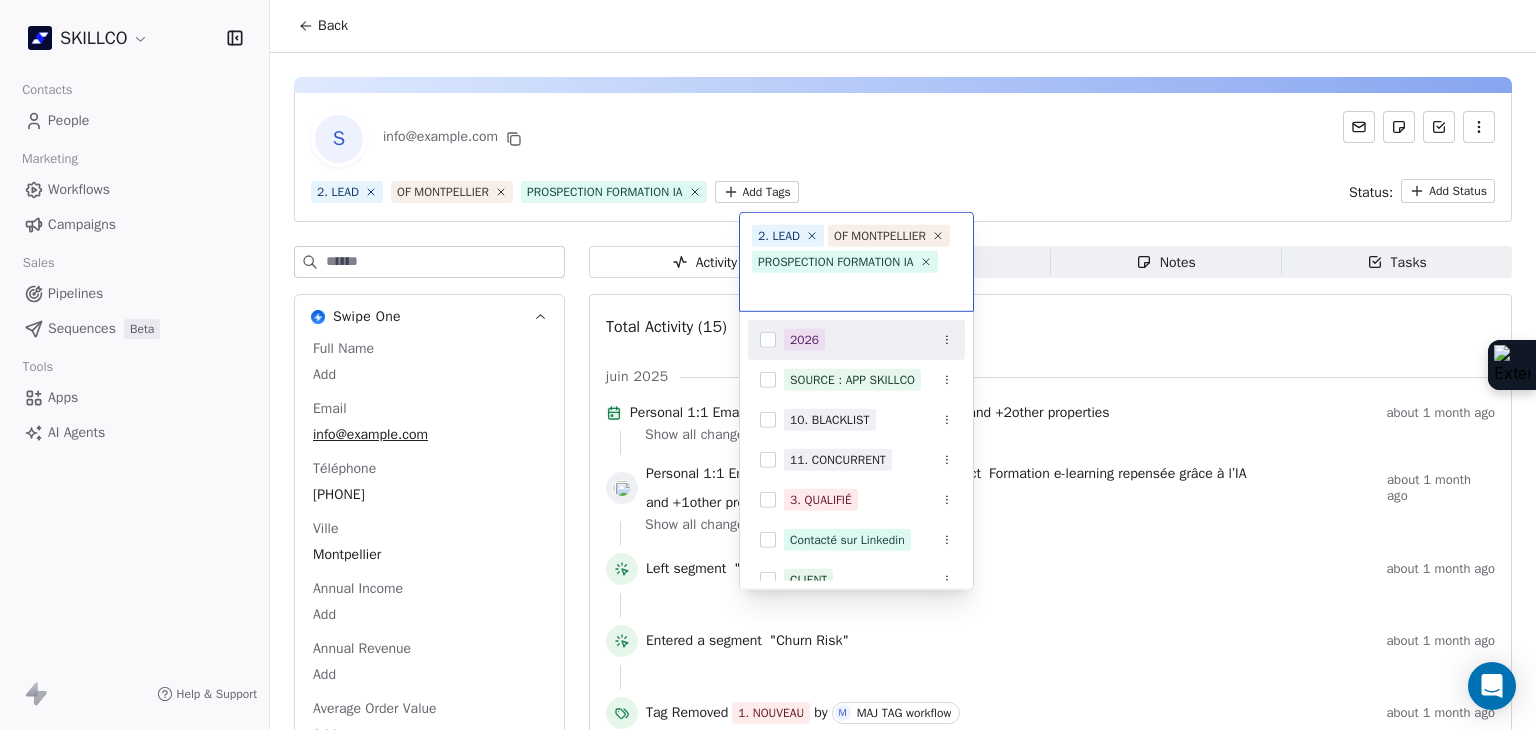 scroll, scrollTop: 578, scrollLeft: 0, axis: vertical 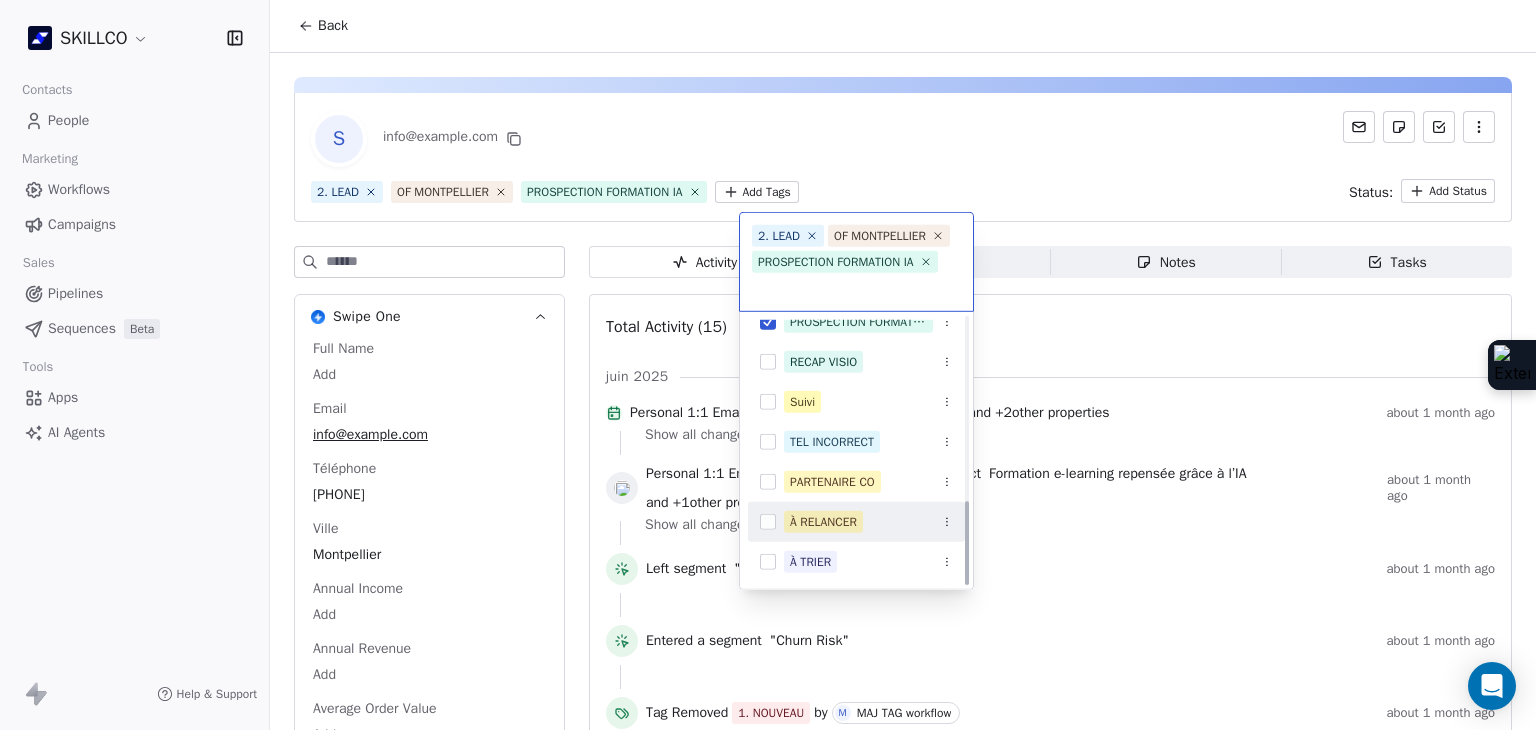 click on "À RELANCER" at bounding box center [823, 522] 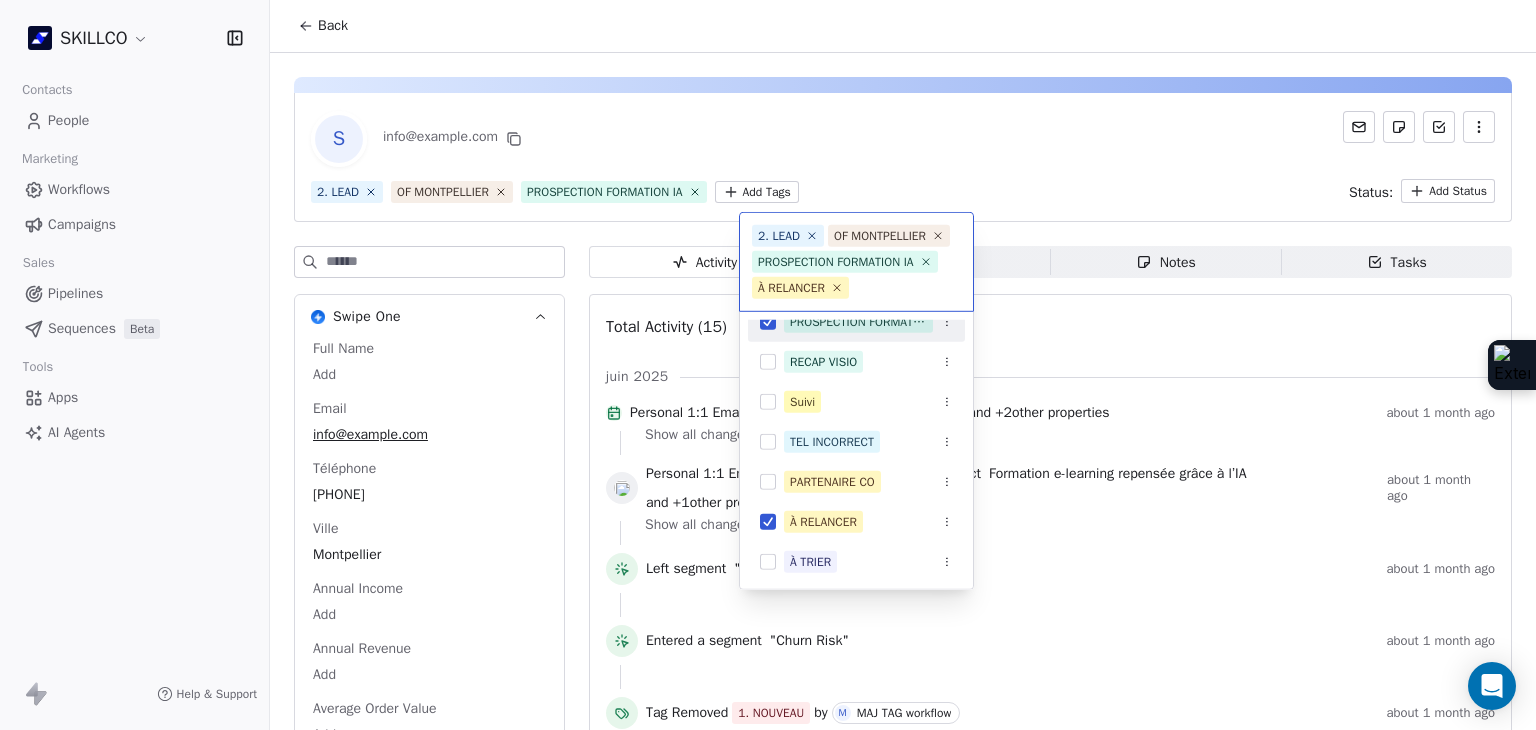 click on "SKILLCO Contacts People Marketing Workflows Campaigns Sales Pipelines Sequences Beta Tools Apps AI Agents Help & Support Back S info@englishinstitut.com 2. LEAD OF MONTPELLIER PROSPECTION FORMATION IA  Add Tags Status:   Add Status Swipe One Full Name Add Email info@englishinstitut.com Téléphone 33467661733 Ville Montpellier Annual Income Add Annual Revenue Add Average Order Value Add Besoin Add Birthday Add Browser Add Contact Source Add Pays Add Created Date May 28, 2025 03:36 PM Customer Lifetime Value Add Department Add Derniere page consulte Add Device Add Email Verification Status Valid Entreprise English Institute The Facebook Add First Purchase Date Add Prénom Add Gender Add Poste Add Langue Add Last Abandoned Date Add Last Purchase Date Add Last Activity Date Jun 27, 2025 11:24 AM Nom Add LinkedIn Add Marketing Contact Status Add Email Marketing Consent Subscribed MRR Add Next Billing Date Add Notes Add Scoring 0/10 Add Occupation Add Orders Count Add Responsable Add Scoring  Add Source Lead Add" at bounding box center [768, 365] 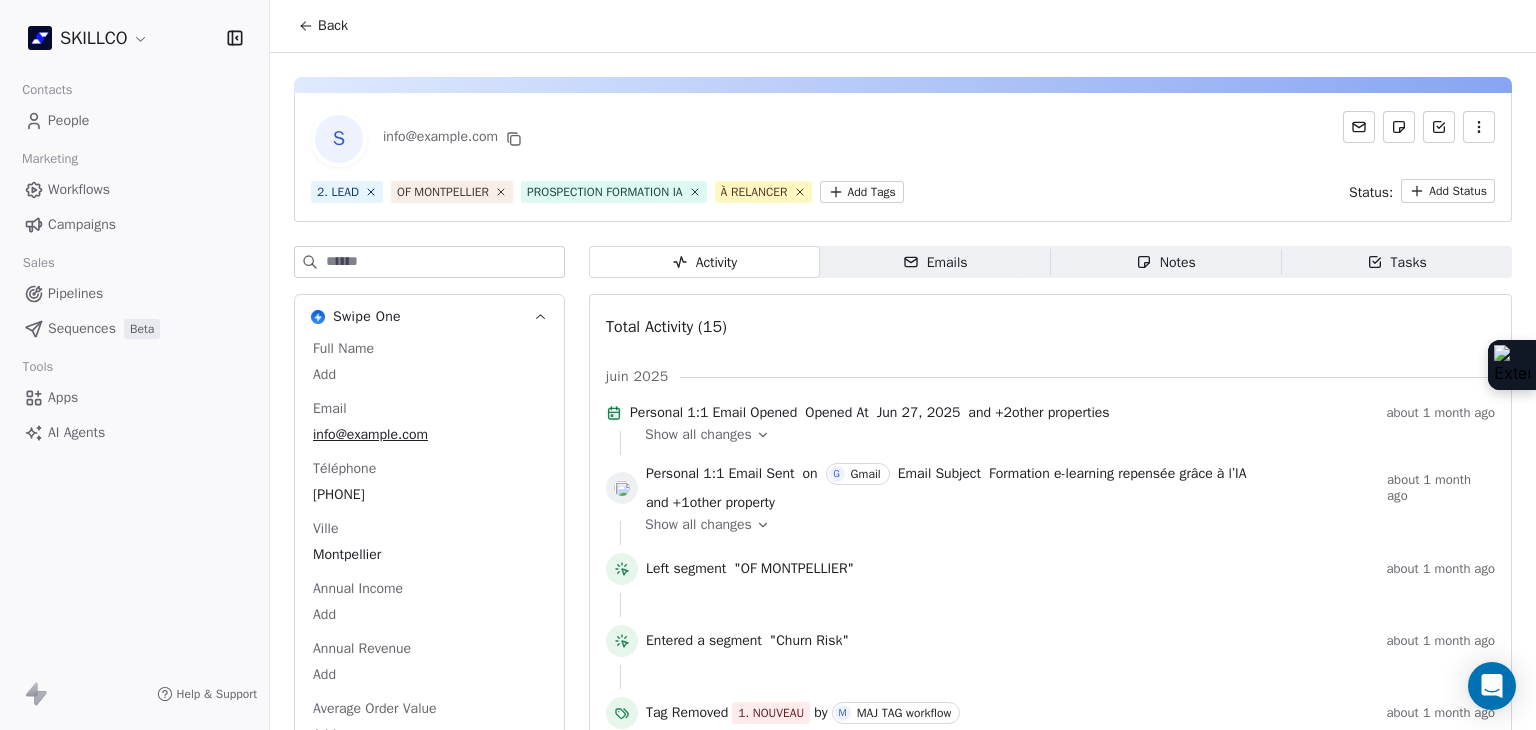 click 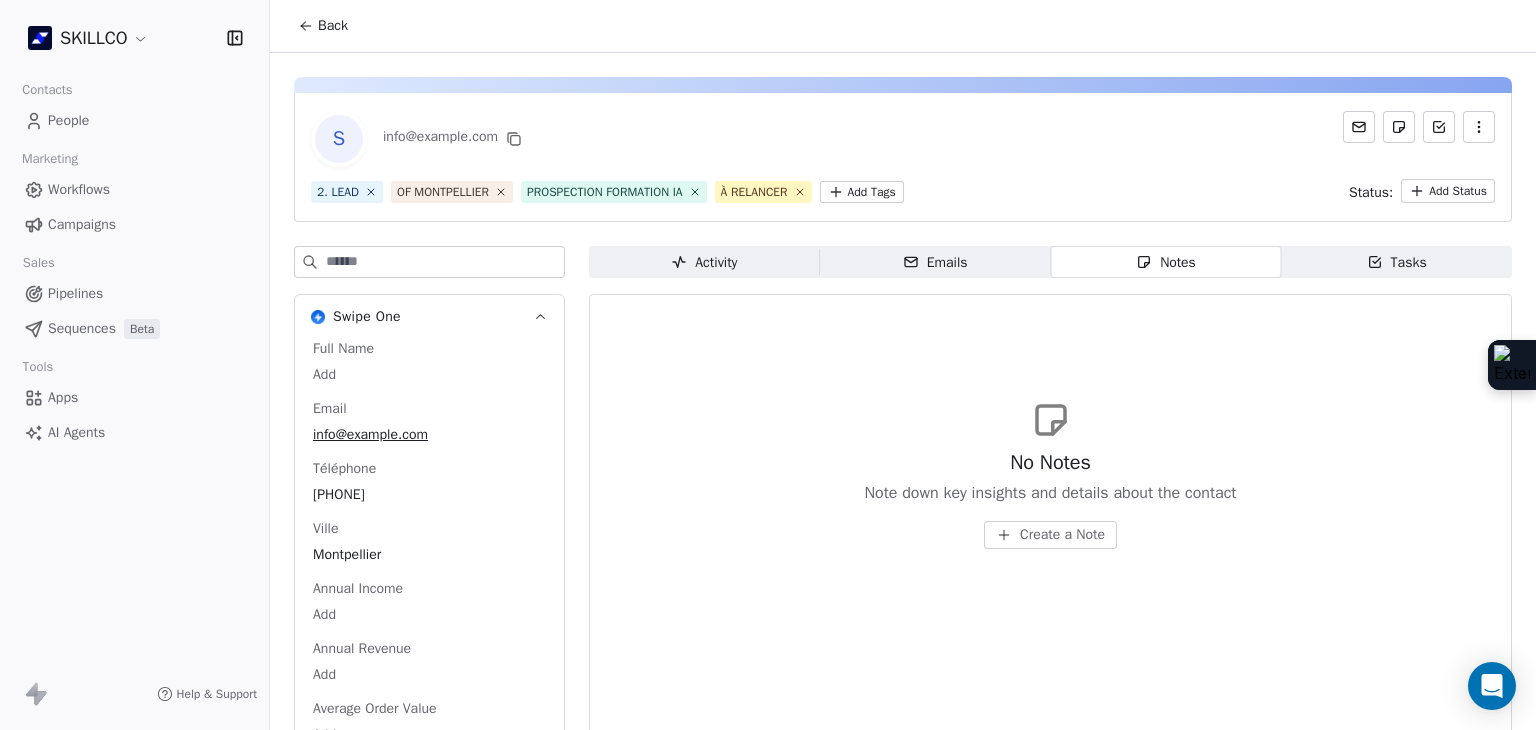 click on "Create a Note" at bounding box center [1050, 535] 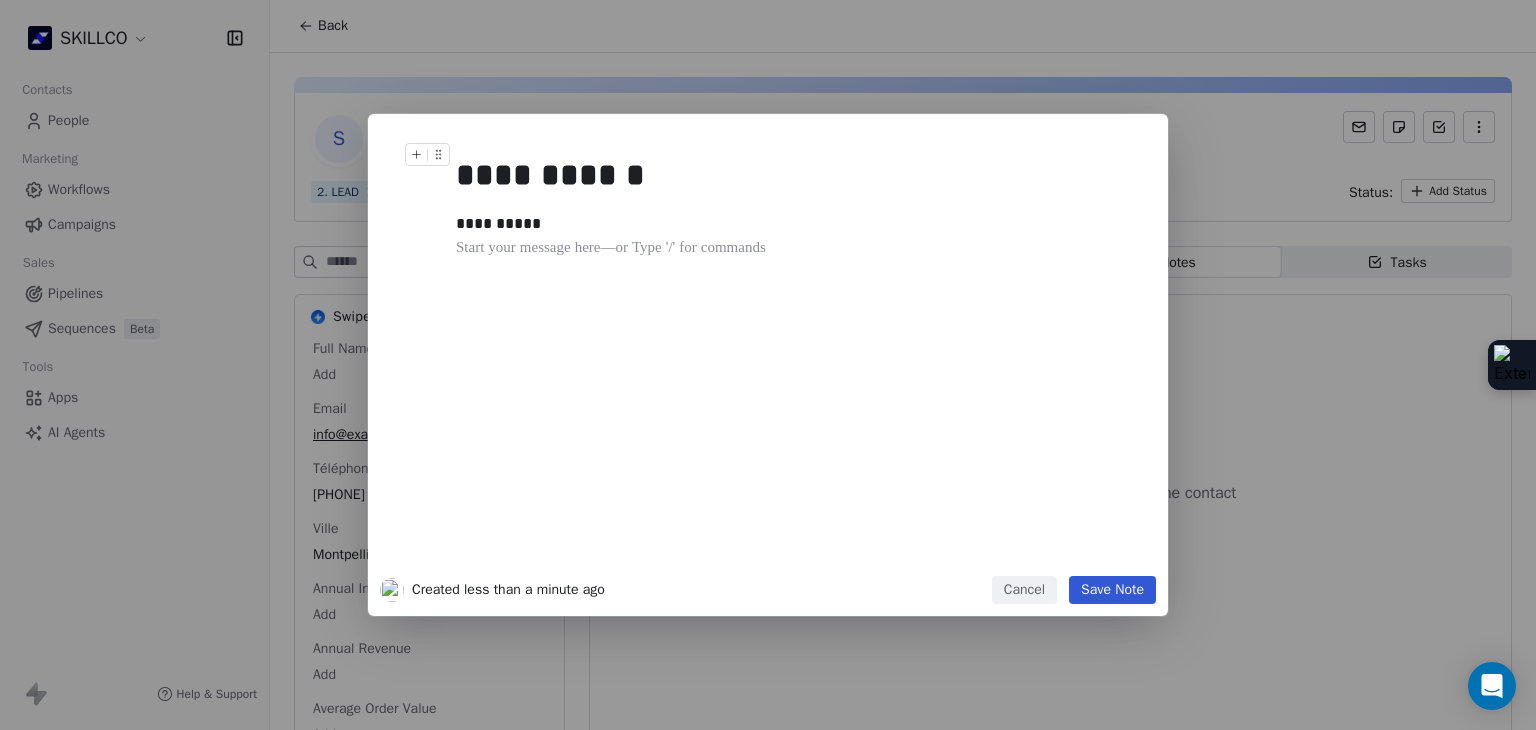 click on "Save Note" at bounding box center (1112, 590) 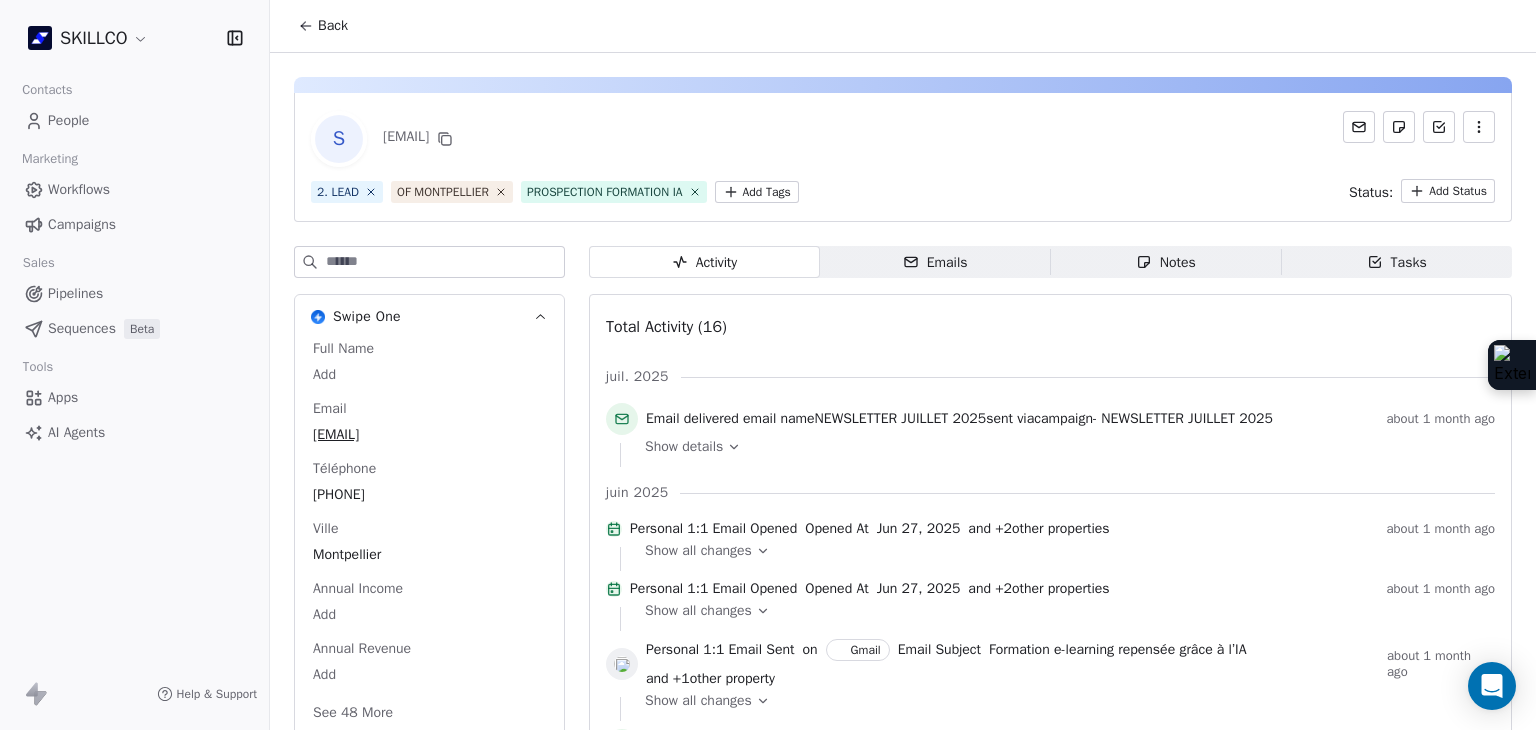 scroll, scrollTop: 0, scrollLeft: 0, axis: both 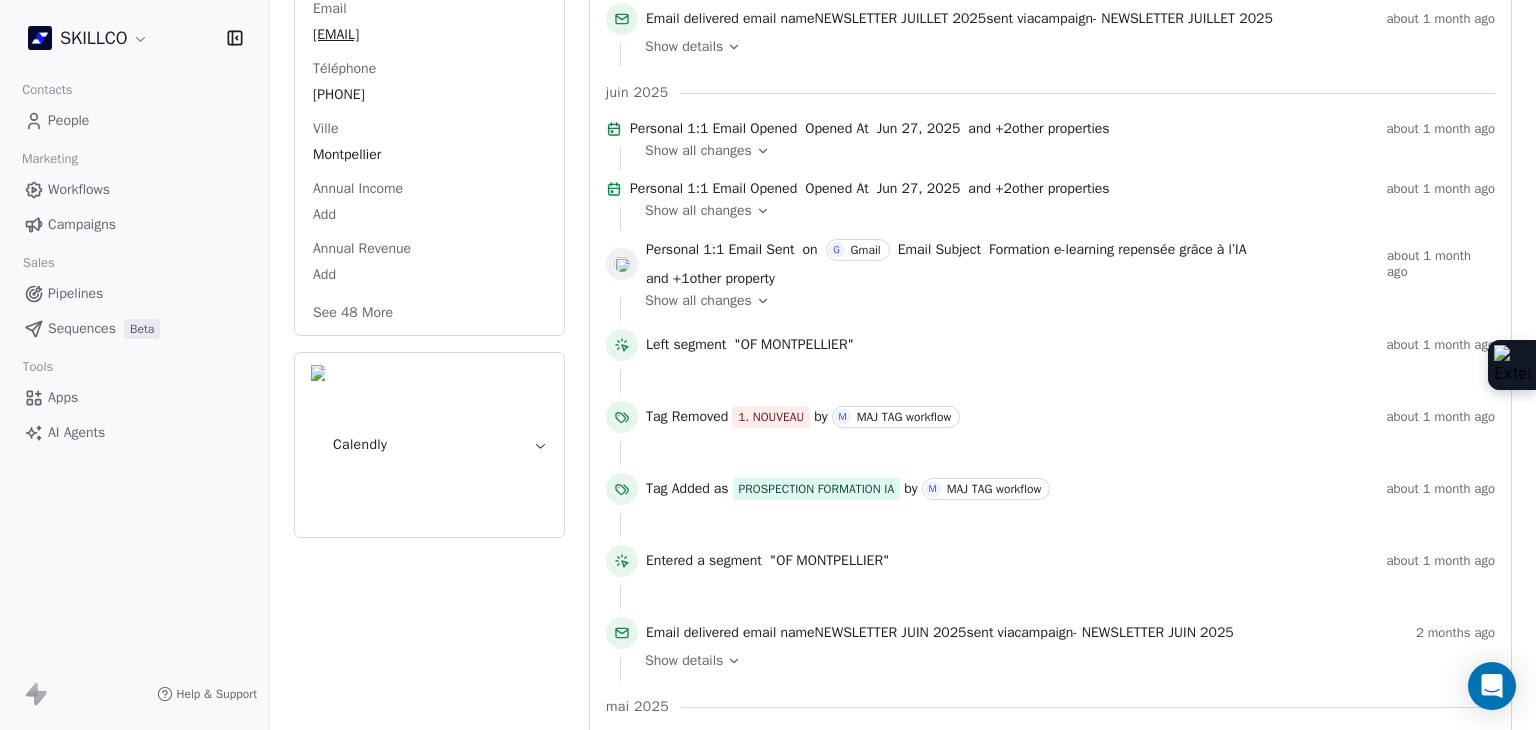 click on "See   48   More" at bounding box center (353, 313) 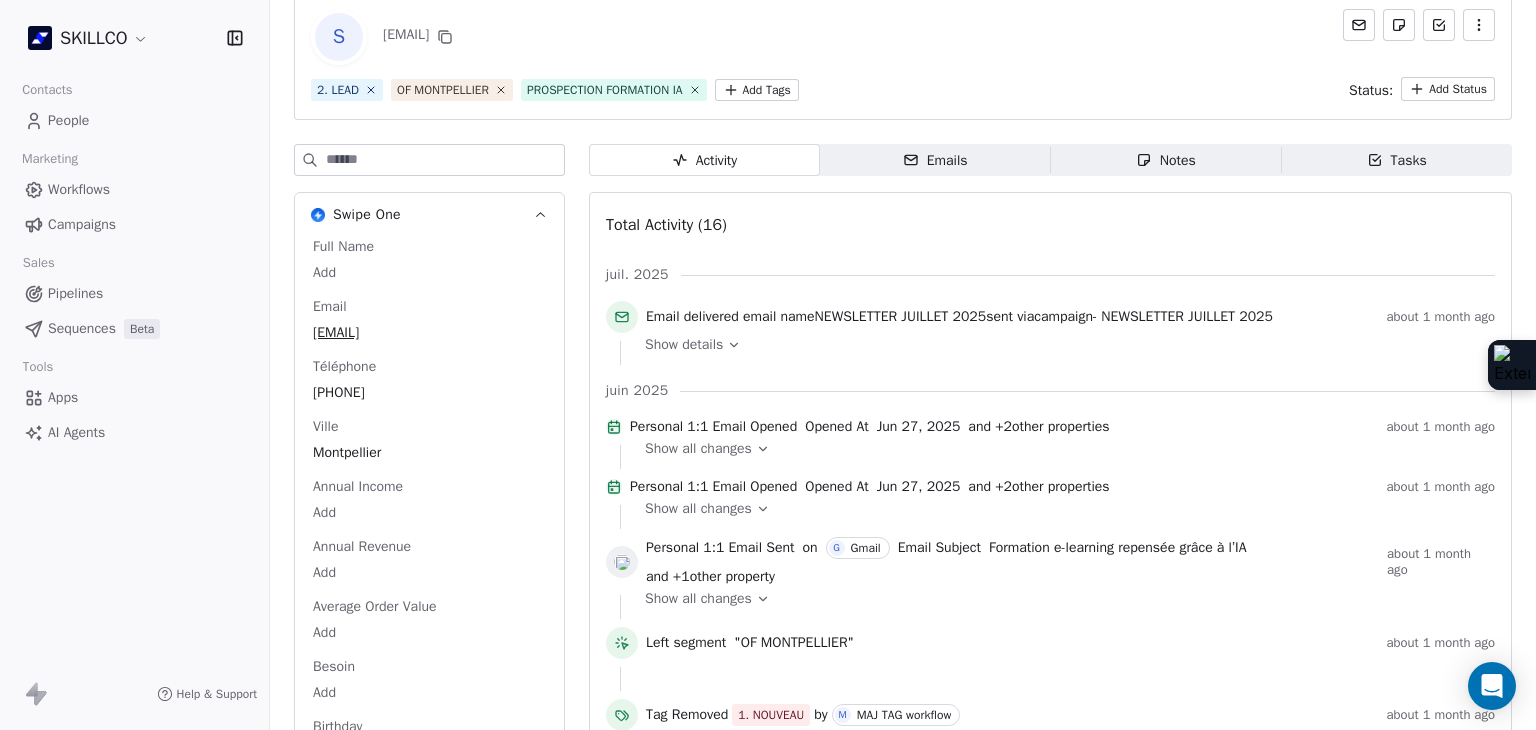 scroll, scrollTop: 0, scrollLeft: 0, axis: both 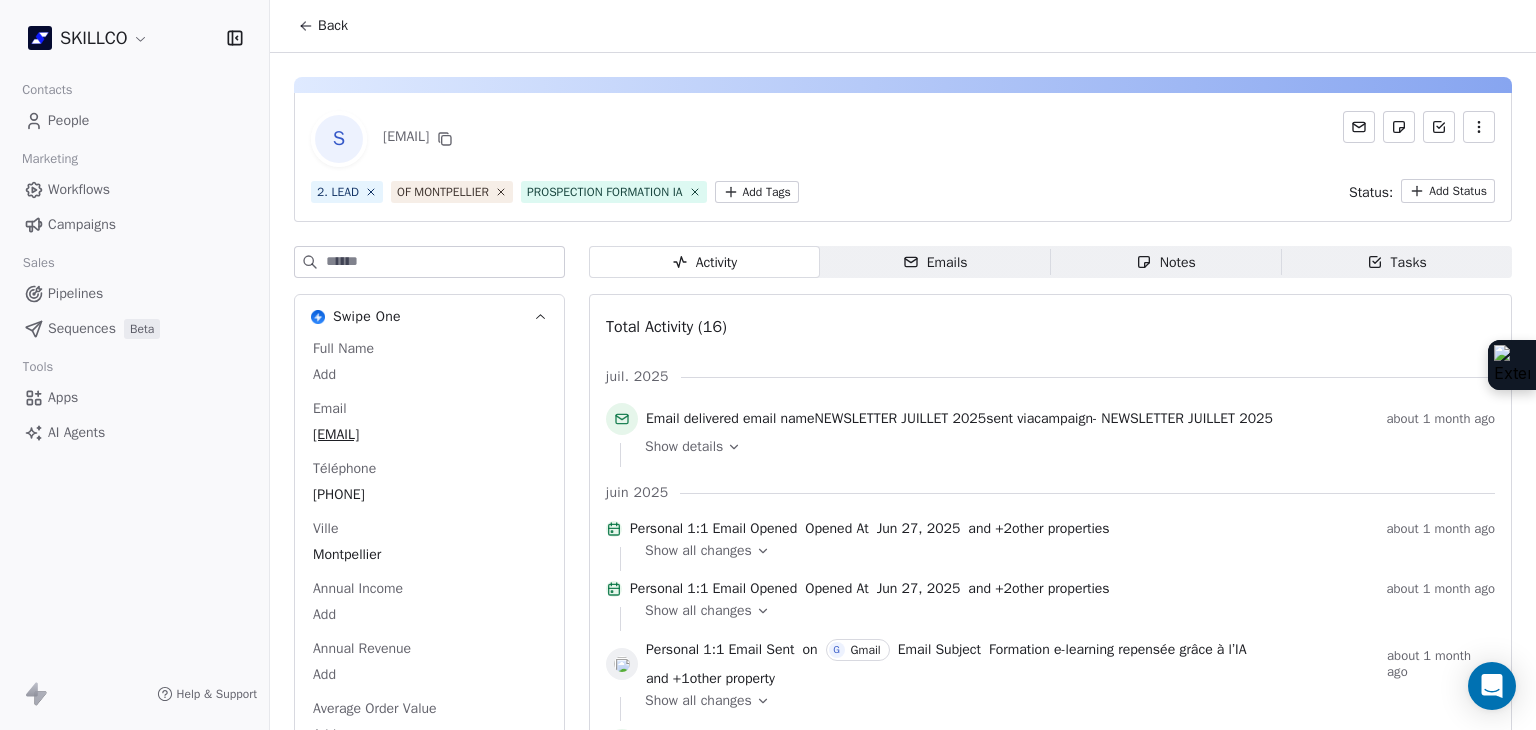 click on "SKILLCO Contacts People Marketing Workflows Campaigns Sales Pipelines Sequences Beta Tools Apps AI Agents Help & Support Back S [EMAIL] 2. LEAD OF [CITY] PROSPECTION FORMATION IA Add Tags Status: Add Status Swipe One Full Name Add Email [EMAIL] Téléphone [PHONE] Ville [CITY] Annual Income Add Annual Revenue Add Average Order Value Add Besoin Add Birthday Add Browser Add Contact Source Add Pays Add Created Date [DATE] [TIME] Customer Lifetime Value Add Department Add Derniere page consulte Add Device Add Email Verification Status Valid Entreprise École de commerce [CITY] - ESG Facebook https://www.facebook.com/0000000000000000 First Purchase Date Add Prénom Add Gender Add Poste Add Langue Add Last Abandoned Date Add Last Purchase Date Add Last Activity Date [DATE] [TIME] Nom Add LinkedIn http://www.linkedin.com/company/00000000 Marketing Contact Status Add Email Marketing Consent Subscribed MRR Add Next Billing Date Add Notes Add Scoring 0/10 Add" at bounding box center [768, 365] 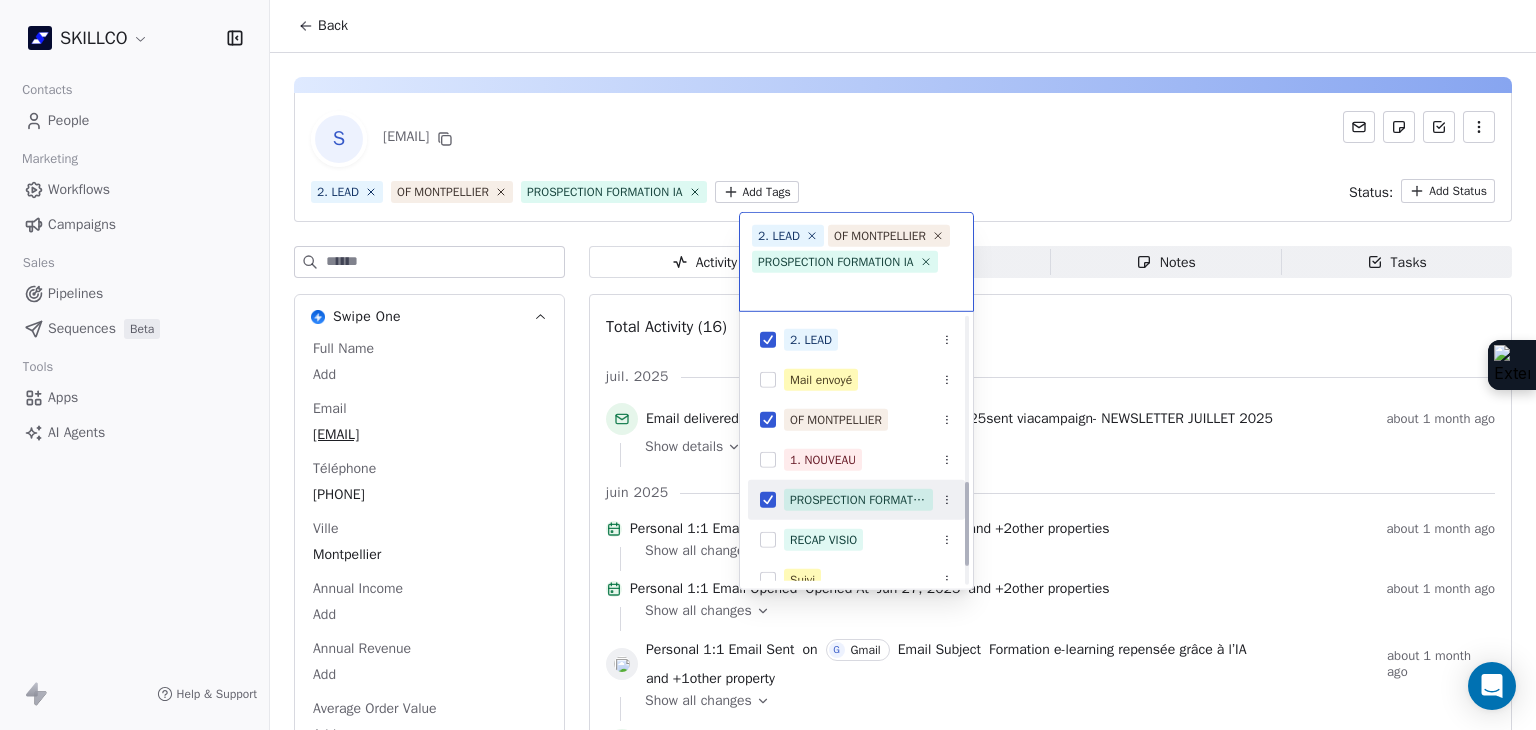 scroll, scrollTop: 578, scrollLeft: 0, axis: vertical 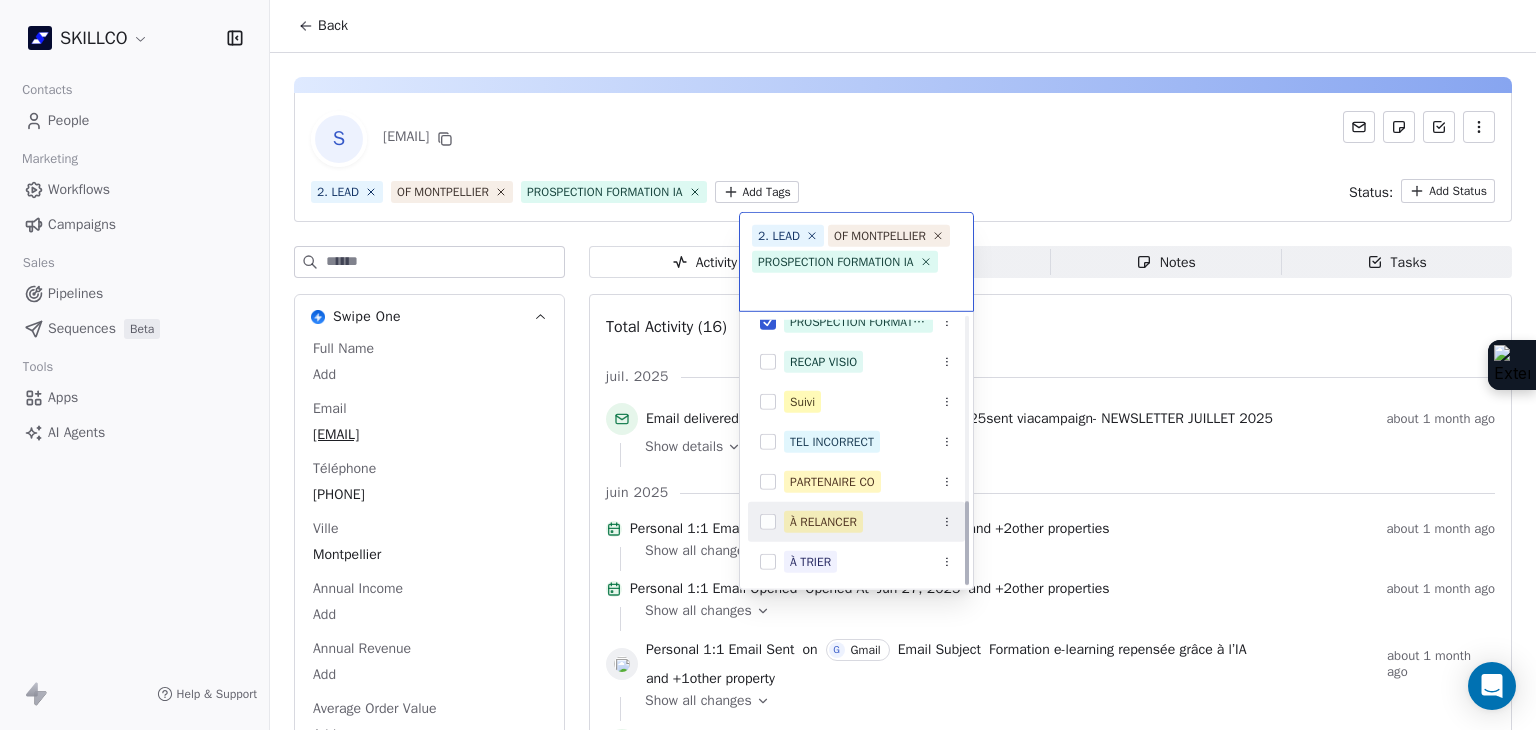 click on "À RELANCER" at bounding box center (823, 522) 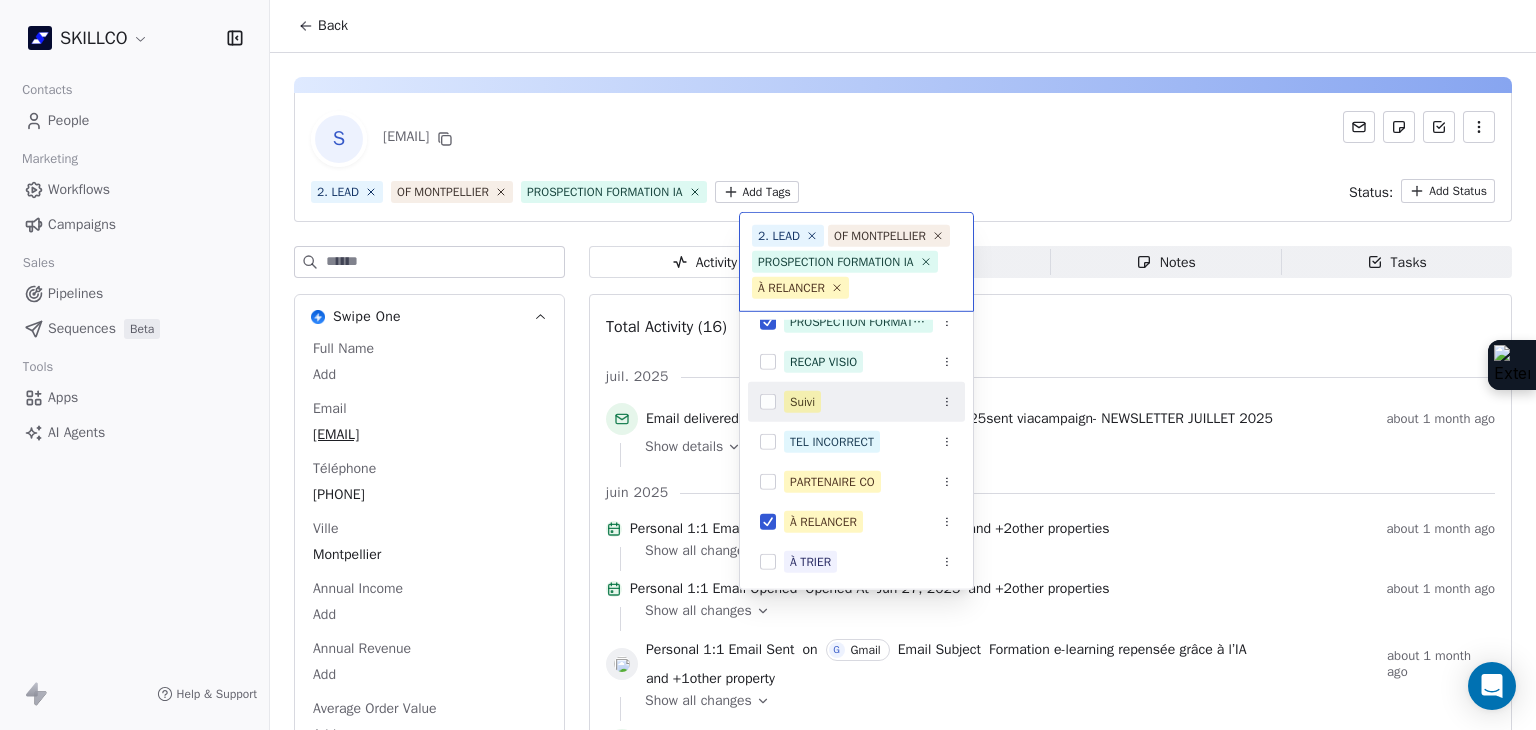 click on "SKILLCO Contacts People Marketing Workflows Campaigns Sales Pipelines Sequences Beta Tools Apps AI Agents Help & Support Back S [EMAIL] 2. LEAD OF [CITY] PROSPECTION FORMATION IA Add Tags Status: Add Status Swipe One Full Name Add Email [EMAIL] Téléphone [PHONE] Ville [CITY] Annual Income Add Annual Revenue Add Average Order Value Add Besoin Add Birthday Add Browser Add Contact Source Add Pays Add Created Date [DATE] [TIME] Customer Lifetime Value Add Department Add Derniere page consulte Add Device Add Email Verification Status Valid Entreprise École de commerce [CITY] - ESG Facebook https://www.facebook.com/0000000000000000 First Purchase Date Add Prénom Add Gender Add Poste Add Langue Add Last Abandoned Date Add Last Purchase Date Add Last Activity Date [DATE] [TIME] Nom Add LinkedIn http://www.linkedin.com/company/00000000 Marketing Contact Status Add Email Marketing Consent Subscribed MRR Add Next Billing Date Add Notes Add Scoring 0/10 Add" at bounding box center (768, 365) 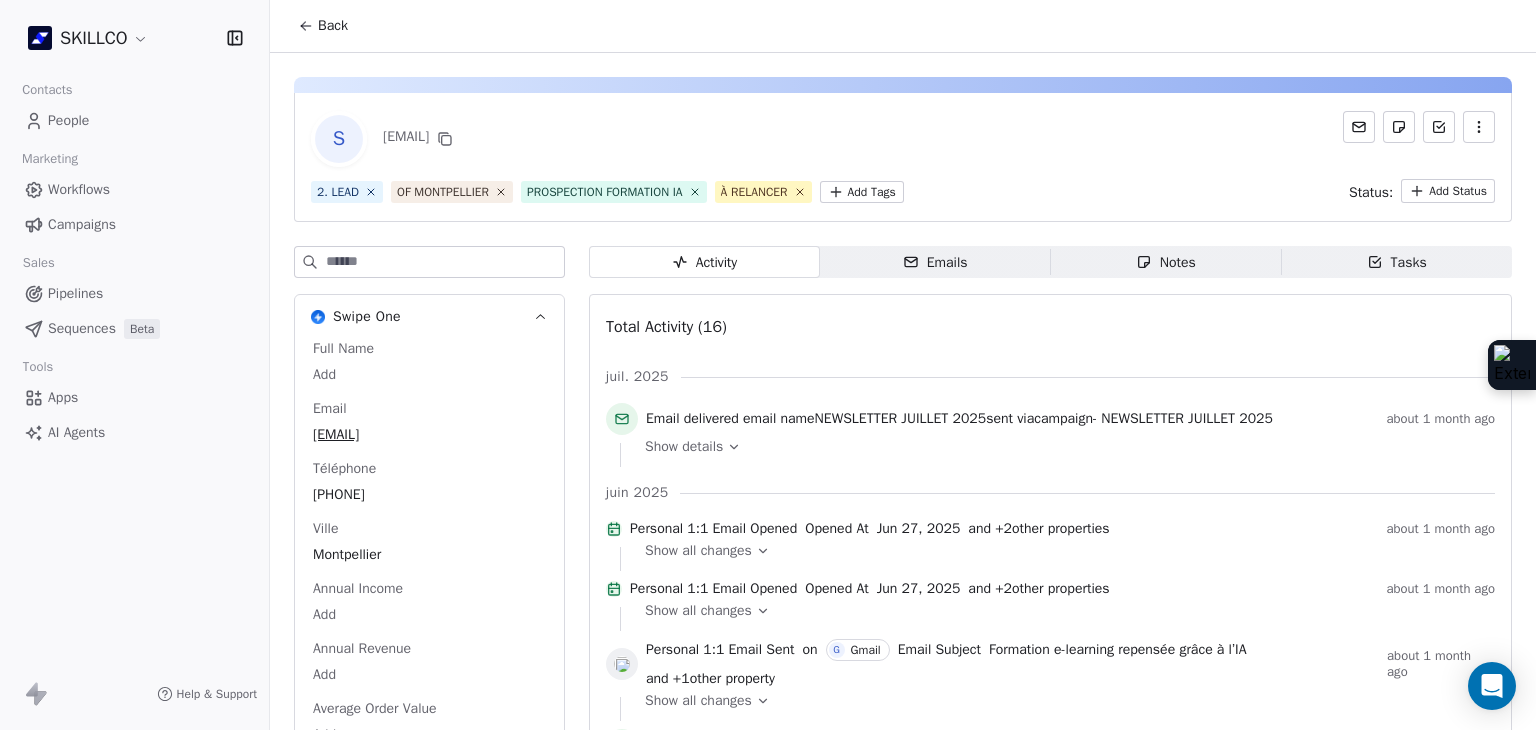 click on "Notes" at bounding box center [1166, 262] 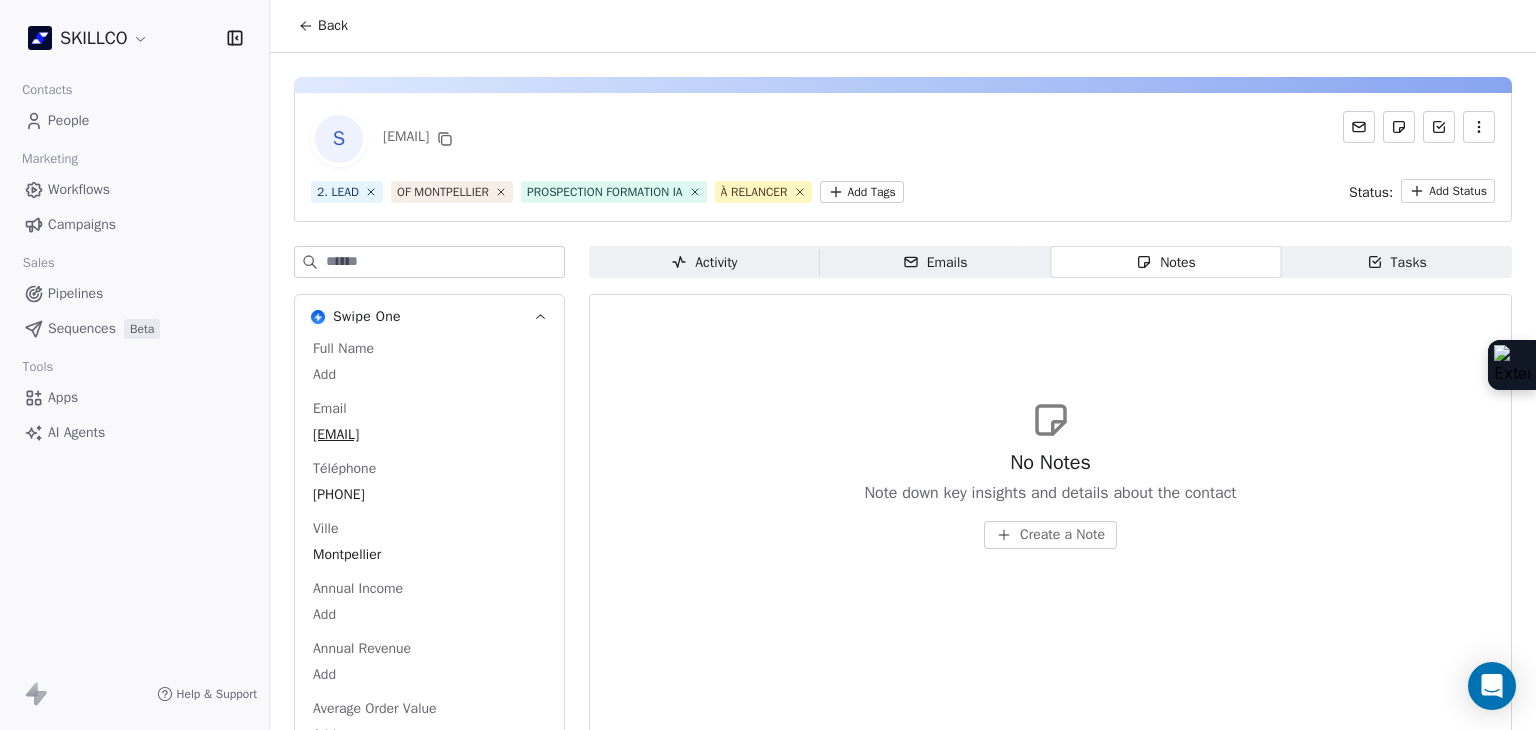 click on "Create a Note" at bounding box center (1062, 535) 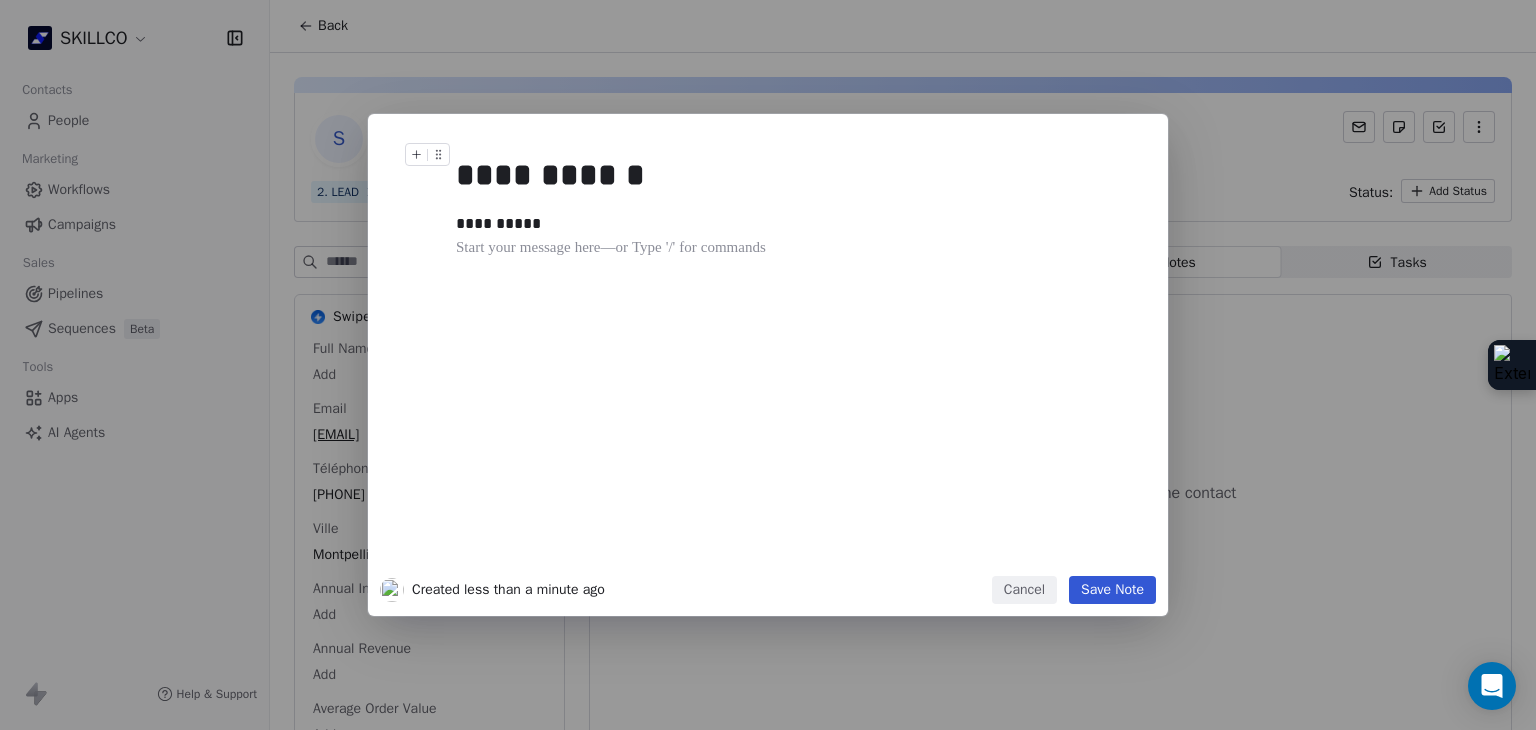 click on "**********" at bounding box center (768, 365) 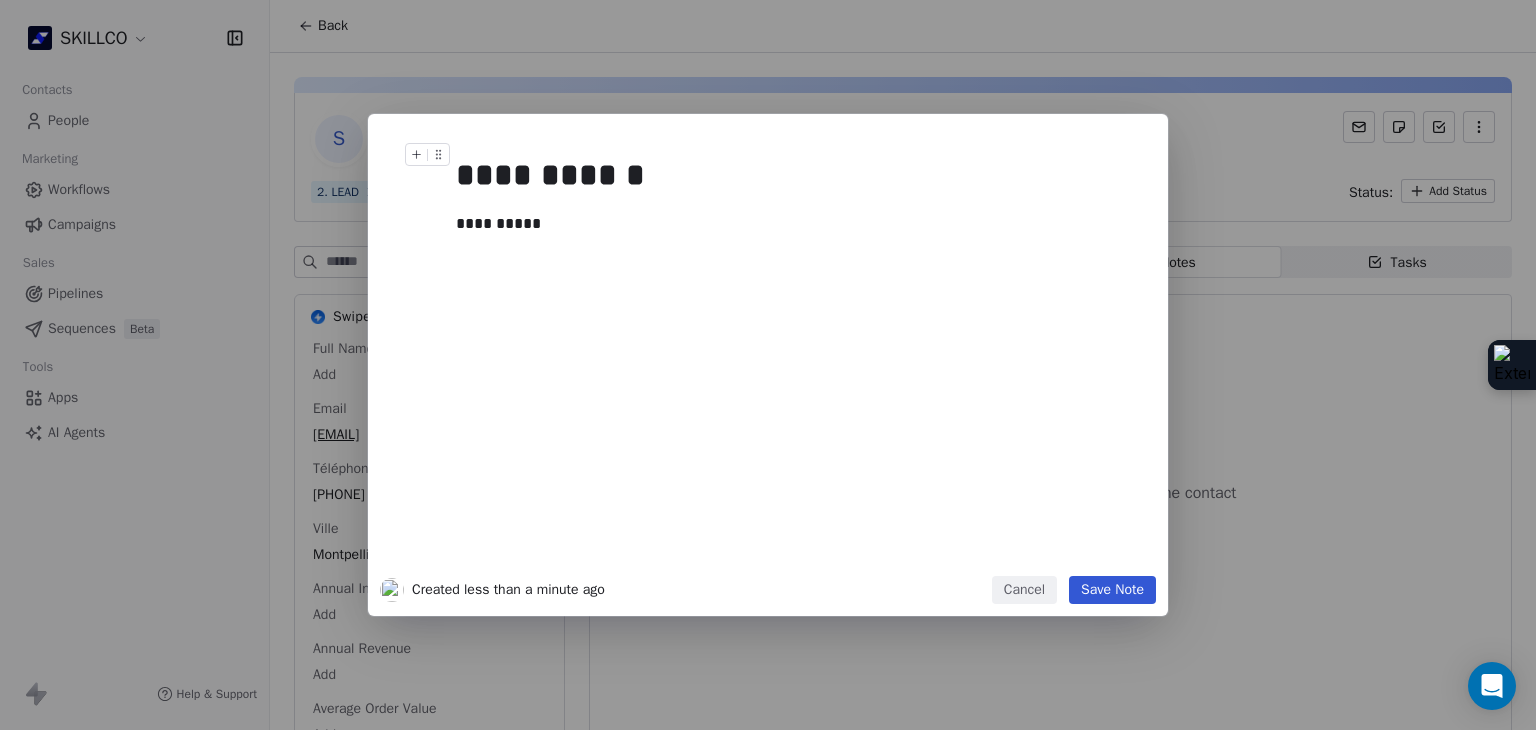 click on "**********" at bounding box center (768, 365) 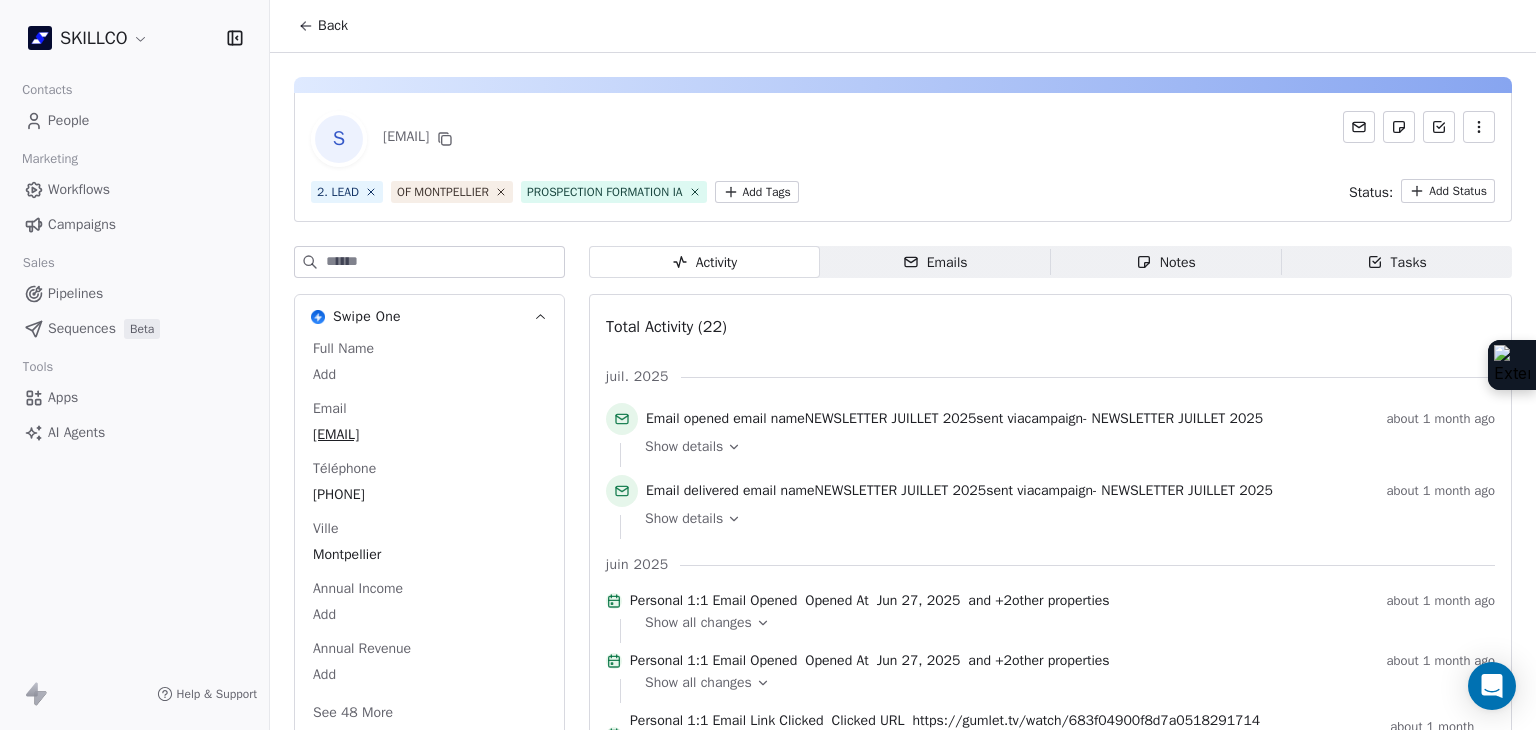 scroll, scrollTop: 0, scrollLeft: 0, axis: both 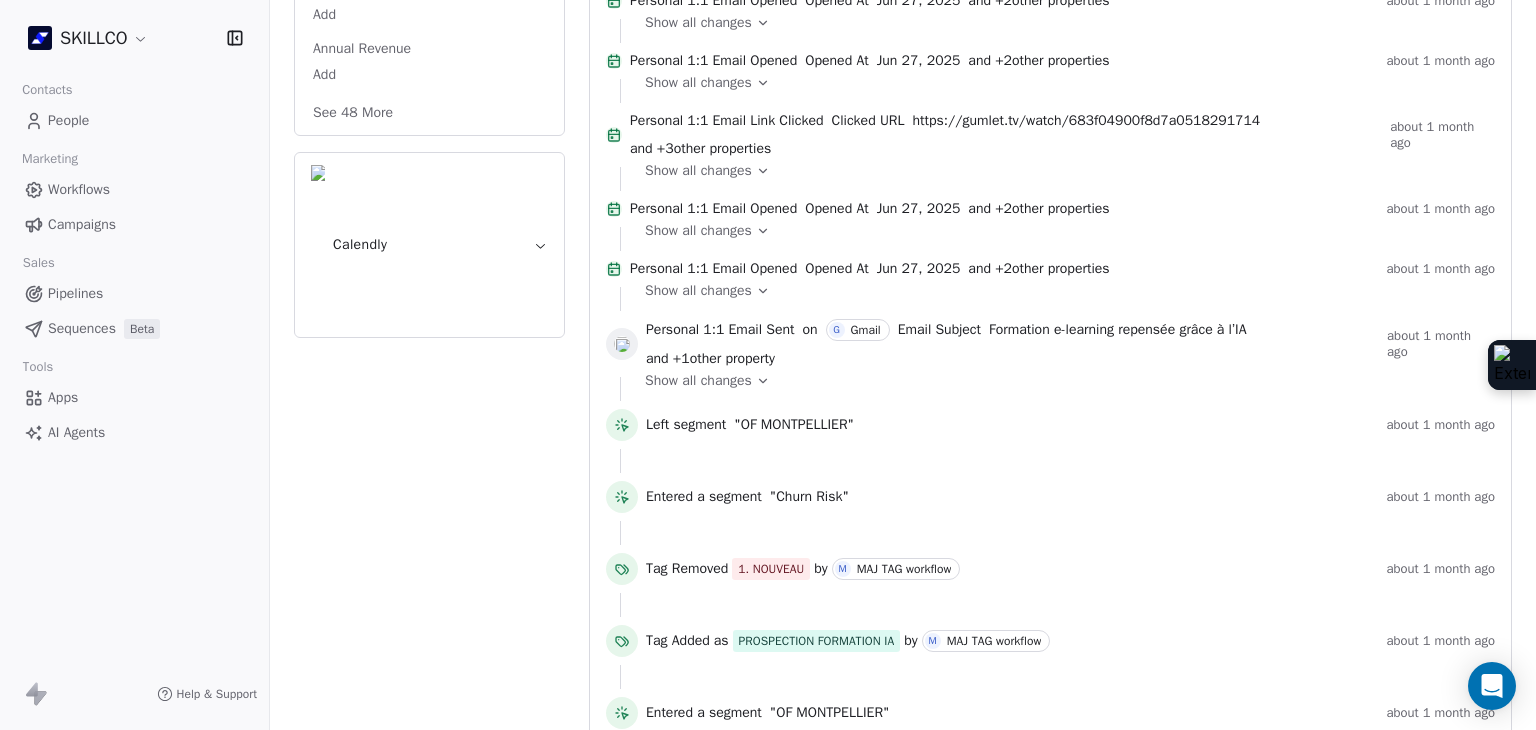 drag, startPoint x: 322, startPoint y: 101, endPoint x: 344, endPoint y: 147, distance: 50.990196 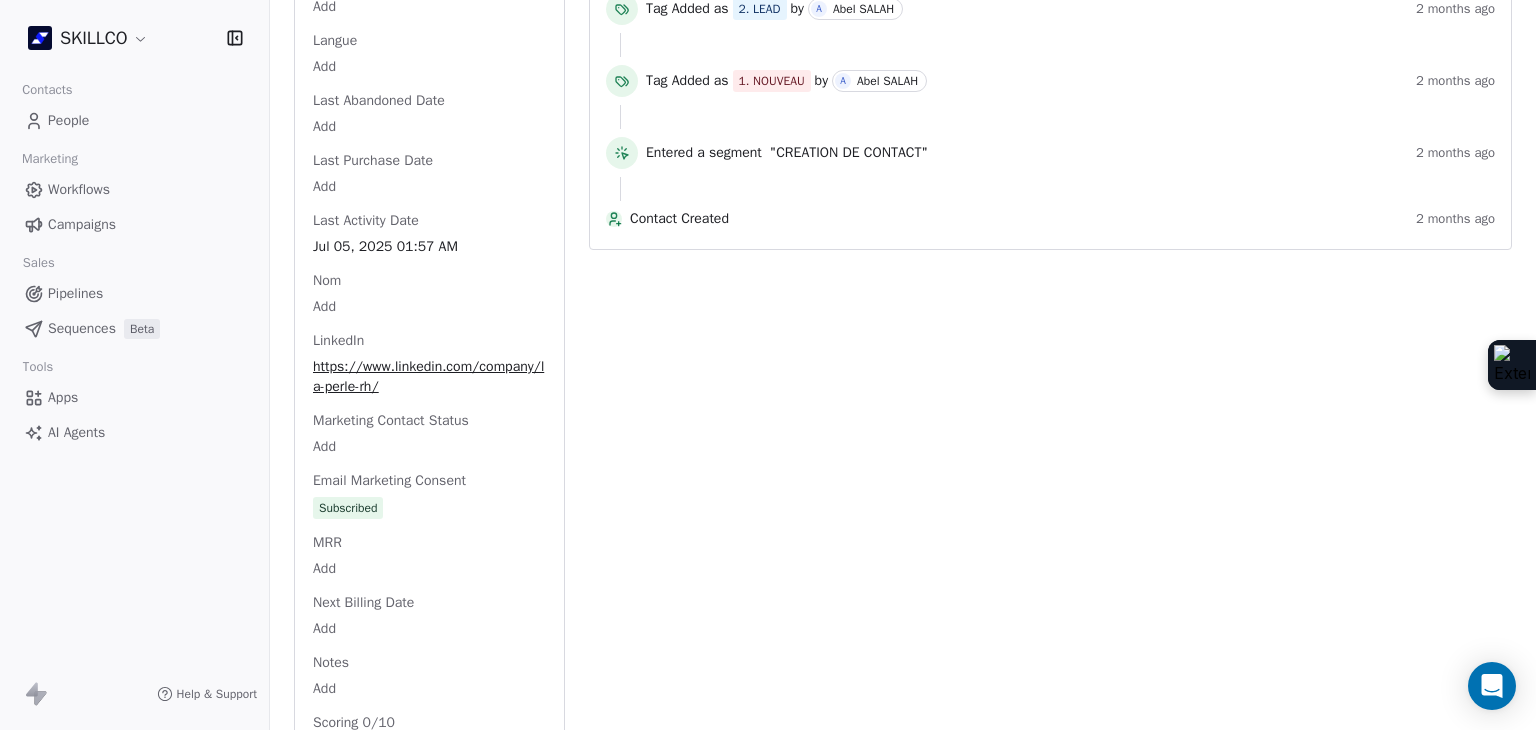 scroll, scrollTop: 1763, scrollLeft: 0, axis: vertical 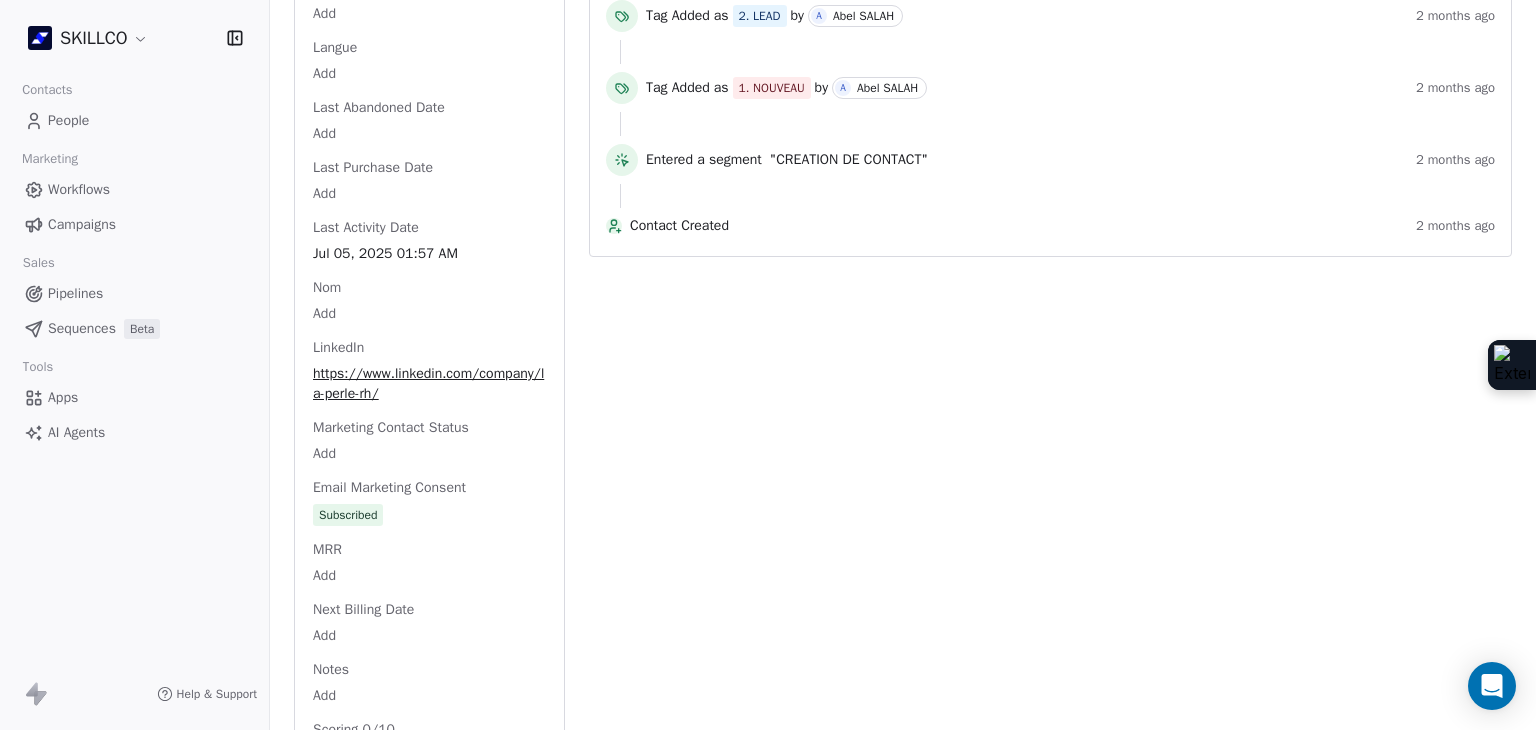 click on "Full Name Add Email [EMAIL] Téléphone [PHONE] Ville [CITY] Annual Income Add Annual Revenue Add Average Order Value Add Besoin Add Birthday Add Browser Add Contact Source Add Pays Add Created Date [DATE] [TIME] Customer Lifetime Value Add Department Add Derniere page consulte Add Device Add Email Verification Status Valid Entreprise La Perle Rh Formation Facebook [URL] First Purchase Date Add Prénom Add Gender Add Poste Add Langue Add Last Abandoned Date Add Last Purchase Date Add Last Activity Date [DATE] [TIME] Nom Add LinkedIn [URL] Marketing Contact Status Add Email Marketing Consent Subscribed MRR Add Next Billing Date Add Notes Add Scoring 0/10 Add Occupation Add Orders Count Add Responsable Add Scoring Add Source Lead Add Status Personnalisés Add Subscription Activated Date Add Subscription Cancelled Date Add Subscription Created Date Add Team Size Add Besoin client Add Timezone Add" at bounding box center (429, 212) 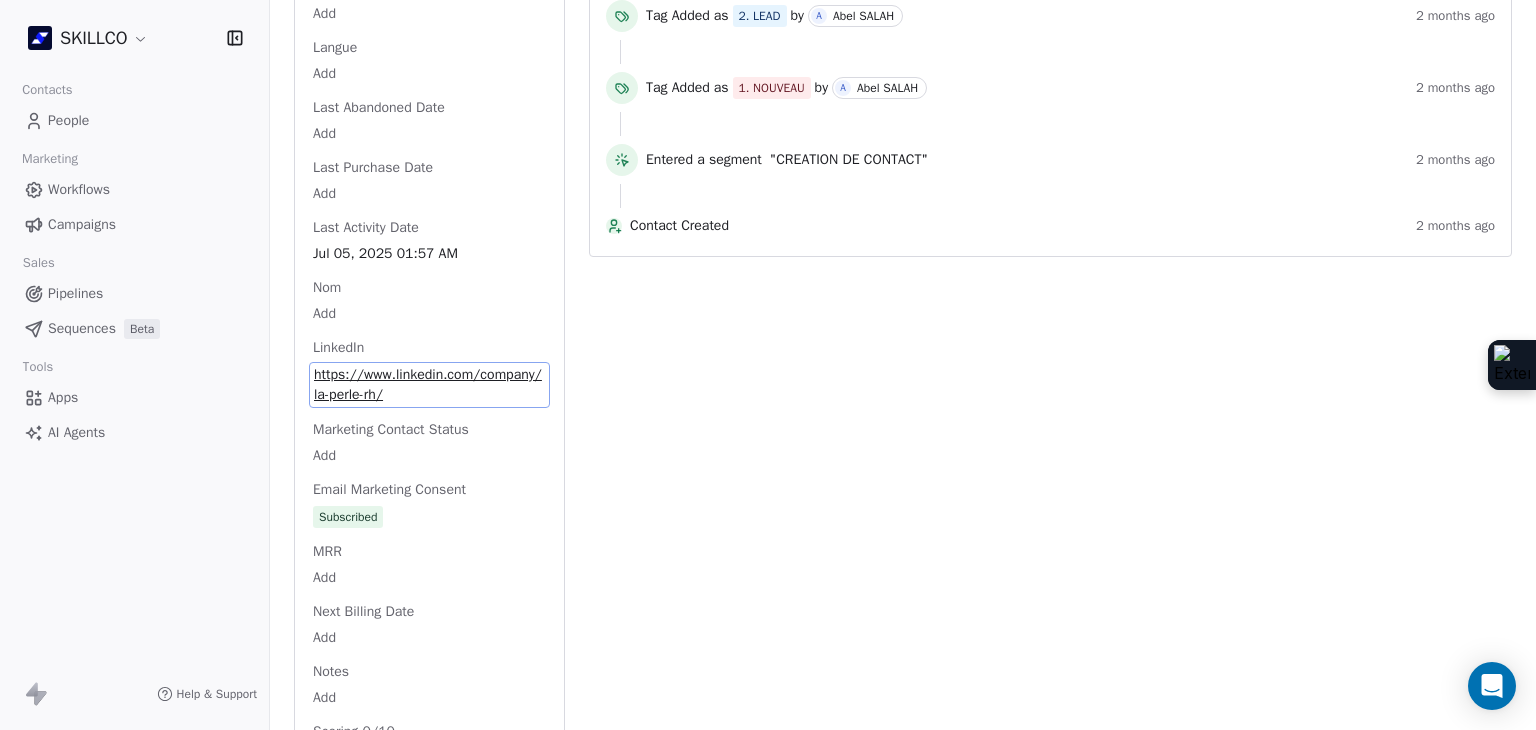 scroll, scrollTop: 1782, scrollLeft: 0, axis: vertical 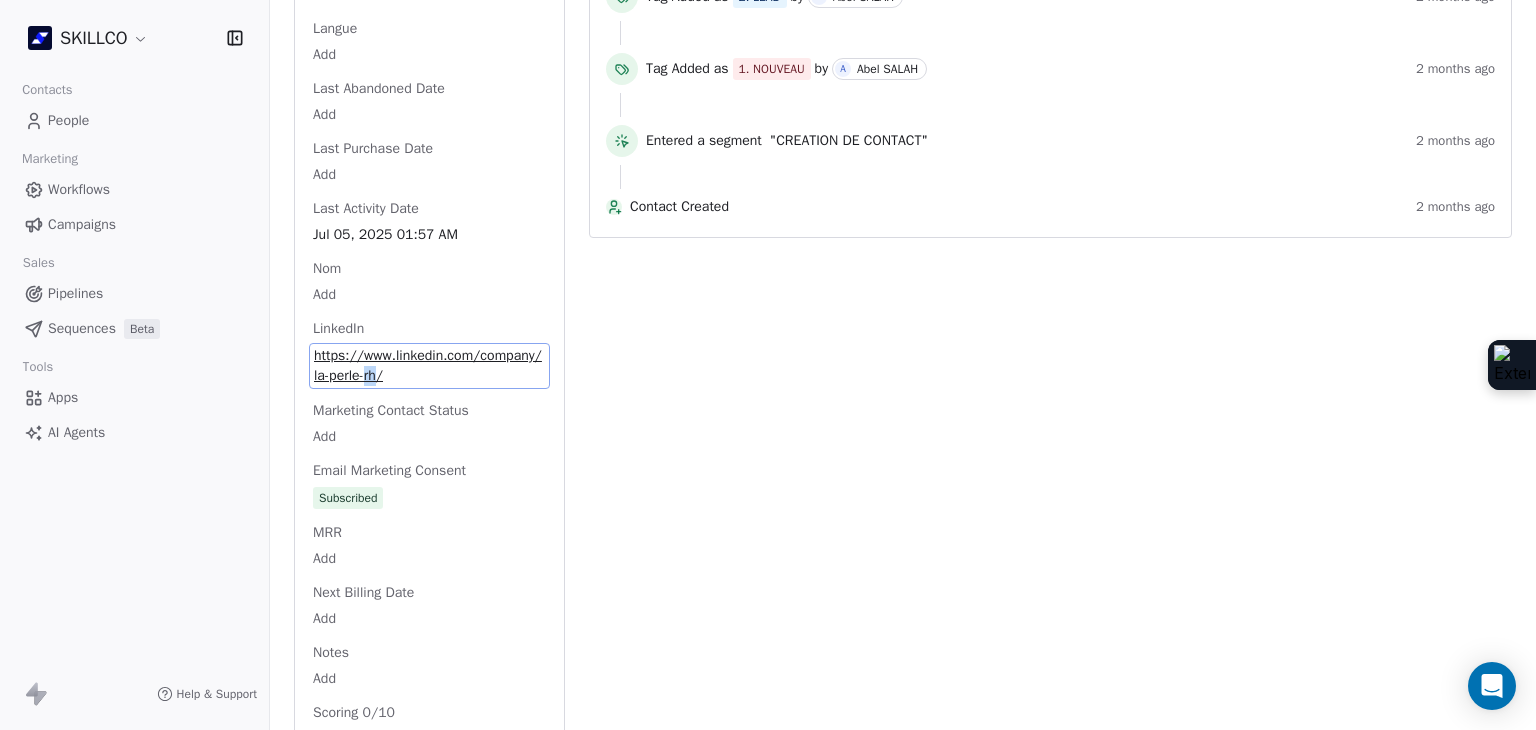 click on "Full Name Add Email contact@laperlerh.com Téléphone 33953617378 Ville Montpellier Annual Income Add Annual Revenue Add Average Order Value Add Besoin Add Birthday Add Browser Add Contact Source Add Pays Add Created Date May 28, 2025 03:36 PM Customer Lifetime Value Add Department Add Derniere page consulte Add Device Add Email Verification Status Valid Entreprise La Perle Rh Formation Facebook https://www.facebook.com/1010188815727681 First Purchase Date Add Prénom Add Gender Add Poste Add Langue Add Last Abandoned Date Add Last Purchase Date Add Last Activity Date Jul 05, 2025 01:57 AM Nom Add LinkedIn https://www.linkedin.com/company/la-perle-rh/ Marketing Contact Status Add Email Marketing Consent Subscribed MRR Add Next Billing Date Add Notes Add Scoring 0/10 Add Occupation Add Orders Count Add Responsable Add Scoring  Add Source Lead Add Status Personnalisés Add Subscription Activated Date Add Subscription Cancelled Date Add Subscription Created Date Add Team Size Add Besoin client Add Timezone Add" at bounding box center (429, 194) 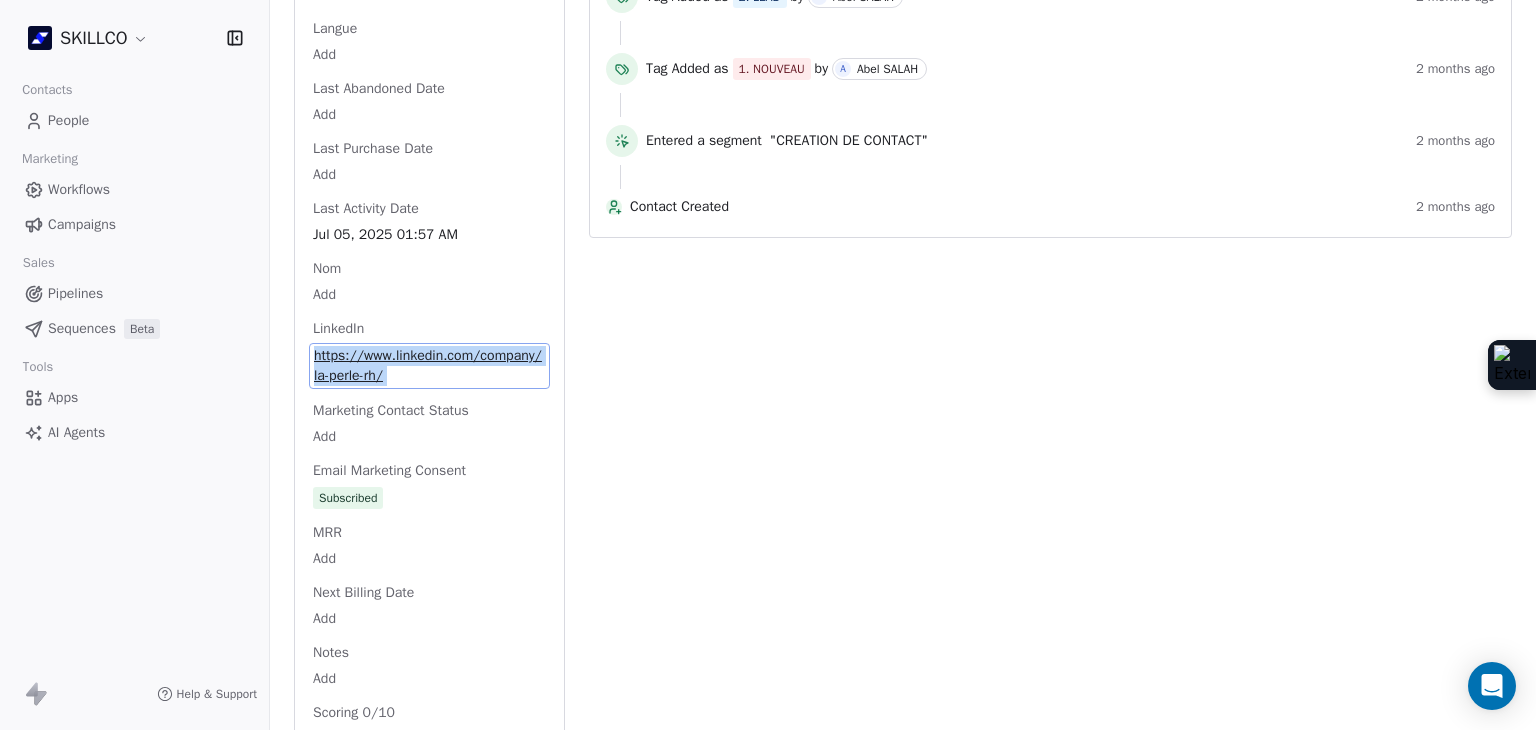 click on "Full Name Add Email contact@laperlerh.com Téléphone 33953617378 Ville Montpellier Annual Income Add Annual Revenue Add Average Order Value Add Besoin Add Birthday Add Browser Add Contact Source Add Pays Add Created Date May 28, 2025 03:36 PM Customer Lifetime Value Add Department Add Derniere page consulte Add Device Add Email Verification Status Valid Entreprise La Perle Rh Formation Facebook https://www.facebook.com/1010188815727681 First Purchase Date Add Prénom Add Gender Add Poste Add Langue Add Last Abandoned Date Add Last Purchase Date Add Last Activity Date Jul 05, 2025 01:57 AM Nom Add LinkedIn https://www.linkedin.com/company/la-perle-rh/ Marketing Contact Status Add Email Marketing Consent Subscribed MRR Add Next Billing Date Add Notes Add Scoring 0/10 Add Occupation Add Orders Count Add Responsable Add Scoring  Add Source Lead Add Status Personnalisés Add Subscription Activated Date Add Subscription Cancelled Date Add Subscription Created Date Add Team Size Add Besoin client Add Timezone Add" at bounding box center (429, 194) 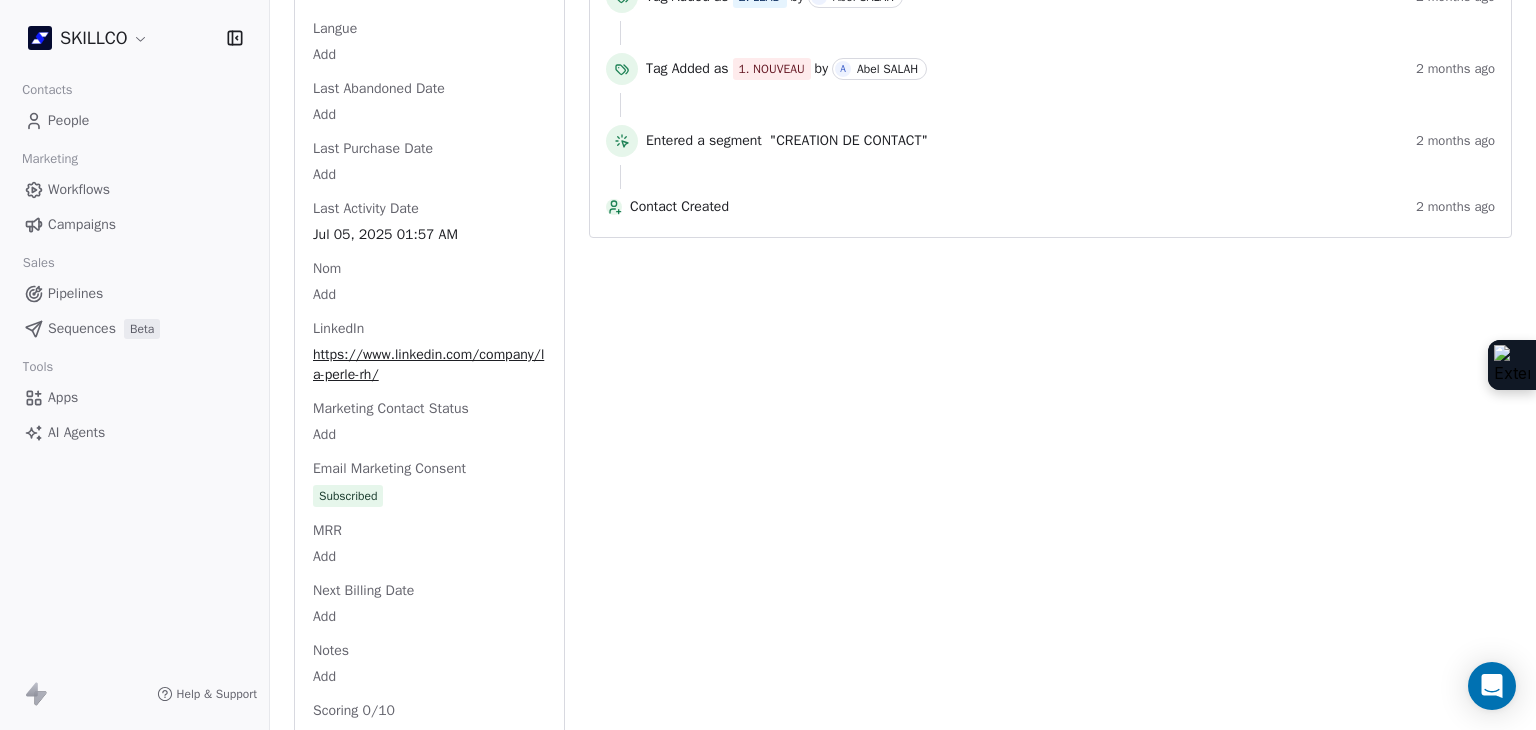 click on "Activity Activity Emails Emails   Notes   Notes Tasks Tasks Total Activity (22) juil. 2025 Email opened   email name  NEWSLETTER JUILLET 2025  sent via  campaign  -   NEWSLETTER JUILLET 2025 about 1 month ago Show details Email delivered   email name  NEWSLETTER JUILLET 2025  sent via  campaign  -   NEWSLETTER JUILLET 2025 about 1 month ago Show details juin 2025 Personal 1:1 Email Opened Opened At   Jun 27, 2025 and + 2  other   properties   about 1 month ago   Show all changes Personal 1:1 Email Opened Opened At   Jun 27, 2025 and + 2  other   properties   about 1 month ago   Show all changes Personal 1:1 Email Link Clicked Clicked URL   https://gumlet.tv/watch/683f04900f8d7a0518291714 and + 3  other   properties   about 1 month ago   Show all changes Personal 1:1 Email Opened Opened At   Jun 27, 2025 and + 2  other   properties   about 1 month ago   Show all changes Personal 1:1 Email Opened Opened At   Jun 27, 2025 and + 2  other   properties   about 1 month ago   Show all changes Personal 1:1 Email Sent" at bounding box center (1050, 258) 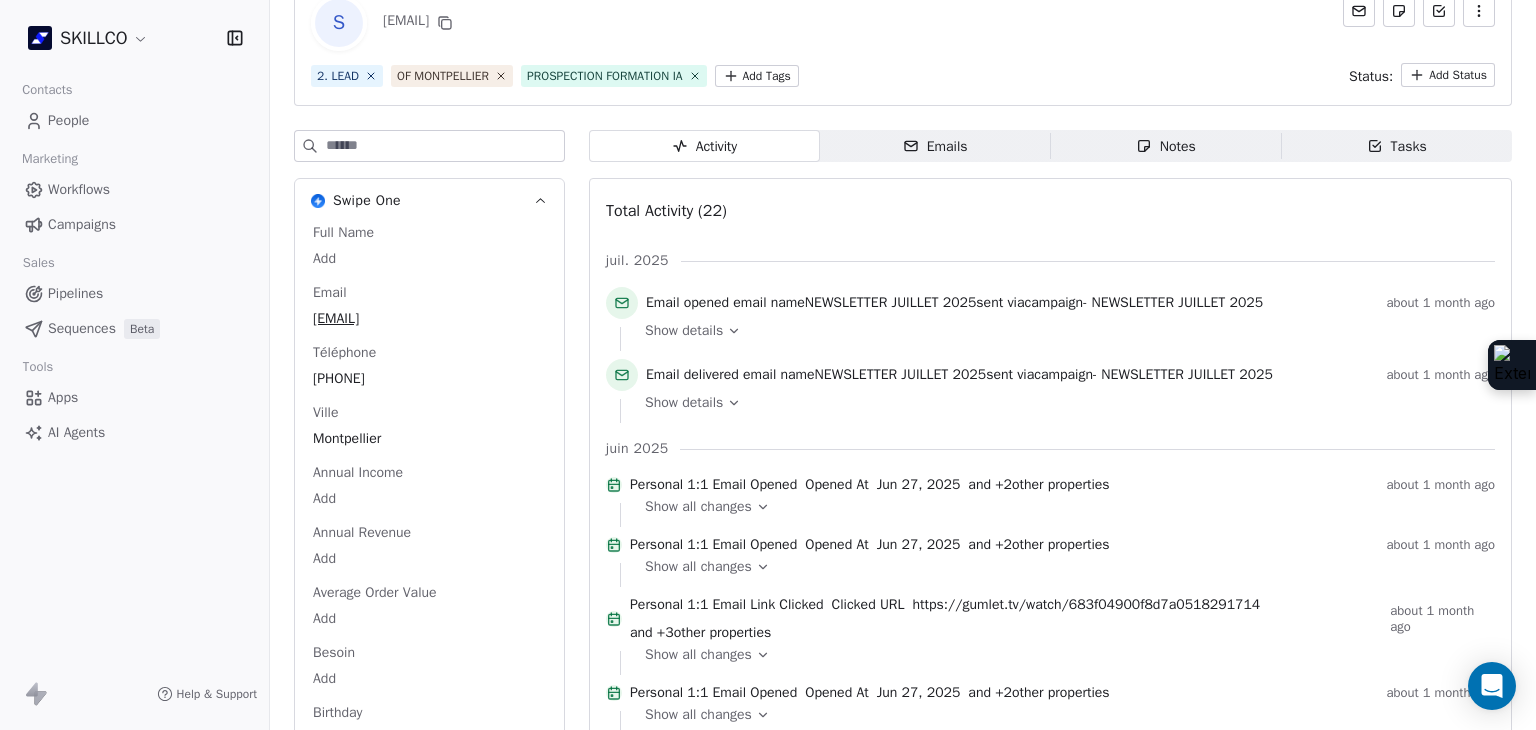 scroll, scrollTop: 0, scrollLeft: 0, axis: both 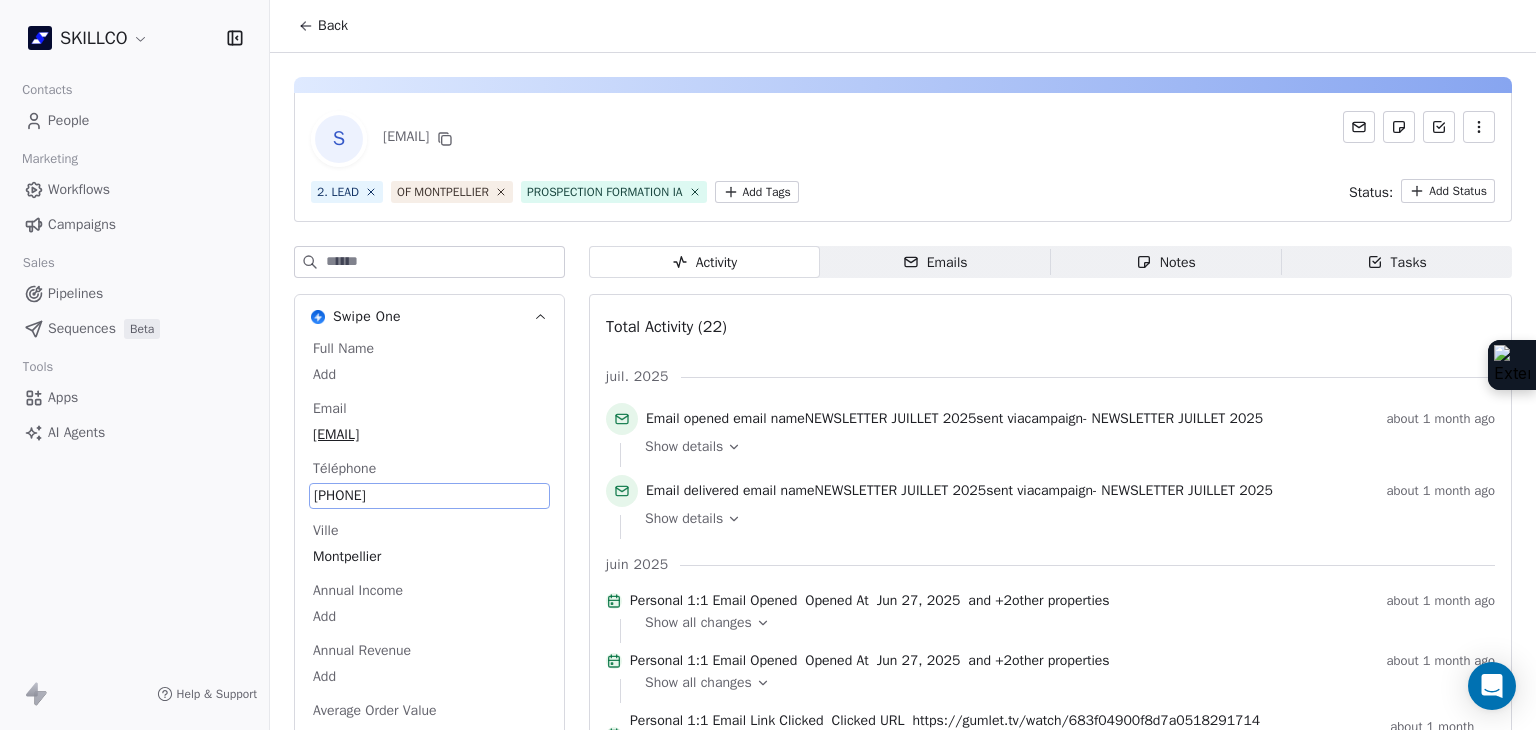 click on "Full Name Add Email contact@laperlerh.com Téléphone 33953617378 Ville Montpellier Annual Income Add Annual Revenue Add Average Order Value Add Besoin Add Birthday Add Browser Add Contact Source Add Pays Add Created Date May 28, 2025 03:36 PM Customer Lifetime Value Add Department Add Derniere page consulte Add Device Add Email Verification Status Valid Entreprise La Perle Rh Formation Facebook https://www.facebook.com/1010188815727681 First Purchase Date Add Prénom Add Gender Add Poste Add Langue Add Last Abandoned Date Add Last Purchase Date Add Last Activity Date Jul 05, 2025 01:57 AM Nom Add LinkedIn https://www.linkedin.com/company/la-perle-rh/ Marketing Contact Status Add Email Marketing Consent Subscribed MRR Add Next Billing Date Add Notes Add Scoring 0/10 Add Occupation Add Orders Count Add Responsable Add Scoring  Add Source Lead Add Status Personnalisés Add Subscription Activated Date Add Subscription Cancelled Date Add Subscription Created Date Add Team Size Add Besoin client Add Timezone Add" at bounding box center [429, 1976] 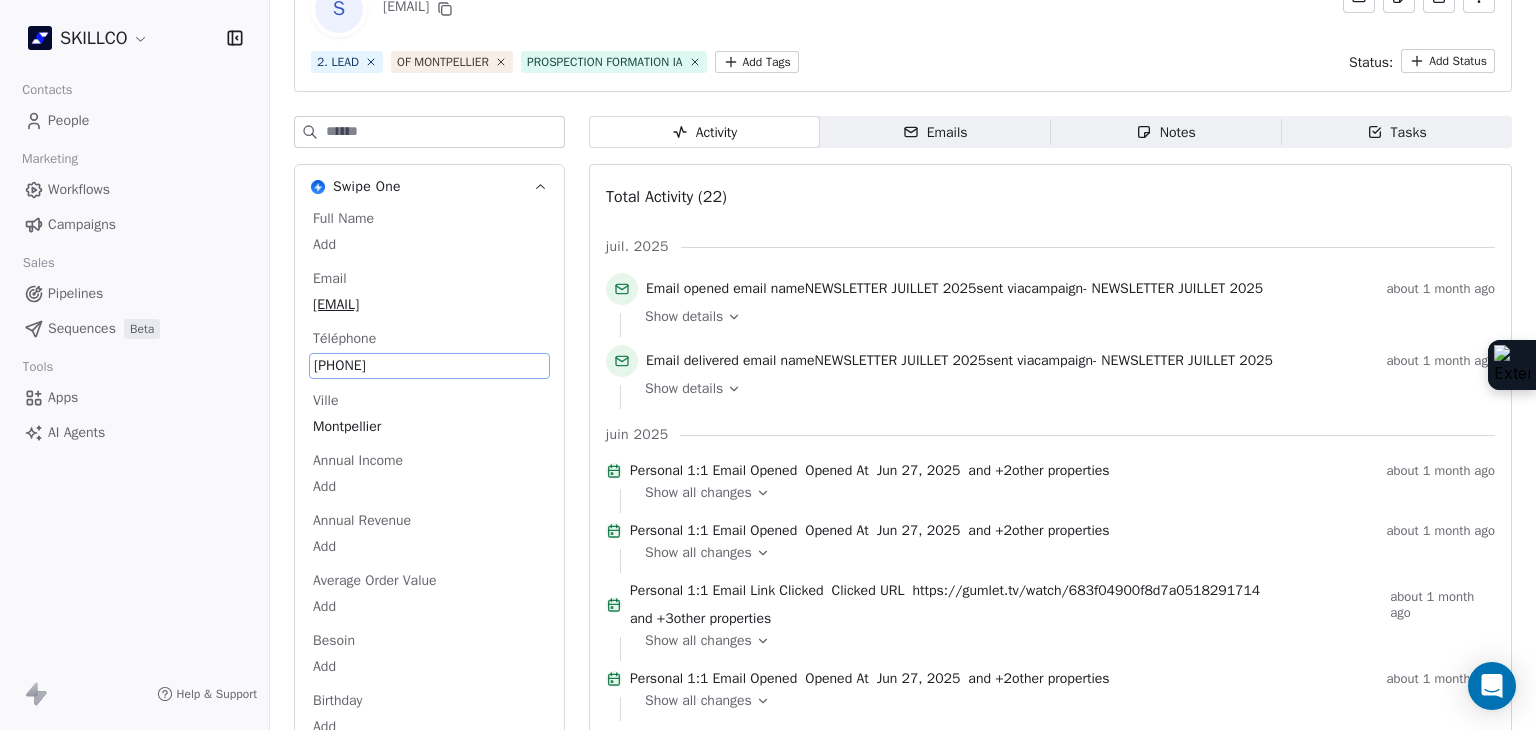 click on "SKILLCO Contacts People Marketing Workflows Campaigns Sales Pipelines Sequences Beta Tools Apps AI Agents Help & Support Back S contact@laperlerh.com 2. LEAD OF MONTPELLIER PROSPECTION FORMATION IA  Add Tags Status:   Add Status Swipe One Full Name Add Email contact@laperlerh.com Téléphone 33953617378 Ville Montpellier Annual Income Add Annual Revenue Add Average Order Value Add Besoin Add Birthday Add Browser Add Contact Source Add Pays Add Created Date May 28, 2025 03:36 PM Customer Lifetime Value Add Department Add Derniere page consulte Add Device Add Email Verification Status Valid Entreprise La Perle Rh Formation Facebook https://www.facebook.com/1010188815727681 First Purchase Date Add Prénom Add Gender Add Poste Add Langue Add Last Abandoned Date Add Last Purchase Date Add Last Activity Date Jul 05, 2025 01:57 AM Nom Add LinkedIn https://www.linkedin.com/company/la-perle-rh/ Marketing Contact Status Add Email Marketing Consent Subscribed MRR Add Next Billing Date Add Notes Add Scoring 0/10 Add" at bounding box center (768, 365) 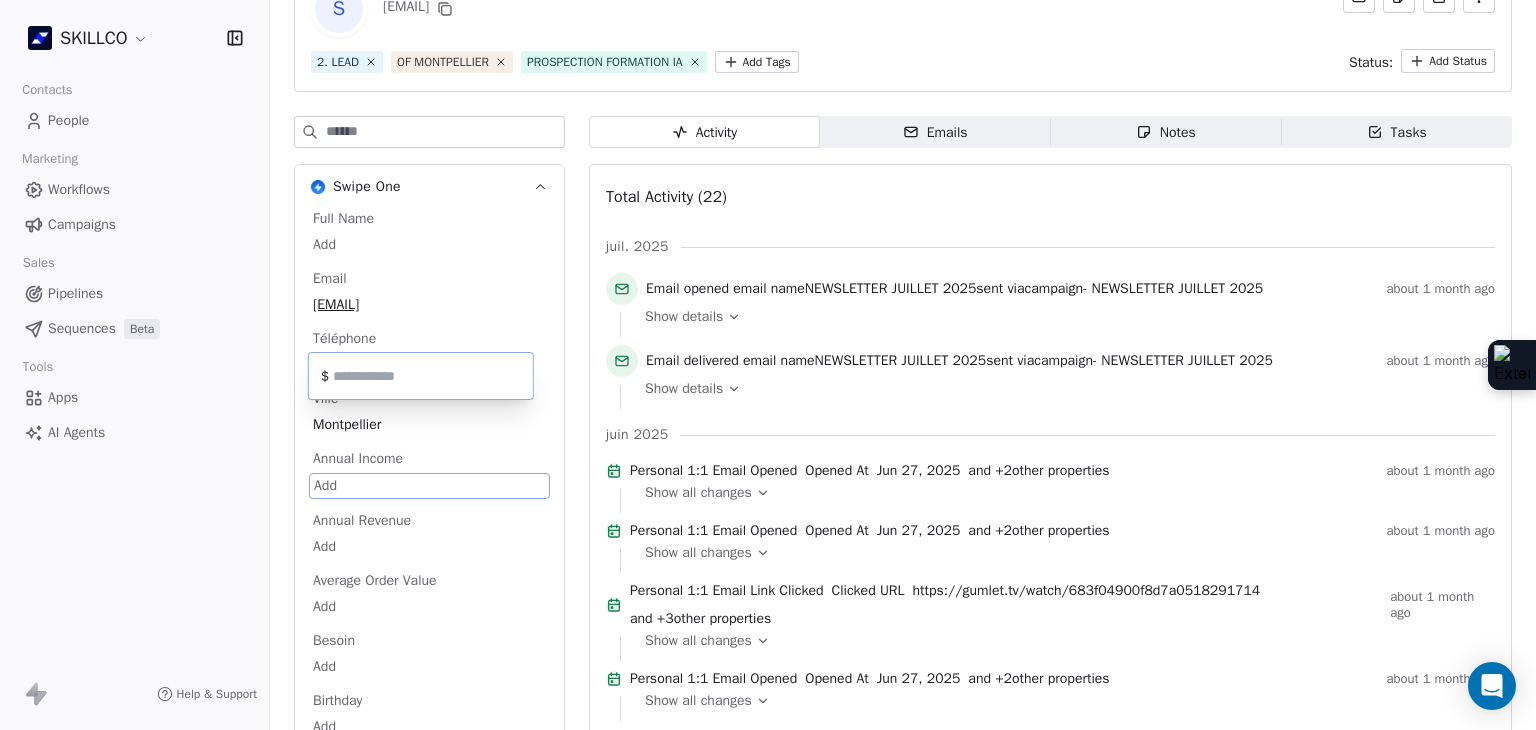 scroll, scrollTop: 250, scrollLeft: 0, axis: vertical 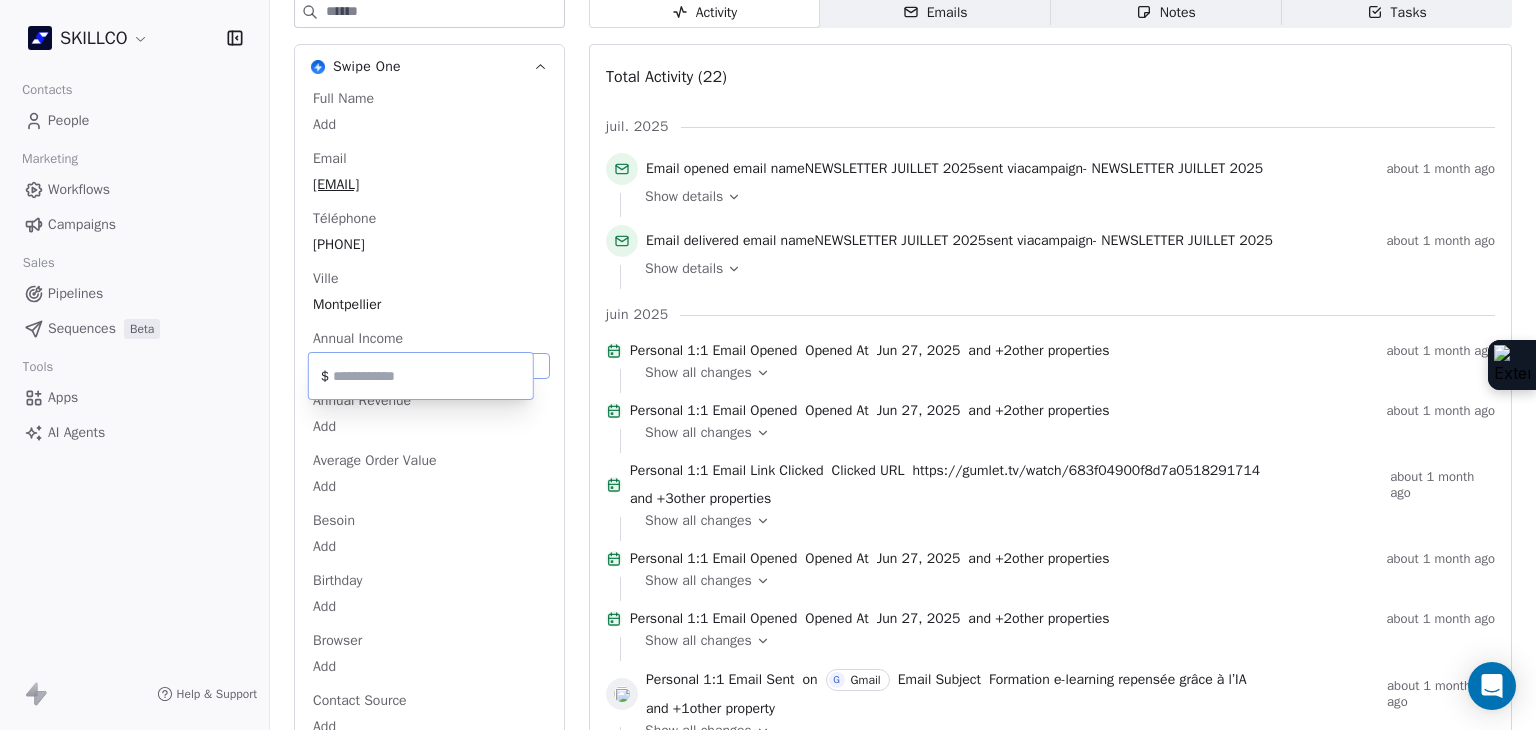 click on "SKILLCO Contacts People Marketing Workflows Campaigns Sales Pipelines Sequences Beta Tools Apps AI Agents Help & Support Back S contact@laperlerh.com 2. LEAD OF MONTPELLIER PROSPECTION FORMATION IA  Add Tags Status:   Add Status Swipe One Full Name Add Email contact@laperlerh.com Téléphone 33953617378 Ville Montpellier Annual Income Add Annual Revenue Add Average Order Value Add Besoin Add Birthday Add Browser Add Contact Source Add Pays Add Created Date May 28, 2025 03:36 PM Customer Lifetime Value Add Department Add Derniere page consulte Add Device Add Email Verification Status Valid Entreprise La Perle Rh Formation Facebook https://www.facebook.com/1010188815727681 First Purchase Date Add Prénom Add Gender Add Poste Add Langue Add Last Abandoned Date Add Last Purchase Date Add Last Activity Date Jul 05, 2025 01:57 AM Nom Add LinkedIn https://www.linkedin.com/company/la-perle-rh/ Marketing Contact Status Add Email Marketing Consent Subscribed MRR Add Next Billing Date Add Notes Add Scoring 0/10 Add" at bounding box center [768, 365] 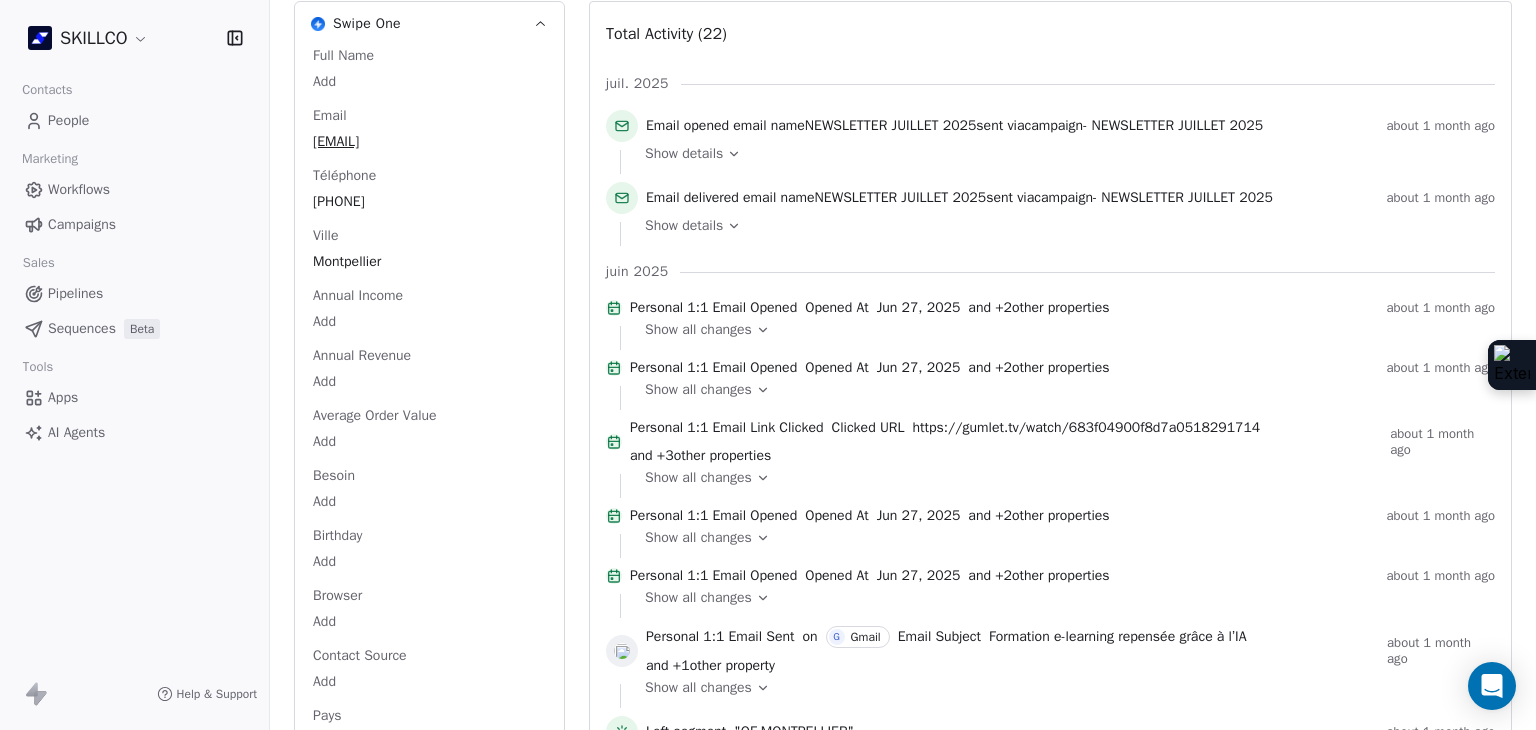 click on "SKILLCO Contacts People Marketing Workflows Campaigns Sales Pipelines Sequences Beta Tools Apps AI Agents Help & Support Back S contact@laperlerh.com 2. LEAD OF MONTPELLIER PROSPECTION FORMATION IA  Add Tags Status:   Add Status Swipe One Full Name Add Email contact@laperlerh.com Téléphone 33953617378 Ville Montpellier Annual Income Add Annual Revenue Add Average Order Value Add Besoin Add Birthday Add Browser Add Contact Source Add Pays Add Created Date May 28, 2025 03:36 PM Customer Lifetime Value Add Department Add Derniere page consulte Add Device Add Email Verification Status Valid Entreprise La Perle Rh Formation Facebook https://www.facebook.com/1010188815727681 First Purchase Date Add Prénom Add Gender Add Poste Add Langue Add Last Abandoned Date Add Last Purchase Date Add Last Activity Date Jul 05, 2025 01:57 AM Nom Add LinkedIn https://www.linkedin.com/company/la-perle-rh/ Marketing Contact Status Add Email Marketing Consent Subscribed MRR Add Next Billing Date Add Notes Add Scoring 0/10 Add" at bounding box center (768, 365) 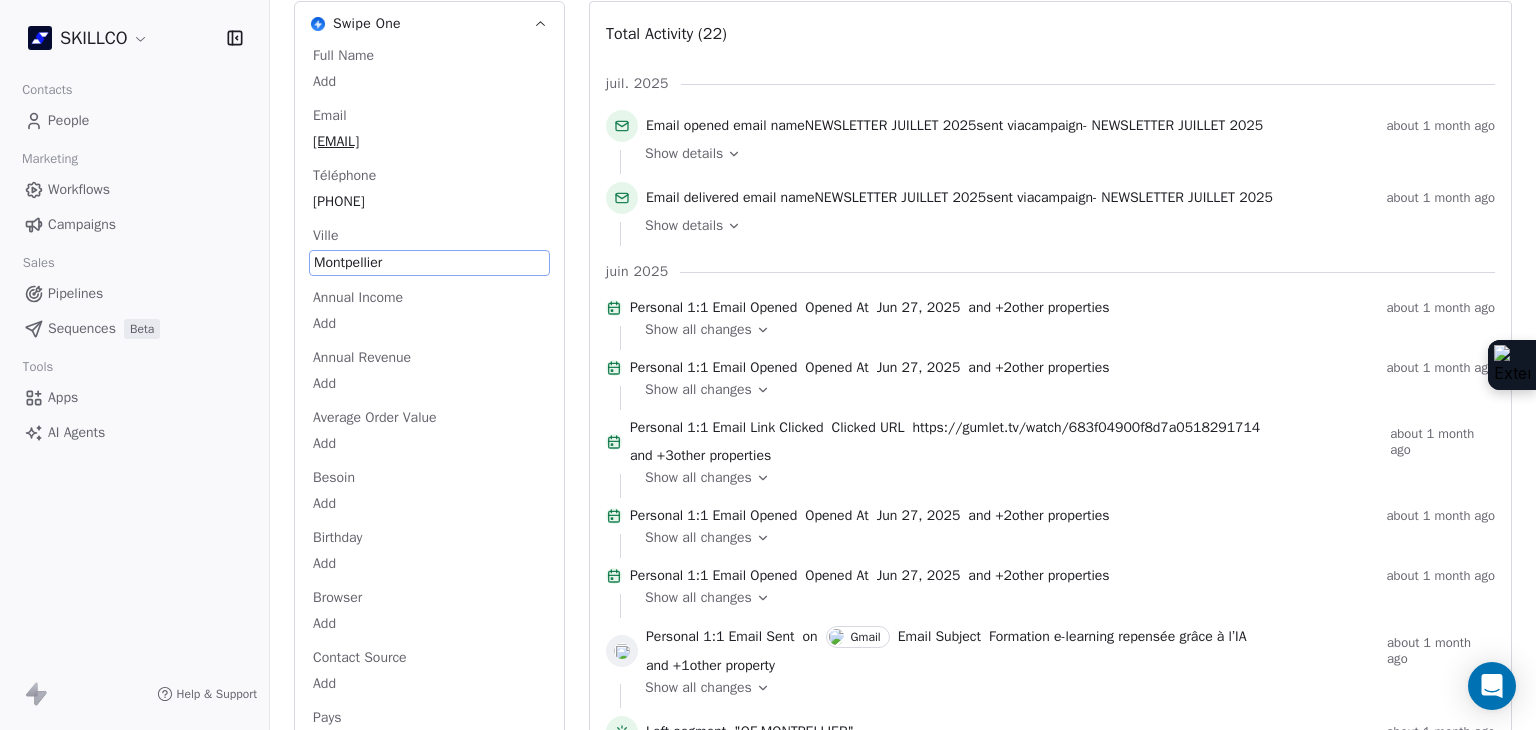click on "Full Name Add Email contact@laperlerh.com Téléphone 33953617378 Ville Montpellier Annual Income Add Annual Revenue Add Average Order Value Add Besoin Add Birthday Add Browser Add Contact Source Add Pays Add Created Date May 28, 2025 03:36 PM Customer Lifetime Value Add Department Add Derniere page consulte Add Device Add Email Verification Status Valid Entreprise La Perle Rh Formation Facebook https://www.facebook.com/1010188815727681 First Purchase Date Add Prénom Add Gender Add Poste Add Langue Add Last Abandoned Date Add Last Purchase Date Add Last Activity Date Jul 05, 2025 01:57 AM Nom Add LinkedIn https://www.linkedin.com/company/la-perle-rh/ Marketing Contact Status Add Email Marketing Consent Subscribed MRR Add Next Billing Date Add Notes Add Scoring 0/10 Add Occupation Add Orders Count Add Responsable Add Scoring  Add Source Lead Add Status Personnalisés Add Subscription Activated Date Add Subscription Cancelled Date Add Subscription Created Date Add Team Size Add Besoin client Add Timezone Add" at bounding box center (429, 1683) 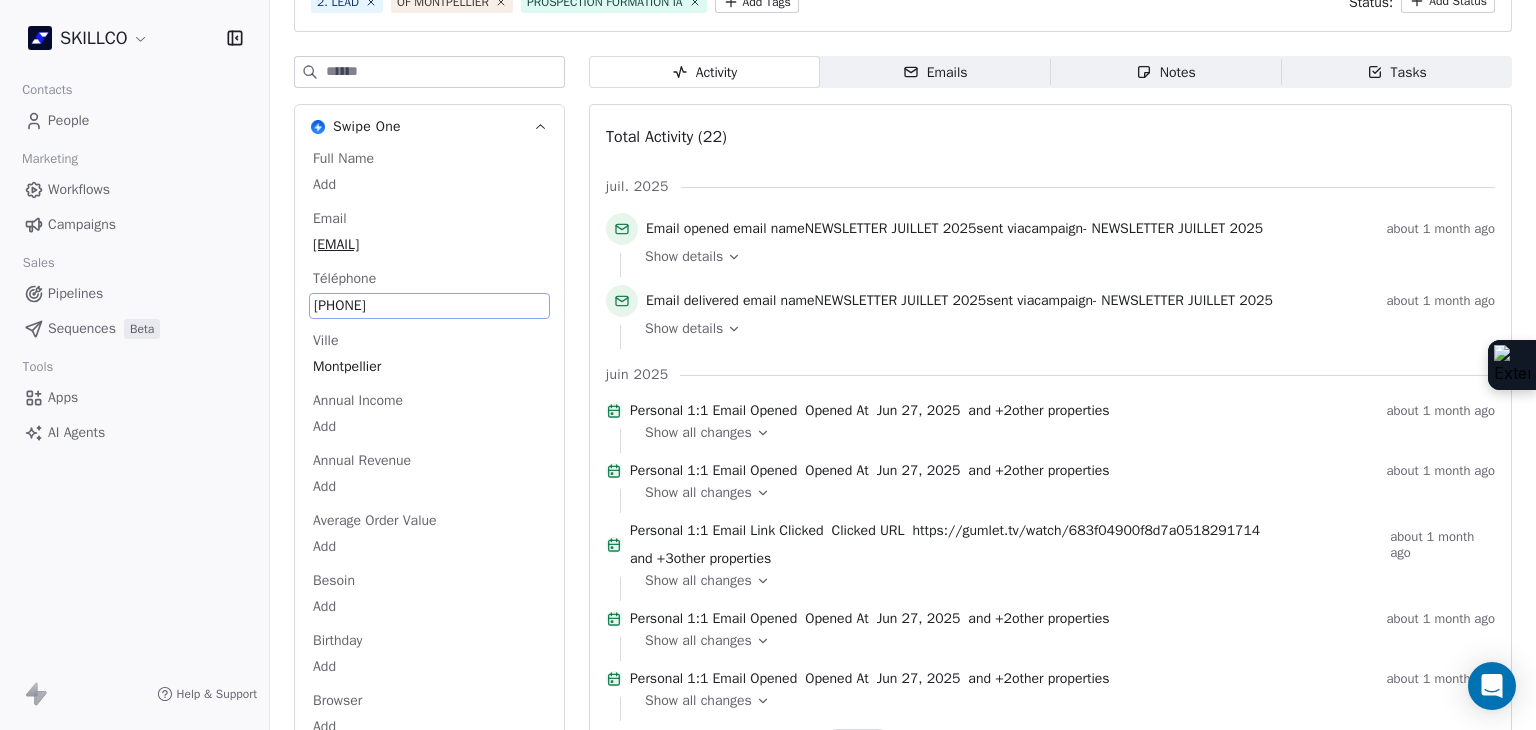 click on "Full Name Add Email contact@laperlerh.com Téléphone 33953617378 Ville Montpellier Annual Income Add Annual Revenue Add Average Order Value Add Besoin Add Birthday Add Browser Add Contact Source Add Pays Add Created Date May 28, 2025 03:36 PM Customer Lifetime Value Add Department Add Derniere page consulte Add Device Add Email Verification Status Valid Entreprise La Perle Rh Formation Facebook https://www.facebook.com/1010188815727681 First Purchase Date Add Prénom Add Gender Add Poste Add Langue Add Last Abandoned Date Add Last Purchase Date Add Last Activity Date Jul 05, 2025 01:57 AM Nom Add LinkedIn https://www.linkedin.com/company/la-perle-rh/ Marketing Contact Status Add Email Marketing Consent Subscribed MRR Add Next Billing Date Add Notes Add Scoring 0/10 Add Occupation Add Orders Count Add Responsable Add Scoring  Add Source Lead Add Status Personnalisés Add Subscription Activated Date Add Subscription Cancelled Date Add Subscription Created Date Add Team Size Add Besoin client Add Timezone Add" at bounding box center [429, 1786] 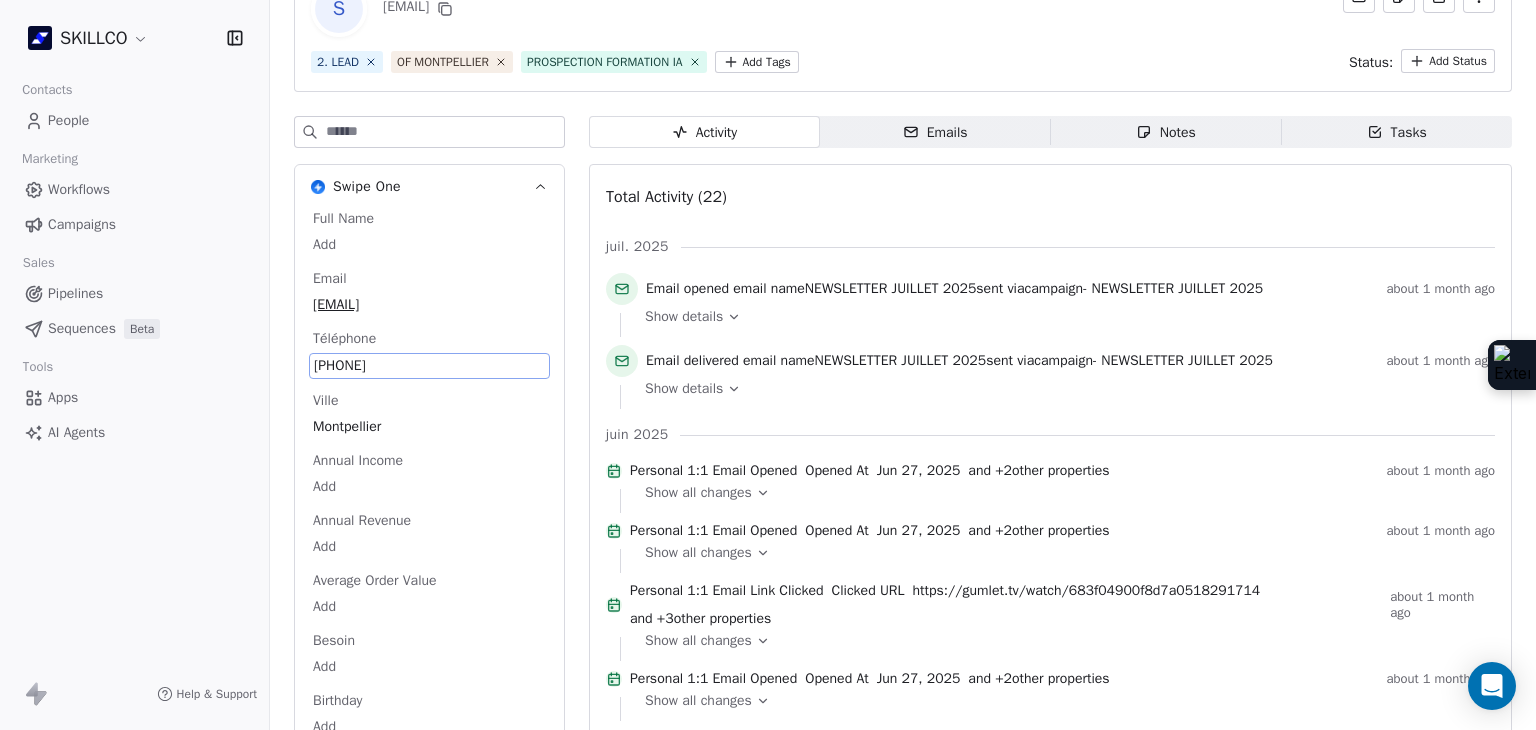 click on "Full Name Add Email contact@laperlerh.com Téléphone 33953617378 Ville Montpellier Annual Income Add Annual Revenue Add Average Order Value Add Besoin Add Birthday Add Browser Add Contact Source Add Pays Add Created Date May 28, 2025 03:36 PM Customer Lifetime Value Add Department Add Derniere page consulte Add Device Add Email Verification Status Valid Entreprise La Perle Rh Formation Facebook https://www.facebook.com/1010188815727681 First Purchase Date Add Prénom Add Gender Add Poste Add Langue Add Last Abandoned Date Add Last Purchase Date Add Last Activity Date Jul 05, 2025 01:57 AM Nom Add LinkedIn https://www.linkedin.com/company/la-perle-rh/ Marketing Contact Status Add Email Marketing Consent Subscribed MRR Add Next Billing Date Add Notes Add Scoring 0/10 Add Occupation Add Orders Count Add Responsable Add Scoring  Add Source Lead Add Status Personnalisés Add Subscription Activated Date Add Subscription Cancelled Date Add Subscription Created Date Add Team Size Add Besoin client Add Timezone Add" at bounding box center [429, 1846] 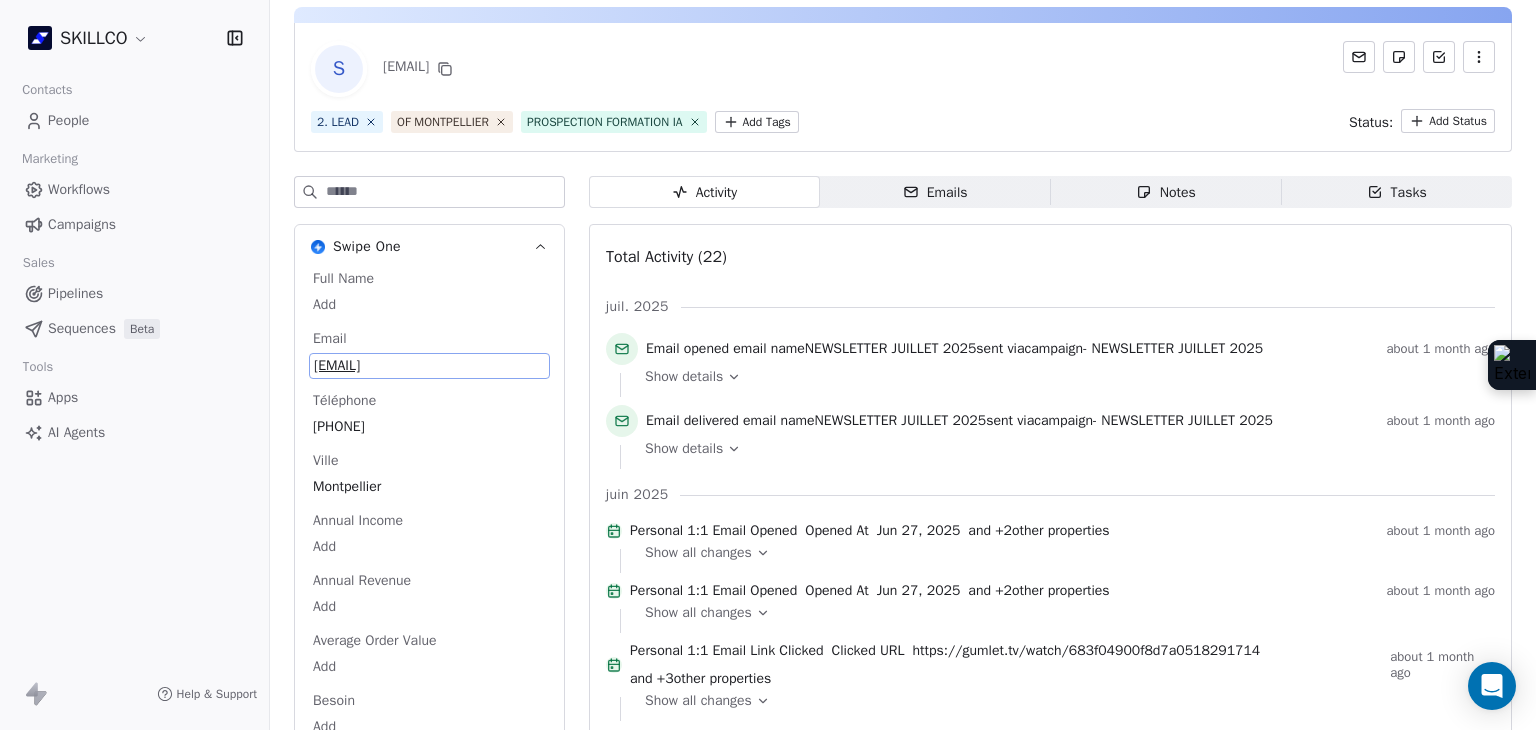 click on "Full Name Add Email contact@laperlerh.com Téléphone 33953617378 Ville Montpellier Annual Income Add Annual Revenue Add Average Order Value Add Besoin Add Birthday Add Browser Add Contact Source Add Pays Add Created Date May 28, 2025 03:36 PM Customer Lifetime Value Add Department Add Derniere page consulte Add Device Add Email Verification Status Valid Entreprise La Perle Rh Formation Facebook https://www.facebook.com/1010188815727681 First Purchase Date Add Prénom Add Gender Add Poste Add Langue Add Last Abandoned Date Add Last Purchase Date Add Last Activity Date Jul 05, 2025 01:57 AM Nom Add LinkedIn https://www.linkedin.com/company/la-perle-rh/ Marketing Contact Status Add Email Marketing Consent Subscribed MRR Add Next Billing Date Add Notes Add Scoring 0/10 Add Occupation Add Orders Count Add Responsable Add Scoring  Add Source Lead Add Status Personnalisés Add Subscription Activated Date Add Subscription Cancelled Date Add Subscription Created Date Add Team Size Add Besoin client Add Timezone Add" at bounding box center (429, 1906) 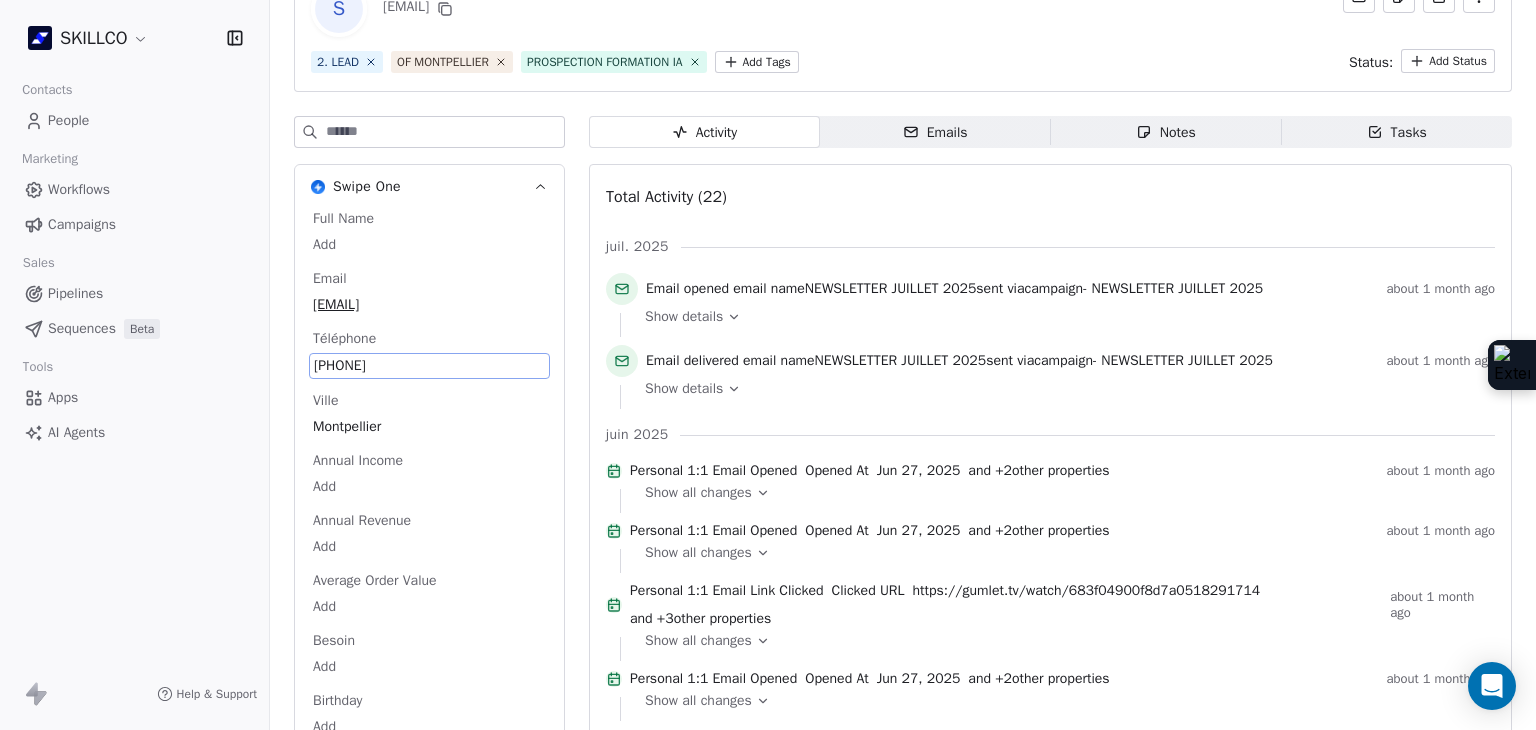 click on "33953617378" at bounding box center (429, 366) 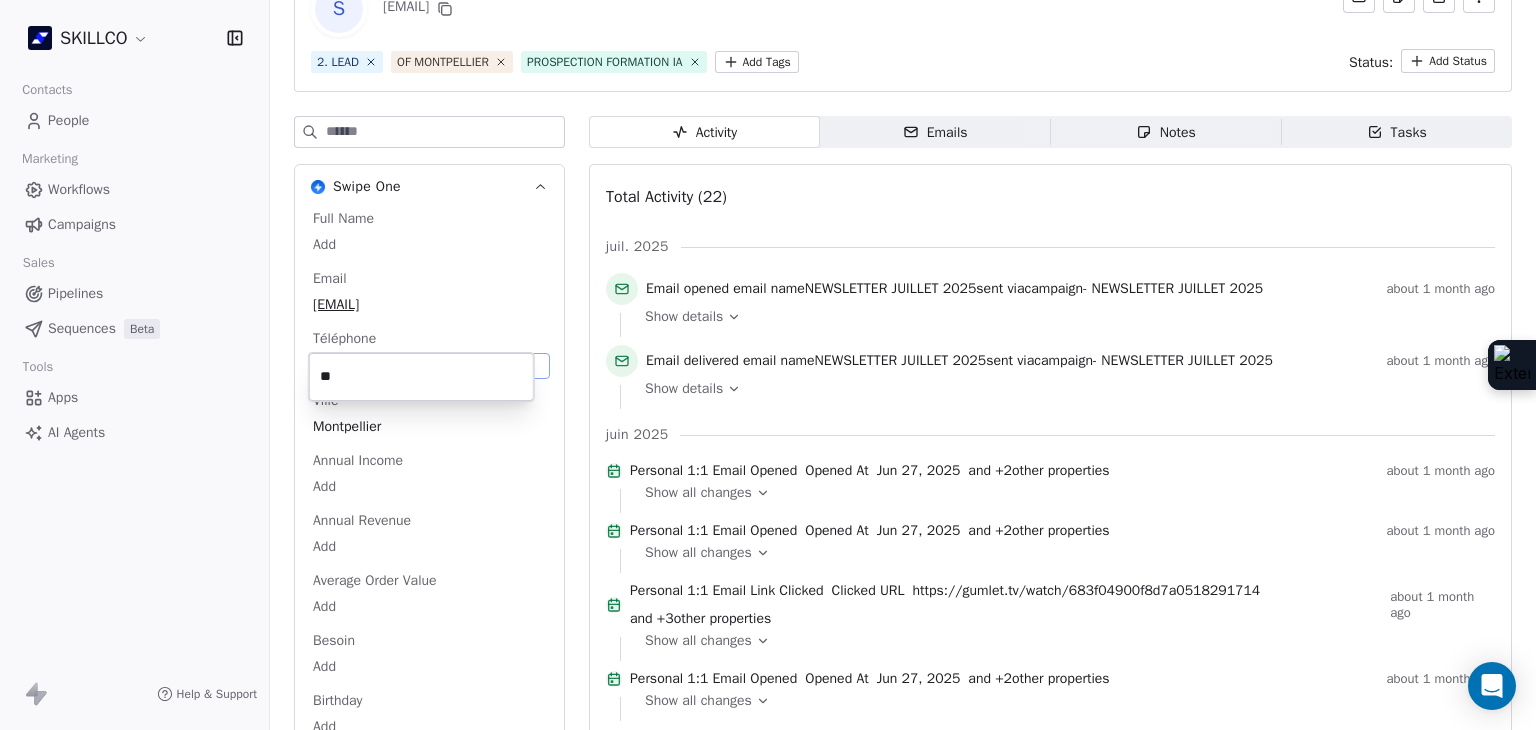 type on "*" 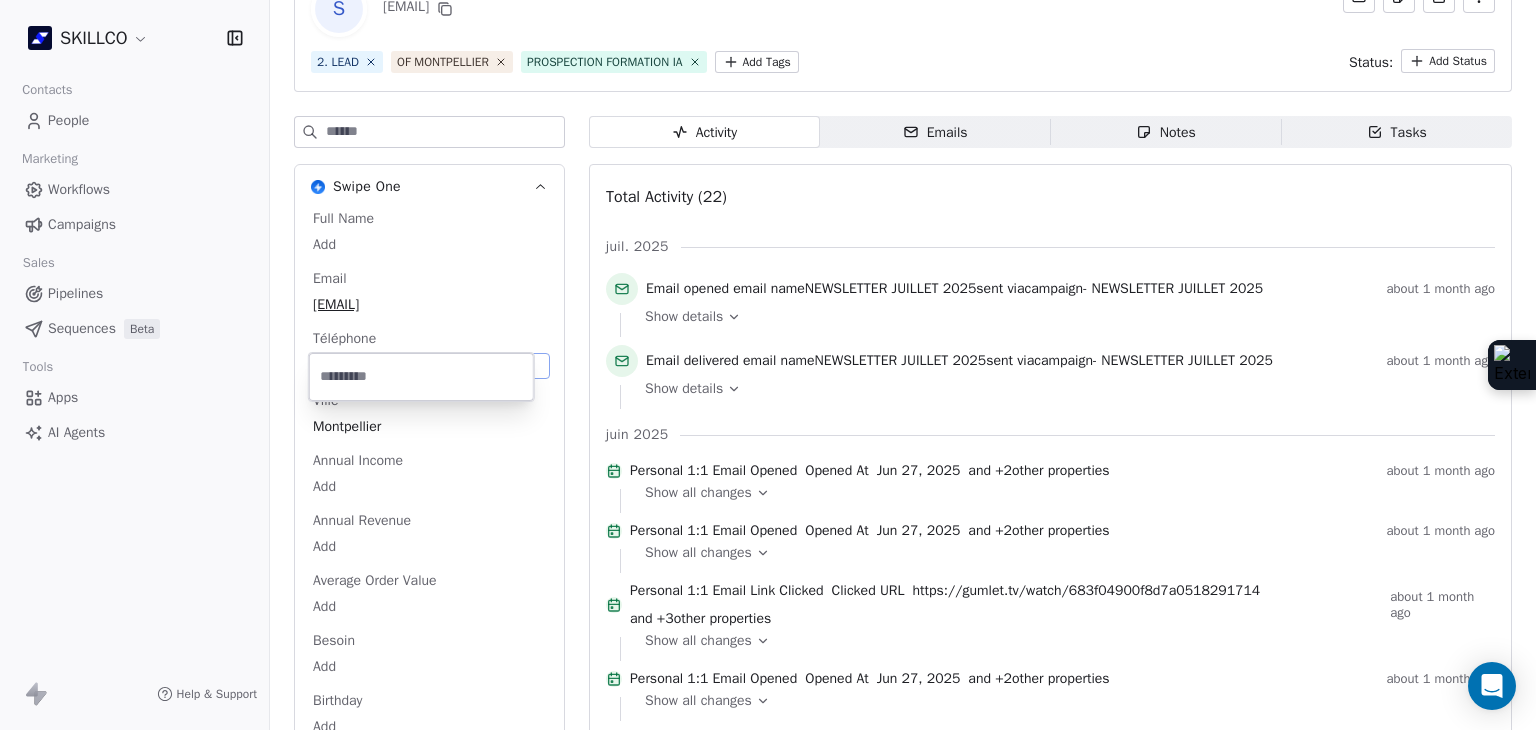 type 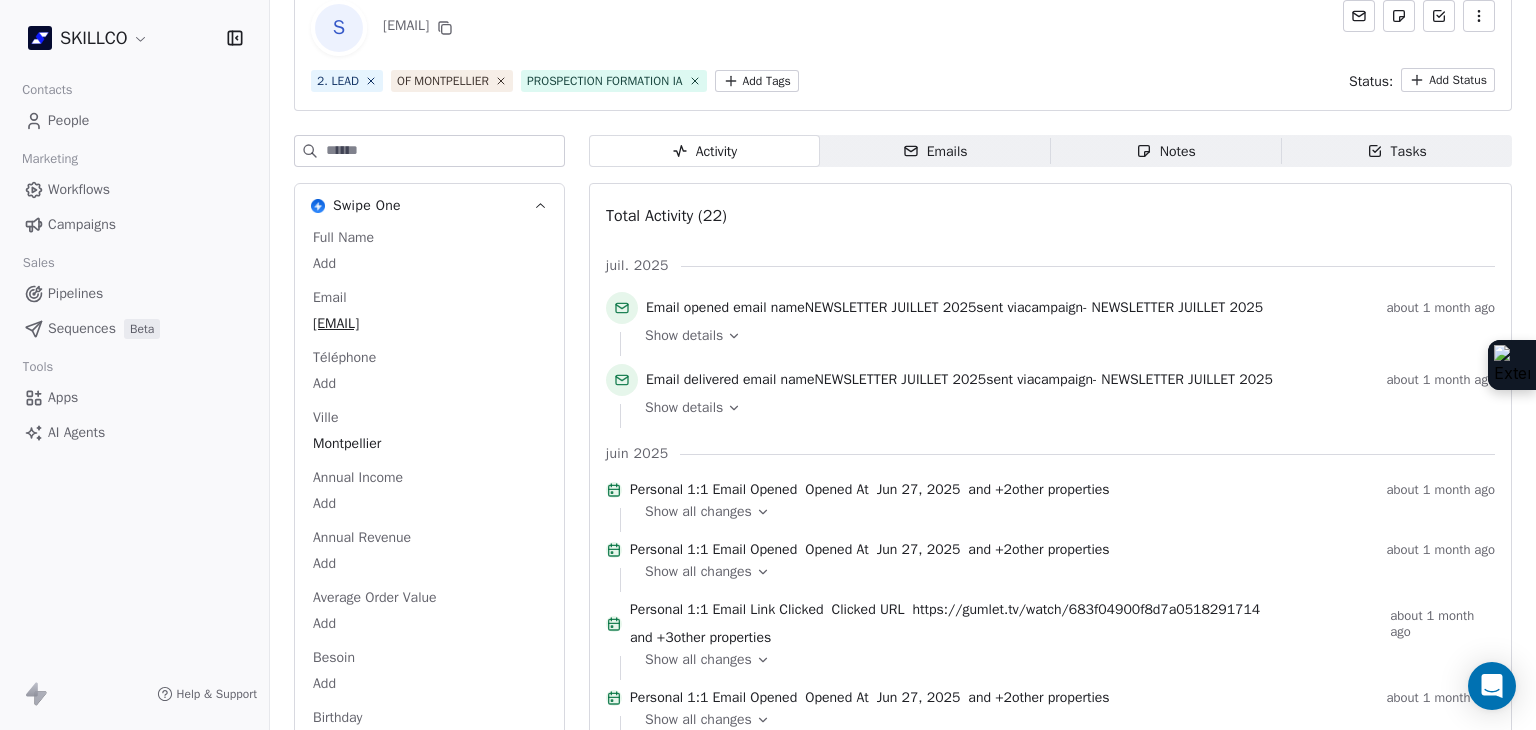 scroll, scrollTop: 0, scrollLeft: 0, axis: both 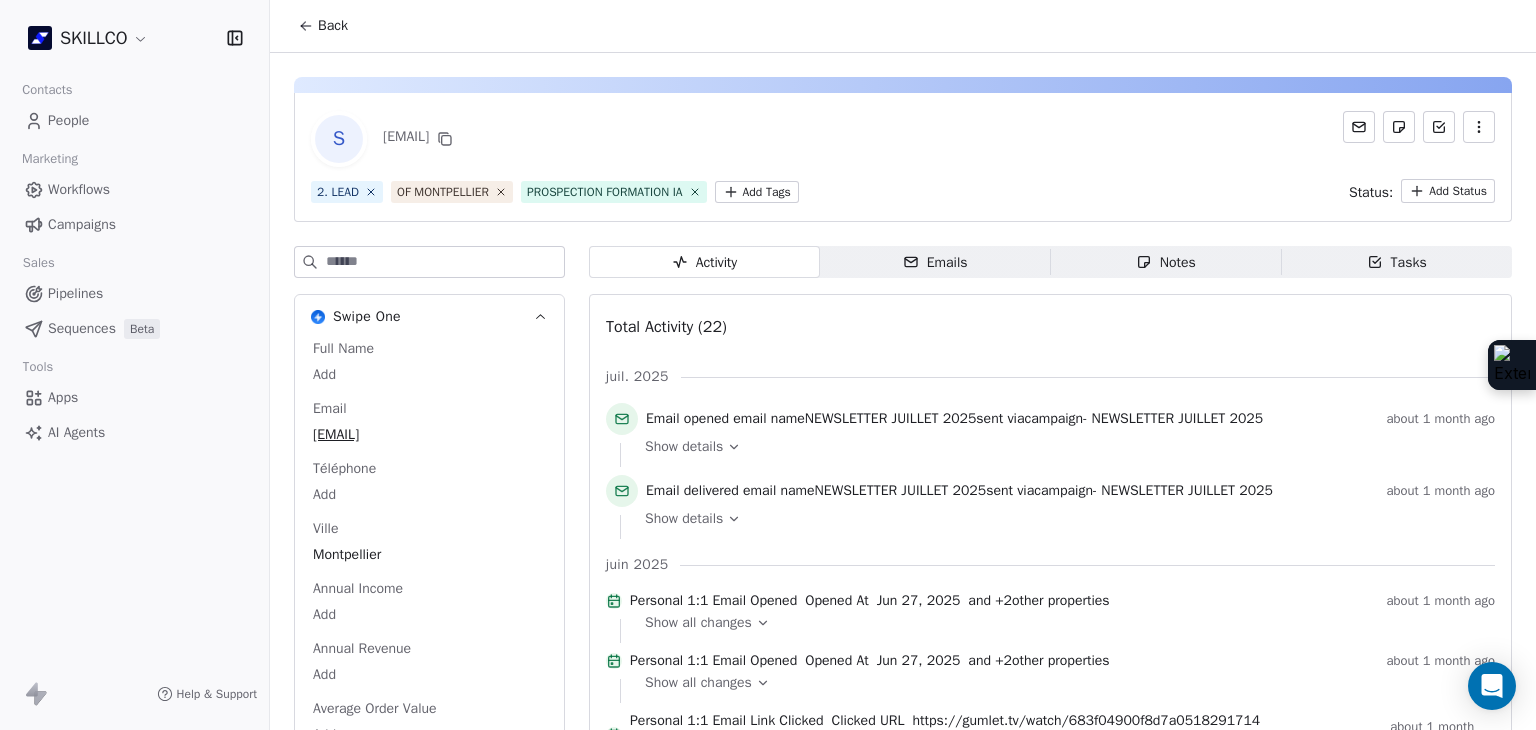 click on "SKILLCO Contacts People Marketing Workflows Campaigns Sales Pipelines Sequences Beta Tools Apps AI Agents Help & Support Back S contact@laperlerh.com 2. LEAD OF MONTPELLIER PROSPECTION FORMATION IA  Add Tags Status:   Add Status Swipe One Full Name Add Email contact@laperlerh.com Téléphone Add Ville Montpellier Annual Income Add Annual Revenue Add Average Order Value Add Besoin Add Birthday Add Browser Add Contact Source Add Pays Add Created Date May 28, 2025 03:36 PM Customer Lifetime Value Add Department Add Derniere page consulte Add Device Add Email Verification Status Valid Entreprise La Perle Rh Formation Facebook https://www.facebook.com/1010188815727681 First Purchase Date Add Prénom Add Gender Add Poste Add Langue Add Last Abandoned Date Add Last Purchase Date Add Last Activity Date Jul 05, 2025 01:57 AM Nom Add LinkedIn https://www.linkedin.com/company/la-perle-rh/ Marketing Contact Status Add Email Marketing Consent Subscribed MRR Add Next Billing Date Add Notes Add Scoring 0/10 Add Occupation" at bounding box center [768, 365] 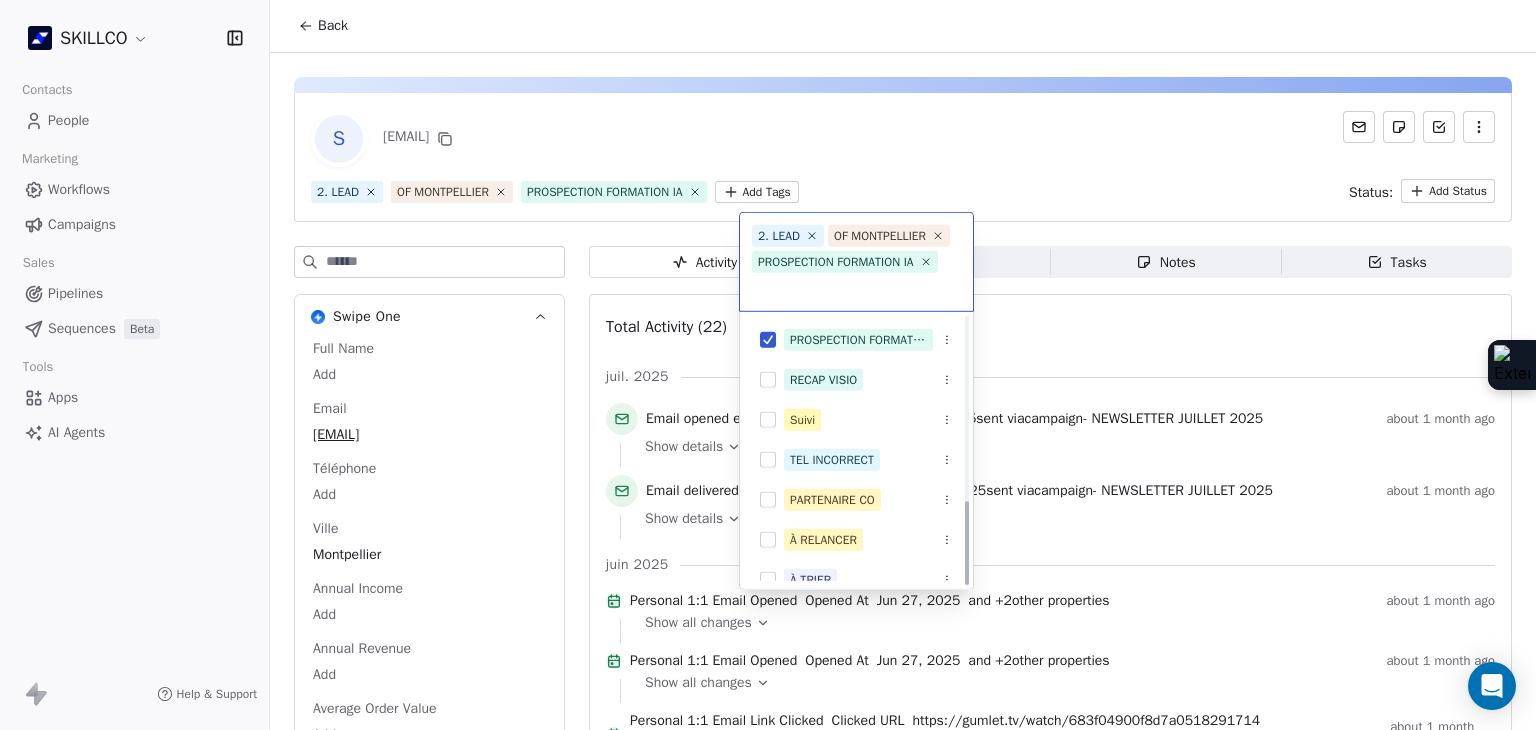 scroll, scrollTop: 578, scrollLeft: 0, axis: vertical 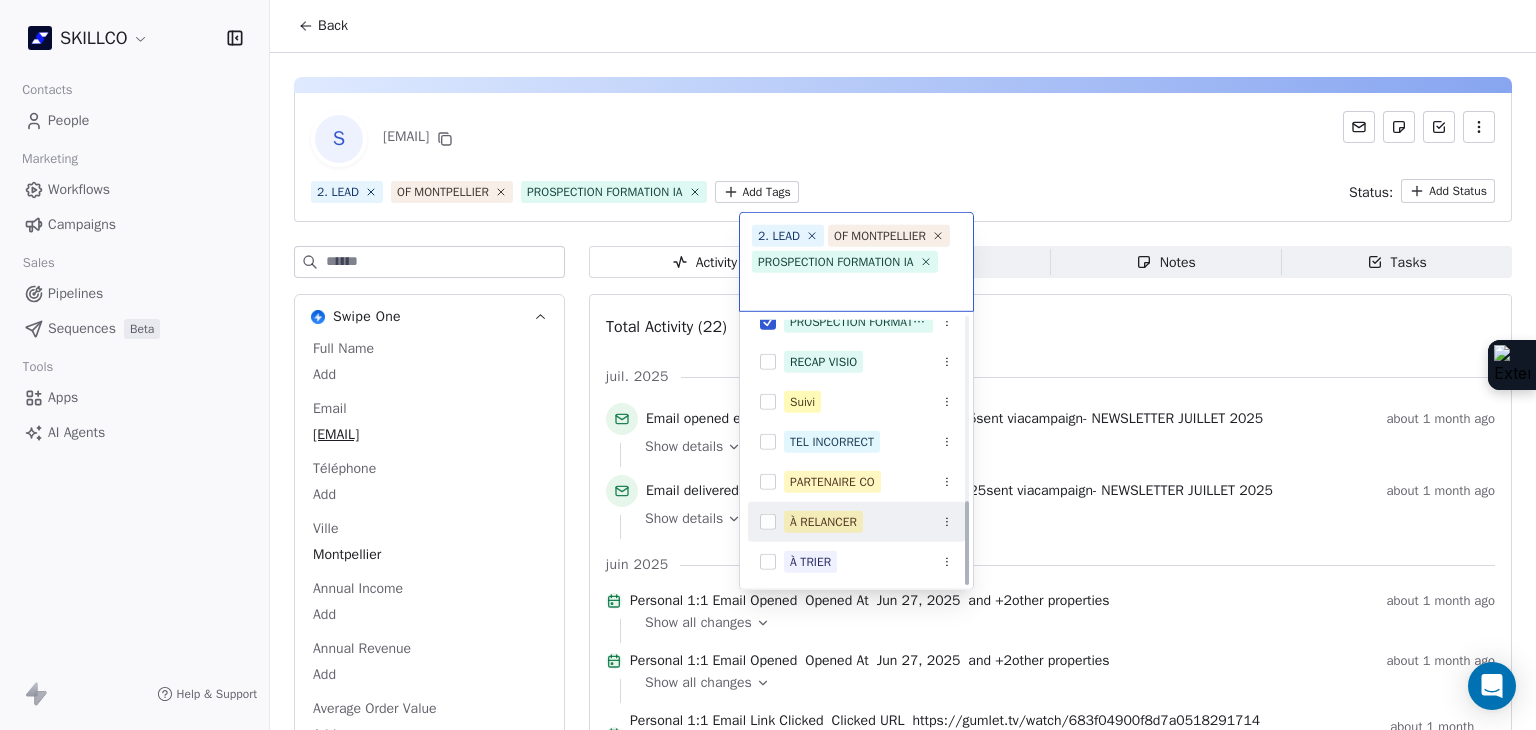 click on "À RELANCER" at bounding box center [823, 522] 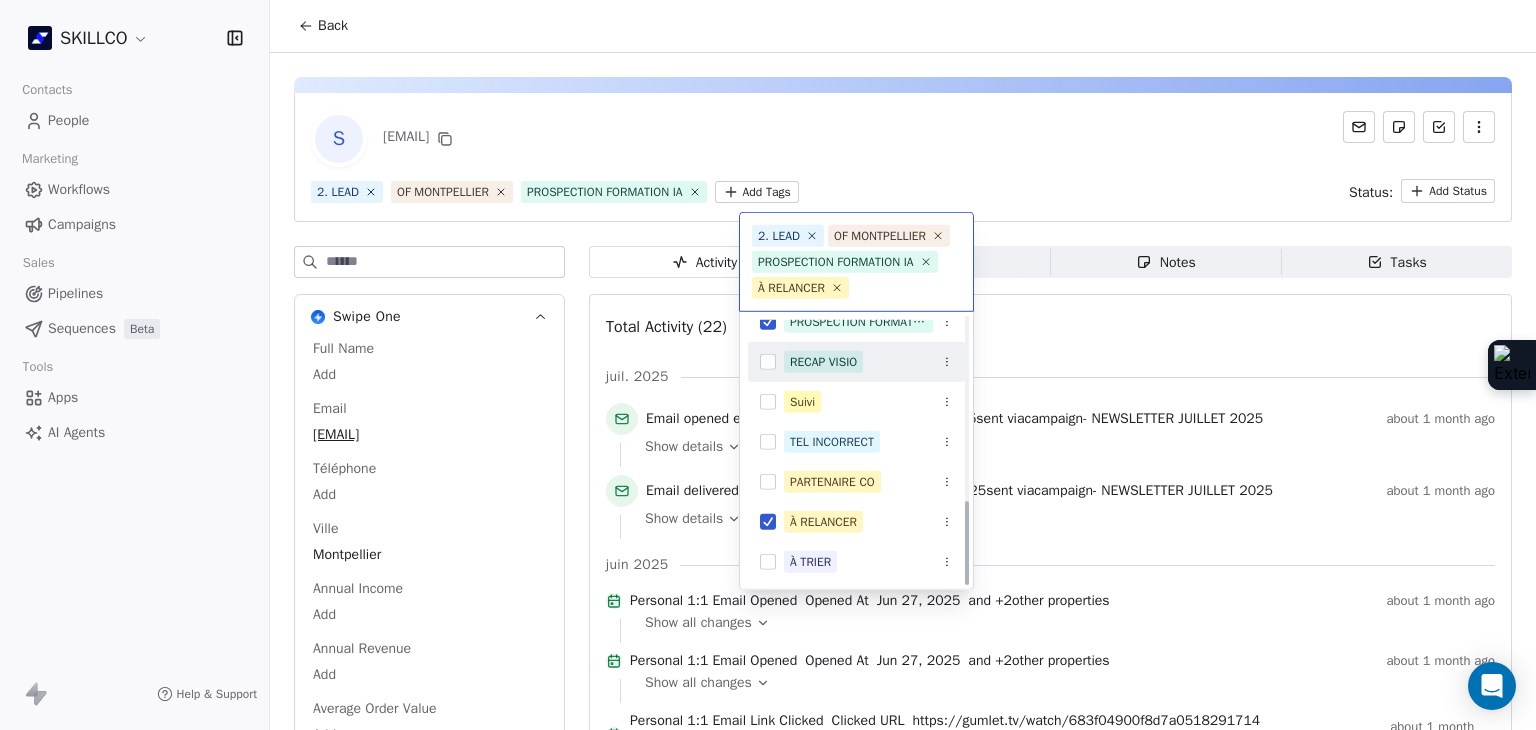 click on "SKILLCO Contacts People Marketing Workflows Campaigns Sales Pipelines Sequences Beta Tools Apps AI Agents Help & Support Back S contact@laperlerh.com 2. LEAD OF MONTPELLIER PROSPECTION FORMATION IA  Add Tags Status:   Add Status Swipe One Full Name Add Email contact@laperlerh.com Téléphone Add Ville Montpellier Annual Income Add Annual Revenue Add Average Order Value Add Besoin Add Birthday Add Browser Add Contact Source Add Pays Add Created Date May 28, 2025 03:36 PM Customer Lifetime Value Add Department Add Derniere page consulte Add Device Add Email Verification Status Valid Entreprise La Perle Rh Formation Facebook https://www.facebook.com/1010188815727681 First Purchase Date Add Prénom Add Gender Add Poste Add Langue Add Last Abandoned Date Add Last Purchase Date Add Last Activity Date Jul 05, 2025 01:57 AM Nom Add LinkedIn https://www.linkedin.com/company/la-perle-rh/ Marketing Contact Status Add Email Marketing Consent Subscribed MRR Add Next Billing Date Add Notes Add Scoring 0/10 Add Occupation" at bounding box center (768, 365) 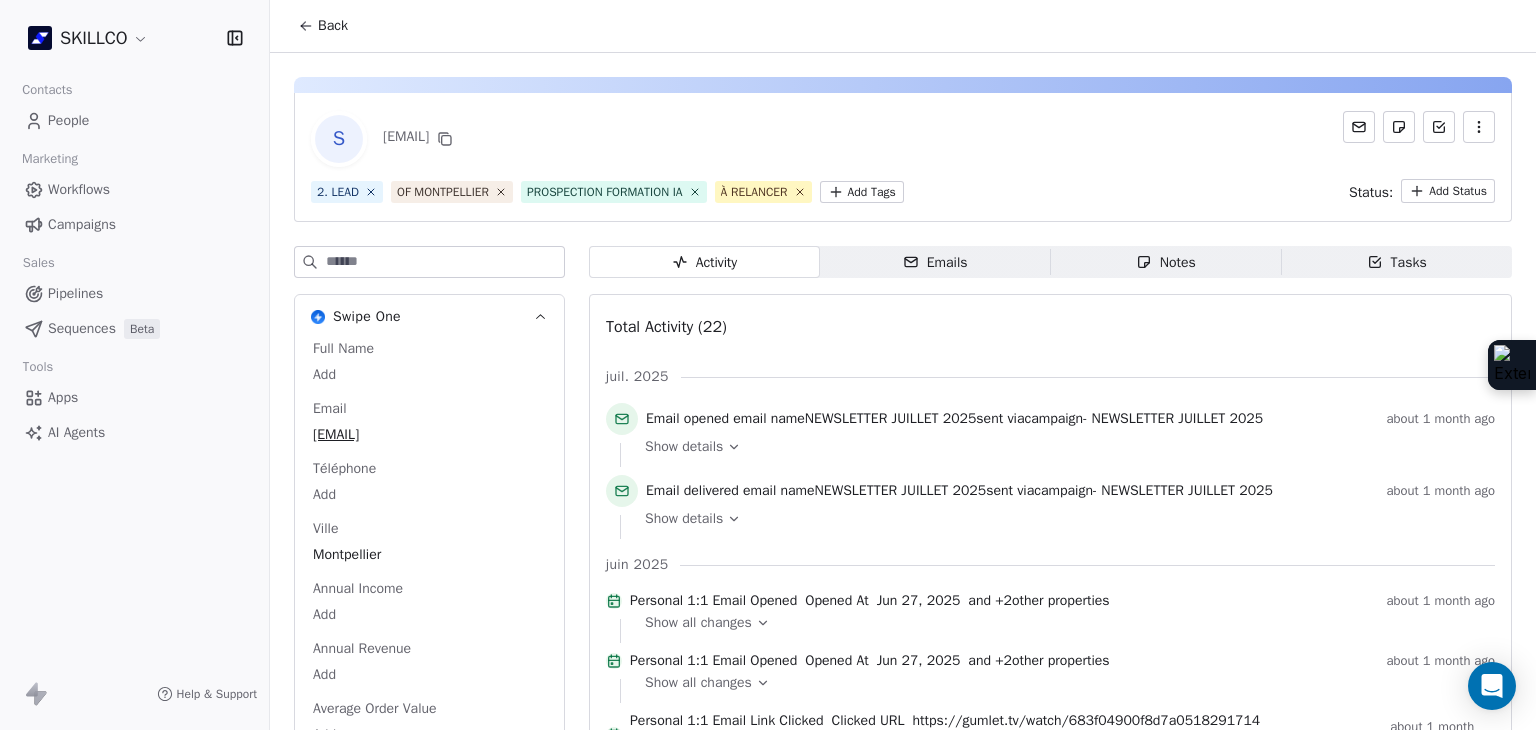 click on "Notes   Notes" at bounding box center [1166, 262] 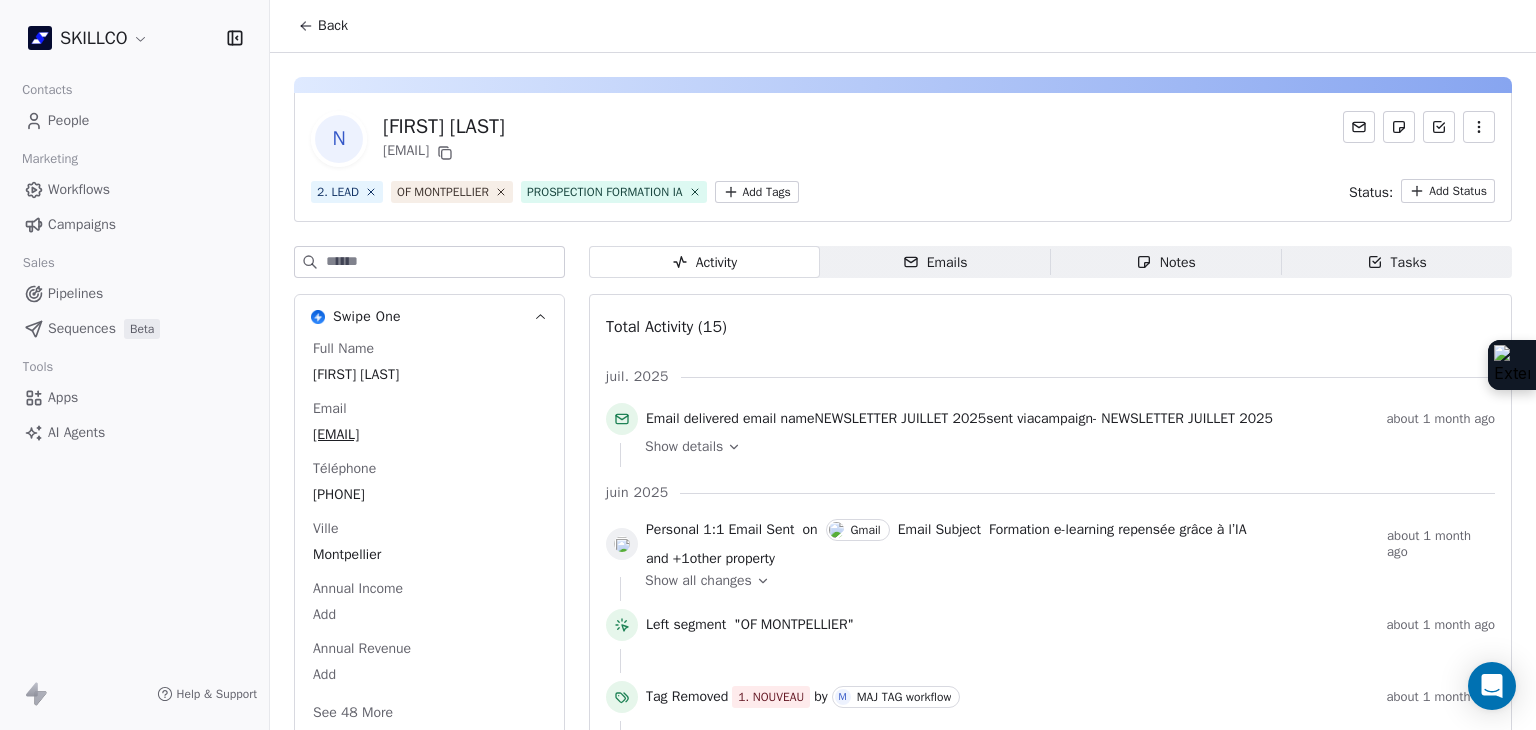scroll, scrollTop: 0, scrollLeft: 0, axis: both 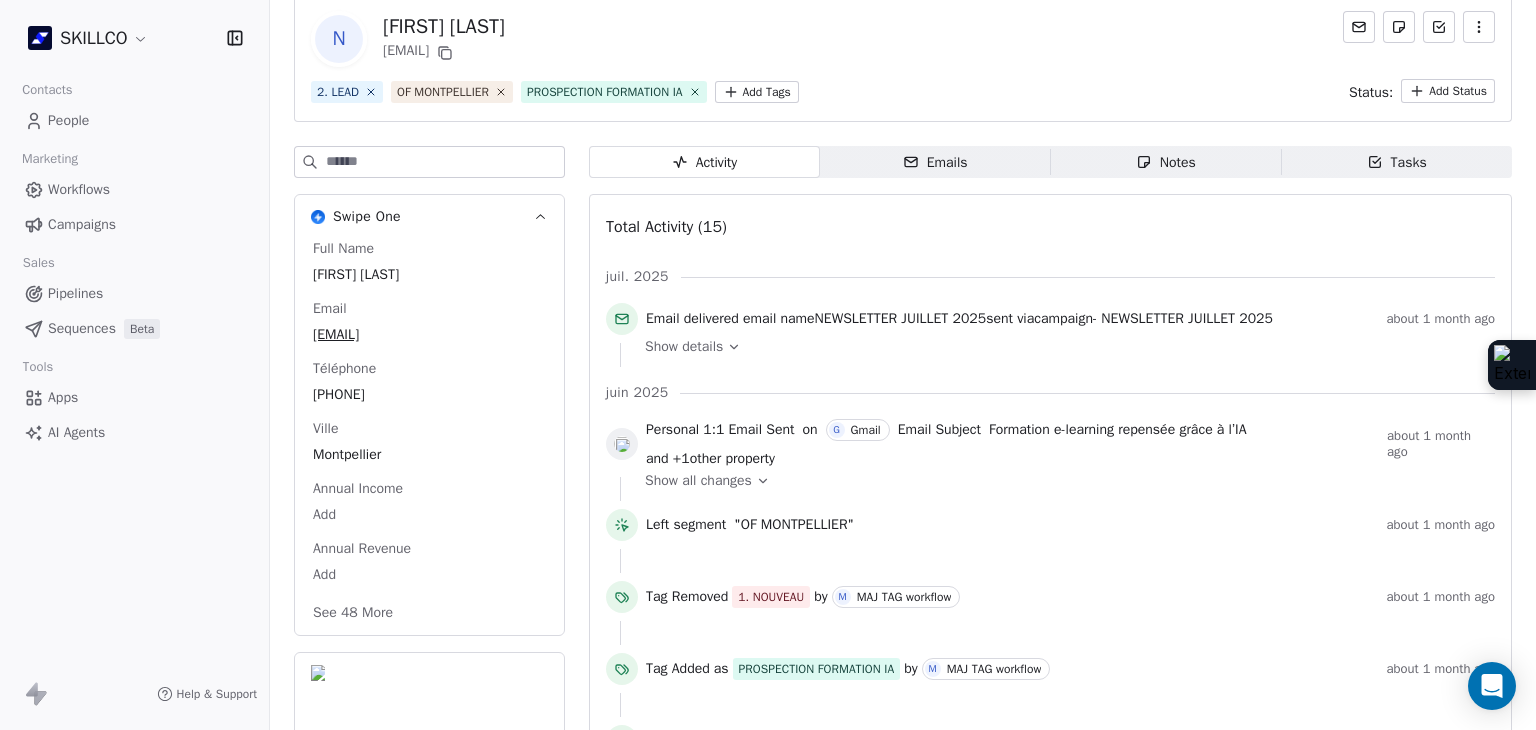 click on "Activity Activity Emails Emails Notes Notes Tasks Tasks Total Activity (15) juil. 2025 Email delivered email name NEWSLETTER JUILLET 2025 sent via campaign - NEWSLETTER JUILLET 2025 about 1 month ago Show details juin 2025 Personal 1:1 Email Sent on G Gmail Email Subject Formation e-learning repensée grâce à l’IA and + 1 other property about 1 month ago Show all changes Left segment "OF [CITY]" about 1 month ago Tag Removed 1. NOUVEAU by M MAJ TAG workflow about 1 month ago Tag Added as PROSPECTION FORMATION IA by M MAJ TAG workflow about 1 month ago Entered a segment "OF [CITY]" about 1 month ago Email delivered email name NEWSLETTER JUIN 2025 sent via campaign - NEWSLETTER JUIN 2025 2 months ago Show details mai 2025 Email delivered email name PROSPECTION OF - [CITY] sent via campaign - PROSPECTION OF - [CITY] 2 months ago Show details Email Verification Status updated to valid by 2 months ago Entered a segment "OF [CITY]" as A" at bounding box center (1050, 803) 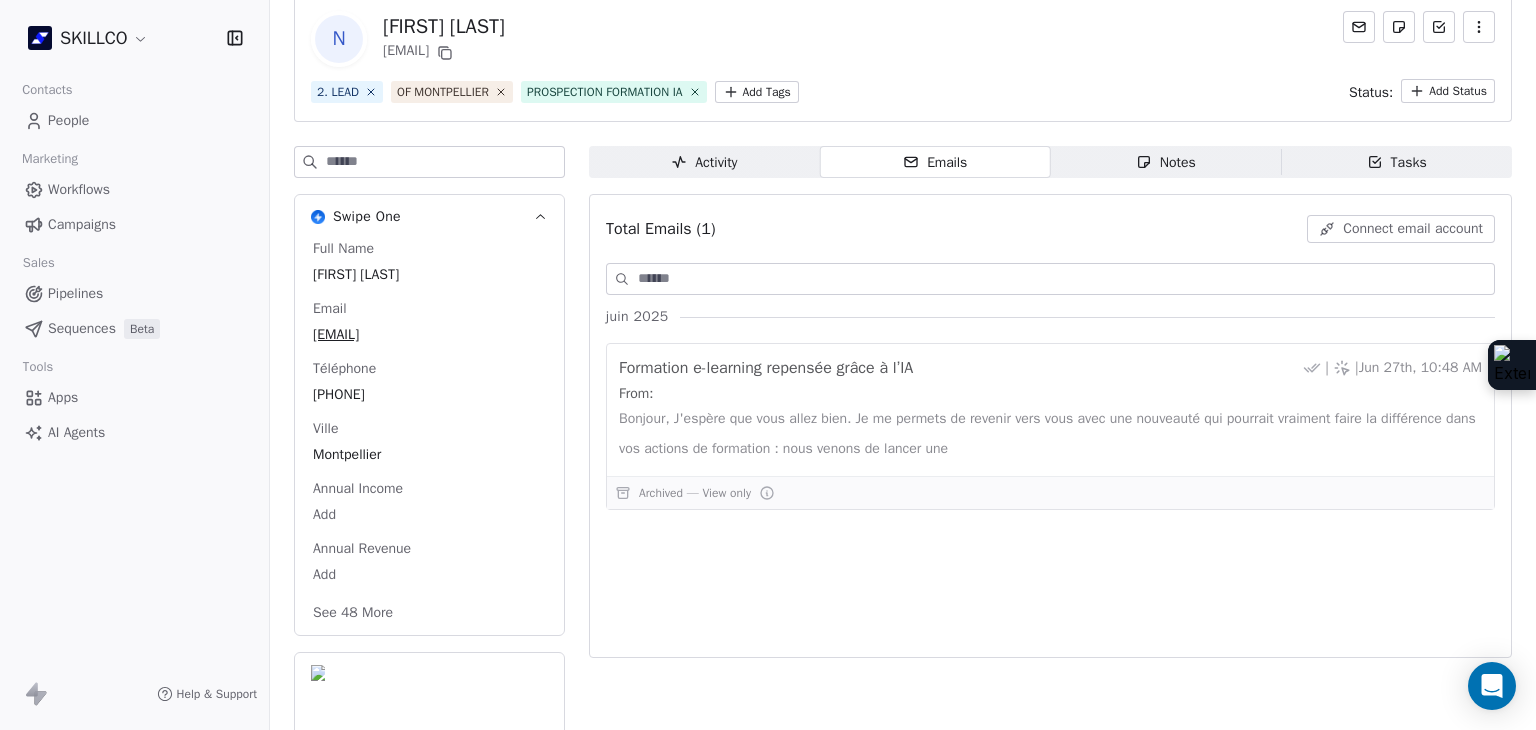scroll, scrollTop: 99, scrollLeft: 0, axis: vertical 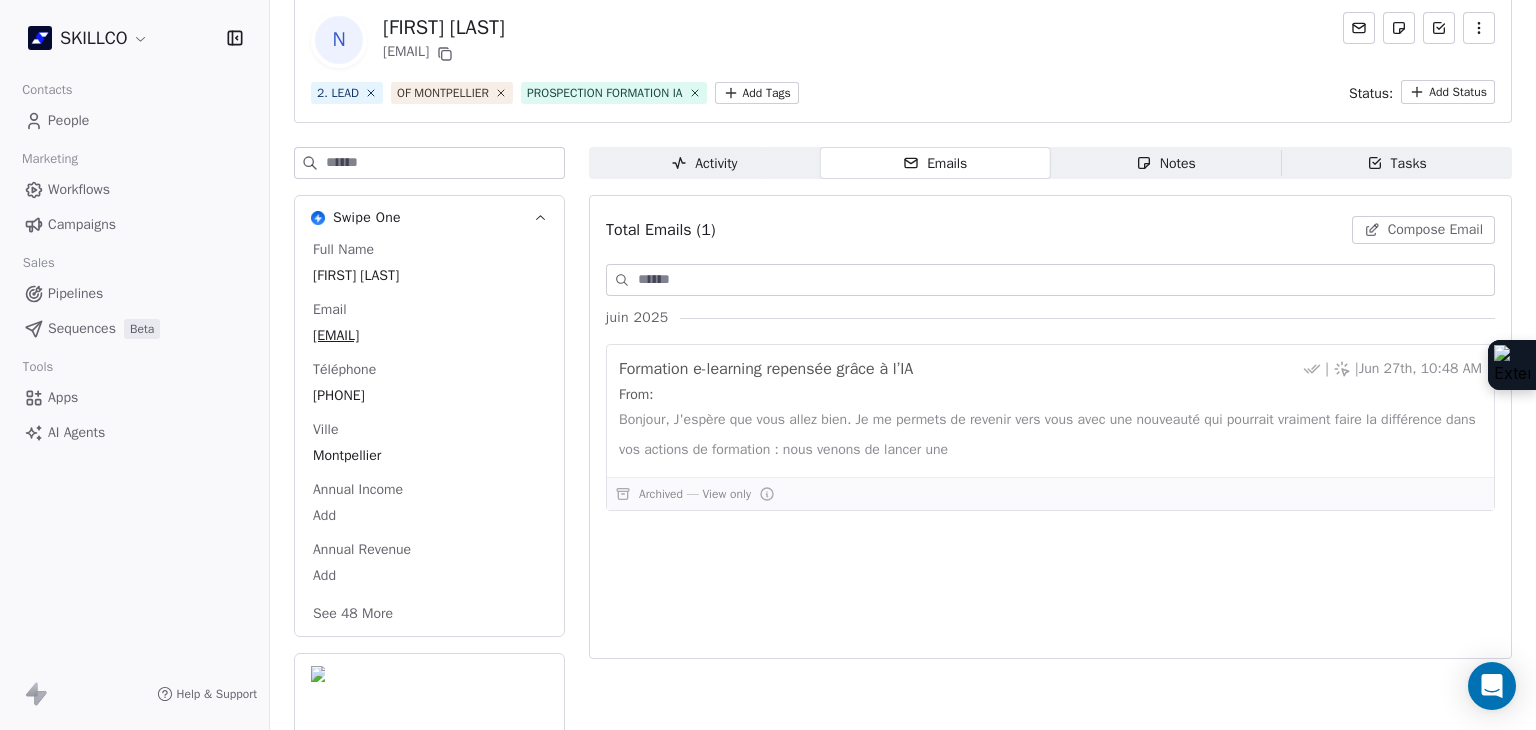 click 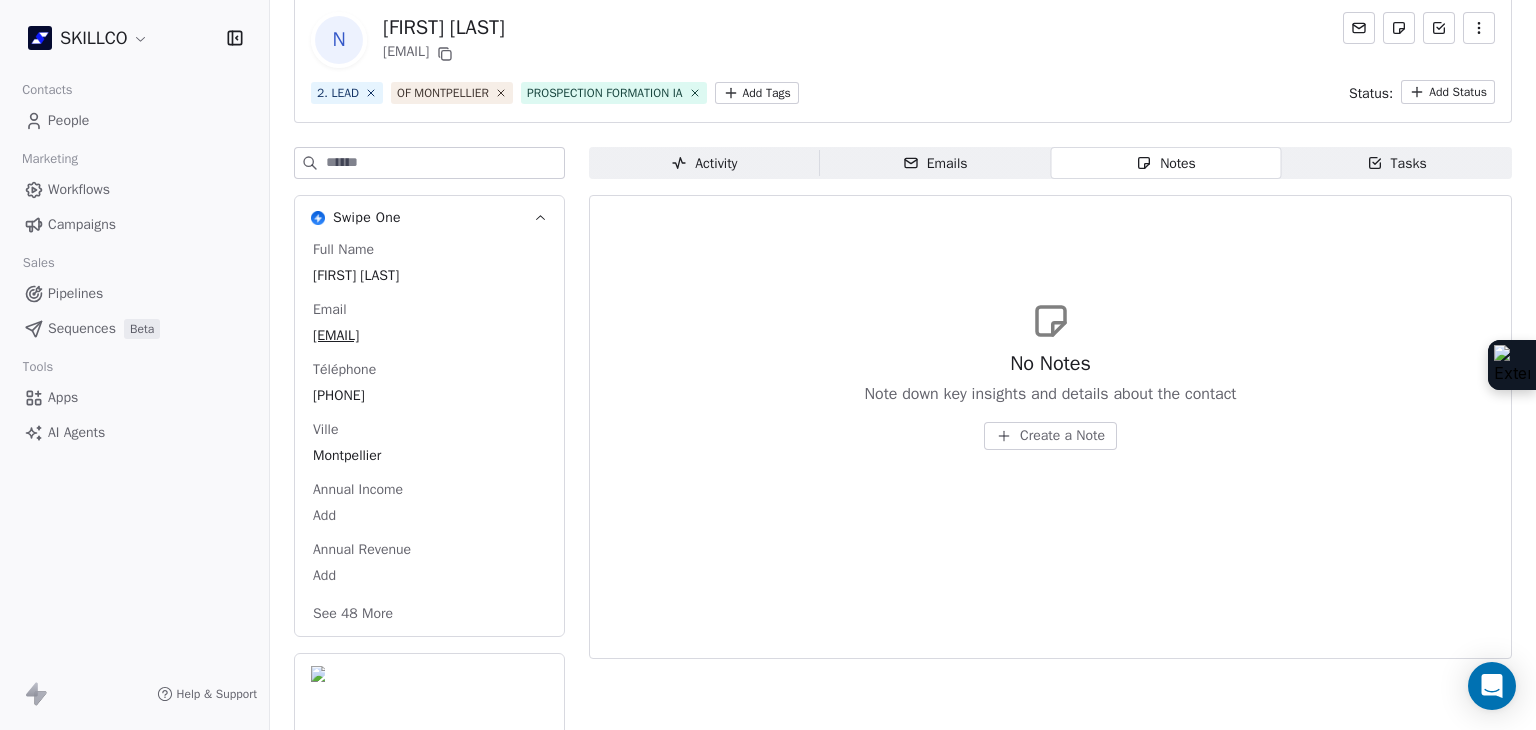 click on "See   48   More" at bounding box center [353, 614] 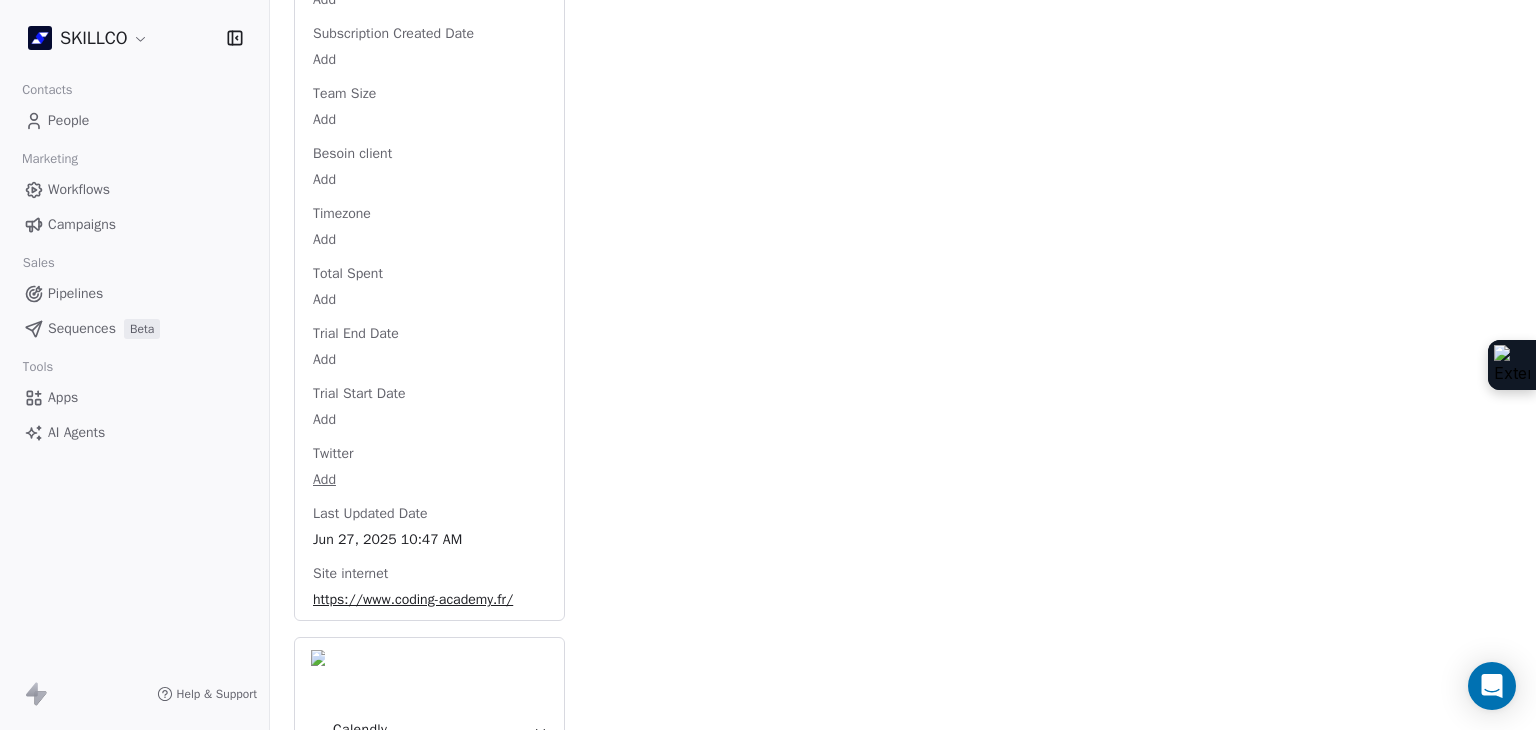 scroll, scrollTop: 2983, scrollLeft: 0, axis: vertical 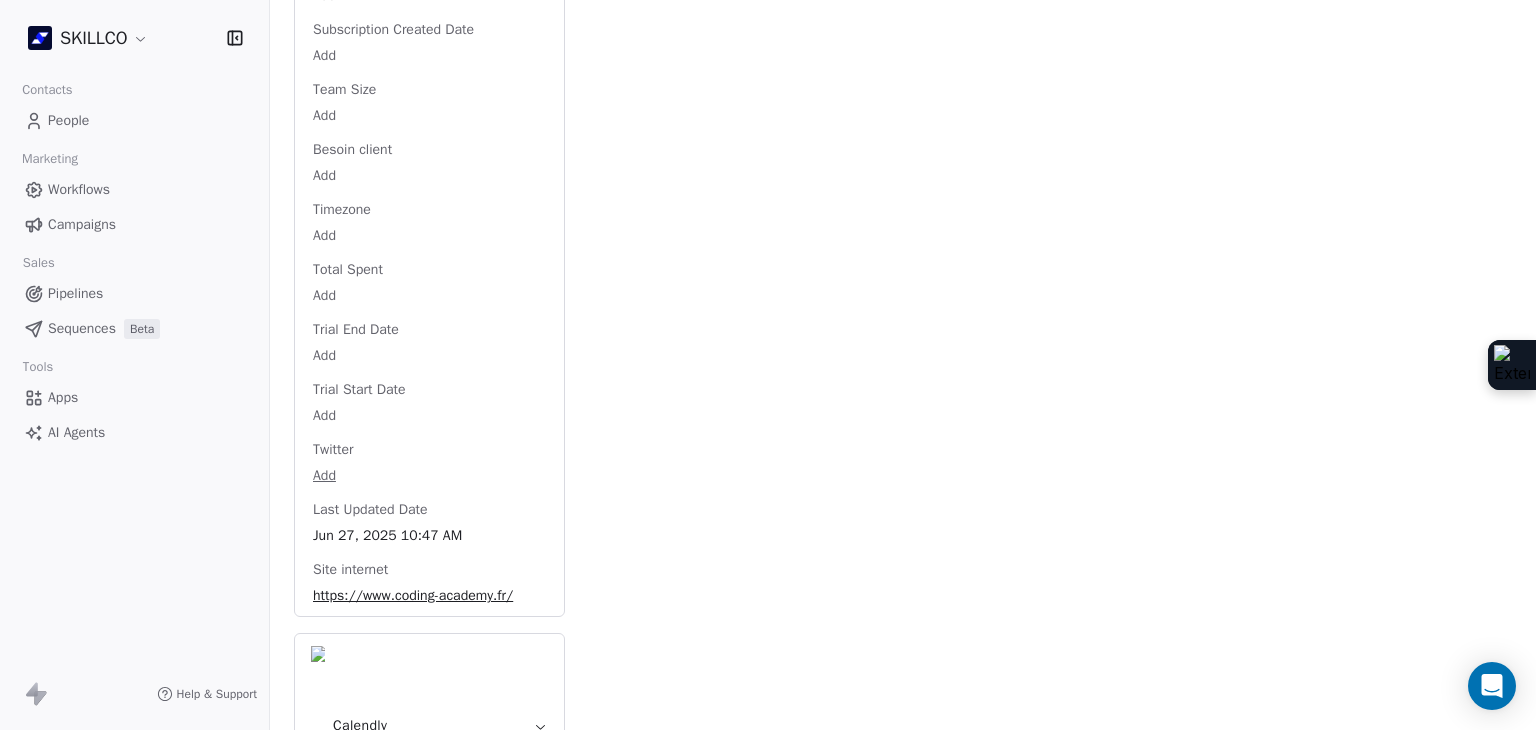 click on "https://www.coding-academy.fr/" at bounding box center (429, 596) 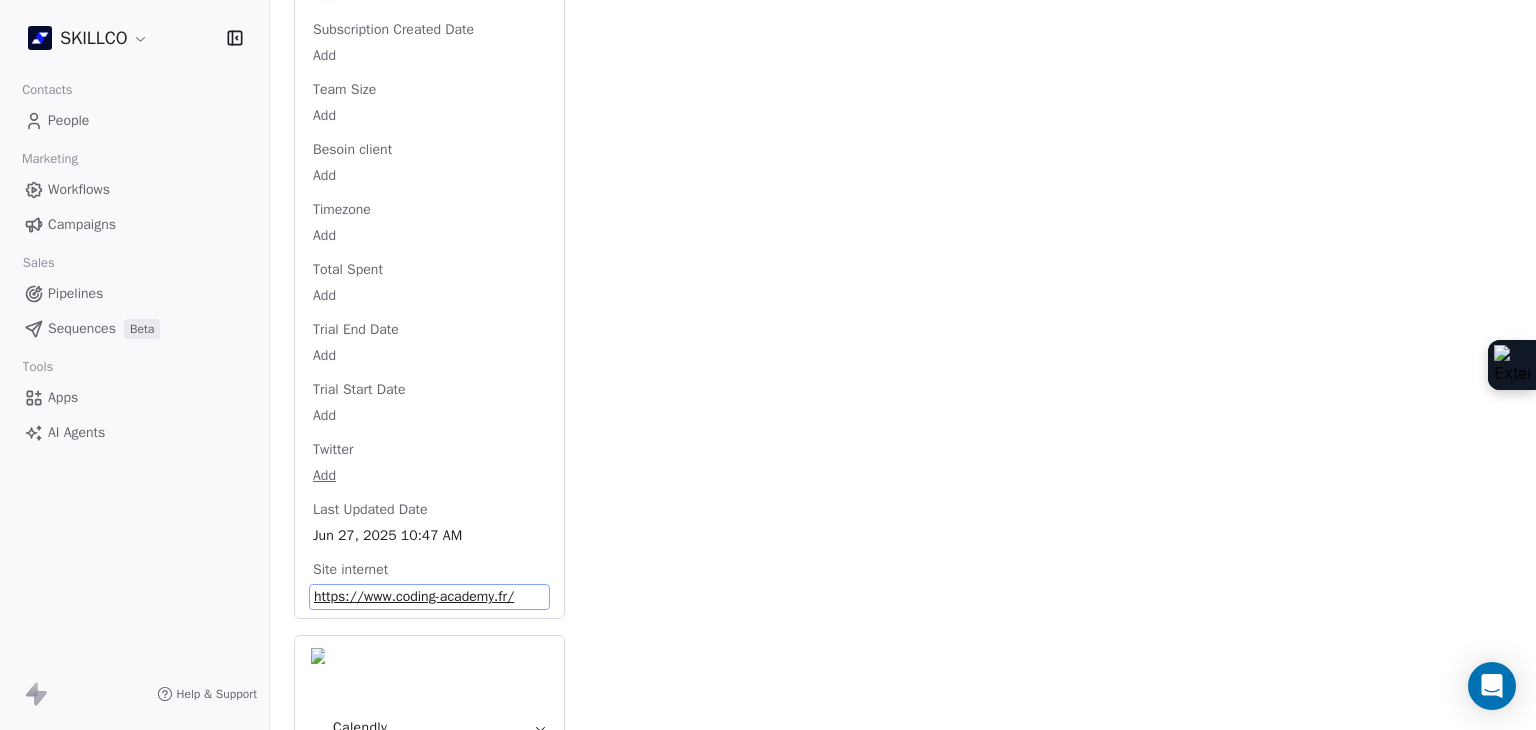 scroll, scrollTop: 2984, scrollLeft: 0, axis: vertical 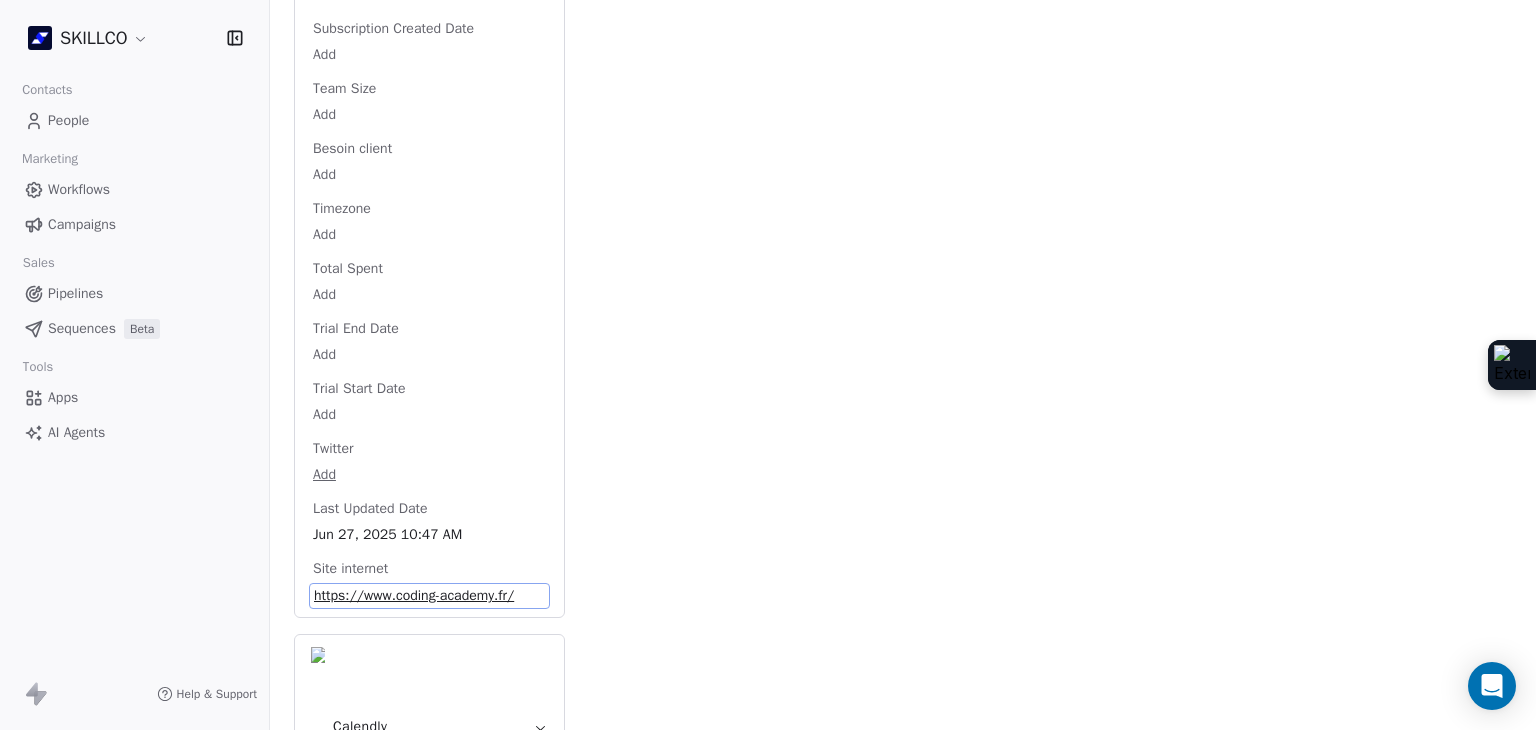 click on "https://www.coding-academy.fr/" at bounding box center (429, 596) 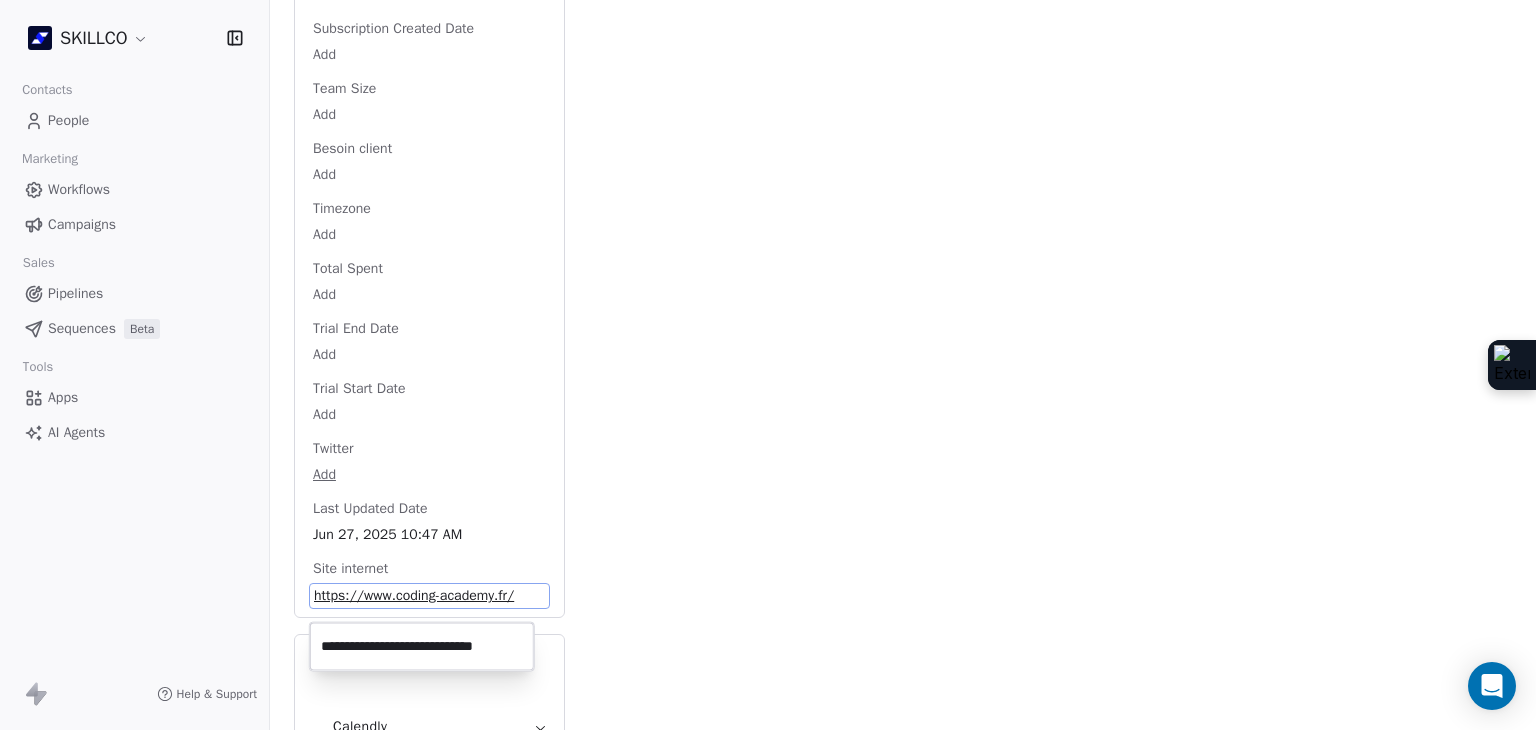 click on "**********" at bounding box center [422, 647] 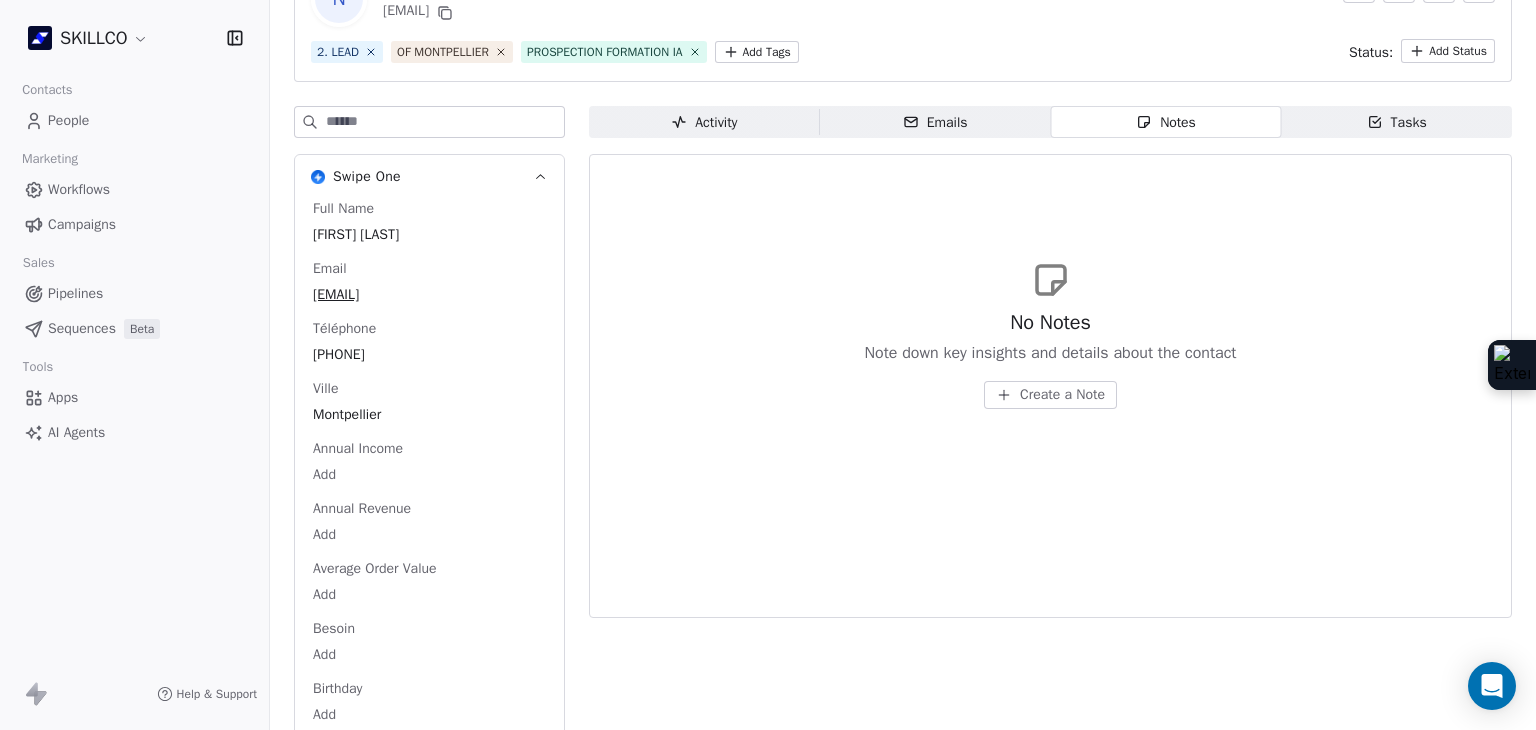 scroll, scrollTop: 0, scrollLeft: 0, axis: both 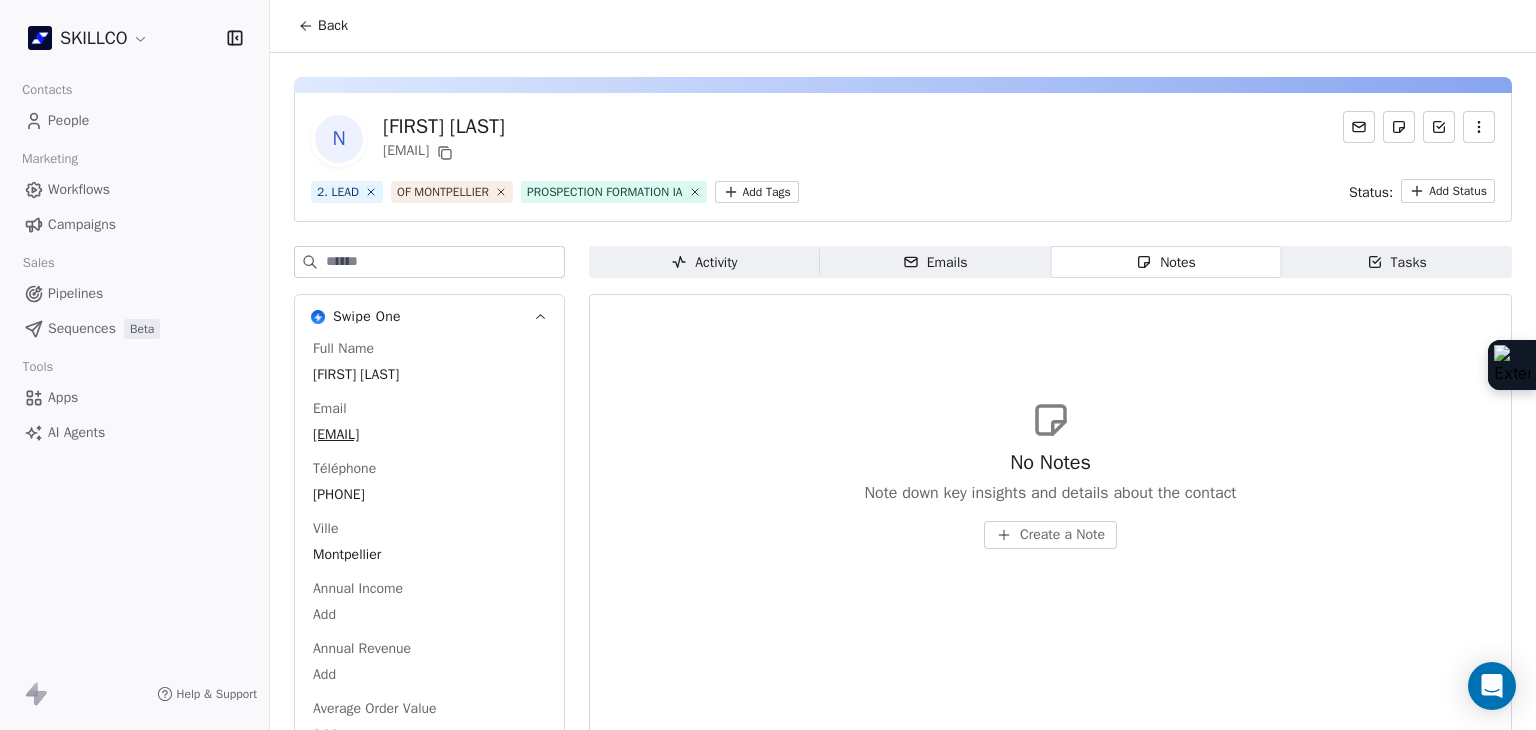 click on "SKILLCO Contacts People Marketing Workflows Campaigns Sales Pipelines Sequences Beta Tools Apps AI Agents Help & Support Back N Nadjim Lahlou nadjim.lahlou@coding-academy.fr 2. LEAD OF MONTPELLIER PROSPECTION FORMATION IA  Add Tags Status:   Add Status Swipe One Full Name Nadjim Lahlou Email nadjim.lahlou@coding-academy.fr Téléphone 33411931752 Ville Montpellier Annual Income Add Annual Revenue Add Average Order Value Add Besoin Add Birthday Add Browser Add Contact Source Add Pays Add Created Date May 28, 2025 03:36 PM Customer Lifetime Value Add Department Add Derniere page consulte Add Device Add Email Verification Status Valid Entreprise Coding Academy Montpellier Facebook https://www.facebook.com/codingac/ First Purchase Date Add Prénom Nadjim Gender Add Poste Add Langue Add Last Abandoned Date Add Last Purchase Date Add Last Activity Date Add Nom Lahlou LinkedIn http://linkedin.com/company/codingacademy Marketing Contact Status Add Email Marketing Consent Subscribed MRR Add Next Billing Date Add Add" at bounding box center [768, 365] 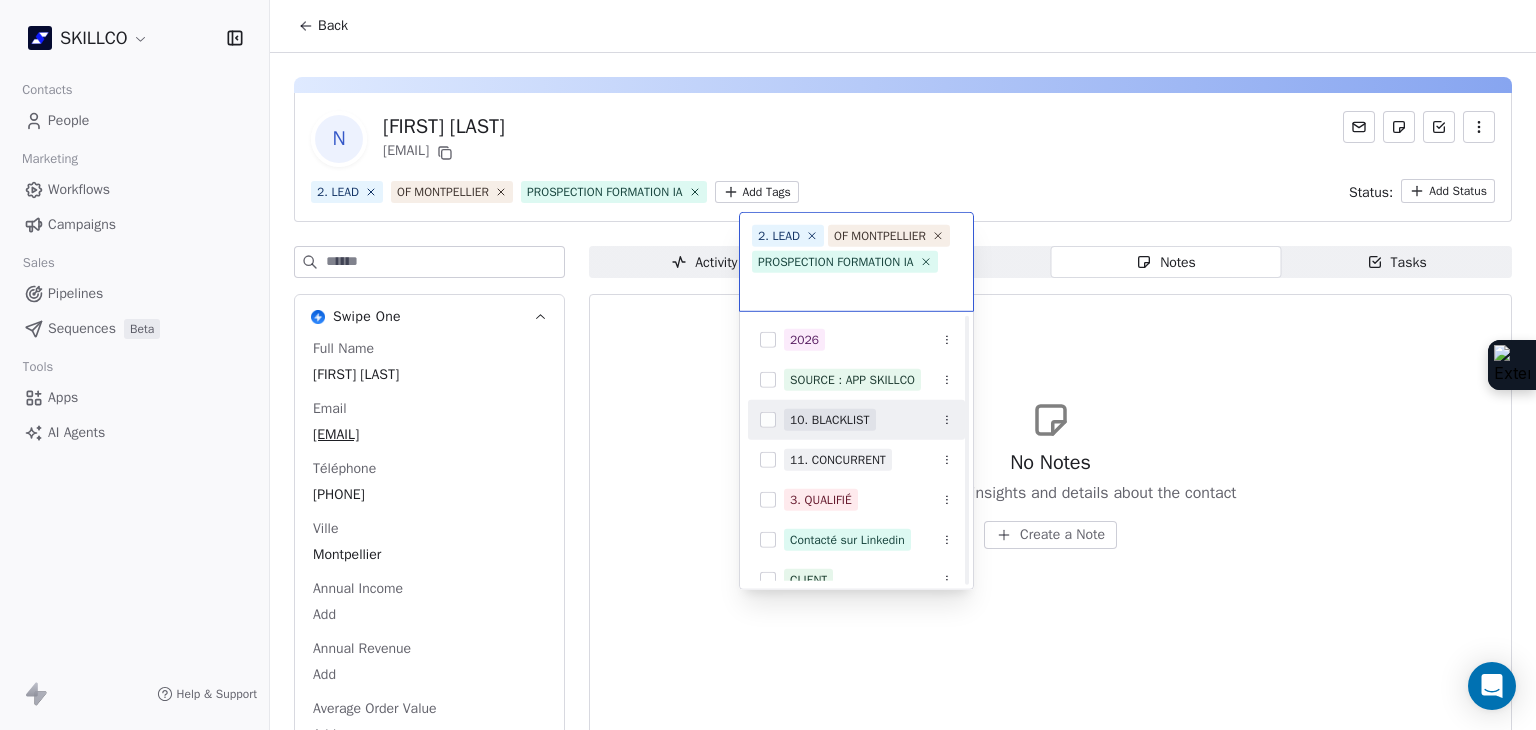 scroll, scrollTop: 578, scrollLeft: 0, axis: vertical 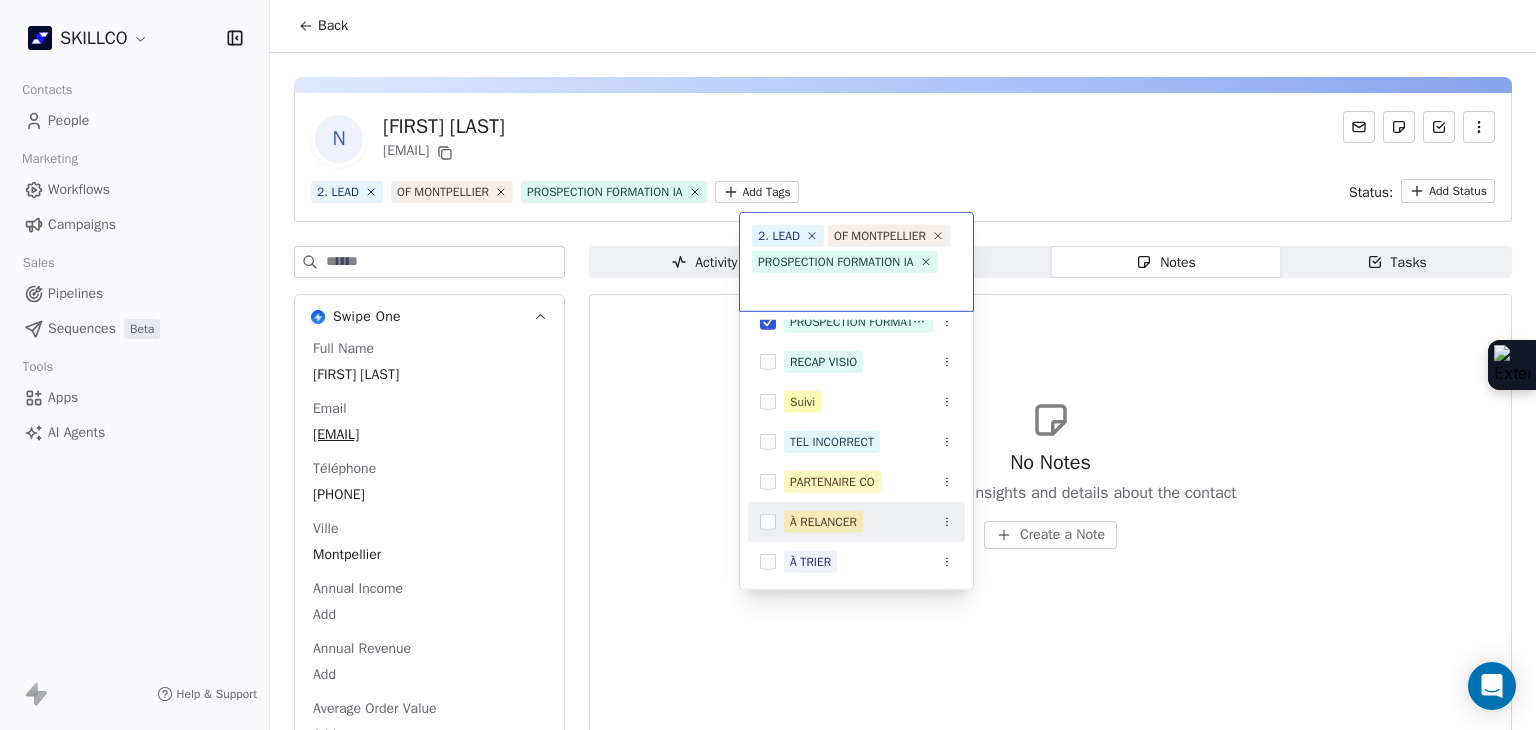click on "À RELANCER" at bounding box center [823, 522] 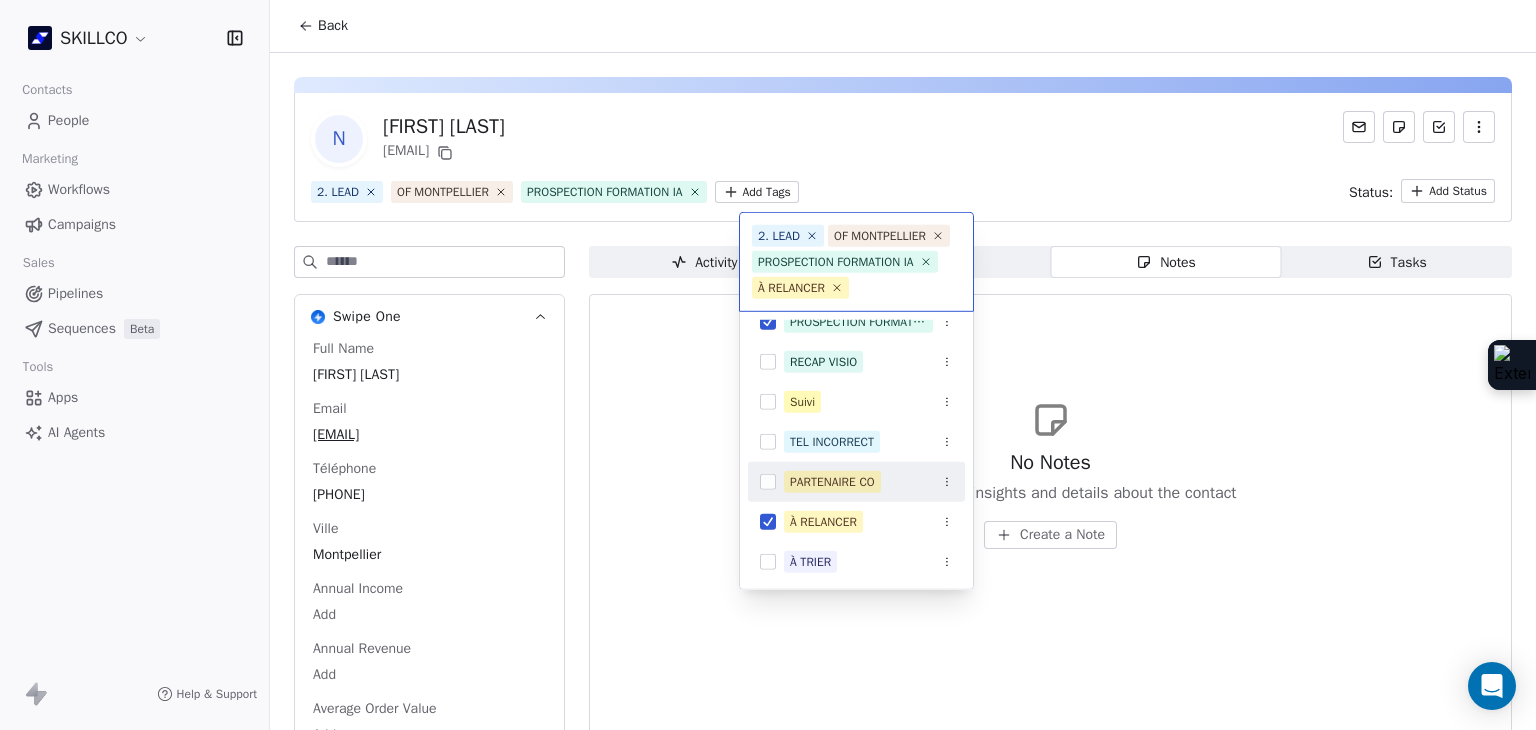 click on "SKILLCO Contacts People Marketing Workflows Campaigns Sales Pipelines Sequences Beta Tools Apps AI Agents Help & Support Back N Nadjim Lahlou nadjim.lahlou@coding-academy.fr 2. LEAD OF MONTPELLIER PROSPECTION FORMATION IA  Add Tags Status:   Add Status Swipe One Full Name Nadjim Lahlou Email nadjim.lahlou@coding-academy.fr Téléphone 33411931752 Ville Montpellier Annual Income Add Annual Revenue Add Average Order Value Add Besoin Add Birthday Add Browser Add Contact Source Add Pays Add Created Date May 28, 2025 03:36 PM Customer Lifetime Value Add Department Add Derniere page consulte Add Device Add Email Verification Status Valid Entreprise Coding Academy Montpellier Facebook https://www.facebook.com/codingac/ First Purchase Date Add Prénom Nadjim Gender Add Poste Add Langue Add Last Abandoned Date Add Last Purchase Date Add Last Activity Date Add Nom Lahlou LinkedIn http://linkedin.com/company/codingacademy Marketing Contact Status Add Email Marketing Consent Subscribed MRR Add Next Billing Date Add Add" at bounding box center [768, 365] 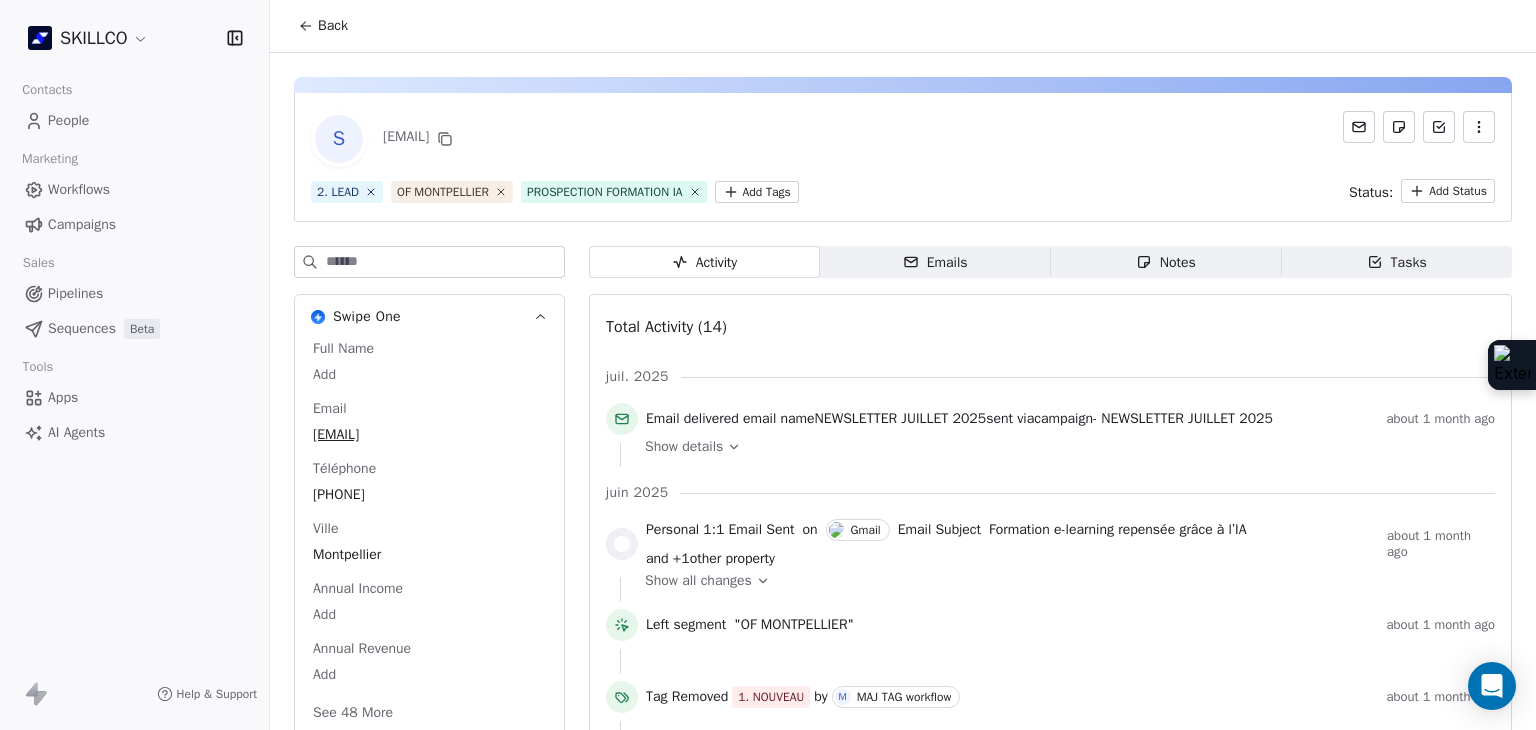 scroll, scrollTop: 0, scrollLeft: 0, axis: both 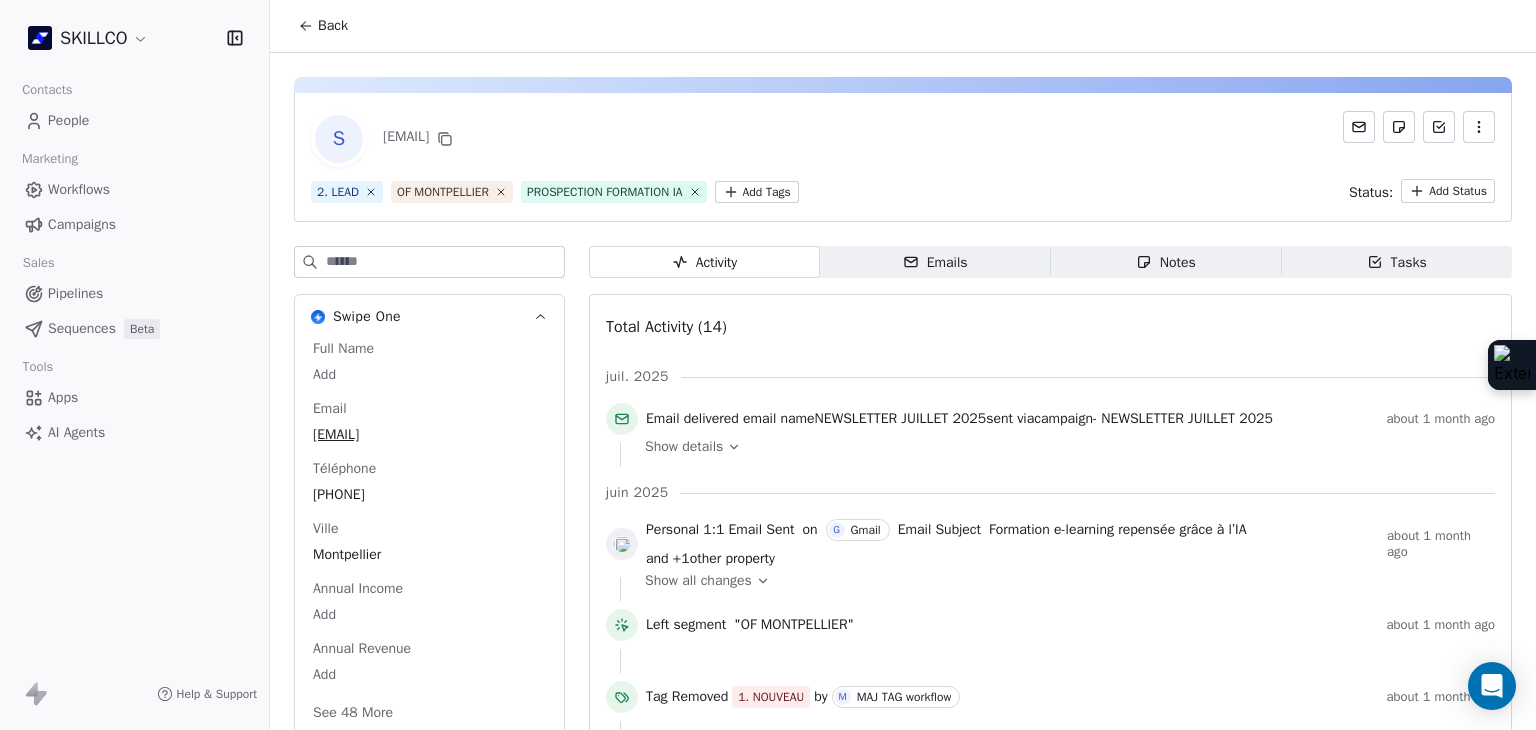 click on "[EMAIL]" at bounding box center (903, 139) 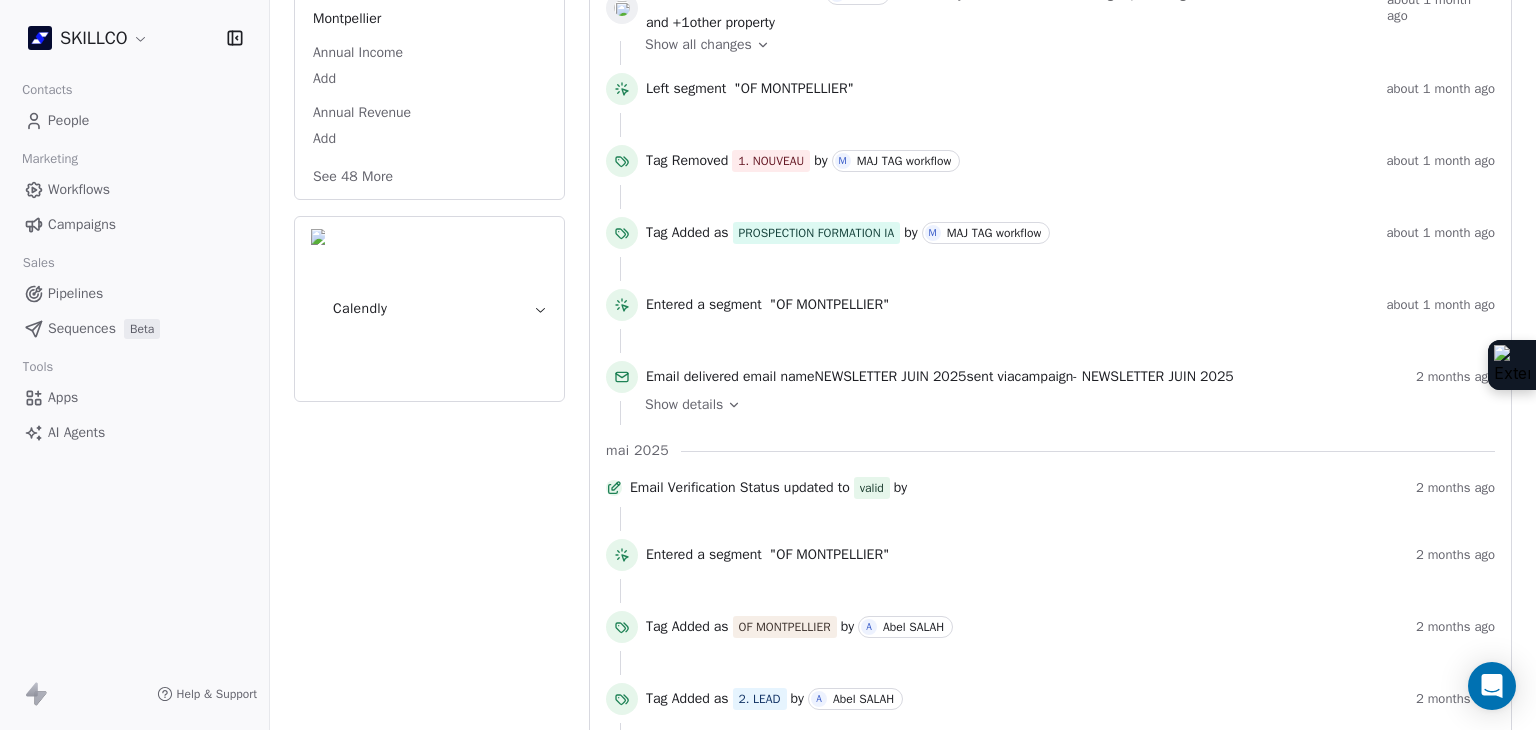 scroll, scrollTop: 180, scrollLeft: 0, axis: vertical 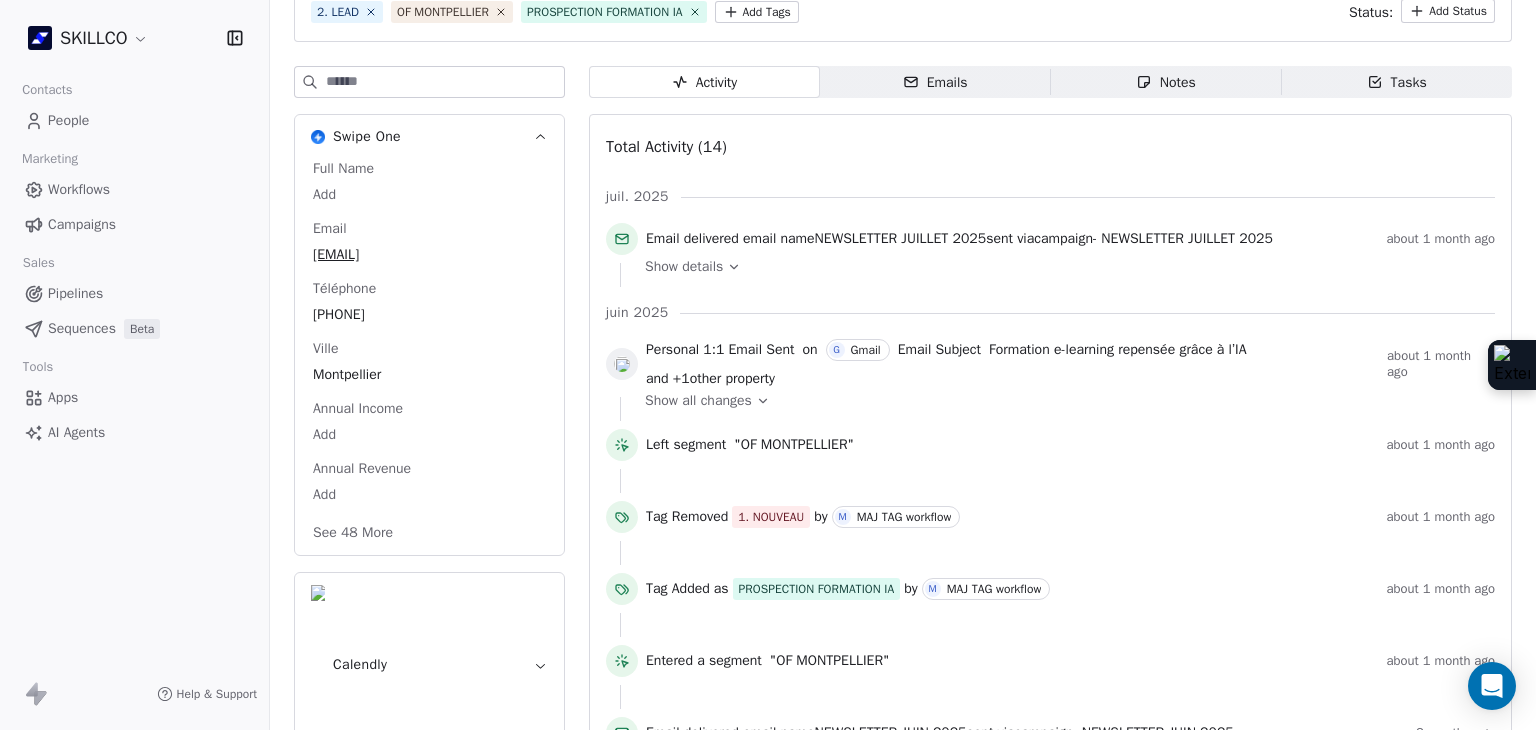 click on "See   48   More" at bounding box center [353, 533] 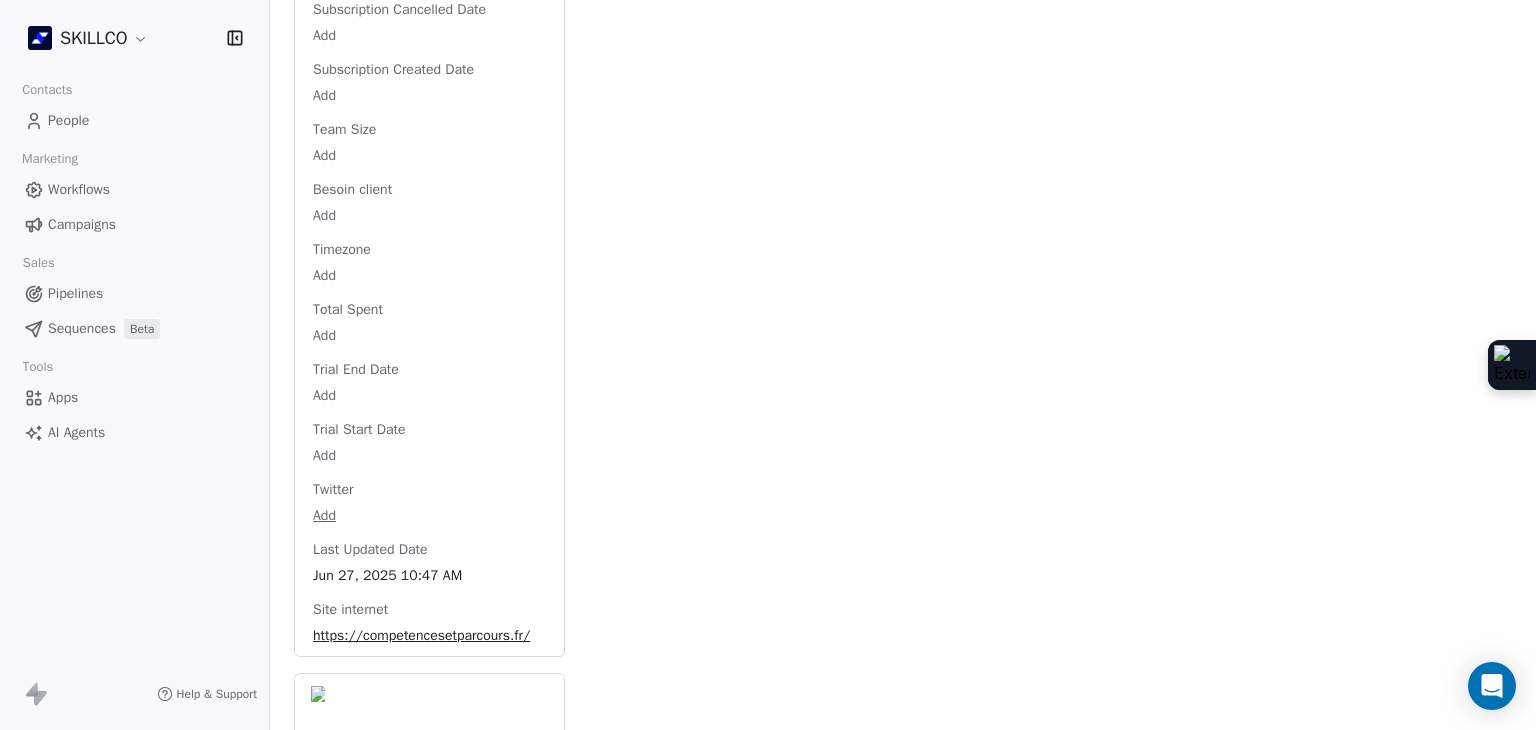 click on "https://competencesetparcours.fr/" at bounding box center [429, 636] 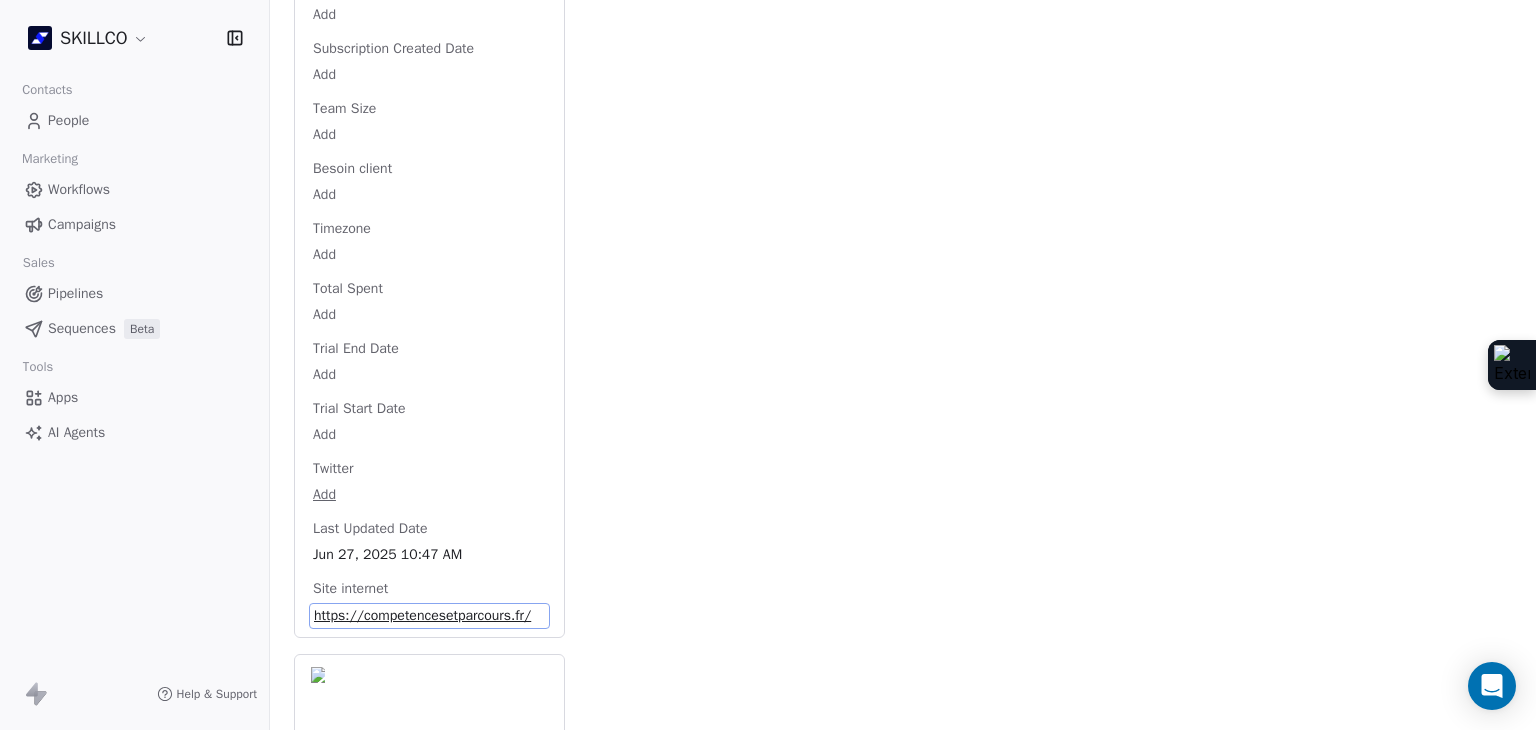 click on "https://competencesetparcours.fr/" at bounding box center [429, 616] 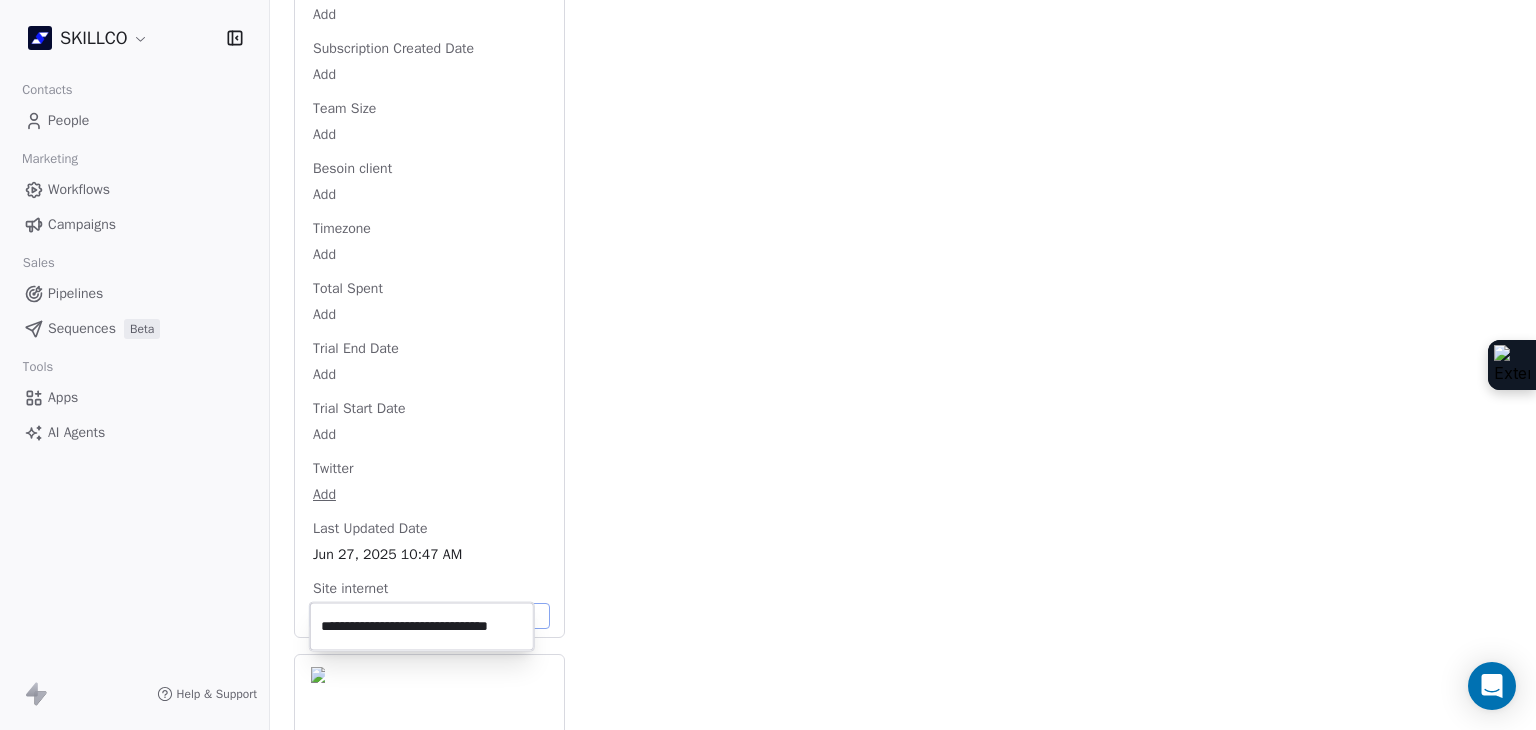 scroll, scrollTop: 0, scrollLeft: 7, axis: horizontal 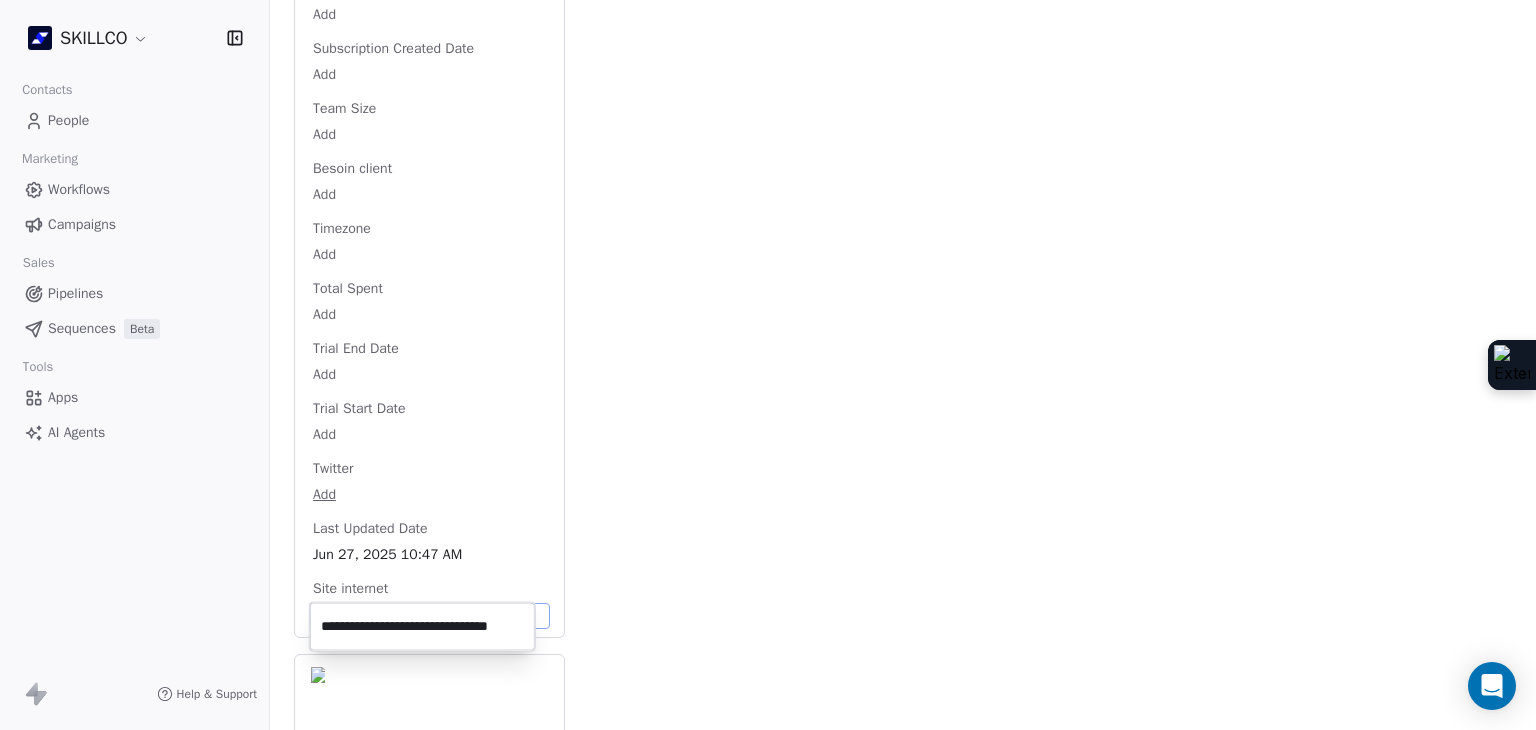 click on "**********" at bounding box center [422, 627] 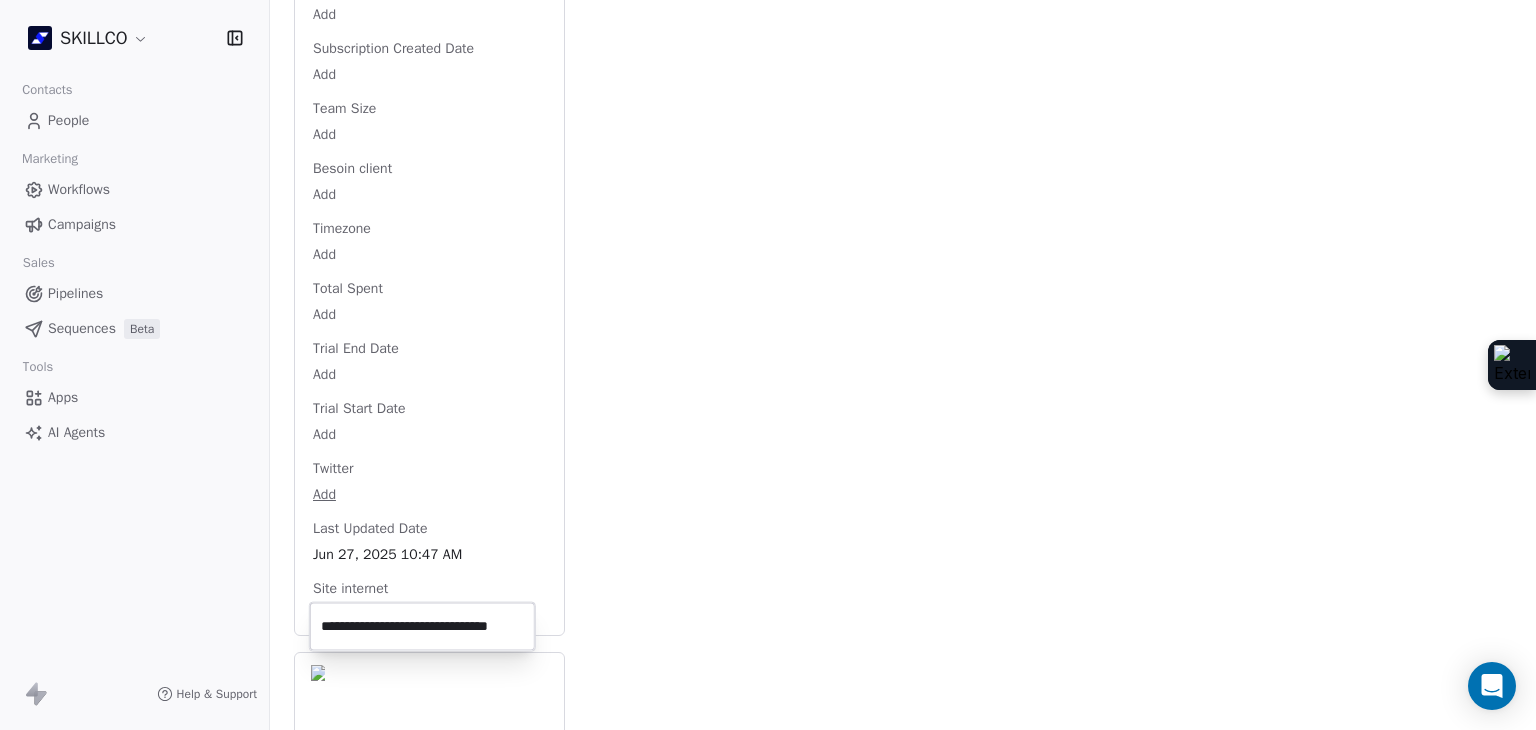 click on "SKILLCO Contacts People Marketing Workflows Campaigns Sales Pipelines Sequences Beta Tools Apps AI Agents Help & Support Back [EMAIL] 2. LEAD OF [CITY] PROSPECTION FORMATION IA Add Tags Status: Add Status Swipe One Full Name Add Email [EMAIL] Téléphone [PHONE] Ville [CITY] Annual Income Add Annual Revenue Add Average Order Value Add Besoin Add Birthday Add Browser Add Contact Source Add Pays Add Created Date [DATE] [TIME] Customer Lifetime Value Add Department Add Derniere page consulte Add Device Add Email Verification Status Valid Entreprise Compétences & Parcours Facebook Add First Purchase Date Add Prénom Add Gender Add Poste Add Langue Add Last Abandoned Date Add Last Purchase Date Add Last Activity Date Add Nom Add LinkedIn Add Marketing Contact Status Add Email Marketing Consent Subscribed MRR Add Next Billing Date Add Notes Add Scoring 0/10 Add Occupation Add Orders Count Add Responsable Add Scoring Add Source Lead Add Add Add Add Add" at bounding box center [768, 365] 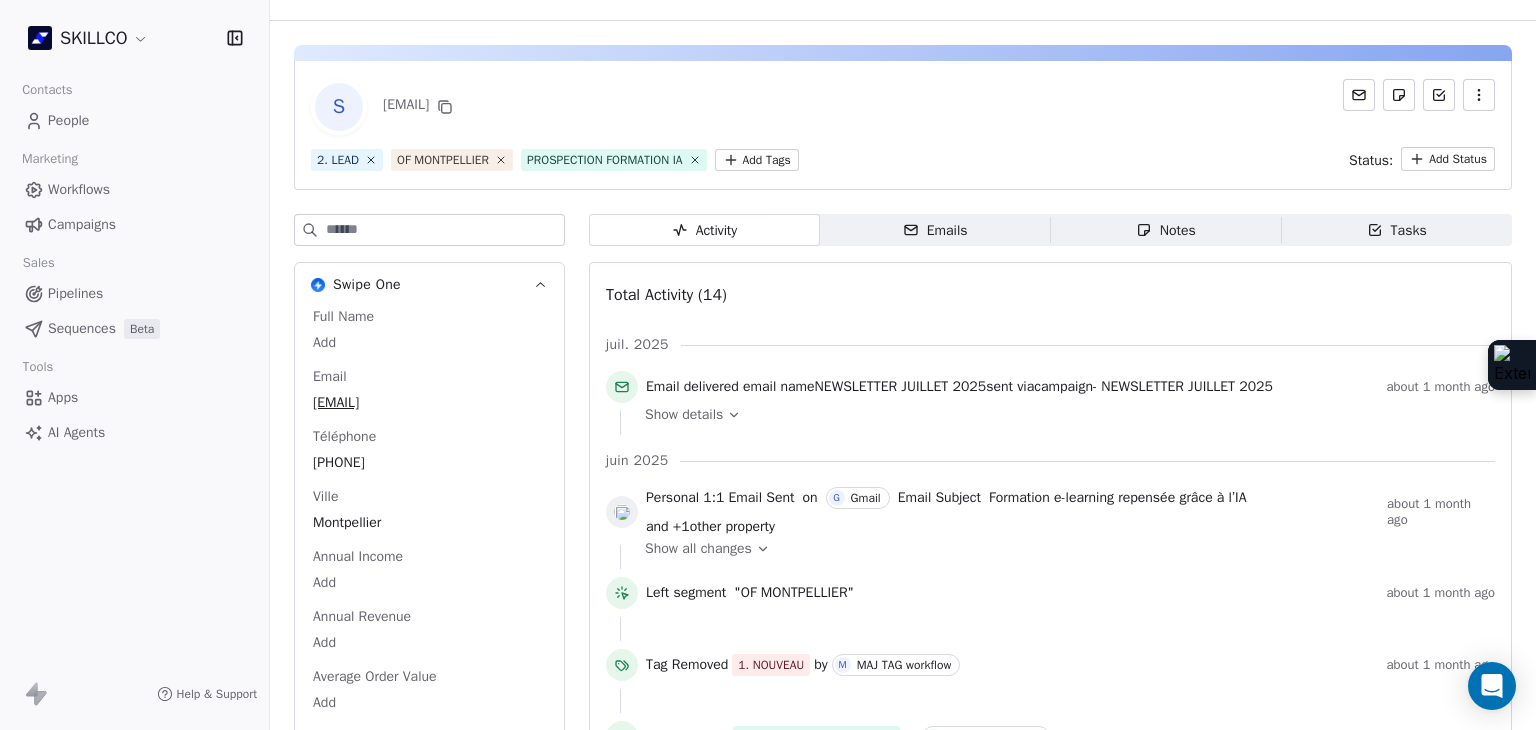 scroll, scrollTop: 0, scrollLeft: 0, axis: both 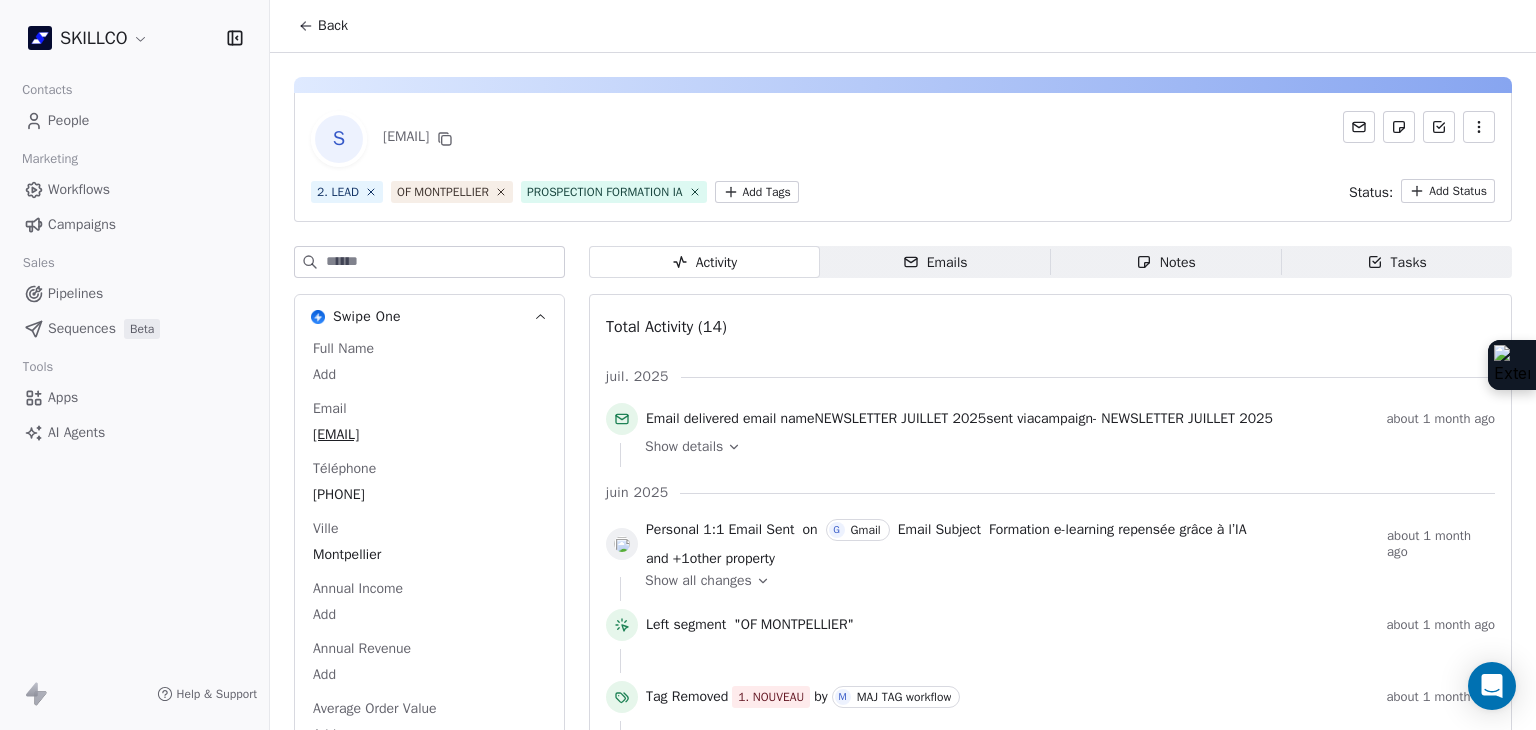 click on "SKILLCO Contacts People Marketing Workflows Campaigns Sales Pipelines Sequences Beta Tools Apps AI Agents Help & Support Back [EMAIL] 2. LEAD OF [CITY] PROSPECTION FORMATION IA Add Tags Status: Add Status Swipe One Full Name Add Email [EMAIL] Téléphone [PHONE] Ville [CITY] Annual Income Add Annual Revenue Add Average Order Value Add Besoin Add Birthday Add Browser Add Contact Source Add Pays Add Created Date [DATE] [TIME] Customer Lifetime Value Add Department Add Derniere page consulte Add Device Add Email Verification Status Valid Entreprise Compétences & Parcours Facebook Add First Purchase Date Add Prénom Add Gender Add Poste Add Langue Add Last Abandoned Date Add Last Purchase Date Add Last Activity Date Add Nom Add LinkedIn Add Marketing Contact Status Add Email Marketing Consent Subscribed MRR Add Next Billing Date Add Notes Add Scoring 0/10 Add Occupation Add Orders Count Add Responsable Add Scoring Add Source Lead Add Add Add Add Add" at bounding box center (768, 365) 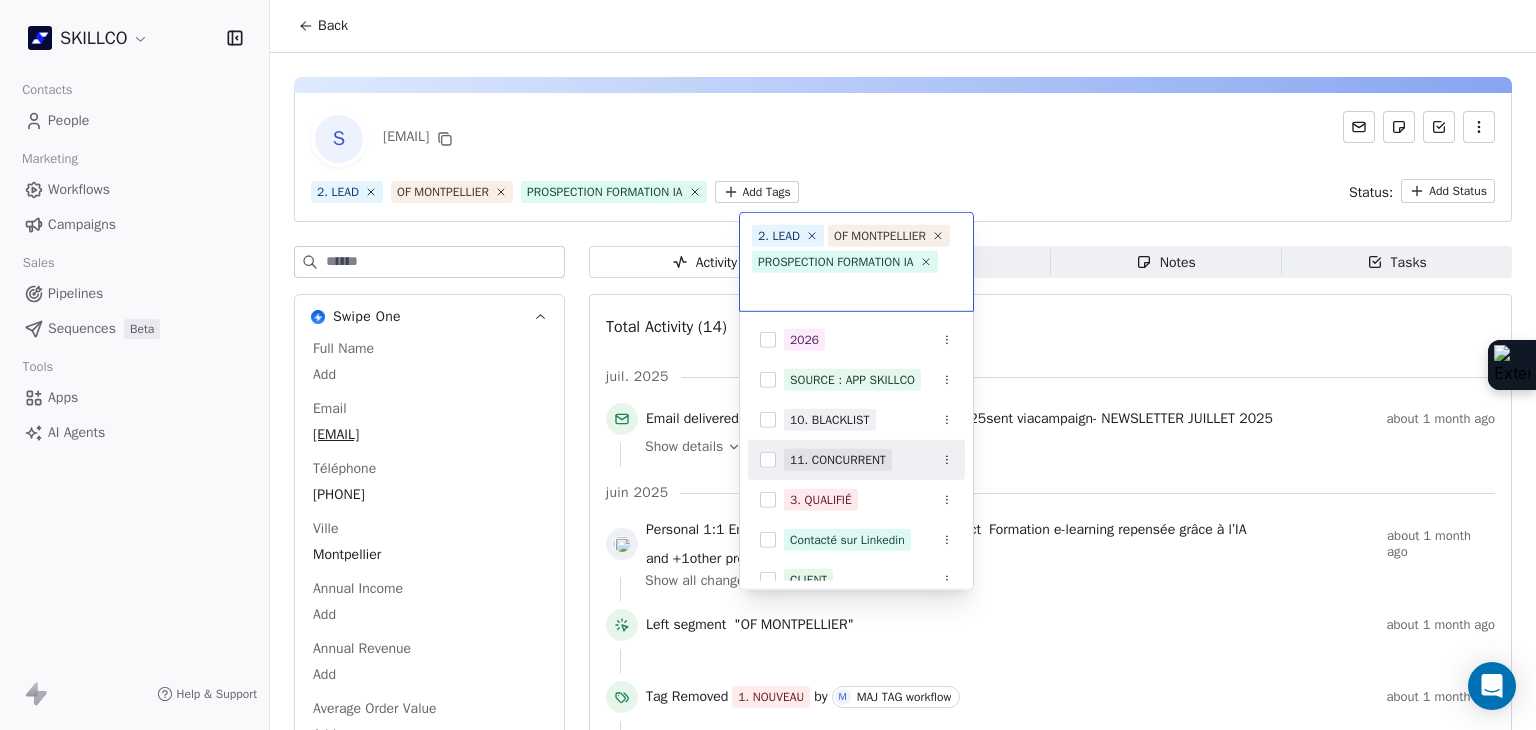 click on "11. CONCURRENT" at bounding box center (838, 460) 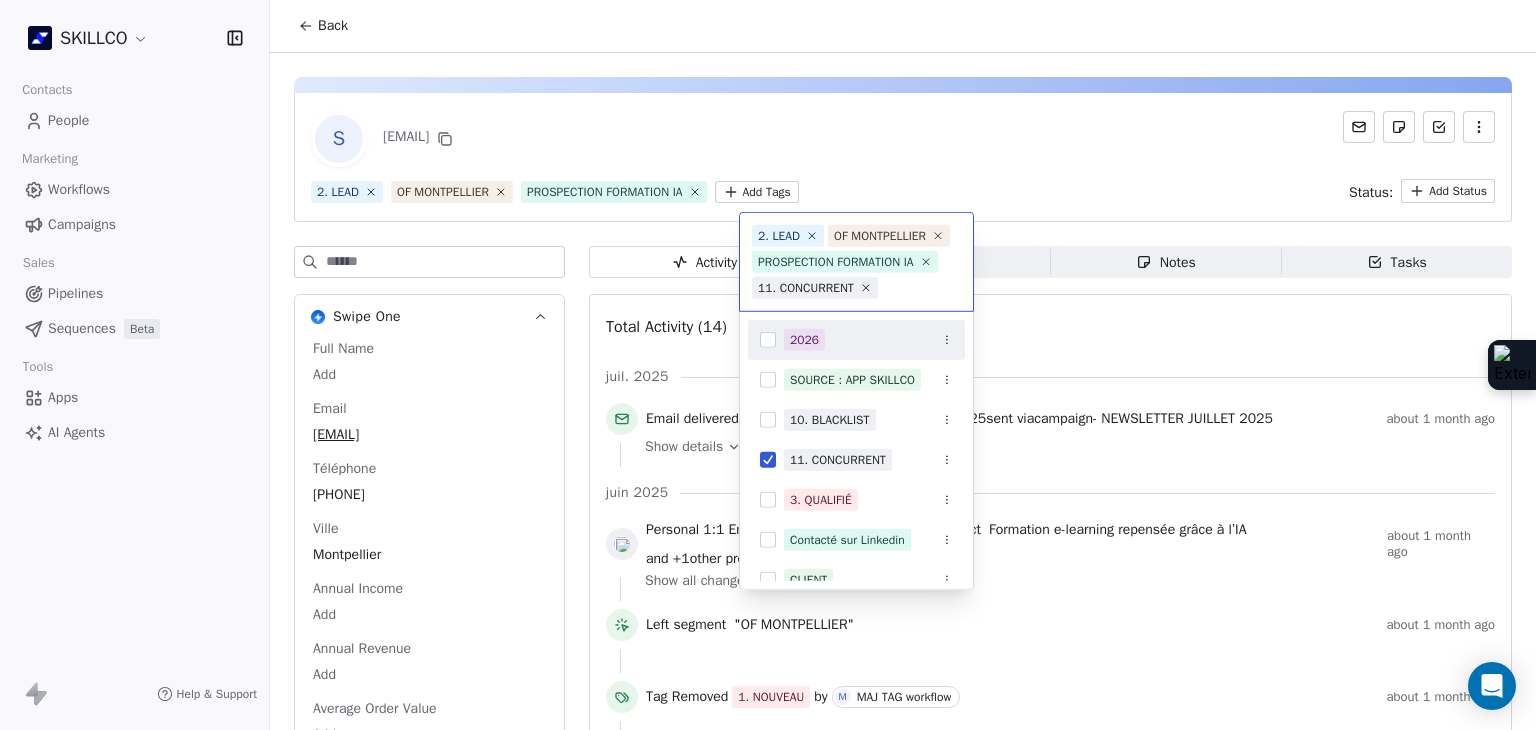 click on "SKILLCO Contacts People Marketing Workflows Campaigns Sales Pipelines Sequences Beta Tools Apps AI Agents Help & Support Back S cafoc@ac-montpellier.fr 2. LEAD OF MONTPELLIER PROSPECTION FORMATION IA  Add Tags Status:   Add Status Swipe One Full Name Add Email cafoc@ac-montpellier.fr Téléphone 33467158282 Ville Montpellier Annual Income Add Annual Revenue Add Average Order Value Add Besoin Add Birthday Add Browser Add Contact Source Add Pays Add Created Date May 28, 2025 03:36 PM Customer Lifetime Value Add Department Add Derniere page consulte Add Device Add Email Verification Status Valid Entreprise Compétences & Parcours Facebook Add First Purchase Date Add Prénom Add Gender Add Poste Add Langue Add Last Abandoned Date Add Last Purchase Date Add Last Activity Date Add Nom Add LinkedIn Add Marketing Contact Status Add Email Marketing Consent Subscribed MRR Add Next Billing Date Add Notes Add Scoring 0/10 Add Occupation Add Orders Count Add Responsable Add Scoring  Add Source Lead Add Add Add Add Add" at bounding box center [768, 365] 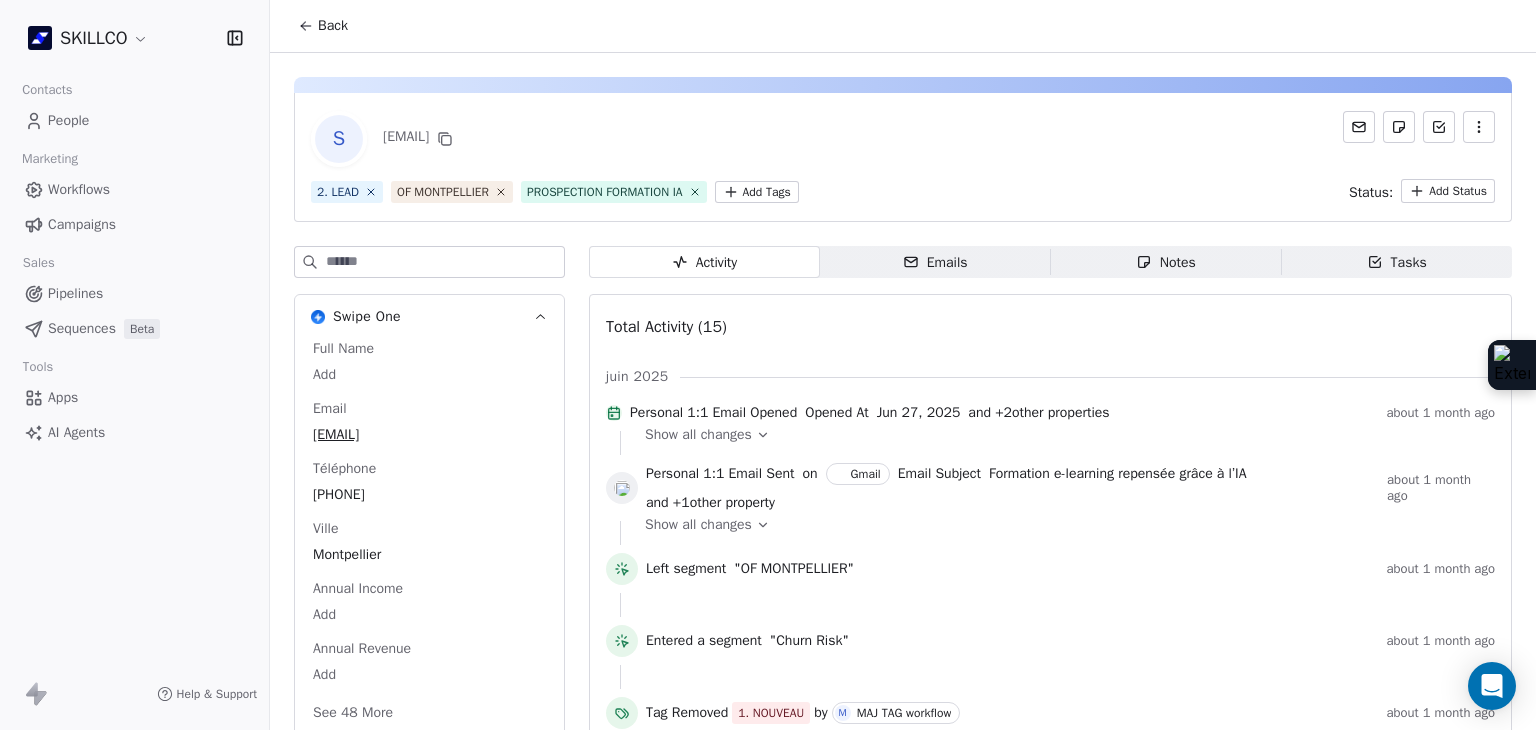 scroll, scrollTop: 0, scrollLeft: 0, axis: both 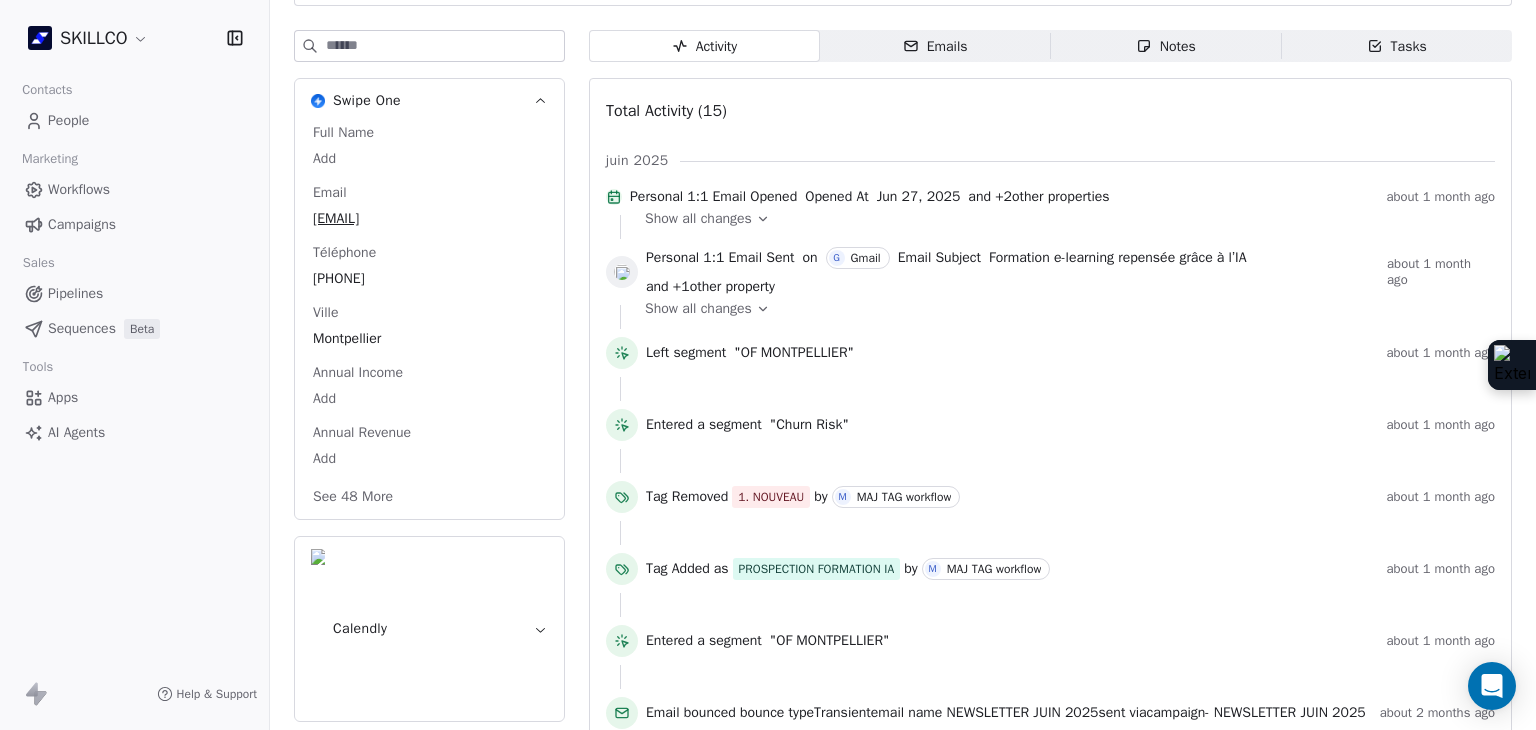 click on "See   48   More" at bounding box center [353, 497] 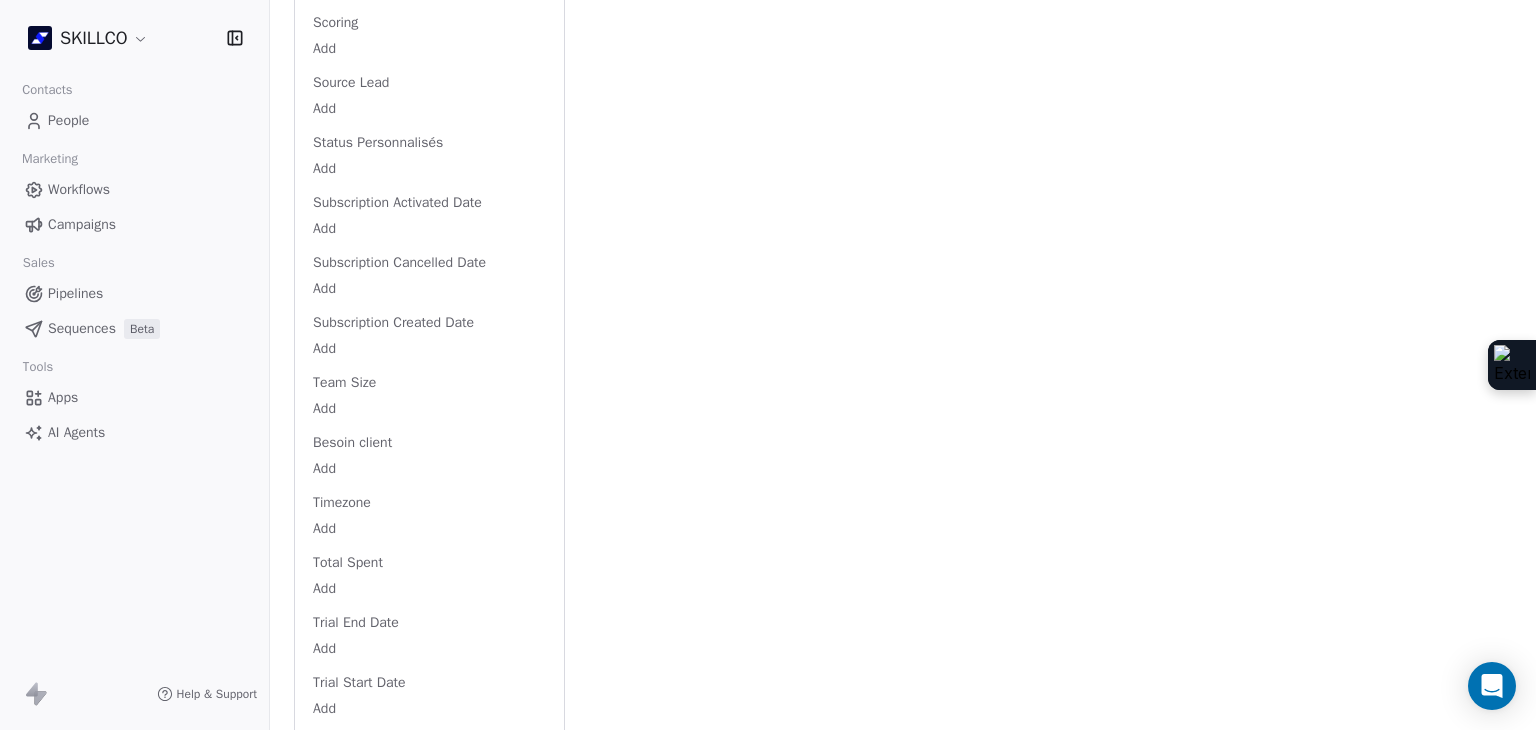 scroll, scrollTop: 2943, scrollLeft: 0, axis: vertical 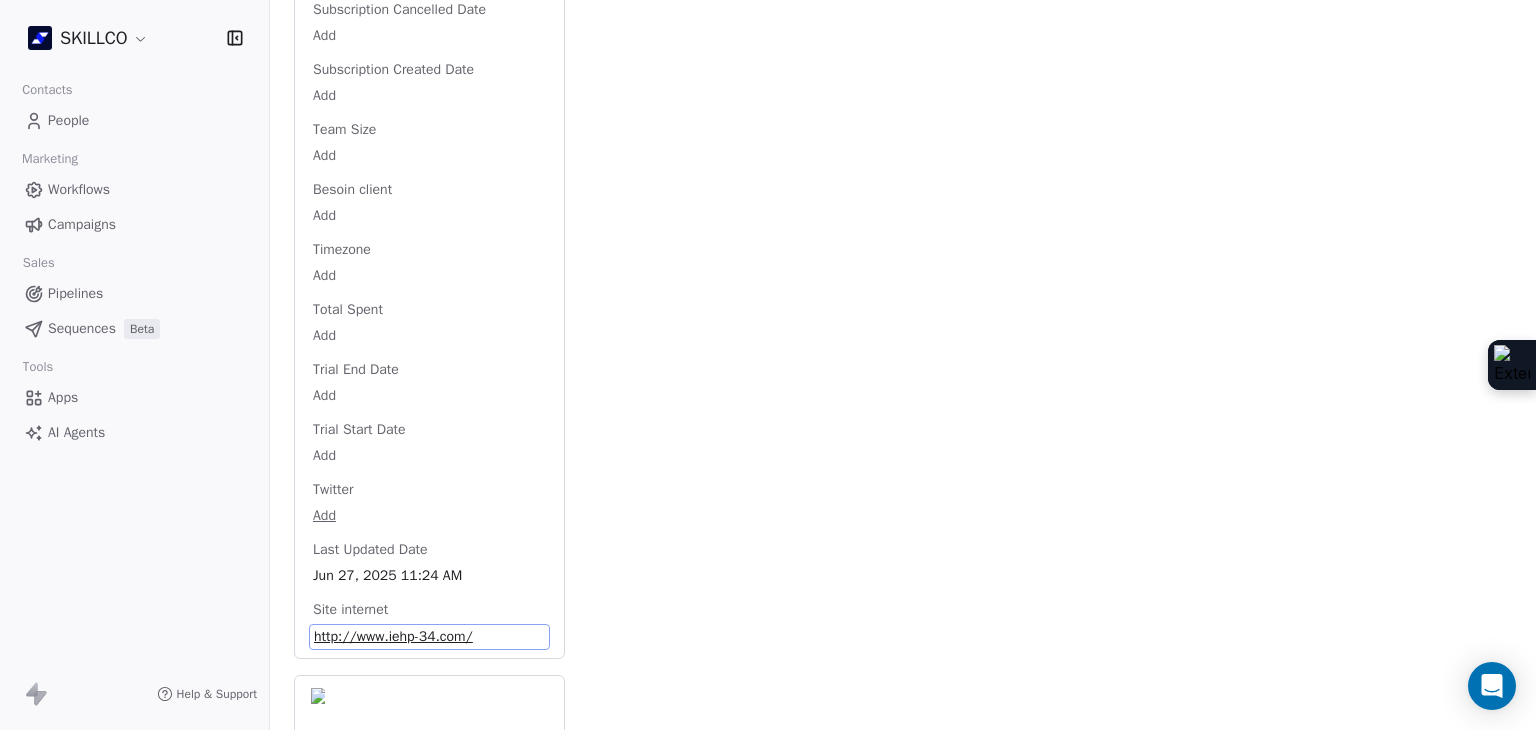 click on "http://www.iehp-34.com/" at bounding box center (429, 637) 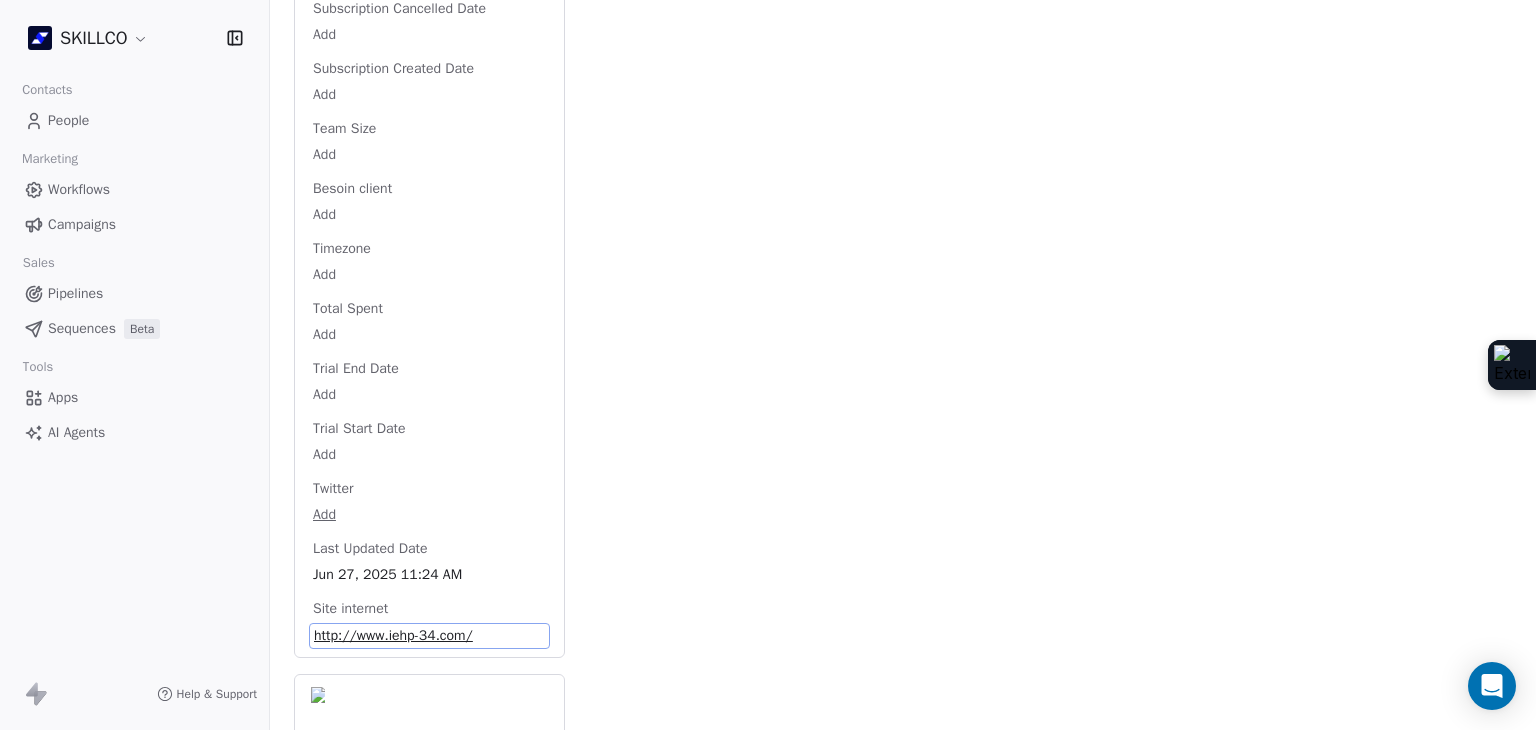 click on "http://www.iehp-34.com/" at bounding box center [429, 636] 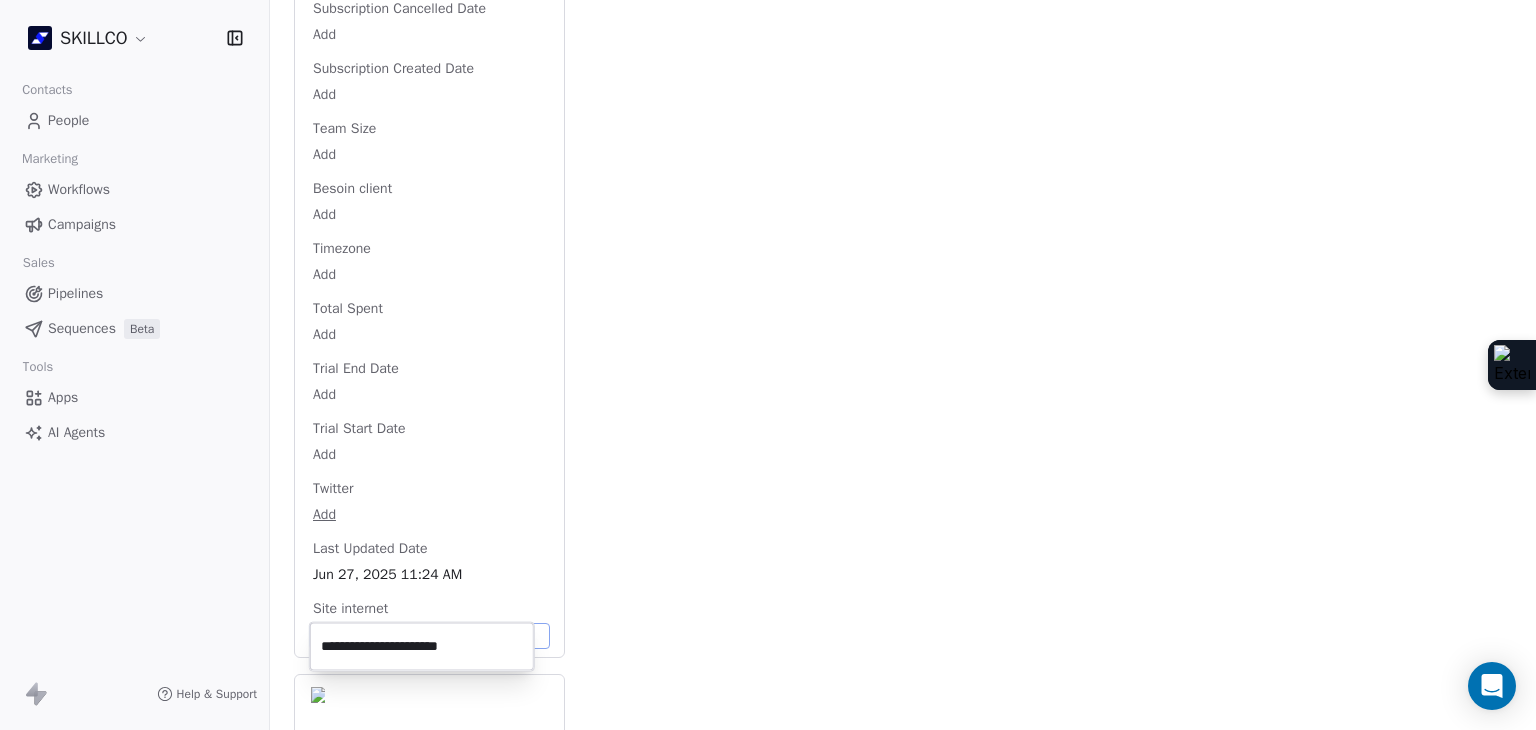 click on "**********" at bounding box center (422, 647) 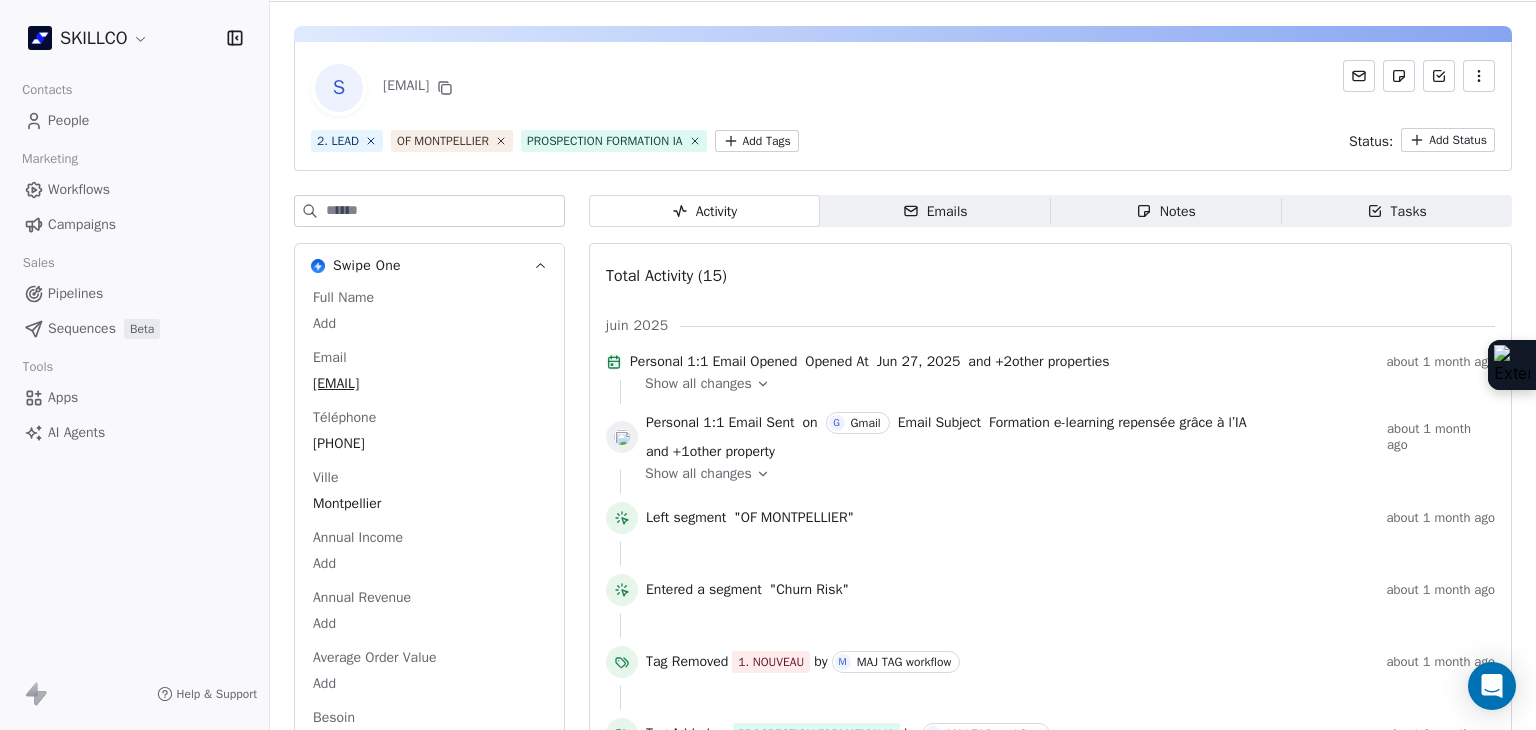 scroll, scrollTop: 0, scrollLeft: 0, axis: both 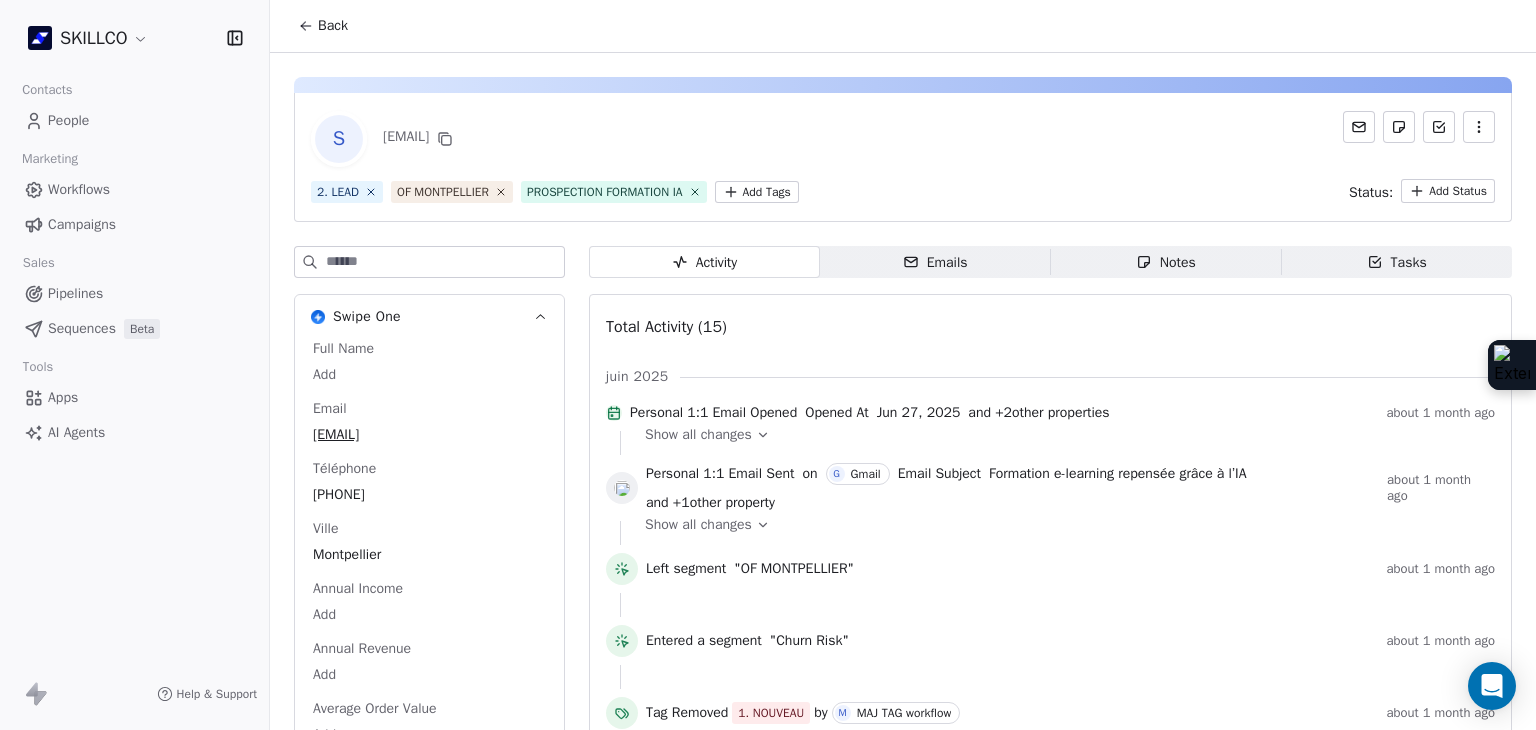 drag, startPoint x: 446, startPoint y: 143, endPoint x: 491, endPoint y: 133, distance: 46.09772 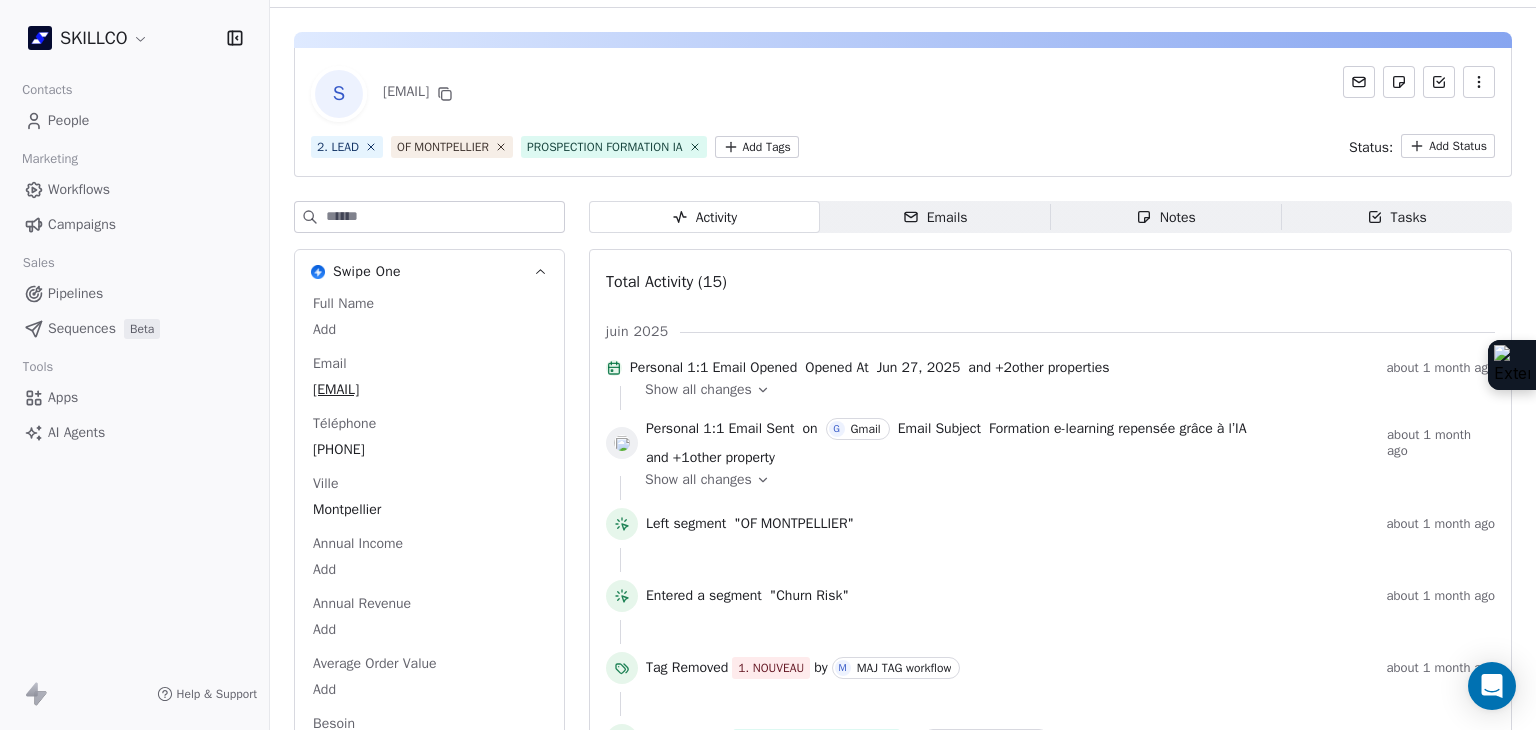scroll, scrollTop: 43, scrollLeft: 0, axis: vertical 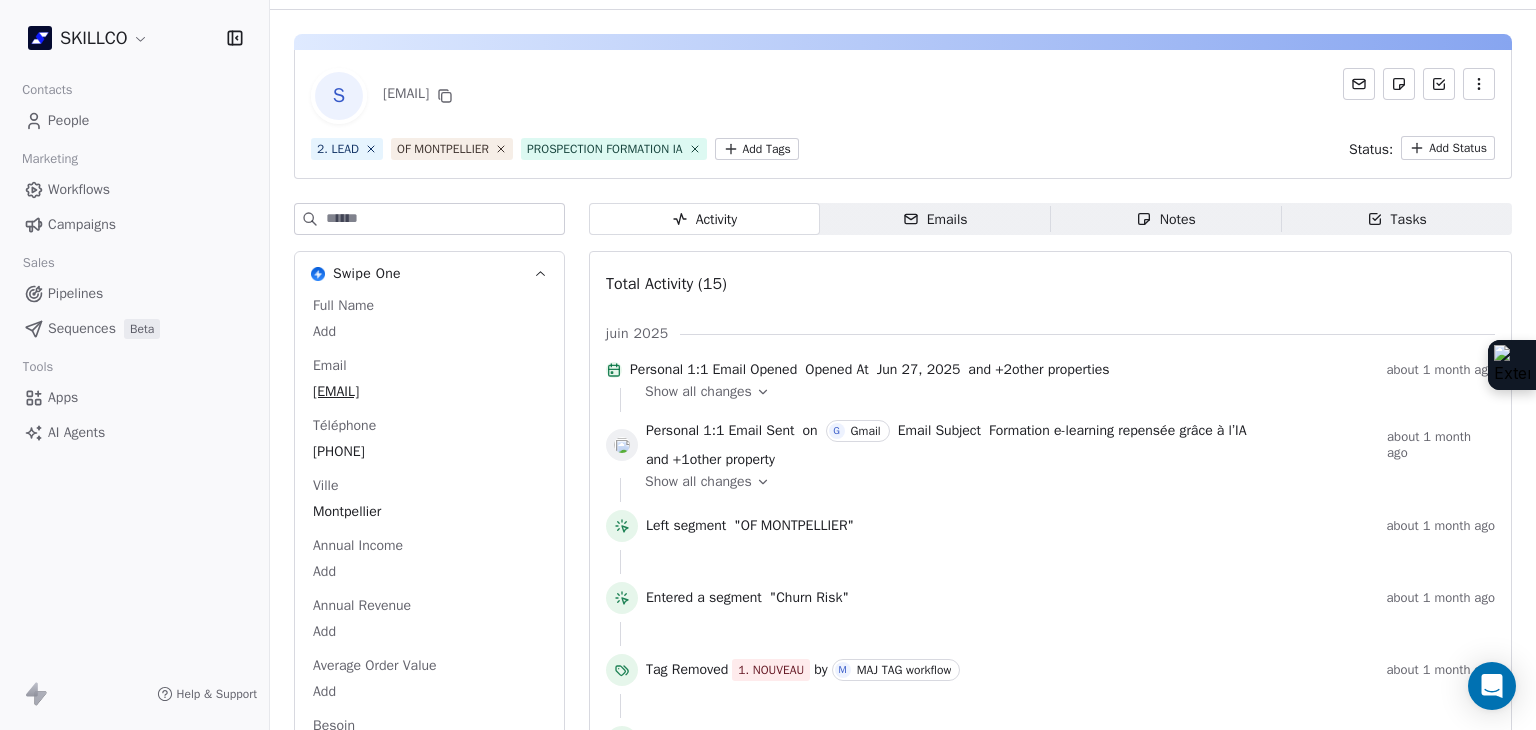 click on "S [EMAIL]" at bounding box center [903, 96] 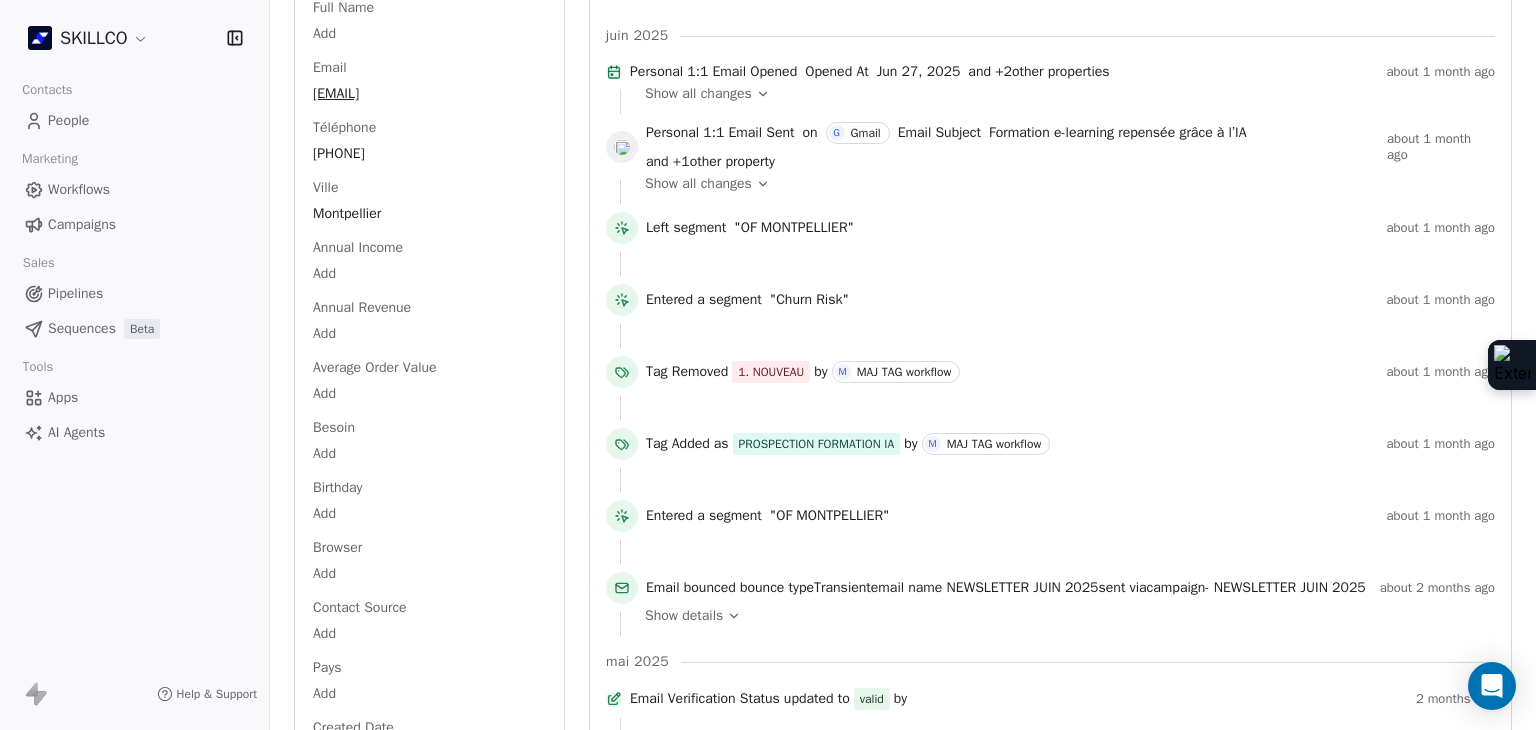 scroll, scrollTop: 0, scrollLeft: 0, axis: both 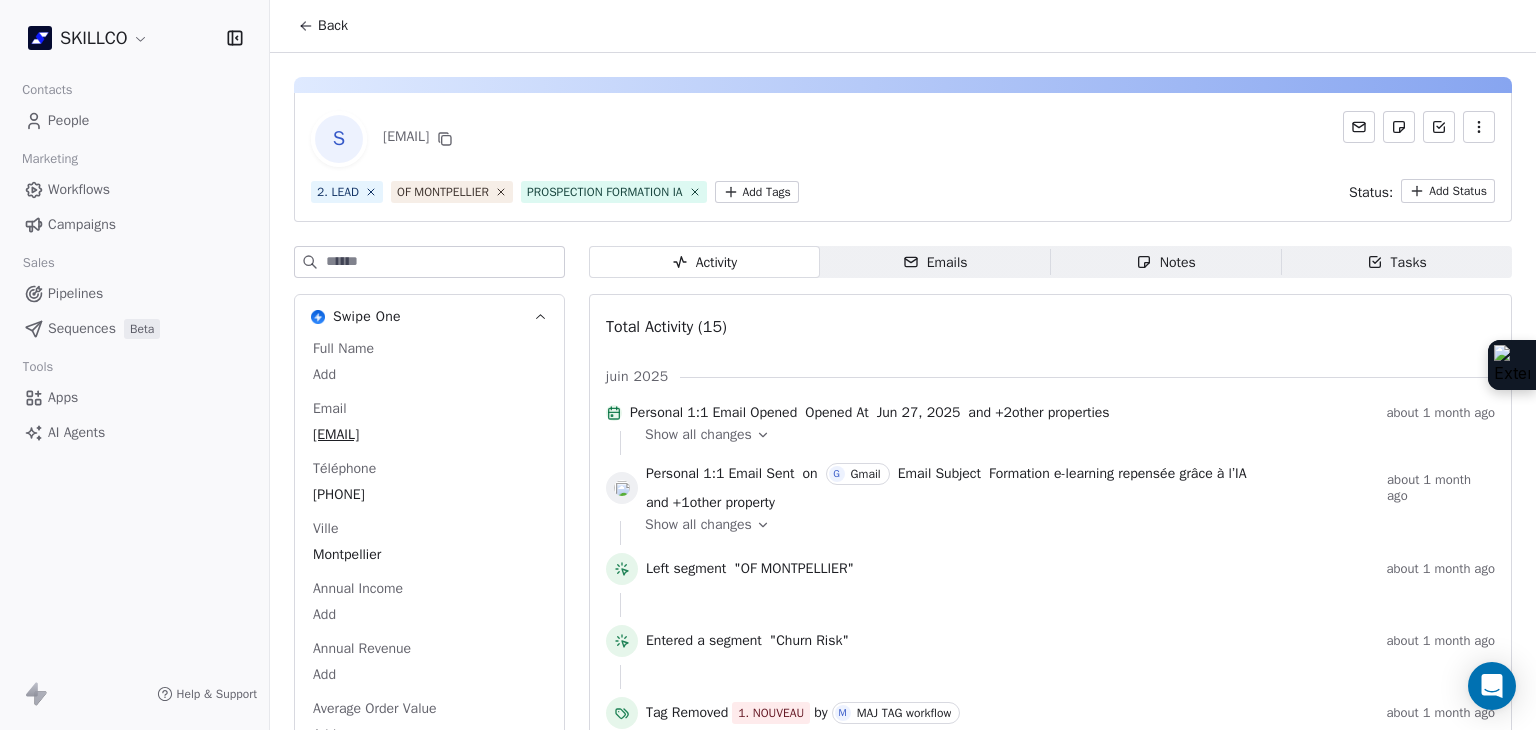 click on "S [EMAIL] 2. LEAD OF [CITY] PROSPECTION FORMATION IA Add Tags Status: Add Status" at bounding box center [903, 157] 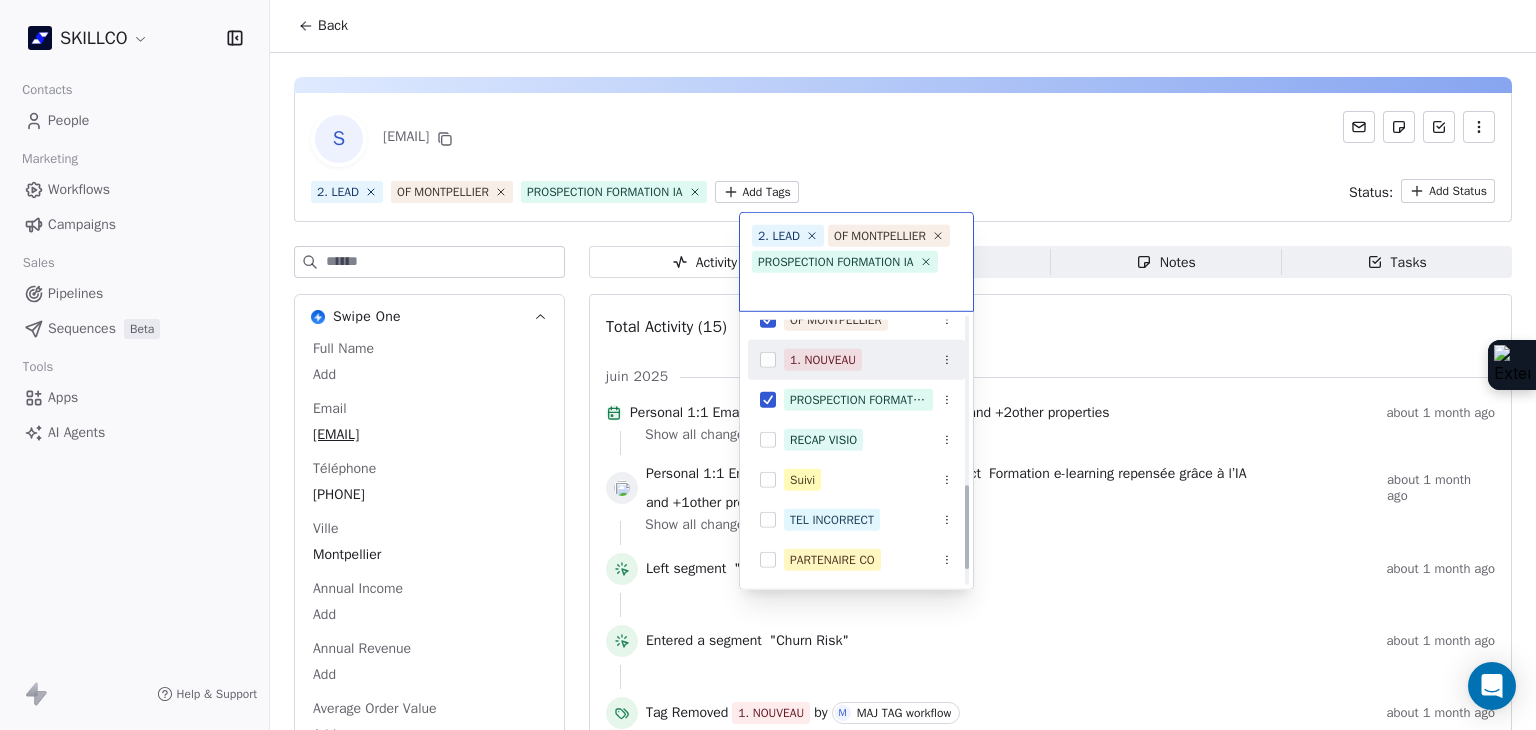 scroll, scrollTop: 578, scrollLeft: 0, axis: vertical 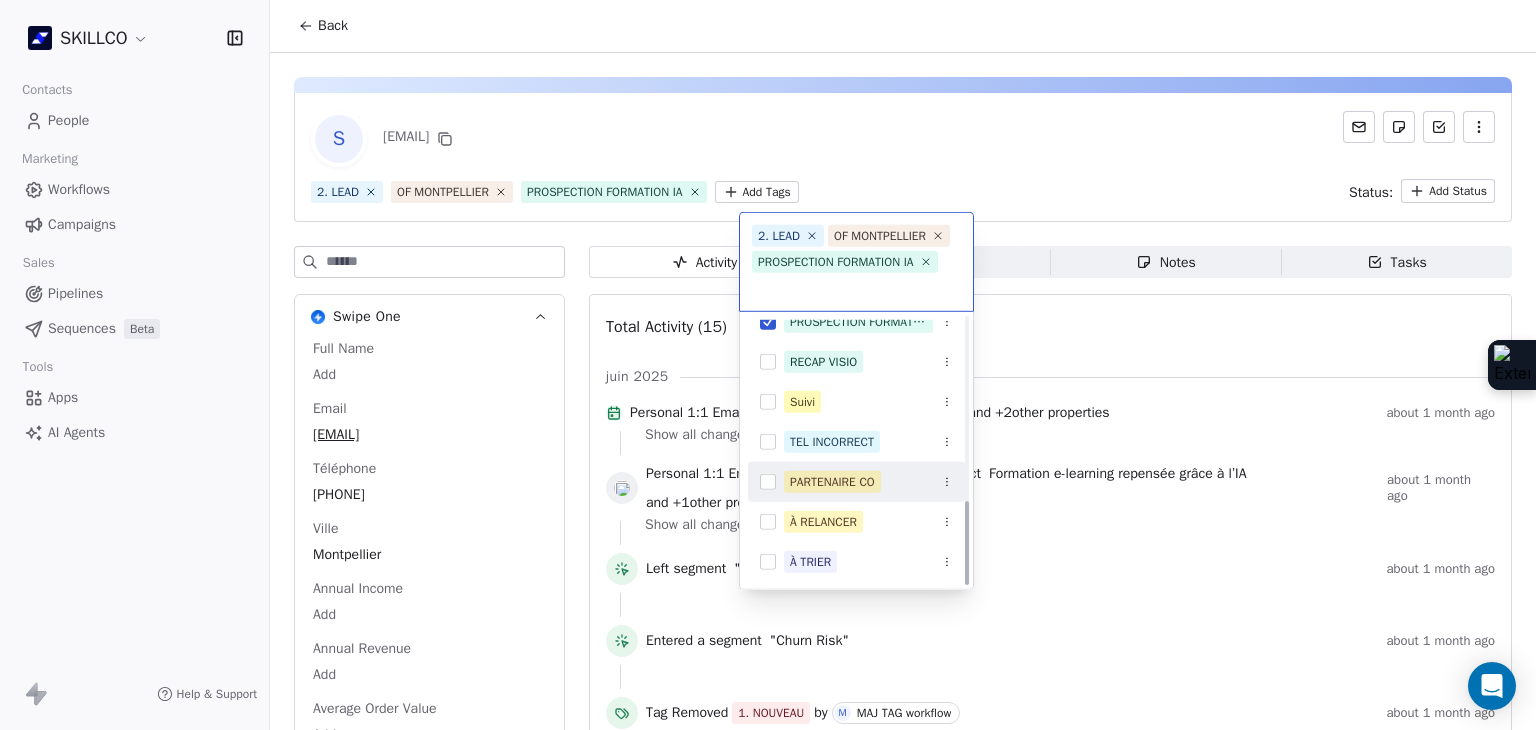 click on "PARTENAIRE CO" at bounding box center [856, 482] 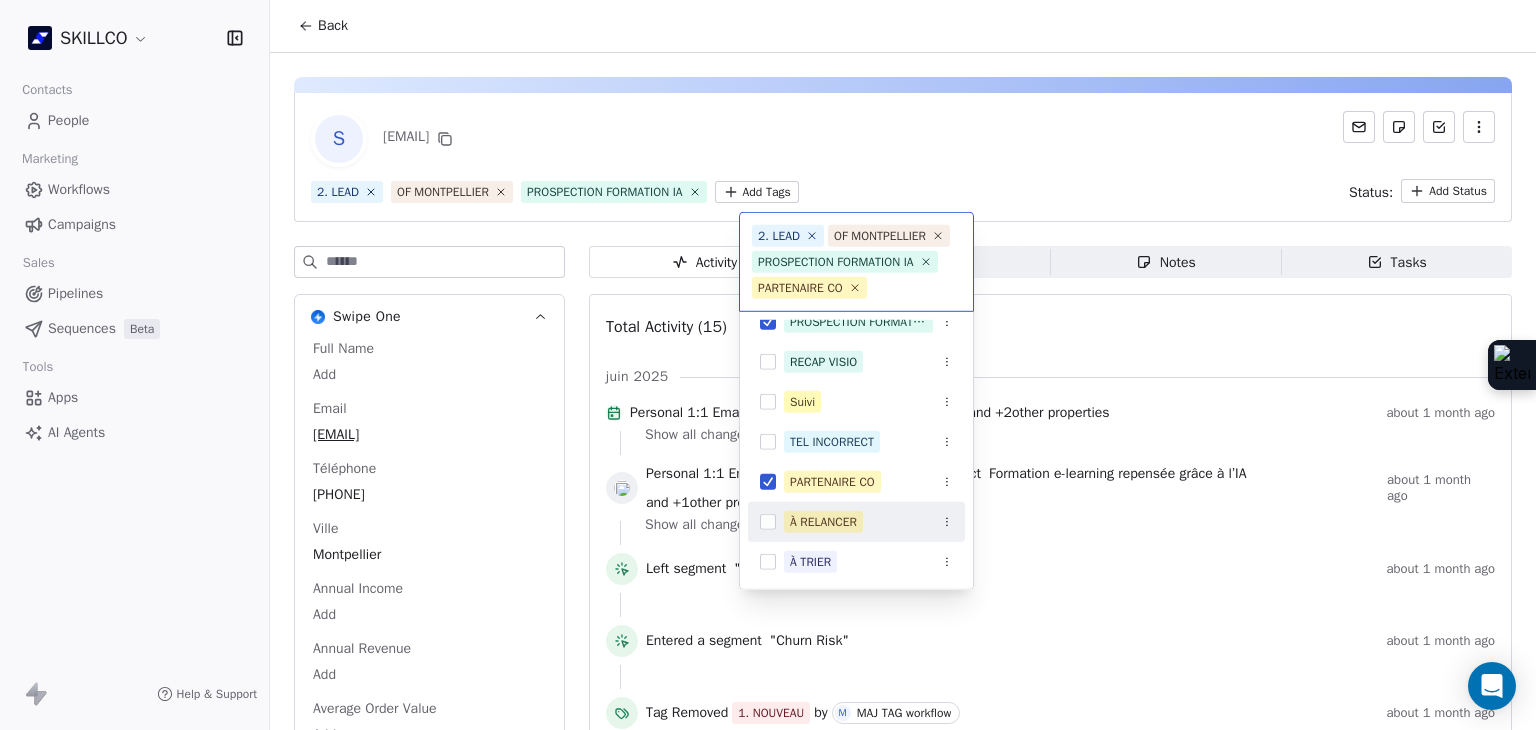 click on "À RELANCER" at bounding box center (823, 522) 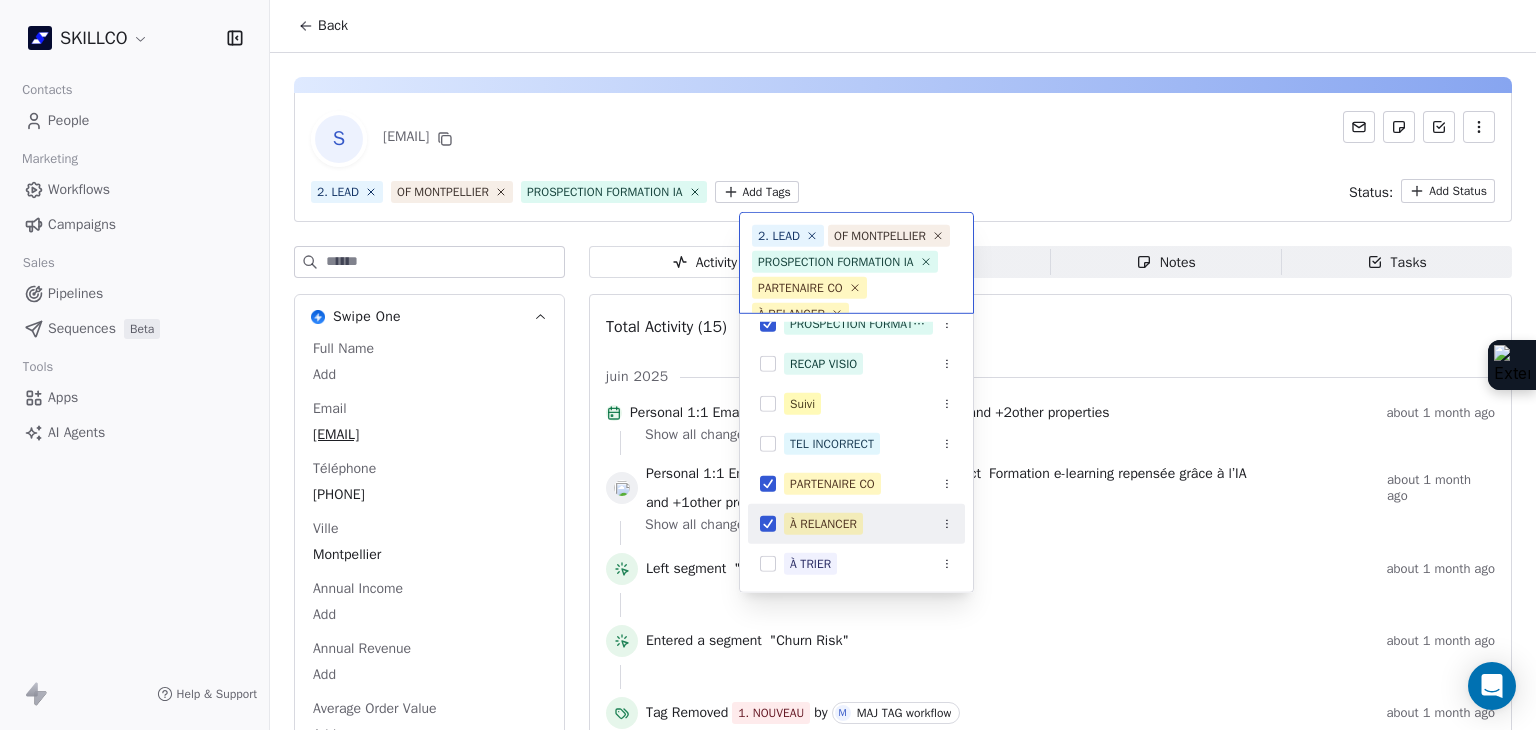 scroll, scrollTop: 23, scrollLeft: 0, axis: vertical 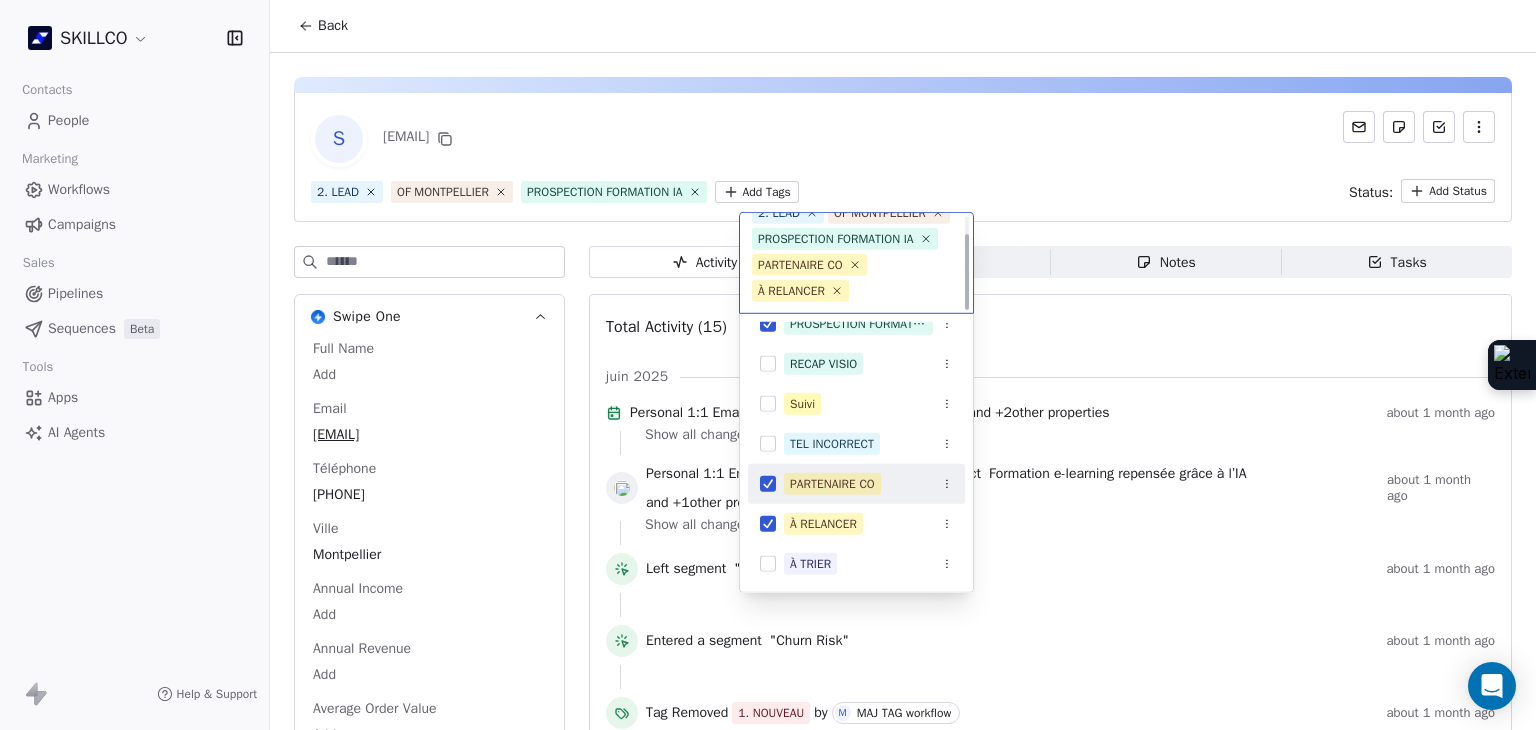 click on "PARTENAIRE CO" at bounding box center [832, 484] 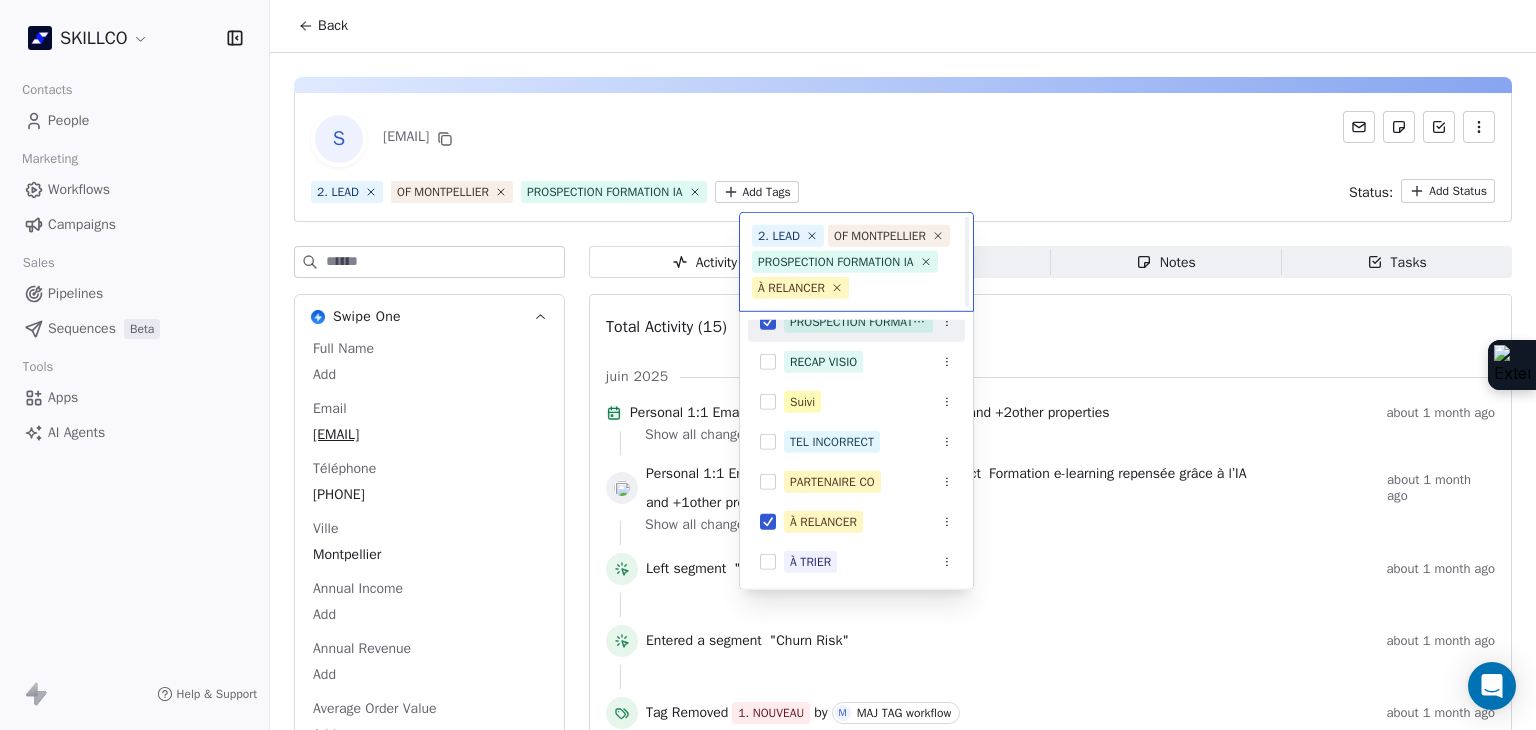 click on "SKILLCO Contacts People Marketing Workflows Campaigns Sales Pipelines Sequences Beta Tools Apps AI Agents Help & Support Back S contact@iehp-34.com 2. LEAD OF MONTPELLIER PROSPECTION FORMATION IA  Add Tags Status:   Add Status Swipe One Full Name Add Email contact@iehp-34.com Téléphone 33499516618 Ville Montpellier Annual Income Add Annual Revenue Add Average Order Value Add Besoin Add Birthday Add Browser Add Contact Source Add Pays Add Created Date May 28, 2025 03:36 PM Customer Lifetime Value Add Department Add Derniere page consulte Add Device Add Email Verification Status Valid Entreprise Institut Europeen des hautes performances Facebook Add First Purchase Date Add Prénom Add Gender Add Poste Add Langue Add Last Abandoned Date Add Last Purchase Date Add Last Activity Date Jun 27, 2025 11:24 AM Nom Add LinkedIn Add Marketing Contact Status Add Email Marketing Consent Subscribed MRR Add Next Billing Date Add Notes Add Scoring 0/10 Add Occupation Add Orders Count Add Responsable Add Scoring  Add Add" at bounding box center [768, 365] 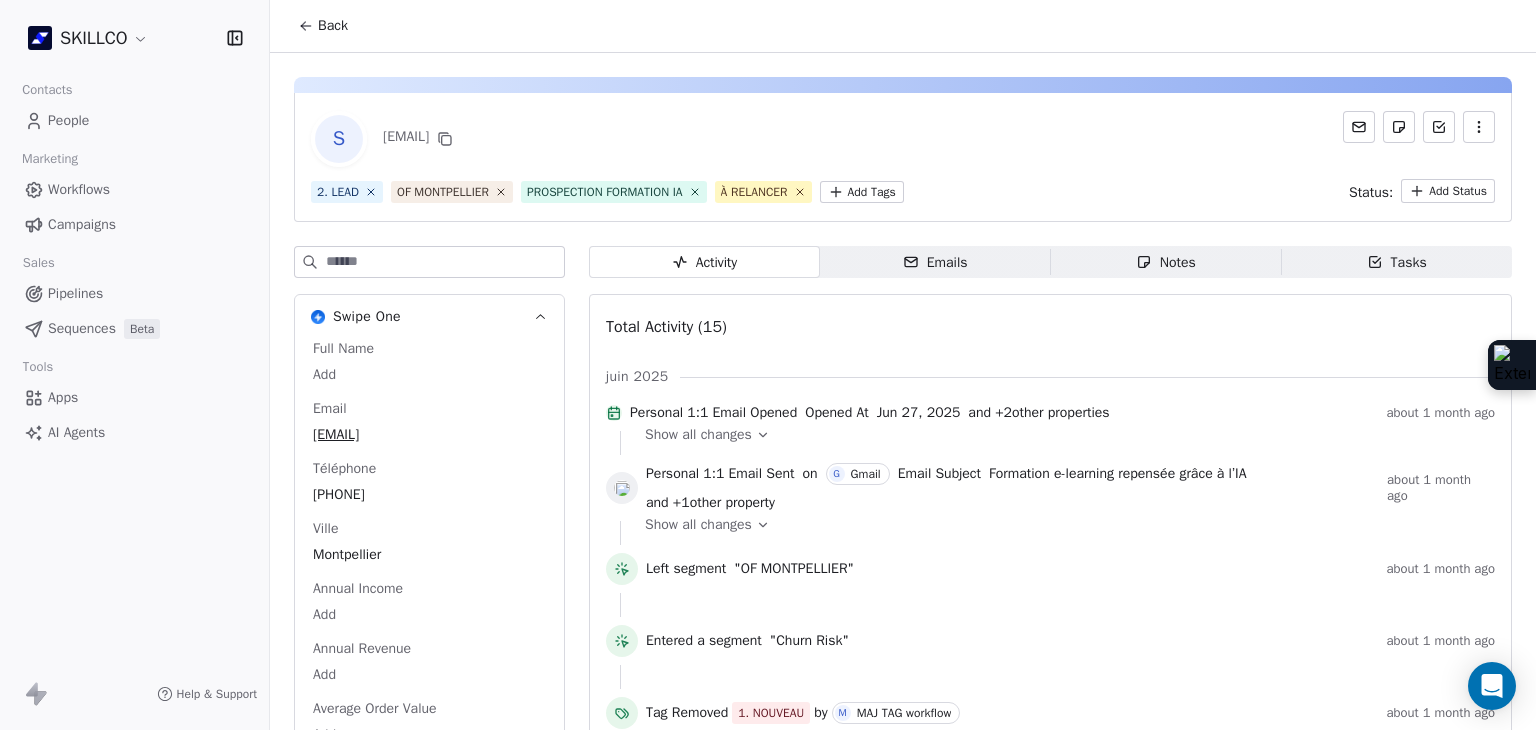 click on "Full Name Add Email contact@iehp-34.com Téléphone 33499516618 Ville Montpellier Annual Income Add Annual Revenue Add Average Order Value Add Besoin Add Birthday Add Browser Add Contact Source Add Pays Add Created Date May 28, 2025 03:36 PM Customer Lifetime Value Add Department Add Derniere page consulte Add Device Add Email Verification Status Valid Entreprise Institut Europeen des hautes performances Facebook Add First Purchase Date Add Prénom Add Gender Add Poste Add Langue Add Last Abandoned Date Add Last Purchase Date Add Last Activity Date Jun 27, 2025 11:24 AM Nom Add LinkedIn Add Marketing Contact Status Add Email Marketing Consent Subscribed MRR Add Next Billing Date Add Notes Add Scoring 0/10 Add Occupation Add Orders Count Add Responsable Add Scoring  Add Source Lead Add Status Personnalisés Add Subscription Activated Date Add Subscription Cancelled Date Add Subscription Created Date Add Team Size Add Besoin client Add Timezone Add Total Spent Add Trial End Date Add Trial Start Date Add Twitter" at bounding box center [429, 1965] 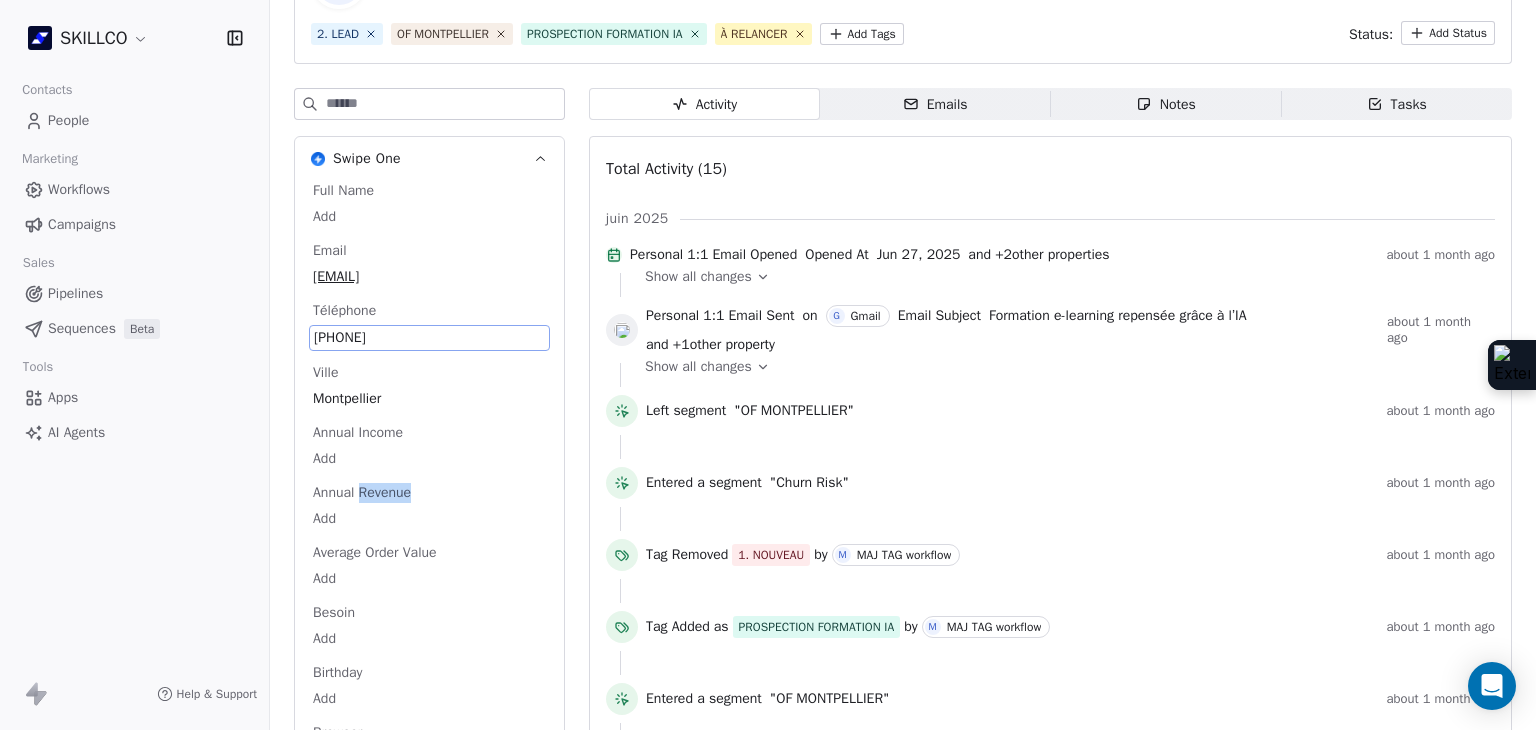 click on "Annual Revenue" at bounding box center [362, 493] 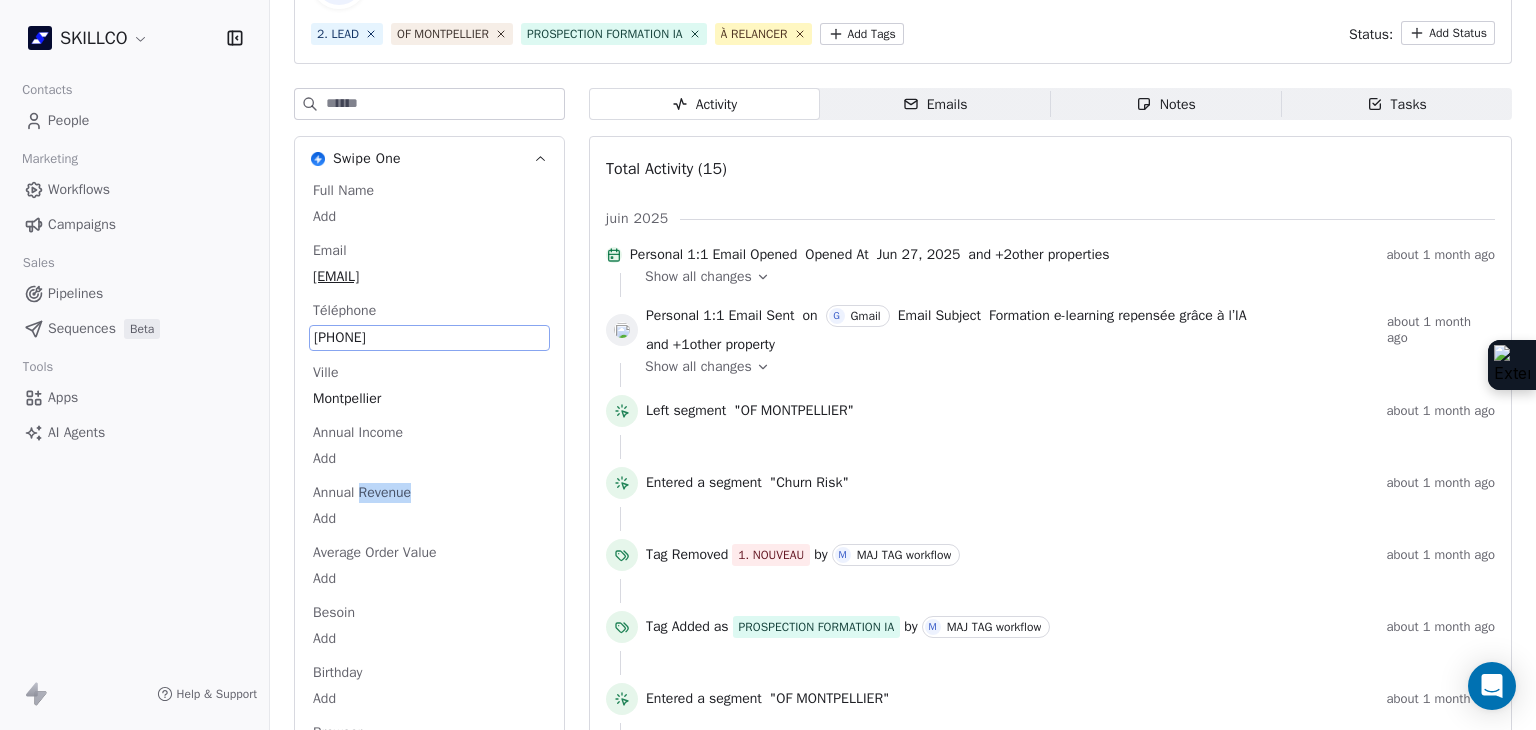 click on "33499516618" at bounding box center (429, 338) 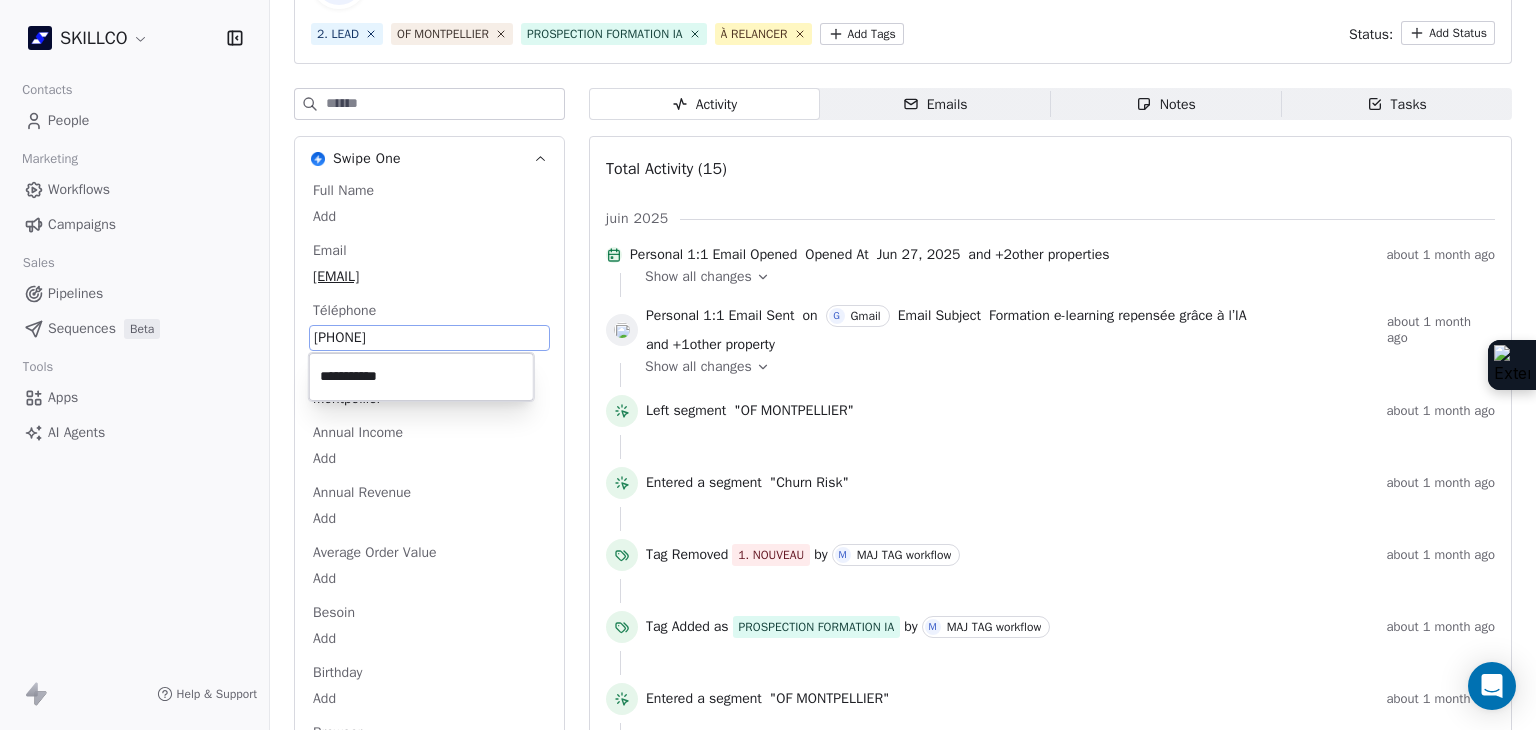 click on "**********" at bounding box center [421, 377] 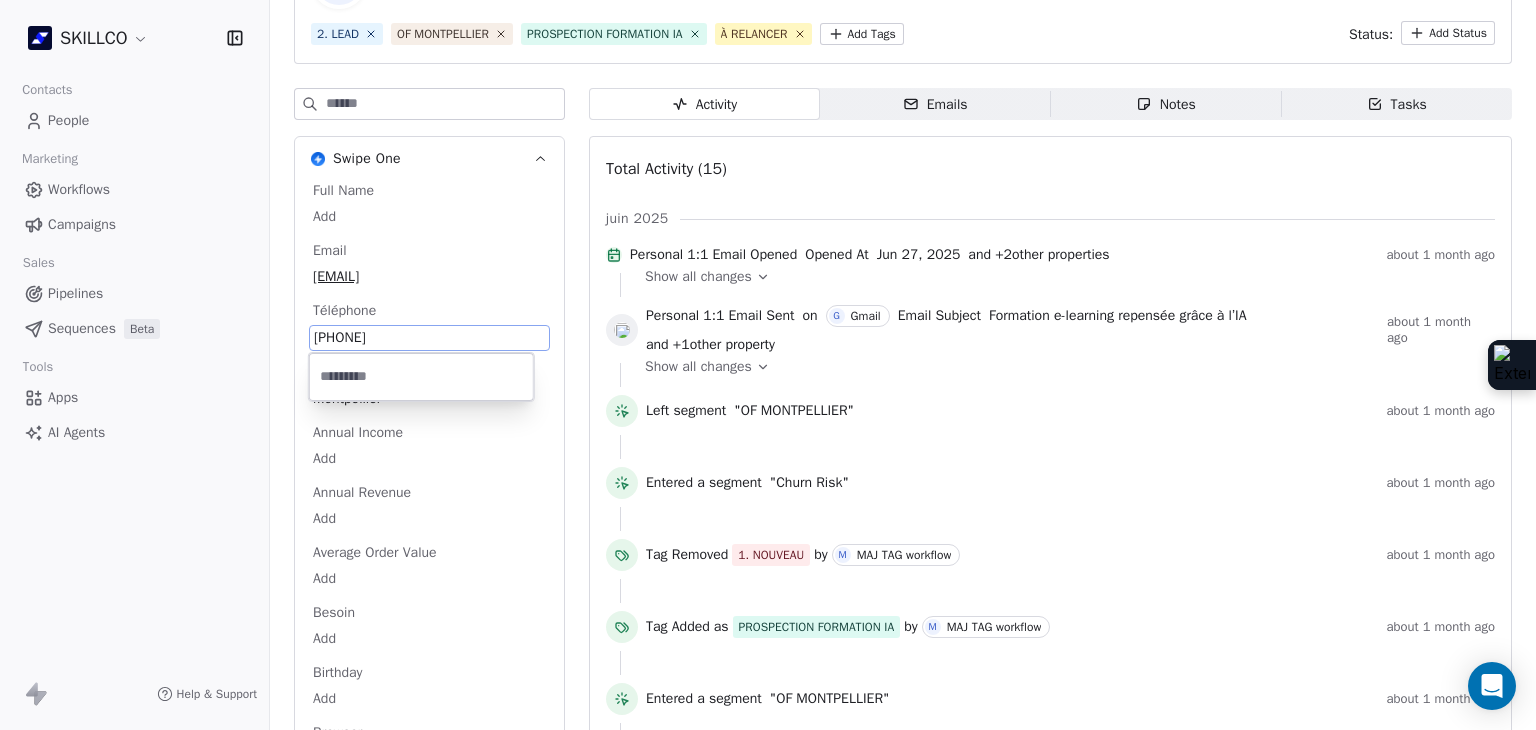 type 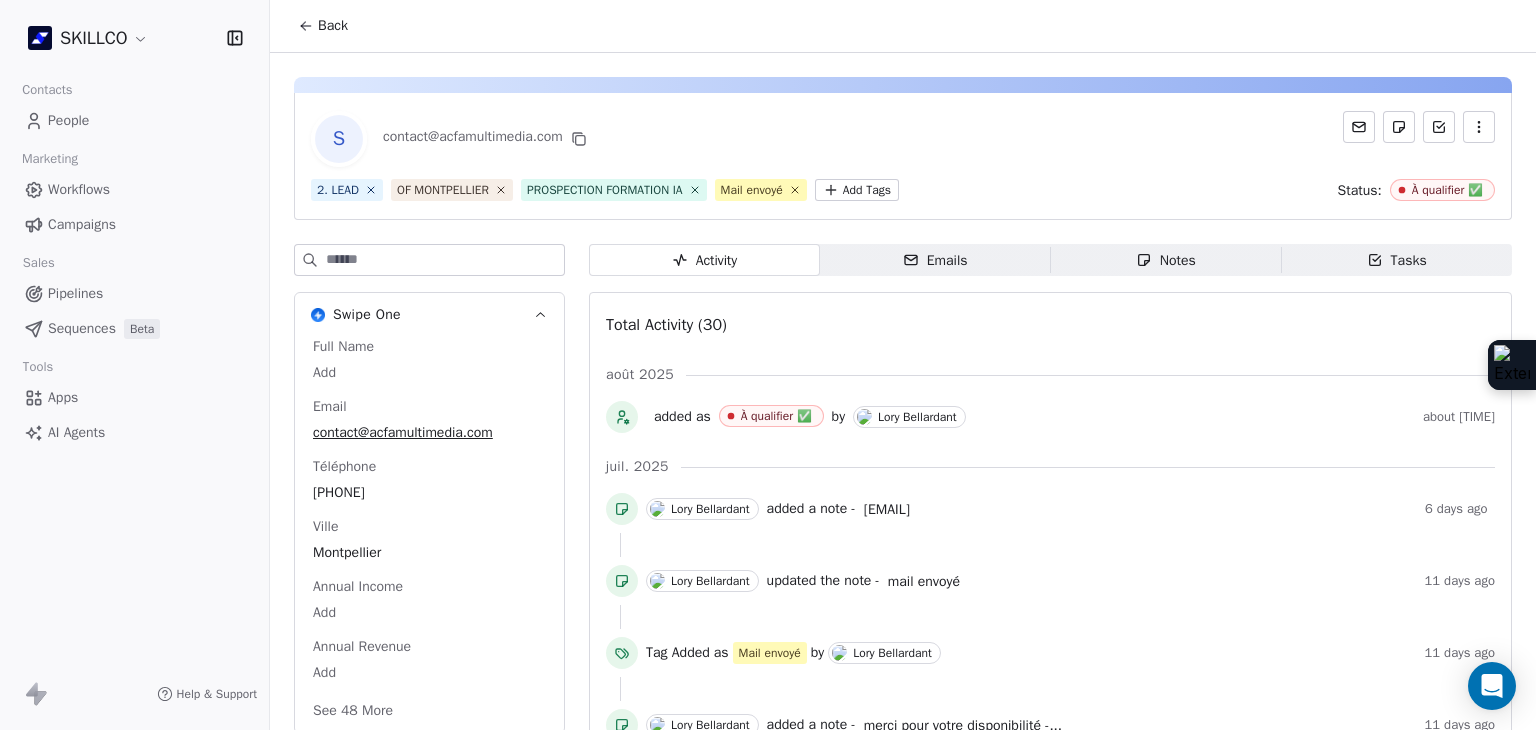 scroll, scrollTop: 0, scrollLeft: 0, axis: both 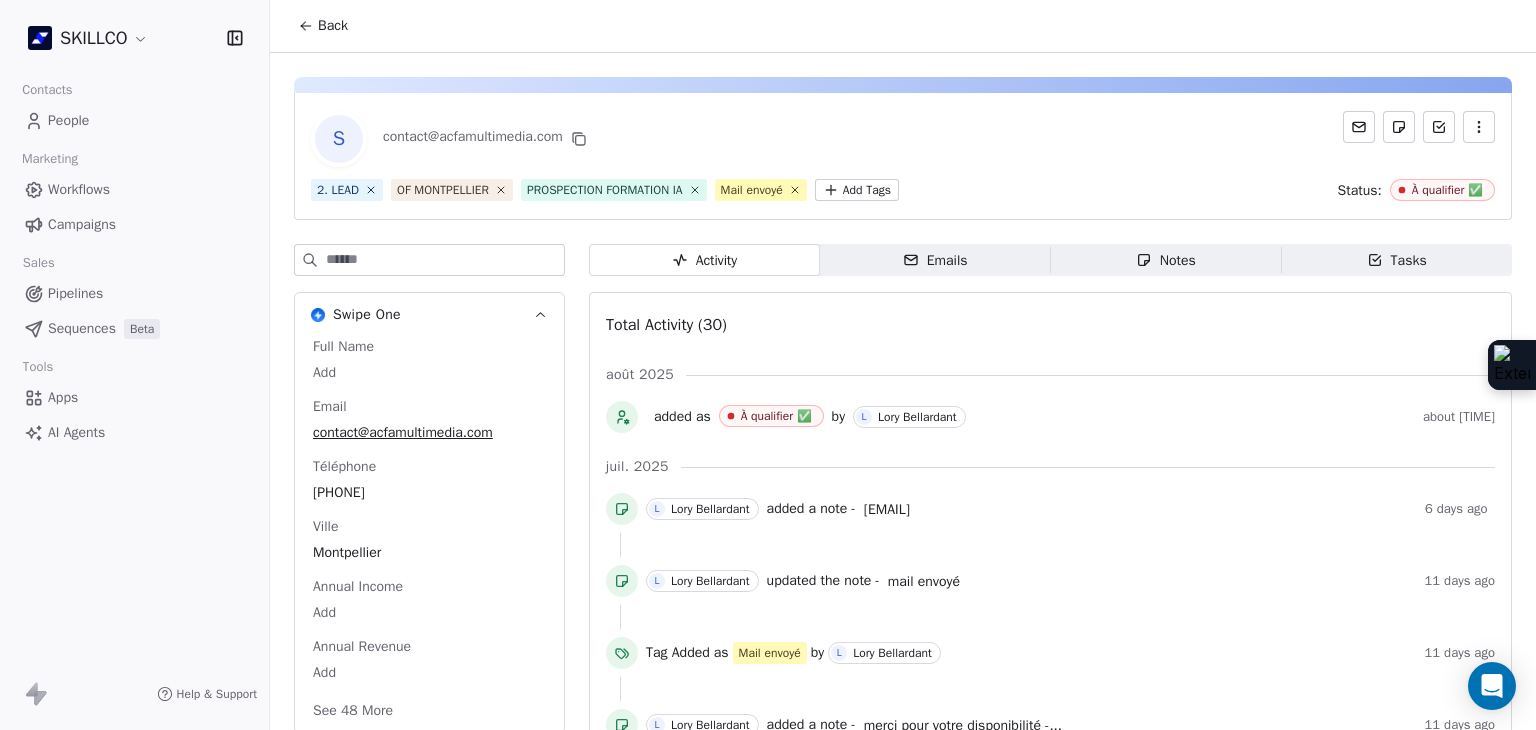 click 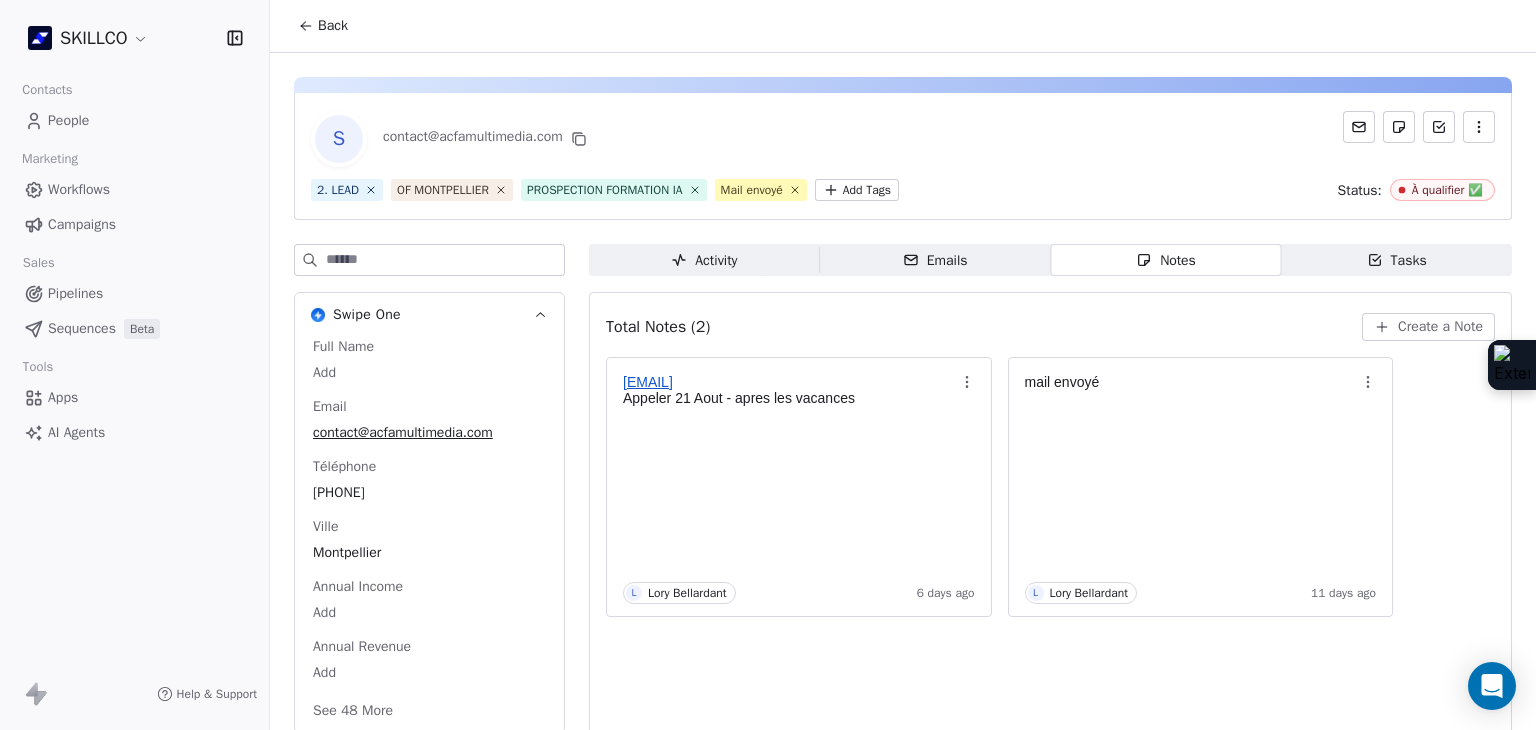 click on "SKILLCO Contacts People Marketing Workflows Campaigns Sales Pipelines Sequences Beta Tools Apps AI Agents Help & Support Back S [EMAIL] 2. LEAD OF [CITY] PROSPECTION FORMATION IA Mail envoyé Add Tags Status: À qualifier ✅ Swipe One Full Name Add Email [EMAIL] Téléphone [PHONE] Ville [CITY] Annual Income Add Annual Revenue Add See 48 More Calendly Activity Activity Emails Emails Notes Notes Tasks Tasks Total Notes (2) Create a Note [EMAIL] Appeler 21 Aout - apres les vacances L Lory Bellardant 6 days ago mail envoyé L Lory Bellardant 11 days ago" at bounding box center [768, 365] 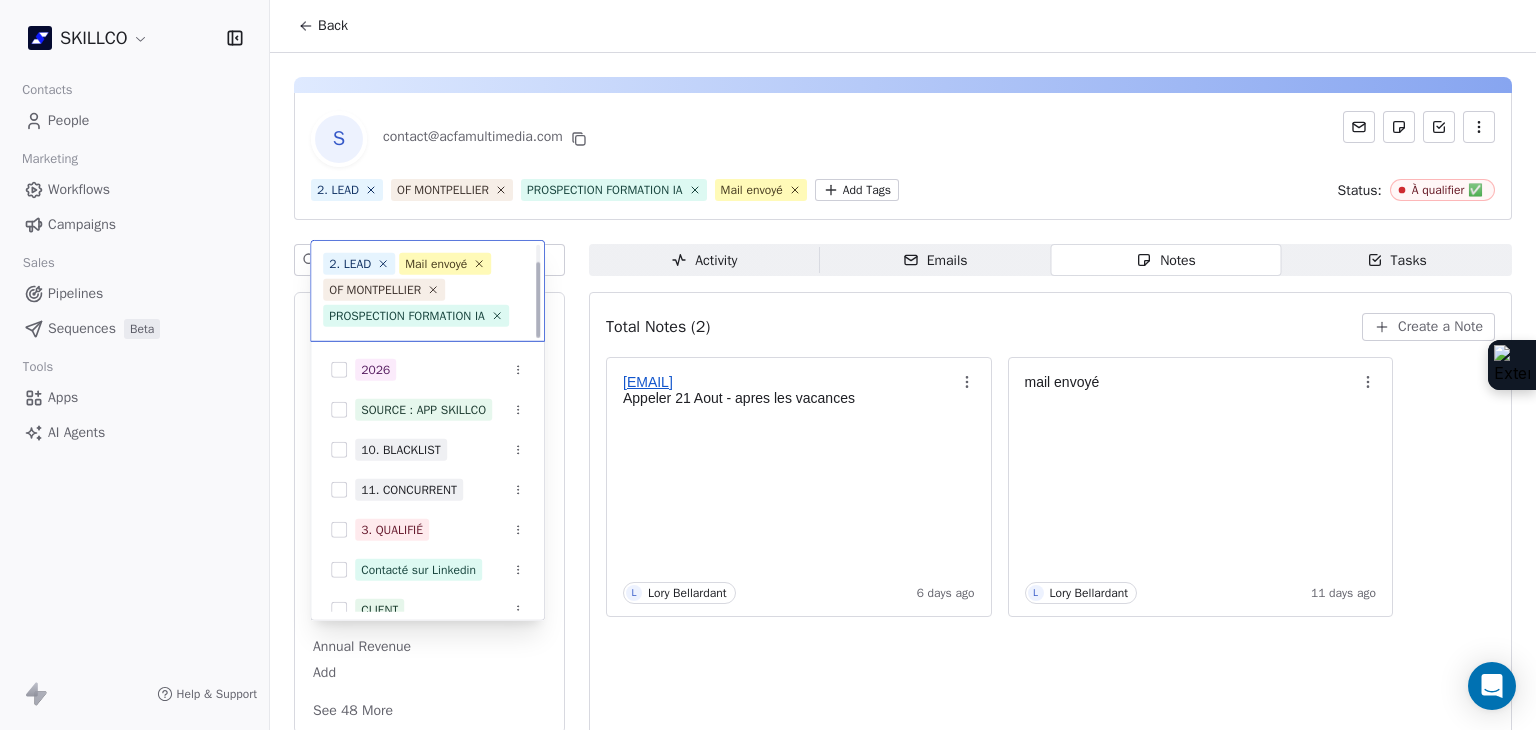 scroll, scrollTop: 23, scrollLeft: 0, axis: vertical 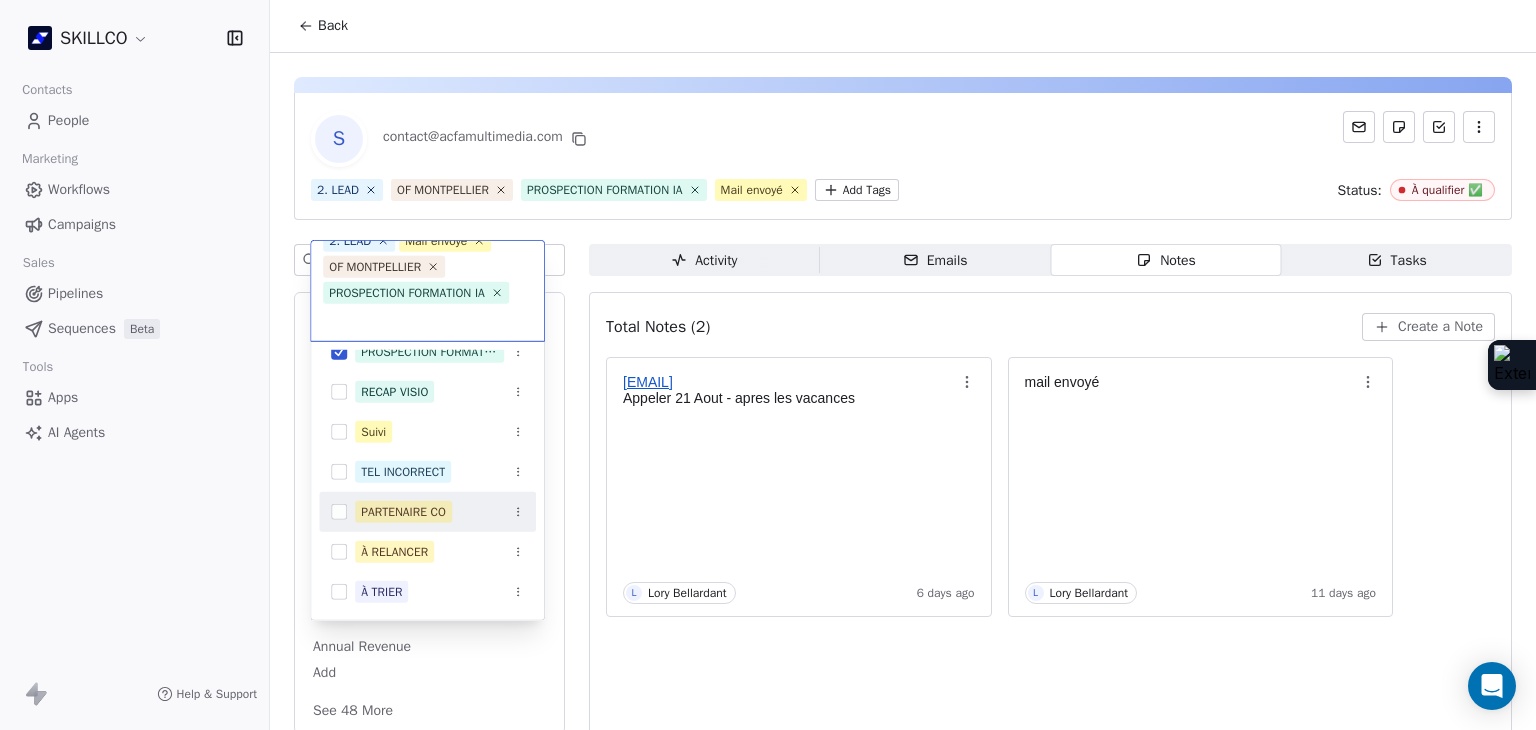 click on "SKILLCO Contacts People Marketing Workflows Campaigns Sales Pipelines Sequences Beta Tools Apps AI Agents Help & Support Back S contact@acfamultimedia.com 2. LEAD OF MONTPELLIER PROSPECTION FORMATION IA Mail envoyé  Add Tags Status:  À qualifier ✅ Swipe One Full Name Add Email contact@acfamultimedia.com Téléphone 33467028066 Ville Montpellier Annual Income Add Annual Revenue Add See   48   More   Calendly Activity Activity Emails Emails   Notes   Notes Tasks Tasks Total Notes (2)   Create a Note emmanuelle.riberry@rulio-formation.fr Appeler 21 Aout - apres les vacances L Lory Bellardant 6 days ago mail envoyé L Lory Bellardant 11 days ago
2. LEAD Mail envoyé OF MONTPELLIER PROSPECTION FORMATION IA SOURCE : HUBSPOT 2. LEAD Mail envoyé OF MONTPELLIER 1. NOUVEAU PROSPECTION FORMATION IA RECAP VISIO Suivi TEL INCORRECT PARTENAIRE CO À RELANCER À TRIER" at bounding box center [768, 365] 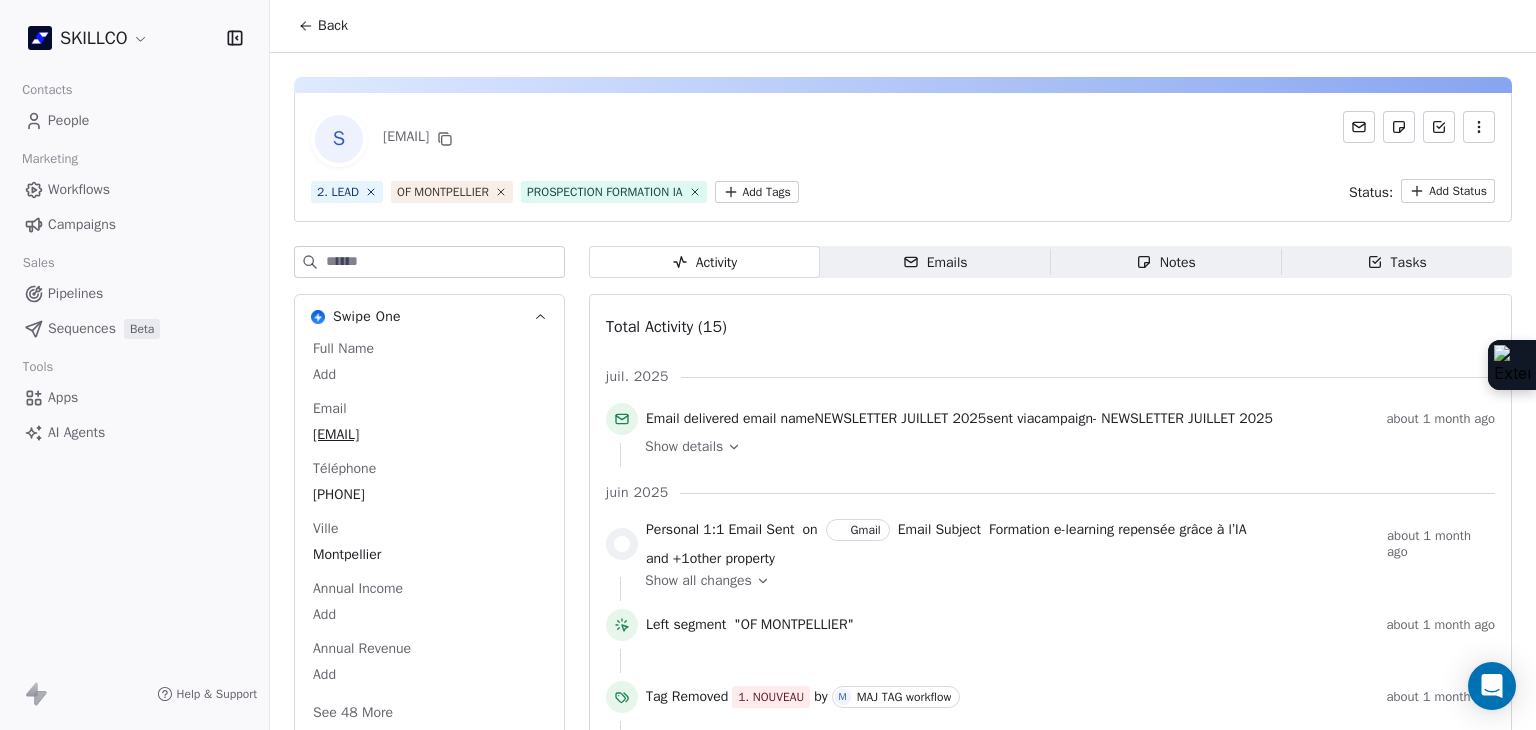 scroll, scrollTop: 0, scrollLeft: 0, axis: both 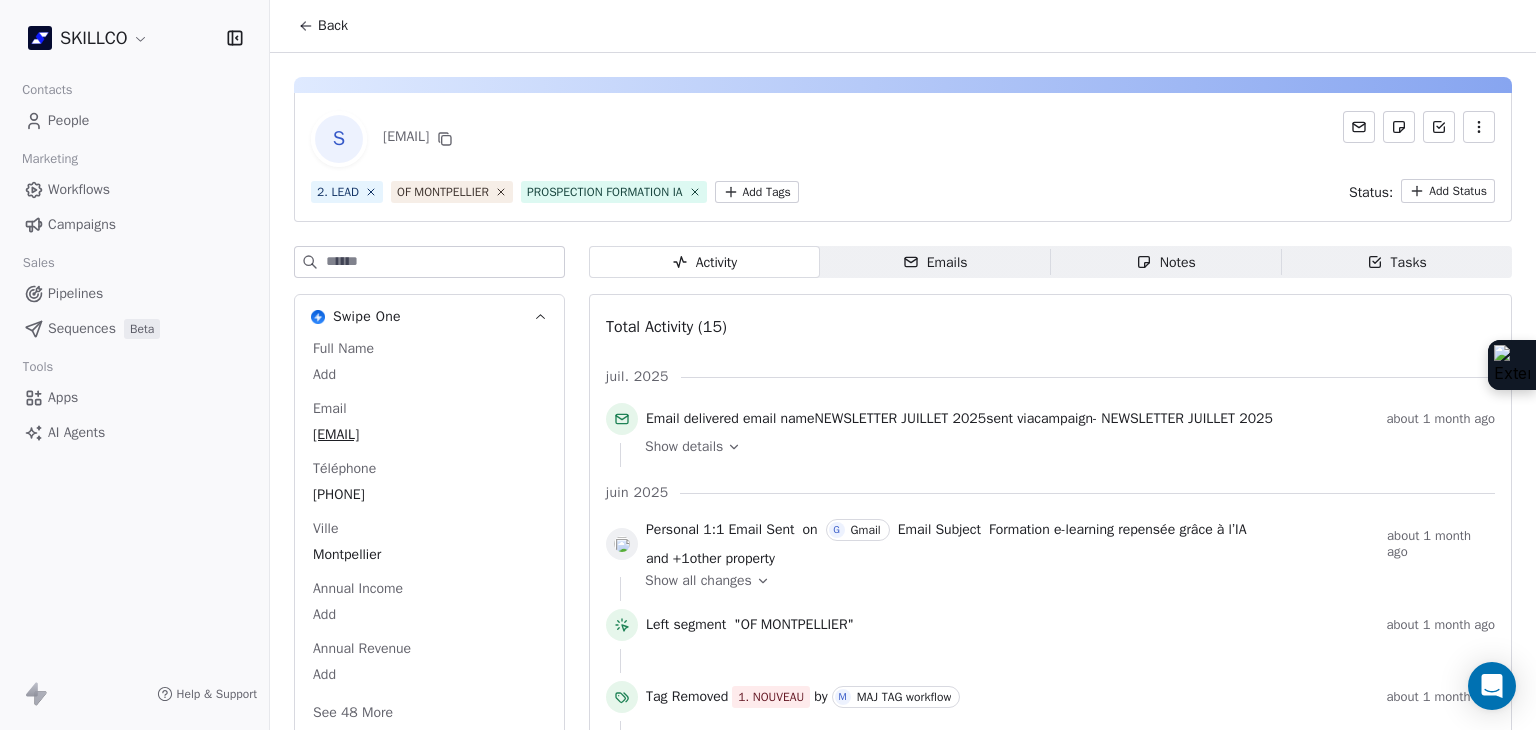click on "Emails" at bounding box center (935, 262) 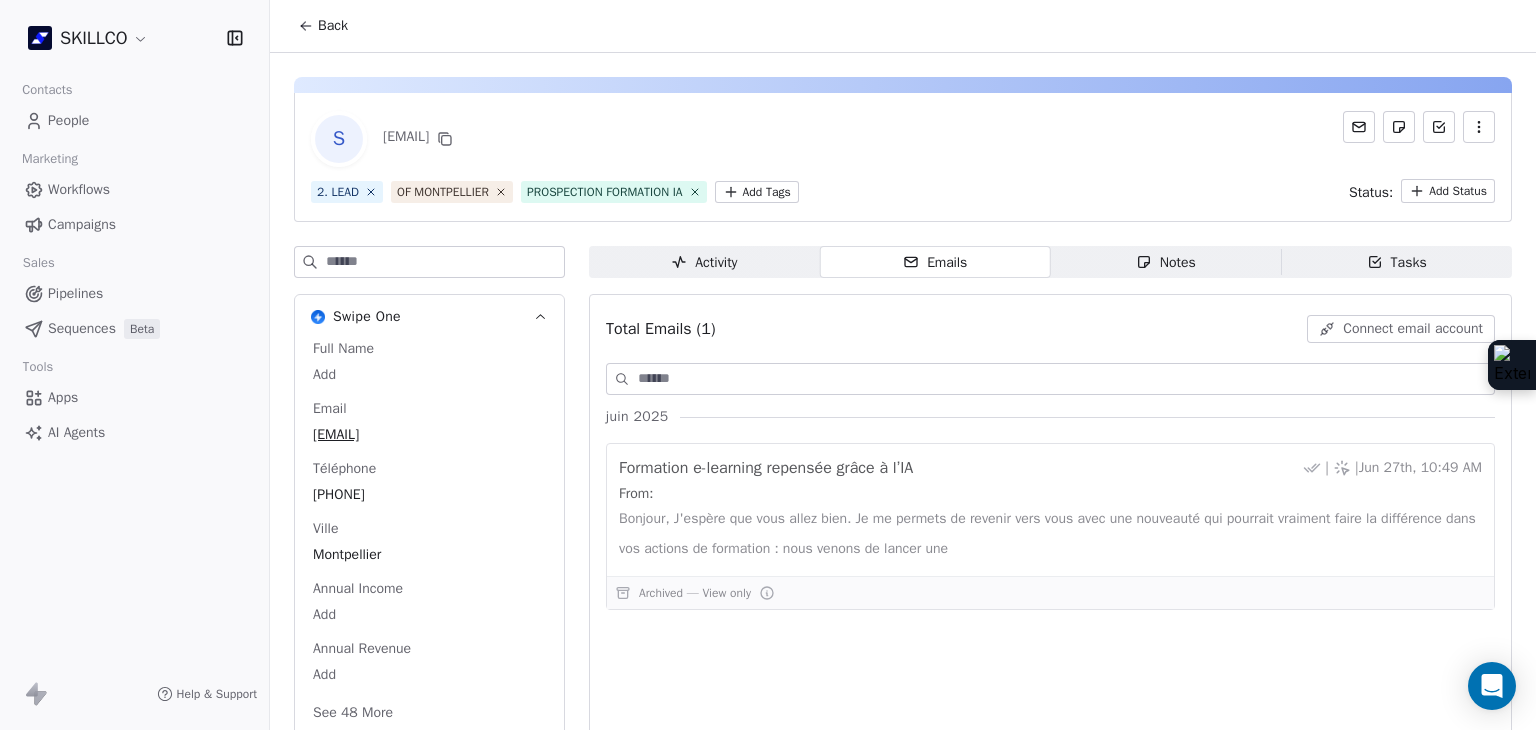 click on "Notes   Notes" at bounding box center (1166, 262) 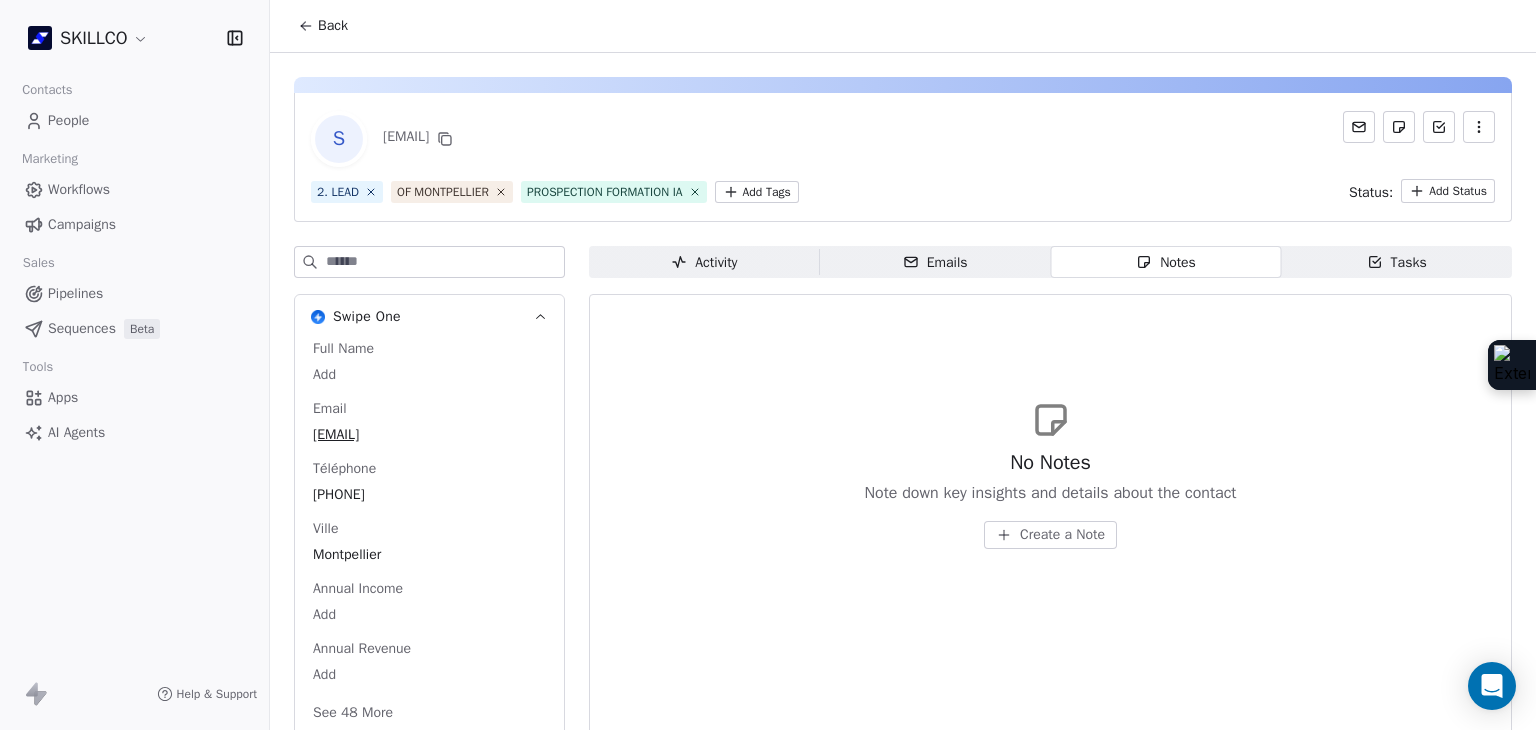 click 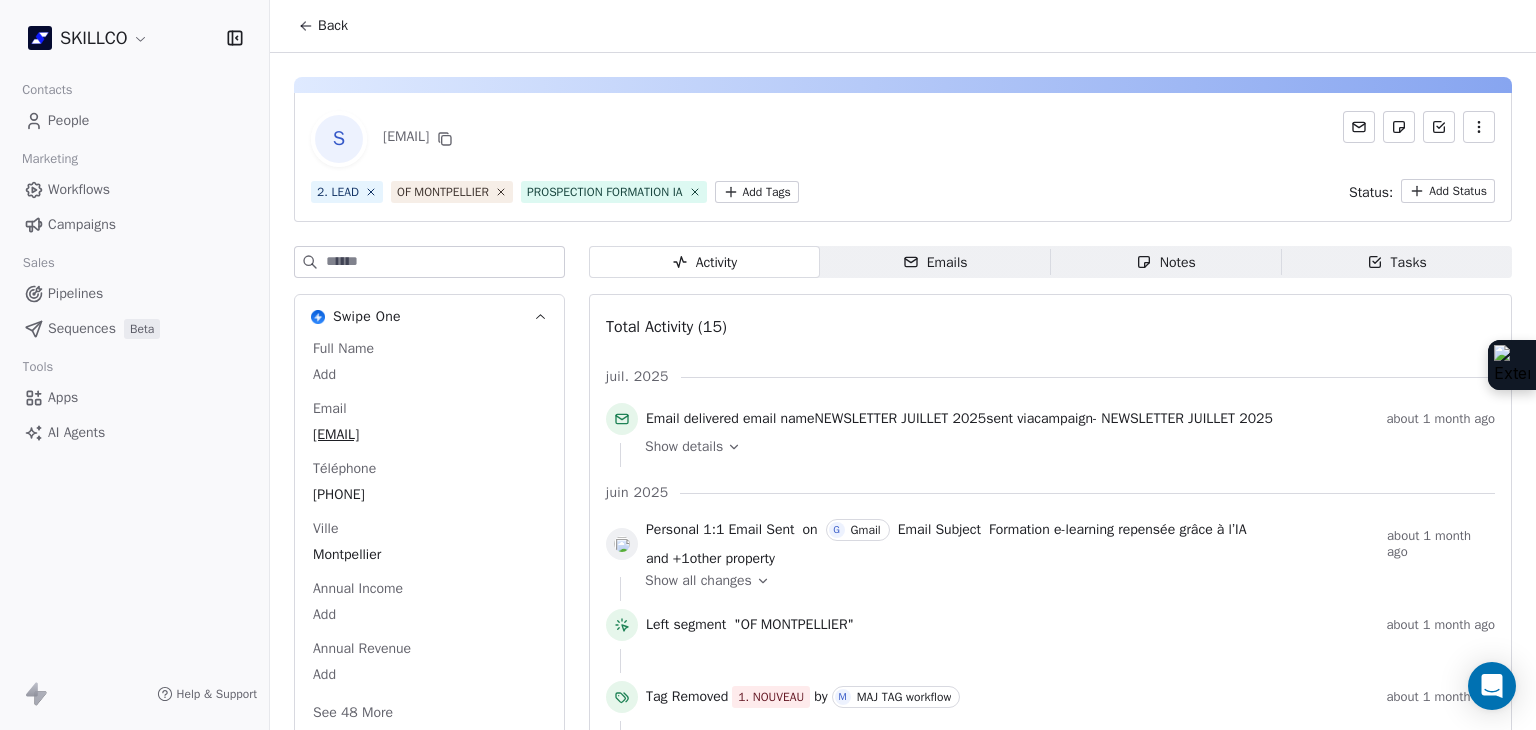 scroll, scrollTop: 600, scrollLeft: 0, axis: vertical 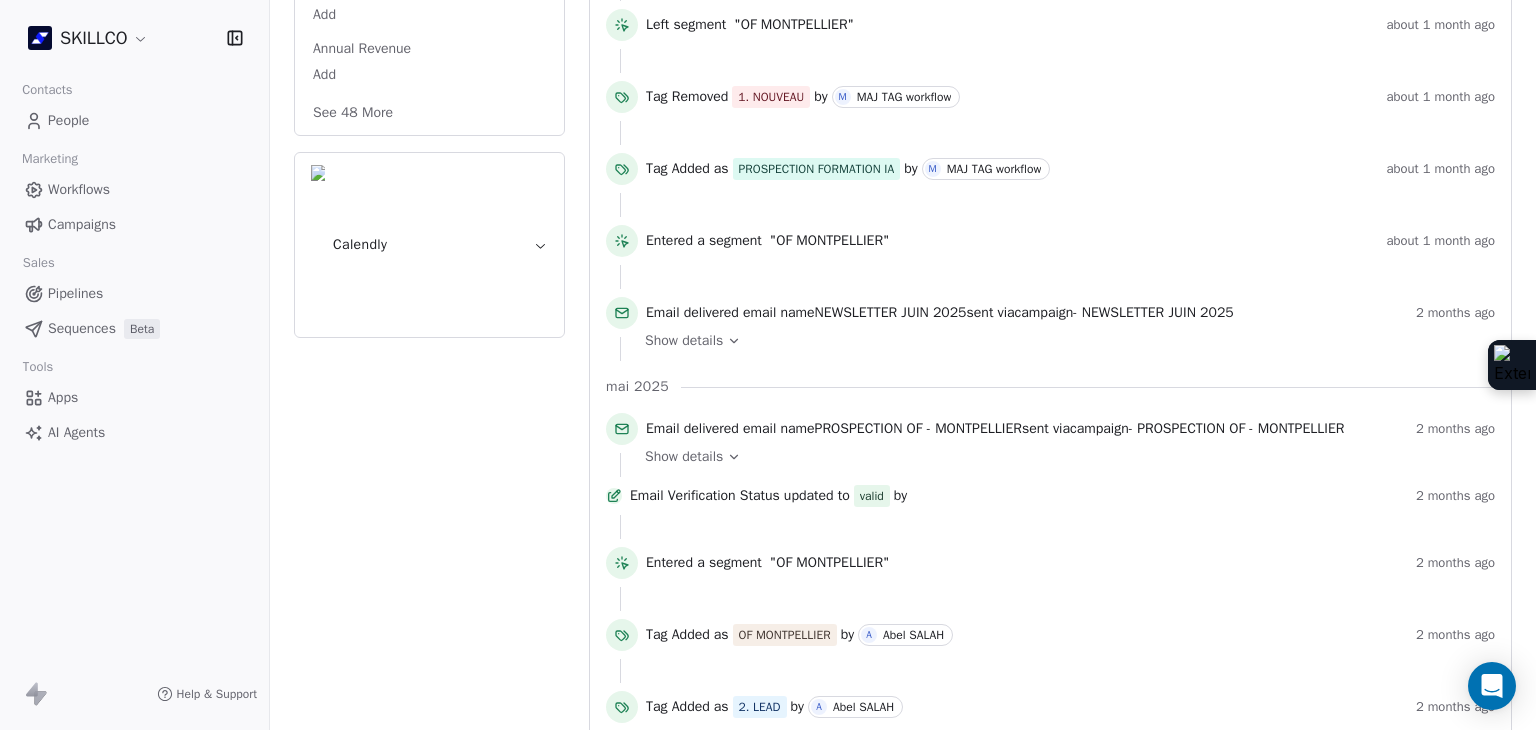 click on "Full Name Add Email montpellier@ipesud-prepa.fr Téléphone 33467578945 Ville Montpellier Annual Income Add Annual Revenue Add See   48   More" at bounding box center [429, -63] 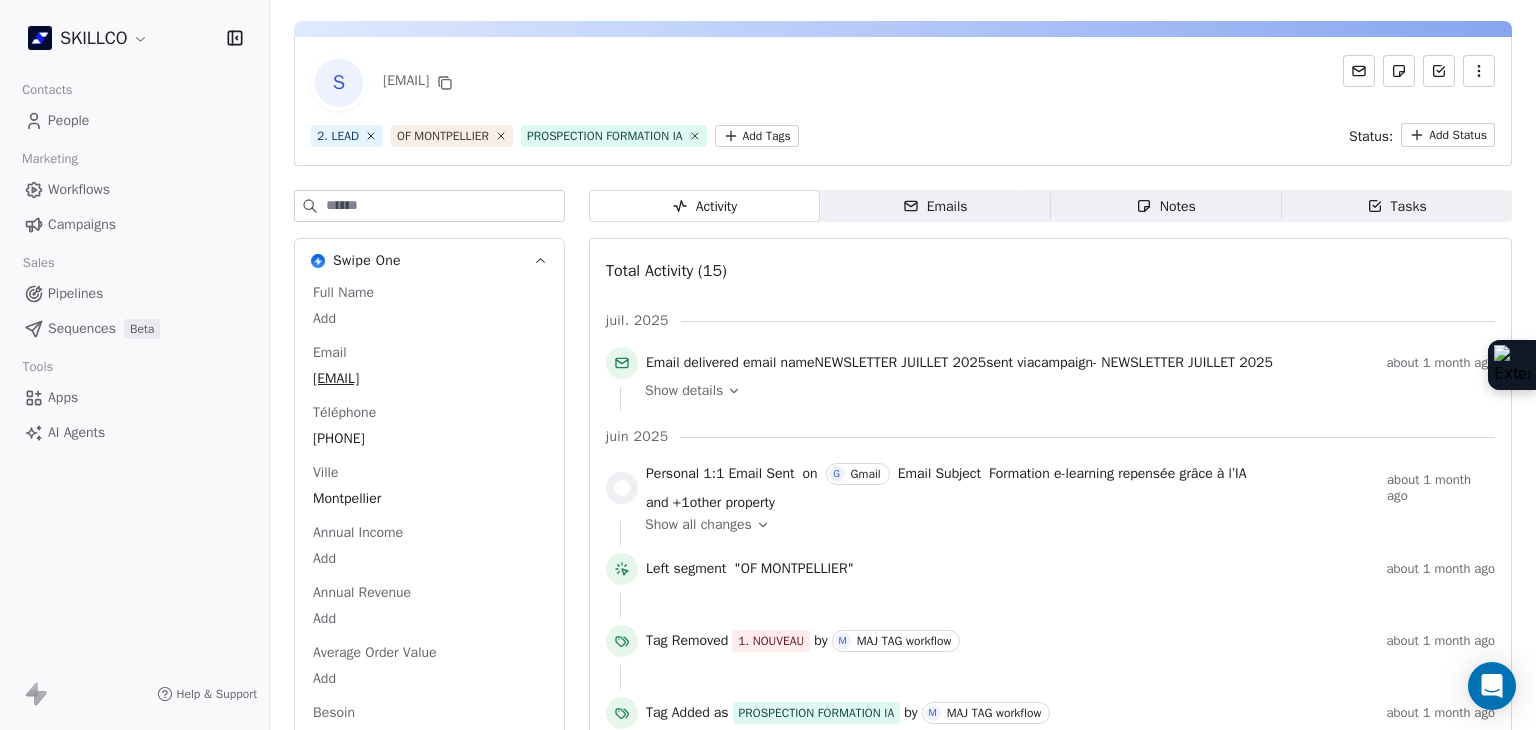 scroll, scrollTop: 0, scrollLeft: 0, axis: both 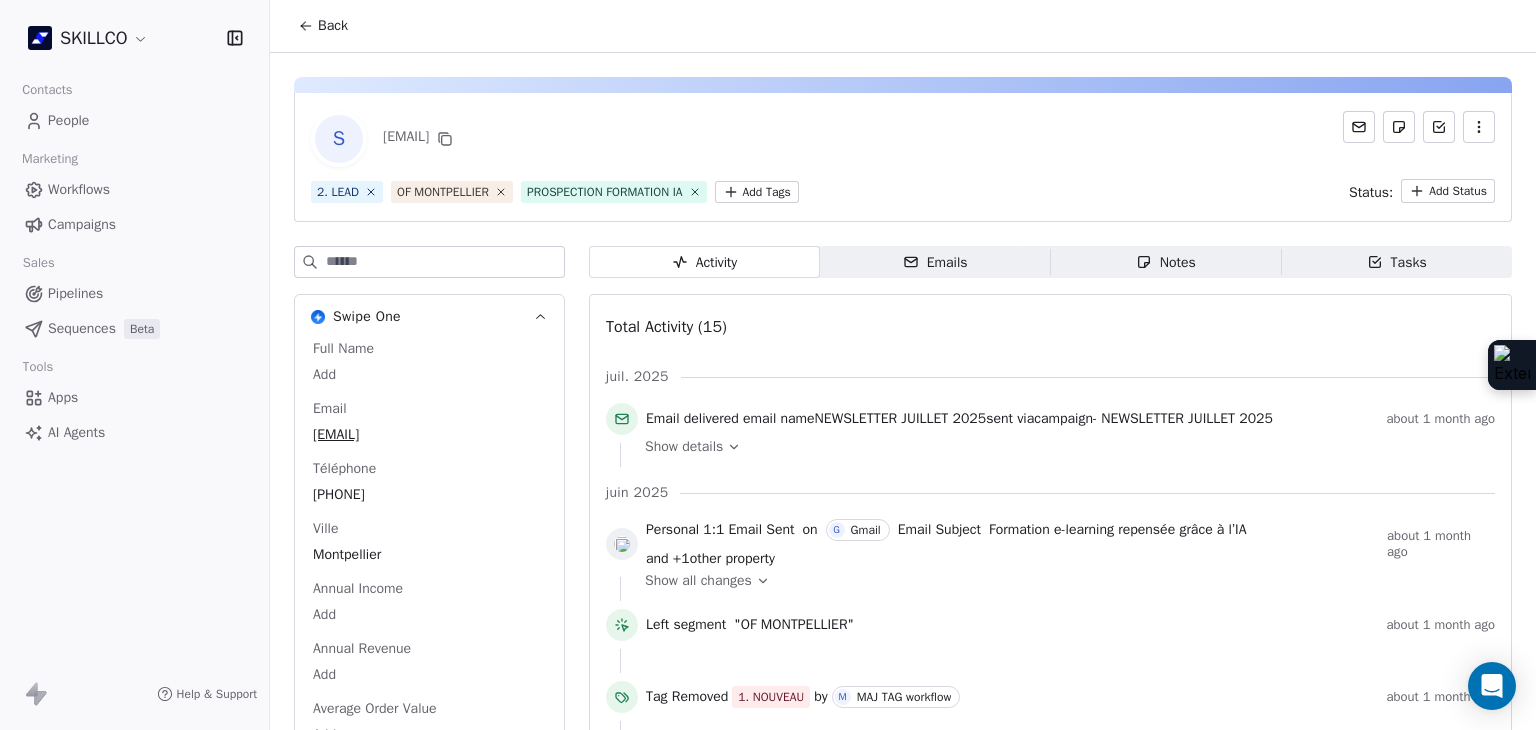 click on "SKILLCO Contacts People Marketing Workflows Campaigns Sales Pipelines Sequences Beta Tools Apps AI Agents Help & Support Back S montpellier@ipesud-prepa.fr 2. LEAD OF MONTPELLIER PROSPECTION FORMATION IA  Add Tags Status:   Add Status Swipe One Full Name Add Email montpellier@ipesud-prepa.fr Téléphone 33467578945 Ville Montpellier Annual Income Add Annual Revenue Add Average Order Value Add Besoin Add Birthday Add Browser Add Contact Source Add Pays Add Created Date May 28, 2025 03:36 PM Customer Lifetime Value Add Department Add Derniere page consulte Add Device Add Email Verification Status Valid Entreprise IPESUD Montpellier - Prépa concours PASS & LAS Facebook https://www.facebook.com/Ipesud.Officiel/ First Purchase Date Add Prénom Add Gender Add Poste Add Langue Add Last Abandoned Date Add Last Purchase Date Add Last Activity Date Add Nom Add LinkedIn https://www.linkedin.com/company/ipesud/ Marketing Contact Status Add Email Marketing Consent Subscribed MRR Add Next Billing Date Add Notes Add Add" at bounding box center (768, 365) 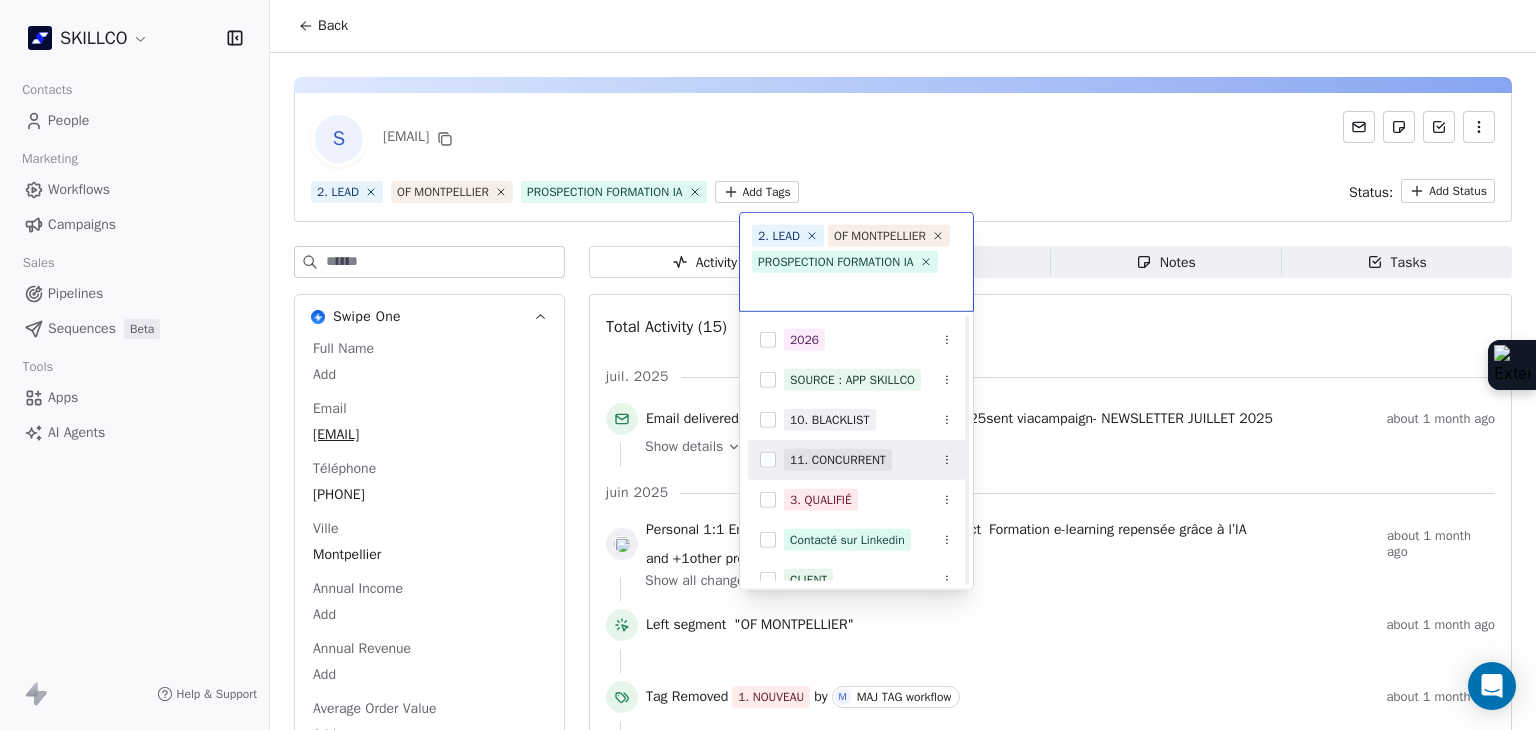 scroll, scrollTop: 578, scrollLeft: 0, axis: vertical 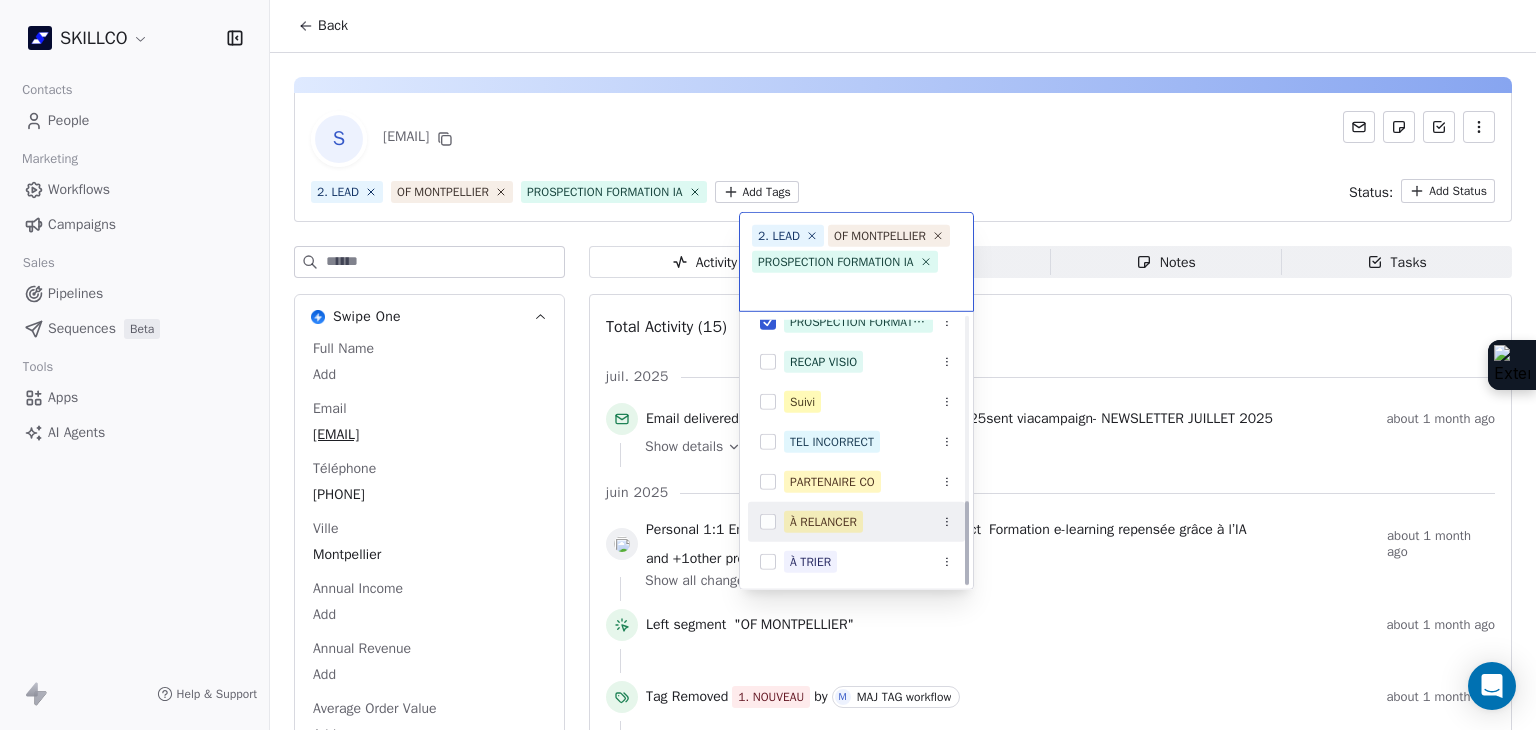 click on "À RELANCER" at bounding box center [856, 522] 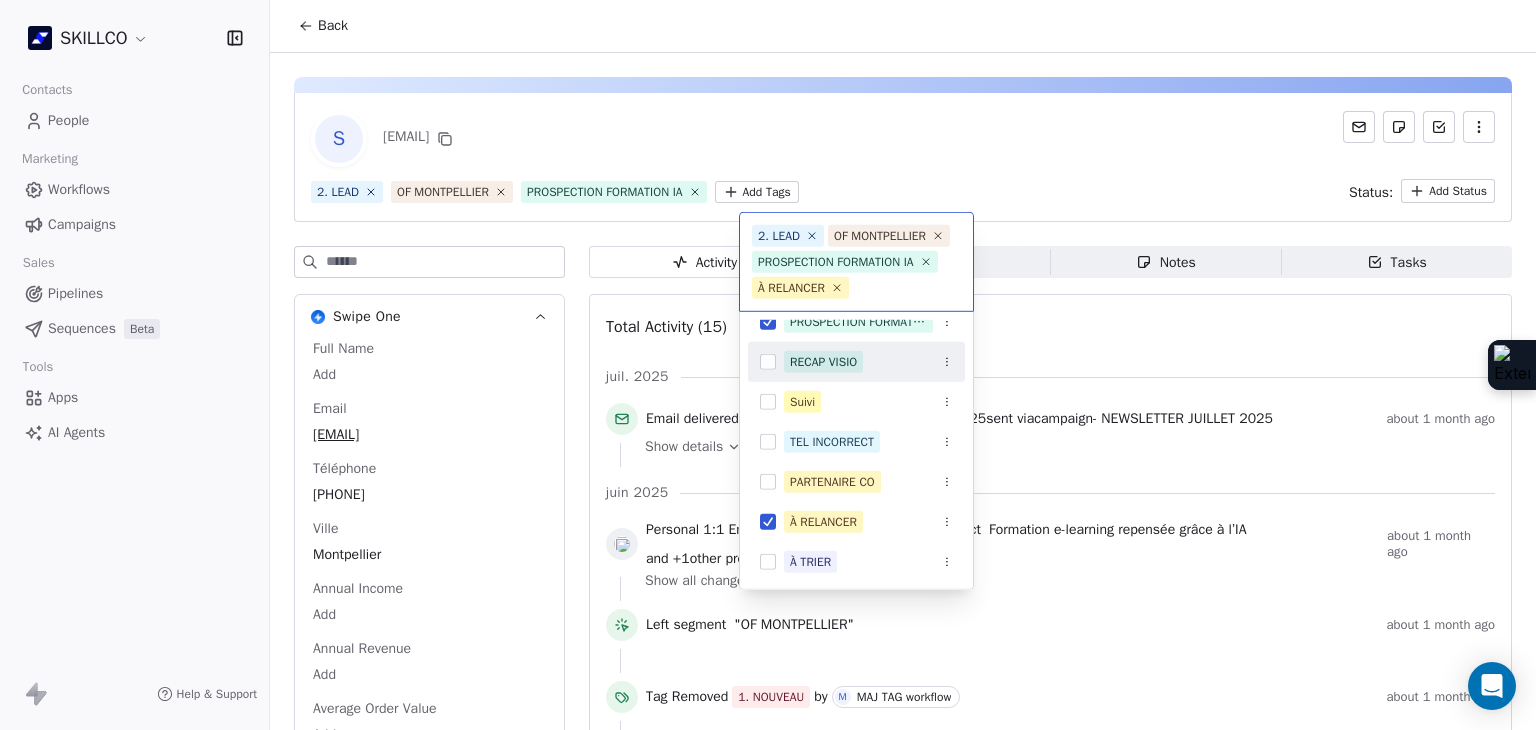 click on "SKILLCO Contacts People Marketing Workflows Campaigns Sales Pipelines Sequences Beta Tools Apps AI Agents Help & Support Back S montpellier@ipesud-prepa.fr 2. LEAD OF MONTPELLIER PROSPECTION FORMATION IA  Add Tags Status:   Add Status Swipe One Full Name Add Email montpellier@ipesud-prepa.fr Téléphone 33467578945 Ville Montpellier Annual Income Add Annual Revenue Add Average Order Value Add Besoin Add Birthday Add Browser Add Contact Source Add Pays Add Created Date May 28, 2025 03:36 PM Customer Lifetime Value Add Department Add Derniere page consulte Add Device Add Email Verification Status Valid Entreprise IPESUD Montpellier - Prépa concours PASS & LAS Facebook https://www.facebook.com/Ipesud.Officiel/ First Purchase Date Add Prénom Add Gender Add Poste Add Langue Add Last Abandoned Date Add Last Purchase Date Add Last Activity Date Add Nom Add LinkedIn https://www.linkedin.com/company/ipesud/ Marketing Contact Status Add Email Marketing Consent Subscribed MRR Add Next Billing Date Add Notes Add Add" at bounding box center (768, 365) 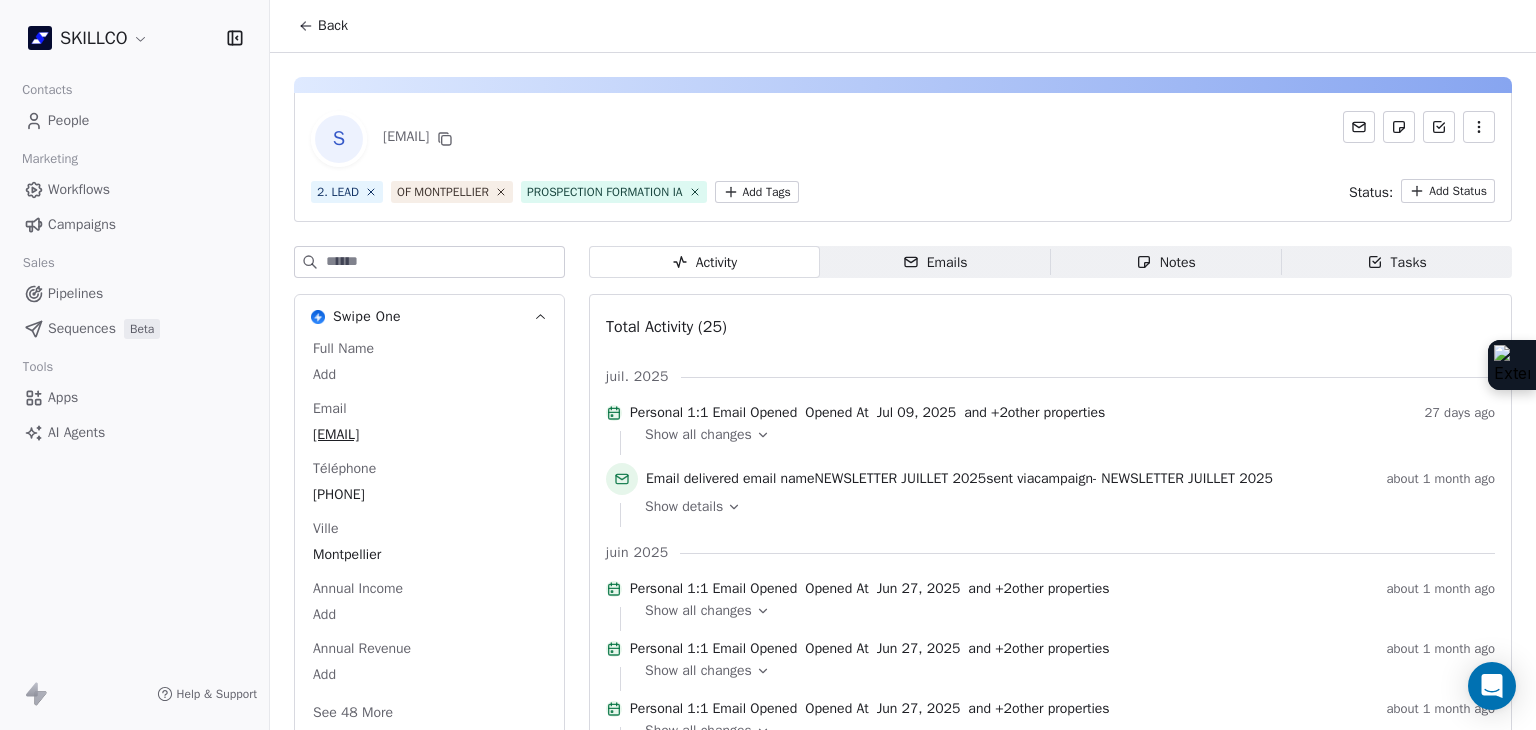 scroll, scrollTop: 0, scrollLeft: 0, axis: both 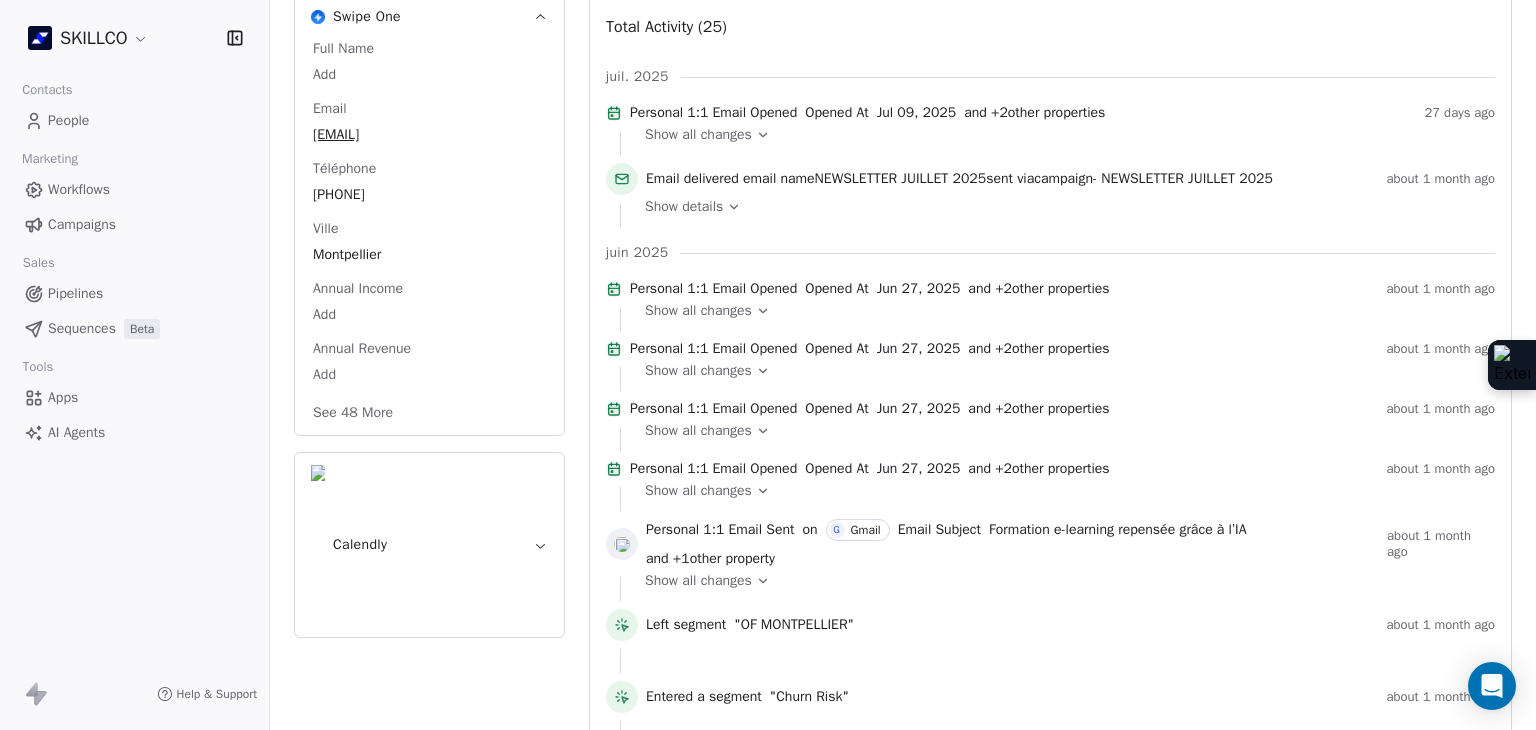 click on "See   48   More" at bounding box center (353, 413) 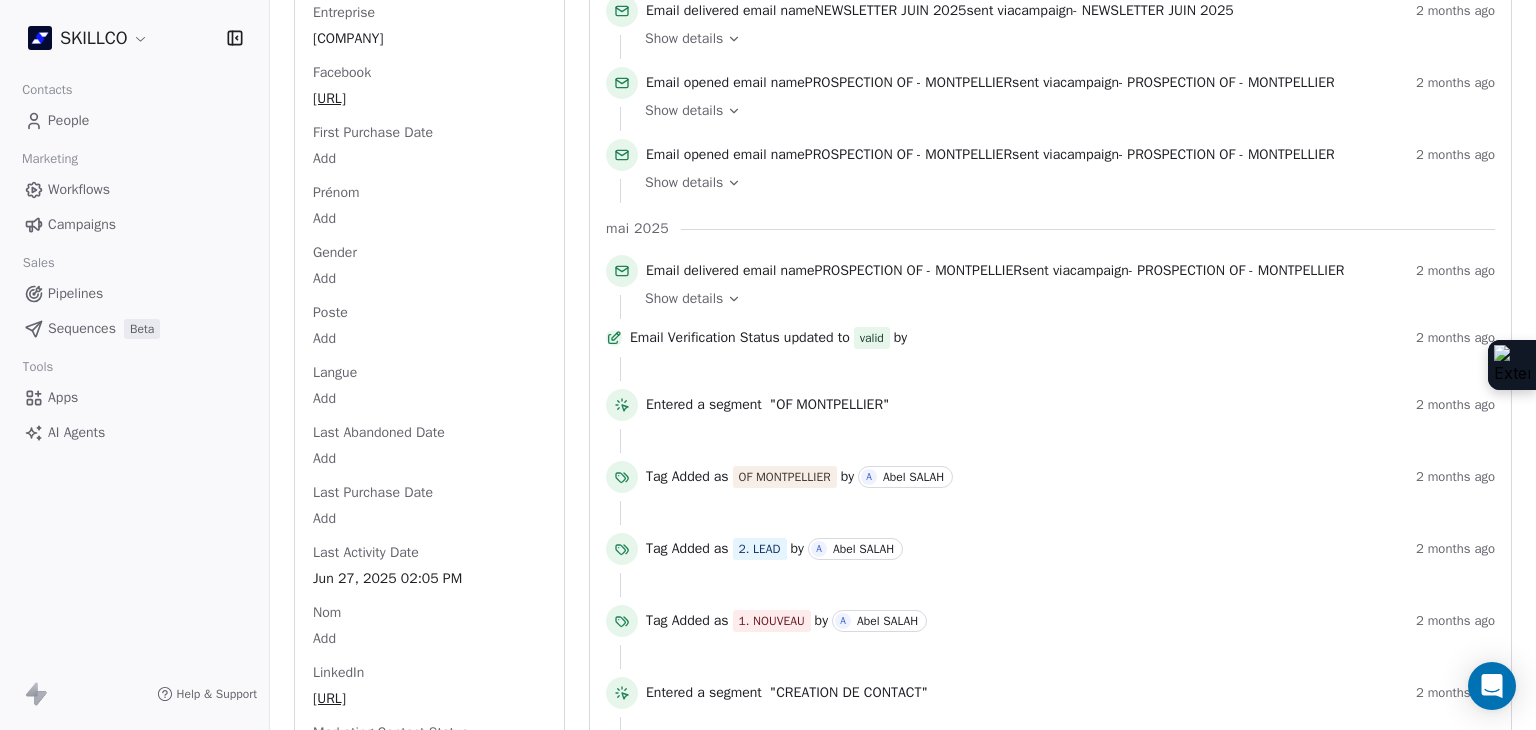 scroll, scrollTop: 1900, scrollLeft: 0, axis: vertical 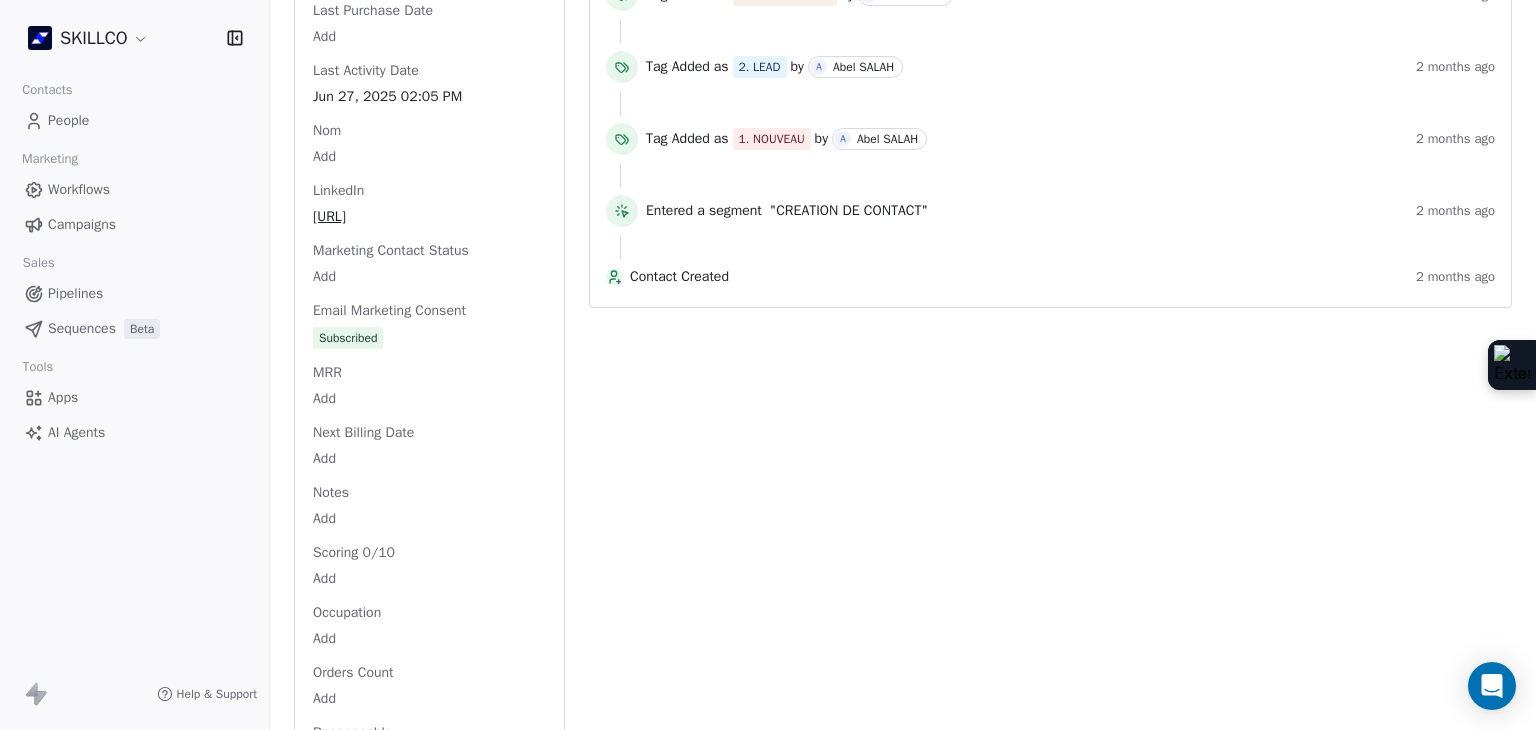 click on "Full Name Add Email [EMAIL] Téléphone [PHONE] Ville [CITY] Annual Income Add Annual Revenue Add Average Order Value Add Besoin Add Birthday Add Browser Add Contact Source Add Pays Add Created Date [DATE] [TIME] Customer Lifetime Value Add Department Add Derniere page consulte Add Device Add Email Verification Status Valid Entreprise [COMPANY] [CITY] Facebook [URL] First Purchase Date Add Prénom Add Gender Add Poste Add Langue Add Last Abandoned Date Add Last Purchase Date Add Last Activity Date [DATE] [TIME] Nom Add LinkedIn [URL] Marketing Contact Status Add Email Marketing Consent Subscribed MRR Add Next Billing Date Add Notes Add Scoring 0/10 Add Occupation Add Orders Count Add Responsable Add Scoring Add Source Lead Add Status Personnalisés Add Subscription Activated Date Add Subscription Cancelled Date Add Subscription Created Date Add" at bounding box center (429, 65) 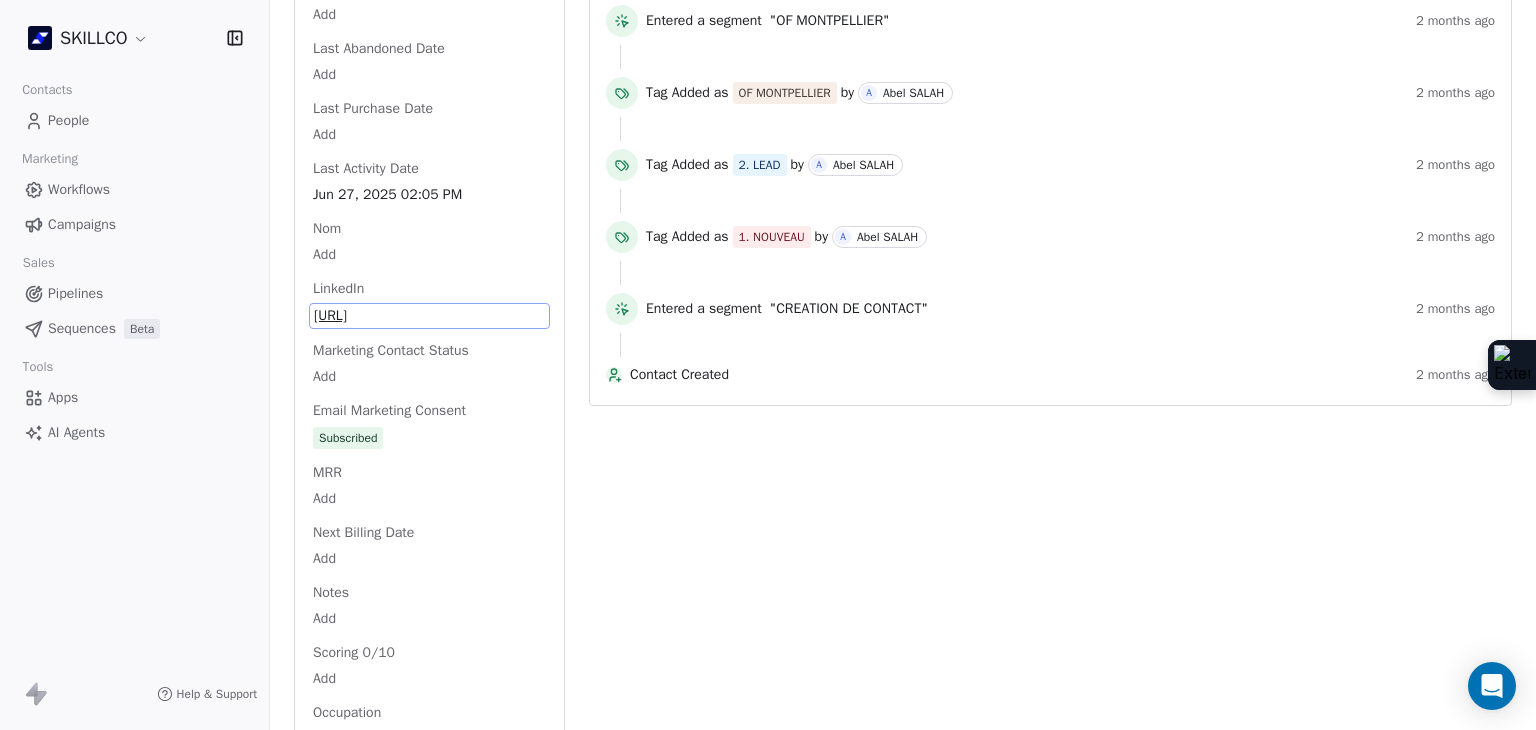 click on "Nom Add" at bounding box center (429, 243) 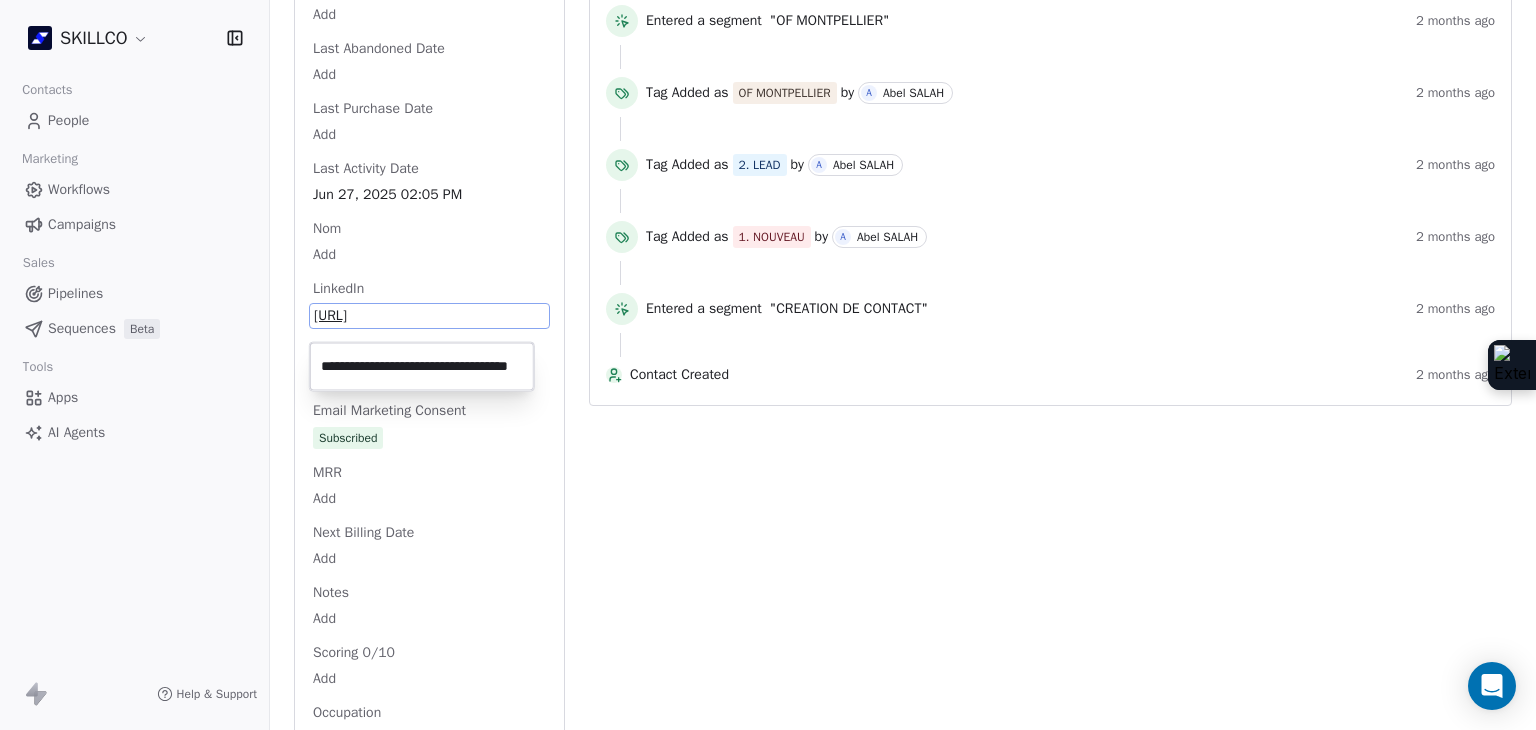 scroll, scrollTop: 0, scrollLeft: 38, axis: horizontal 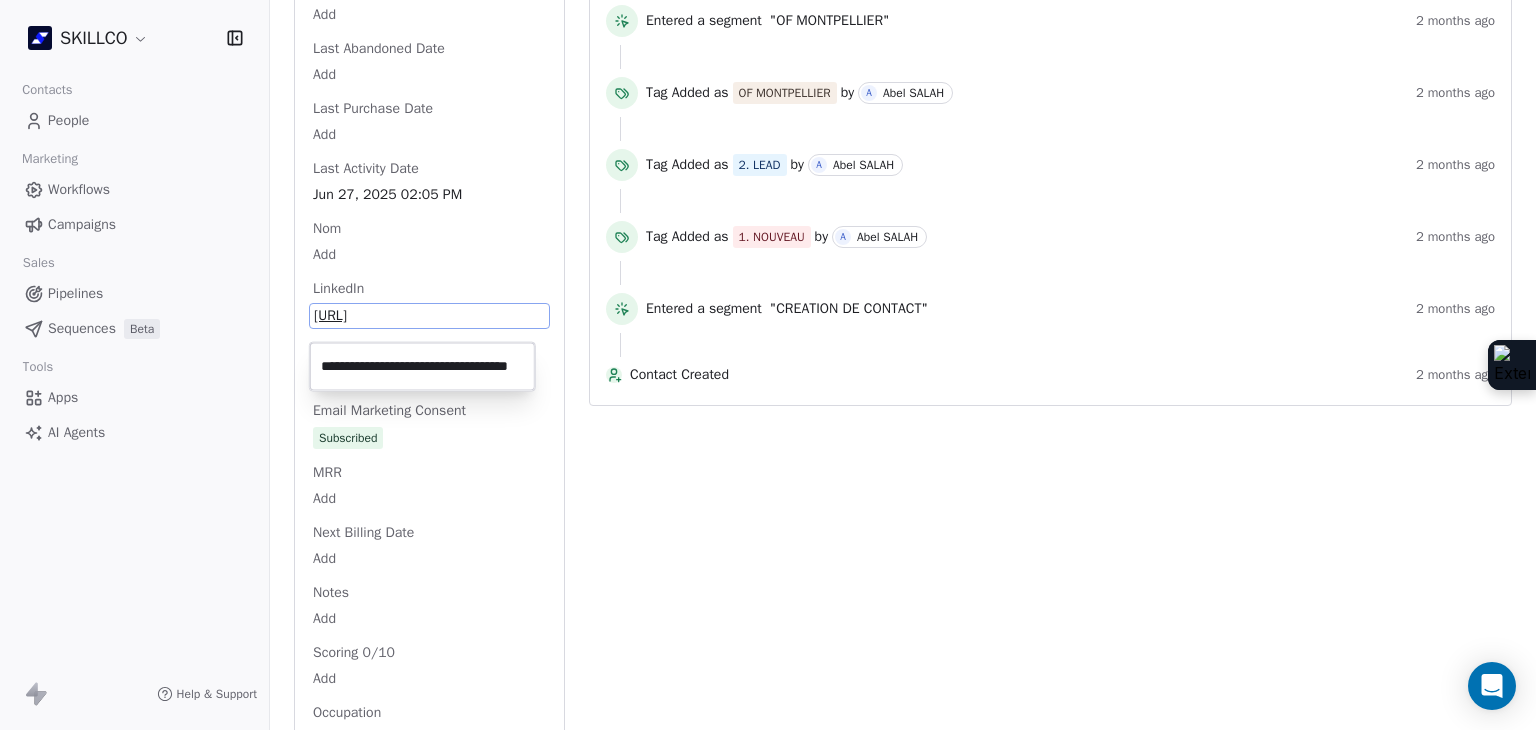 click on "**********" at bounding box center (422, 367) 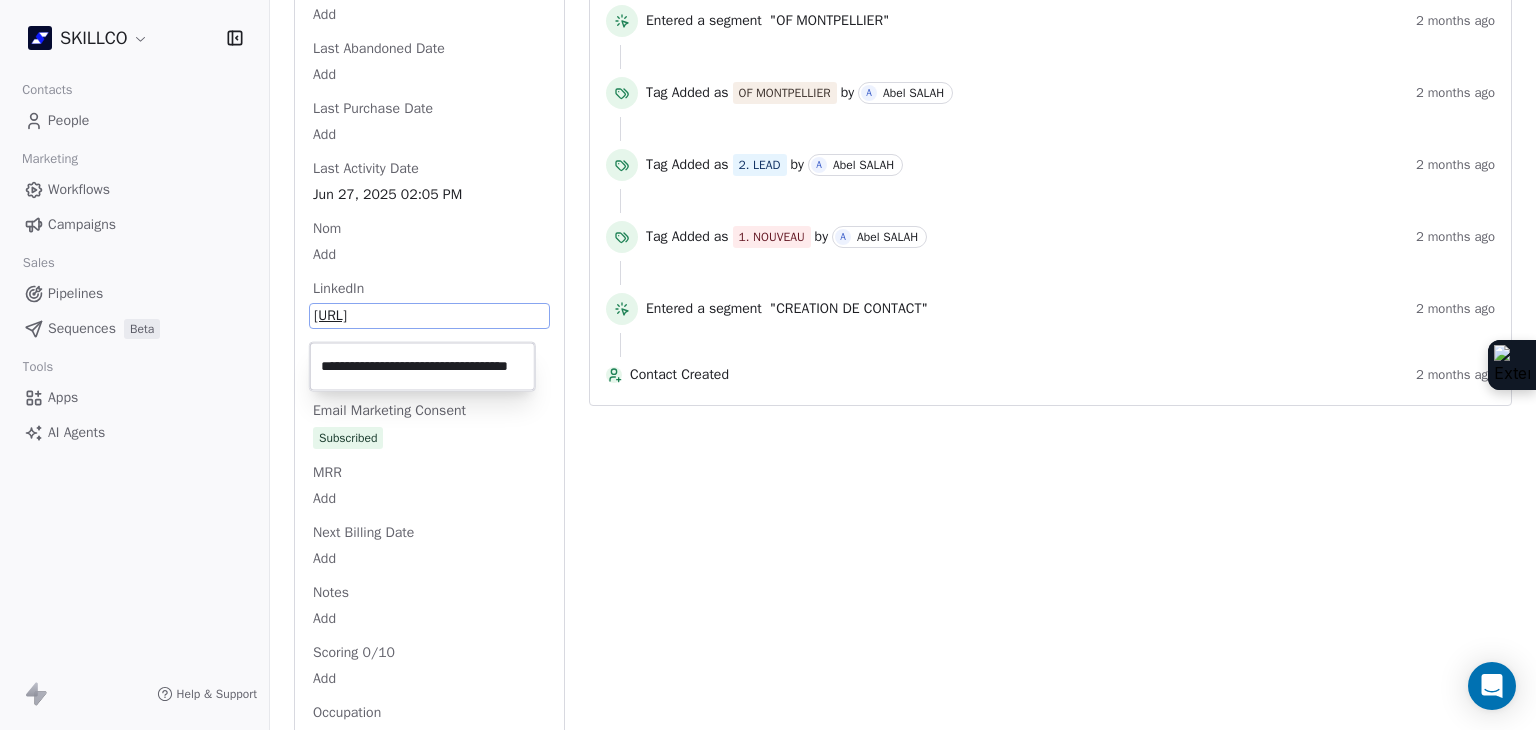 scroll, scrollTop: 0, scrollLeft: 0, axis: both 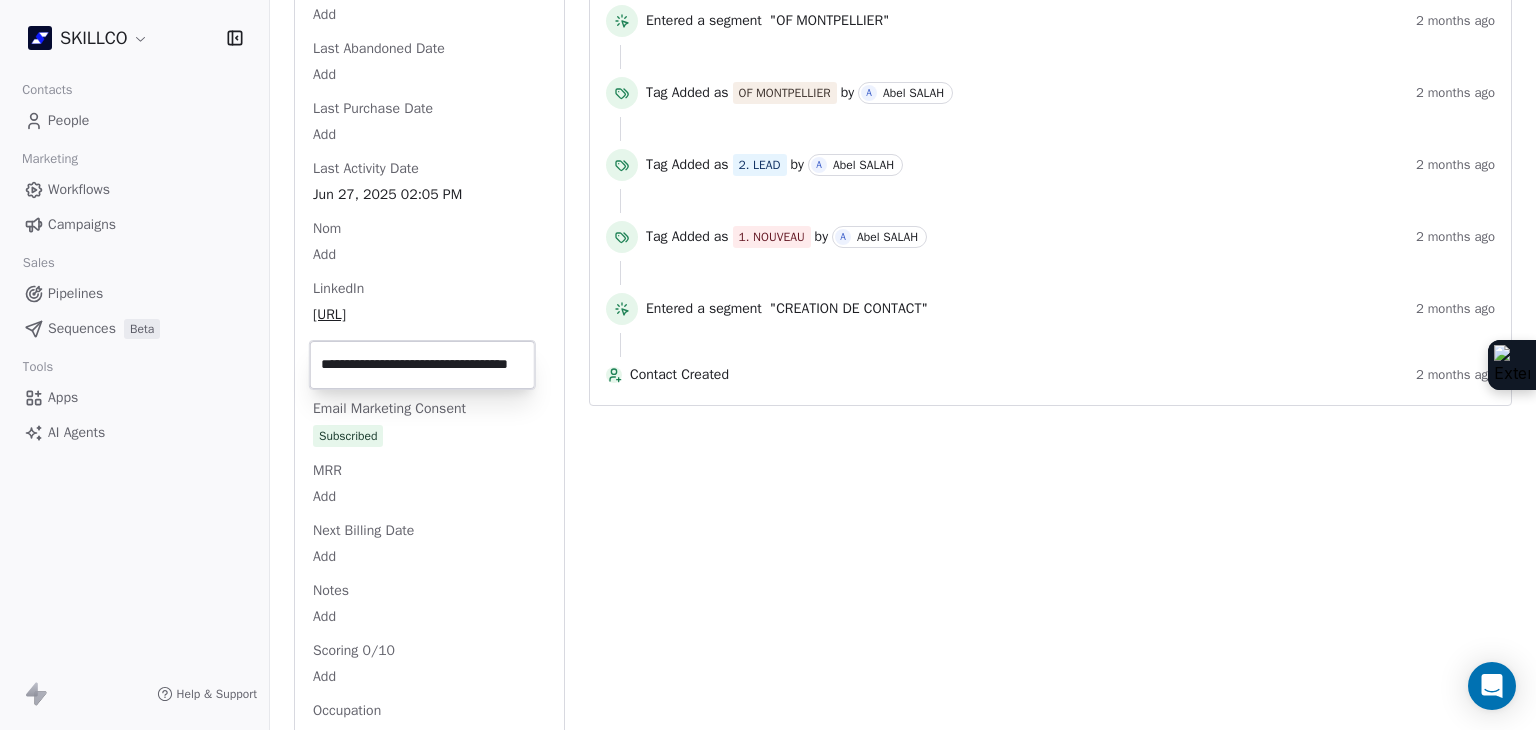 click on "SKILLCO Contacts People Marketing Workflows Campaigns Sales Pipelines Sequences Beta Tools Apps AI Agents Help & Support Back S [EMAIL] 2. LEAD OF MONTPELLIER PROSPECTION FORMATION IA Add Tags Status: Add Status Swipe One Full Name Add Email [EMAIL] Téléphone [PHONE] Ville [CITY] Annual Income Add Annual Revenue Add Average Order Value Add Besoin Add Birthday Add Browser Add Contact Source Add Pays Add Created Date [DATE] [TIME] Customer Lifetime Value Add Department Add Derniere page consulte Add Device Add Email Verification Status Valid Entreprise [COMPANY] [CITY] Facebook [URL] First Purchase Date Add Prénom Add Gender Add Poste Add Langue Add Last Abandoned Date Add Last Purchase Date Add Last Activity Date [DATE] [TIME] Nom Add LinkedIn [URL] Marketing Contact Status Add Email Marketing Consent Subscribed MRR Add Add" at bounding box center [768, 365] 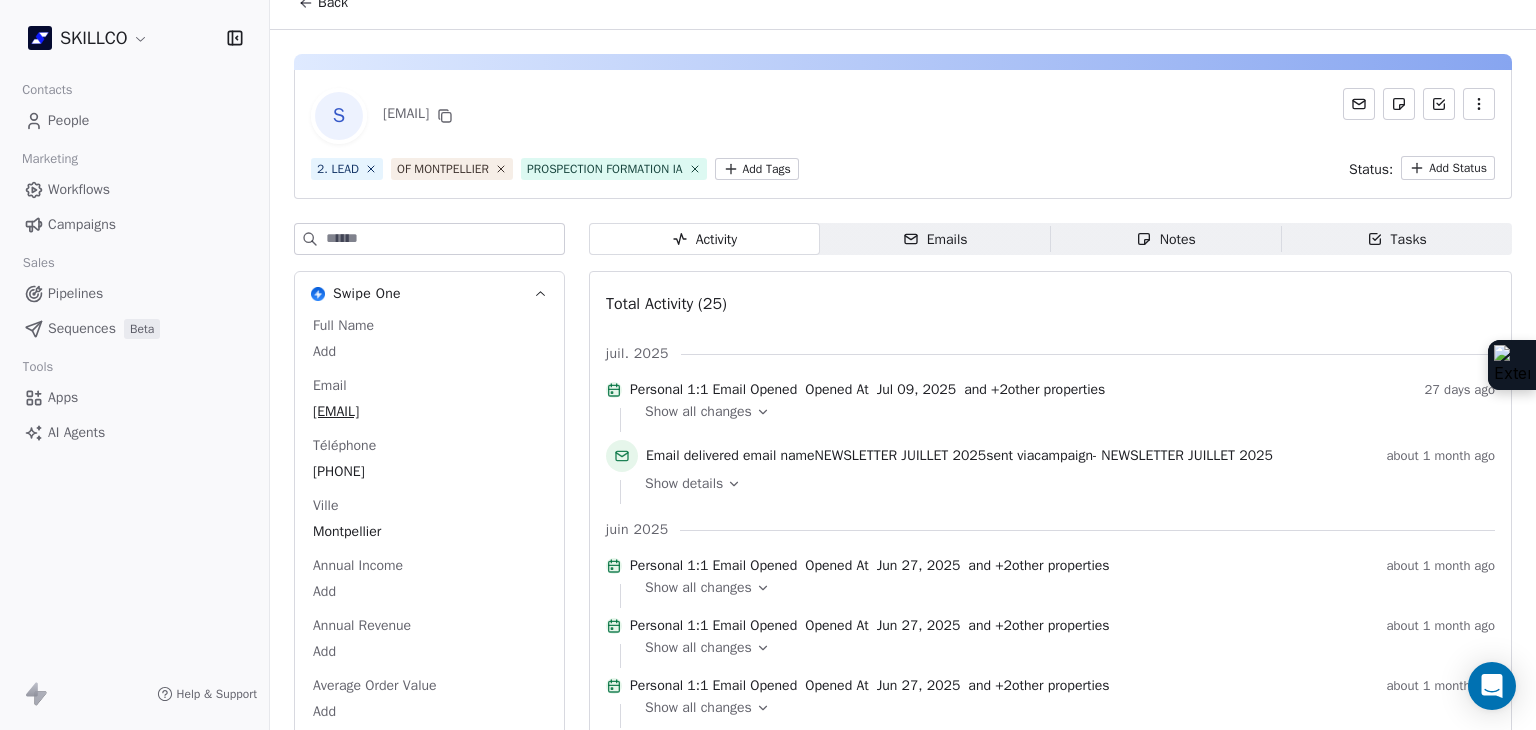 scroll, scrollTop: 0, scrollLeft: 0, axis: both 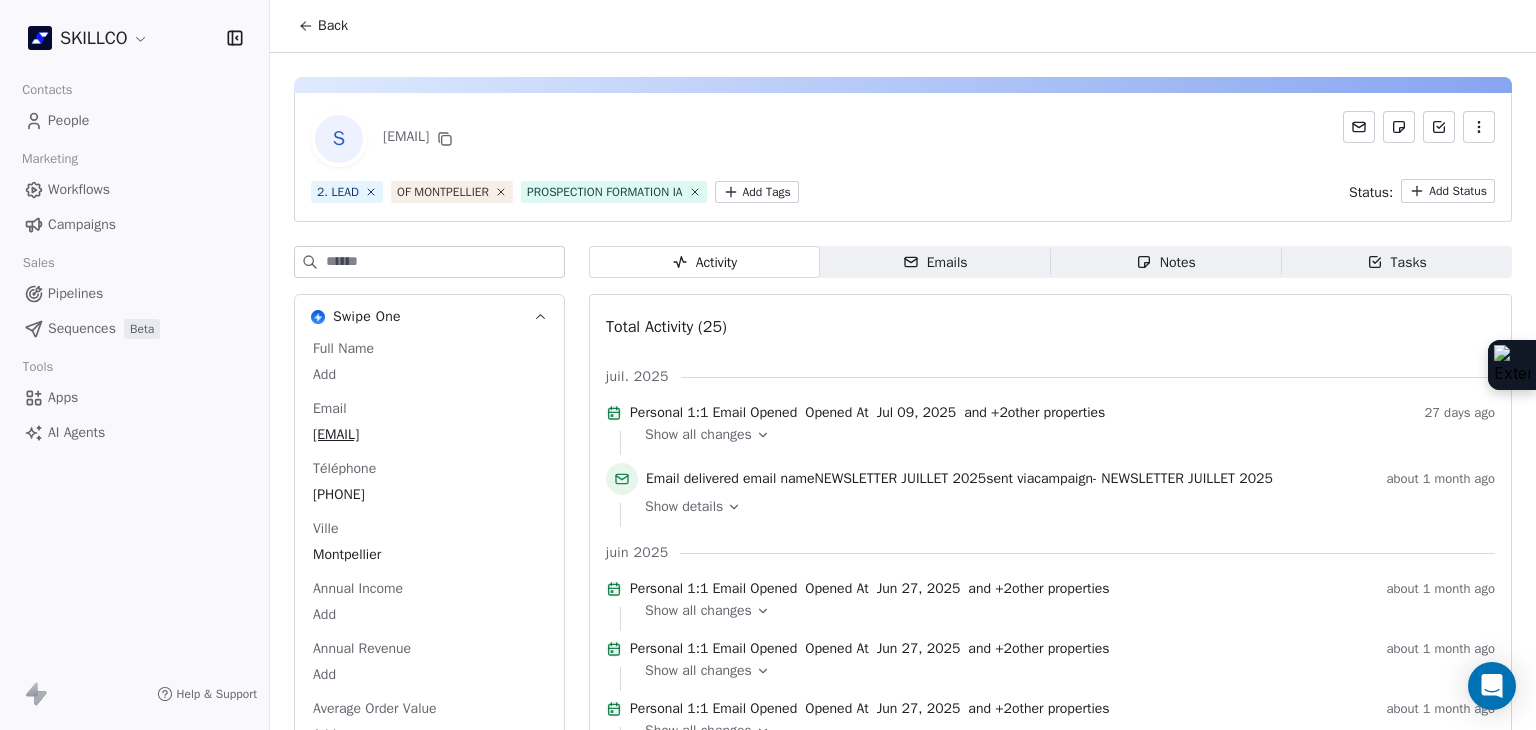 click on "SKILLCO Contacts People Marketing Workflows Campaigns Sales Pipelines Sequences Beta Tools Apps AI Agents Help & Support Back S clermontferrand@infn-notaires.fr 2. LEAD OF MONTPELLIER PROSPECTION FORMATION IA  Add Tags Status:   Add Status Swipe One Full Name Add Email clermontferrand@infn-notaires.fr Téléphone 33467541638 Ville Montpellier Annual Income Add Annual Revenue Add Average Order Value Add Besoin Add Birthday Add Browser Add Contact Source Add Pays Add Created Date May 28, 2025 03:36 PM Customer Lifetime Value Add Department Add Derniere page consulte Add Device Add Email Verification Status Valid Entreprise Institute National Des Formations Notariales Montpellier Facebook https://www.facebook.com/INFNdirection/ First Purchase Date Add Prénom Add Gender Add Poste Add Langue Add Last Abandoned Date Add Last Purchase Date Add Last Activity Date Jun 27, 2025 02:05 PM Nom Add LinkedIn http://linkedin.com/company/infn-lyon Marketing Contact Status Add Email Marketing Consent Subscribed MRR Add Add" at bounding box center (768, 365) 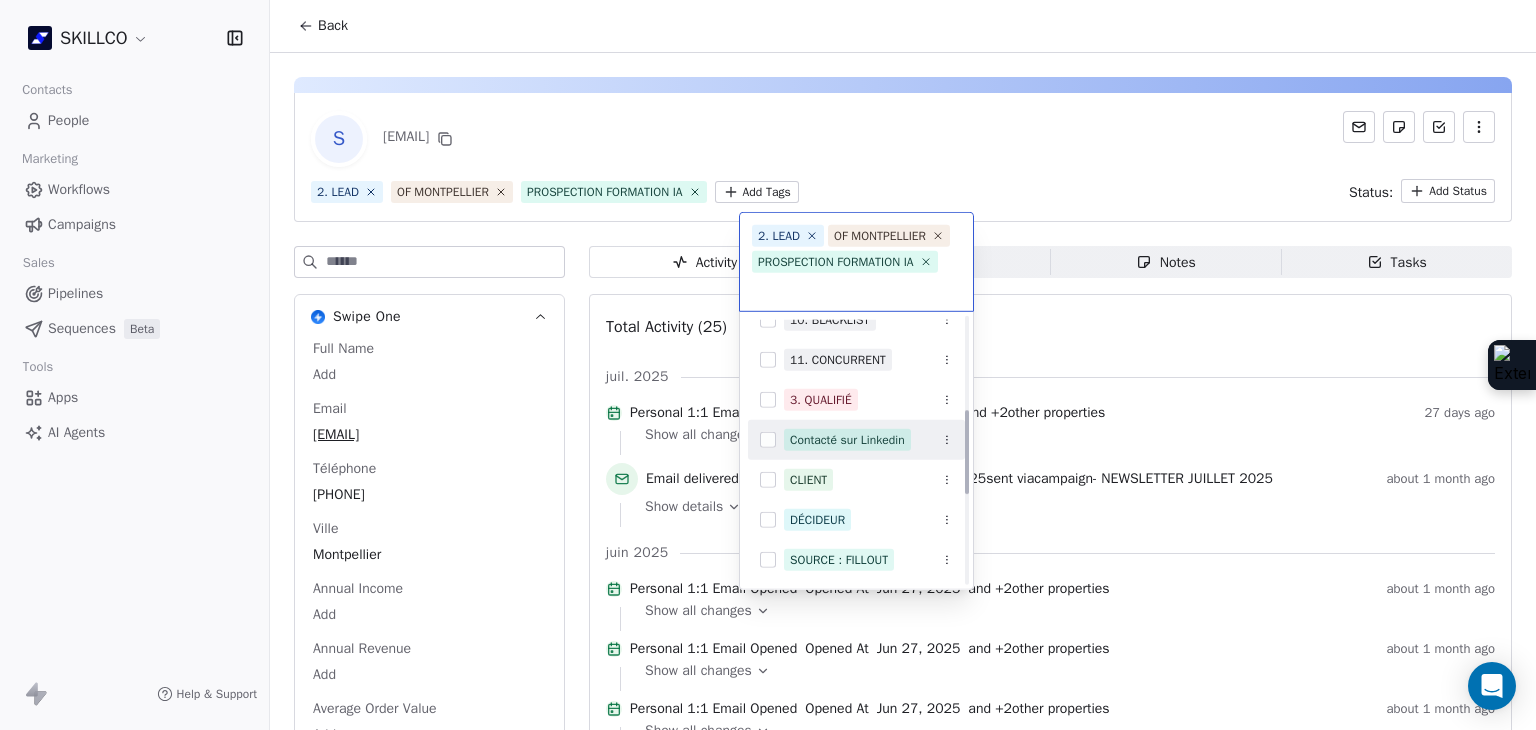 scroll, scrollTop: 578, scrollLeft: 0, axis: vertical 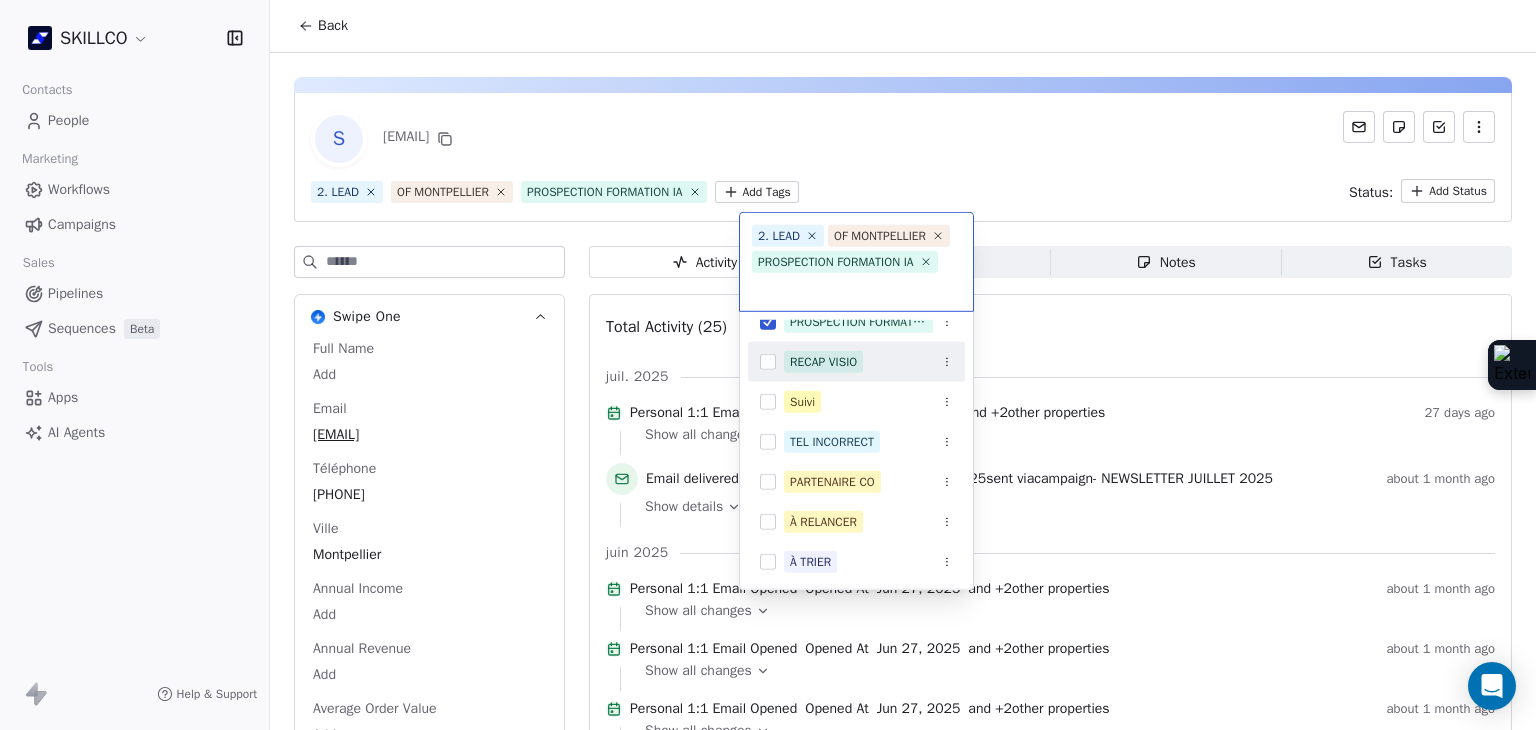 click on "SKILLCO Contacts People Marketing Workflows Campaigns Sales Pipelines Sequences Beta Tools Apps AI Agents Help & Support Back S clermontferrand@infn-notaires.fr 2. LEAD OF MONTPELLIER PROSPECTION FORMATION IA  Add Tags Status:   Add Status Swipe One Full Name Add Email clermontferrand@infn-notaires.fr Téléphone 33467541638 Ville Montpellier Annual Income Add Annual Revenue Add Average Order Value Add Besoin Add Birthday Add Browser Add Contact Source Add Pays Add Created Date May 28, 2025 03:36 PM Customer Lifetime Value Add Department Add Derniere page consulte Add Device Add Email Verification Status Valid Entreprise Institute National Des Formations Notariales Montpellier Facebook https://www.facebook.com/INFNdirection/ First Purchase Date Add Prénom Add Gender Add Poste Add Langue Add Last Abandoned Date Add Last Purchase Date Add Last Activity Date Jun 27, 2025 02:05 PM Nom Add LinkedIn http://linkedin.com/company/infn-lyon Marketing Contact Status Add Email Marketing Consent Subscribed MRR Add Add" at bounding box center (768, 365) 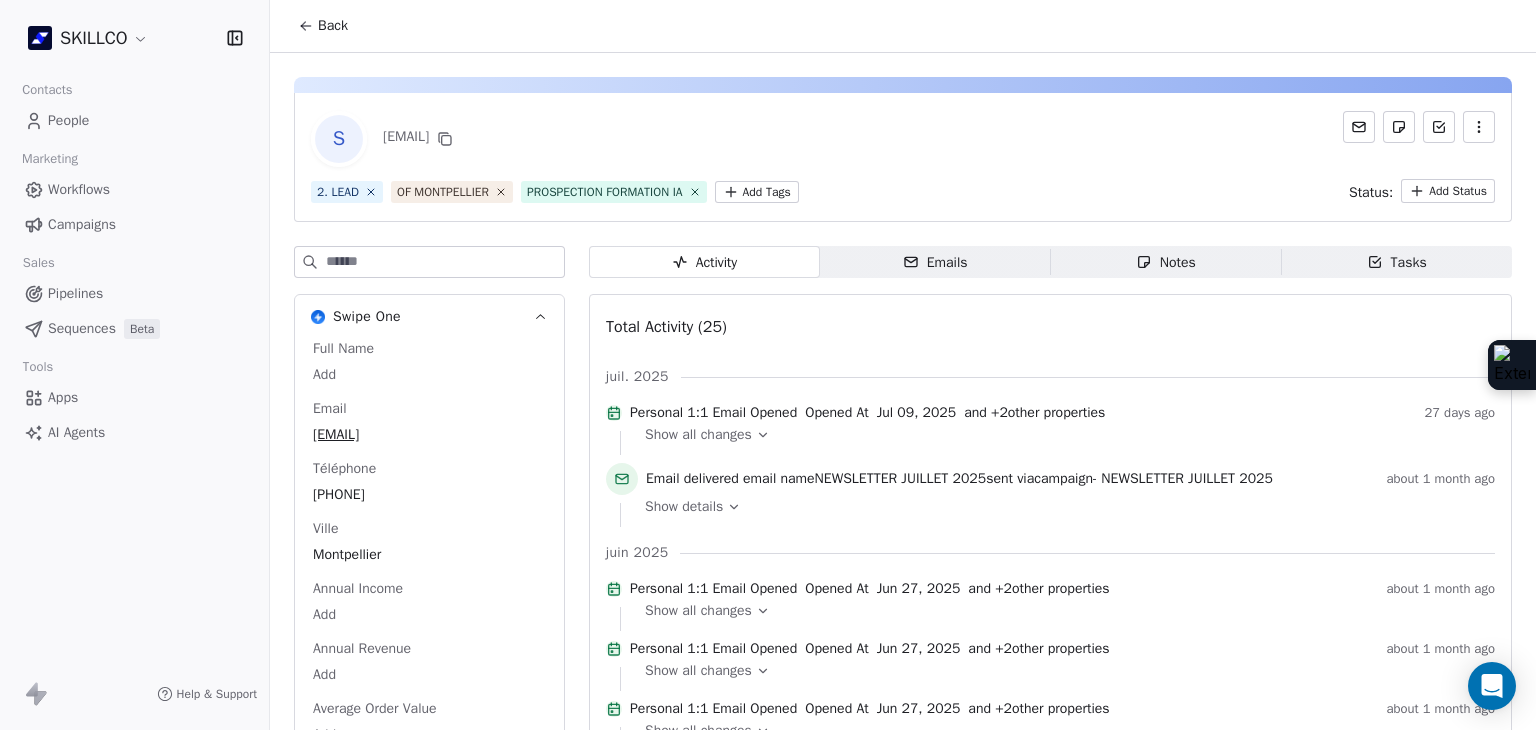 click on "Emails Emails" at bounding box center [935, 262] 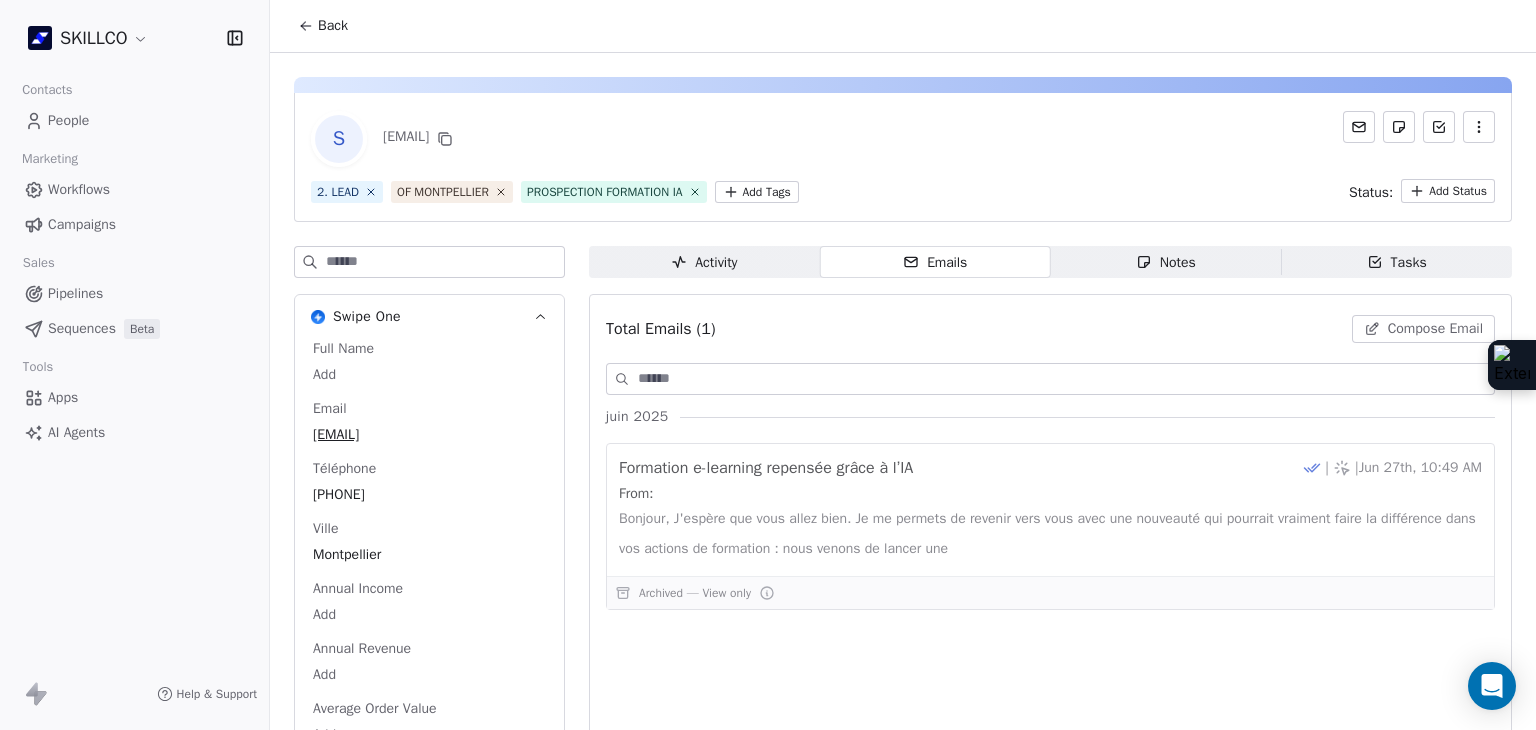 click on "Notes   Notes" at bounding box center [1166, 262] 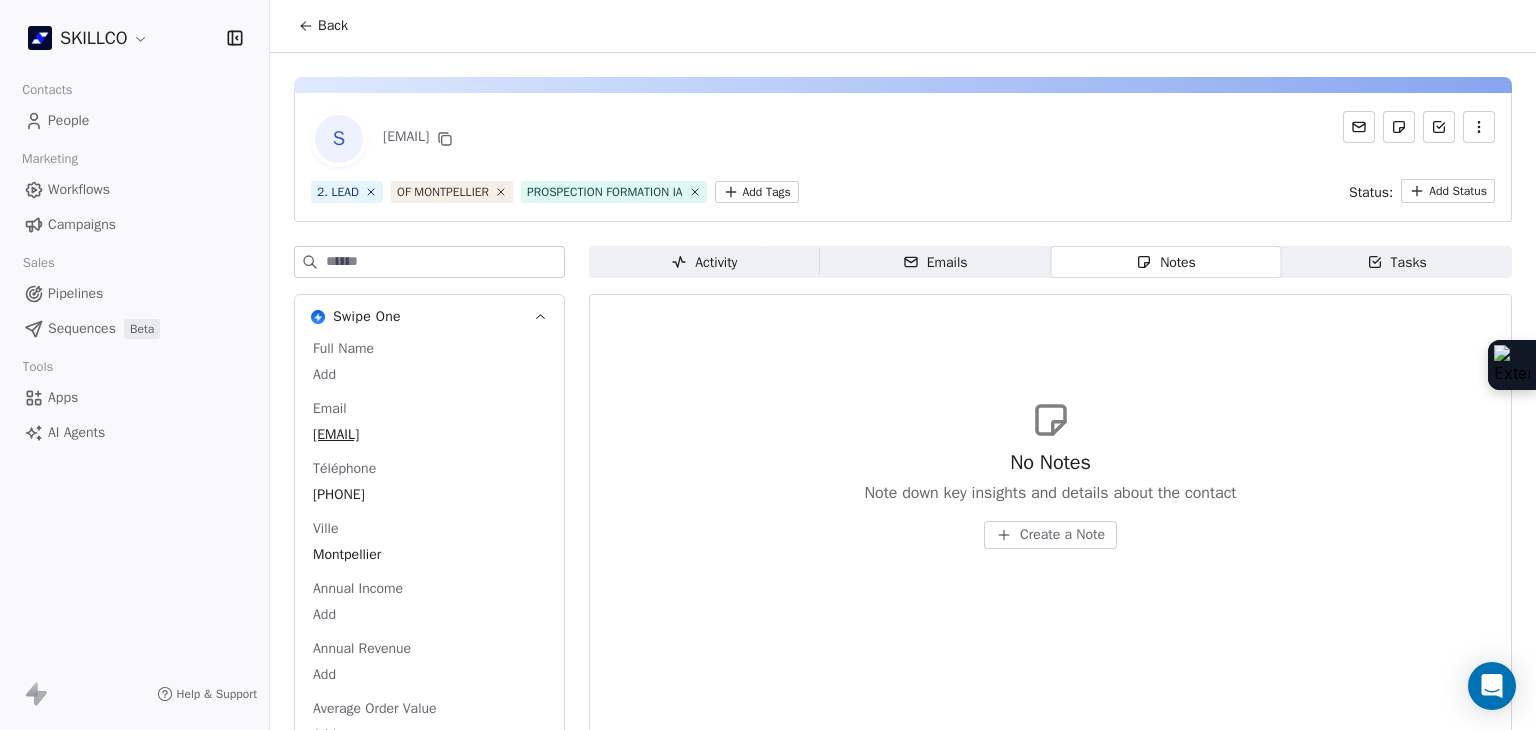 click on "SKILLCO Contacts People Marketing Workflows Campaigns Sales Pipelines Sequences Beta Tools Apps AI Agents Help & Support Back S clermontferrand@infn-notaires.fr 2. LEAD OF MONTPELLIER PROSPECTION FORMATION IA  Add Tags Status:   Add Status Swipe One Full Name Add Email clermontferrand@infn-notaires.fr Téléphone 33467541638 Ville Montpellier Annual Income Add Annual Revenue Add Average Order Value Add Besoin Add Birthday Add Browser Add Contact Source Add Pays Add Created Date May 28, 2025 03:36 PM Customer Lifetime Value Add Department Add Derniere page consulte Add Device Add Email Verification Status Valid Entreprise Institute National Des Formations Notariales Montpellier Facebook https://www.facebook.com/INFNdirection/ First Purchase Date Add Prénom Add Gender Add Poste Add Langue Add Last Abandoned Date Add Last Purchase Date Add Last Activity Date Jun 27, 2025 02:05 PM Nom Add LinkedIn http://linkedin.com/company/infn-lyon Marketing Contact Status Add Email Marketing Consent Subscribed MRR Add Add" at bounding box center [768, 365] 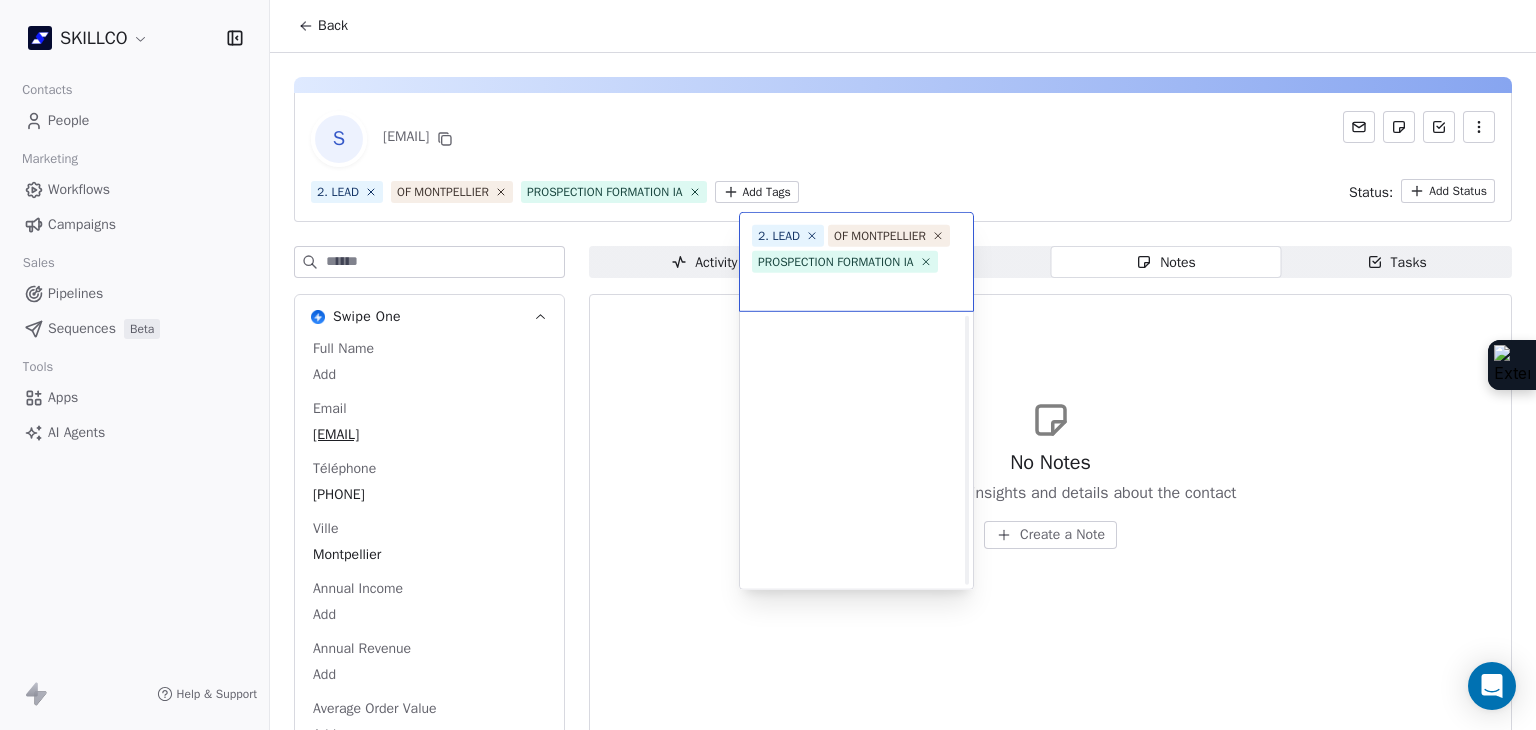 scroll, scrollTop: 578, scrollLeft: 0, axis: vertical 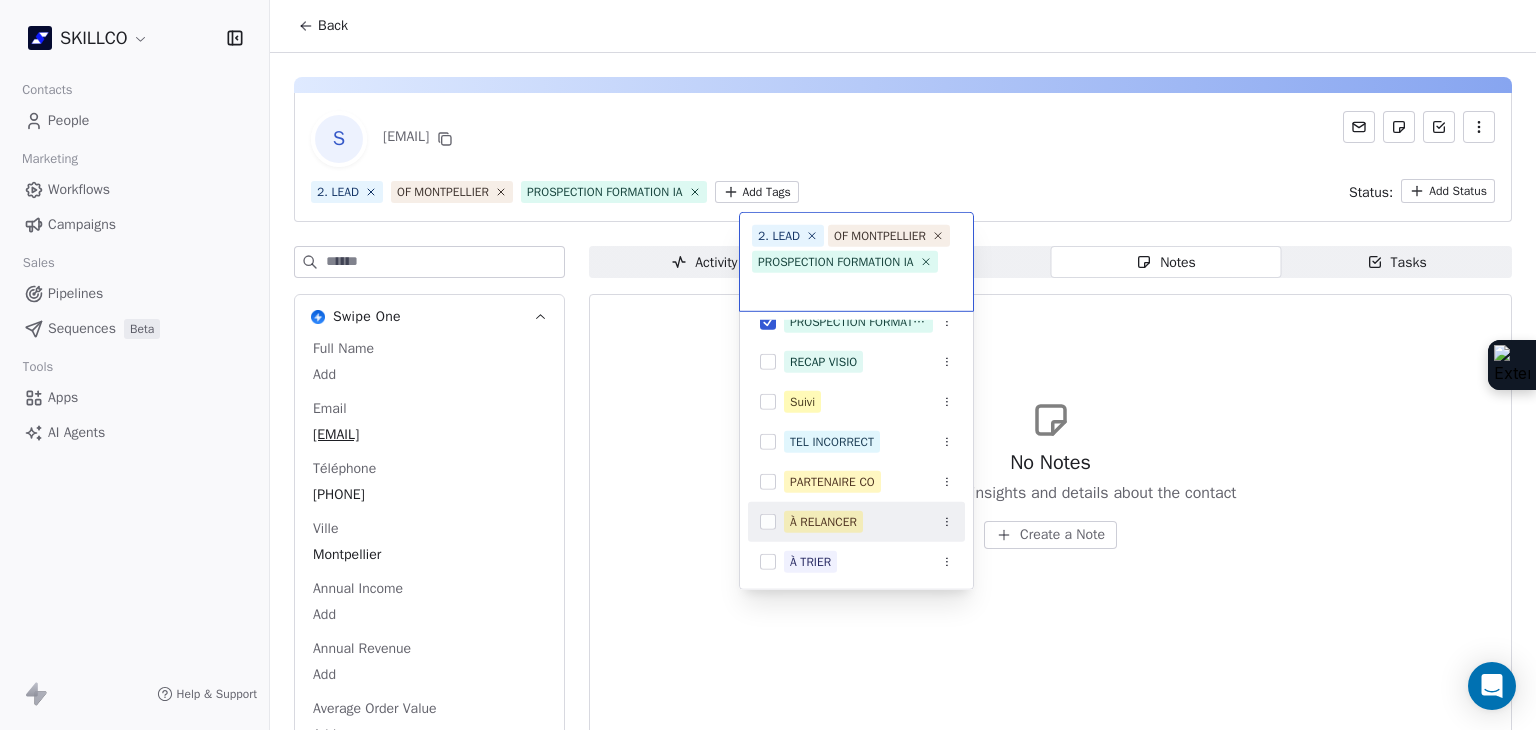 click on "À RELANCER" at bounding box center [823, 522] 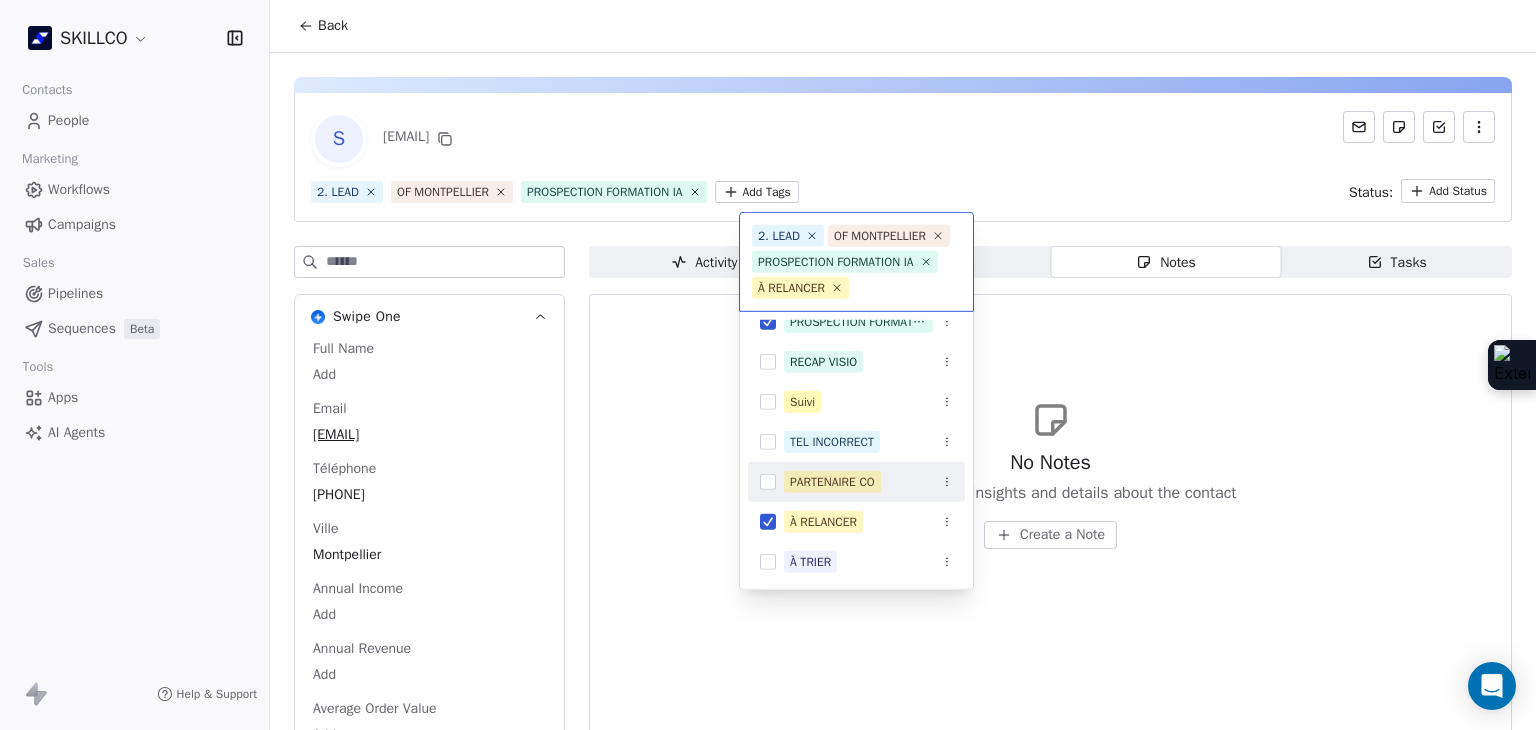 click on "SKILLCO Contacts People Marketing Workflows Campaigns Sales Pipelines Sequences Beta Tools Apps AI Agents Help & Support Back S clermontferrand@infn-notaires.fr 2. LEAD OF MONTPELLIER PROSPECTION FORMATION IA  Add Tags Status:   Add Status Swipe One Full Name Add Email clermontferrand@infn-notaires.fr Téléphone 33467541638 Ville Montpellier Annual Income Add Annual Revenue Add Average Order Value Add Besoin Add Birthday Add Browser Add Contact Source Add Pays Add Created Date May 28, 2025 03:36 PM Customer Lifetime Value Add Department Add Derniere page consulte Add Device Add Email Verification Status Valid Entreprise Institute National Des Formations Notariales Montpellier Facebook https://www.facebook.com/INFNdirection/ First Purchase Date Add Prénom Add Gender Add Poste Add Langue Add Last Abandoned Date Add Last Purchase Date Add Last Activity Date Jun 27, 2025 02:05 PM Nom Add LinkedIn http://linkedin.com/company/infn-lyon Marketing Contact Status Add Email Marketing Consent Subscribed MRR Add Add" at bounding box center [768, 365] 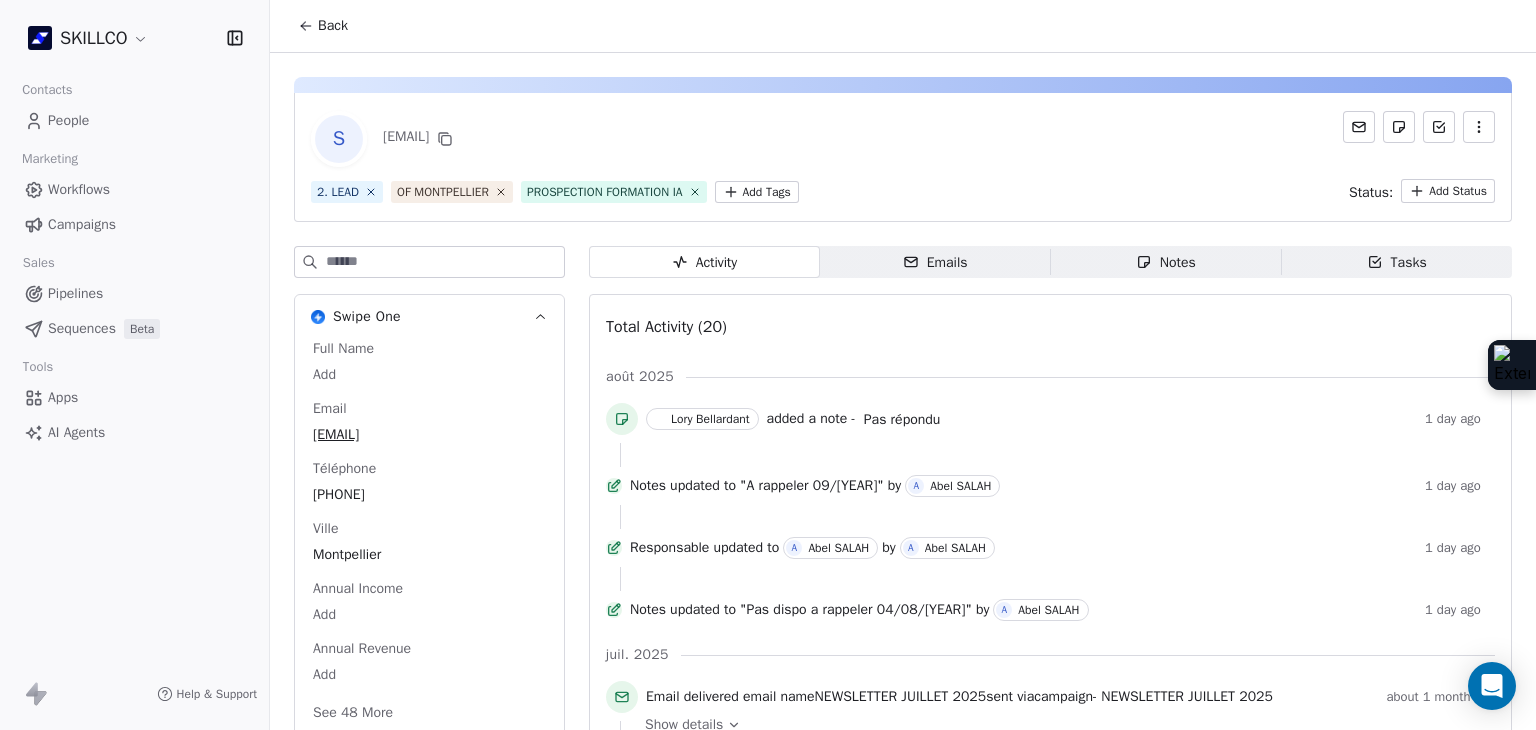 scroll, scrollTop: 0, scrollLeft: 0, axis: both 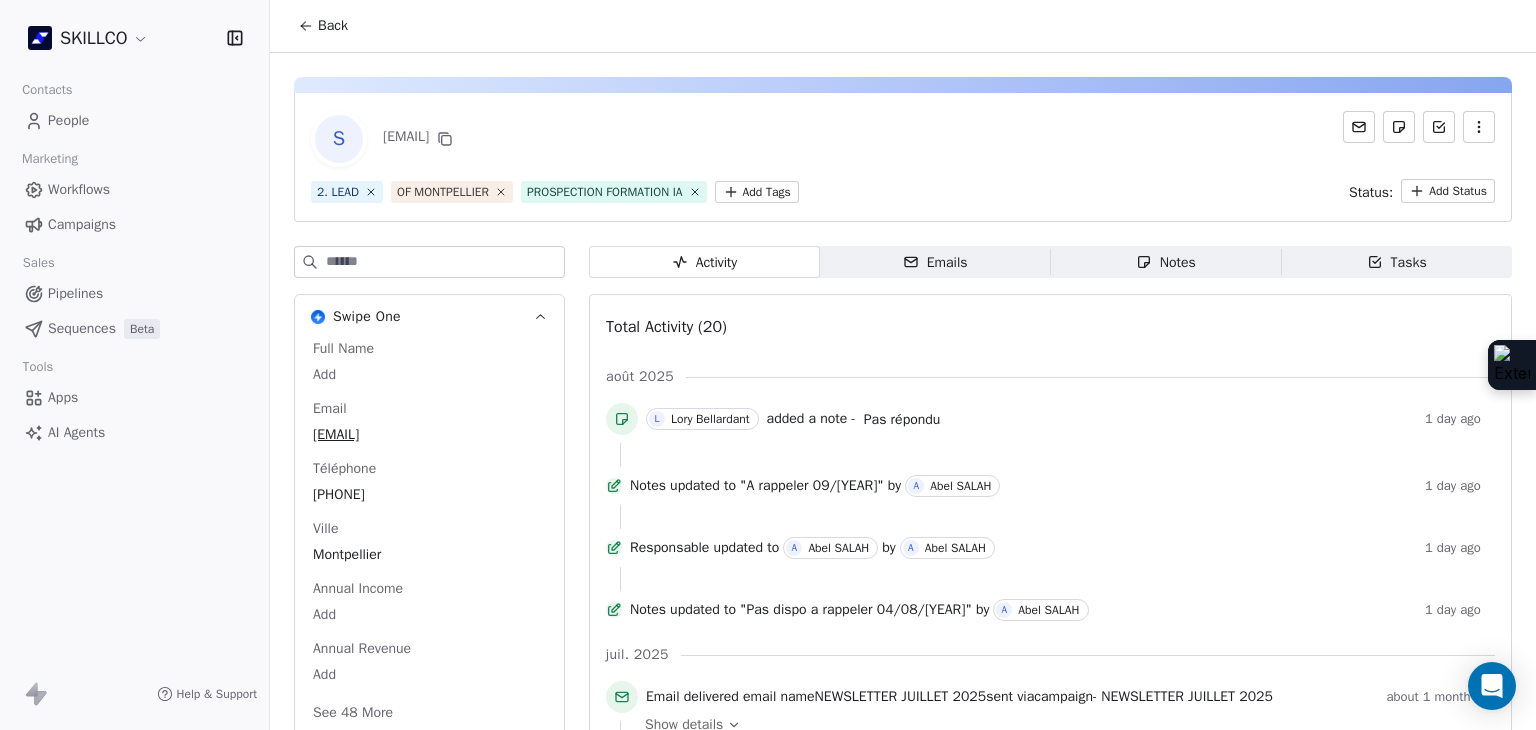 click on "SKILLCO Contacts People Marketing Workflows Campaigns Sales Pipelines Sequences Beta Tools Apps AI Agents Help & Support Back S [EMAIL] 2. LEAD OF MONTPELLIER PROSPECTION FORMATION IA Add Tags Status: Add Status Swipe One Full Name Add Email [EMAIL] Téléphone [PHONE] Ville [CITY] Annual Income Add Annual Revenue Add See 48 More Calendly Activity Activity Emails Emails Notes Notes Tasks Tasks Total Activity (20) août [YEAR] L Lory Bellardant added a note - Pas répondu 1 day ago Notes updated to "A rappeler 09/[YEAR]" by A Abel SALAH 1 day ago Responsable updated to A Abel SALAH by A Abel SALAH 1 day ago Notes updated to "Pas dispo a rappeler 04/08/[YEAR]" by A Abel SALAH 1 day ago juil. [YEAR] Email delivered email name NEWSLETTER JUILLET [YEAR] sent via campaign - NEWSLETTER JUILLET [YEAR] about 1 month ago Show details juin [YEAR] Personal 1:1 Email Opened Opened At Jun 27, [YEAR] and + 2 other properties about 1 month ago Show all changes on G 1" at bounding box center (768, 365) 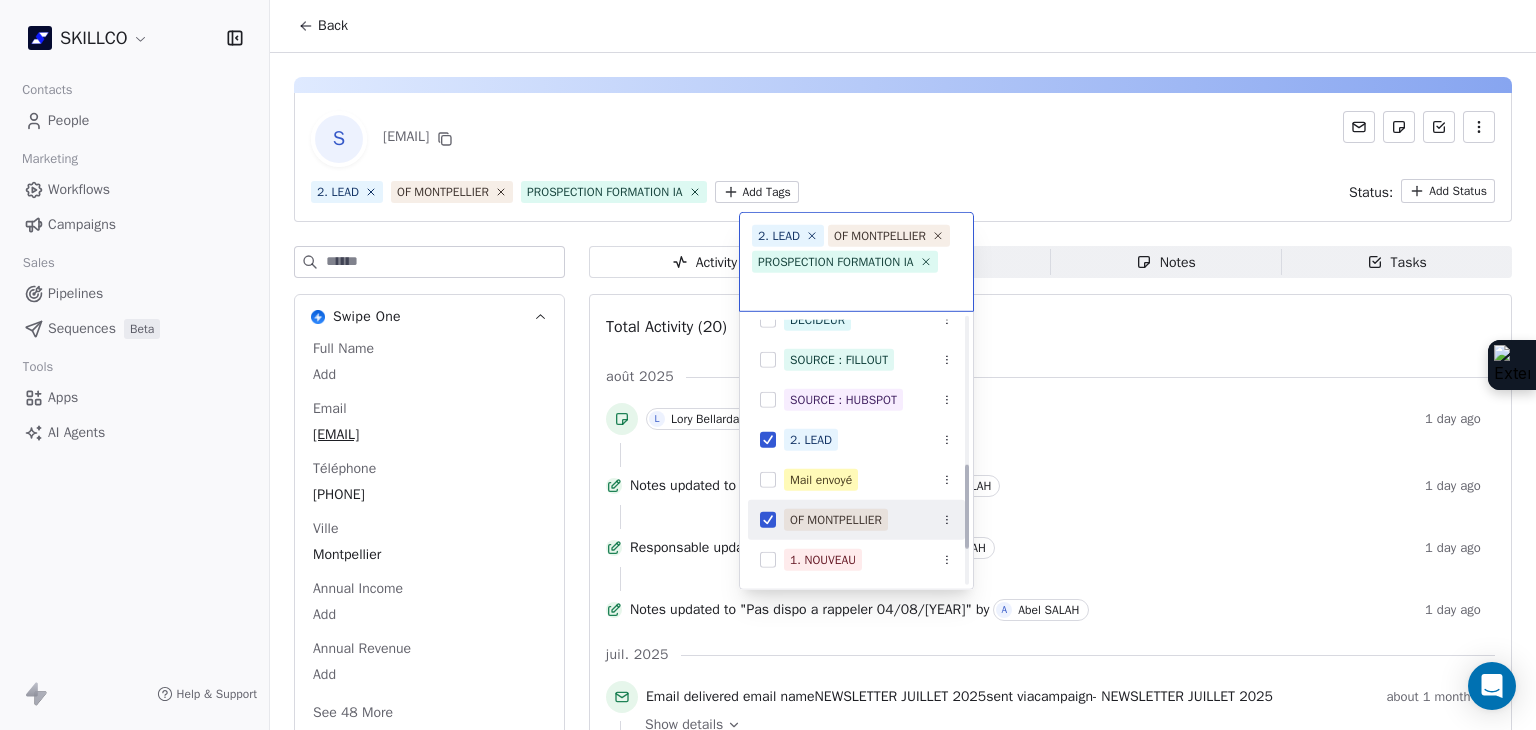 scroll, scrollTop: 578, scrollLeft: 0, axis: vertical 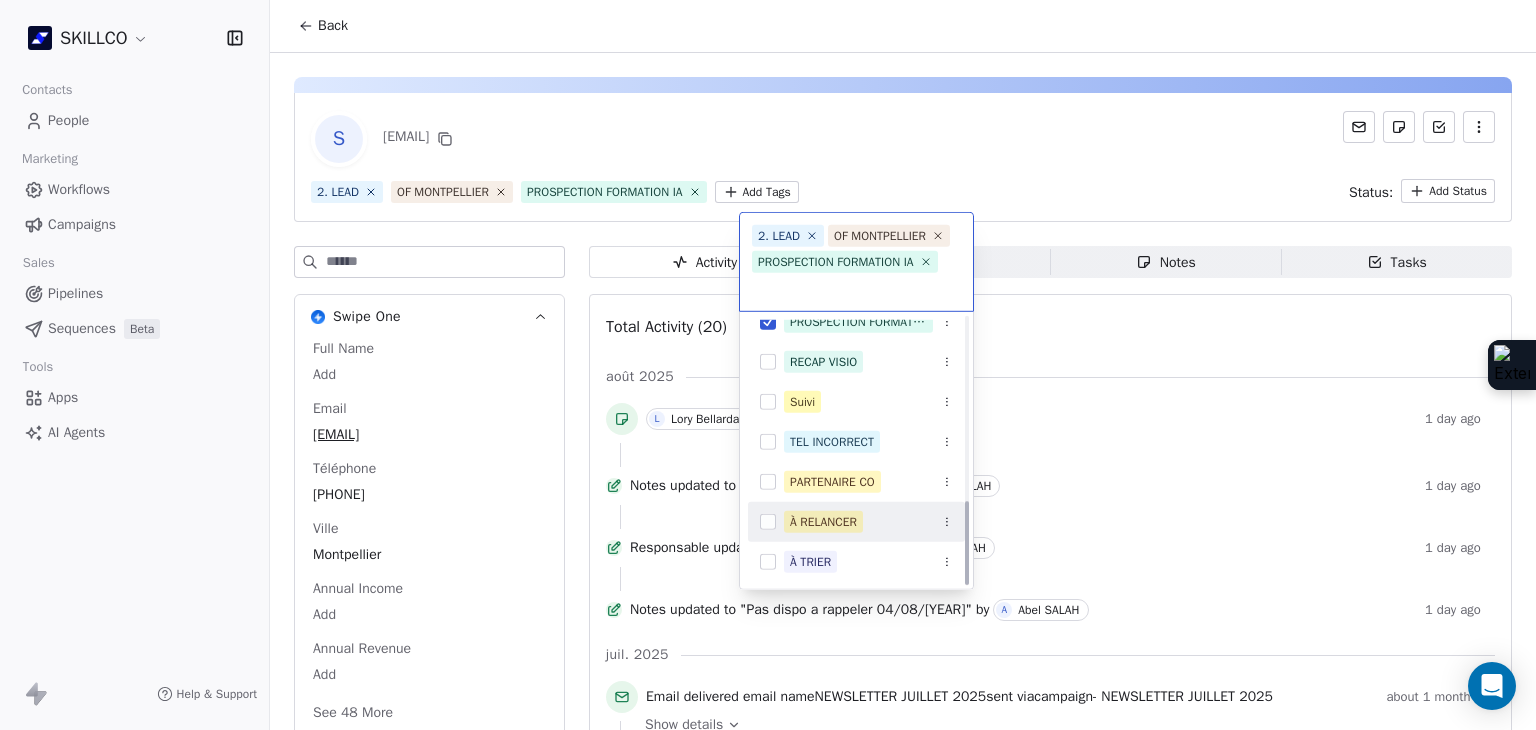 click on "À RELANCER" at bounding box center (856, 522) 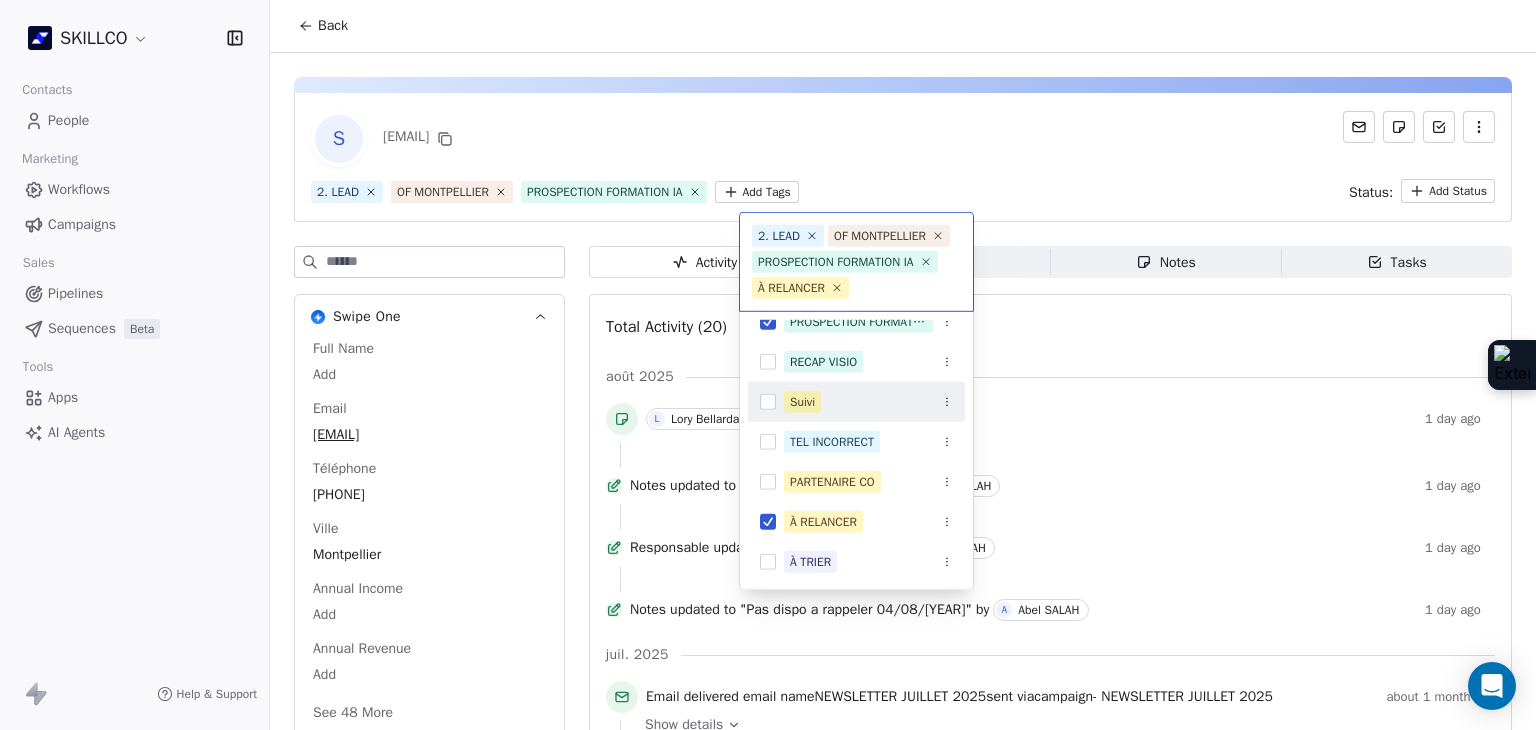 click on "SKILLCO Contacts People Marketing Workflows Campaigns Sales Pipelines Sequences Beta Tools Apps AI Agents Help & Support Back S [EMAIL] 2. LEAD OF MONTPELLIER PROSPECTION FORMATION IA Add Tags Status: Add Status Swipe One Full Name Add Email [EMAIL] Téléphone [PHONE] Ville [CITY] Annual Income Add Annual Revenue Add See 48 More Calendly Activity Activity Emails Emails Notes Notes Tasks Tasks Total Activity (20) août [YEAR] L Lory Bellardant added a note - Pas répondu 1 day ago Notes updated to "A rappeler 09/[YEAR]" by A Abel SALAH 1 day ago Responsable updated to A Abel SALAH by A Abel SALAH 1 day ago Notes updated to "Pas dispo a rappeler 04/08/[YEAR]" by A Abel SALAH 1 day ago juil. [YEAR] Email delivered email name NEWSLETTER JUILLET [YEAR] sent via campaign - NEWSLETTER JUILLET [YEAR] about 1 month ago Show details juin [YEAR] Personal 1:1 Email Opened Opened At Jun 27, [YEAR] and + 2 other properties about 1 month ago Show all changes on G 1" at bounding box center [768, 365] 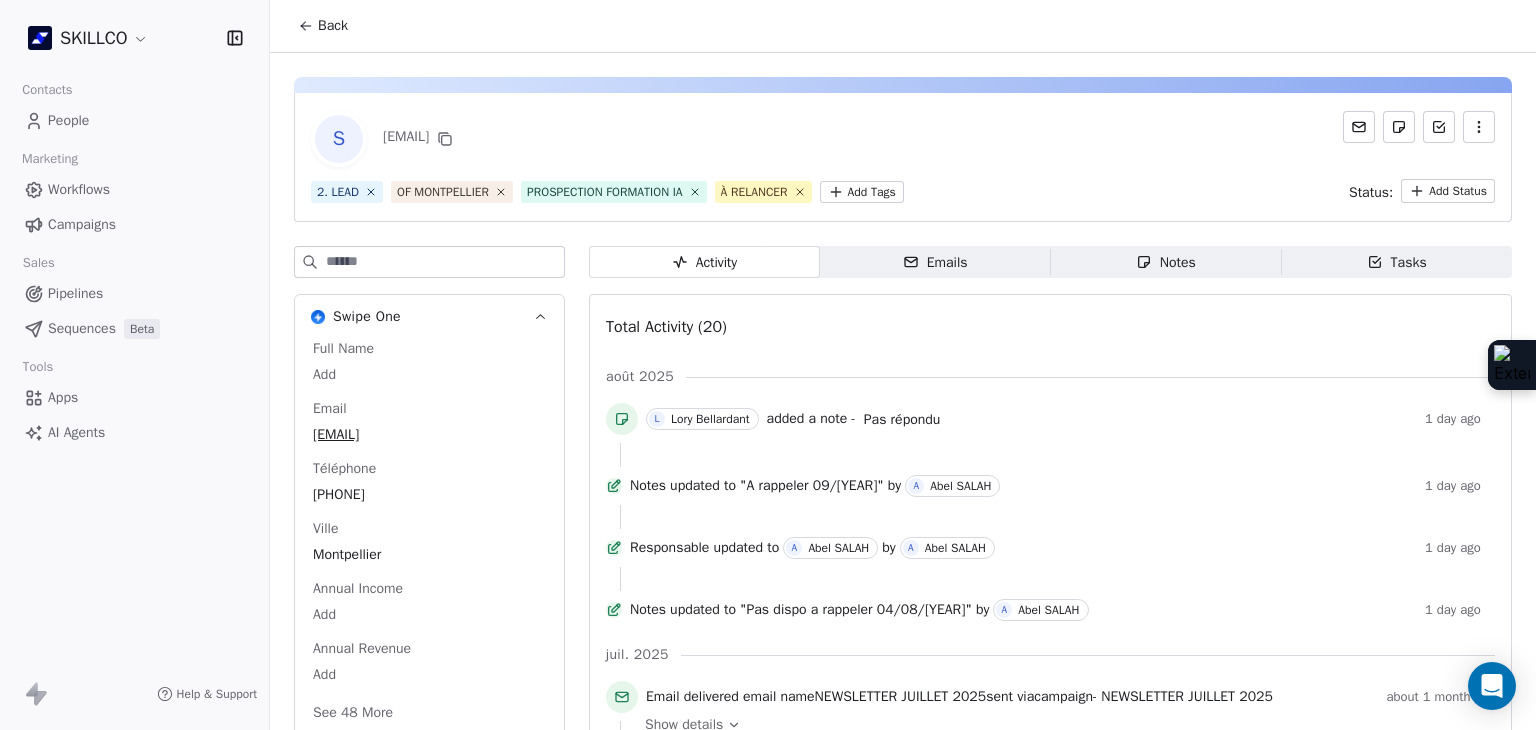 click on "Notes" at bounding box center (1166, 262) 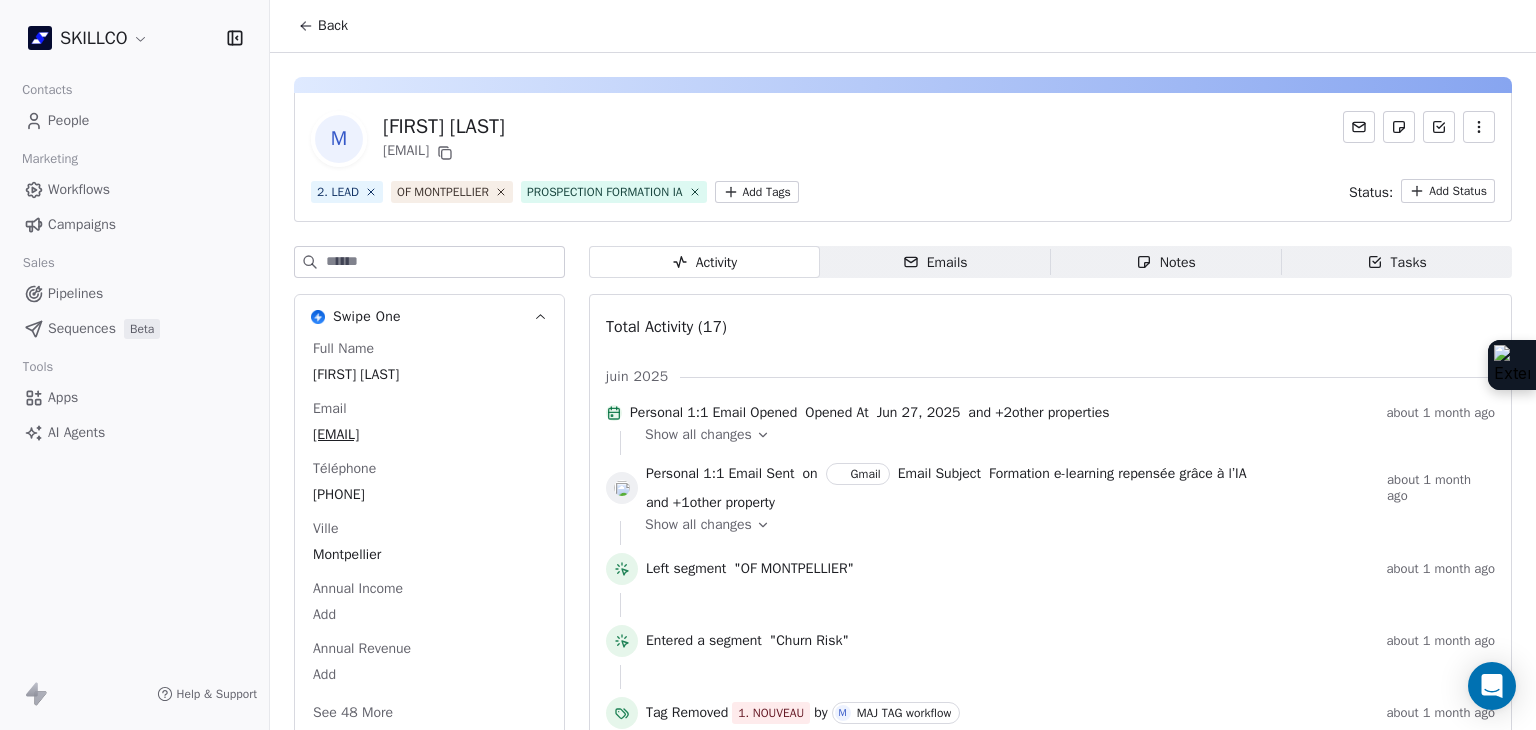 scroll, scrollTop: 0, scrollLeft: 0, axis: both 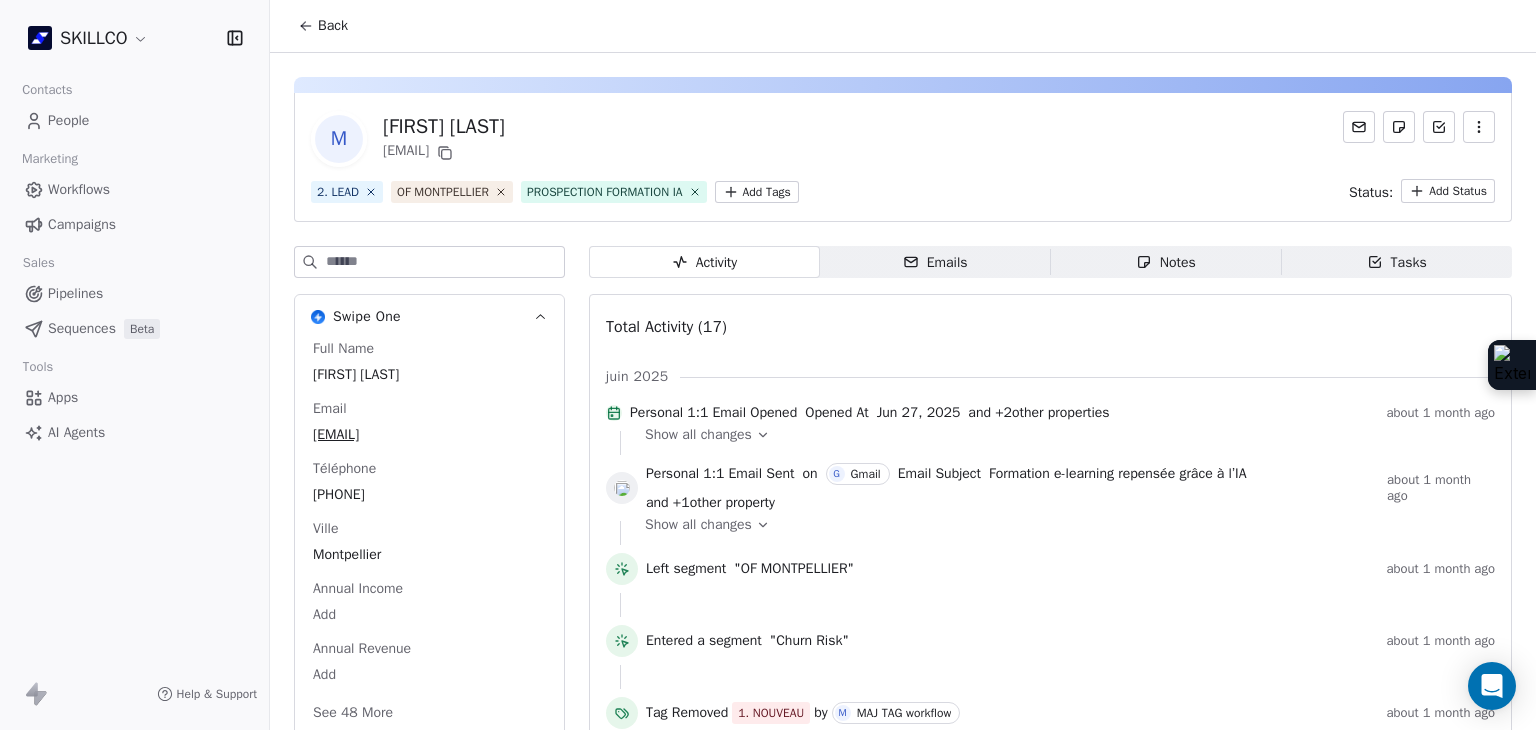 drag, startPoint x: 919, startPoint y: 256, endPoint x: 936, endPoint y: 260, distance: 17.464249 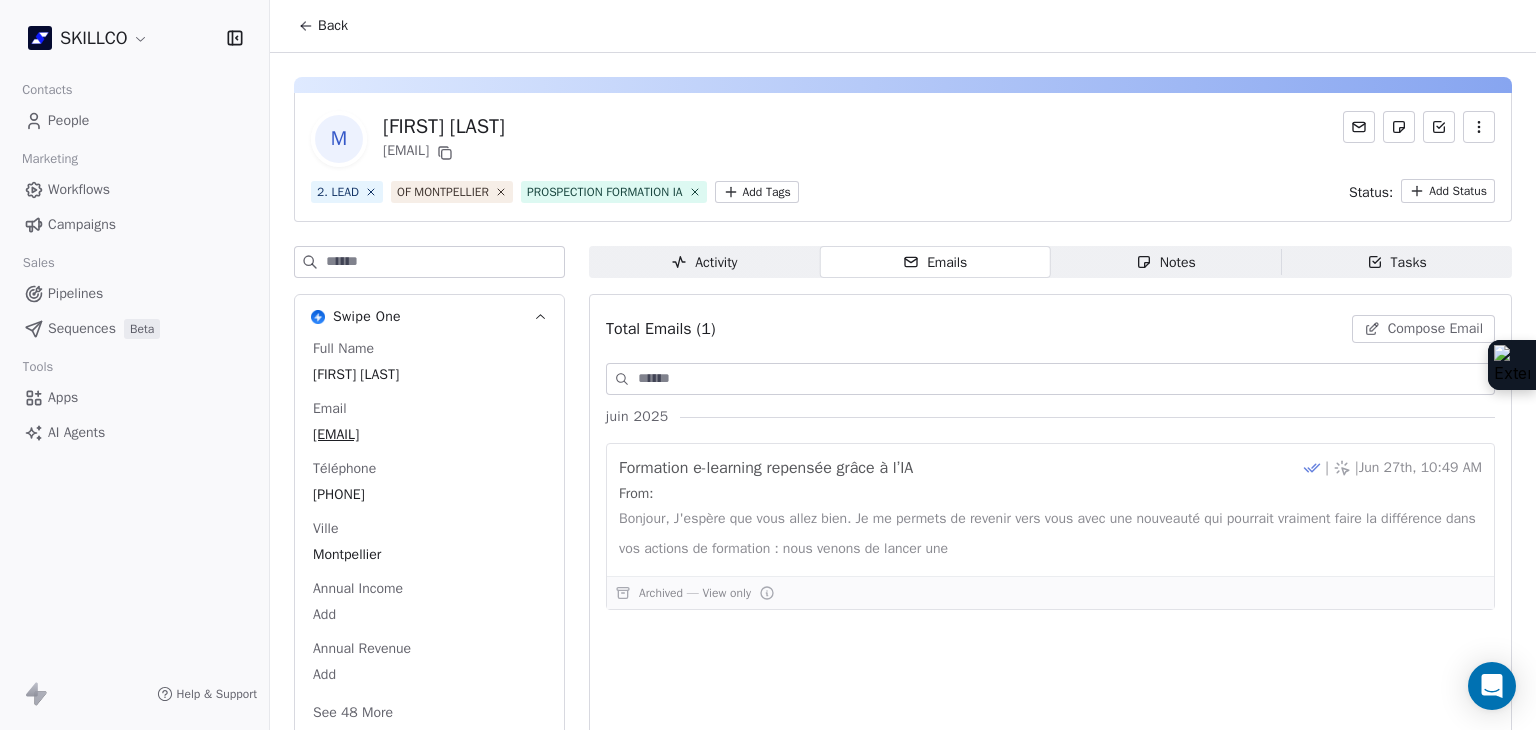 click on "Notes   Notes" at bounding box center (1166, 262) 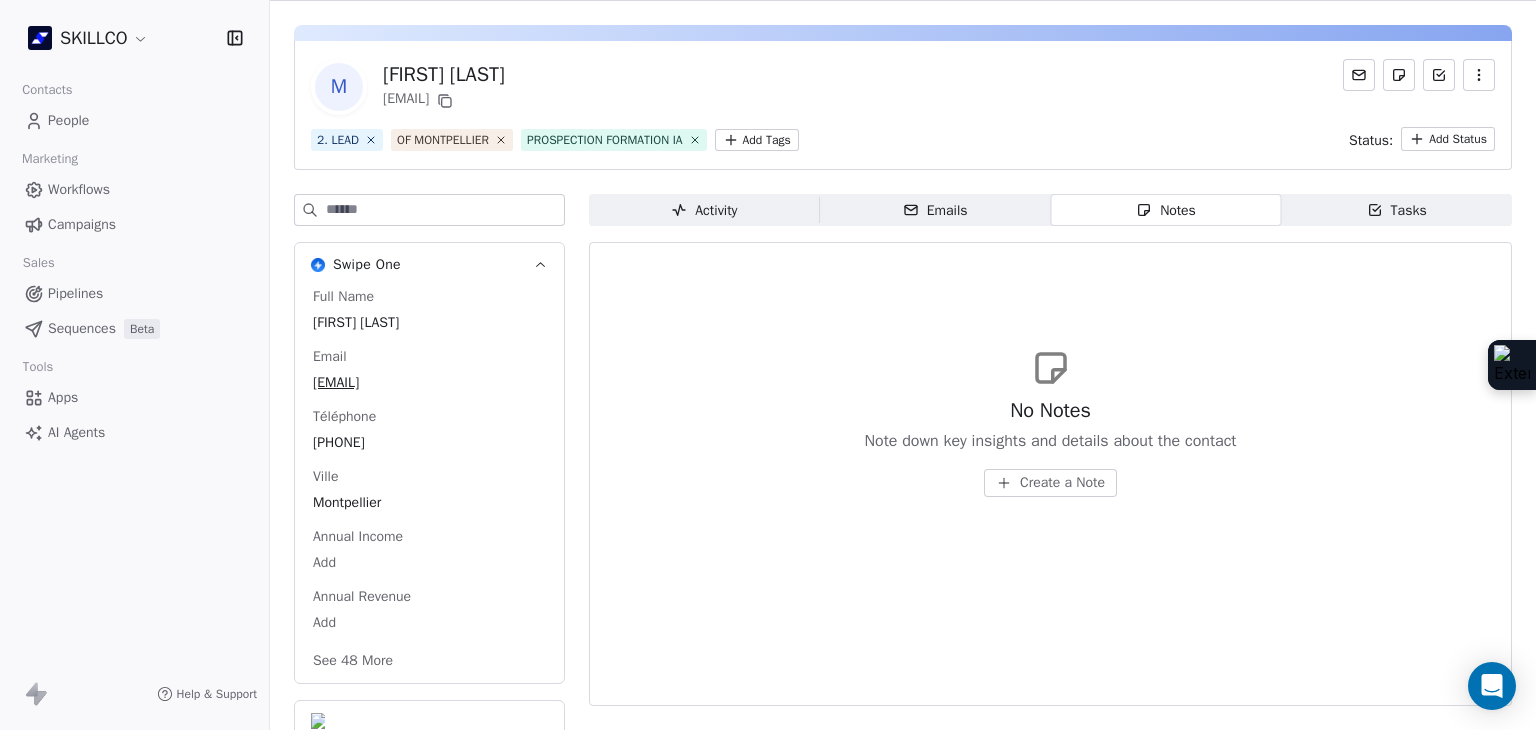 scroll, scrollTop: 79, scrollLeft: 0, axis: vertical 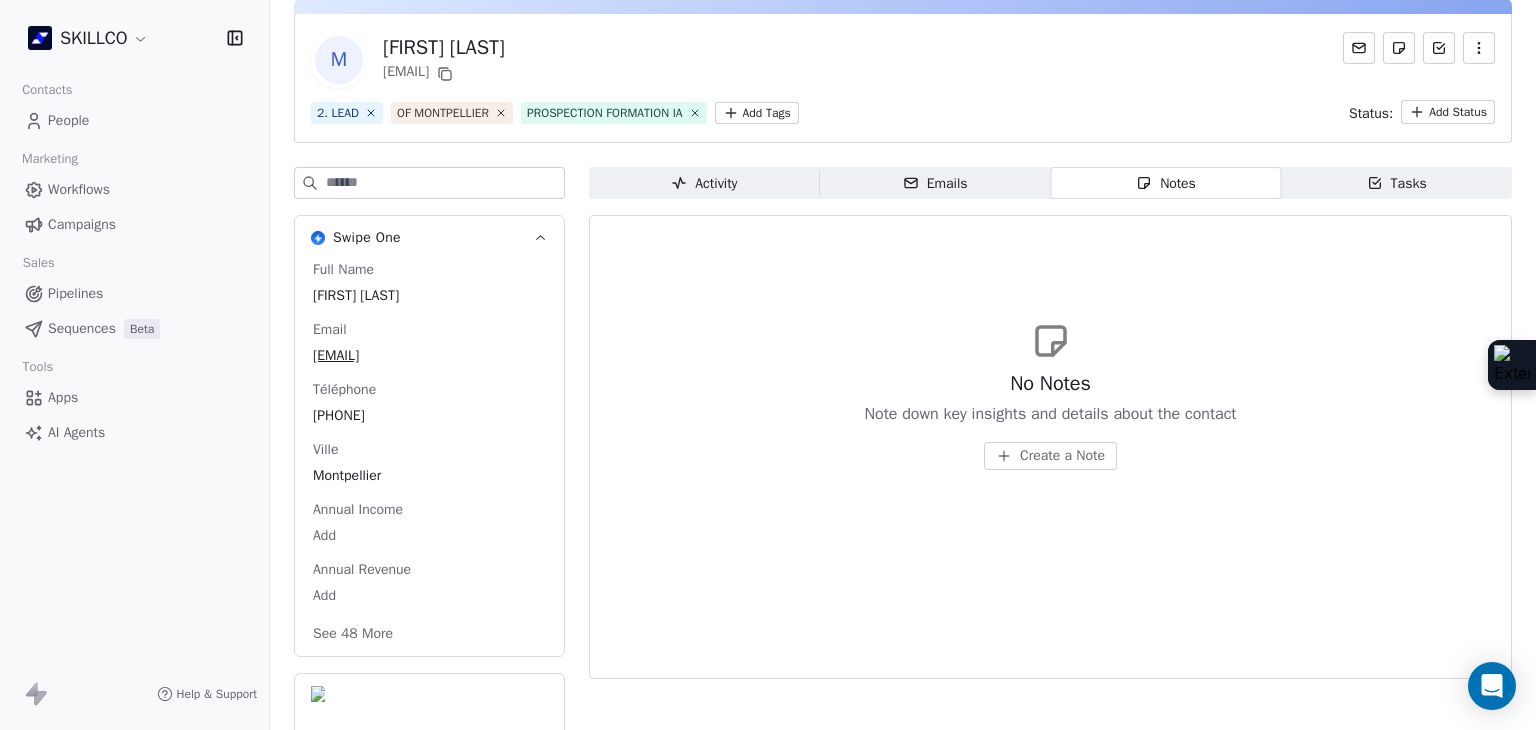 click on "See   48   More" at bounding box center [353, 634] 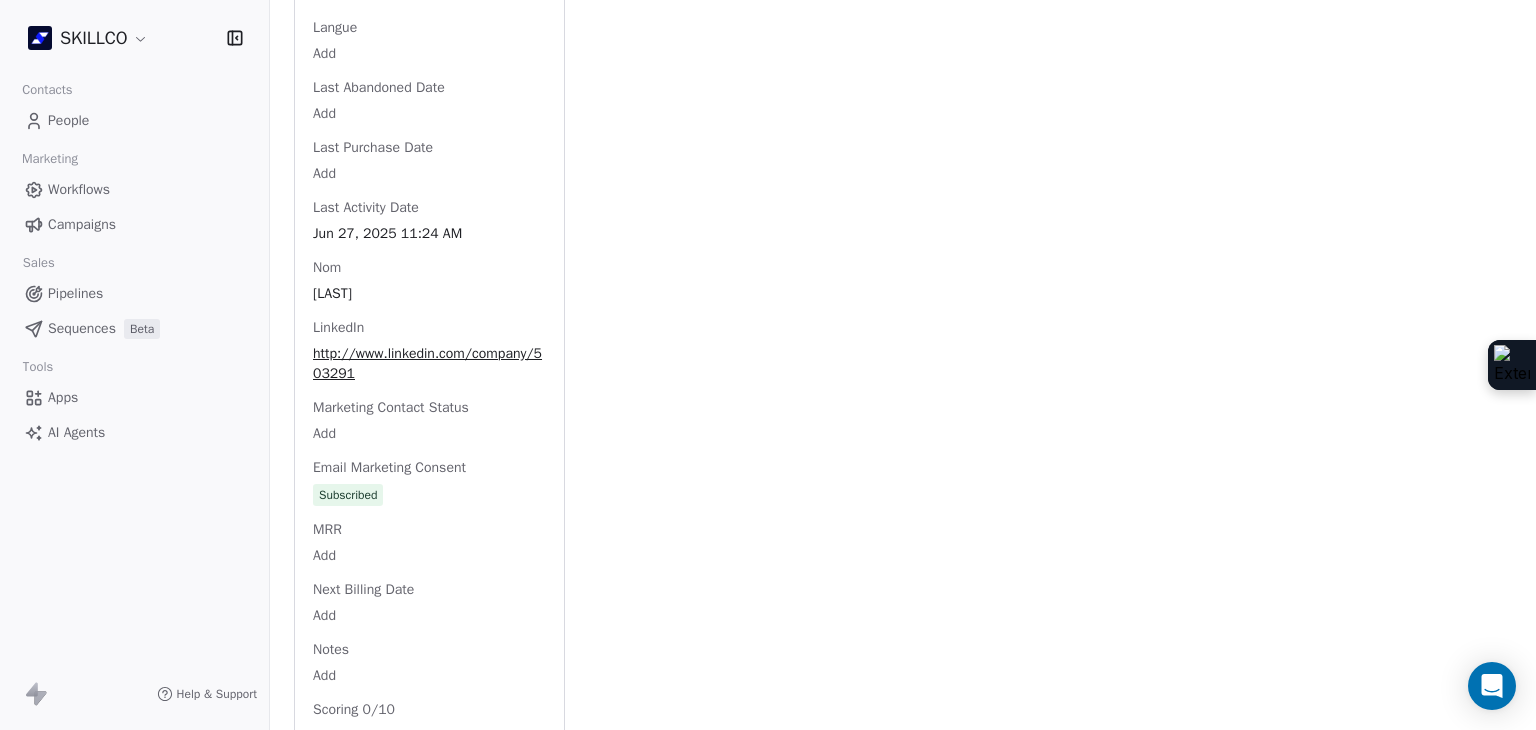 scroll, scrollTop: 1683, scrollLeft: 0, axis: vertical 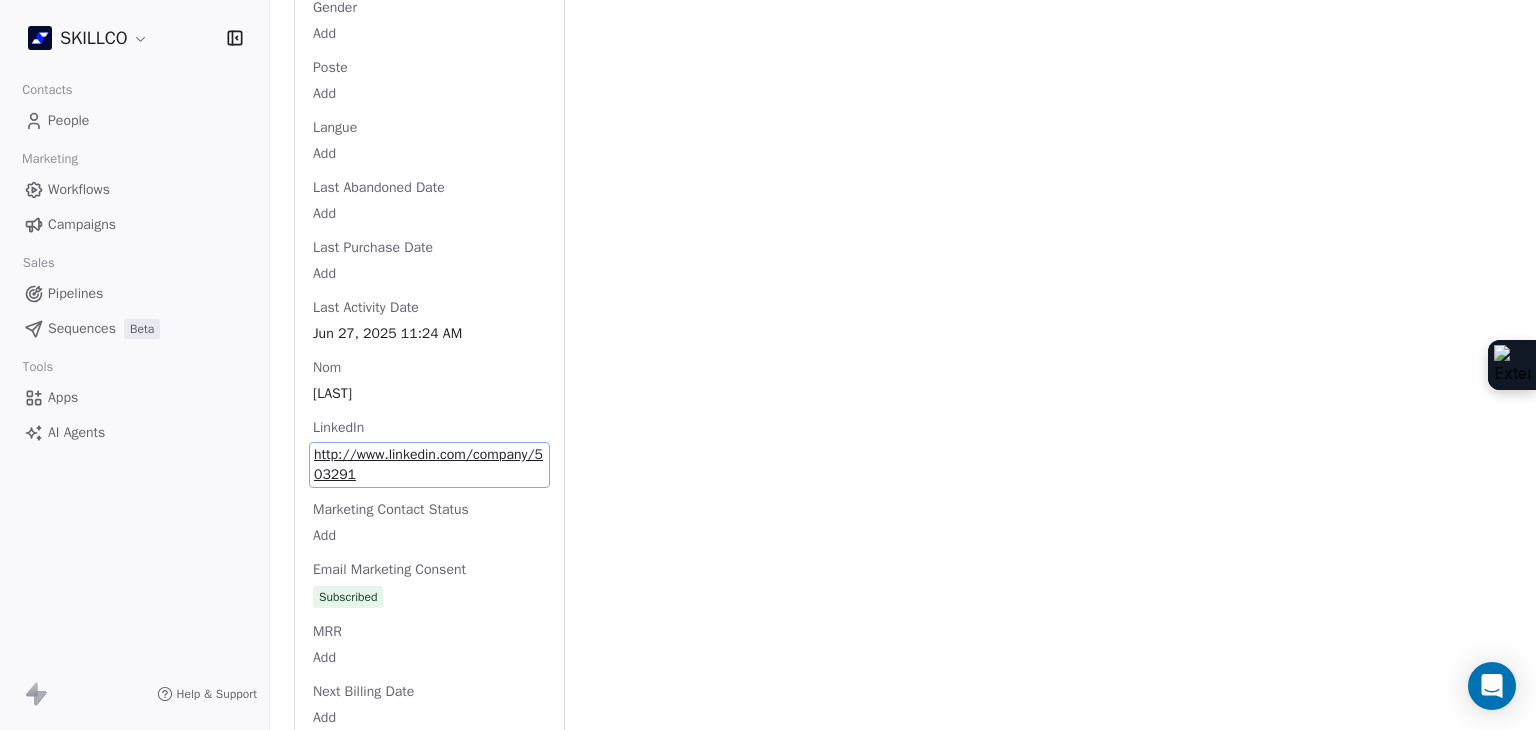 click on "Full Name Modeste Adou Email adou.modeste@cnfpt.fr Téléphone 33467997676 Ville Montpellier Annual Income Add Annual Revenue Add Average Order Value Add Besoin Add Birthday Add Browser Add Contact Source Add Pays Add Created Date May 28, 2025 03:36 PM Customer Lifetime Value Add Department Add Derniere page consulte Add Device Add Email Verification Status Valid Entreprise Inset De Montpellier Facebook https://www.facebook.com/Centrenationaldelafonctionpubliqueterritoriale/ First Purchase Date Add Prénom Modeste Gender Add Poste Add Langue Add Last Abandoned Date Add Last Purchase Date Add Last Activity Date Jun 27, 2025 11:24 AM Nom Adou LinkedIn http://www.linkedin.com/company/503291 Marketing Contact Status Add Email Marketing Consent Subscribed MRR Add Next Billing Date Add Notes Add Scoring 0/10 Add Occupation Add Orders Count Add Responsable Add Scoring  Add Source Lead Add Status Personnalisés Add Subscription Activated Date Add Subscription Cancelled Date Add Subscription Created Date Add Team Size" at bounding box center [429, 293] 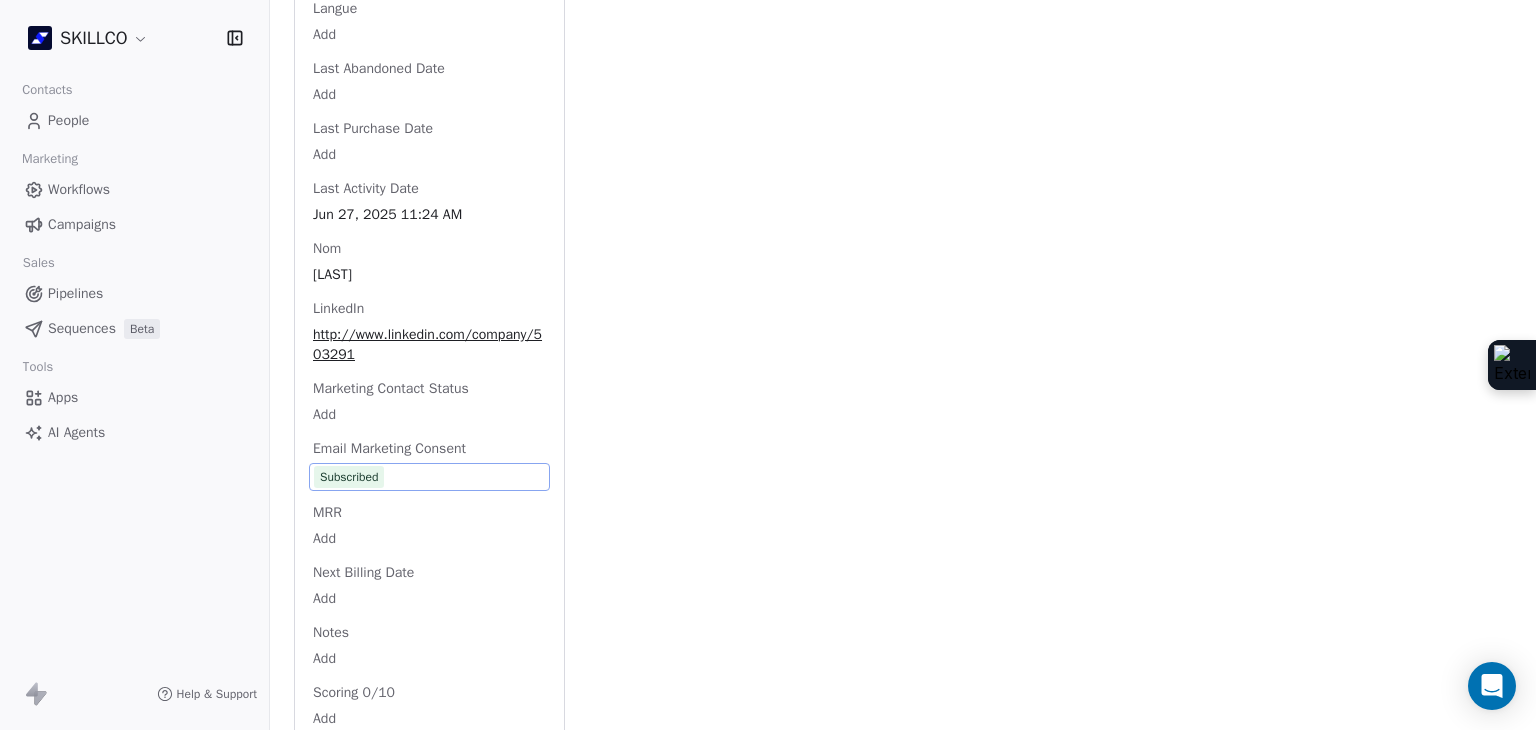 click on "Full Name Modeste Adou Email adou.modeste@cnfpt.fr Téléphone 33467997676 Ville Montpellier Annual Income Add Annual Revenue Add Average Order Value Add Besoin Add Birthday Add Browser Add Contact Source Add Pays Add Created Date May 28, 2025 03:36 PM Customer Lifetime Value Add Department Add Derniere page consulte Add Device Add Email Verification Status Valid Entreprise Inset De Montpellier Facebook https://www.facebook.com/Centrenationaldelafonctionpubliqueterritoriale/ First Purchase Date Add Prénom Modeste Gender Add Poste Add Langue Add Last Abandoned Date Add Last Purchase Date Add Last Activity Date Jun 27, 2025 11:24 AM Nom Adou LinkedIn http://www.linkedin.com/company/503291 Marketing Contact Status Add Email Marketing Consent Subscribed MRR Add Next Billing Date Add Notes Add Scoring 0/10 Add Occupation Add Orders Count Add Responsable Add Scoring  Add Source Lead Add Status Personnalisés Add Subscription Activated Date Add Subscription Cancelled Date Add Subscription Created Date Add Team Size" at bounding box center (429, 174) 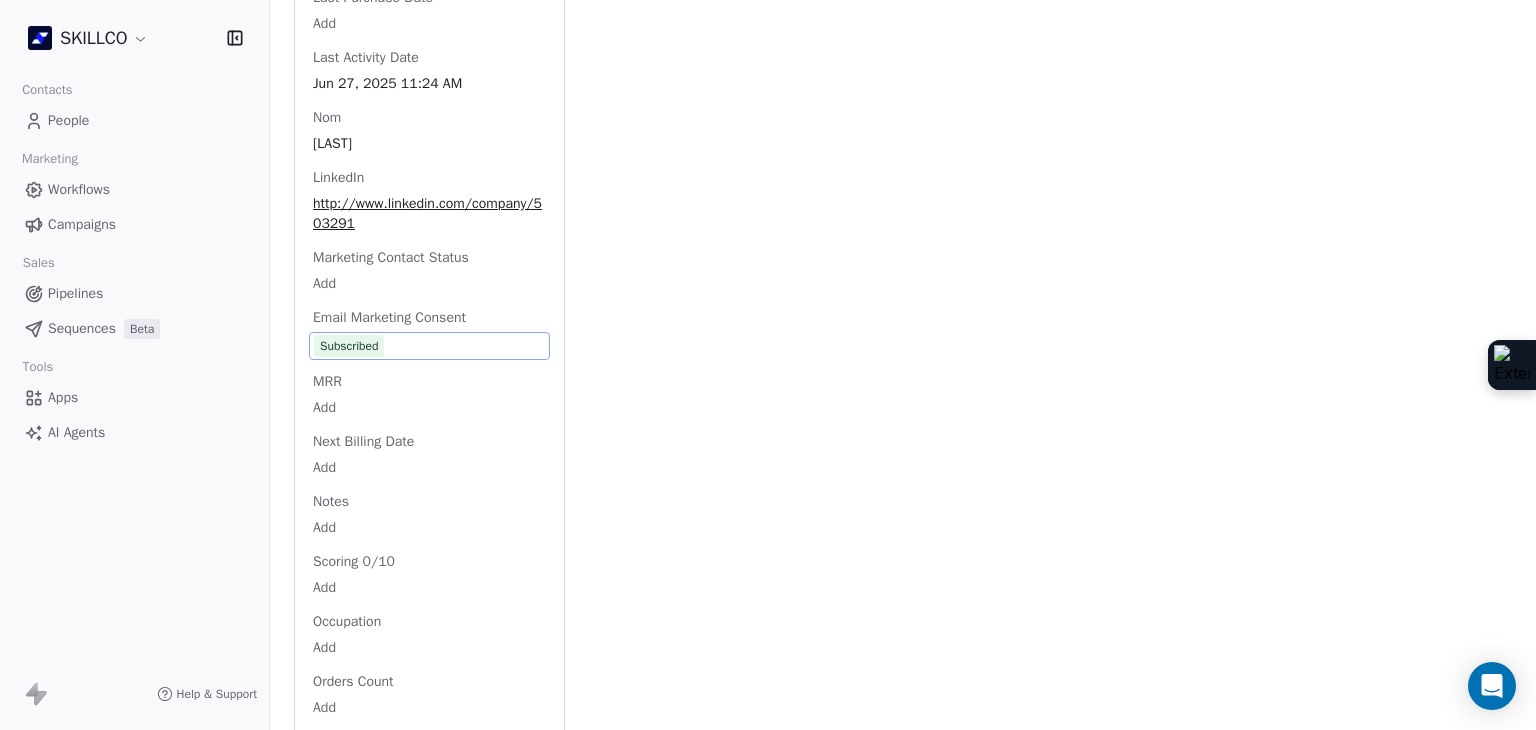 click on "Full Name Modeste Adou Email adou.modeste@cnfpt.fr Téléphone 33467997676 Ville Montpellier Annual Income Add Annual Revenue Add Average Order Value Add Besoin Add Birthday Add Browser Add Contact Source Add Pays Add Created Date May 28, 2025 03:36 PM Customer Lifetime Value Add Department Add Derniere page consulte Add Device Add Email Verification Status Valid Entreprise Inset De Montpellier Facebook https://www.facebook.com/Centrenationaldelafonctionpubliqueterritoriale/ First Purchase Date Add Prénom Modeste Gender Add Poste Add Langue Add Last Abandoned Date Add Last Purchase Date Add Last Activity Date Jun 27, 2025 11:24 AM Nom Adou LinkedIn http://www.linkedin.com/company/503291 Marketing Contact Status Add Email Marketing Consent Subscribed MRR Add Next Billing Date Add Notes Add Scoring 0/10 Add Occupation Add Orders Count Add Responsable Add Scoring  Add Source Lead Add Status Personnalisés Add Subscription Activated Date Add Subscription Cancelled Date Add Subscription Created Date Add Team Size" at bounding box center [429, 43] 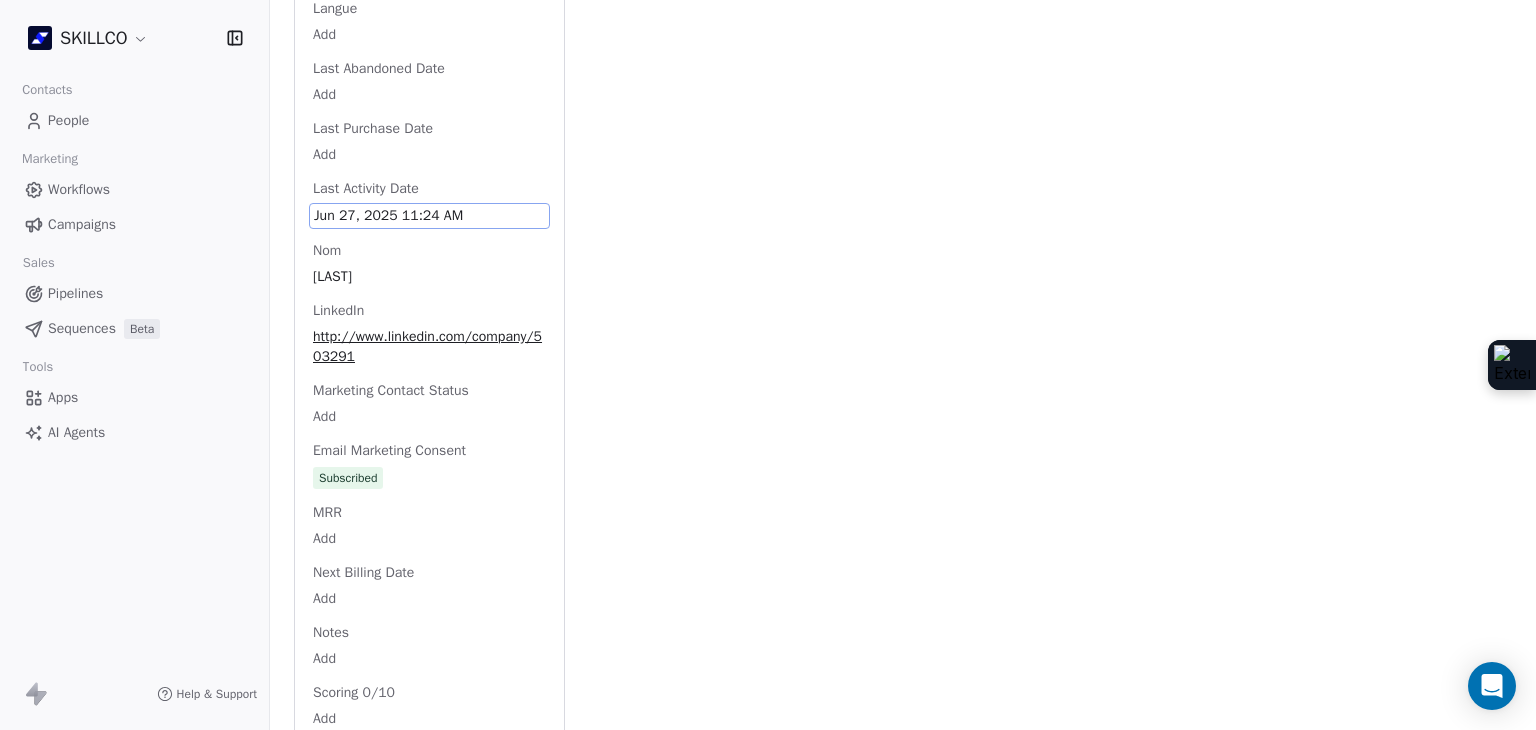 click on "Full Name Modeste Adou Email adou.modeste@cnfpt.fr Téléphone 33467997676 Ville Montpellier Annual Income Add Annual Revenue Add Average Order Value Add Besoin Add Birthday Add Browser Add Contact Source Add Pays Add Created Date May 28, 2025 03:36 PM Customer Lifetime Value Add Department Add Derniere page consulte Add Device Add Email Verification Status Valid Entreprise Inset De Montpellier Facebook https://www.facebook.com/Centrenationaldelafonctionpubliqueterritoriale/ First Purchase Date Add Prénom Modeste Gender Add Poste Add Langue Add Last Abandoned Date Add Last Purchase Date Add Last Activity Date Jun 27, 2025 11:24 AM Nom Adou LinkedIn http://www.linkedin.com/company/503291 Marketing Contact Status Add Email Marketing Consent Subscribed MRR Add Next Billing Date Add Notes Add Scoring 0/10 Add Occupation Add Orders Count Add Responsable Add Scoring  Add Source Lead Add Status Personnalisés Add Subscription Activated Date Add Subscription Cancelled Date Add Subscription Created Date Add Team Size" at bounding box center [429, 174] 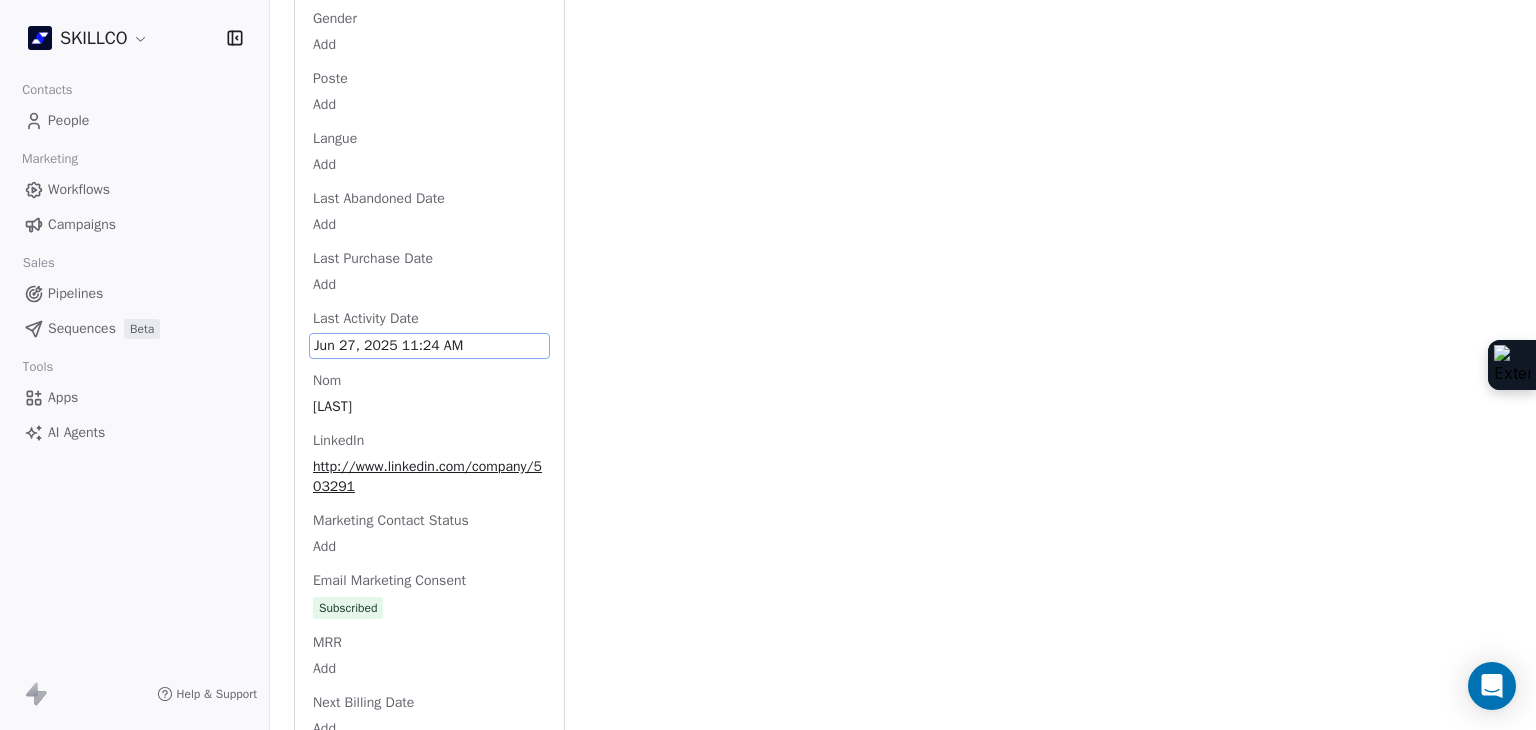 click on "Full Name Modeste Adou Email adou.modeste@cnfpt.fr Téléphone 33467997676 Ville Montpellier Annual Income Add Annual Revenue Add Average Order Value Add Besoin Add Birthday Add Browser Add Contact Source Add Pays Add Created Date May 28, 2025 03:36 PM Customer Lifetime Value Add Department Add Derniere page consulte Add Device Add Email Verification Status Valid Entreprise Inset De Montpellier Facebook https://www.facebook.com/Centrenationaldelafonctionpubliqueterritoriale/ First Purchase Date Add Prénom Modeste Gender Add Poste Add Langue Add Last Abandoned Date Add Last Purchase Date Add Last Activity Date Jun 27, 2025 11:24 AM Nom Adou LinkedIn http://www.linkedin.com/company/503291 Marketing Contact Status Add Email Marketing Consent Subscribed MRR Add Next Billing Date Add Notes Add Scoring 0/10 Add Occupation Add Orders Count Add Responsable Add Scoring  Add Source Lead Add Status Personnalisés Add Subscription Activated Date Add Subscription Cancelled Date Add Subscription Created Date Add Team Size" at bounding box center [429, 304] 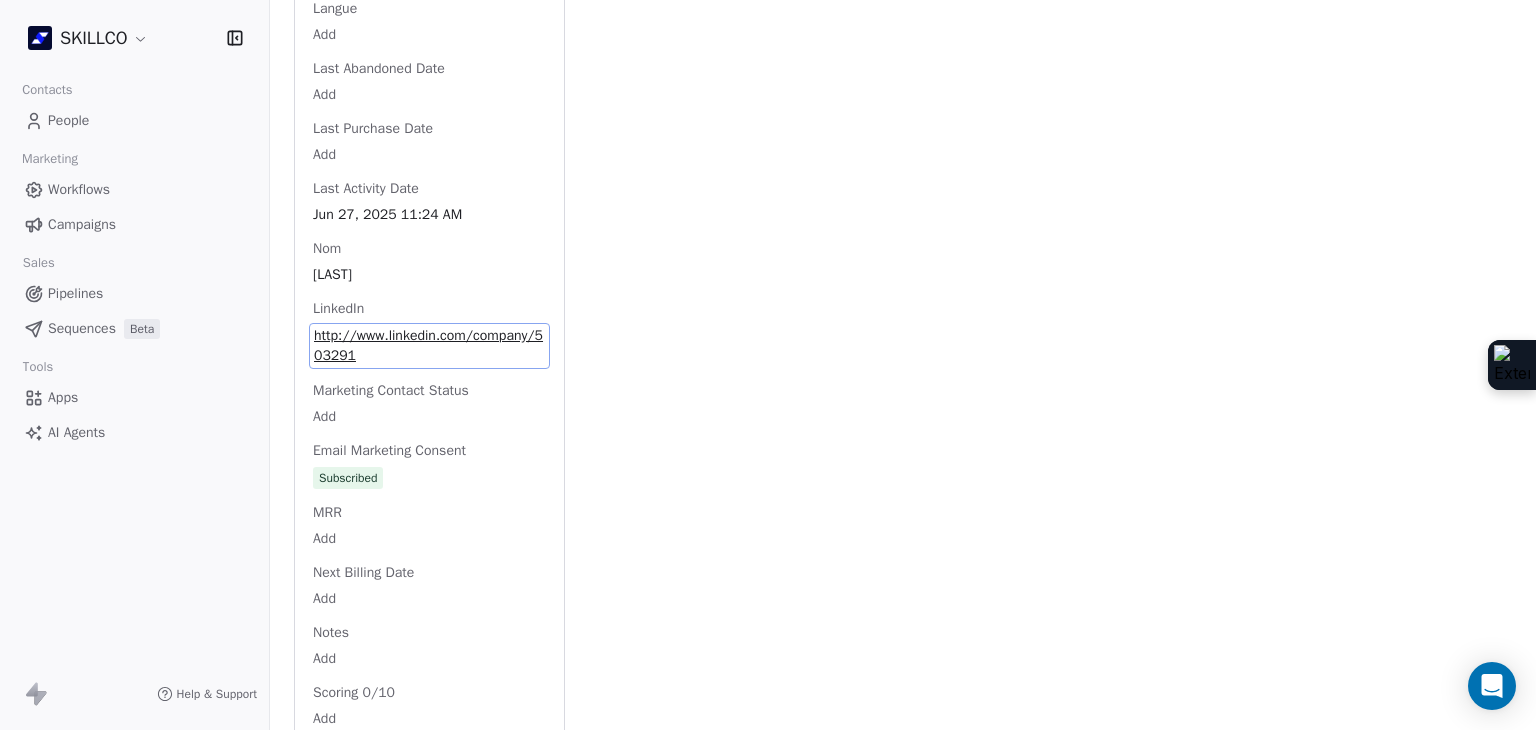 click on "http://www.linkedin.com/company/503291" at bounding box center (429, 346) 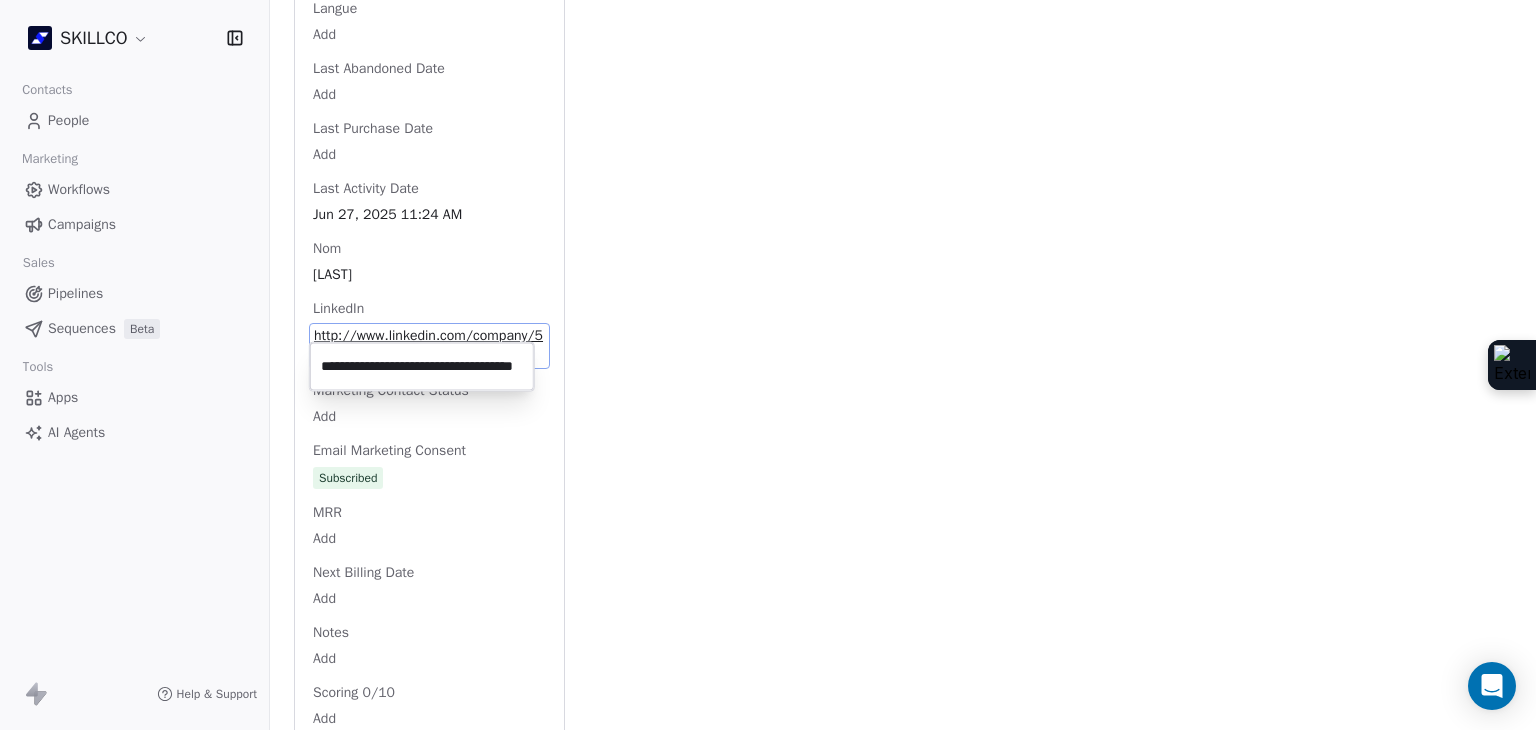 click on "**********" at bounding box center (422, 367) 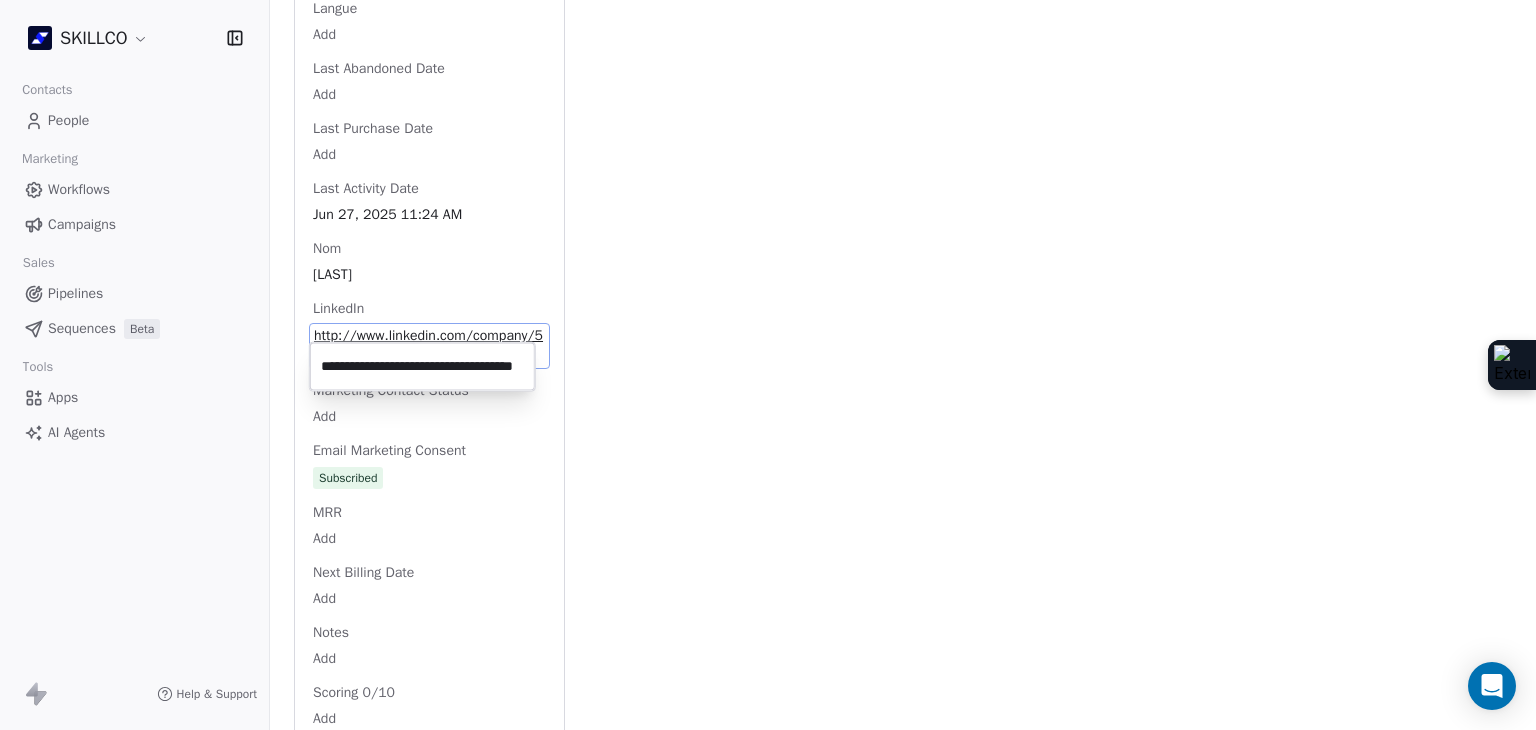 scroll, scrollTop: 0, scrollLeft: 0, axis: both 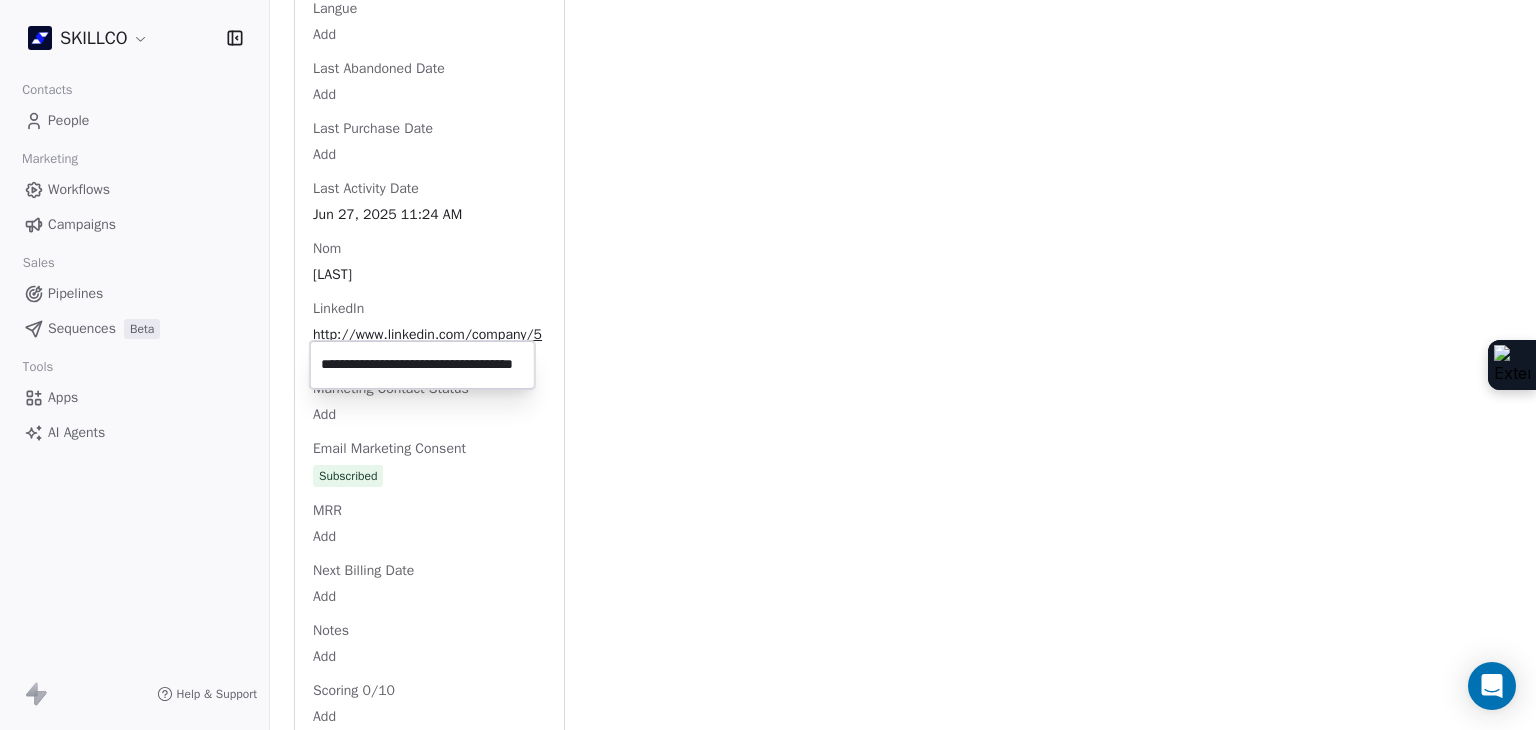click on "SKILLCO Contacts People Marketing Workflows Campaigns Sales Pipelines Sequences Beta Tools Apps AI Agents Help & Support Back M Modeste Adou adou.modeste@cnfpt.fr 2. LEAD OF MONTPELLIER PROSPECTION FORMATION IA  Add Tags Status:   Add Status Swipe One Full Name Modeste Adou Email adou.modeste@cnfpt.fr Téléphone 33467997676 Ville Montpellier Annual Income Add Annual Revenue Add Average Order Value Add Besoin Add Birthday Add Browser Add Contact Source Add Pays Add Created Date May 28, 2025 03:36 PM Customer Lifetime Value Add Department Add Derniere page consulte Add Device Add Email Verification Status Valid Entreprise Inset De Montpellier Facebook https://www.facebook.com/Centrenationaldelafonctionpubliqueterritoriale/ First Purchase Date Add Prénom Modeste Gender Add Poste Add Langue Add Last Abandoned Date Add Last Purchase Date Add Last Activity Date Jun 27, 2025 11:24 AM Nom Adou LinkedIn http://www.linkedin.com/company/503291 Marketing Contact Status Add Email Marketing Consent Subscribed MRR Add" at bounding box center [768, 365] 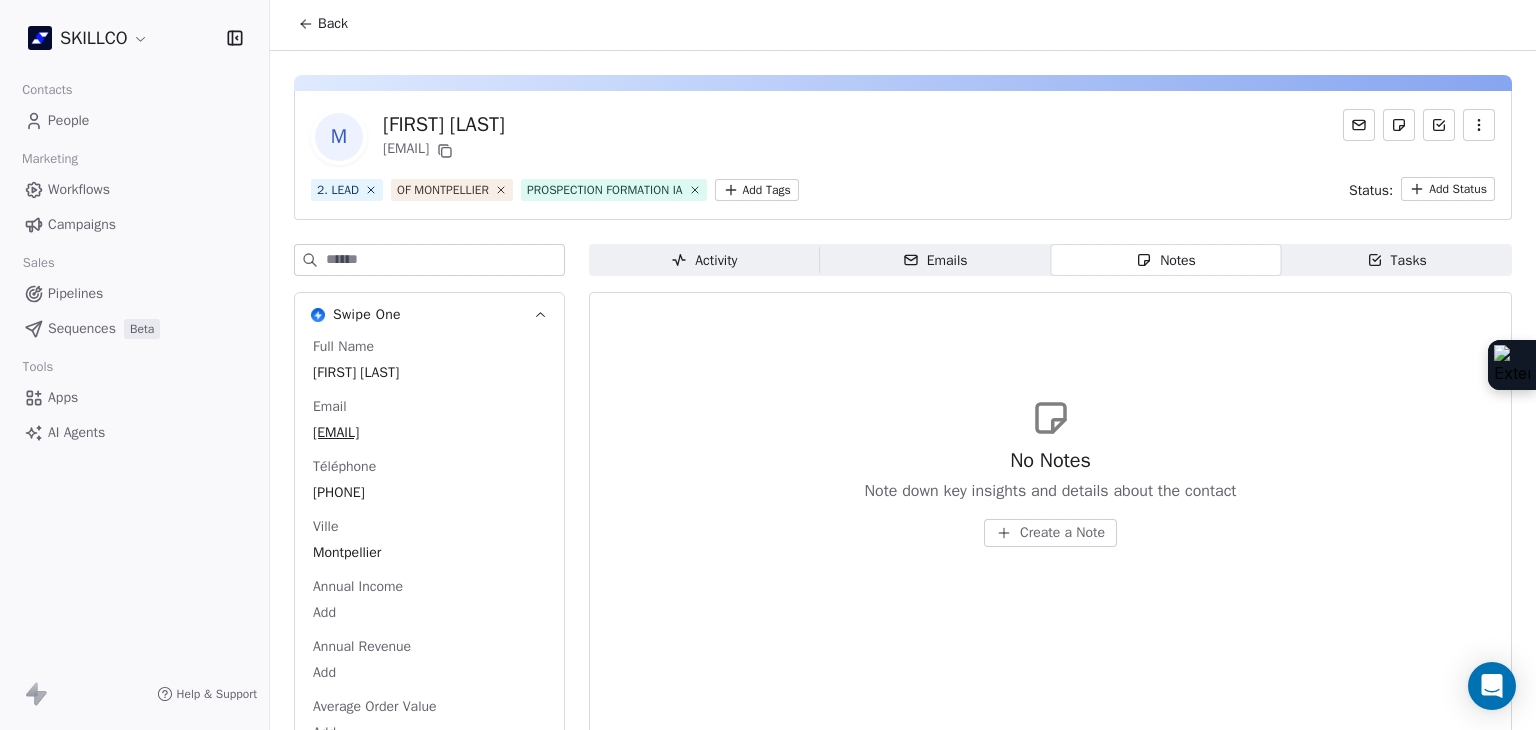 scroll, scrollTop: 0, scrollLeft: 0, axis: both 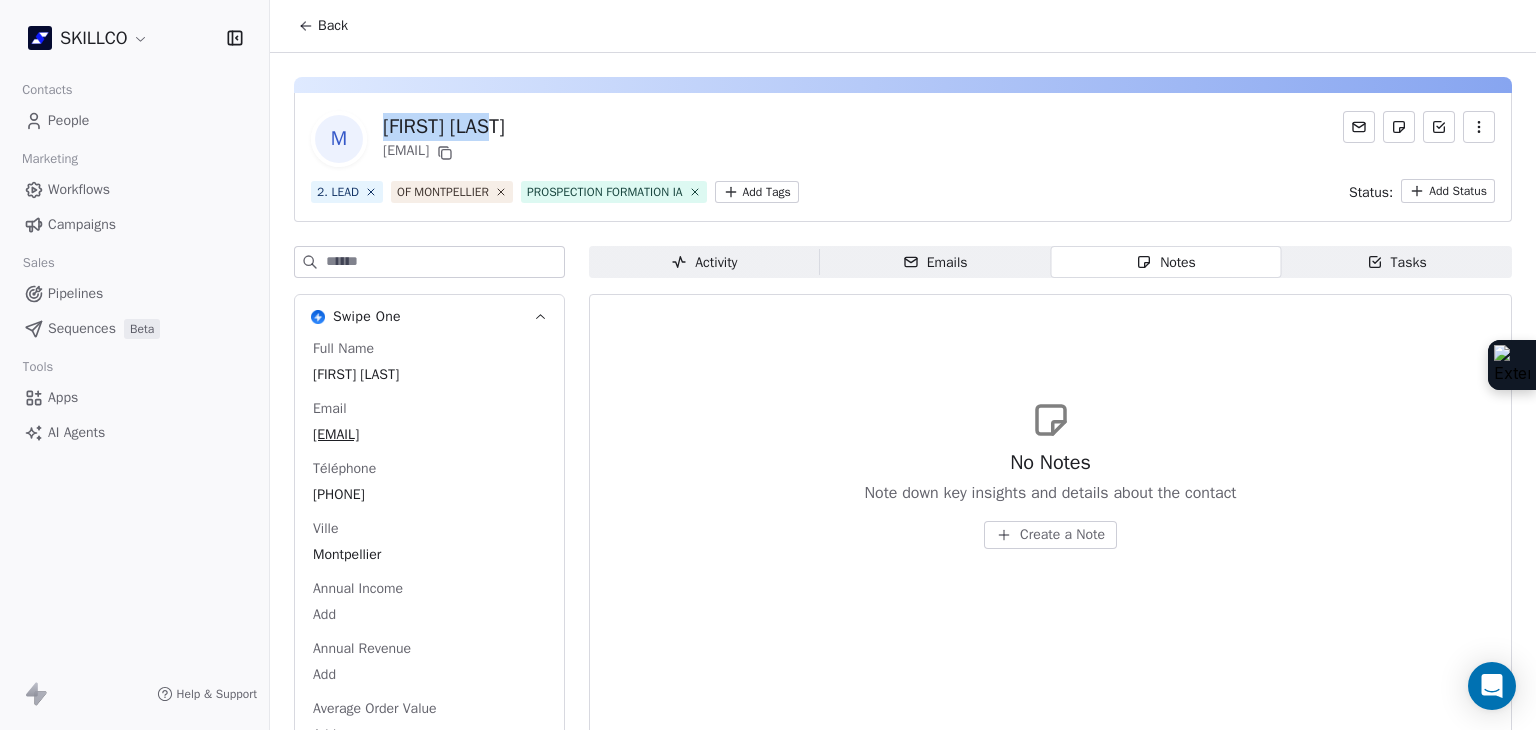 drag, startPoint x: 384, startPoint y: 124, endPoint x: 530, endPoint y: 122, distance: 146.0137 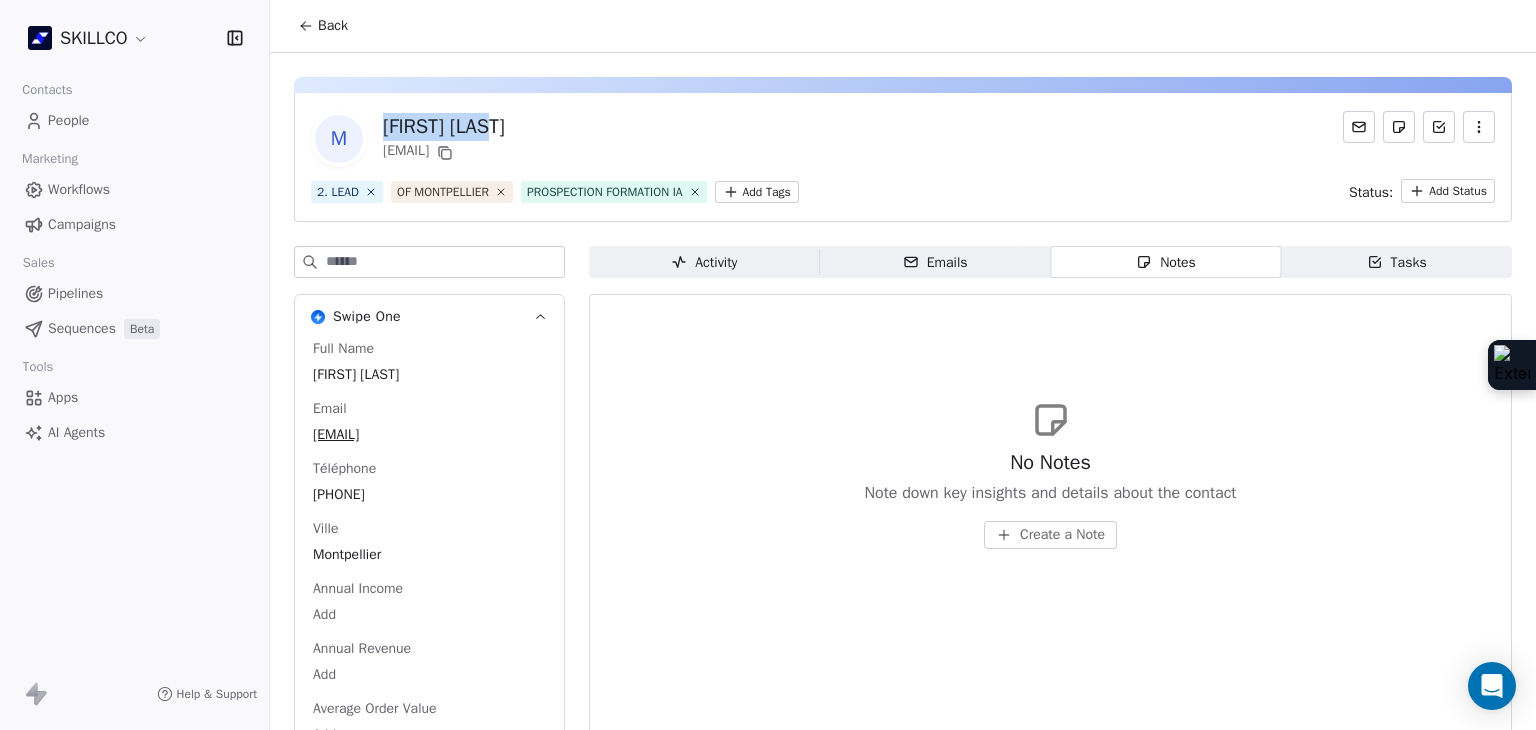click on "SKILLCO Contacts People Marketing Workflows Campaigns Sales Pipelines Sequences Beta Tools Apps AI Agents Help & Support Back M Modeste Adou adou.modeste@cnfpt.fr 2. LEAD OF MONTPELLIER PROSPECTION FORMATION IA  Add Tags Status:   Add Status Swipe One Full Name Modeste Adou Email adou.modeste@cnfpt.fr Téléphone 33467997676 Ville Montpellier Annual Income Add Annual Revenue Add Average Order Value Add Besoin Add Birthday Add Browser Add Contact Source Add Pays Add Created Date May 28, 2025 03:36 PM Customer Lifetime Value Add Department Add Derniere page consulte Add Device Add Email Verification Status Valid Entreprise Inset De Montpellier Facebook https://www.facebook.com/Centrenationaldelafonctionpubliqueterritoriale/ First Purchase Date Add Prénom Modeste Gender Add Poste Add Langue Add Last Abandoned Date Add Last Purchase Date Add Last Activity Date Jun 27, 2025 11:24 AM Nom Adou LinkedIn http://www.linkedin.com/company/503291 Marketing Contact Status Add Email Marketing Consent Subscribed MRR Add" at bounding box center [768, 365] 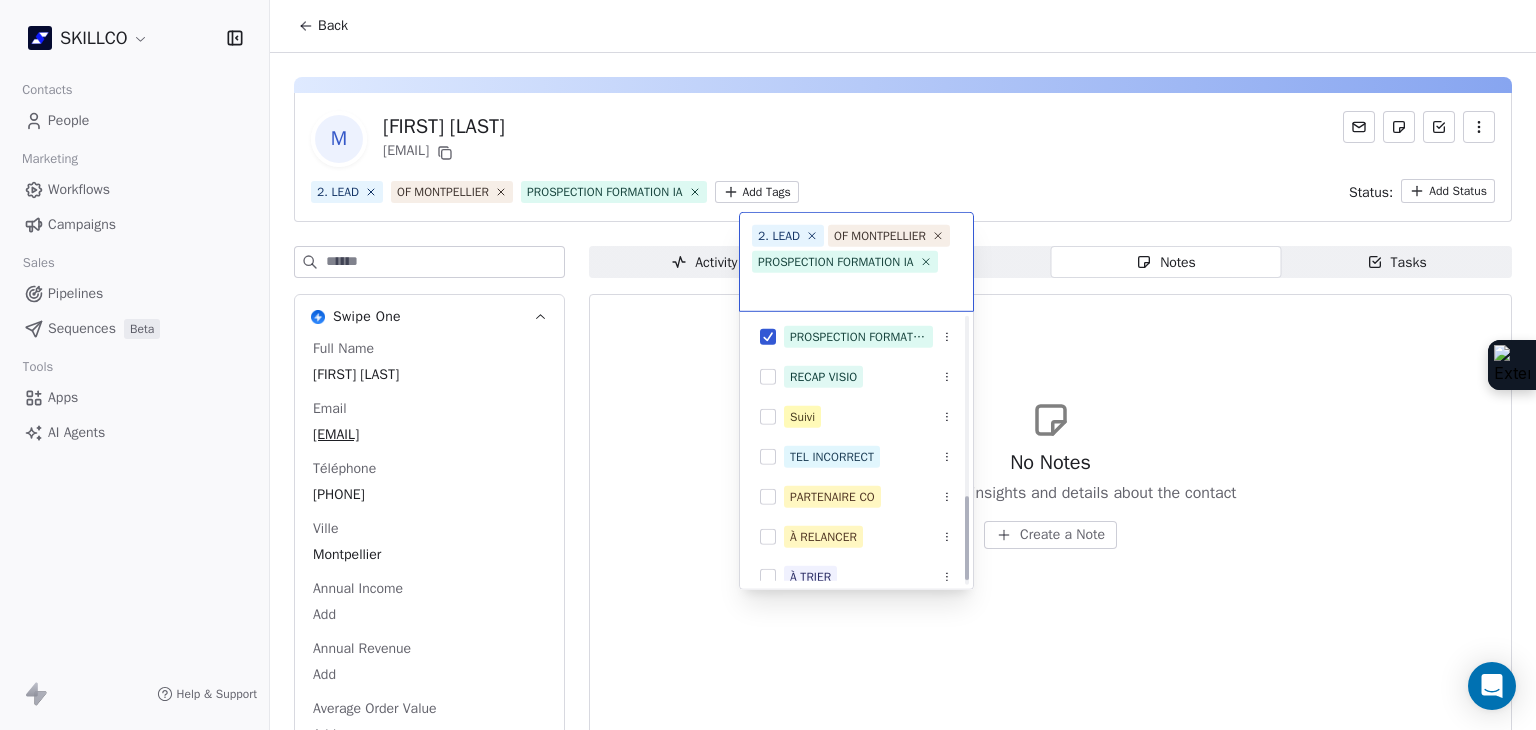 scroll, scrollTop: 578, scrollLeft: 0, axis: vertical 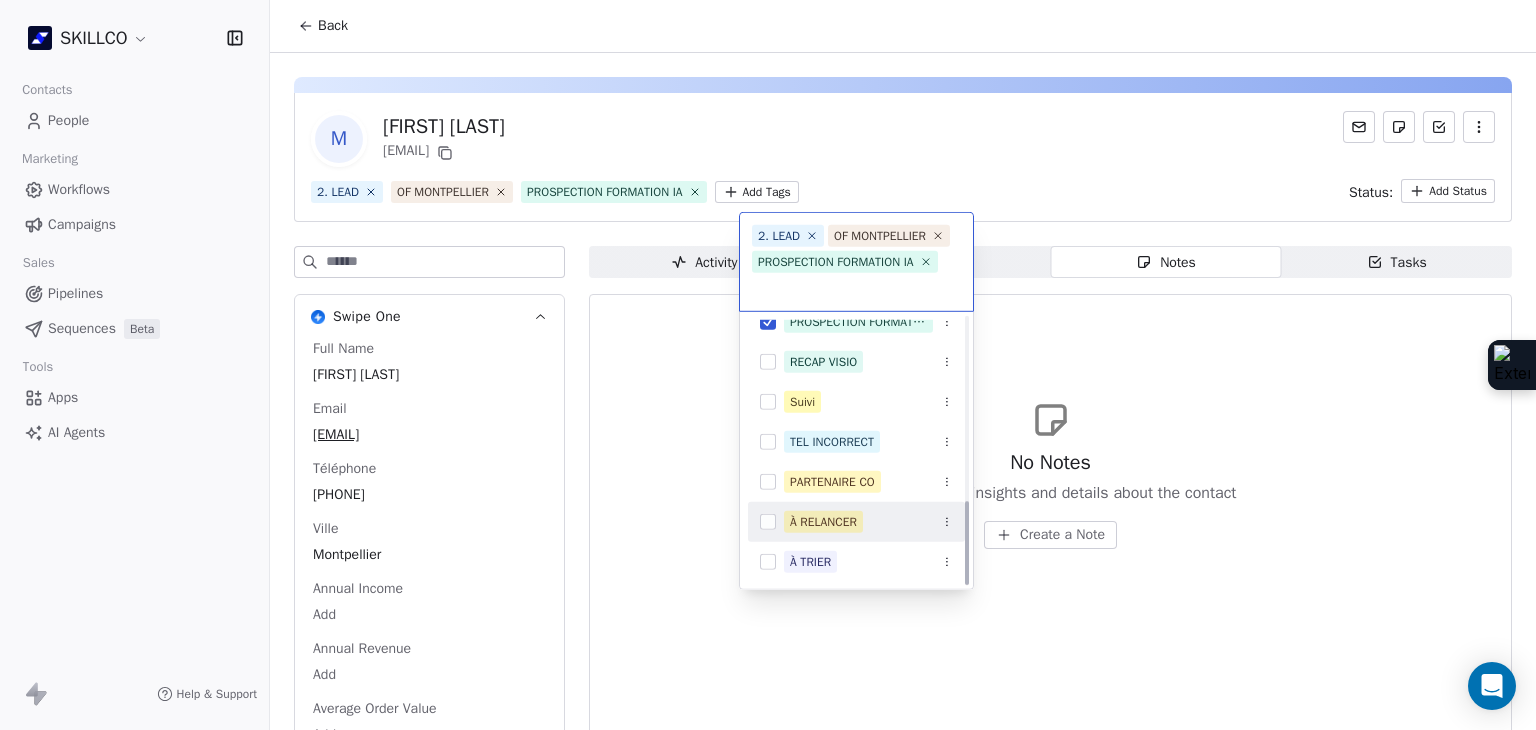 click on "À RELANCER" at bounding box center [856, 522] 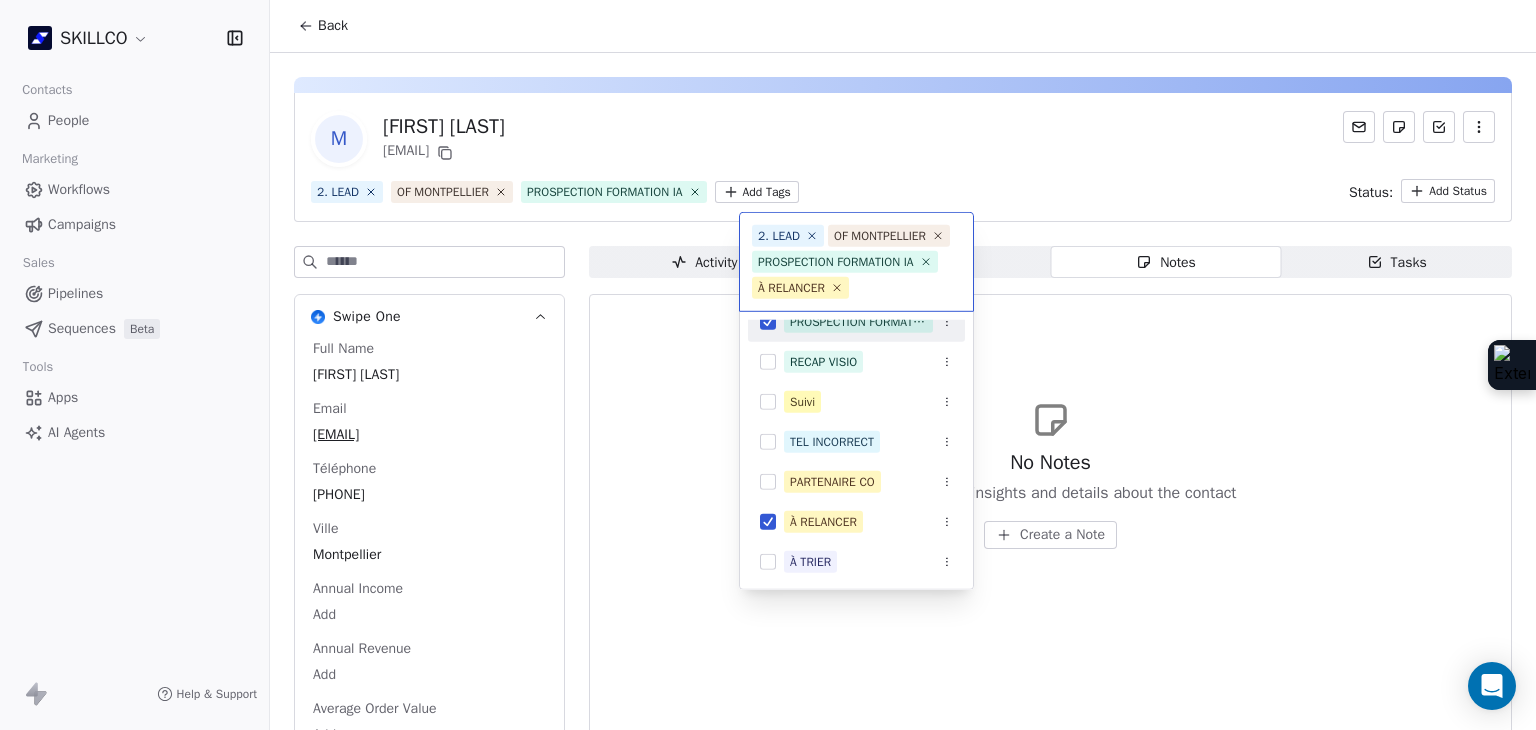 click on "SKILLCO Contacts People Marketing Workflows Campaigns Sales Pipelines Sequences Beta Tools Apps AI Agents Help & Support Back M Modeste Adou adou.modeste@cnfpt.fr 2. LEAD OF MONTPELLIER PROSPECTION FORMATION IA  Add Tags Status:   Add Status Swipe One Full Name Modeste Adou Email adou.modeste@cnfpt.fr Téléphone 33467997676 Ville Montpellier Annual Income Add Annual Revenue Add Average Order Value Add Besoin Add Birthday Add Browser Add Contact Source Add Pays Add Created Date May 28, 2025 03:36 PM Customer Lifetime Value Add Department Add Derniere page consulte Add Device Add Email Verification Status Valid Entreprise Inset De Montpellier Facebook https://www.facebook.com/Centrenationaldelafonctionpubliqueterritoriale/ First Purchase Date Add Prénom Modeste Gender Add Poste Add Langue Add Last Abandoned Date Add Last Purchase Date Add Last Activity Date Jun 27, 2025 11:24 AM Nom Adou LinkedIn http://www.linkedin.com/company/503291 Marketing Contact Status Add Email Marketing Consent Subscribed MRR Add" at bounding box center (768, 365) 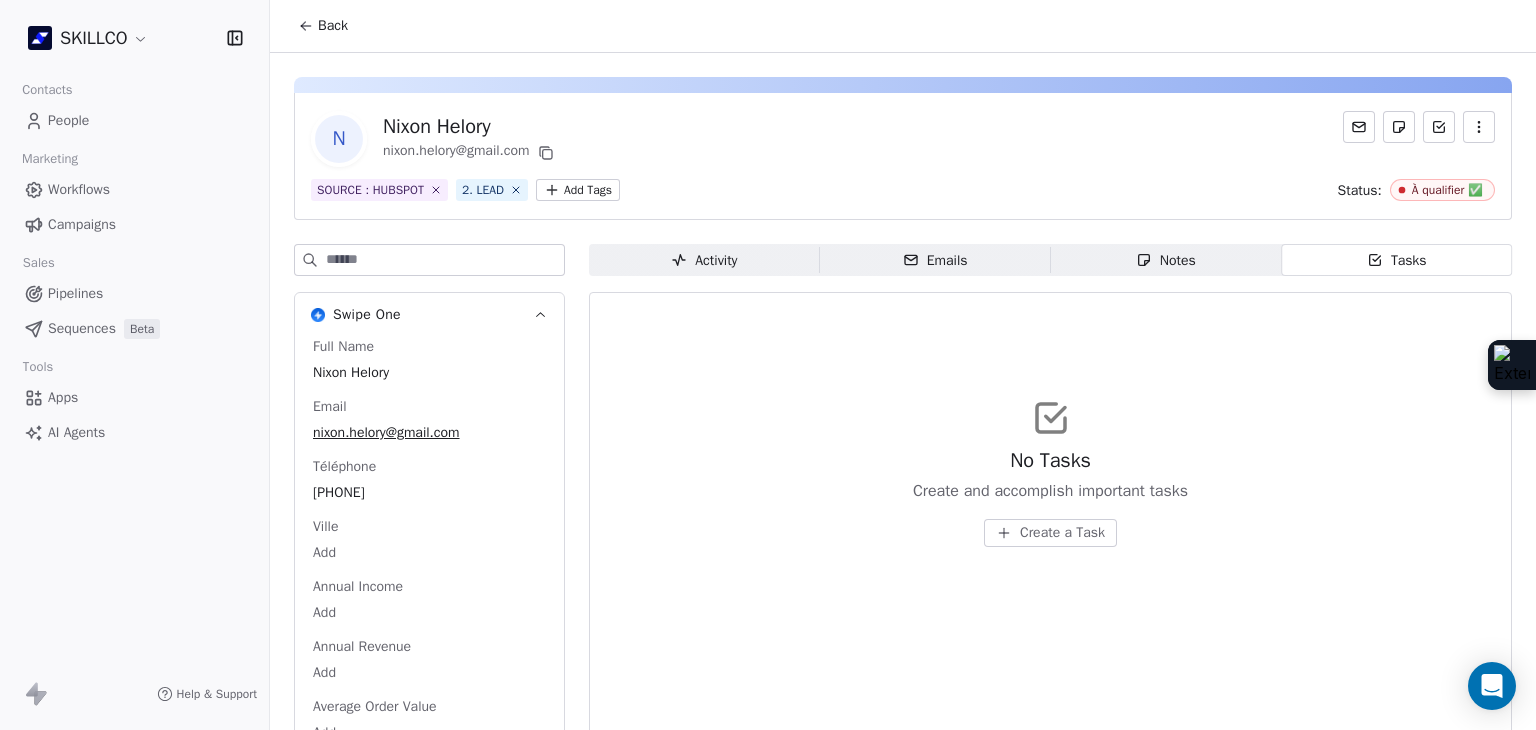 scroll, scrollTop: 0, scrollLeft: 0, axis: both 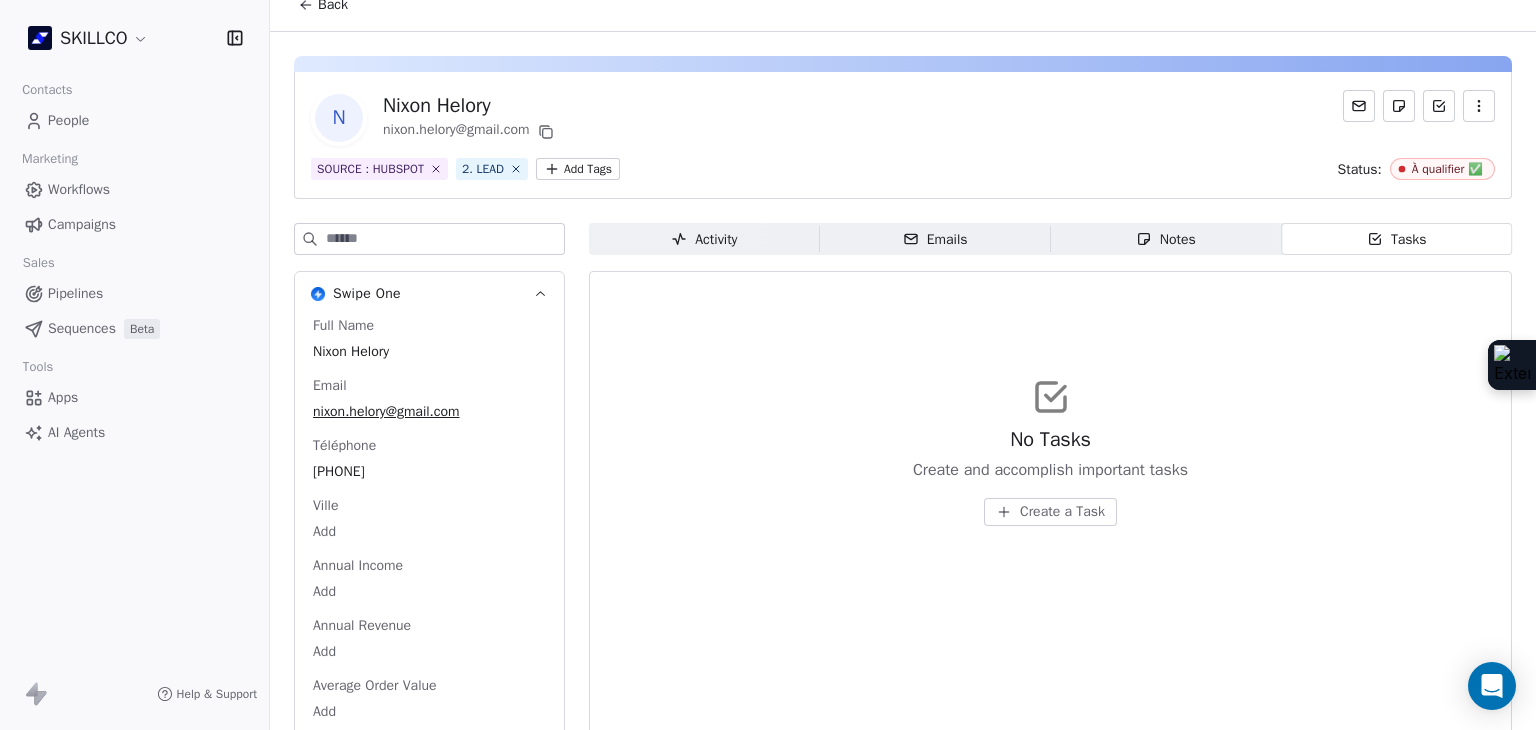 click on "Emails" at bounding box center [935, 239] 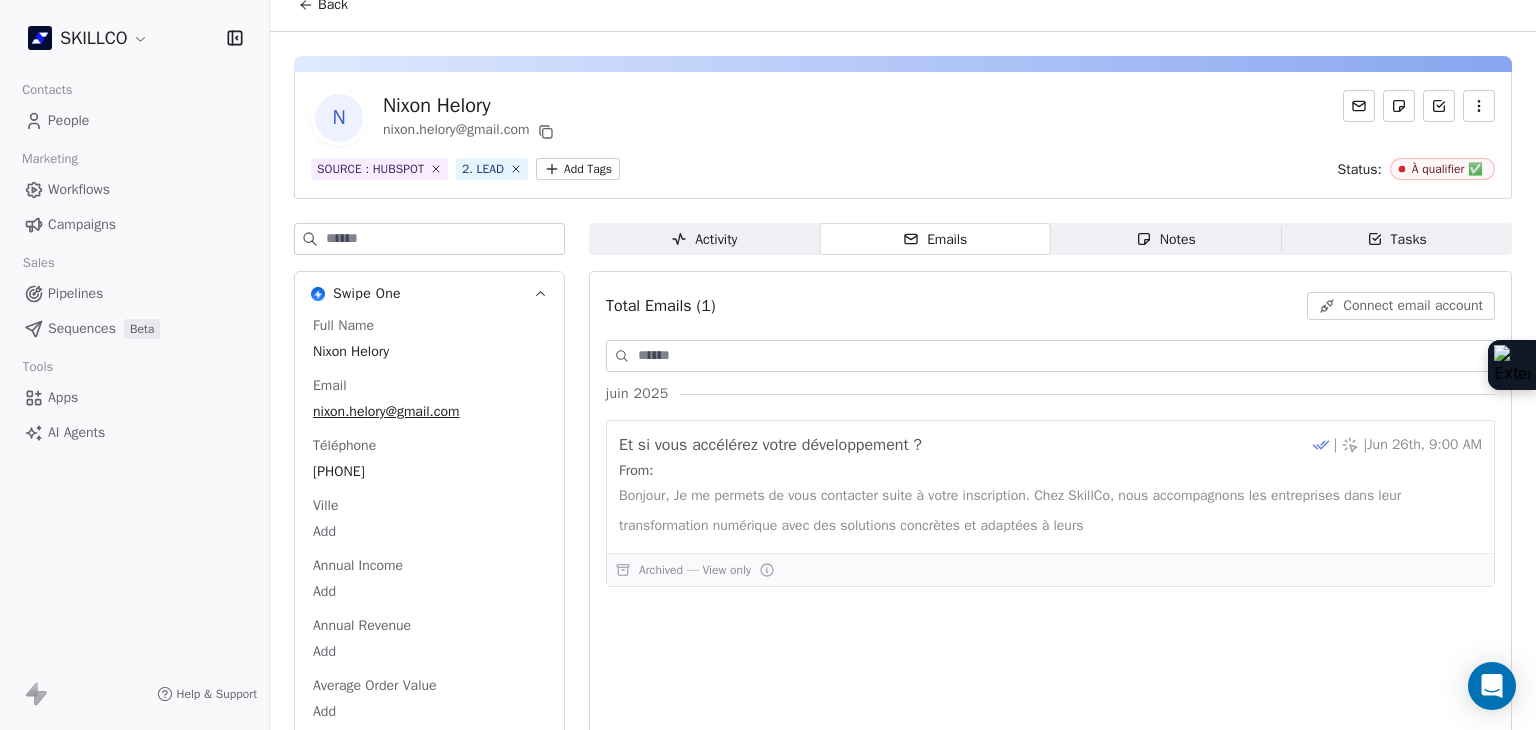 click on "Notes   Notes" at bounding box center [1166, 239] 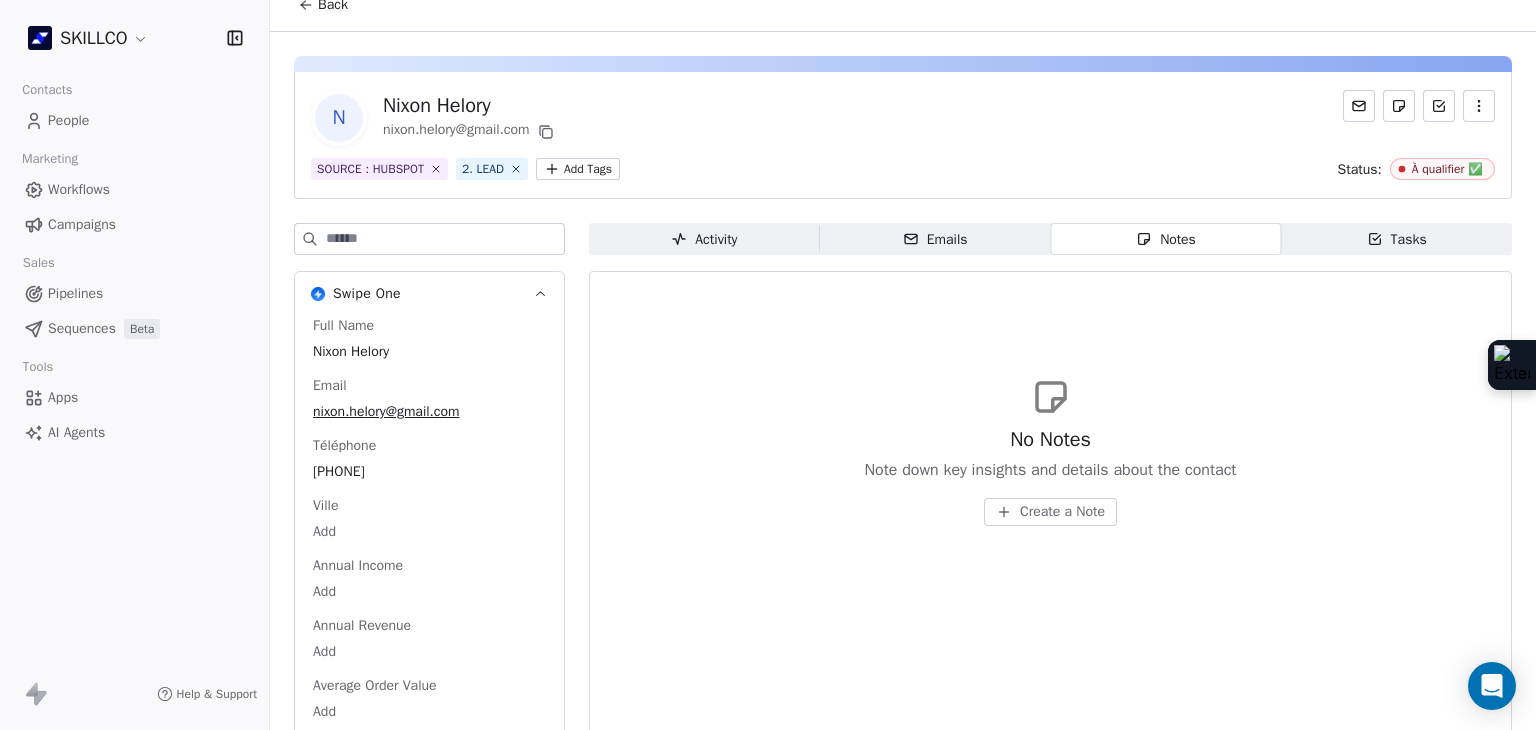 click on "Emails Emails" at bounding box center [935, 239] 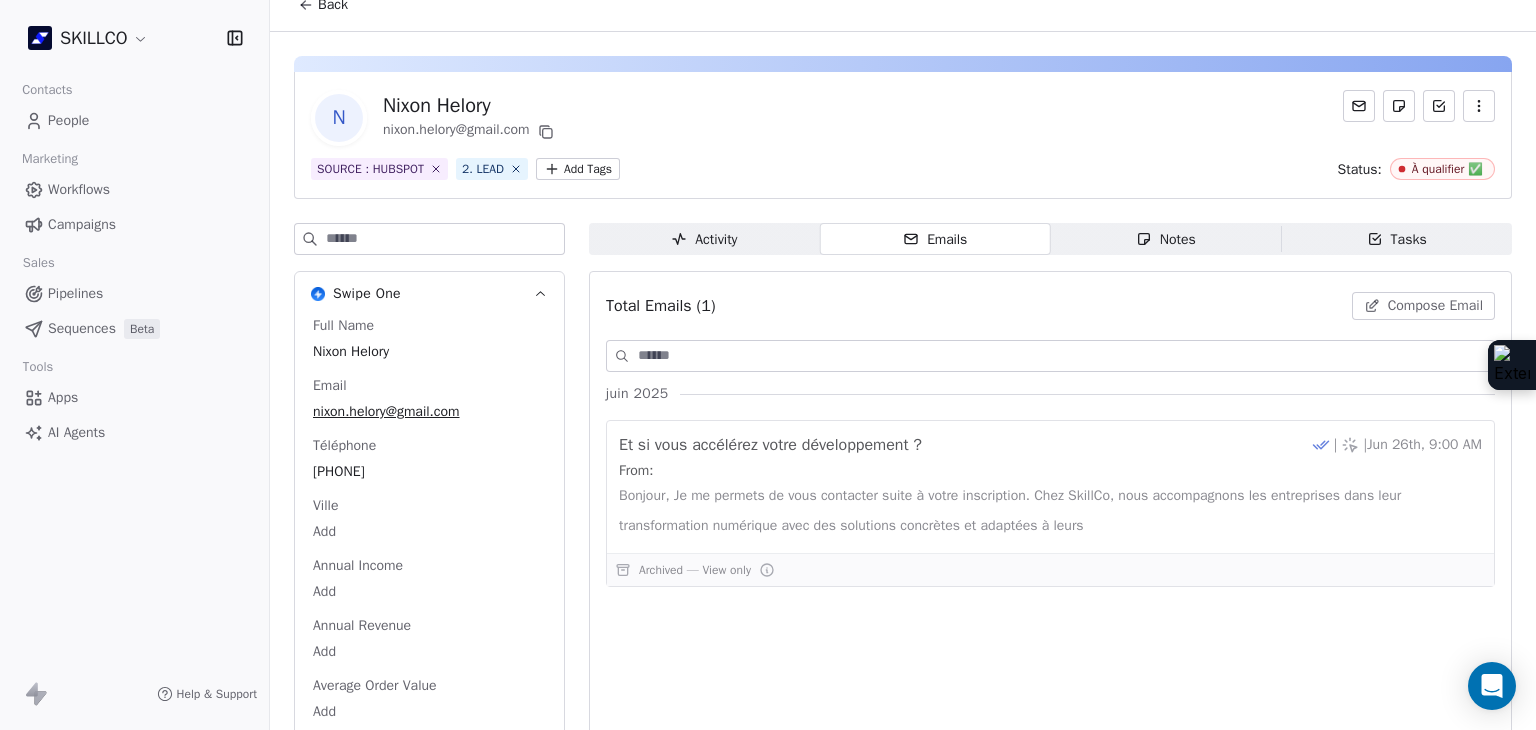 click 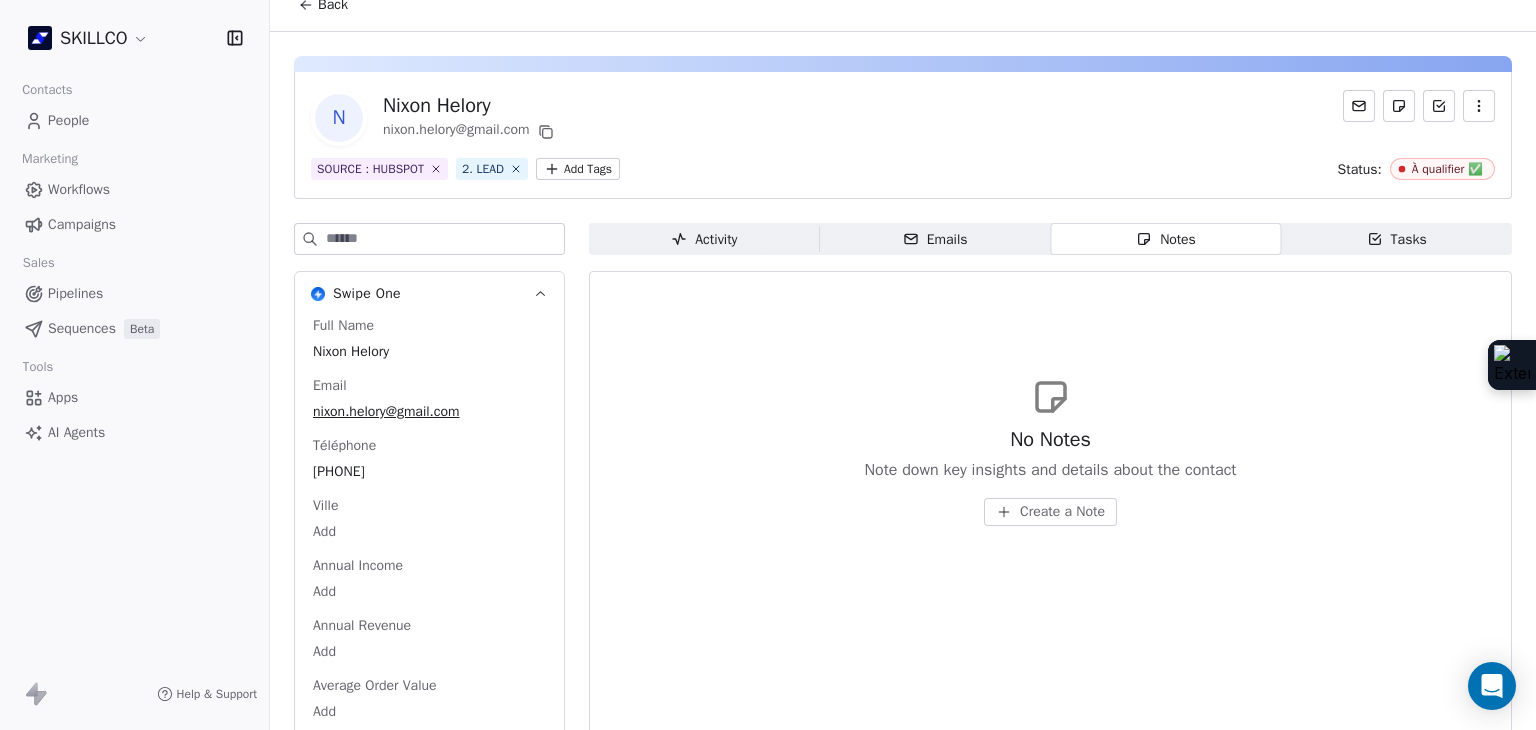 click on "Activity Activity Emails Emails   Notes   Notes Tasks Tasks No Notes Note down key insights and details about the contact   Create a Note" at bounding box center (1050, 1997) 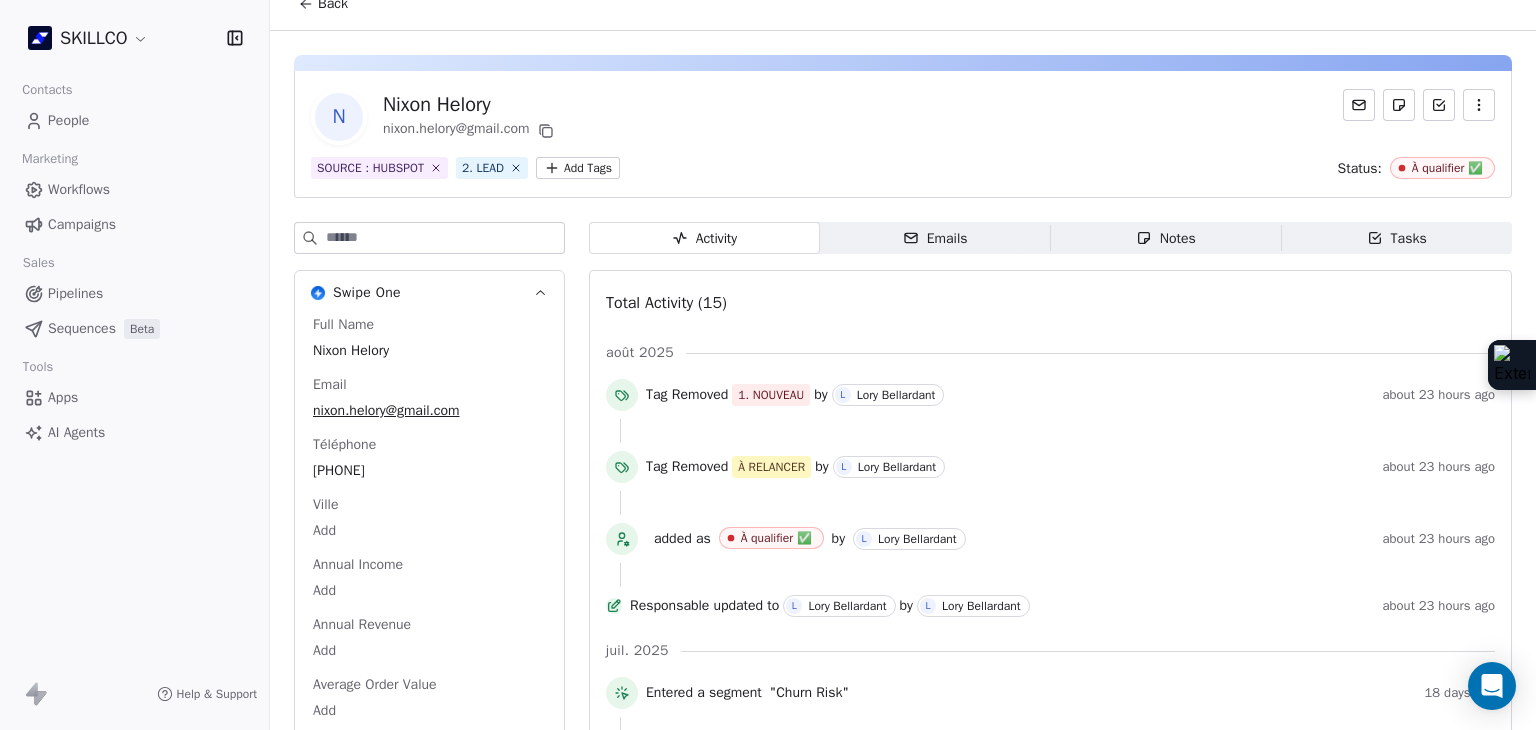 scroll, scrollTop: 0, scrollLeft: 0, axis: both 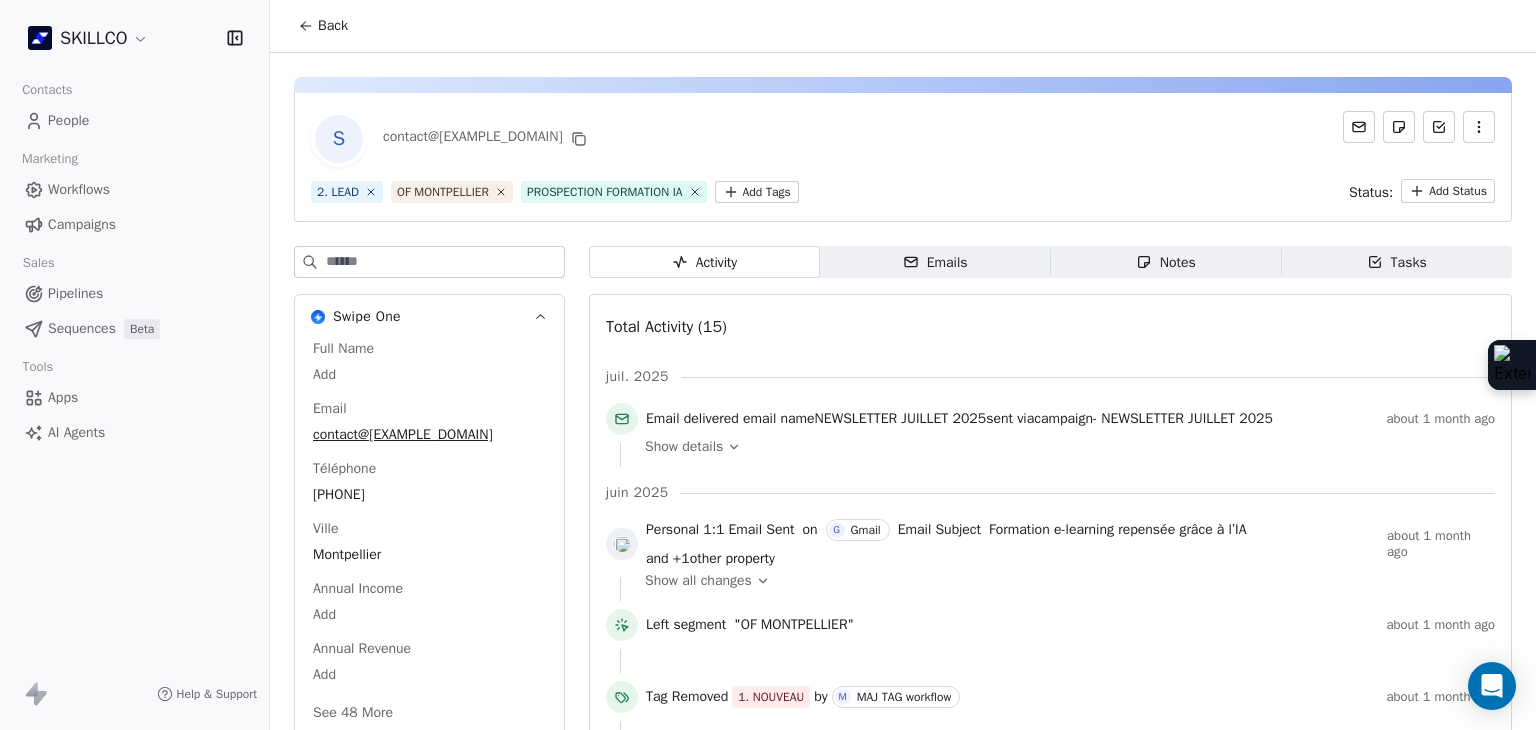 click on "S contact@[EXAMPLE_DOMAIN]" at bounding box center (903, 139) 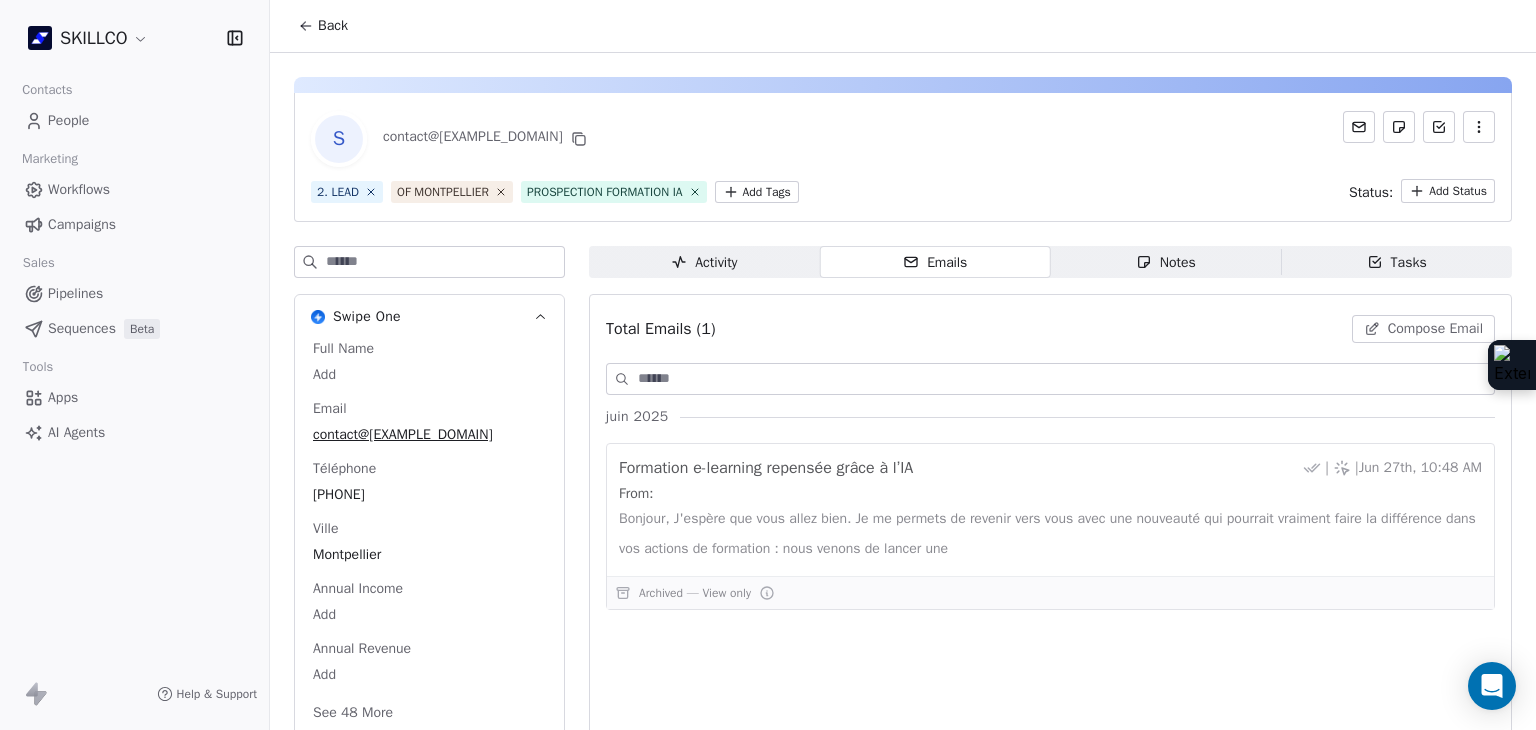 click on "Notes   Notes" at bounding box center [1166, 262] 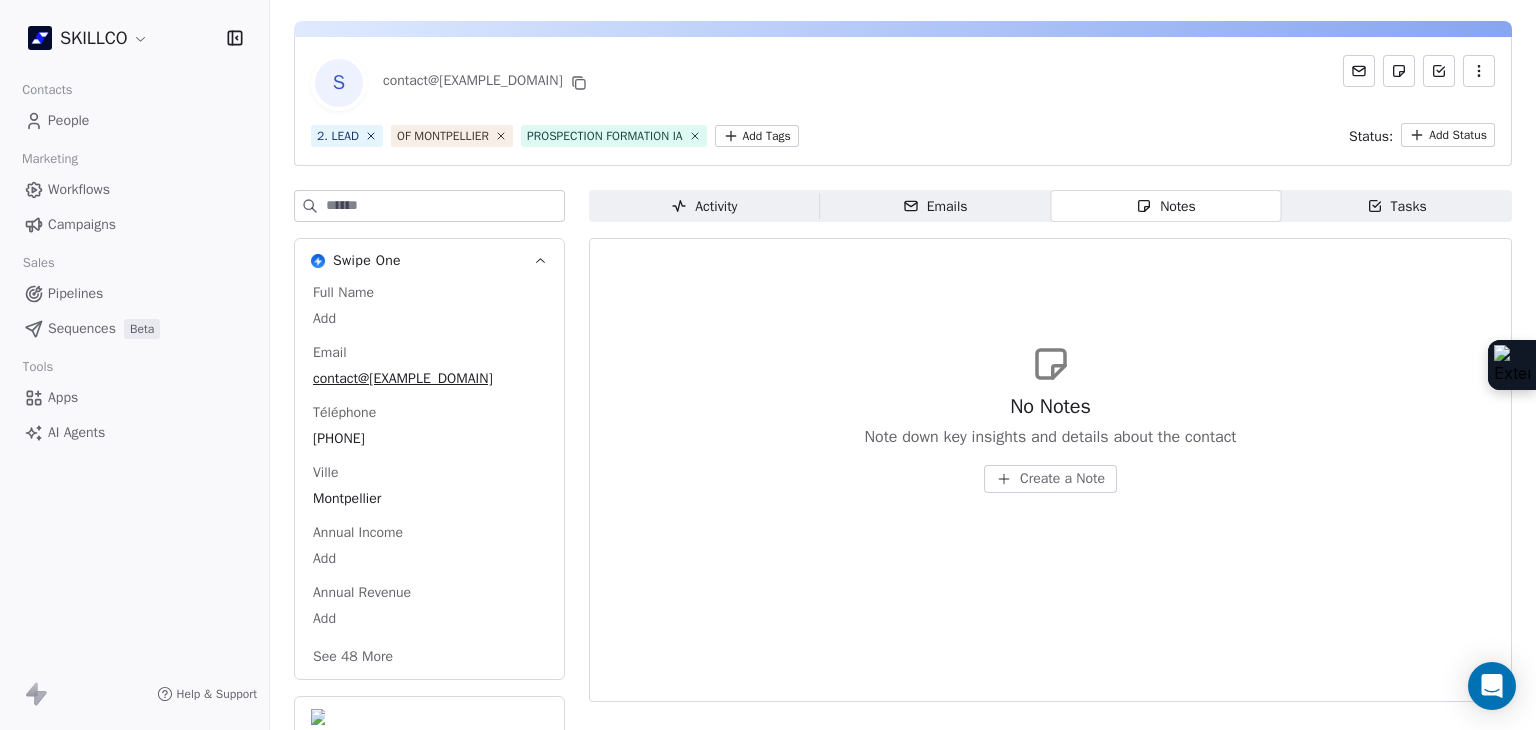 scroll, scrollTop: 79, scrollLeft: 0, axis: vertical 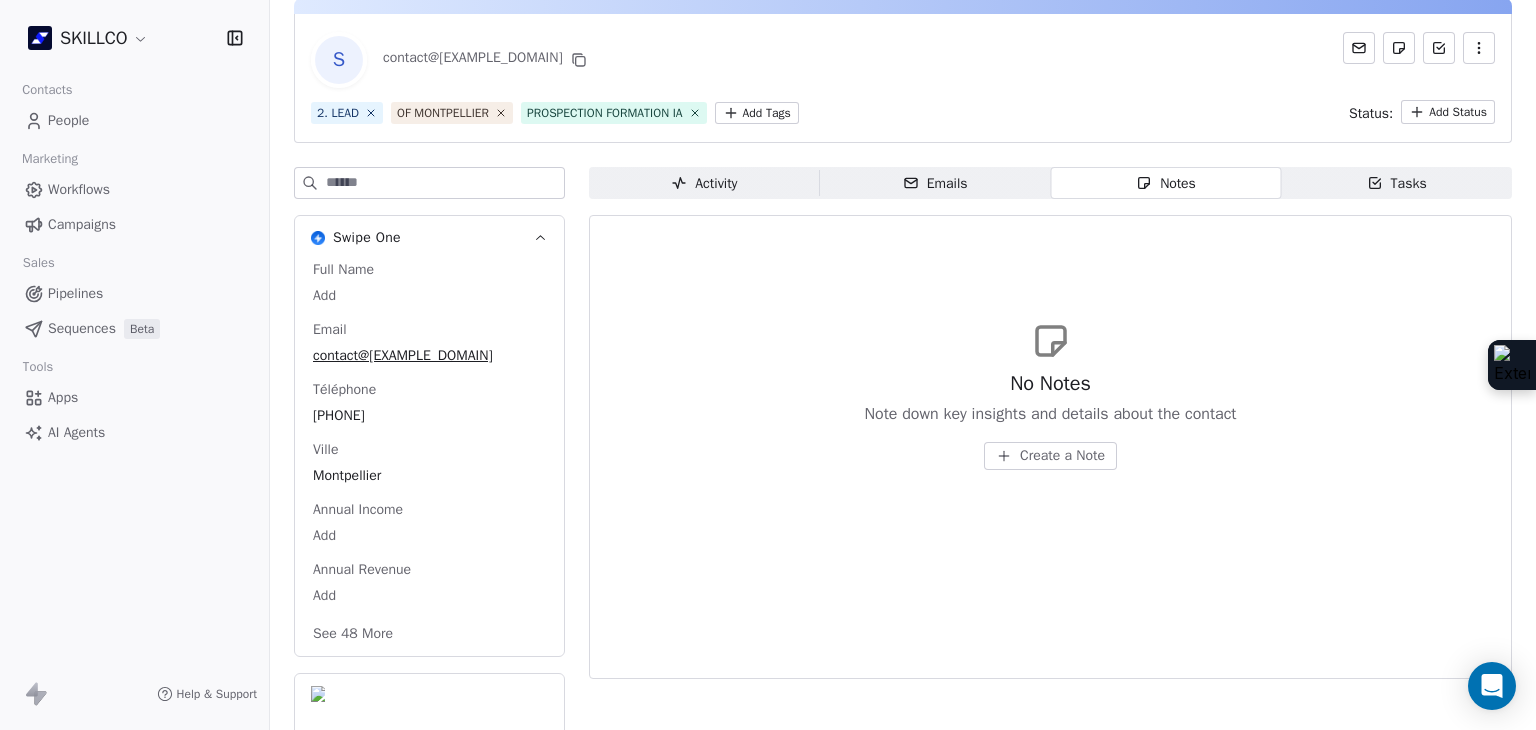 click on "See   48   More" at bounding box center [353, 634] 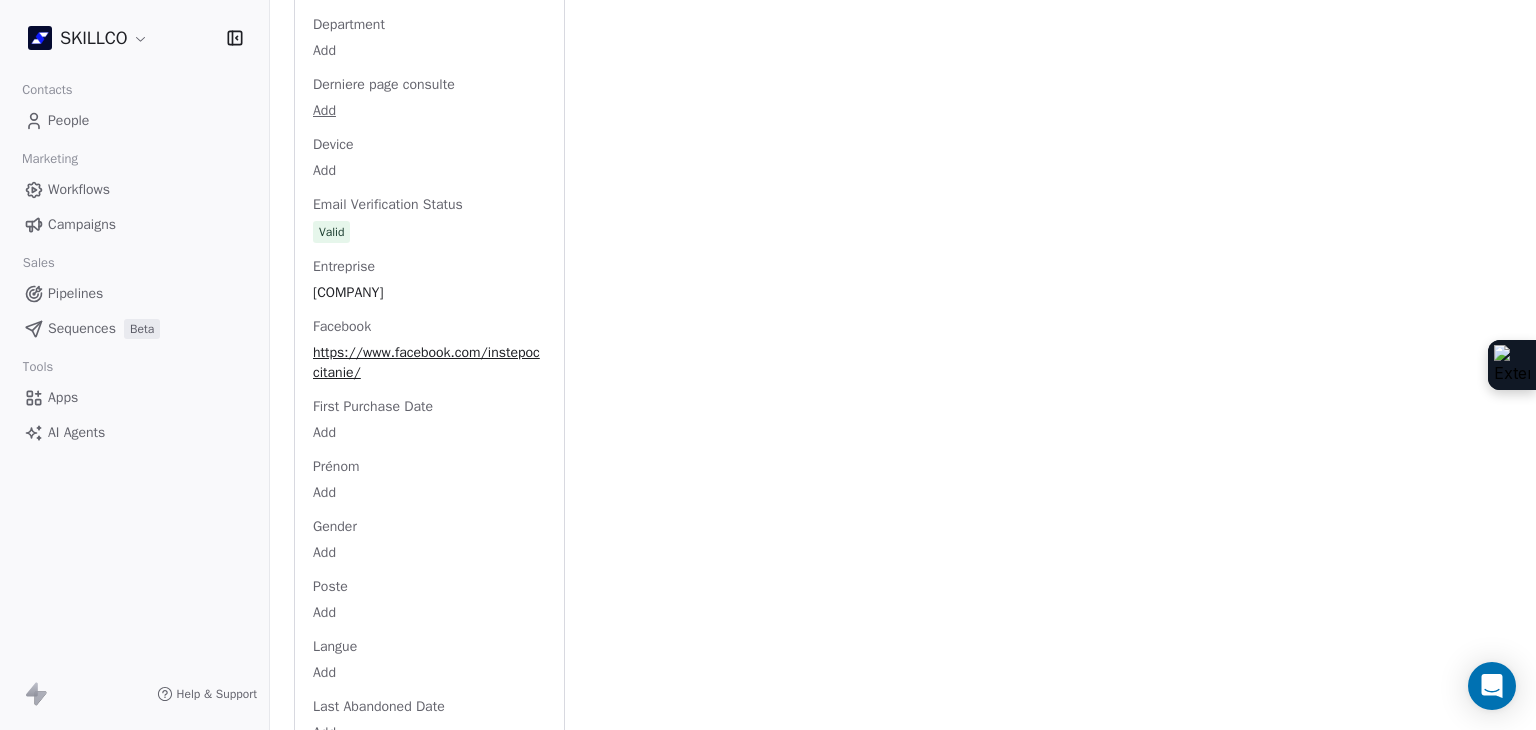 scroll, scrollTop: 1279, scrollLeft: 0, axis: vertical 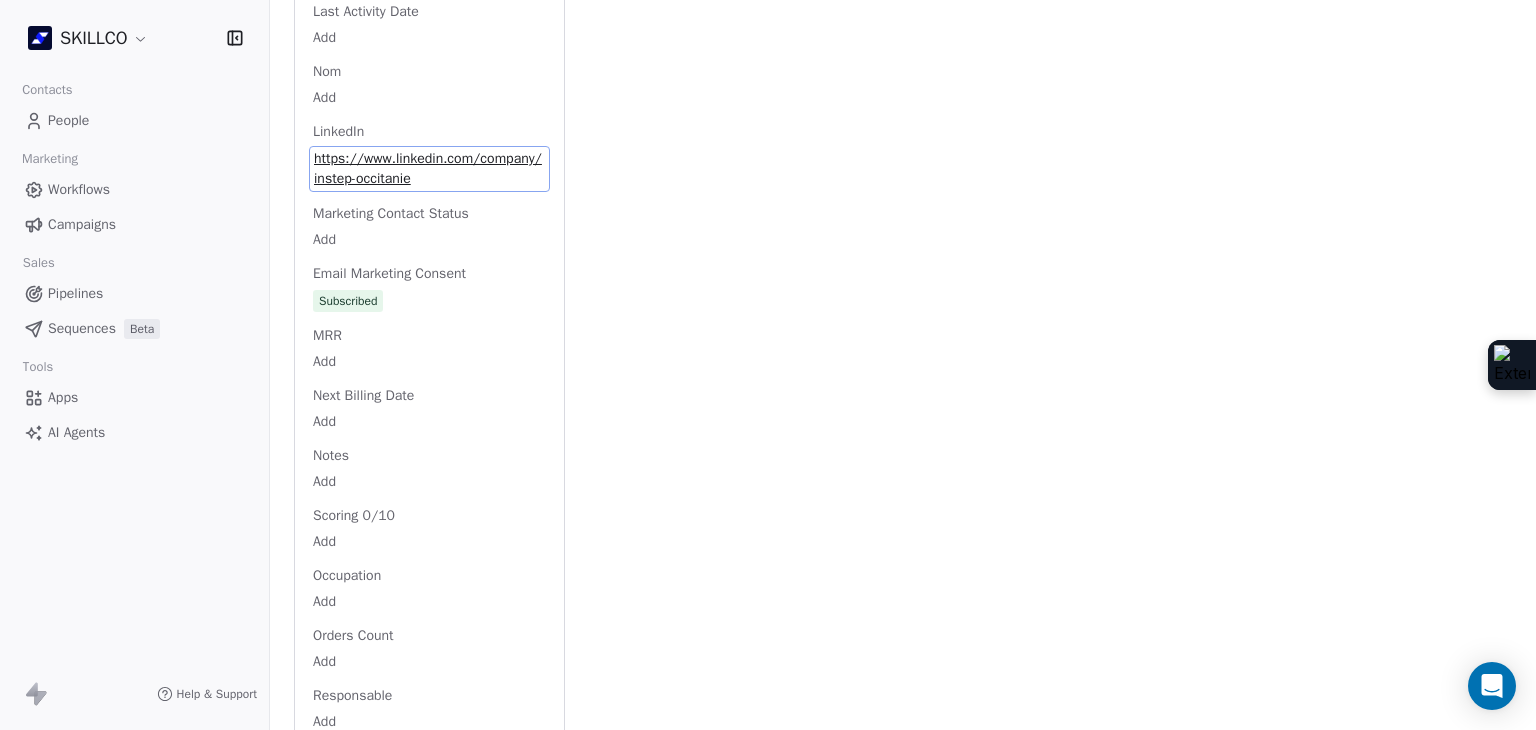 click on "Full Name Add Email contact@instep-occitanie.fr Téléphone 33467121785 Ville Montpellier Annual Income Add Annual Revenue Add Average Order Value Add Besoin Add Birthday Add Browser Add Contact Source Add Pays Add Created Date May 28, 2025 03:36 PM Customer Lifetime Value Add Department Add Derniere page consulte Add Device Add Email Verification Status Valid Entreprise Léo Lagrange Formation Facebook https://www.facebook.com/instepoccitanie/ First Purchase Date Add Prénom Add Gender Add Poste Add Langue Add Last Abandoned Date Add Last Purchase Date Add Last Activity Date Add Nom Add LinkedIn https://www.linkedin.com/company/instep-occitanie Marketing Contact Status Add Email Marketing Consent Subscribed MRR Add Next Billing Date Add Notes Add Scoring 0/10 Add Occupation Add Orders Count Add Responsable Add Scoring  Add Source Lead Add Status Personnalisés Add Subscription Activated Date Add Subscription Cancelled Date Add Subscription Created Date Add Team Size Add Besoin client Add Timezone Add Add Add" at bounding box center [429, -3] 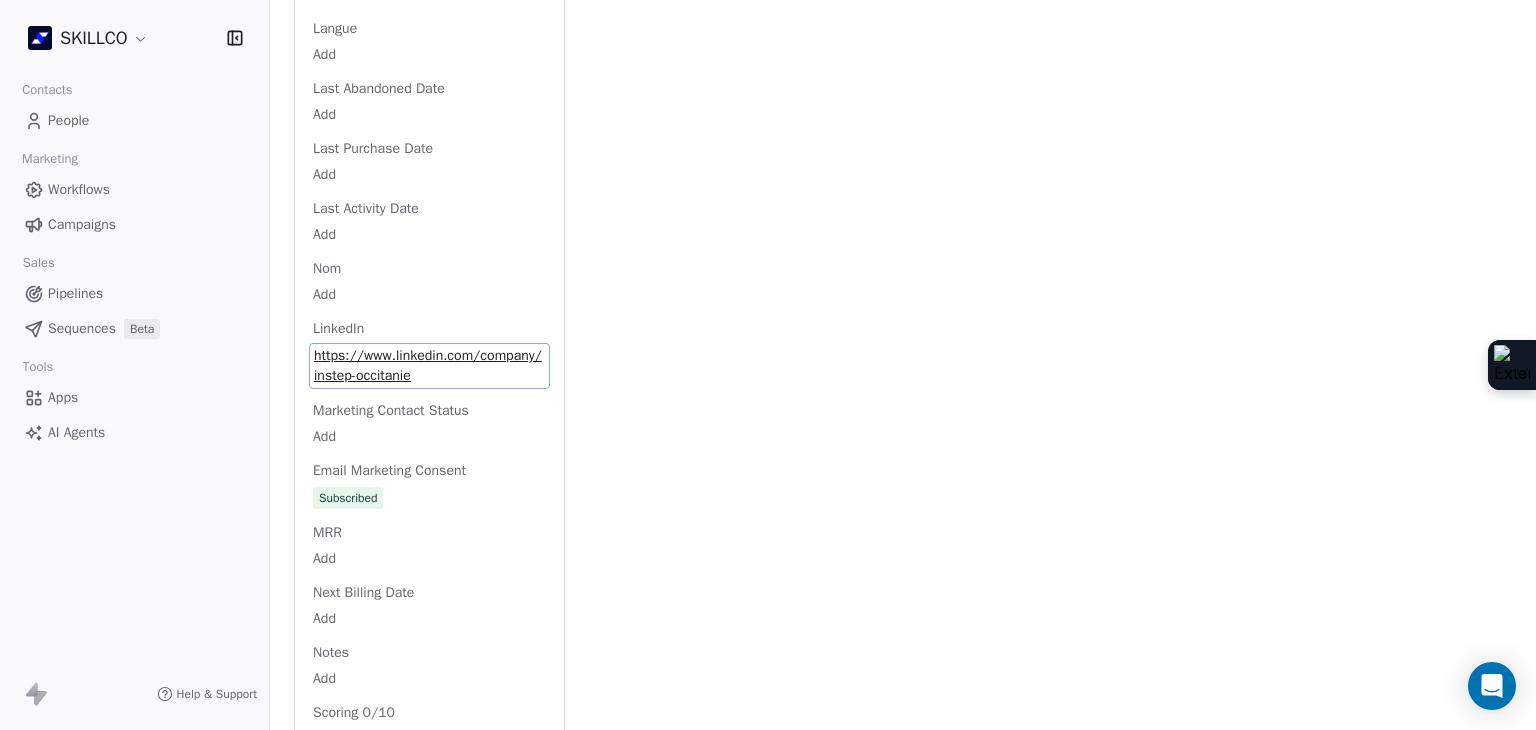 click on "SKILLCO Contacts People Marketing Workflows Campaigns Sales Pipelines Sequences Beta Tools Apps AI Agents Help & Support Back S contact@instep-occitanie.fr 2. LEAD OF MONTPELLIER PROSPECTION FORMATION IA  Add Tags Status:   Add Status Swipe One Full Name Add Email contact@instep-occitanie.fr Téléphone 33467121785 Ville Montpellier Annual Income Add Annual Revenue Add Average Order Value Add Besoin Add Birthday Add Browser Add Contact Source Add Pays Add Created Date May 28, 2025 03:36 PM Customer Lifetime Value Add Department Add Derniere page consulte Add Device Add Email Verification Status Valid Entreprise Léo Lagrange Formation Facebook https://www.facebook.com/instepoccitanie/ First Purchase Date Add Prénom Add Gender Add Poste Add Langue Add Last Abandoned Date Add Last Purchase Date Add Last Activity Date Add Nom Add LinkedIn https://www.linkedin.com/company/instep-occitanie Marketing Contact Status Add Email Marketing Consent Subscribed MRR Add Next Billing Date Add Notes Add Scoring 0/10 Add" at bounding box center (768, 365) 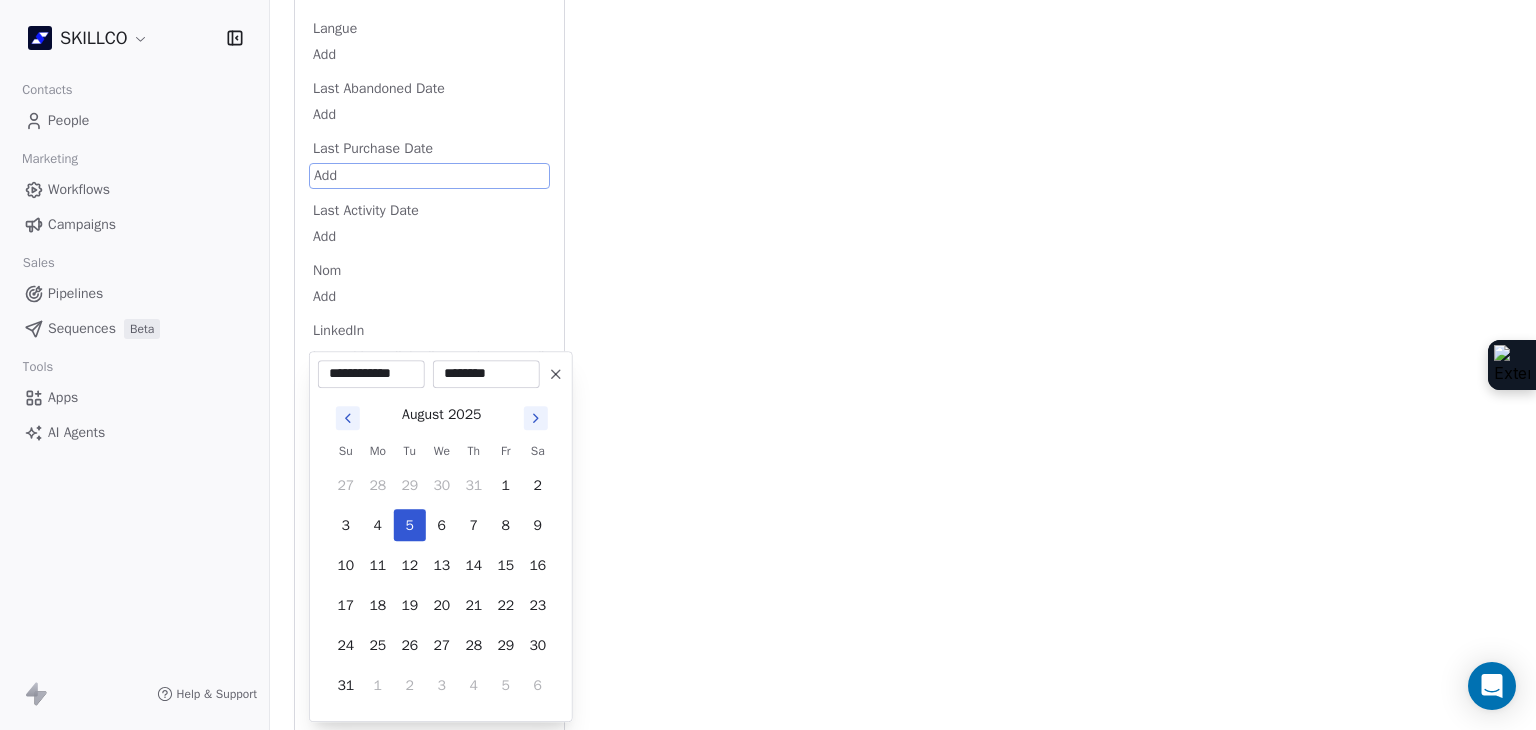 scroll, scrollTop: 1592, scrollLeft: 0, axis: vertical 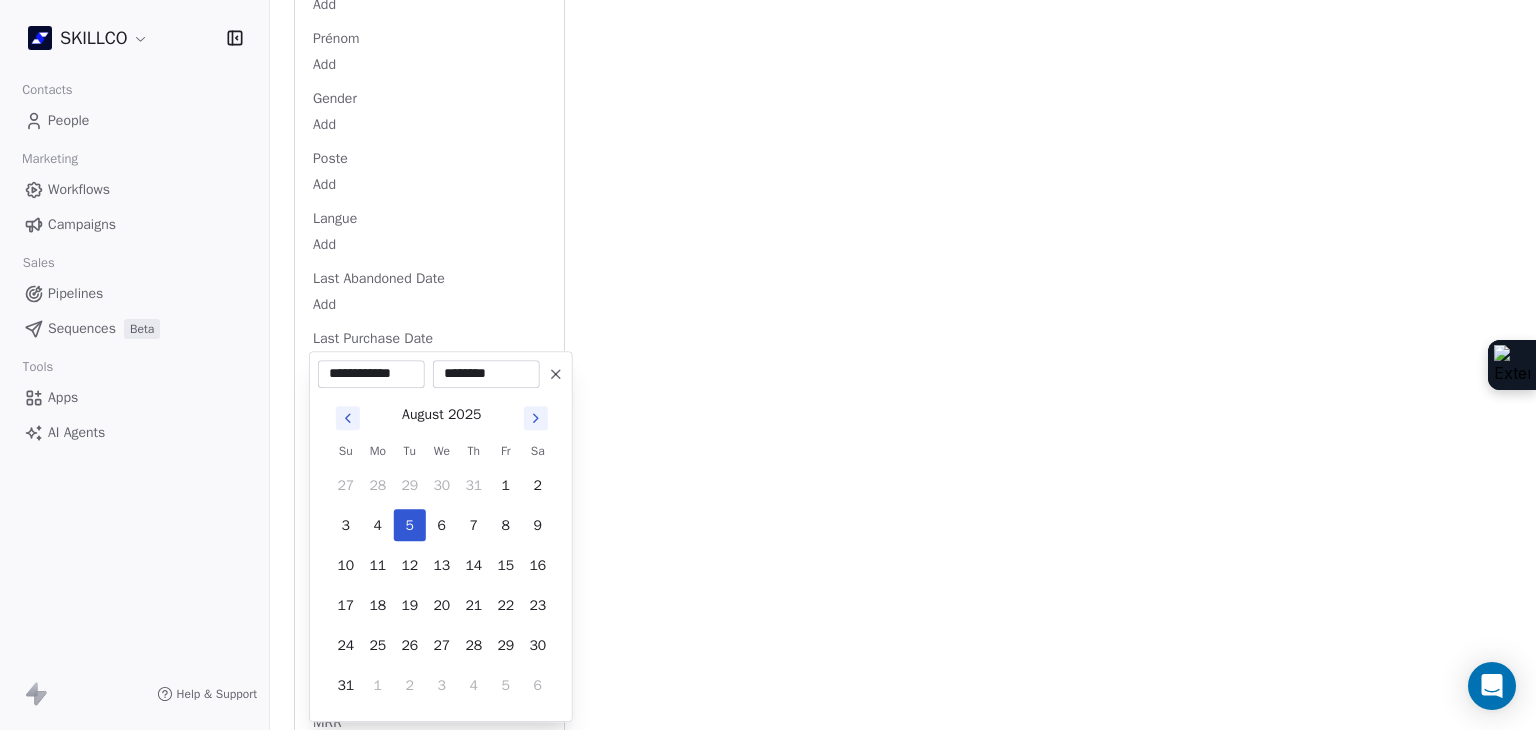 click on "SKILLCO Contacts People Marketing Workflows Campaigns Sales Pipelines Sequences Beta Tools Apps AI Agents Help & Support Back S contact@instep-occitanie.fr 2. LEAD OF MONTPELLIER PROSPECTION FORMATION IA  Add Tags Status:   Add Status Swipe One Full Name Add Email contact@instep-occitanie.fr Téléphone 33467121785 Ville Montpellier Annual Income Add Annual Revenue Add Average Order Value Add Besoin Add Birthday Add Browser Add Contact Source Add Pays Add Created Date May 28, 2025 03:36 PM Customer Lifetime Value Add Department Add Derniere page consulte Add Device Add Email Verification Status Valid Entreprise Léo Lagrange Formation Facebook https://www.facebook.com/instepoccitanie/ First Purchase Date Add Prénom Add Gender Add Poste Add Langue Add Last Abandoned Date Add Last Purchase Date Add Last Activity Date Add Nom Add LinkedIn https://www.linkedin.com/company/instep-occitanie Marketing Contact Status Add Email Marketing Consent Subscribed MRR Add Next Billing Date Add Notes Add Scoring 0/10 Add" at bounding box center [768, 365] 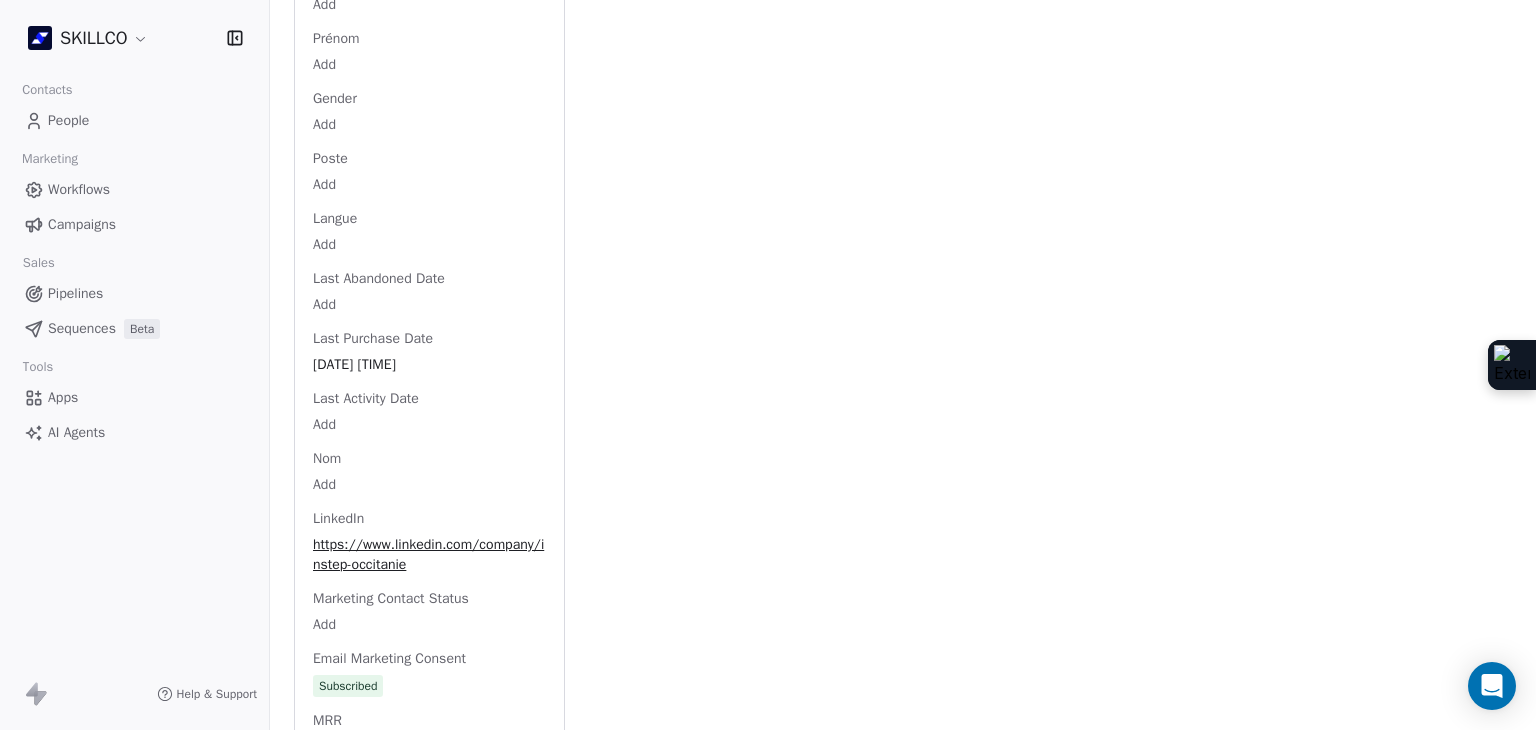 click on "Aug 05, 2025 03:42 PM" at bounding box center (429, 365) 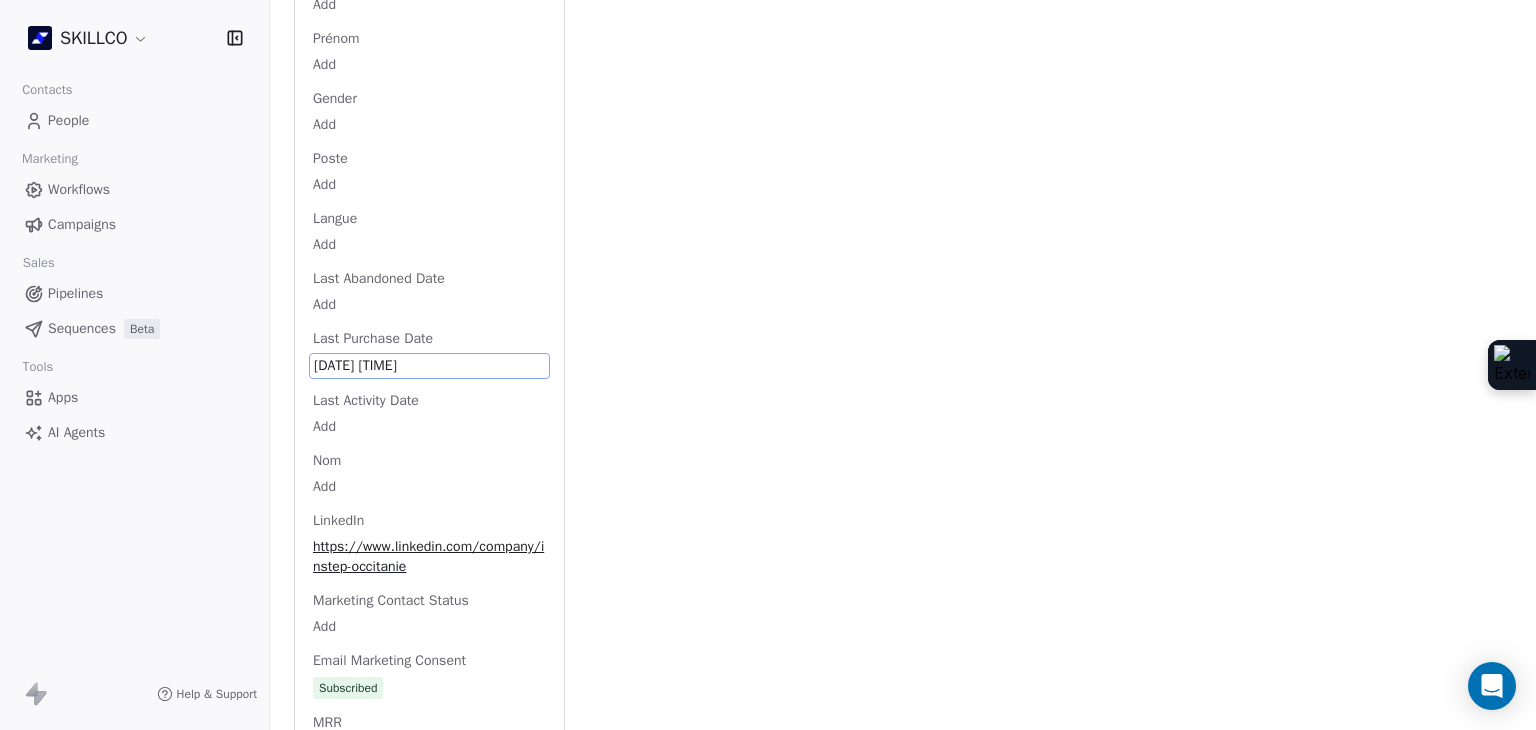 click on "Aug 05, 2025 03:42 PM" at bounding box center (429, 366) 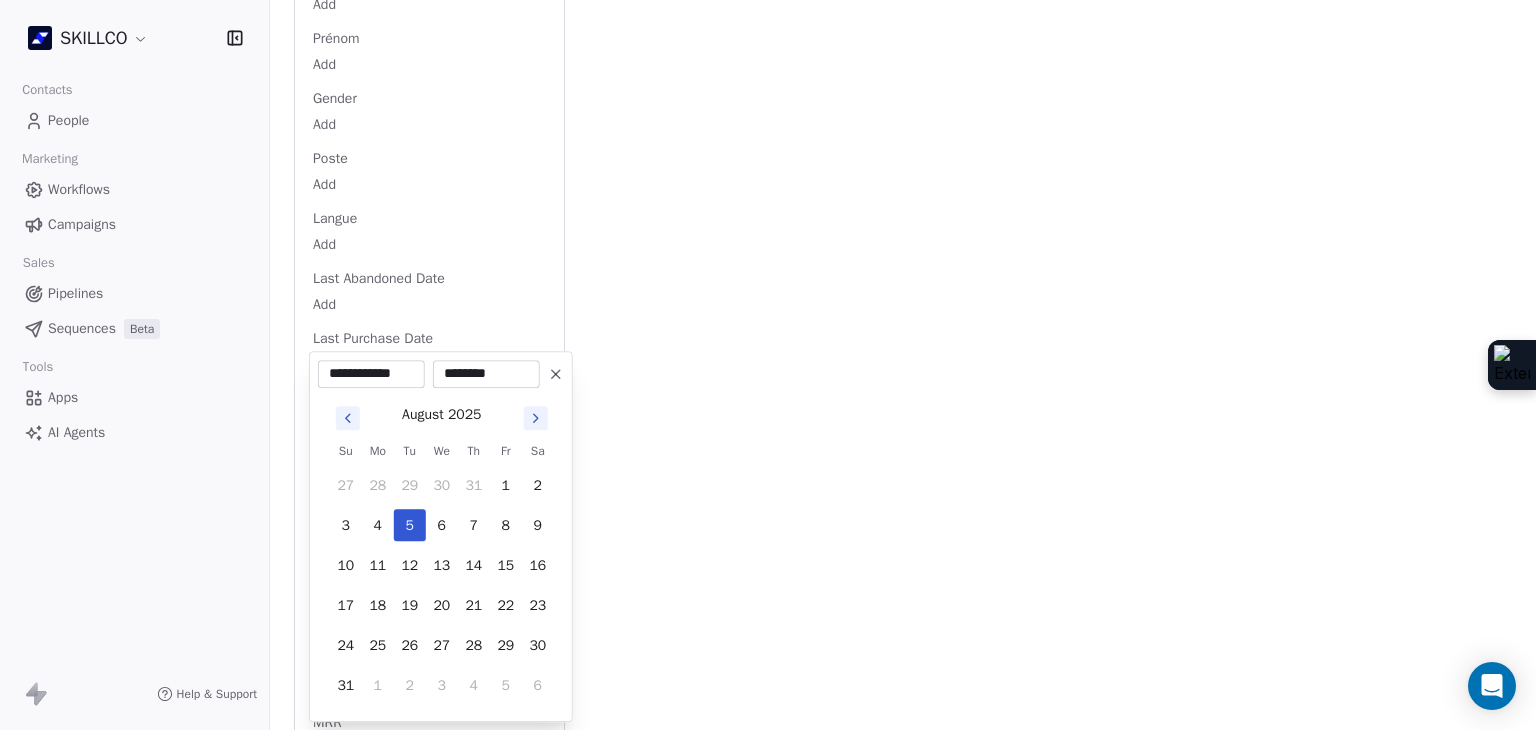 click 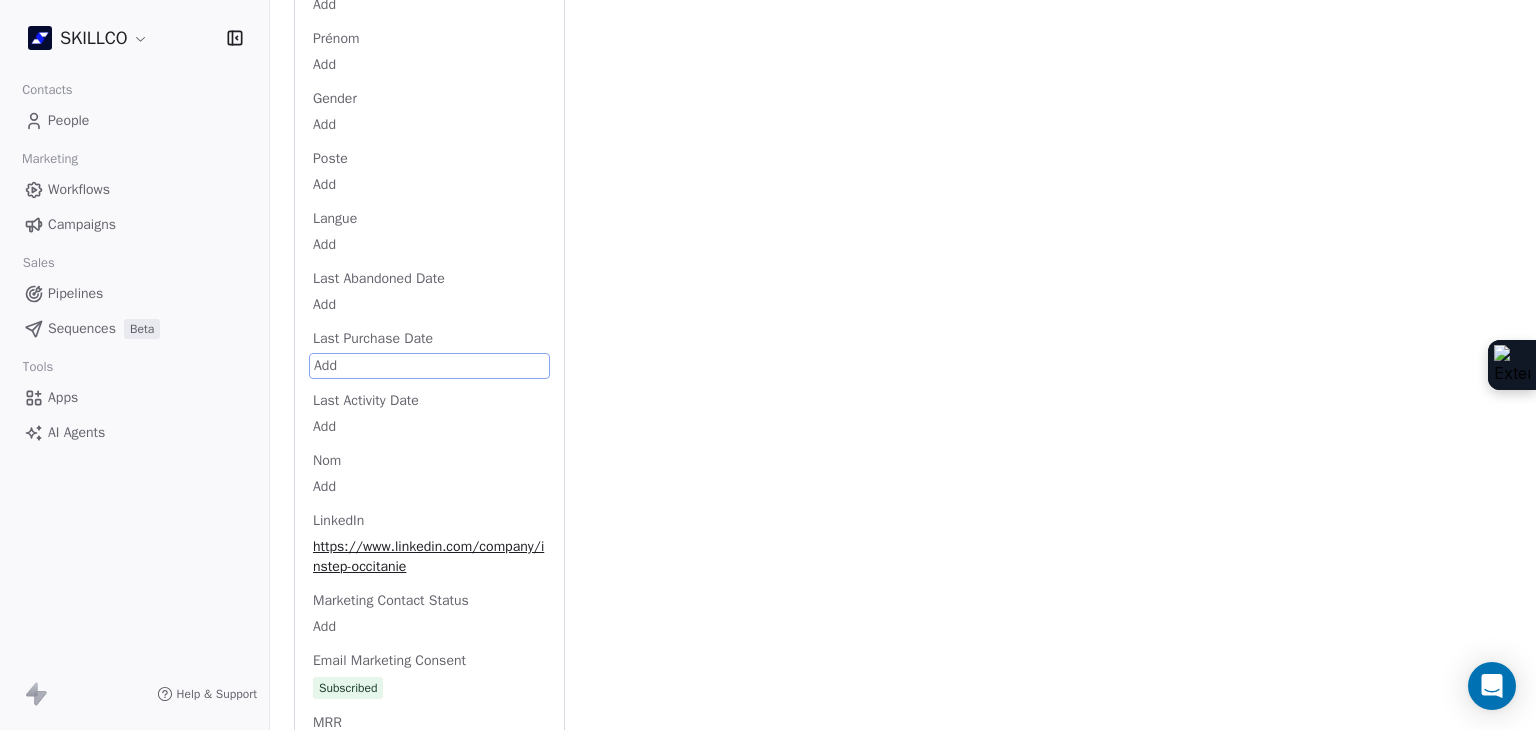 click on "Activity Activity Emails Emails   Notes   Notes Tasks Tasks No Notes Note down key insights and details about the contact   Create a Note" at bounding box center (1050, 449) 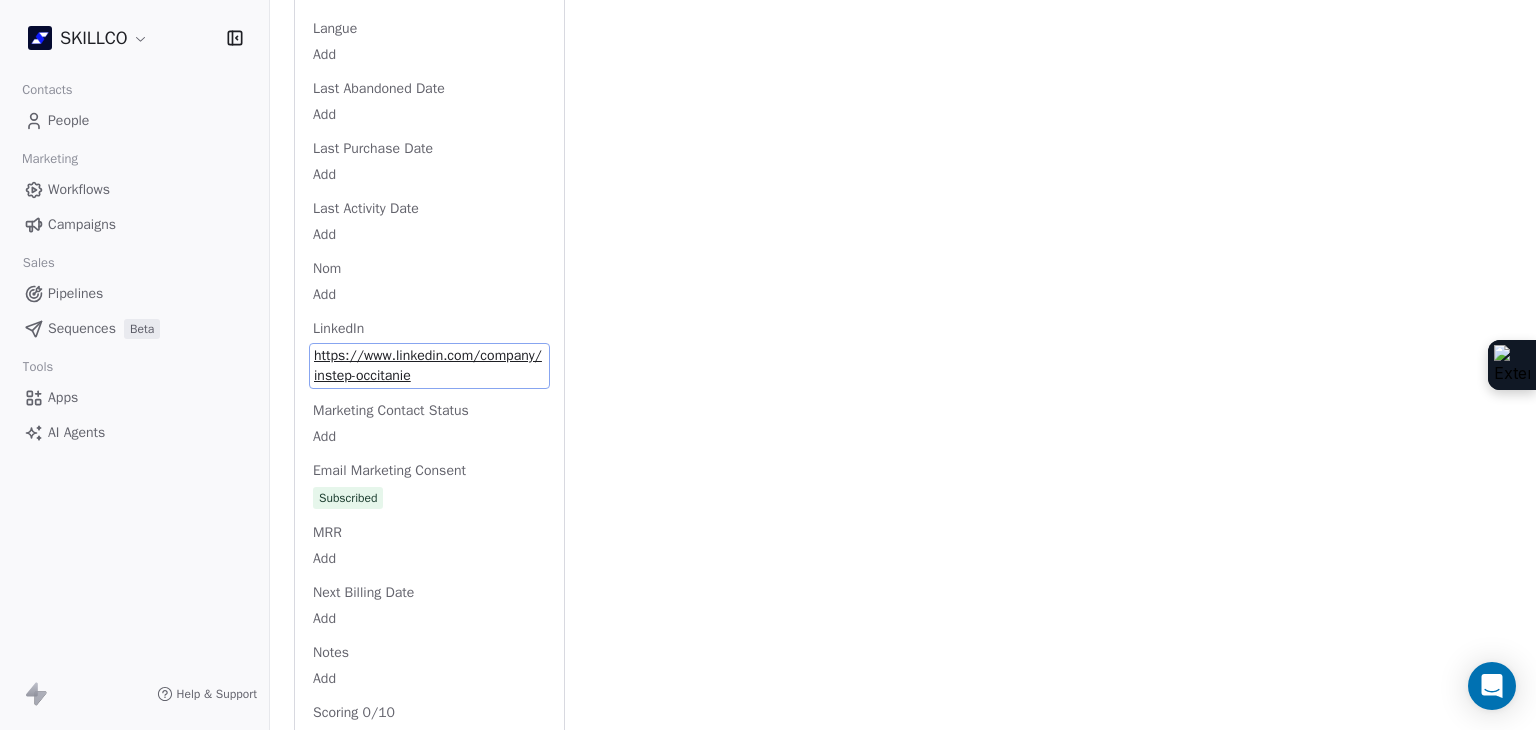 click on "MRR Add" at bounding box center [429, 547] 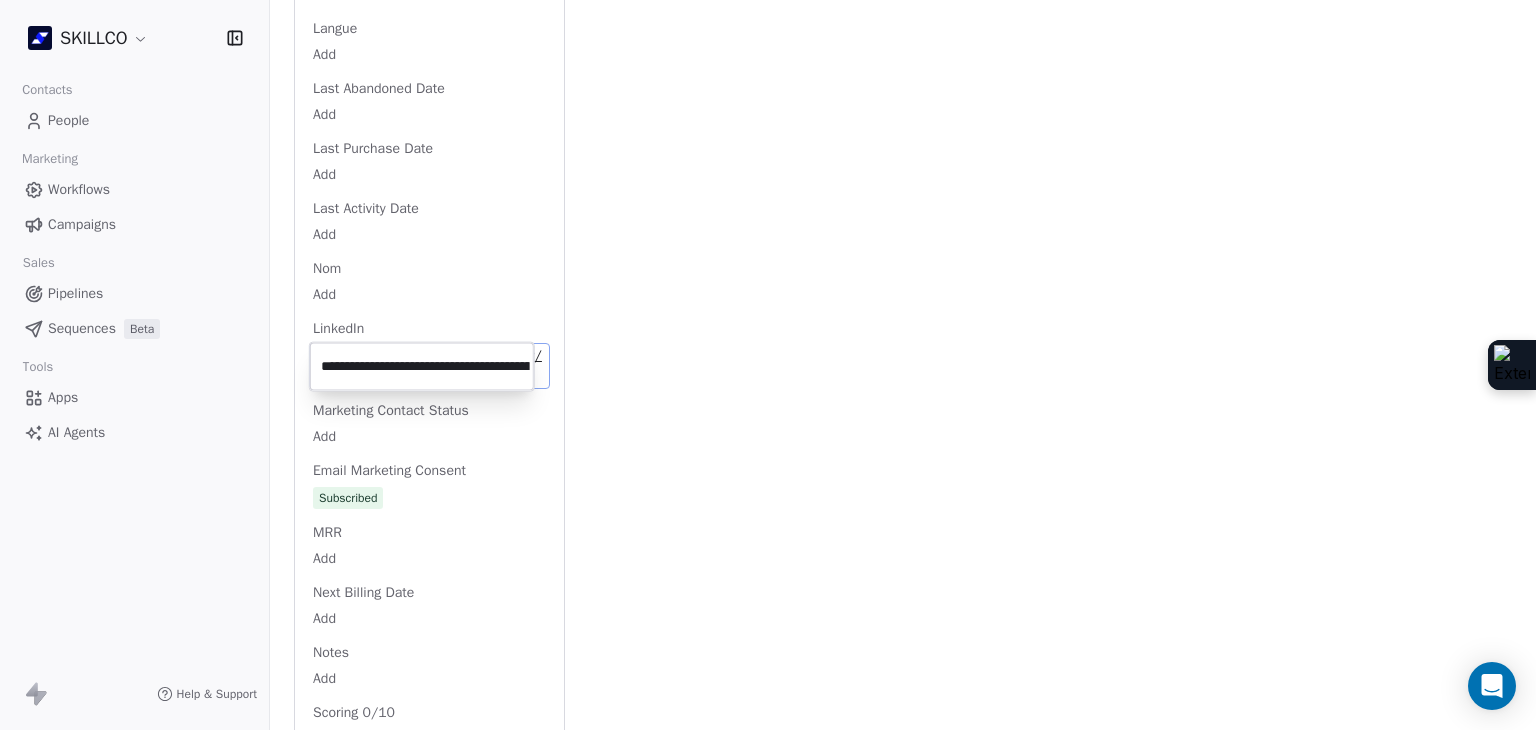 scroll, scrollTop: 0, scrollLeft: 123, axis: horizontal 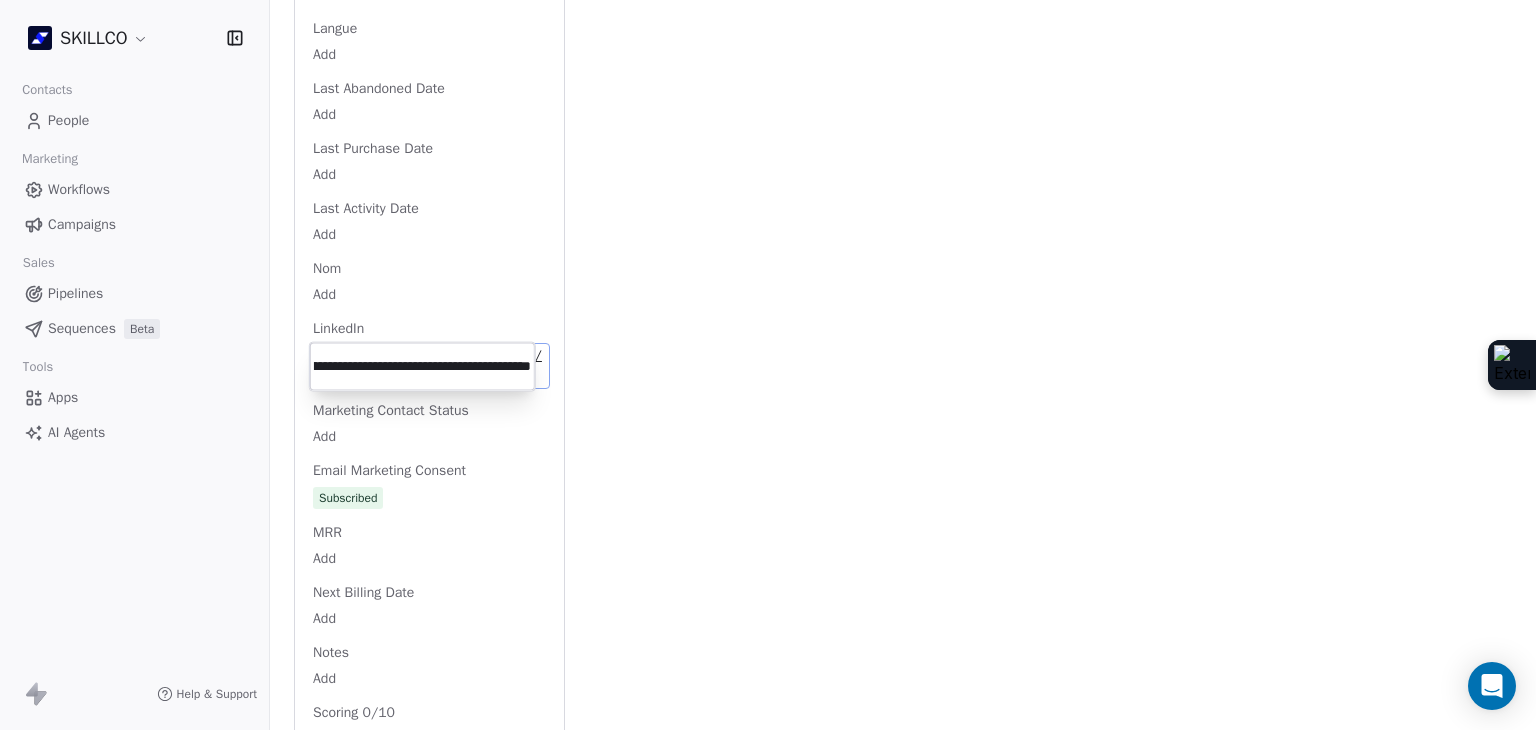click on "**********" at bounding box center [422, 367] 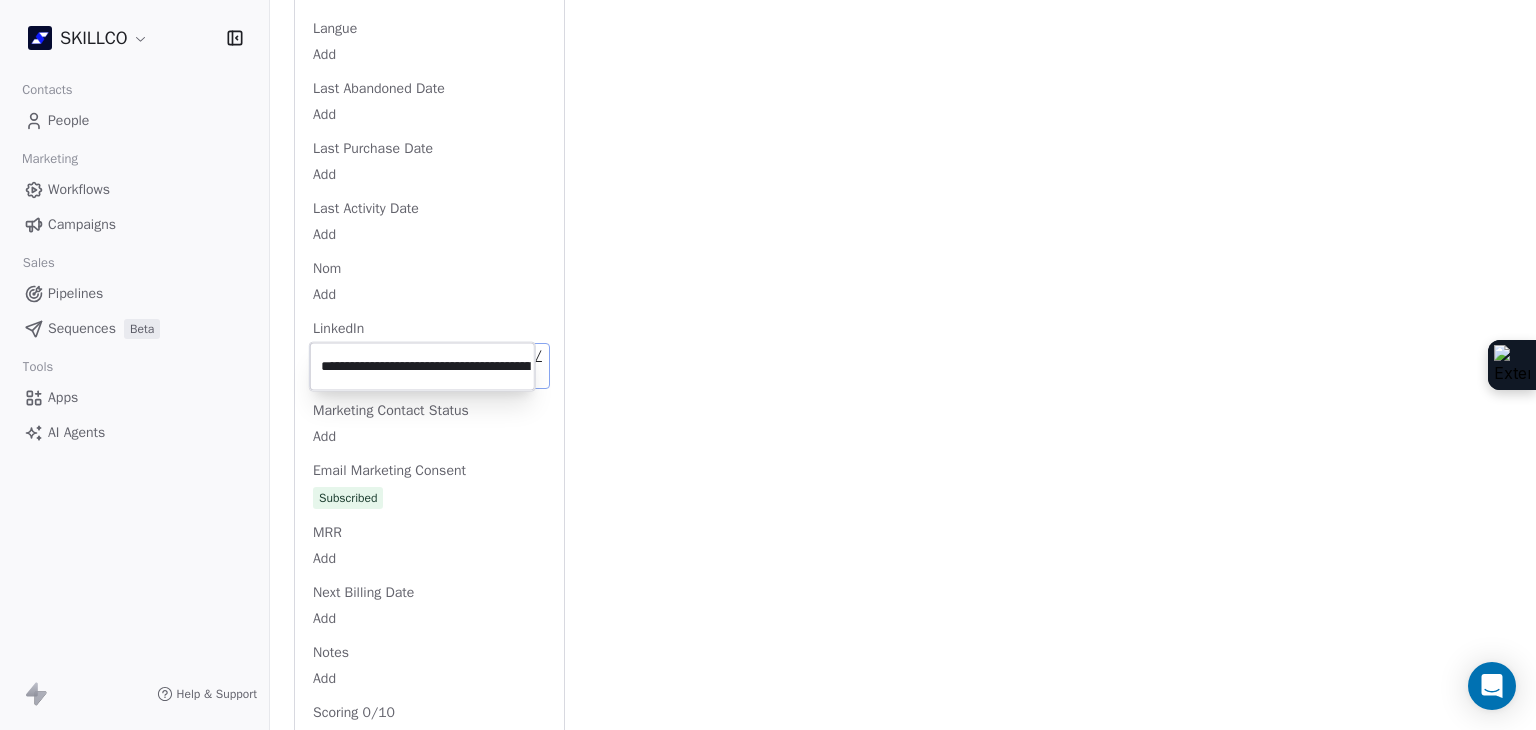 click on "SKILLCO Contacts People Marketing Workflows Campaigns Sales Pipelines Sequences Beta Tools Apps AI Agents Help & Support Back S contact@instep-occitanie.fr 2. LEAD OF MONTPELLIER PROSPECTION FORMATION IA  Add Tags Status:   Add Status Swipe One Full Name Add Email contact@instep-occitanie.fr Téléphone 33467121785 Ville Montpellier Annual Income Add Annual Revenue Add Average Order Value Add Besoin Add Birthday Add Browser Add Contact Source Add Pays Add Created Date May 28, 2025 03:36 PM Customer Lifetime Value Add Department Add Derniere page consulte Add Device Add Email Verification Status Valid Entreprise Léo Lagrange Formation Facebook https://www.facebook.com/instepoccitanie/ First Purchase Date Add Prénom Add Gender Add Poste Add Langue Add Last Abandoned Date Add Last Purchase Date Add Last Activity Date Add Nom Add LinkedIn https://www.linkedin.com/company/instep-occitanie Marketing Contact Status Add Email Marketing Consent Subscribed MRR Add Next Billing Date Add Notes Add Scoring 0/10 Add" at bounding box center (768, 365) 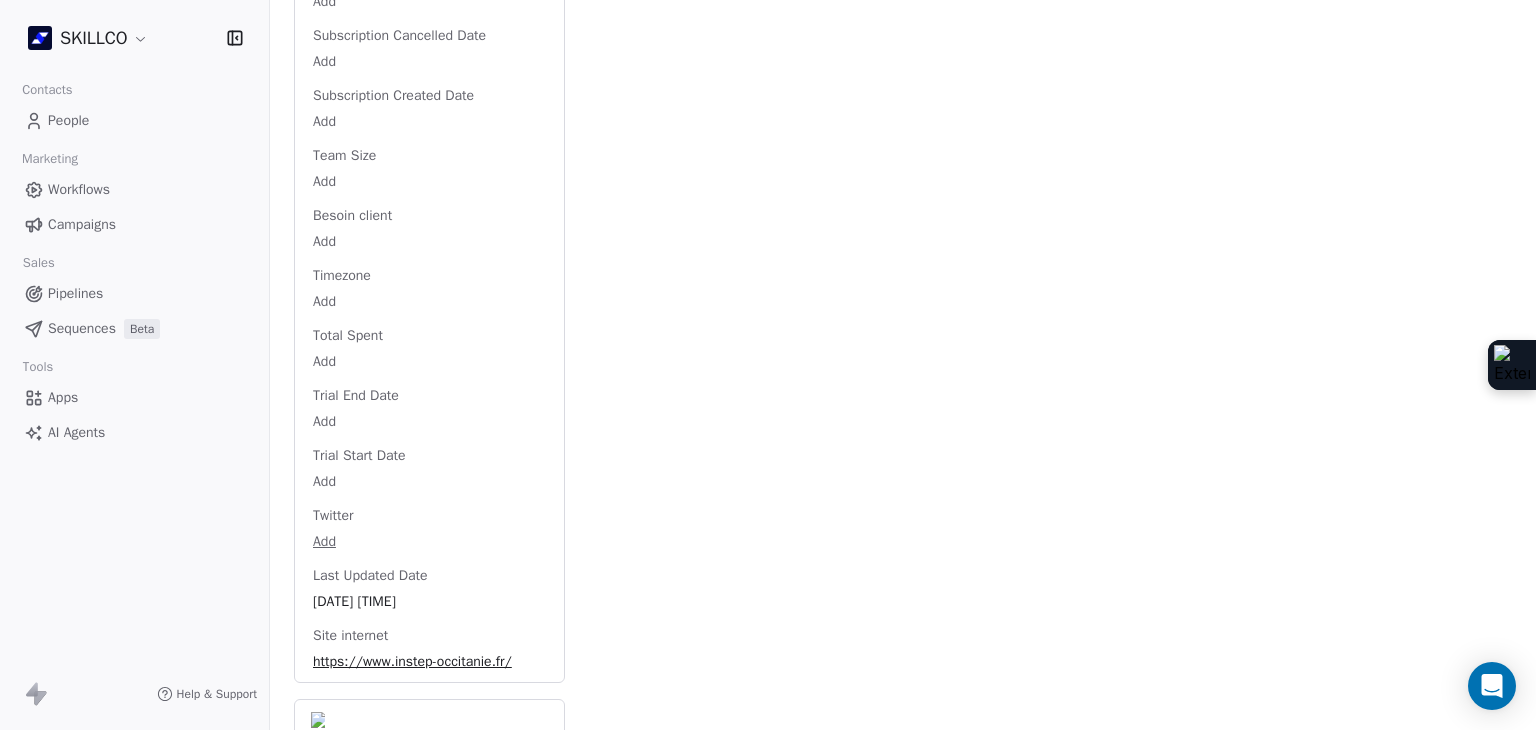 scroll, scrollTop: 2963, scrollLeft: 0, axis: vertical 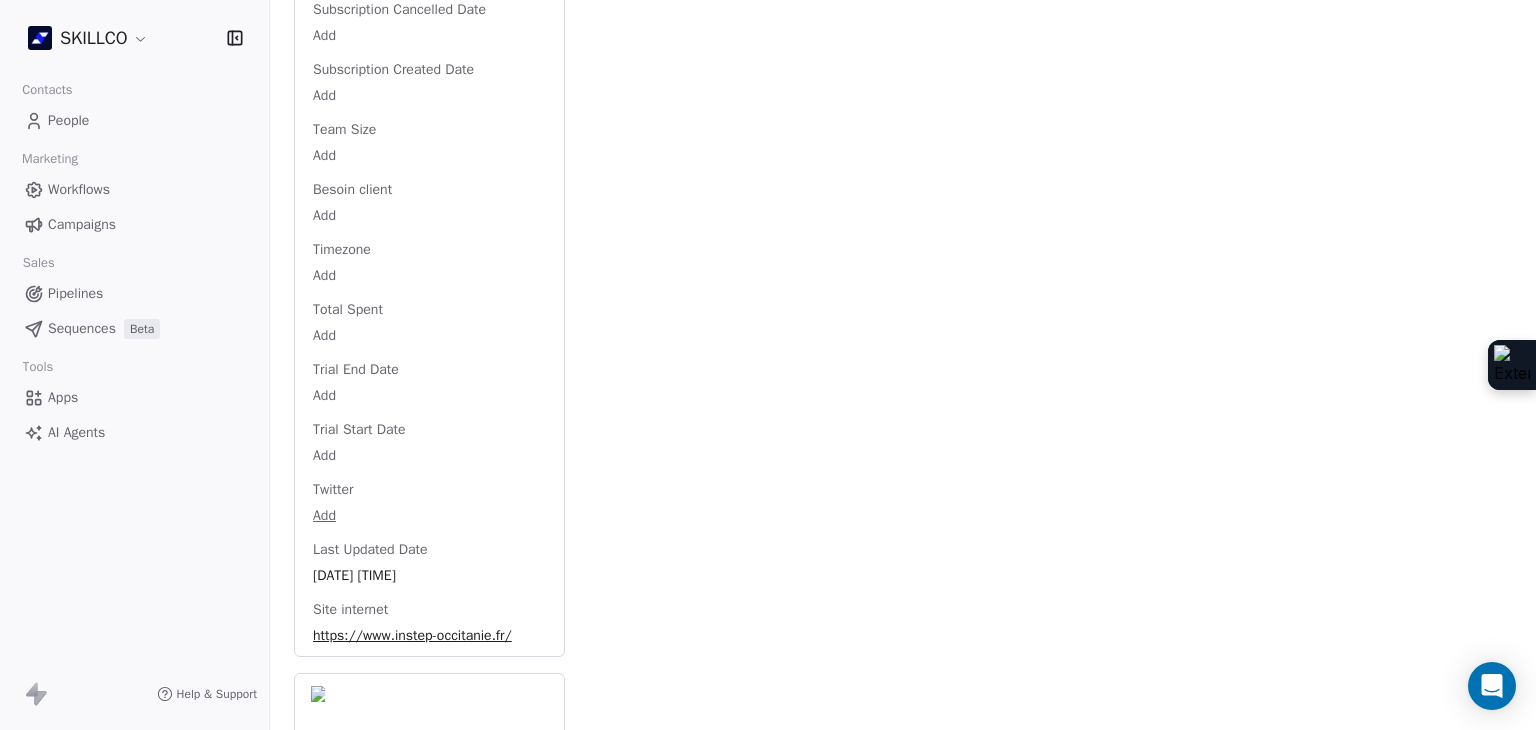 click on "https://www.instep-occitanie.fr/" at bounding box center [429, 636] 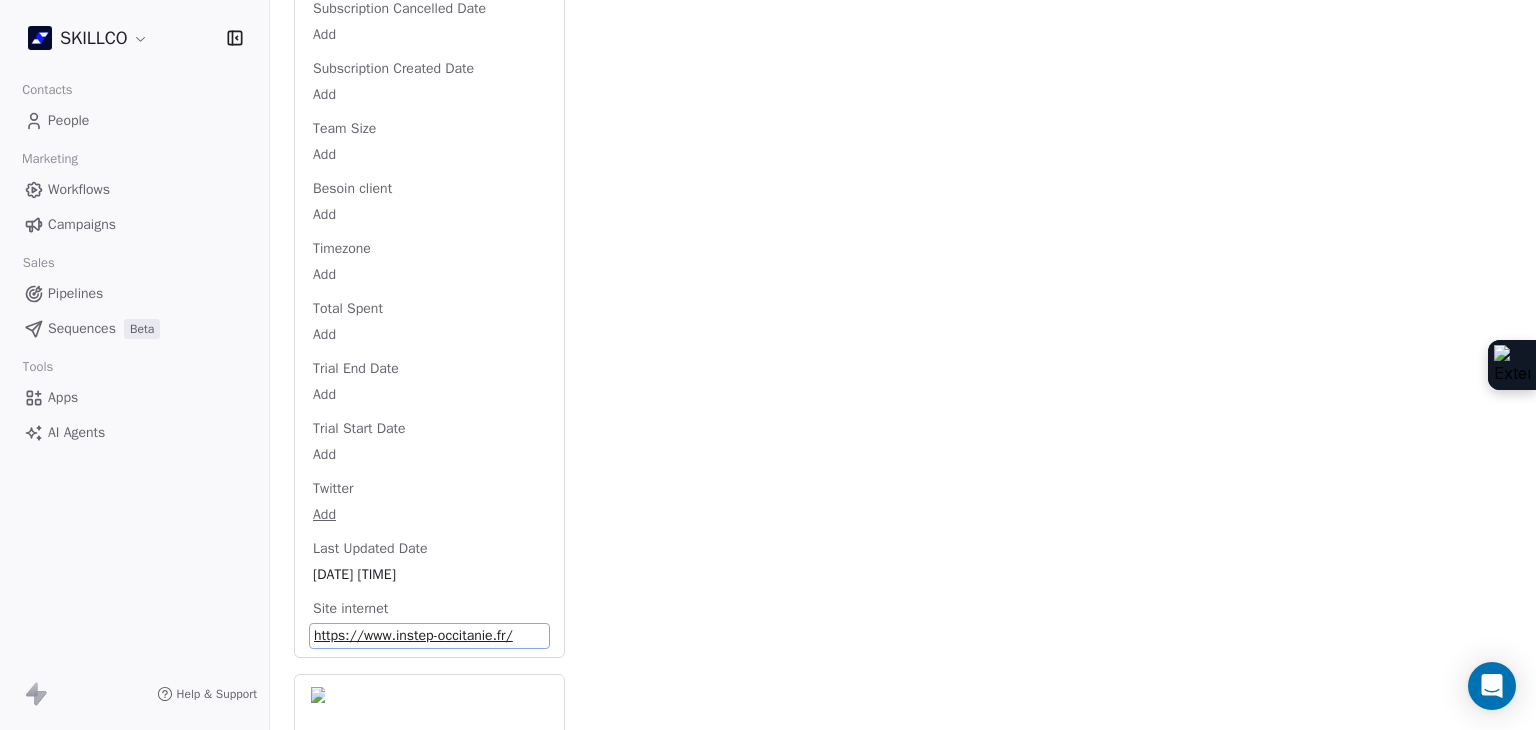 click on "https://www.instep-occitanie.fr/" at bounding box center (429, 636) 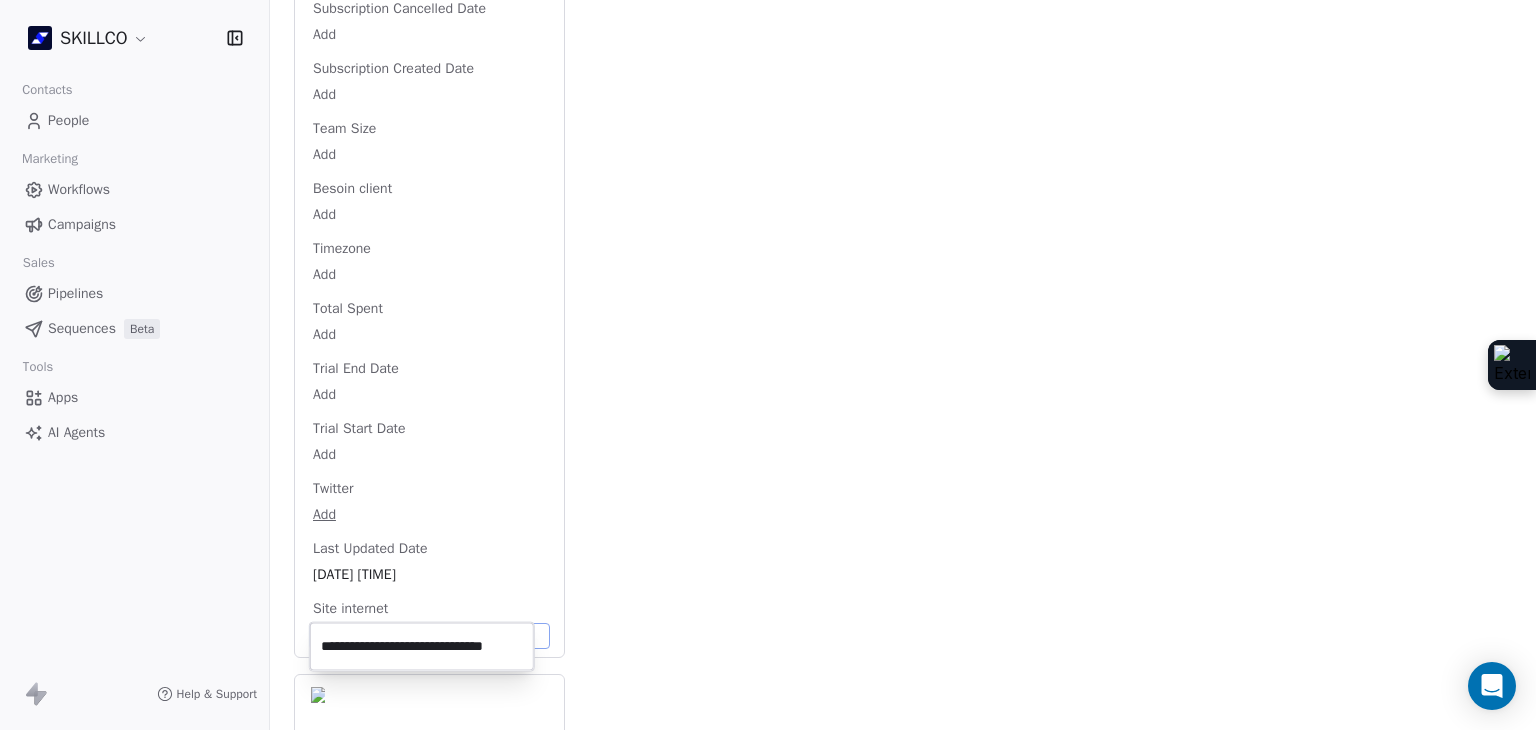 click on "SKILLCO Contacts People Marketing Workflows Campaigns Sales Pipelines Sequences Beta Tools Apps AI Agents Help & Support Back S contact@instep-occitanie.fr 2. LEAD OF MONTPELLIER PROSPECTION FORMATION IA  Add Tags Status:   Add Status Swipe One Full Name Add Email contact@instep-occitanie.fr Téléphone 33467121785 Ville Montpellier Annual Income Add Annual Revenue Add Average Order Value Add Besoin Add Birthday Add Browser Add Contact Source Add Pays Add Created Date May 28, 2025 03:36 PM Customer Lifetime Value Add Department Add Derniere page consulte Add Device Add Email Verification Status Valid Entreprise Léo Lagrange Formation Facebook https://www.facebook.com/instepoccitanie/ First Purchase Date Add Prénom Add Gender Add Poste Add Langue Add Last Abandoned Date Add Last Purchase Date Add Last Activity Date Add Nom Add LinkedIn https://www.linkedin.com/company/instep-occitanie Marketing Contact Status Add Email Marketing Consent Subscribed MRR Add Next Billing Date Add Notes Add Scoring 0/10 Add" at bounding box center [768, 365] 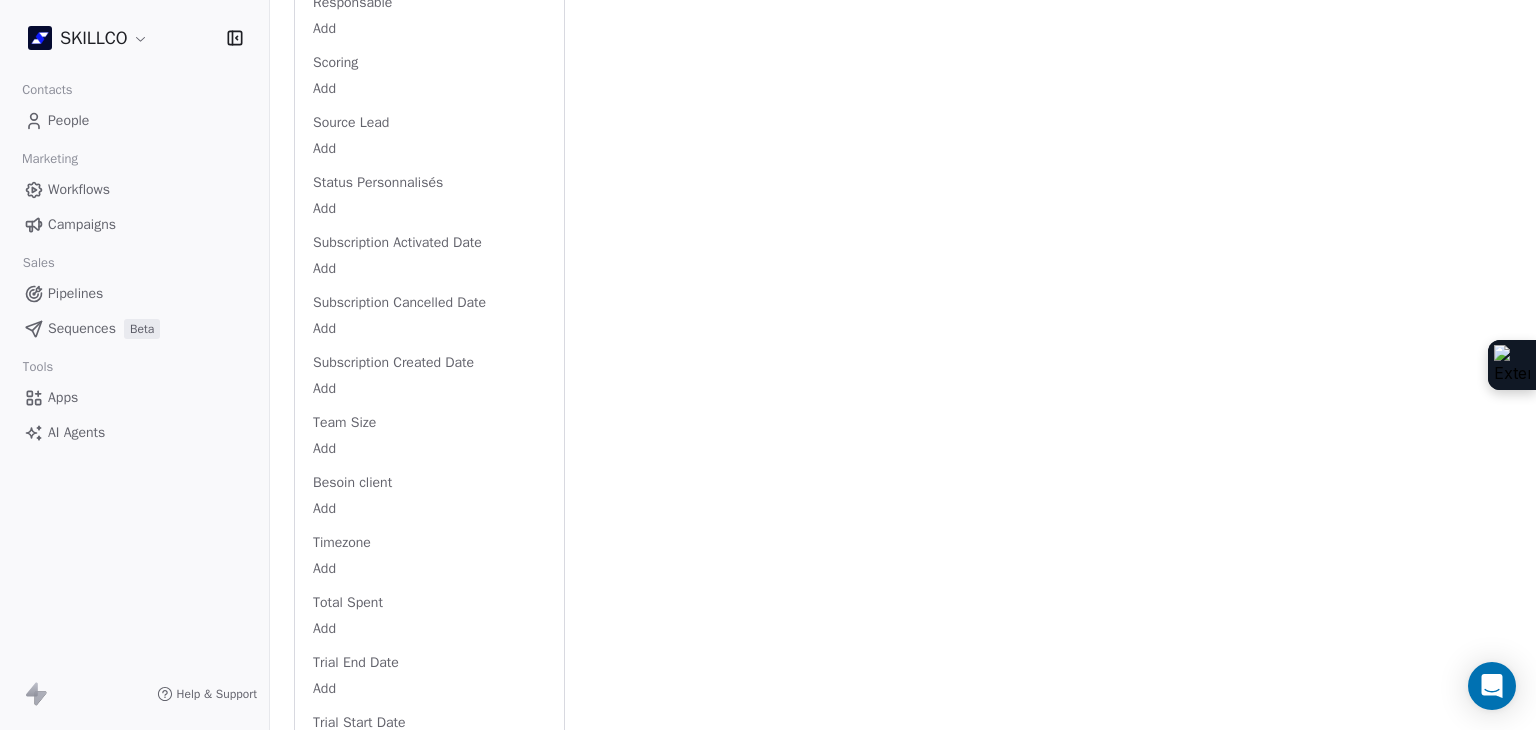 scroll, scrollTop: 2963, scrollLeft: 0, axis: vertical 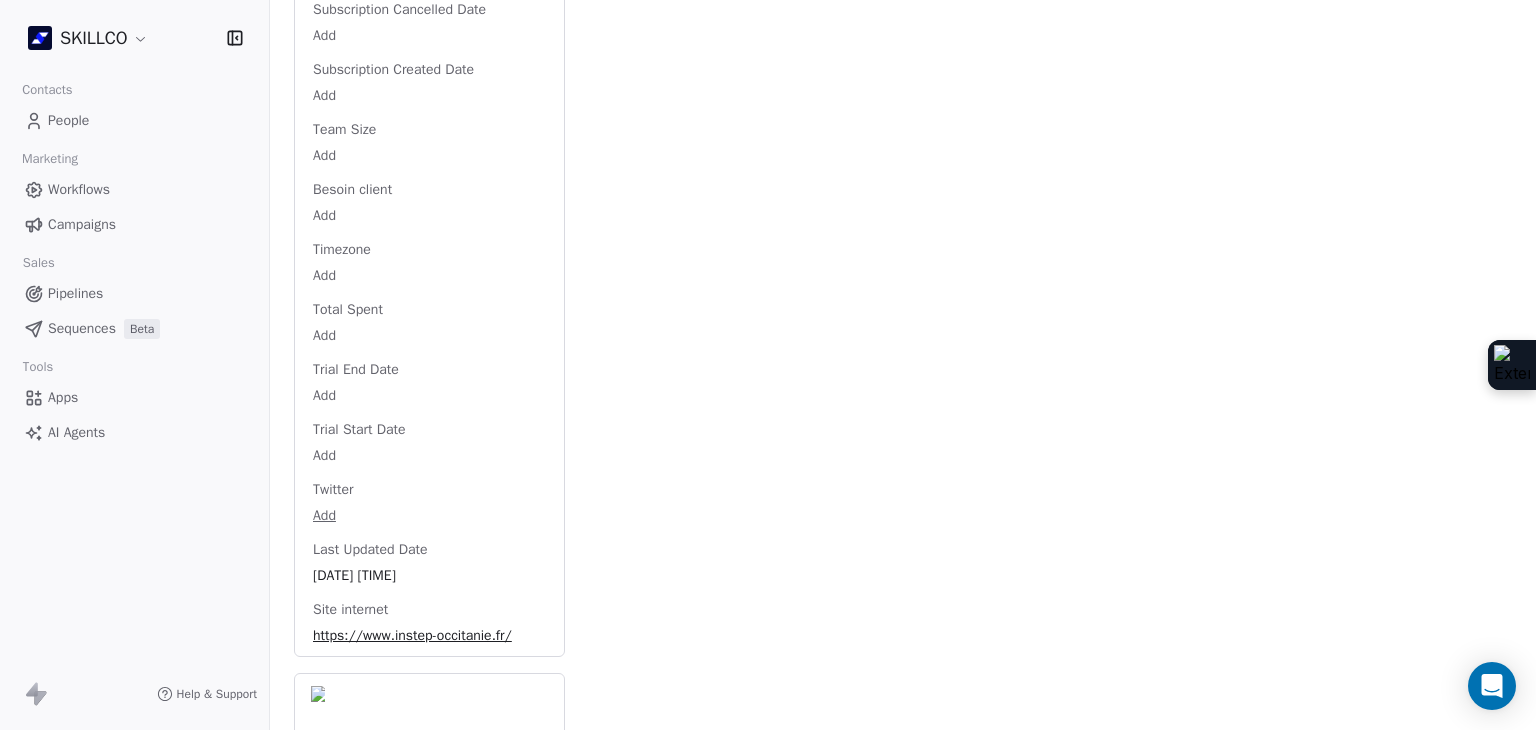 click on "https://www.instep-occitanie.fr/" at bounding box center (429, 636) 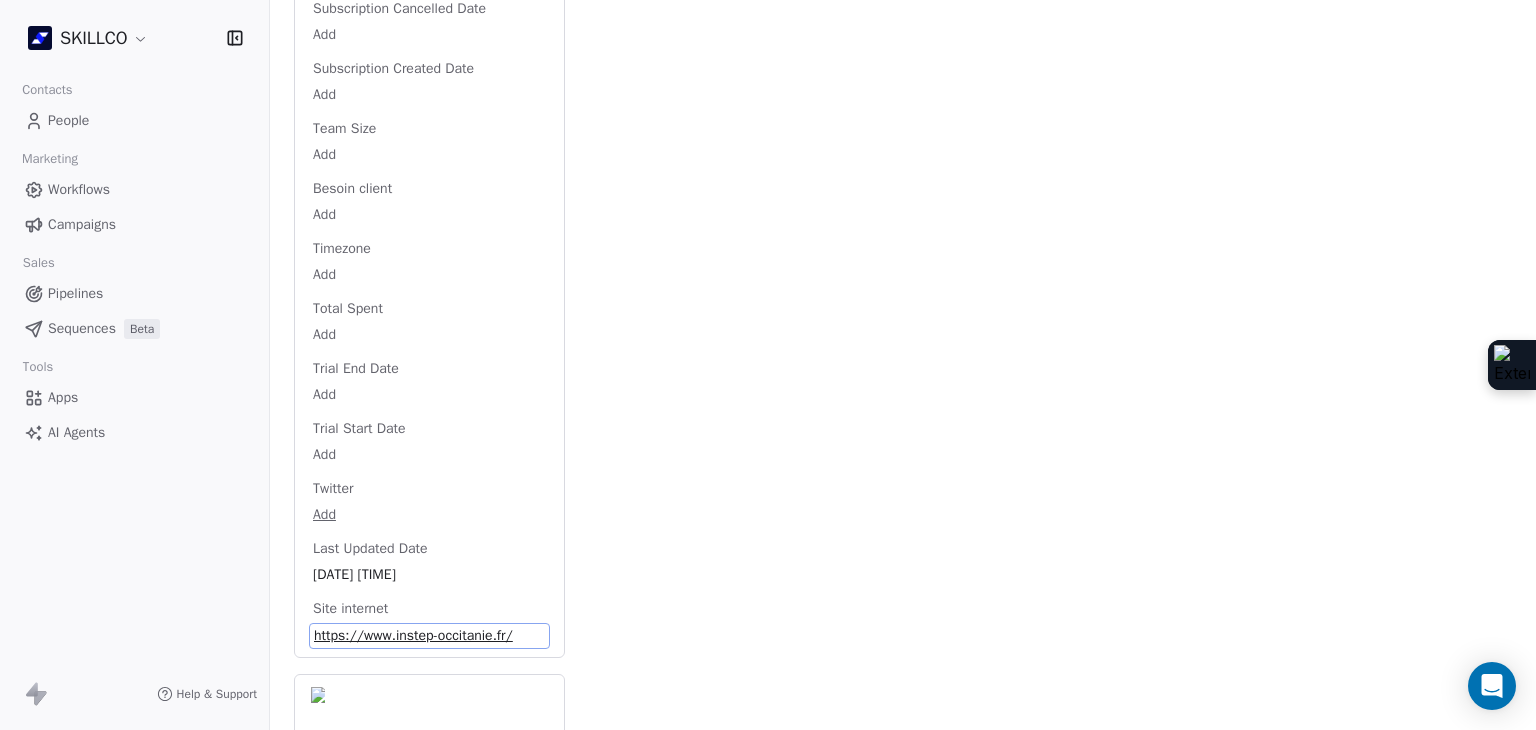 click on "https://www.instep-occitanie.fr/" at bounding box center (429, 636) 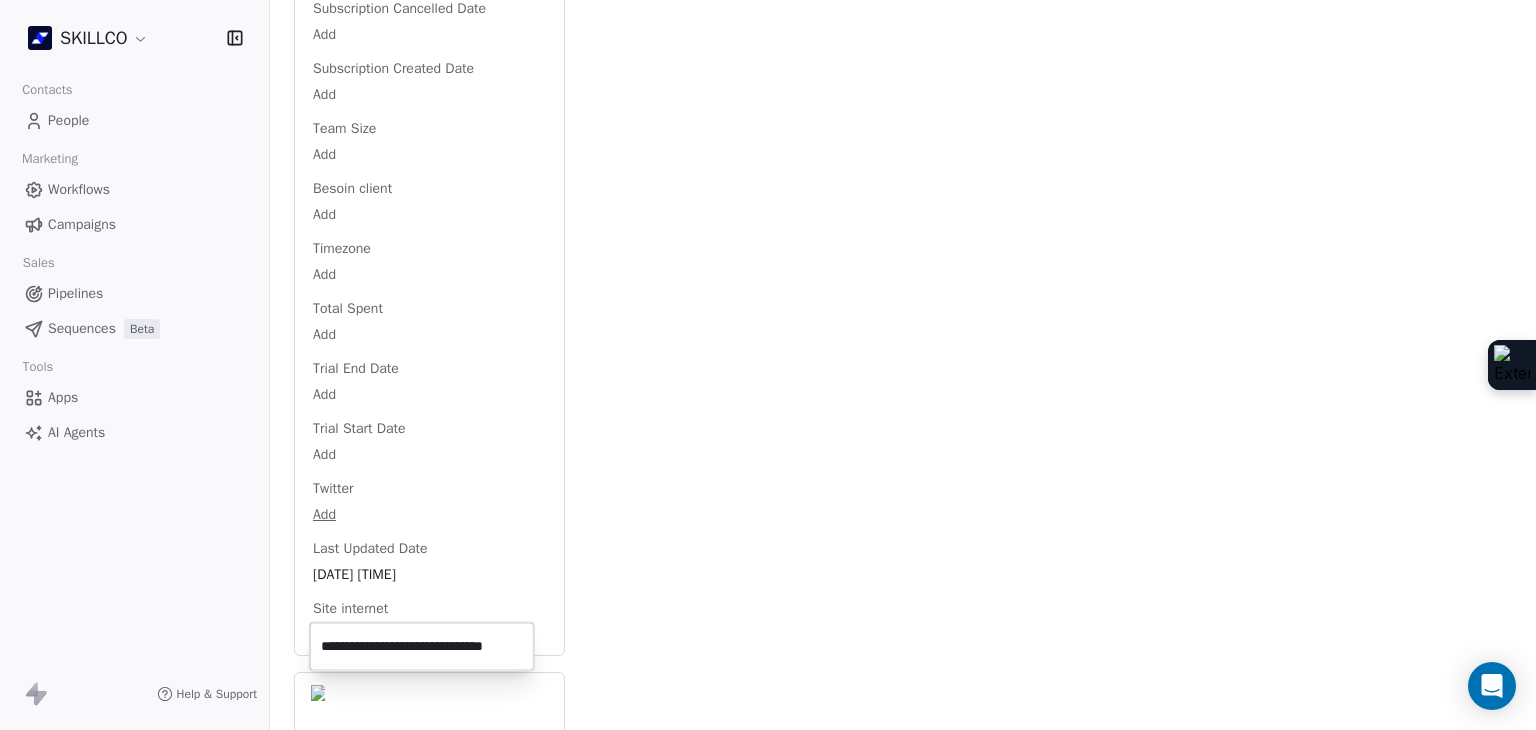 click on "SKILLCO Contacts People Marketing Workflows Campaigns Sales Pipelines Sequences Beta Tools Apps AI Agents Help & Support Back S contact@instep-occitanie.fr 2. LEAD OF MONTPELLIER PROSPECTION FORMATION IA  Add Tags Status:   Add Status Swipe One Full Name Add Email contact@instep-occitanie.fr Téléphone 33467121785 Ville Montpellier Annual Income Add Annual Revenue Add Average Order Value Add Besoin Add Birthday Add Browser Add Contact Source Add Pays Add Created Date May 28, 2025 03:36 PM Customer Lifetime Value Add Department Add Derniere page consulte Add Device Add Email Verification Status Valid Entreprise Léo Lagrange Formation Facebook https://www.facebook.com/instepoccitanie/ First Purchase Date Add Prénom Add Gender Add Poste Add Langue Add Last Abandoned Date Add Last Purchase Date Add Last Activity Date Add Nom Add LinkedIn https://www.linkedin.com/company/instep-occitanie Marketing Contact Status Add Email Marketing Consent Subscribed MRR Add Next Billing Date Add Notes Add Scoring 0/10 Add" at bounding box center [768, 365] 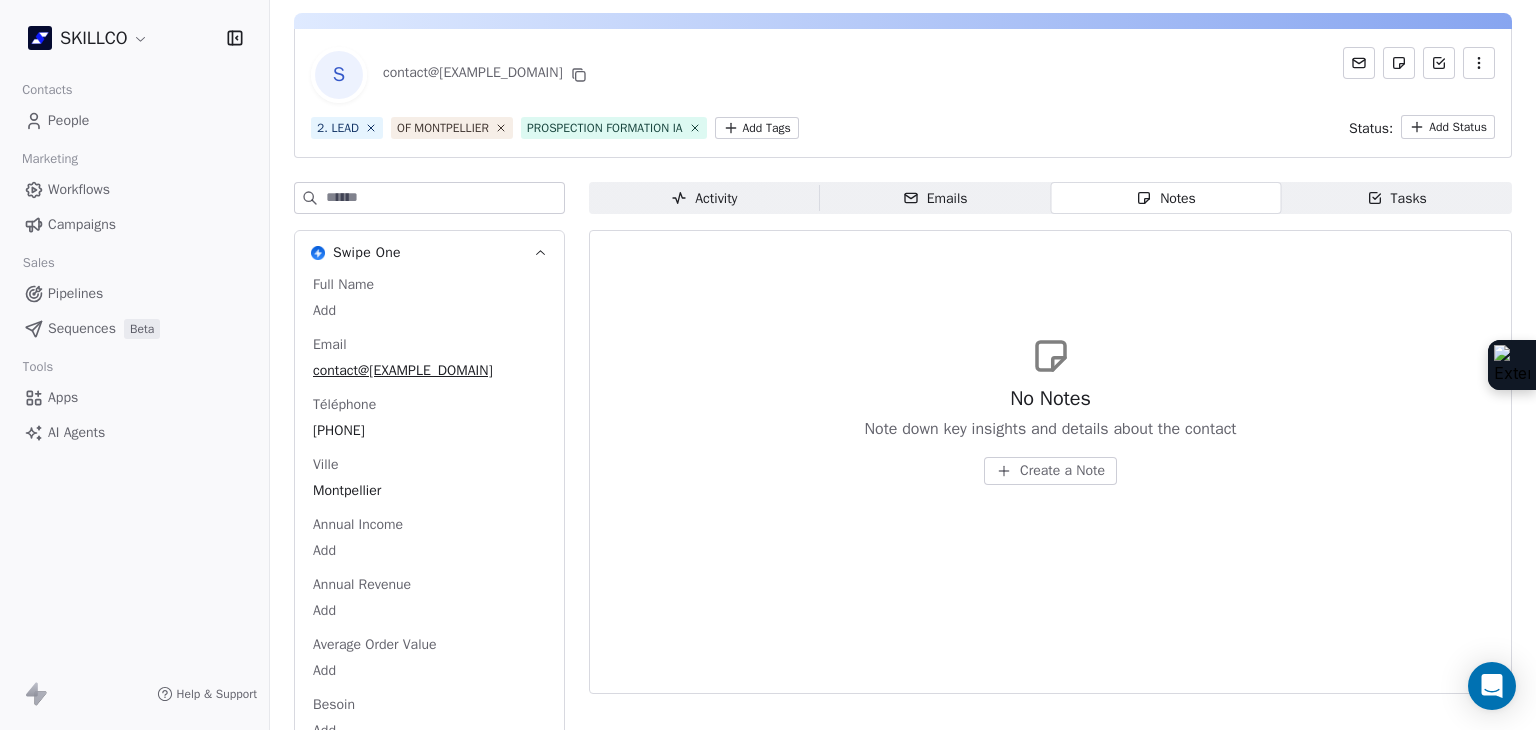 scroll, scrollTop: 63, scrollLeft: 0, axis: vertical 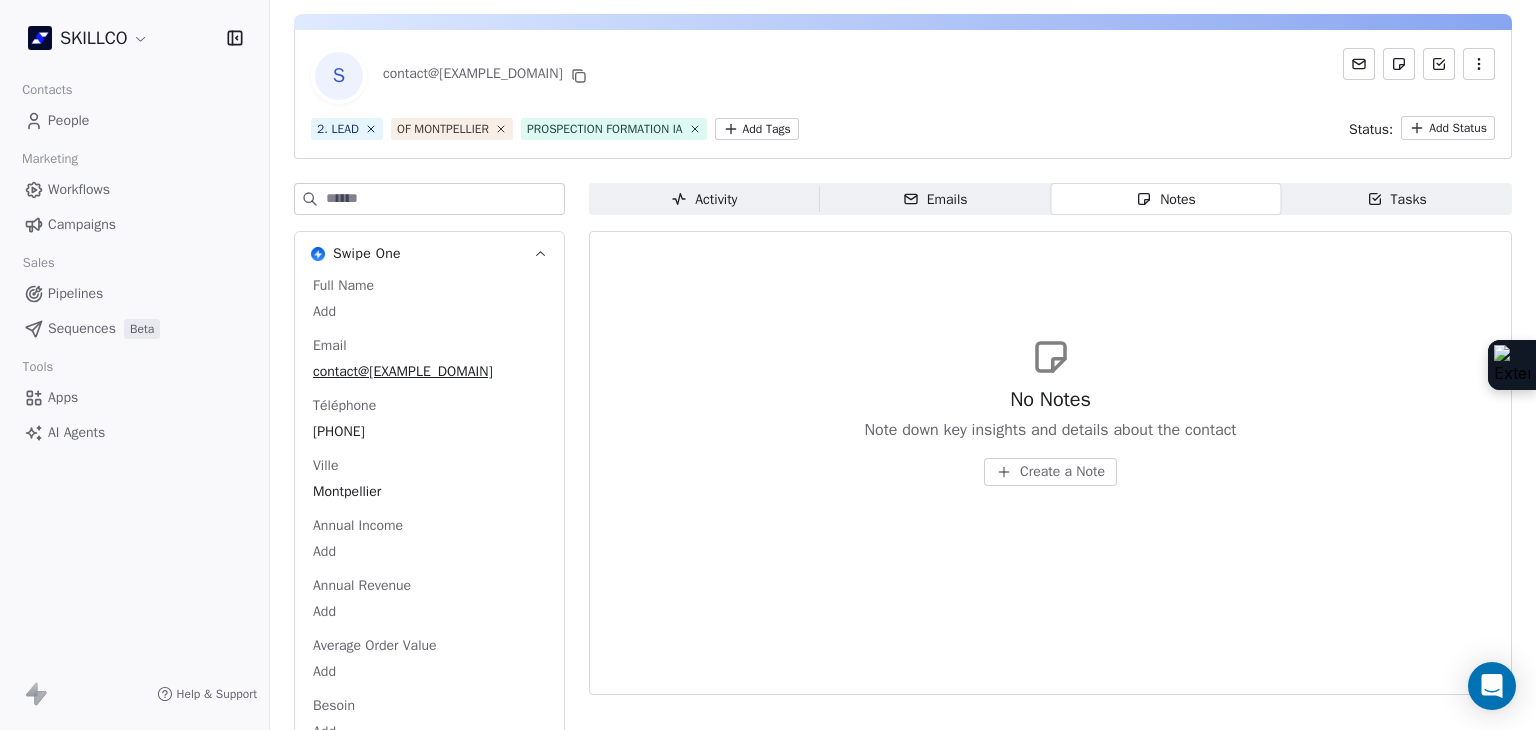 click on "SKILLCO Contacts People Marketing Workflows Campaigns Sales Pipelines Sequences Beta Tools Apps AI Agents Help & Support Back S contact@instep-occitanie.fr 2. LEAD OF MONTPELLIER PROSPECTION FORMATION IA  Add Tags Status:   Add Status Swipe One Full Name Add Email contact@instep-occitanie.fr Téléphone 33467121785 Ville Montpellier Annual Income Add Annual Revenue Add Average Order Value Add Besoin Add Birthday Add Browser Add Contact Source Add Pays Add Created Date May 28, 2025 03:36 PM Customer Lifetime Value Add Department Add Derniere page consulte Add Device Add Email Verification Status Valid Entreprise Léo Lagrange Formation Facebook https://www.facebook.com/instepoccitanie/ First Purchase Date Add Prénom Add Gender Add Poste Add Langue Add Last Abandoned Date Add Last Purchase Date Add Last Activity Date Add Nom Add LinkedIn https://www.linkedin.com/company/instep-occitanie Marketing Contact Status Add Email Marketing Consent Subscribed MRR Add Next Billing Date Add Notes Add Scoring 0/10 Add" at bounding box center (768, 365) 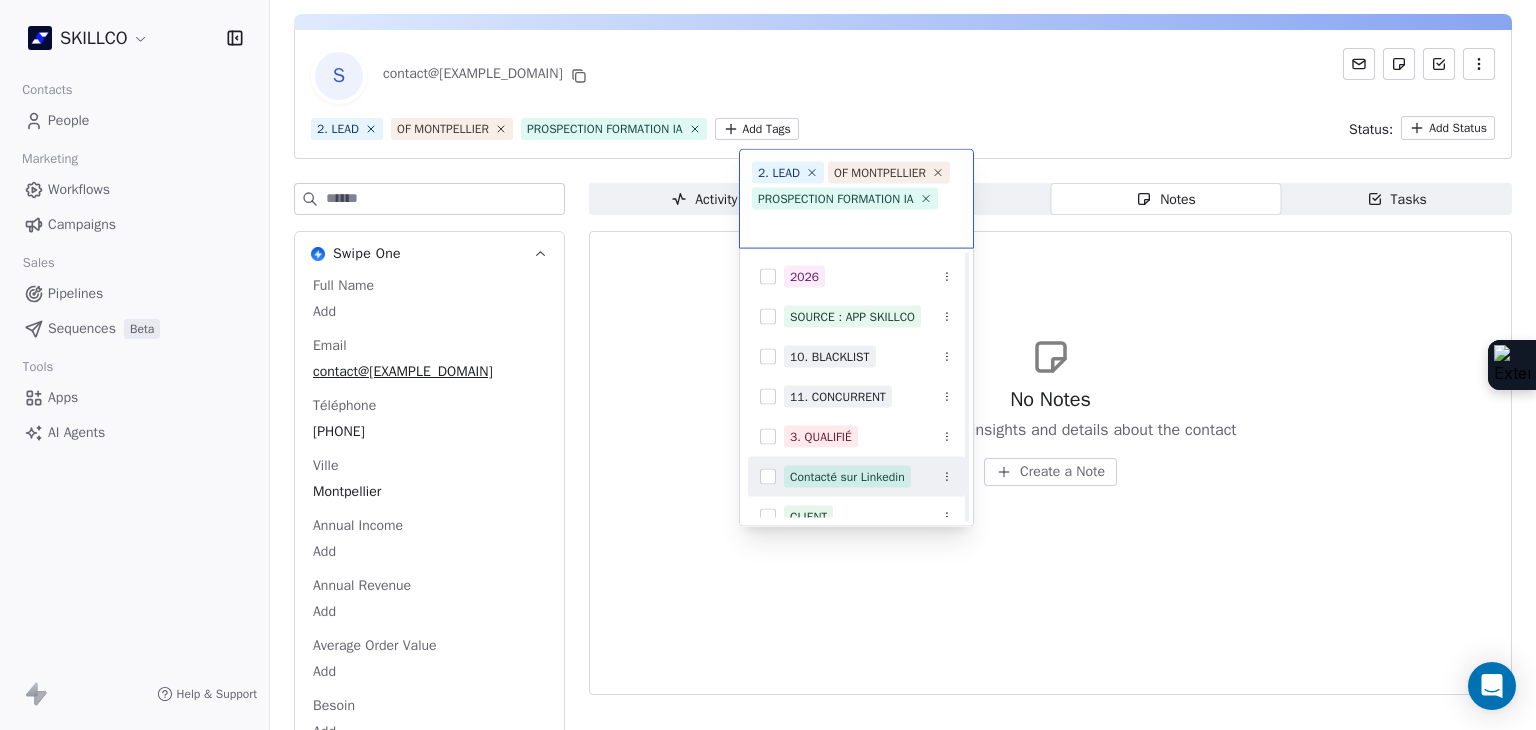 scroll, scrollTop: 578, scrollLeft: 0, axis: vertical 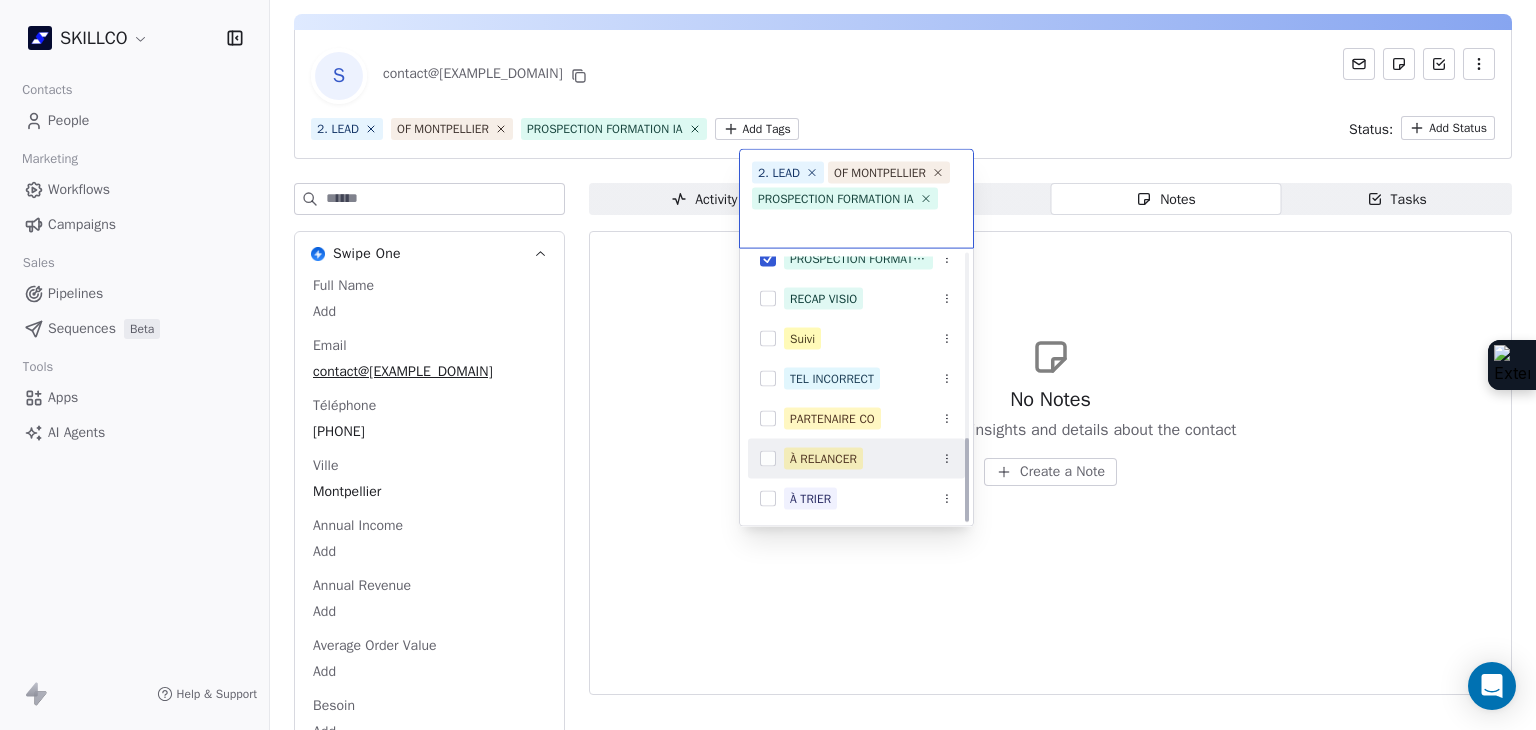 click on "À RELANCER" at bounding box center (823, 459) 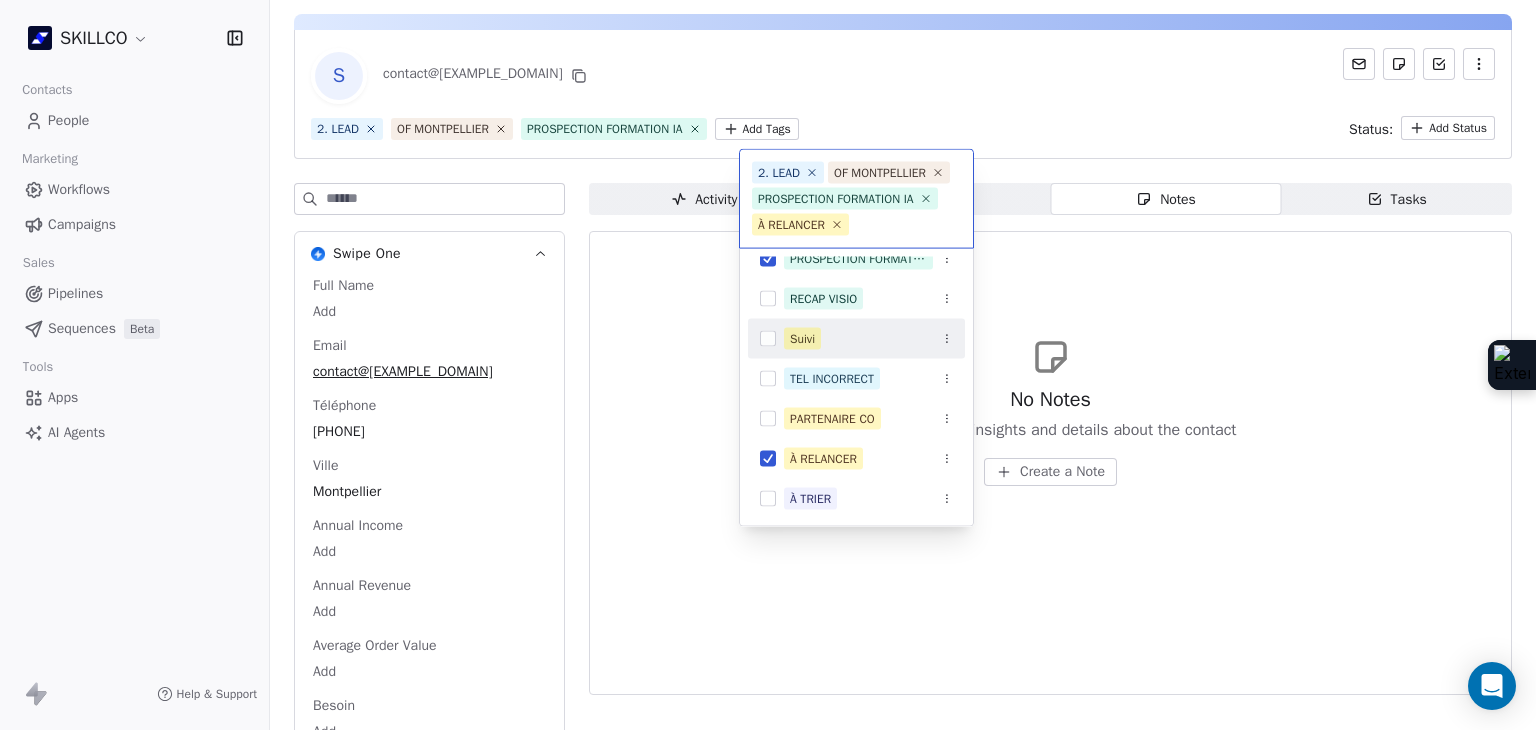 click on "SKILLCO Contacts People Marketing Workflows Campaigns Sales Pipelines Sequences Beta Tools Apps AI Agents Help & Support Back S contact@instep-occitanie.fr 2. LEAD OF MONTPELLIER PROSPECTION FORMATION IA  Add Tags Status:   Add Status Swipe One Full Name Add Email contact@instep-occitanie.fr Téléphone 33467121785 Ville Montpellier Annual Income Add Annual Revenue Add Average Order Value Add Besoin Add Birthday Add Browser Add Contact Source Add Pays Add Created Date May 28, 2025 03:36 PM Customer Lifetime Value Add Department Add Derniere page consulte Add Device Add Email Verification Status Valid Entreprise Léo Lagrange Formation Facebook https://www.facebook.com/instepoccitanie/ First Purchase Date Add Prénom Add Gender Add Poste Add Langue Add Last Abandoned Date Add Last Purchase Date Add Last Activity Date Add Nom Add LinkedIn https://www.linkedin.com/company/instep-occitanie Marketing Contact Status Add Email Marketing Consent Subscribed MRR Add Next Billing Date Add Notes Add Scoring 0/10 Add" at bounding box center (768, 365) 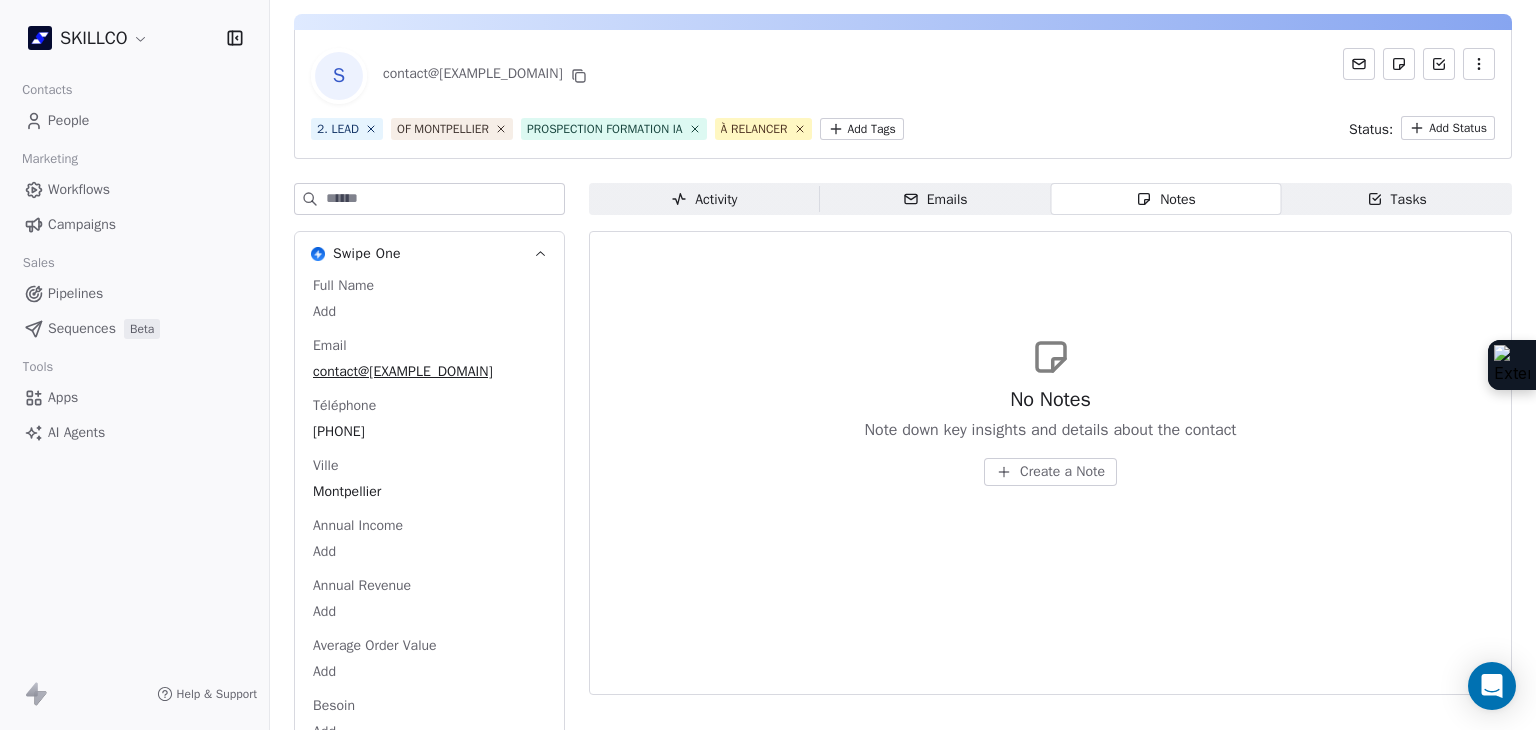 click on "Create a Note" at bounding box center (1062, 472) 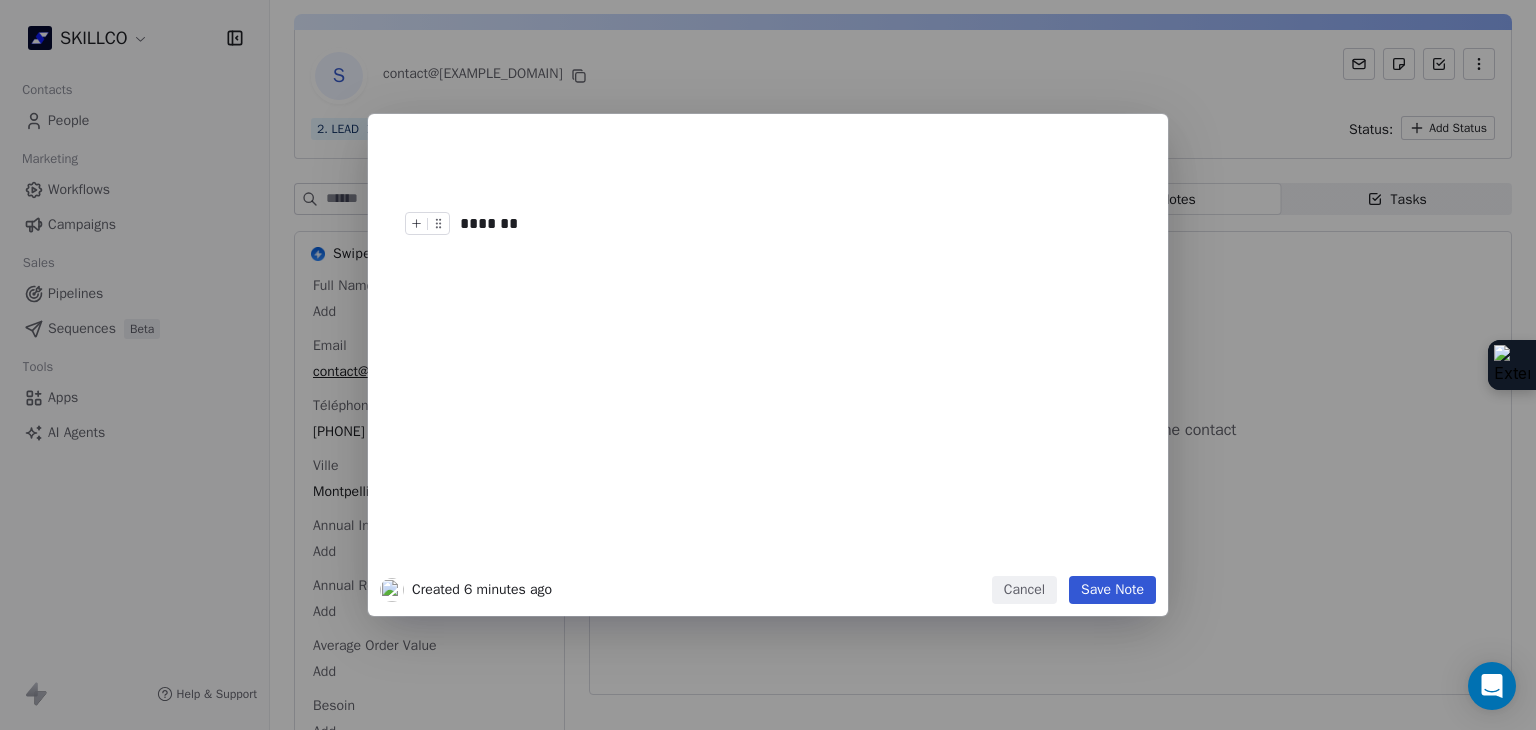 drag, startPoint x: 599, startPoint y: 222, endPoint x: 412, endPoint y: 227, distance: 187.06683 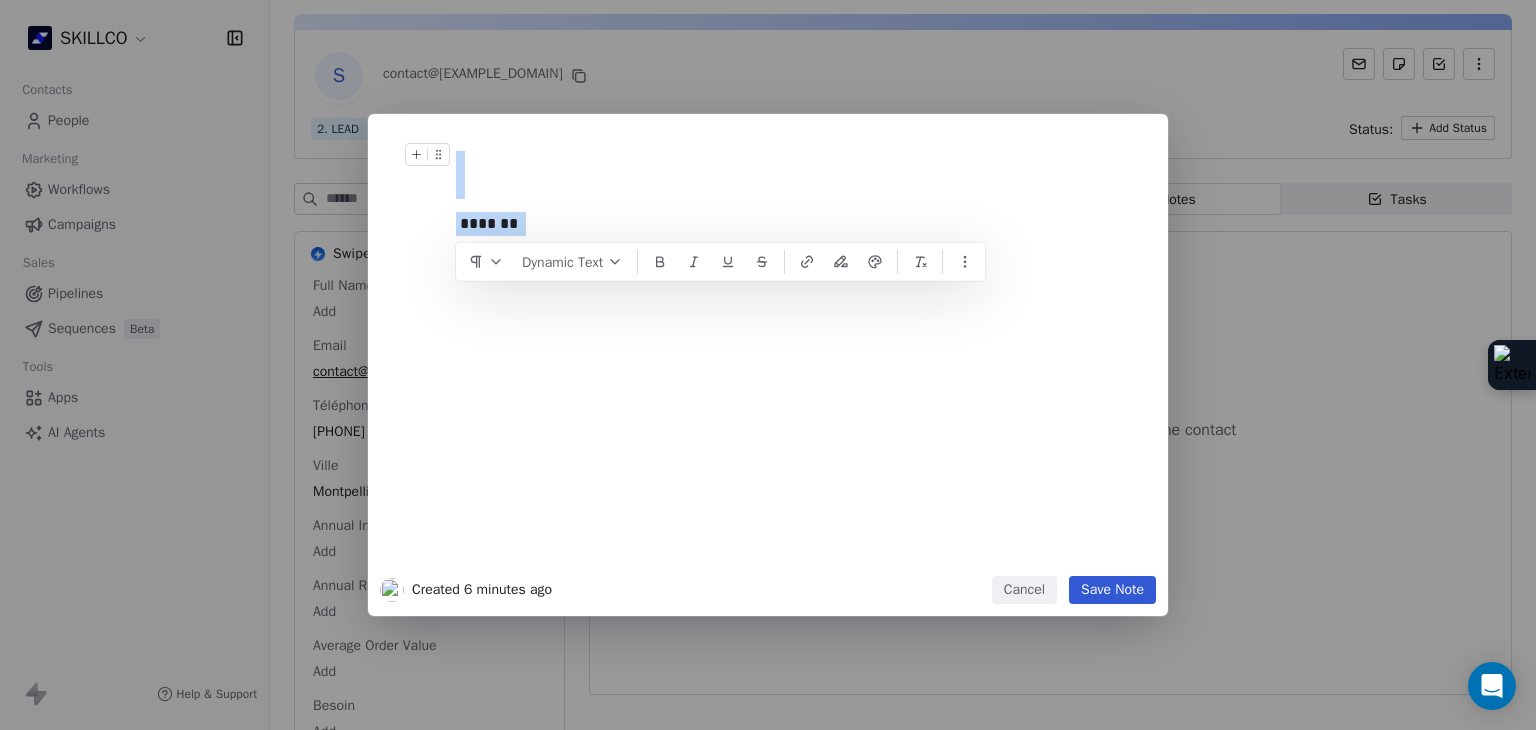 drag, startPoint x: 604, startPoint y: 326, endPoint x: 250, endPoint y: 195, distance: 377.46124 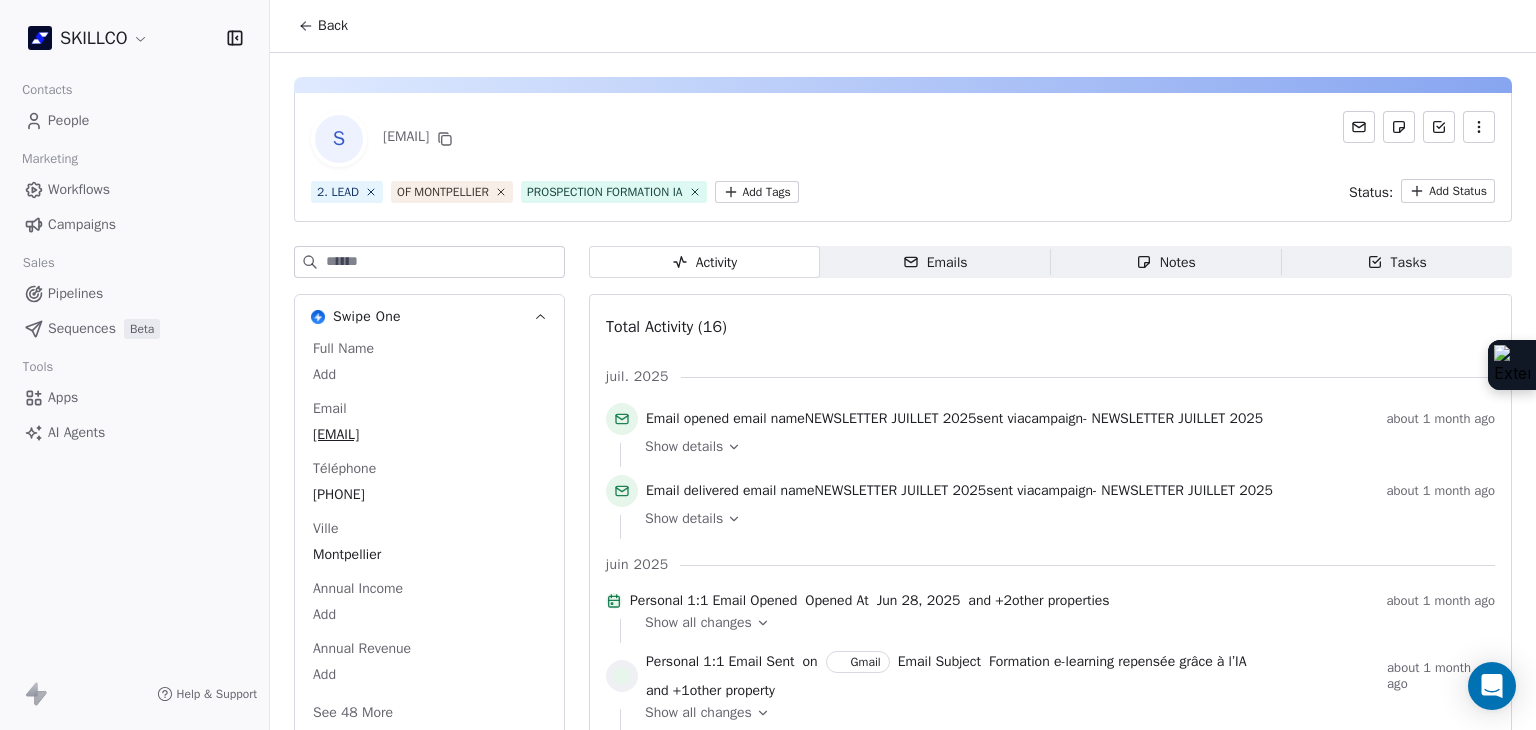 scroll, scrollTop: 0, scrollLeft: 0, axis: both 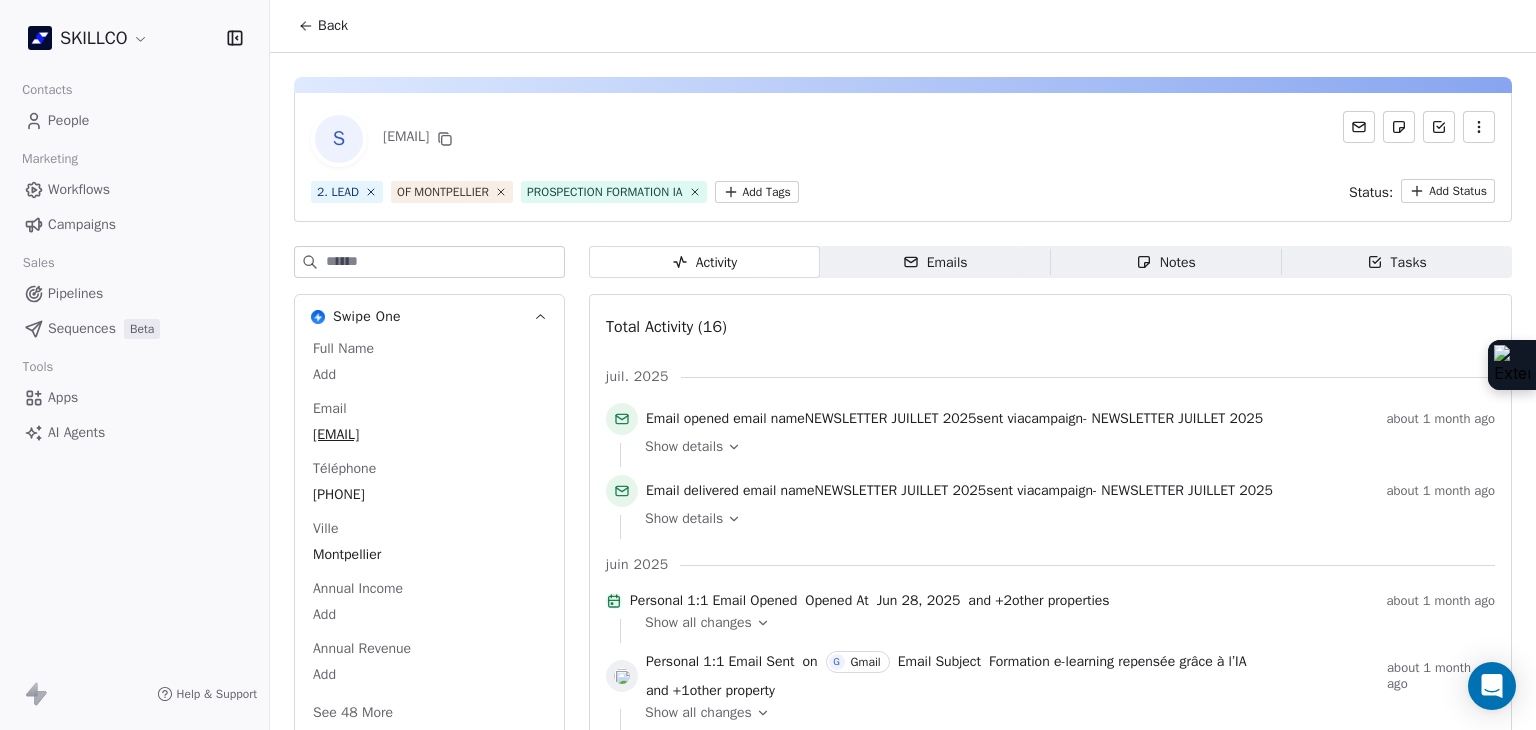 click on "SKILLCO Contacts People Marketing Workflows Campaigns Sales Pipelines Sequences Beta Tools Apps AI Agents Help & Support Back S [EMAIL] 2. LEAD OF MONTPELLIER PROSPECTION FORMATION IA Add Tags Status: Add Status Swipe One Full Name Add Email [EMAIL] Téléphone [PHONE] Ville [CITY] Annual Income Add Annual Revenue Add See 48 More Calendly Activity Activity Emails Emails Notes Notes Tasks Tasks Total Activity (16) juil. 2025 Email opened email name NEWSLETTER JUILLET 2025 sent via campaign - NEWSLETTER JUILLET 2025 about 1 month ago Show details Email delivered email name NEWSLETTER JUILLET 2025 sent via campaign - NEWSLETTER JUILLET 2025 about 1 month ago Show details juin 2025 Personal 1:1 Email Opened Opened At Jun 28, 2025 and + 2 other properties about 1 month ago Show all changes Personal 1:1 Email Sent on G Gmail Email Subject Formation e-learning repensée grâce à l’IA and + 1 other property about 1 month ago by" at bounding box center (768, 365) 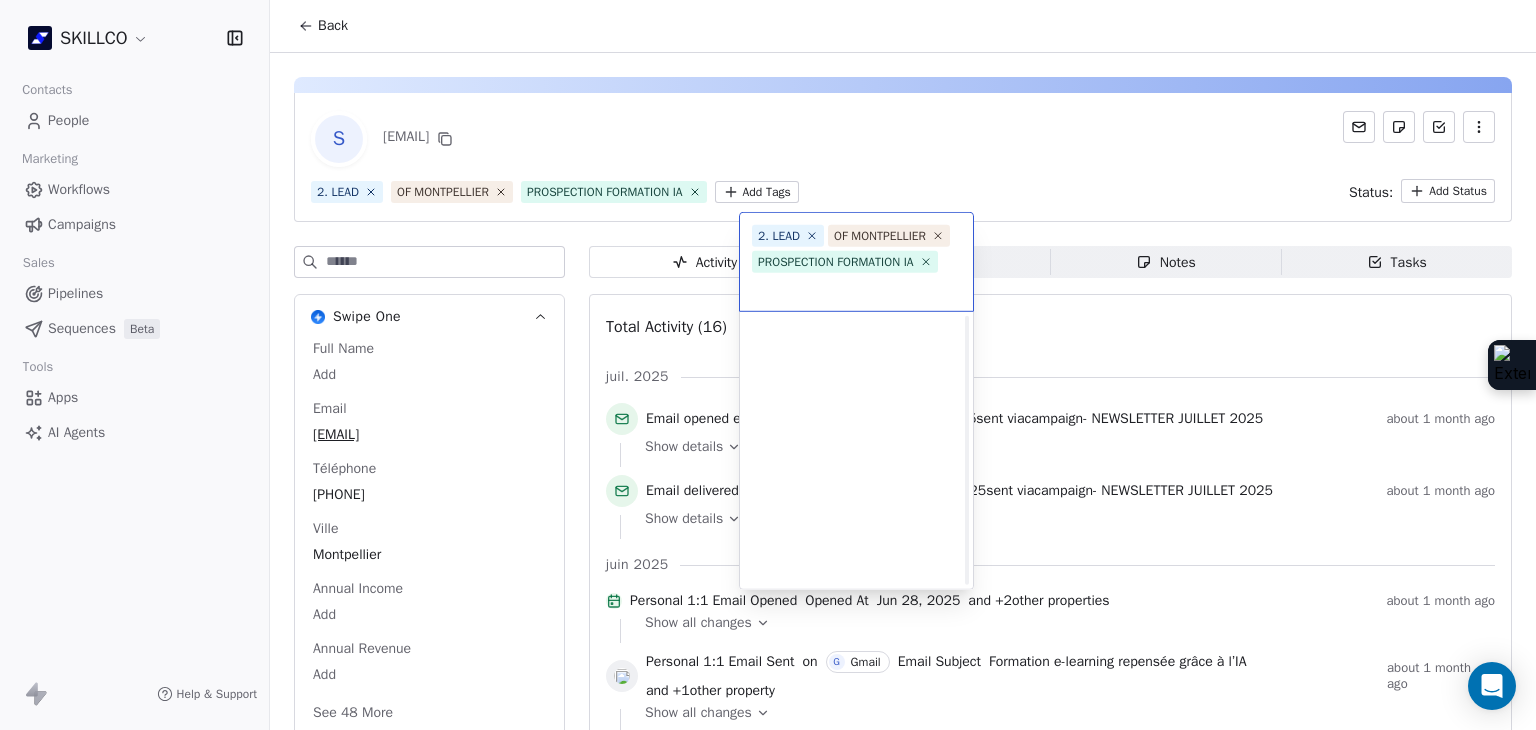 scroll, scrollTop: 578, scrollLeft: 0, axis: vertical 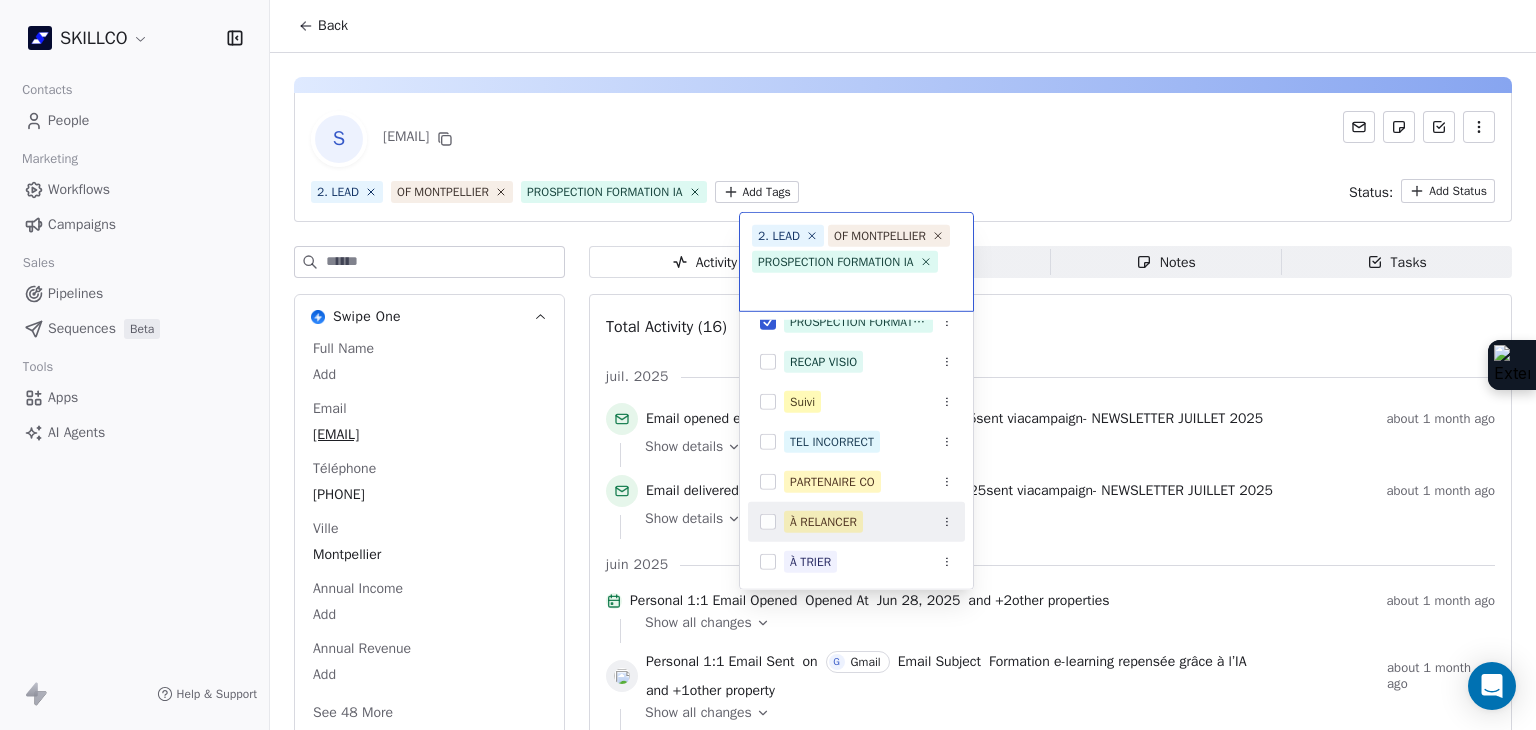 click on "À RELANCER" at bounding box center (856, 522) 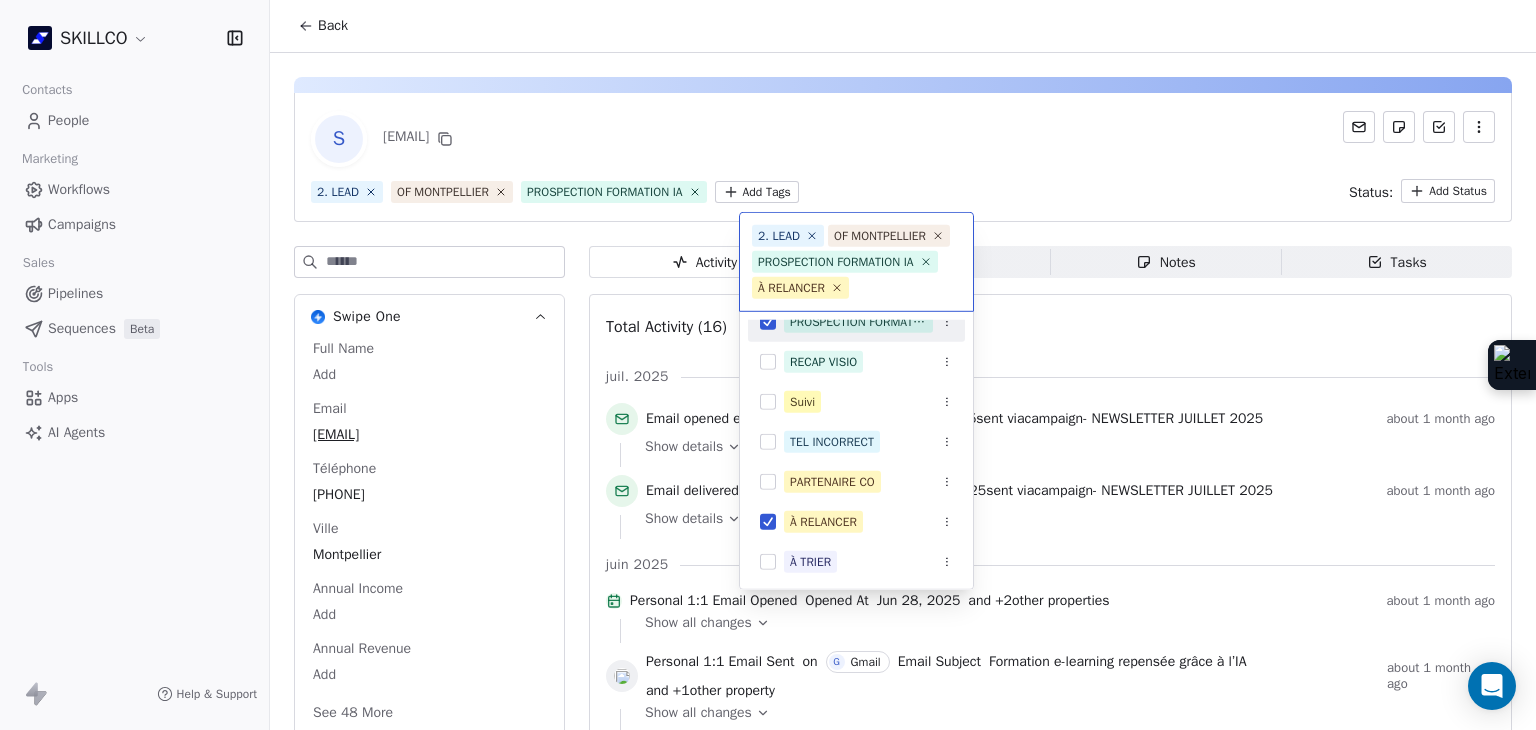 click on "SKILLCO Contacts People Marketing Workflows Campaigns Sales Pipelines Sequences Beta Tools Apps AI Agents Help & Support Back S [EMAIL] 2. LEAD OF MONTPELLIER PROSPECTION FORMATION IA Add Tags Status: Add Status Swipe One Full Name Add Email [EMAIL] Téléphone [PHONE] Ville [CITY] Annual Income Add Annual Revenue Add See 48 More Calendly Activity Activity Emails Emails Notes Notes Tasks Tasks Total Activity (16) juil. 2025 Email opened email name NEWSLETTER JUILLET 2025 sent via campaign - NEWSLETTER JUILLET 2025 about 1 month ago Show details Email delivered email name NEWSLETTER JUILLET 2025 sent via campaign - NEWSLETTER JUILLET 2025 about 1 month ago Show details juin 2025 Personal 1:1 Email Opened Opened At Jun 28, 2025 and + 2 other properties about 1 month ago Show all changes Personal 1:1 Email Sent on G Gmail Email Subject Formation e-learning repensée grâce à l’IA and + 1 other property about 1 month ago by" at bounding box center (768, 365) 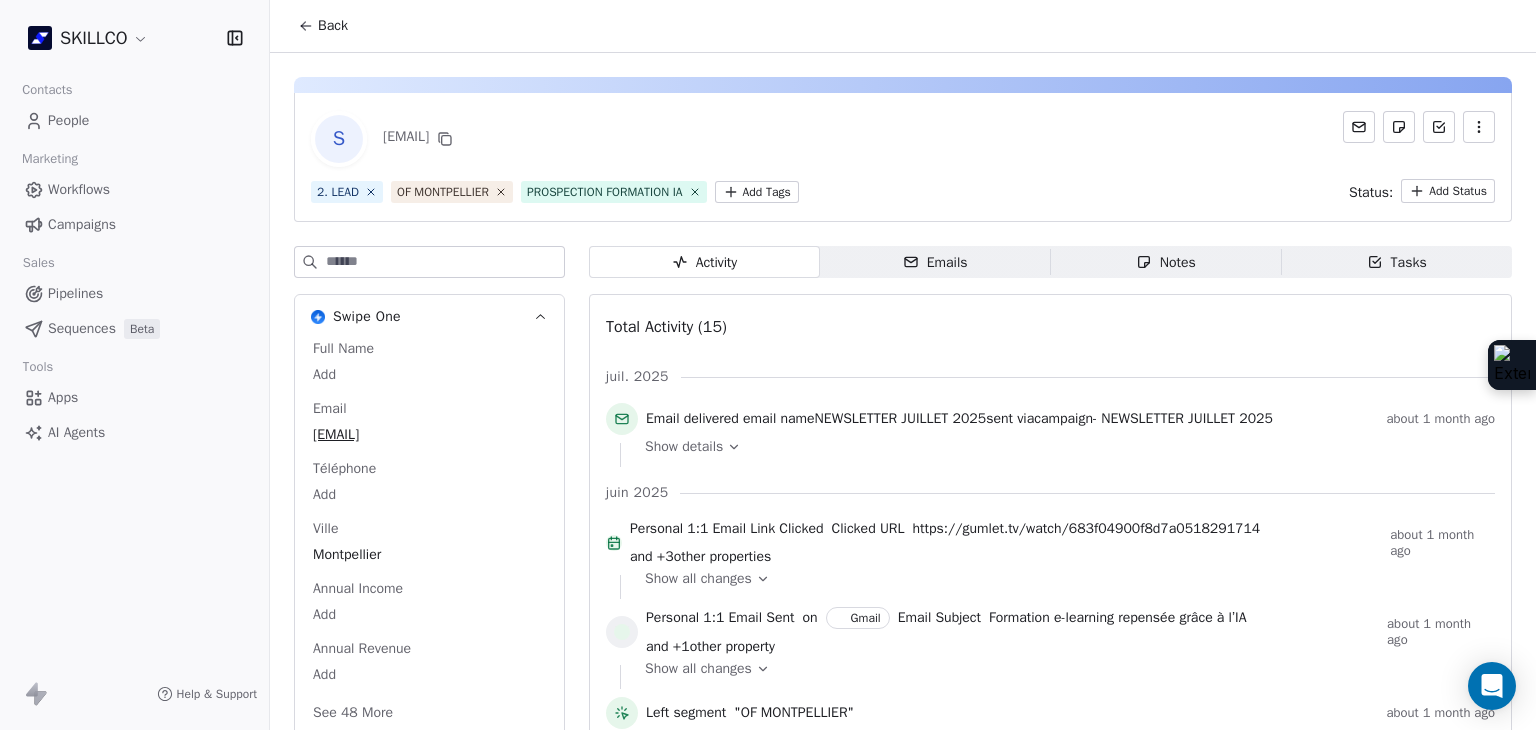 scroll, scrollTop: 0, scrollLeft: 0, axis: both 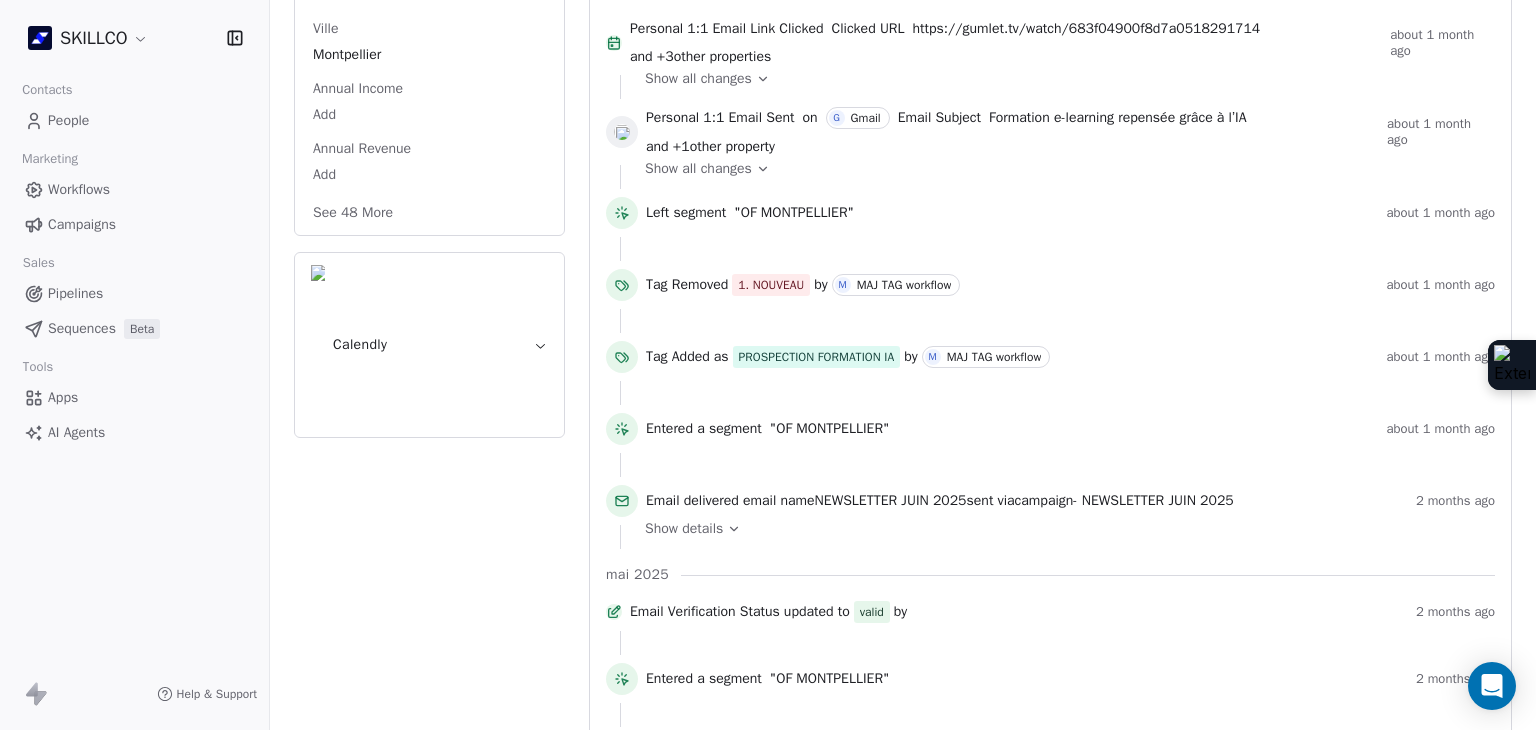 click on "Calendly" at bounding box center (429, 345) 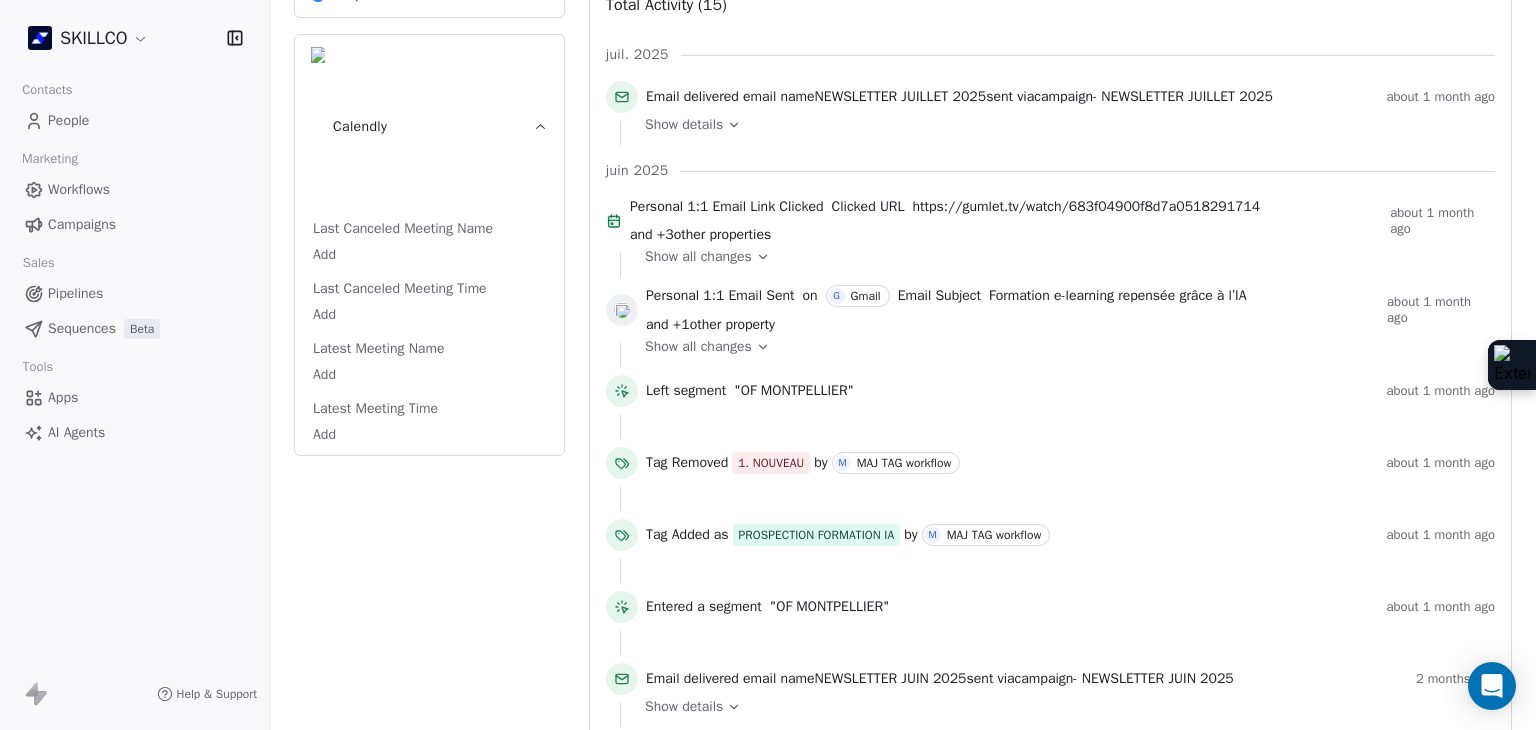scroll, scrollTop: 200, scrollLeft: 0, axis: vertical 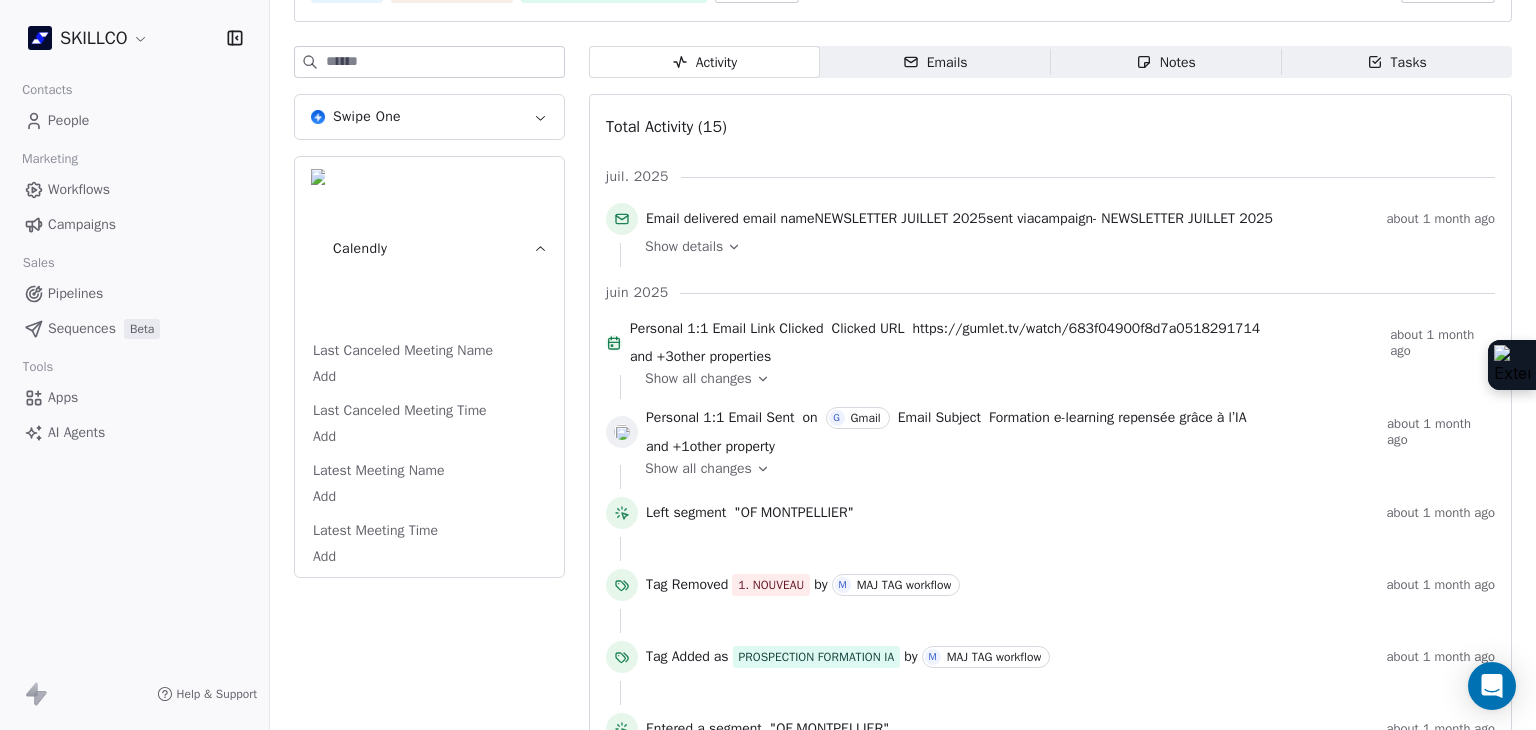 click on "Emails Emails" at bounding box center [935, 62] 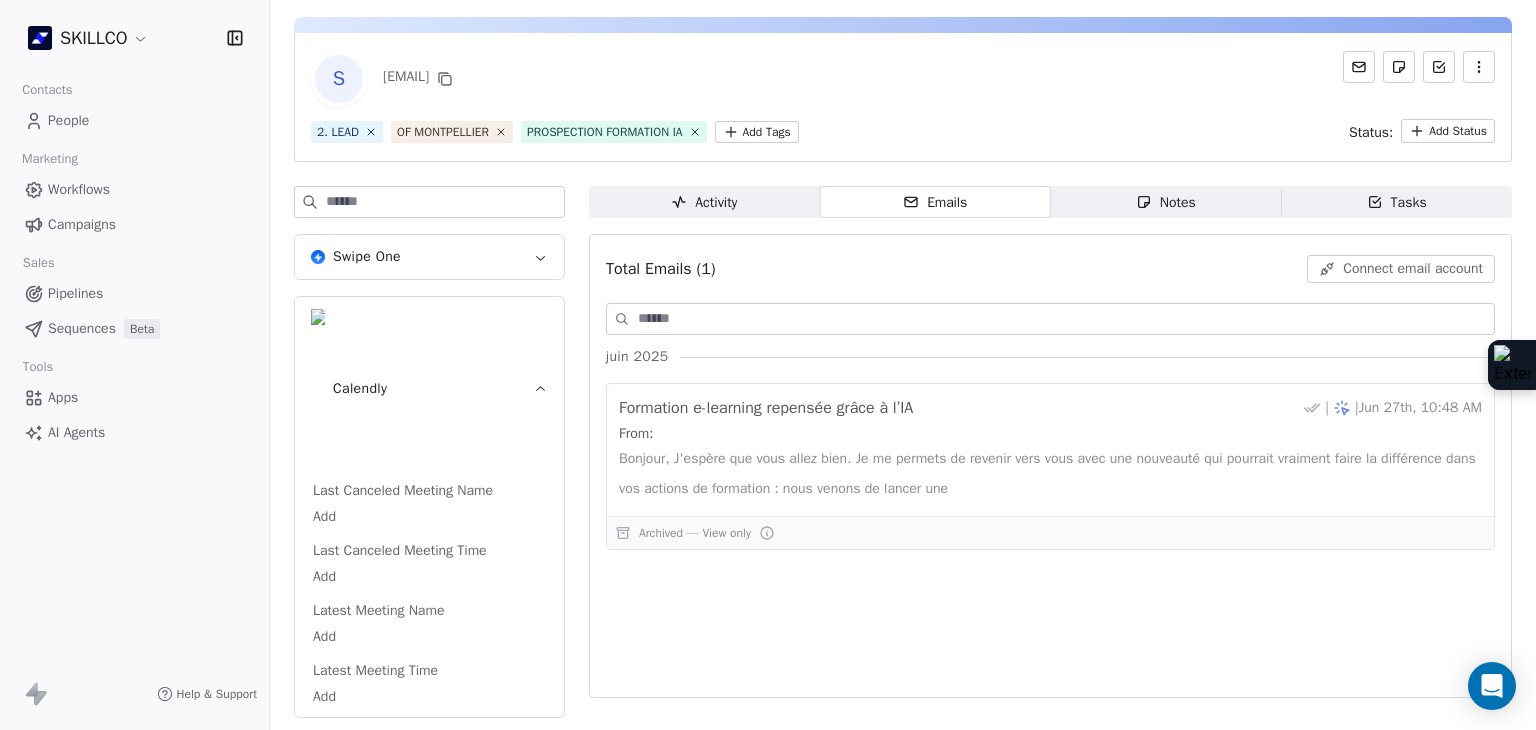 scroll, scrollTop: 39, scrollLeft: 0, axis: vertical 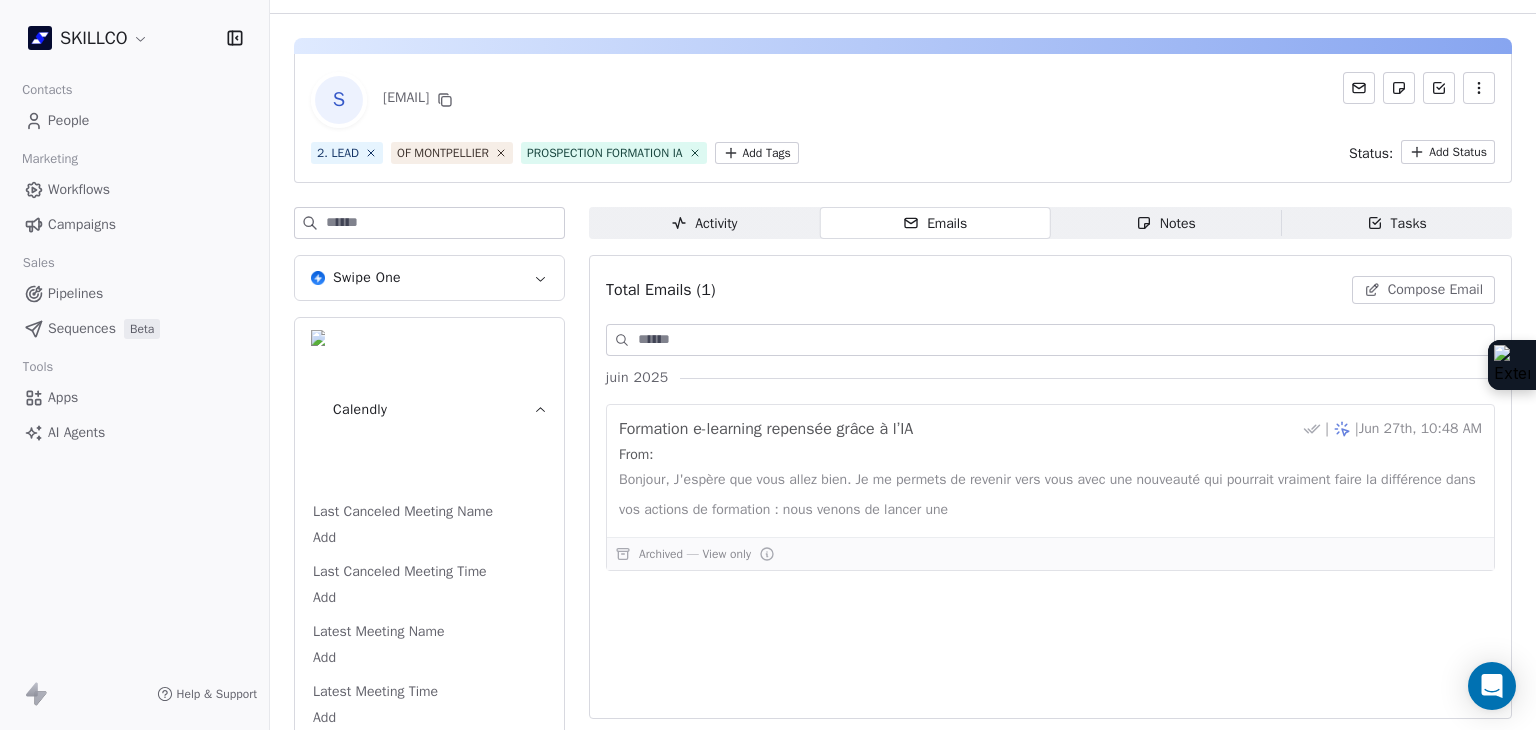 click on "S [EMAIL] 2. LEAD OF [CITY] PROSPECTION FORMATION IA Add Tags Status: Add Status" at bounding box center (903, 118) 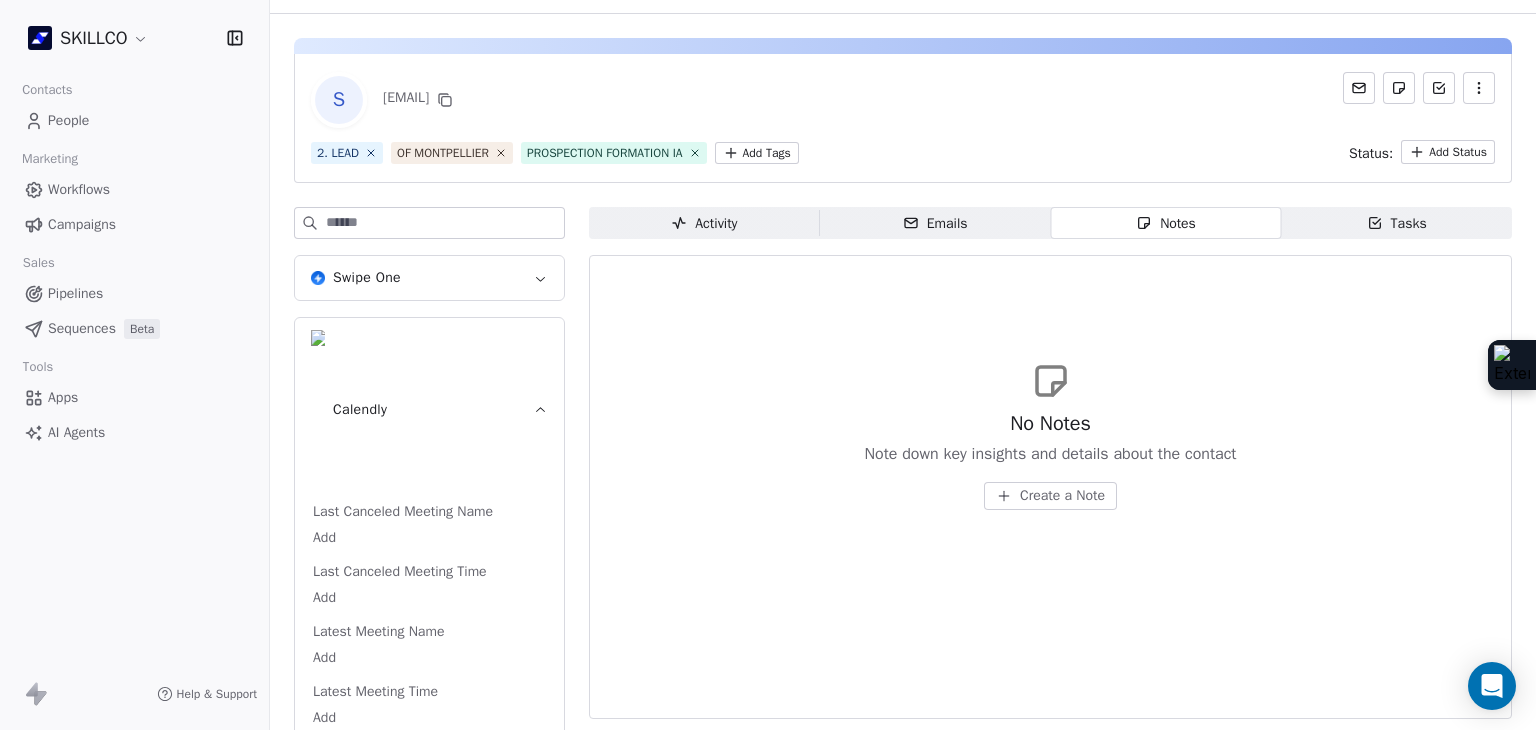 click on "Swipe One" at bounding box center [429, 278] 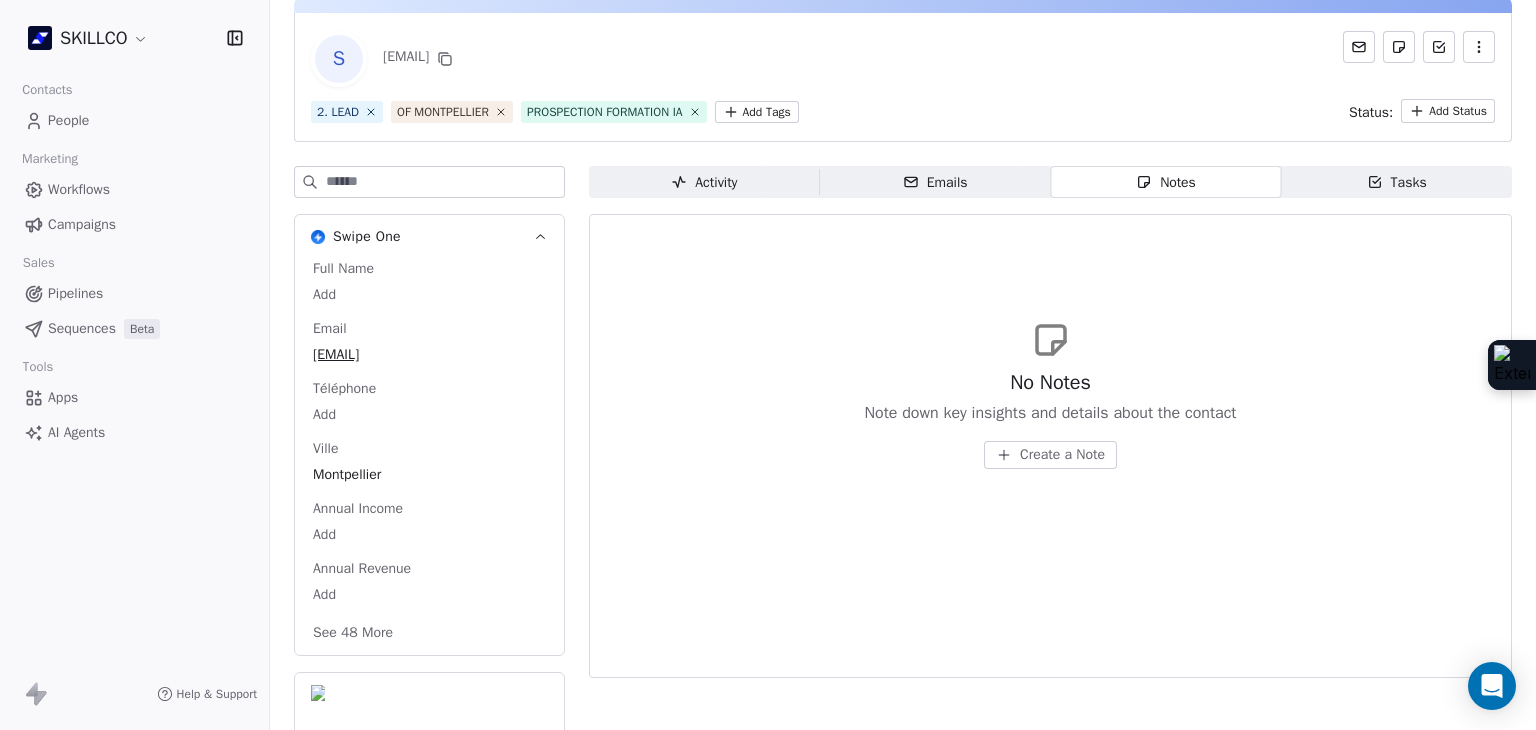 scroll, scrollTop: 99, scrollLeft: 0, axis: vertical 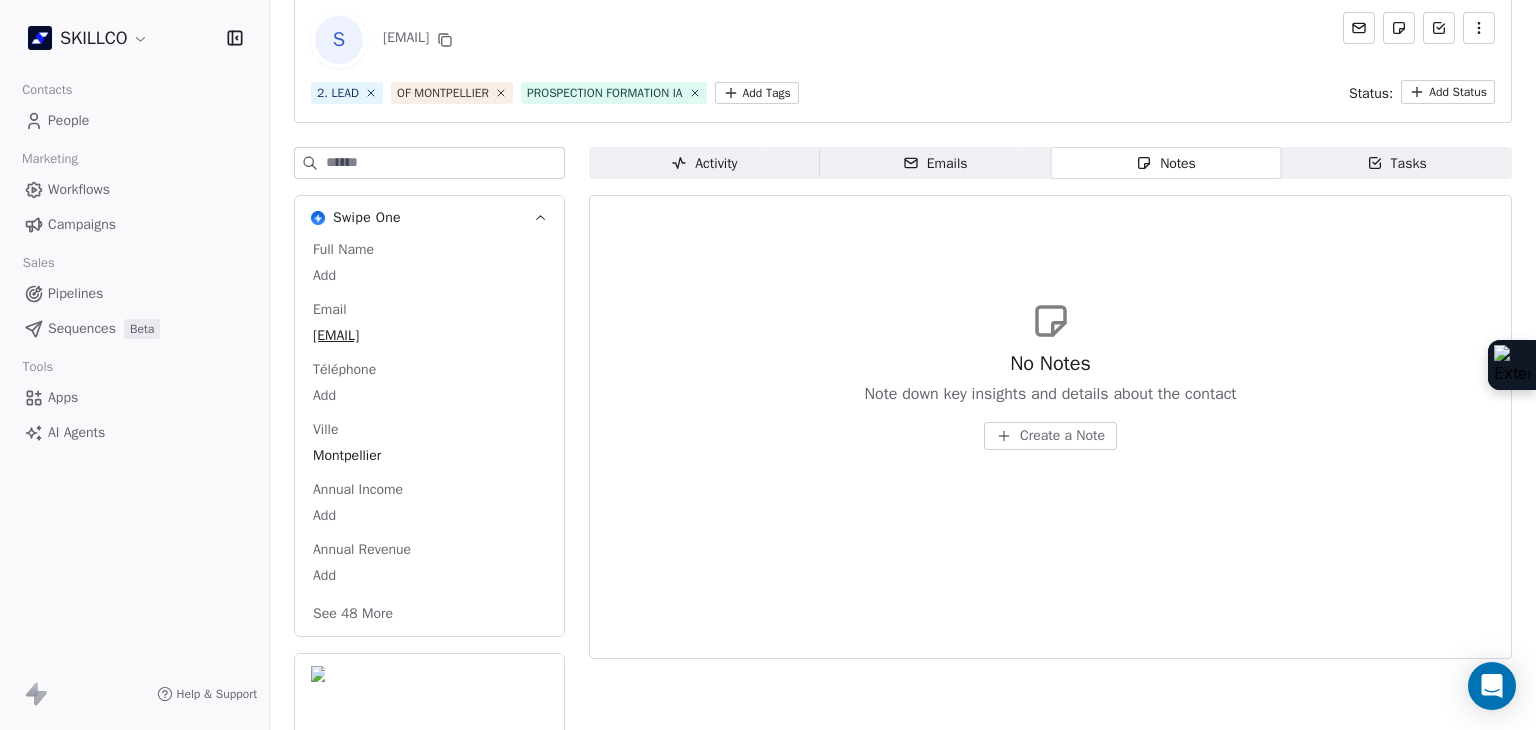 click on "See   48   More" at bounding box center [353, 614] 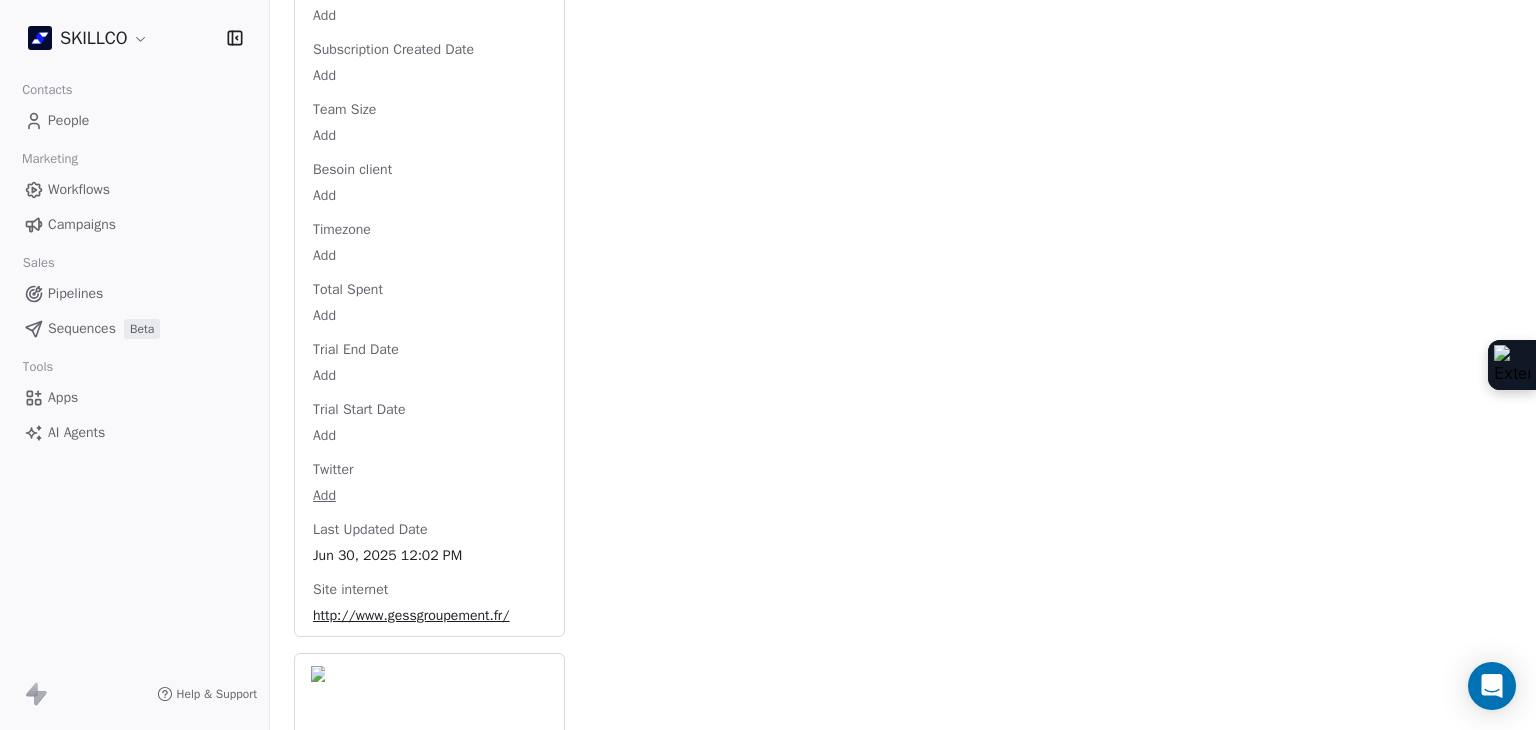 click on "http://www.gessgroupement.fr/" at bounding box center [429, 616] 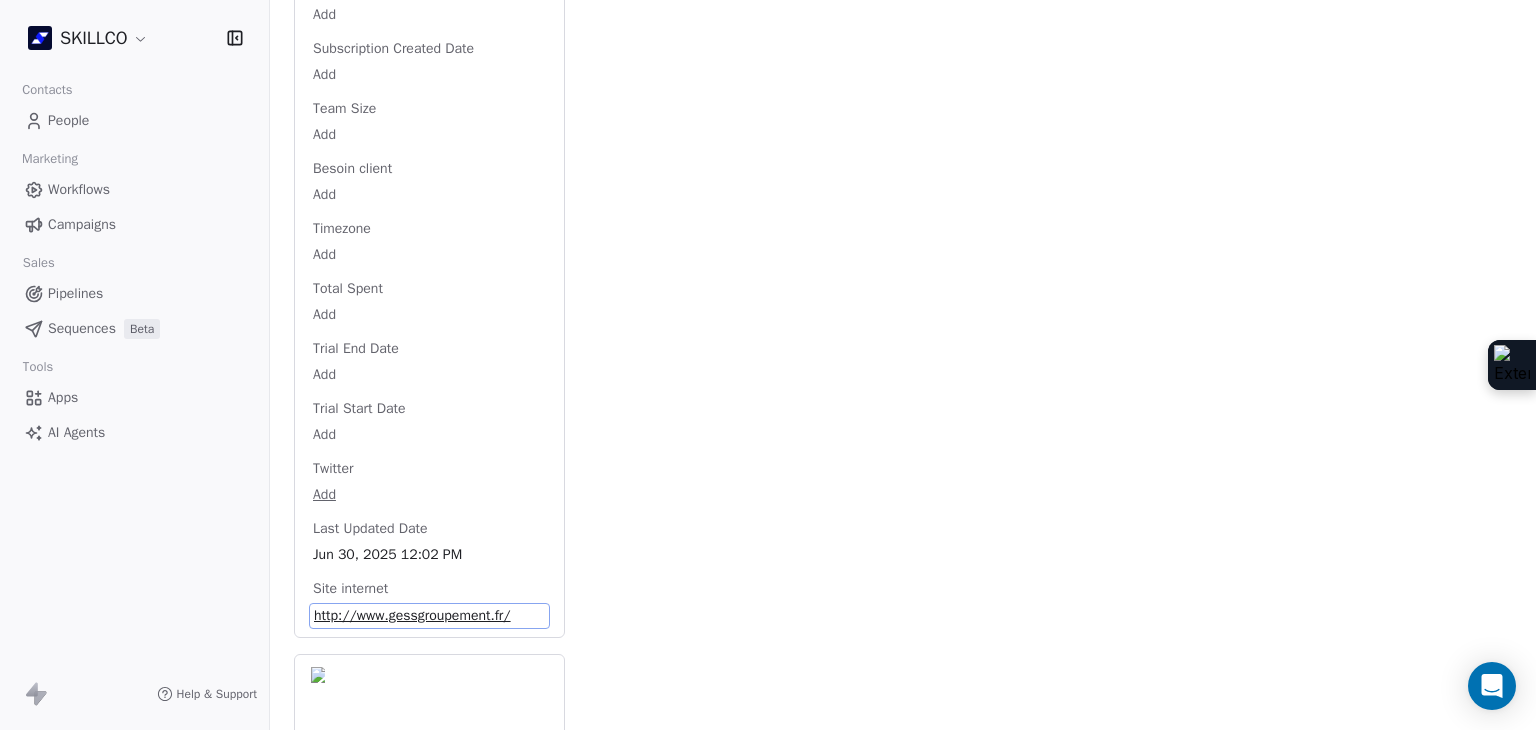 click on "http://www.gessgroupement.fr/" at bounding box center (429, 616) 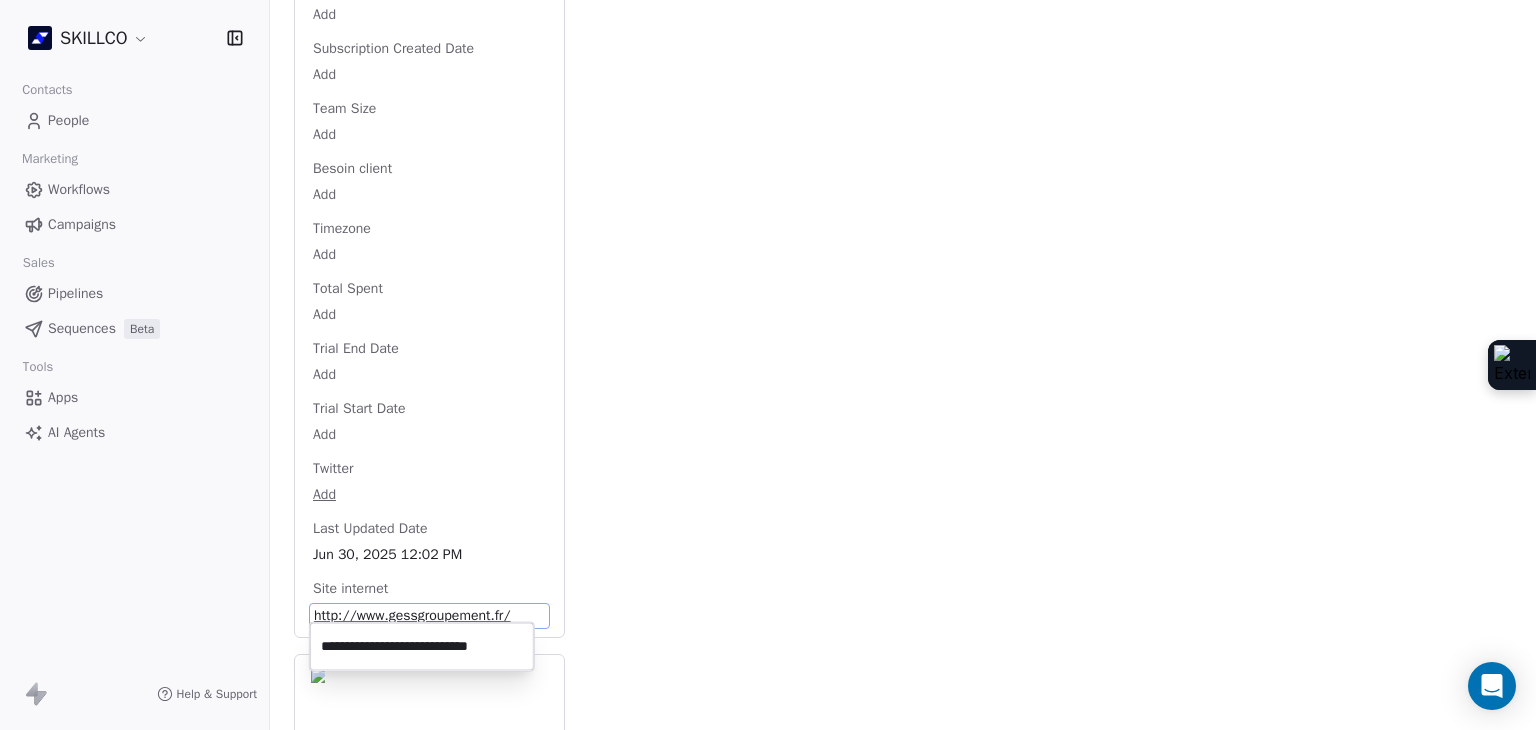 click on "**********" at bounding box center [422, 647] 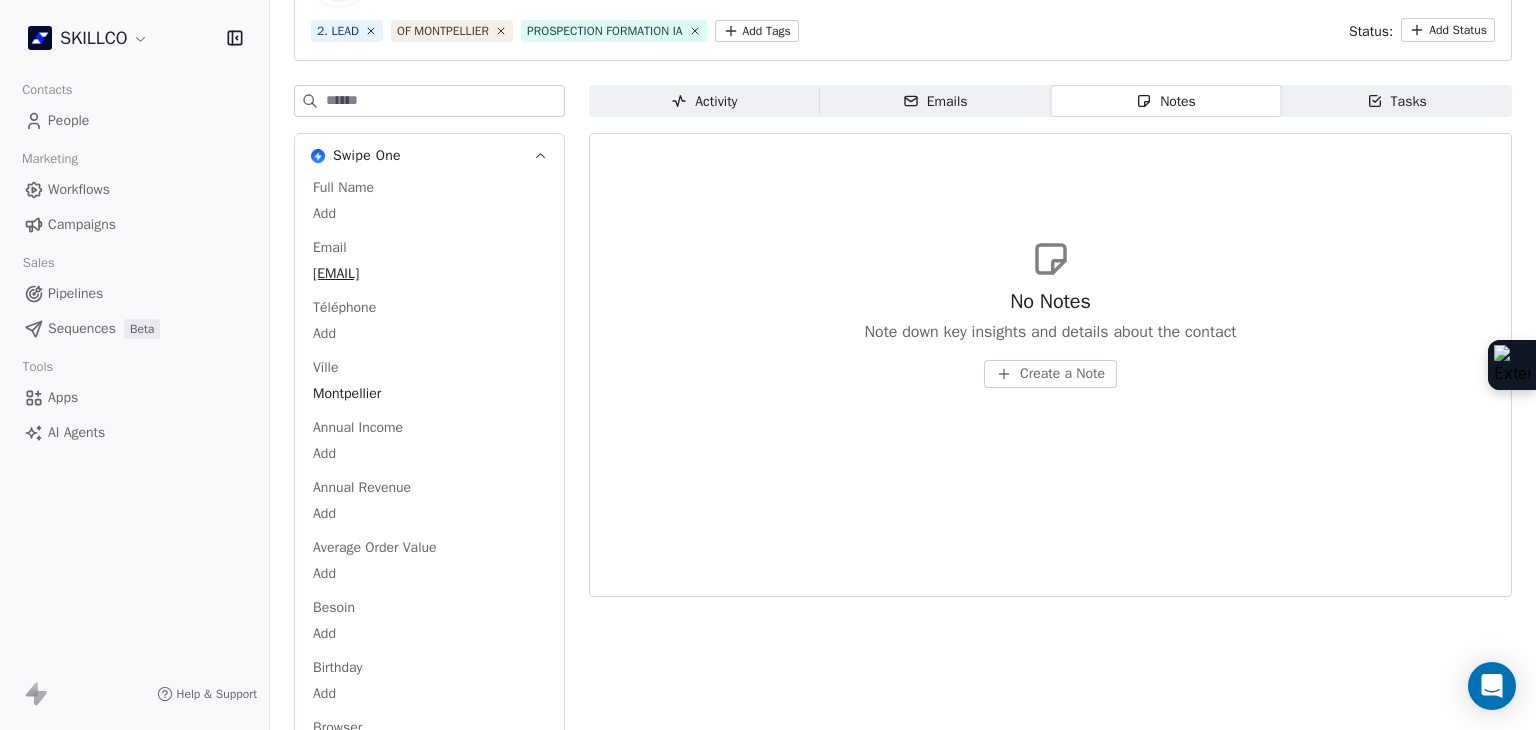 scroll, scrollTop: 0, scrollLeft: 0, axis: both 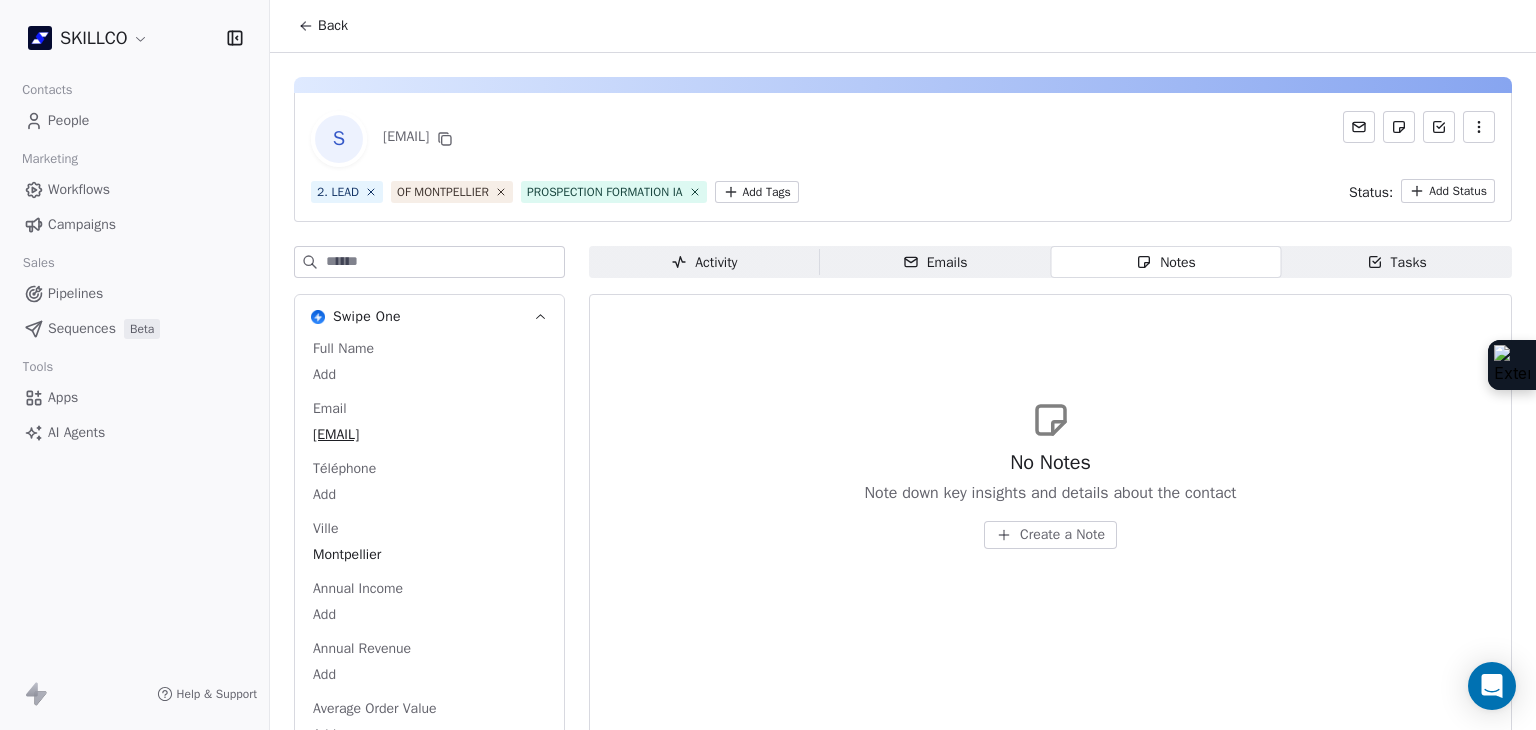 drag, startPoint x: 468, startPoint y: 145, endPoint x: 617, endPoint y: 146, distance: 149.00336 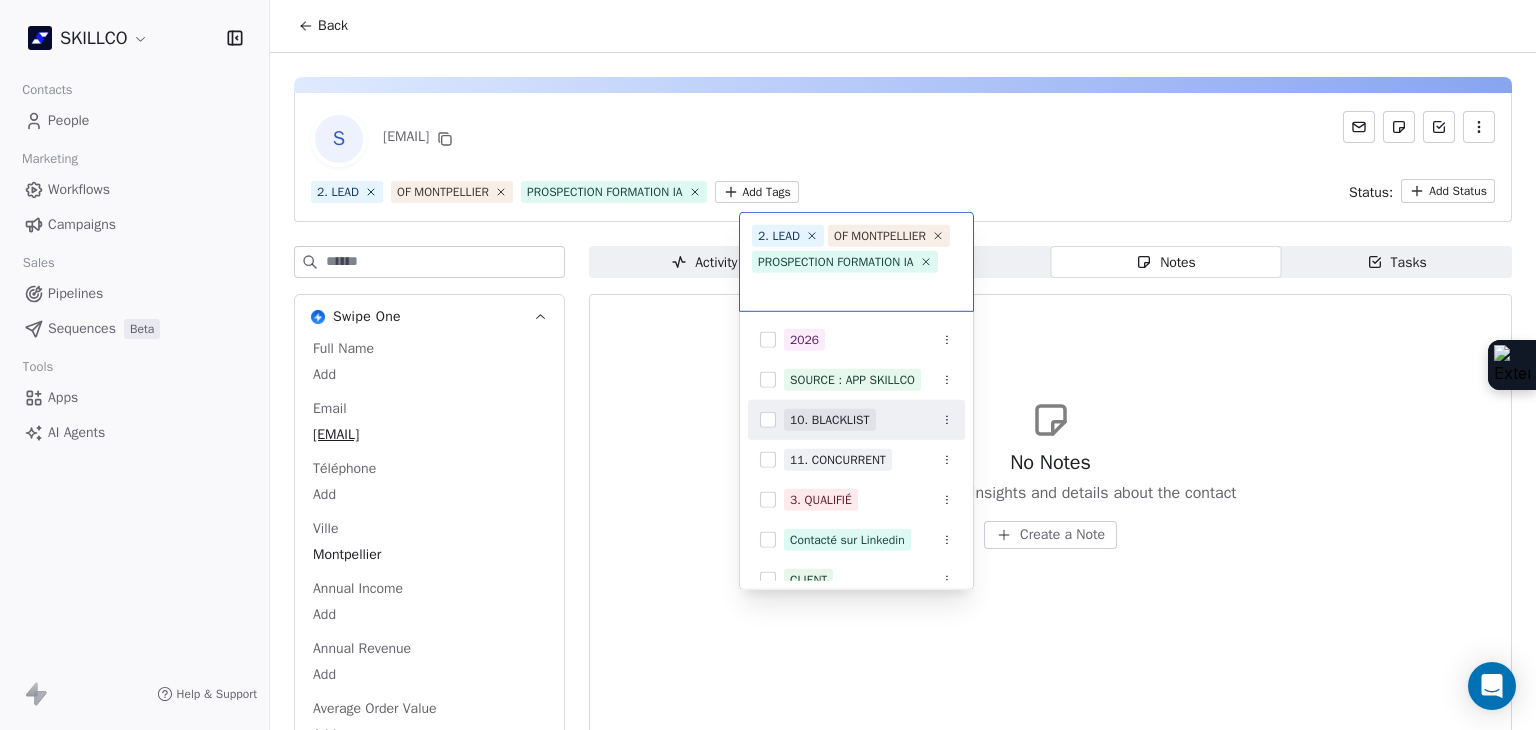 scroll, scrollTop: 578, scrollLeft: 0, axis: vertical 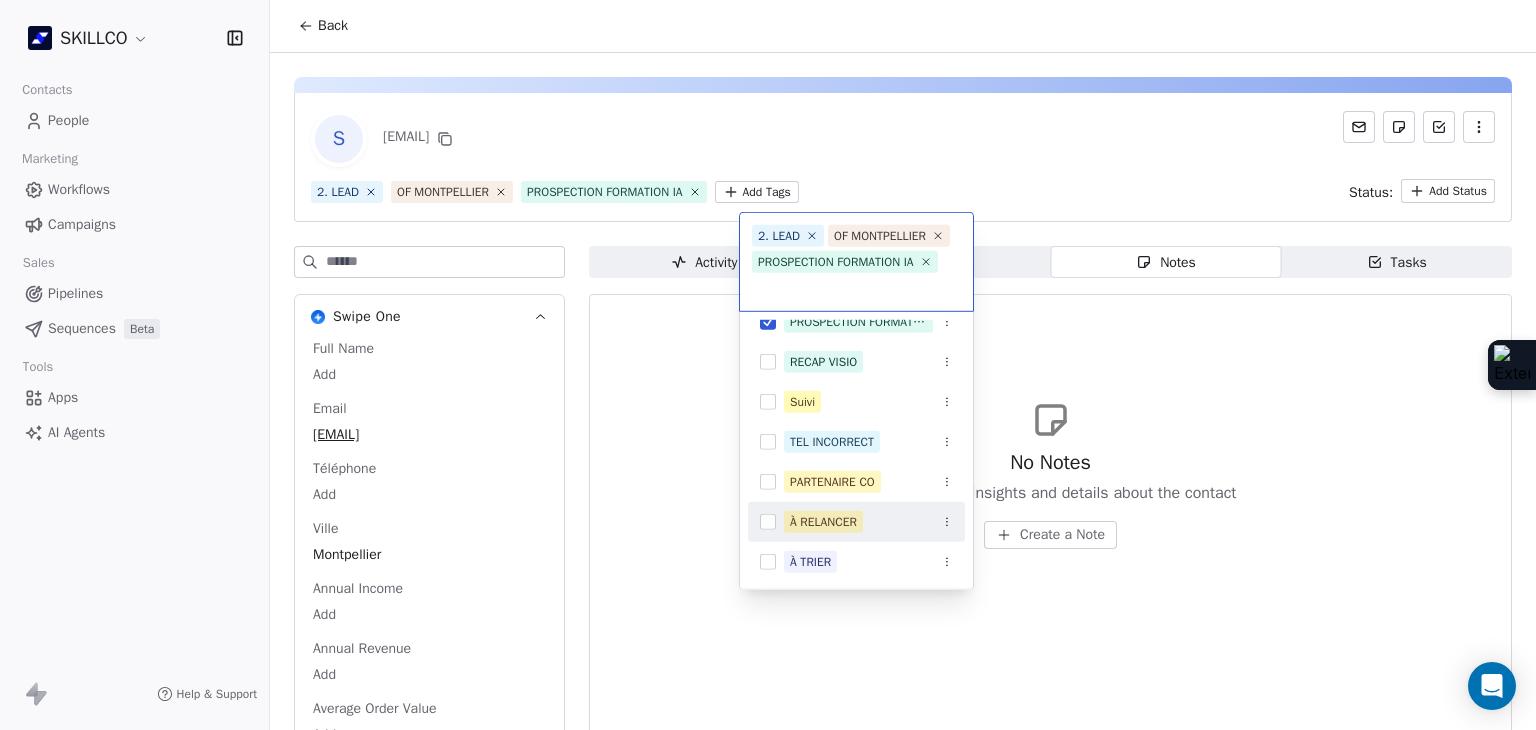 click on "À RELANCER" at bounding box center [856, 522] 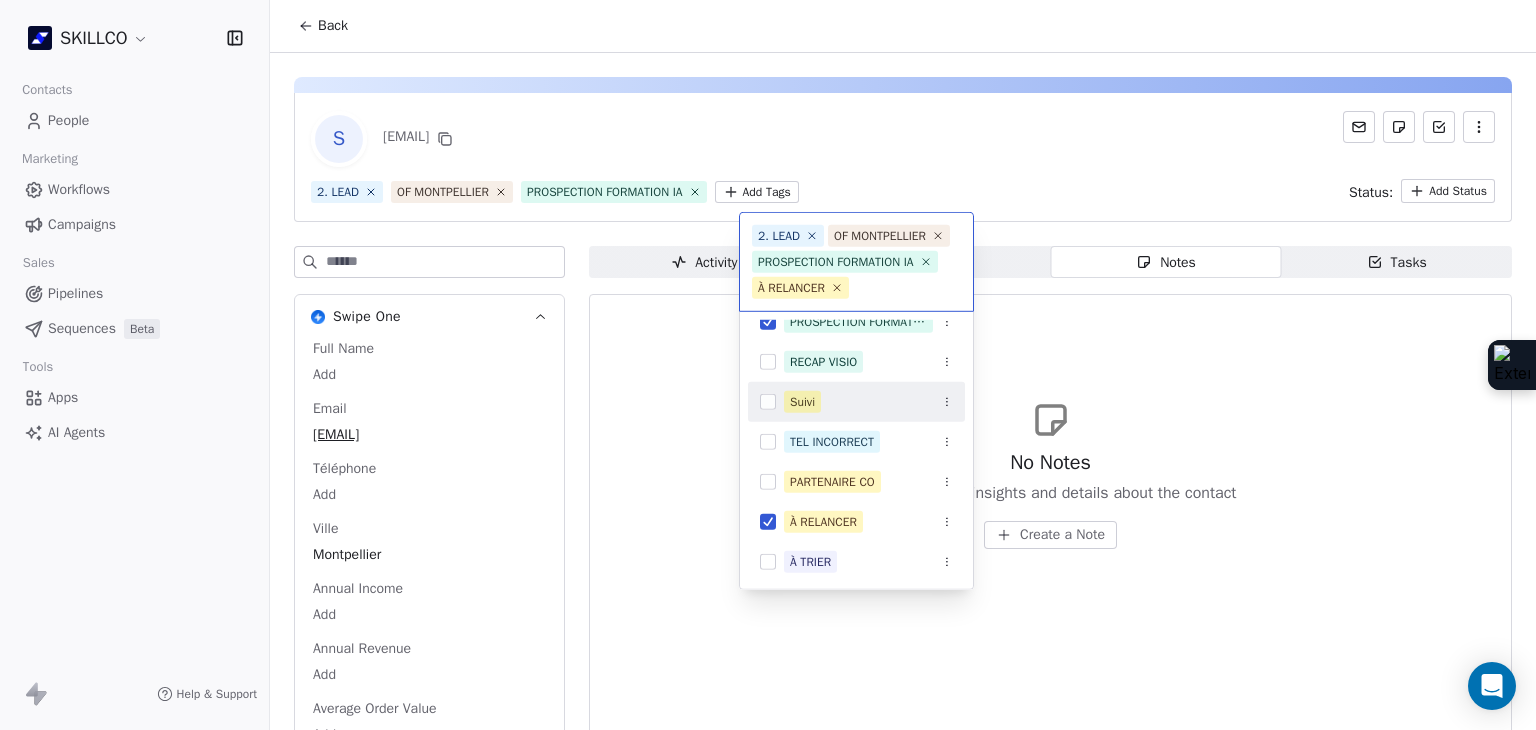 click on "S [EMAIL] 2. LEAD OF [CITY] PROSPECTION FORMATION IA Add Tags Status: Add Status Swipe One [FULL NAME] Add Email [EMAIL] Téléphone Add Ville [CITY] Annual Income Add Annual Revenue Add Average Order Value Add Besoin Add Birthday Add Browser Add Contact Source Add Pays Add Created Date [MONTH] [DAY], [YEAR] [TIME] Customer Lifetime Value Add Department Add Derniere page consulte Add Device Add Email Verification Status Valid Entreprise Gess Group Facebook https://www.facebook.com/desetoilesetdesfemmes.montpellier/ First Purchase Date Add Prénom Add Gender Add Poste Add Langue Add Last Abandoned Date Add Last Purchase Date Add Last Activity Date [MONTH] [DAY], [YEAR] [TIME] Nom Add LinkedIn Add Marketing Contact Status Add Email Marketing Consent Subscribed MRR Add Next Billing Date Add Notes Add Scoring 0/10 Add Occupation" at bounding box center (768, 365) 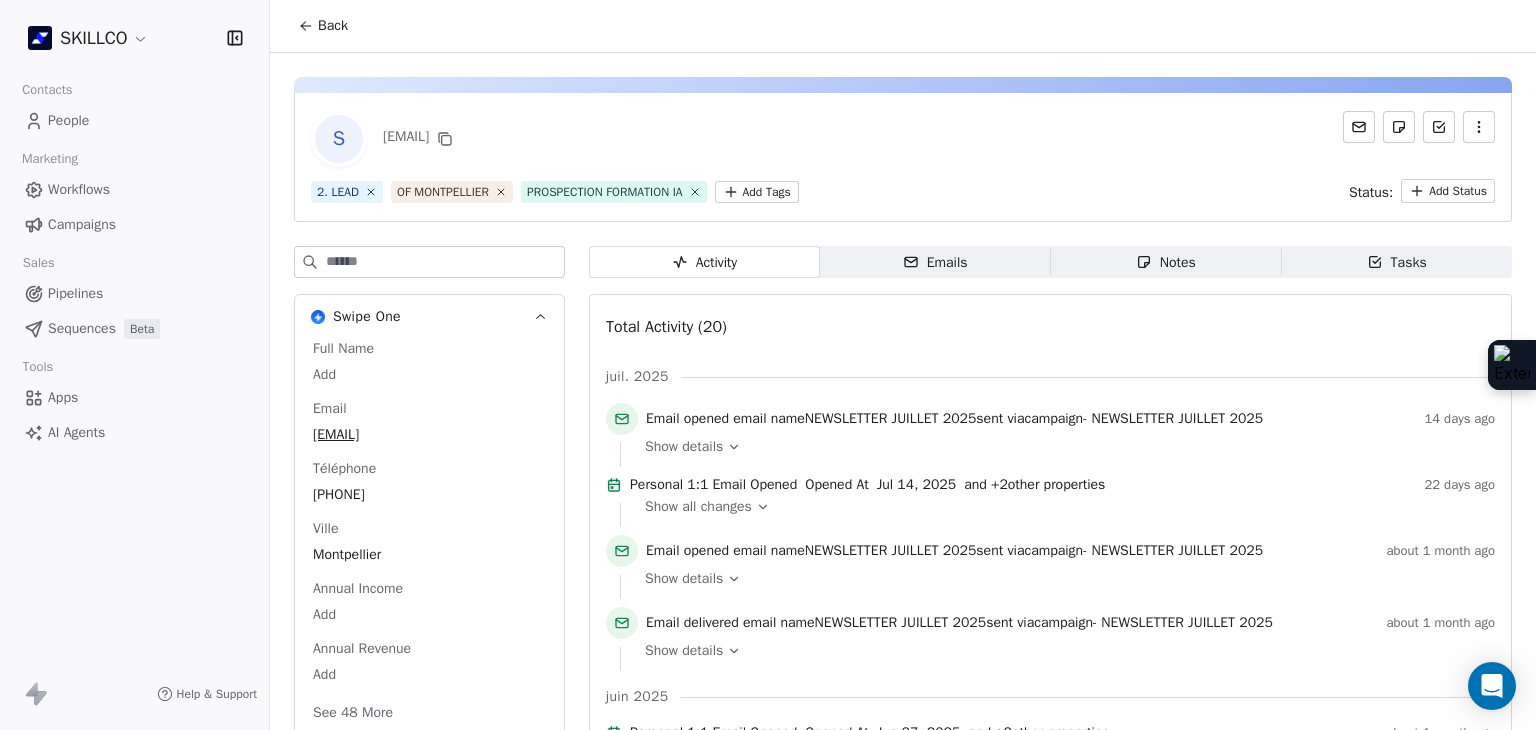 scroll, scrollTop: 0, scrollLeft: 0, axis: both 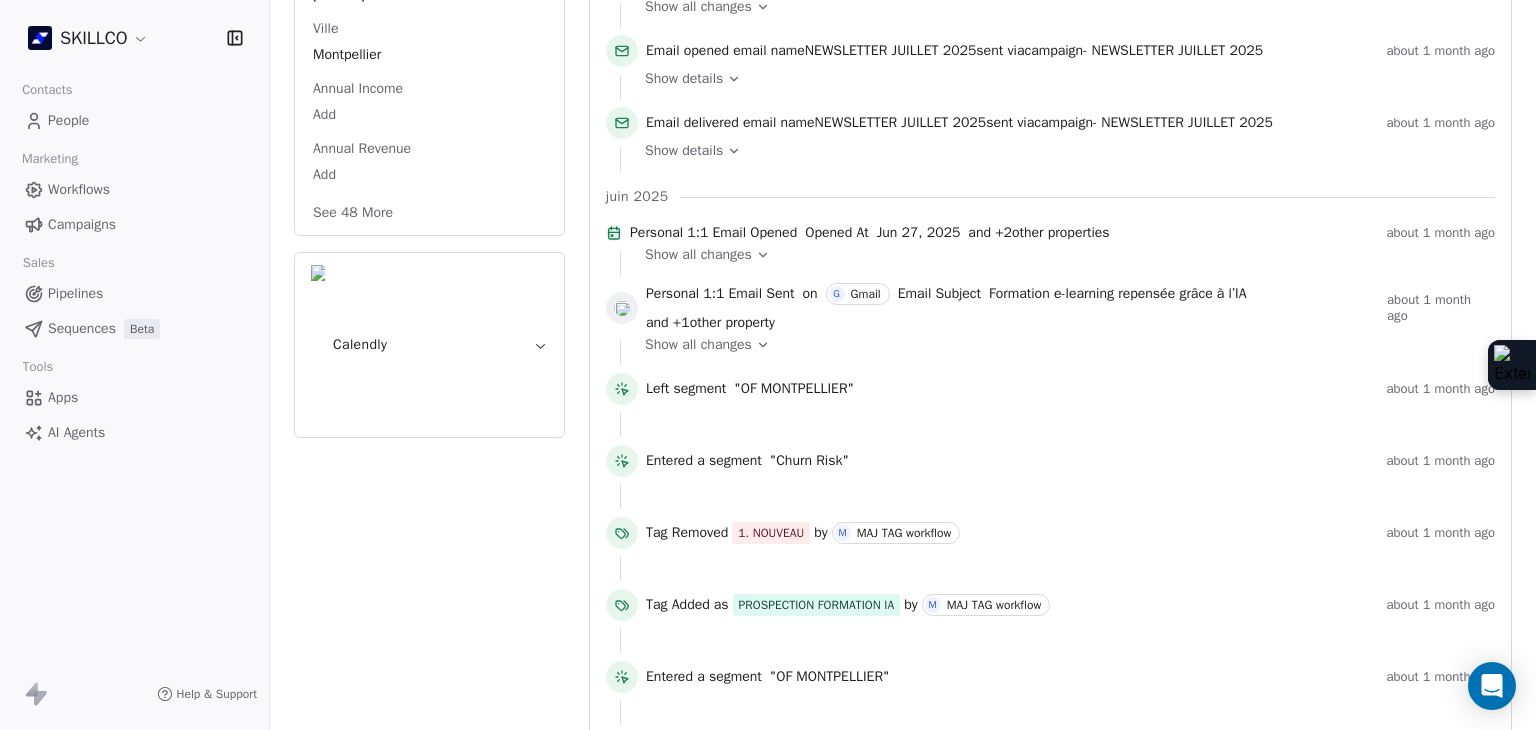 click on "See   48   More" at bounding box center (353, 213) 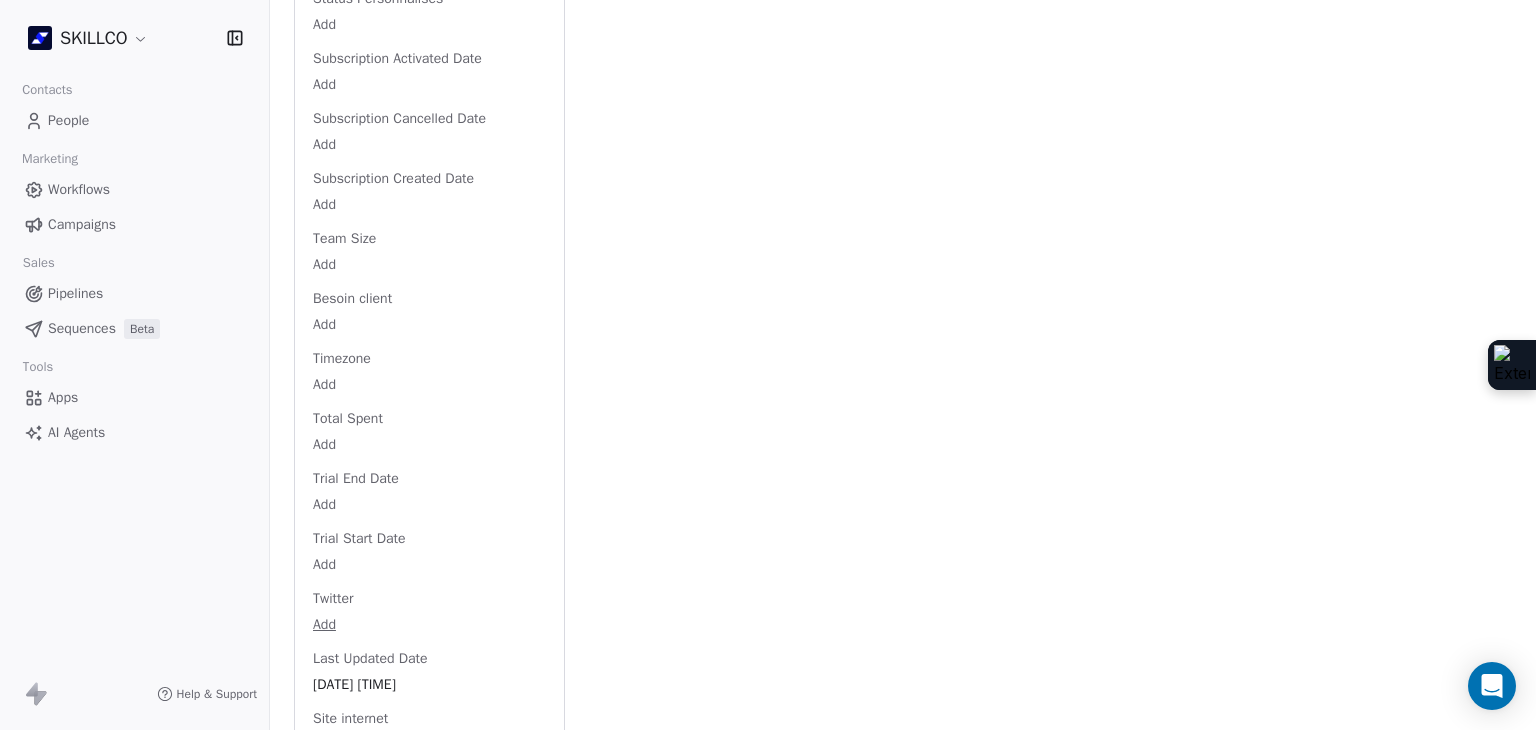 scroll, scrollTop: 3003, scrollLeft: 0, axis: vertical 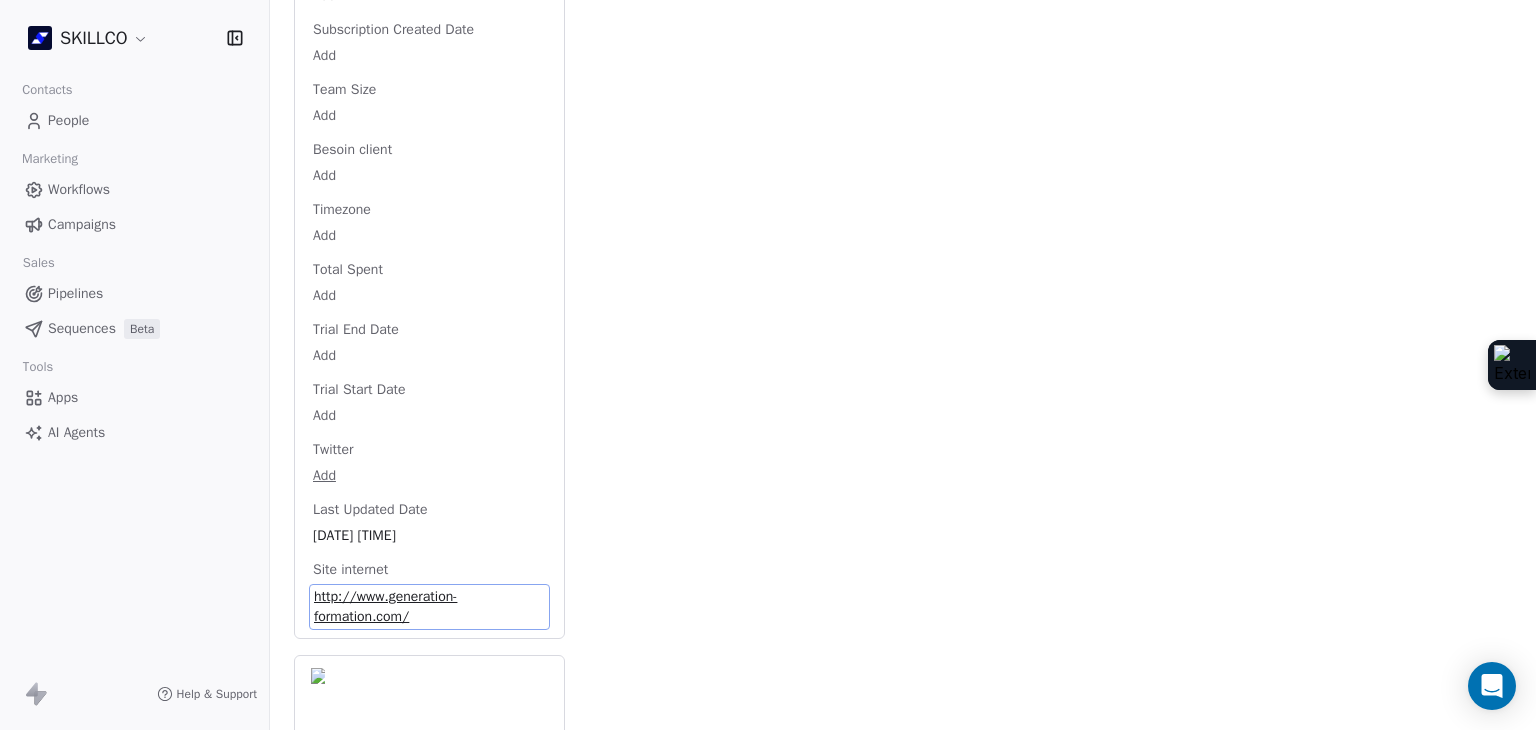 click on "http://www.generation-formation.com/" at bounding box center (429, 607) 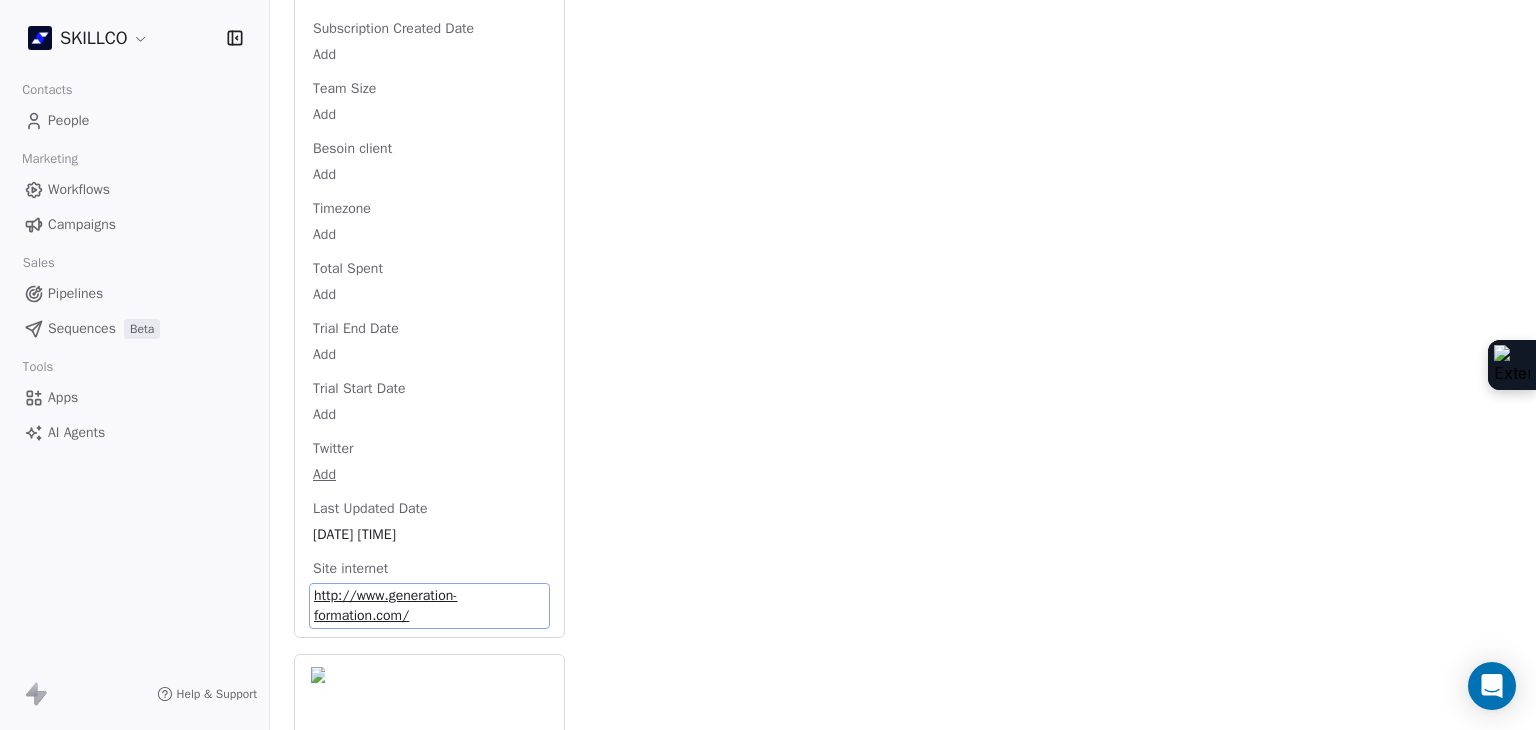 click on "http://www.generation-formation.com/" at bounding box center [429, 606] 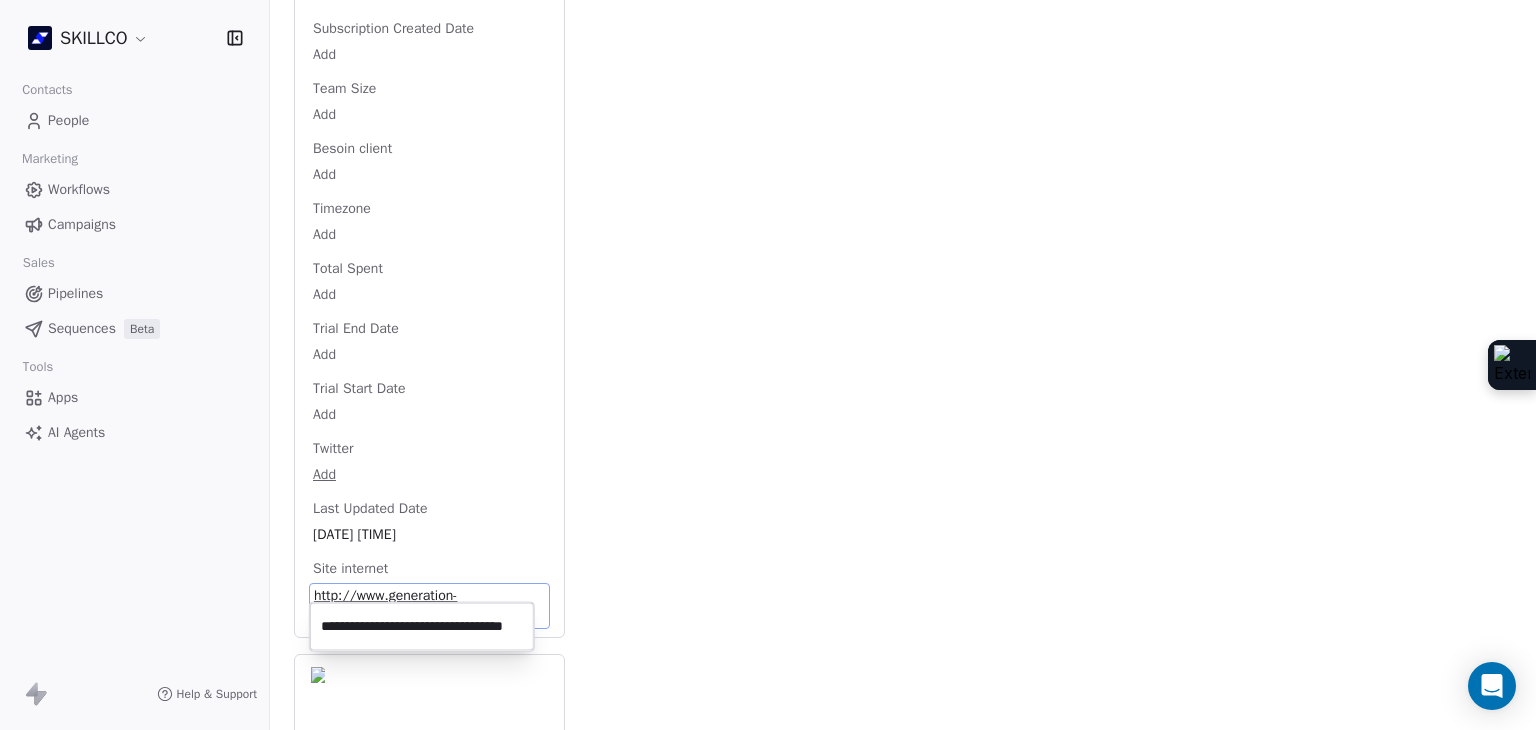 scroll, scrollTop: 0, scrollLeft: 39, axis: horizontal 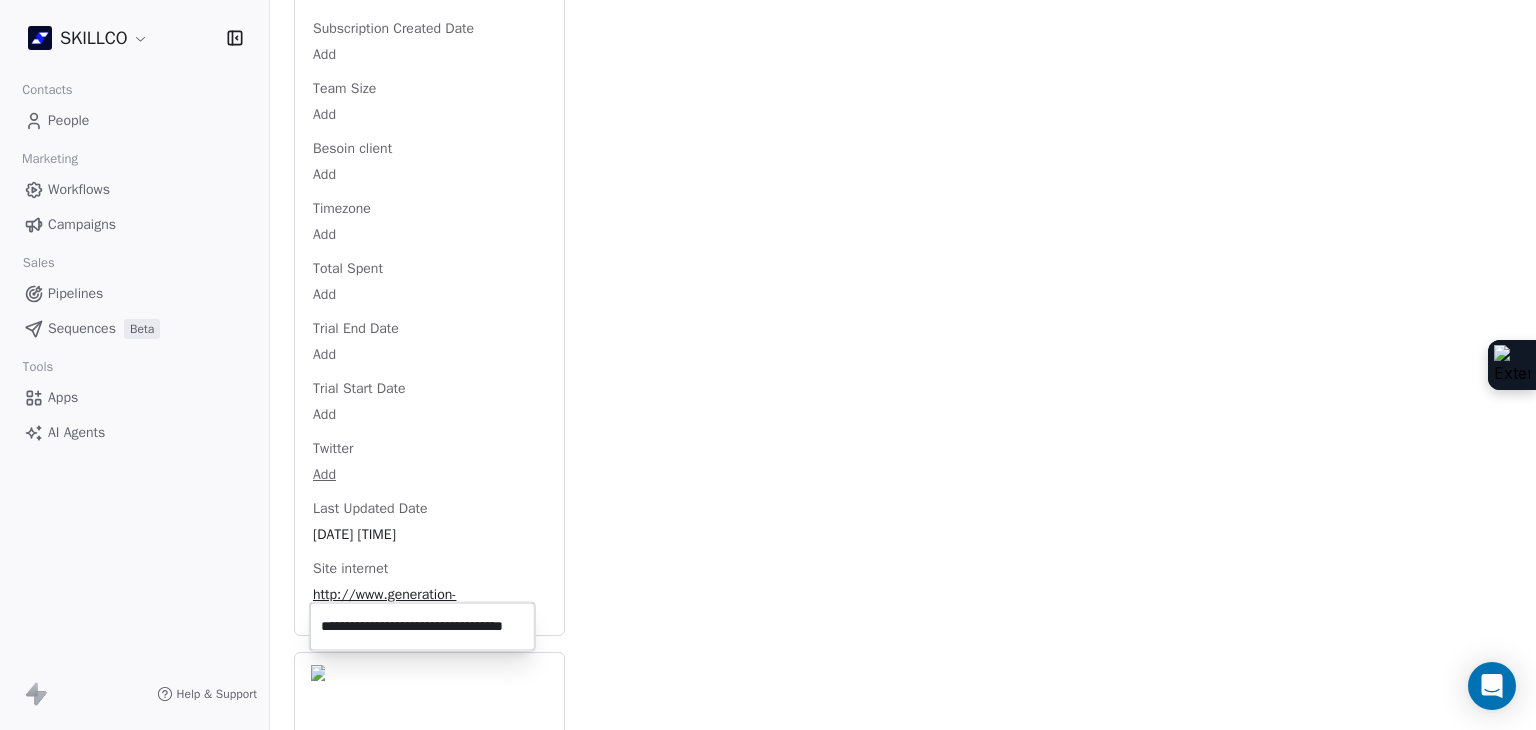 click on "SKILLCO Contacts People Marketing Workflows Campaigns Sales Pipelines Sequences Beta Tools Apps AI Agents Help & Support Back S [EMAIL] 2. LEAD OF [CITY] PROSPECTION FORMATION IA Add Tags Status: Add Status Swipe One Full Name Add Email [EMAIL] Téléphone [PHONE] Ville [CITY] Annual Income Add Annual Revenue Add Average Order Value Add Besoin Add Birthday Add Browser Add Contact Source Add Pays Add Created Date [DATE] [TIME] Customer Lifetime Value Add Department Add Derniere page consulte Add Device Add Email Verification Status Valid Entreprise Training Hypnose Et Pnl [CITY] - Gf Institut Facebook https://www.facebook.com/generationformation.[CITY]/ First Purchase Date Add Prénom Add Gender Add Poste Add Langue Add Last Abandoned Date Add Last Purchase Date Add Last Activity Date [DATE] [TIME] Nom Add LinkedIn Add Marketing Contact Status Add Email Marketing Consent Subscribed MRR Add Next Billing Date Add Notes" at bounding box center (768, 365) 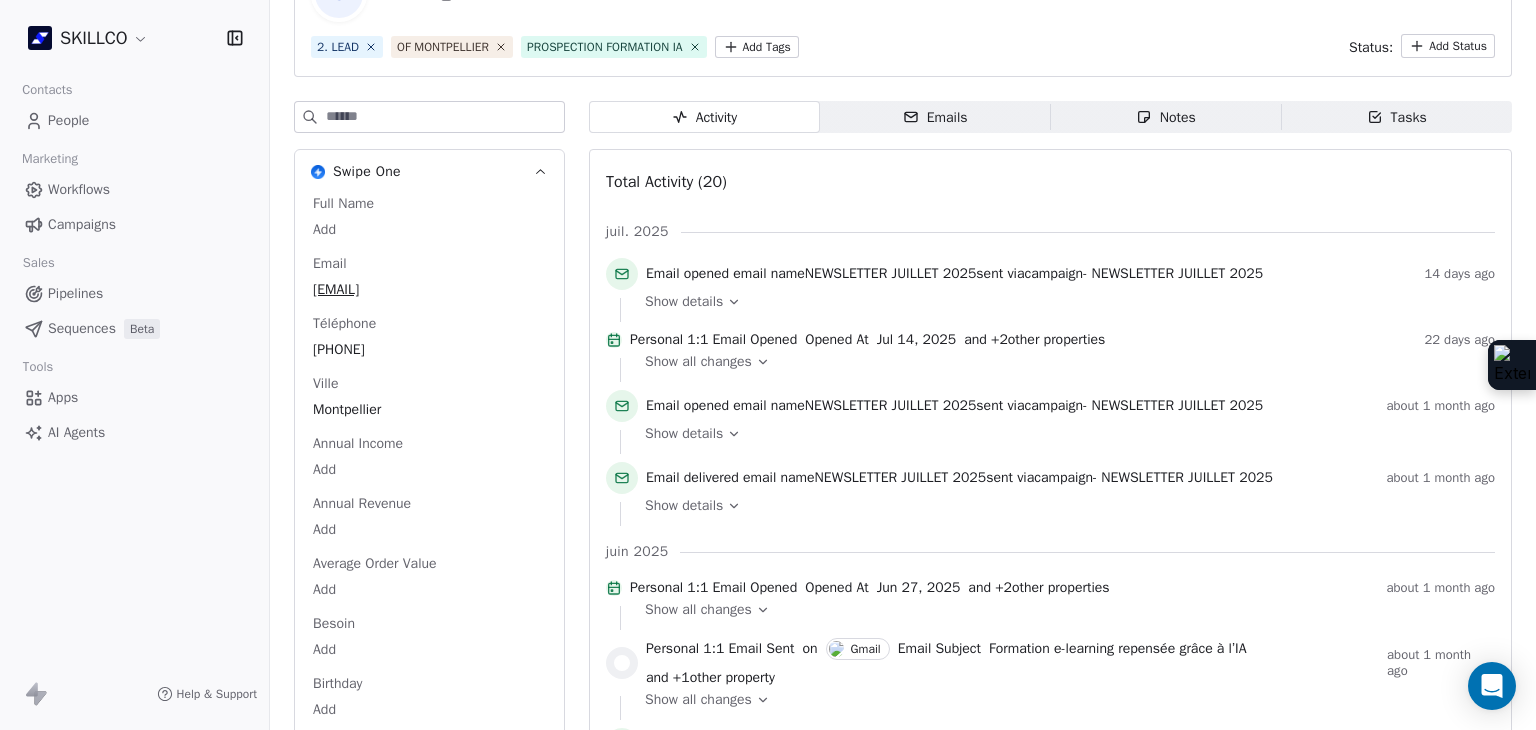 scroll, scrollTop: 0, scrollLeft: 0, axis: both 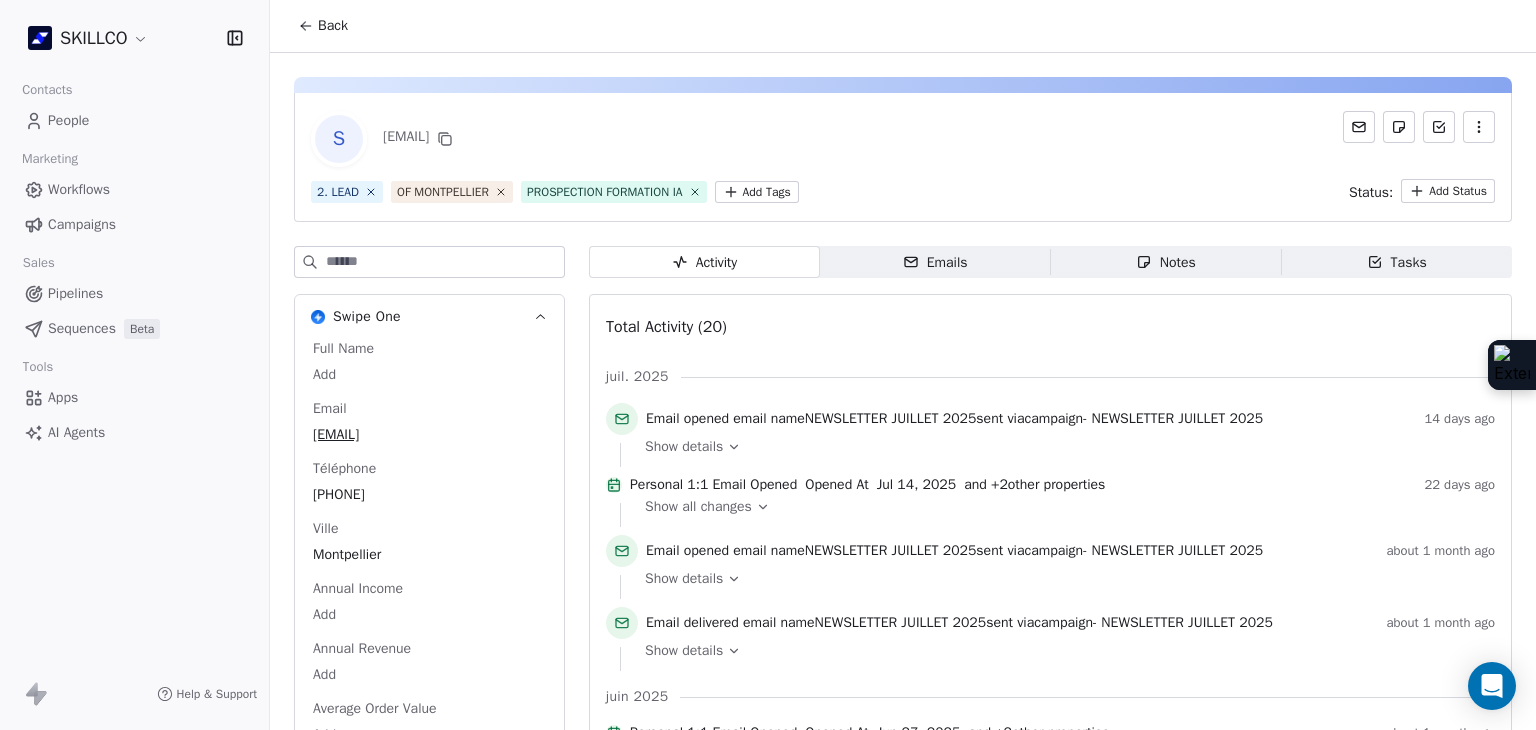 click on "SKILLCO Contacts People Marketing Workflows Campaigns Sales Pipelines Sequences Beta Tools Apps AI Agents Help & Support Back S [EMAIL] 2. LEAD OF [CITY] PROSPECTION FORMATION IA Add Tags Status: Add Status Swipe One Full Name Add Email [EMAIL] Téléphone [PHONE] Ville [CITY] Annual Income Add Annual Revenue Add Average Order Value Add Besoin Add Birthday Add Browser Add Contact Source Add Pays Add Created Date [DATE] [TIME] Customer Lifetime Value Add Department Add Derniere page consulte Add Device Add Email Verification Status Valid Entreprise Training Hypnose Et Pnl [CITY] - Gf Institut Facebook https://www.facebook.com/generationformation.[CITY]/ First Purchase Date Add Prénom Add Gender Add Poste Add Langue Add Last Abandoned Date Add Last Purchase Date Add Last Activity Date [DATE] [TIME] Nom Add LinkedIn Add Marketing Contact Status Add Email Marketing Consent Subscribed MRR Add Next Billing Date Add Notes" at bounding box center [768, 365] 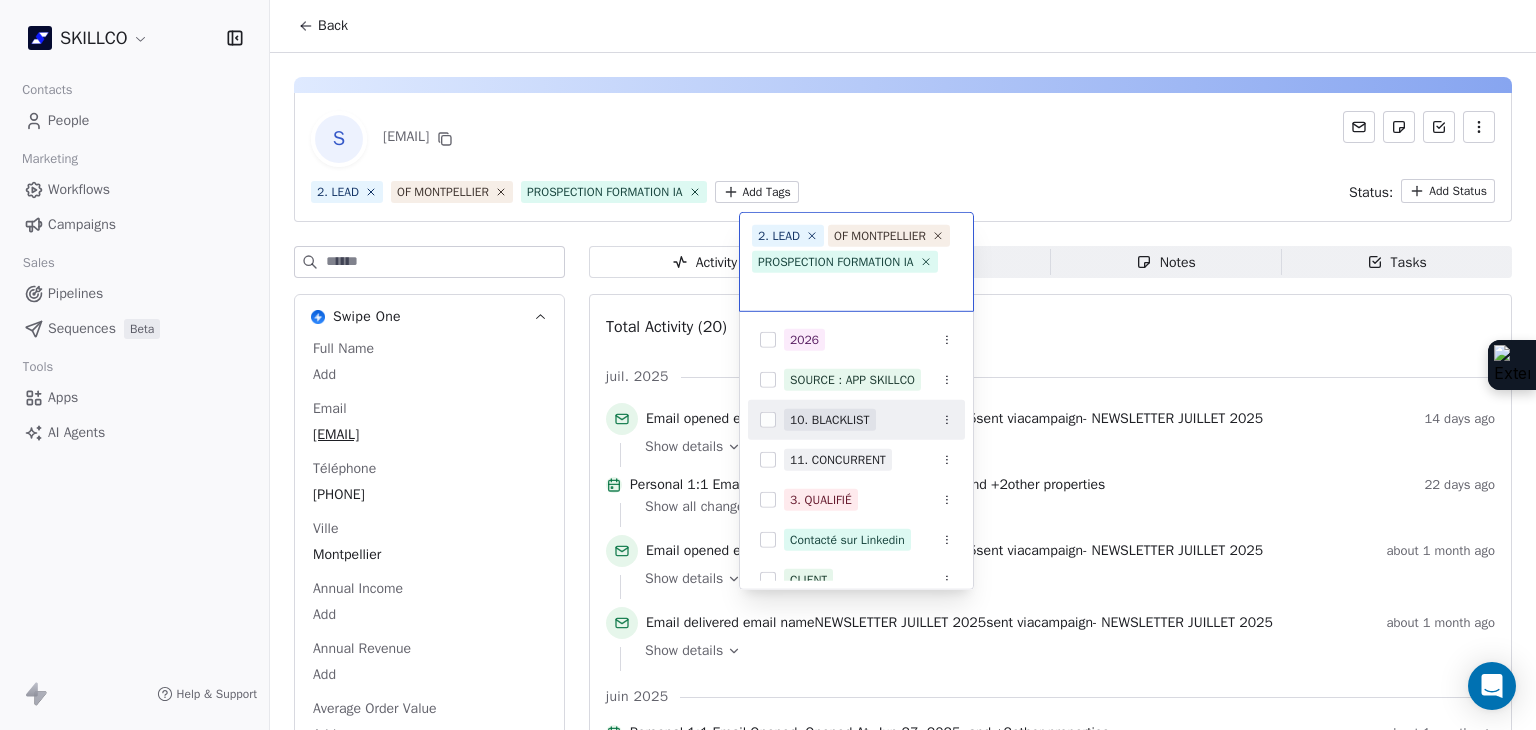 scroll, scrollTop: 578, scrollLeft: 0, axis: vertical 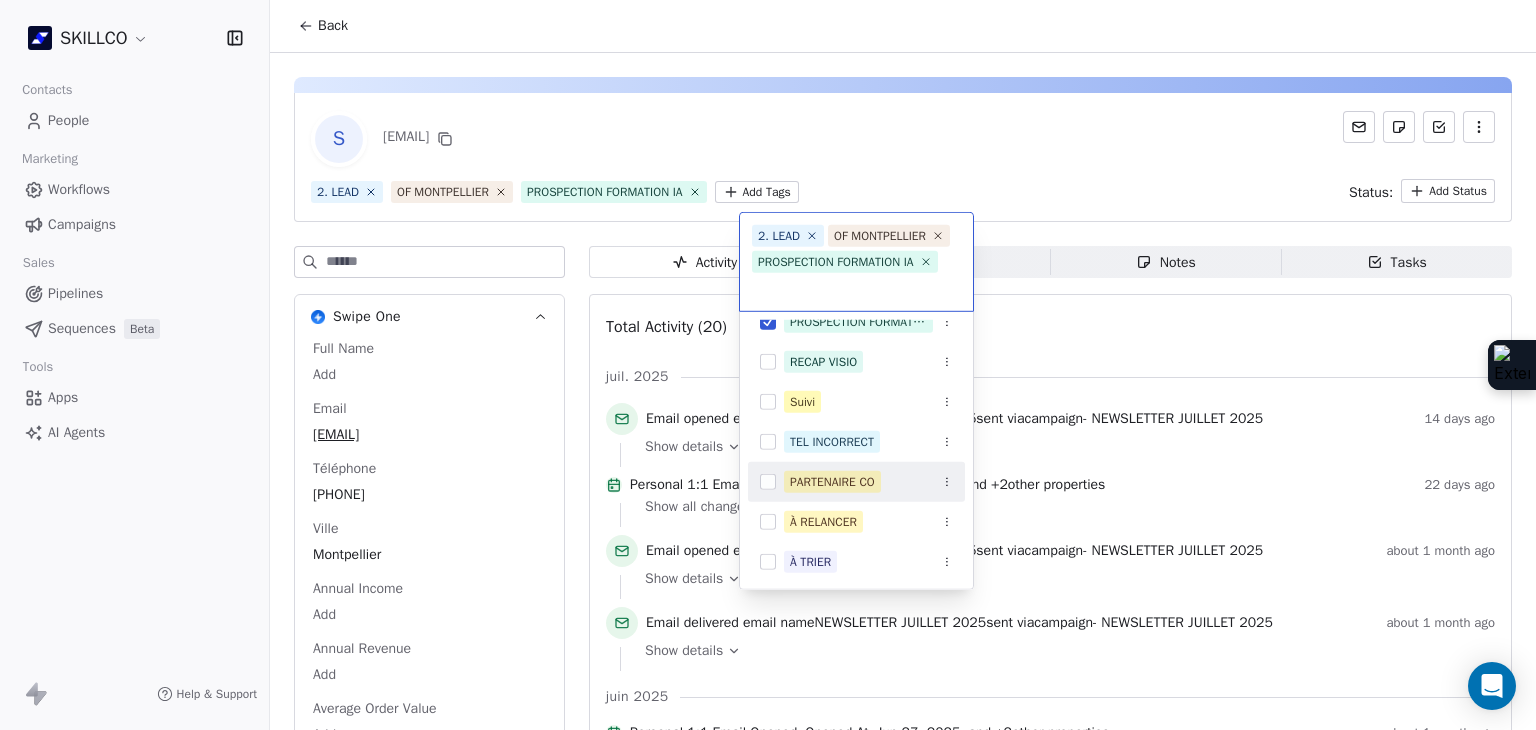 click on "PARTENAIRE CO" at bounding box center (856, 482) 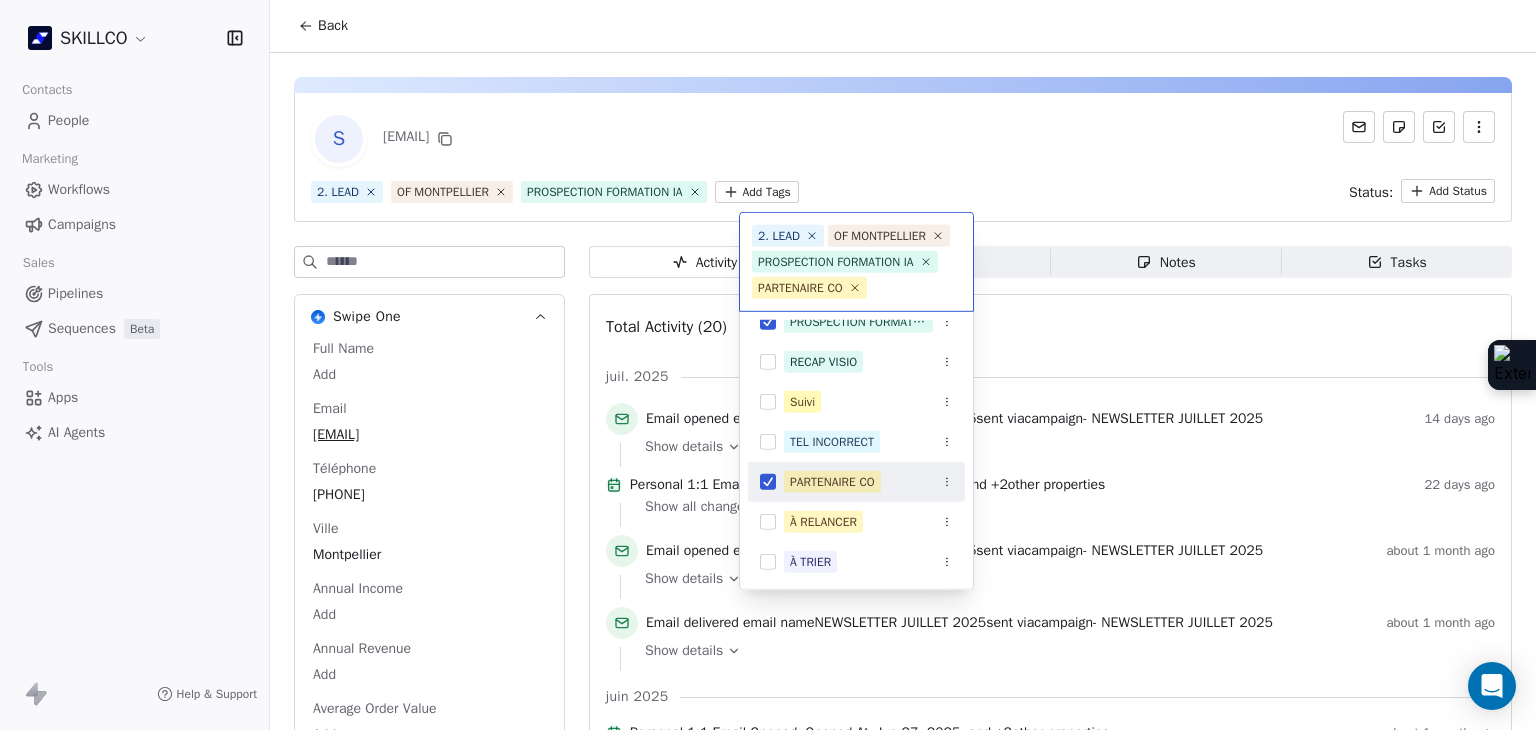 click on "PARTENAIRE CO" at bounding box center (832, 482) 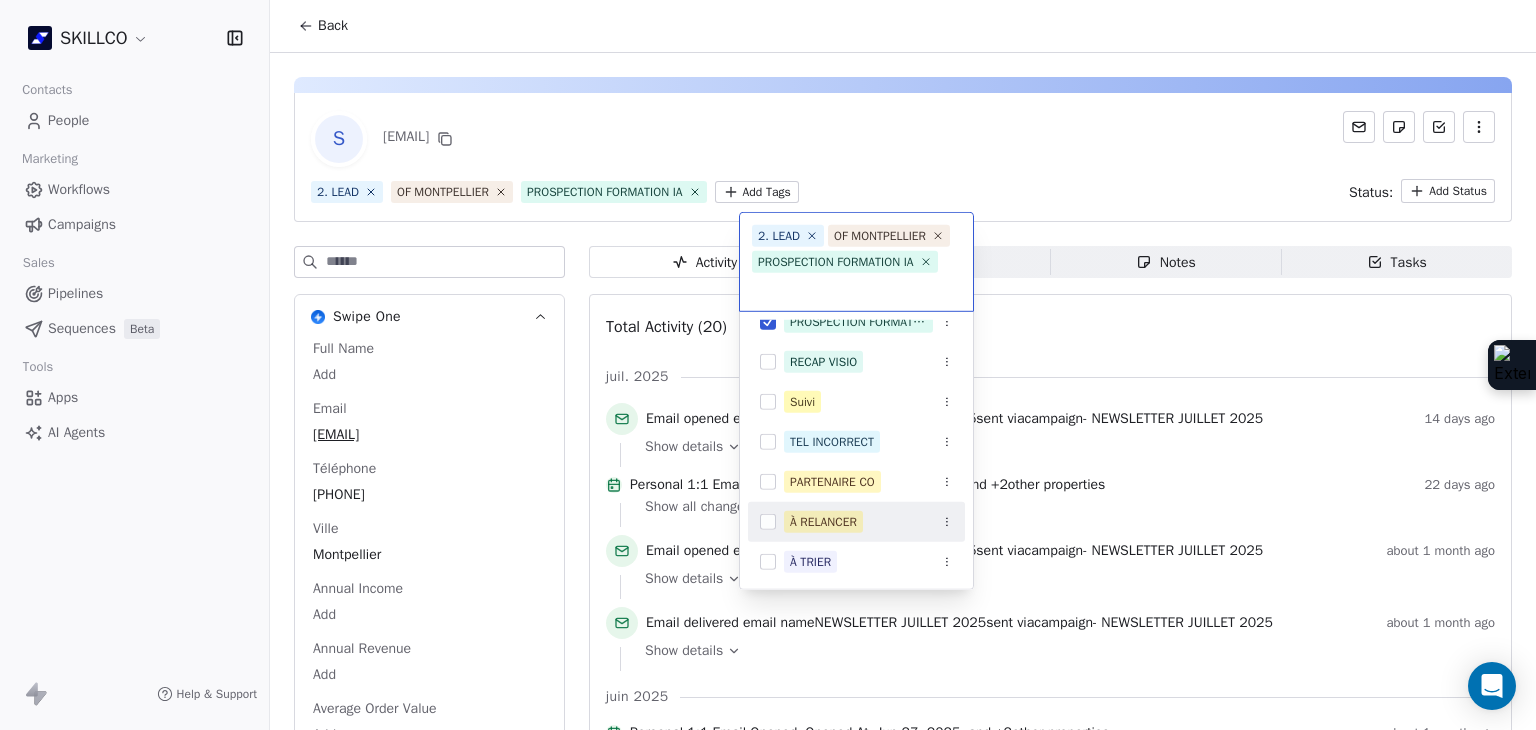 click on "À RELANCER" at bounding box center [823, 522] 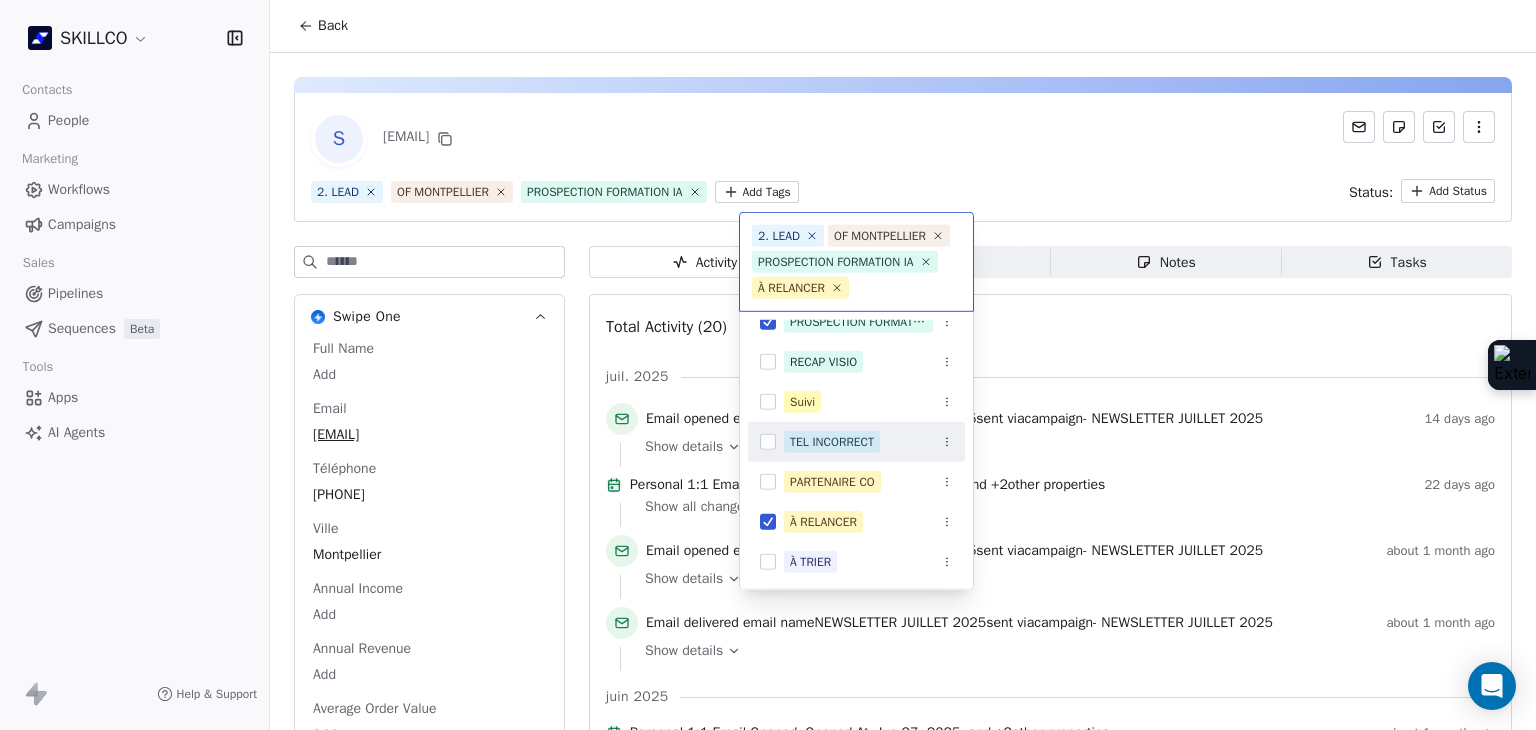 click on "SKILLCO Contacts People Marketing Workflows Campaigns Sales Pipelines Sequences Beta Tools Apps AI Agents Help & Support Back S [EMAIL] 2. LEAD OF [CITY] PROSPECTION FORMATION IA Add Tags Status: Add Status Swipe One Full Name Add Email [EMAIL] Téléphone [PHONE] Ville [CITY] Annual Income Add Annual Revenue Add Average Order Value Add Besoin Add Birthday Add Browser Add Contact Source Add Pays Add Created Date [DATE] [TIME] Customer Lifetime Value Add Department Add Derniere page consulte Add Device Add Email Verification Status Valid Entreprise Training Hypnose Et Pnl [CITY] - Gf Institut Facebook https://www.facebook.com/generationformation.[CITY]/ First Purchase Date Add Prénom Add Gender Add Poste Add Langue Add Last Abandoned Date Add Last Purchase Date Add Last Activity Date [DATE] [TIME] Nom Add LinkedIn Add Marketing Contact Status Add Email Marketing Consent Subscribed MRR Add Next Billing Date Add Notes" at bounding box center [768, 365] 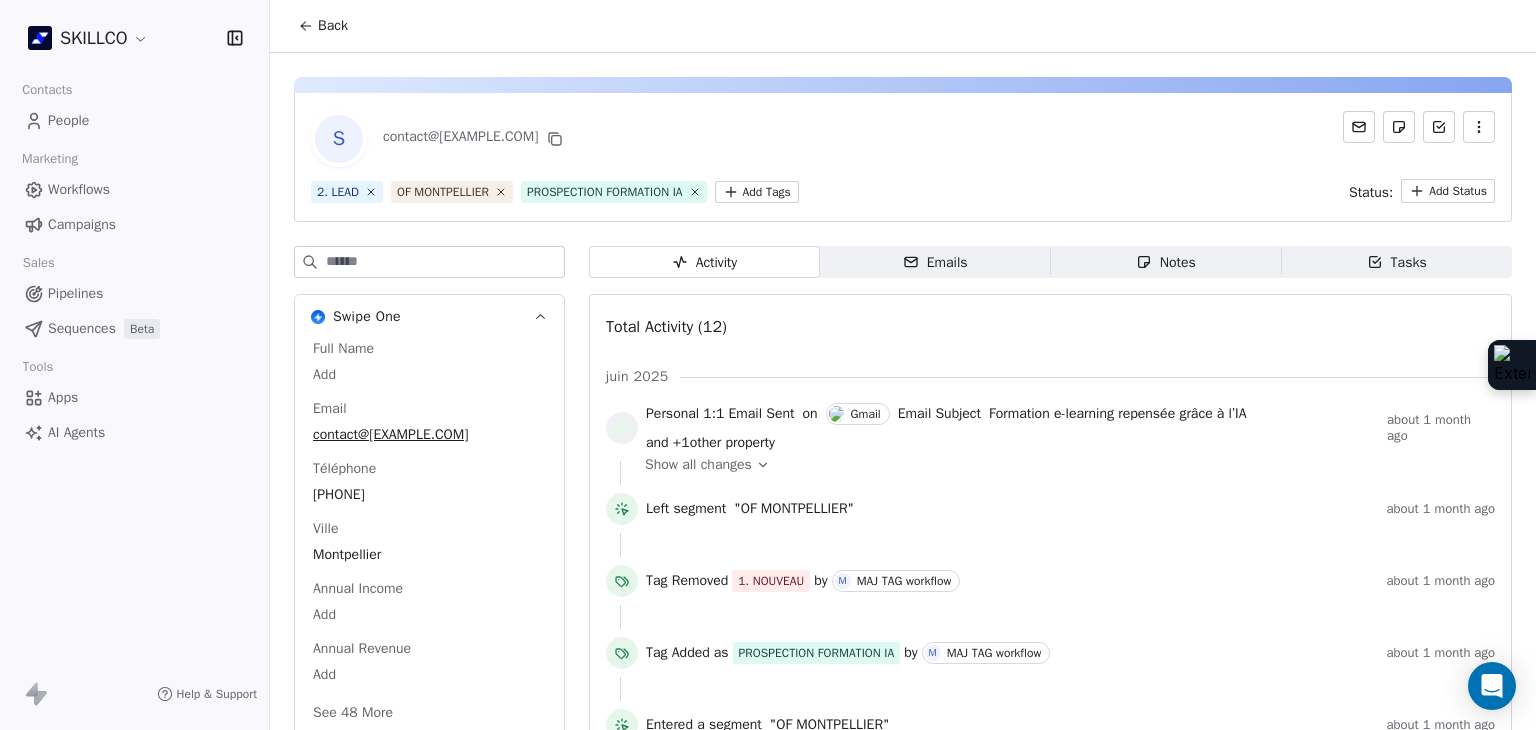 scroll, scrollTop: 0, scrollLeft: 0, axis: both 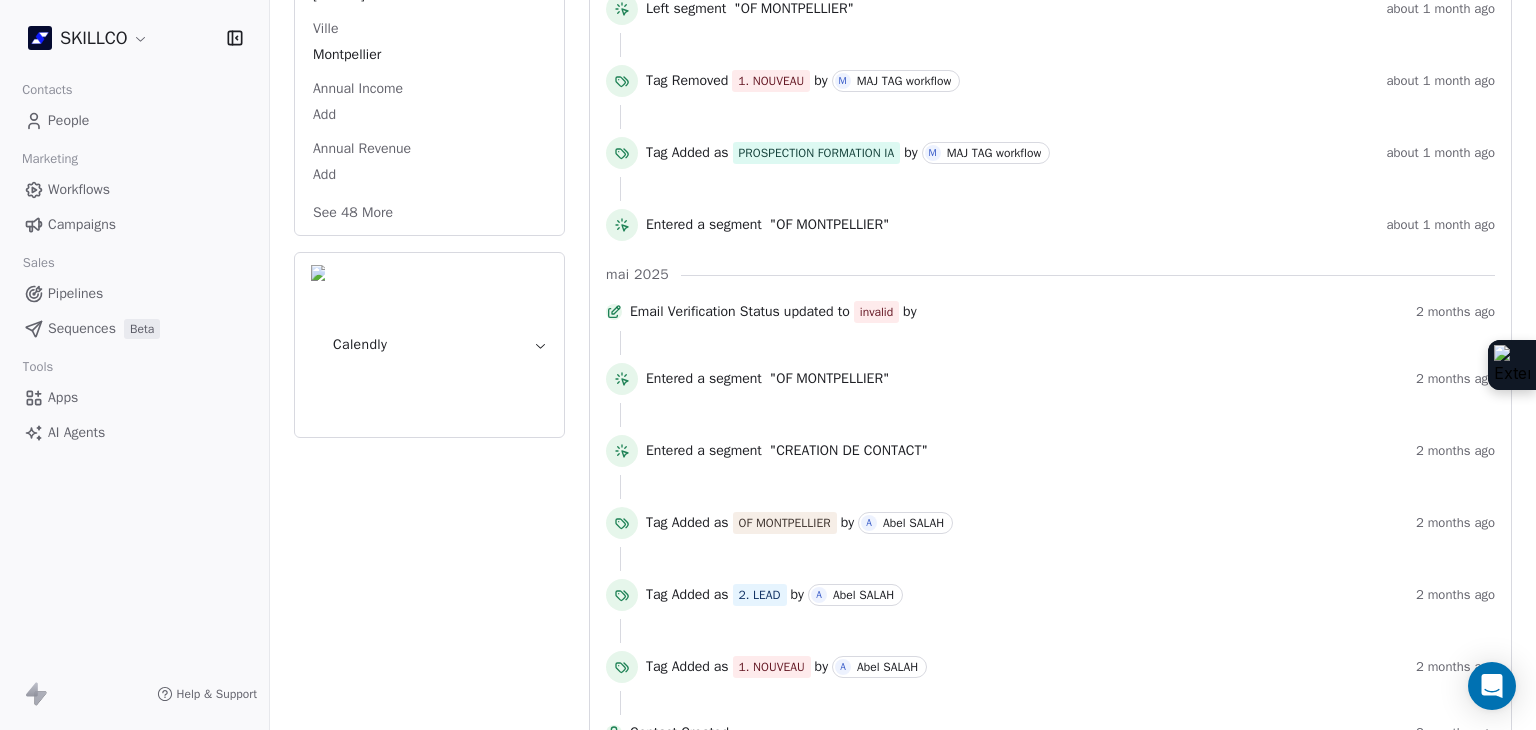 click on "See   48   More" at bounding box center (353, 213) 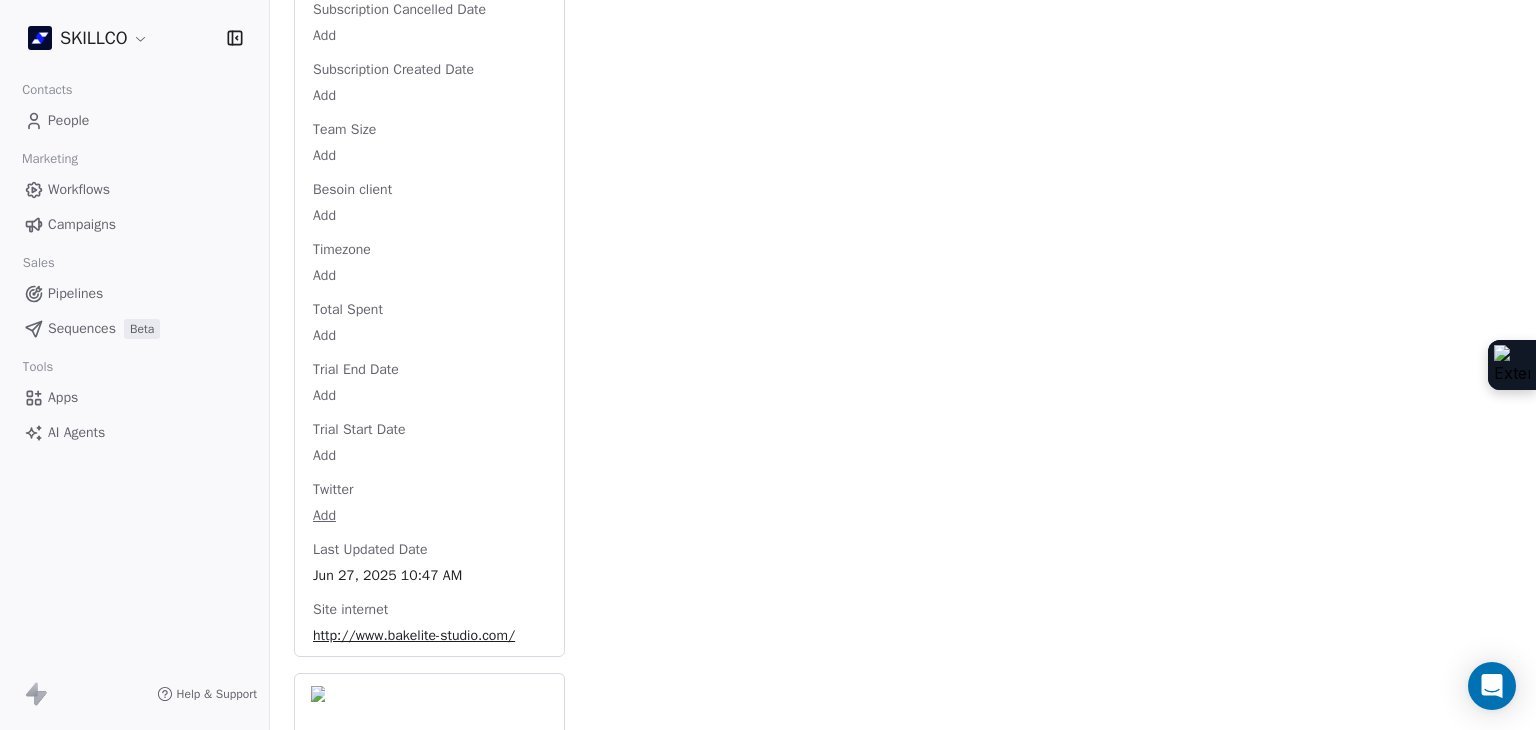 click on "http://www.bakelite-studio.com/" at bounding box center (429, 636) 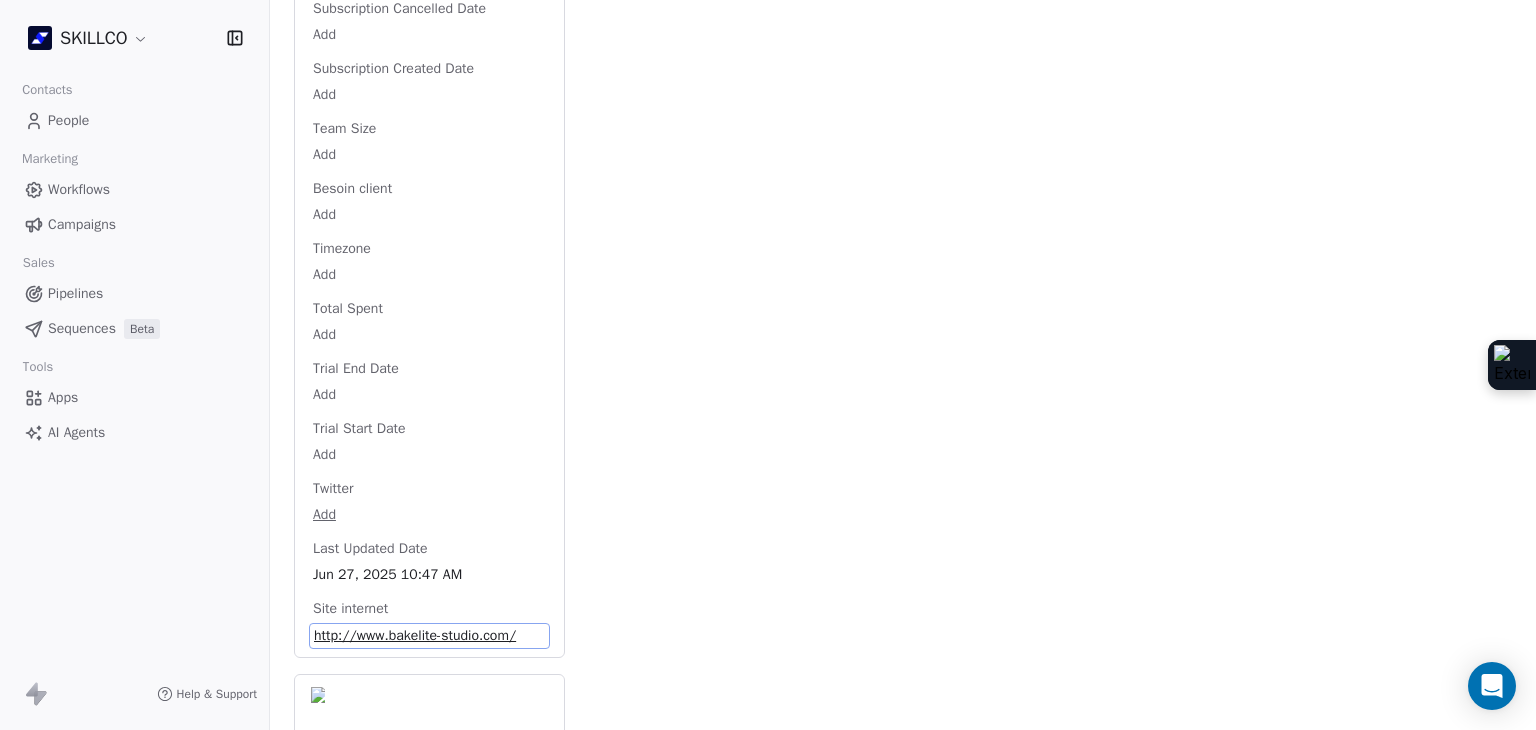 click on "http://www.bakelite-studio.com/" at bounding box center (429, 636) 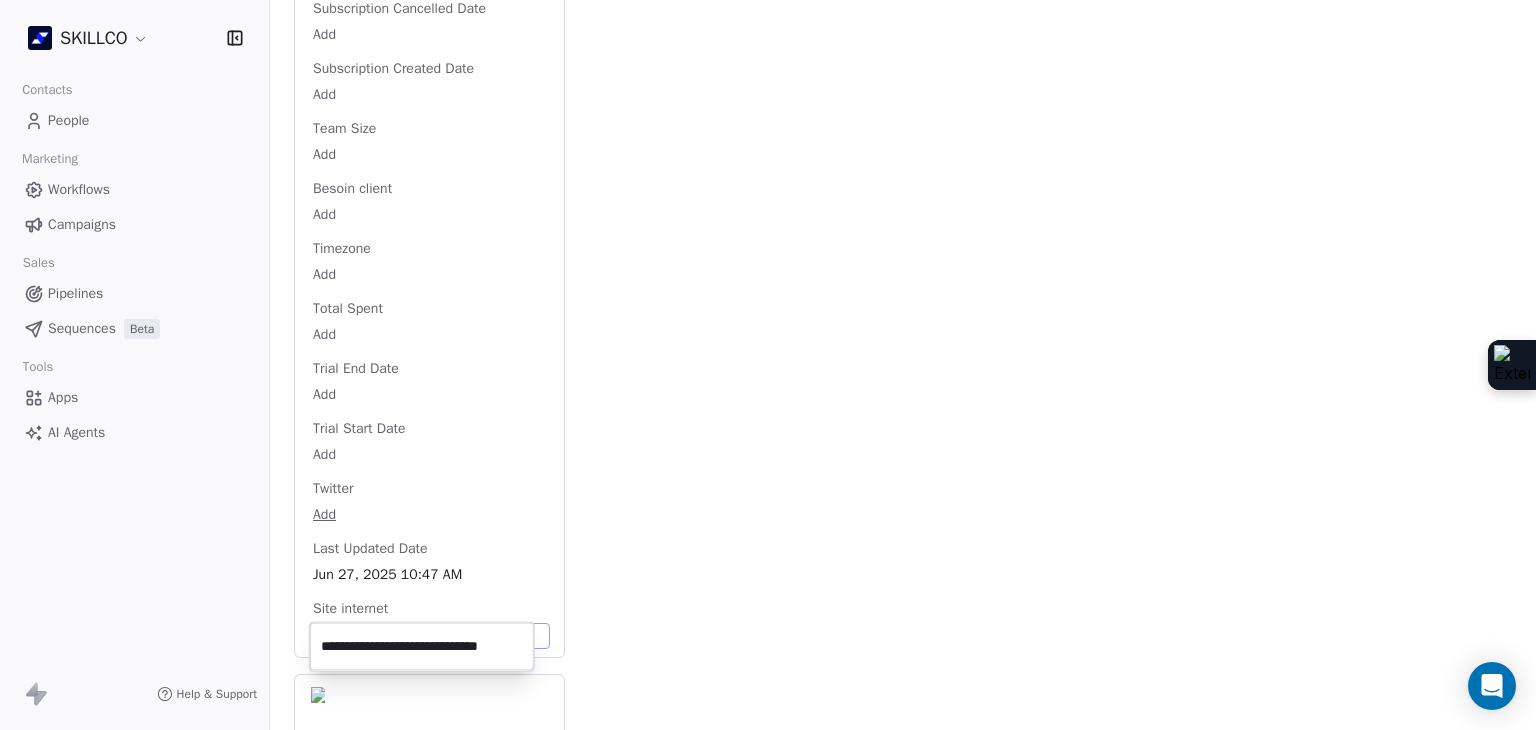 click on "**********" at bounding box center (422, 647) 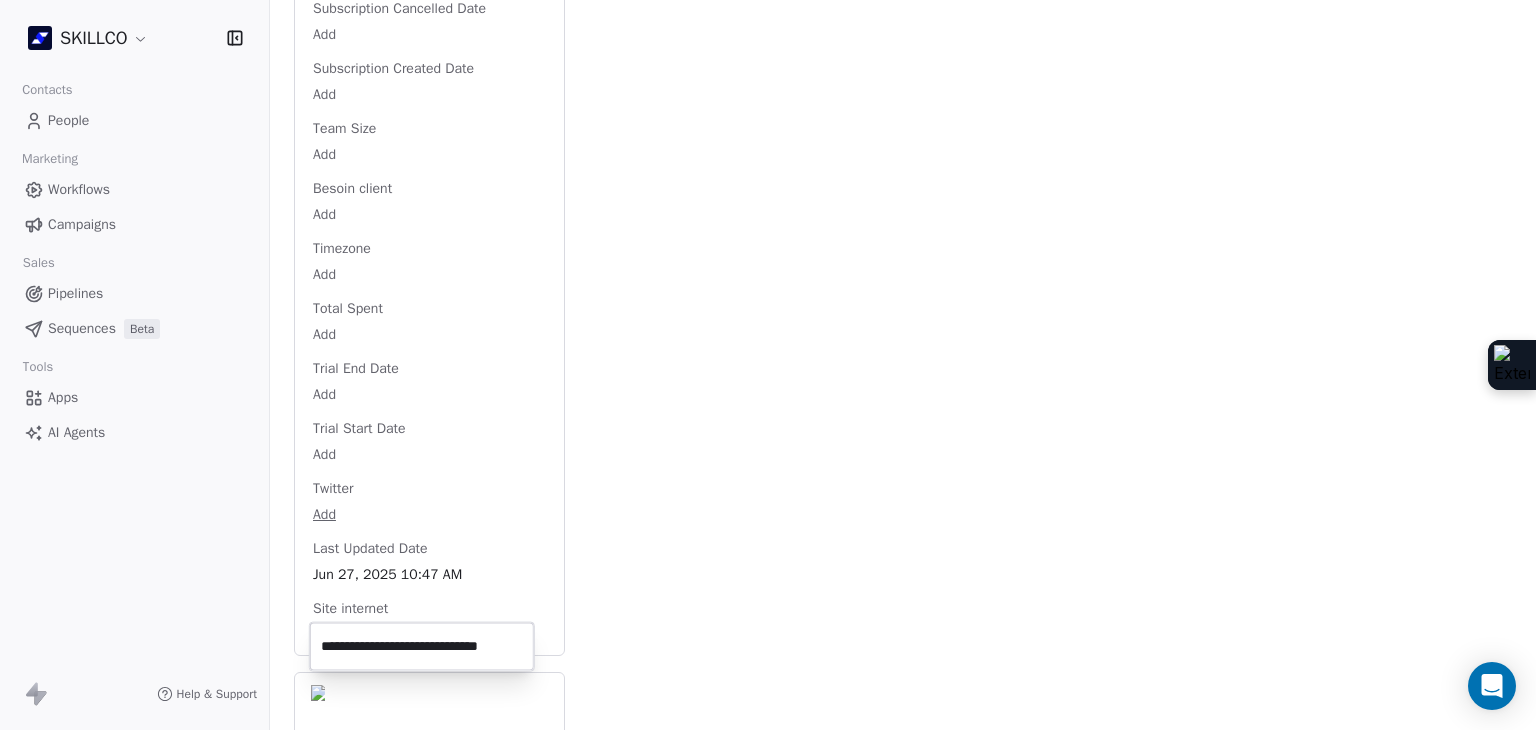 click on "SKILLCO Contacts People Marketing Workflows Campaigns Sales Pipelines Sequences Beta Tools Apps AI Agents Help & Support Back S contact@bakelite-studio.com 2. LEAD OF MONTPELLIER PROSPECTION FORMATION IA  Add Tags Status:   Add Status Swipe One Full Name Add Email contact@bakelite-studio.com Téléphone 33467588956 Ville Montpellier Annual Income Add Annual Revenue Add Average Order Value Add Besoin Add Birthday Add Browser Add Contact Source Add Pays Add Created Date May 28, 2025 03:36 PM Customer Lifetime Value Add Department Add Derniere page consulte Add Device Add Email Verification Status Invalid Entreprise Bakelite Studio Facebook Add First Purchase Date Add Prénom Add Gender Add Poste Add Langue Add Last Abandoned Date Add Last Purchase Date Add Last Activity Date Add Nom Add LinkedIn Add Marketing Contact Status Add Email Marketing Consent Subscribed MRR Add Next Billing Date Add Notes Add Scoring 0/10 Add Occupation Add Orders Count Add Responsable Add Scoring  Add Source Lead Add Add Add Add Add" at bounding box center (768, 365) 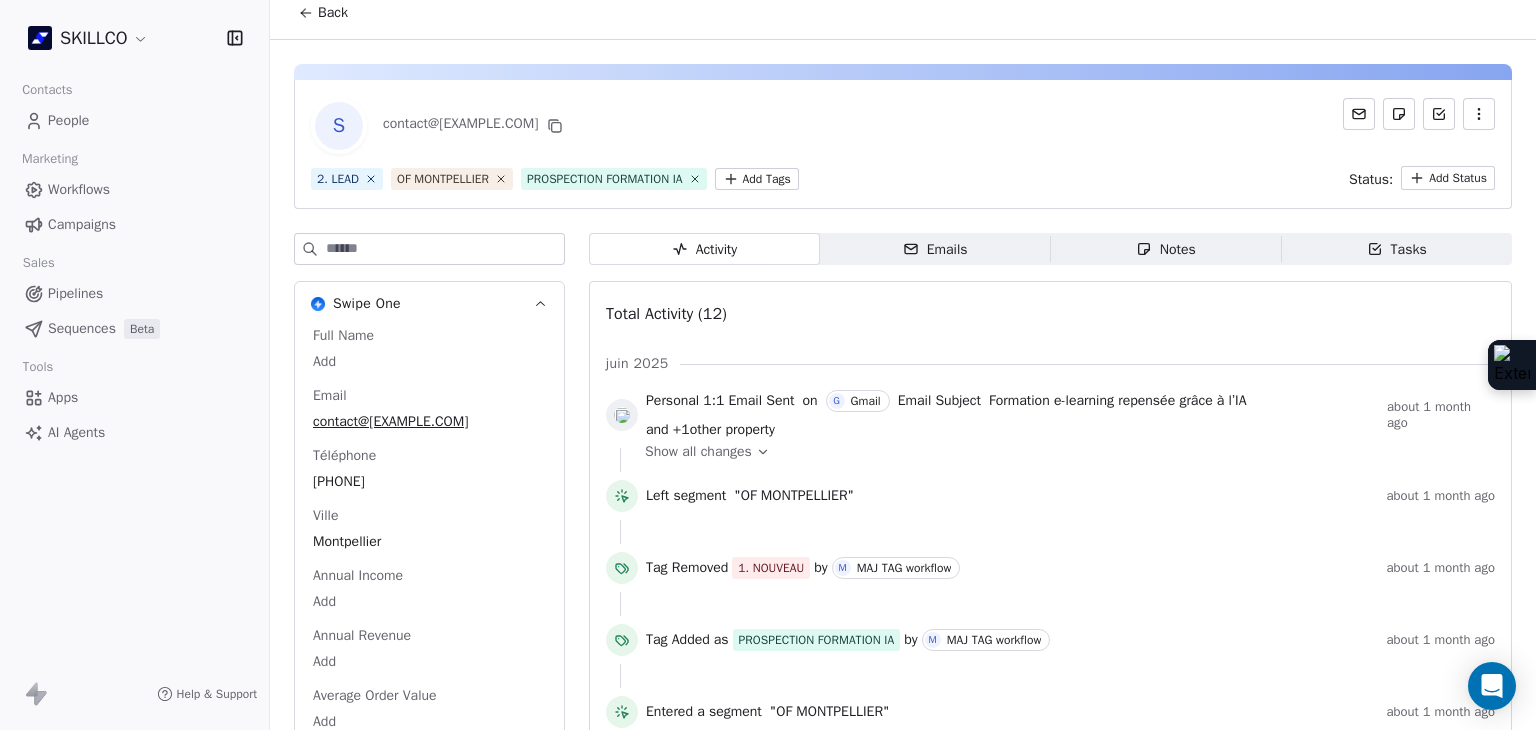 scroll, scrollTop: 0, scrollLeft: 0, axis: both 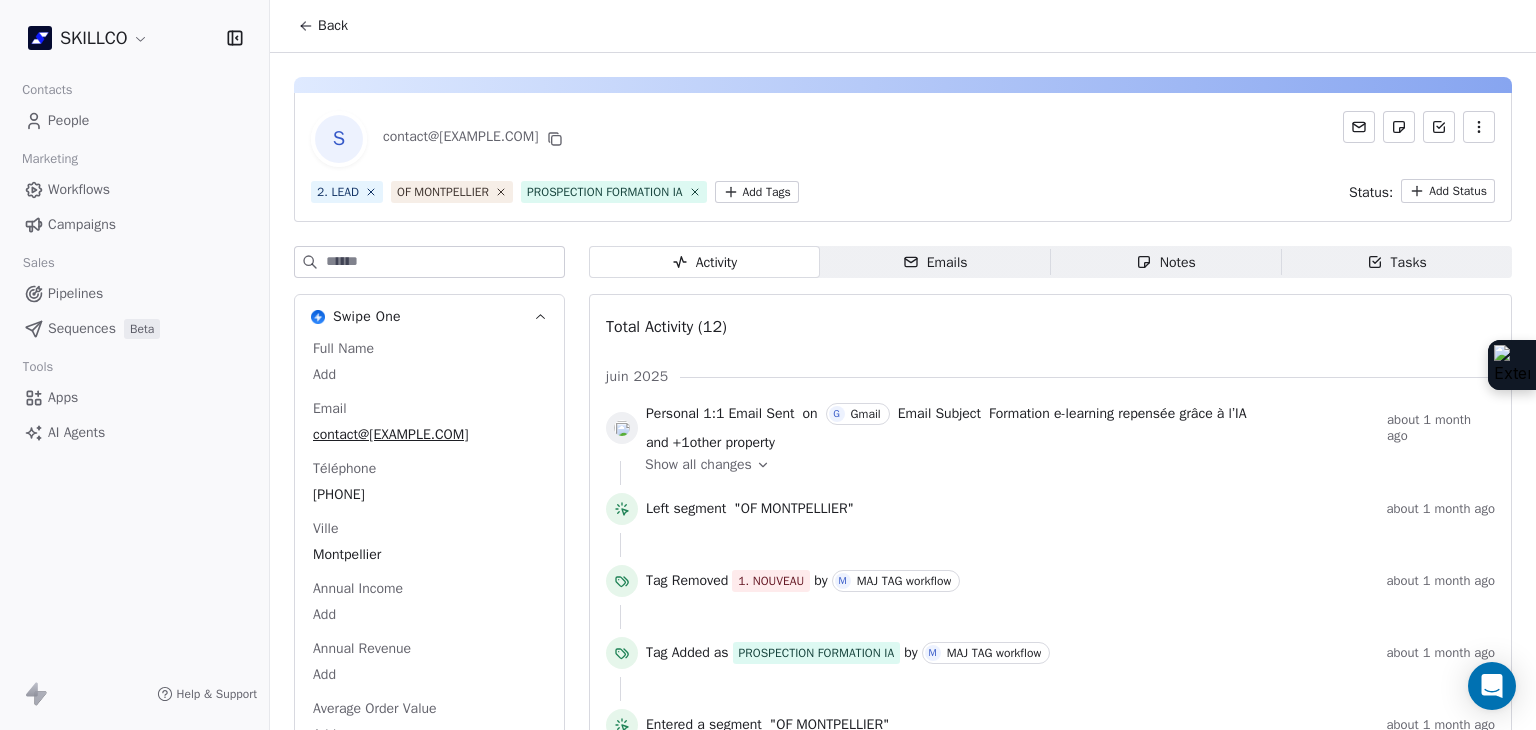 click on "SKILLCO Contacts People Marketing Workflows Campaigns Sales Pipelines Sequences Beta Tools Apps AI Agents Help & Support Back S contact@bakelite-studio.com 2. LEAD OF MONTPELLIER PROSPECTION FORMATION IA  Add Tags Status:   Add Status Swipe One Full Name Add Email contact@bakelite-studio.com Téléphone 33467588956 Ville Montpellier Annual Income Add Annual Revenue Add Average Order Value Add Besoin Add Birthday Add Browser Add Contact Source Add Pays Add Created Date May 28, 2025 03:36 PM Customer Lifetime Value Add Department Add Derniere page consulte Add Device Add Email Verification Status Invalid Entreprise Bakelite Studio Facebook Add First Purchase Date Add Prénom Add Gender Add Poste Add Langue Add Last Abandoned Date Add Last Purchase Date Add Last Activity Date Add Nom Add LinkedIn Add Marketing Contact Status Add Email Marketing Consent Subscribed MRR Add Next Billing Date Add Notes Add Scoring 0/10 Add Occupation Add Orders Count Add Responsable Add Scoring  Add Source Lead Add Add Add Add Add" at bounding box center (768, 365) 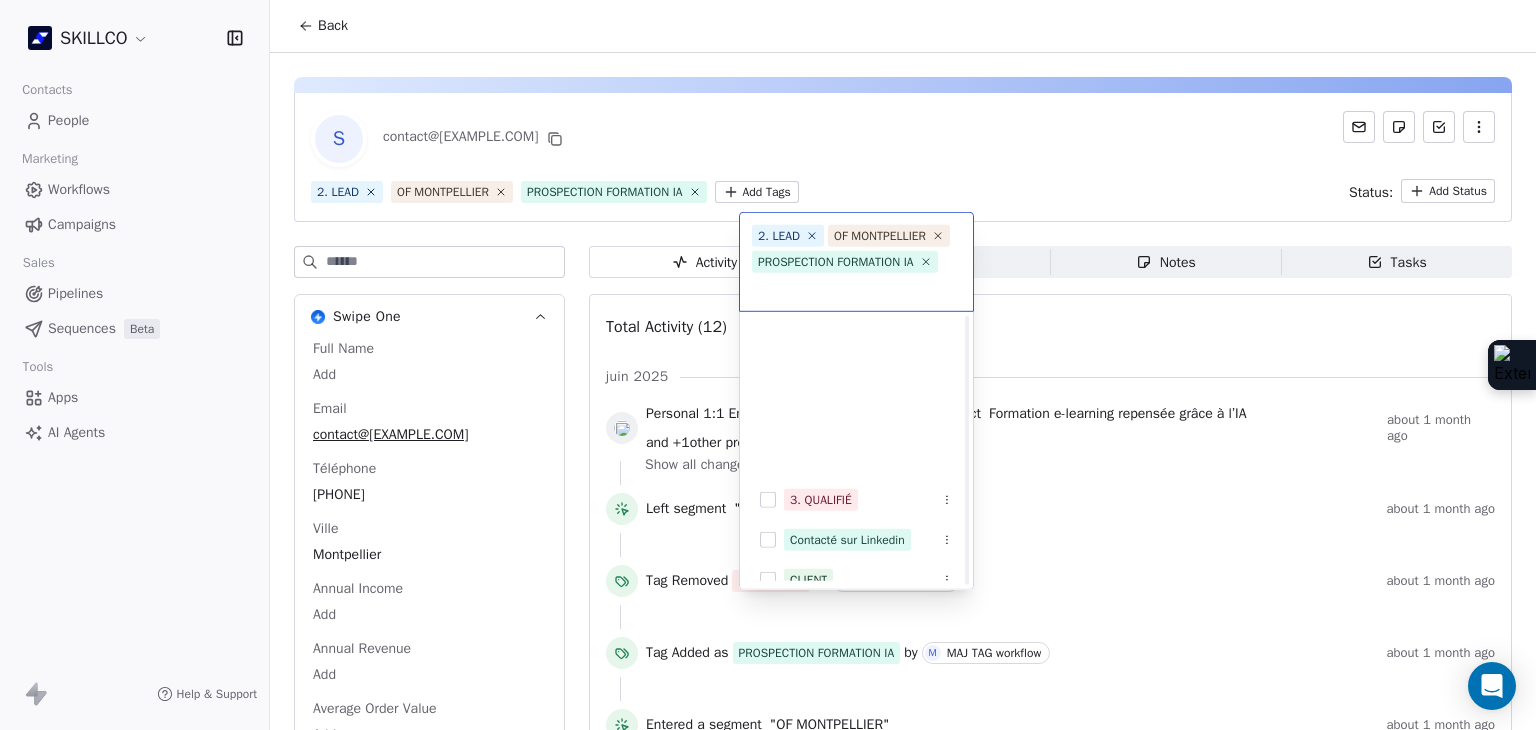 scroll, scrollTop: 578, scrollLeft: 0, axis: vertical 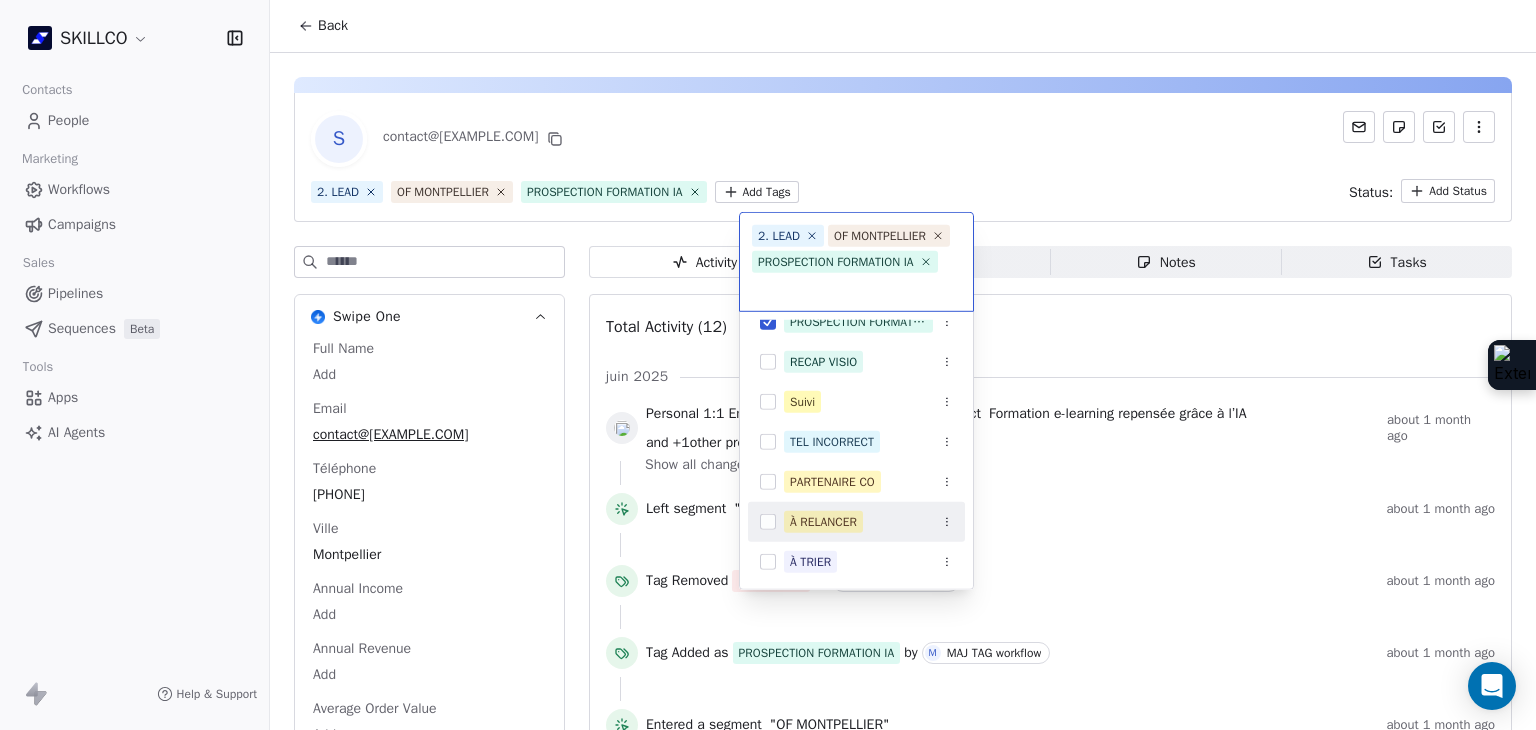 click on "À RELANCER" at bounding box center (823, 522) 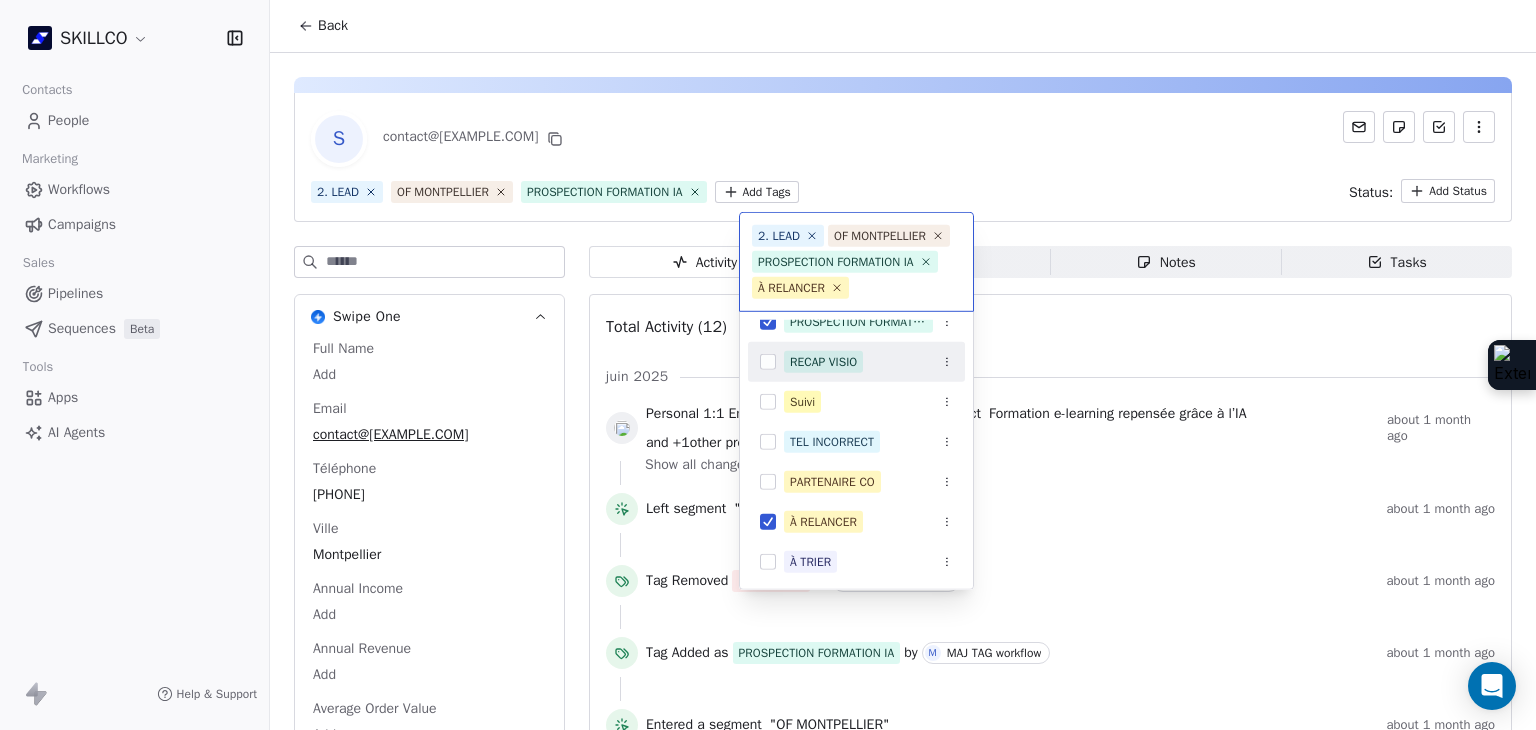click on "SKILLCO Contacts People Marketing Workflows Campaigns Sales Pipelines Sequences Beta Tools Apps AI Agents Help & Support Back S contact@bakelite-studio.com 2. LEAD OF MONTPELLIER PROSPECTION FORMATION IA  Add Tags Status:   Add Status Swipe One Full Name Add Email contact@bakelite-studio.com Téléphone 33467588956 Ville Montpellier Annual Income Add Annual Revenue Add Average Order Value Add Besoin Add Birthday Add Browser Add Contact Source Add Pays Add Created Date May 28, 2025 03:36 PM Customer Lifetime Value Add Department Add Derniere page consulte Add Device Add Email Verification Status Invalid Entreprise Bakelite Studio Facebook Add First Purchase Date Add Prénom Add Gender Add Poste Add Langue Add Last Abandoned Date Add Last Purchase Date Add Last Activity Date Add Nom Add LinkedIn Add Marketing Contact Status Add Email Marketing Consent Subscribed MRR Add Next Billing Date Add Notes Add Scoring 0/10 Add Occupation Add Orders Count Add Responsable Add Scoring  Add Source Lead Add Add Add Add Add" at bounding box center (768, 365) 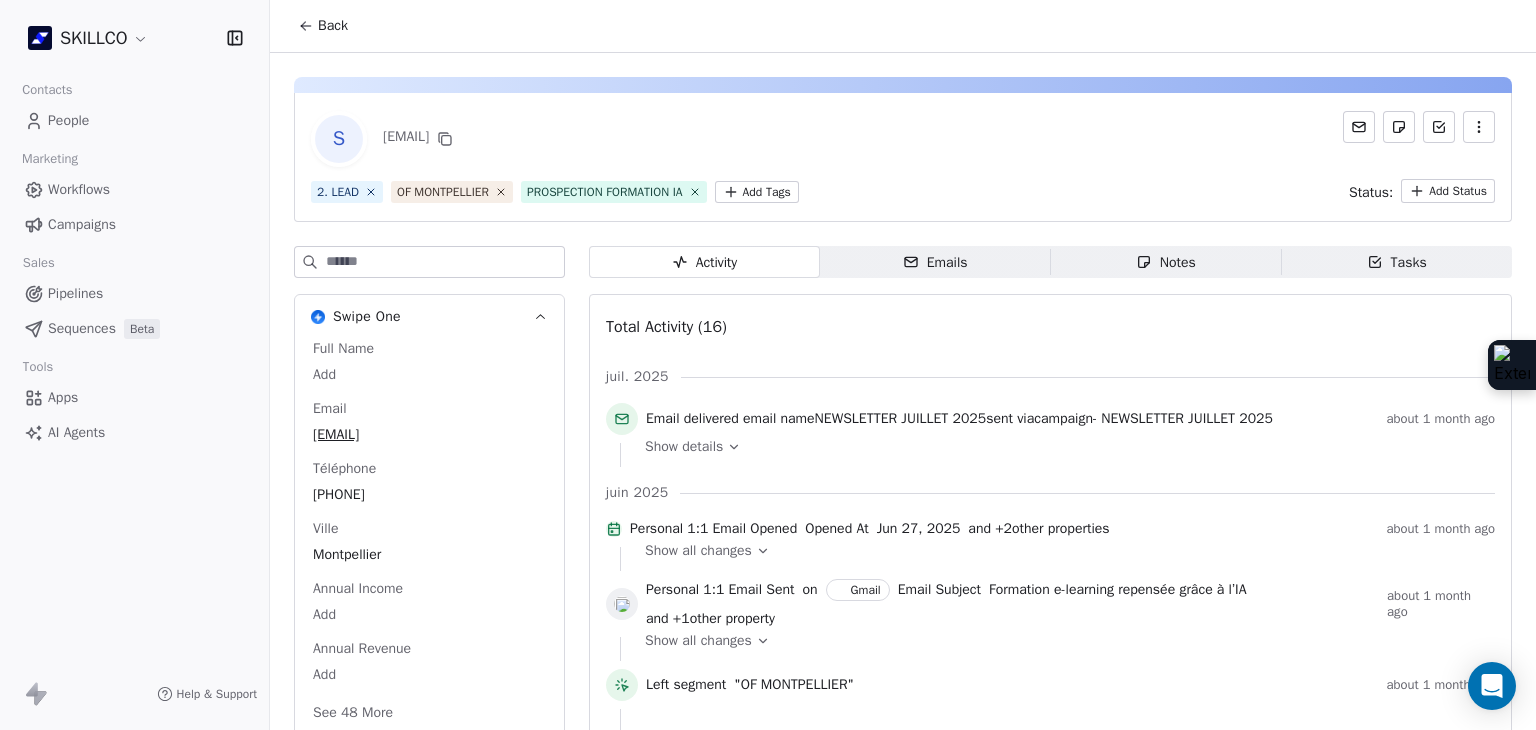 scroll, scrollTop: 0, scrollLeft: 0, axis: both 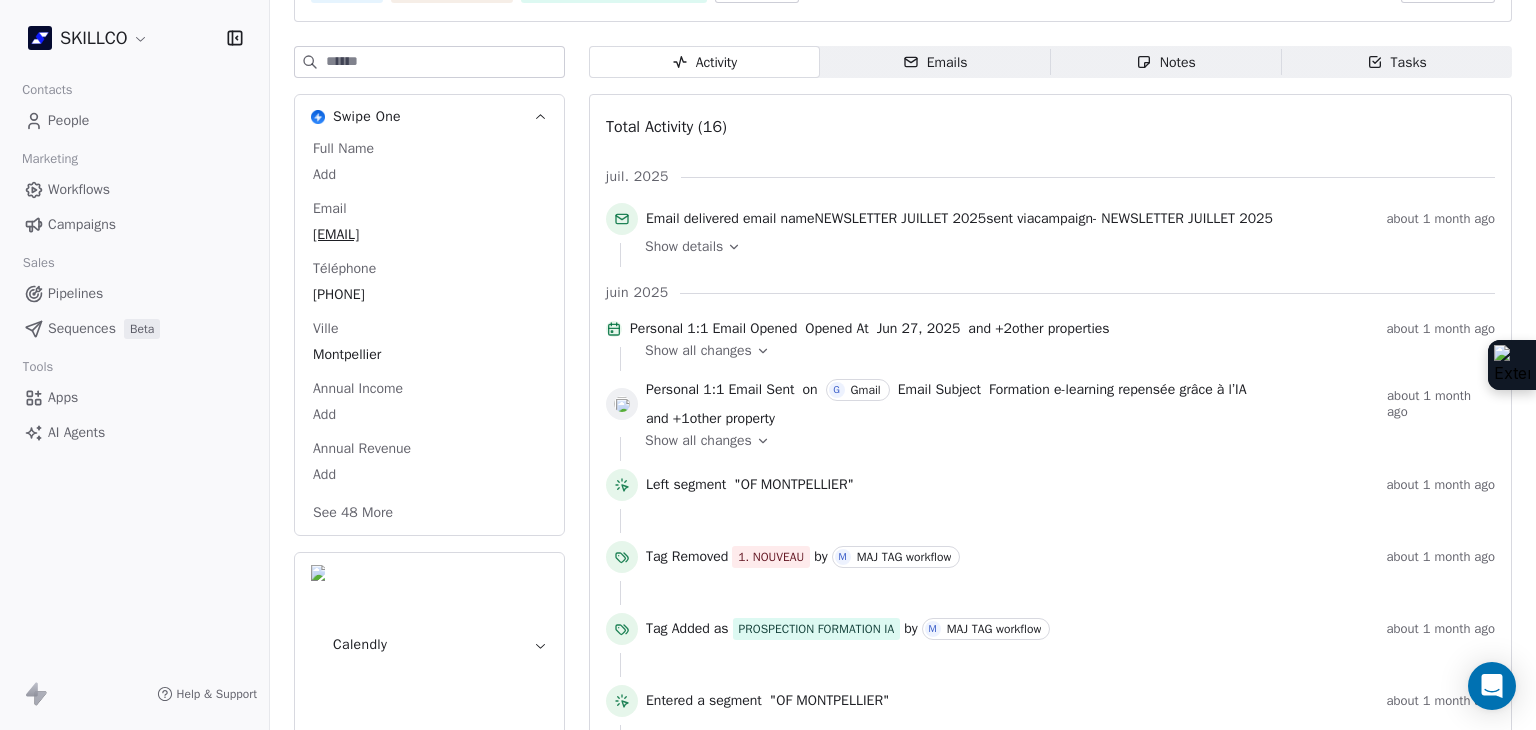 click on "See   48   More" at bounding box center [353, 513] 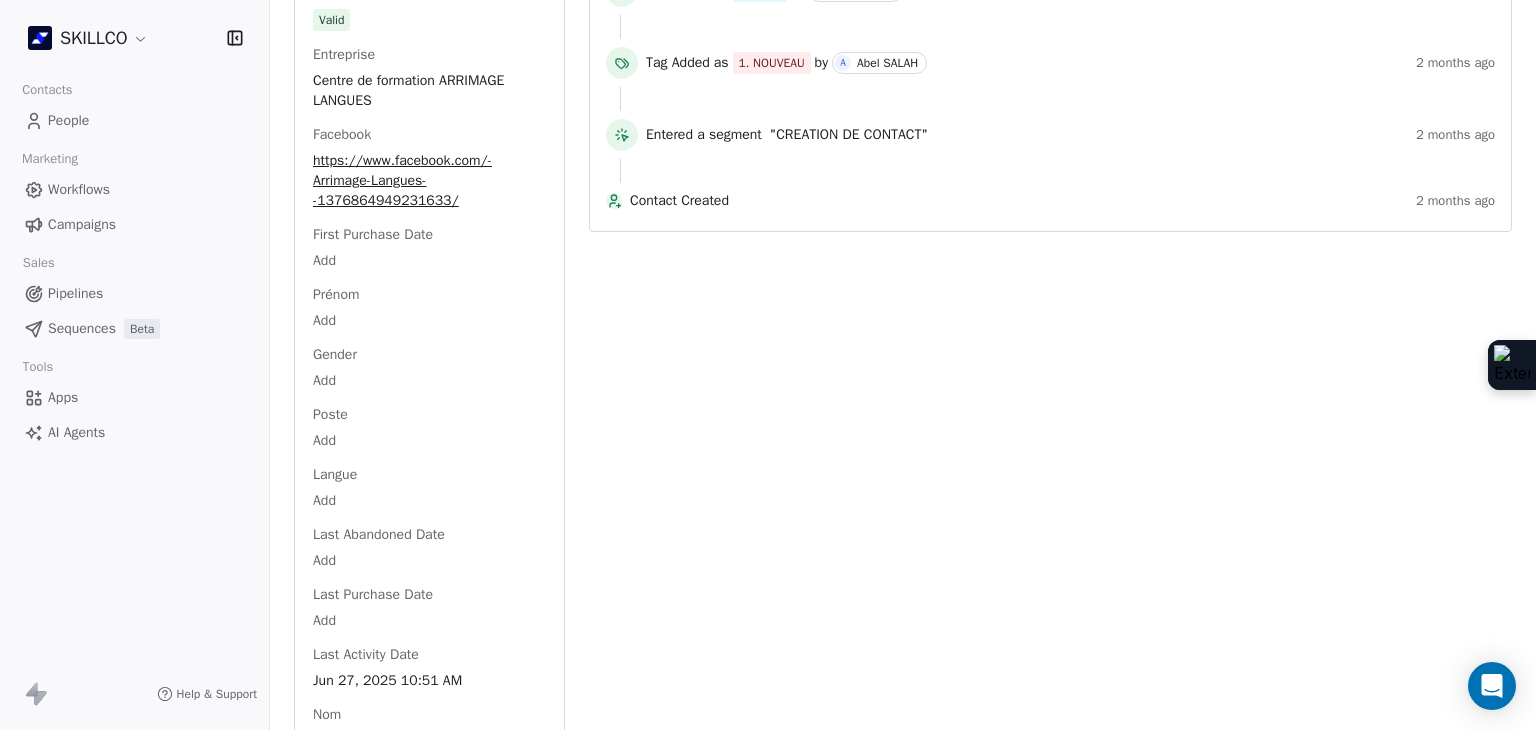 scroll, scrollTop: 1700, scrollLeft: 0, axis: vertical 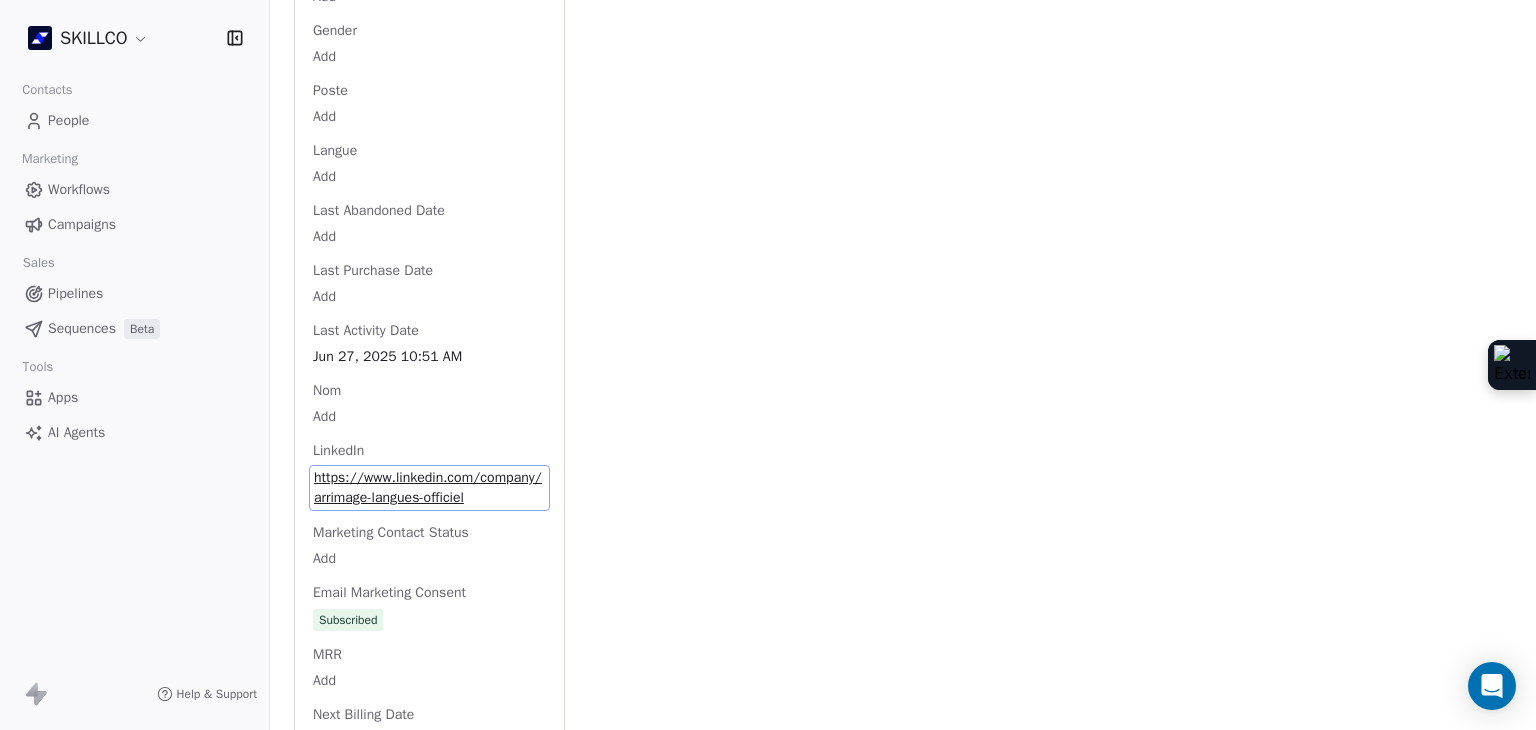 click on "Full Name Add Email [EMAIL] Téléphone [PHONE] Ville [CITY] Annual Income Add Annual Revenue Add Average Order Value Add Besoin Add Birthday Add Browser Add Contact Source Add Pays Add Created Date [DATE] [TIME] Customer Lifetime Value Add Department Add Derniere page consulte Add Device Add Email Verification Status Valid Entreprise Centre de formation ARRIMAGE LANGUES Facebook https://www.facebook.com/-Arrimage-Langues--1376864949231633/ First Purchase Date Add Prénom Add Gender Add Poste Add Langue Add Last Abandoned Date Add Last Purchase Date Add Last Activity Date [DATE] [TIME] Nom Add LinkedIn https://www.linkedin.com/company/arrimage-langues-officiel Marketing Contact Status Add Email Marketing Consent Subscribed MRR Add Add" at bounding box center [429, 296] 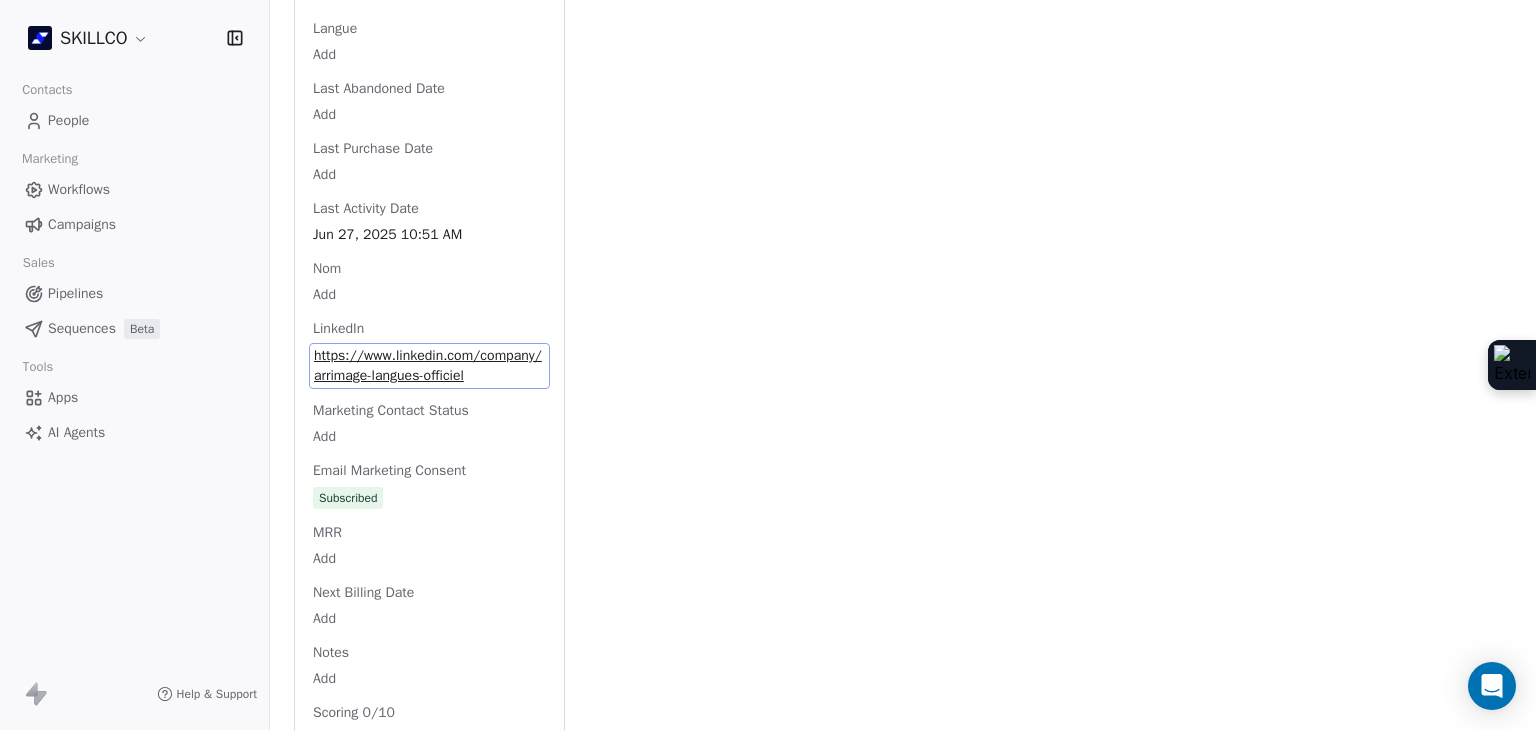 click on "Full Name Add Email [EMAIL] Téléphone [PHONE] Ville [CITY] Annual Income Add Annual Revenue Add Average Order Value Add Besoin Add Birthday Add Browser Add Contact Source Add Pays Add Created Date [DATE] [TIME] Customer Lifetime Value Add Department Add Derniere page consulte Add Device Add Email Verification Status Valid Entreprise Centre de formation ARRIMAGE LANGUES Facebook https://www.facebook.com/-Arrimage-Langues--1376864949231633/ First Purchase Date Add Prénom Add Gender Add Poste Add Langue Add Last Abandoned Date Add Last Purchase Date Add Last Activity Date [DATE] [TIME] Nom Add LinkedIn https://www.linkedin.com/company/arrimage-langues-officiel Marketing Contact Status Add Email Marketing Consent Subscribed MRR Add Add" at bounding box center [429, 174] 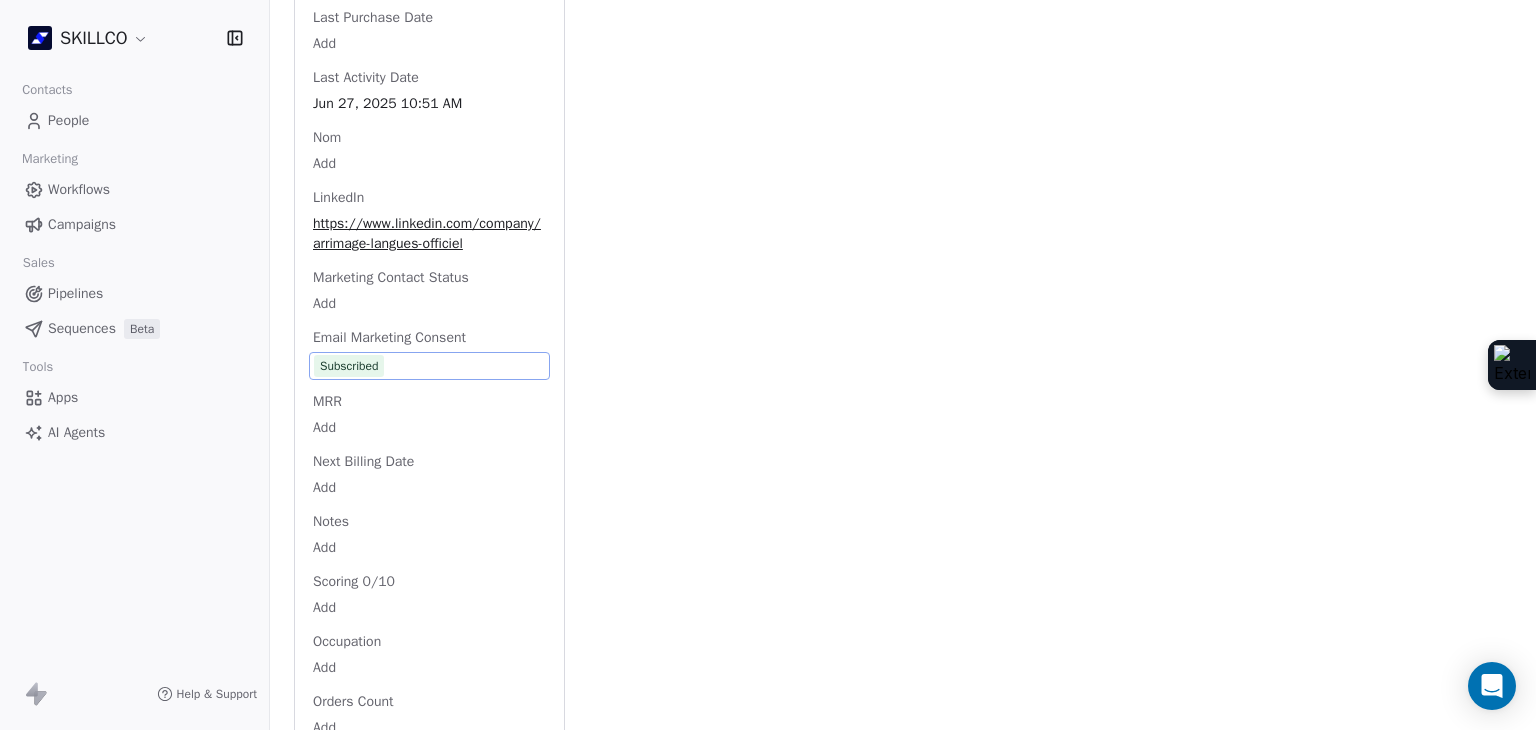 click on "Full Name Add Email [EMAIL] Téléphone [PHONE] Ville [CITY] Annual Income Add Annual Revenue Add Average Order Value Add Besoin Add Birthday Add Browser Add Contact Source Add Pays Add Created Date [DATE] [TIME] Customer Lifetime Value Add Department Add Derniere page consulte Add Device Add Email Verification Status Valid Entreprise Centre de formation ARRIMAGE LANGUES Facebook https://www.facebook.com/-Arrimage-Langues--1376864949231633/ First Purchase Date Add Prénom Add Gender Add Poste Add Langue Add Last Abandoned Date Add Last Purchase Date Add Last Activity Date [DATE] [TIME] Nom Add LinkedIn https://www.linkedin.com/company/arrimage-langues-officiel Marketing Contact Status Add Email Marketing Consent Subscribed MRR Add Add" at bounding box center (429, 43) 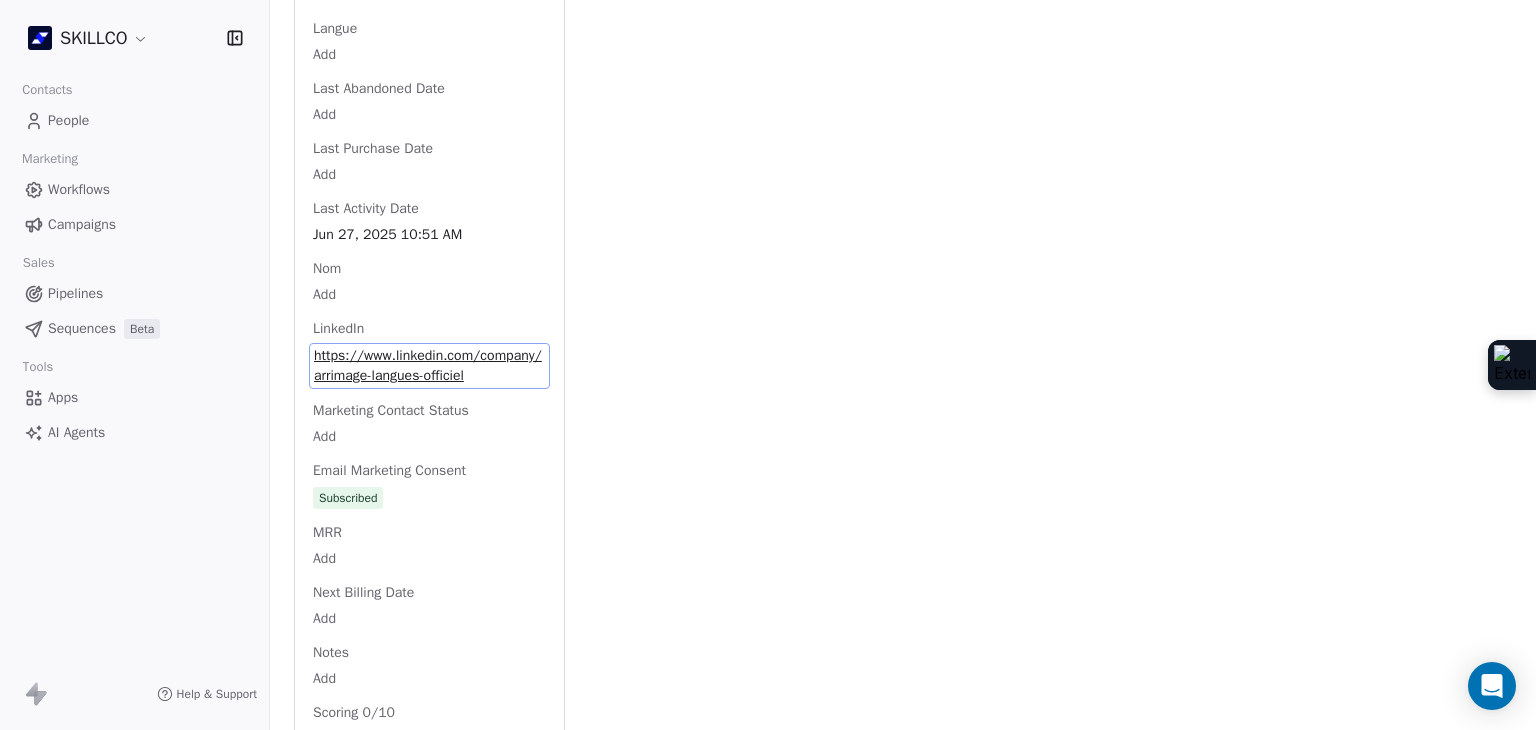 click on "https://www.linkedin.com/company/arrimage-langues-officiel" at bounding box center [429, 366] 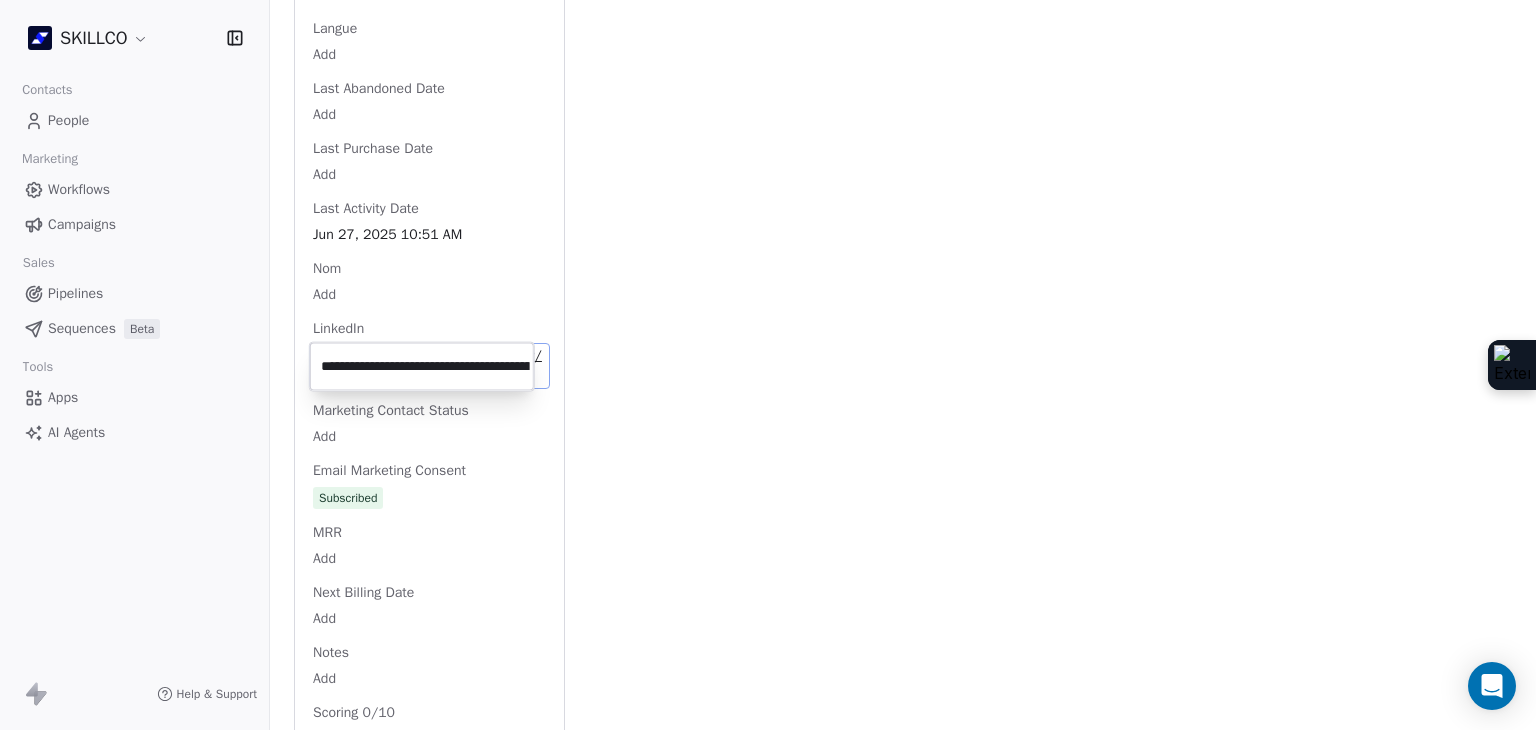 scroll, scrollTop: 0, scrollLeft: 181, axis: horizontal 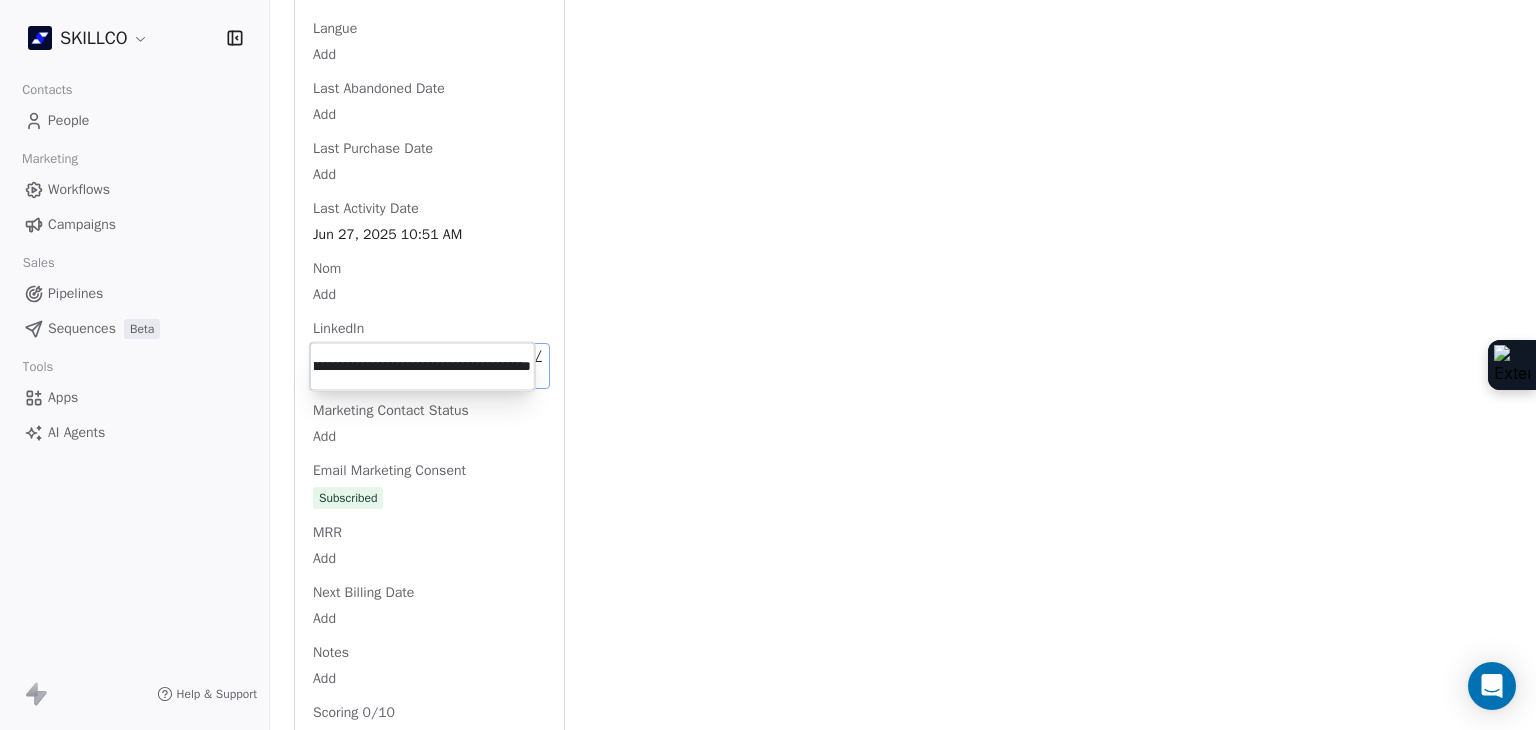 click on "**********" at bounding box center [422, 367] 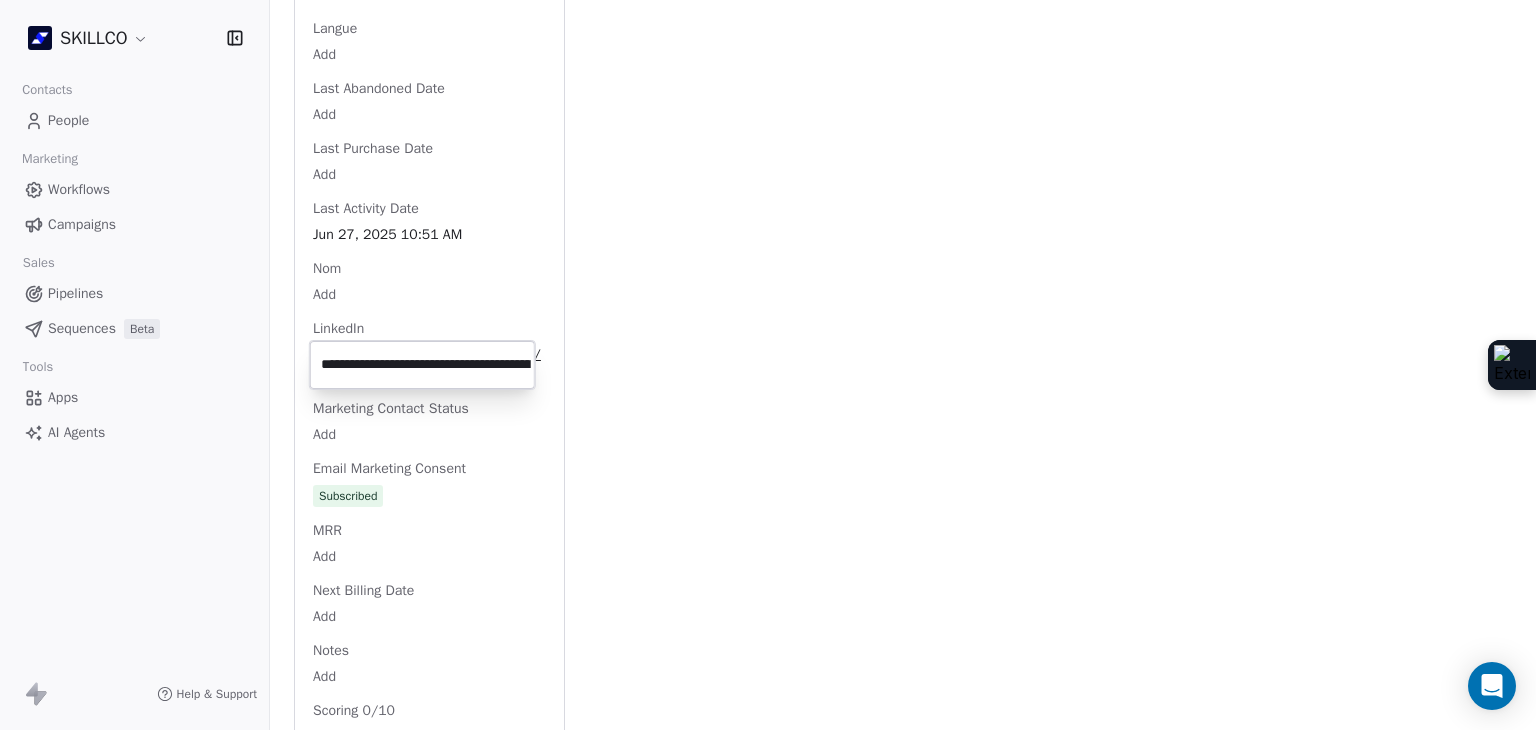 click on "SKILLCO Contacts People Marketing Workflows Campaigns Sales Pipelines Sequences Beta Tools Apps AI Agents Help & Support Back S contact@arrimage.org 2. LEAD OF MONTPELLIER PROSPECTION FORMATION IA  Add Tags Status:   Add Status Swipe One Full Name Add Email contact@arrimage.org Téléphone 33434113939 Ville Montpellier Annual Income Add Annual Revenue Add Average Order Value Add Besoin Add Birthday Add Browser Add Contact Source Add Pays Add Created Date May 28, 2025 03:36 PM Customer Lifetime Value Add Department Add Derniere page consulte Add Device Add Email Verification Status Valid Entreprise Centre de formation ARRIMAGE LANGUES Facebook https://www.facebook.com/-Arrimage-Langues--1376864949231633/ First Purchase Date Add Prénom Add Gender Add Poste Add Langue Add Last Abandoned Date Add Last Purchase Date Add Last Activity Date Jun 27, 2025 10:51 AM Nom Add LinkedIn https://www.linkedin.com/company/arrimage-langues-officiel Marketing Contact Status Add Email Marketing Consent Subscribed MRR Add Add" at bounding box center [768, 365] 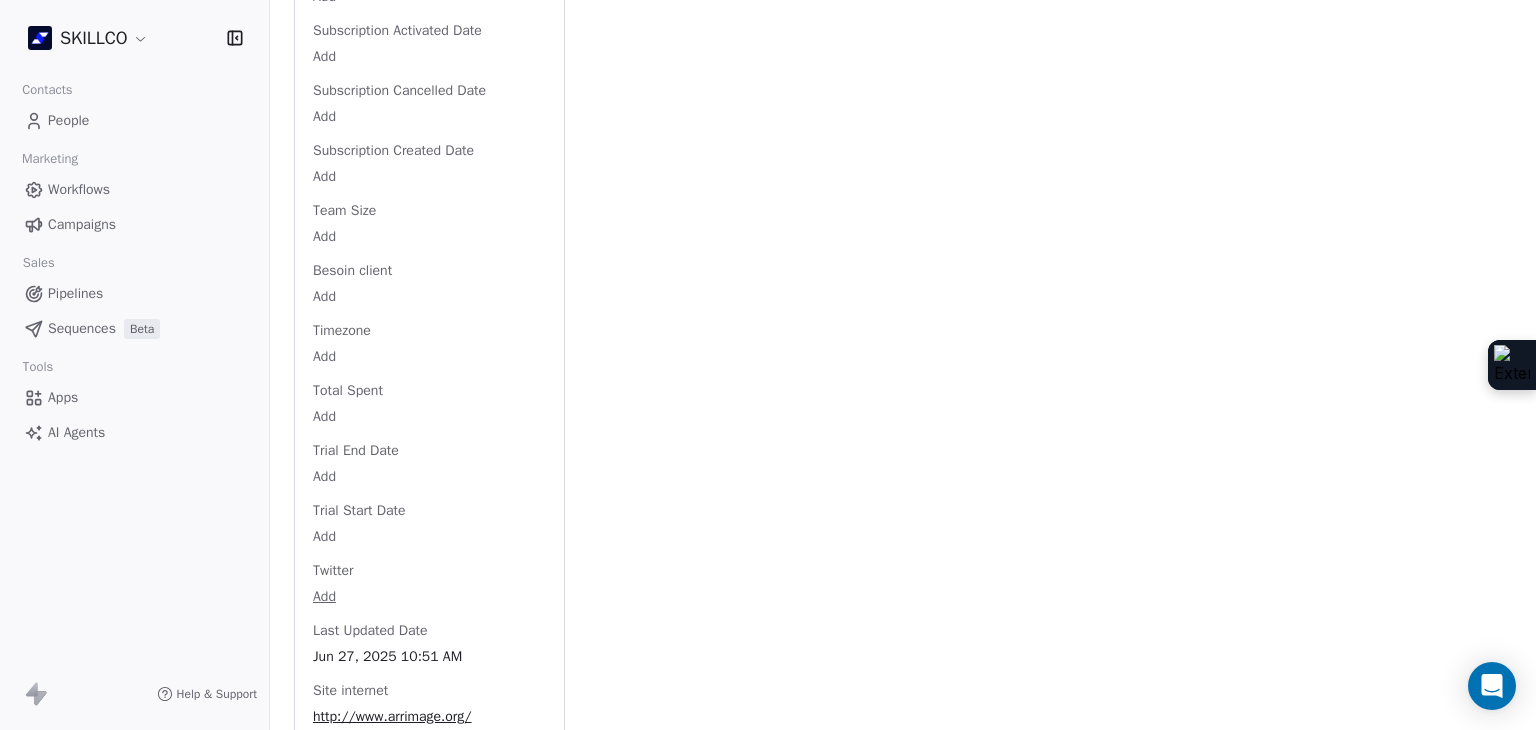 scroll, scrollTop: 3003, scrollLeft: 0, axis: vertical 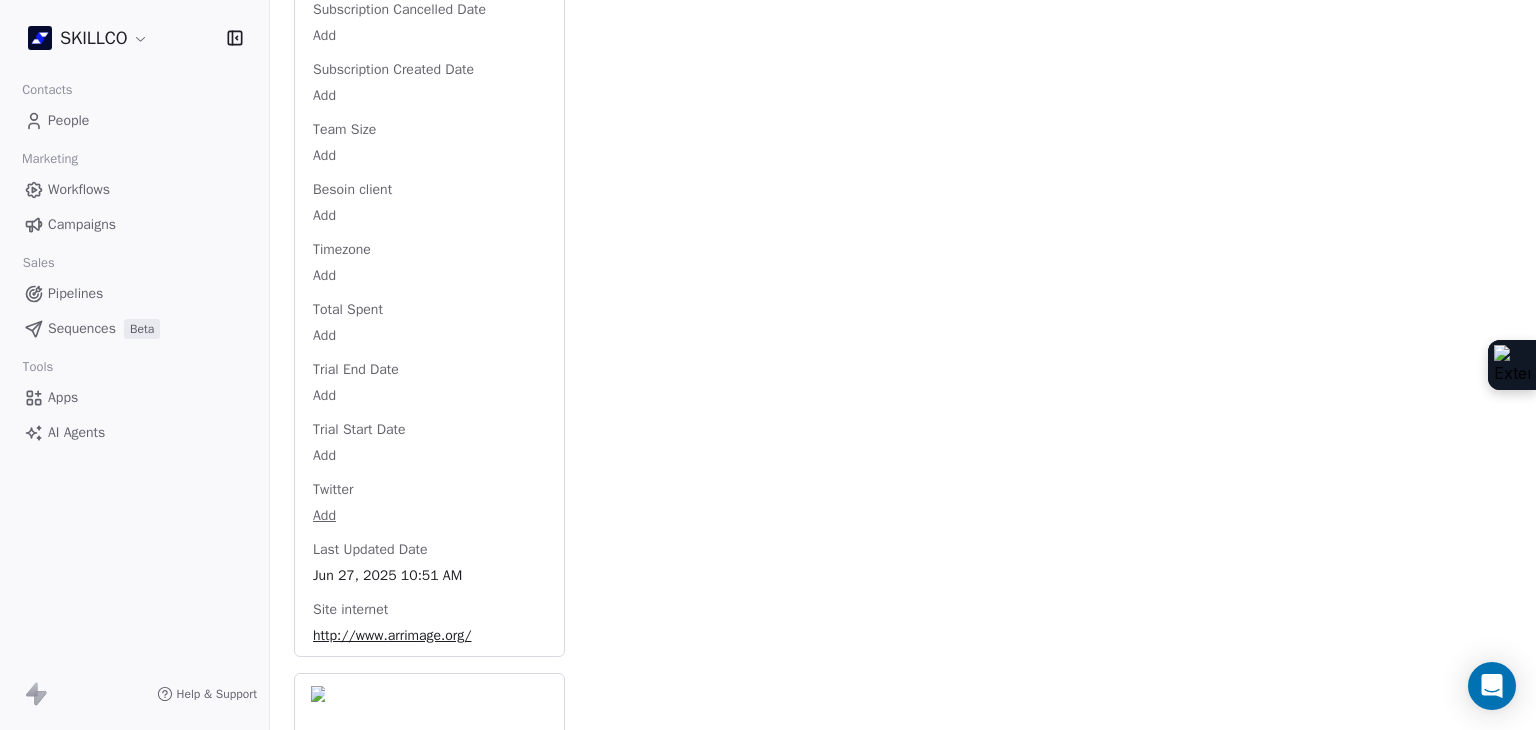 click on "http://www.arrimage.org/" at bounding box center [429, 636] 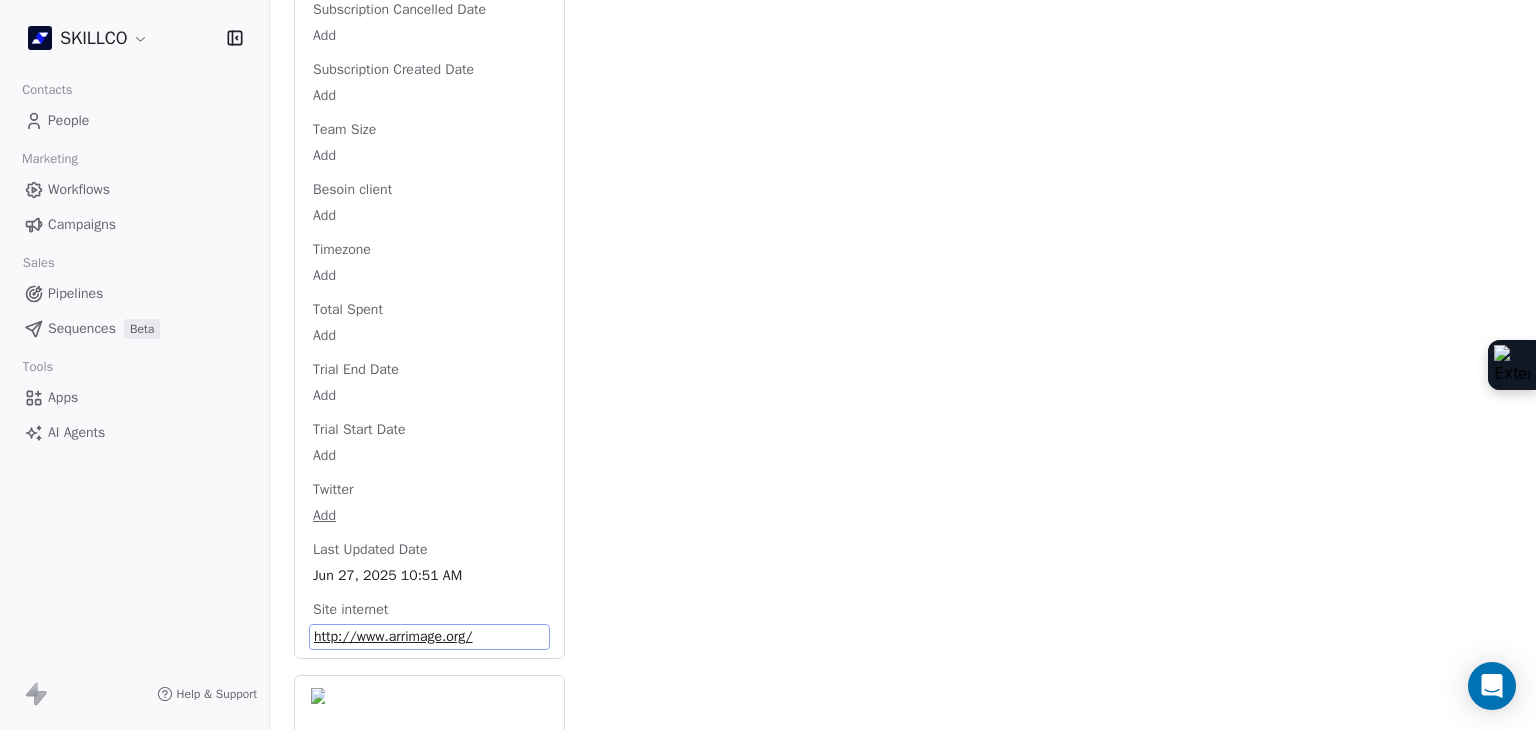 scroll, scrollTop: 3004, scrollLeft: 0, axis: vertical 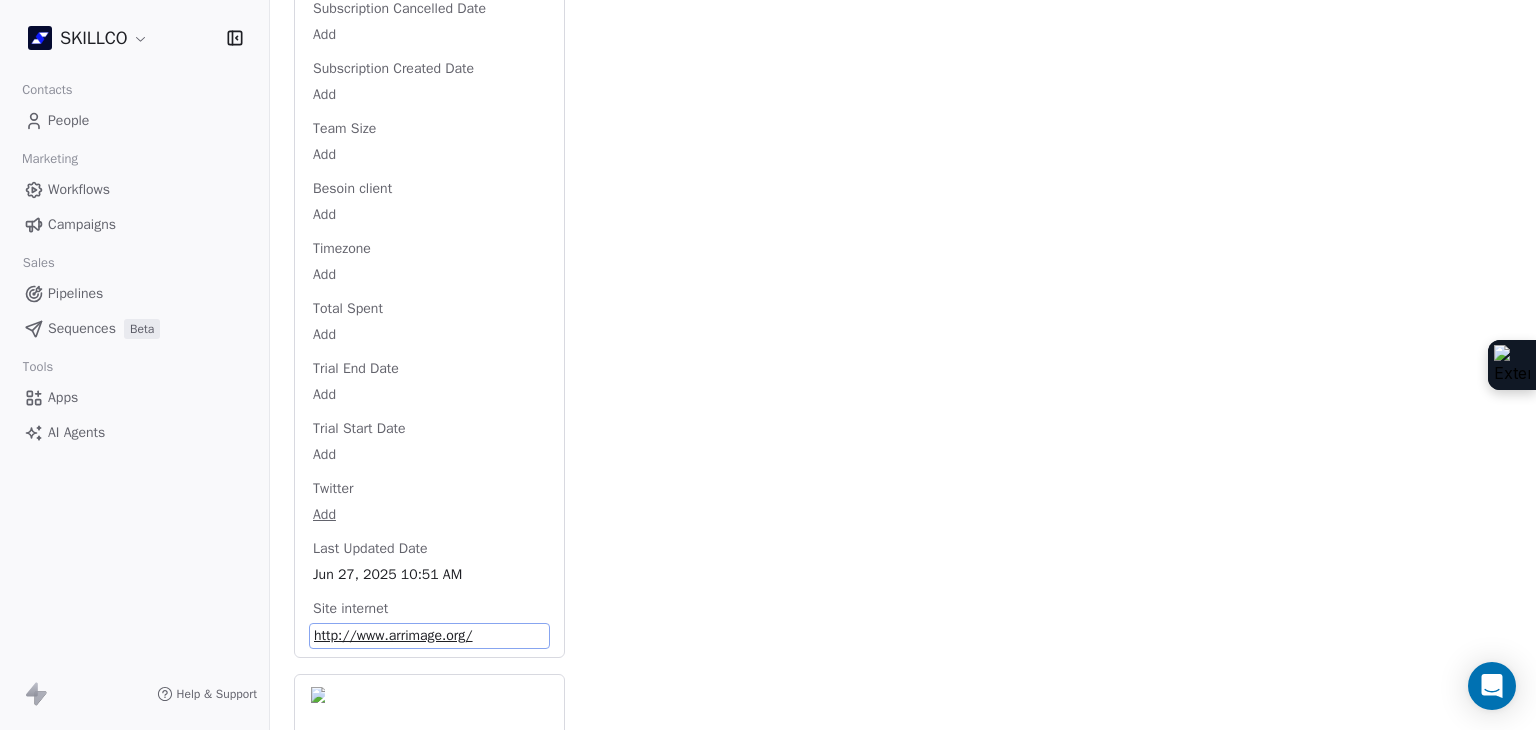 click on "http://www.arrimage.org/" at bounding box center (429, 636) 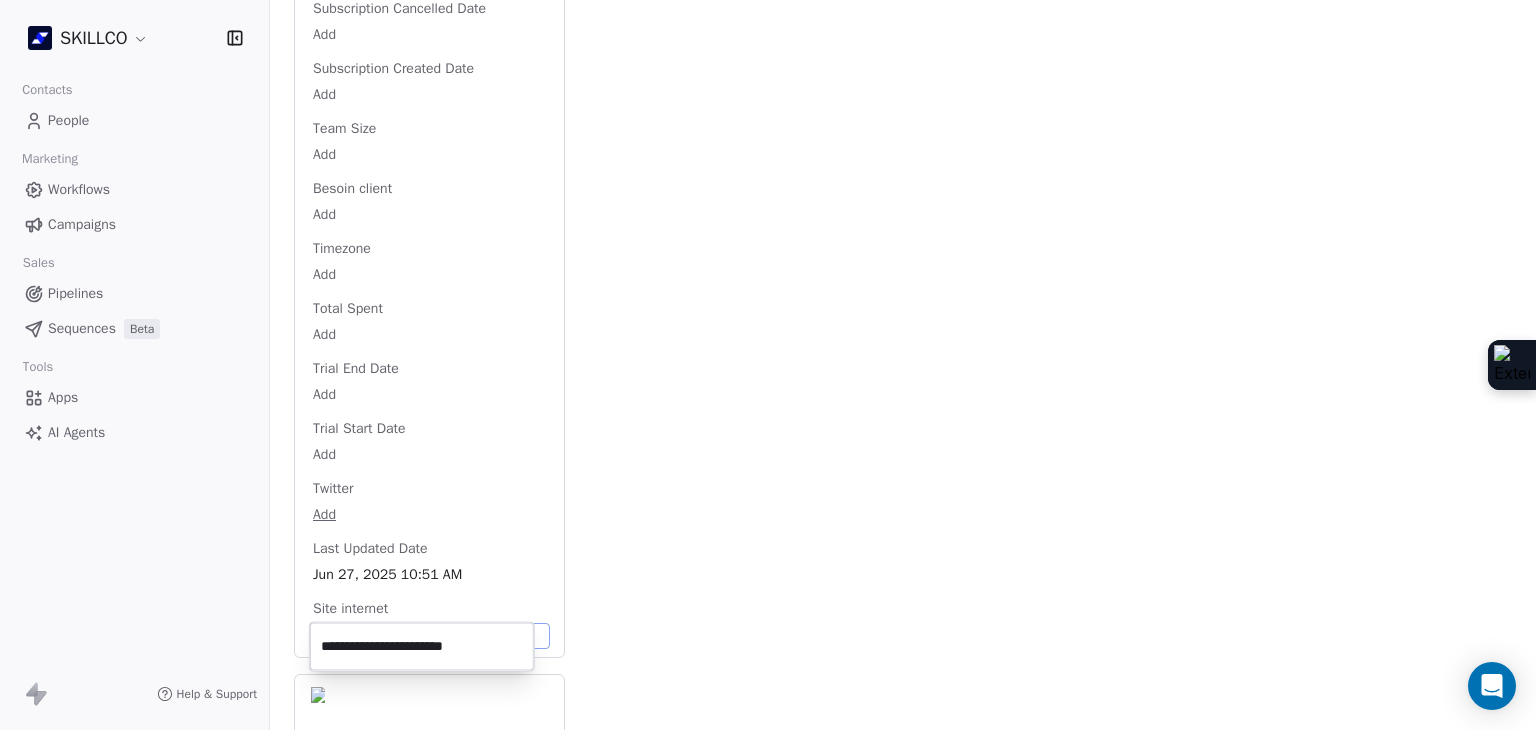 drag, startPoint x: 423, startPoint y: 643, endPoint x: 416, endPoint y: 633, distance: 12.206555 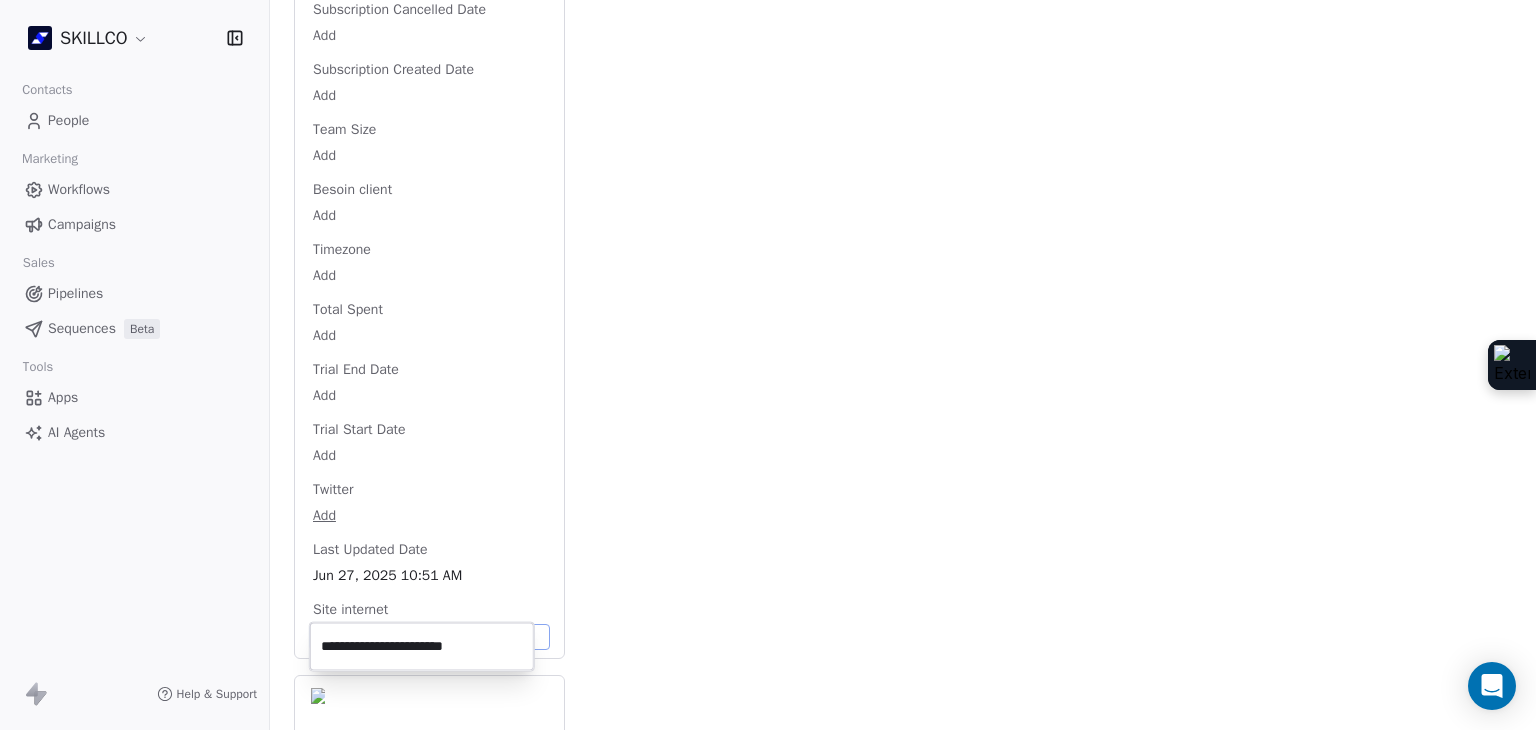 click on "SKILLCO Contacts People Marketing Workflows Campaigns Sales Pipelines Sequences Beta Tools Apps AI Agents Help & Support Back S contact@arrimage.org 2. LEAD OF MONTPELLIER PROSPECTION FORMATION IA  Add Tags Status:   Add Status Swipe One Full Name Add Email contact@arrimage.org Téléphone 33434113939 Ville Montpellier Annual Income Add Annual Revenue Add Average Order Value Add Besoin Add Birthday Add Browser Add Contact Source Add Pays Add Created Date May 28, 2025 03:36 PM Customer Lifetime Value Add Department Add Derniere page consulte Add Device Add Email Verification Status Valid Entreprise Centre de formation ARRIMAGE LANGUES Facebook https://www.facebook.com/-Arrimage-Langues--1376864949231633/ First Purchase Date Add Prénom Add Gender Add Poste Add Langue Add Last Abandoned Date Add Last Purchase Date Add Last Activity Date Jun 27, 2025 10:51 AM Nom Add LinkedIn https://www.linkedin.com/company/arrimage-langues-officiel Marketing Contact Status Add Email Marketing Consent Subscribed MRR Add Add" at bounding box center (768, 365) 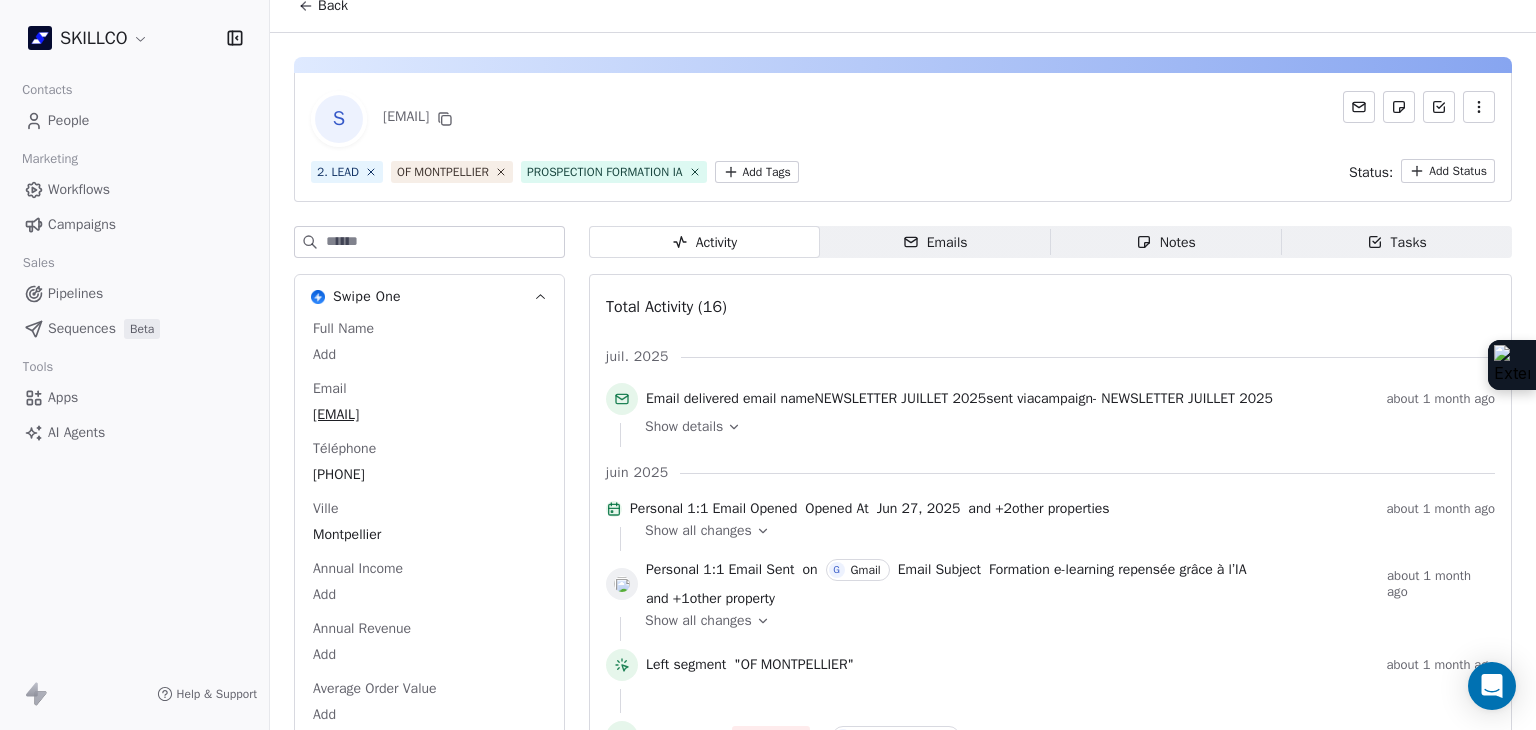 scroll, scrollTop: 0, scrollLeft: 0, axis: both 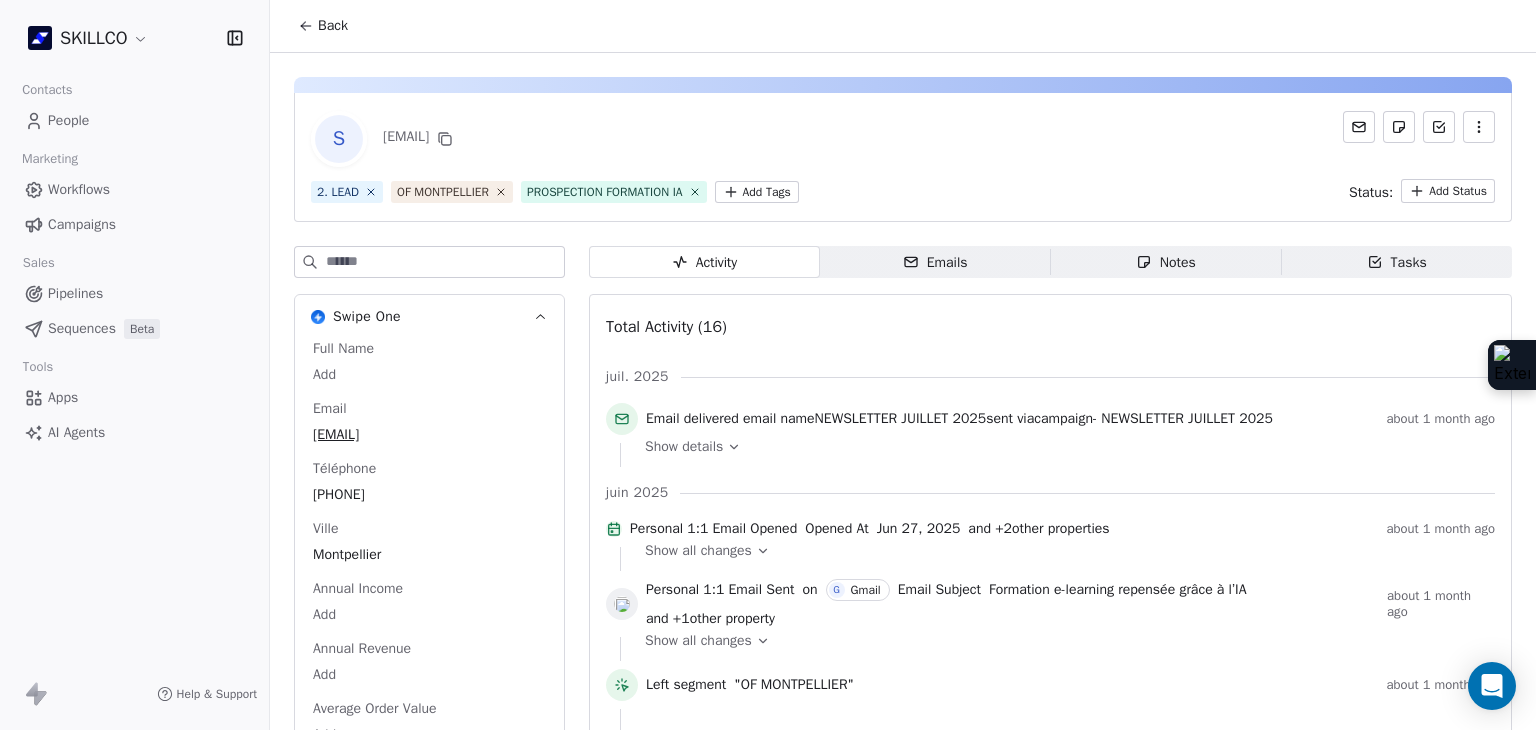 drag, startPoint x: 442, startPoint y: 140, endPoint x: 499, endPoint y: 136, distance: 57.14018 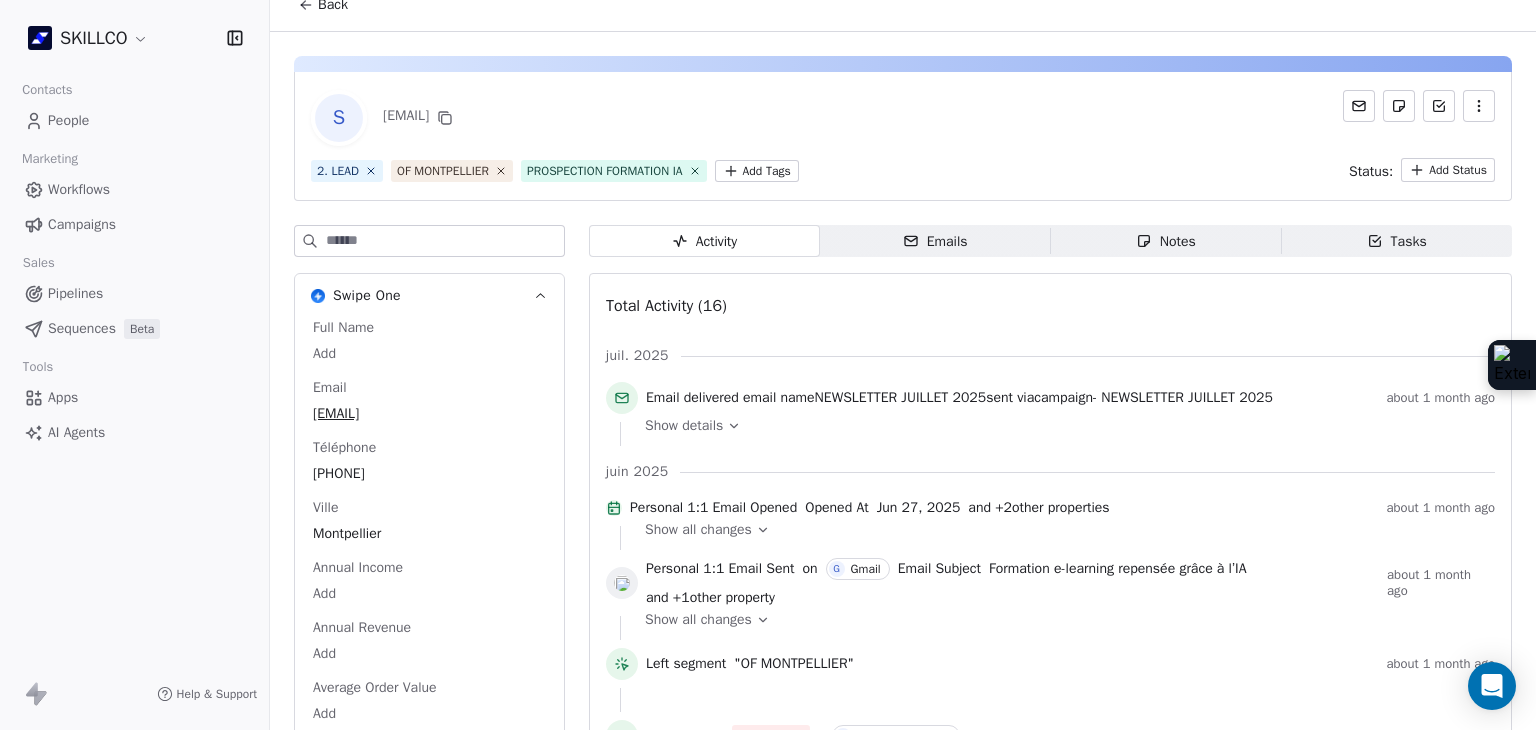 scroll, scrollTop: 0, scrollLeft: 0, axis: both 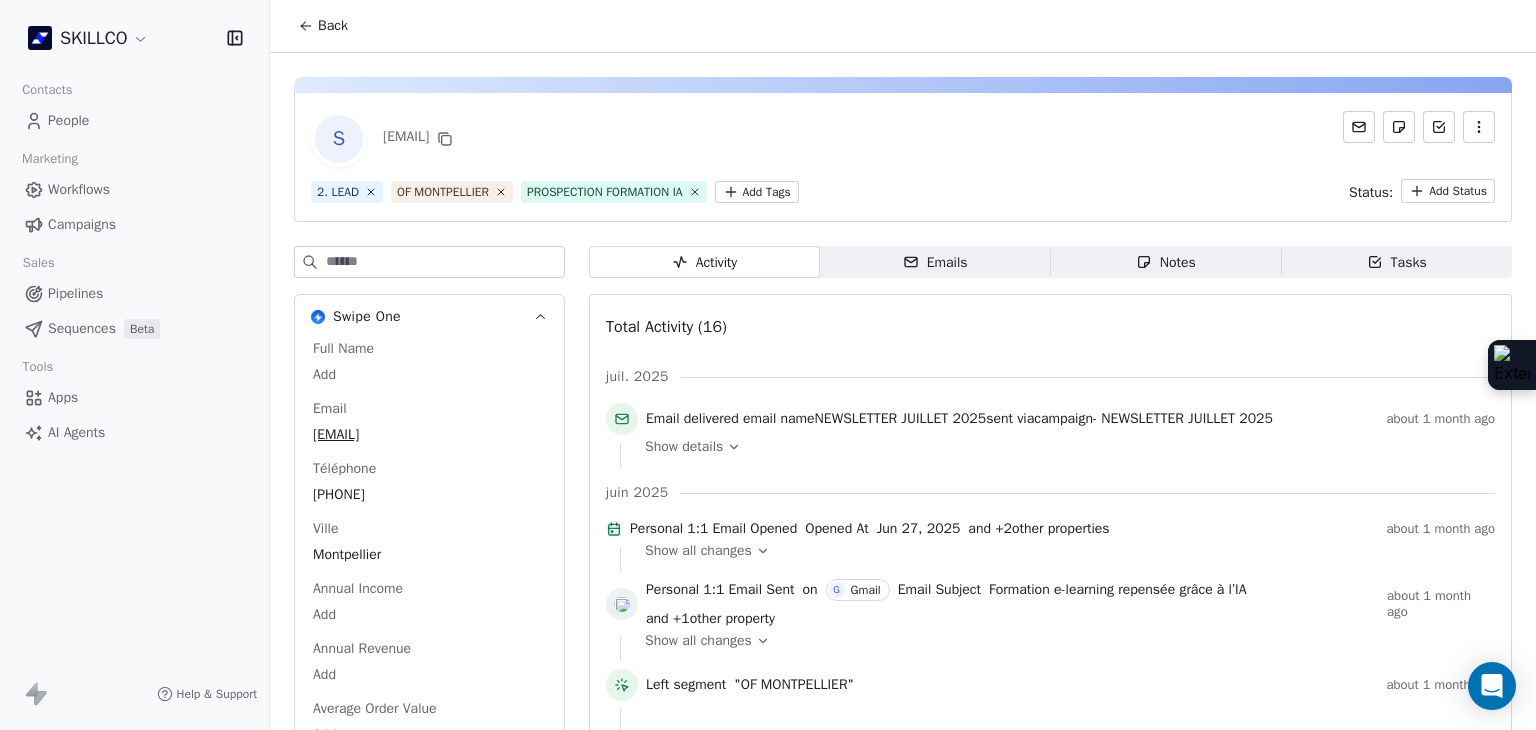 click on "Notes   Notes" at bounding box center (1166, 262) 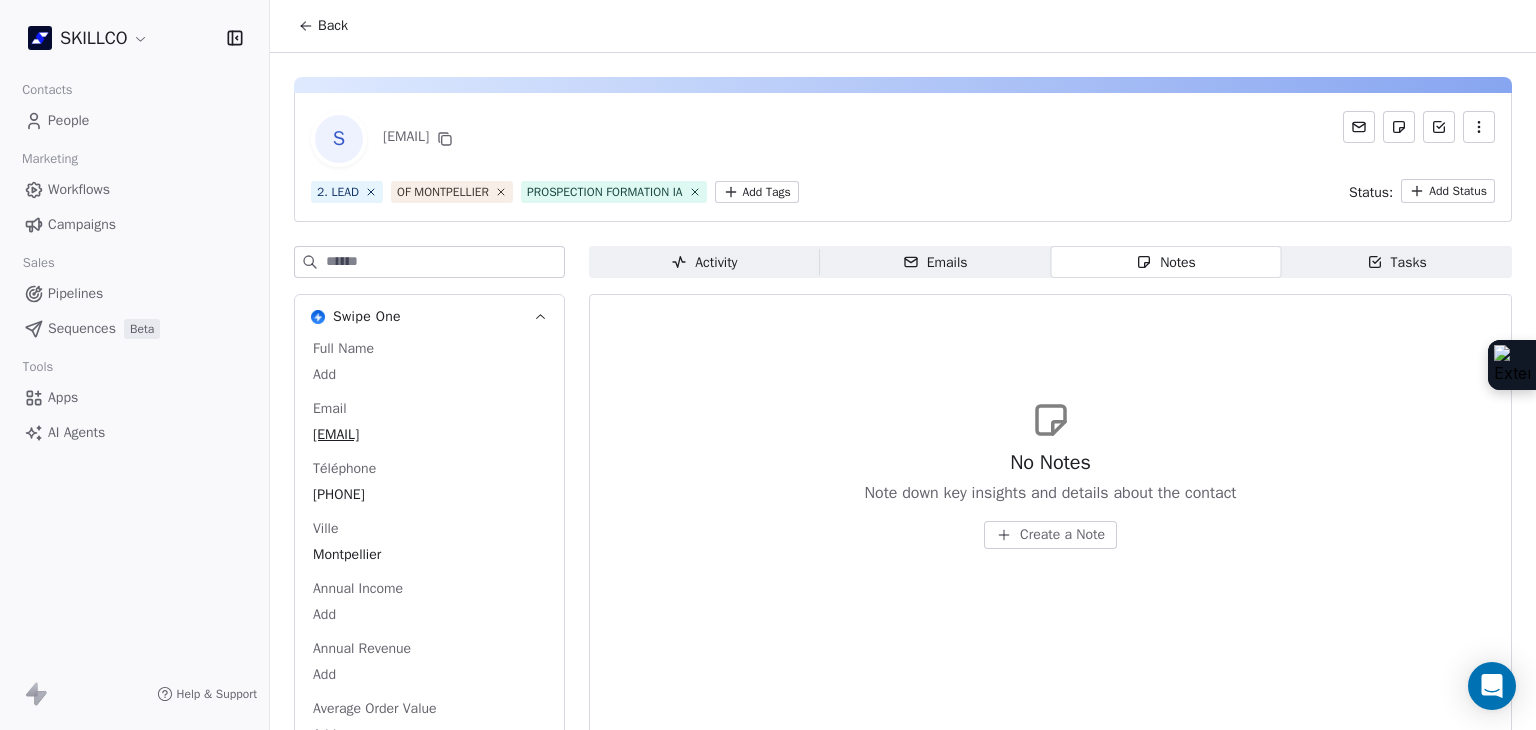 click on "Emails Emails" at bounding box center [935, 262] 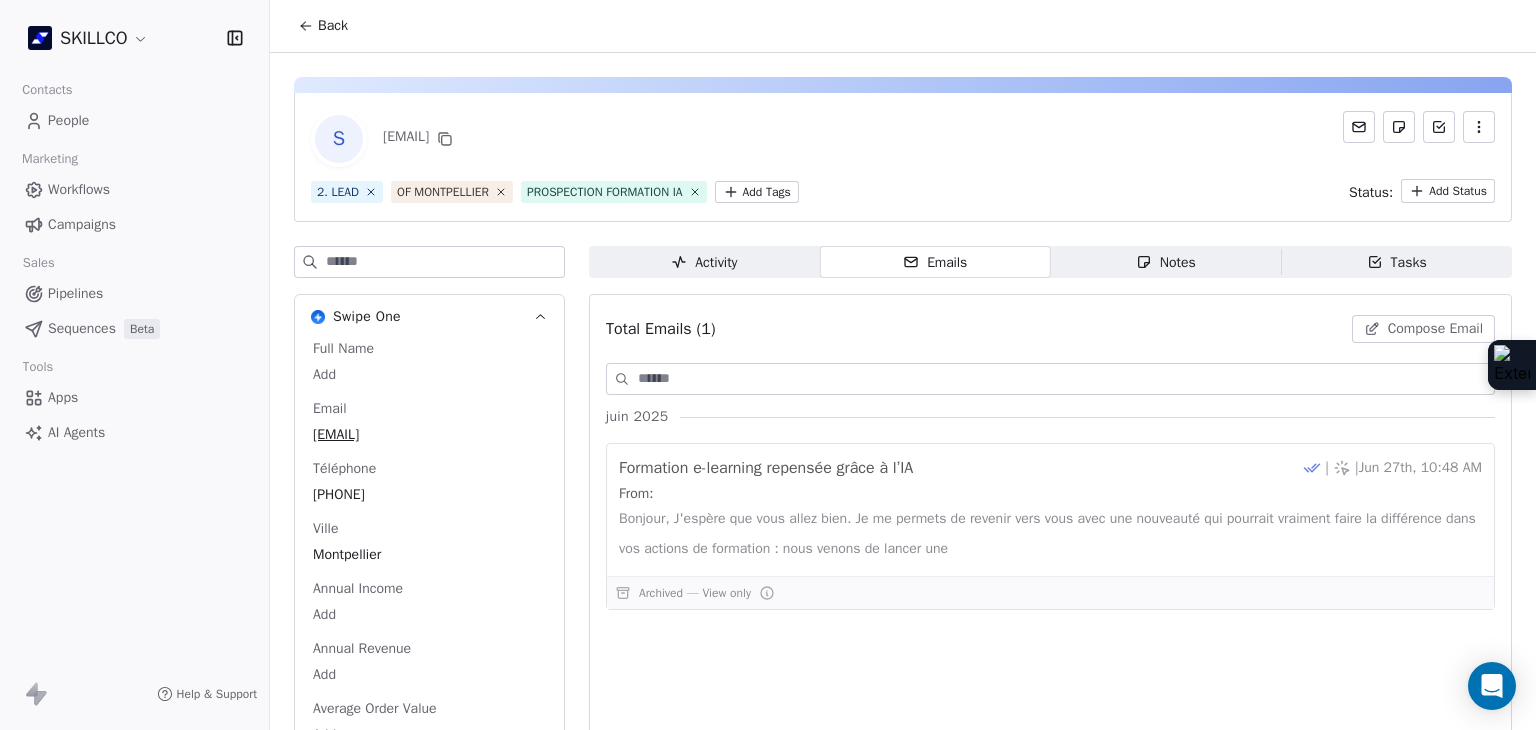 click on "Compose Email" at bounding box center [1435, 329] 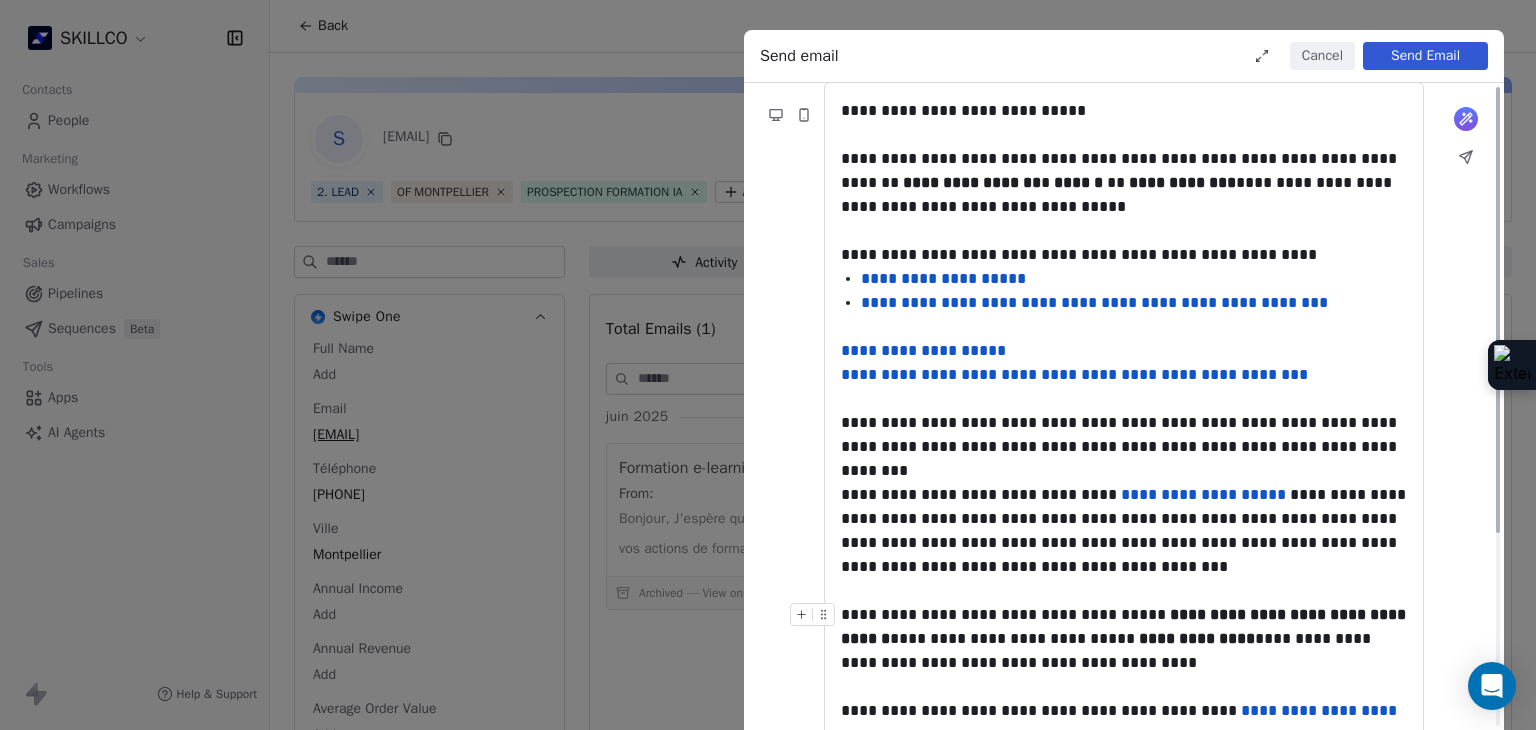 scroll, scrollTop: 0, scrollLeft: 0, axis: both 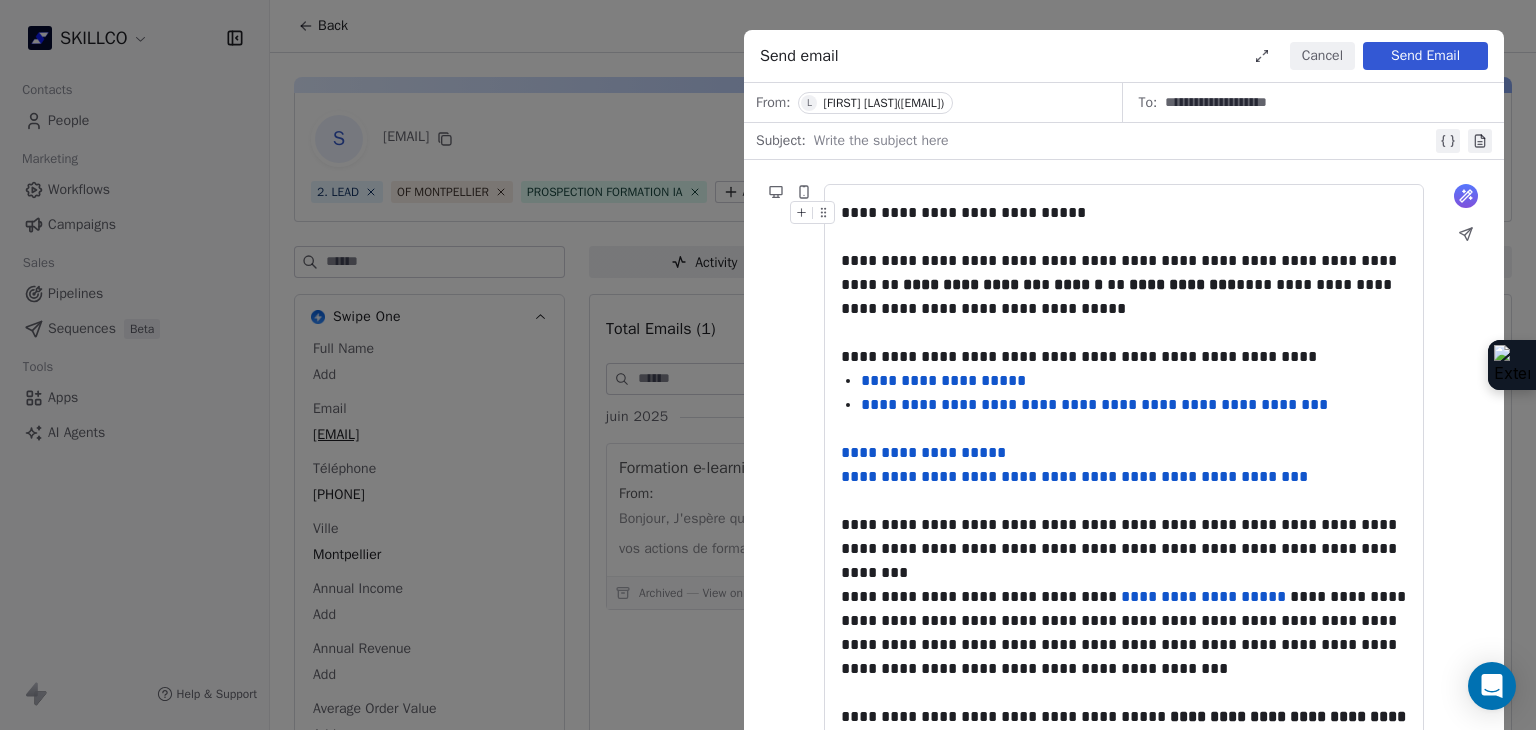 click at bounding box center [1123, 141] 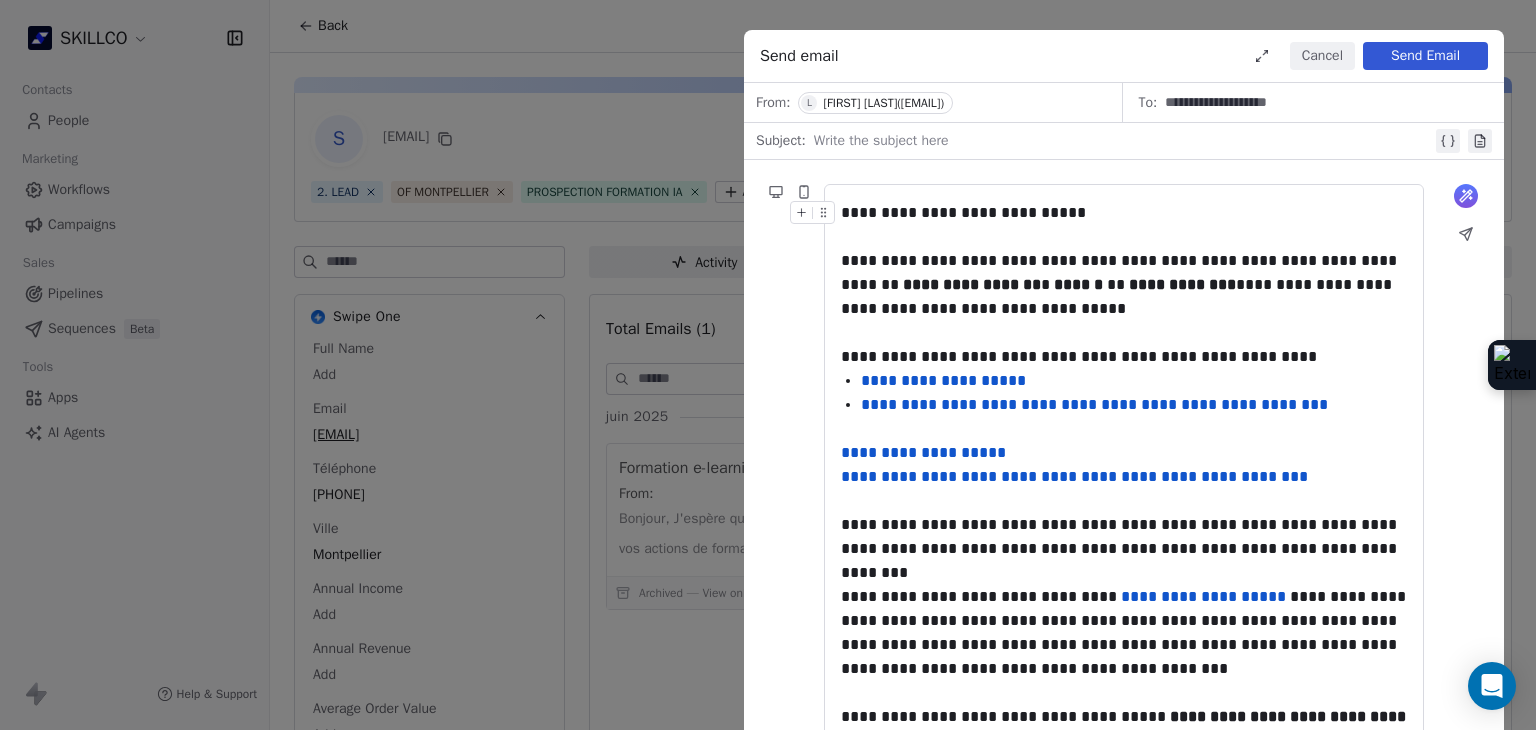 click at bounding box center [1123, 141] 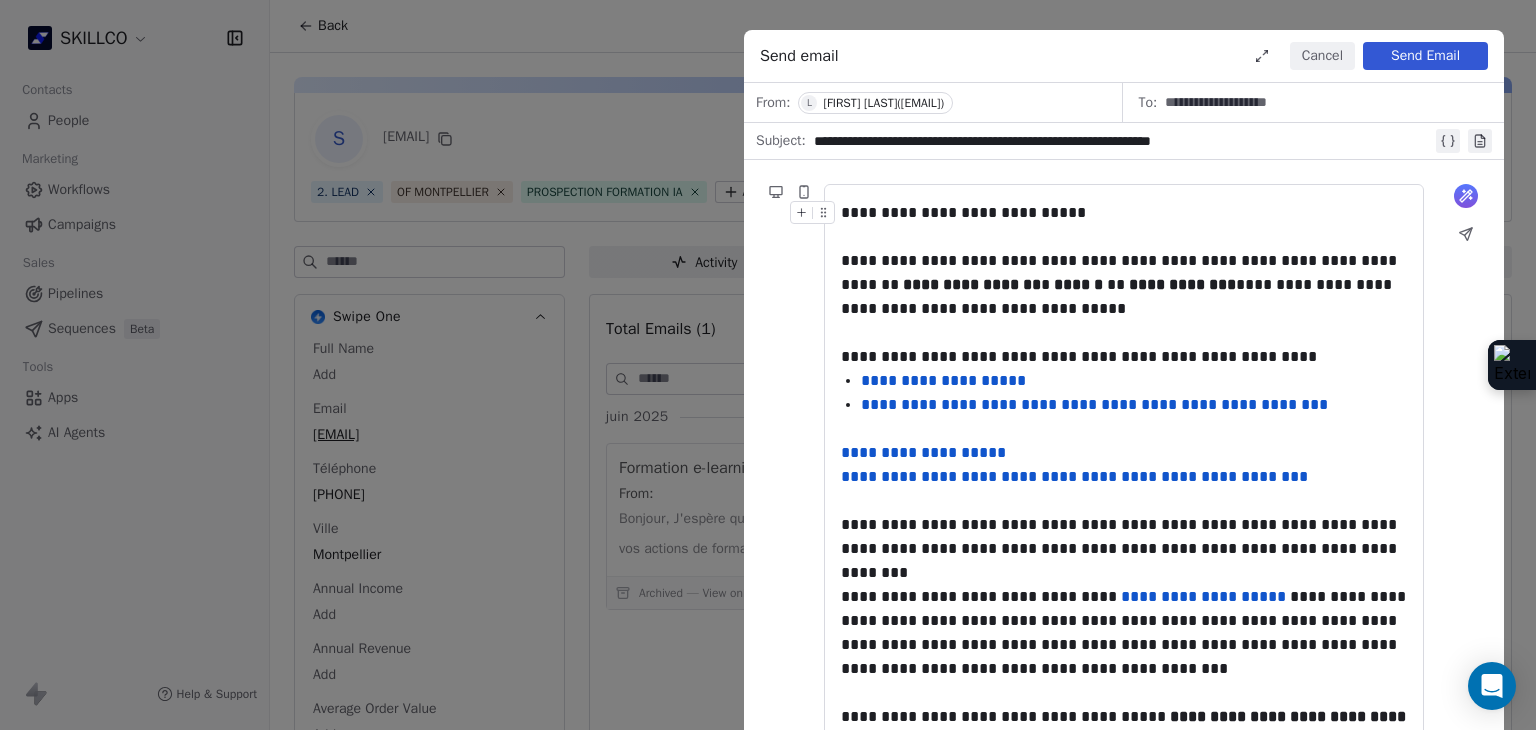 click on "Send Email" at bounding box center (1425, 56) 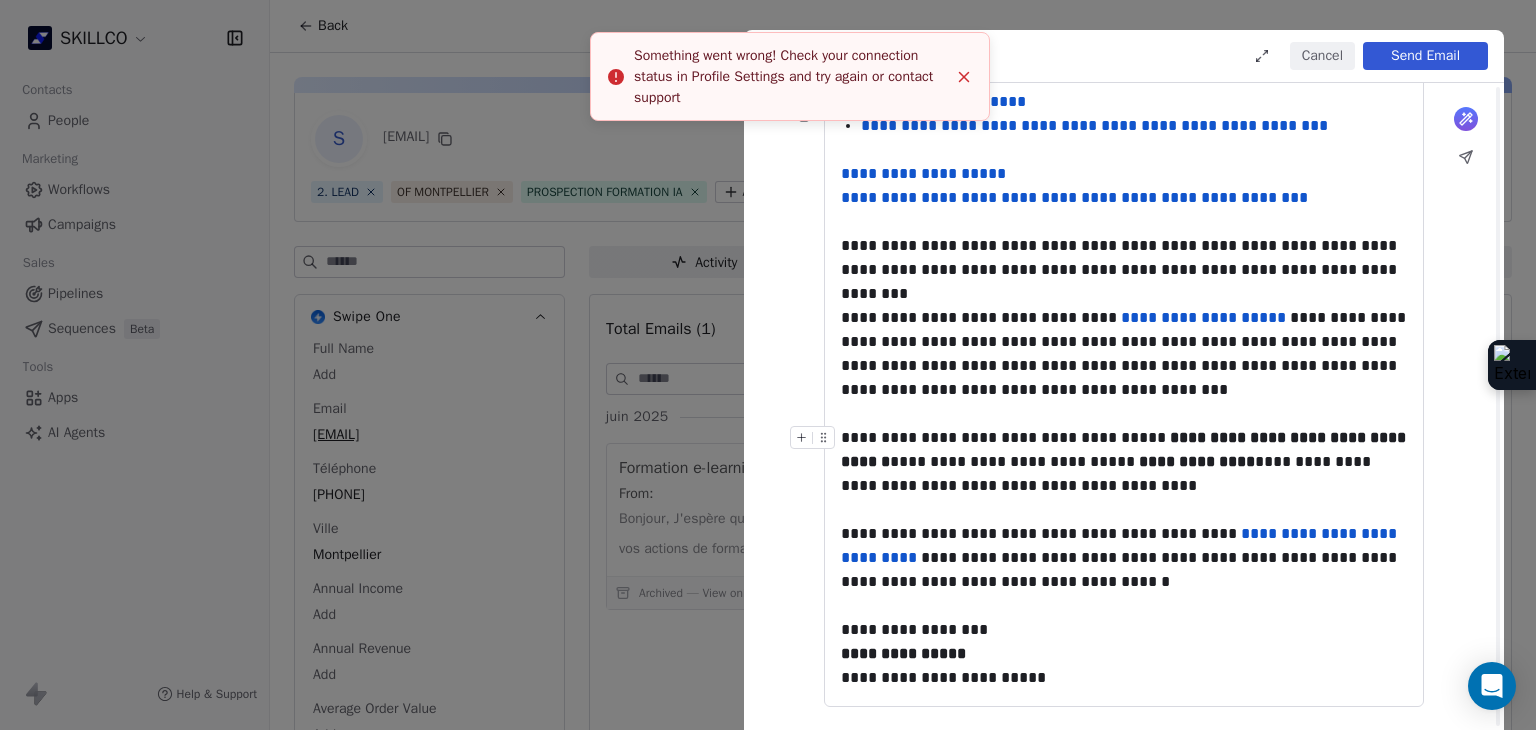 scroll, scrollTop: 0, scrollLeft: 0, axis: both 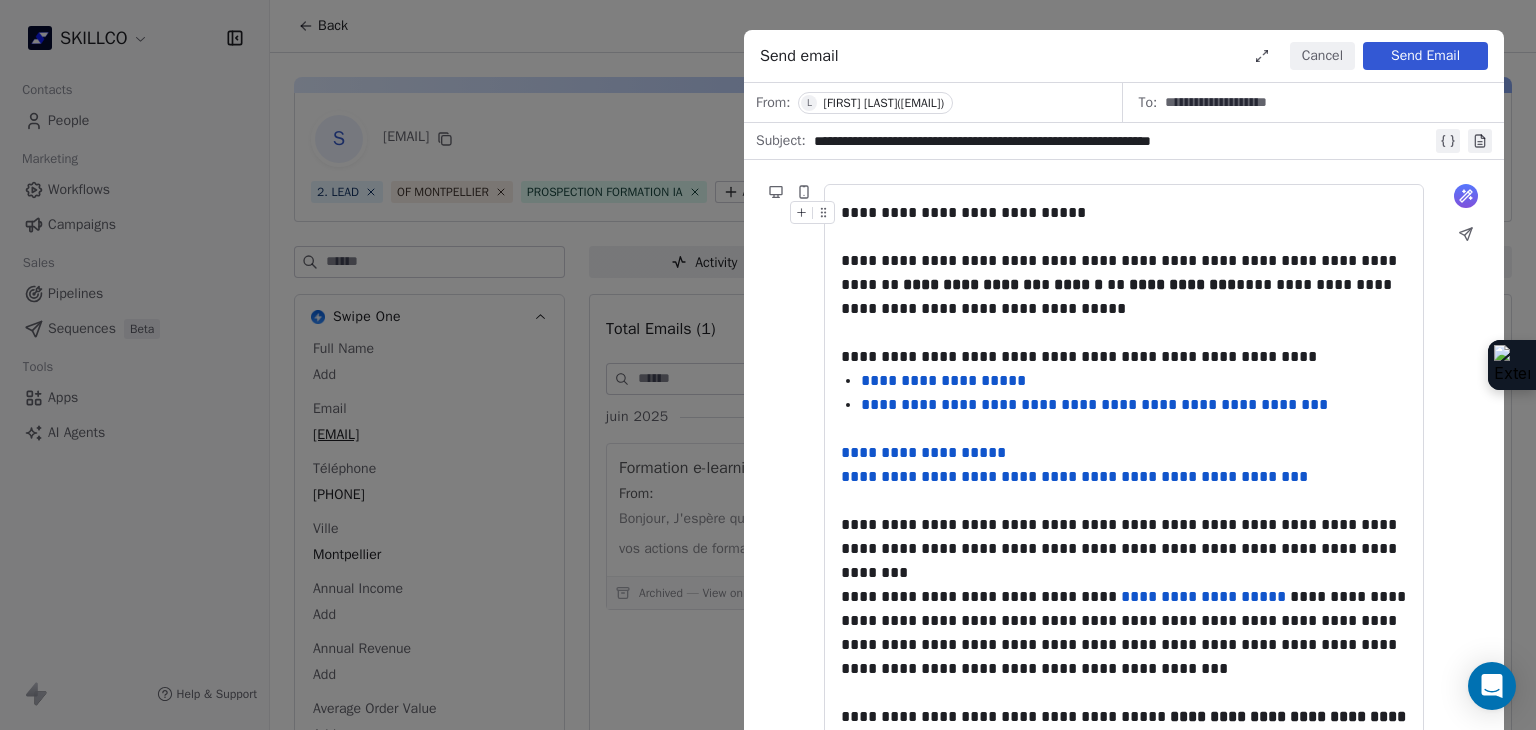 click on "Cancel" at bounding box center (1322, 56) 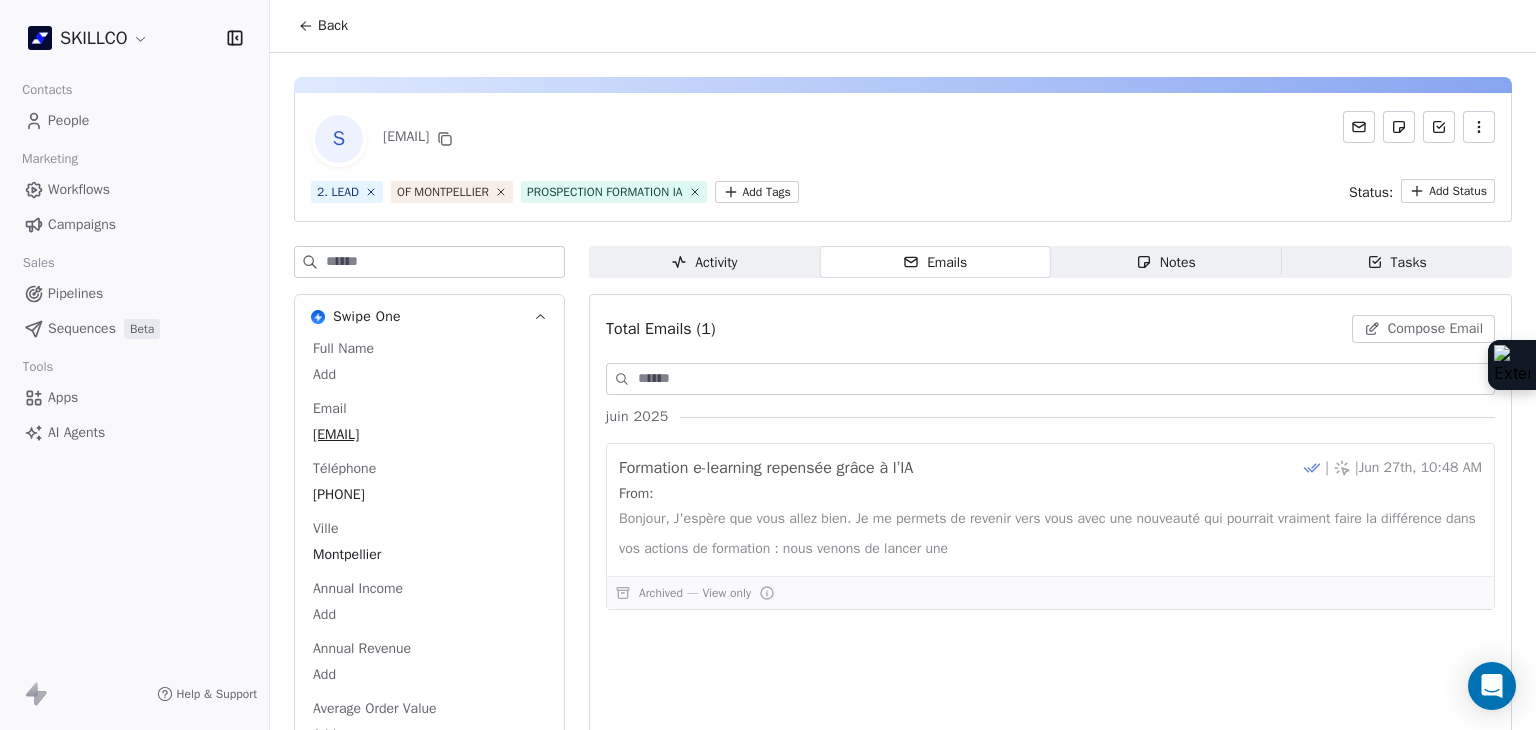click on "Notes" at bounding box center [1166, 262] 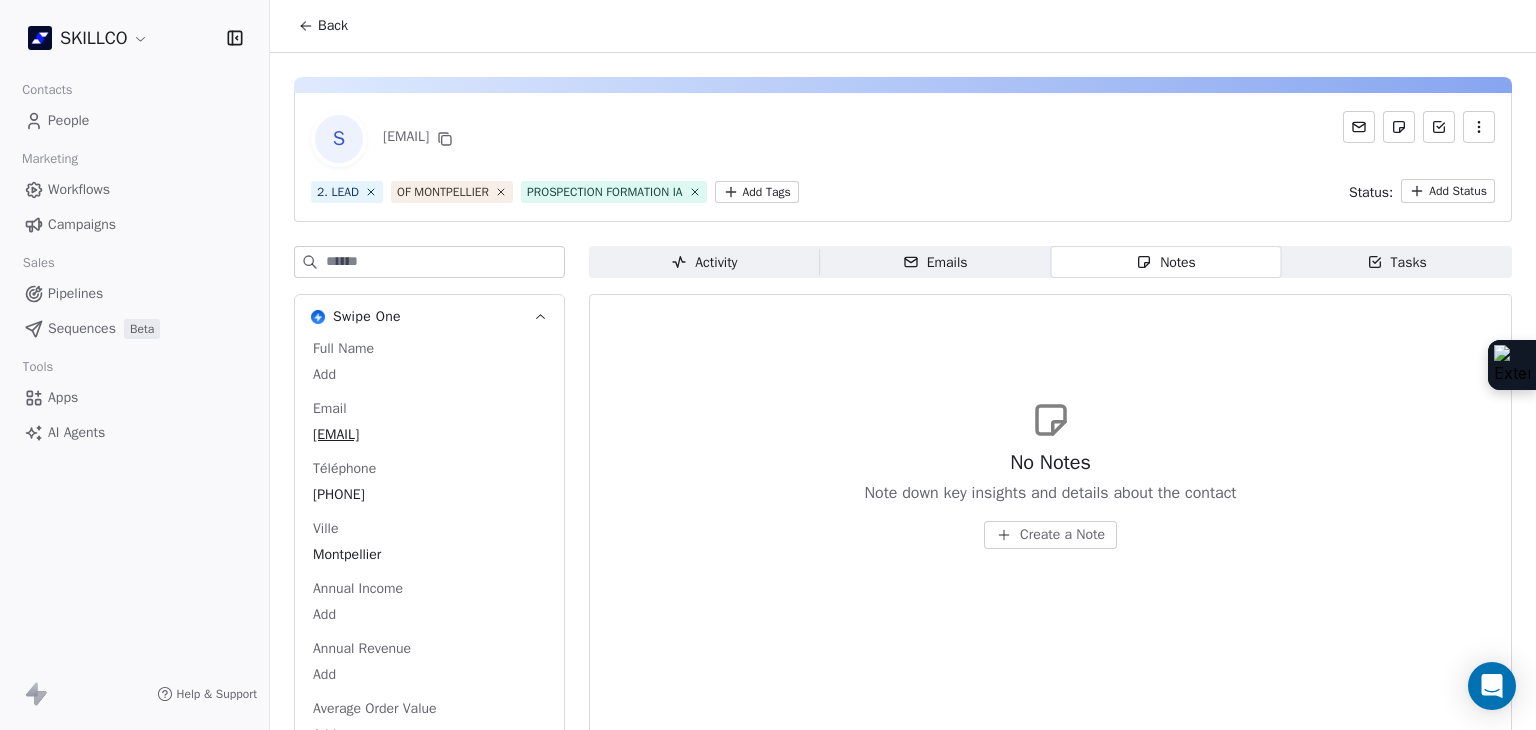 click on "No Notes Note down key insights and details about the contact   Create a Note" at bounding box center [1051, 499] 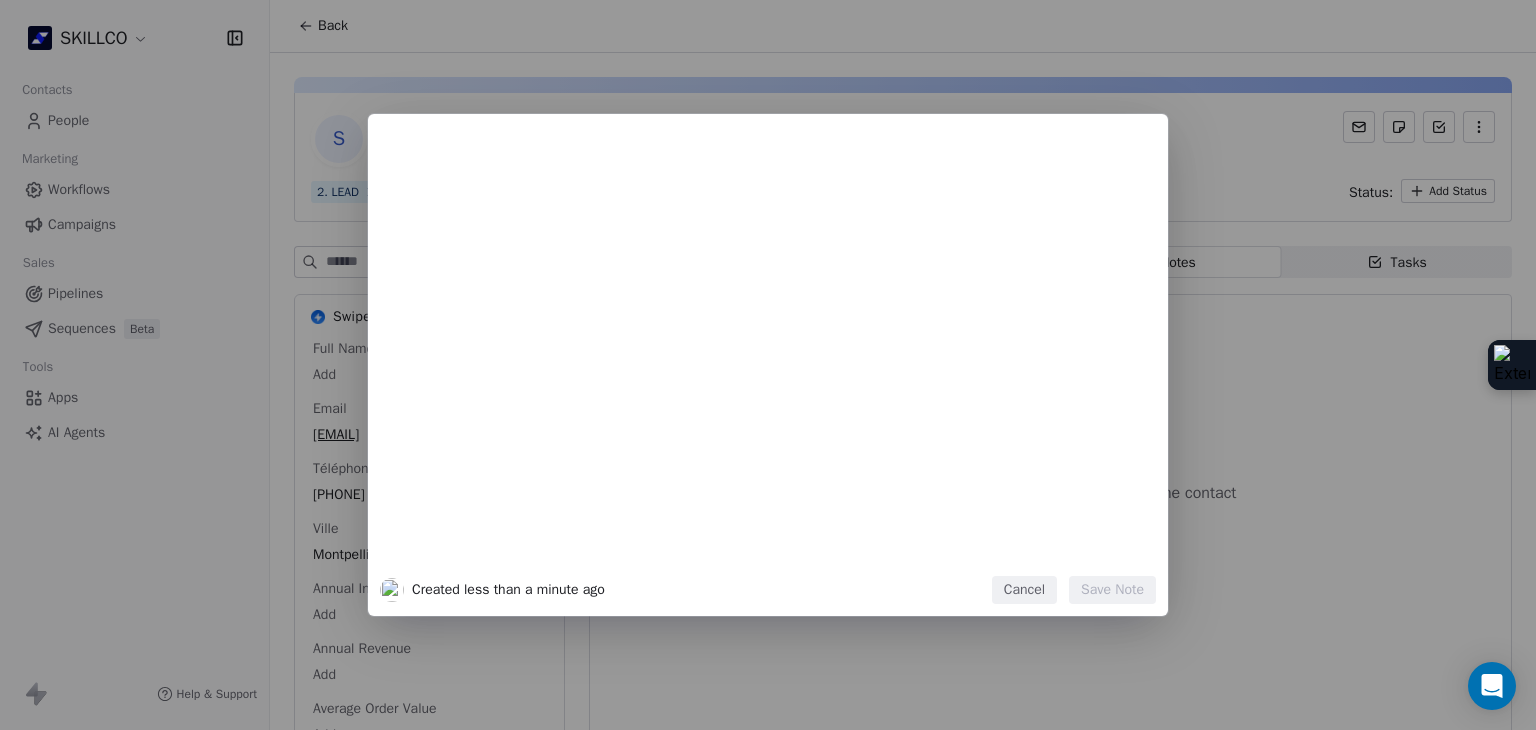 type 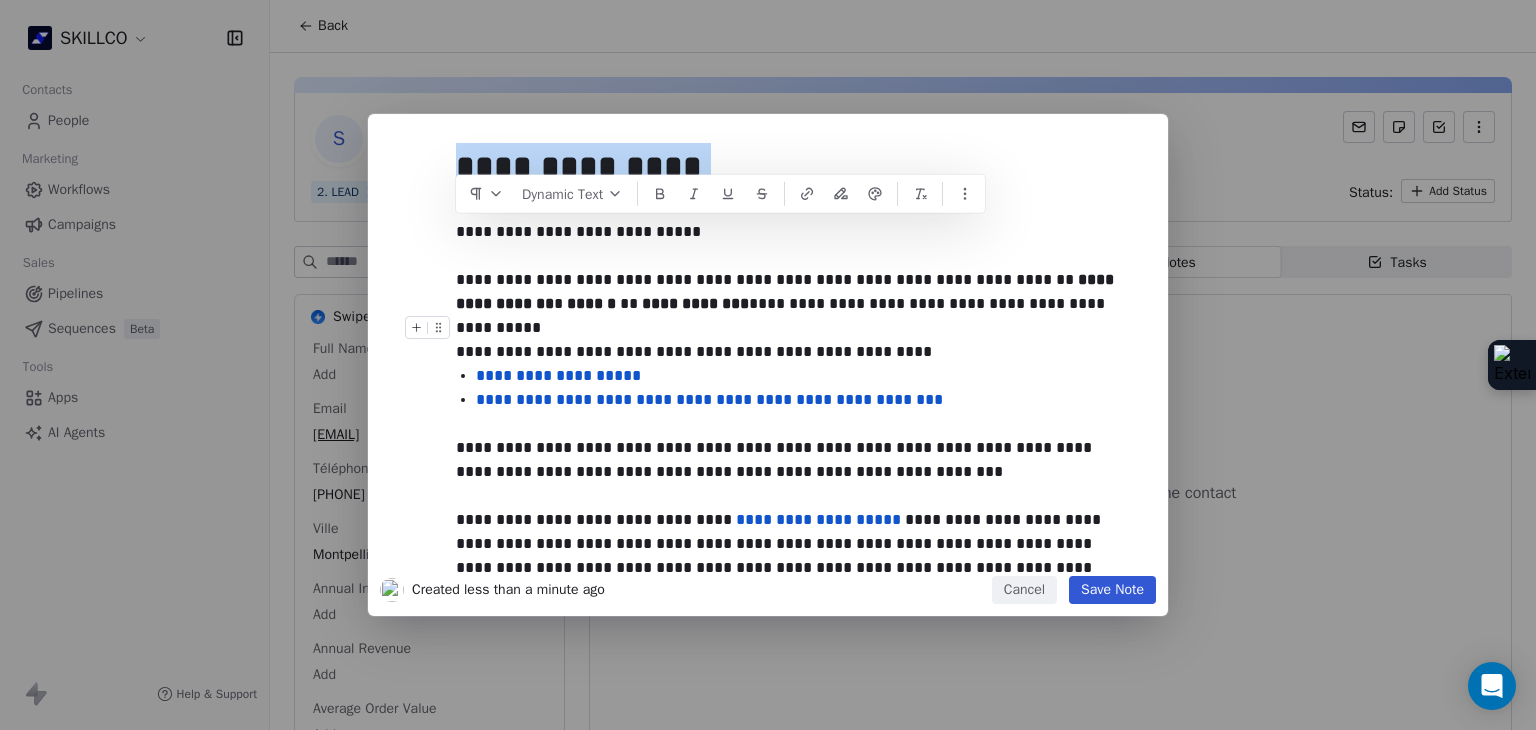 click at bounding box center (798, 328) 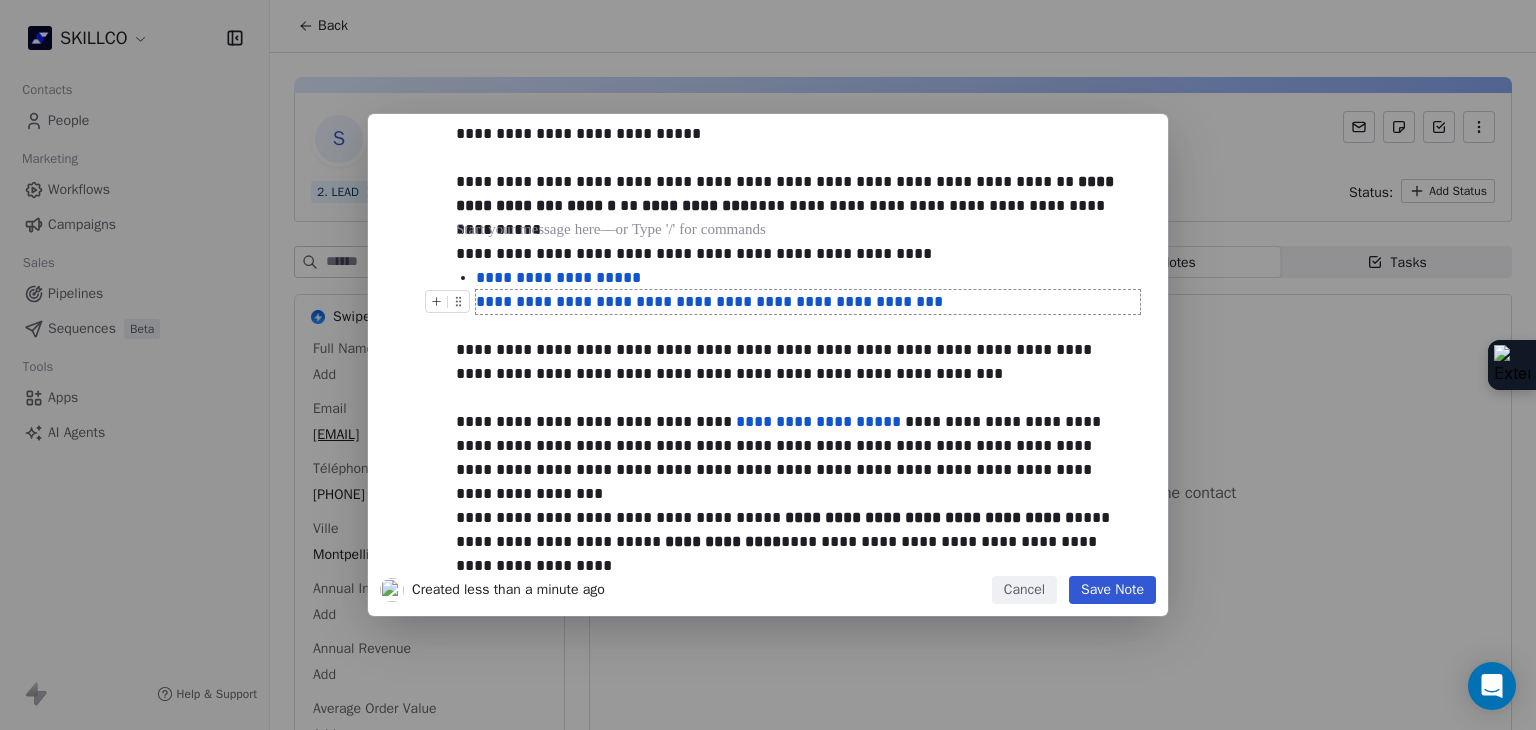 scroll, scrollTop: 280, scrollLeft: 0, axis: vertical 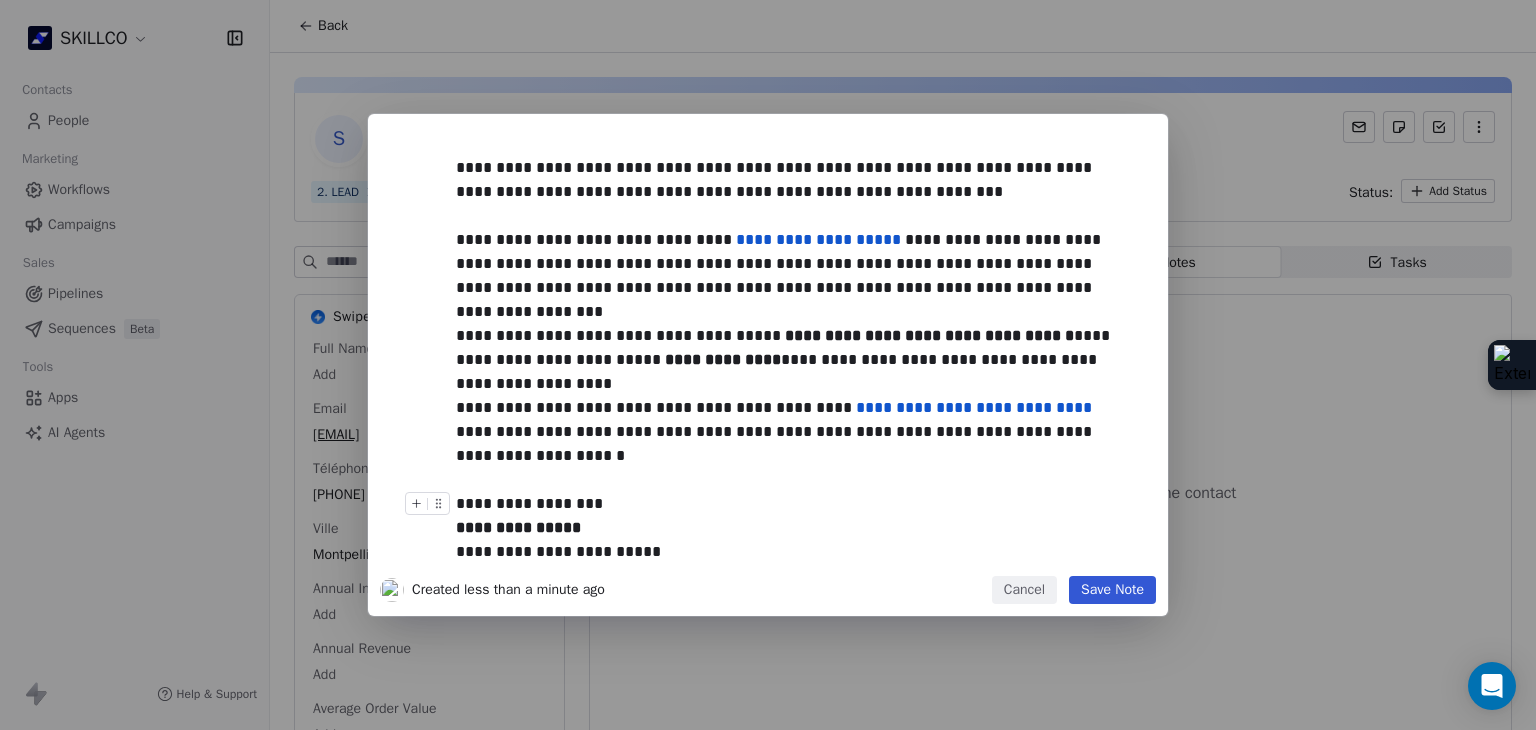 click on "Save Note" at bounding box center (1112, 590) 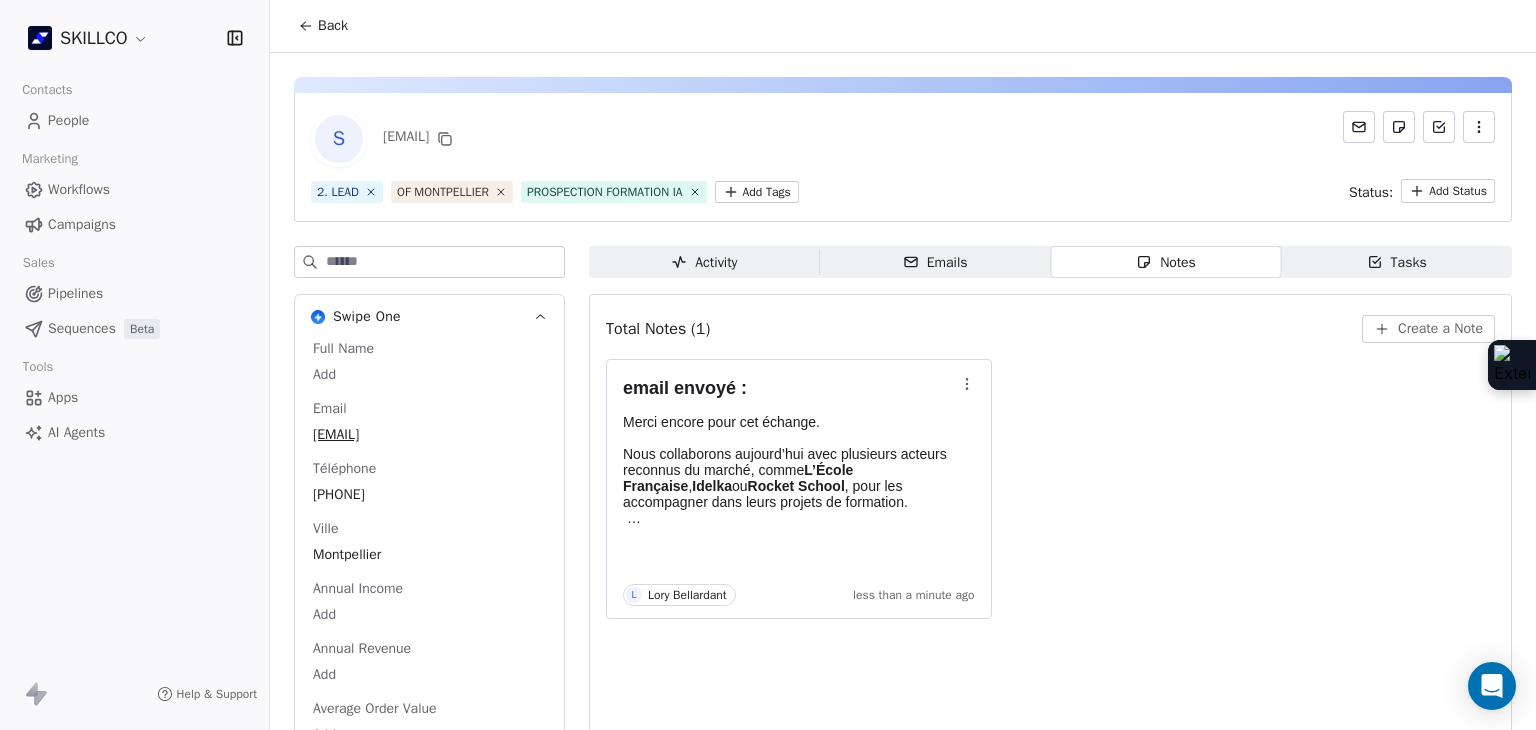 click on "email envoyé :  Merci encore pour cet échange. Nous collaborons aujourd’hui avec plusieurs acteurs reconnus du marché, comme  L’École Française ,  Idelka  ou  Rocket School , pour les accompagner dans leurs projets de formation. Comme convenu, je me permets de vous transmettre ci joint : Le catalogue SKILLCO La brochure tarifaire de nos formations en marque blanche. Le catalogue en pièce jointe est en cours d’actualisation : de nouvelles formations, notamment en e-learning avec avatar IA seront bientôt ajoutées.    Je vous partage aussi ce lien pour  estimer votre projet  : cela vous donnera une première vision concrète des possibilités et des formats disponibles. Je vous conseille également de faire un chiffrage en ligne en complément pour avoir une meilleure visibilité.  Nous serions ravis de vous présenter nos  contenus e-learning prêts à l’emploi , disponibles immédiatement en  marque blanche , conçus pour s’intégrer facilement à votre offre actuelle. L" at bounding box center [1050, 489] 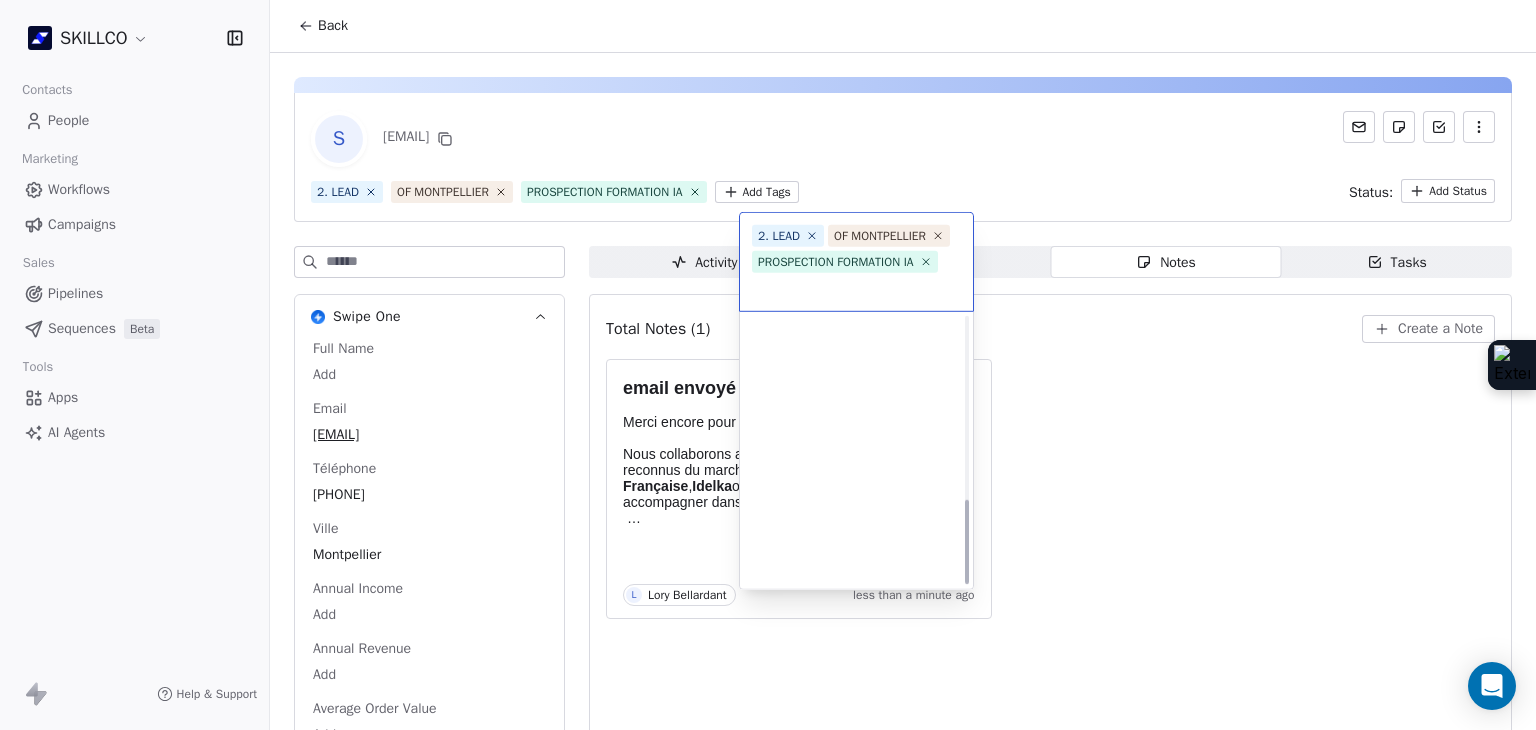 scroll, scrollTop: 578, scrollLeft: 0, axis: vertical 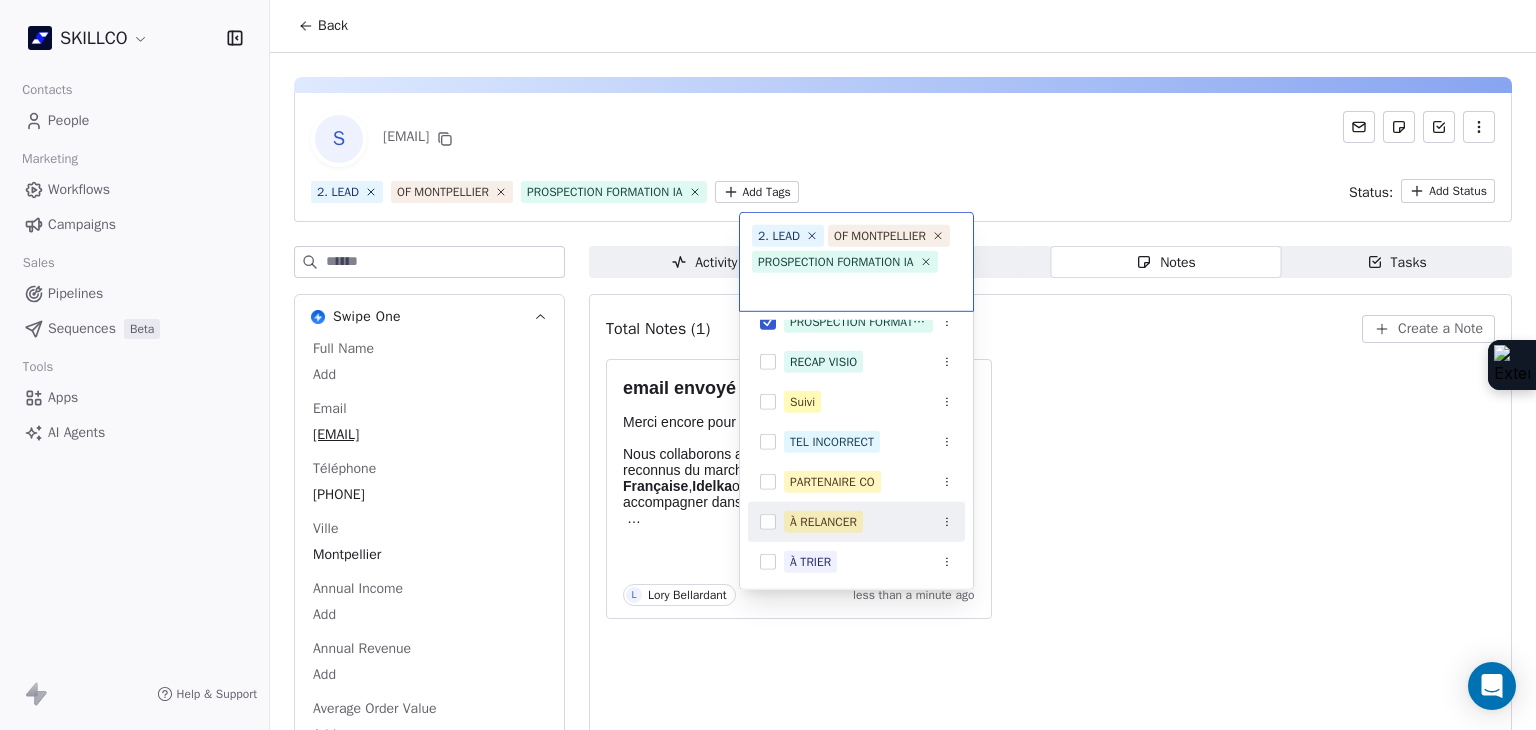 click on "À RELANCER" at bounding box center (856, 522) 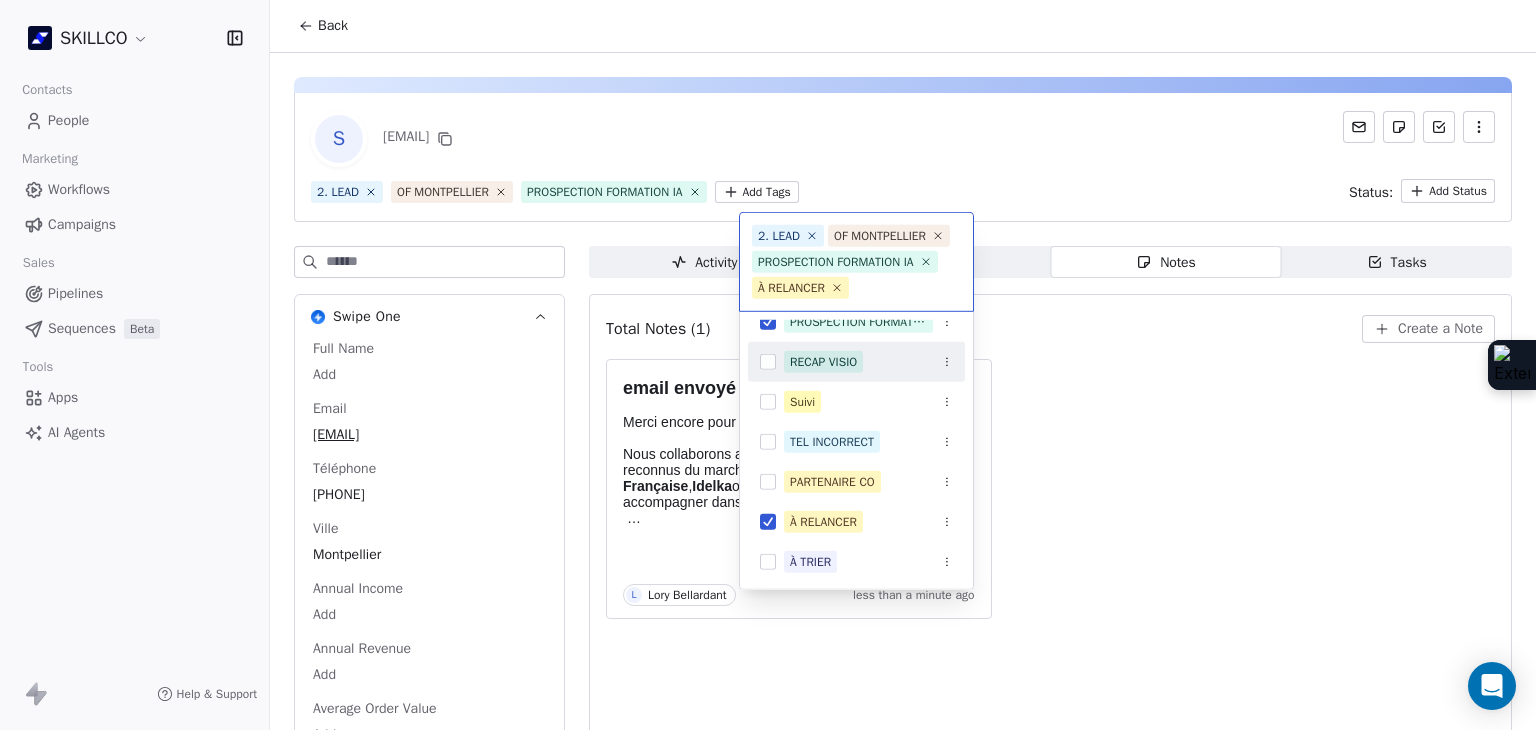 click on "SKILLCO Contacts People Marketing Workflows Campaigns Sales Pipelines Sequences Beta Tools Apps AI Agents Help & Support Back S contact@arrimage.org 2. LEAD OF MONTPELLIER PROSPECTION FORMATION IA  Add Tags Status:   Add Status Swipe One Full Name Add Email contact@arrimage.org Téléphone 33434113939 Ville Montpellier Annual Income Add Annual Revenue Add Average Order Value Add Besoin Add Birthday Add Browser Add Contact Source Add Pays Add Created Date May 28, 2025 03:36 PM Customer Lifetime Value Add Department Add Derniere page consulte Add Device Add Email Verification Status Valid Entreprise Centre de formation ARRIMAGE LANGUES Facebook https://www.facebook.com/-Arrimage-Langues--1376864949231633/ First Purchase Date Add Prénom Add Gender Add Poste Add Langue Add Last Abandoned Date Add Last Purchase Date Add Last Activity Date Jun 27, 2025 10:51 AM Nom Add LinkedIn https://www.linkedin.com/company/arrimage-langues-officiel Marketing Contact Status Add Email Marketing Consent Subscribed MRR Add Add" at bounding box center [768, 365] 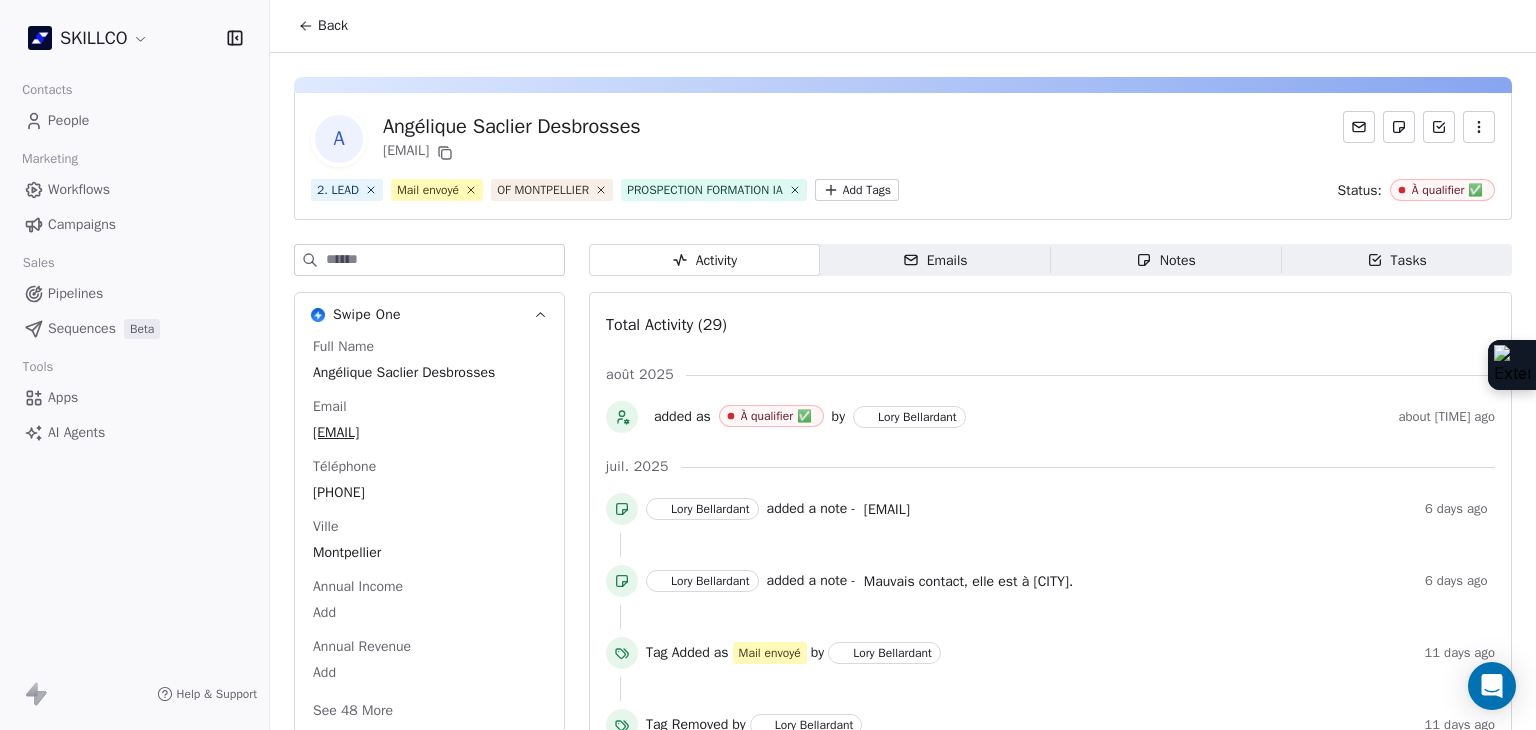 scroll, scrollTop: 0, scrollLeft: 0, axis: both 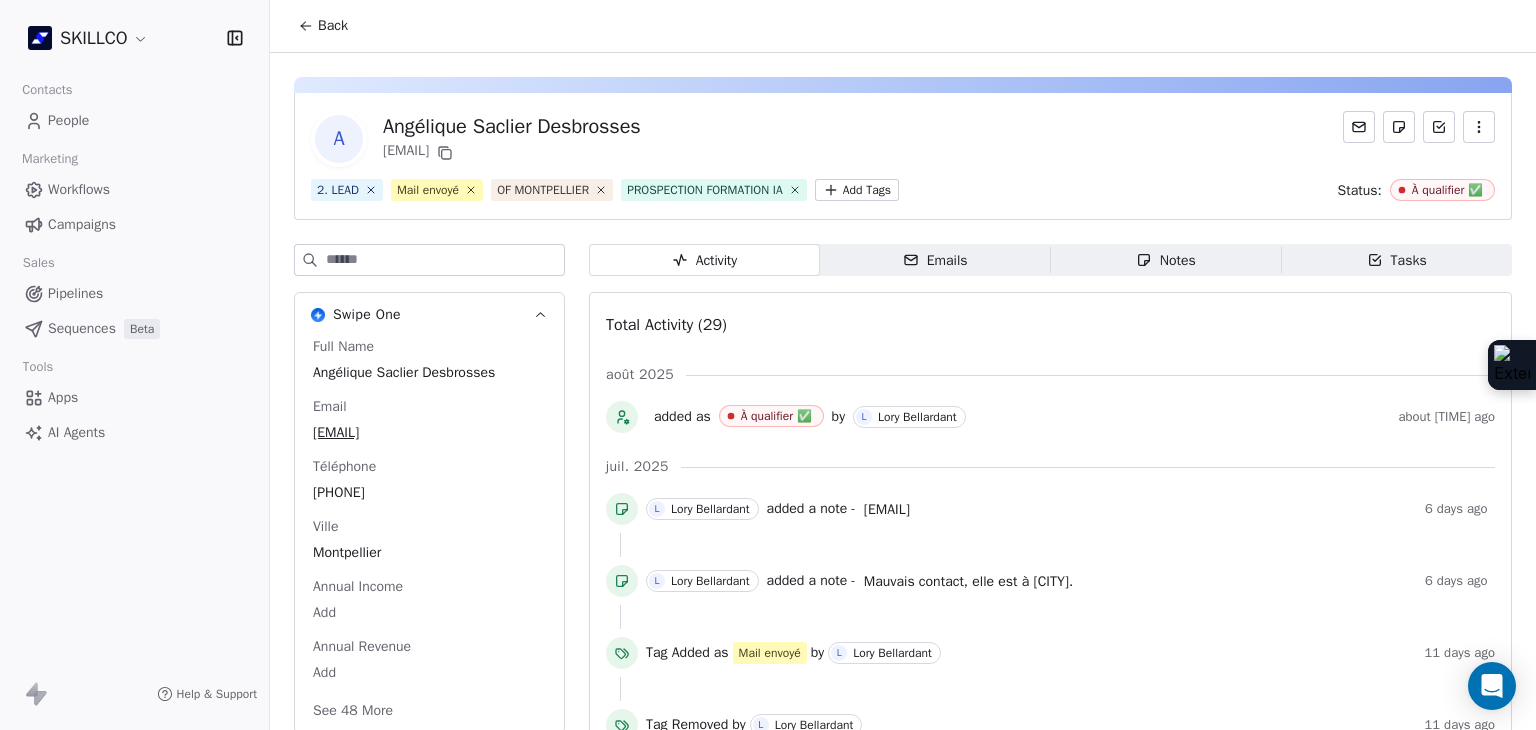 click on "Emails" at bounding box center [935, 260] 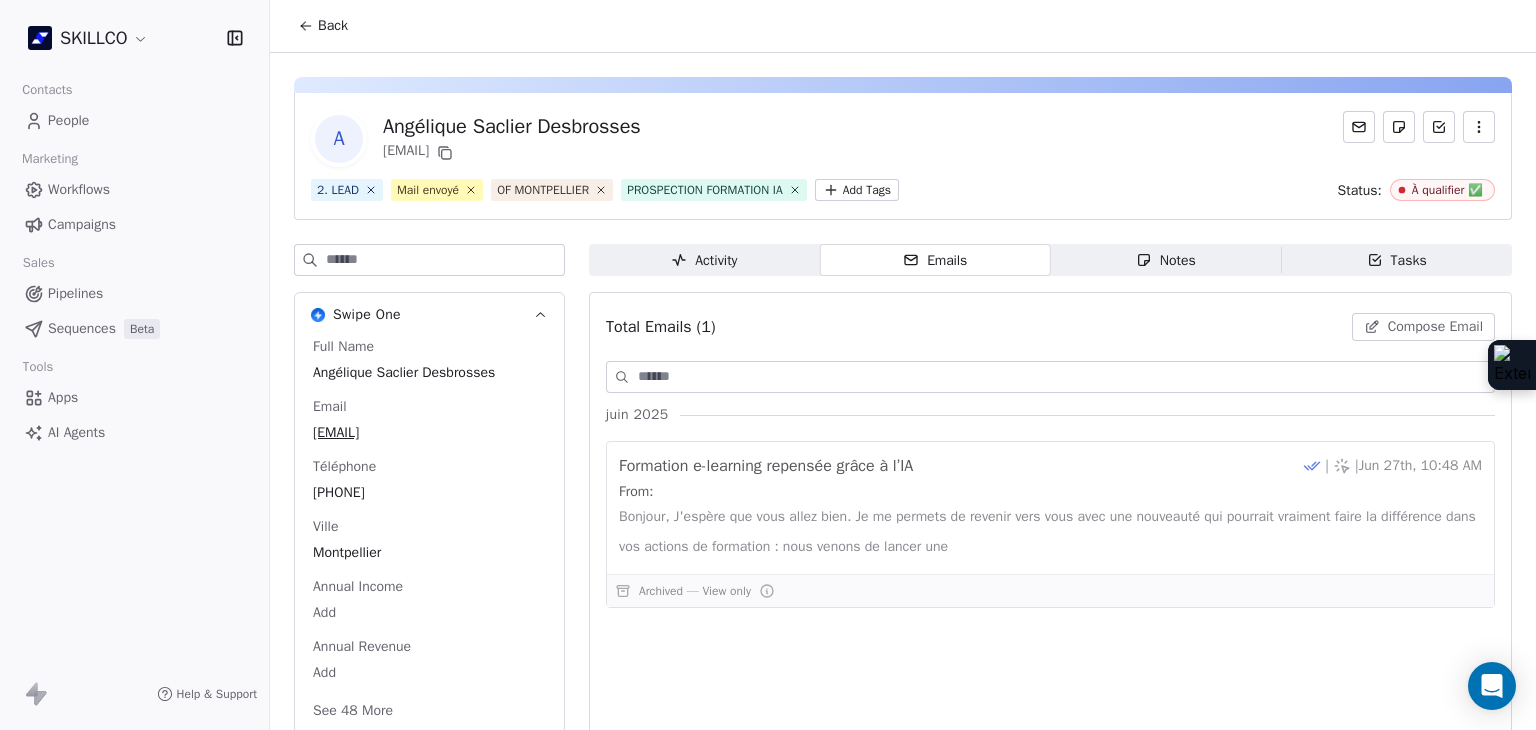 click on "Activity" at bounding box center [704, 260] 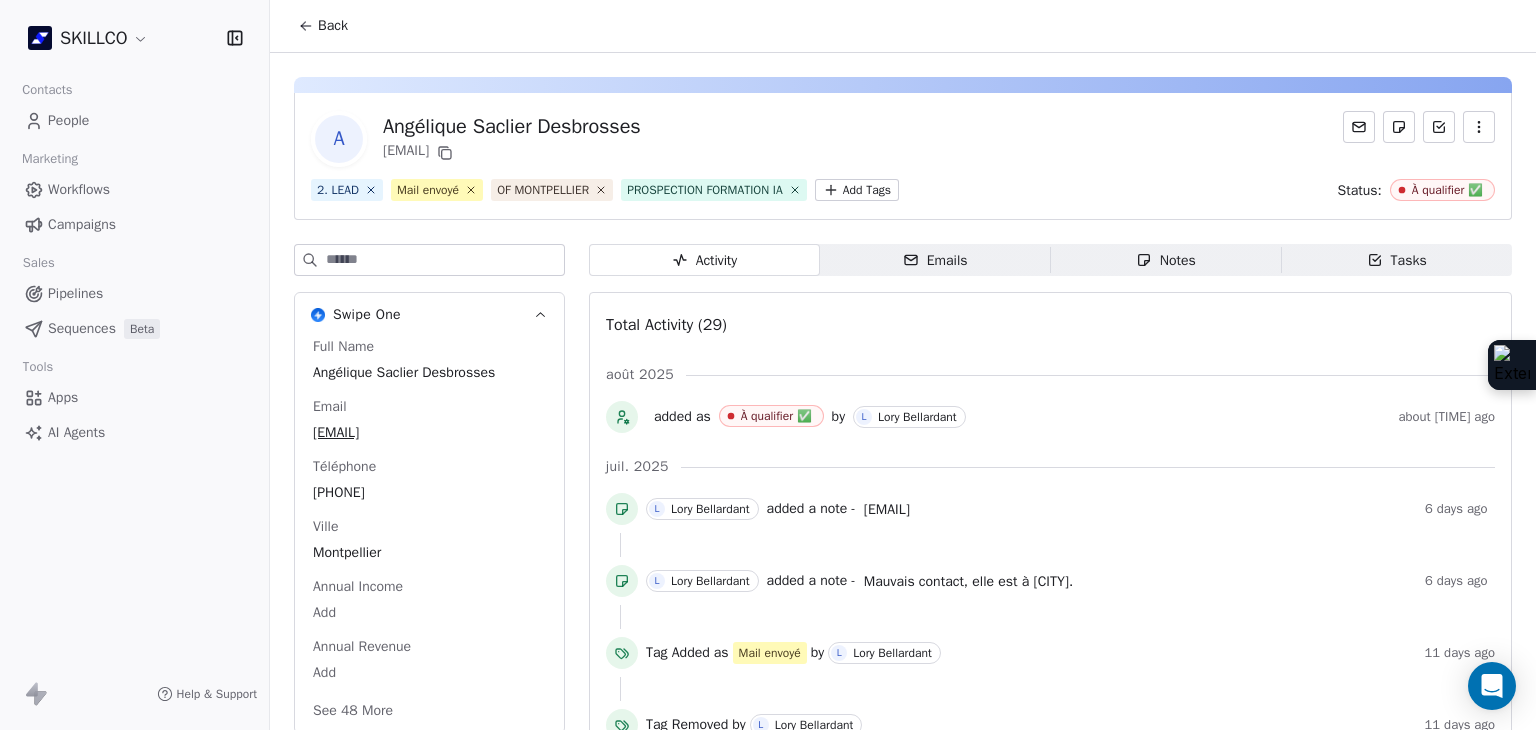 click on "Emails" at bounding box center [935, 260] 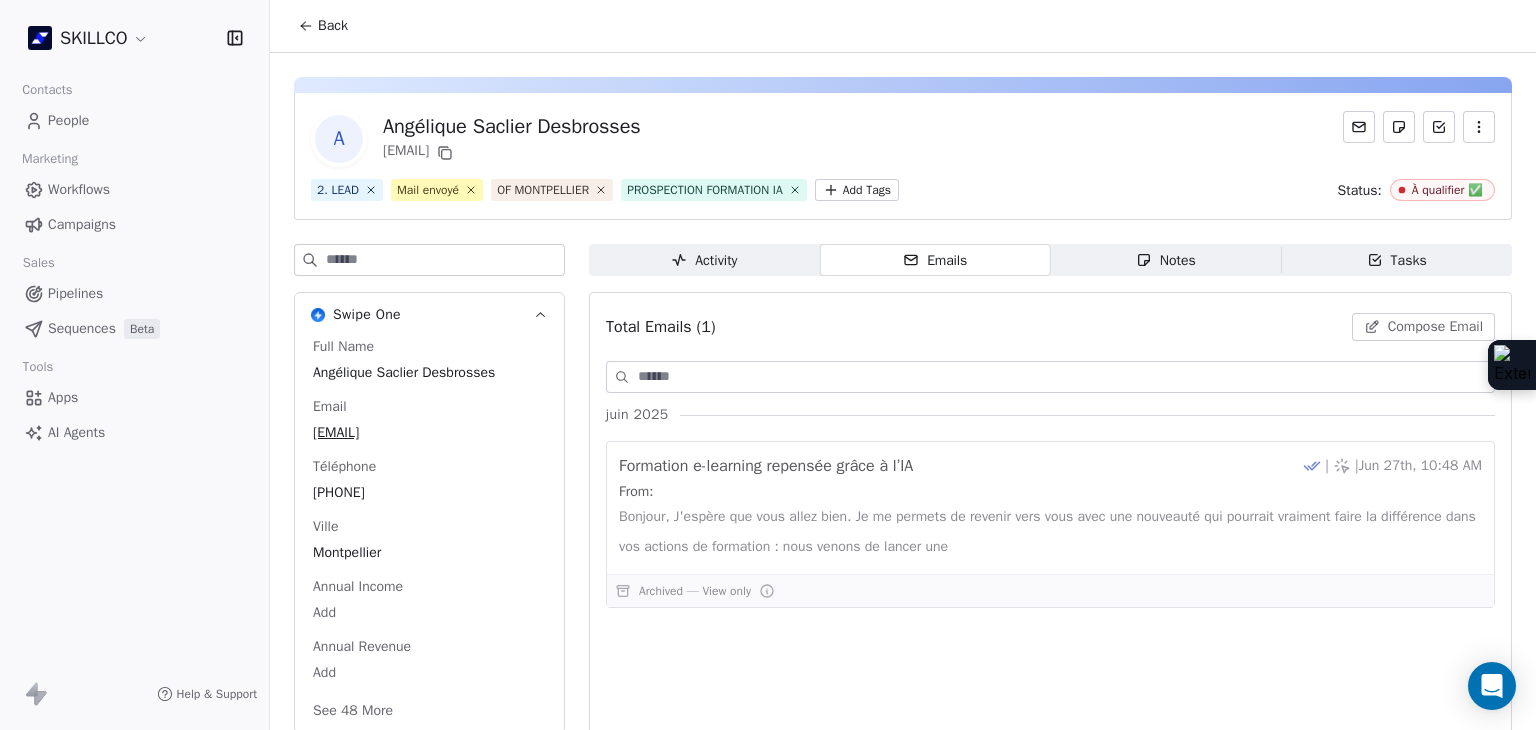 click on "Notes   Notes" at bounding box center (1166, 260) 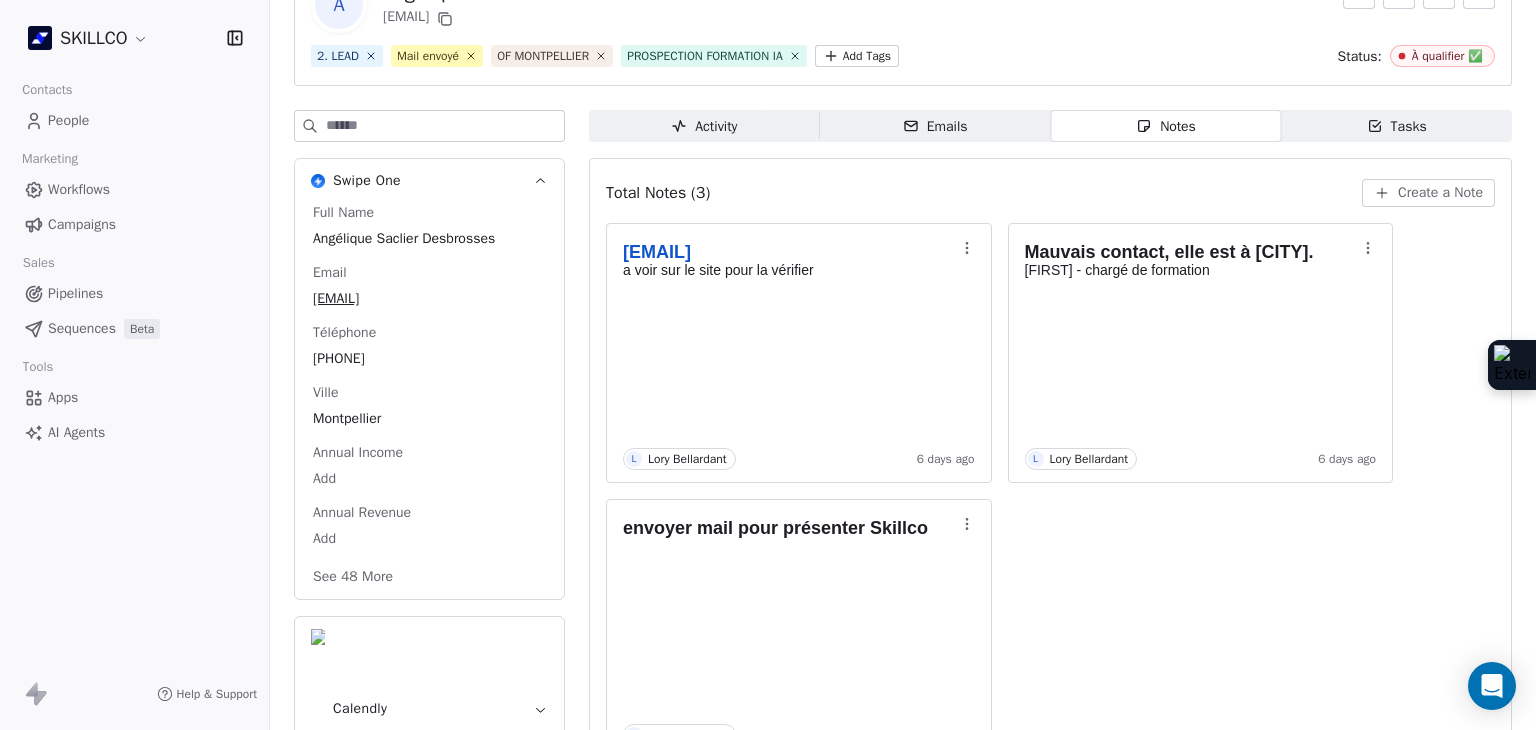 scroll, scrollTop: 100, scrollLeft: 0, axis: vertical 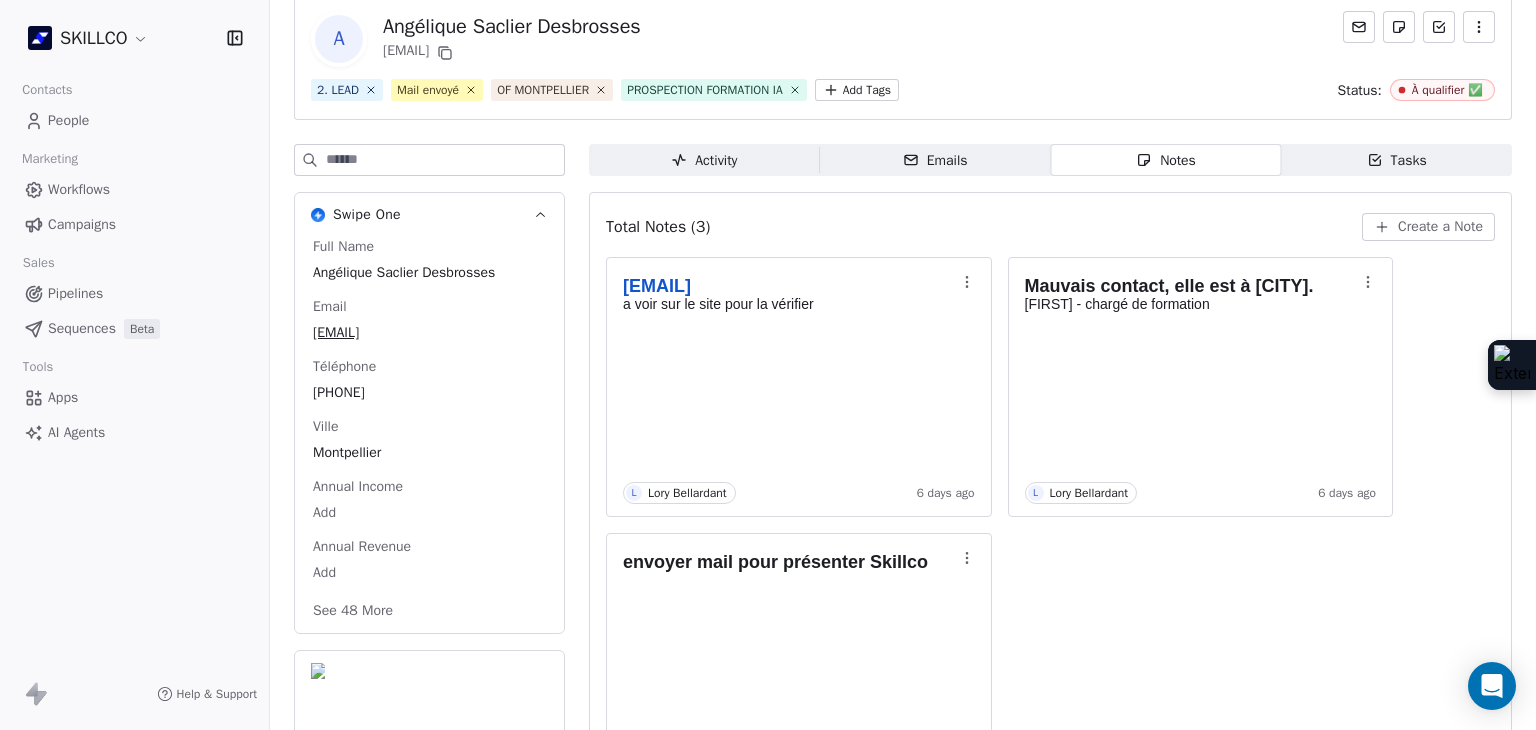 click on "Activity Activity" at bounding box center [704, 160] 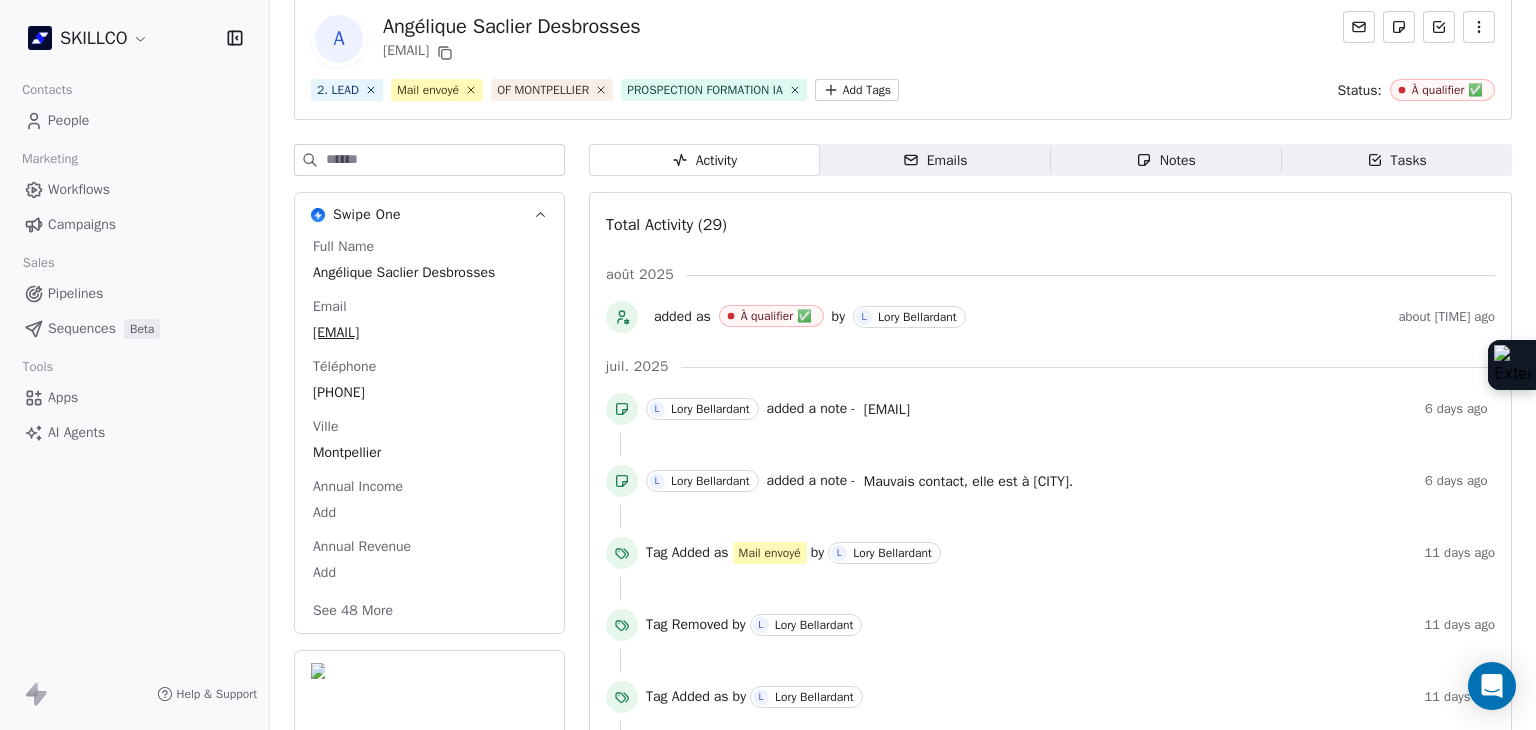 click on "Emails" at bounding box center [935, 160] 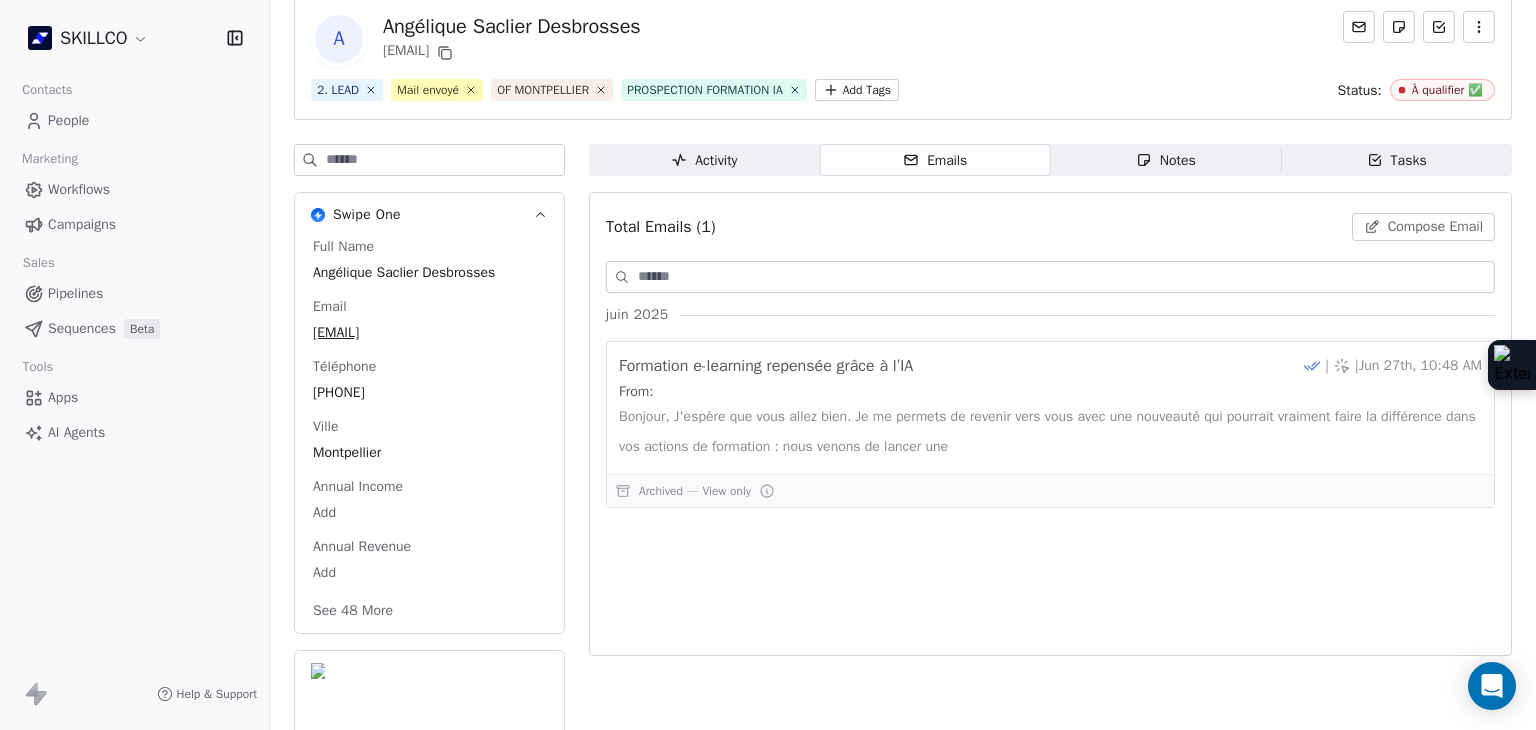 click on "Notes   Notes" at bounding box center [1166, 160] 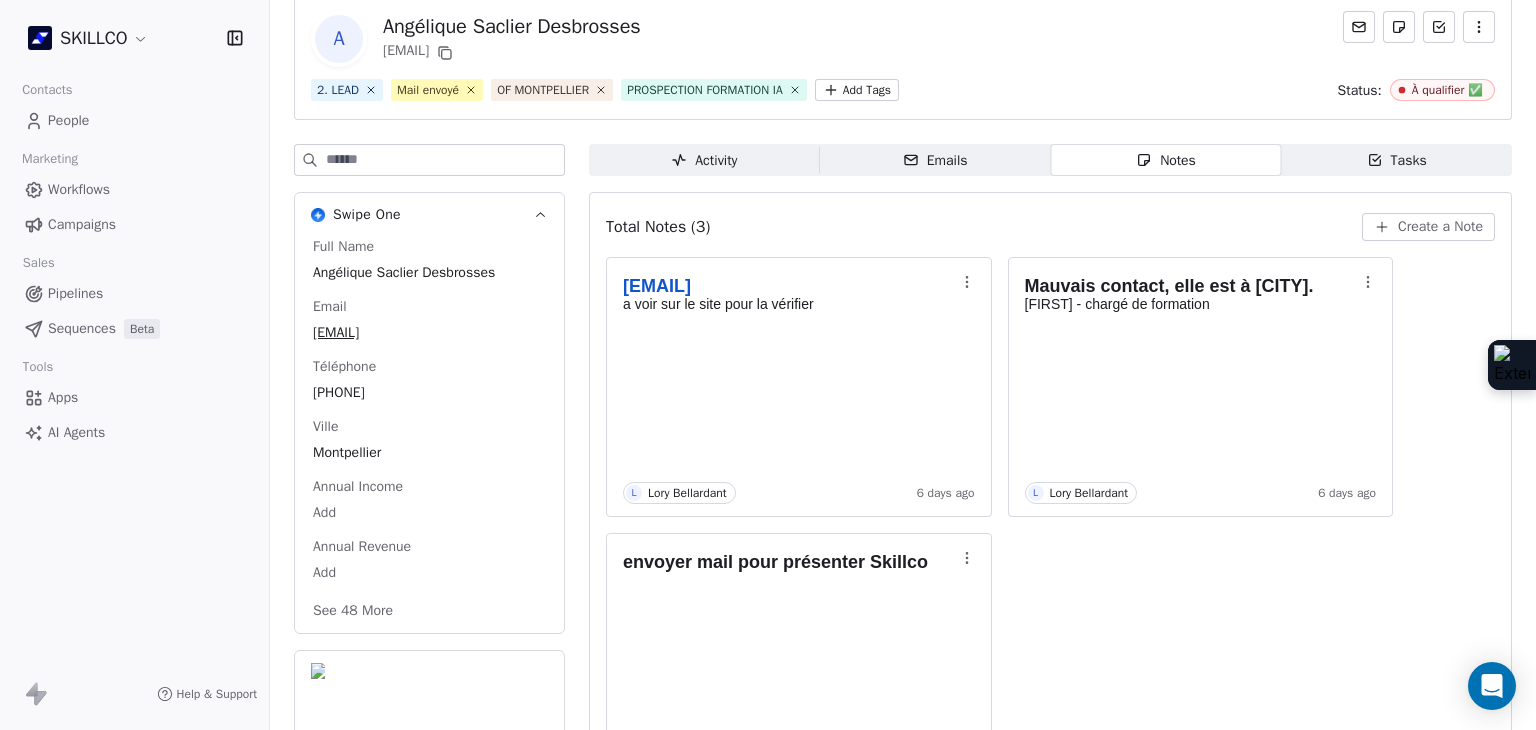 click on "SKILLCO Contacts People Marketing Workflows Campaigns Sales Pipelines Sequences Beta Tools Apps AI Agents Help & Support Back A [FIRST] [LAST] [EMAIL] 2. LEAD Mail envoyé OF MONTPELLIER PROSPECTION FORMATION IA Add Tags Status: À qualifier ✅ Swipe One Full Name [FIRST] [LAST] Email [EMAIL] Téléphone [PHONE] Ville [CITY] Annual Income Add Annual Revenue Add See 48 More Calendly Activity Activity Emails Emails Notes Notes Tasks Tasks Total Notes (3) Create a Note [EMAIL] a voir sur le site pour la vérifier L [FIRST] [LAST] 6 days ago Mauvais contact, elle est à [CITY]. Michael - chargé de formation L [FIRST] [LAST] 6 days ago envoyer mail pour présenter Skillco L [FIRST] [LAST] 11 days ago" at bounding box center [768, 365] 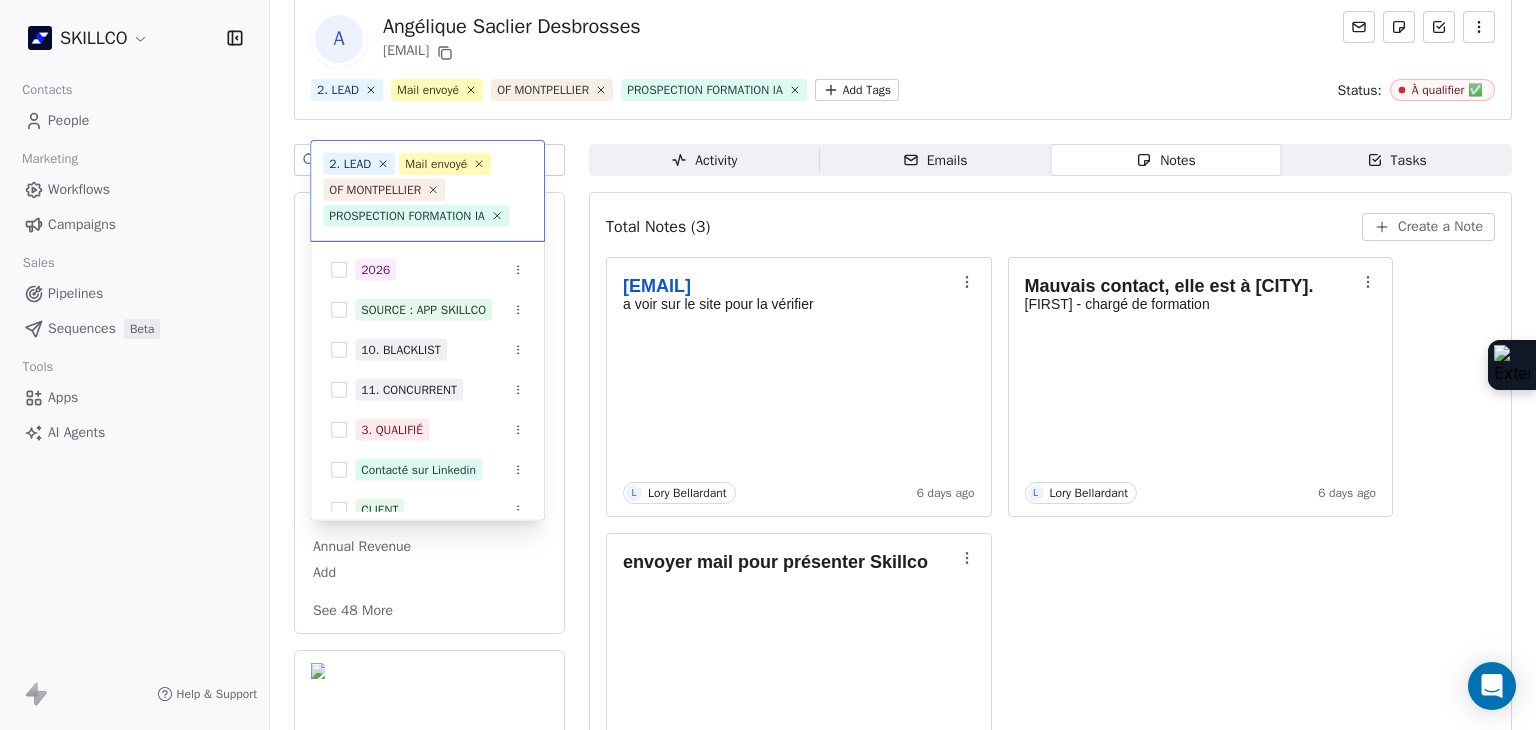 scroll, scrollTop: 23, scrollLeft: 0, axis: vertical 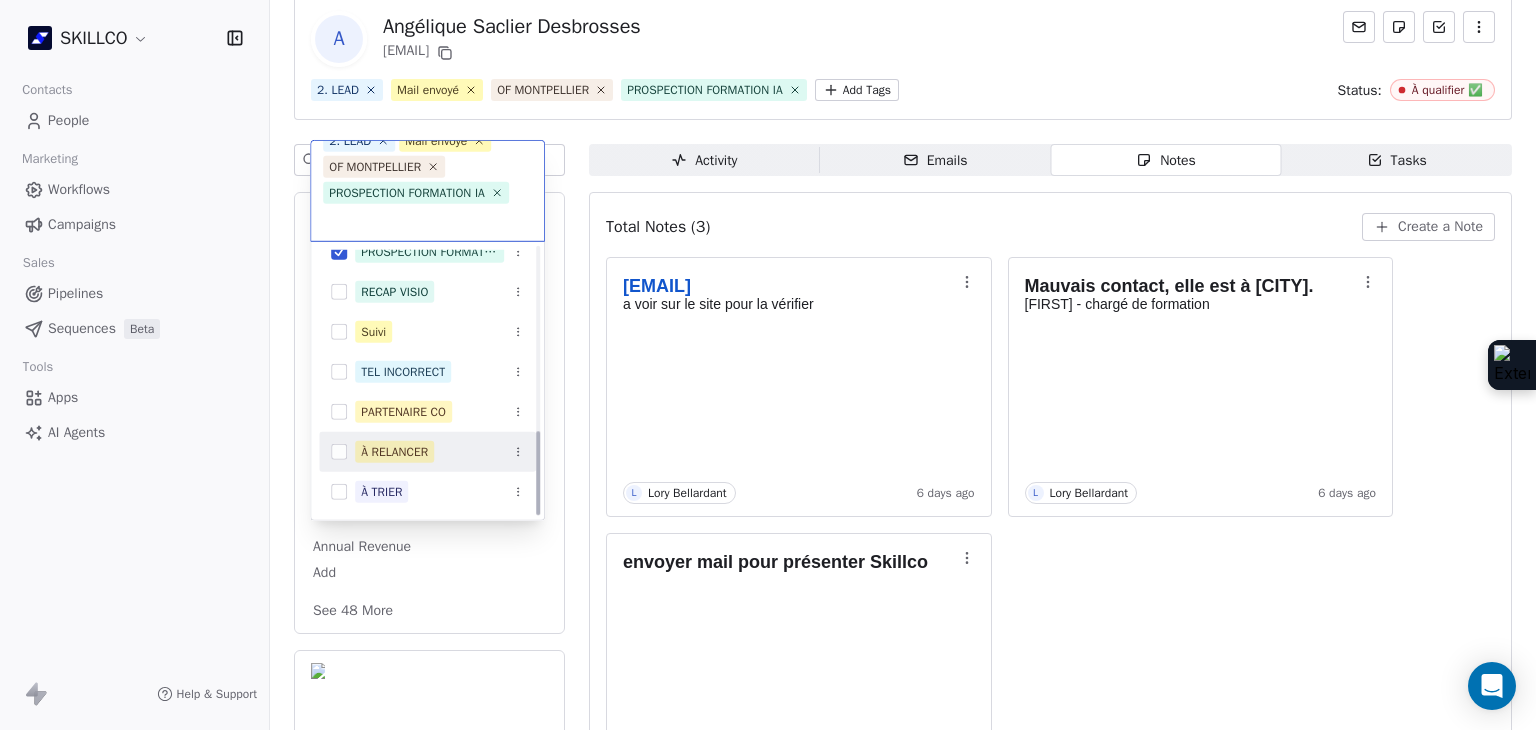 click on "À RELANCER" at bounding box center (427, 452) 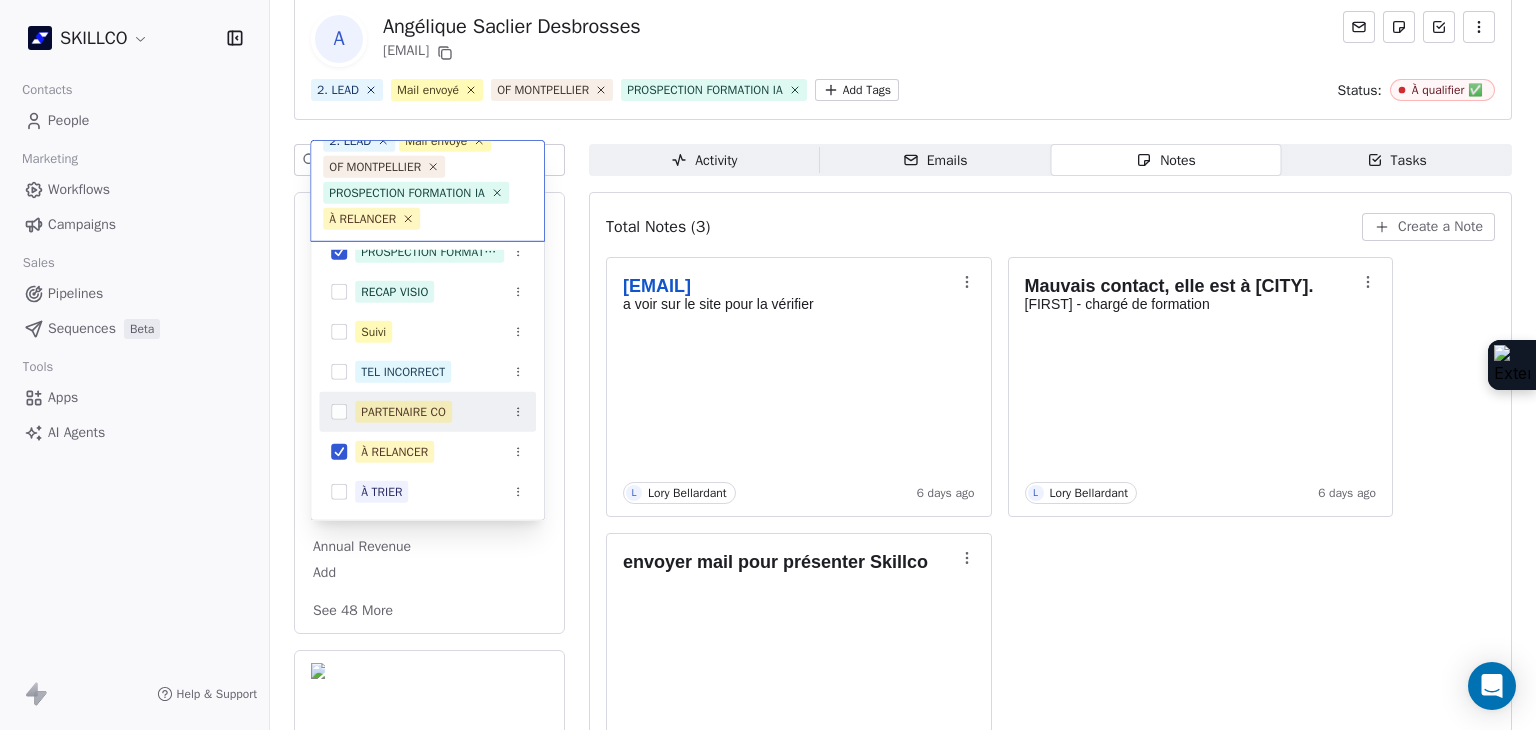 click on "SKILLCO Contacts People Marketing Workflows Campaigns Sales Pipelines Sequences Beta Tools Apps AI Agents Help & Support Back A [FIRST] [LAST] [EMAIL] 2. LEAD Mail envoyé OF MONTPELLIER PROSPECTION FORMATION IA Add Tags Status: À qualifier ✅ Swipe One Full Name [FIRST] [LAST] Email [EMAIL] Téléphone [PHONE] Ville [CITY] Annual Income Add Annual Revenue Add See 48 More Calendly Activity Activity Emails Emails Notes Notes Tasks Tasks Total Notes (3) Create a Note [EMAIL] a voir sur le site pour la vérifier L [FIRST] [LAST] 6 days ago Mauvais contact, elle est à [CITY]. Michael - chargé de formation L [FIRST] [LAST] 6 days ago envoyer mail pour présenter Skillco L [FIRST] [LAST] 11 days ago
2. LEAD Mail envoyé OF MONTPELLIER PROSPECTION FORMATION IA À RELANCER SOURCE : HUBSPOT 2. LEAD Mail envoyé OF MONTPELLIER 1. NOUVEAU PROSPECTION FORMATION IA RECAP VISIO" at bounding box center [768, 365] 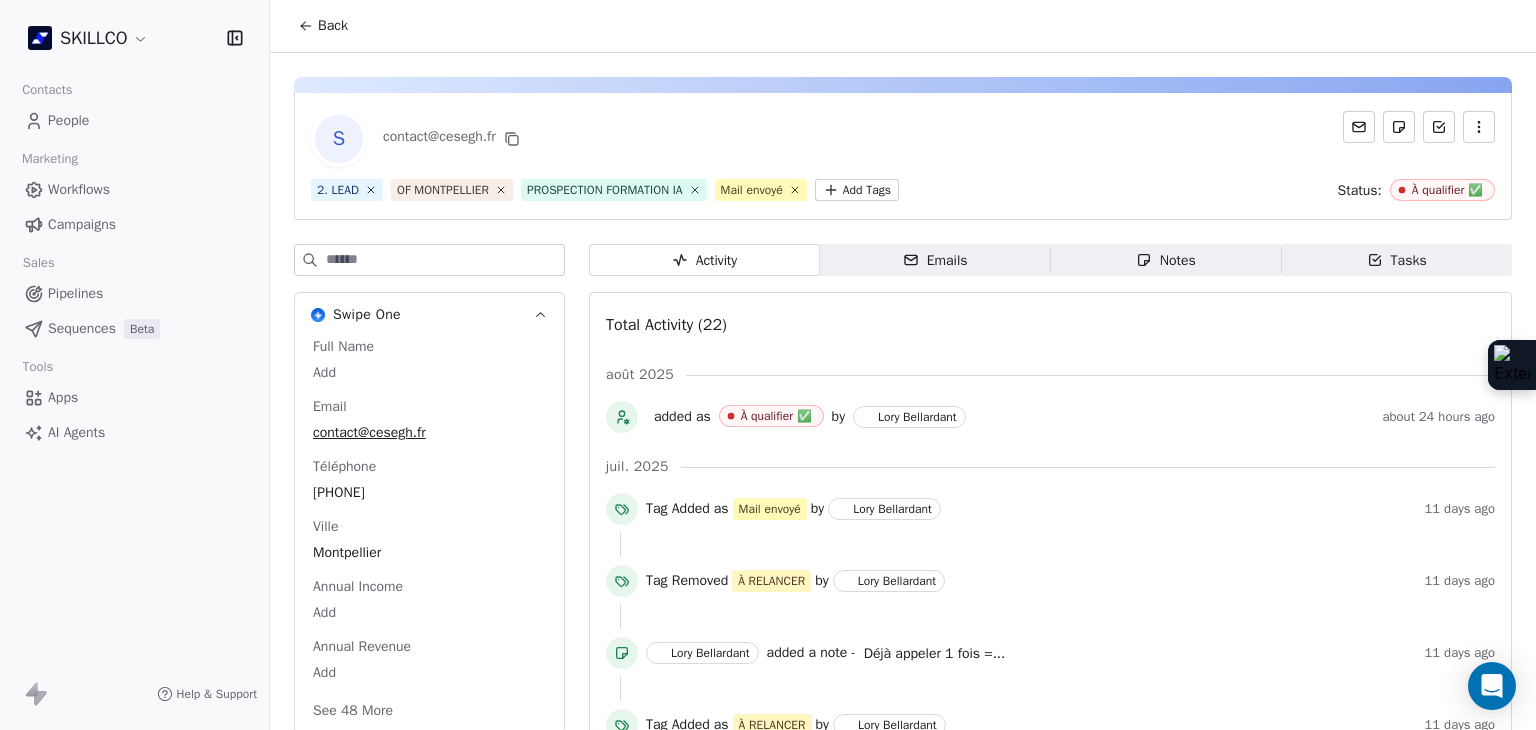 scroll, scrollTop: 0, scrollLeft: 0, axis: both 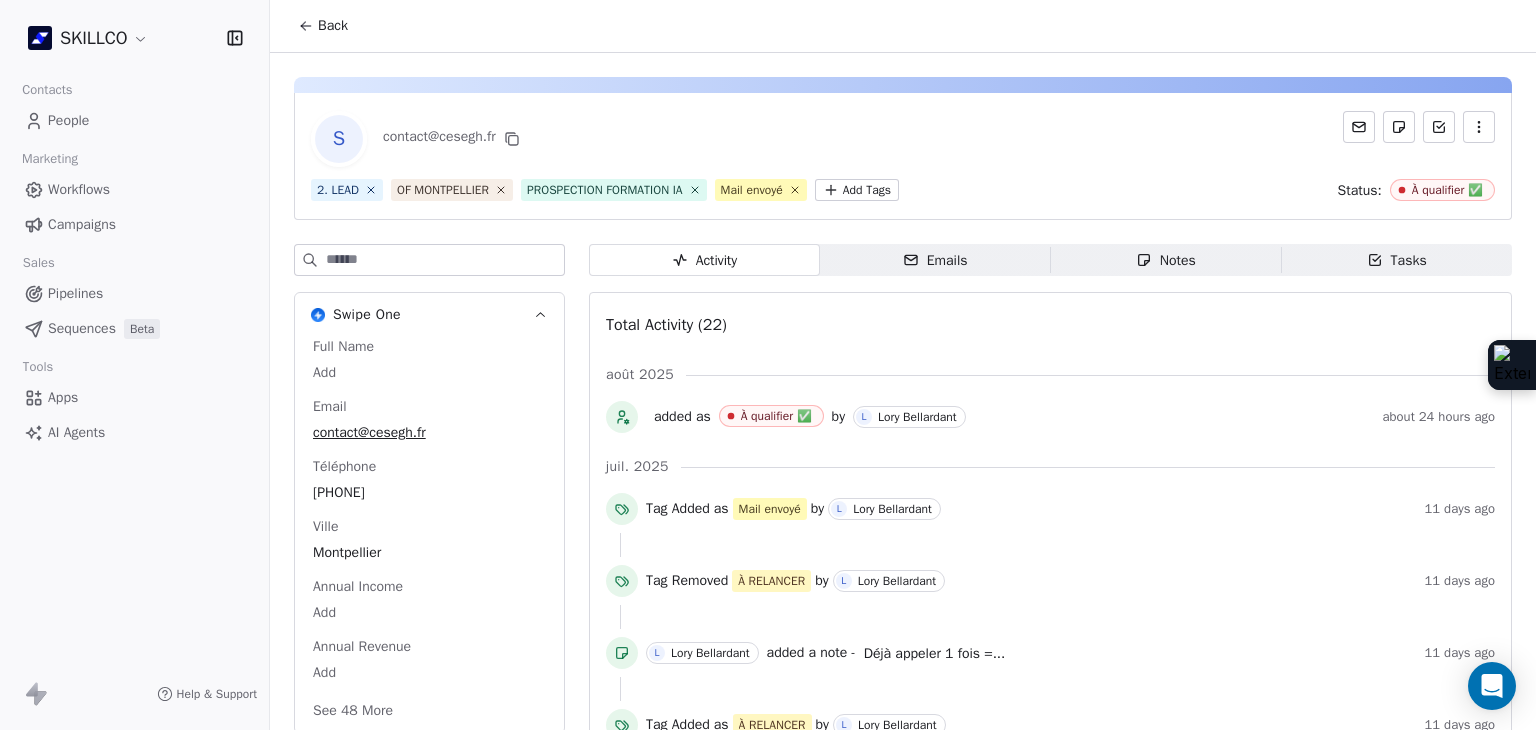 click on "Emails Emails" at bounding box center [935, 260] 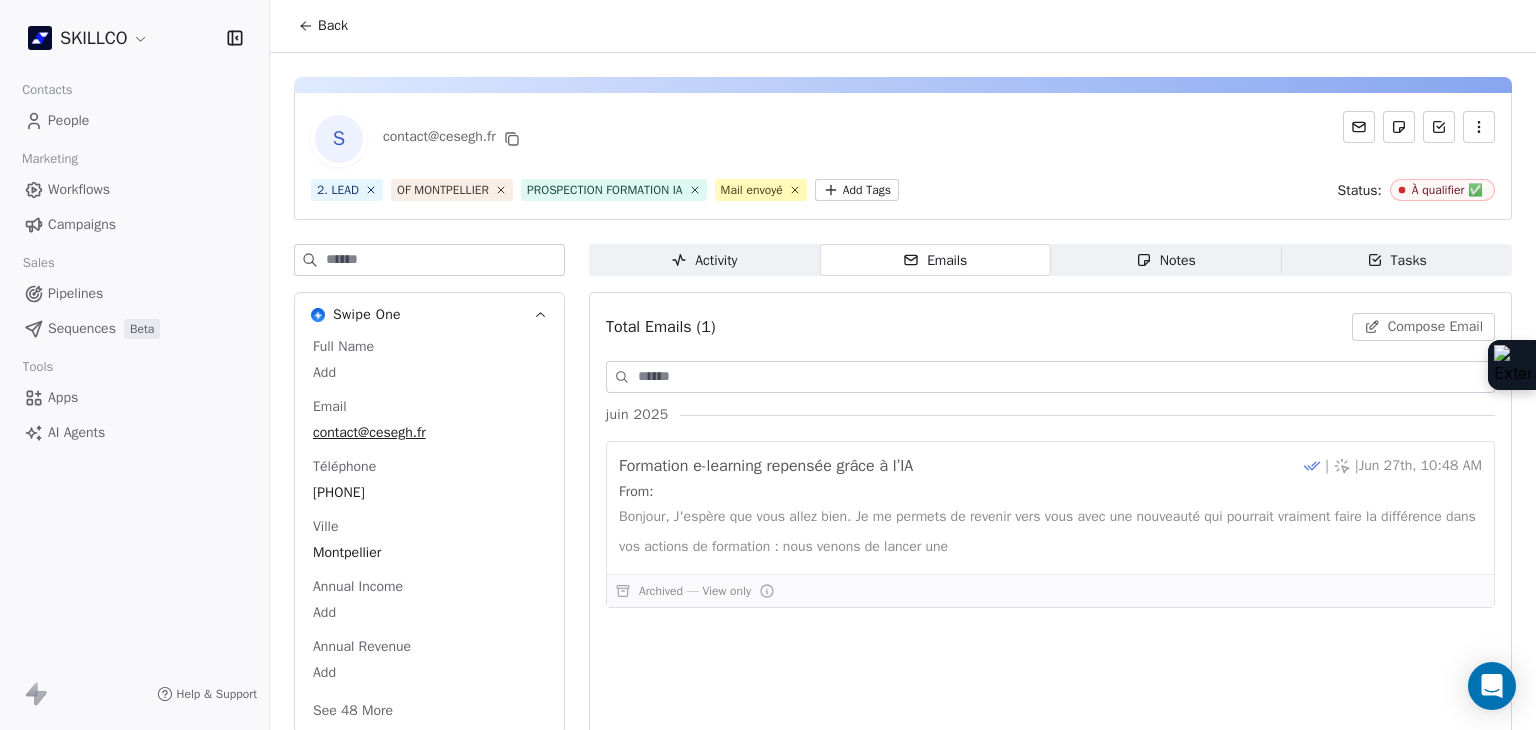 click on "Notes" at bounding box center (1166, 260) 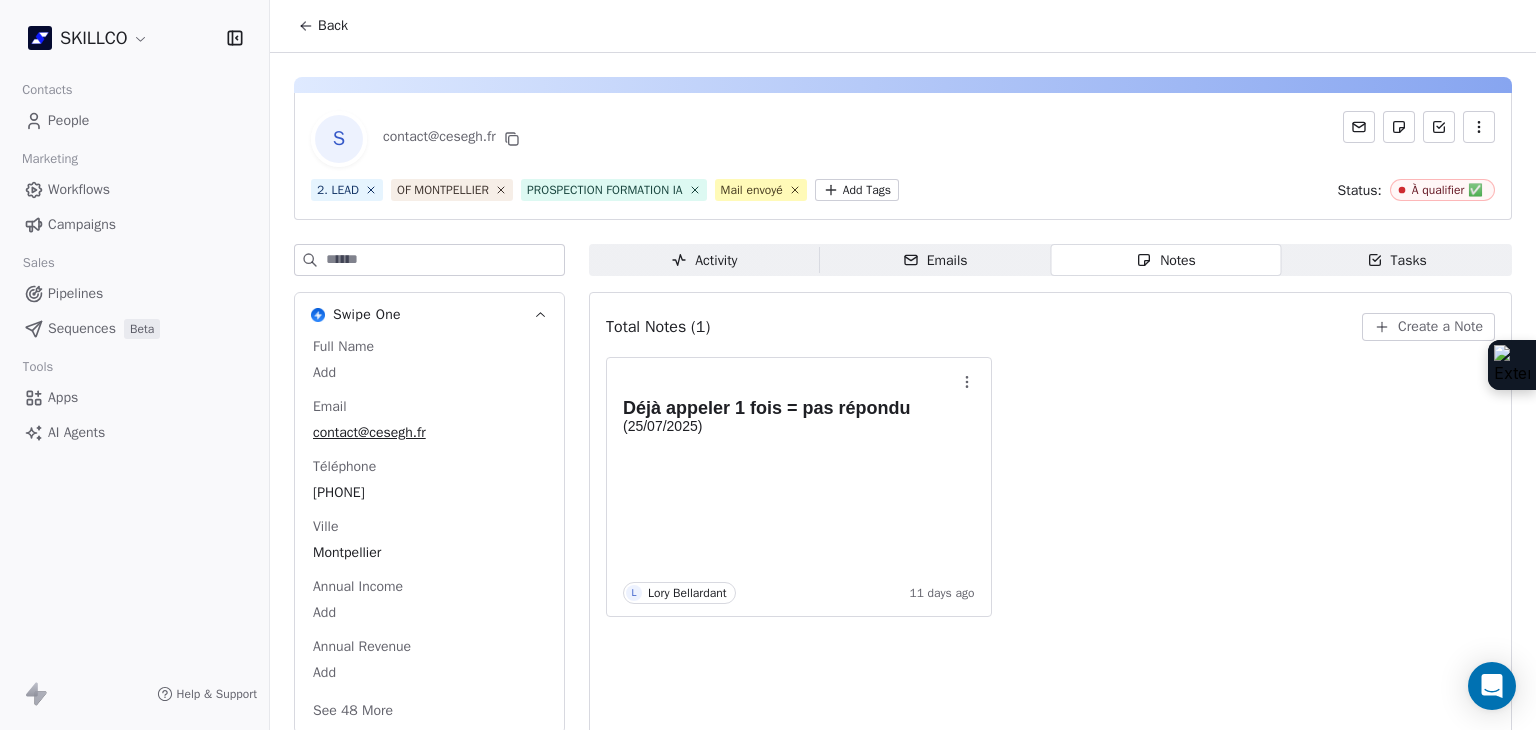 click on "Activity Activity Emails Emails   Notes   Notes Tasks Tasks Total Notes (1)   Create a Note Déjà appeler 1 fois = pas répondu ([DATE]) [FIRST] [LAST] 11 days ago" at bounding box center (1050, 526) 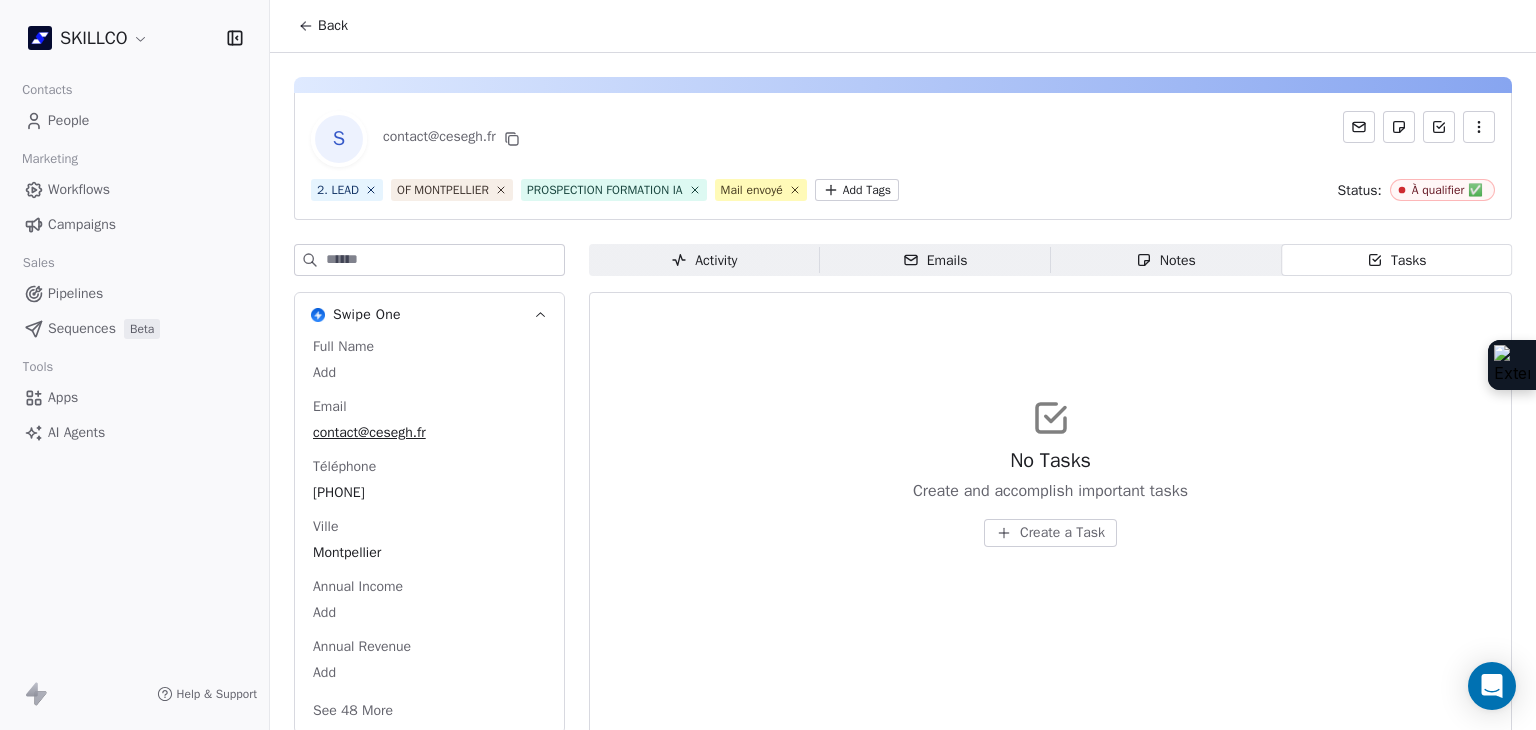 click on "Activity Activity" at bounding box center [704, 260] 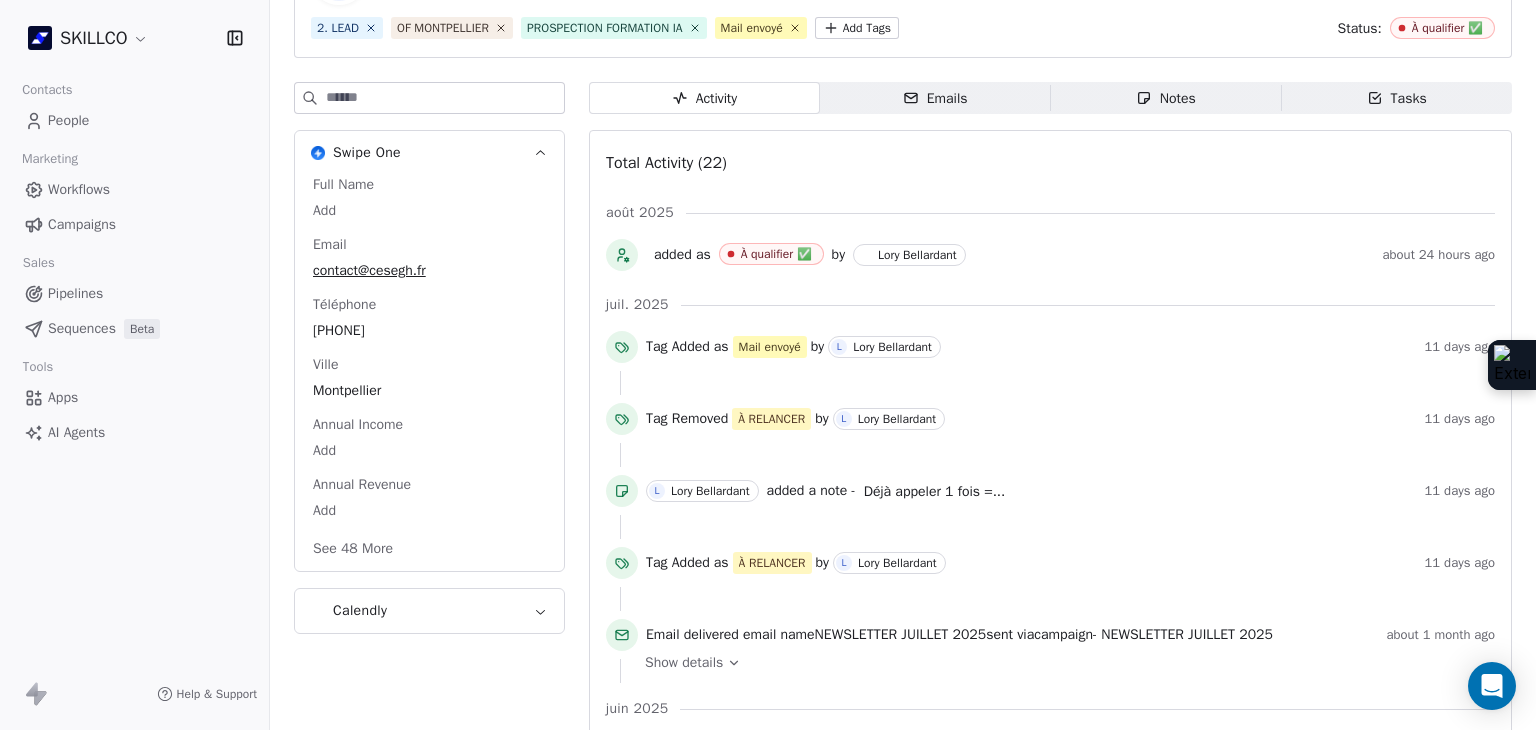 scroll, scrollTop: 100, scrollLeft: 0, axis: vertical 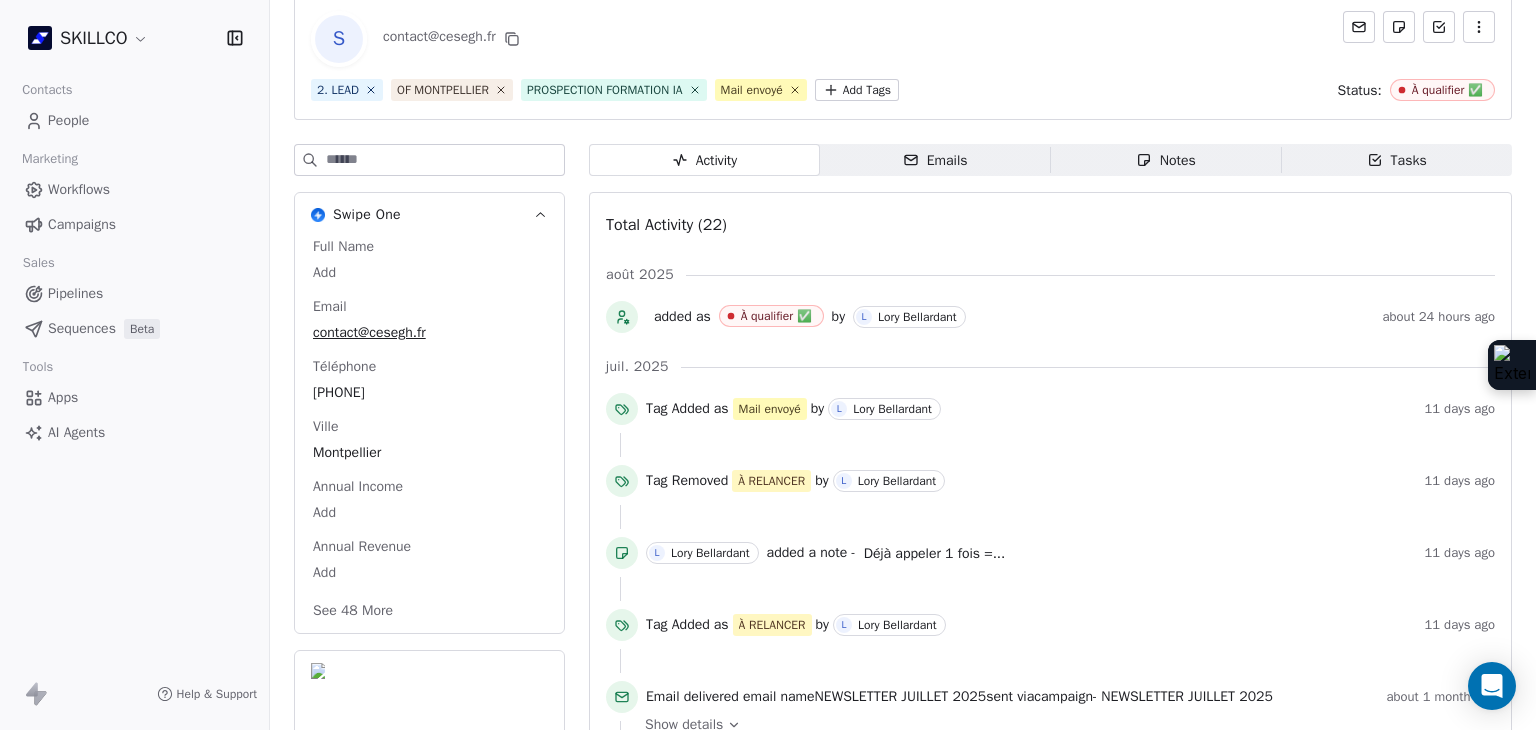click on "Emails" at bounding box center (935, 160) 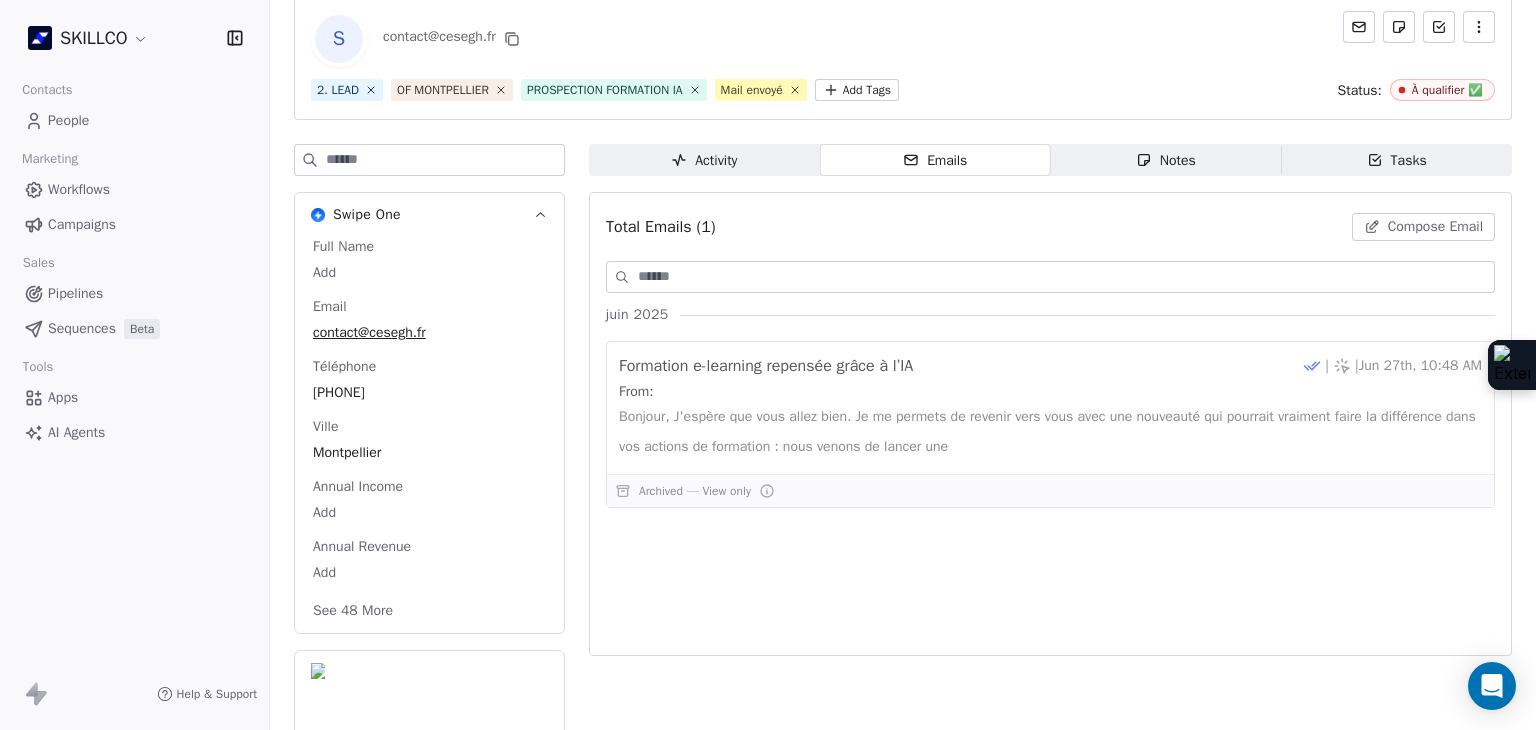 click on "Notes   Notes" at bounding box center [1166, 160] 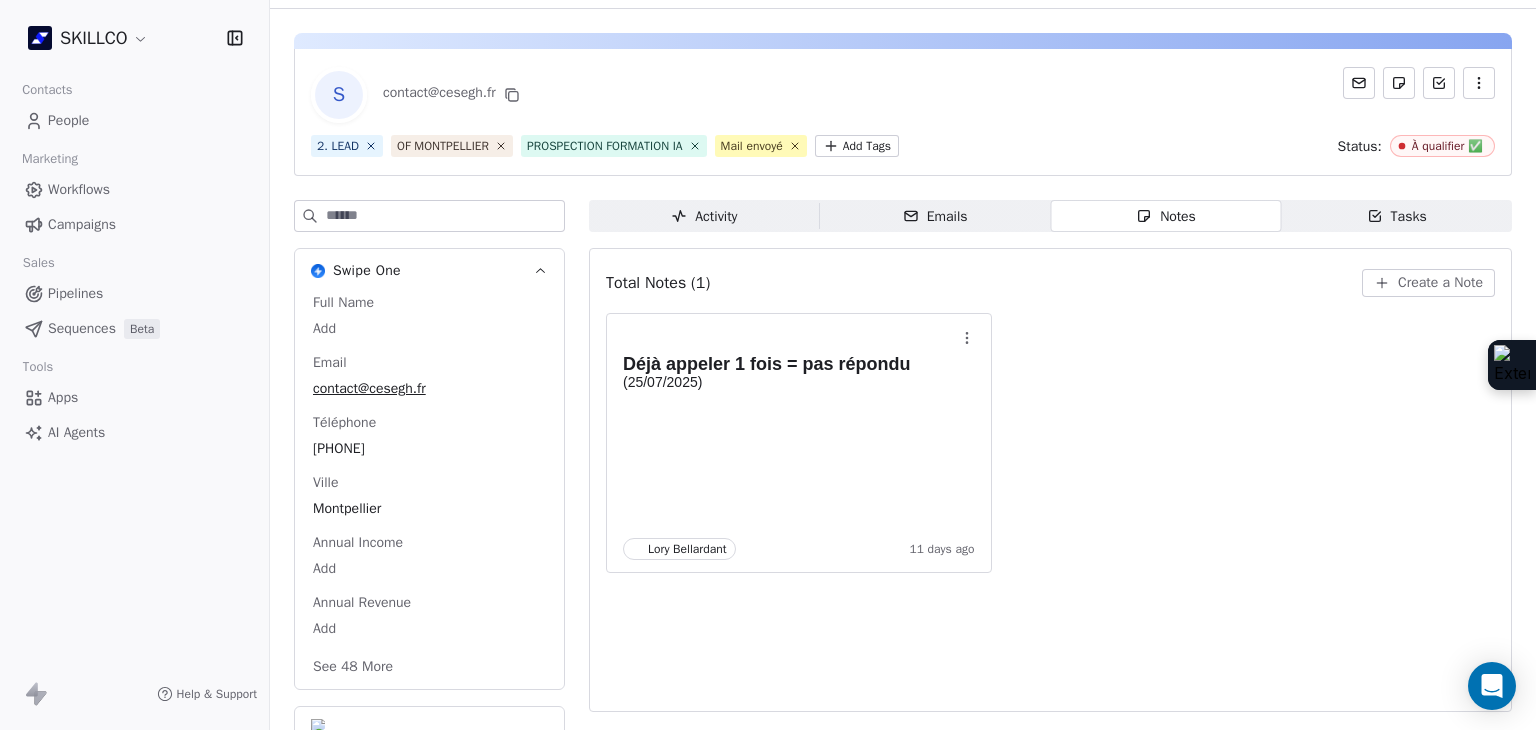 scroll, scrollTop: 0, scrollLeft: 0, axis: both 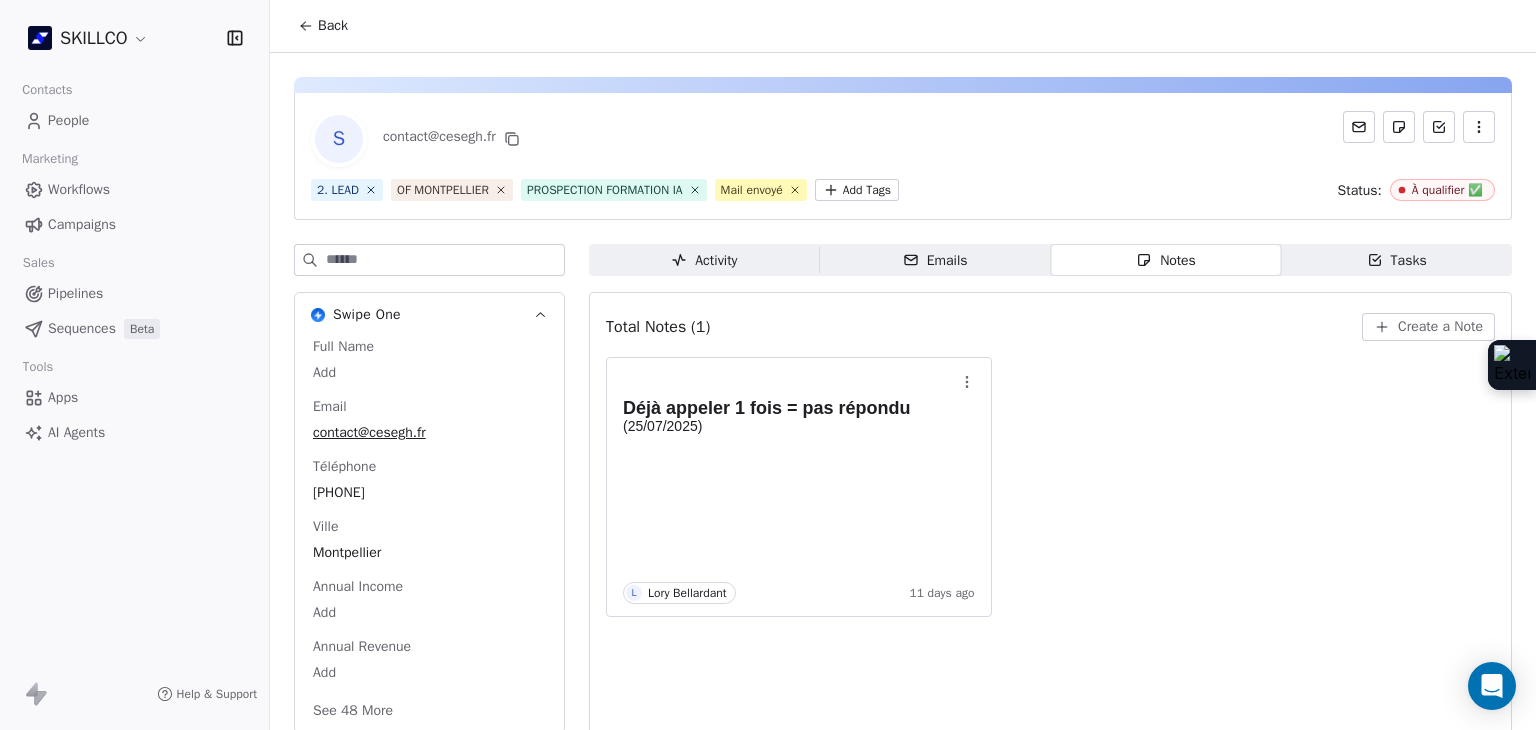 click on "Activity Activity Emails Emails   Notes   Notes Tasks Tasks Total Notes (1)   Create a Note Déjà appeler 1 fois = pas répondu (25/07/2025) L Lory Bellardant 11 days ago" at bounding box center [1050, 596] 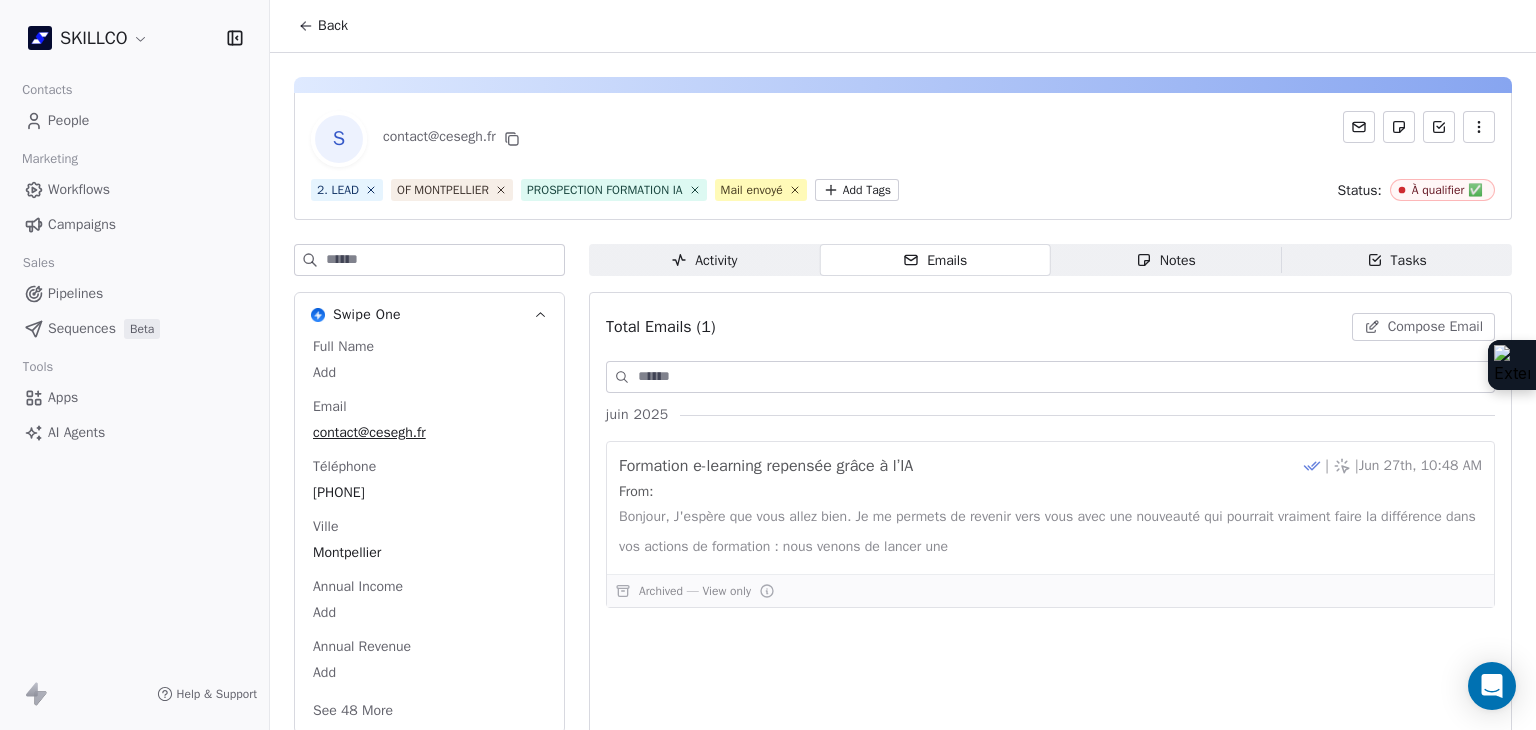 click on "Activity Activity" at bounding box center [704, 260] 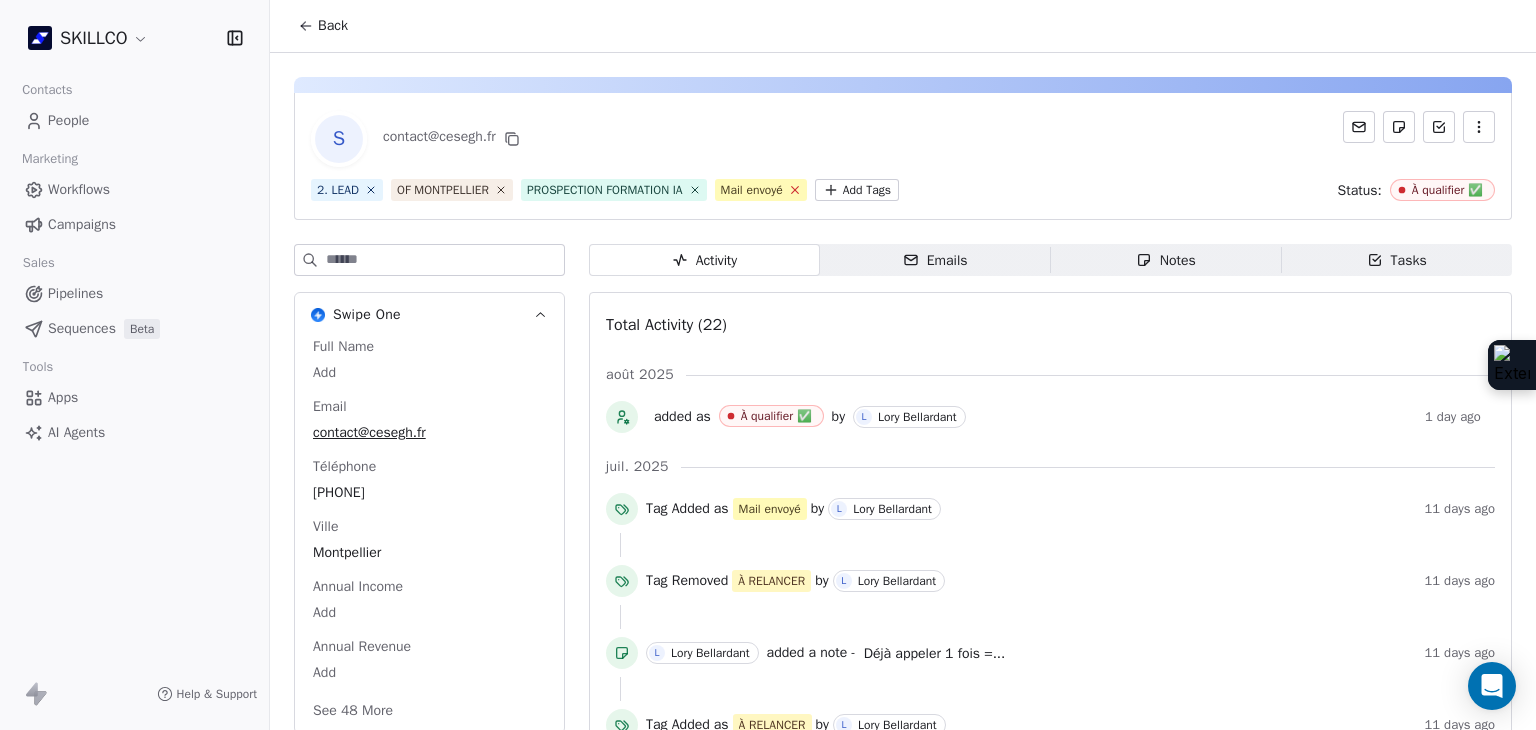 click 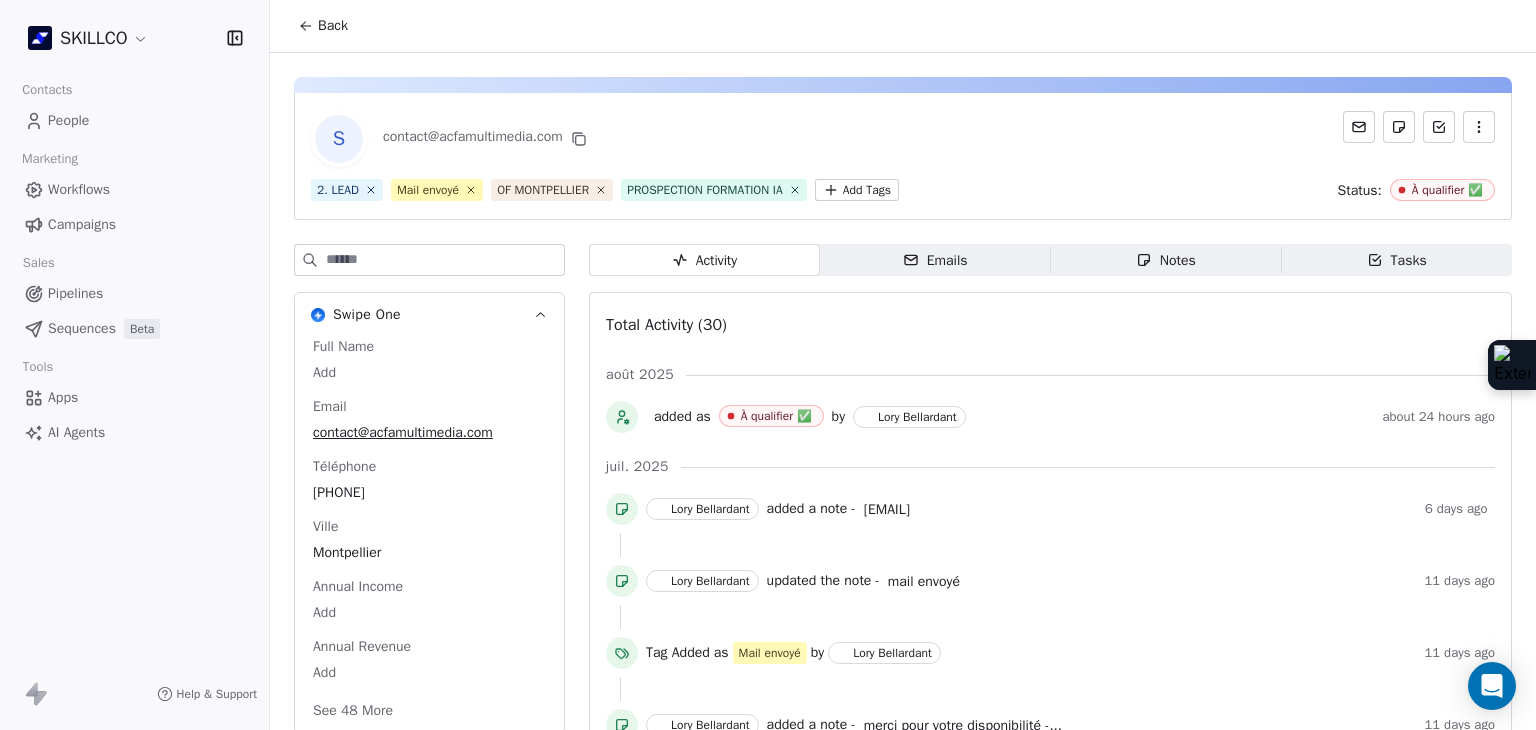 scroll, scrollTop: 0, scrollLeft: 0, axis: both 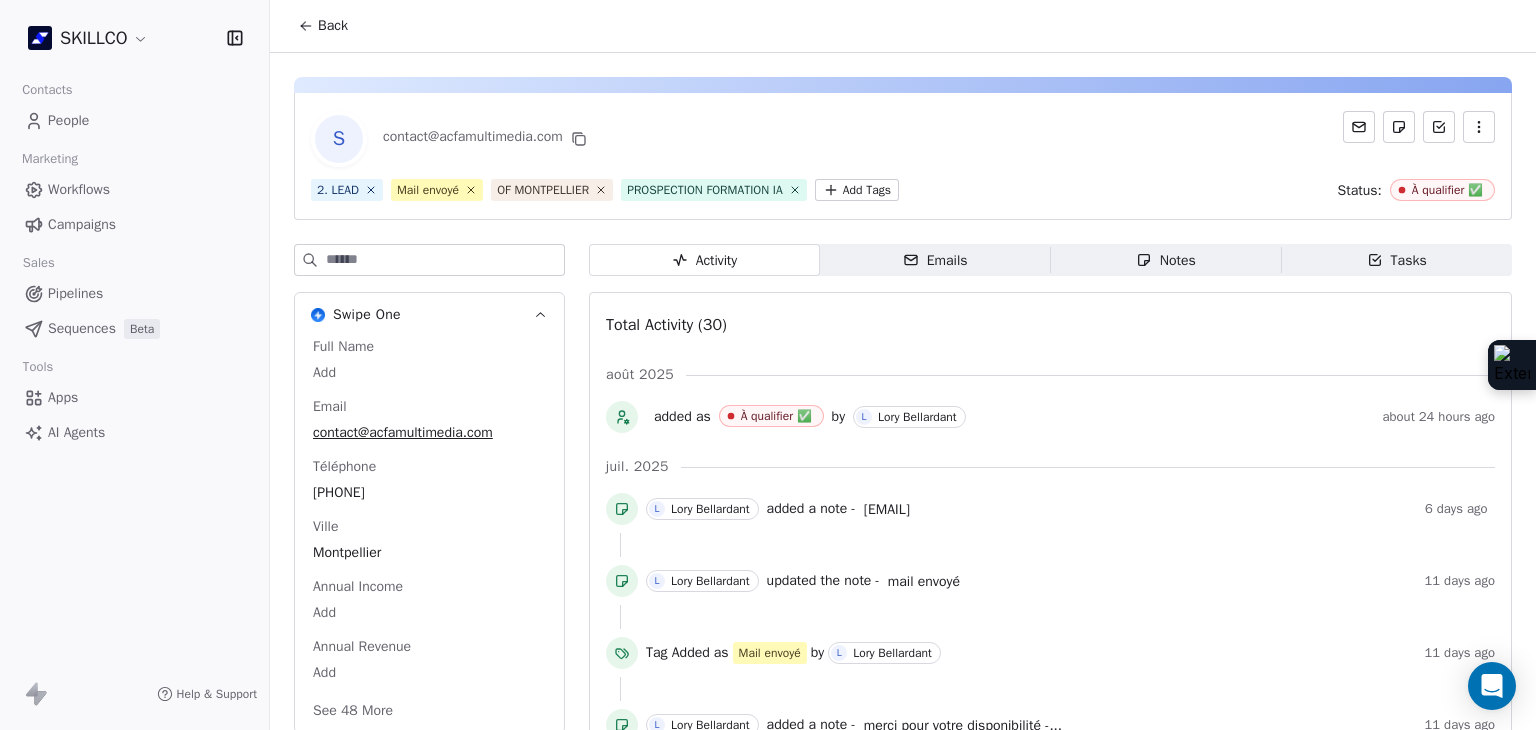 click on "Emails" at bounding box center (935, 260) 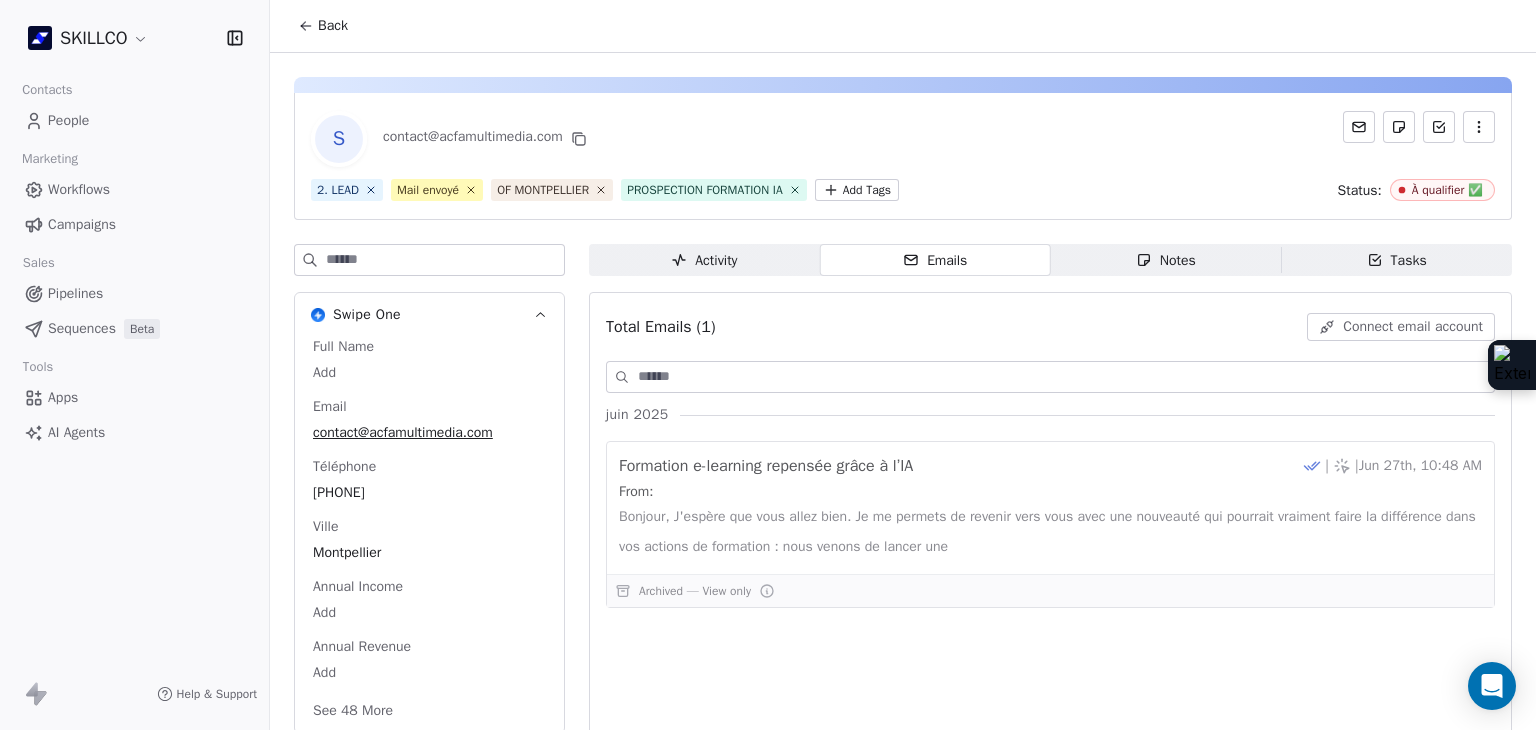 click on "Notes   Notes" at bounding box center [1166, 260] 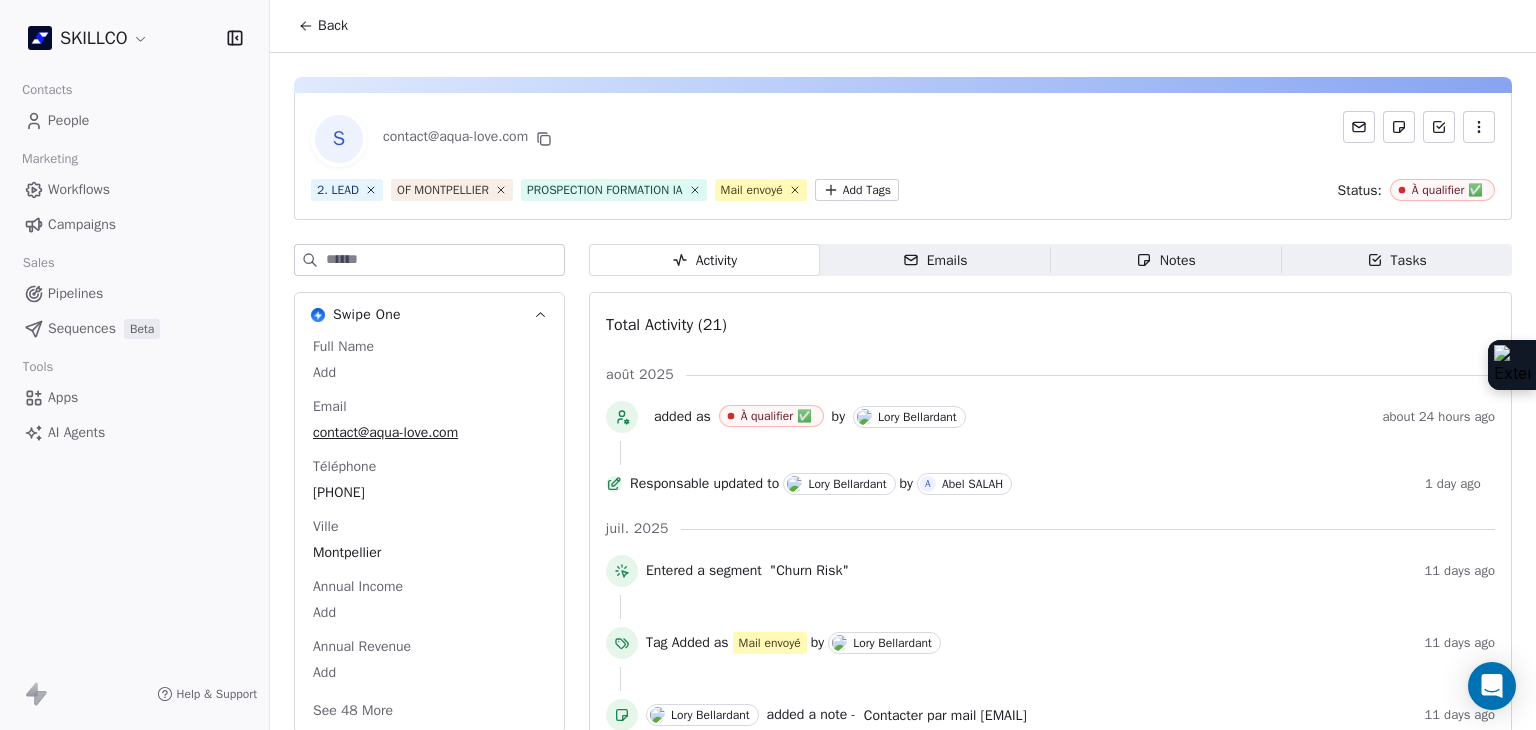 scroll, scrollTop: 0, scrollLeft: 0, axis: both 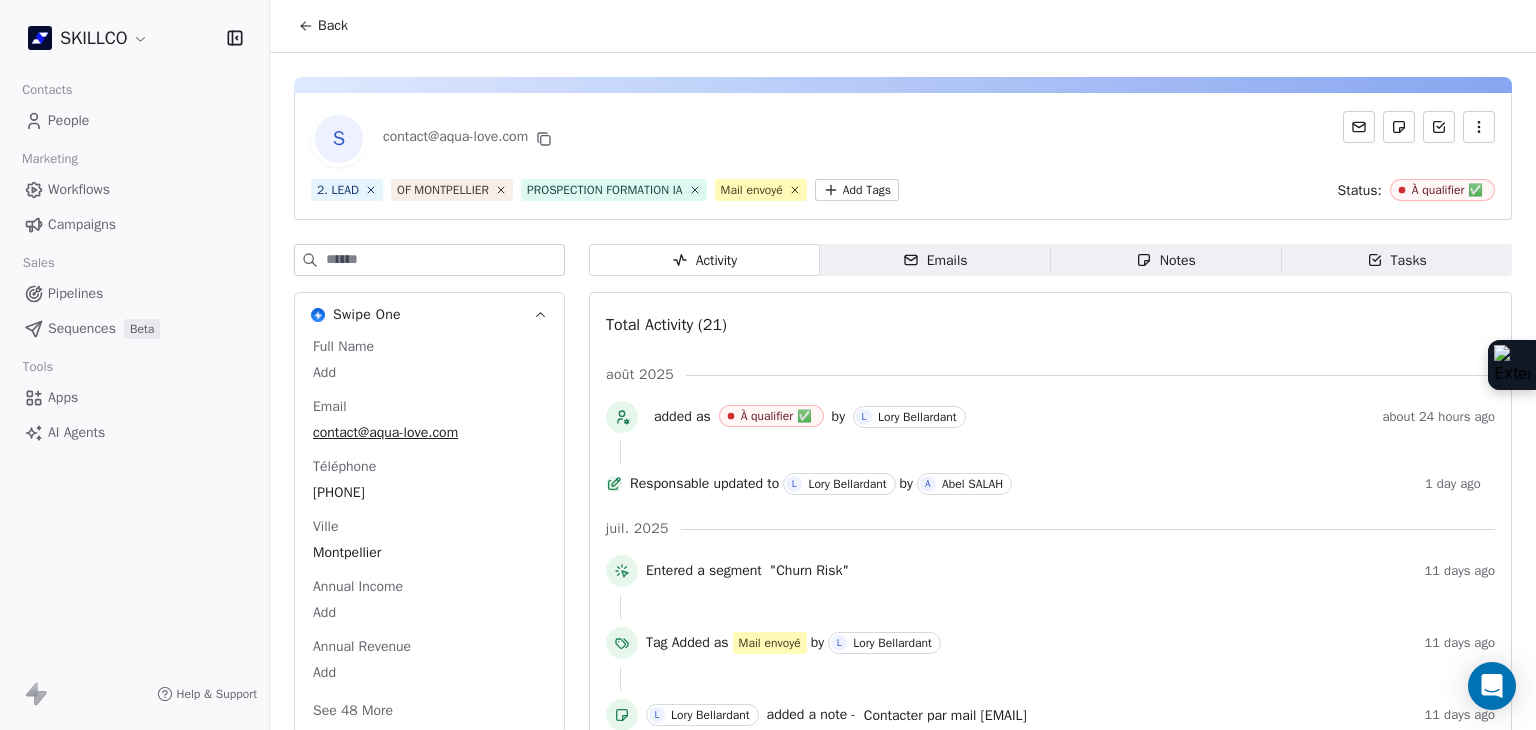 click on "Emails Emails" at bounding box center [935, 260] 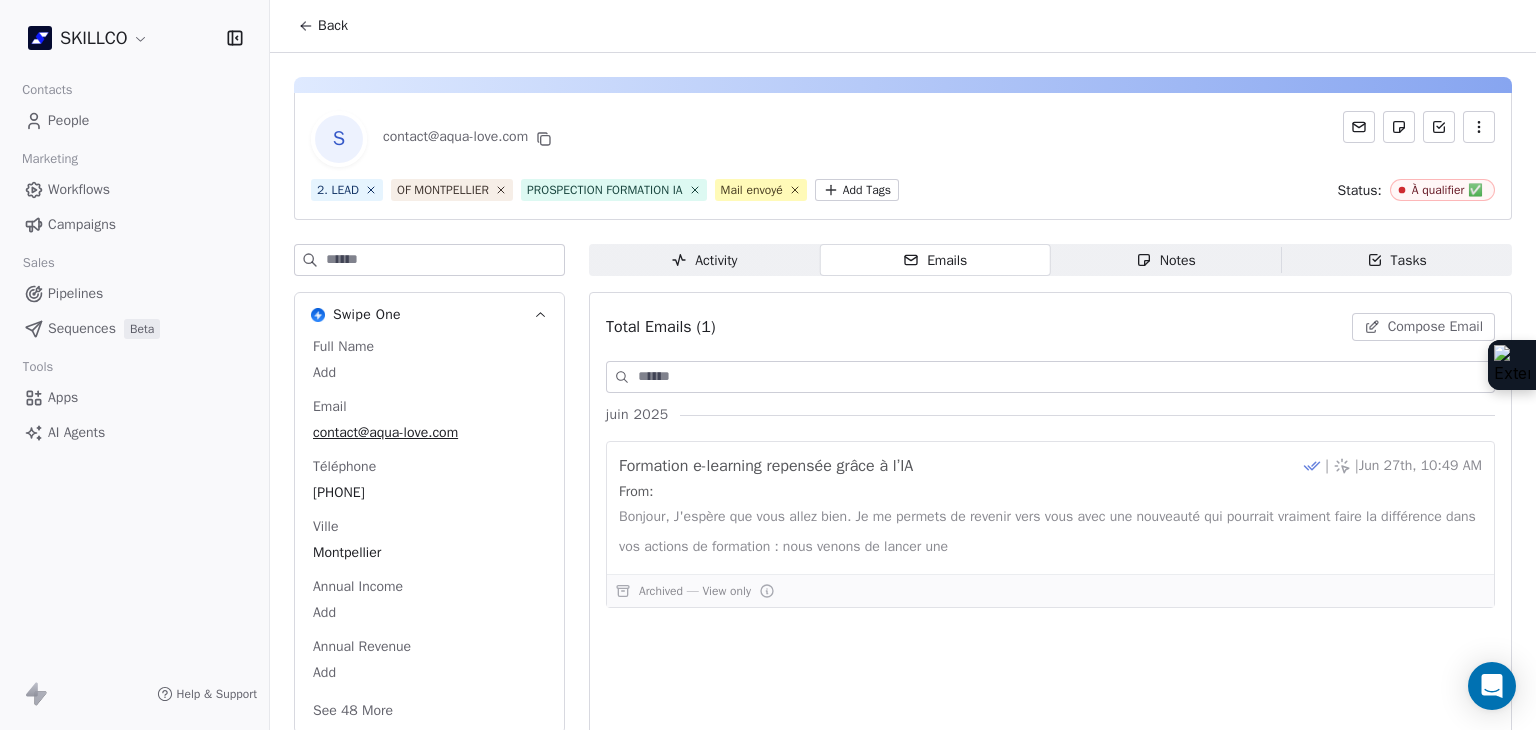 click on "Activity Activity" at bounding box center (704, 260) 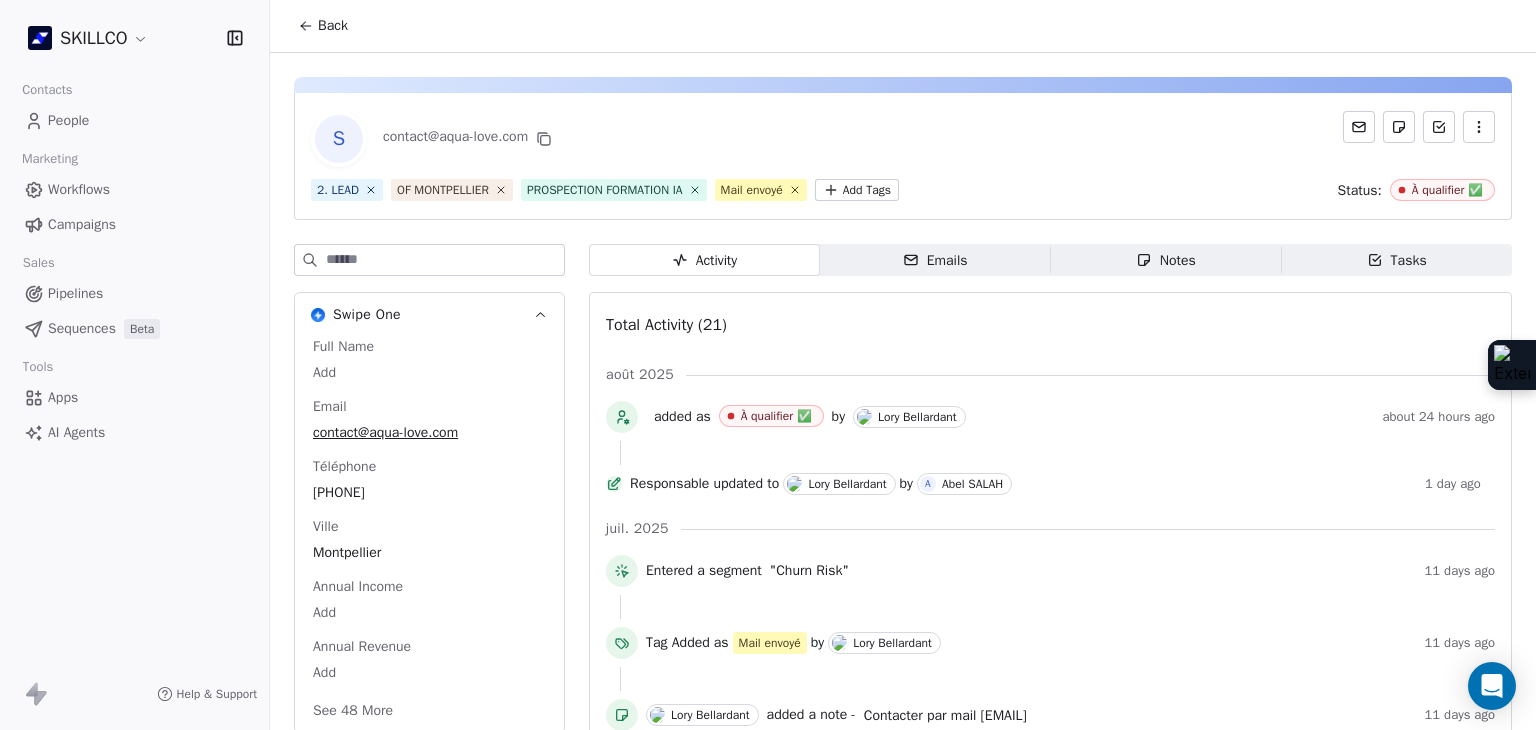click on "Activity Activity" at bounding box center (704, 260) 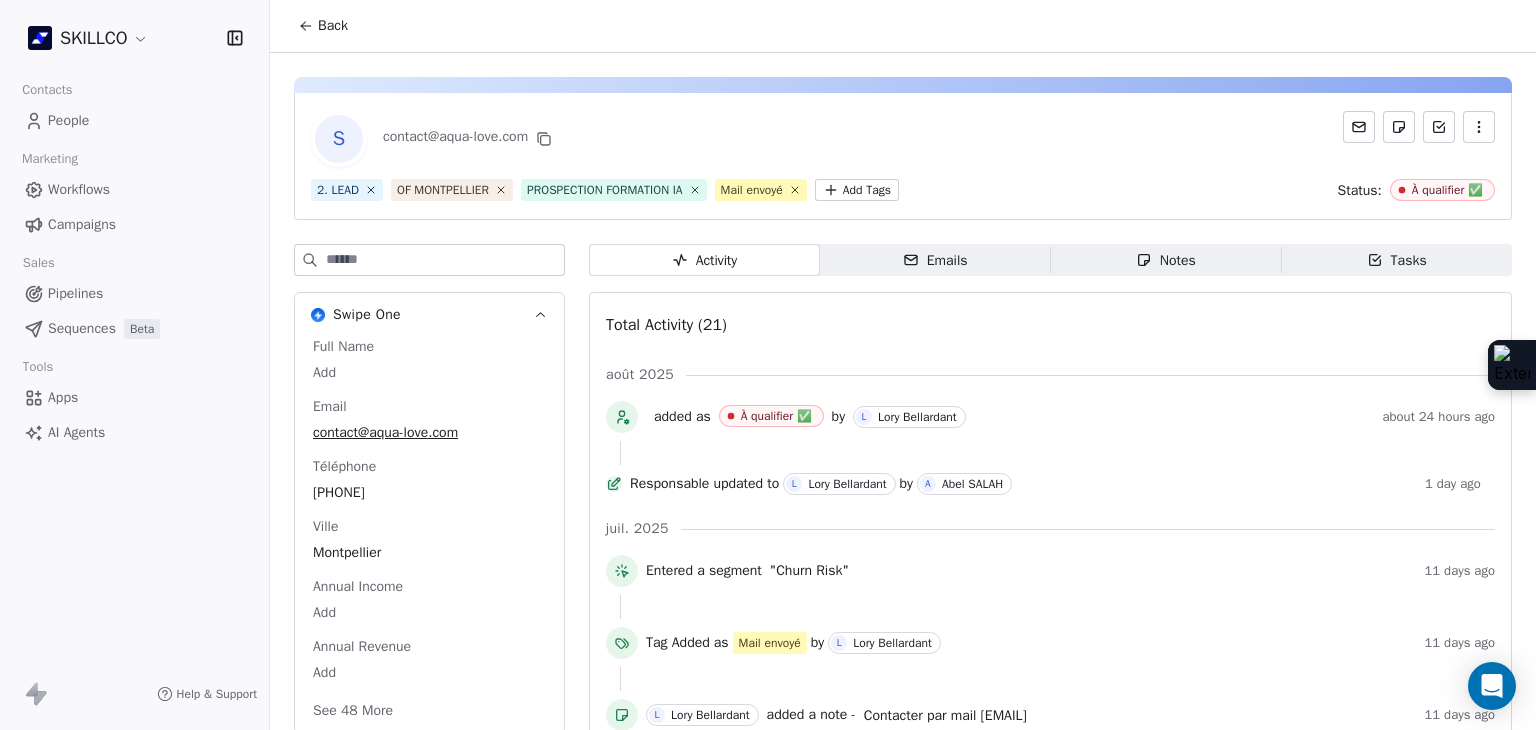 click on "Notes" at bounding box center (1166, 260) 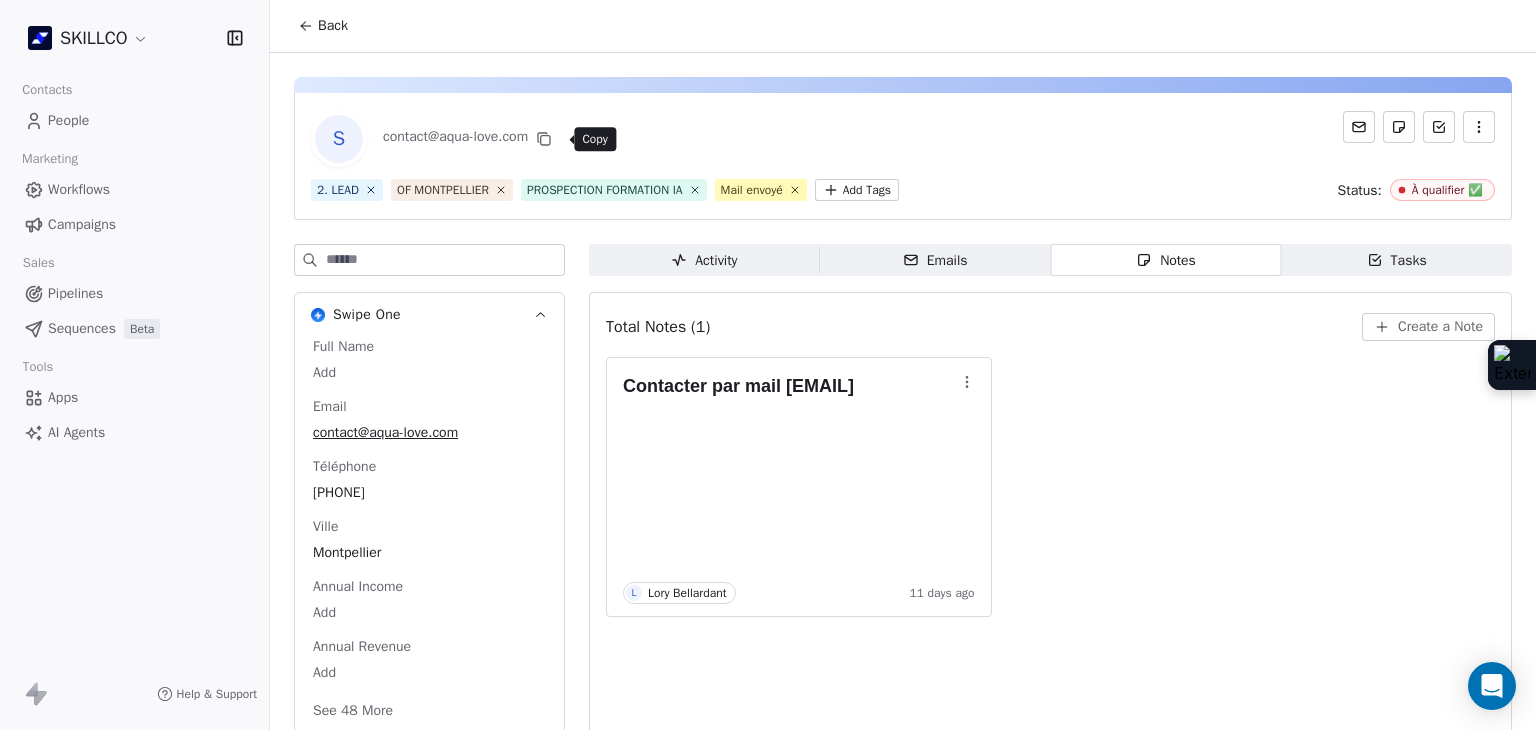 click 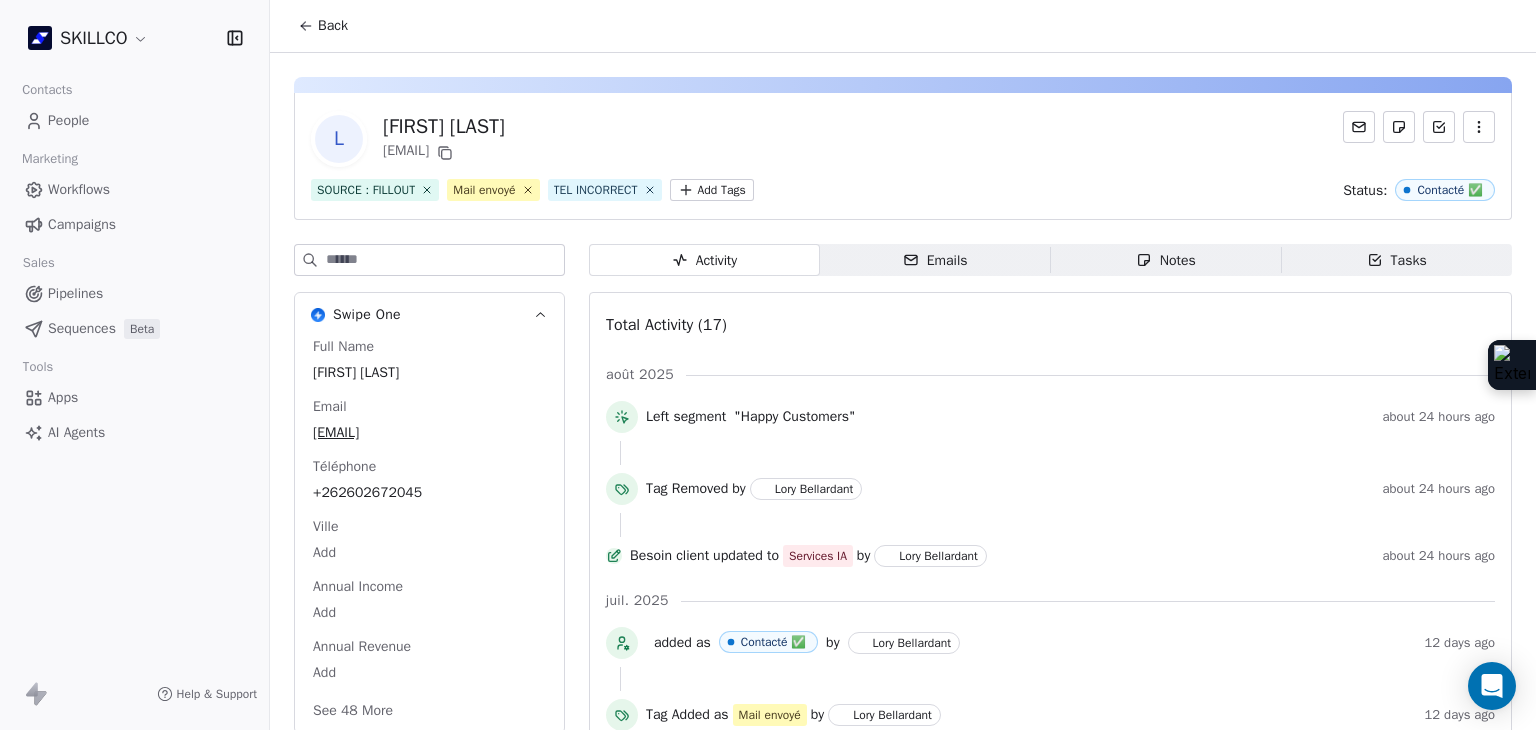 scroll, scrollTop: 0, scrollLeft: 0, axis: both 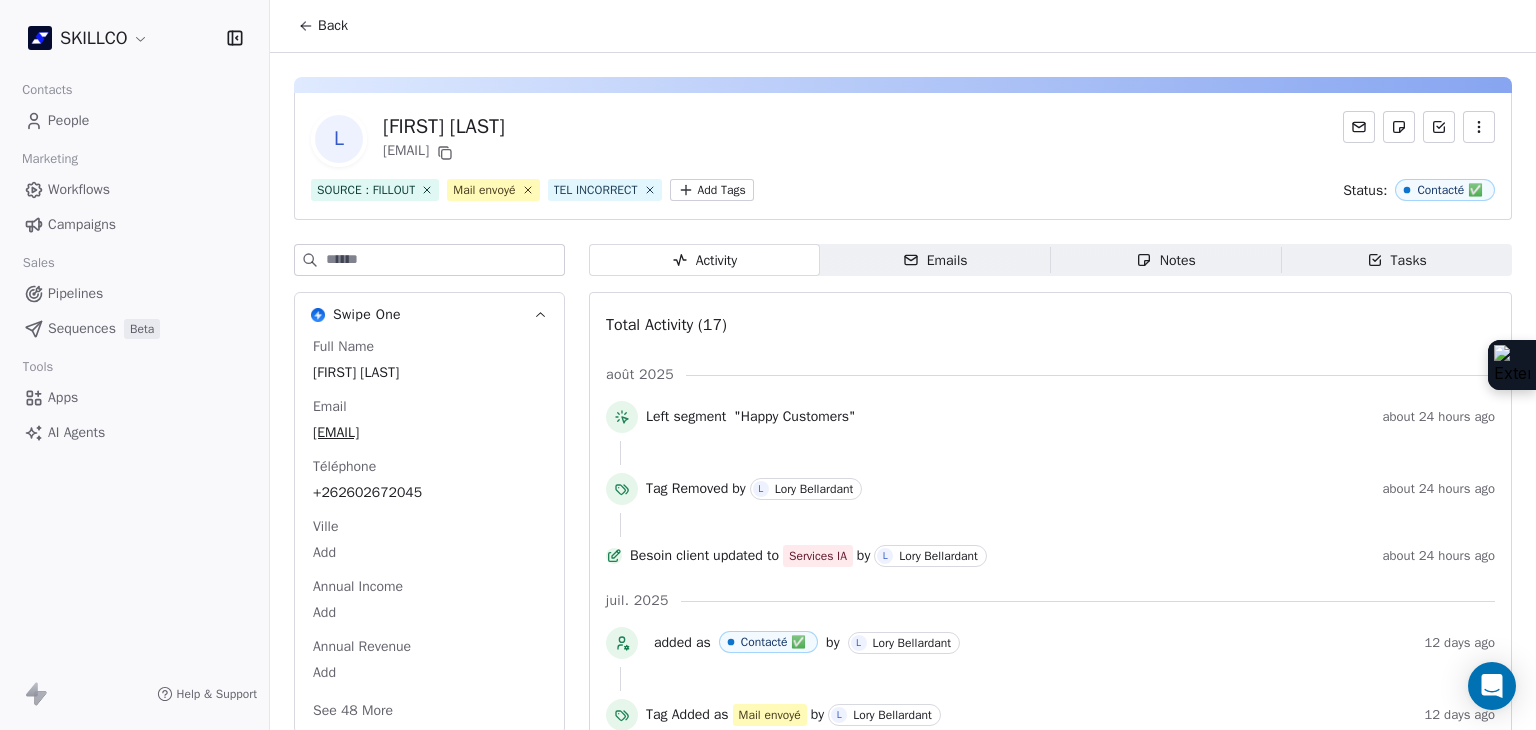 click on "Emails" at bounding box center [935, 260] 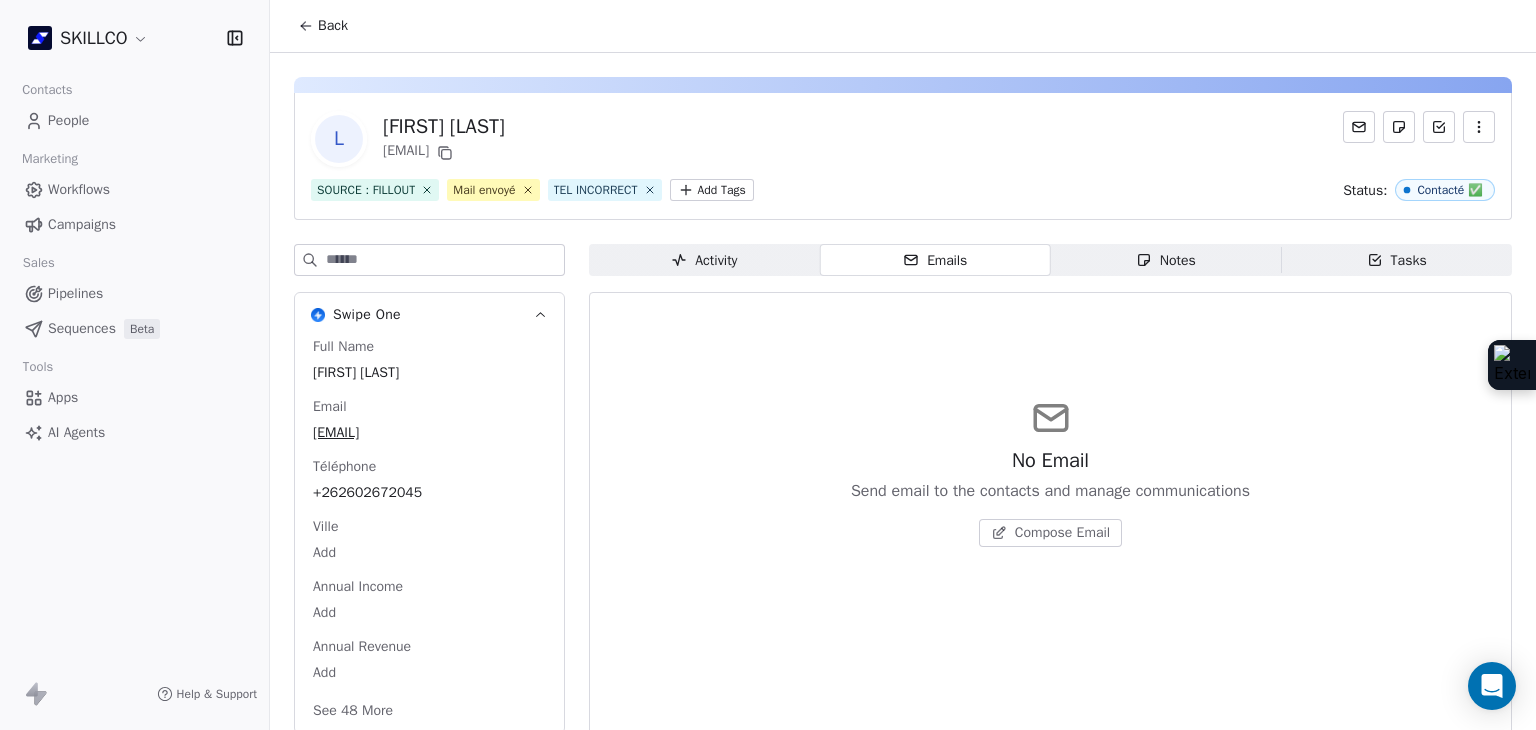 click on "Activity Activity" at bounding box center [704, 260] 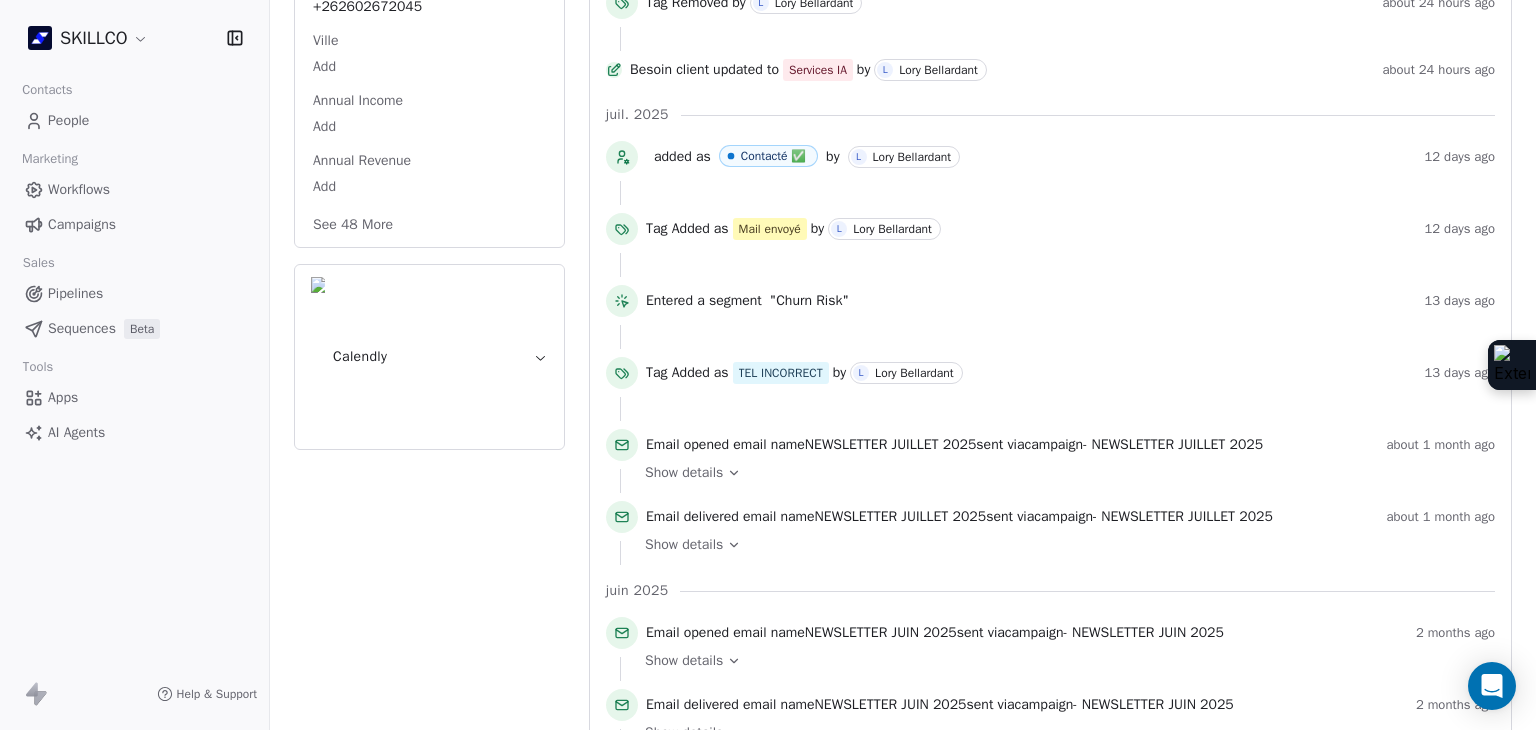 scroll, scrollTop: 500, scrollLeft: 0, axis: vertical 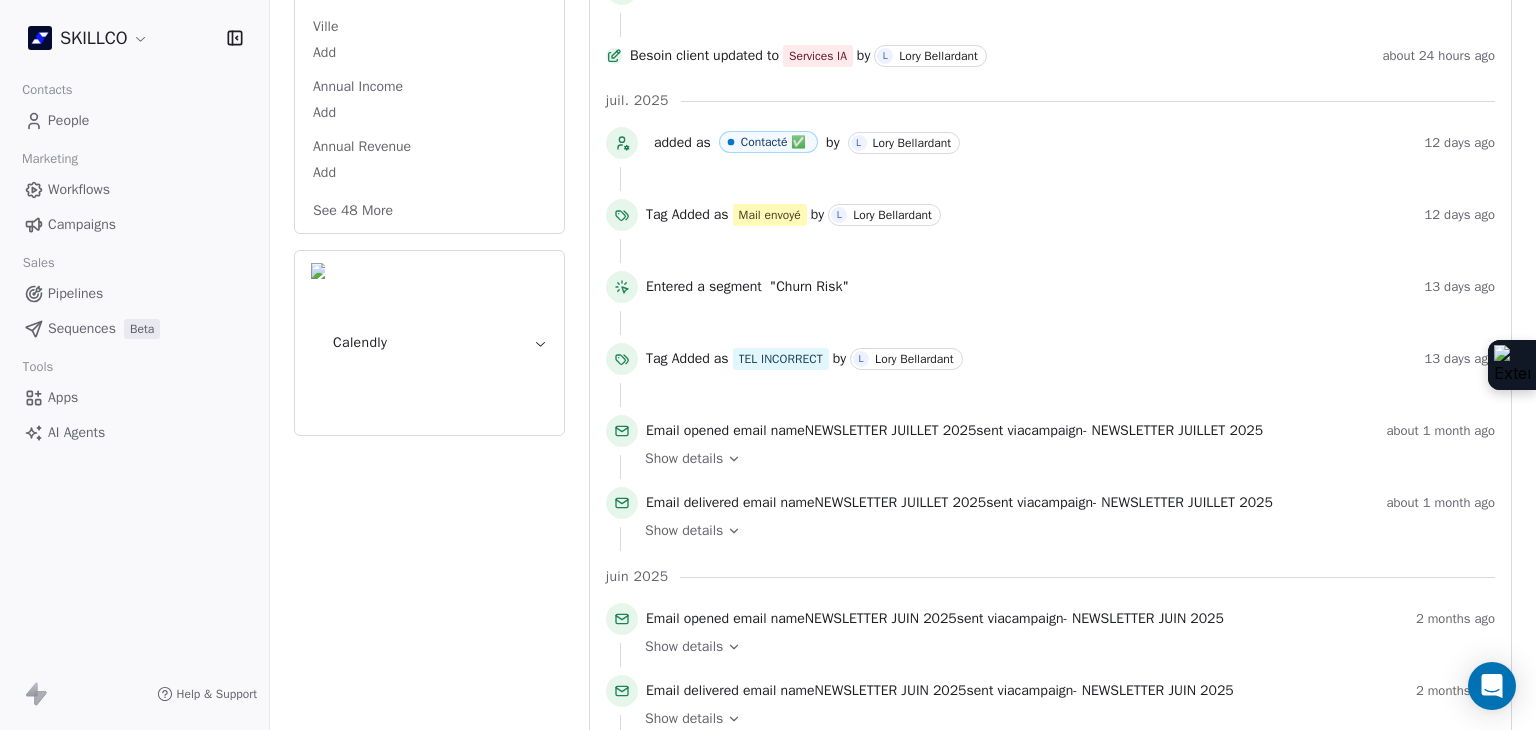 click on "Calendly" at bounding box center [429, 343] 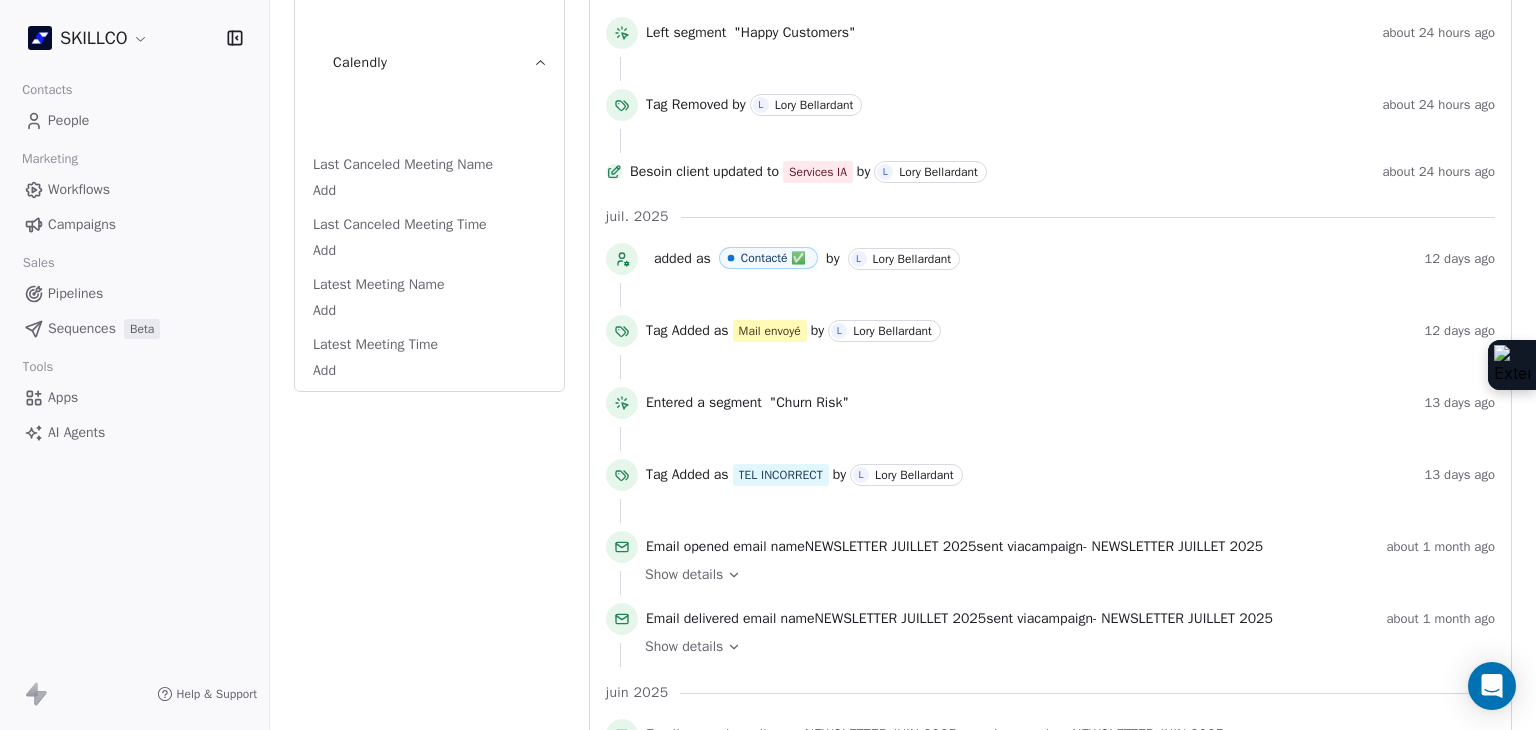 scroll, scrollTop: 200, scrollLeft: 0, axis: vertical 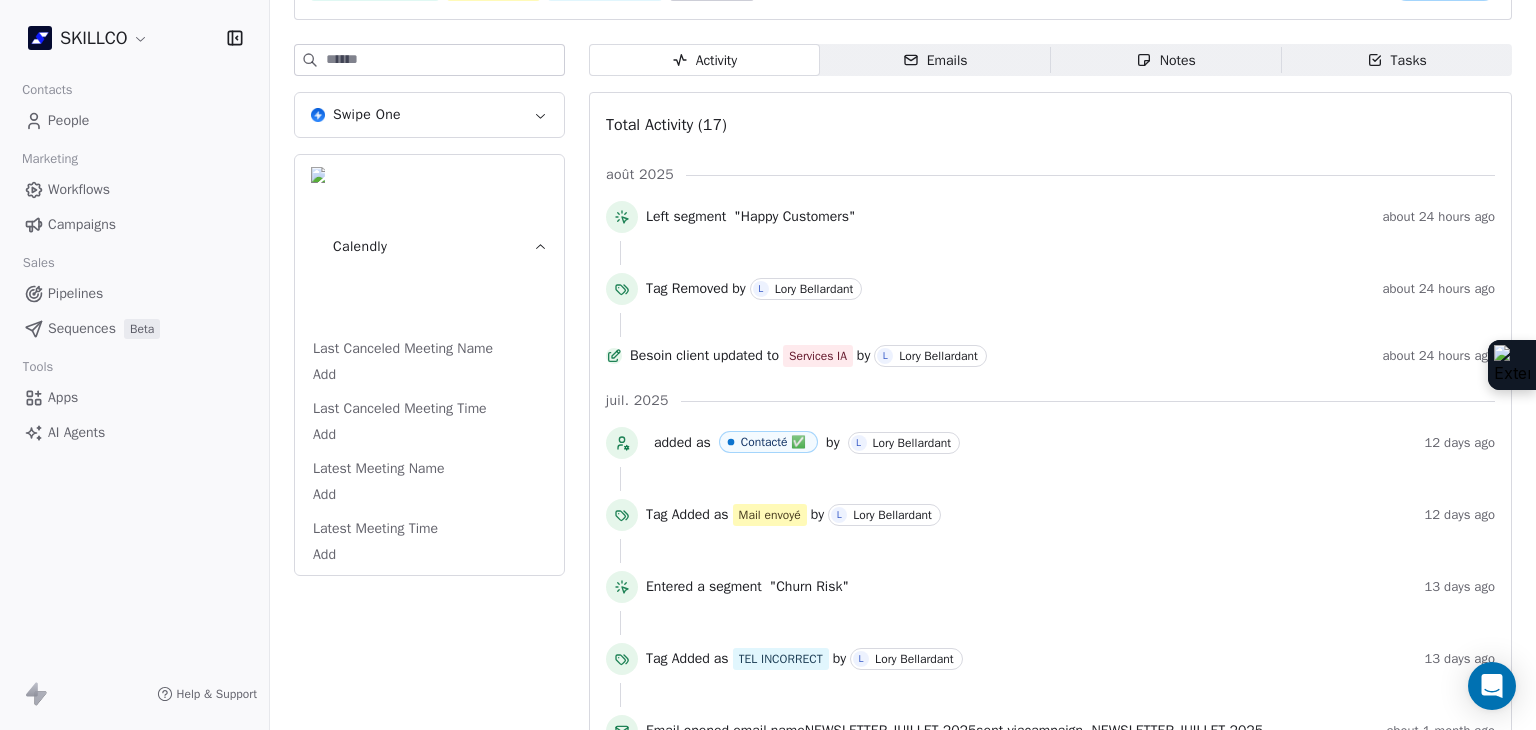click on "Calendly" at bounding box center [429, 247] 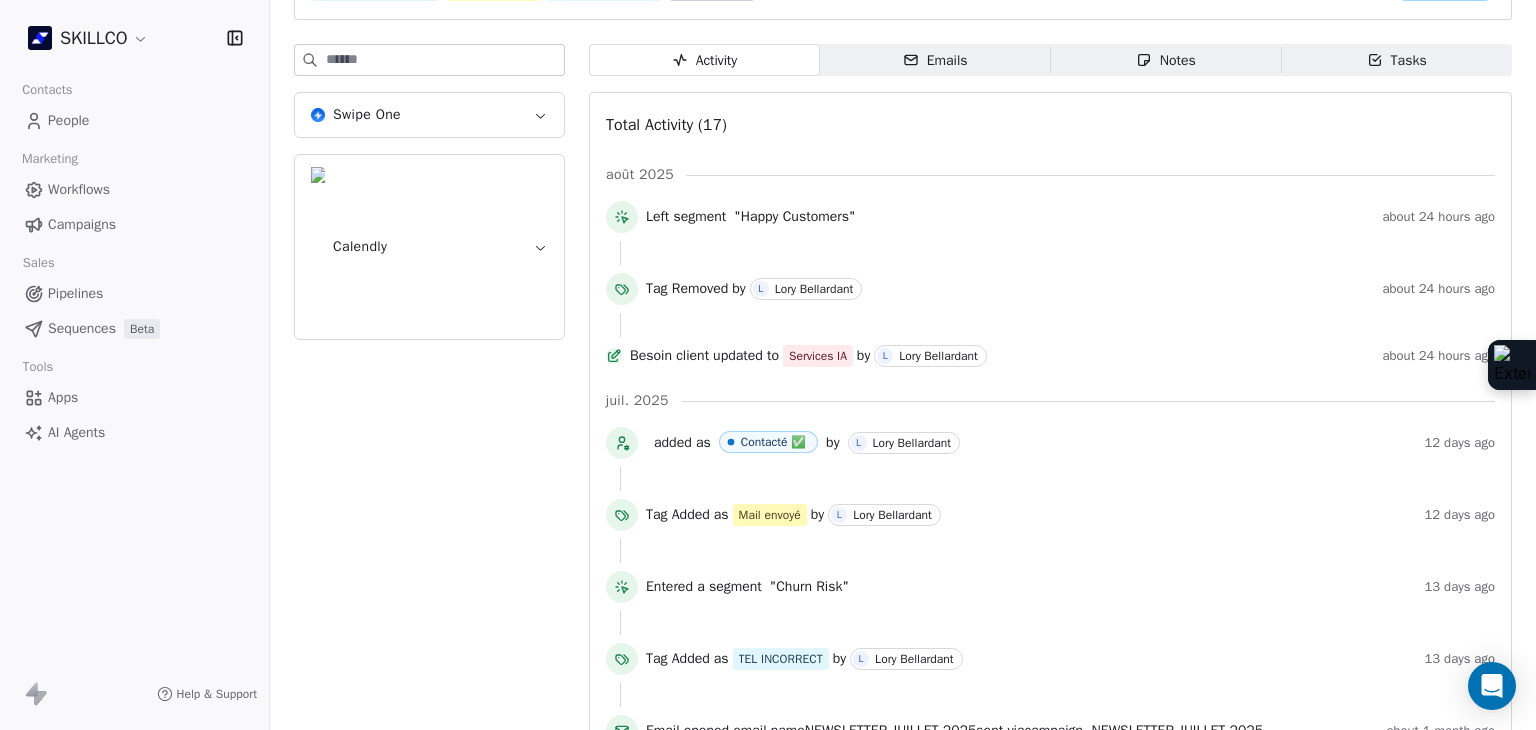click on "Swipe One" at bounding box center (429, 115) 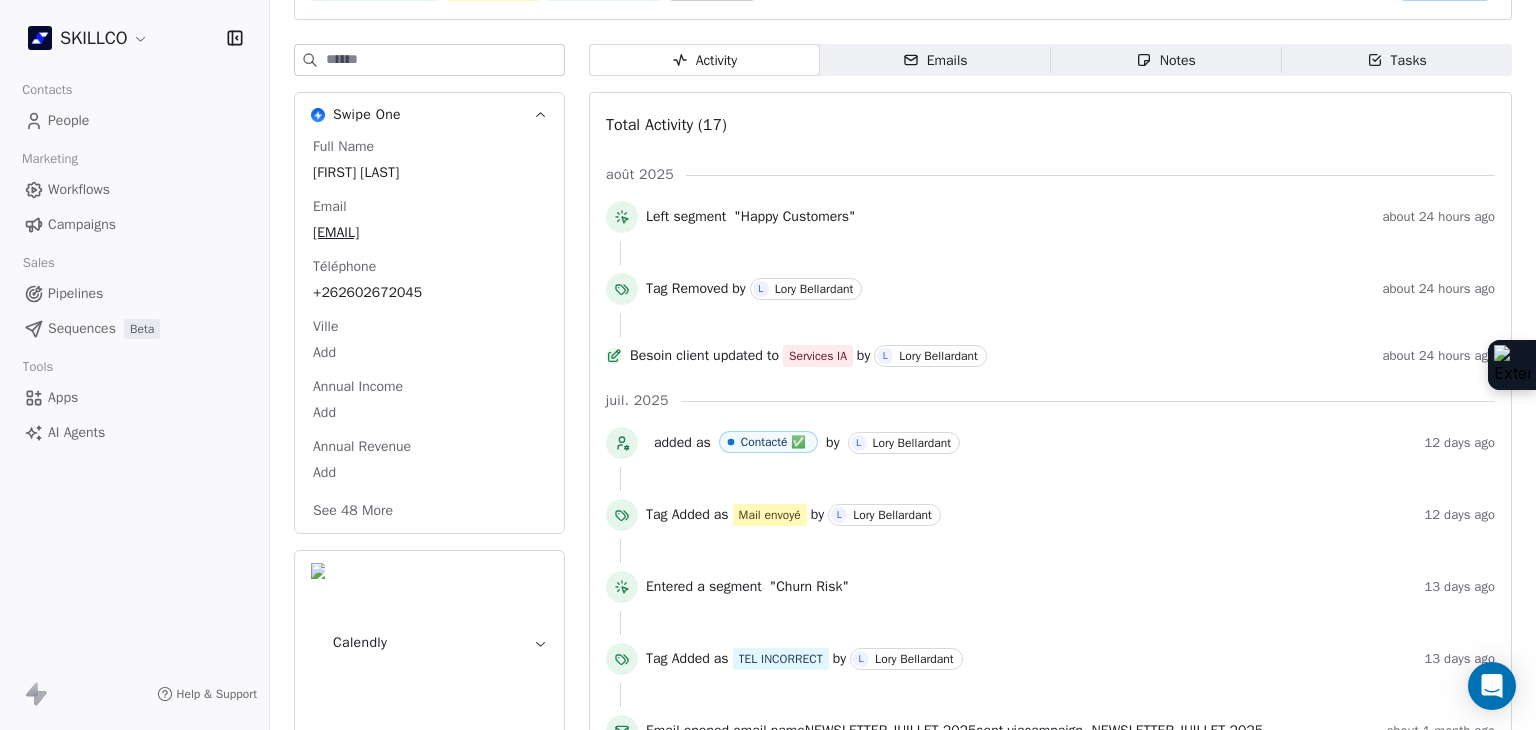 click on "Notes   Notes" at bounding box center [1166, 60] 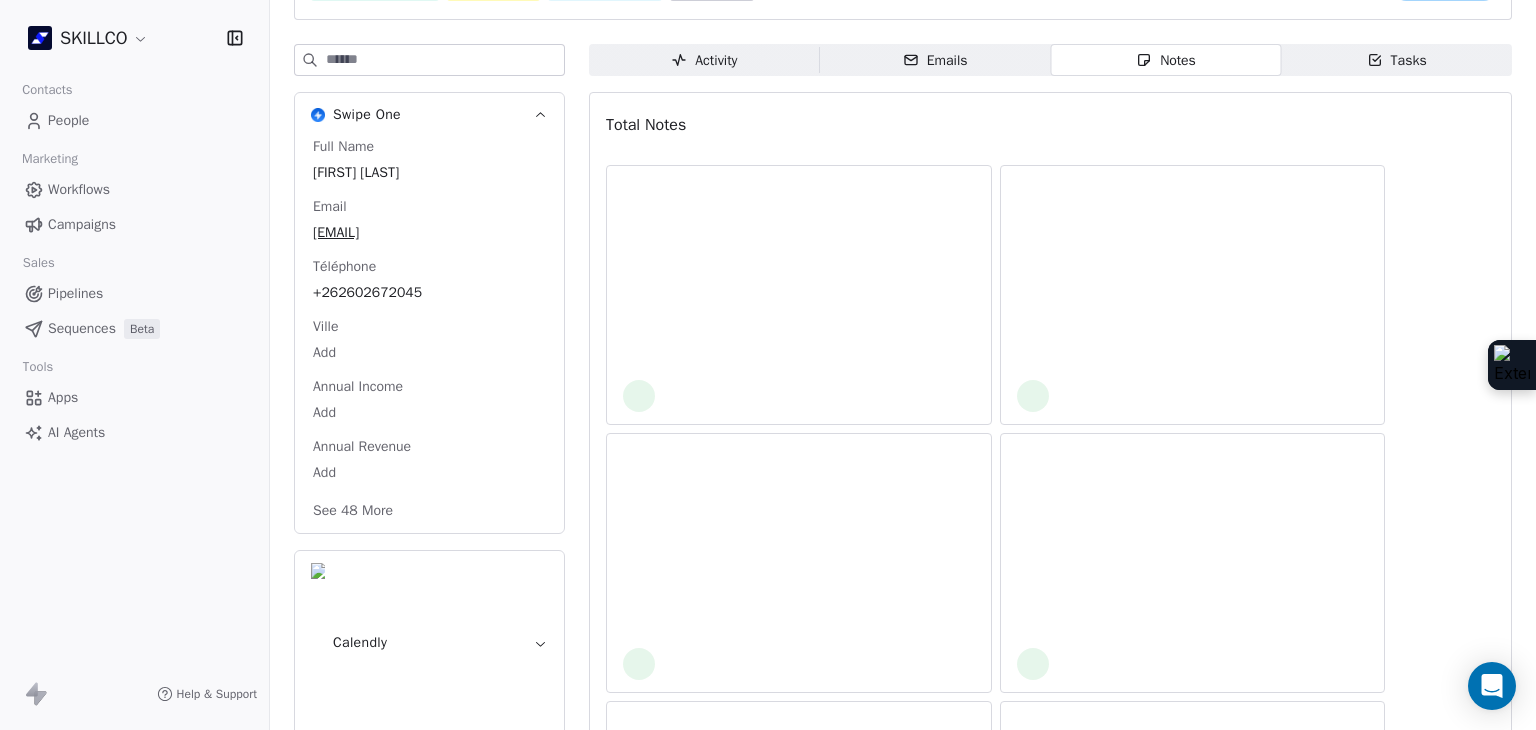 scroll, scrollTop: 77, scrollLeft: 0, axis: vertical 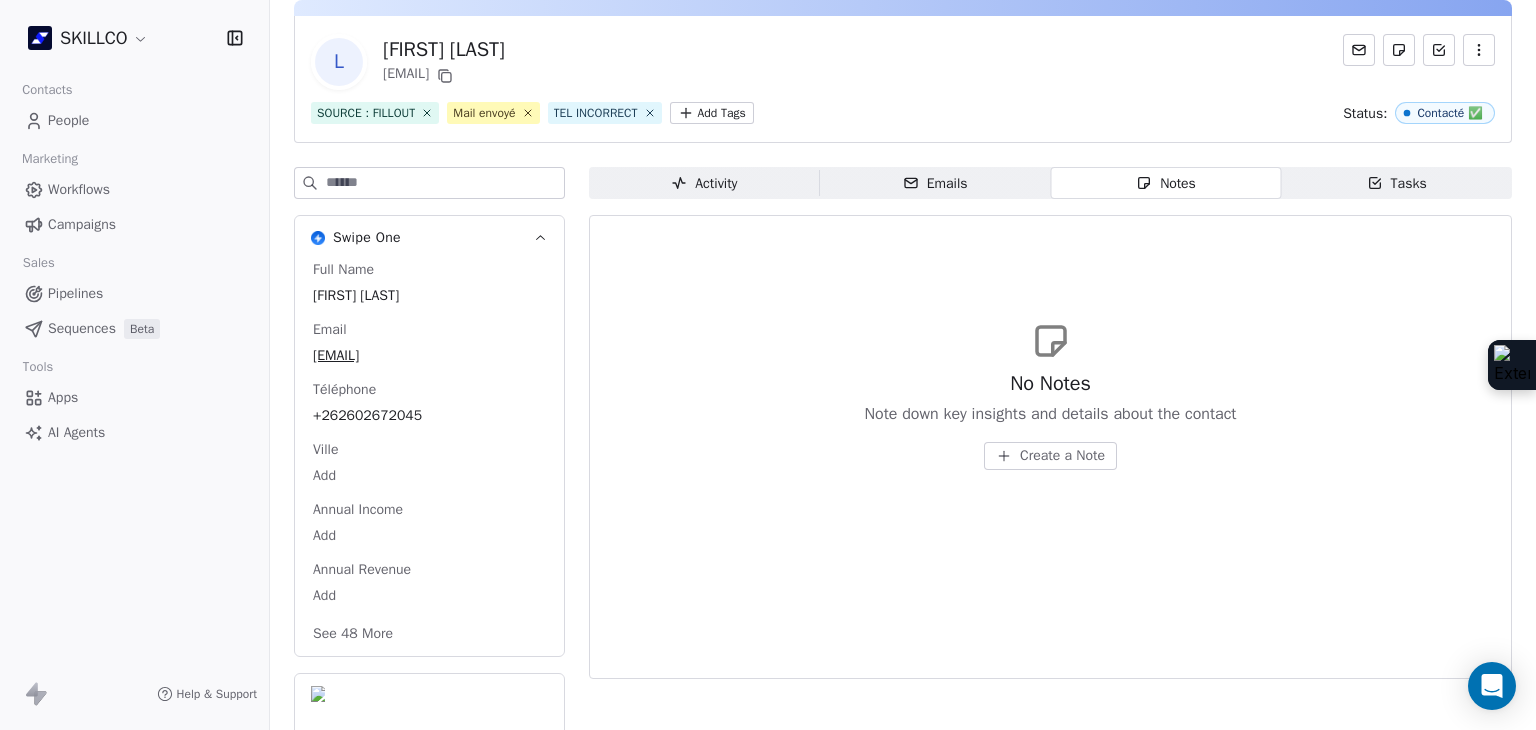 click on "Tasks Tasks" at bounding box center (1396, 183) 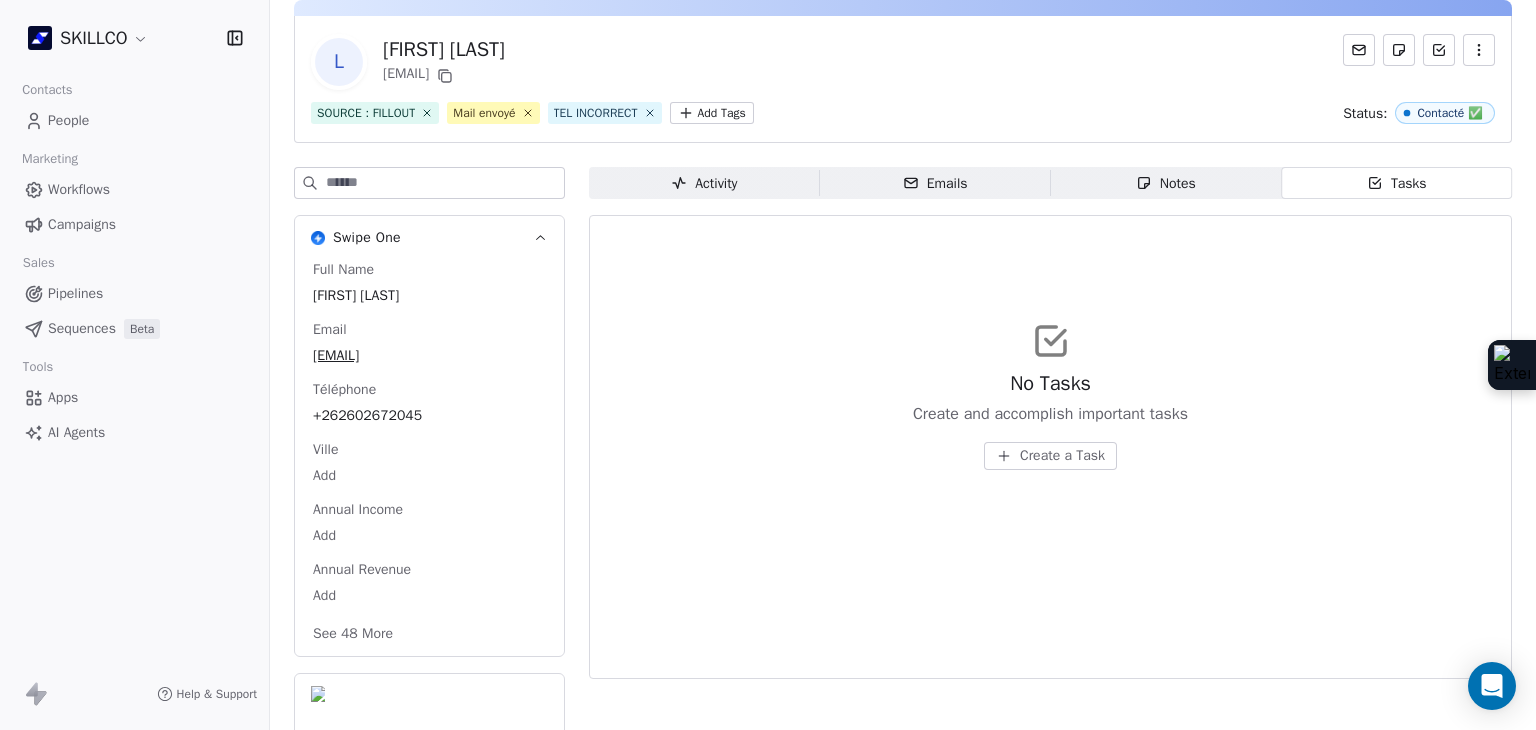 click on "Emails" at bounding box center [935, 183] 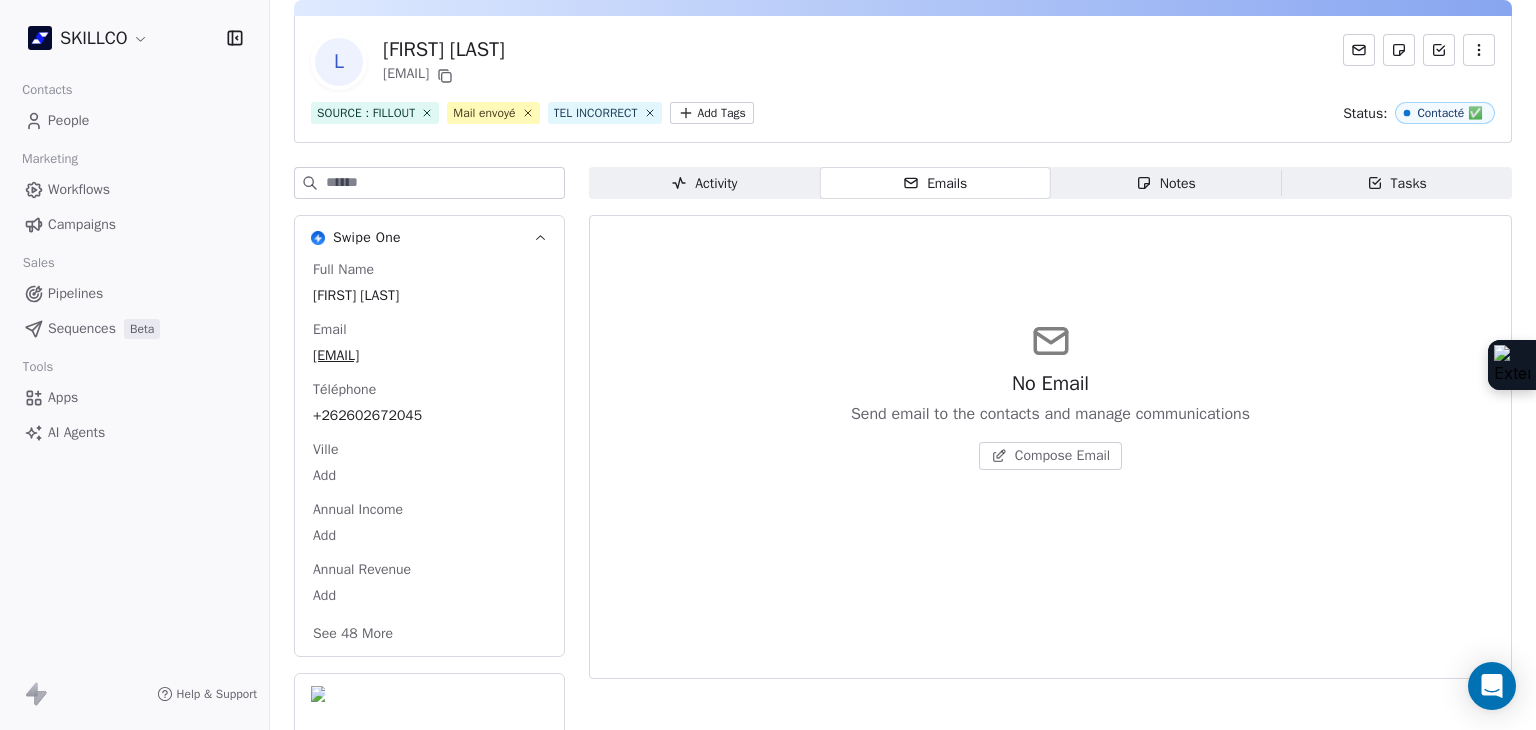 click on "Activity" at bounding box center [704, 183] 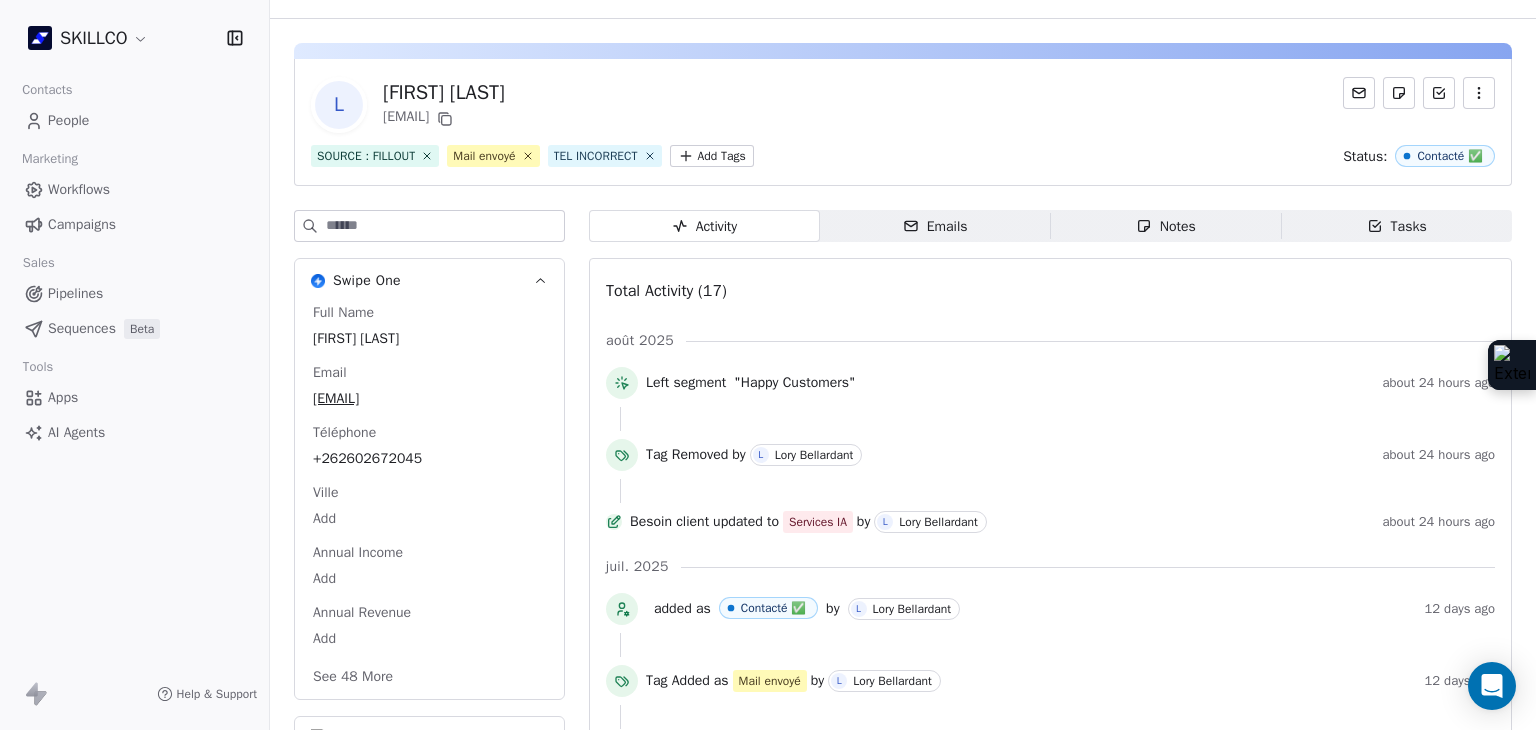 scroll, scrollTop: 0, scrollLeft: 0, axis: both 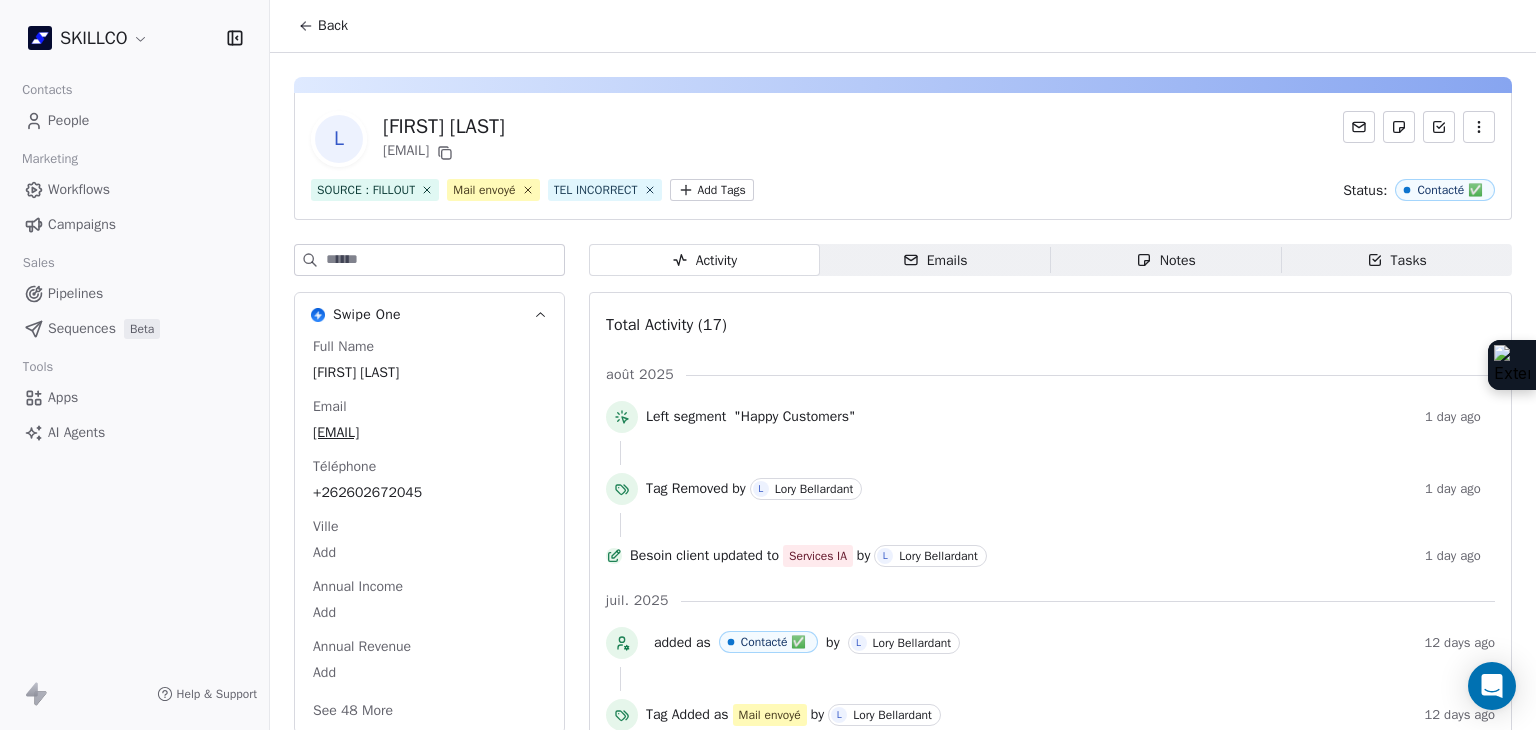 click on "Emails Emails" at bounding box center (935, 260) 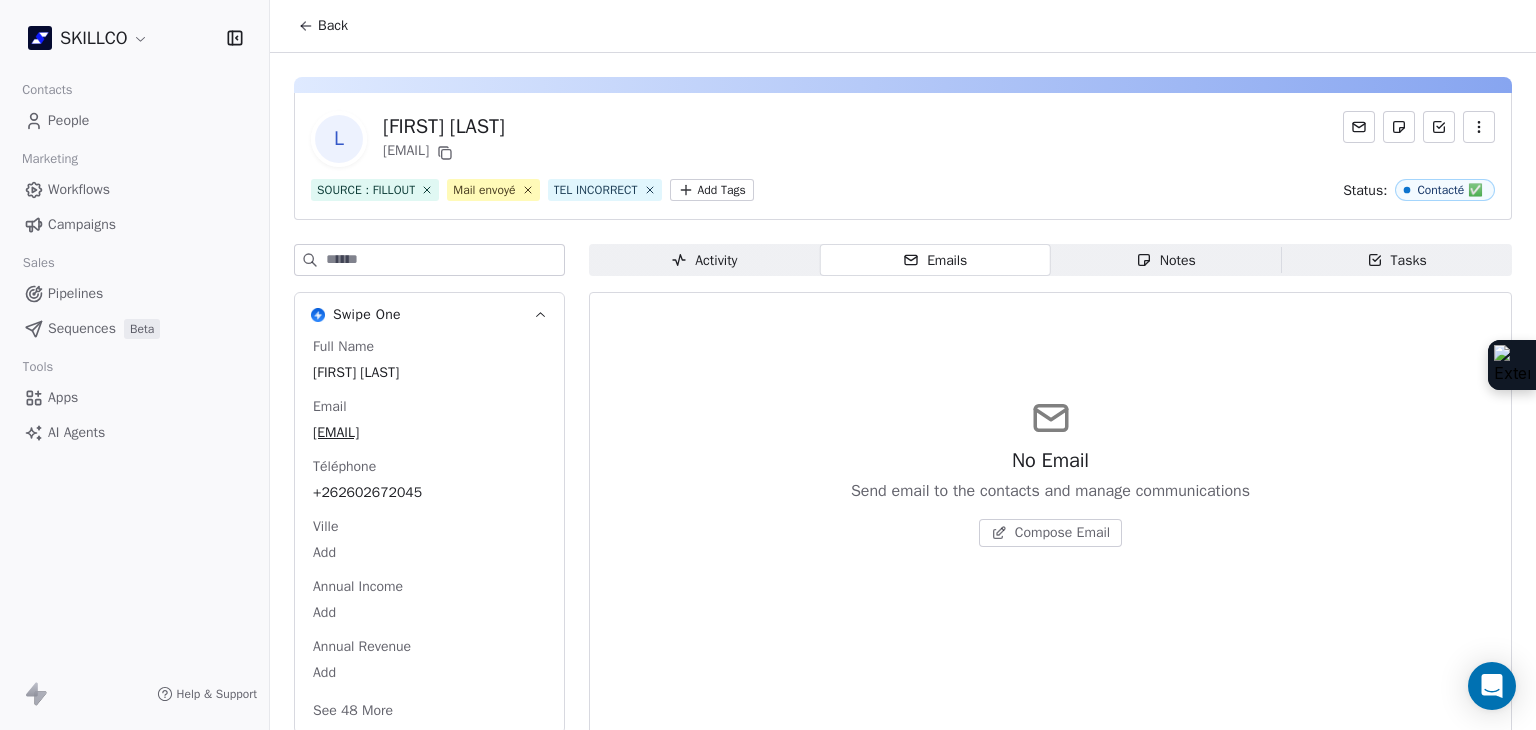 click on "Notes   Notes" at bounding box center [1166, 260] 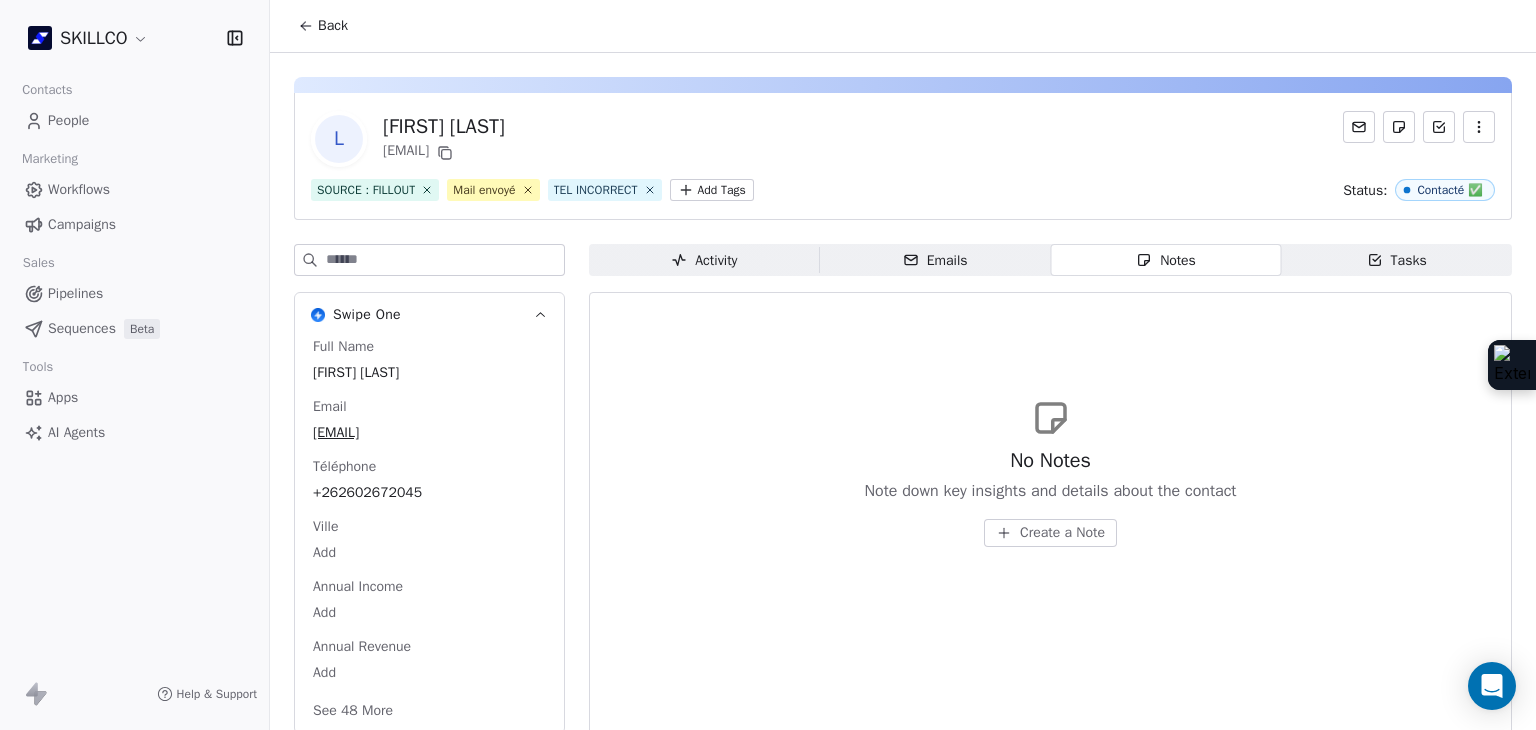 click on "Tasks Tasks" at bounding box center [1396, 260] 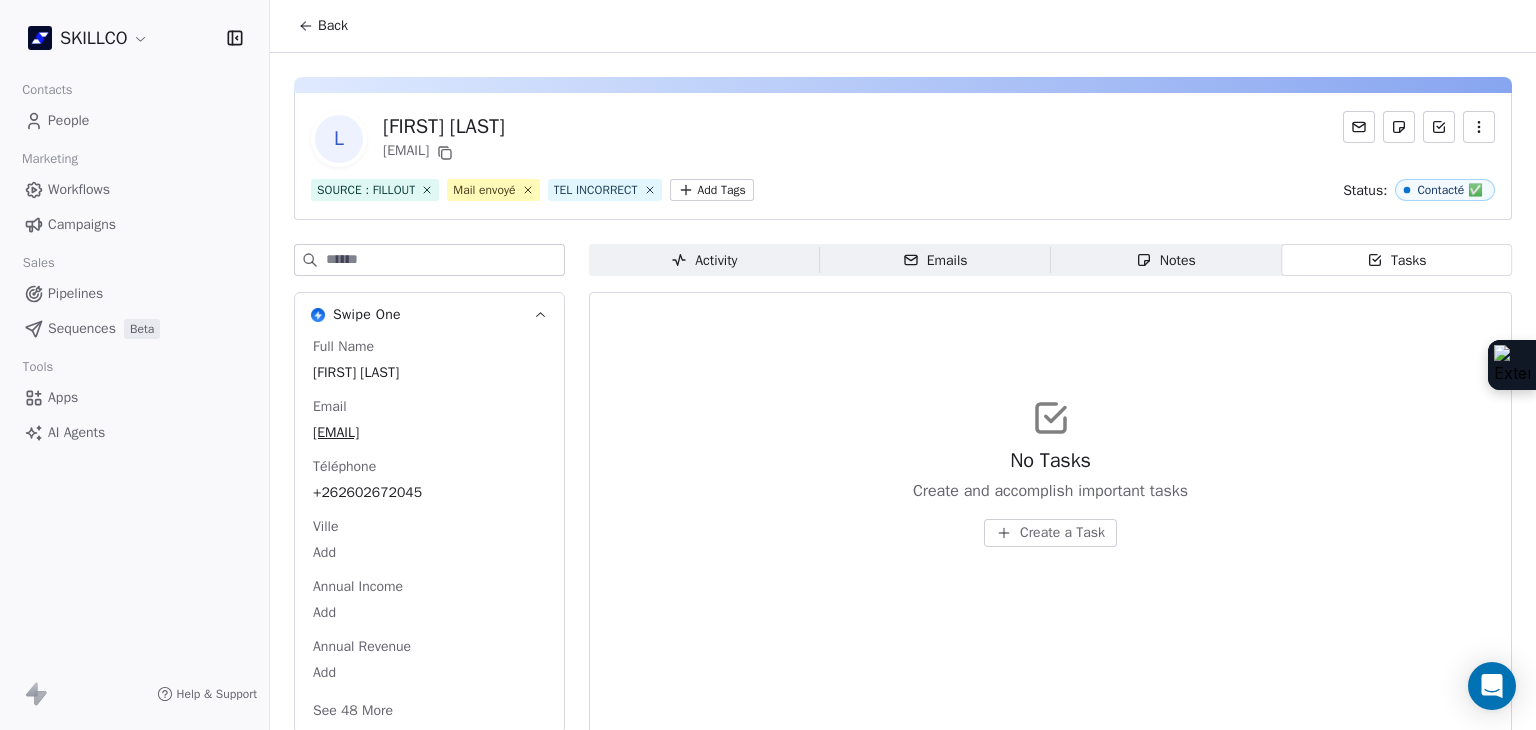click on "Activity Activity" at bounding box center [704, 260] 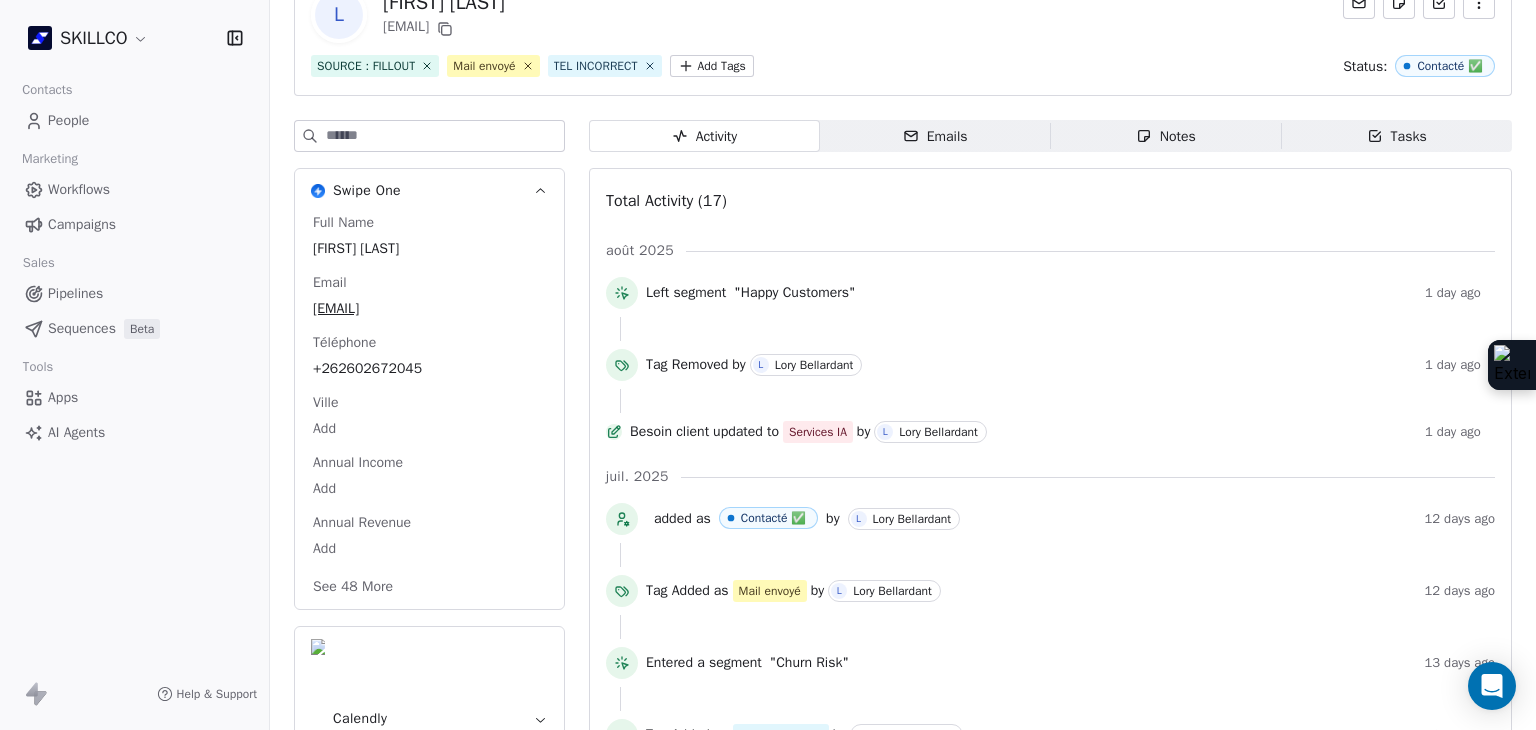 scroll, scrollTop: 100, scrollLeft: 0, axis: vertical 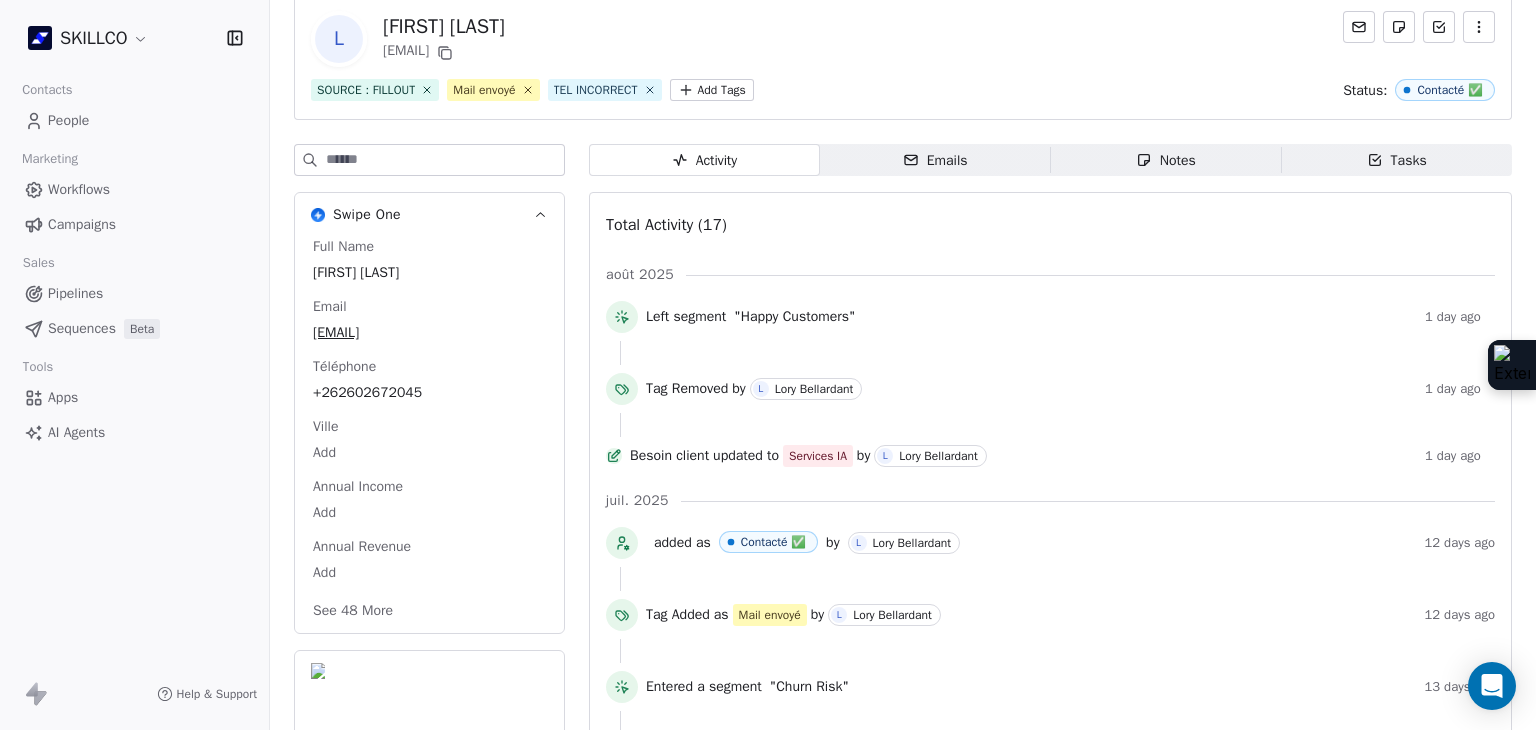 click on "See   48   More" at bounding box center (353, 611) 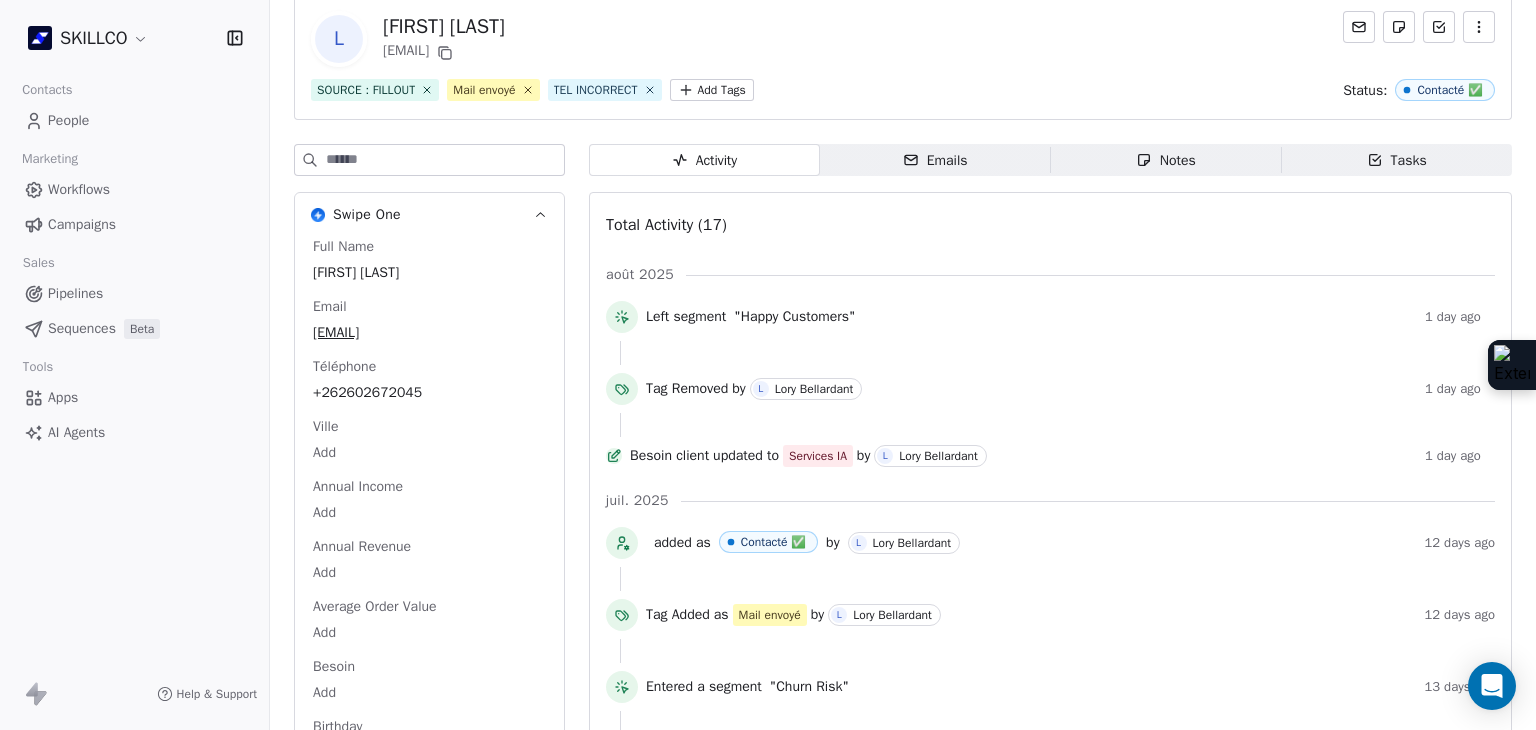 click on "Téléphone +262602672045" at bounding box center [429, 381] 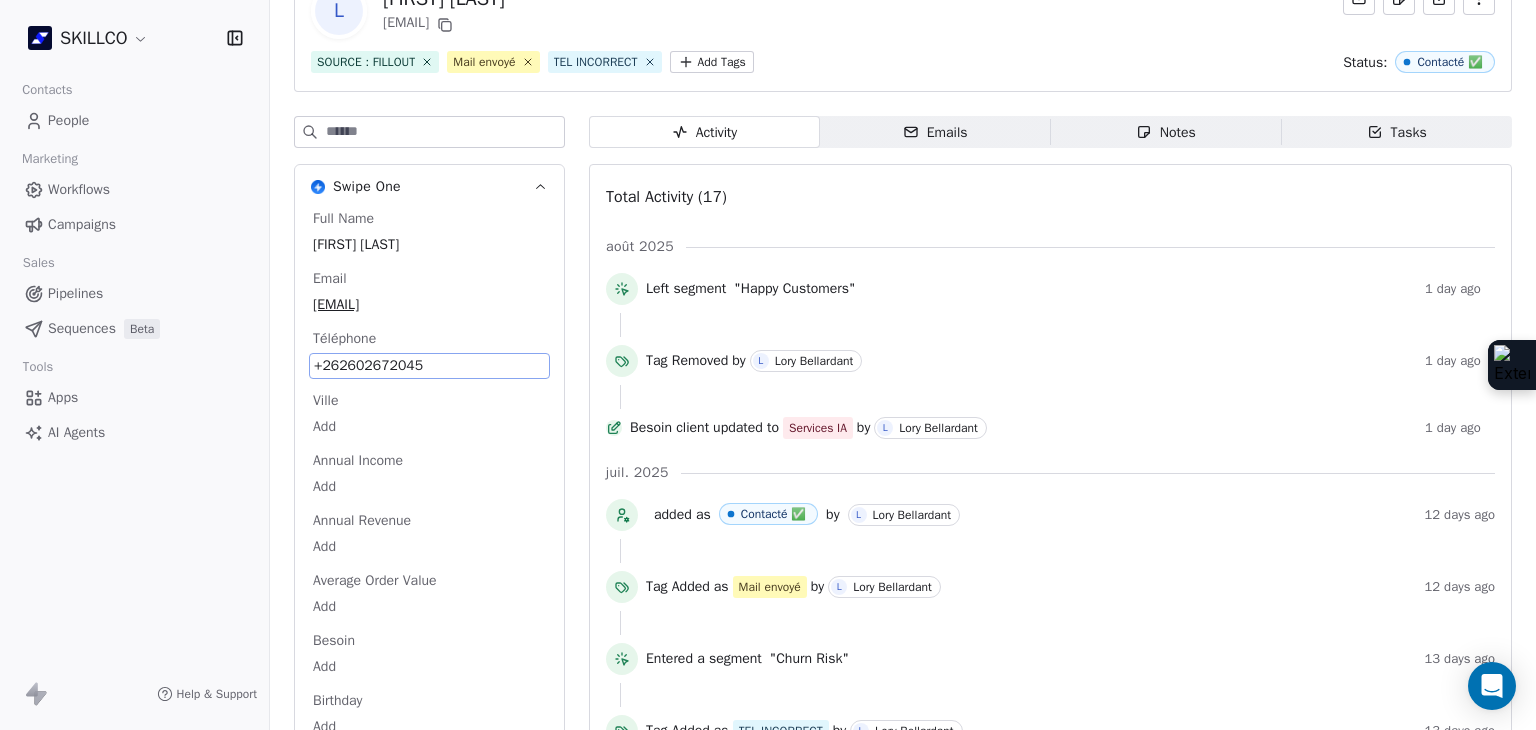 click on "+262602672045" at bounding box center [429, 366] 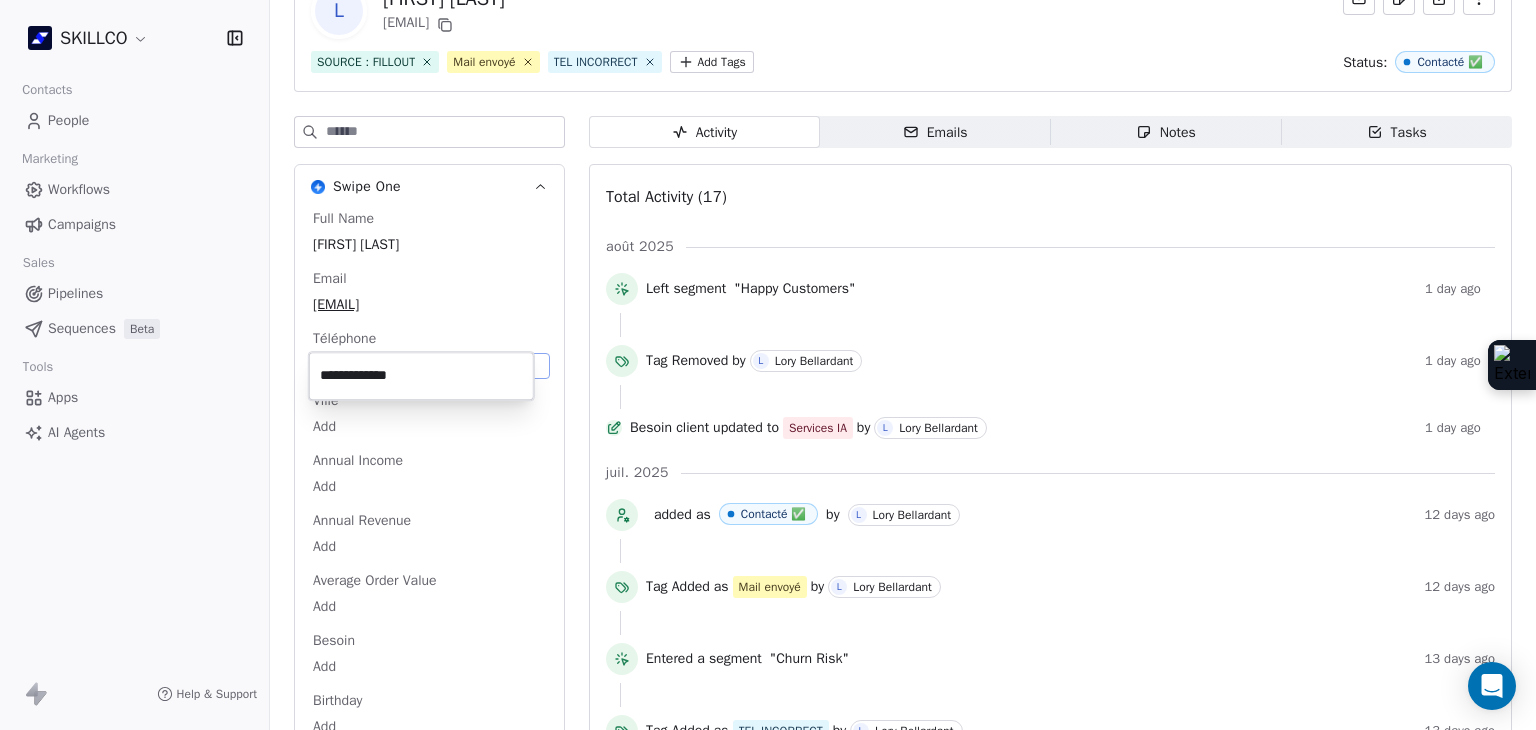 click on "**********" at bounding box center [421, 376] 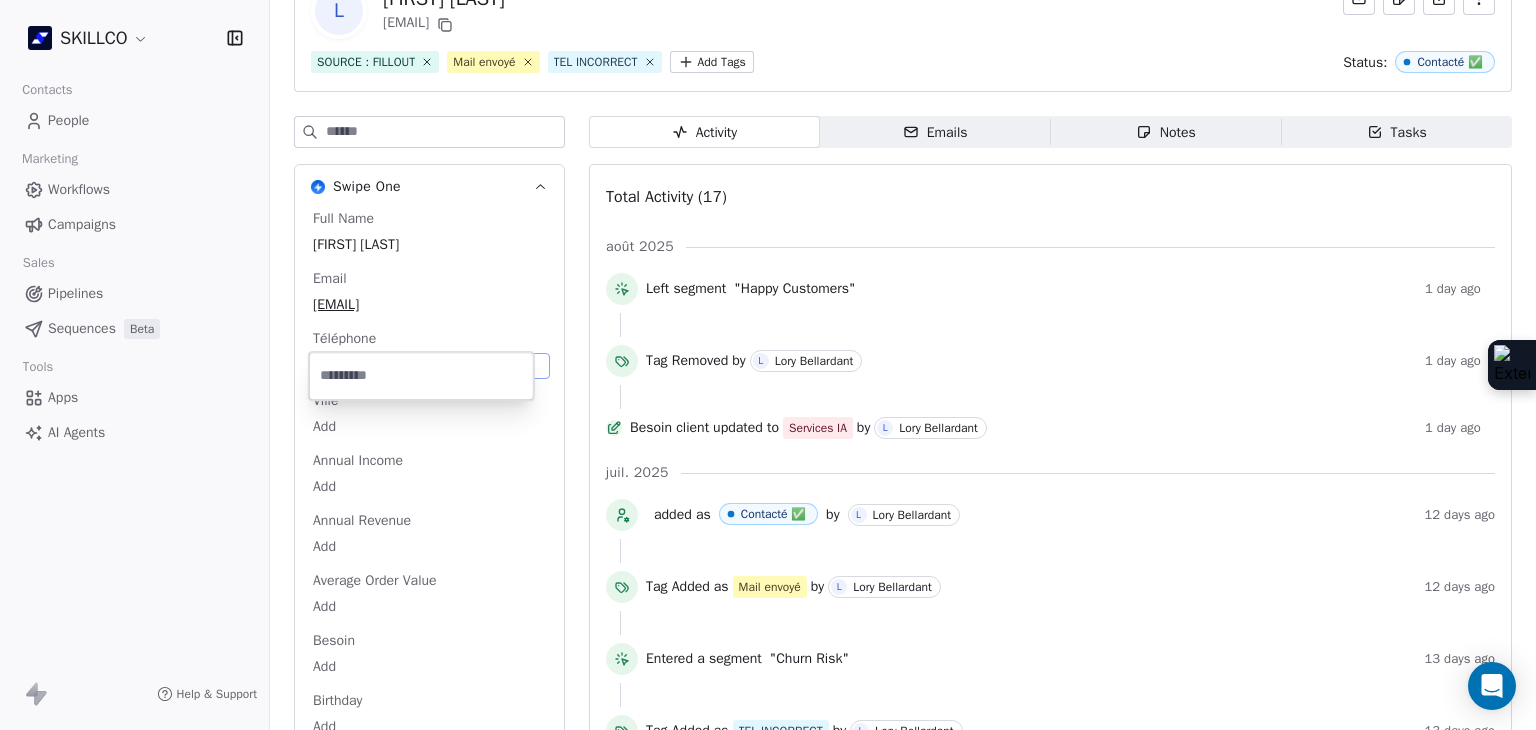 type 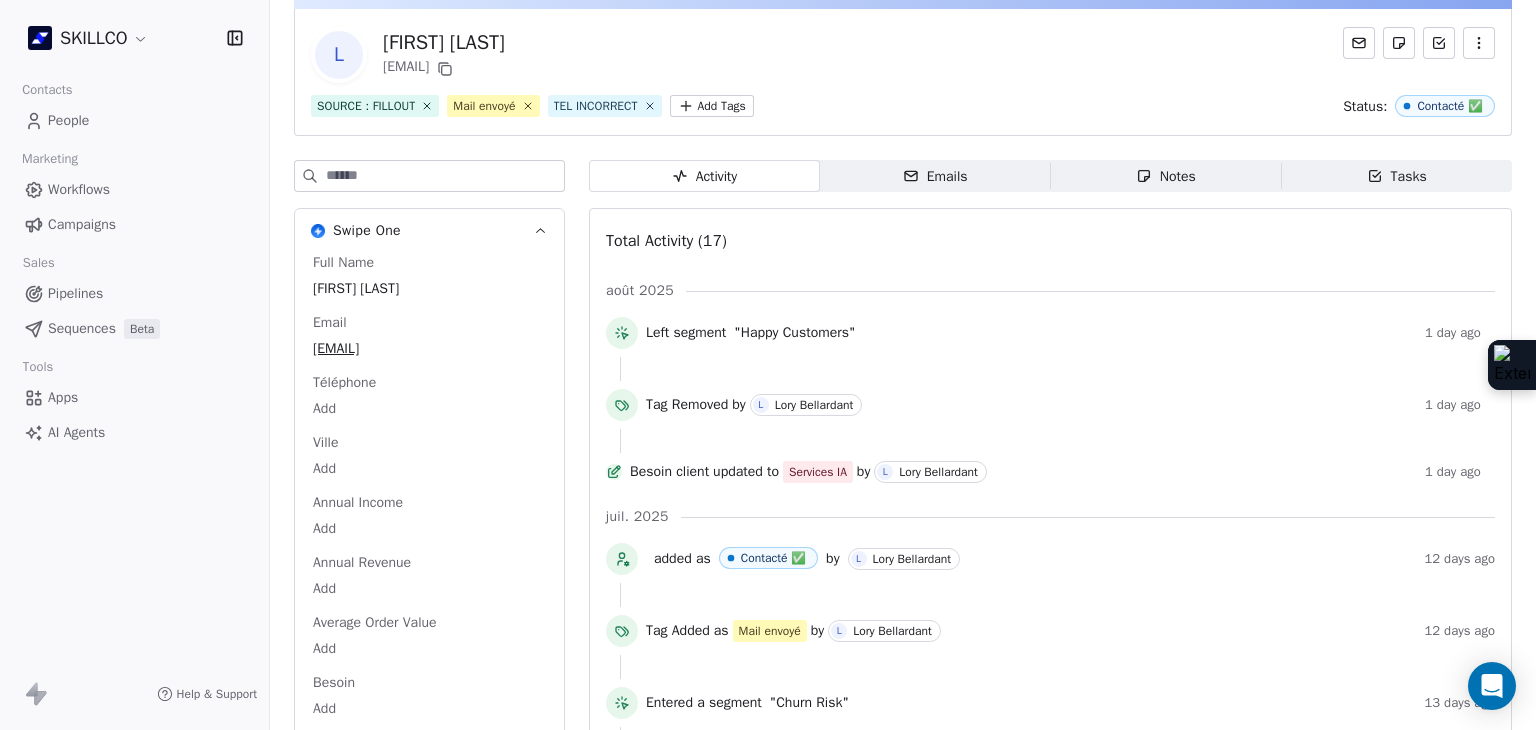 scroll, scrollTop: 0, scrollLeft: 0, axis: both 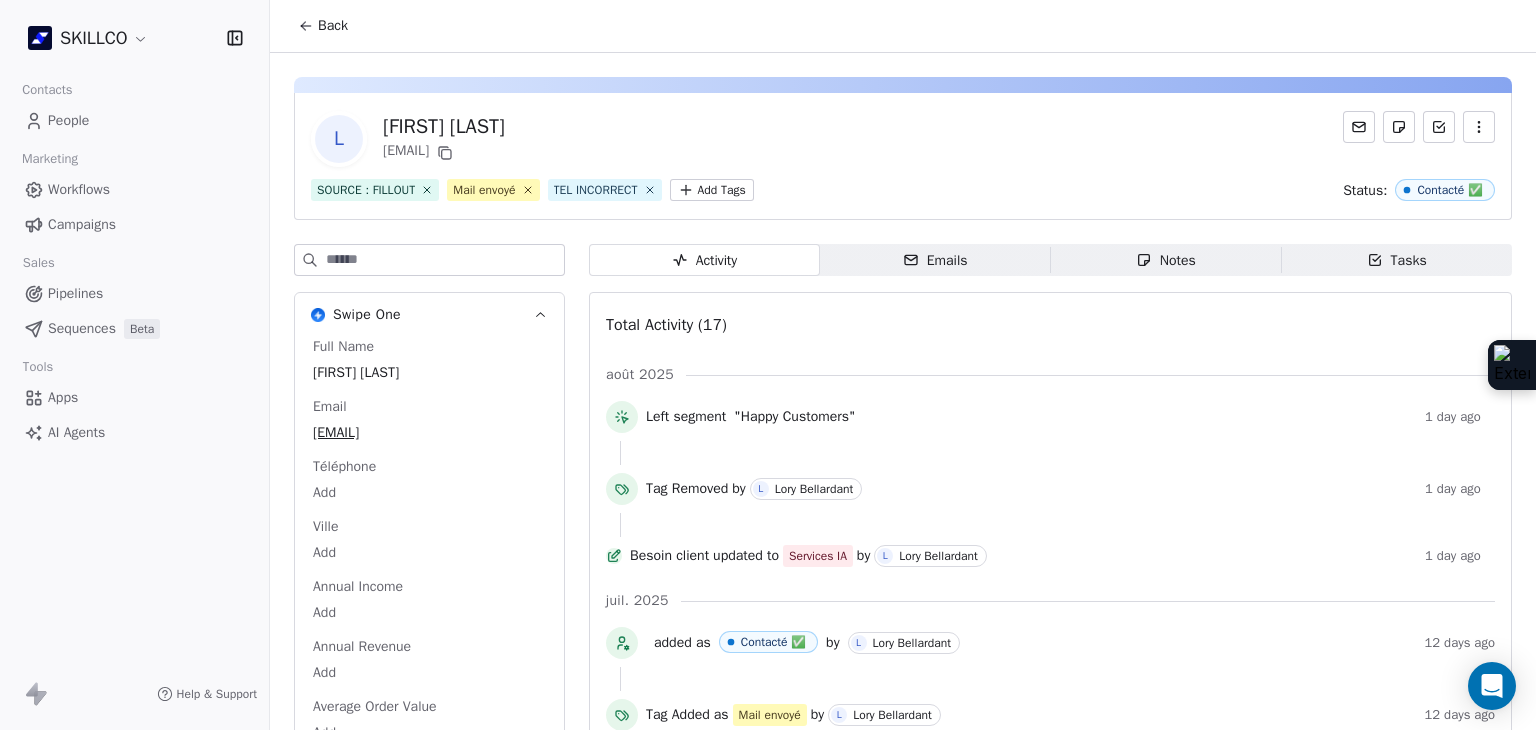 click on "SKILLCO Contacts People Marketing Workflows Campaigns Sales Pipelines Sequences Beta Tools Apps AI Agents Help & Support Back l luciano leveneur luciano.leveneur@gmail.com SOURCE : FILLOUT Mail envoyé TEL INCORRECT  Add Tags Status:  Contacté ✅ Swipe One Full Name luciano leveneur Email luciano.leveneur@gmail.com Téléphone Add Ville Add Annual Income Add Annual Revenue Add Average Order Value Add Besoin Add Birthday Add Browser Add Contact Source Add Pays Add Created Date May 28, 2025 03:09 PM Customer Lifetime Value Add Department Add Derniere page consulte Add Device Add Email Verification Status Valid Entreprise Add Facebook Add First Purchase Date Add Prénom luciano Gender Add Poste Add Langue Add Last Abandoned Date Add Last Purchase Date Add Last Activity Date Jul 03, 2025 07:32 PM Nom leveneur LinkedIn Add Marketing Contact Status Add Email Marketing Consent Subscribed MRR Add Next Billing Date Add Notes Add Scoring 0/10 Add Occupation Add Orders Count Add Responsable Add Scoring  Add Add Add" at bounding box center [768, 365] 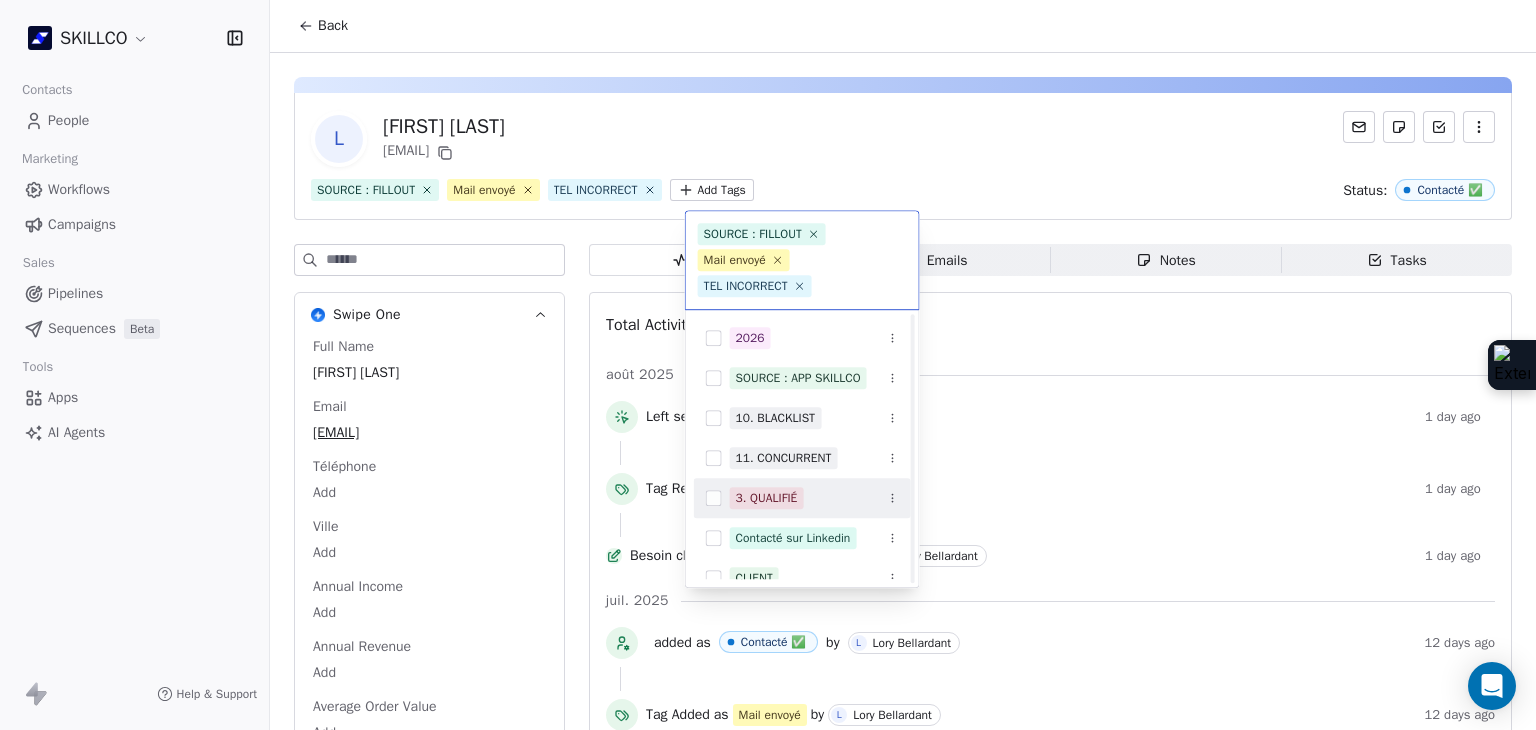 scroll, scrollTop: 578, scrollLeft: 0, axis: vertical 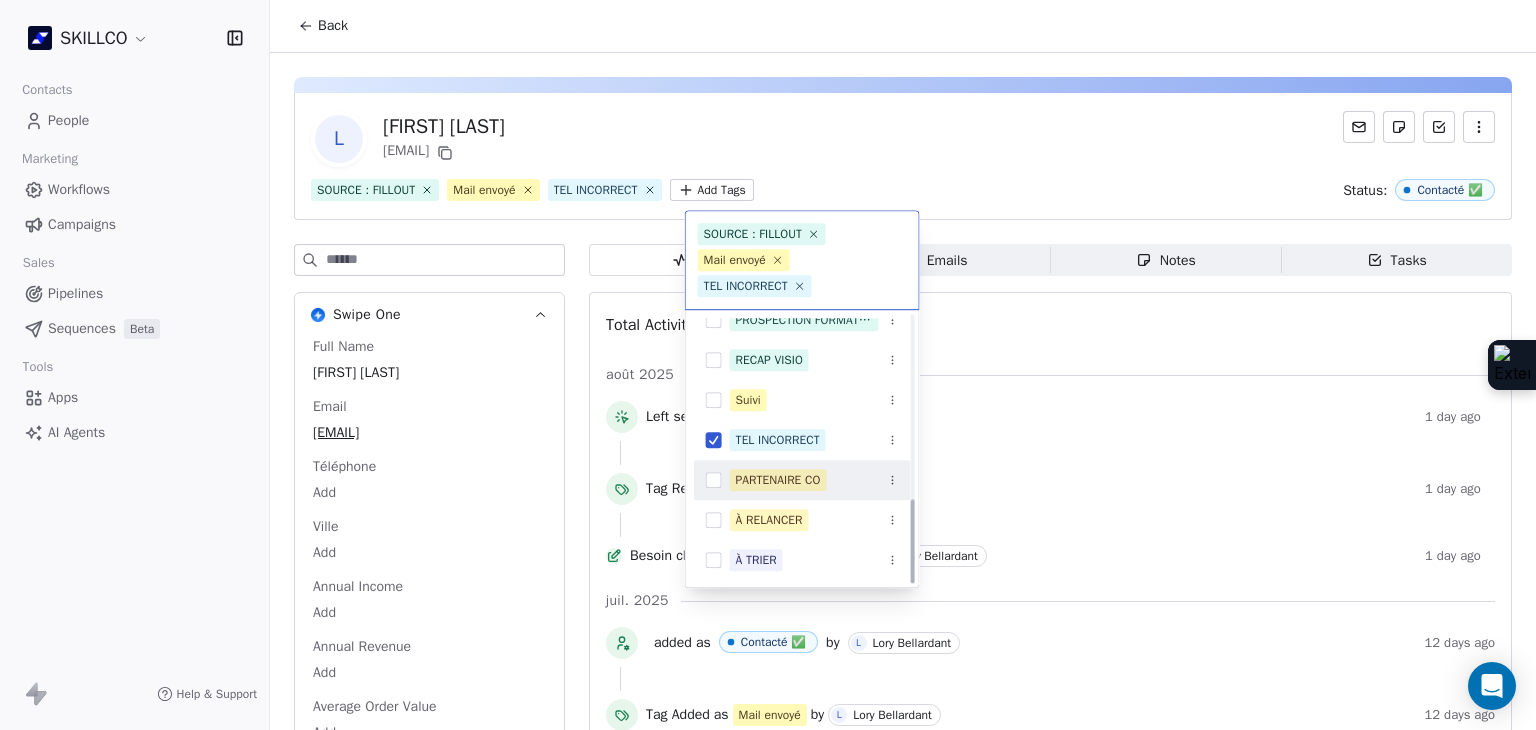 click on "PARTENAIRE CO" at bounding box center (802, 480) 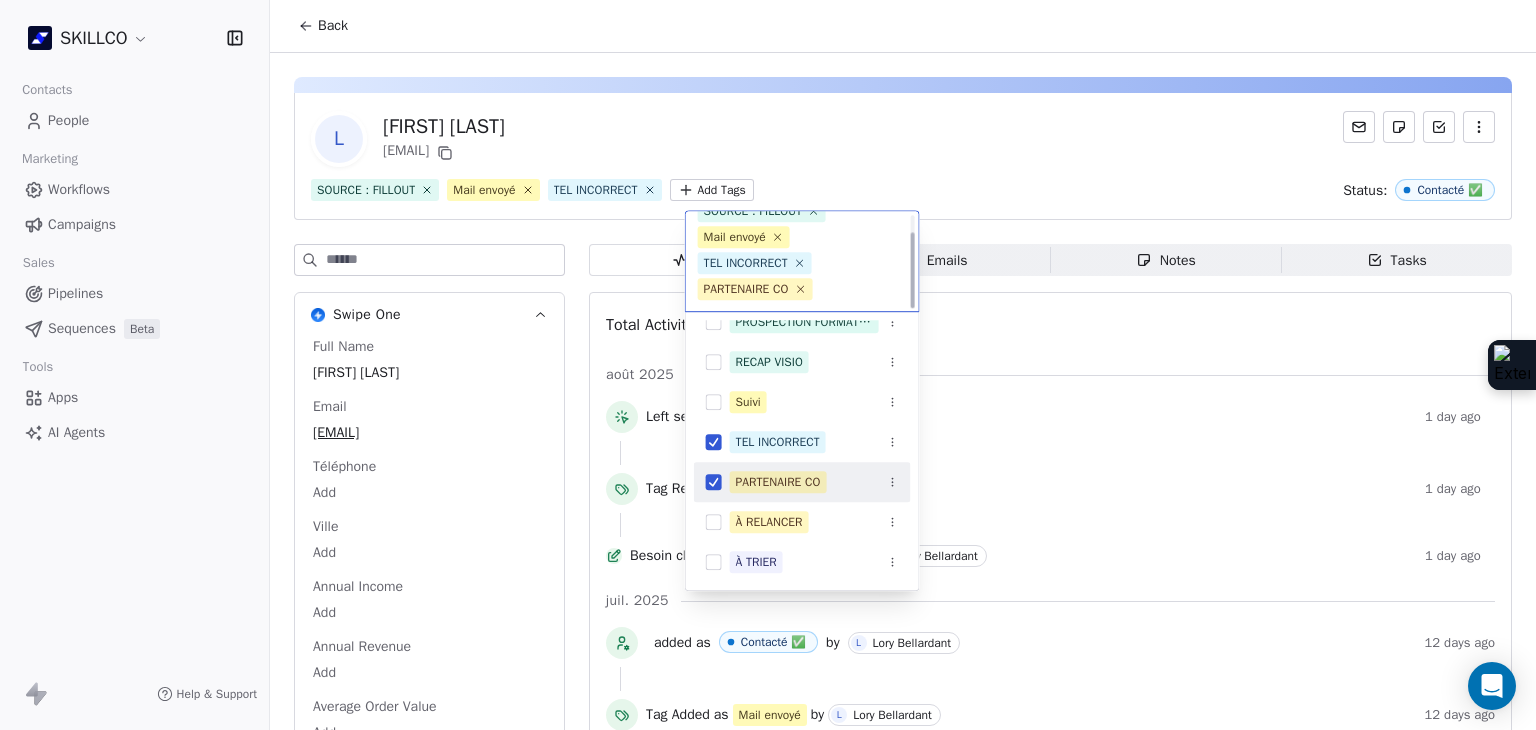 click at bounding box center [714, 482] 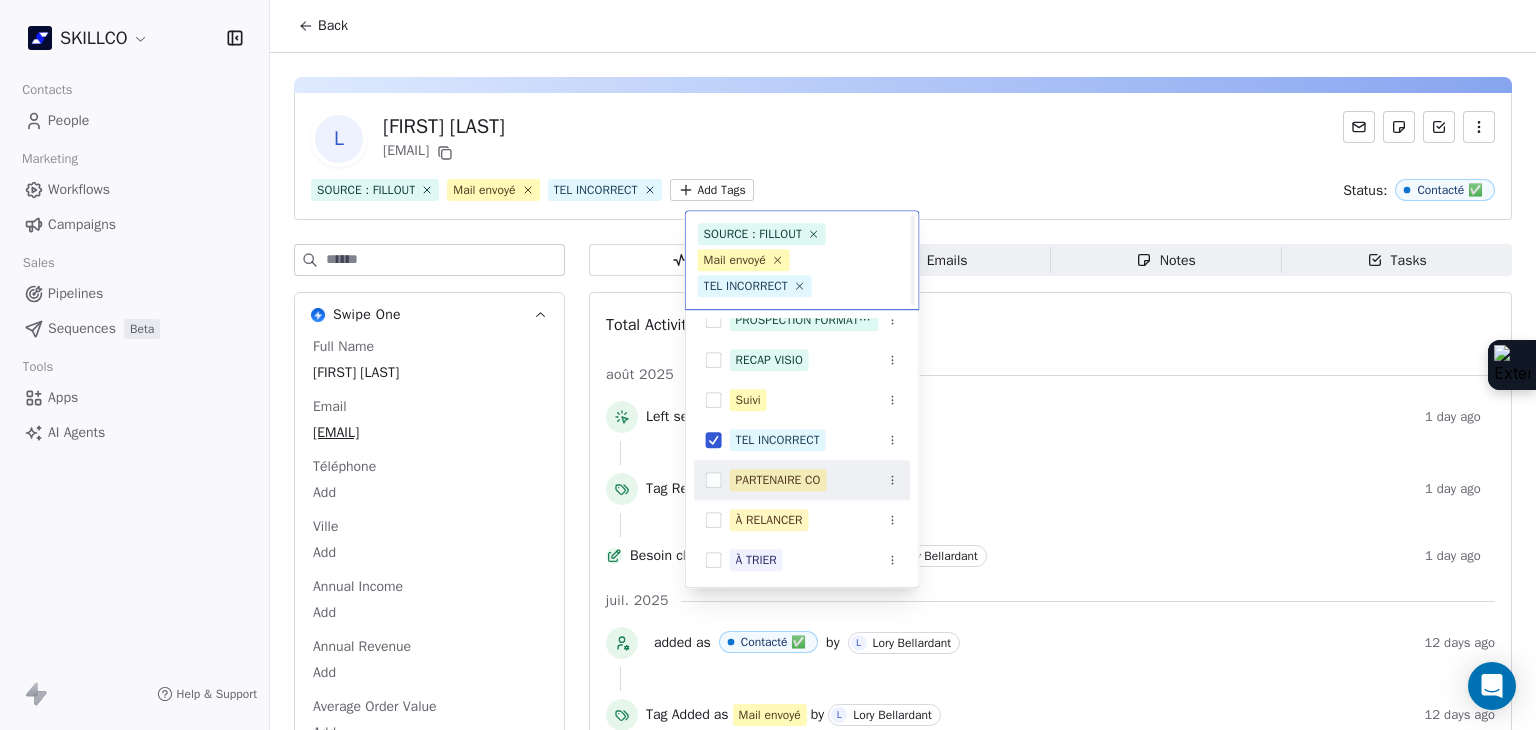 scroll, scrollTop: 0, scrollLeft: 0, axis: both 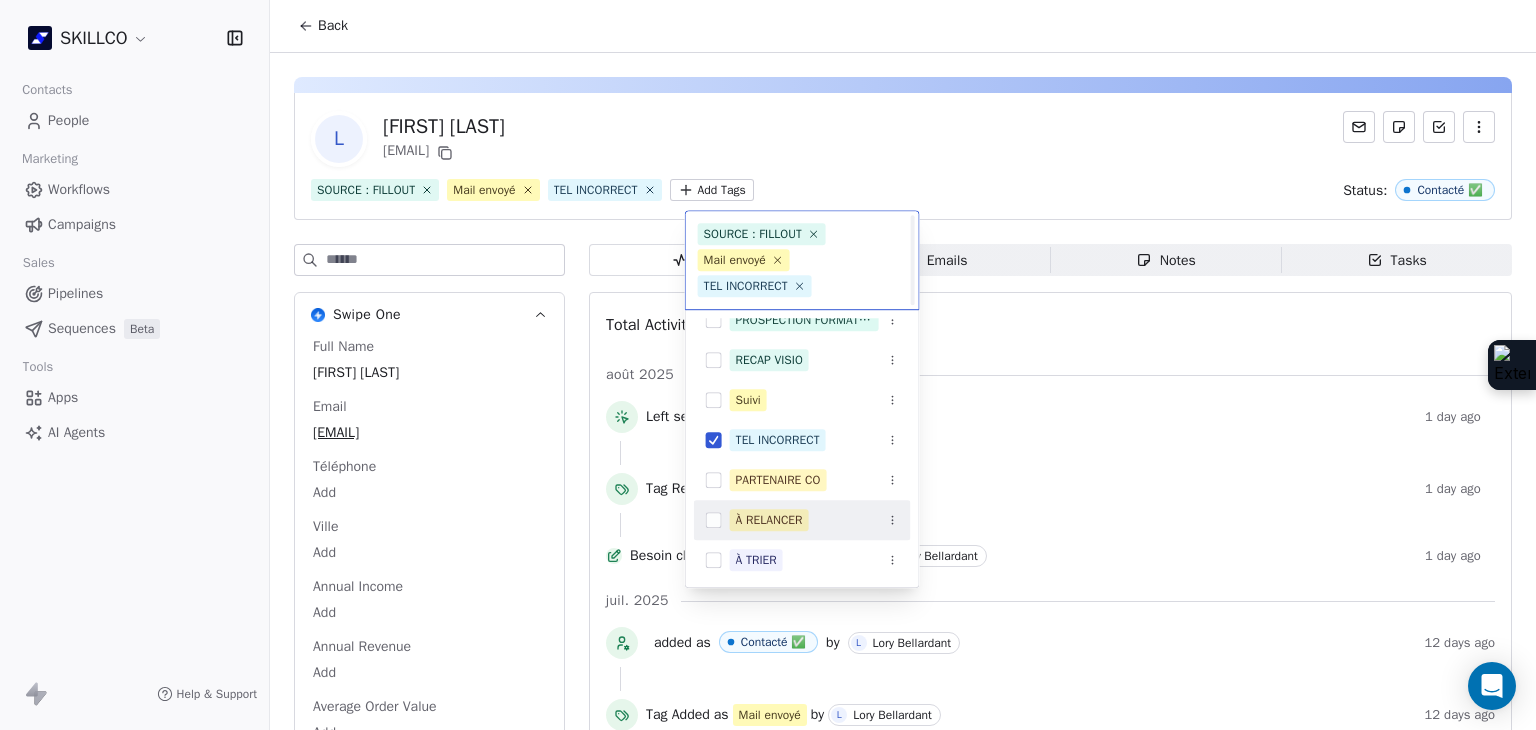 click on "À RELANCER" at bounding box center (802, 520) 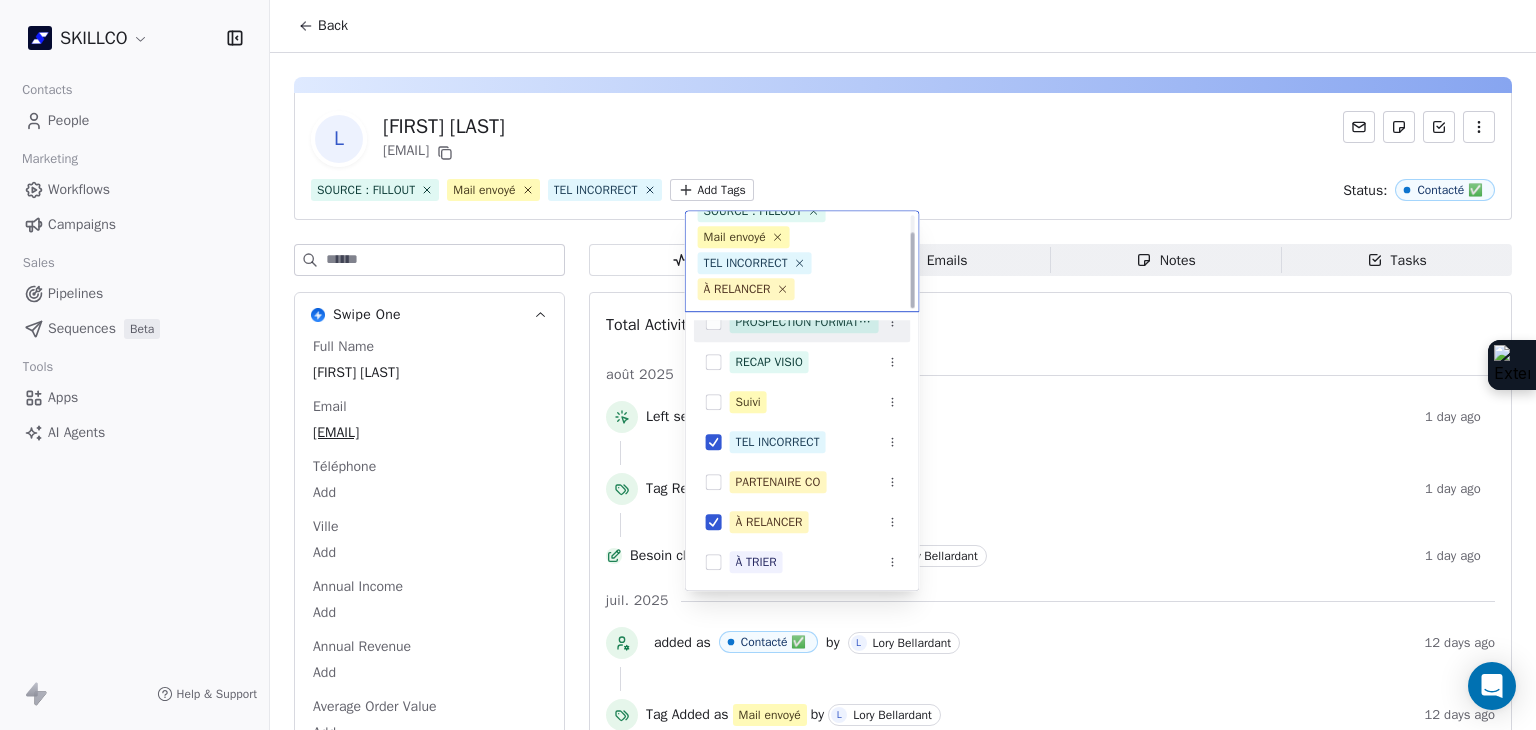 click on "SKILLCO Contacts People Marketing Workflows Campaigns Sales Pipelines Sequences Beta Tools Apps AI Agents Help & Support Back l luciano leveneur luciano.leveneur@gmail.com SOURCE : FILLOUT Mail envoyé TEL INCORRECT  Add Tags Status:  Contacté ✅ Swipe One Full Name luciano leveneur Email luciano.leveneur@gmail.com Téléphone Add Ville Add Annual Income Add Annual Revenue Add Average Order Value Add Besoin Add Birthday Add Browser Add Contact Source Add Pays Add Created Date May 28, 2025 03:09 PM Customer Lifetime Value Add Department Add Derniere page consulte Add Device Add Email Verification Status Valid Entreprise Add Facebook Add First Purchase Date Add Prénom luciano Gender Add Poste Add Langue Add Last Abandoned Date Add Last Purchase Date Add Last Activity Date Jul 03, 2025 07:32 PM Nom leveneur LinkedIn Add Marketing Contact Status Add Email Marketing Consent Subscribed MRR Add Next Billing Date Add Notes Add Scoring 0/10 Add Occupation Add Orders Count Add Responsable Add Scoring  Add Add Add" at bounding box center (768, 365) 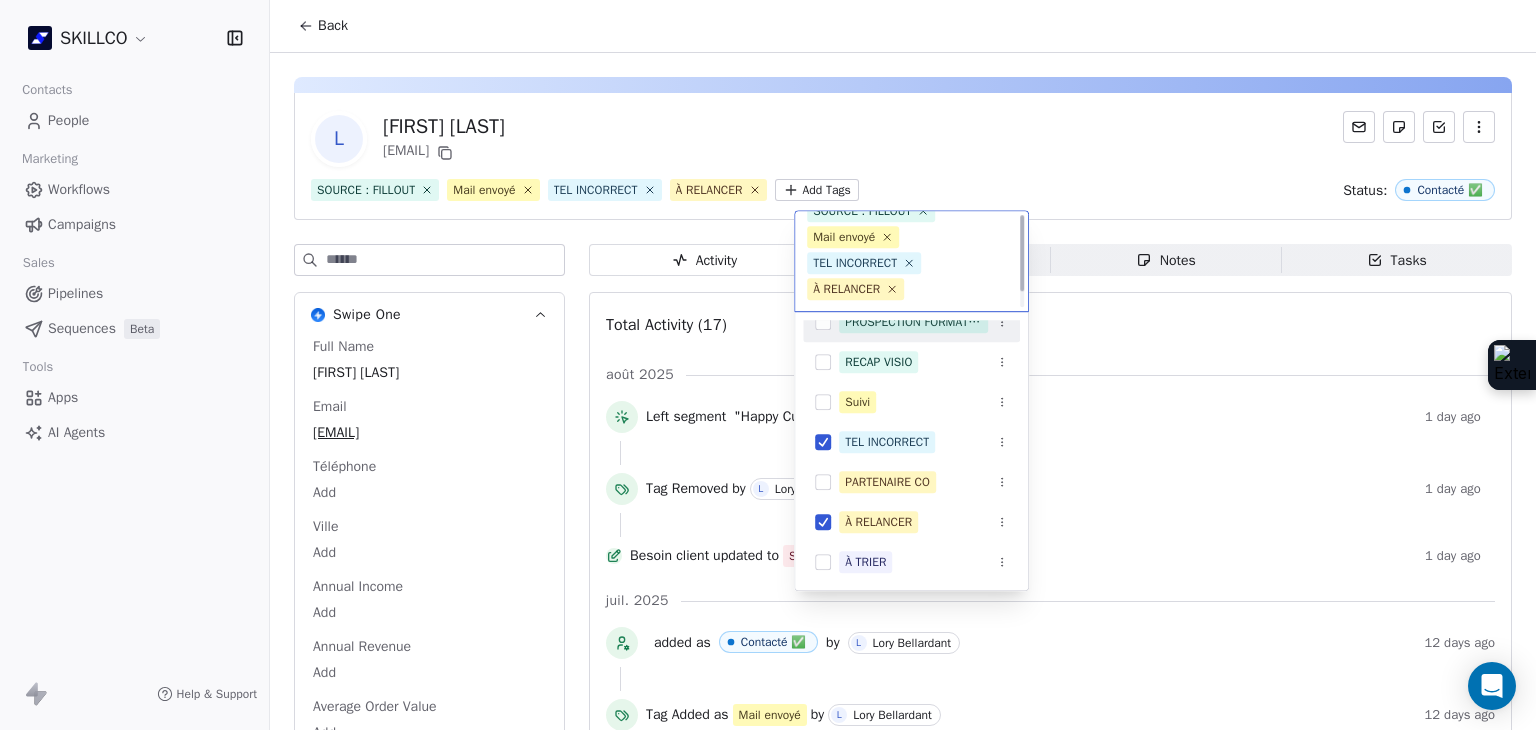 scroll, scrollTop: 23, scrollLeft: 0, axis: vertical 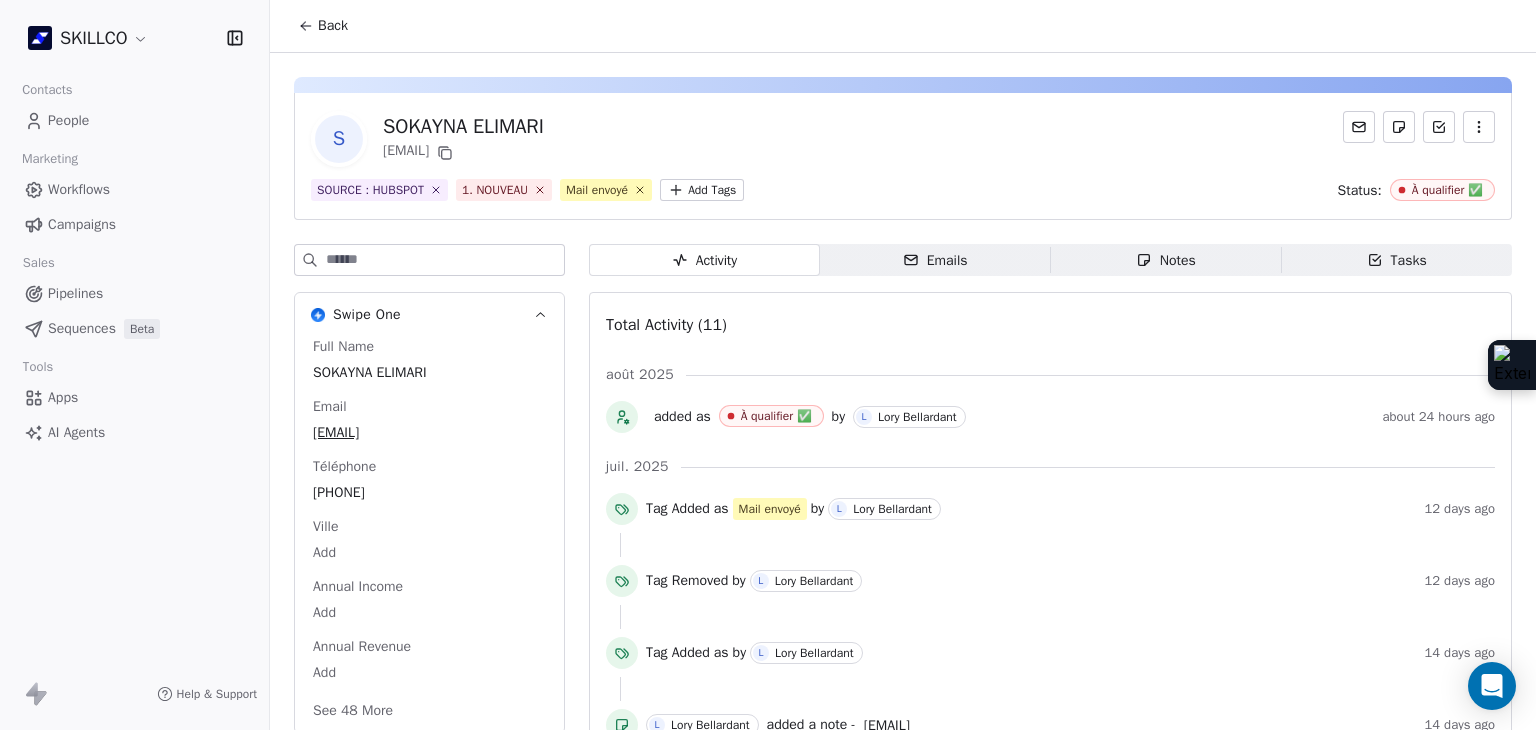 click 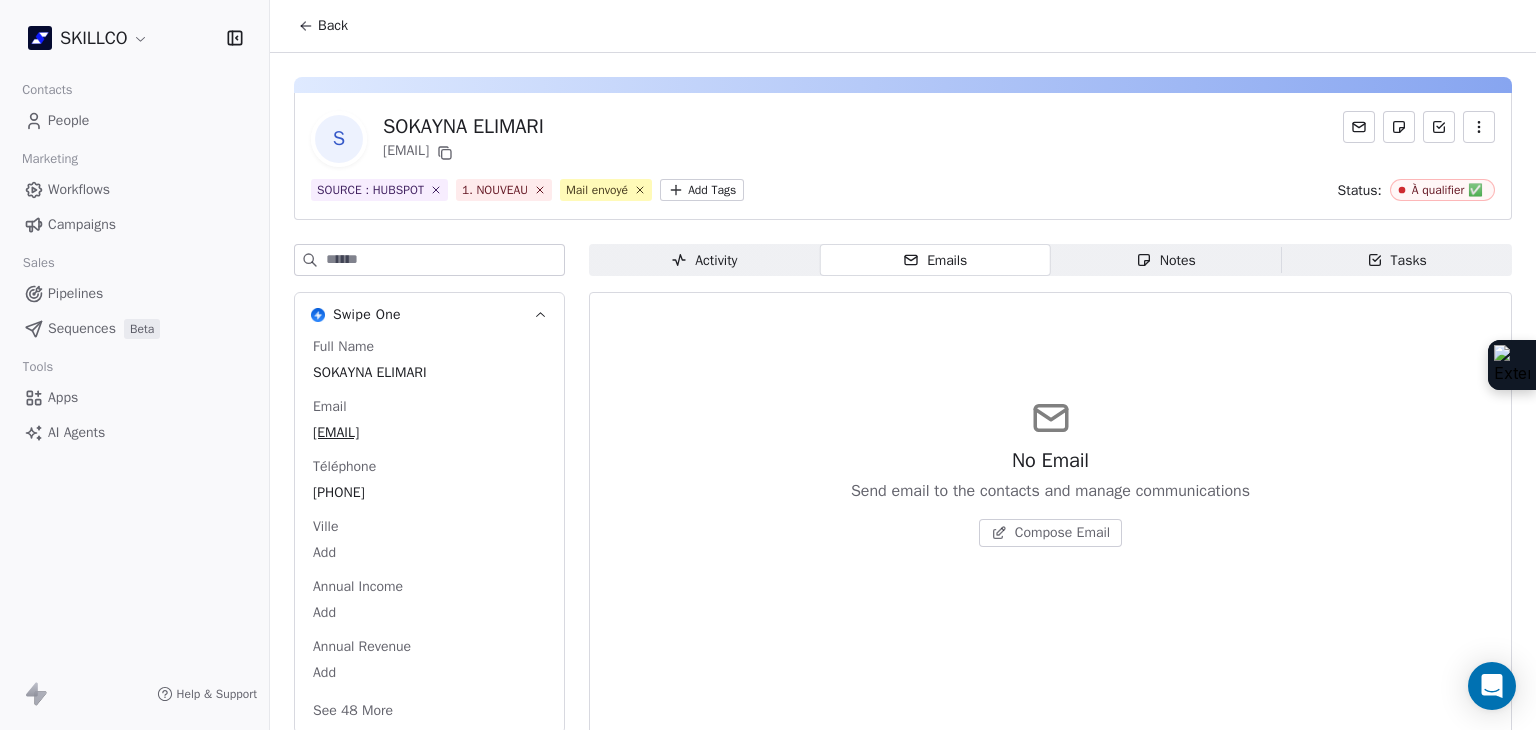 click on "Notes" at bounding box center [1166, 260] 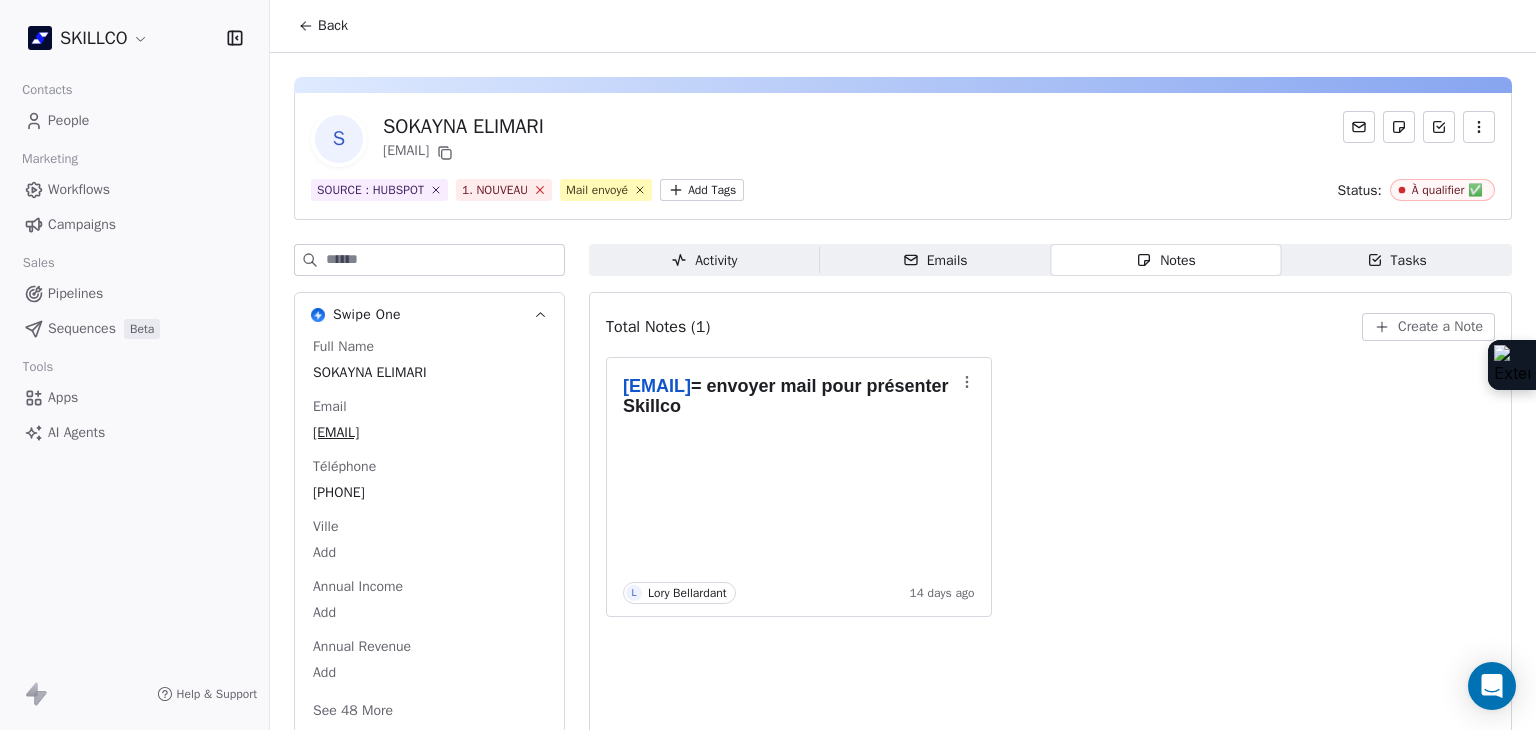 click 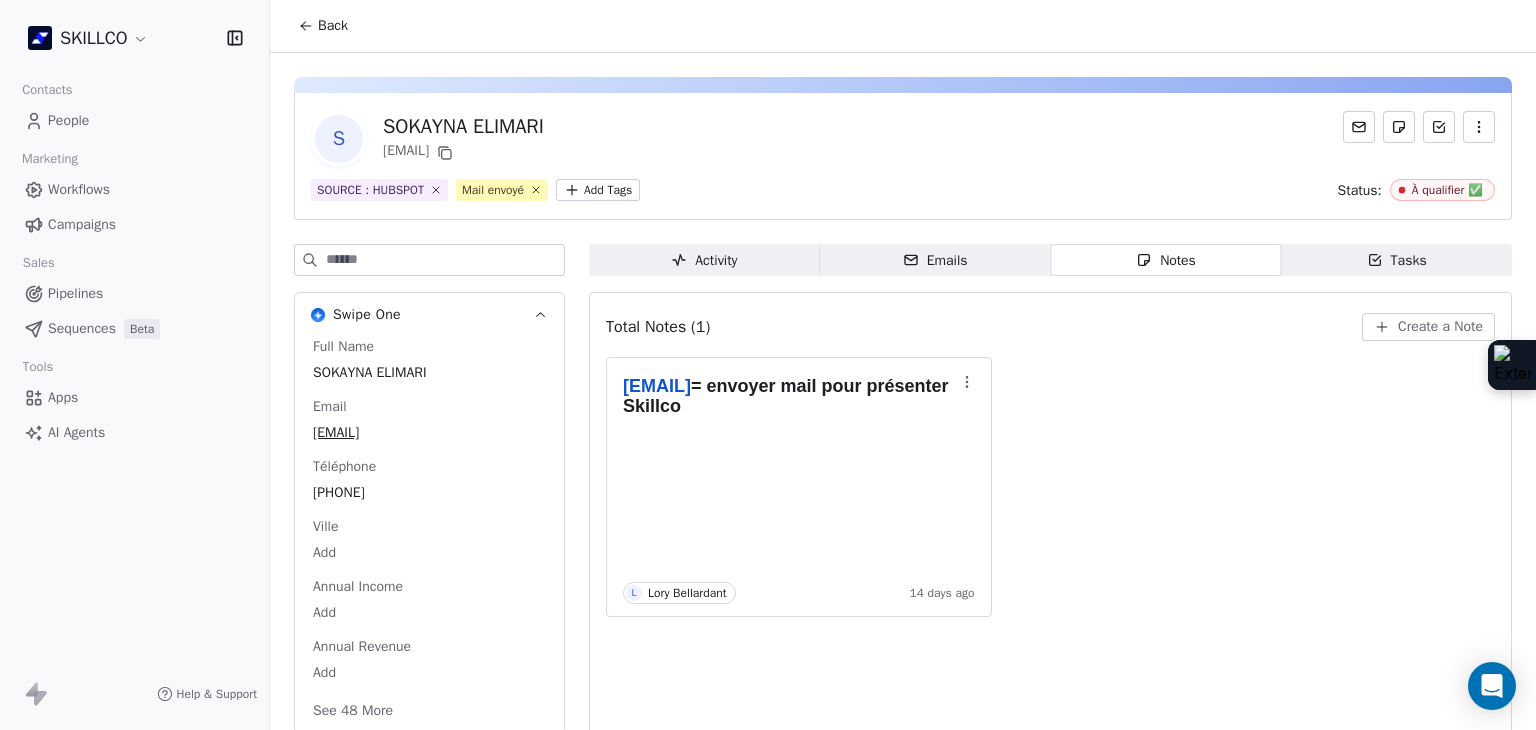 click on "Activity" at bounding box center (704, 260) 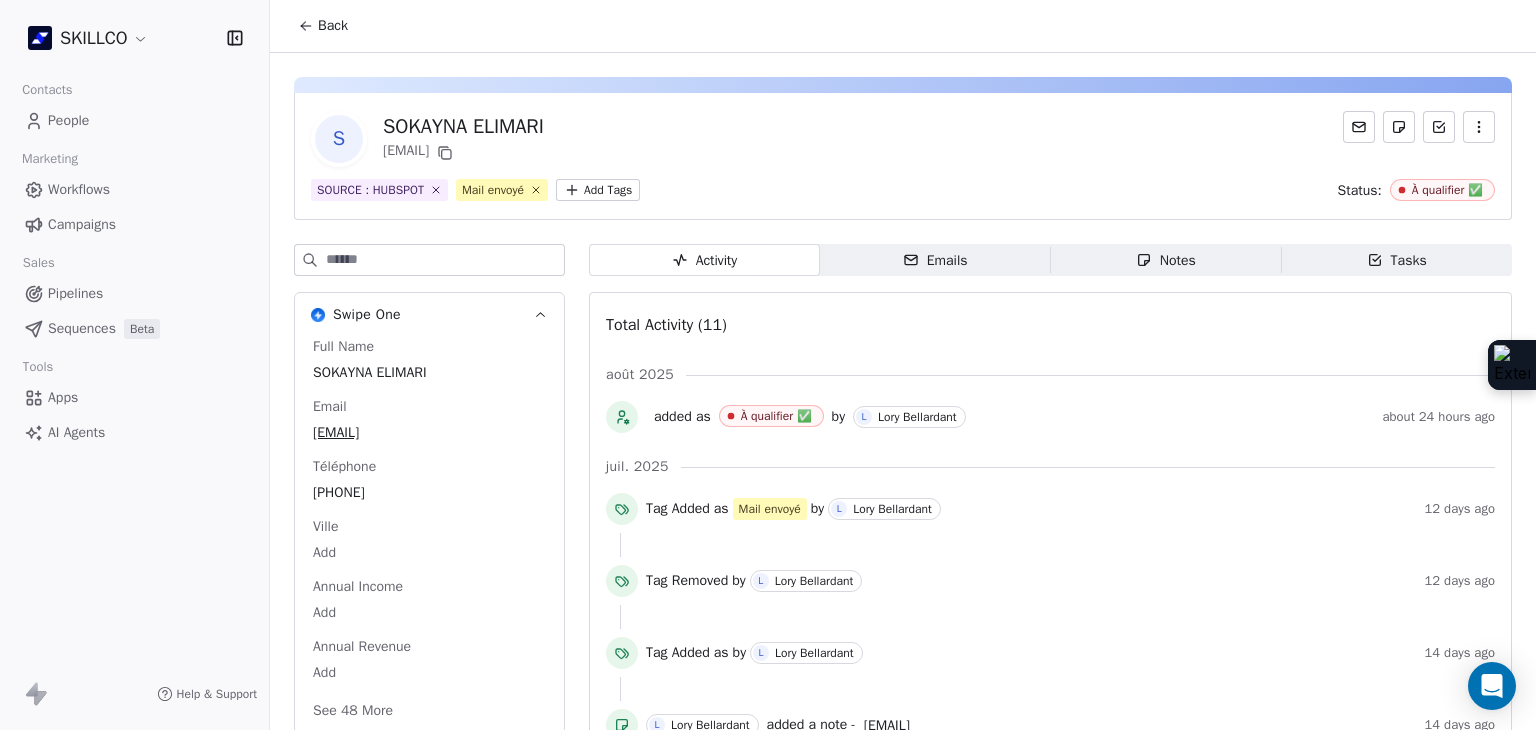 click on "Notes" at bounding box center [1166, 260] 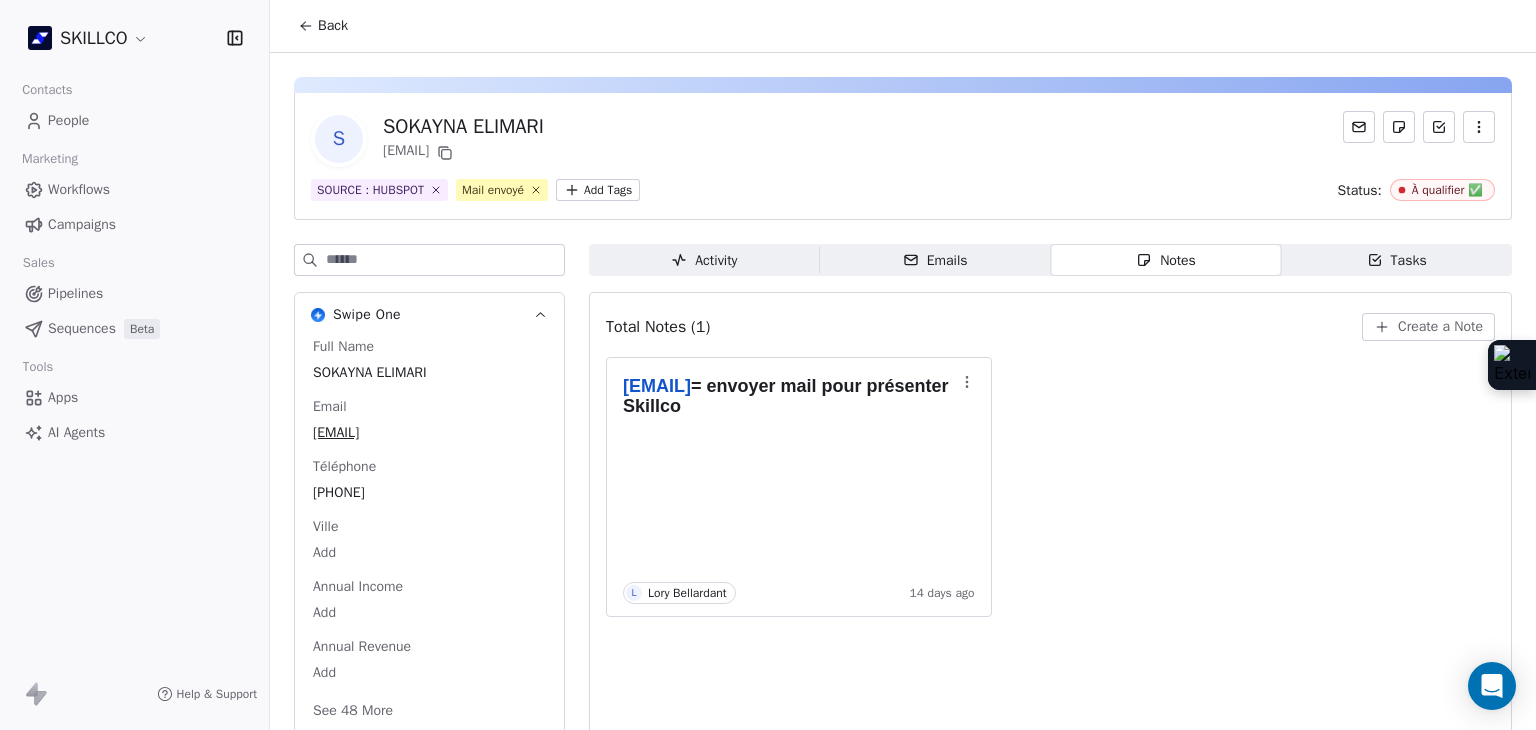 click on "SKILLCO Contacts People Marketing Workflows Campaigns Sales Pipelines Sequences Beta Tools Apps AI Agents Help & Support Back S [FIRST] [LAST] [EMAIL] SOURCE : HUBSPOT Mail envoyé Add Tags Status: À qualifier ✅ Swipe One Full Name [FIRST] [LAST] Email [EMAIL] Téléphone [PHONE] Ville Add Annual Income Add Annual Revenue Add See 48 More Calendly Activity Activity Emails Emails Notes Notes Tasks Tasks Total Notes (1) Create a Note [EMAIL] = envoyer mail pour présenter Skillco L [NAME] 14 days ago" at bounding box center [768, 365] 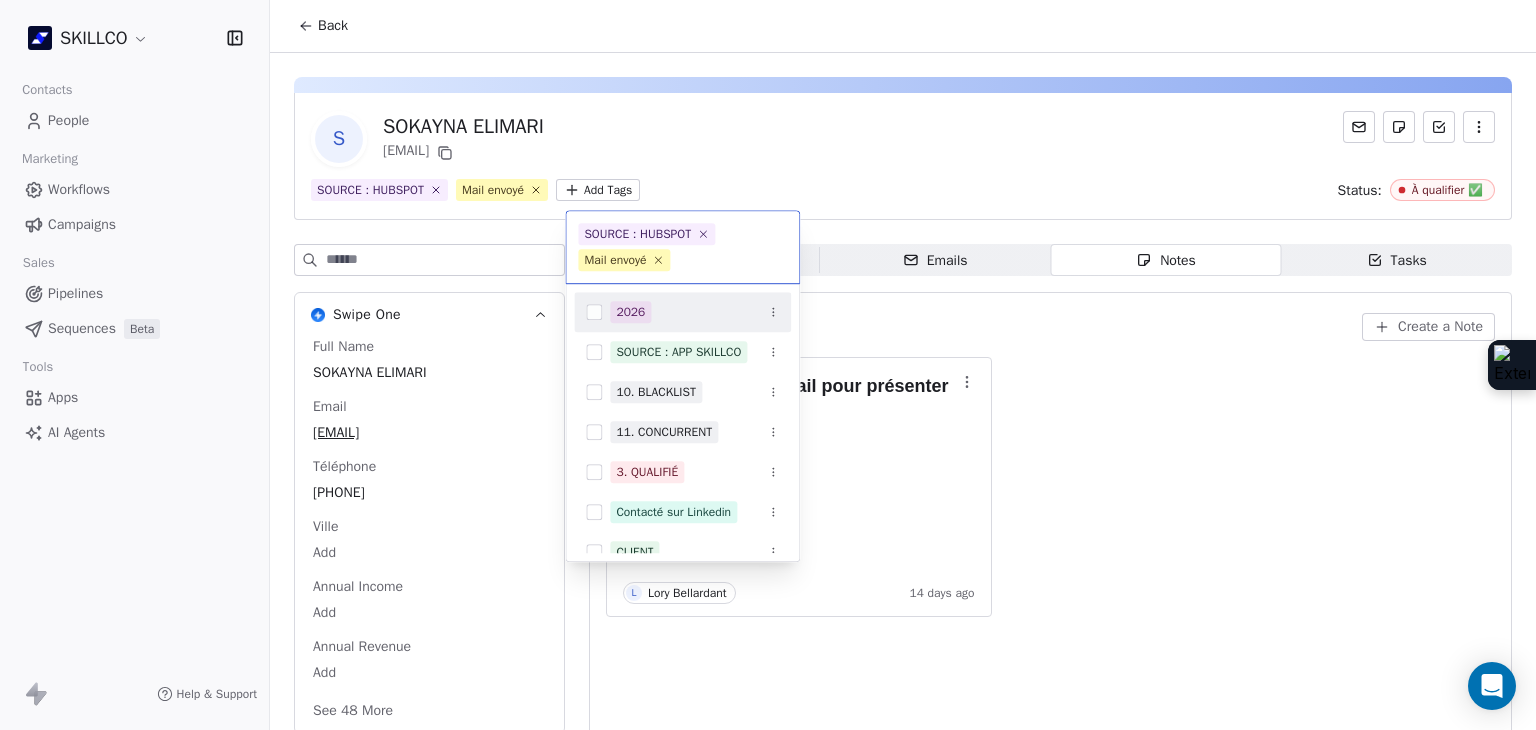 click on "2026" at bounding box center [630, 312] 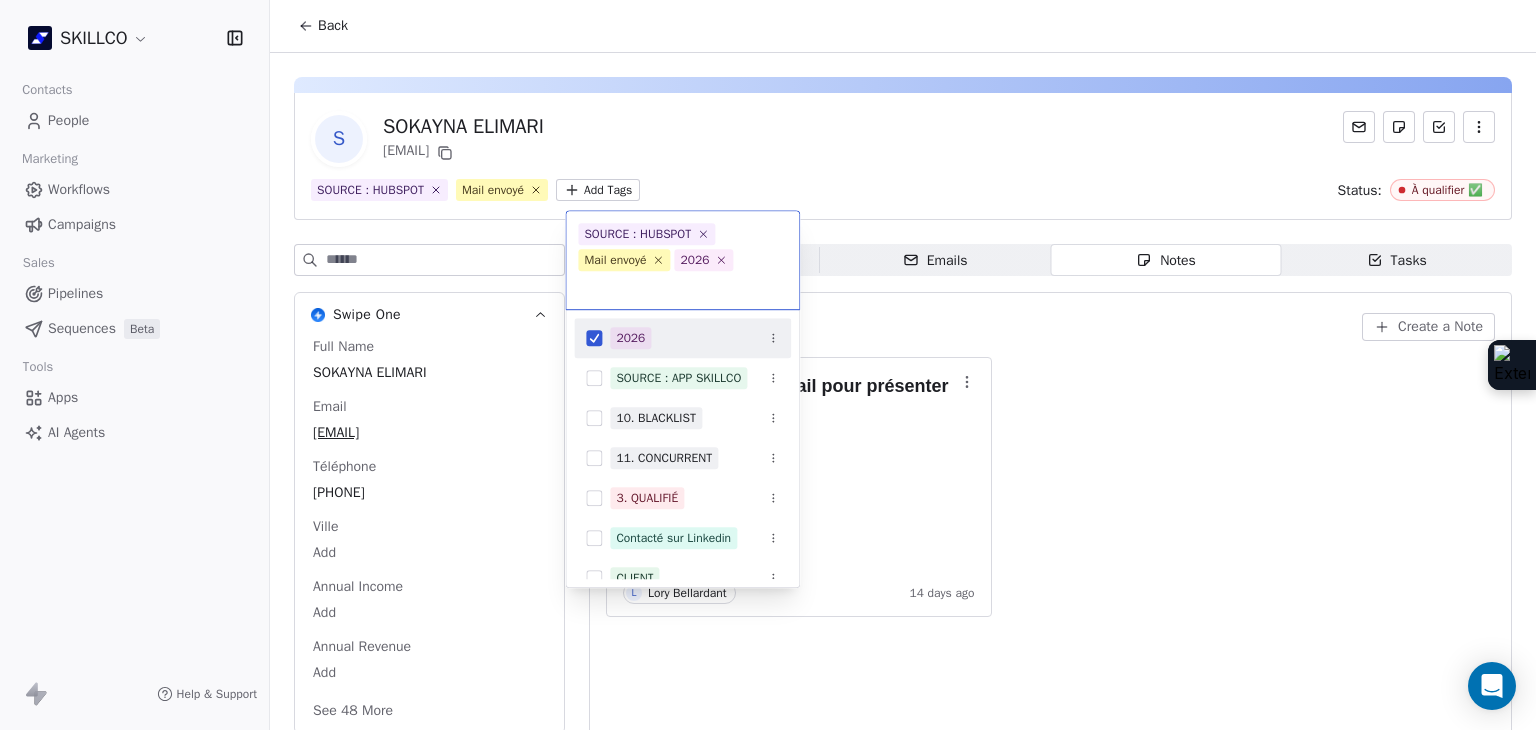 click on "SKILLCO Contacts People Marketing Workflows Campaigns Sales Pipelines Sequences Beta Tools Apps AI Agents Help & Support Back S [FIRST] [LAST] [EMAIL] SOURCE : HUBSPOT Mail envoyé Add Tags Status: À qualifier ✅ Swipe One Full Name [FIRST] [LAST] Email [EMAIL] Téléphone [PHONE] Ville Add Annual Income Add Annual Revenue Add See 48 More Calendly Activity Activity Emails Emails Notes Notes Tasks Tasks Total Notes (1) Create a Note [EMAIL] = envoyer mail pour présenter Skillco L [NAME] 14 days ago
SOURCE : HUBSPOT Mail envoyé 2026 2026 SOURCE : APP SKILLCO 10. BLACKLIST 11. CONCURRENT 3. QUALIFIÉ Contacté sur Linkedin CLIENT DÉCIDEUR SOURCE : FILLOUT SOURCE : HUBSPOT 2. LEAD Mail envoyé" at bounding box center [768, 365] 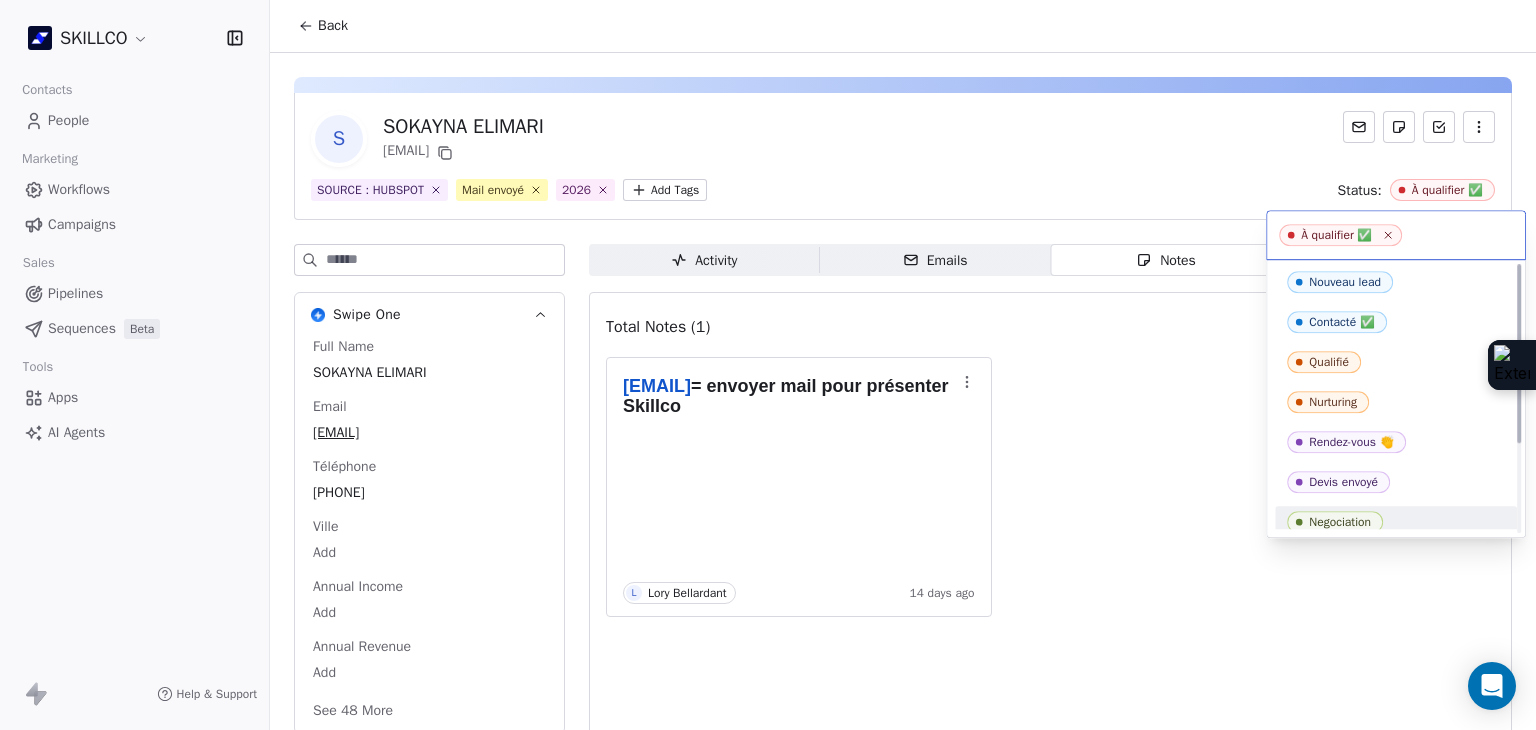 scroll, scrollTop: 0, scrollLeft: 0, axis: both 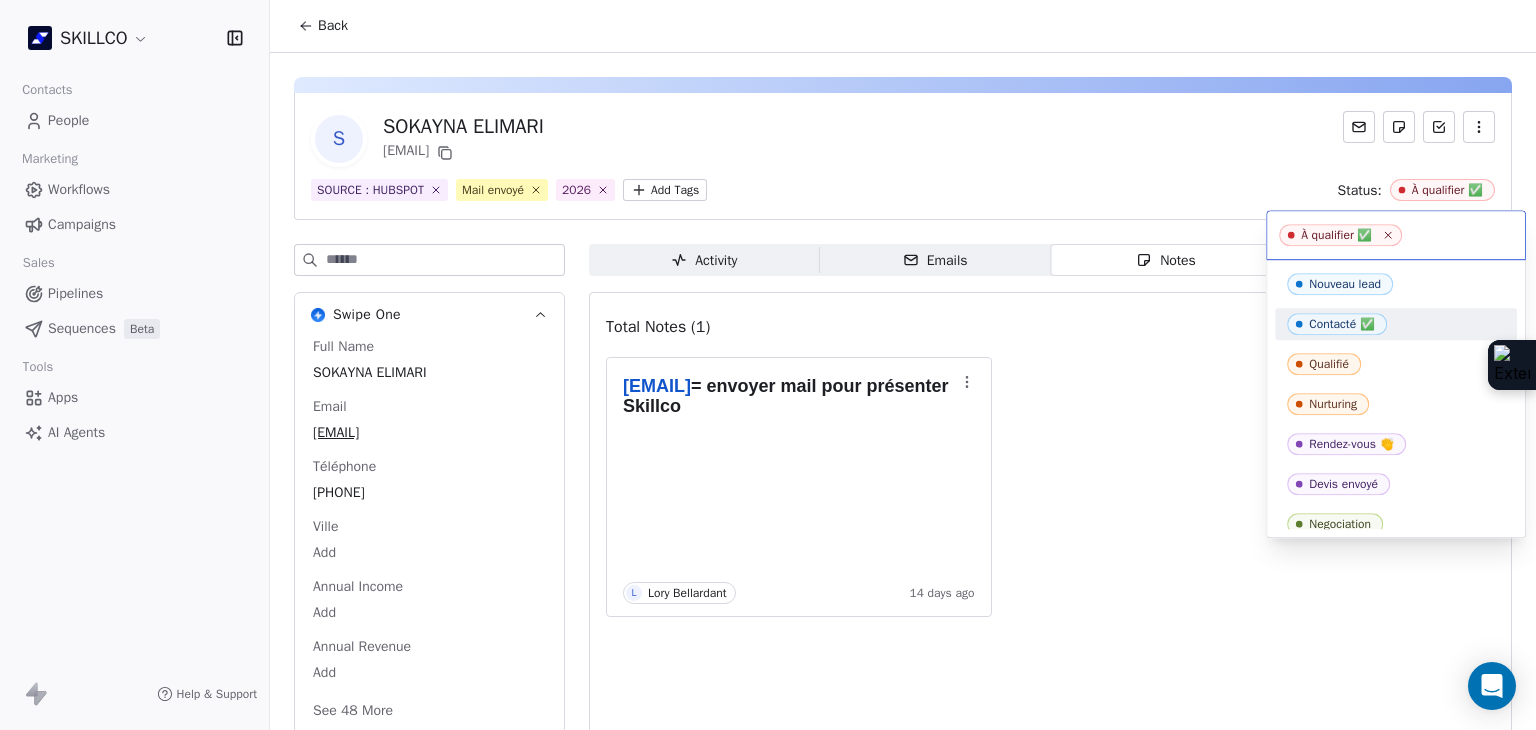 click on "Contacté ✅" at bounding box center (1342, 324) 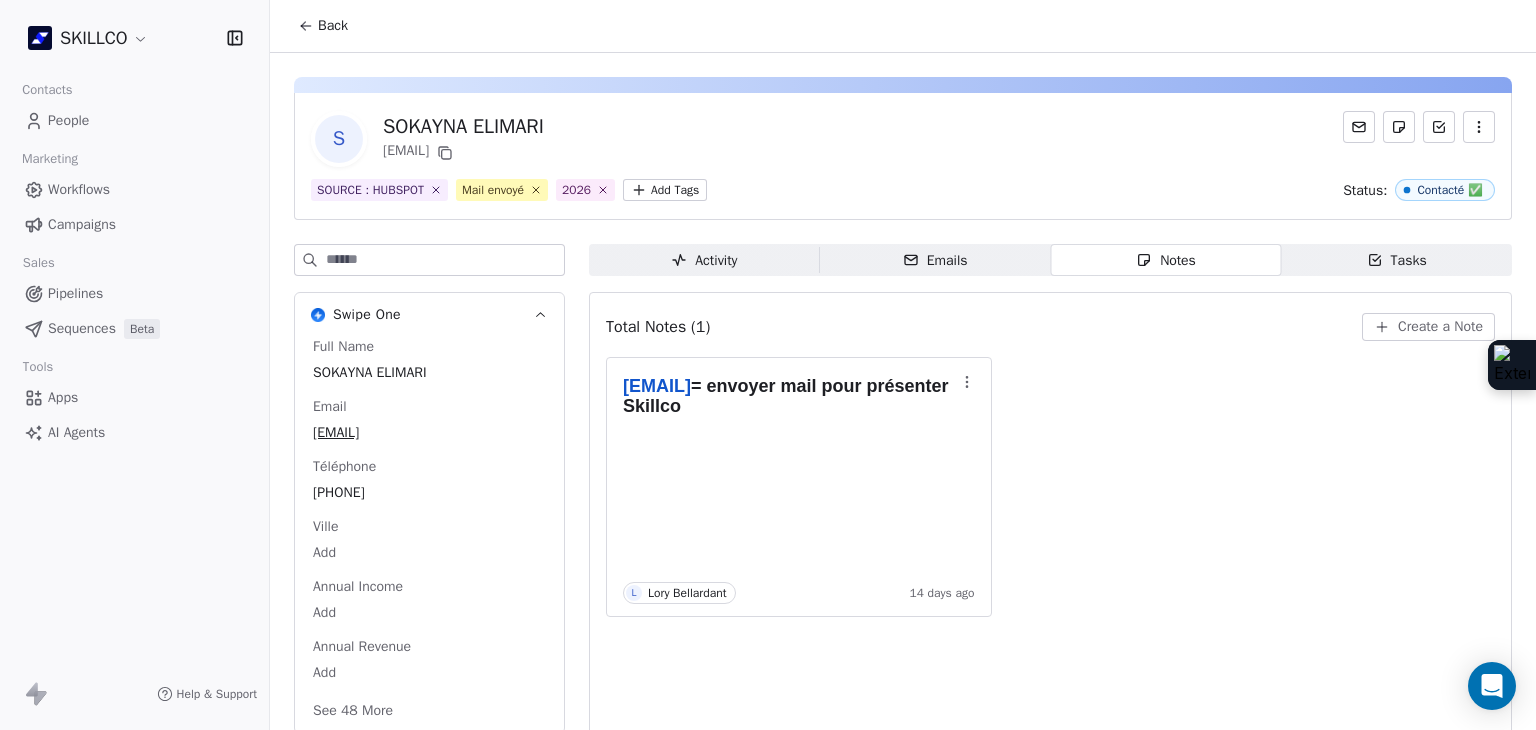 click on "Create a Note" at bounding box center [1440, 327] 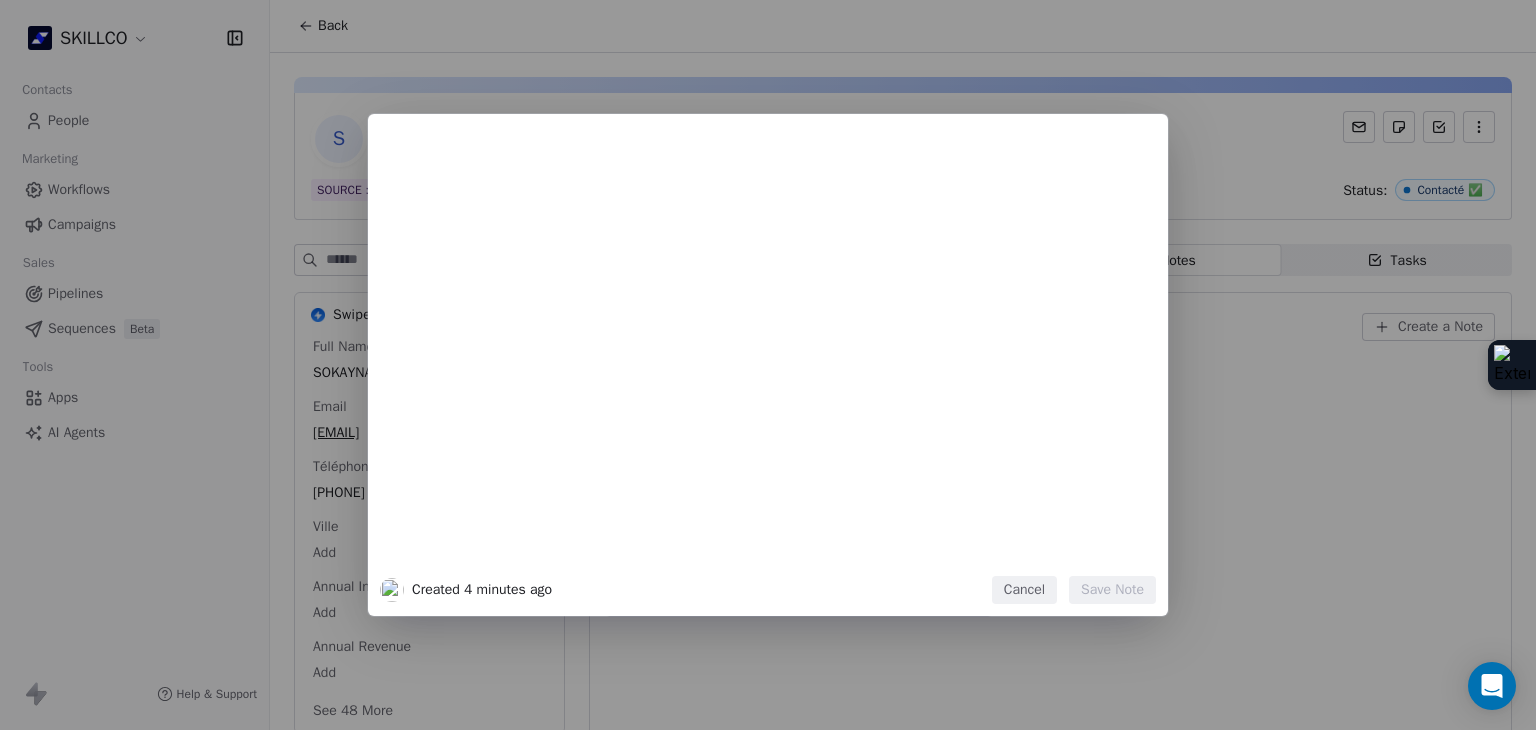type 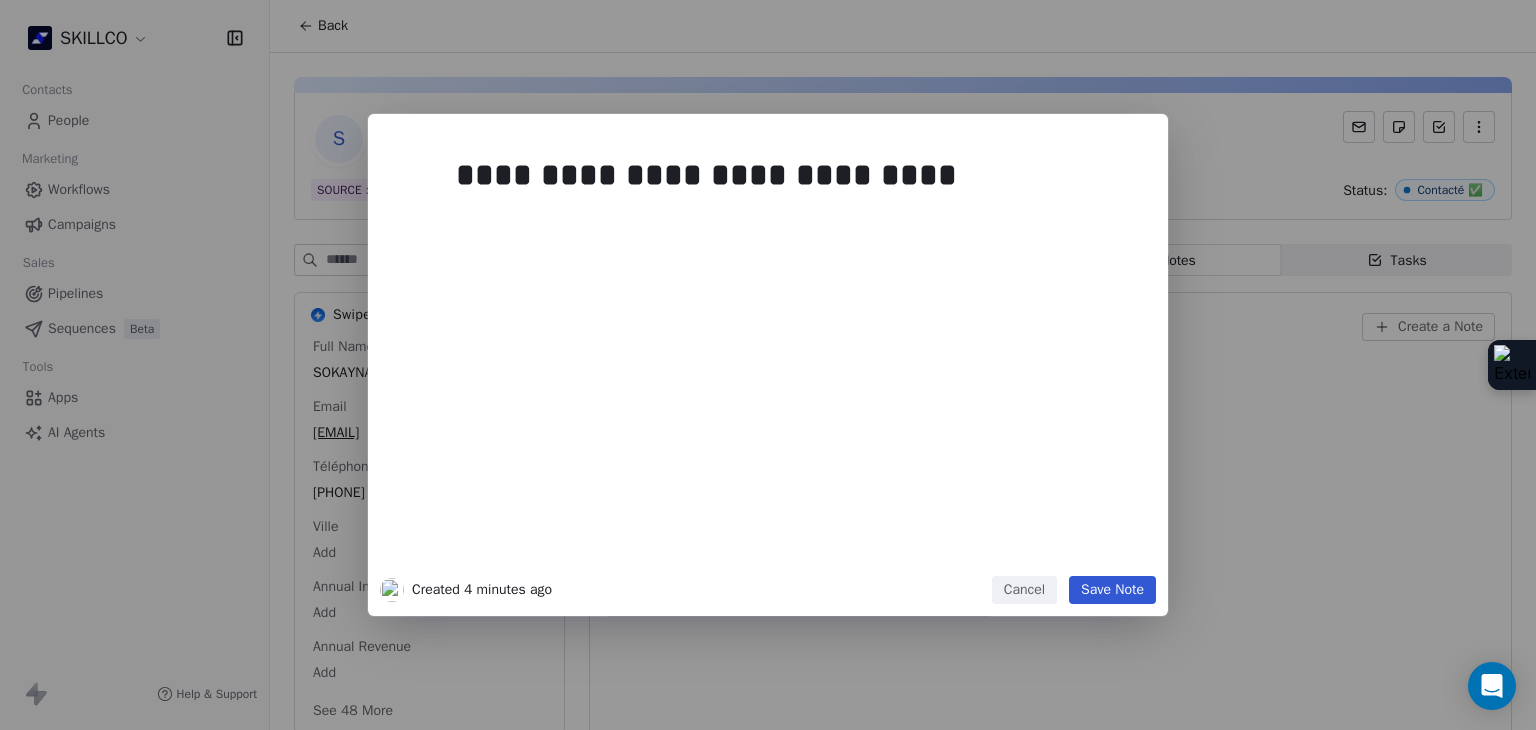 click on "Save Note" at bounding box center [1112, 590] 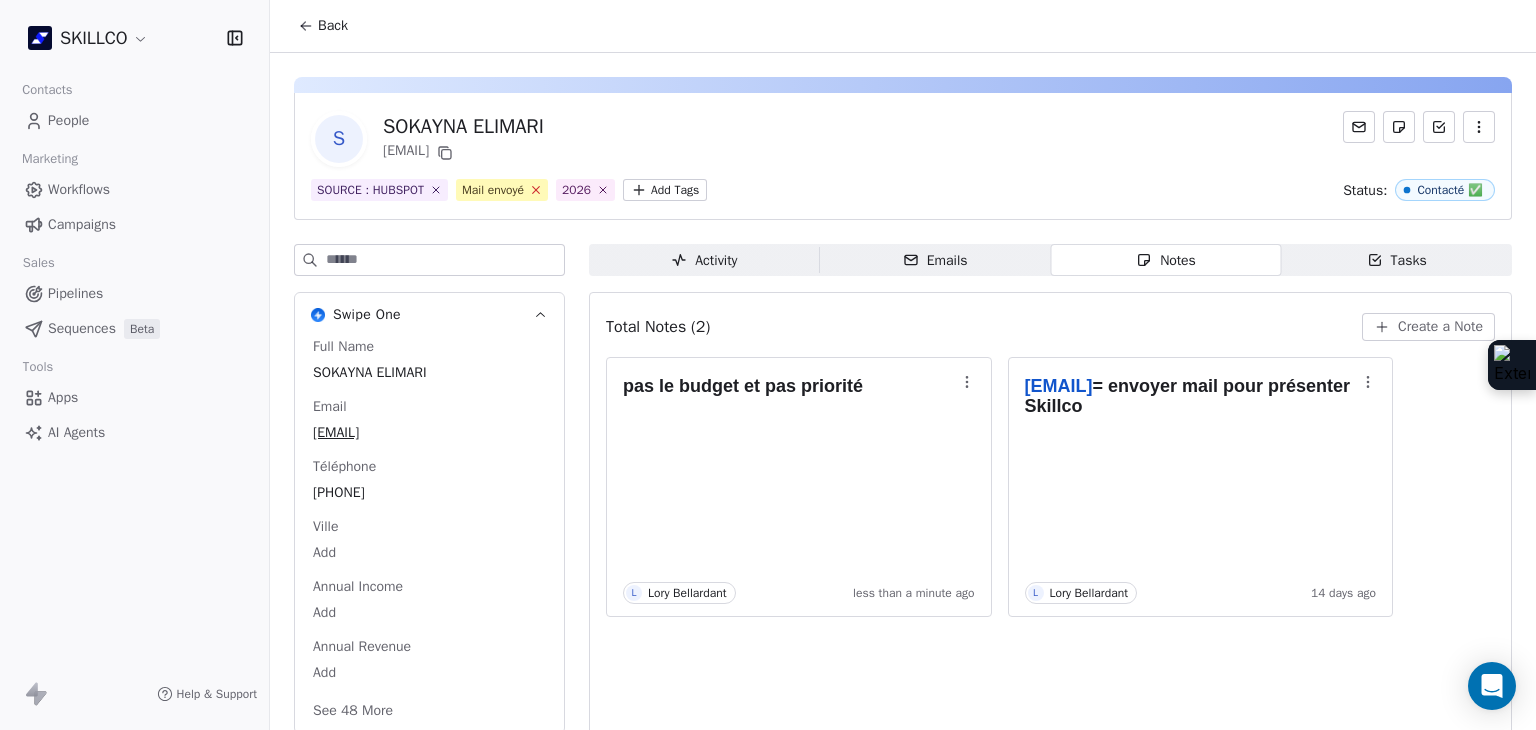 click 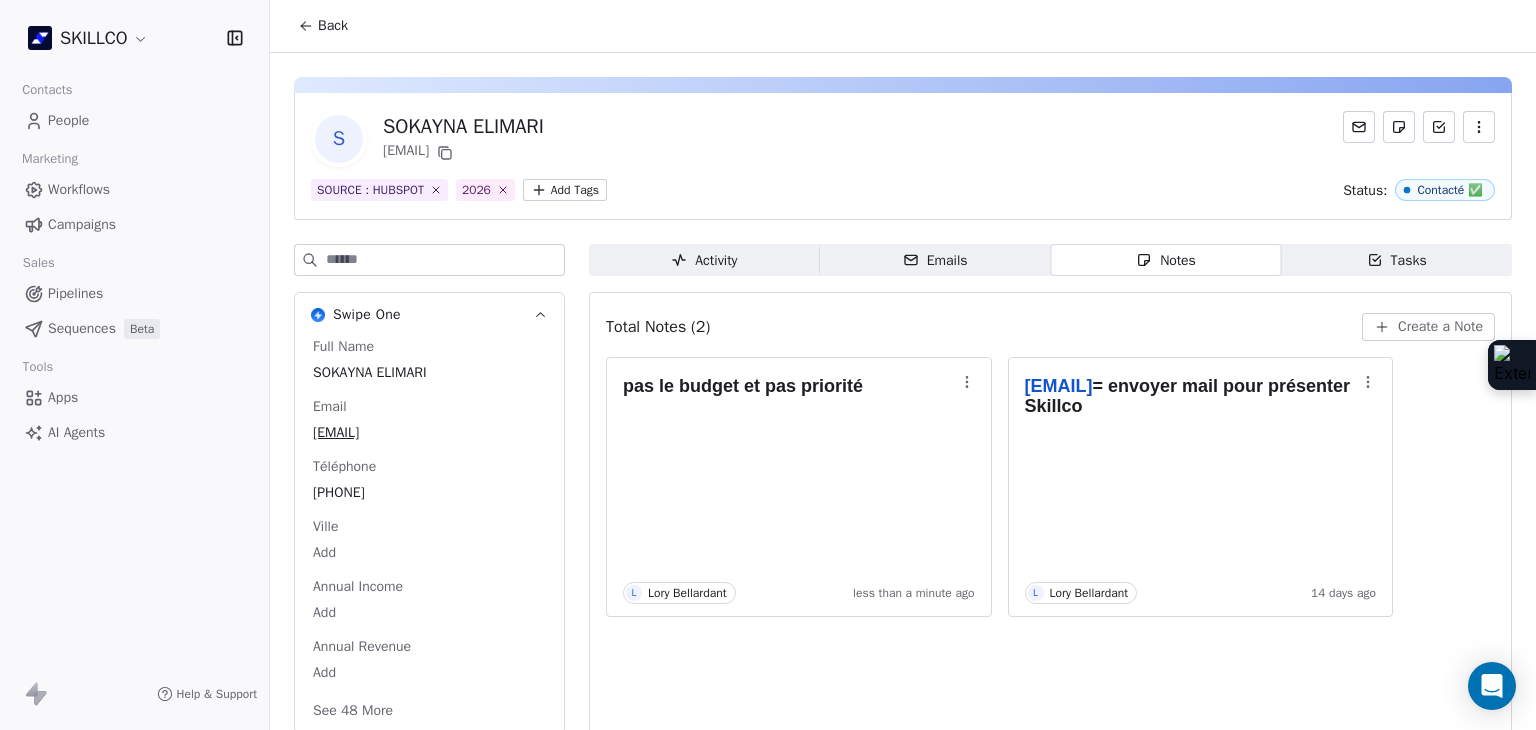 click on "SKILLCO Contacts People Marketing Workflows Campaigns Sales Pipelines Sequences Beta Tools Apps AI Agents Help & Support Back S SOKAYNA ELIMARI elimarisokayna@gmail.com SOURCE : HUBSPOT 2026  Add Tags Status:  Contacté ✅ Swipe One Full Name SOKAYNA ELIMARI Email elimarisokayna@gmail.com Téléphone 0651313252 Ville Add Annual Income Add Annual Revenue Add See   48   More   Calendly Activity Activity Emails Emails   Notes   Notes Tasks Tasks Total Notes (2)   Create a Note pas le budget et pas priorité L Lory Bellardant less than a minute ago eva.bellemain@organy.com  = envoyer mail pour présenter Skillco L Lory Bellardant 14 days ago" at bounding box center [768, 365] 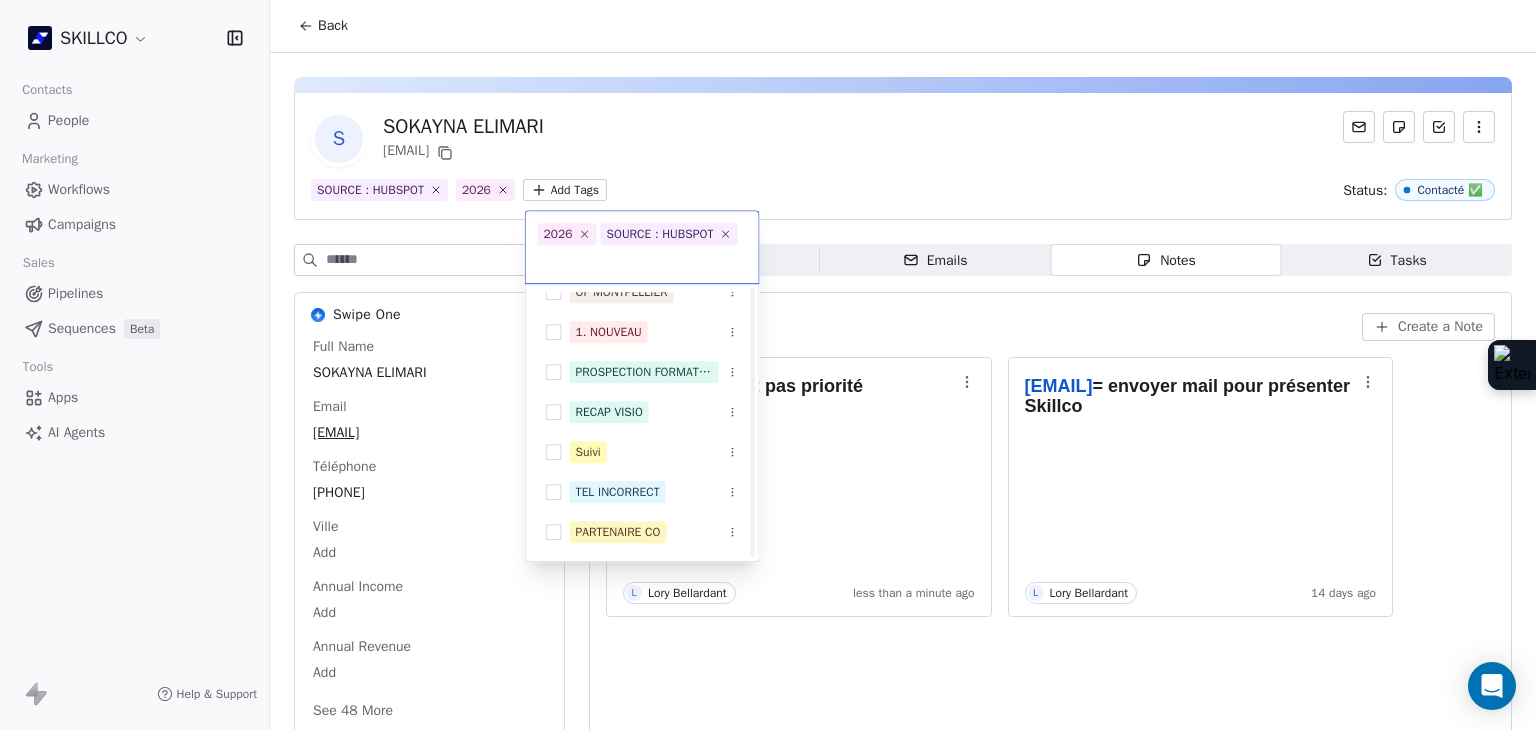 scroll, scrollTop: 578, scrollLeft: 0, axis: vertical 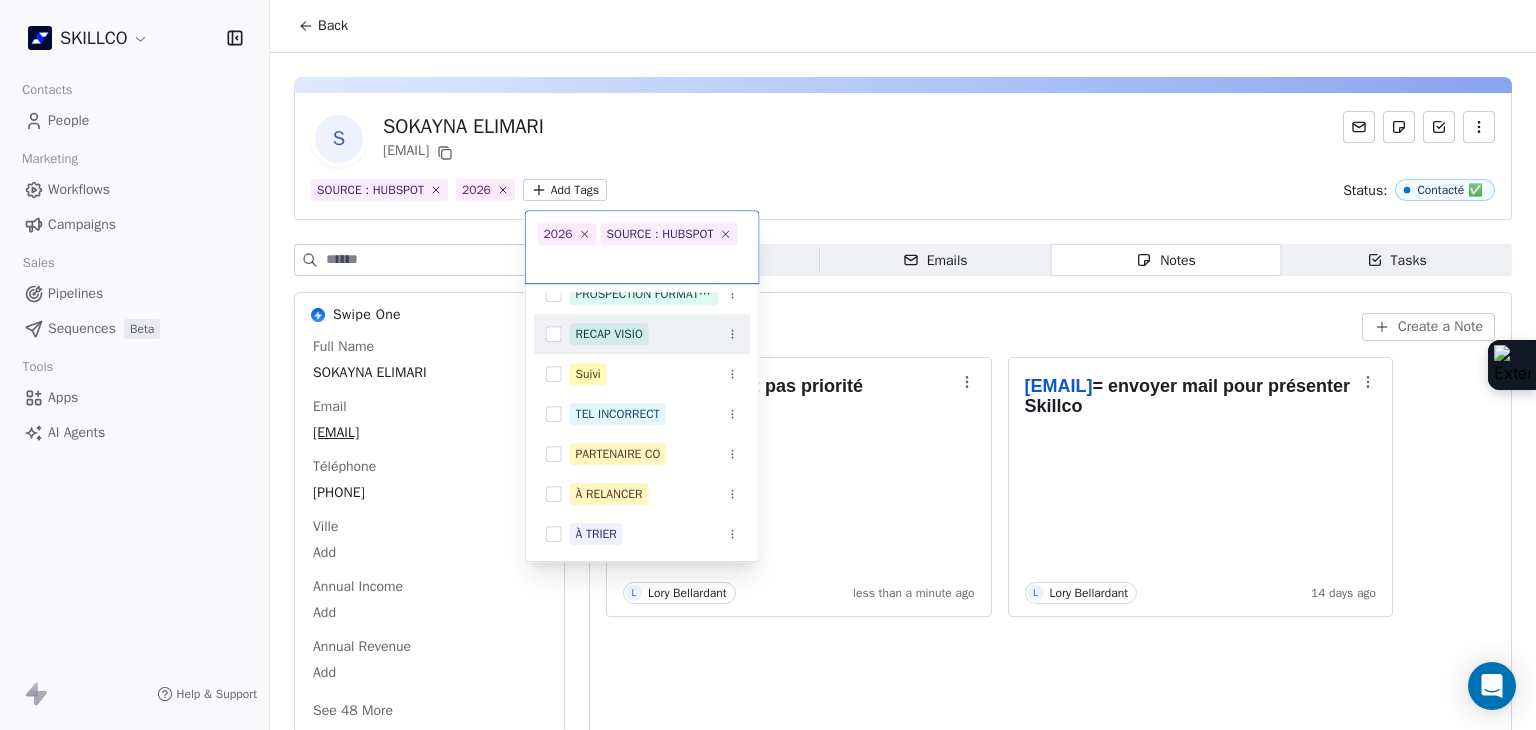 click on "SKILLCO Contacts People Marketing Workflows Campaigns Sales Pipelines Sequences Beta Tools Apps AI Agents Help & Support Back S SOKAYNA ELIMARI elimarisokayna@gmail.com SOURCE : HUBSPOT 2026  Add Tags Status:  Contacté ✅ Swipe One Full Name SOKAYNA ELIMARI Email elimarisokayna@gmail.com Téléphone 0651313252 Ville Add Annual Income Add Annual Revenue Add See   48   More   Calendly Activity Activity Emails Emails   Notes   Notes Tasks Tasks Total Notes (2)   Create a Note pas le budget et pas priorité L Lory Bellardant less than a minute ago eva.bellemain@organy.com  = envoyer mail pour présenter Skillco L Lory Bellardant 14 days ago
2026 SOURCE : HUBSPOT SOURCE : HUBSPOT 2. LEAD Mail envoyé OF MONTPELLIER 1. NOUVEAU PROSPECTION FORMATION IA RECAP VISIO Suivi TEL INCORRECT PARTENAIRE CO À RELANCER À TRIER" at bounding box center [768, 365] 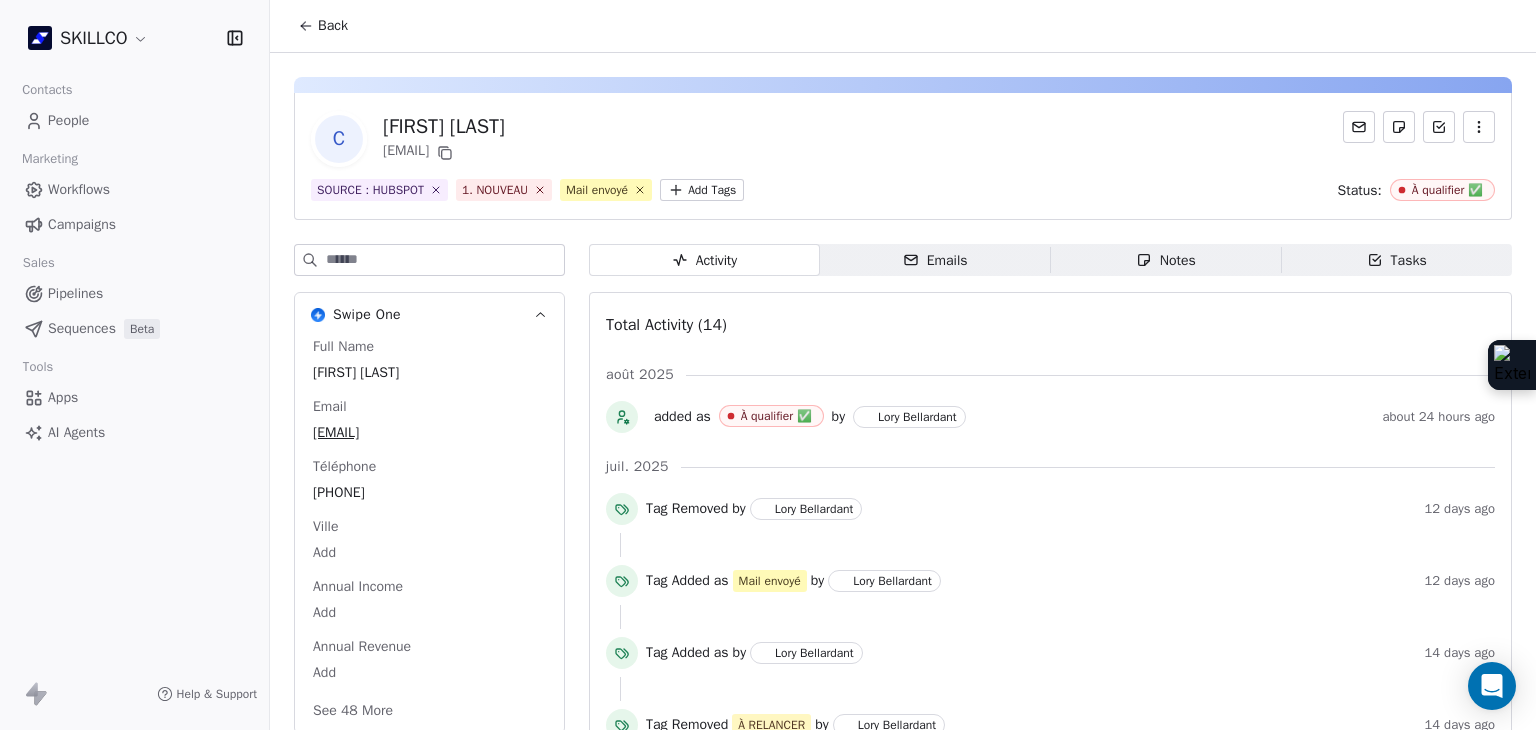 scroll, scrollTop: 0, scrollLeft: 0, axis: both 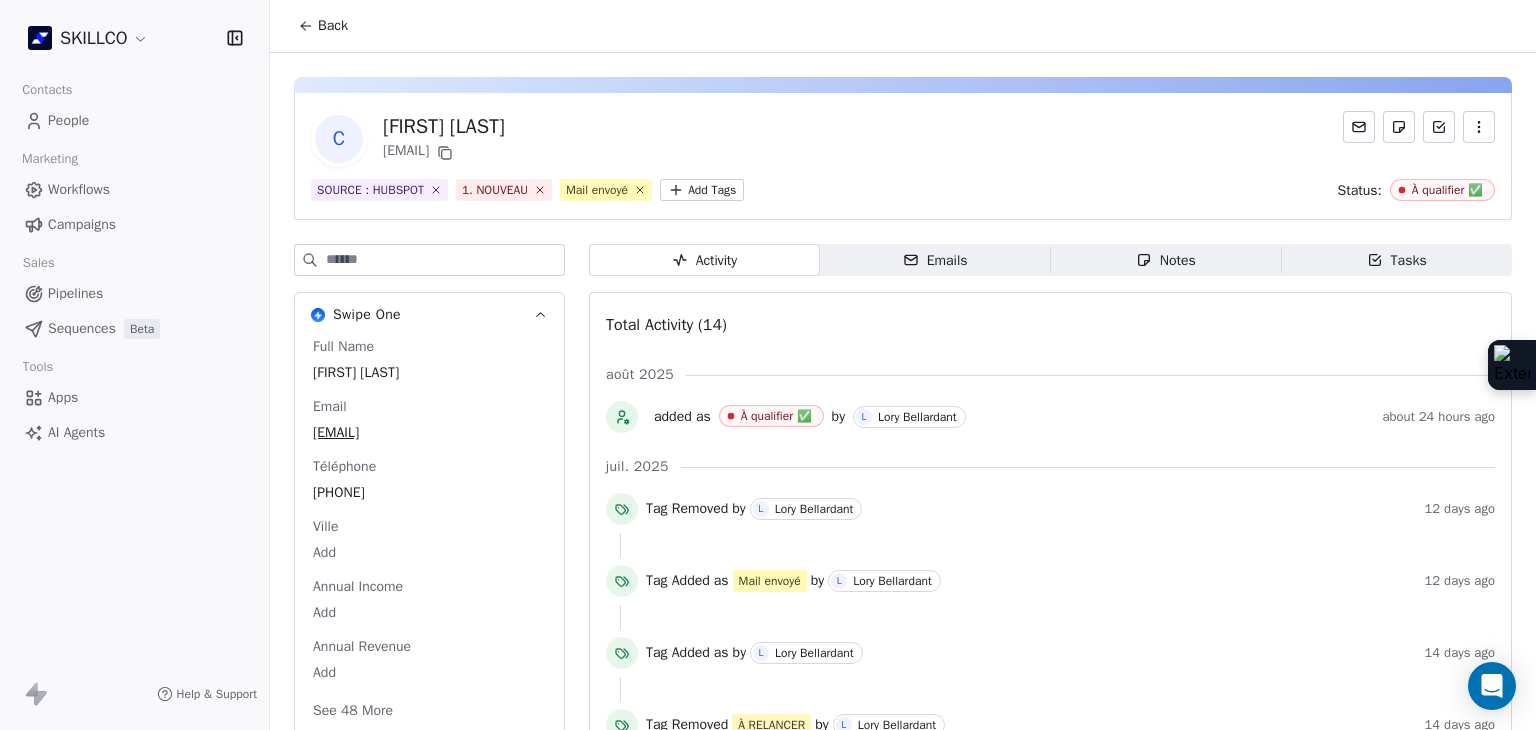 click on "Emails Emails" at bounding box center [935, 260] 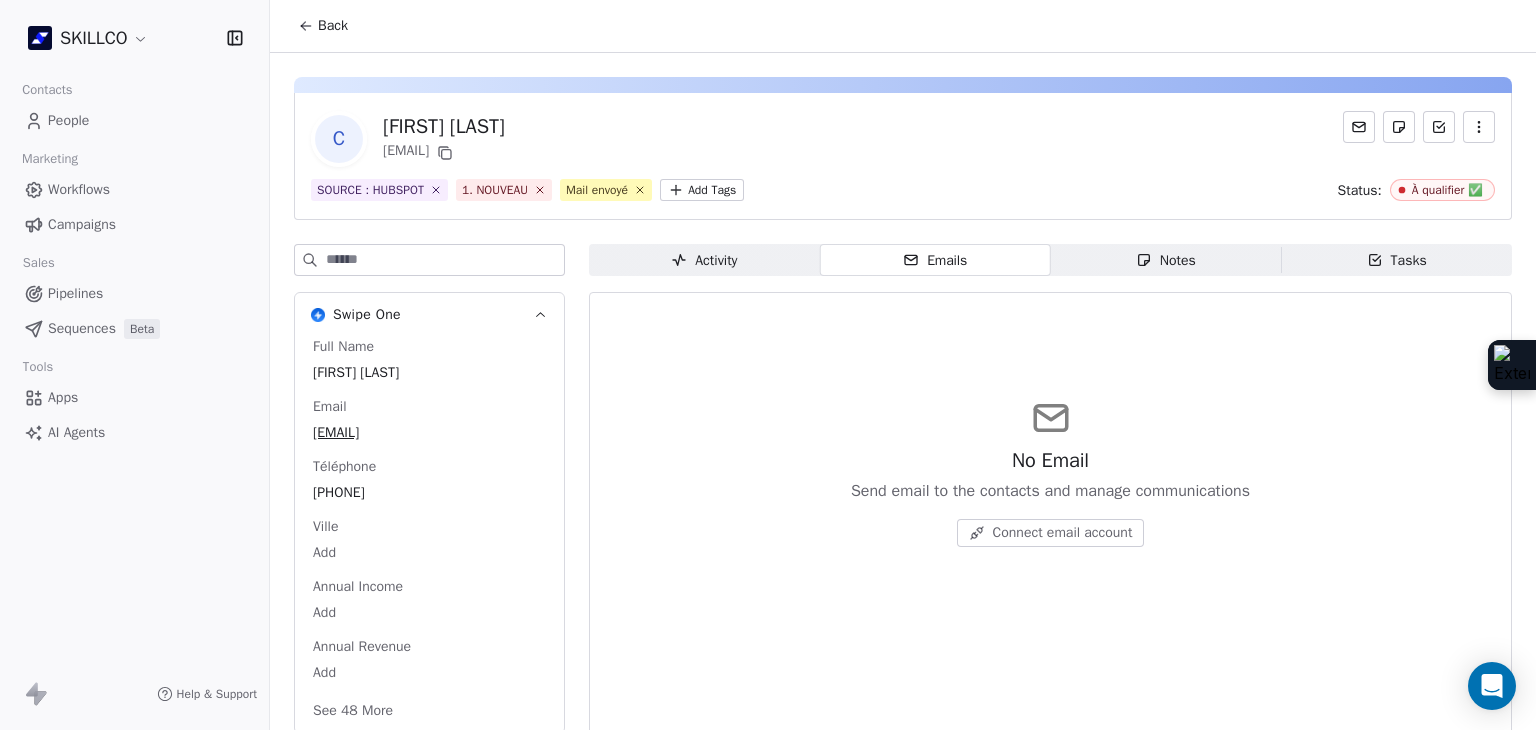 click on "Notes   Notes" at bounding box center [1166, 260] 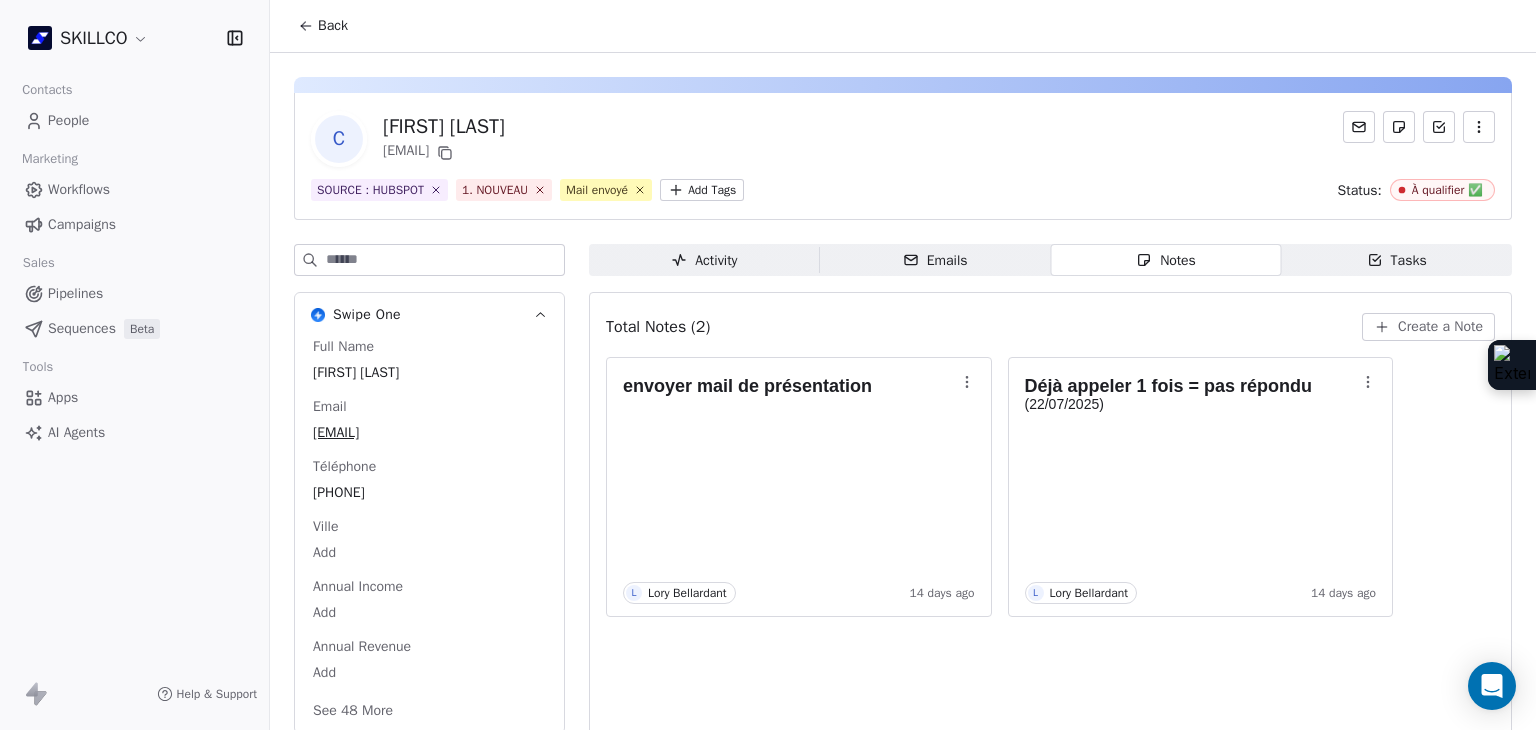 click on "Activity" at bounding box center (704, 260) 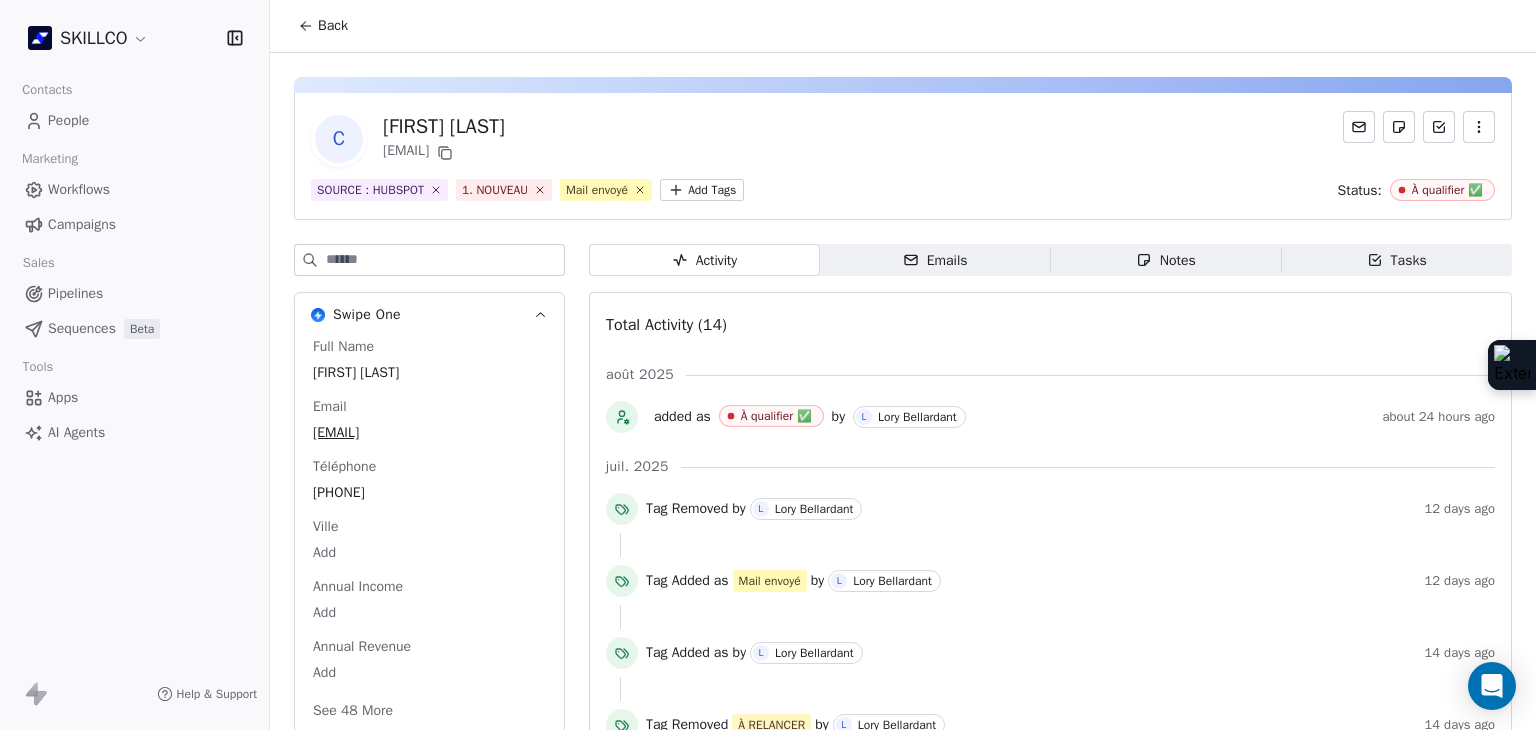 click on "Emails Emails" at bounding box center (935, 260) 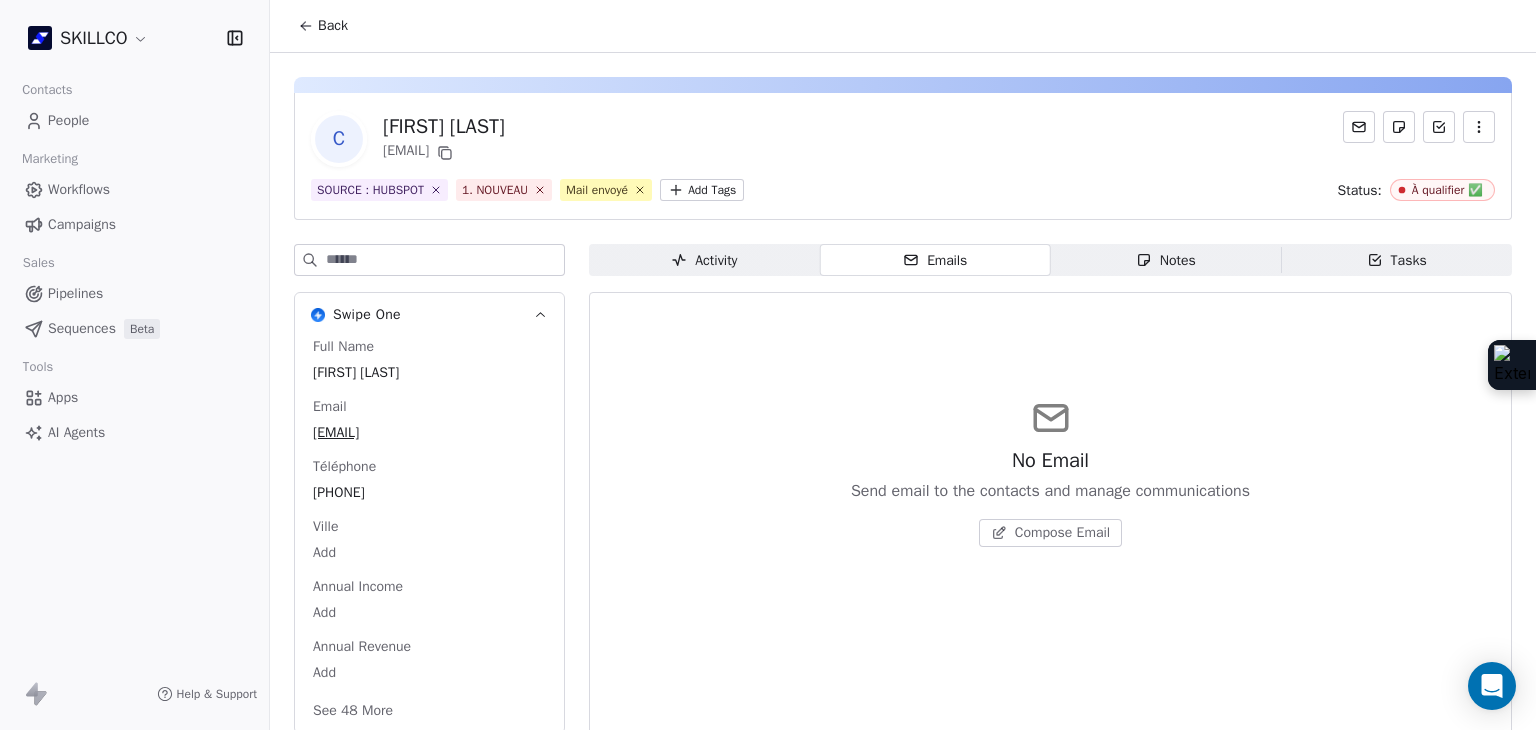 click on "Notes   Notes" at bounding box center [1166, 260] 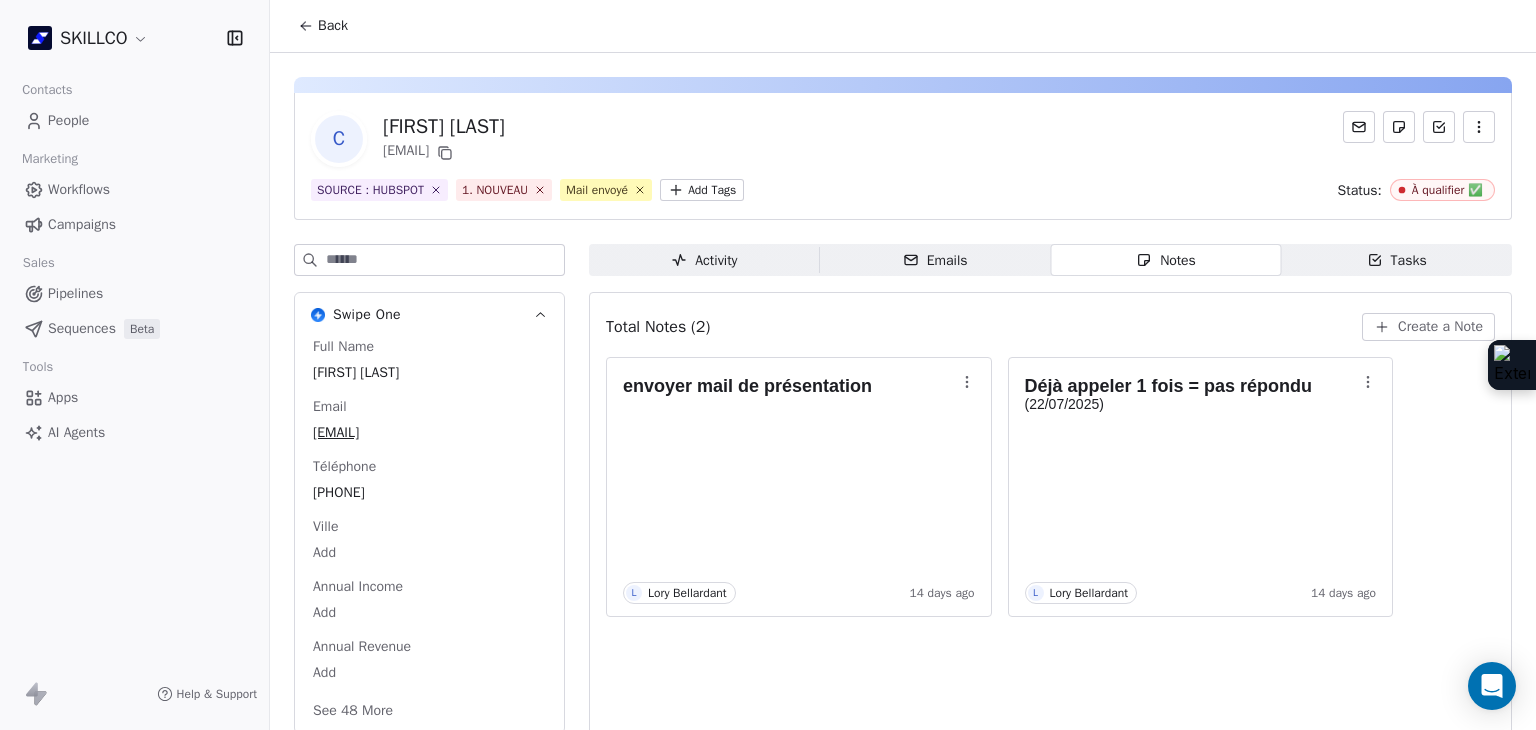 click on "Tasks" at bounding box center [1397, 260] 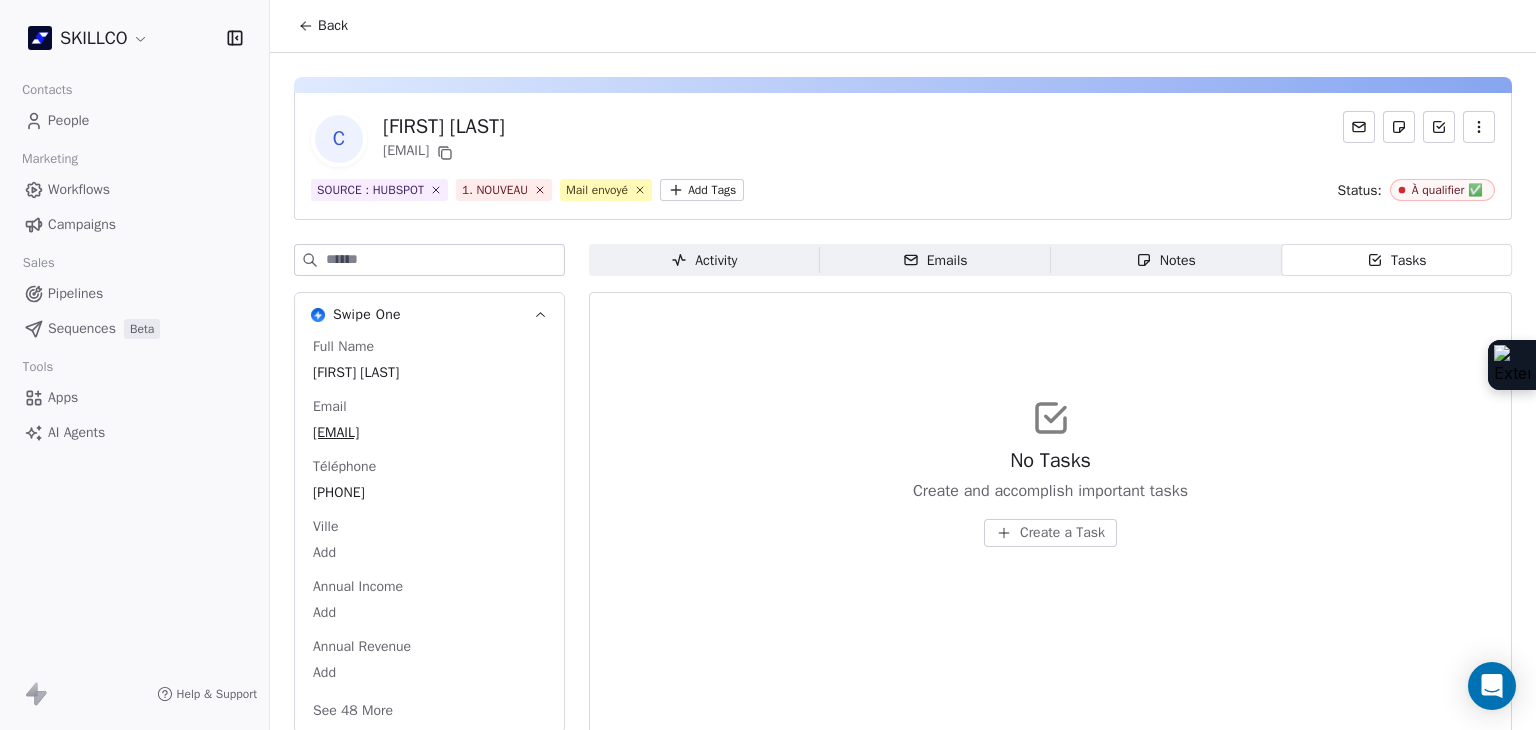 click on "Emails" at bounding box center [935, 260] 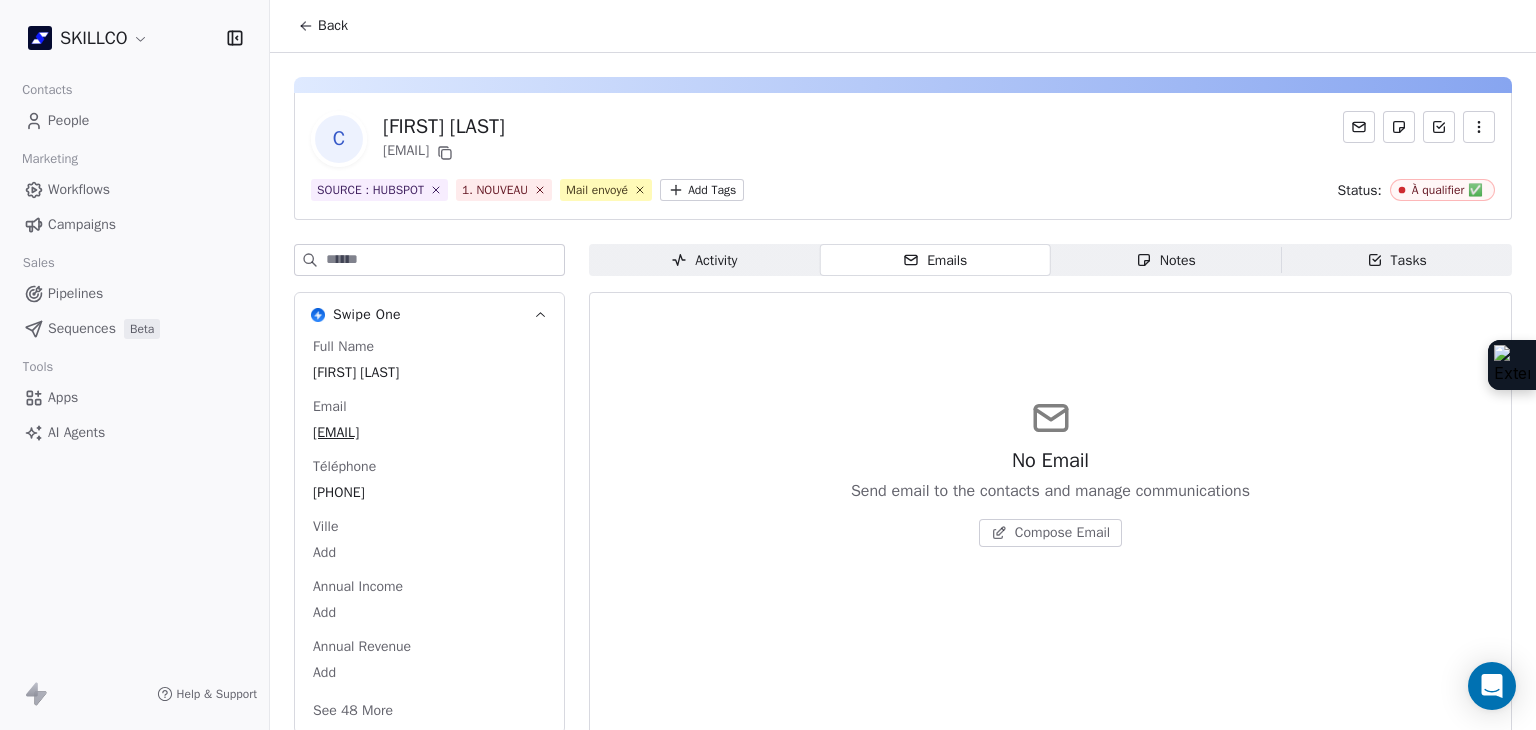 click on "Activity Activity Emails Emails   Notes   Notes Tasks Tasks No Email Send email to the contacts and manage communications   Compose Email" at bounding box center [1050, 526] 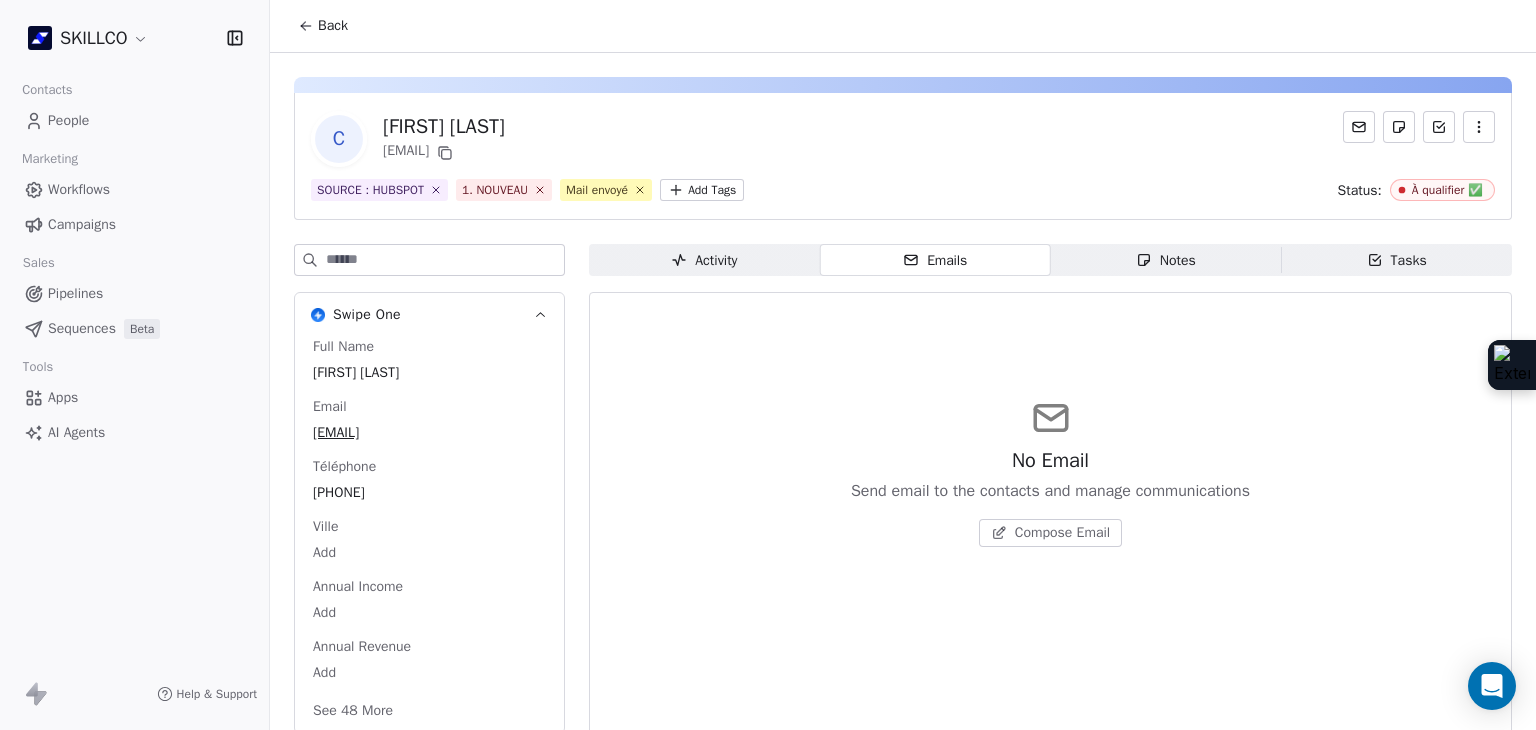 click on "Activity" at bounding box center [704, 260] 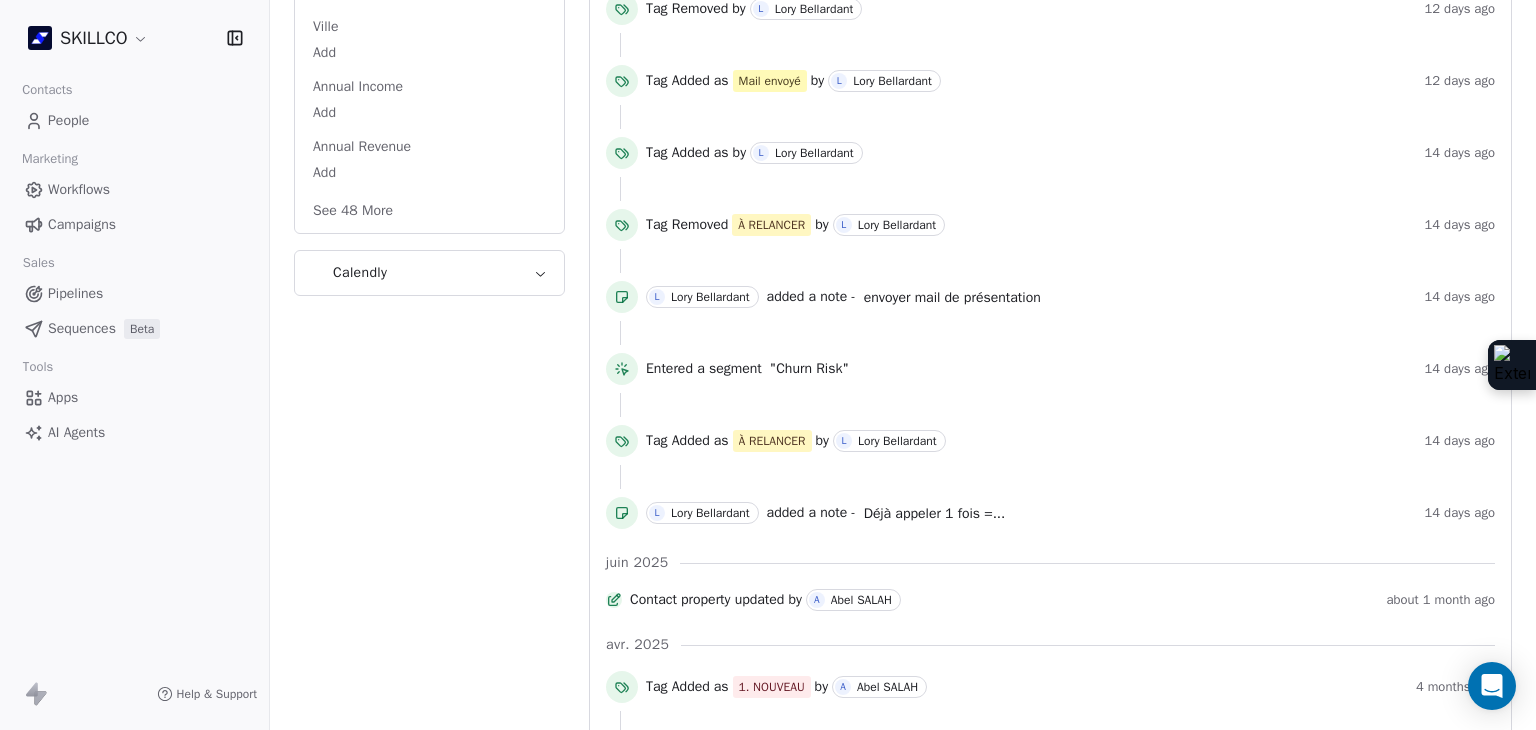 scroll, scrollTop: 0, scrollLeft: 0, axis: both 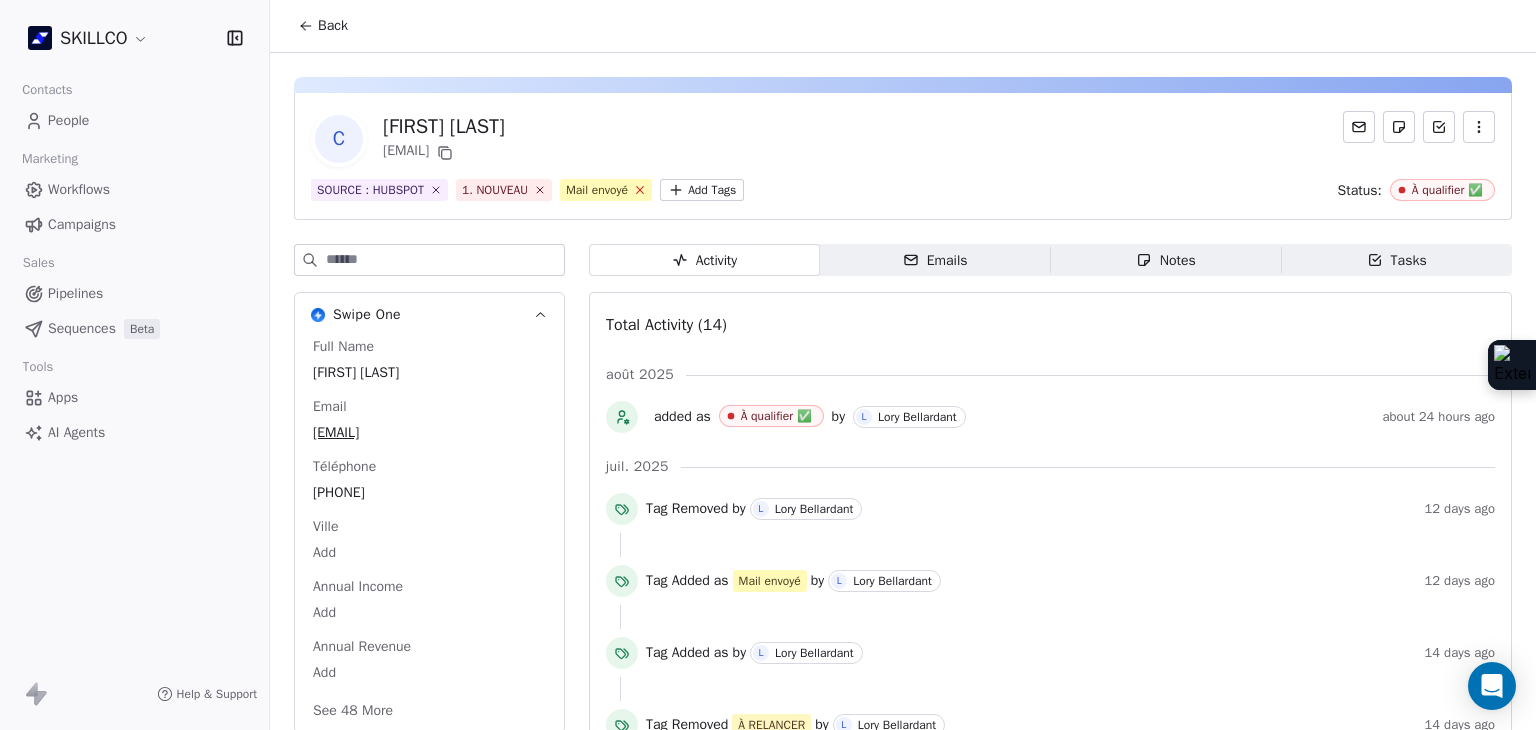 click 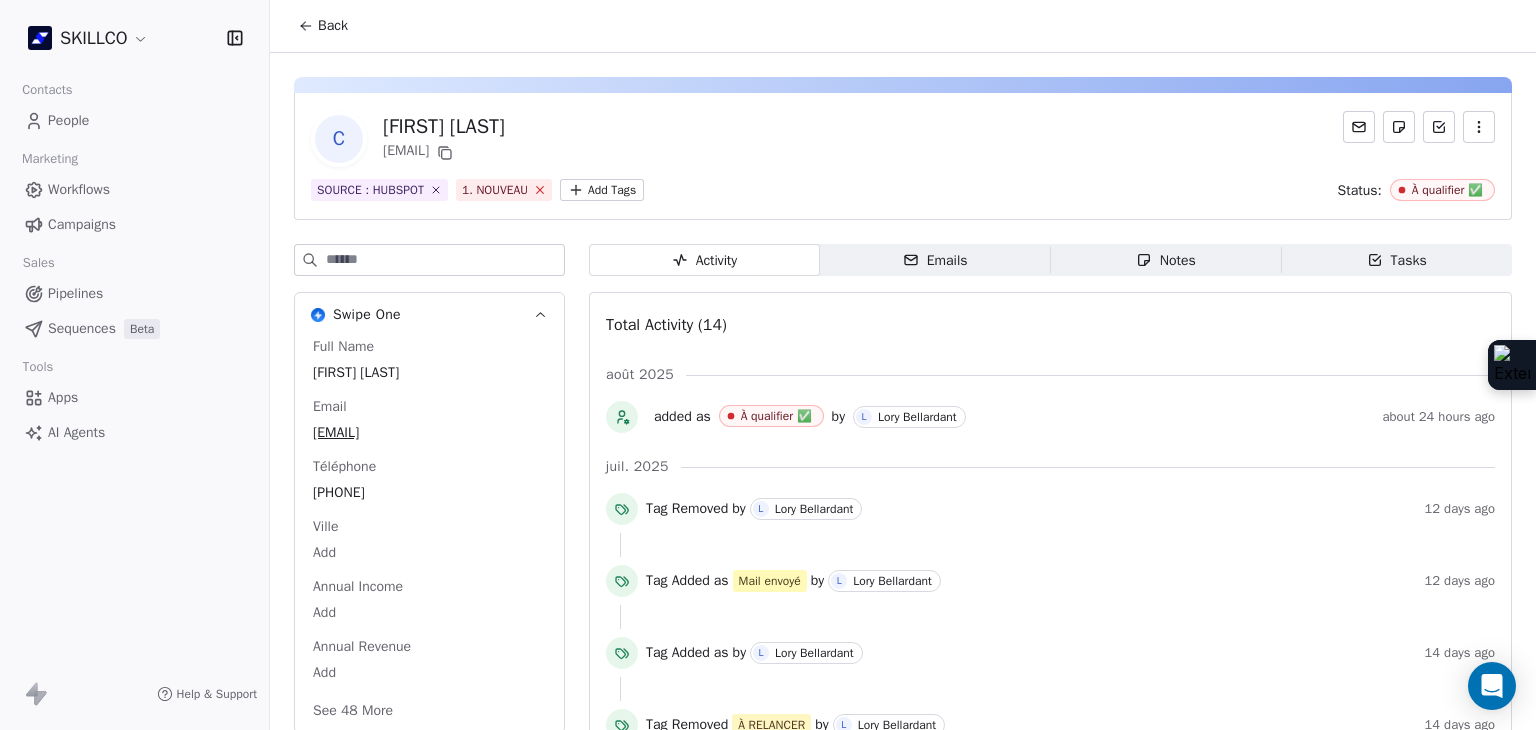 click 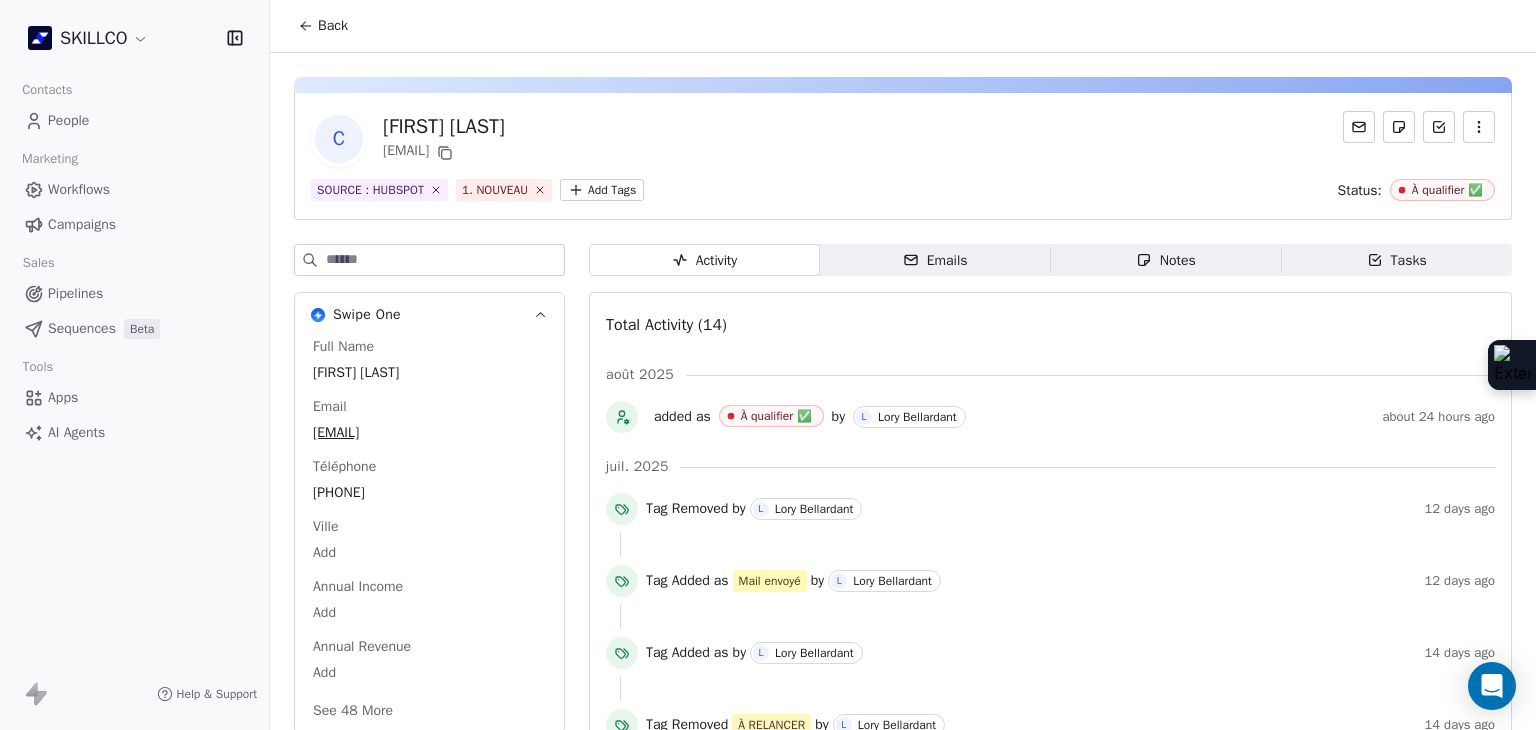 click on "1. NOUVEAU" at bounding box center [495, 190] 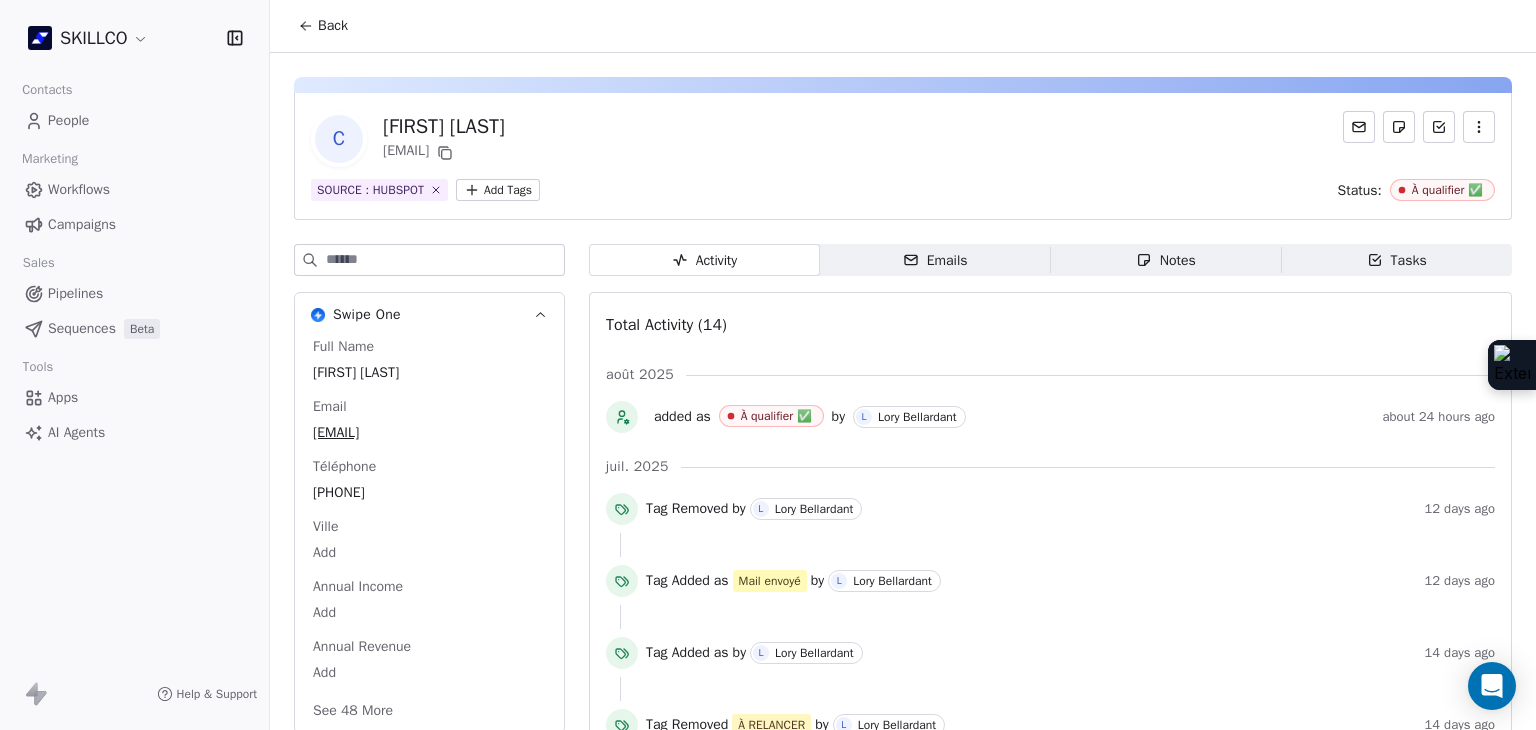 click on "SKILLCO Contacts People Marketing Workflows Campaigns Sales Pipelines Sequences Beta Tools Apps AI Agents Help & Support Back C Cédric EPAILLARD cedric.epaillard11@gmail.com SOURCE : HUBSPOT  Add Tags Status:  À qualifier ✅ Swipe One Full Name Cédric EPAILLARD Email cedric.epaillard11@gmail.com Téléphone 0683649256 Ville Add Annual Income Add Annual Revenue Add See   48   More   Calendly Activity Activity Emails Emails   Notes   Notes Tasks Tasks Total Activity (14) août 2025 added as À qualifier ✅ by L Lory Bellardant   about 24 hours ago juil. 2025 Tag Removed by L Lory Bellardant   12 days ago Tag Added as Mail envoyé by L Lory Bellardant   12 days ago Tag Added as by L Lory Bellardant   14 days ago Tag Removed À RELANCER by L Lory Bellardant   14 days ago L Lory Bellardant added a note - envoyer mail de présentation   14 days ago Entered a segment "Churn Risk"   14 days ago Tag Added as À RELANCER by L Lory Bellardant   14 days ago L Lory Bellardant added a note -   14 days ago juin 2025" at bounding box center (768, 365) 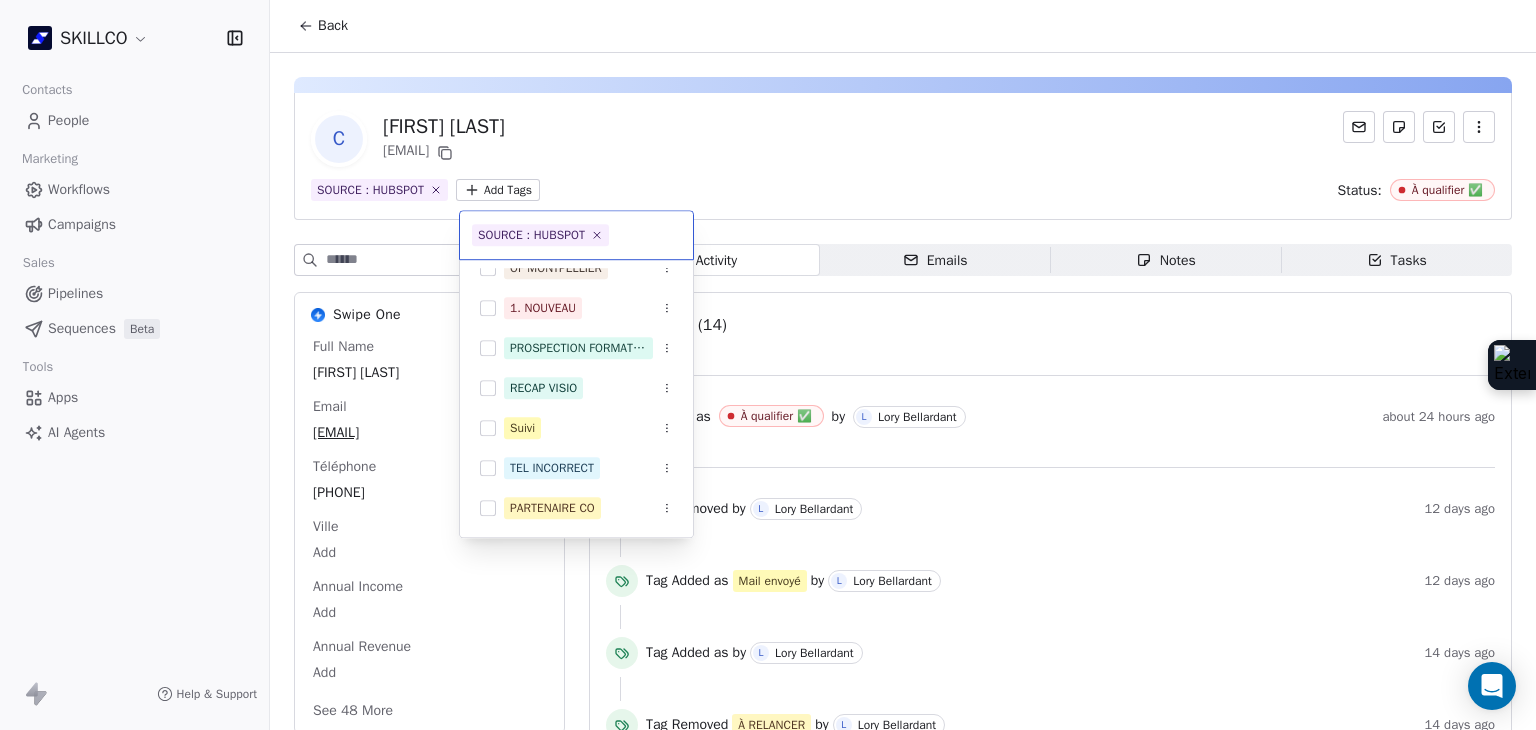 scroll, scrollTop: 578, scrollLeft: 0, axis: vertical 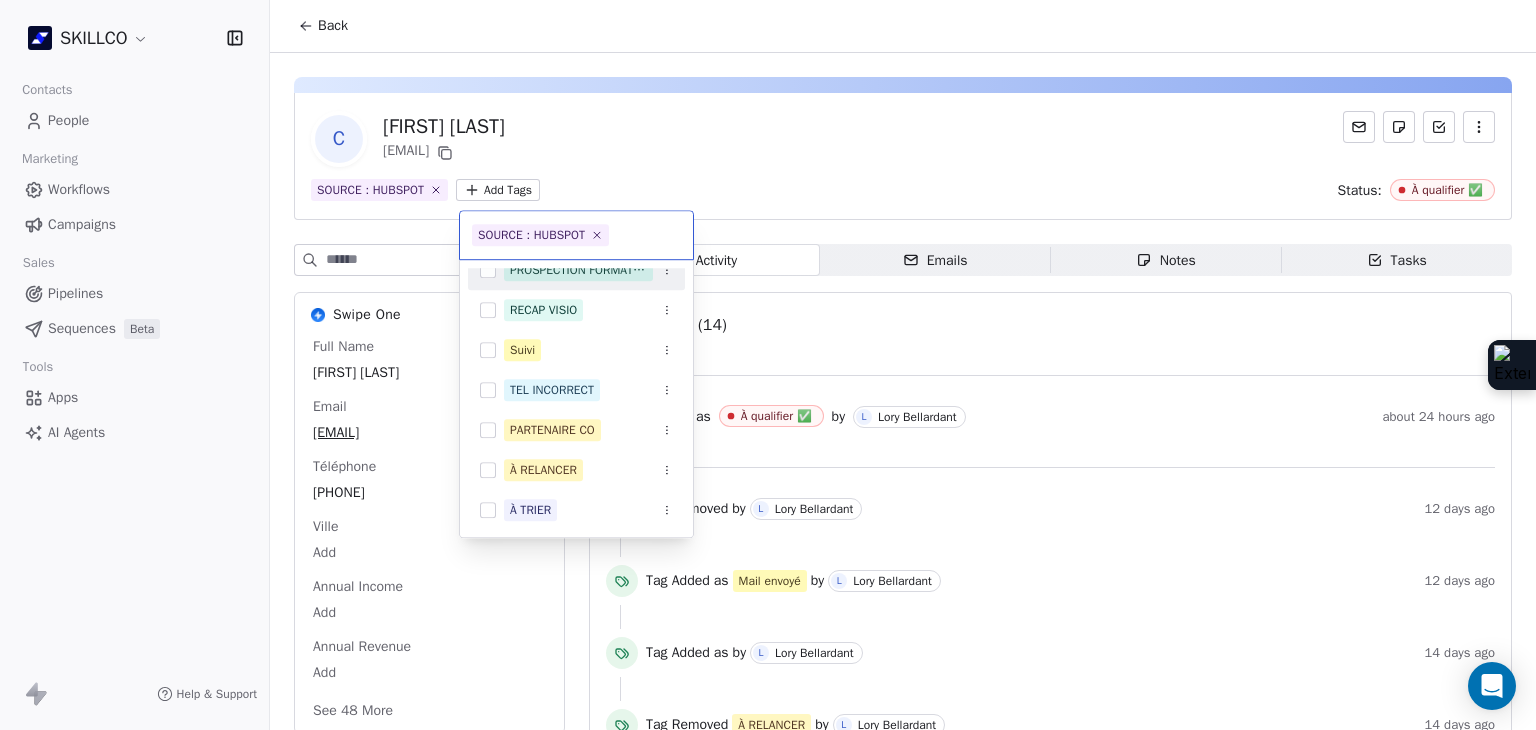 click on "SKILLCO Contacts People Marketing Workflows Campaigns Sales Pipelines Sequences Beta Tools Apps AI Agents Help & Support Back C Cédric EPAILLARD cedric.epaillard11@gmail.com SOURCE : HUBSPOT  Add Tags Status:  À qualifier ✅ Swipe One Full Name Cédric EPAILLARD Email cedric.epaillard11@gmail.com Téléphone 0683649256 Ville Add Annual Income Add Annual Revenue Add See   48   More   Calendly Activity Activity Emails Emails   Notes   Notes Tasks Tasks Total Activity (14) août 2025 added as À qualifier ✅ by L Lory Bellardant   about 24 hours ago juil. 2025 Tag Removed by L Lory Bellardant   12 days ago Tag Added as Mail envoyé by L Lory Bellardant   12 days ago Tag Added as by L Lory Bellardant   14 days ago Tag Removed À RELANCER by L Lory Bellardant   14 days ago L Lory Bellardant added a note - envoyer mail de présentation   14 days ago Entered a segment "Churn Risk"   14 days ago Tag Added as À RELANCER by L Lory Bellardant   14 days ago L Lory Bellardant added a note -   14 days ago juin 2025" at bounding box center (768, 365) 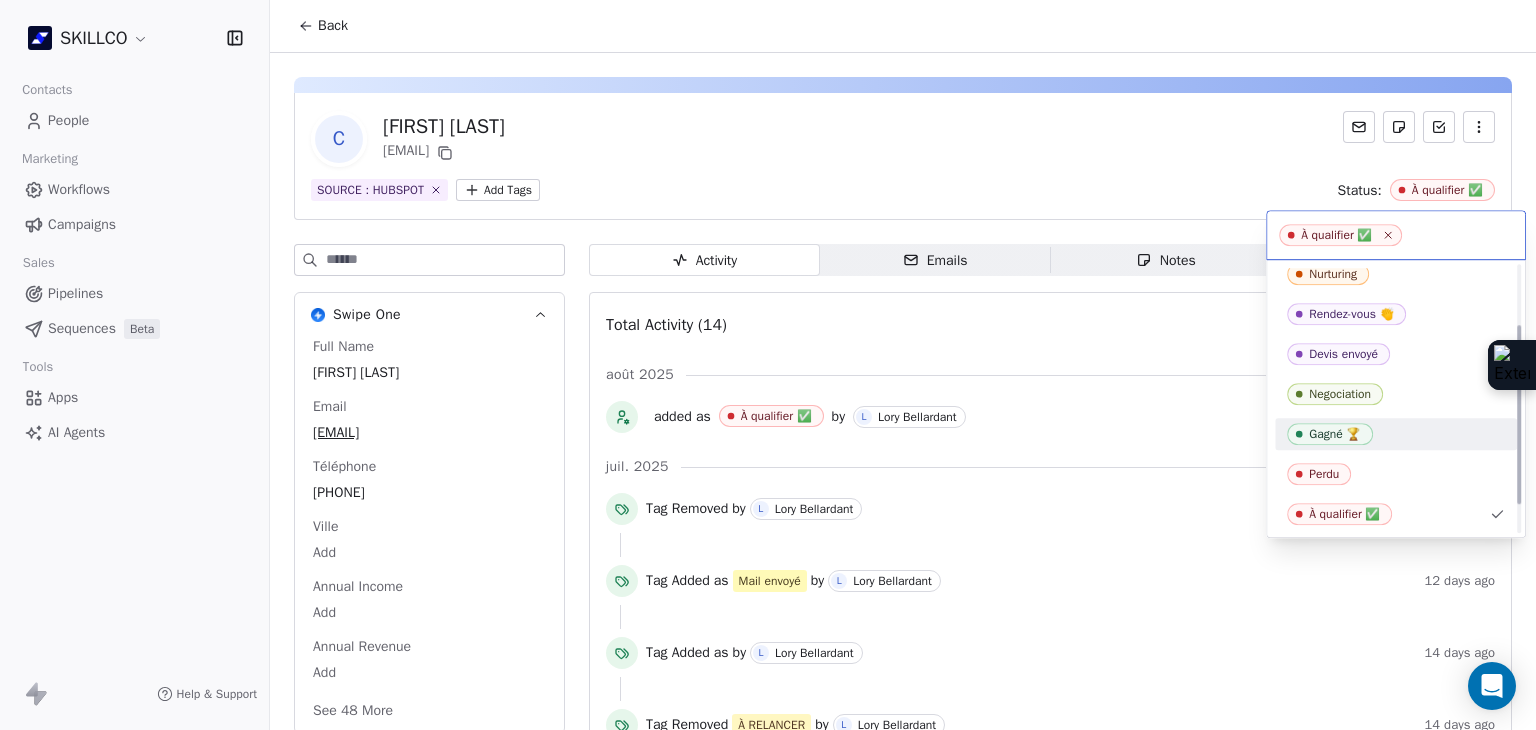 scroll, scrollTop: 0, scrollLeft: 0, axis: both 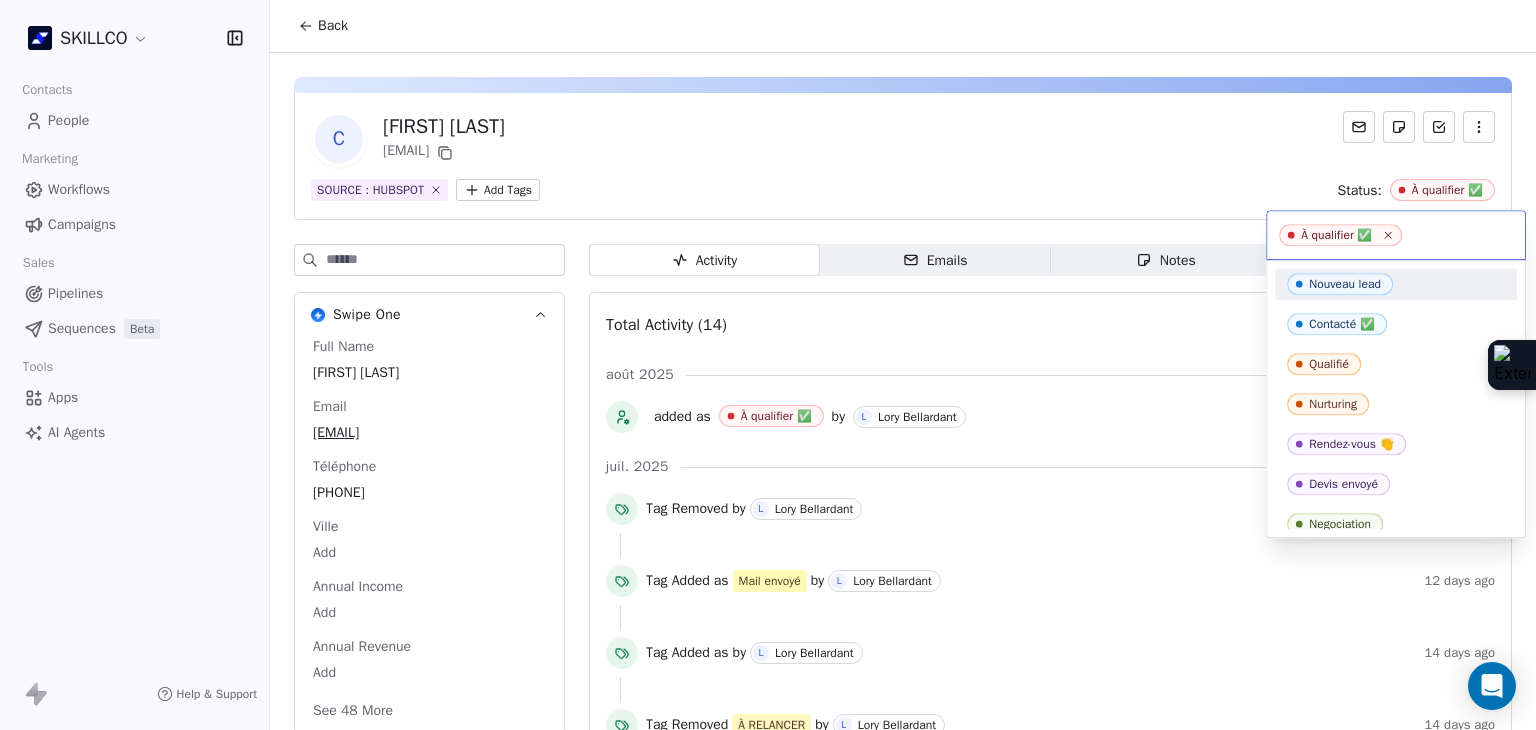 click on "SKILLCO Contacts People Marketing Workflows Campaigns Sales Pipelines Sequences Beta Tools Apps AI Agents Help & Support Back C Cédric EPAILLARD cedric.epaillard11@gmail.com SOURCE : HUBSPOT  Add Tags Status:  À qualifier ✅ Swipe One Full Name Cédric EPAILLARD Email cedric.epaillard11@gmail.com Téléphone 0683649256 Ville Add Annual Income Add Annual Revenue Add See   48   More   Calendly Activity Activity Emails Emails   Notes   Notes Tasks Tasks Total Activity (14) août 2025 added as À qualifier ✅ by L Lory Bellardant   about 24 hours ago juil. 2025 Tag Removed by L Lory Bellardant   12 days ago Tag Added as Mail envoyé by L Lory Bellardant   12 days ago Tag Added as by L Lory Bellardant   14 days ago Tag Removed À RELANCER by L Lory Bellardant   14 days ago L Lory Bellardant added a note - envoyer mail de présentation   14 days ago Entered a segment "Churn Risk"   14 days ago Tag Added as À RELANCER by L Lory Bellardant   14 days ago L Lory Bellardant added a note -   14 days ago juin 2025" at bounding box center (768, 365) 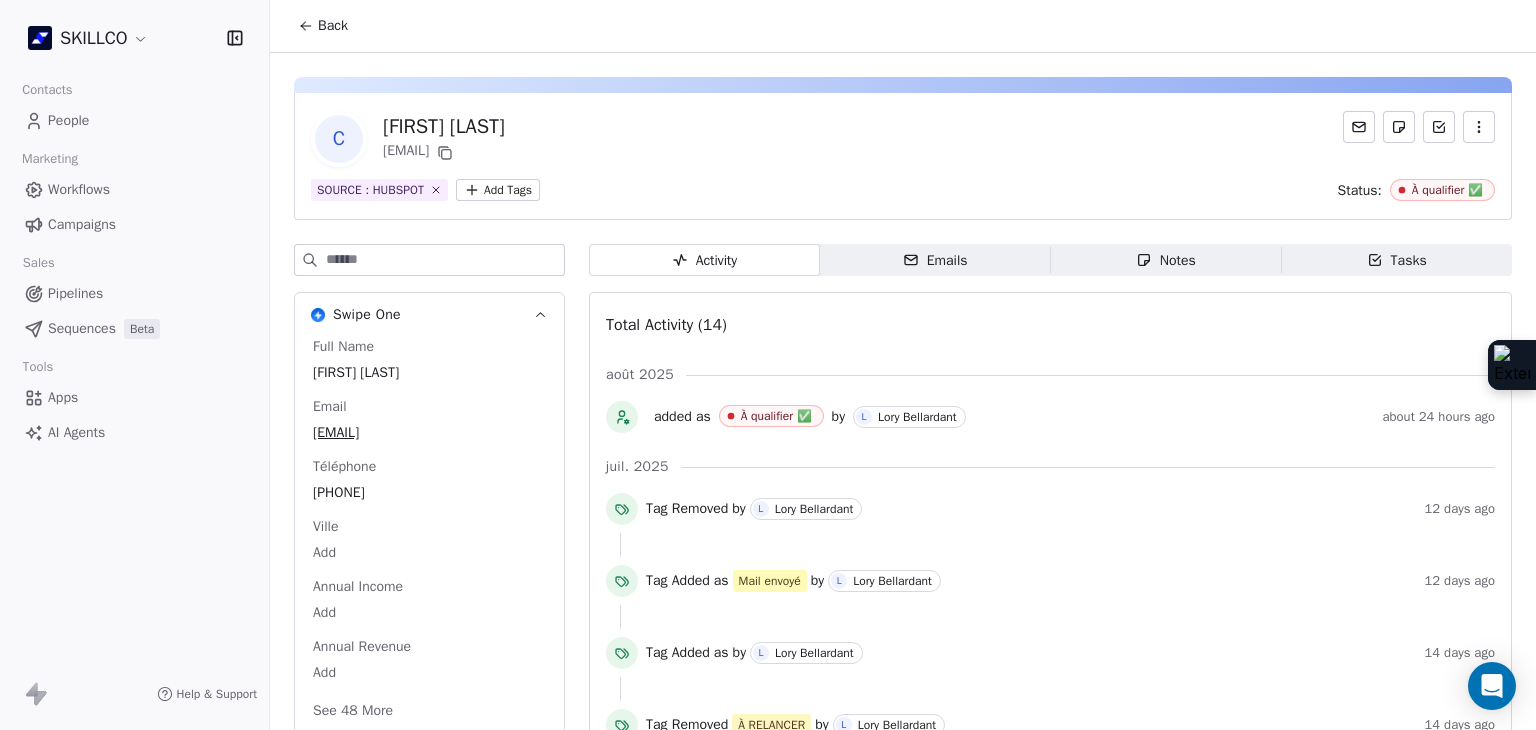 click on "SKILLCO Contacts People Marketing Workflows Campaigns Sales Pipelines Sequences Beta Tools Apps AI Agents Help & Support Back C Cédric EPAILLARD cedric.epaillard11@gmail.com SOURCE : HUBSPOT  Add Tags Status:  À qualifier ✅ Swipe One Full Name Cédric EPAILLARD Email cedric.epaillard11@gmail.com Téléphone 0683649256 Ville Add Annual Income Add Annual Revenue Add See   48   More   Calendly Activity Activity Emails Emails   Notes   Notes Tasks Tasks Total Activity (14) août 2025 added as À qualifier ✅ by L Lory Bellardant   about 24 hours ago juil. 2025 Tag Removed by L Lory Bellardant   12 days ago Tag Added as Mail envoyé by L Lory Bellardant   12 days ago Tag Added as by L Lory Bellardant   14 days ago Tag Removed À RELANCER by L Lory Bellardant   14 days ago L Lory Bellardant added a note - envoyer mail de présentation   14 days ago Entered a segment "Churn Risk"   14 days ago Tag Added as À RELANCER by L Lory Bellardant   14 days ago L Lory Bellardant added a note -   14 days ago juin 2025" at bounding box center [768, 365] 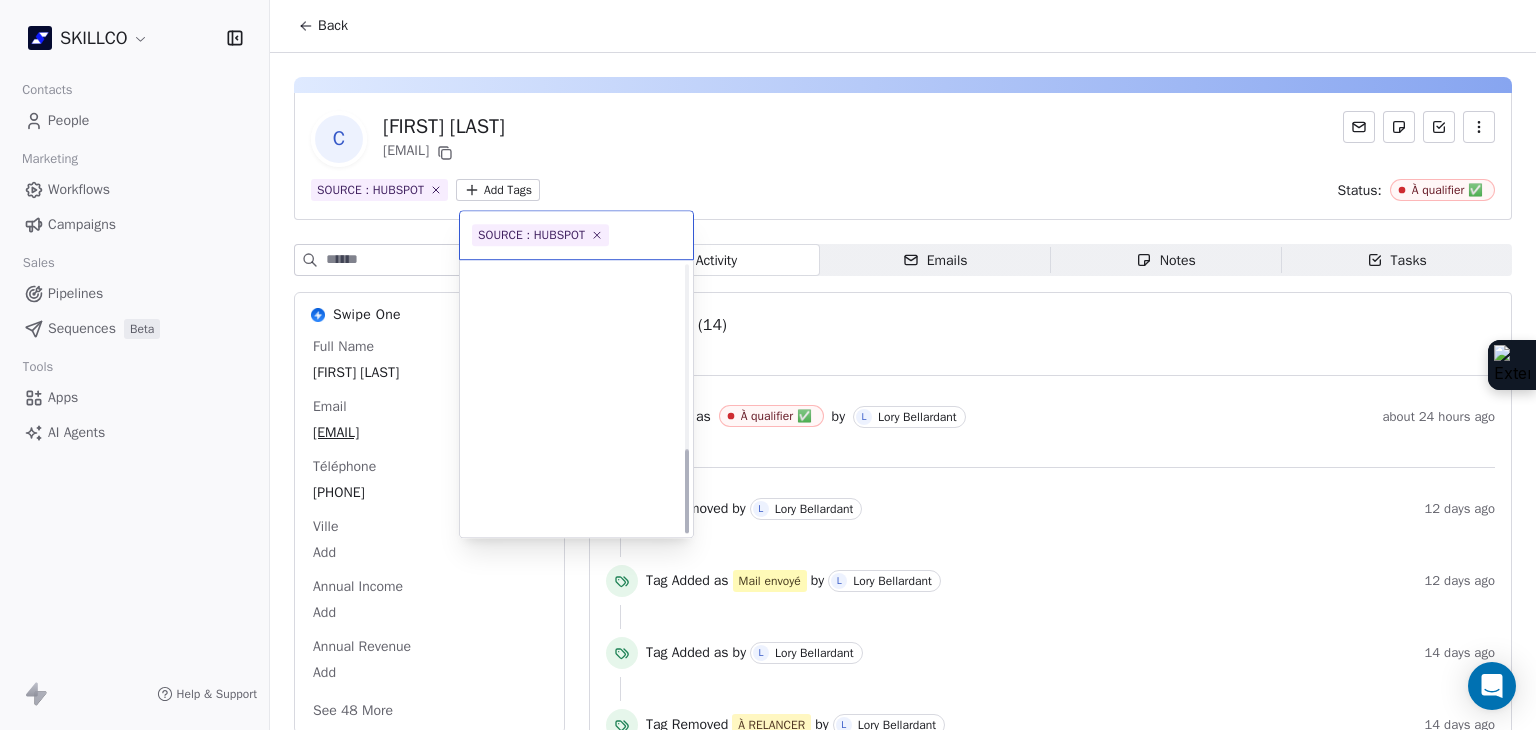 scroll, scrollTop: 578, scrollLeft: 0, axis: vertical 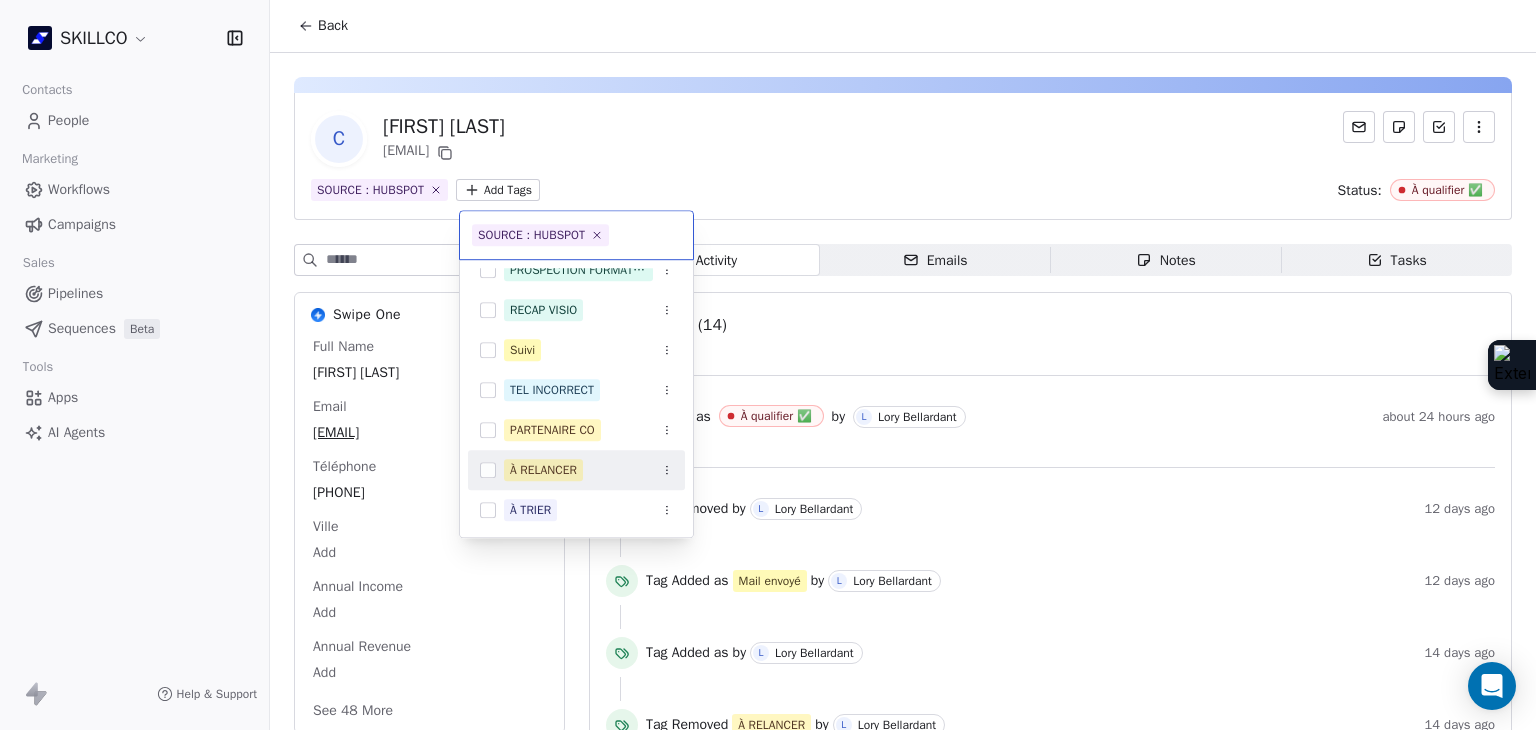 click on "À RELANCER" at bounding box center (543, 470) 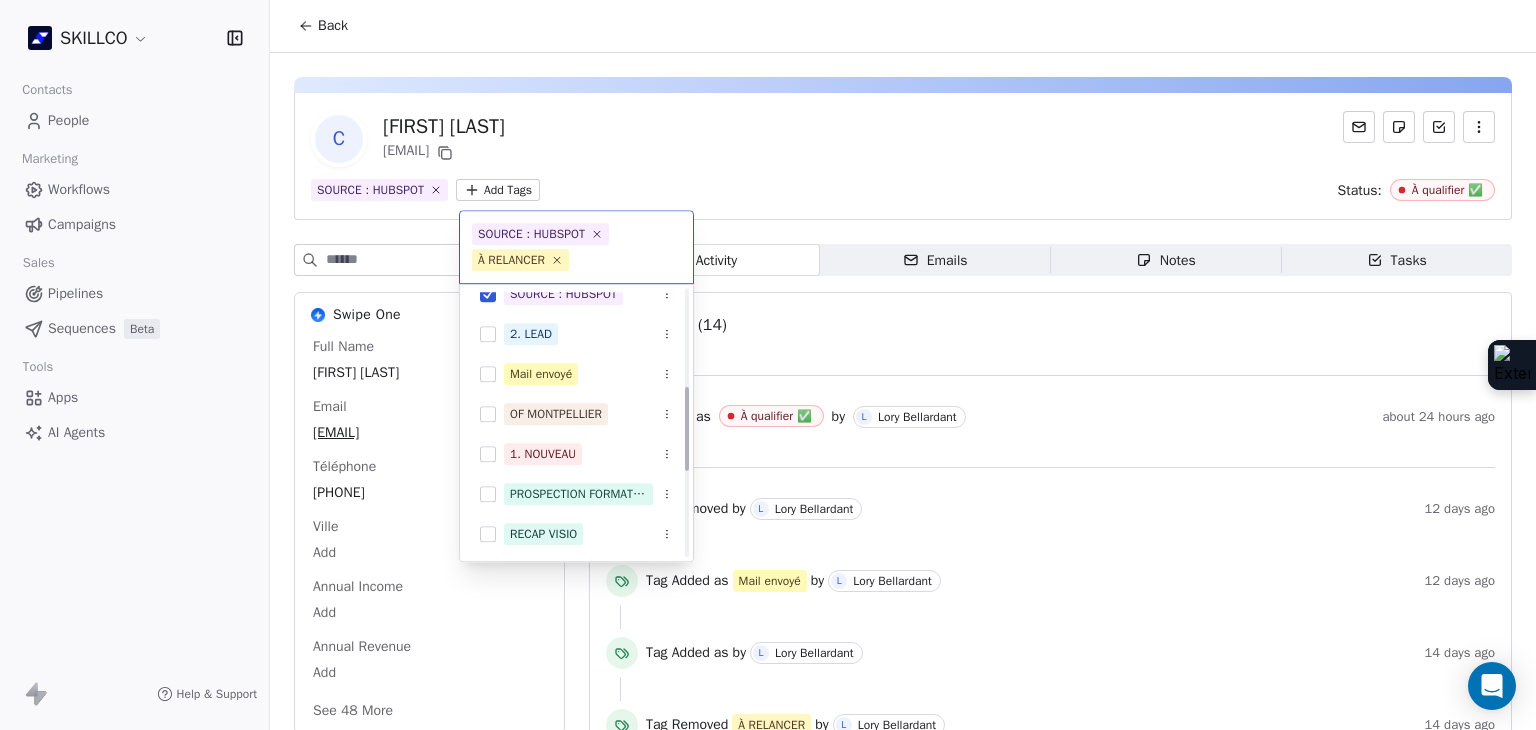 scroll, scrollTop: 278, scrollLeft: 0, axis: vertical 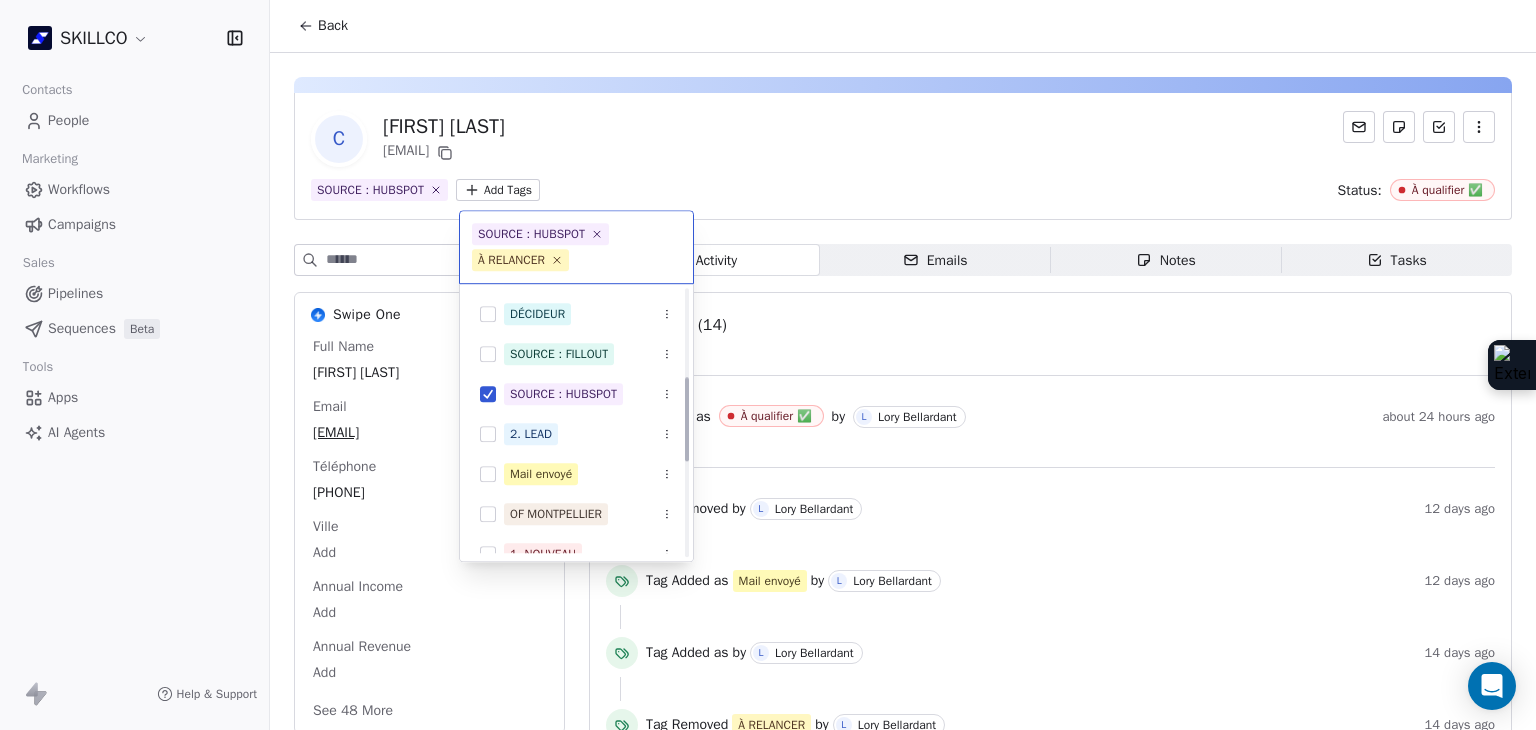 click on "Mail envoyé" at bounding box center (588, 474) 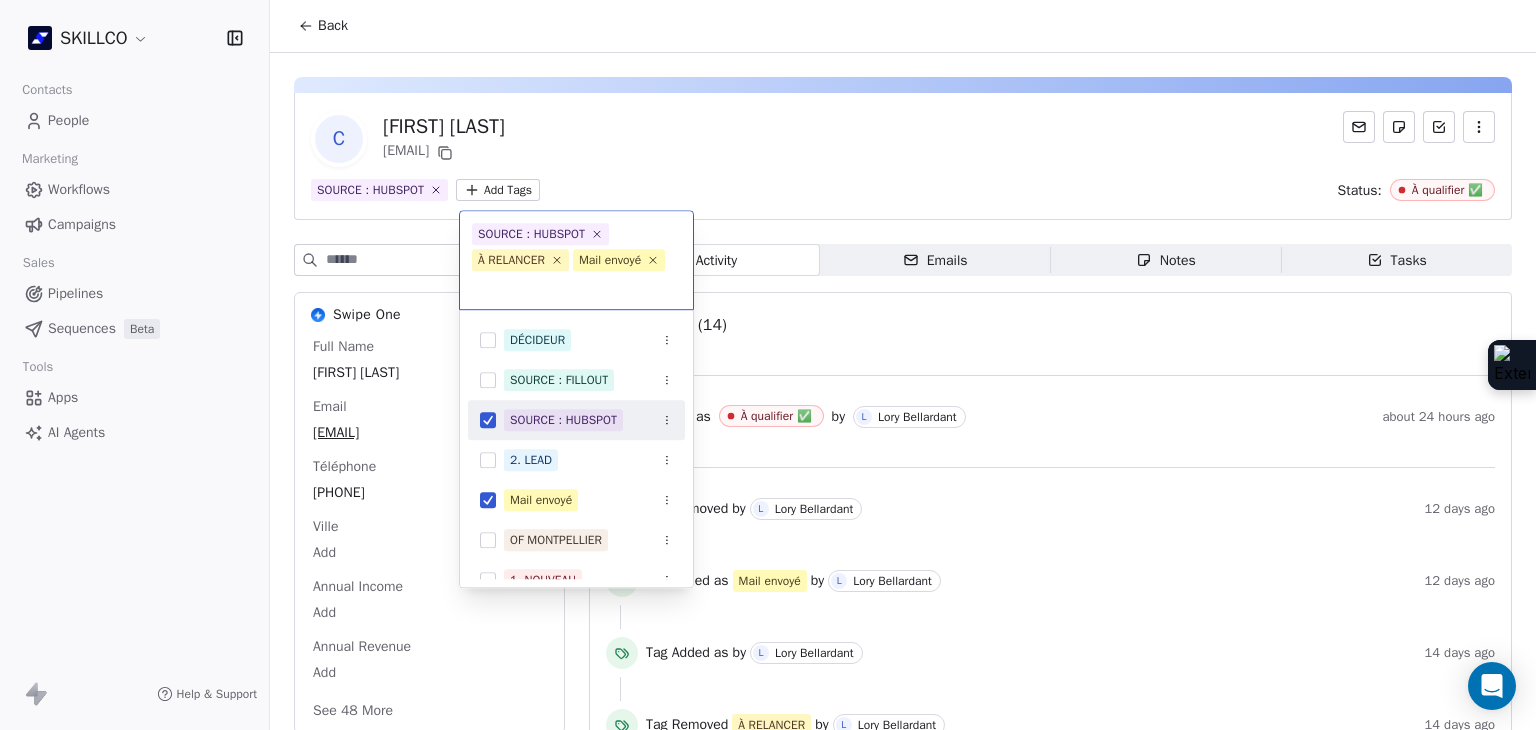 click on "SKILLCO Contacts People Marketing Workflows Campaigns Sales Pipelines Sequences Beta Tools Apps AI Agents Help & Support Back C Cédric EPAILLARD cedric.epaillard11@gmail.com SOURCE : HUBSPOT  Add Tags Status:  À qualifier ✅ Swipe One Full Name Cédric EPAILLARD Email cedric.epaillard11@gmail.com Téléphone 0683649256 Ville Add Annual Income Add Annual Revenue Add See   48   More   Calendly Activity Activity Emails Emails   Notes   Notes Tasks Tasks Total Activity (14) août 2025 added as À qualifier ✅ by L Lory Bellardant   about 24 hours ago juil. 2025 Tag Removed by L Lory Bellardant   12 days ago Tag Added as Mail envoyé by L Lory Bellardant   12 days ago Tag Added as by L Lory Bellardant   14 days ago Tag Removed À RELANCER by L Lory Bellardant   14 days ago L Lory Bellardant added a note - envoyer mail de présentation   14 days ago Entered a segment "Churn Risk"   14 days ago Tag Added as À RELANCER by L Lory Bellardant   14 days ago L Lory Bellardant added a note -   14 days ago juin 2025" at bounding box center (768, 365) 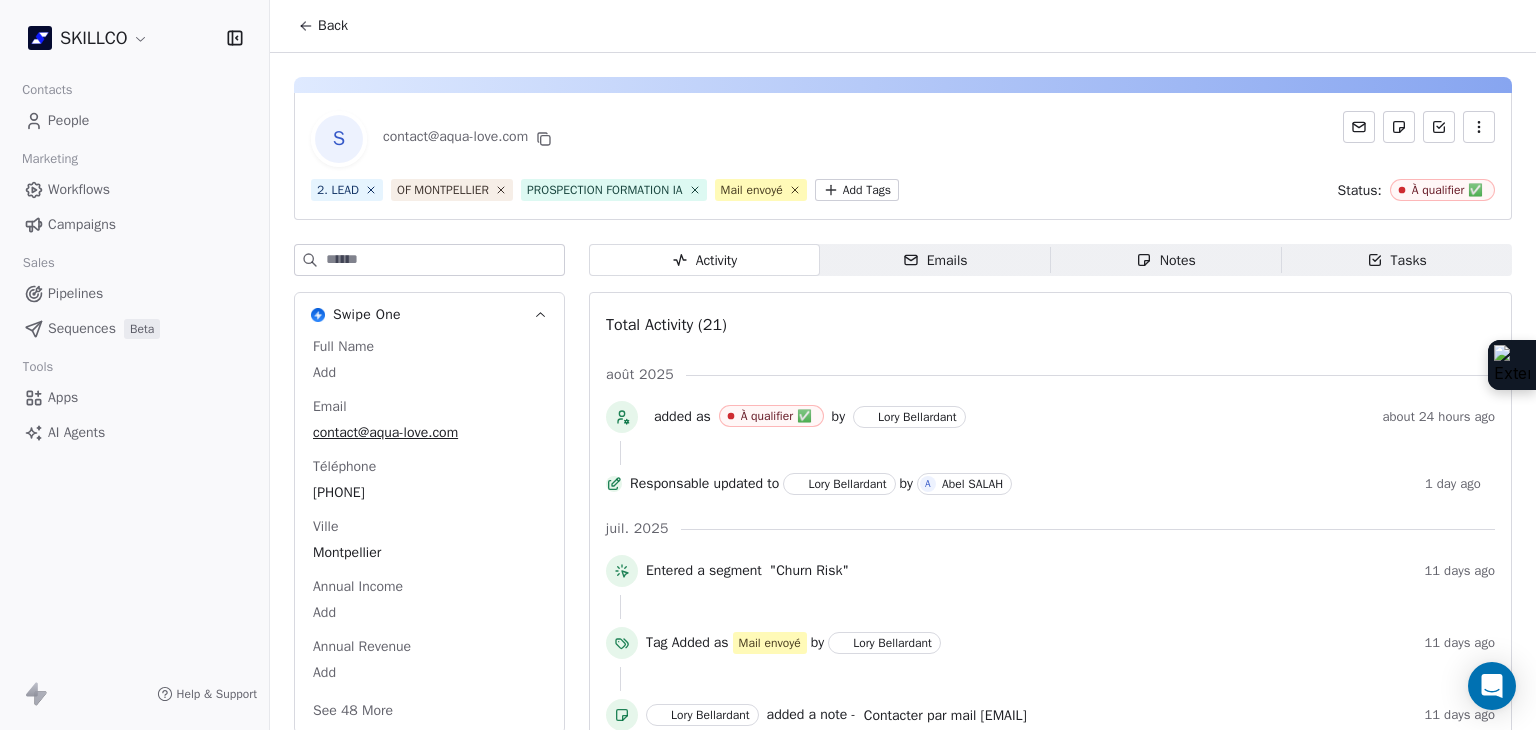 scroll, scrollTop: 0, scrollLeft: 0, axis: both 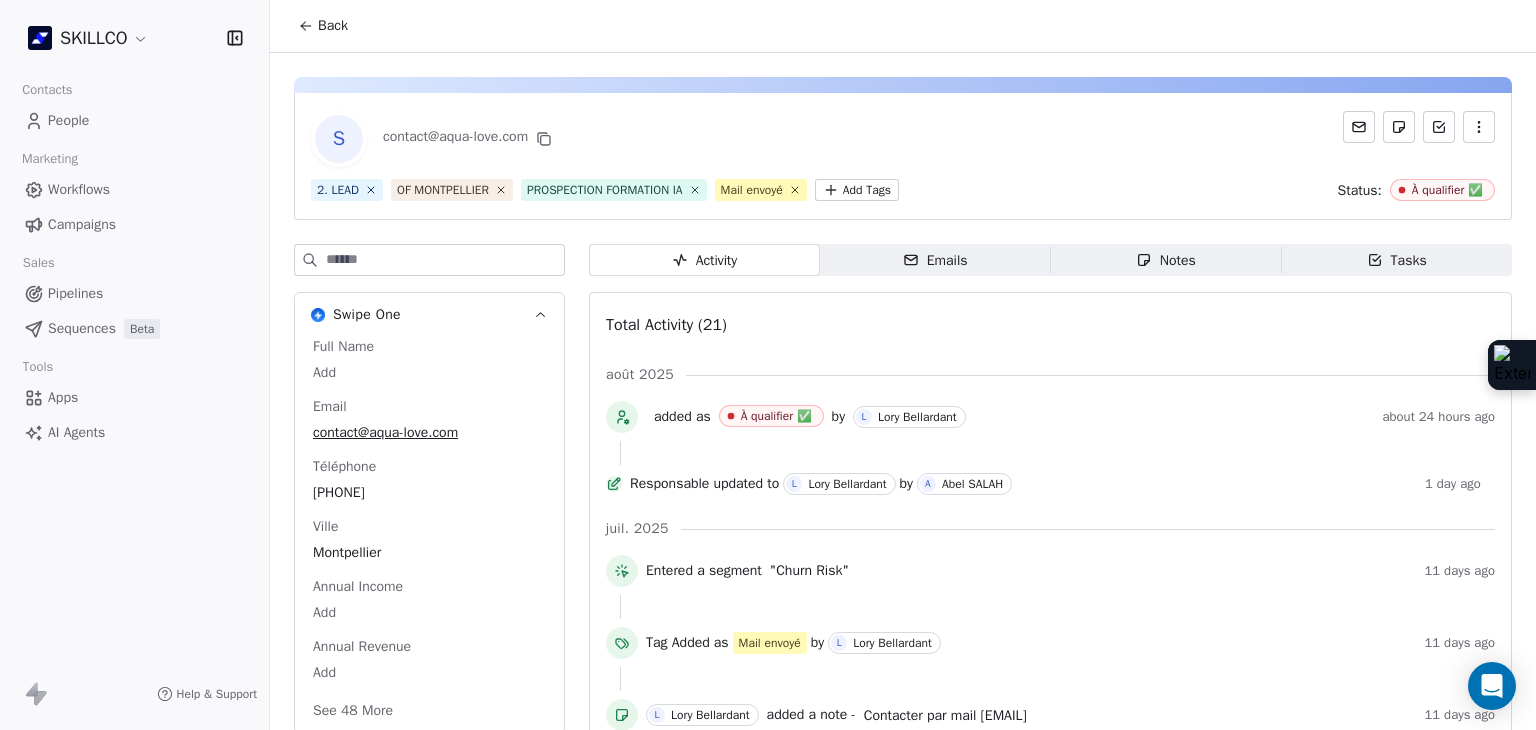 click on "Emails Emails" at bounding box center [935, 260] 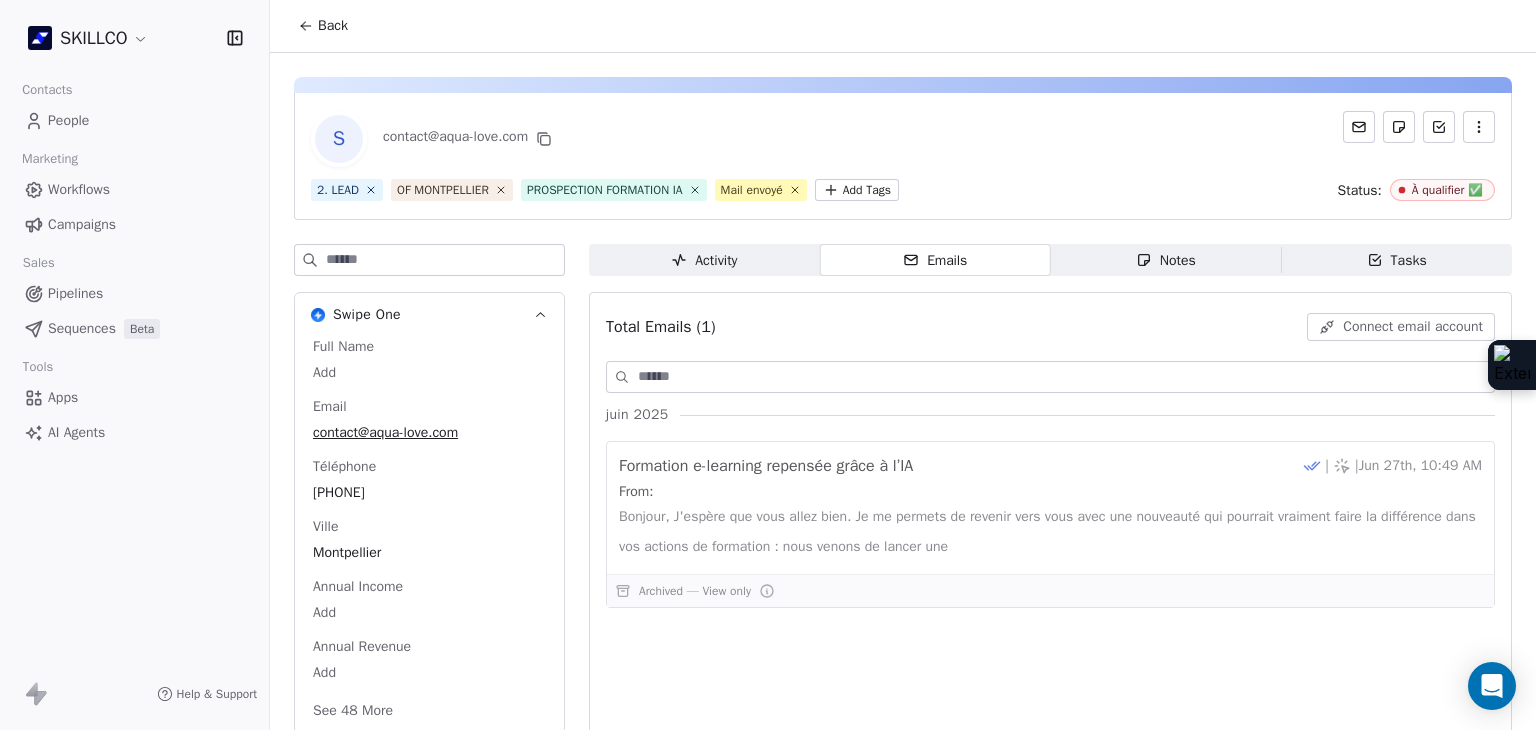 click on "Notes" at bounding box center (1166, 260) 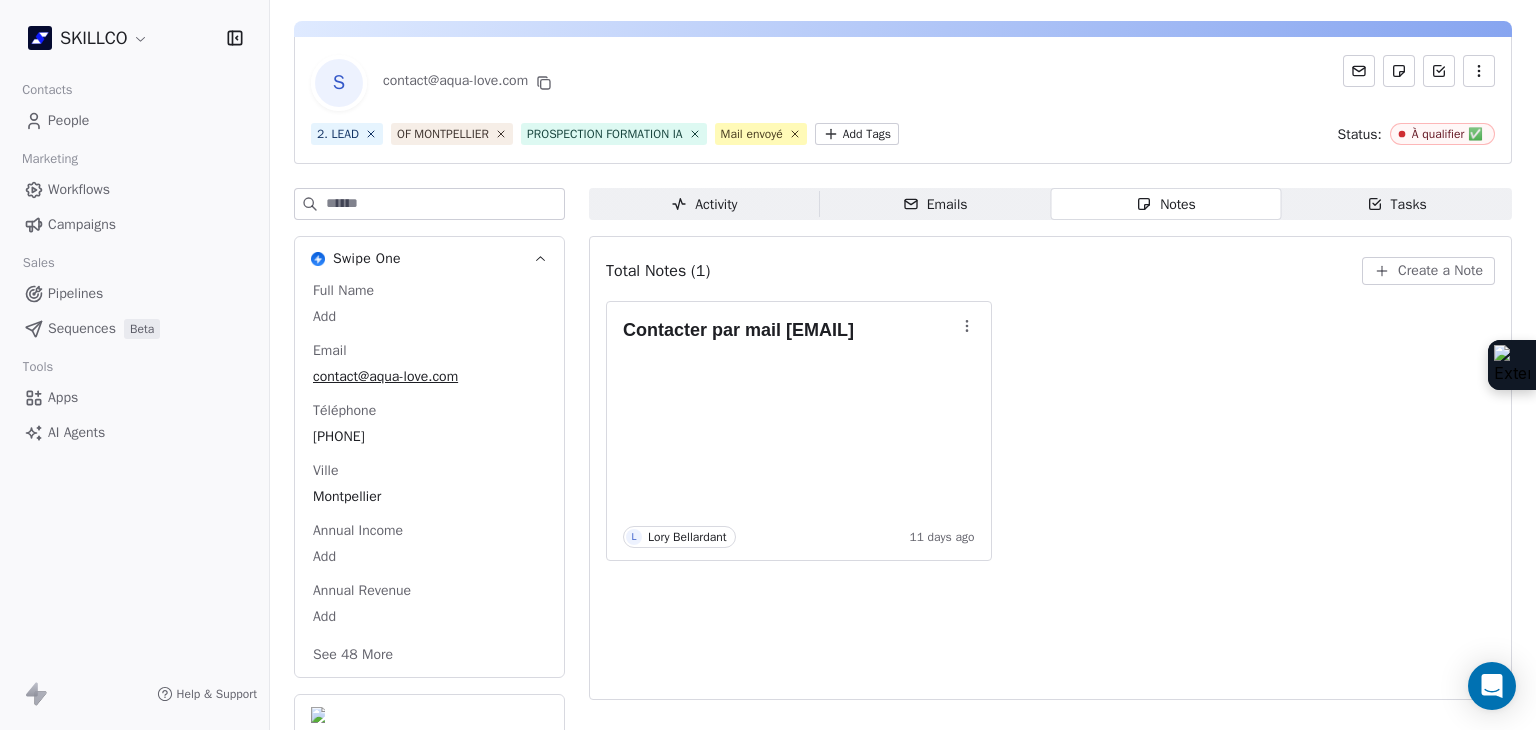 scroll, scrollTop: 107, scrollLeft: 0, axis: vertical 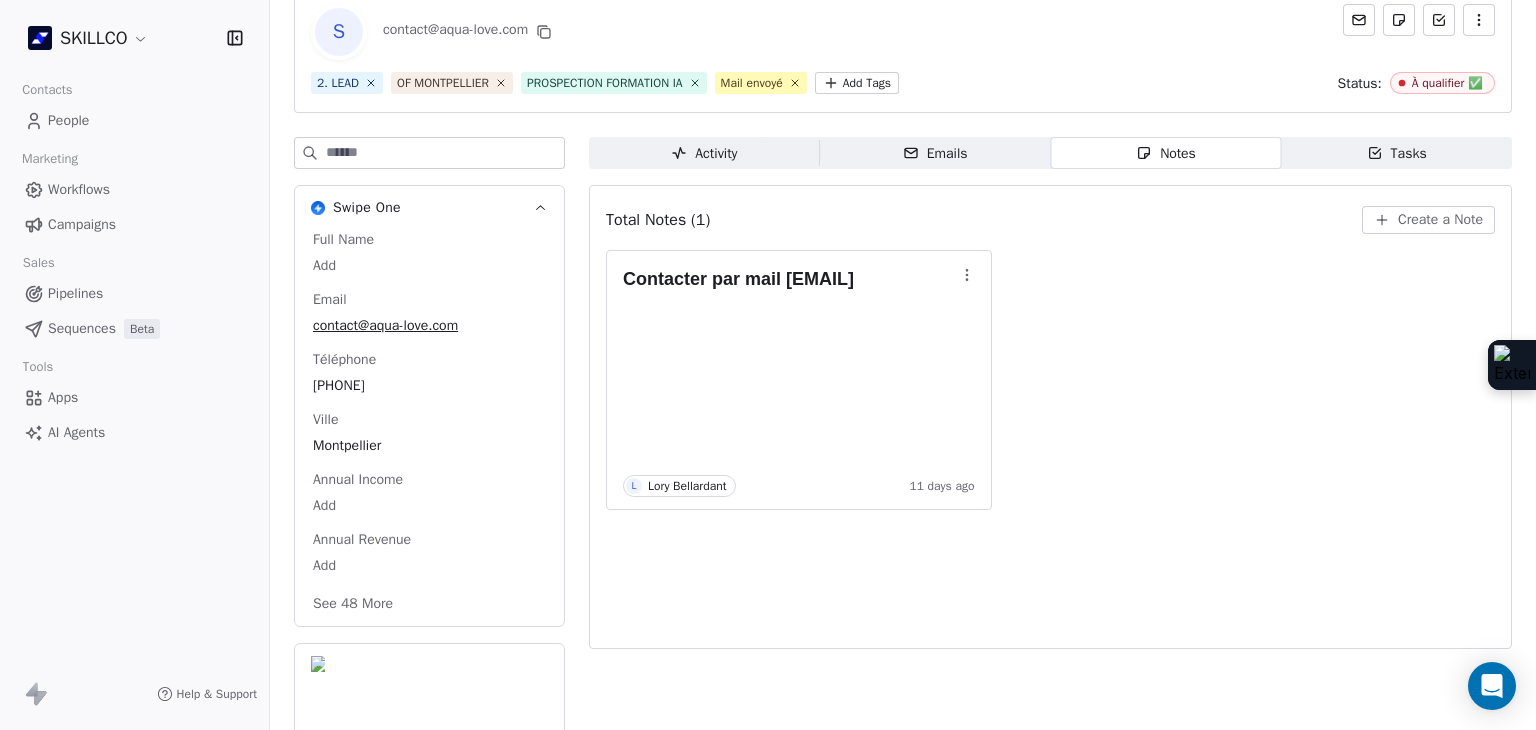 click on "See   48   More" at bounding box center (353, 604) 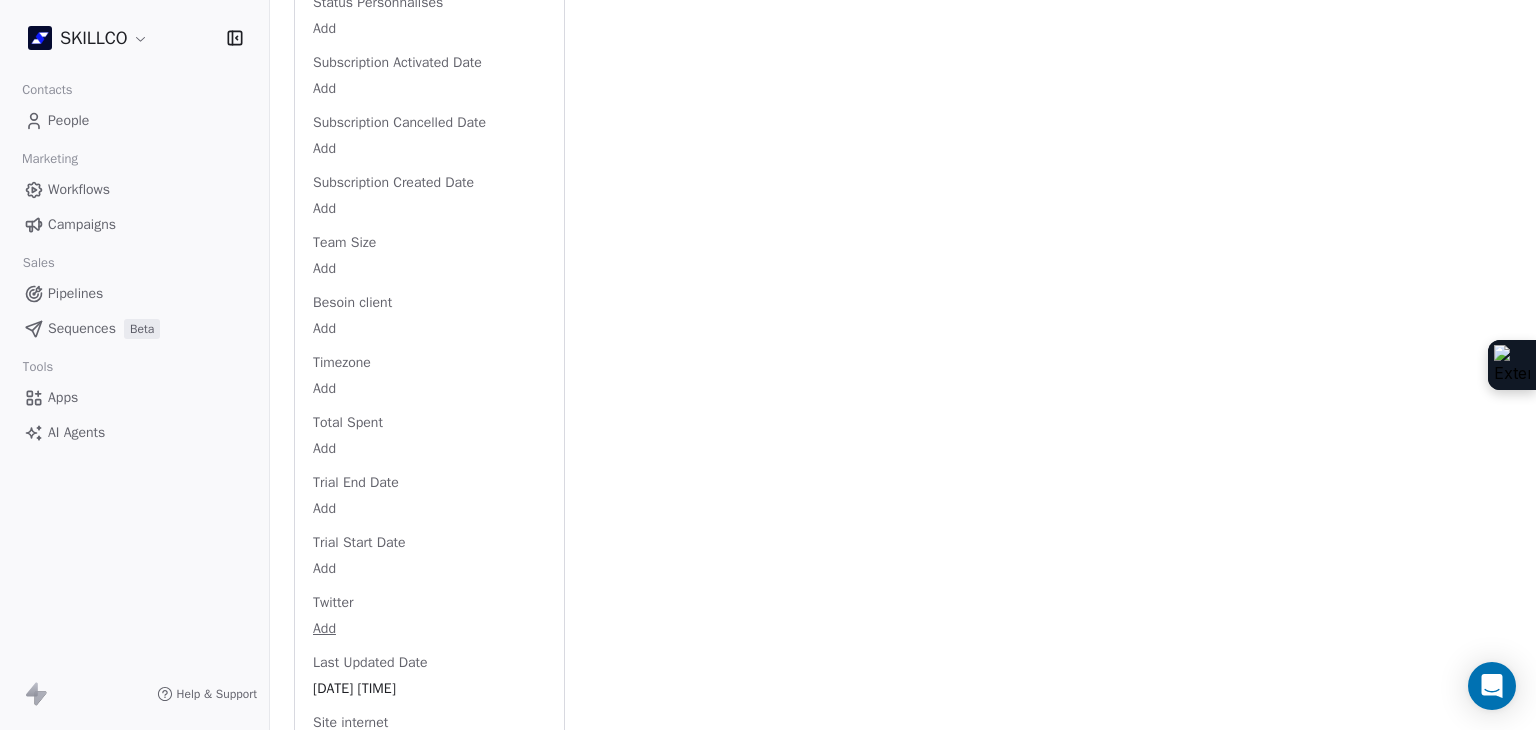 scroll, scrollTop: 2971, scrollLeft: 0, axis: vertical 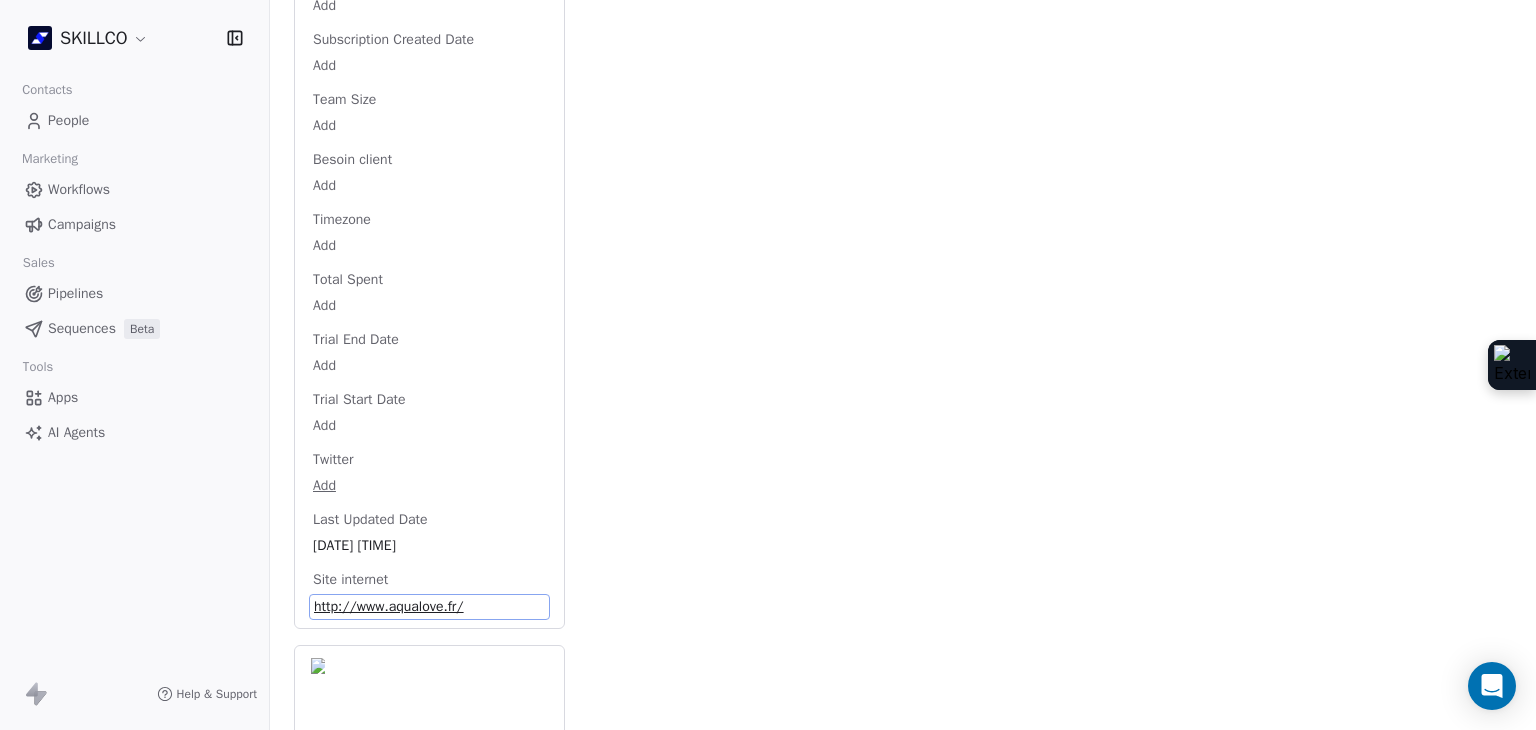 click on "http://www.aqualove.fr/" at bounding box center [429, 607] 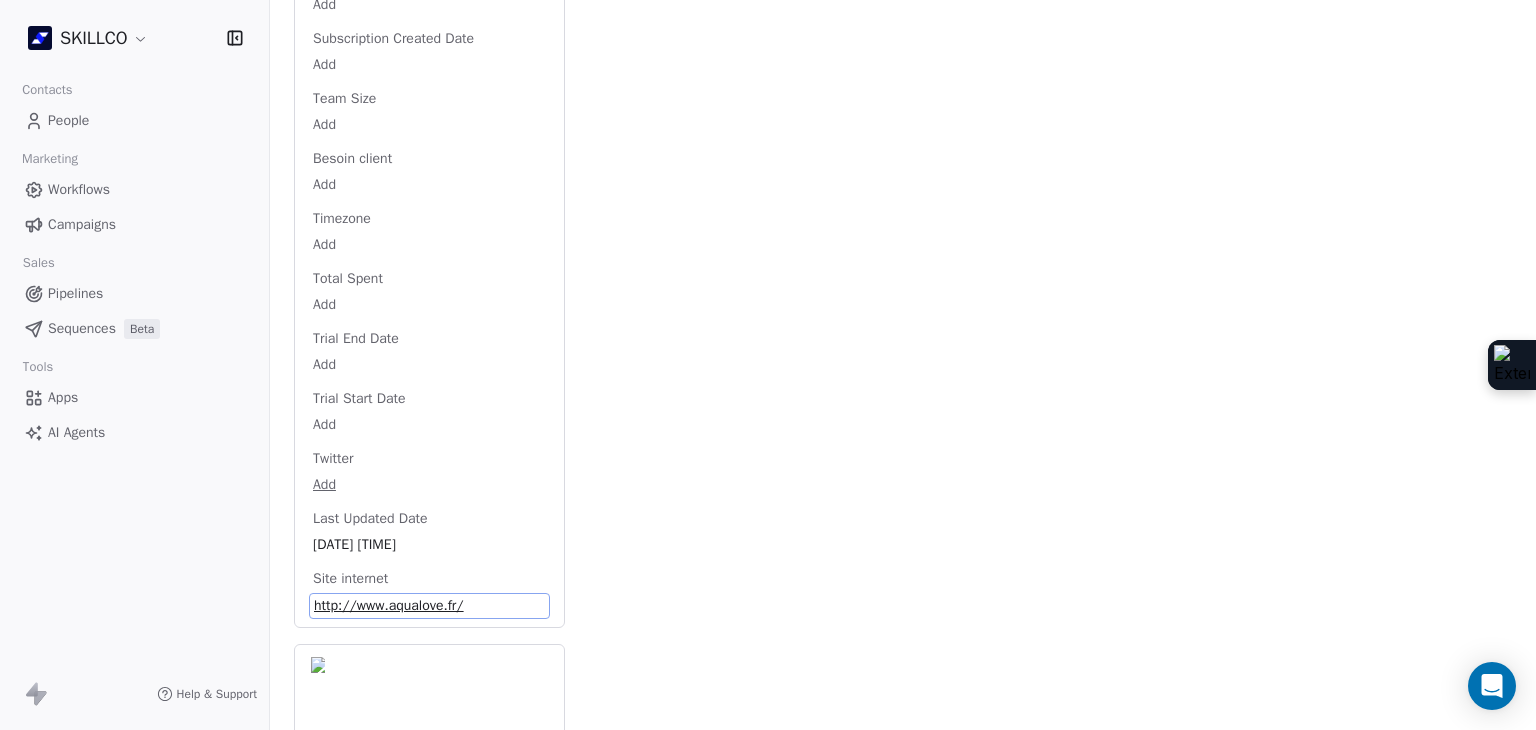 click on "http://www.aqualove.fr/" at bounding box center (429, 606) 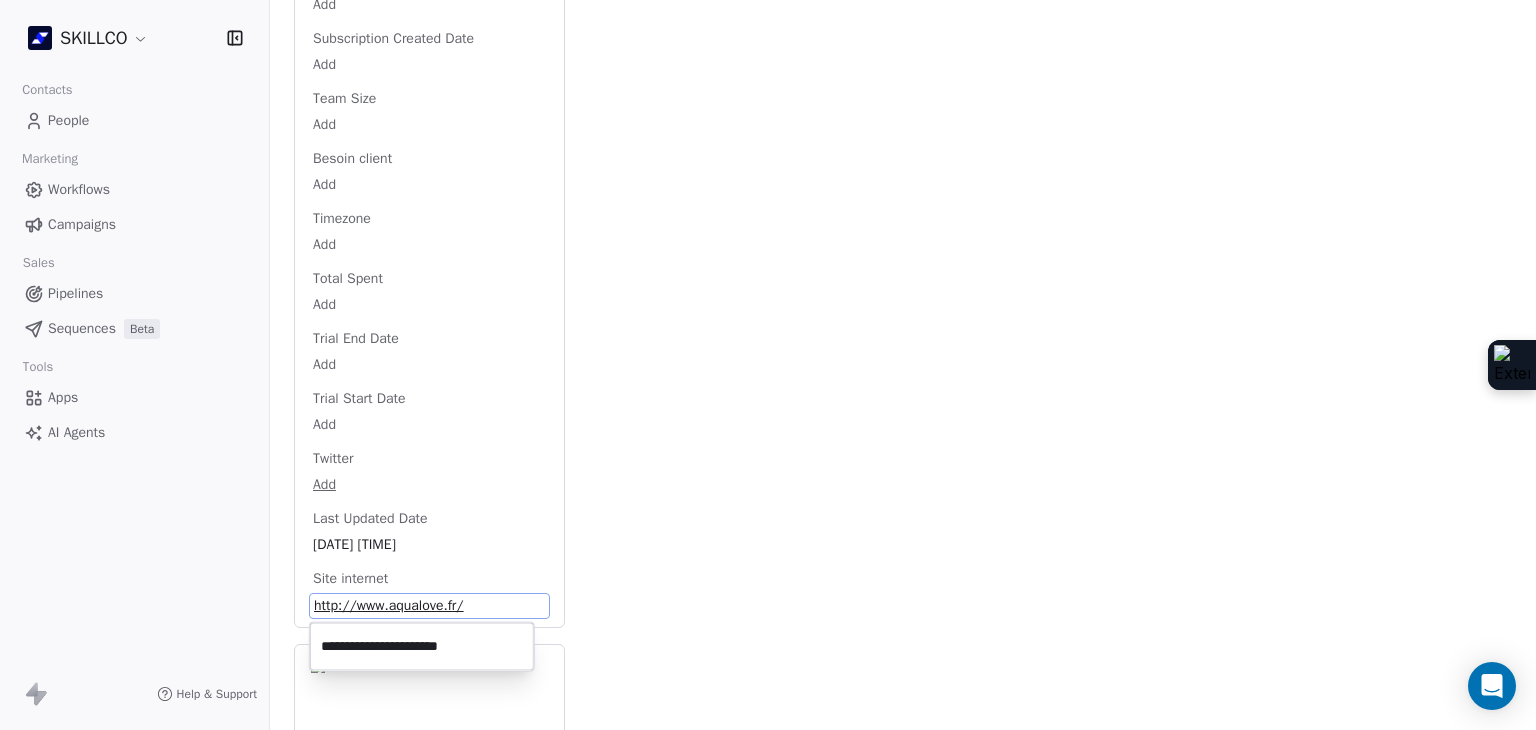 click on "**********" at bounding box center [422, 647] 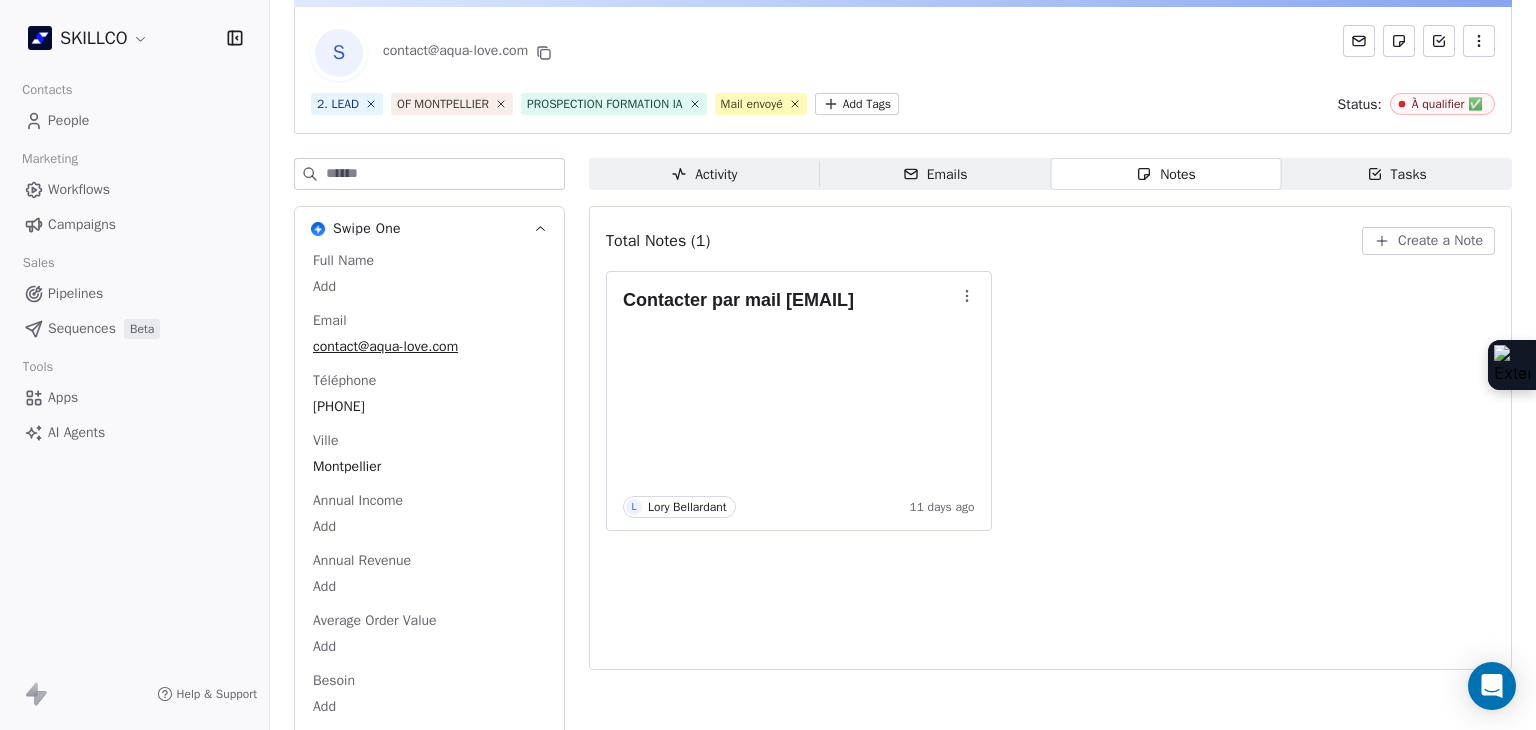 scroll, scrollTop: 0, scrollLeft: 0, axis: both 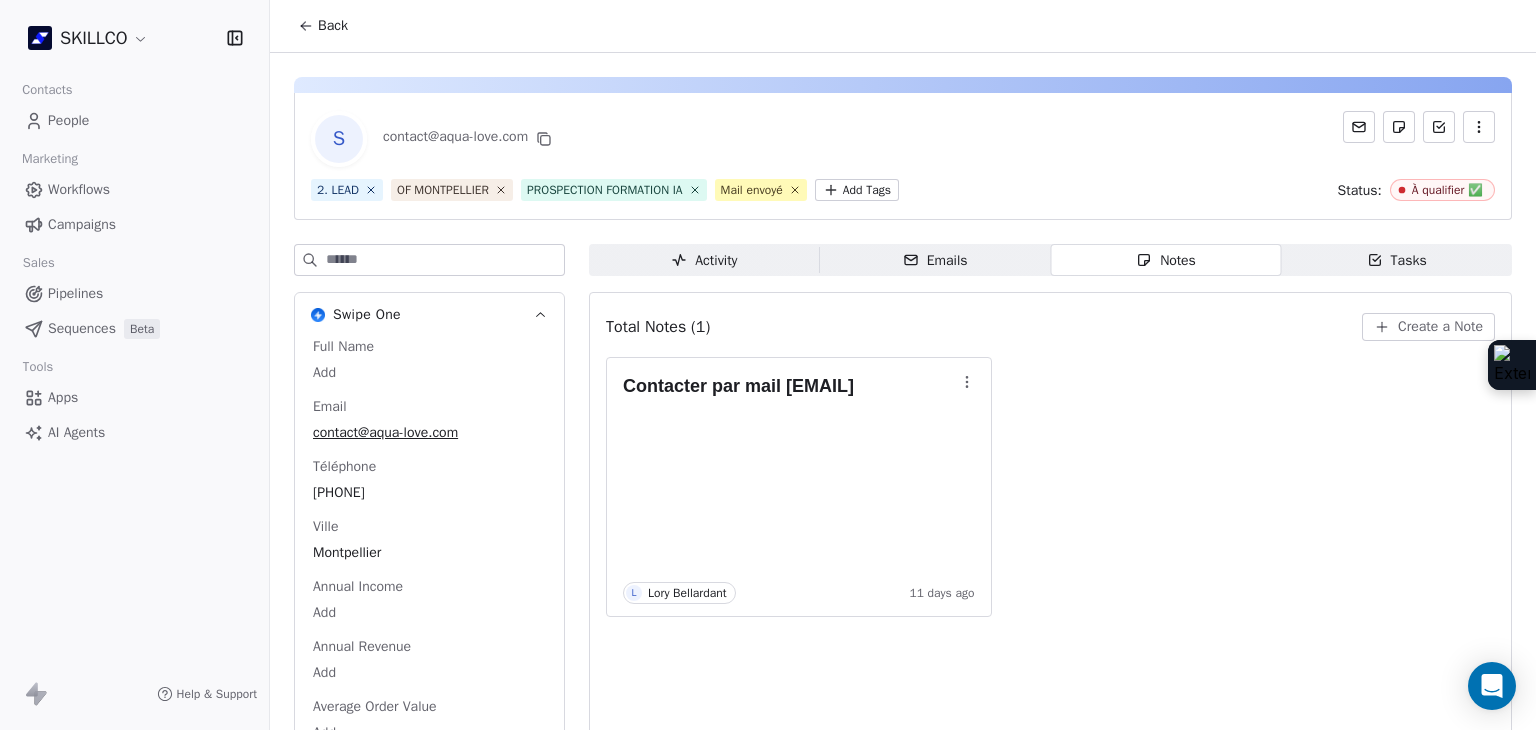 click 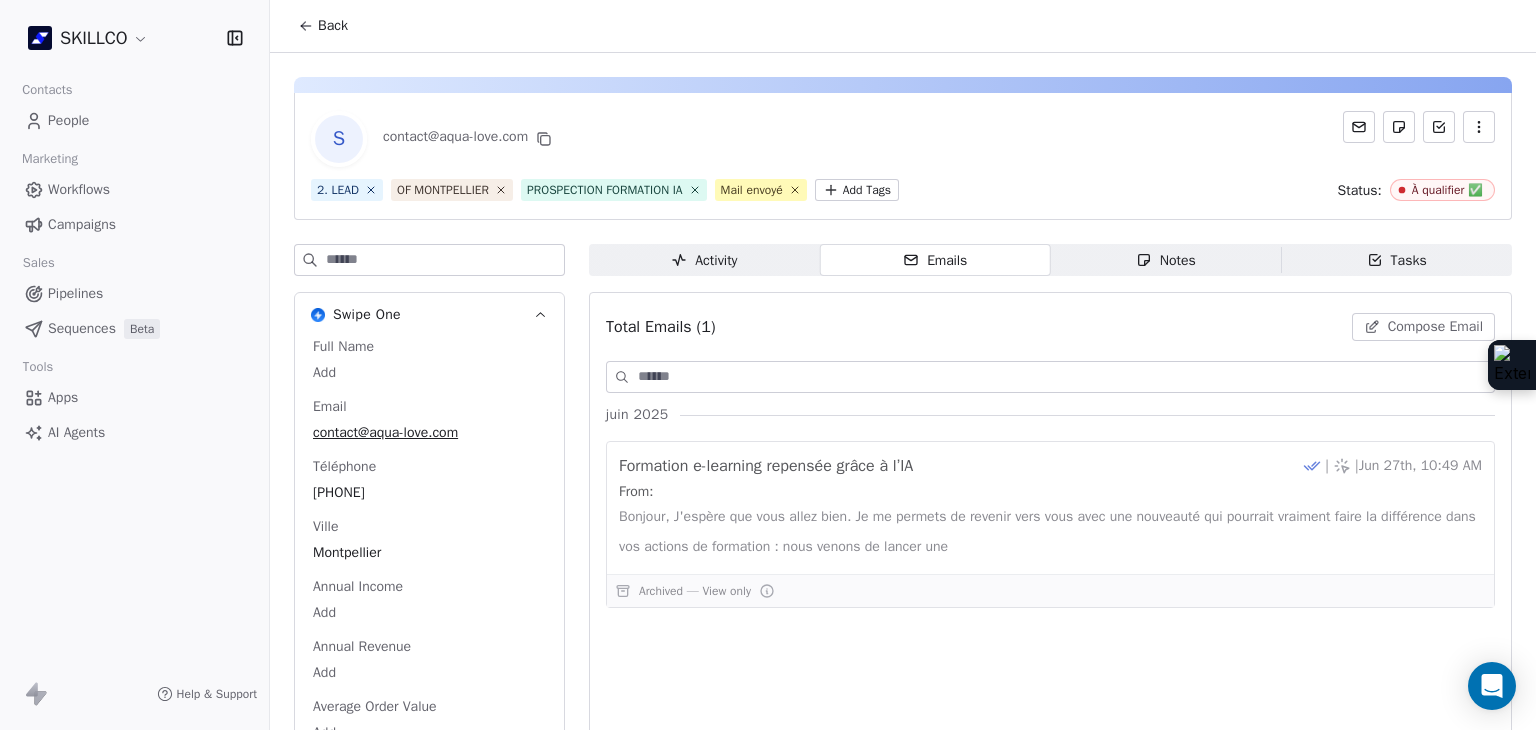 click on "Activity Activity" at bounding box center [704, 260] 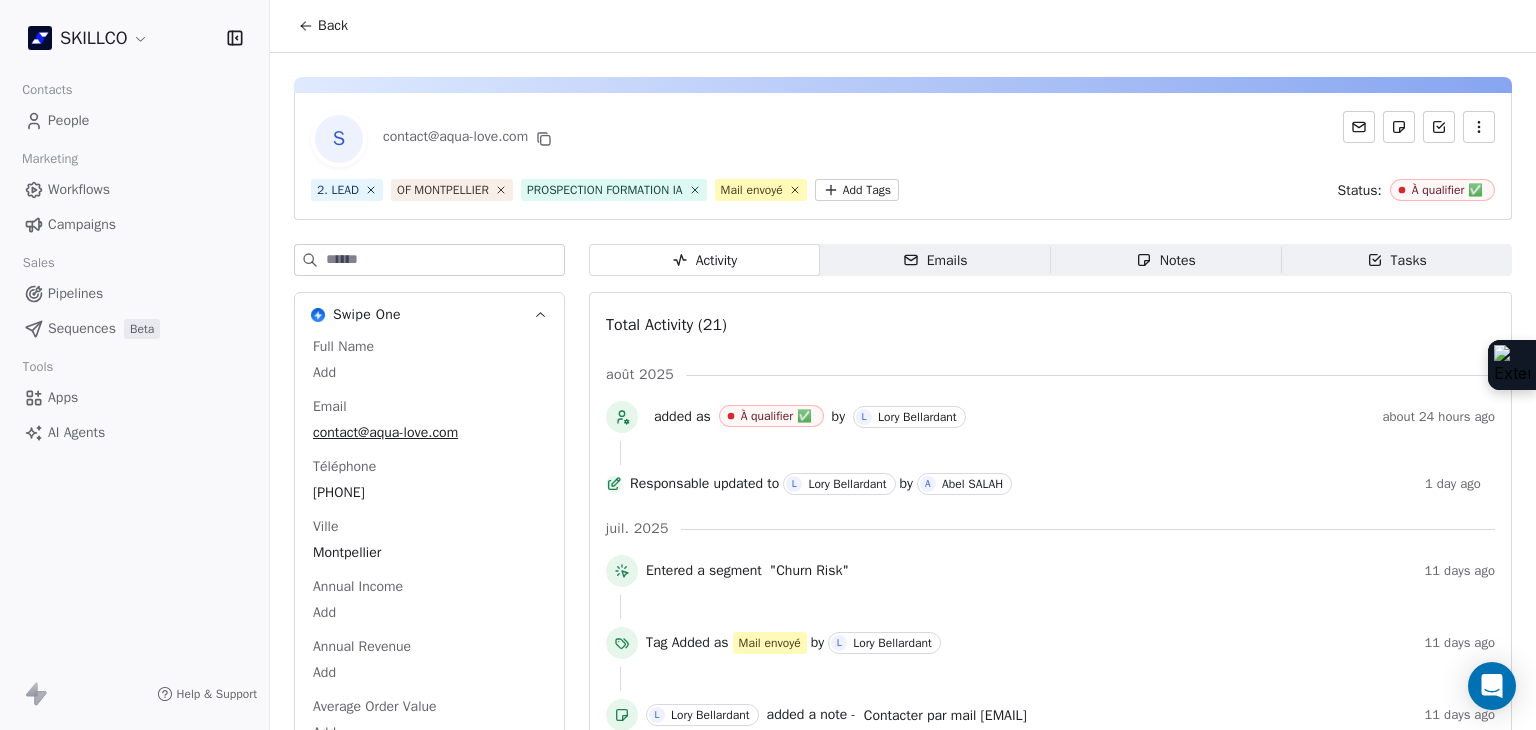 click on "SKILLCO Contacts People Marketing Workflows Campaigns Sales Pipelines Sequences Beta Tools Apps AI Agents Help & Support Back S contact@aqua-love.com 2. LEAD OF MONTPELLIER PROSPECTION FORMATION IA Mail envoyé  Add Tags Status:  À qualifier ✅ Swipe One Full Name Add Email contact@aqua-love.com Téléphone 33750529797 Ville Montpellier Annual Income Add Annual Revenue Add Average Order Value Add Besoin Add Birthday Add Browser Add Contact Source Add Pays Add Created Date May 28, 2025 03:36 PM Customer Lifetime Value Add Department Add Derniere page consulte Add Device Add Email Verification Status Valid Entreprise Aqualove Sauvetage Facebook https://www.facebook.com/aqualove.sauvetage/ First Purchase Date Add Prénom Add Gender Add Poste Add Langue Add Last Abandoned Date Add Last Purchase Date Add Last Activity Date Jun 27, 2025 01:01 PM Nom Add LinkedIn Add Marketing Contact Status Add Email Marketing Consent Subscribed MRR Add Next Billing Date Add Notes Add Scoring 0/10 Add Occupation Add Add Add Add" at bounding box center (768, 365) 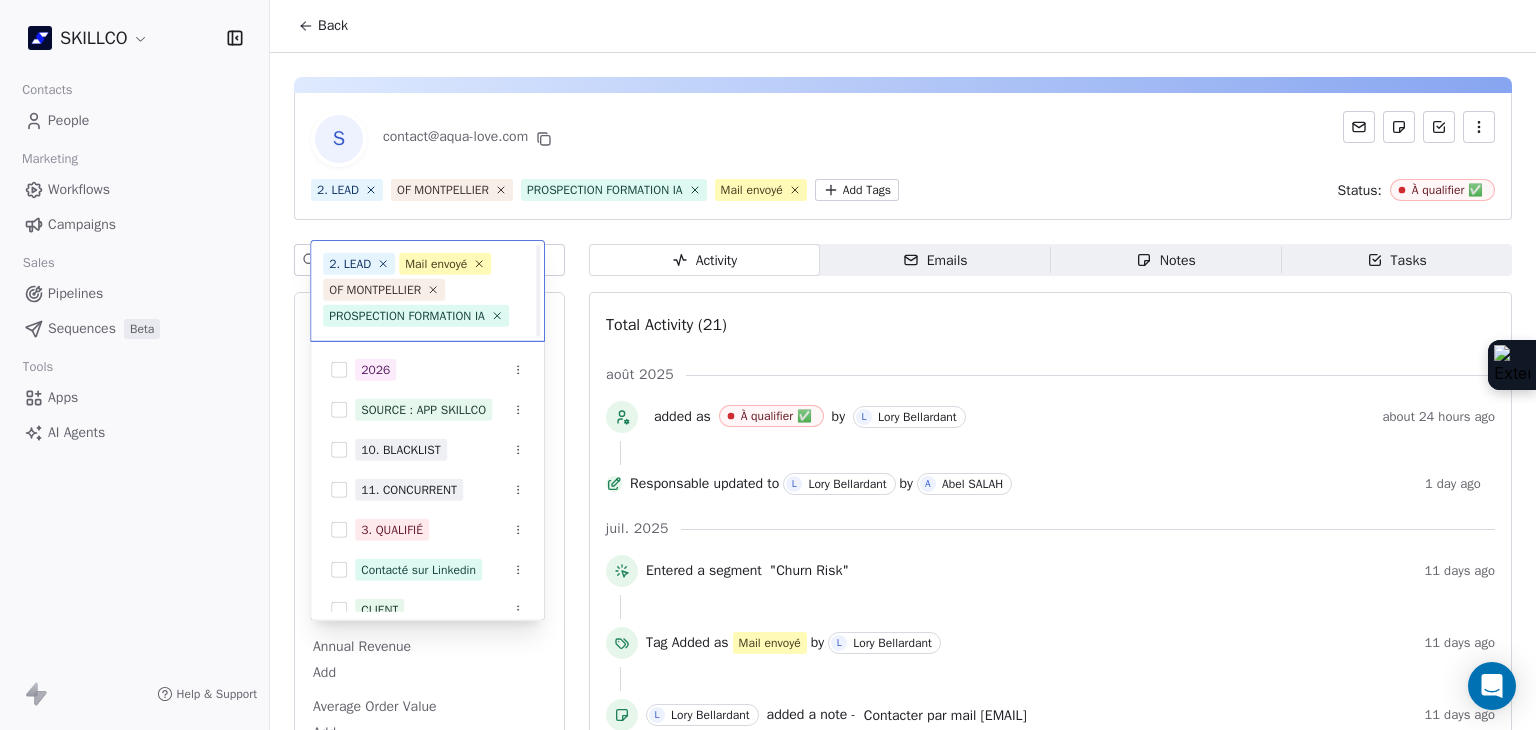 scroll, scrollTop: 23, scrollLeft: 0, axis: vertical 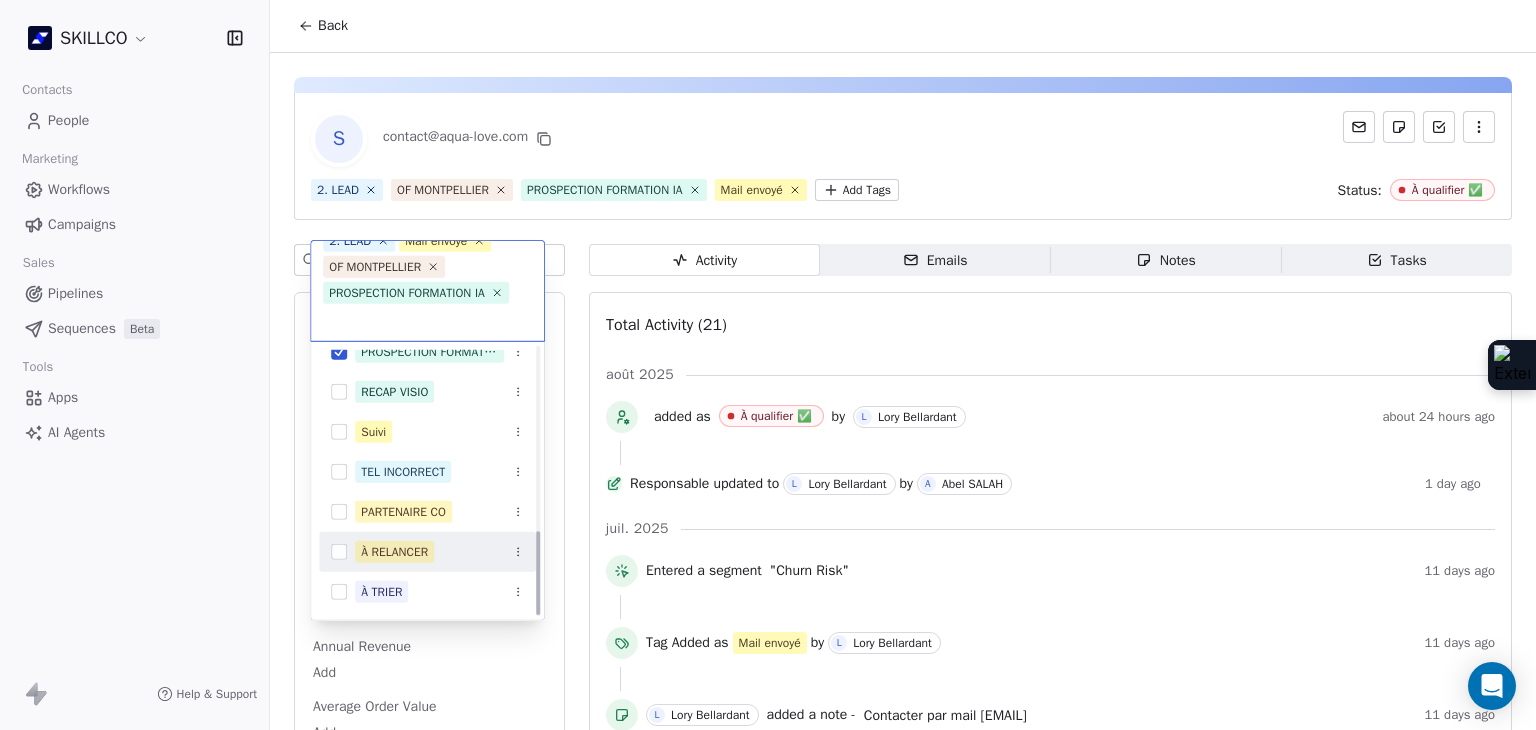 click on "À RELANCER" at bounding box center (427, 552) 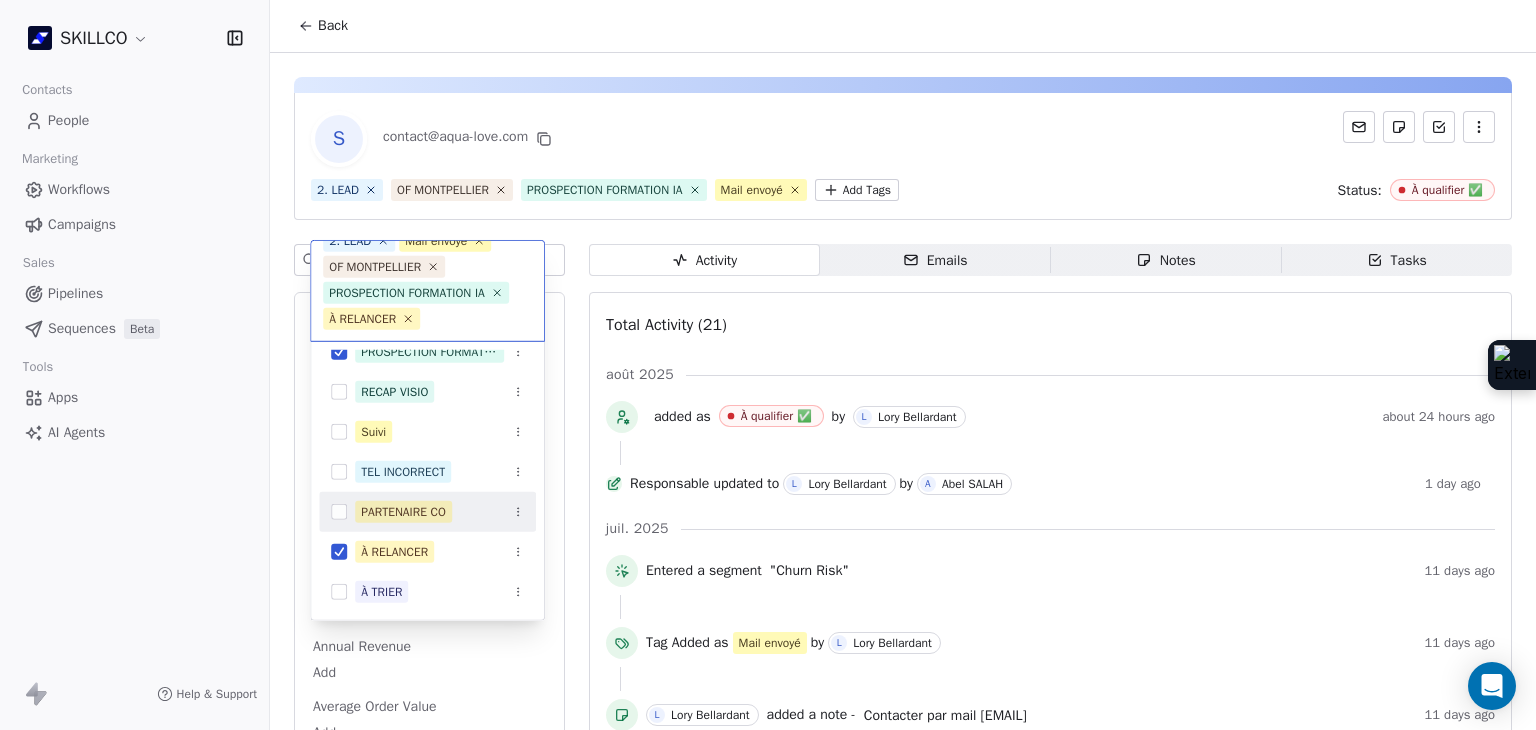 click on "SKILLCO Contacts People Marketing Workflows Campaigns Sales Pipelines Sequences Beta Tools Apps AI Agents Help & Support Back S contact@aqua-love.com 2. LEAD OF MONTPELLIER PROSPECTION FORMATION IA Mail envoyé  Add Tags Status:  À qualifier ✅ Swipe One Full Name Add Email contact@aqua-love.com Téléphone 33750529797 Ville Montpellier Annual Income Add Annual Revenue Add Average Order Value Add Besoin Add Birthday Add Browser Add Contact Source Add Pays Add Created Date May 28, 2025 03:36 PM Customer Lifetime Value Add Department Add Derniere page consulte Add Device Add Email Verification Status Valid Entreprise Aqualove Sauvetage Facebook https://www.facebook.com/aqualove.sauvetage/ First Purchase Date Add Prénom Add Gender Add Poste Add Langue Add Last Abandoned Date Add Last Purchase Date Add Last Activity Date Jun 27, 2025 01:01 PM Nom Add LinkedIn Add Marketing Contact Status Add Email Marketing Consent Subscribed MRR Add Next Billing Date Add Notes Add Scoring 0/10 Add Occupation Add Add Add Add" at bounding box center (768, 365) 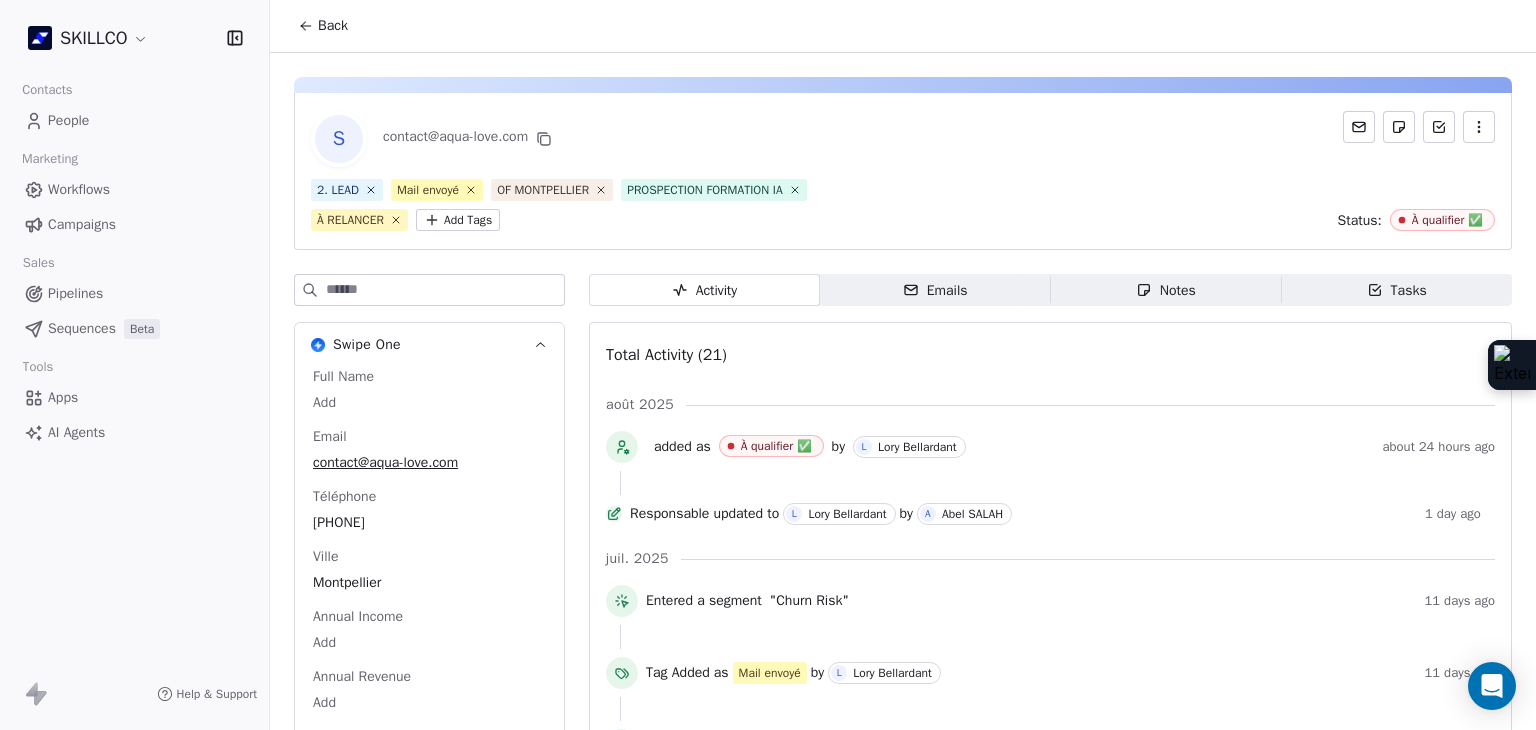 click 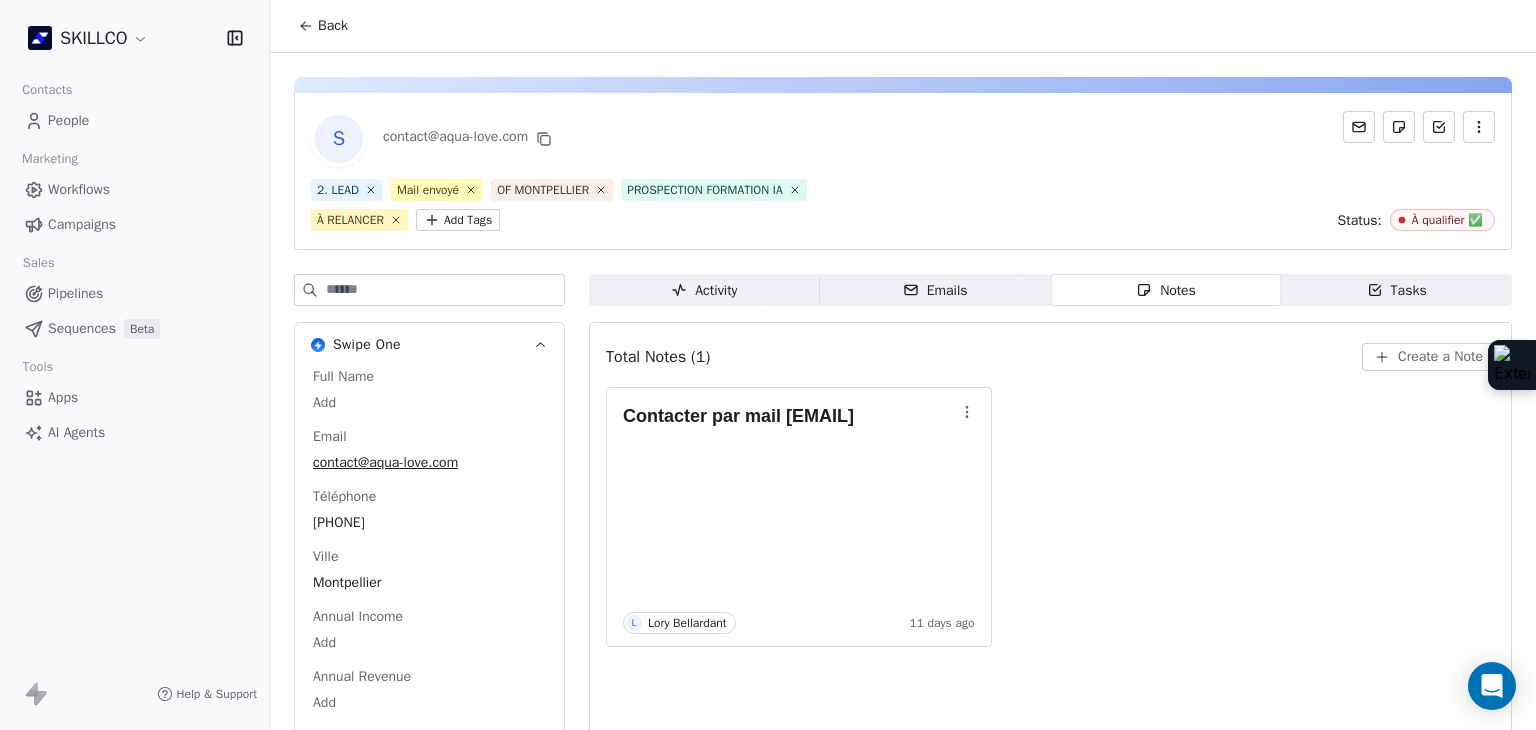 click on "Total Notes (1)   Create a Note" at bounding box center (1050, 357) 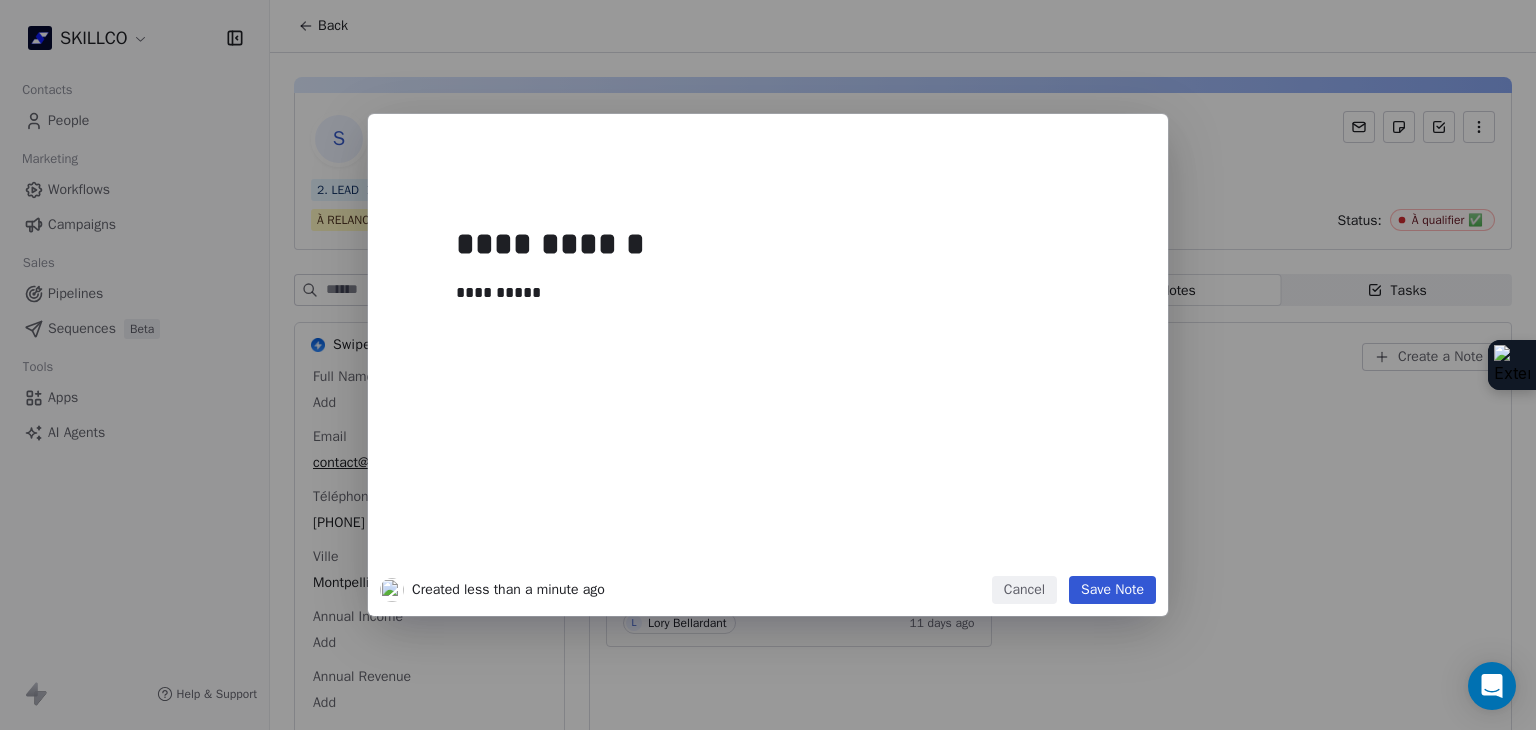 click on "Save Note" at bounding box center (1112, 590) 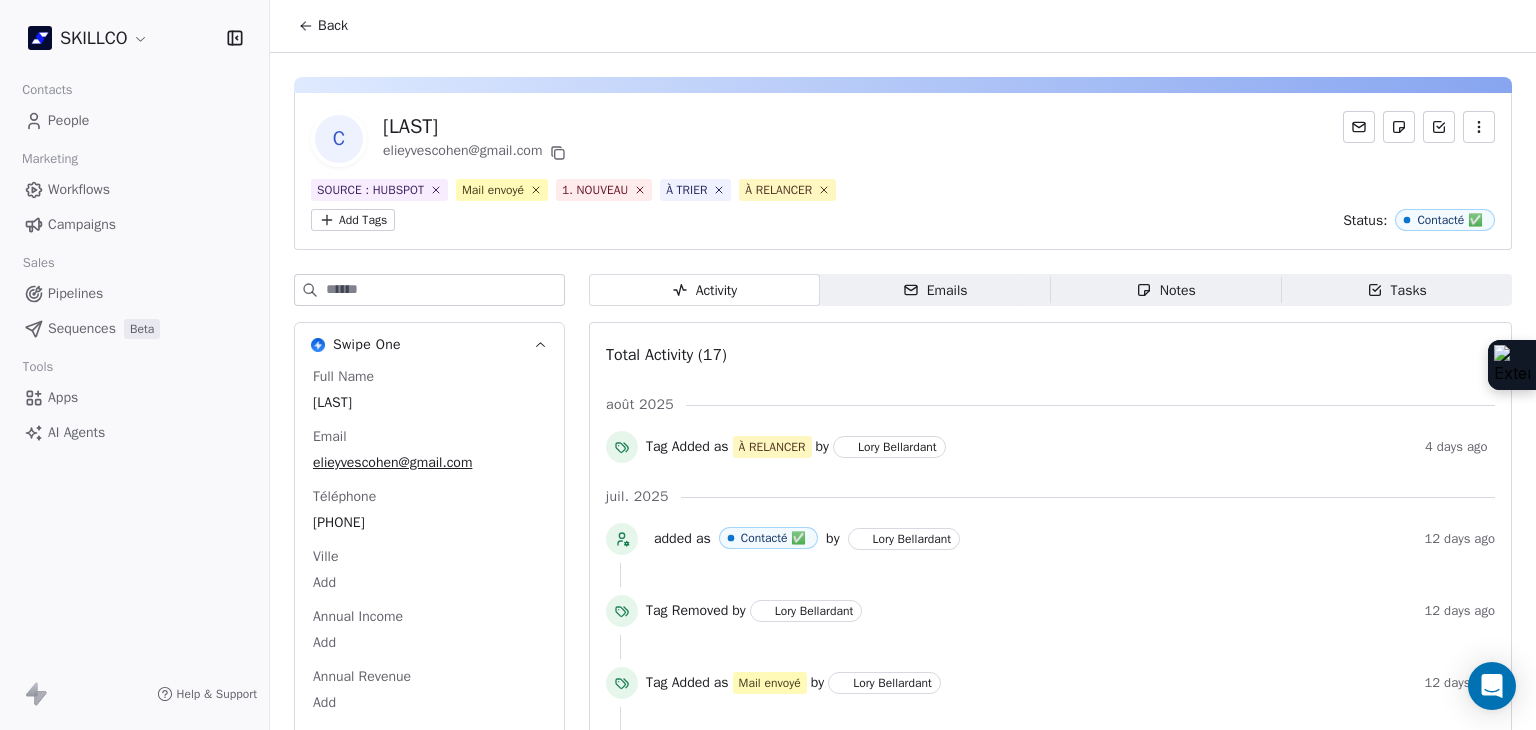 scroll, scrollTop: 0, scrollLeft: 0, axis: both 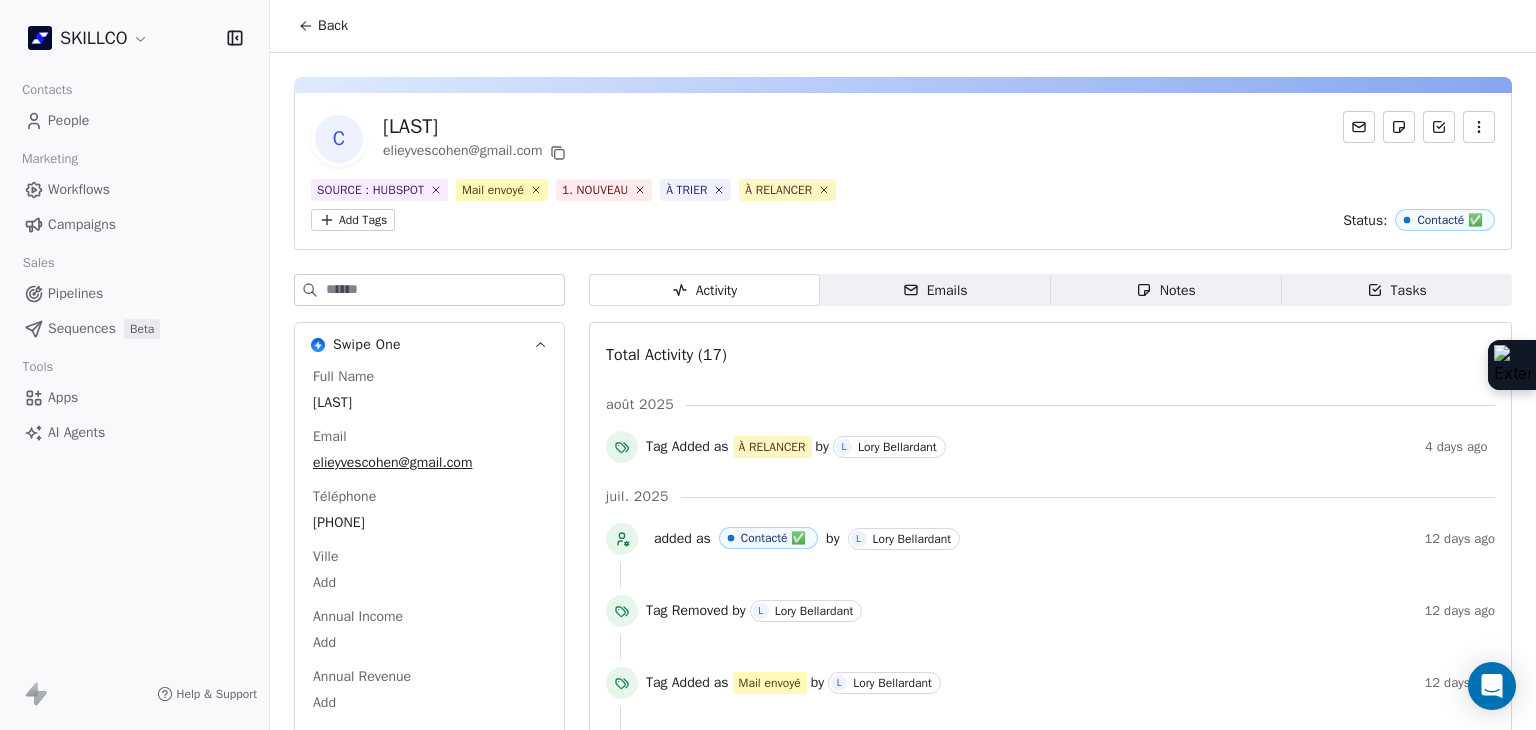 click on "Emails Emails" at bounding box center (935, 290) 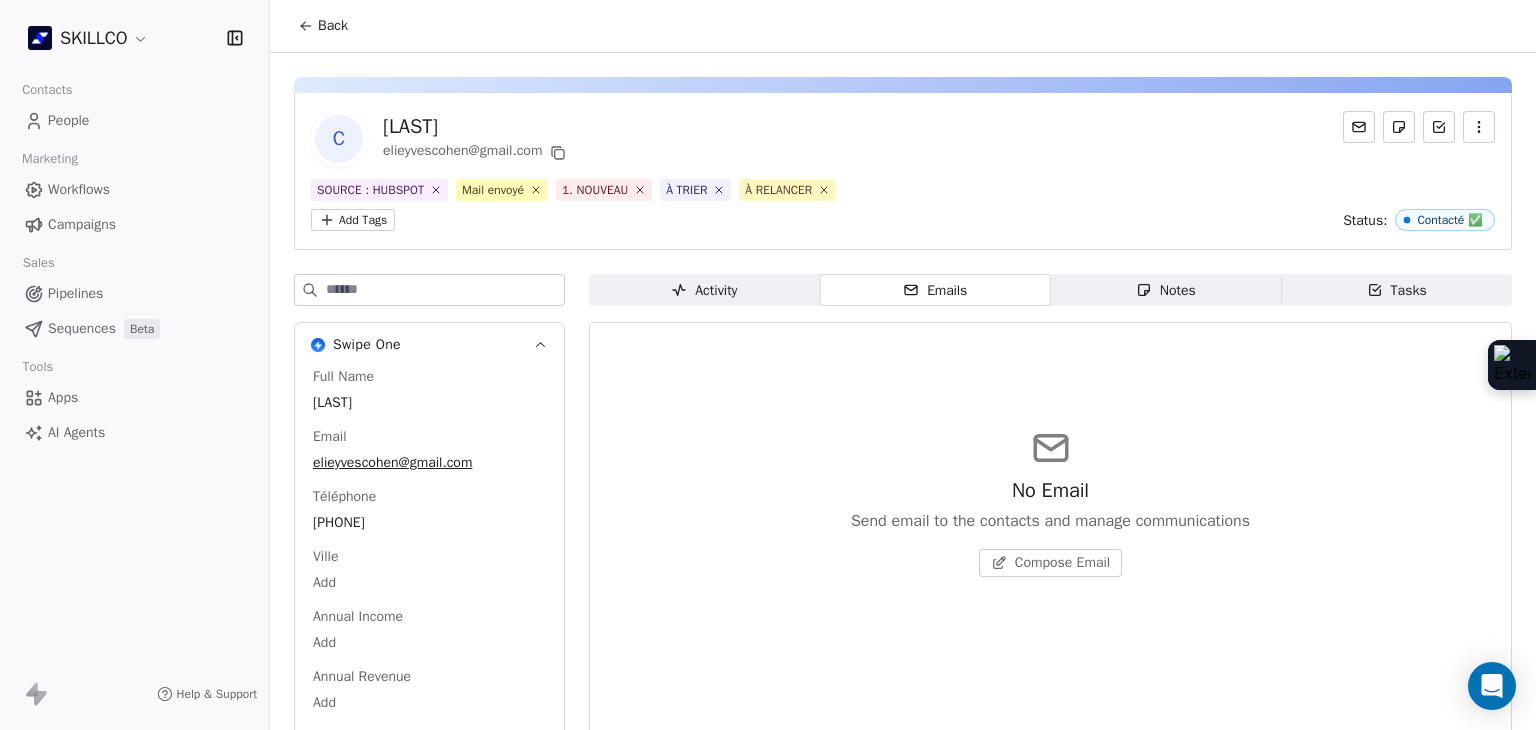 click on "Notes   Notes" at bounding box center [1166, 290] 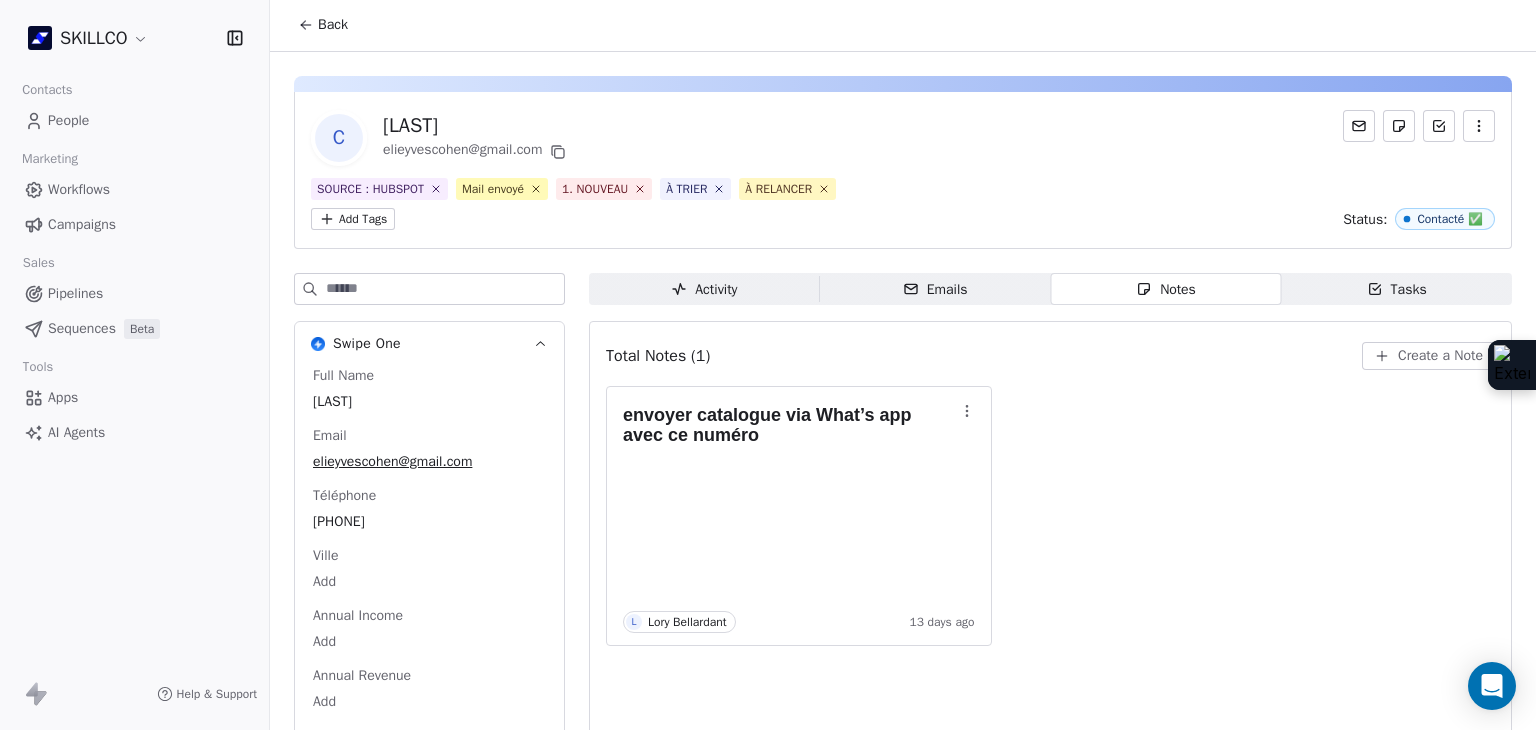 scroll, scrollTop: 0, scrollLeft: 0, axis: both 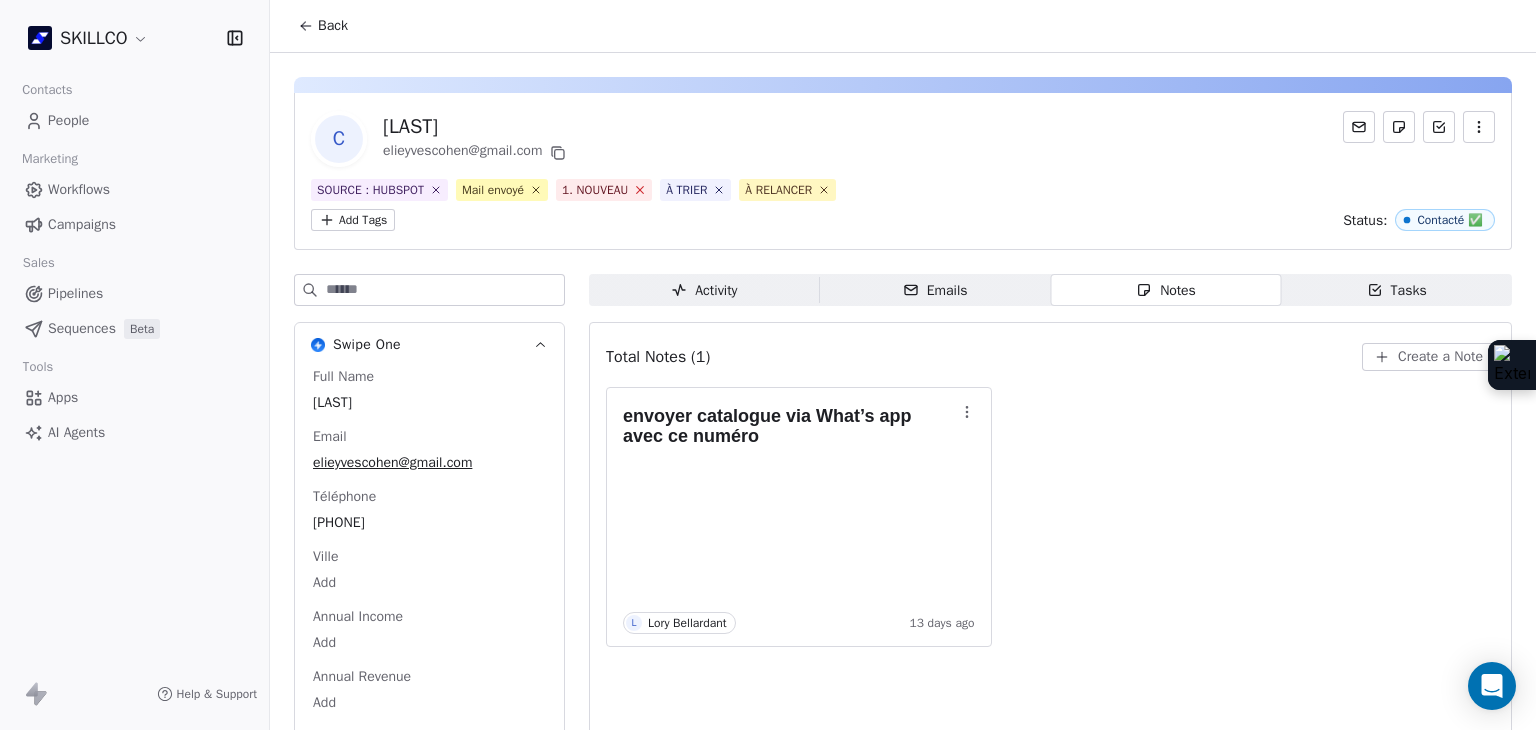 click 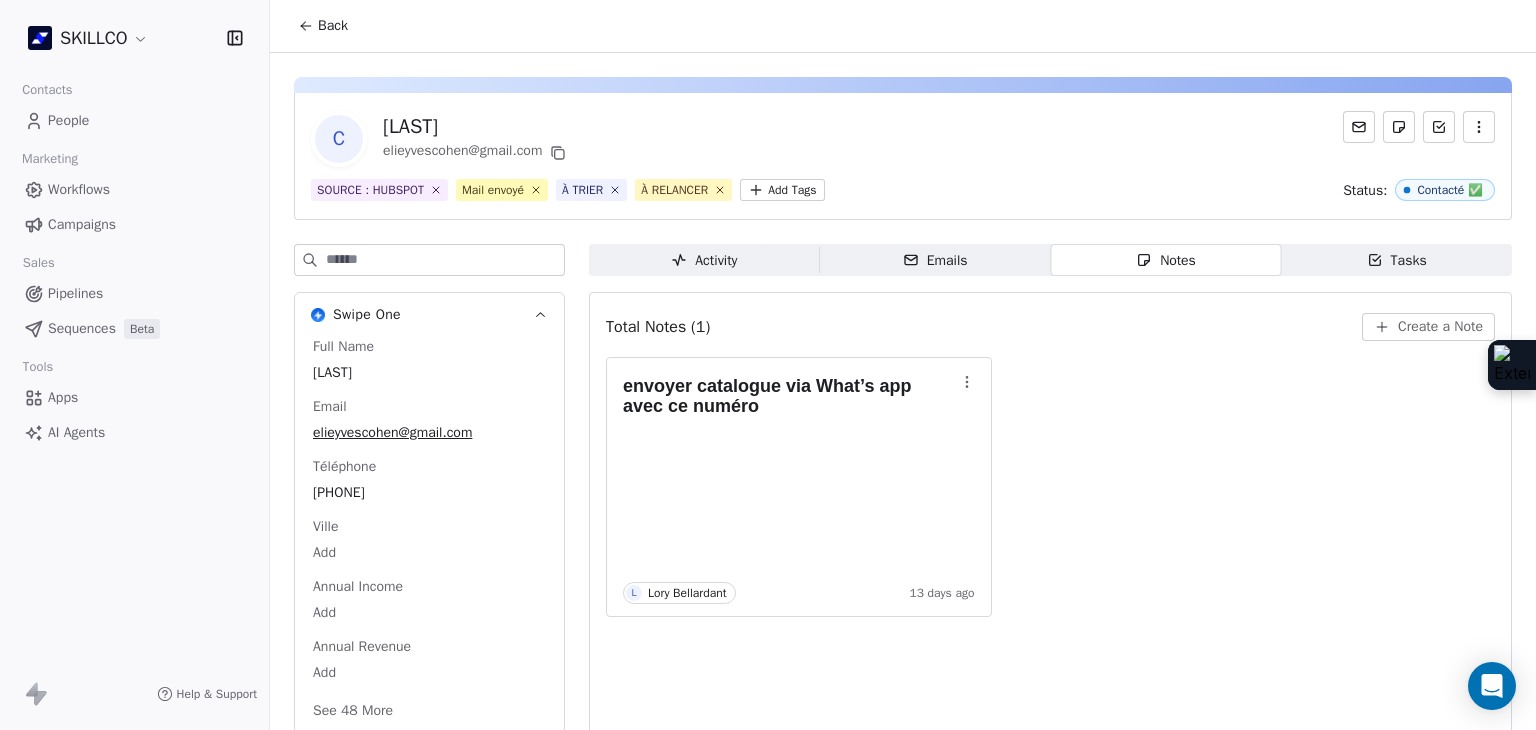 click on "C [LAST] [EMAIL] SOURCE : HUBSPOT Mail envoyé À TRIER À RELANCER Add Tags Status: Contacté ✅" at bounding box center [903, 156] 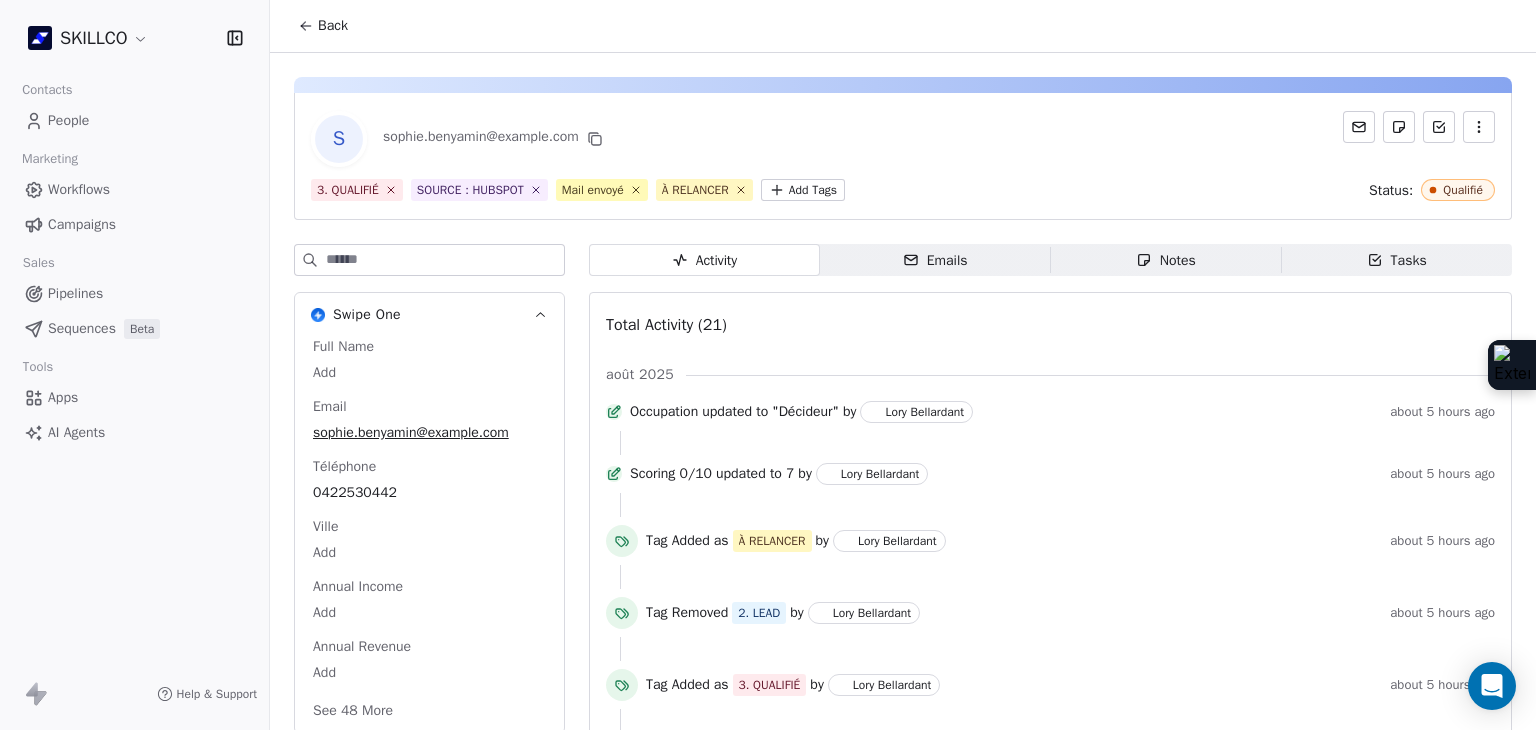 scroll, scrollTop: 0, scrollLeft: 0, axis: both 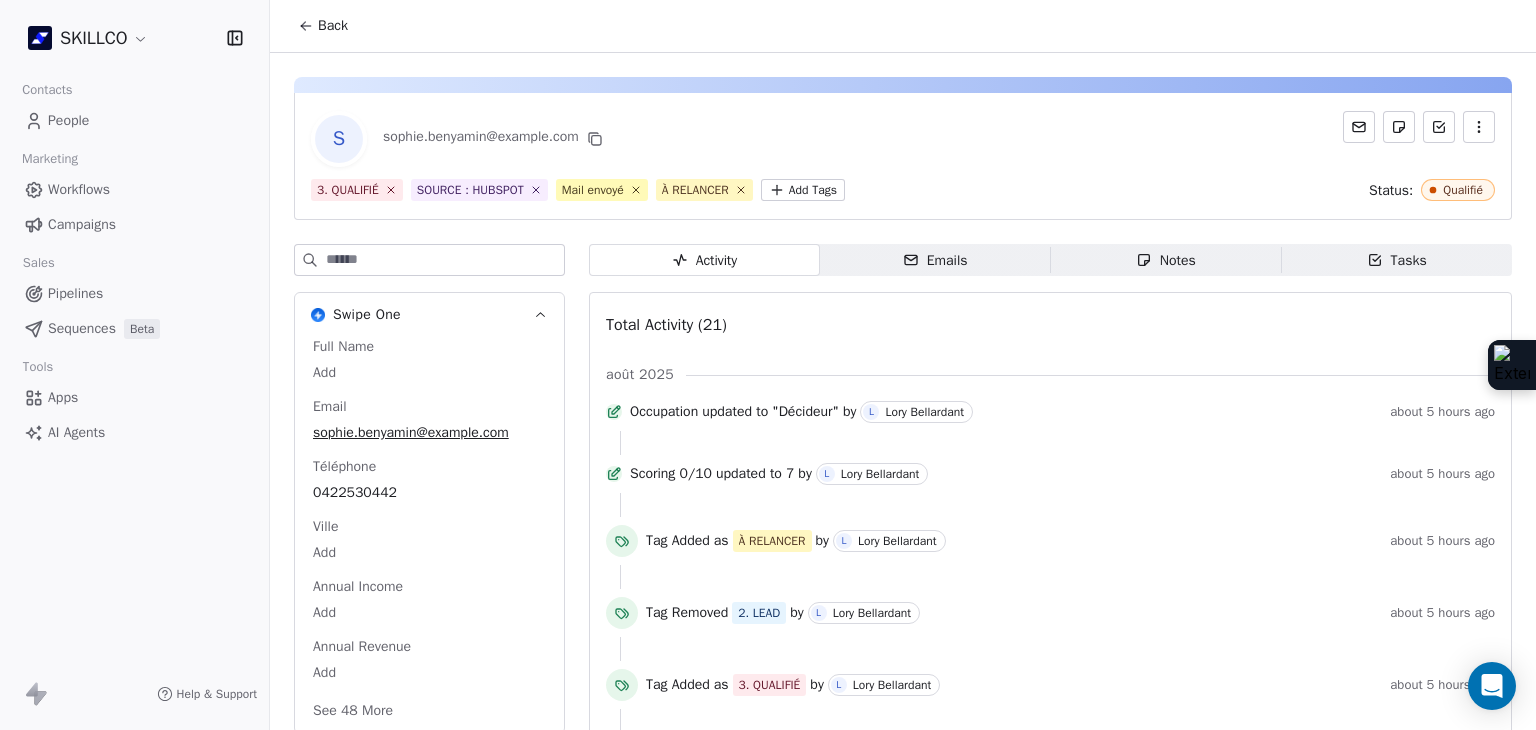 click on "Emails Emails" at bounding box center [935, 260] 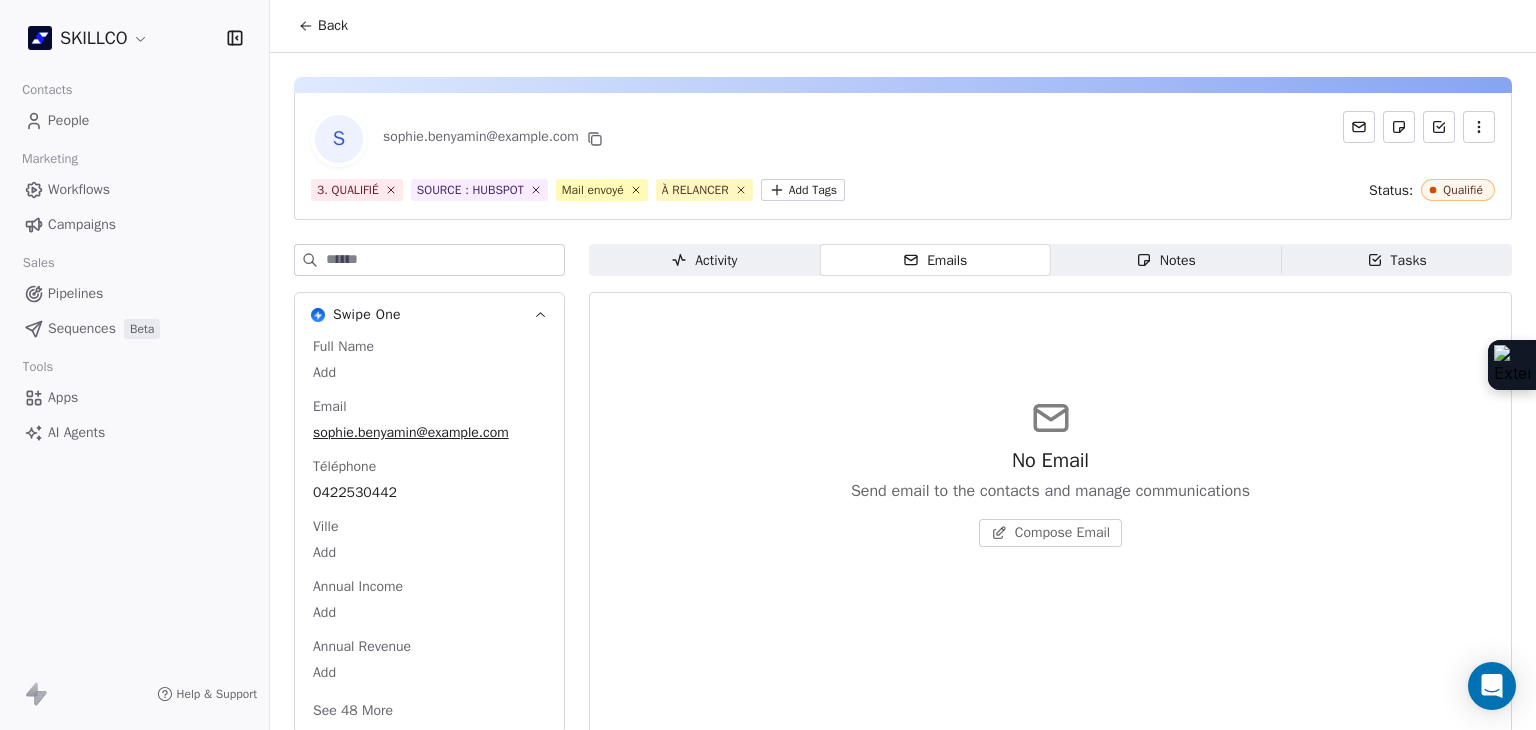 click on "Notes   Notes" at bounding box center (1166, 260) 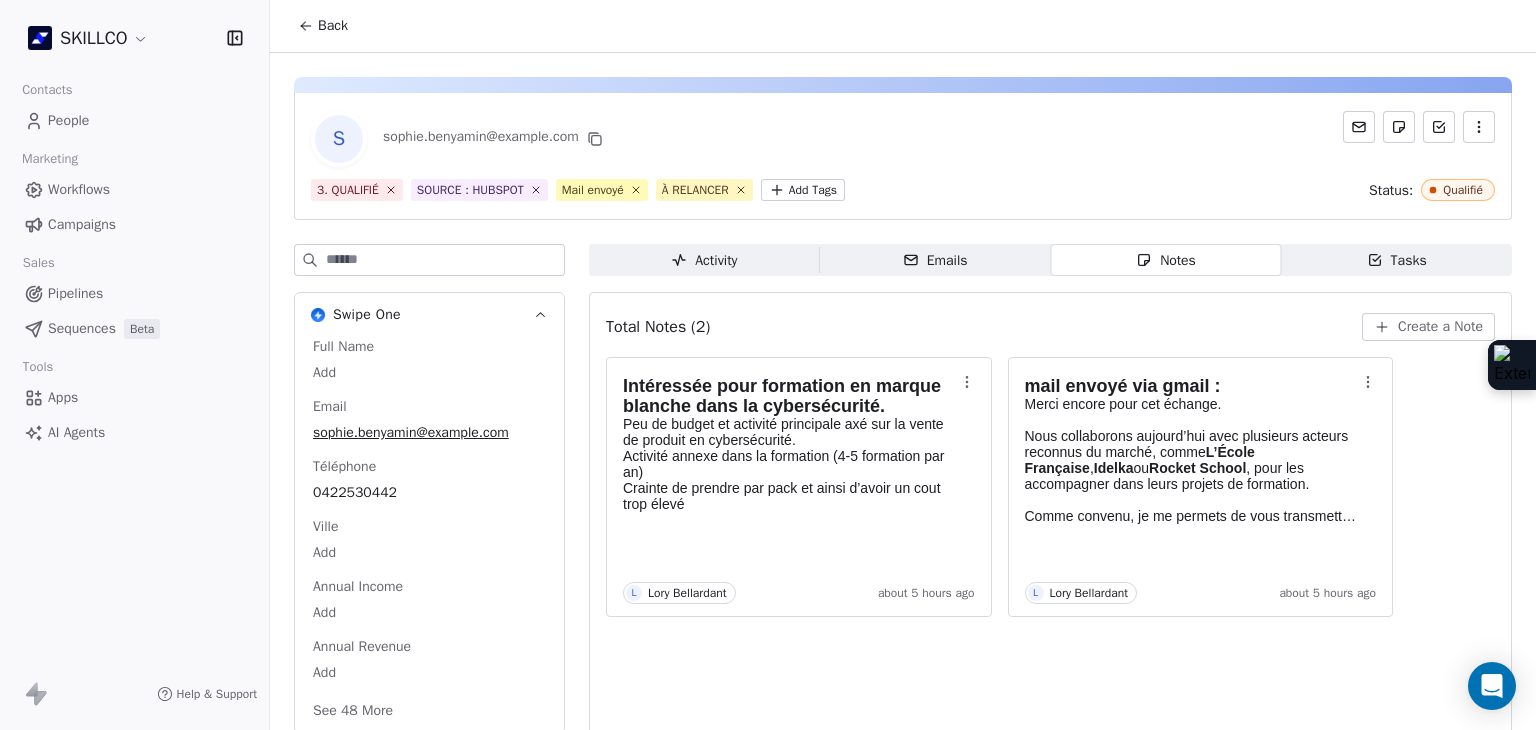 click on "Tasks Tasks" at bounding box center (1396, 260) 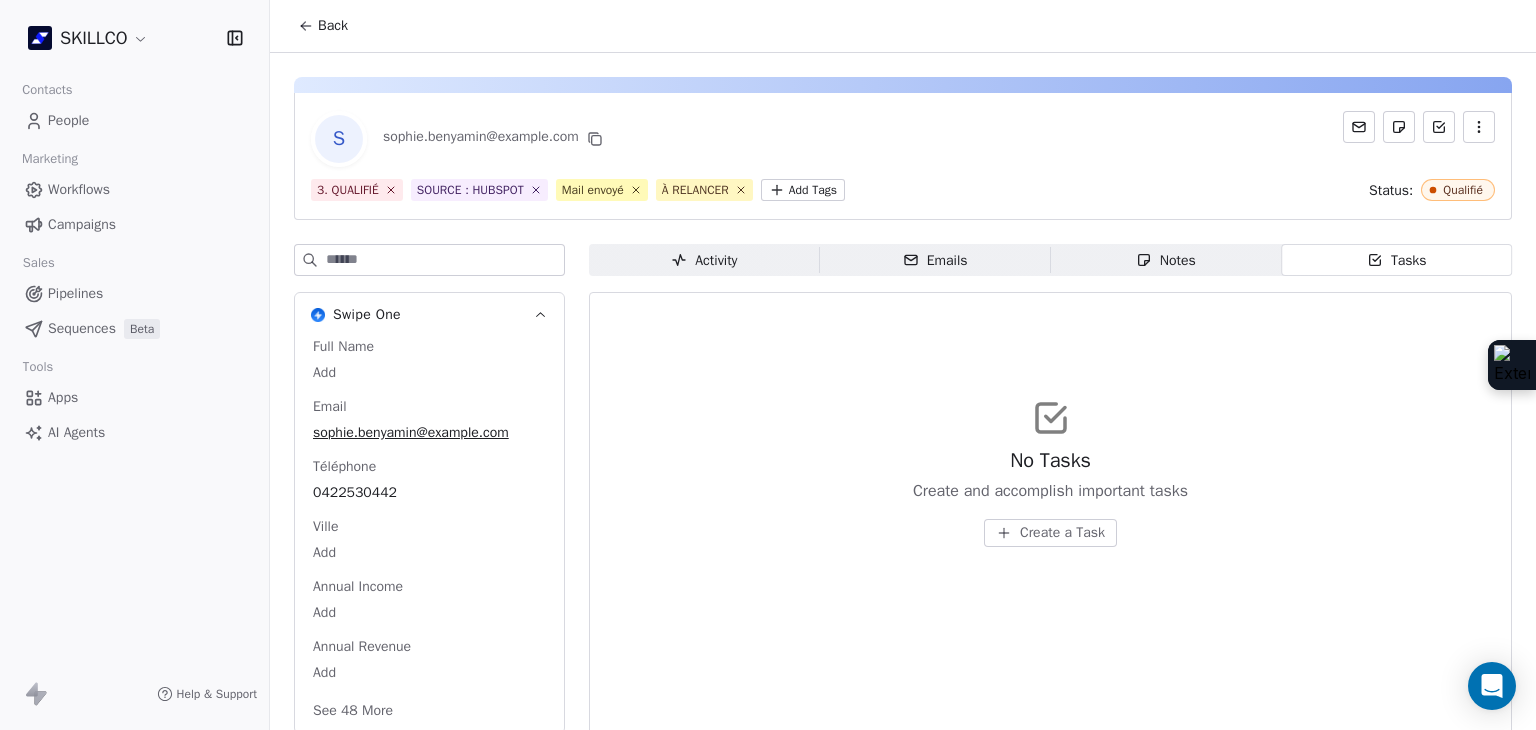 click on "Create a Task" at bounding box center (1050, 533) 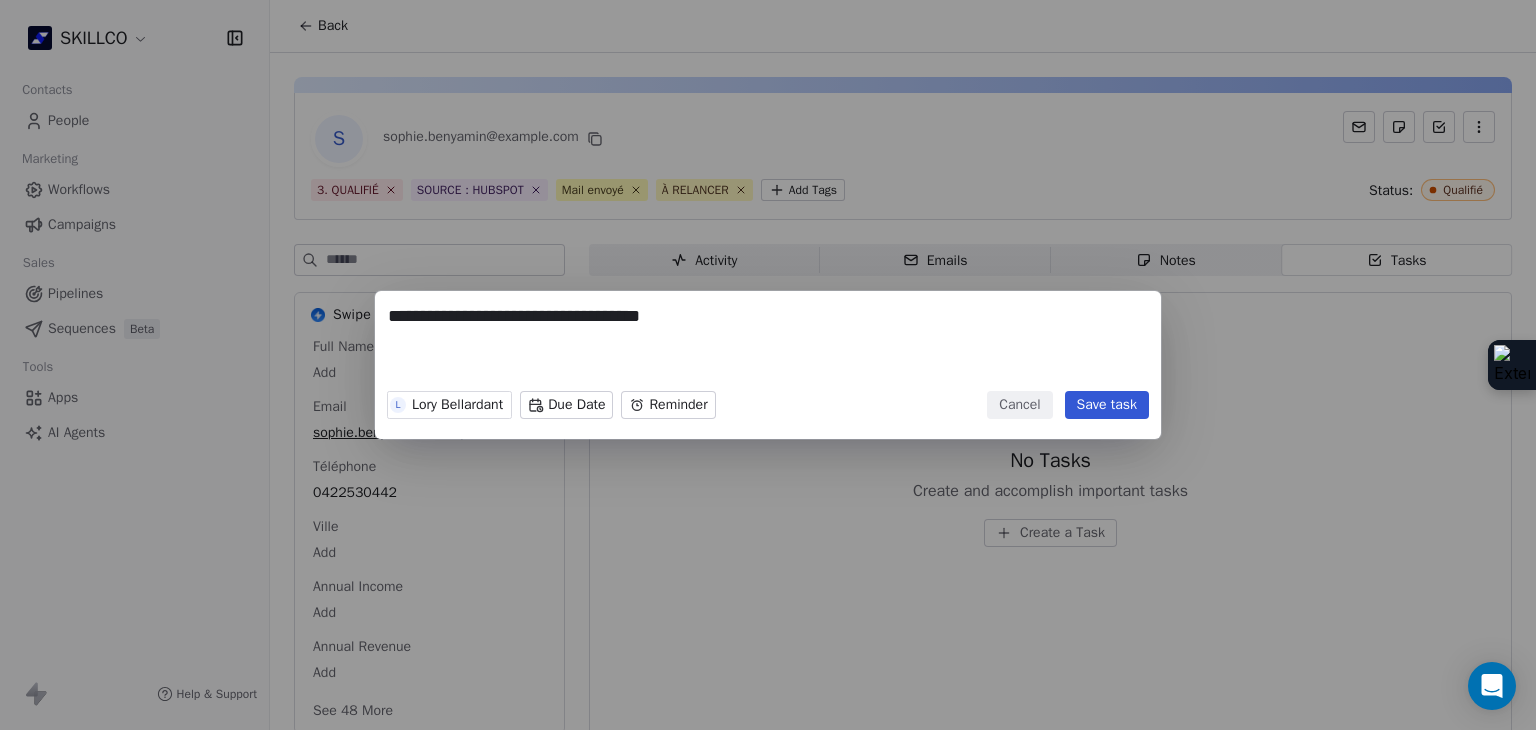 click on "**********" at bounding box center (768, 343) 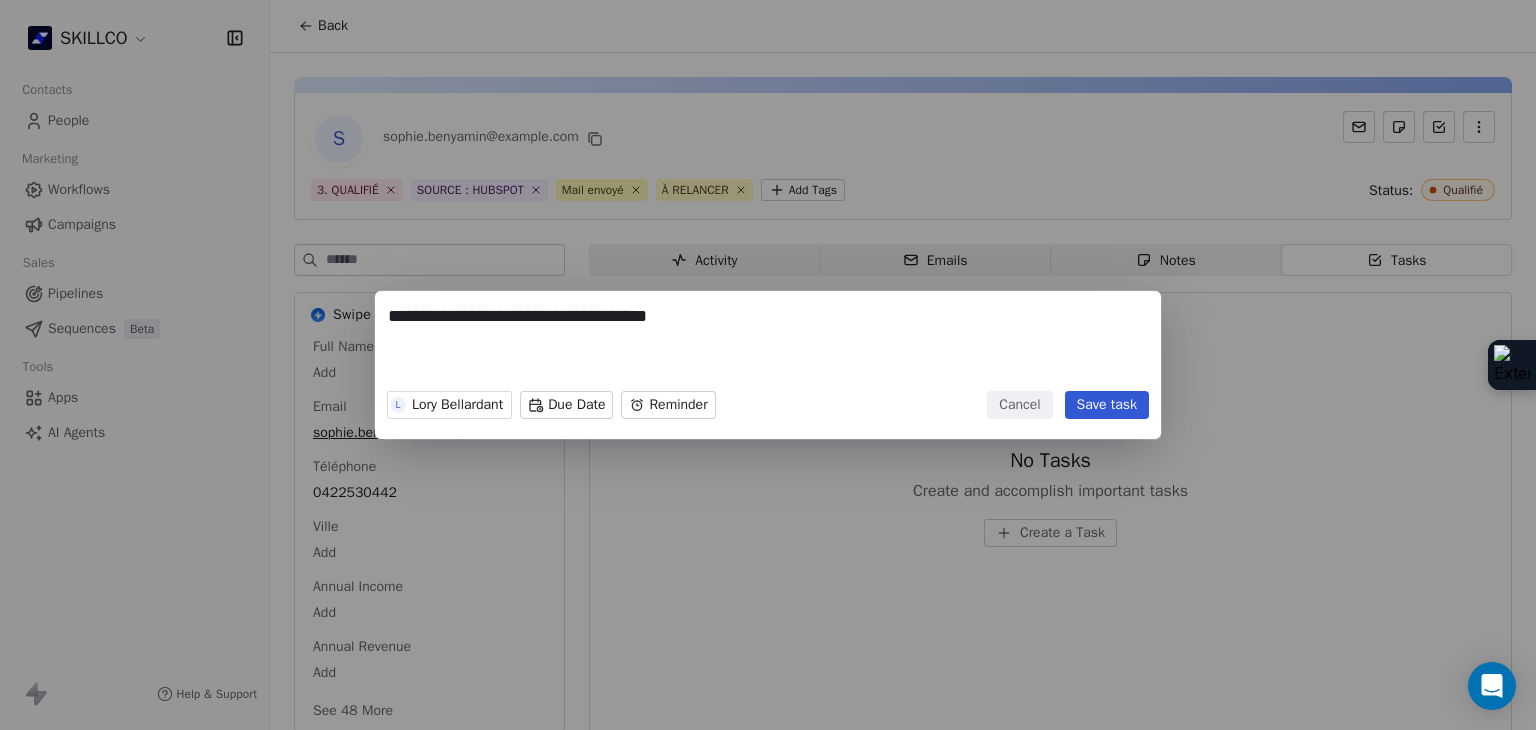 click on "**********" at bounding box center (768, 343) 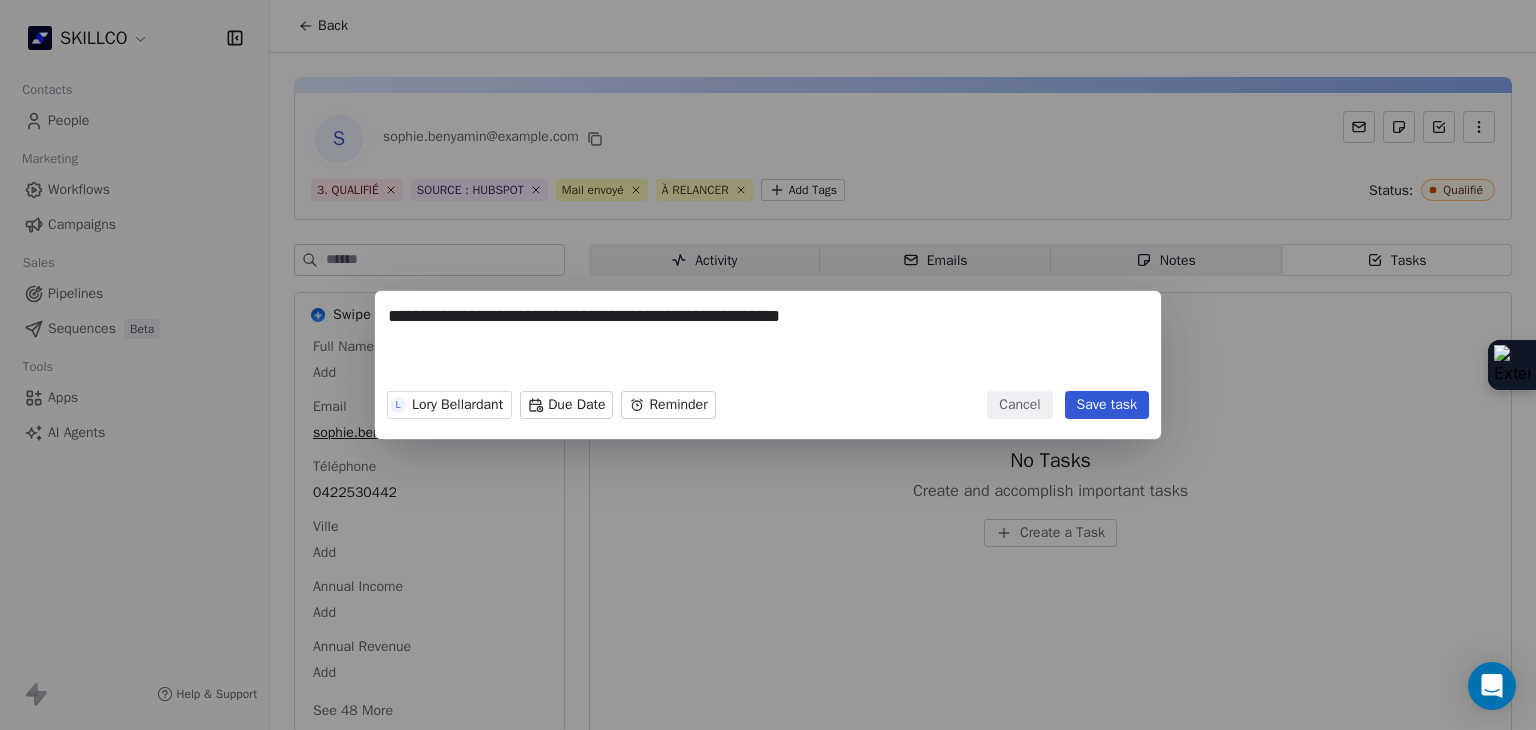 type on "**********" 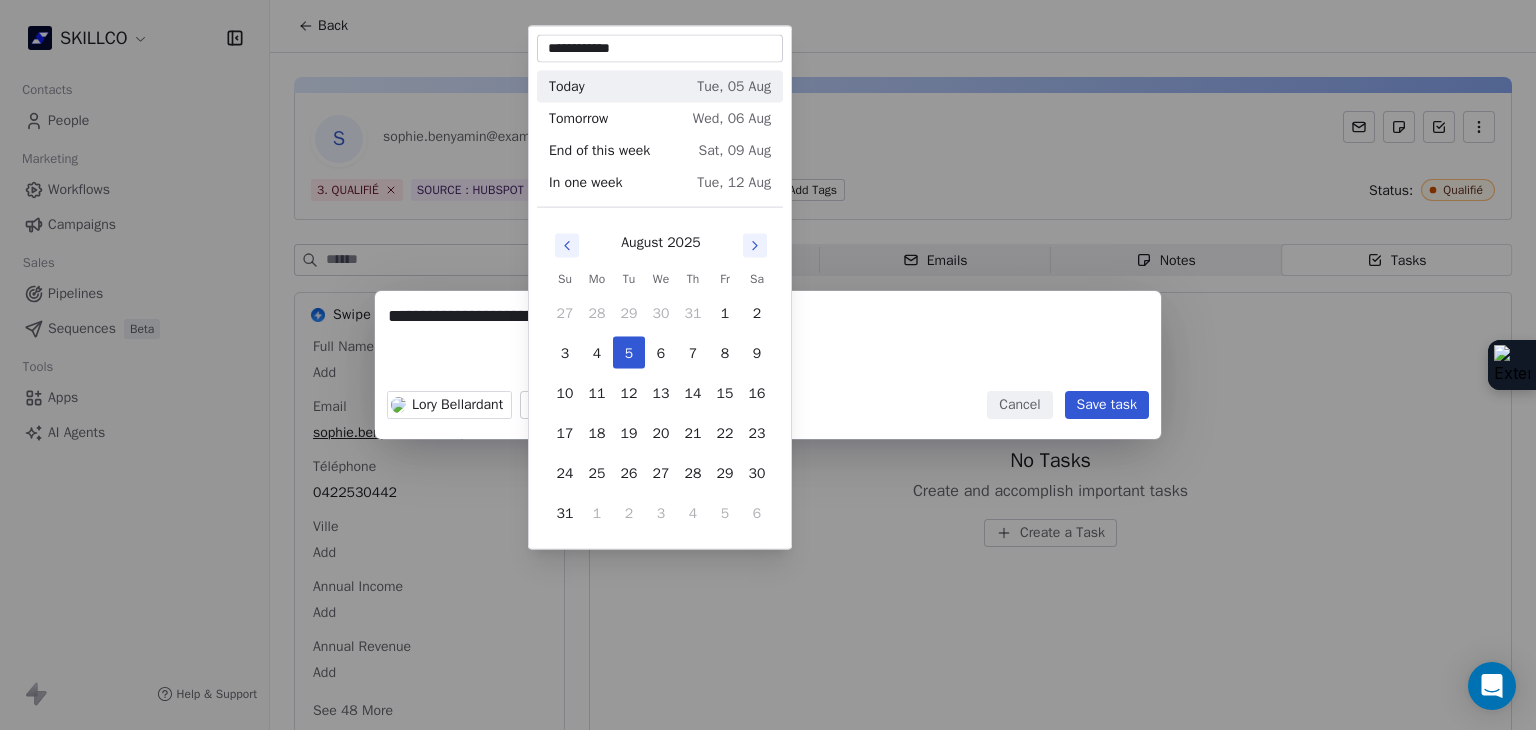 click on "**********" at bounding box center (768, 365) 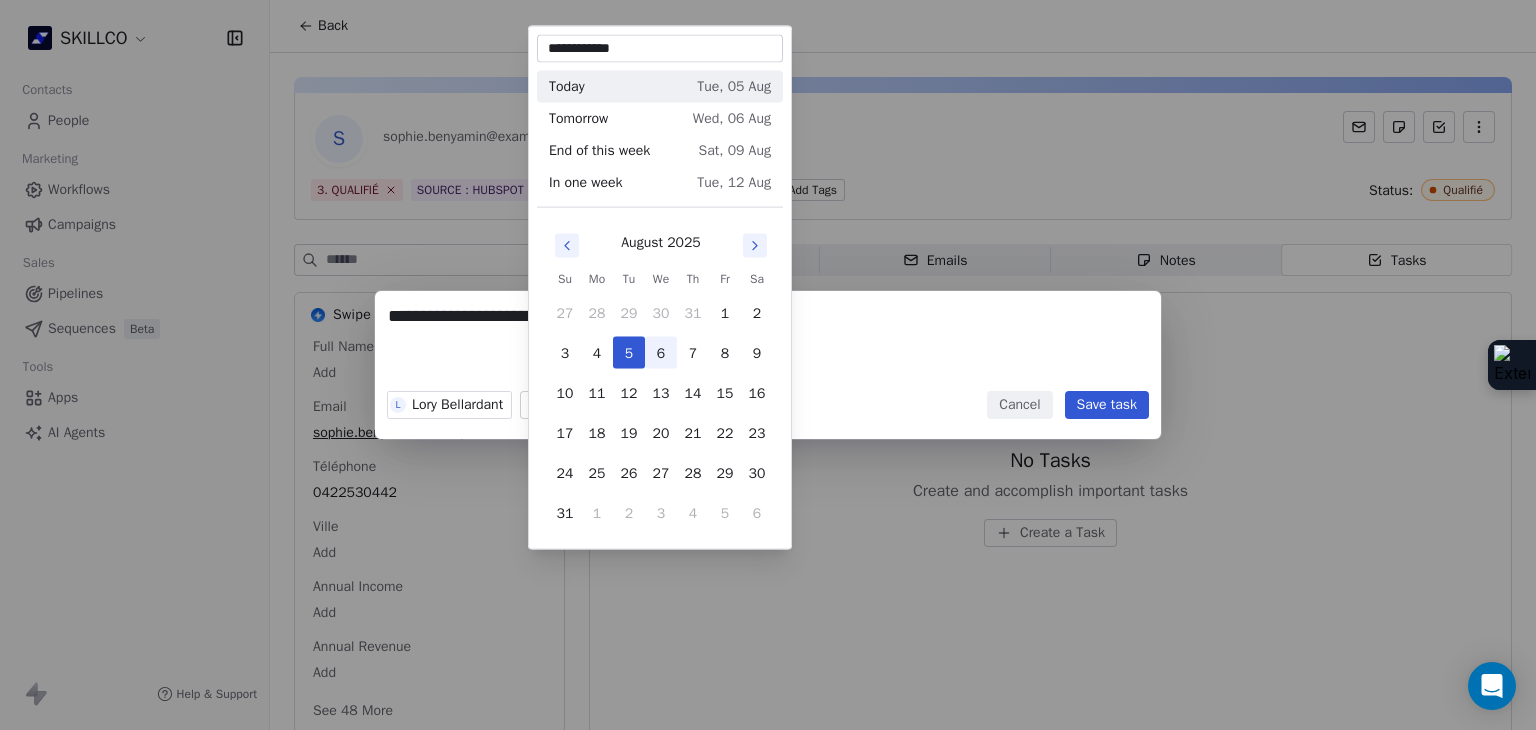 click on "6" at bounding box center (661, 353) 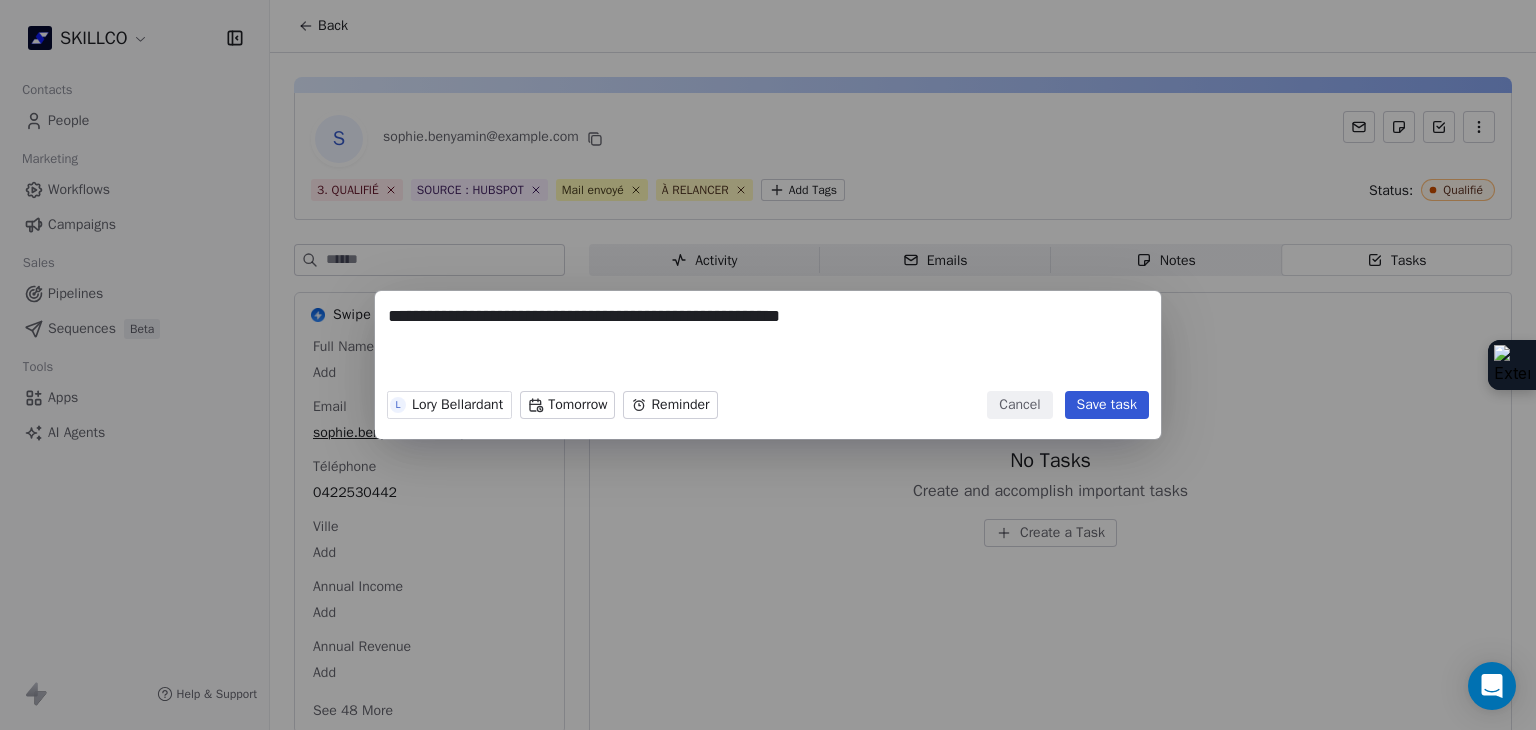 click on "**********" at bounding box center (768, 365) 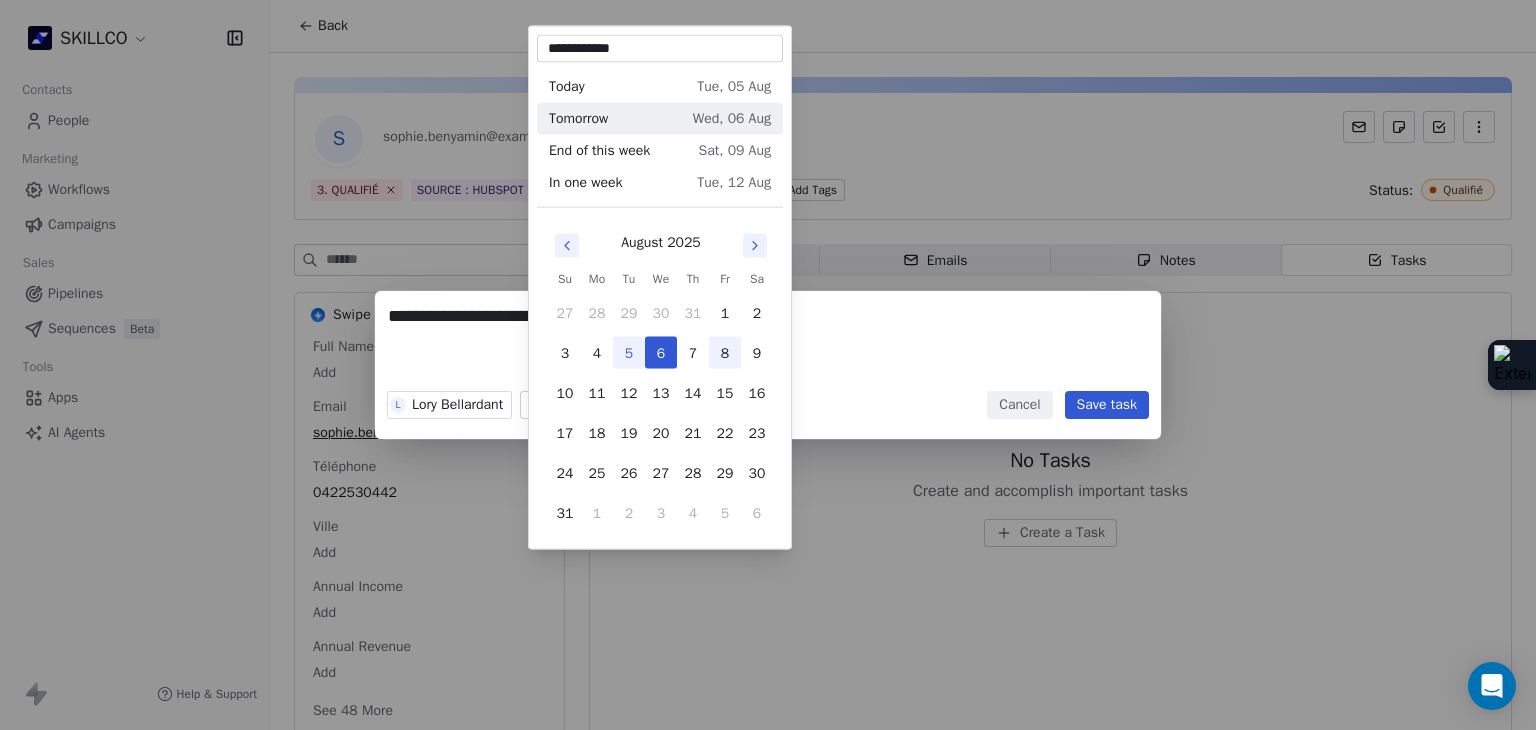 click on "8" at bounding box center (725, 353) 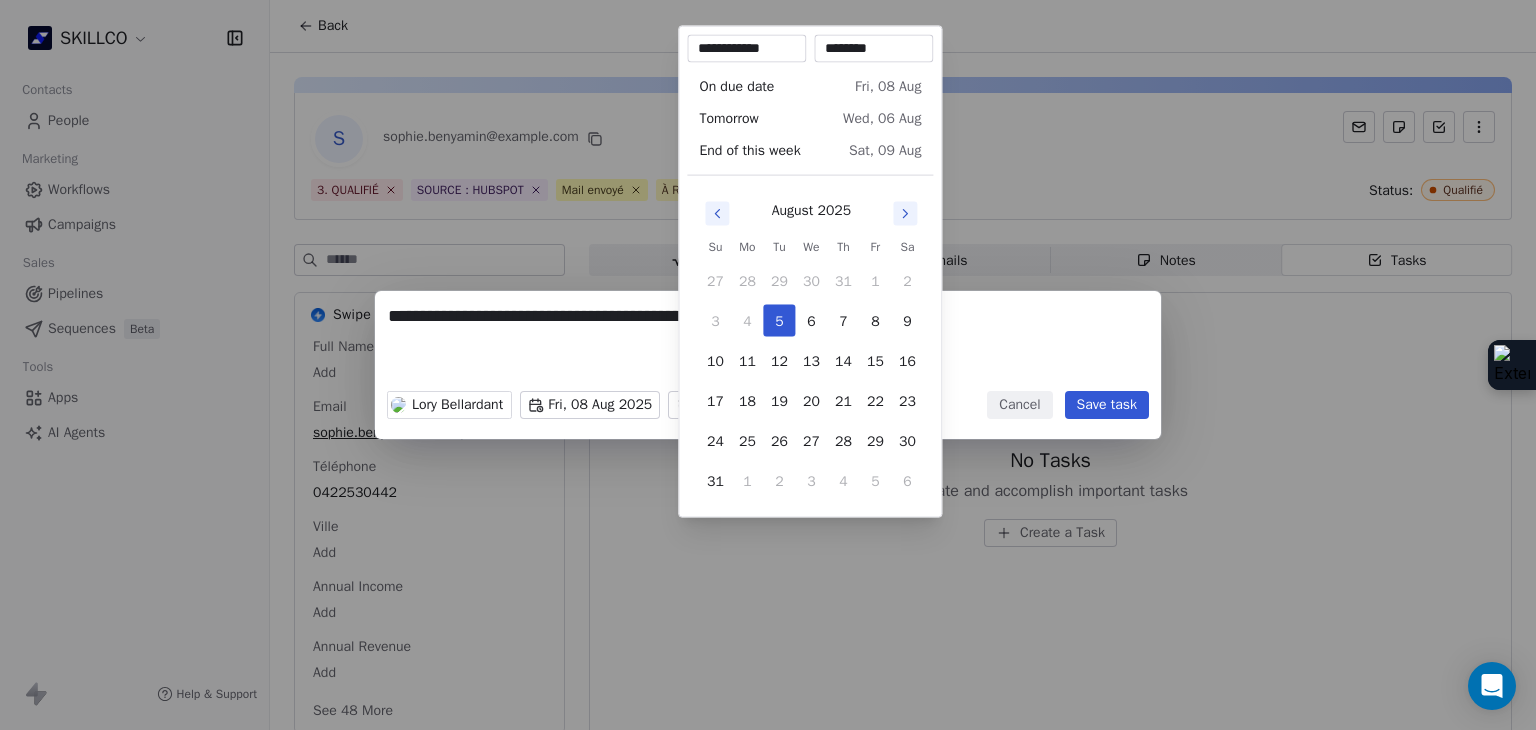 click on "**********" at bounding box center [768, 365] 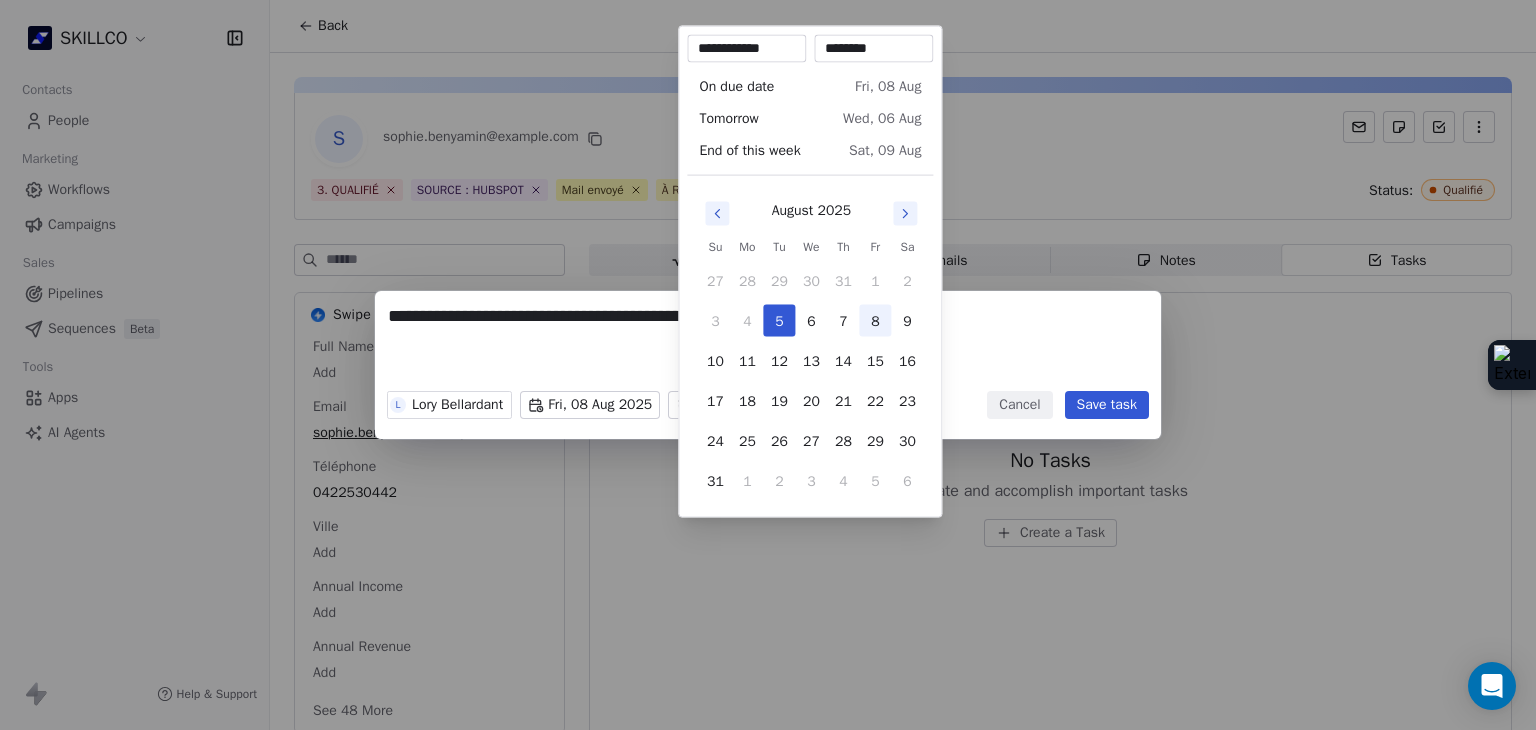 click on "8" at bounding box center [875, 321] 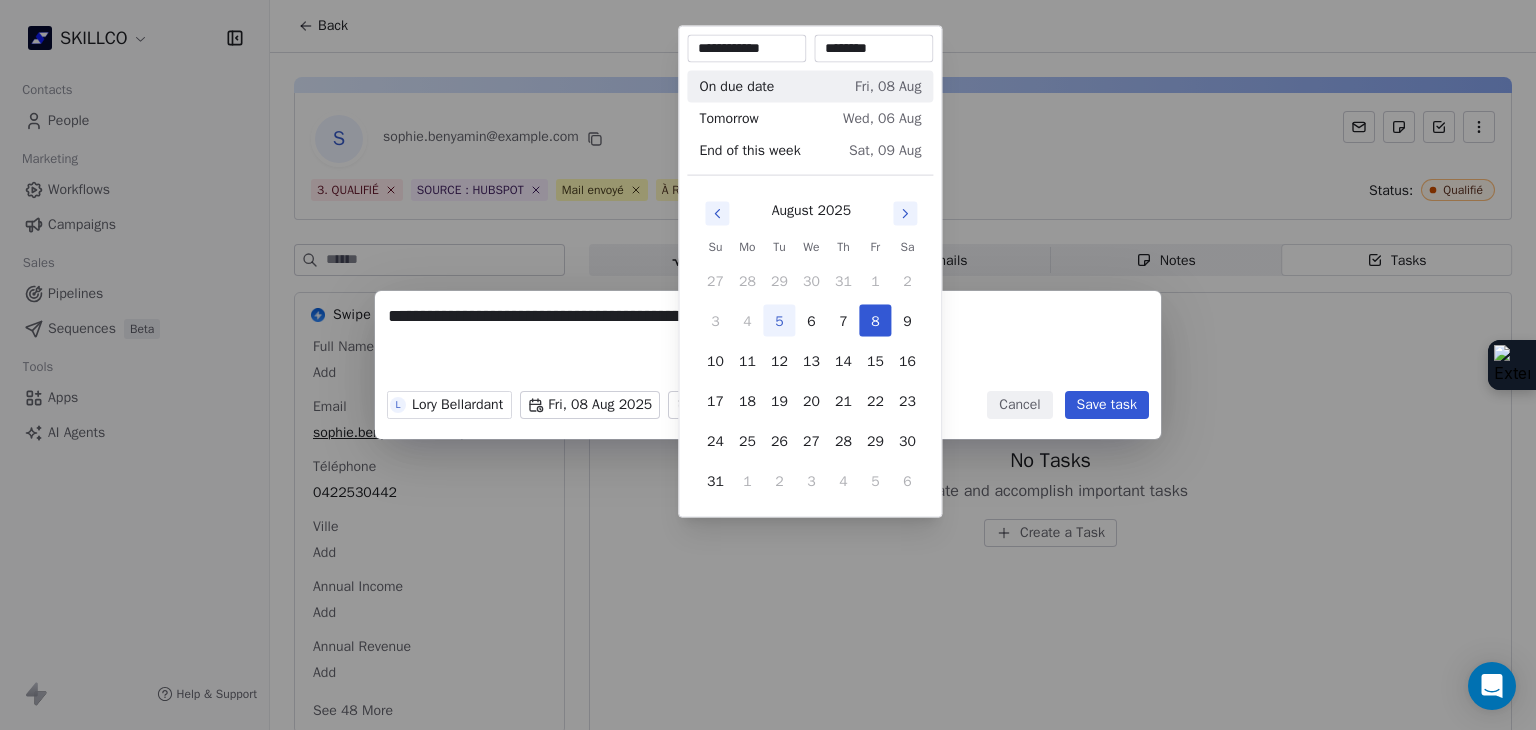 click on "********" at bounding box center (873, 49) 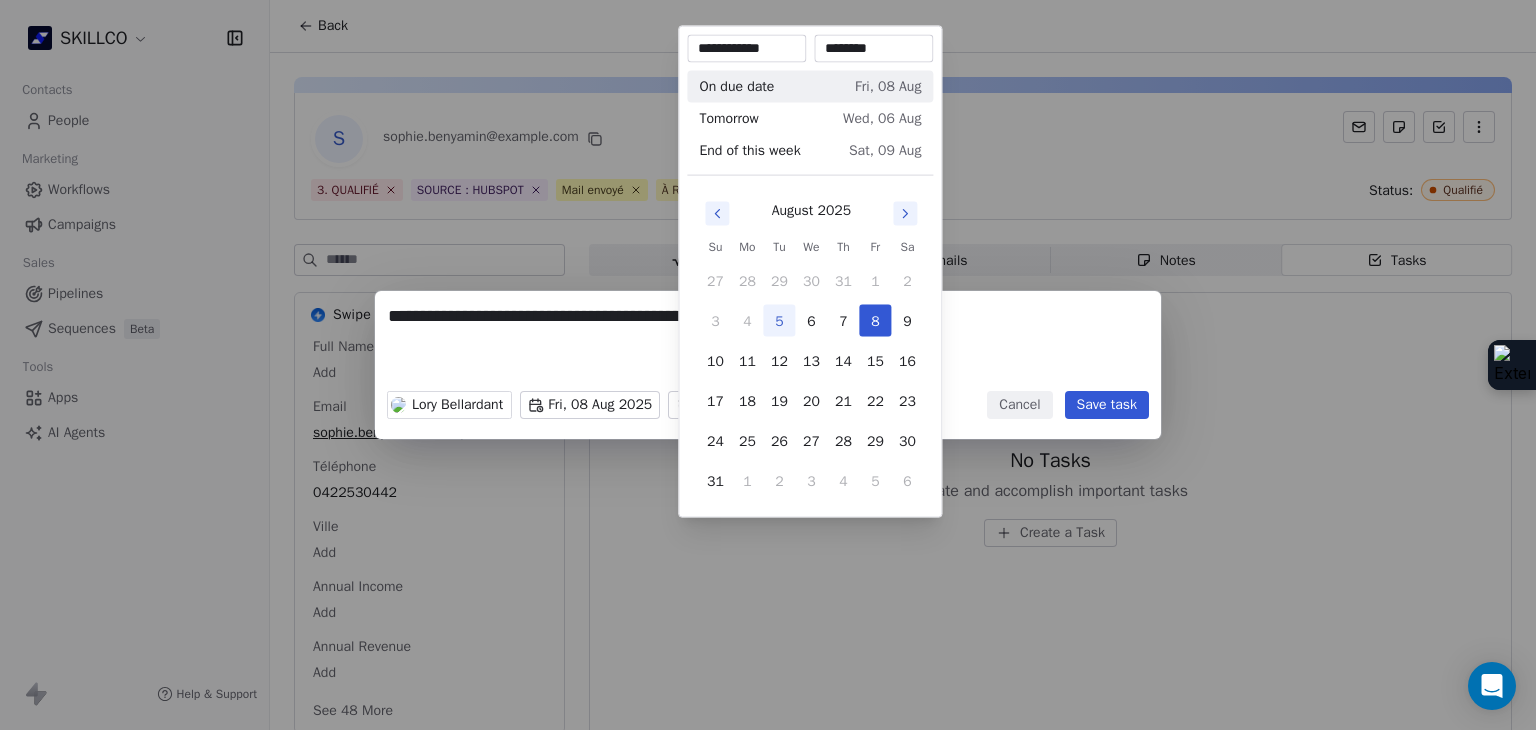 click on "**********" at bounding box center [768, 365] 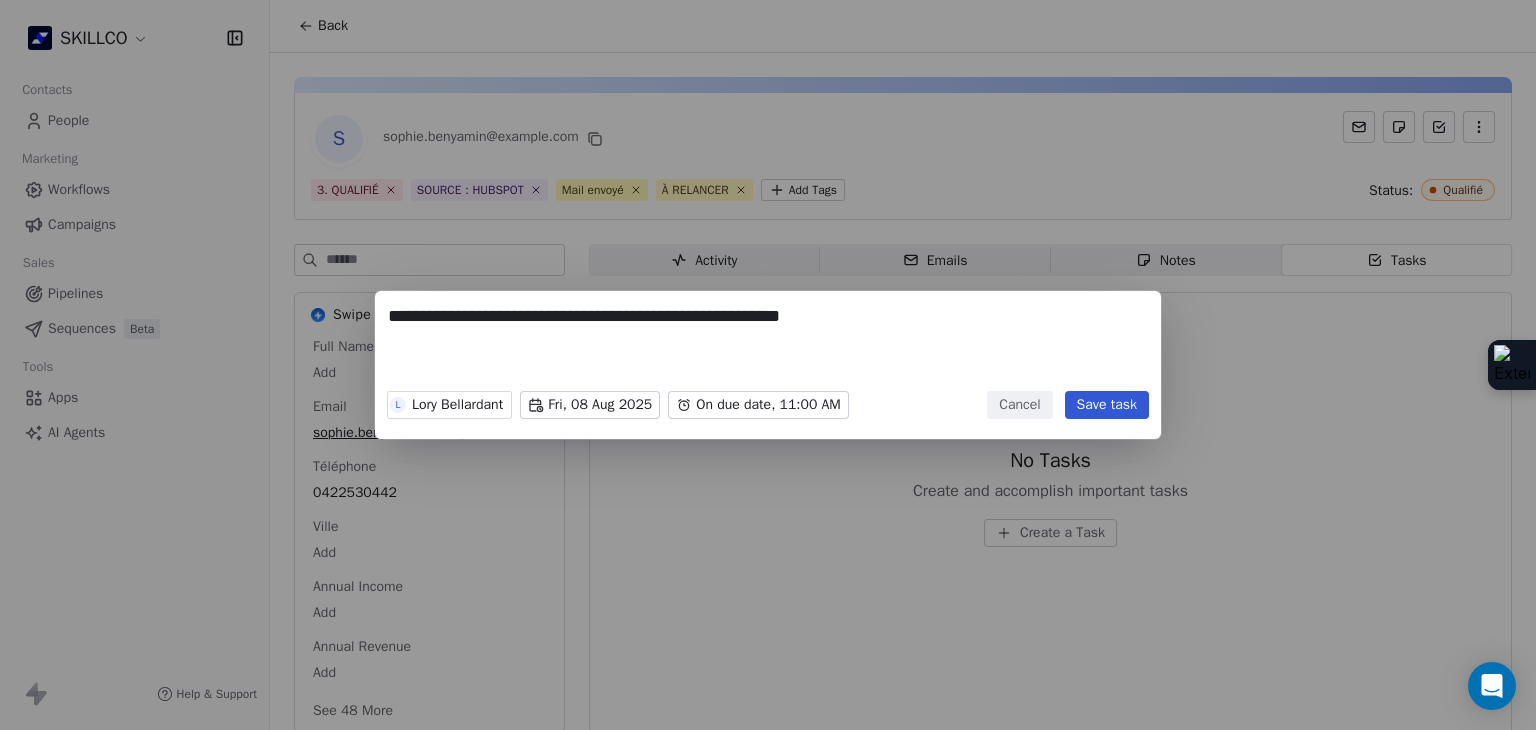 click on "Save task" at bounding box center [1107, 405] 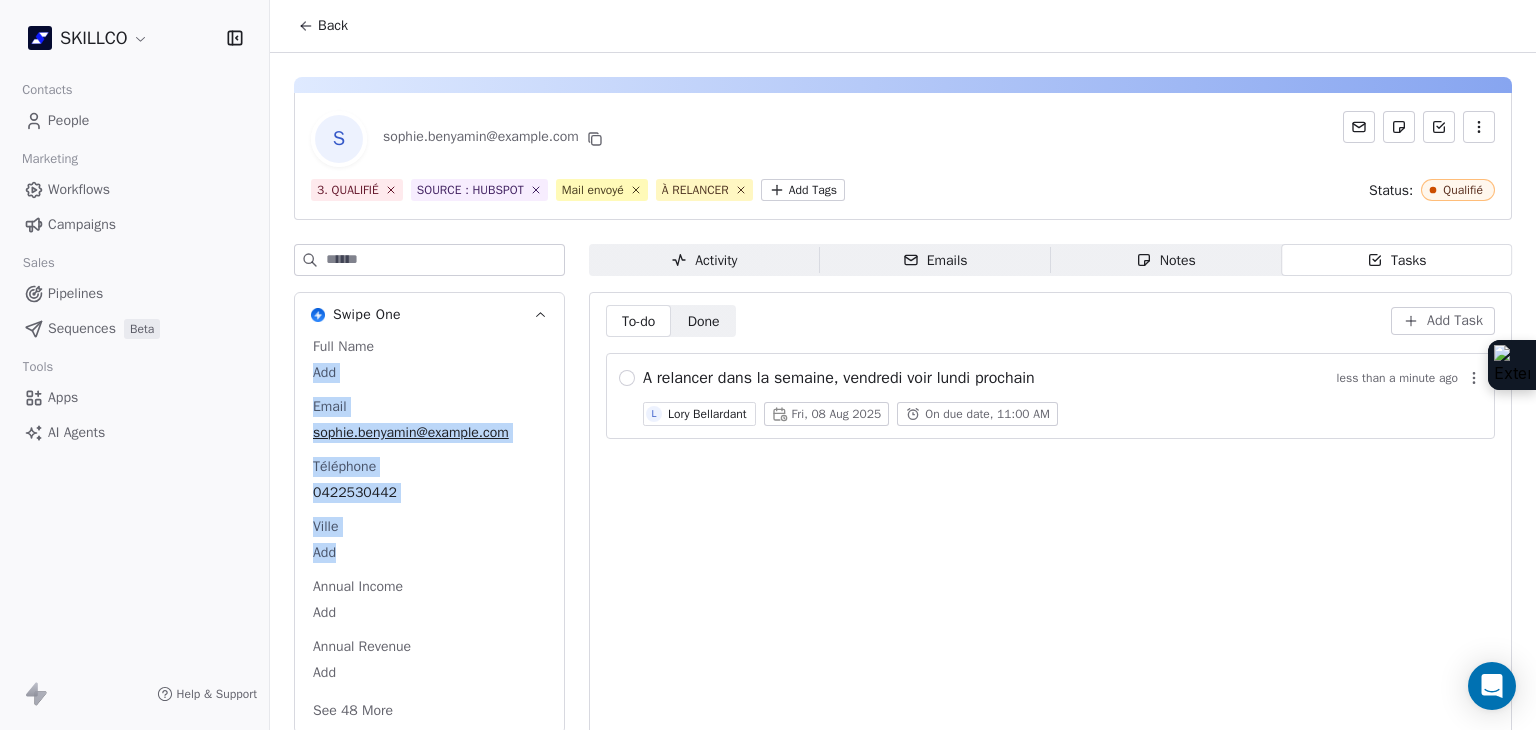 drag, startPoint x: 309, startPoint y: 389, endPoint x: 391, endPoint y: 526, distance: 159.66527 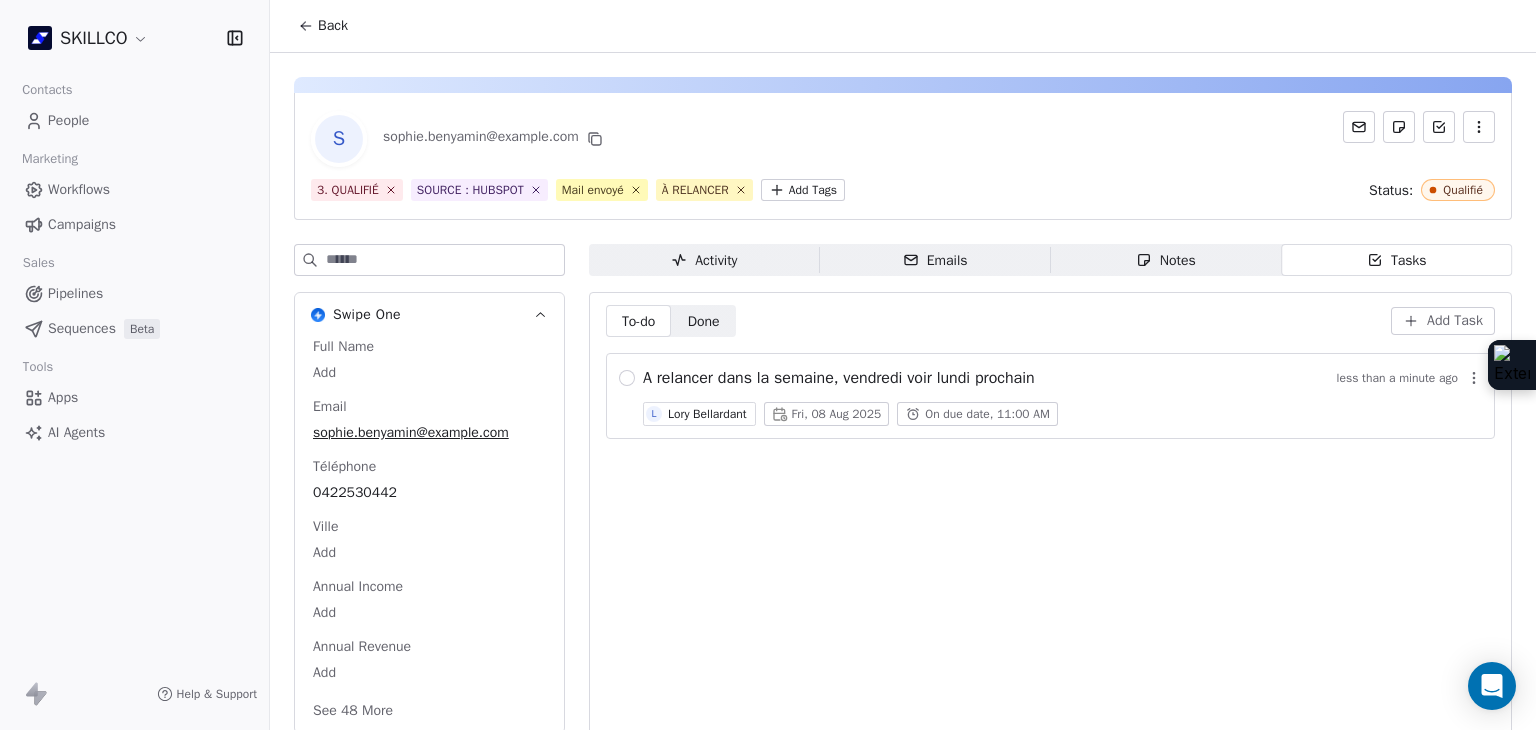 click on "A relancer dans la semaine, vendredi voir lundi prochain less than a minute ago L Lory Bellardant   Fri, 08 Aug 2025   On due date, 11:00 AM" at bounding box center [1062, 396] 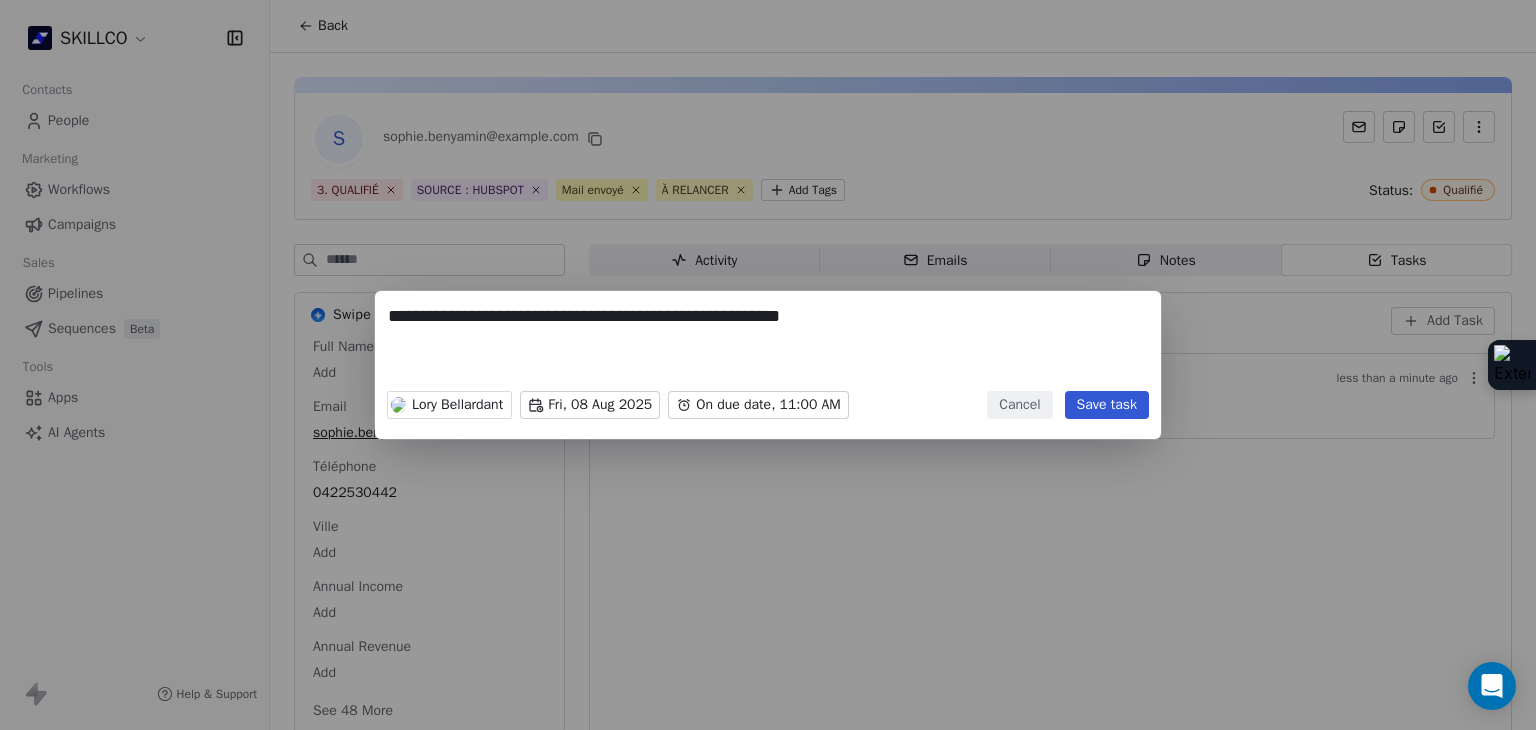 click on "**********" at bounding box center (768, 343) 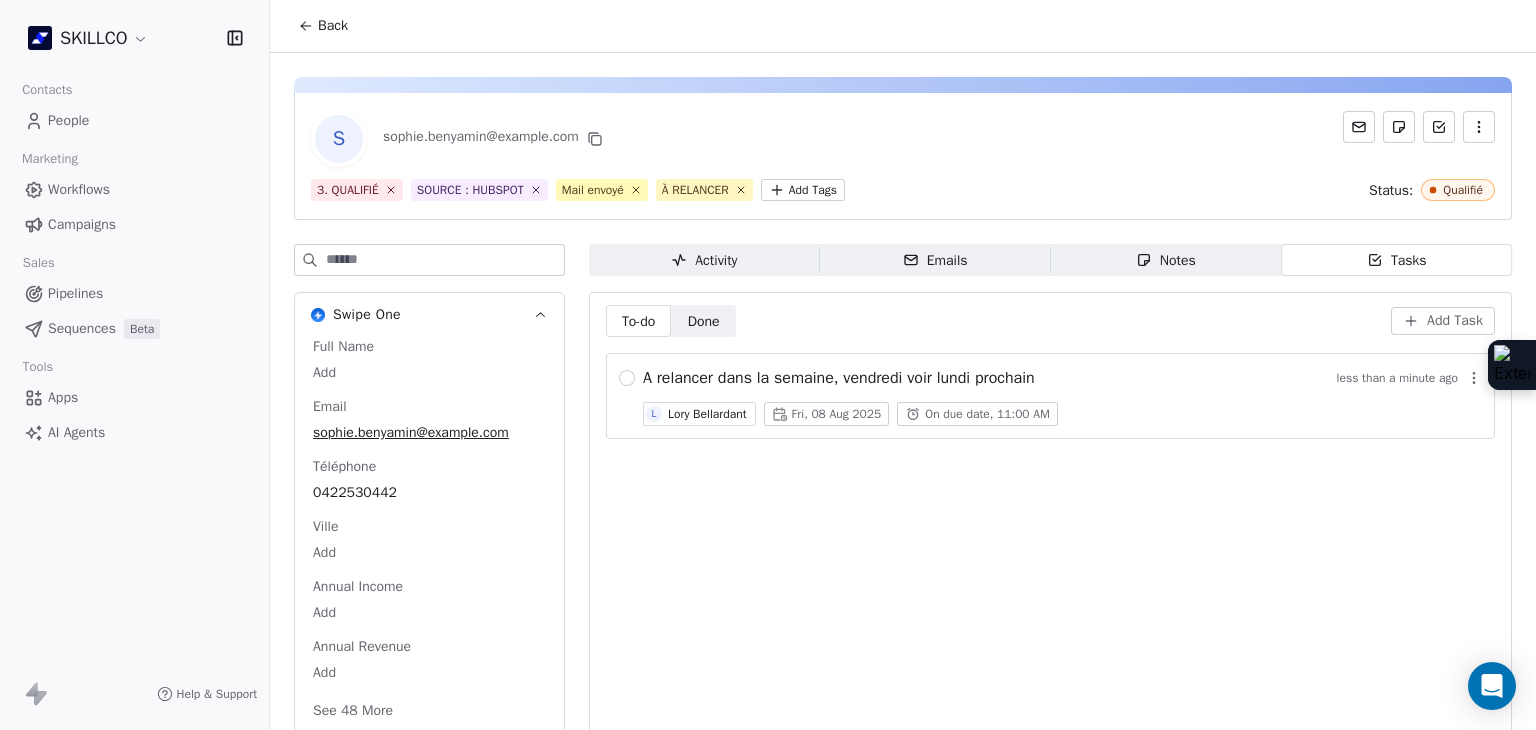 click on "A relancer dans la semaine, vendredi voir lundi prochain less than a minute ago" at bounding box center (1062, 378) 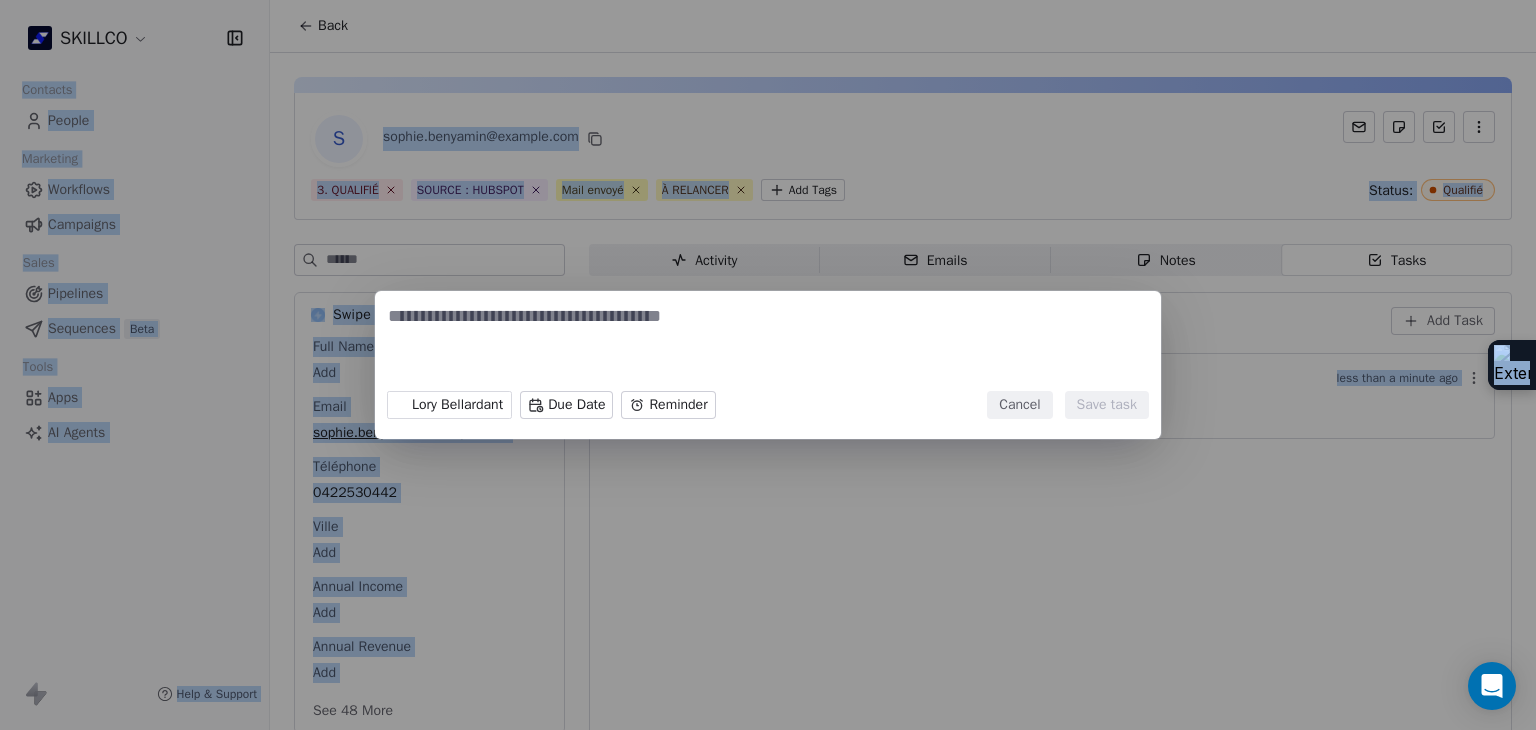 click on "Lory Bellardant   Due Date   Reminder Cancel Save task" at bounding box center (768, 365) 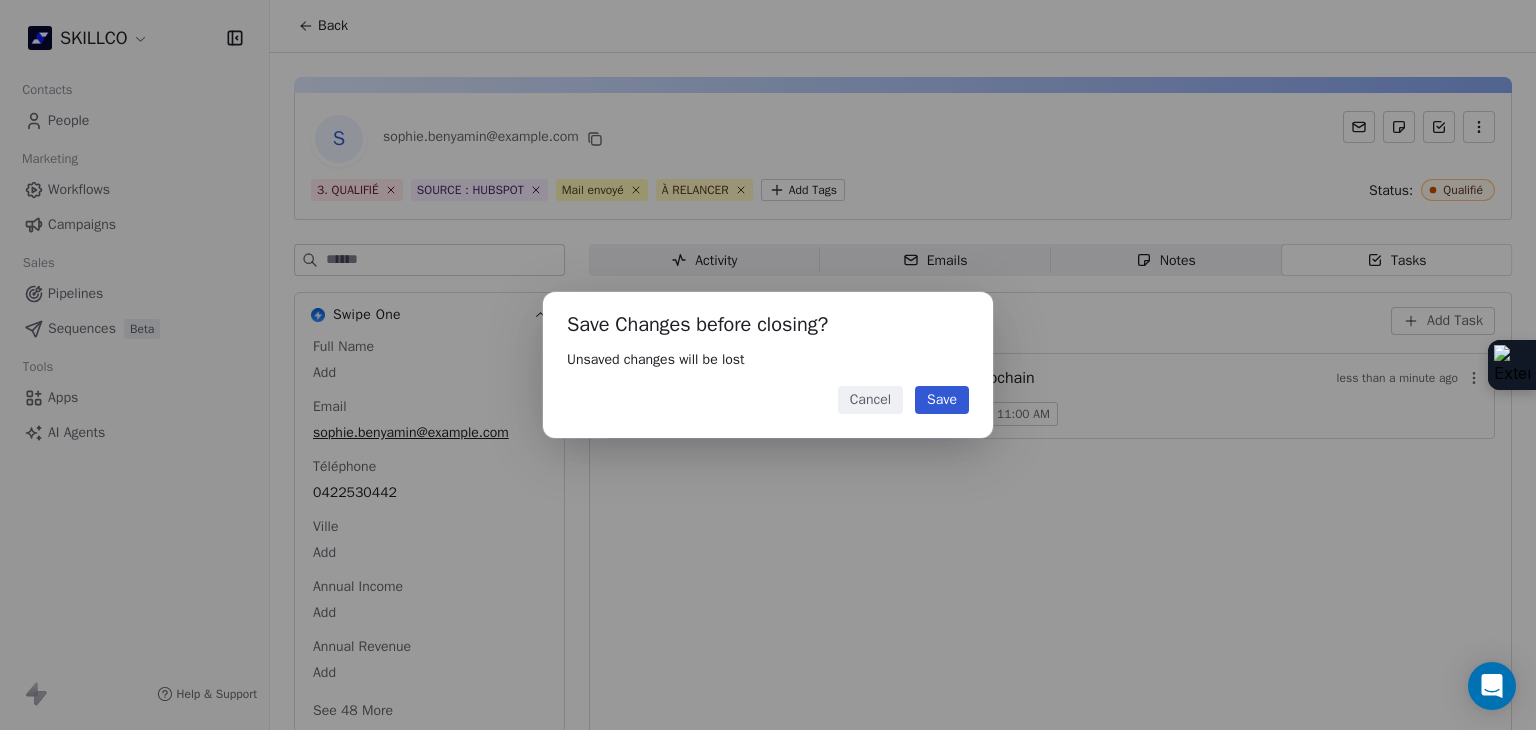click on "Cancel" at bounding box center [870, 400] 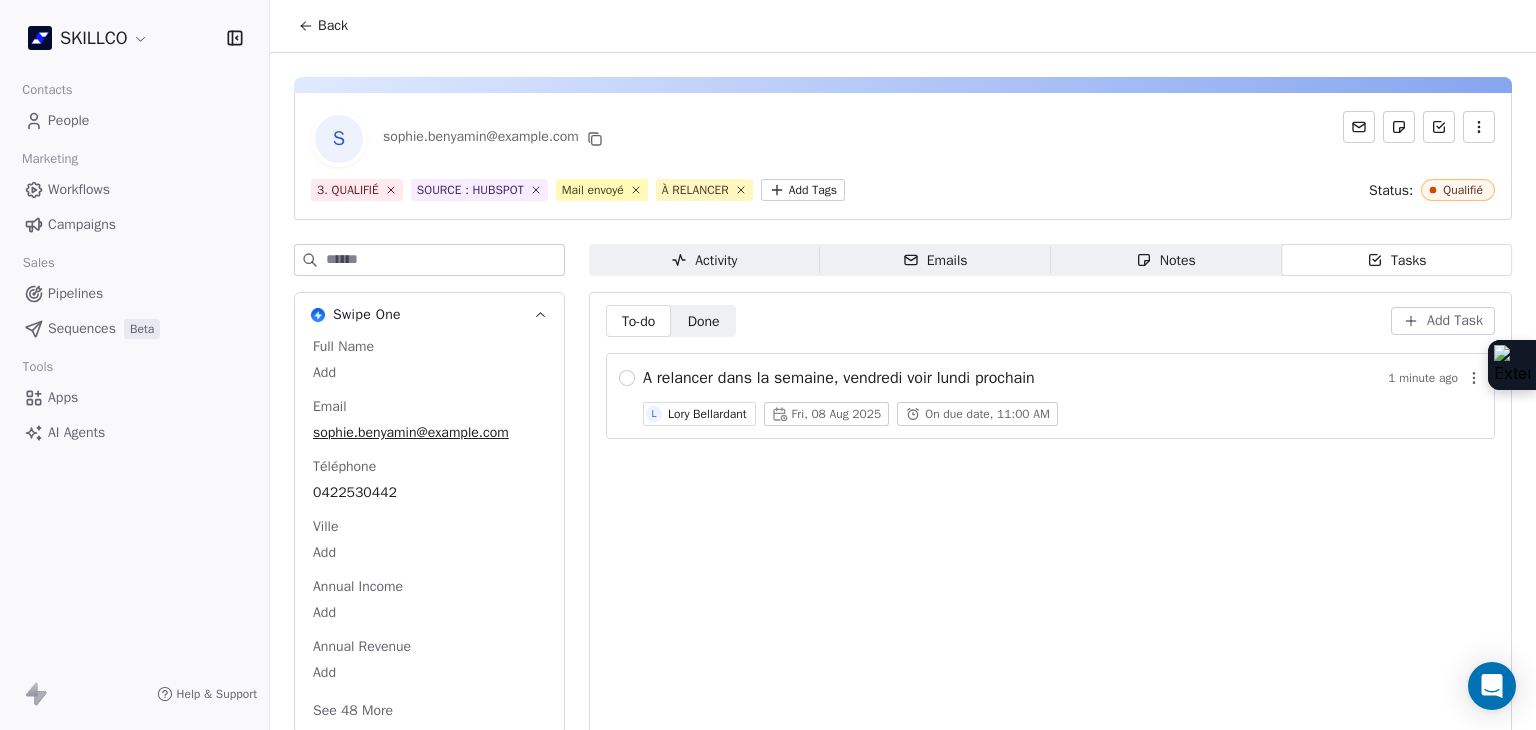 click on "A relancer dans la semaine, vendredi voir lundi prochain" at bounding box center (839, 378) 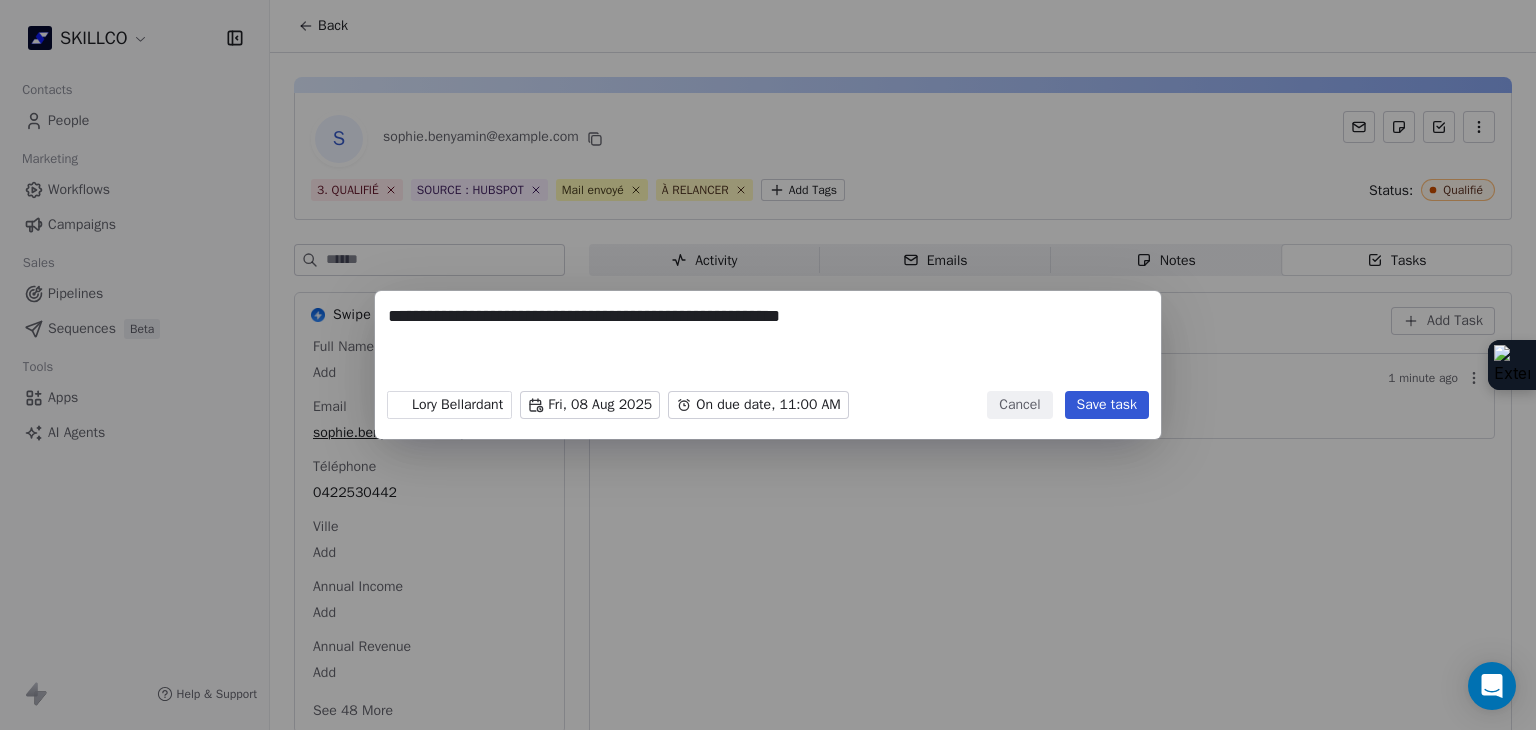 click on "**********" at bounding box center (768, 343) 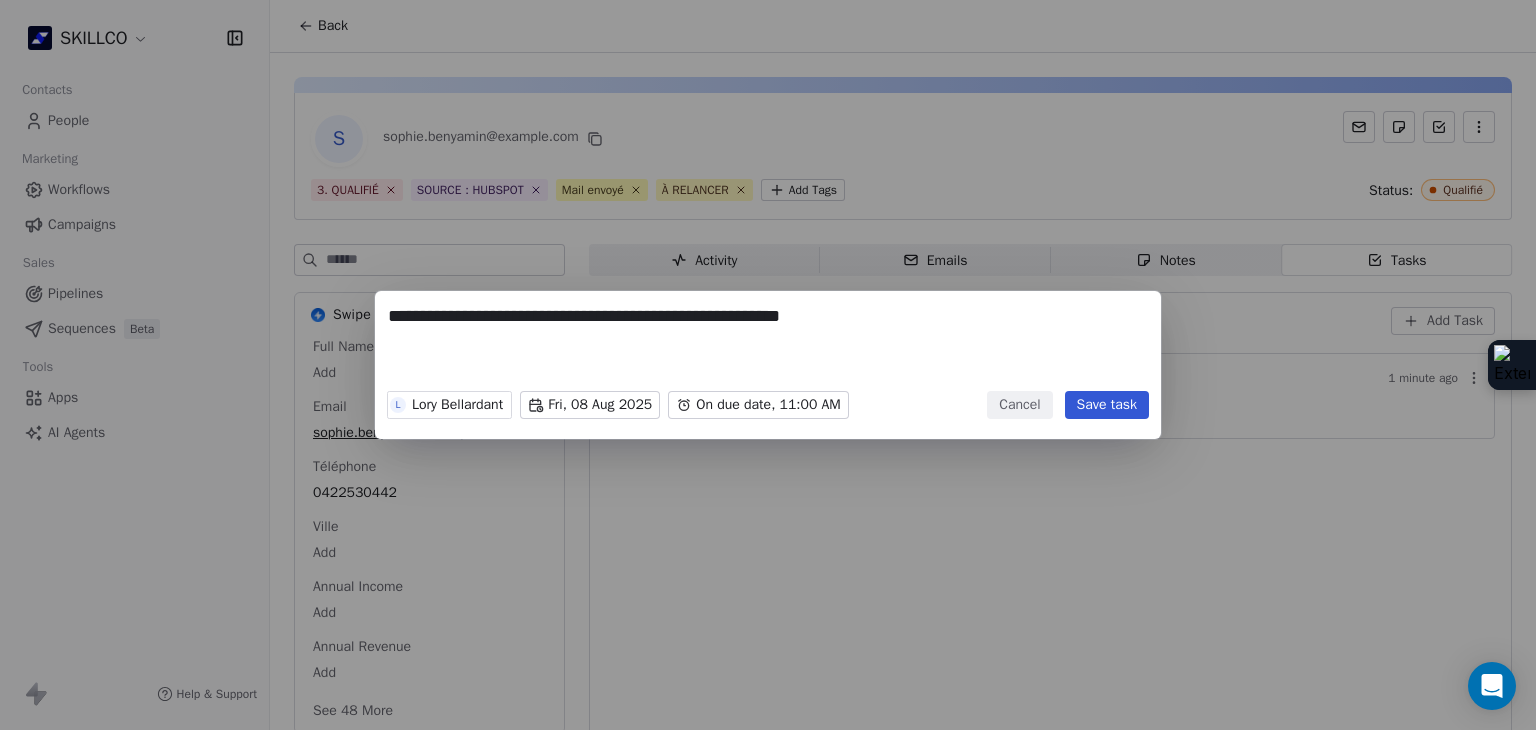 click on "**********" at bounding box center (768, 343) 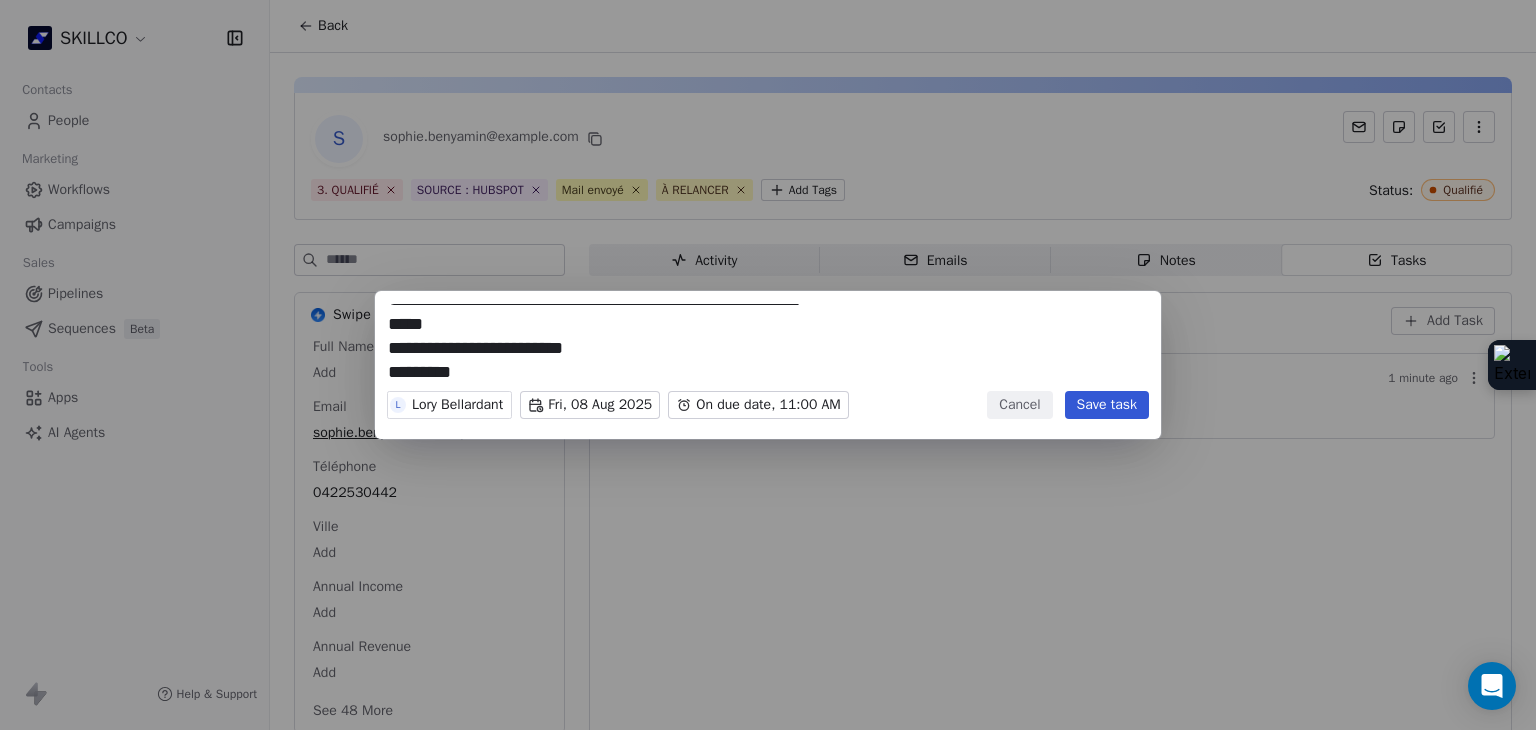 scroll, scrollTop: 0, scrollLeft: 0, axis: both 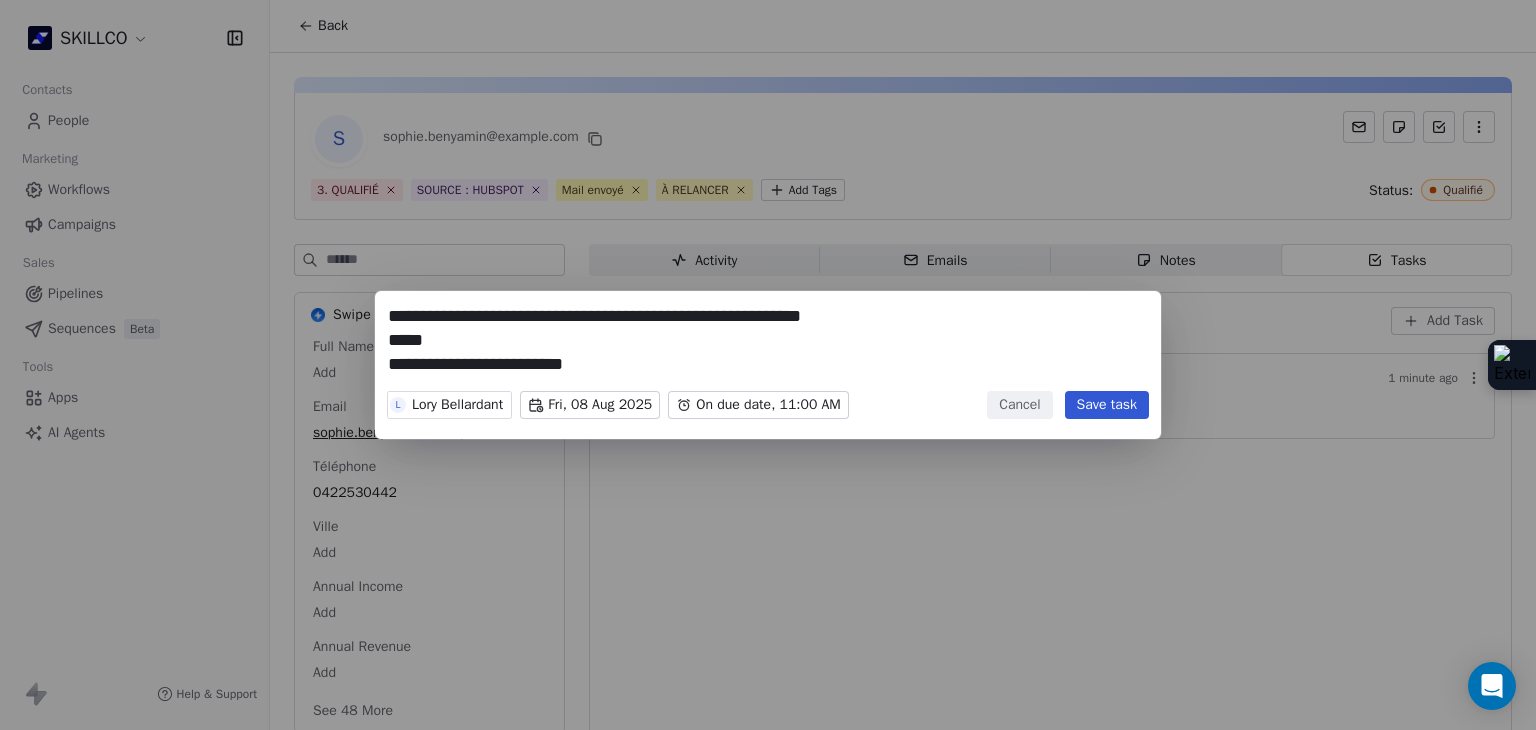 drag, startPoint x: 905, startPoint y: 326, endPoint x: 860, endPoint y: 325, distance: 45.01111 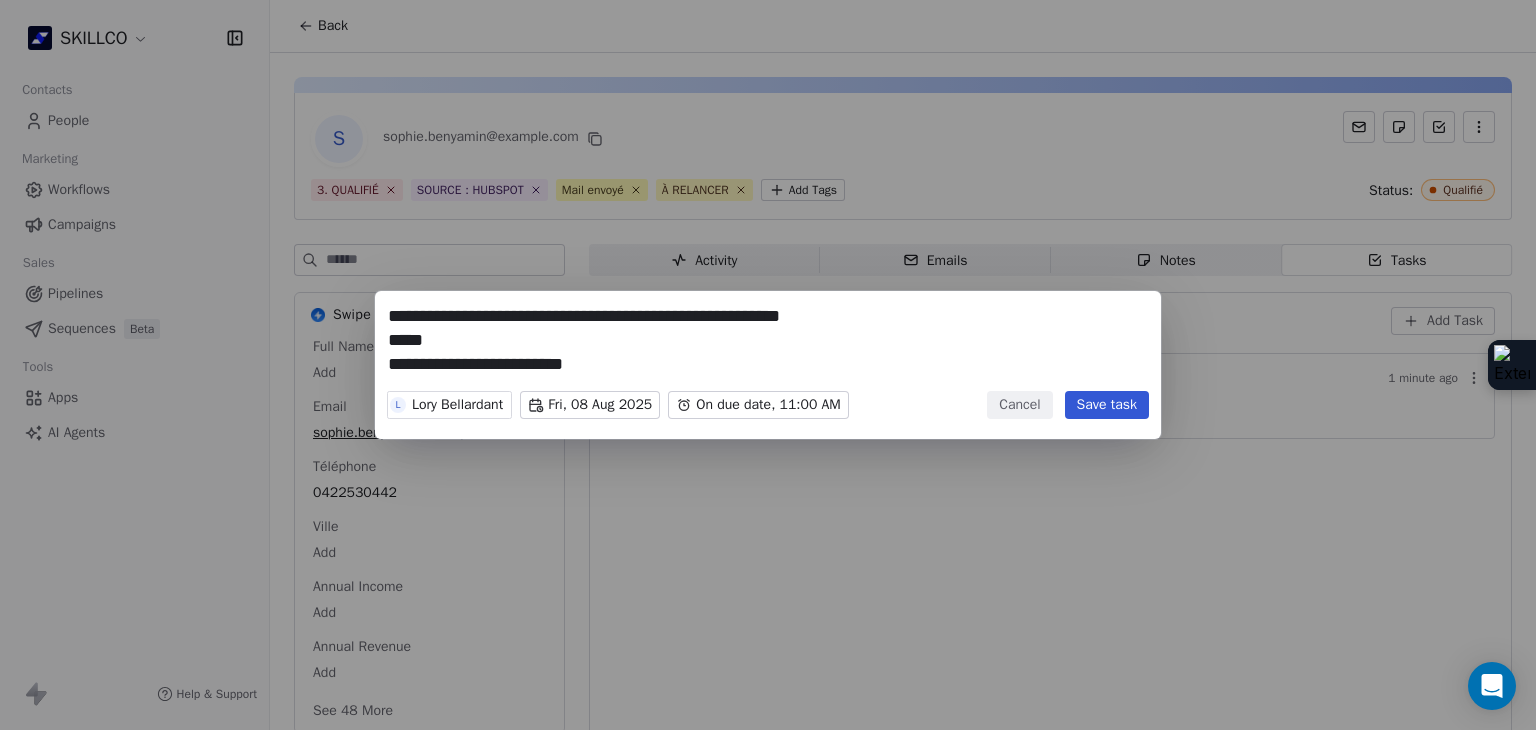 type on "**********" 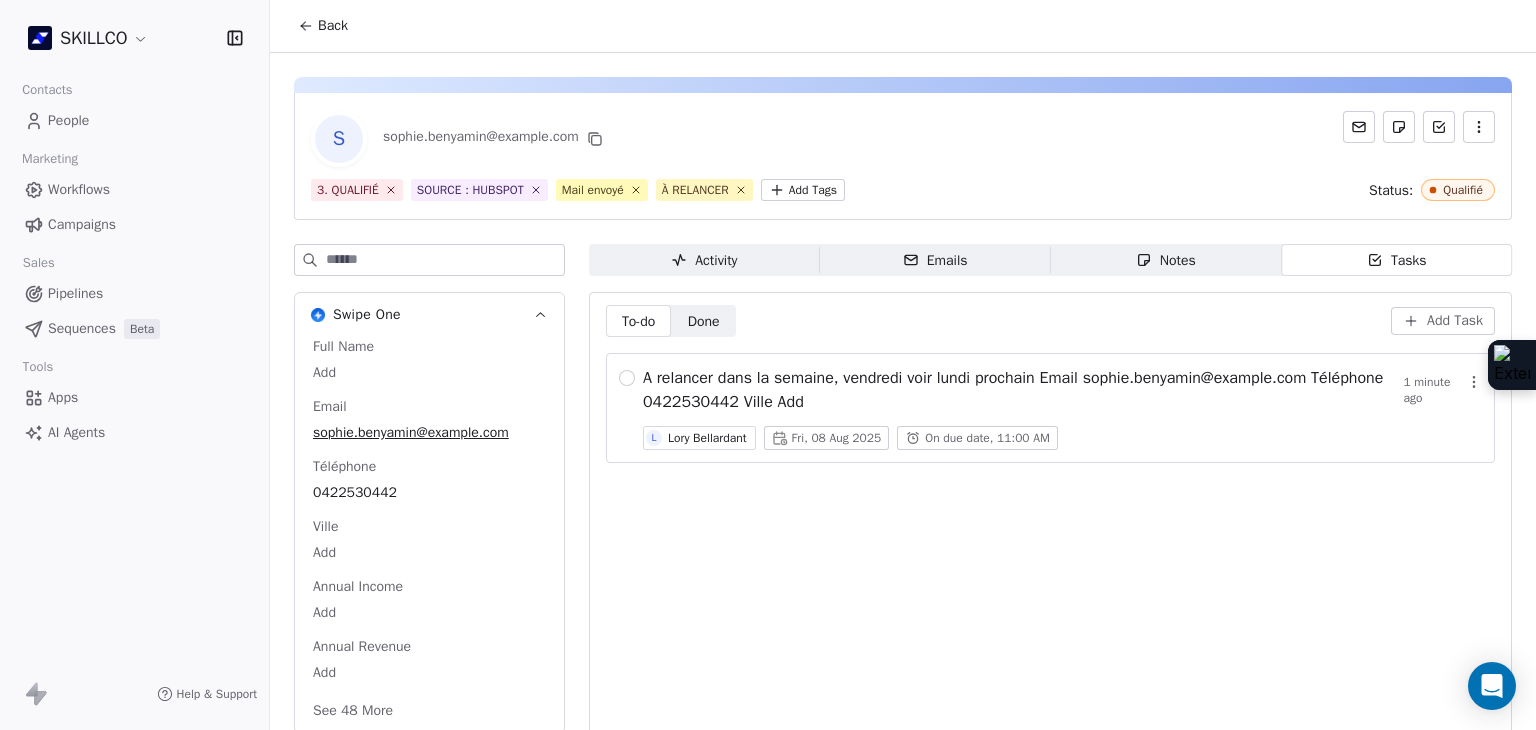 click on "Emails" at bounding box center (935, 260) 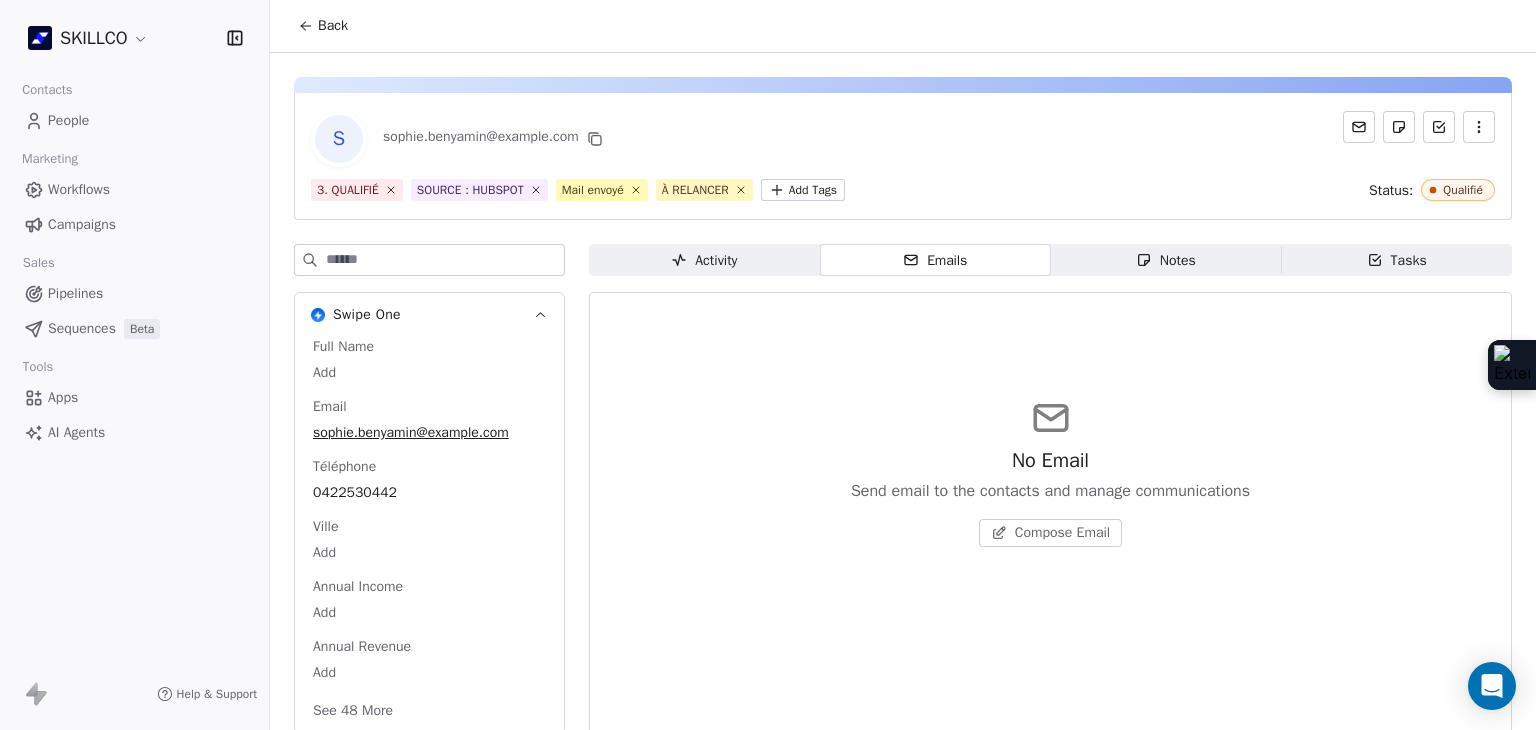 click 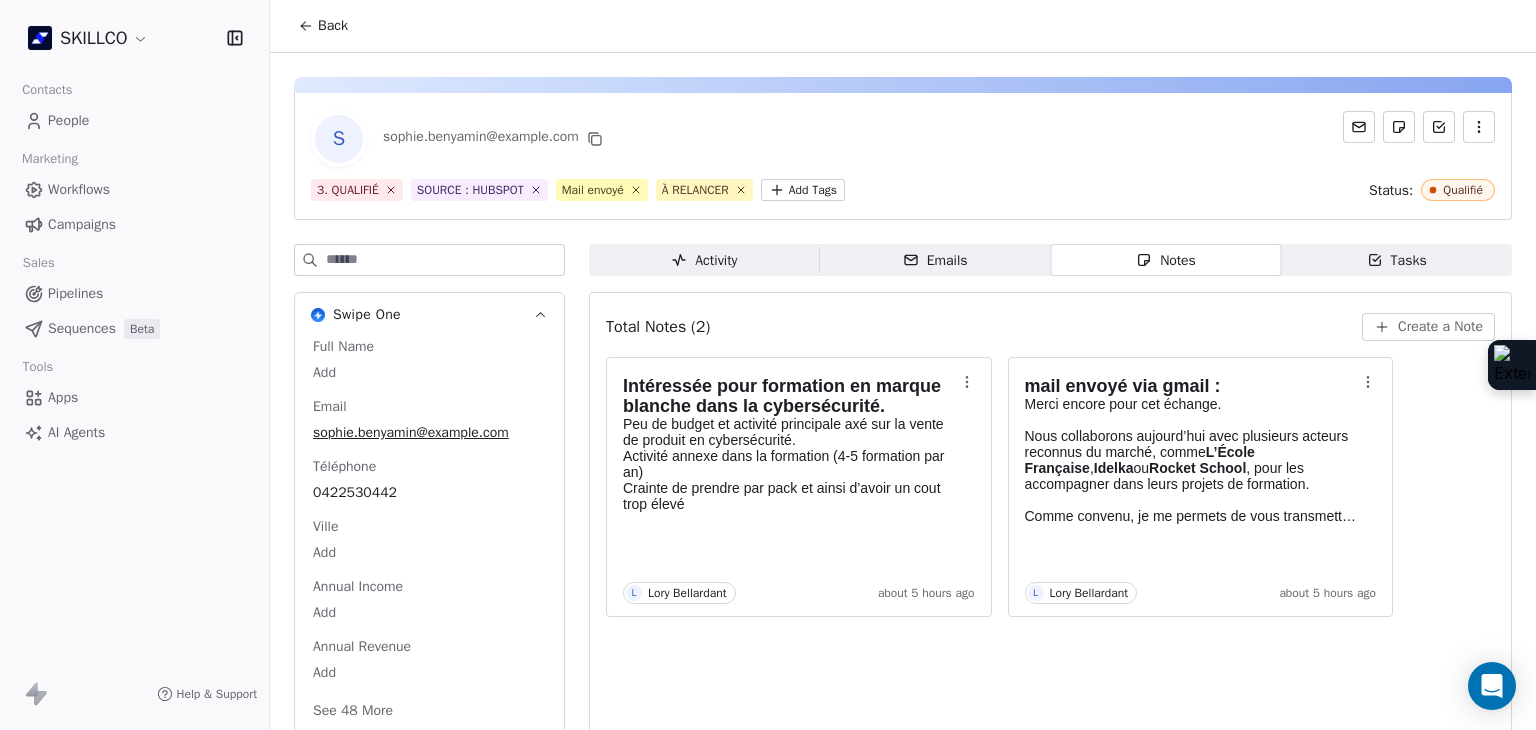drag, startPoint x: 1312, startPoint y: 255, endPoint x: 1323, endPoint y: 249, distance: 12.529964 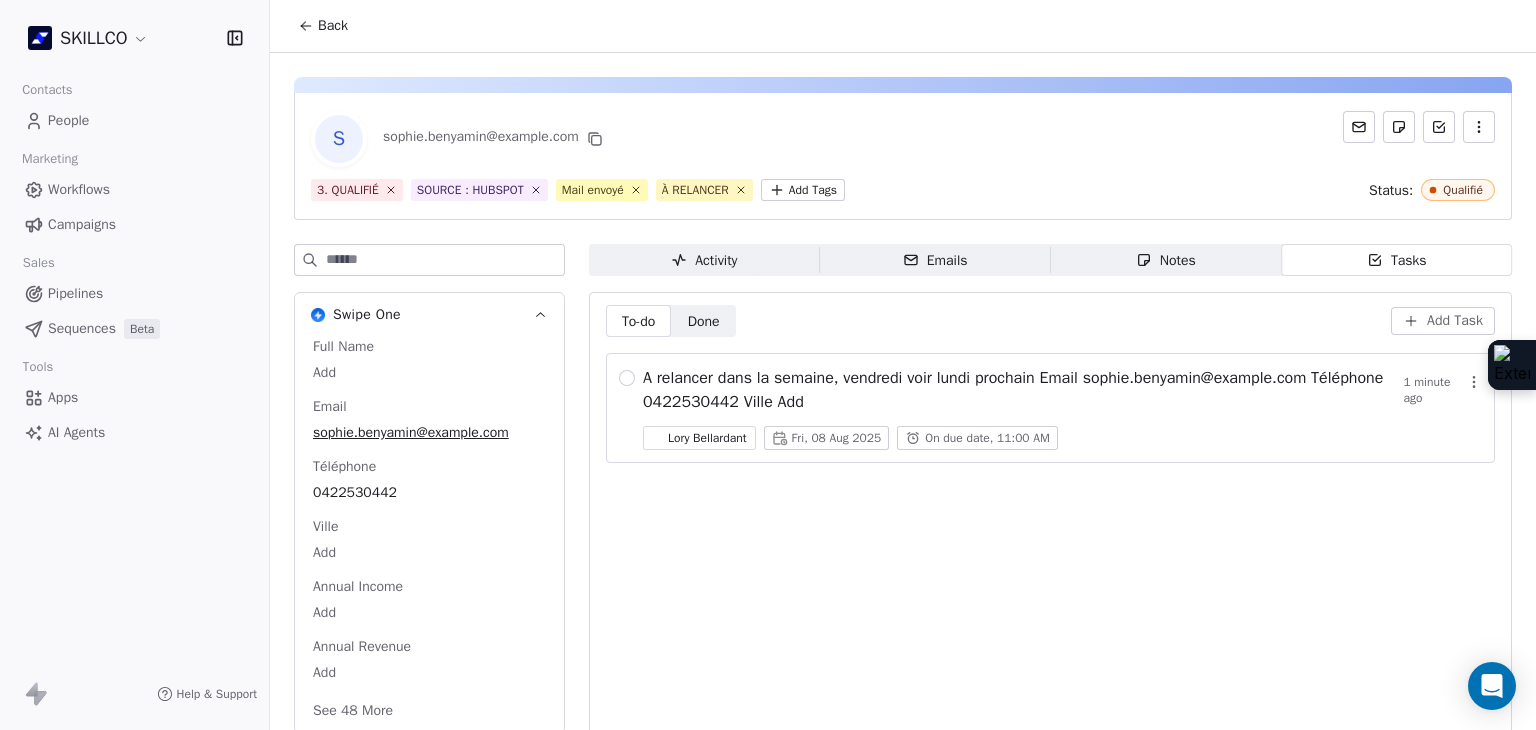 scroll, scrollTop: 77, scrollLeft: 0, axis: vertical 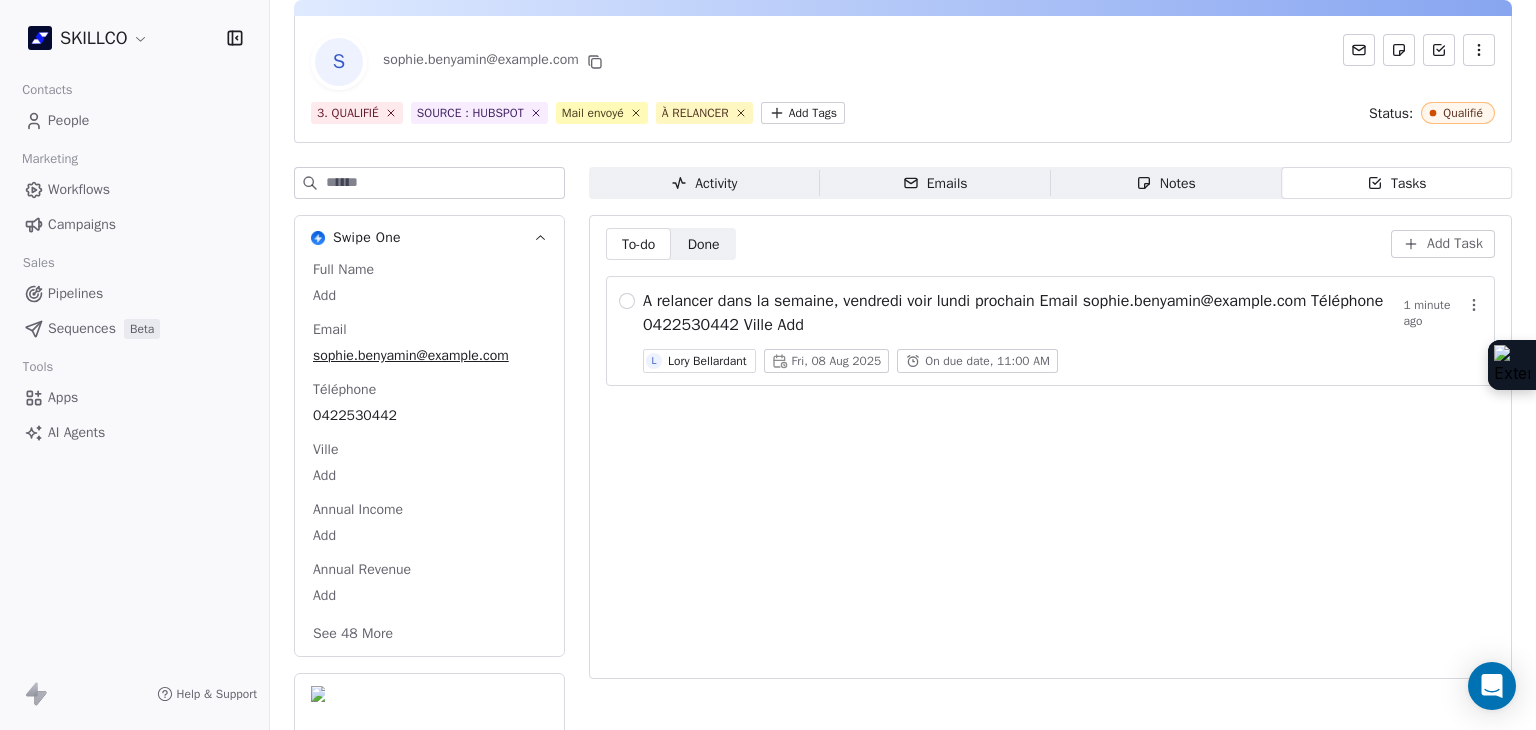 click on "See   48   More" at bounding box center [353, 634] 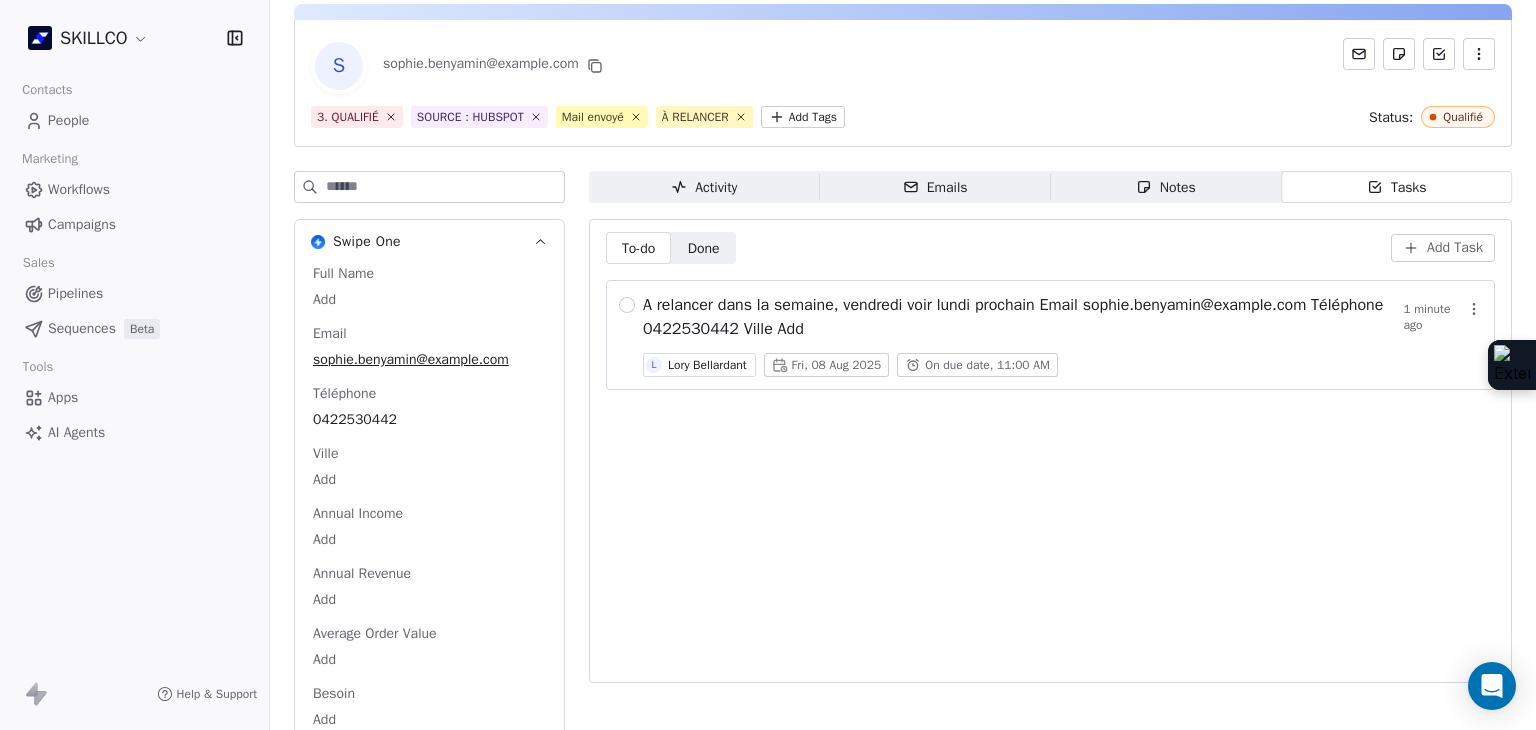 scroll, scrollTop: 0, scrollLeft: 0, axis: both 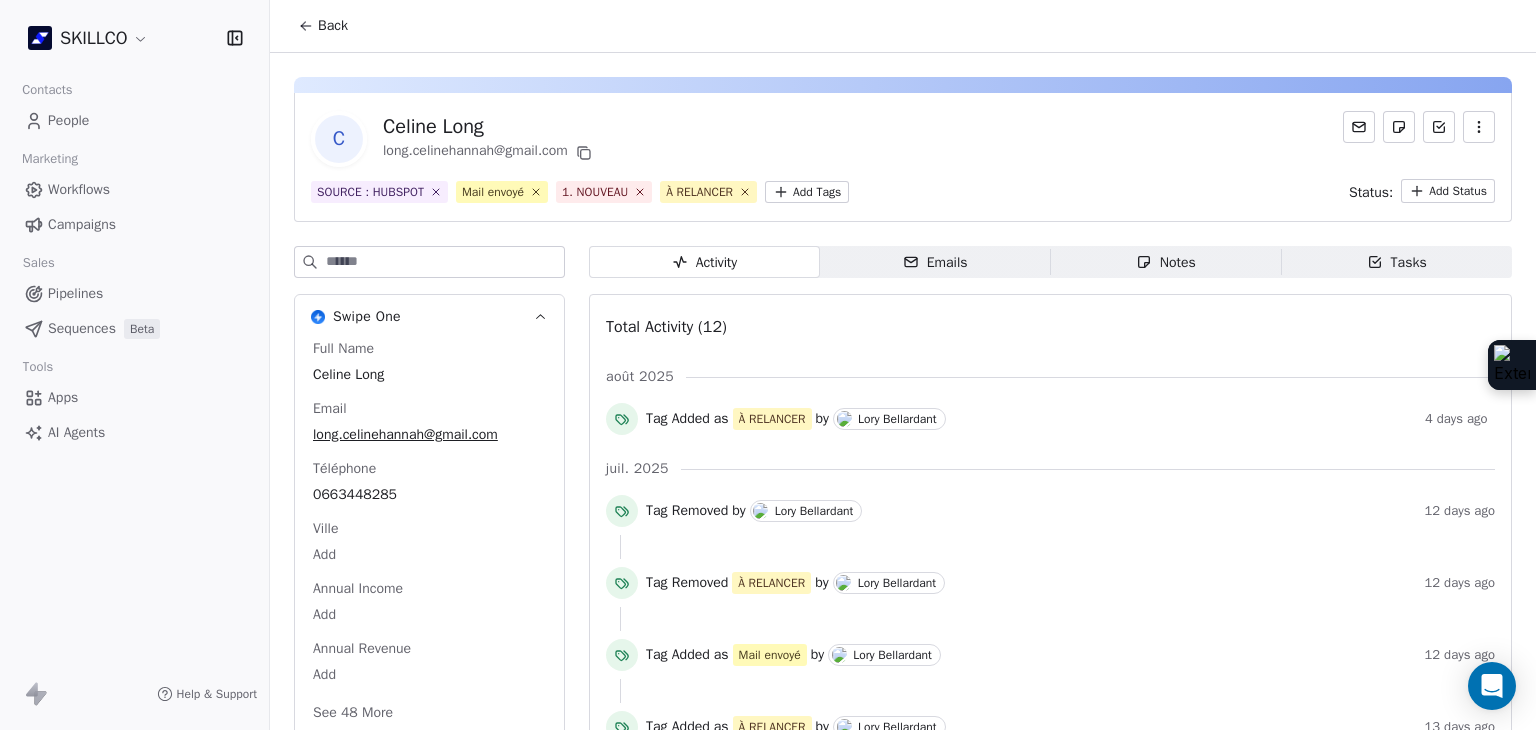 click on "Emails" at bounding box center (935, 262) 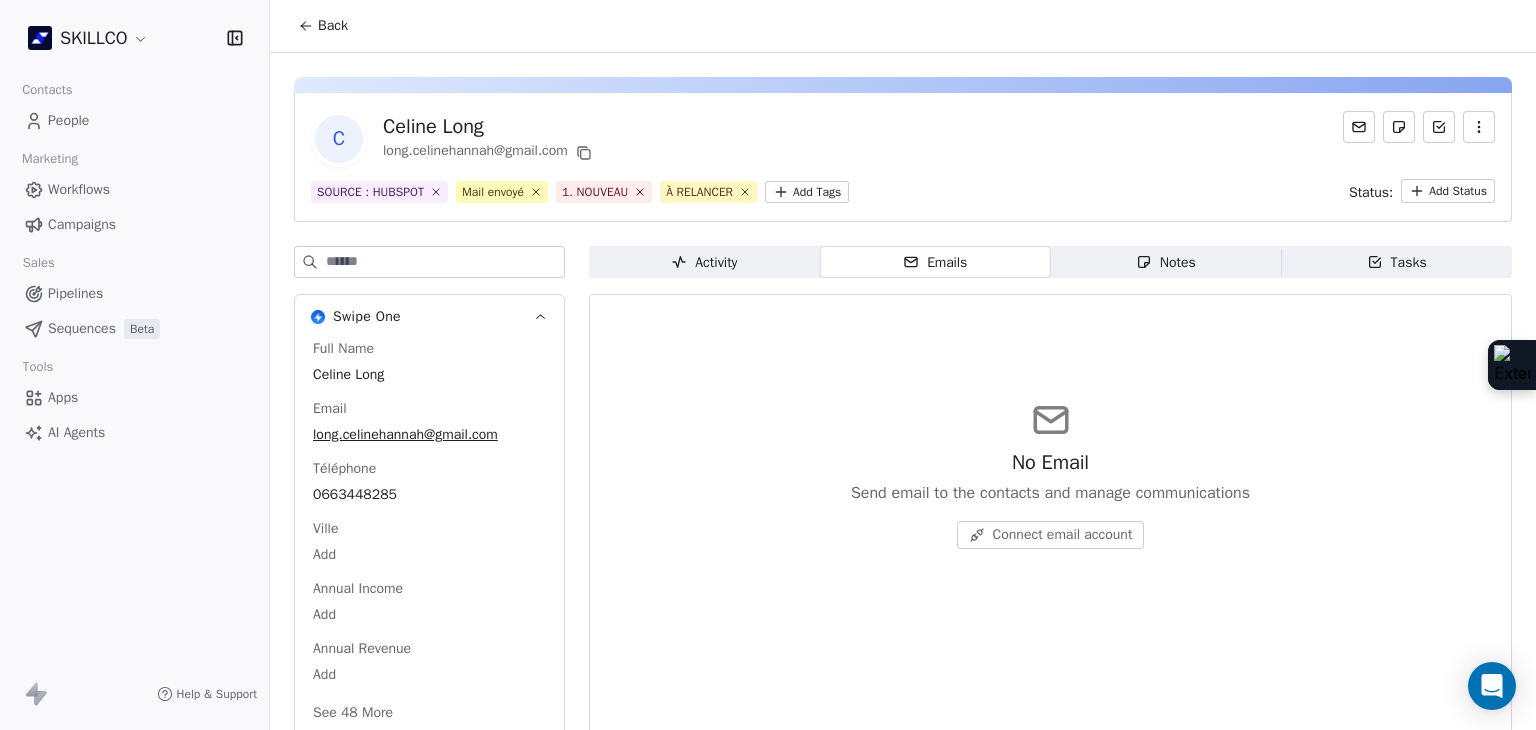 click on "Notes   Notes" at bounding box center (1166, 262) 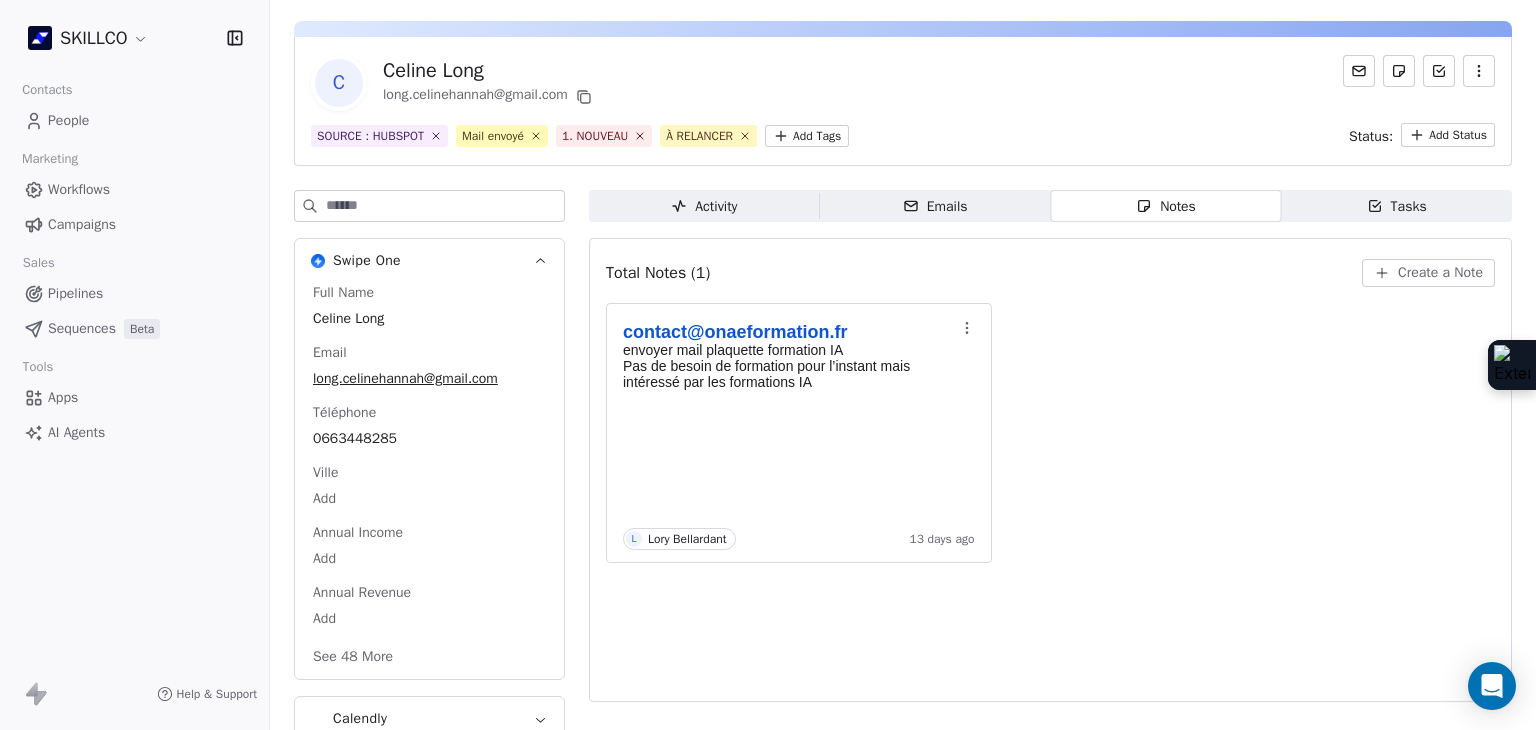 scroll, scrollTop: 79, scrollLeft: 0, axis: vertical 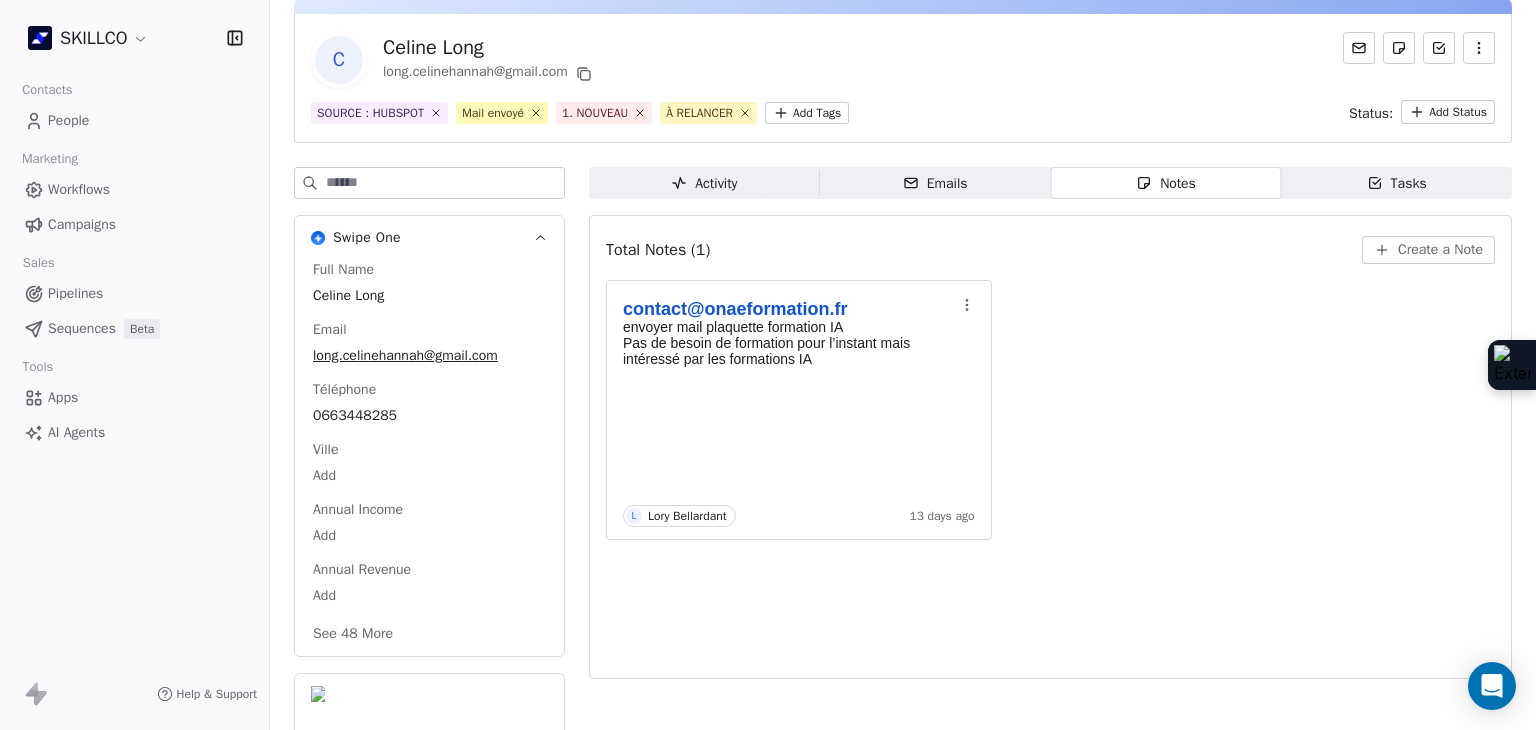 click on "See   48   More" at bounding box center [353, 634] 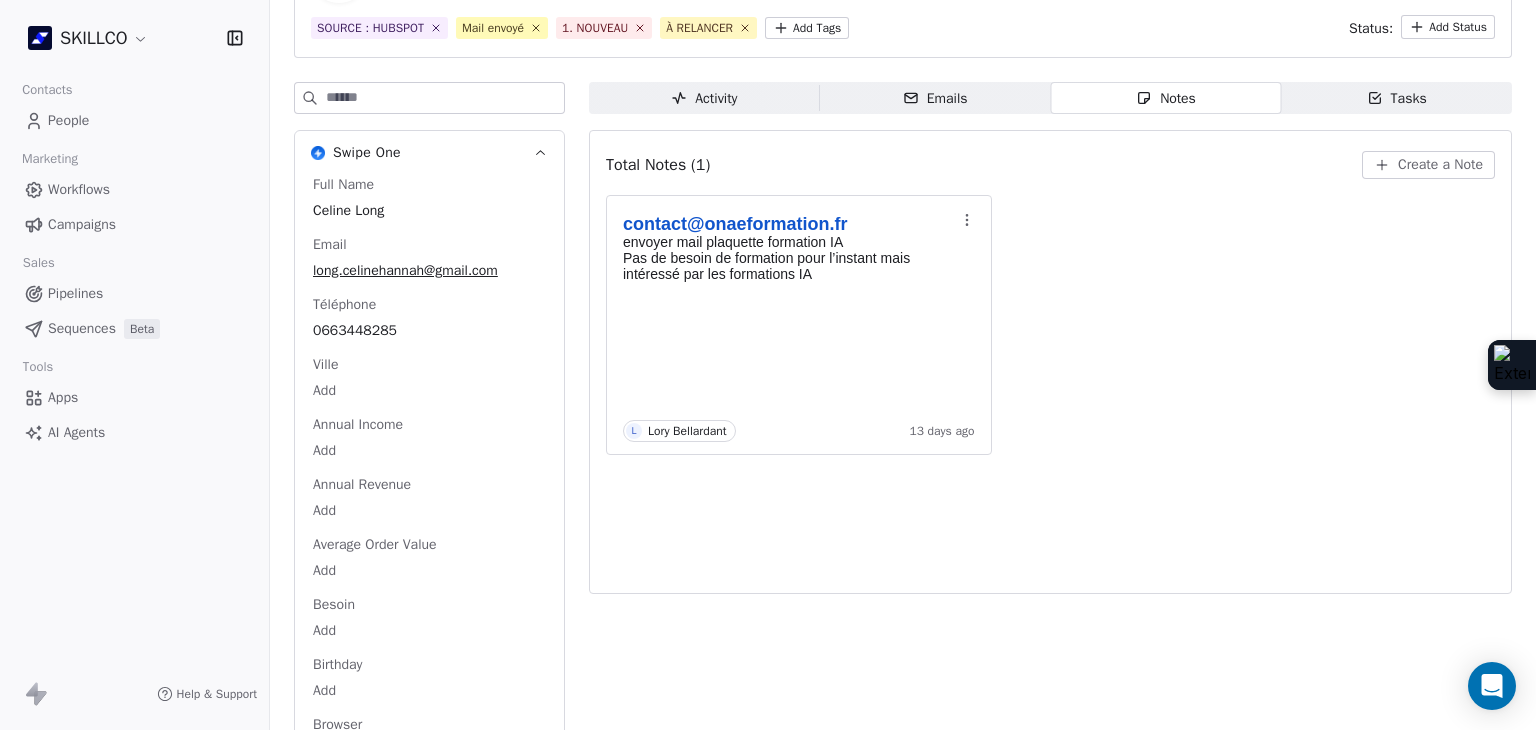 scroll, scrollTop: 0, scrollLeft: 0, axis: both 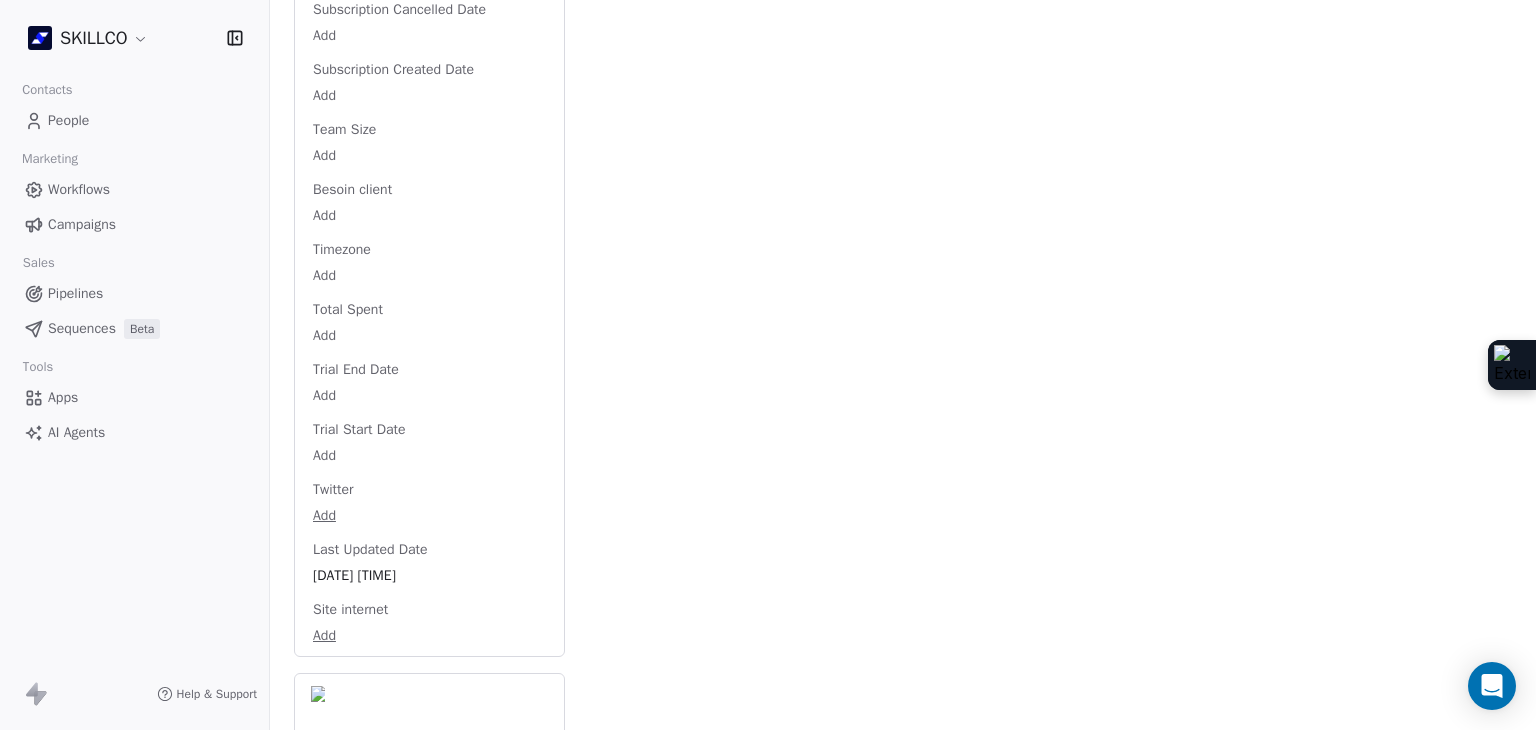click on "Calendly" at bounding box center [429, 766] 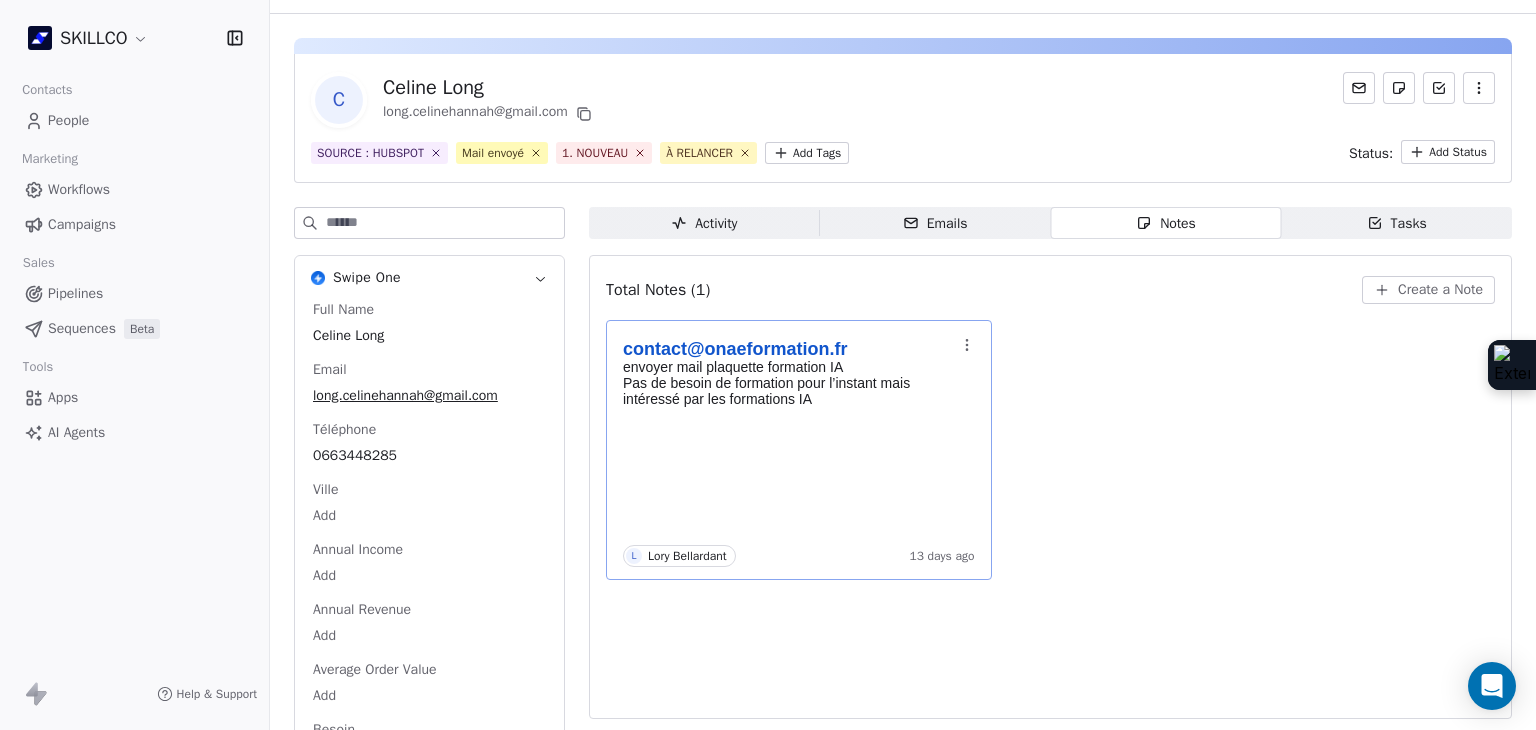 scroll, scrollTop: 39, scrollLeft: 0, axis: vertical 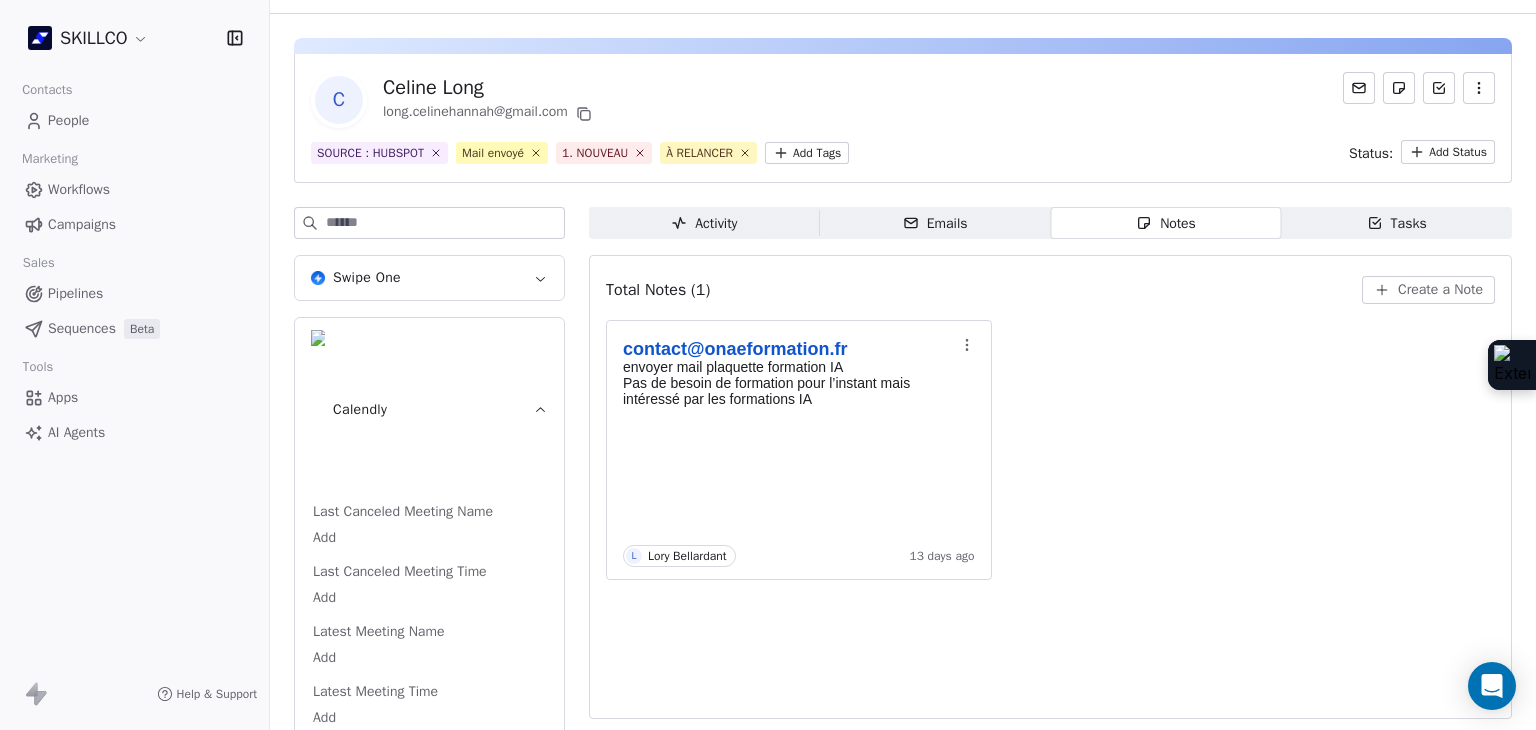 click on "SKILLCO Contacts People Marketing Workflows Campaigns Sales Pipelines Sequences Beta Tools Apps AI Agents Help & Support Back C Celine Long long.celinehannah@gmail.com SOURCE : HUBSPOT Mail envoyé 1. NOUVEAU À RELANCER  Add Tags Status:   Add Status Swipe One Calendly Last Canceled Meeting Name Add Last Canceled Meeting Time Add Latest Meeting Name Add Latest Meeting Time Add Activity Activity Emails Emails   Notes   Notes Tasks Tasks Total Notes (1)   Create a Note contact@onaeformation.fr envoyer mail plaquette formation IA Pas de besoin de formation pour l’instant mais intéressé par les formations IA L Lory Bellardant 13 days ago" at bounding box center (768, 365) 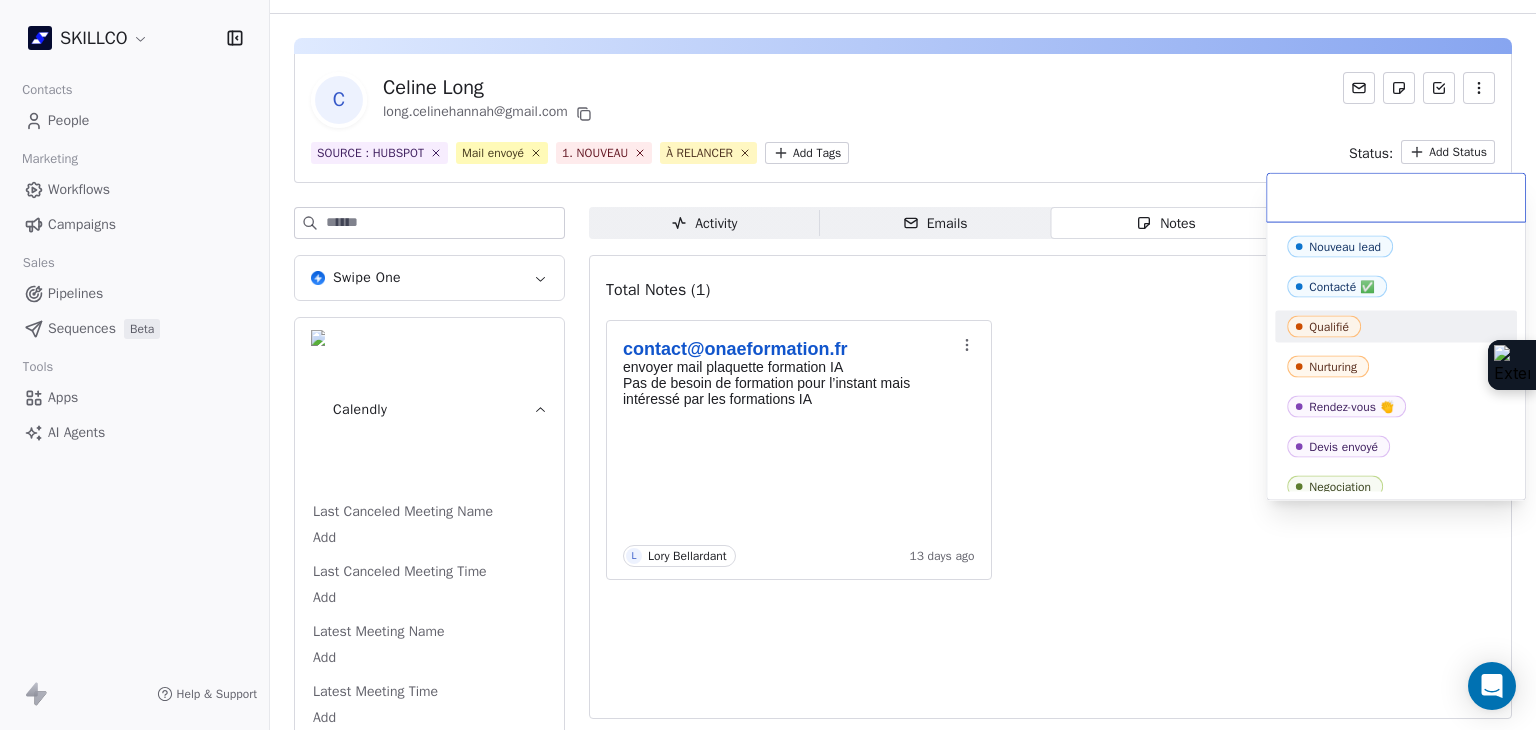 click on "Qualifié" at bounding box center [1396, 327] 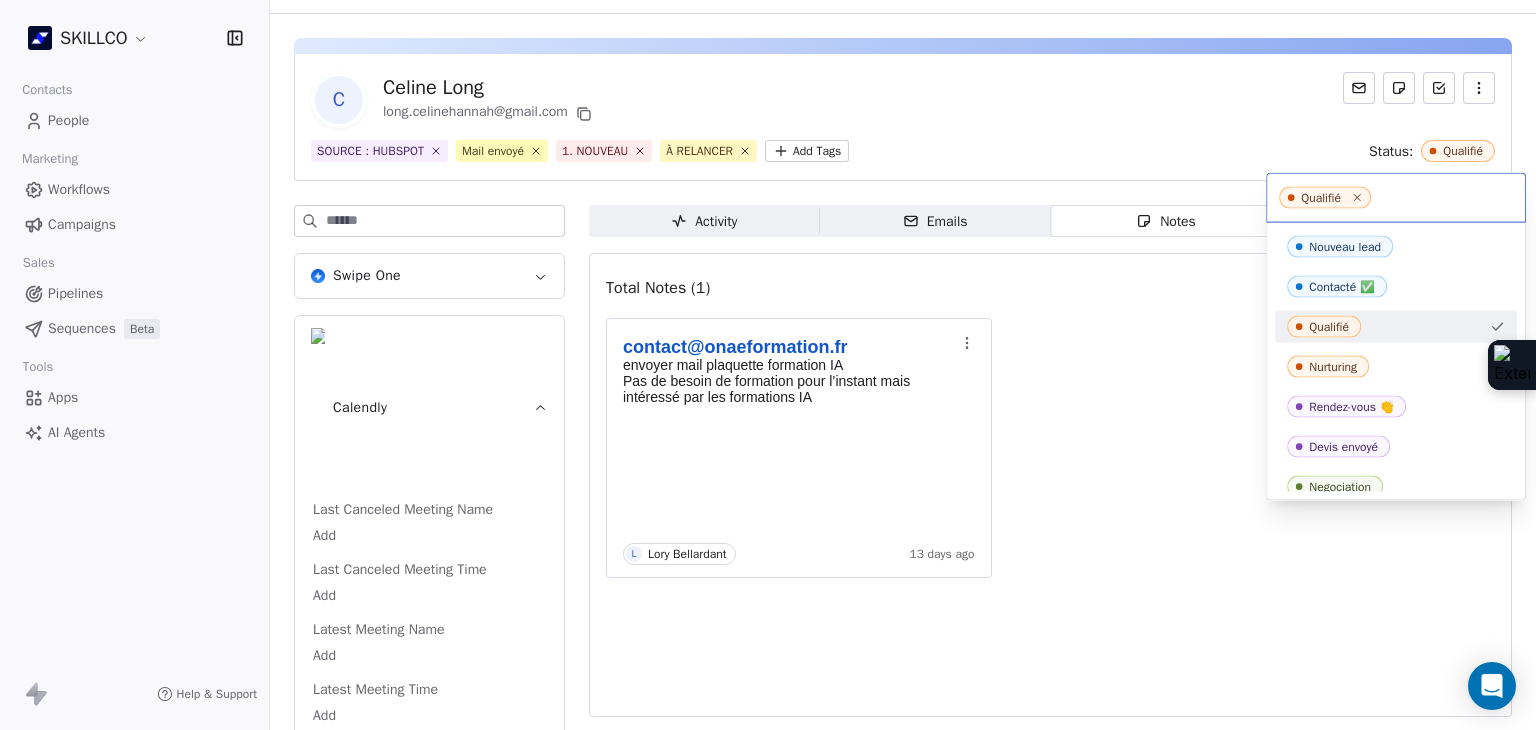scroll, scrollTop: 37, scrollLeft: 0, axis: vertical 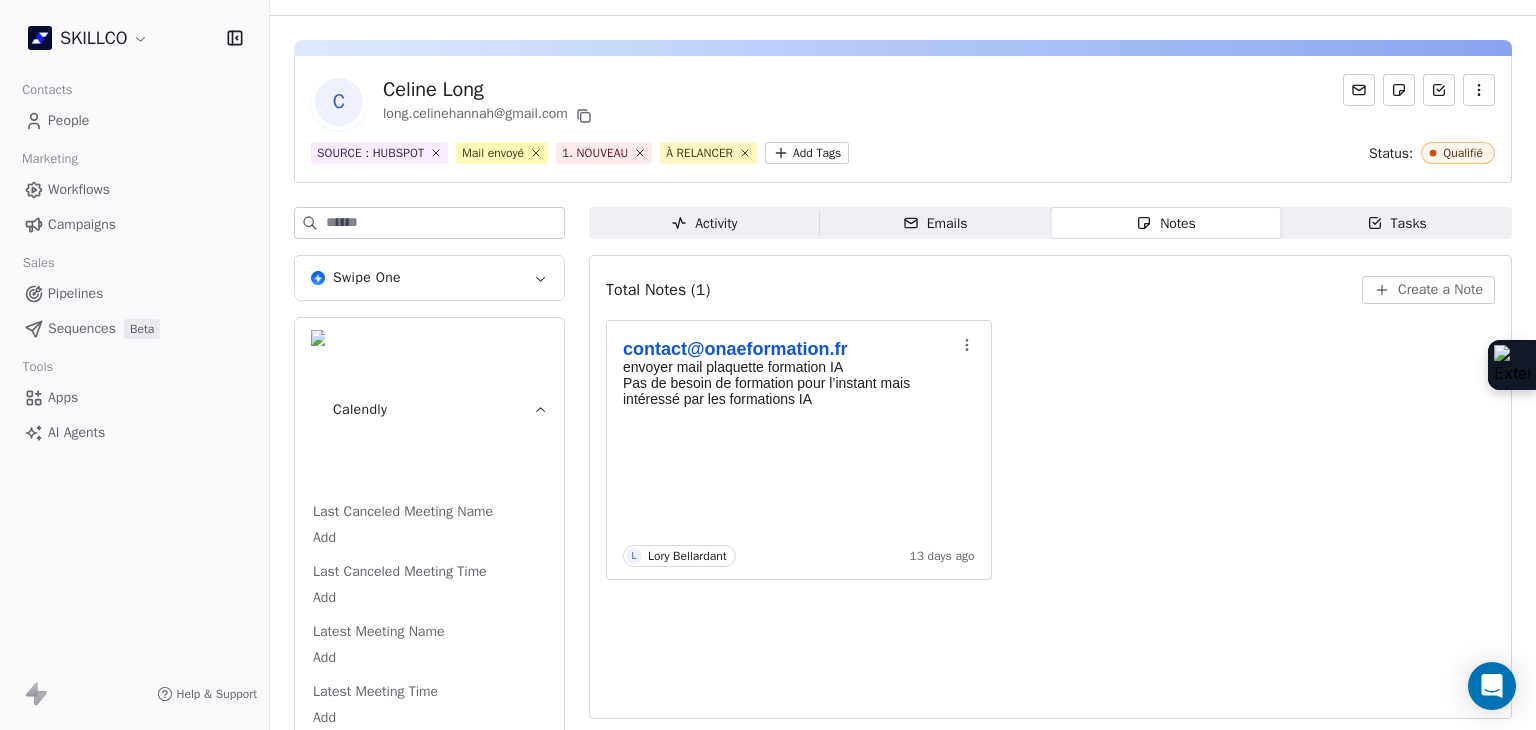 click on "Activity Activity" at bounding box center (704, 223) 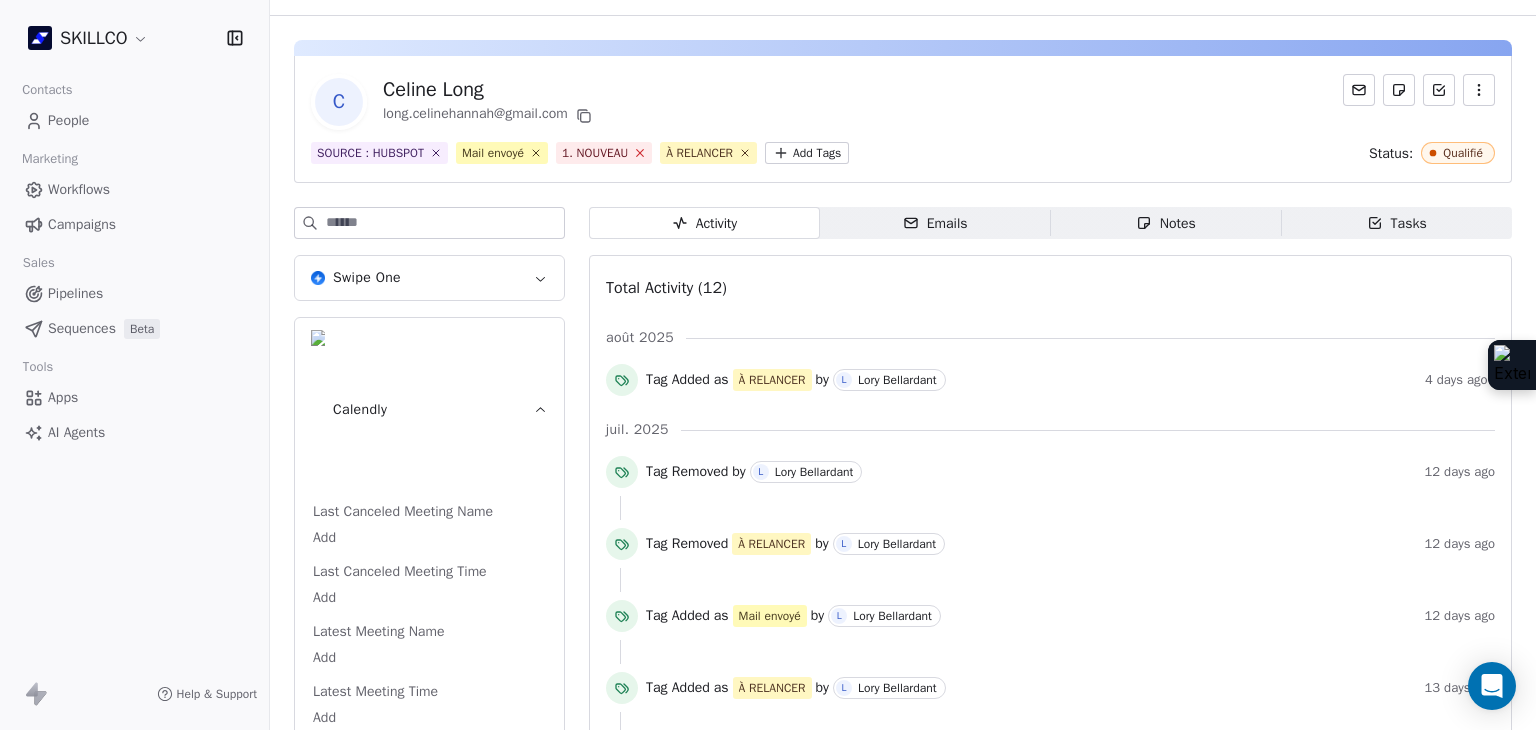 click 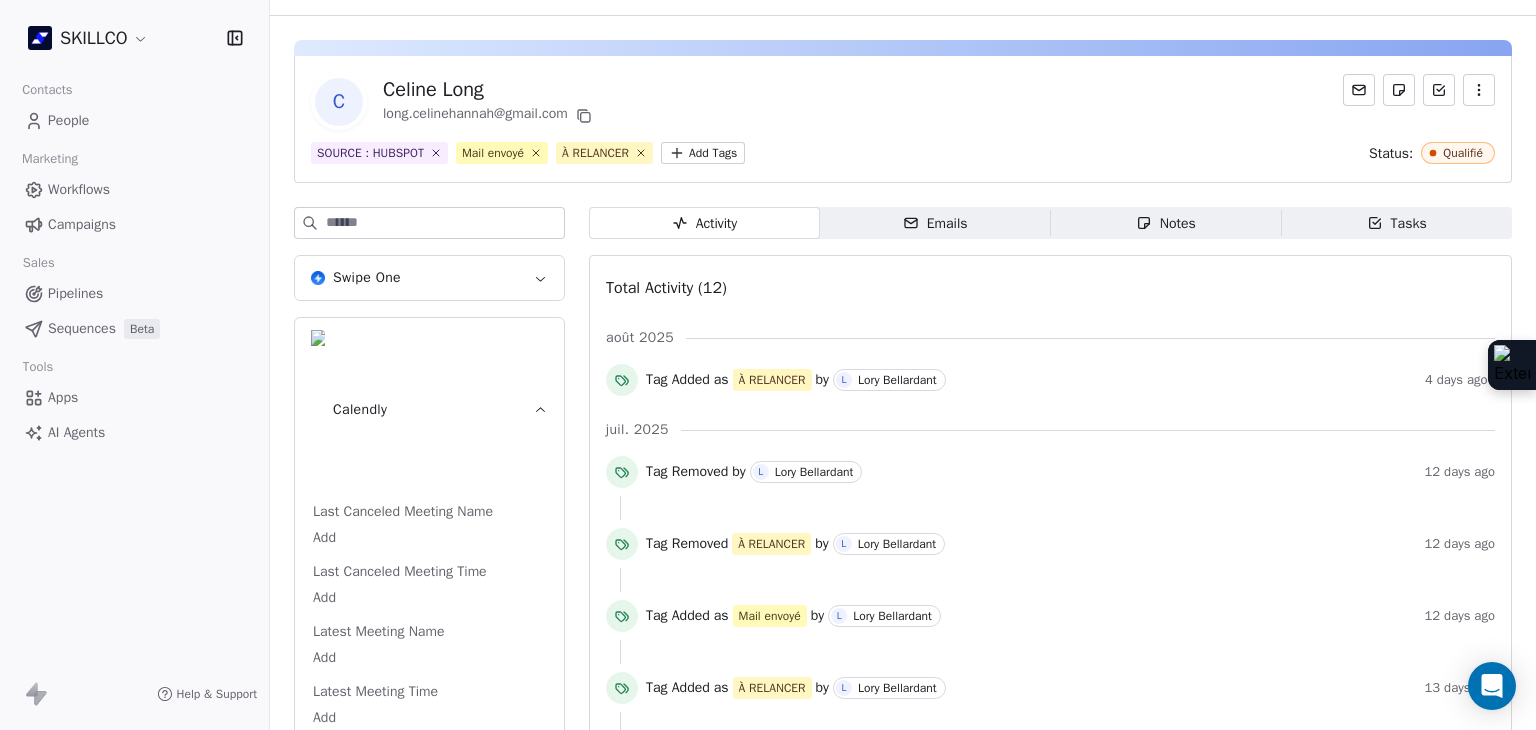 drag, startPoint x: 401, startPoint y: 281, endPoint x: 773, endPoint y: 212, distance: 378.3451 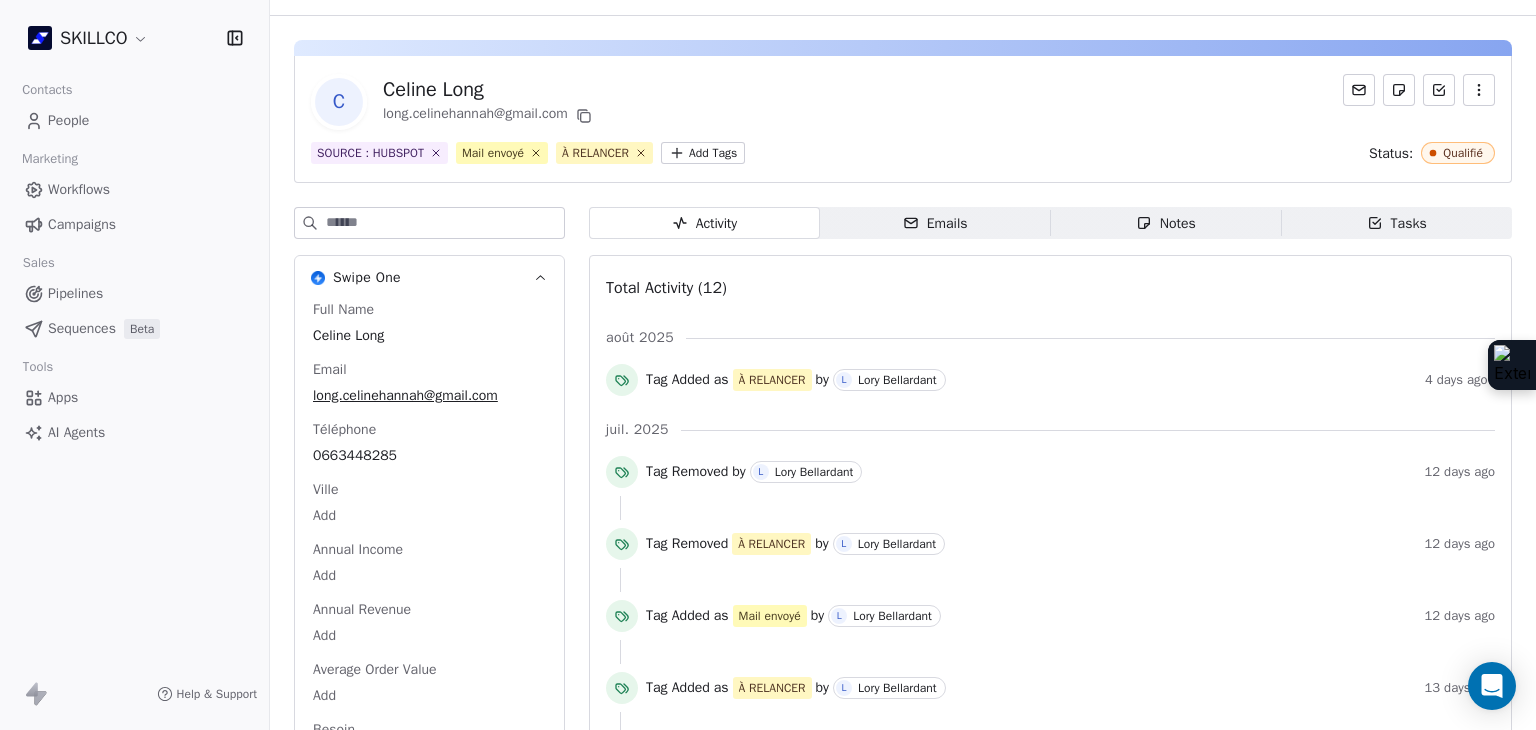 click on "Emails" at bounding box center [935, 223] 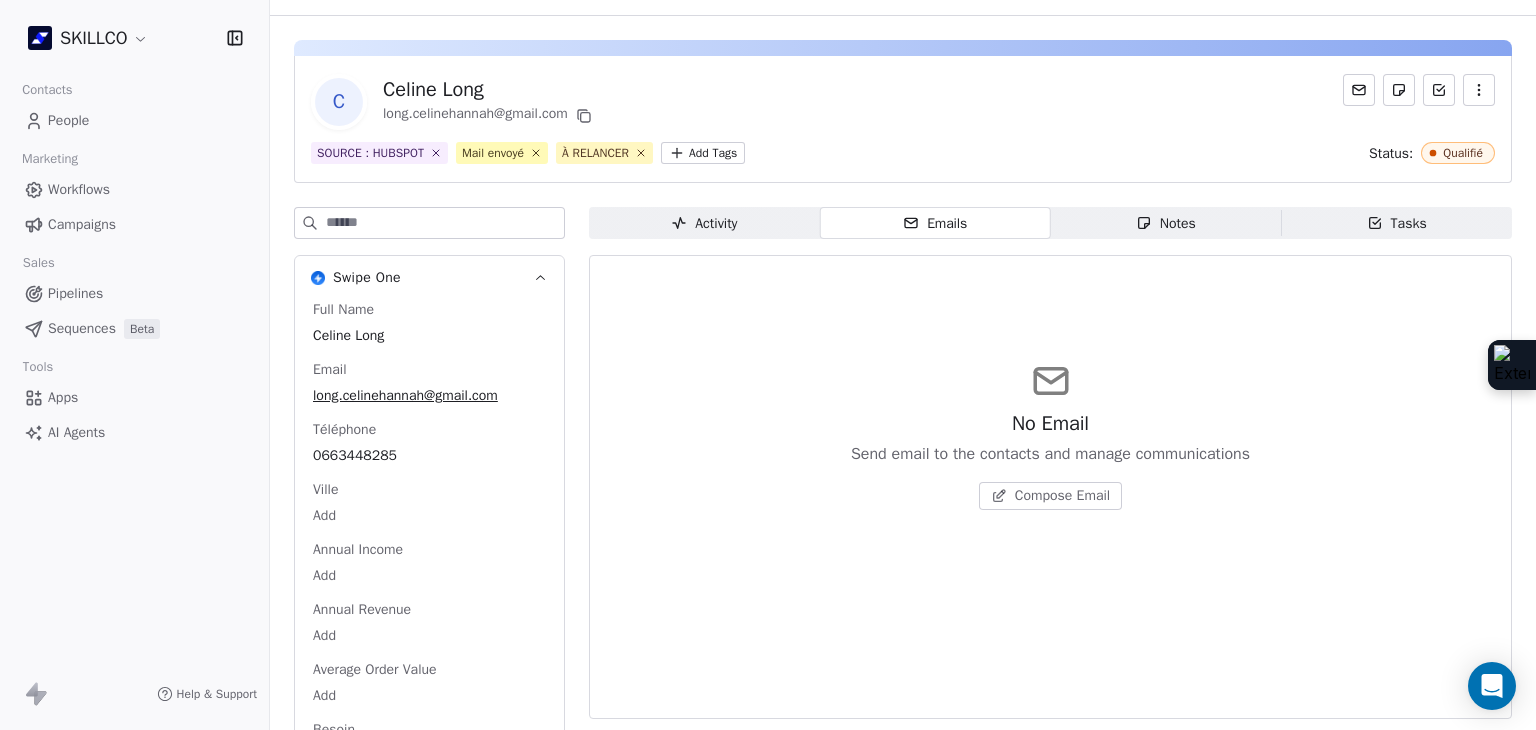 click on "Notes   Notes" at bounding box center (1166, 223) 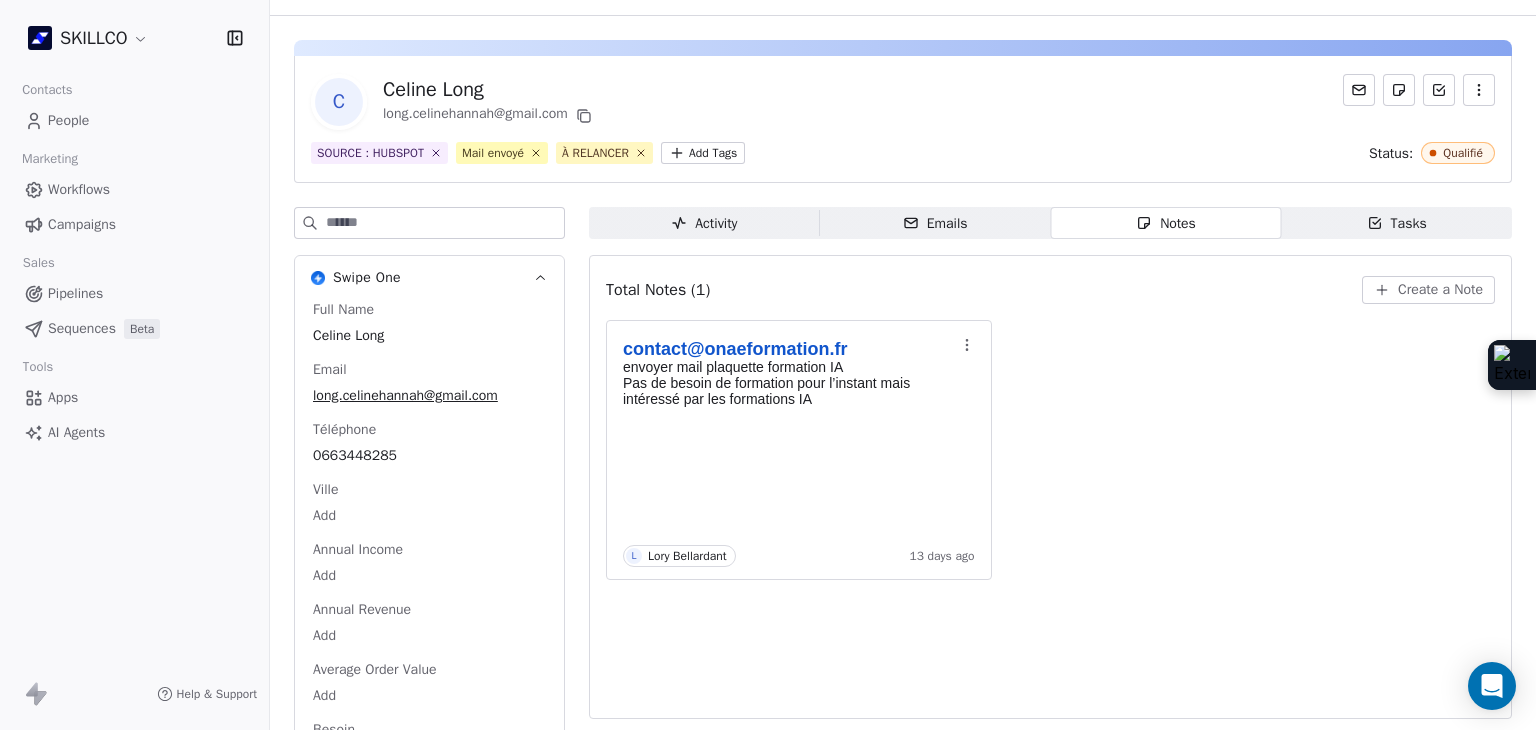 click on "Create a Note" at bounding box center (1440, 290) 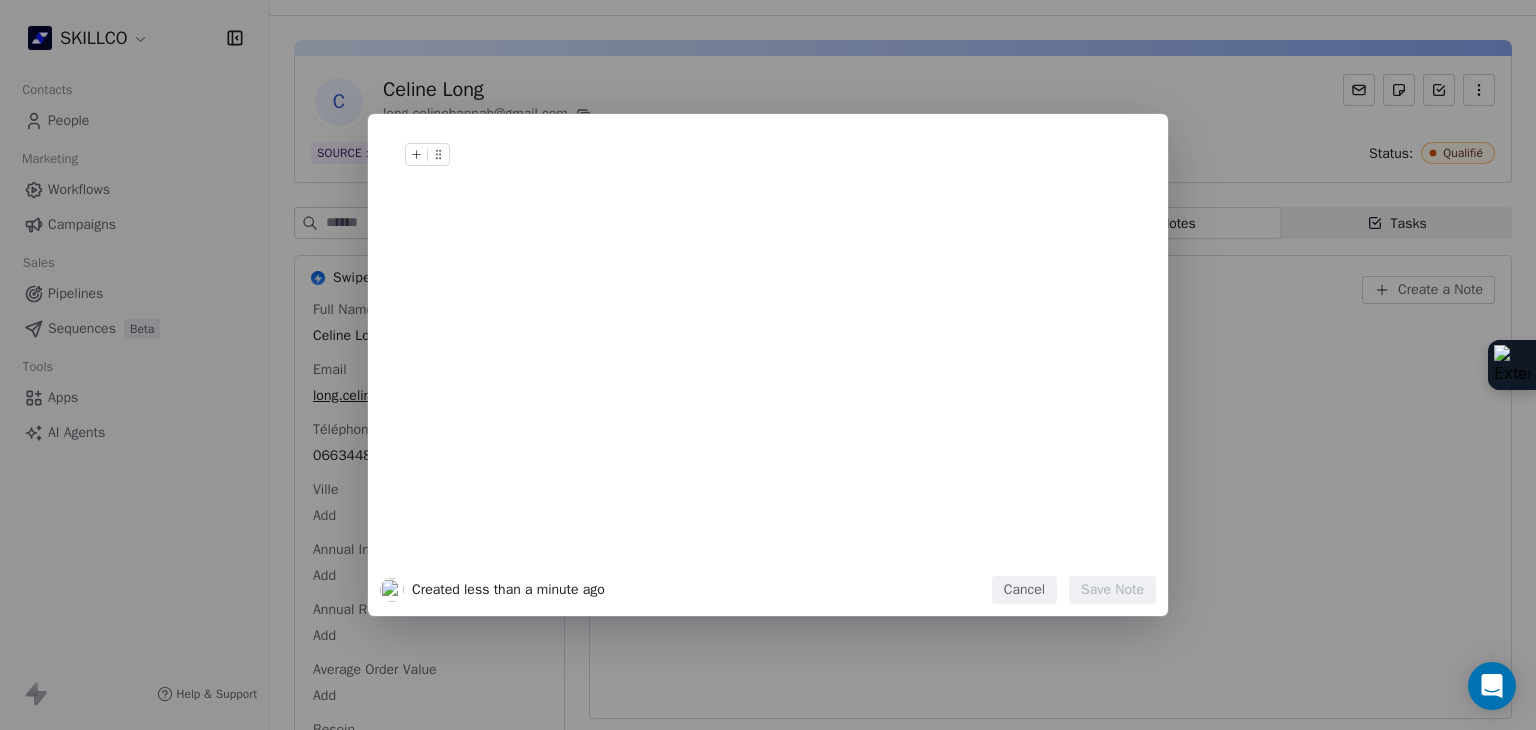 click on "Created   less than a minute ago Cancel Save Note" at bounding box center (768, 365) 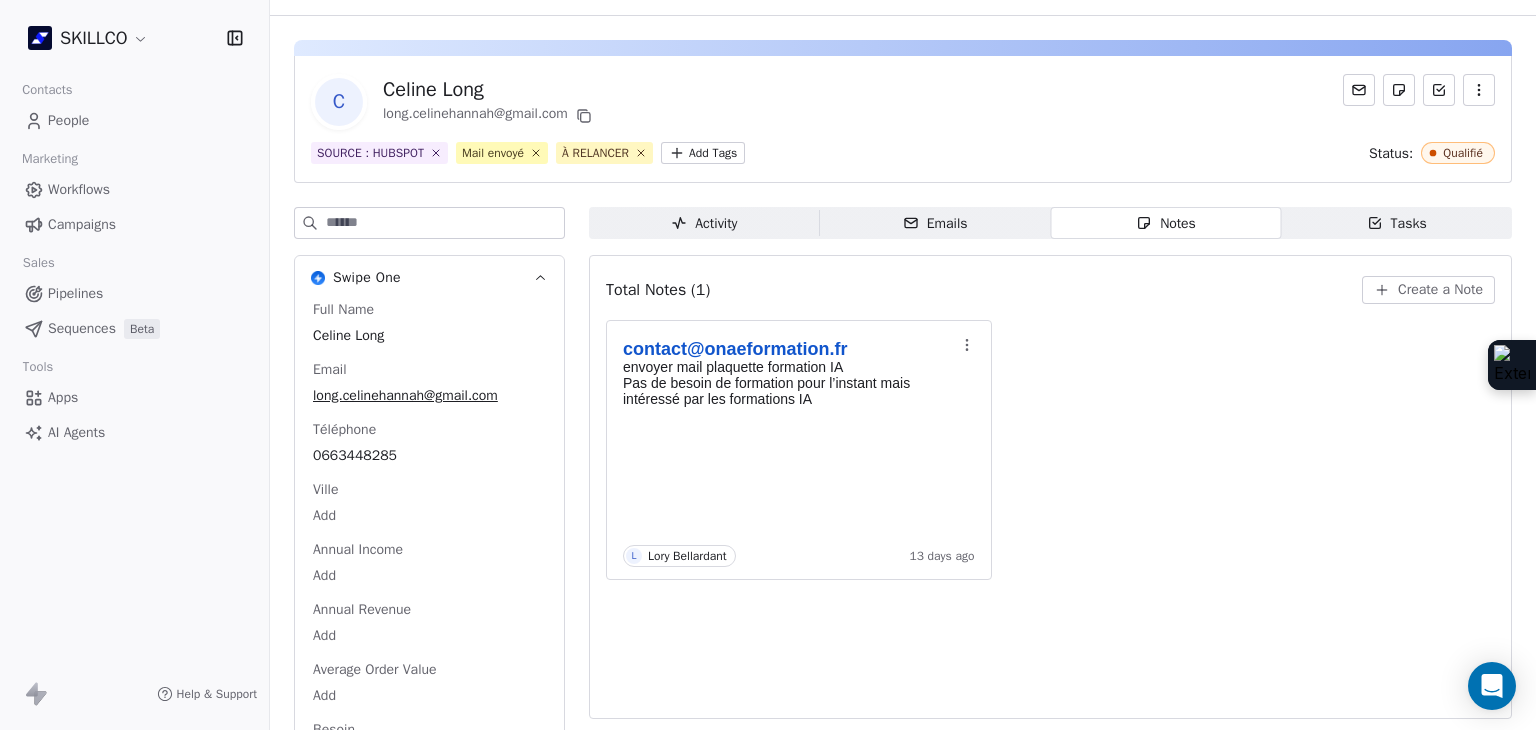 click on "Activity" at bounding box center (704, 223) 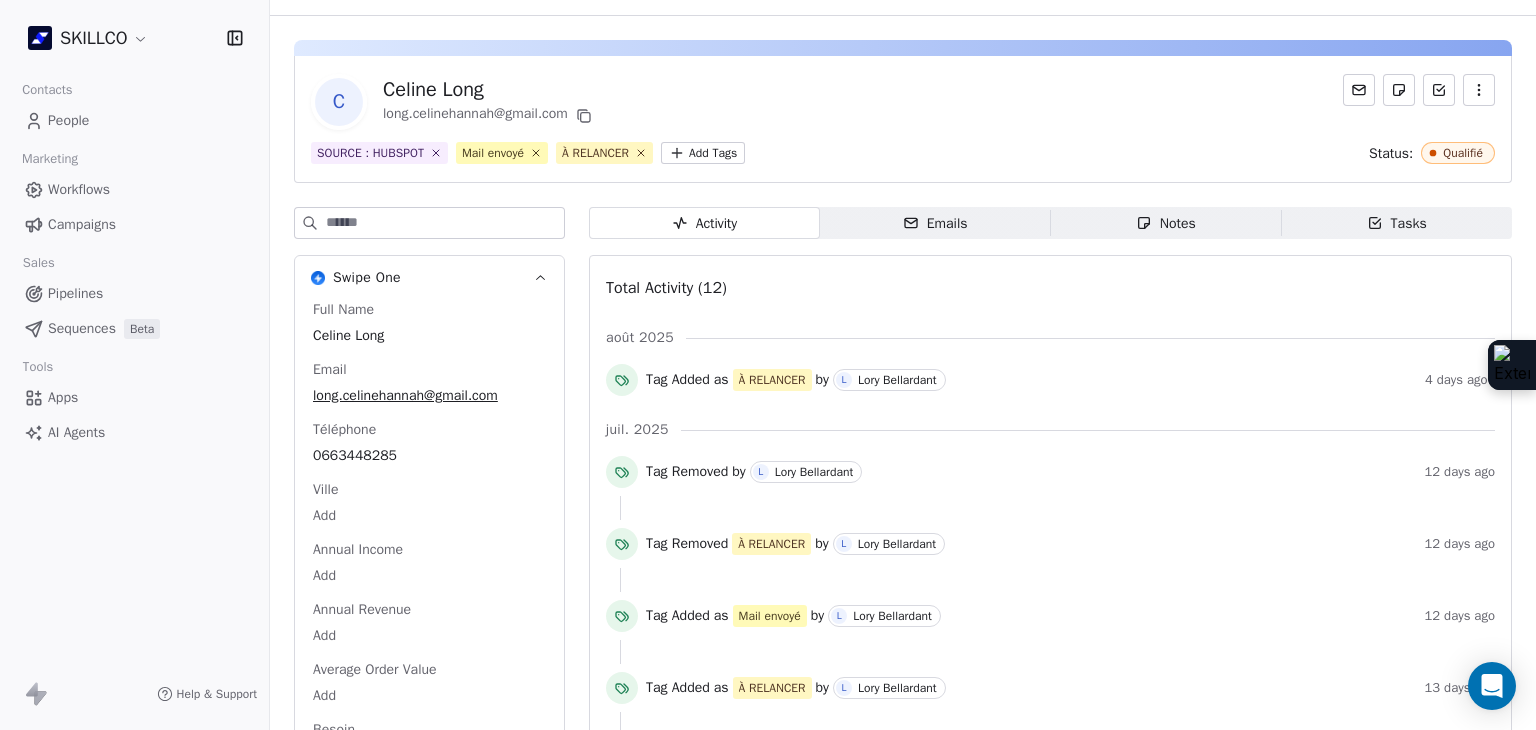click on "Notes   Notes" at bounding box center [1166, 223] 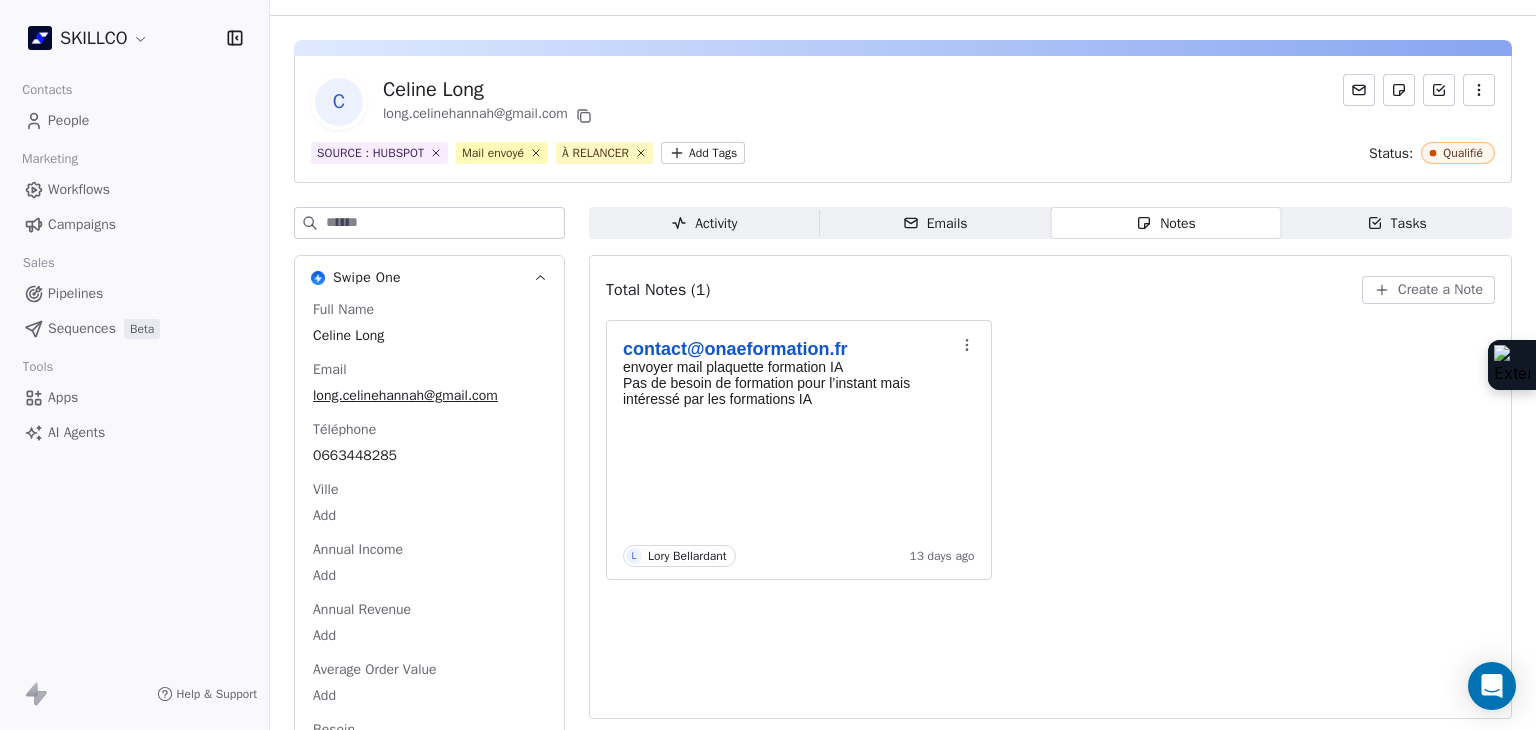 click on "Create a Note" at bounding box center [1440, 290] 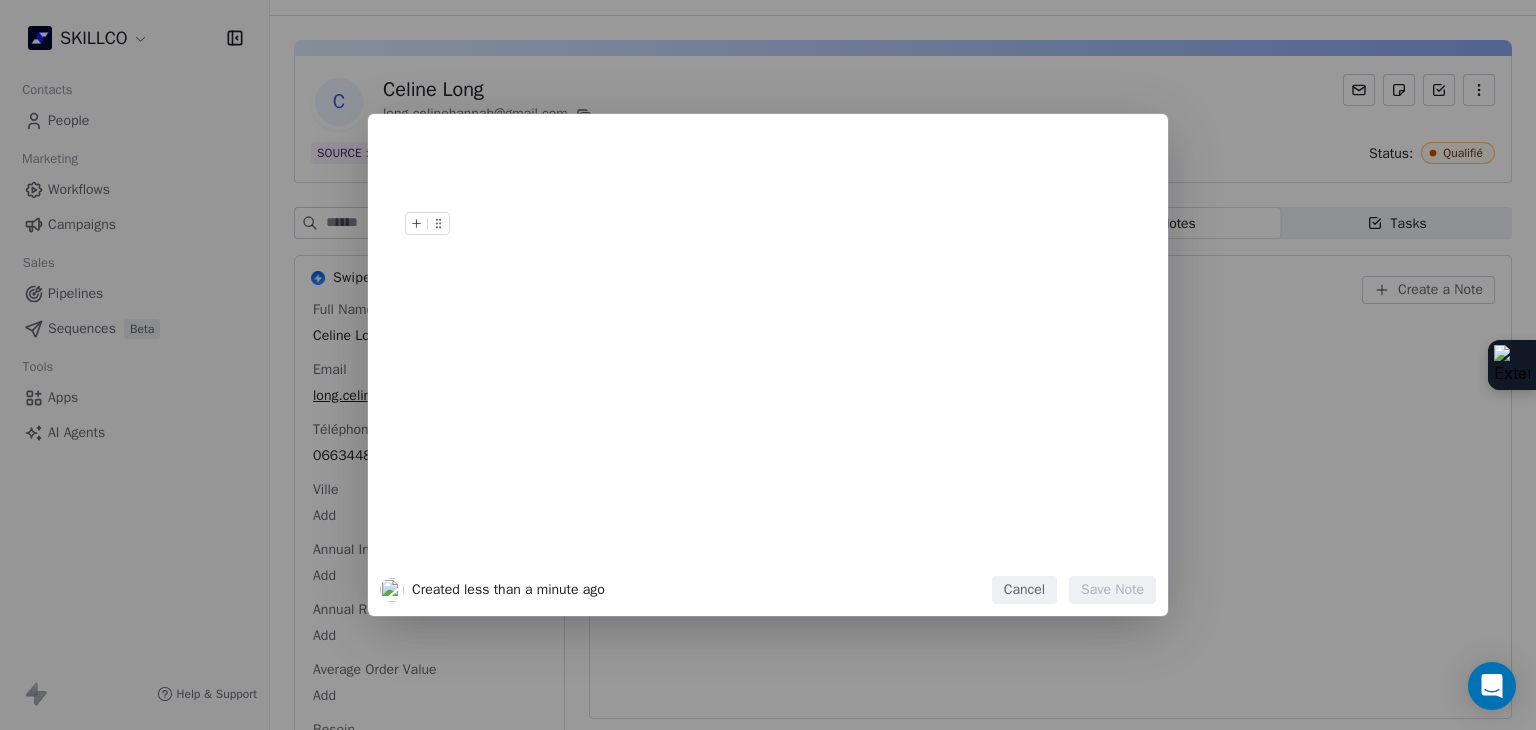 type 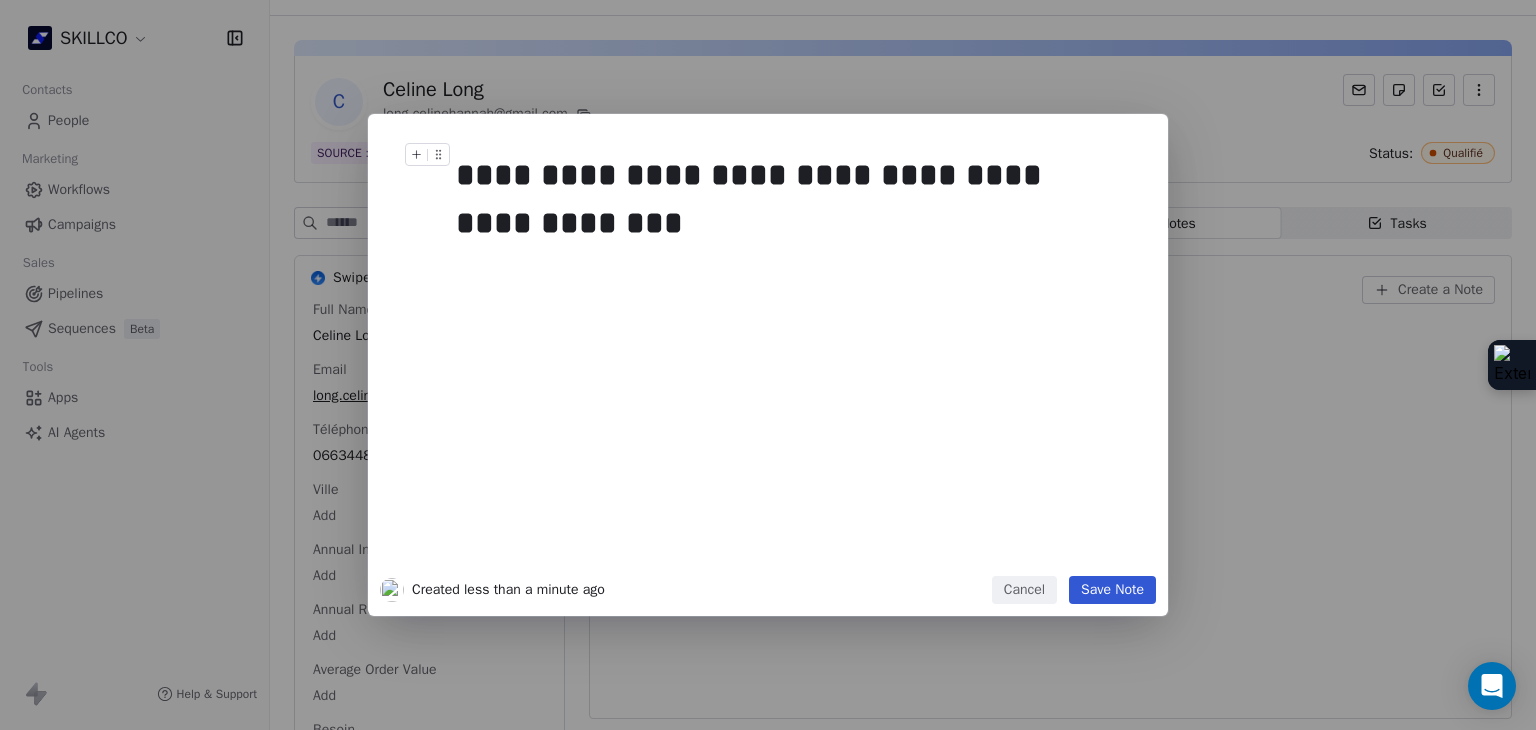 click on "**********" at bounding box center (790, 199) 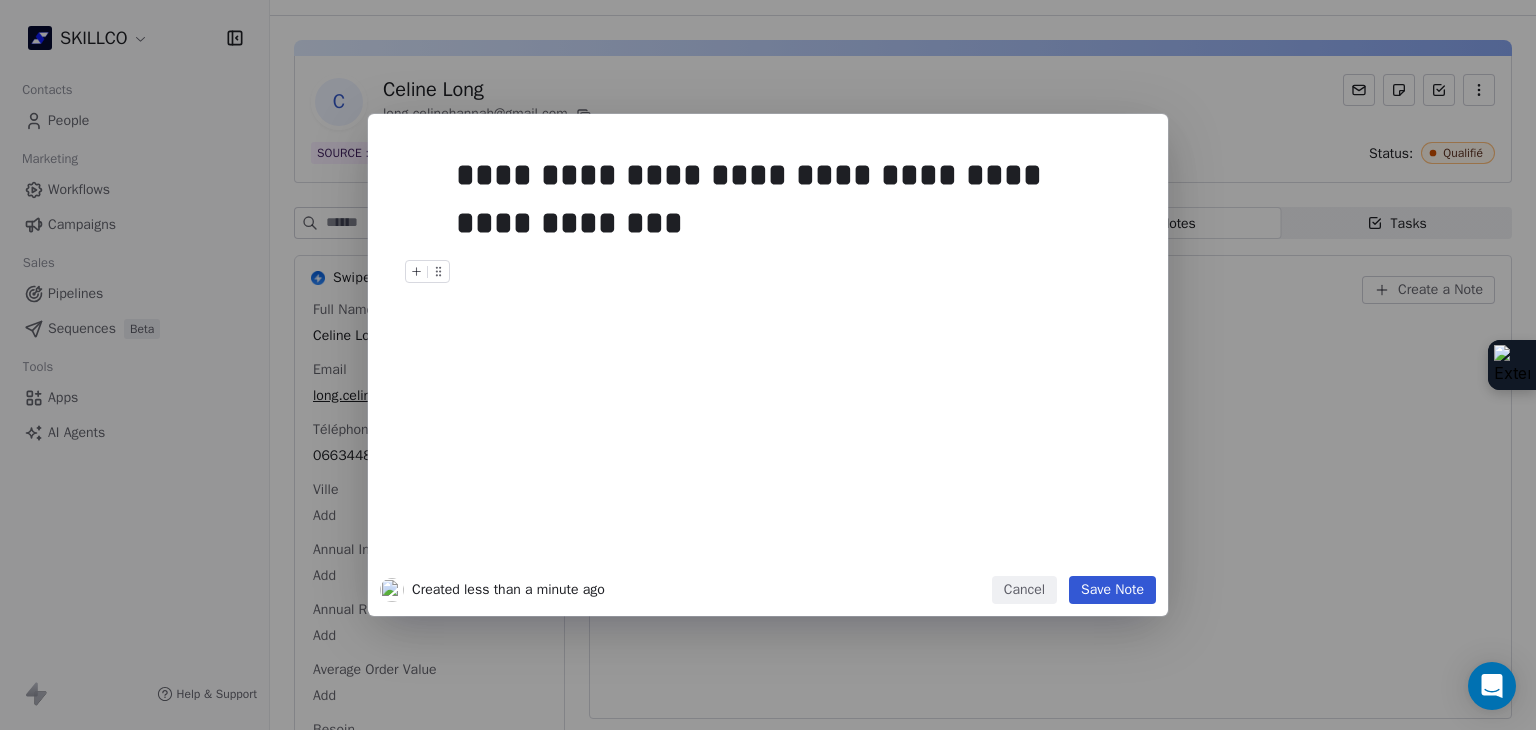 drag, startPoint x: 651, startPoint y: 337, endPoint x: 663, endPoint y: 349, distance: 16.970562 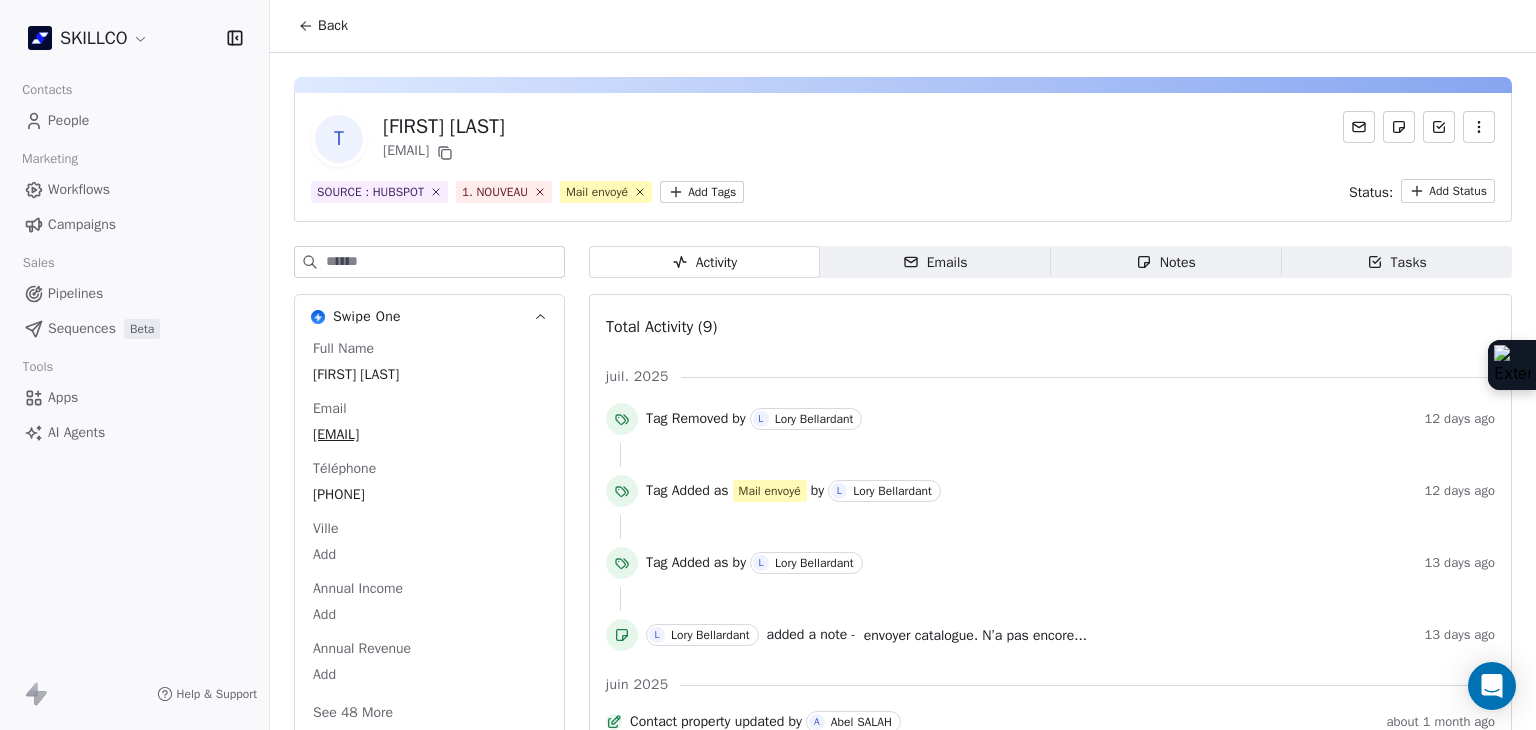 scroll, scrollTop: 0, scrollLeft: 0, axis: both 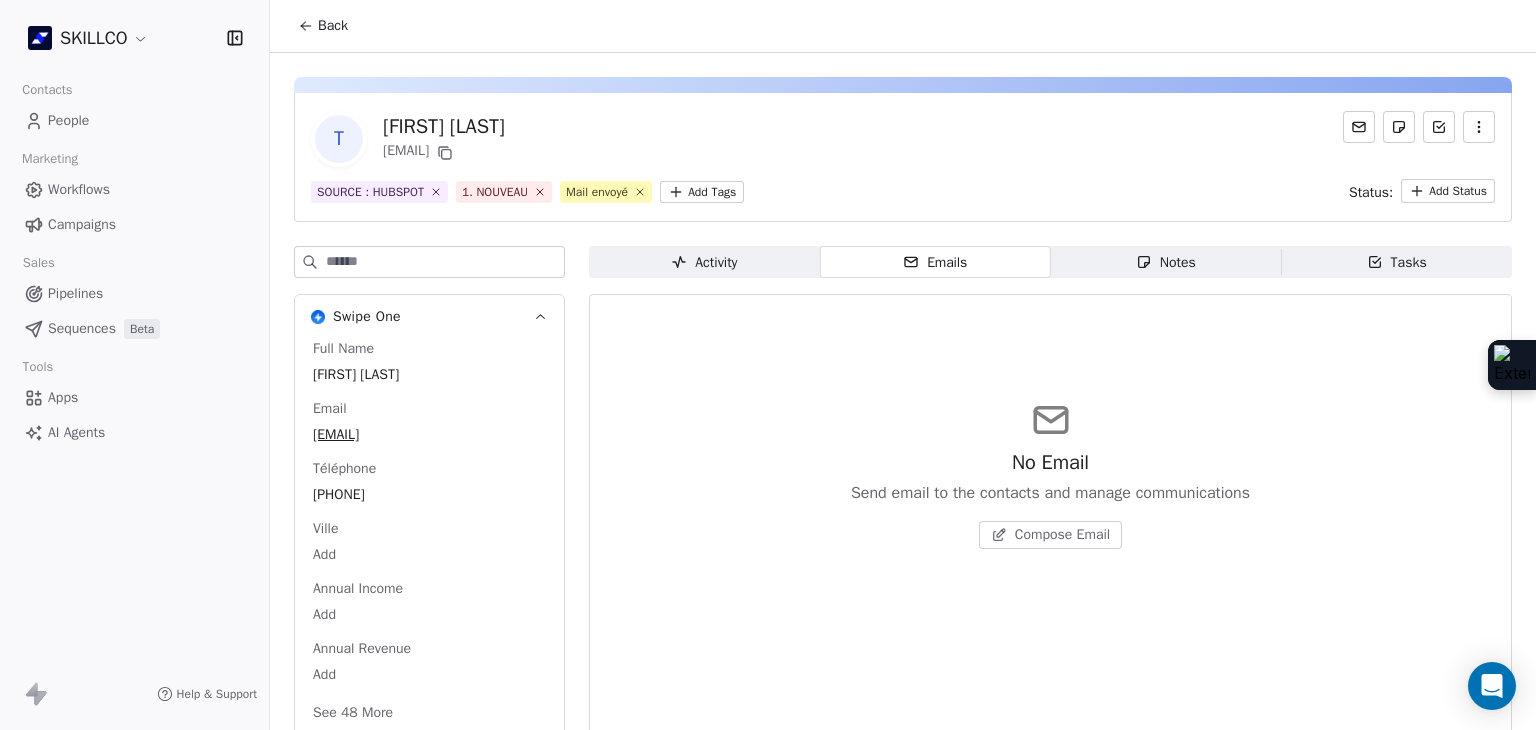 click on "Notes   Notes" at bounding box center (1166, 262) 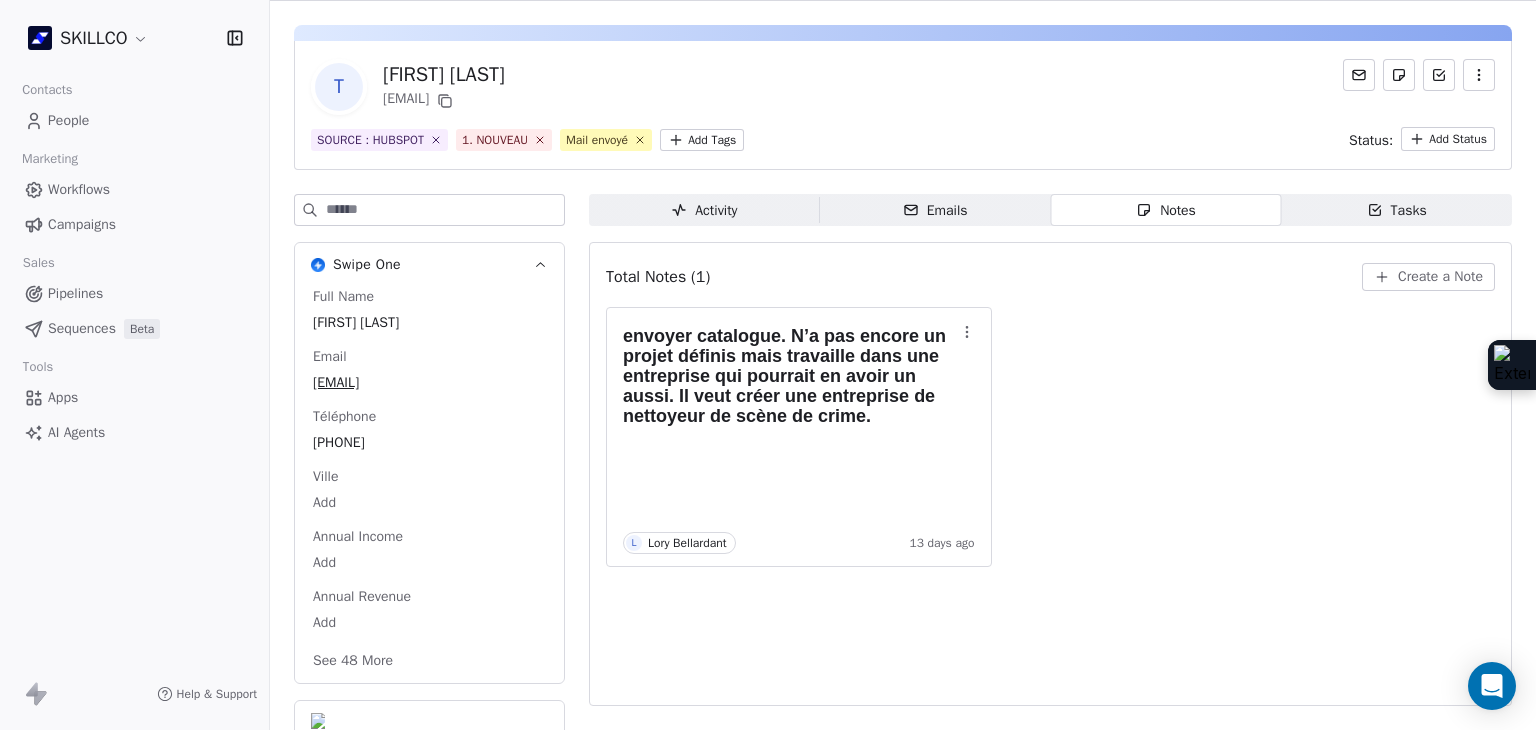 scroll, scrollTop: 79, scrollLeft: 0, axis: vertical 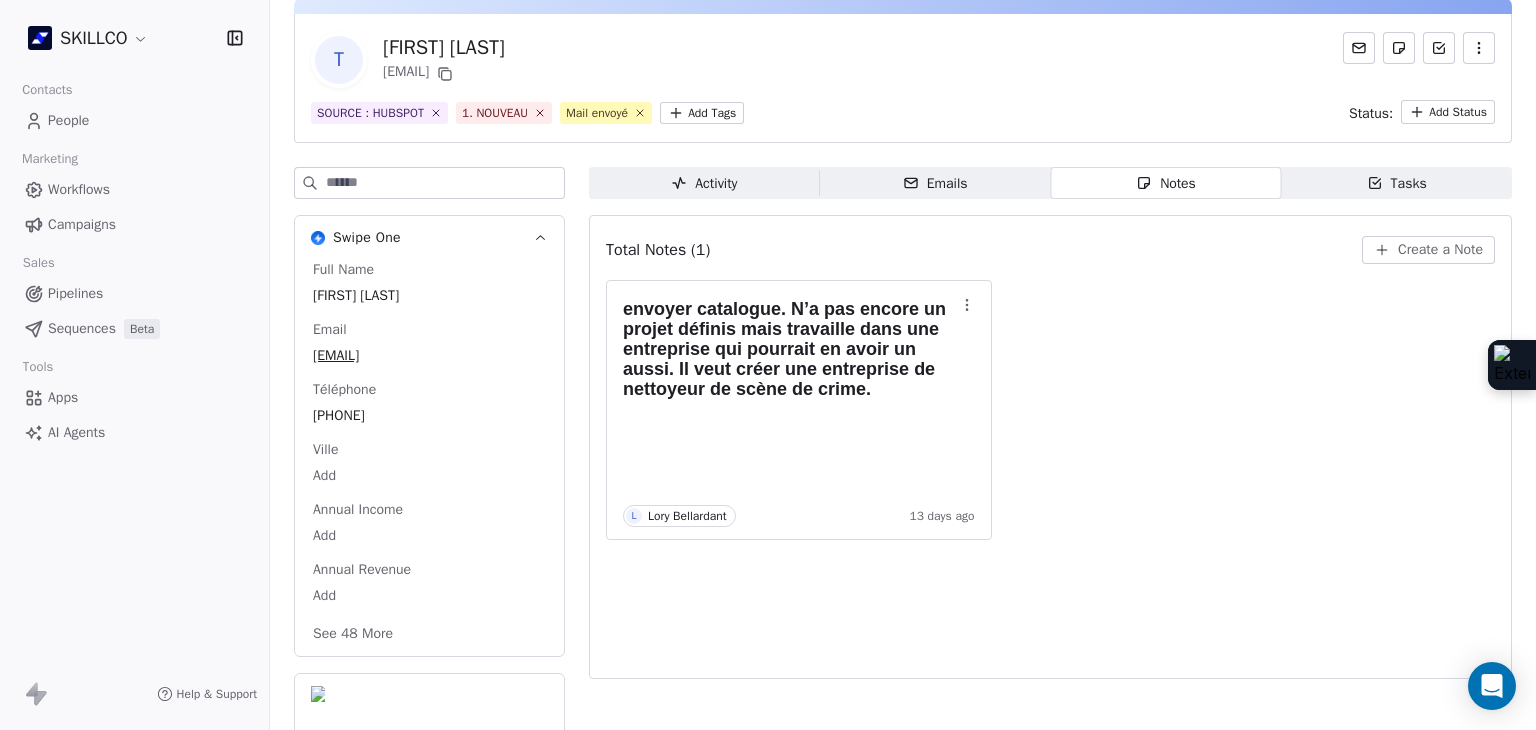 click on "See   48   More" at bounding box center [353, 634] 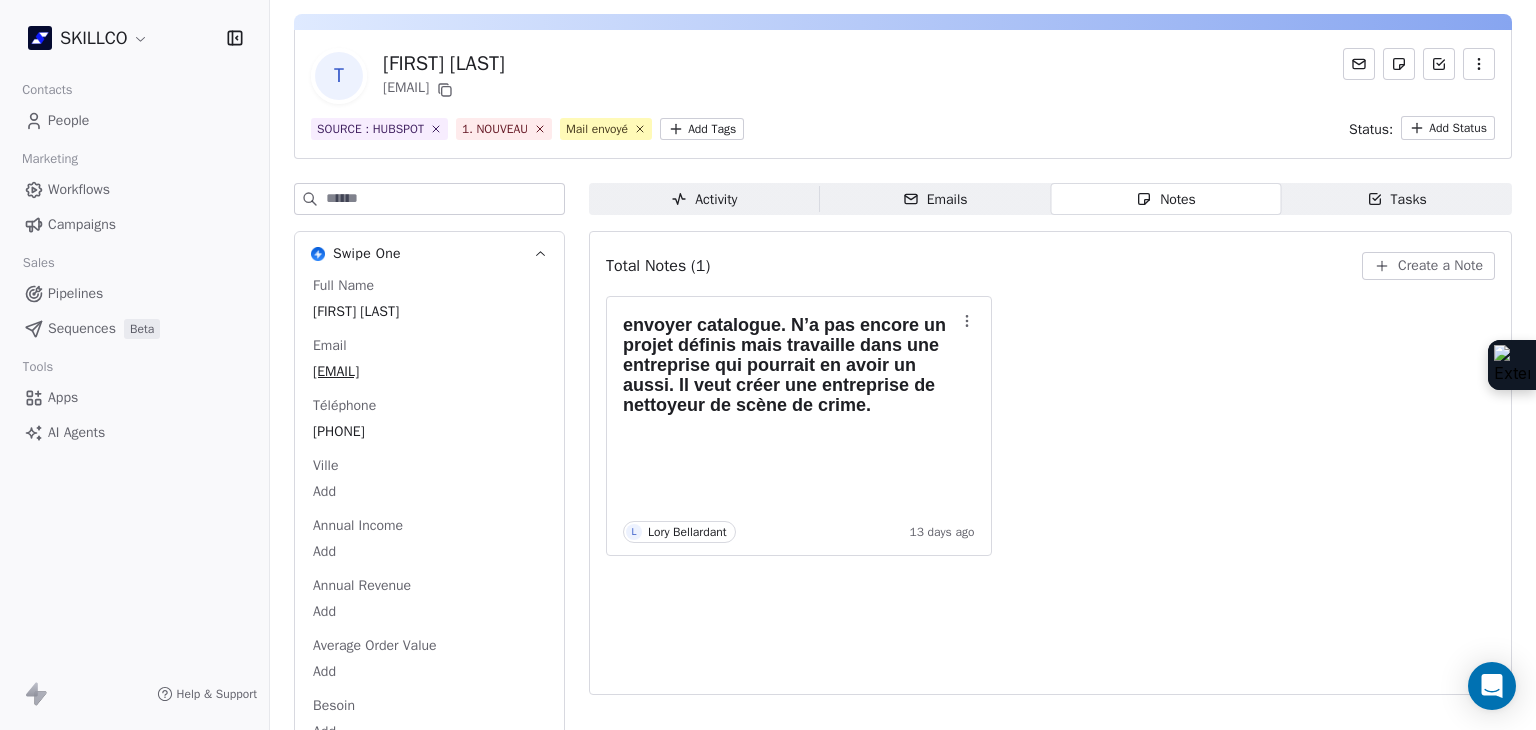 scroll, scrollTop: 0, scrollLeft: 0, axis: both 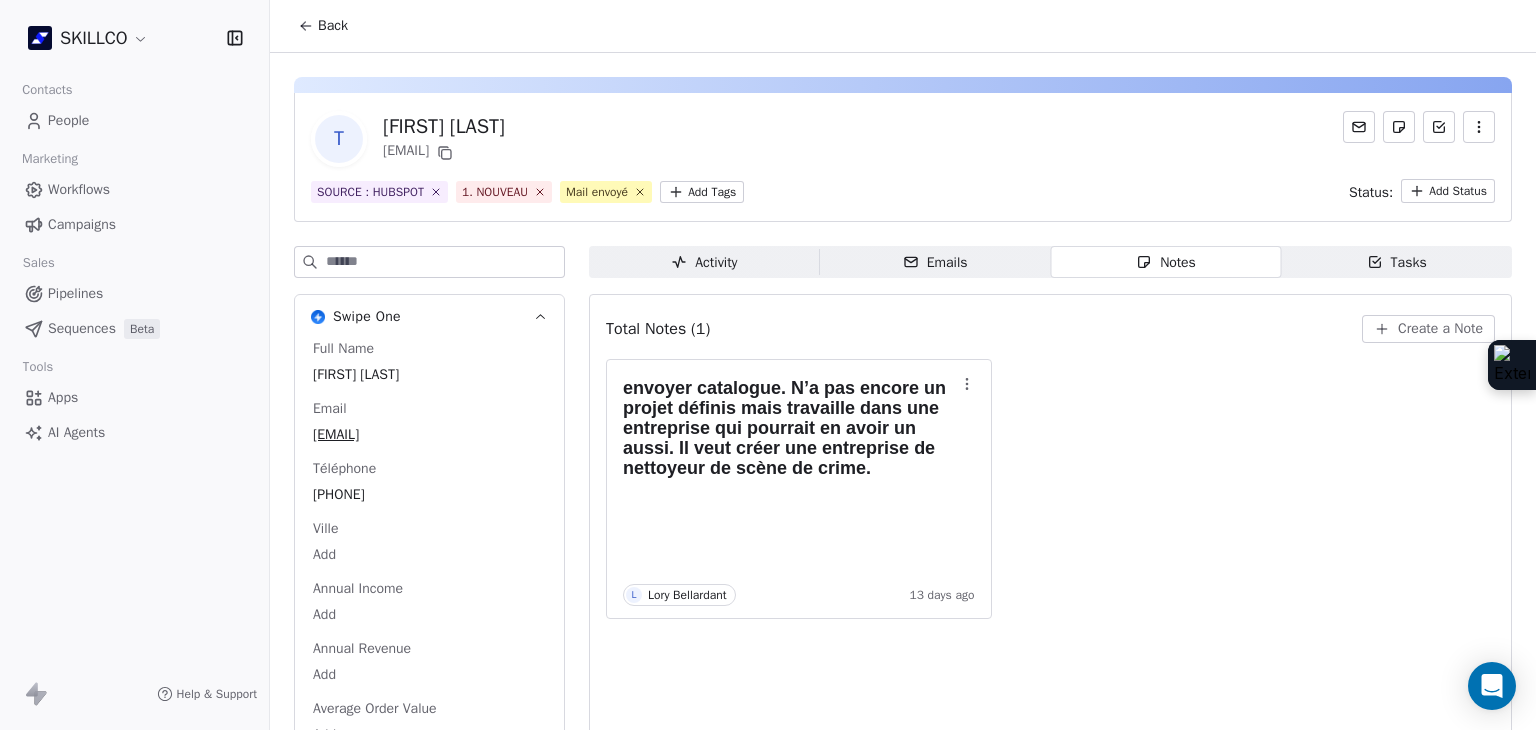 click on "Activity" at bounding box center [704, 262] 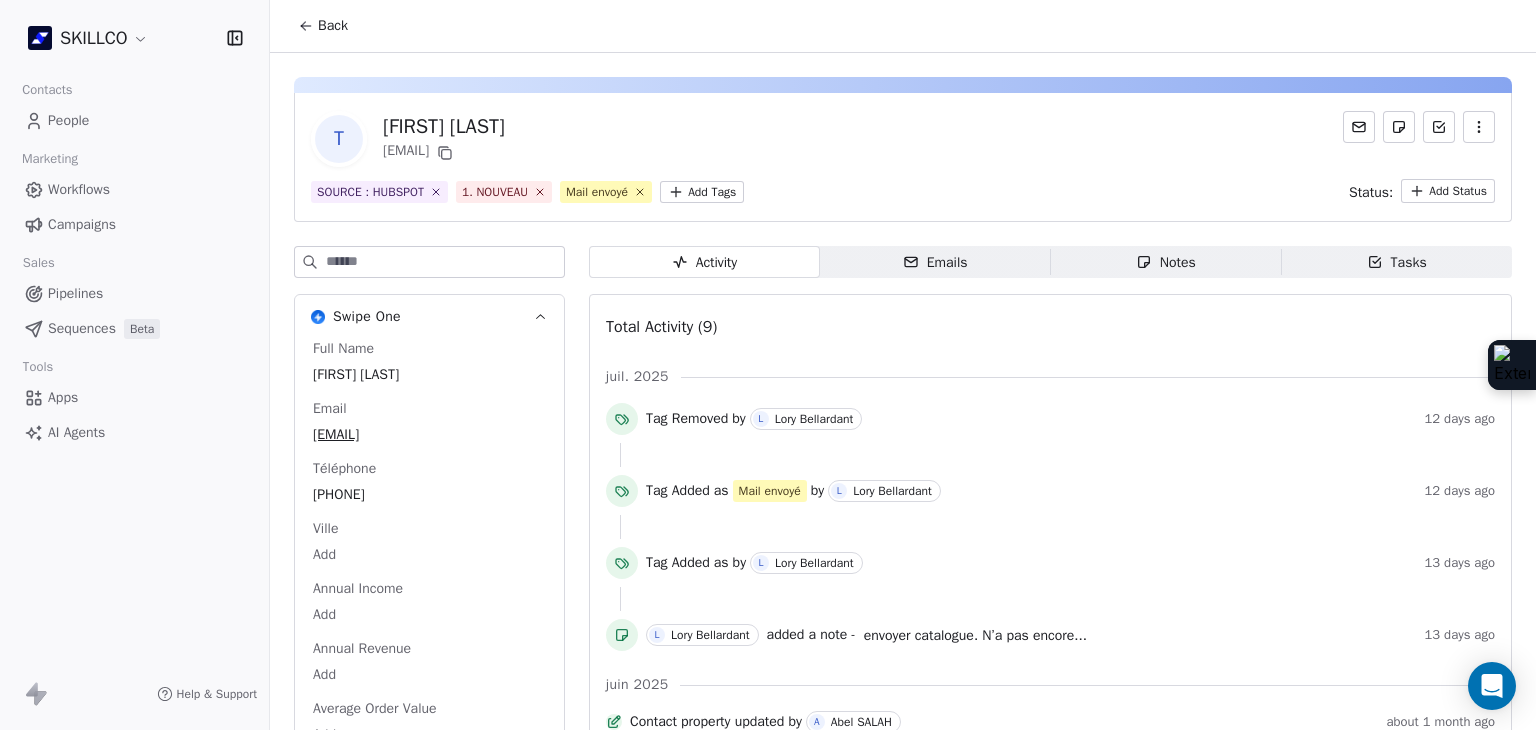 click on "T [FIRST] [LAST] [EMAIL] SOURCE : HUBSPOT 1. NOUVEAU Mail envoyé Add Tags Status: Add Status" at bounding box center [903, 157] 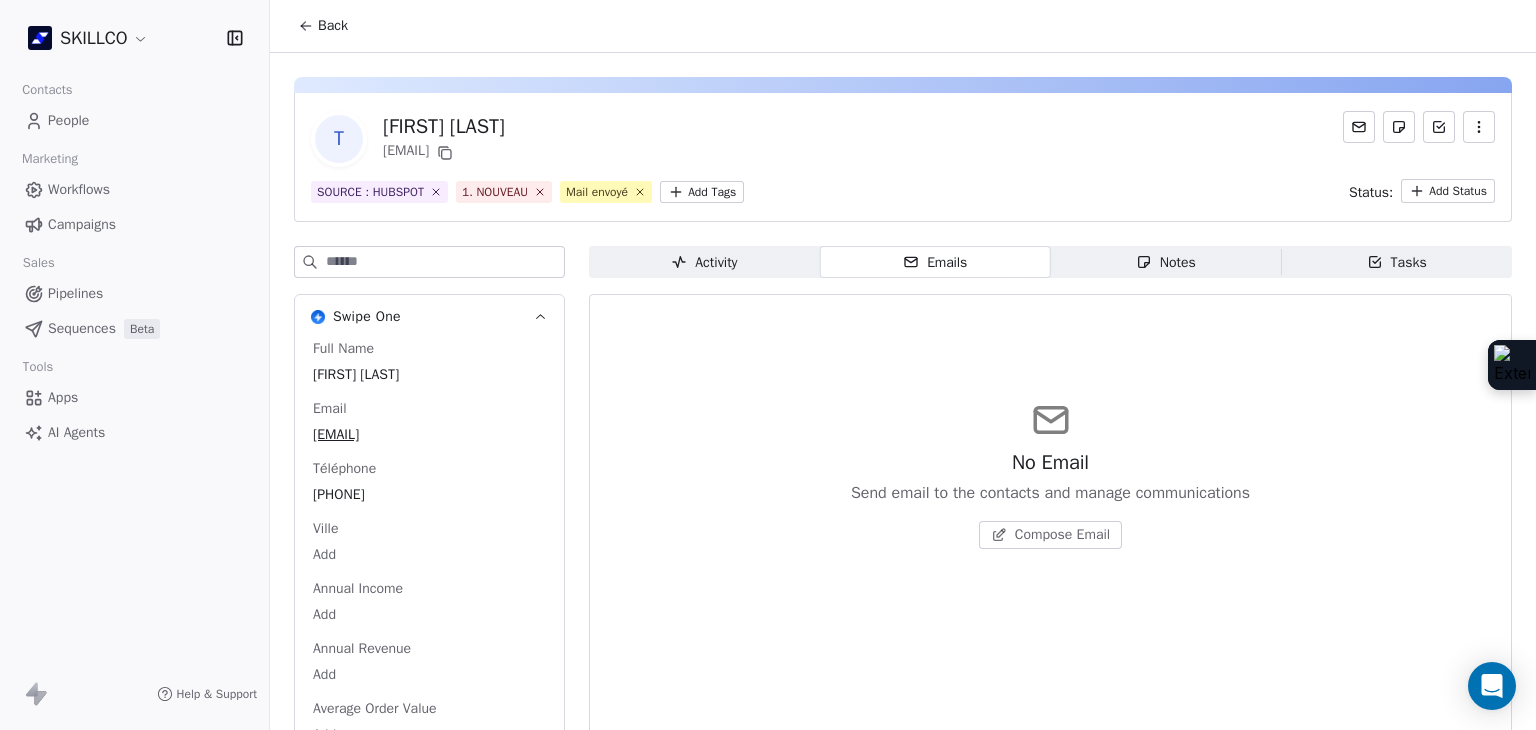 click on "Notes   Notes" at bounding box center (1166, 262) 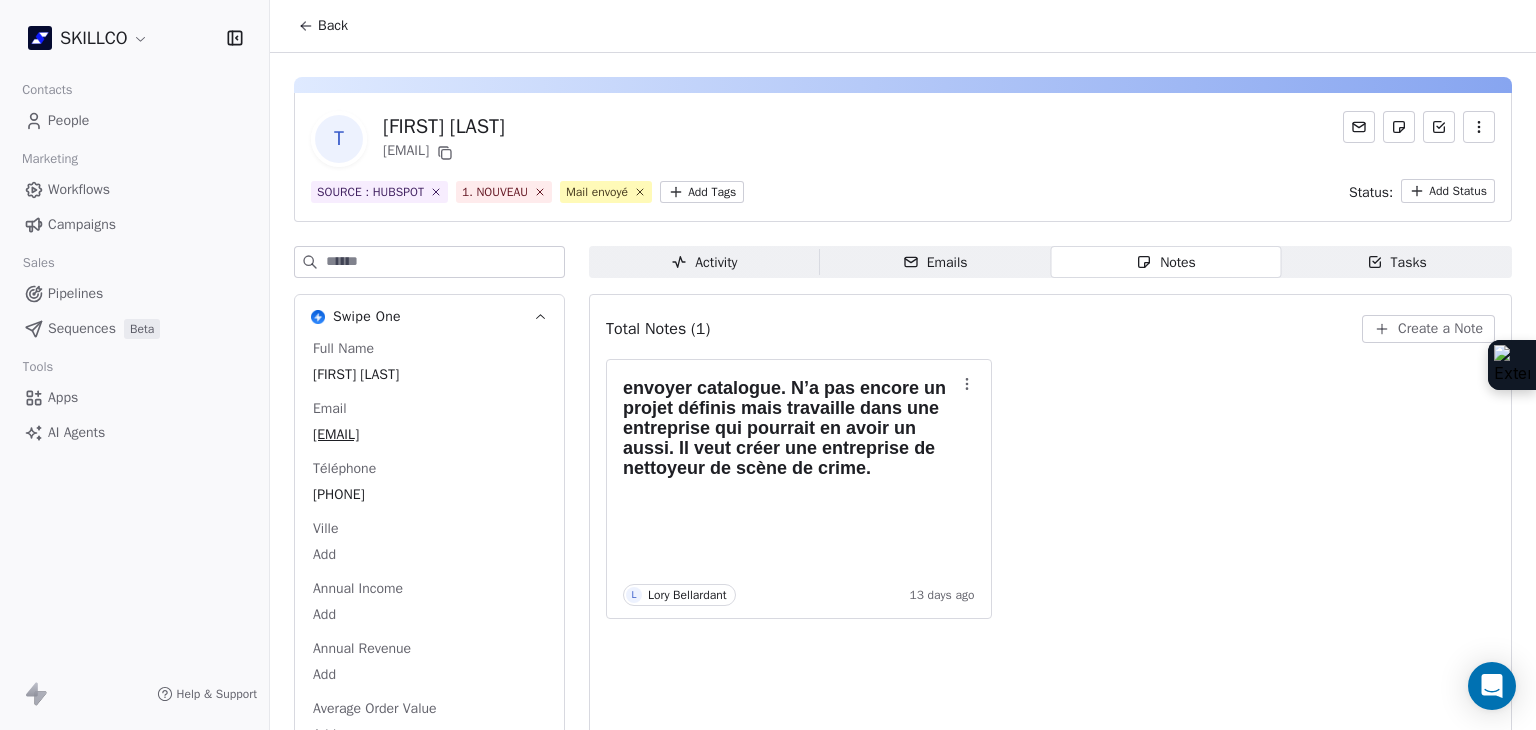 click on "SKILLCO Contacts People Marketing Workflows Campaigns Sales Pipelines Sequences Beta Tools Apps AI Agents Help & Support Back T Thierry Degraeve degraevethierry45@gmail.com SOURCE : HUBSPOT 1. NOUVEAU Mail envoyé  Add Tags Status:   Add Status Swipe One Full Name Thierry Degraeve Email degraevethierry45@gmail.com Téléphone 0658973779 Ville Add Annual Income Add Annual Revenue Add Average Order Value Add Besoin Add Birthday Add Browser Add Contact Source https://lm.facebook.com/ Pays Add Created Date Feb 19, 2022 09:53 AM Customer Lifetime Value Add Department Add Derniere page consulte https://boost-entreprises.hubspotpagebuilder.com/e-book-qualiopi Device Add Email Verification Status Valid Entreprise Add Facebook Add First Purchase Date Add Prénom Thierry Gender Add Poste Add Langue Add Last Abandoned Date Add Last Purchase Date Add Last Activity Date Add Nom Degraeve LinkedIn Add Marketing Contact Status Add Email Marketing Consent Subscribed MRR Add Next Billing Date Add Notes Add Scoring 0/10 Add" at bounding box center [768, 365] 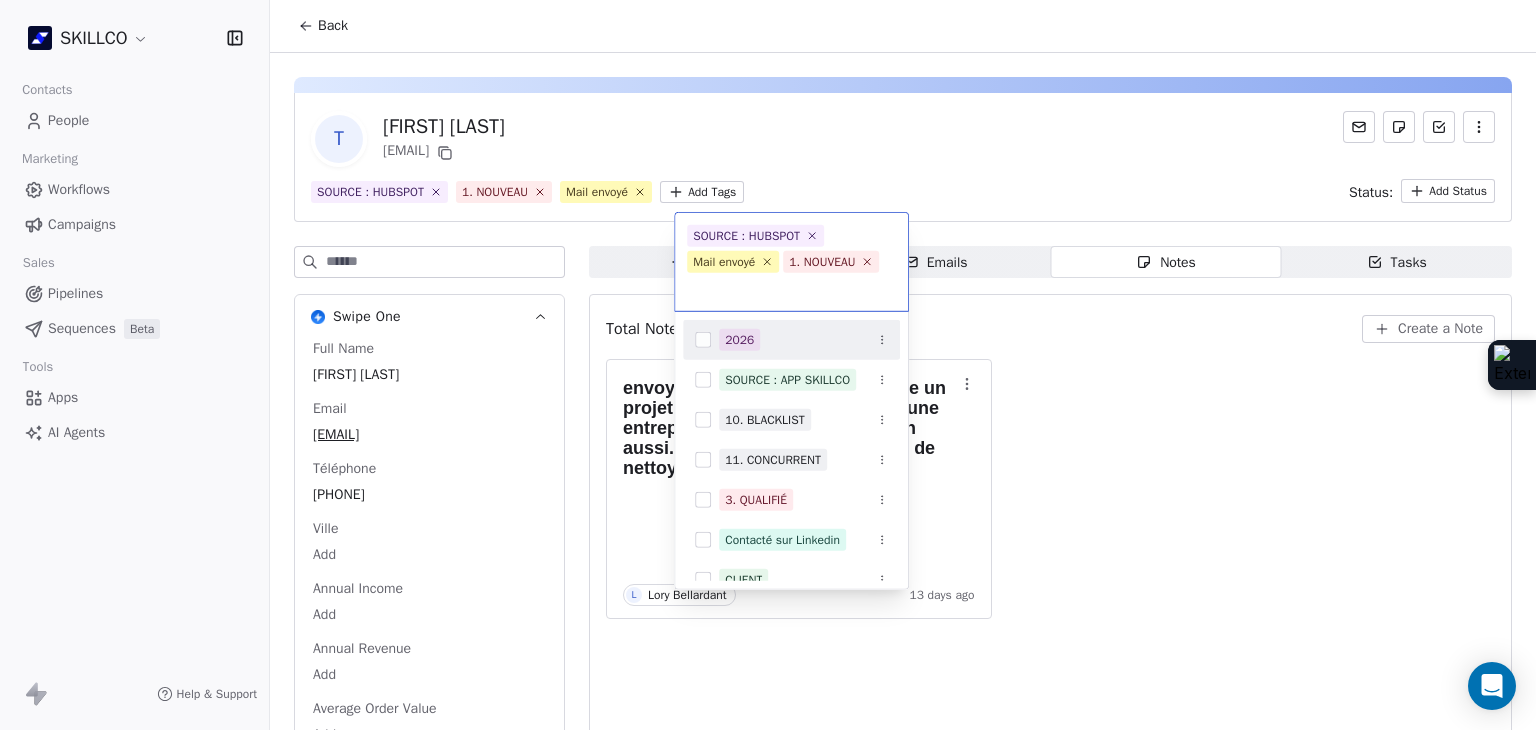 click on "2026" at bounding box center [803, 340] 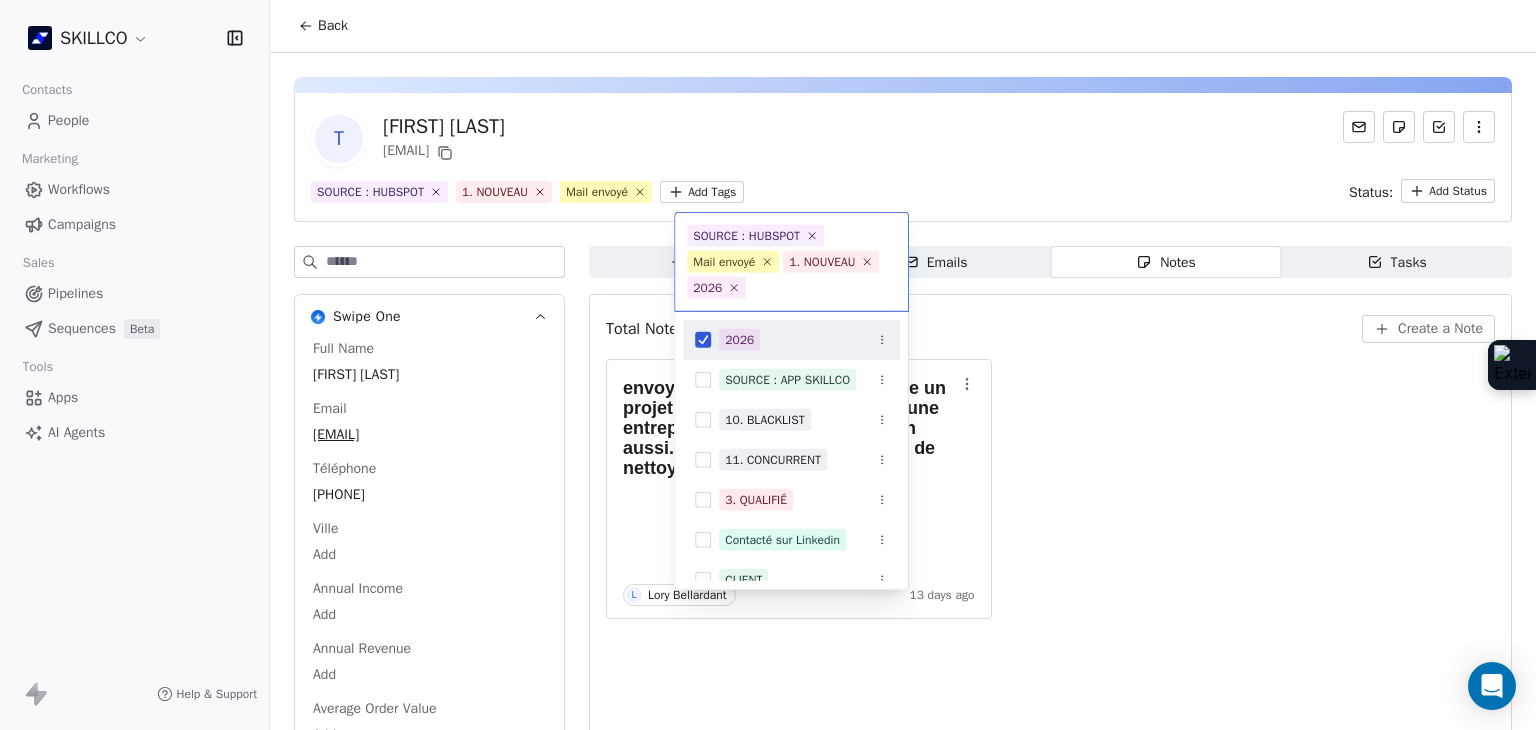 click on "SKILLCO Contacts People Marketing Workflows Campaigns Sales Pipelines Sequences Beta Tools Apps AI Agents Help & Support Back T Thierry Degraeve degraevethierry45@gmail.com SOURCE : HUBSPOT 1. NOUVEAU Mail envoyé  Add Tags Status:   Add Status Swipe One Full Name Thierry Degraeve Email degraevethierry45@gmail.com Téléphone 0658973779 Ville Add Annual Income Add Annual Revenue Add Average Order Value Add Besoin Add Birthday Add Browser Add Contact Source https://lm.facebook.com/ Pays Add Created Date Feb 19, 2022 09:53 AM Customer Lifetime Value Add Department Add Derniere page consulte https://boost-entreprises.hubspotpagebuilder.com/e-book-qualiopi Device Add Email Verification Status Valid Entreprise Add Facebook Add First Purchase Date Add Prénom Thierry Gender Add Poste Add Langue Add Last Abandoned Date Add Last Purchase Date Add Last Activity Date Add Nom Degraeve LinkedIn Add Marketing Contact Status Add Email Marketing Consent Subscribed MRR Add Next Billing Date Add Notes Add Scoring 0/10 Add" at bounding box center (768, 365) 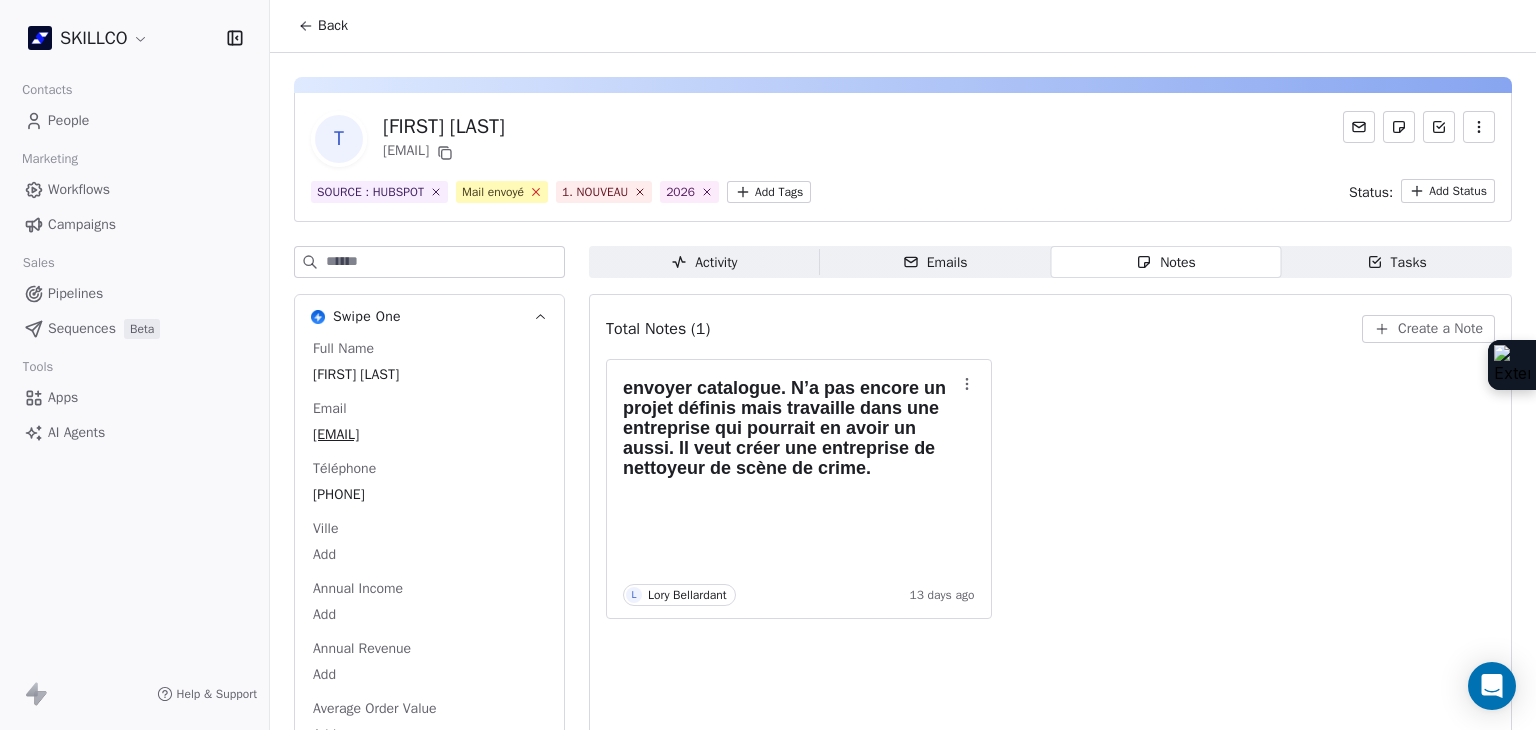 click 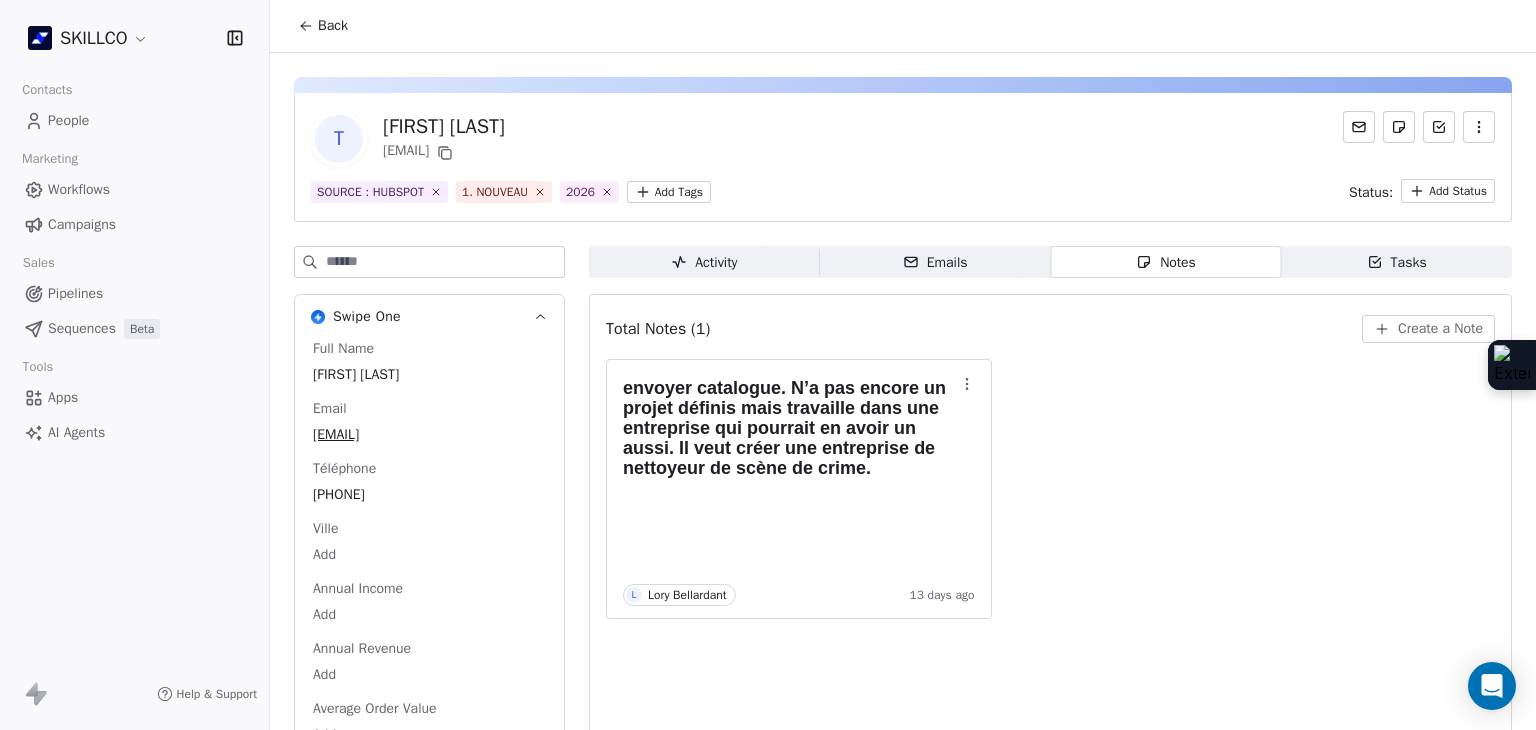 click on "1. NOUVEAU" at bounding box center (504, 192) 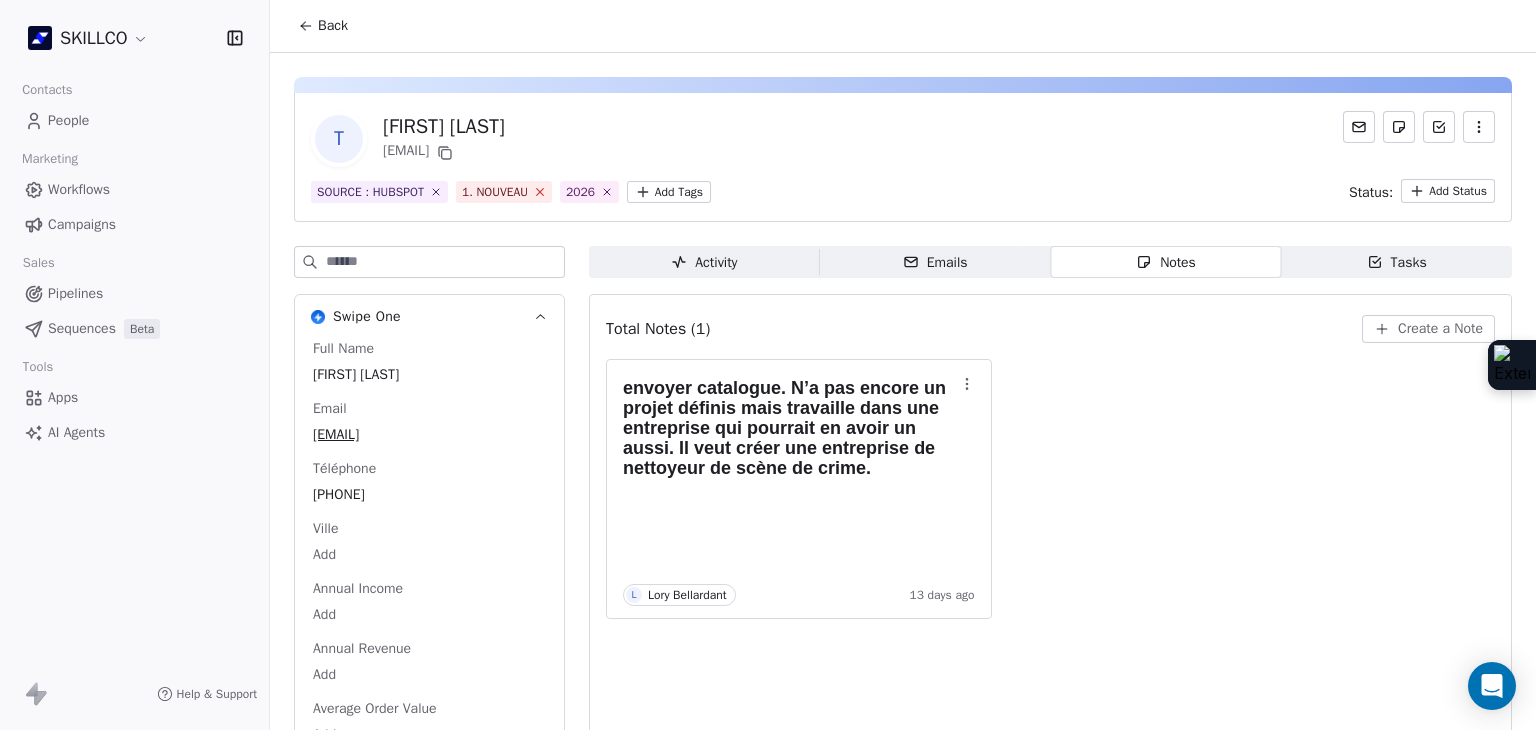 click 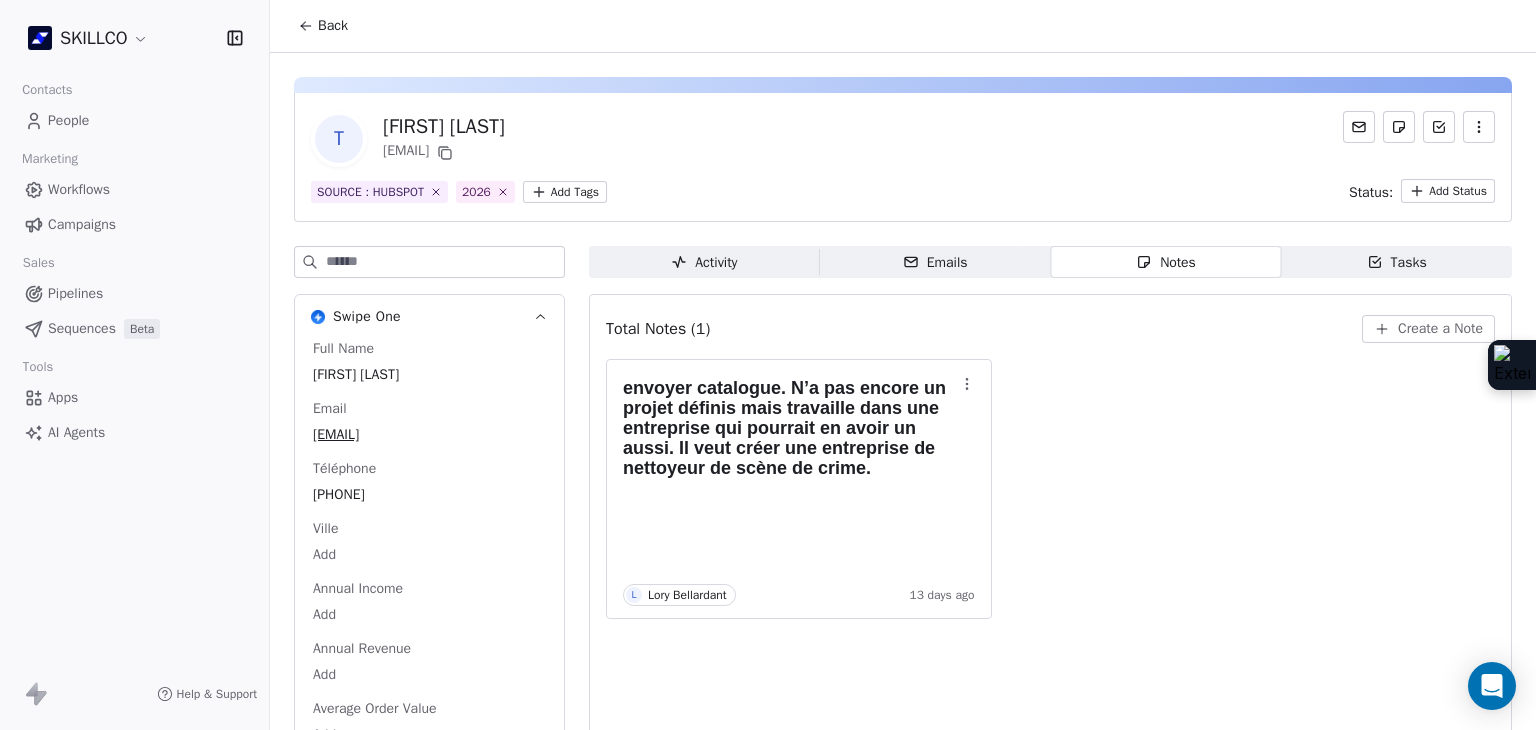 click on "SKILLCO Contacts People Marketing Workflows Campaigns Sales Pipelines Sequences Beta Tools Apps AI Agents Help & Support Back T Thierry Degraeve degraevethierry45@gmail.com SOURCE : HUBSPOT 2026  Add Tags Status:   Add Status Swipe One Full Name Thierry Degraeve Email degraevethierry45@gmail.com Téléphone 0658973779 Ville Add Annual Income Add Annual Revenue Add Average Order Value Add Besoin Add Birthday Add Browser Add Contact Source https://lm.facebook.com/ Pays Add Created Date Feb 19, 2022 09:53 AM Customer Lifetime Value Add Department Add Derniere page consulte https://boost-entreprises.hubspotpagebuilder.com/e-book-qualiopi Device Add Email Verification Status Valid Entreprise Add Facebook Add First Purchase Date Add Prénom Thierry Gender Add Poste Add Langue Add Last Abandoned Date Add Last Purchase Date Add Last Activity Date Add Nom Degraeve LinkedIn Add Marketing Contact Status Add Email Marketing Consent Subscribed MRR Add Next Billing Date Add Notes Add Scoring 0/10 Add Occupation Add Add" at bounding box center (768, 365) 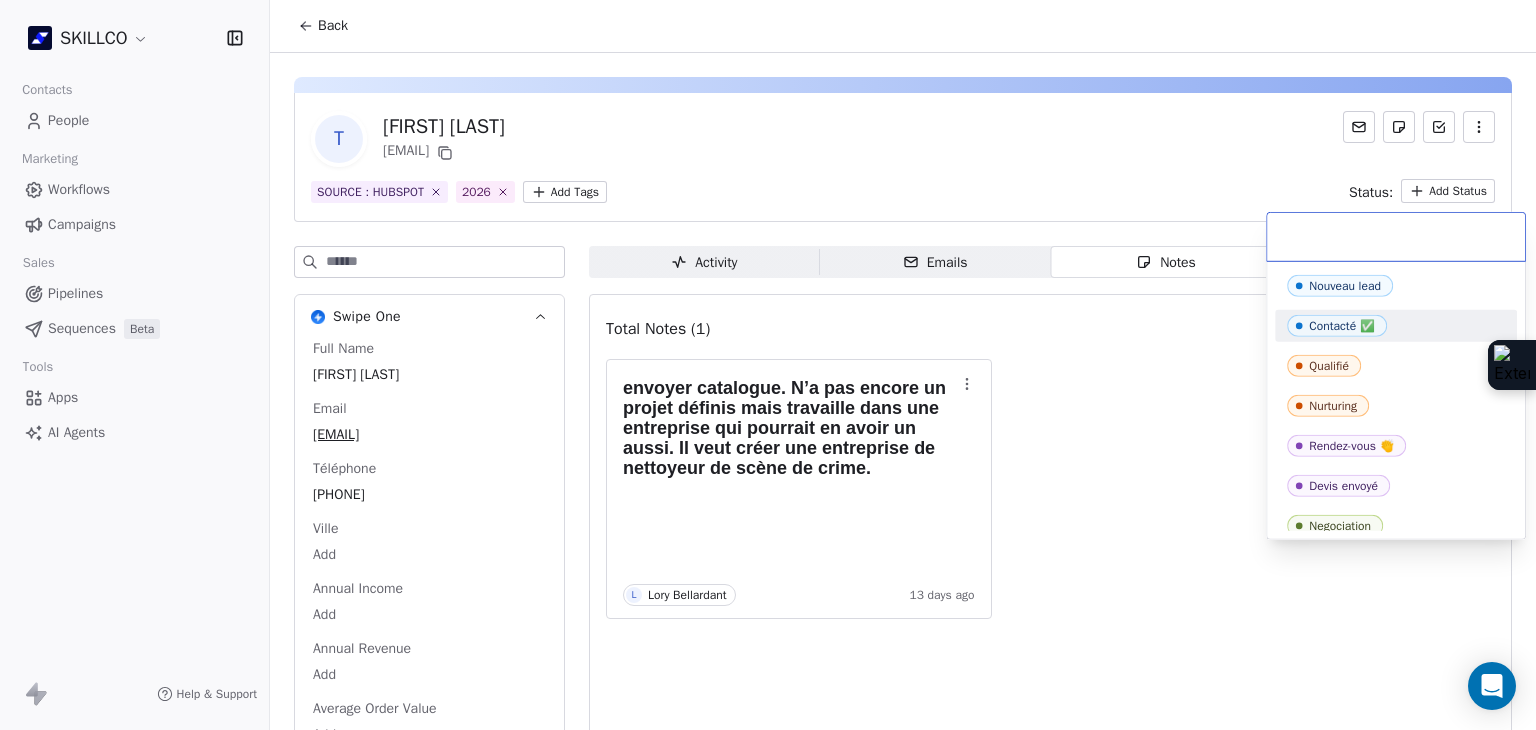 click on "Contacté ✅" at bounding box center [1342, 326] 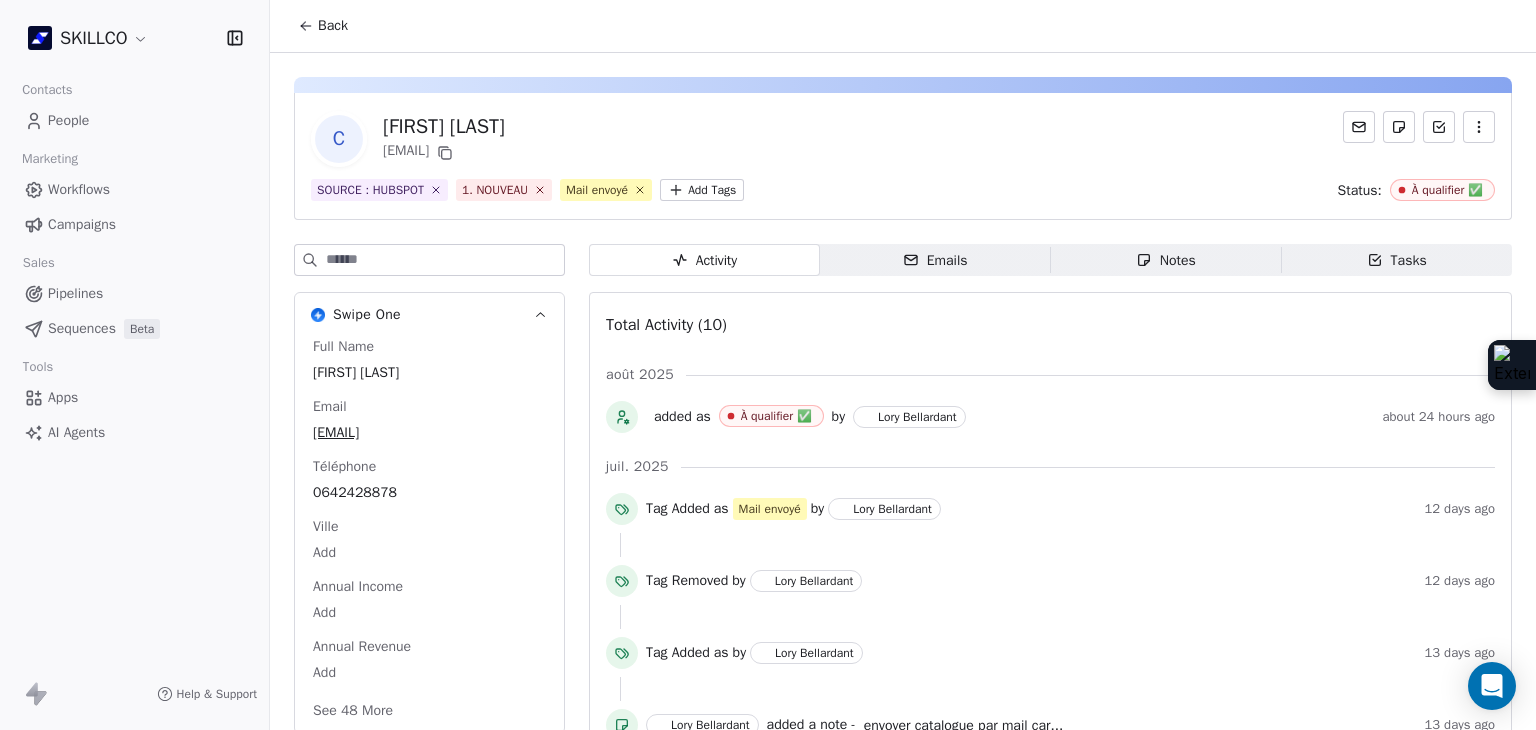 scroll, scrollTop: 0, scrollLeft: 0, axis: both 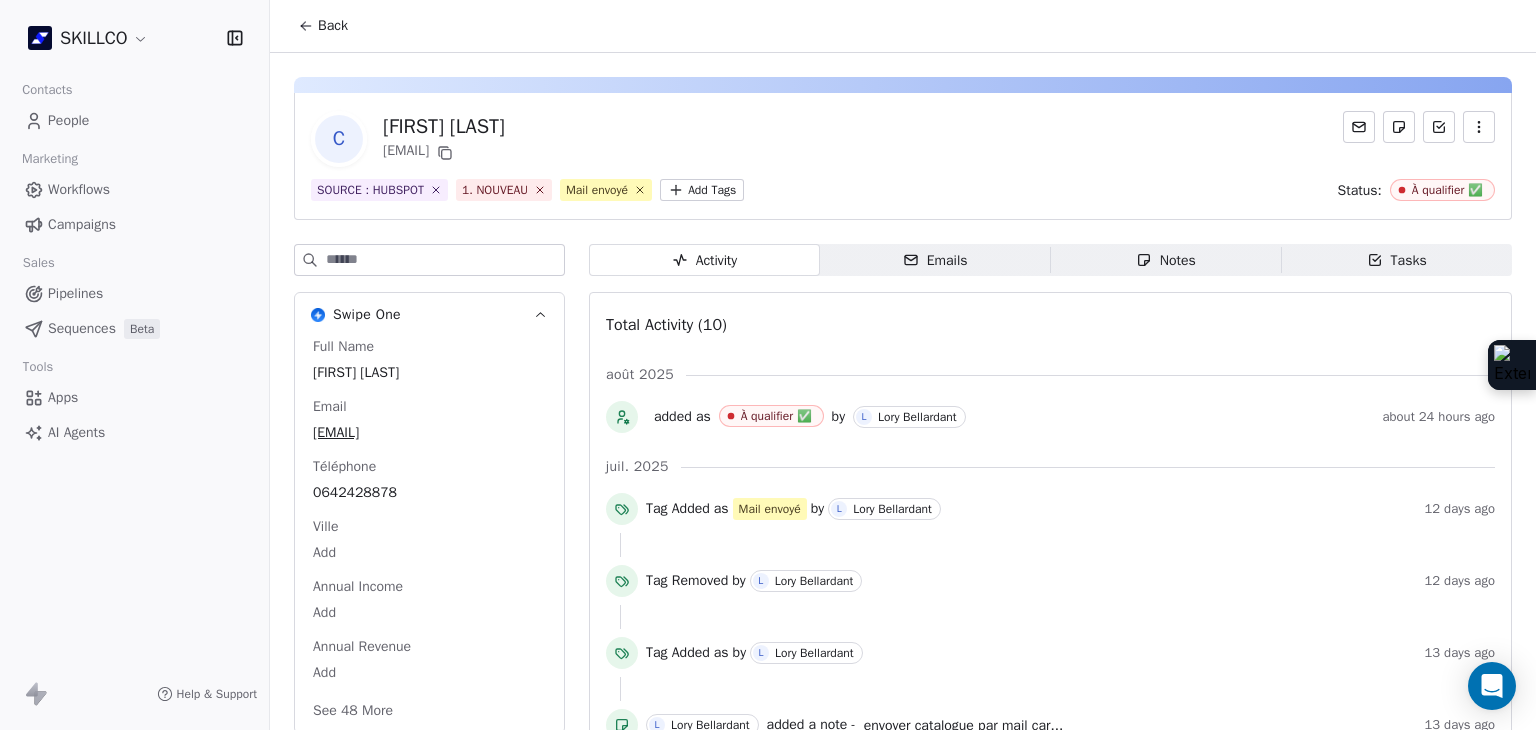 click on "Emails Emails" at bounding box center [935, 260] 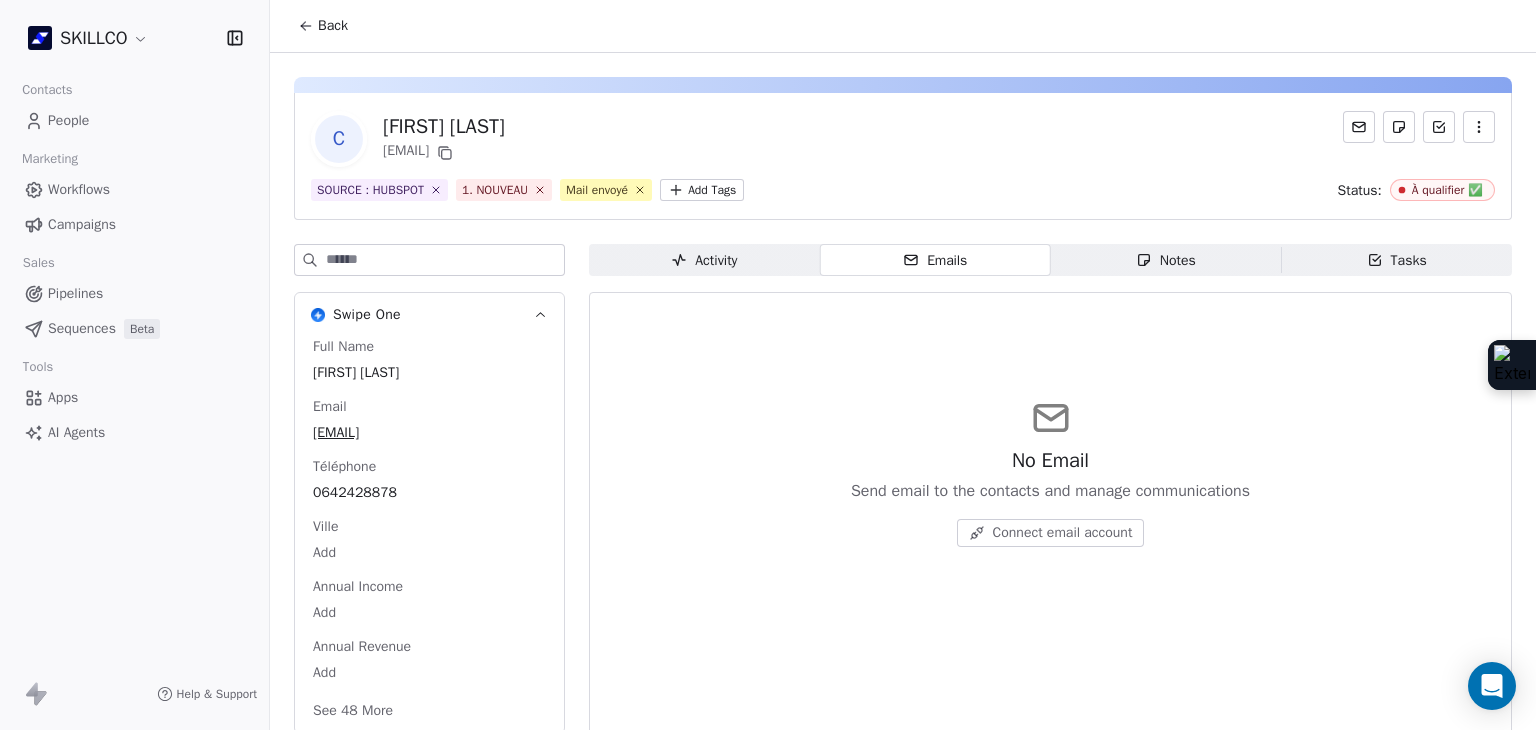 click 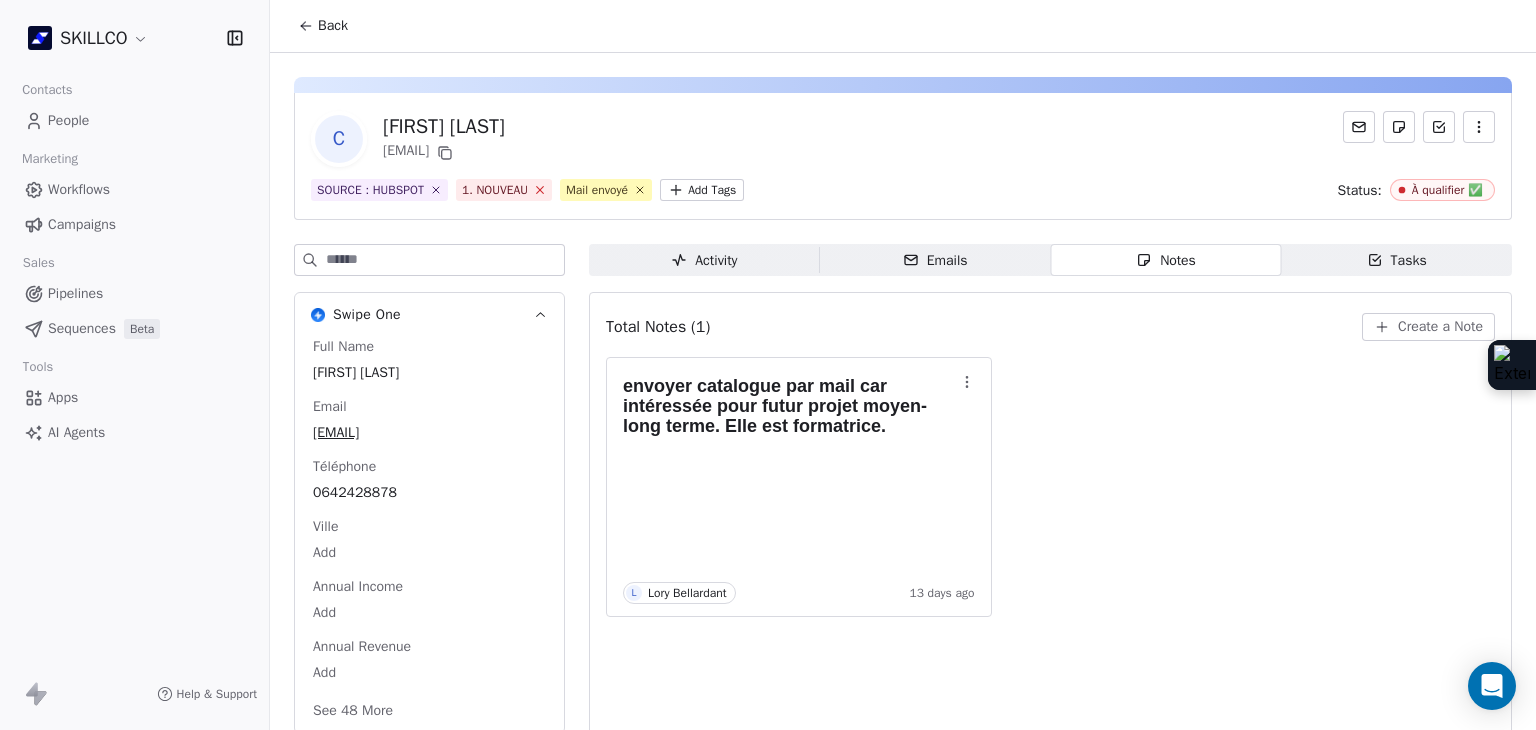 click 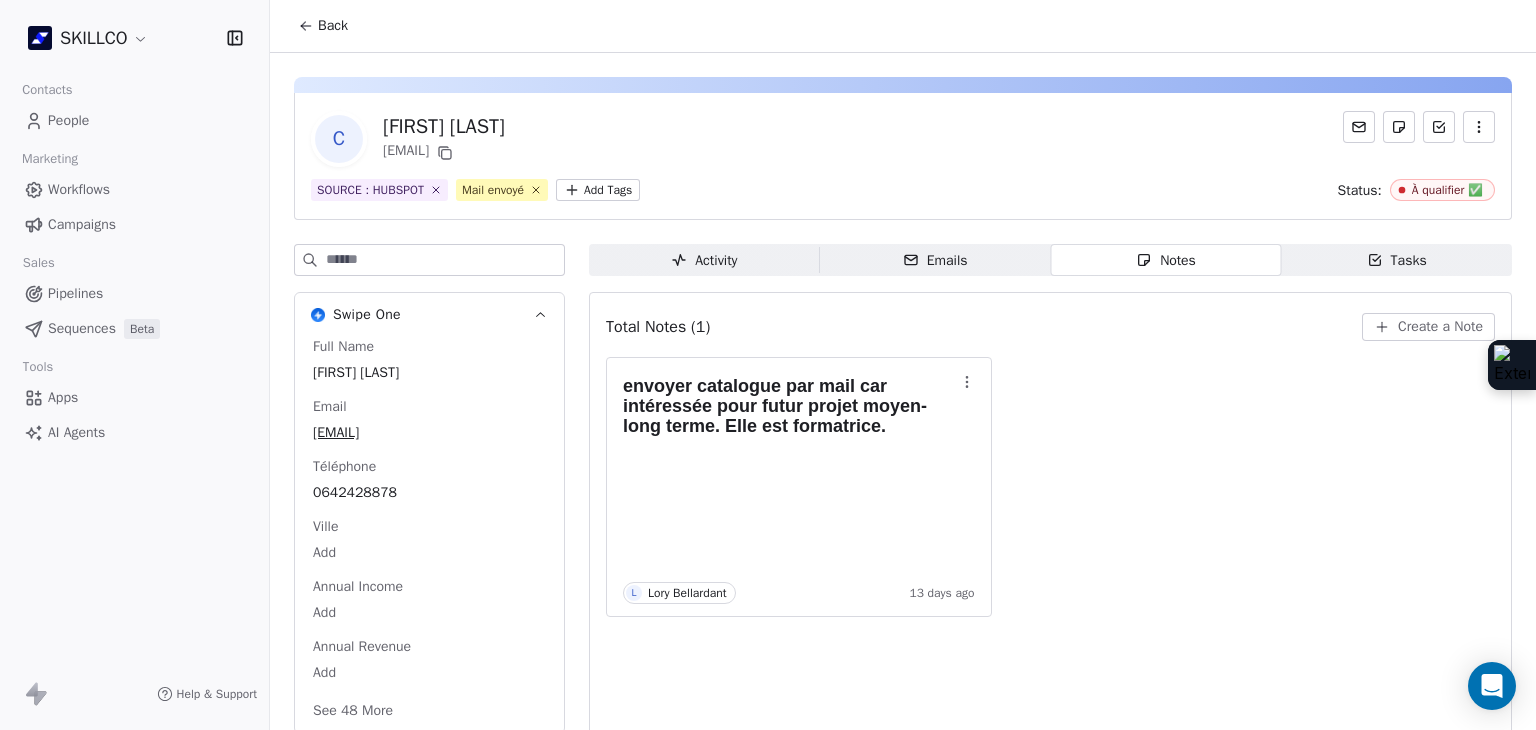 click on "Emails Emails" at bounding box center [935, 260] 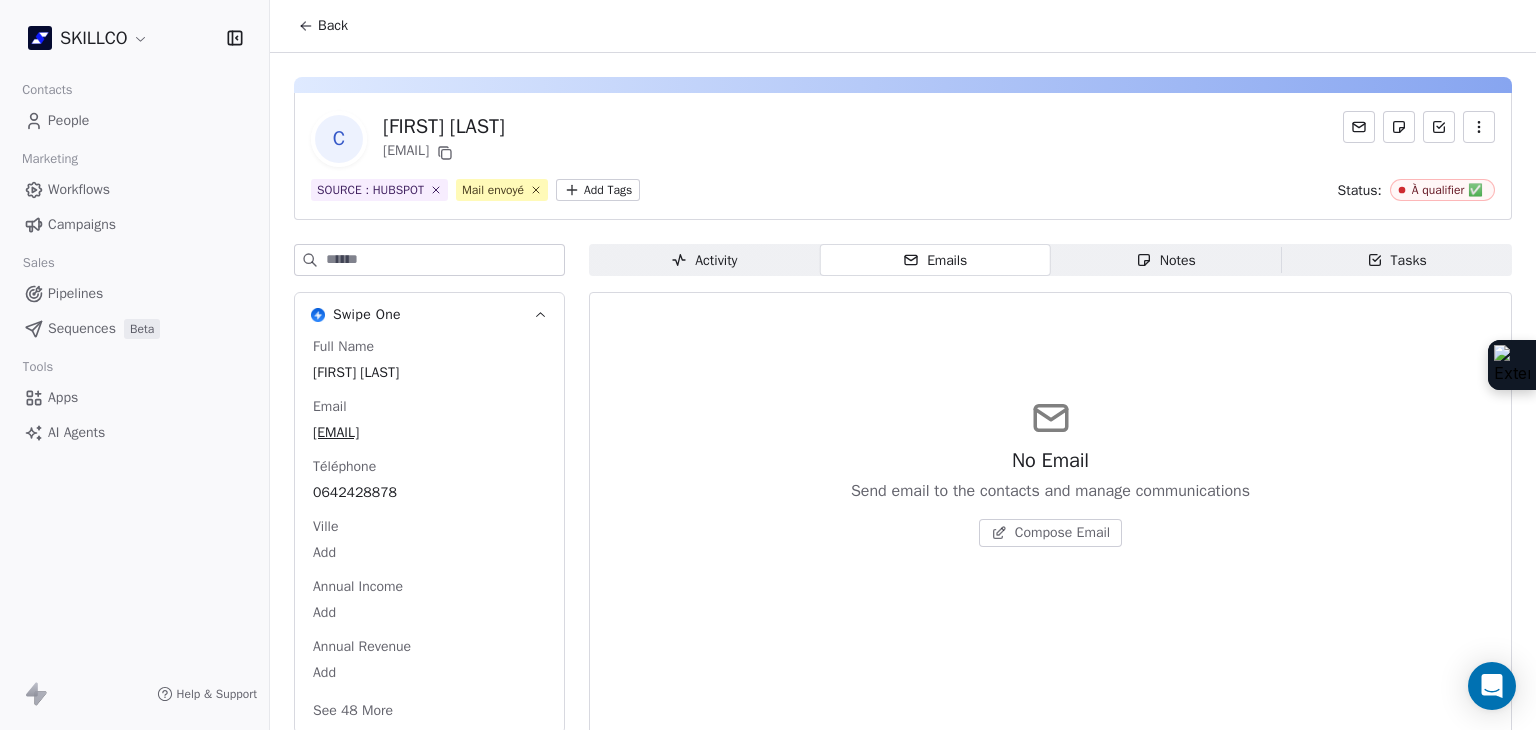 click on "Activity Activity" at bounding box center [704, 260] 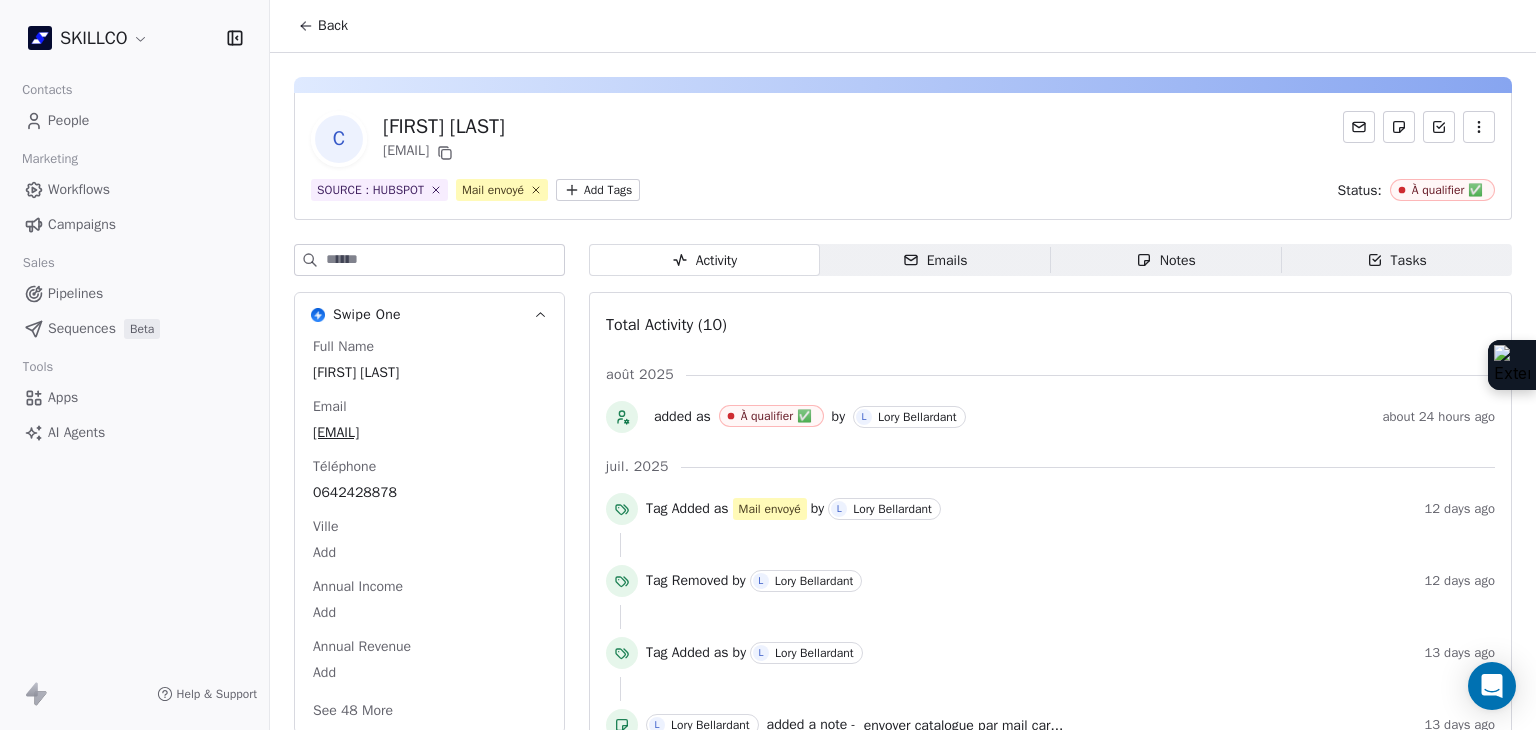 click on "Notes" at bounding box center (1166, 260) 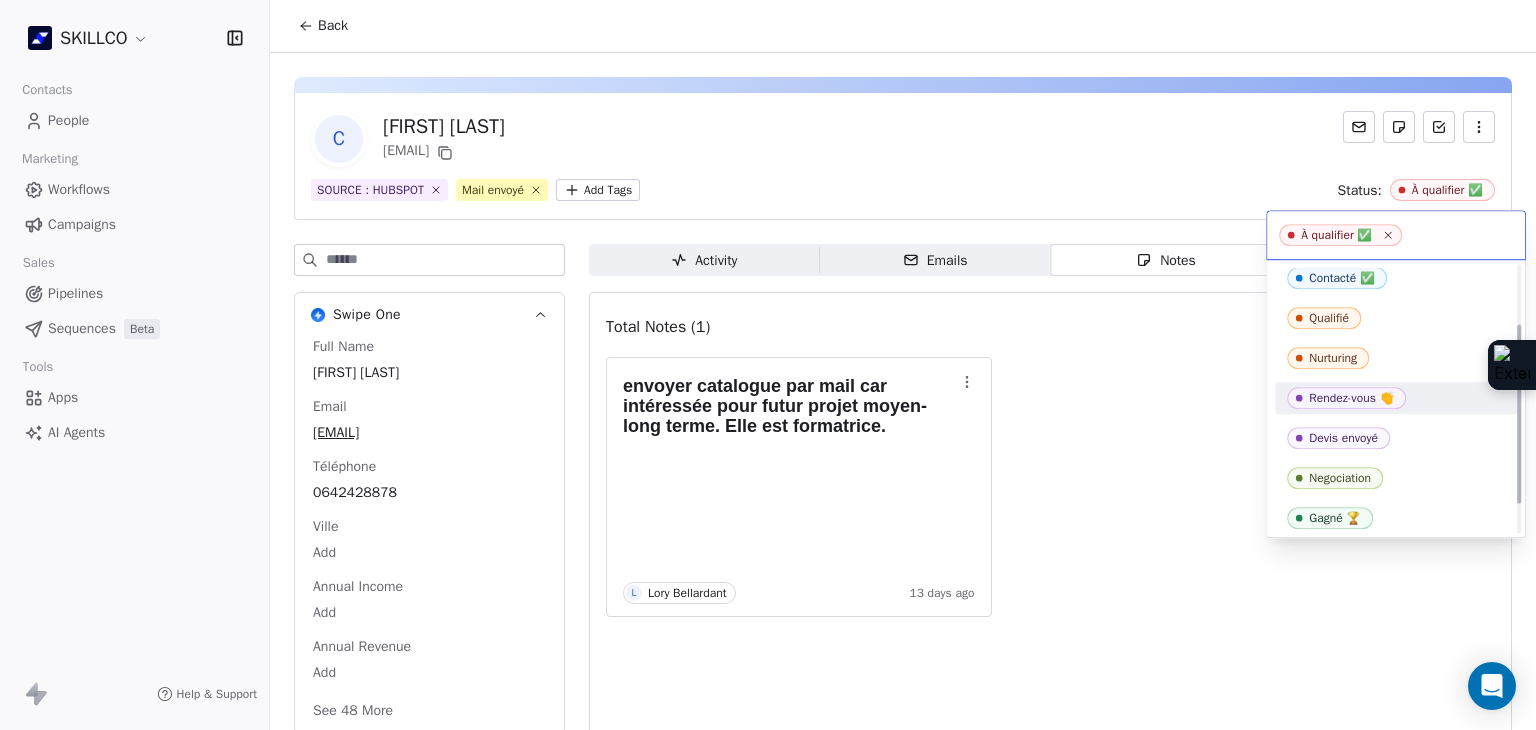 scroll, scrollTop: 0, scrollLeft: 0, axis: both 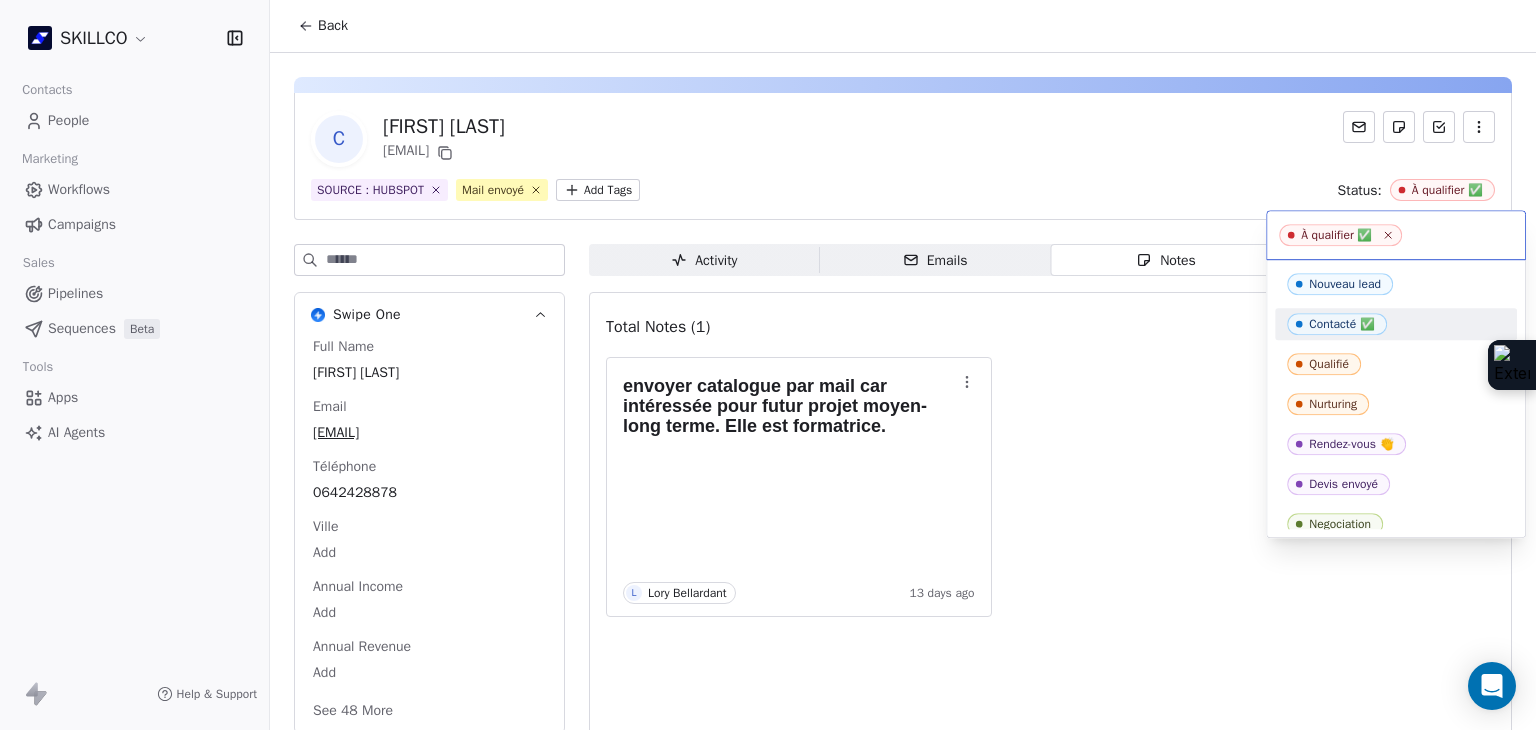 click on "Contacté ✅" at bounding box center [1396, 324] 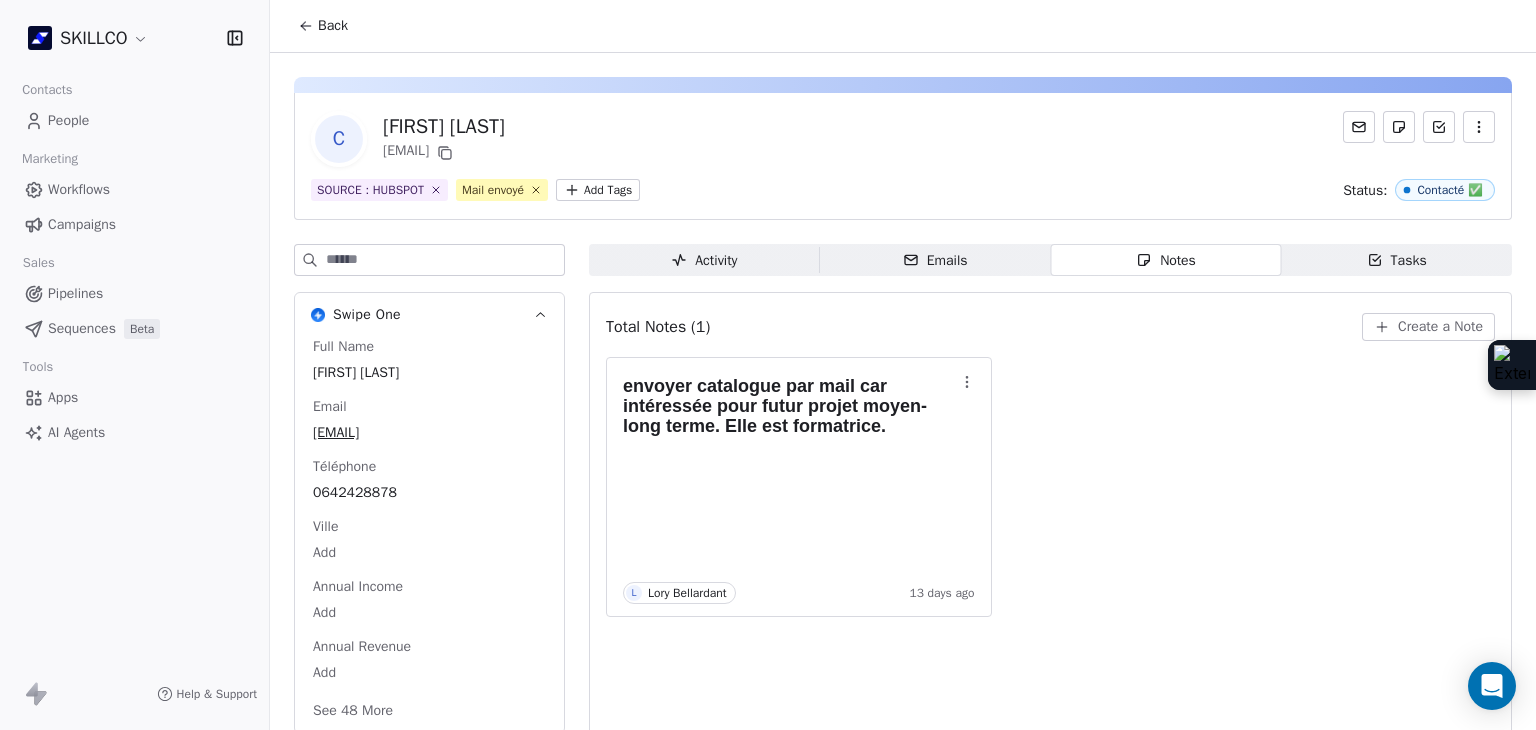 click on "Mail envoyé" at bounding box center [493, 190] 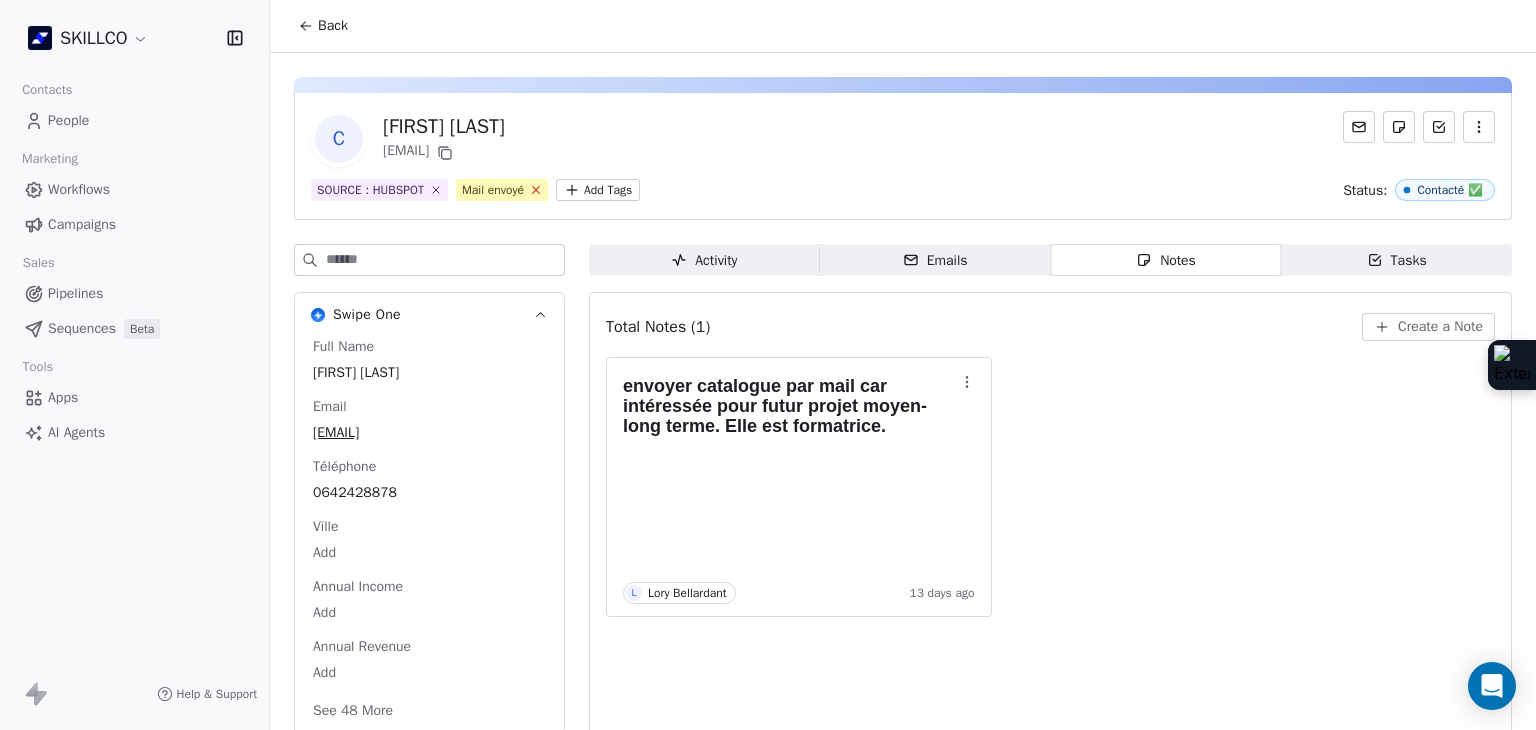 click 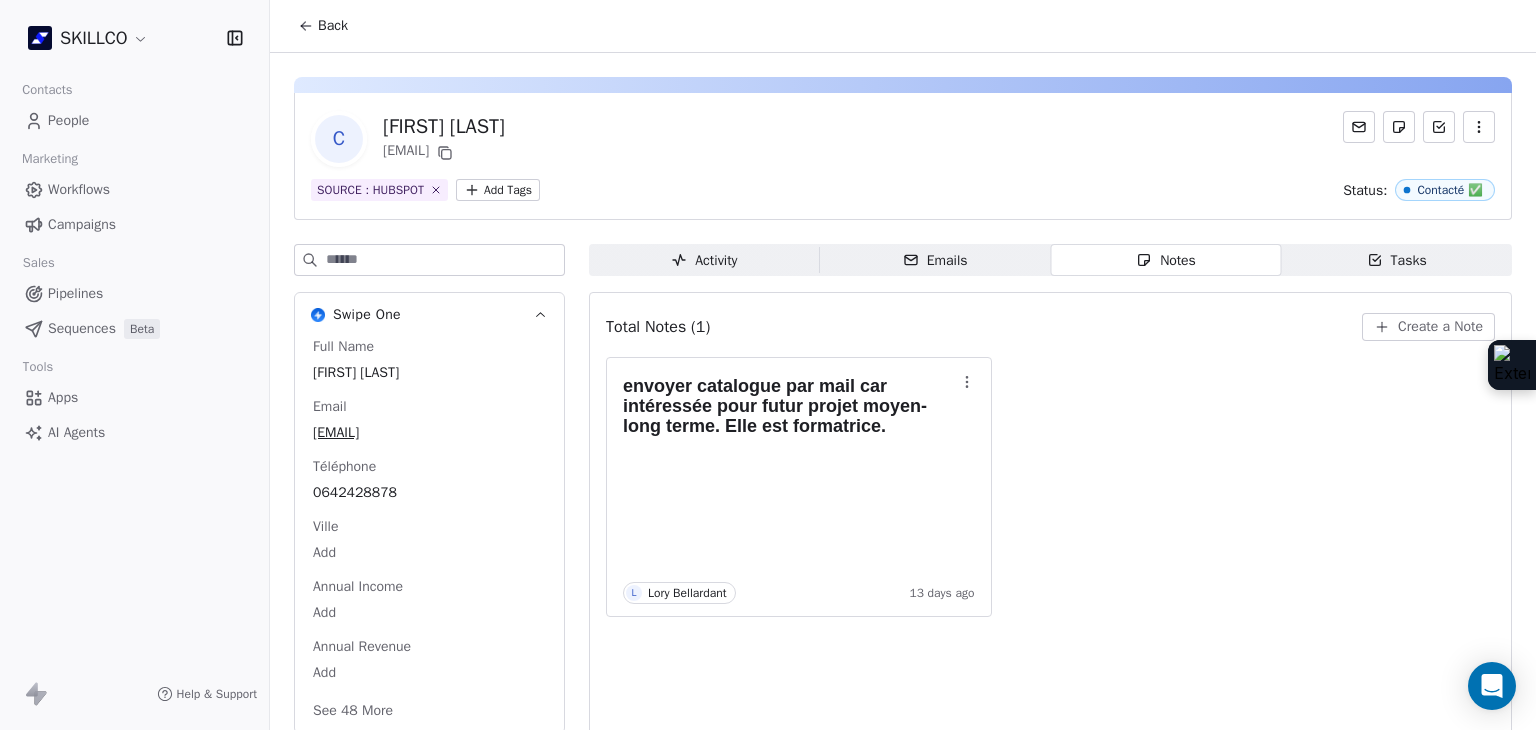 click on "SKILLCO Contacts People Marketing Workflows Campaigns Sales Pipelines Sequences Beta Tools Apps AI Agents Help & Support Back C Céline Commeiras c.commeiras@gmail.com SOURCE : HUBSPOT  Add Tags Status:  Contacté ✅ Swipe One Full Name Céline Commeiras Email c.commeiras@gmail.com Téléphone 0642428878 Ville Add Annual Income Add Annual Revenue Add See   48   More   Calendly Activity Activity Emails Emails   Notes   Notes Tasks Tasks Total Notes (1)   Create a Note envoyer catalogue par mail car intéressée pour futur projet moyen-long terme. Elle est formatrice. L Lory Bellardant 13 days ago" at bounding box center (768, 365) 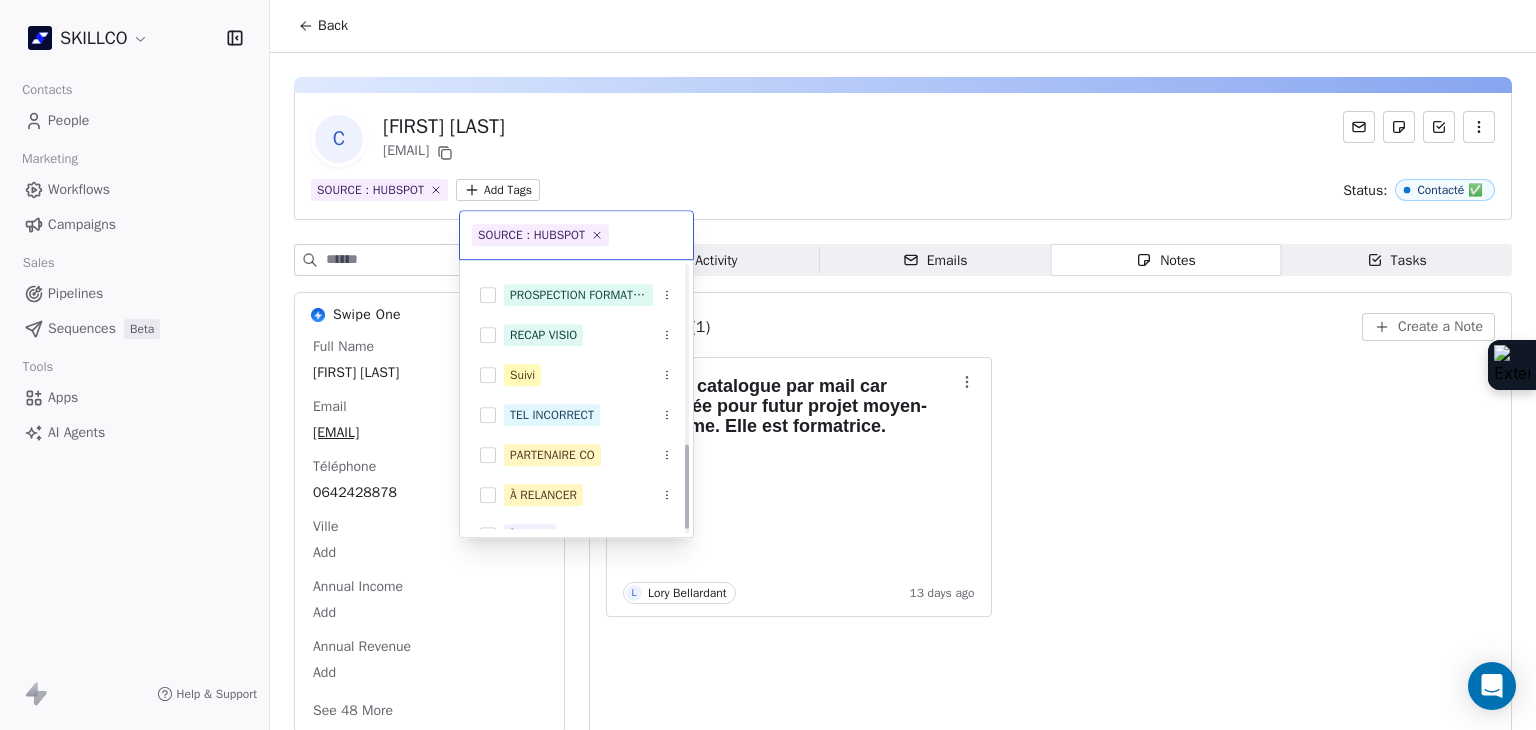 scroll, scrollTop: 578, scrollLeft: 0, axis: vertical 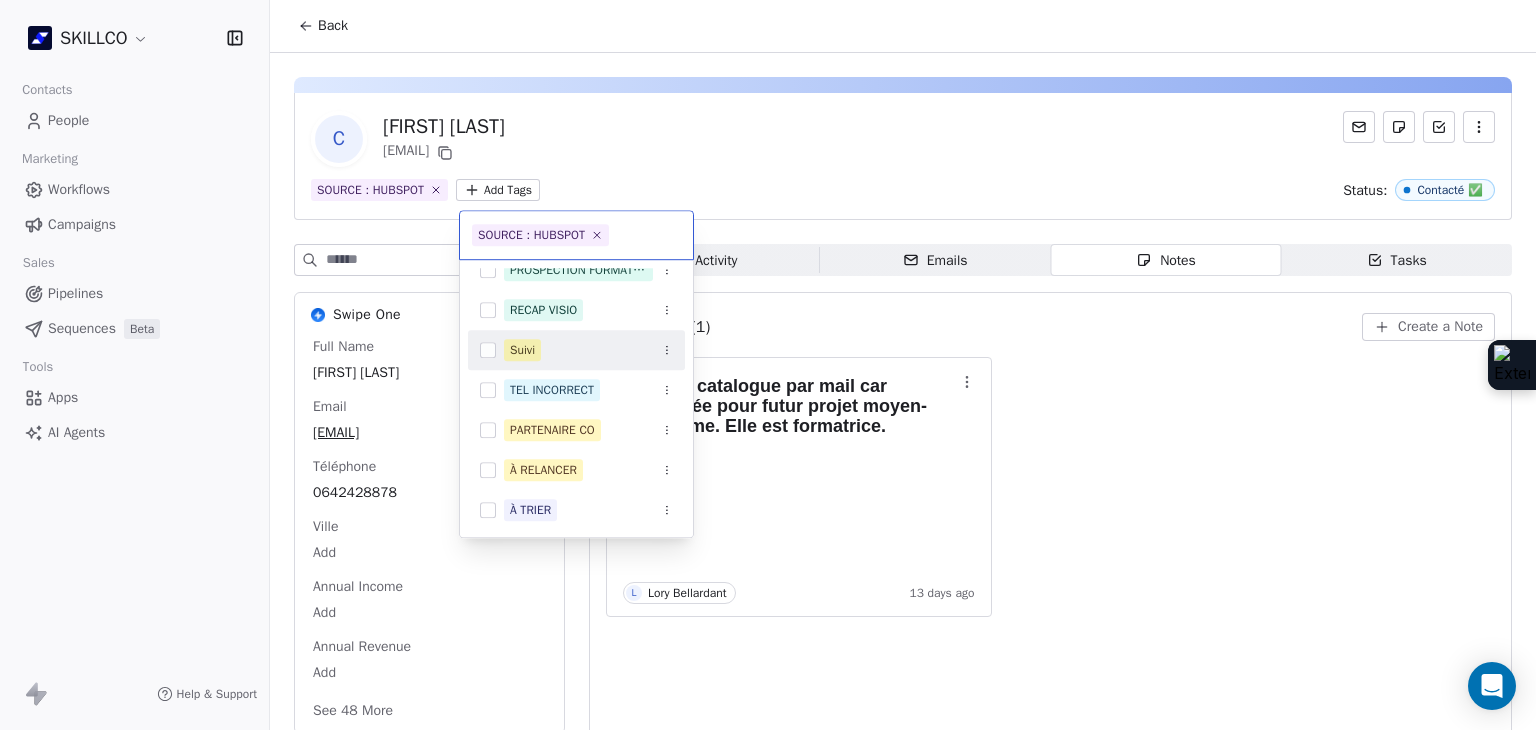 click on "SKILLCO Contacts People Marketing Workflows Campaigns Sales Pipelines Sequences Beta Tools Apps AI Agents Help & Support Back C Céline Commeiras c.commeiras@gmail.com SOURCE : HUBSPOT  Add Tags Status:  Contacté ✅ Swipe One Full Name Céline Commeiras Email c.commeiras@gmail.com Téléphone 0642428878 Ville Add Annual Income Add Annual Revenue Add See   48   More   Calendly Activity Activity Emails Emails   Notes   Notes Tasks Tasks Total Notes (1)   Create a Note envoyer catalogue par mail car intéressée pour futur projet moyen-long terme. Elle est formatrice. L Lory Bellardant 13 days ago
SOURCE : HUBSPOT SOURCE : HUBSPOT 2. LEAD Mail envoyé OF MONTPELLIER 1. NOUVEAU PROSPECTION FORMATION IA RECAP VISIO Suivi TEL INCORRECT PARTENAIRE CO À RELANCER À TRIER" at bounding box center [768, 365] 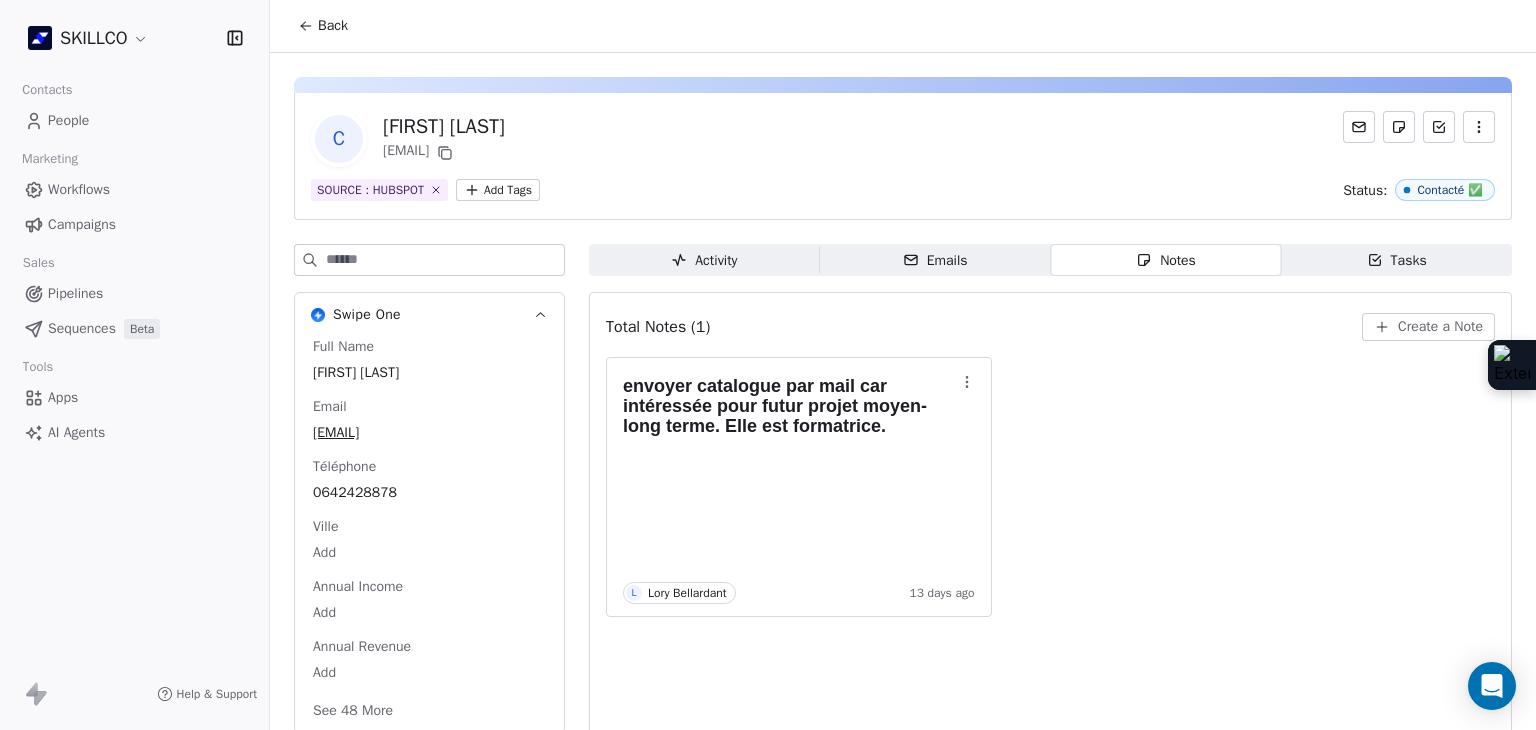 click on "SKILLCO Contacts People Marketing Workflows Campaigns Sales Pipelines Sequences Beta Tools Apps AI Agents Help & Support Back C Céline Commeiras c.commeiras@gmail.com SOURCE : HUBSPOT  Add Tags Status:  Contacté ✅ Swipe One Full Name Céline Commeiras Email c.commeiras@gmail.com Téléphone 0642428878 Ville Add Annual Income Add Annual Revenue Add See   48   More   Calendly Activity Activity Emails Emails   Notes   Notes Tasks Tasks Total Notes (1)   Create a Note envoyer catalogue par mail car intéressée pour futur projet moyen-long terme. Elle est formatrice. L Lory Bellardant 13 days ago" at bounding box center (768, 365) 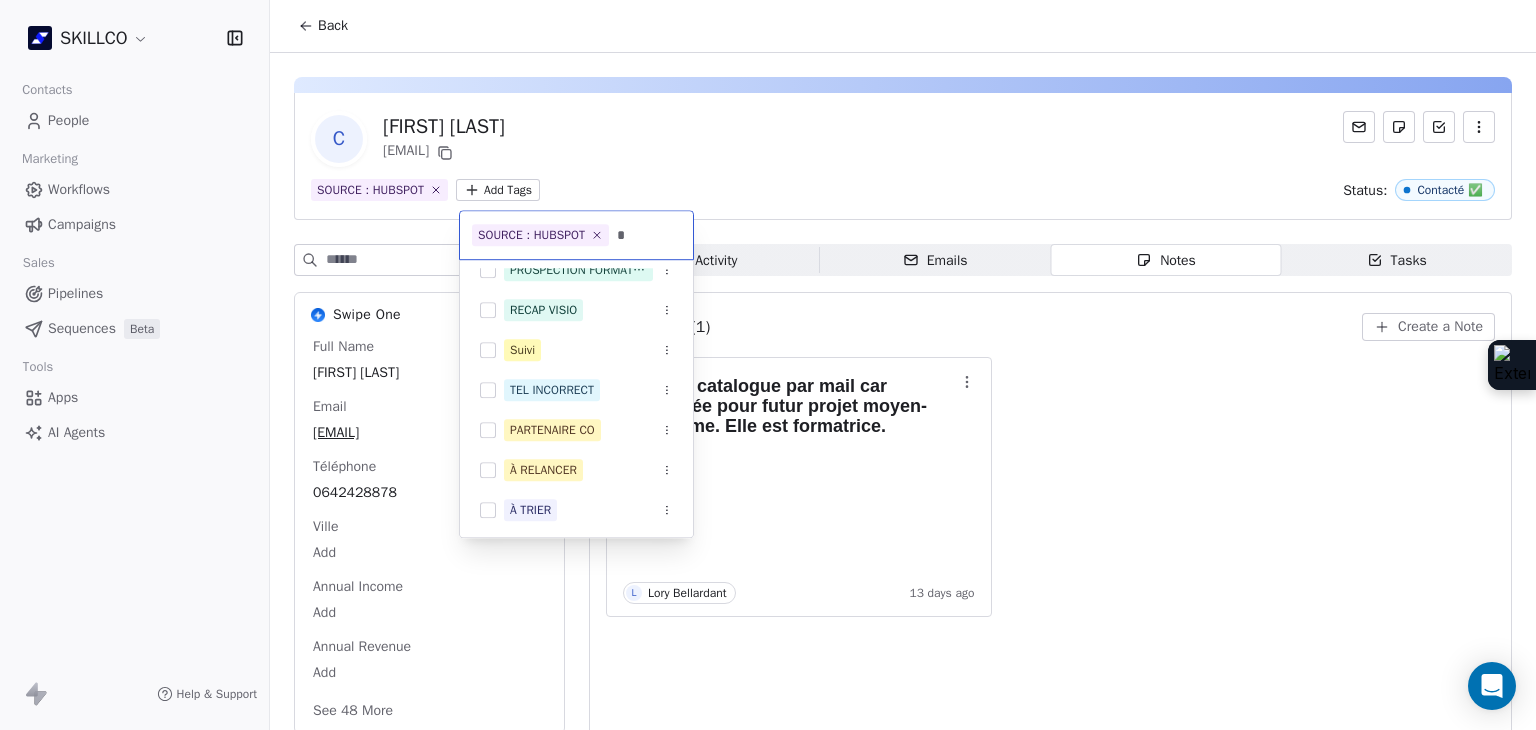 scroll, scrollTop: 0, scrollLeft: 0, axis: both 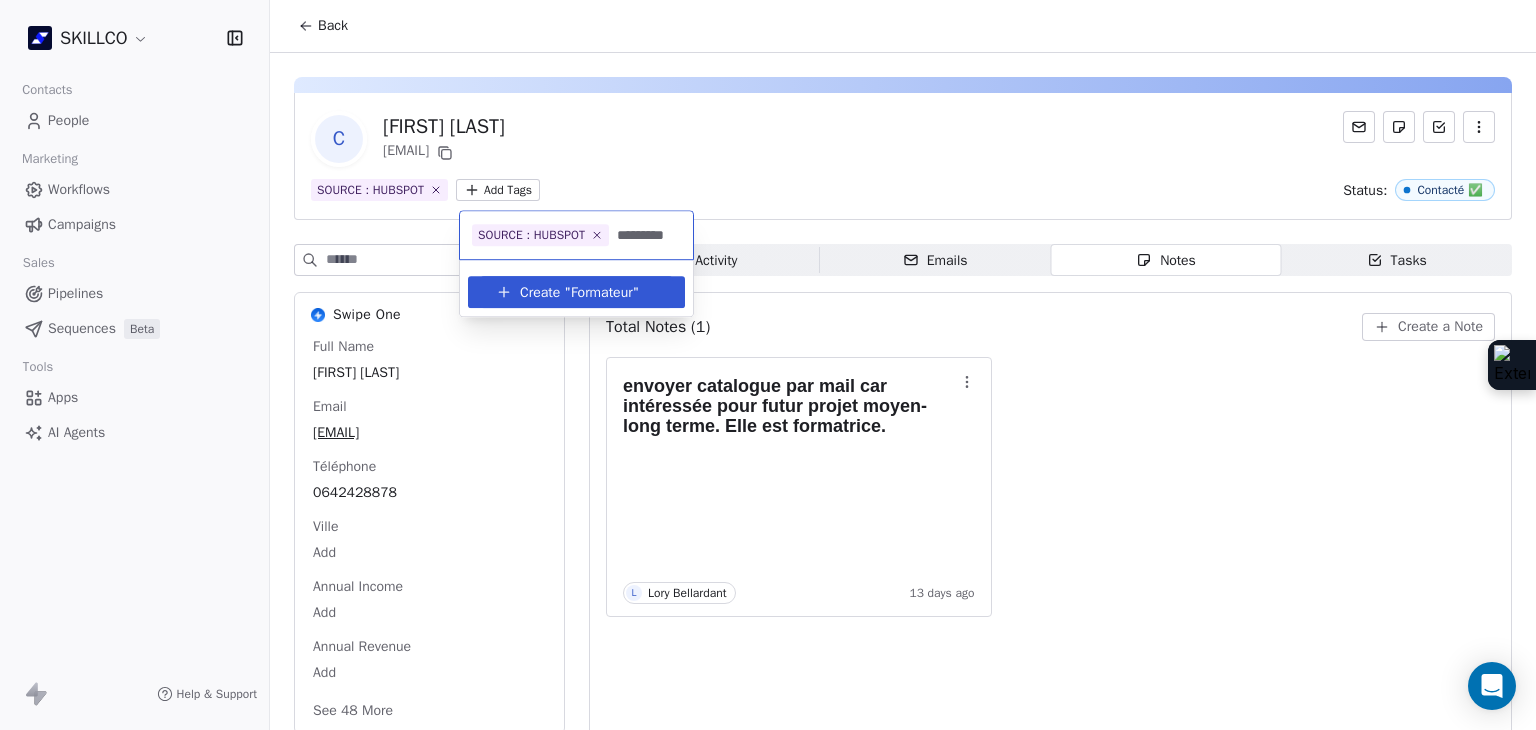 type on "**********" 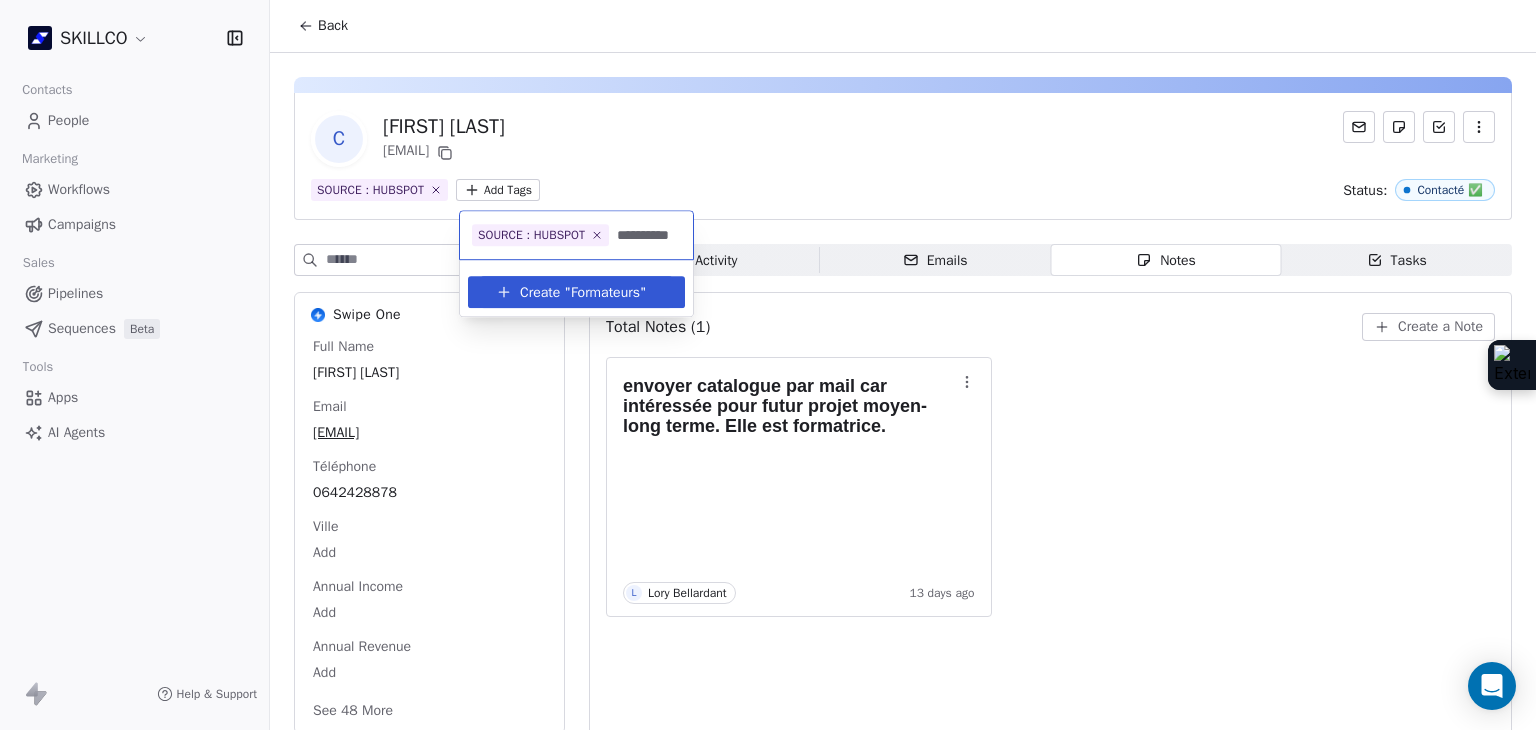 type 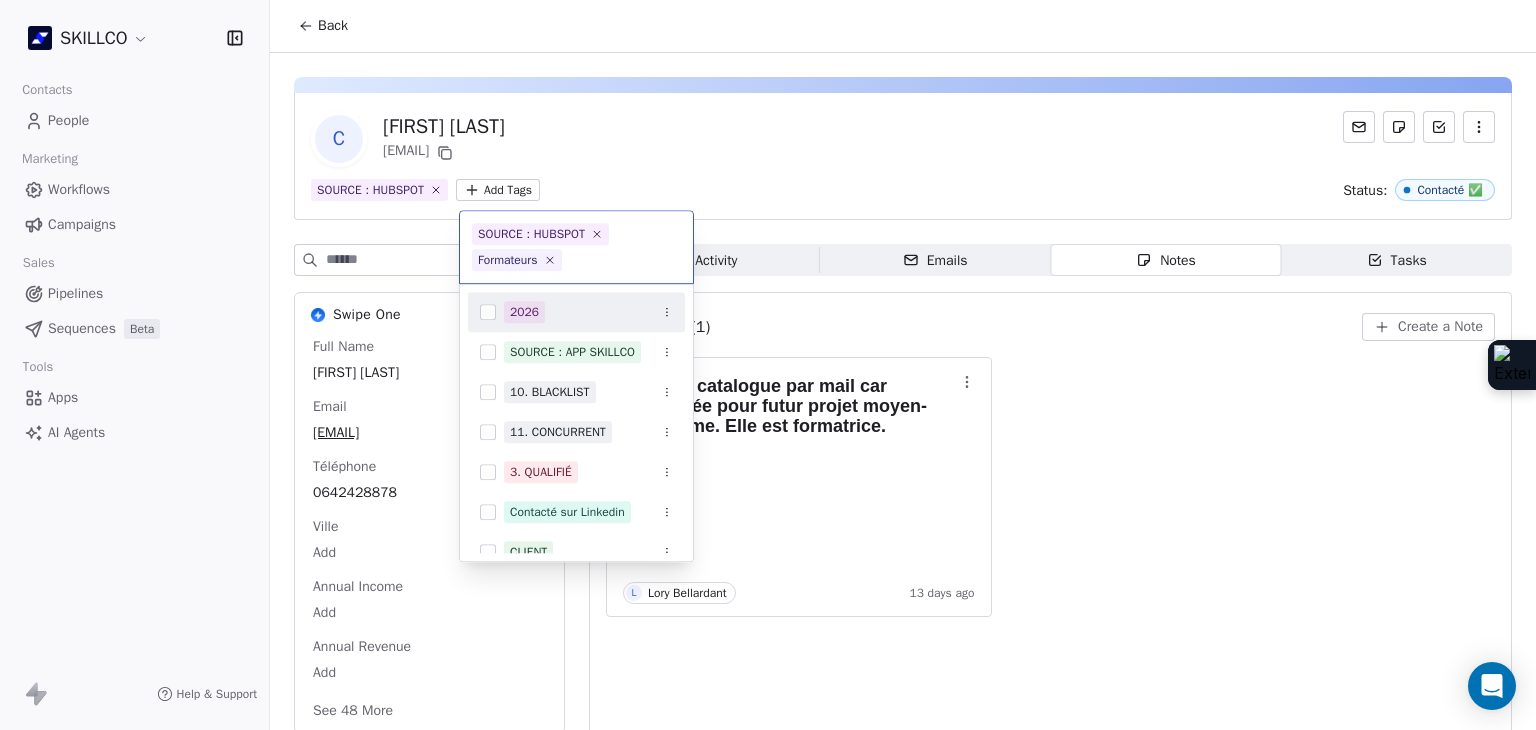 click on "SKILLCO Contacts People Marketing Workflows Campaigns Sales Pipelines Sequences Beta Tools Apps AI Agents Help & Support Back C Céline Commeiras c.commeiras@gmail.com SOURCE : HUBSPOT  Add Tags Status:  Contacté ✅ Swipe One Full Name Céline Commeiras Email c.commeiras@gmail.com Téléphone 0642428878 Ville Add Annual Income Add Annual Revenue Add See   48   More   Calendly Activity Activity Emails Emails   Notes   Notes Tasks Tasks Total Notes (1)   Create a Note envoyer catalogue par mail car intéressée pour futur projet moyen-long terme. Elle est formatrice. L Lory Bellardant 13 days ago
SOURCE : HUBSPOT Formateurs 2026 SOURCE : APP SKILLCO 10. BLACKLIST 11. CONCURRENT 3. QUALIFIÉ Contacté sur Linkedin CLIENT DÉCIDEUR SOURCE : FILLOUT SOURCE : HUBSPOT 2. LEAD Mail envoyé" at bounding box center [768, 365] 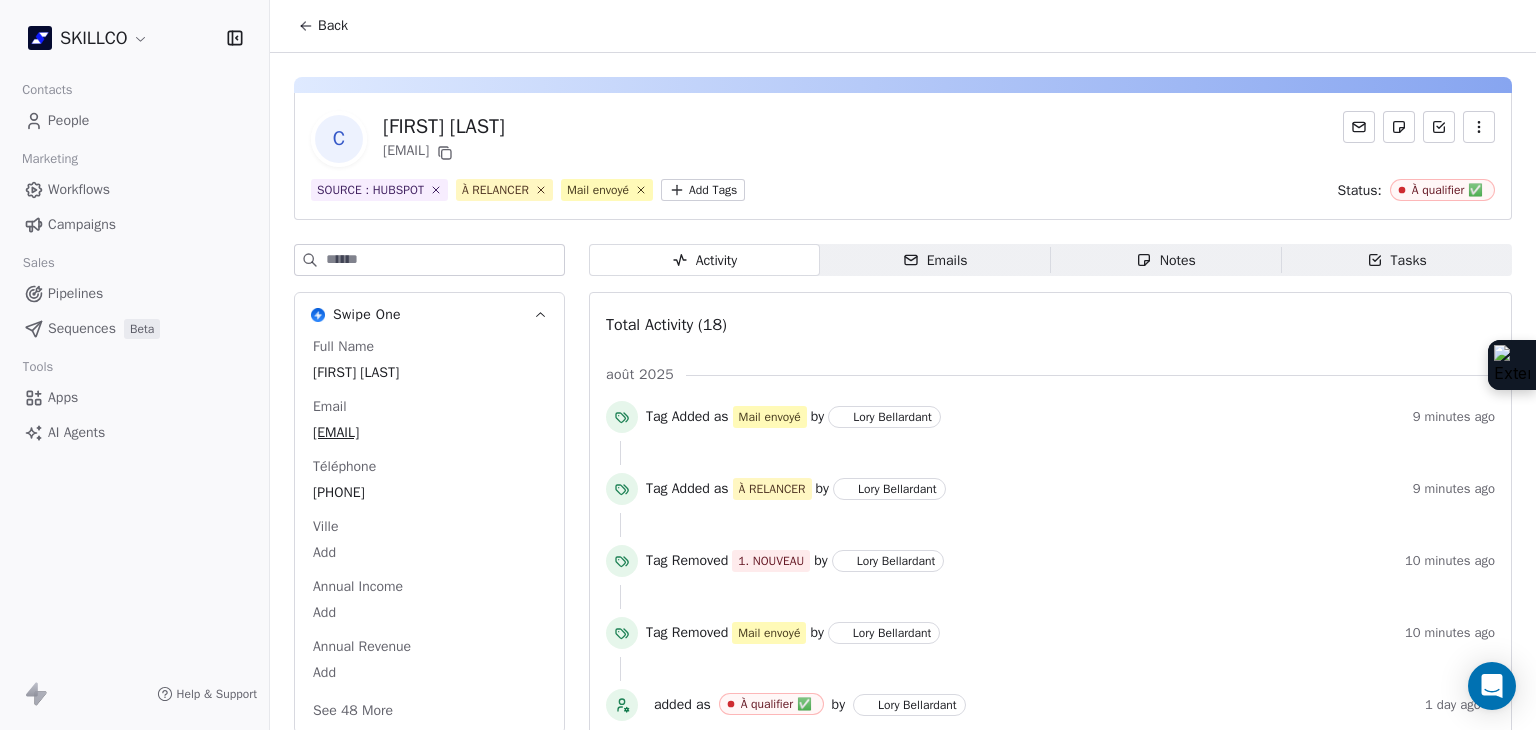 scroll, scrollTop: 0, scrollLeft: 0, axis: both 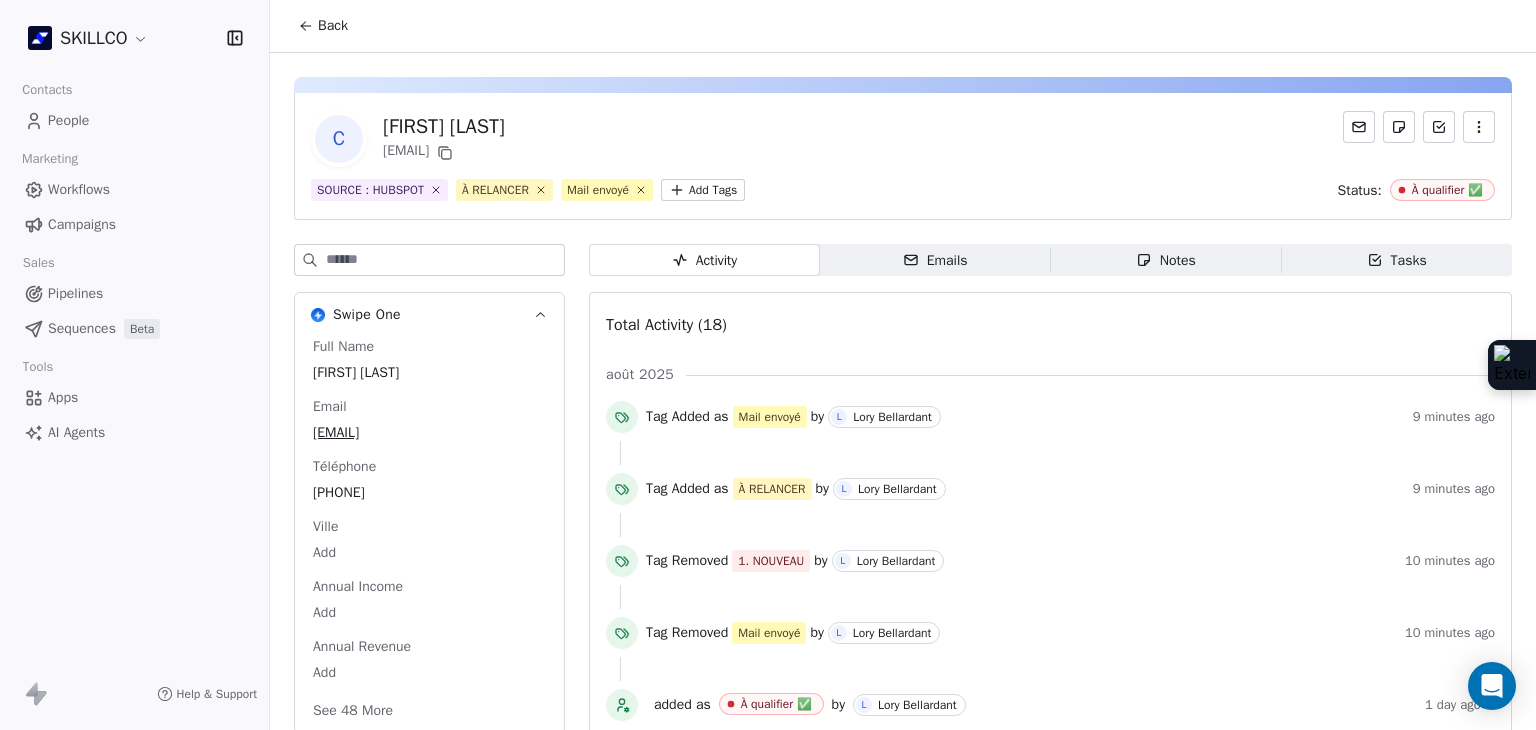click on "Emails Emails" at bounding box center (935, 260) 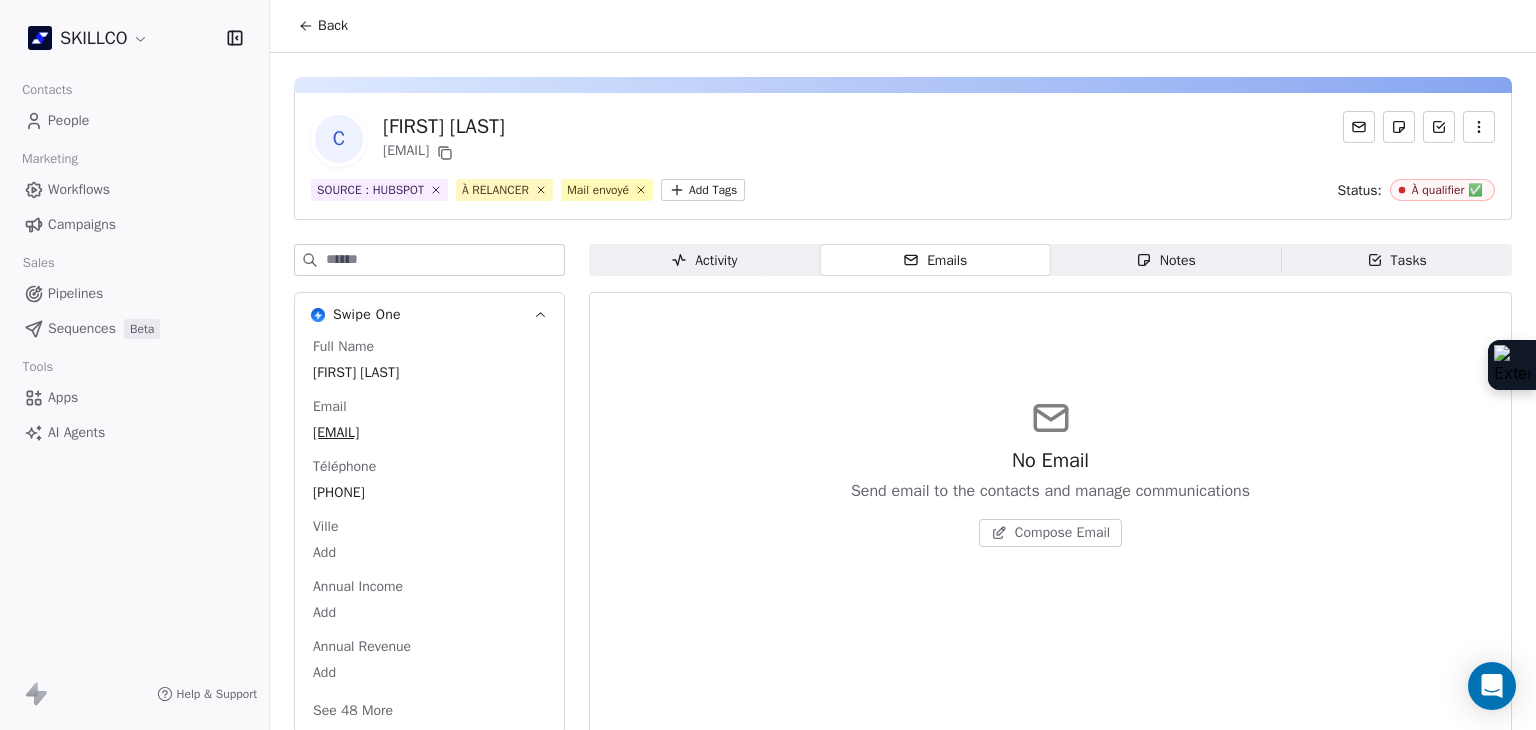 click on "Notes" at bounding box center (1166, 260) 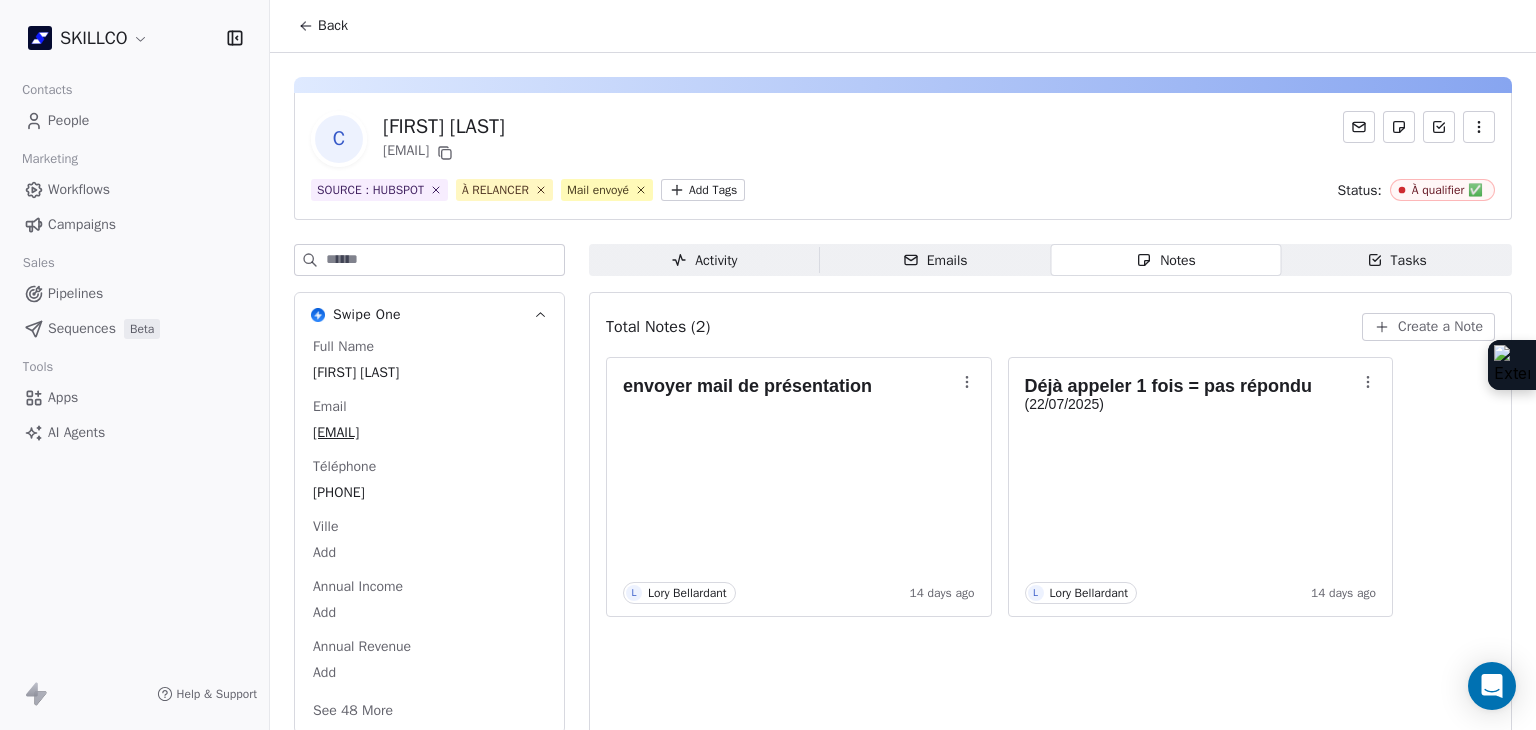 click on "Activity" at bounding box center [704, 260] 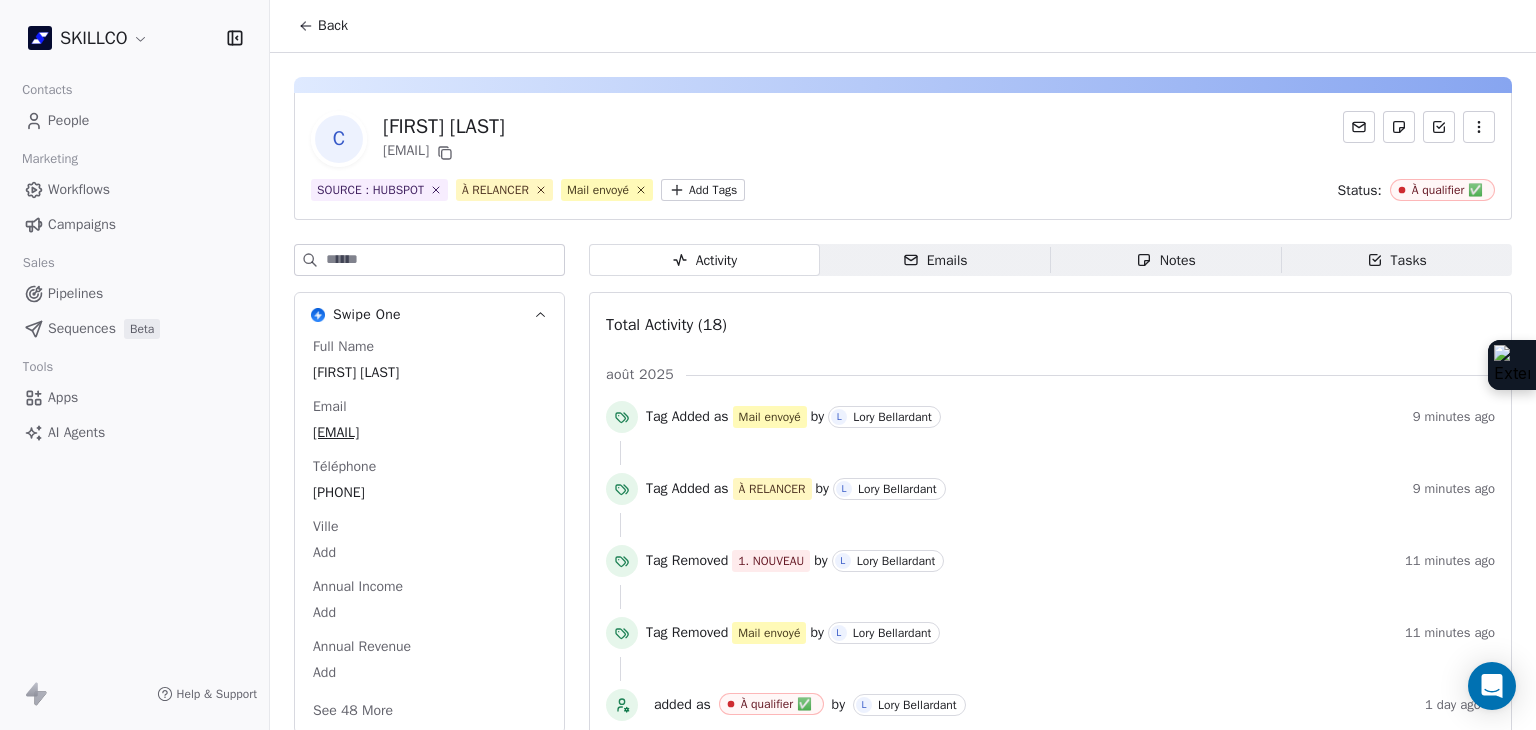click on "SKILLCO Contacts People Marketing Workflows Campaigns Sales Pipelines Sequences Beta Tools Apps AI Agents Help & Support Back C Cédric EPAILLARD cedric.epaillard11@gmail.com SOURCE : HUBSPOT À RELANCER Mail envoyé  Add Tags Status:  À qualifier ✅ Swipe One Full Name Cédric EPAILLARD Email cedric.epaillard11@gmail.com Téléphone 0683649256 Ville Add Annual Income Add Annual Revenue Add See   48   More   Calendly Activity Activity Emails Emails   Notes   Notes Tasks Tasks Total Activity (18) août 2025 Tag Added as Mail envoyé by L Lory Bellardant   9 minutes ago Tag Added as À RELANCER by L Lory Bellardant   9 minutes ago Tag Removed 1. NOUVEAU by L Lory Bellardant   11 minutes ago Tag Removed Mail envoyé by L Lory Bellardant   11 minutes ago added as À qualifier ✅ by L Lory Bellardant   1 day ago juil. 2025 Tag Removed by L Lory Bellardant   12 days ago Tag Added as Mail envoyé by L Lory Bellardant   12 days ago Tag Added as by L Lory Bellardant   14 days ago Tag Removed À RELANCER by L   L" at bounding box center [768, 365] 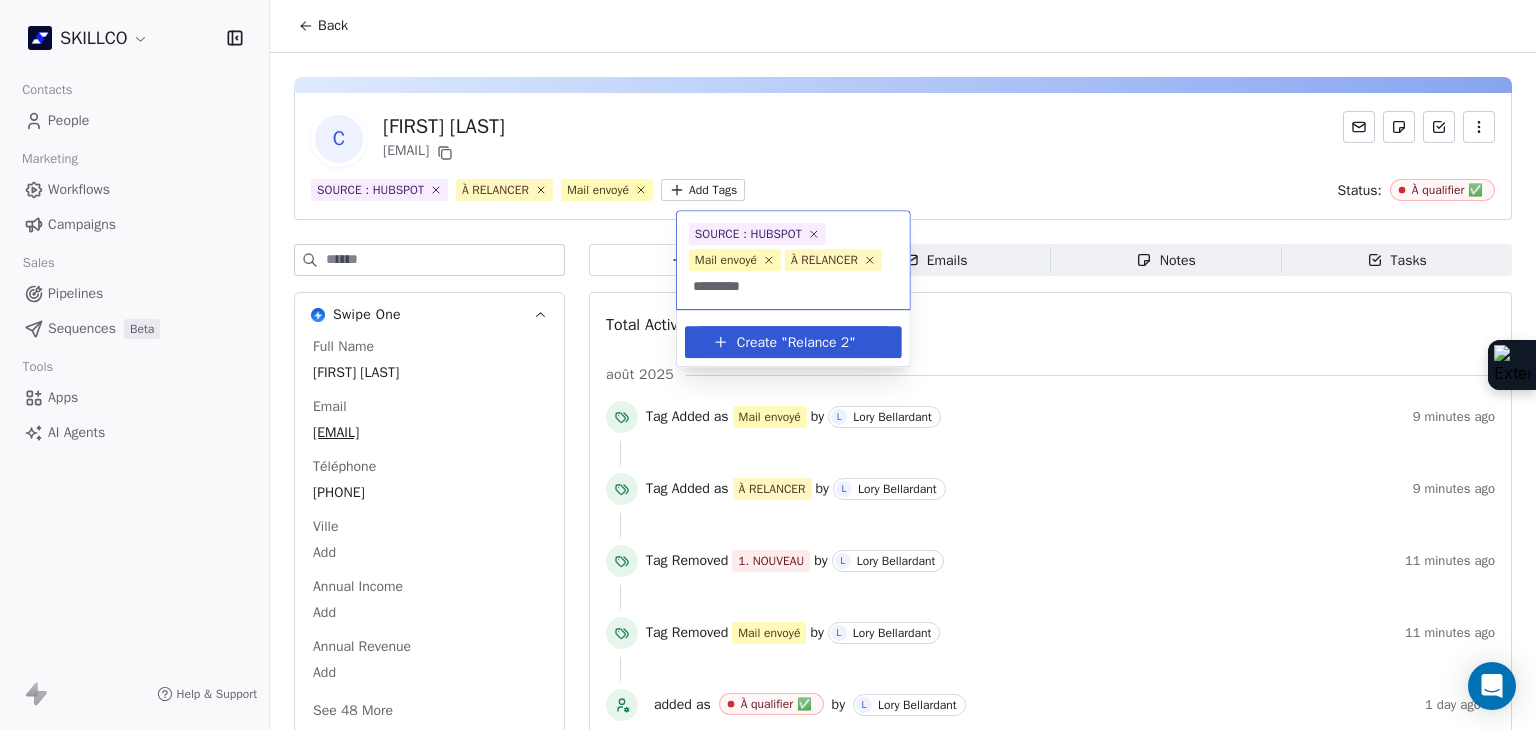 type on "*********" 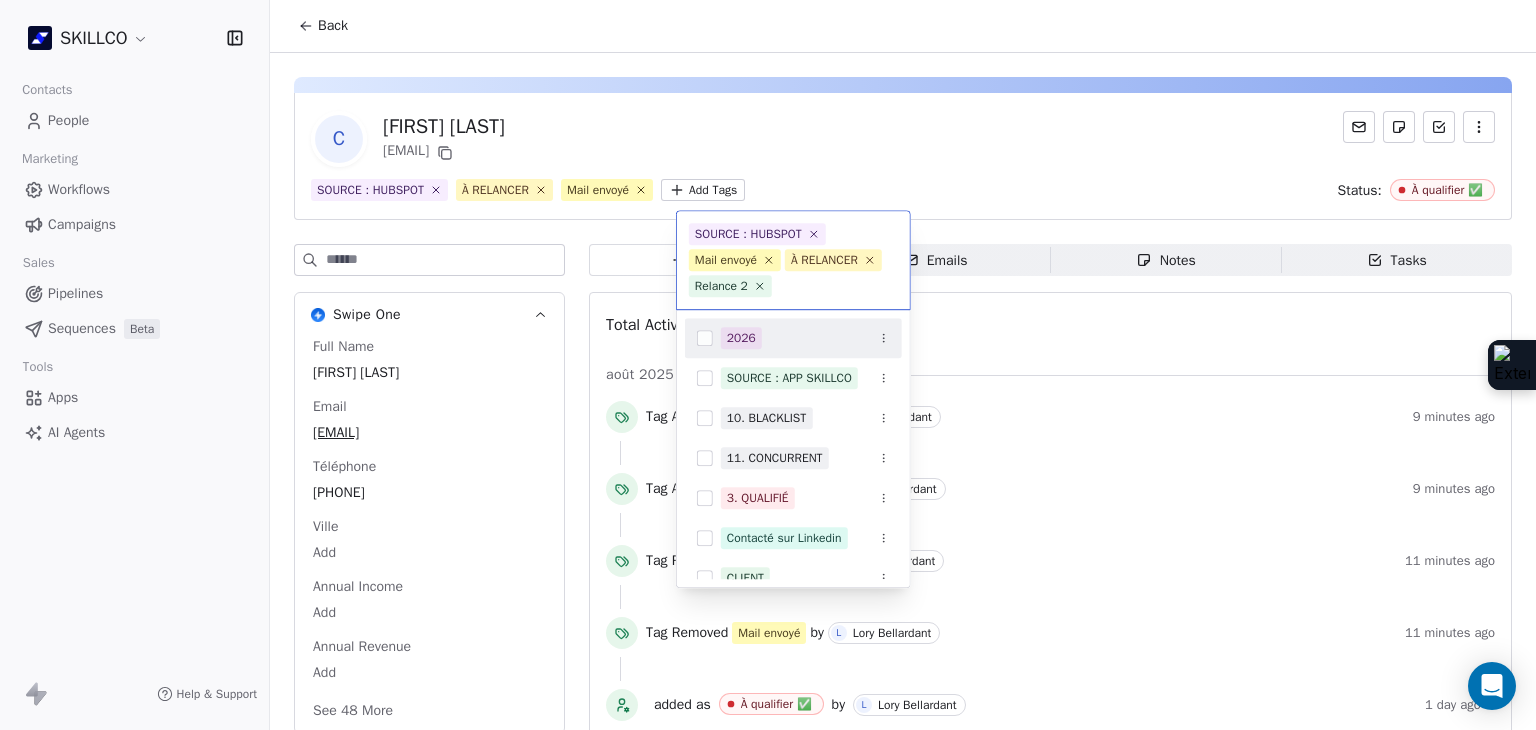 click on "SKILLCO Contacts People Marketing Workflows Campaigns Sales Pipelines Sequences Beta Tools Apps AI Agents Help & Support Back C Cédric EPAILLARD cedric.epaillard11@gmail.com SOURCE : HUBSPOT À RELANCER Mail envoyé  Add Tags Status:  À qualifier ✅ Swipe One Full Name Cédric EPAILLARD Email cedric.epaillard11@gmail.com Téléphone 0683649256 Ville Add Annual Income Add Annual Revenue Add See   48   More   Calendly Activity Activity Emails Emails   Notes   Notes Tasks Tasks Total Activity (18) août 2025 Tag Added as Mail envoyé by L Lory Bellardant   9 minutes ago Tag Added as À RELANCER by L Lory Bellardant   9 minutes ago Tag Removed 1. NOUVEAU by L Lory Bellardant   11 minutes ago Tag Removed Mail envoyé by L Lory Bellardant   11 minutes ago added as À qualifier ✅ by L Lory Bellardant   1 day ago juil. 2025 Tag Removed by L Lory Bellardant   12 days ago Tag Added as Mail envoyé by L Lory Bellardant   12 days ago Tag Added as by L Lory Bellardant   14 days ago Tag Removed À RELANCER by L   L" at bounding box center (768, 365) 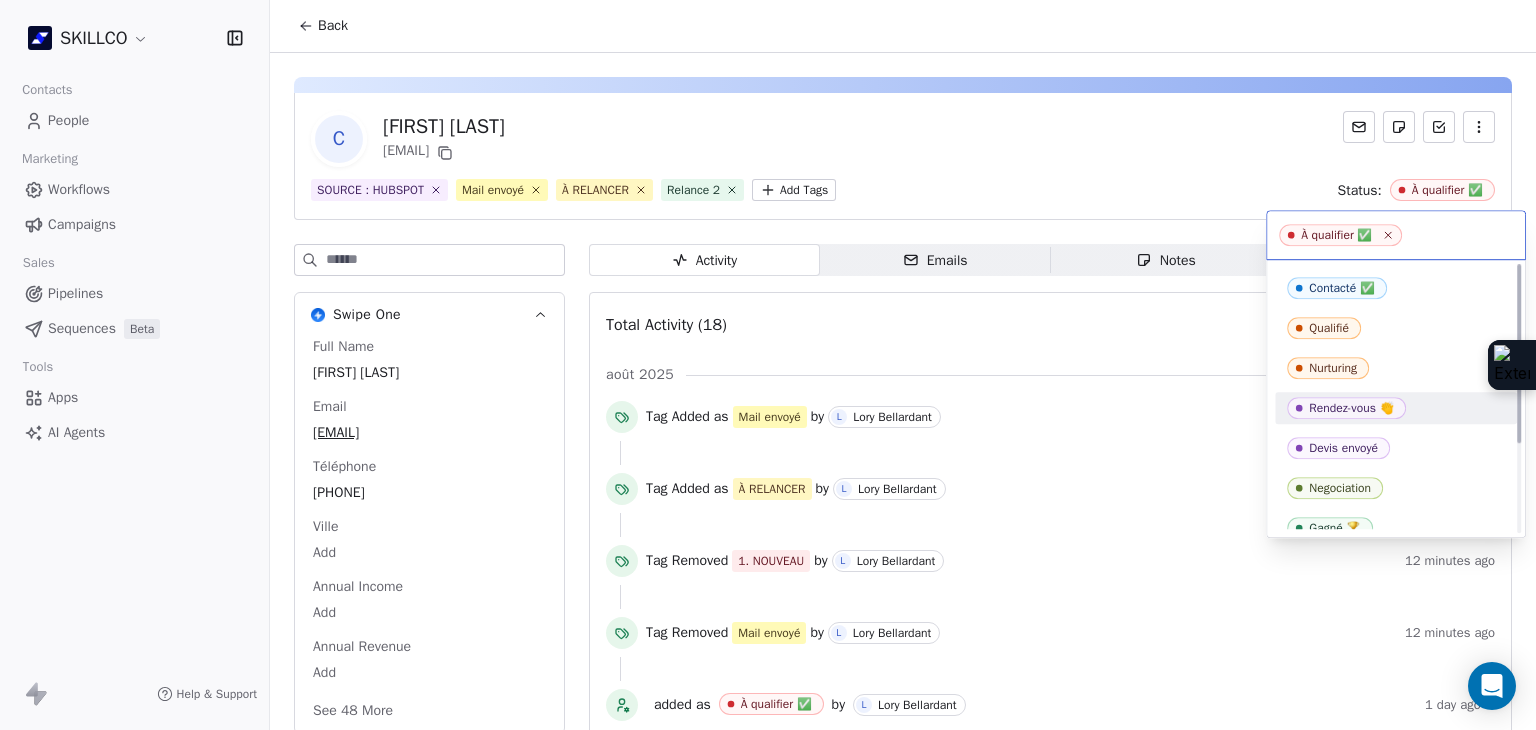scroll, scrollTop: 0, scrollLeft: 0, axis: both 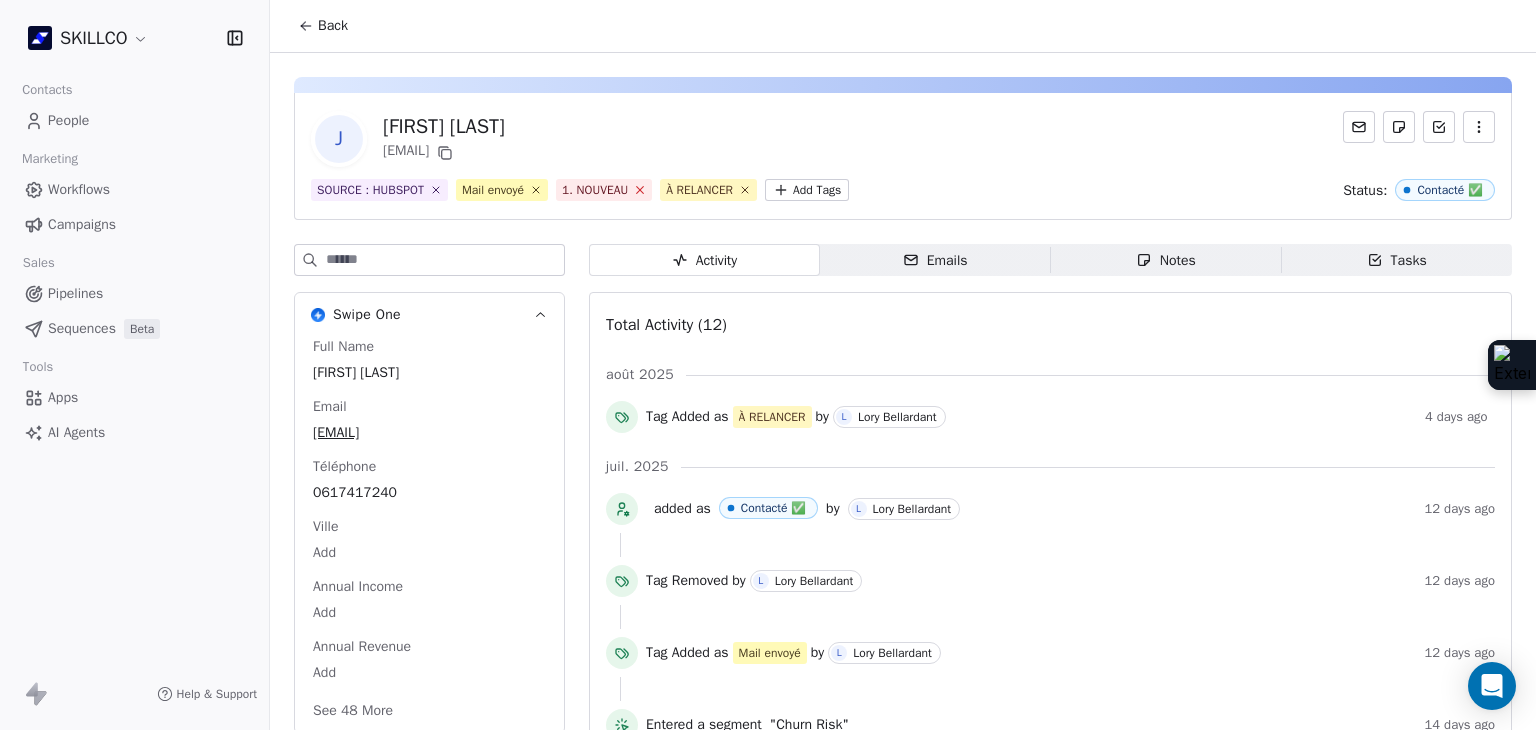 click 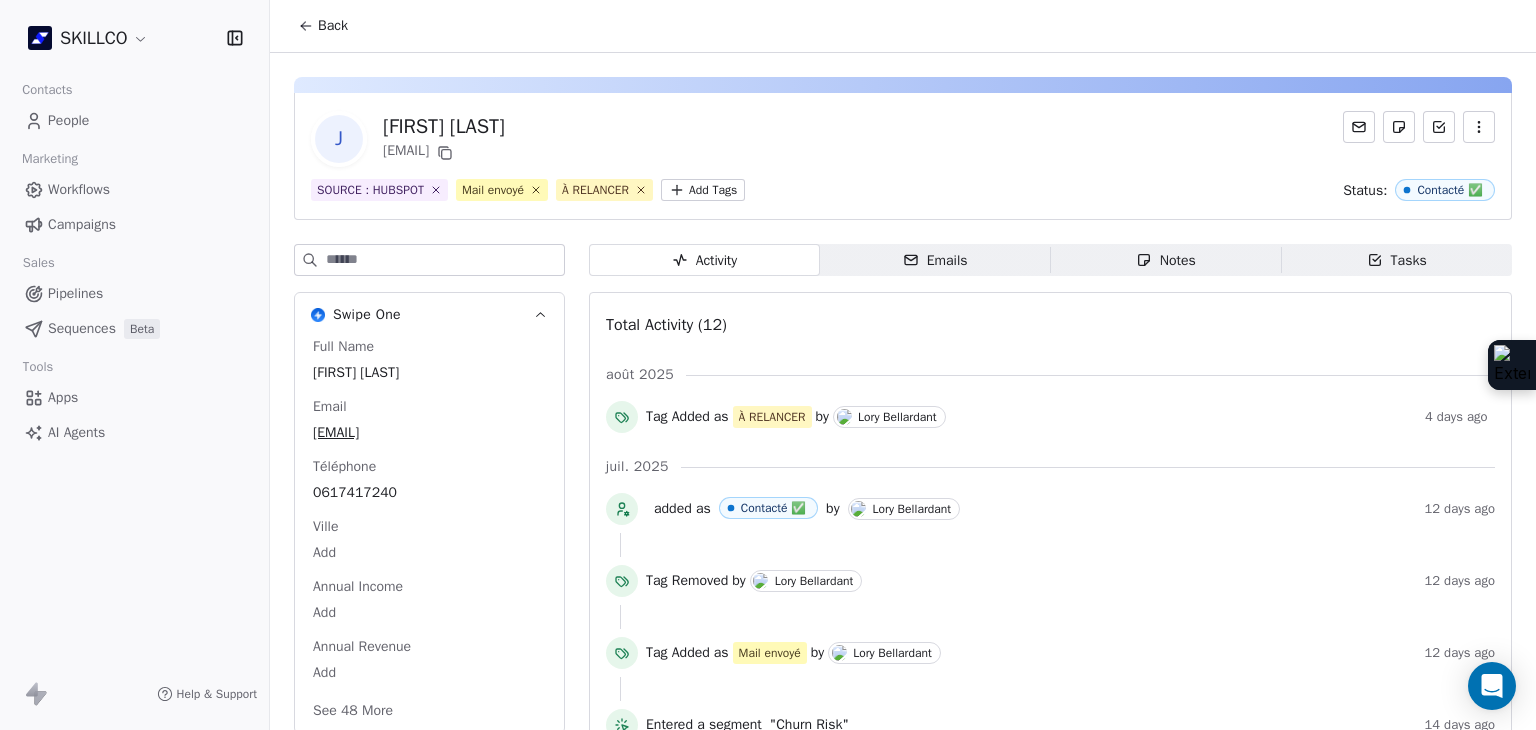 click on "Emails Emails" at bounding box center [935, 260] 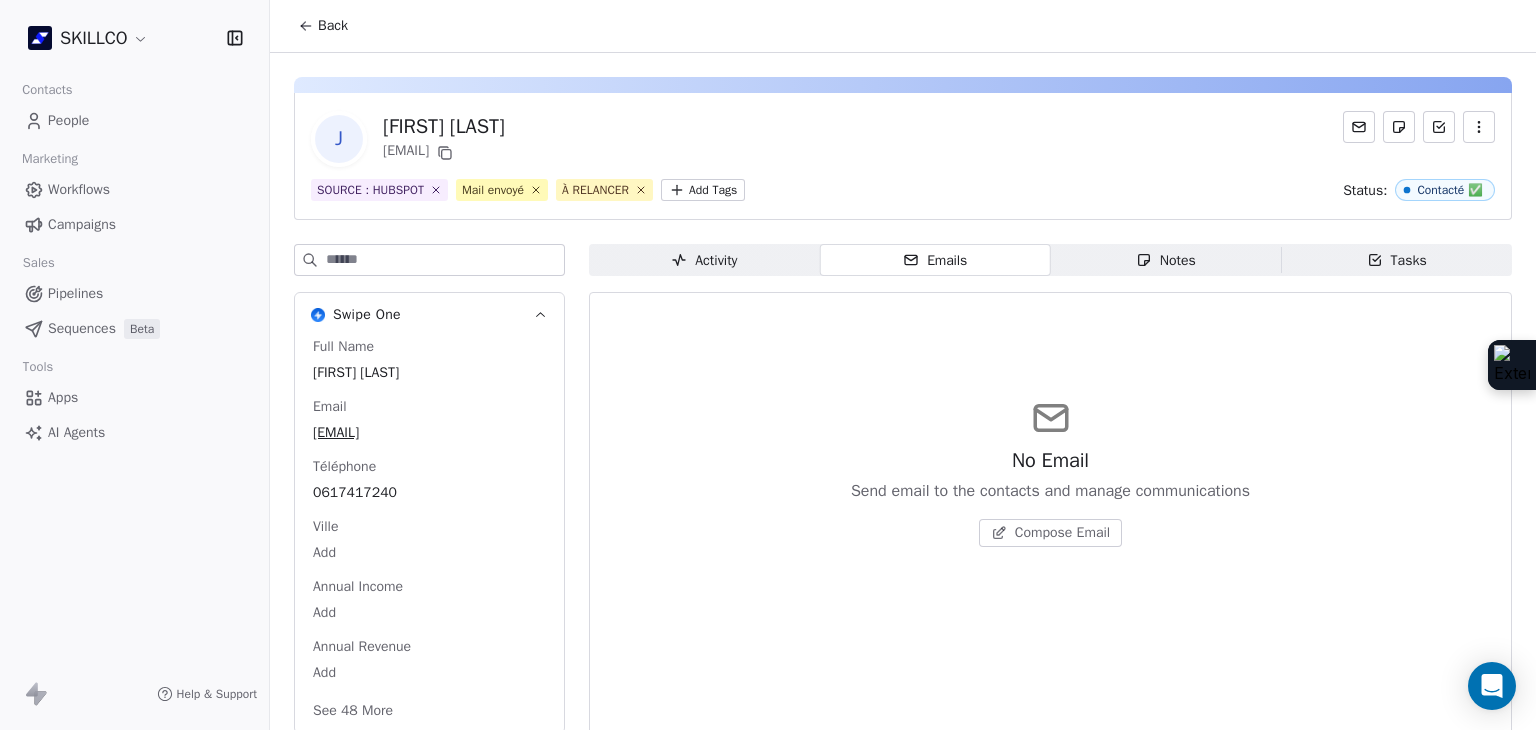 click on "Notes   Notes" at bounding box center [1166, 260] 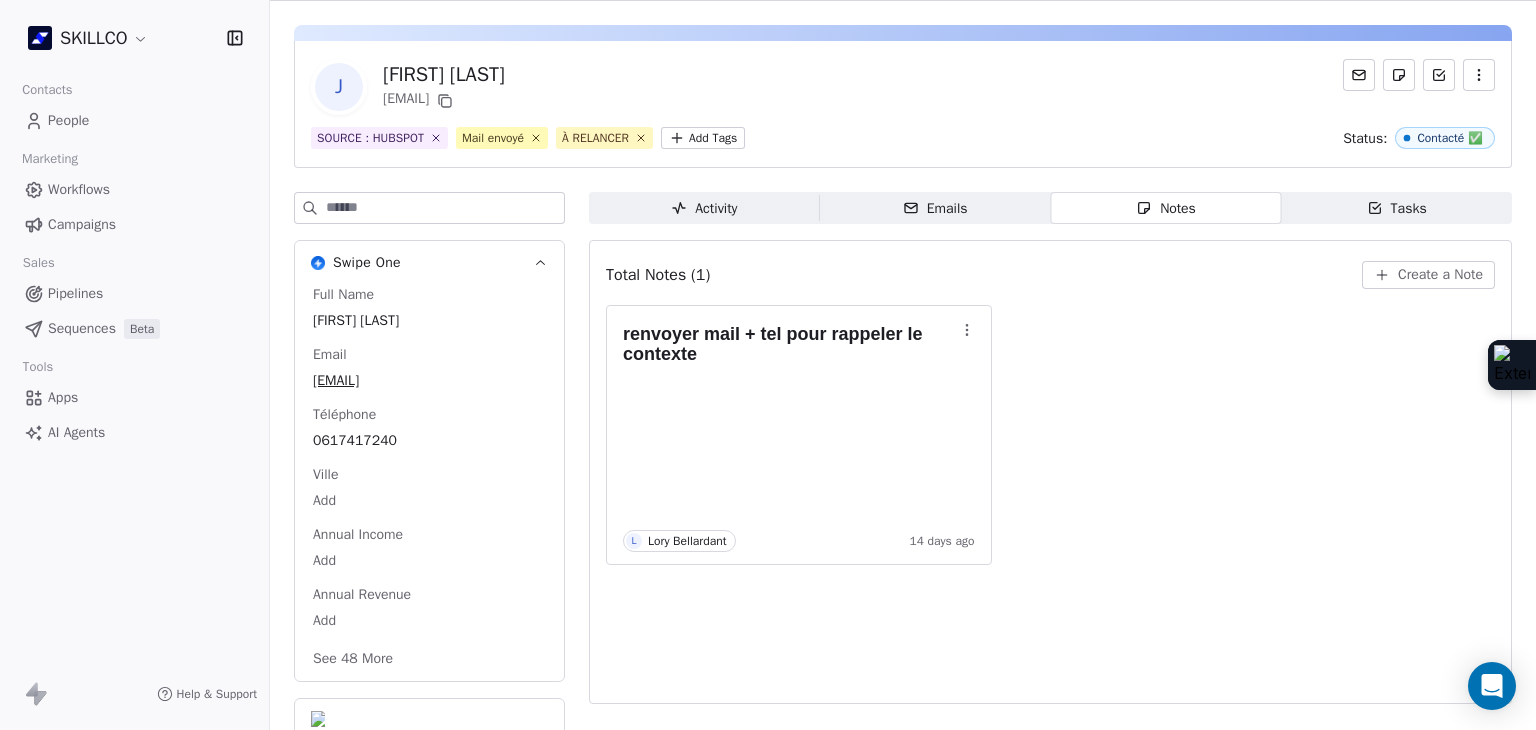 scroll, scrollTop: 77, scrollLeft: 0, axis: vertical 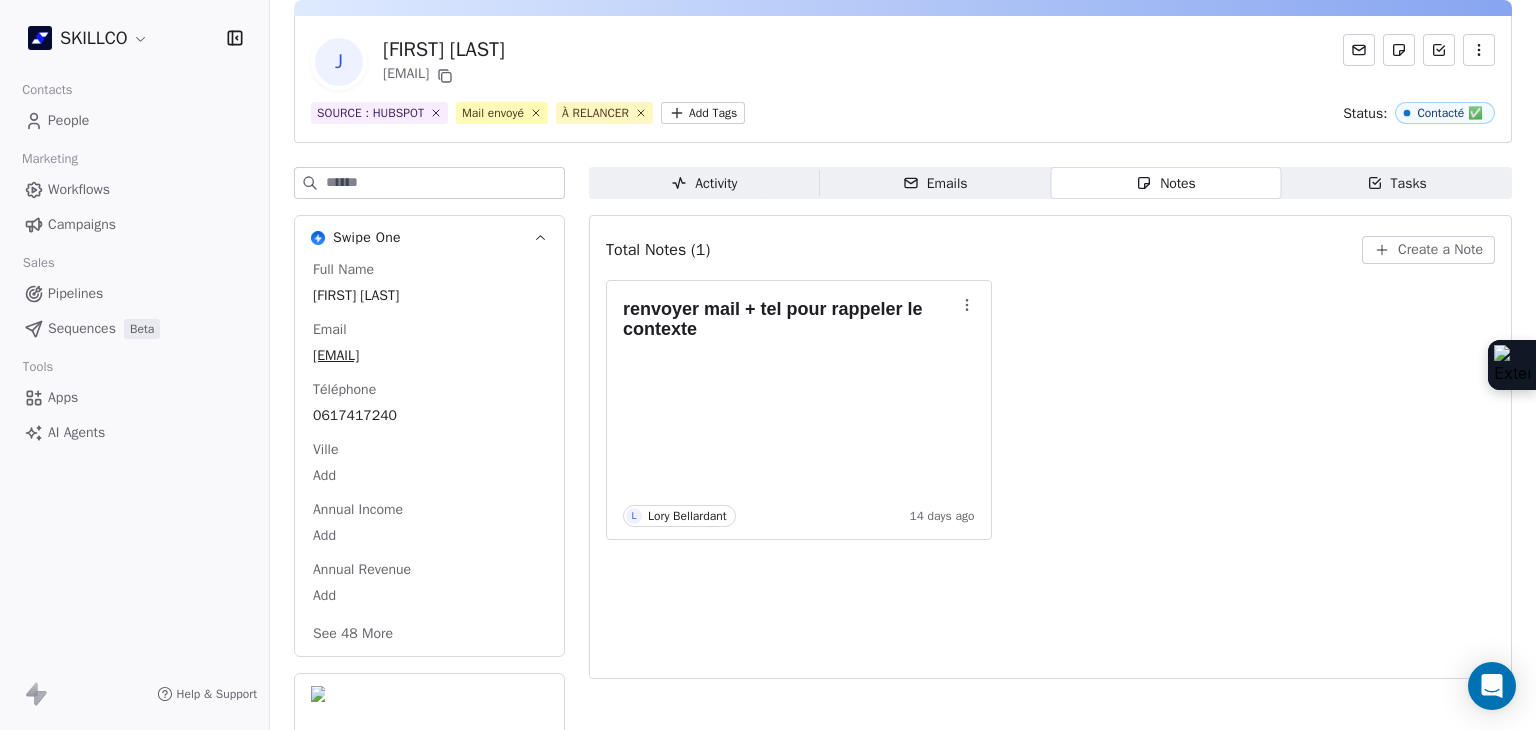 click on "See   48   More" at bounding box center [353, 634] 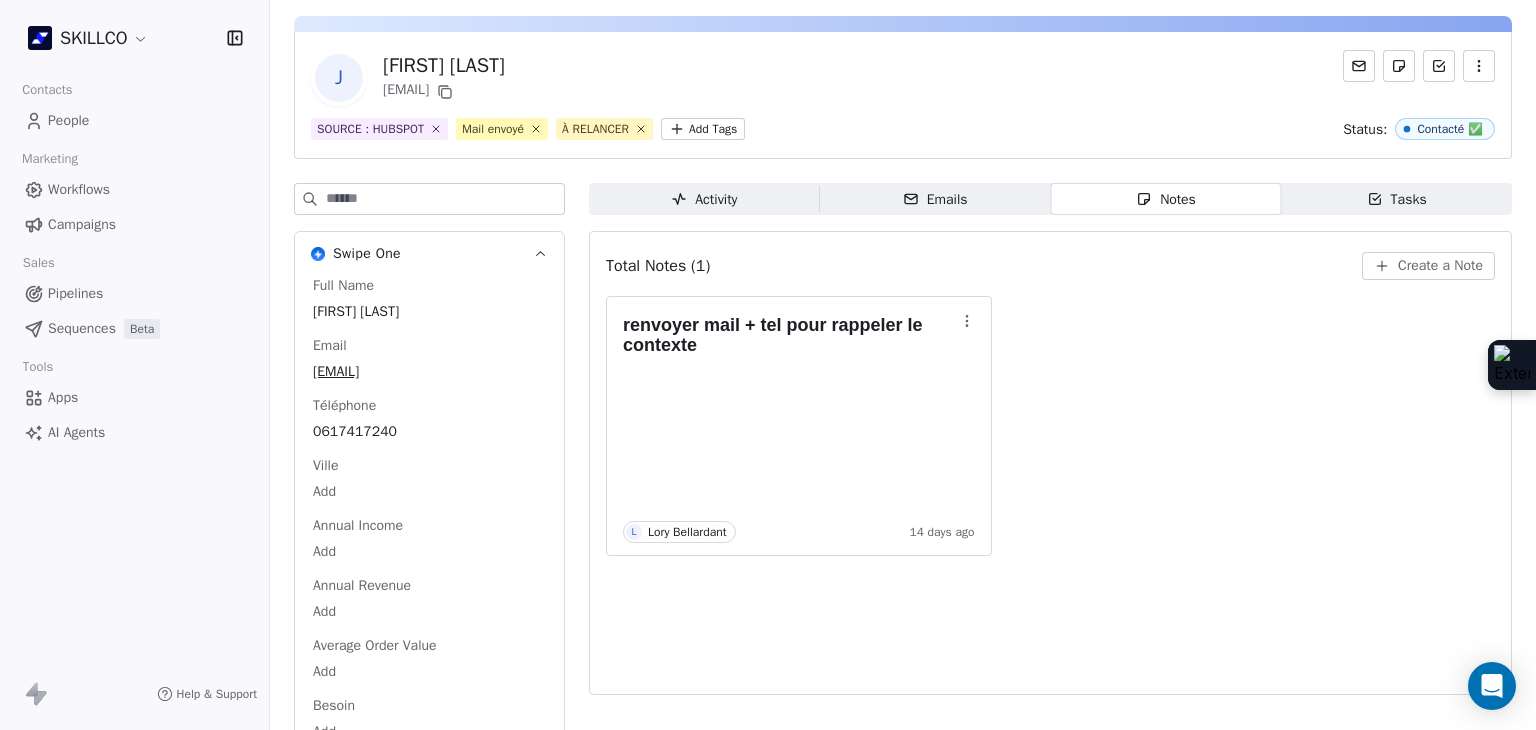 scroll, scrollTop: 0, scrollLeft: 0, axis: both 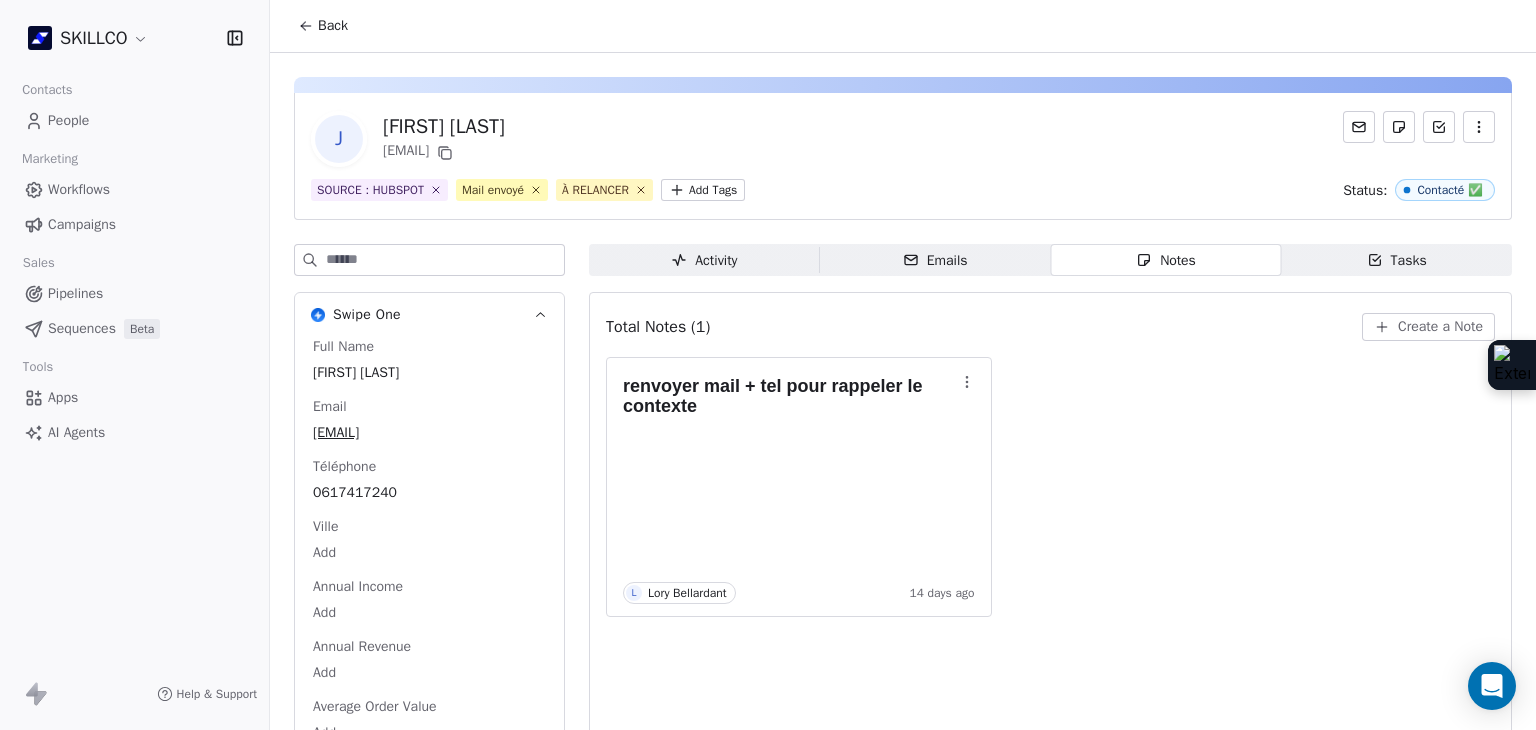 drag, startPoint x: 388, startPoint y: 132, endPoint x: 605, endPoint y: 126, distance: 217.08293 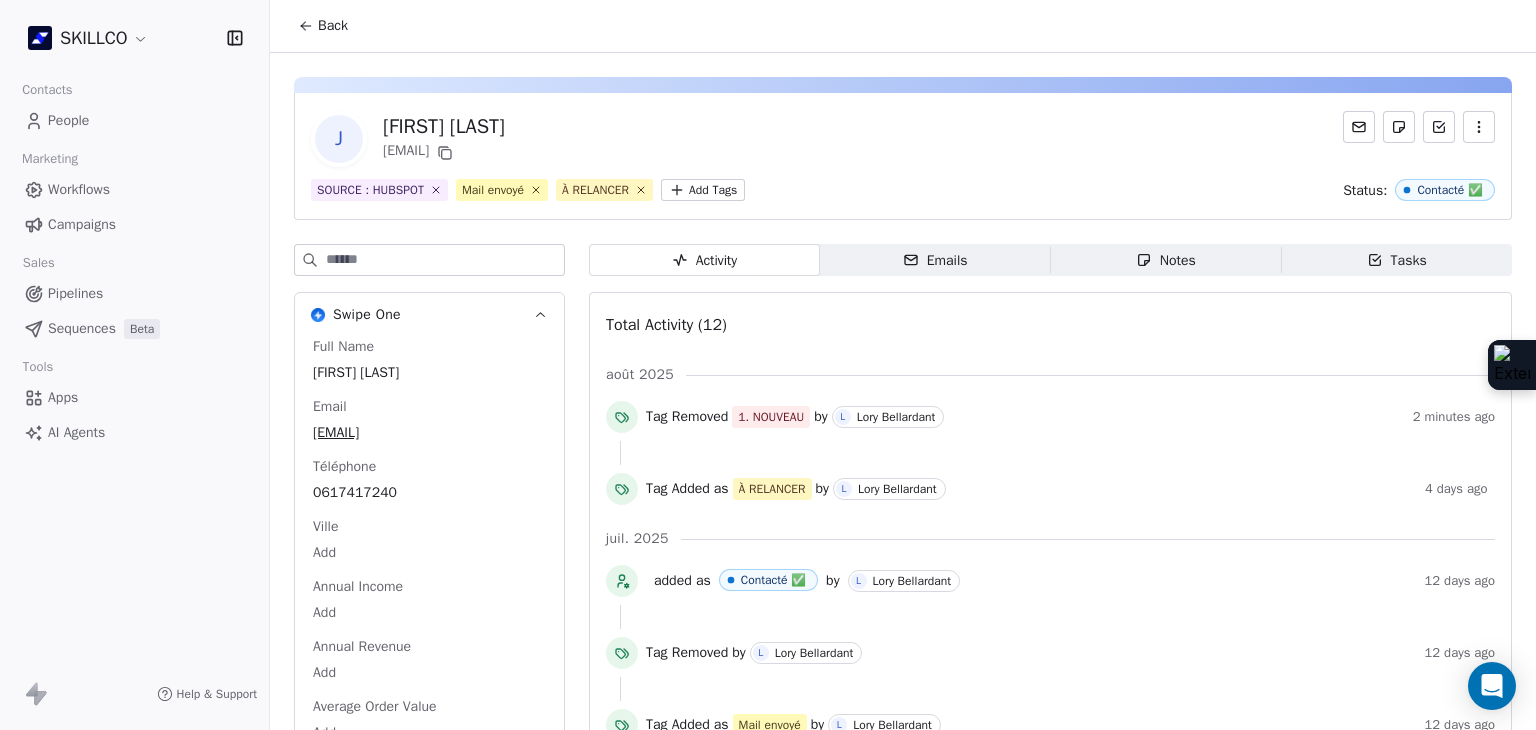 click on "Emails Emails" at bounding box center [935, 260] 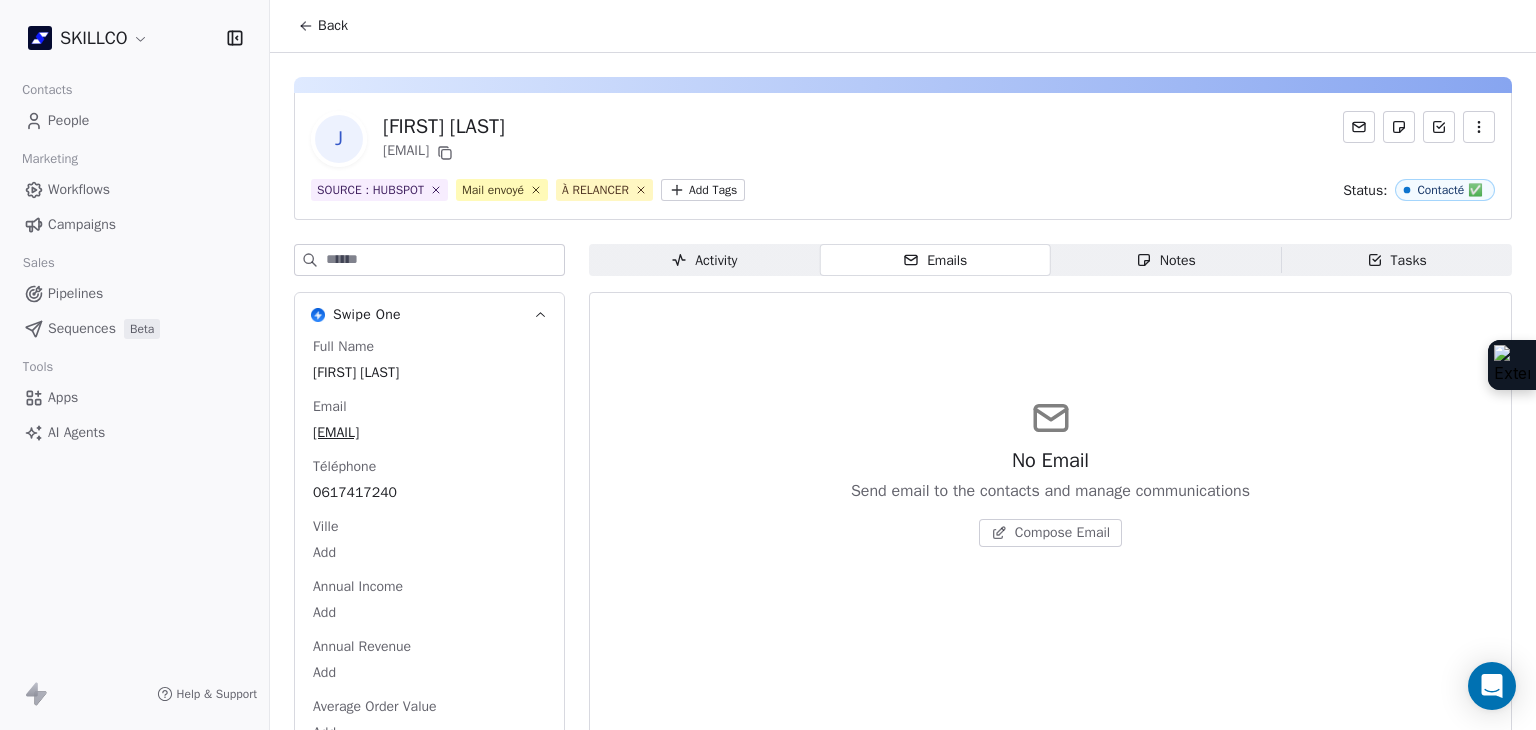 click 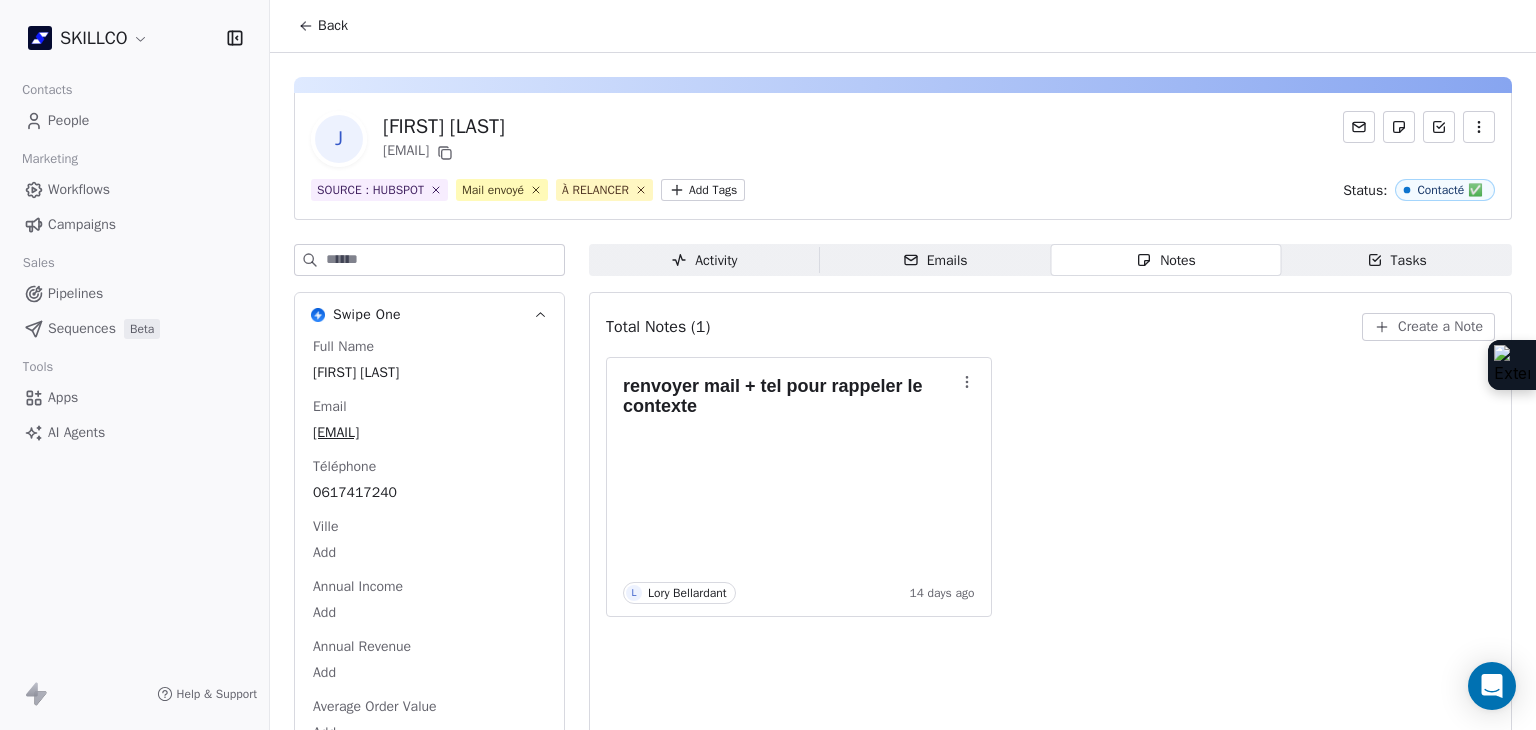 click on "Create a Note" at bounding box center (1440, 327) 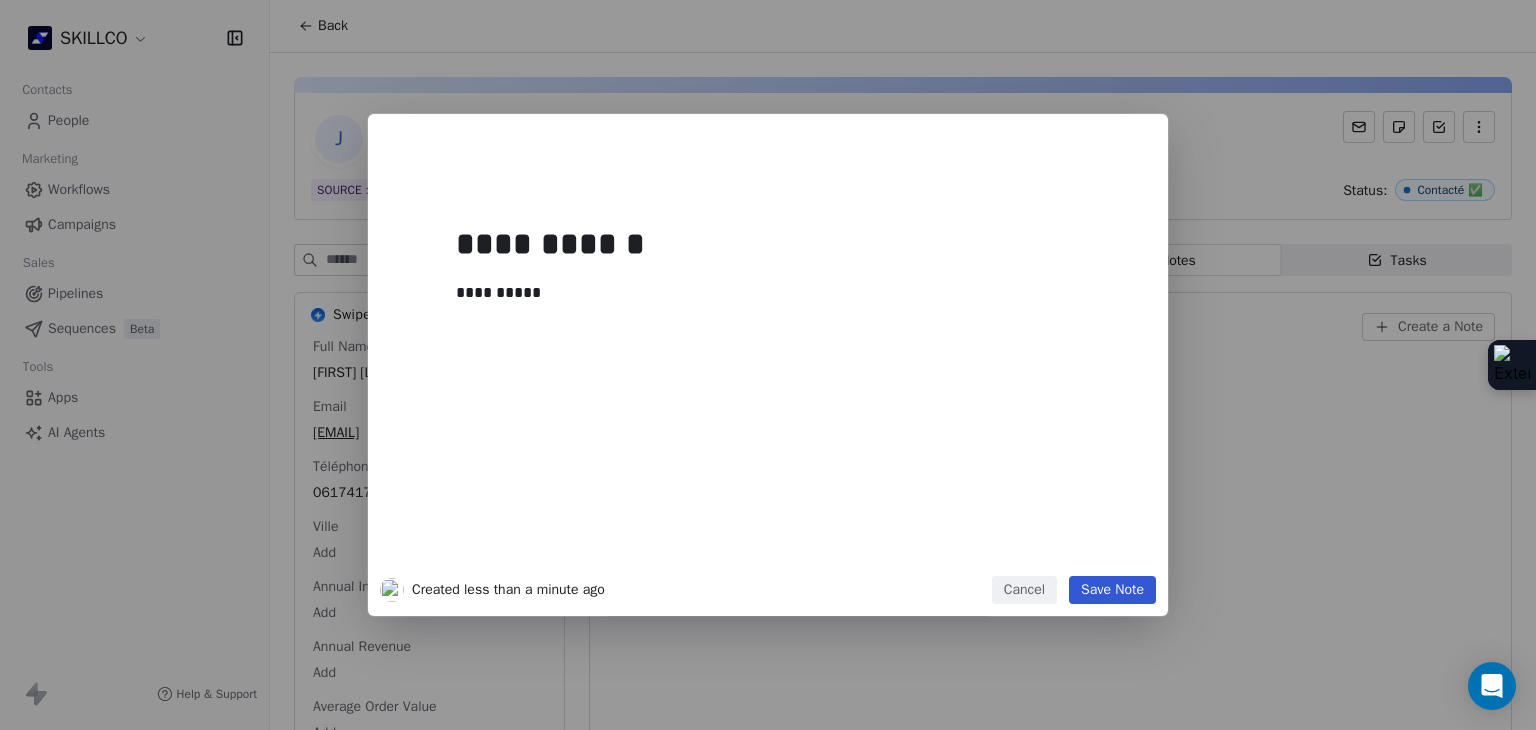 click on "Save Note" at bounding box center (1112, 590) 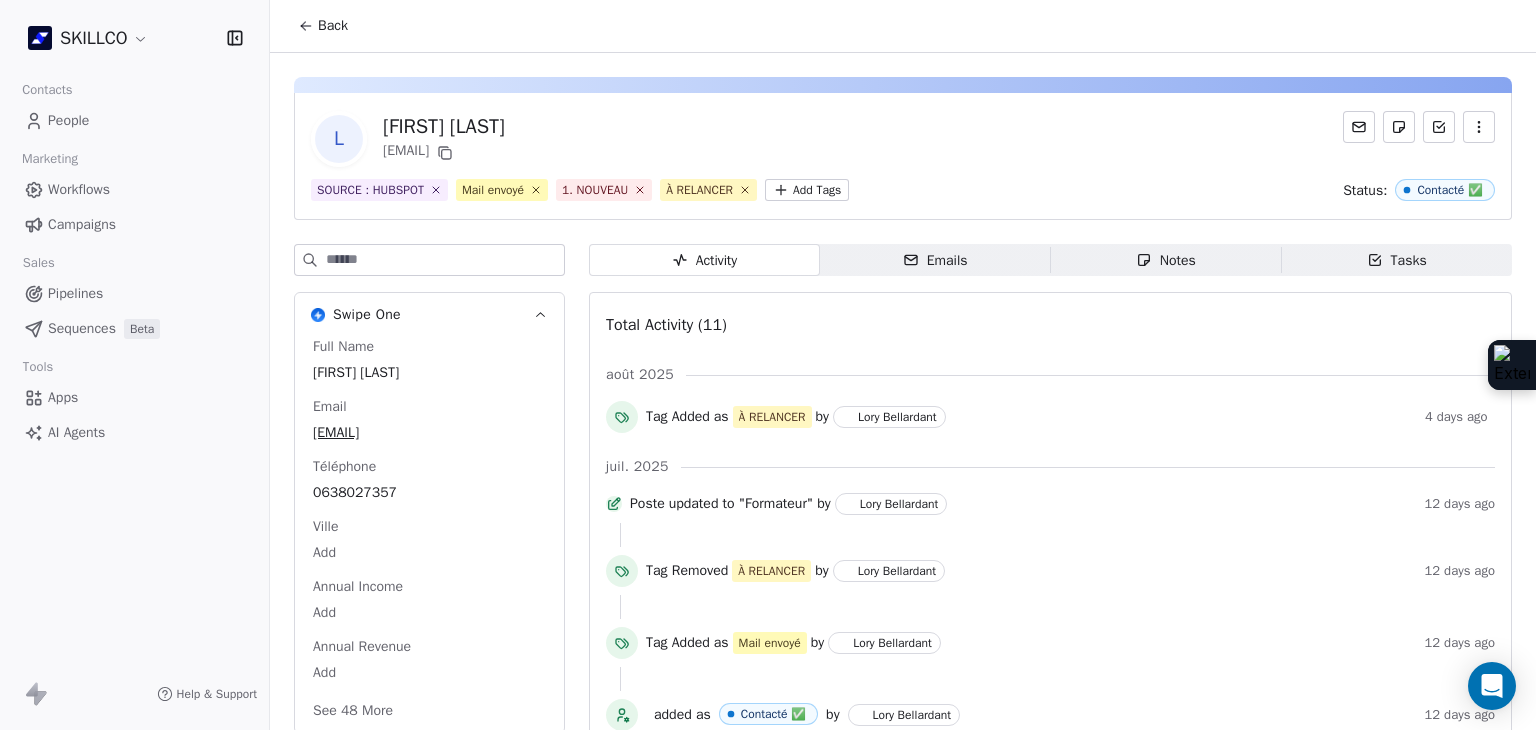 scroll, scrollTop: 0, scrollLeft: 0, axis: both 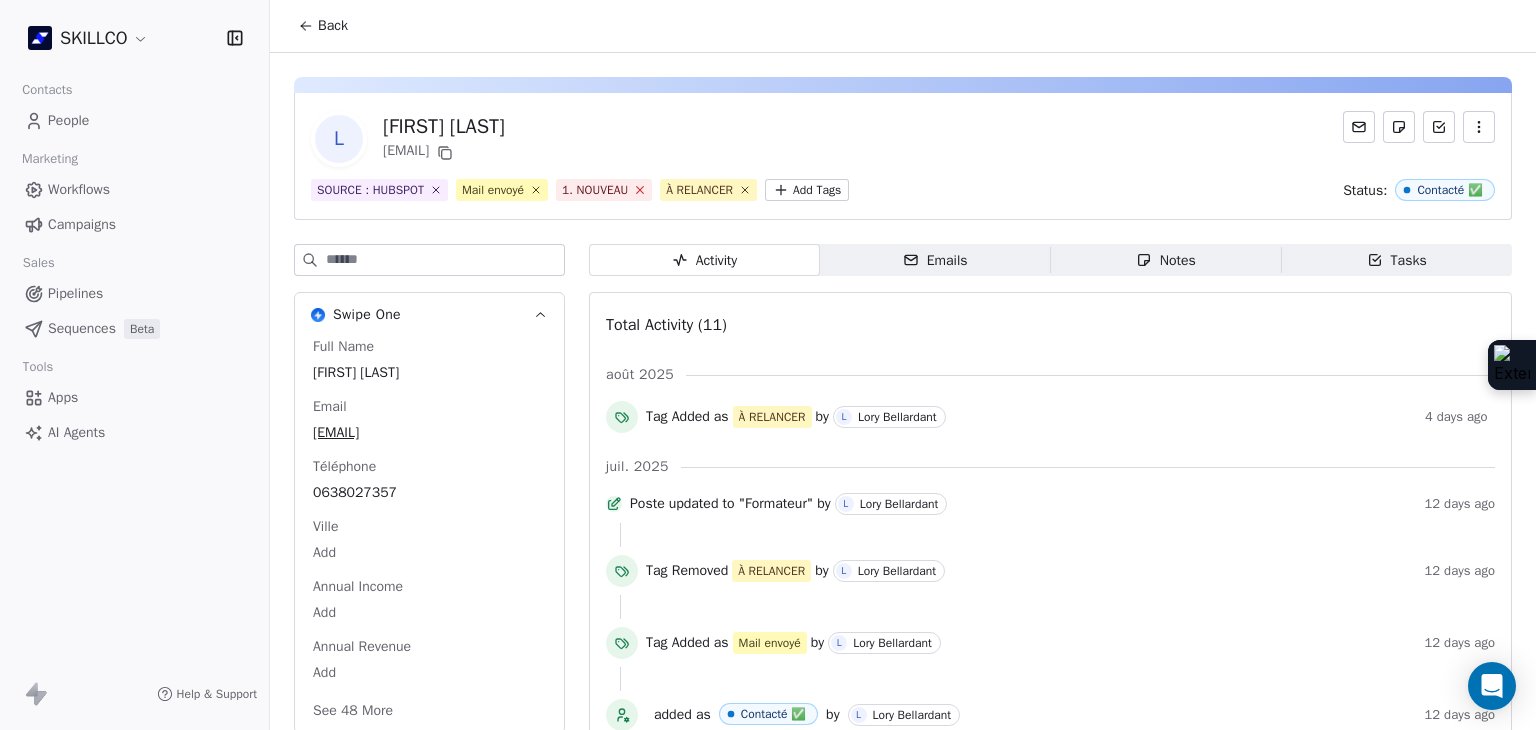click 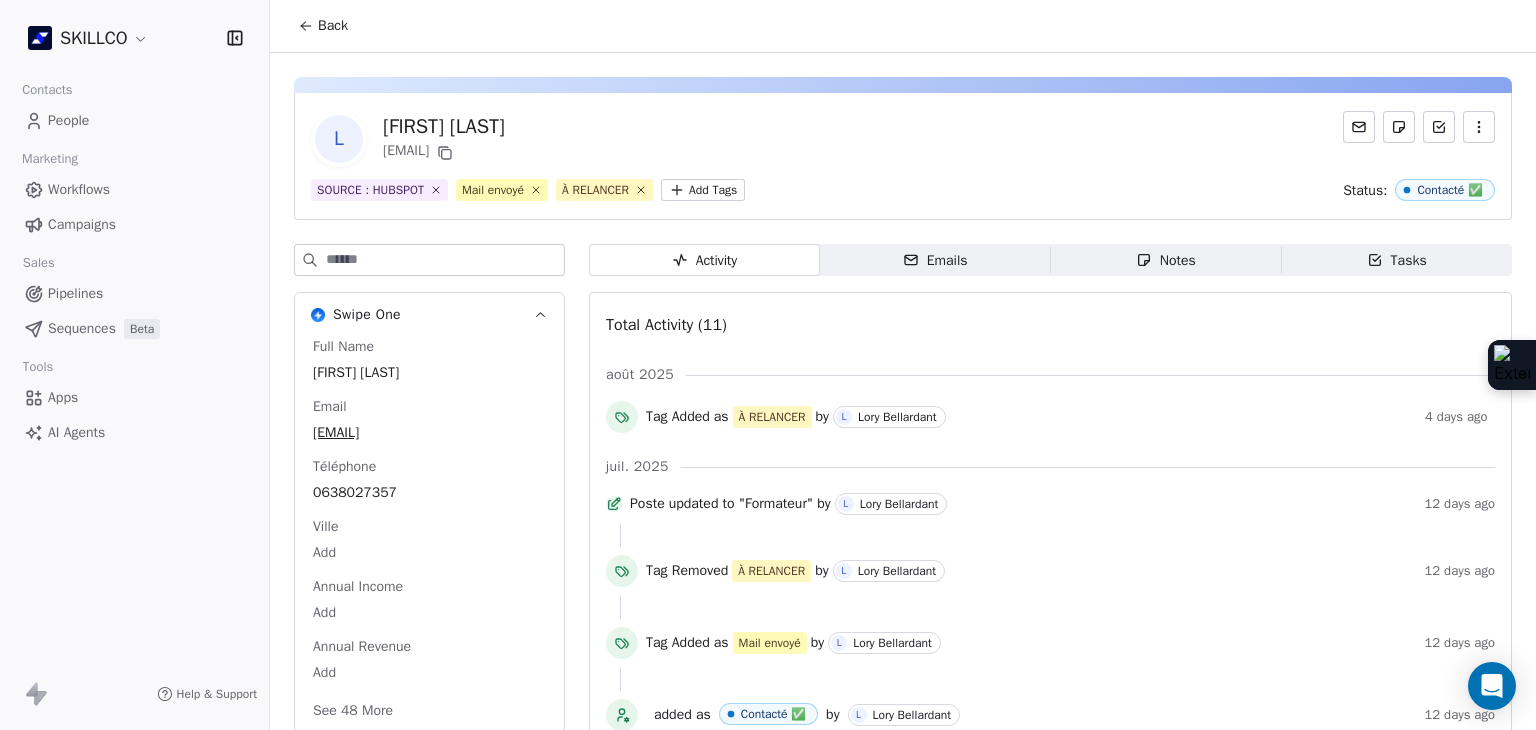 click on "Emails" at bounding box center (935, 260) 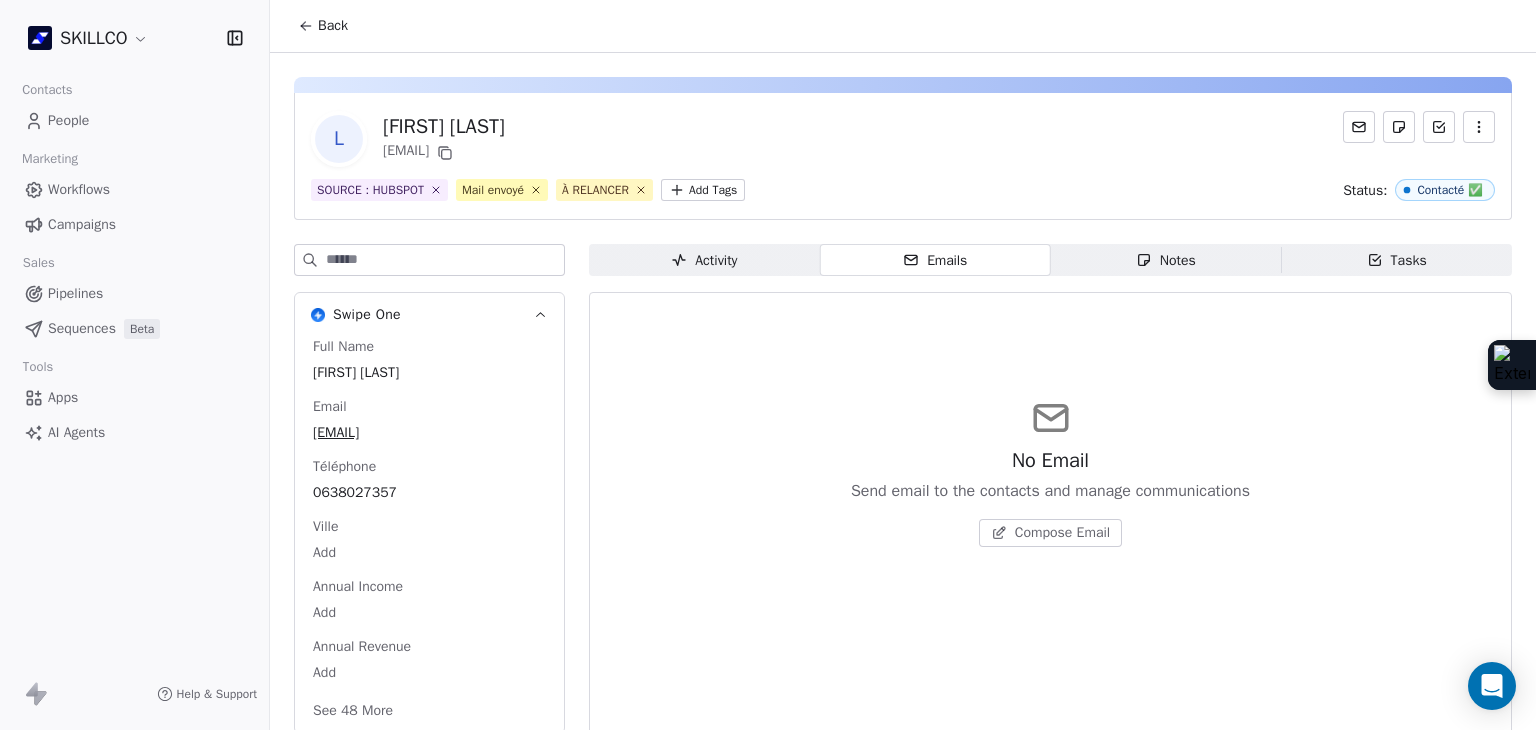 click on "Notes" at bounding box center [1166, 260] 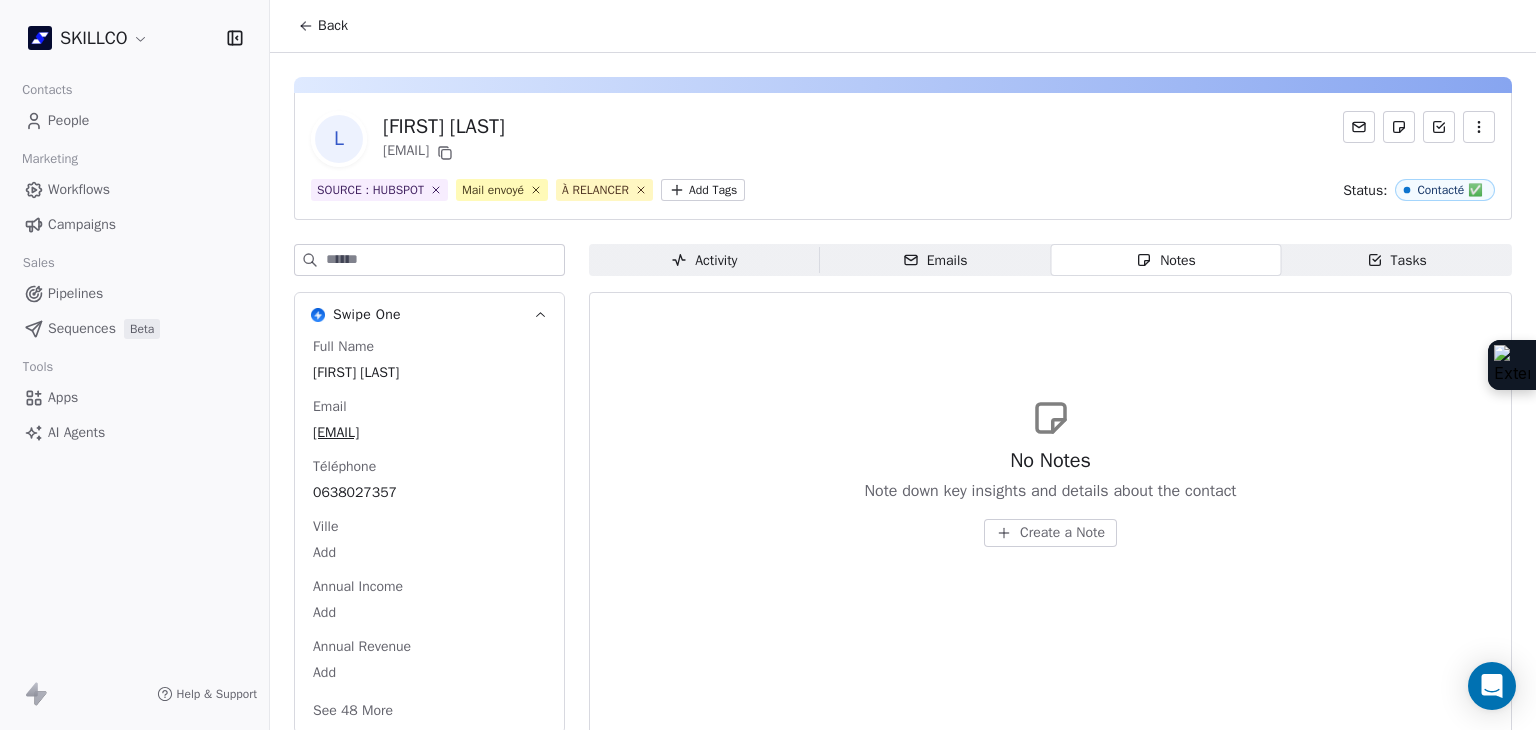 scroll, scrollTop: 77, scrollLeft: 0, axis: vertical 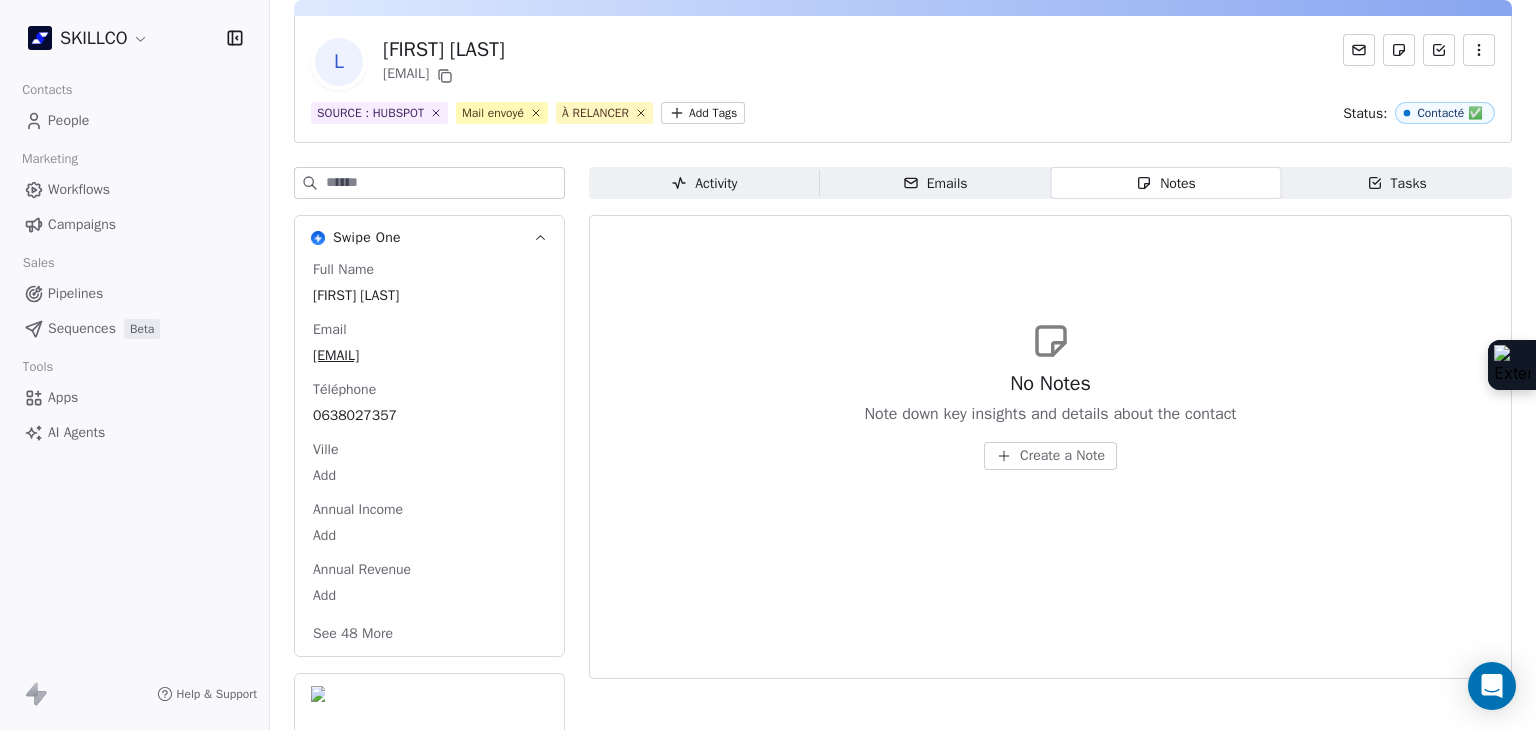 click on "See   48   More" at bounding box center [353, 634] 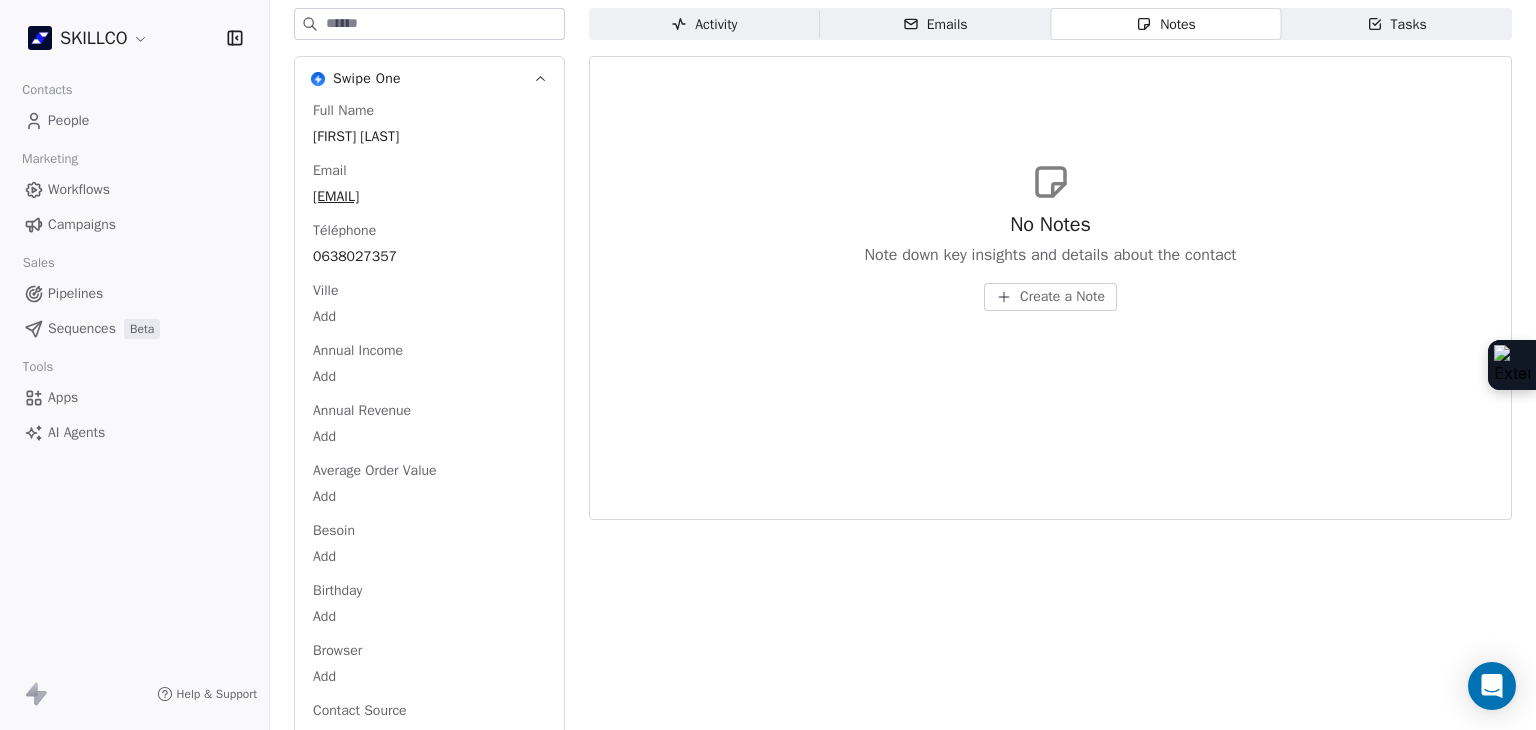 scroll, scrollTop: 0, scrollLeft: 0, axis: both 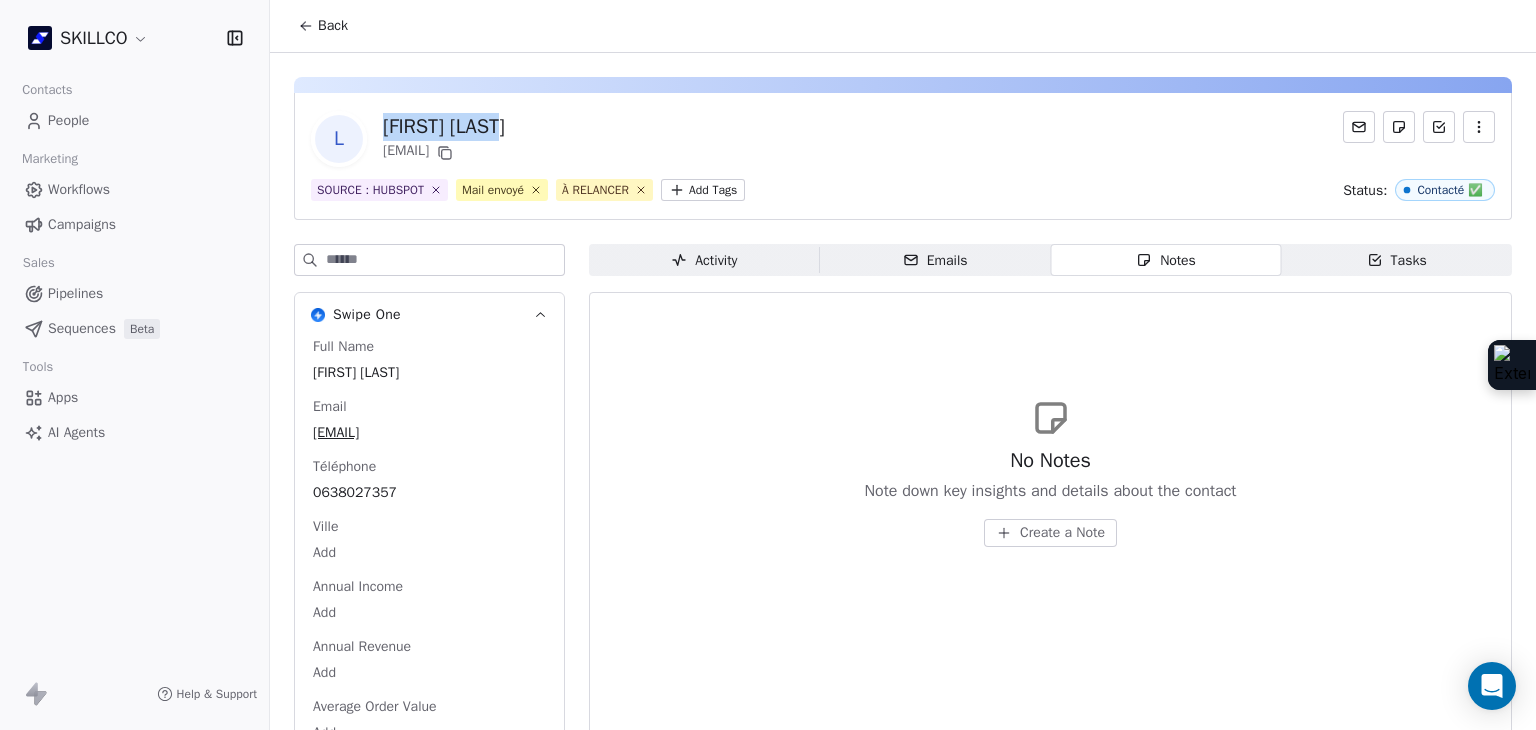drag, startPoint x: 532, startPoint y: 121, endPoint x: 374, endPoint y: 127, distance: 158.11388 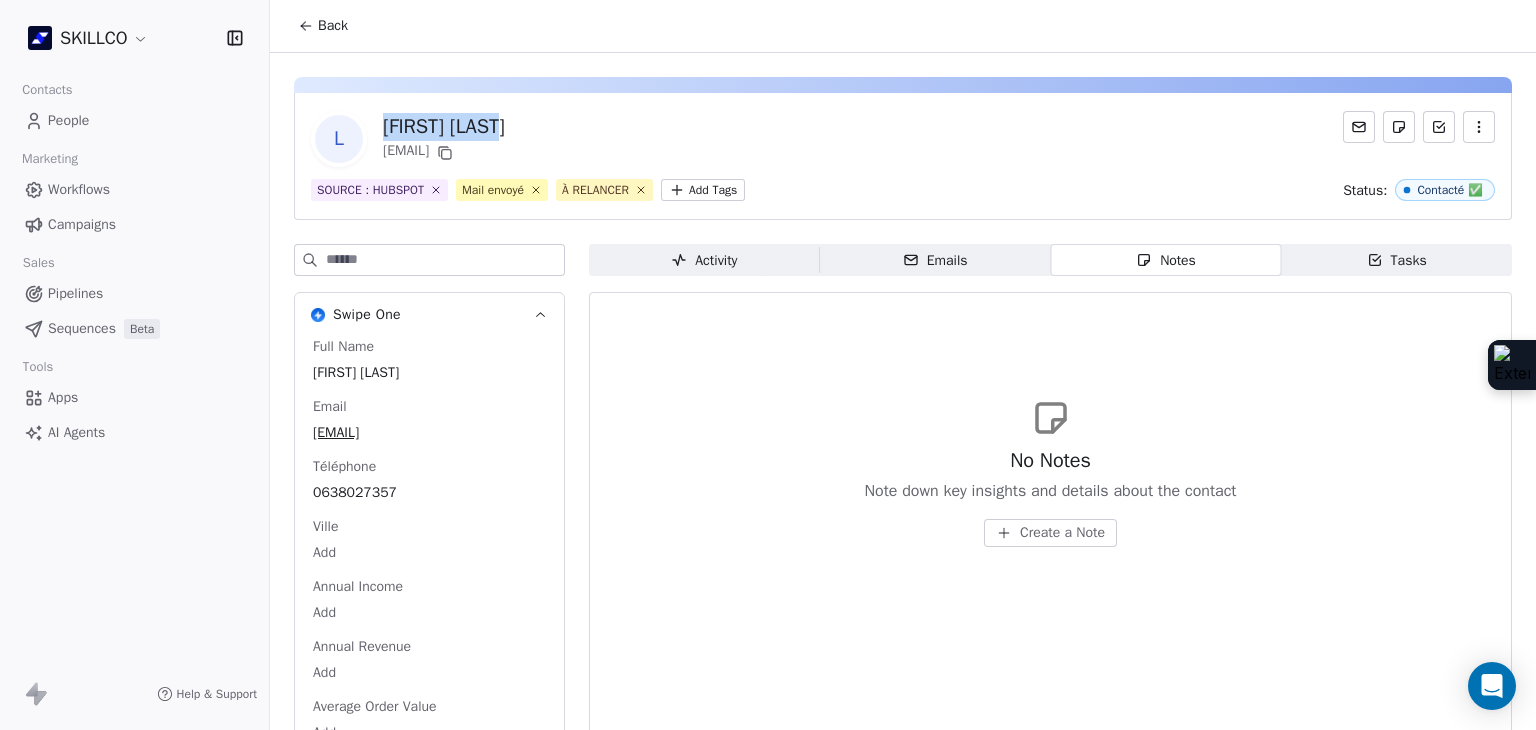 copy on "[FIRST] [LAST]" 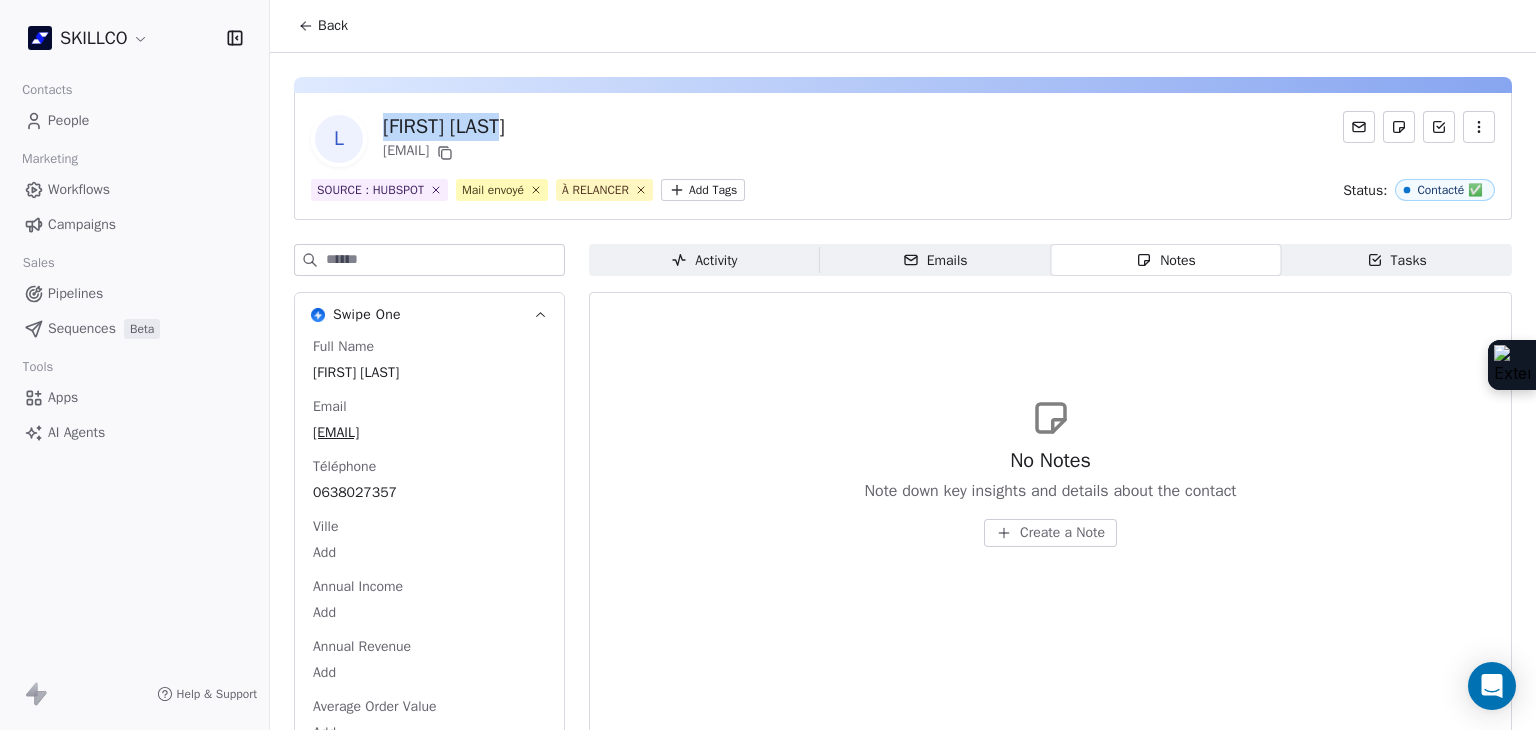 click on "L Léo Bourderon leo.bourderon@gmail.com" at bounding box center [903, 139] 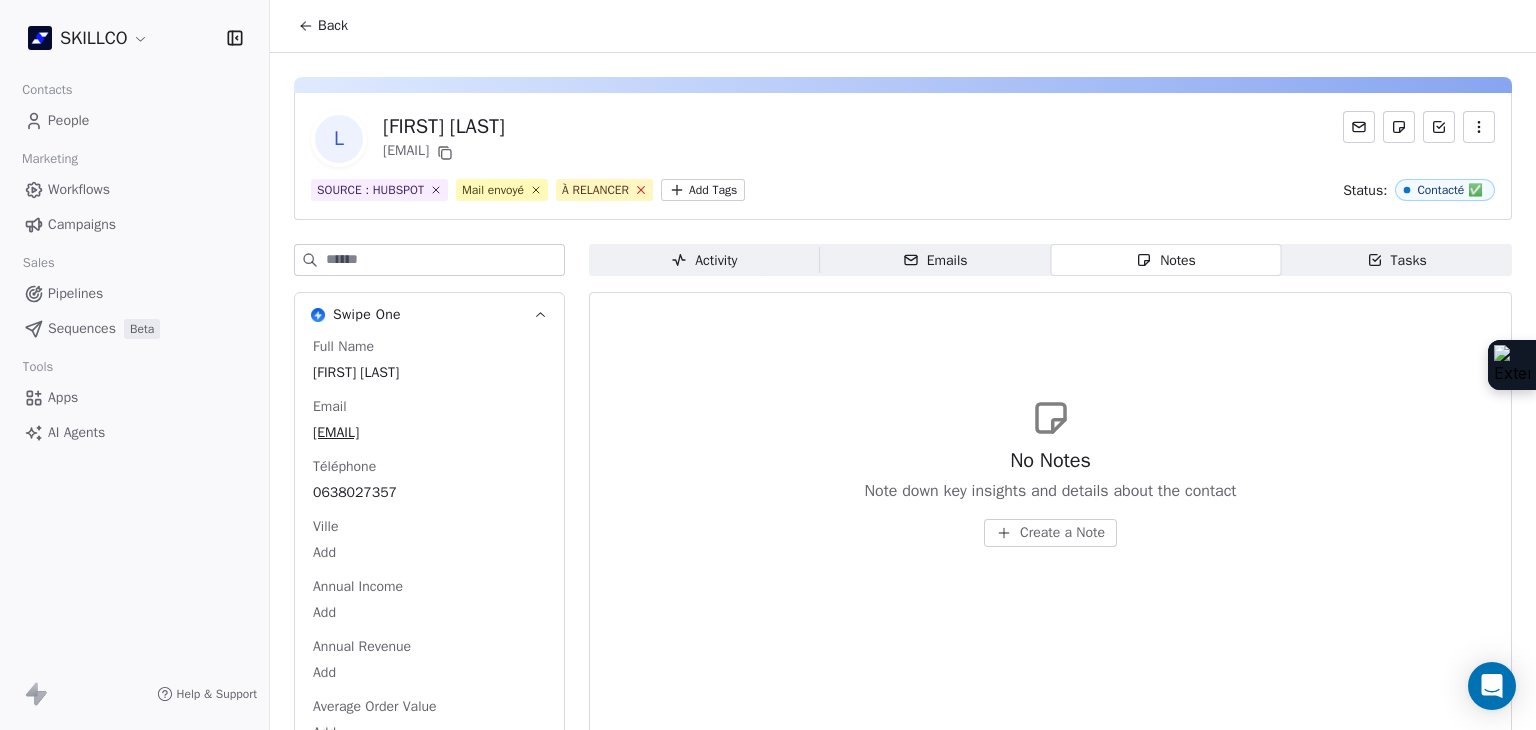 click 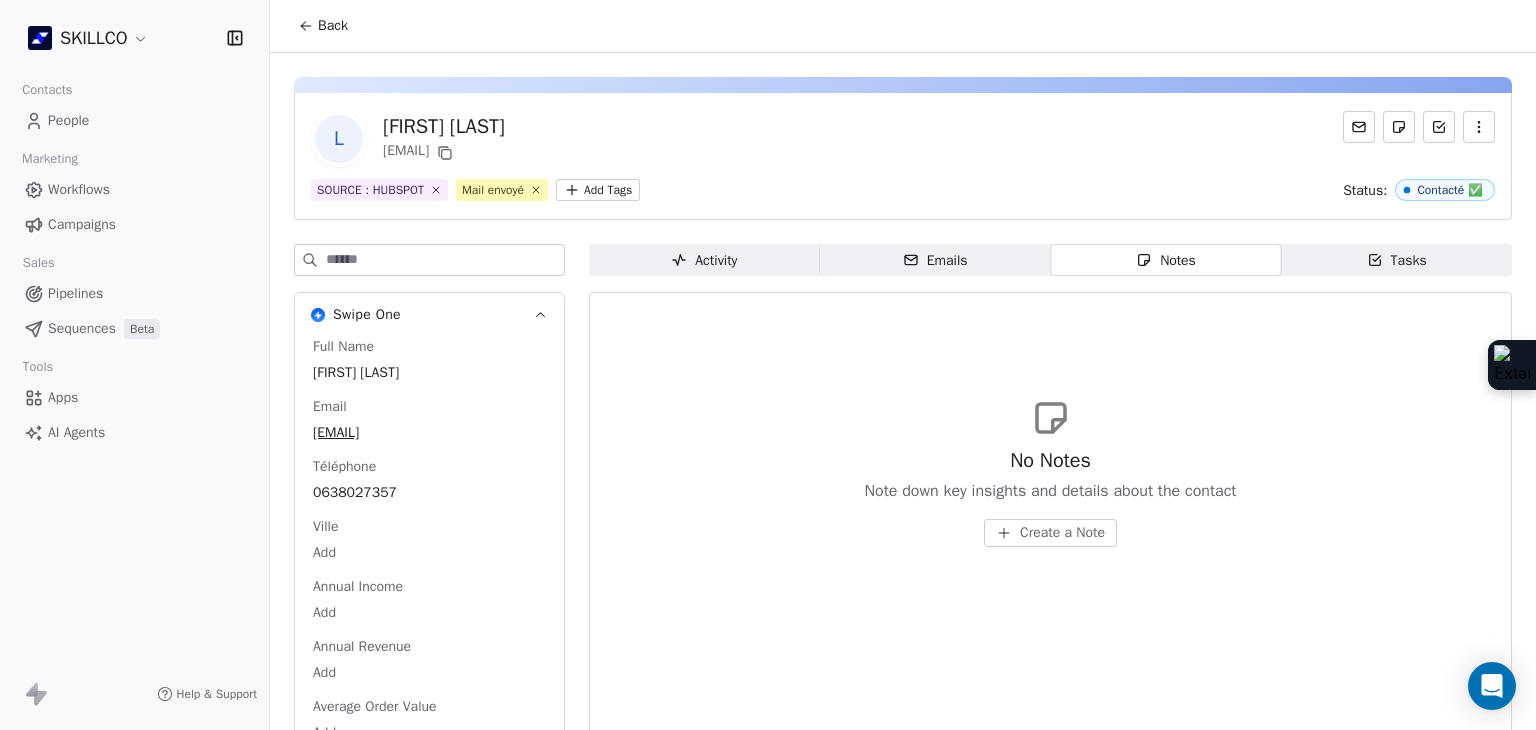 click on "Emails" at bounding box center (935, 260) 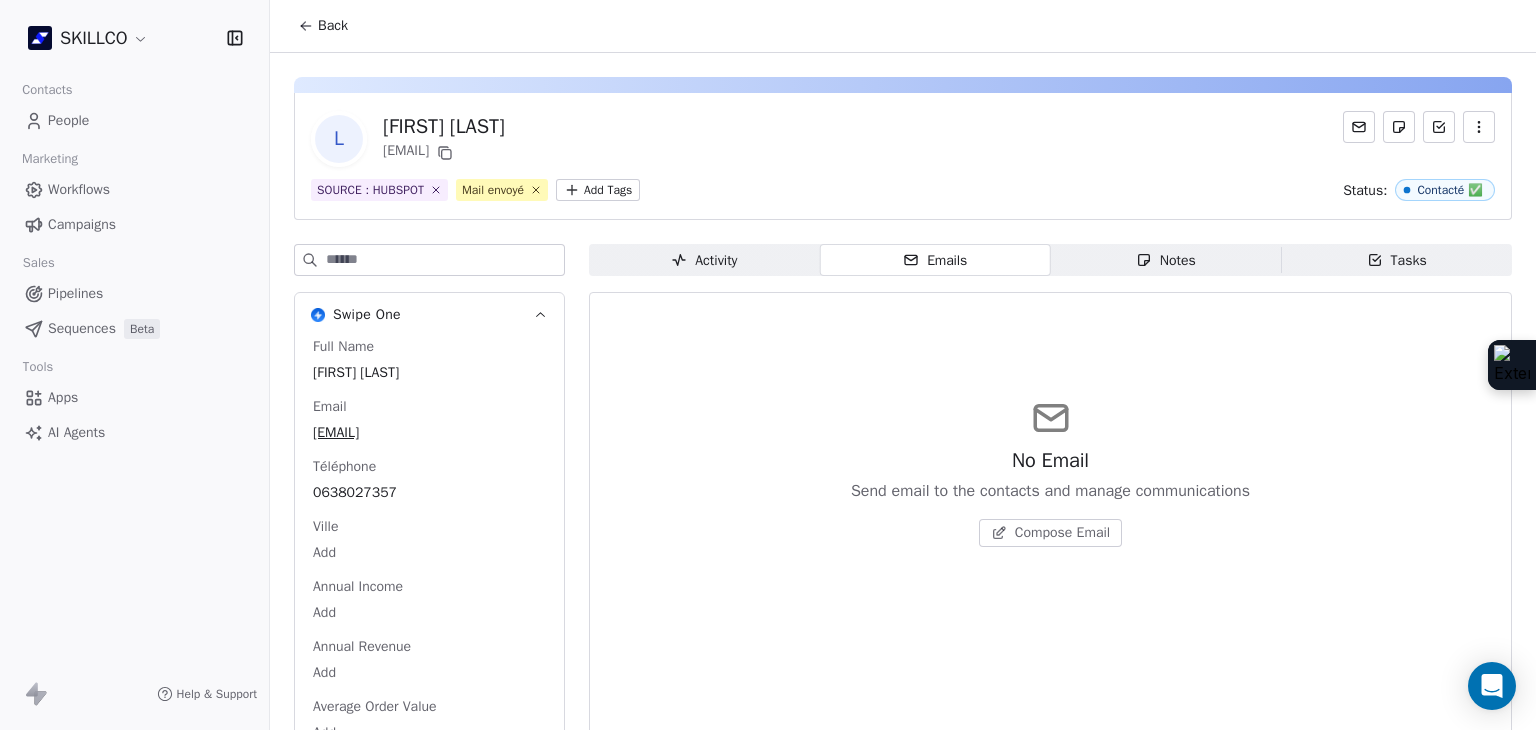 click on "Activity Activity" at bounding box center [704, 260] 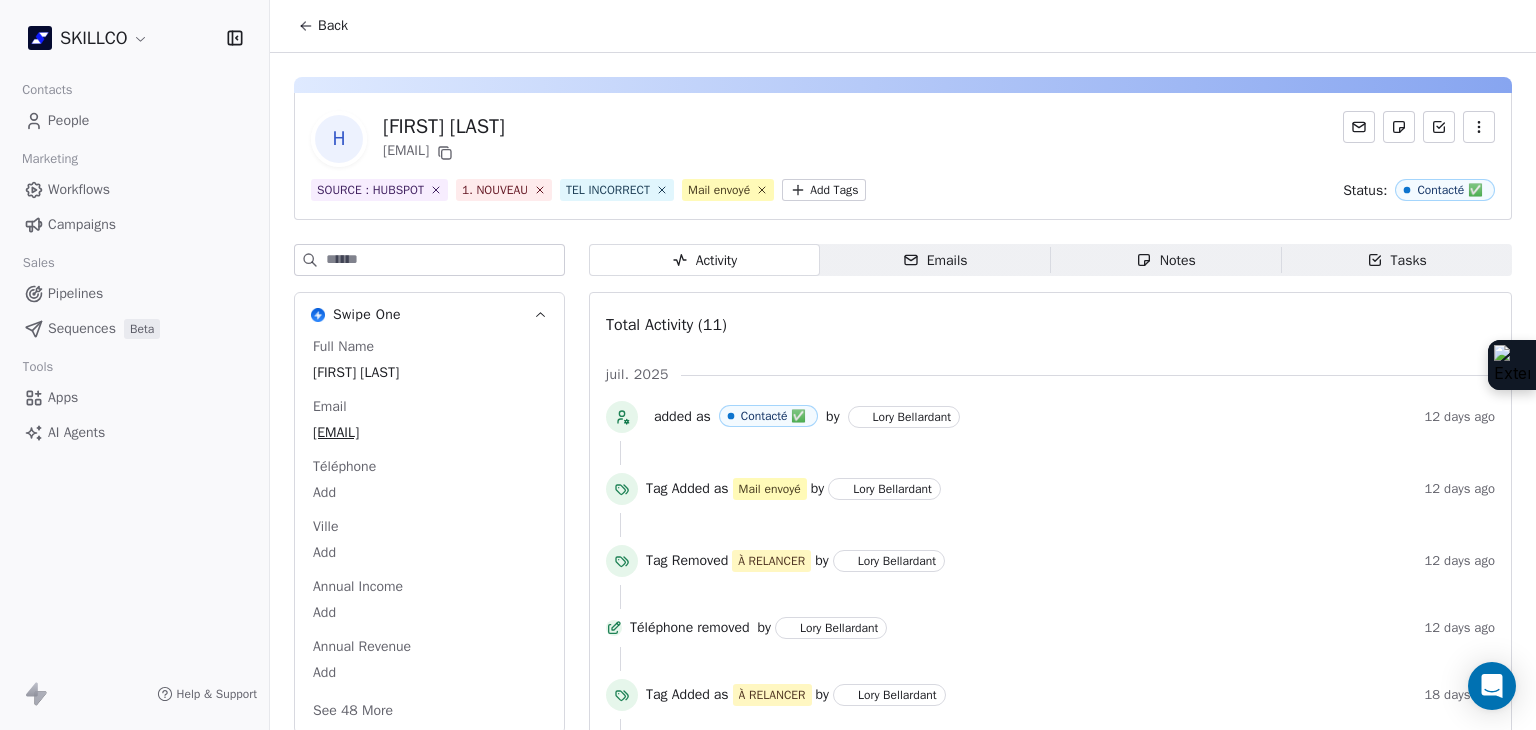 scroll, scrollTop: 0, scrollLeft: 0, axis: both 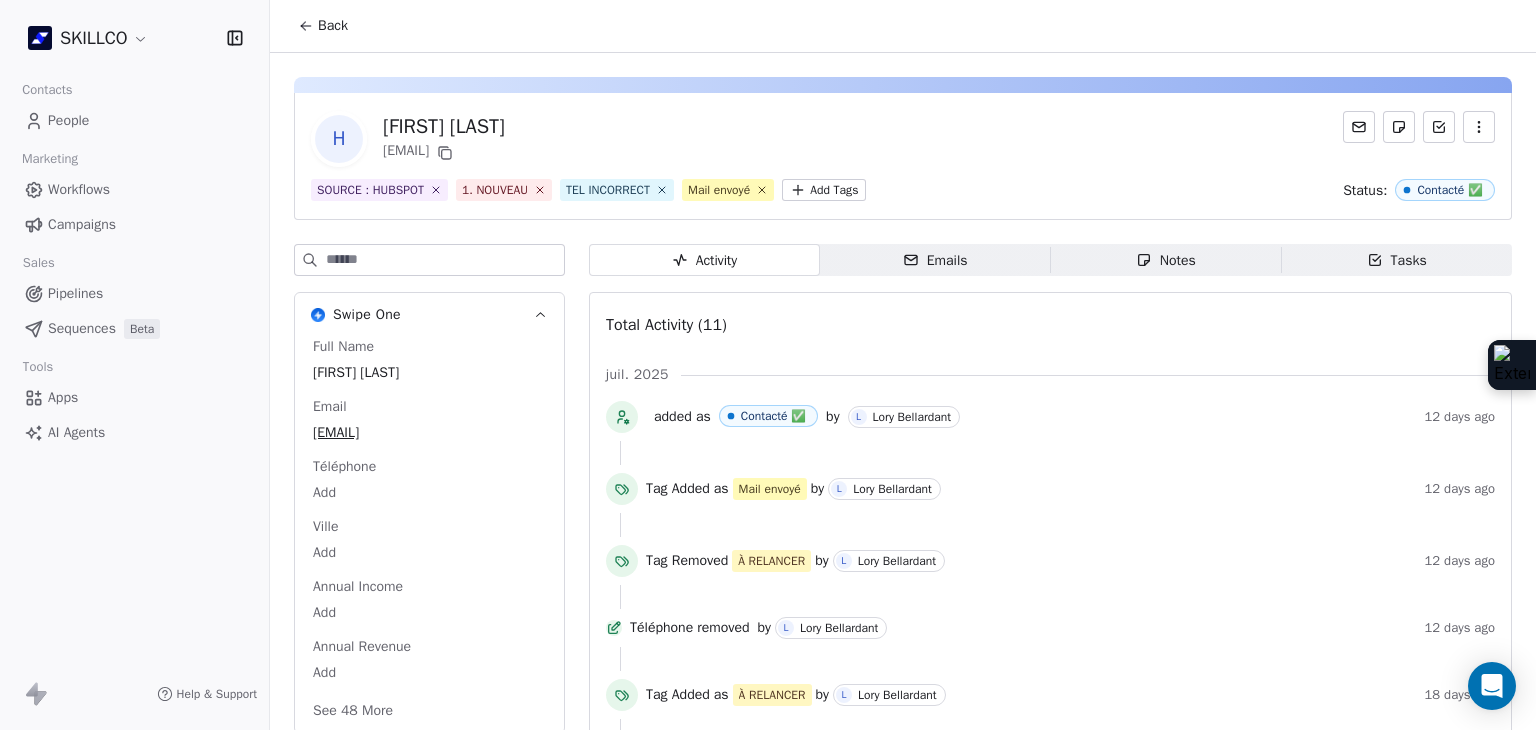 drag, startPoint x: 686, startPoint y: 115, endPoint x: 373, endPoint y: 144, distance: 314.34058 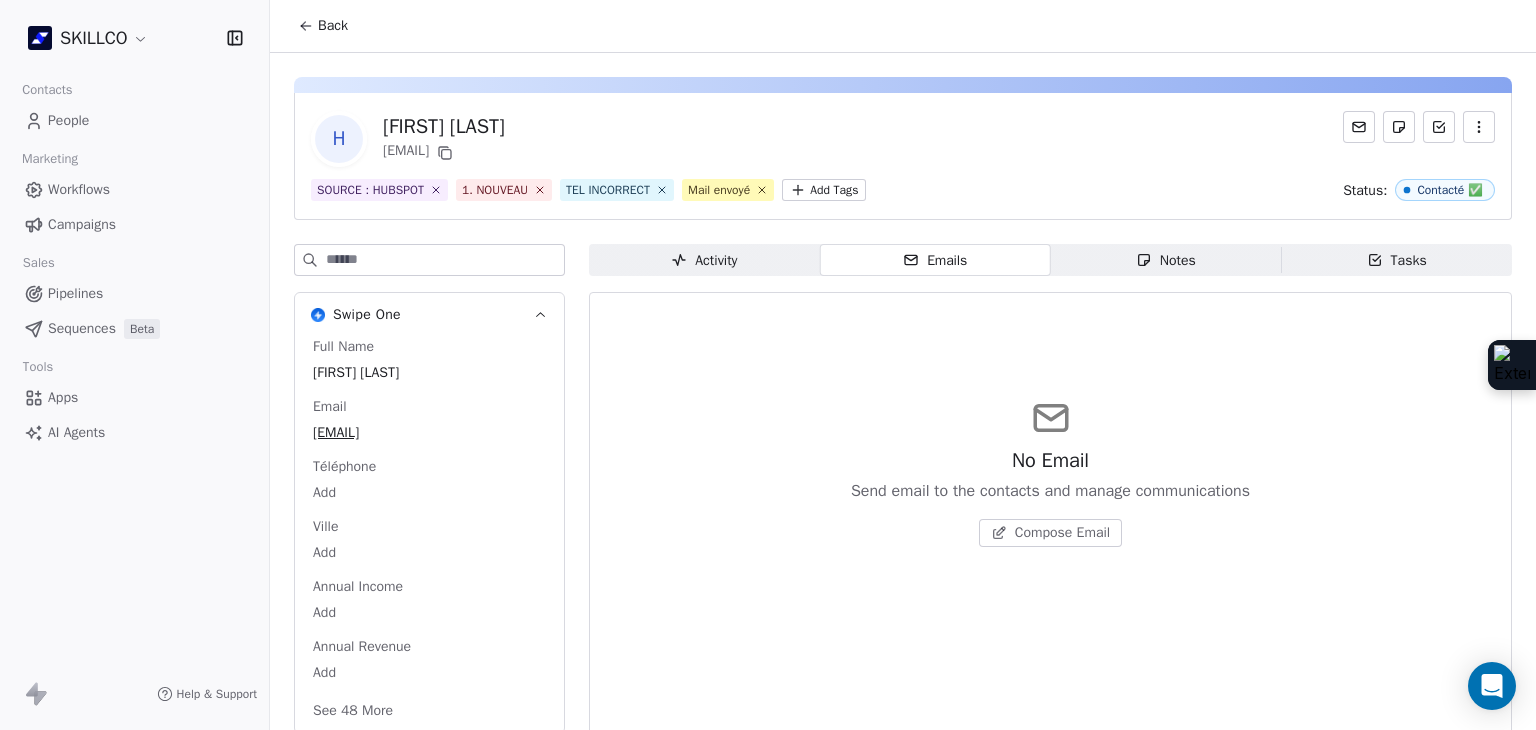 click on "Activity Activity Emails Emails   Notes   Notes Tasks Tasks No Email Send email to the contacts and manage communications   Compose Email" at bounding box center [1050, 596] 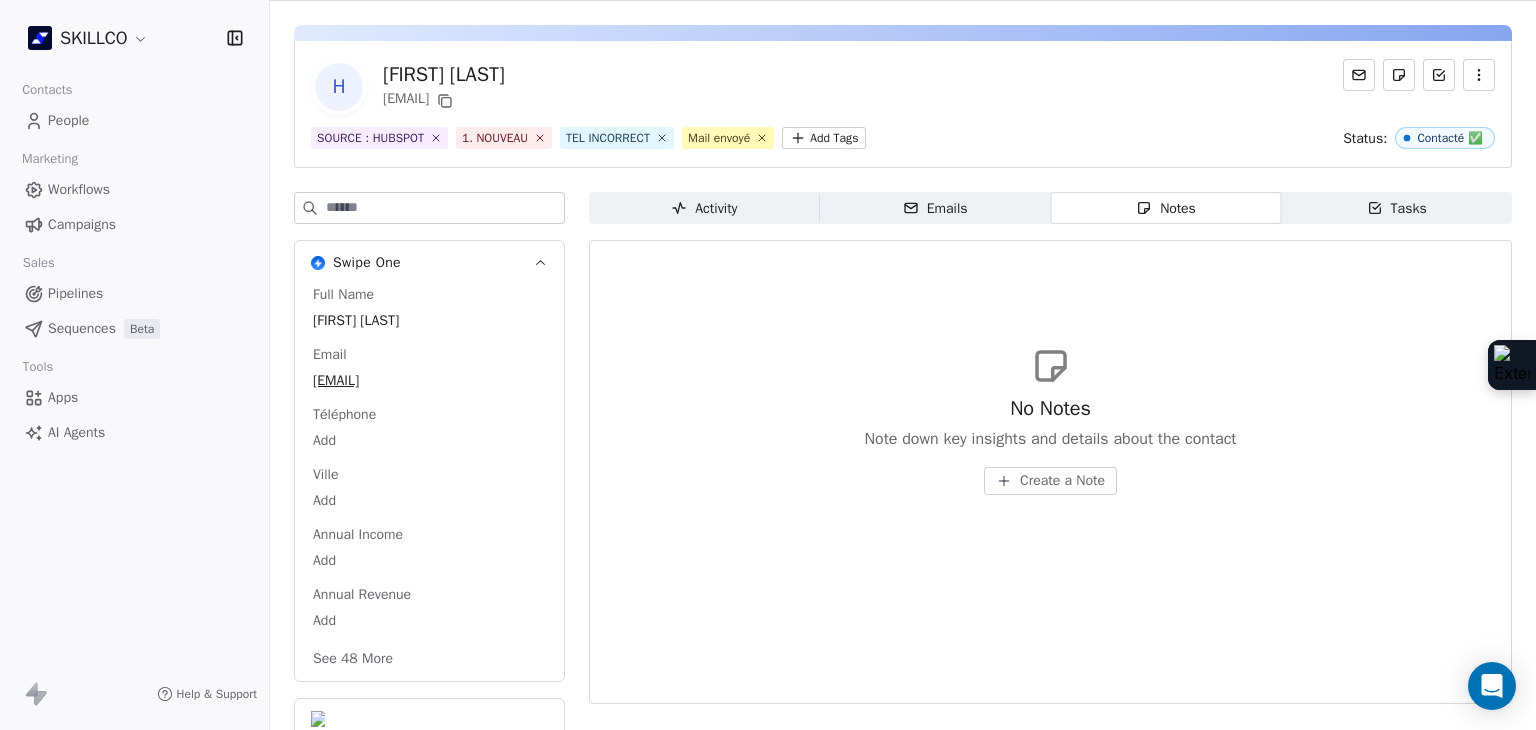 scroll, scrollTop: 77, scrollLeft: 0, axis: vertical 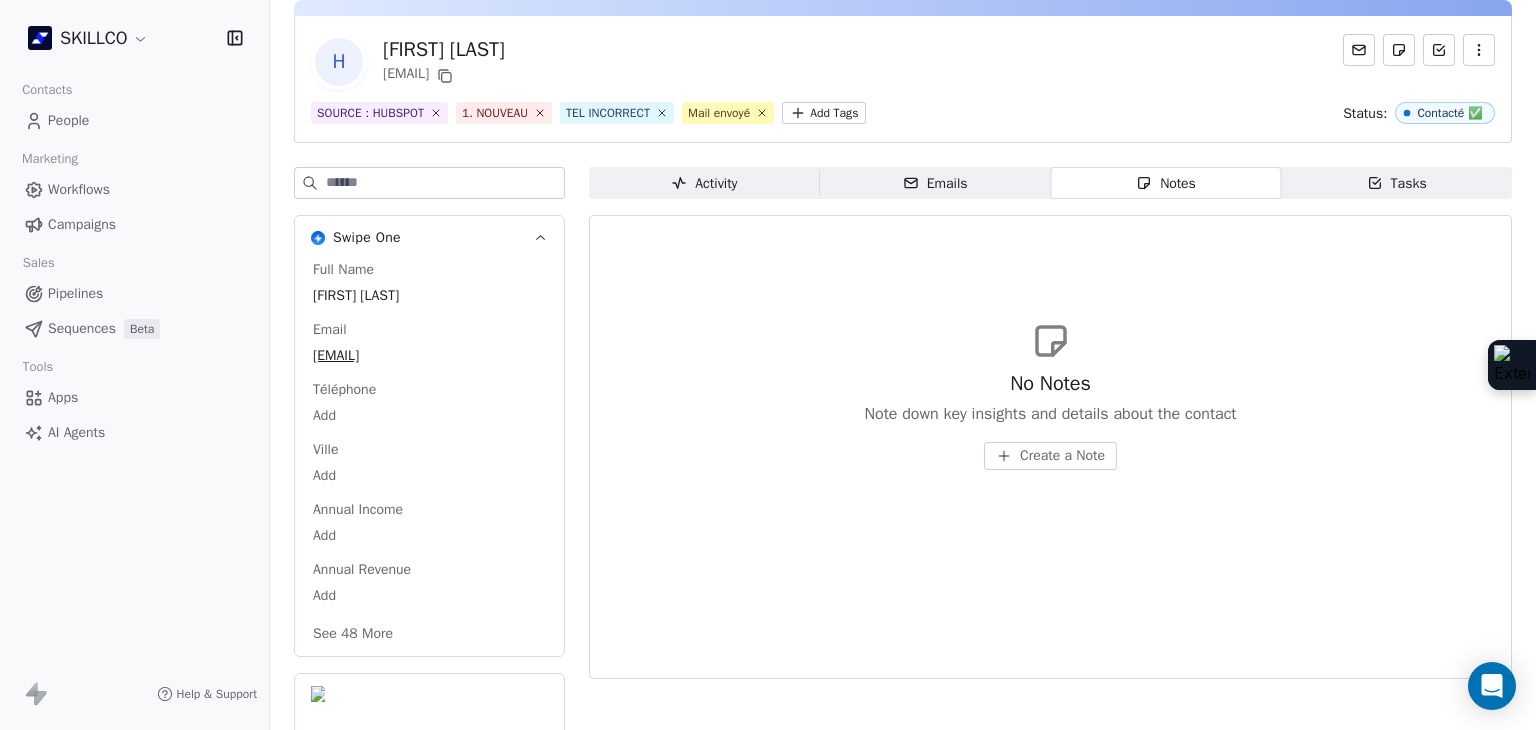 click on "See   48   More" at bounding box center [353, 634] 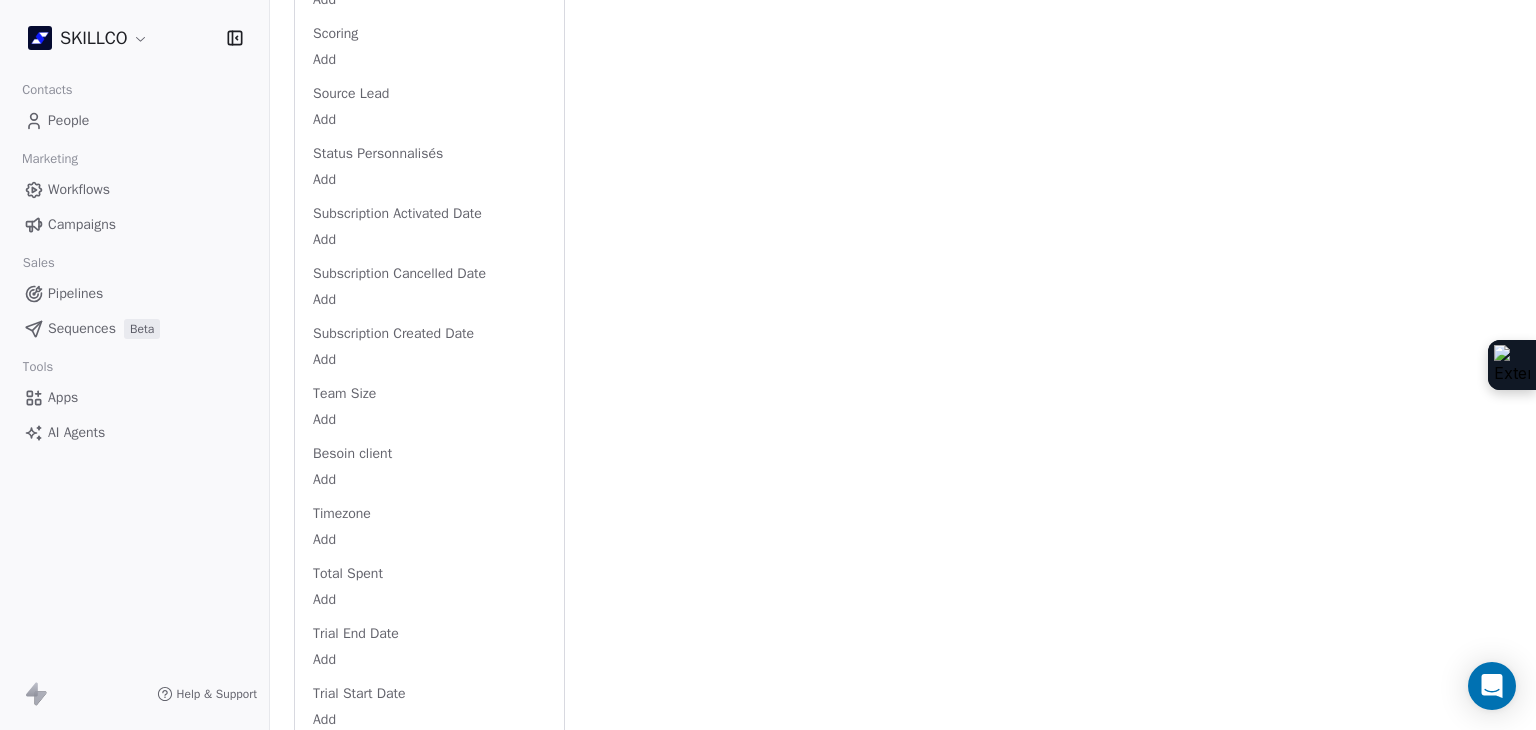 scroll, scrollTop: 2941, scrollLeft: 0, axis: vertical 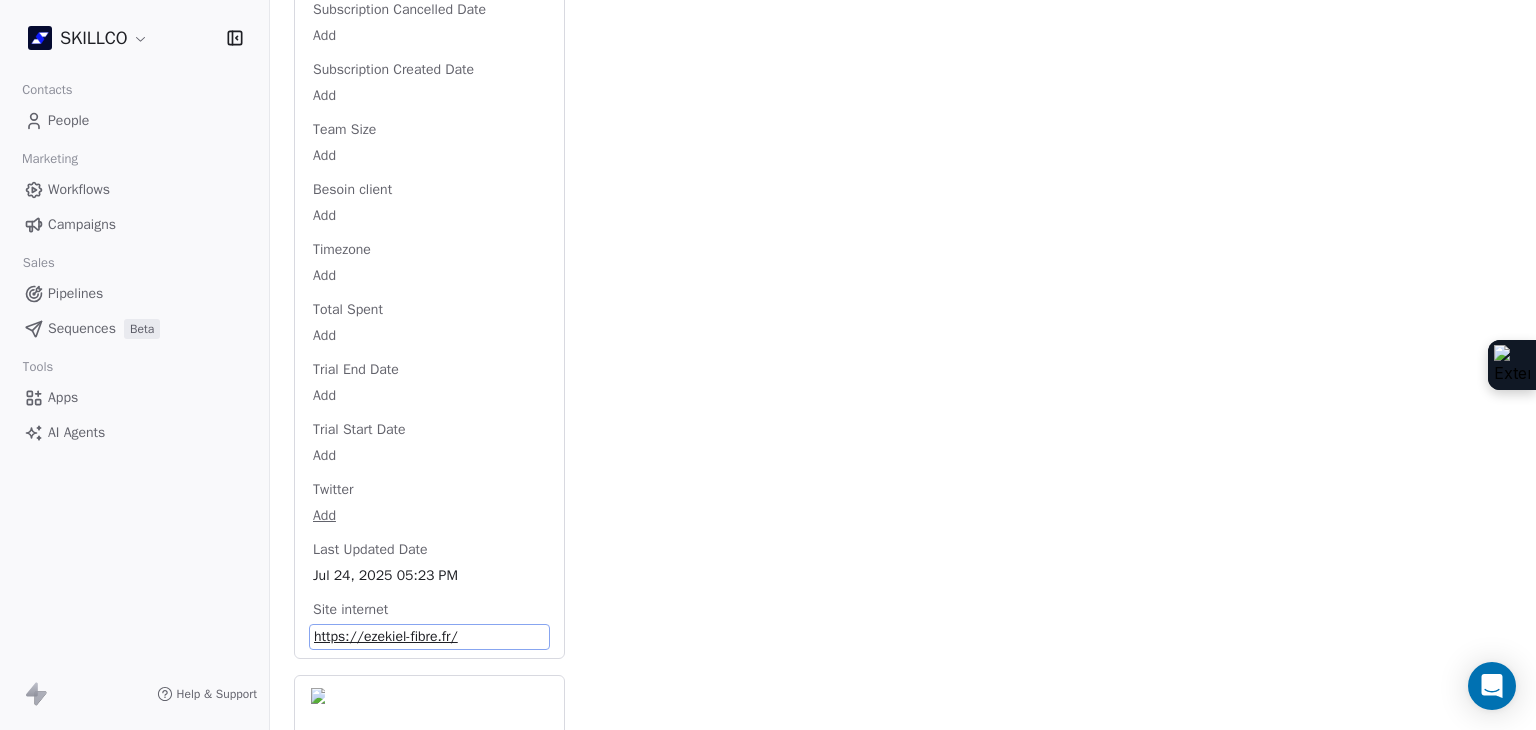 click on "https://ezekiel-fibre.fr/" at bounding box center (429, 637) 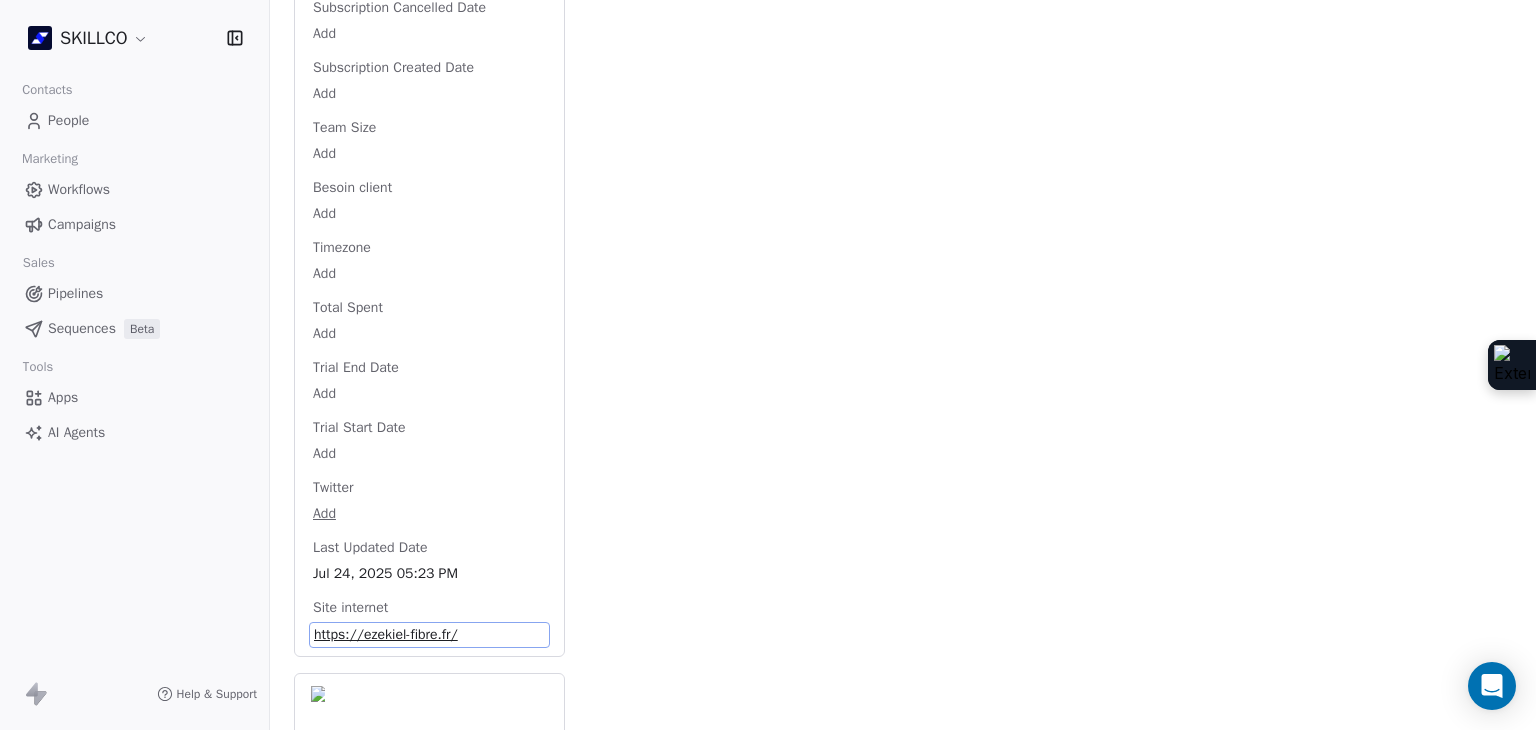 click on "https://ezekiel-fibre.fr/" at bounding box center (429, 635) 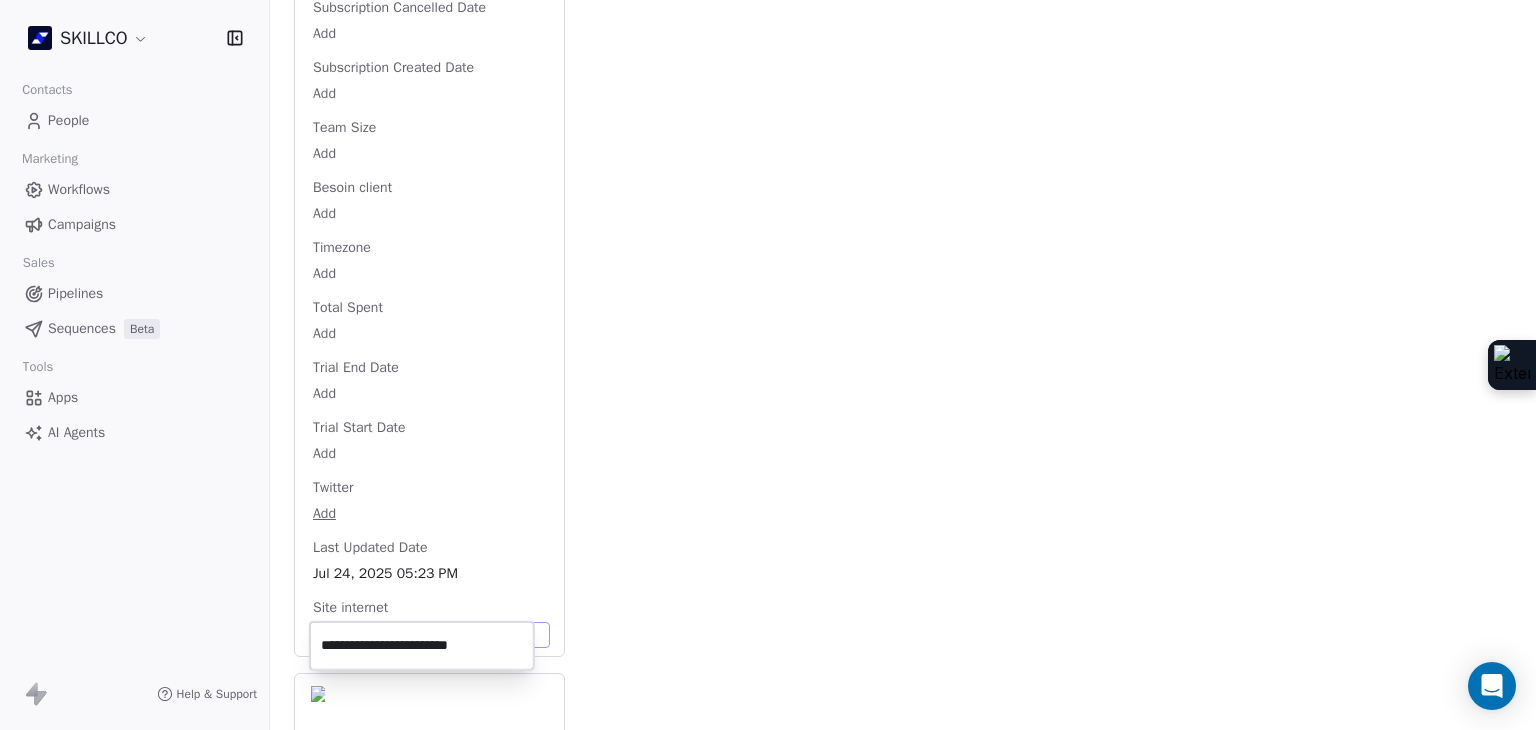 click on "**********" at bounding box center (422, 646) 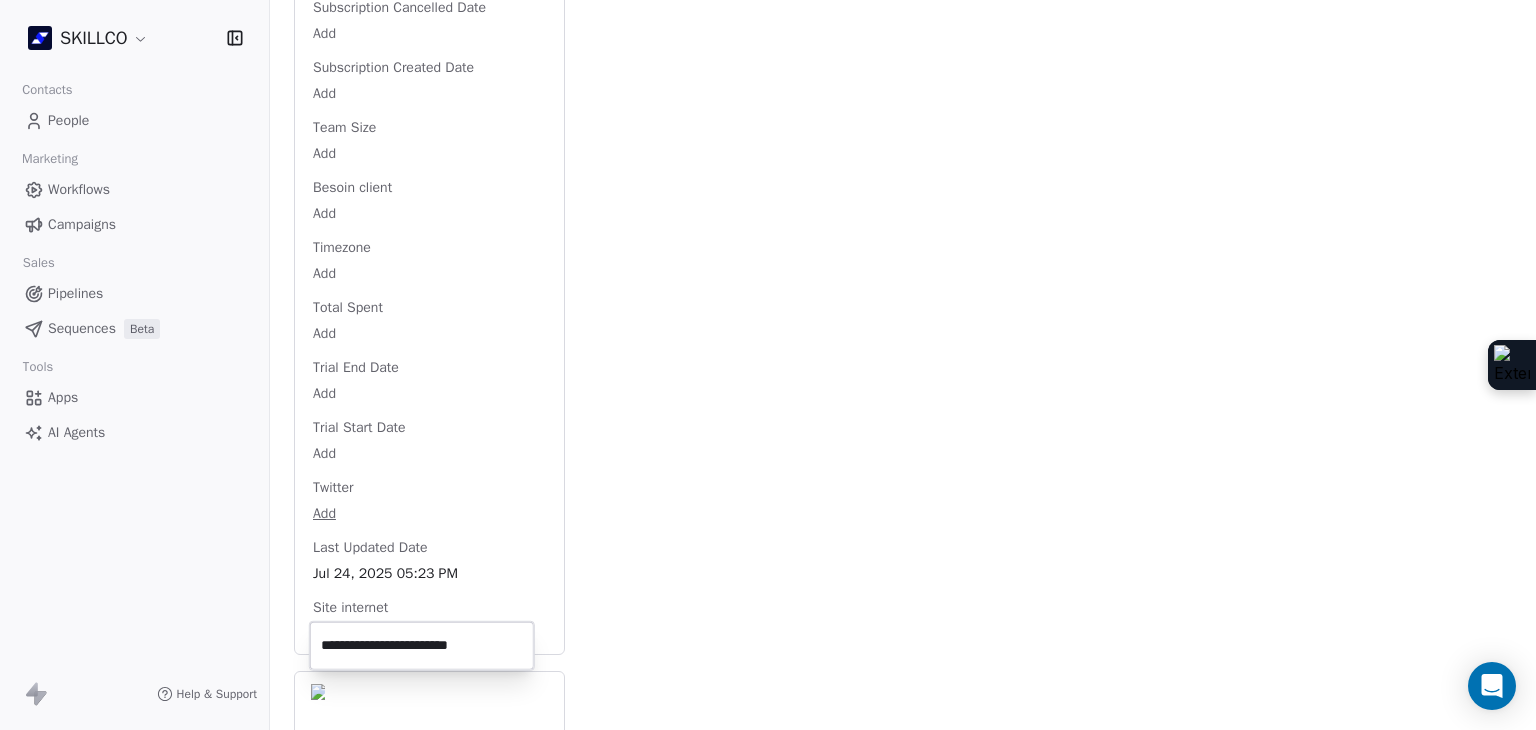 click on "SKILLCO Contacts People Marketing Workflows Campaigns Sales Pipelines Sequences Beta Tools Apps AI Agents Help & Support Back H Helene POMENI TCHUENKAM ezekielfibre@gmail.com SOURCE : HUBSPOT 1. NOUVEAU TEL INCORRECT Mail envoyé  Add Tags Status:  Contacté ✅ Swipe One Full Name Helene POMENI TCHUENKAM Email ezekielfibre@gmail.com Téléphone Add Ville Add Annual Income Add Annual Revenue Add Average Order Value Add Besoin Add Birthday Add Browser Add Contact Source https://www.google.com/ Pays Add Created Date Jan 18, 2022 07:36 PM Customer Lifetime Value Add Department Add Derniere page consulte https://www.boost-entreprises.com/audit-seo Device Add Email Verification Status Valid Entreprise Add Facebook Add First Purchase Date Add Prénom Helene Gender Add Poste Add Langue Add Last Abandoned Date Add Last Purchase Date Add Last Activity Date Add Nom POMENI TCHUENKAM LinkedIn Add Marketing Contact Status Add Email Marketing Consent Subscribed MRR Add Next Billing Date Add Notes Add Scoring 0/10 Add Add" at bounding box center [768, 365] 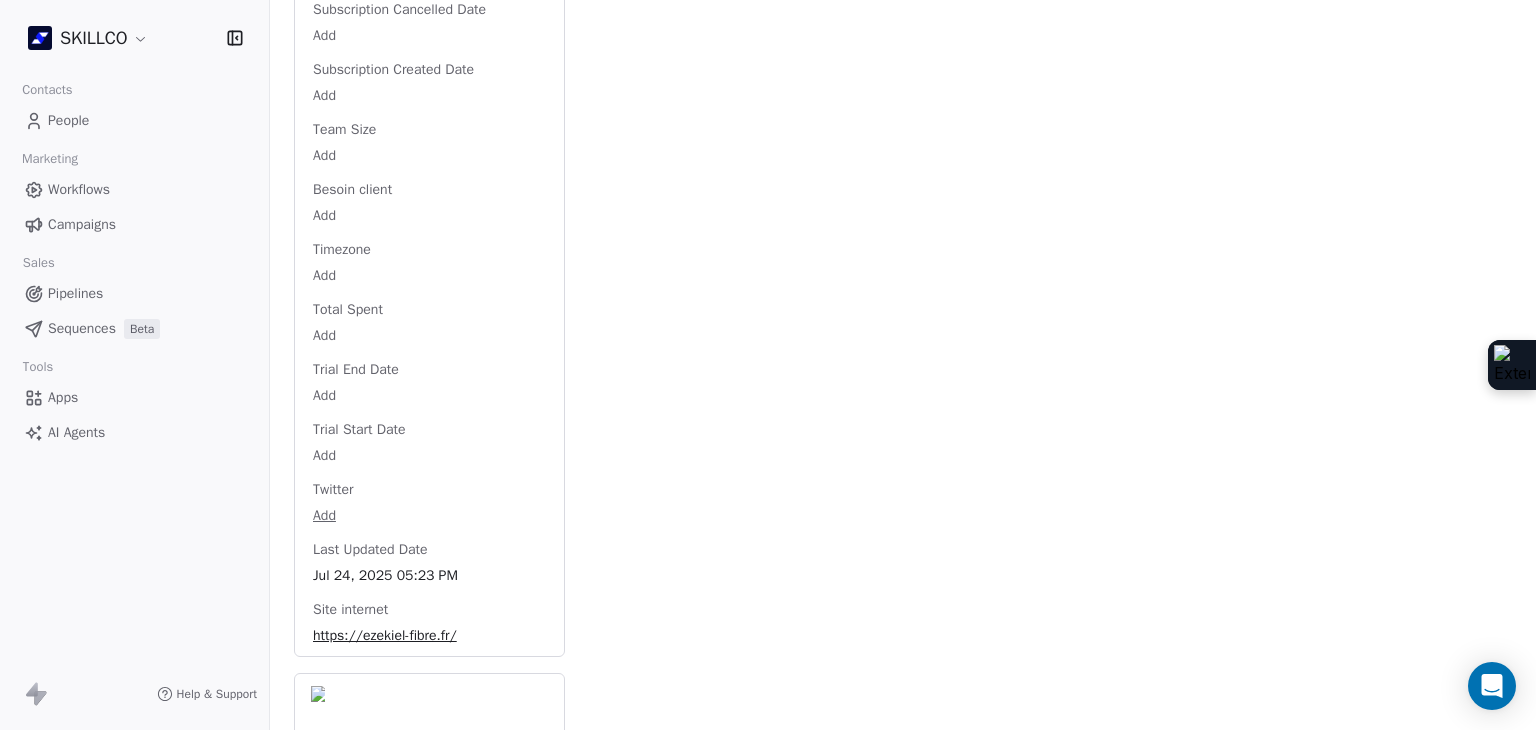 click on "Activity Activity Emails Emails   Notes   Notes Tasks Tasks No Notes Note down key insights and details about the contact   Create a Note" at bounding box center (1050, -913) 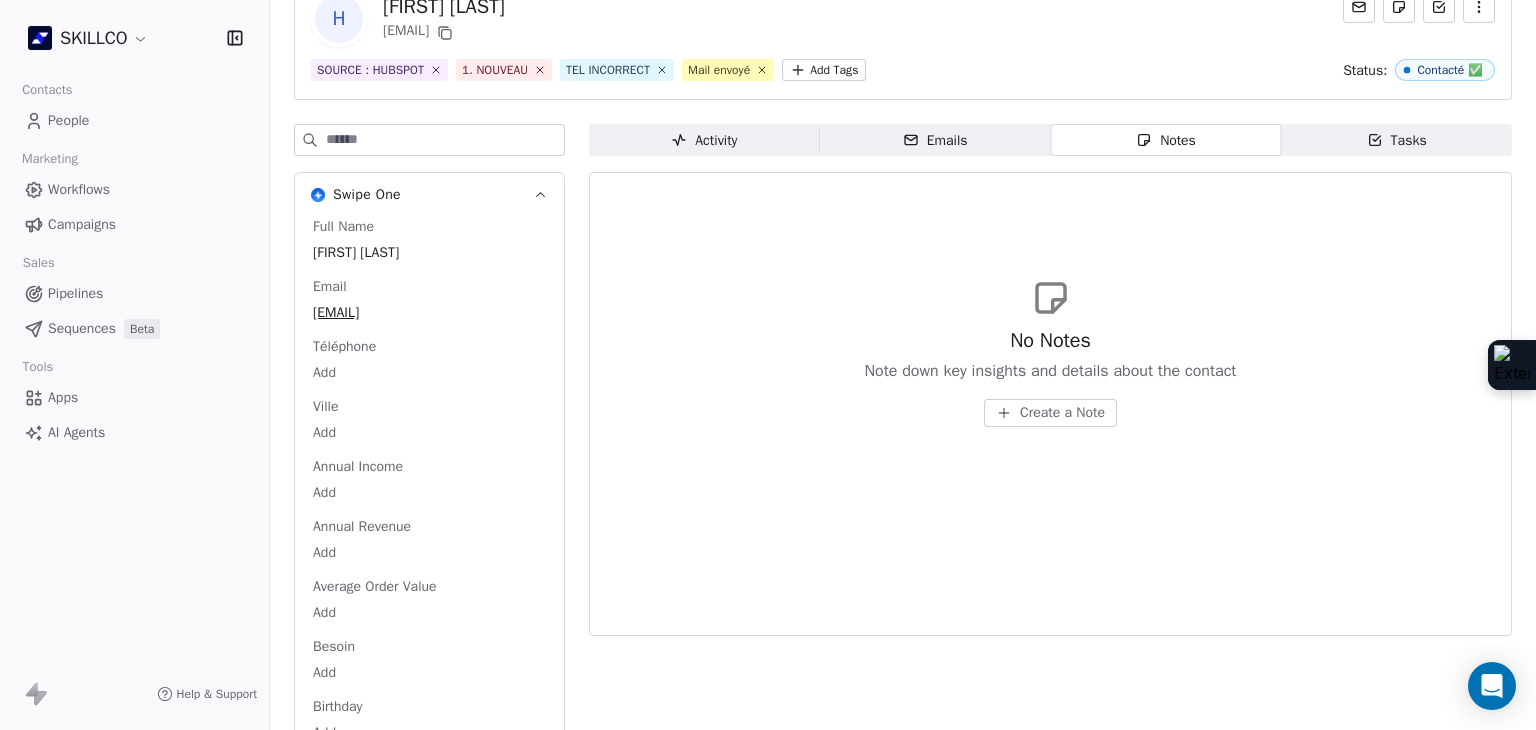 scroll, scrollTop: 0, scrollLeft: 0, axis: both 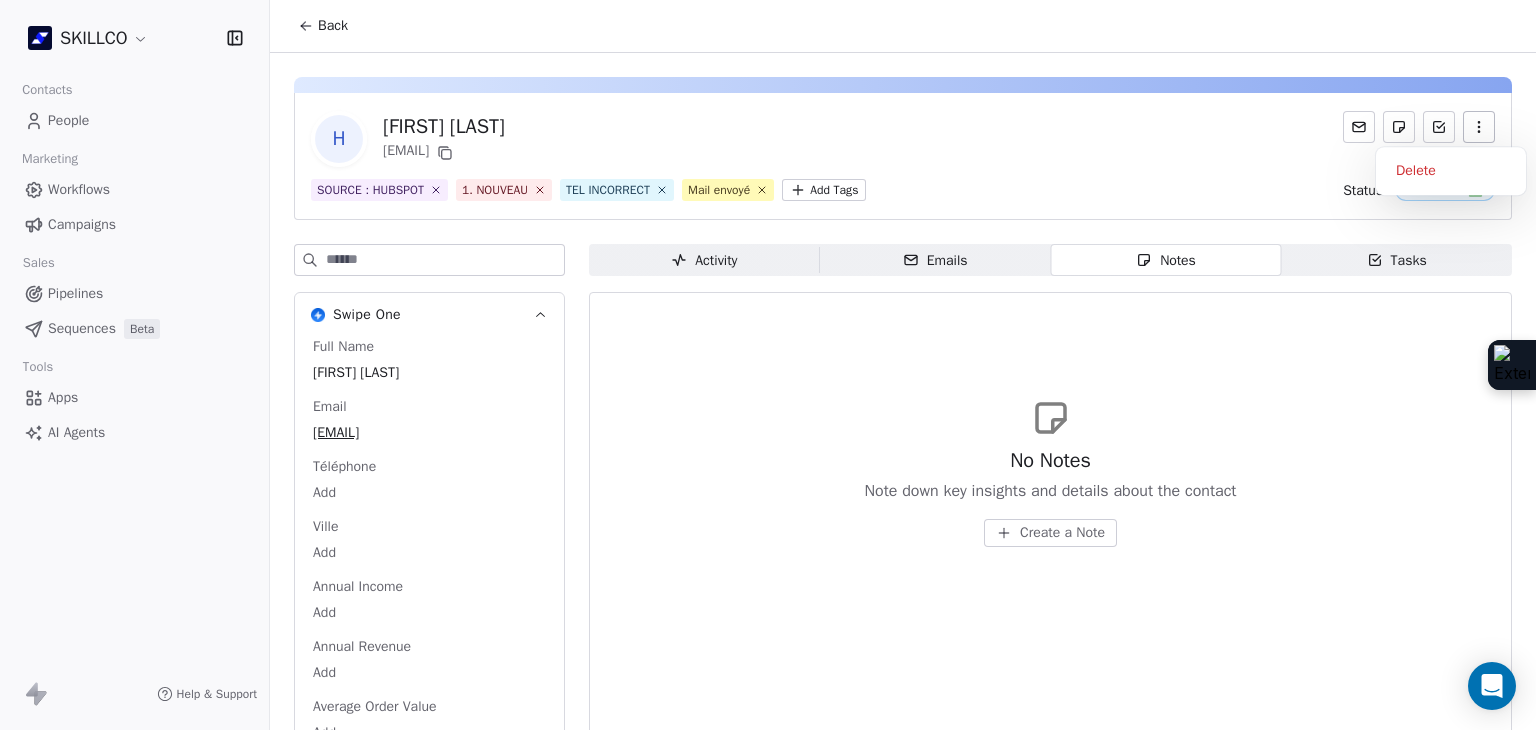 click 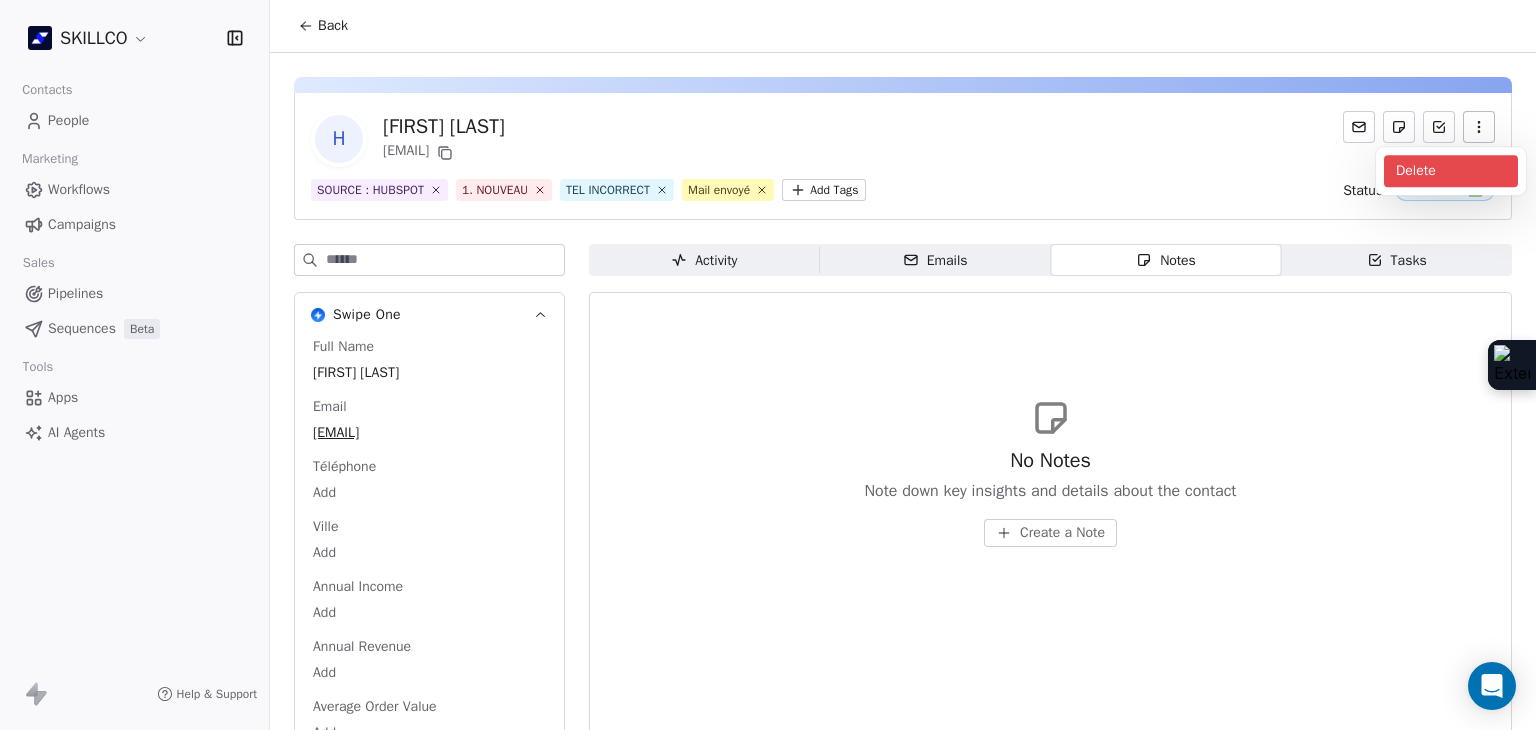 click on "Delete" at bounding box center [1451, 171] 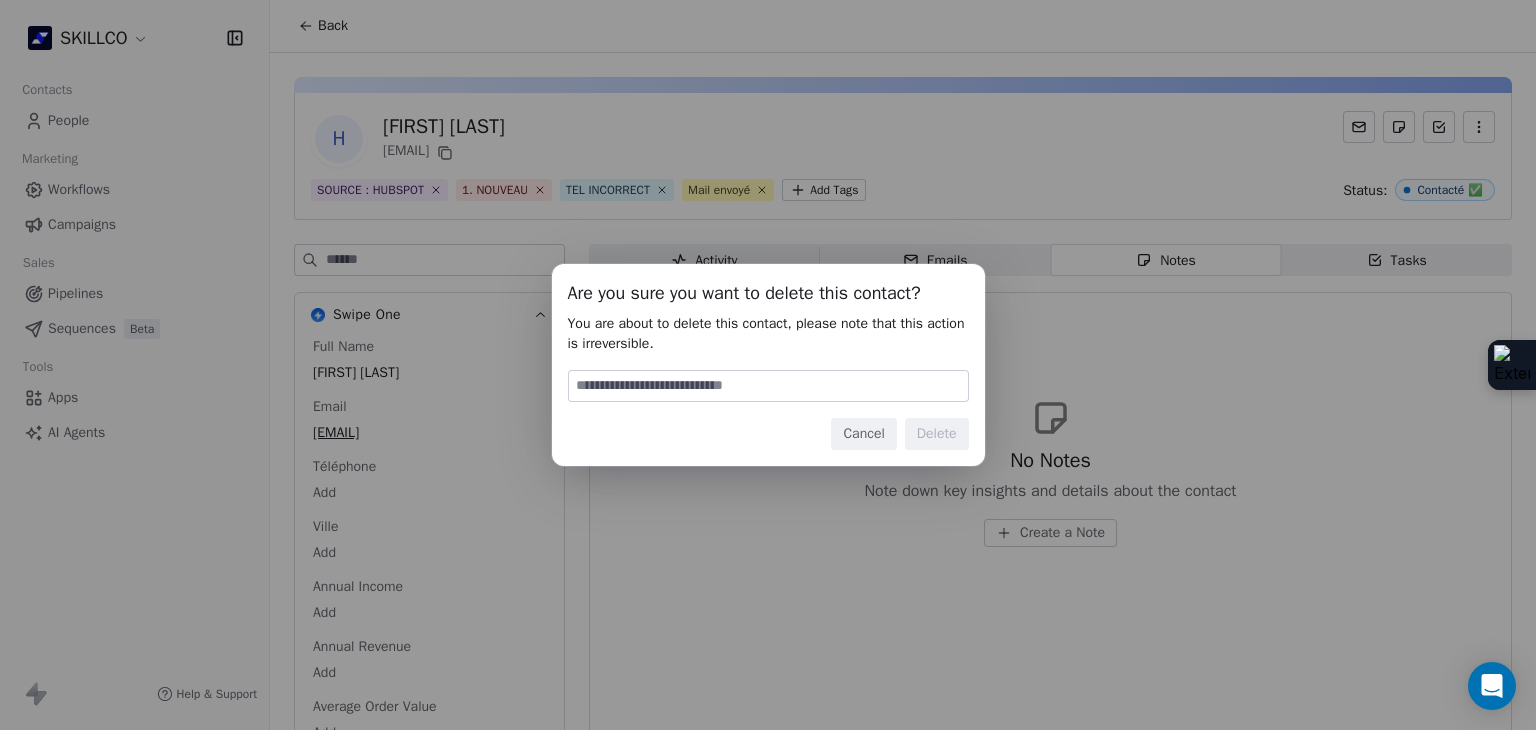 click at bounding box center (768, 386) 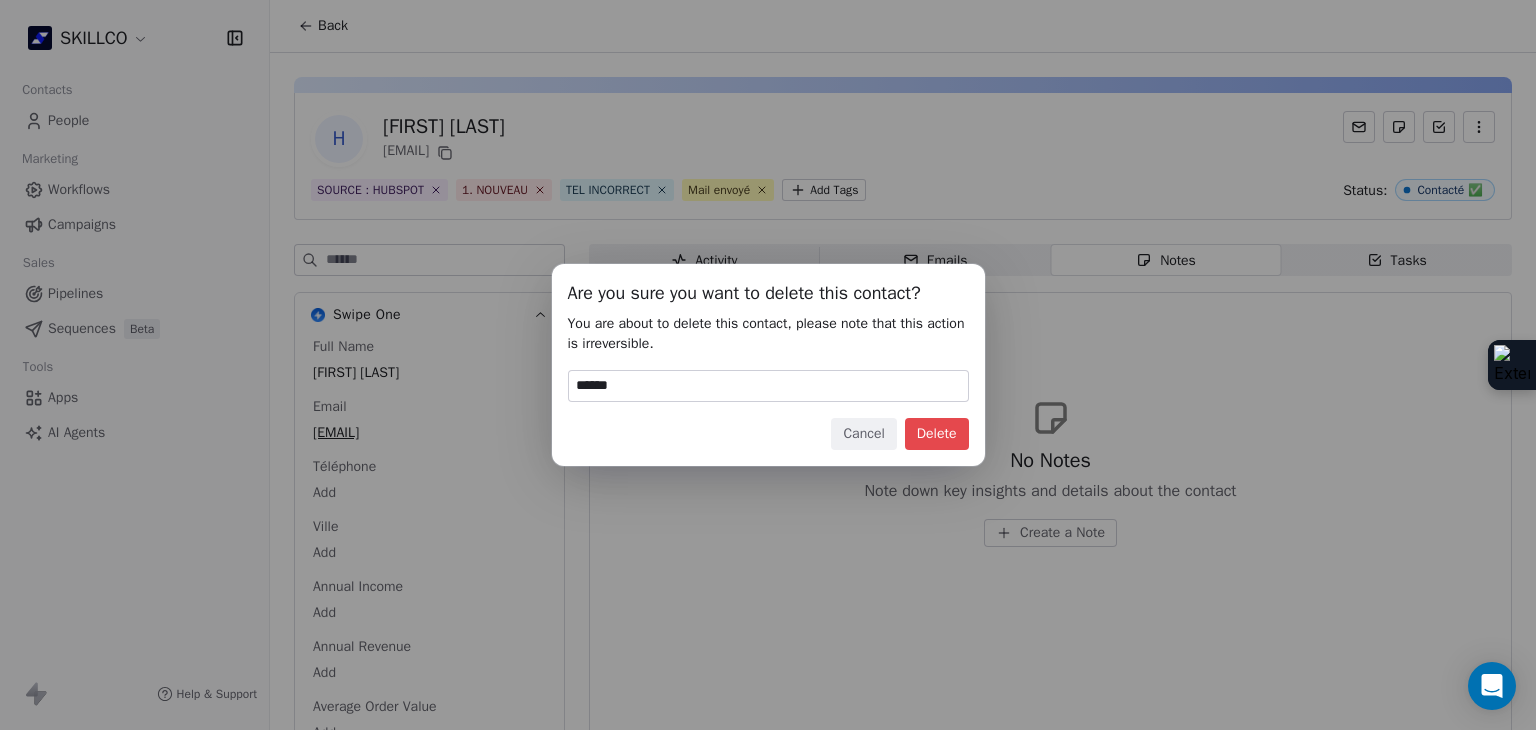 click on "Delete" at bounding box center (937, 434) 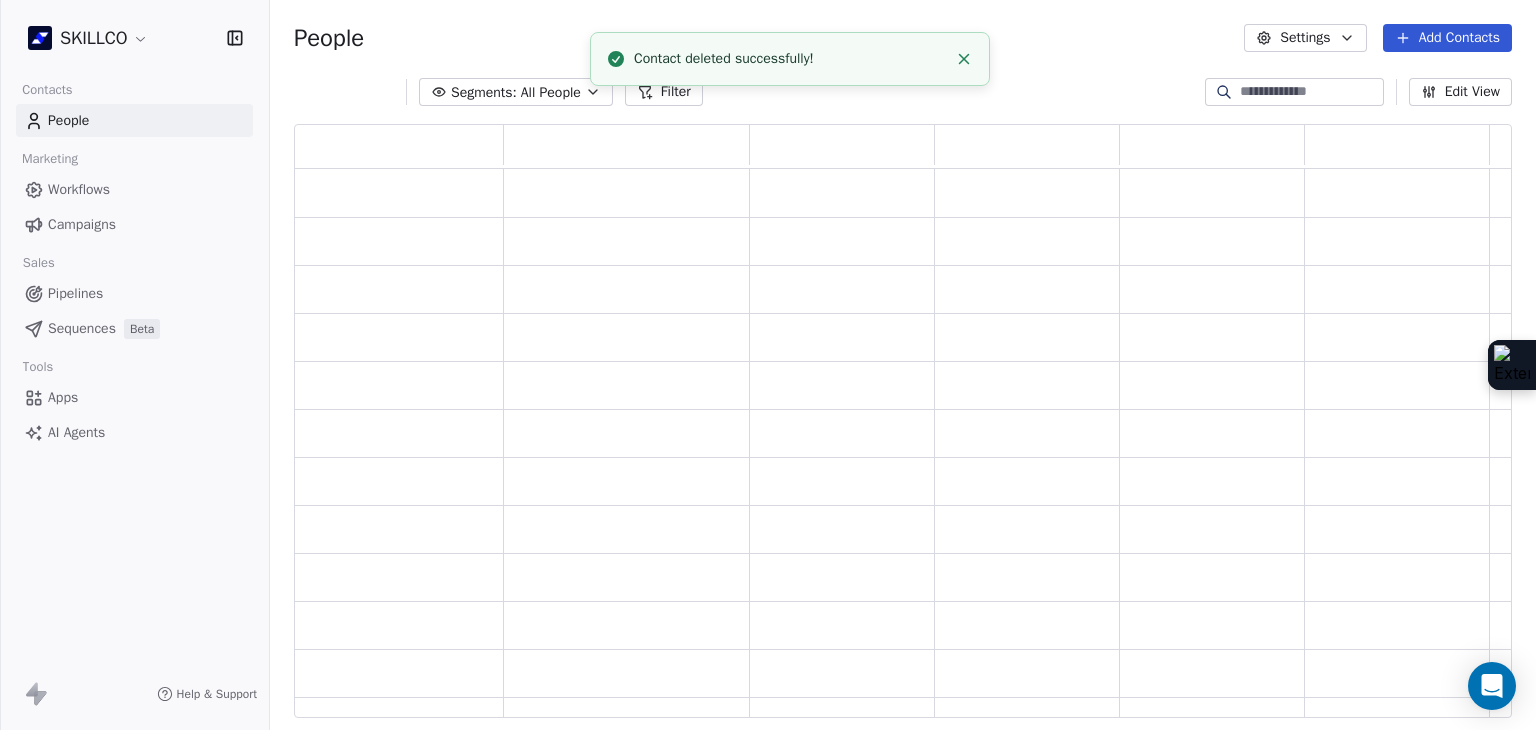 scroll, scrollTop: 0, scrollLeft: 0, axis: both 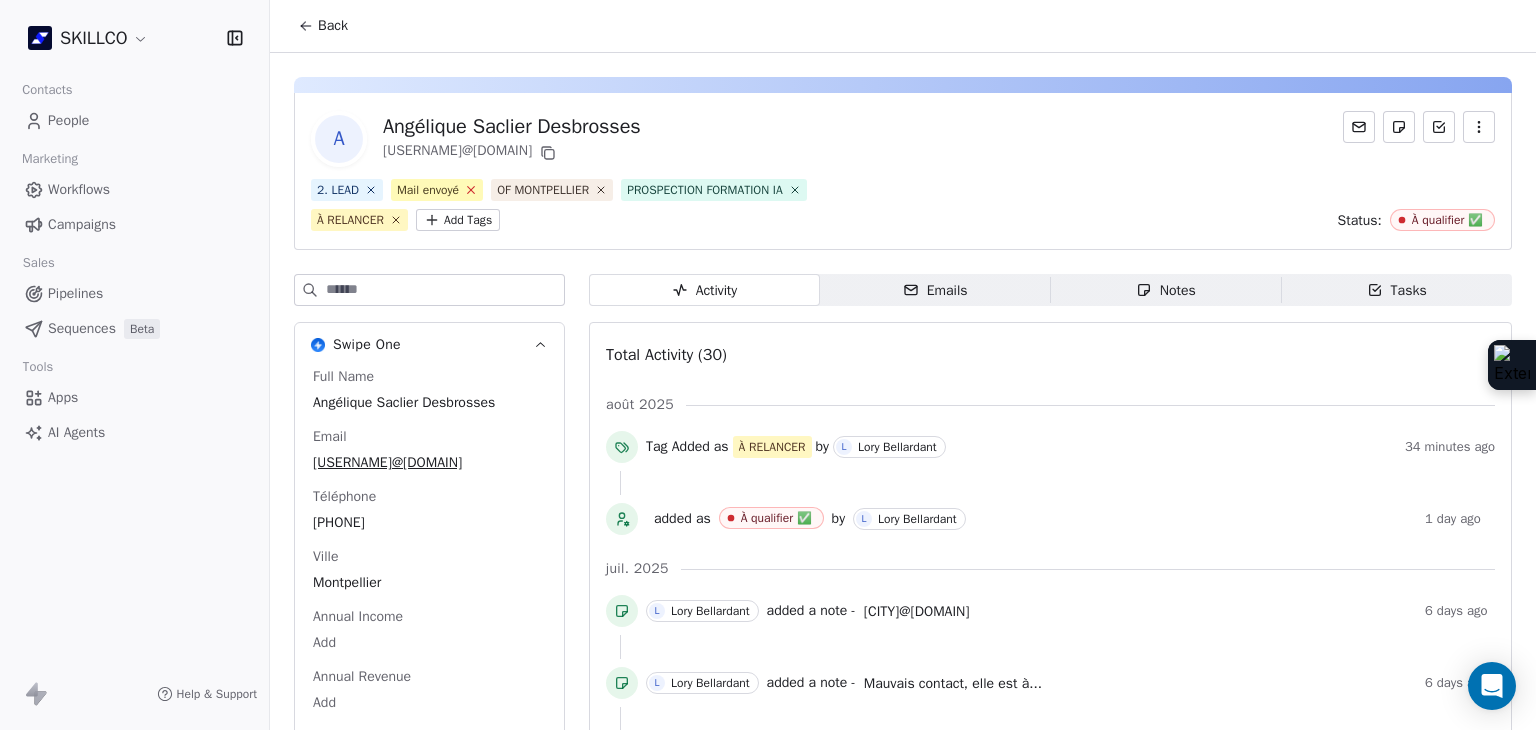 click 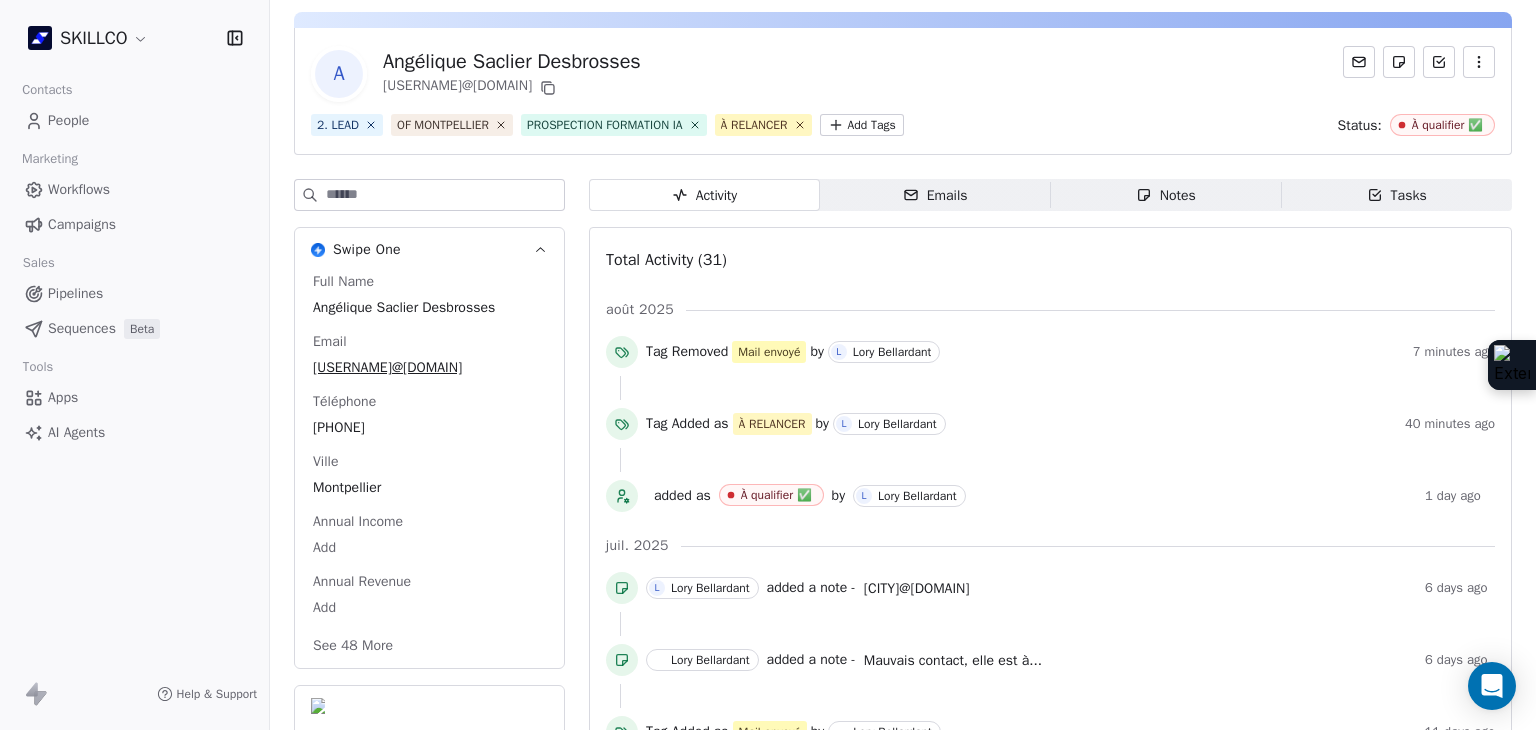 scroll, scrollTop: 100, scrollLeft: 0, axis: vertical 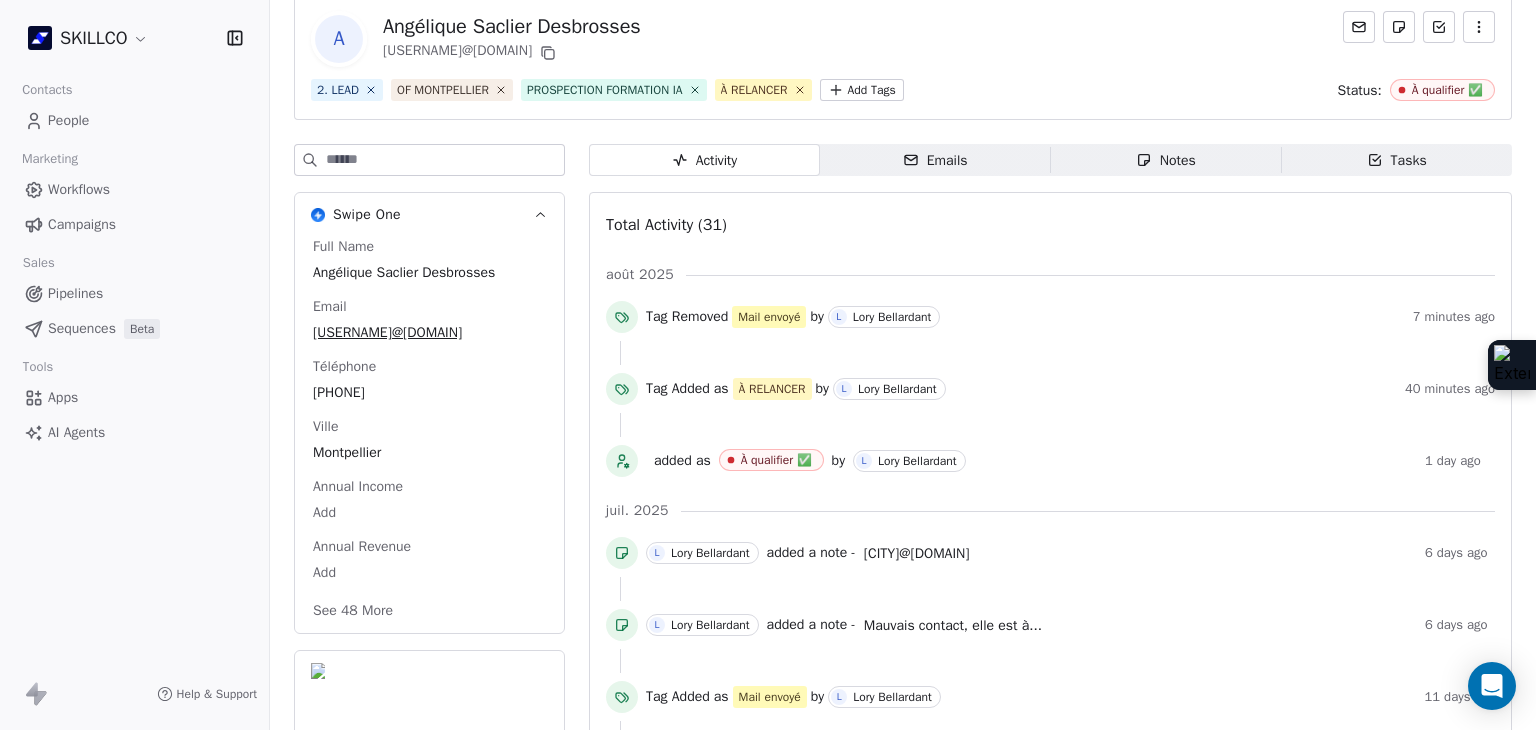 click on "Emails" at bounding box center (935, 160) 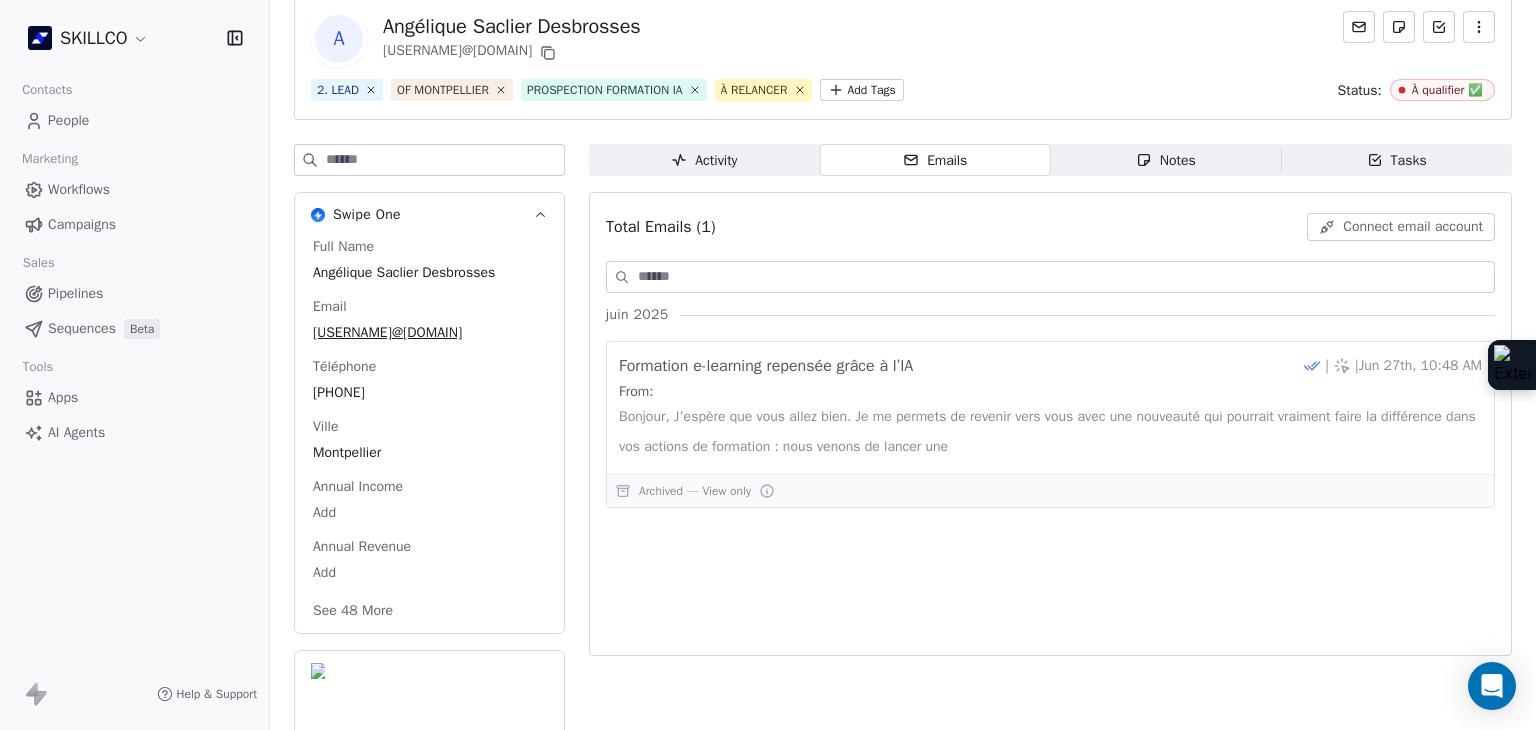 click on "Notes   Notes" at bounding box center (1166, 160) 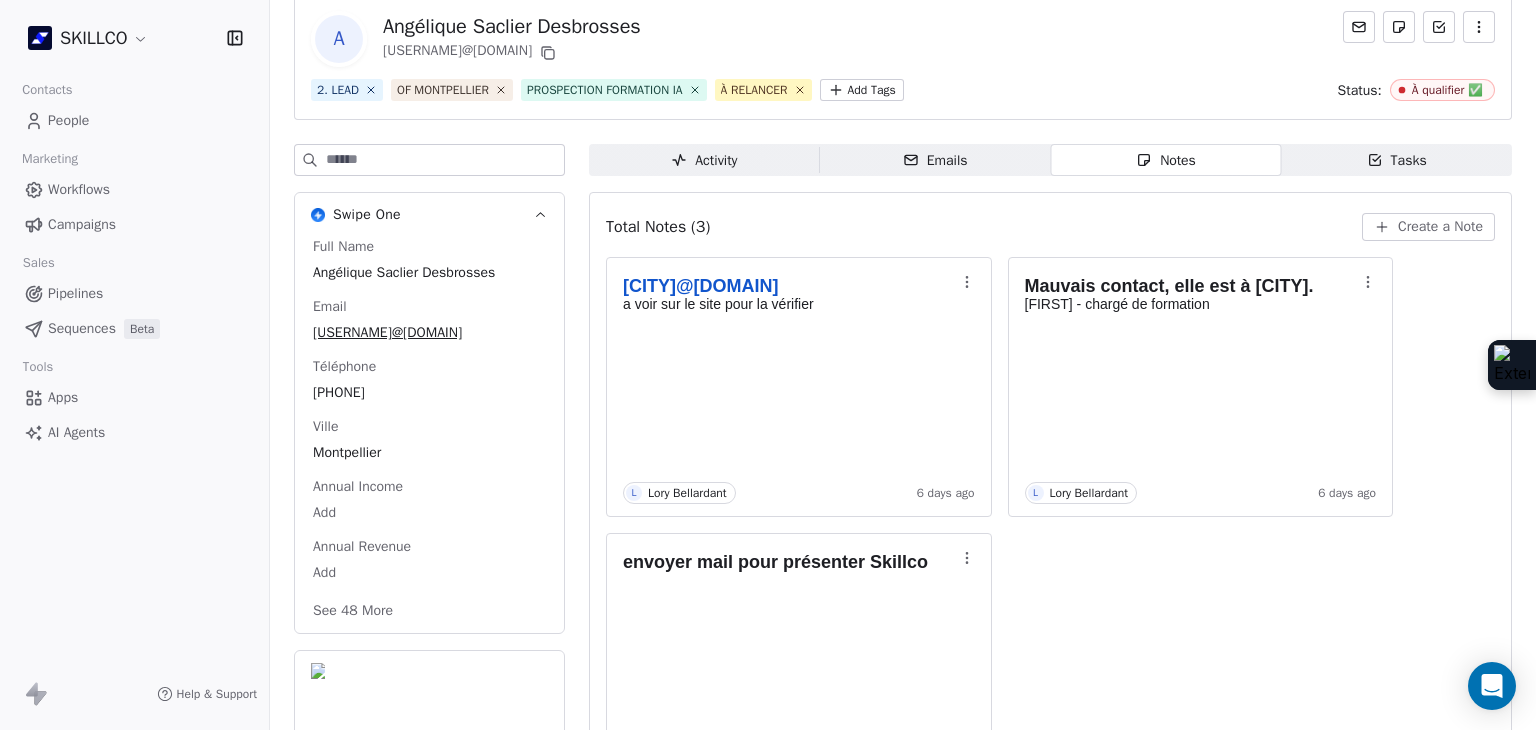scroll, scrollTop: 0, scrollLeft: 0, axis: both 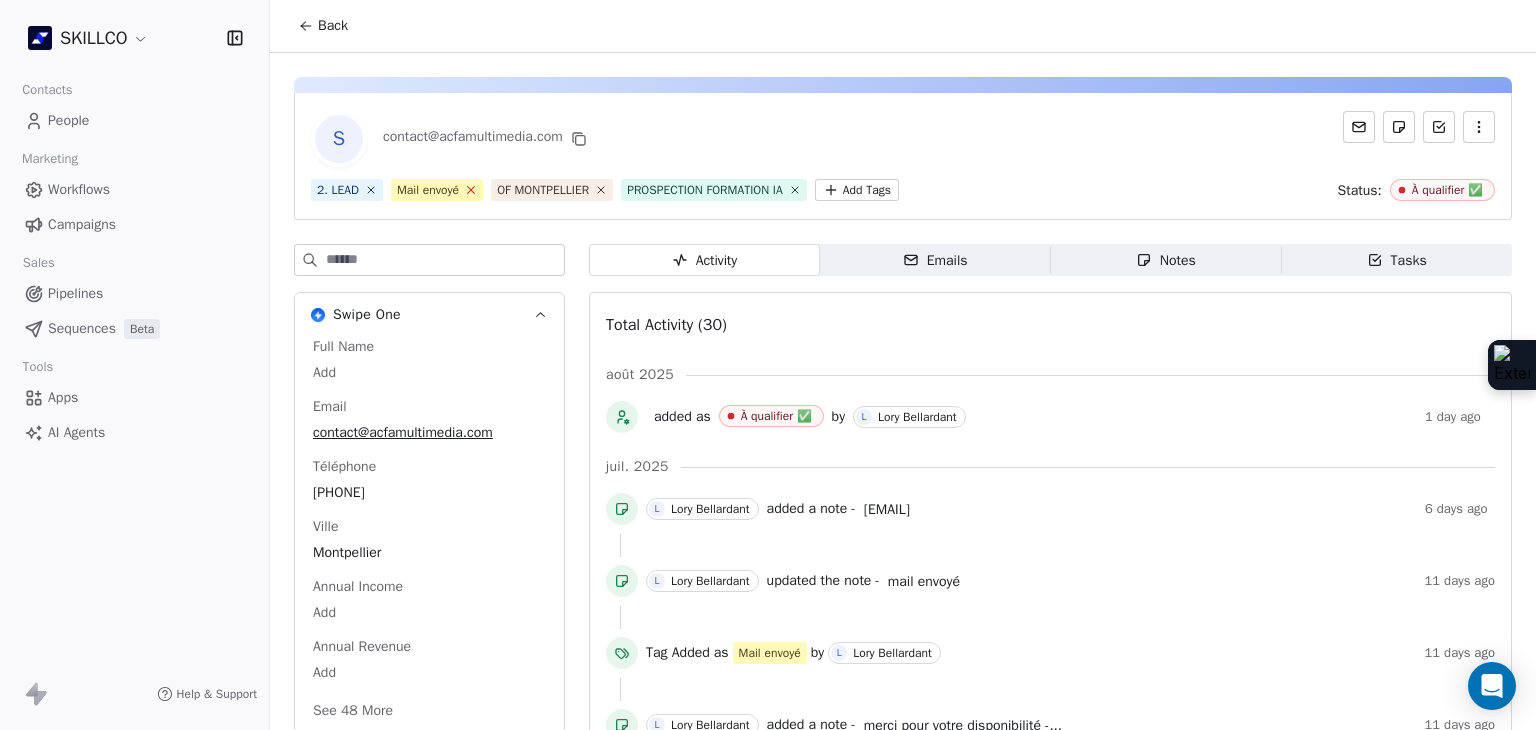 click 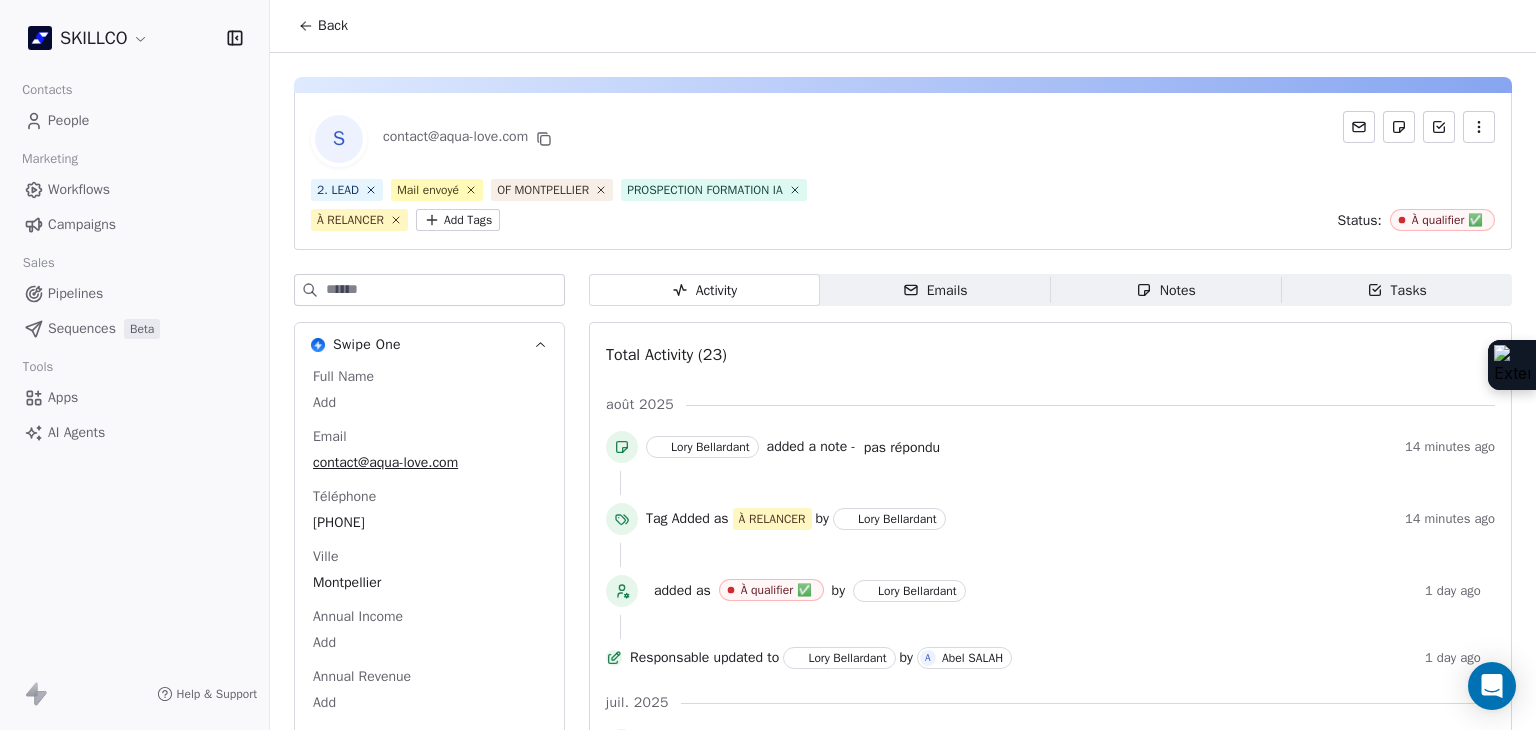 scroll, scrollTop: 0, scrollLeft: 0, axis: both 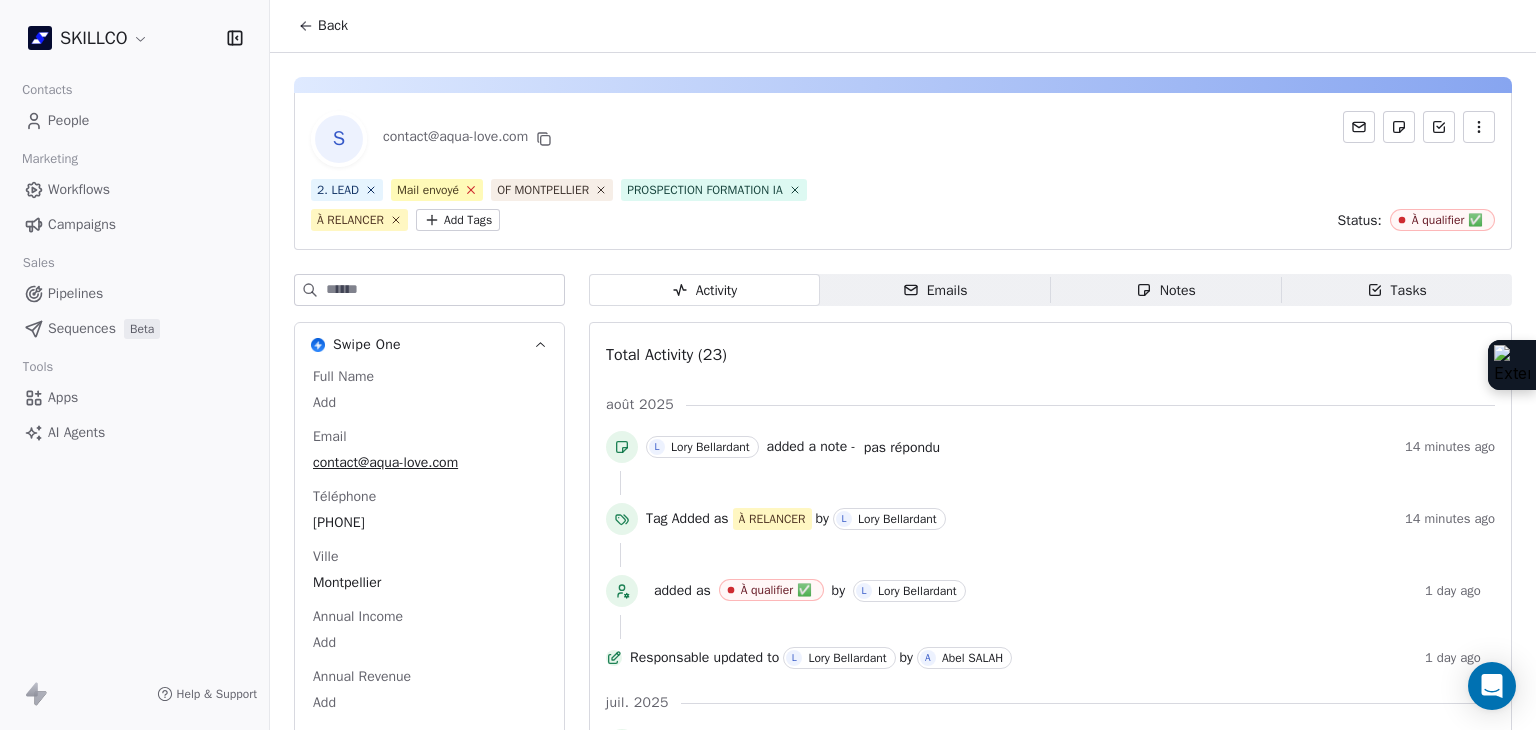 click 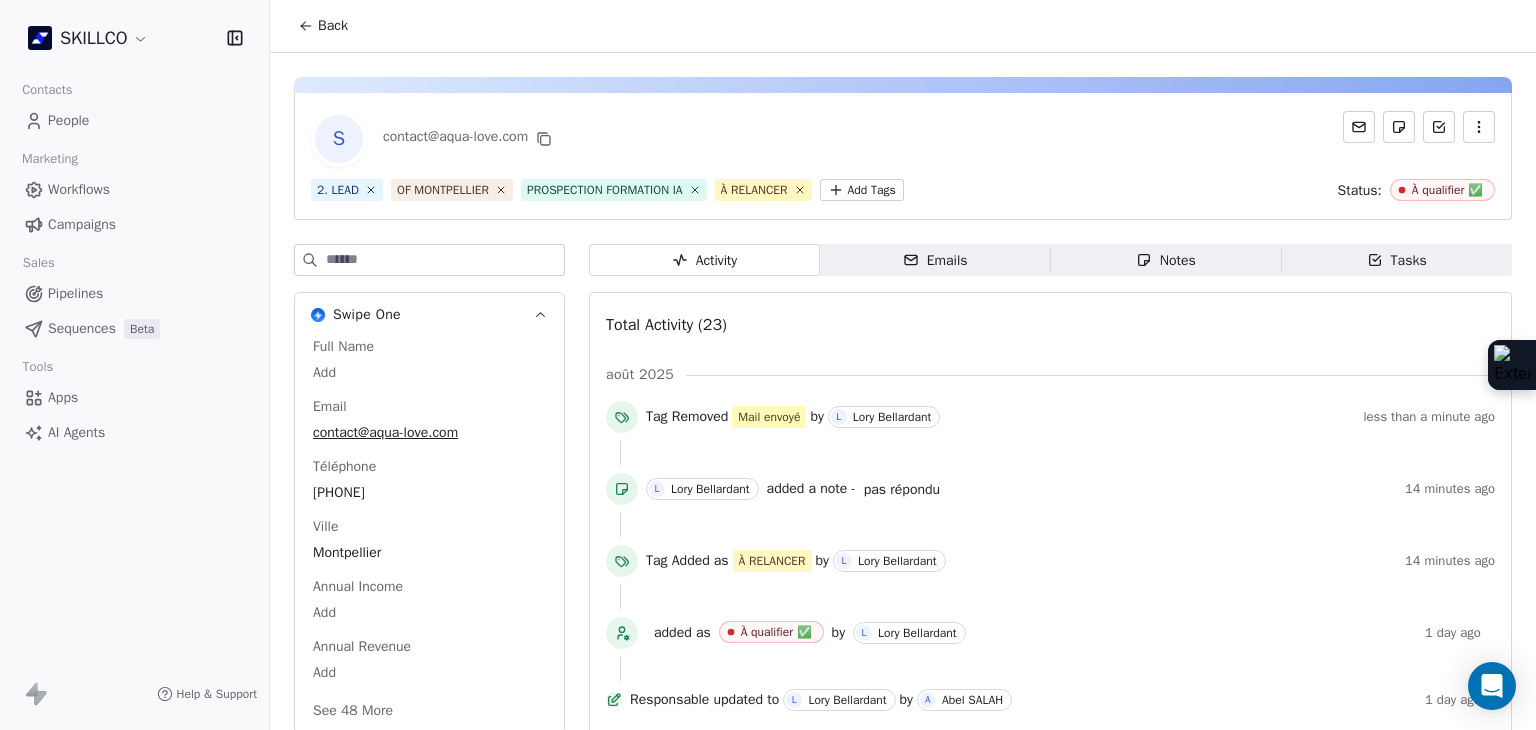 click at bounding box center [903, 85] 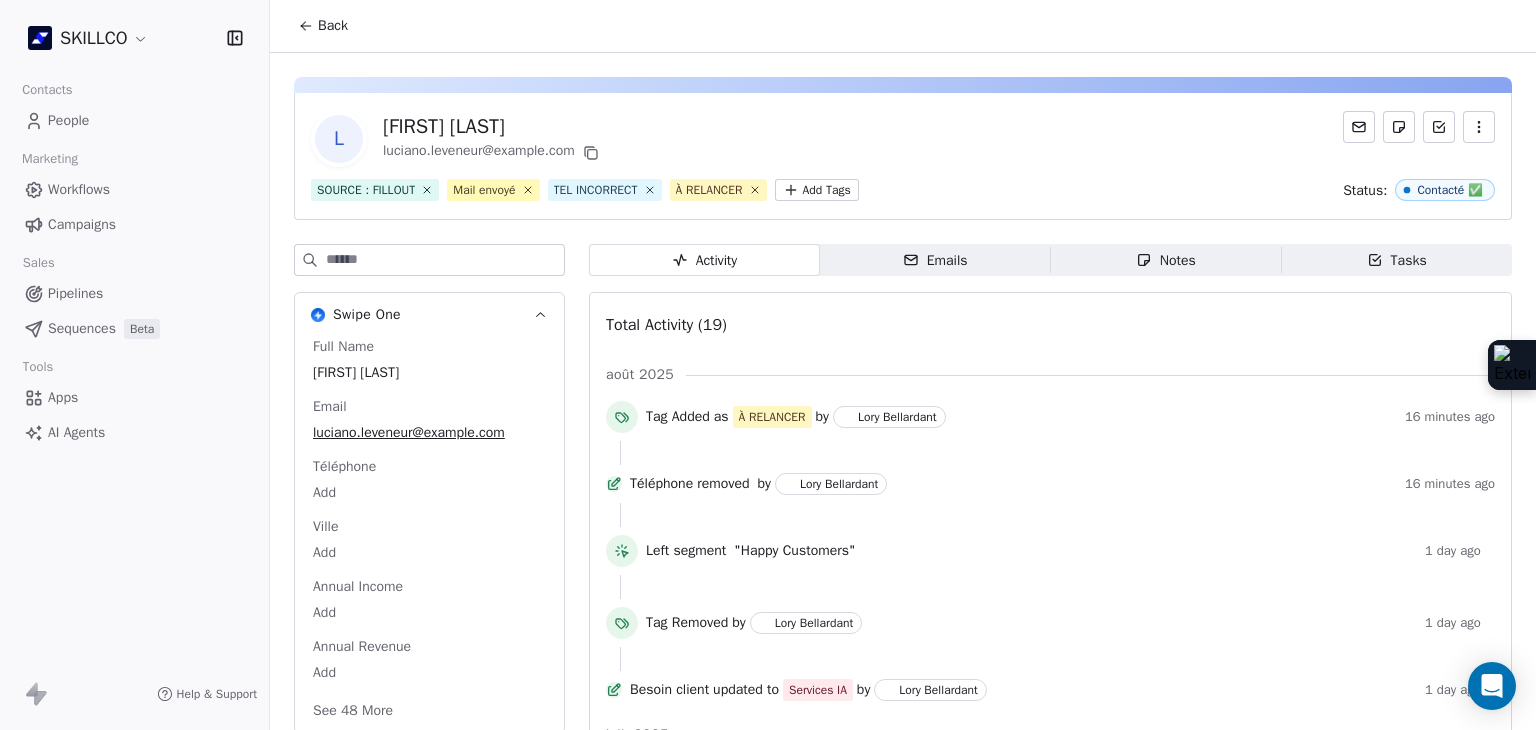 scroll, scrollTop: 0, scrollLeft: 0, axis: both 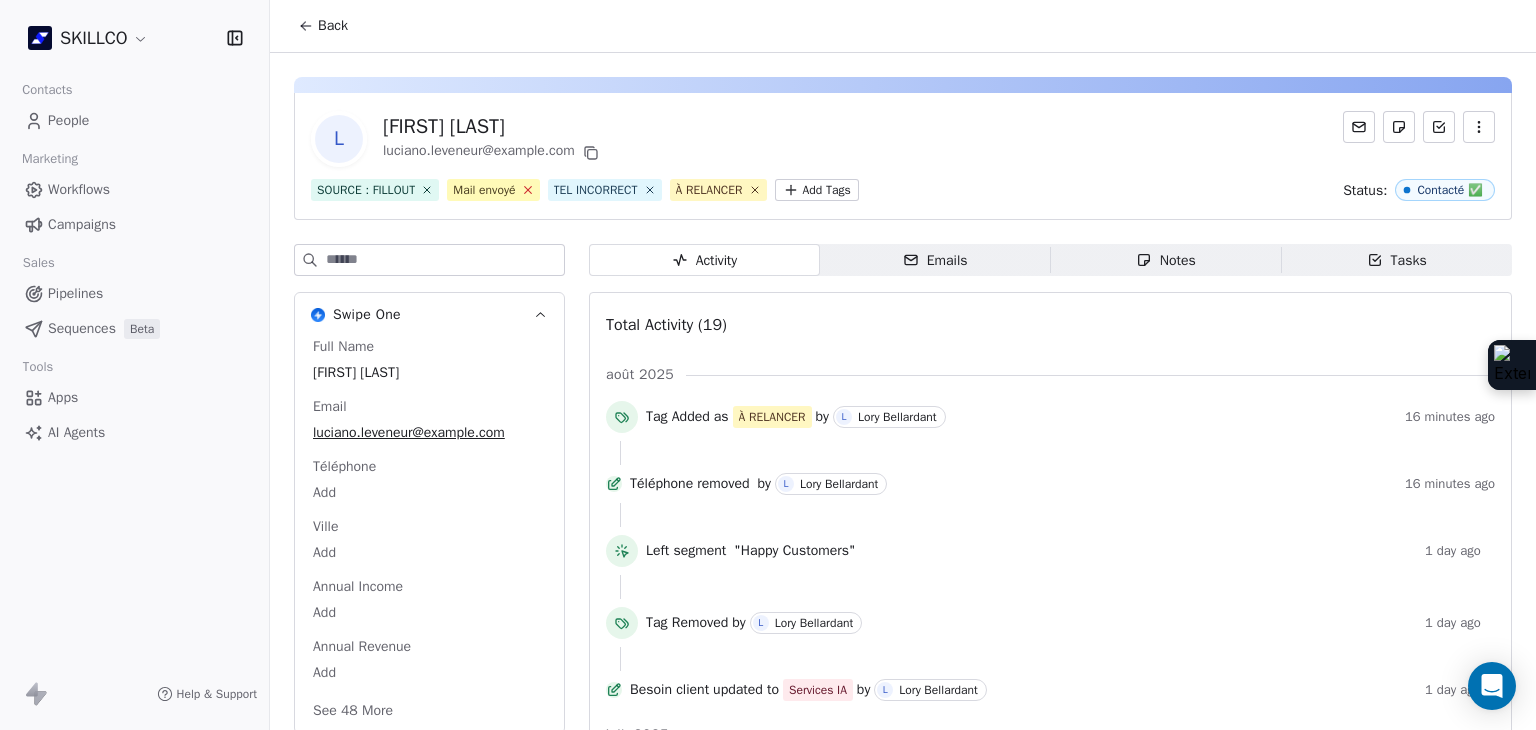 click 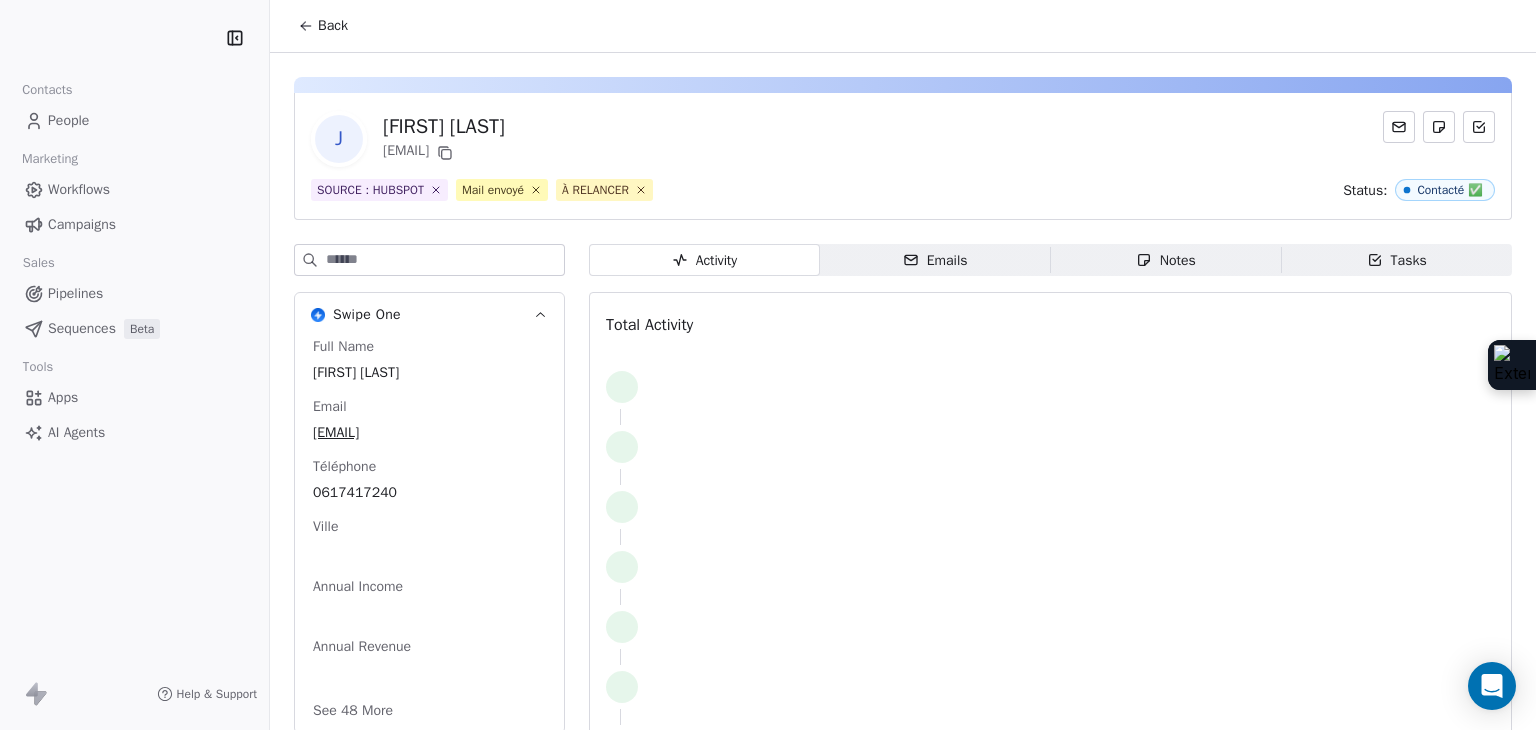 scroll, scrollTop: 0, scrollLeft: 0, axis: both 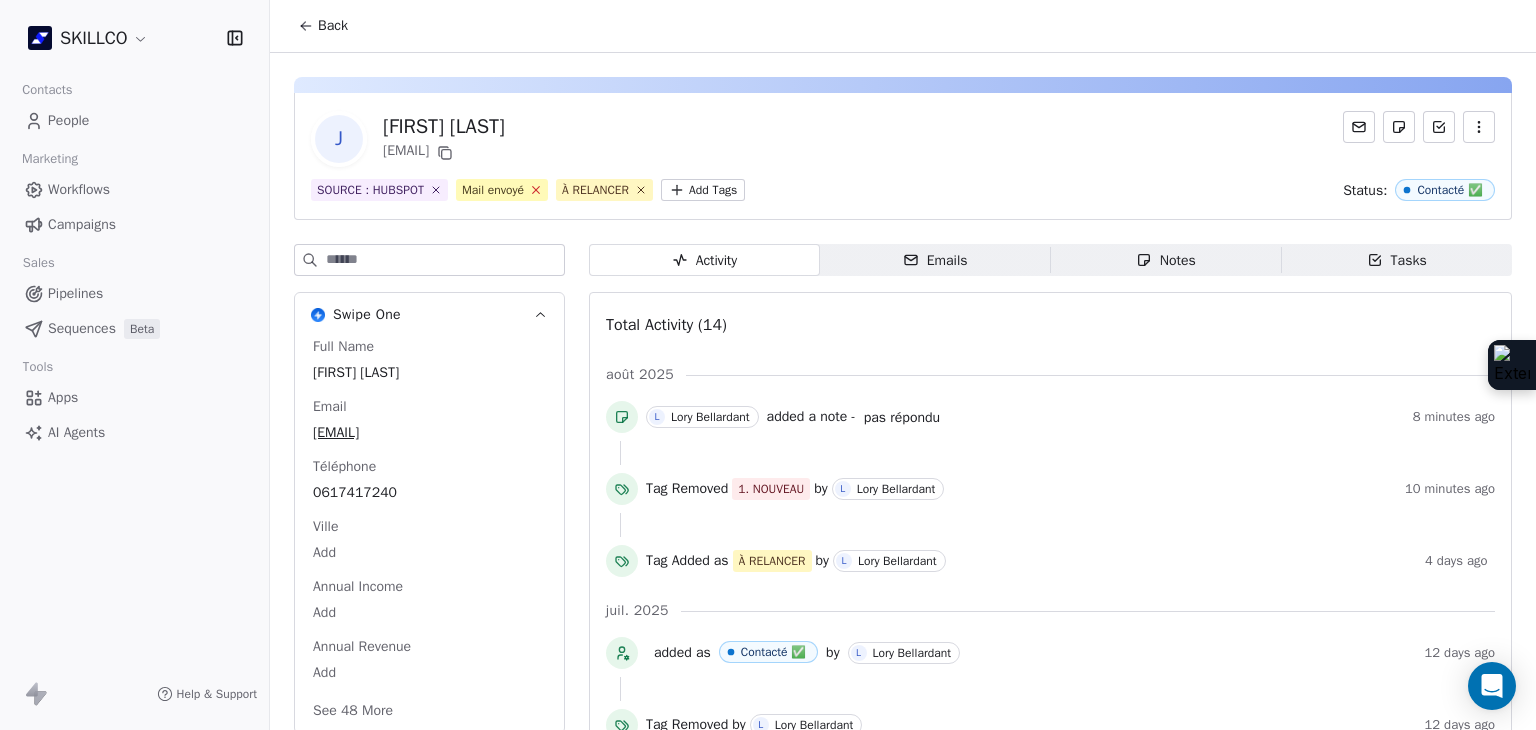 click 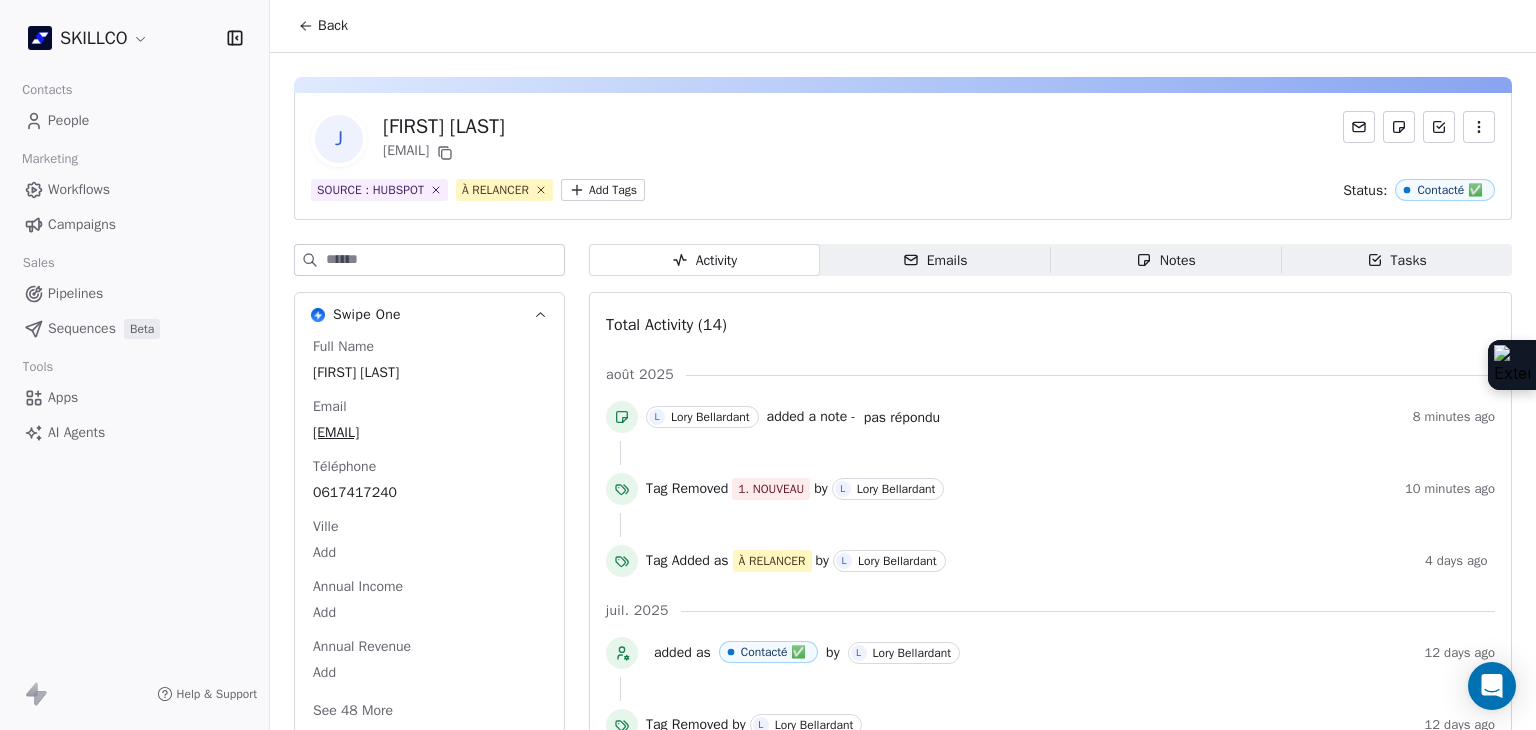 click 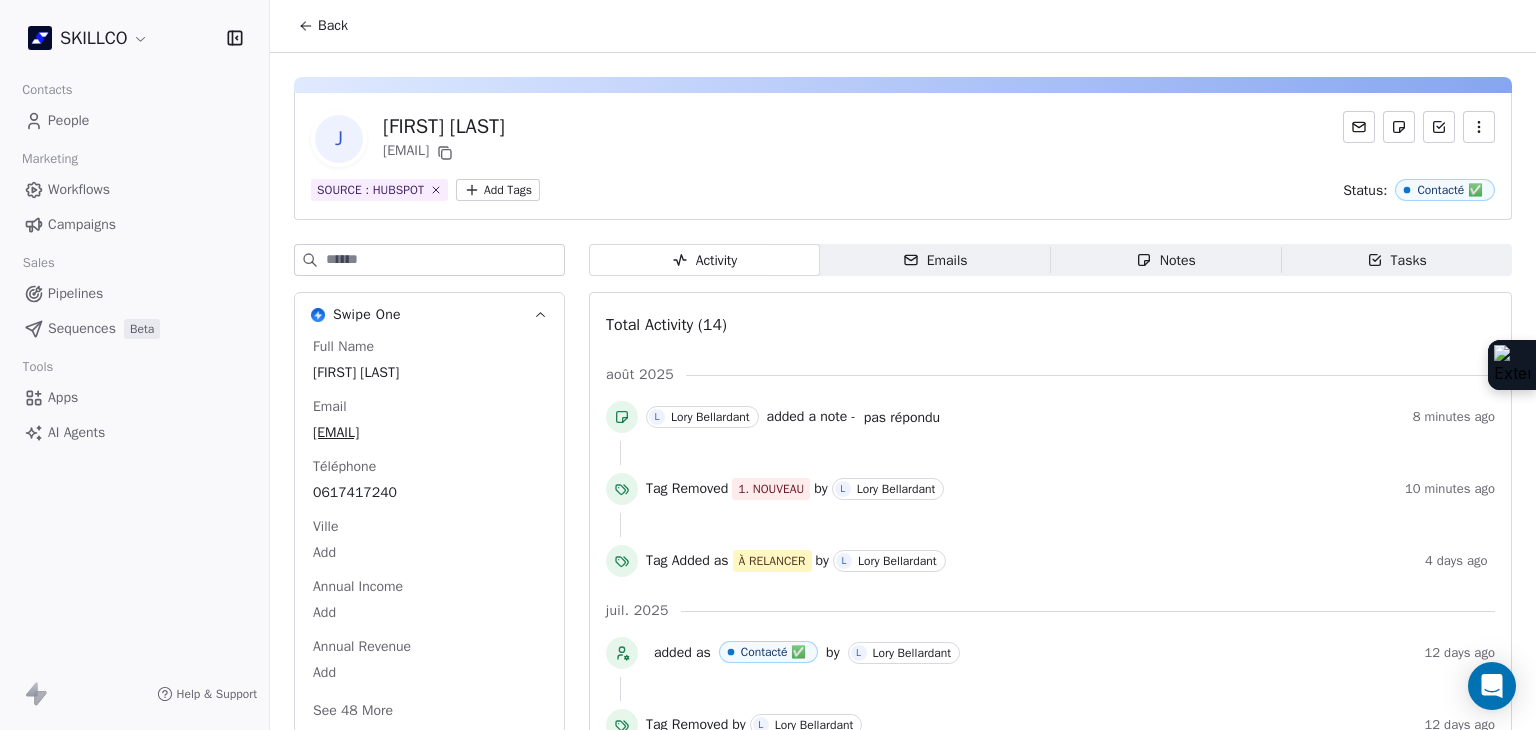 click on "Tasks Tasks" at bounding box center (1396, 260) 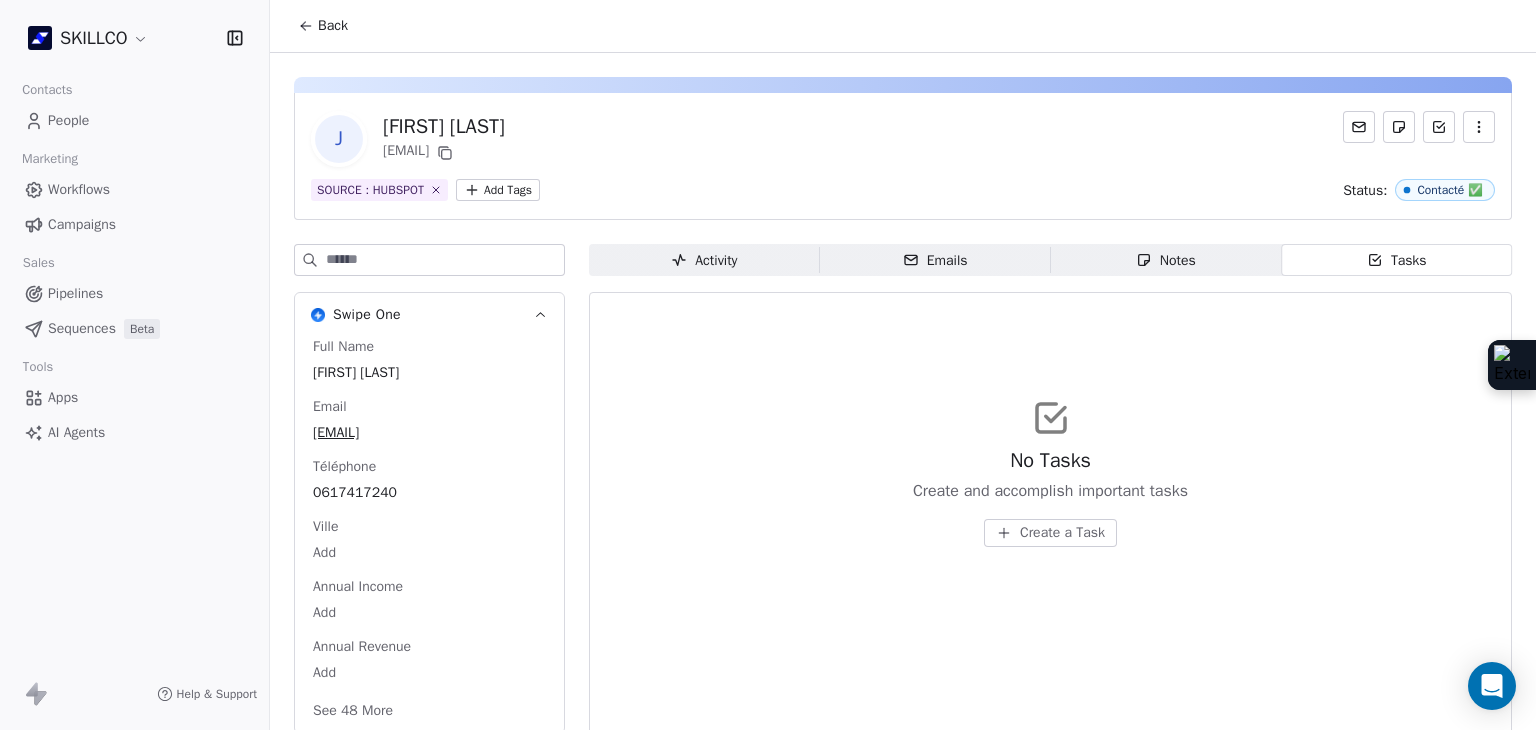 click on "Create a Task" at bounding box center (1062, 533) 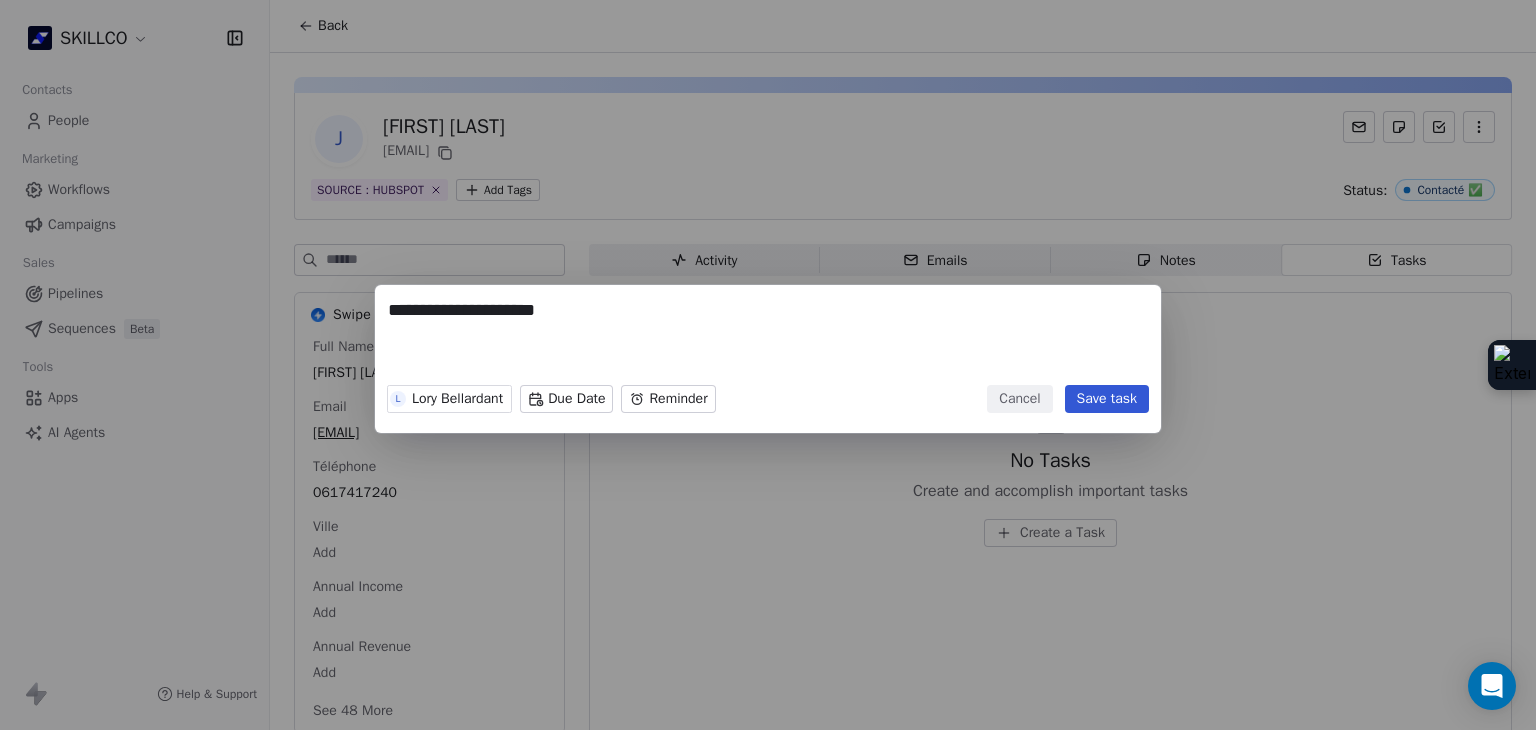 type on "**********" 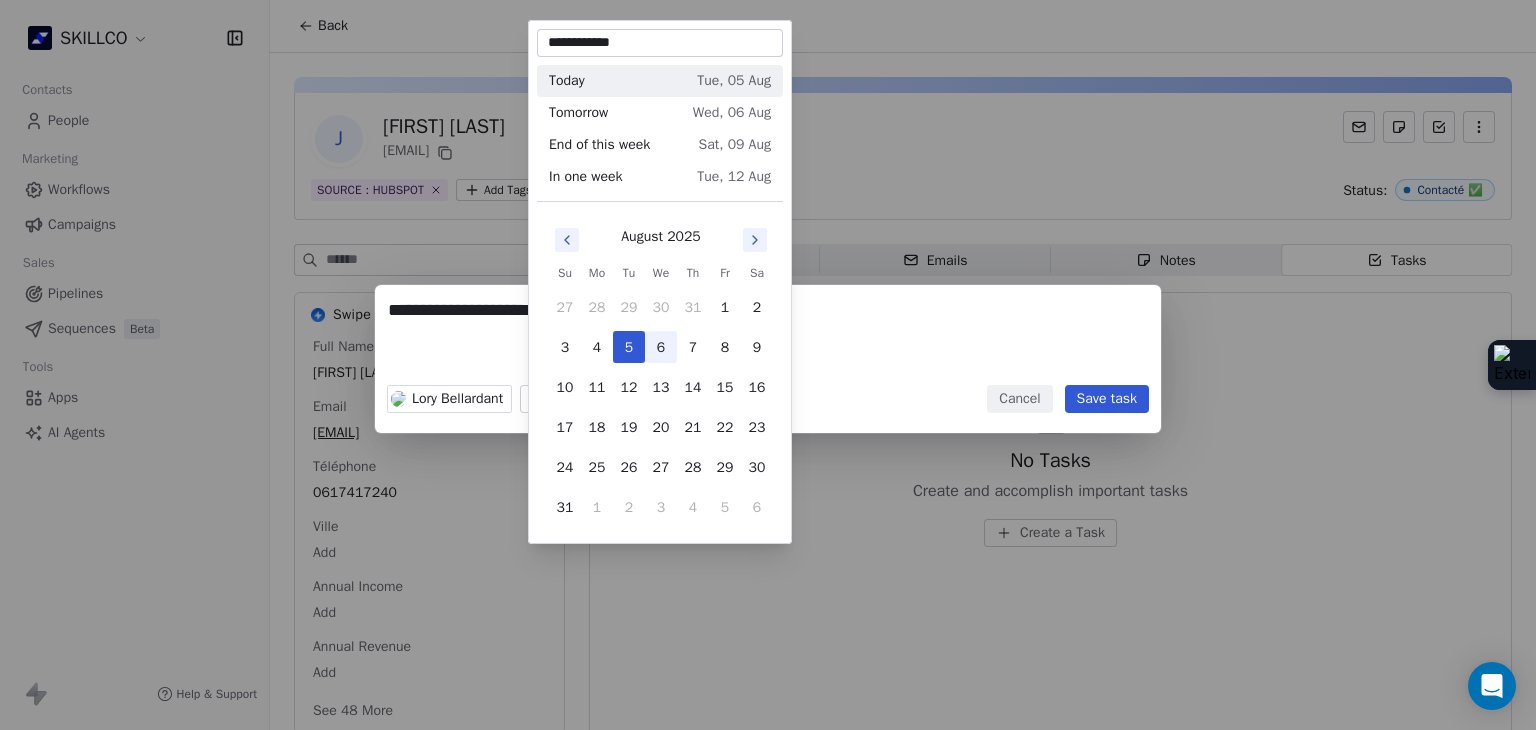 click on "6" at bounding box center (661, 347) 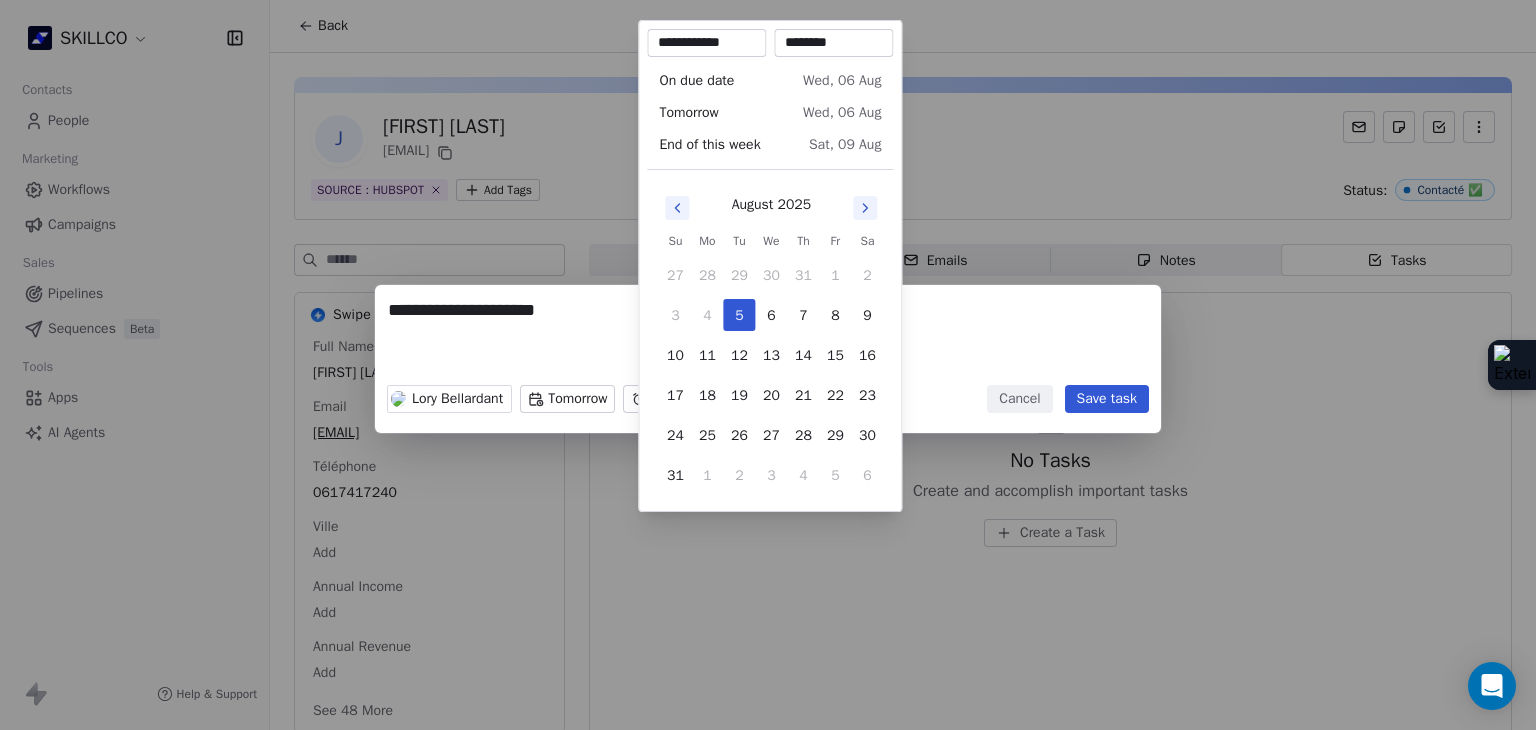 click on "**********" at bounding box center (768, 365) 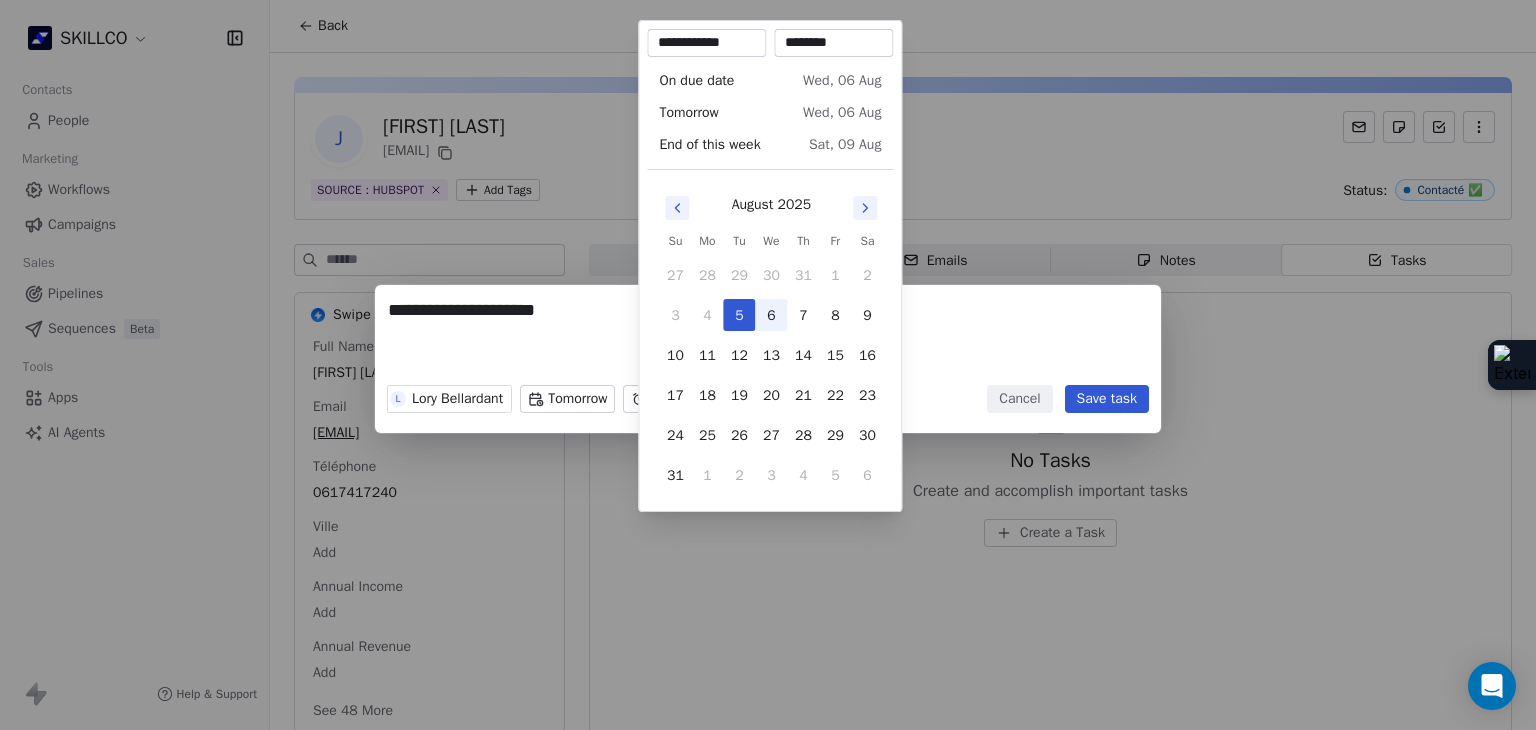 click on "6" at bounding box center (771, 315) 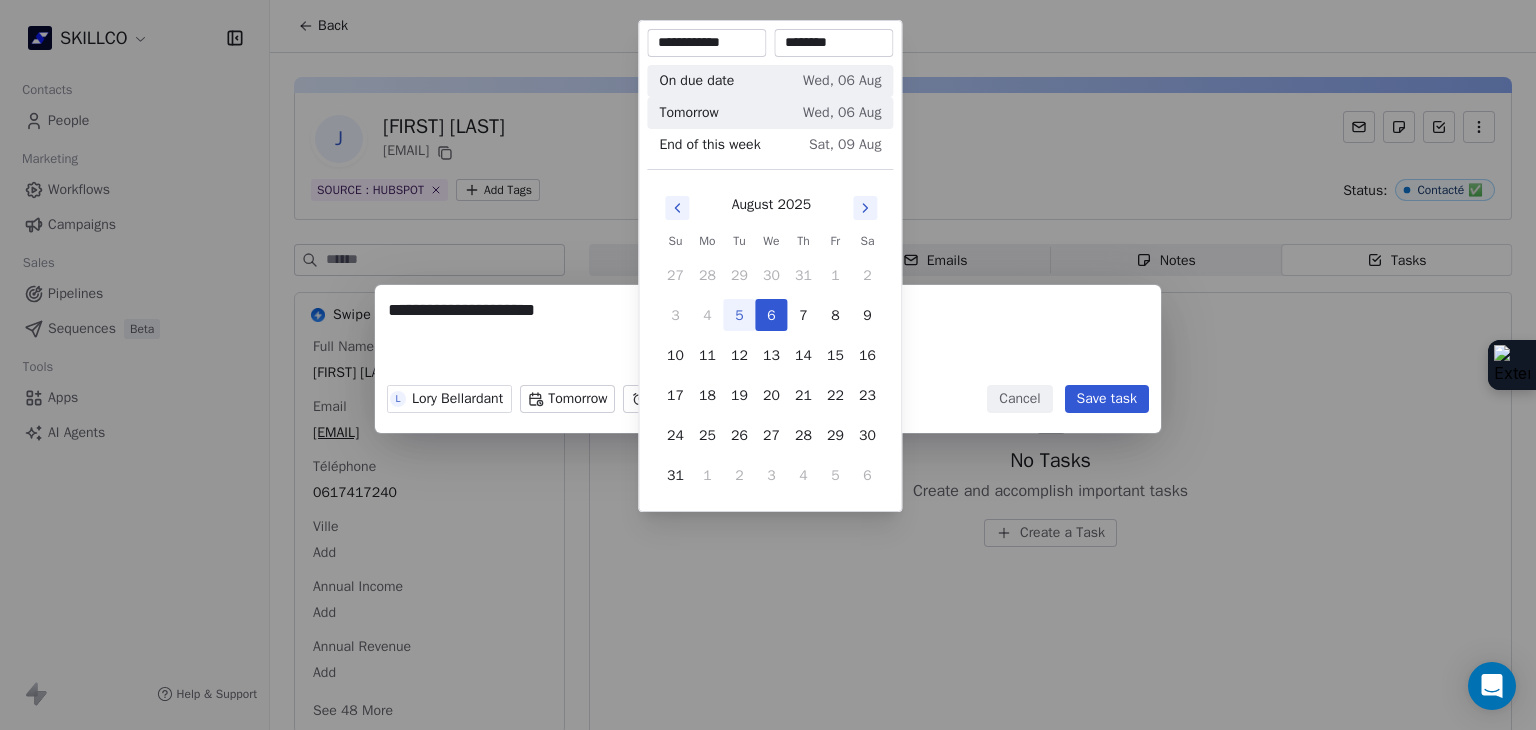 click on "********" at bounding box center (833, 43) 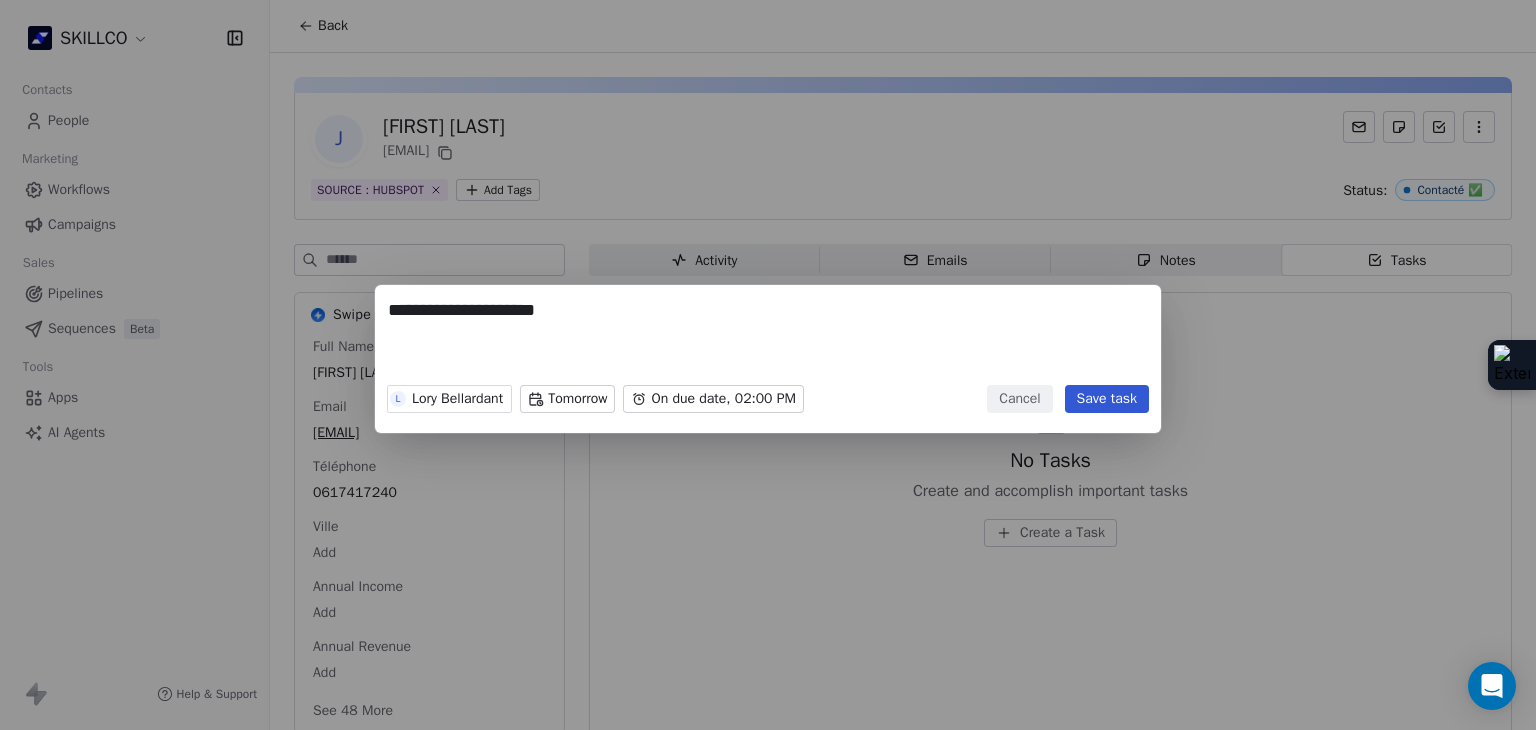 click on "**********" at bounding box center (768, 359) 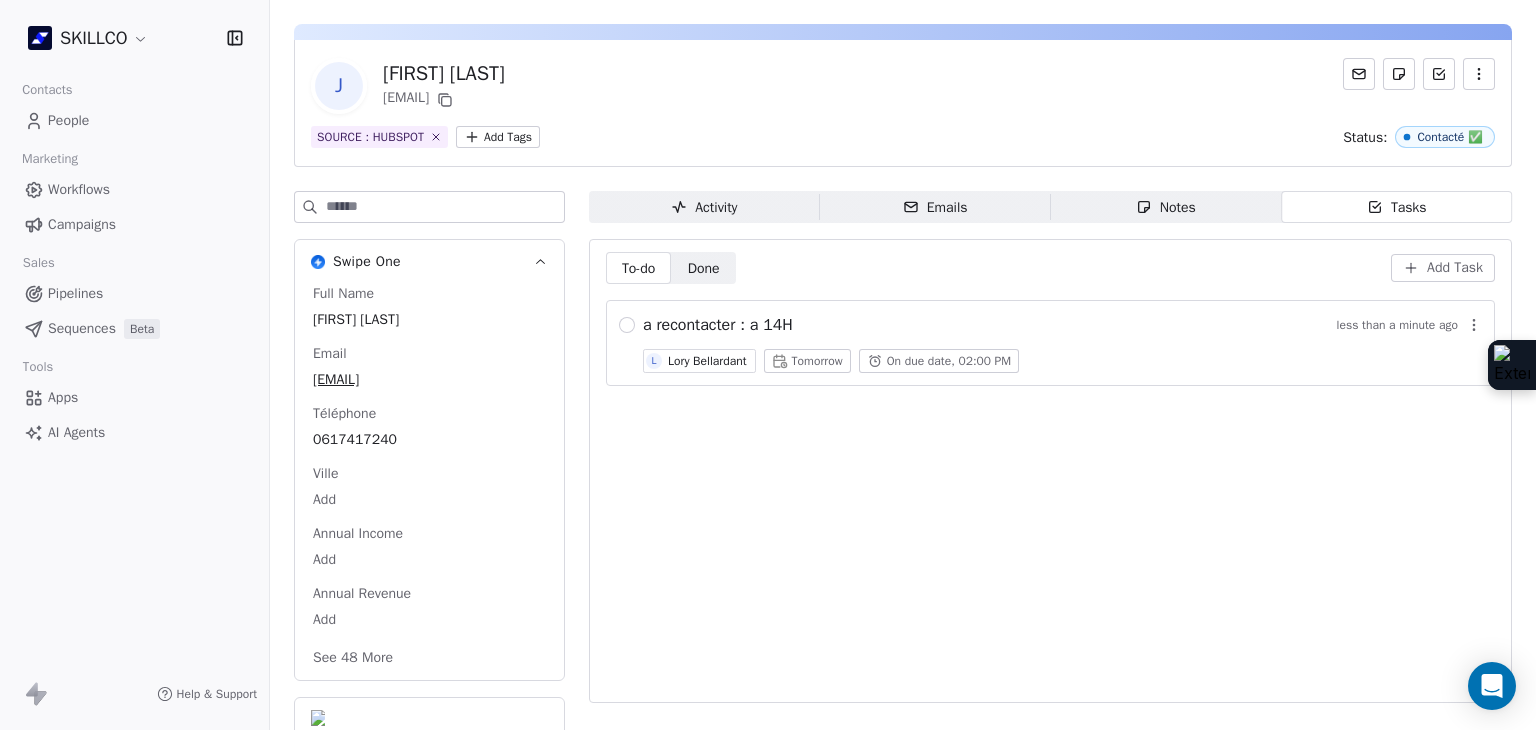 scroll, scrollTop: 77, scrollLeft: 0, axis: vertical 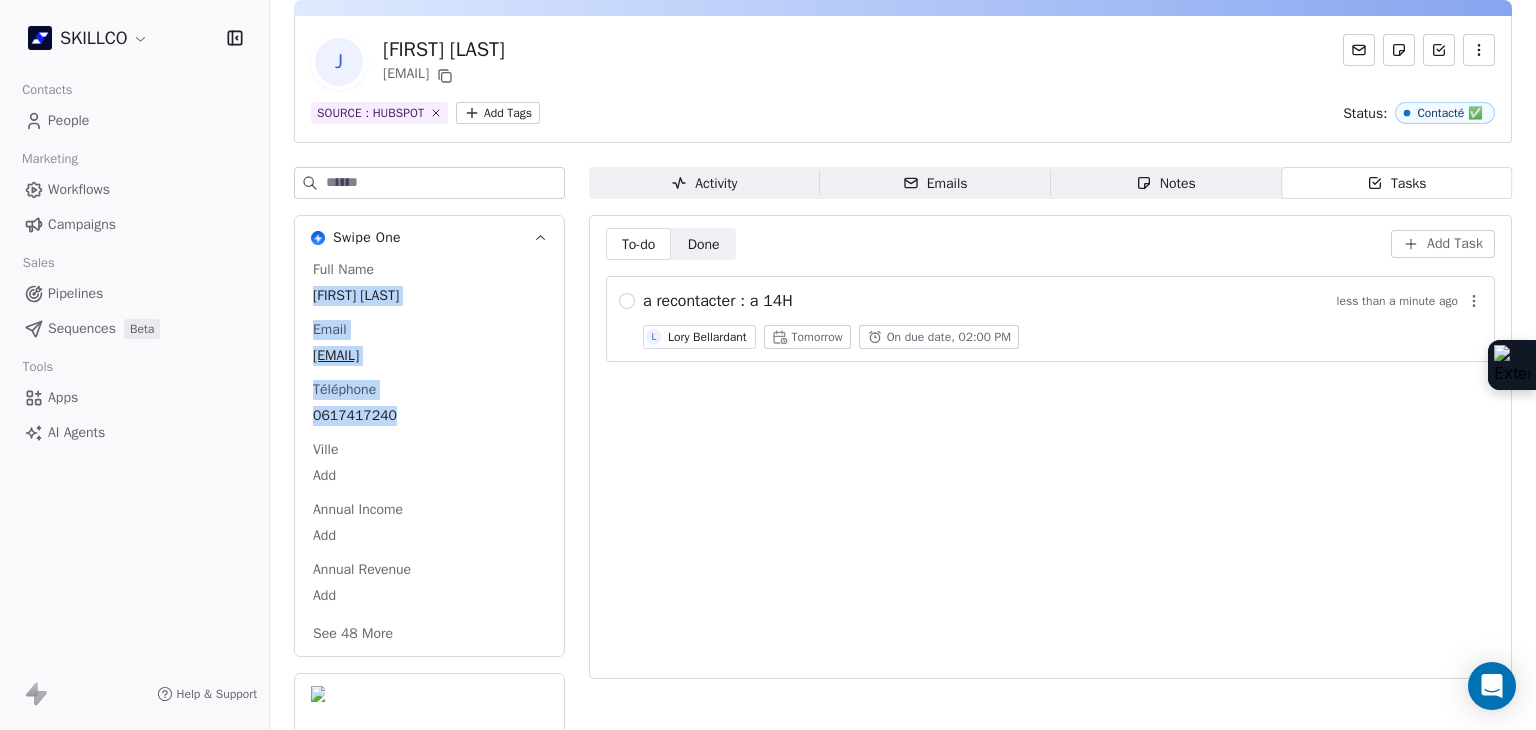 drag, startPoint x: 300, startPoint y: 289, endPoint x: 427, endPoint y: 409, distance: 174.7255 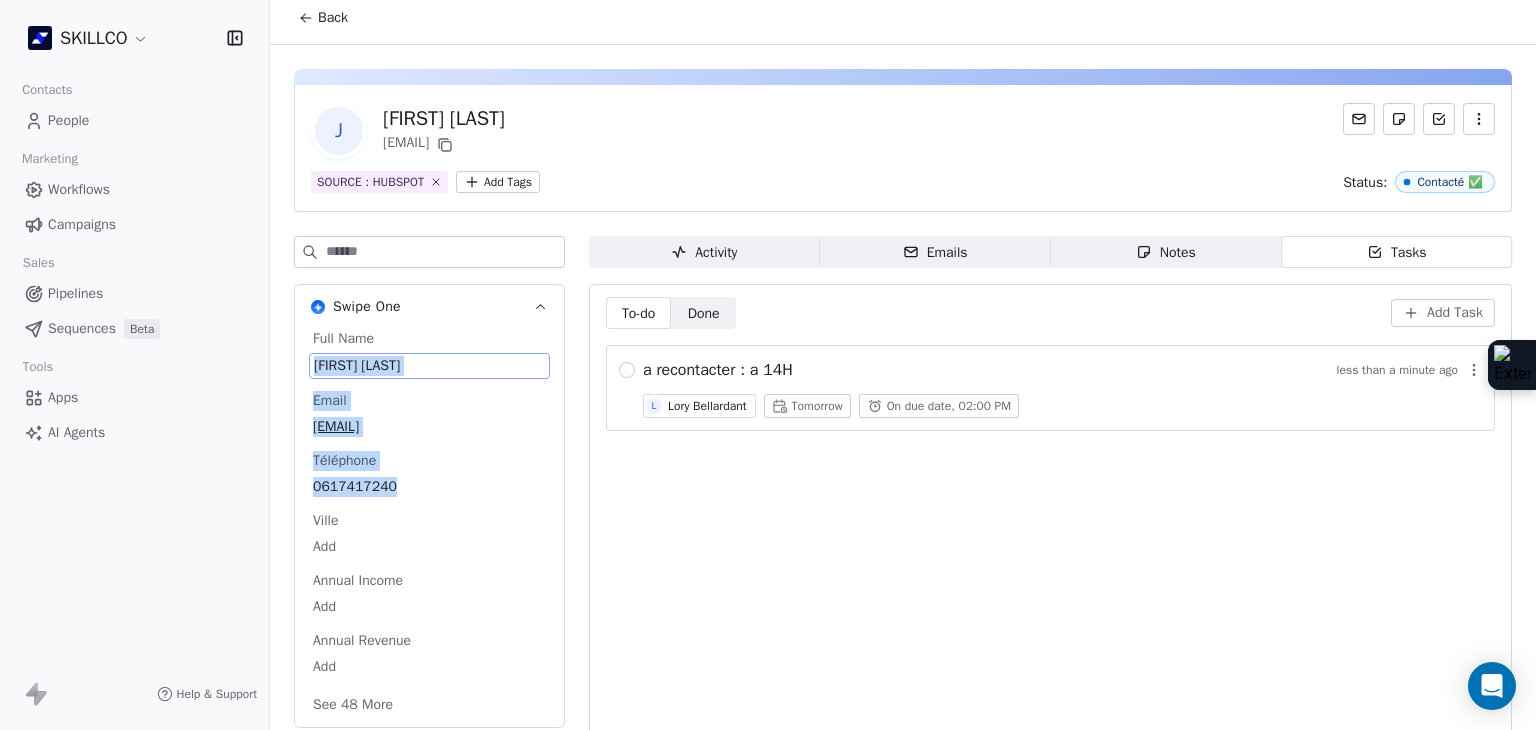 drag, startPoint x: 384, startPoint y: 296, endPoint x: 336, endPoint y: 360, distance: 80 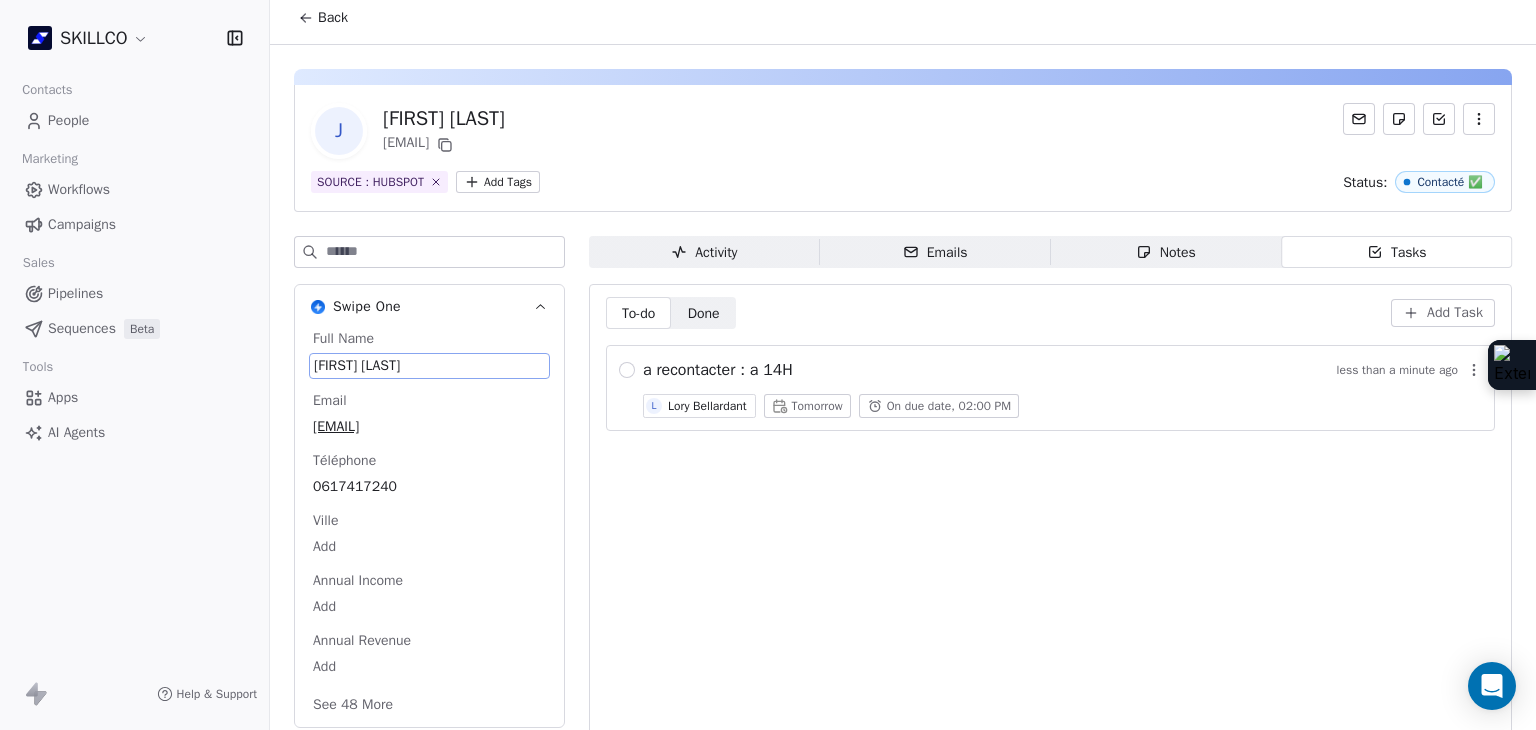 drag, startPoint x: 372, startPoint y: 348, endPoint x: 302, endPoint y: 360, distance: 71.021126 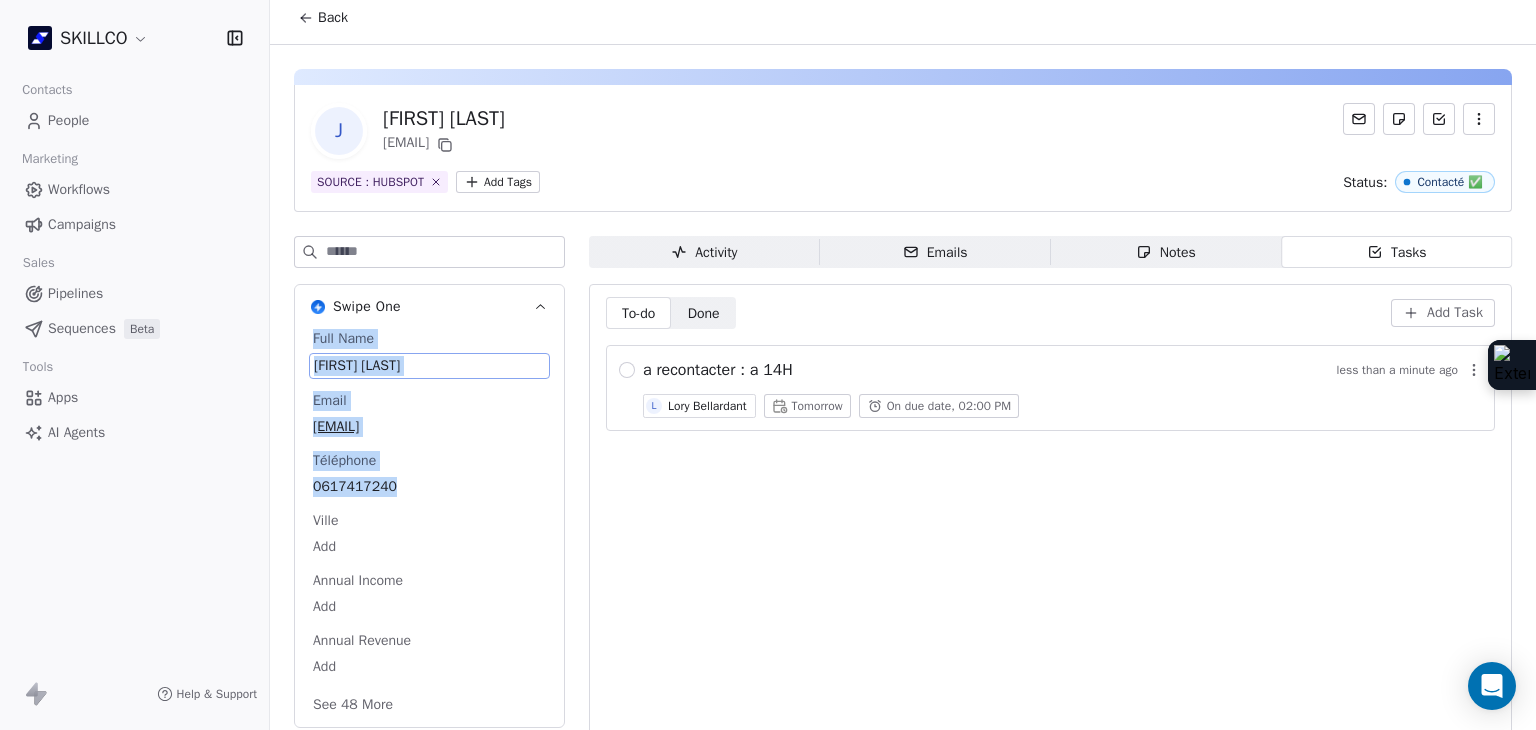 drag, startPoint x: 296, startPoint y: 345, endPoint x: 409, endPoint y: 495, distance: 187.80043 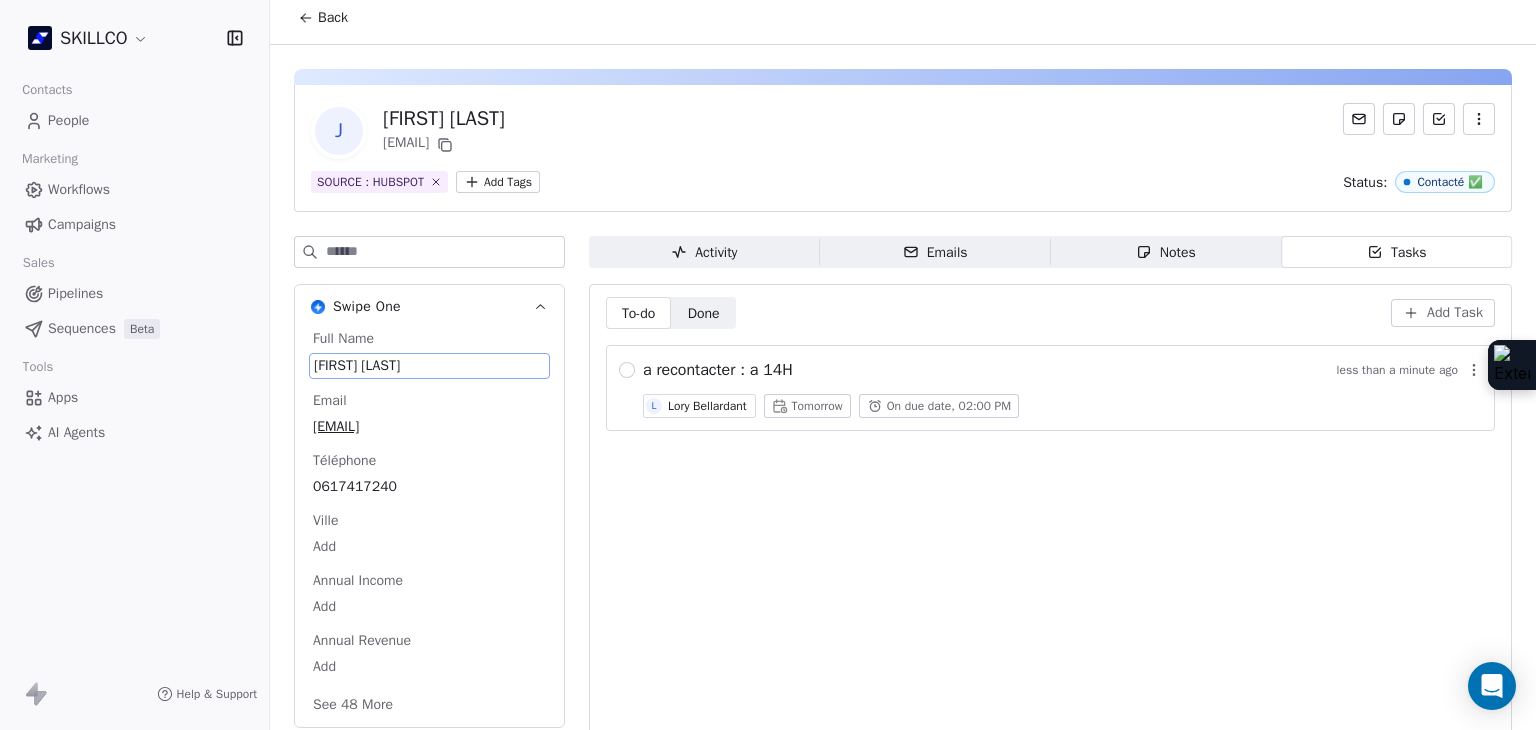 click on "a recontacter : a 14H less than a minute ago" at bounding box center [1062, 370] 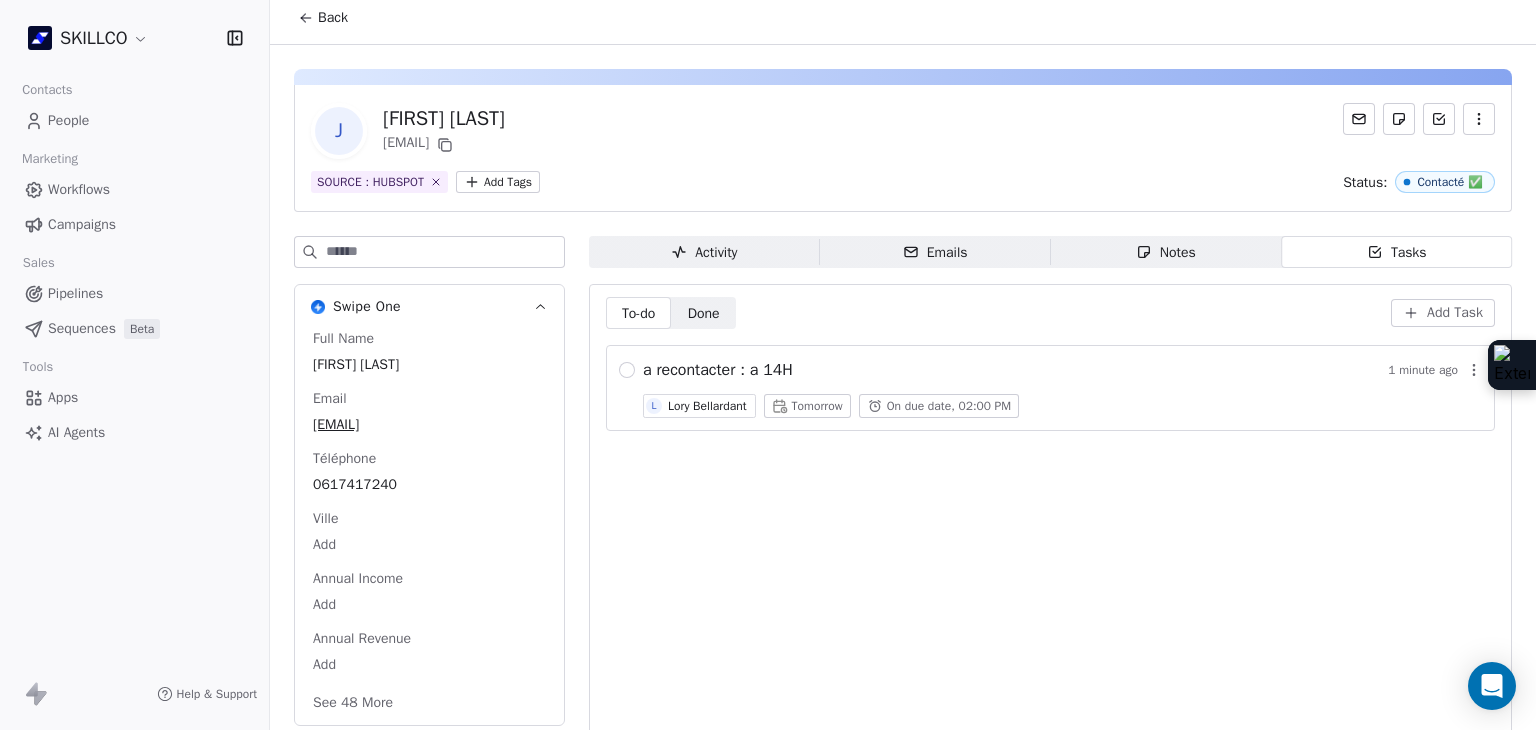 click on "a recontacter : a 14H 1 minute ago" at bounding box center (1062, 370) 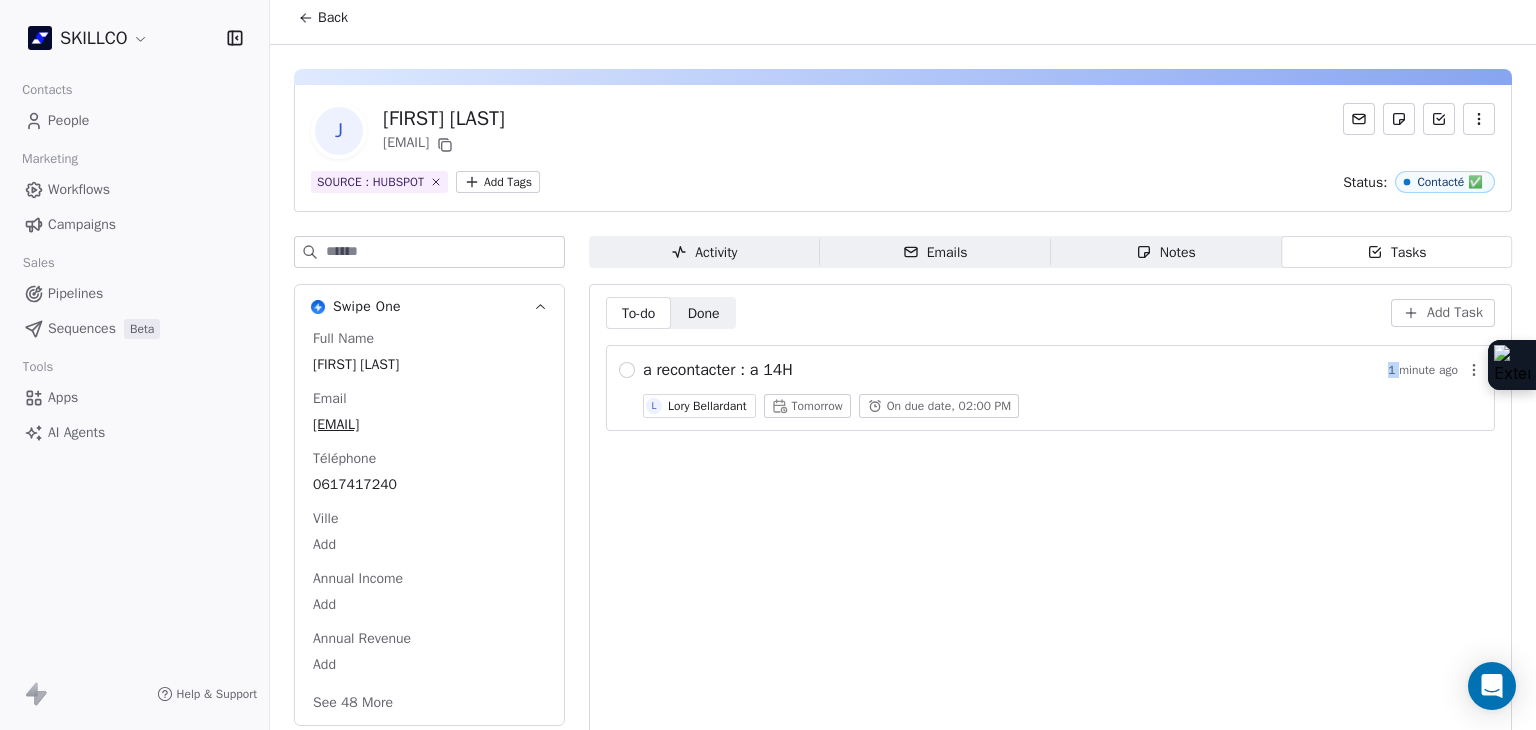 click on "a recontacter : a 14H 1 minute ago" at bounding box center [1062, 370] 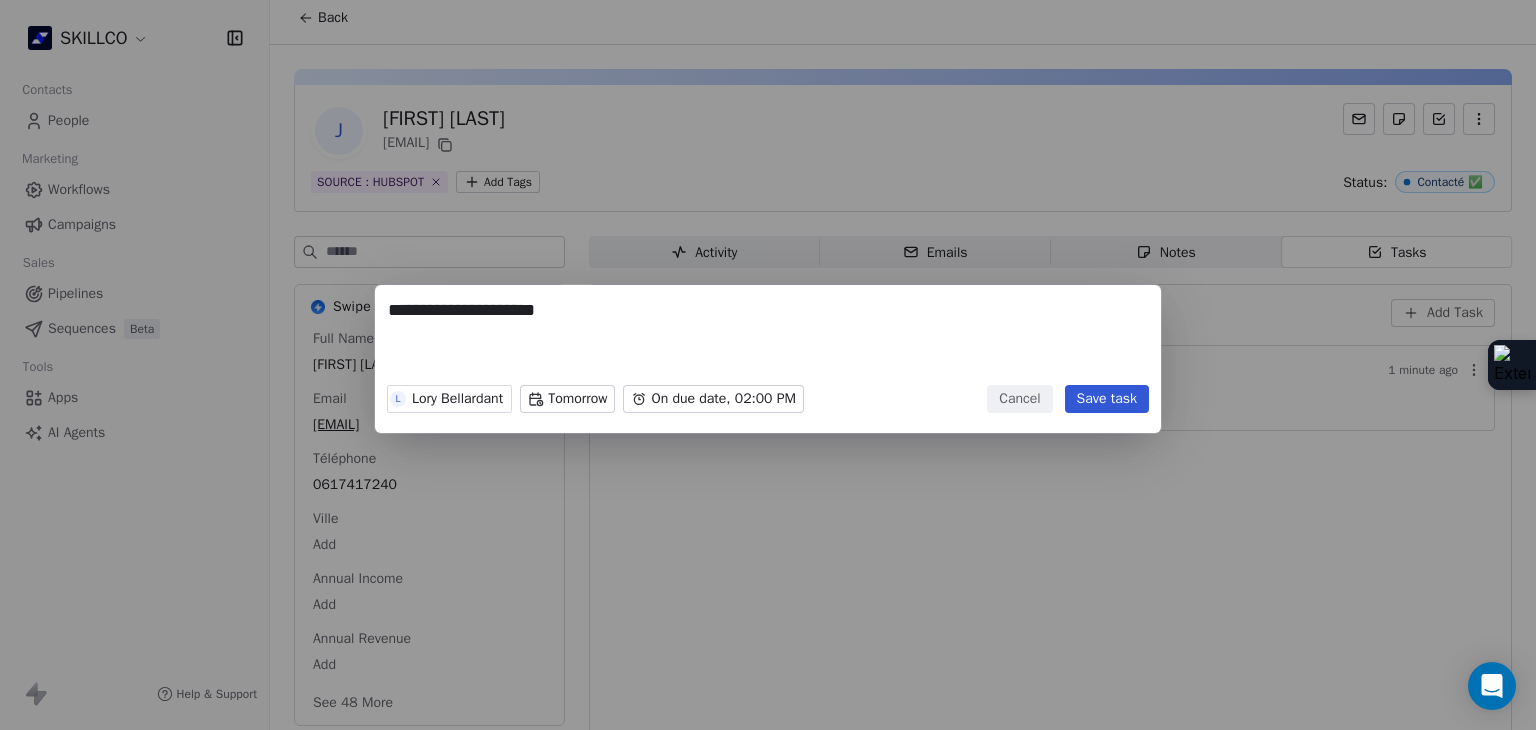 click on "**********" at bounding box center (768, 337) 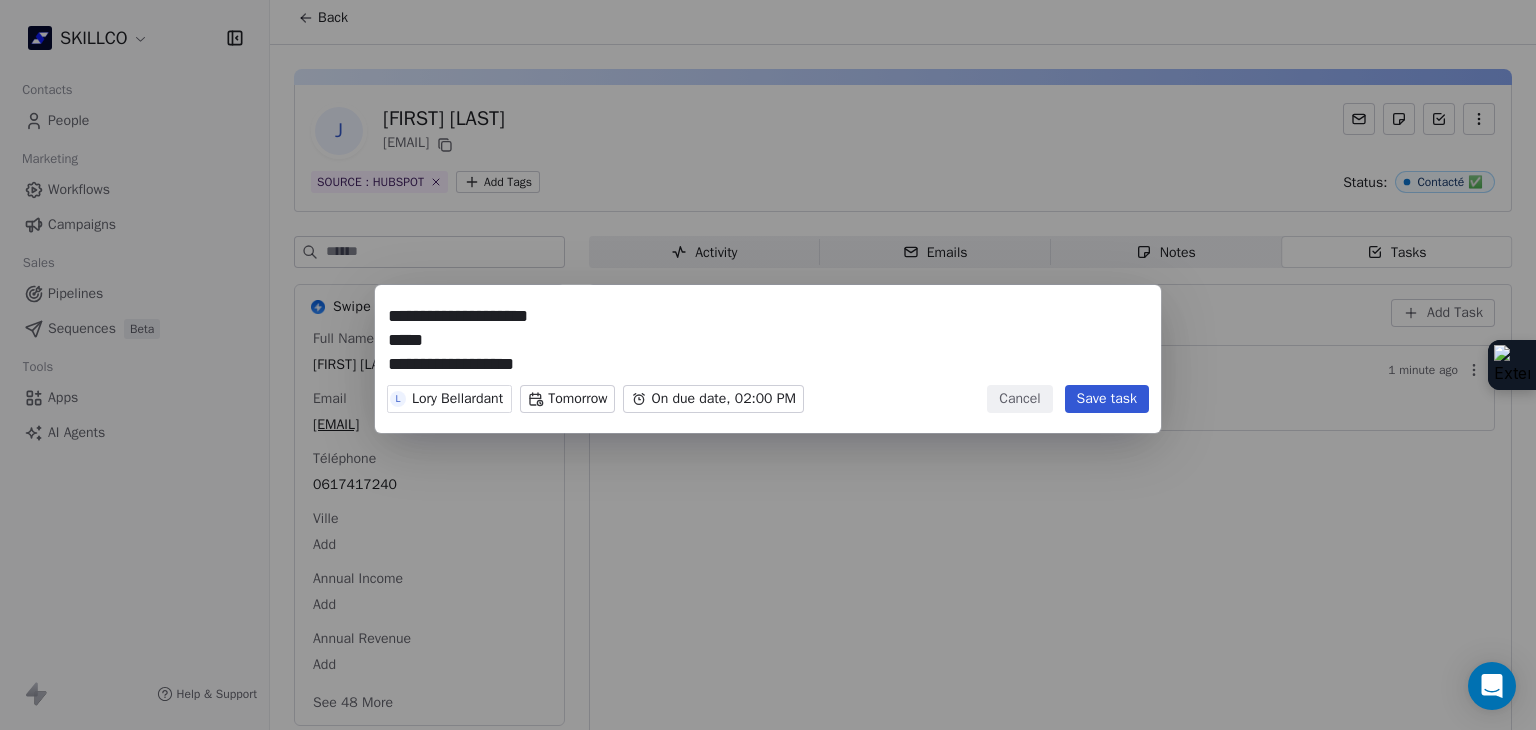 scroll, scrollTop: 0, scrollLeft: 0, axis: both 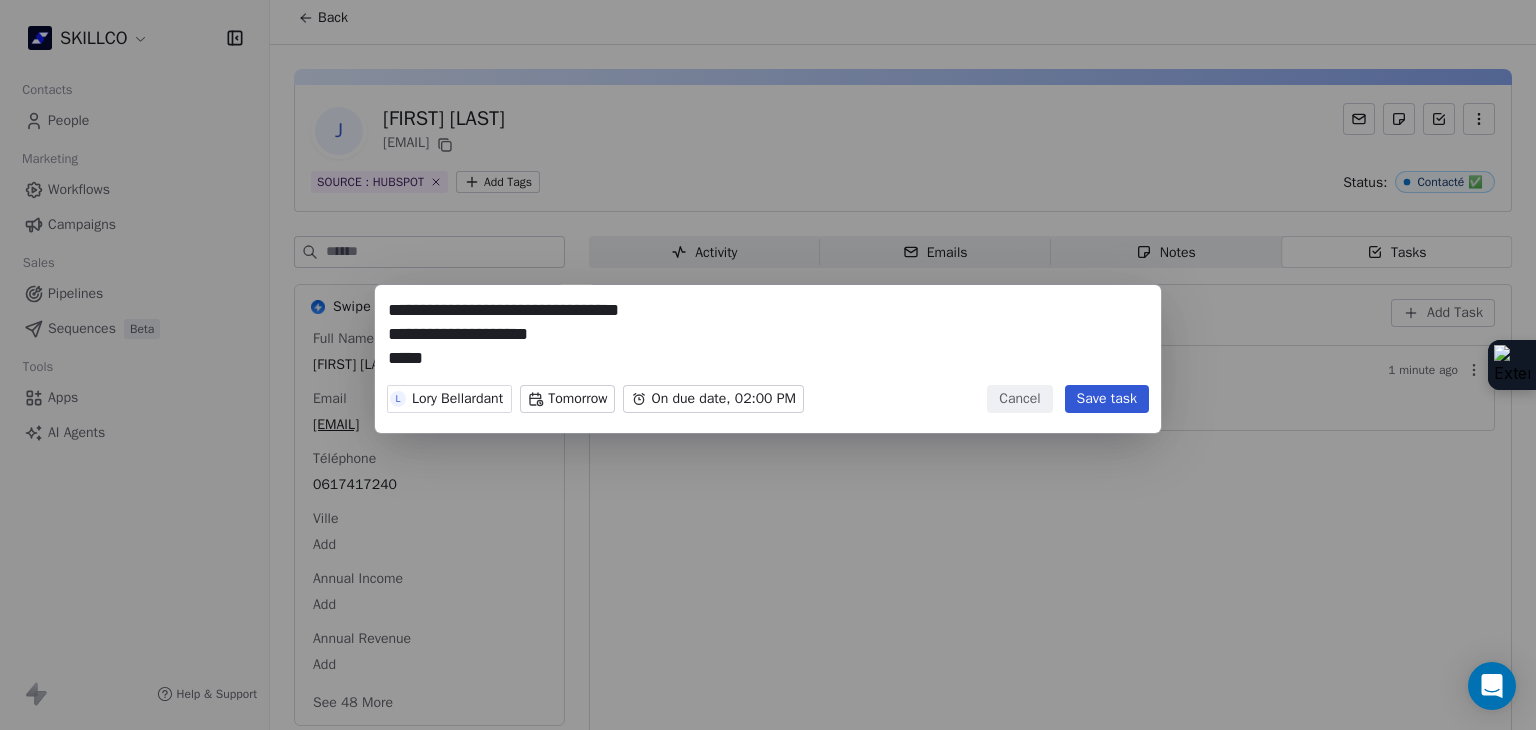 type on "**********" 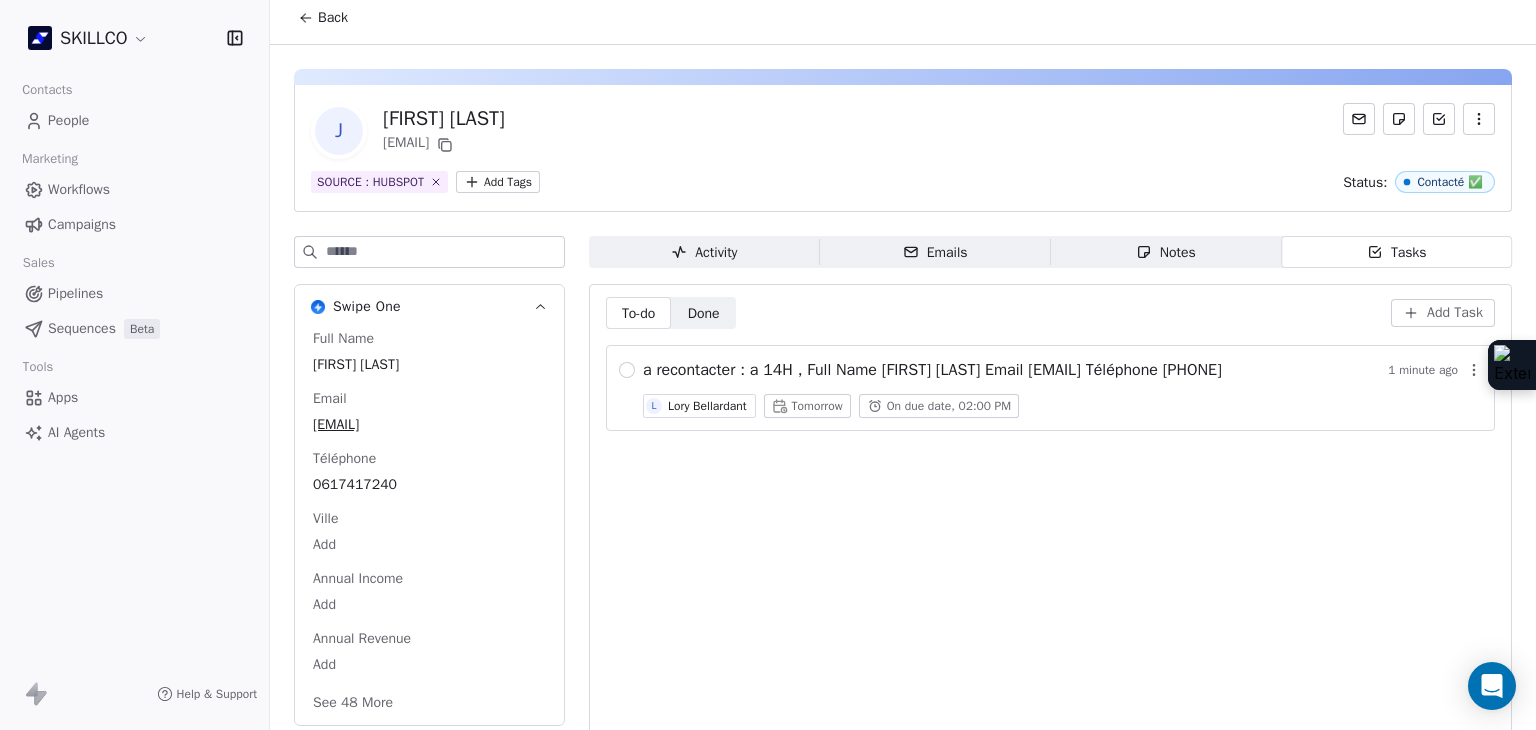 click on "SKILLCO Contacts People Marketing Workflows Campaigns Sales Pipelines Sequences Beta Tools Apps AI Agents Help & Support Back J Jean-François HEUTTE heuttejf@gmail.com SOURCE : HUBSPOT  Add Tags Status:  Contacté ✅ Swipe One Full Name Jean-François HEUTTE Email heuttejf@gmail.com Téléphone 0617417240 Ville Add Annual Income Add Annual Revenue Add See   48   More   Calendly Activity Activity Emails Emails   Notes   Notes Tasks Tasks To-do To-do Done Done   Add Task   a recontacter : a 14H , Full Name
Jean-François HEUTTE
Email
heuttejf@gmail.com
Téléphone
0617417240 1 minute ago L Lory Bellardant   Tomorrow   On due date, 02:00 PM" at bounding box center (768, 365) 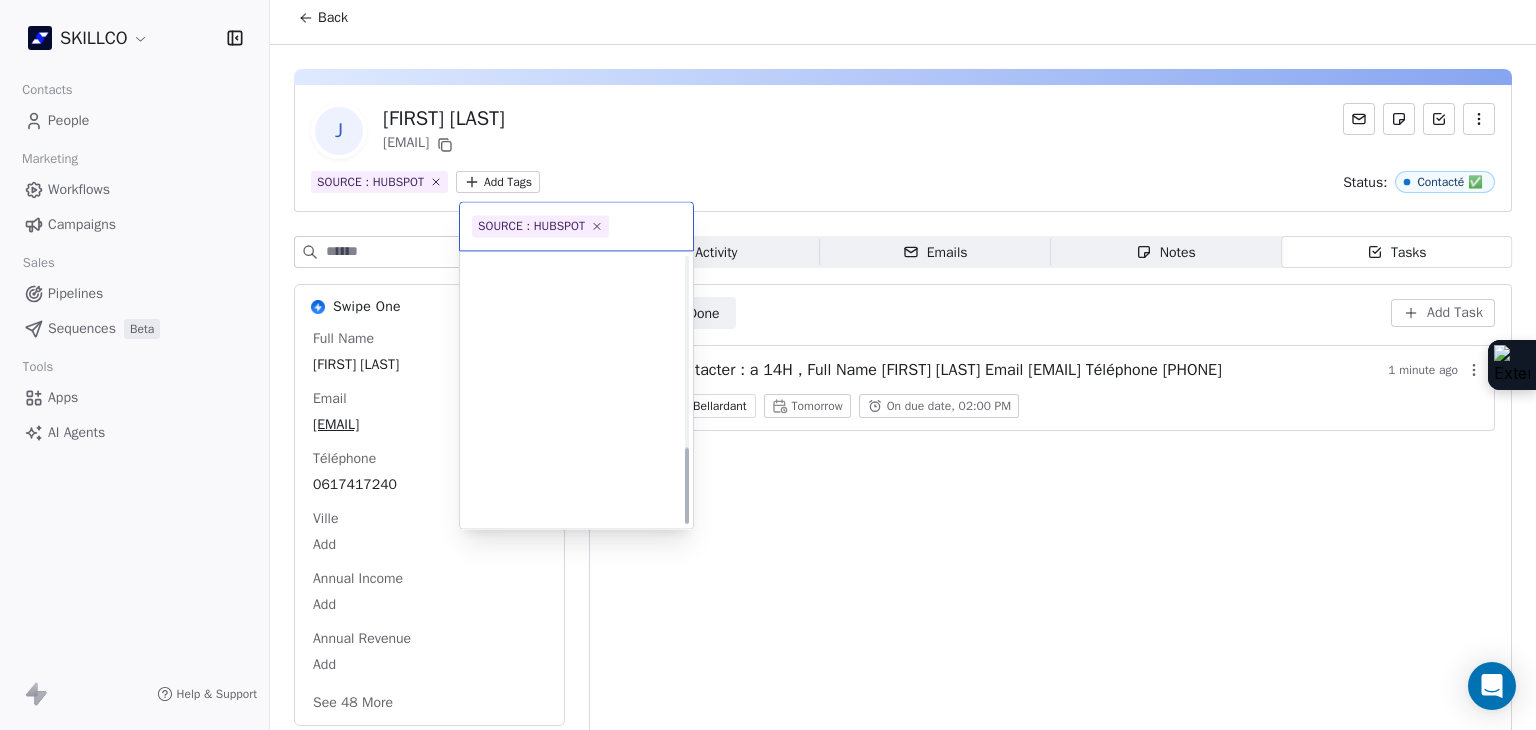 scroll, scrollTop: 658, scrollLeft: 0, axis: vertical 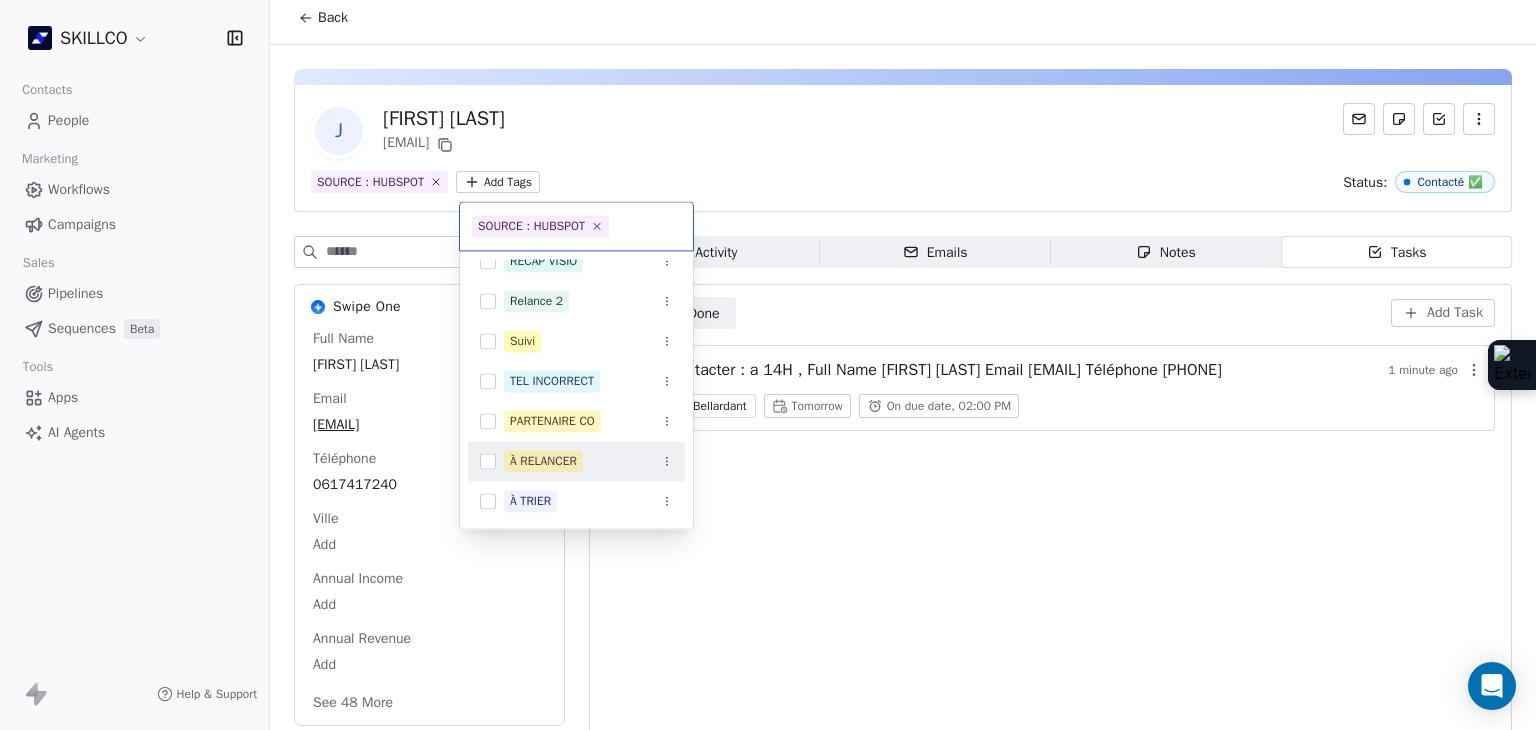 click on "À RELANCER" at bounding box center (588, 461) 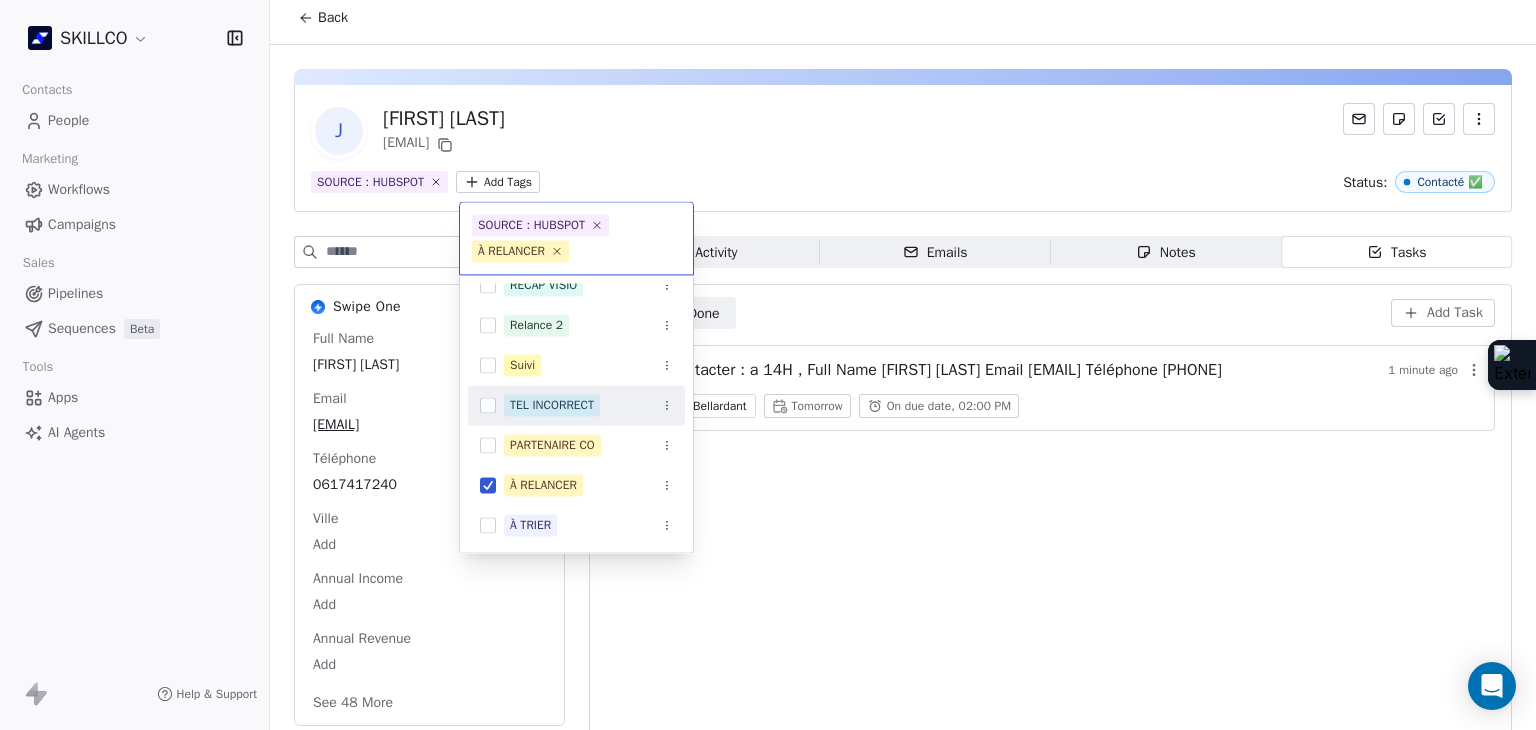 click on "SKILLCO Contacts People Marketing Workflows Campaigns Sales Pipelines Sequences Beta Tools Apps AI Agents Help & Support Back J Jean-François HEUTTE heuttejf@gmail.com SOURCE : HUBSPOT  Add Tags Status:  Contacté ✅ Swipe One Full Name Jean-François HEUTTE Email heuttejf@gmail.com Téléphone 0617417240 Ville Add Annual Income Add Annual Revenue Add See   48   More   Calendly Activity Activity Emails Emails   Notes   Notes Tasks Tasks To-do To-do Done Done   Add Task   a recontacter : a 14H , Full Name
Jean-François HEUTTE
Email
heuttejf@gmail.com
Téléphone
0617417240 1 minute ago L Lory Bellardant   Tomorrow   On due date, 02:00 PM
SOURCE : HUBSPOT À RELANCER 2. LEAD Mail envoyé OF MONTPELLIER 1. NOUVEAU PROSPECTION FORMATION IA RECAP VISIO Relance 2 Suivi TEL INCORRECT PARTENAIRE CO À RELANCER À TRIER" at bounding box center (768, 365) 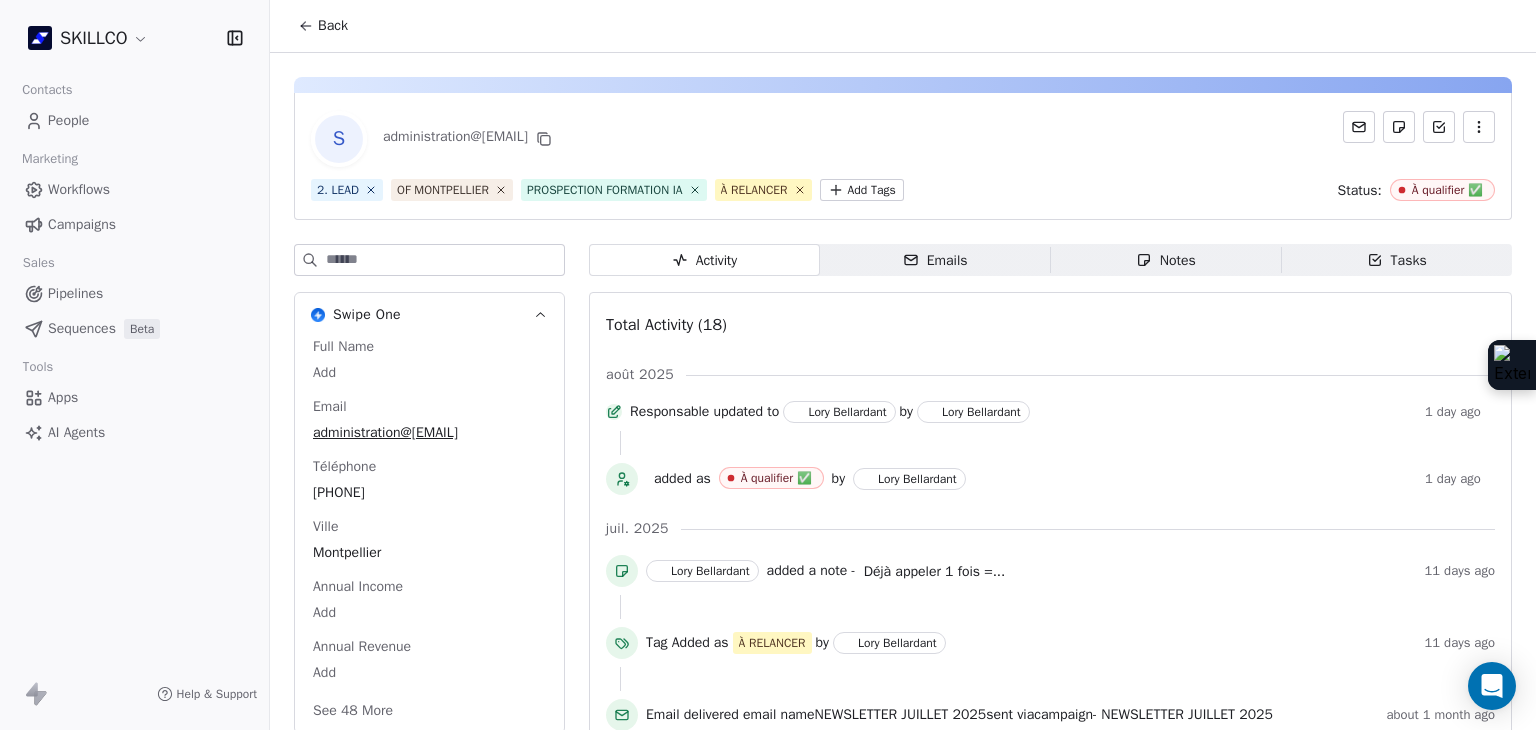 scroll, scrollTop: 0, scrollLeft: 0, axis: both 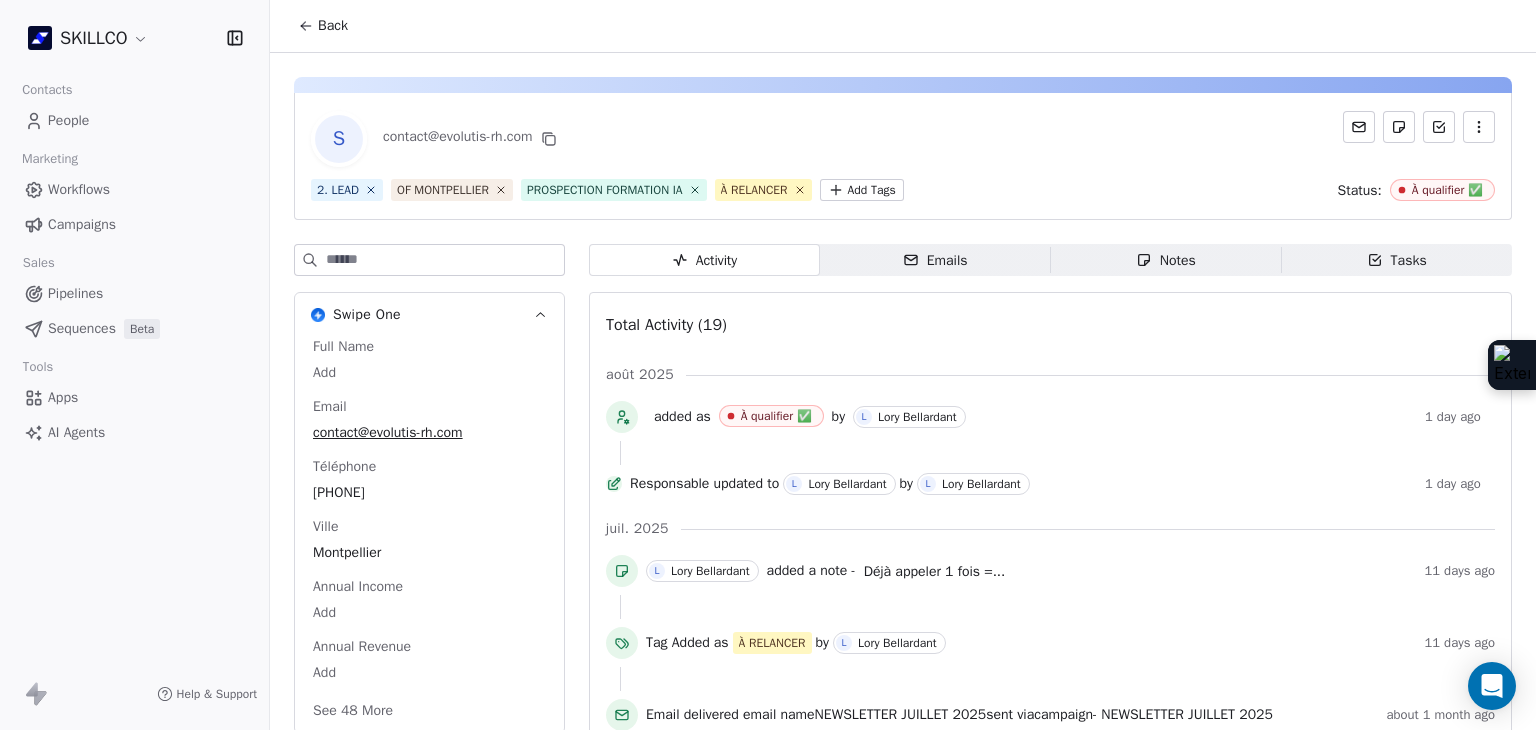 click on "S contact@evolutis-rh.com 2. LEAD OF MONTPELLIER PROSPECTION FORMATION IA À RELANCER  Add Tags Status:  À qualifier ✅" at bounding box center (903, 156) 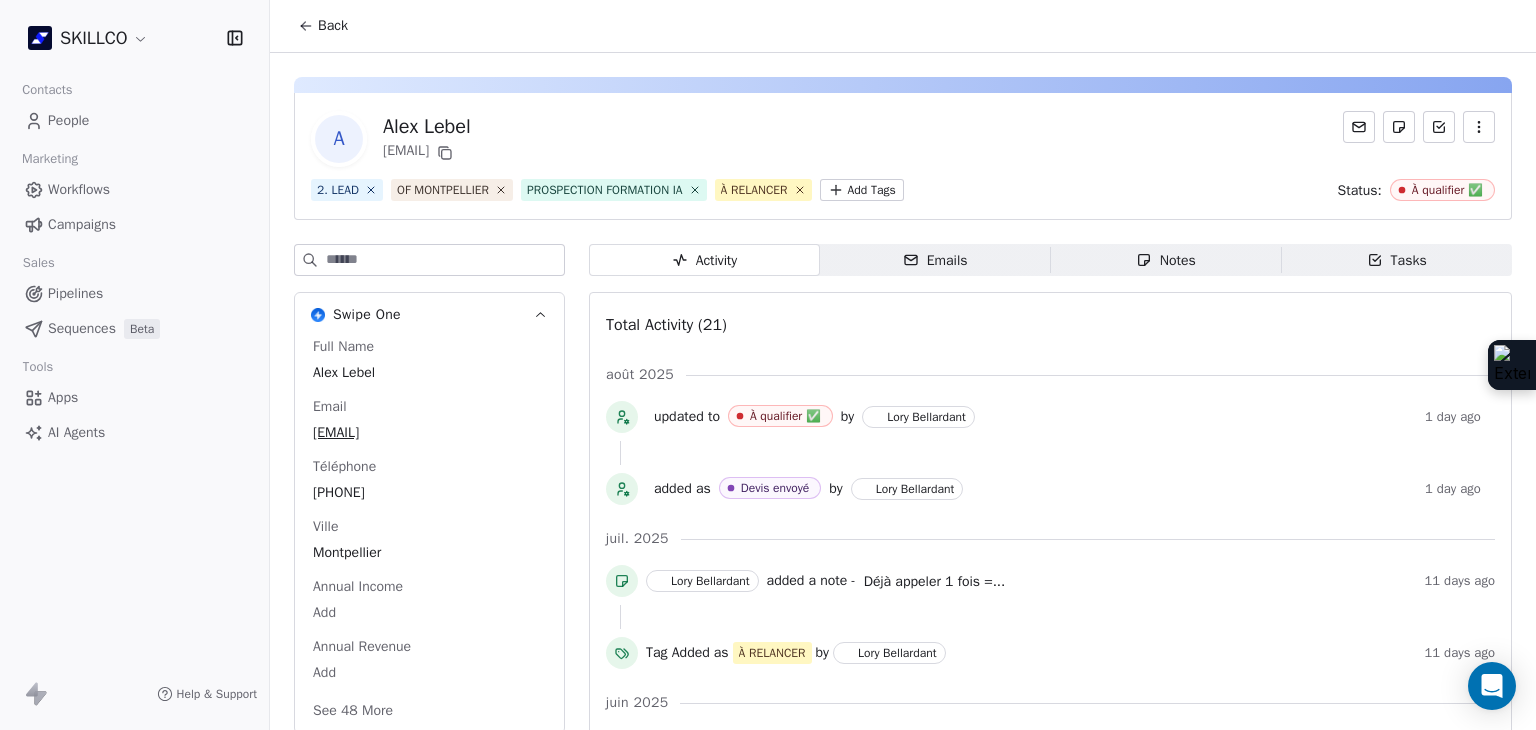 scroll, scrollTop: 0, scrollLeft: 0, axis: both 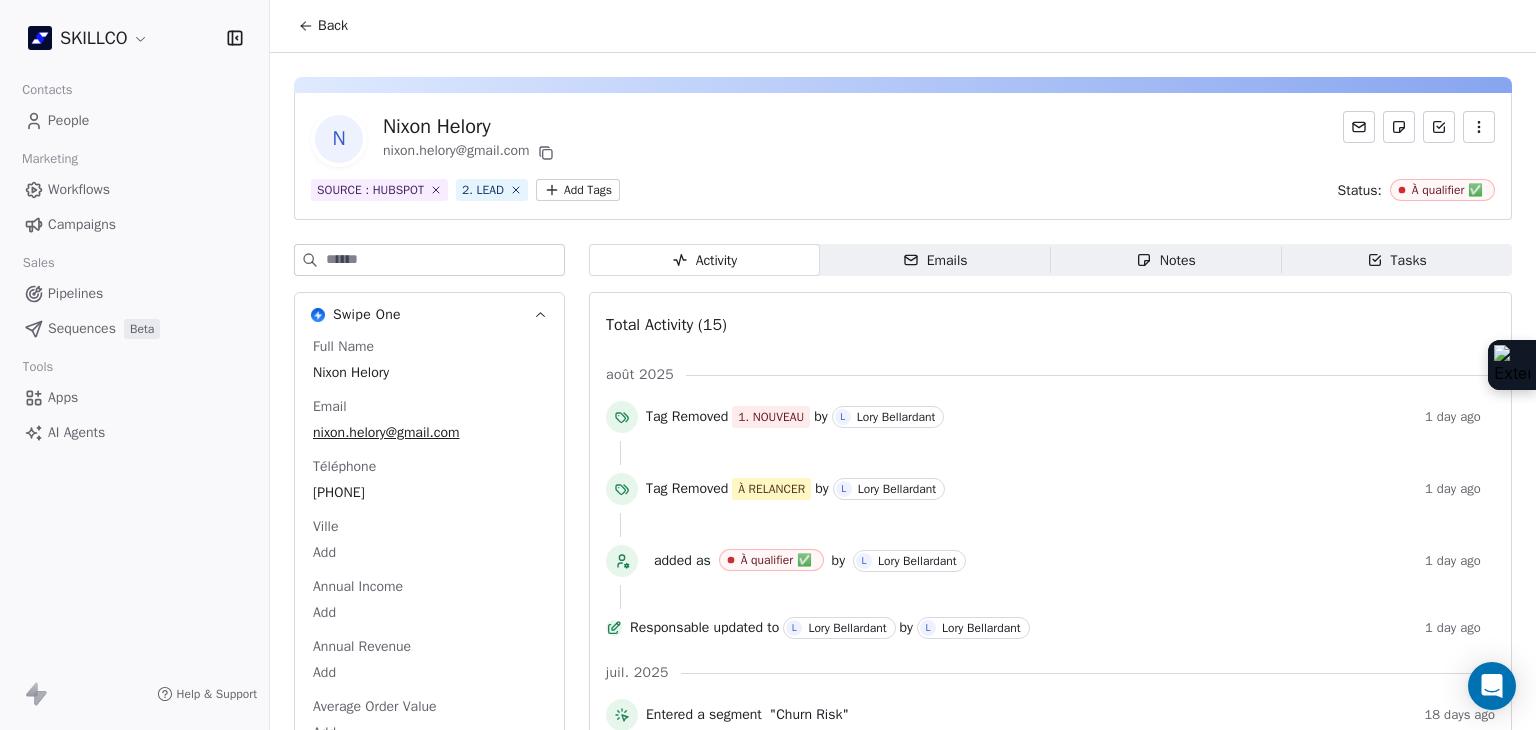 click on "N Nixon Helory nixon.helory@gmail.com" at bounding box center [903, 139] 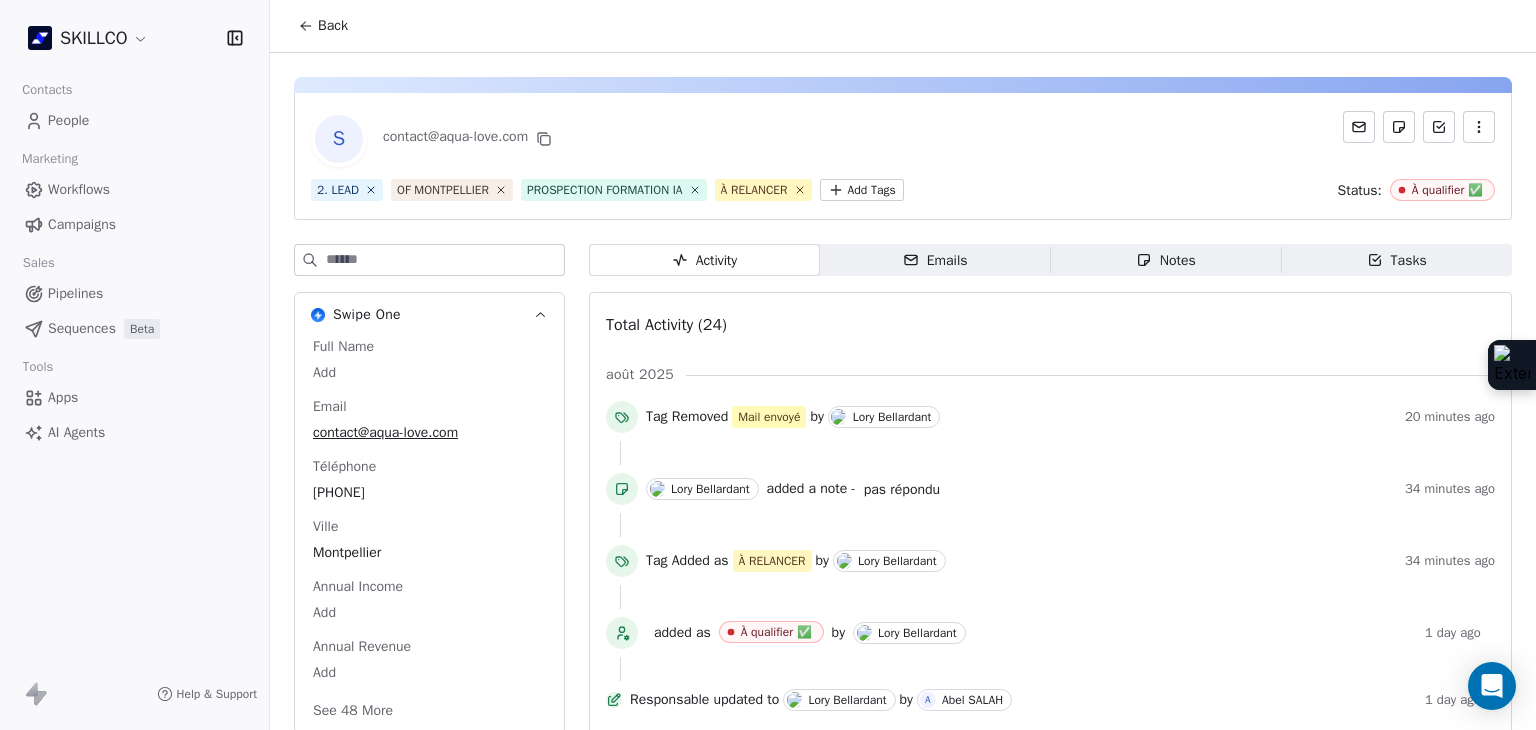scroll, scrollTop: 0, scrollLeft: 0, axis: both 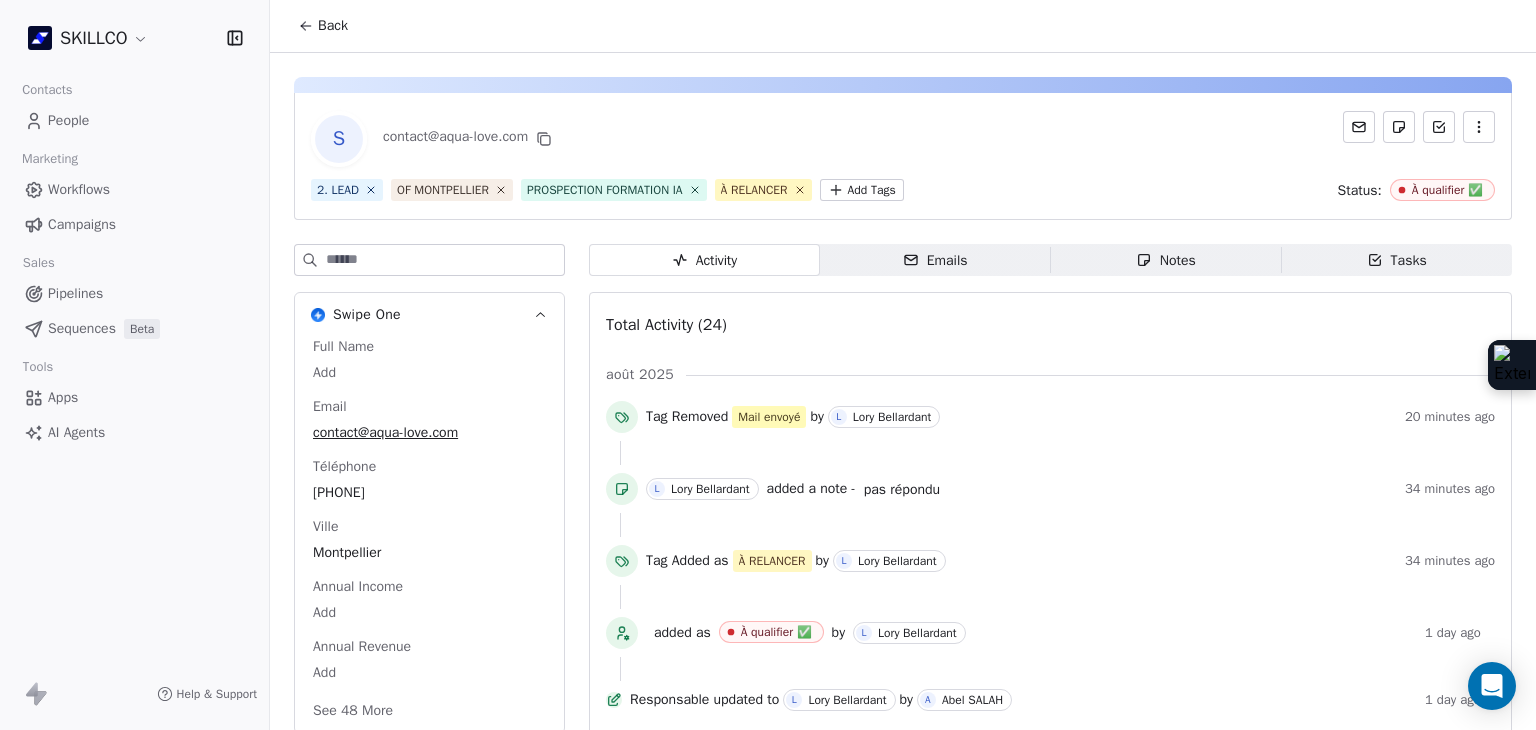 click on "Emails" at bounding box center (935, 260) 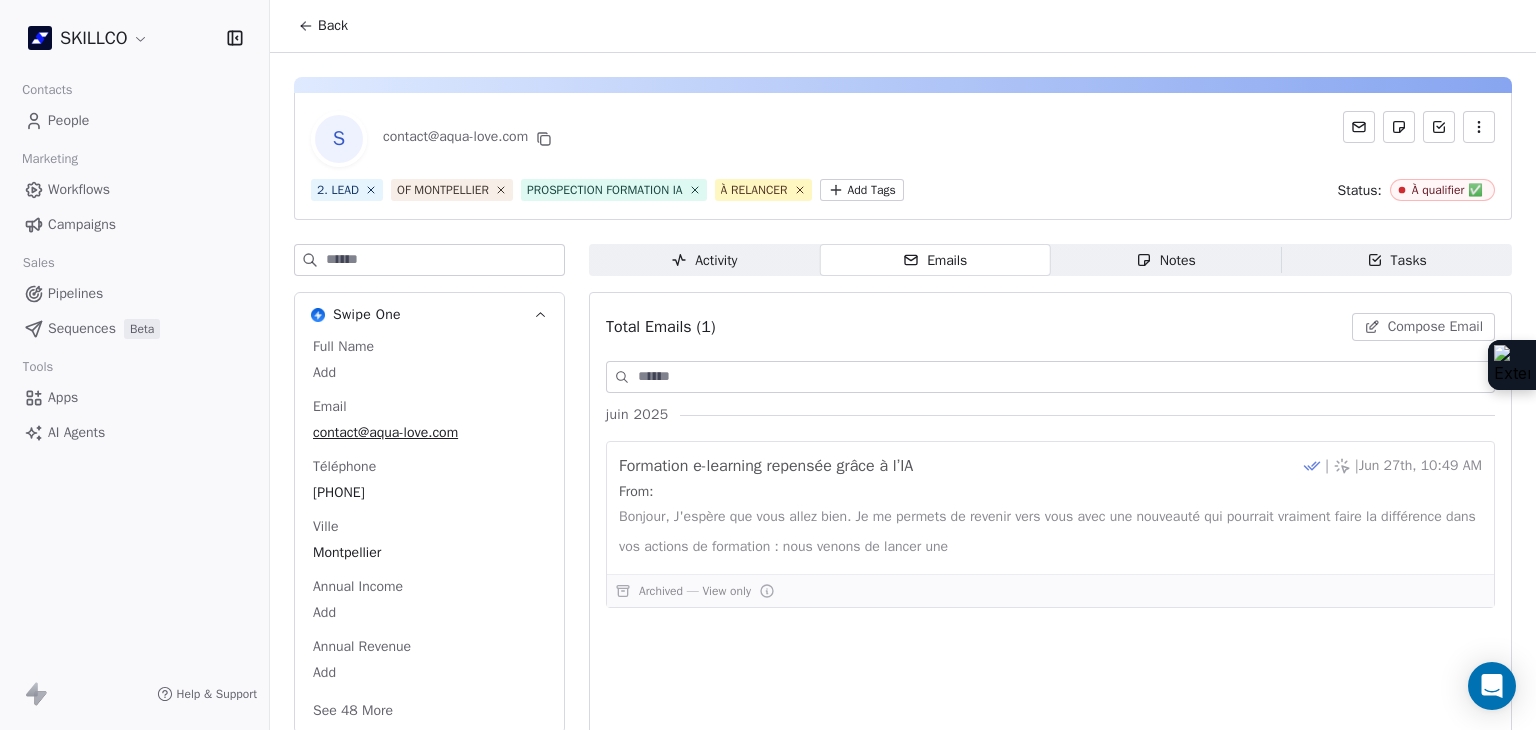 click on "Notes" at bounding box center [1166, 260] 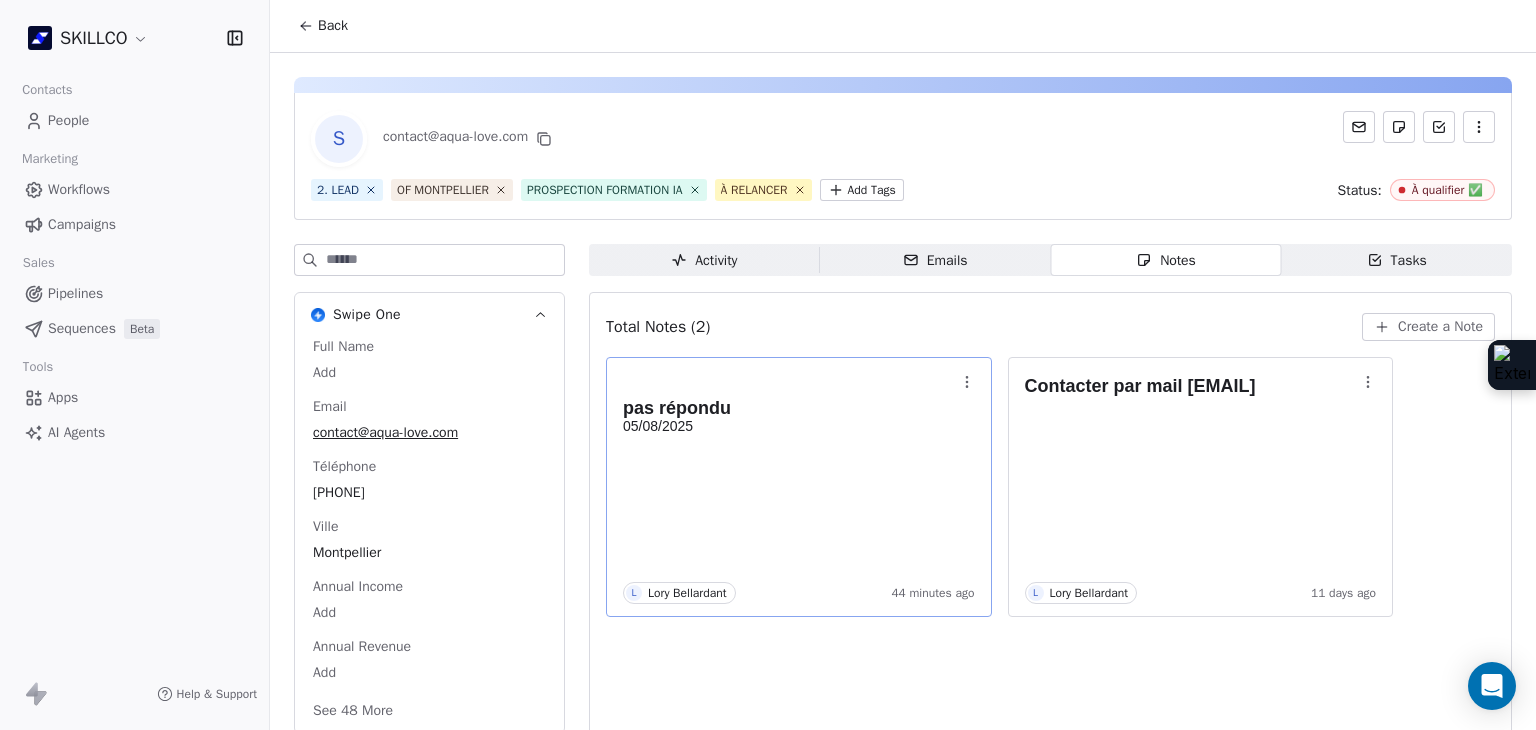 click on "SKILLCO Contacts People Marketing Workflows Campaigns Sales Pipelines Sequences Beta Tools Apps AI Agents Help & Support Back S contact@aqua-love.com 2. LEAD OF MONTPELLIER PROSPECTION FORMATION IA À RELANCER  Add Tags Status:  À qualifier ✅ Swipe One Full Name Add Email contact@aqua-love.com Téléphone 33750529797 Ville Montpellier Annual Income Add Annual Revenue Add See   48   More   Calendly Activity Activity Emails Emails   Notes   Notes Tasks Tasks Total Notes (2)   Create a Note pas répondu 05/08/2025 L Lory Bellardant 44 minutes ago Contacter par mail dtf@aqualove.com L Lory Bellardant 11 days ago" at bounding box center [768, 365] 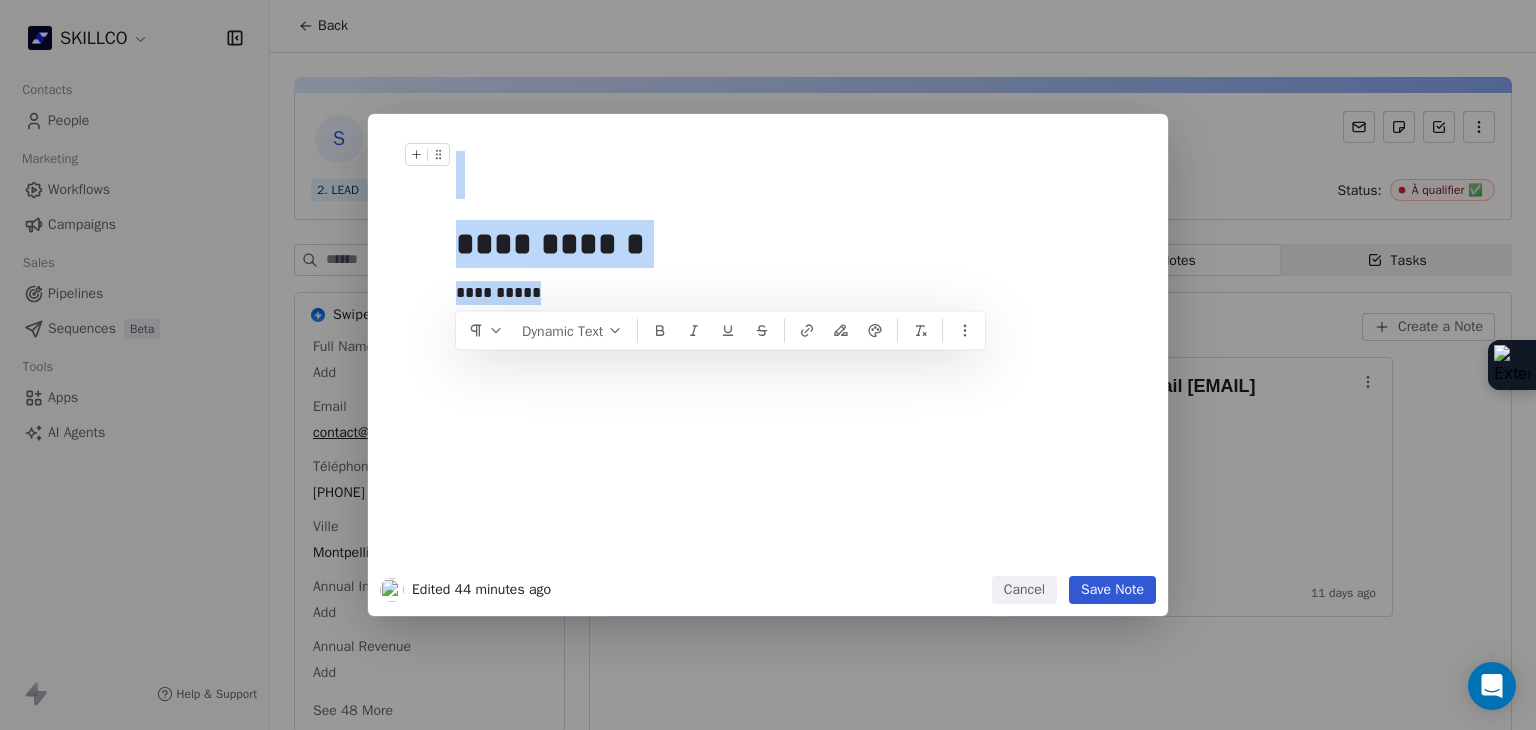 drag, startPoint x: 624, startPoint y: 329, endPoint x: 438, endPoint y: 189, distance: 232.80034 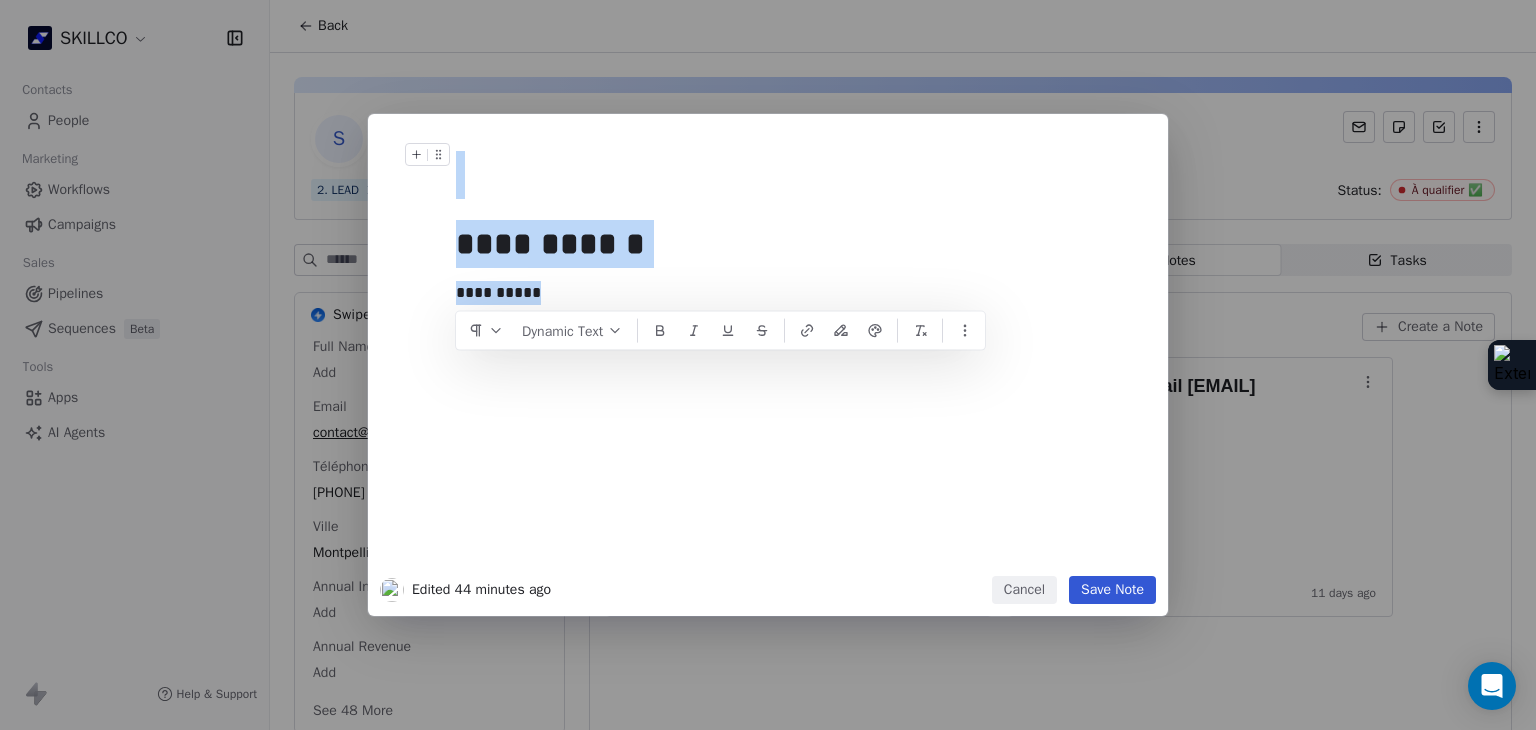 click on "**********" at bounding box center [768, 351] 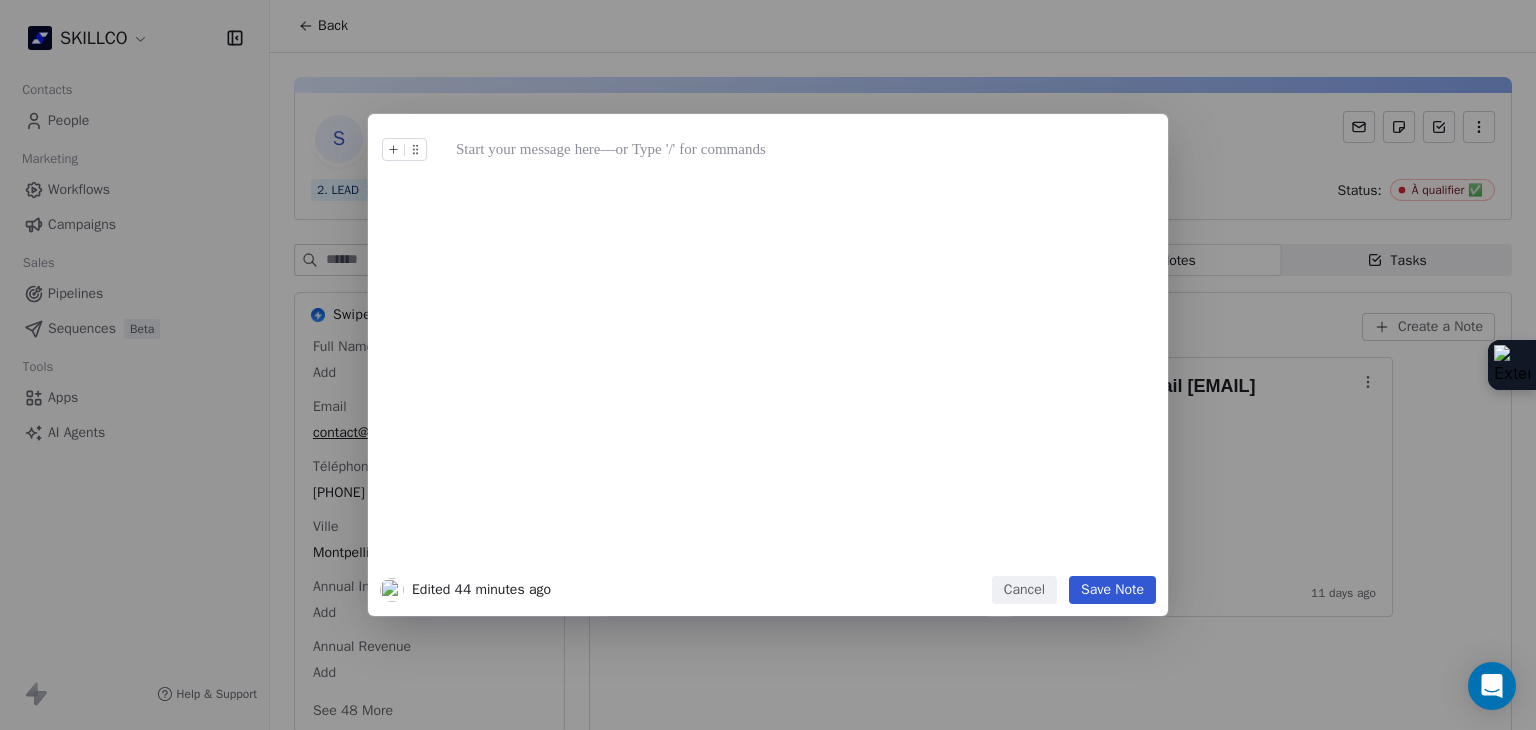 type 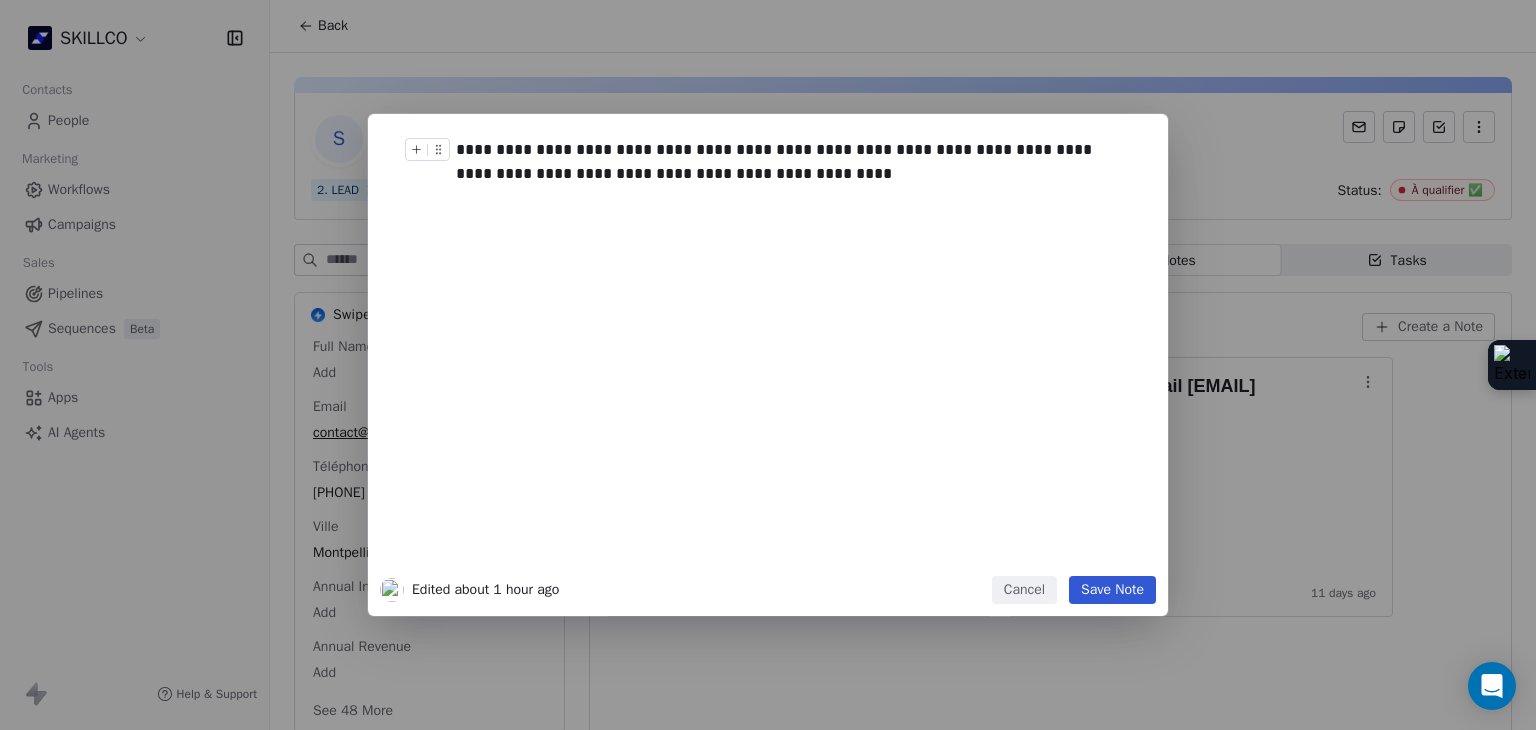 click on "**********" at bounding box center [790, 162] 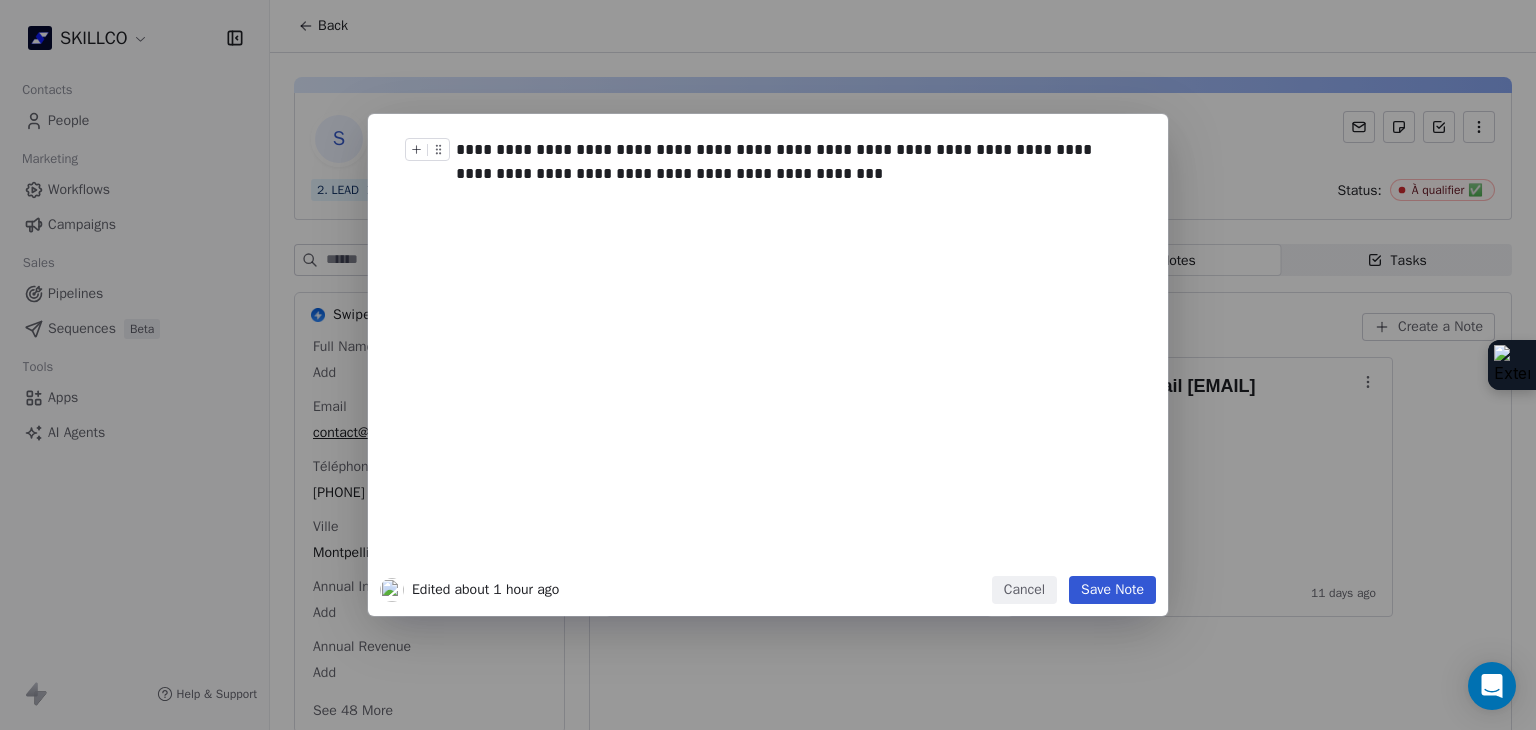 click on "**********" at bounding box center [790, 162] 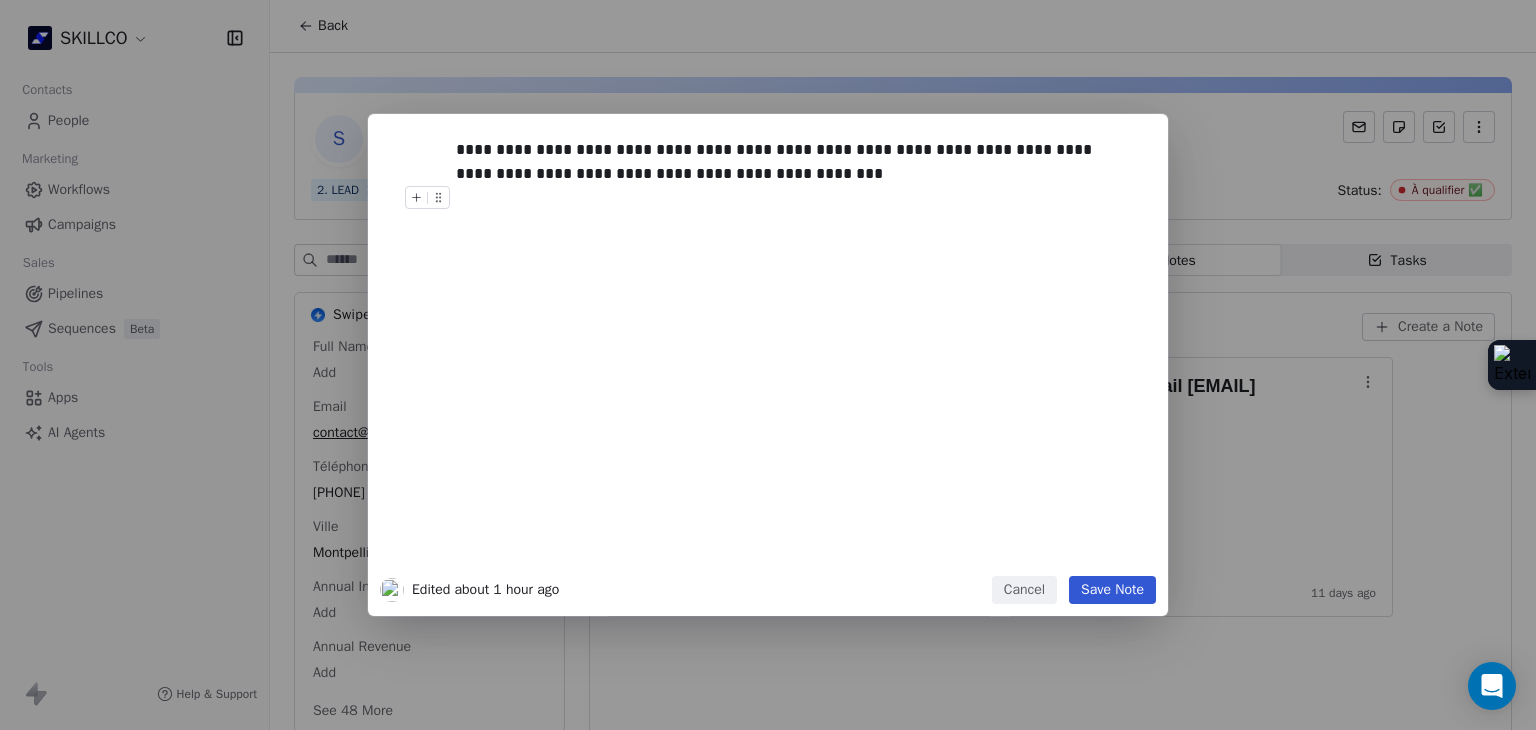 click on "Save Note" at bounding box center (1112, 590) 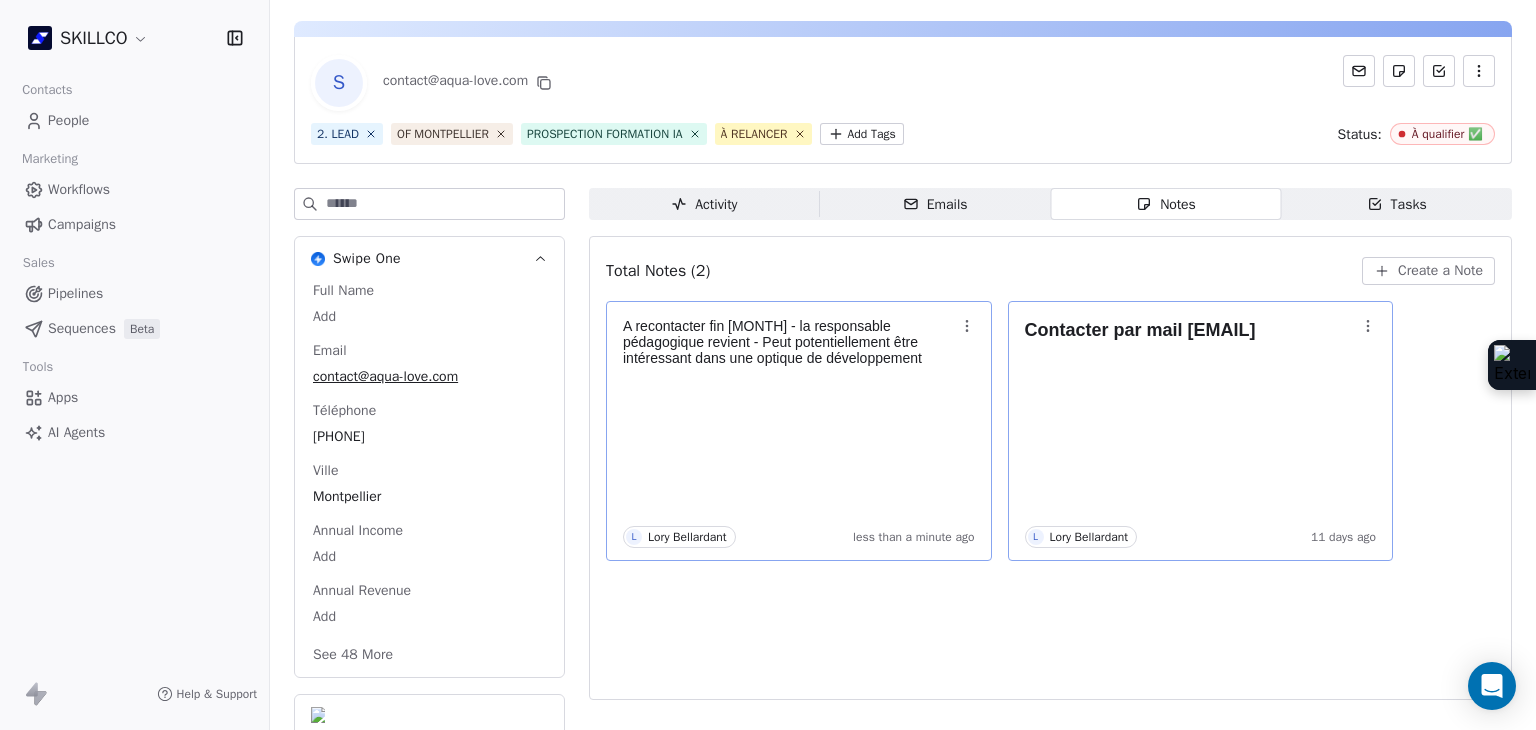 scroll, scrollTop: 107, scrollLeft: 0, axis: vertical 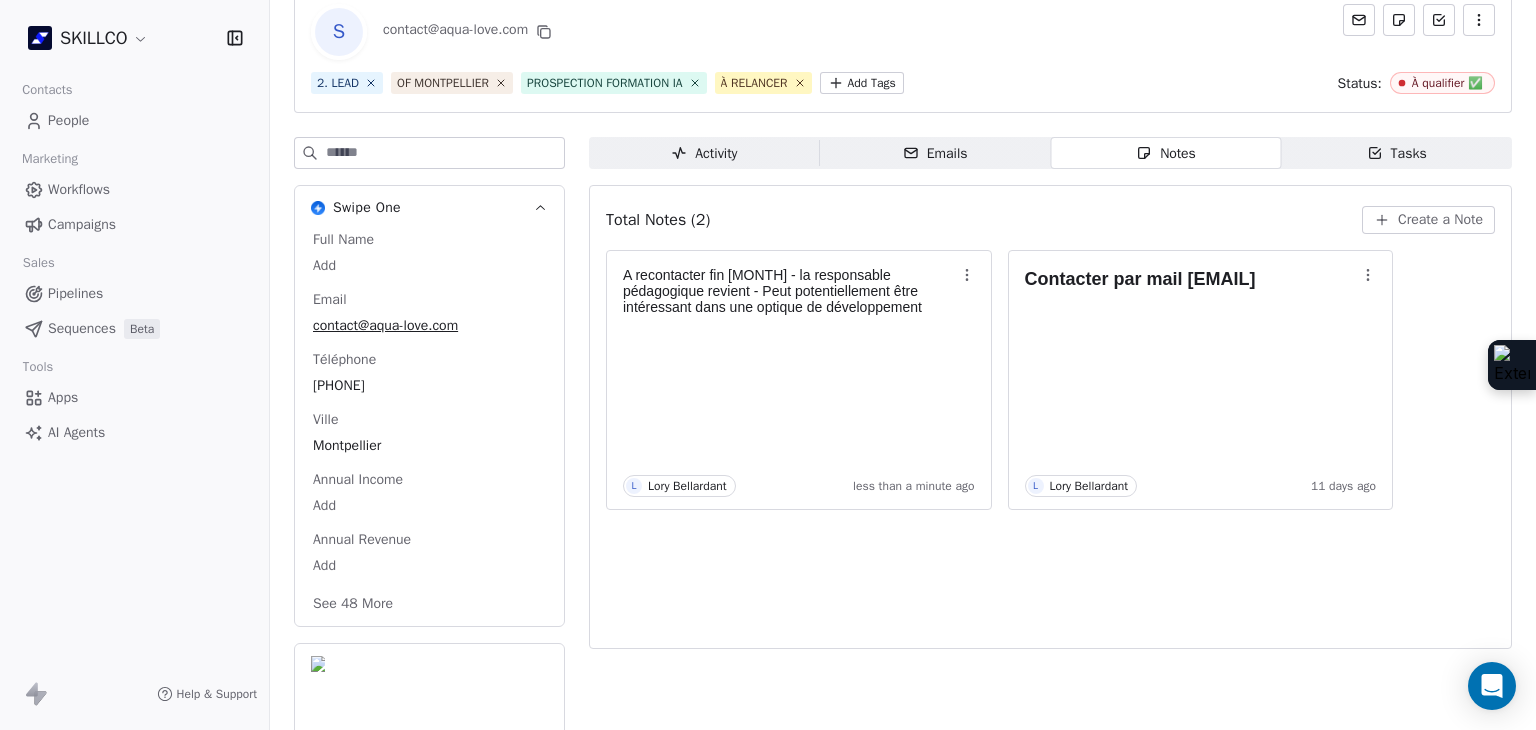 click on "Tasks Tasks" at bounding box center [1396, 153] 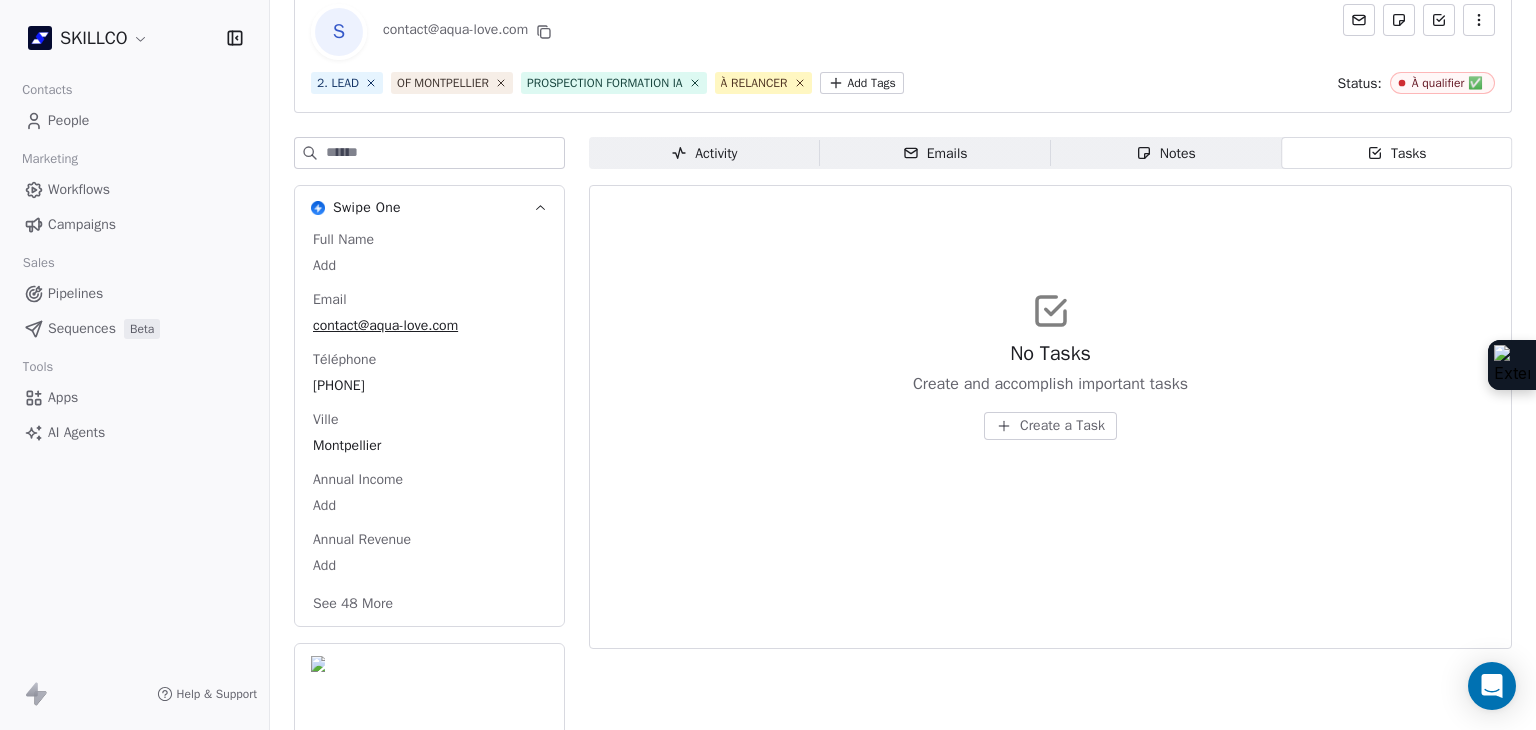 click on "Create a Task" at bounding box center (1050, 426) 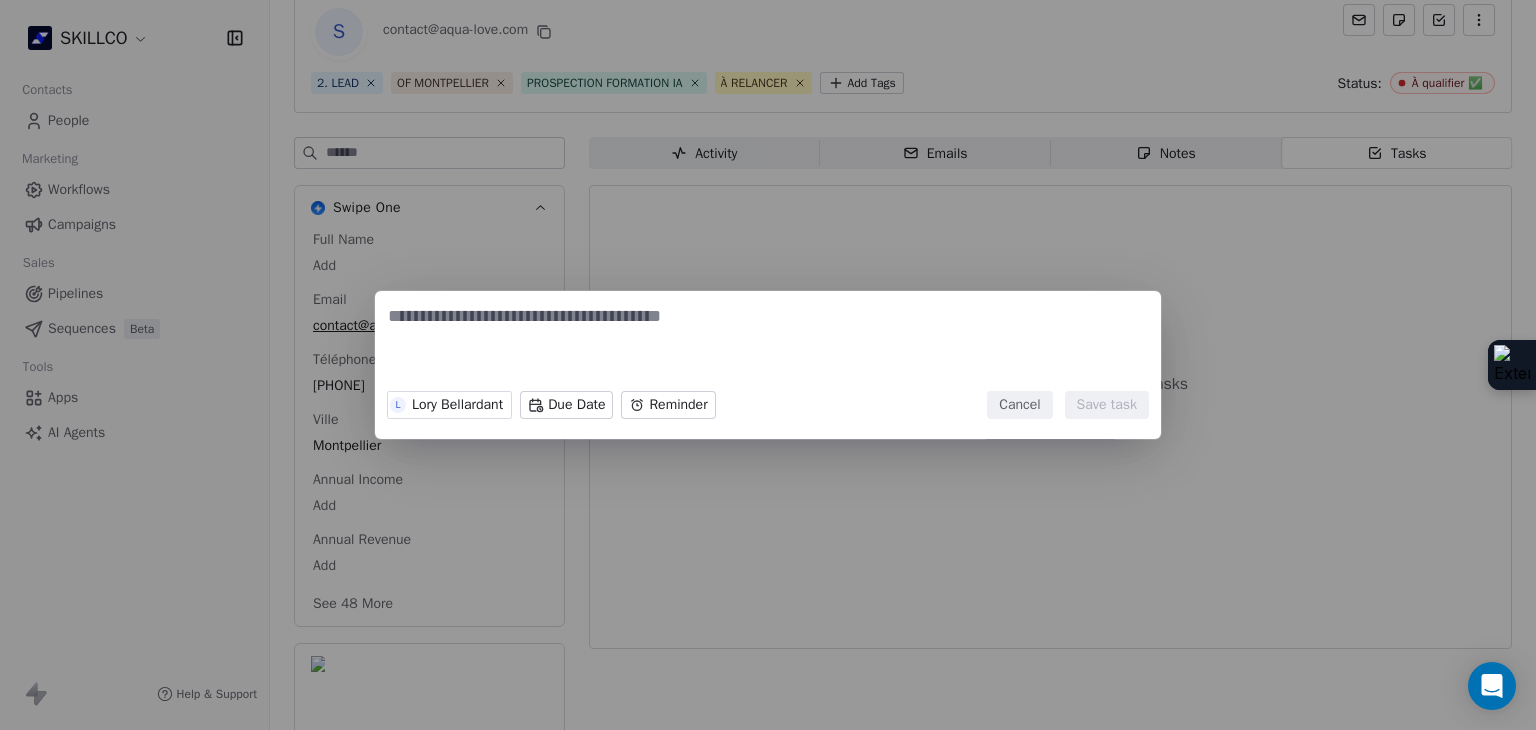 click on "SKILLCO Contacts People Marketing Workflows Campaigns Sales Pipelines Sequences Beta Tools Apps AI Agents Help & Support Back S contact@aqua-love.com 2. LEAD OF MONTPELLIER PROSPECTION FORMATION IA À RELANCER  Add Tags Status:  À qualifier ✅ Swipe One Full Name Add Email contact@aqua-love.com Téléphone 33750529797 Ville Montpellier Annual Income Add Annual Revenue Add See   48   More   Calendly Activity Activity Emails Emails   Notes   Notes Tasks Tasks No Tasks Create and accomplish important tasks   Create a Task
L Lory Bellardant   Due Date   Reminder Cancel Save task" at bounding box center (768, 365) 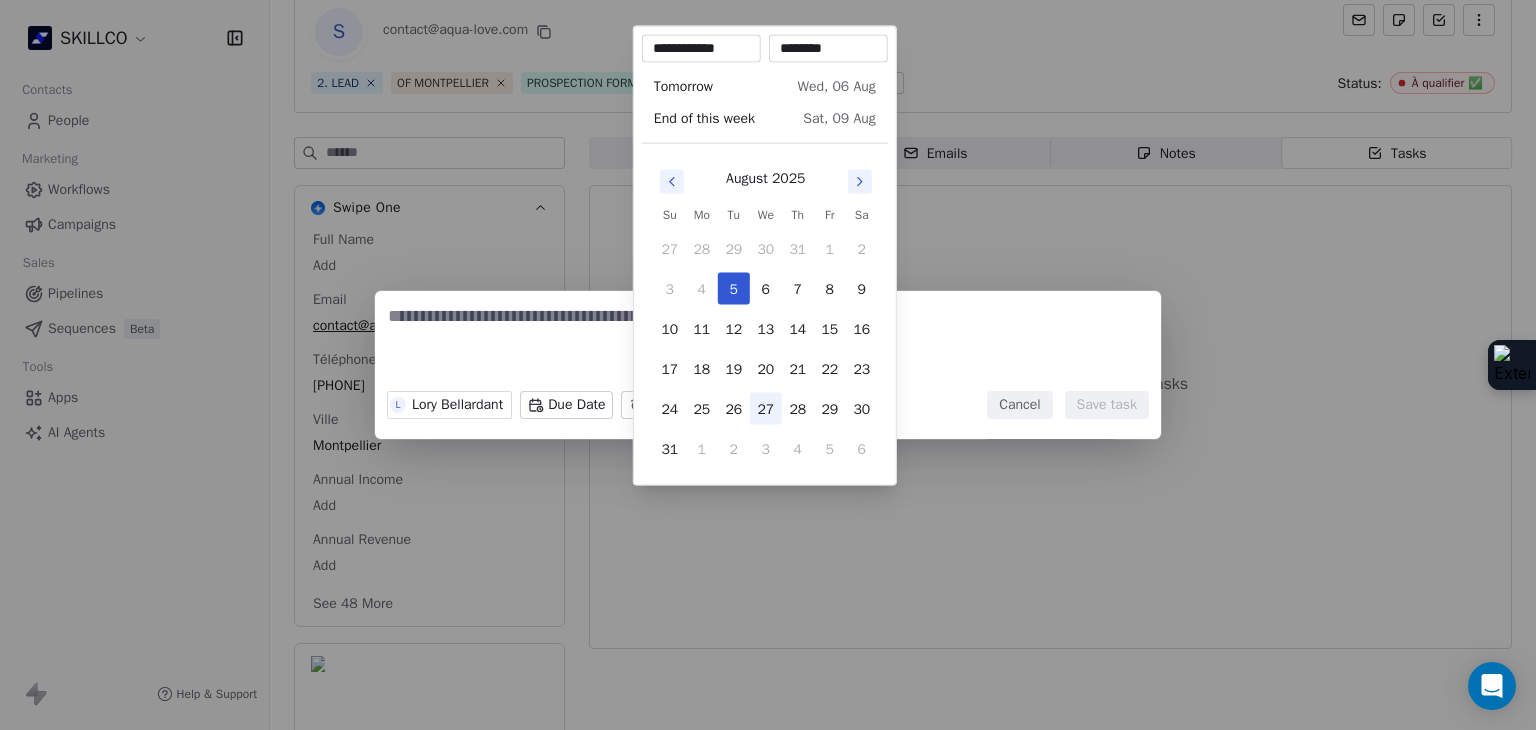 click on "27" at bounding box center [766, 409] 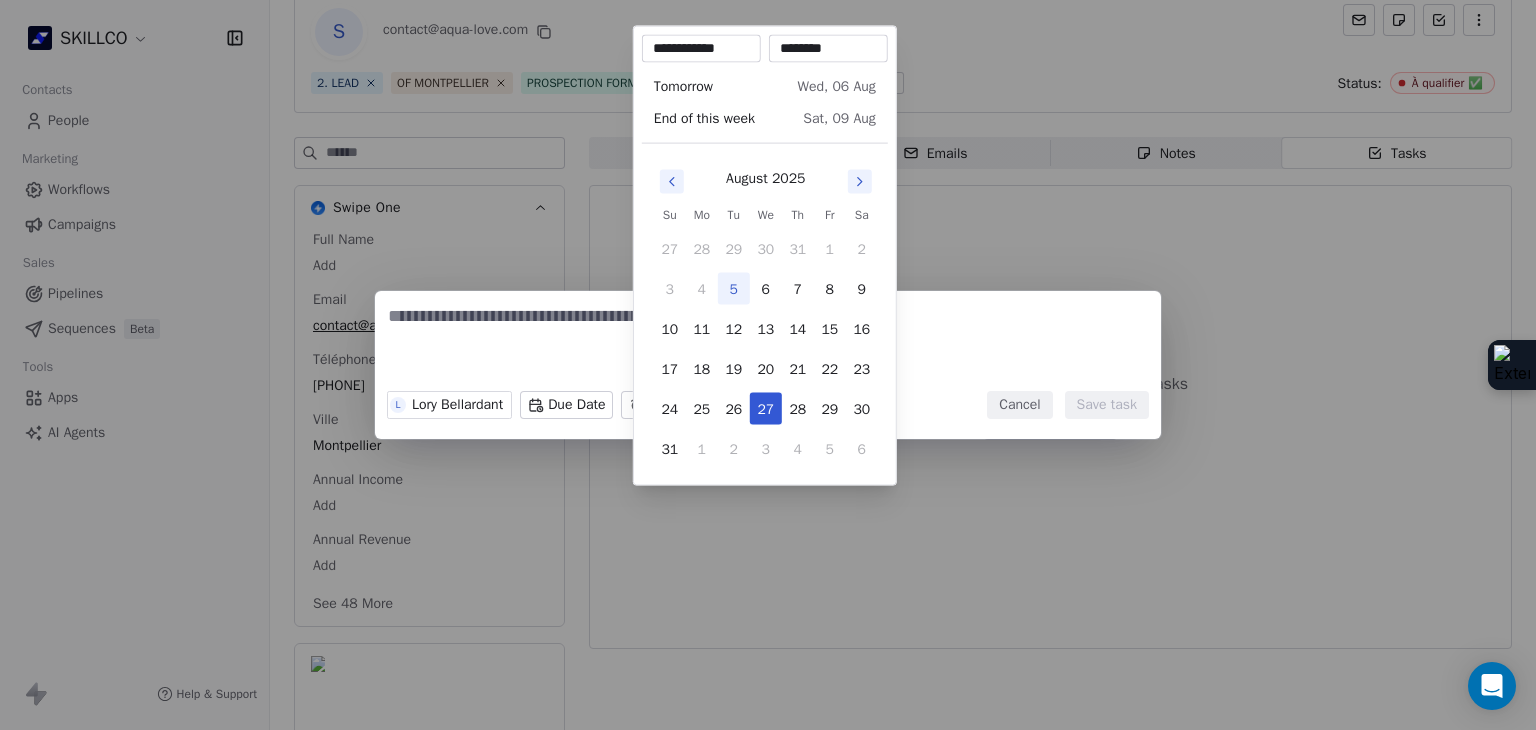 click on "L Lory Bellardant   Due Date   Reminder Cancel Save task" at bounding box center [768, 365] 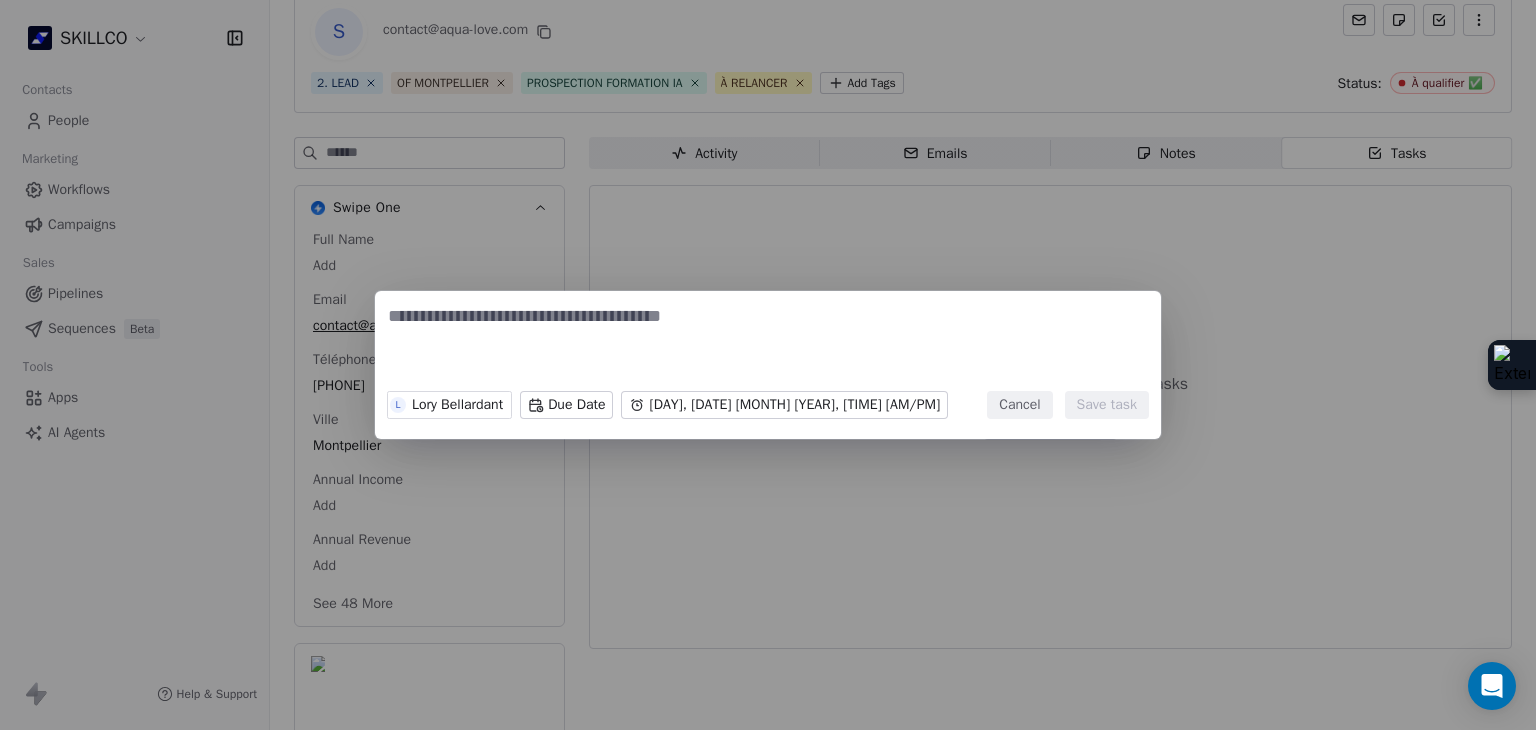 click at bounding box center (768, 343) 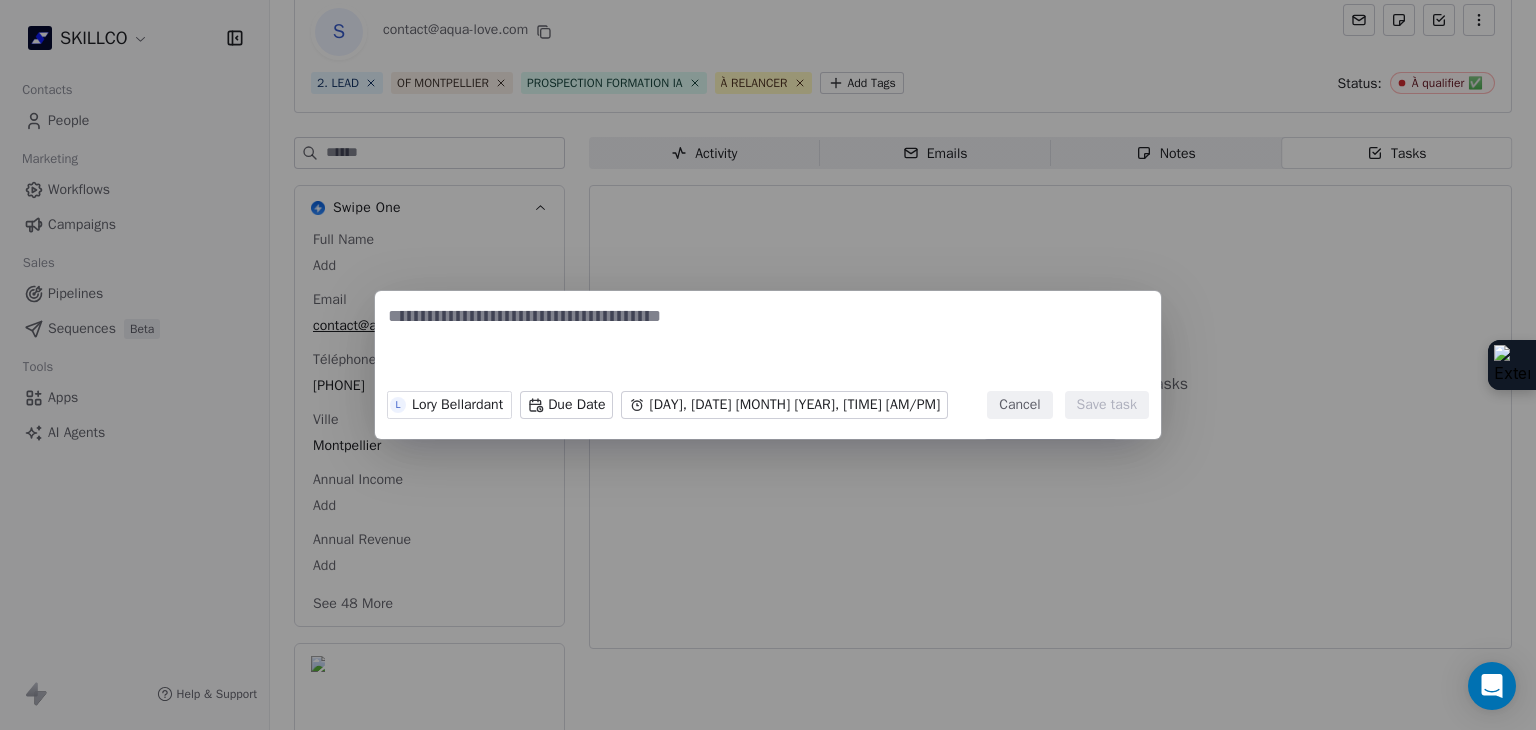 click on "SKILLCO Contacts People Marketing Workflows Campaigns Sales Pipelines Sequences Beta Tools Apps AI Agents Help & Support Back S contact@aqua-love.com 2. LEAD OF MONTPELLIER PROSPECTION FORMATION IA À RELANCER  Add Tags Status:  À qualifier ✅ Swipe One Full Name Add Email contact@aqua-love.com Téléphone 33750529797 Ville Montpellier Annual Income Add Annual Revenue Add See   48   More   Calendly Activity Activity Emails Emails   Notes   Notes Tasks Tasks No Tasks Create and accomplish important tasks   Create a Task
L Lory Bellardant   Due Date   Wed, 27 Aug 2025, 05:17 PM Cancel Save task" at bounding box center (768, 365) 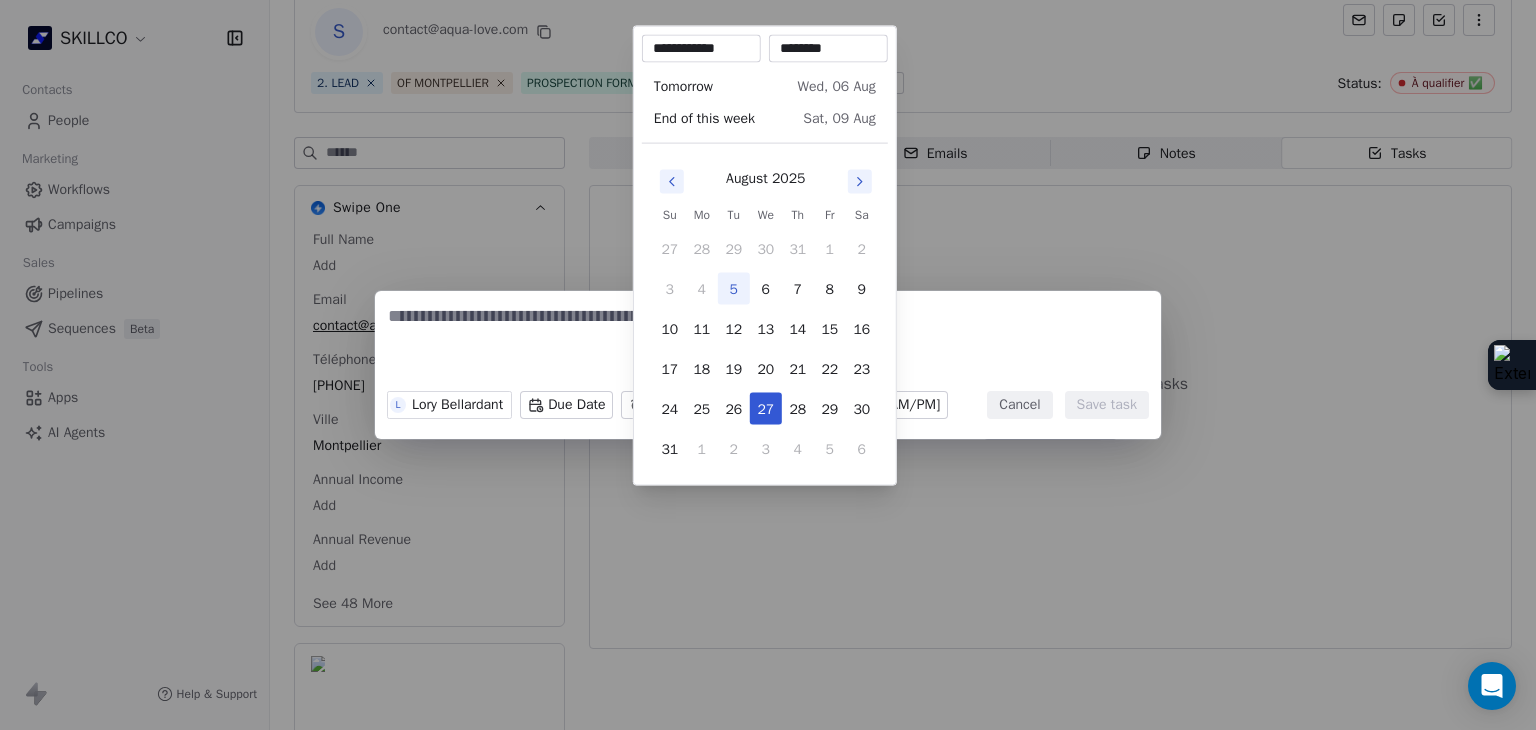 click on "********" at bounding box center (828, 49) 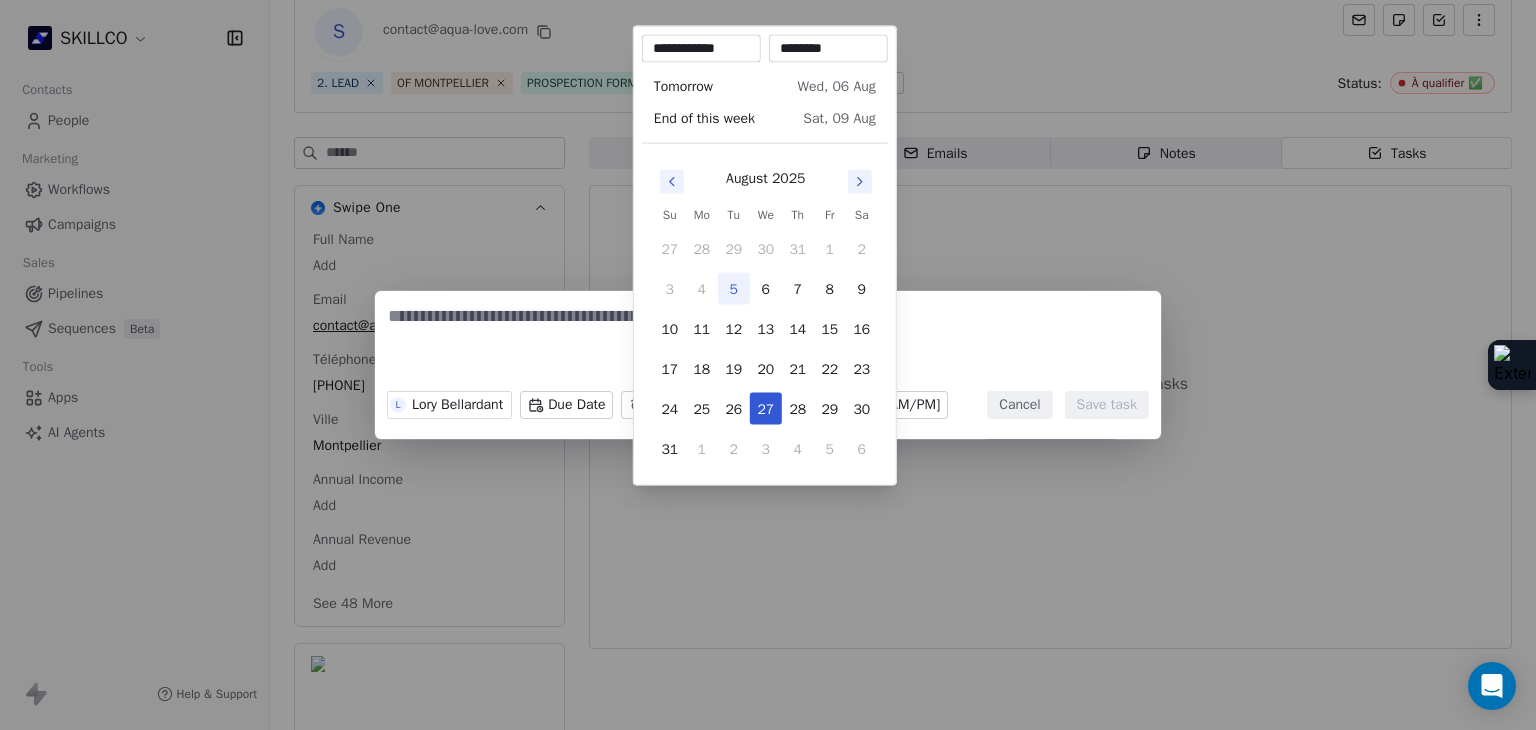 click on "********" at bounding box center (828, 49) 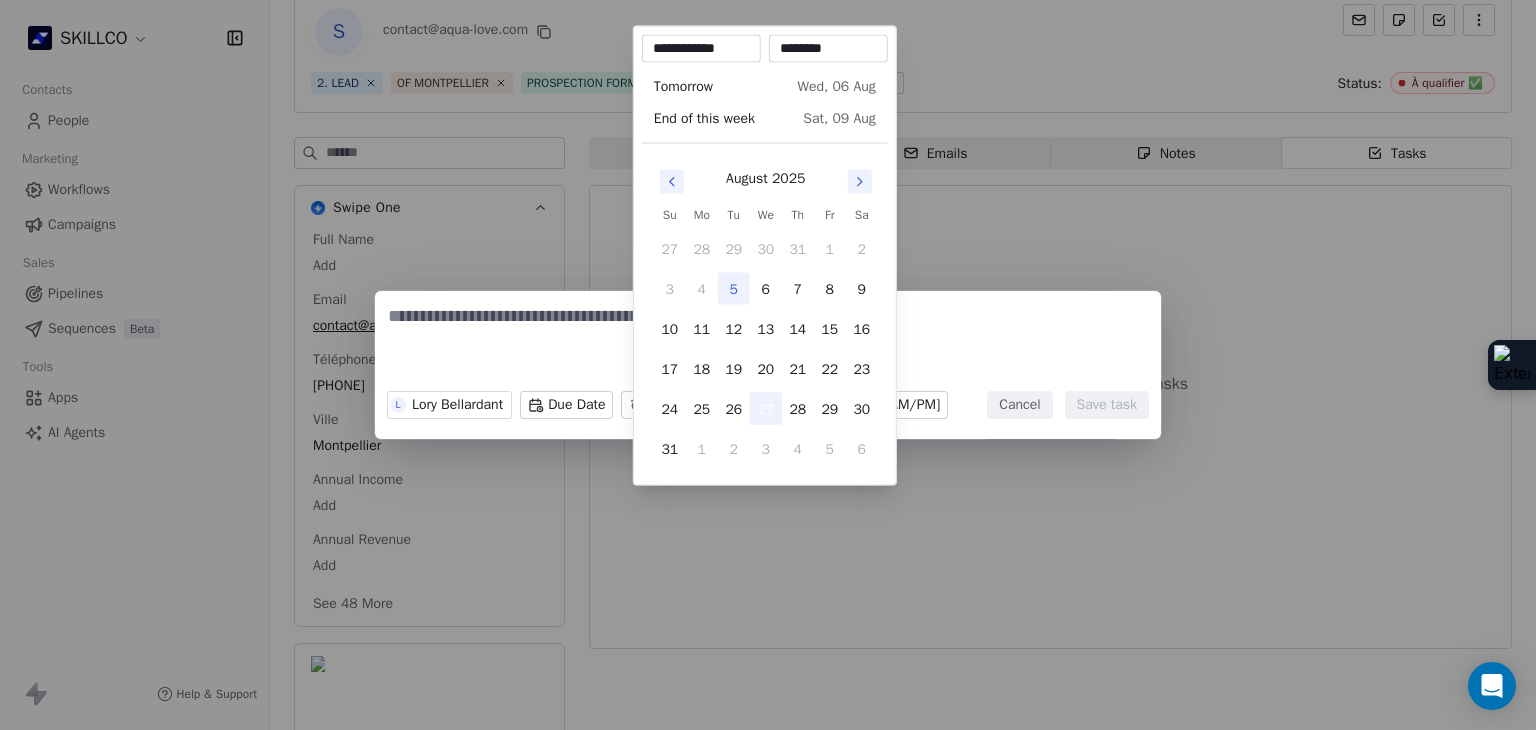 type on "********" 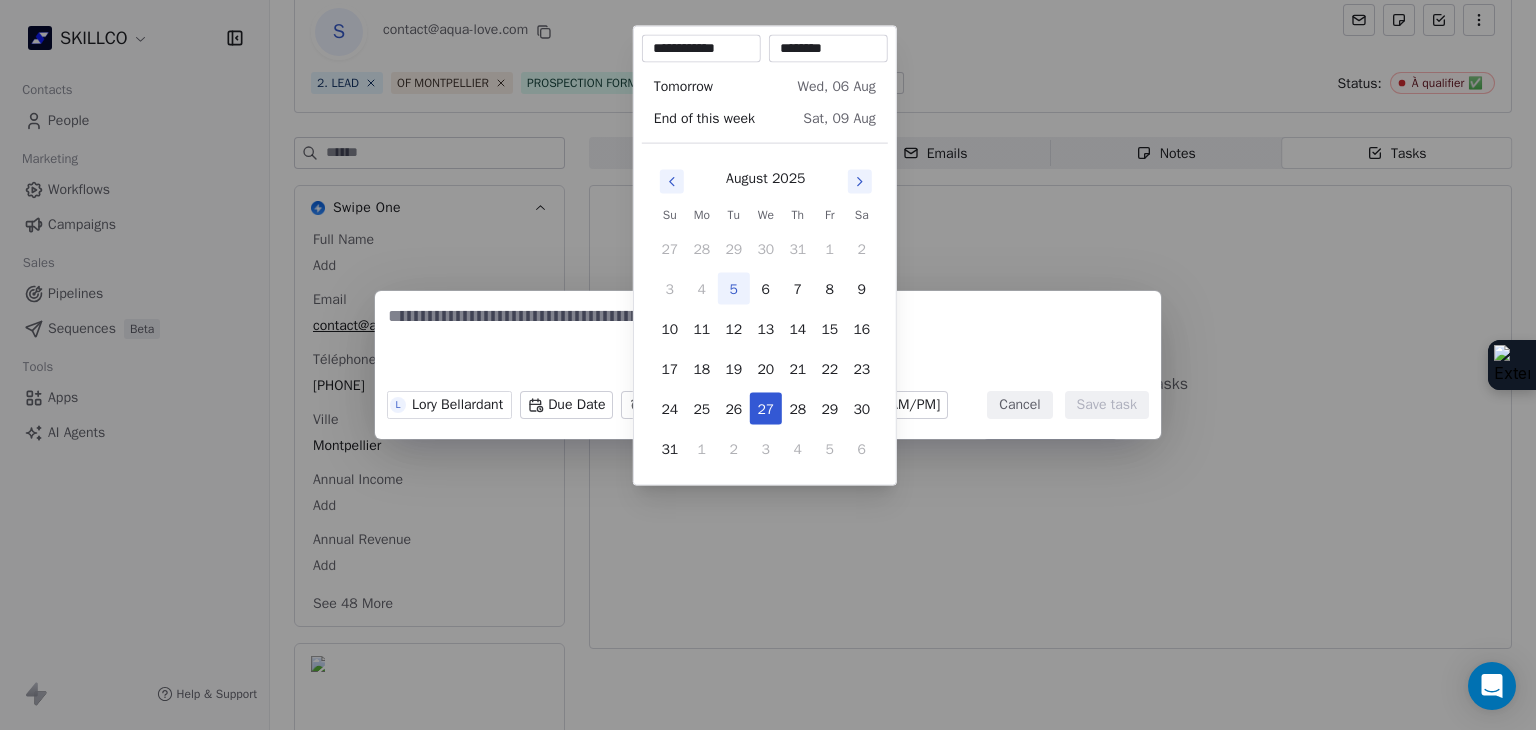 click on "L Lory Bellardant   Due Date   Wed, 27 Aug 2025, 05:17 PM Cancel Save task" at bounding box center [768, 365] 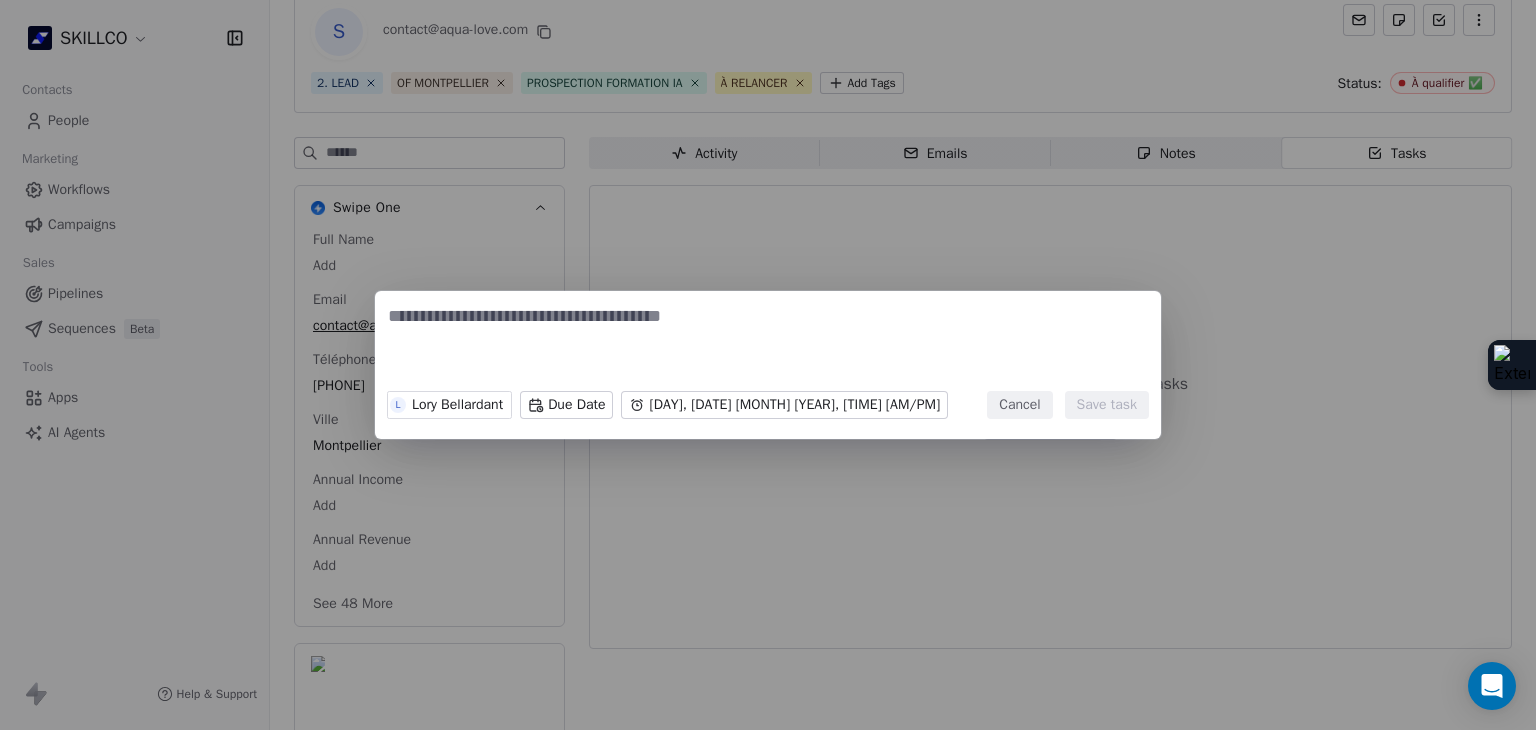click at bounding box center [768, 343] 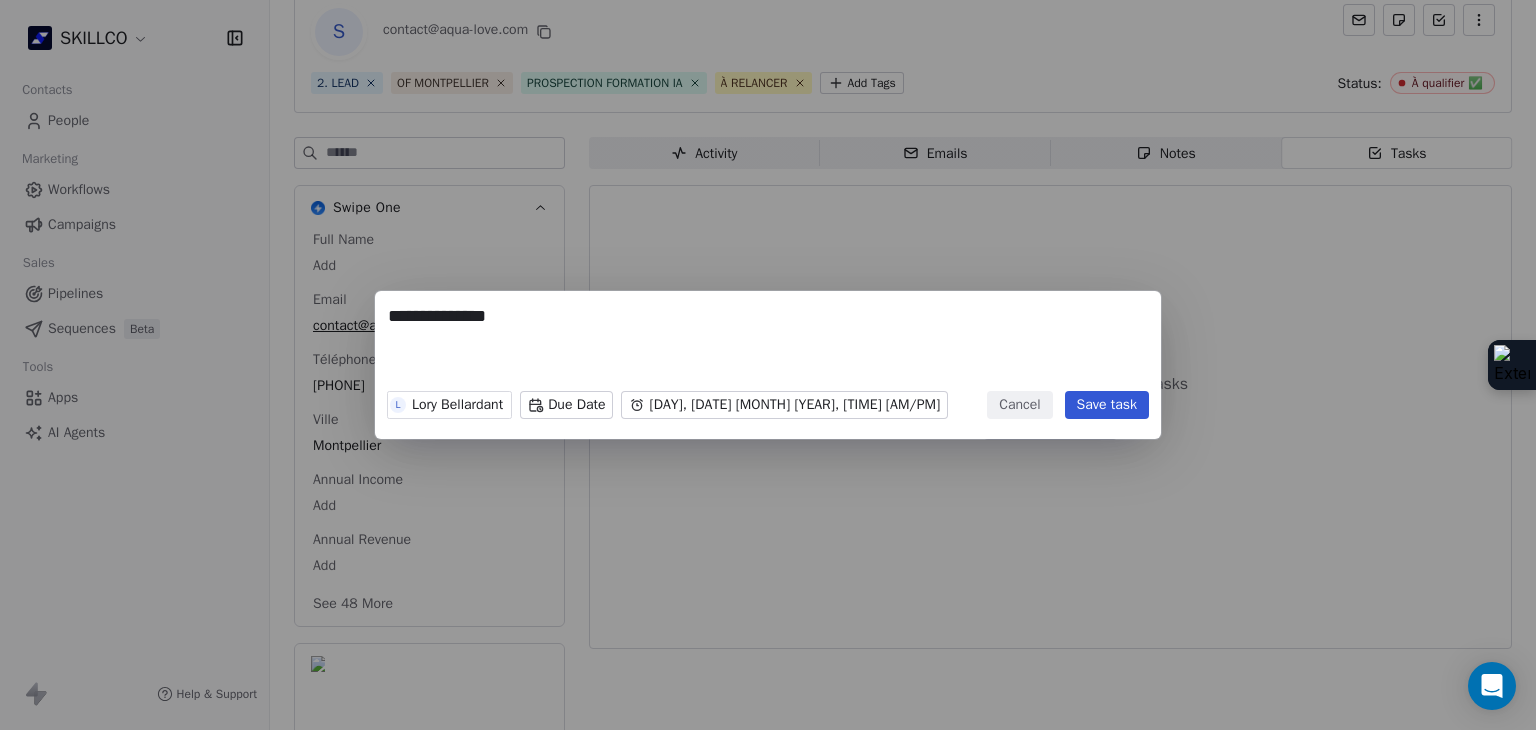 type on "**********" 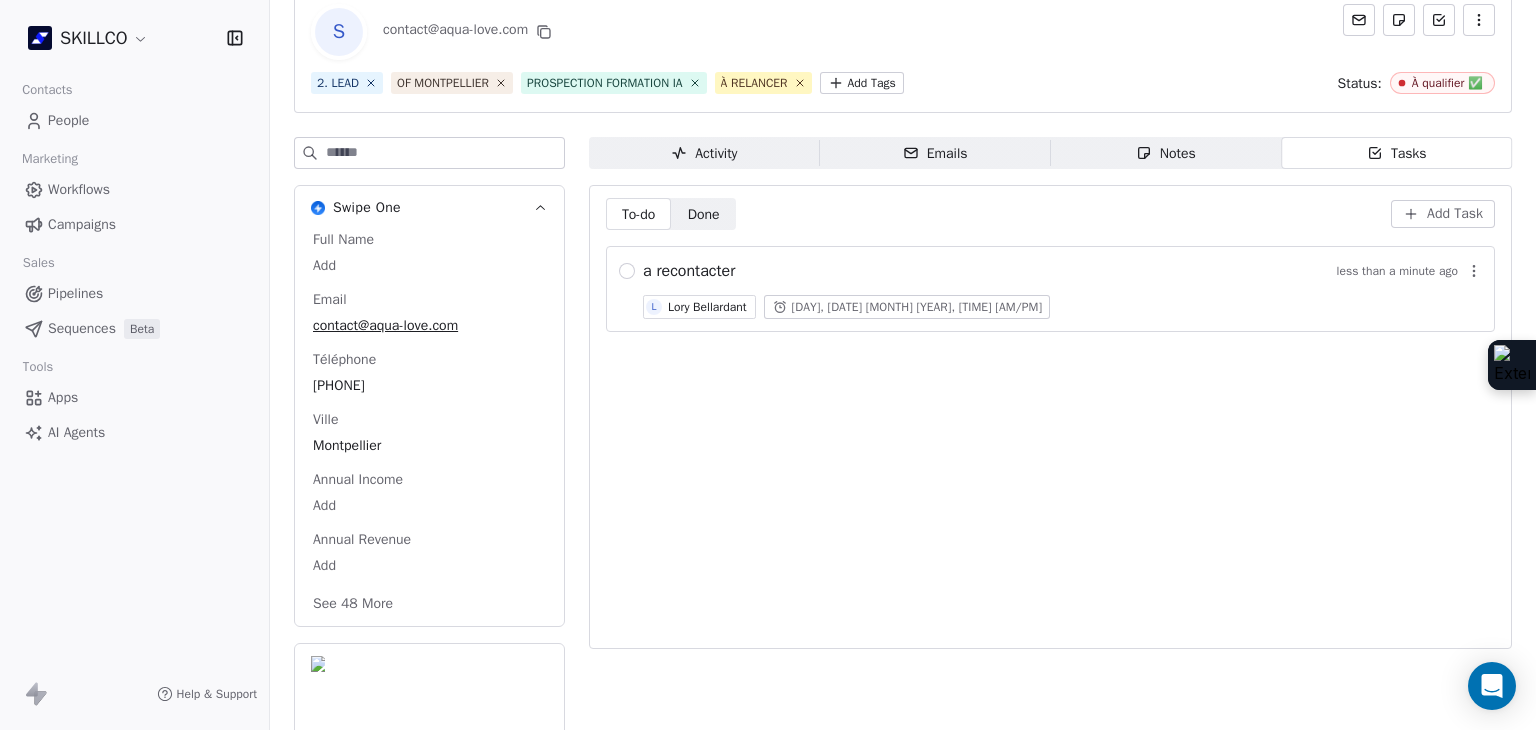 click on "Activity Activity" at bounding box center (704, 153) 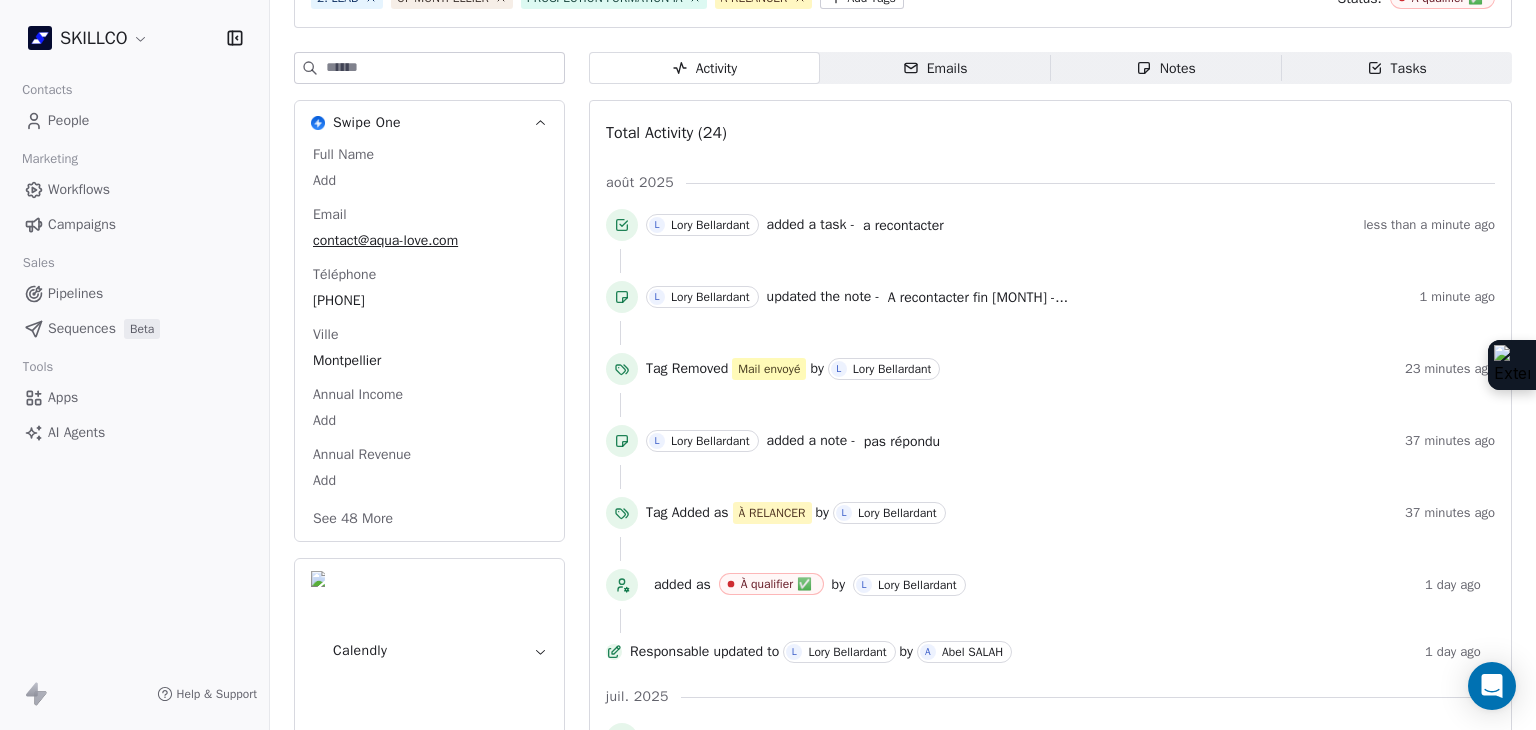scroll, scrollTop: 607, scrollLeft: 0, axis: vertical 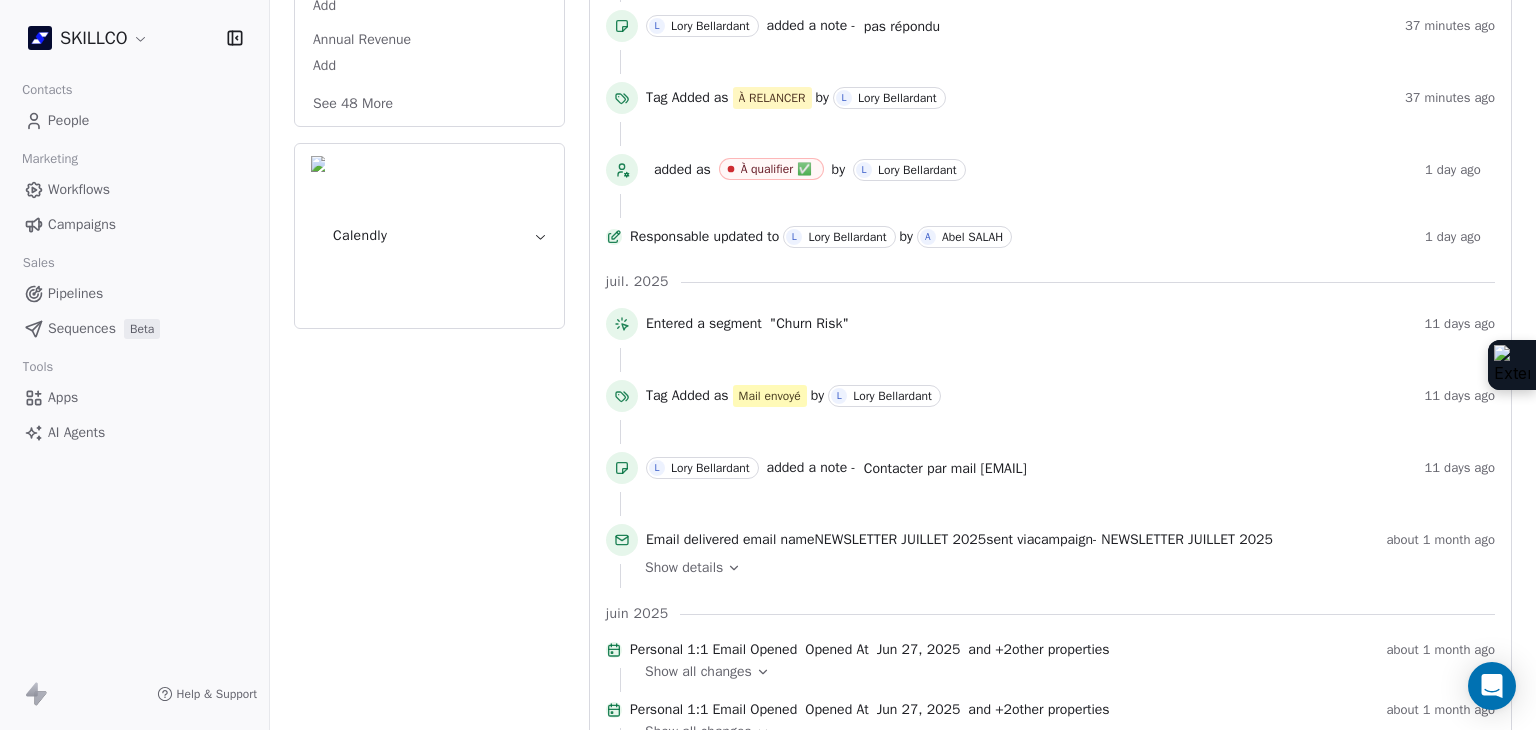 click on "See   48   More" at bounding box center (353, 104) 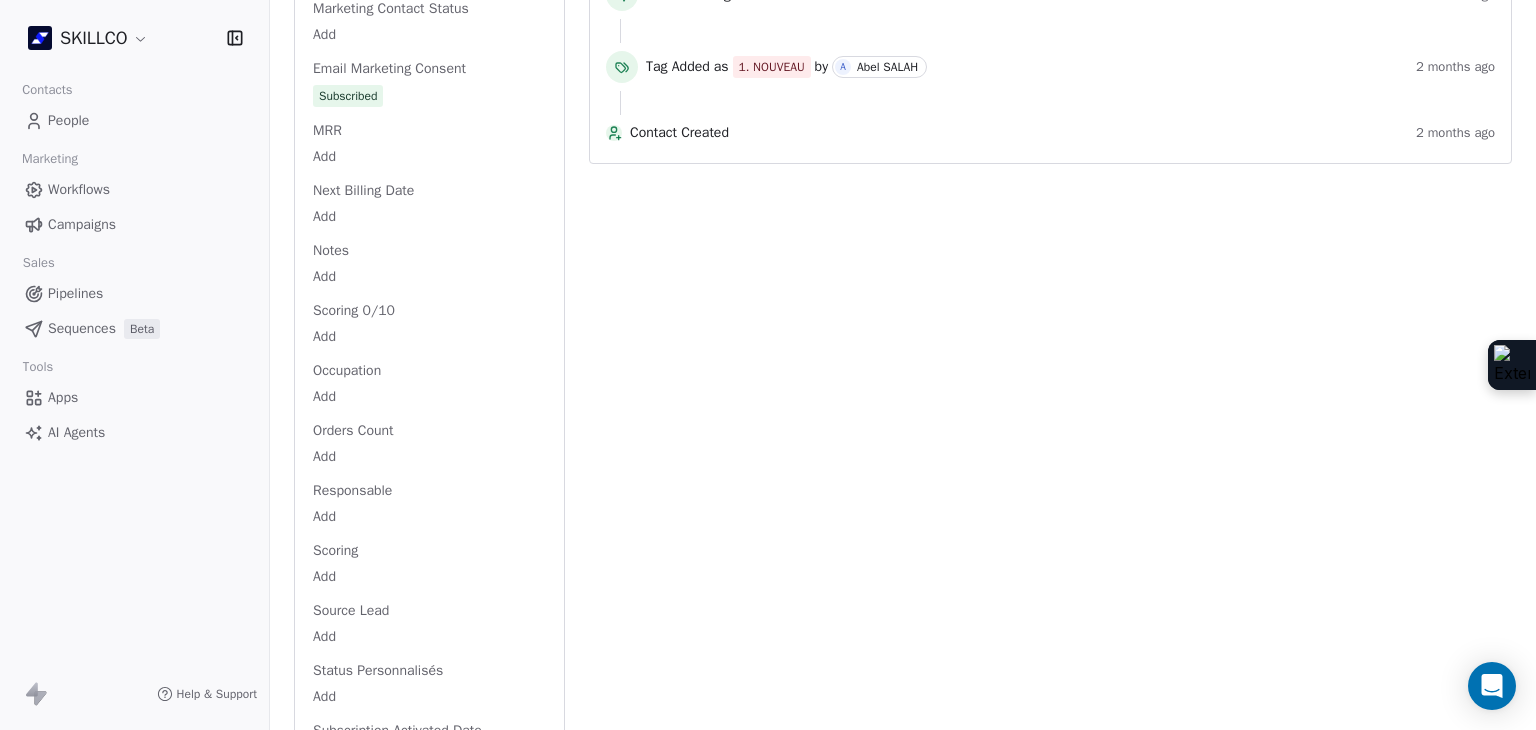 scroll, scrollTop: 2207, scrollLeft: 0, axis: vertical 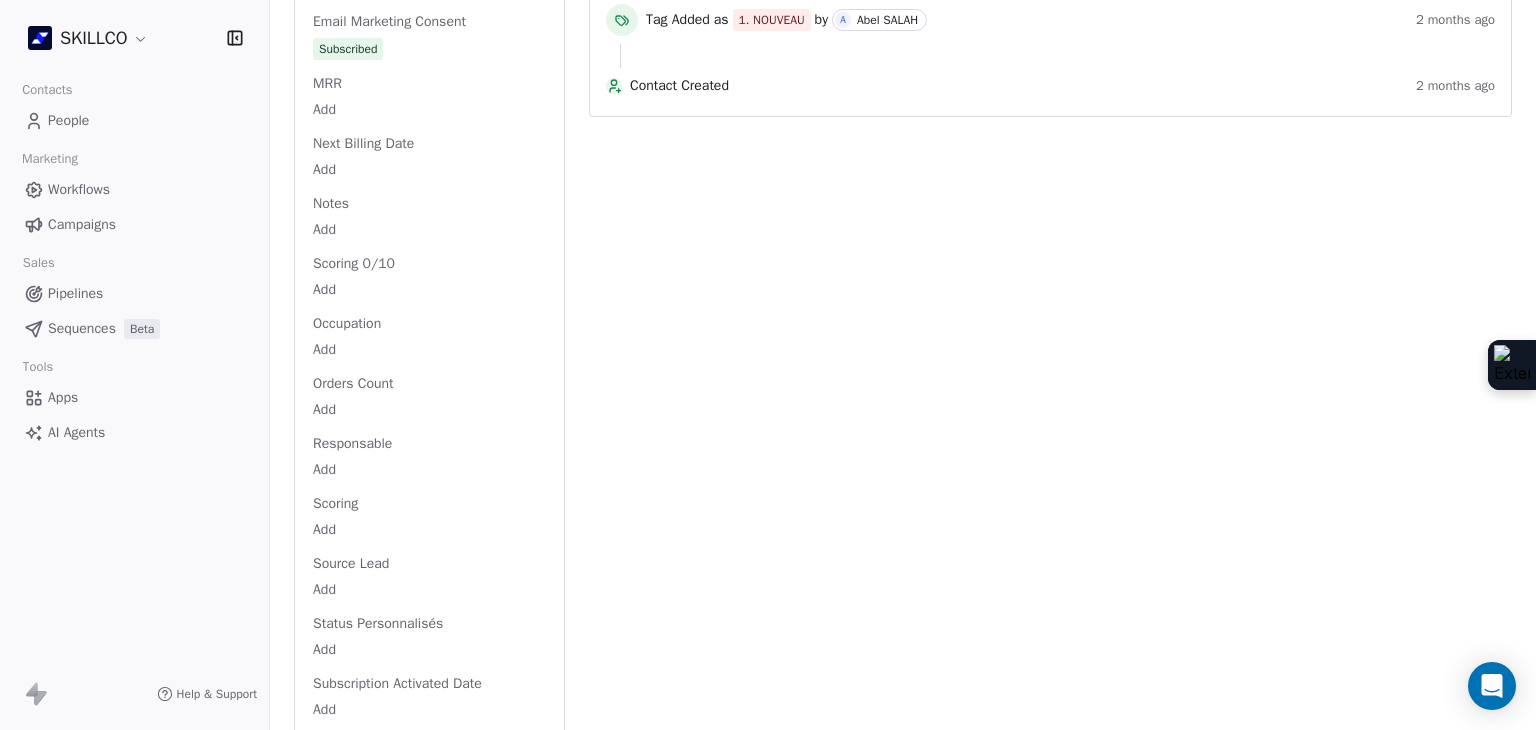 click on "Scoring 0/10" at bounding box center (354, 264) 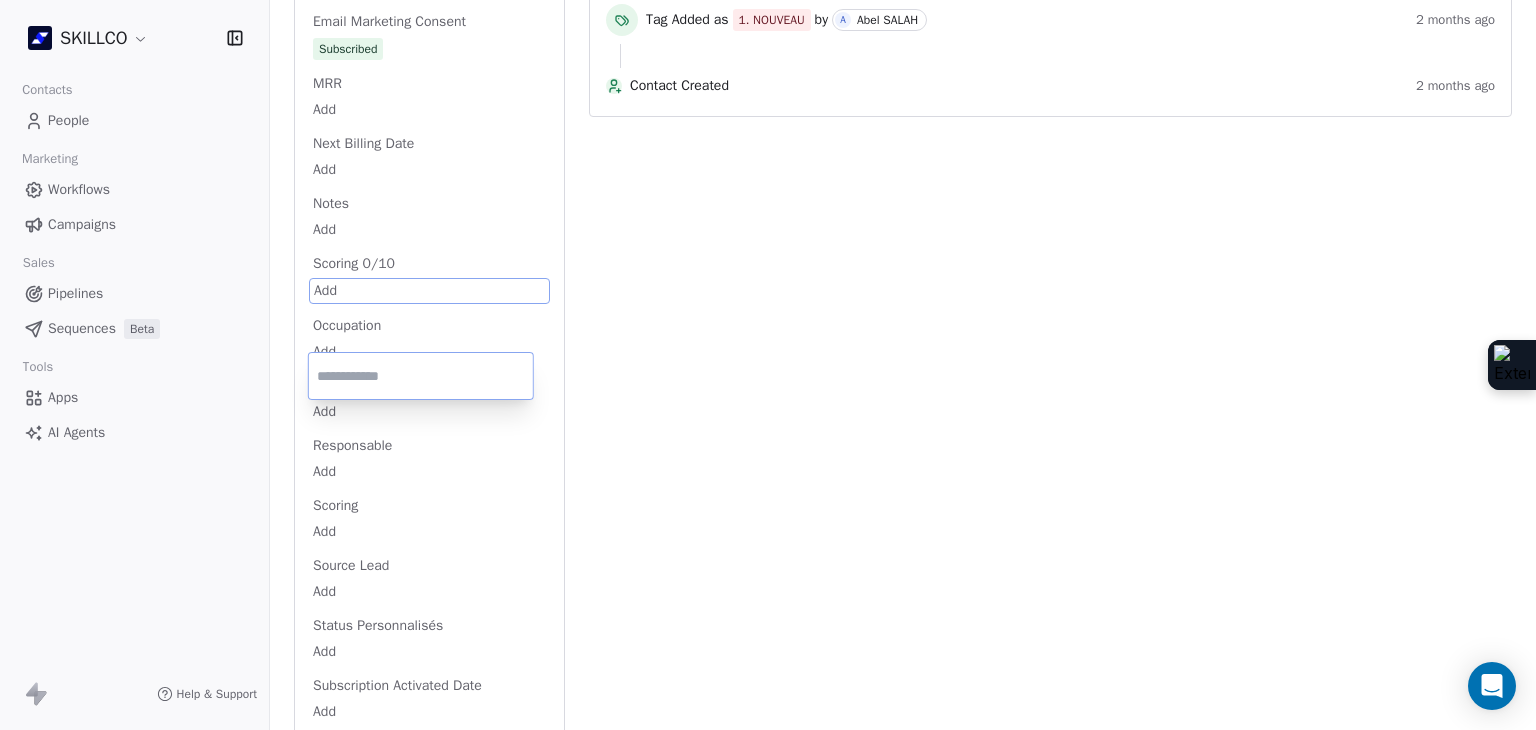 scroll, scrollTop: 2162, scrollLeft: 0, axis: vertical 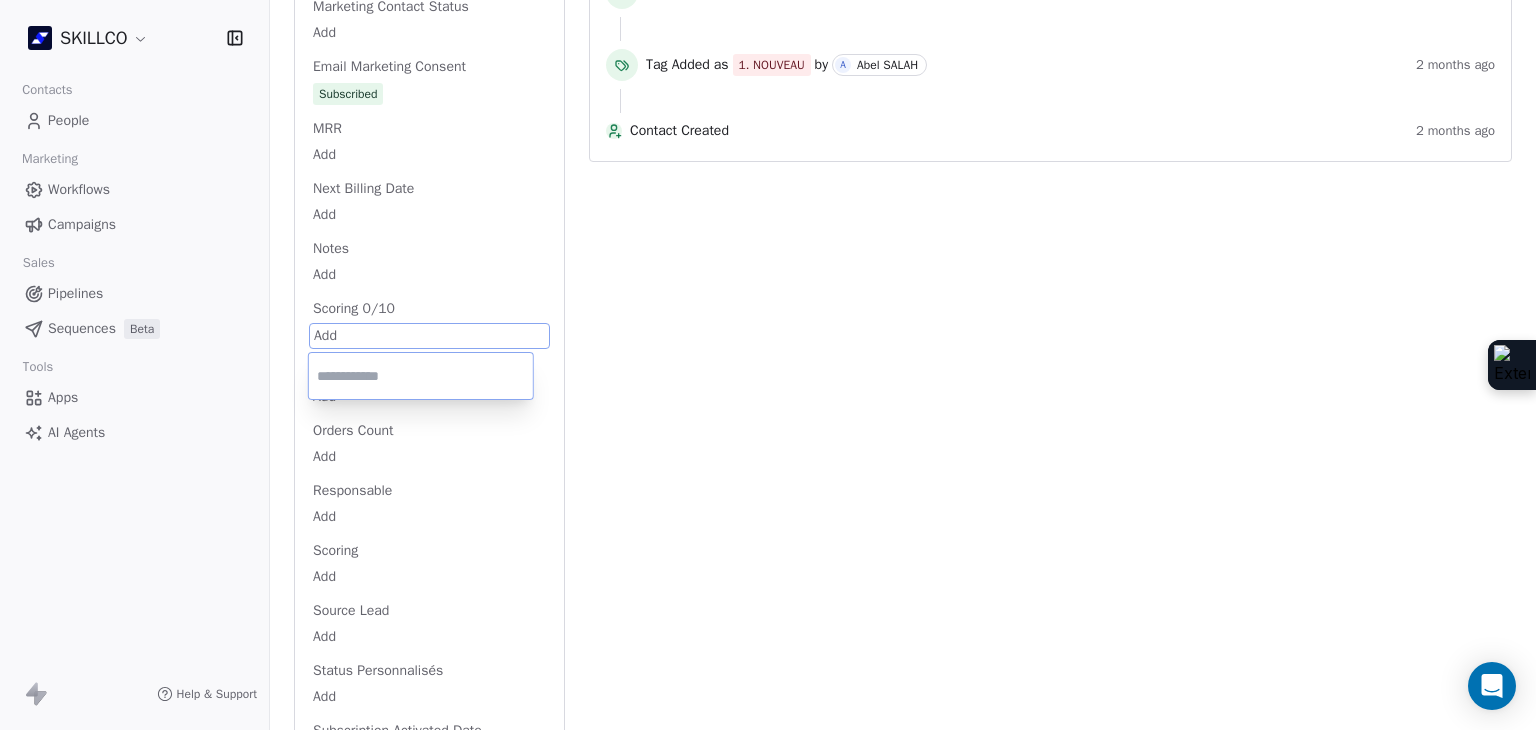 type on "*" 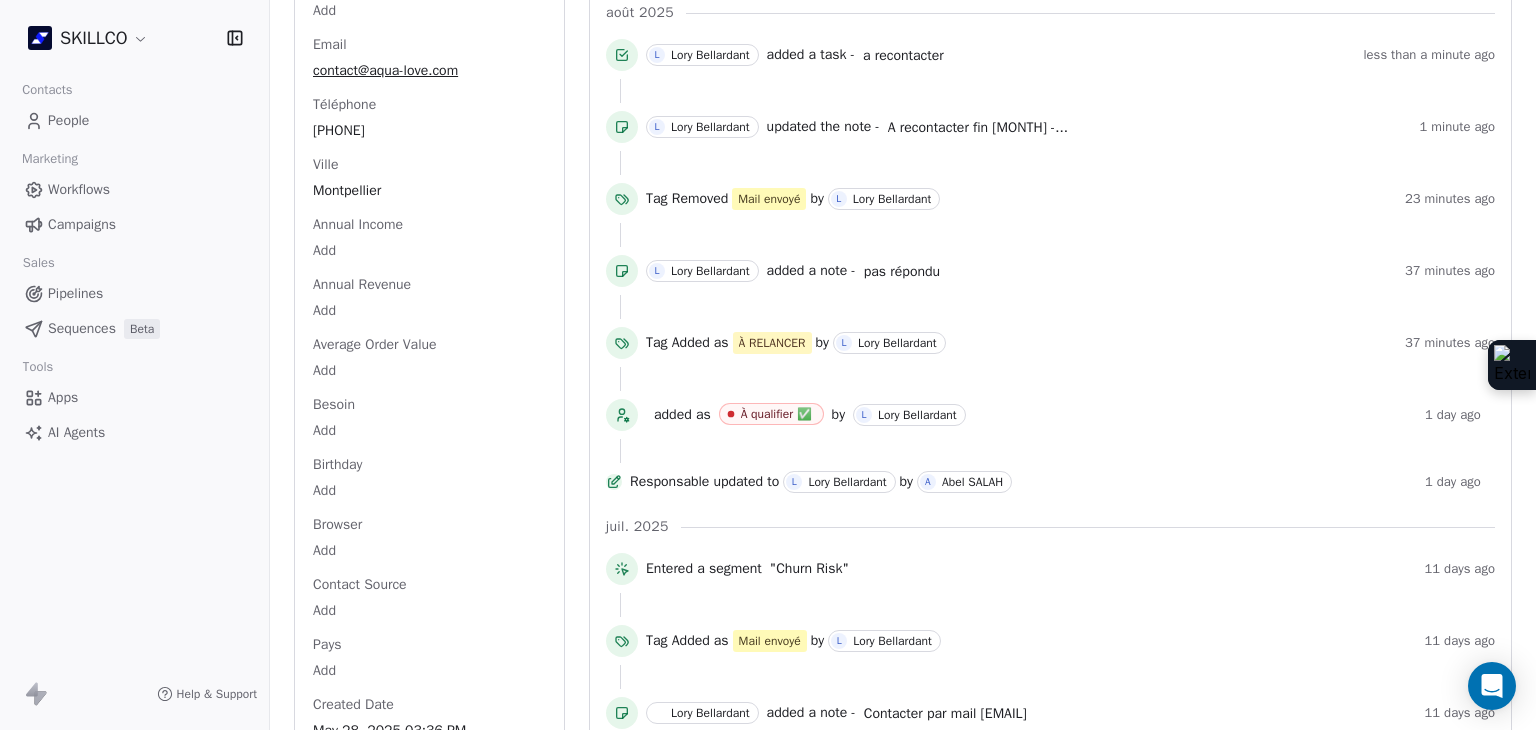 scroll, scrollTop: 0, scrollLeft: 0, axis: both 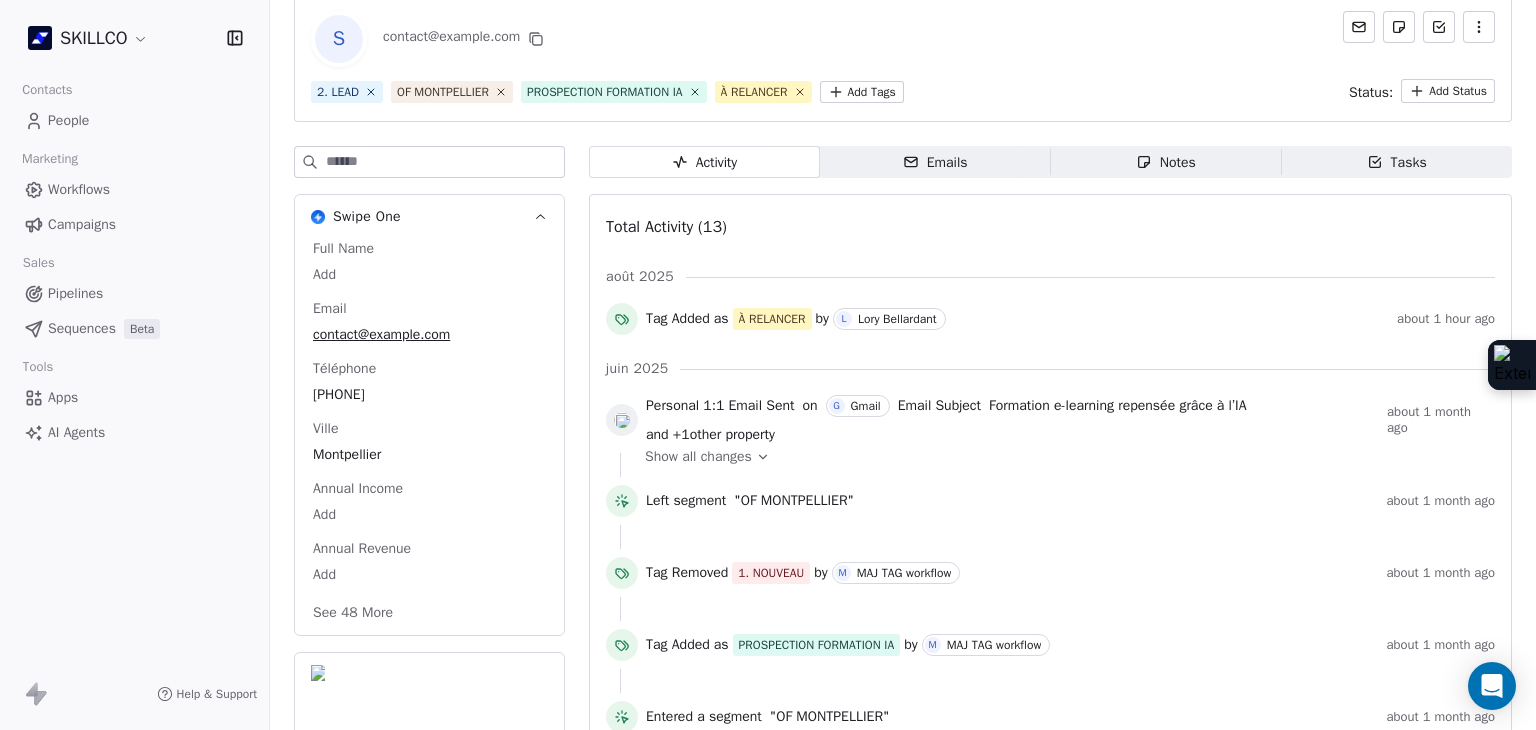 click on "Emails Emails" at bounding box center [935, 162] 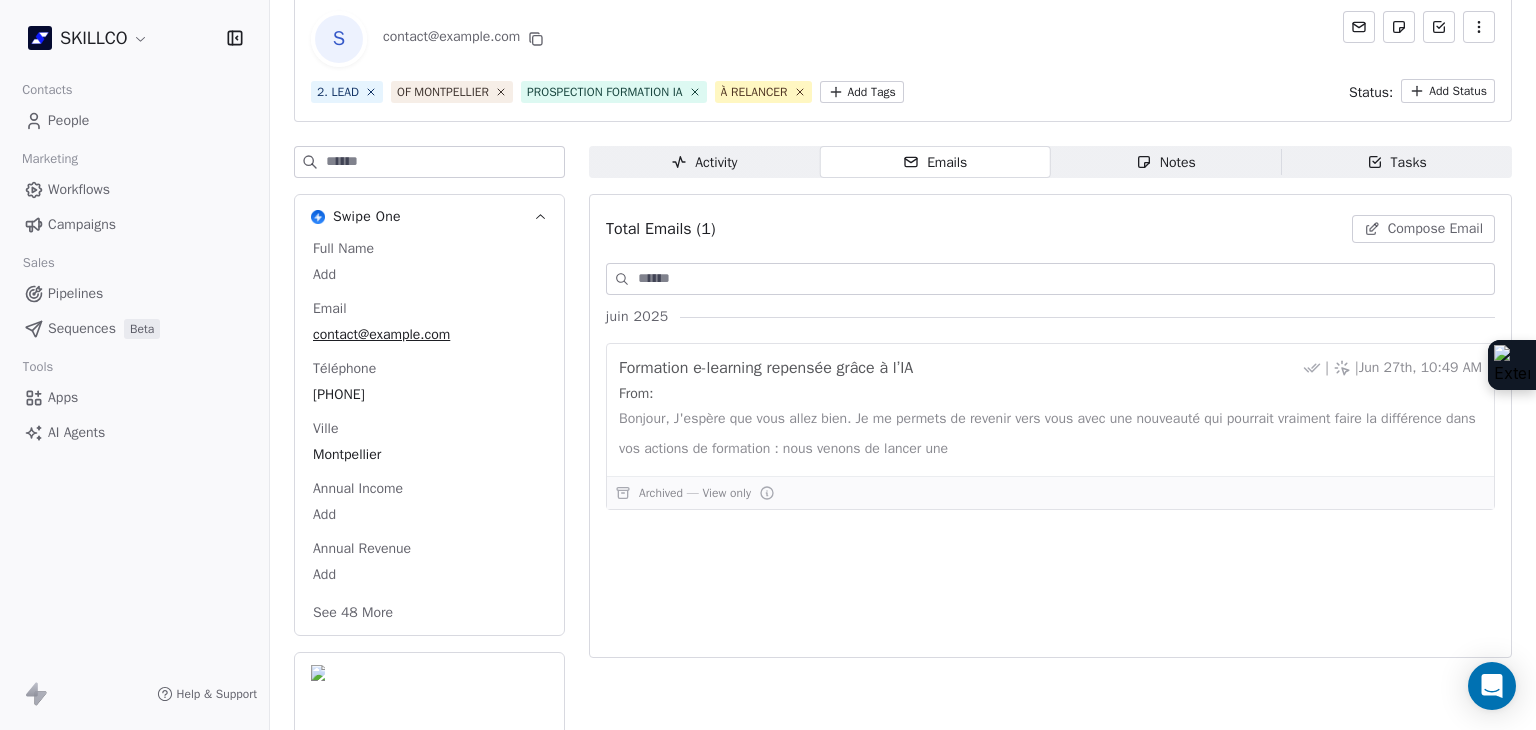 click on "Notes   Notes" at bounding box center (1166, 162) 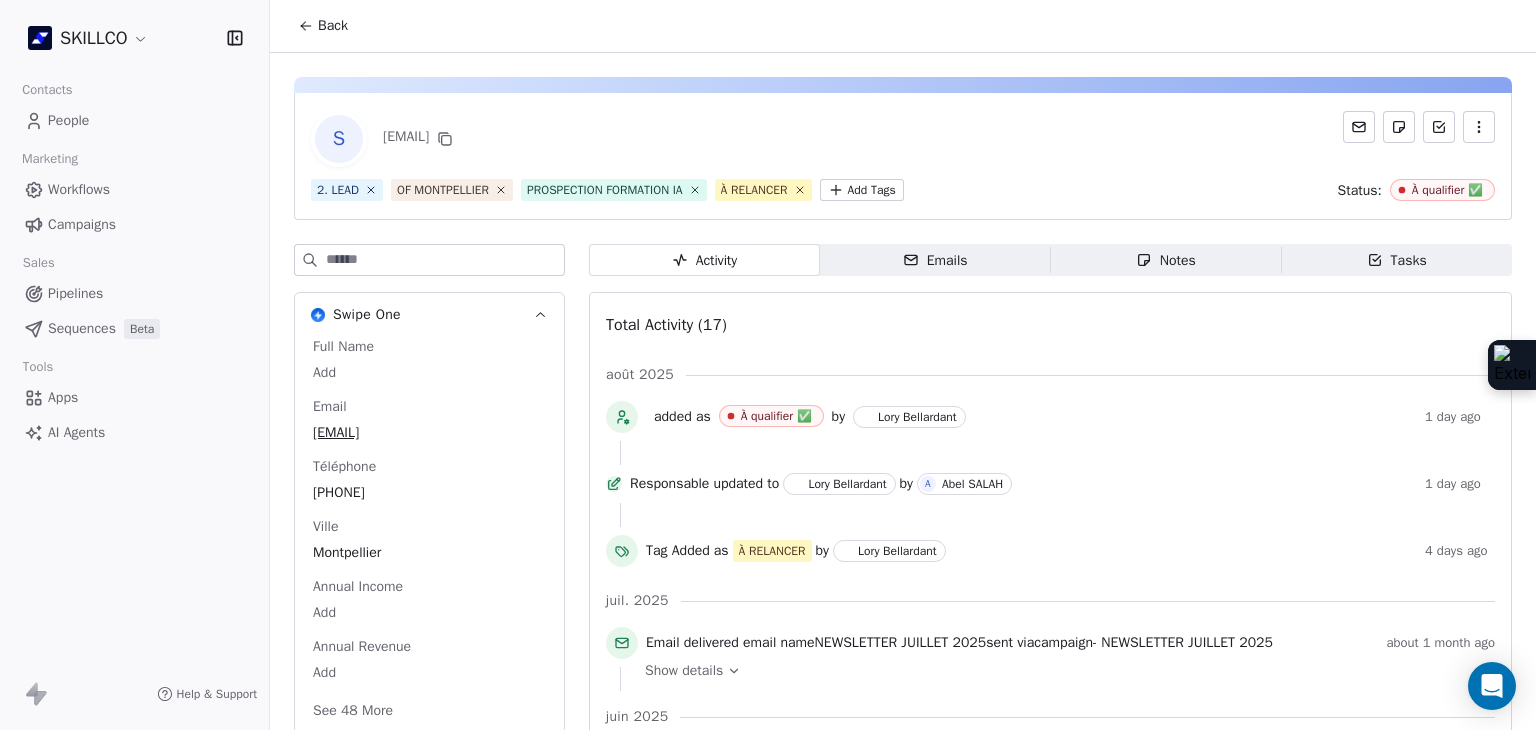 scroll, scrollTop: 0, scrollLeft: 0, axis: both 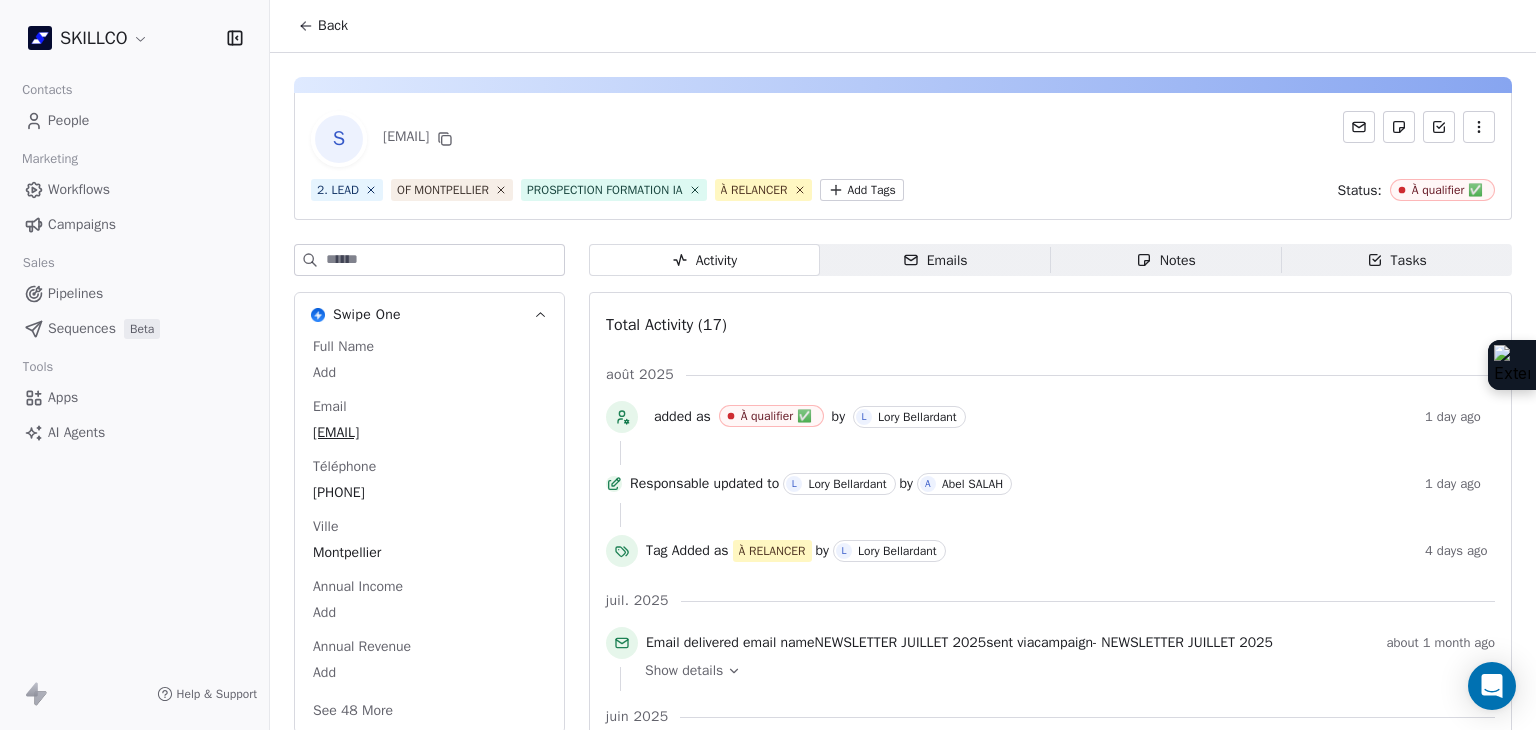 click on "Activity Activity Emails Emails   Notes   Notes Tasks Tasks Total Activity (17) août 2025 added as À qualifier ✅ by L Lory Bellardant   1 day ago Responsable updated to L Lory Bellardant by A Abel SALAH   1 day ago Tag Added as À RELANCER by L Lory Bellardant   4 days ago juil. 2025 Email delivered   email name  NEWSLETTER JUILLET 2025  sent via  campaign  -   NEWSLETTER JUILLET 2025 about 1 month ago Show details juin 2025 Personal 1:1 Email Sent on G Gmail Email Subject   Formation e-learning repensée grâce à l’IA and + 1  other   property   about 1 month ago   Show all changes Left segment "OF MONTPELLIER"   about 1 month ago Tag Removed 1. NOUVEAU by M MAJ TAG workflow   about 1 month ago Tag Added as PROSPECTION FORMATION IA by M MAJ TAG workflow   about 1 month ago Entered a segment "OF MONTPELLIER"   about 1 month ago Email delivered   email name  NEWSLETTER JUIN 2025  sent via  campaign  -   NEWSLETTER JUIN 2025 2 months ago Show details mai 2025 Email Verification Status updated to valid by" at bounding box center [1050, 978] 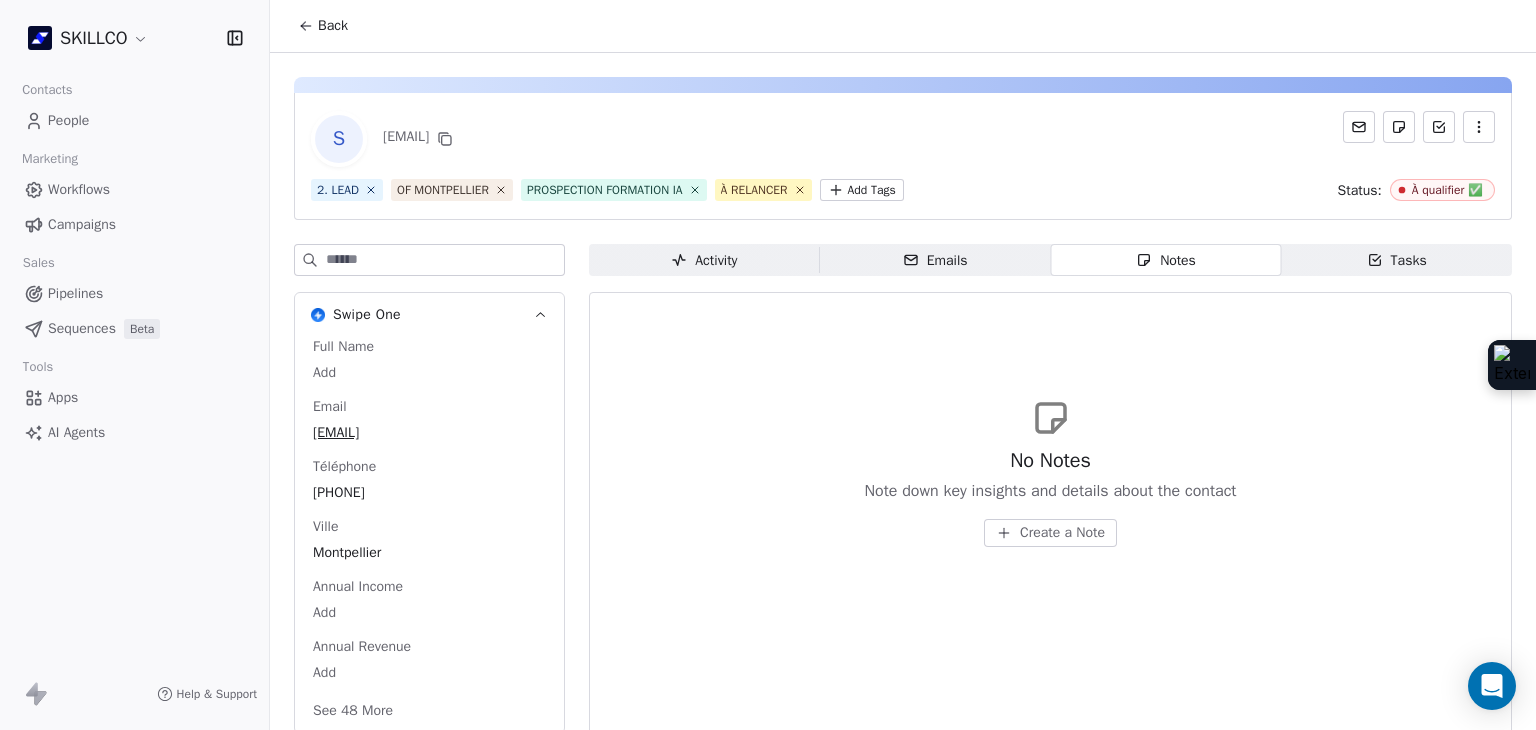 click on "Emails" at bounding box center (935, 260) 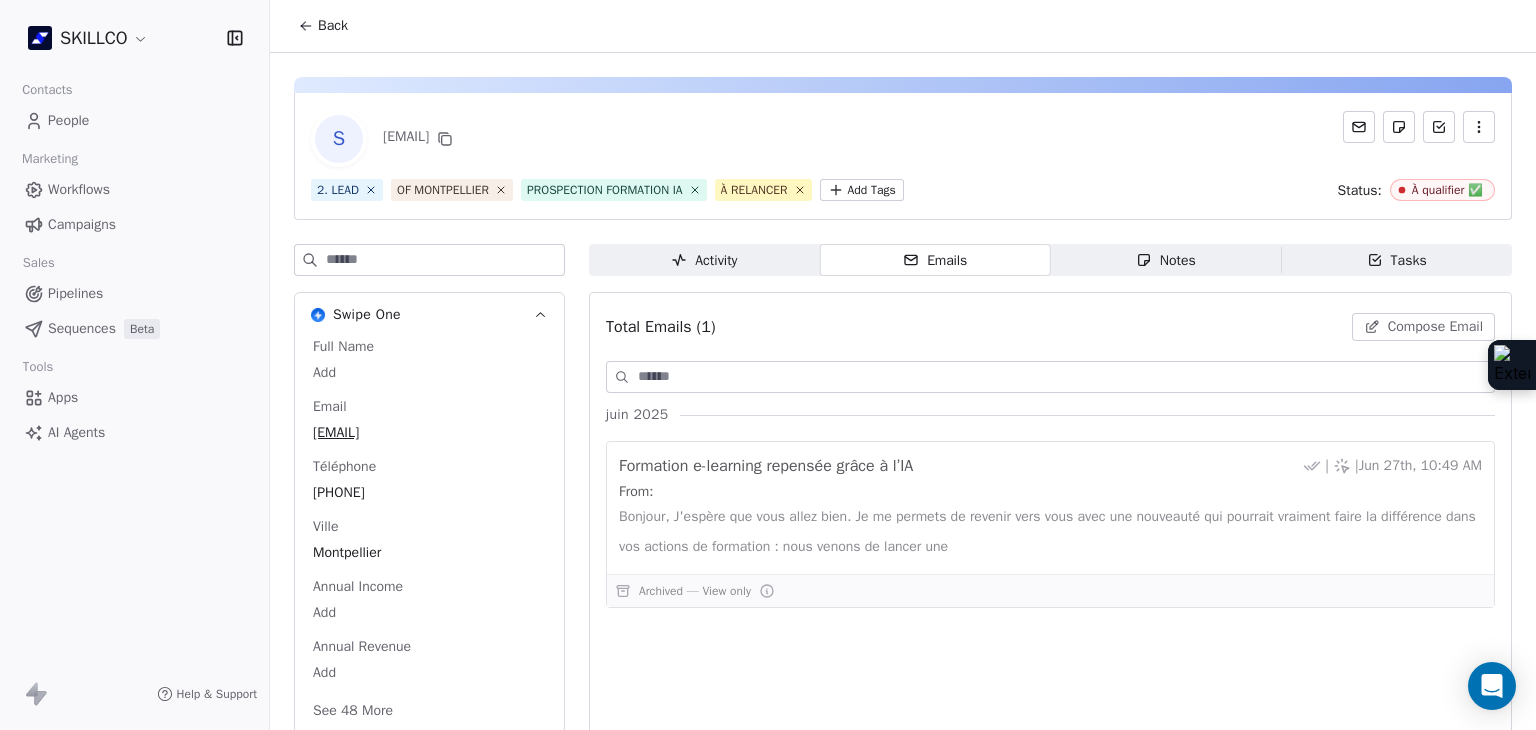 click on "2. LEAD OF MONTPELLIER PROSPECTION FORMATION IA À RELANCER  Add Tags Status:  À qualifier ✅" at bounding box center (903, 190) 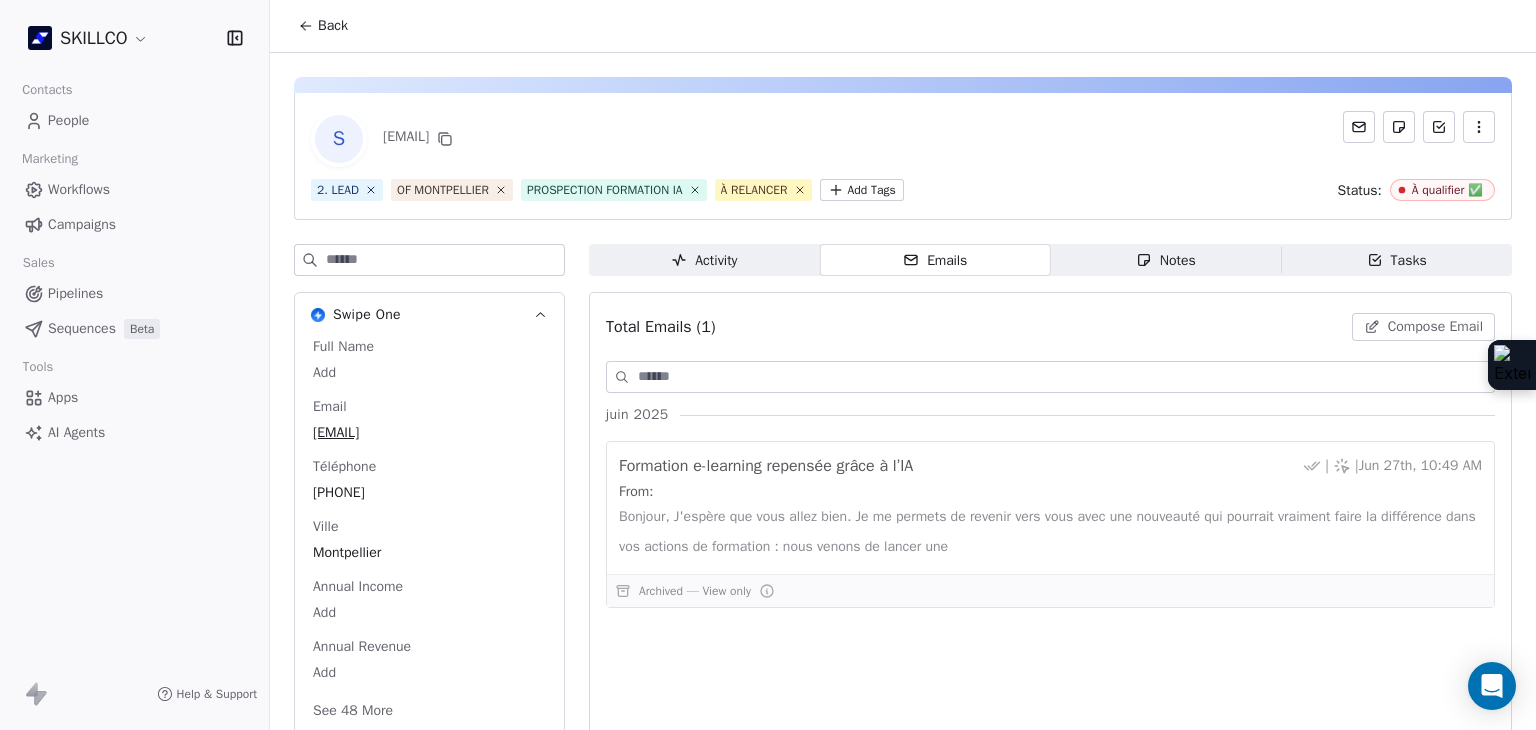 click on "Tasks Tasks" at bounding box center (1396, 260) 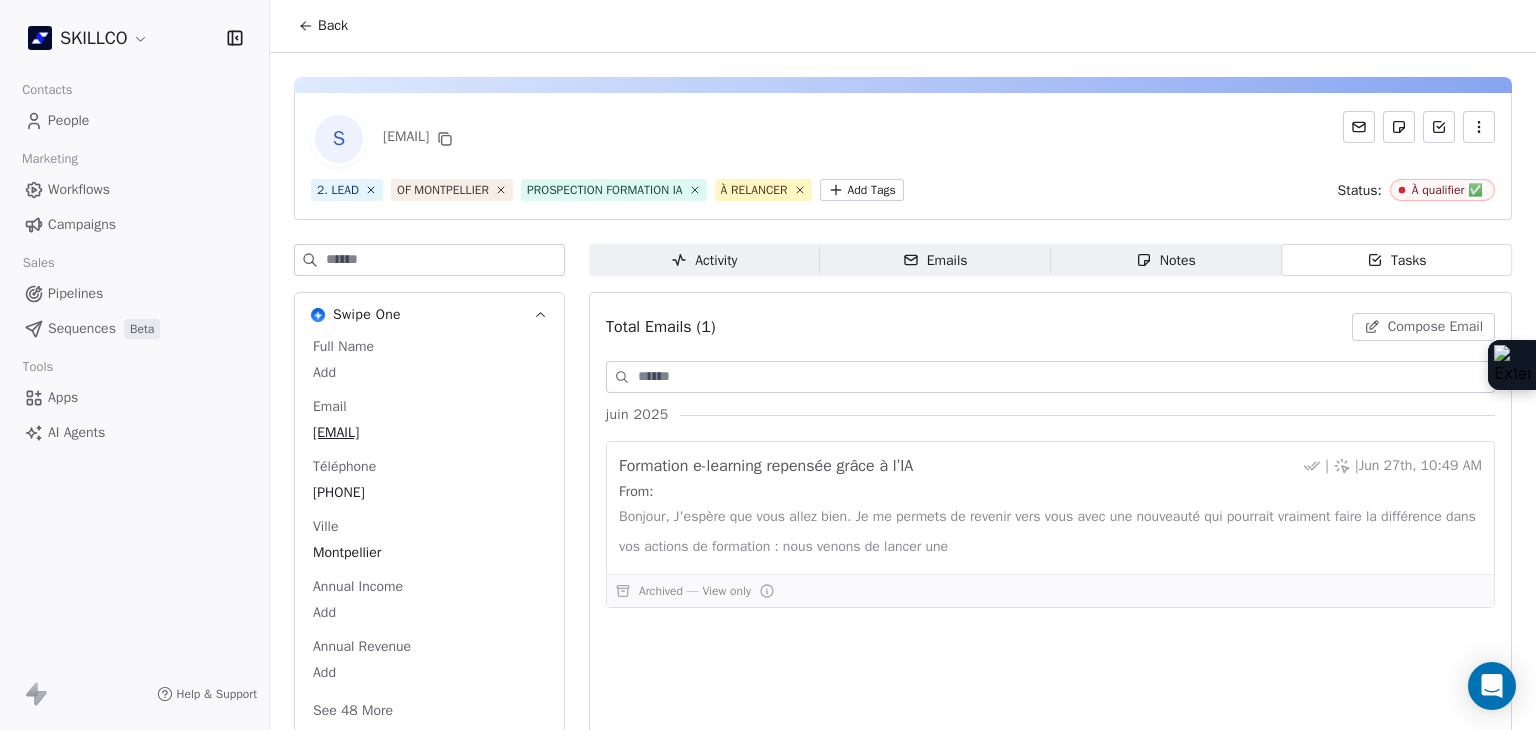 click on "Notes   Notes" at bounding box center [1166, 260] 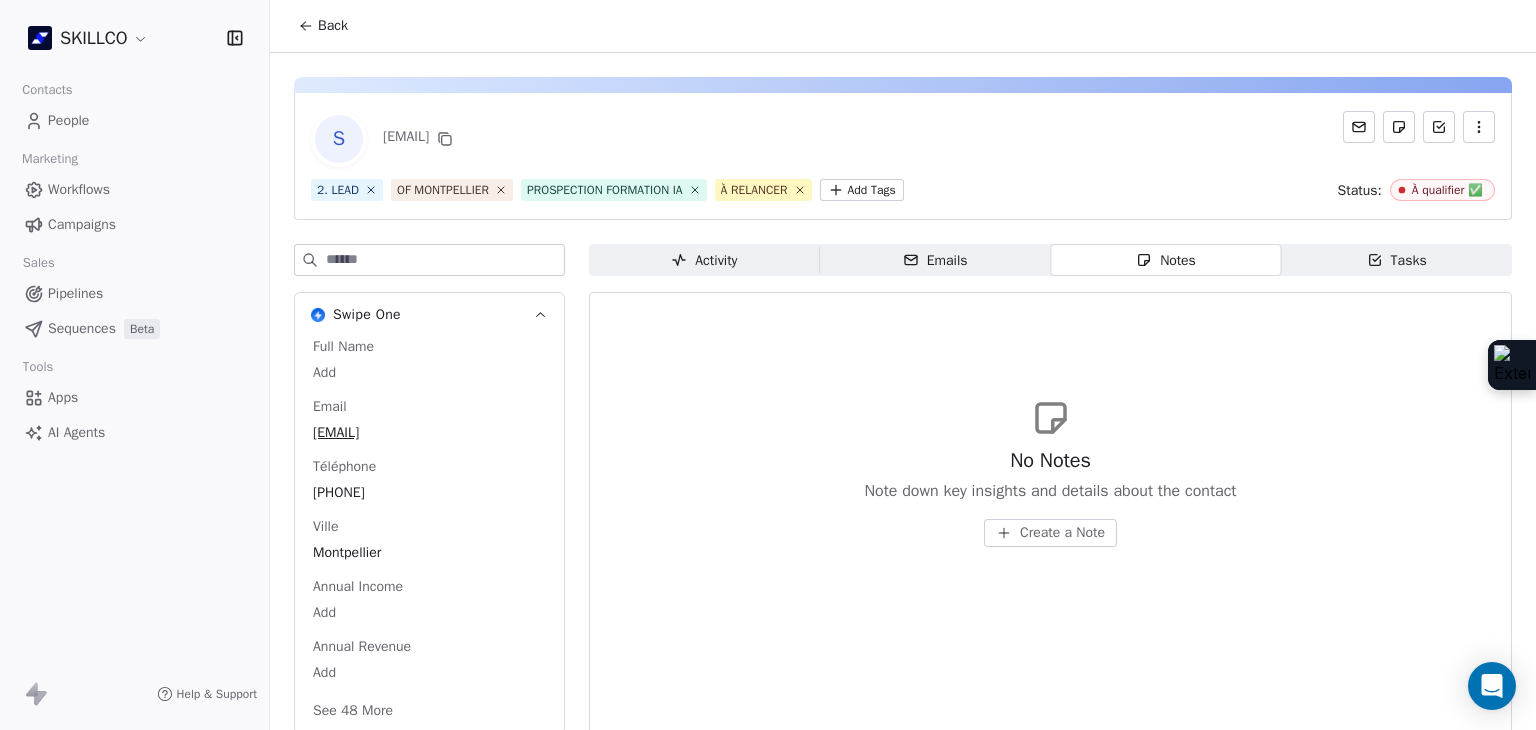 click on "Create a Note" at bounding box center [1062, 533] 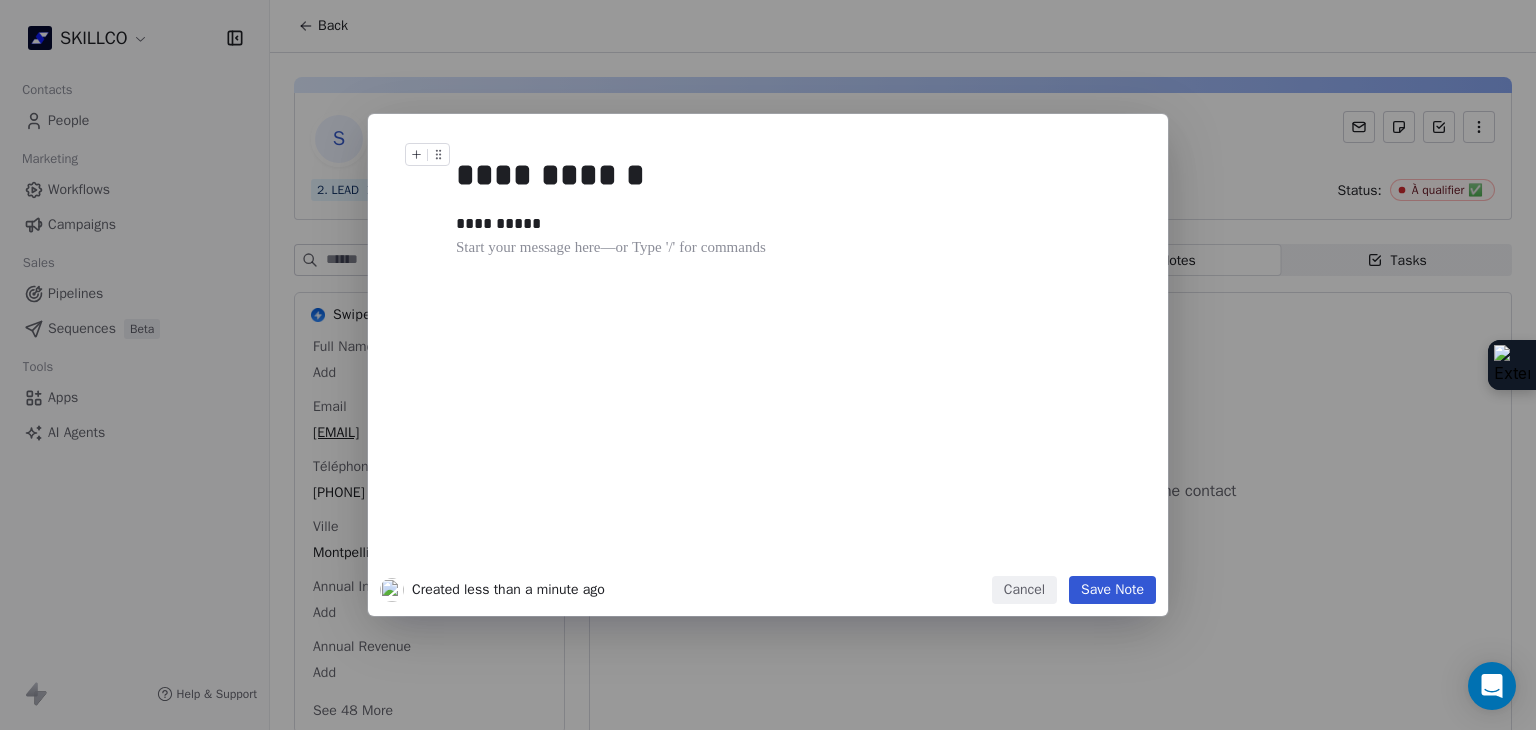 click on "Save Note" at bounding box center [1112, 590] 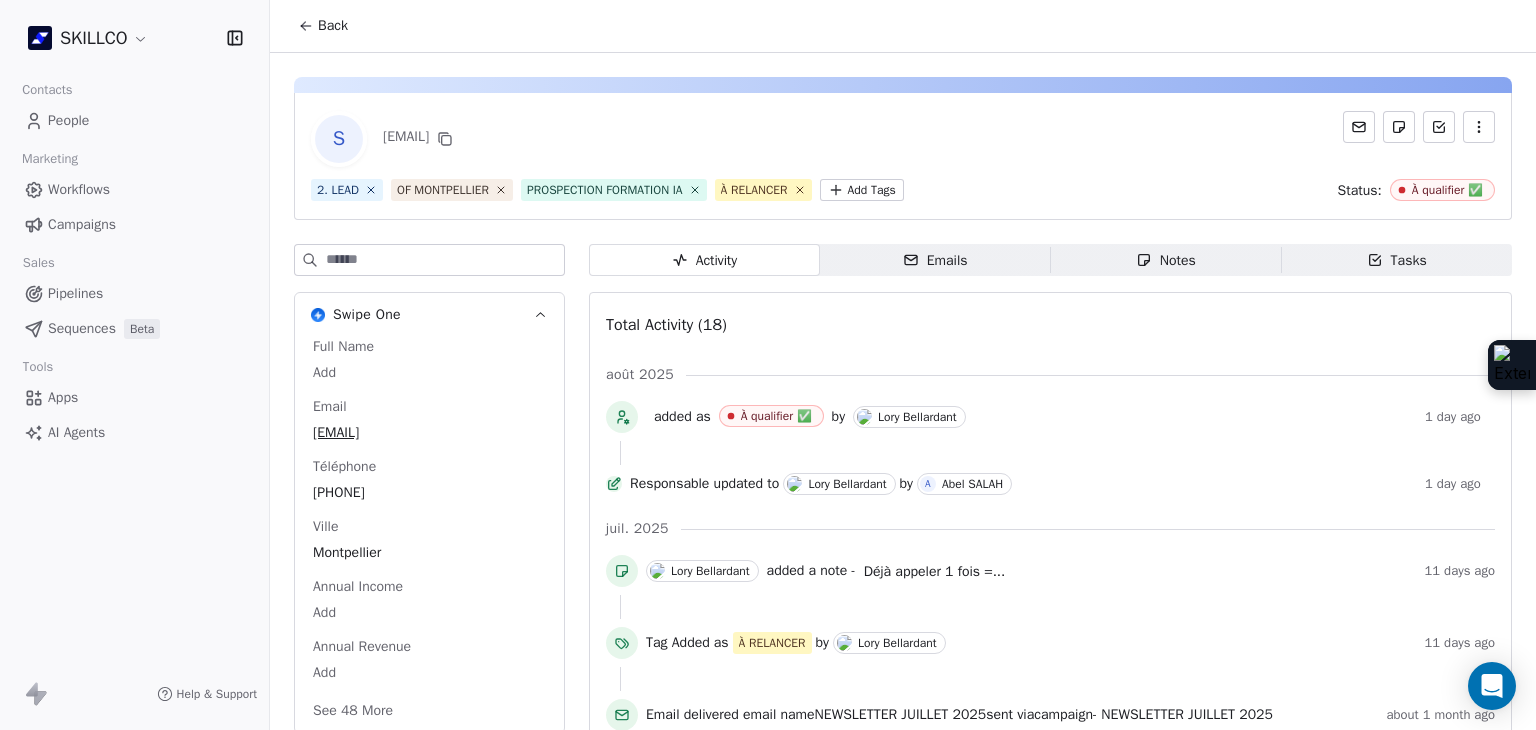 scroll, scrollTop: 0, scrollLeft: 0, axis: both 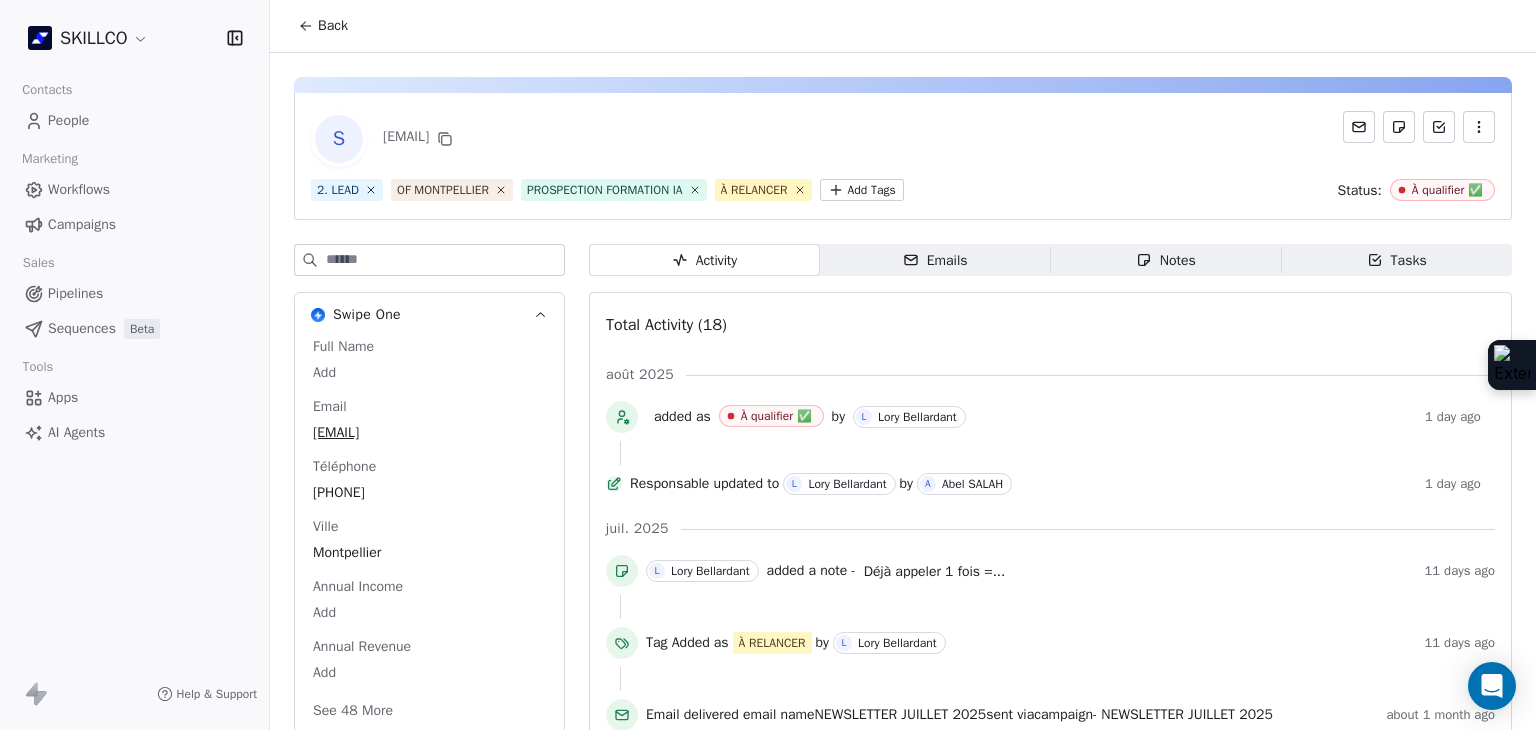 click on "S cafoco@wanadoo.fr 2. LEAD OF MONTPELLIER PROSPECTION FORMATION IA À RELANCER  Add Tags Status:  À qualifier ✅ Swipe One Full Name Add Email cafoco@wanadoo.fr Téléphone 33467105775 Ville Montpellier Annual Income Add Annual Revenue Add See   48   More   Calendly Activity Activity Emails Emails   Notes   Notes Tasks Tasks Total Activity (18) août 2025 added as À qualifier ✅ by L Lory Bellardant   1 day ago Responsable updated to L Lory Bellardant by A Abel SALAH   1 day ago juil. 2025 L Lory Bellardant added a note - Déjà appeler 1 fois =...   11 days ago Tag Added as À RELANCER by L Lory Bellardant   11 days ago Email delivered   email name  NEWSLETTER JUILLET 2025  sent via  campaign  -   NEWSLETTER JUILLET 2025 about 1 month ago Show details juin 2025 Personal 1:1 Email Sent on G Gmail Email Subject   Formation e-learning repensée grâce à l’IA and + 1  other   property   about 1 month ago   Show all changes Left segment "OF MONTPELLIER"   about 1 month ago Tag Removed 1. NOUVEAU by M   as" at bounding box center [903, 918] 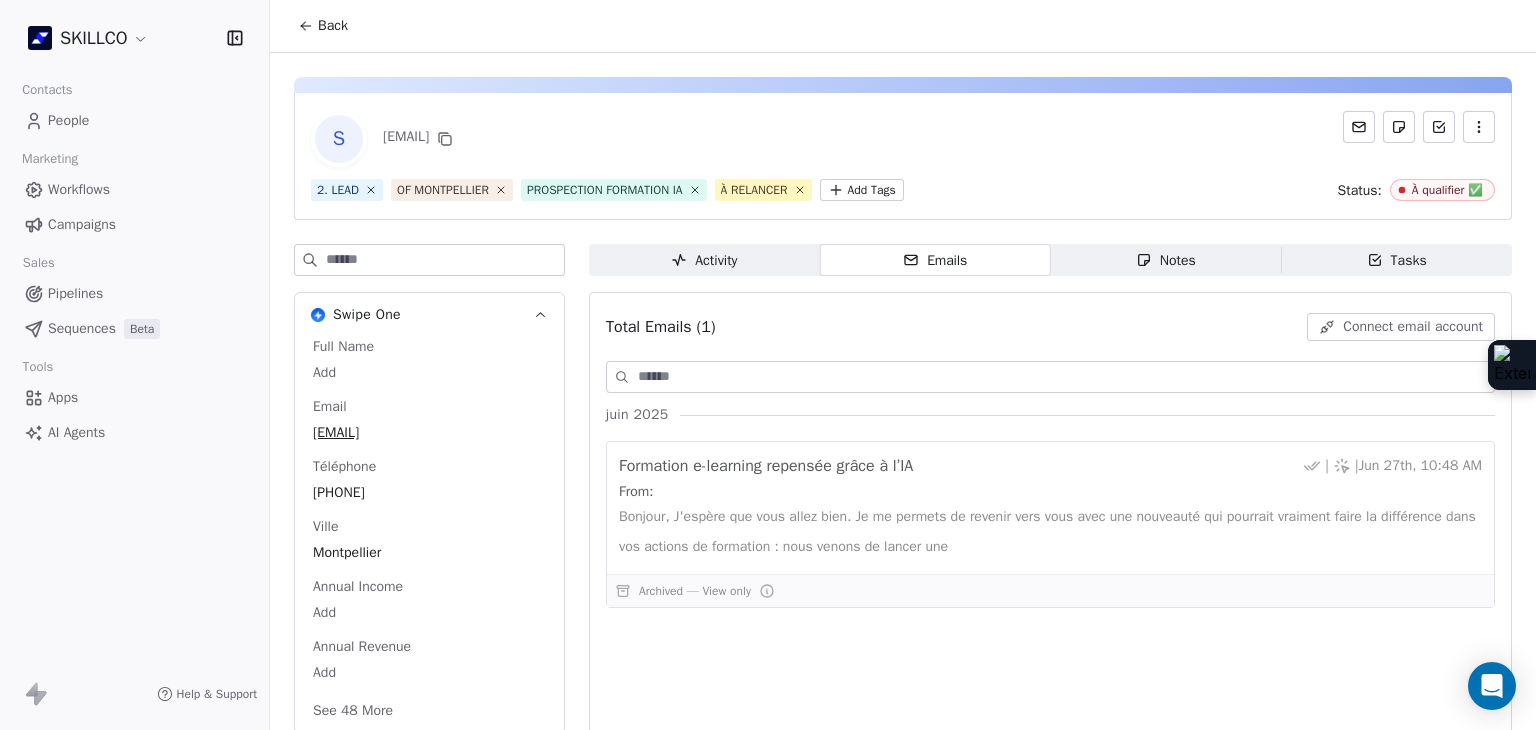 click on "Notes   Notes" at bounding box center [1166, 260] 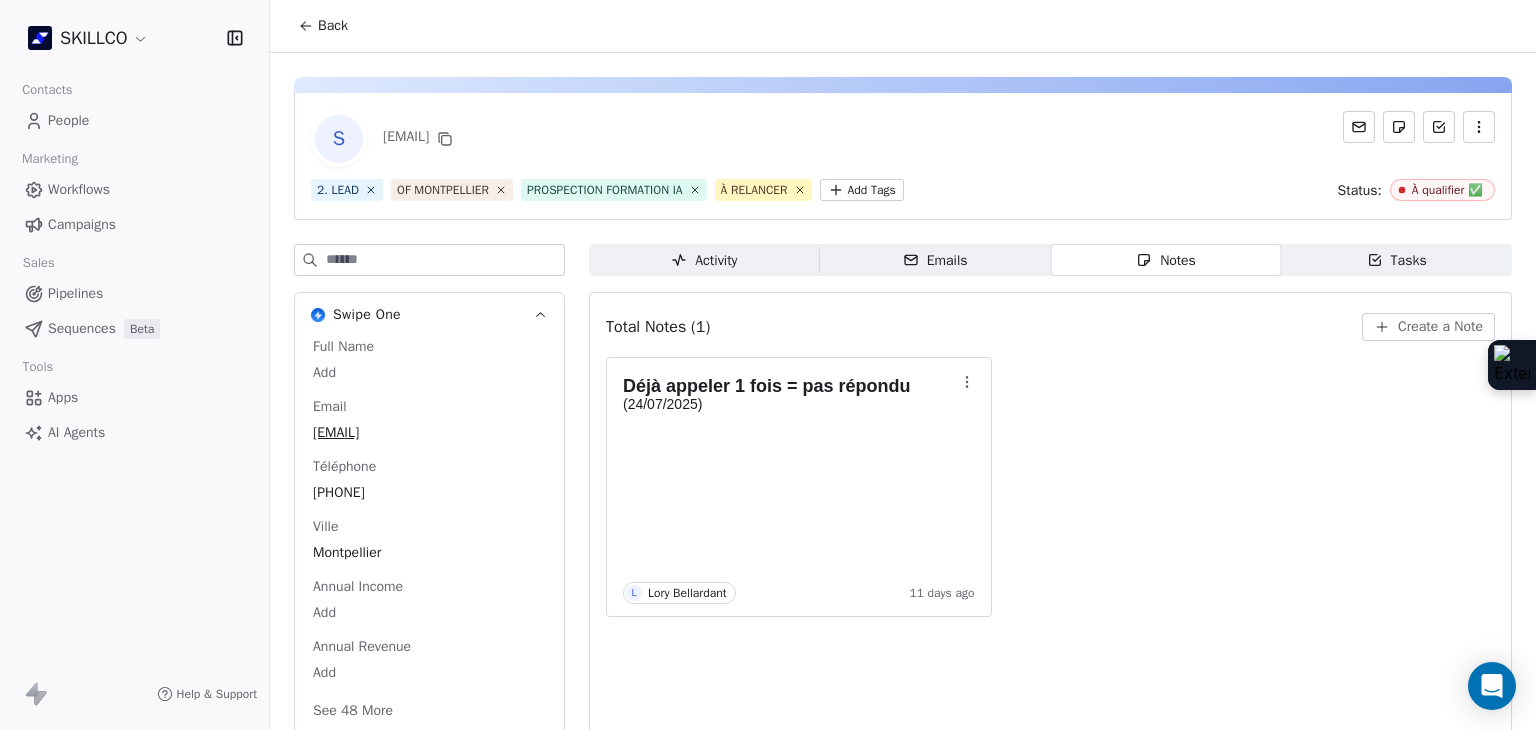 click on "Create a Note" at bounding box center [1440, 327] 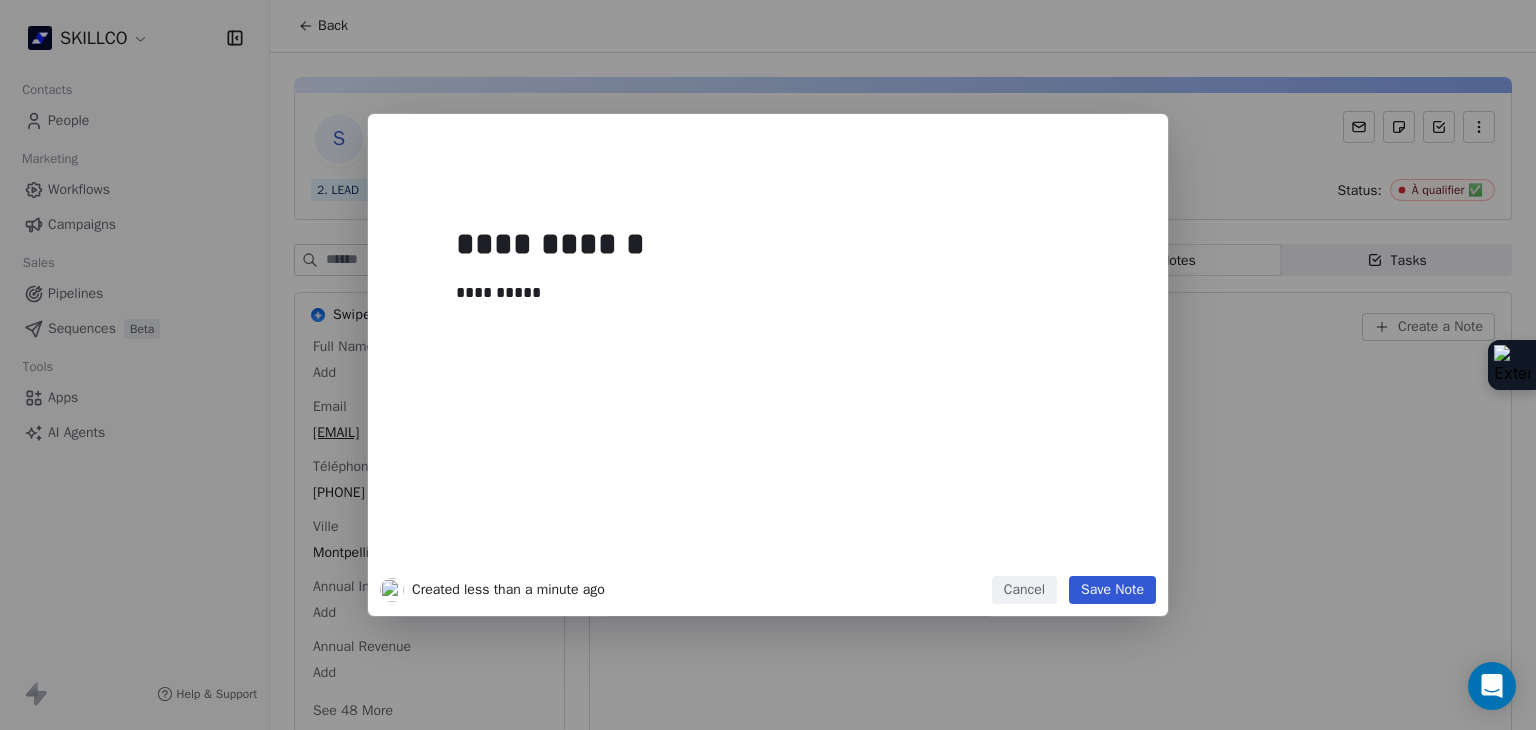 click on "Save Note" at bounding box center [1112, 590] 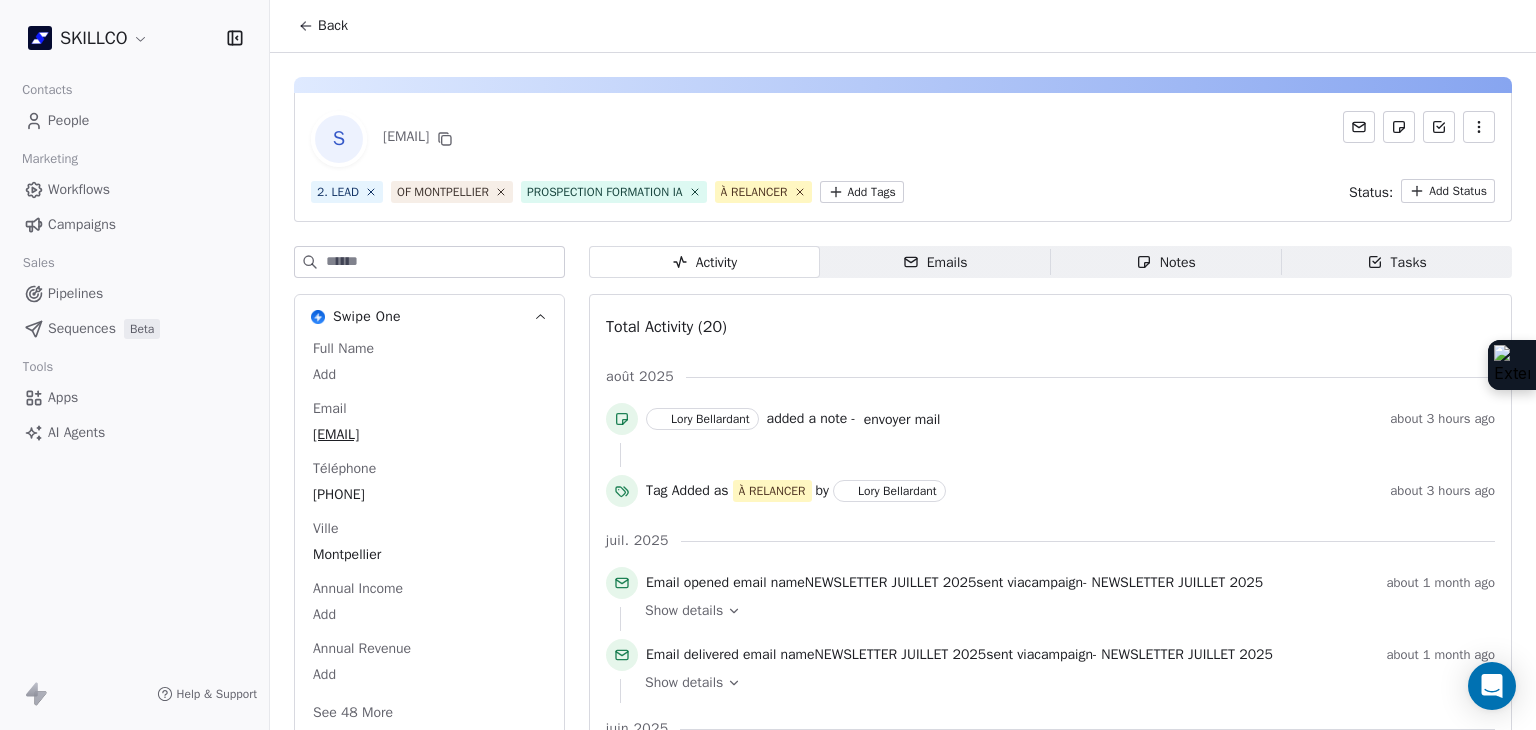 scroll, scrollTop: 0, scrollLeft: 0, axis: both 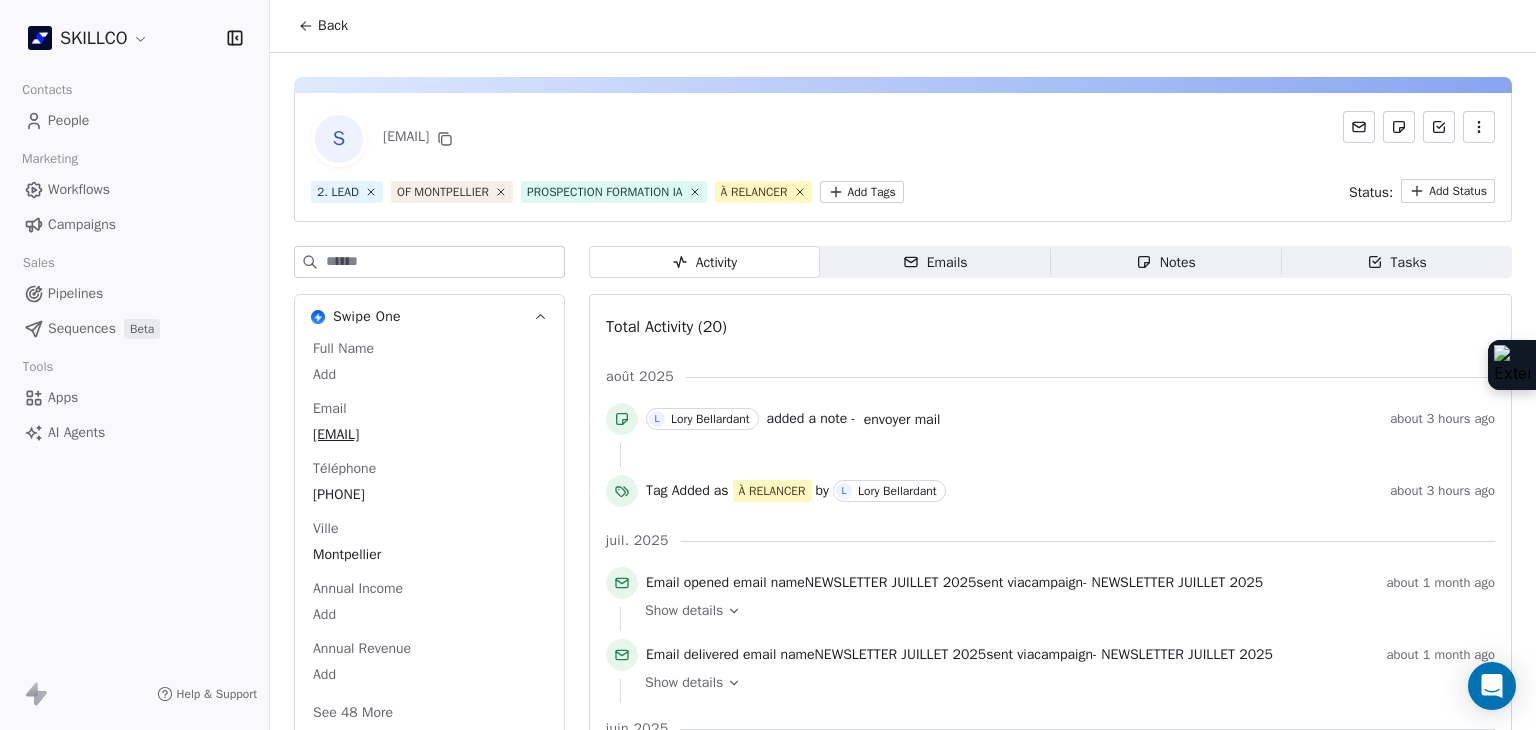 click on "Notes   Notes" at bounding box center (1166, 262) 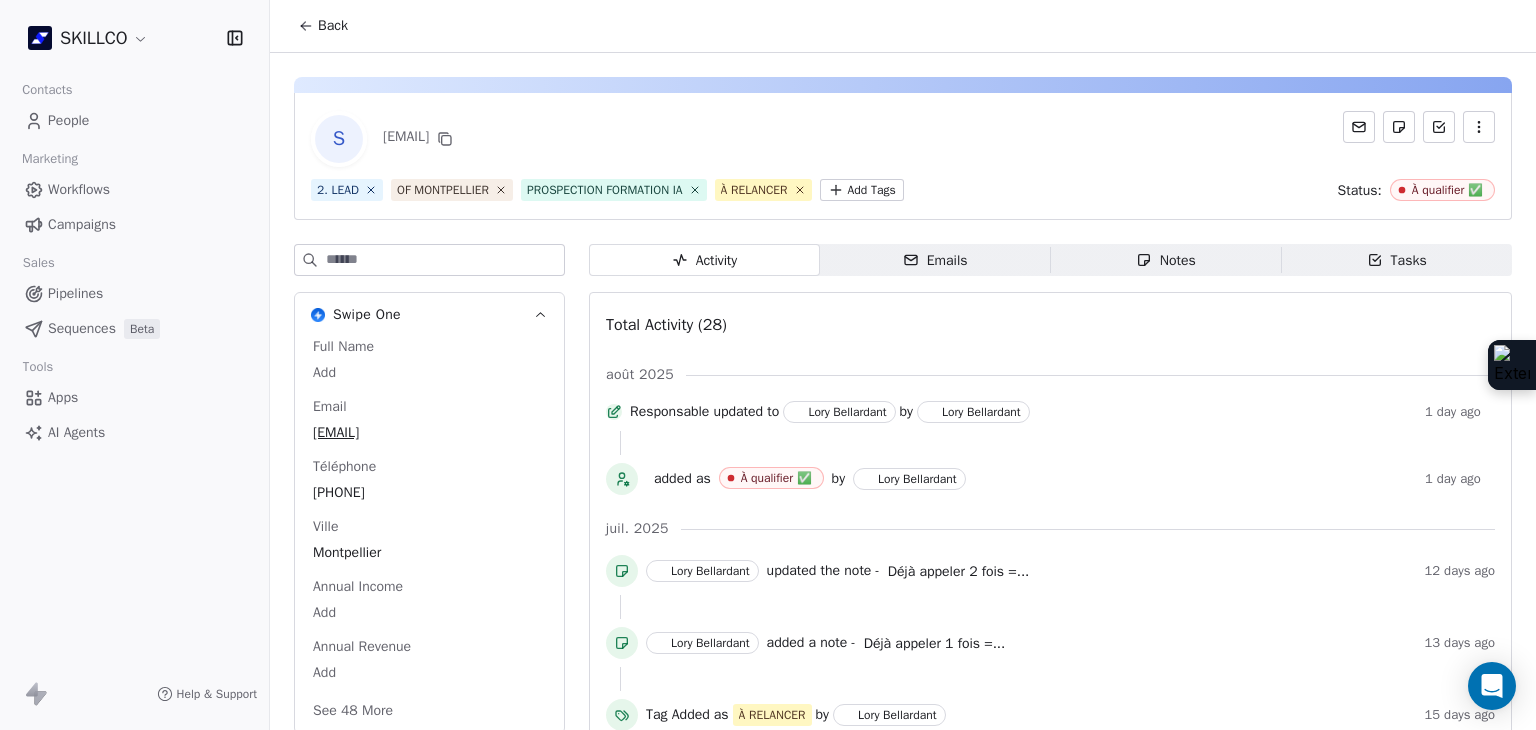 scroll, scrollTop: 0, scrollLeft: 0, axis: both 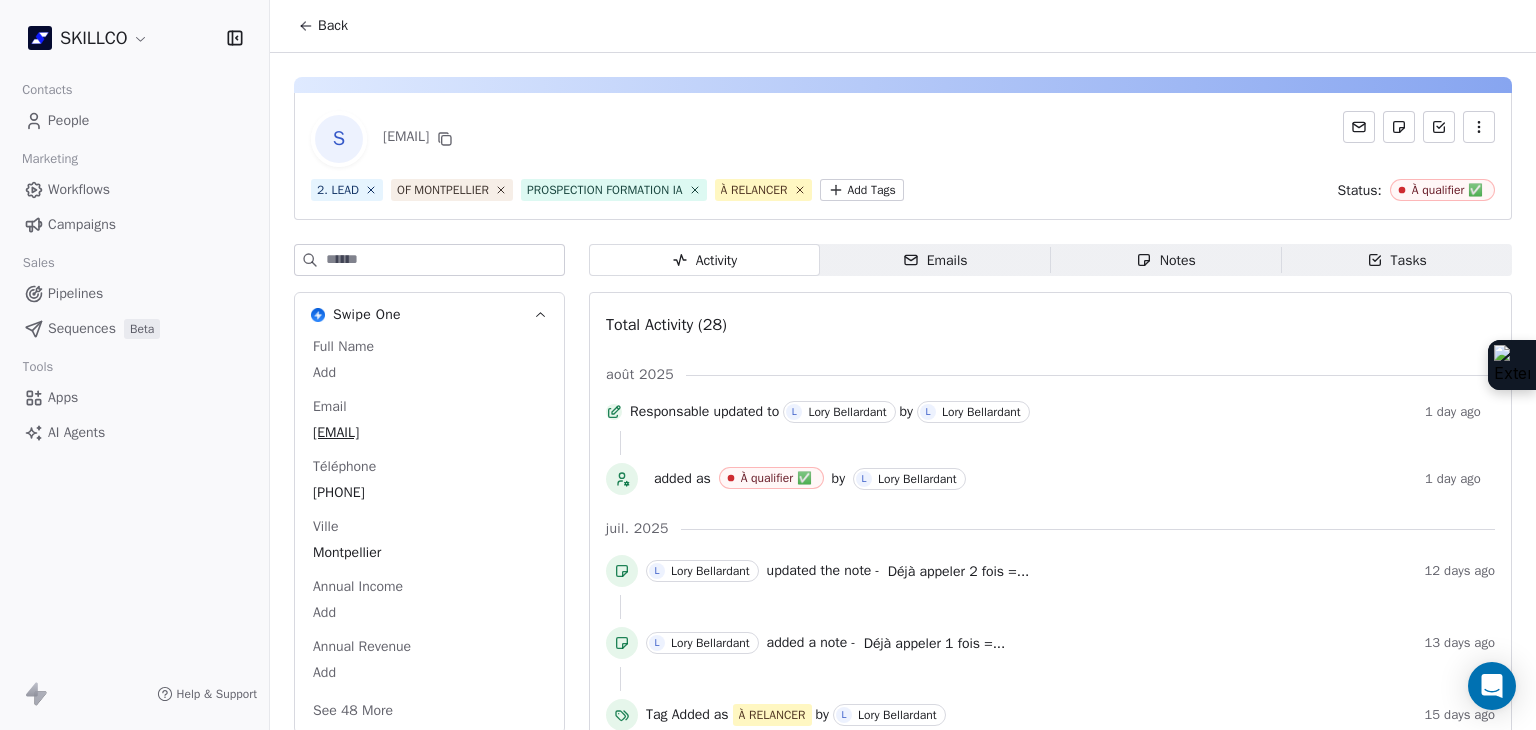click on "Notes   Notes" at bounding box center (1166, 260) 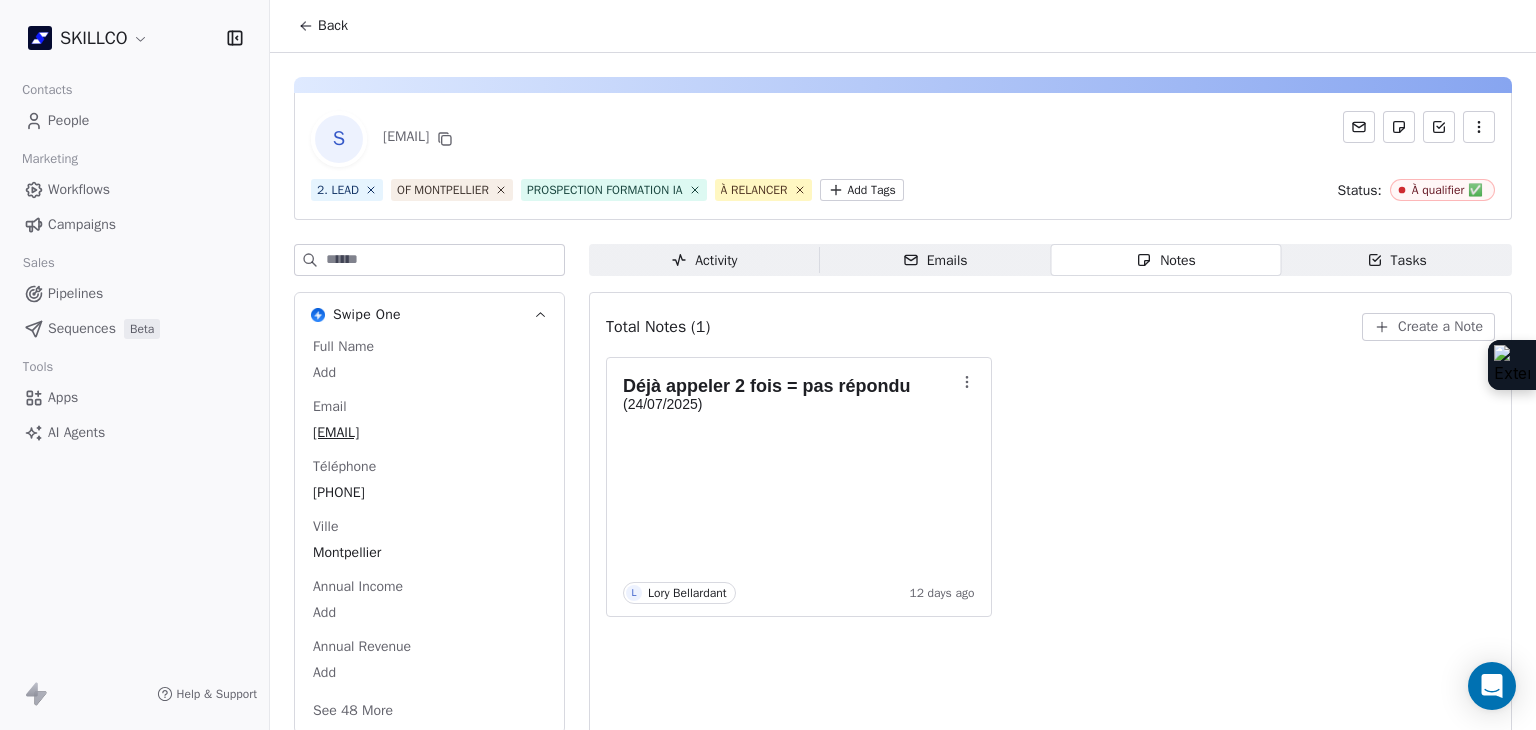 click on "Create a Note" at bounding box center (1428, 327) 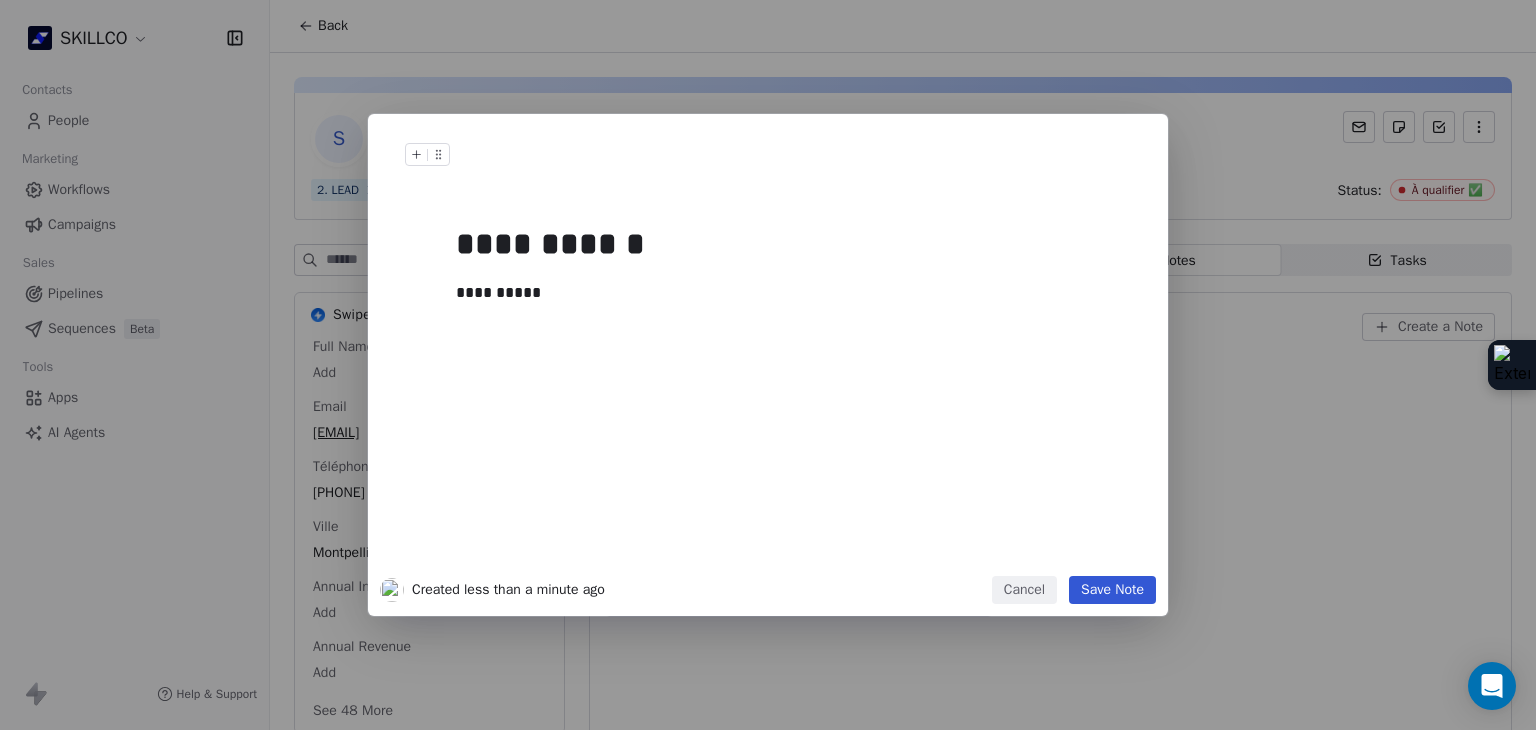 drag, startPoint x: 1087, startPoint y: 593, endPoint x: 1079, endPoint y: 569, distance: 25.298222 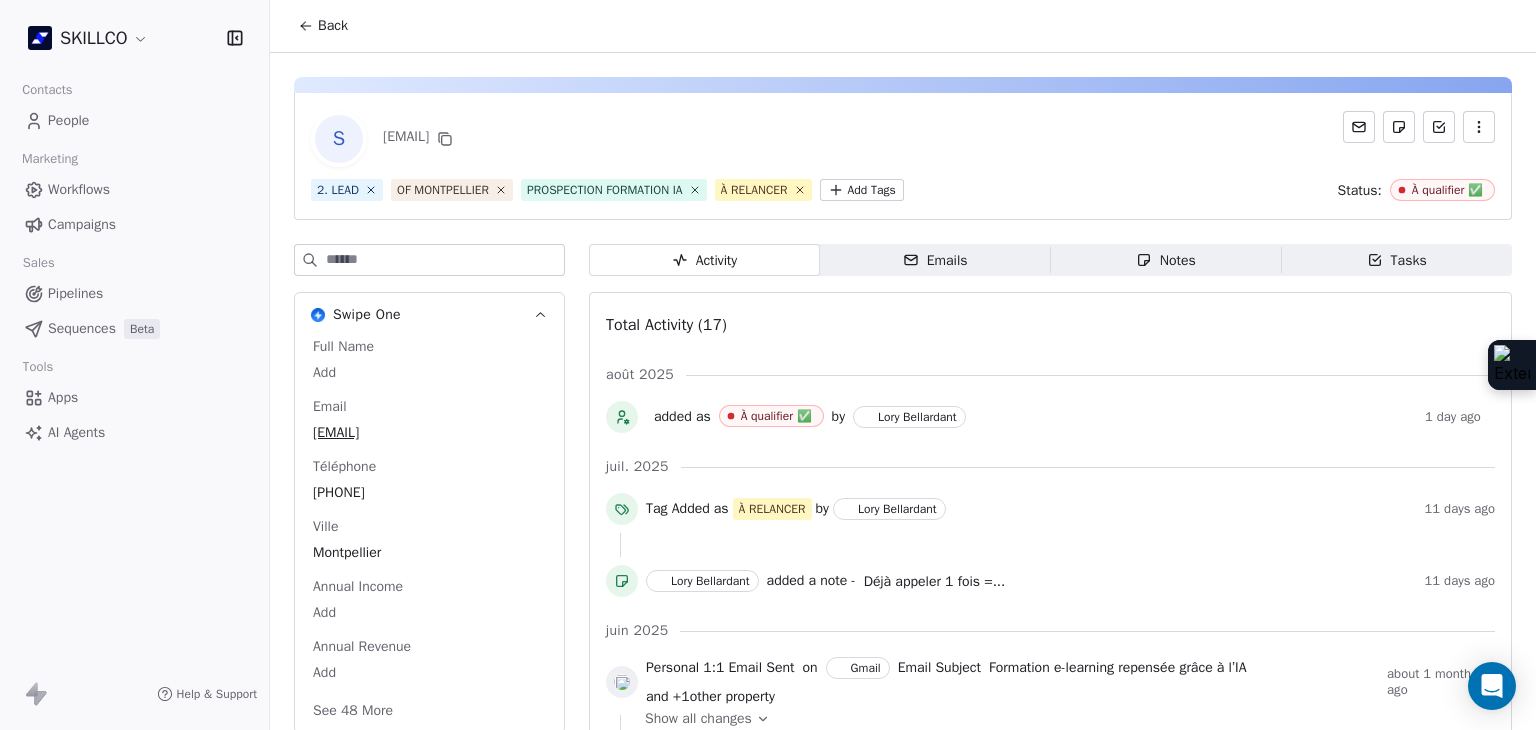 scroll, scrollTop: 0, scrollLeft: 0, axis: both 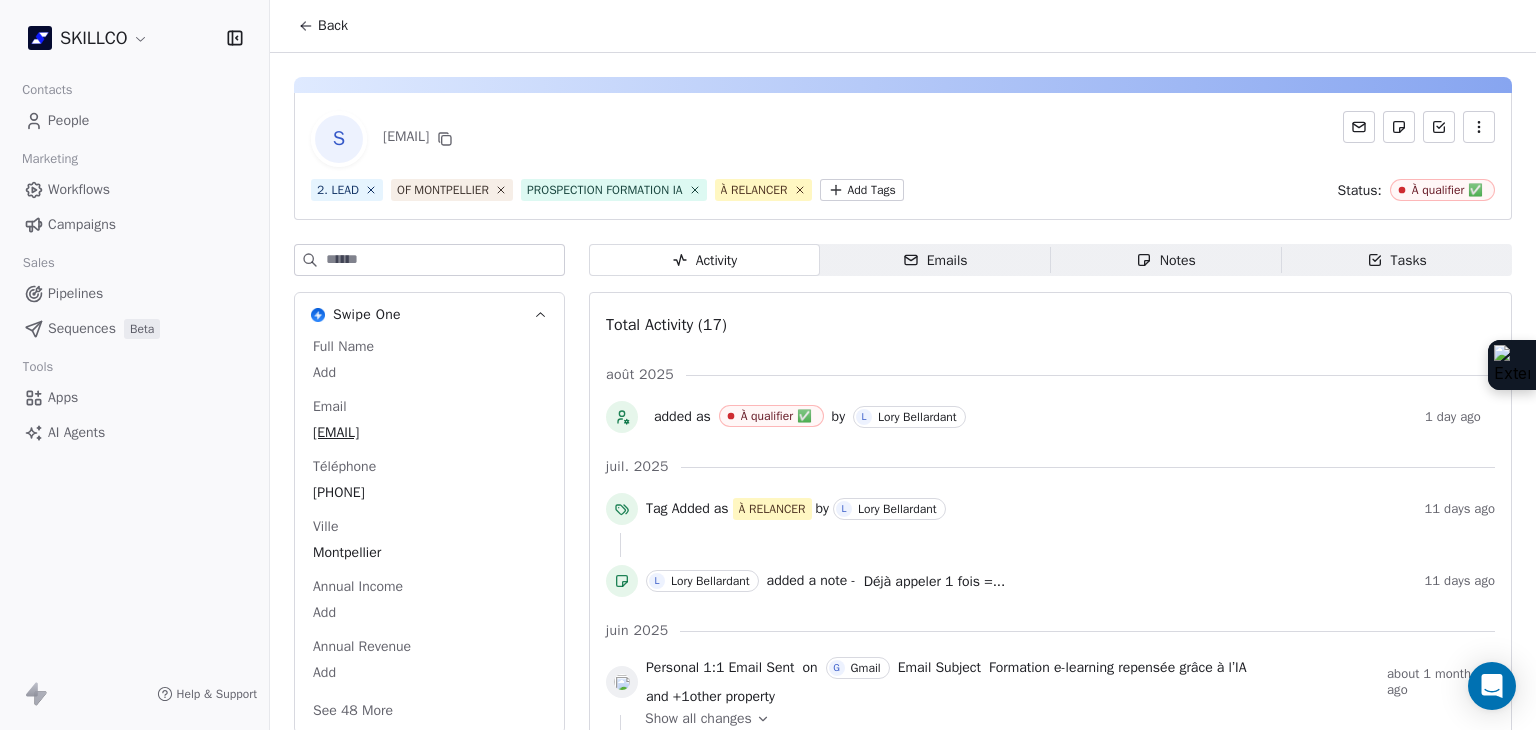 click on "Activity Activity Emails Emails   Notes   Notes Tasks Tasks Total Activity (17) août 2025 added as À qualifier ✅ by [FIRST] [LAST]   1 day ago juil. 2025 Tag Added as À RELANCER by [FIRST] [LAST]   11 days ago [FIRST] [LAST] added a note - Déjà appeler 1 fois =...   11 days ago juin 2025 Personal 1:1 Email Sent on G Gmail Email Subject   Formation e-learning repensée grâce à l’IA and + 1  other   property   about 1 month ago   Show all changes Left segment "OF [STATE]"   about 1 month ago Entered a segment "Churn Risk"   about 1 month ago Tag Removed 1. NOUVEAU by M MAJ TAG workflow   about 1 month ago Tag Added as PROSPECTION FORMATION IA by M MAJ TAG workflow   about 1 month ago Entered a segment "OF [STATE]"   about 1 month ago mai 2025 Email bounced   bounce type  Undetermined  email name   PROSPECTION OF - [STATE]   sent via  campaign  -   PROSPECTION OF - [STATE]  2 months ago Show details Email Verification Status updated to valid by   2 months ago Entered a segment" at bounding box center [1050, 963] 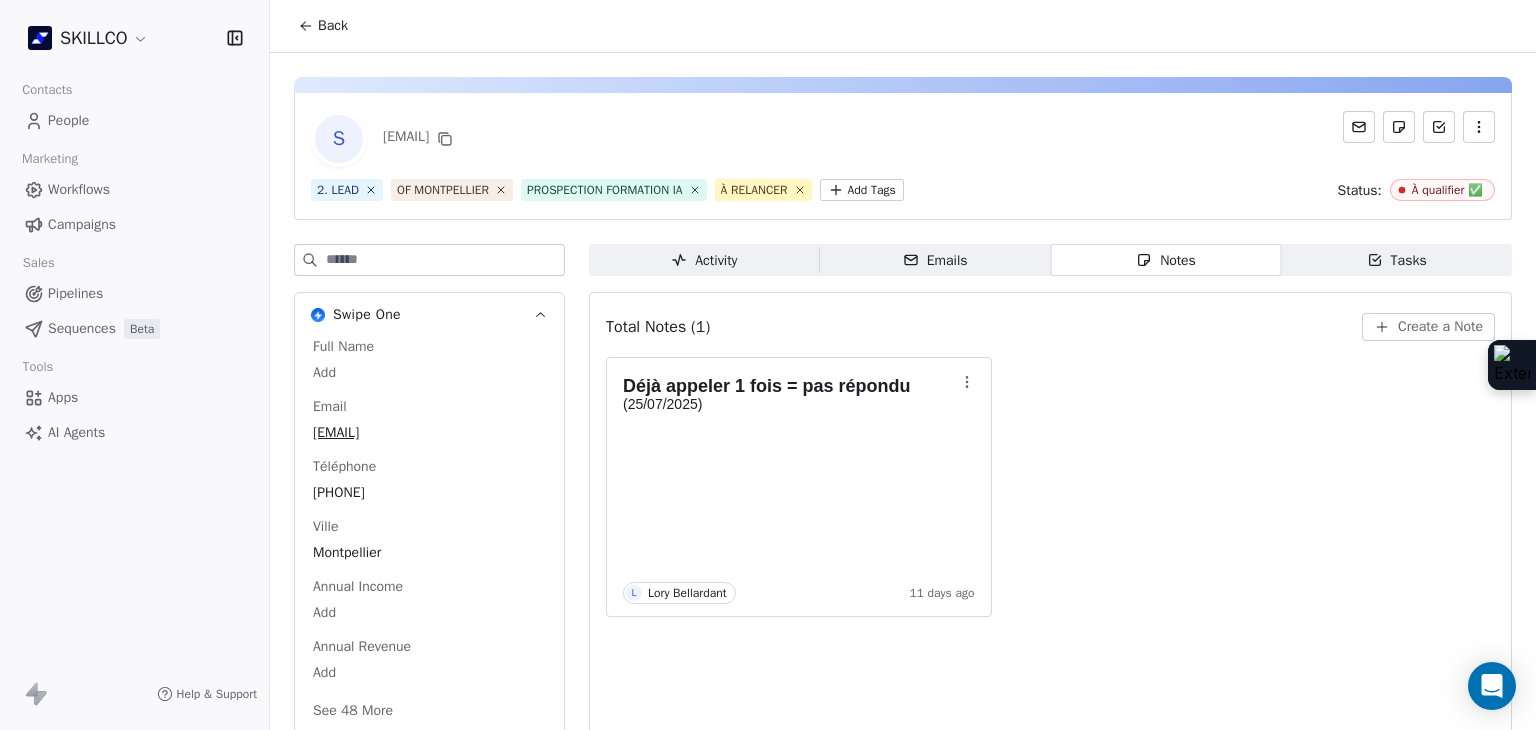 click on "Activity Activity" at bounding box center (704, 260) 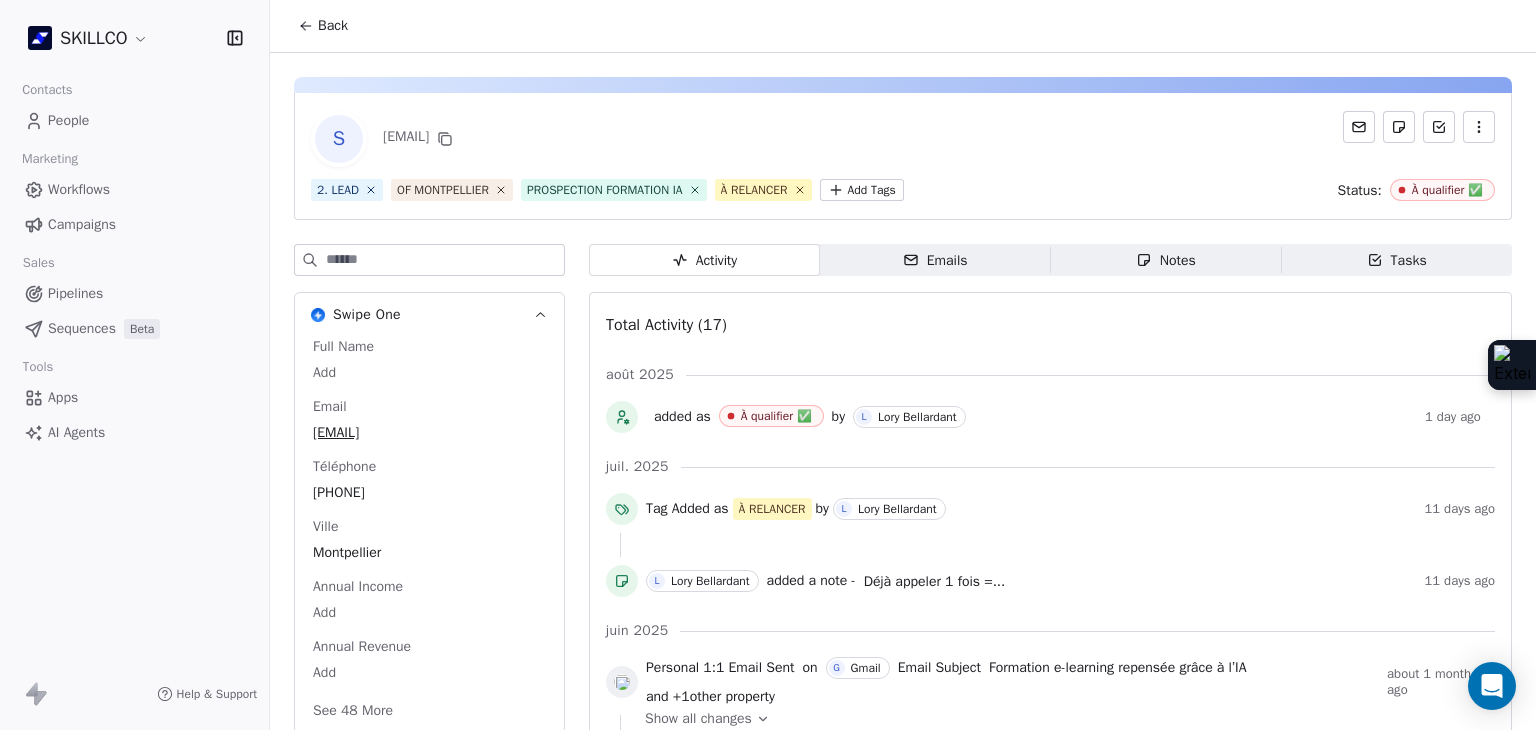 click on "Notes   Notes" at bounding box center [1166, 260] 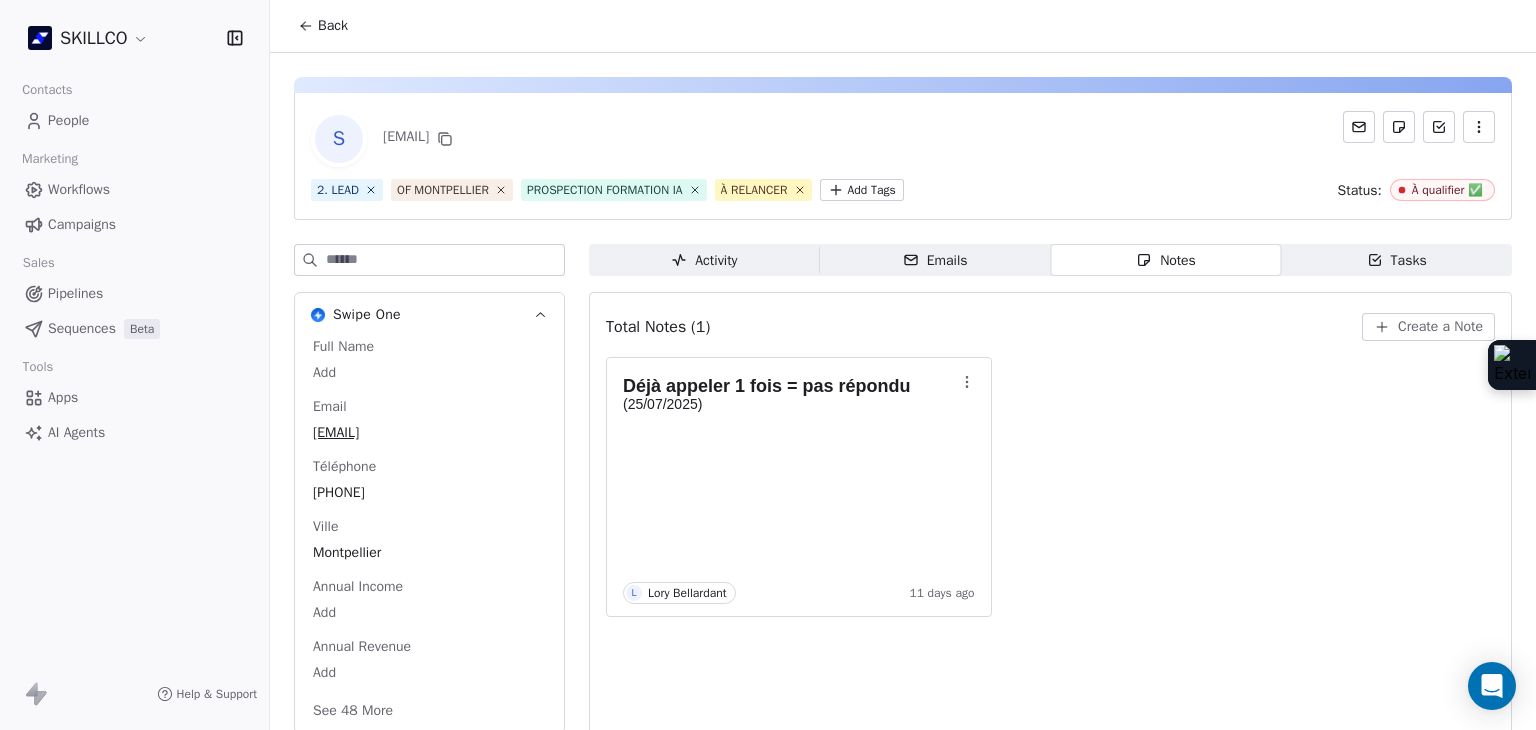 click on "Create a Note" at bounding box center [1440, 327] 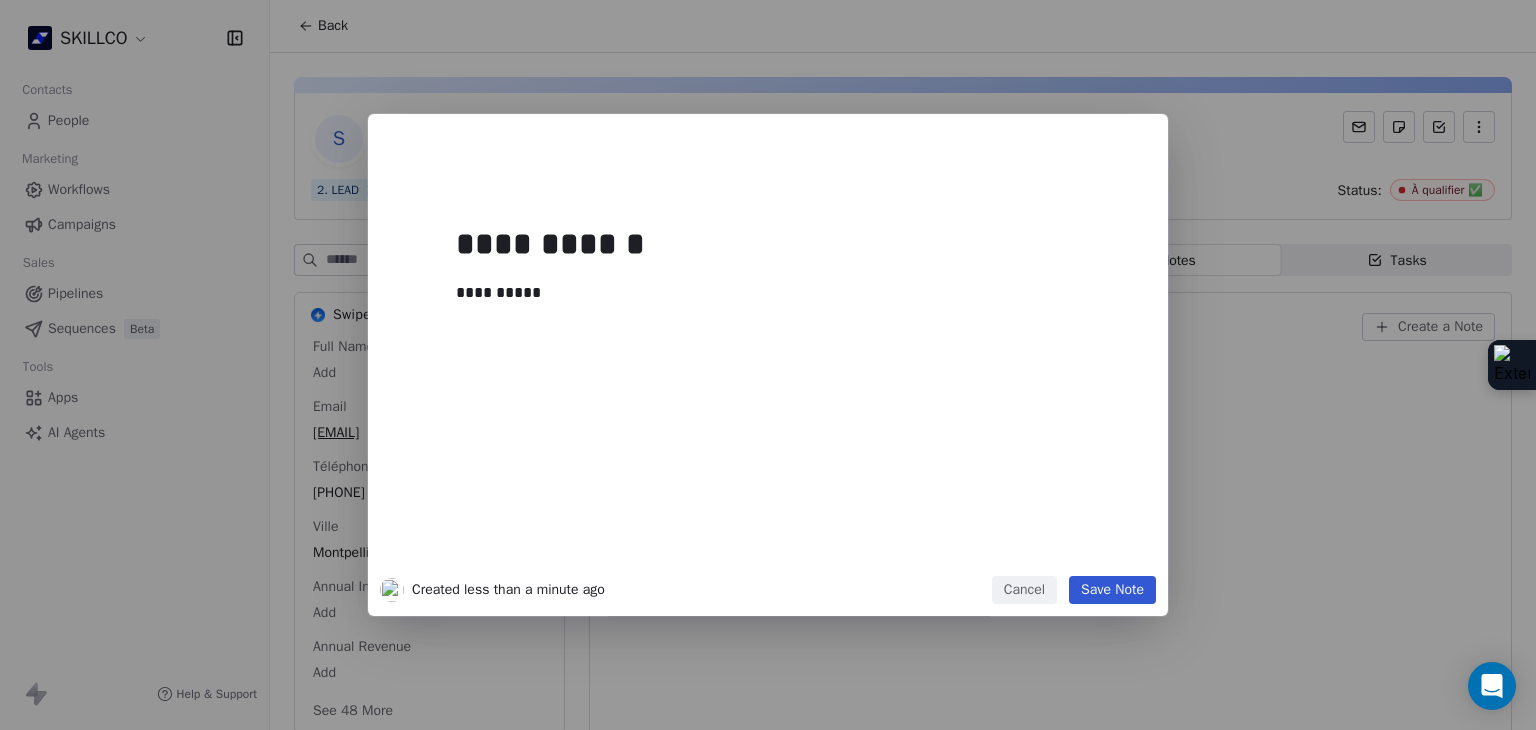 click on "Save Note" at bounding box center [1112, 590] 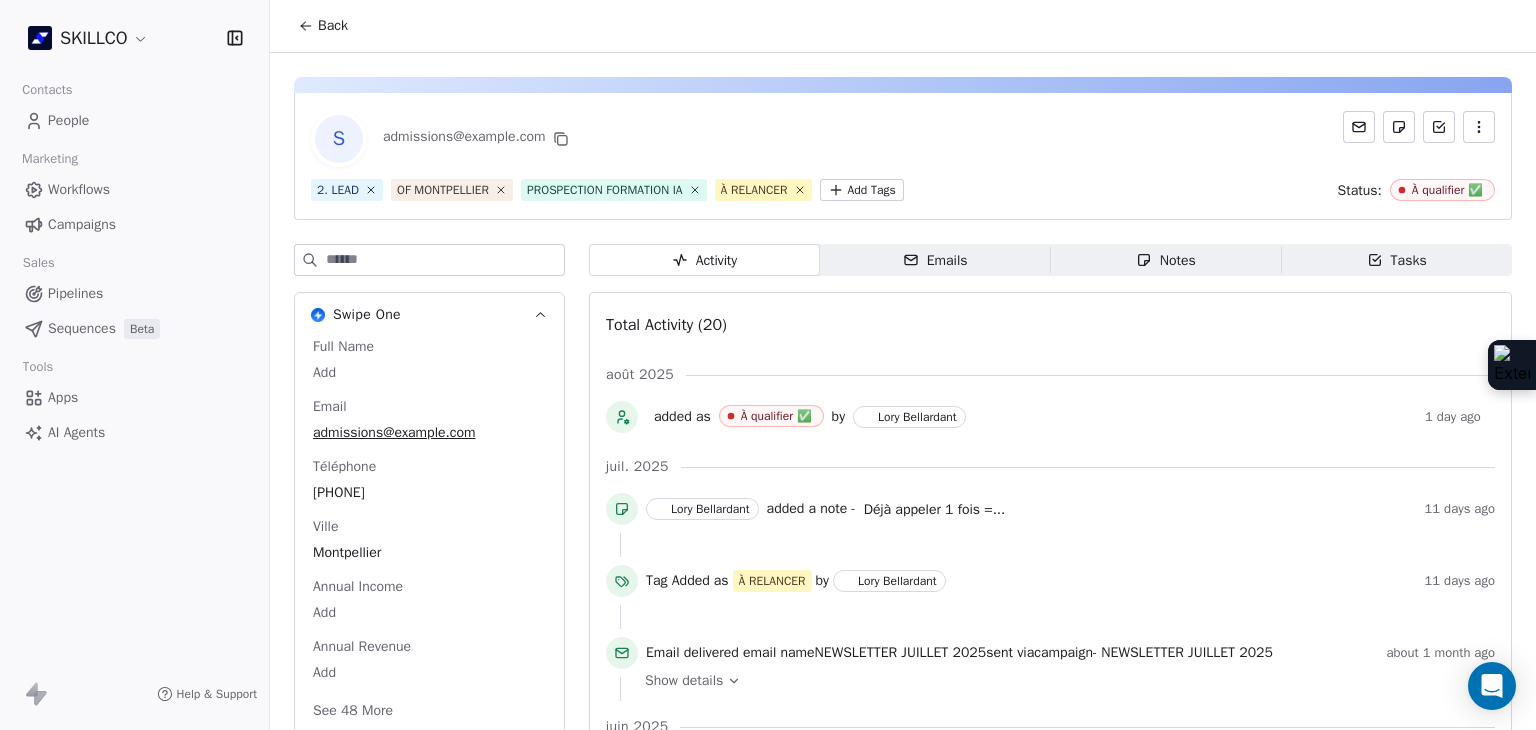 scroll, scrollTop: 0, scrollLeft: 0, axis: both 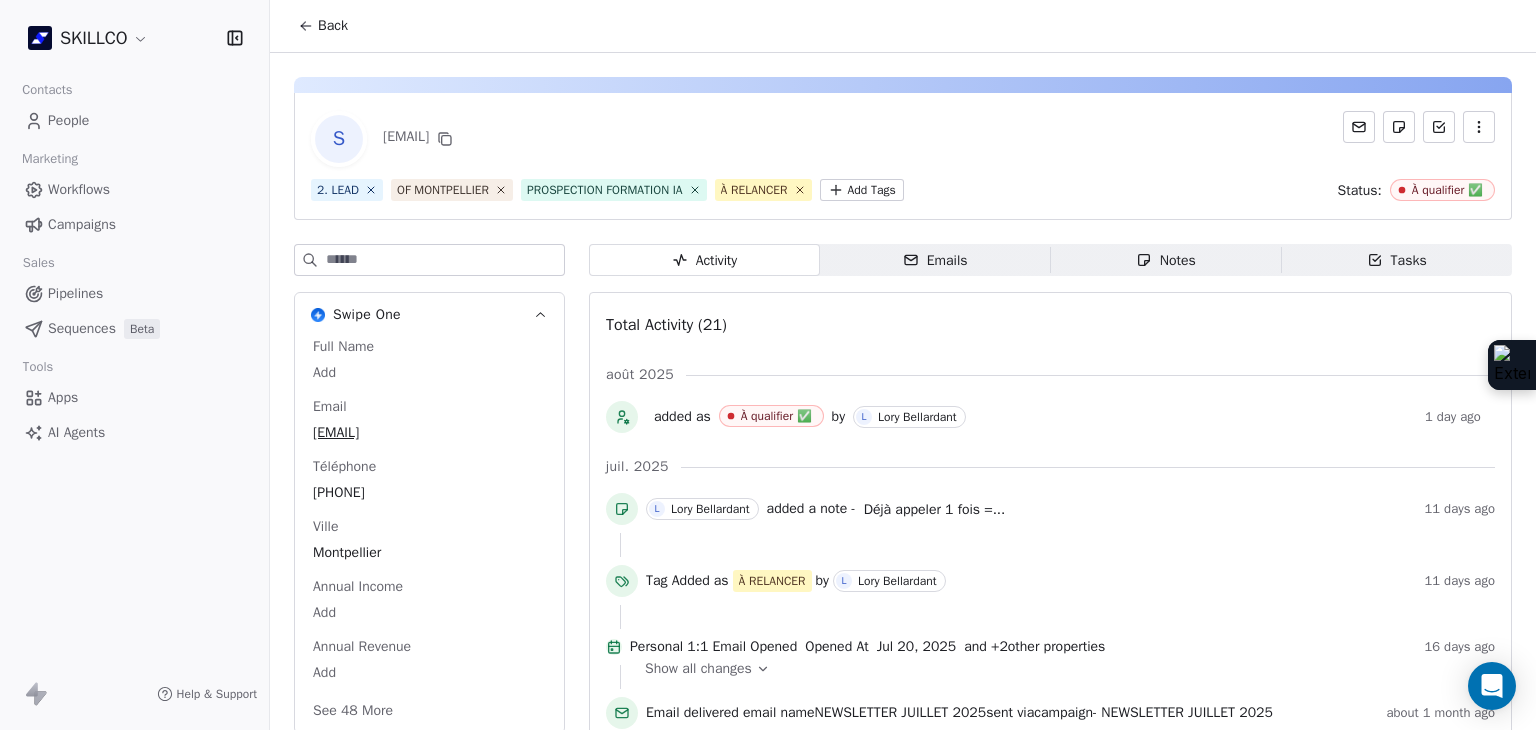 click on "Notes   Notes" at bounding box center (1166, 260) 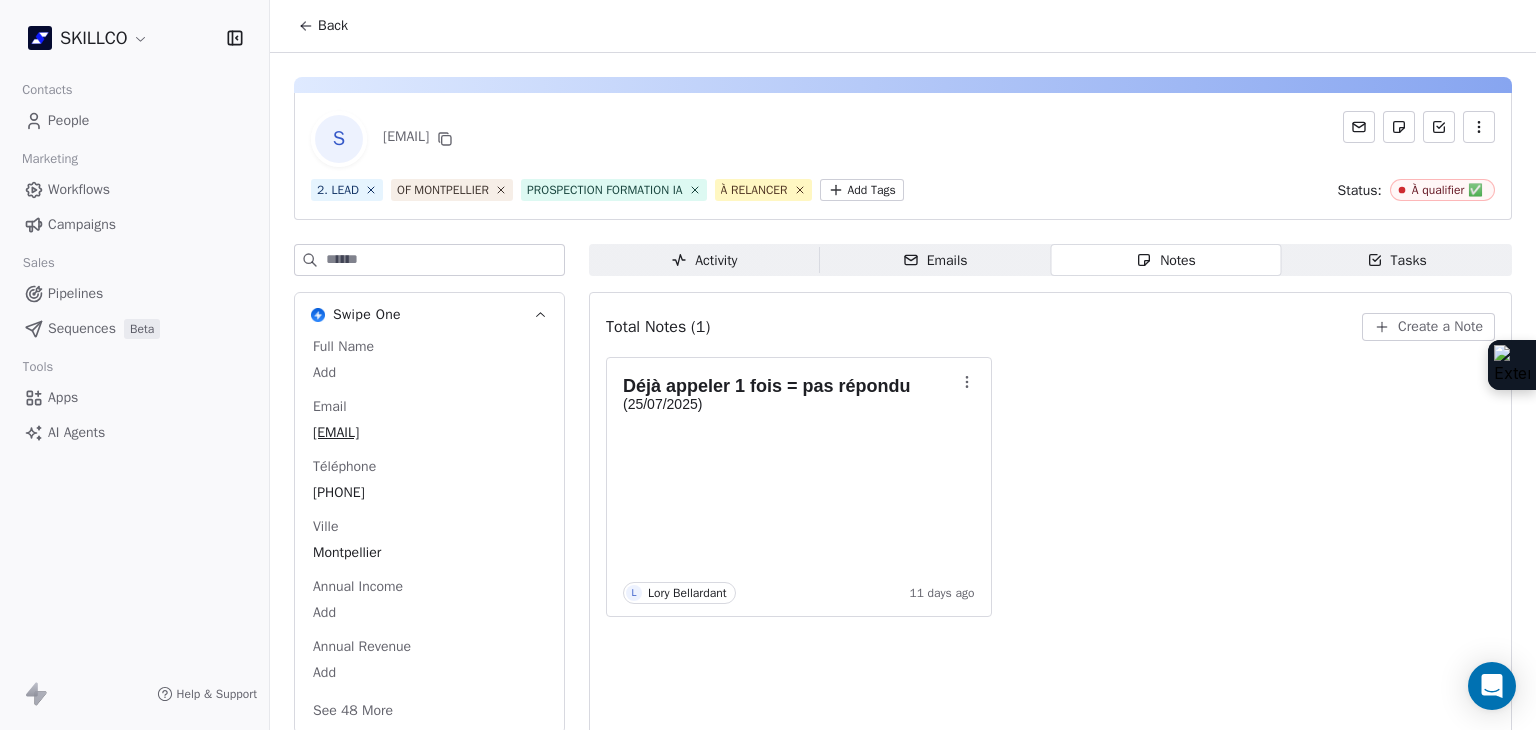 click on "Create a Note" at bounding box center (1440, 327) 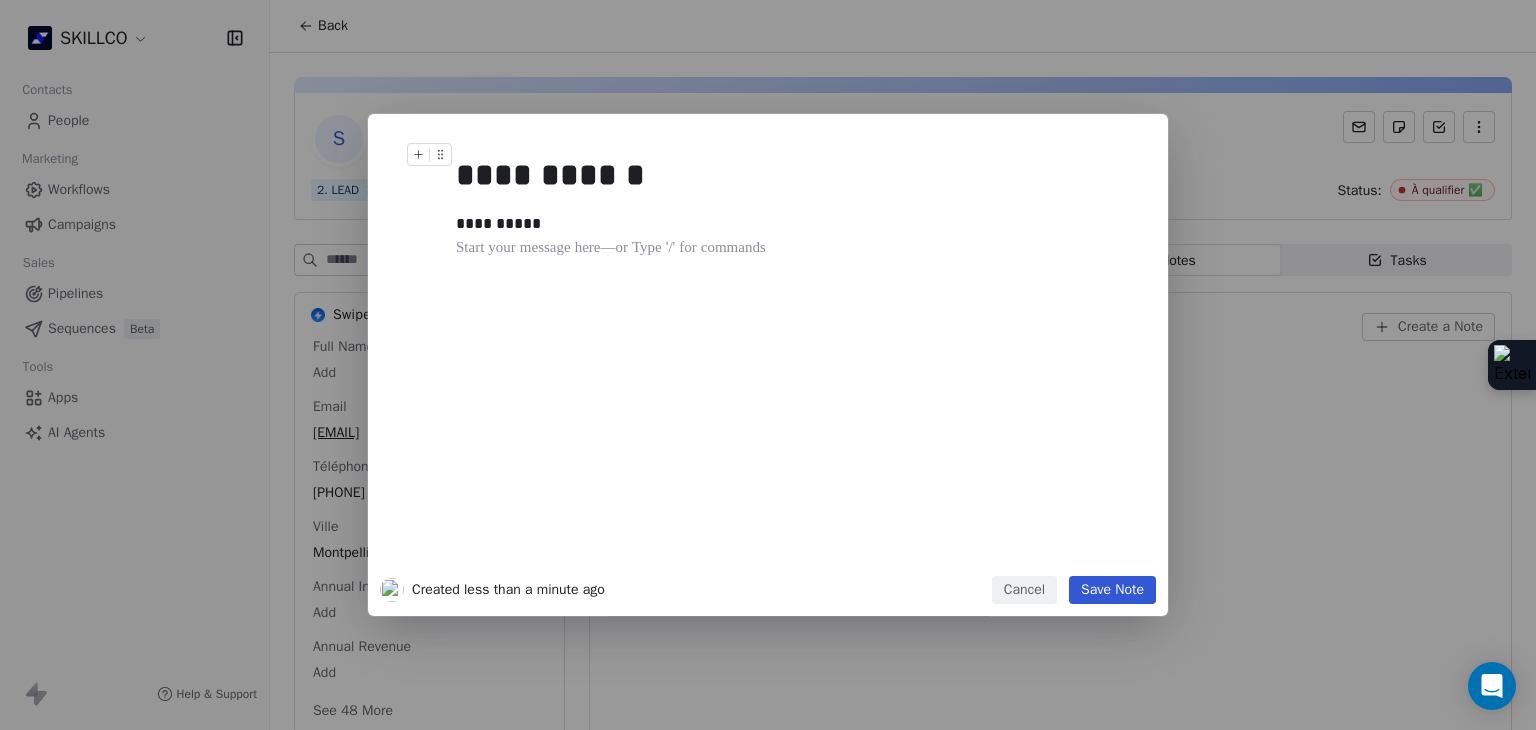 click on "Save Note" at bounding box center (1112, 590) 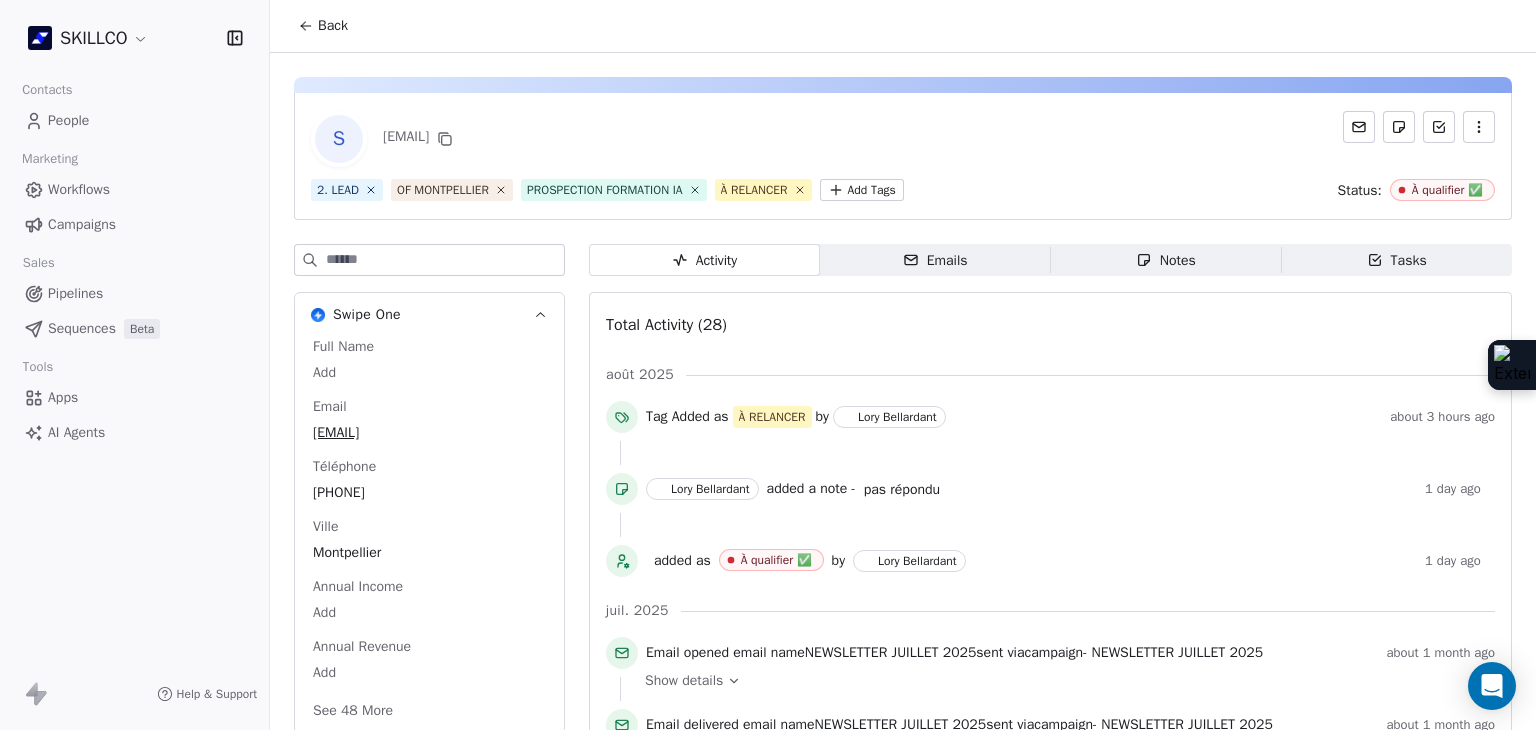 scroll, scrollTop: 0, scrollLeft: 0, axis: both 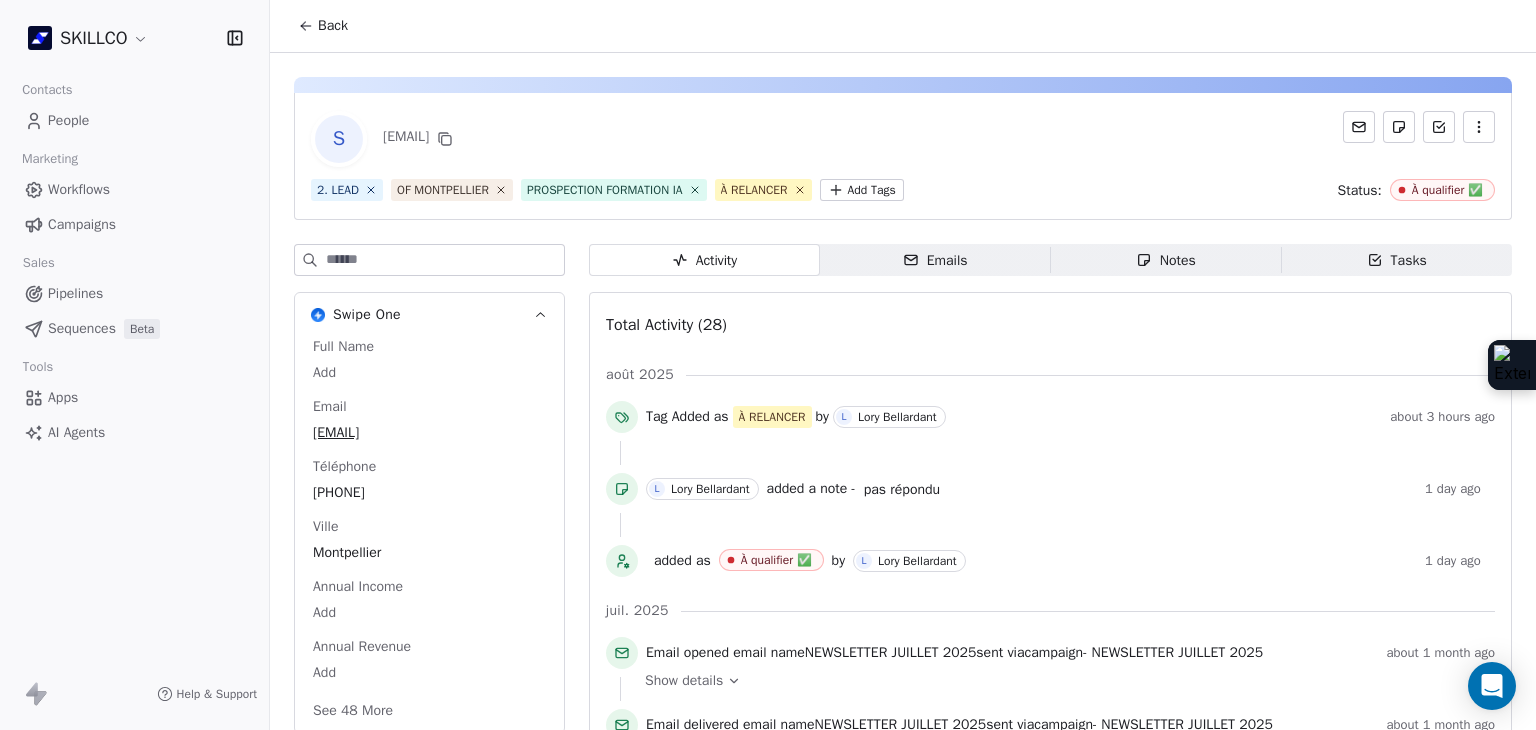 click on "Emails Emails" at bounding box center (935, 260) 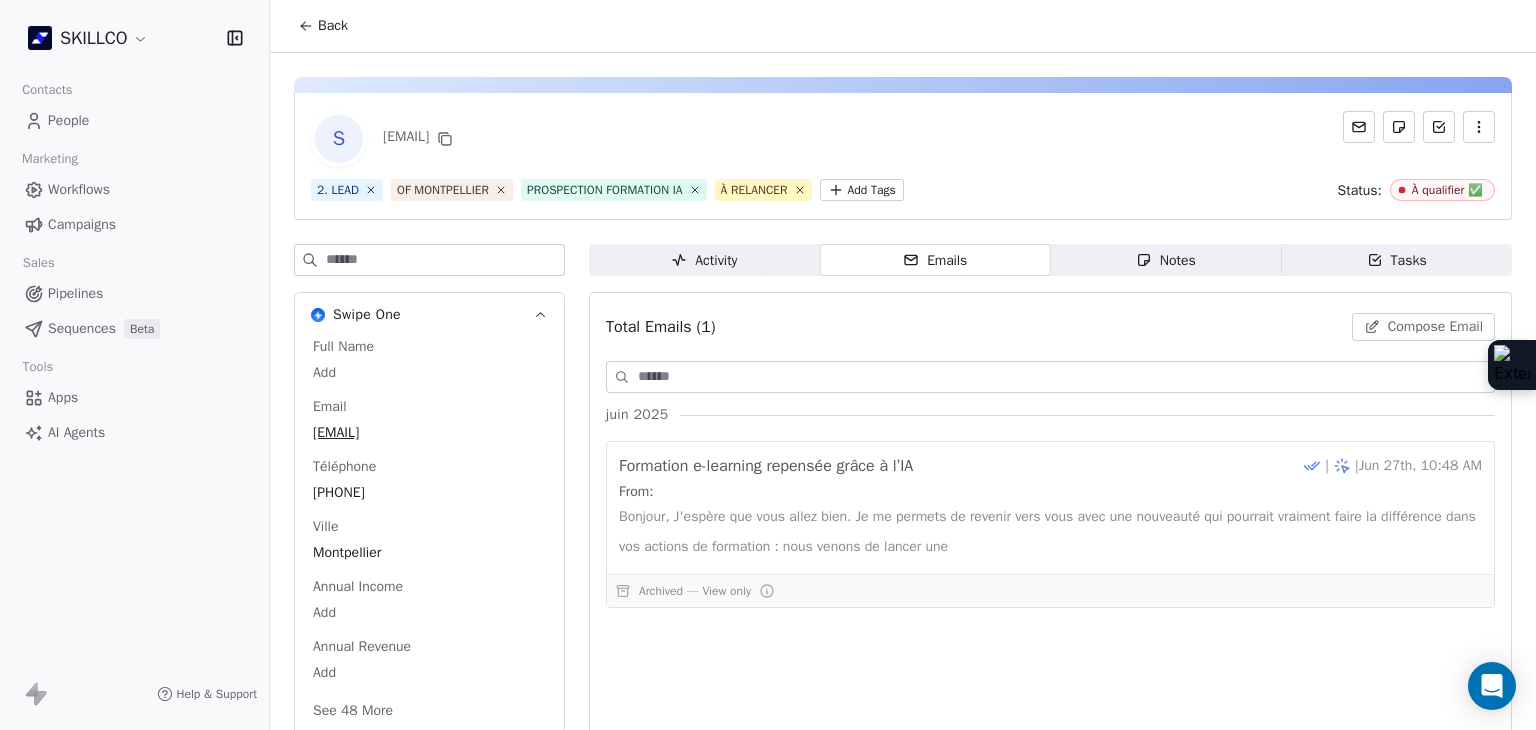 click on "Notes" at bounding box center (1166, 260) 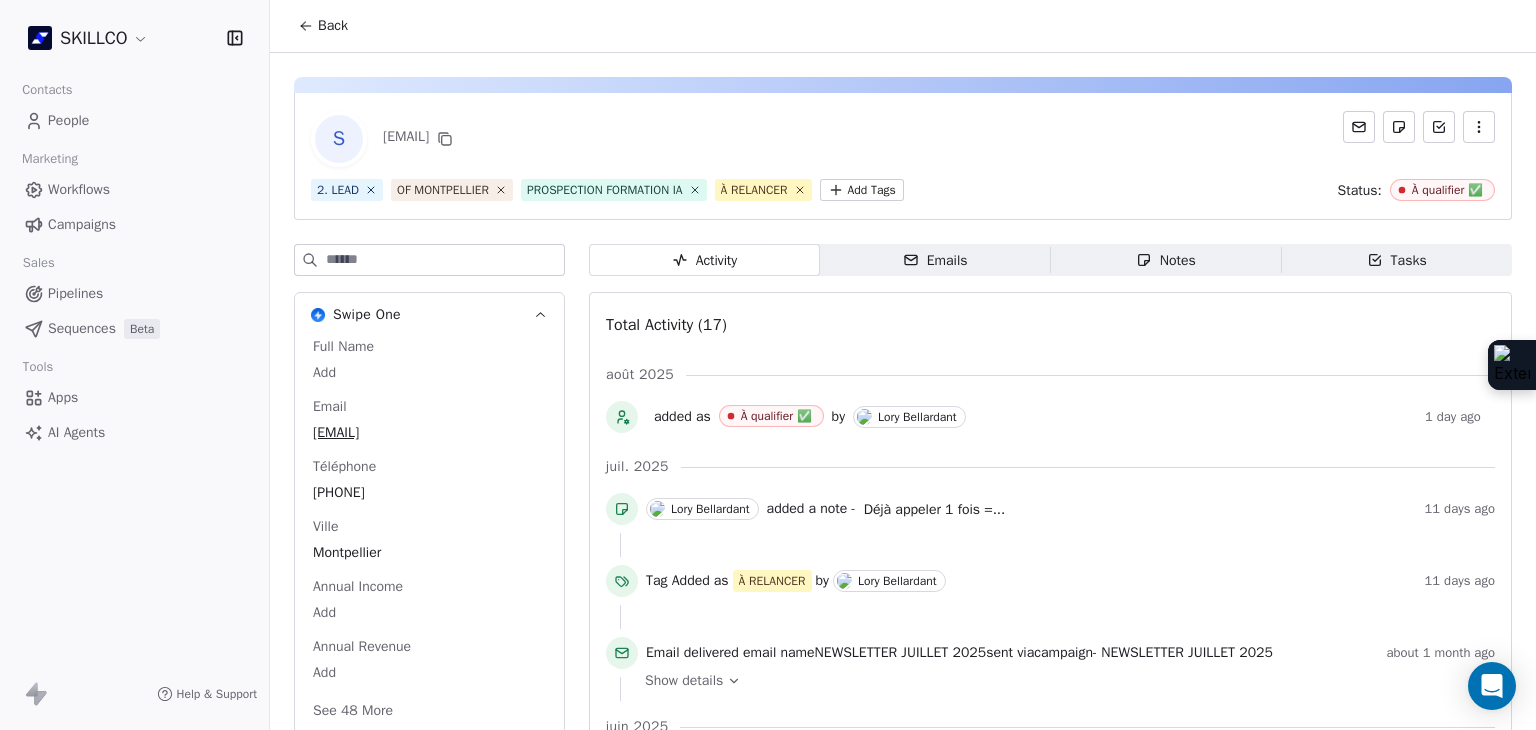 scroll, scrollTop: 0, scrollLeft: 0, axis: both 